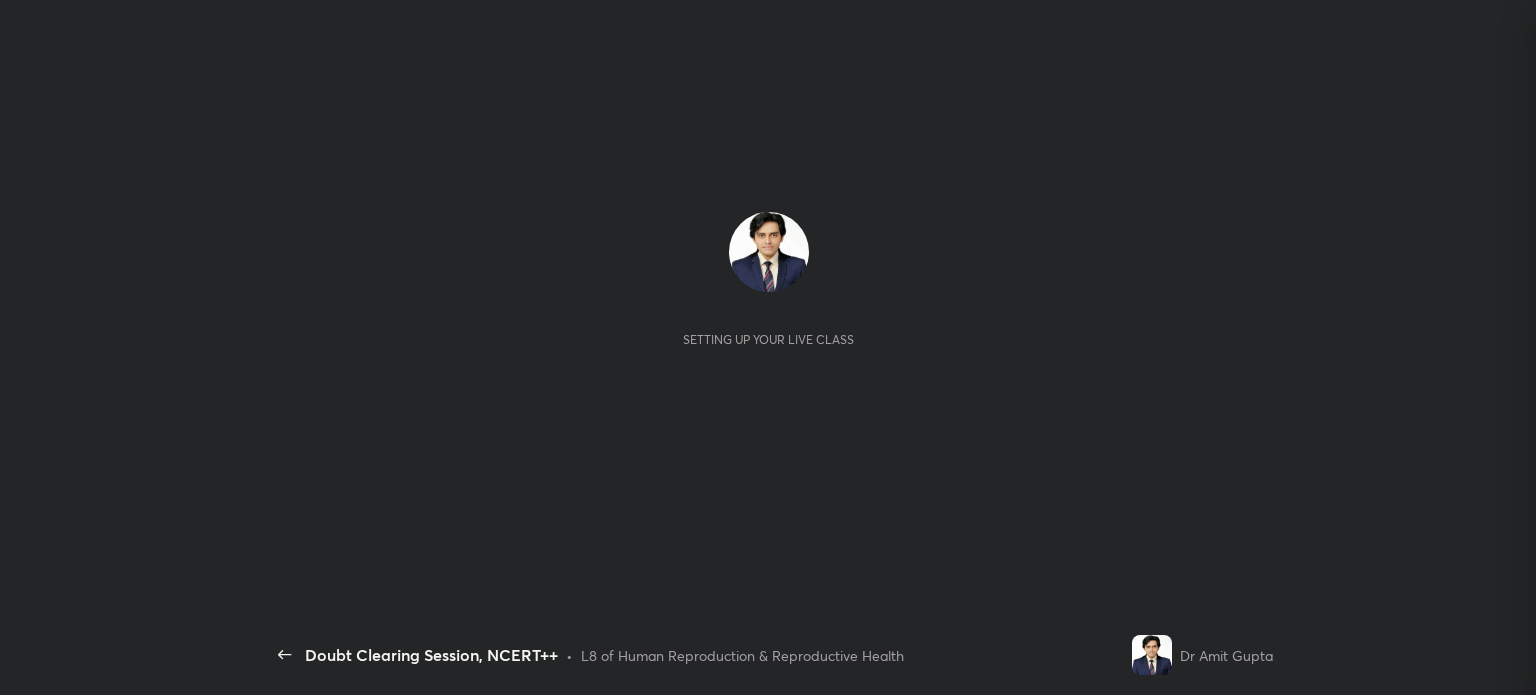 scroll, scrollTop: 0, scrollLeft: 0, axis: both 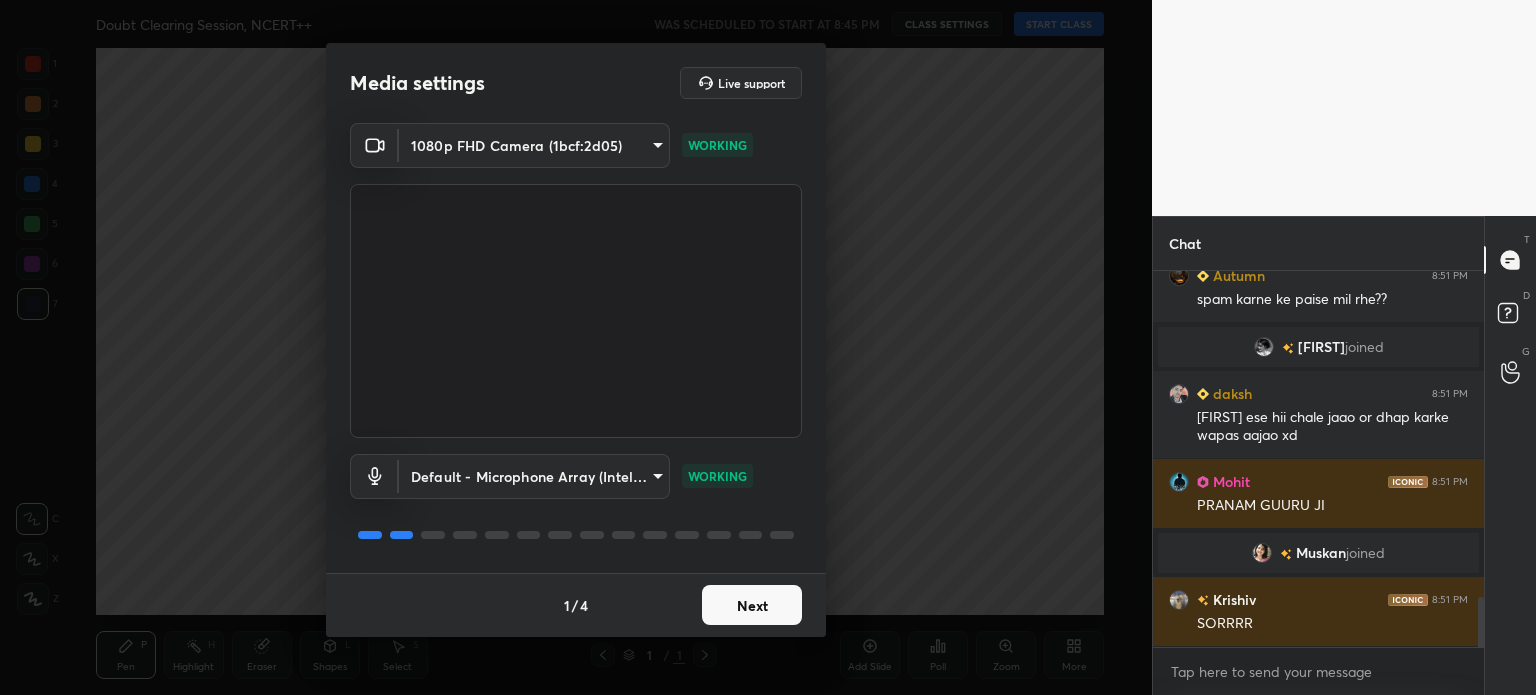 click on "Next" at bounding box center (752, 605) 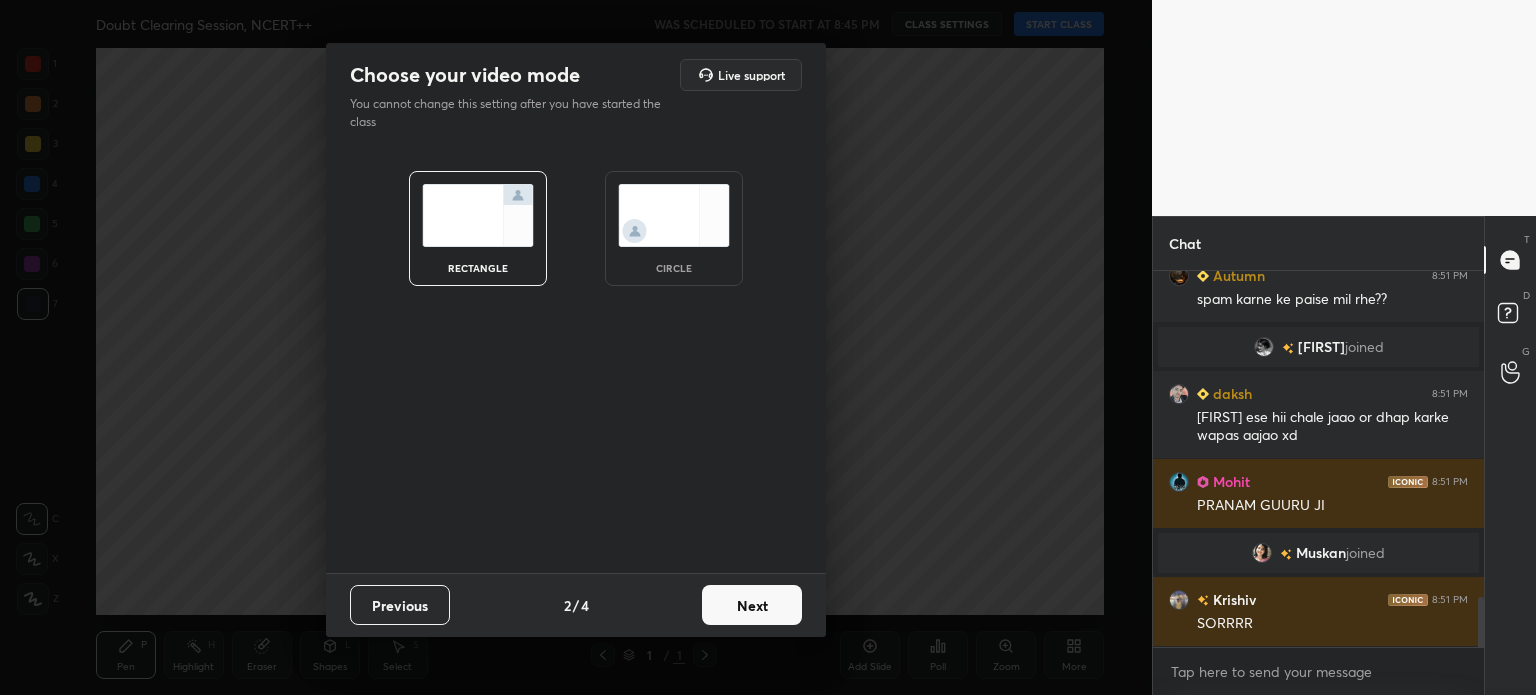 click on "Next" at bounding box center [752, 605] 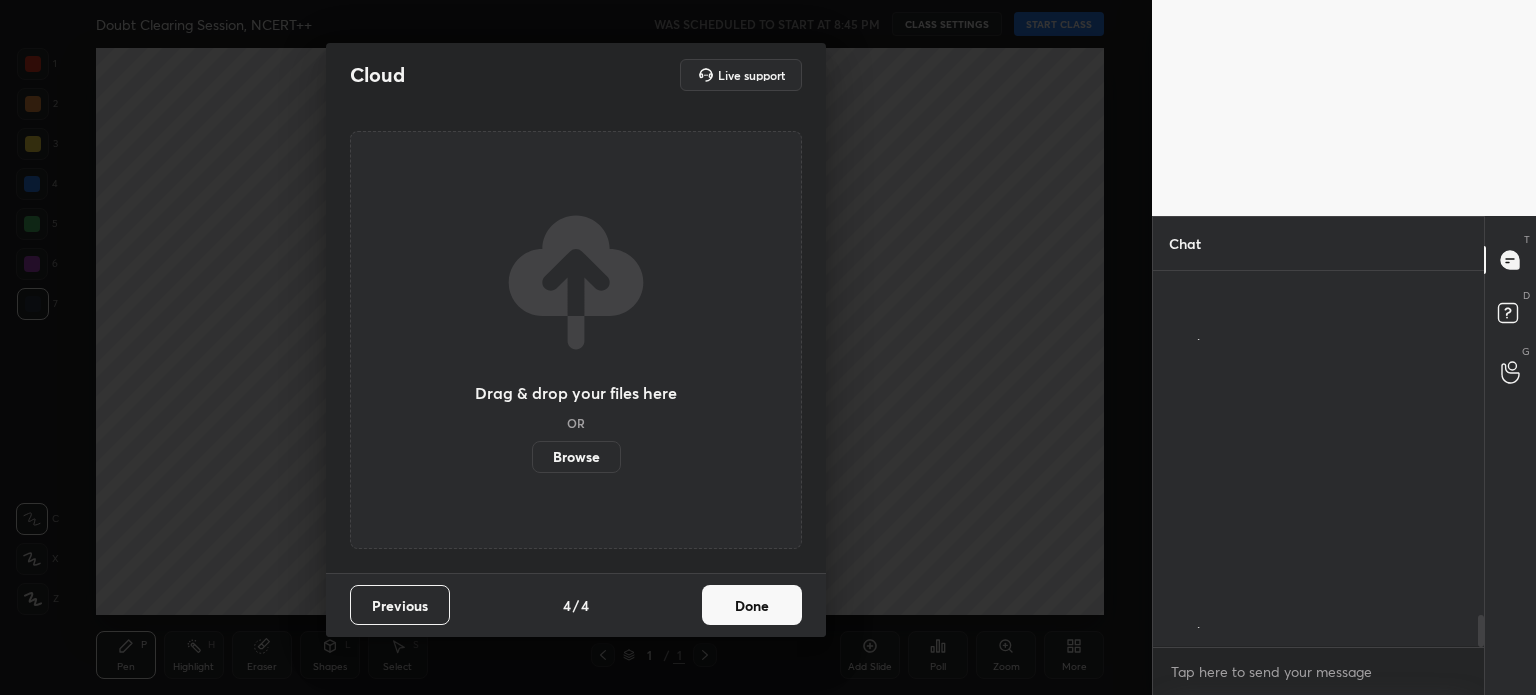 click on "Done" at bounding box center [752, 605] 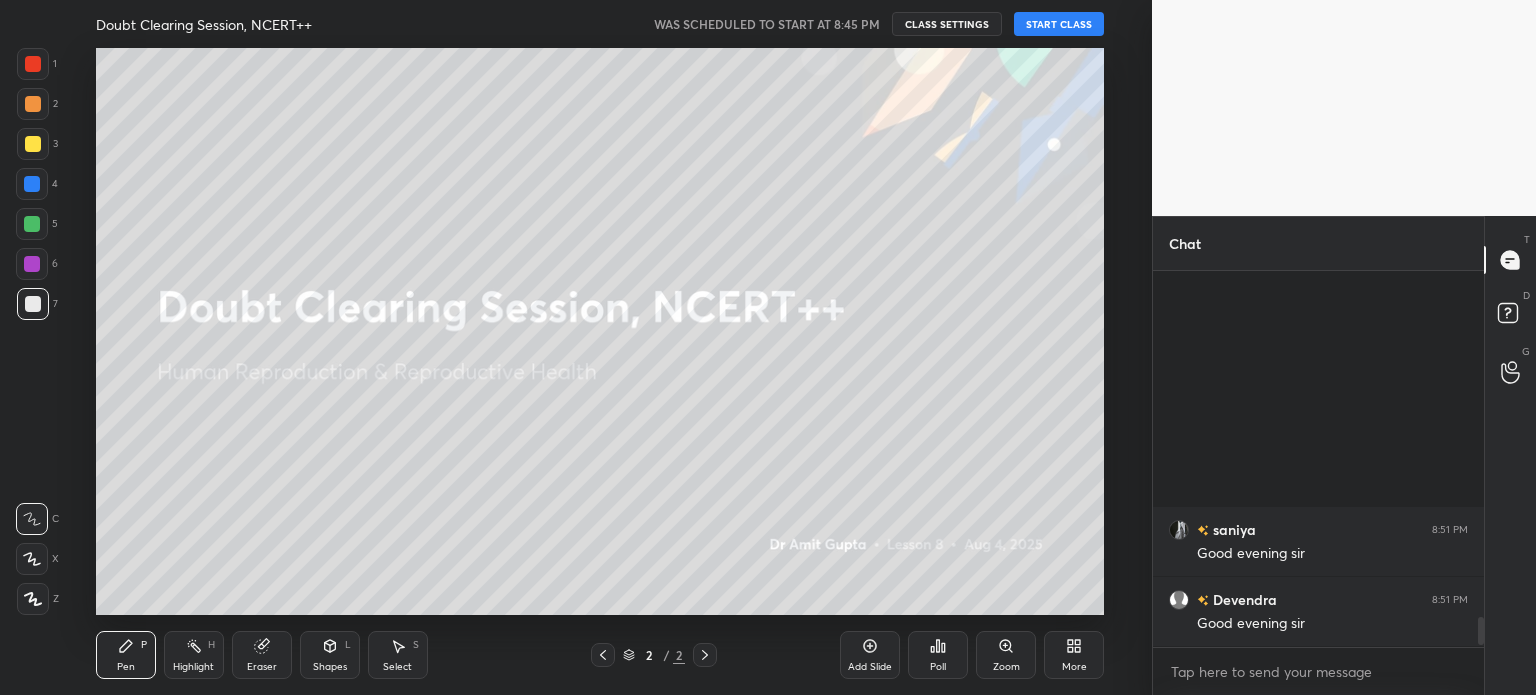 scroll, scrollTop: 4598, scrollLeft: 0, axis: vertical 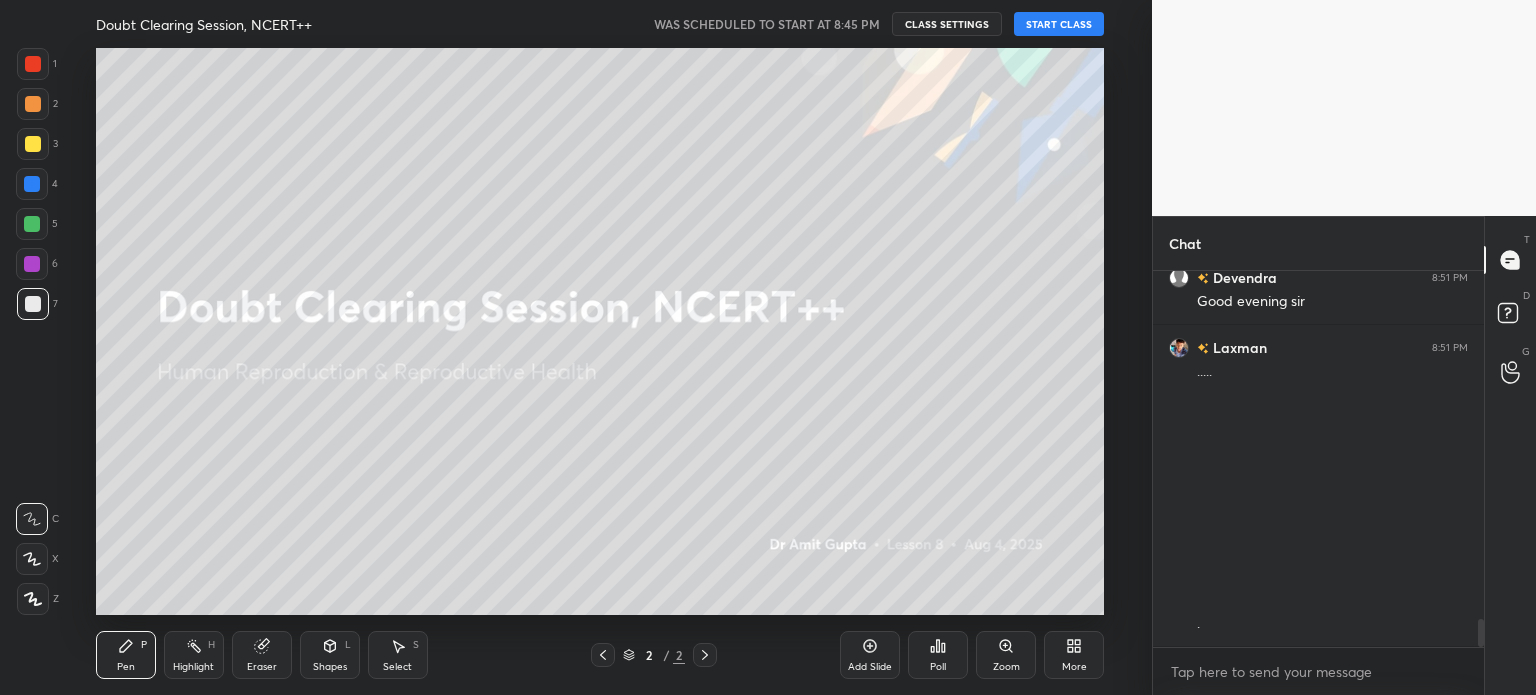 click on "START CLASS" at bounding box center (1059, 24) 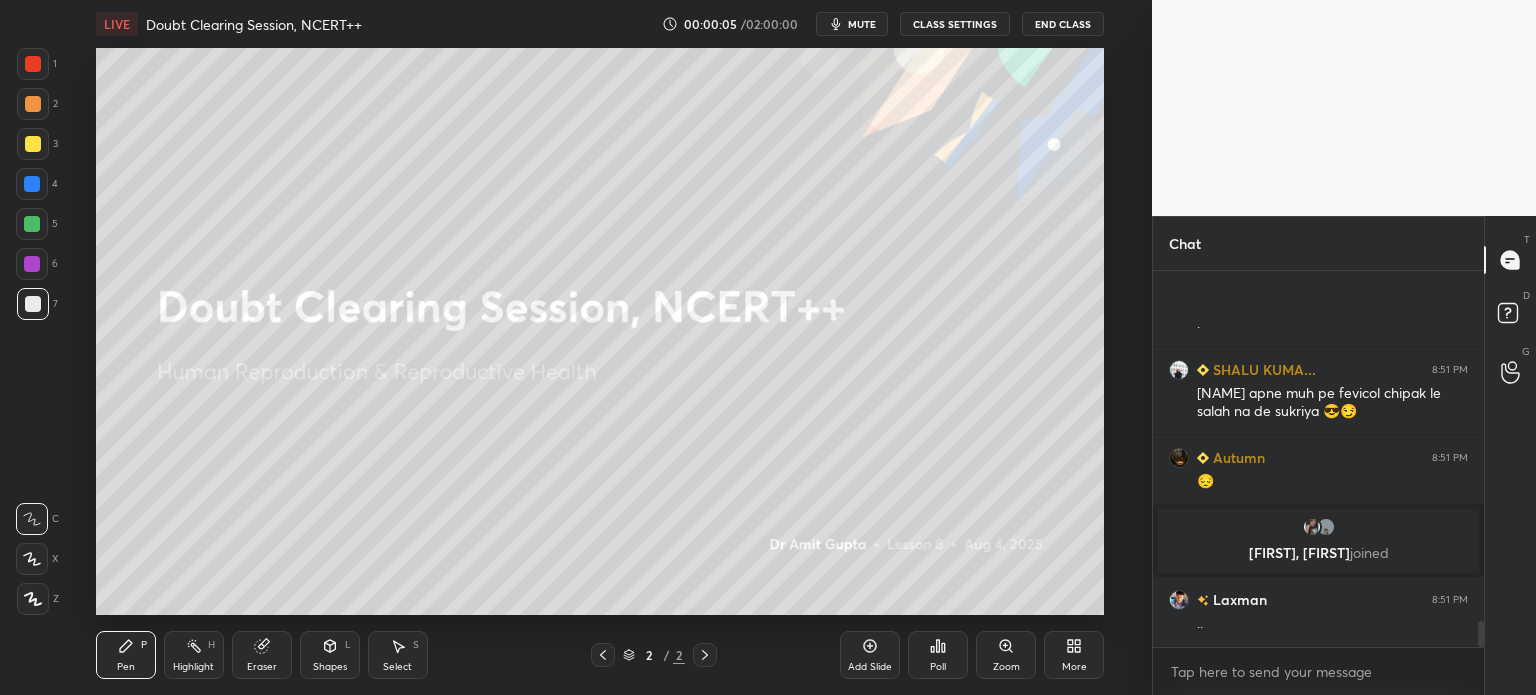 scroll, scrollTop: 4968, scrollLeft: 0, axis: vertical 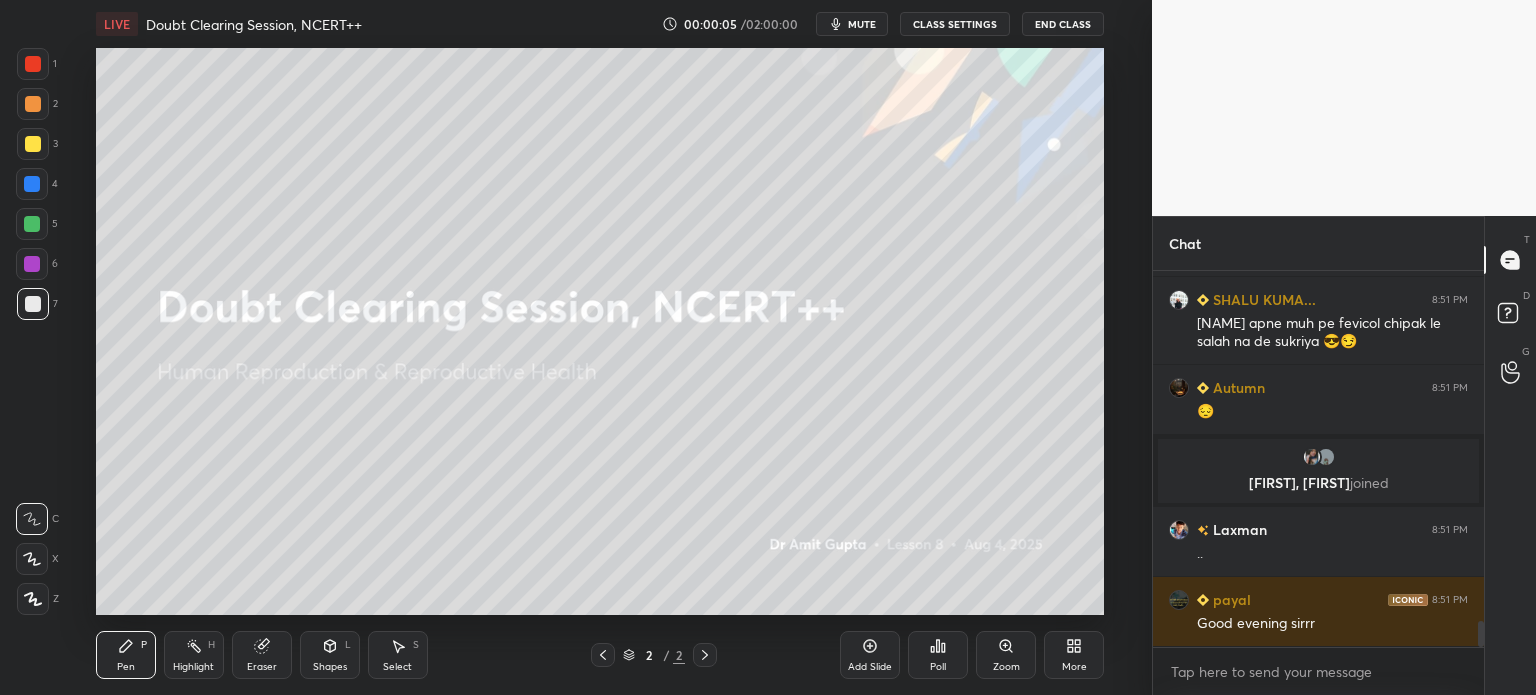 click 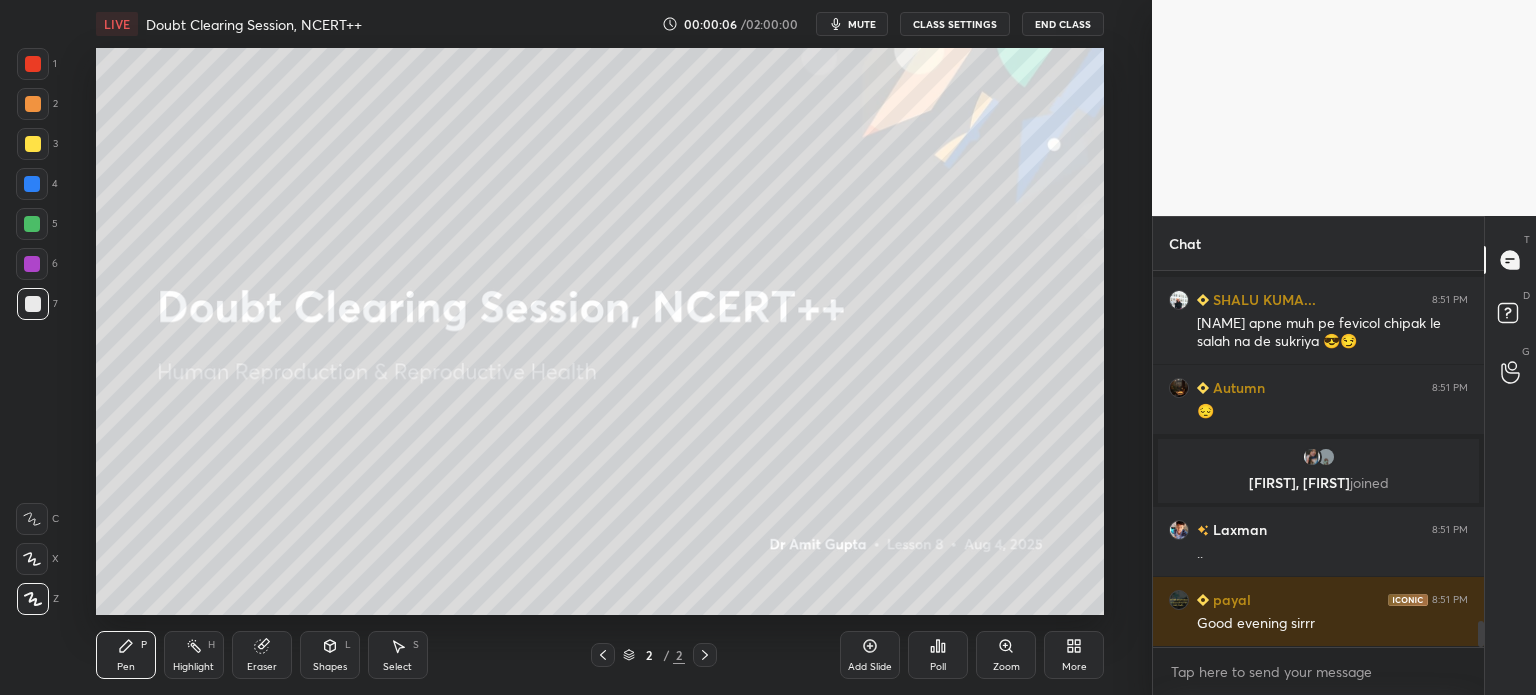 scroll 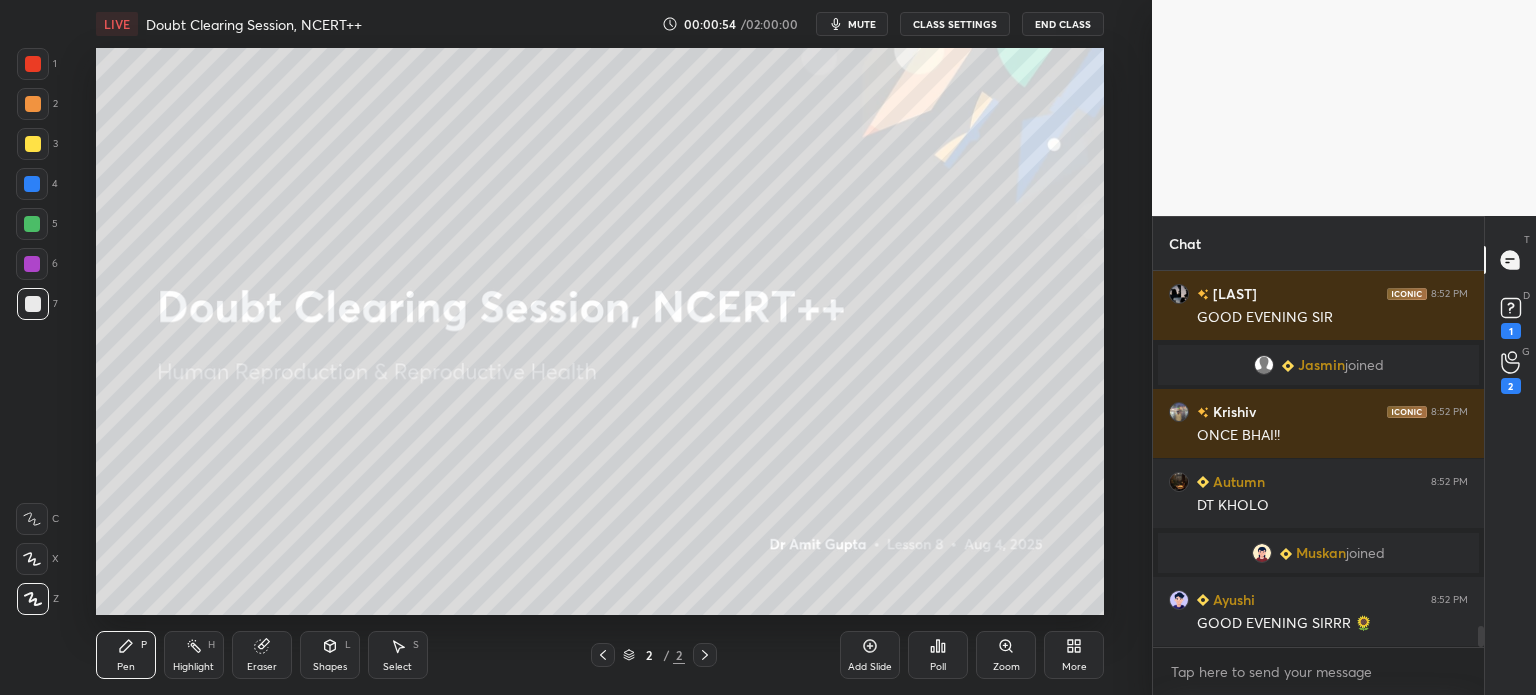 click on "CLASS SETTINGS" at bounding box center (955, 24) 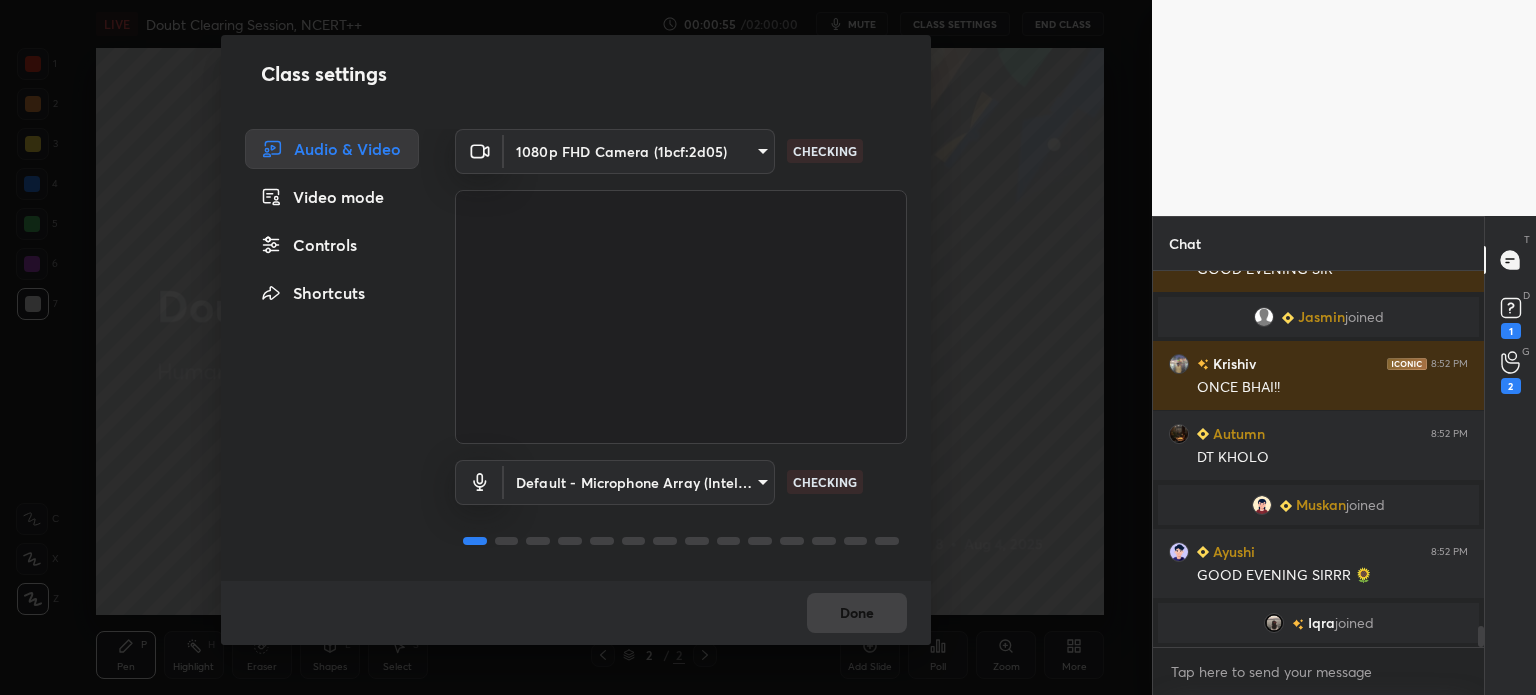 click on "Controls" at bounding box center (332, 245) 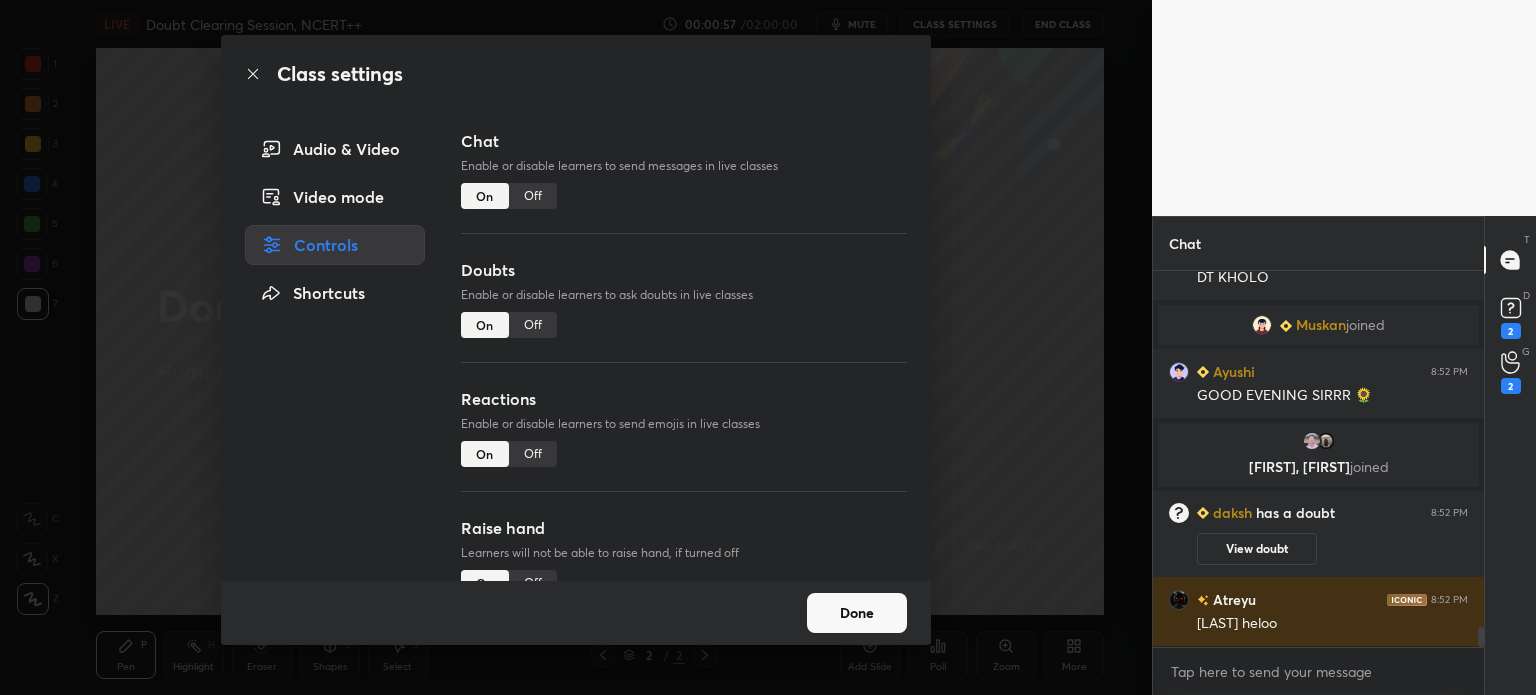 click on "Done" at bounding box center (857, 613) 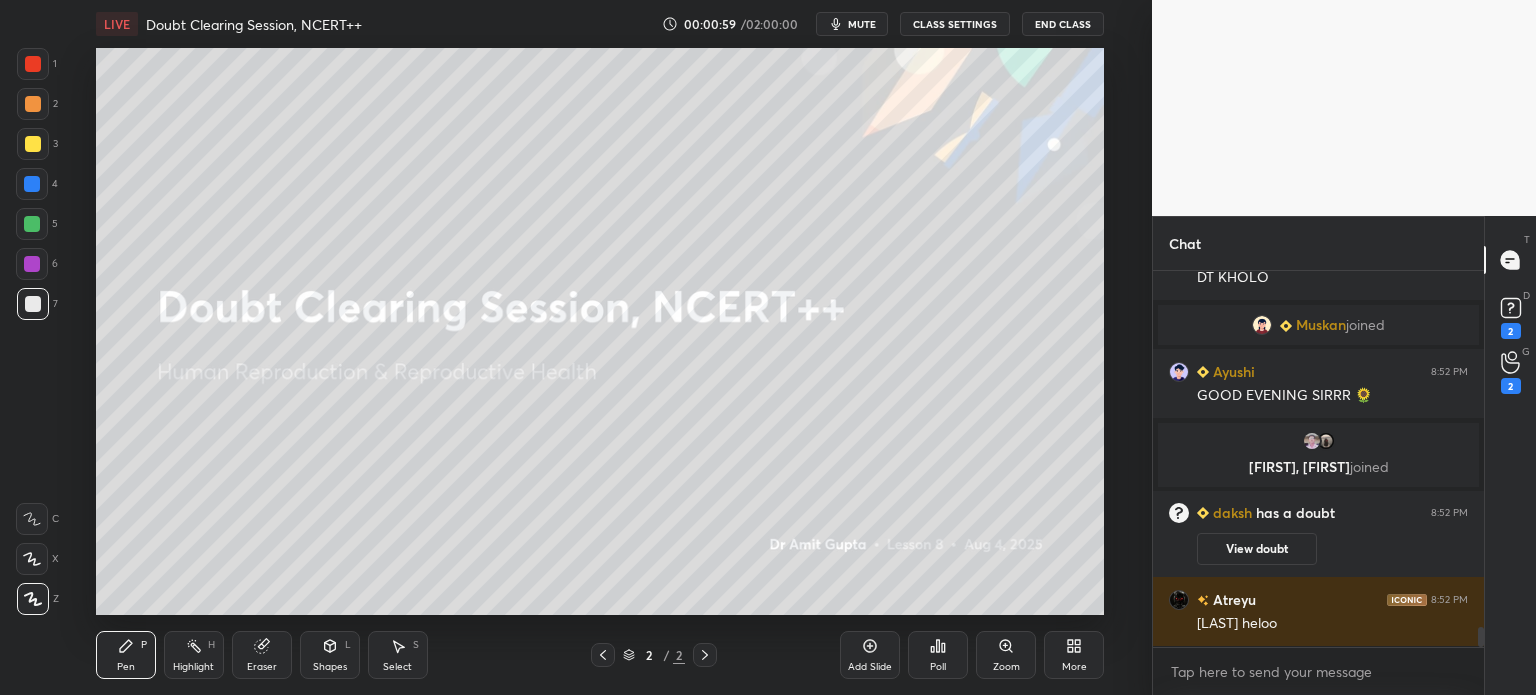 click on "mute" at bounding box center [862, 24] 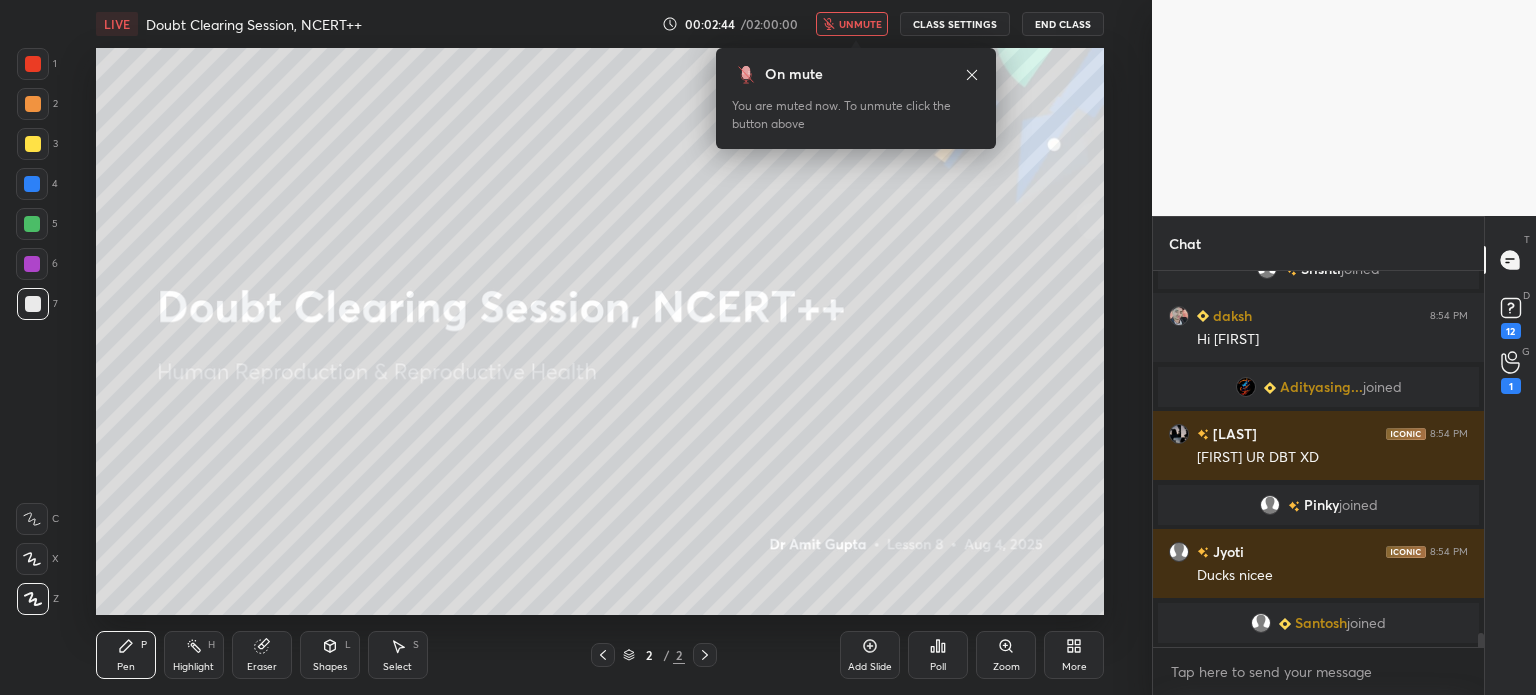 scroll, scrollTop: 10062, scrollLeft: 0, axis: vertical 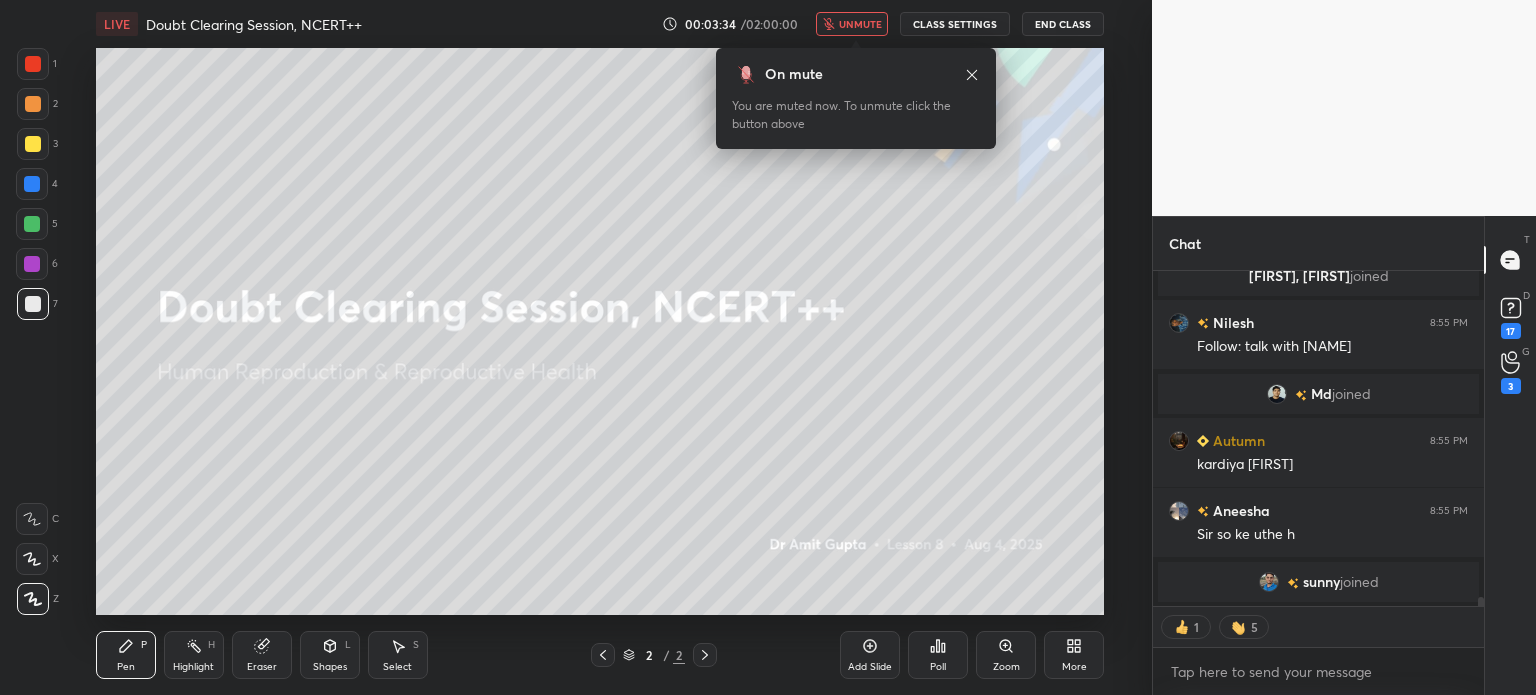 type on "x" 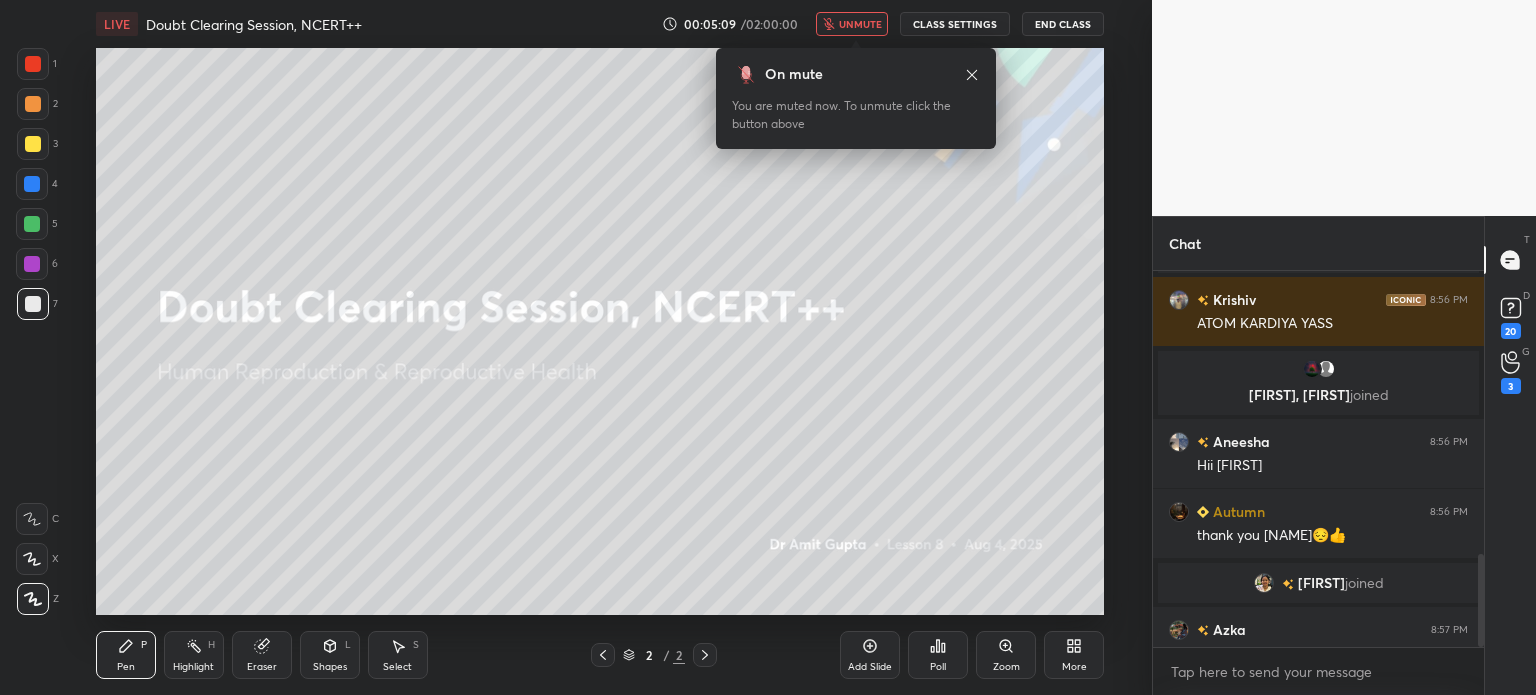 scroll, scrollTop: 1152, scrollLeft: 0, axis: vertical 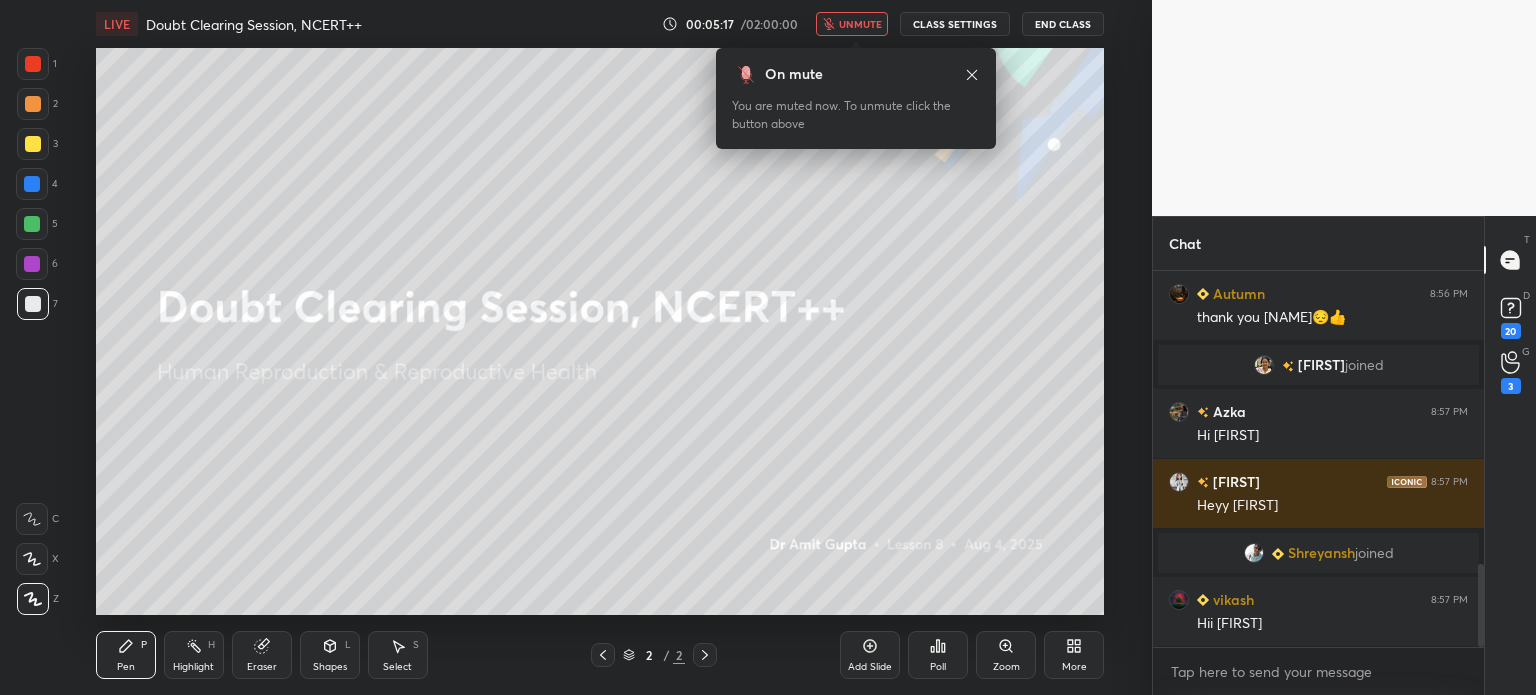 click on "unmute" at bounding box center [860, 24] 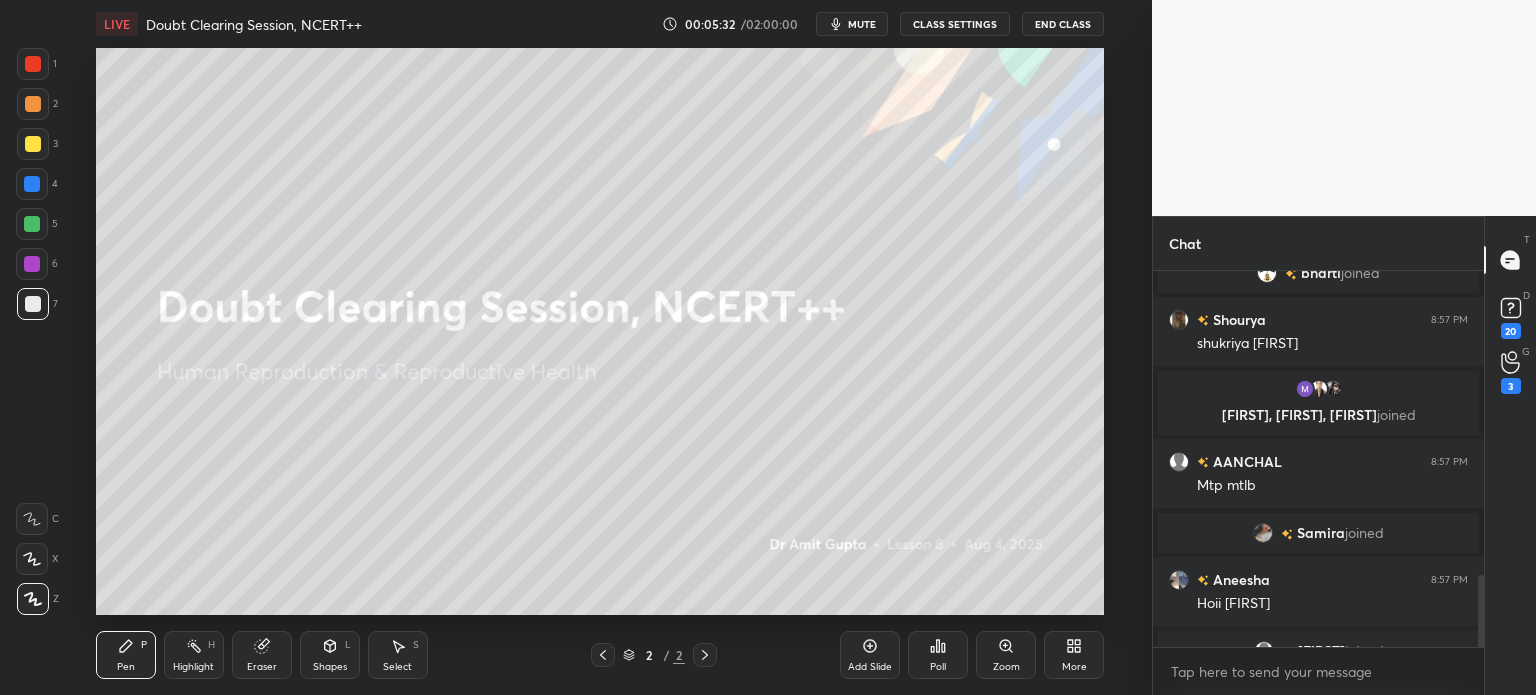 scroll, scrollTop: 1578, scrollLeft: 0, axis: vertical 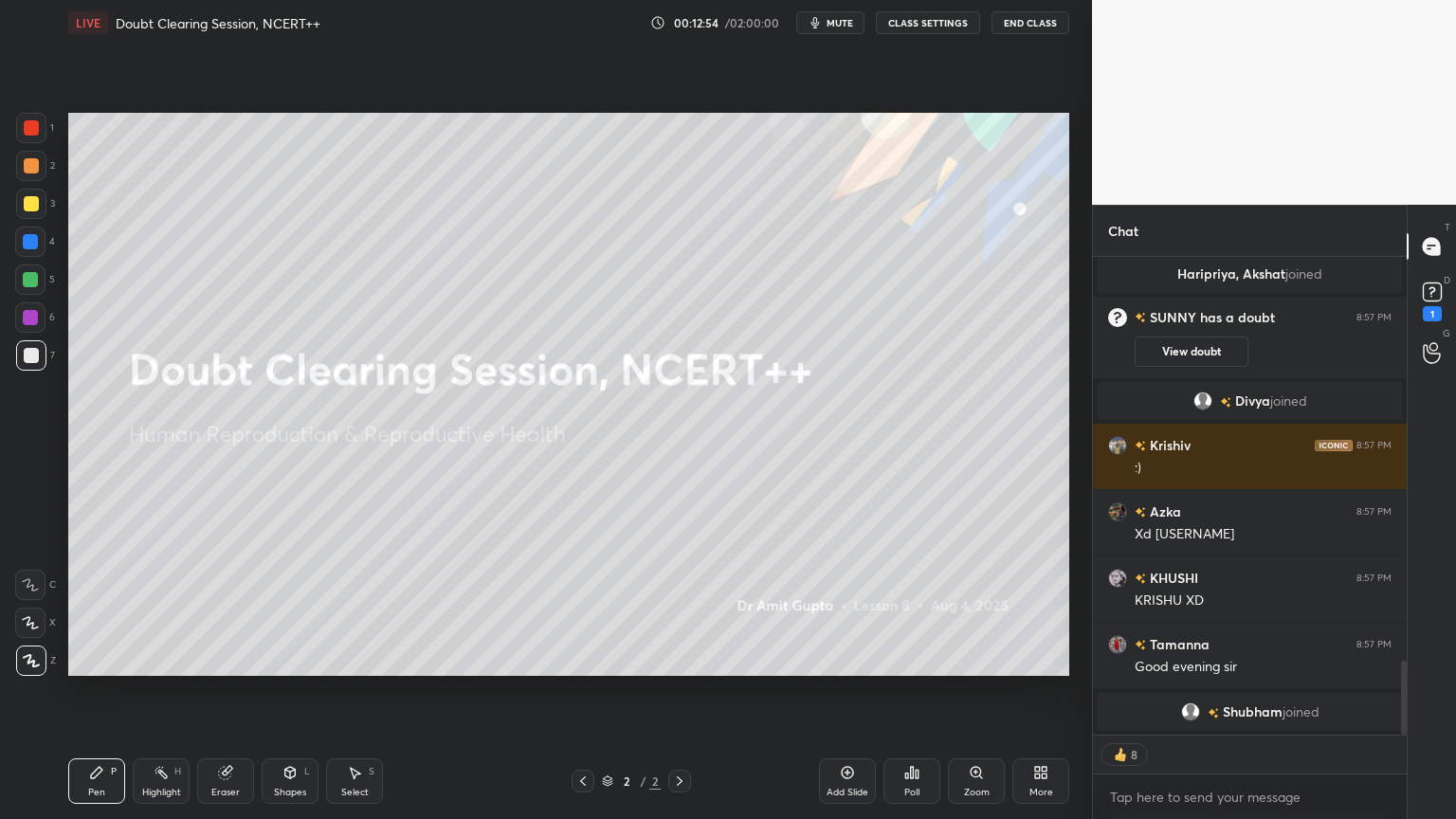 drag, startPoint x: 302, startPoint y: 767, endPoint x: 300, endPoint y: 756, distance: 11.18034 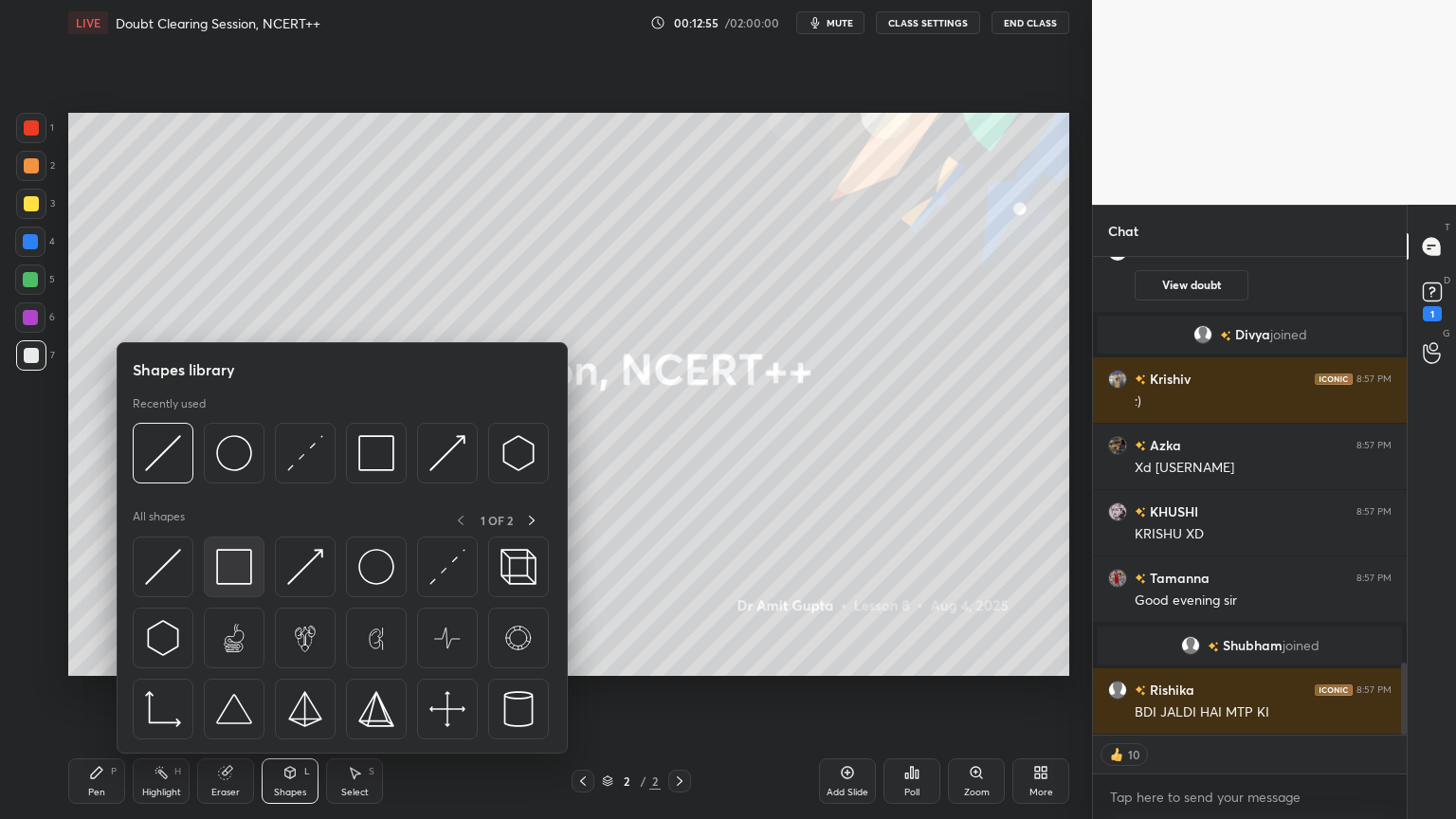 click at bounding box center (234, 567) 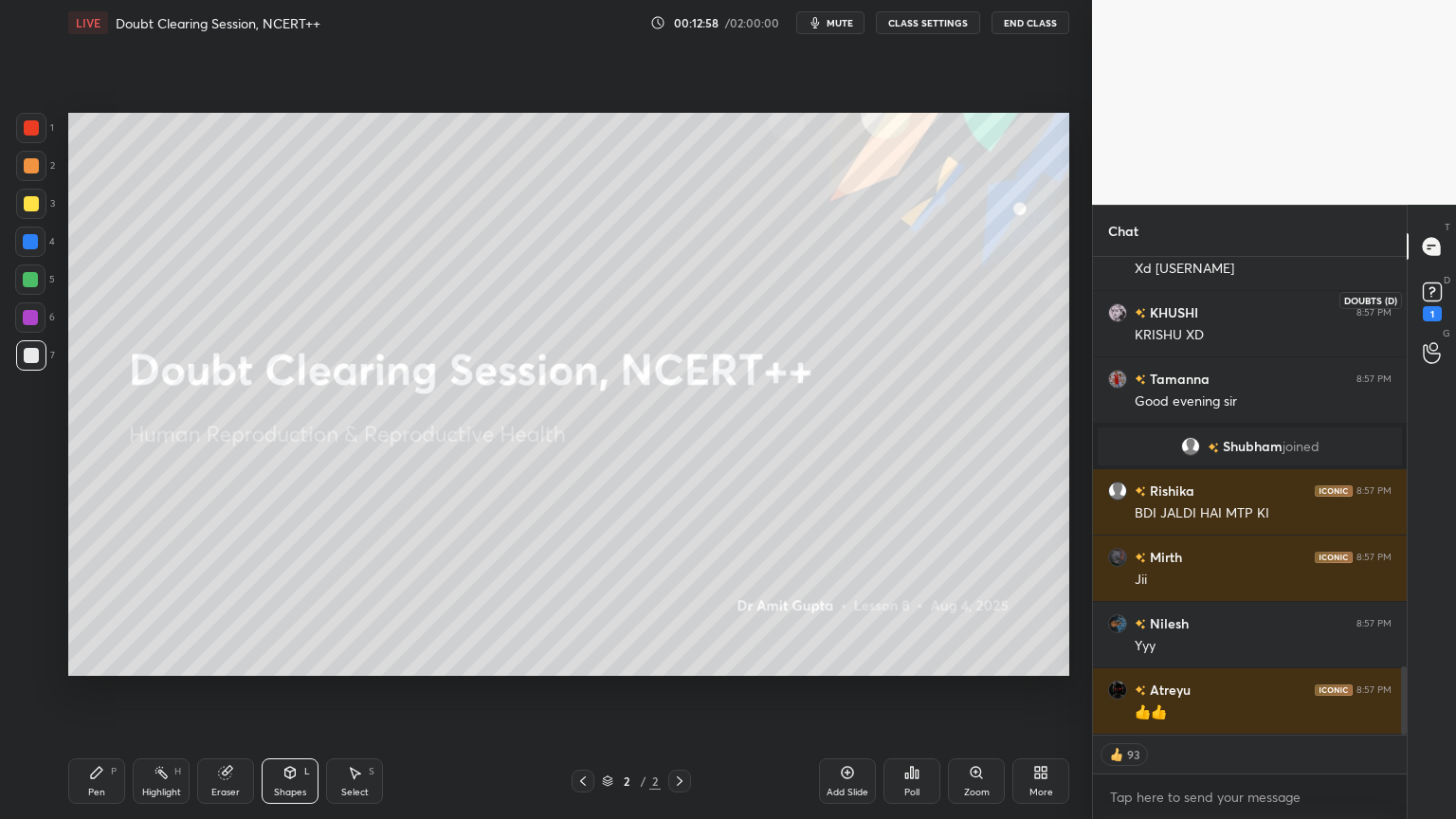 click 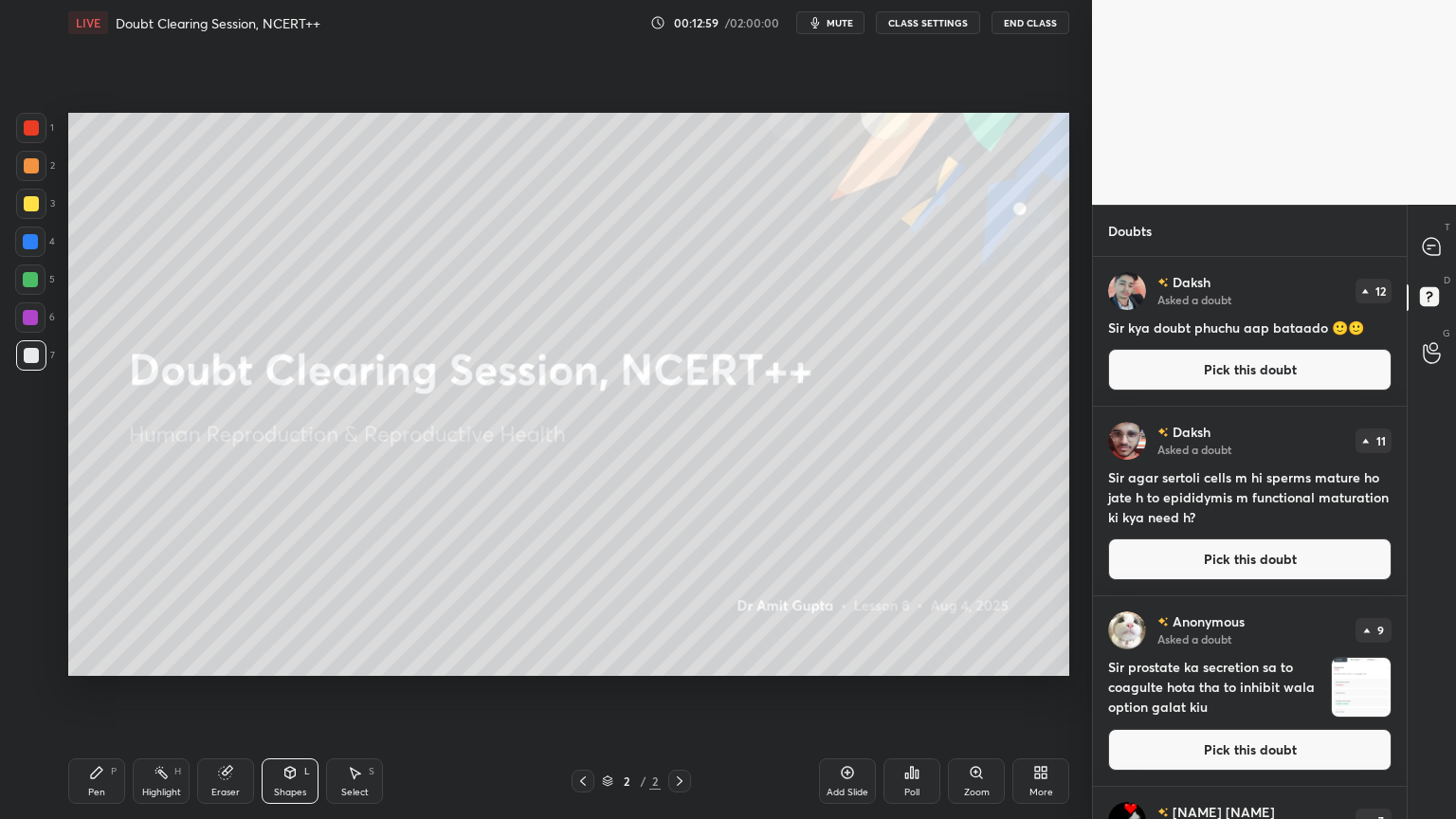 click on "Pick this doubt" at bounding box center [1249, 370] 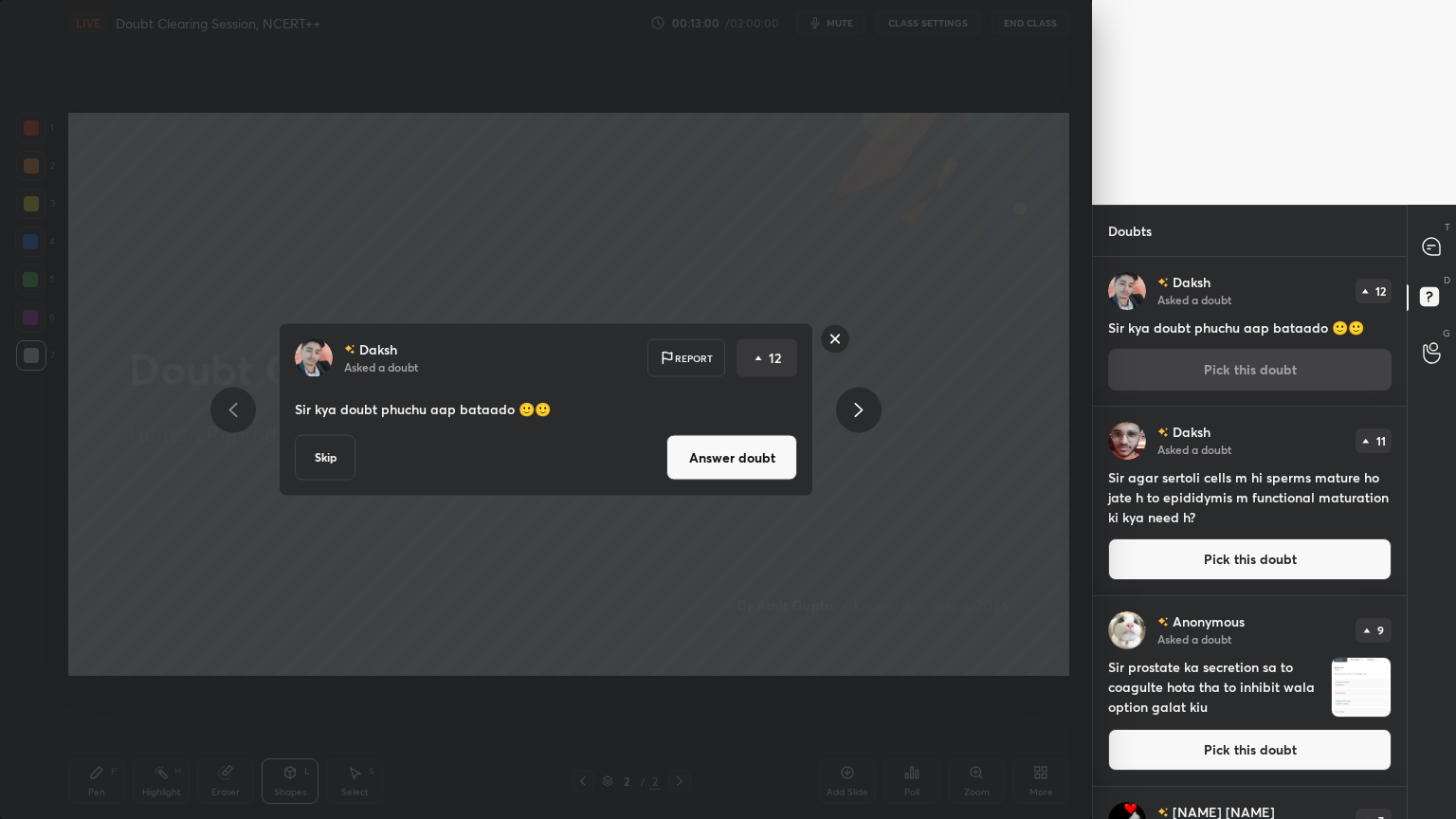 click on "Answer doubt" at bounding box center (732, 458) 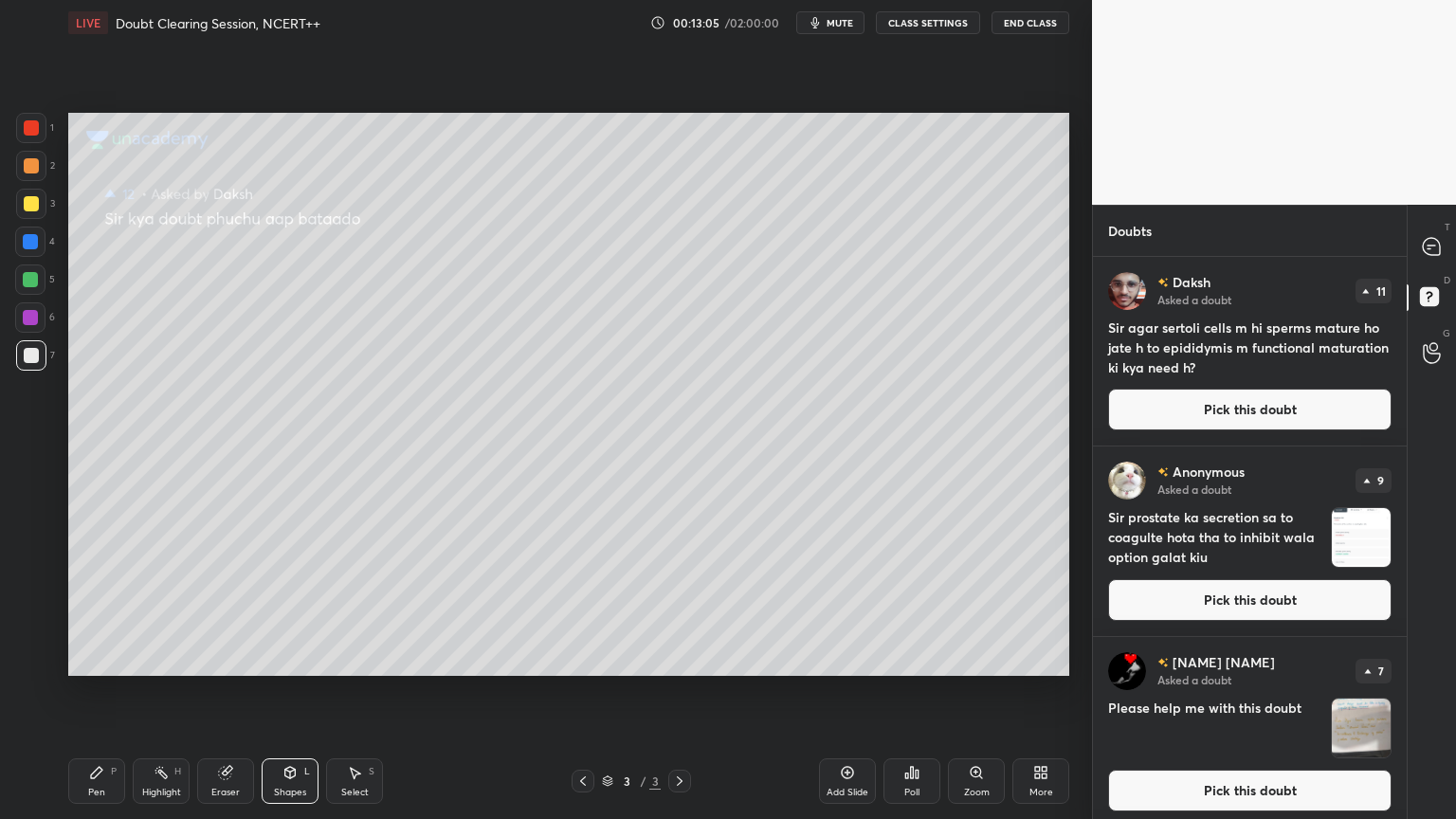 click on "Pick this doubt" at bounding box center [1249, 410] 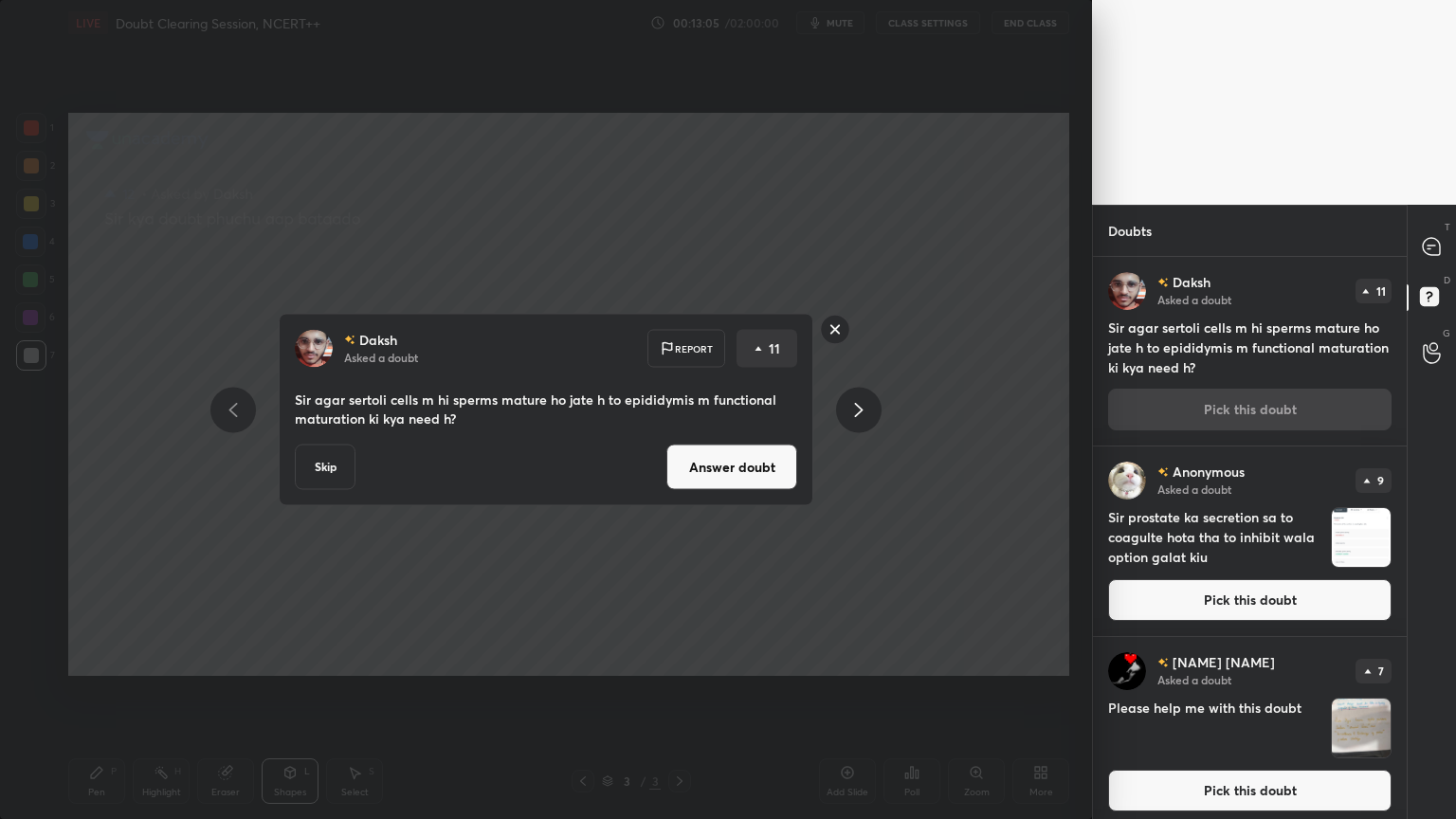 click on "Answer doubt" at bounding box center (732, 467) 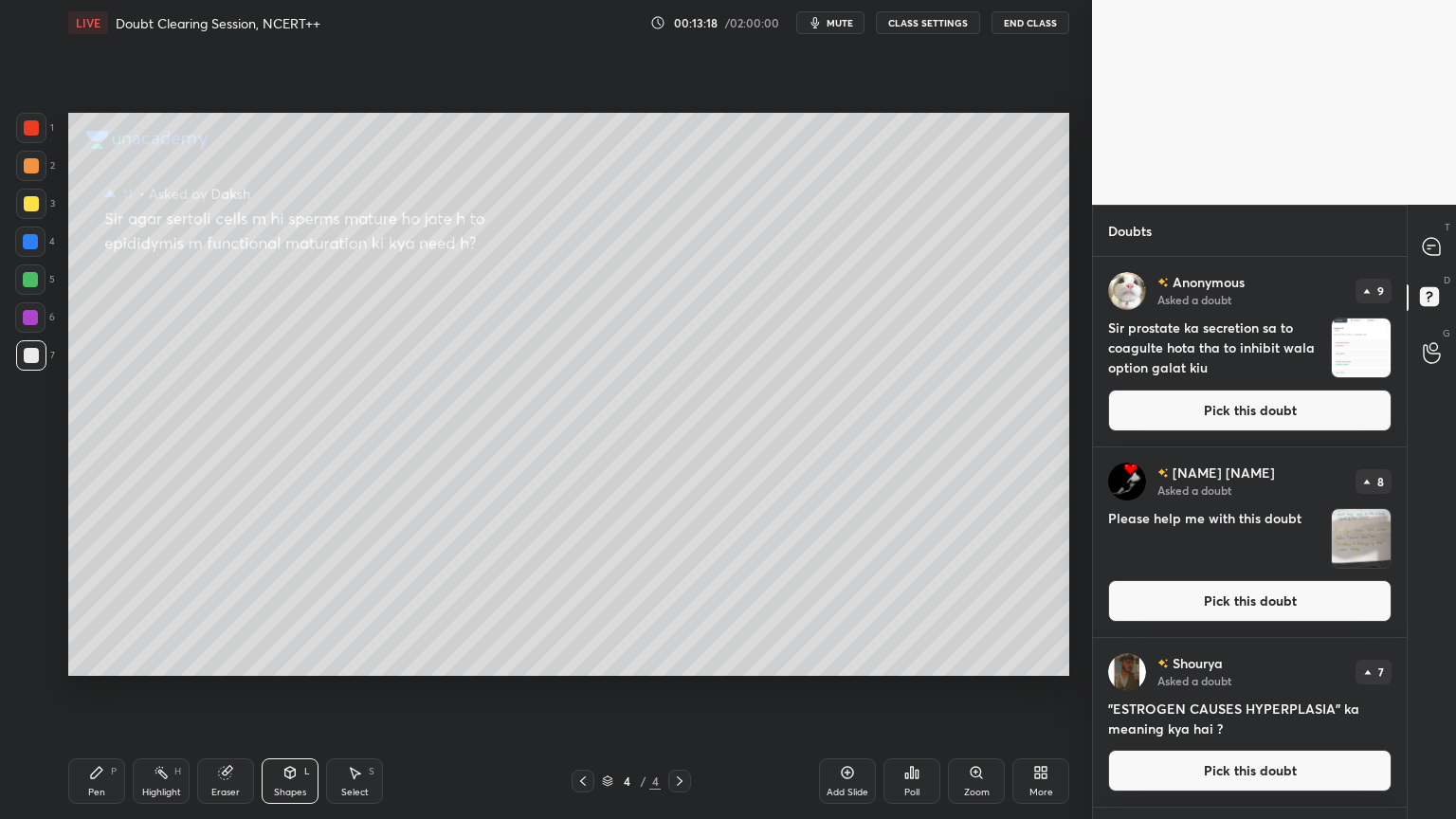 click on "Pick this doubt" at bounding box center (1249, 410) 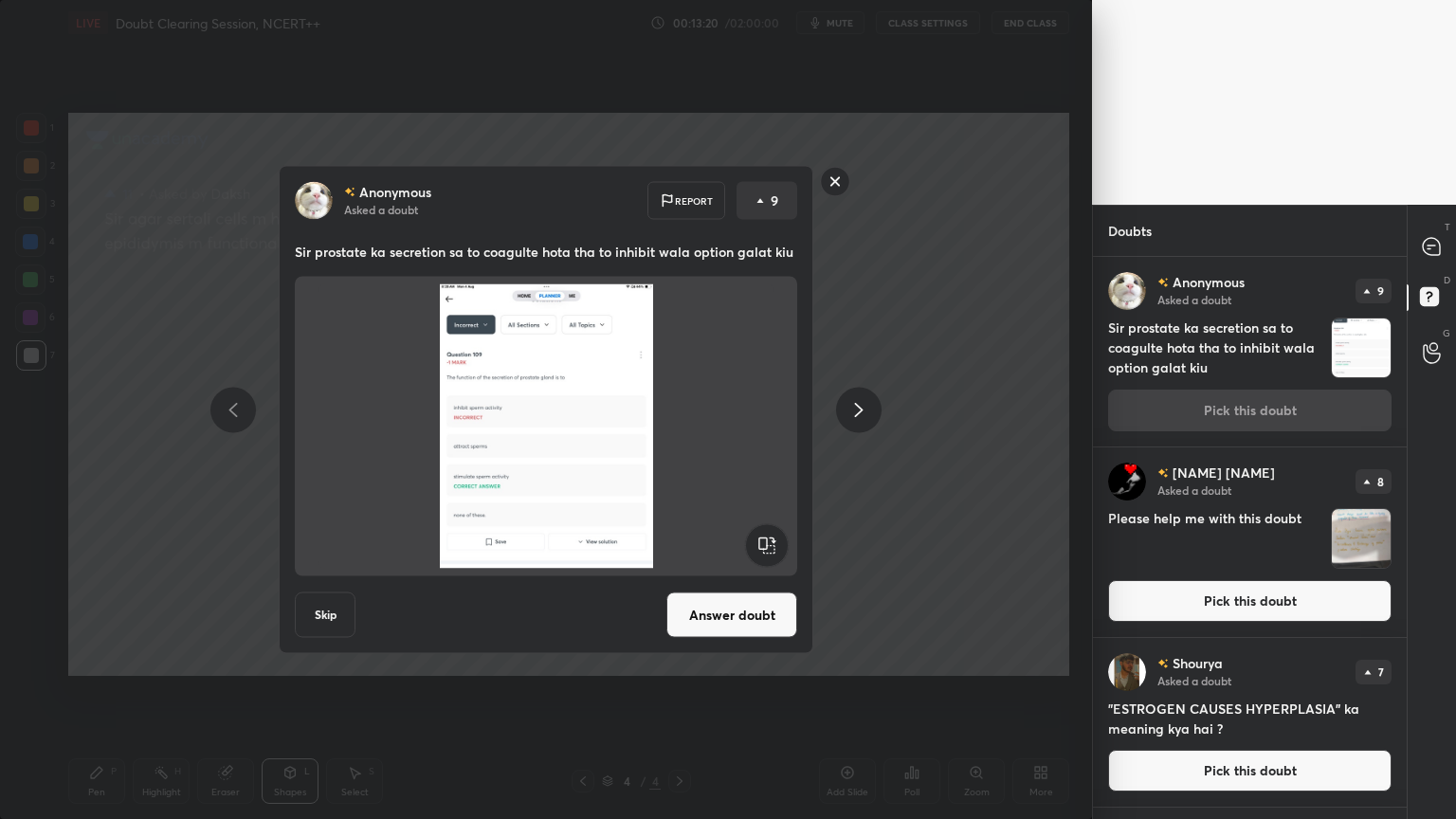 click on "Answer doubt" at bounding box center (732, 615) 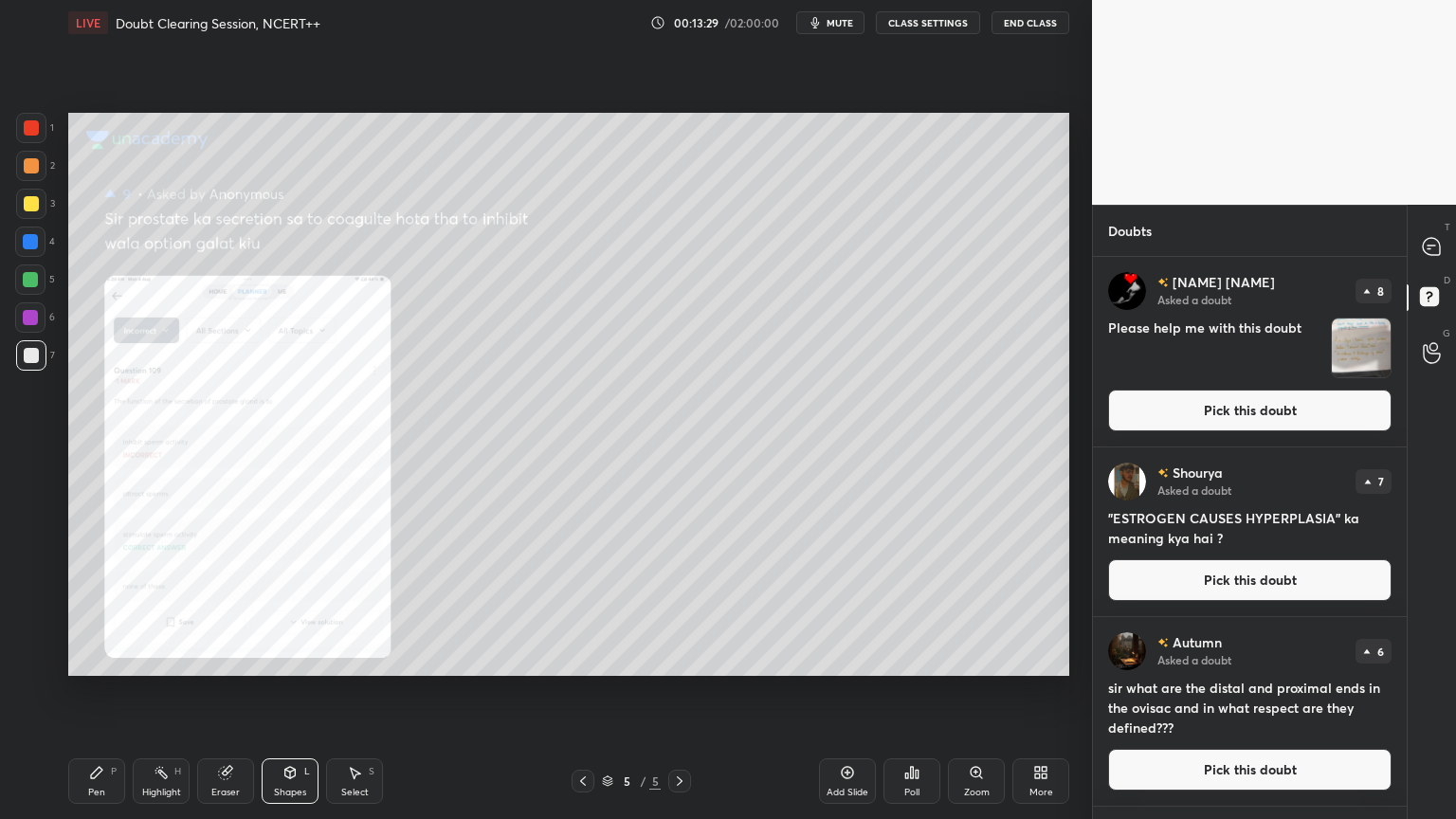 click on "mute" at bounding box center (840, 23) 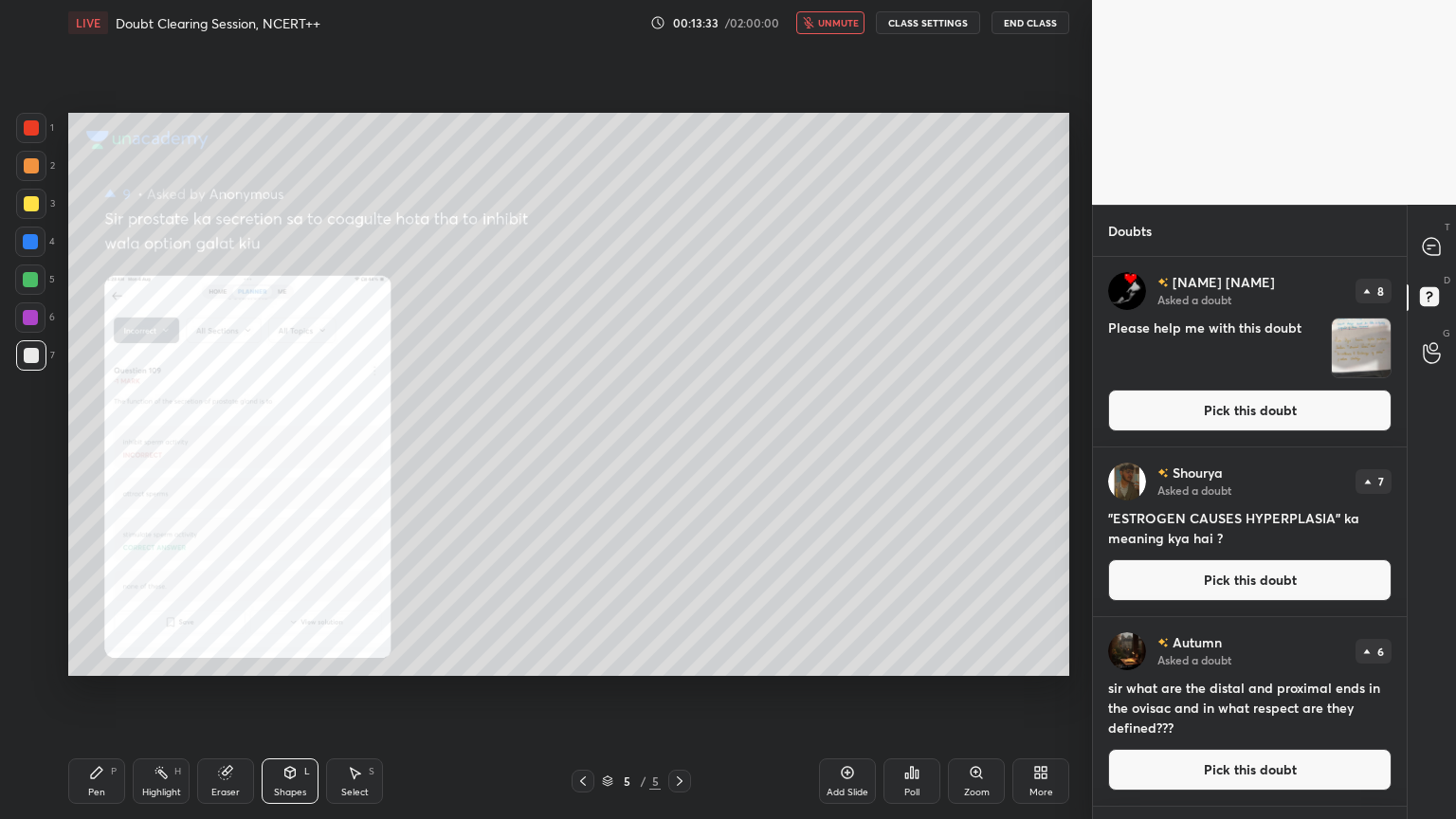 click on "unmute" at bounding box center [830, 23] 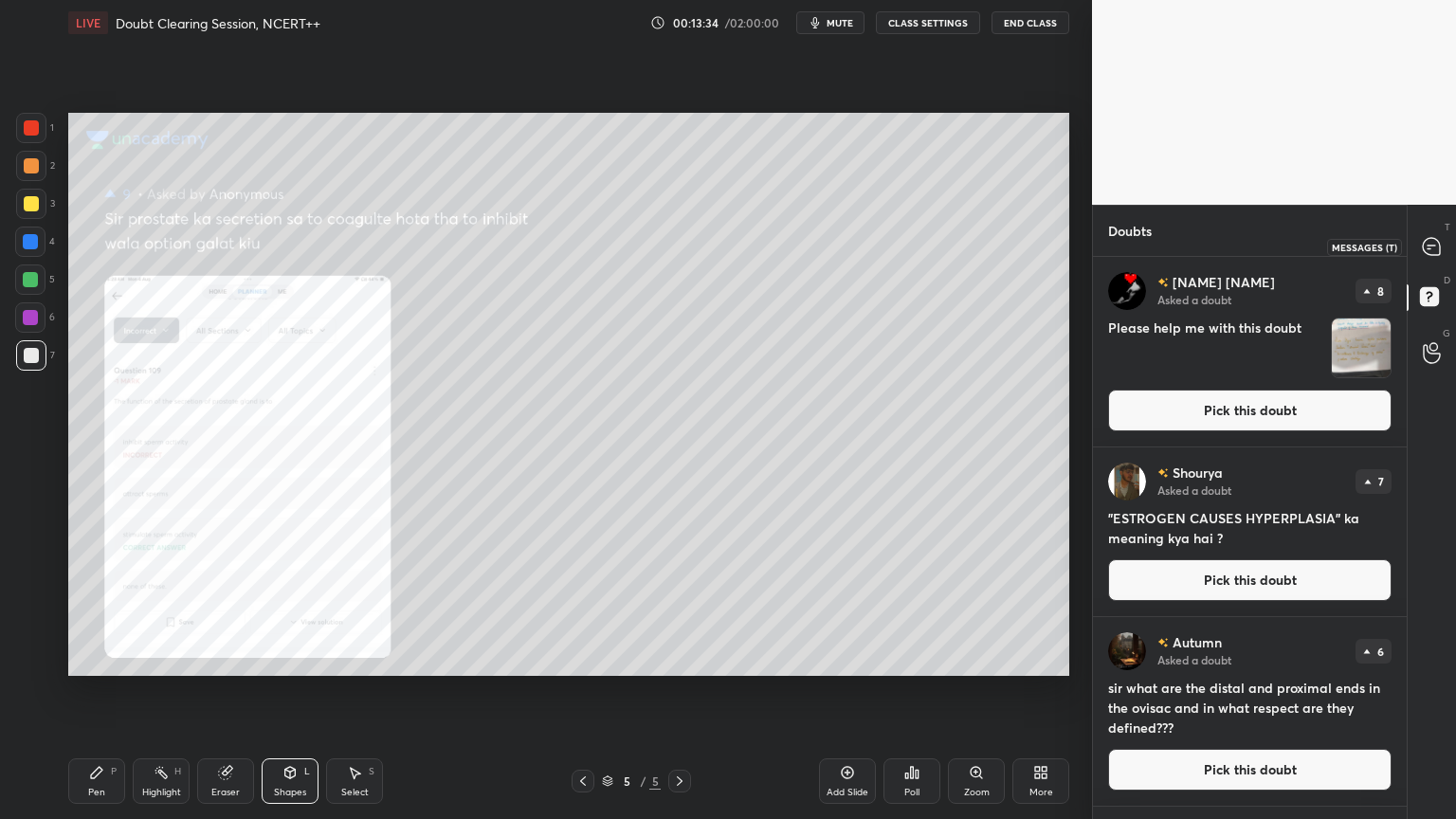 click 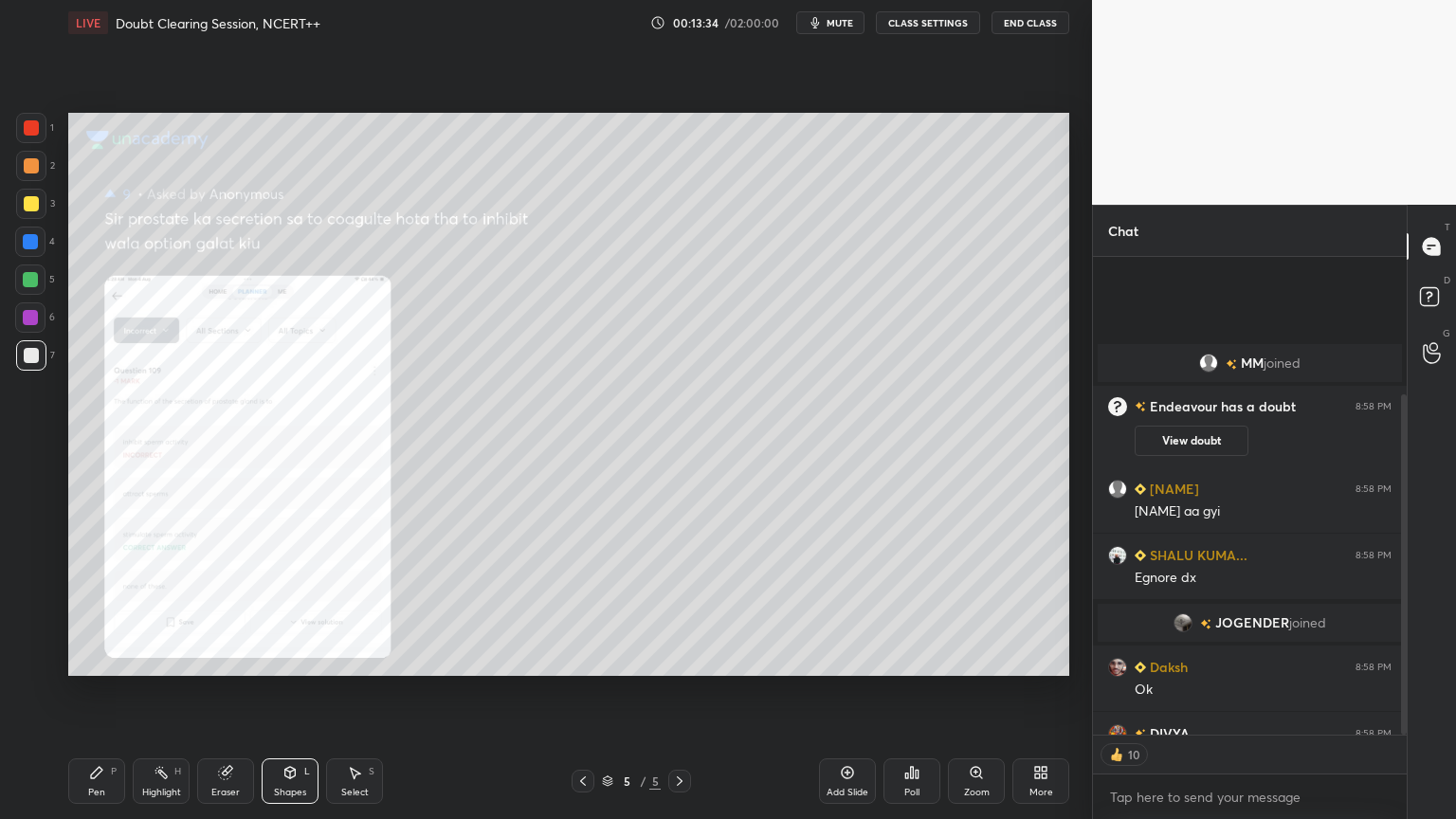 scroll, scrollTop: 193, scrollLeft: 0, axis: vertical 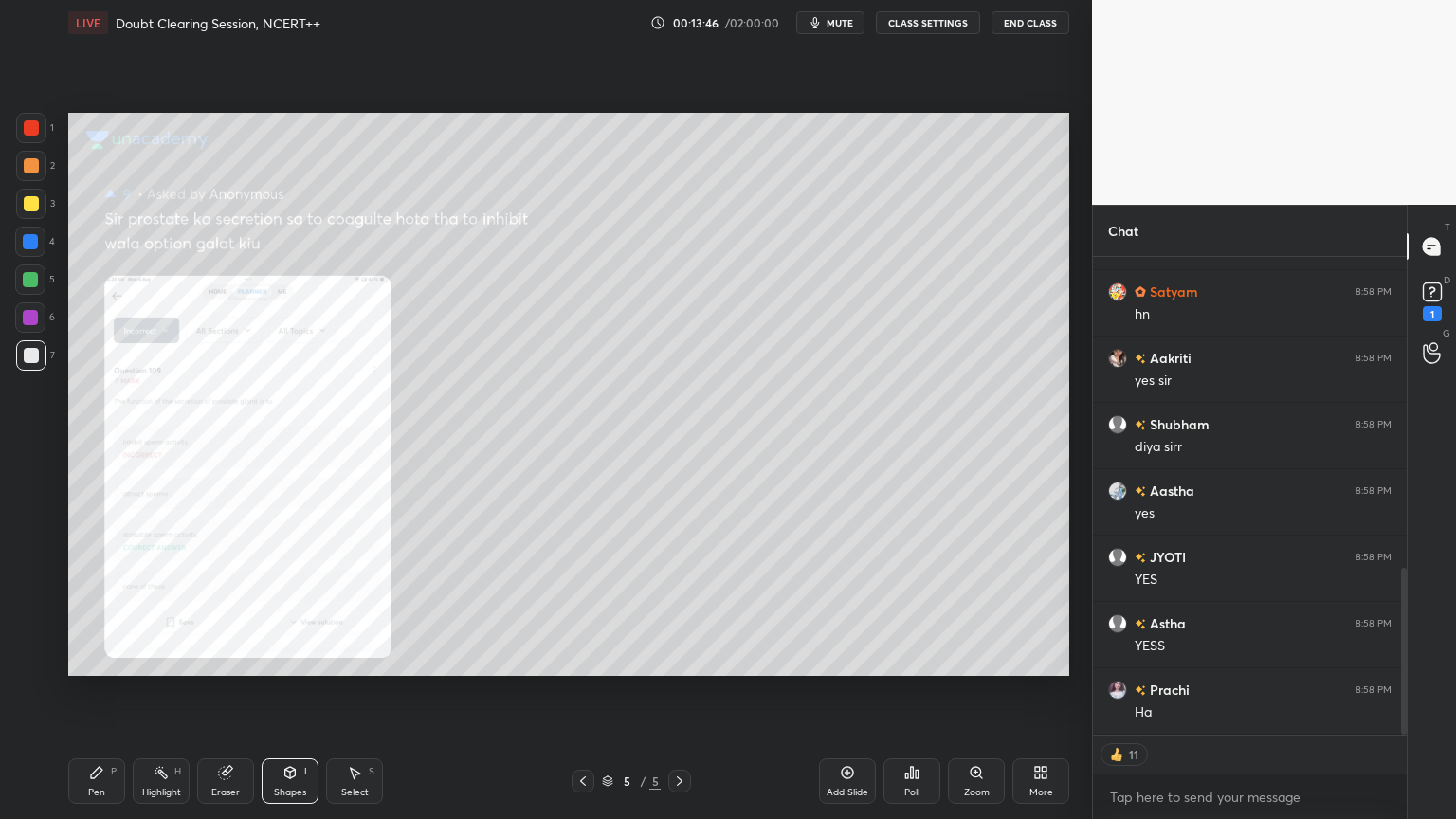 click 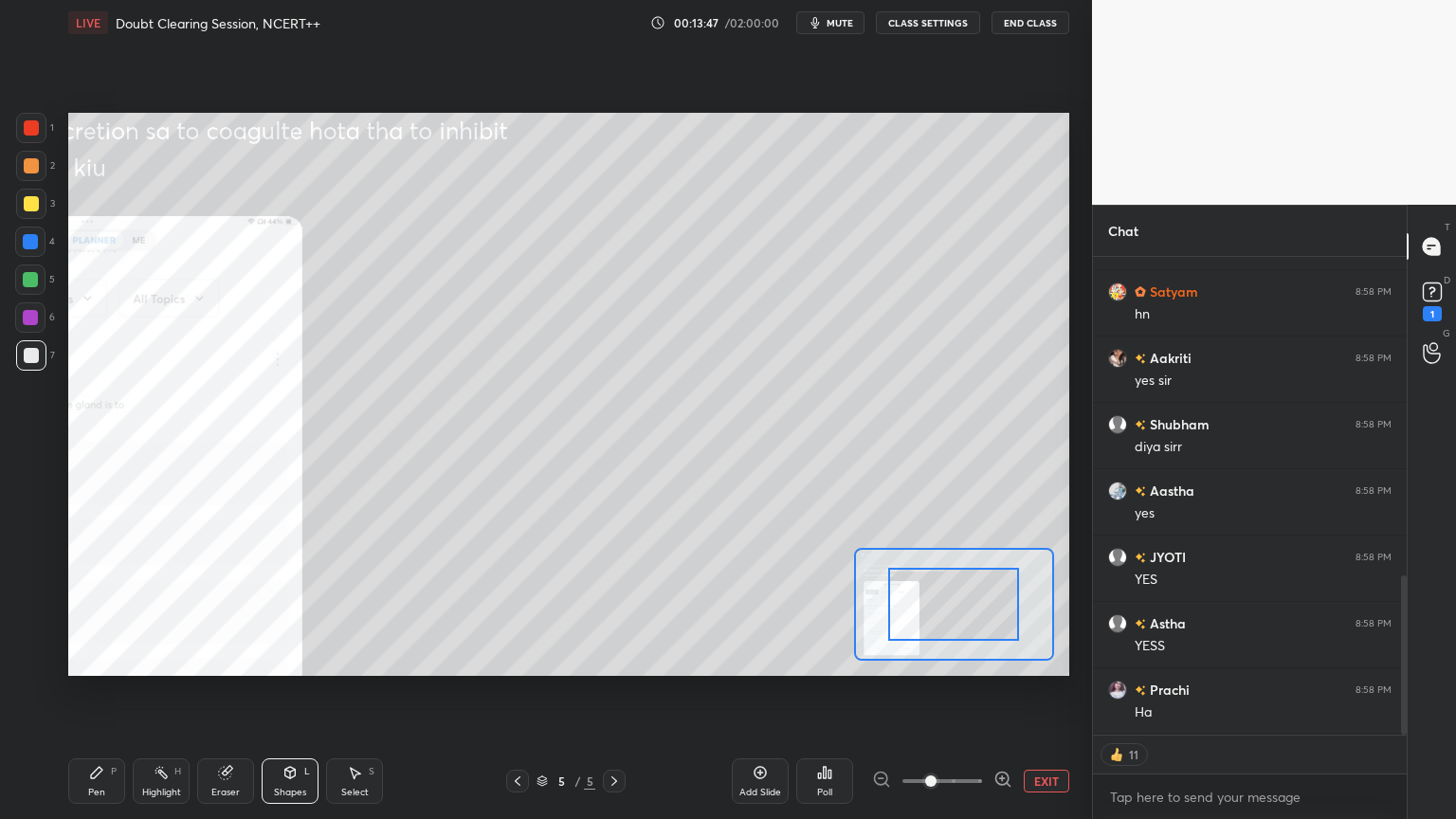 scroll, scrollTop: 956, scrollLeft: 0, axis: vertical 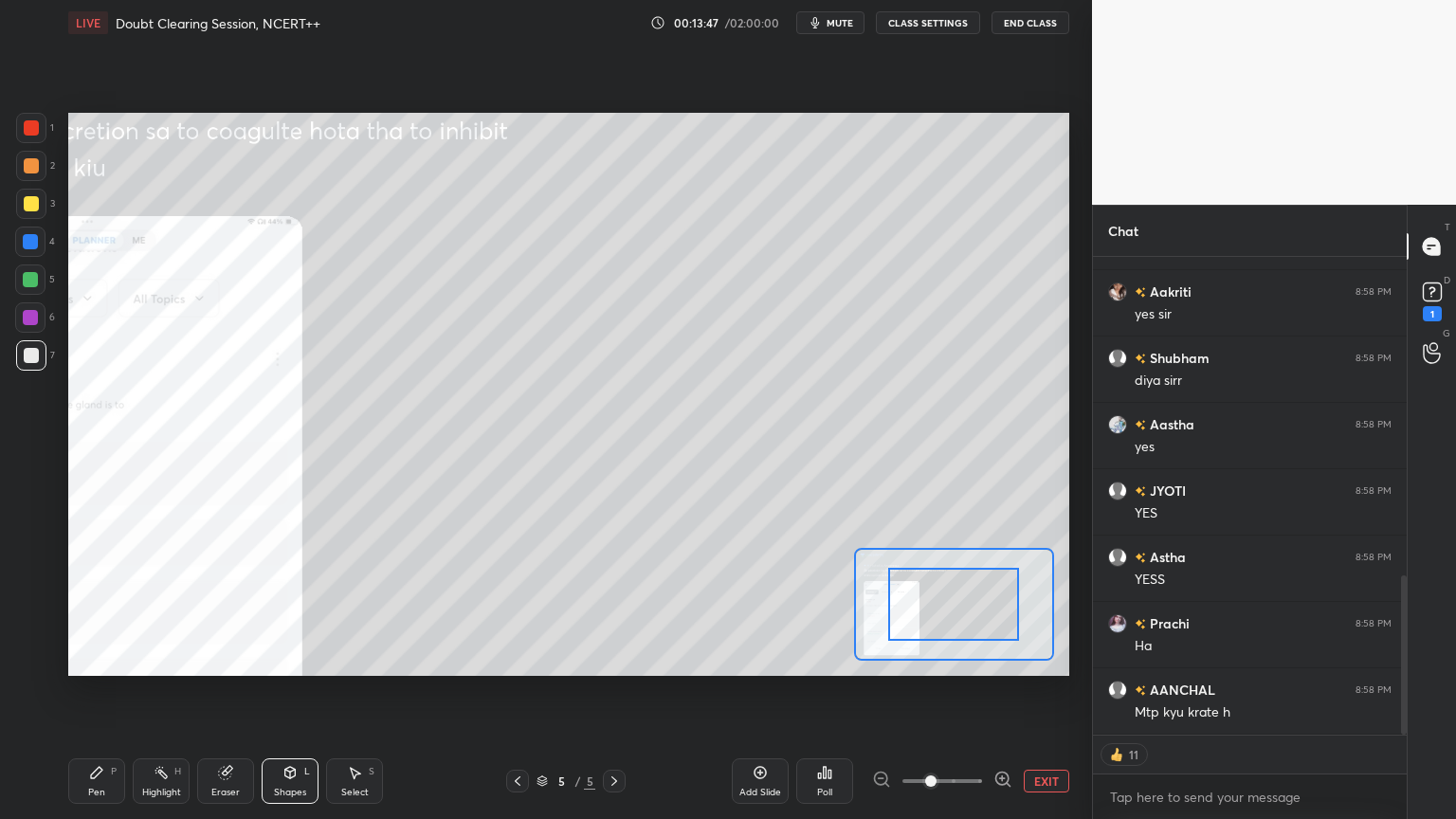 click 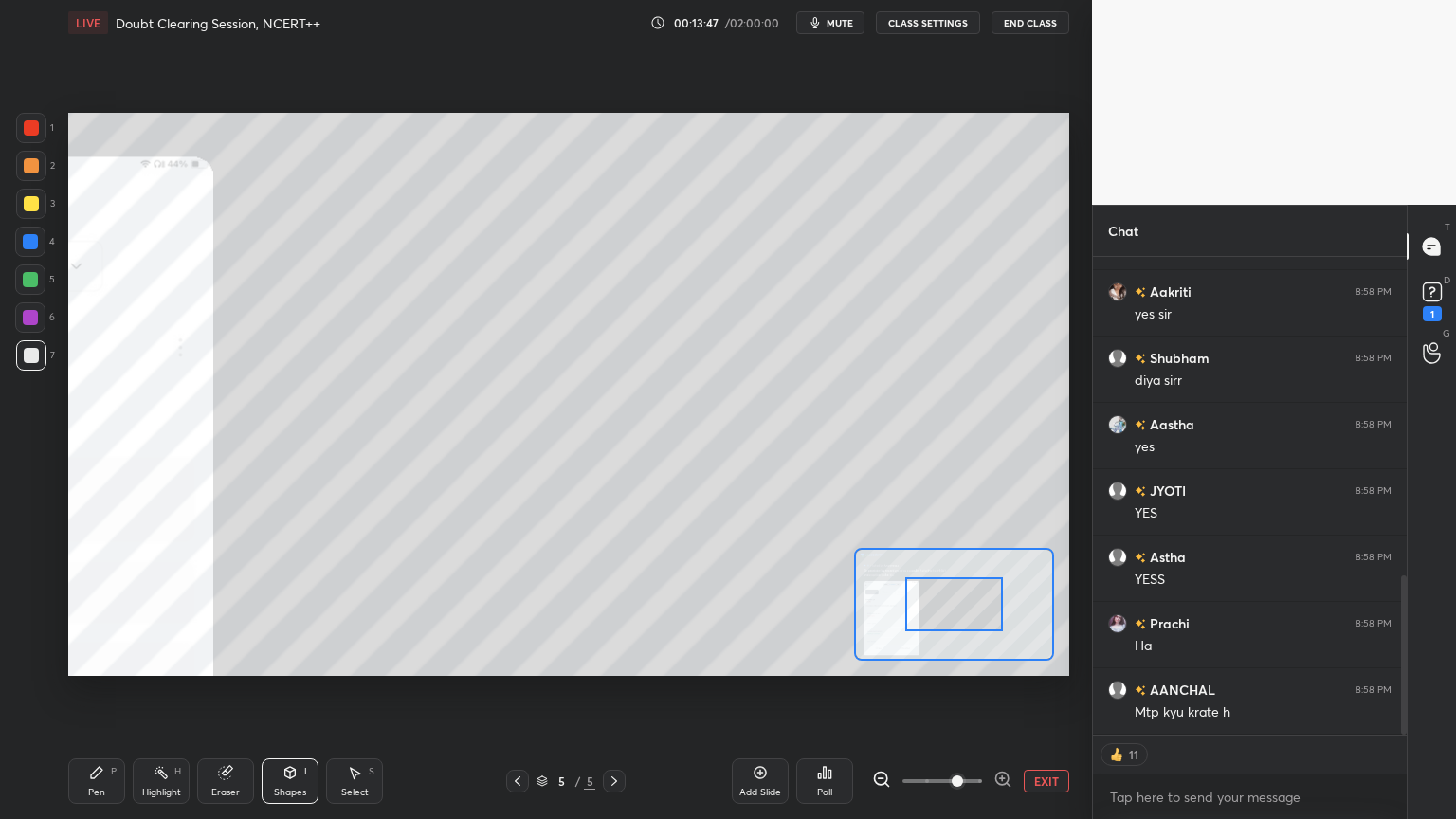 click 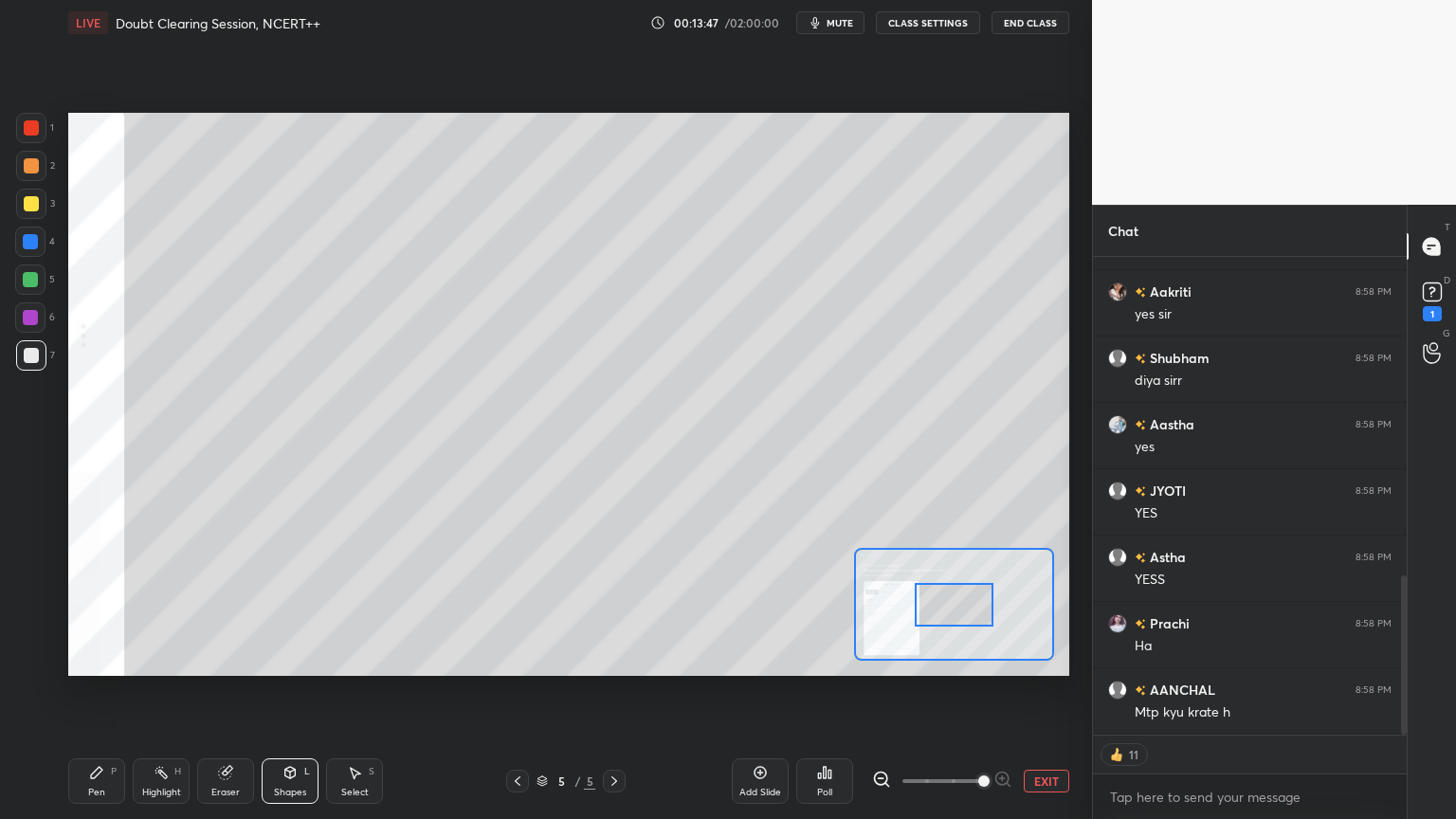 click at bounding box center (984, 781) 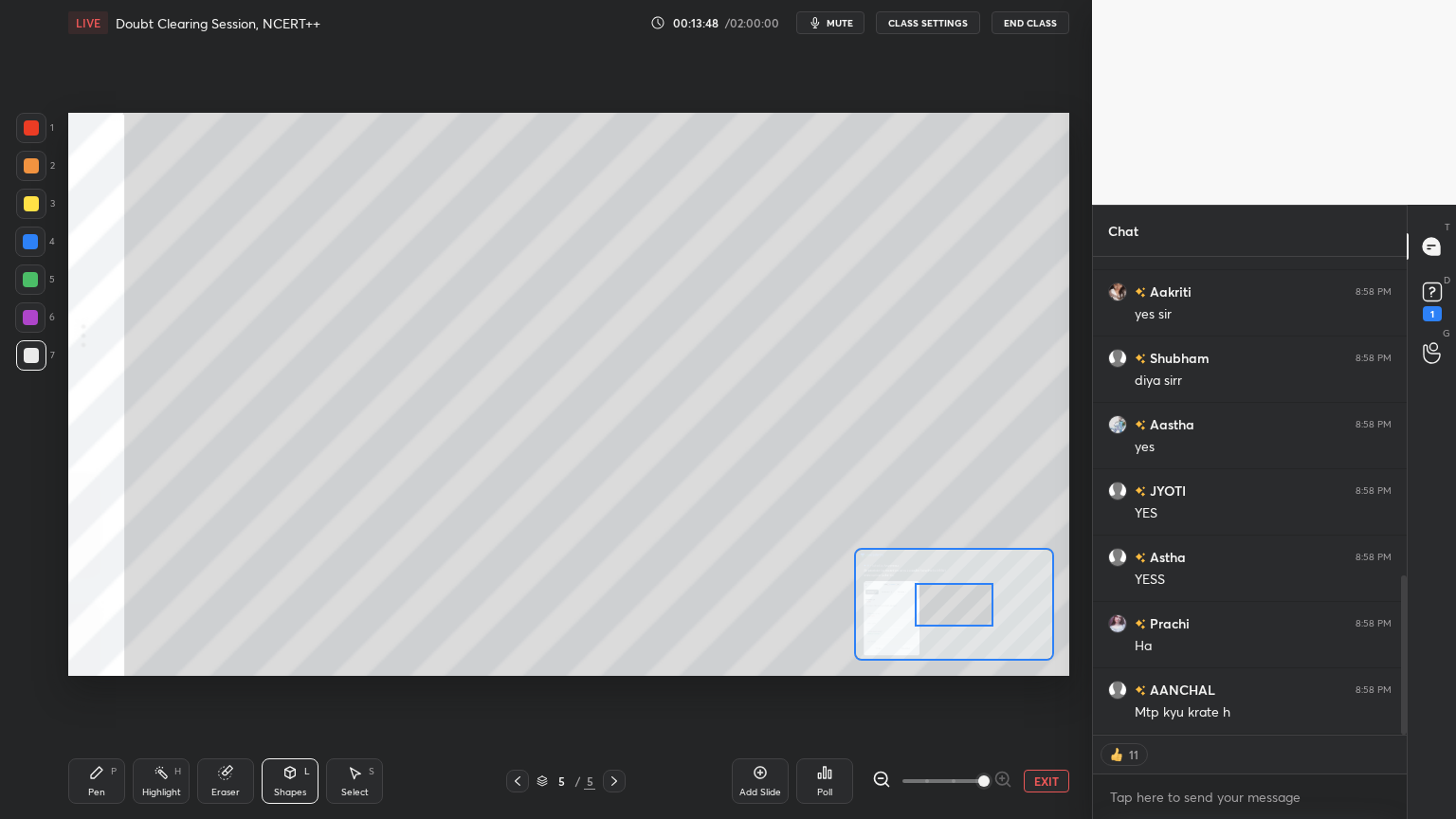 scroll, scrollTop: 1022, scrollLeft: 0, axis: vertical 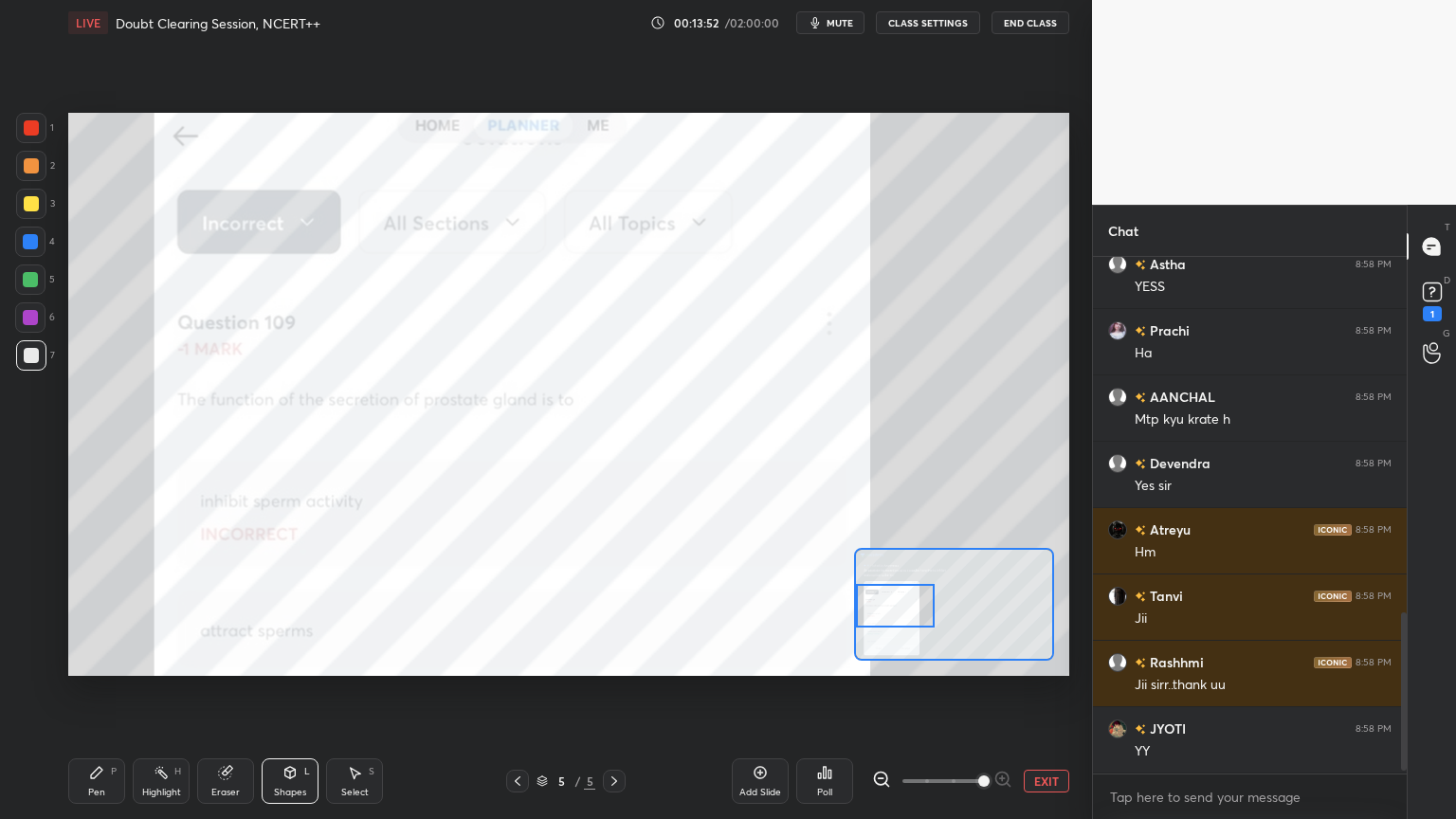drag, startPoint x: 972, startPoint y: 603, endPoint x: 906, endPoint y: 603, distance: 66 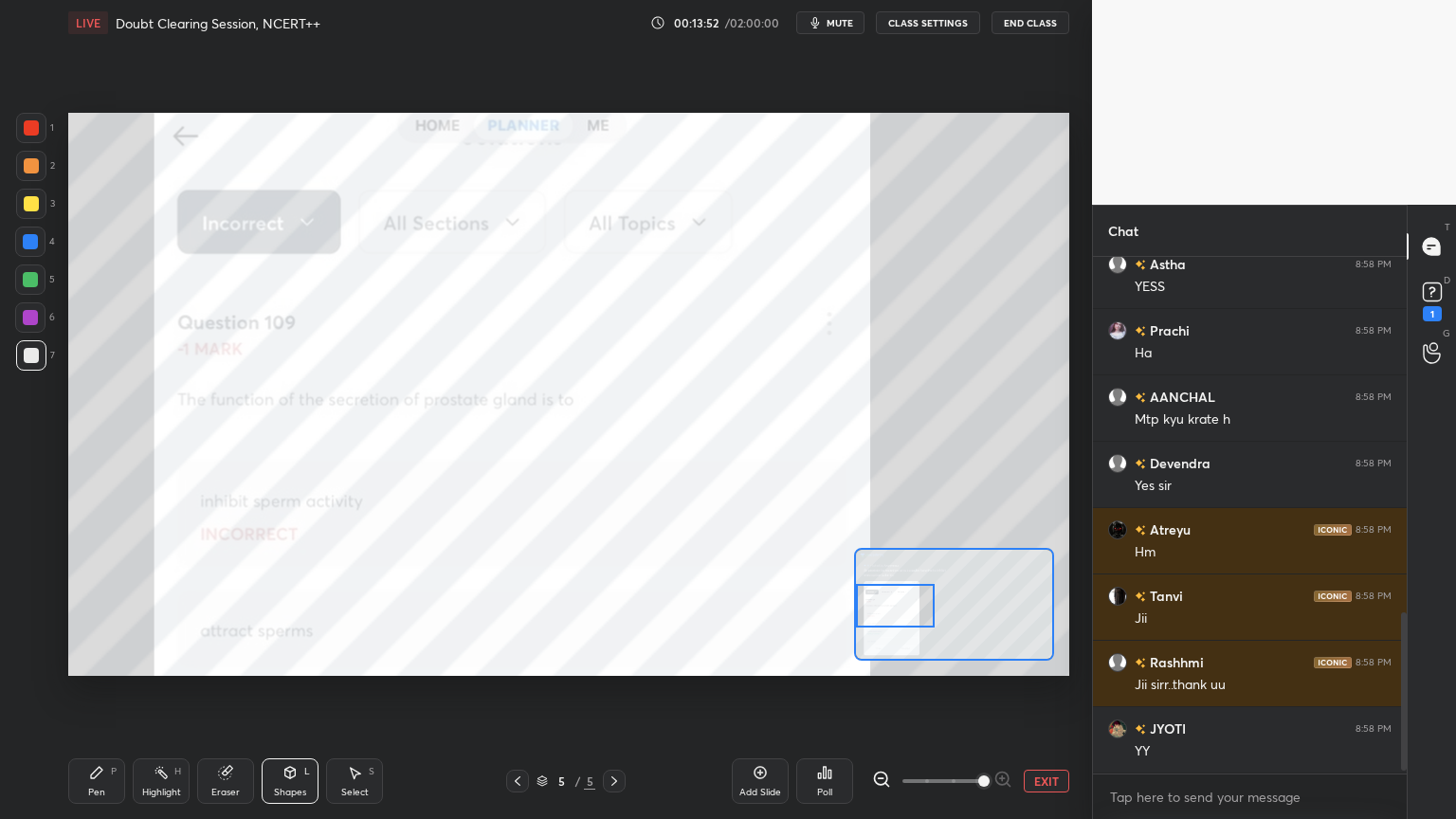click at bounding box center [895, 606] 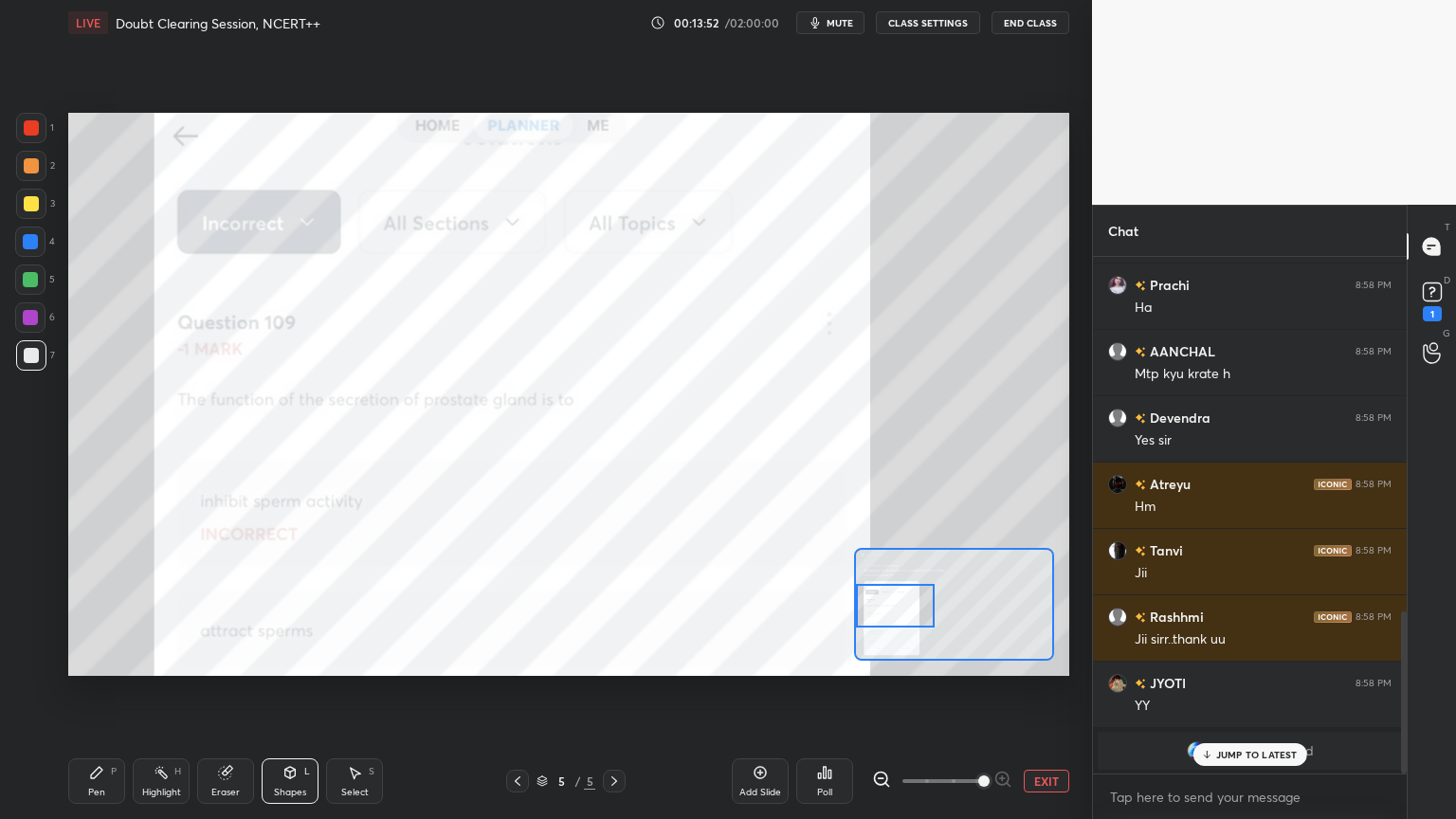 scroll, scrollTop: 1134, scrollLeft: 0, axis: vertical 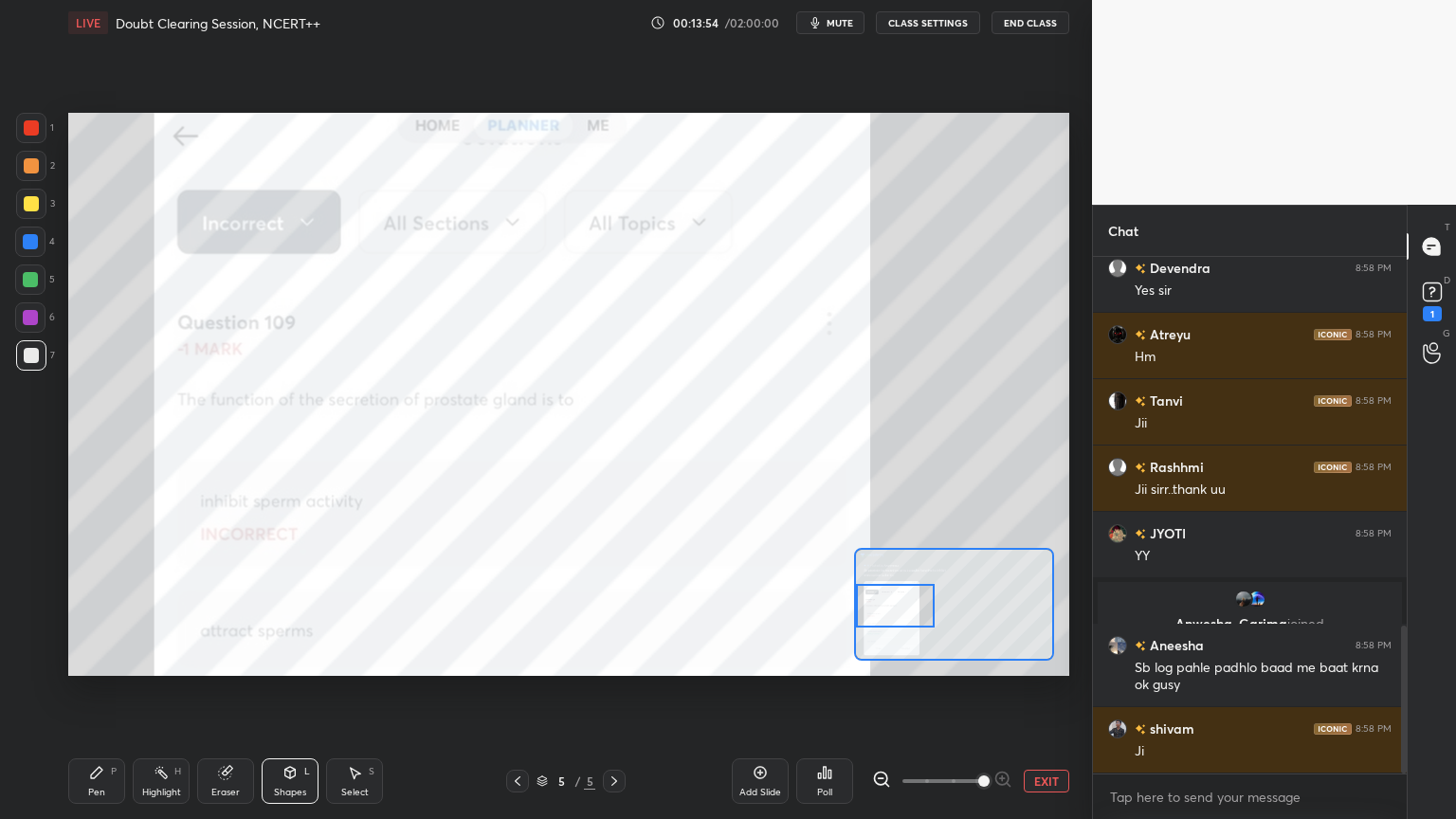 click at bounding box center [31, 128] 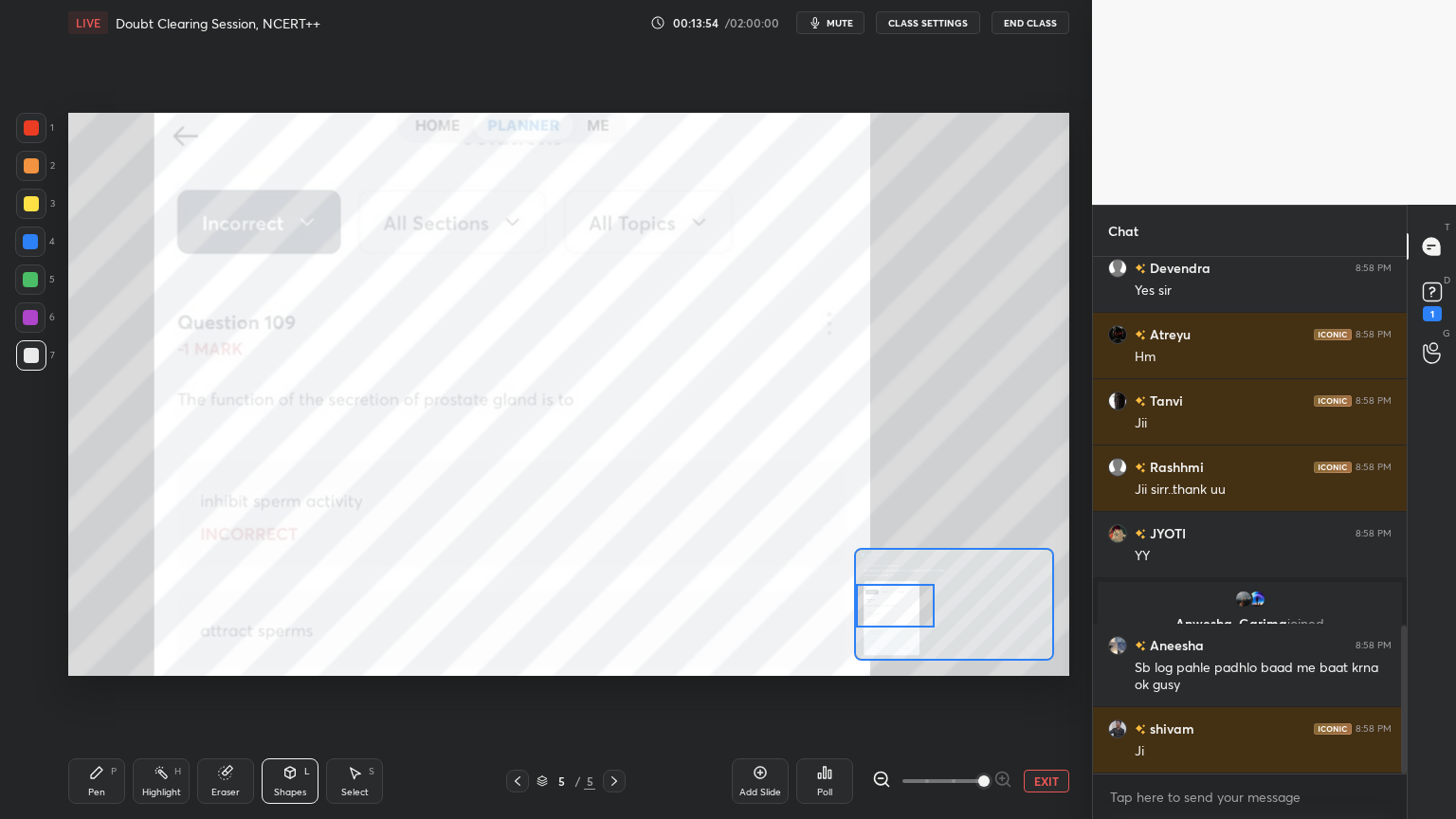 click at bounding box center (31, 128) 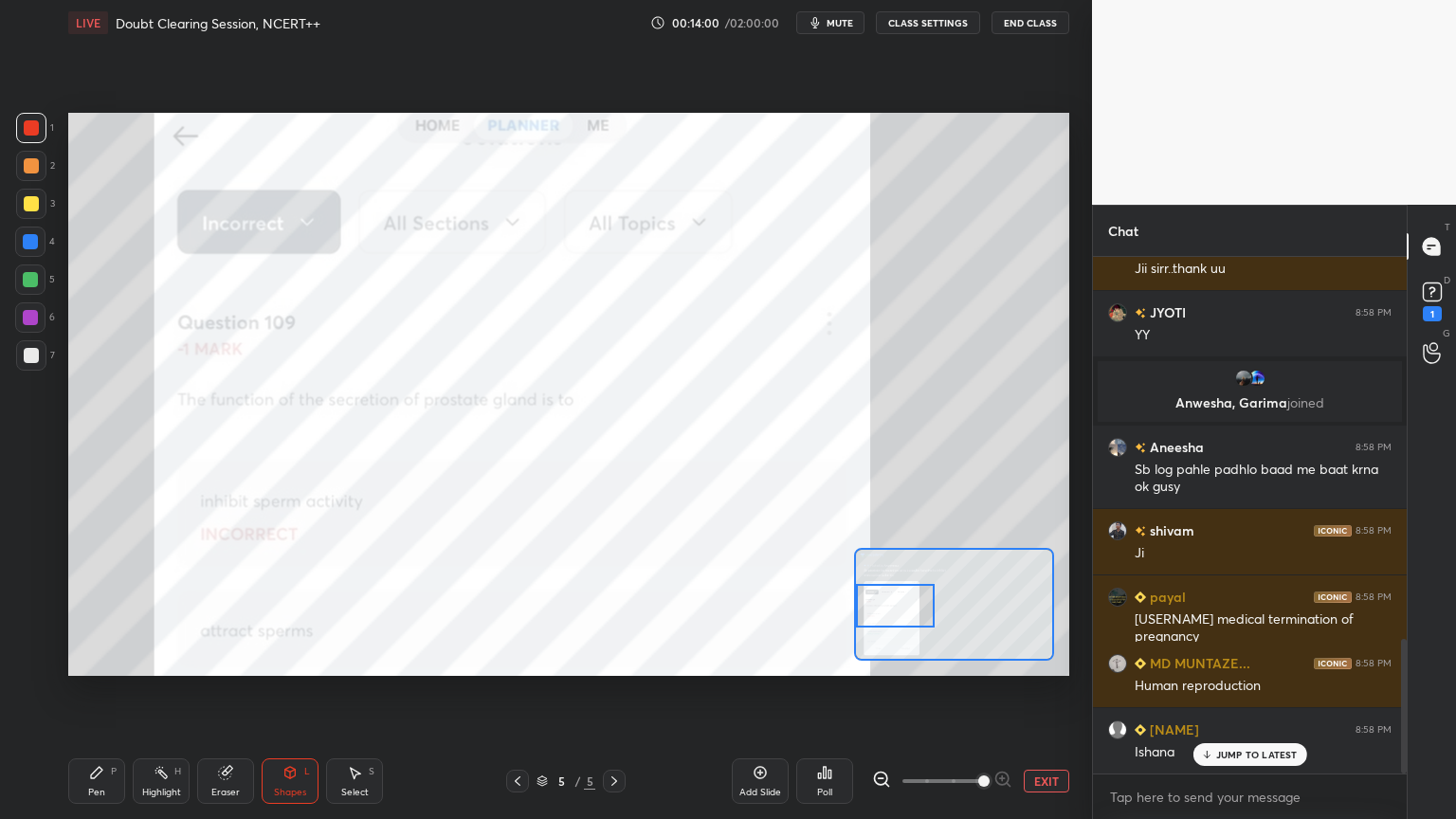 scroll, scrollTop: 1535, scrollLeft: 0, axis: vertical 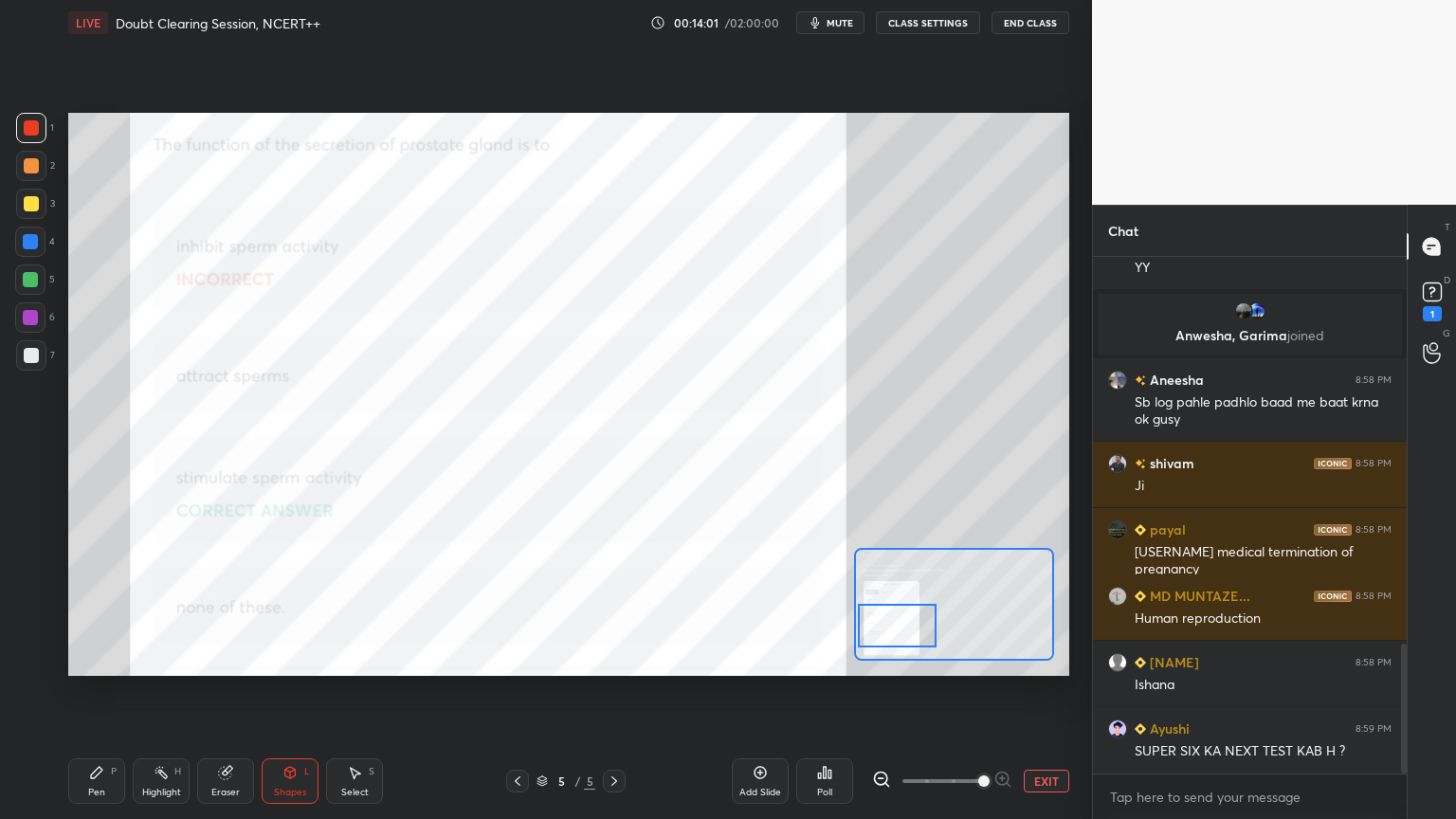 drag, startPoint x: 908, startPoint y: 612, endPoint x: 909, endPoint y: 629, distance: 17.029386 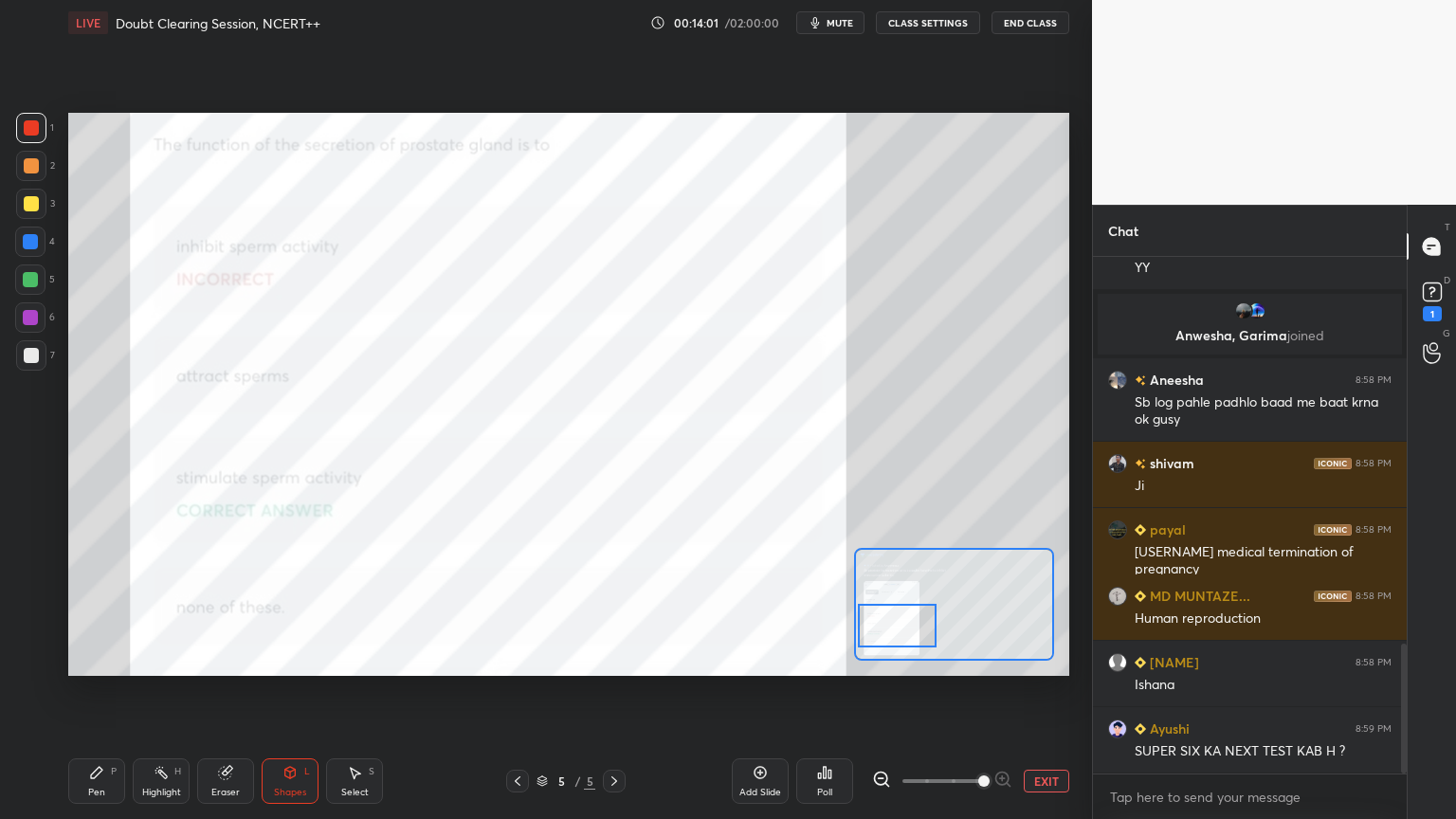 click at bounding box center [897, 626] 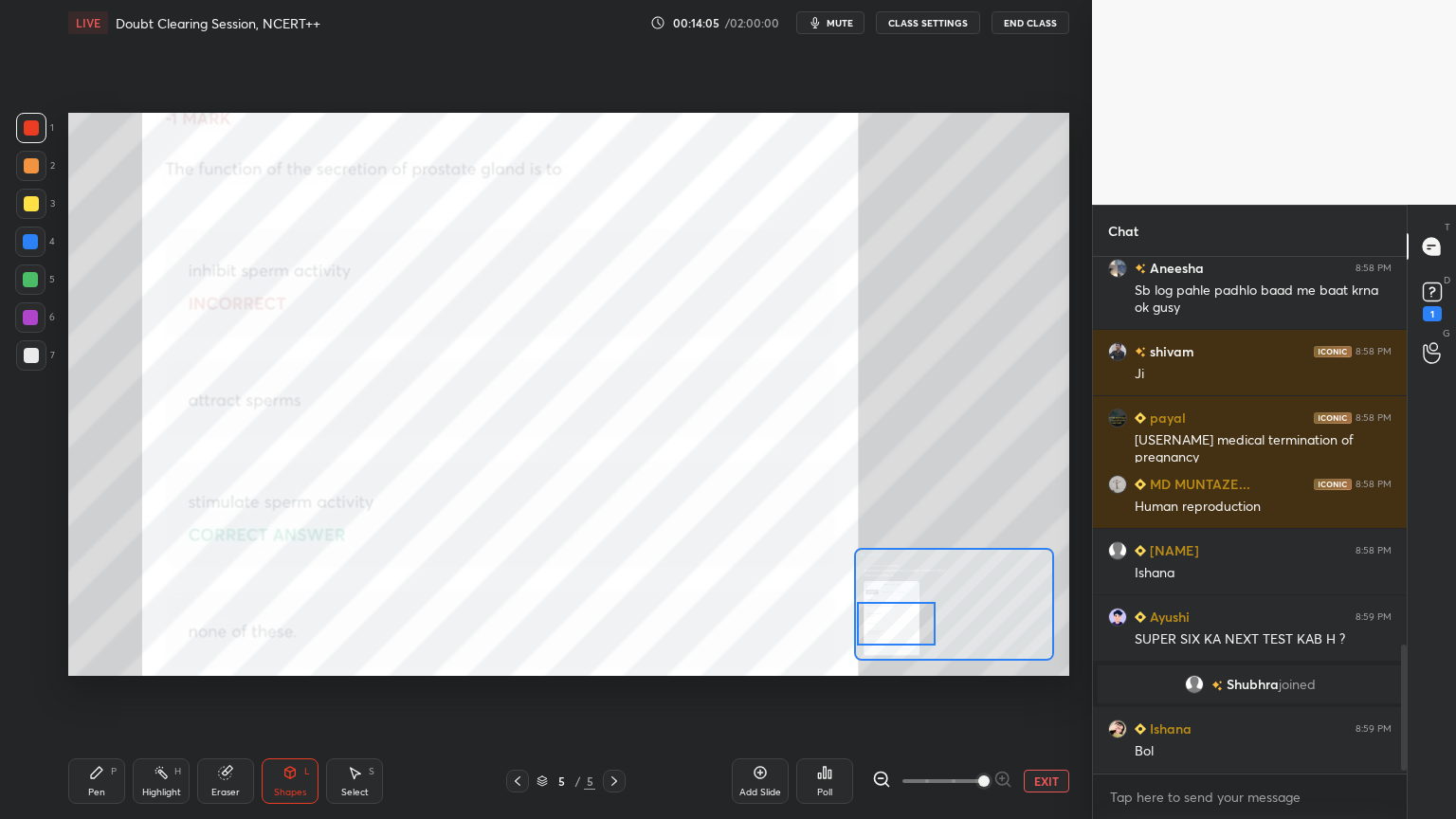 scroll, scrollTop: 1623, scrollLeft: 0, axis: vertical 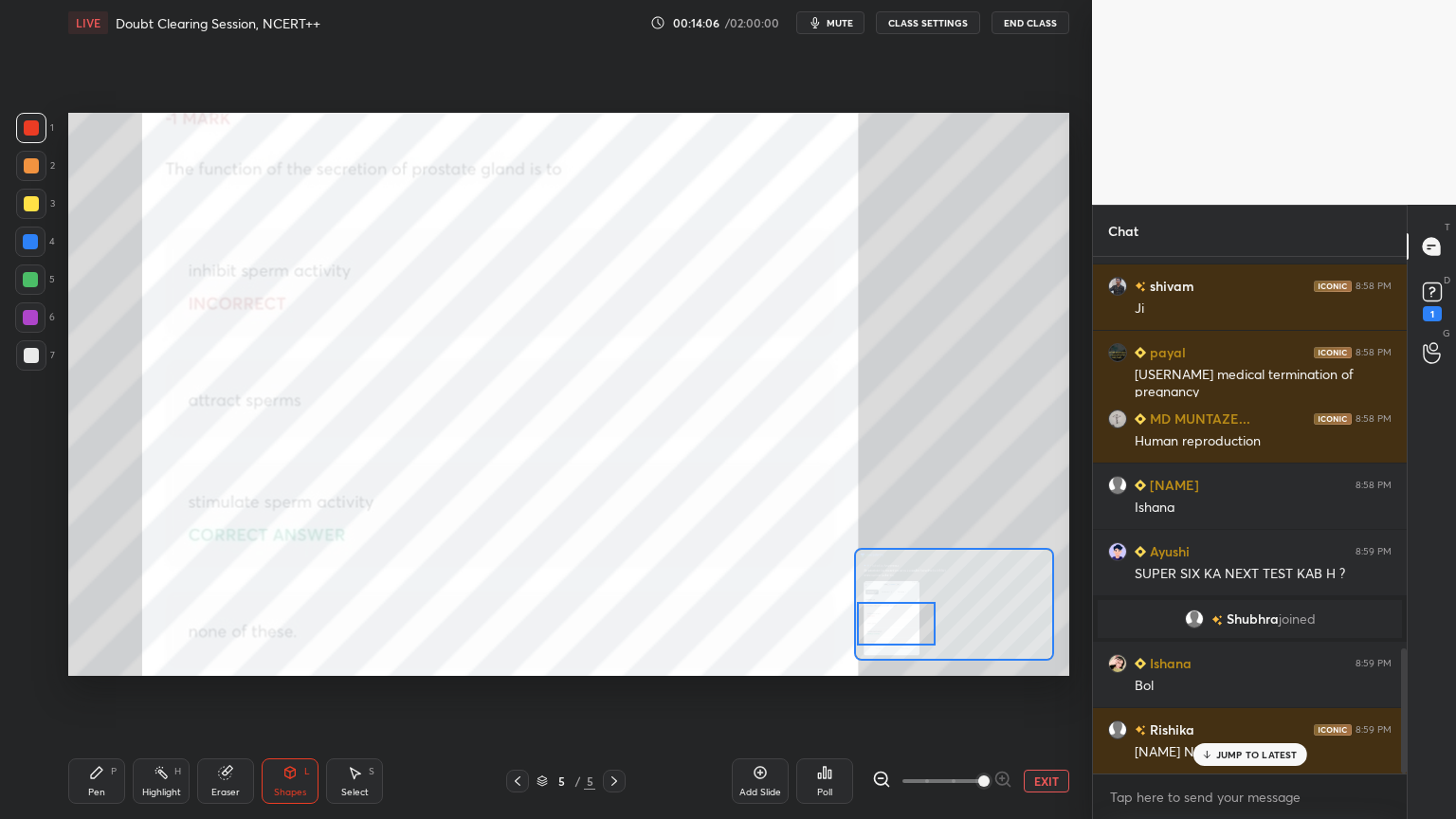 click on "Pen P" at bounding box center [97, 781] 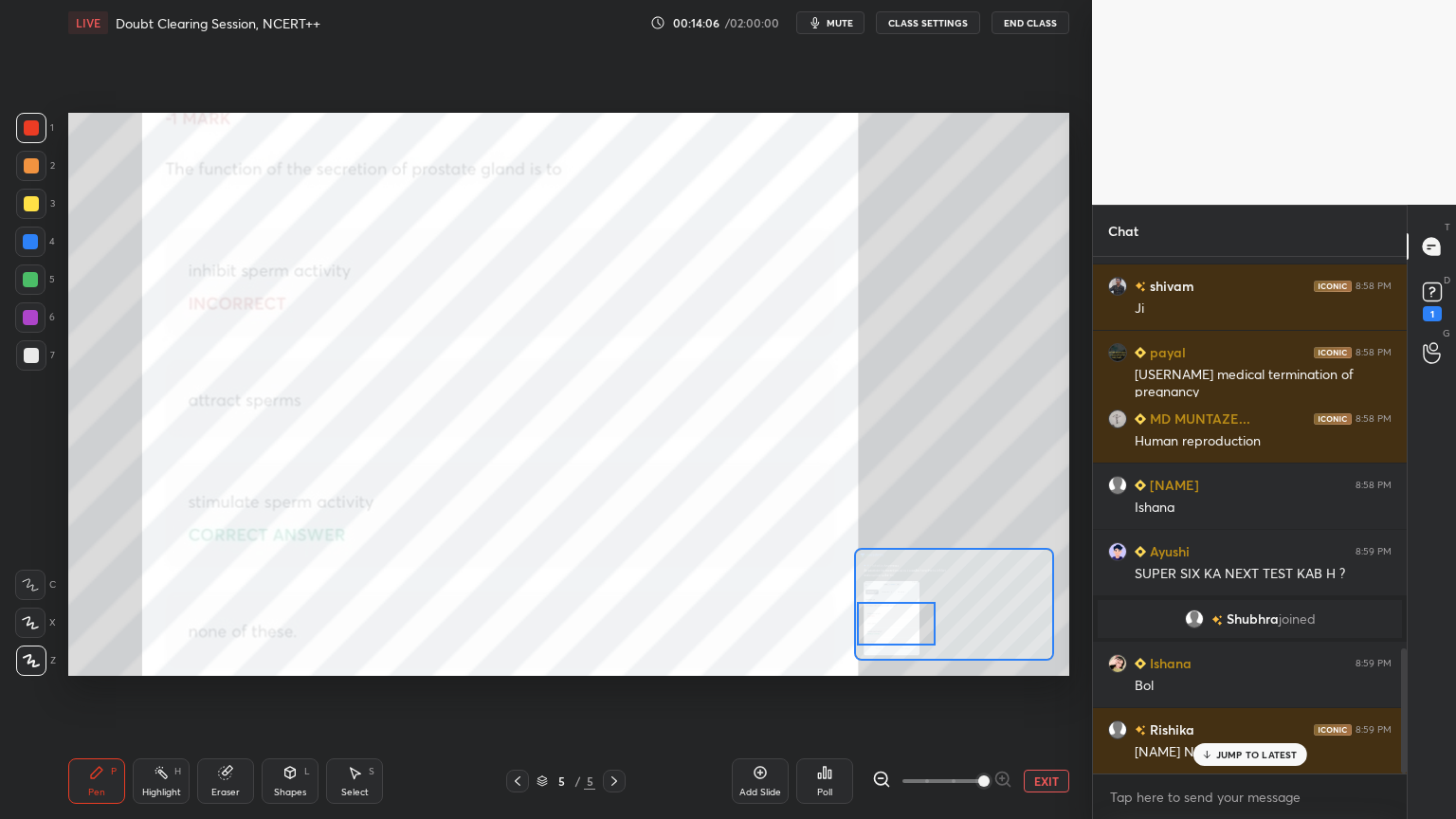 click on "Pen P" at bounding box center (97, 781) 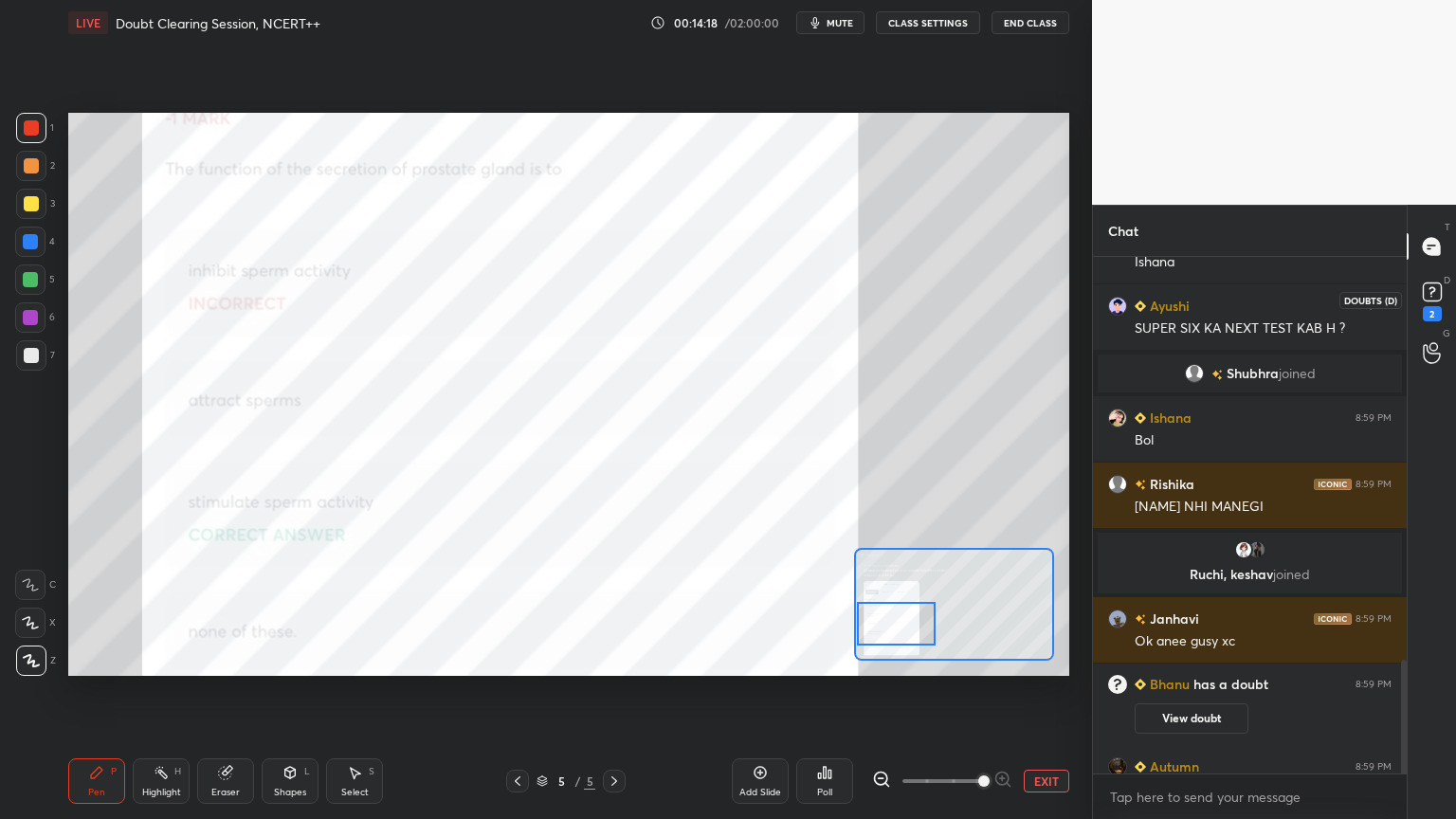 scroll, scrollTop: 1838, scrollLeft: 0, axis: vertical 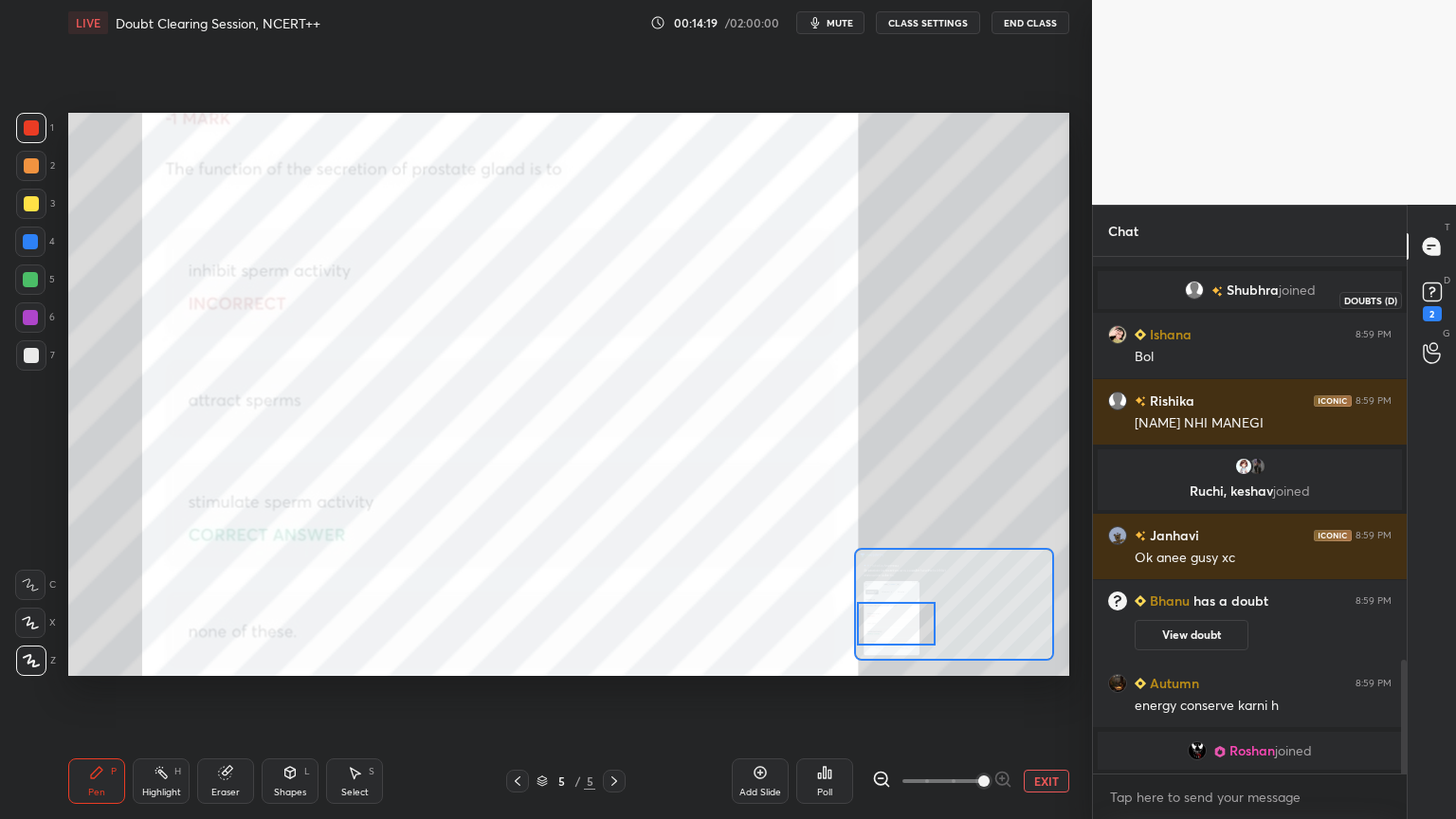 click 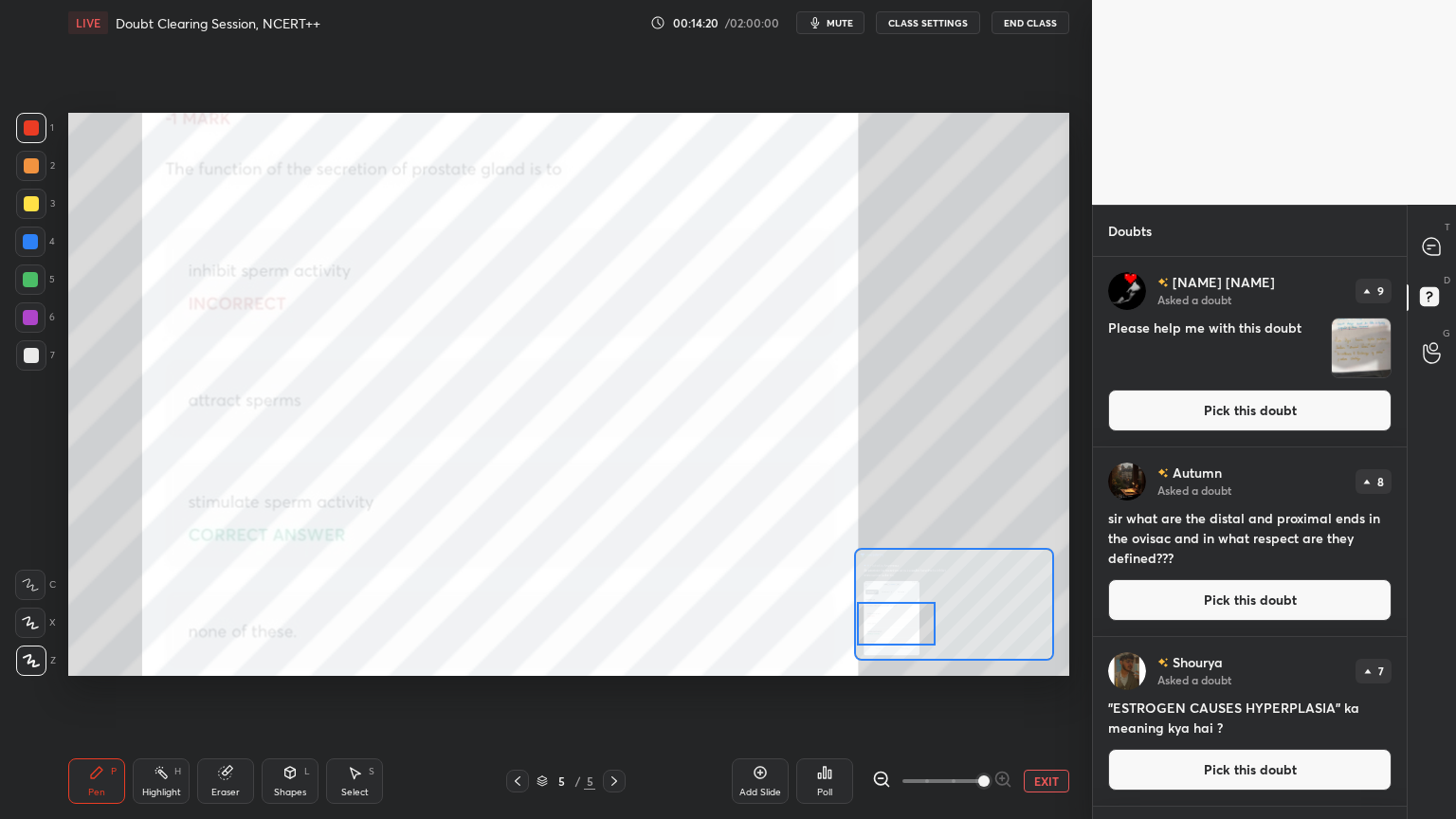click on "Pick this doubt" at bounding box center (1249, 410) 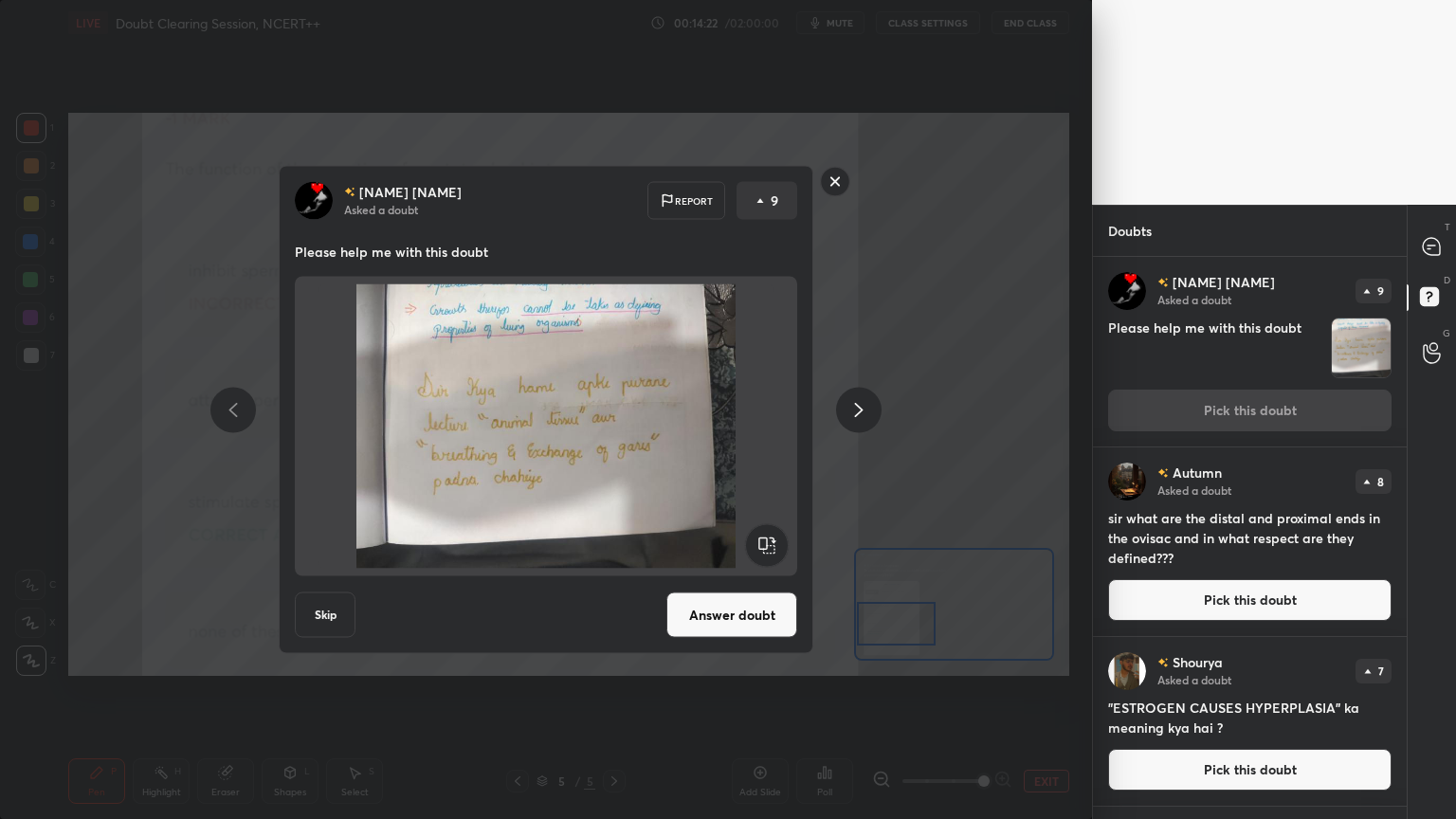 click on "Answer doubt" at bounding box center (732, 615) 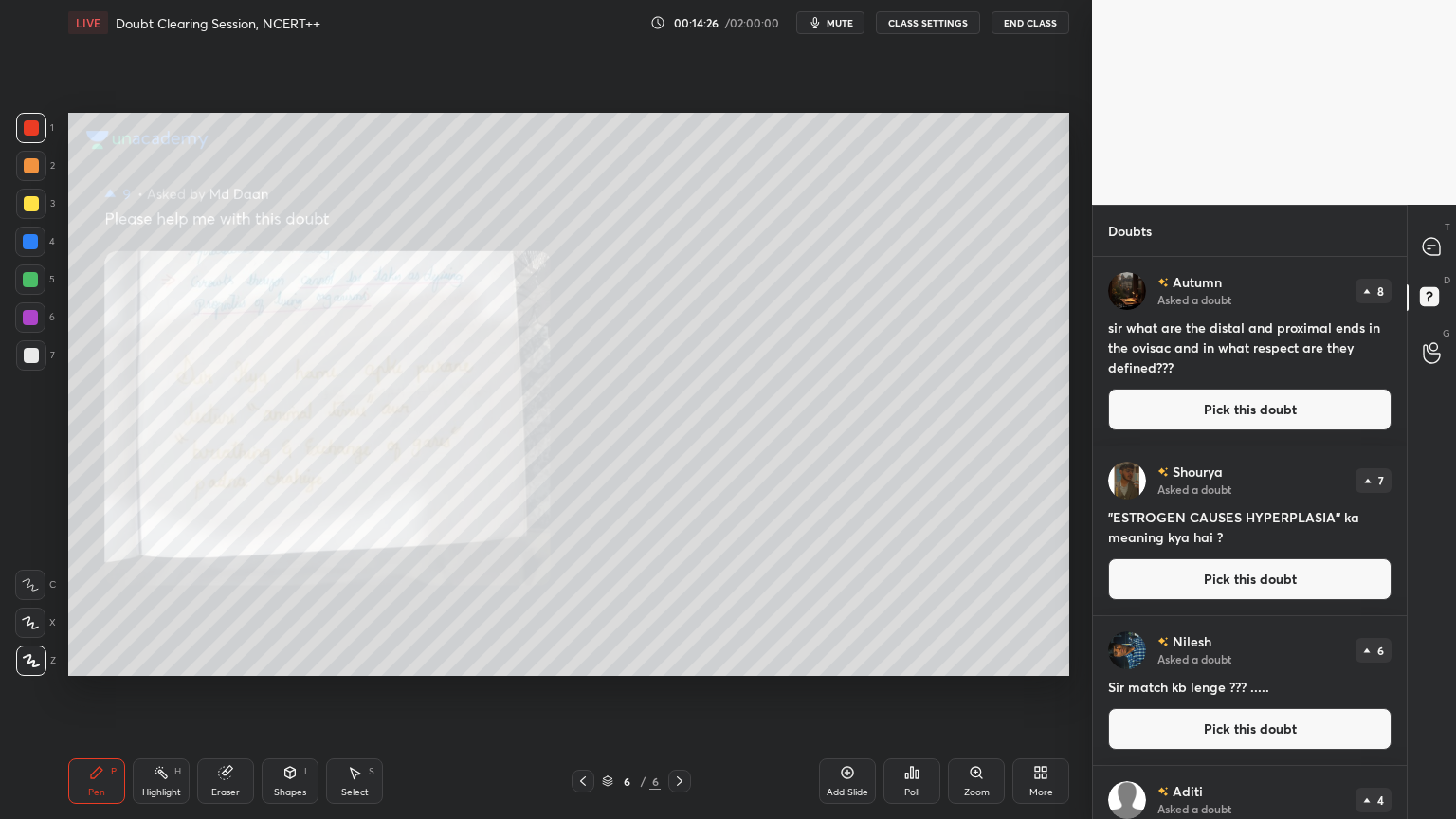 click 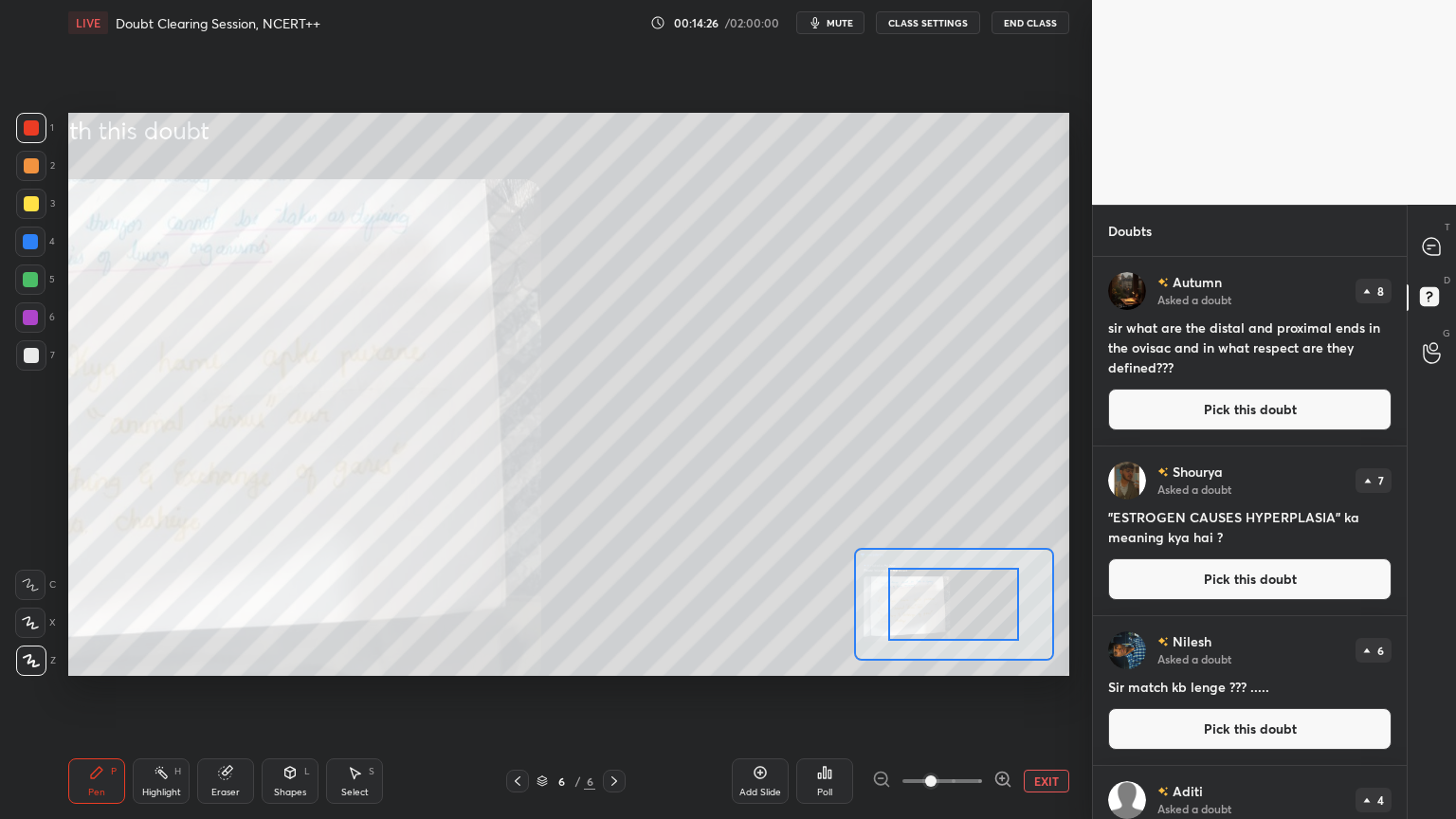 click at bounding box center [942, 781] 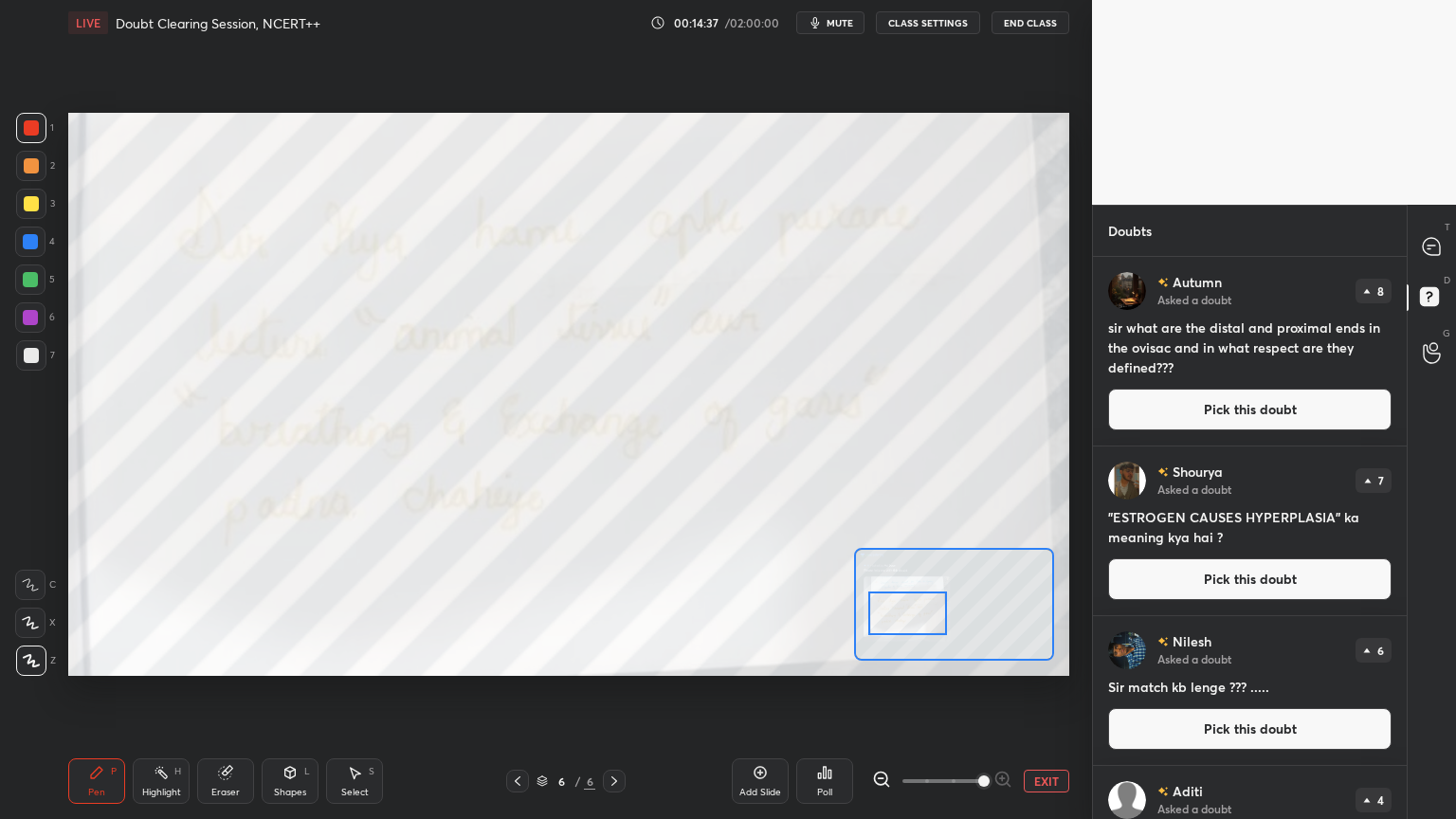drag, startPoint x: 952, startPoint y: 618, endPoint x: 907, endPoint y: 627, distance: 45.891176 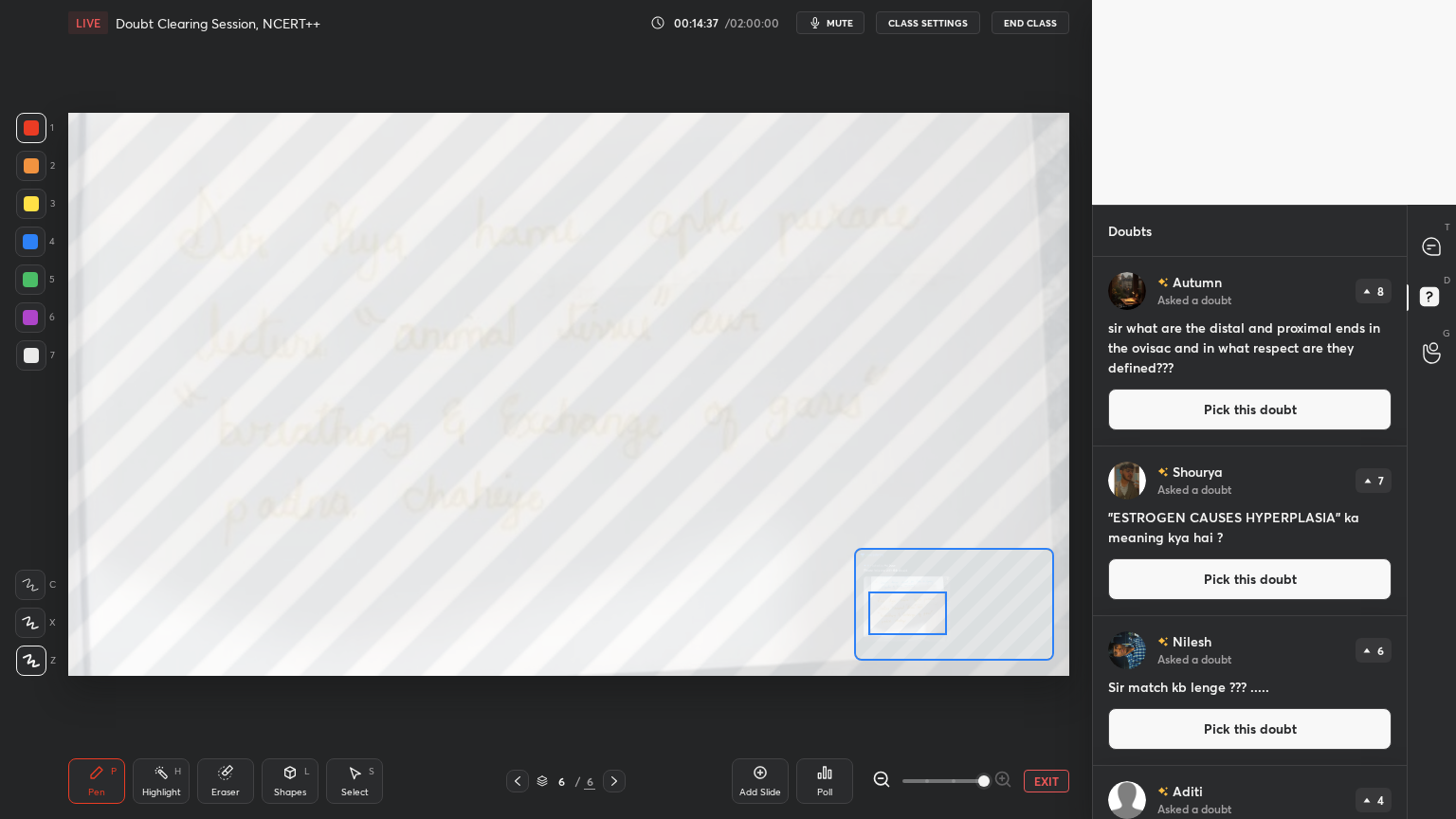 click at bounding box center (907, 613) 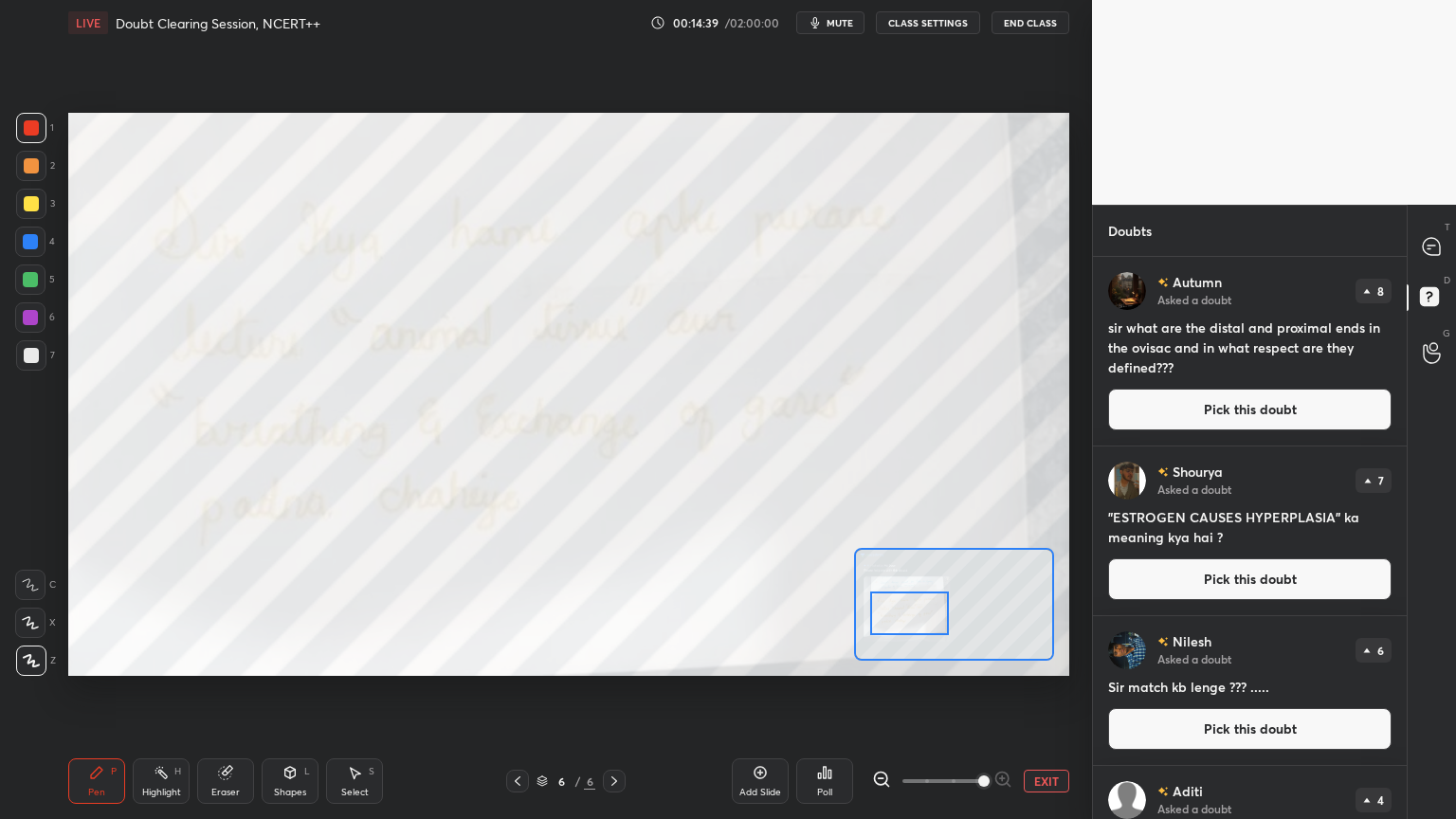 drag, startPoint x: 1292, startPoint y: 411, endPoint x: 1281, endPoint y: 413, distance: 11.18034 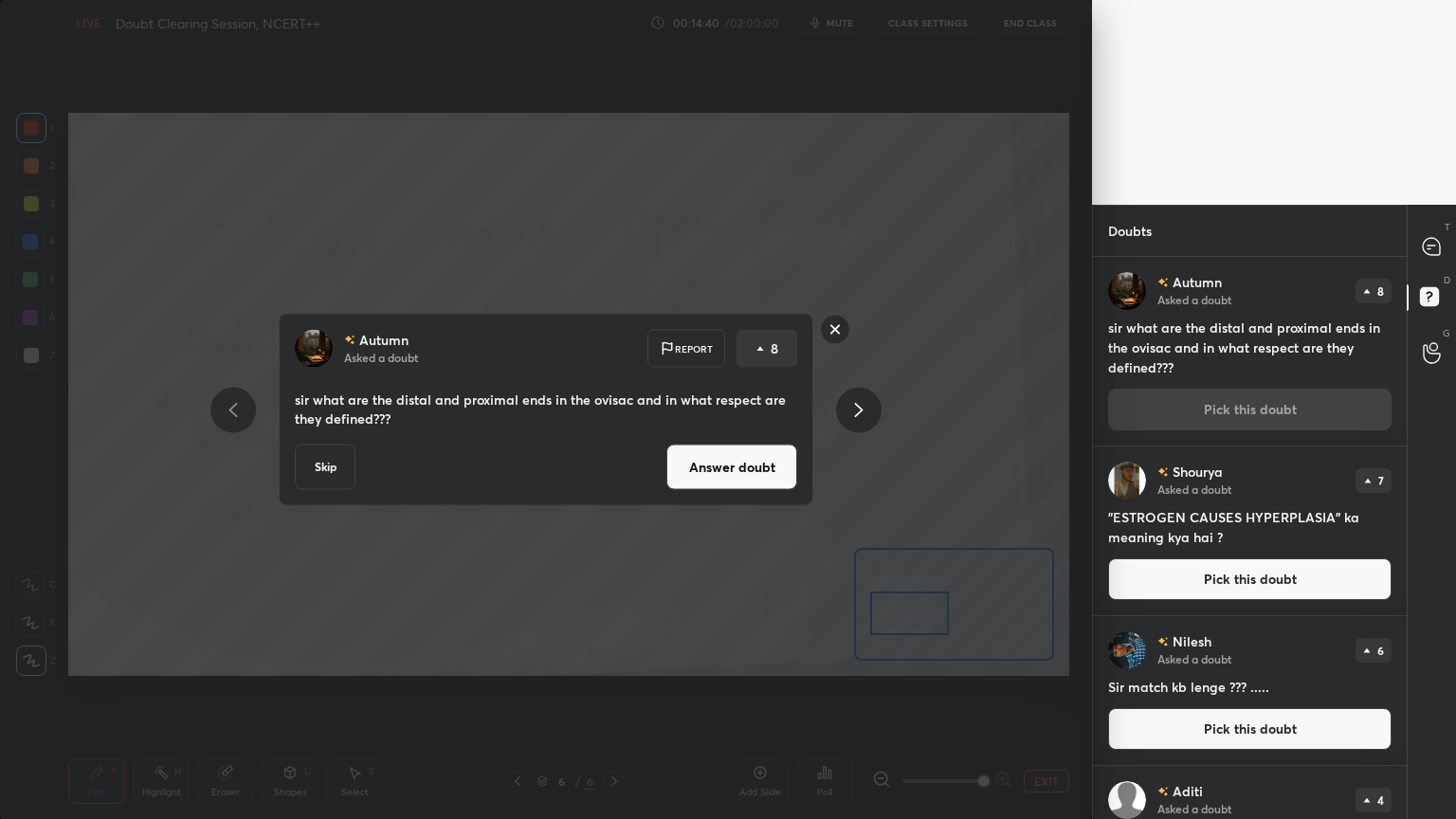 click on "Answer doubt" at bounding box center (732, 467) 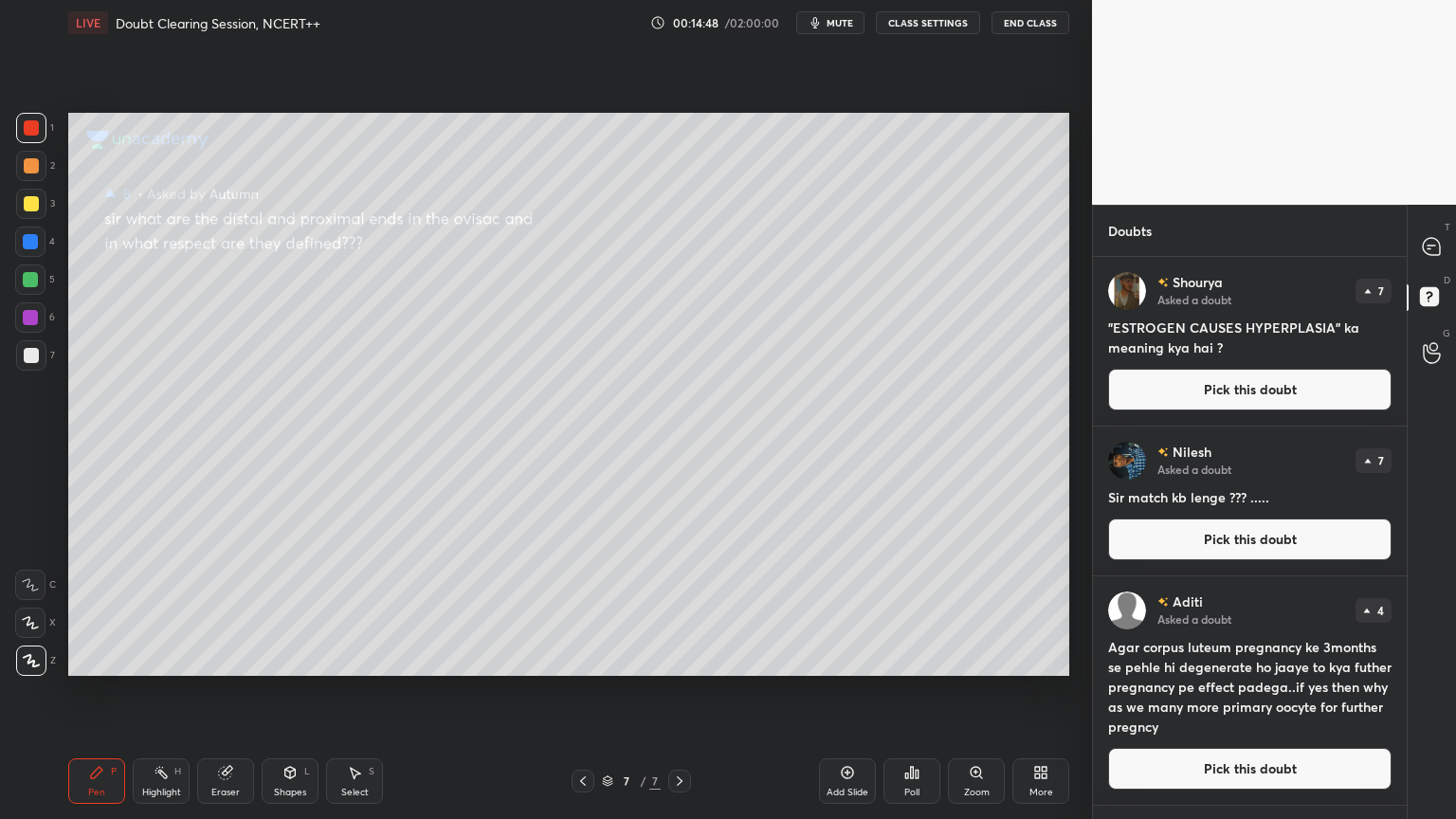 click at bounding box center [31, 204] 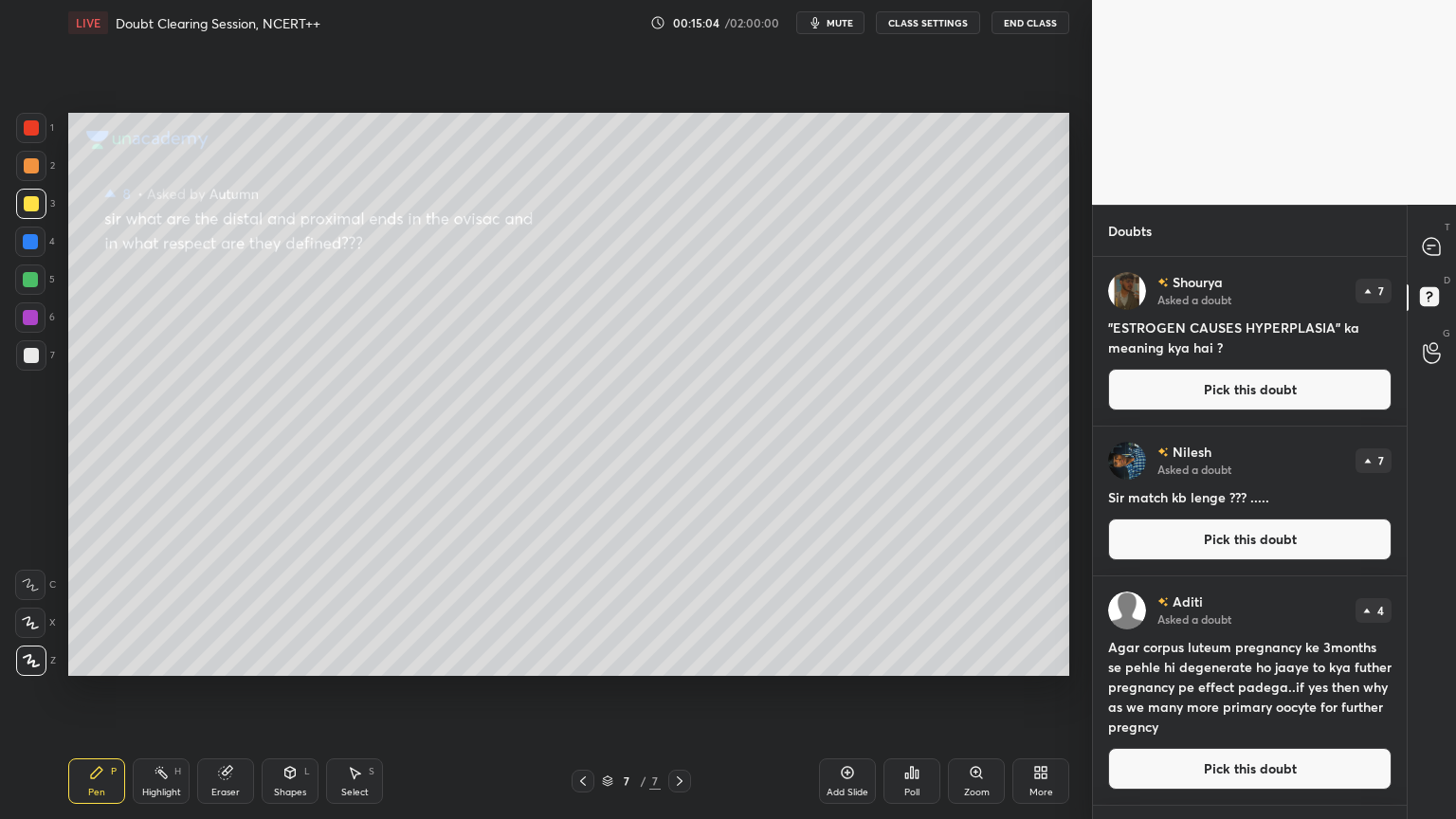 click on "Eraser" at bounding box center (226, 781) 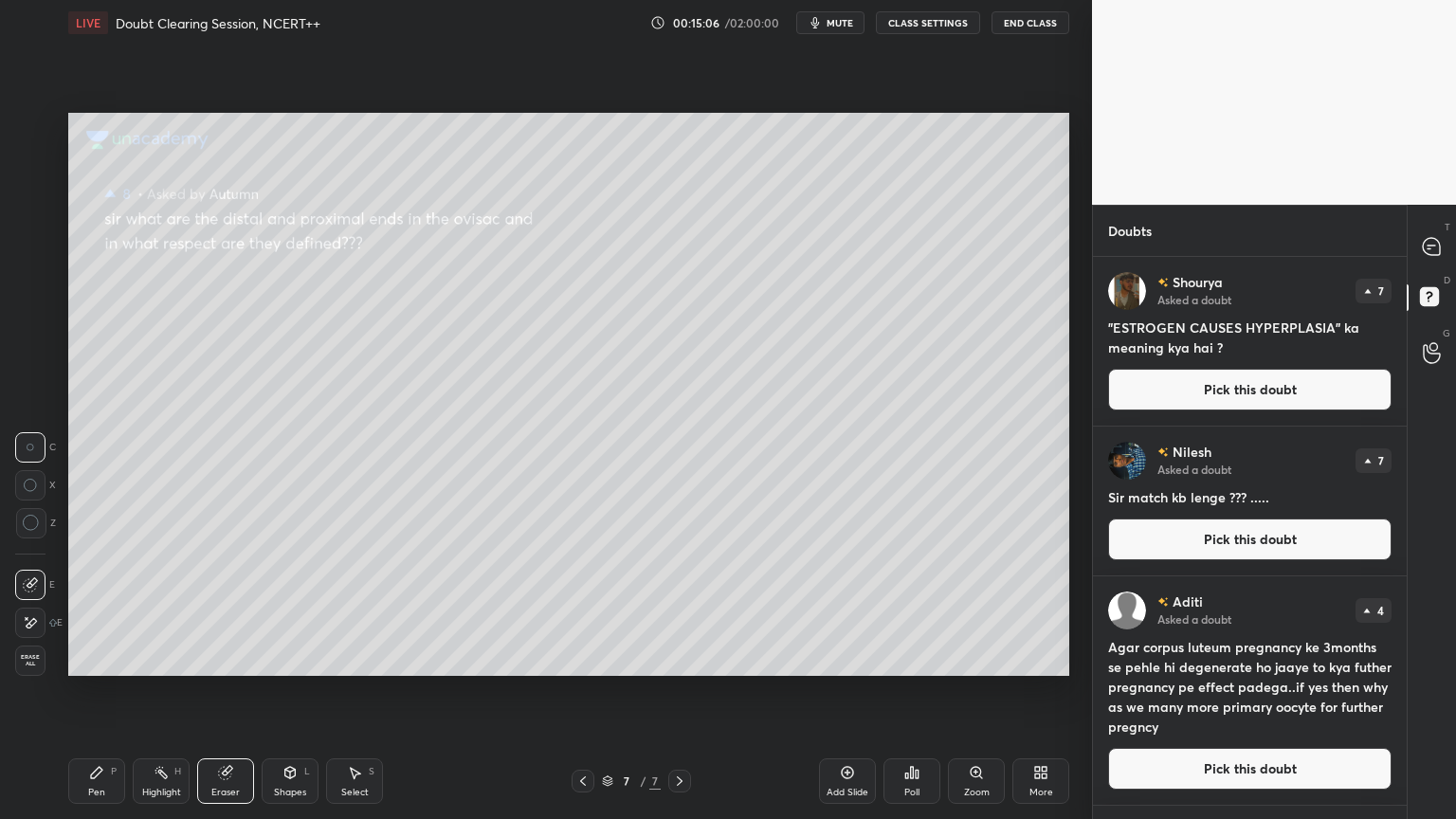 click on "Pen P" at bounding box center [97, 781] 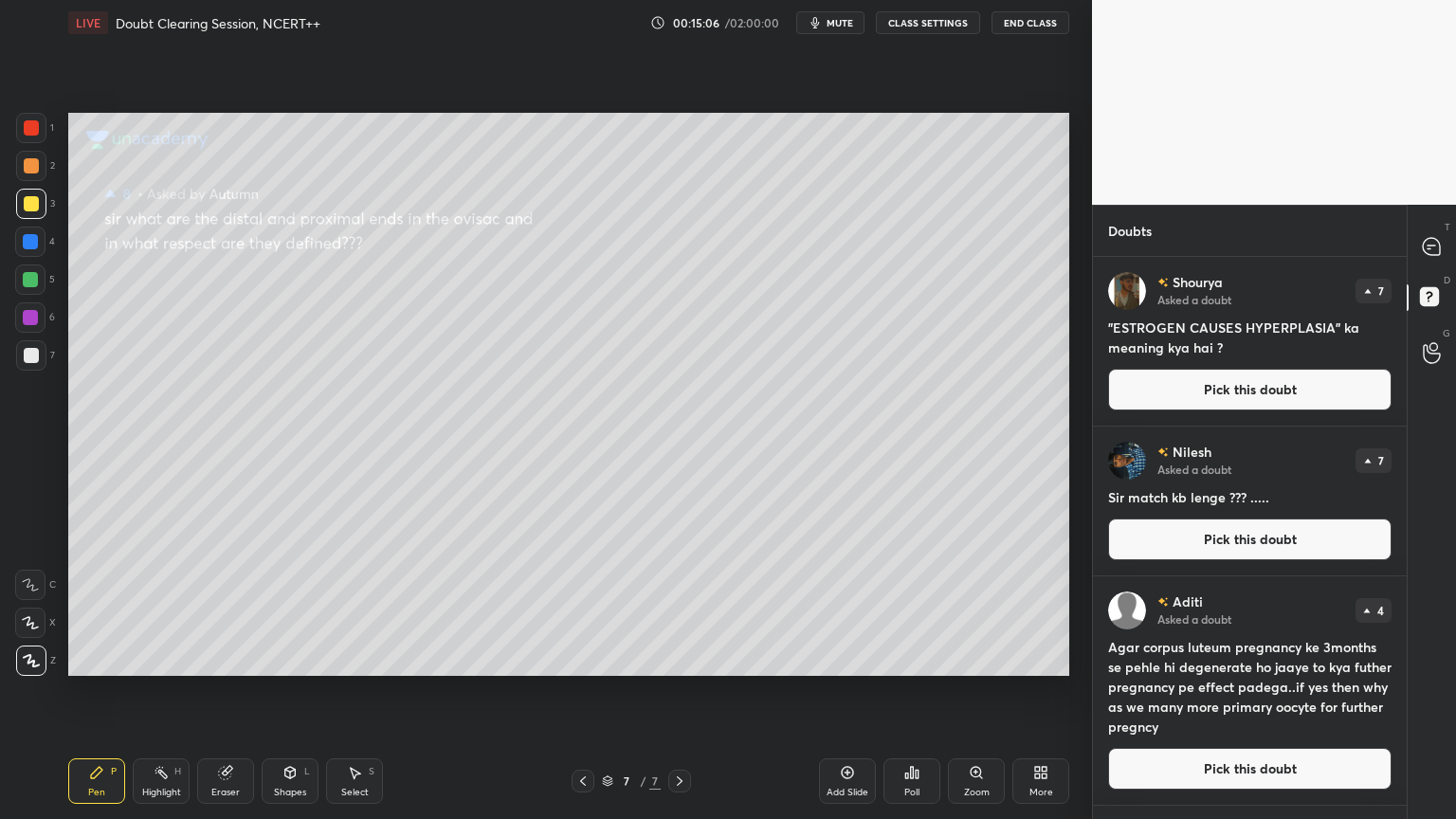 drag, startPoint x: 105, startPoint y: 770, endPoint x: 155, endPoint y: 690, distance: 94.33981 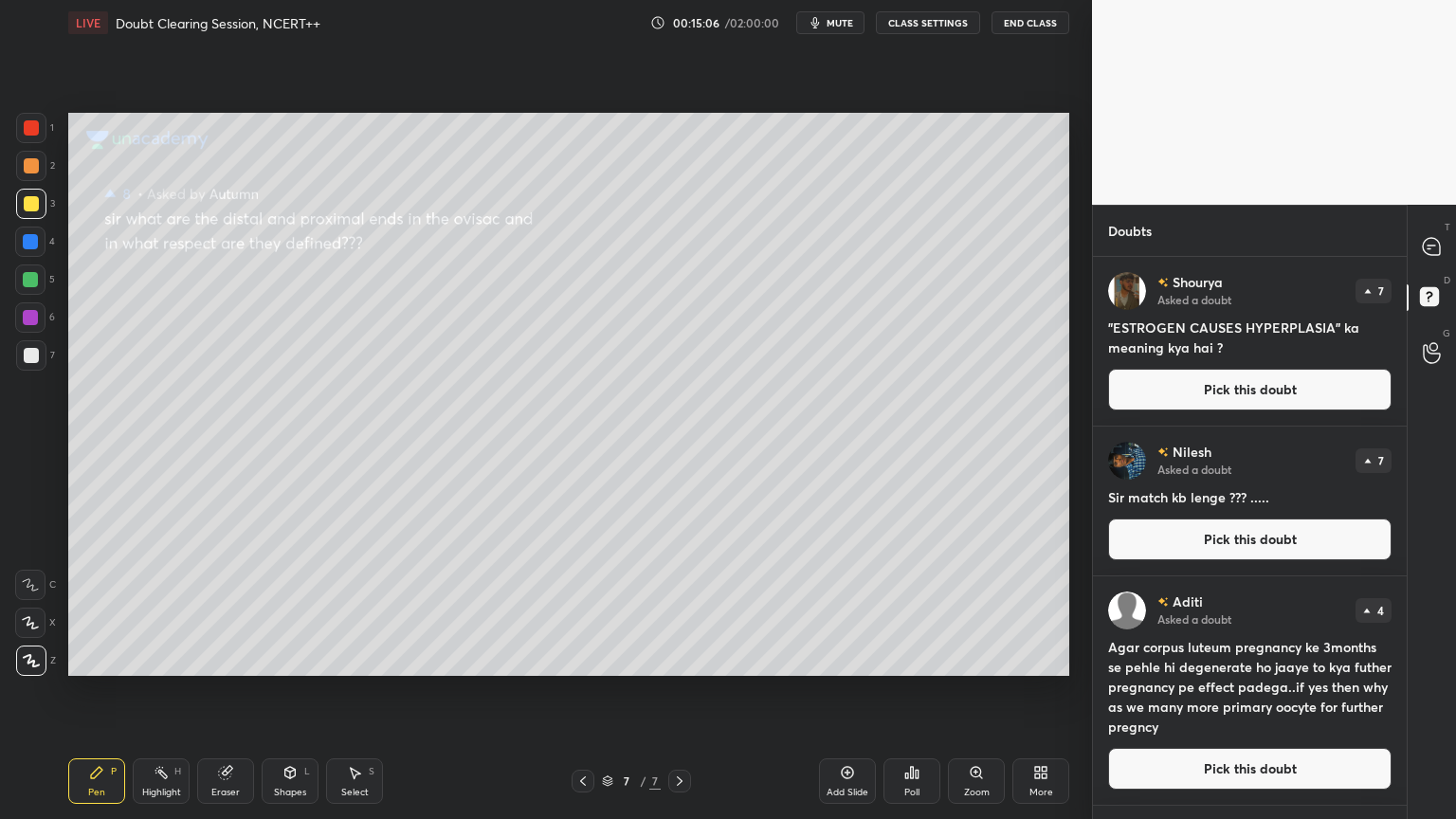 click on "Pen P" at bounding box center (97, 781) 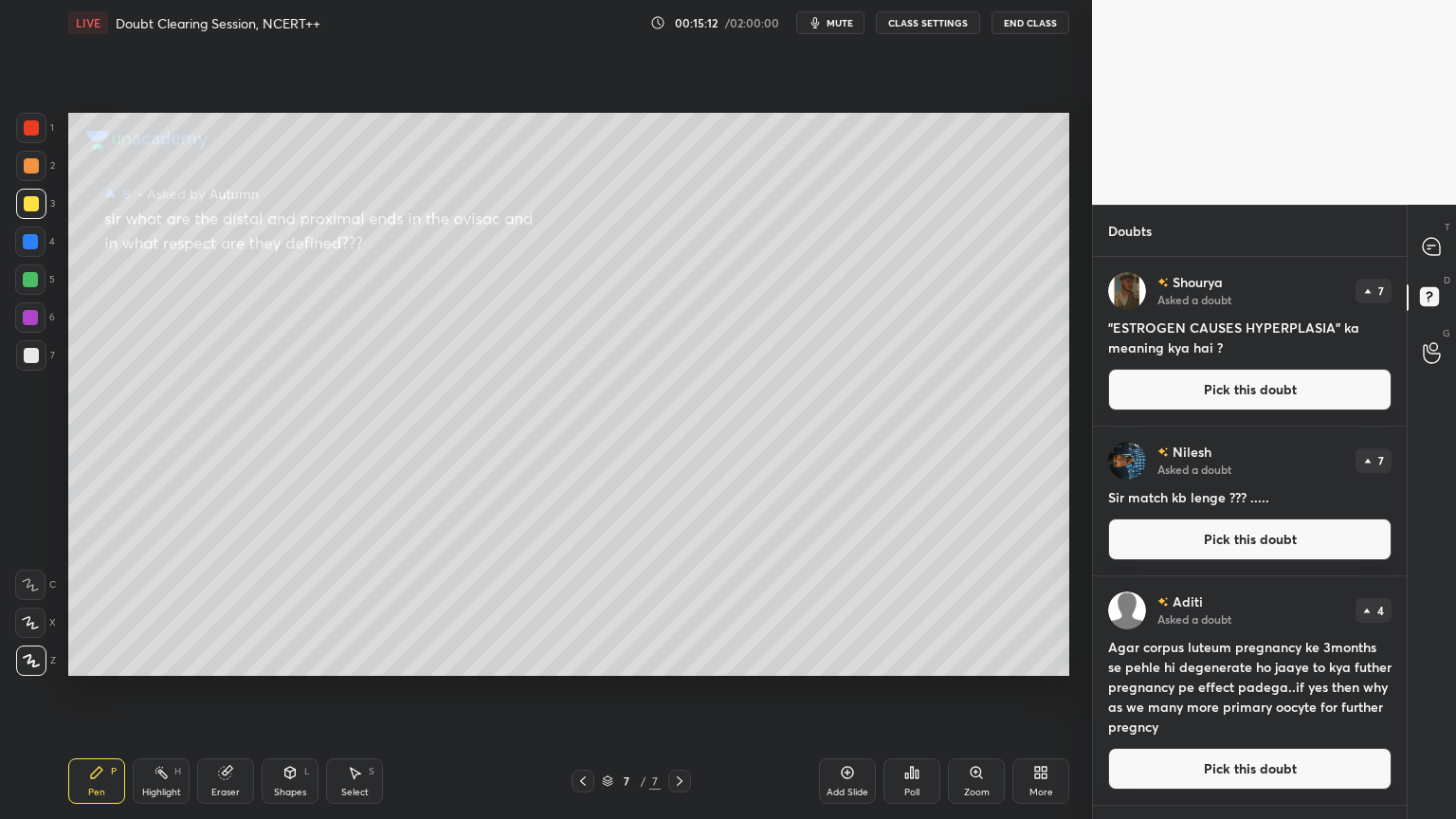click at bounding box center [30, 318] 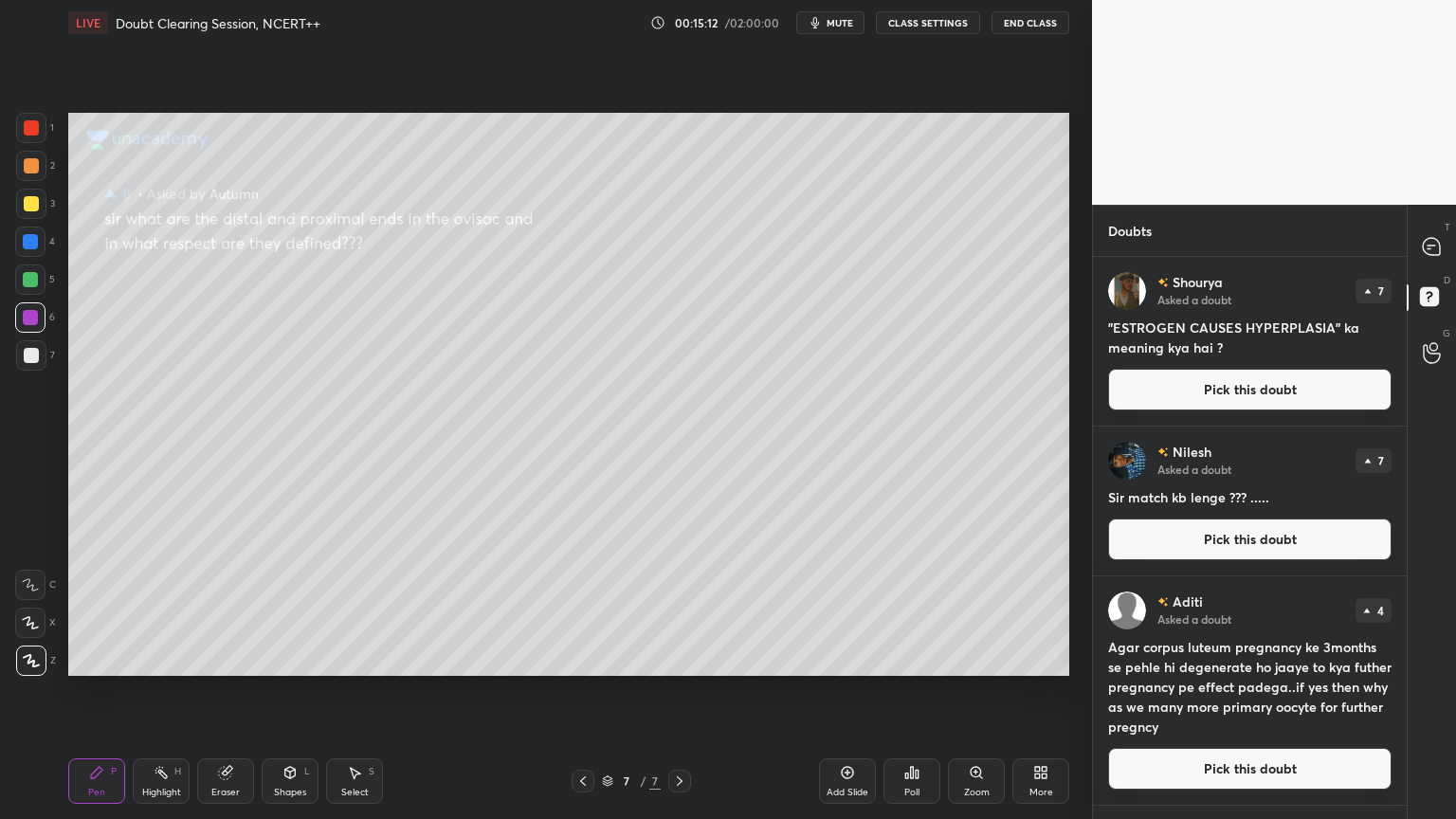 click at bounding box center (30, 318) 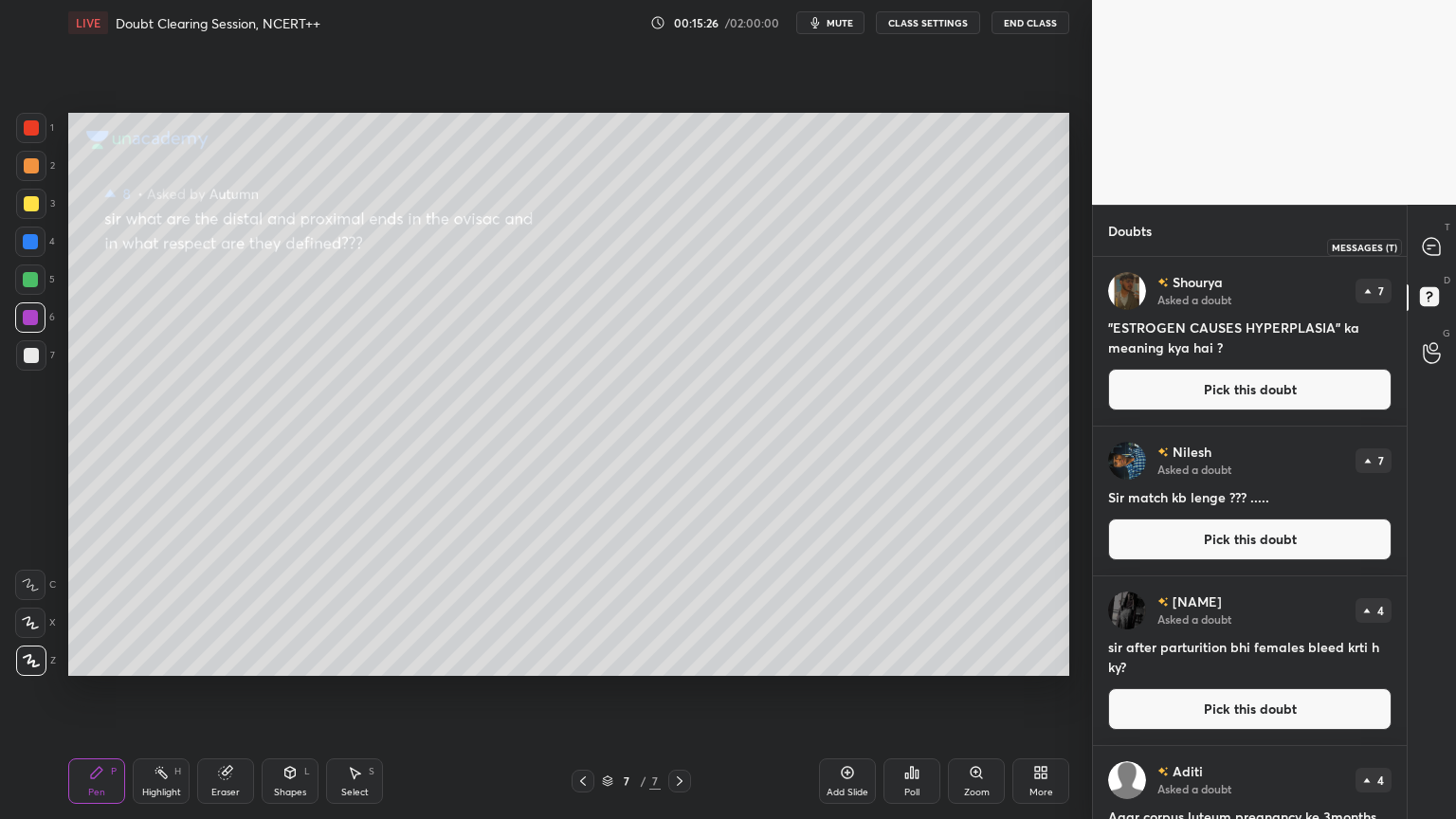 click 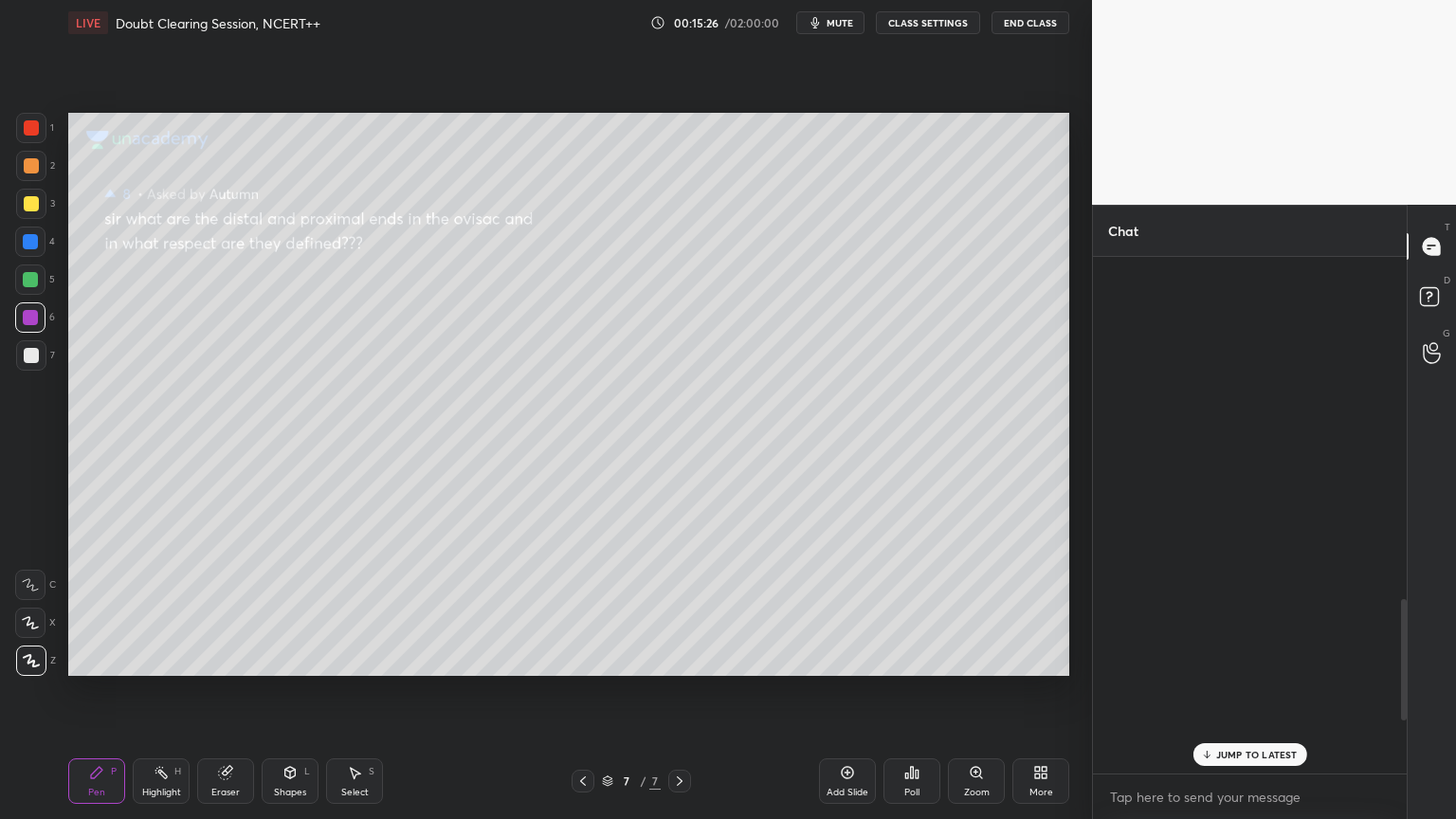 scroll, scrollTop: 1460, scrollLeft: 0, axis: vertical 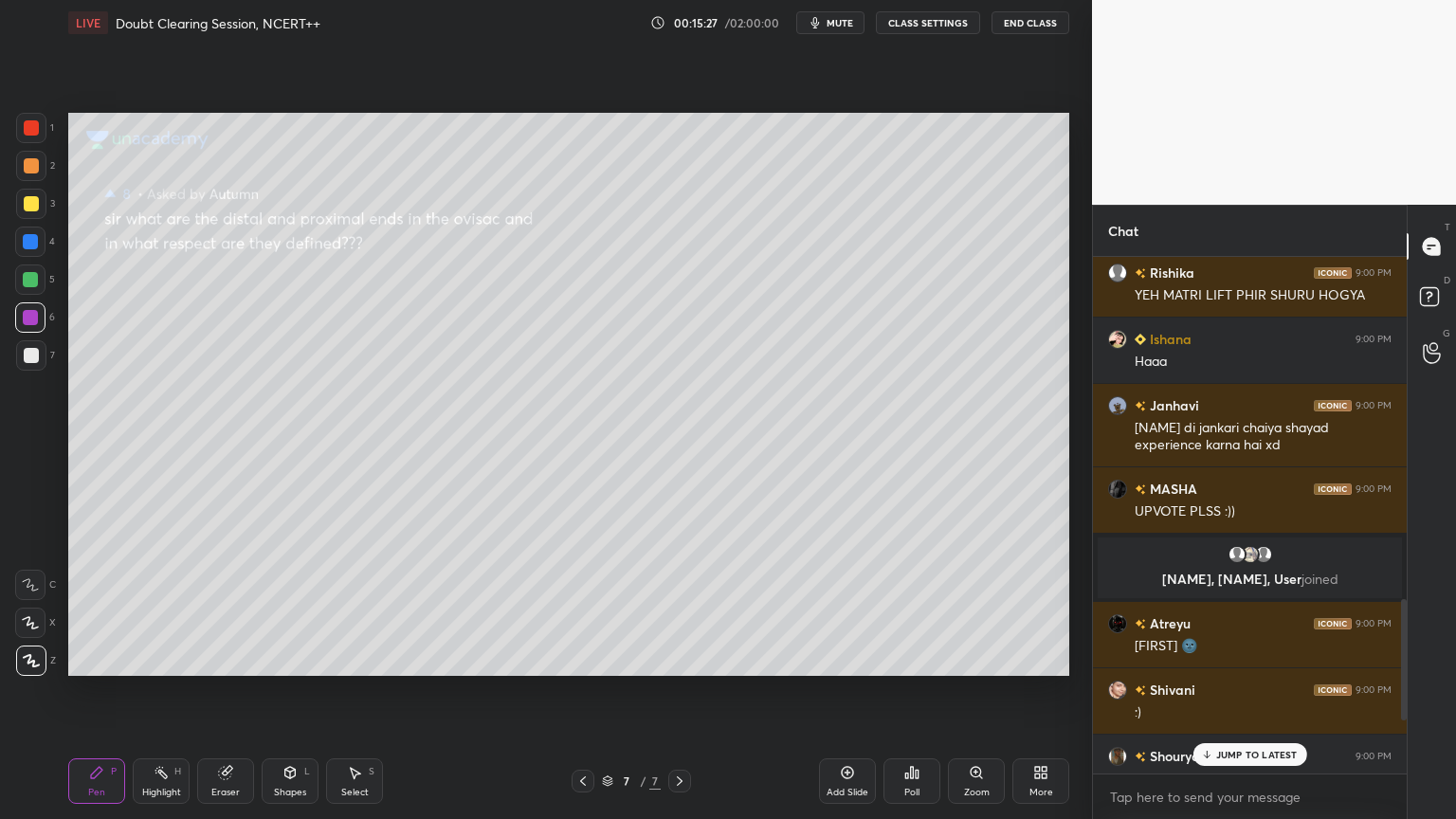 click on "JUMP TO LATEST" at bounding box center [1257, 755] 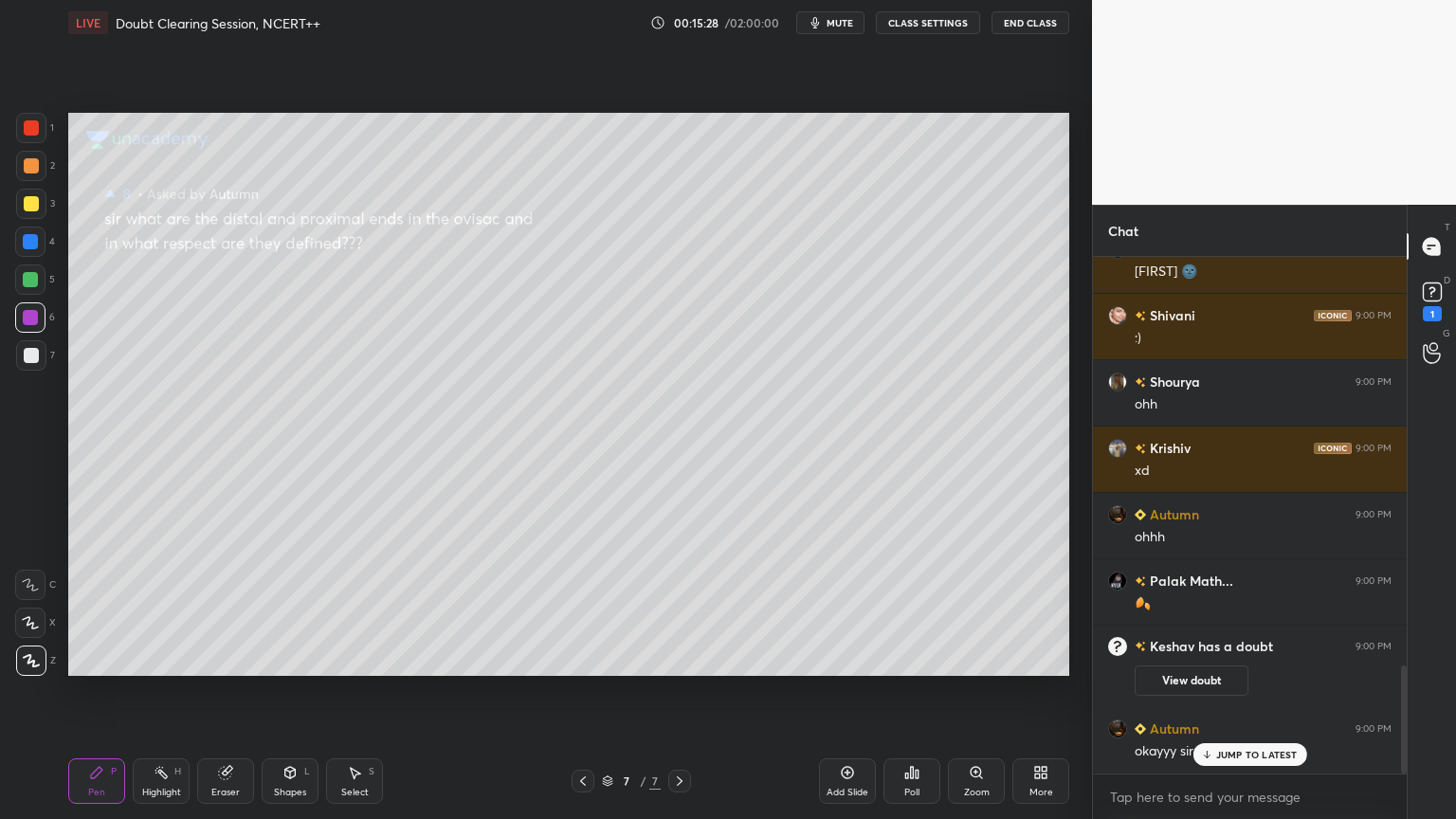 scroll, scrollTop: 1945, scrollLeft: 0, axis: vertical 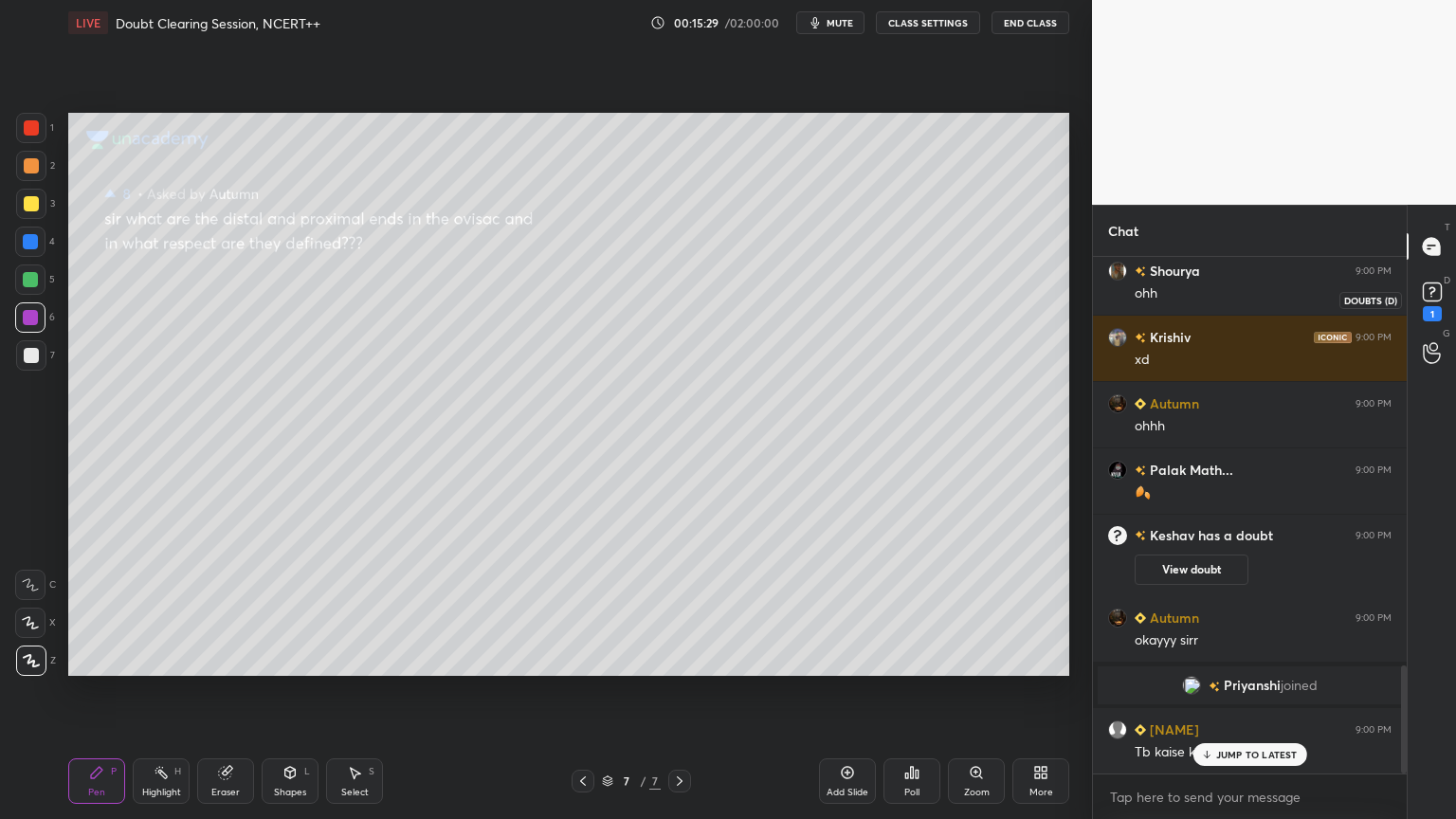 click 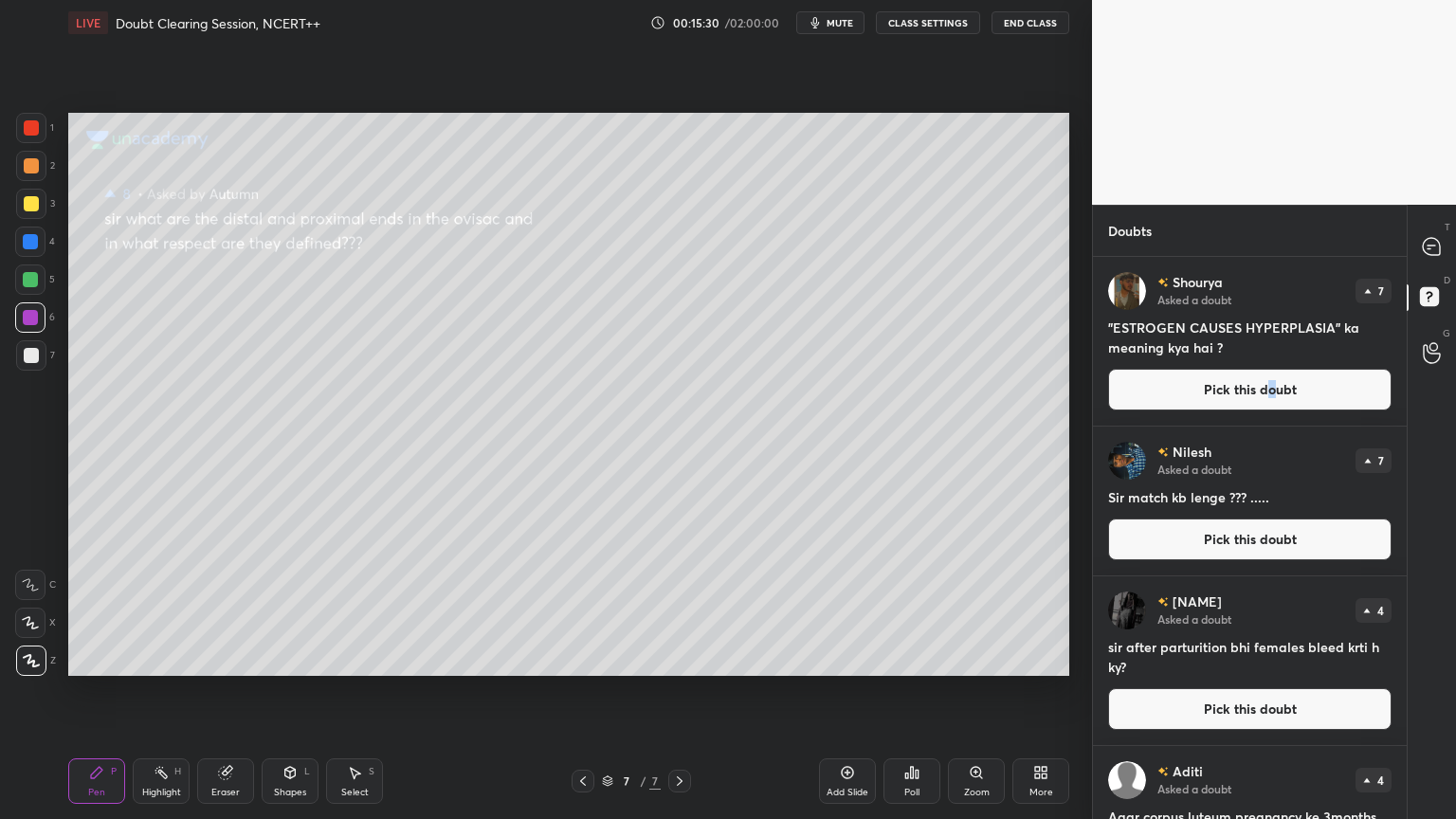 click on "Pick this doubt" at bounding box center [1249, 390] 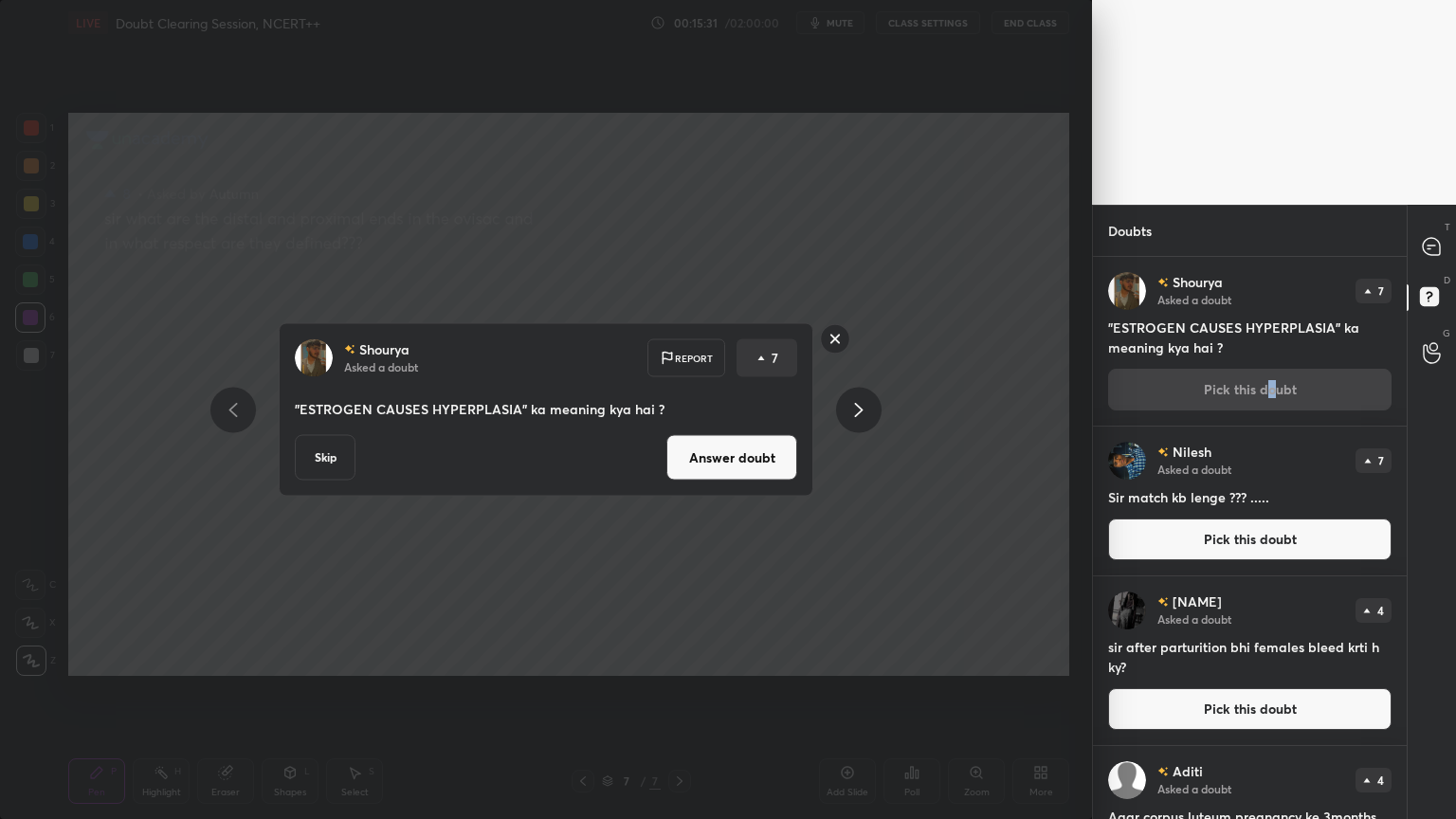 click on "Answer doubt" at bounding box center (732, 458) 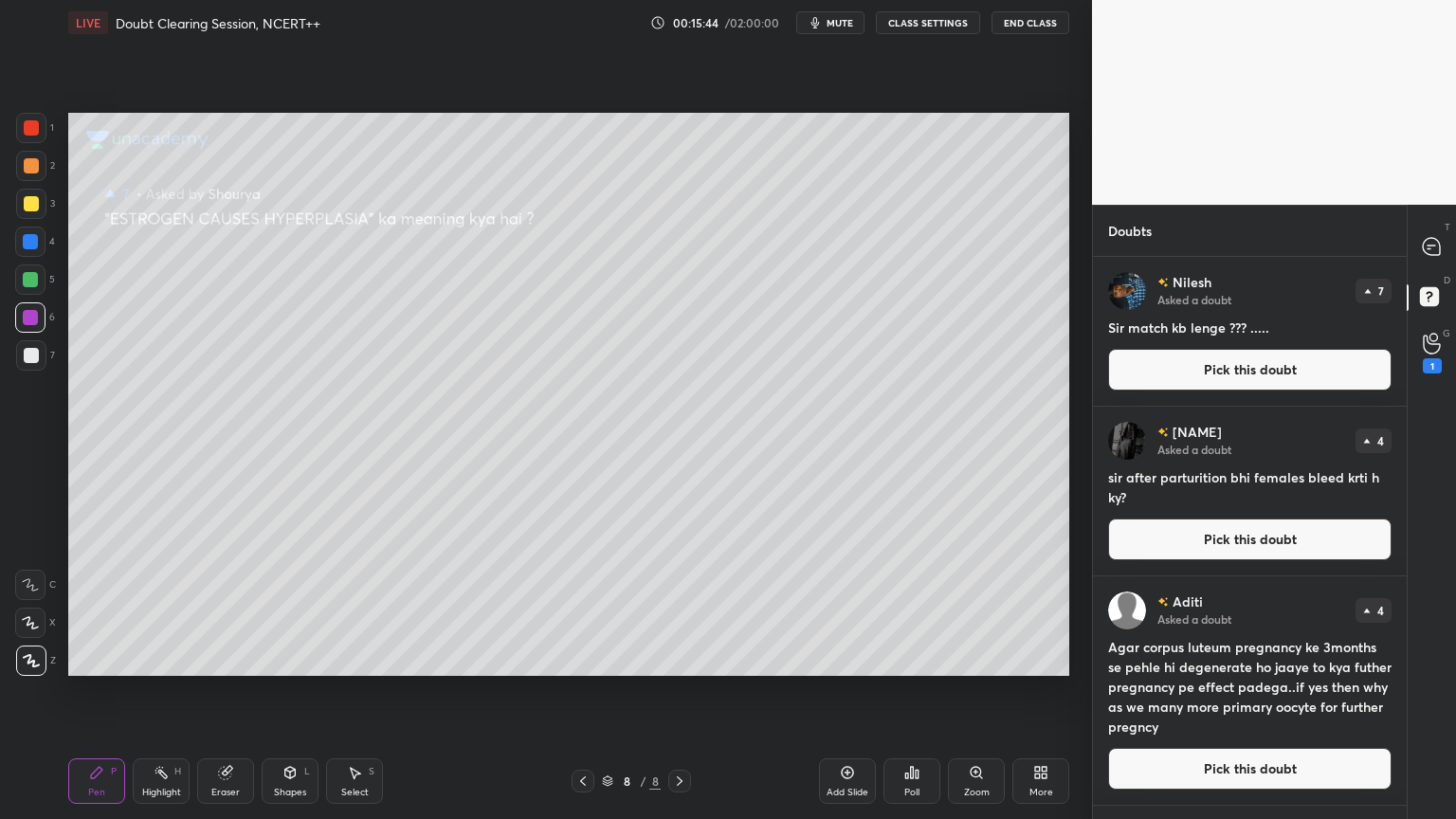 click on "Pick this doubt" at bounding box center (1249, 370) 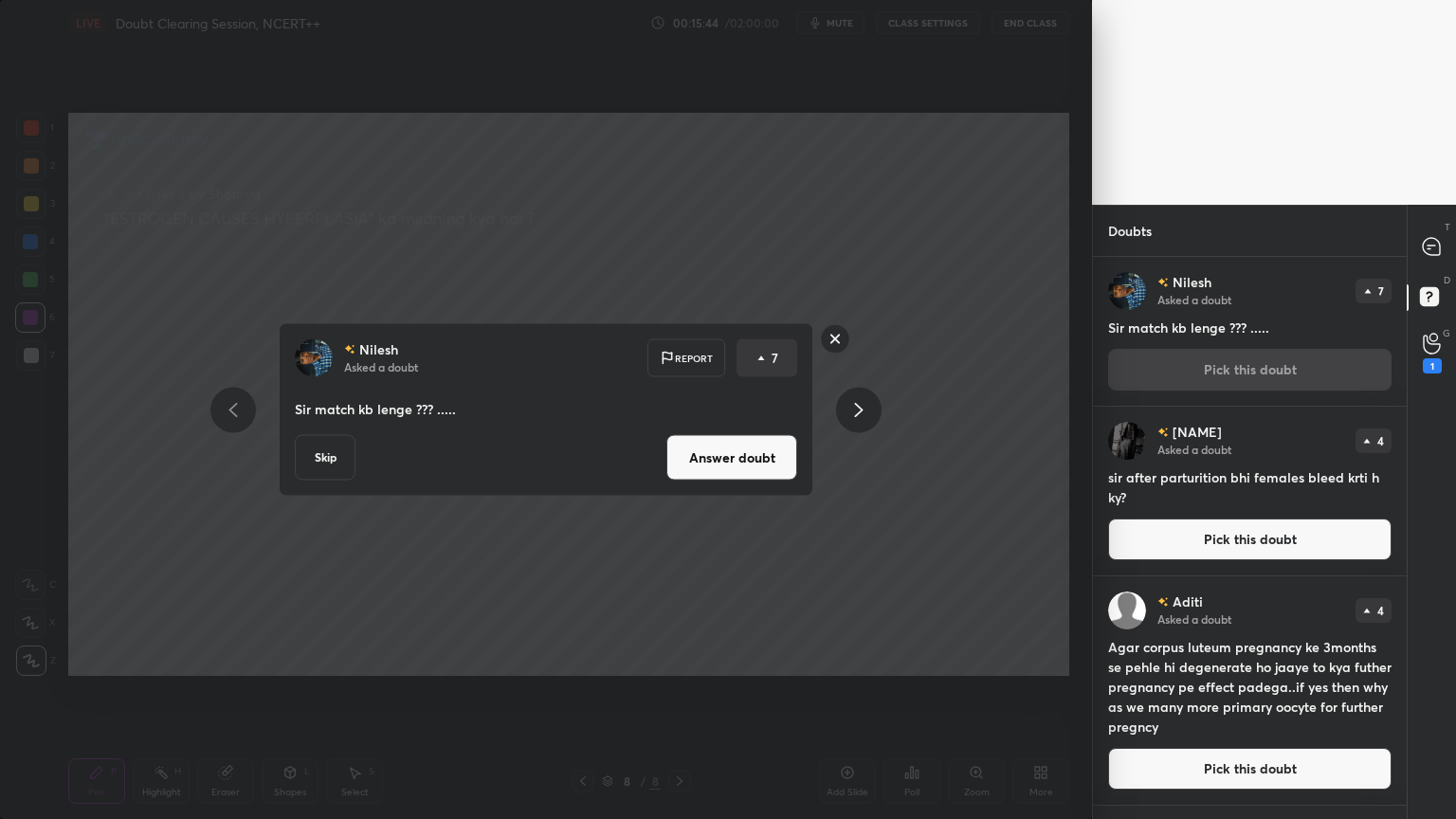 click on "Answer doubt" at bounding box center (732, 458) 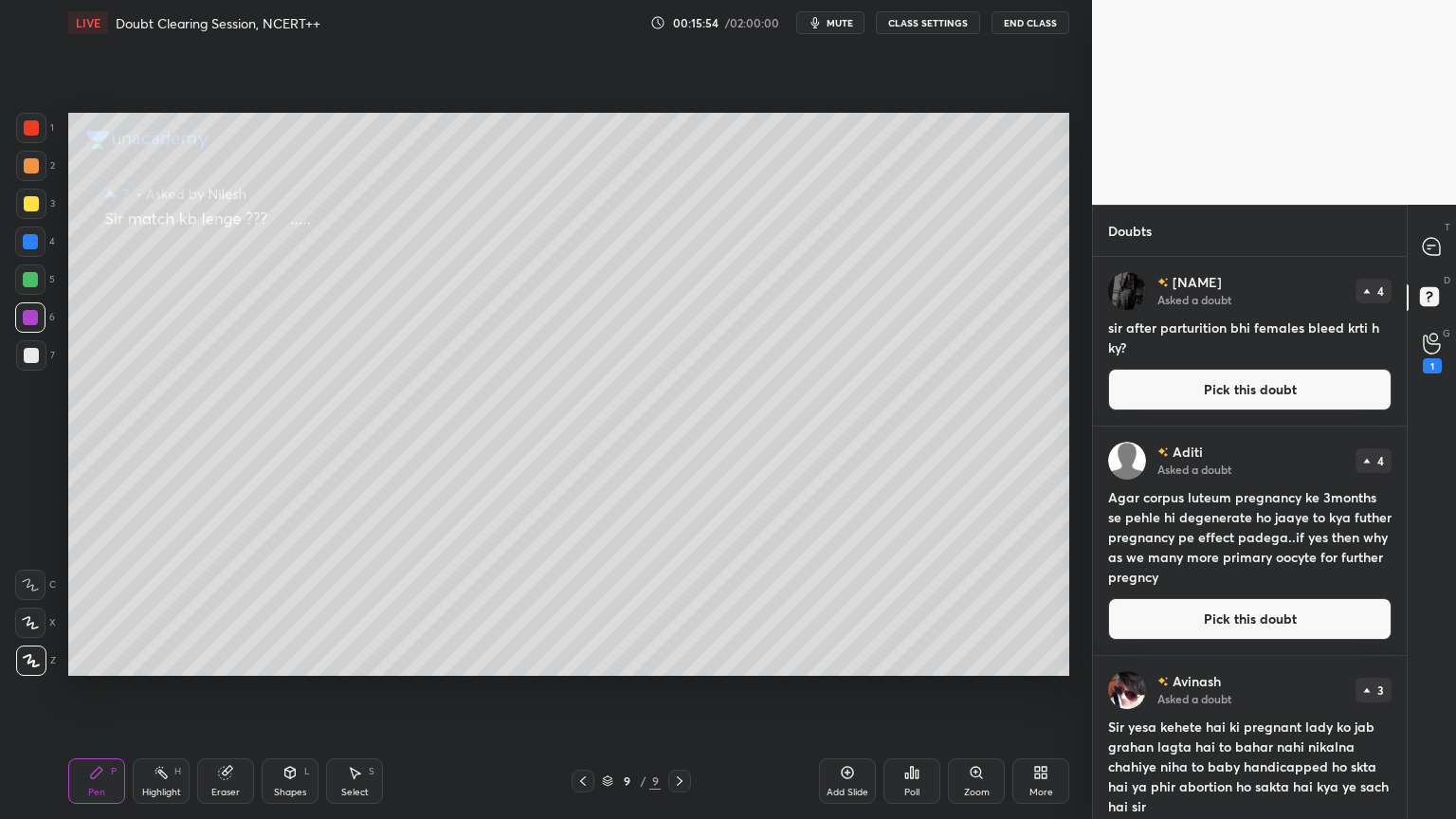 click on "Pick this doubt" at bounding box center (1249, 390) 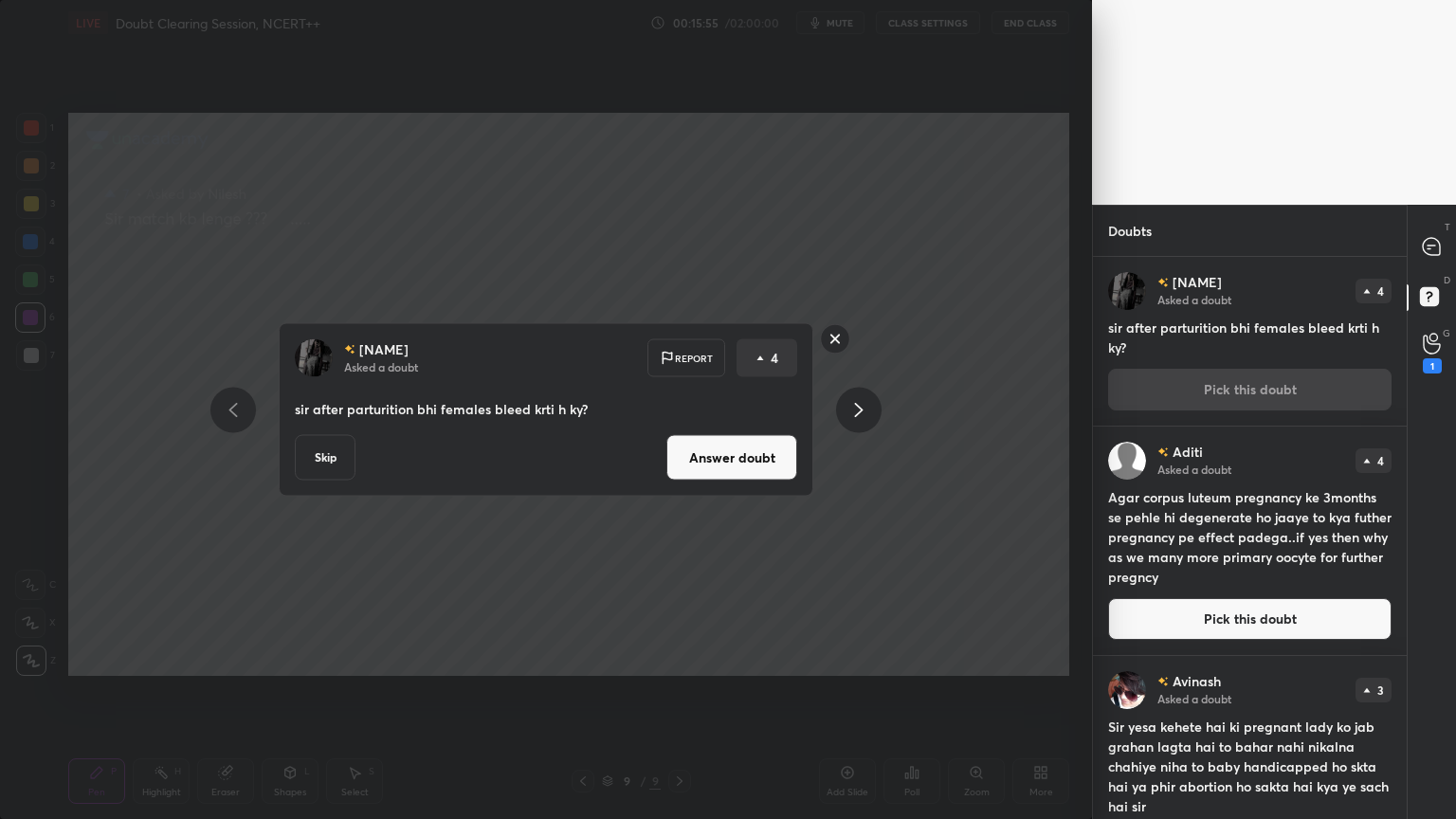 click on "Answer doubt" at bounding box center (732, 458) 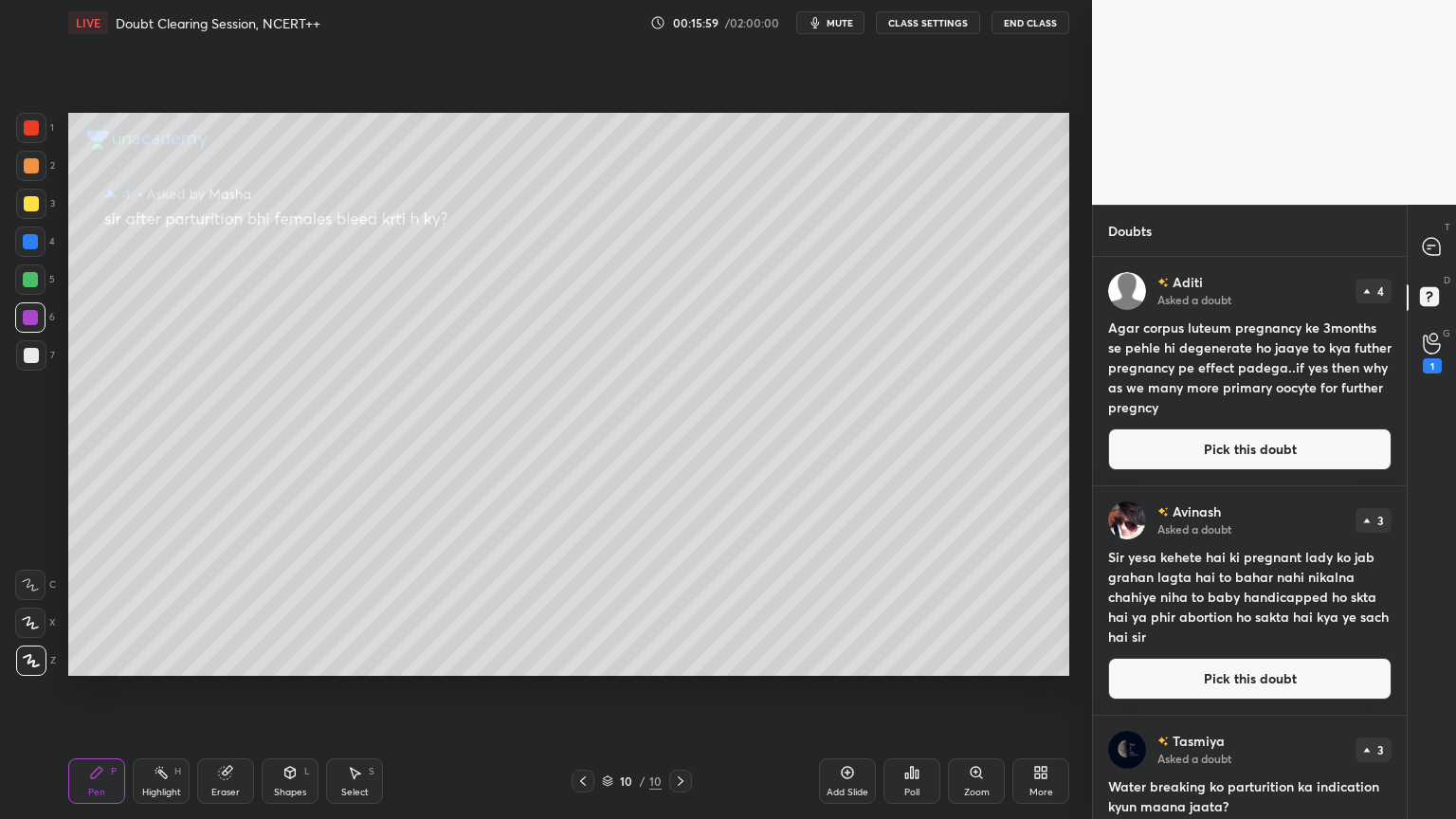 click on "Pick this doubt" at bounding box center (1249, 449) 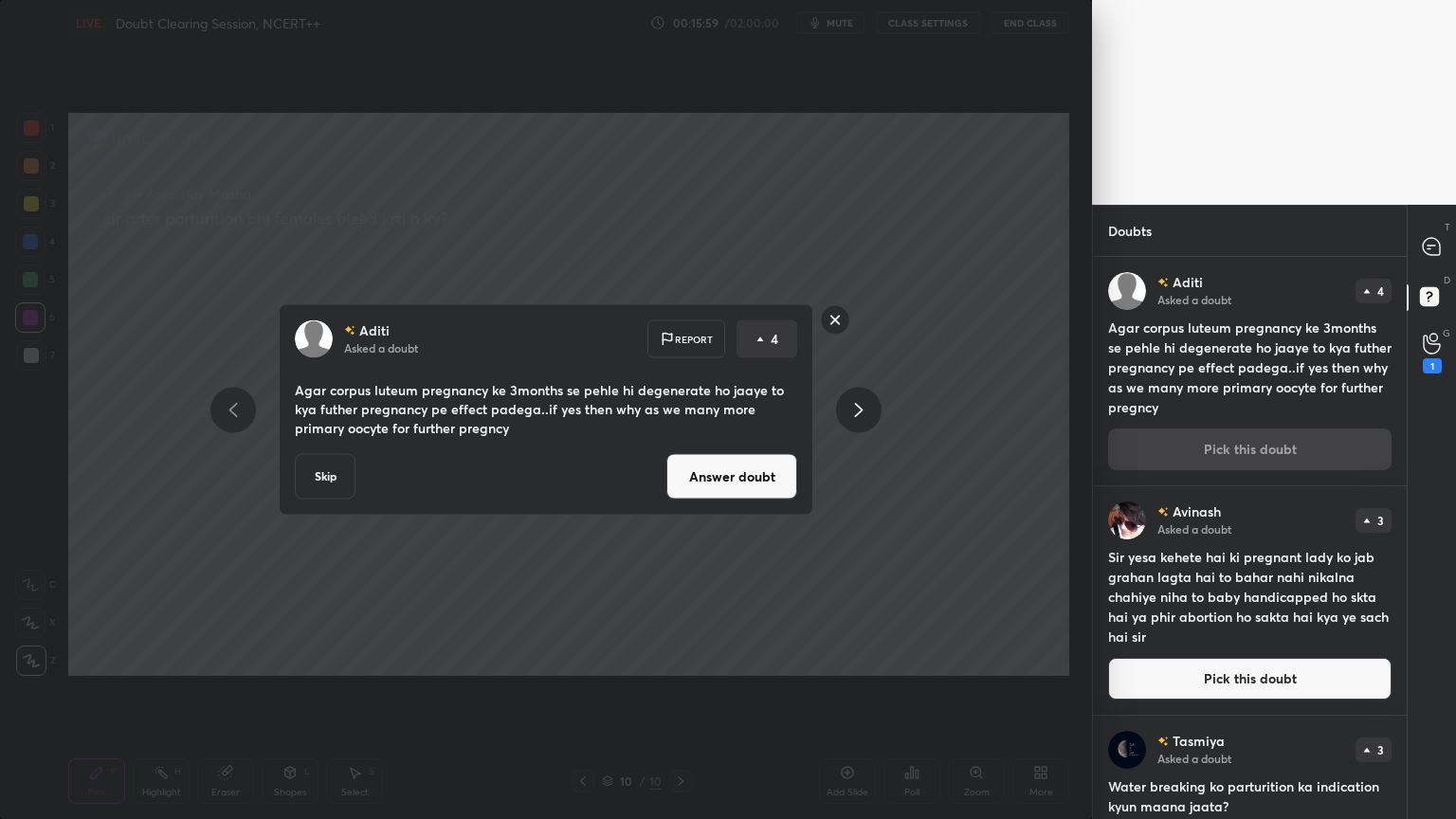 drag, startPoint x: 768, startPoint y: 463, endPoint x: 780, endPoint y: 464, distance: 12.041595 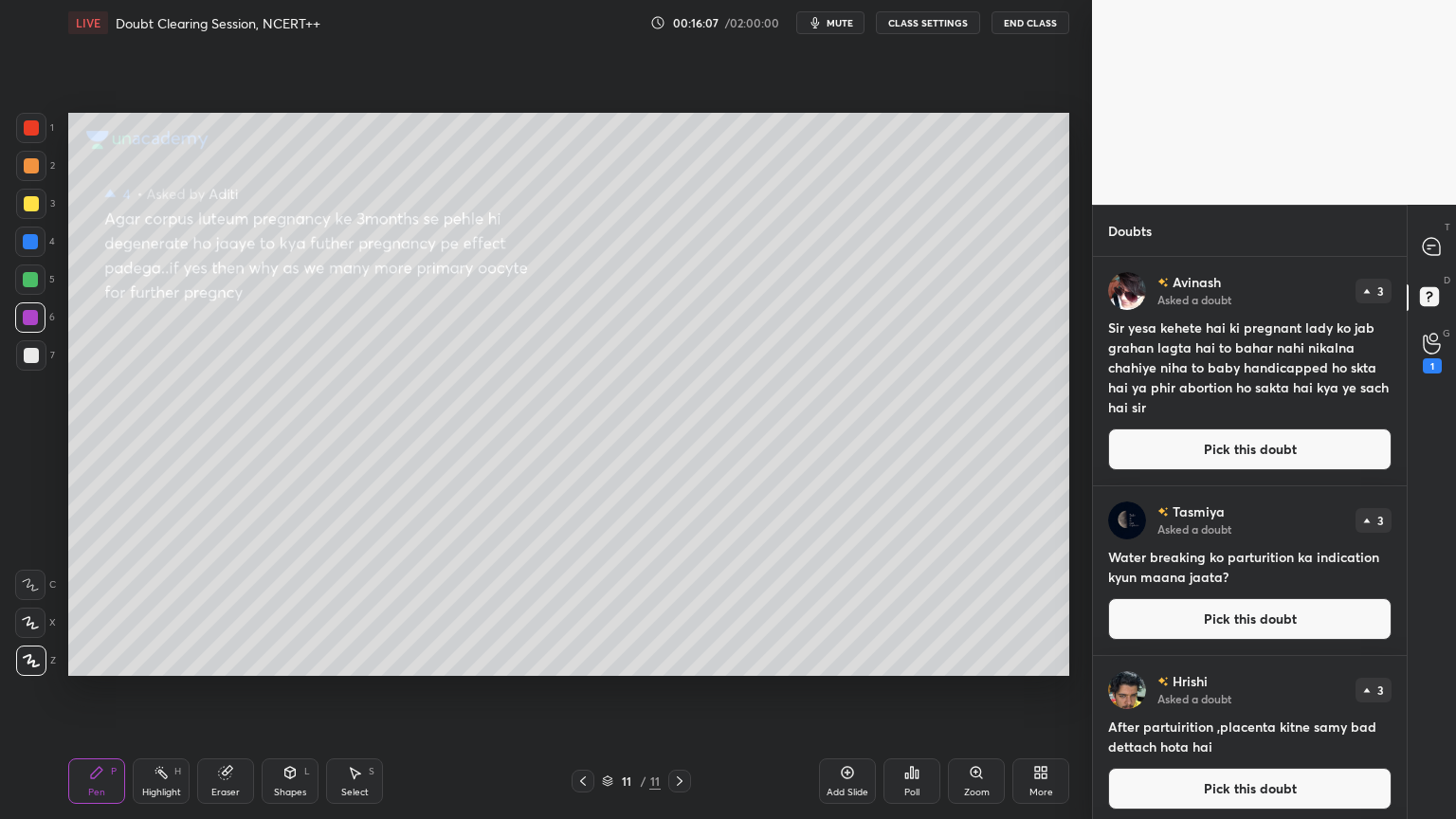 click at bounding box center (31, 204) 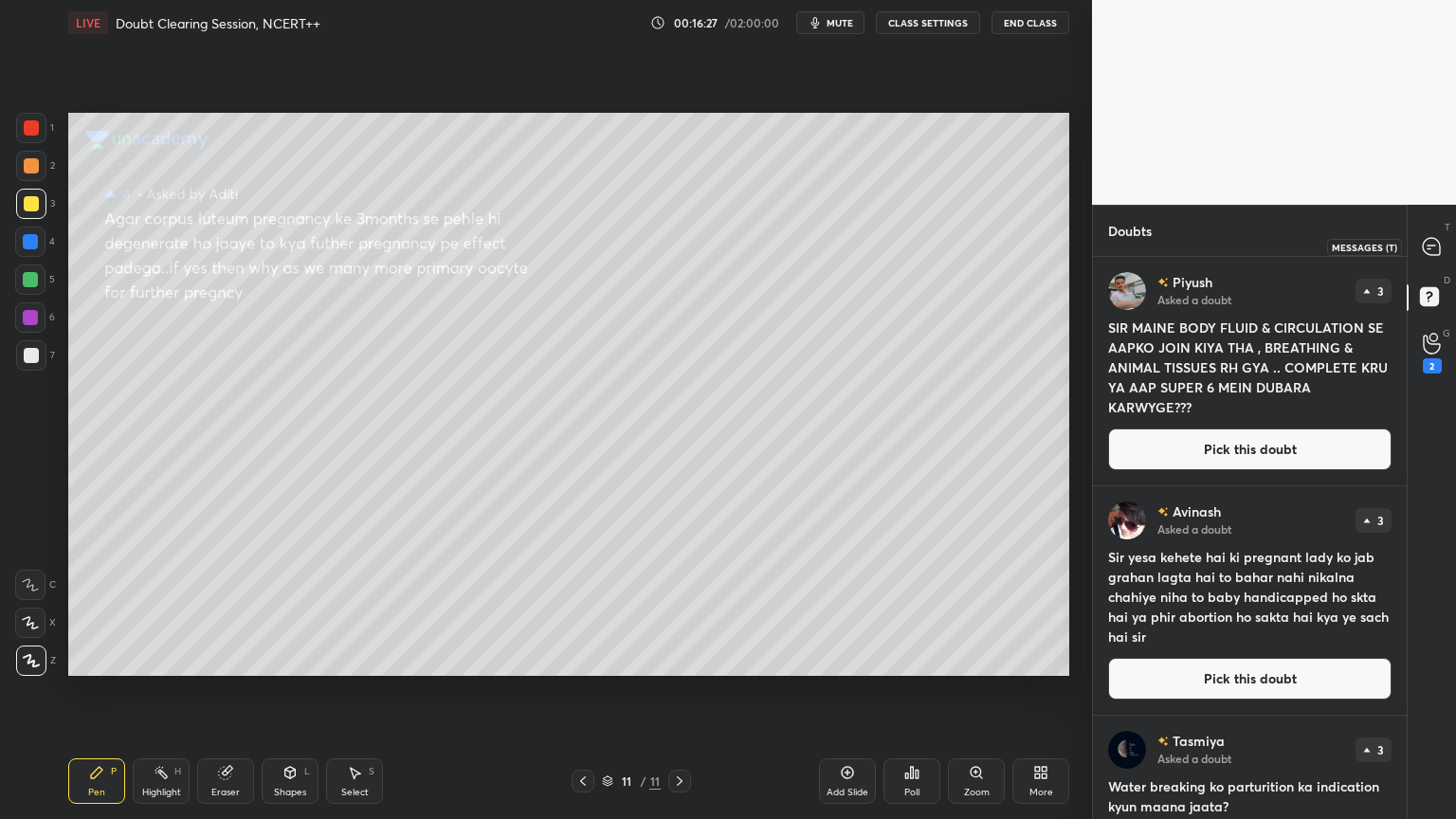 click 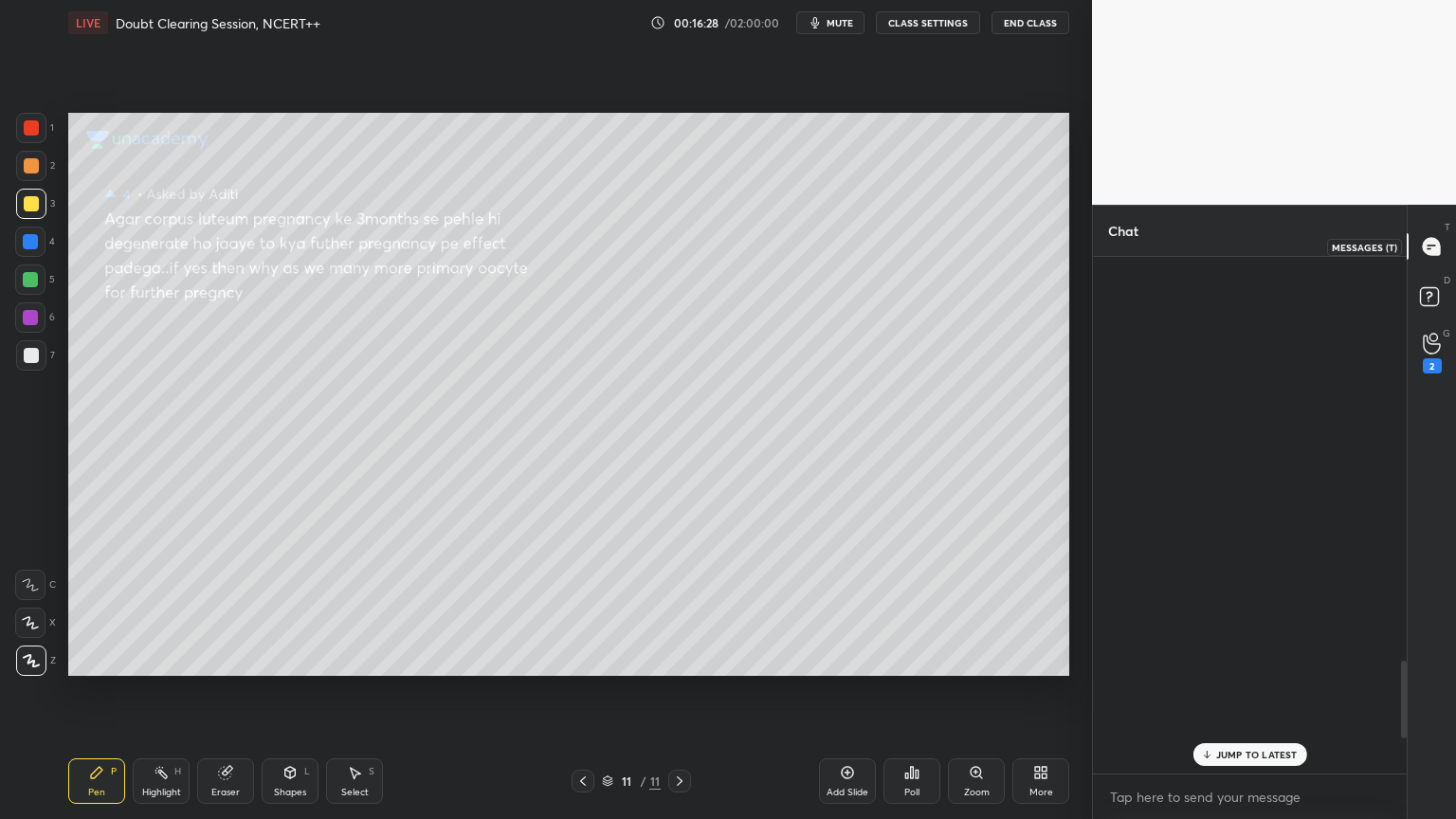 scroll, scrollTop: 2703, scrollLeft: 0, axis: vertical 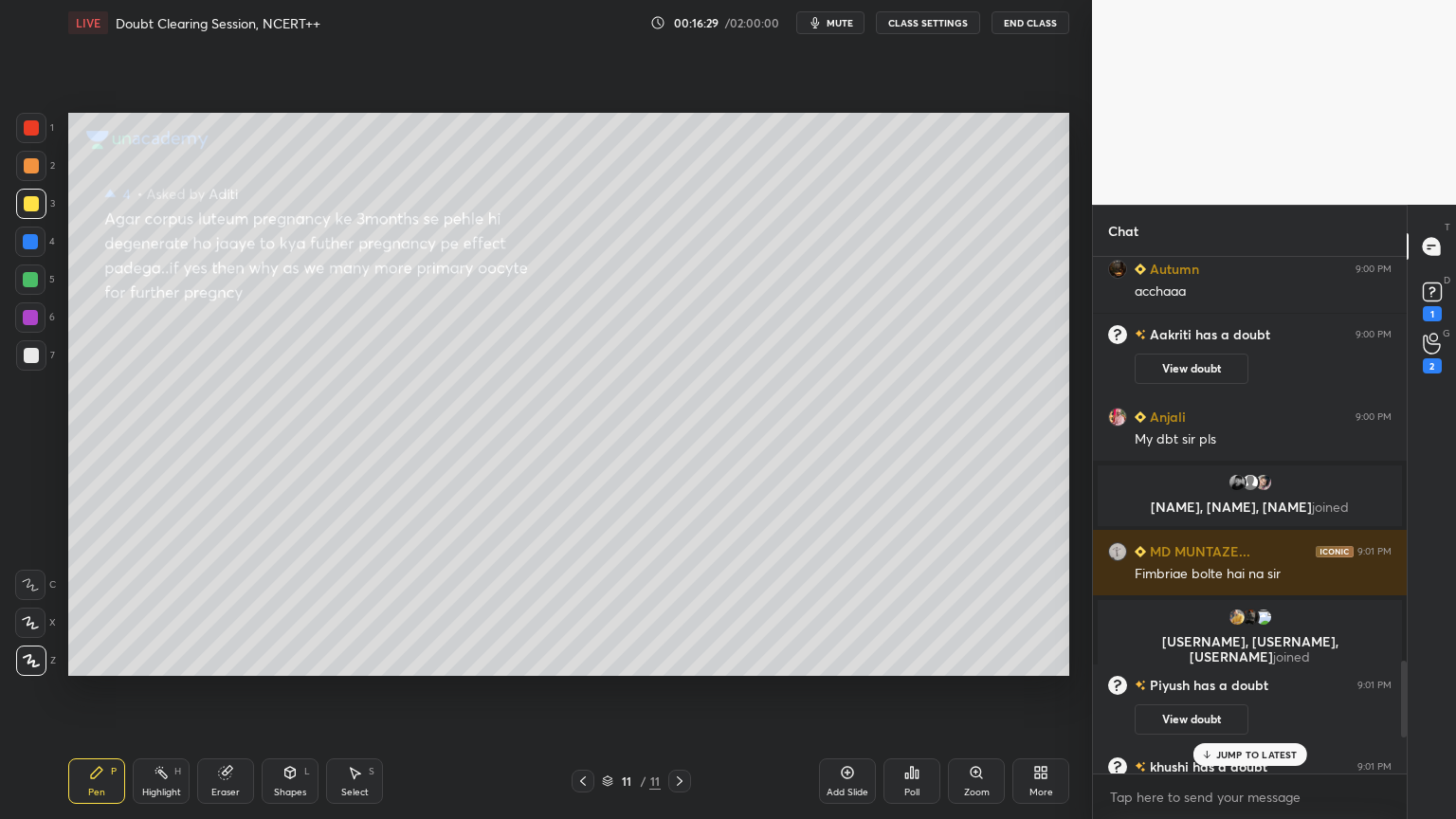 click on "JUMP TO LATEST" at bounding box center [1257, 755] 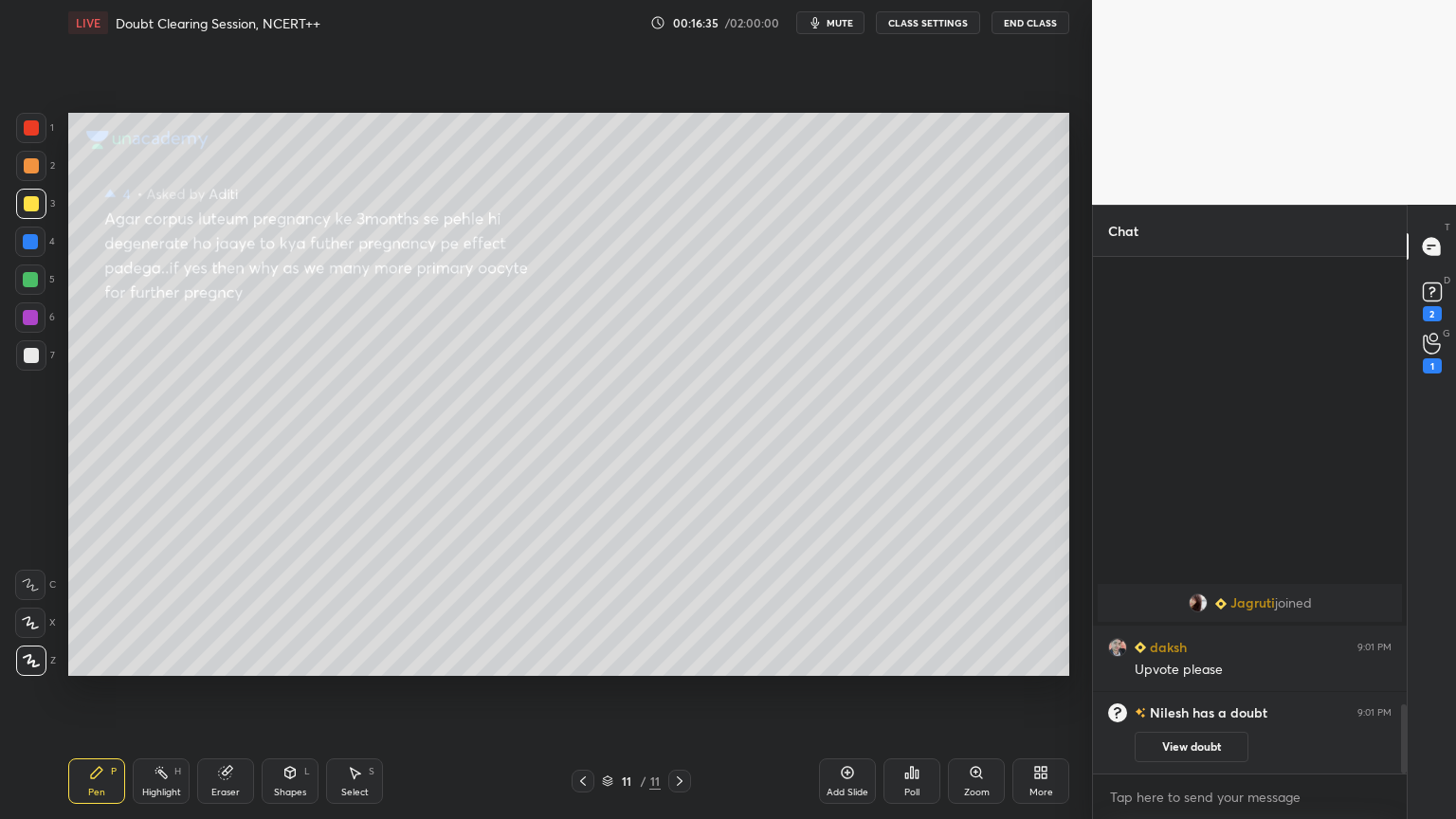 scroll, scrollTop: 2084, scrollLeft: 0, axis: vertical 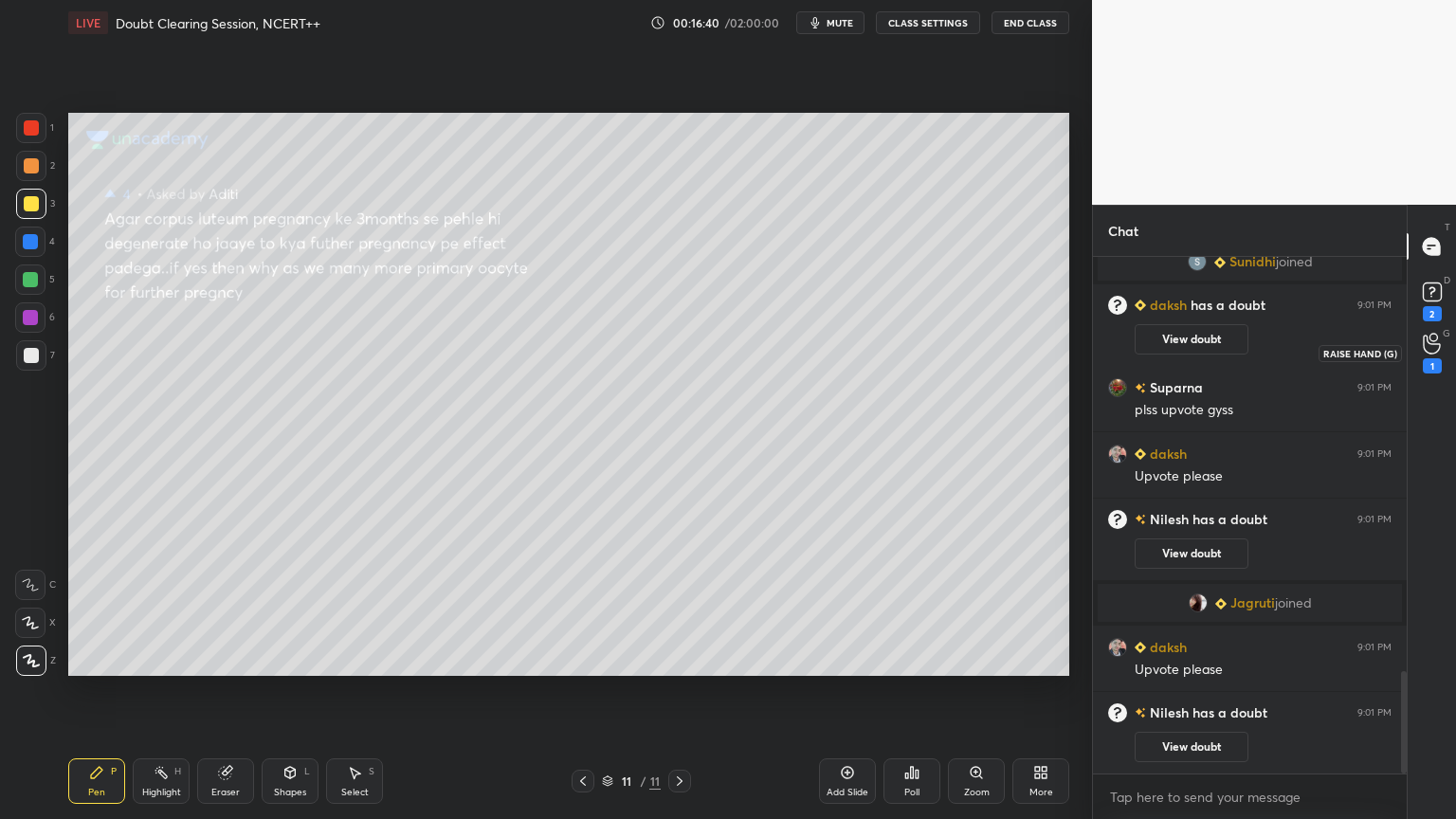 click on "1" at bounding box center [1432, 366] 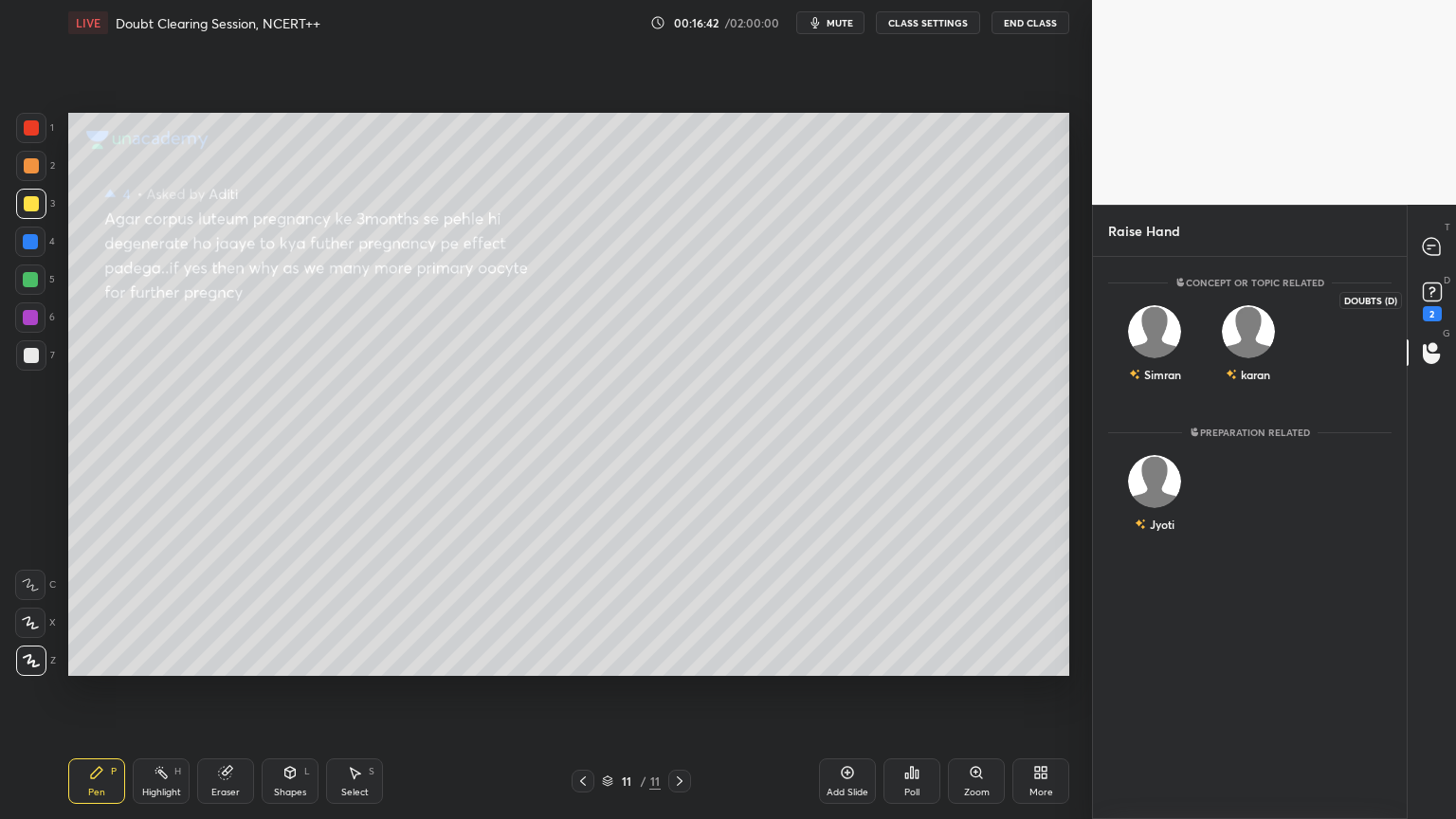 click 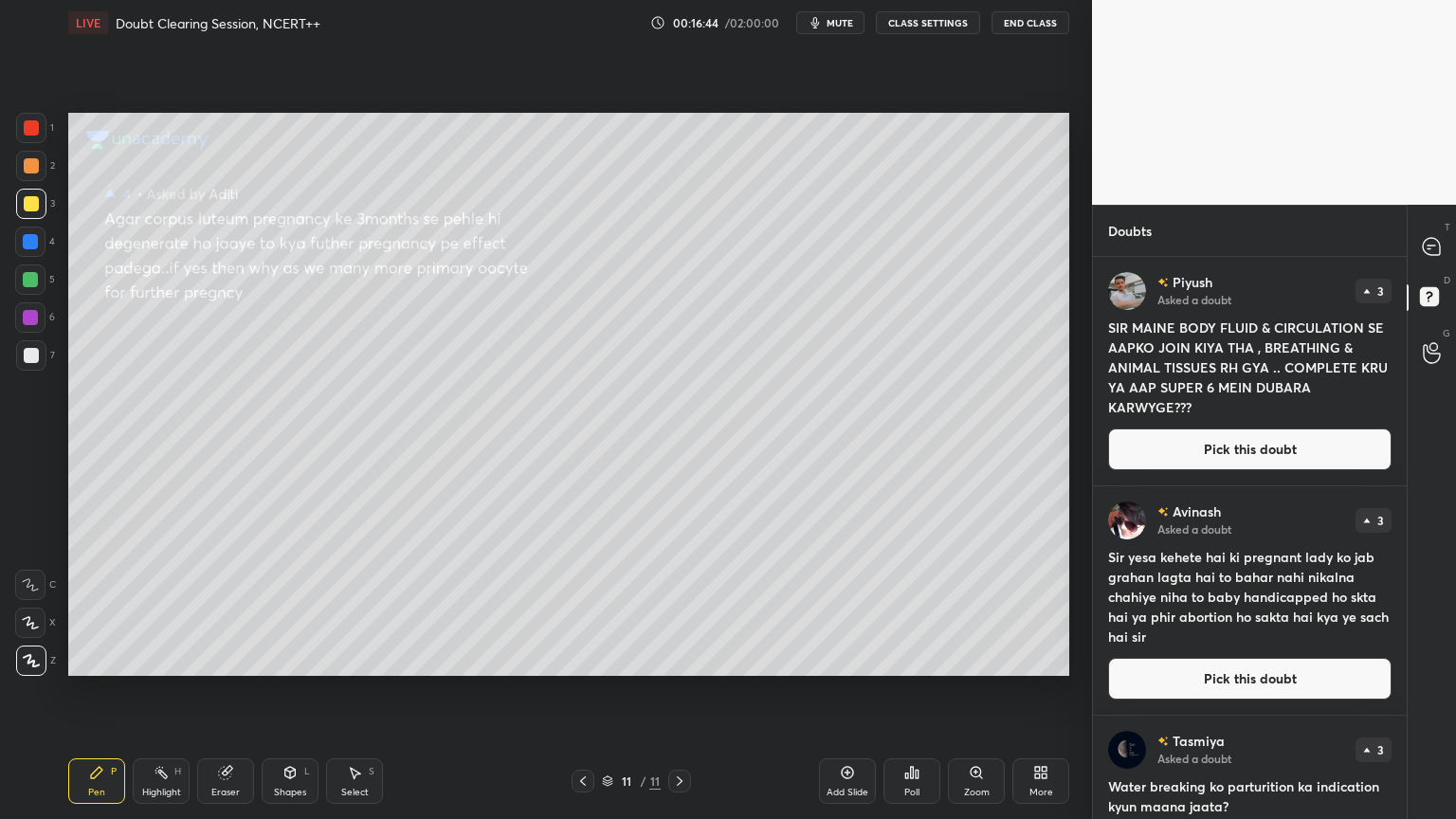 click on "Pick this doubt" at bounding box center (1249, 449) 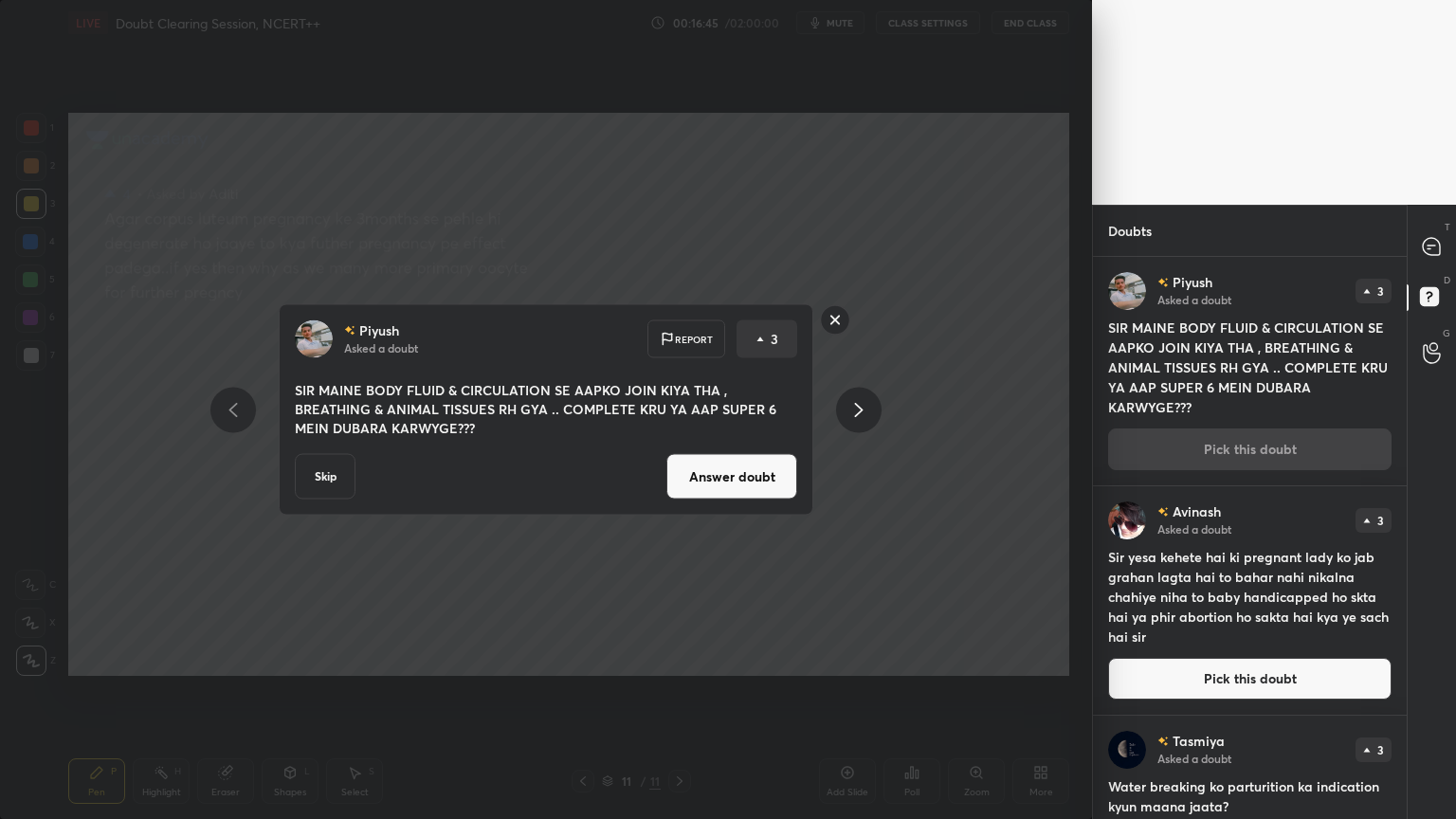 click on "Answer doubt" at bounding box center (732, 477) 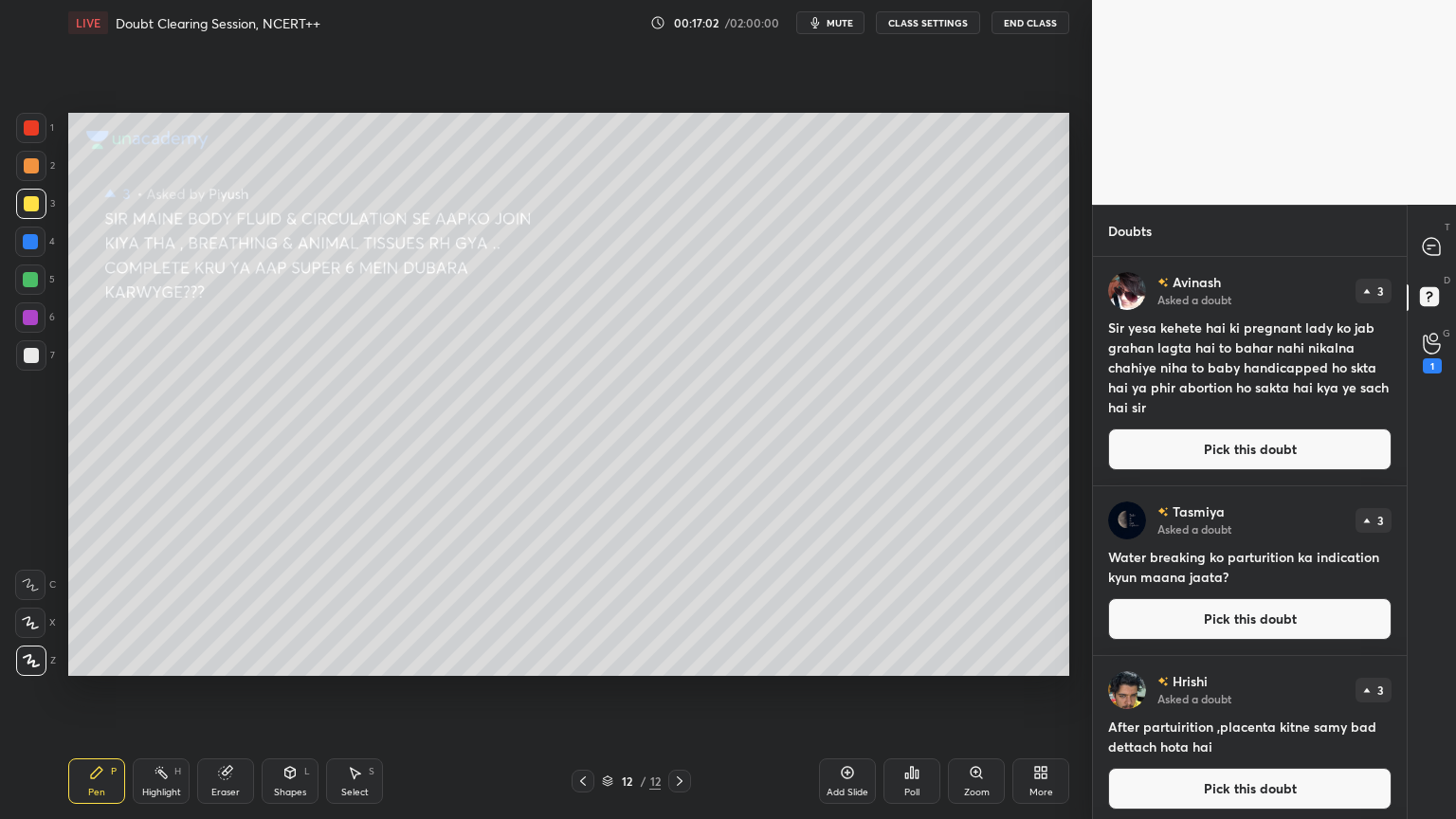 drag, startPoint x: 1204, startPoint y: 449, endPoint x: 1192, endPoint y: 447, distance: 12.165525 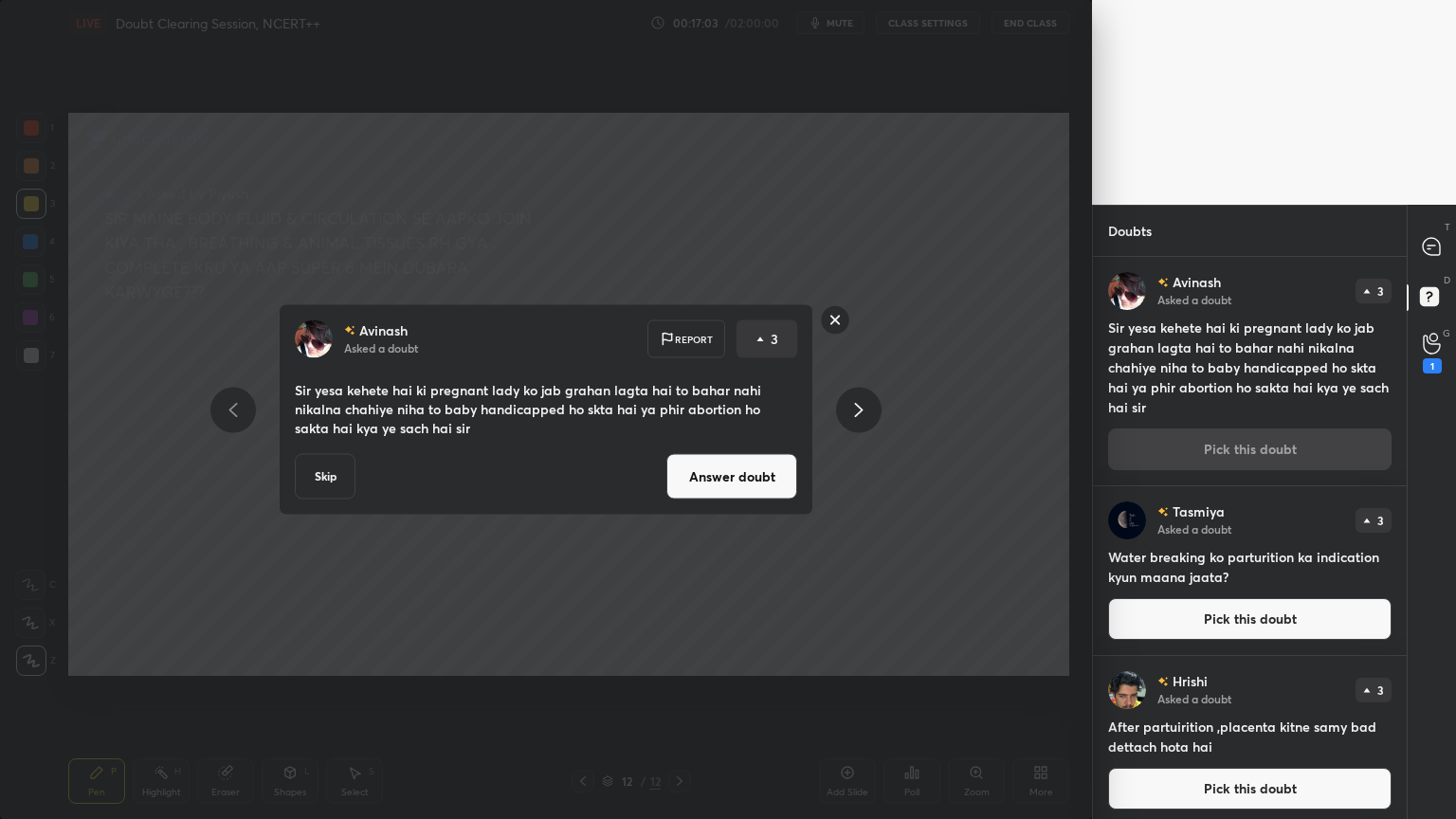click on "Answer doubt" at bounding box center [732, 477] 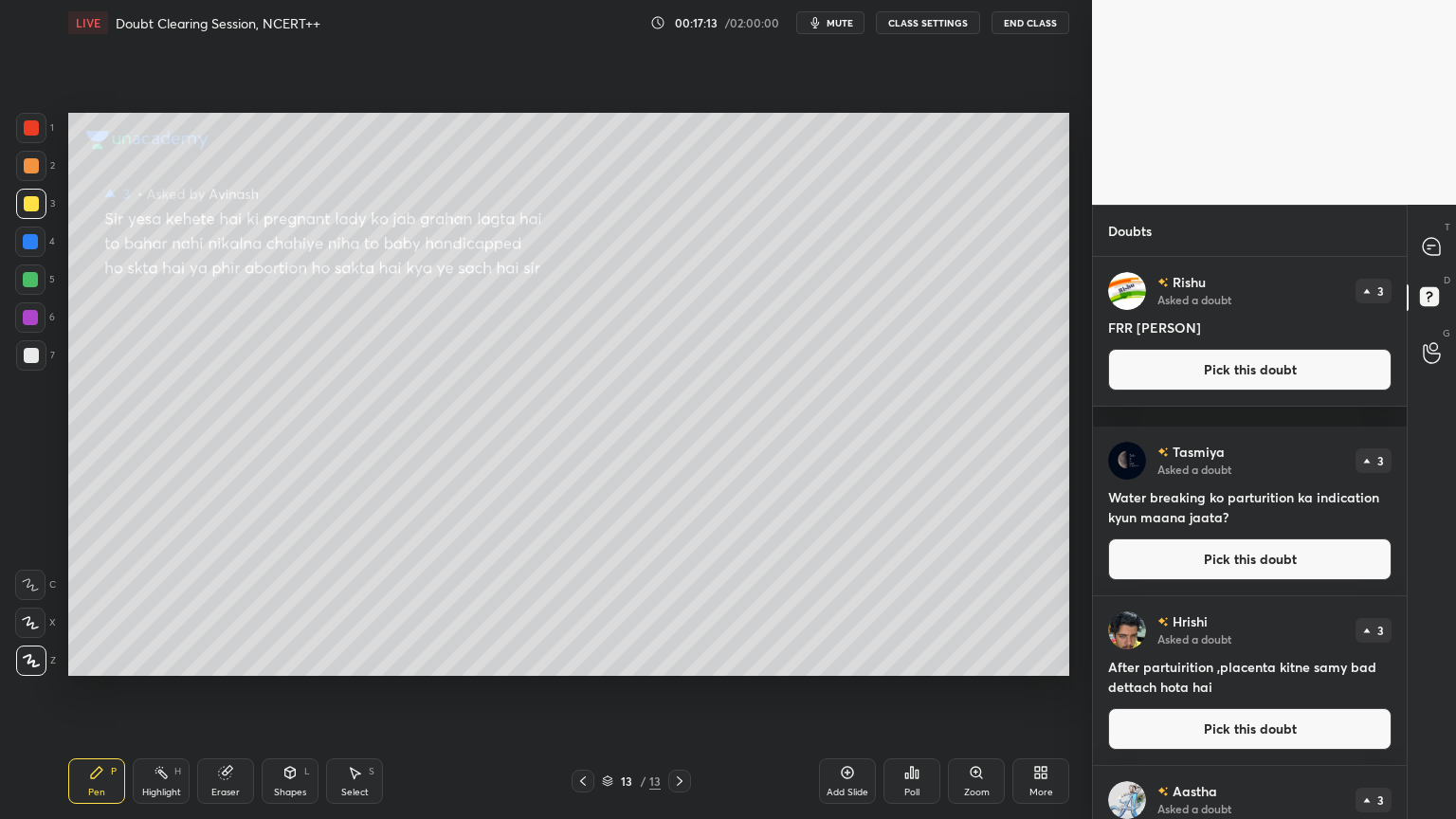 click on "Pick this doubt" at bounding box center (1249, 370) 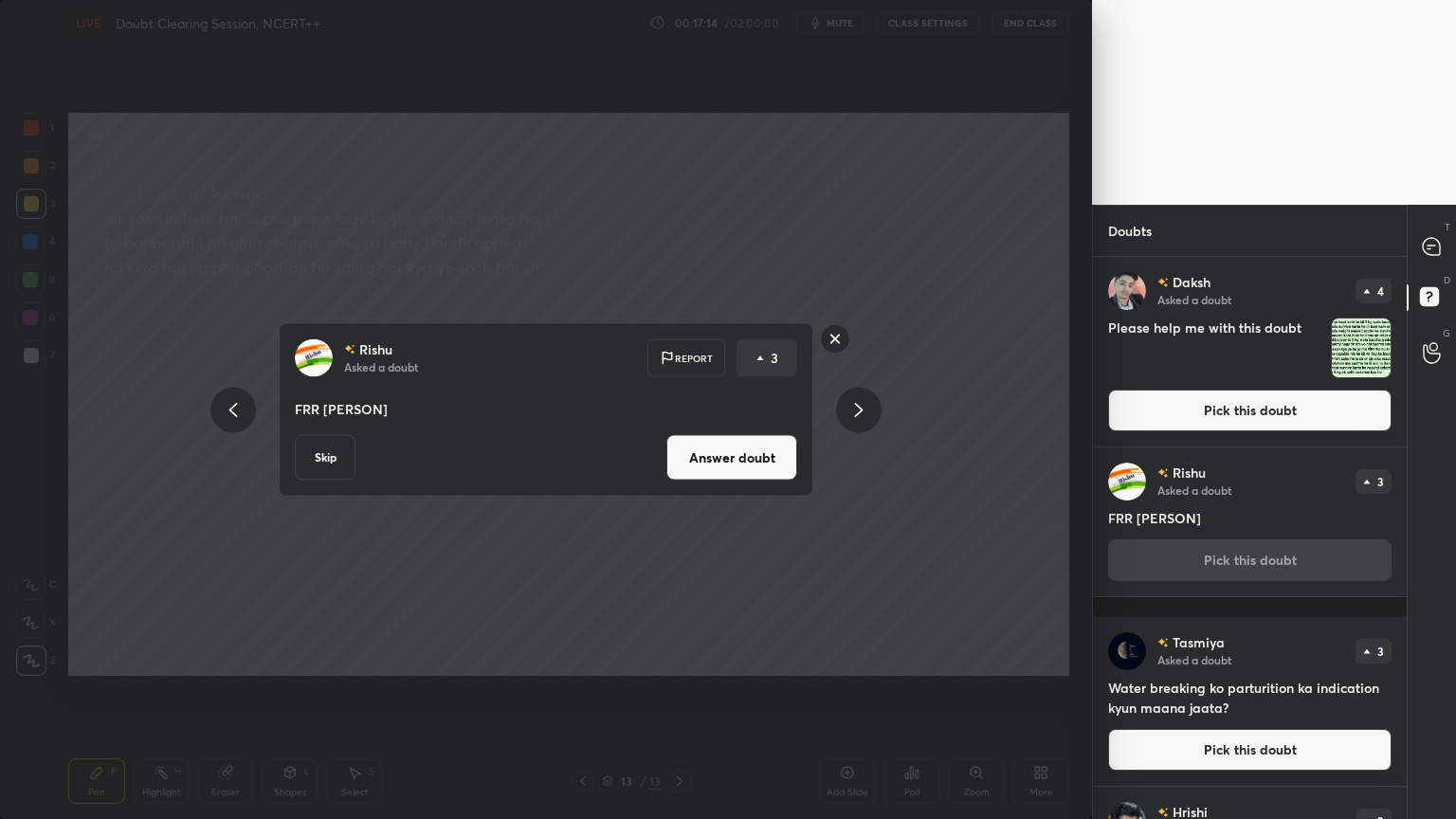 click on "Answer doubt" at bounding box center [732, 458] 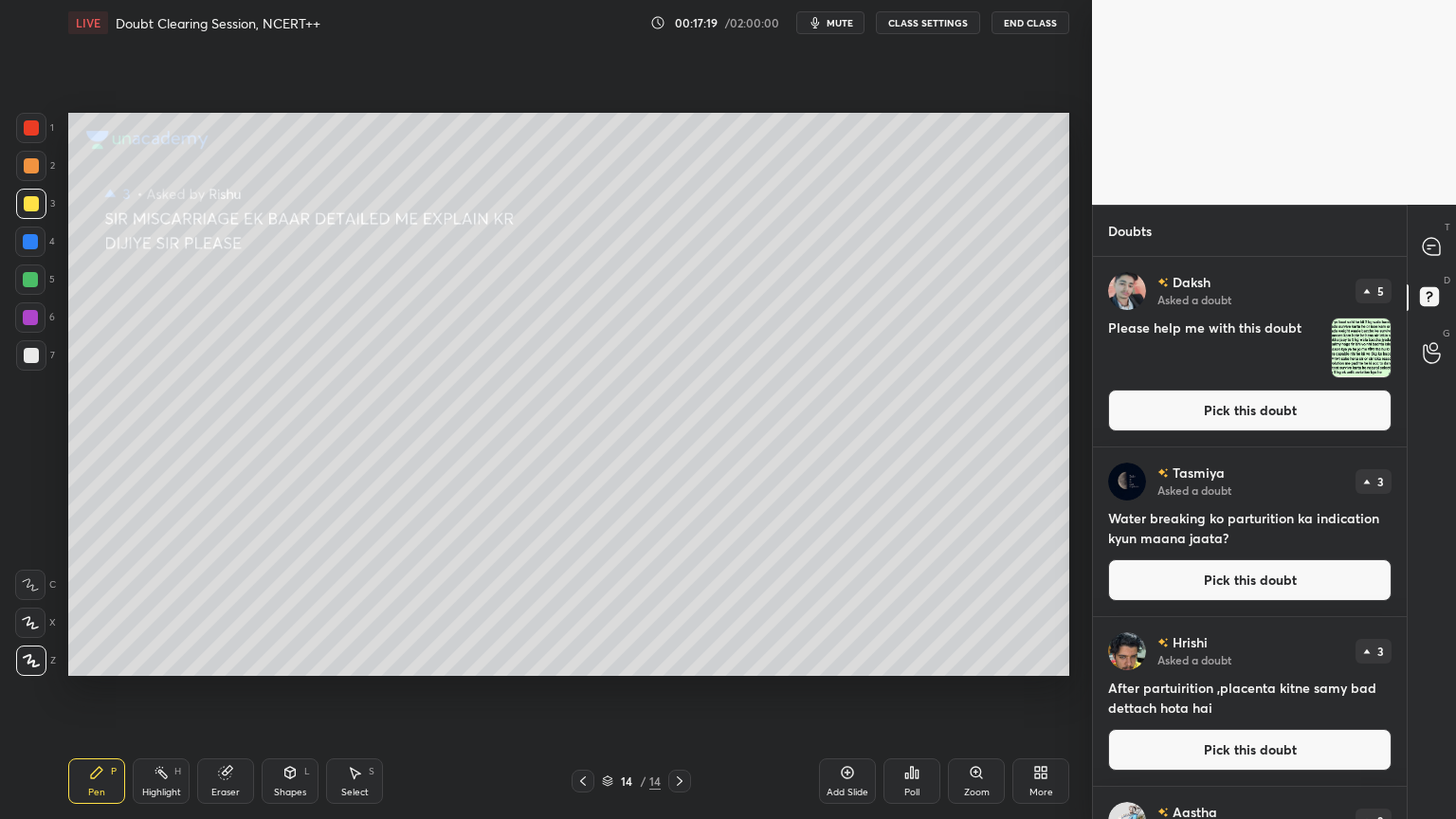 click on "Pick this doubt" at bounding box center [1249, 410] 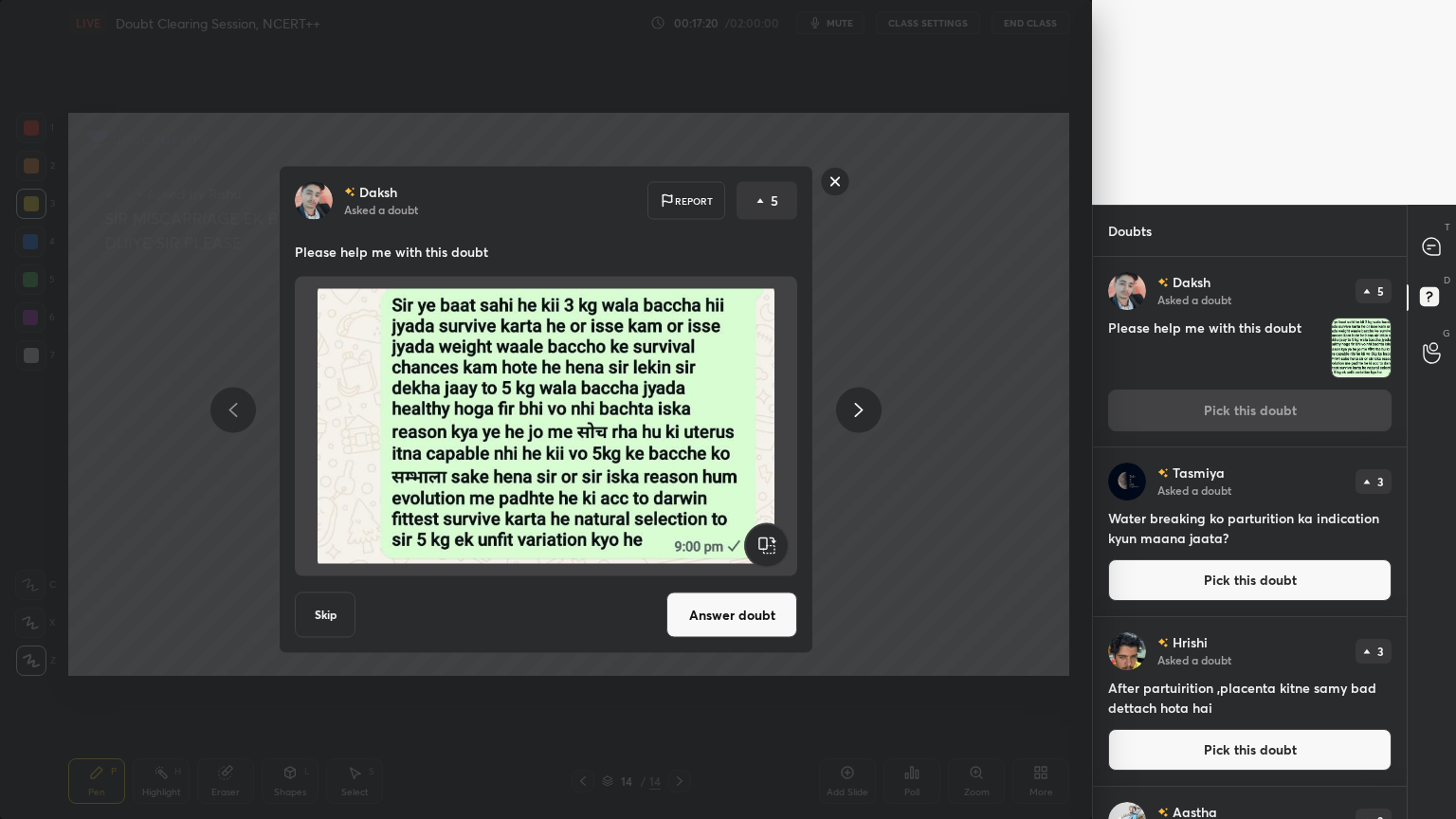 click on "Answer doubt" at bounding box center [732, 615] 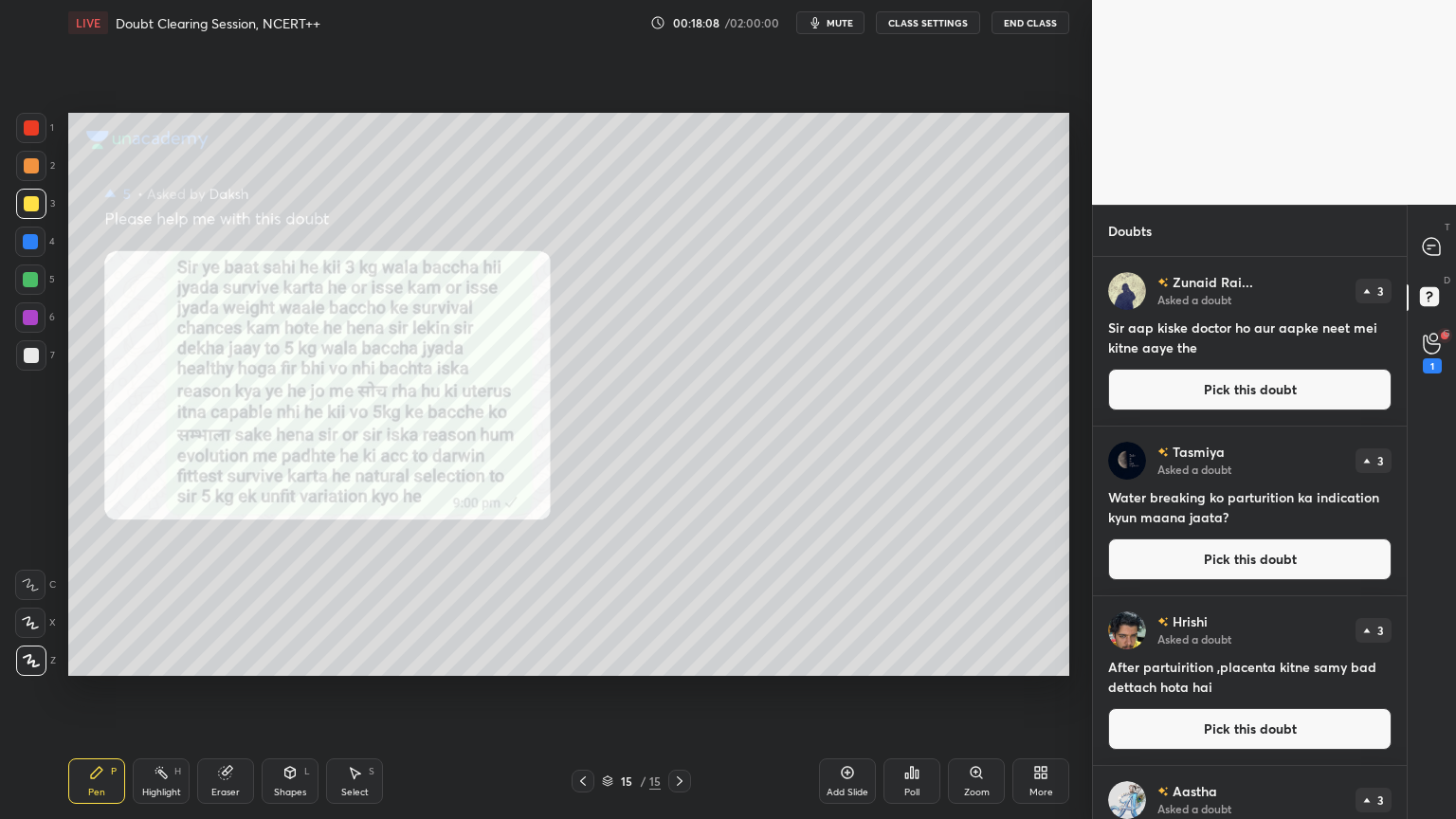drag, startPoint x: 1267, startPoint y: 388, endPoint x: 1243, endPoint y: 378, distance: 26 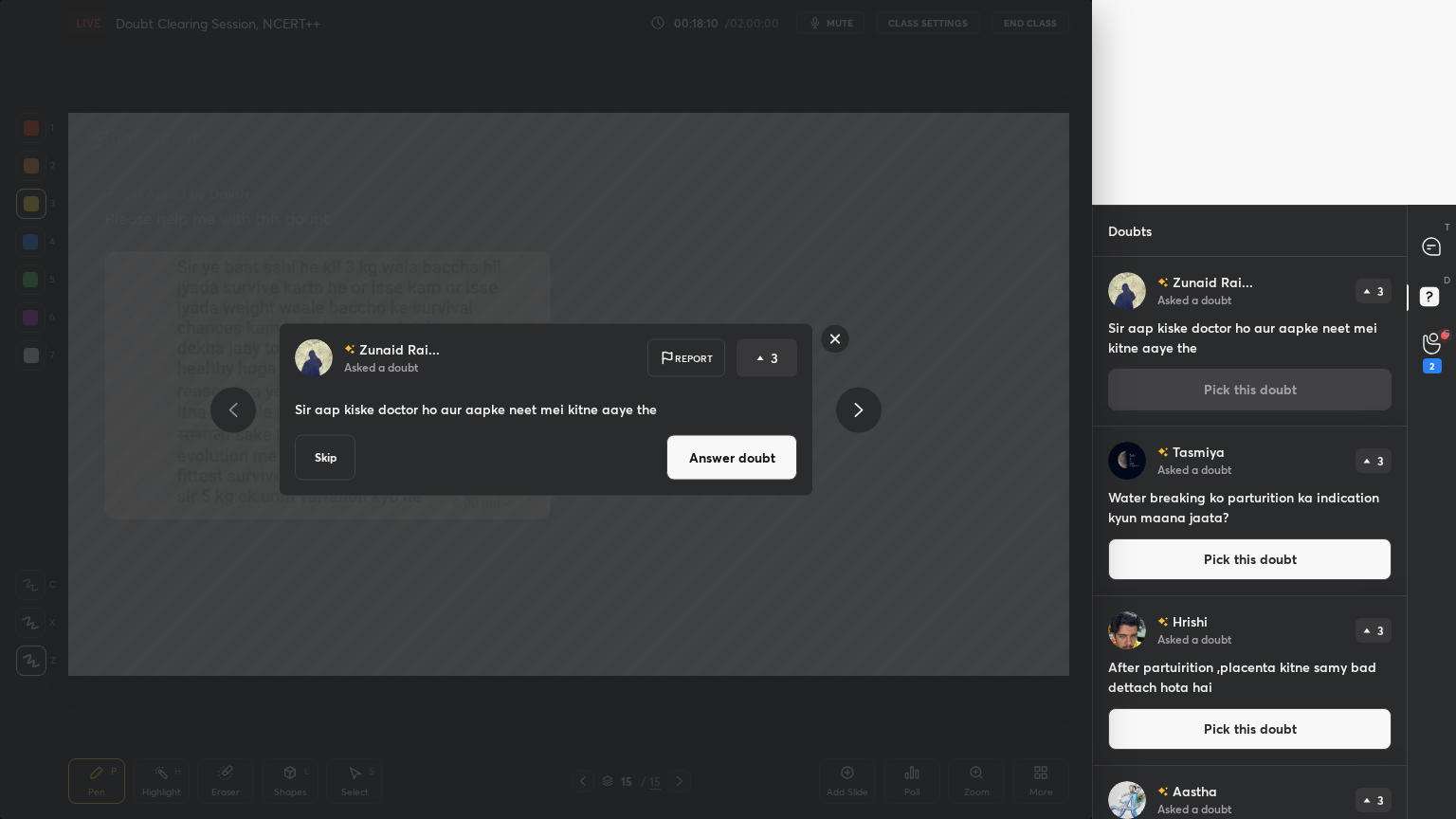 click on "Answer doubt" at bounding box center [732, 458] 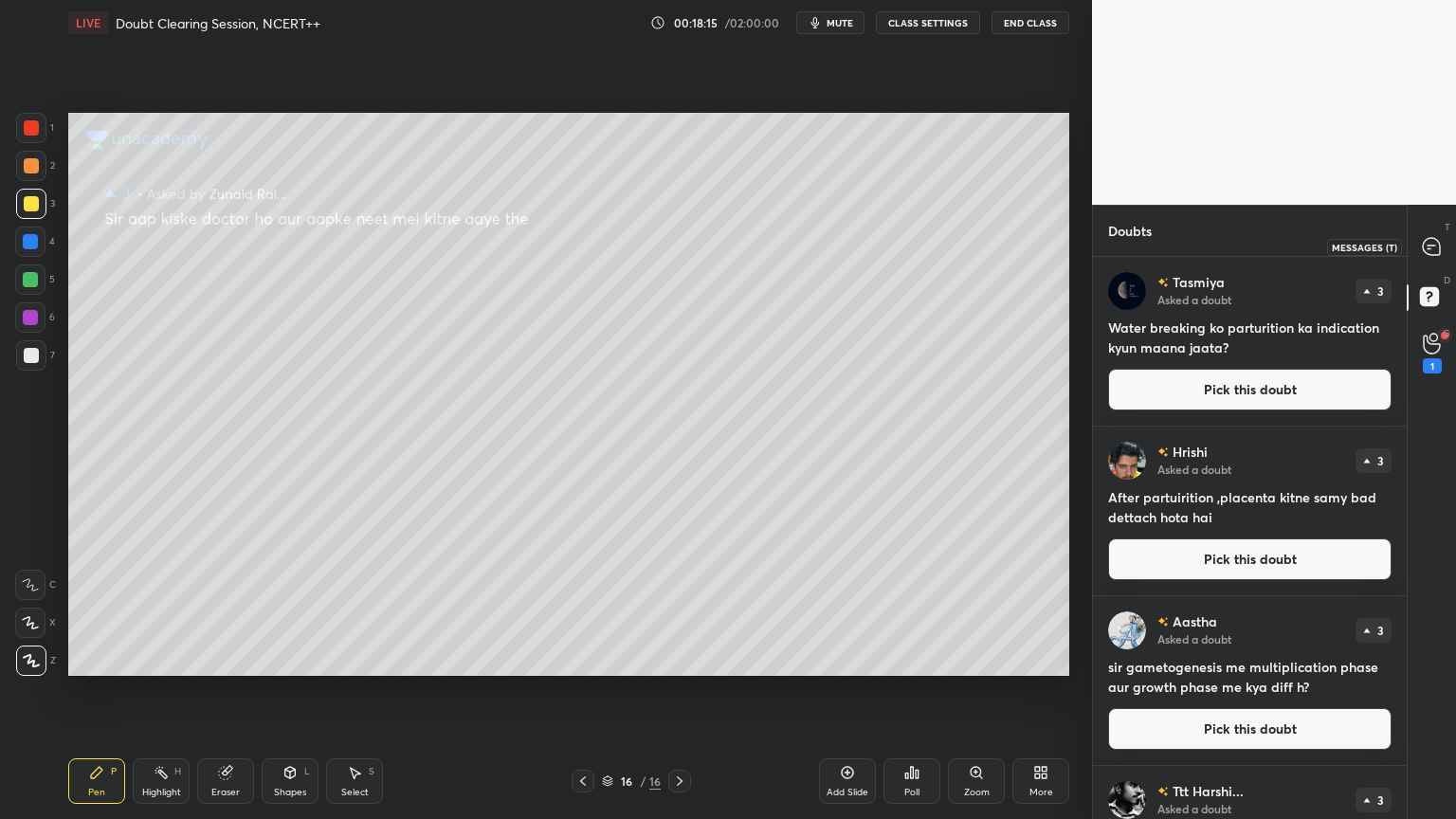 click at bounding box center (1432, 246) 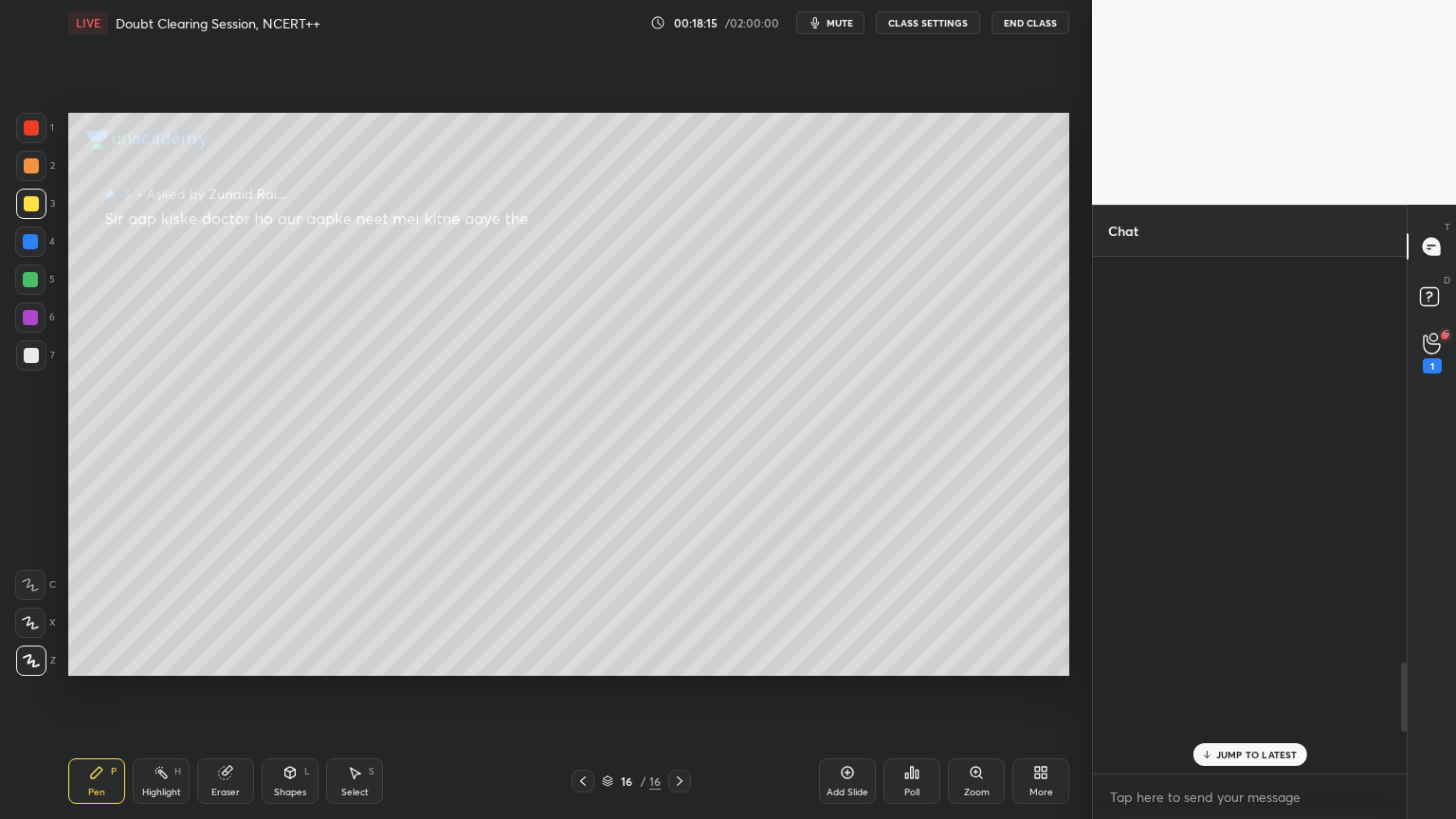 scroll, scrollTop: 3064, scrollLeft: 0, axis: vertical 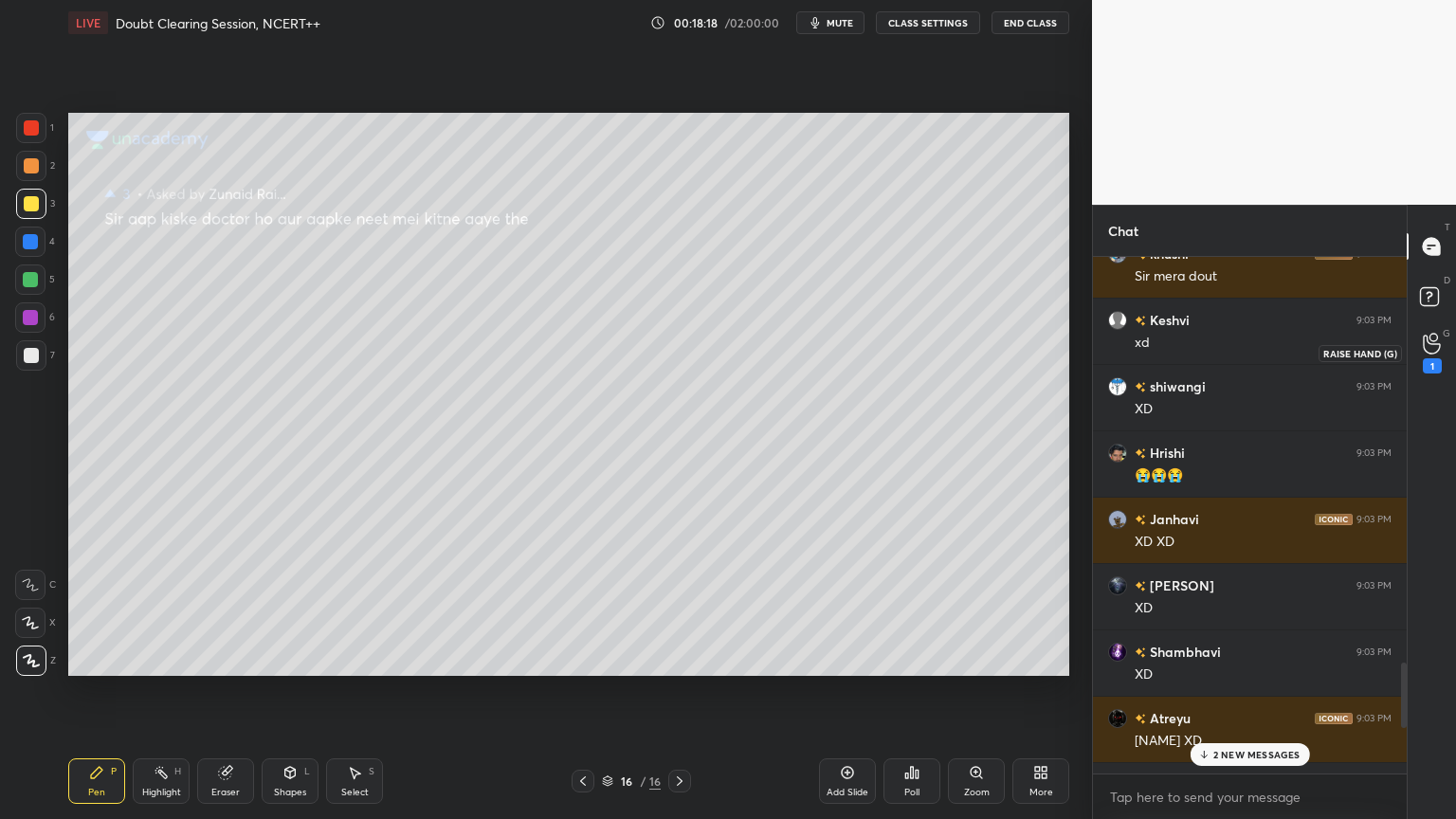 click 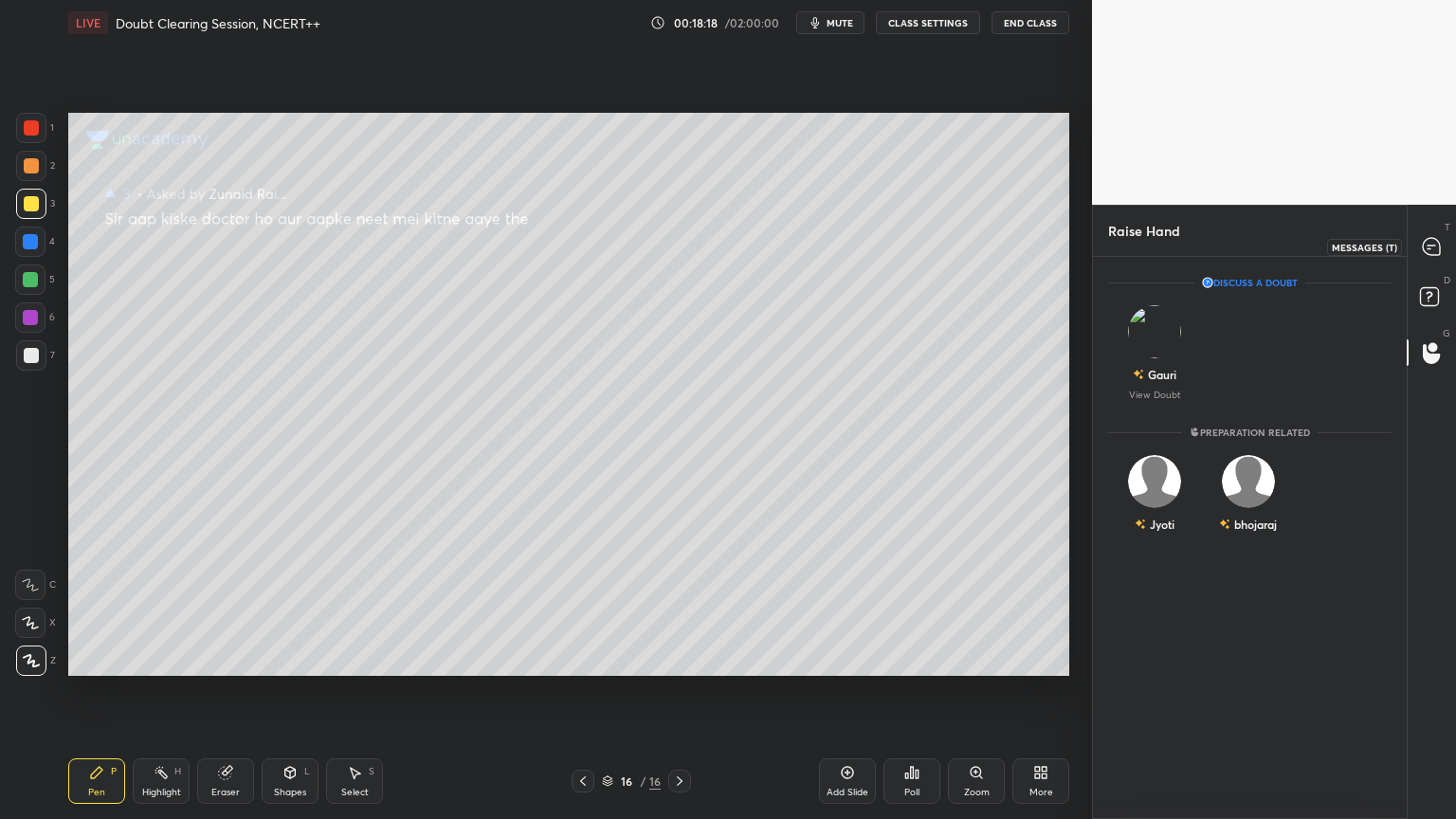 click 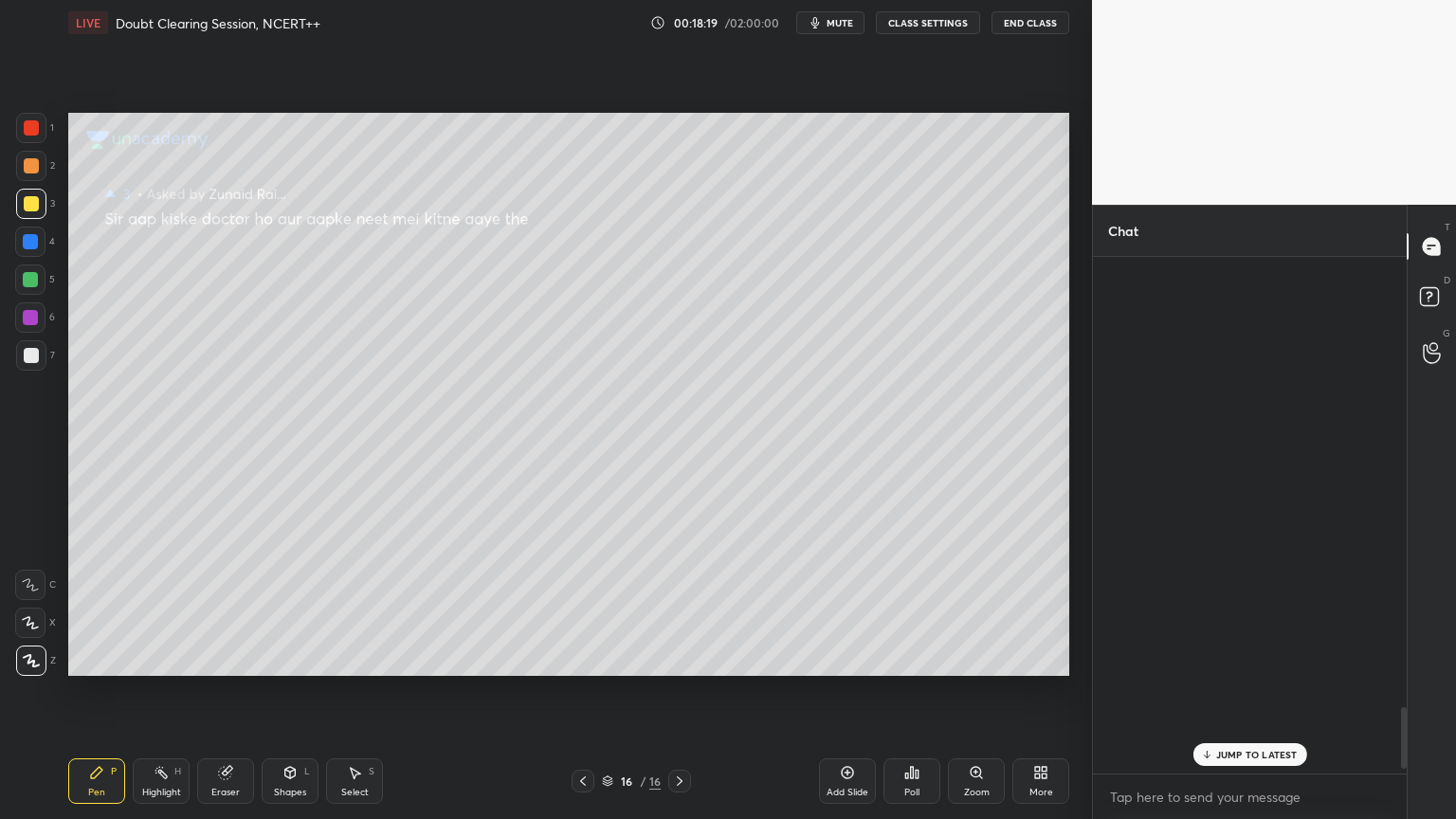 scroll, scrollTop: 3745, scrollLeft: 0, axis: vertical 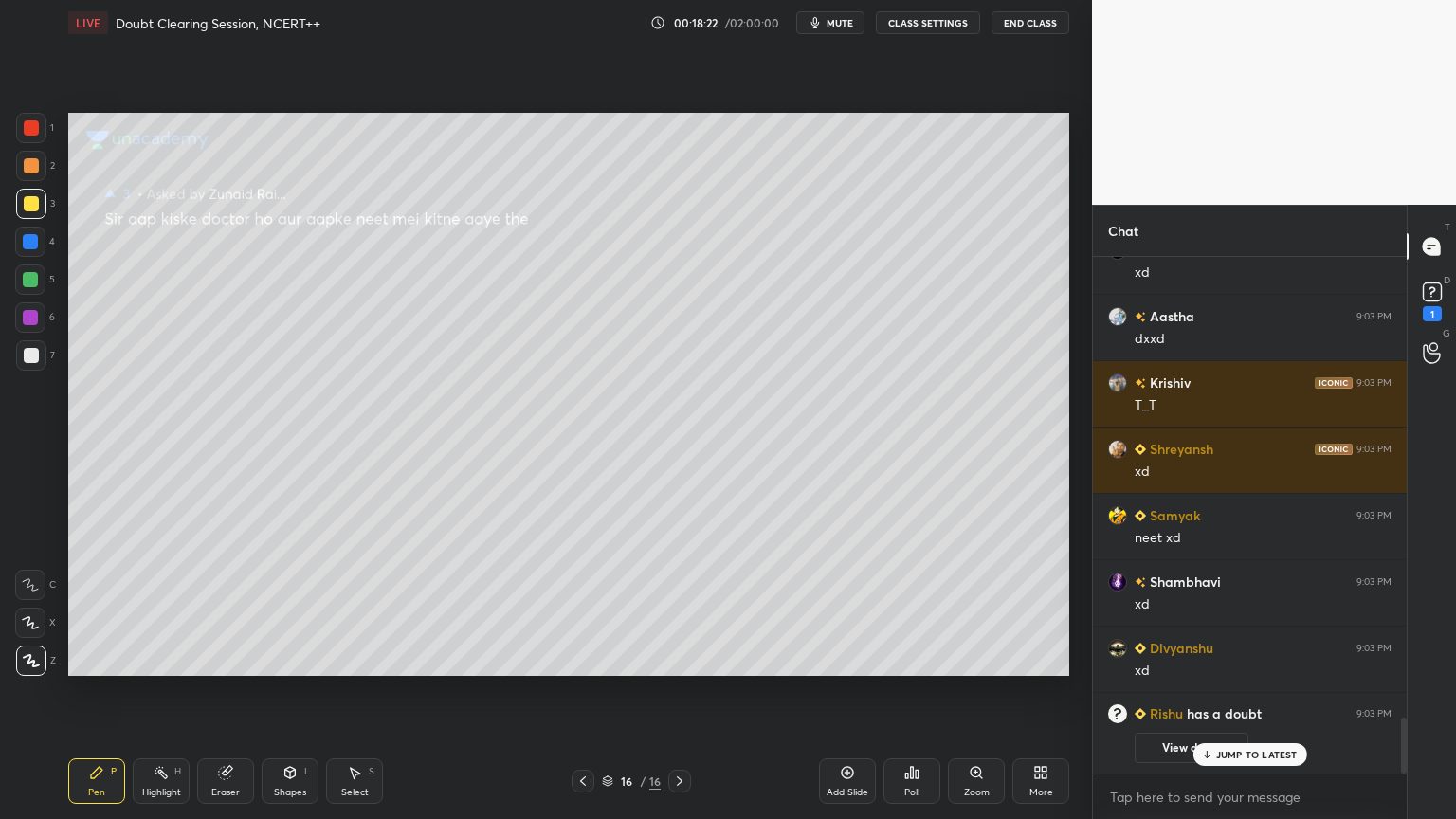 drag, startPoint x: 38, startPoint y: 268, endPoint x: 46, endPoint y: 276, distance: 11.313708 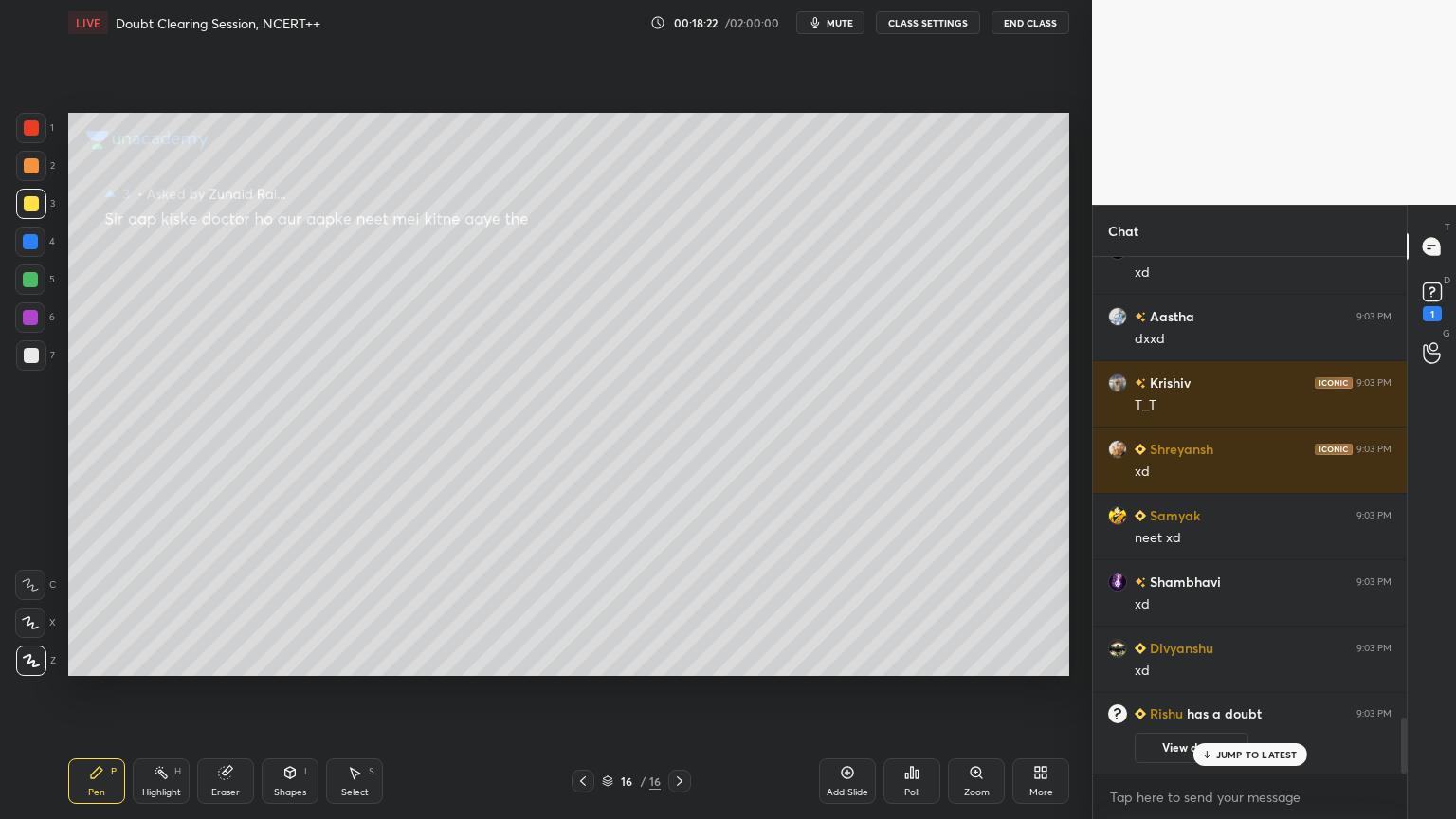 click at bounding box center [30, 280] 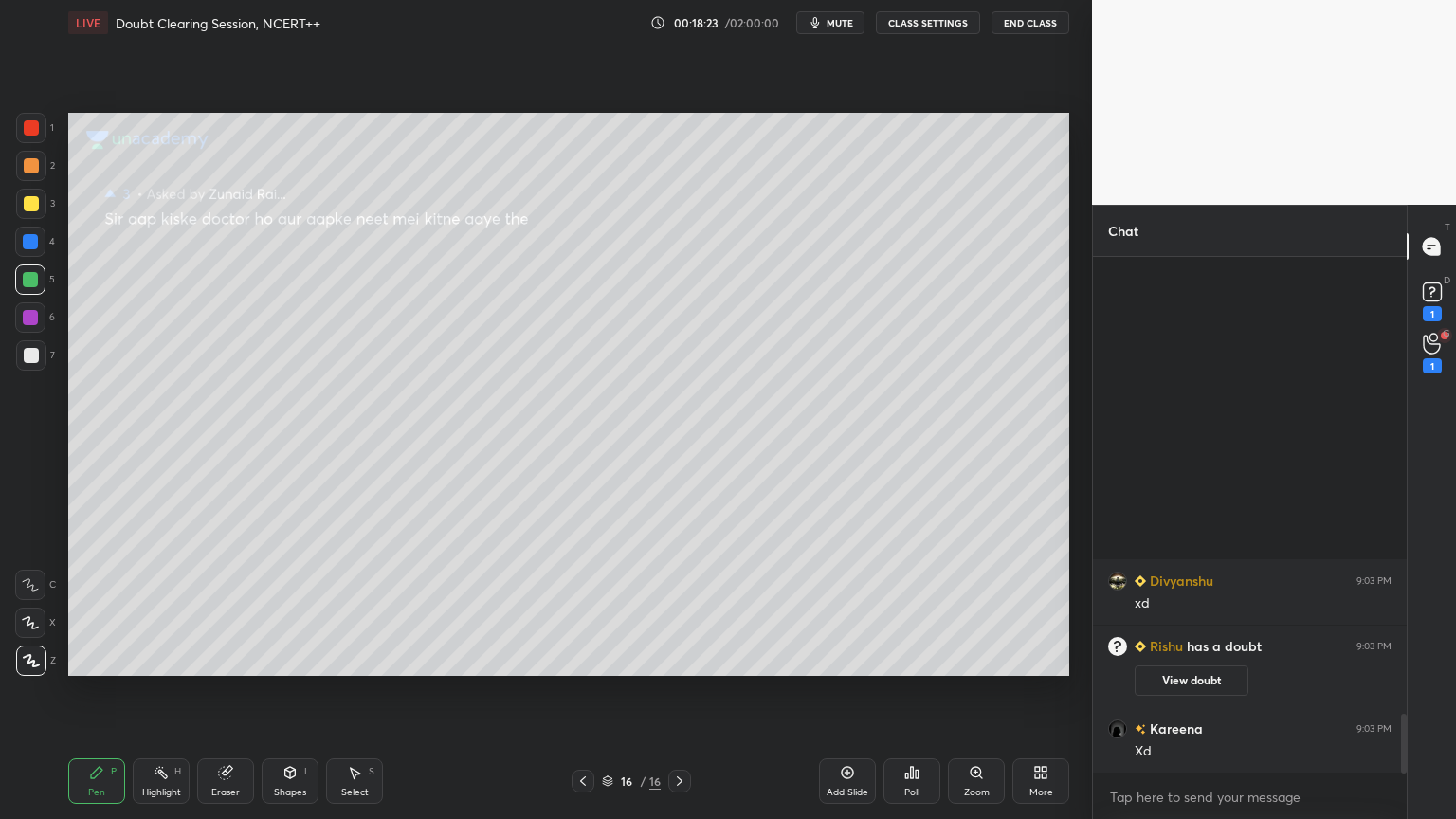scroll, scrollTop: 3954, scrollLeft: 0, axis: vertical 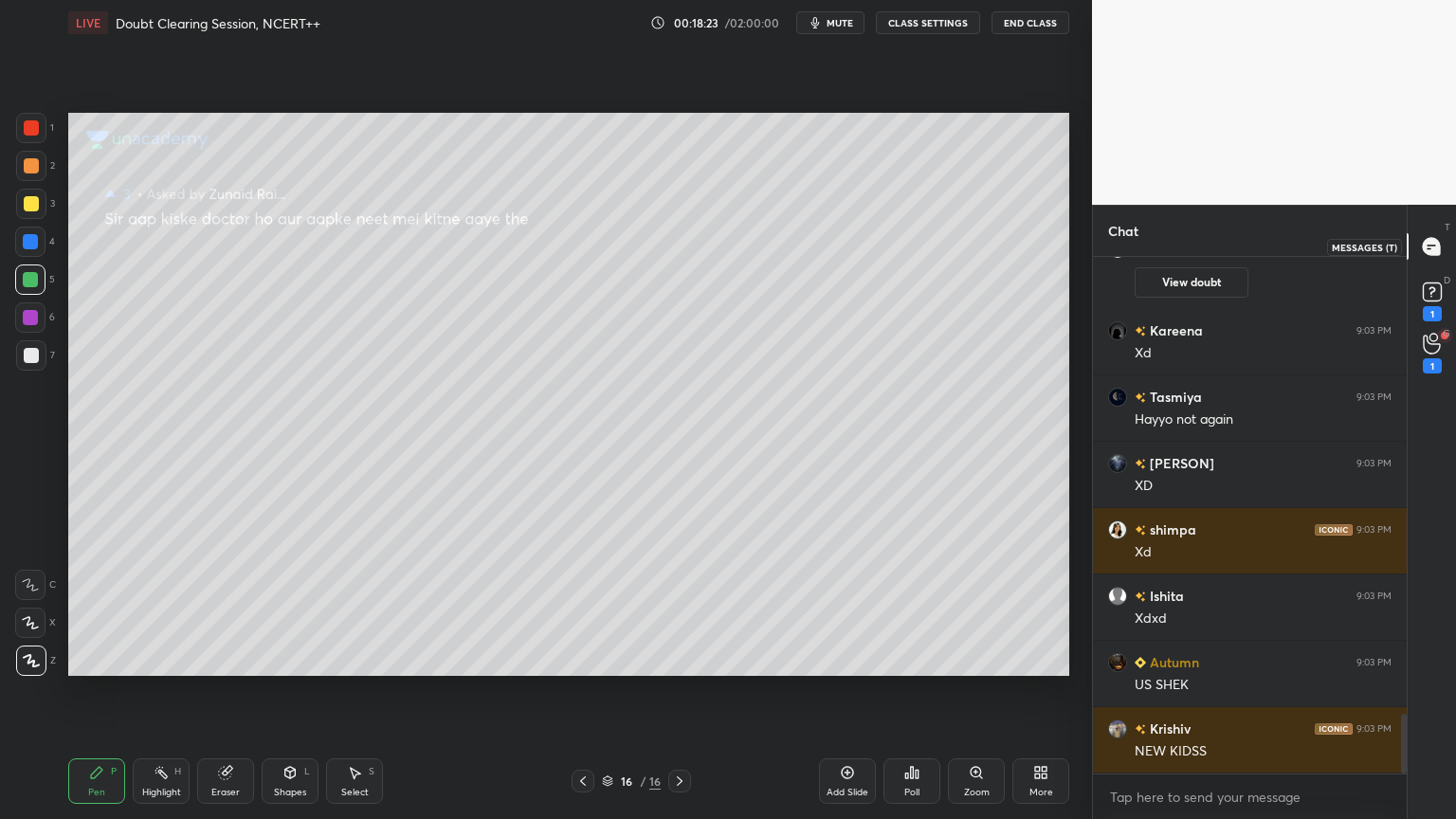 click 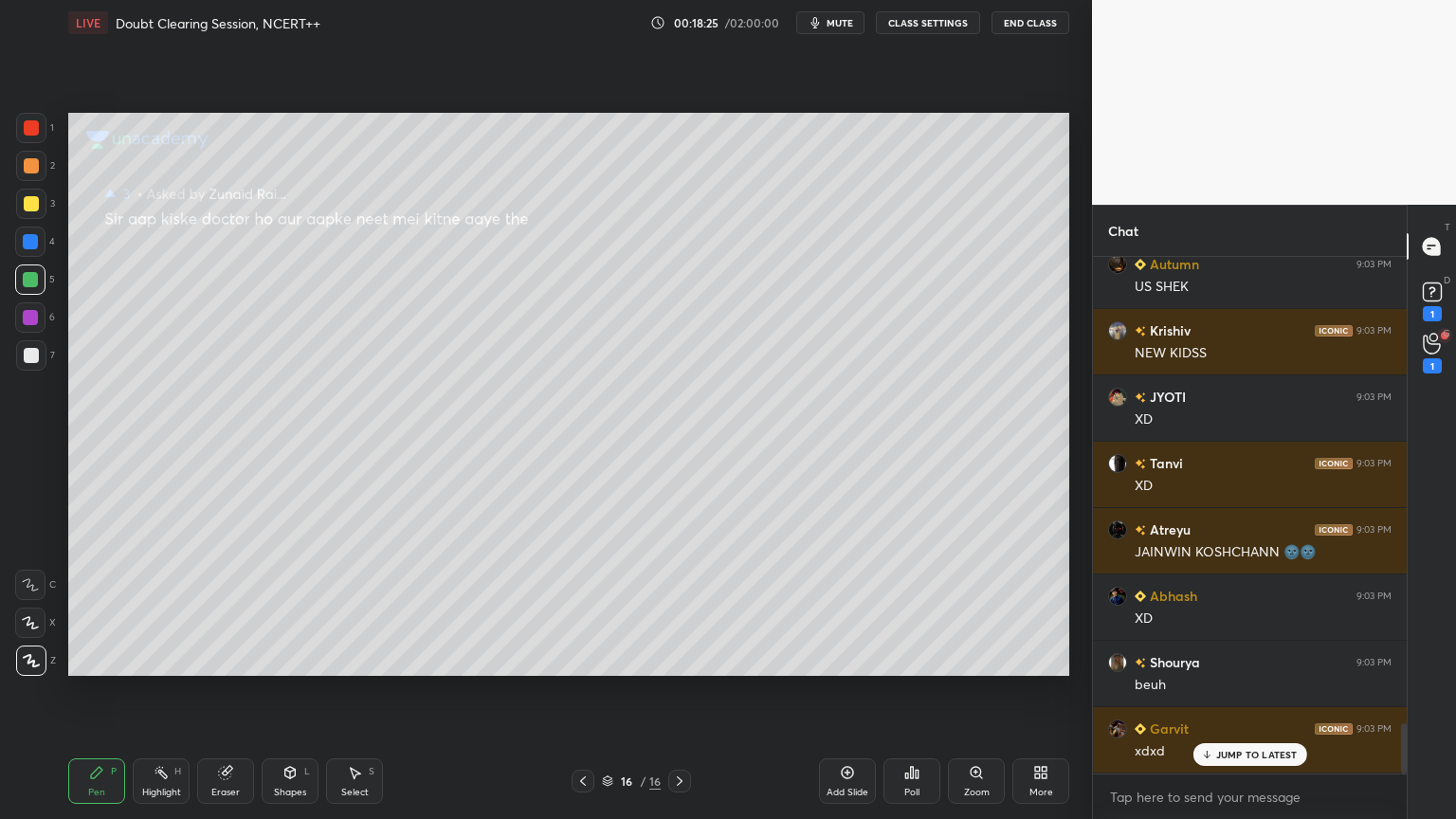 scroll, scrollTop: 4815, scrollLeft: 0, axis: vertical 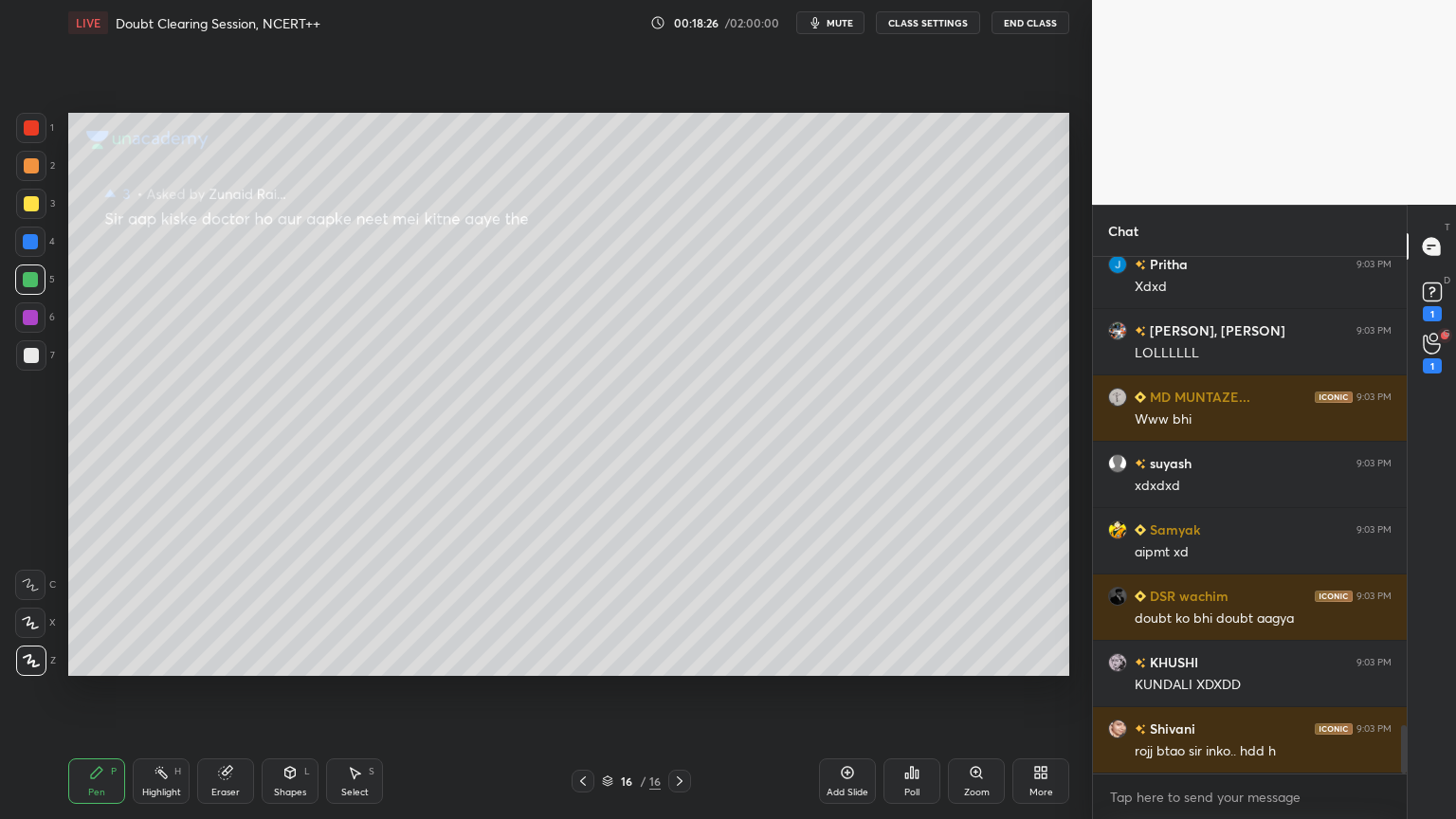 click 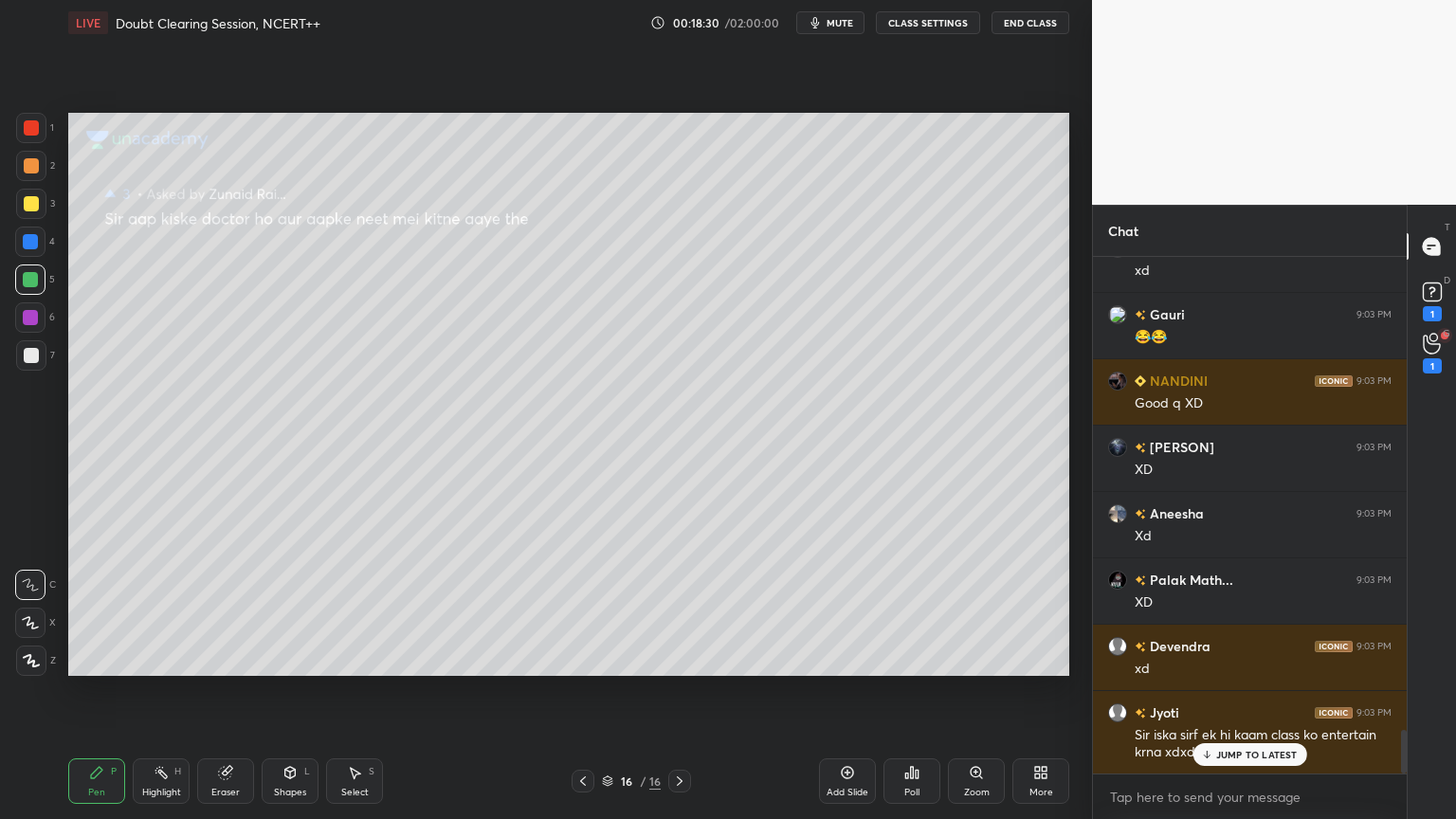 scroll, scrollTop: 5695, scrollLeft: 0, axis: vertical 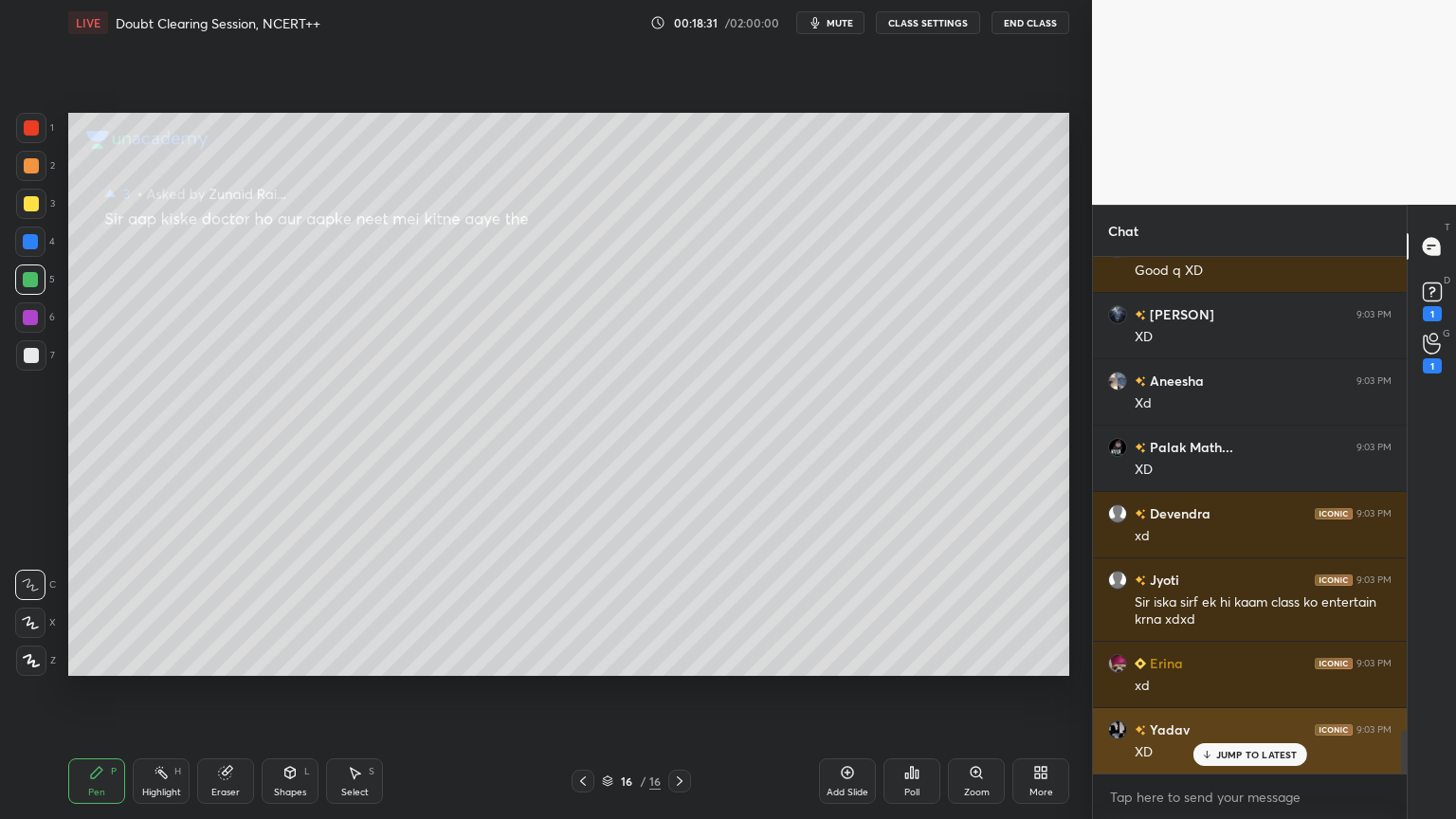 click on "JUMP TO LATEST" at bounding box center [1257, 755] 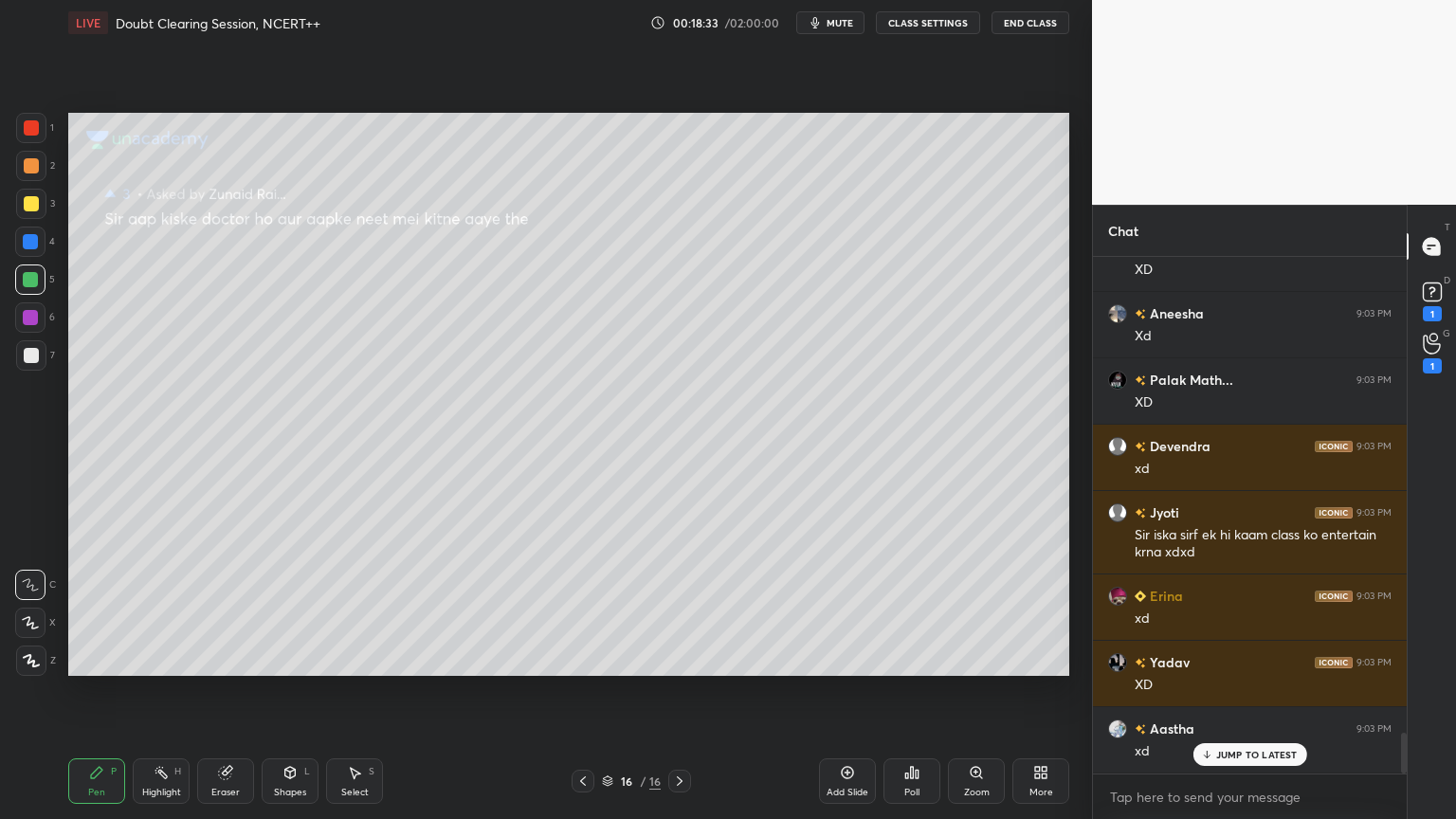 scroll, scrollTop: 5960, scrollLeft: 0, axis: vertical 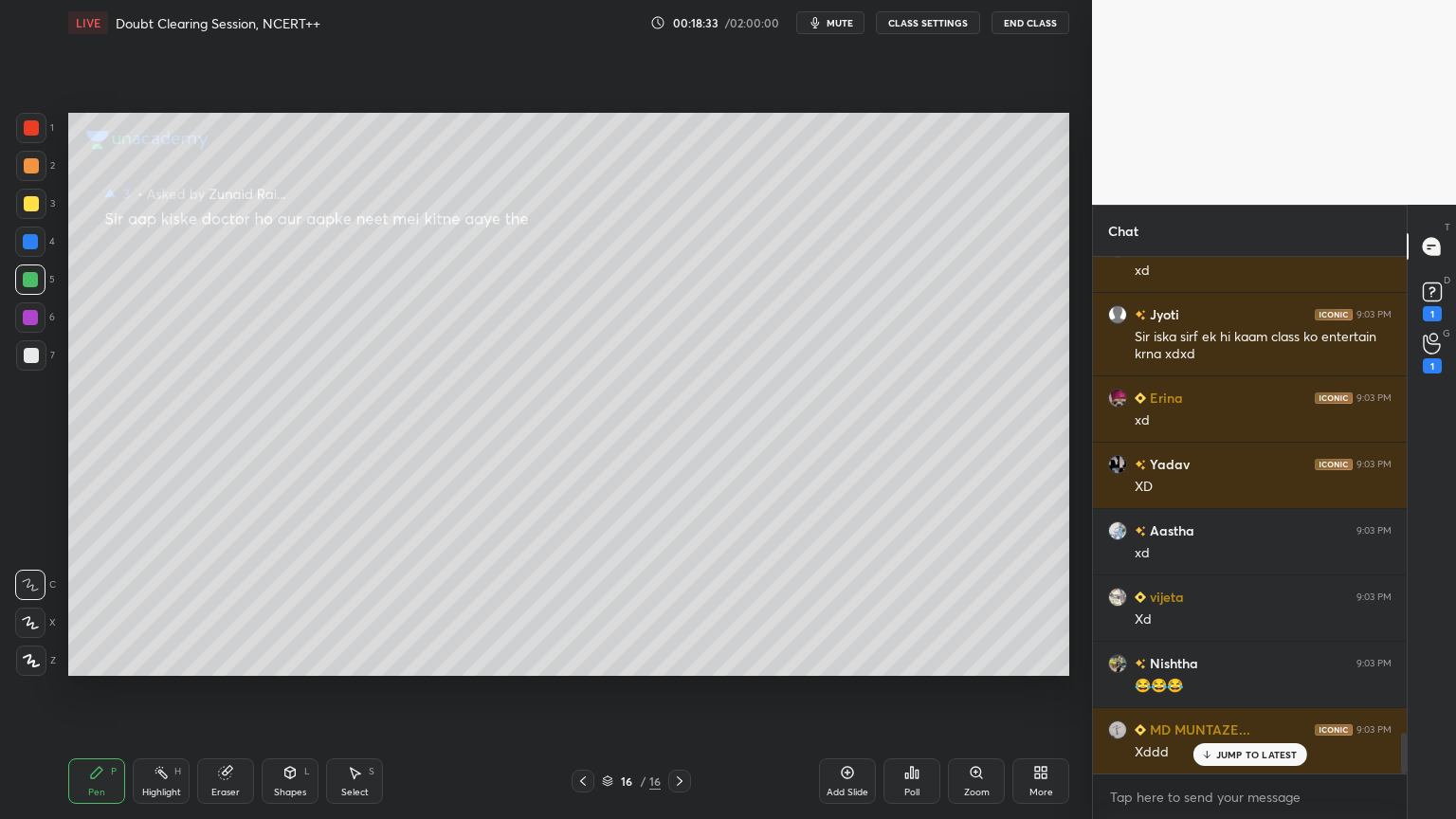 click at bounding box center [31, 204] 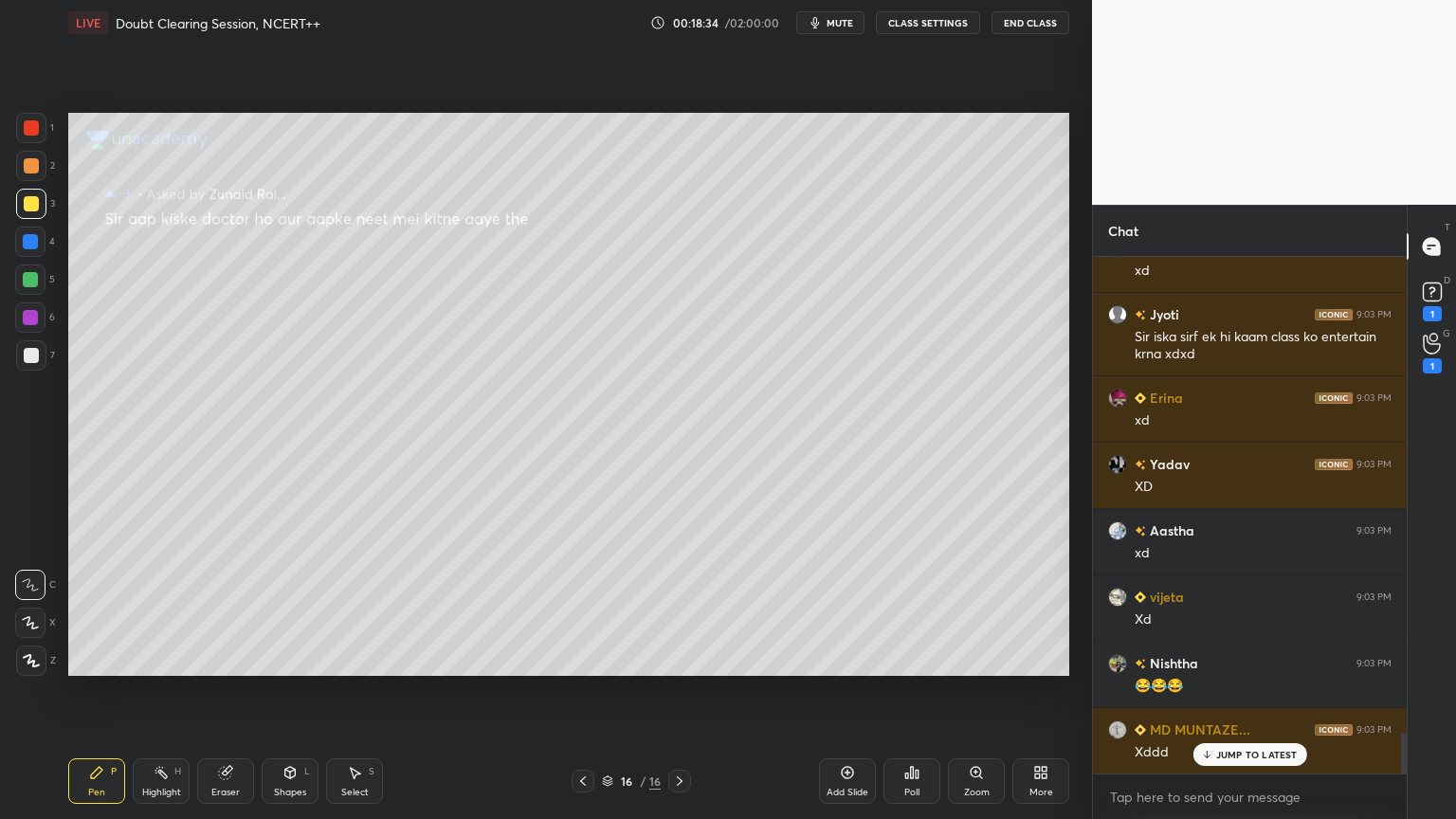 scroll, scrollTop: 6293, scrollLeft: 0, axis: vertical 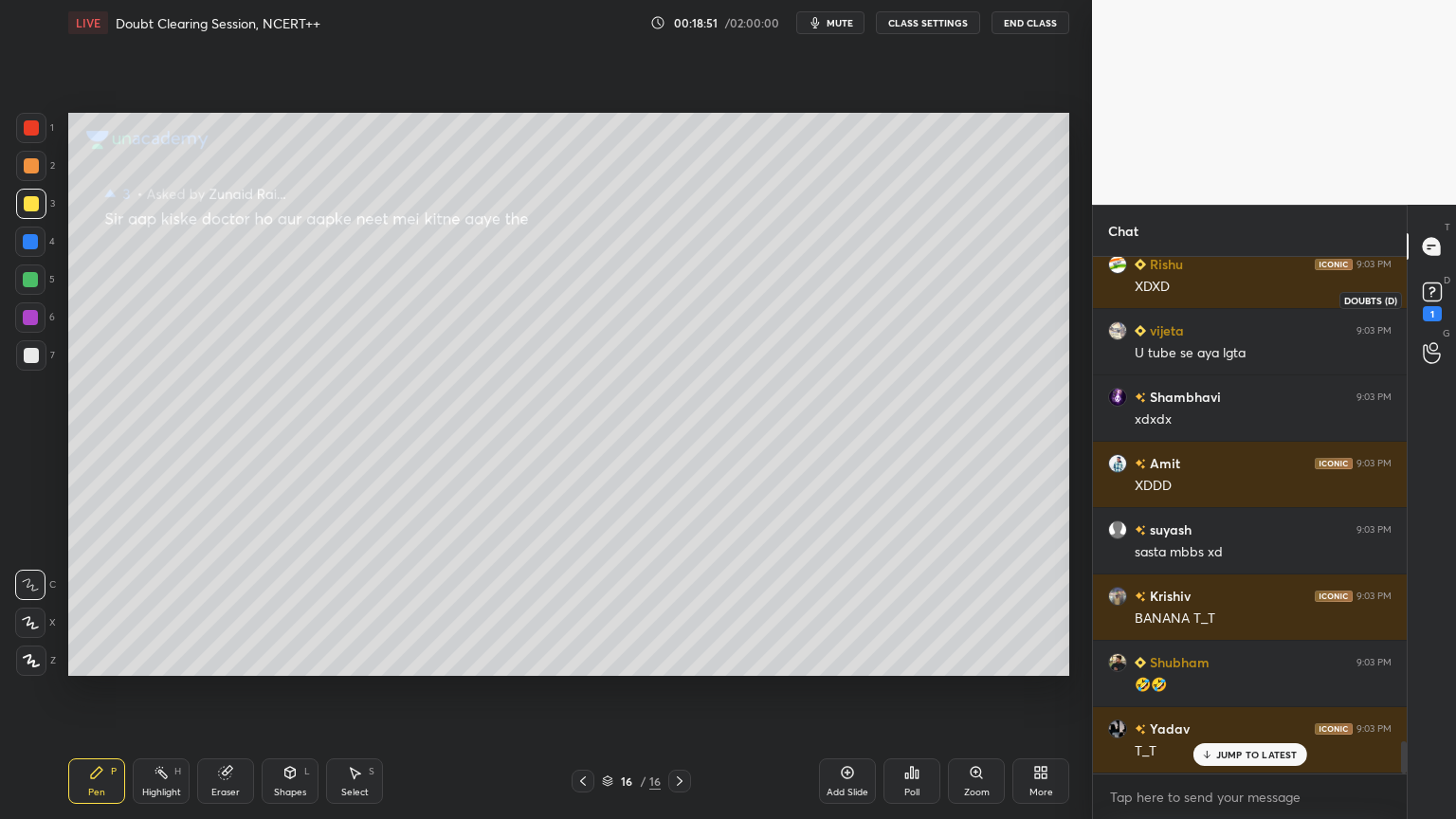 click 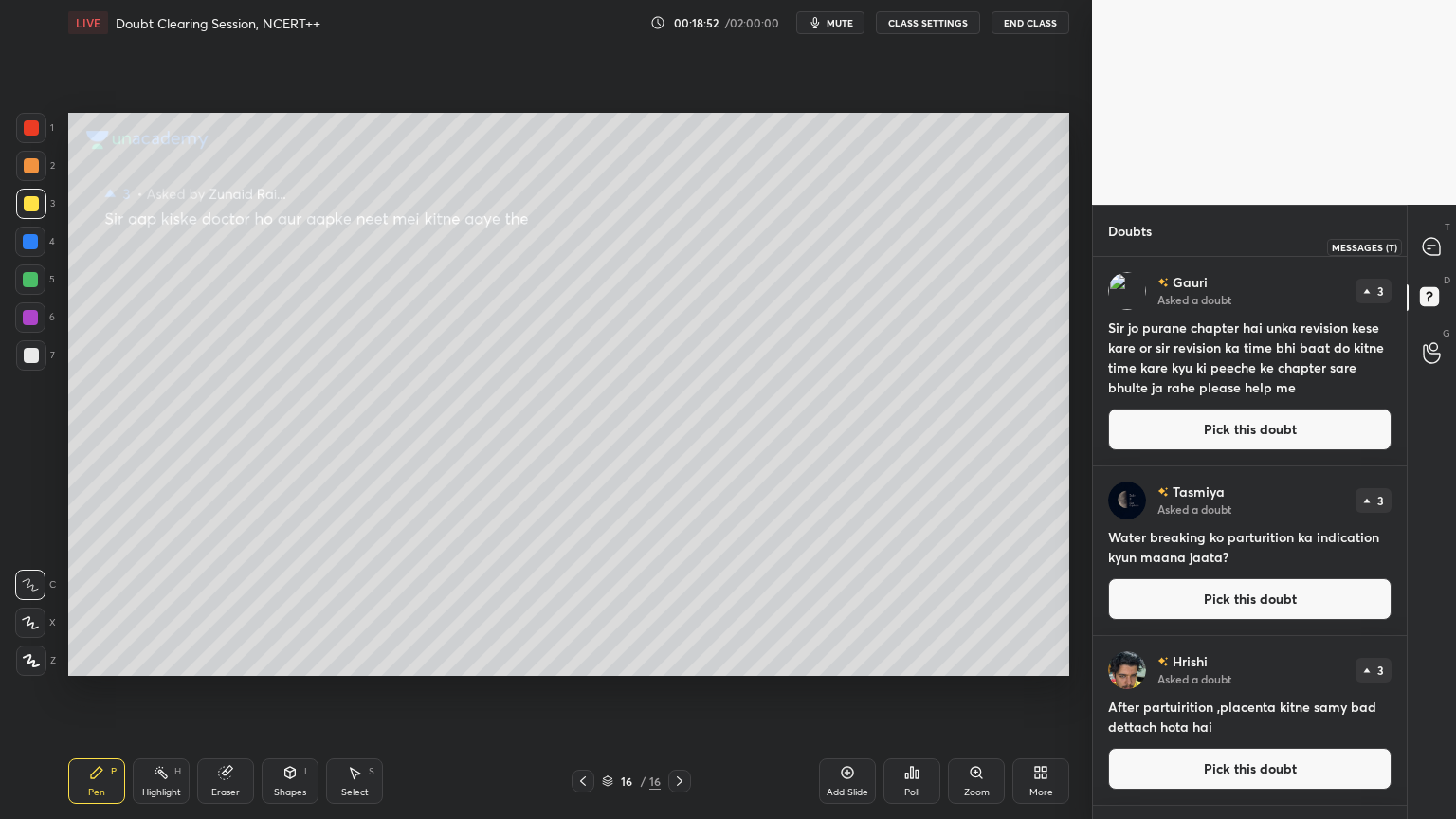 drag, startPoint x: 1437, startPoint y: 251, endPoint x: 1420, endPoint y: 280, distance: 33.61547 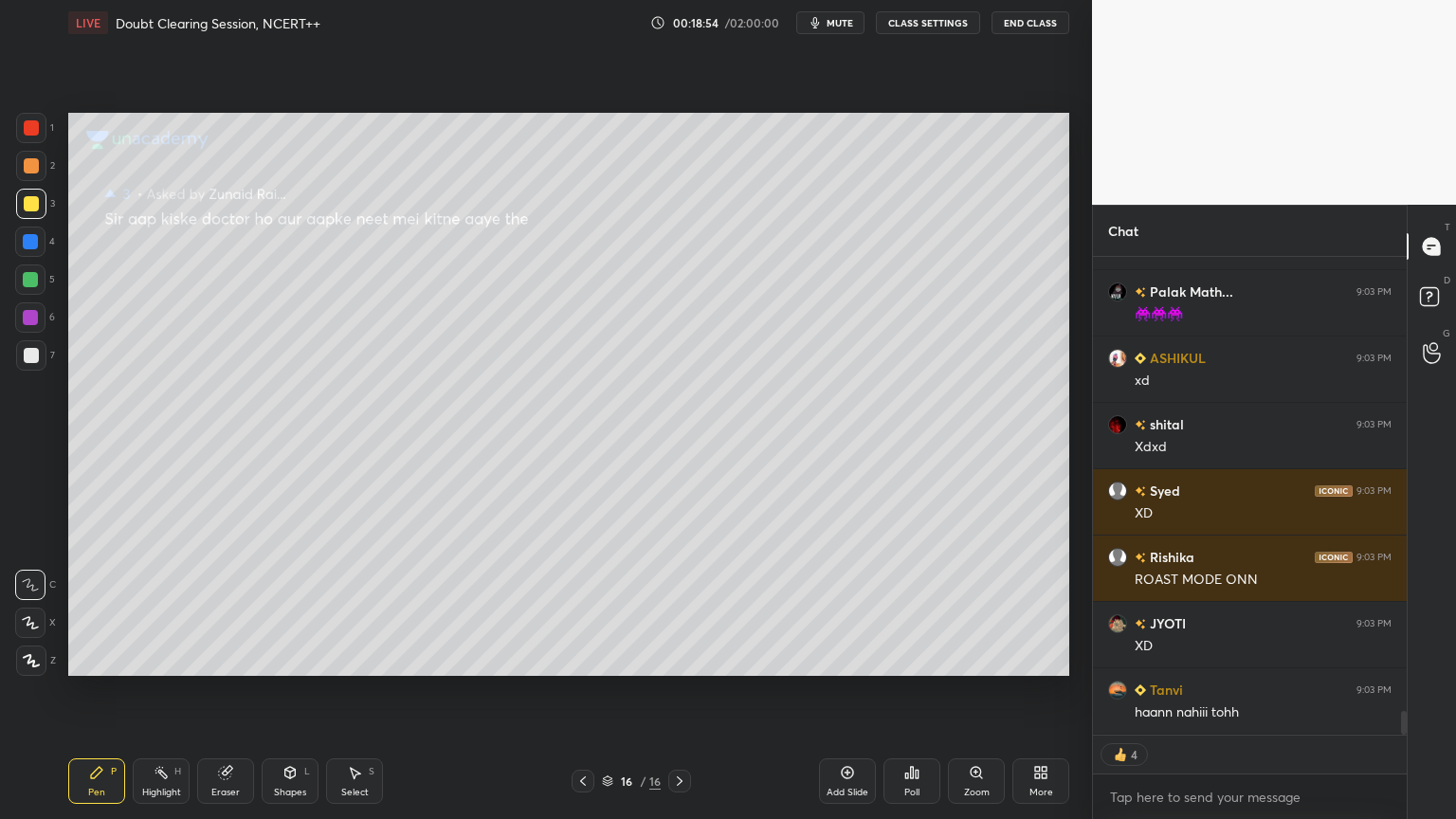 click at bounding box center (30, 280) 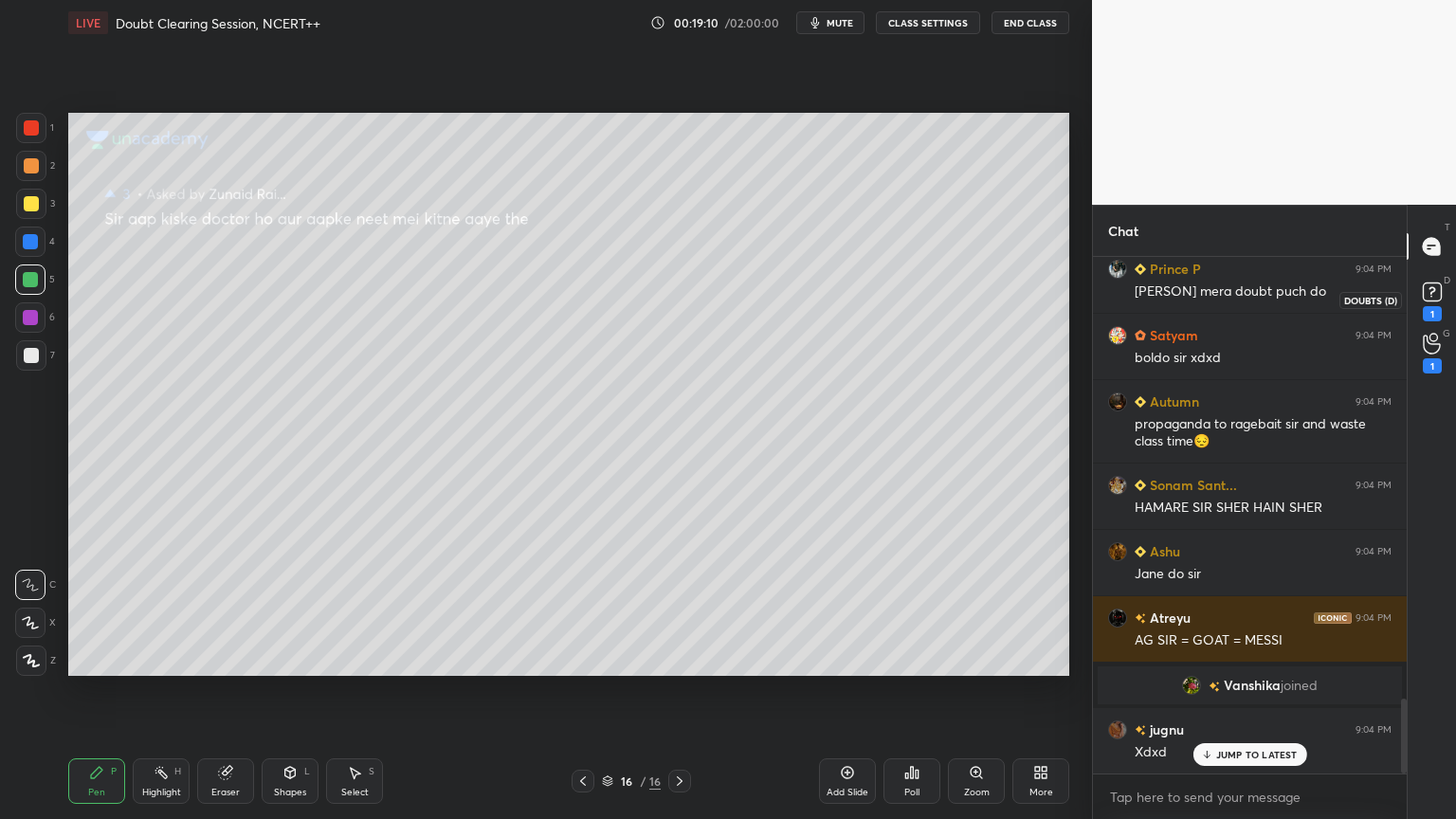 click on "1" at bounding box center [1432, 300] 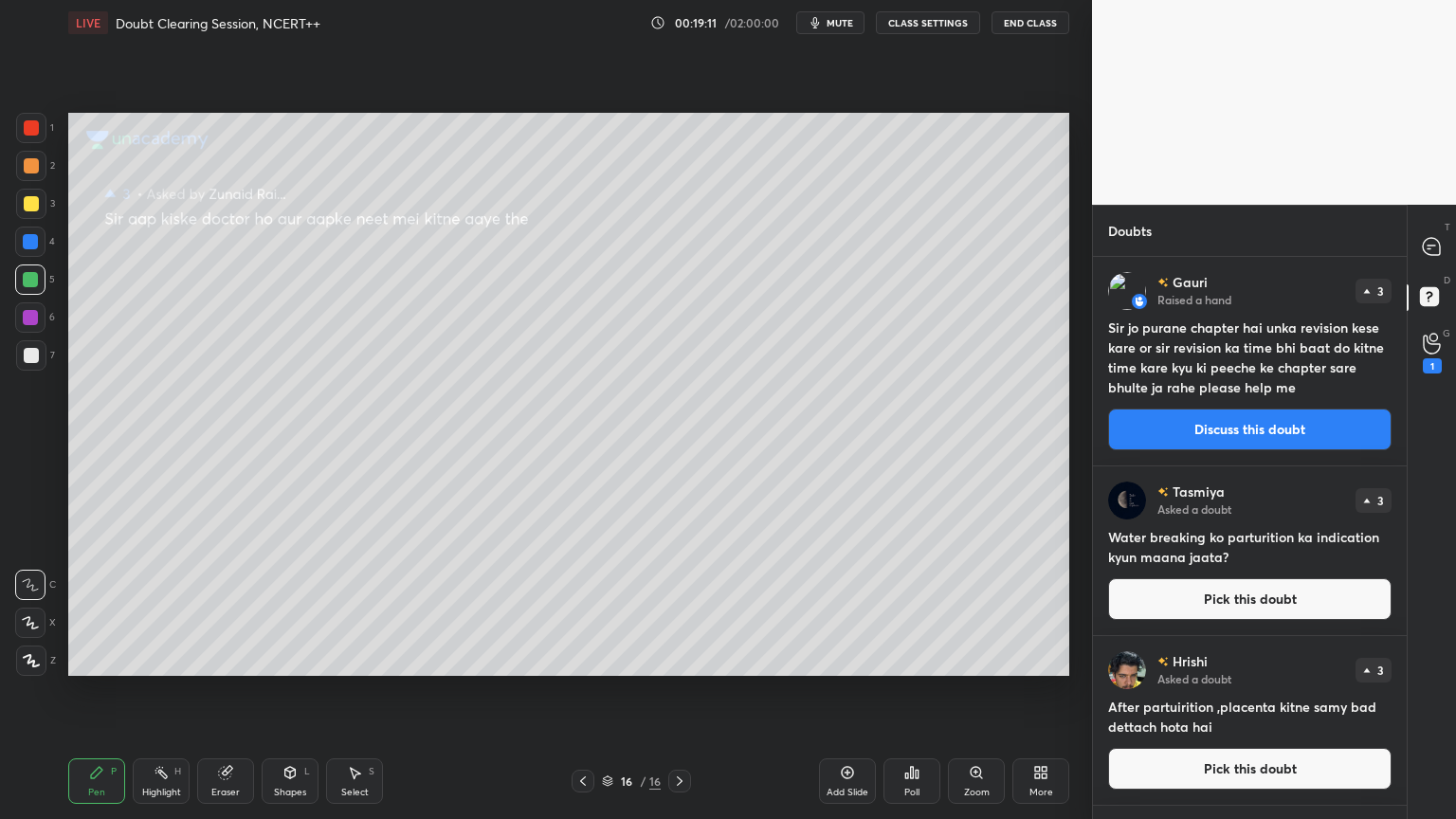 click on "Discuss this doubt" at bounding box center [1249, 429] 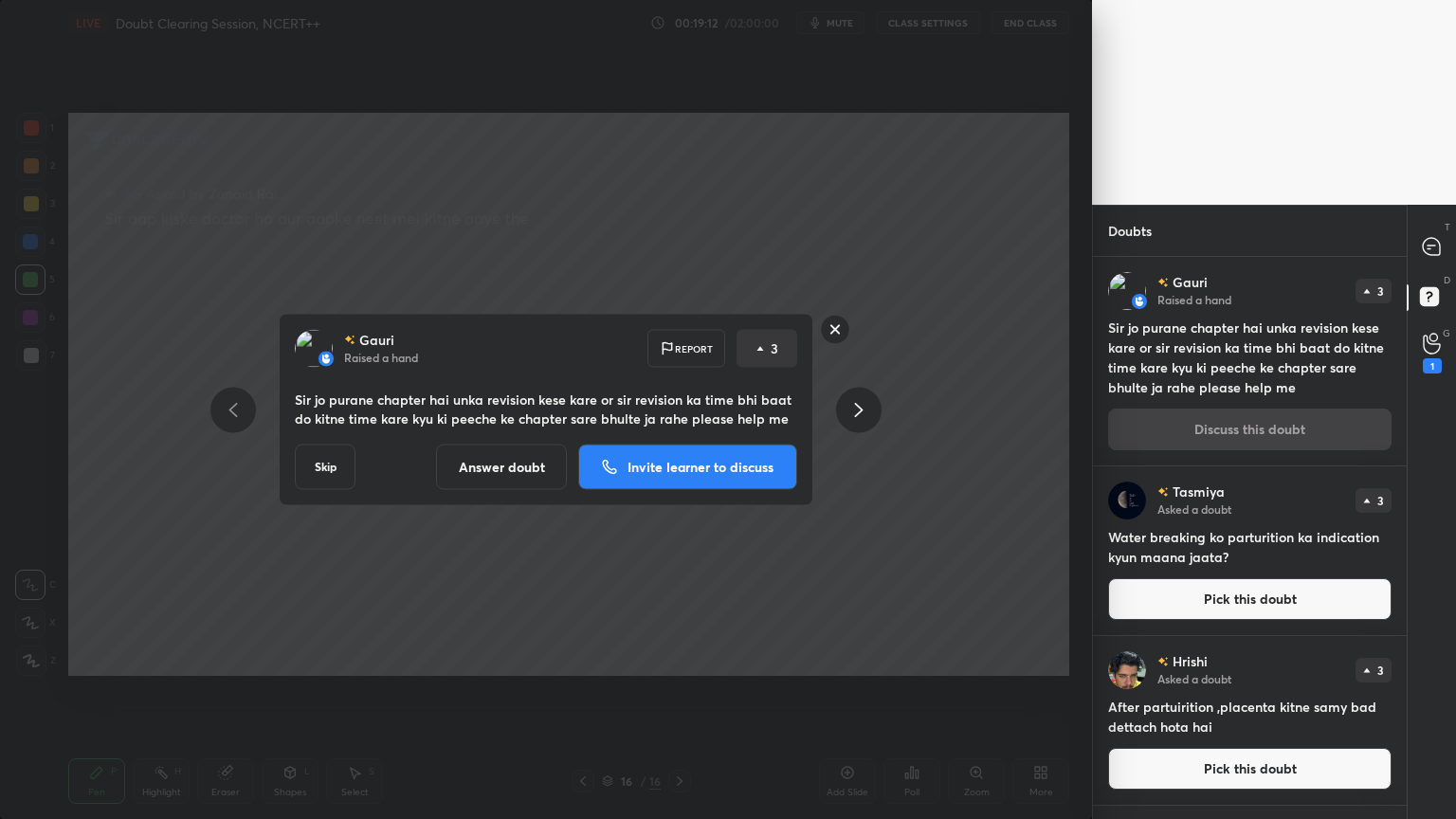click on "Answer doubt" at bounding box center (501, 467) 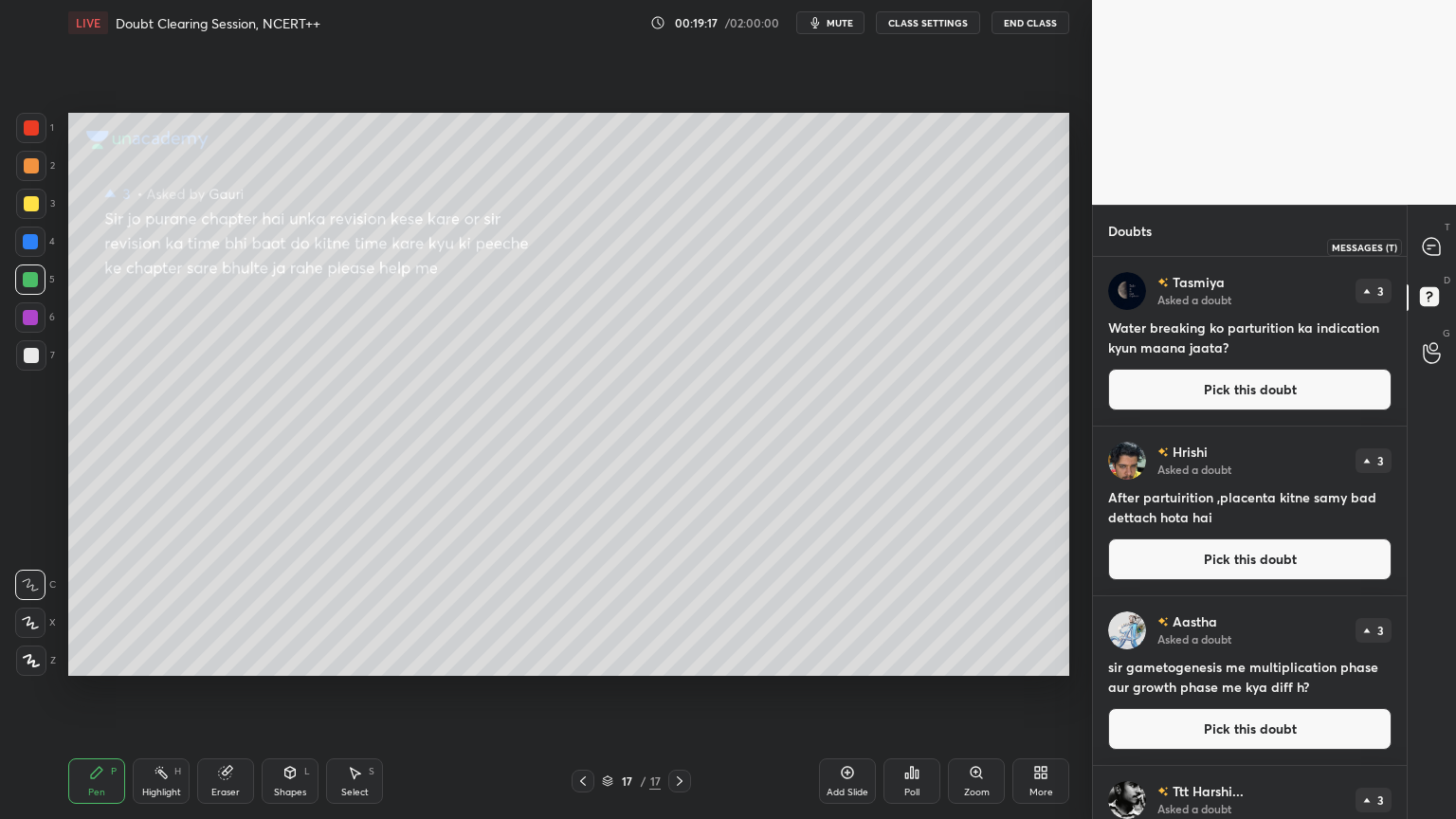 click 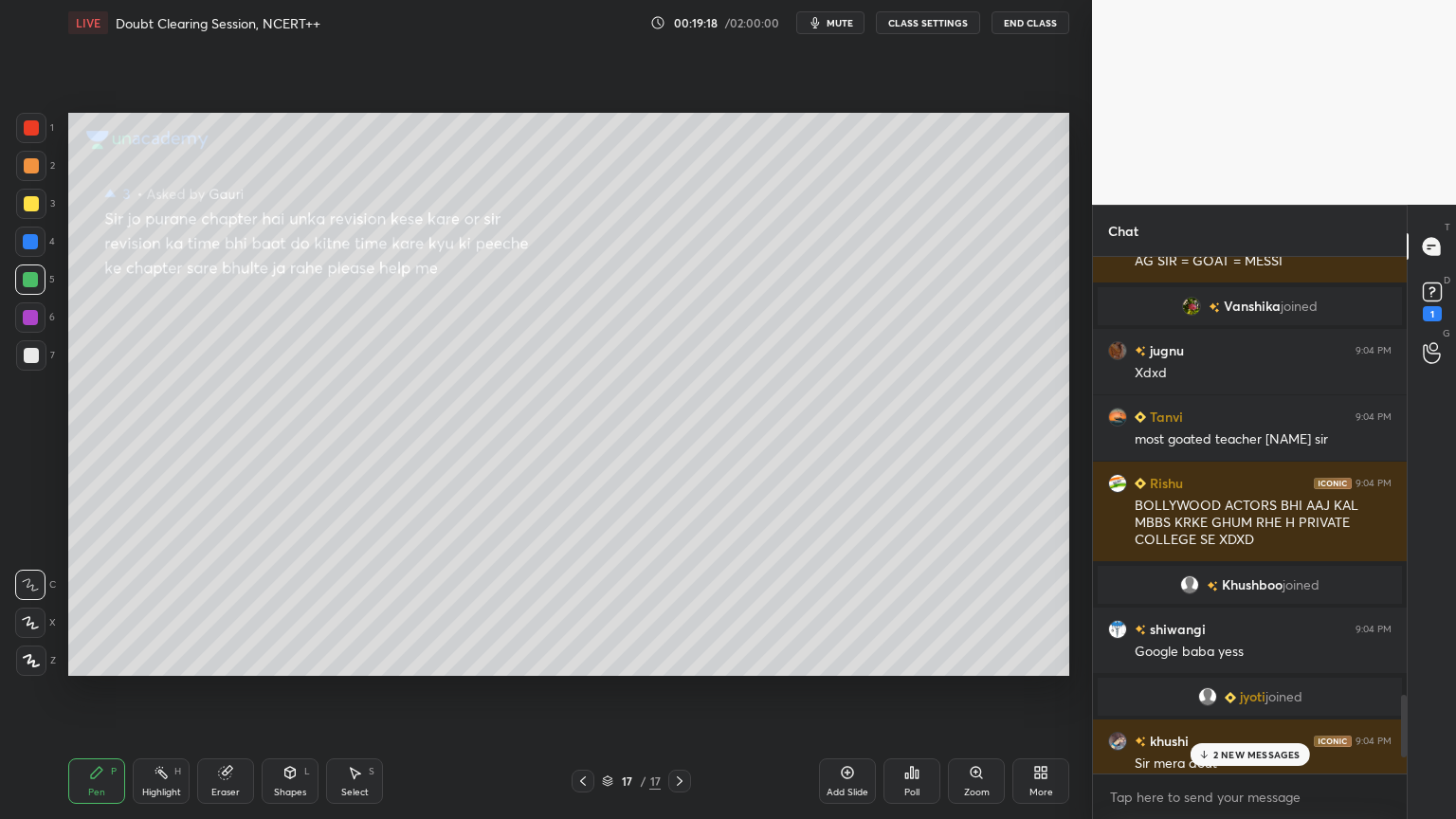 click 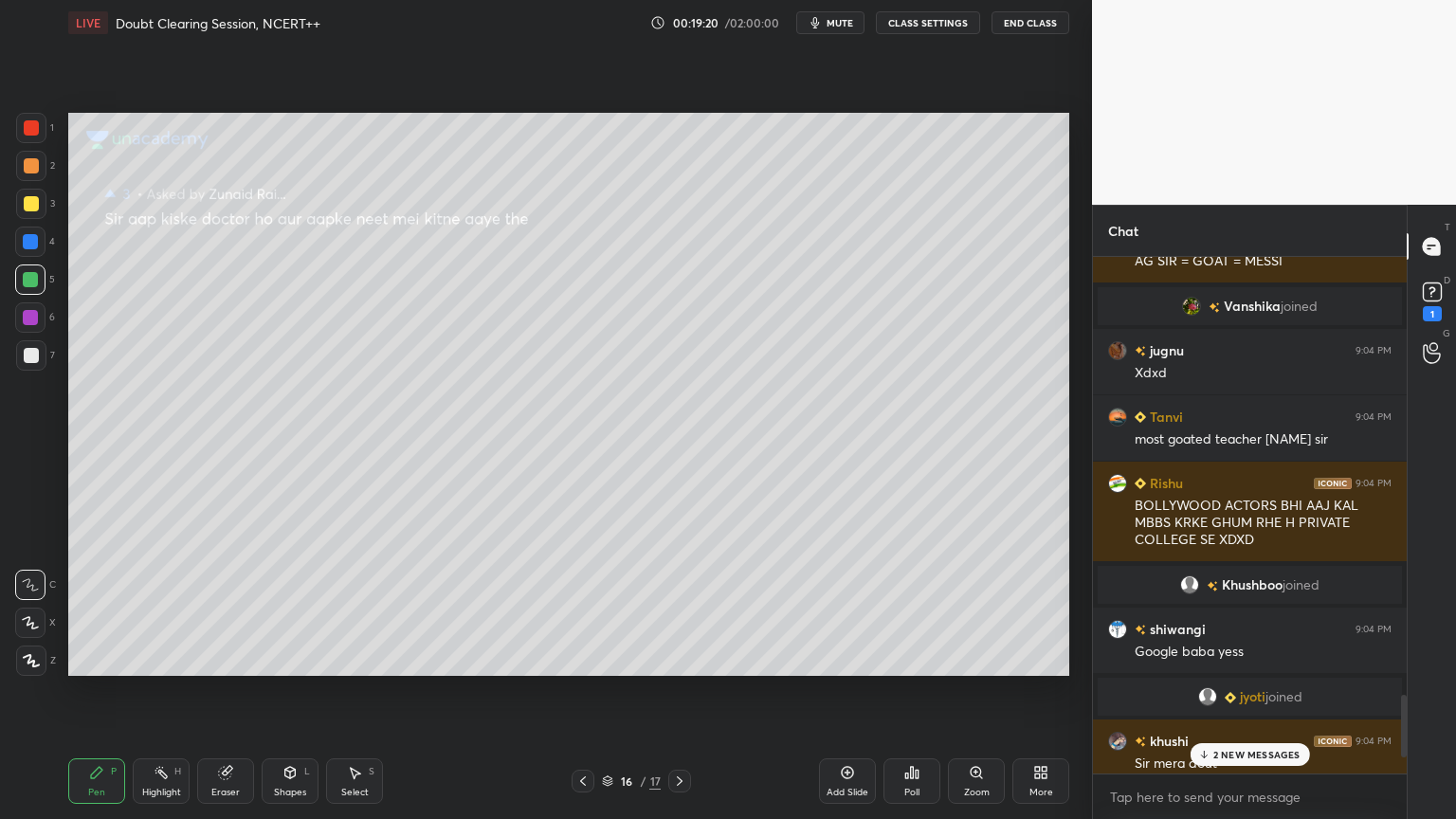 click on "2 NEW MESSAGES" at bounding box center [1257, 755] 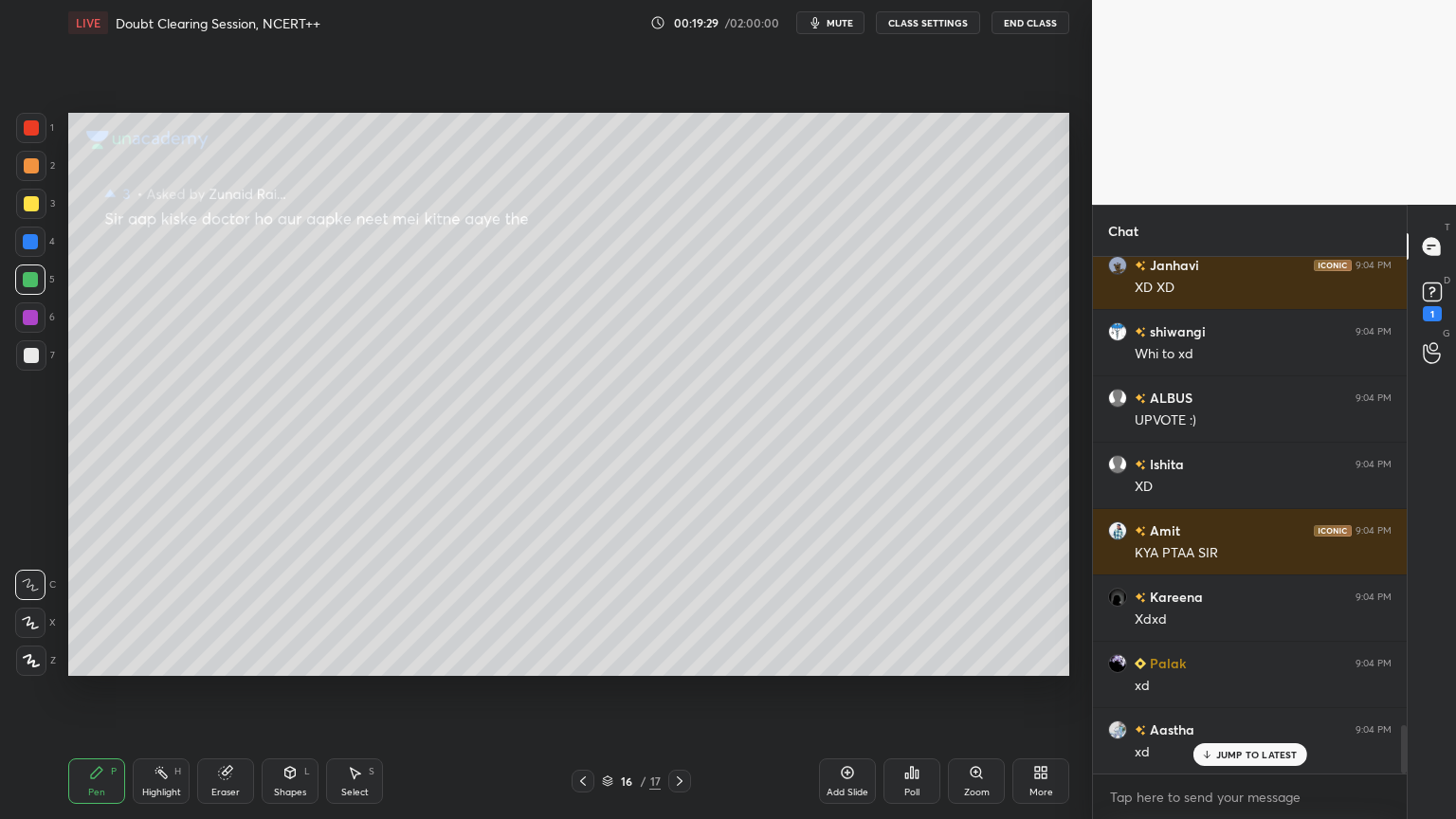 click 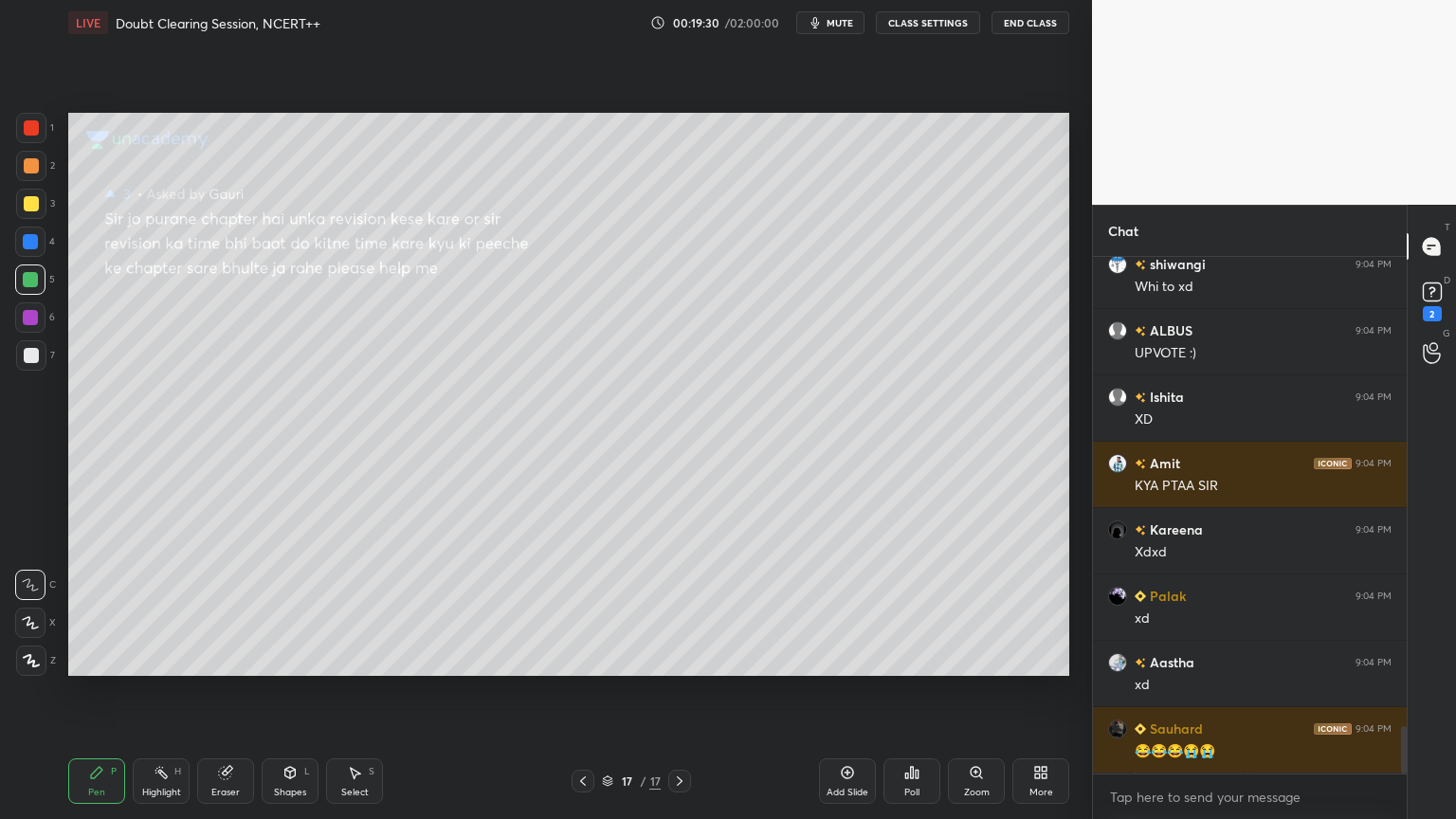 click 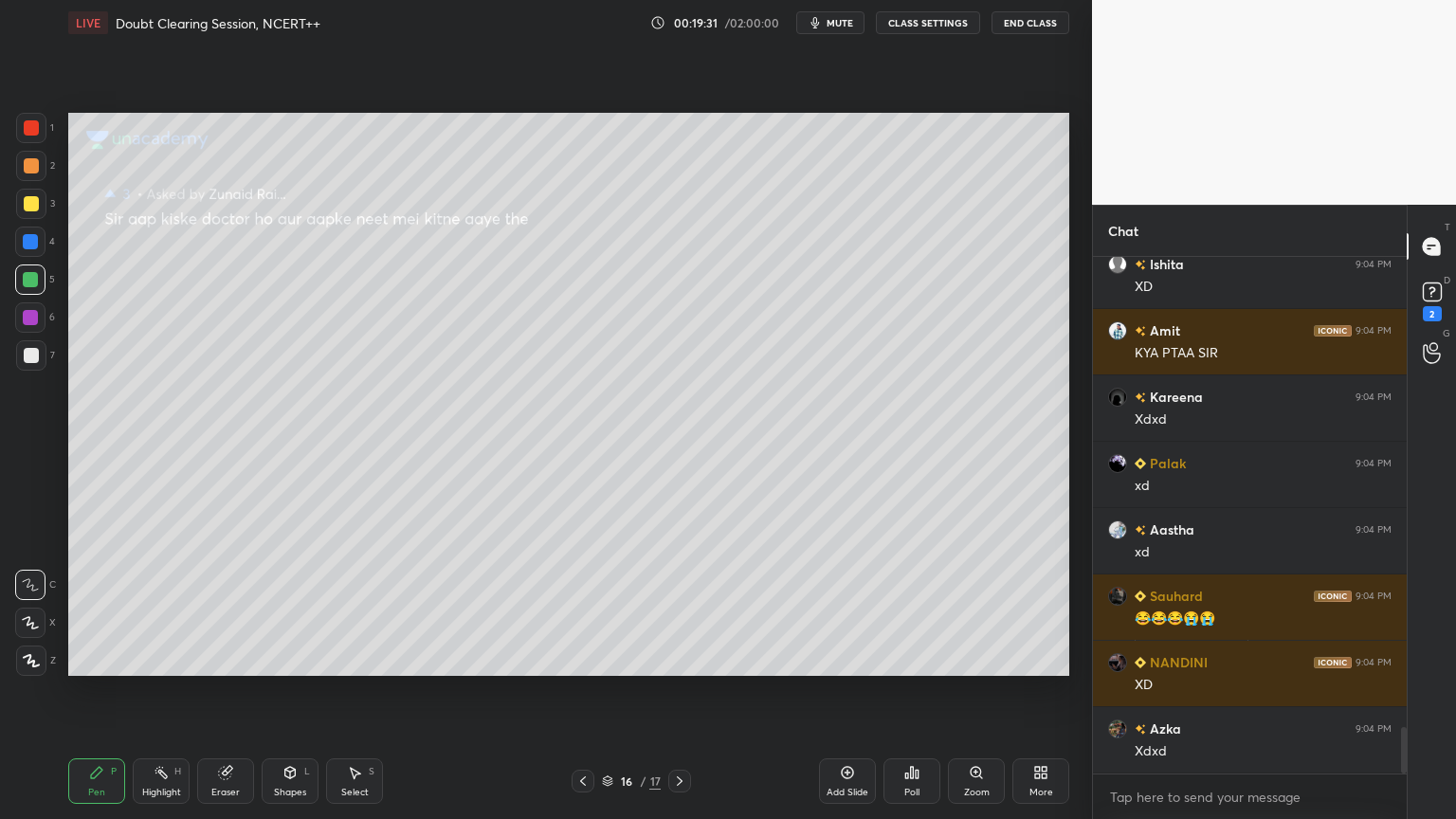 click 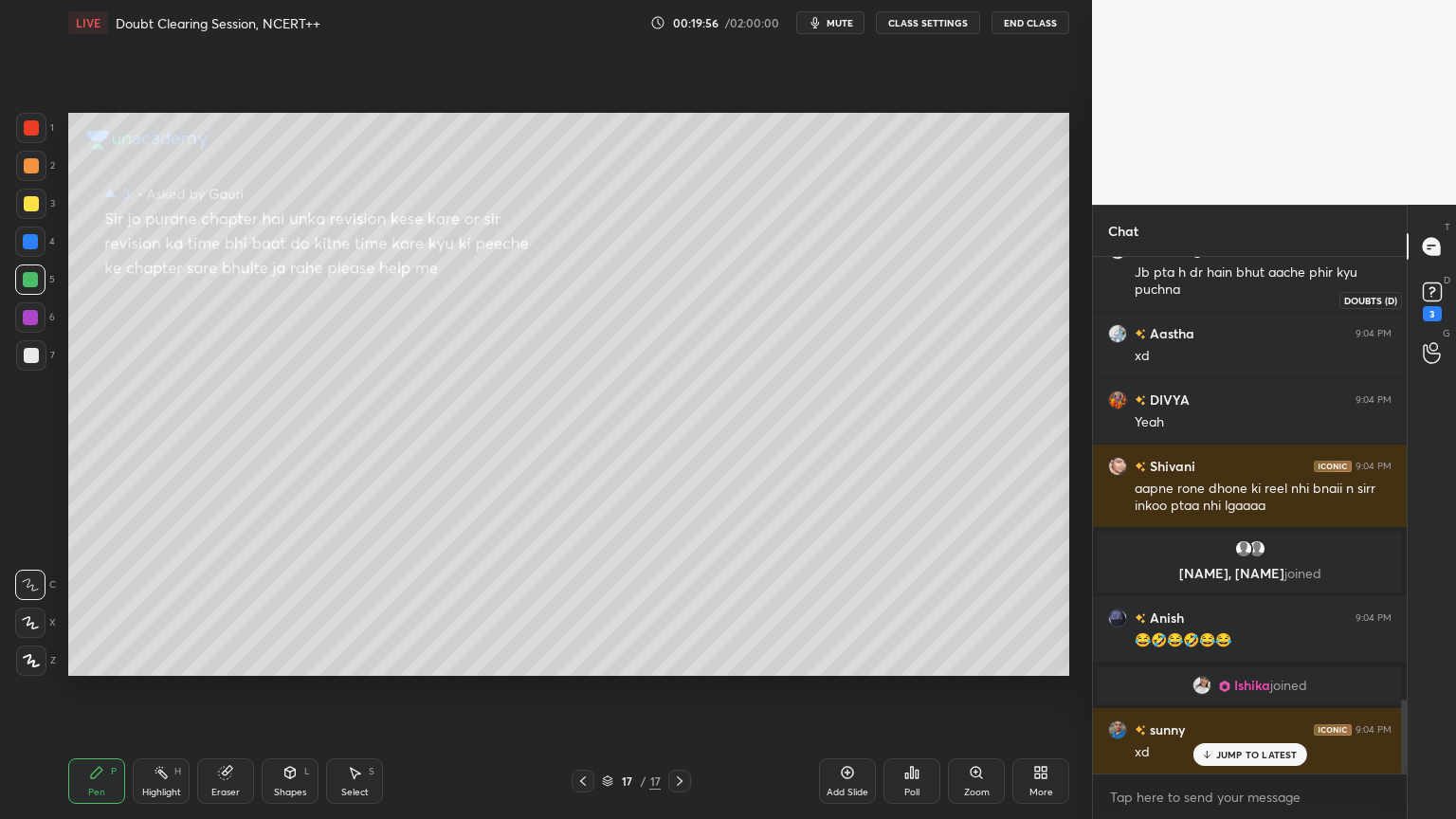click 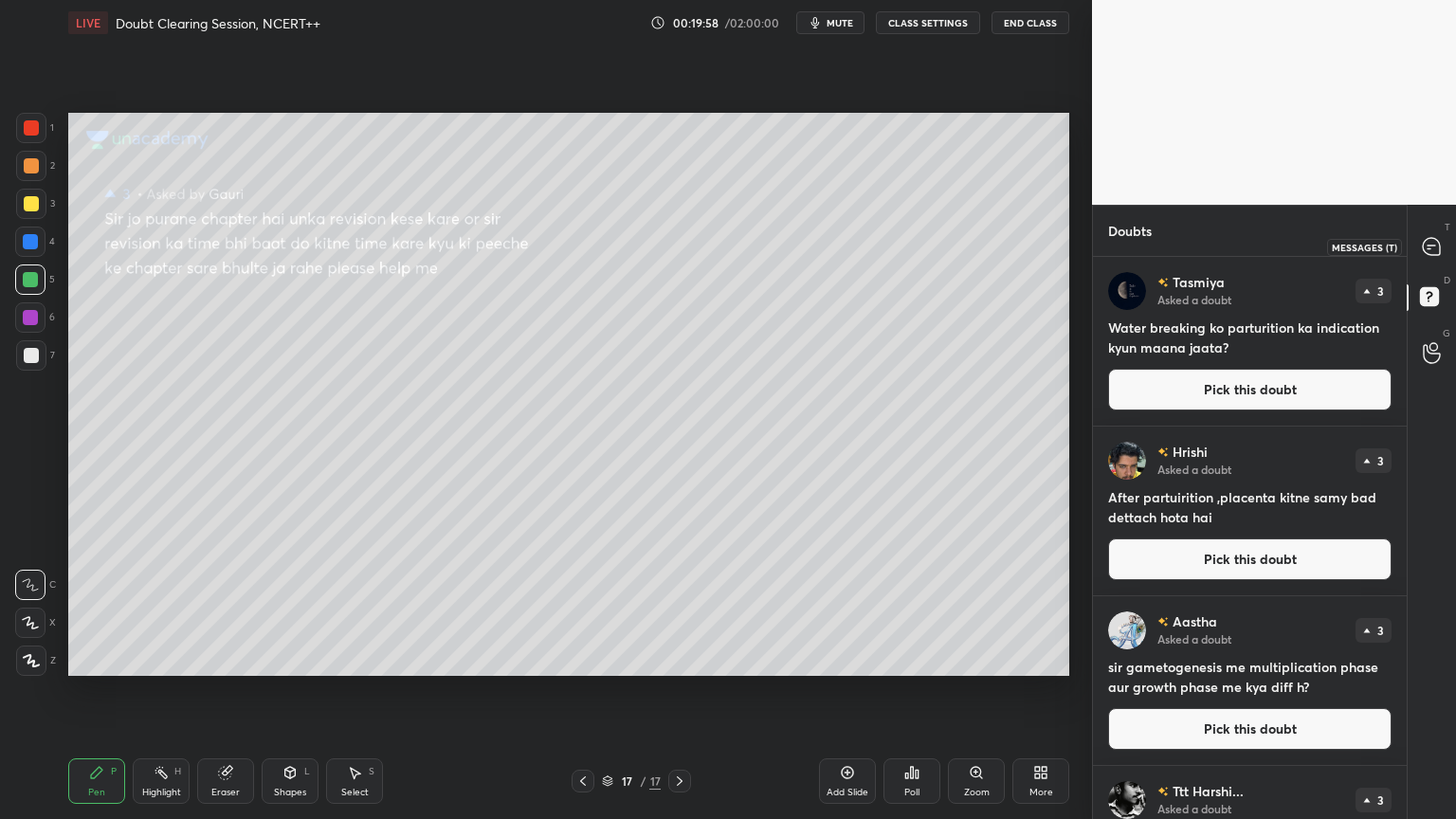 click 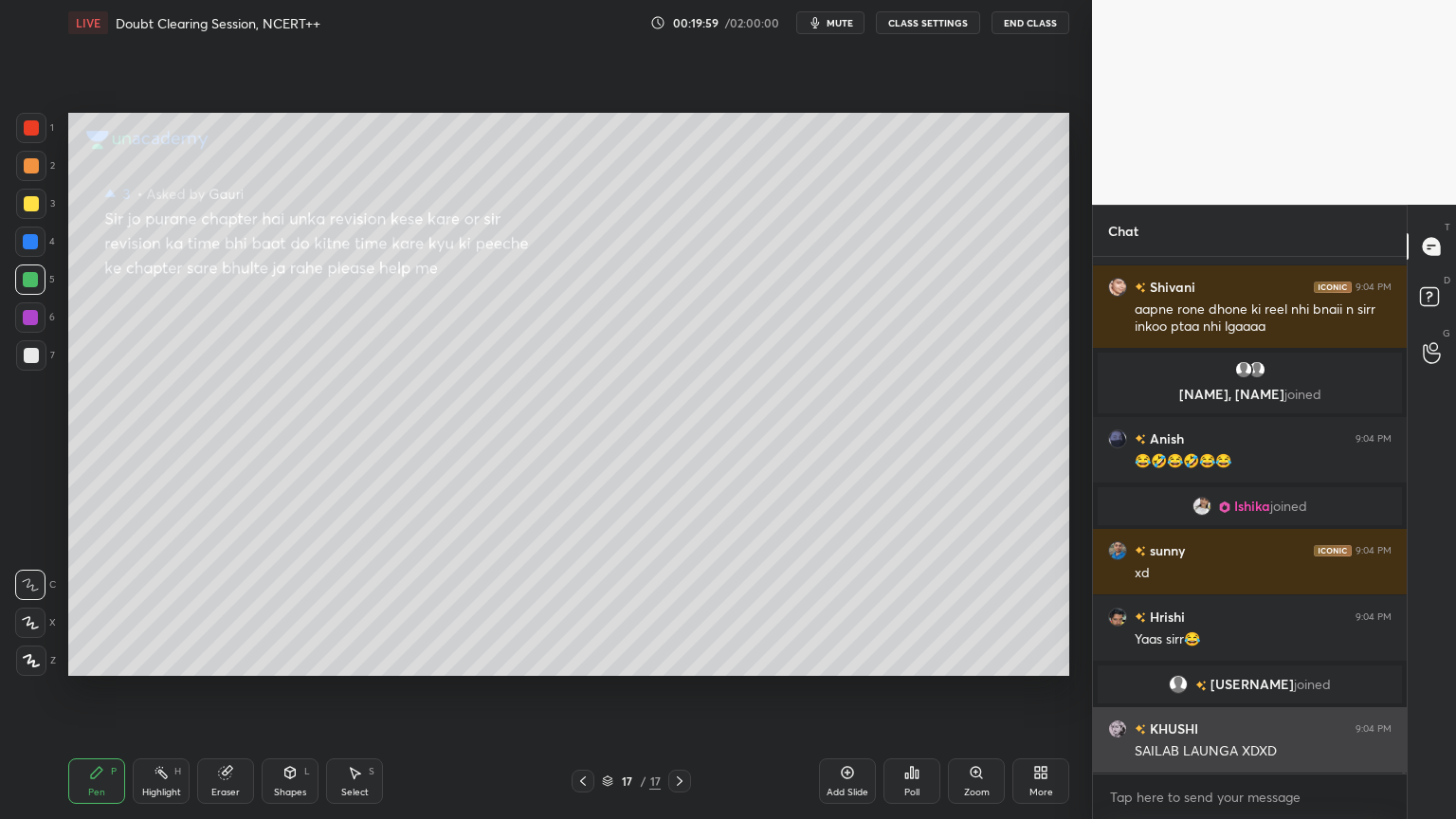 click on "SAILAB LAUNGA XDXD" at bounding box center (1263, 752) 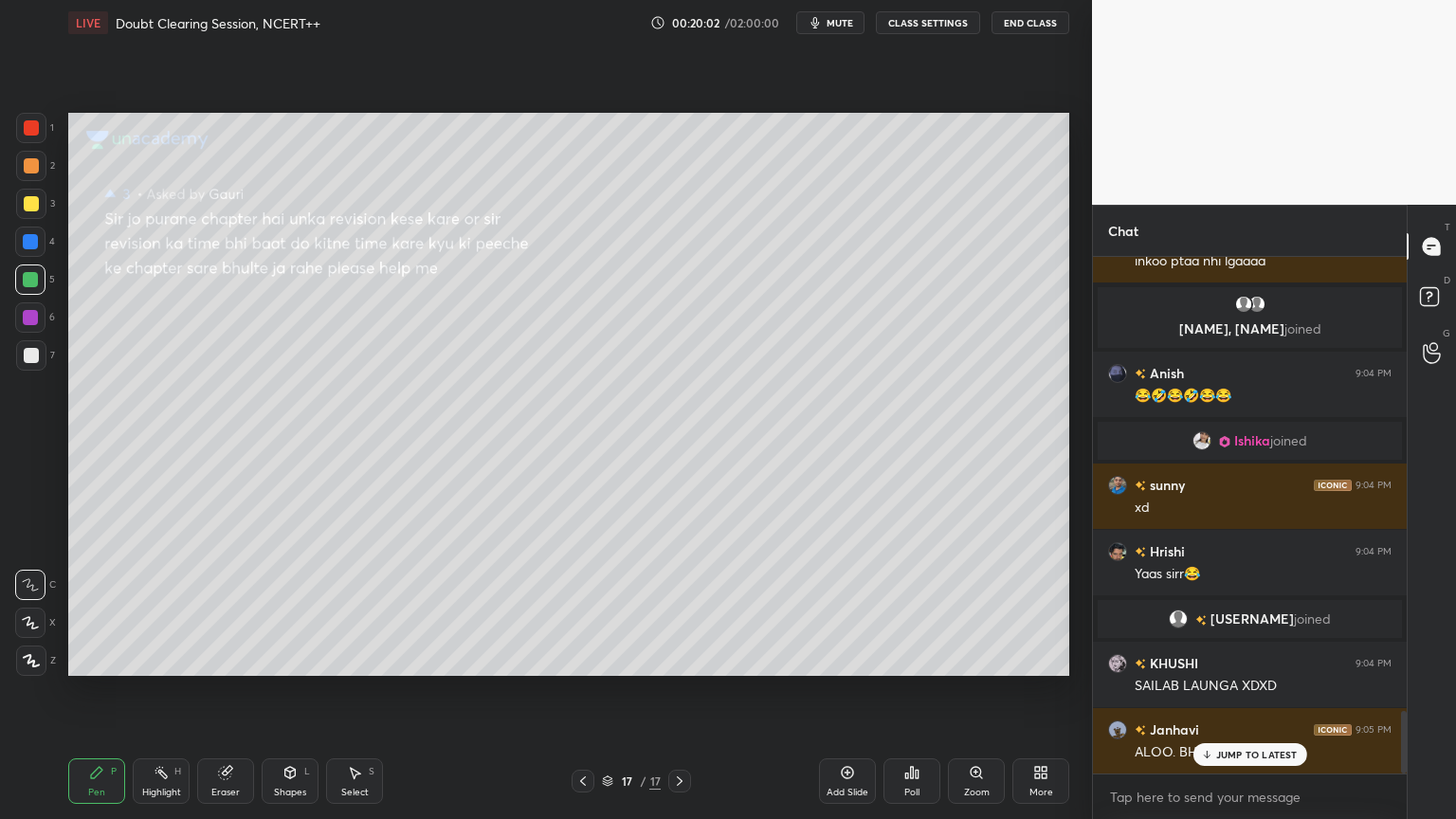 click at bounding box center (31, 204) 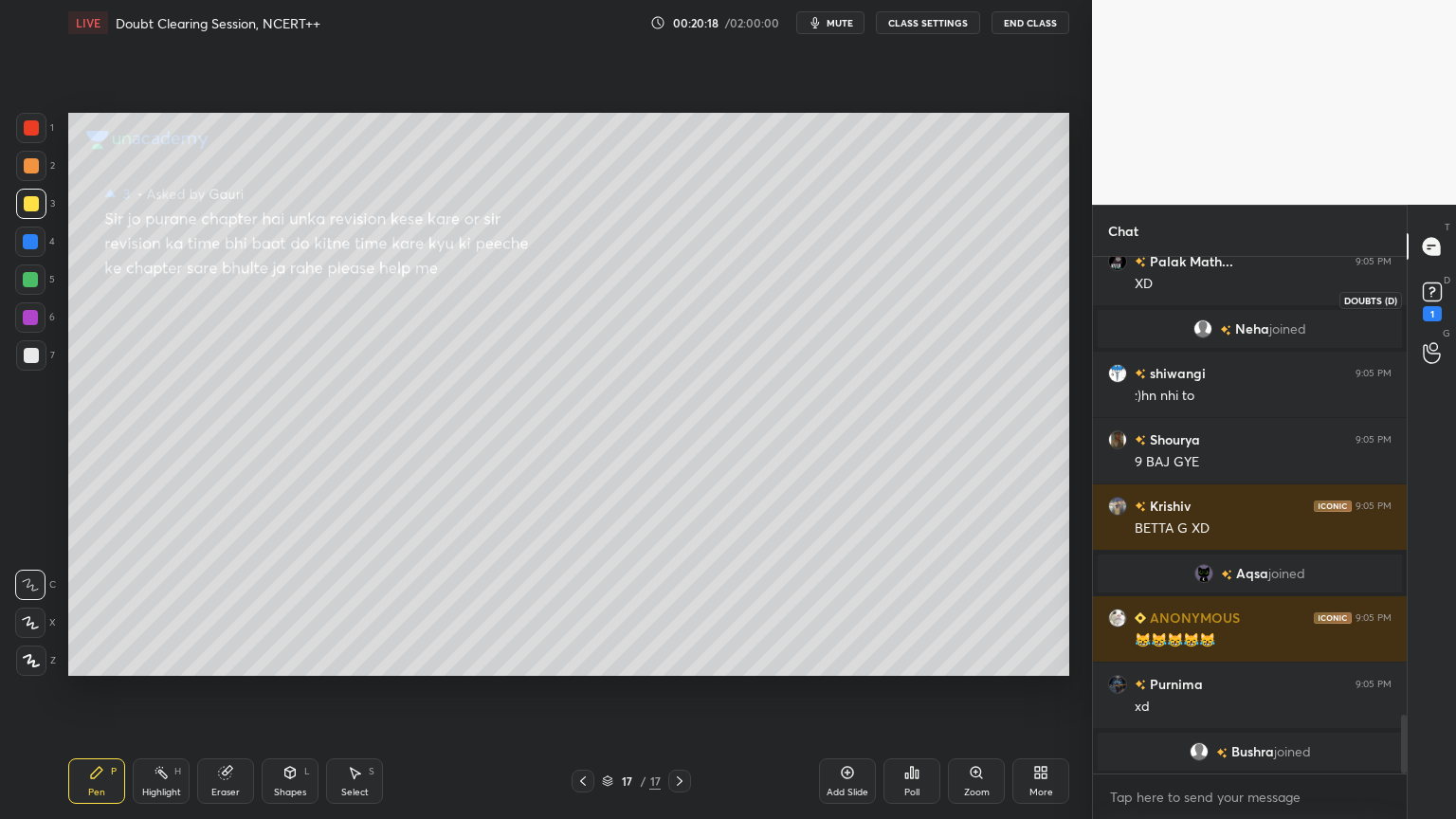 click 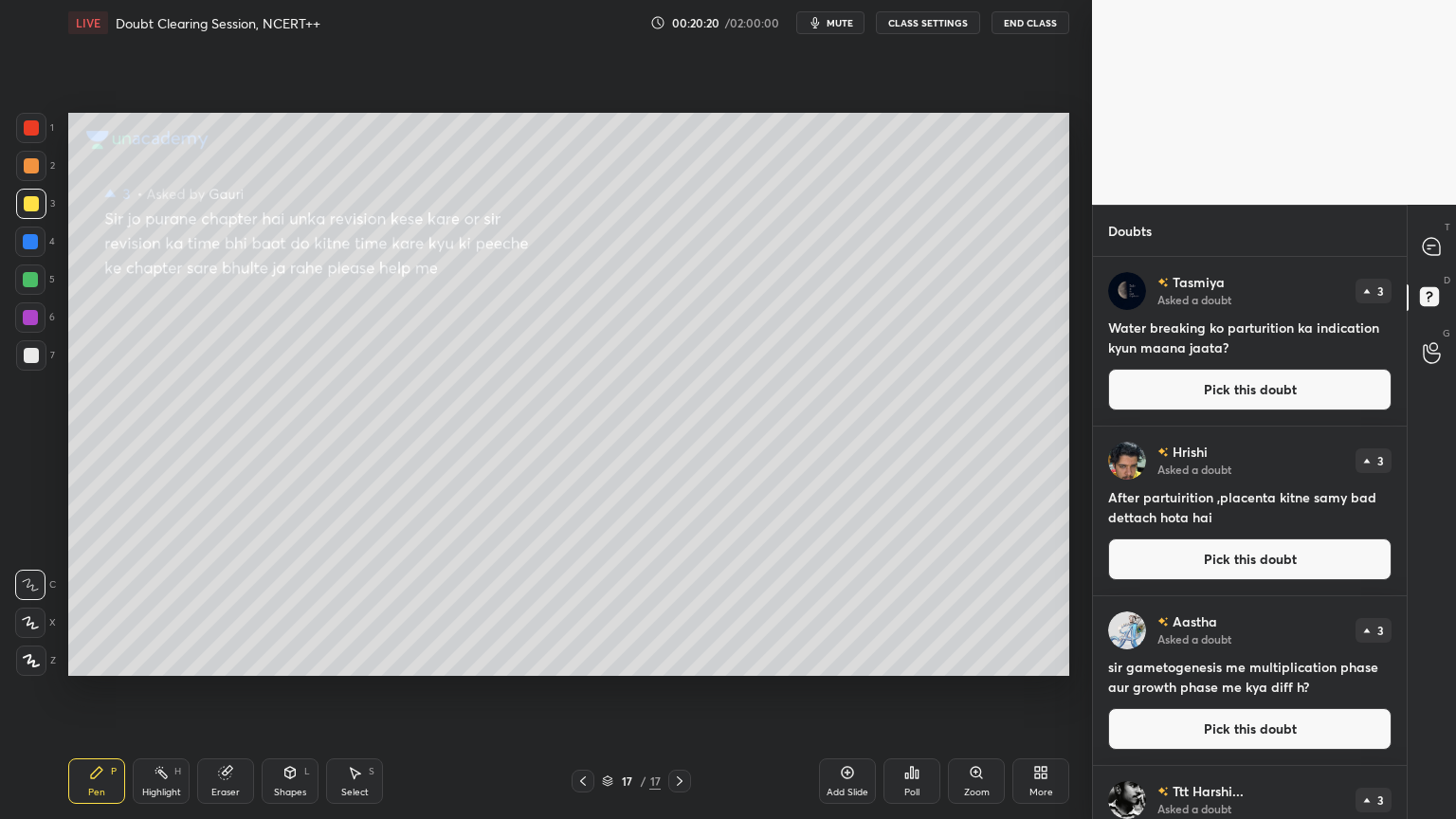 click on "Pick this doubt" at bounding box center (1249, 390) 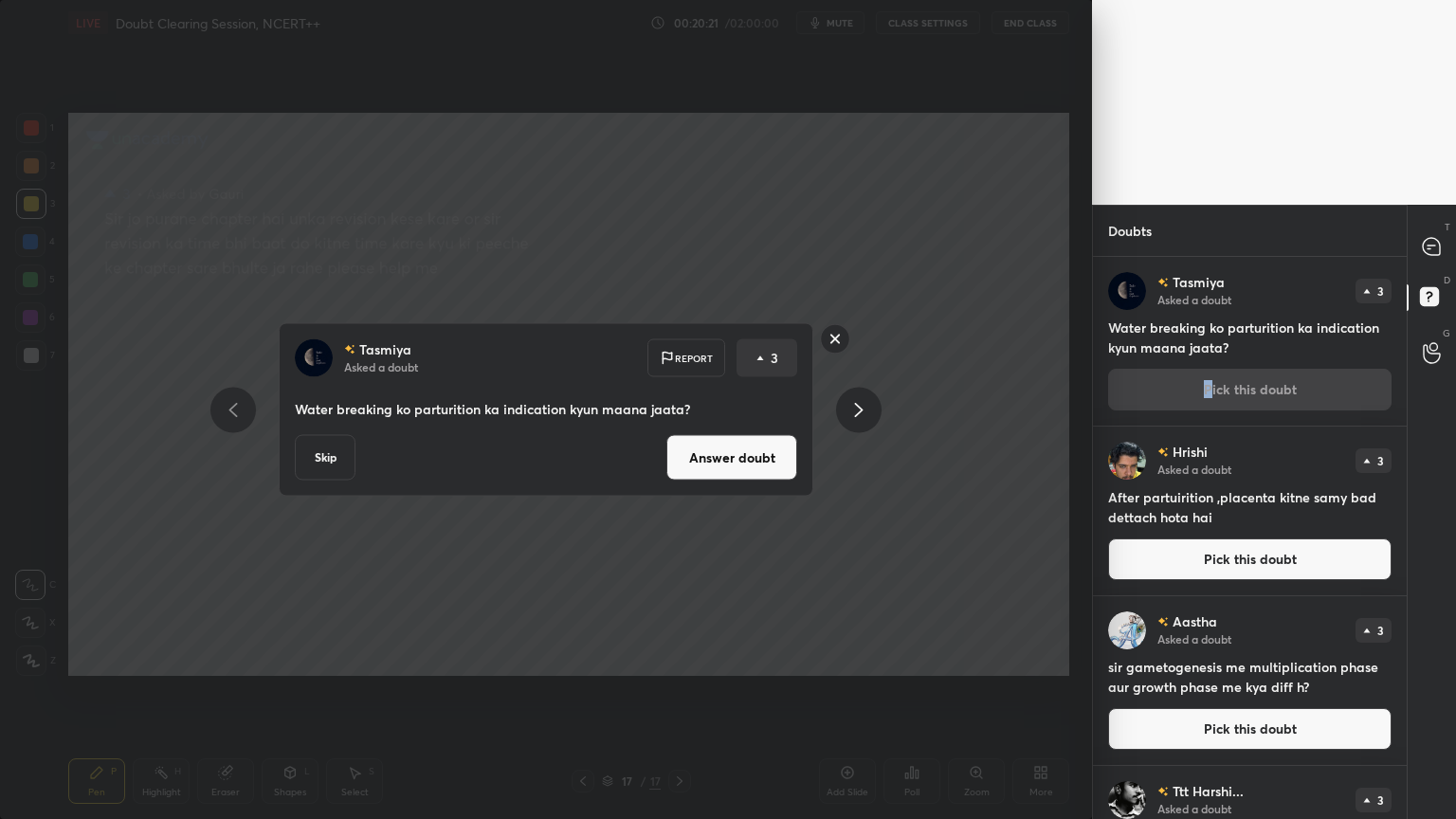 click on "Answer doubt" at bounding box center [732, 458] 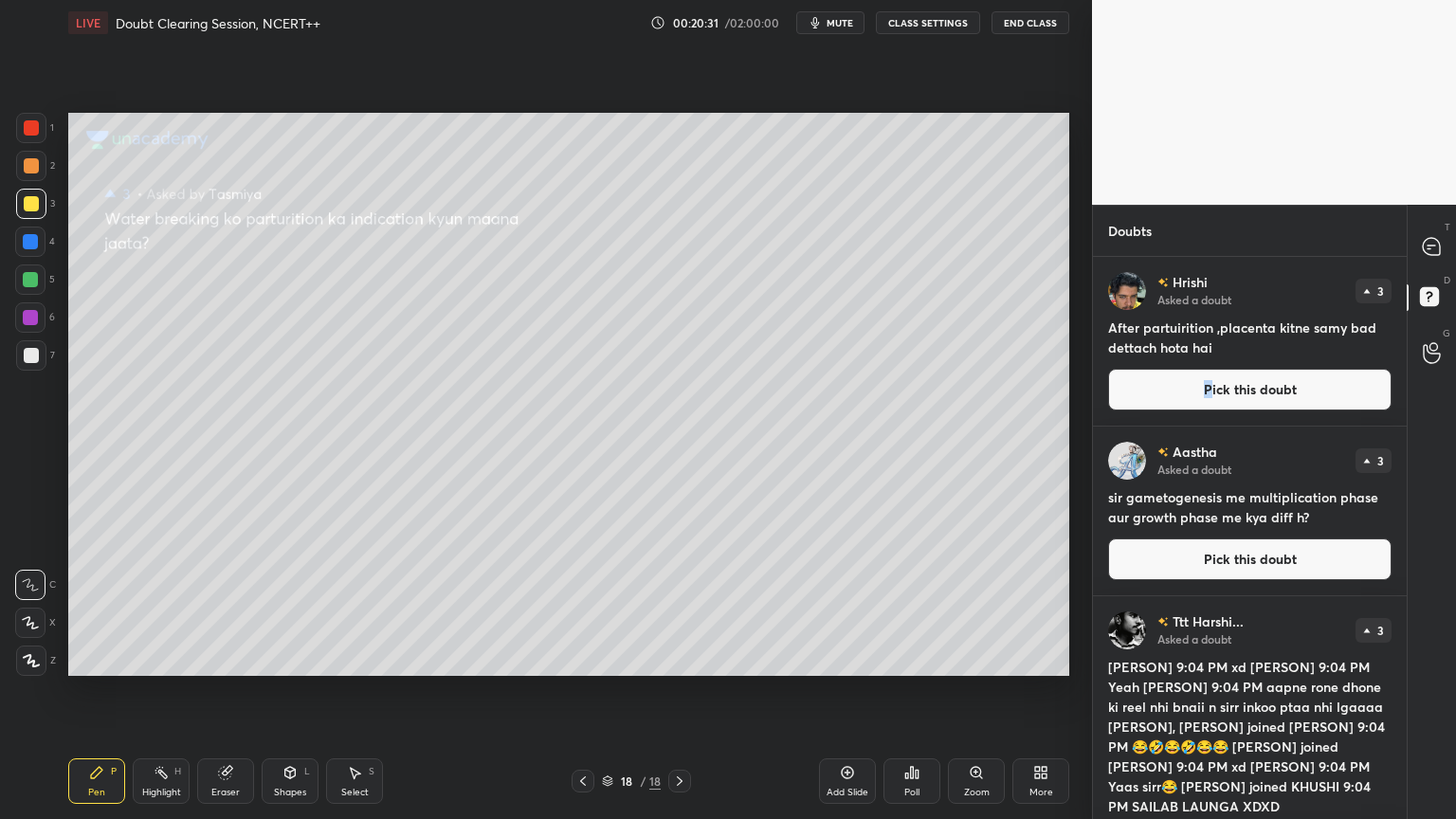 click on "Pick this doubt" at bounding box center (1249, 390) 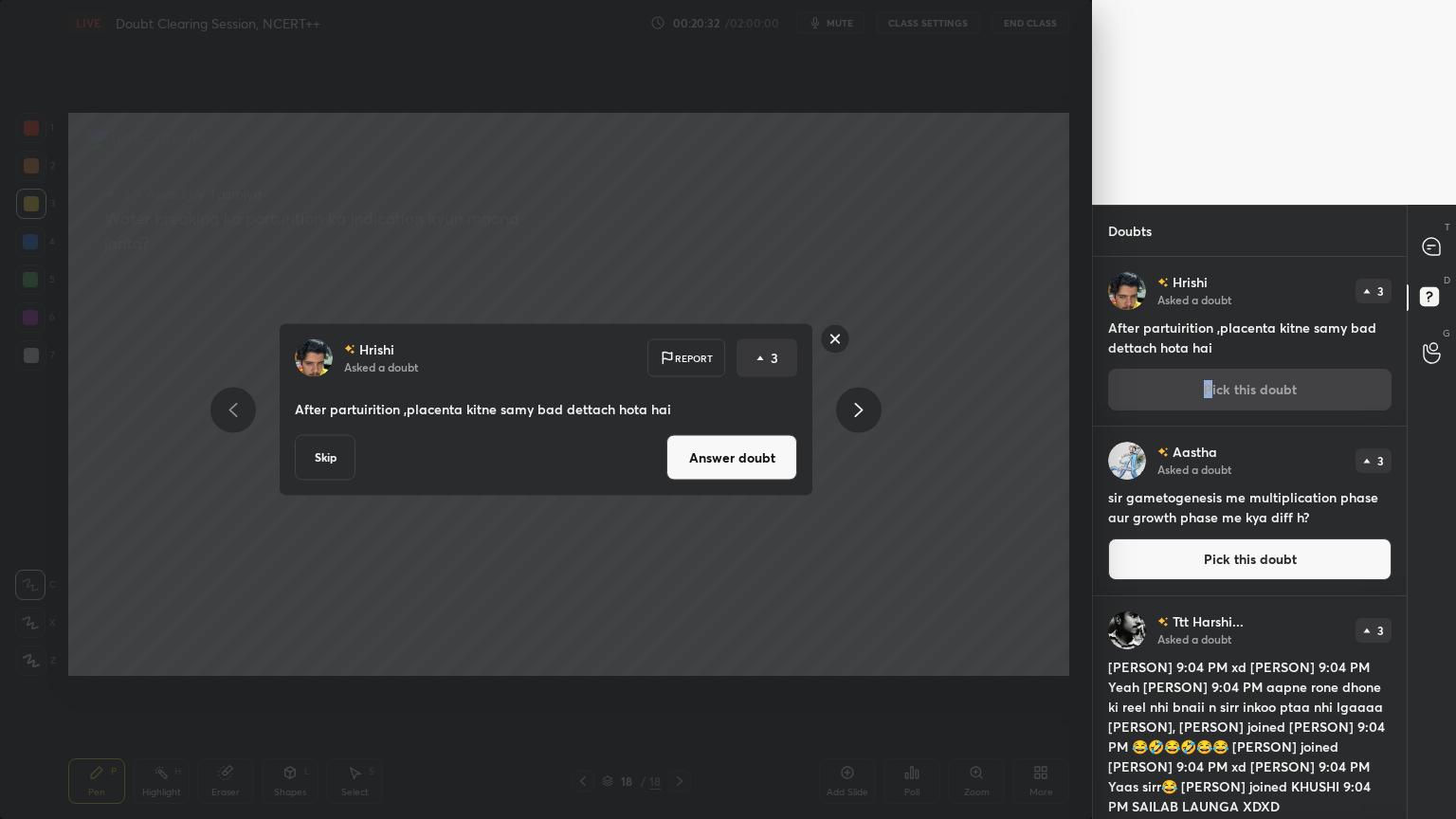 click on "Answer doubt" at bounding box center [732, 458] 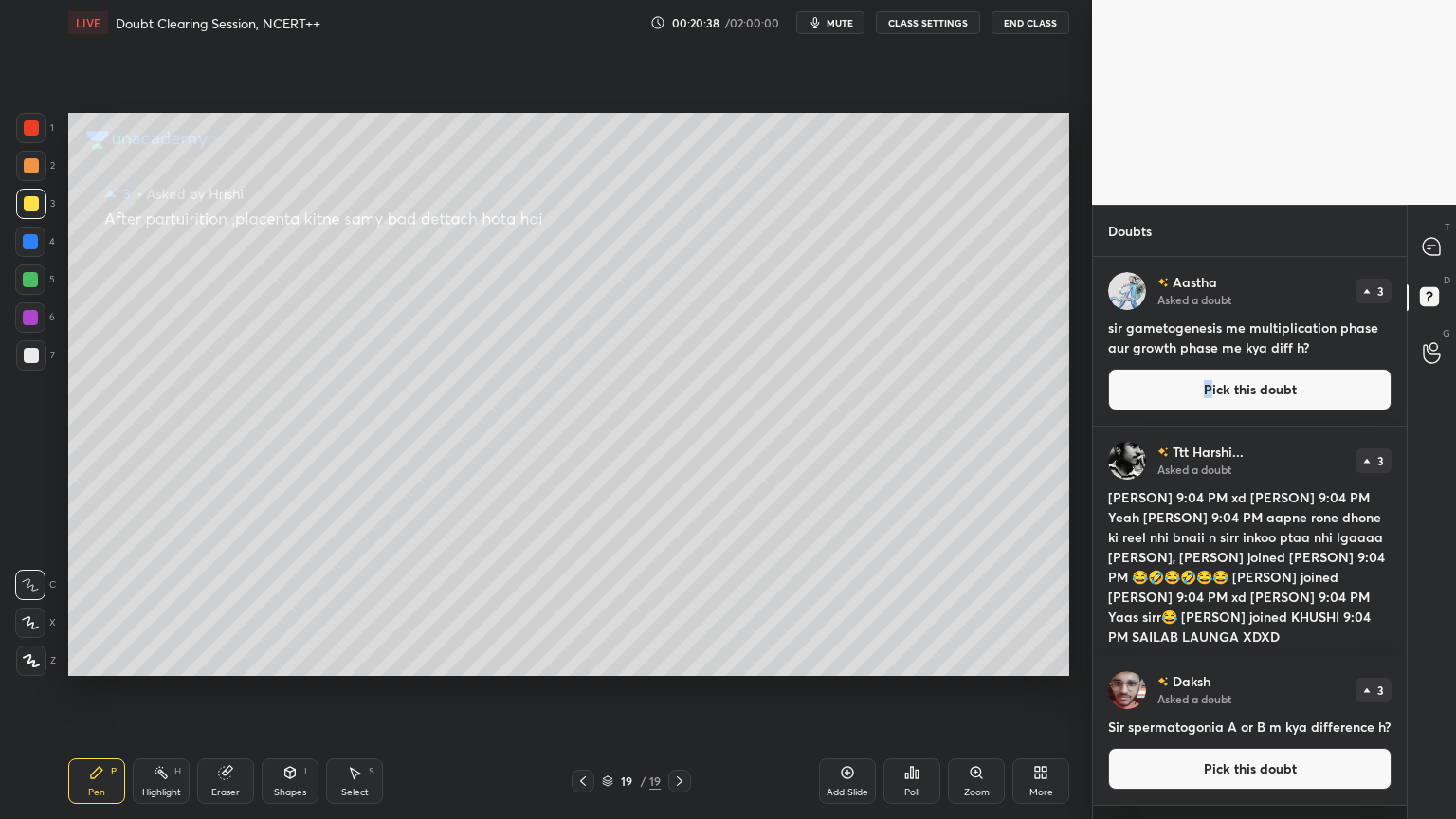click on "Pick this doubt" at bounding box center (1249, 390) 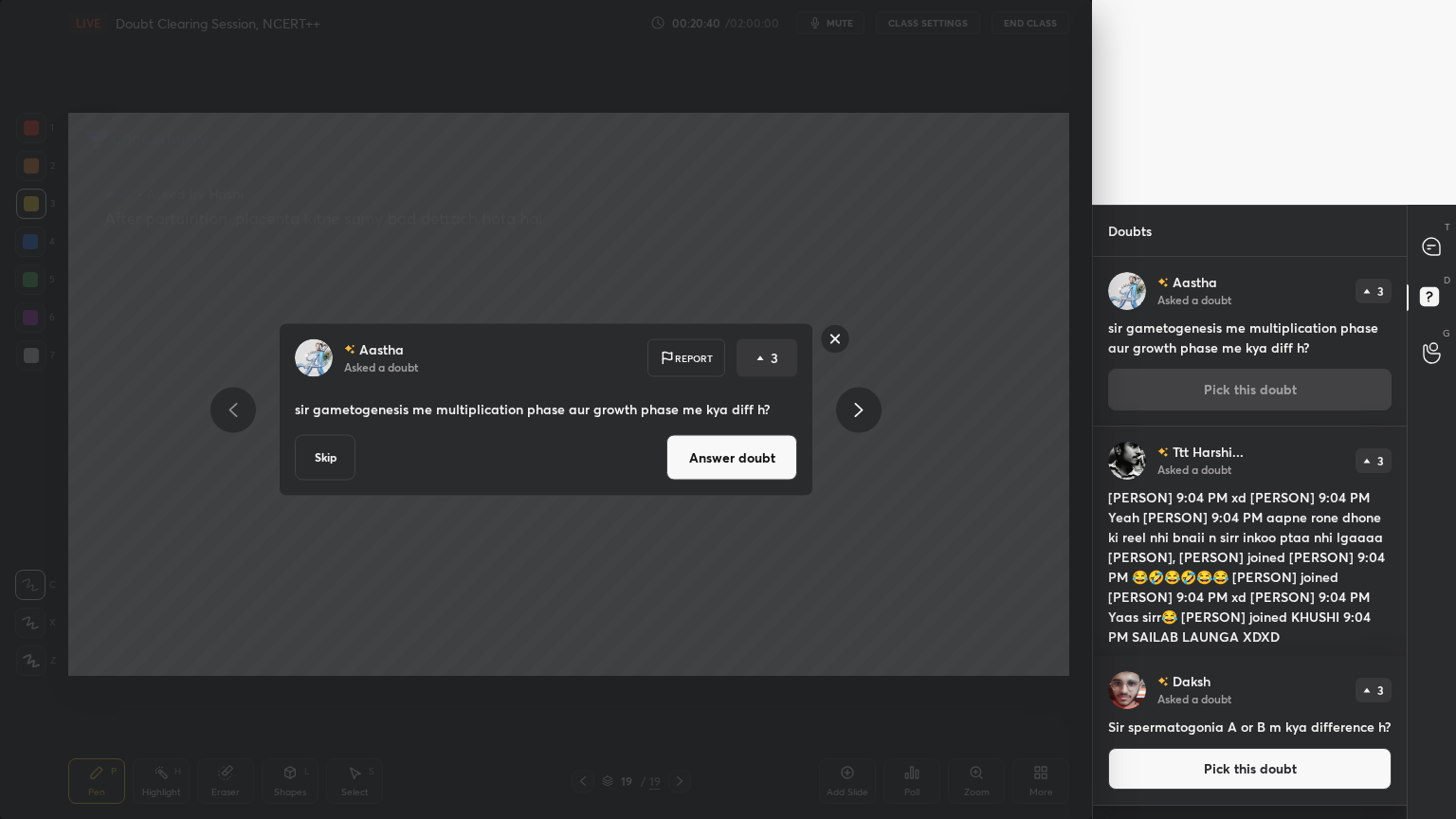 click on "Answer doubt" at bounding box center (732, 458) 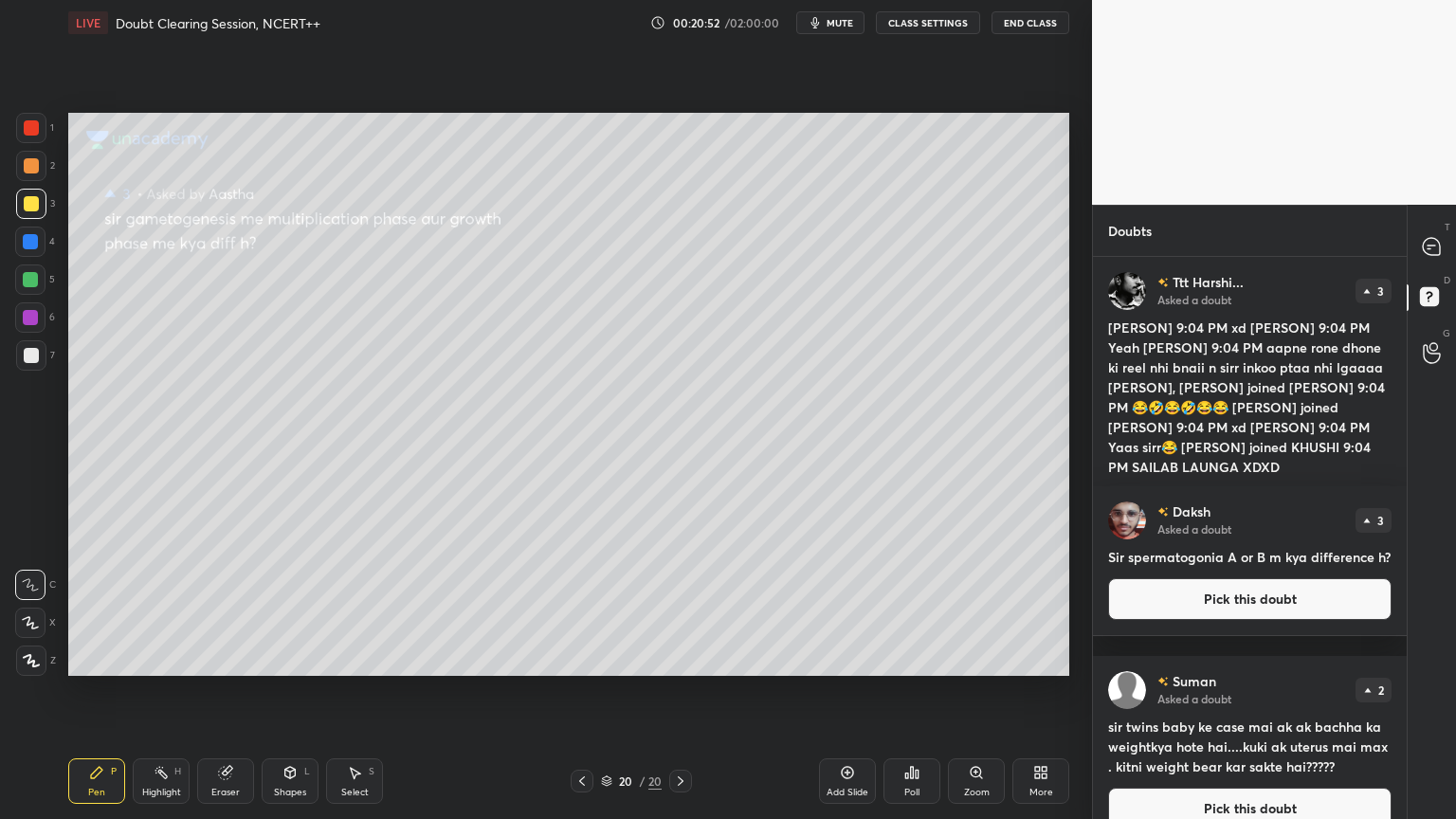 click on "Pick this doubt" at bounding box center (1249, 509) 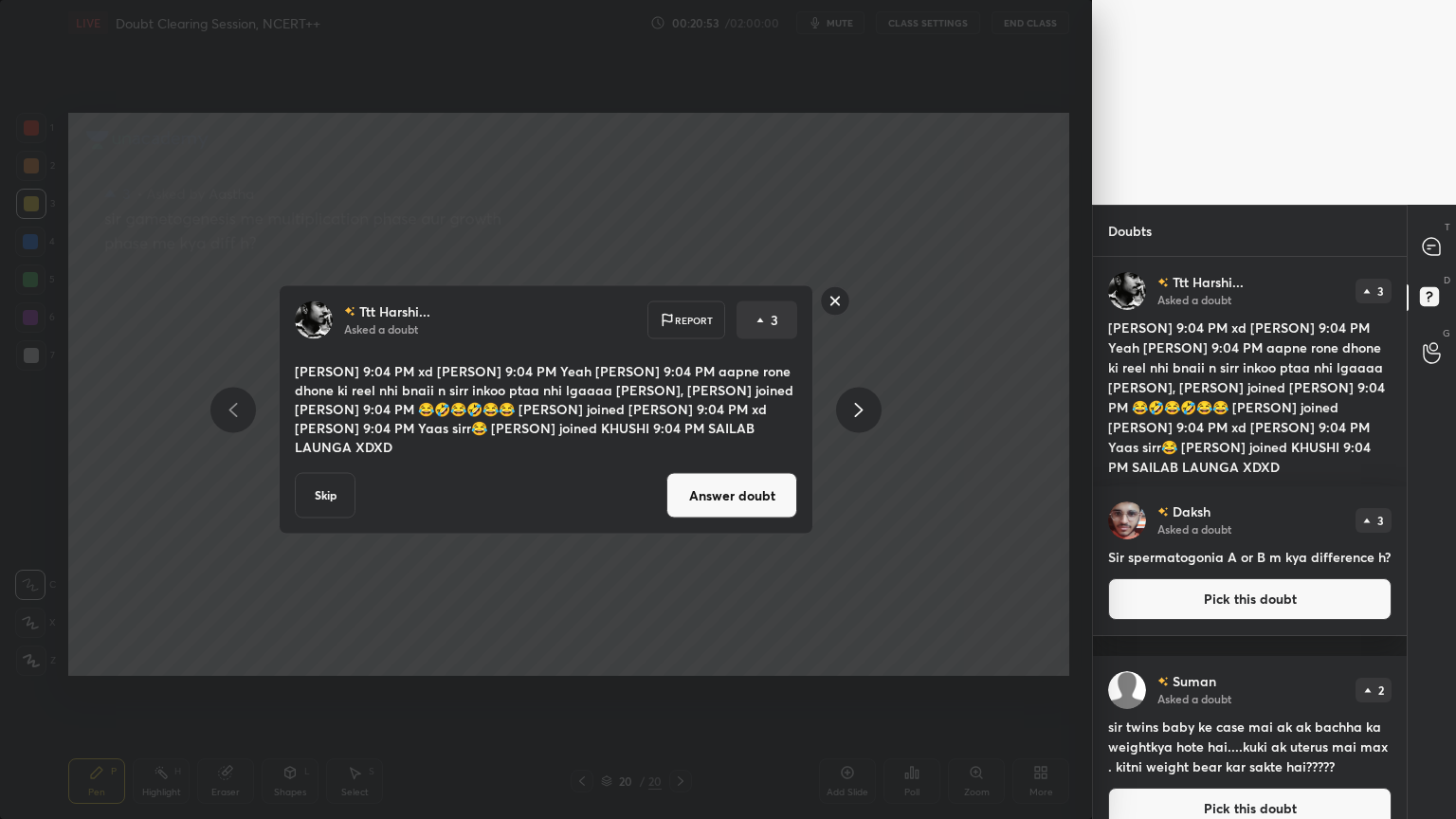 click on "Answer doubt" at bounding box center [732, 496] 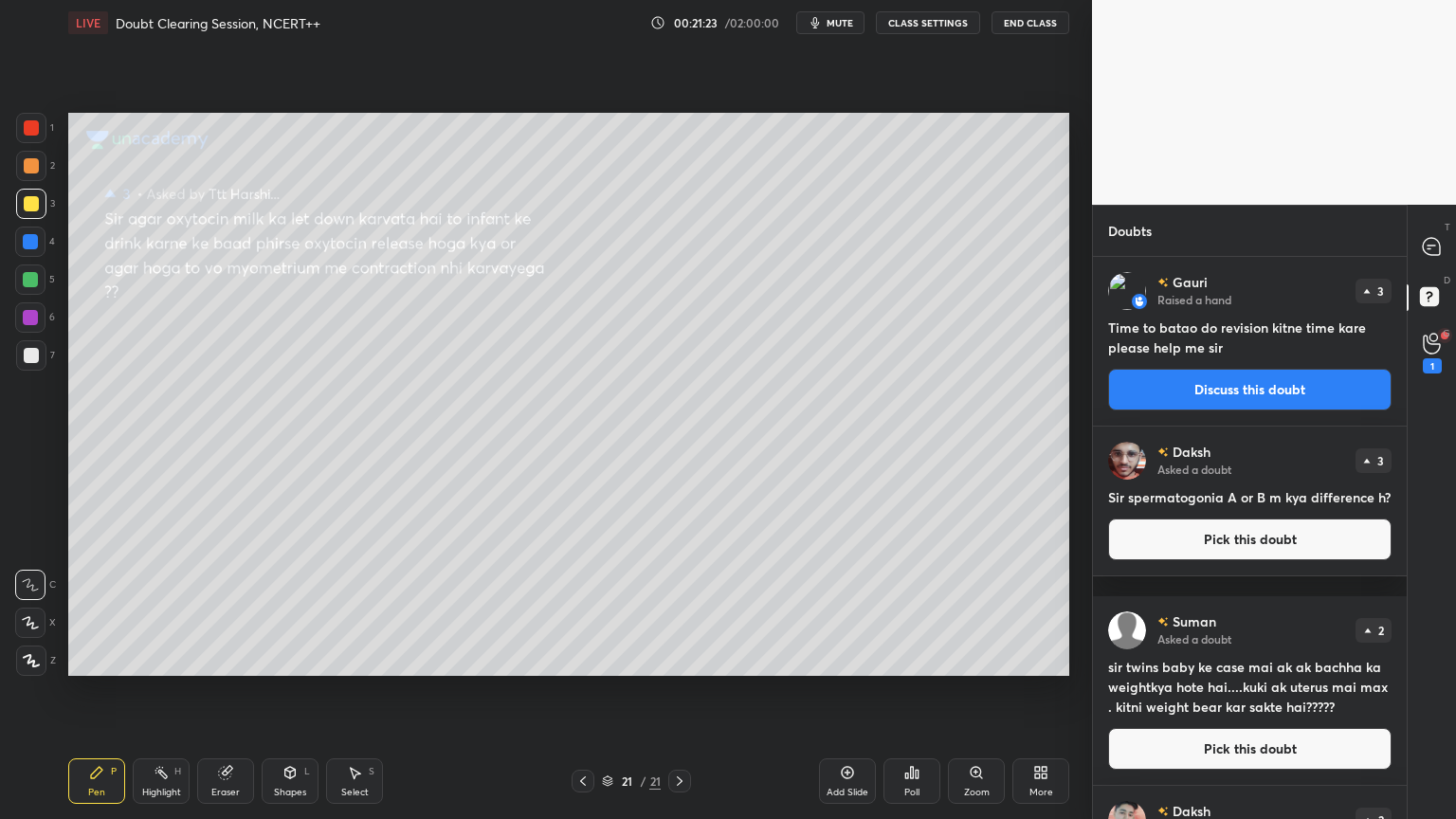 click on "Discuss this doubt" at bounding box center (1249, 390) 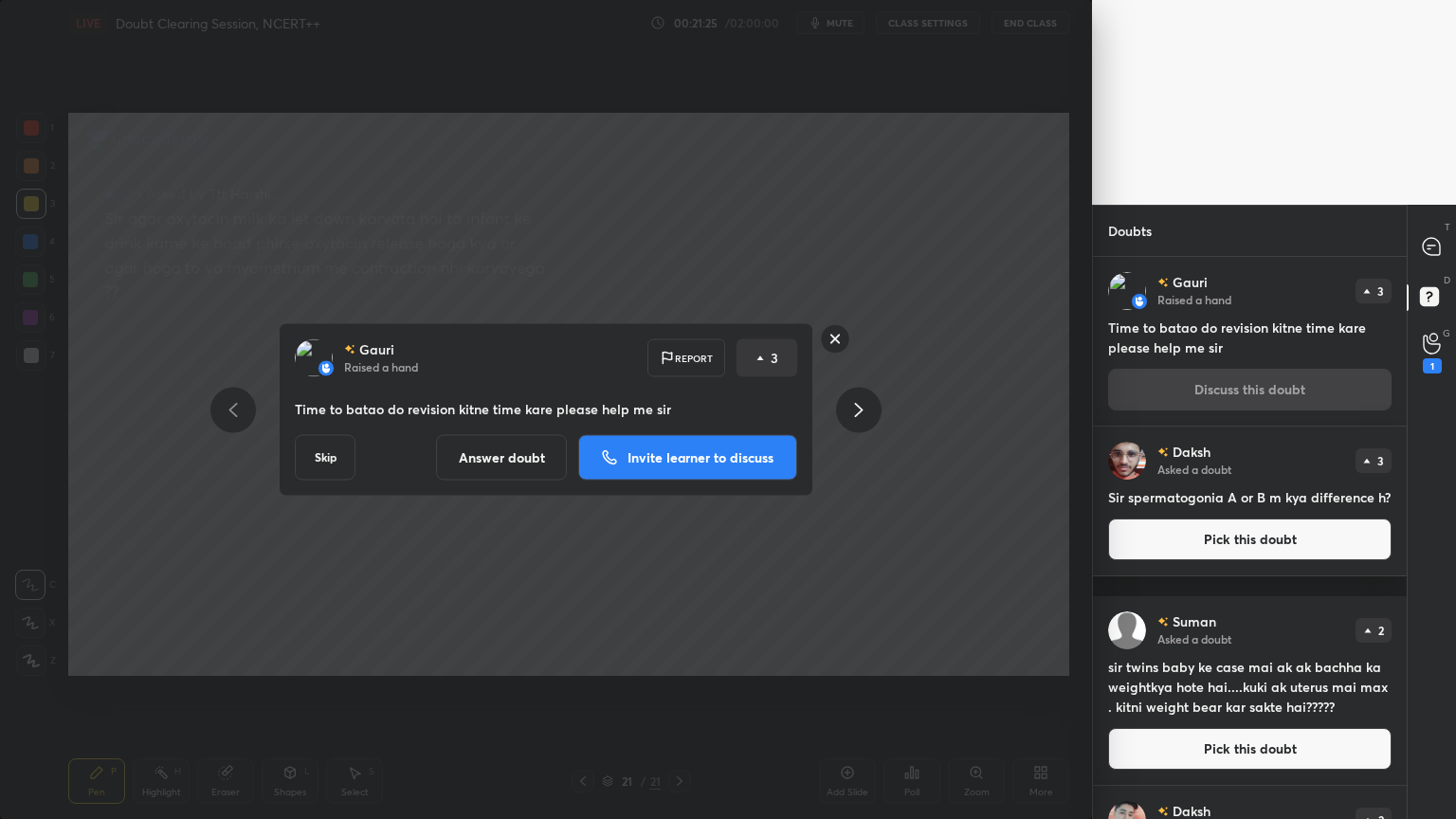 click on "Answer doubt" at bounding box center (501, 458) 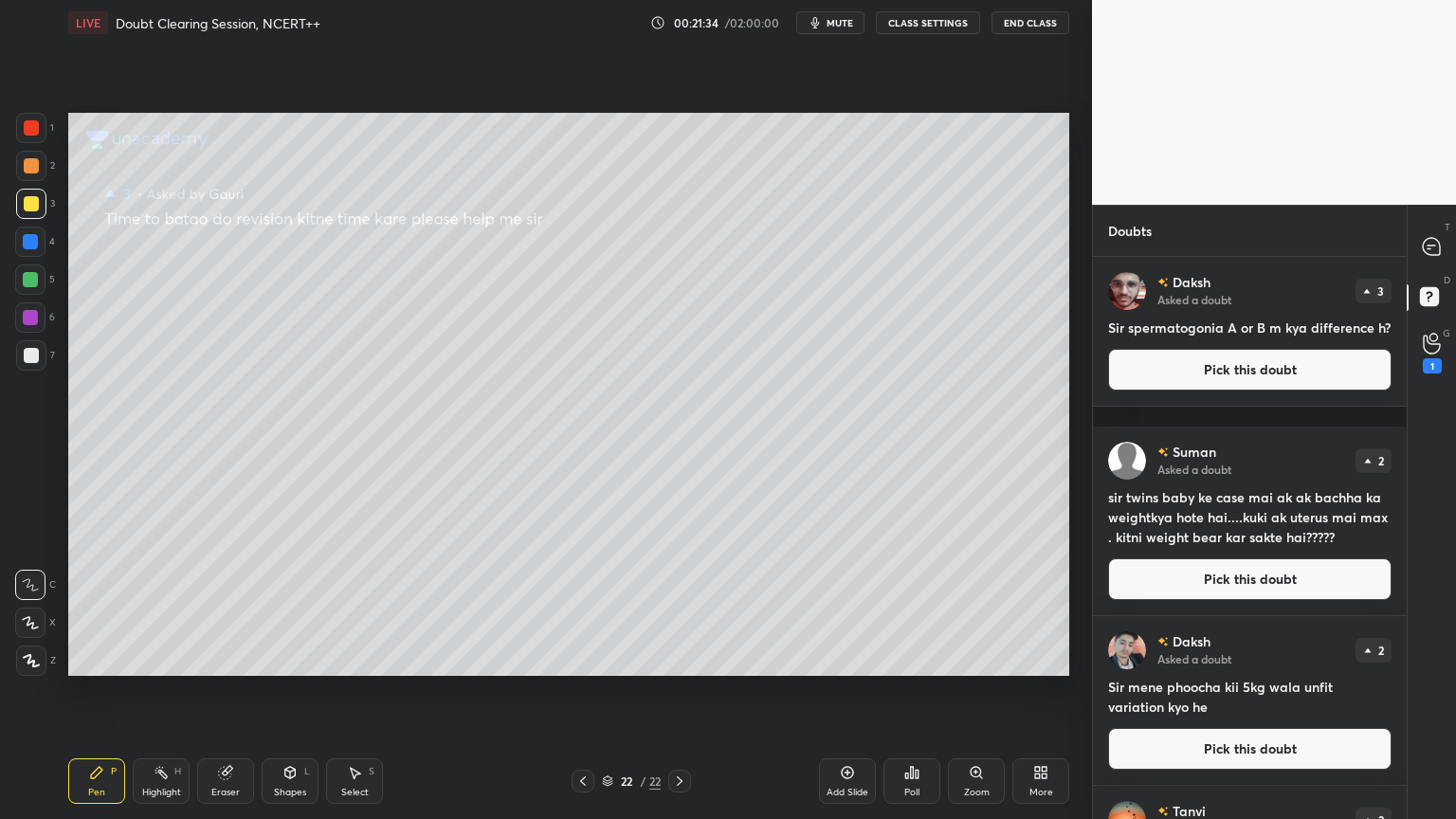 drag, startPoint x: 1168, startPoint y: 391, endPoint x: 1119, endPoint y: 390, distance: 49.010203 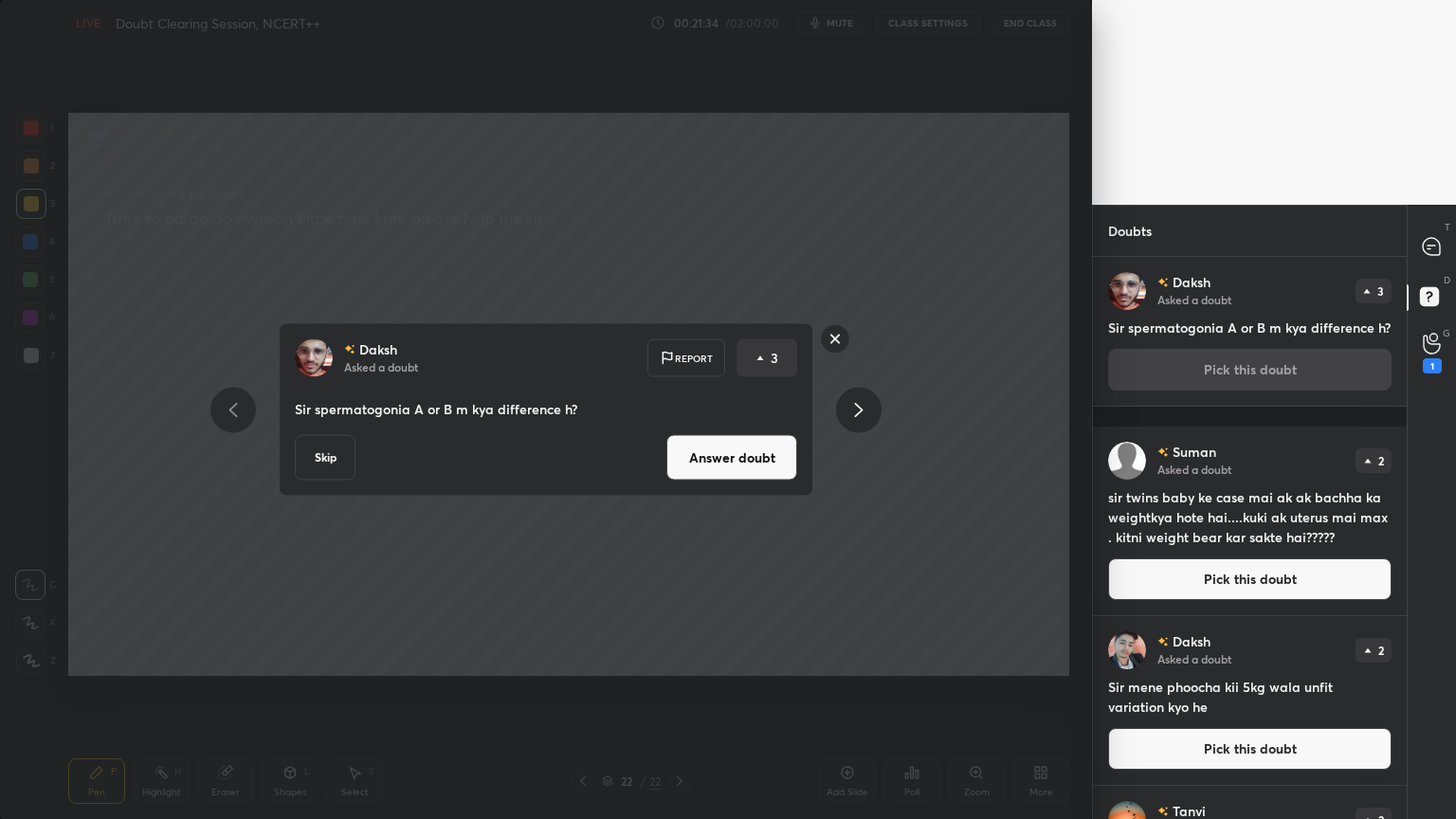 click on "Answer doubt" at bounding box center (732, 458) 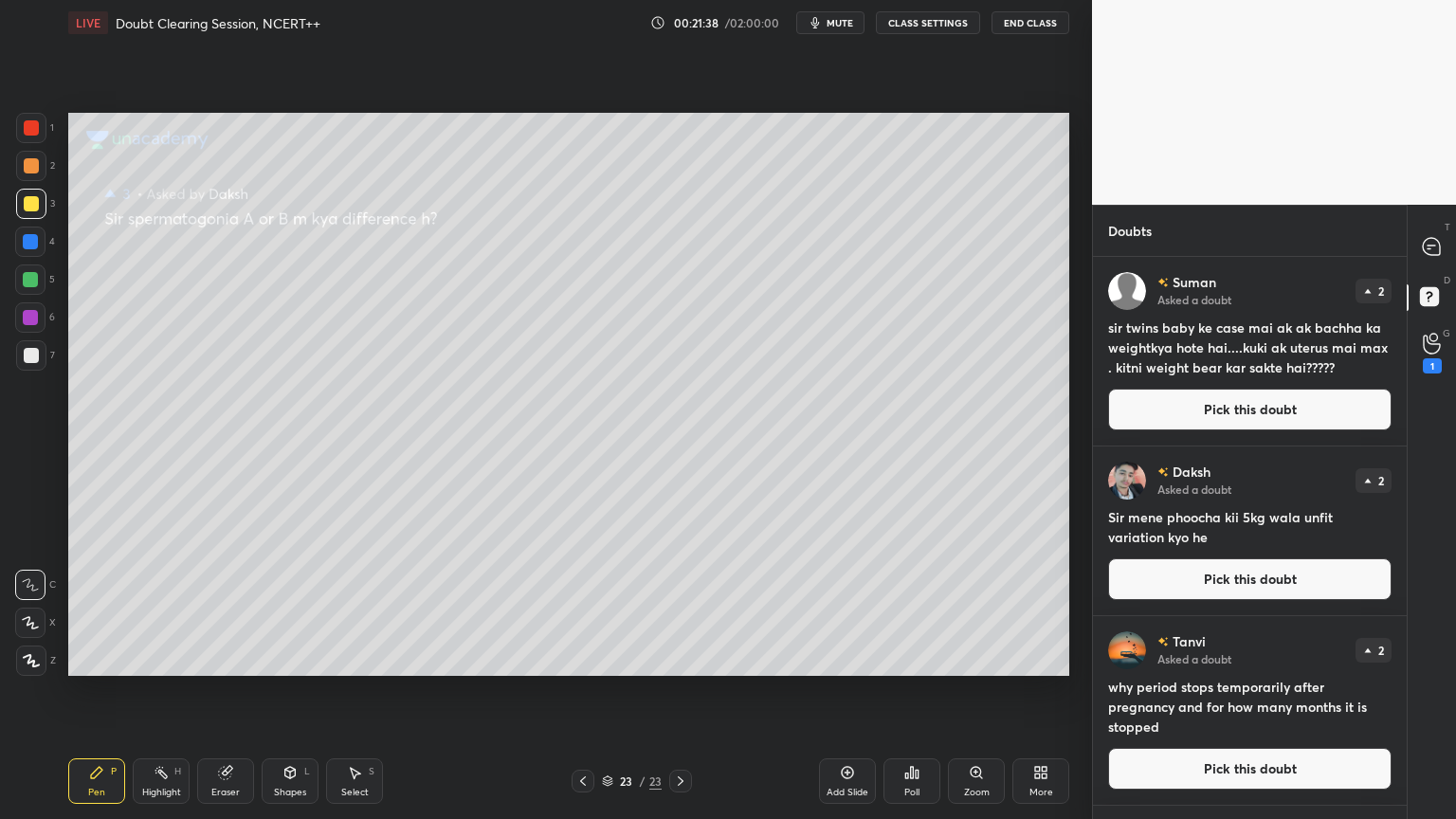 click 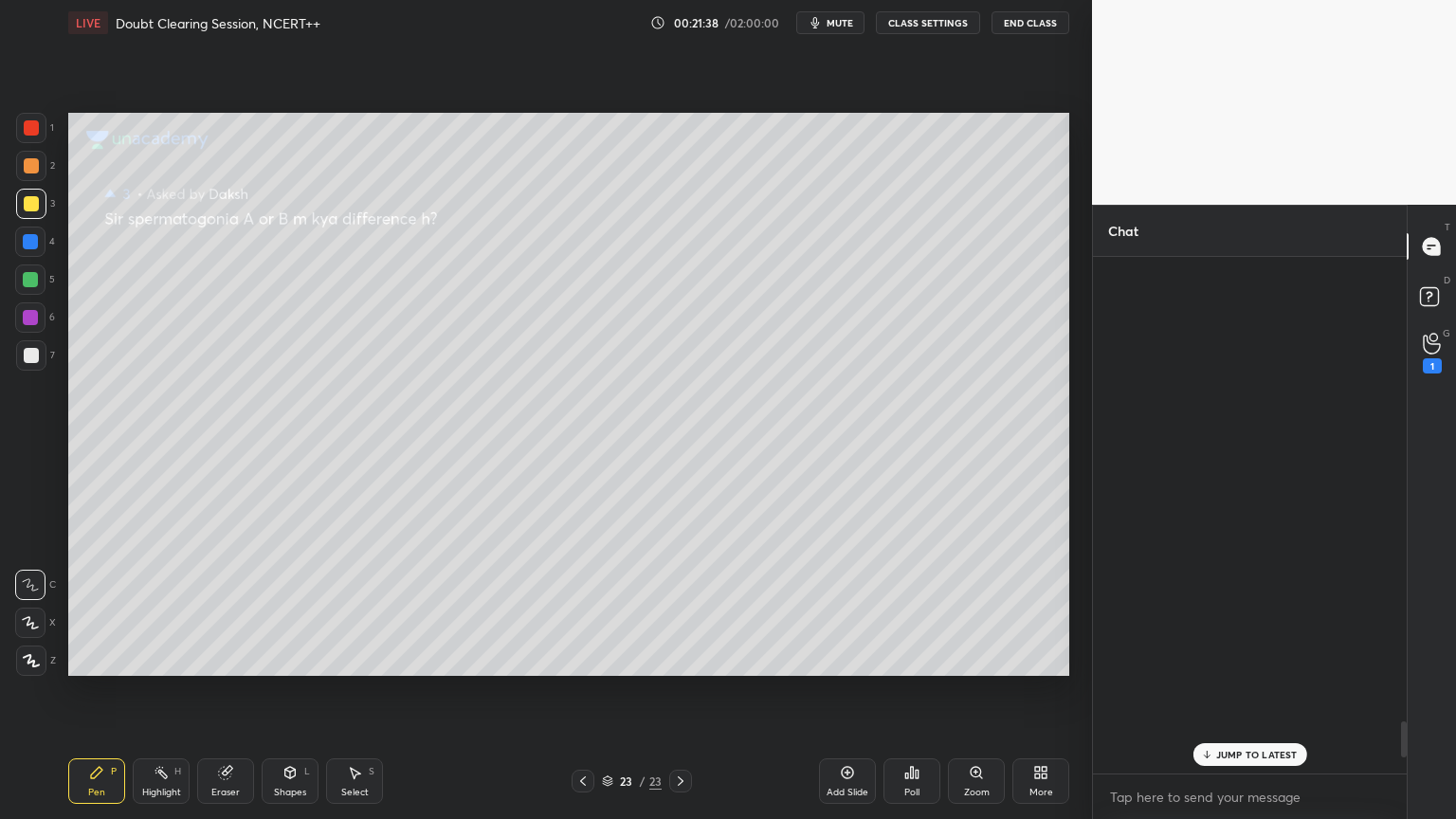 scroll, scrollTop: 6753, scrollLeft: 0, axis: vertical 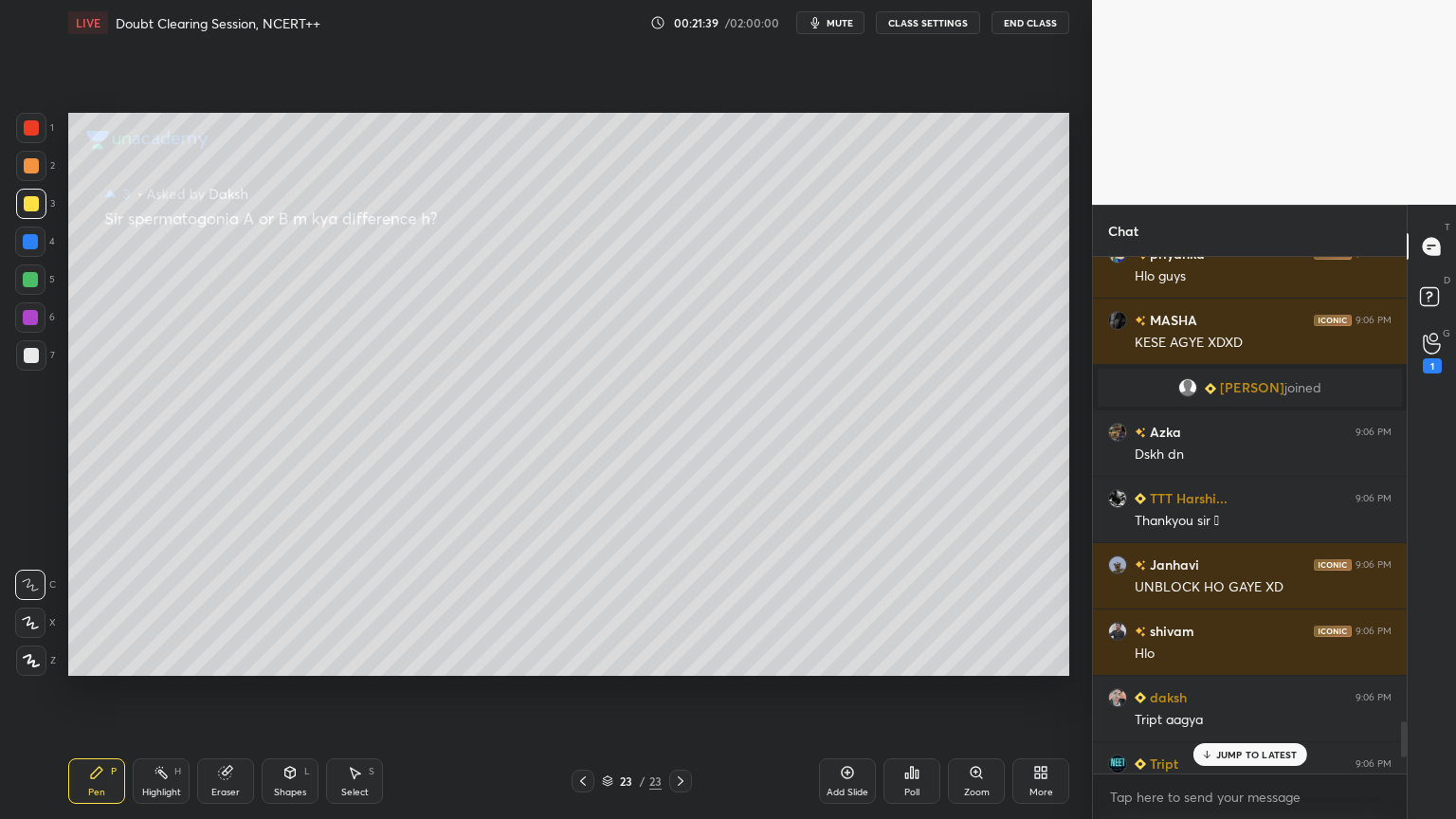 click on "JUMP TO LATEST" at bounding box center [1257, 755] 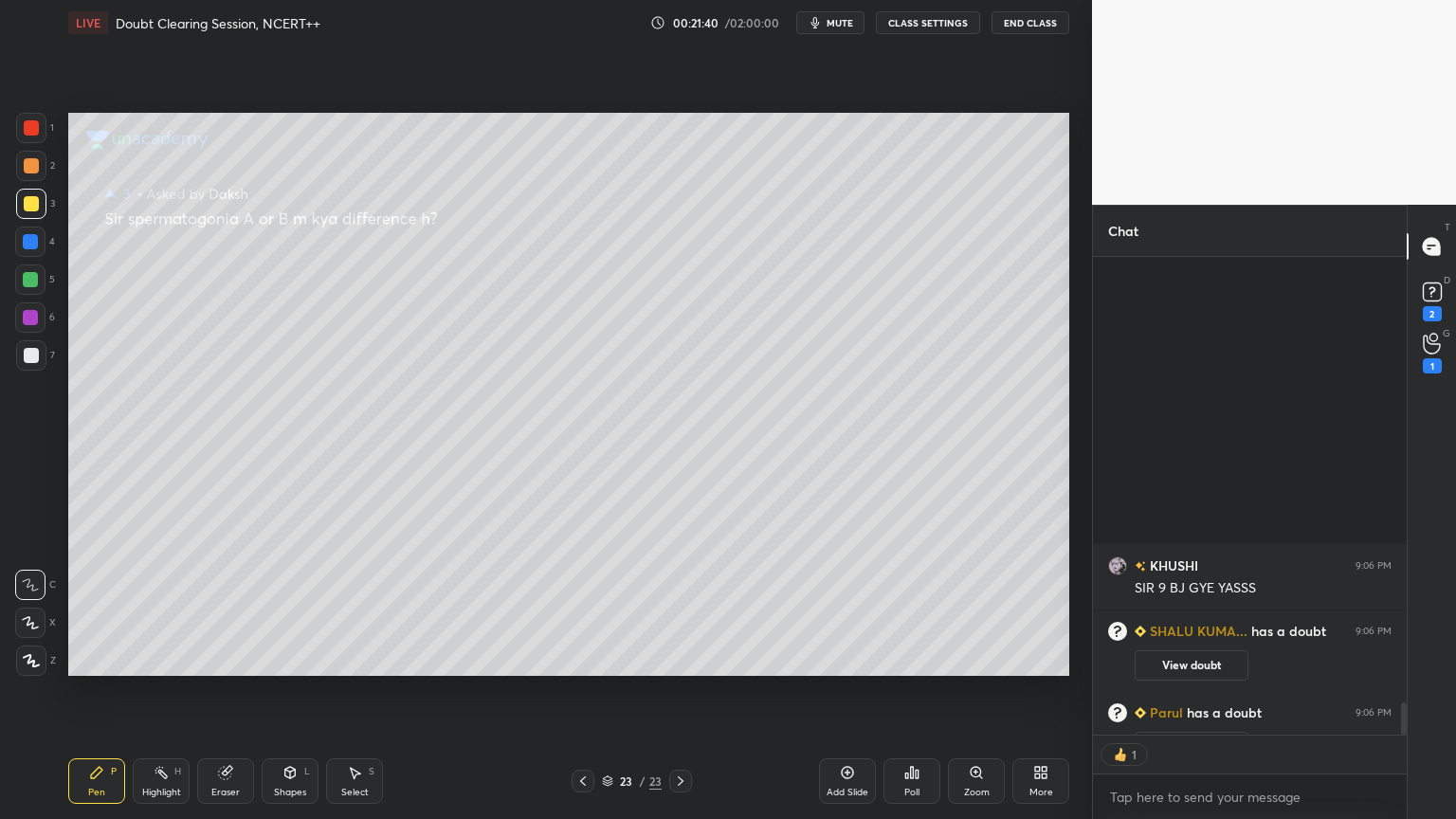 scroll, scrollTop: 2266, scrollLeft: 0, axis: vertical 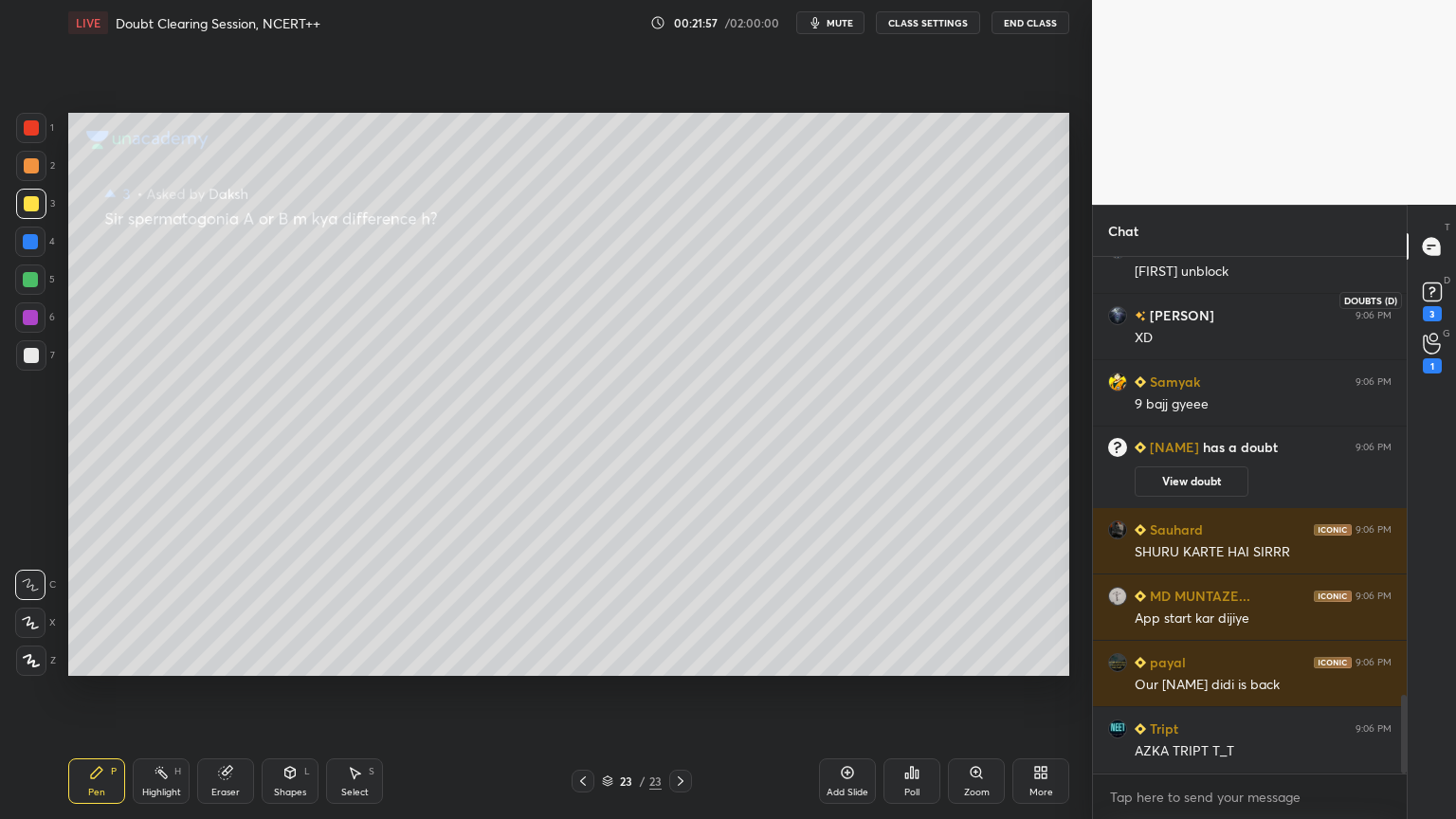 click 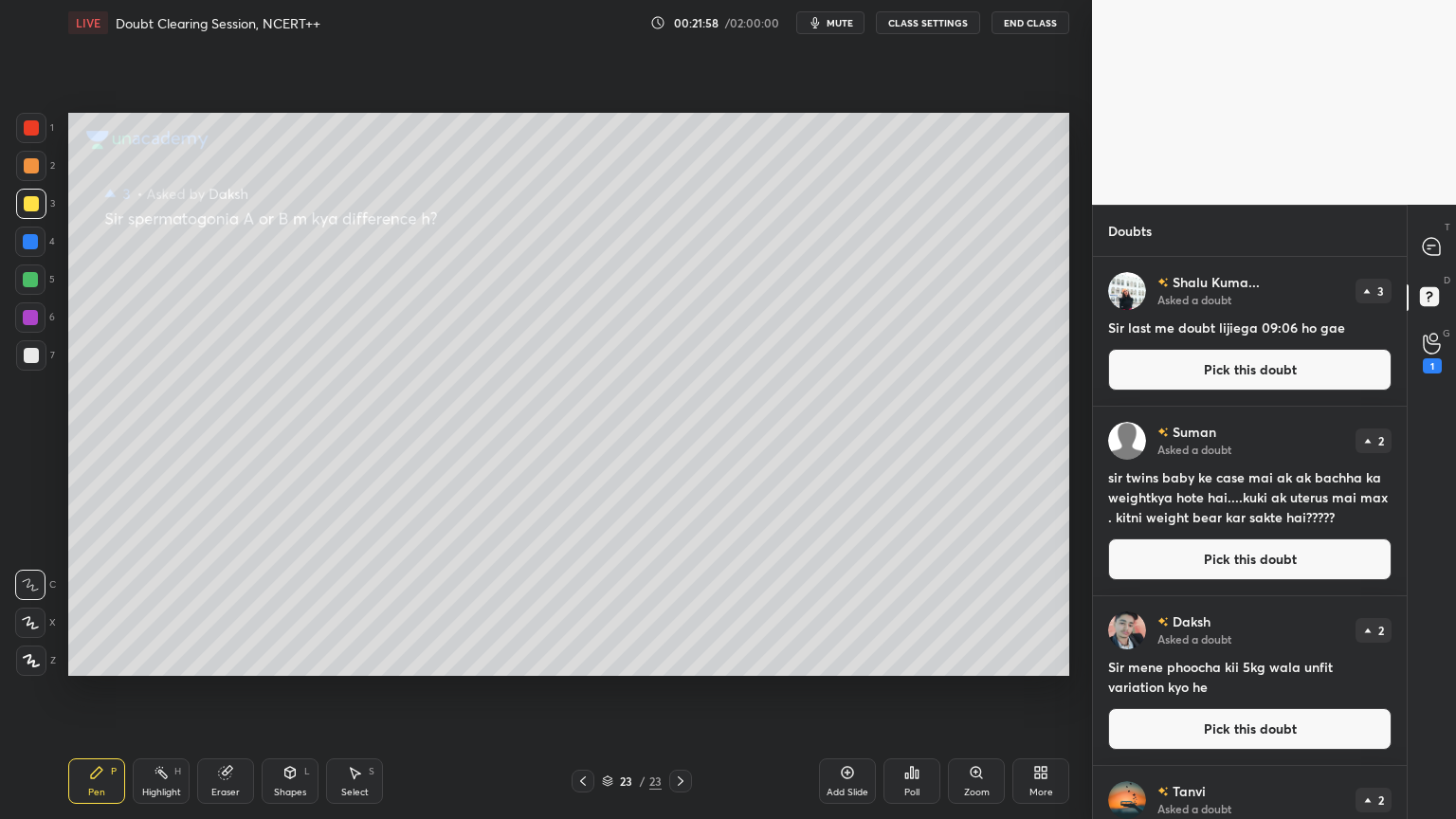 click on "Pick this doubt" at bounding box center [1249, 370] 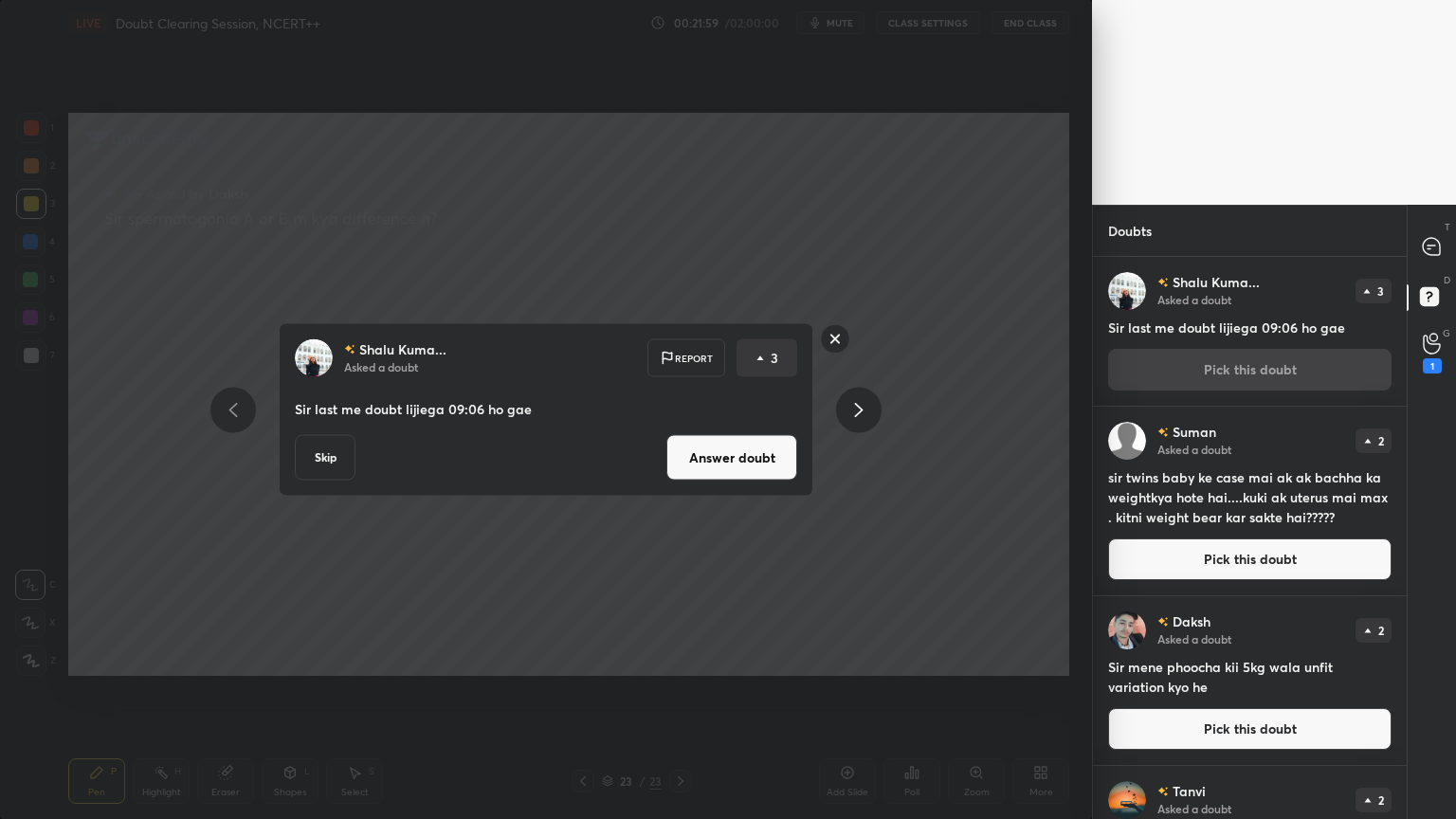 click on "Answer doubt" at bounding box center (732, 458) 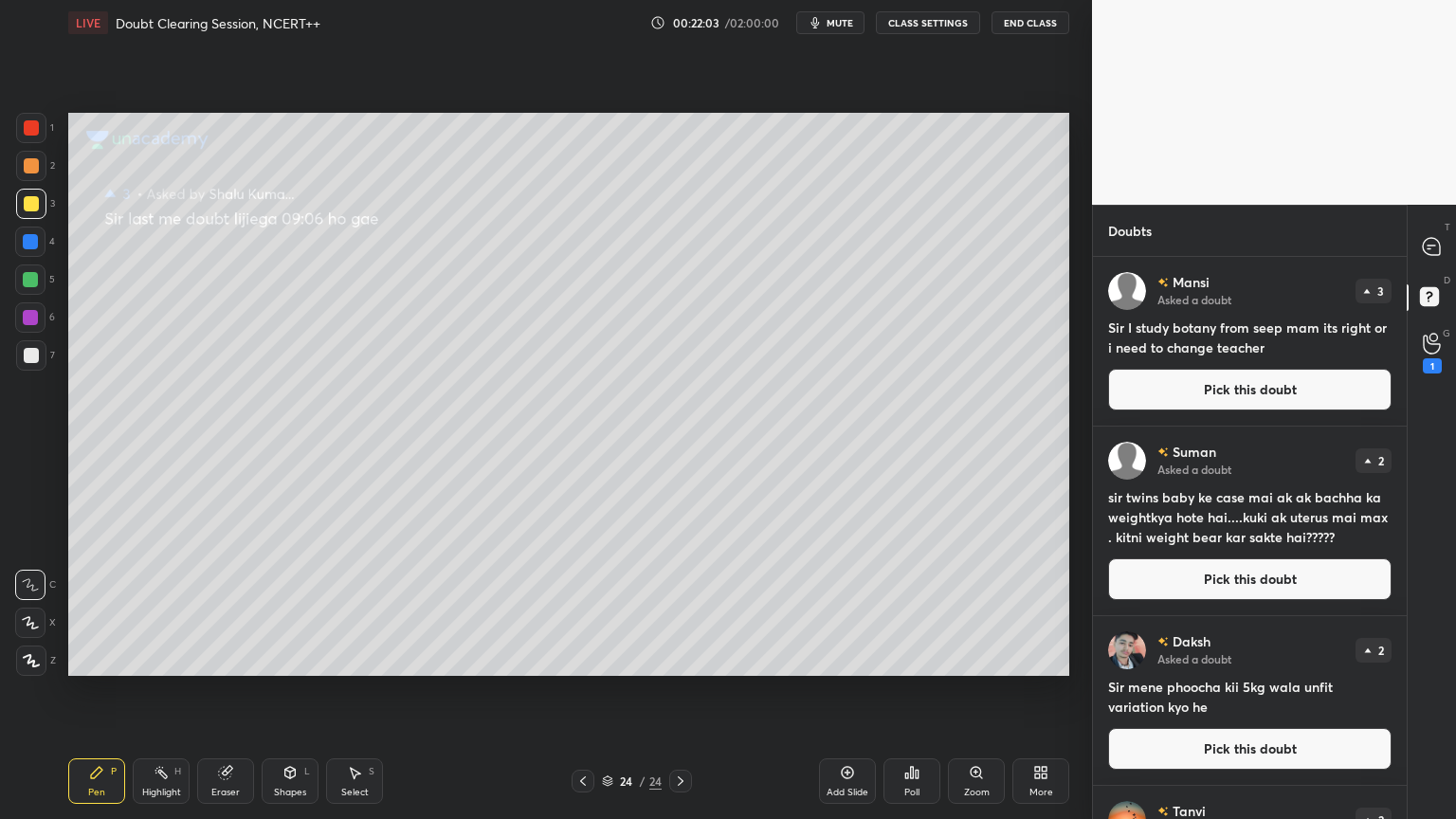 click on "Pick this doubt" at bounding box center (1249, 390) 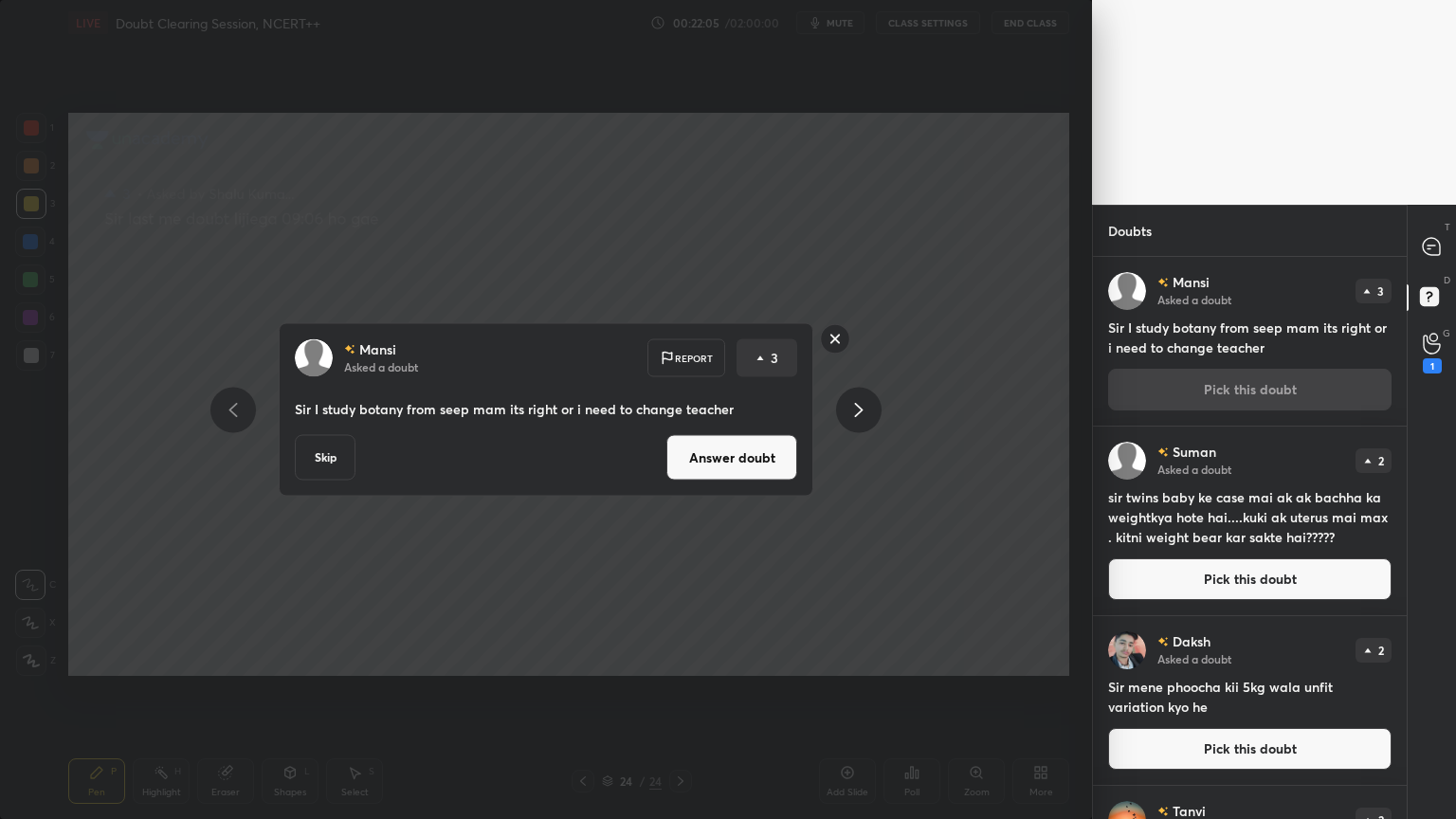 click on "Answer doubt" at bounding box center (732, 458) 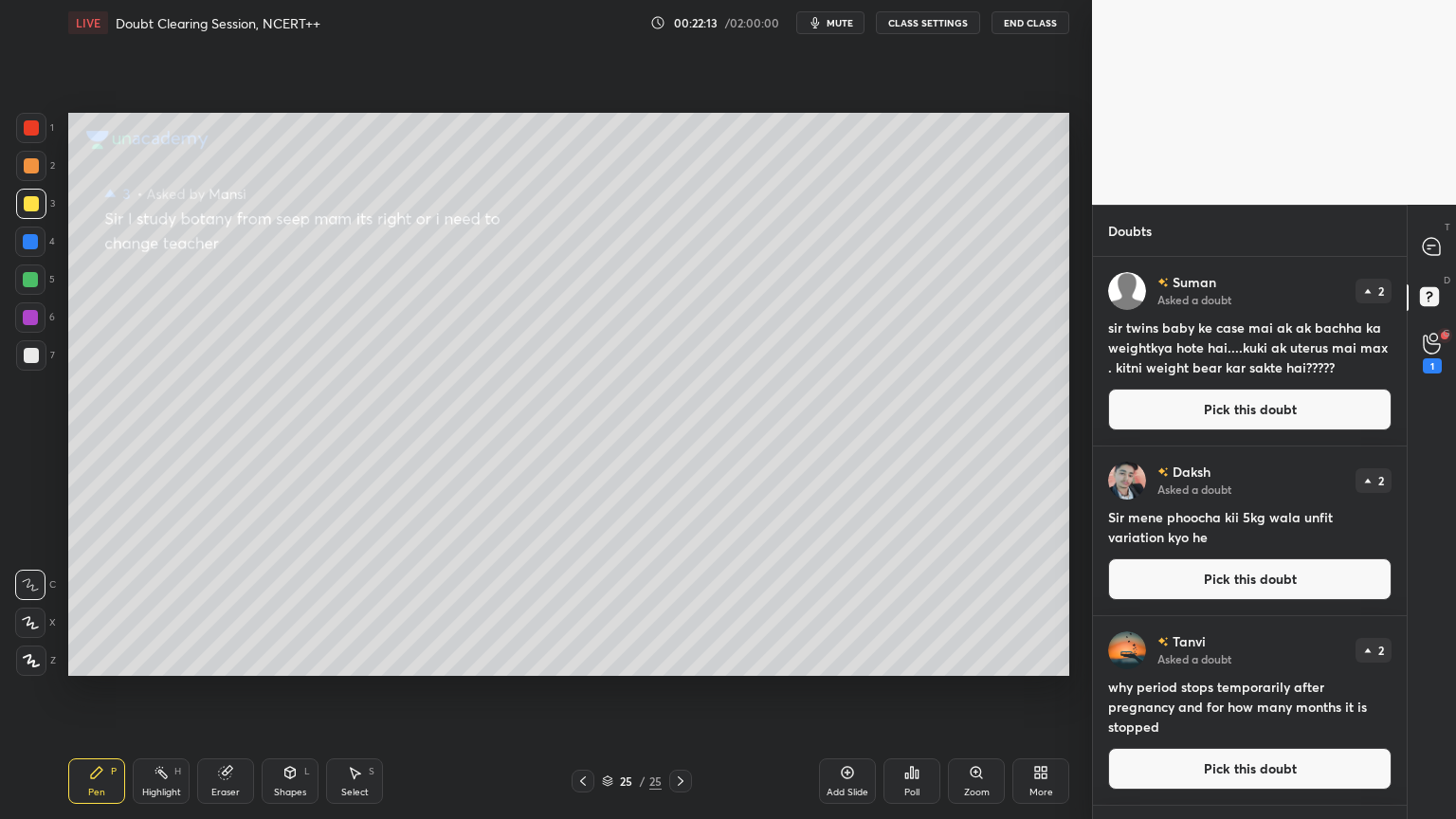 drag, startPoint x: 1443, startPoint y: 264, endPoint x: 1435, endPoint y: 254, distance: 12.806248 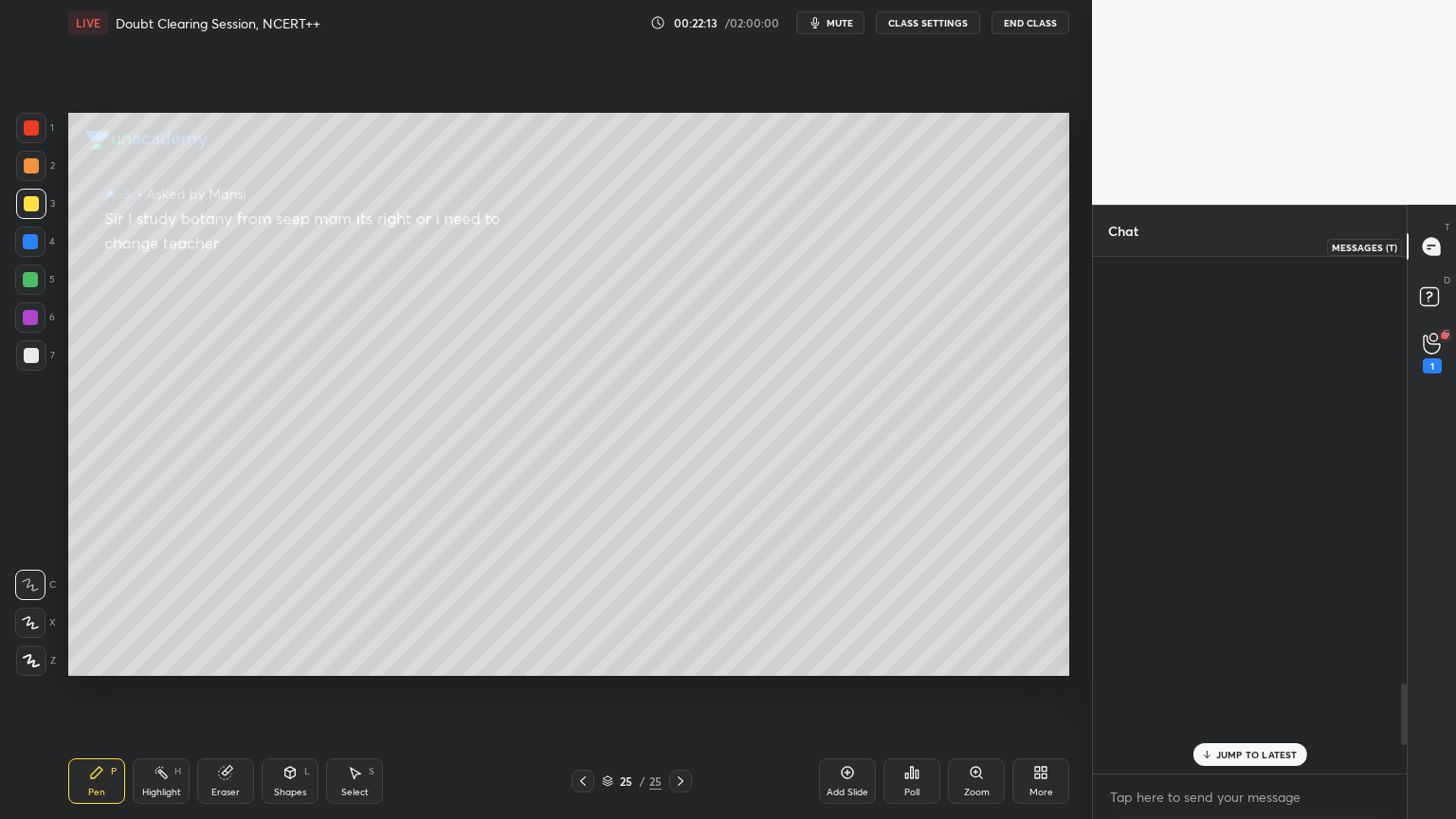 scroll, scrollTop: 3582, scrollLeft: 0, axis: vertical 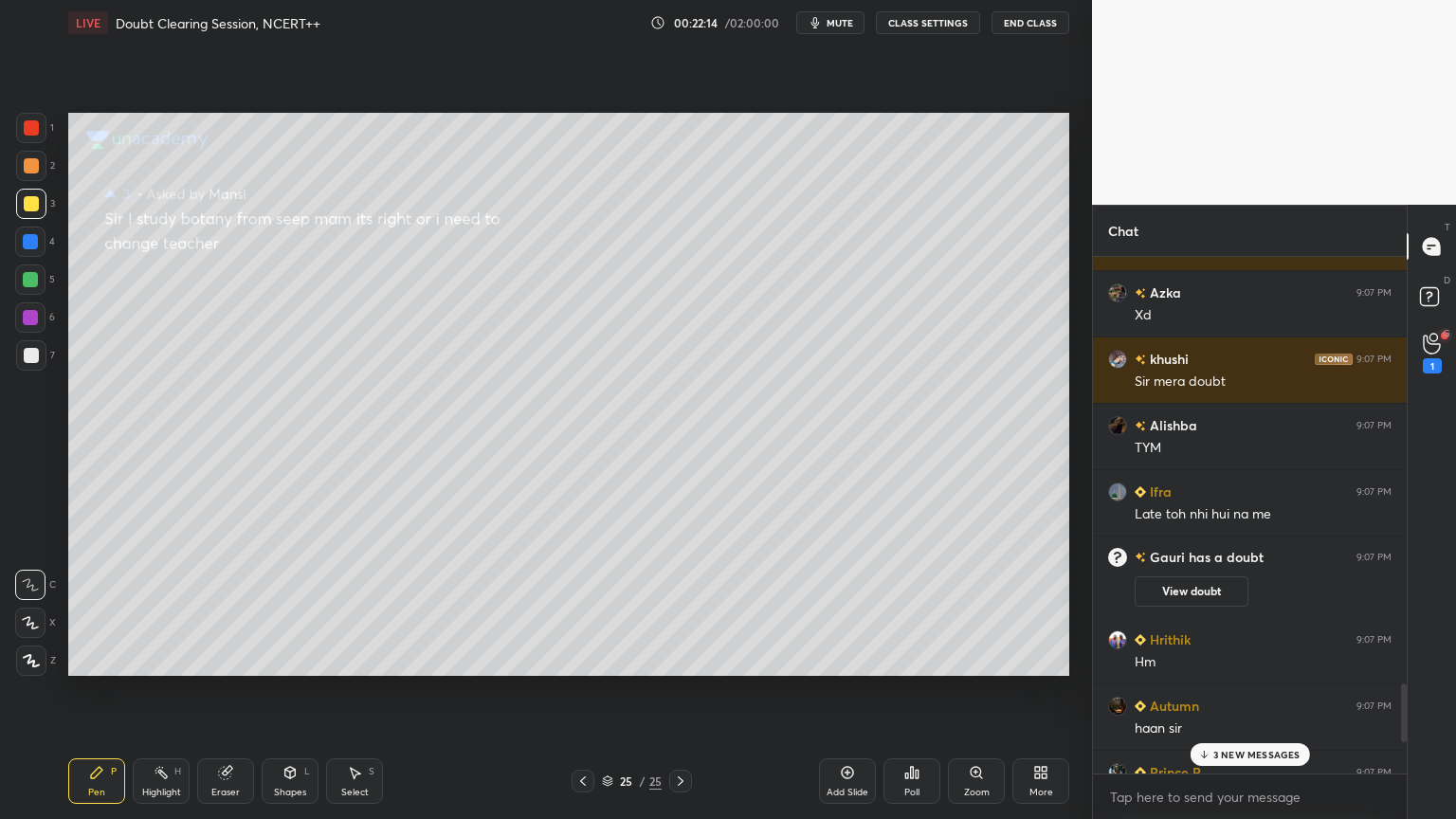 drag, startPoint x: 1215, startPoint y: 750, endPoint x: 1201, endPoint y: 746, distance: 14.56022 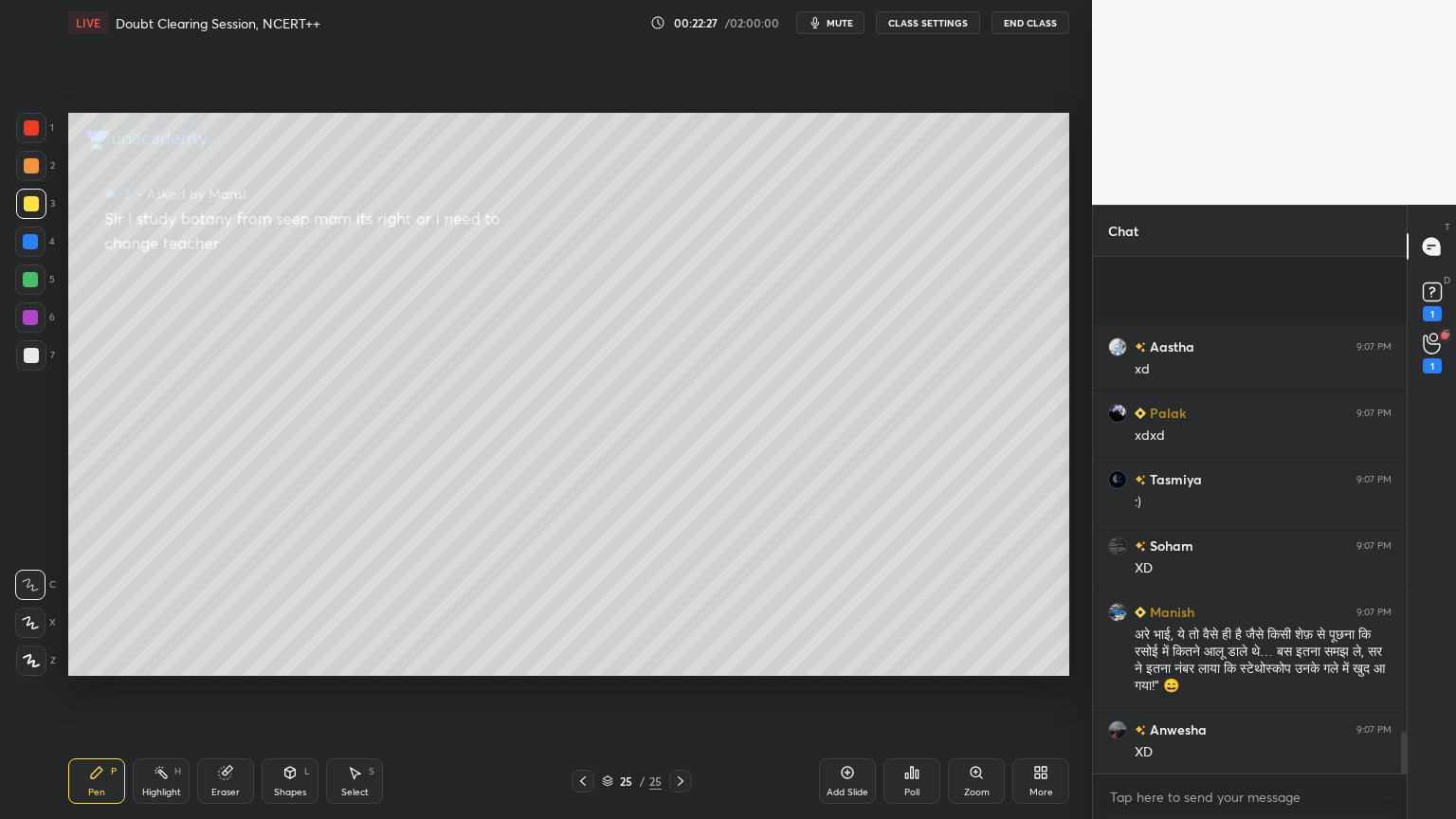 scroll, scrollTop: 5937, scrollLeft: 0, axis: vertical 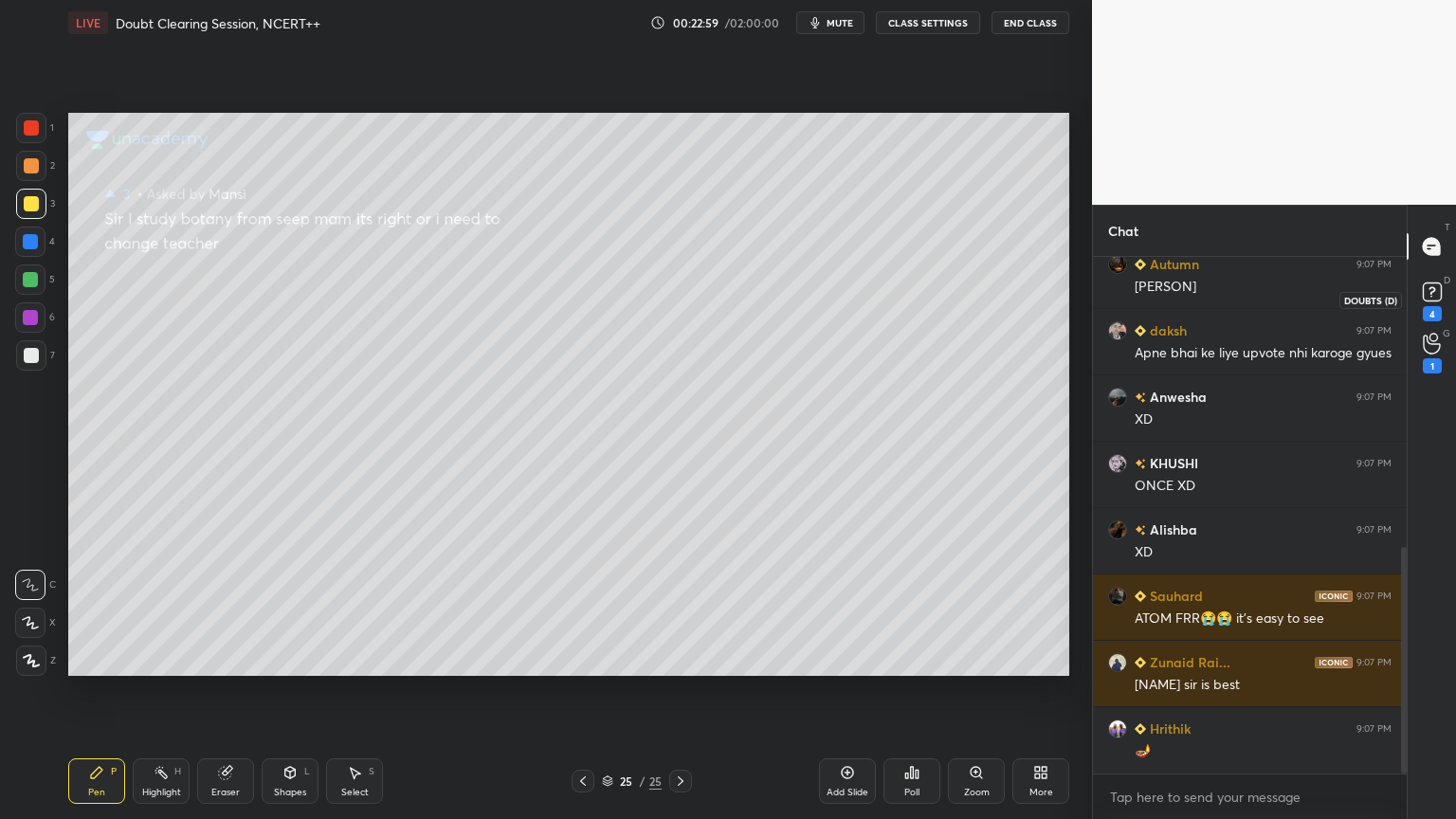click 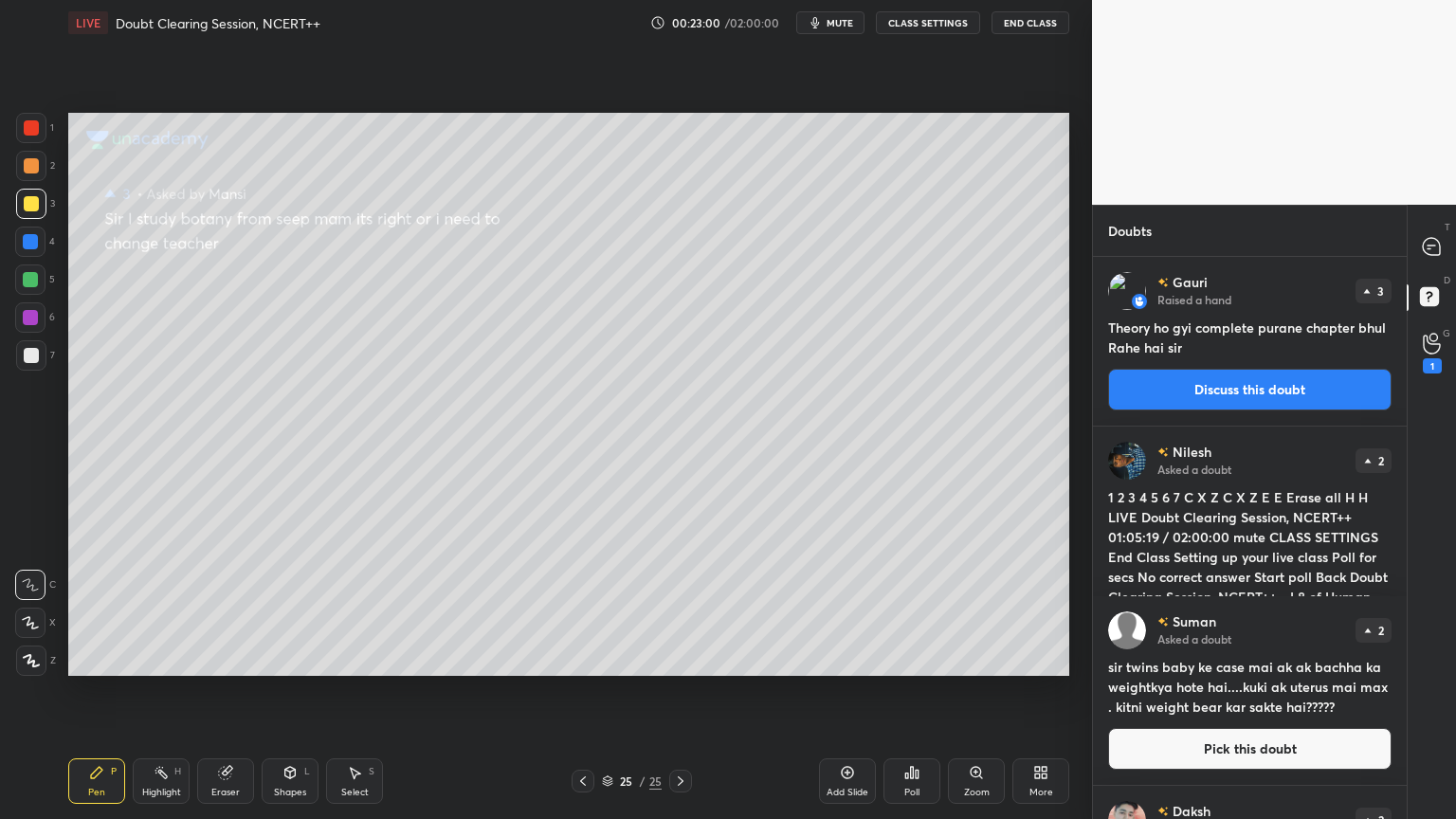 click on "Discuss this doubt" at bounding box center (1249, 390) 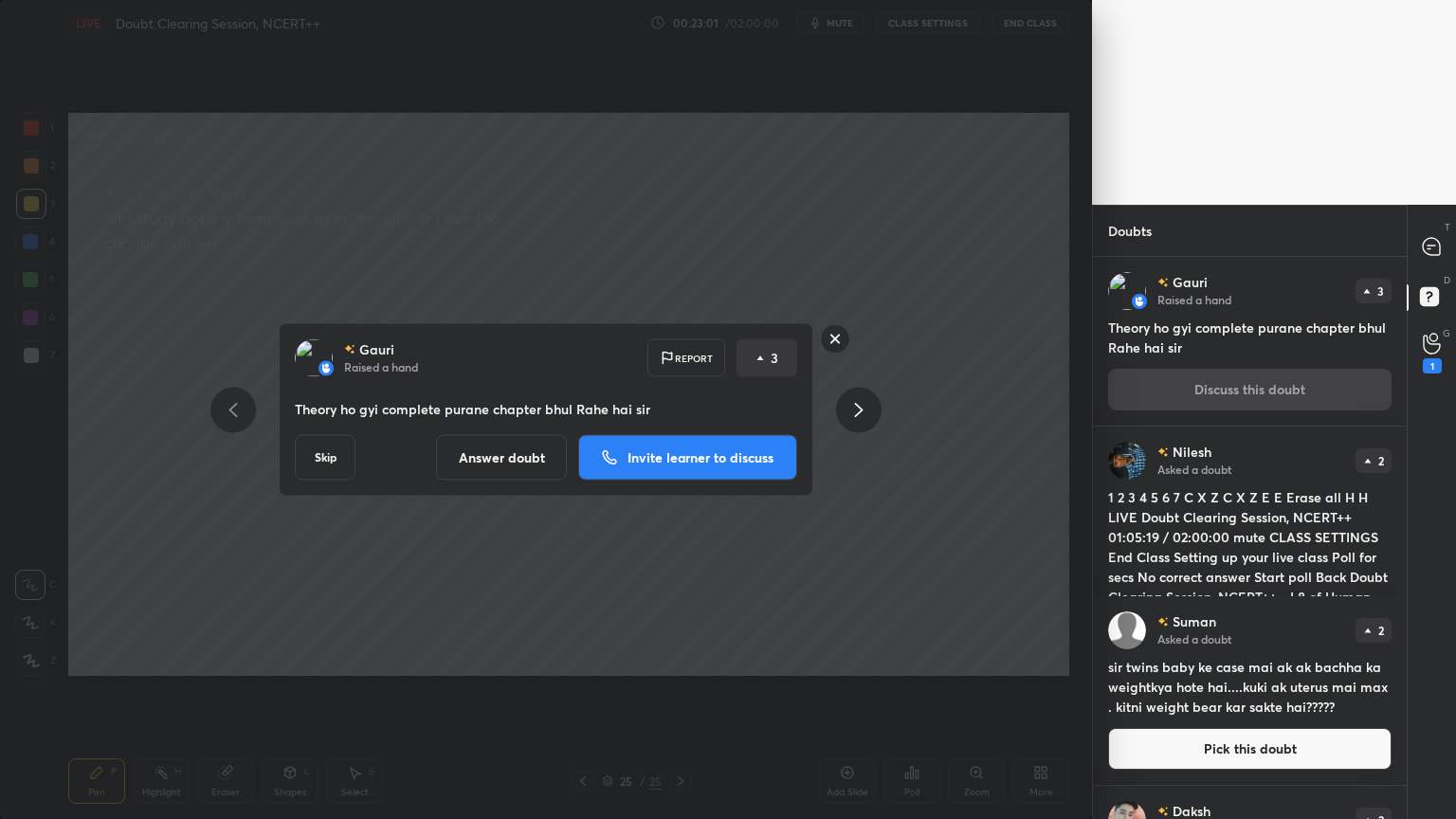 click on "Answer doubt" at bounding box center (501, 458) 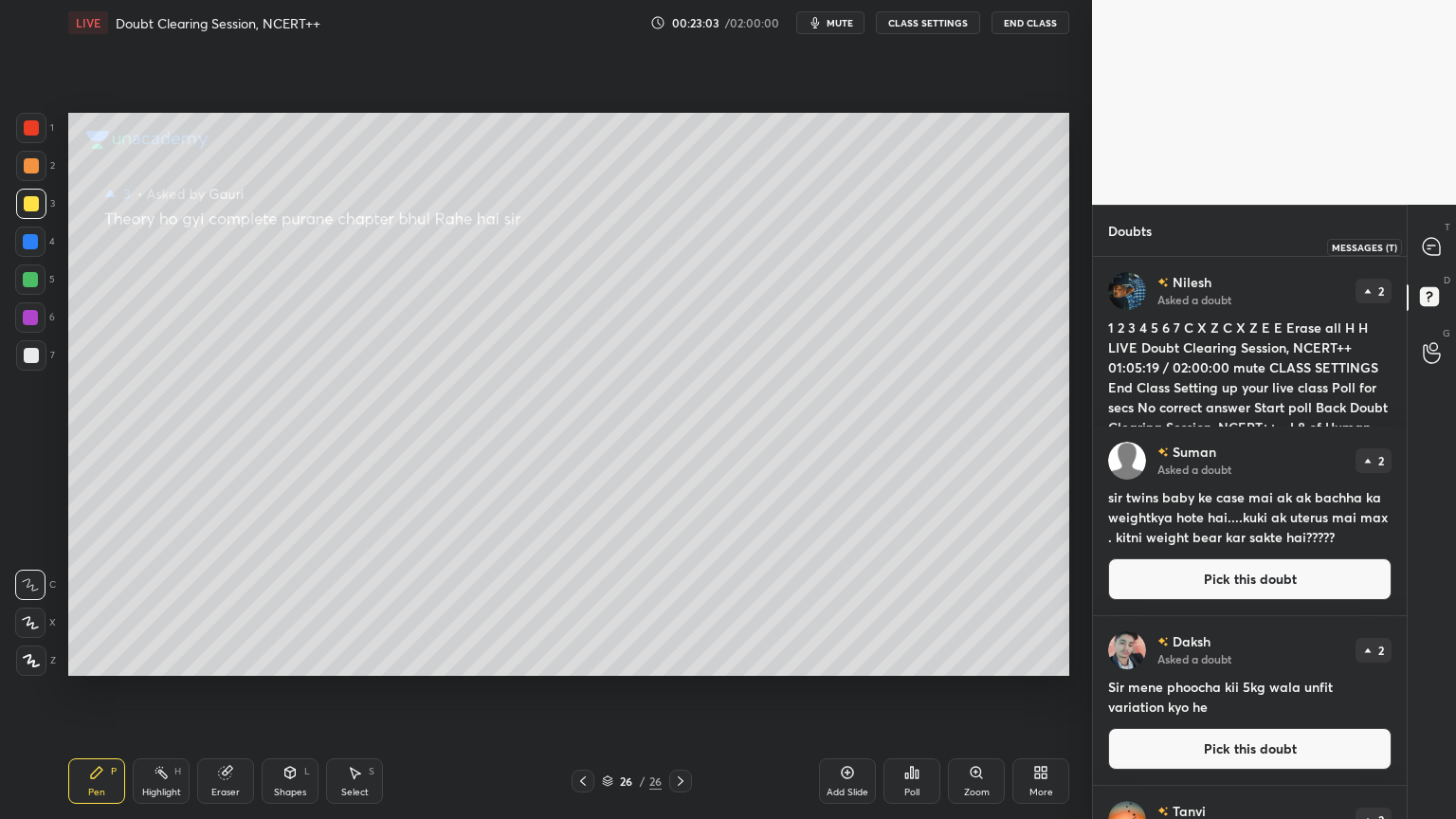 click 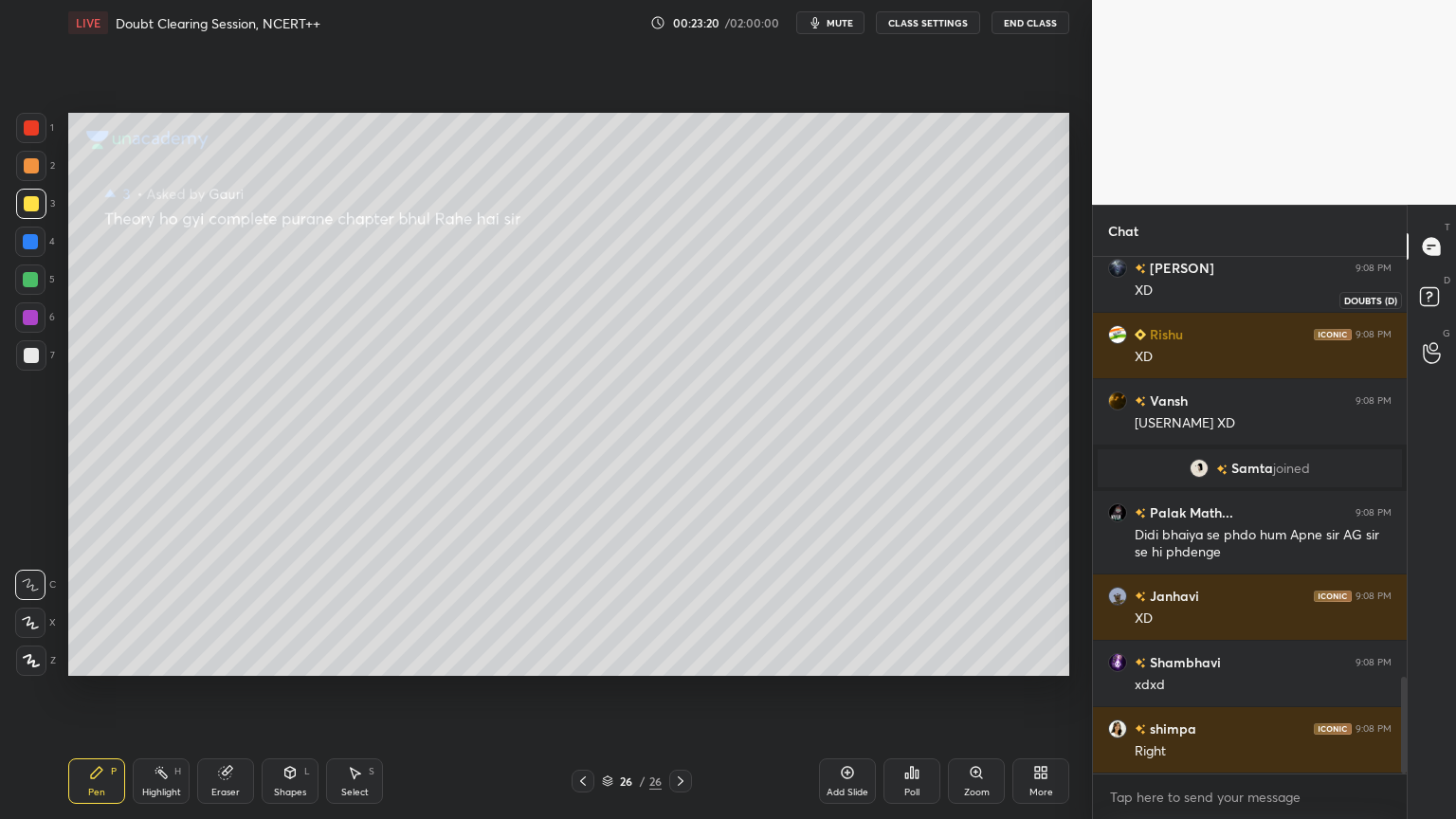 drag, startPoint x: 1431, startPoint y: 299, endPoint x: 1422, endPoint y: 300, distance: 9.055385 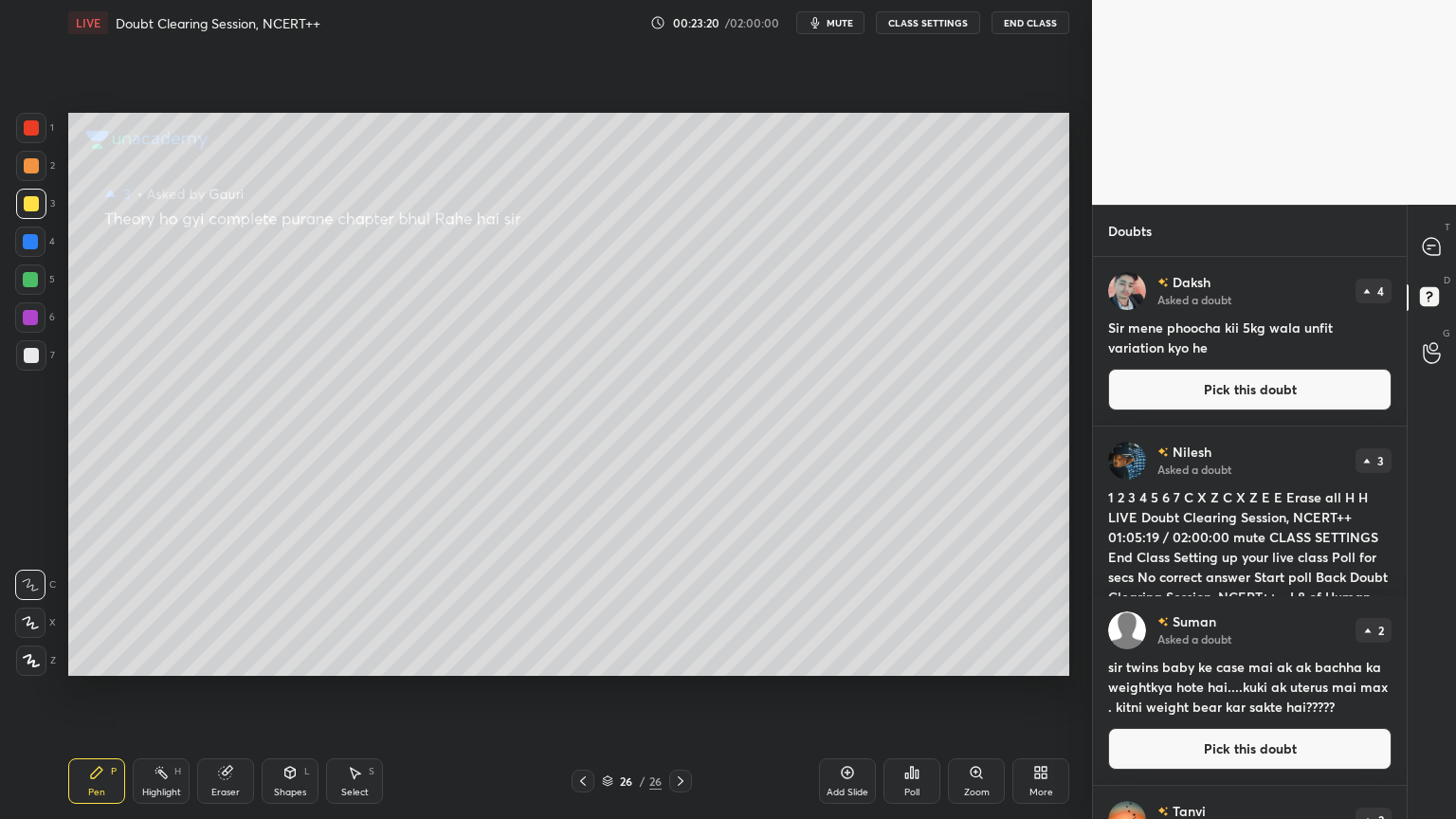 click on "Pick this doubt" at bounding box center [1249, 390] 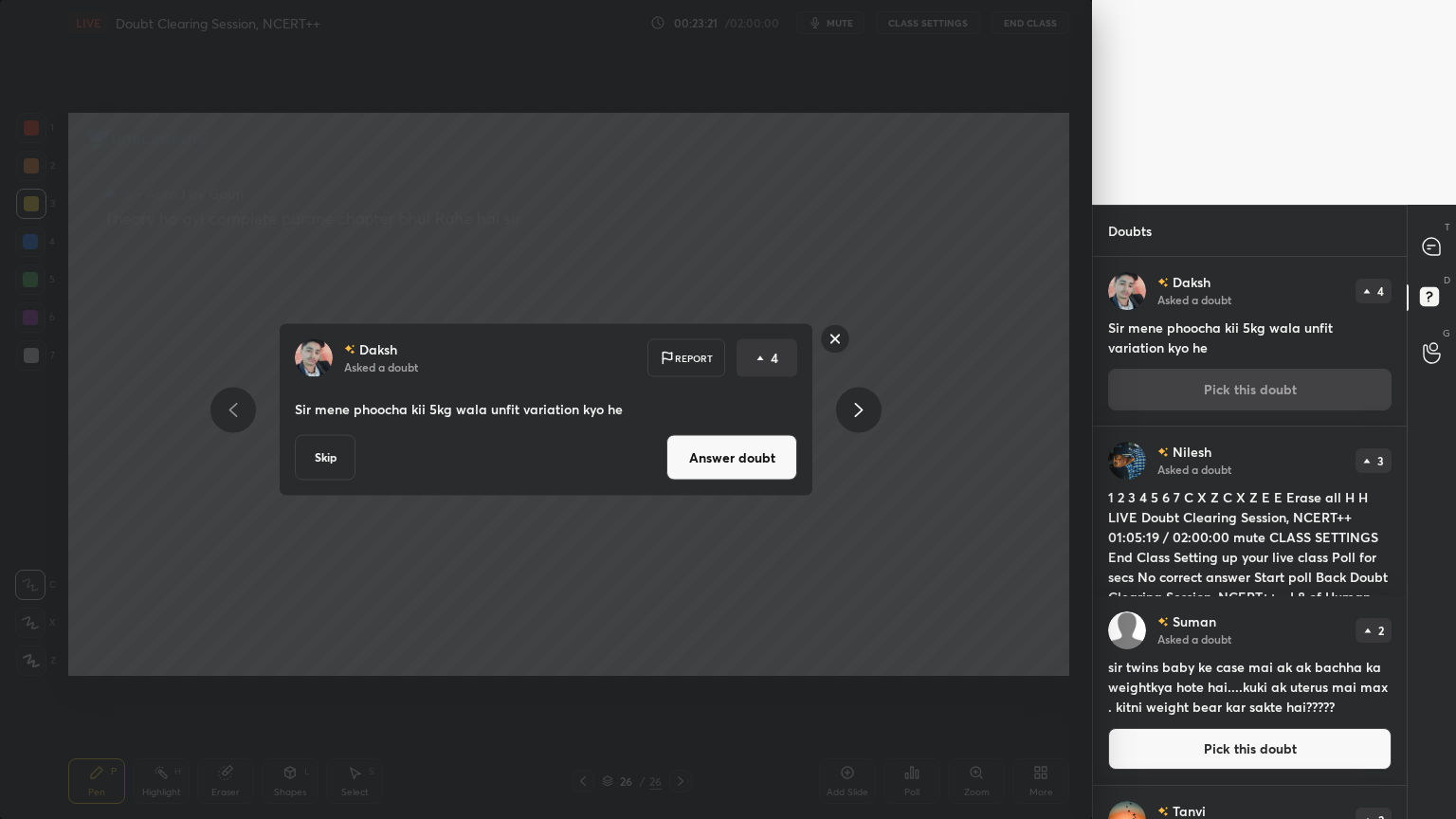 click on "Answer doubt" at bounding box center (732, 458) 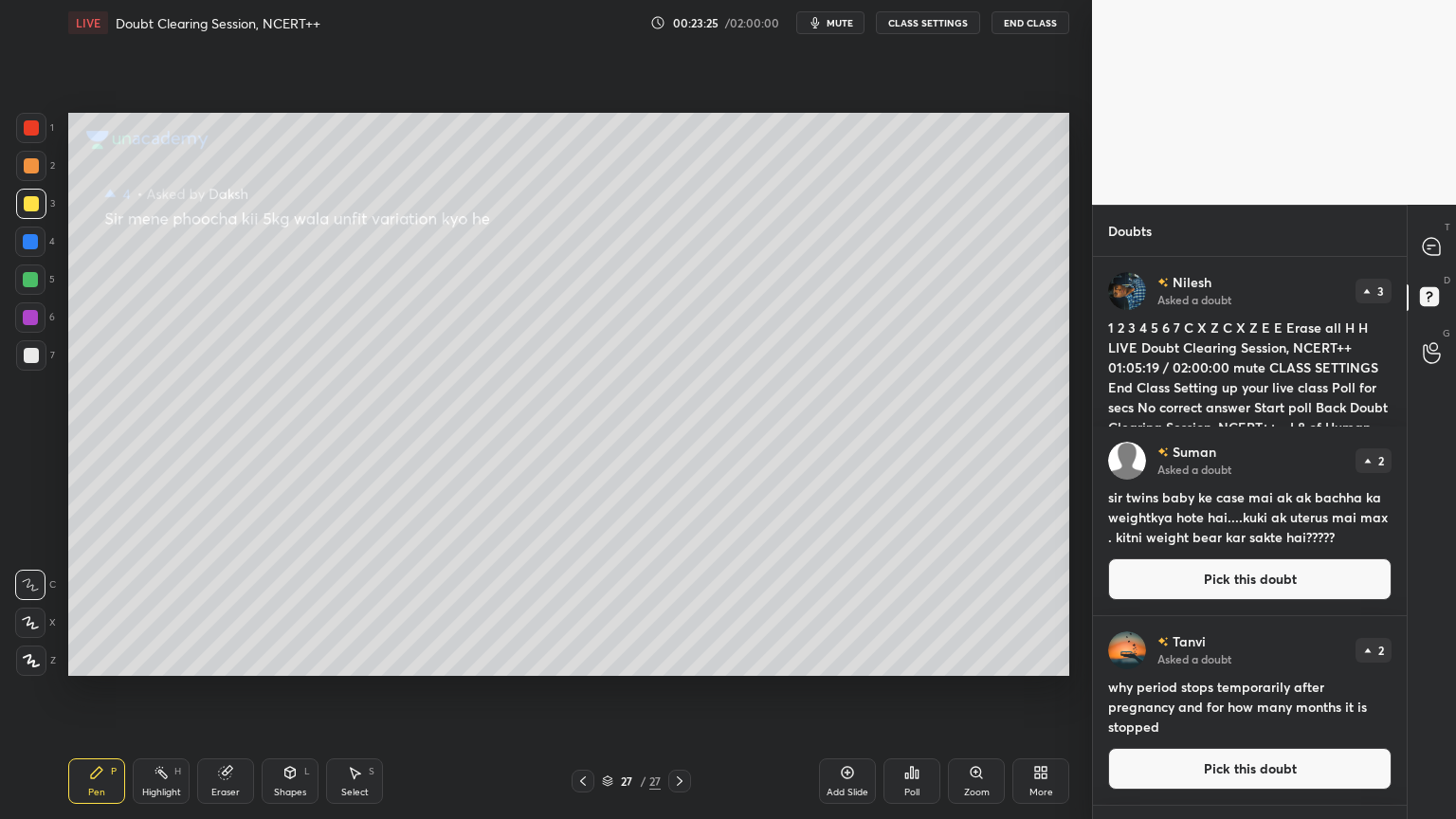 click on "Pick this doubt" at bounding box center (1249, 867) 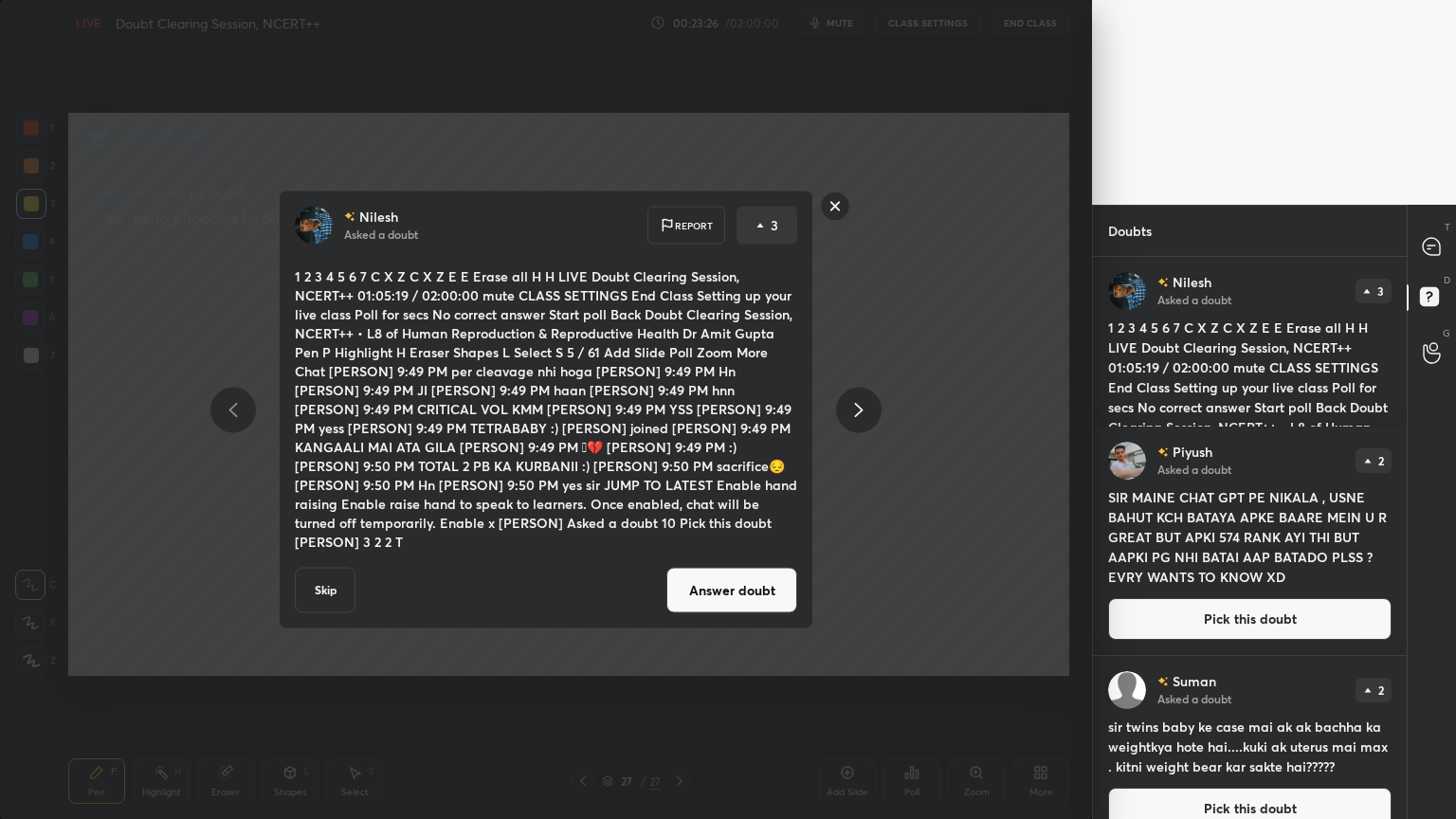click on "Answer doubt" at bounding box center (732, 591) 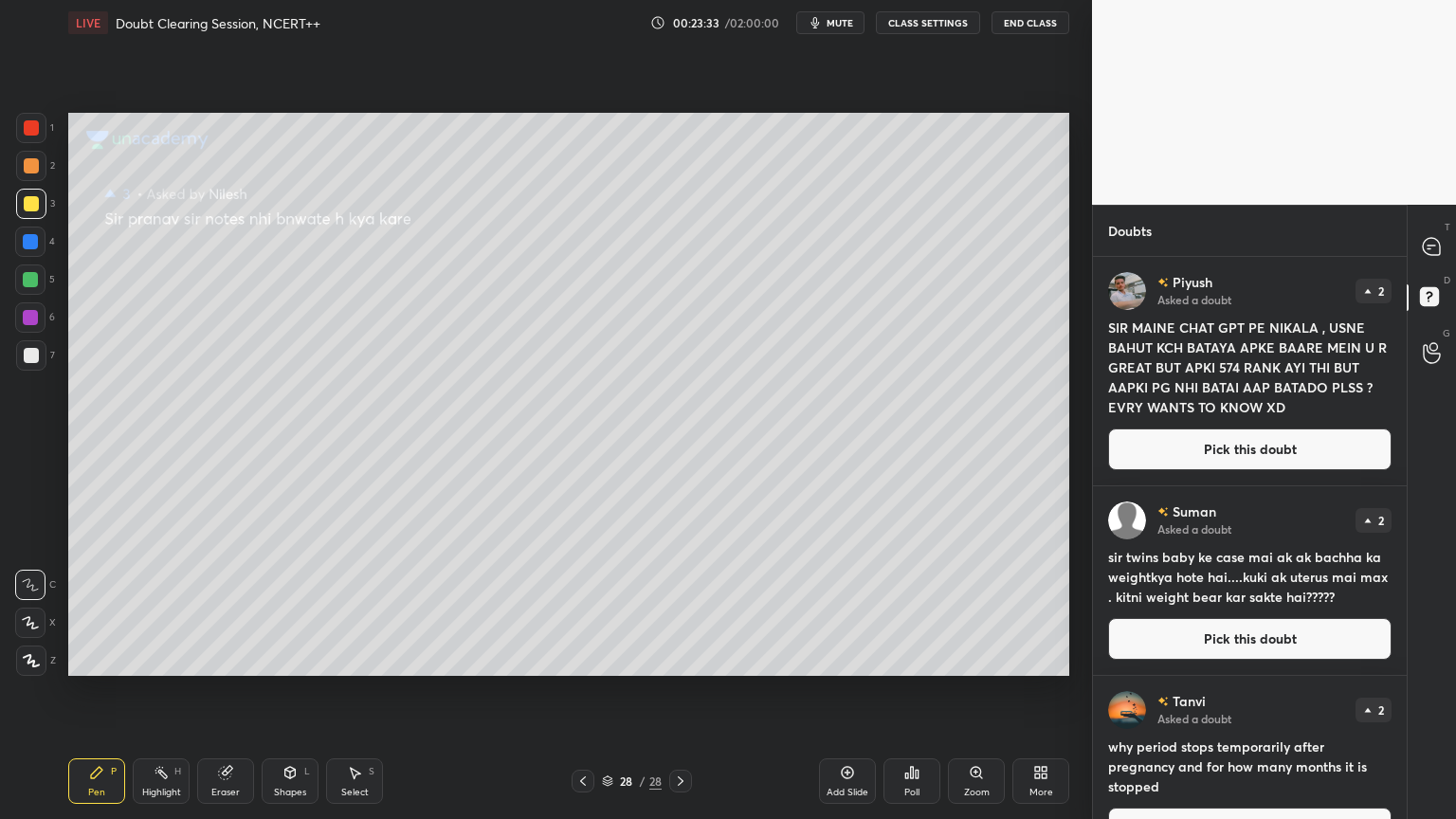 click on "Pick this doubt" at bounding box center (1249, 449) 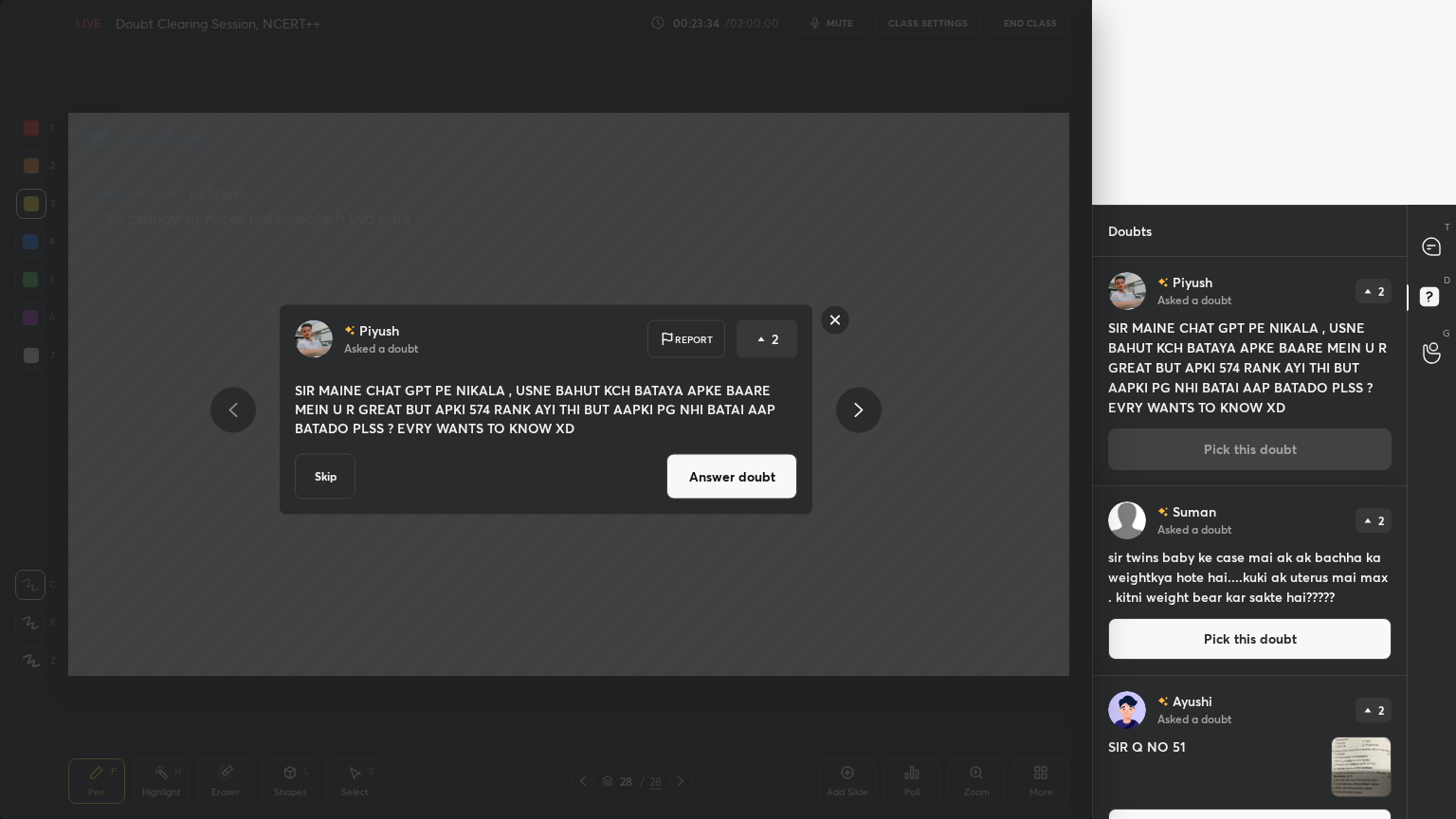 click on "Answer doubt" at bounding box center [732, 477] 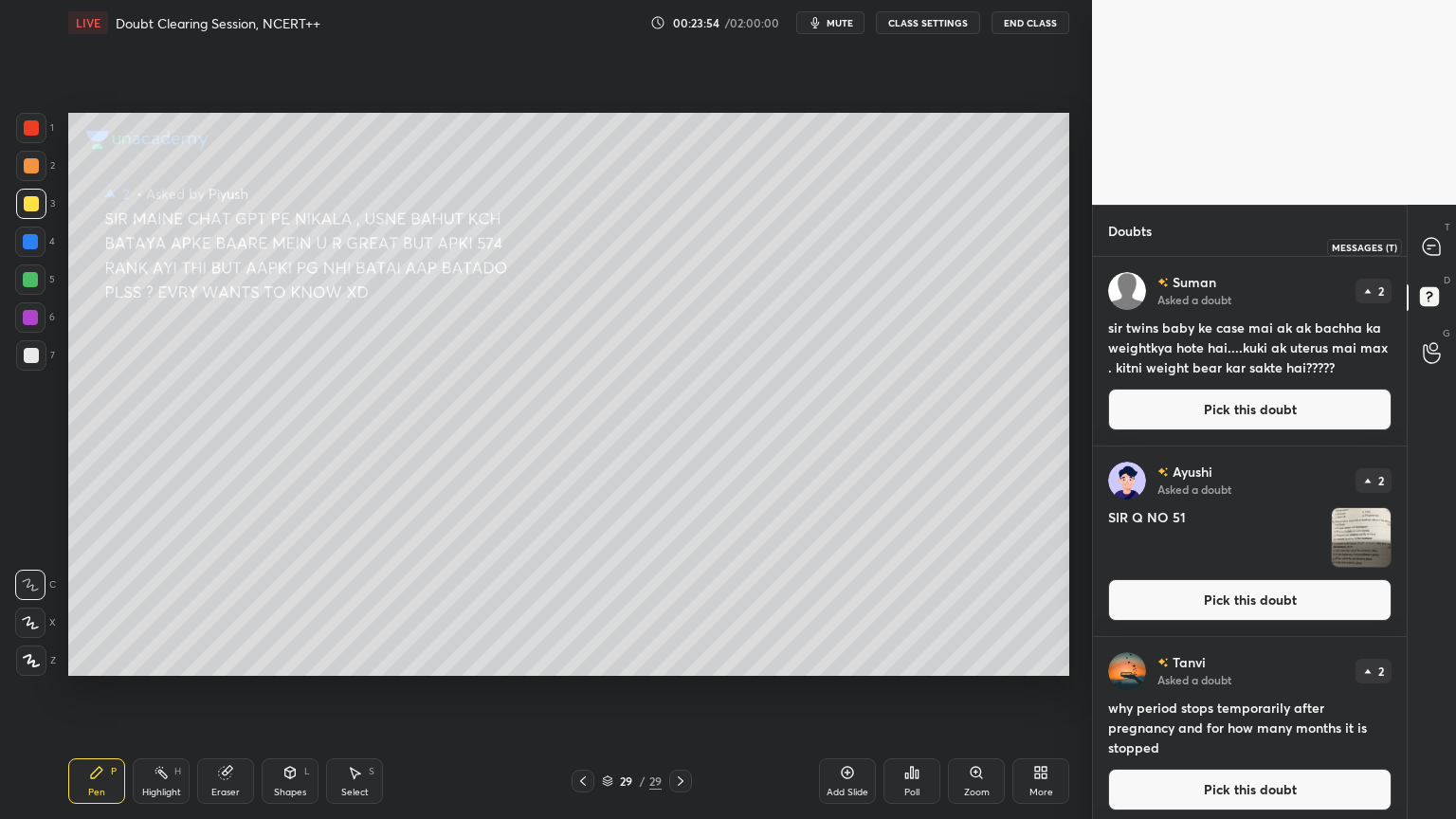 click 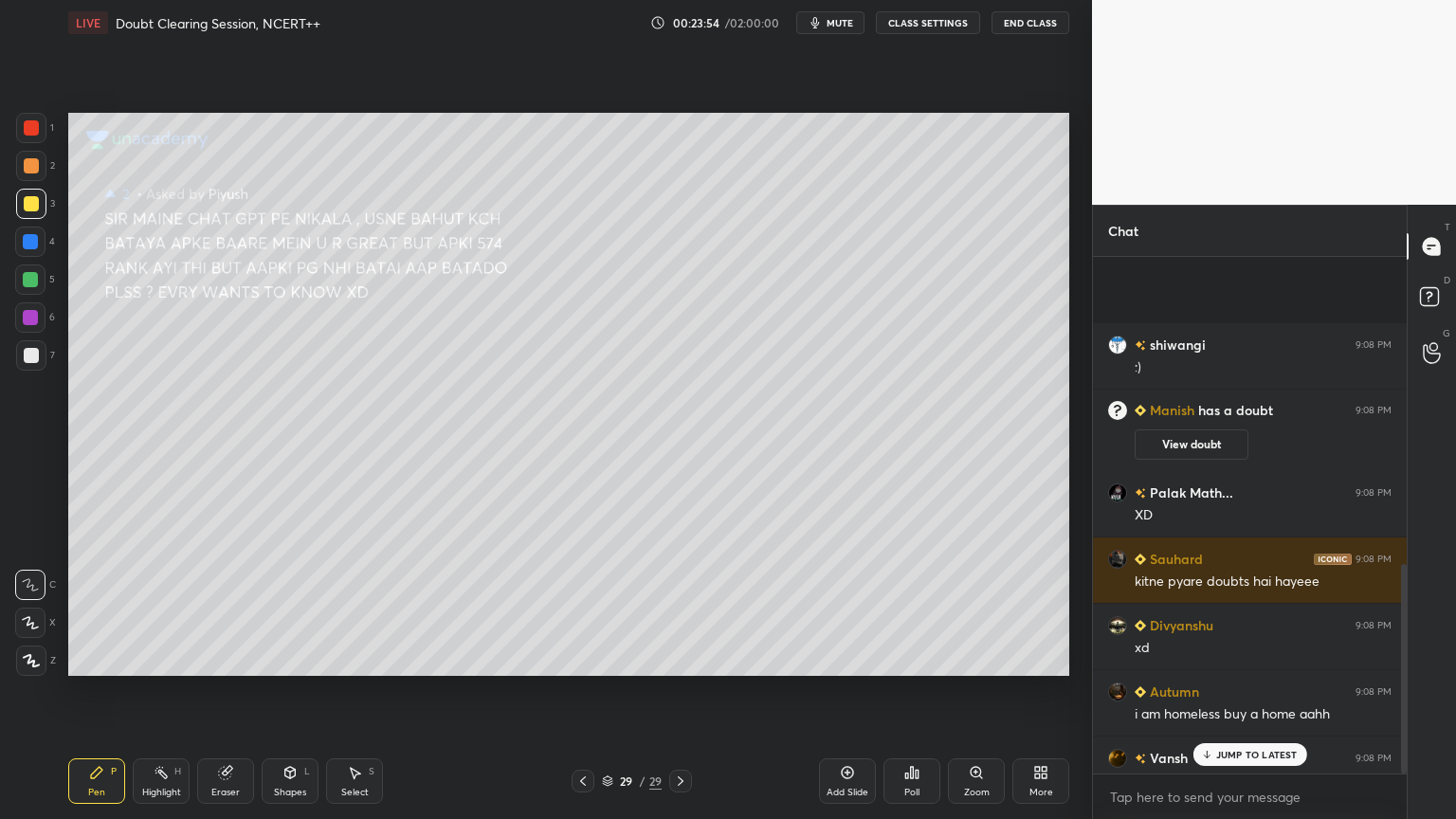 scroll, scrollTop: 826, scrollLeft: 0, axis: vertical 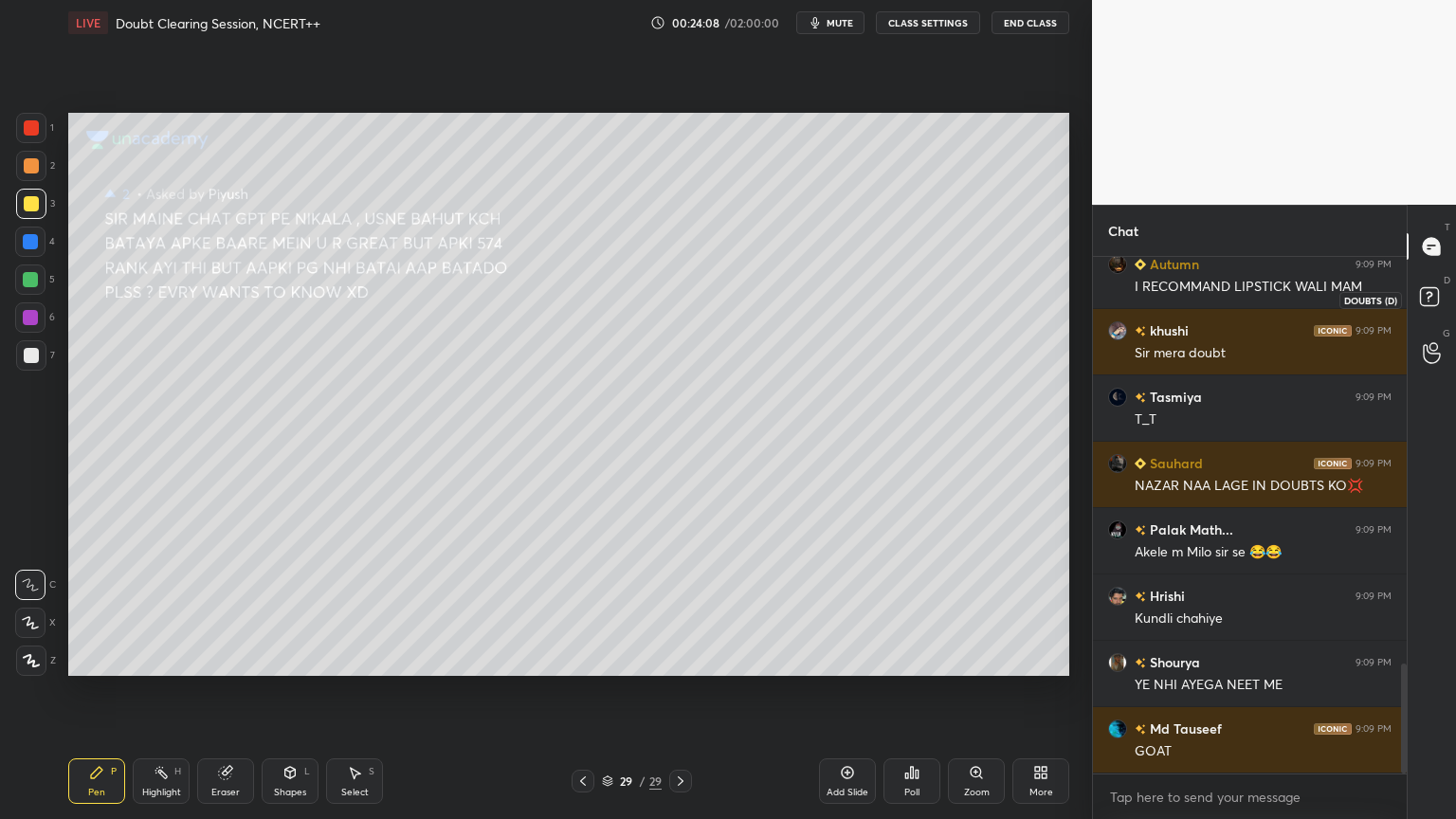 drag, startPoint x: 1429, startPoint y: 302, endPoint x: 1429, endPoint y: 293, distance: 9 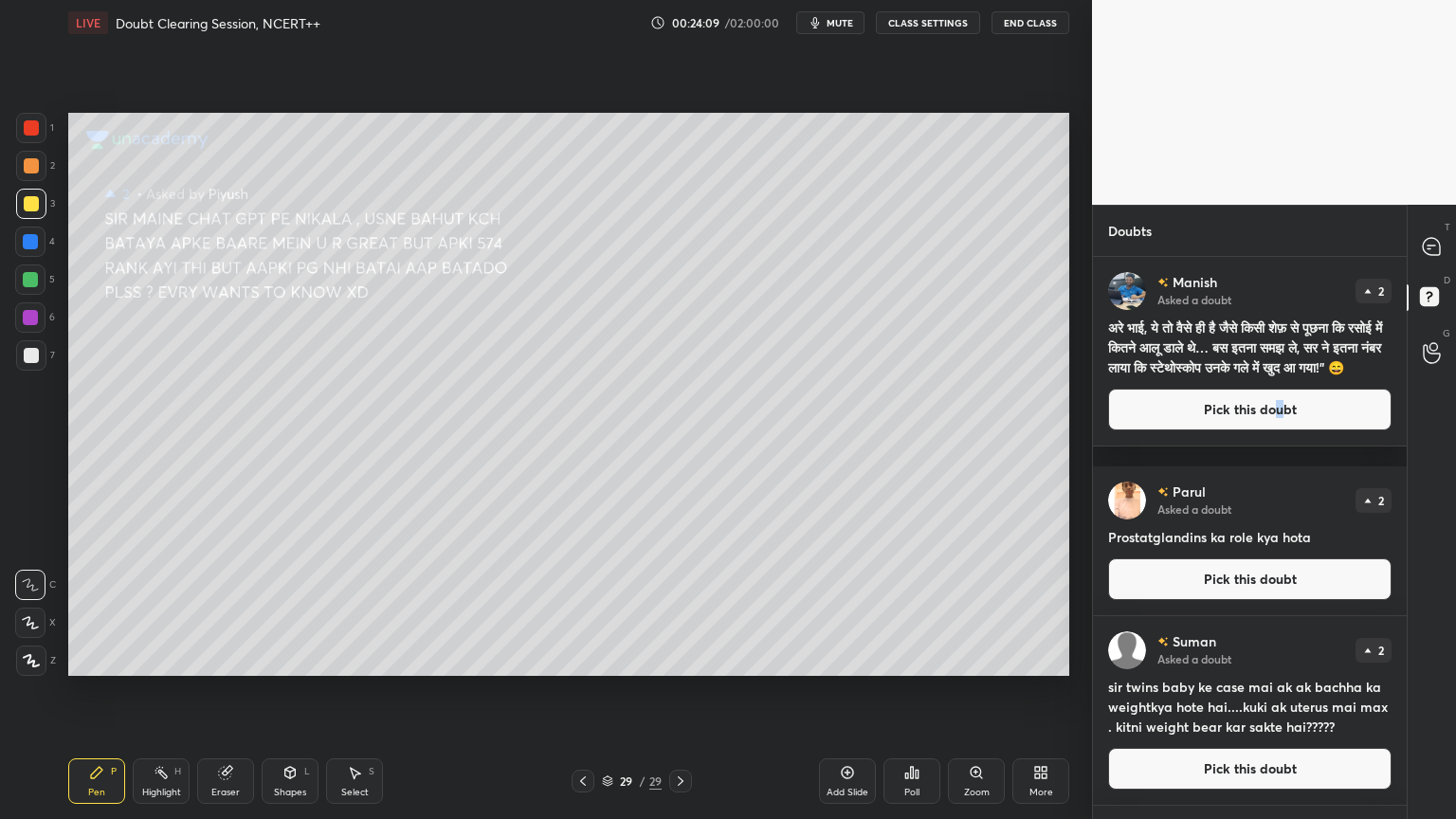 click on "Pick this doubt" at bounding box center (1249, 410) 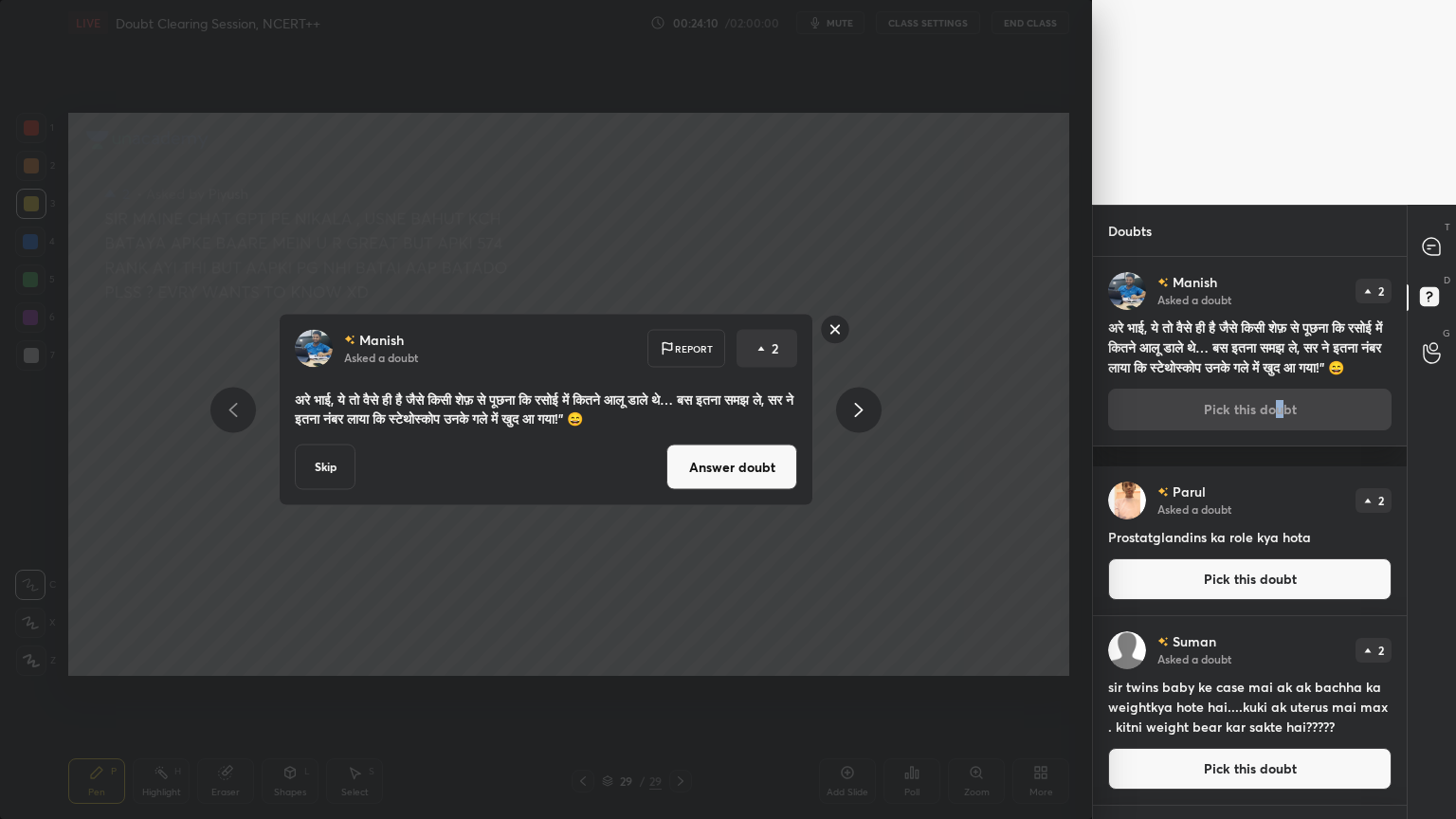 click on "Answer doubt" at bounding box center [732, 467] 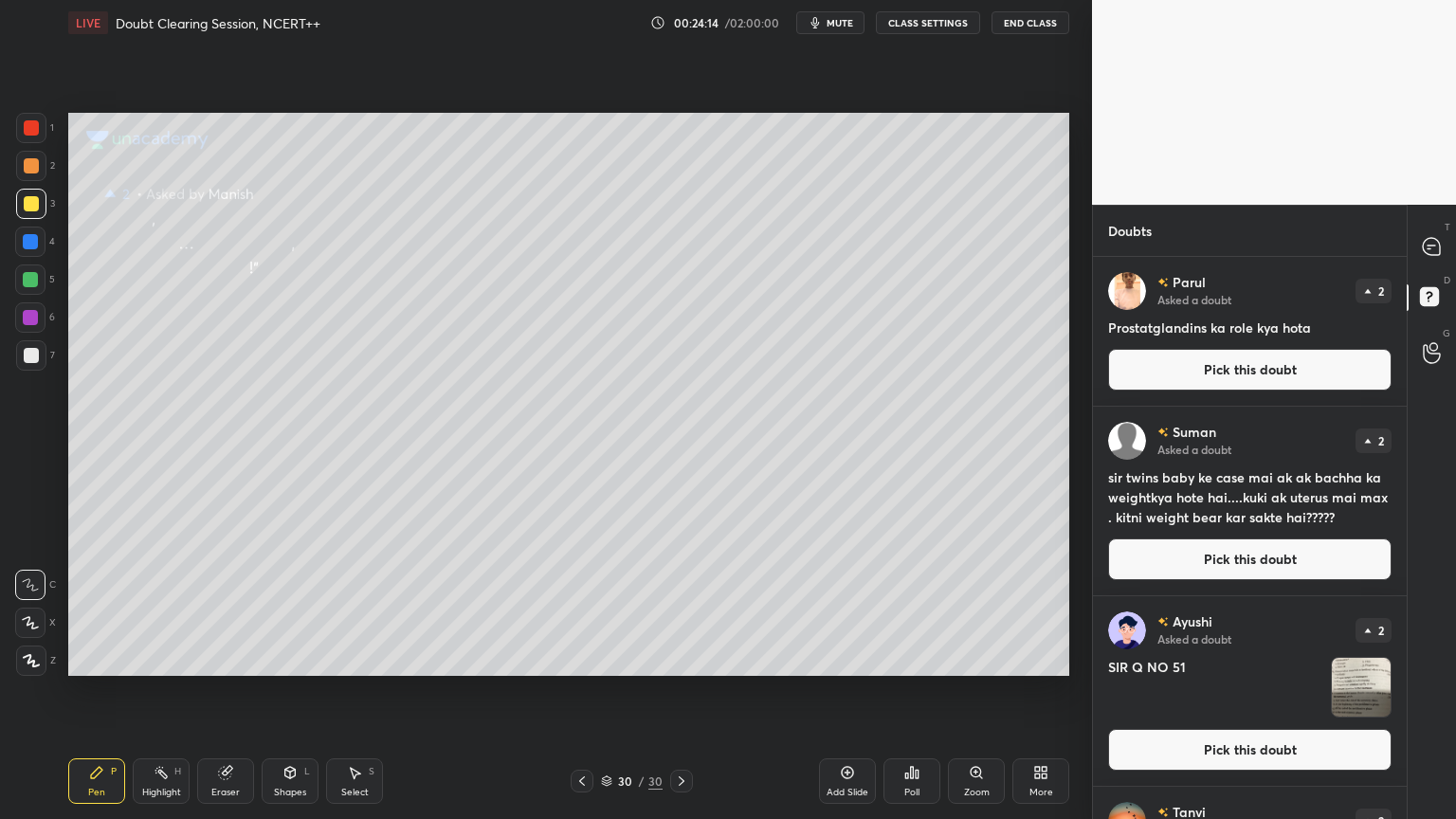 click on "Pick this doubt" at bounding box center (1249, 370) 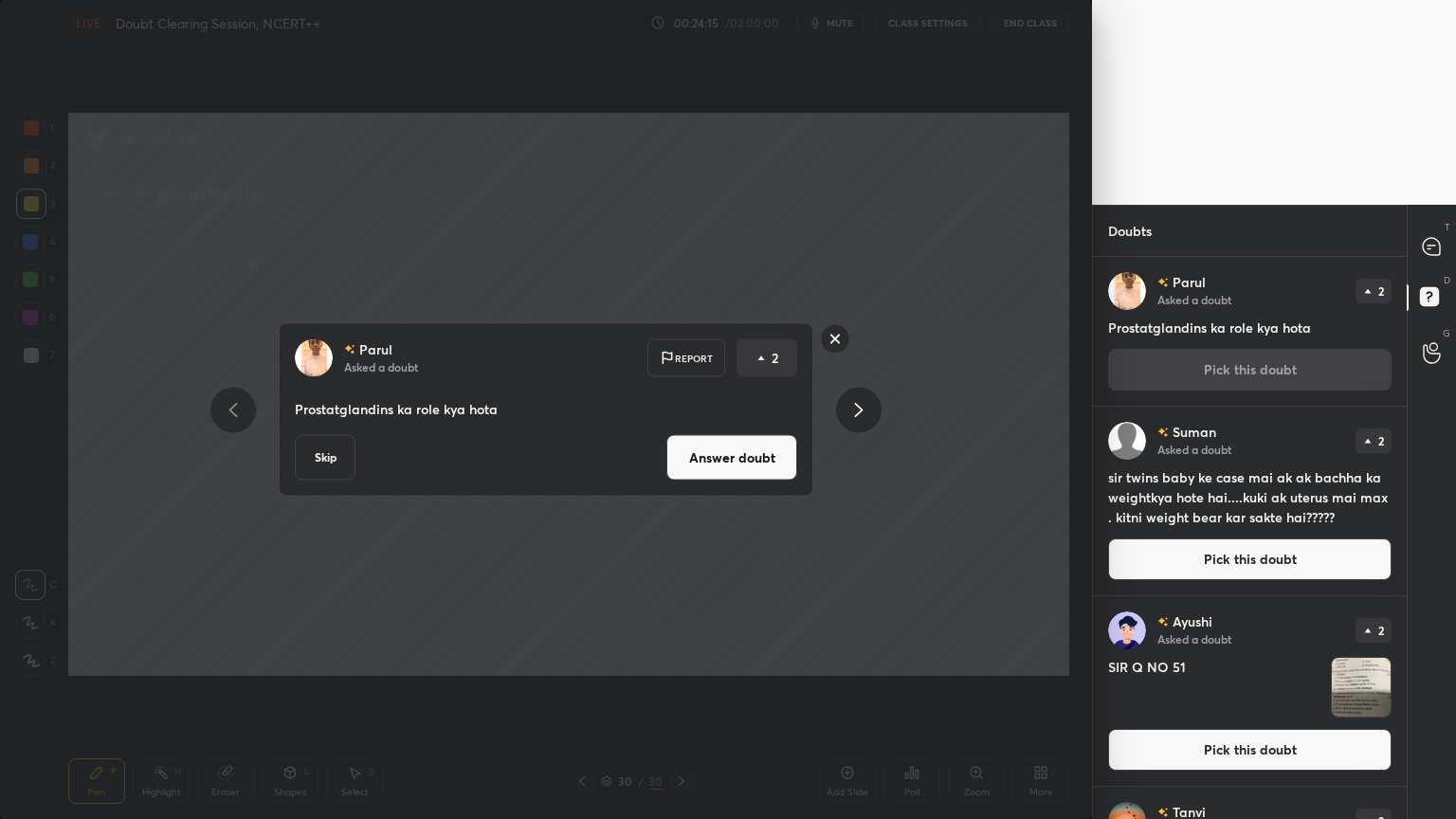 click on "Answer doubt" at bounding box center [732, 458] 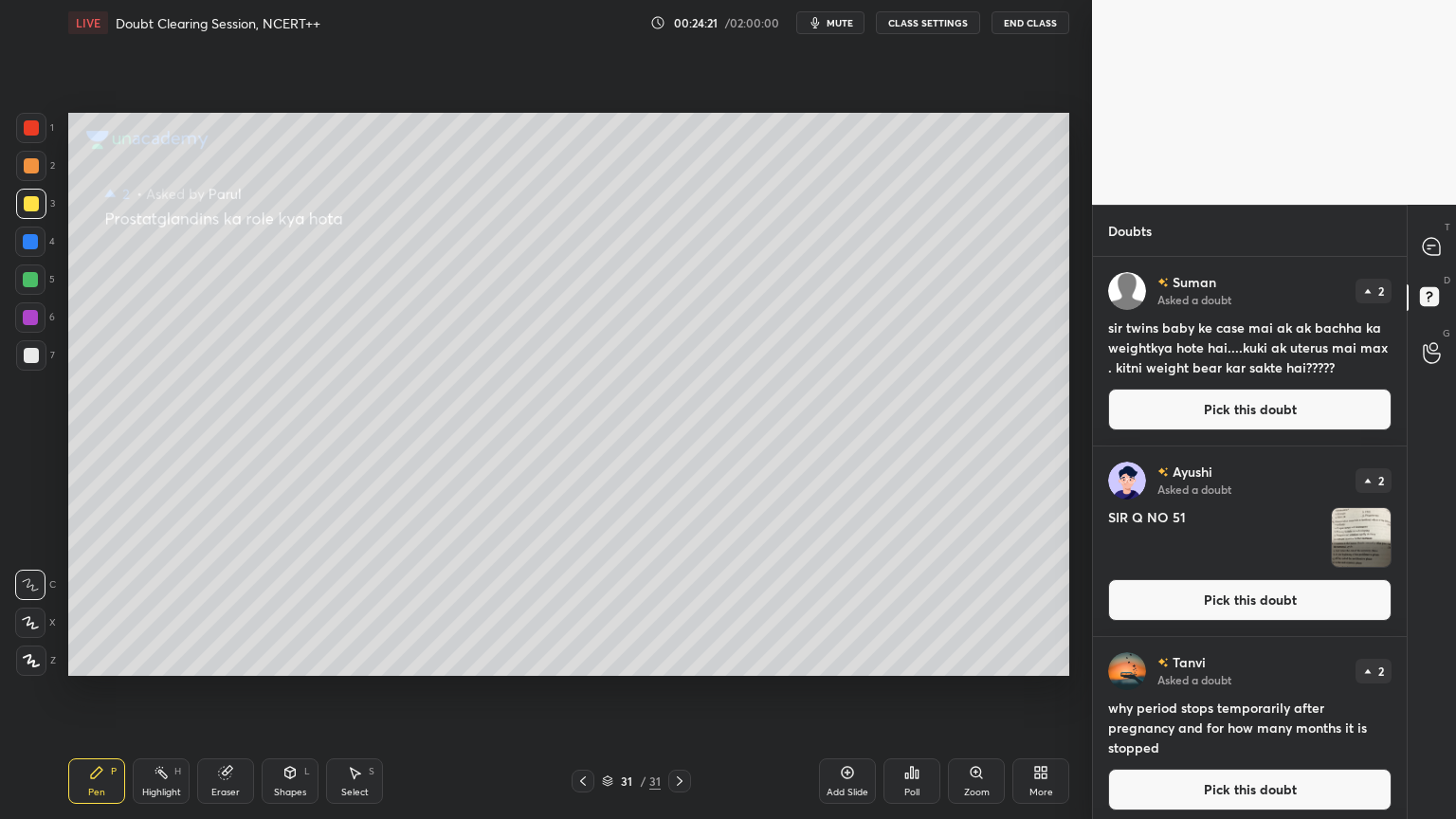 click on "Pick this doubt" at bounding box center (1249, 410) 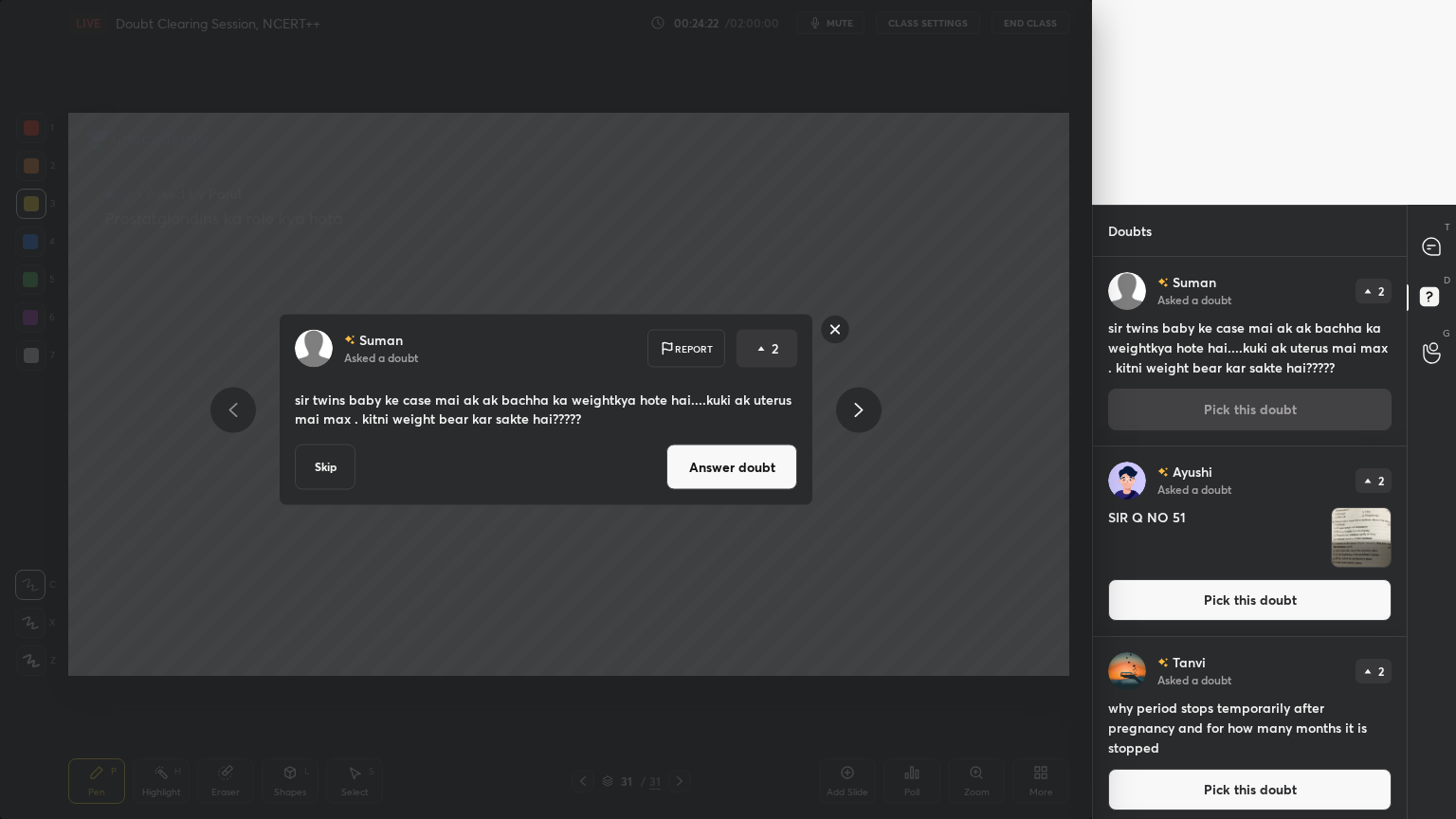 click on "Answer doubt" at bounding box center (732, 467) 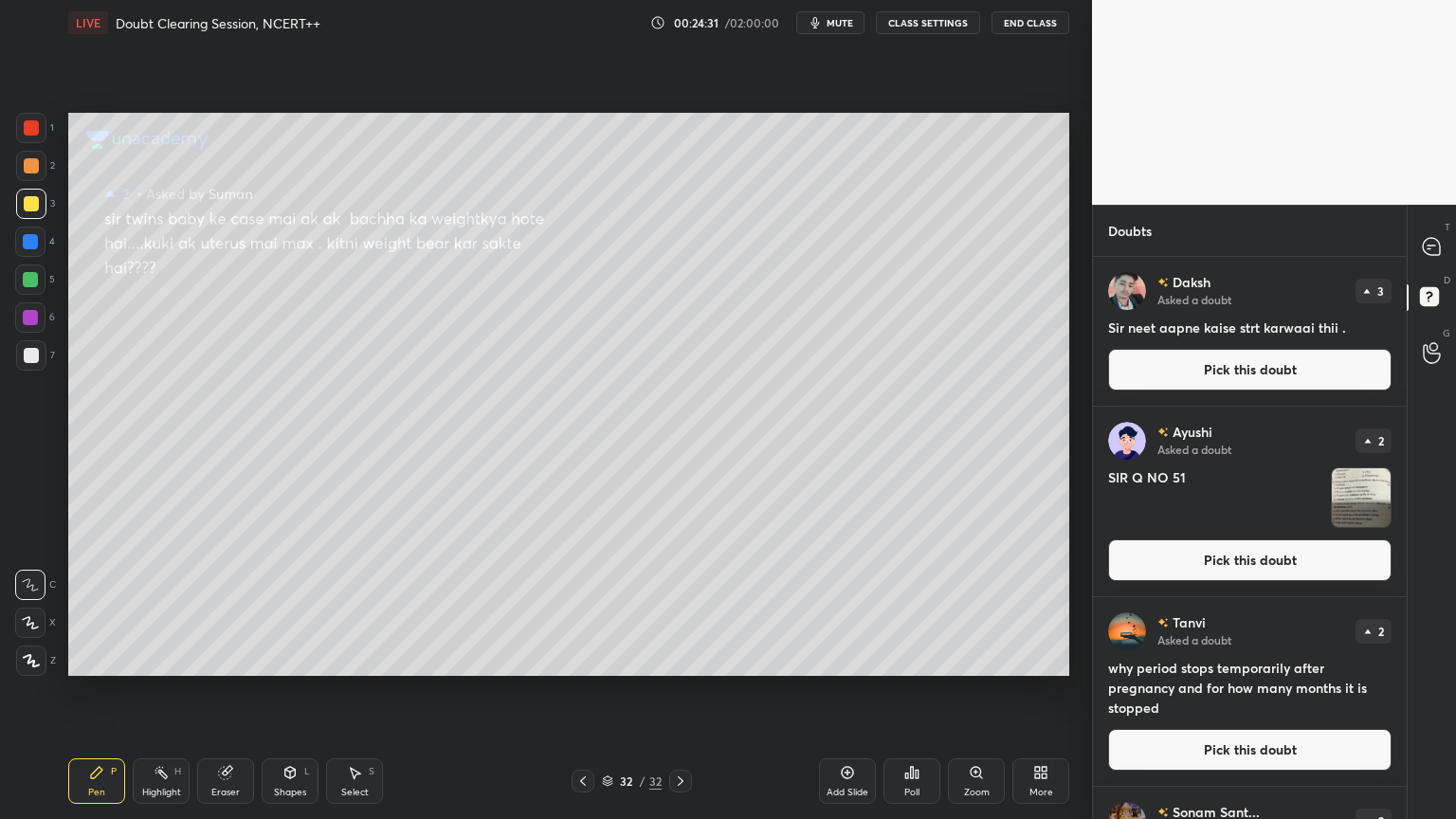 click on "Pick this doubt" at bounding box center [1249, 370] 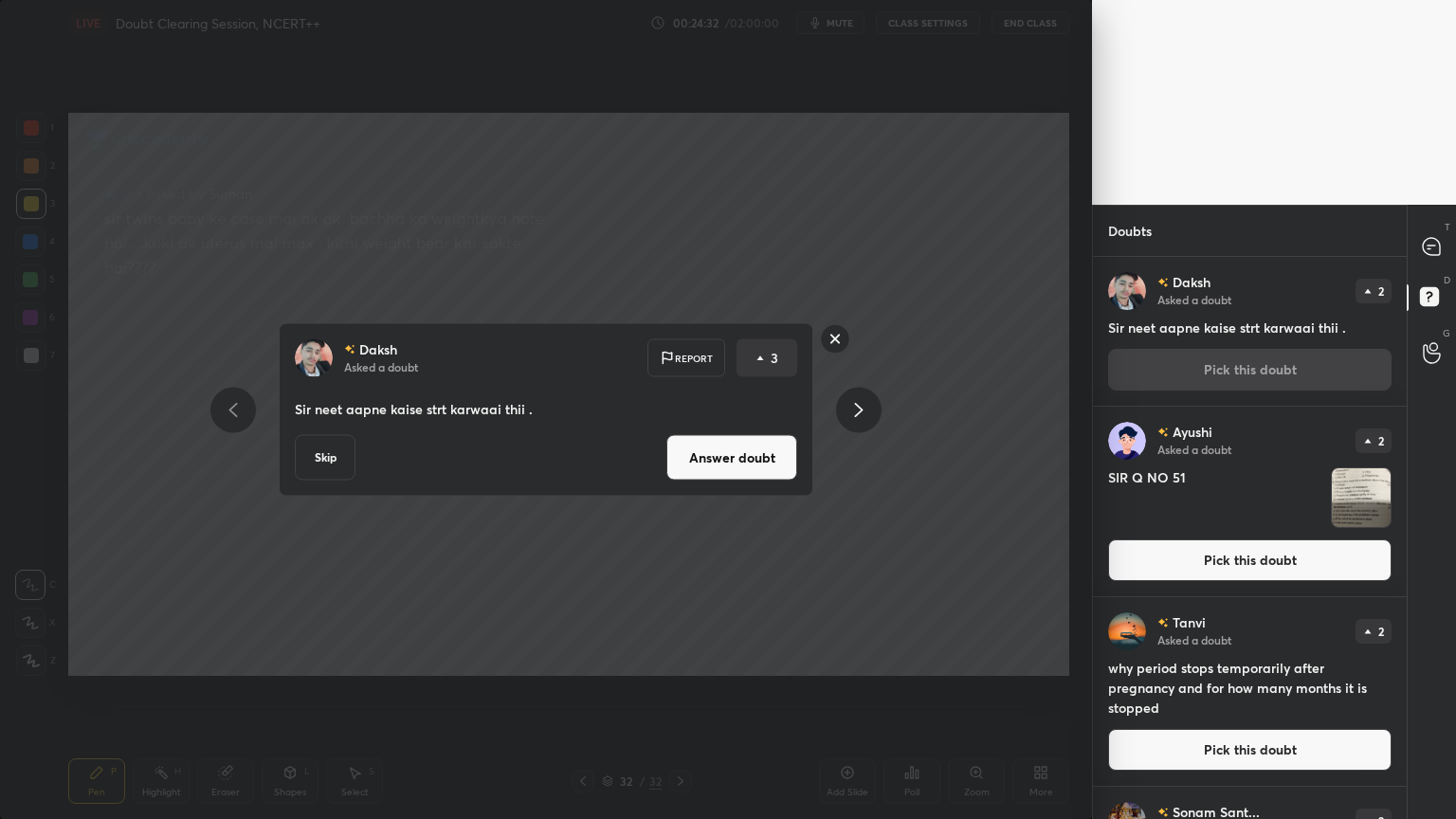 click on "Answer doubt" at bounding box center [732, 458] 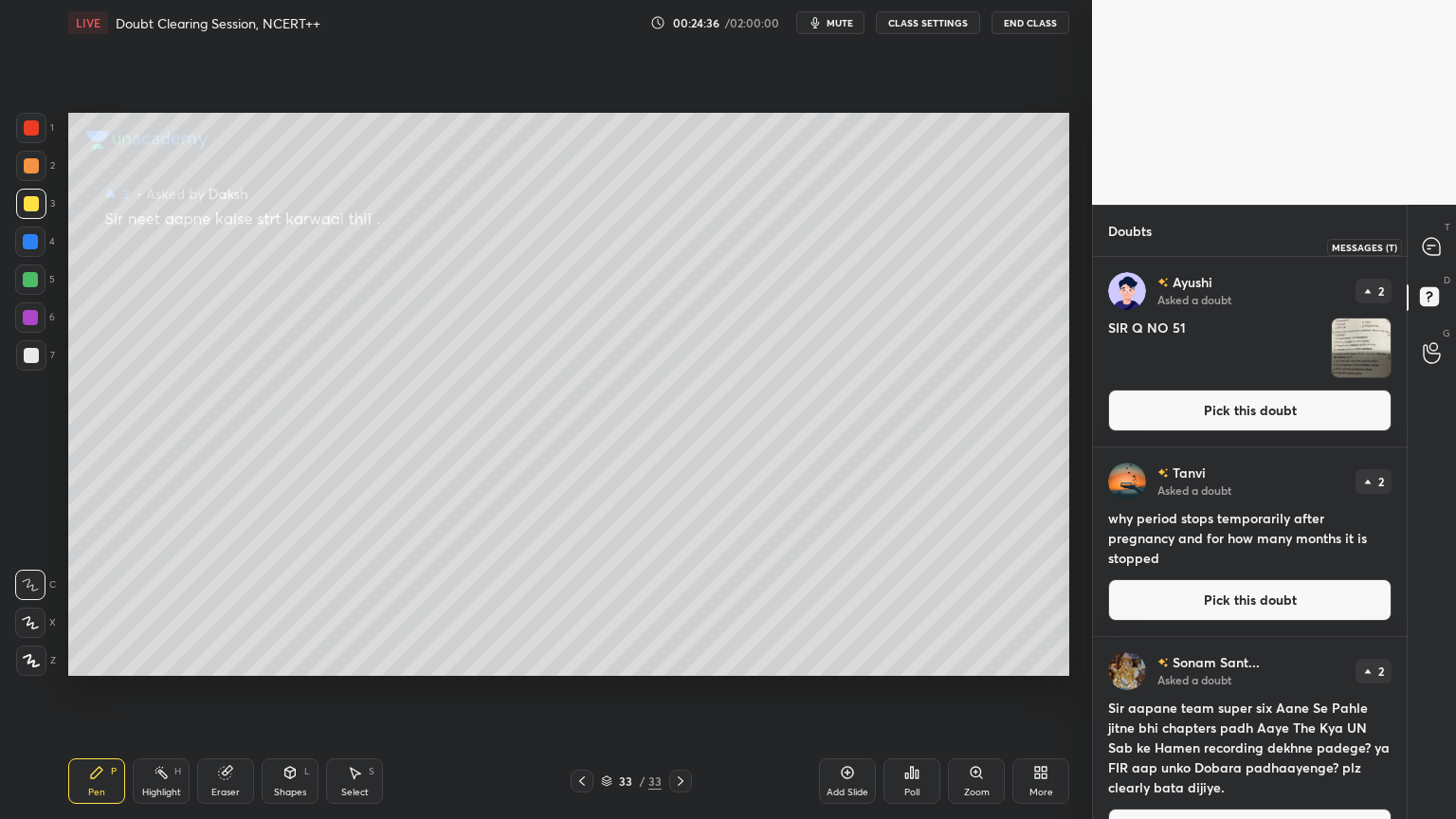 click at bounding box center (1432, 246) 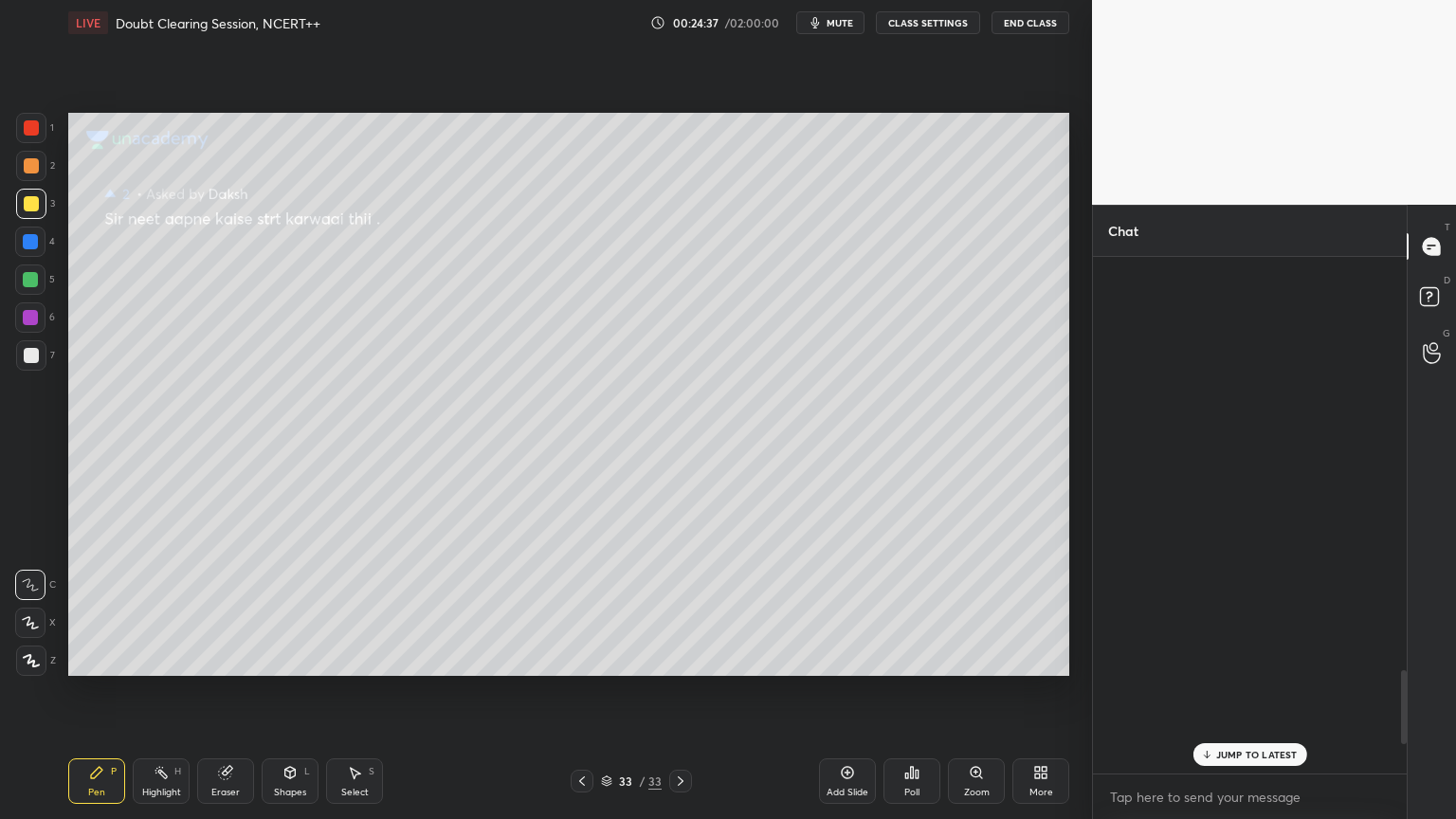 scroll, scrollTop: 2858, scrollLeft: 0, axis: vertical 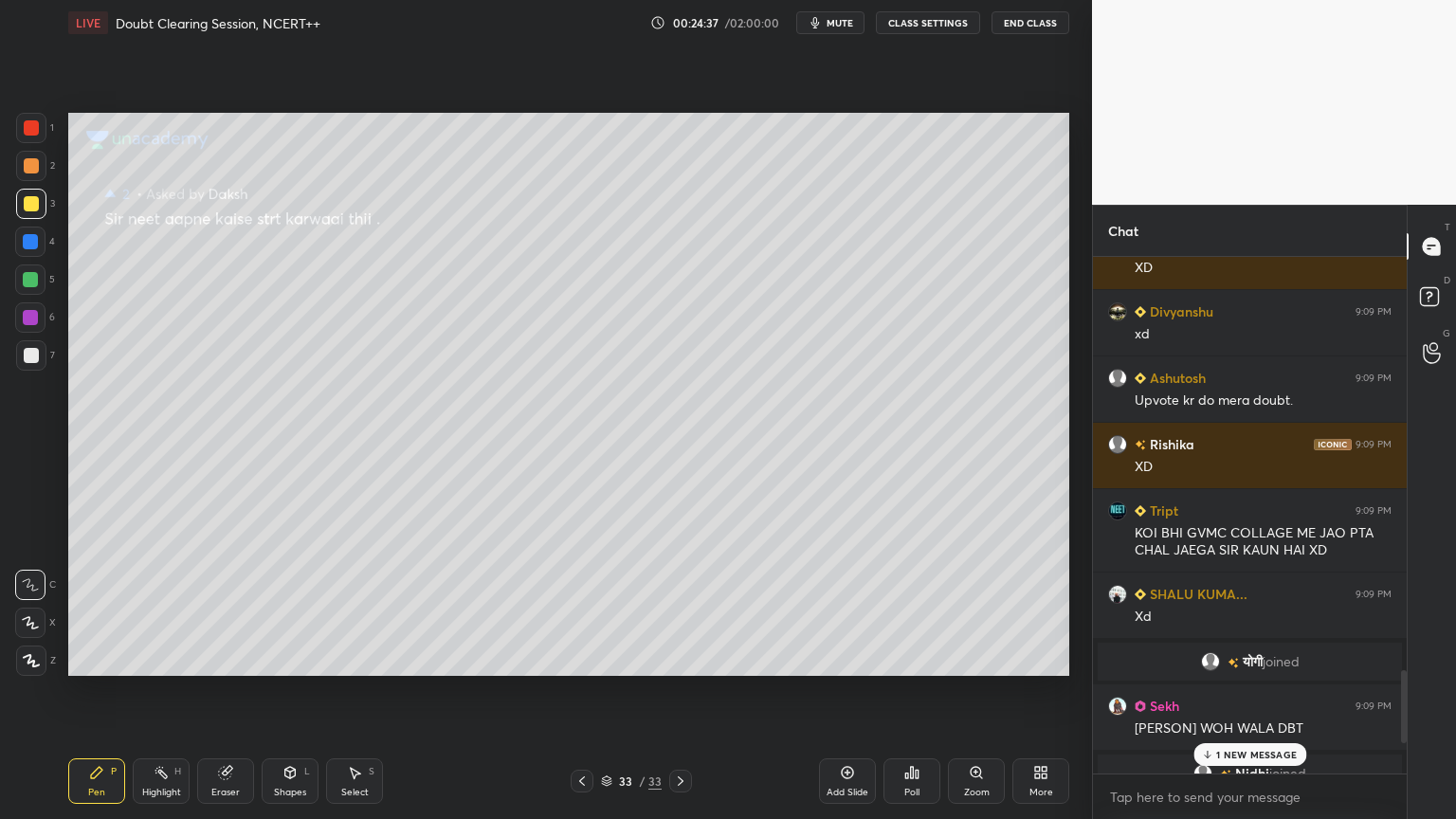 click on "1 NEW MESSAGE" at bounding box center (1256, 755) 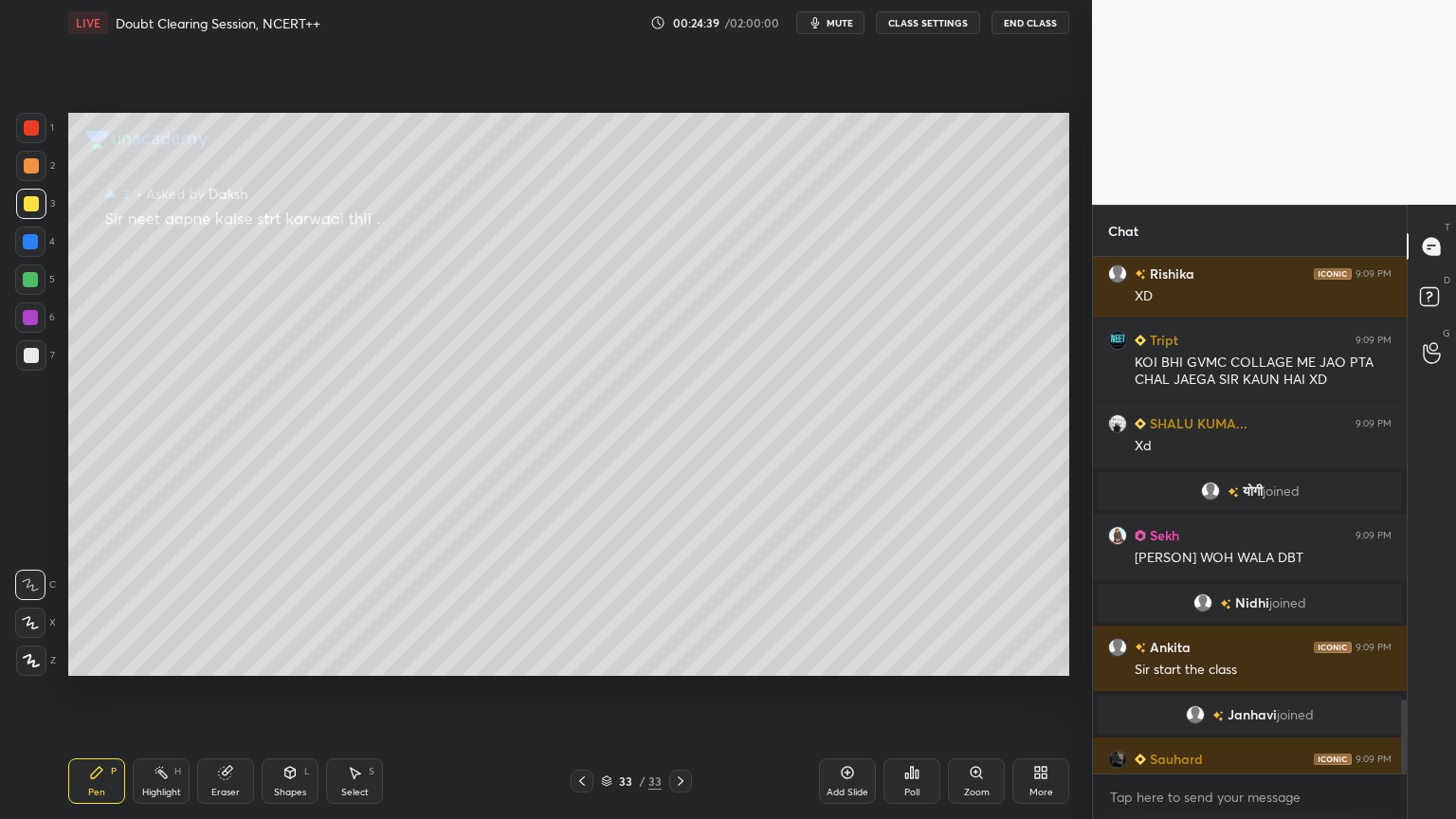 click at bounding box center [30, 280] 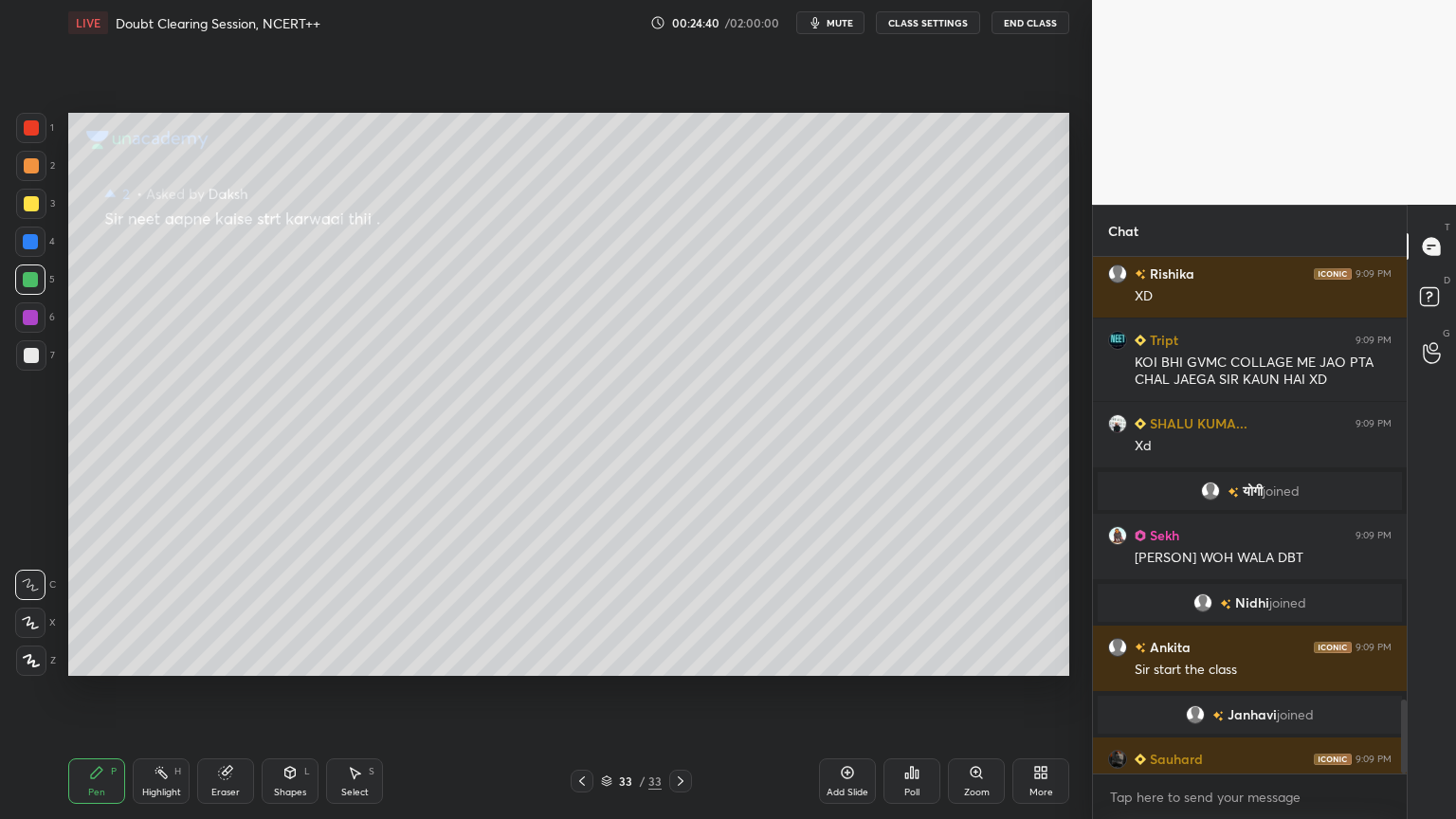 click at bounding box center [30, 280] 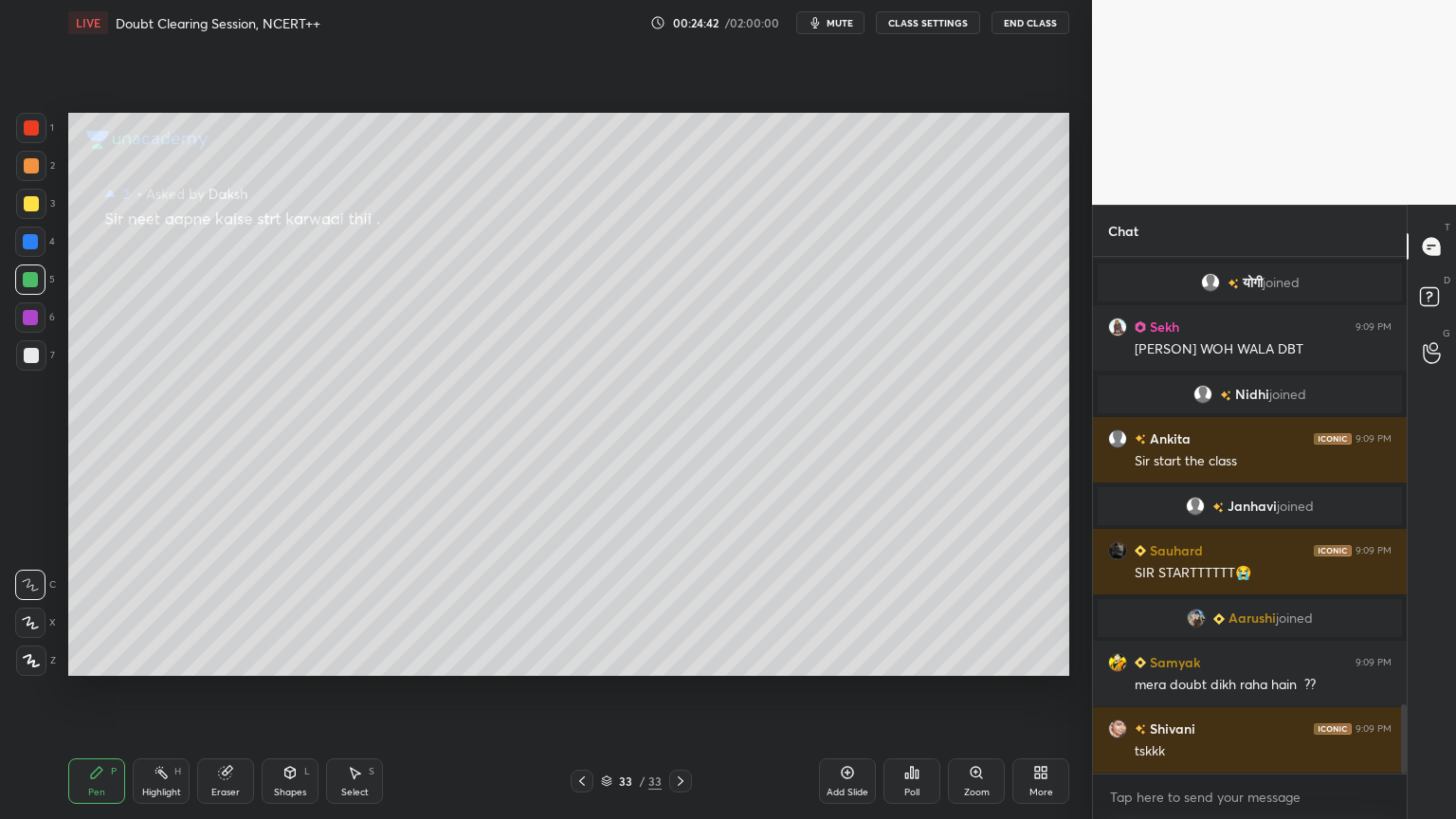scroll, scrollTop: 3378, scrollLeft: 0, axis: vertical 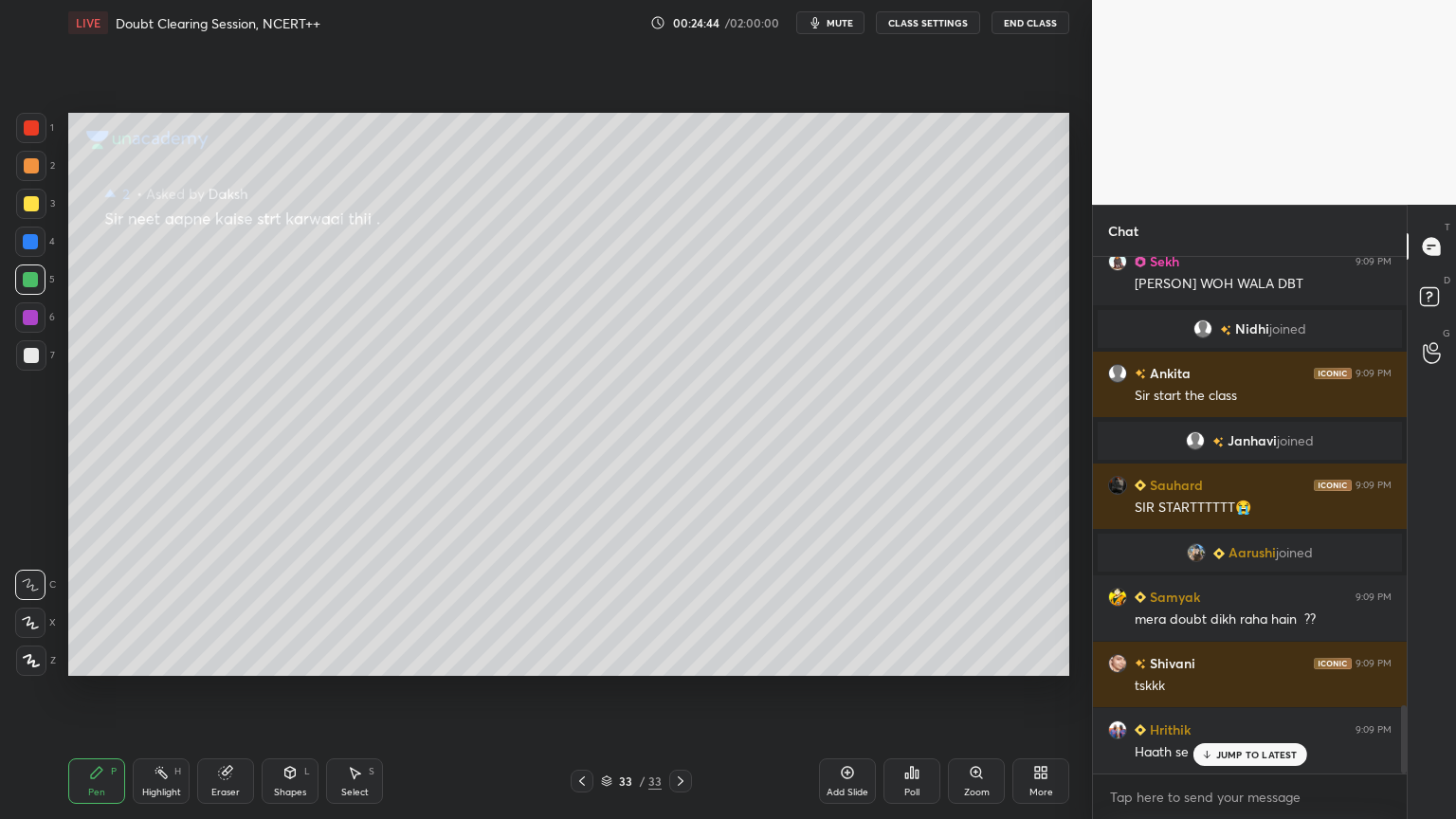 click 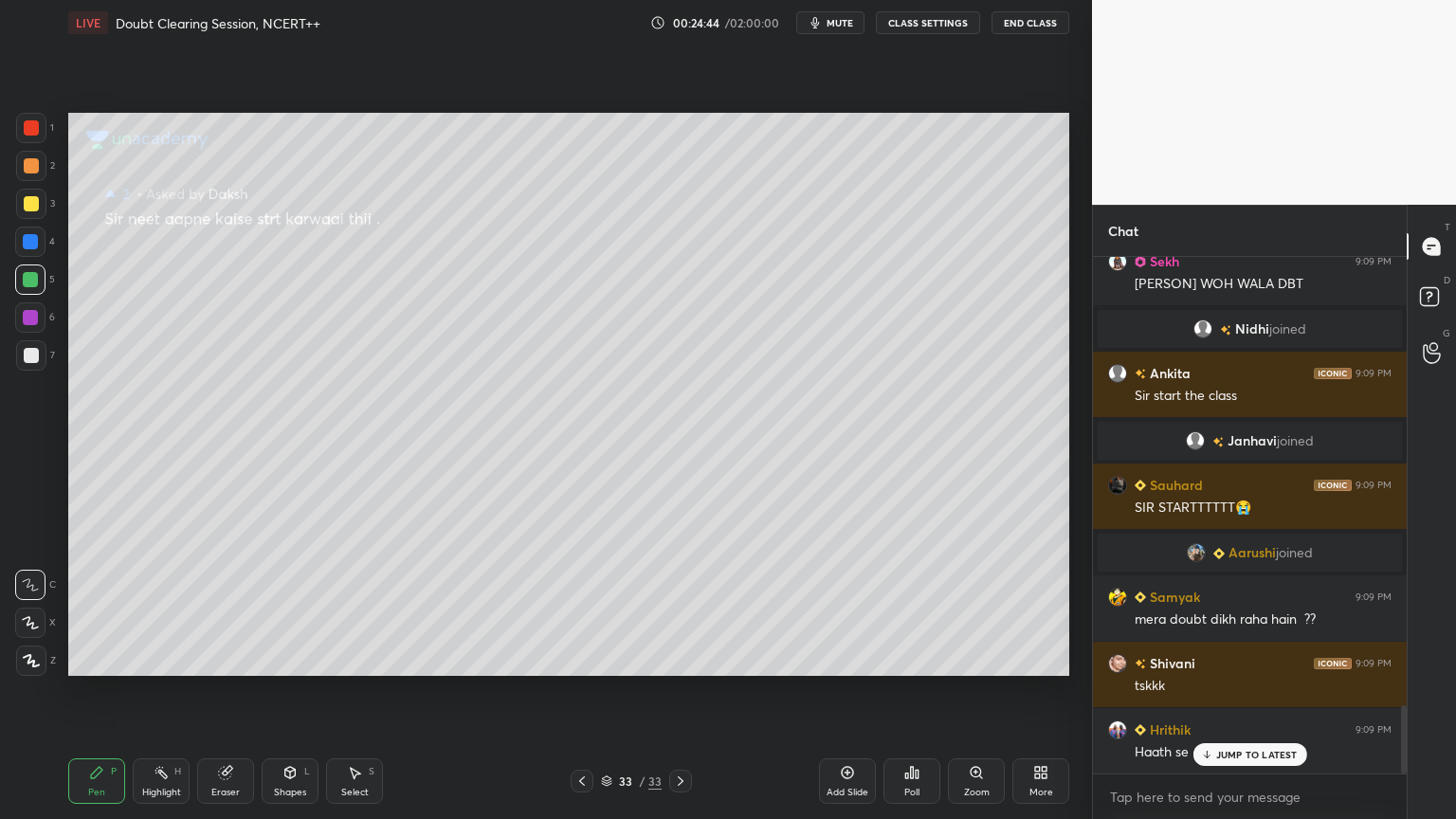 scroll, scrollTop: 3526, scrollLeft: 0, axis: vertical 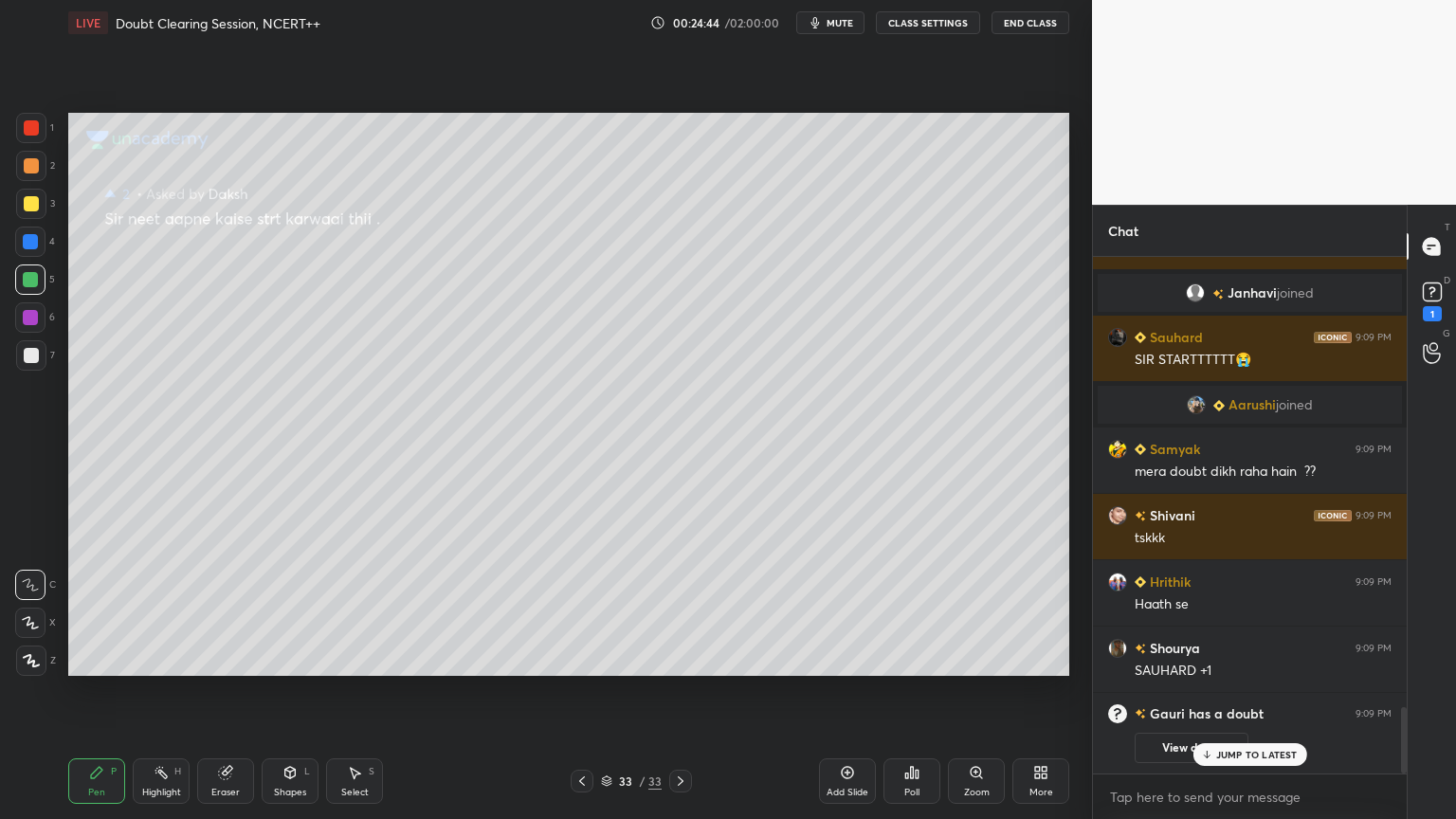 click on "Shapes L" at bounding box center [290, 781] 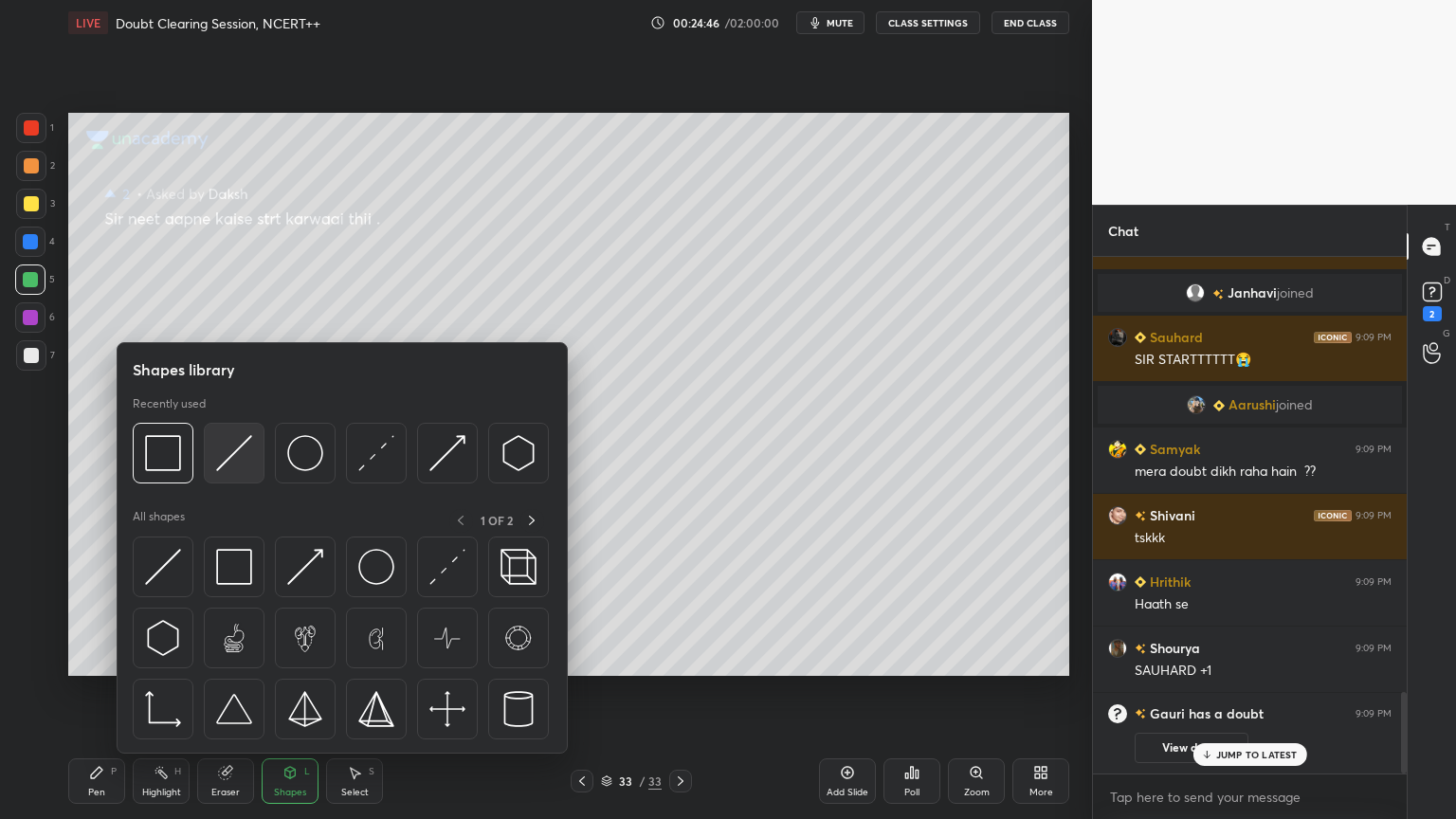 click at bounding box center [234, 453] 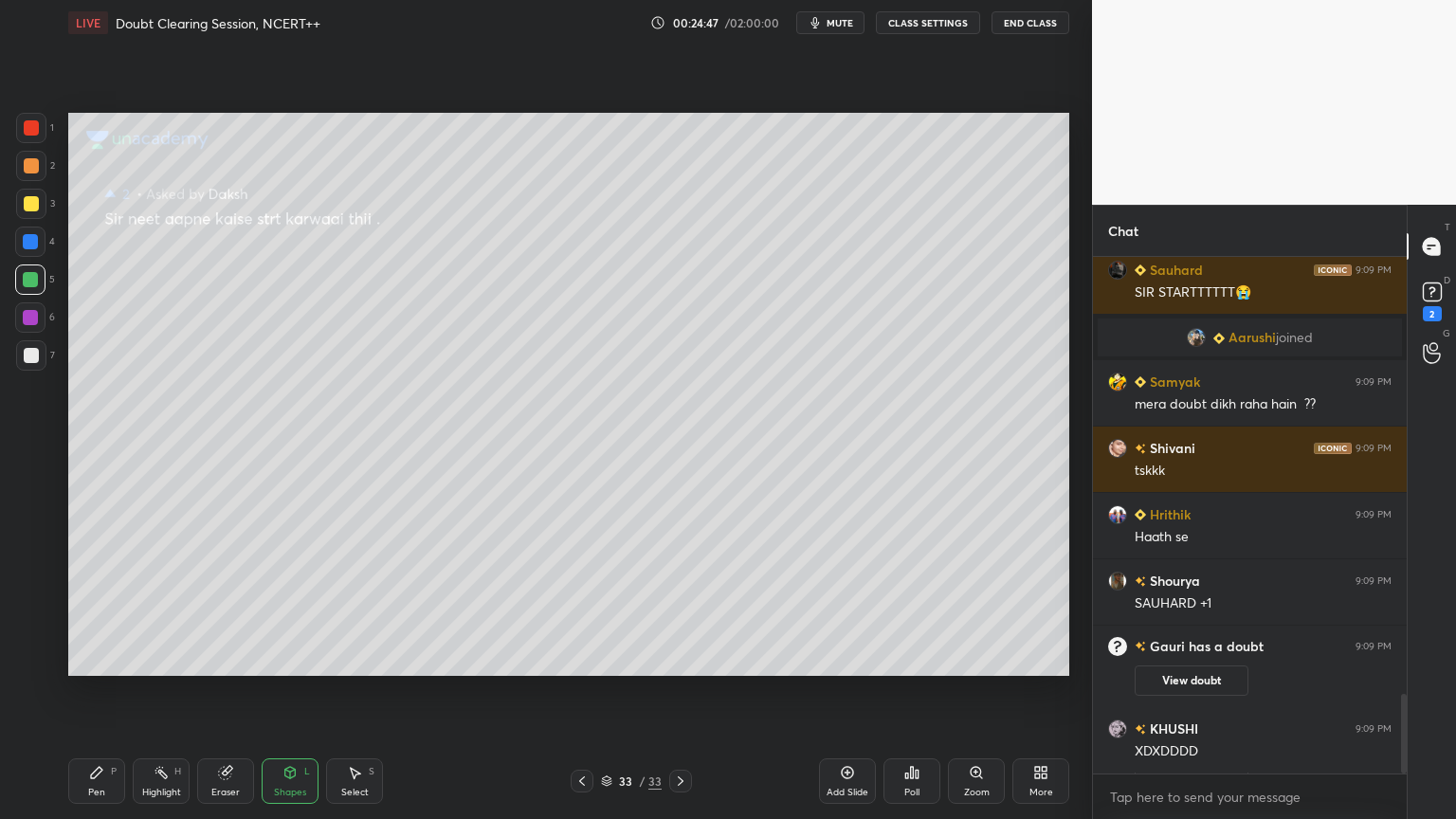 scroll, scrollTop: 2882, scrollLeft: 0, axis: vertical 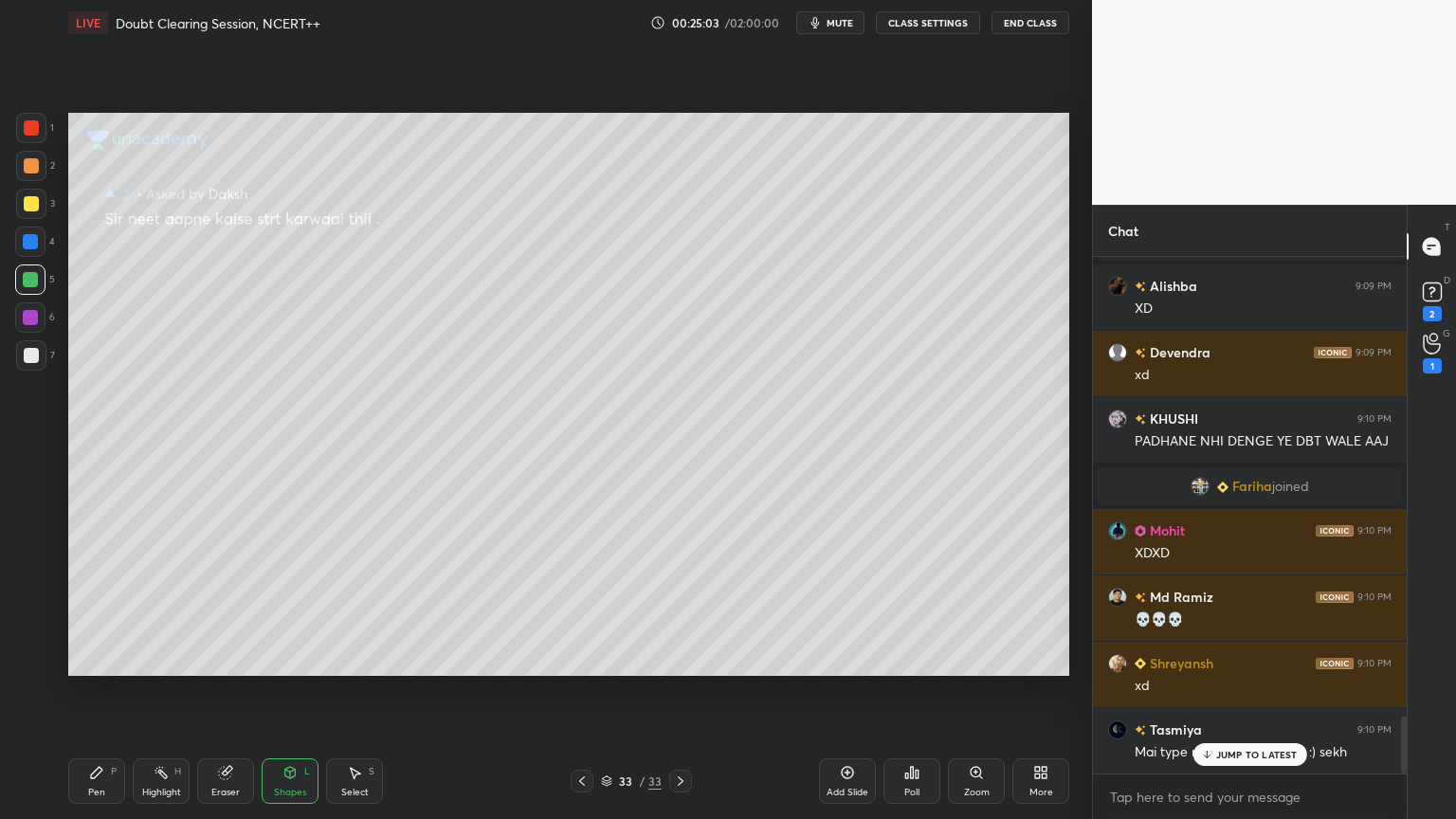 click on "Pen P" at bounding box center [97, 781] 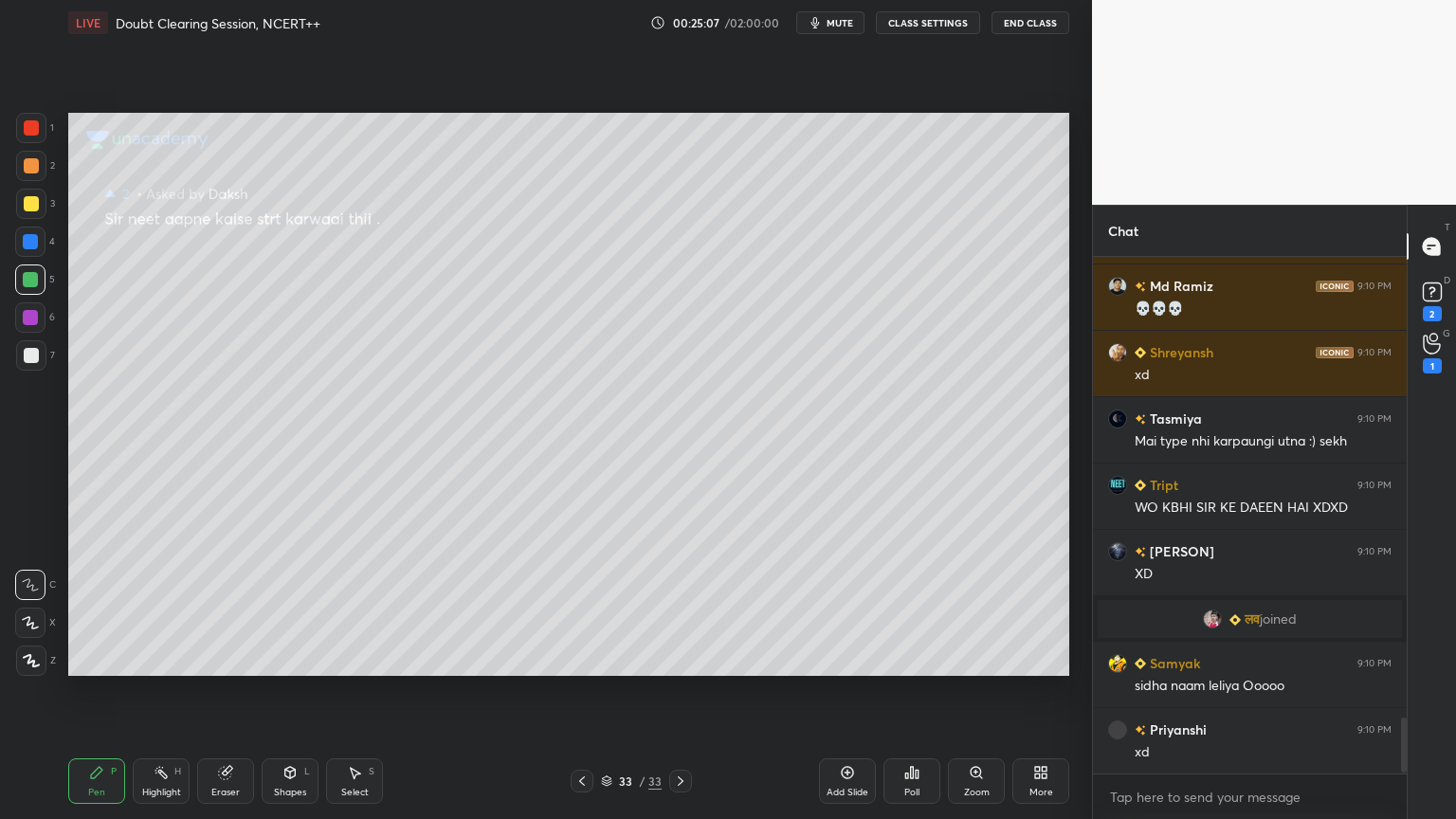 scroll, scrollTop: 4356, scrollLeft: 0, axis: vertical 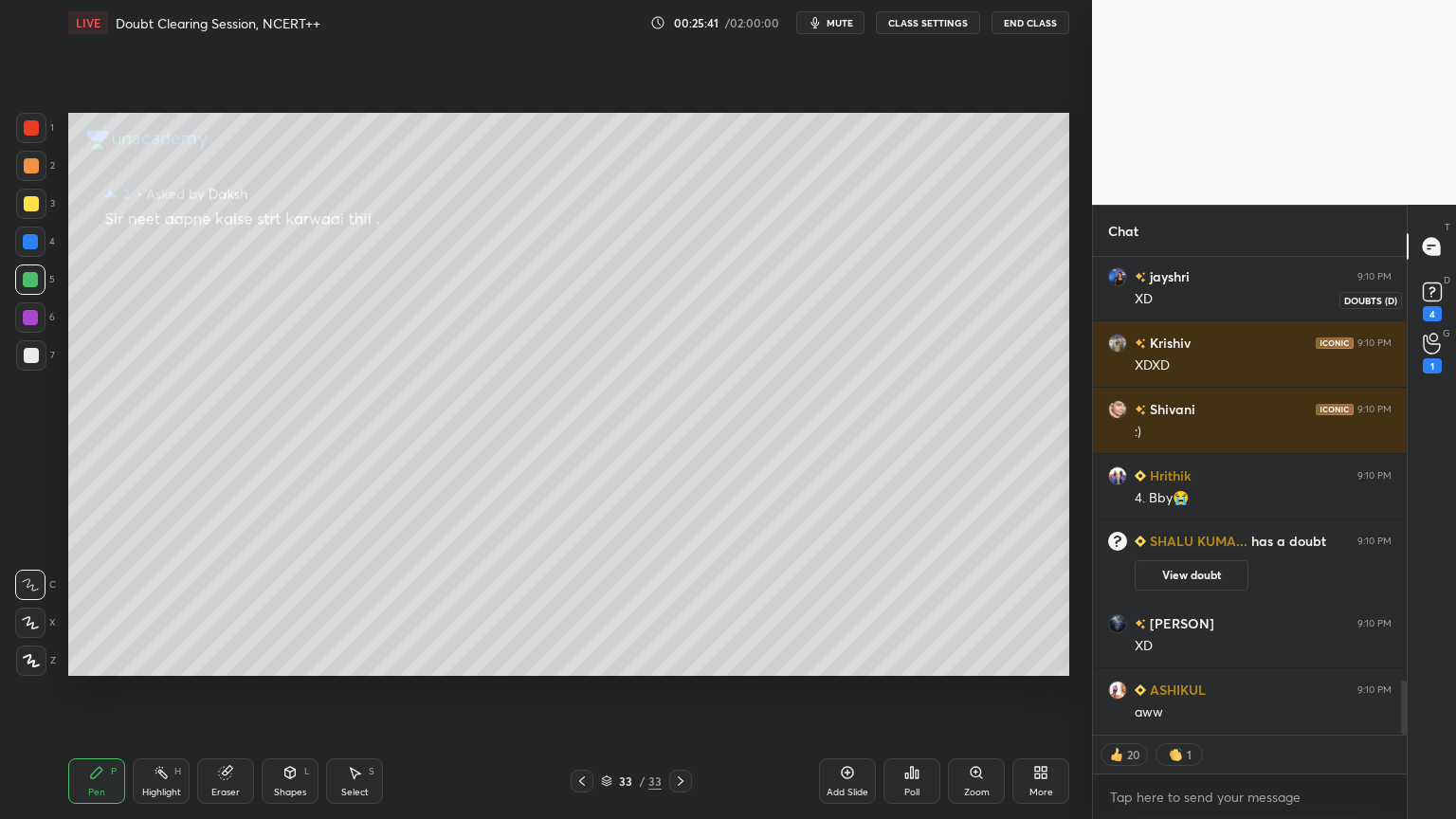 click 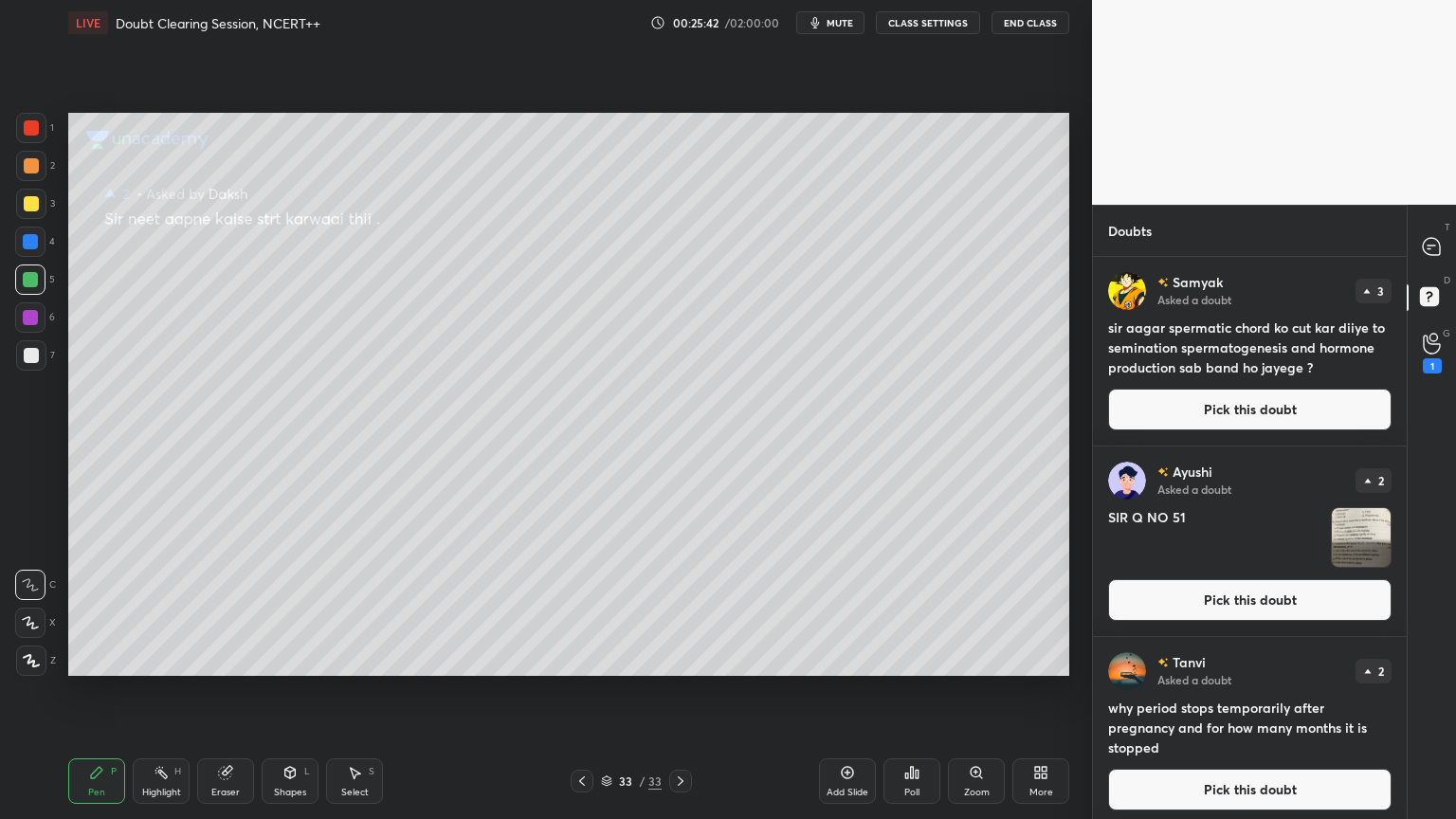 click on "Pick this doubt" at bounding box center (1249, 410) 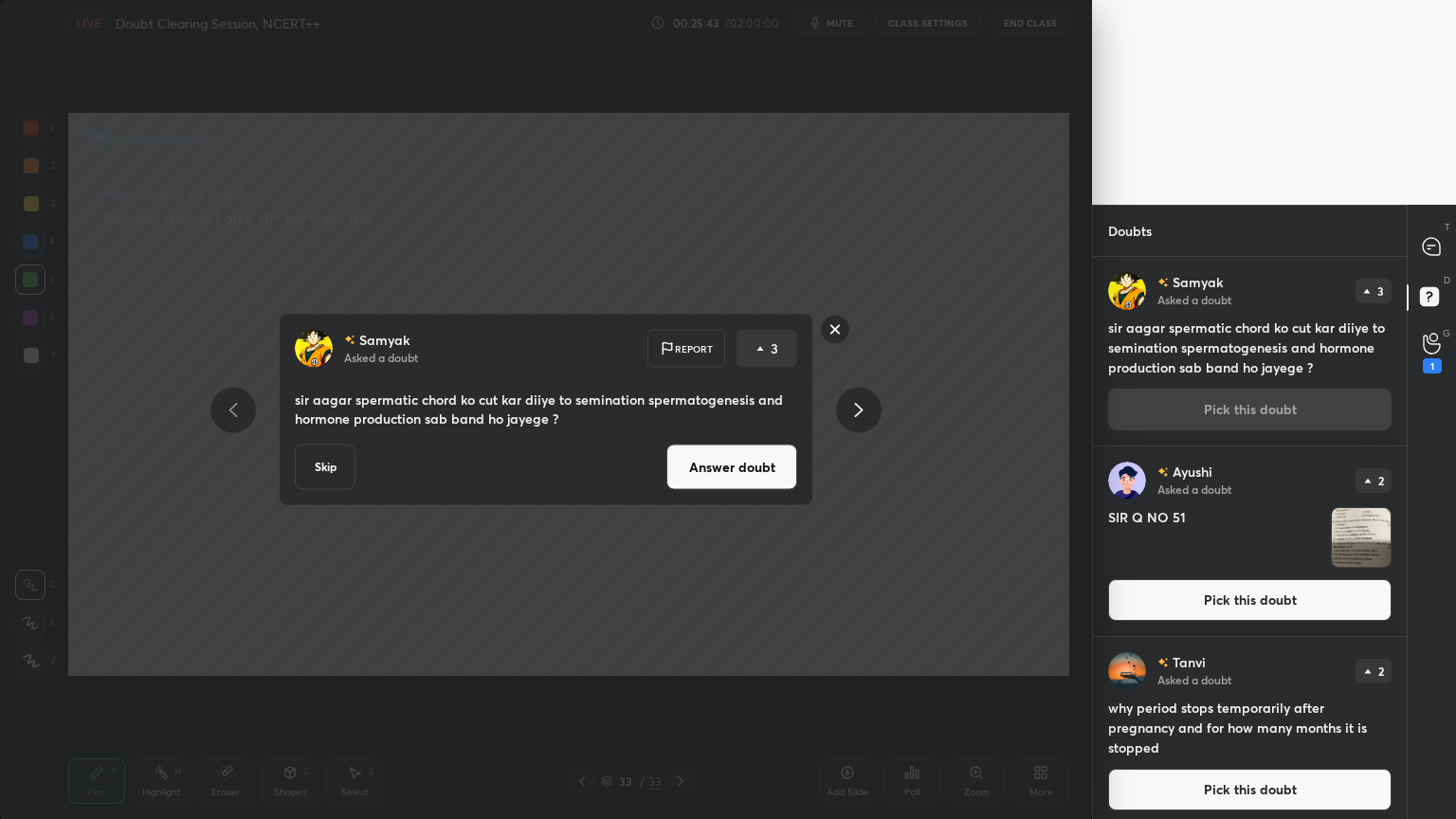 click on "Answer doubt" at bounding box center [732, 467] 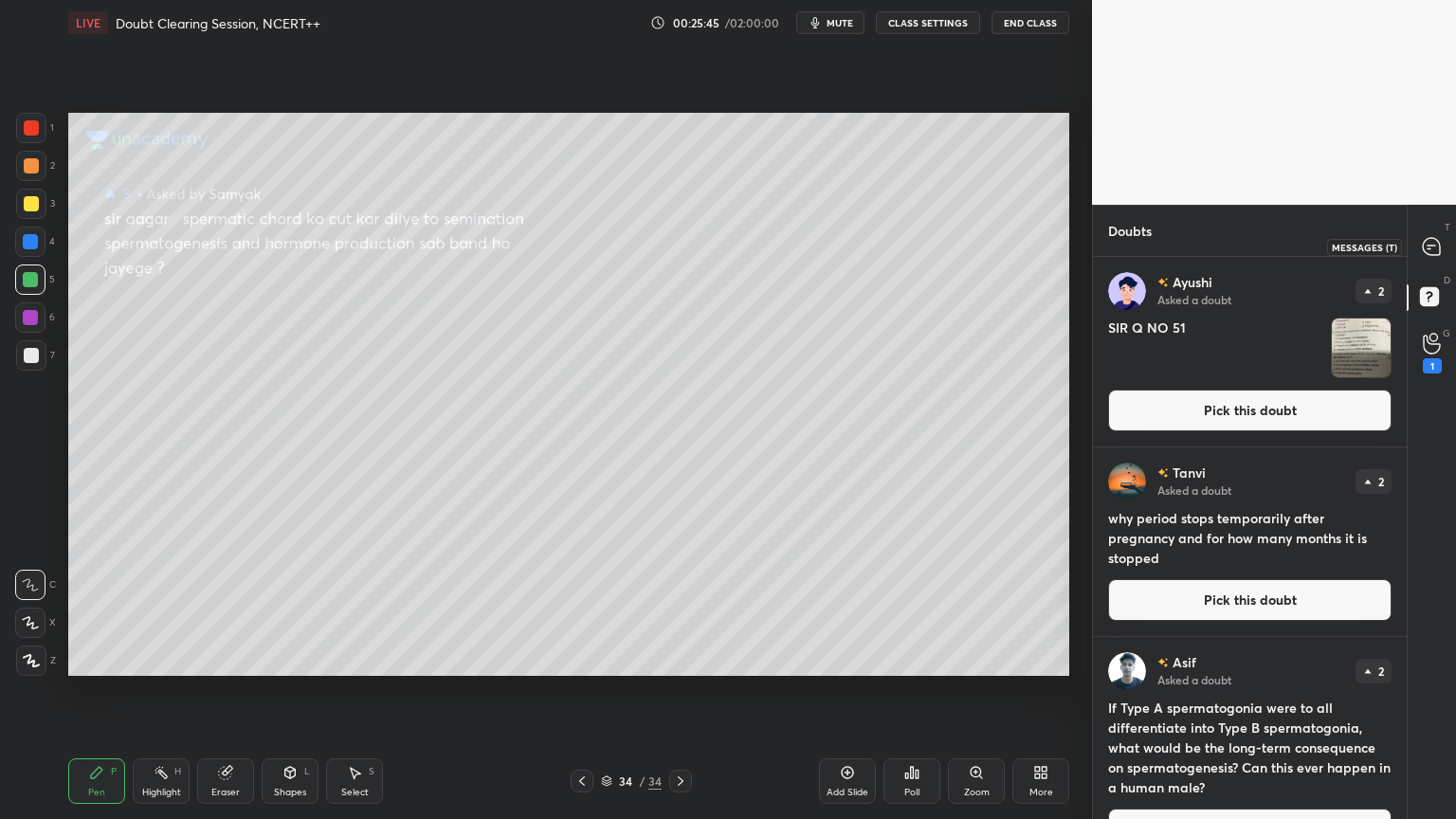 click 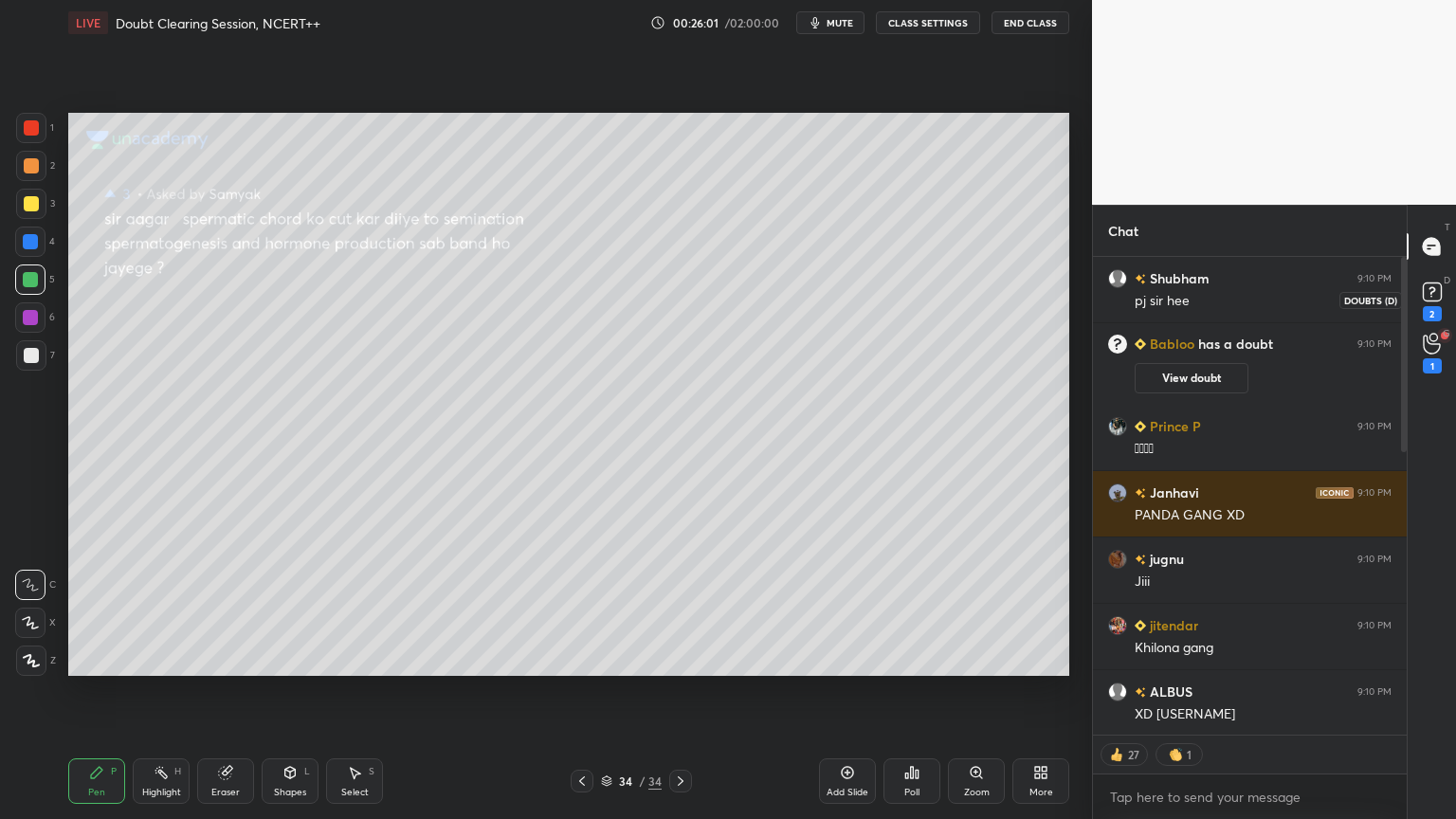 click 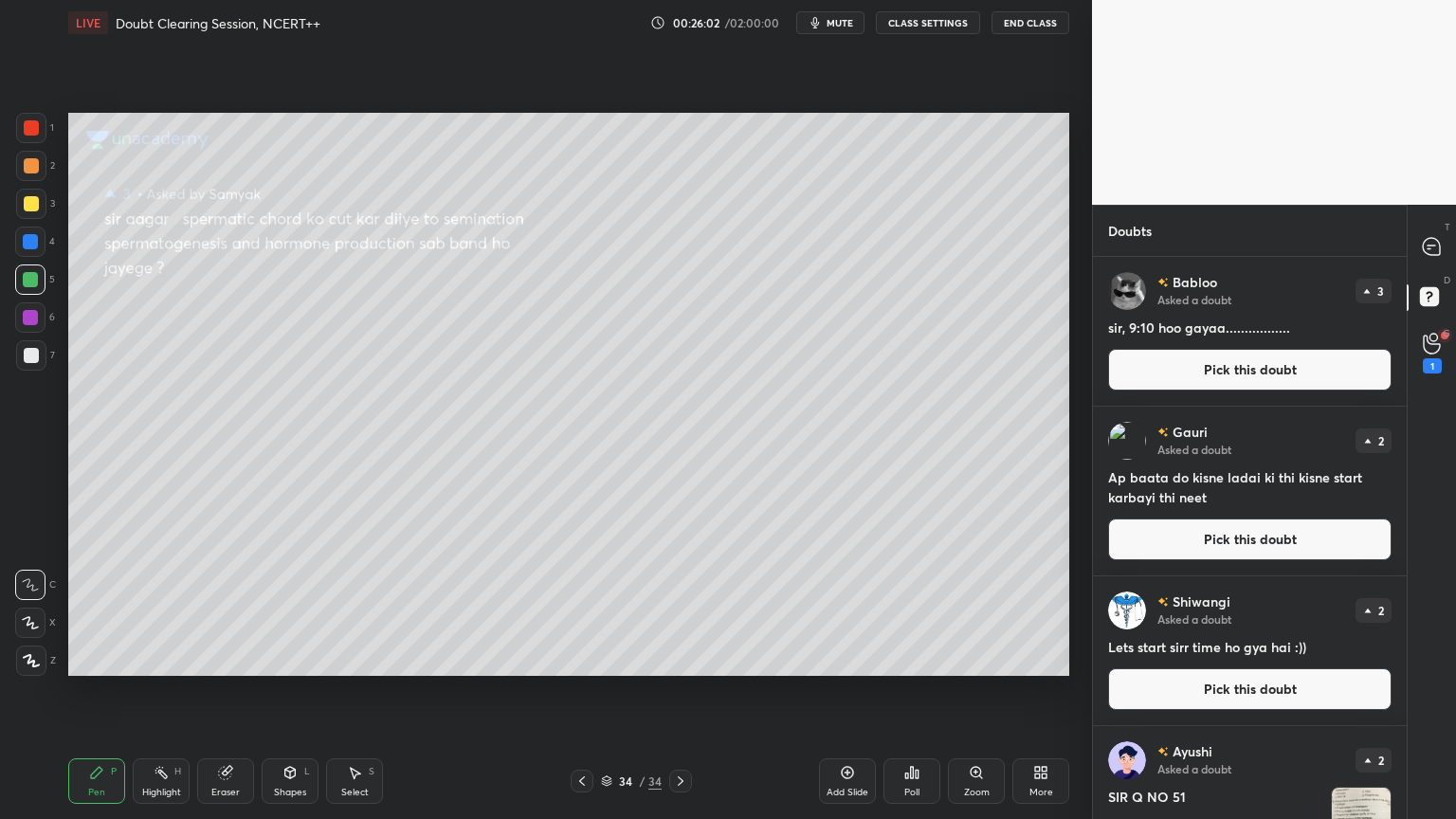 click on "Pick this doubt" at bounding box center (1249, 370) 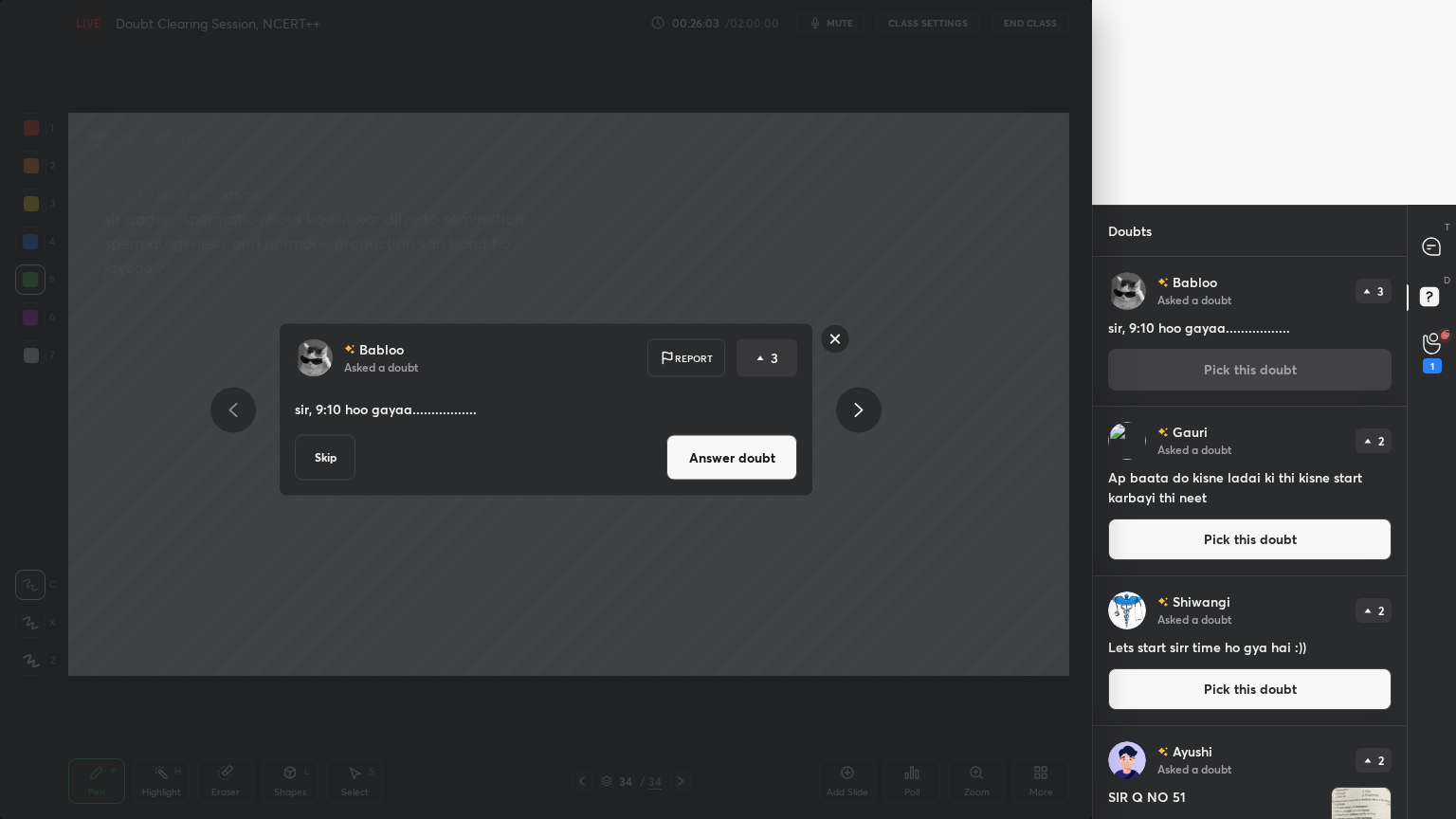 click on "Answer doubt" at bounding box center [732, 458] 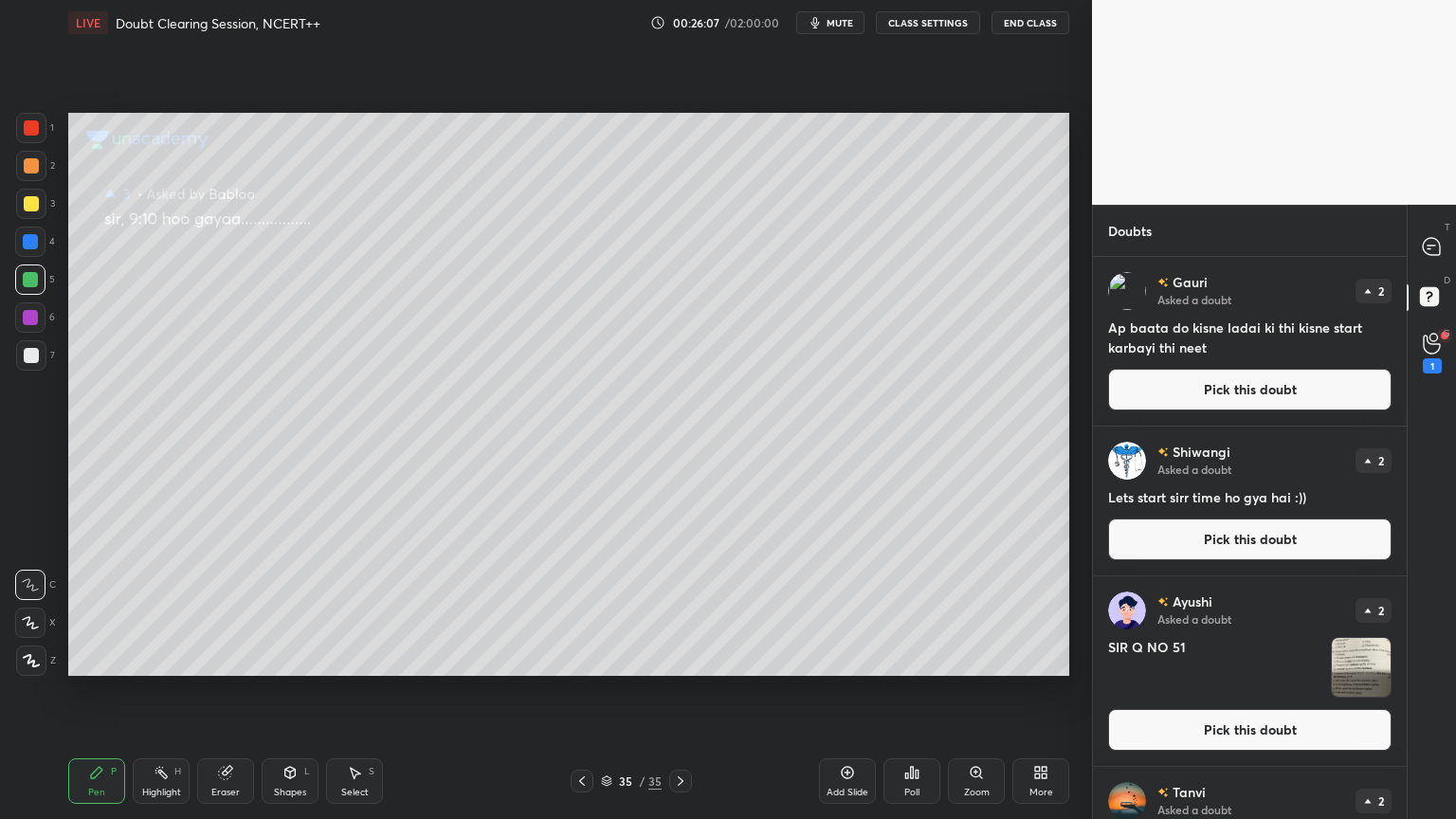 click on "Pick this doubt" at bounding box center (1249, 390) 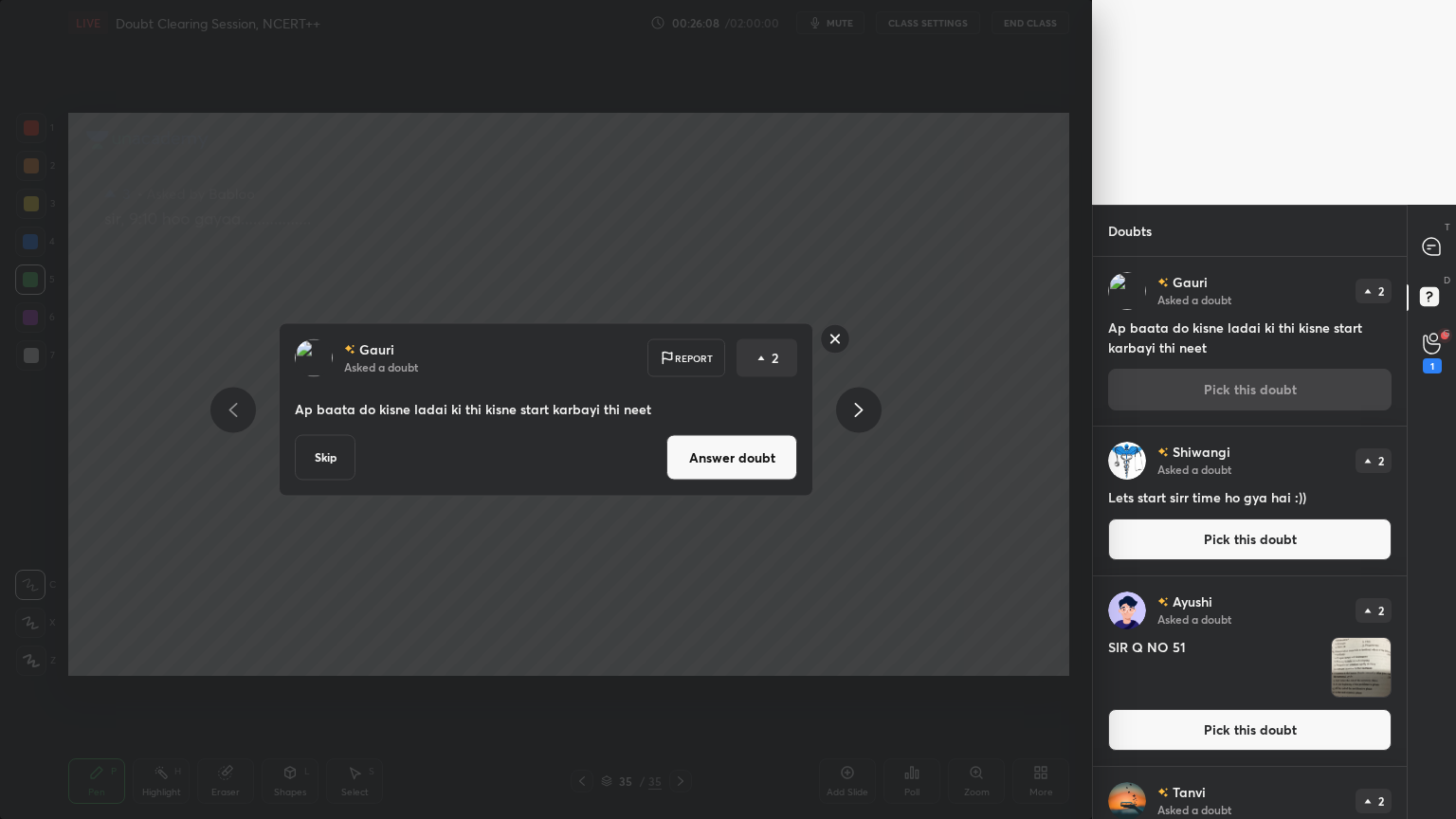click on "Answer doubt" at bounding box center (732, 458) 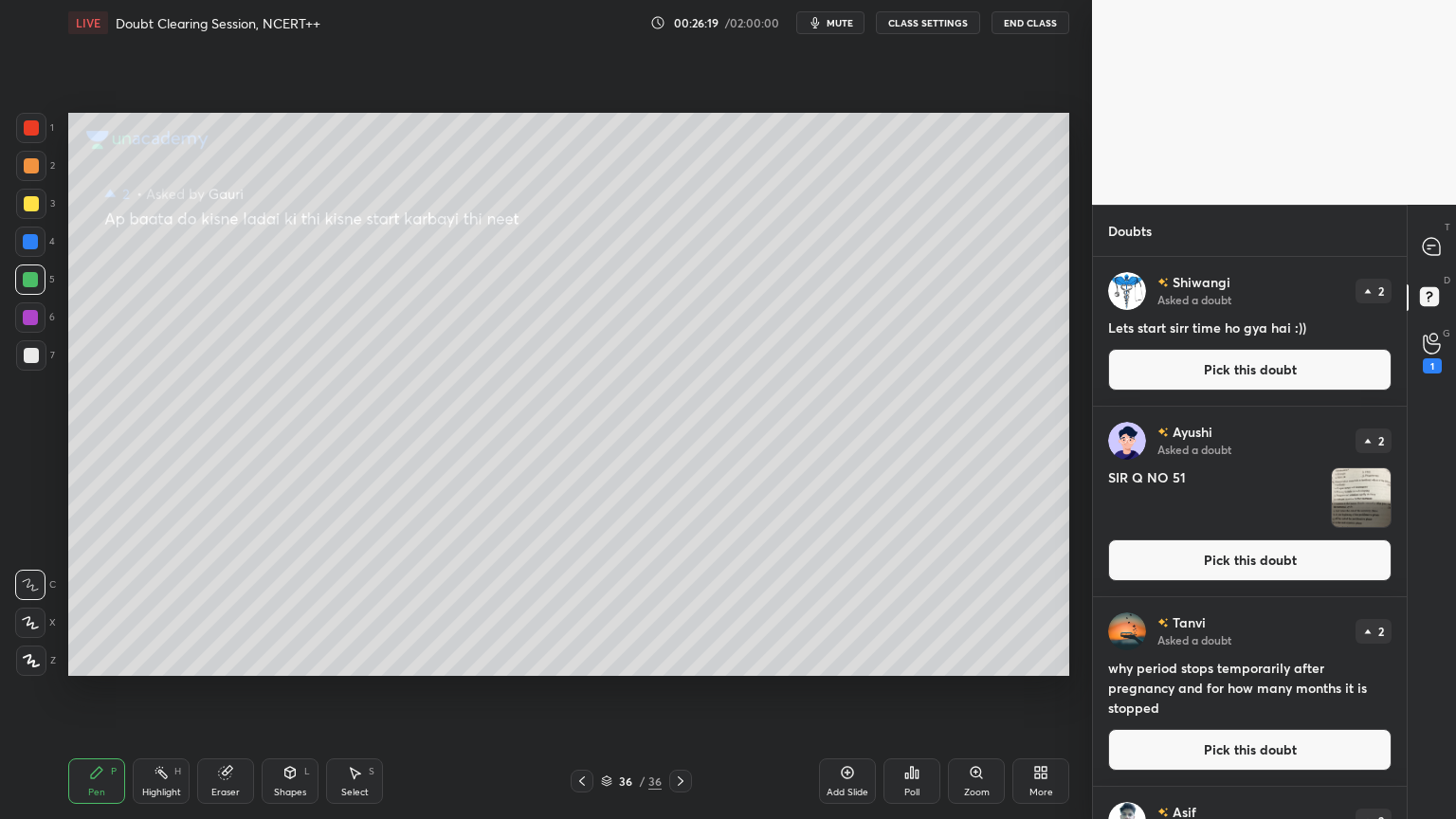click on "Pick this doubt" at bounding box center [1249, 370] 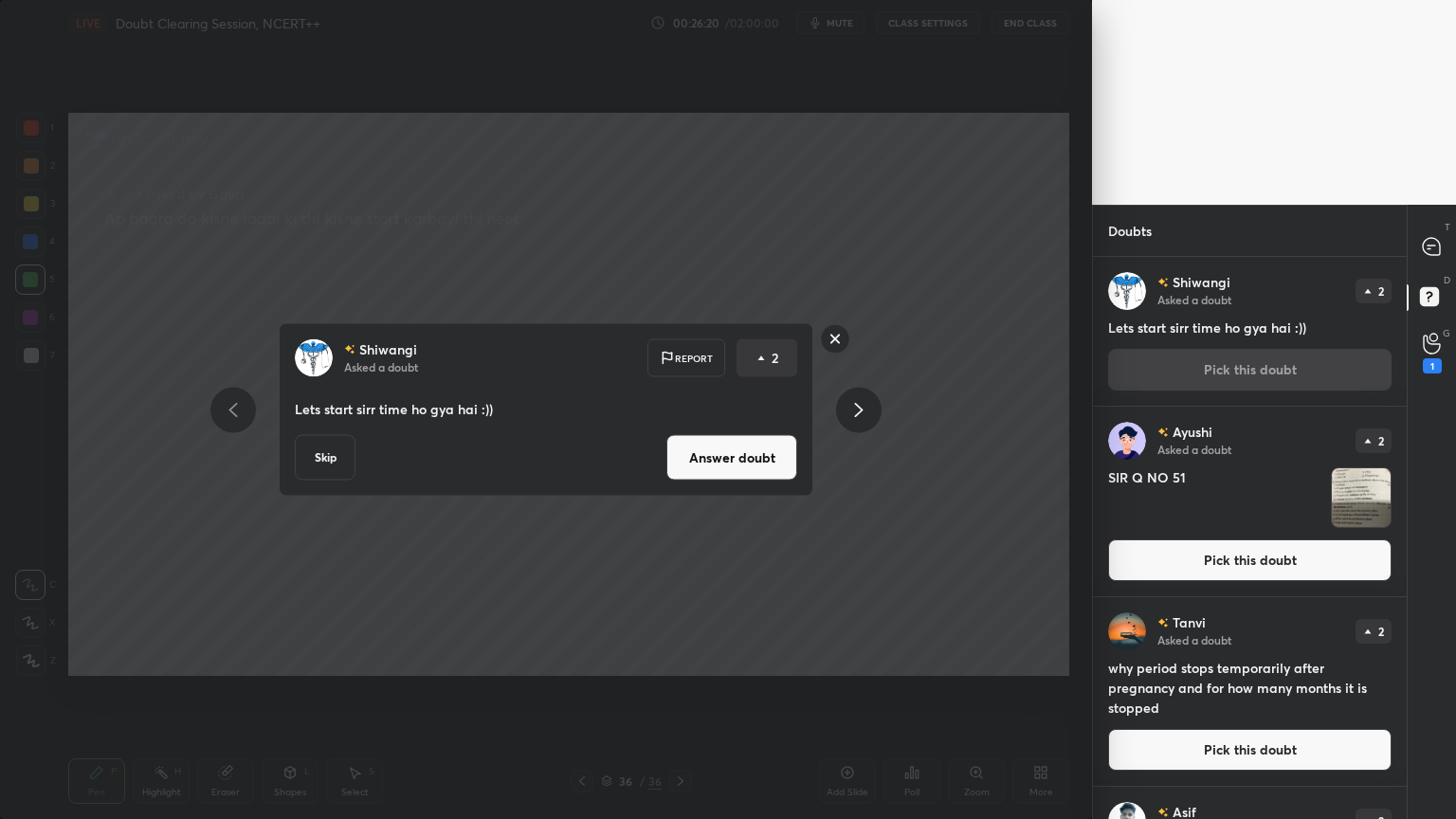 click on "Answer doubt" at bounding box center [732, 458] 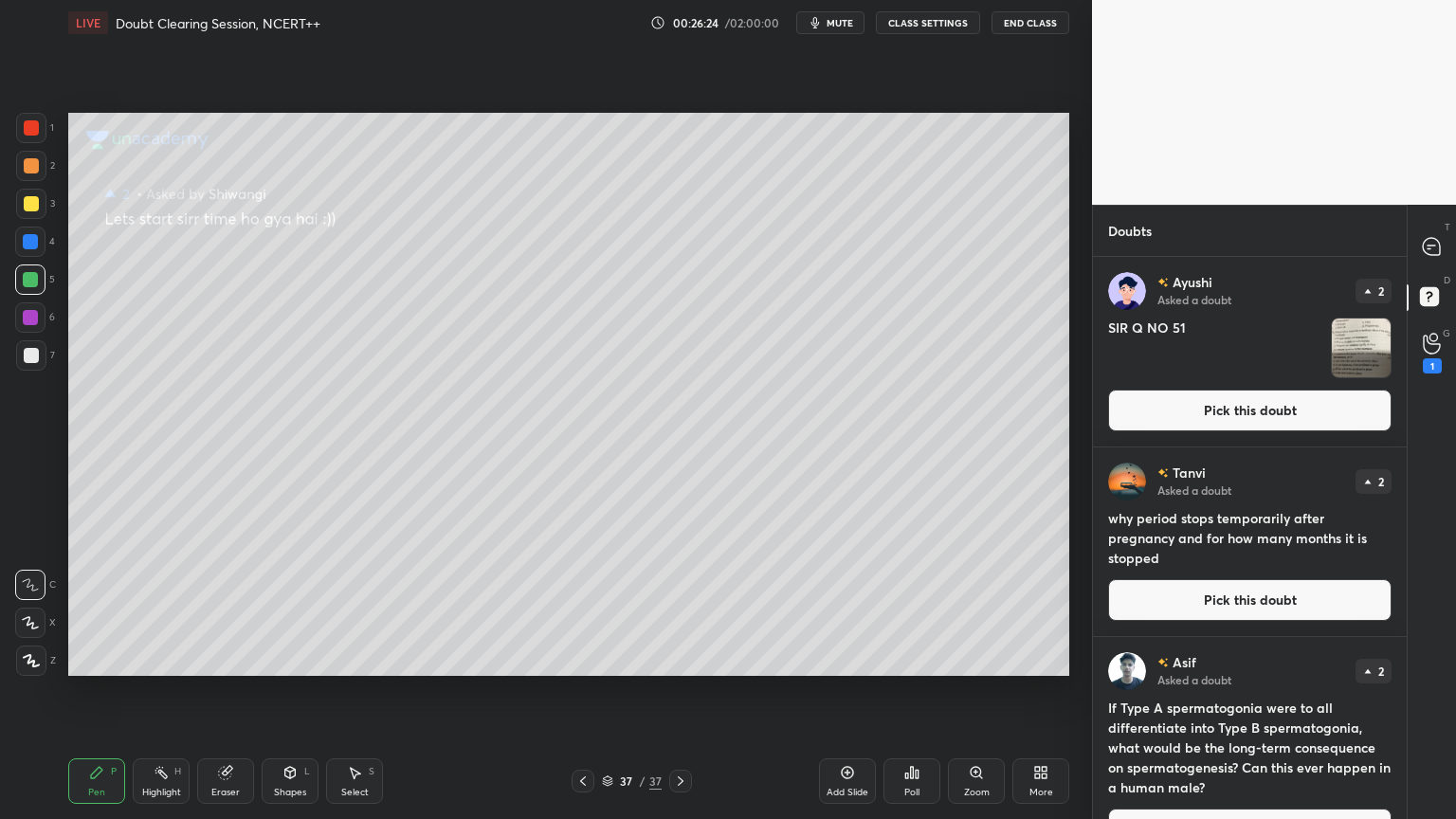 click on "Pick this doubt" at bounding box center [1249, 410] 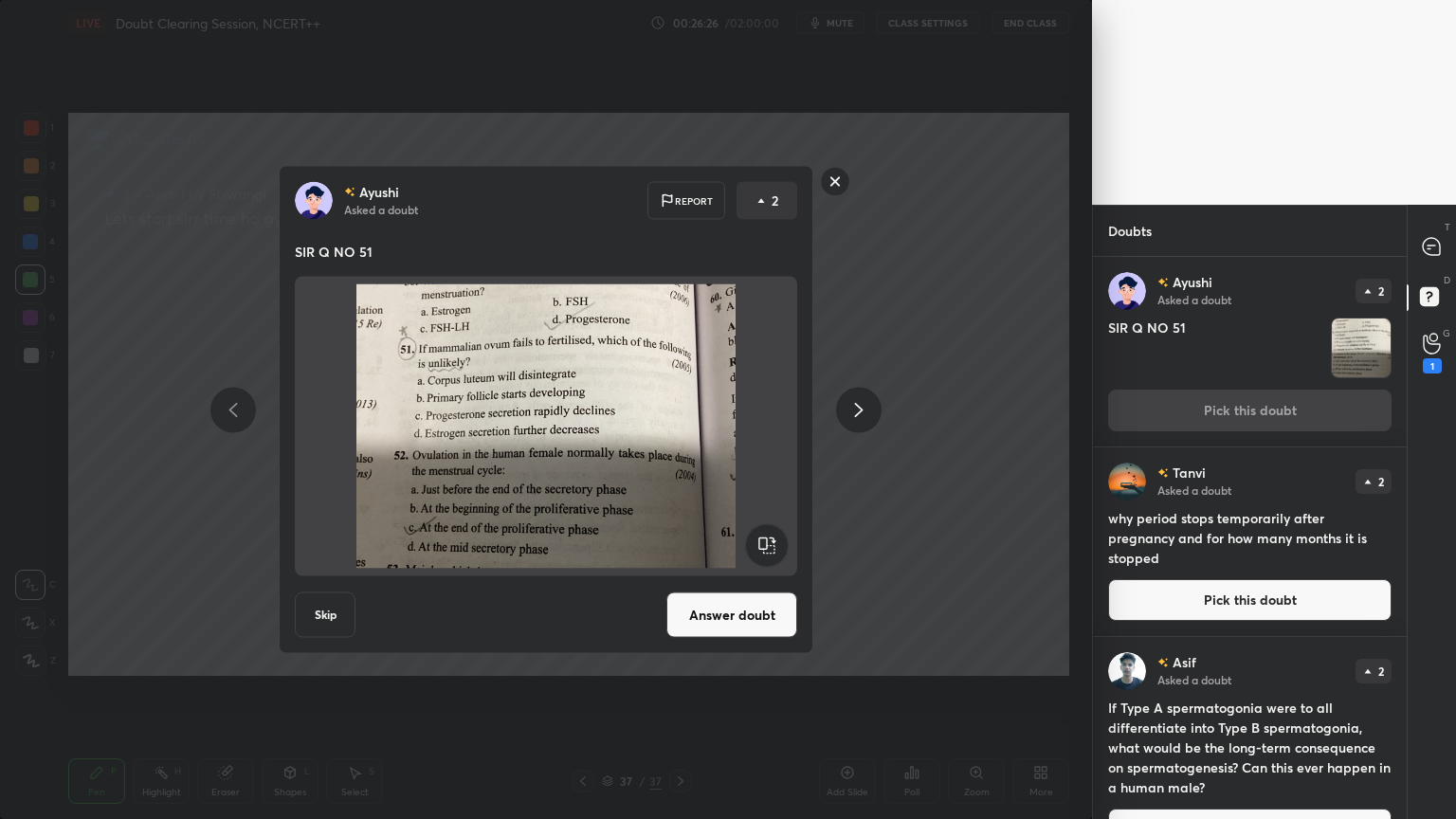 click on "Answer doubt" at bounding box center (732, 615) 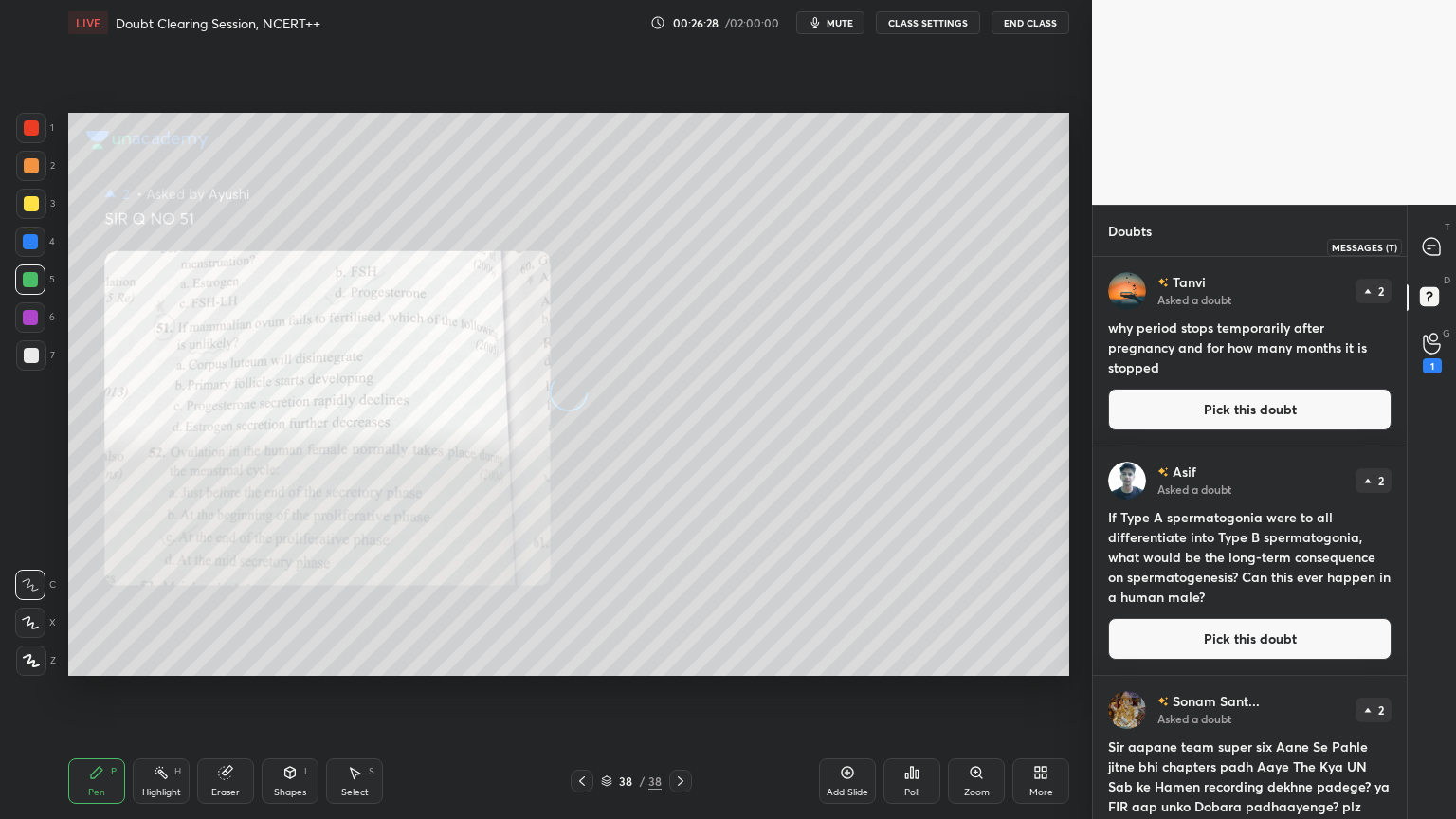 click 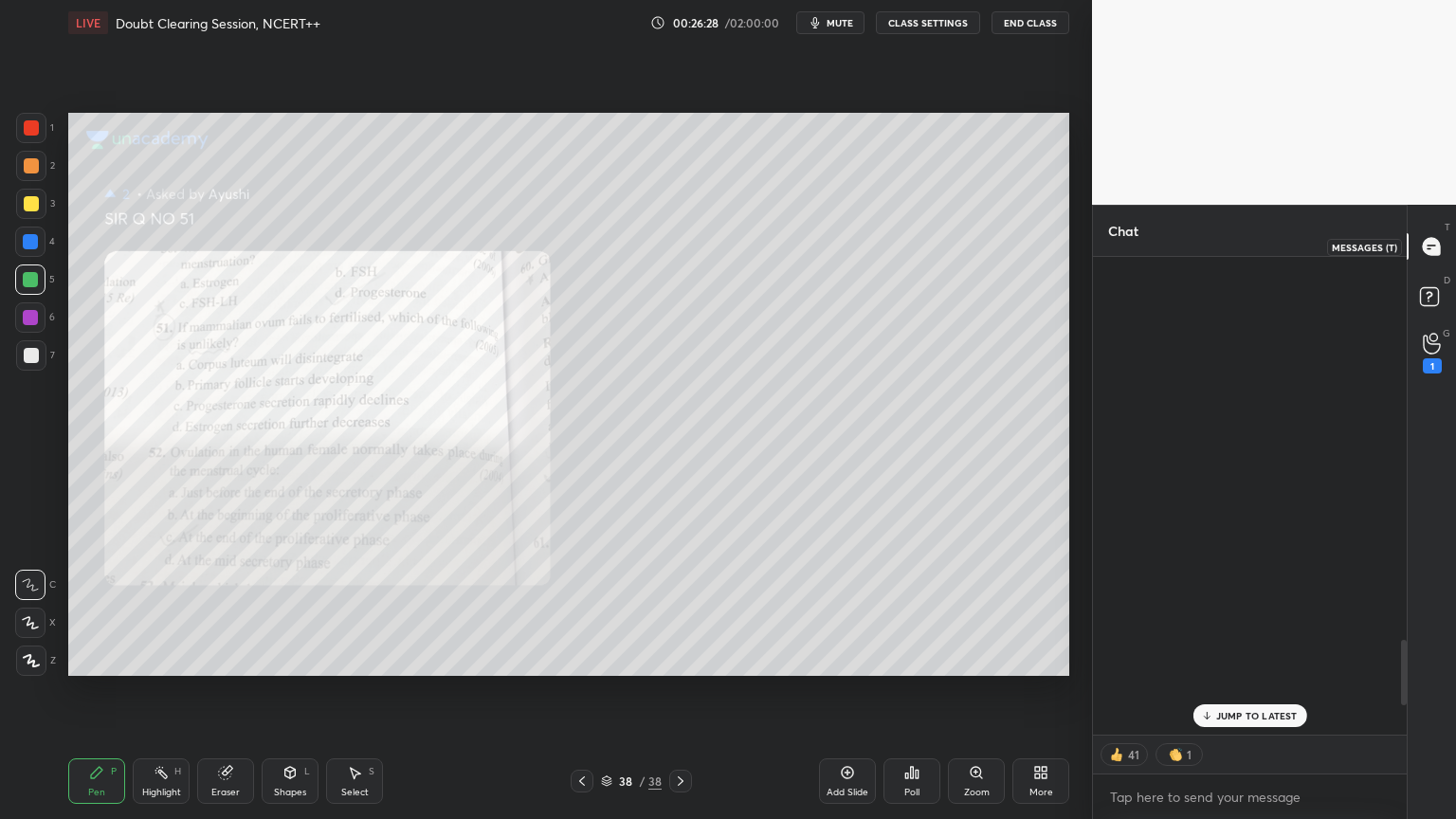 scroll, scrollTop: 2808, scrollLeft: 0, axis: vertical 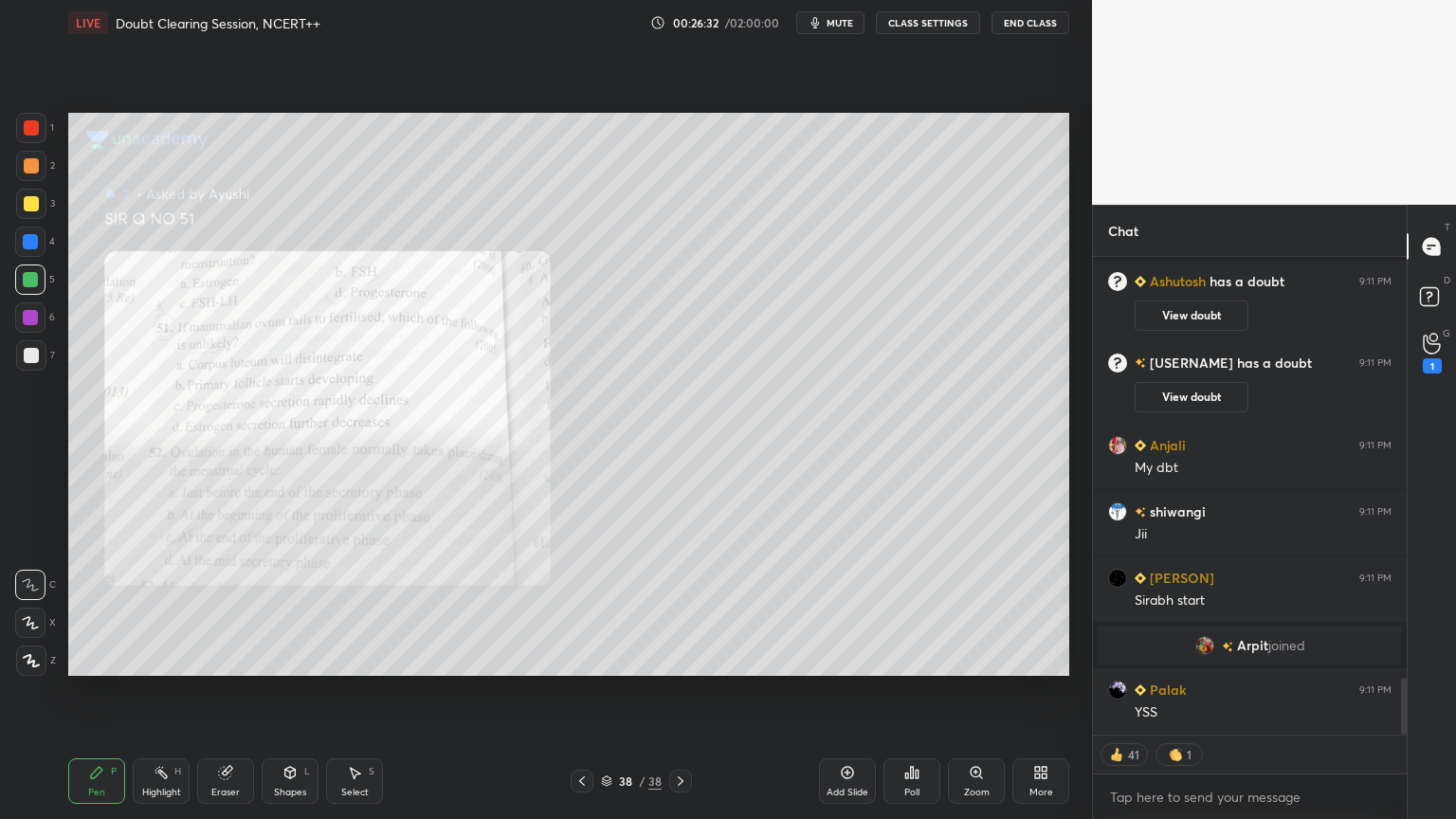 drag, startPoint x: 30, startPoint y: 130, endPoint x: 53, endPoint y: 148, distance: 29.206164 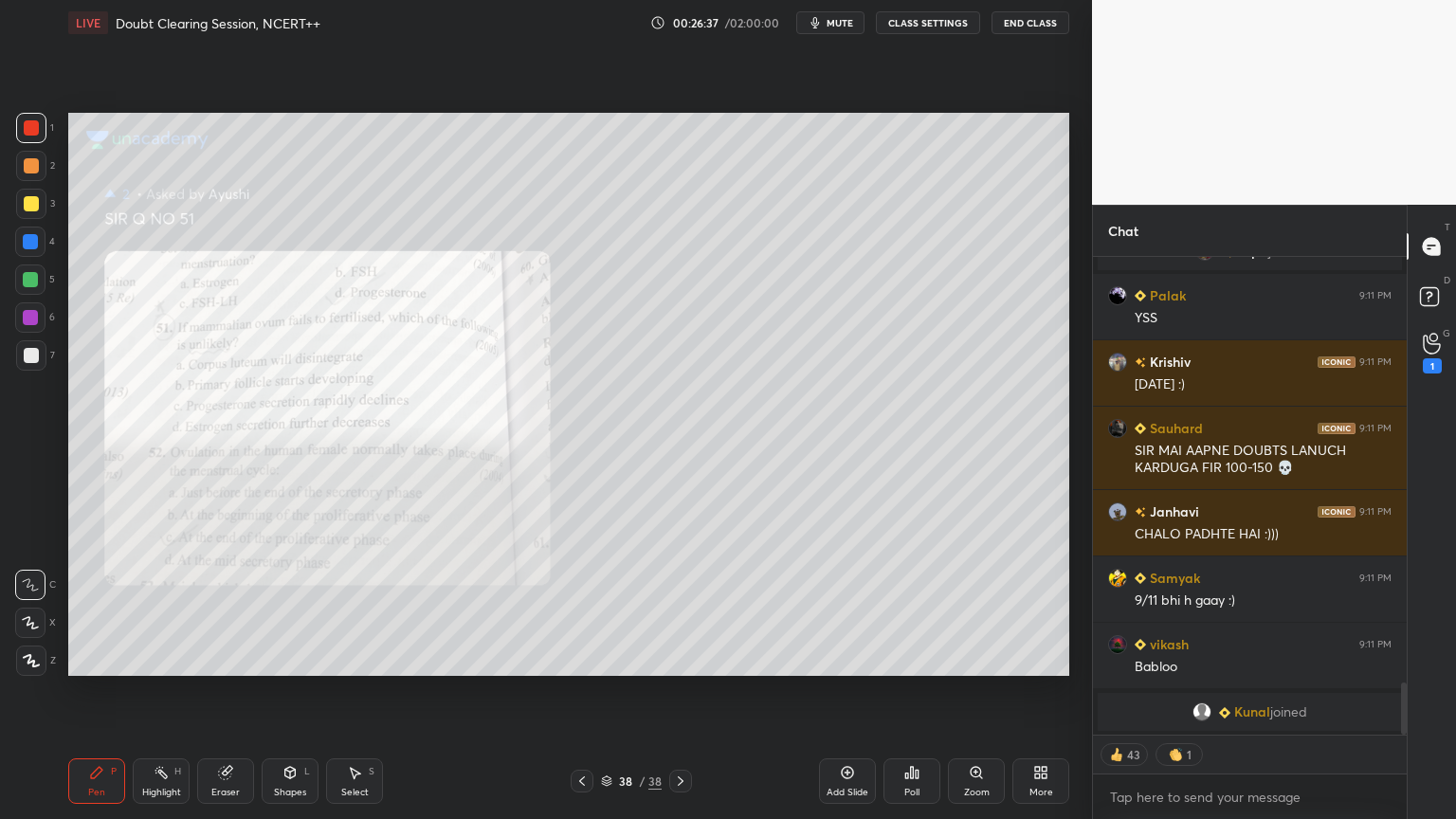 scroll, scrollTop: 3392, scrollLeft: 0, axis: vertical 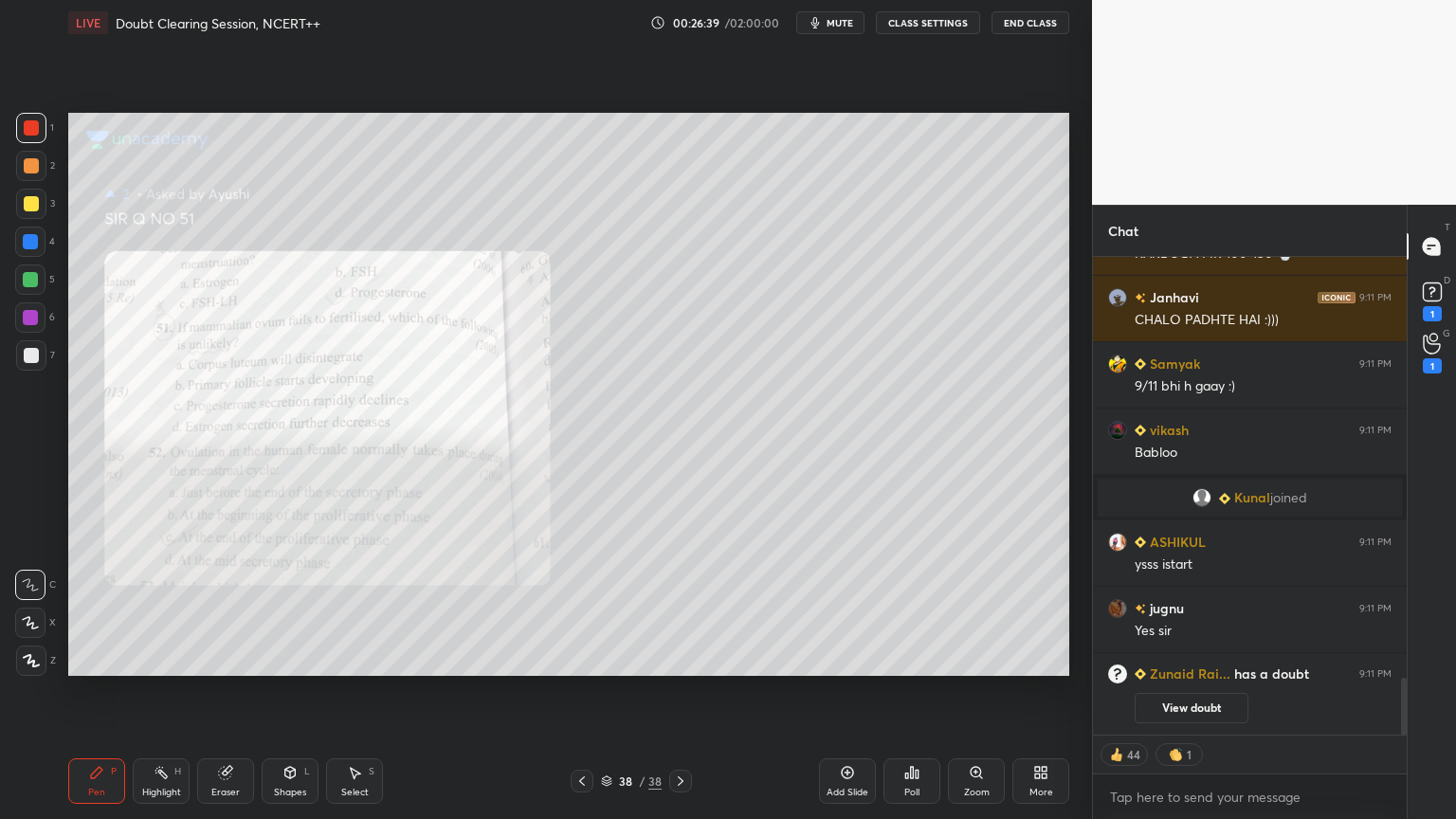 click 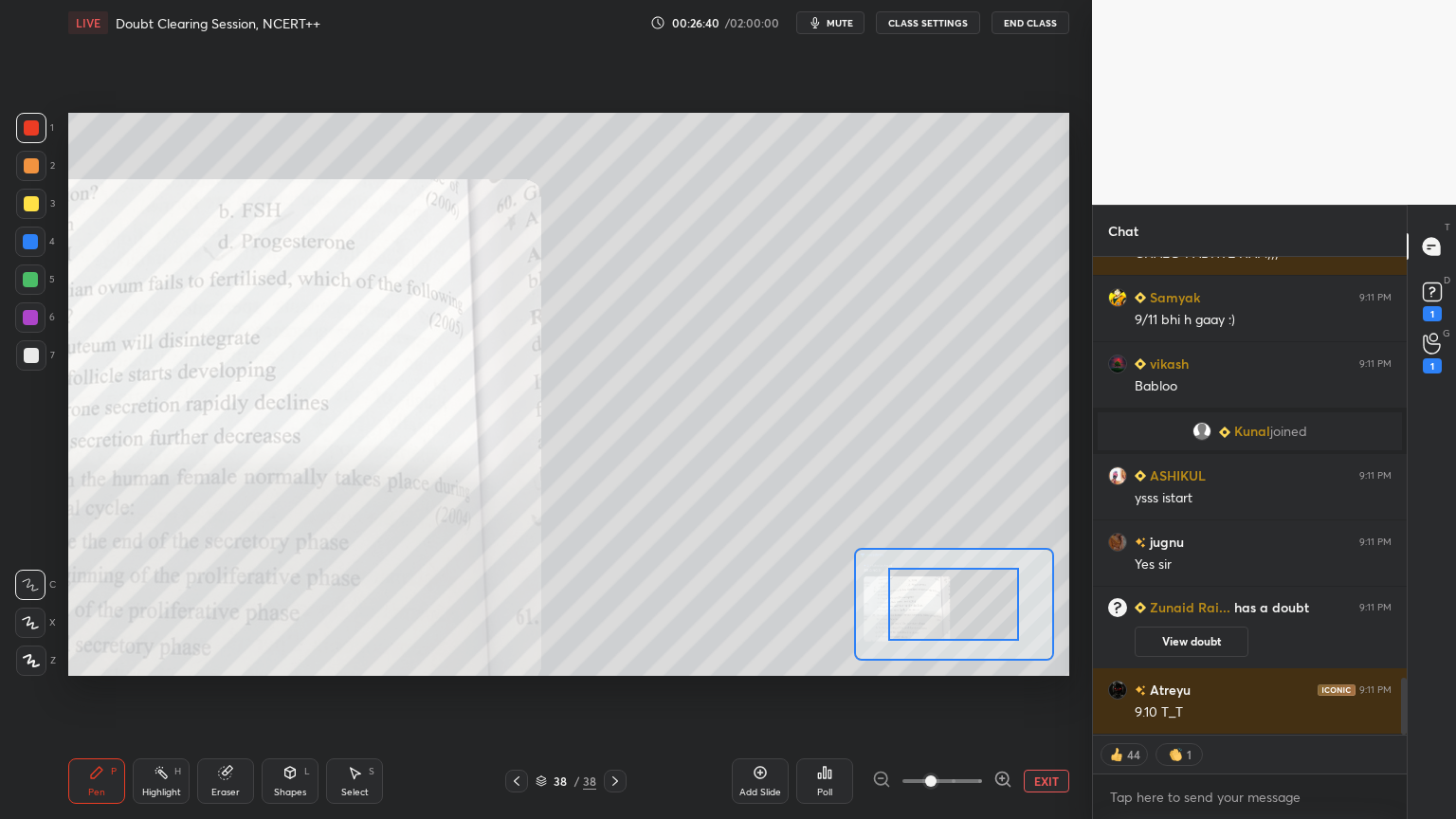 scroll, scrollTop: 3530, scrollLeft: 0, axis: vertical 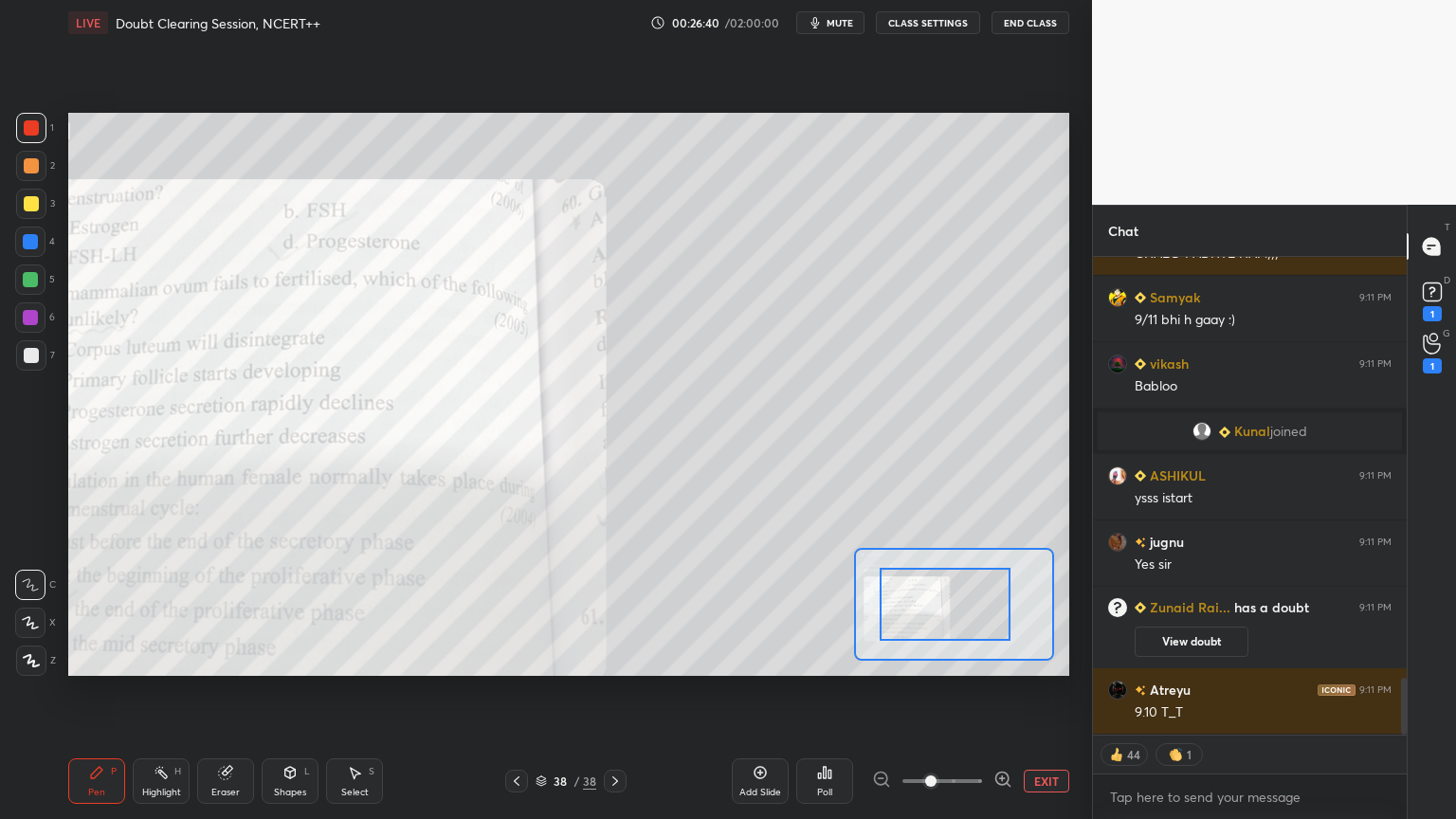 drag, startPoint x: 906, startPoint y: 623, endPoint x: 894, endPoint y: 616, distance: 13.892444 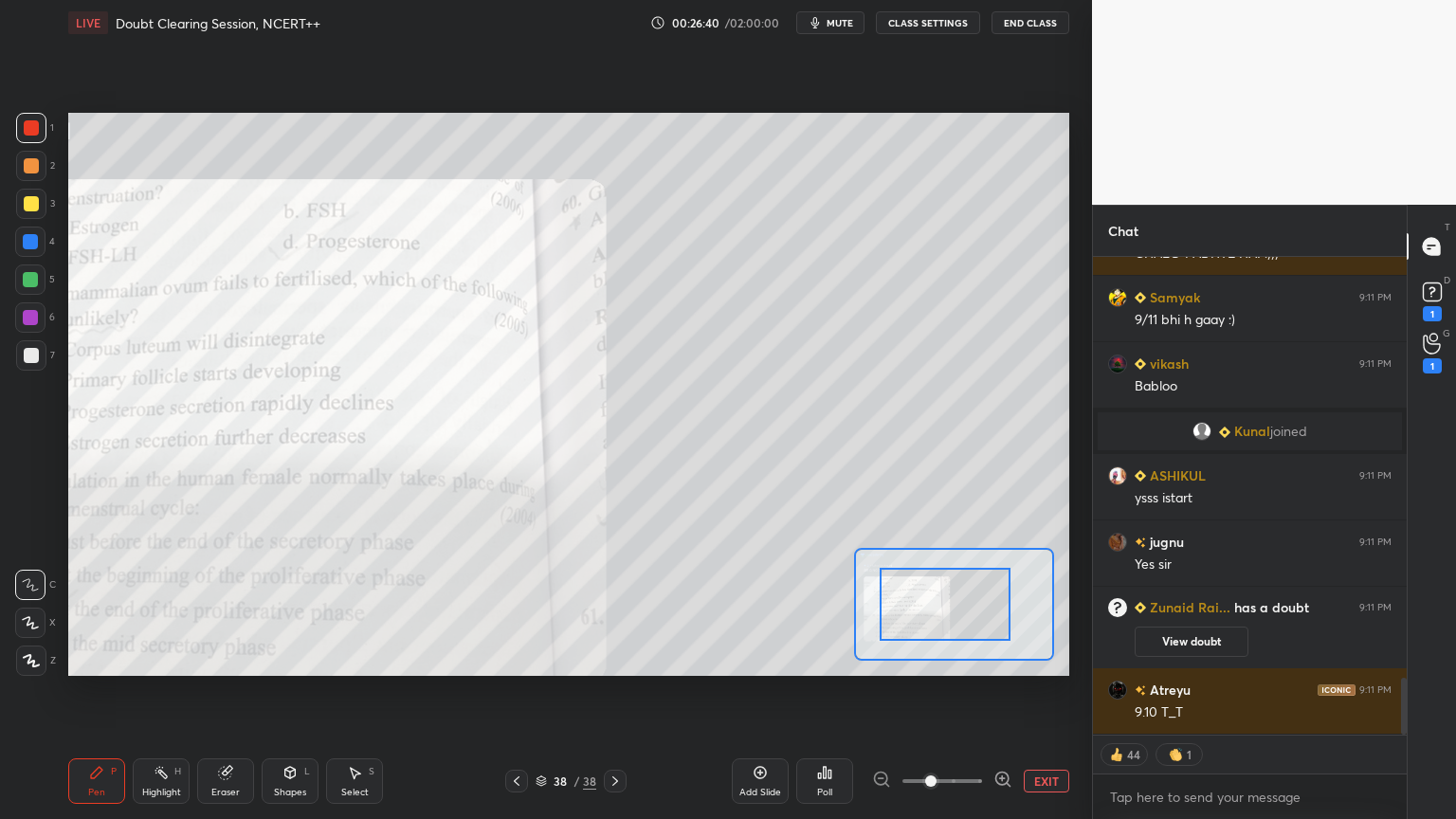 click at bounding box center (945, 604) 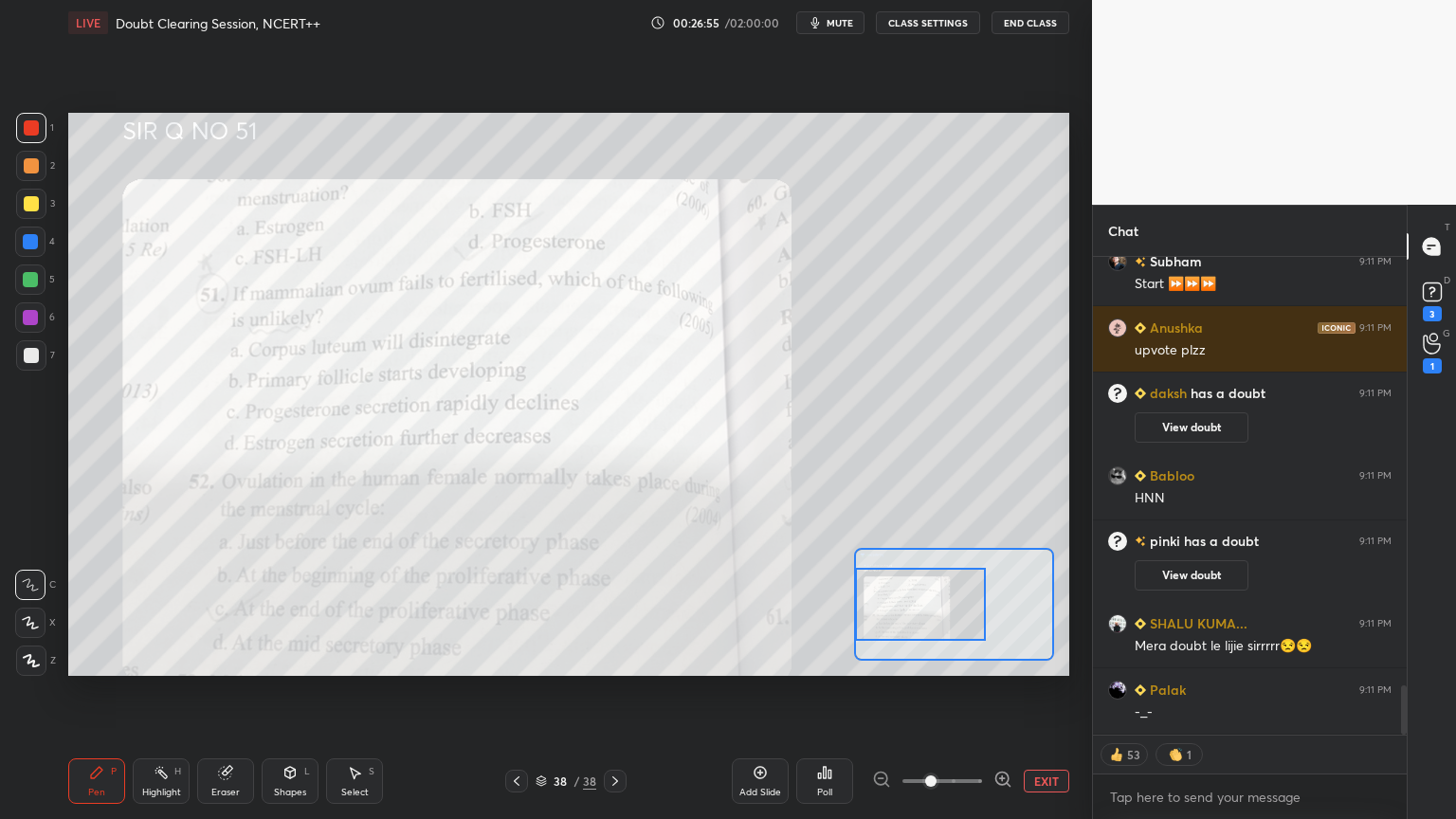 scroll, scrollTop: 4144, scrollLeft: 0, axis: vertical 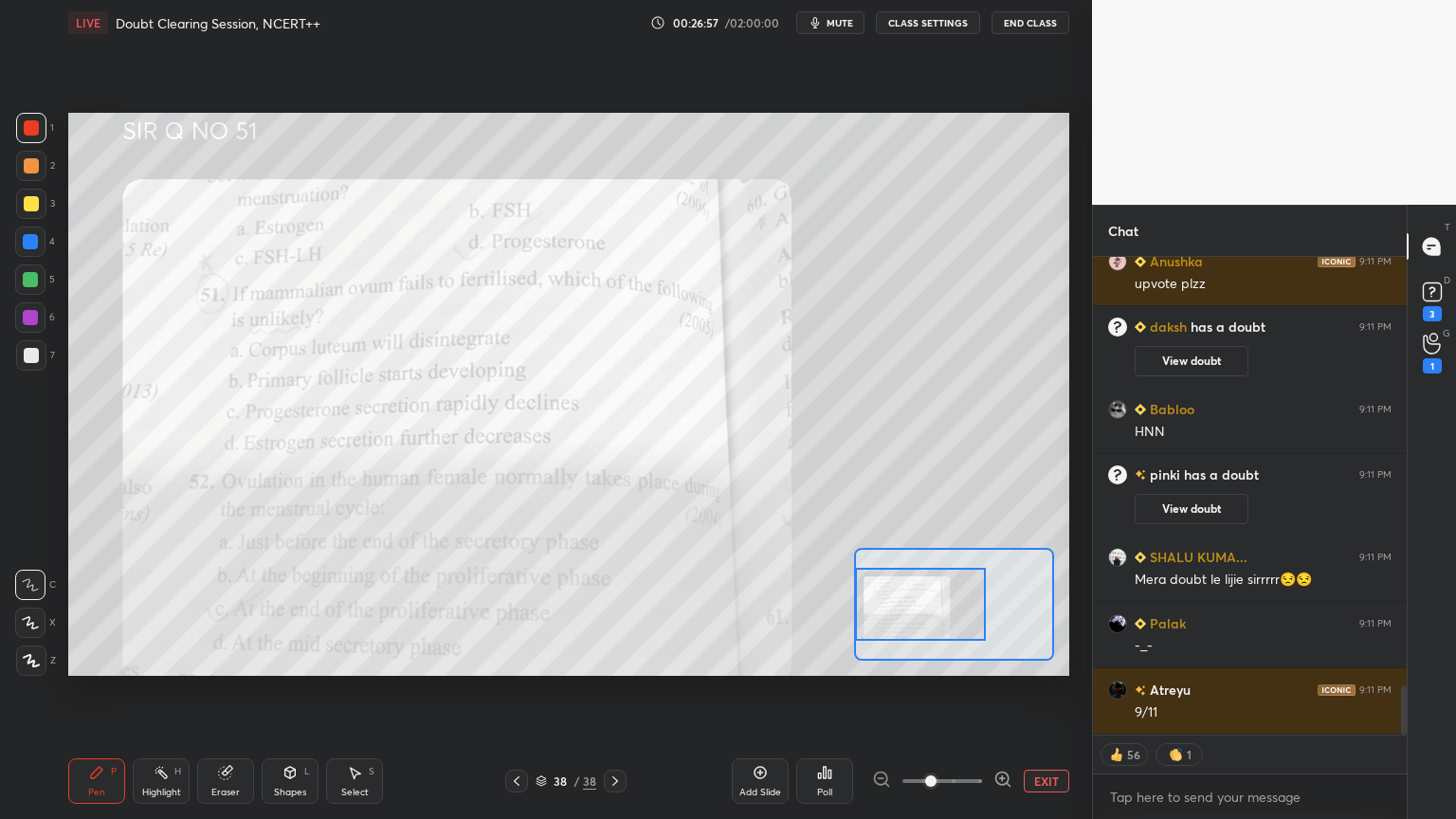 click on "2" at bounding box center (35, 170) 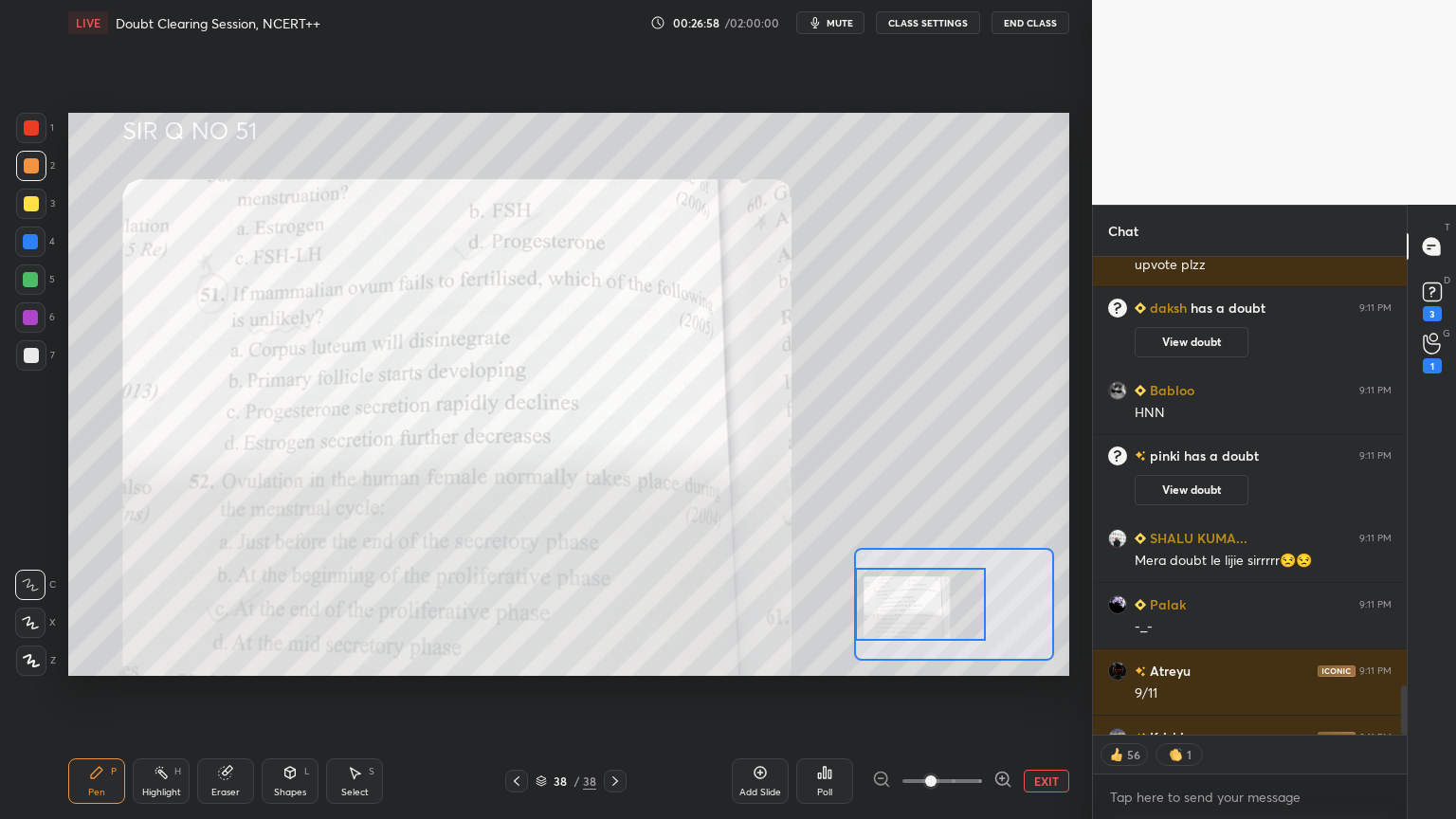 scroll, scrollTop: 4192, scrollLeft: 0, axis: vertical 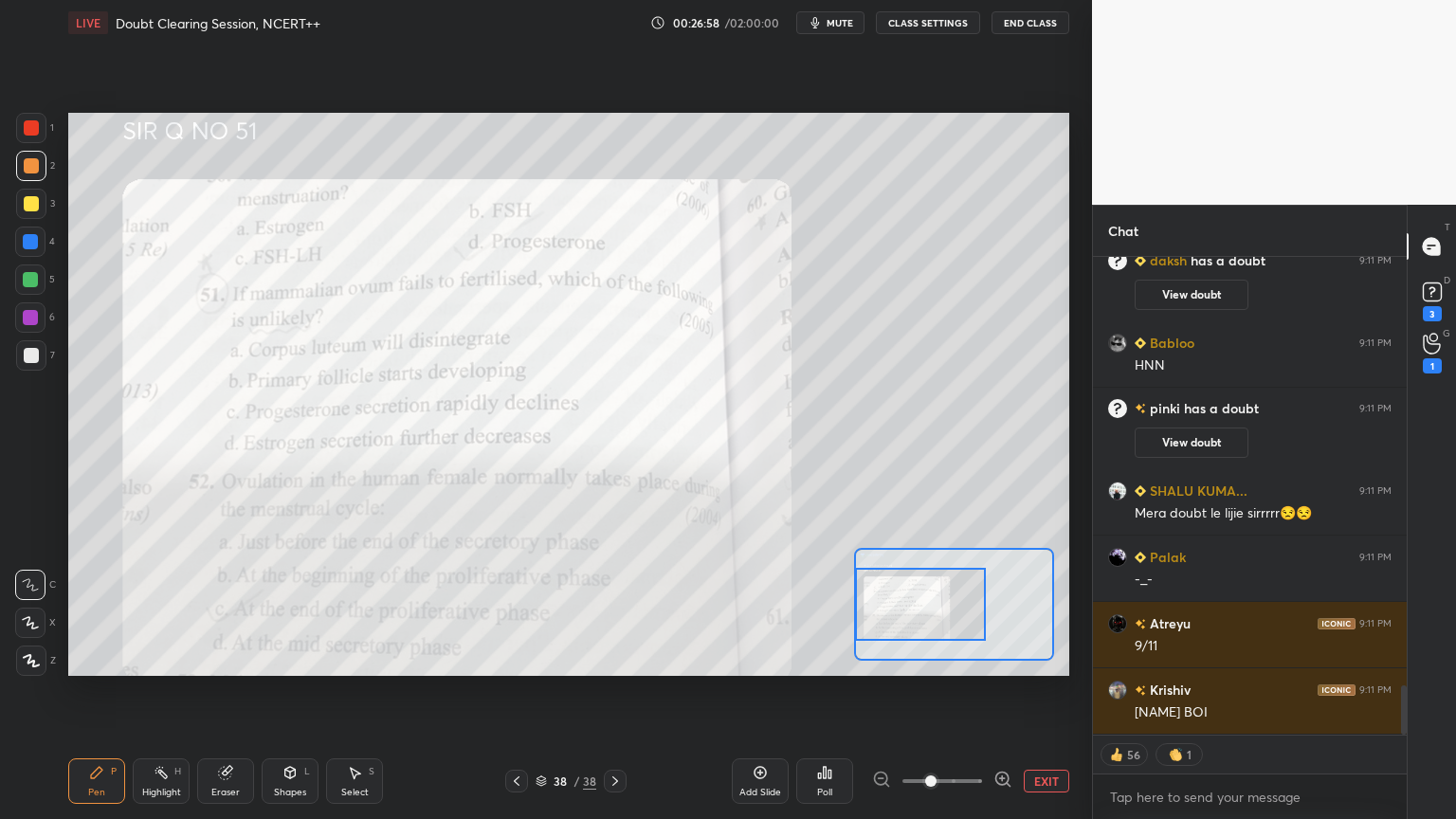 click at bounding box center [31, 166] 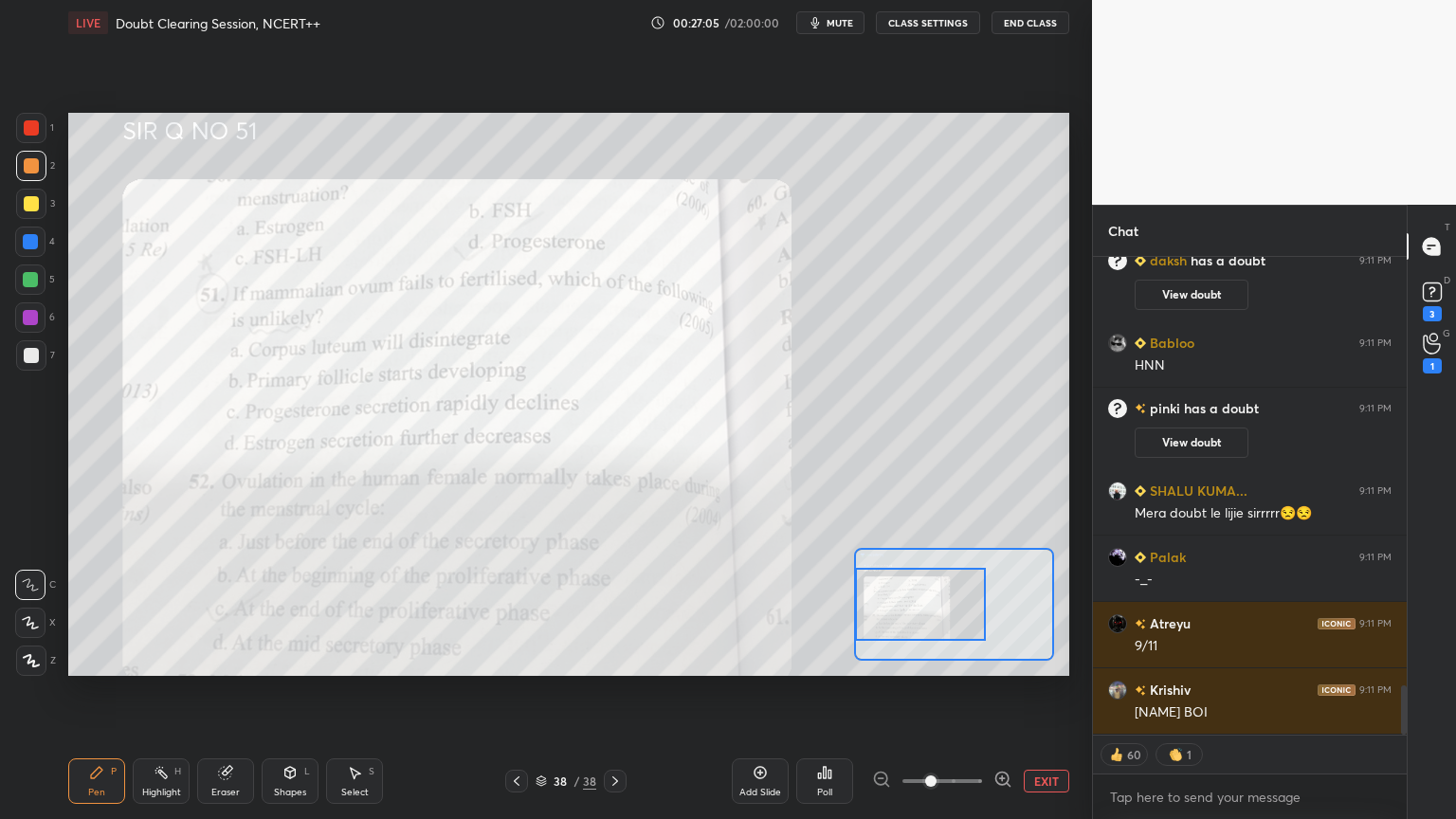 click at bounding box center [31, 128] 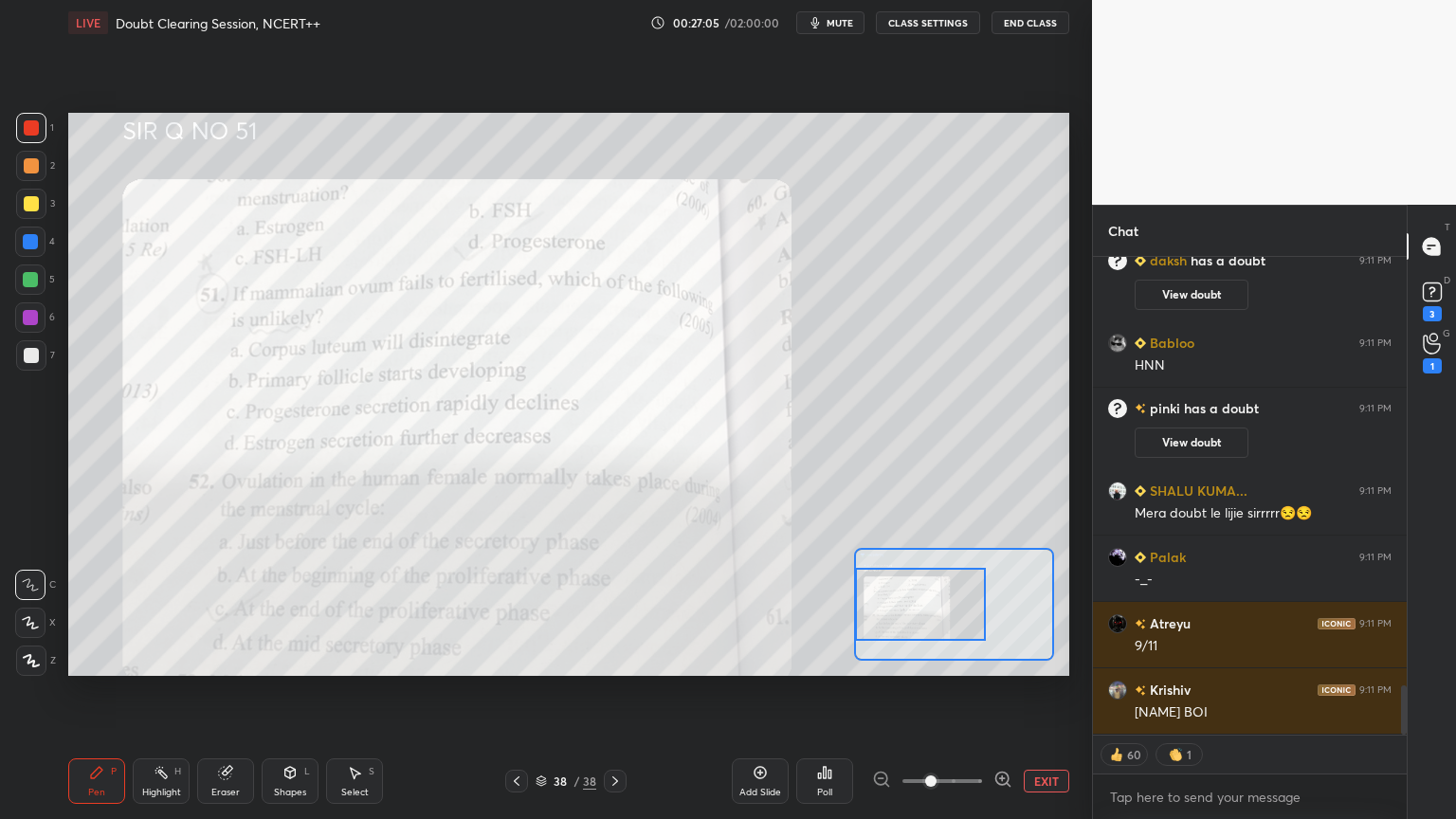 click at bounding box center (31, 128) 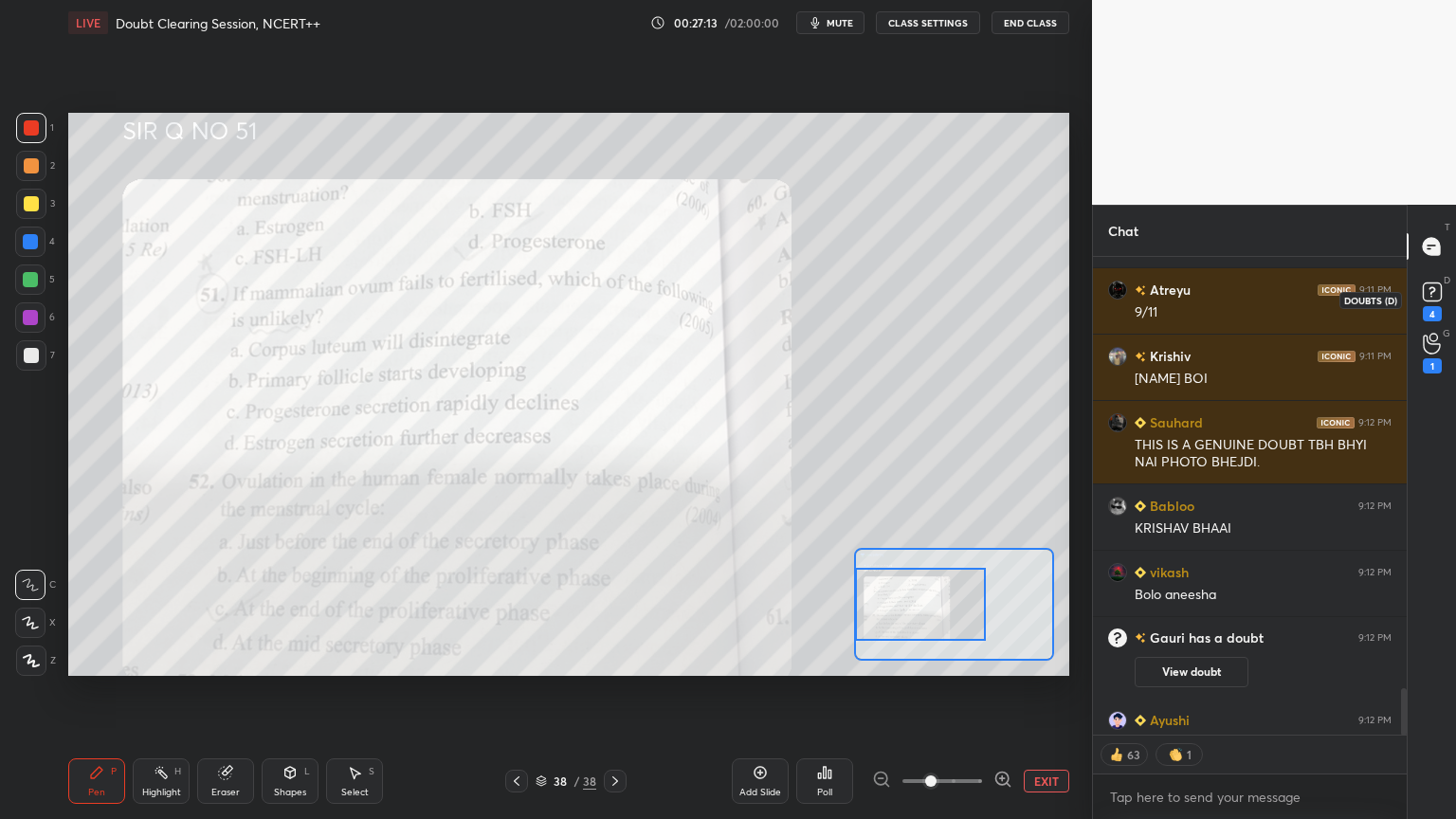 scroll, scrollTop: 4482, scrollLeft: 0, axis: vertical 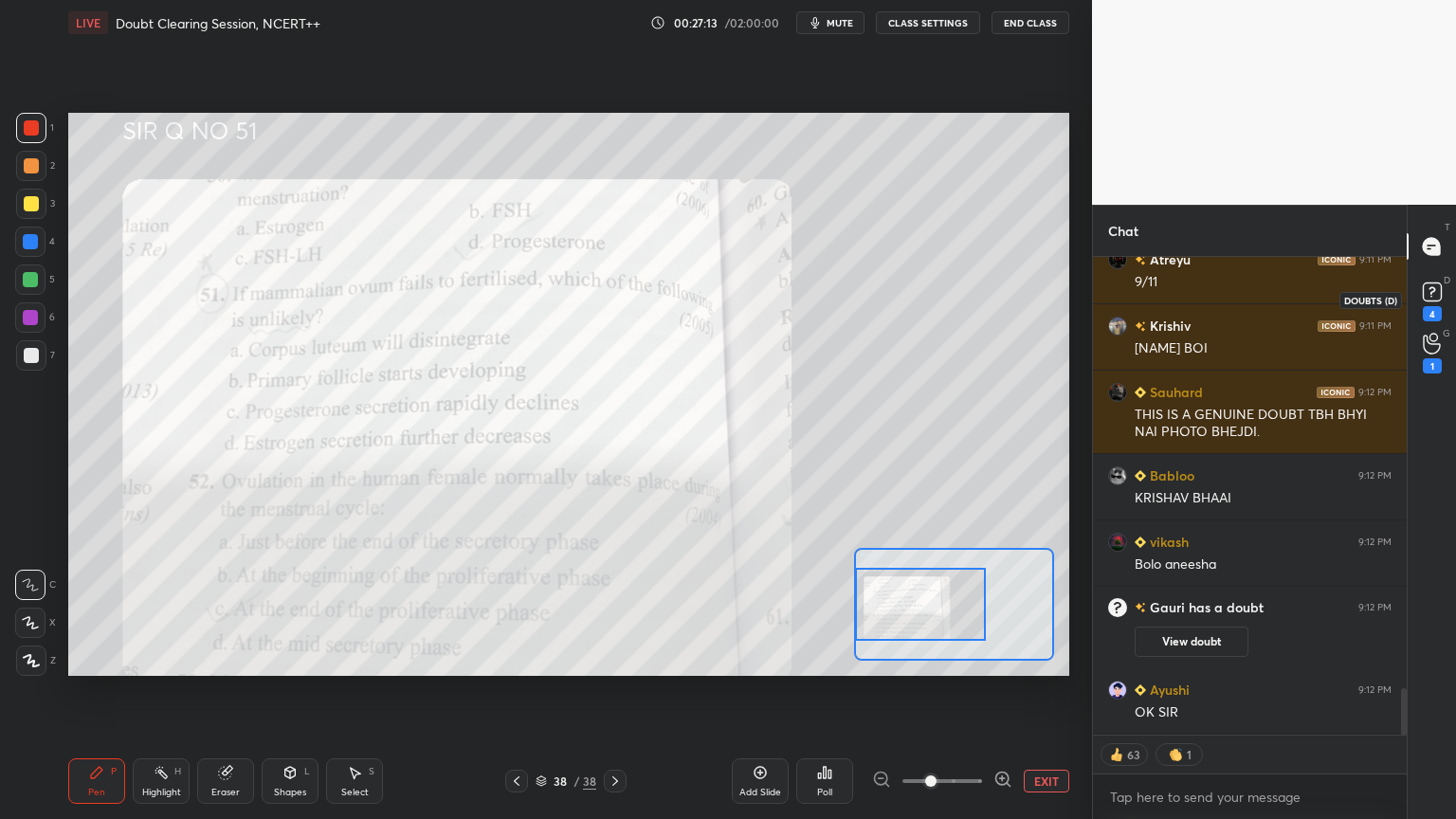 click 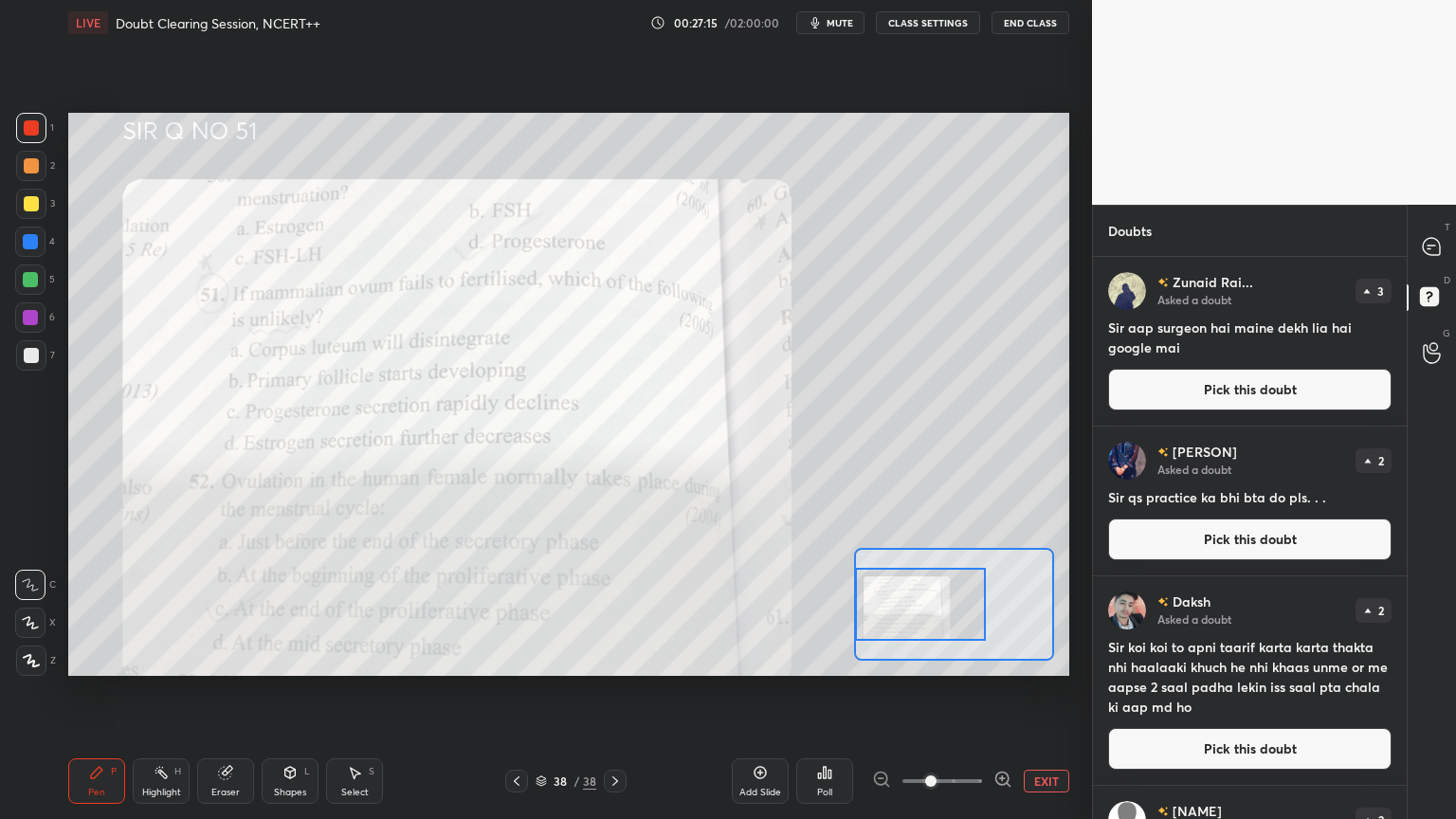 click on "Pick this doubt" at bounding box center (1249, 390) 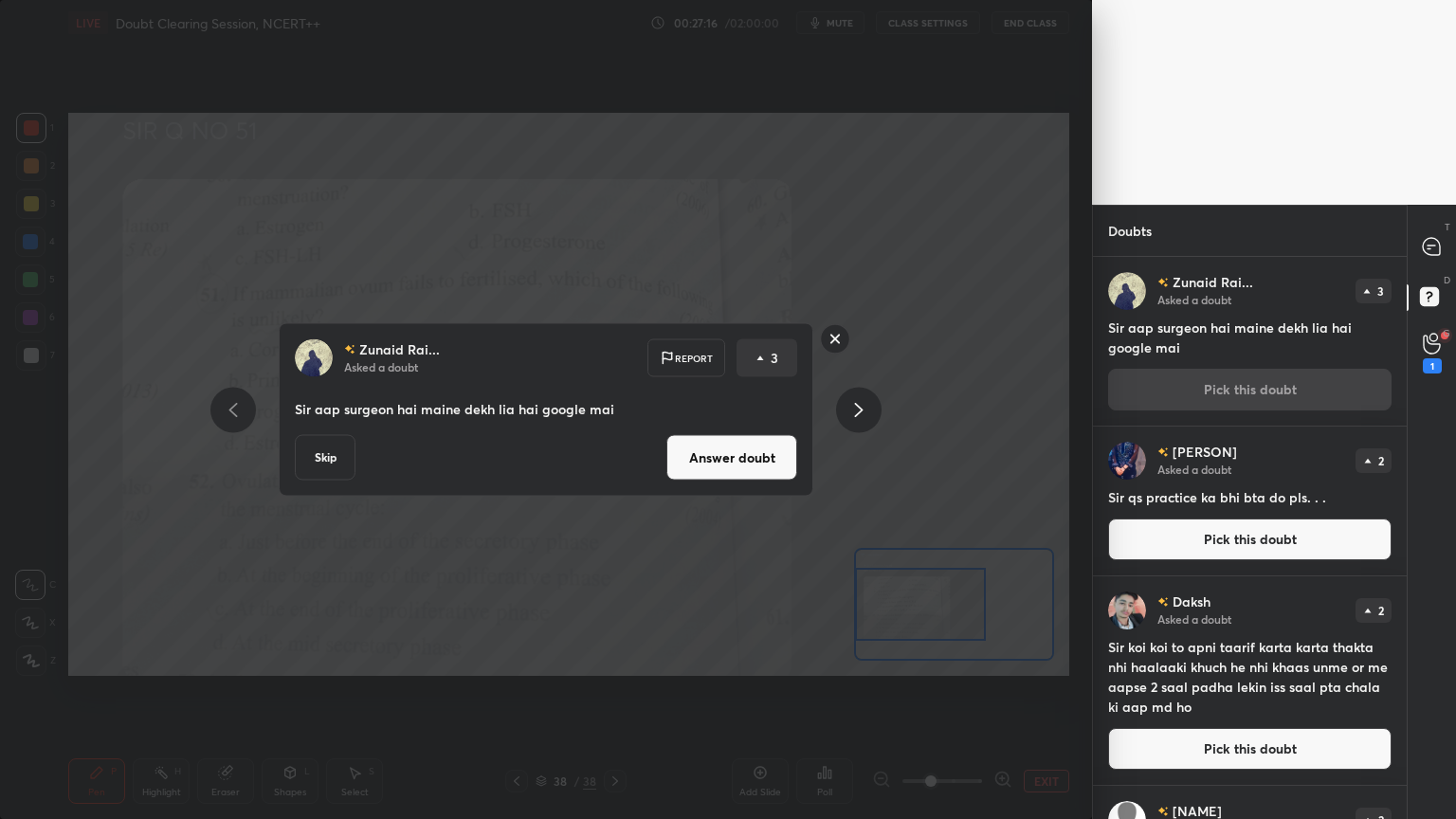 click on "Answer doubt" at bounding box center [732, 458] 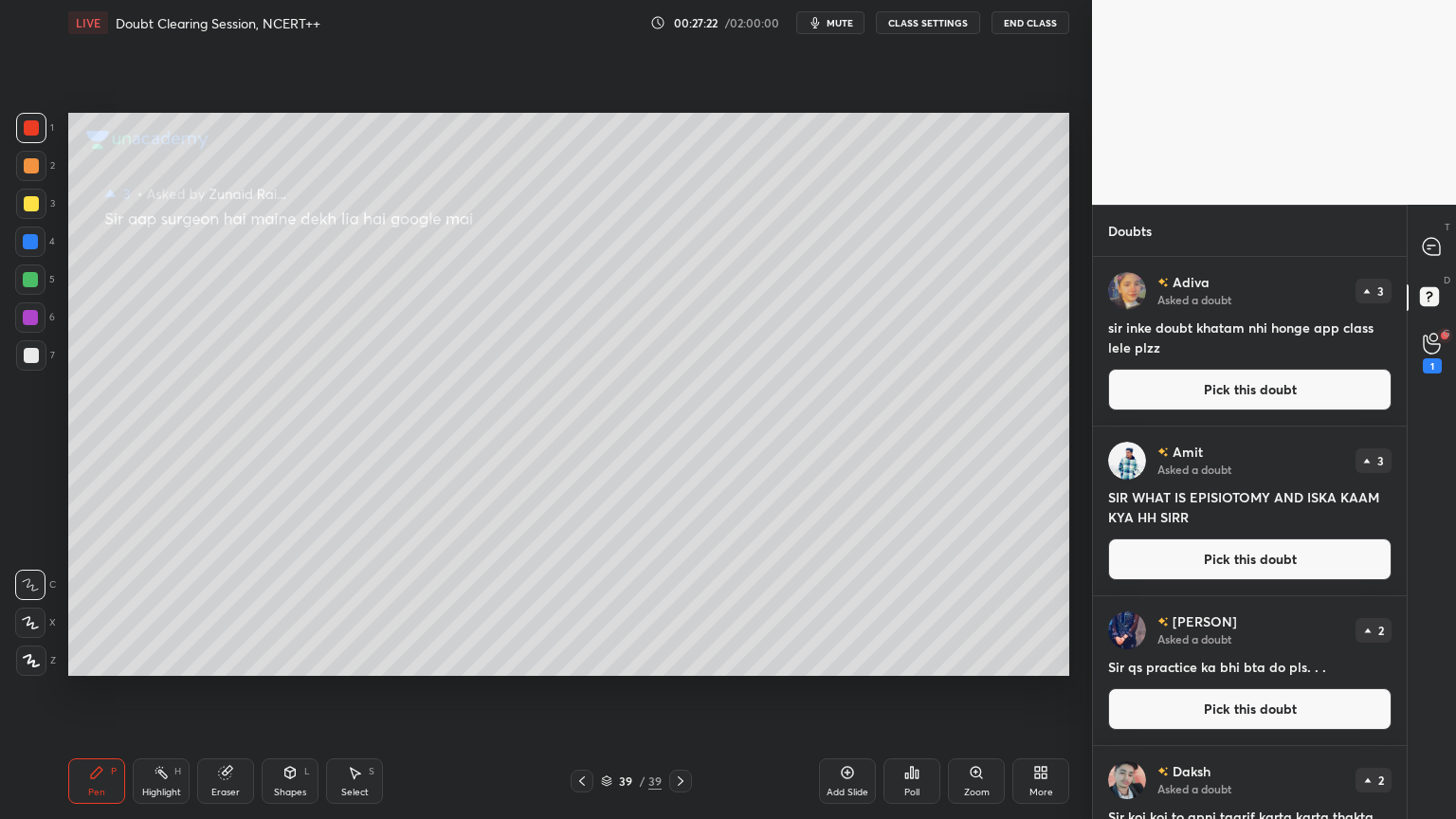 click on "Pick this doubt" at bounding box center [1249, 390] 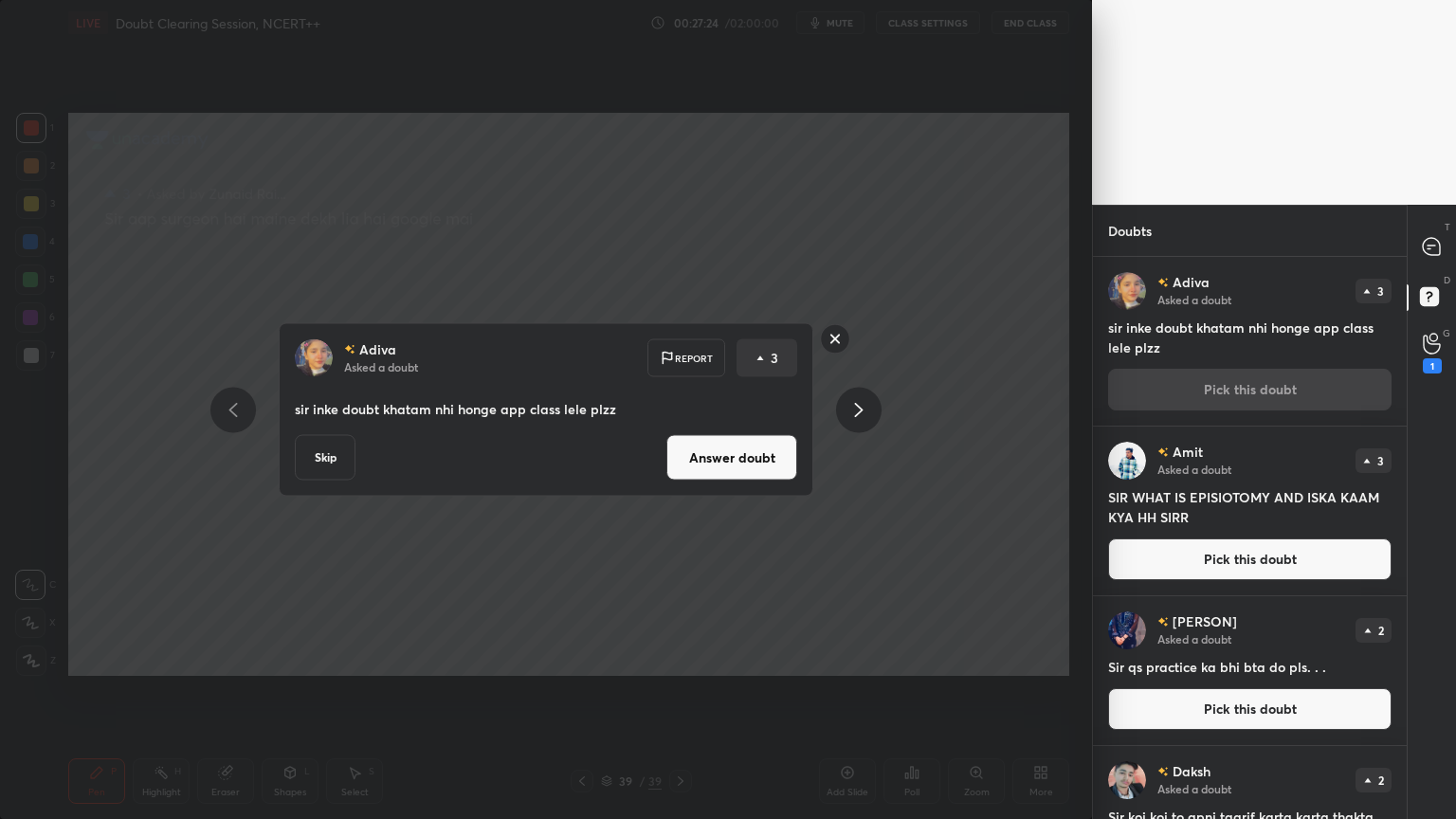 click on "Answer doubt" at bounding box center (732, 458) 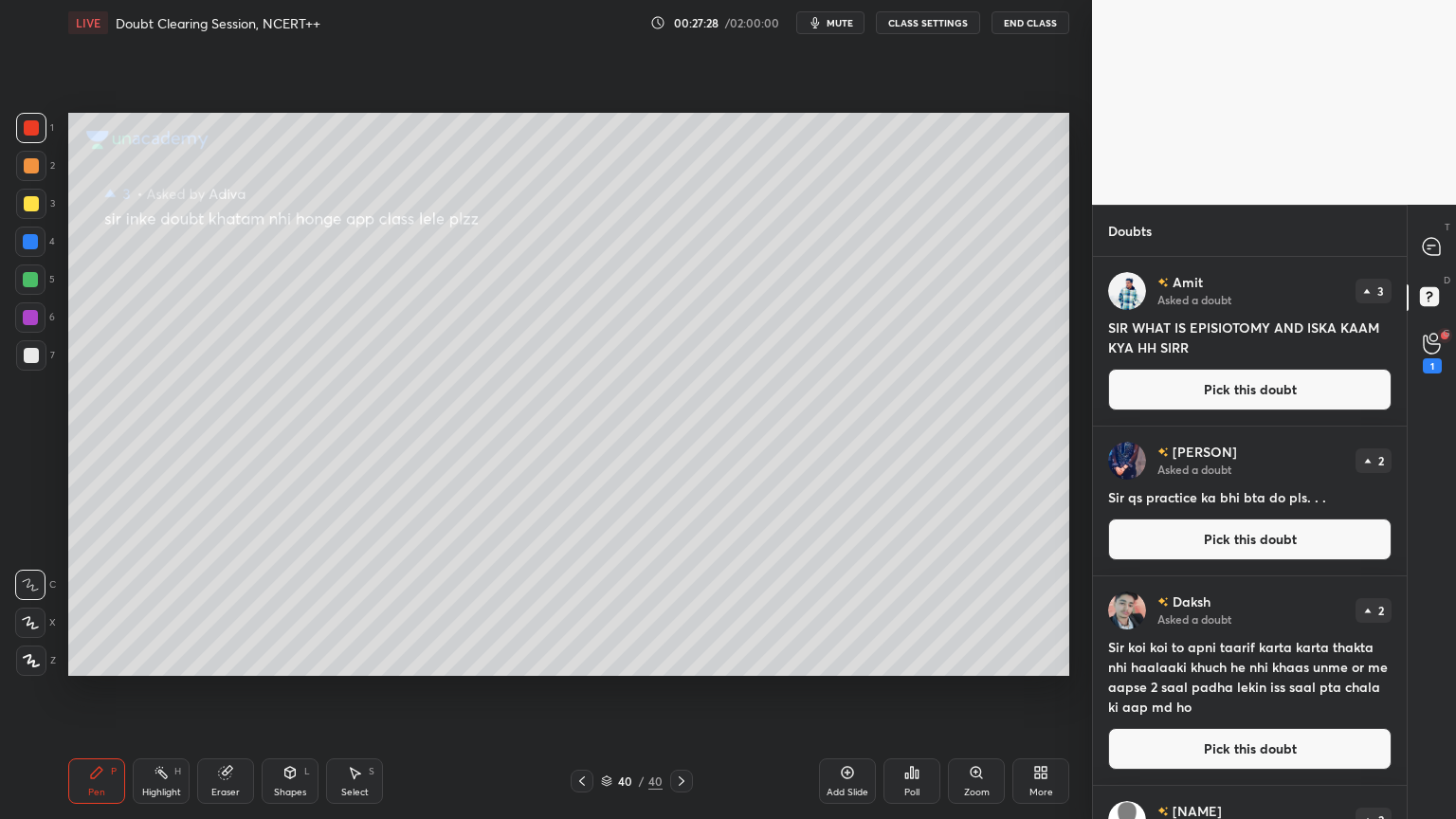 click on "Pick this doubt" at bounding box center (1249, 390) 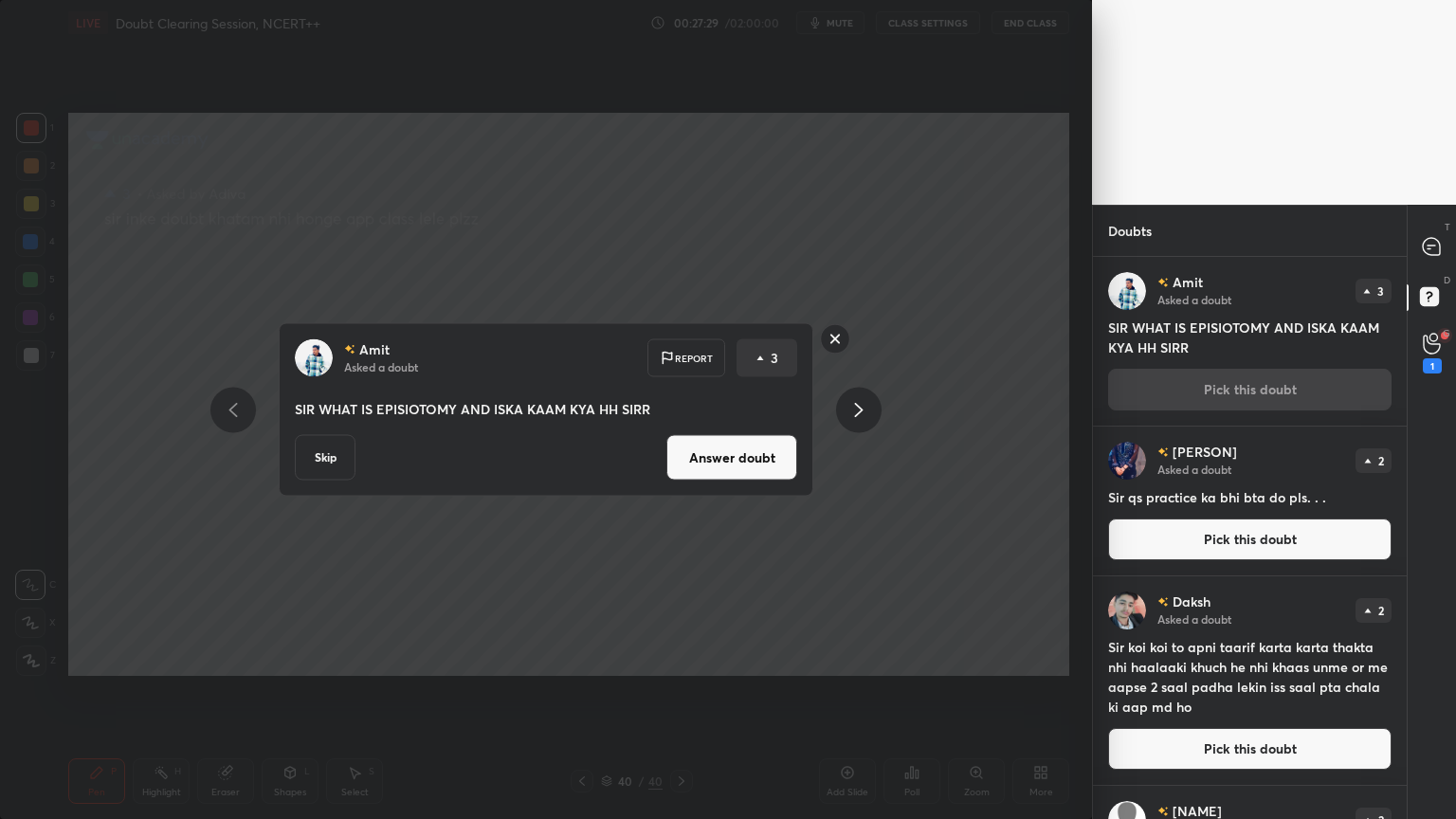 click on "Answer doubt" at bounding box center (732, 458) 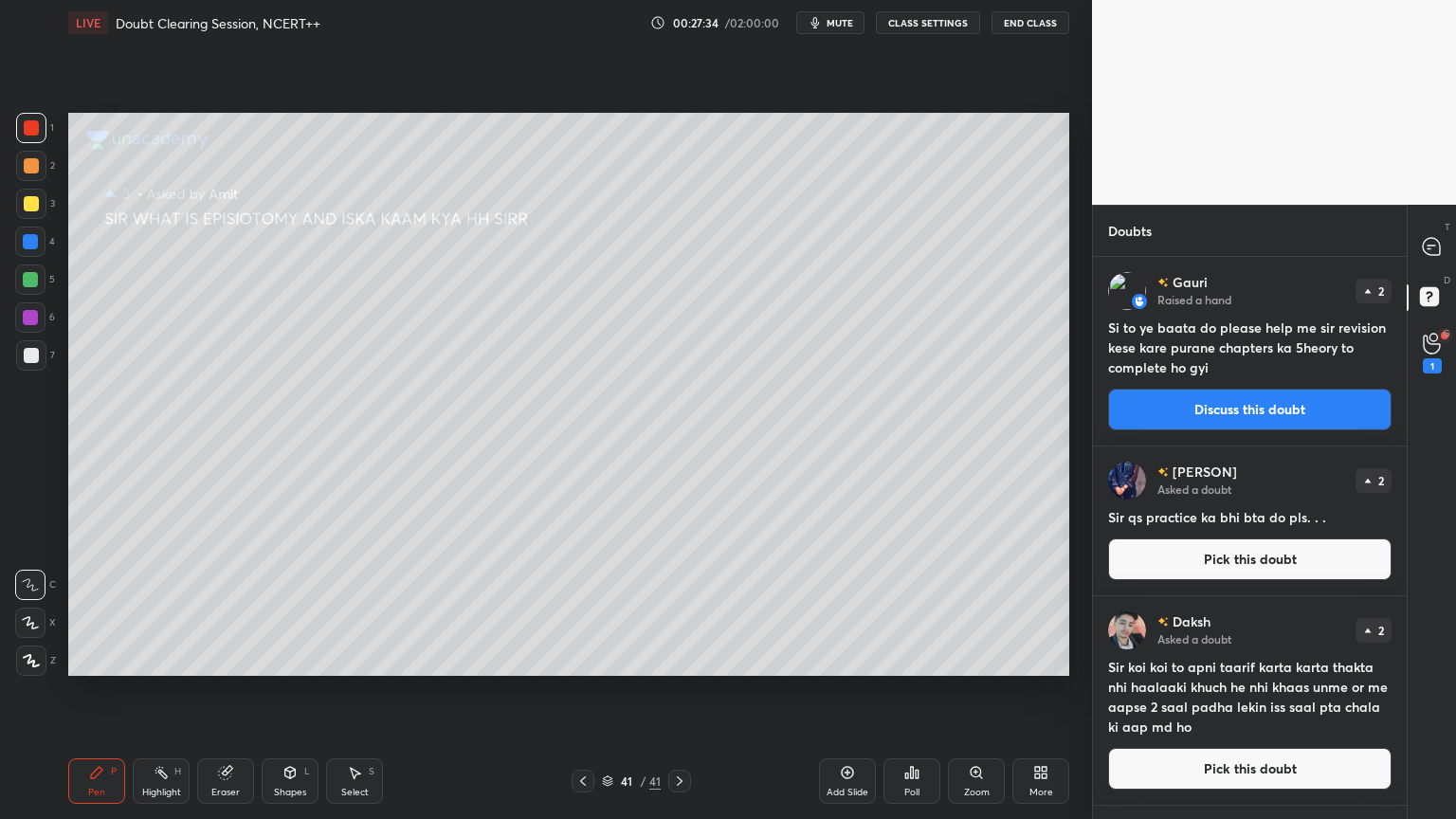 drag, startPoint x: 1217, startPoint y: 409, endPoint x: 1209, endPoint y: 402, distance: 10.630146 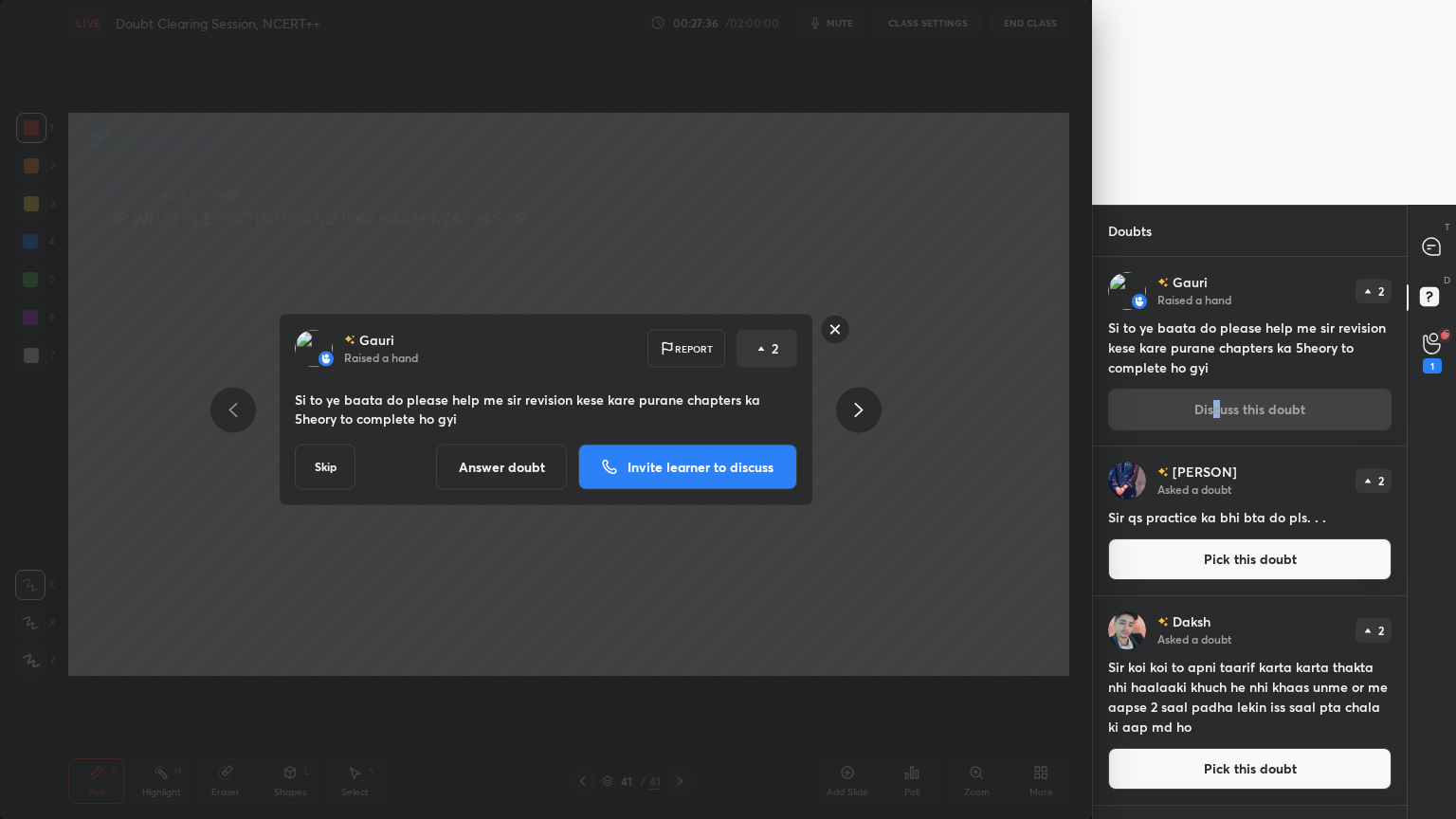 click on "Answer doubt" at bounding box center (501, 467) 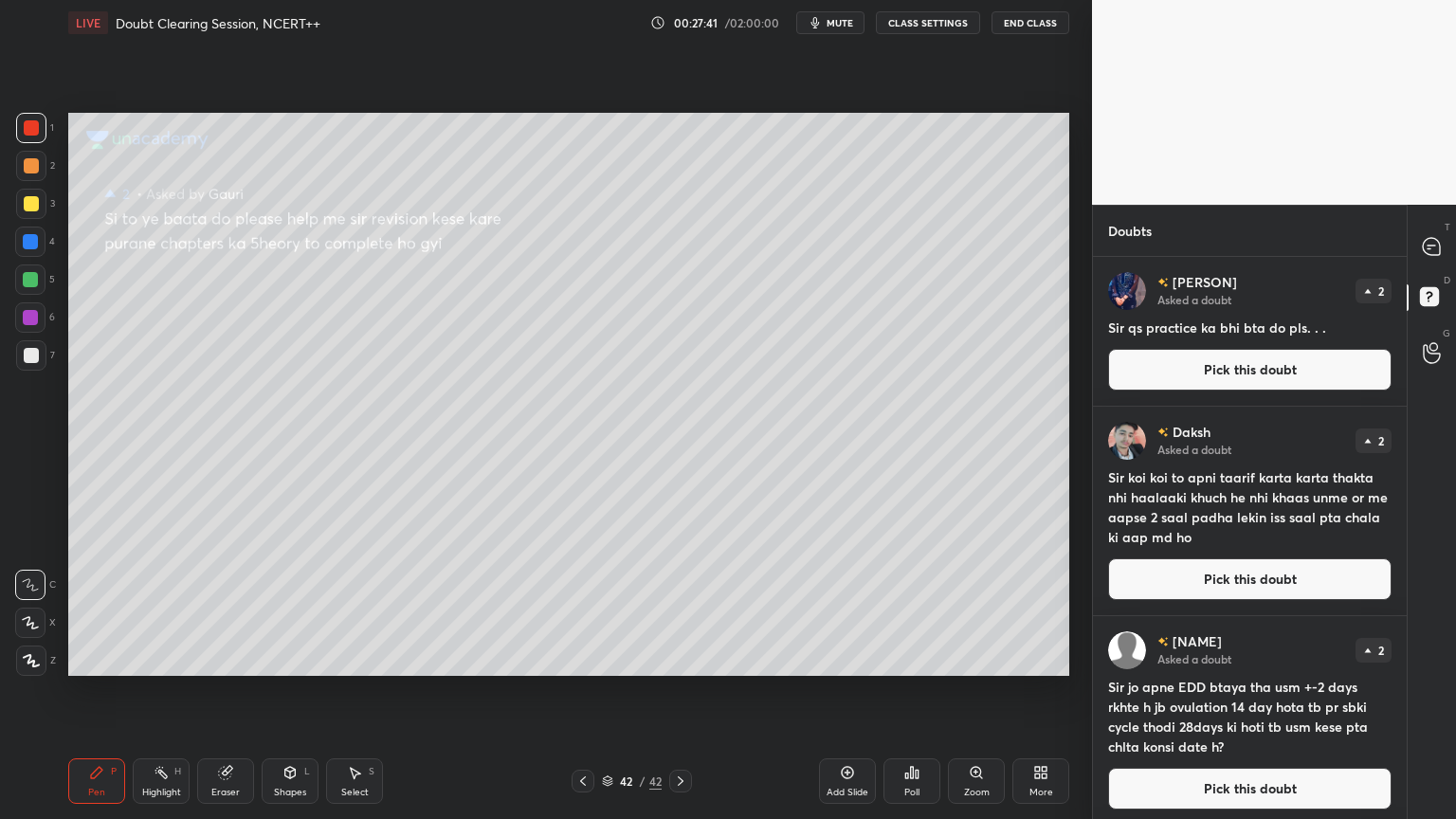 drag, startPoint x: 1195, startPoint y: 368, endPoint x: 1183, endPoint y: 366, distance: 12.165525 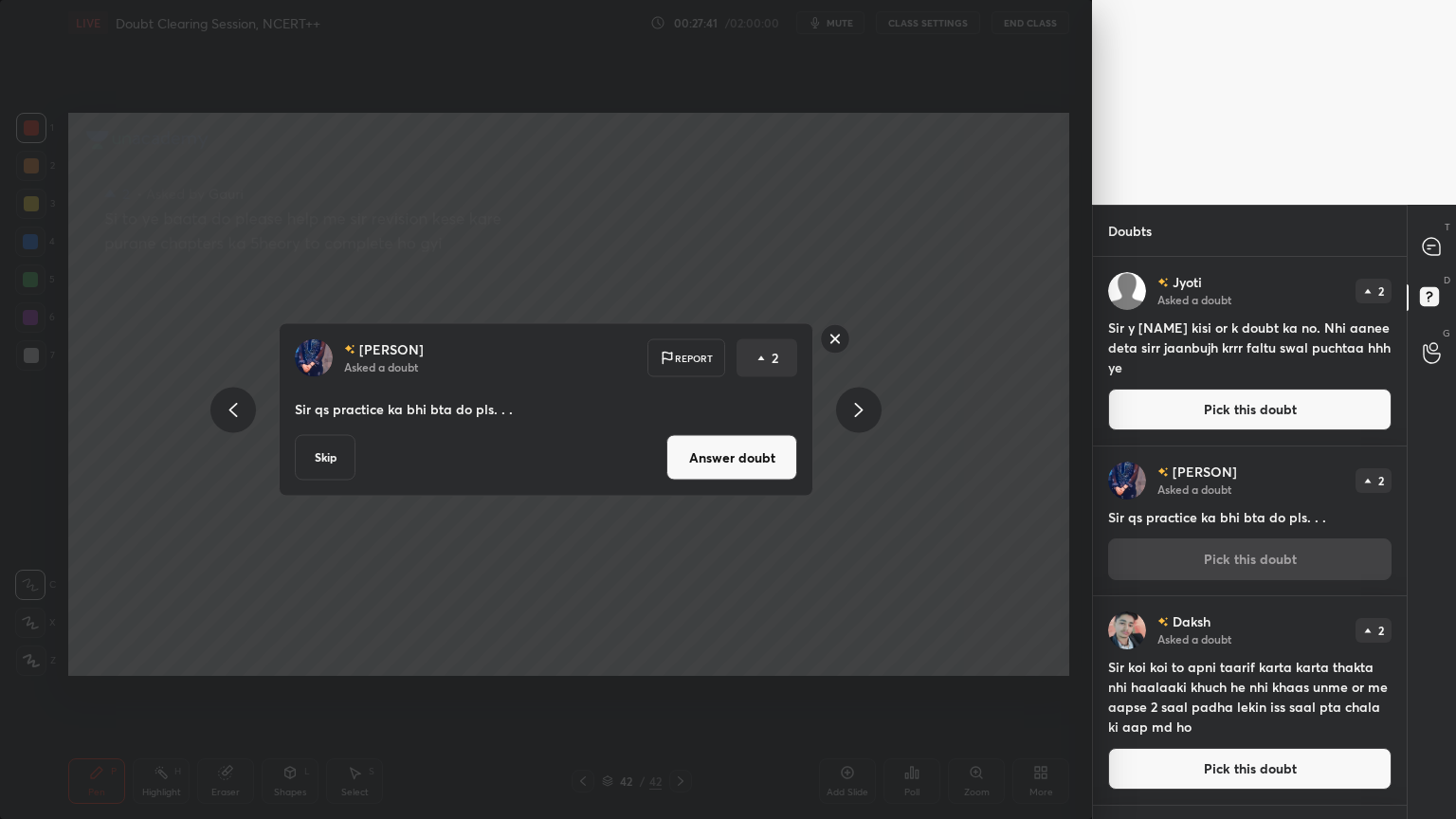 click on "Answer doubt" at bounding box center [732, 458] 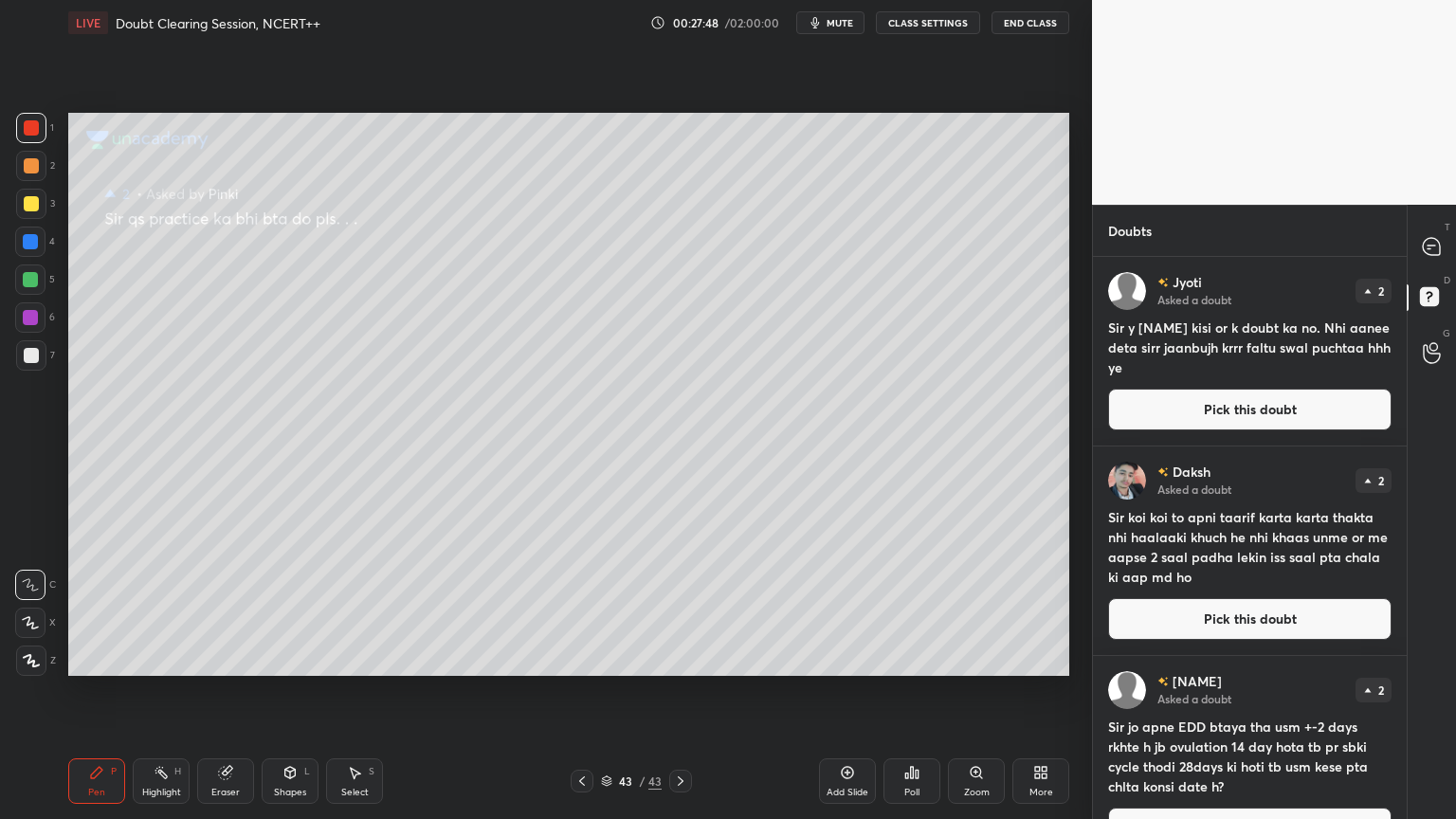 click on "Pick this doubt" at bounding box center [1249, 410] 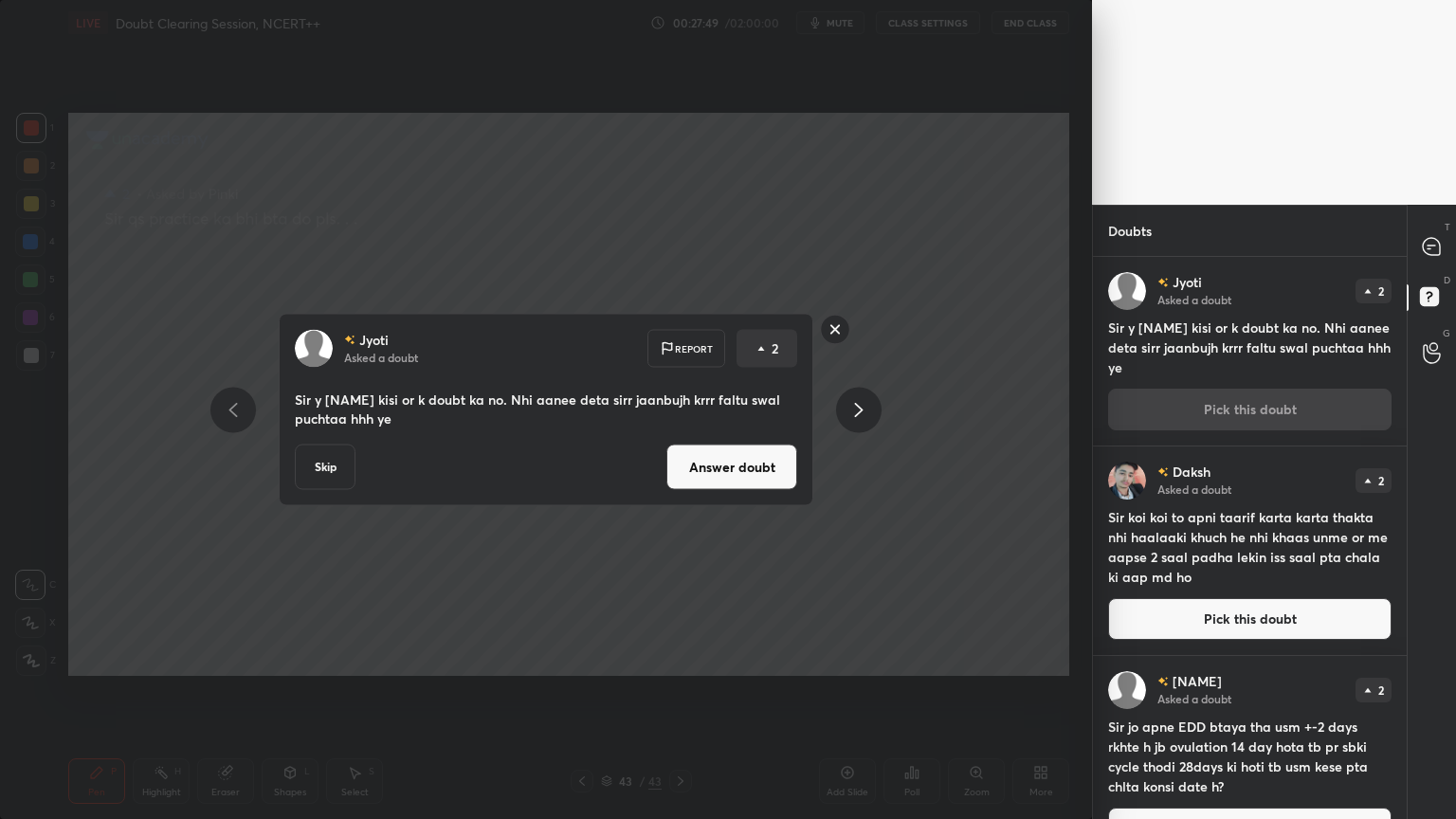 click on "Answer doubt" at bounding box center [732, 467] 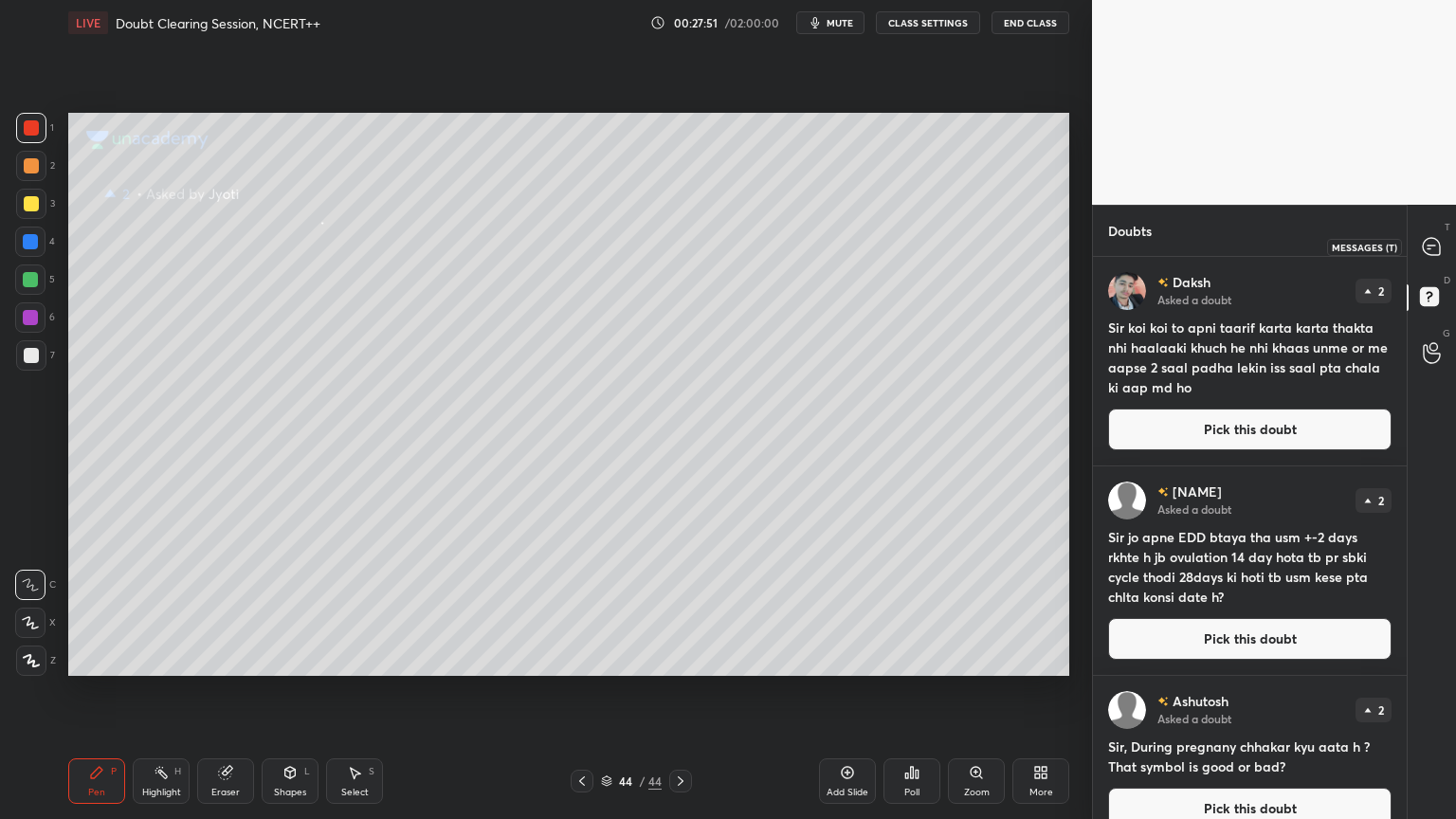 click 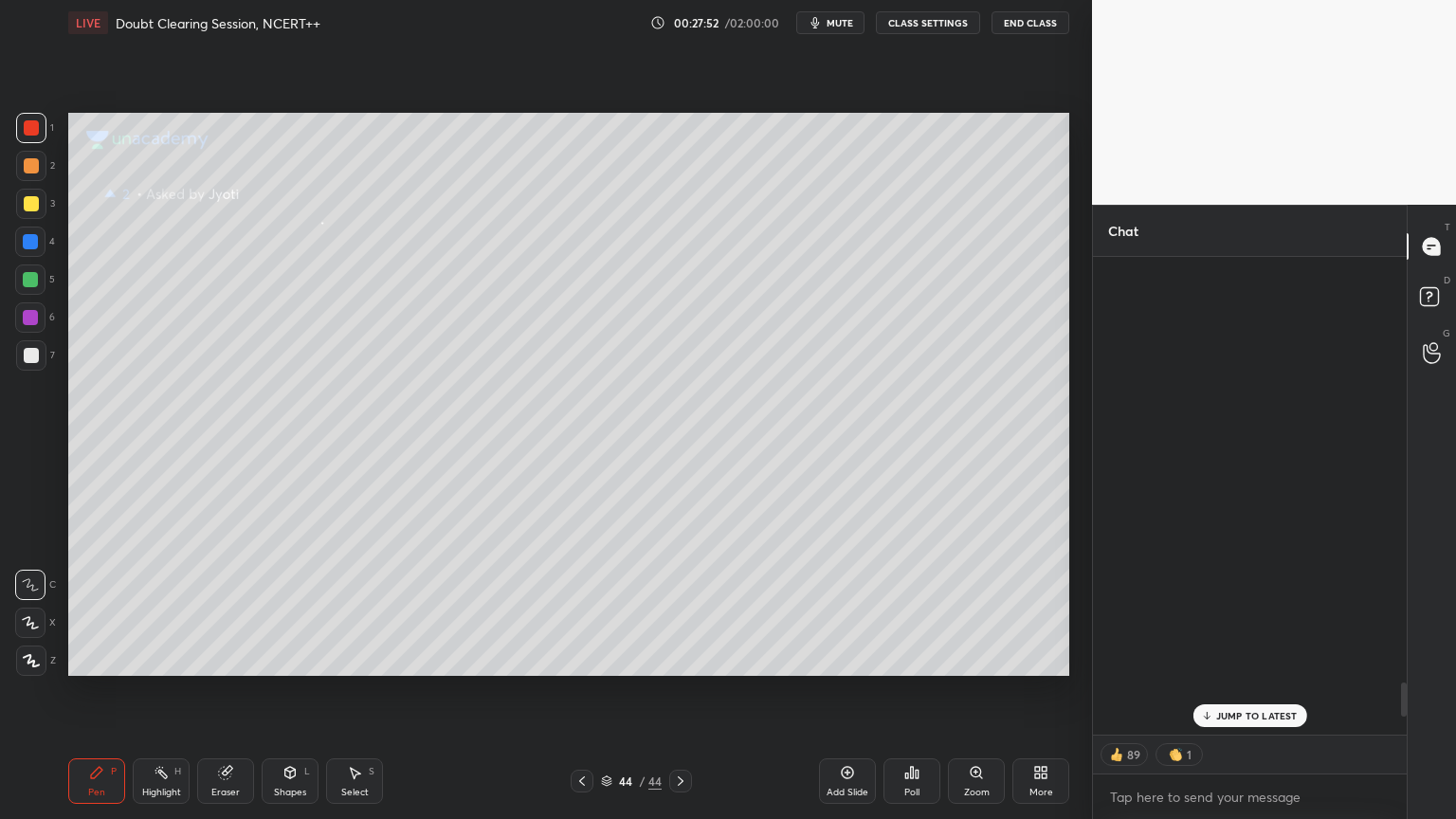 scroll, scrollTop: 6015, scrollLeft: 0, axis: vertical 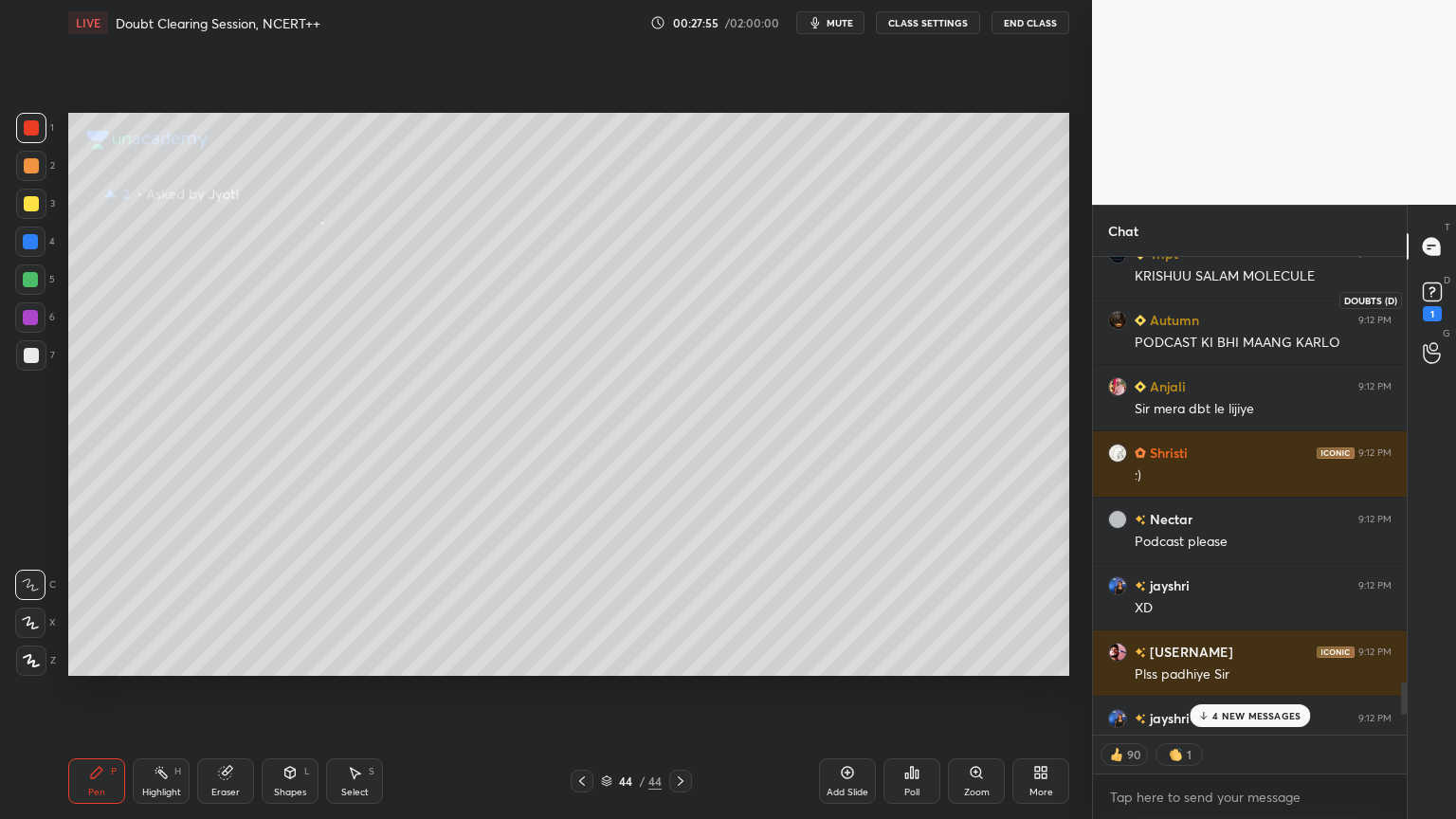 click 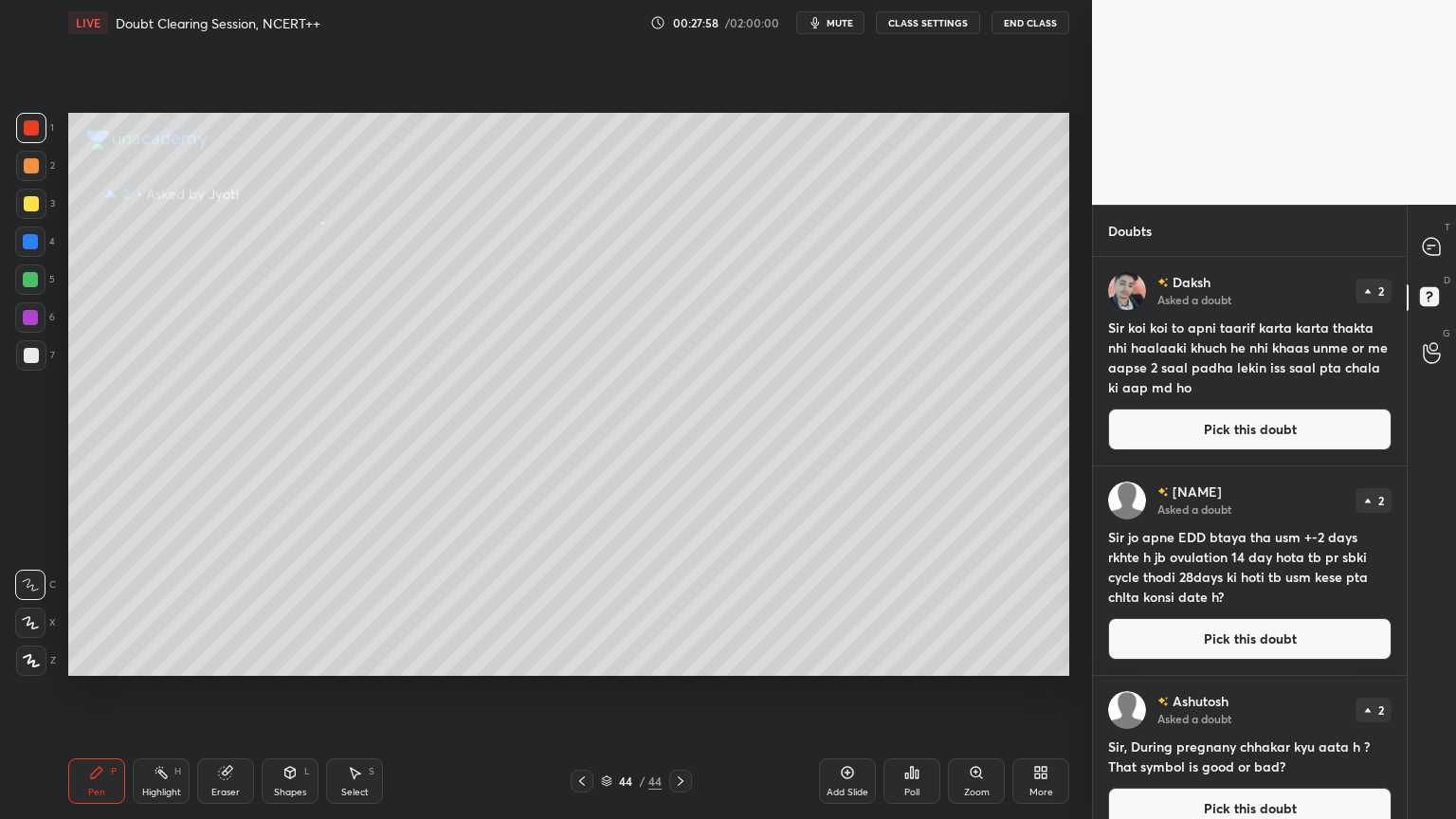 click on "Pick this doubt" at bounding box center [1249, 429] 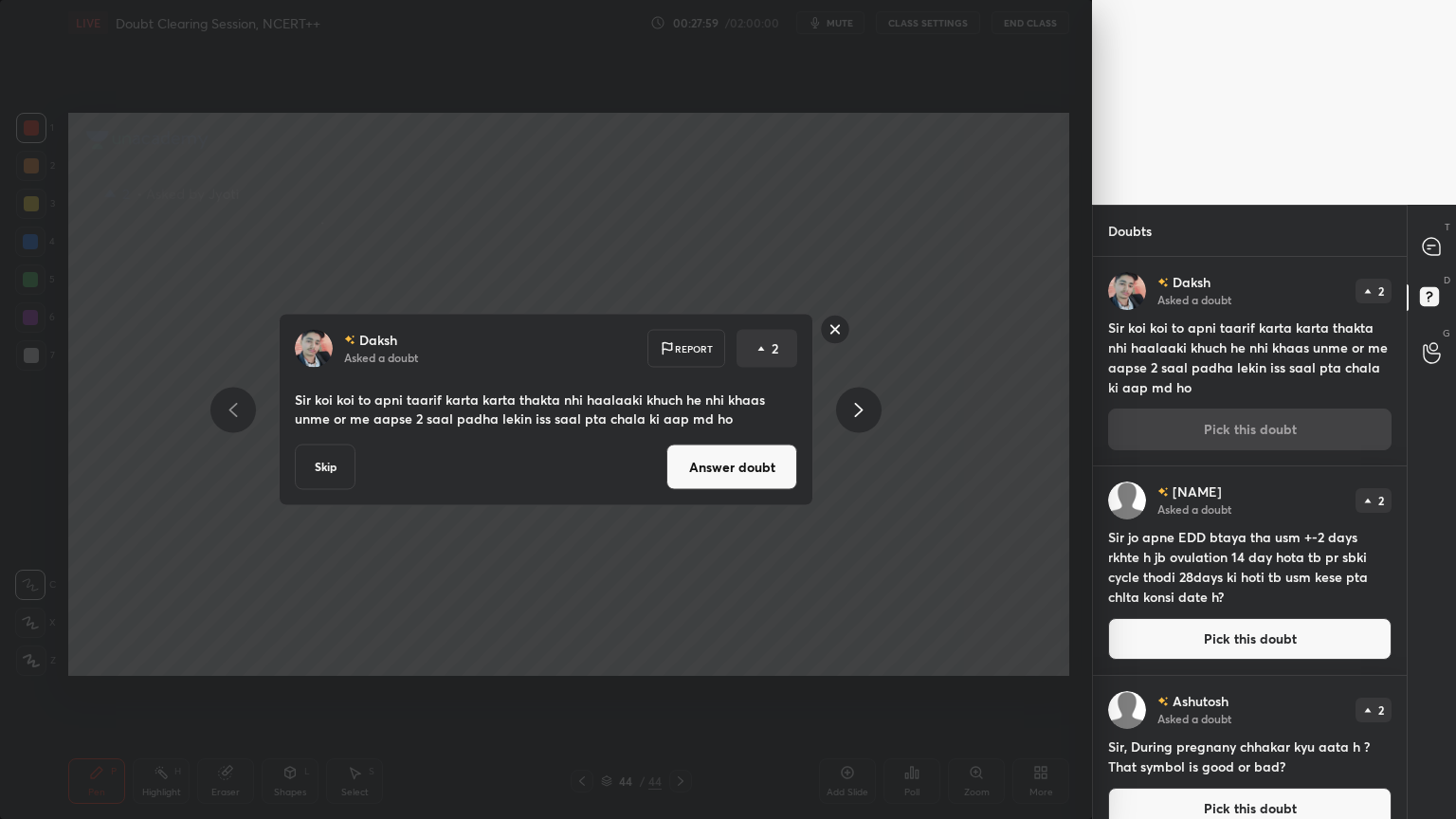 click on "Answer doubt" at bounding box center [732, 467] 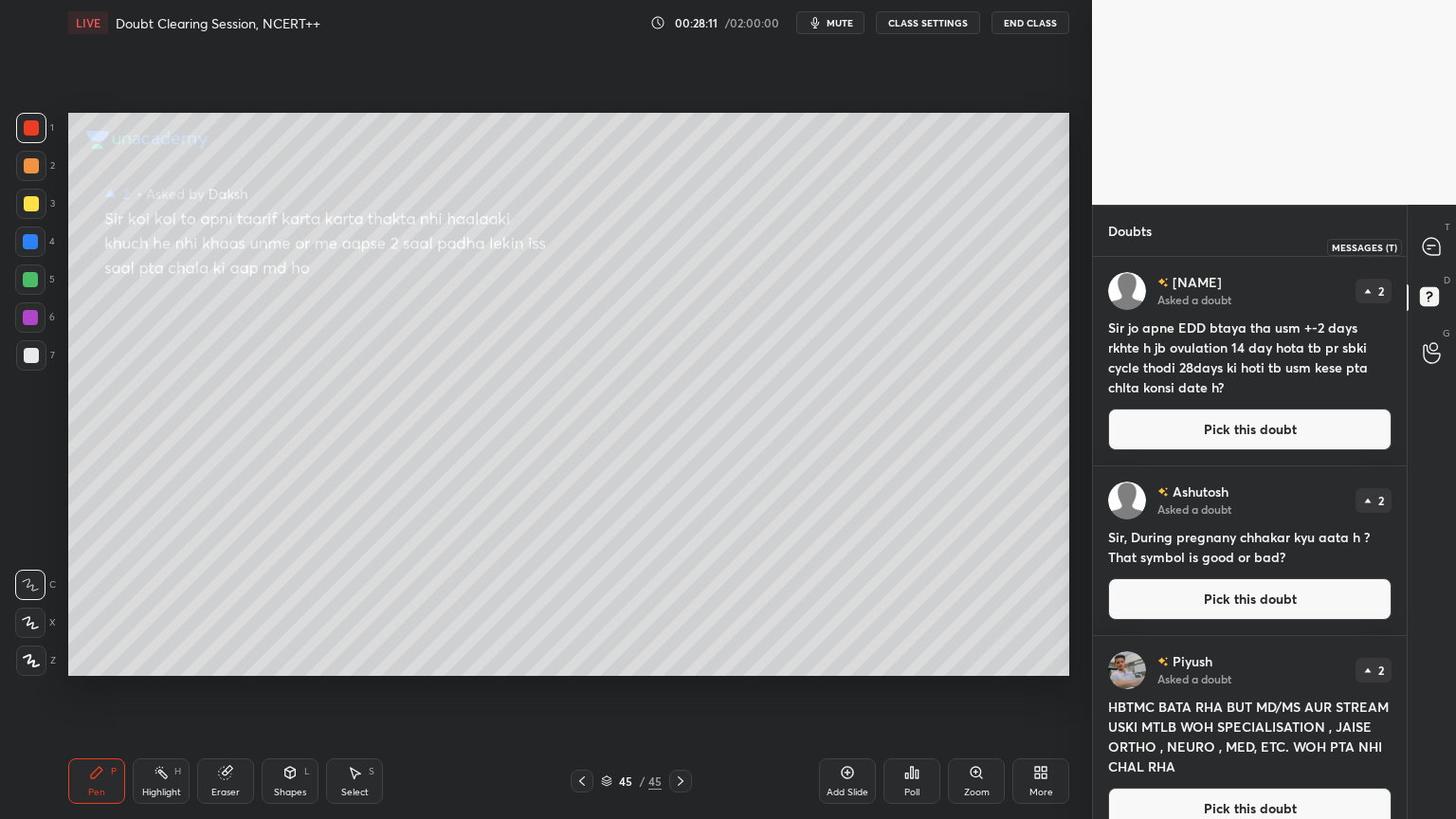 click 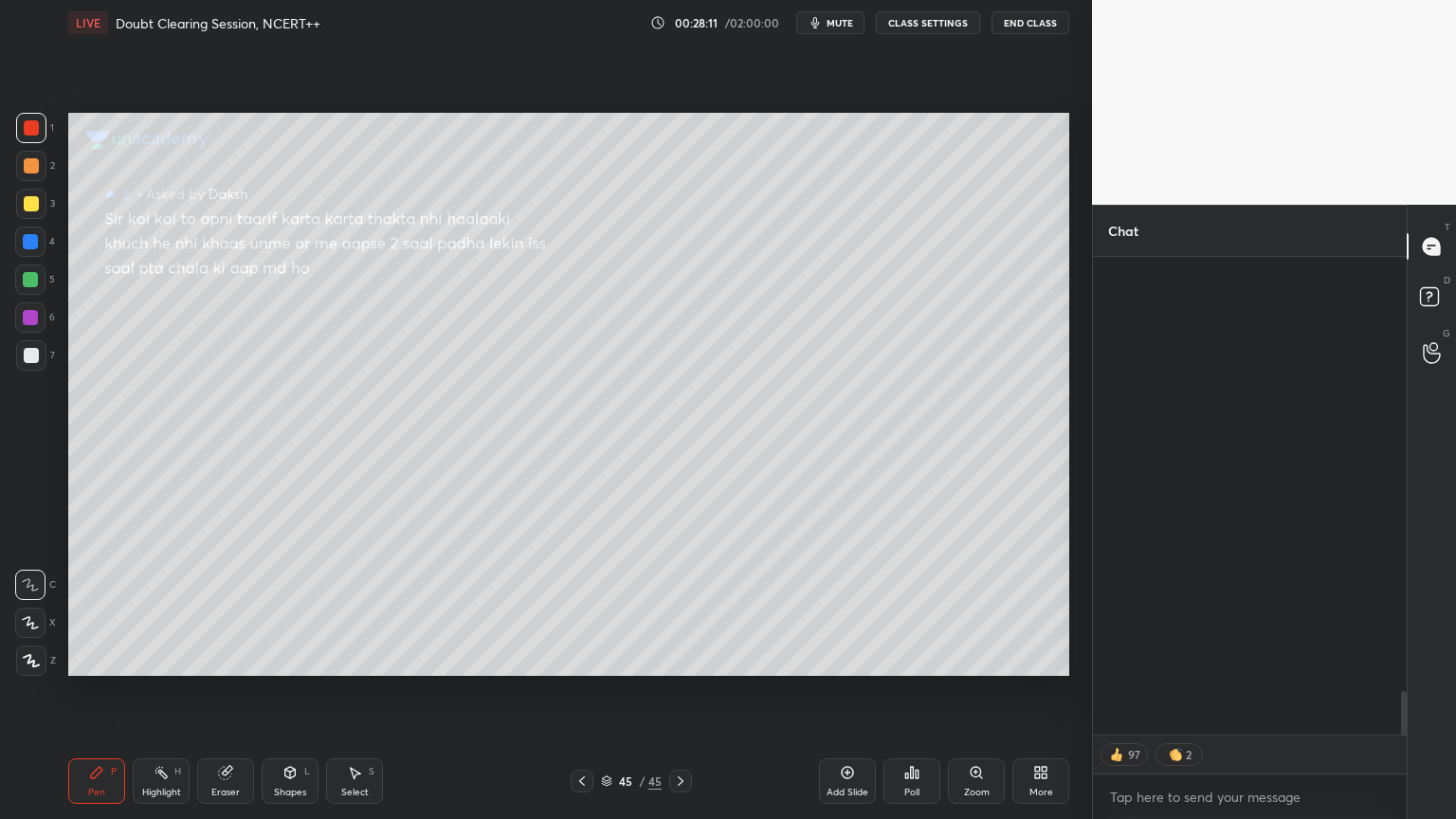 scroll, scrollTop: 7837, scrollLeft: 0, axis: vertical 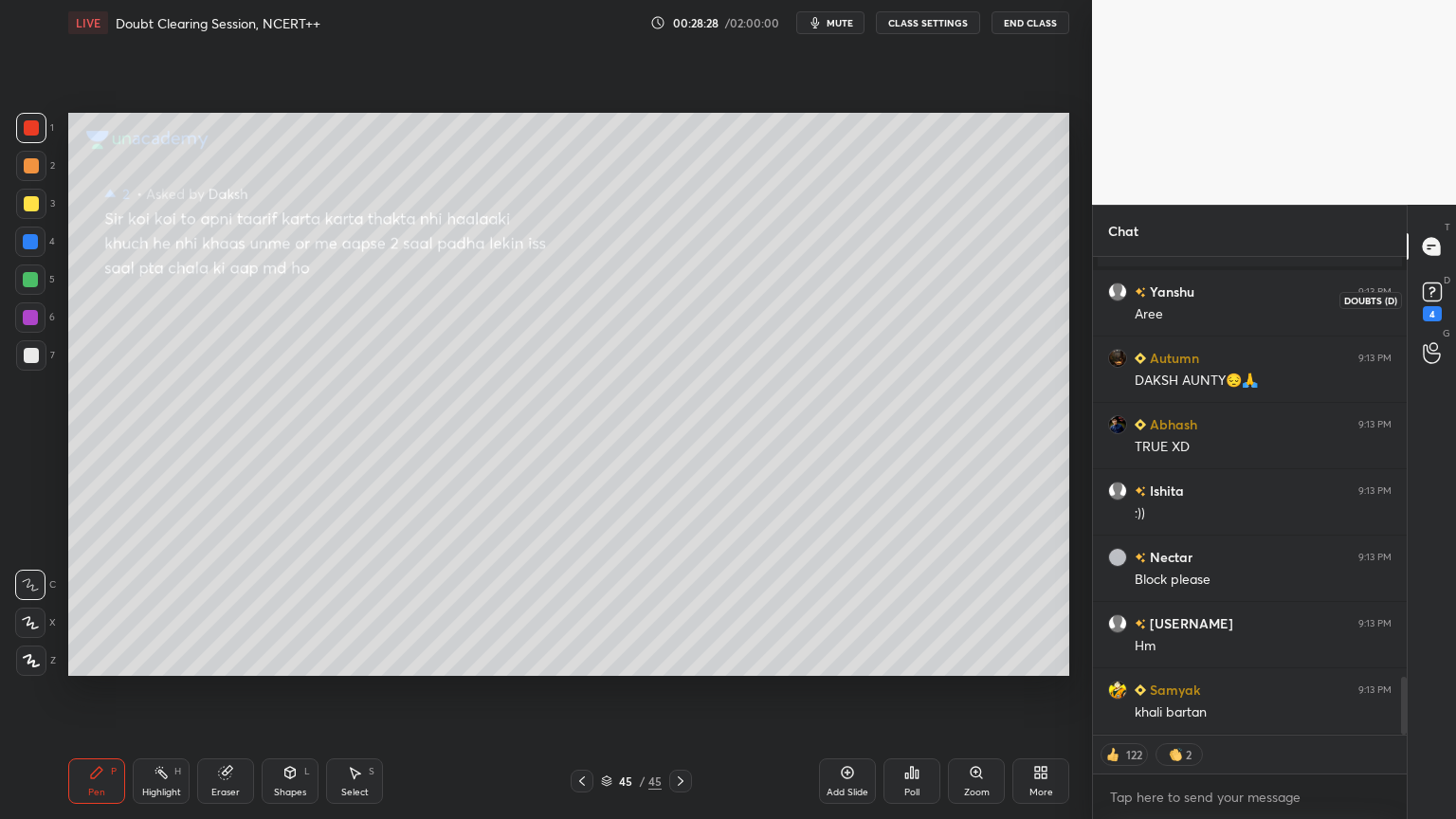click 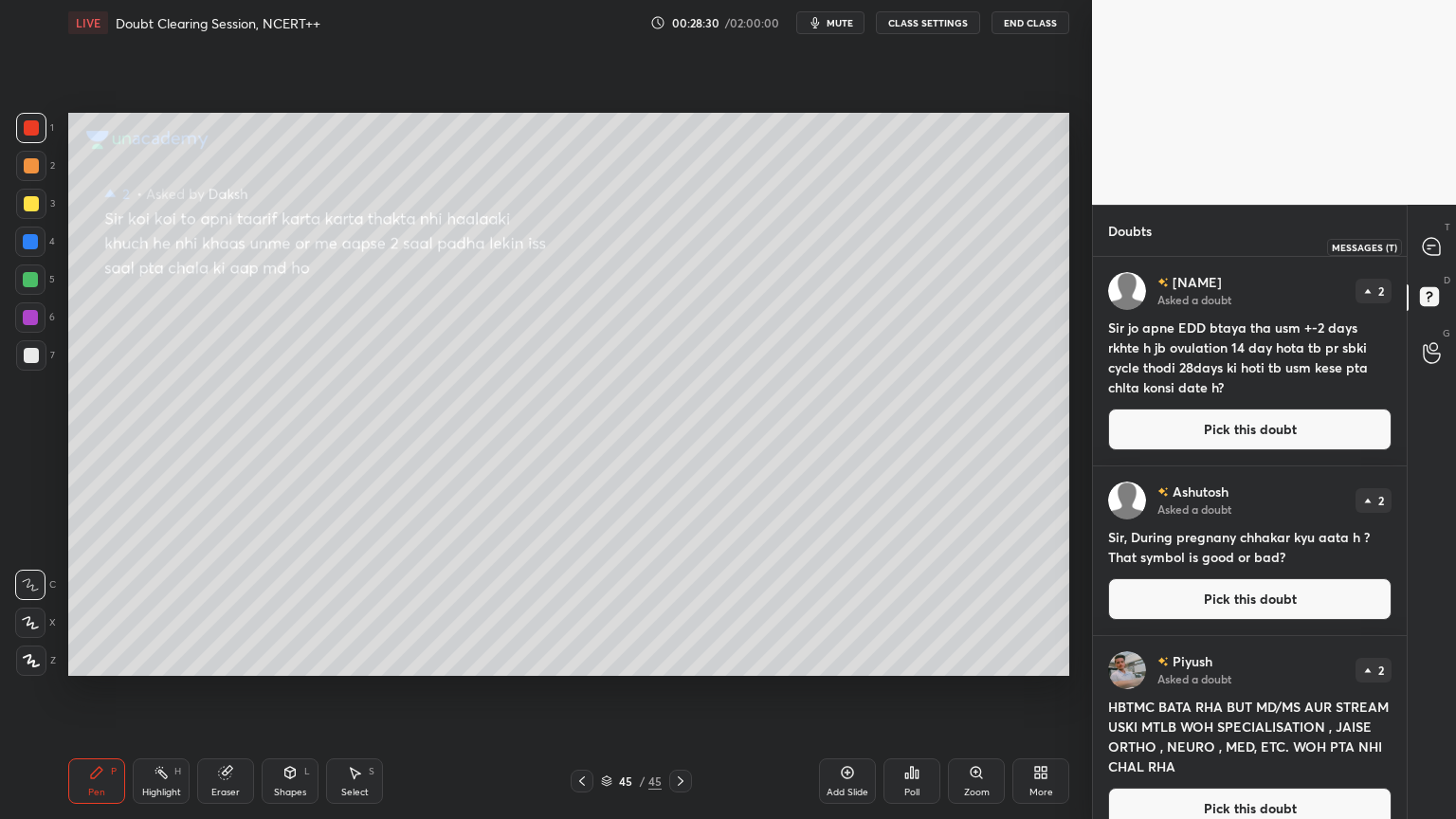 click 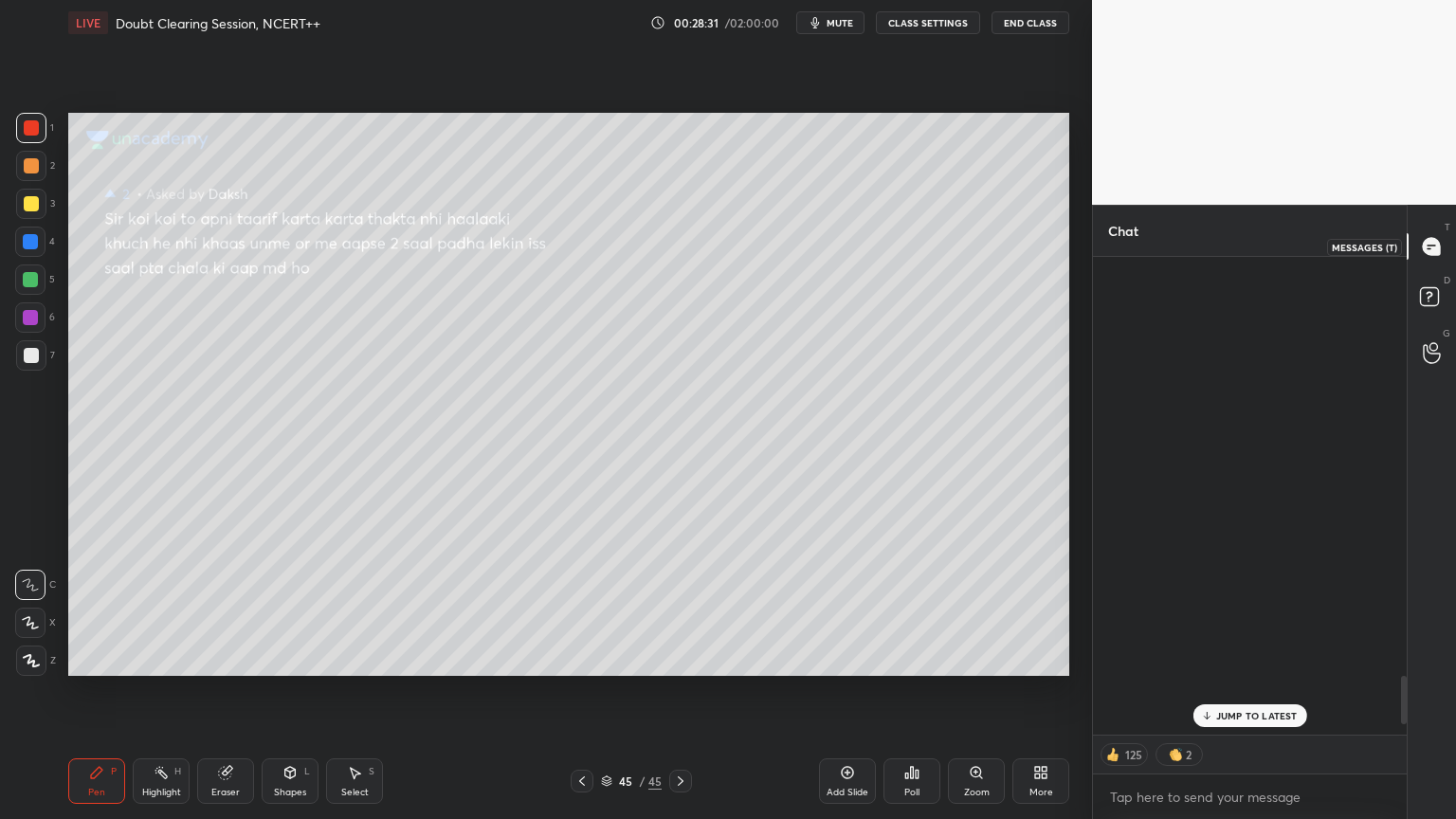 scroll, scrollTop: 4158, scrollLeft: 0, axis: vertical 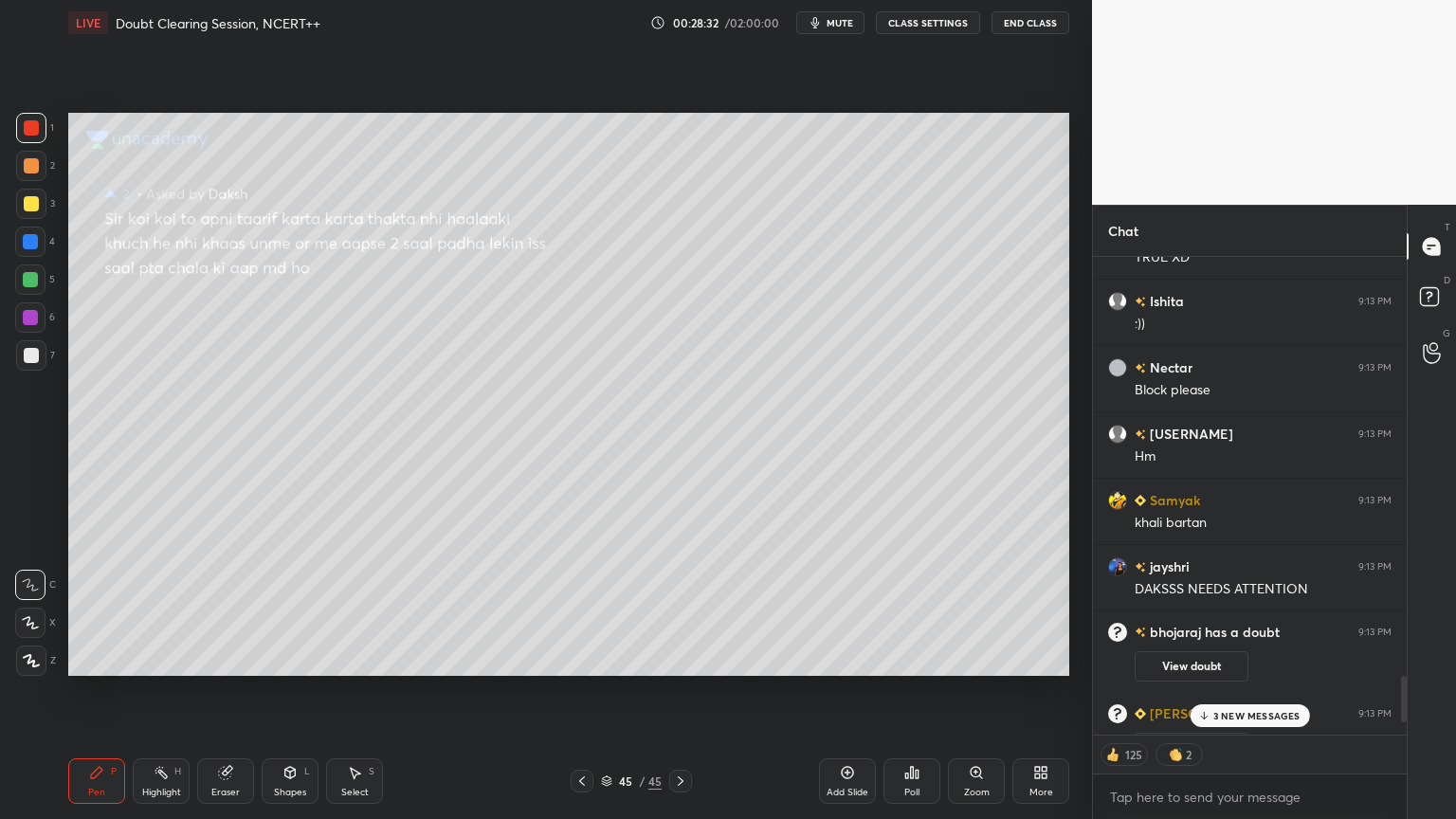drag, startPoint x: 1245, startPoint y: 713, endPoint x: 1232, endPoint y: 721, distance: 15.264338 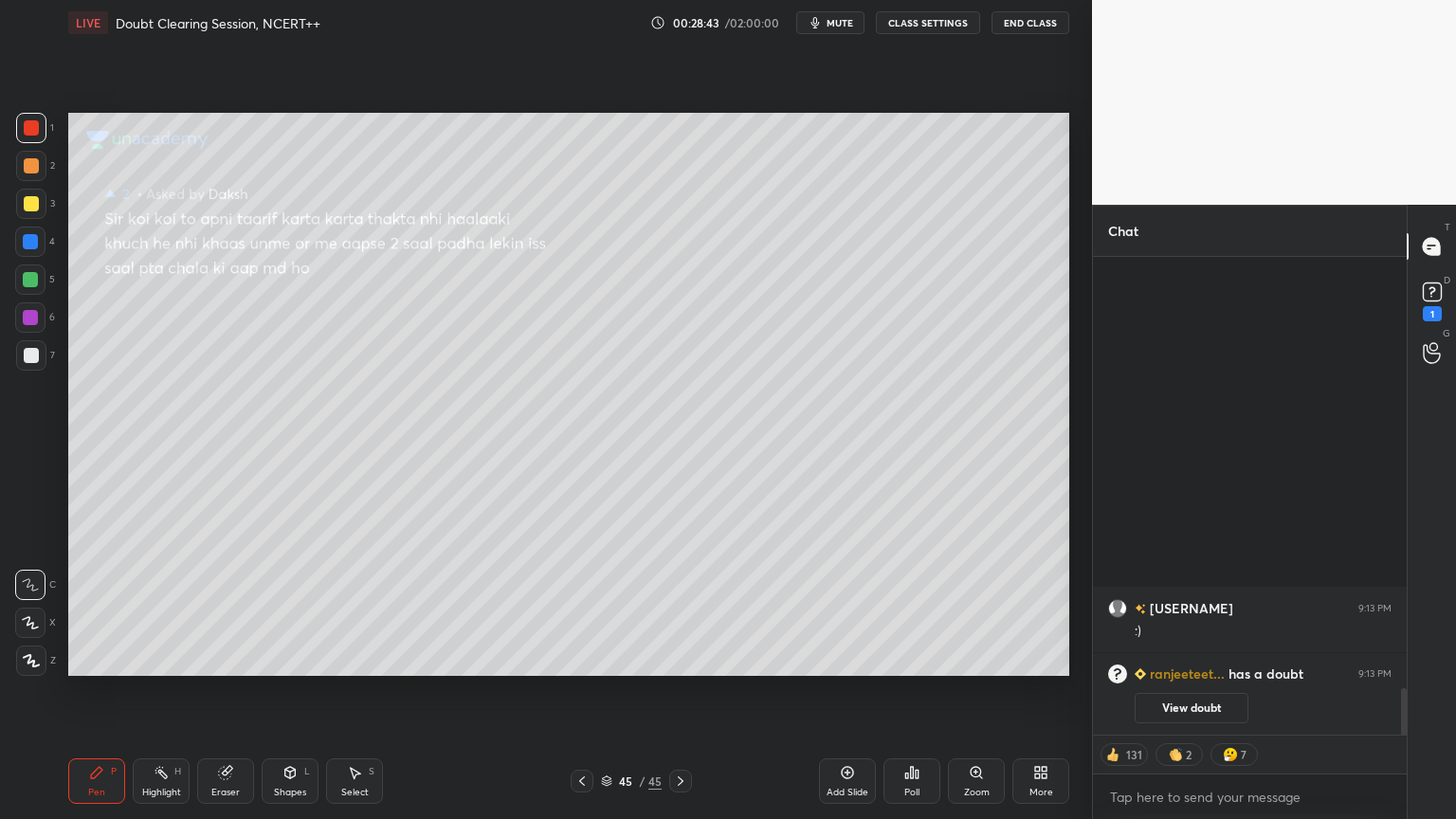 scroll, scrollTop: 2571, scrollLeft: 0, axis: vertical 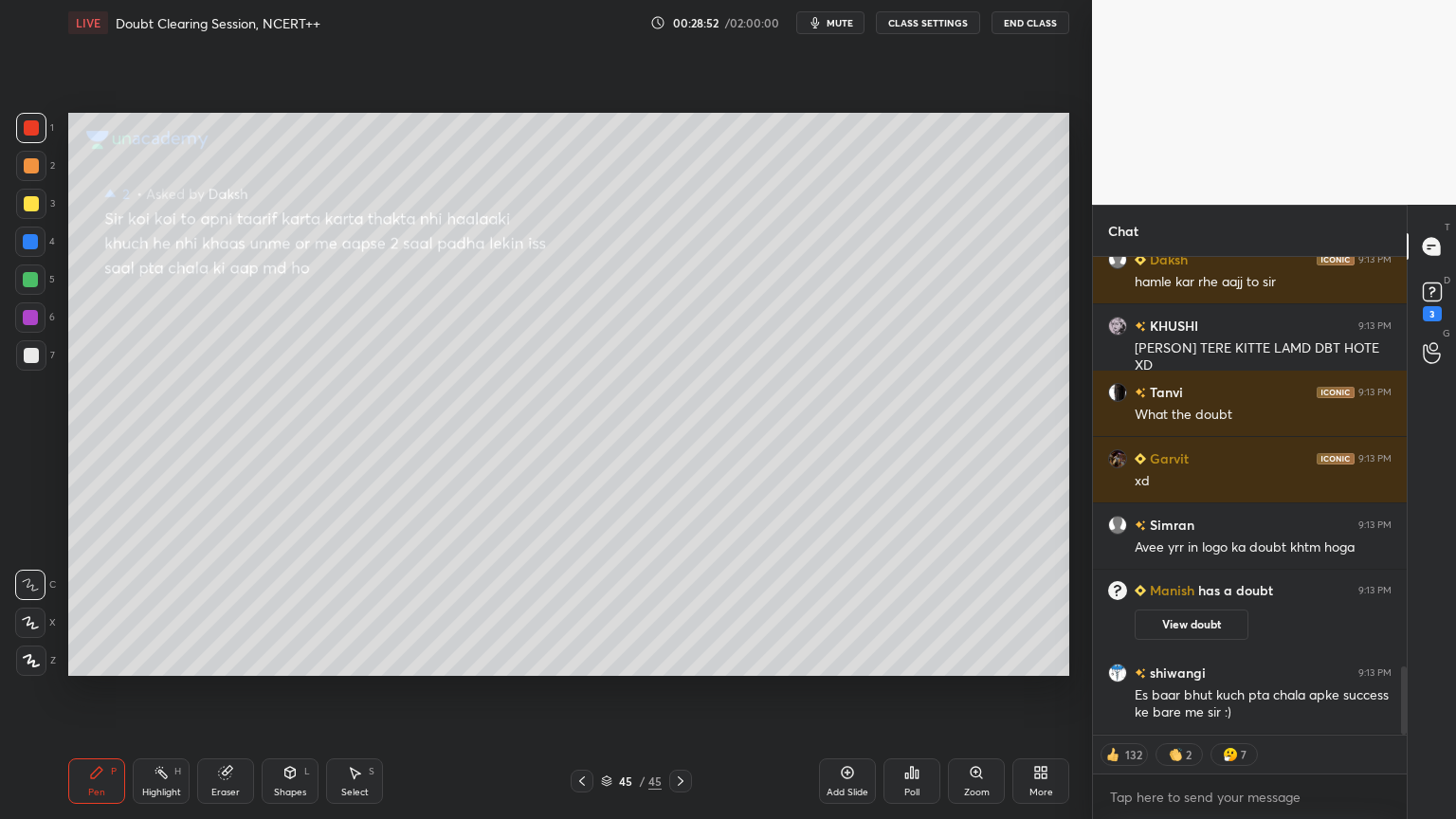 click 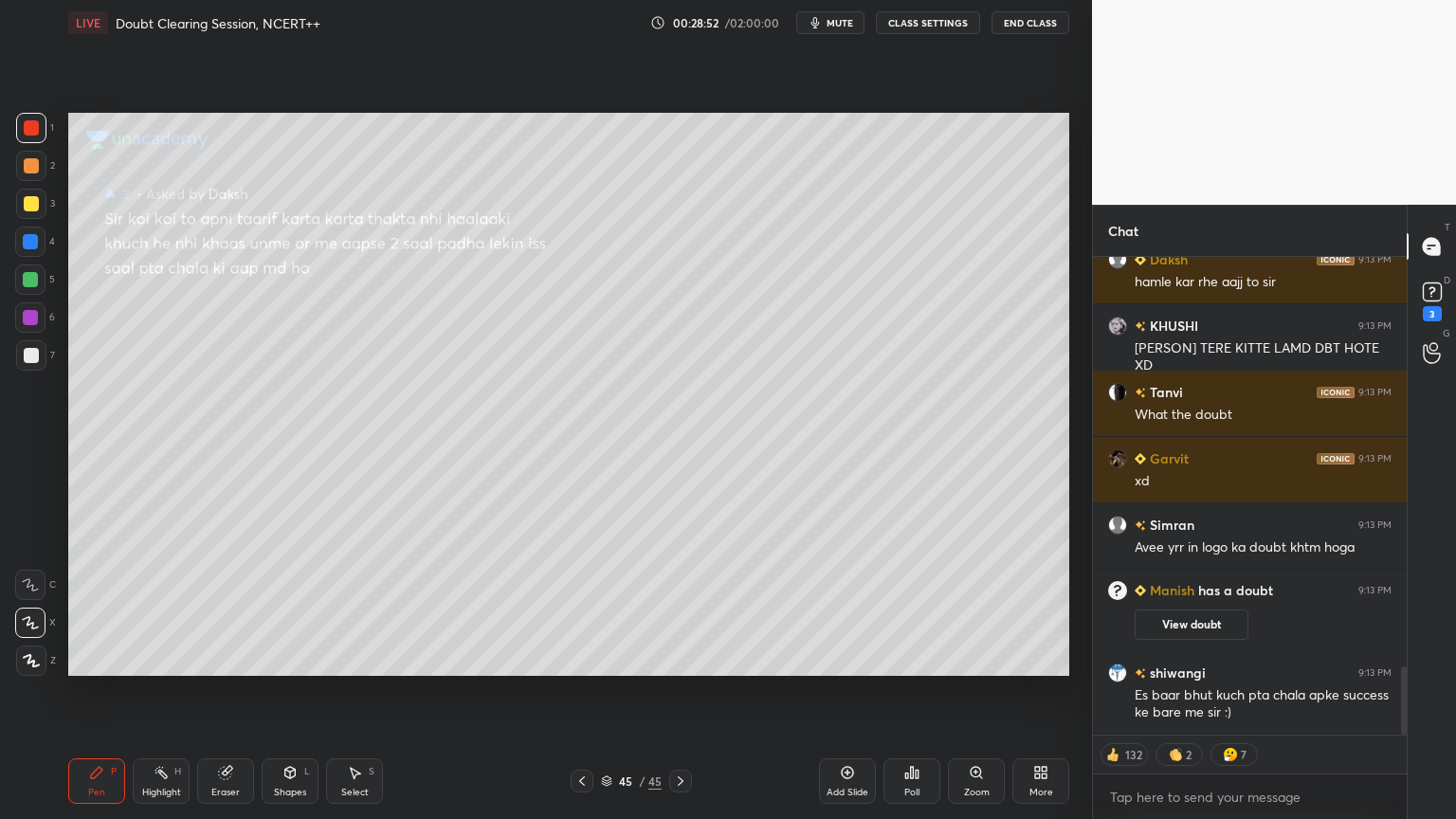 click 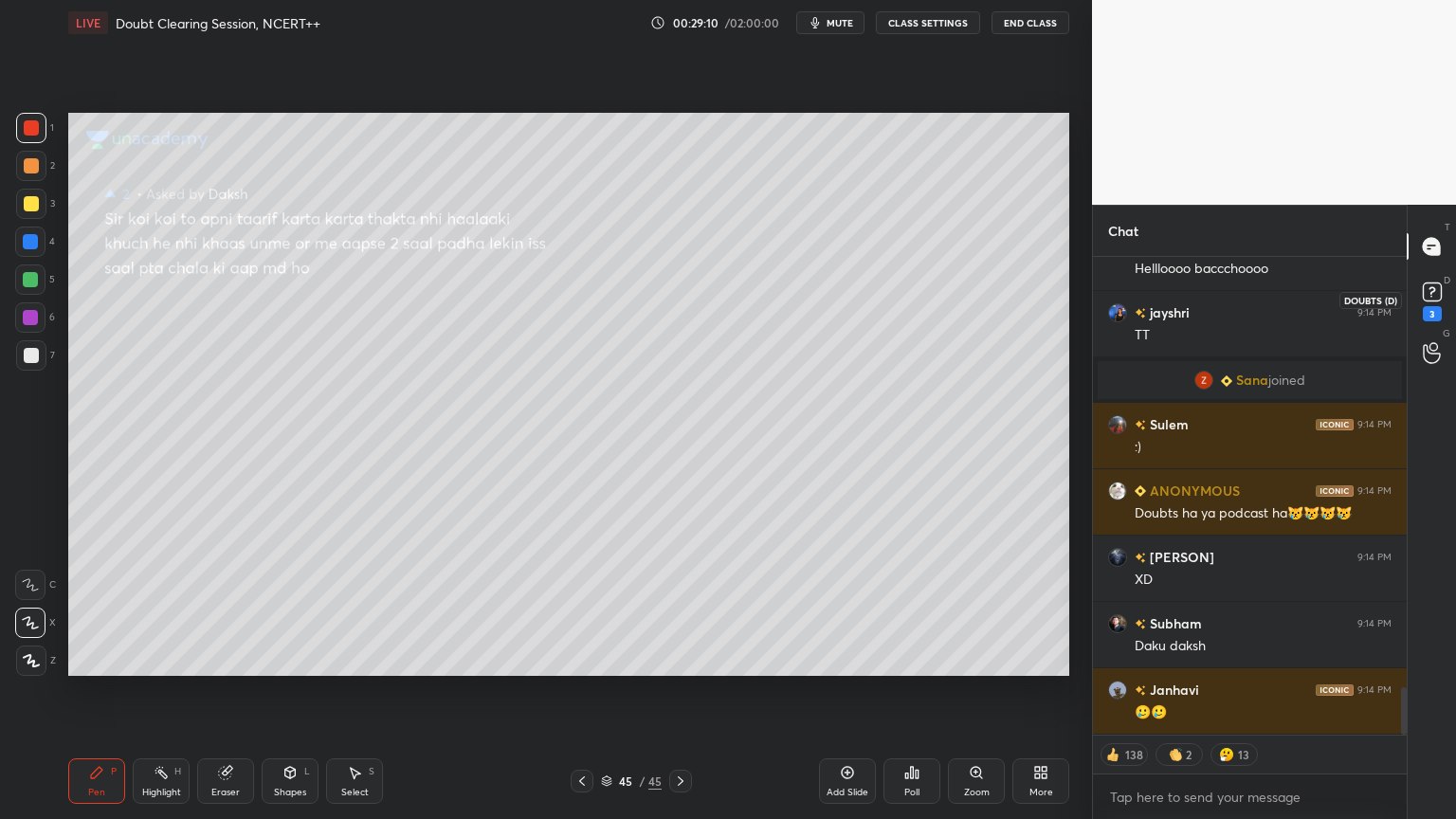 click 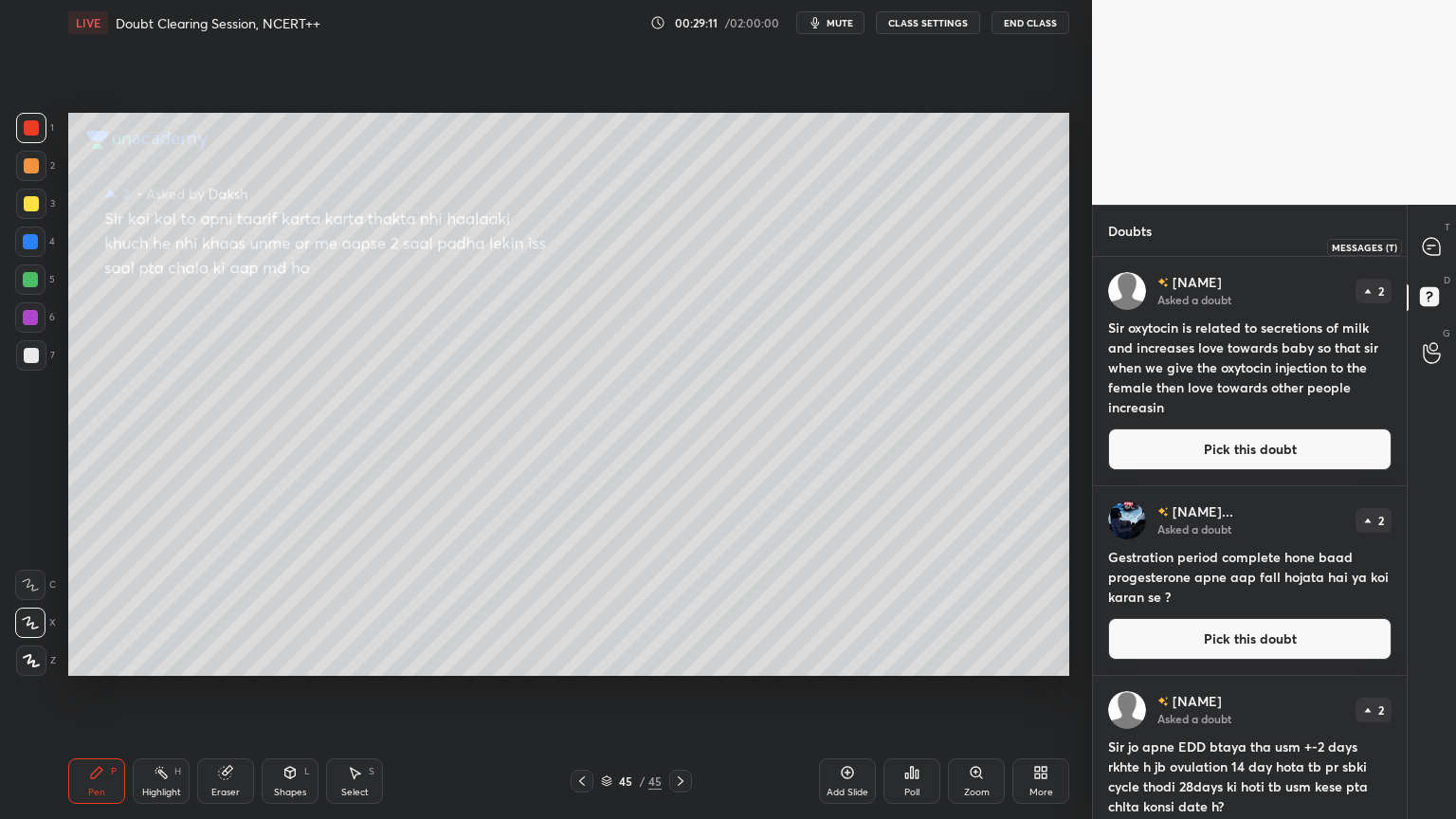 click at bounding box center (1432, 246) 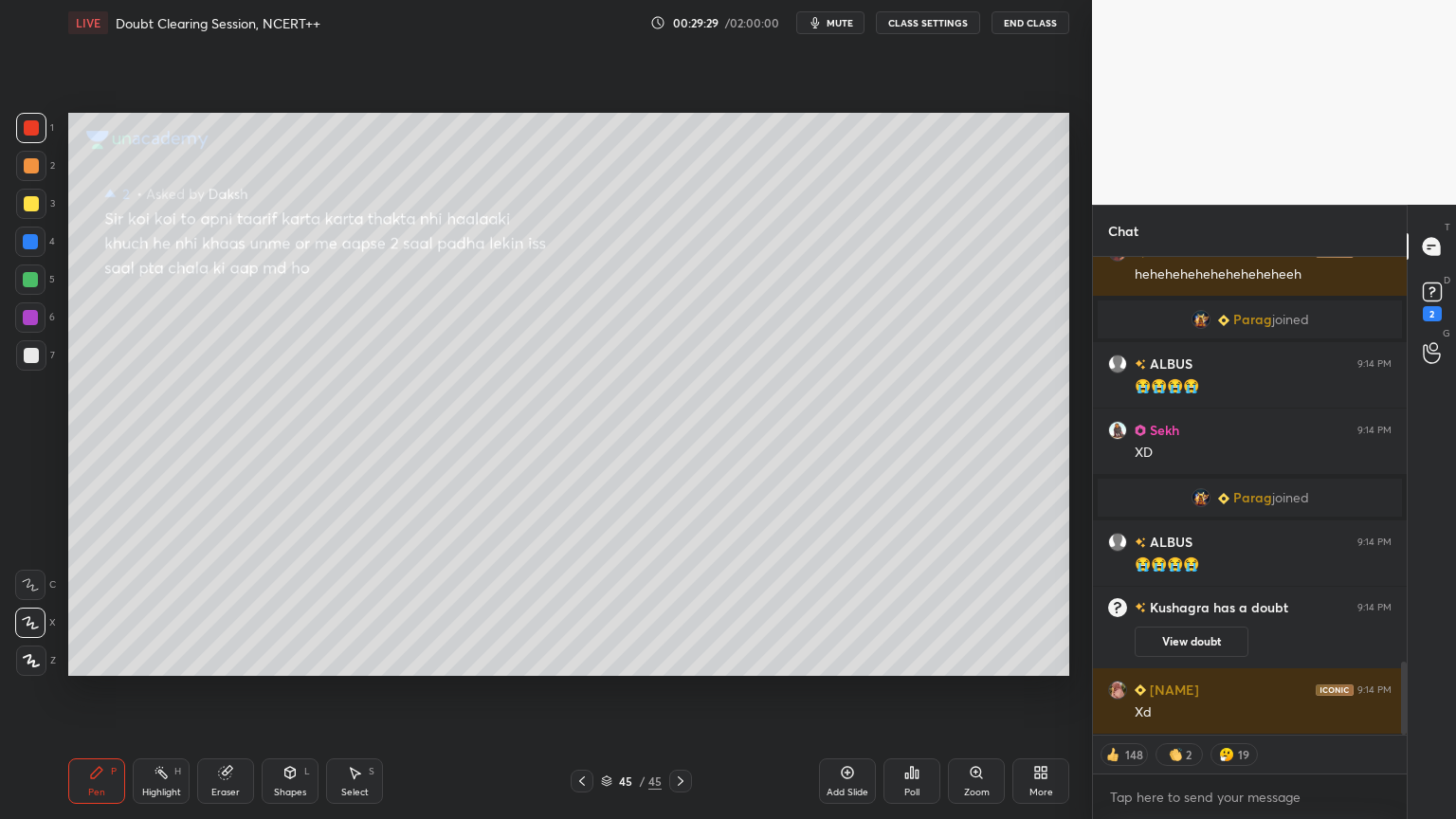 click at bounding box center (30, 280) 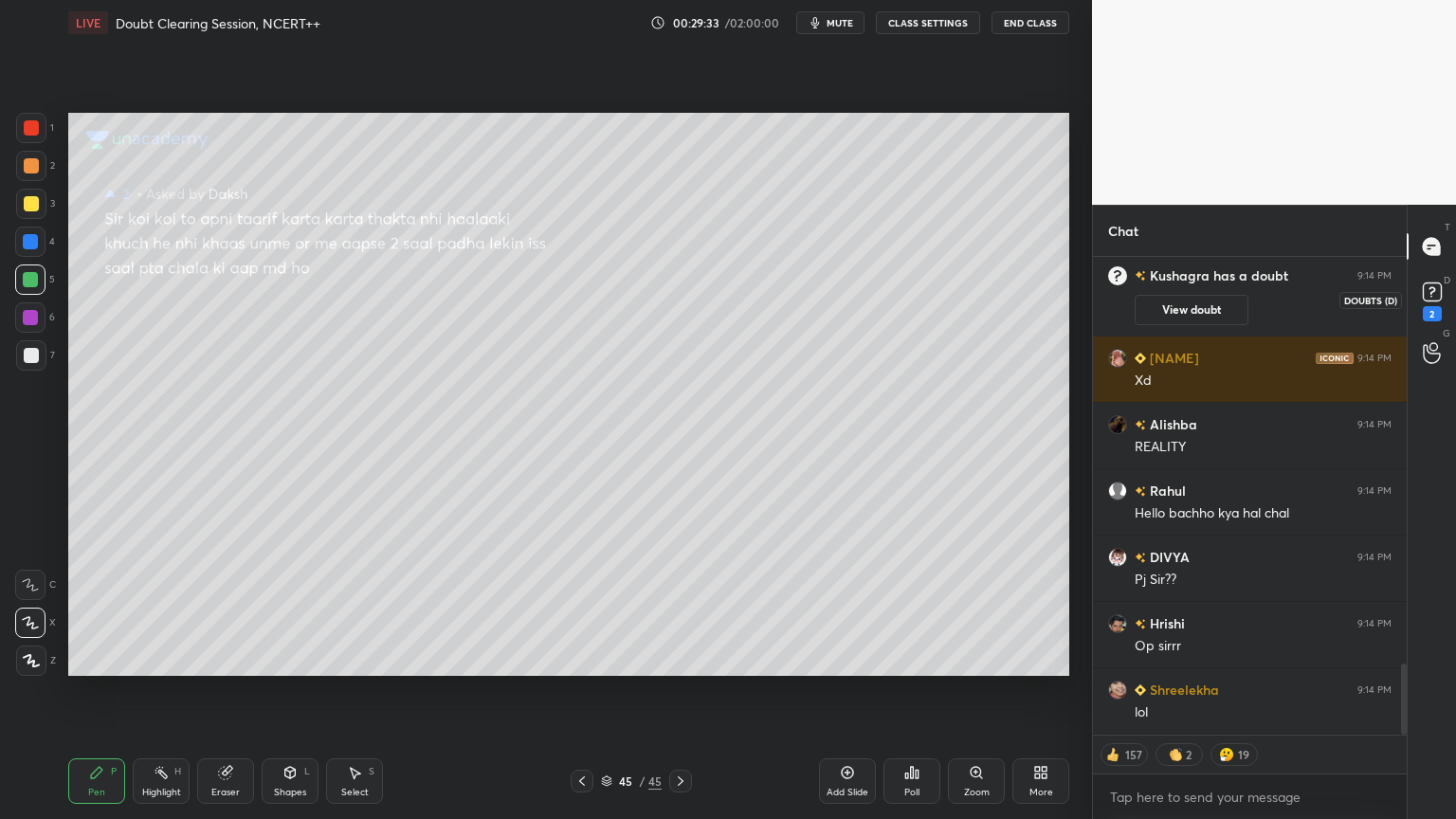 click 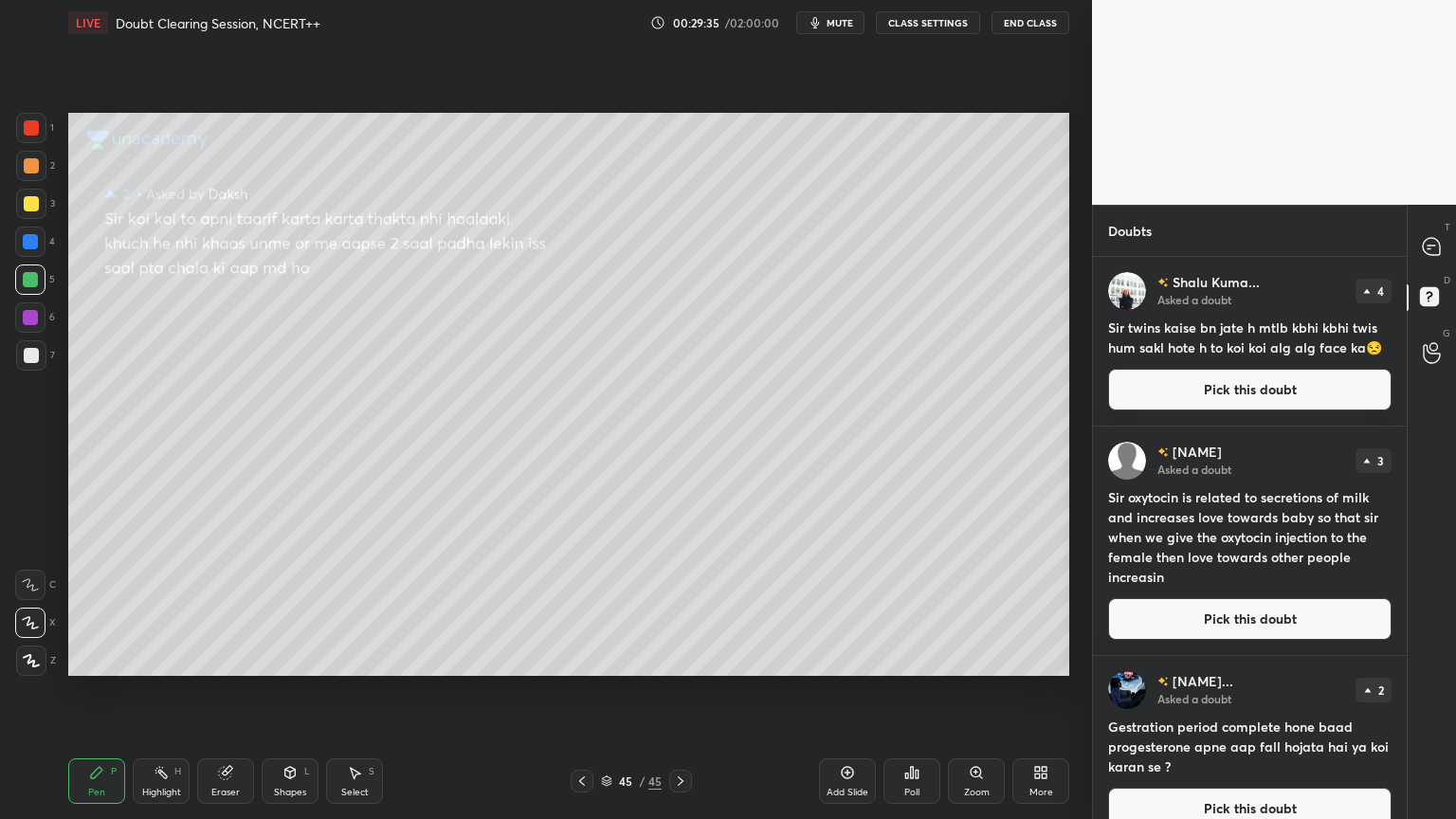 click on "Pick this doubt" at bounding box center (1249, 390) 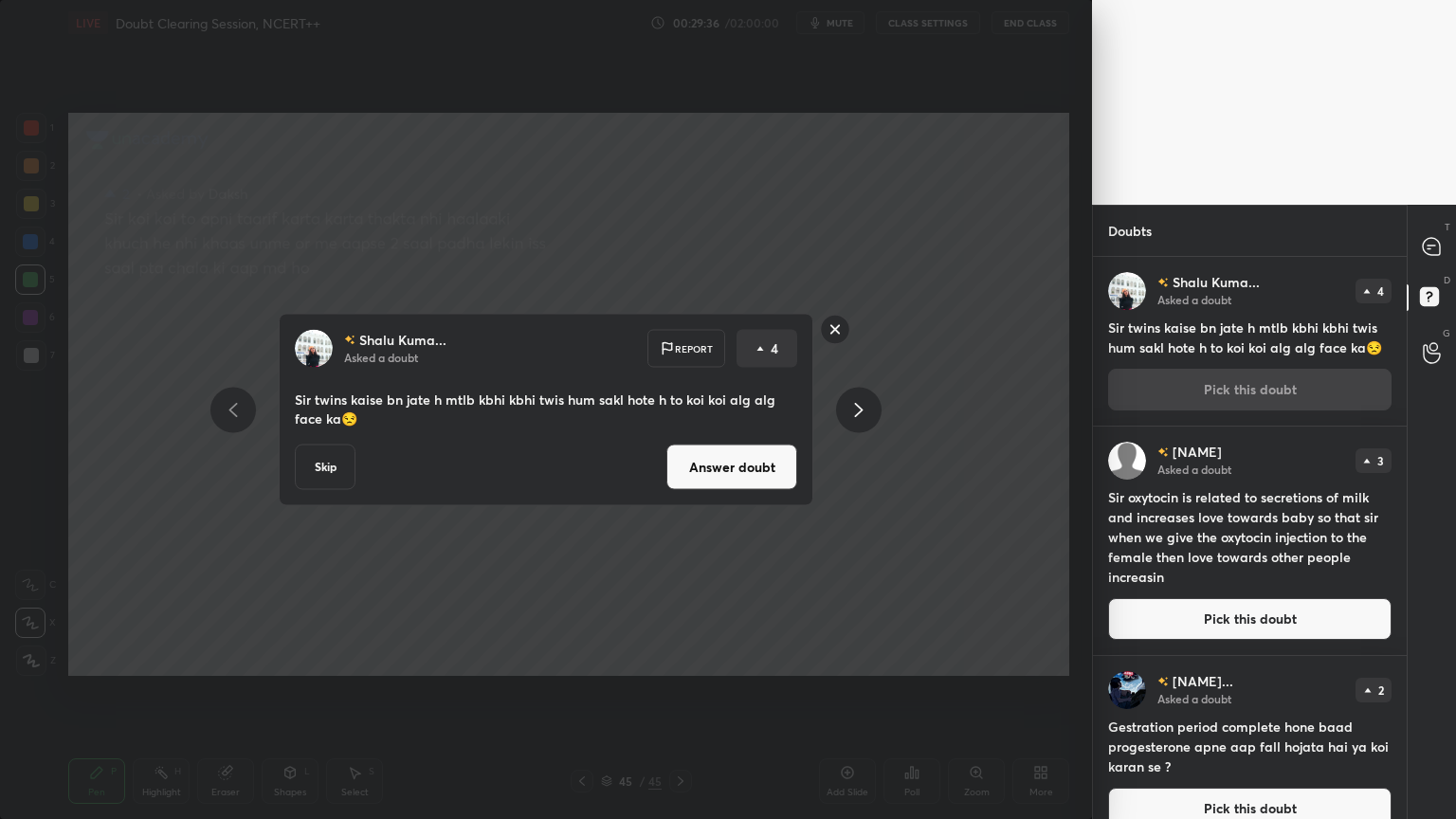 click on "Answer doubt" at bounding box center (732, 467) 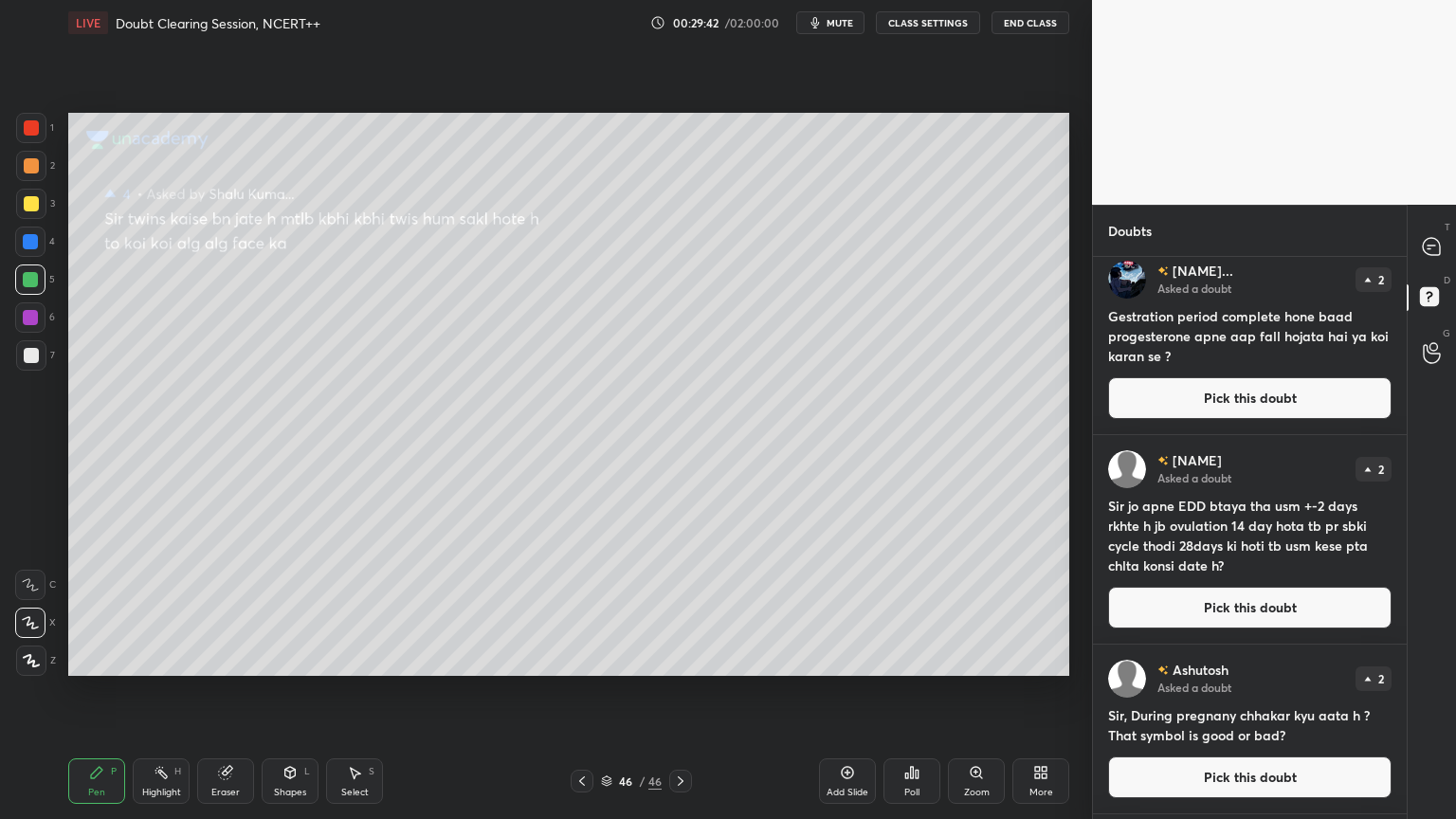 click on "D Doubts (D)" at bounding box center [1431, 300] 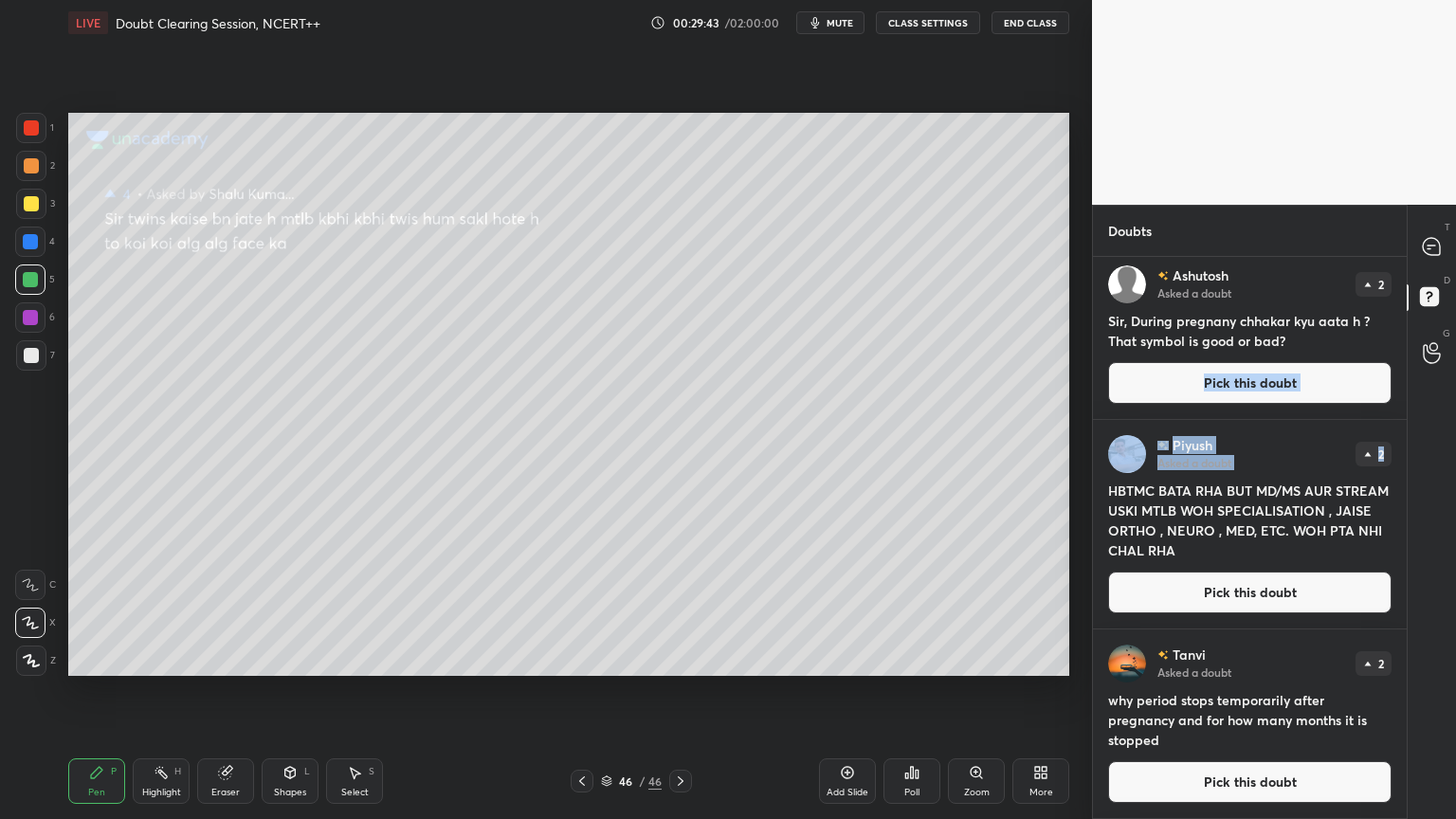 drag, startPoint x: 1398, startPoint y: 353, endPoint x: 1393, endPoint y: 419, distance: 66.189123 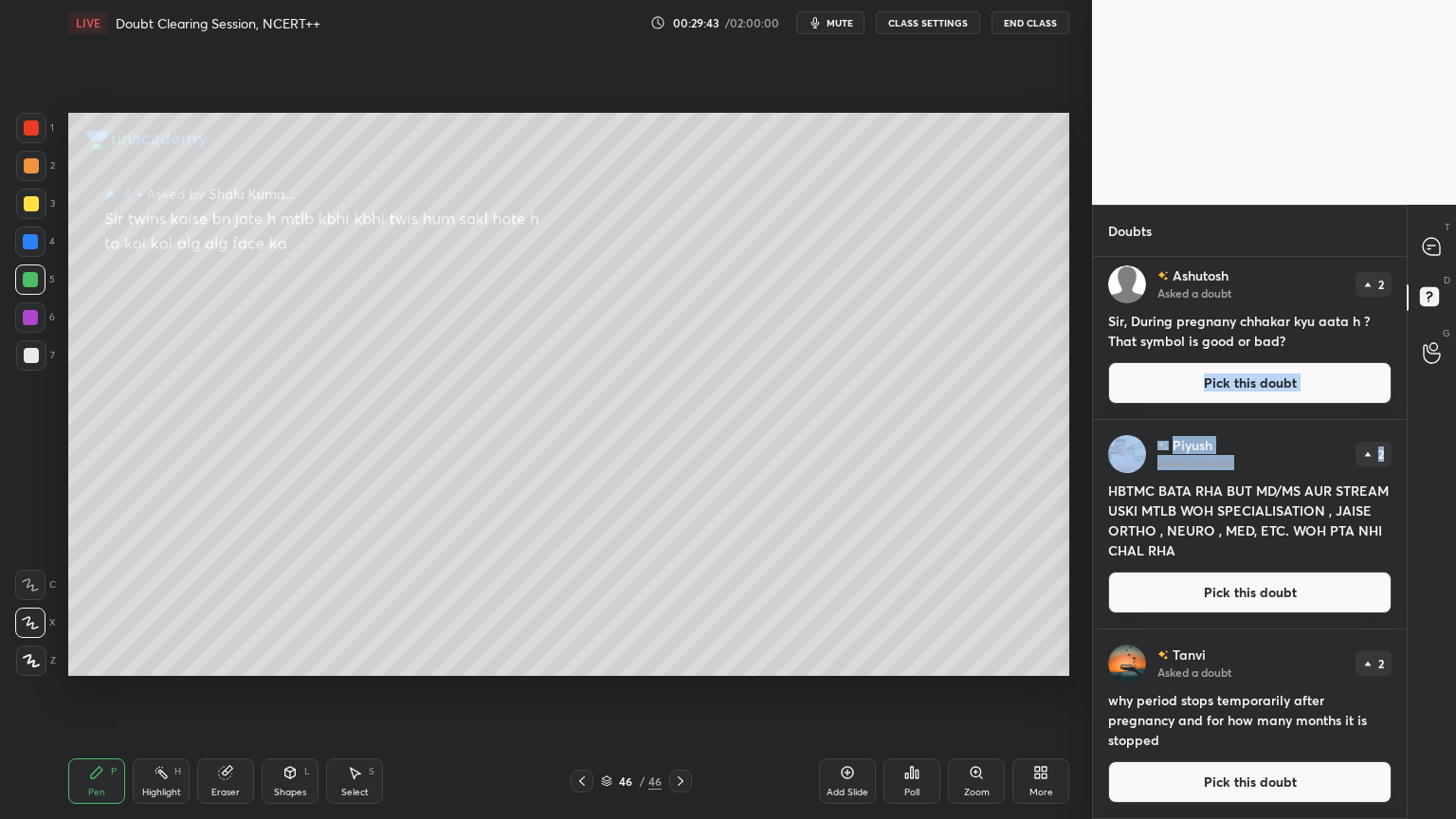 click on "Kanishka Asked a doubt 2 Sir jo apne EDD btaya tha usm +-2 days rkhte h jb ovulation 14 day hota tb pr sbki cycle thodi 28days ki hoti tb usm kese pta chlta konsi date h? Pick this doubt Ashutosh Asked a doubt 2 Sir, During pregnany chhakar kyu aata h ?
That symbol is good or bad? Pick this doubt Piyush Asked a doubt 2 HBTMC BATA RHA BUT MD/MS AUR STREAM USKI MTLB WOH SPECIALISATION , JAISE ORTHO , NEURO , MED, ETC. WOH PTA NHI CHAL RHA Pick this doubt Tanvi Asked a doubt 2 why period stops temporarily after pregnancy and for how many months it is stopped Pick this doubt Asif Asked a doubt 2 If Type A spermatogonia were to all differentiate into Type B spermatogonia, what would be the long-term consequence on spermatogenesis? Can this ever happen in a human male? Pick this doubt Sonam Sant... Asked a doubt 2 Sir aapane team super six Aane Se Pahle jitne bhi chapters padh Aaye The Kya UN Sab ke Hamen recording dekhne padege? ya FIR aap unko Dobara padhaayenge? plz clearly bata dijiye. Pick this doubt Aakriti" at bounding box center [1249, 1901] 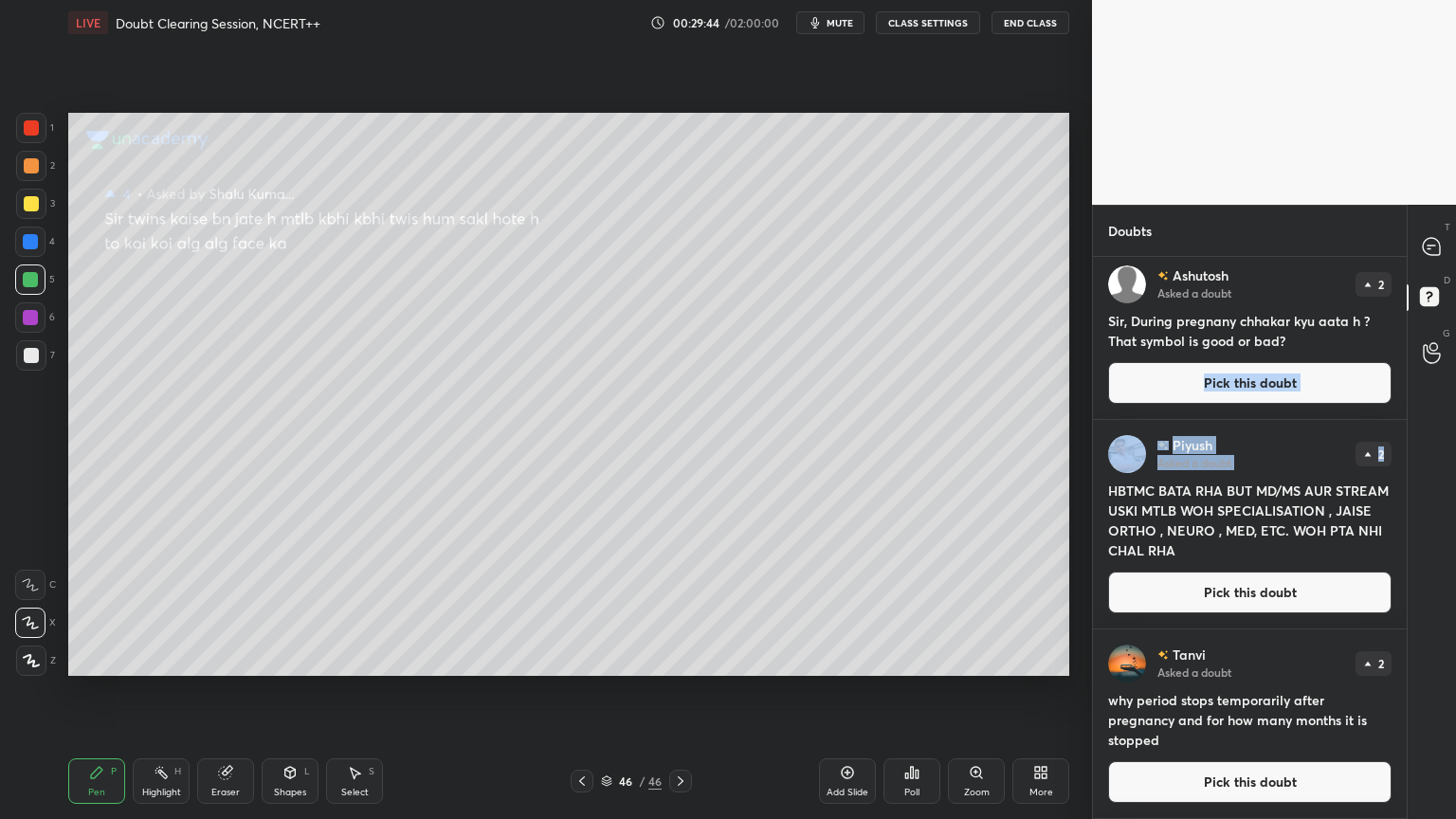 drag, startPoint x: 1406, startPoint y: 308, endPoint x: 1410, endPoint y: 348, distance: 40.199502 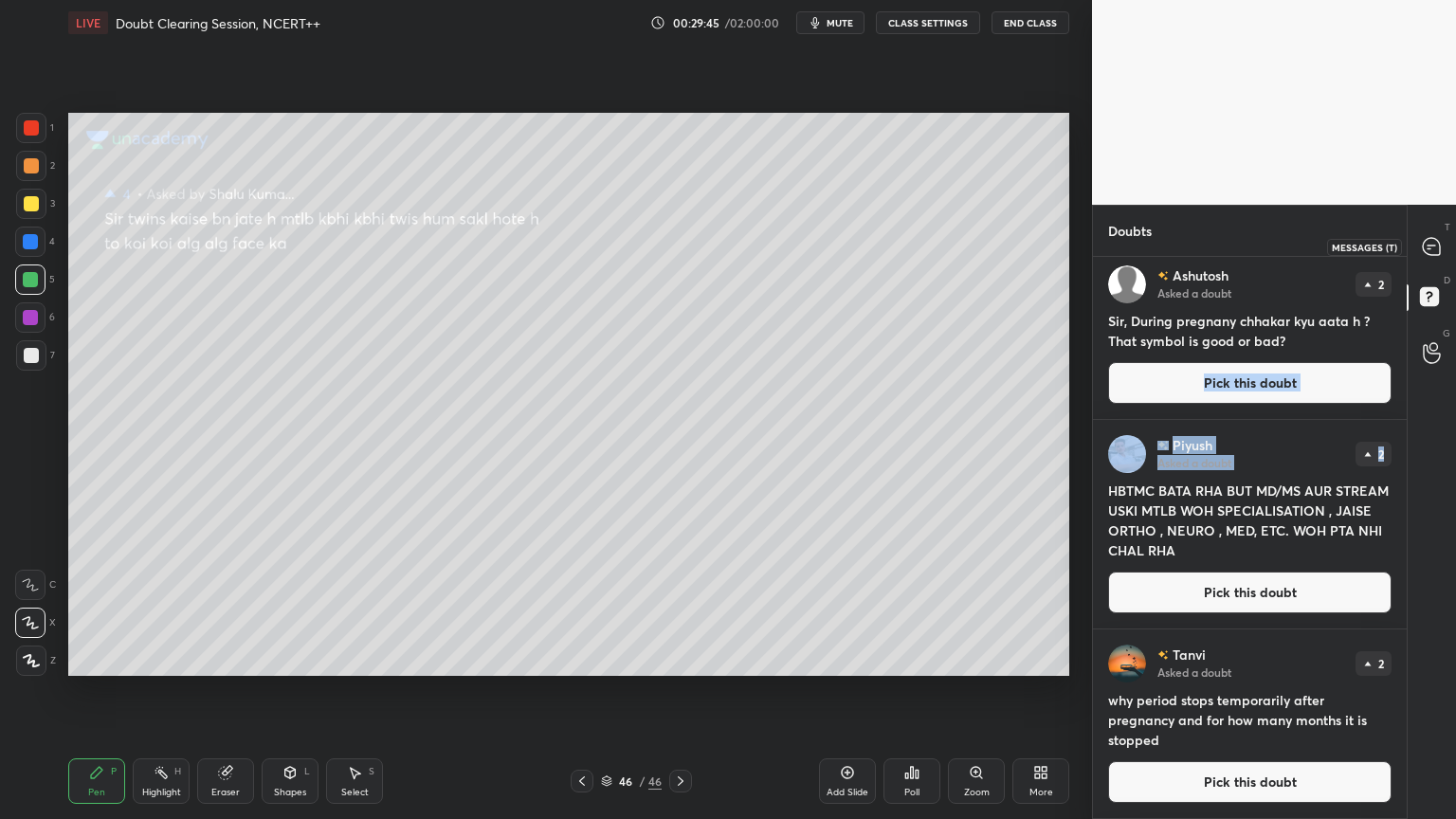 drag, startPoint x: 1422, startPoint y: 238, endPoint x: 1431, endPoint y: 240, distance: 9.219544 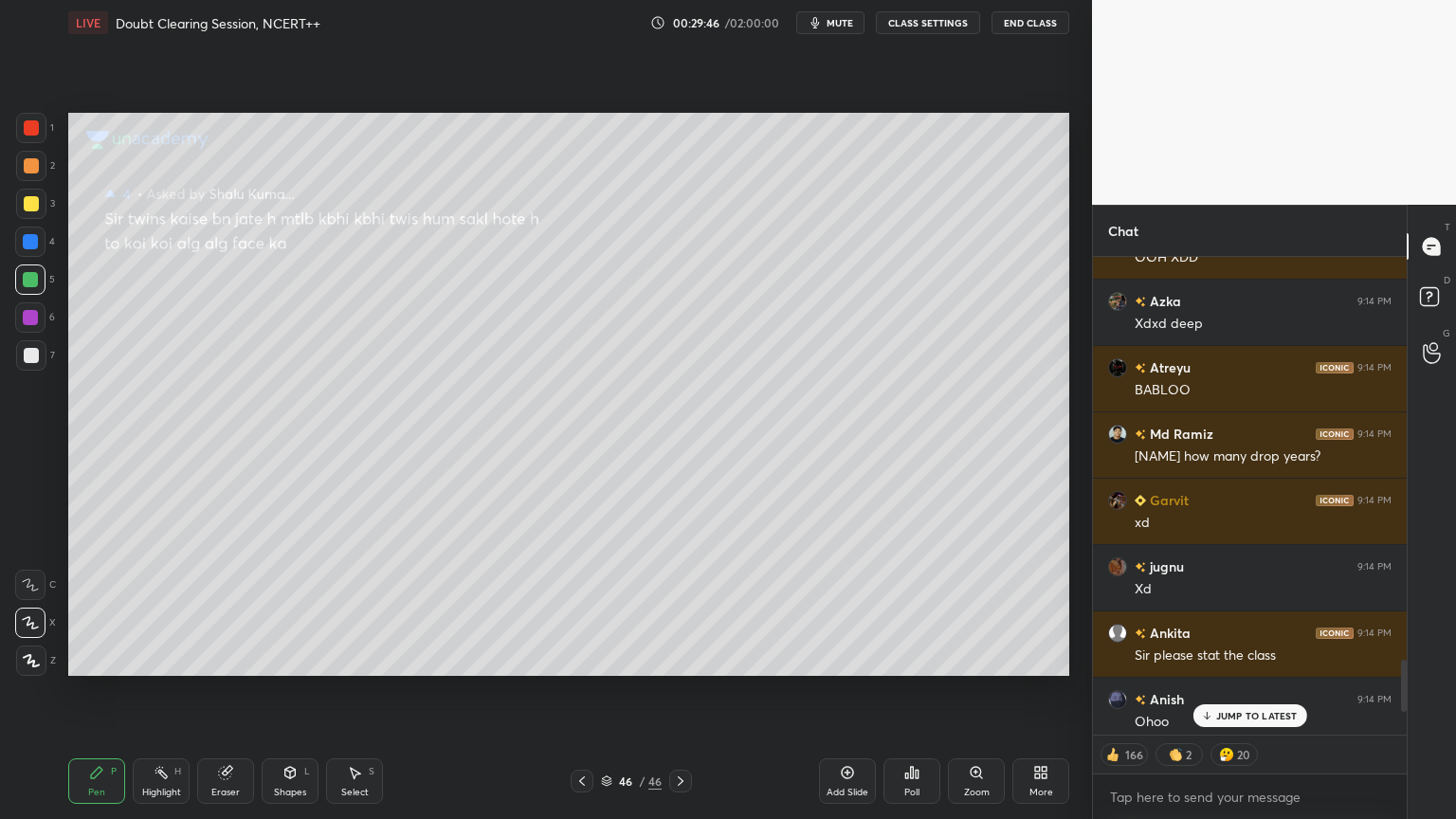 click on "JUMP TO LATEST" at bounding box center [1257, 716] 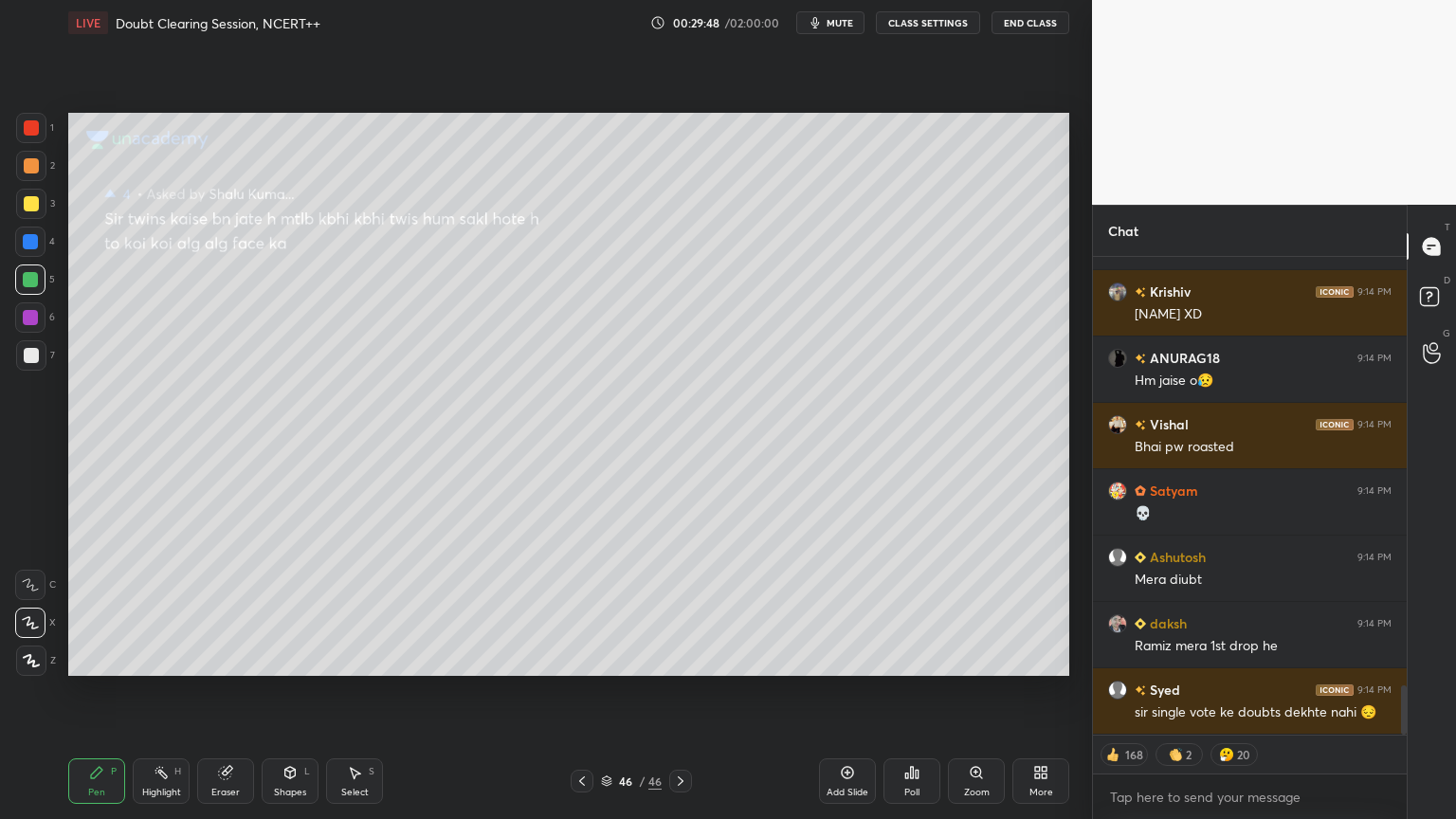 click 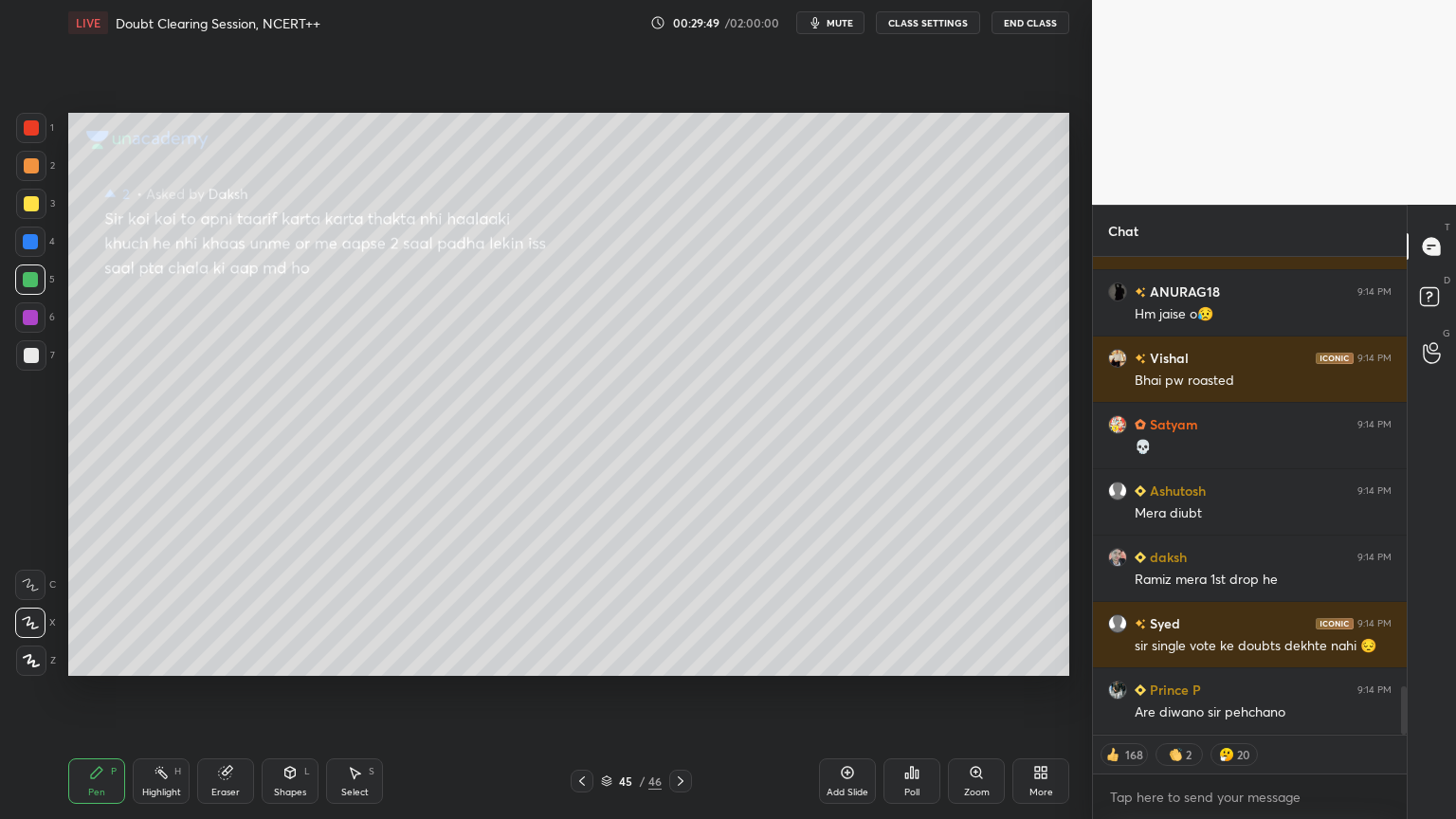 click 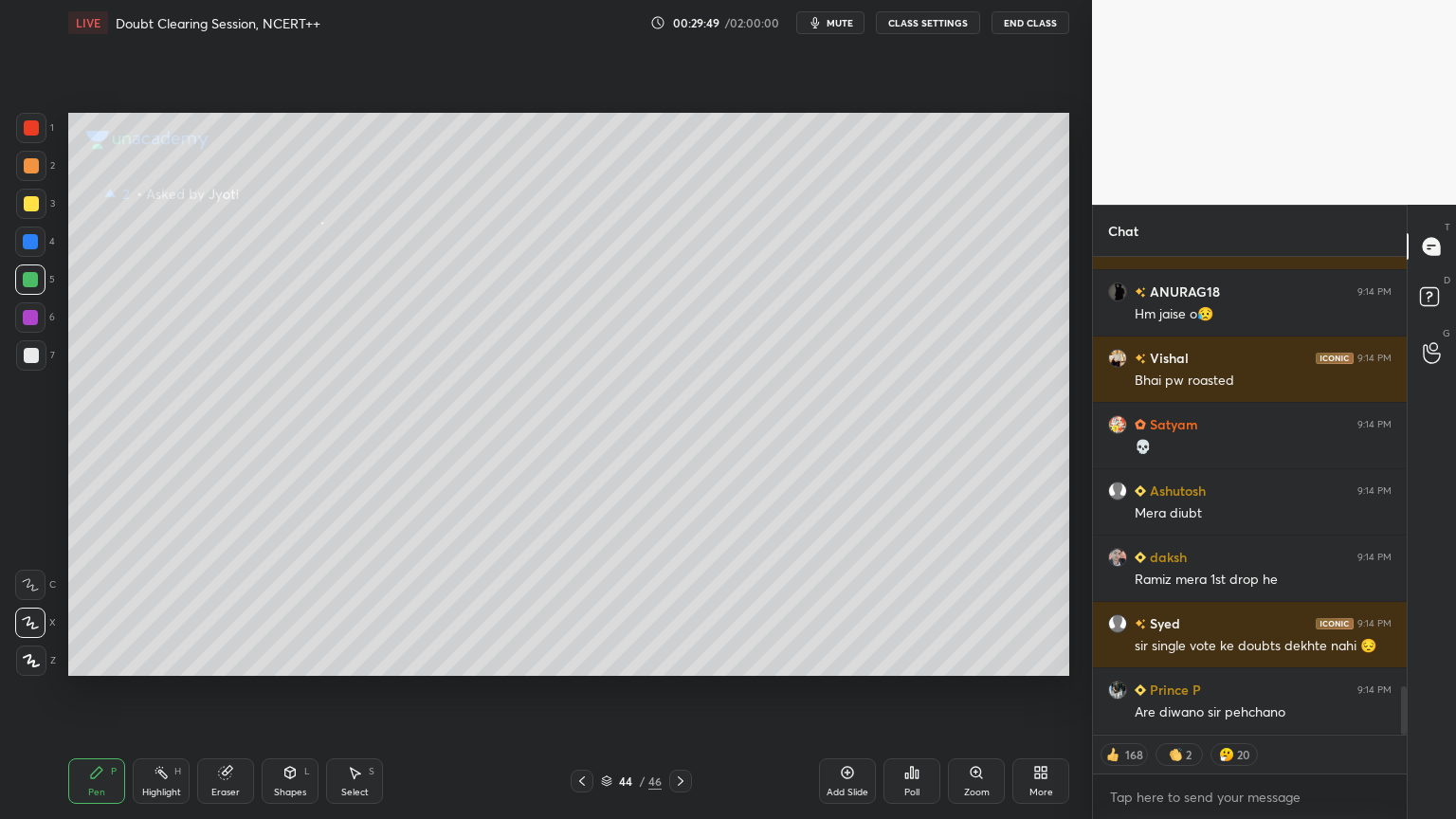 click 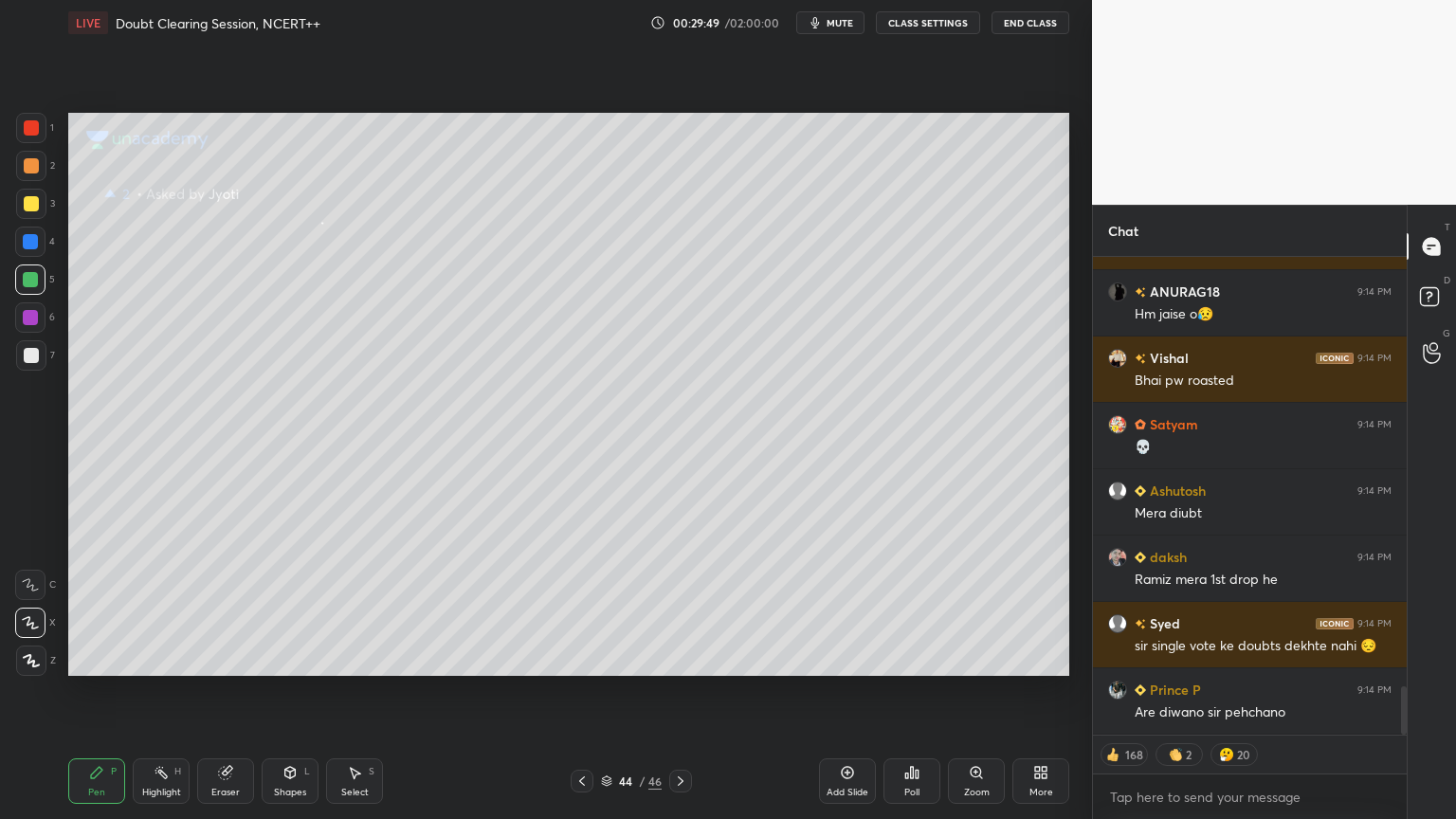 click 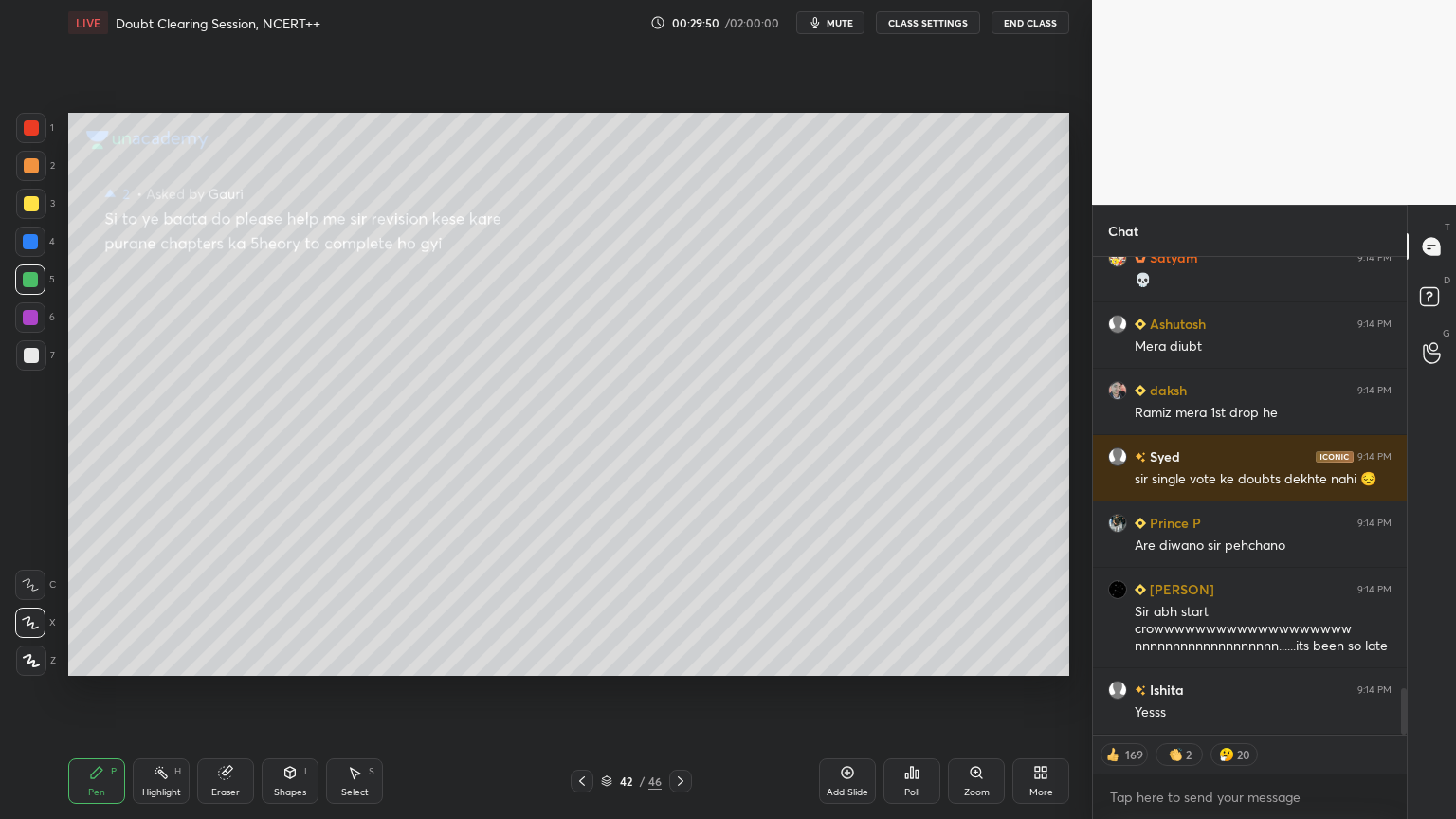 click 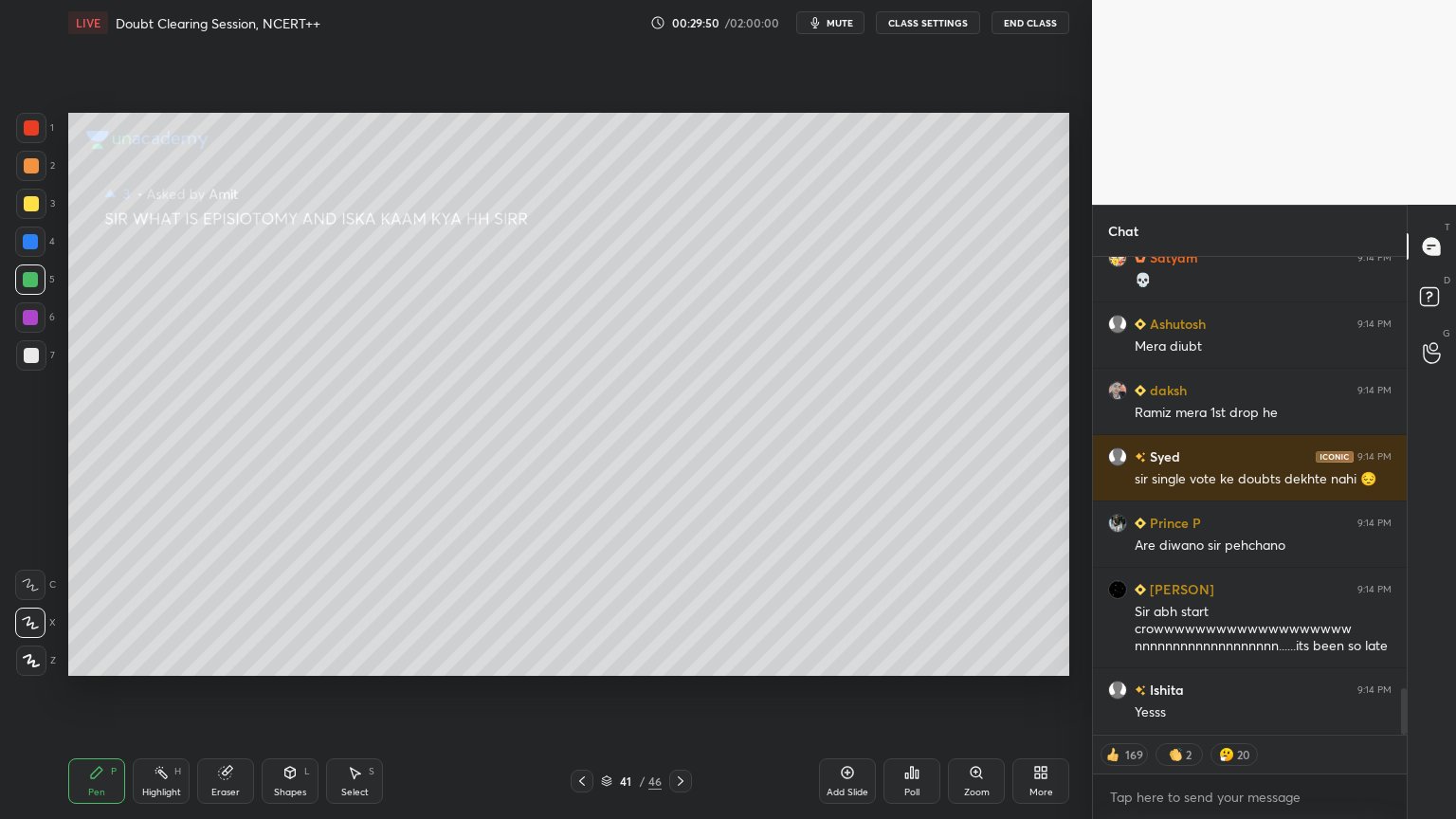 click 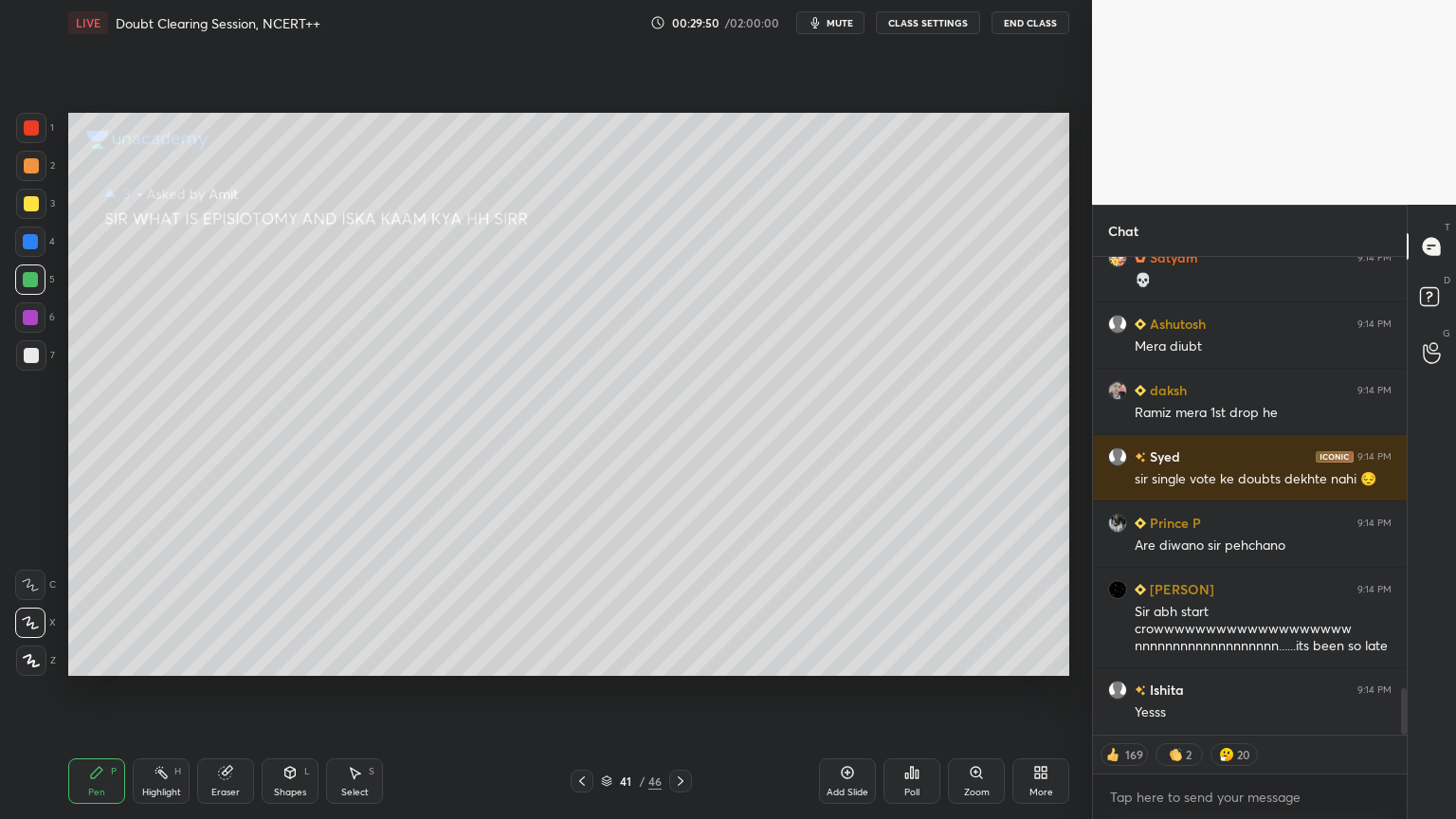 click 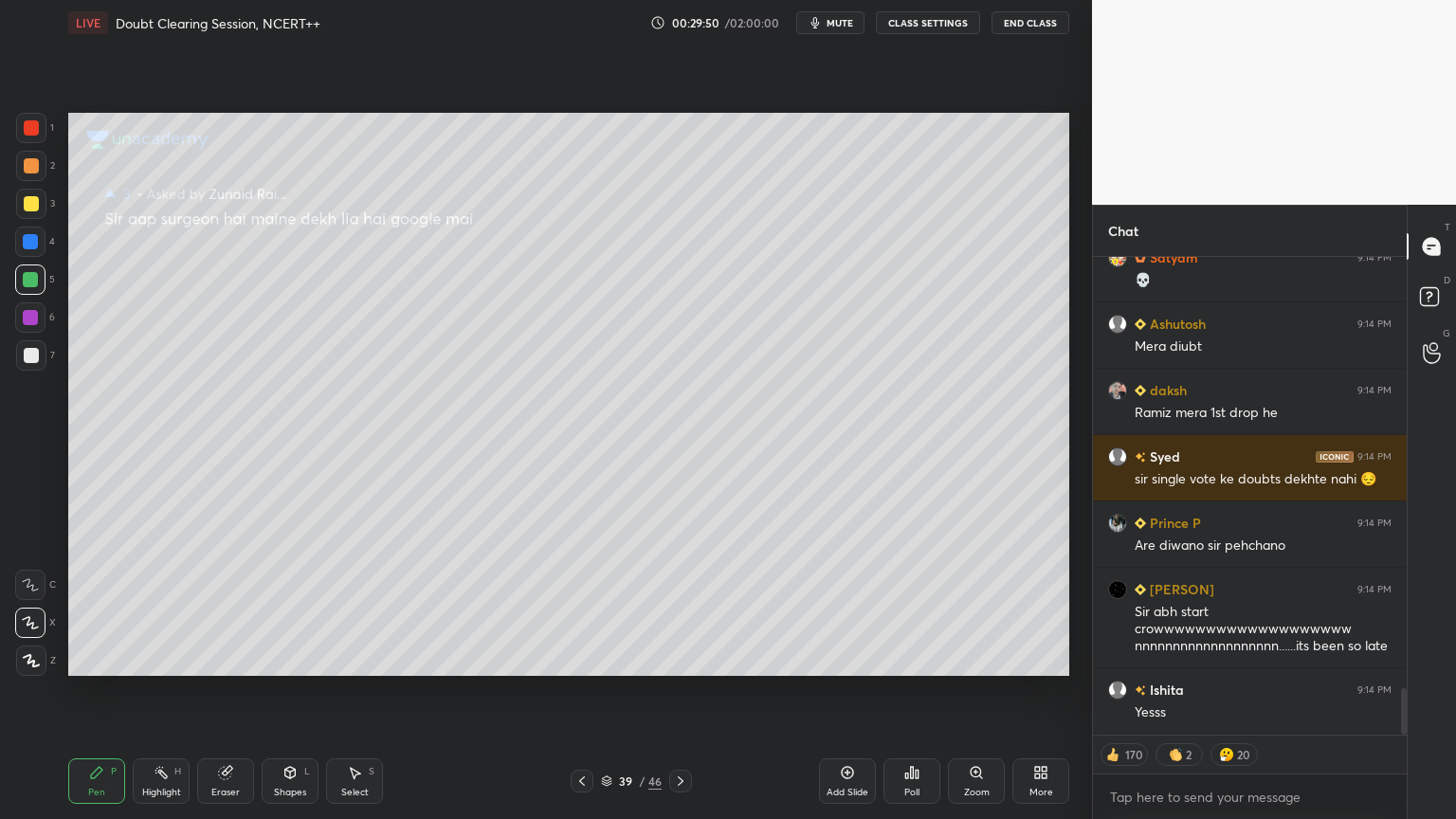 click 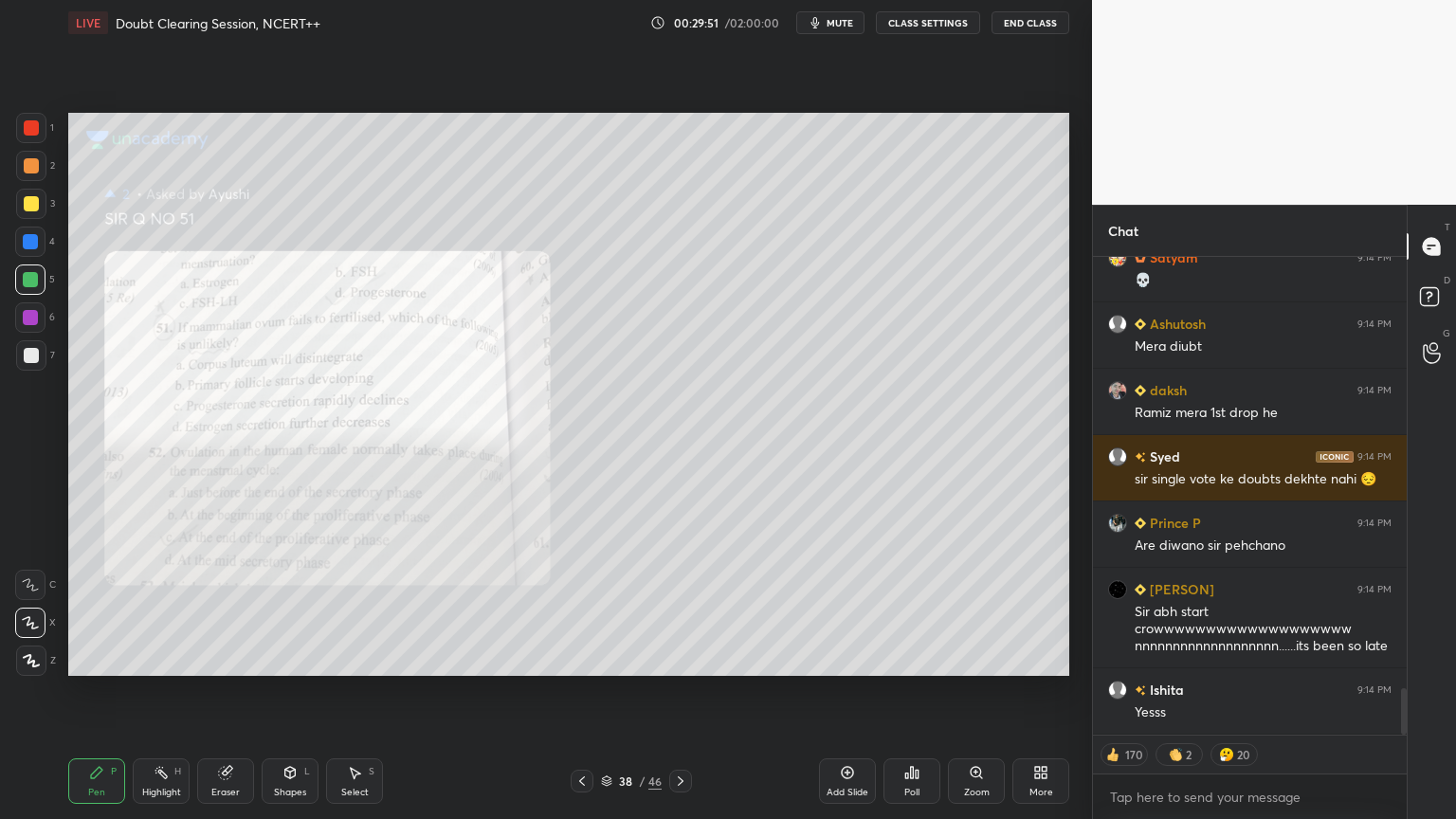 click 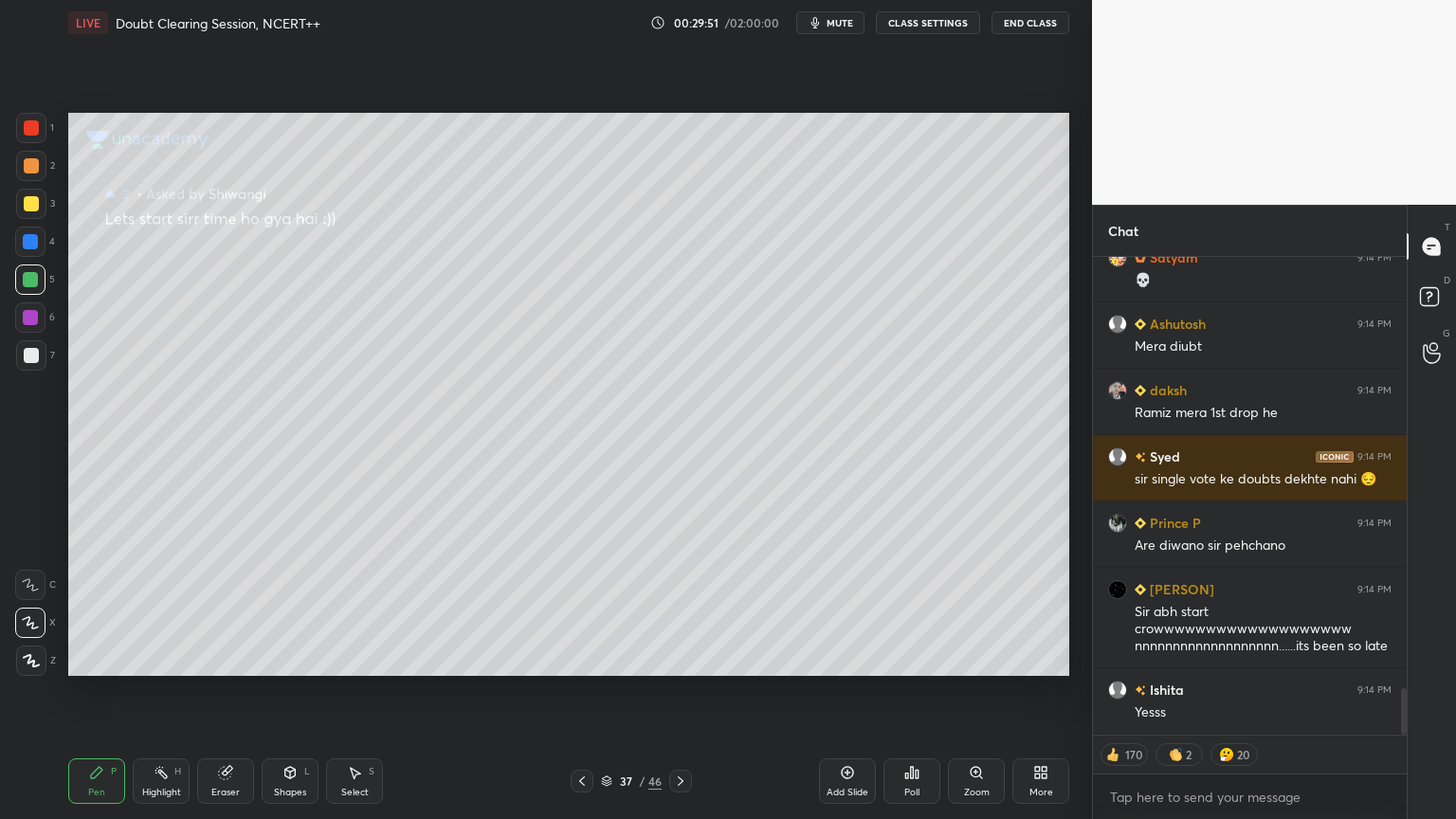 click 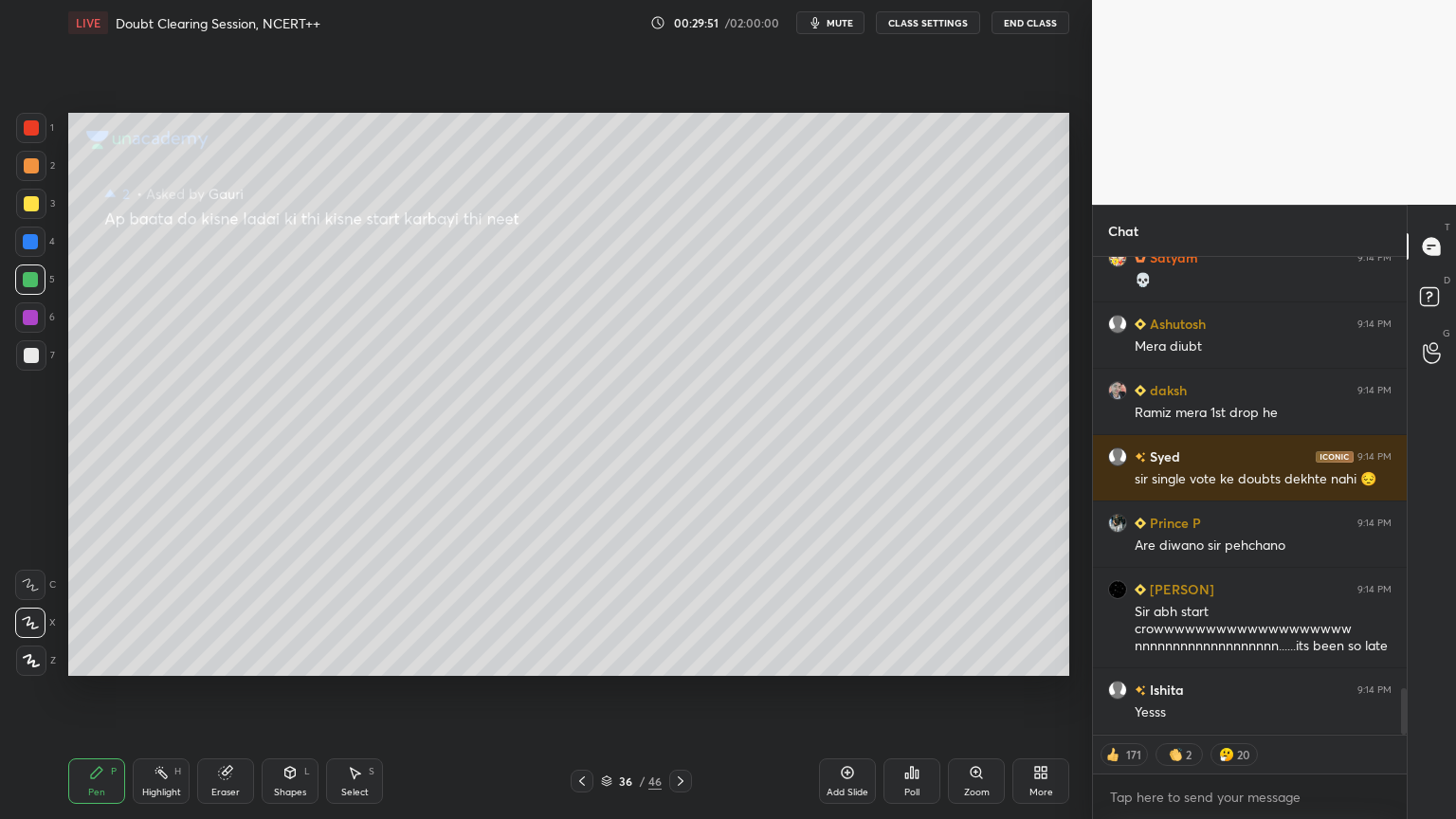 click 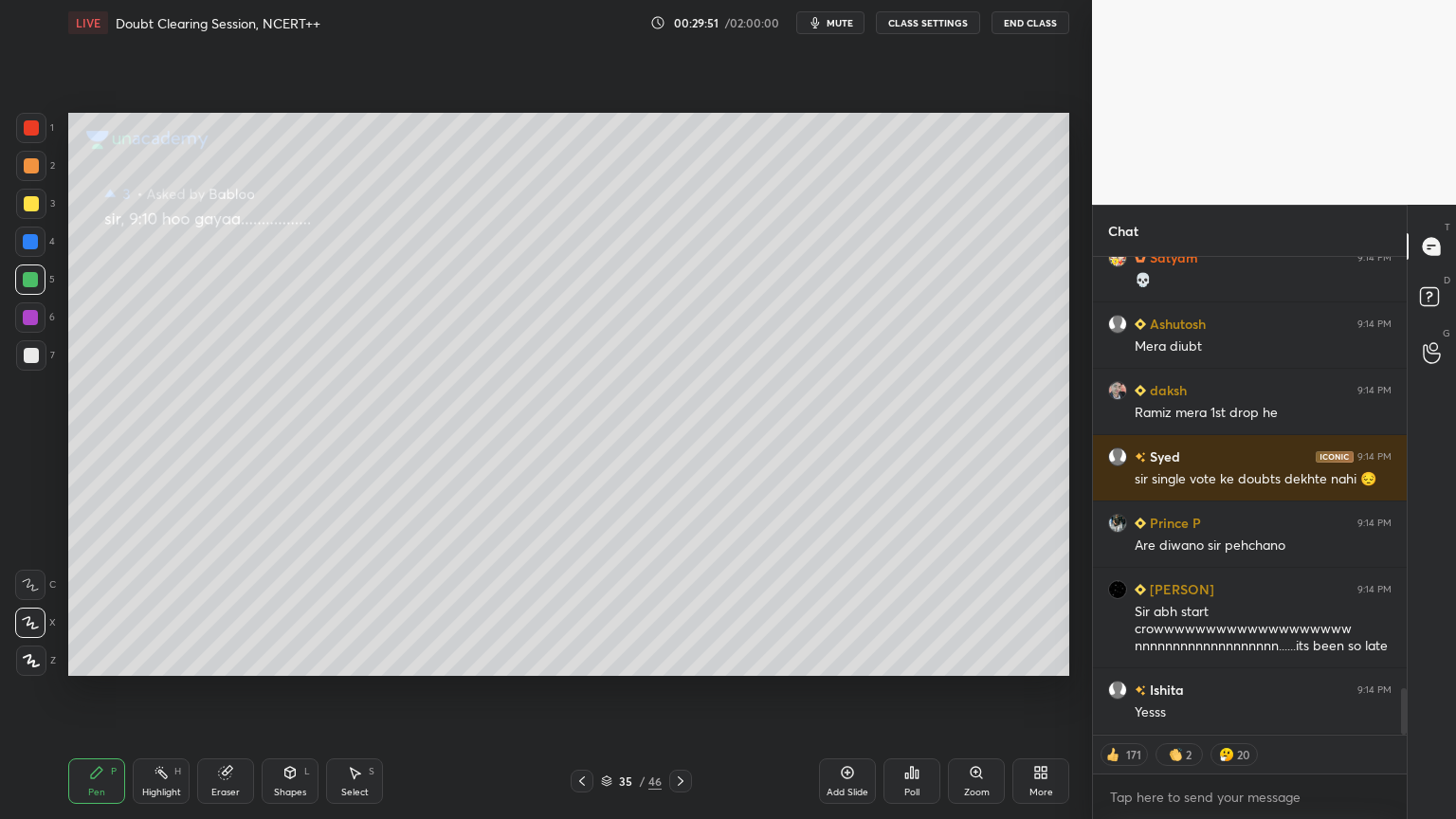 click 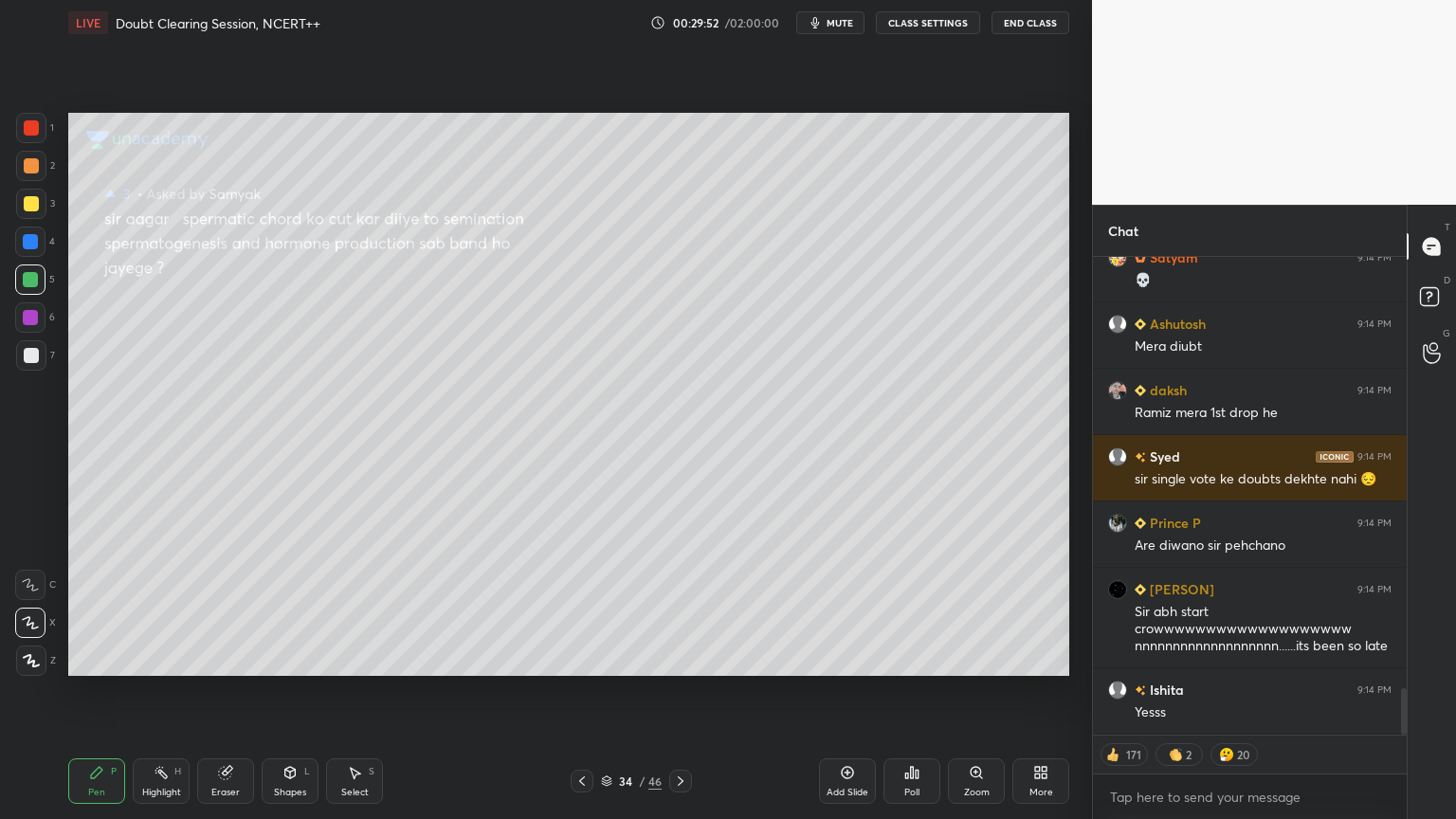 click 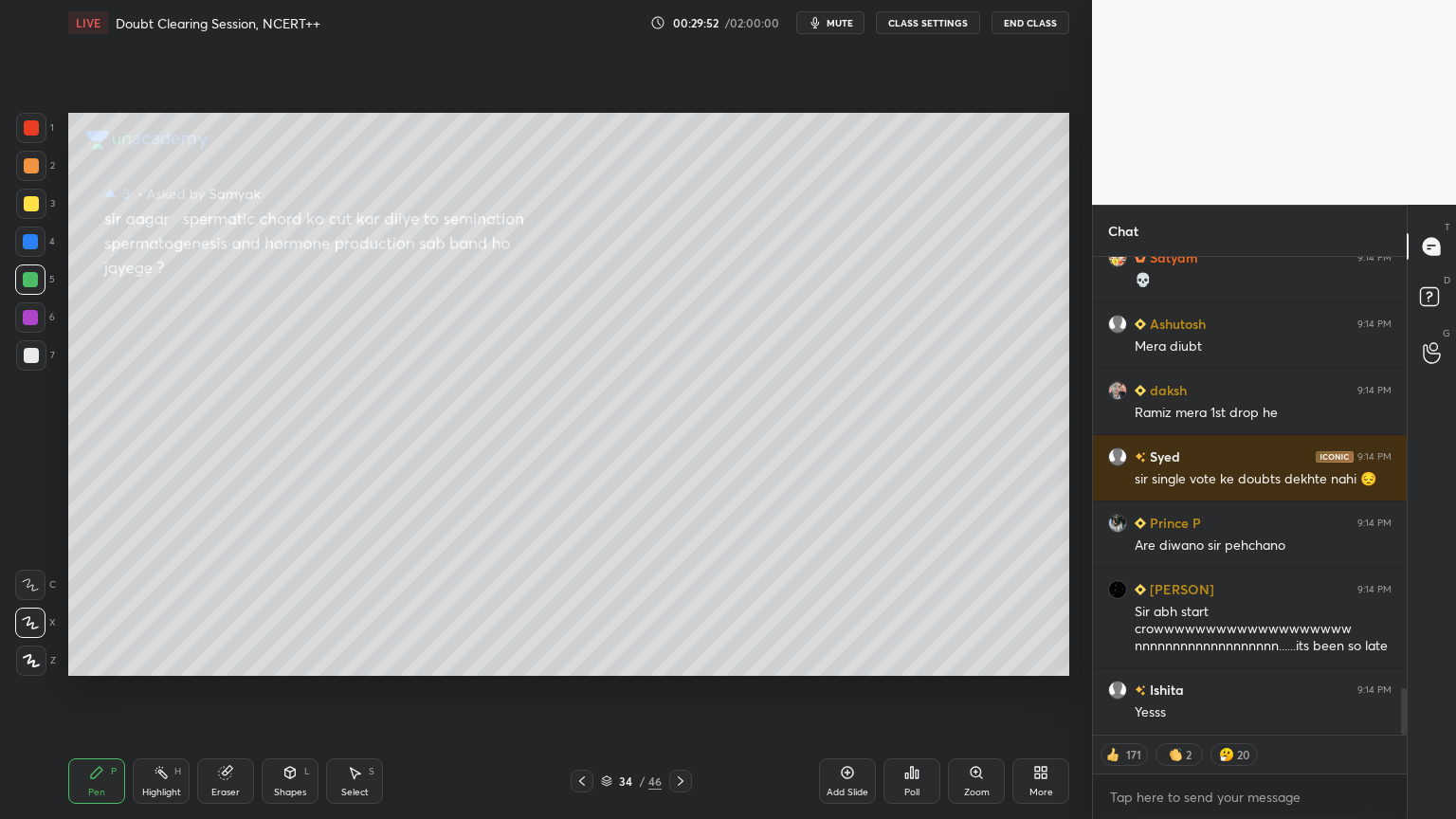 click 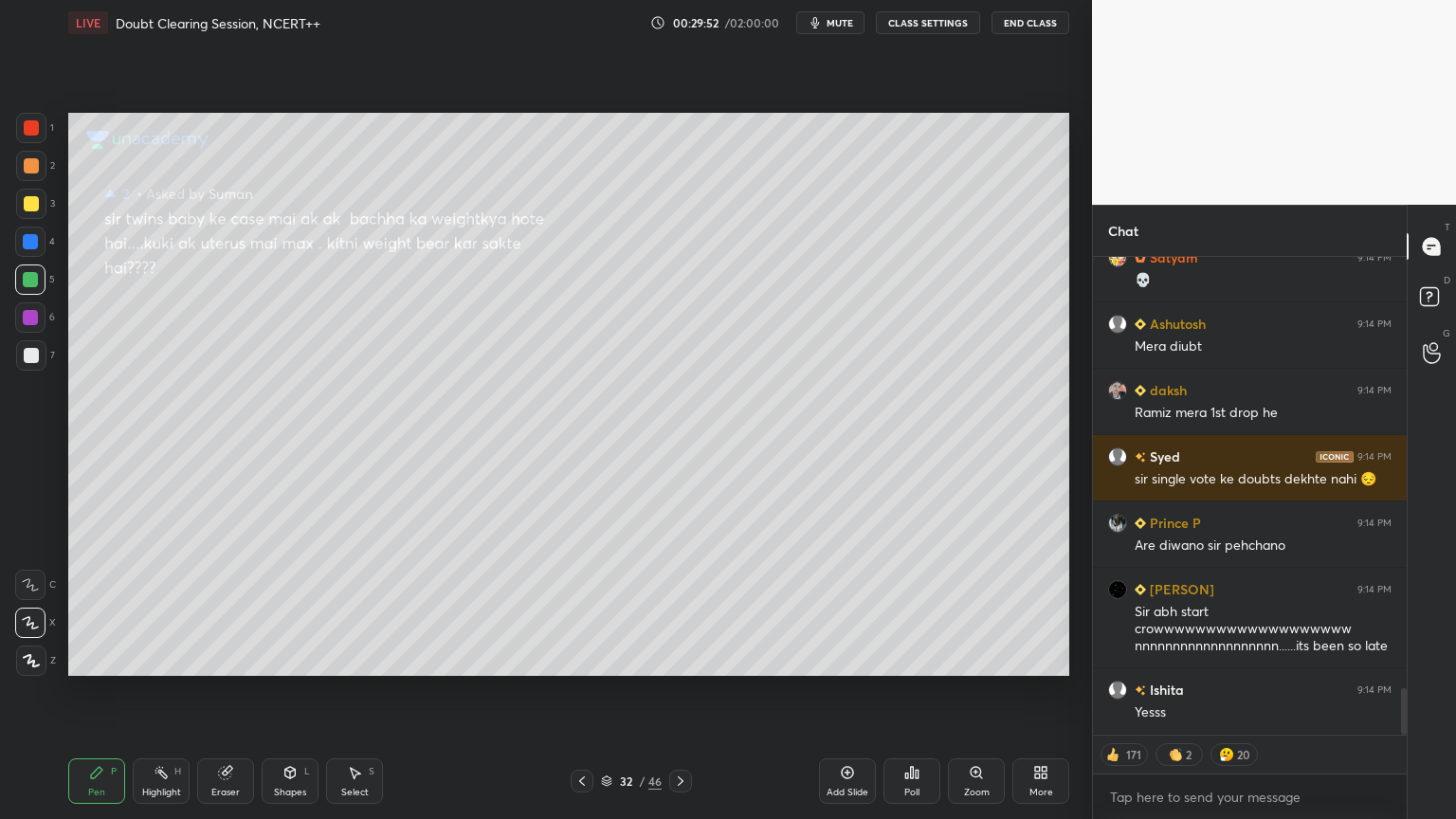 click 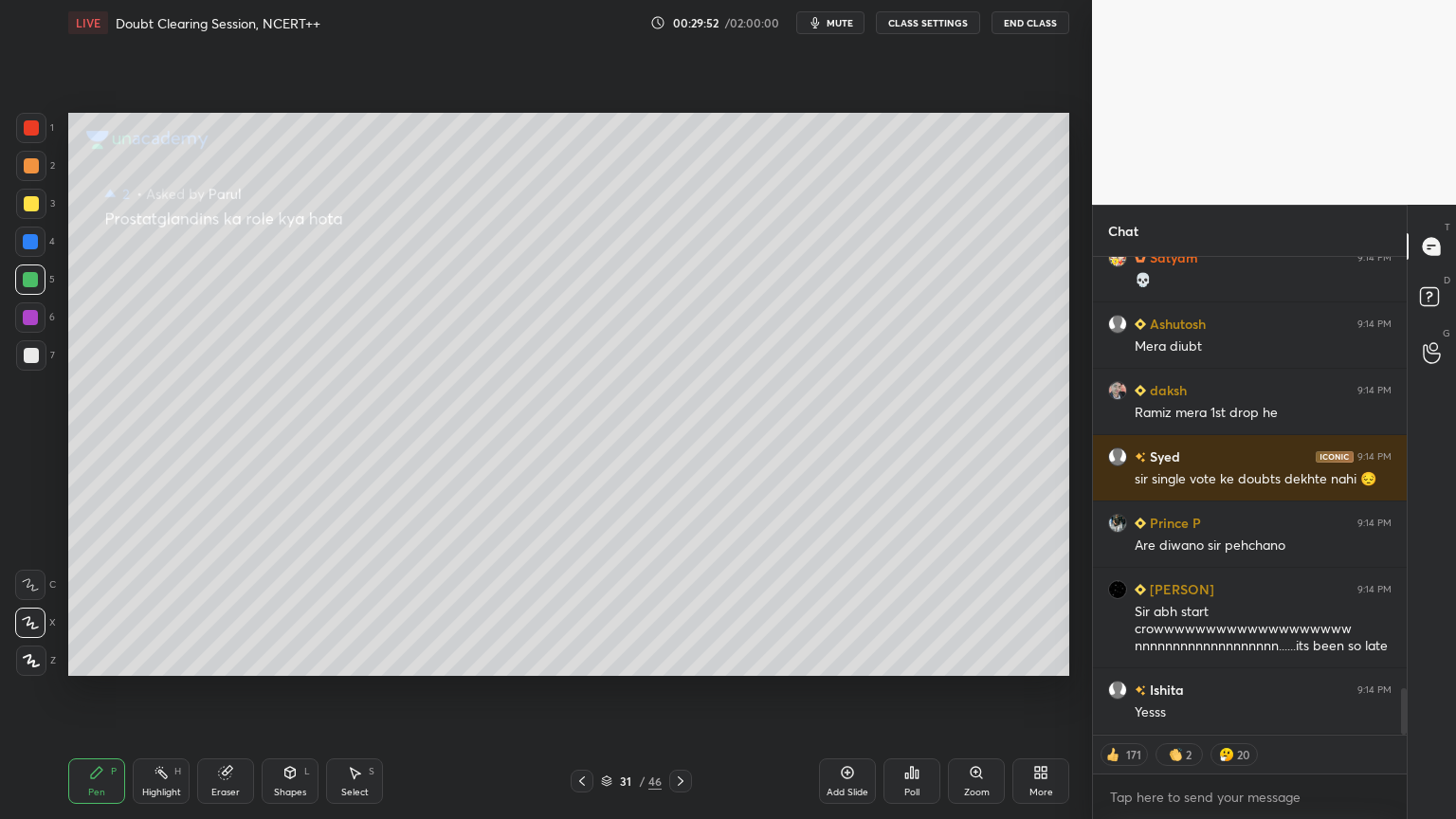 click 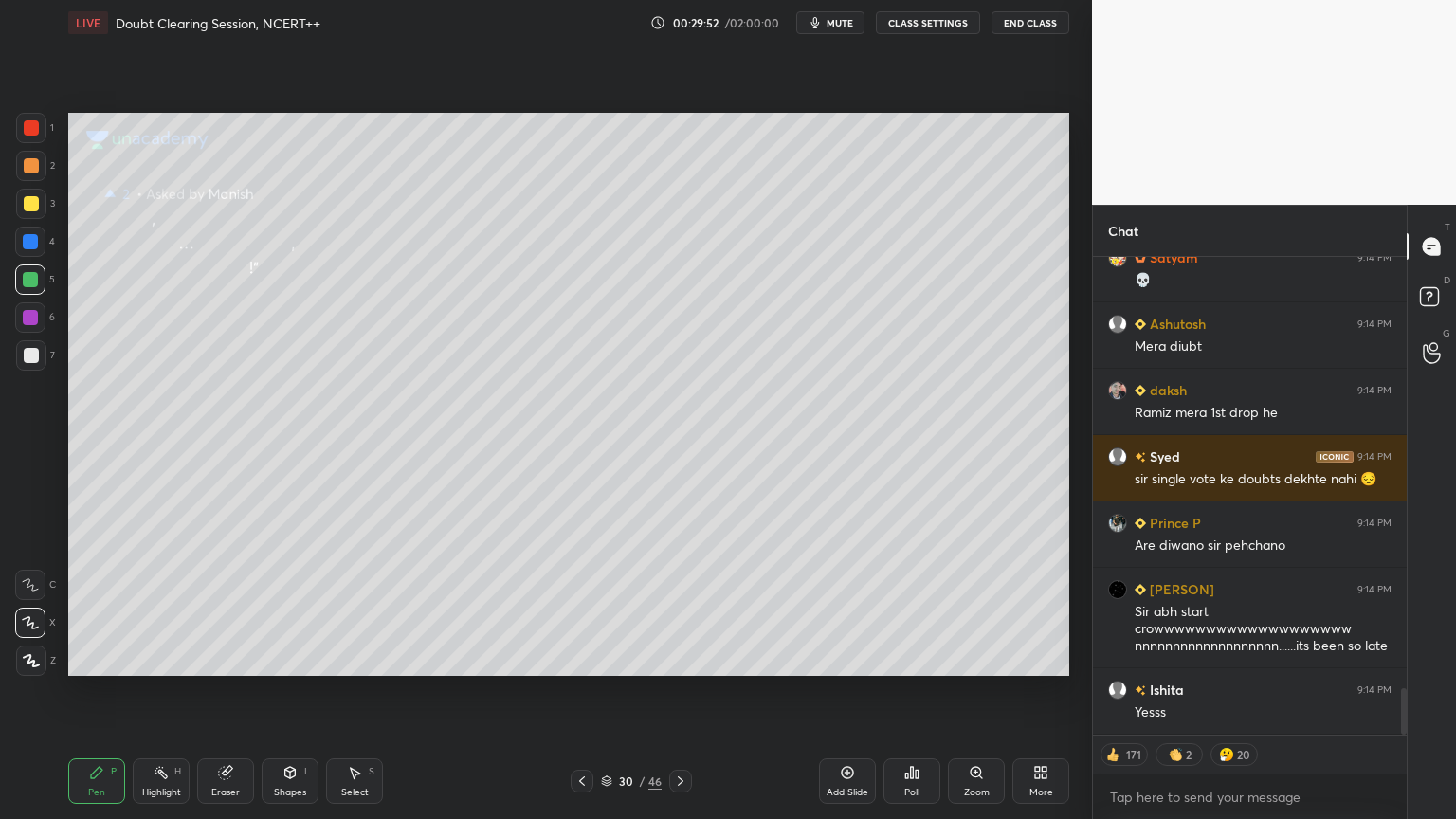 click 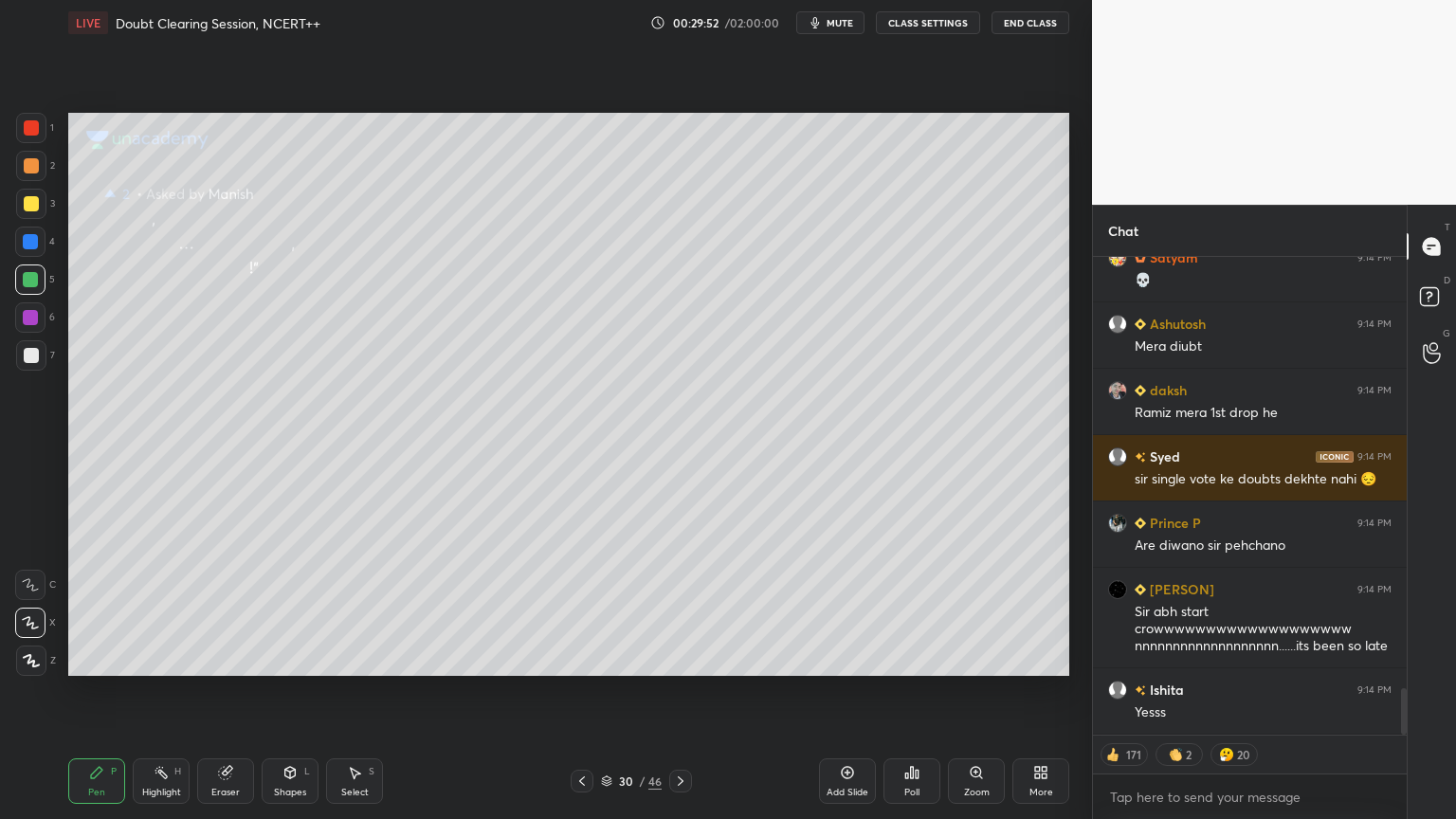 click 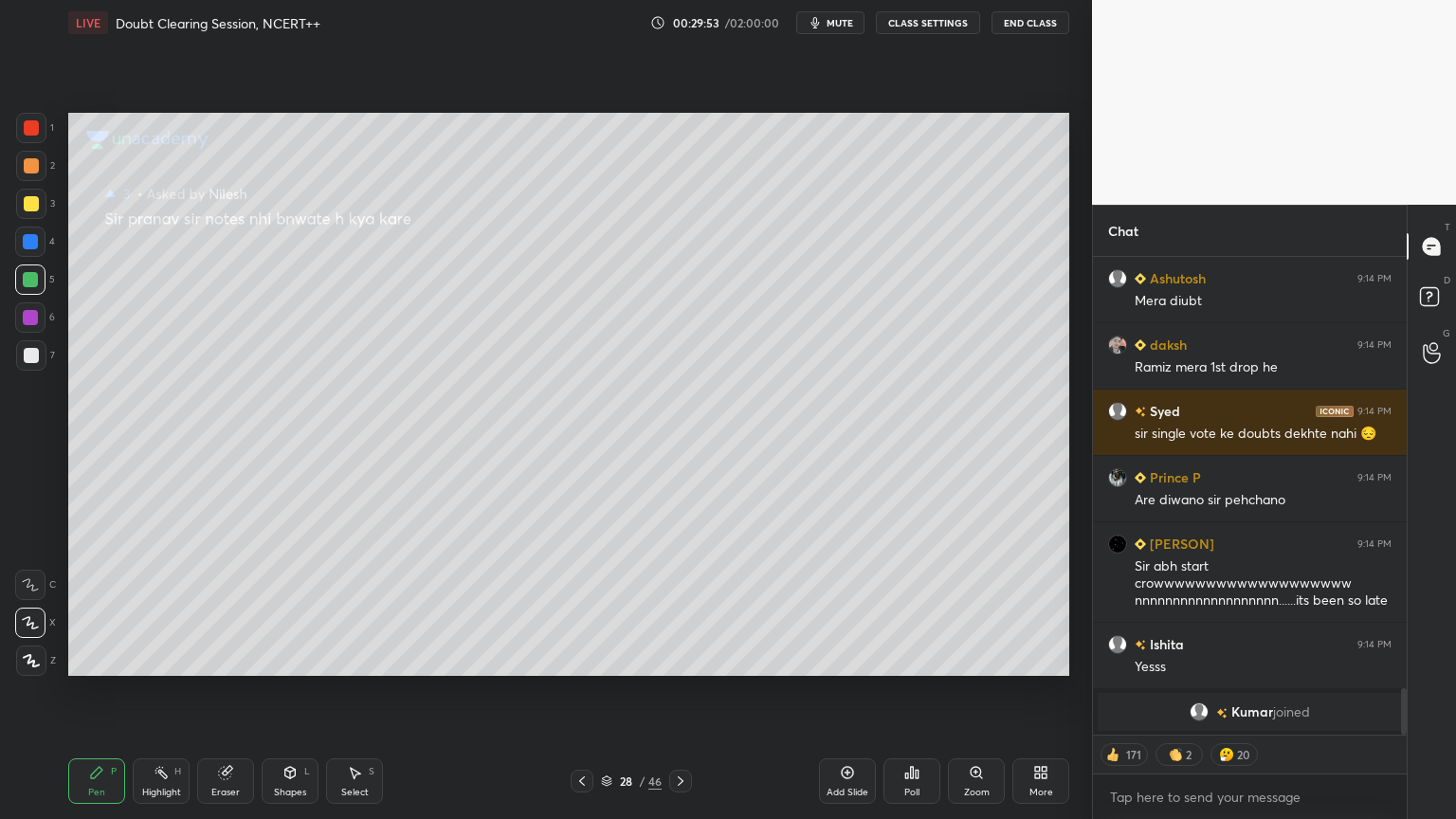 click 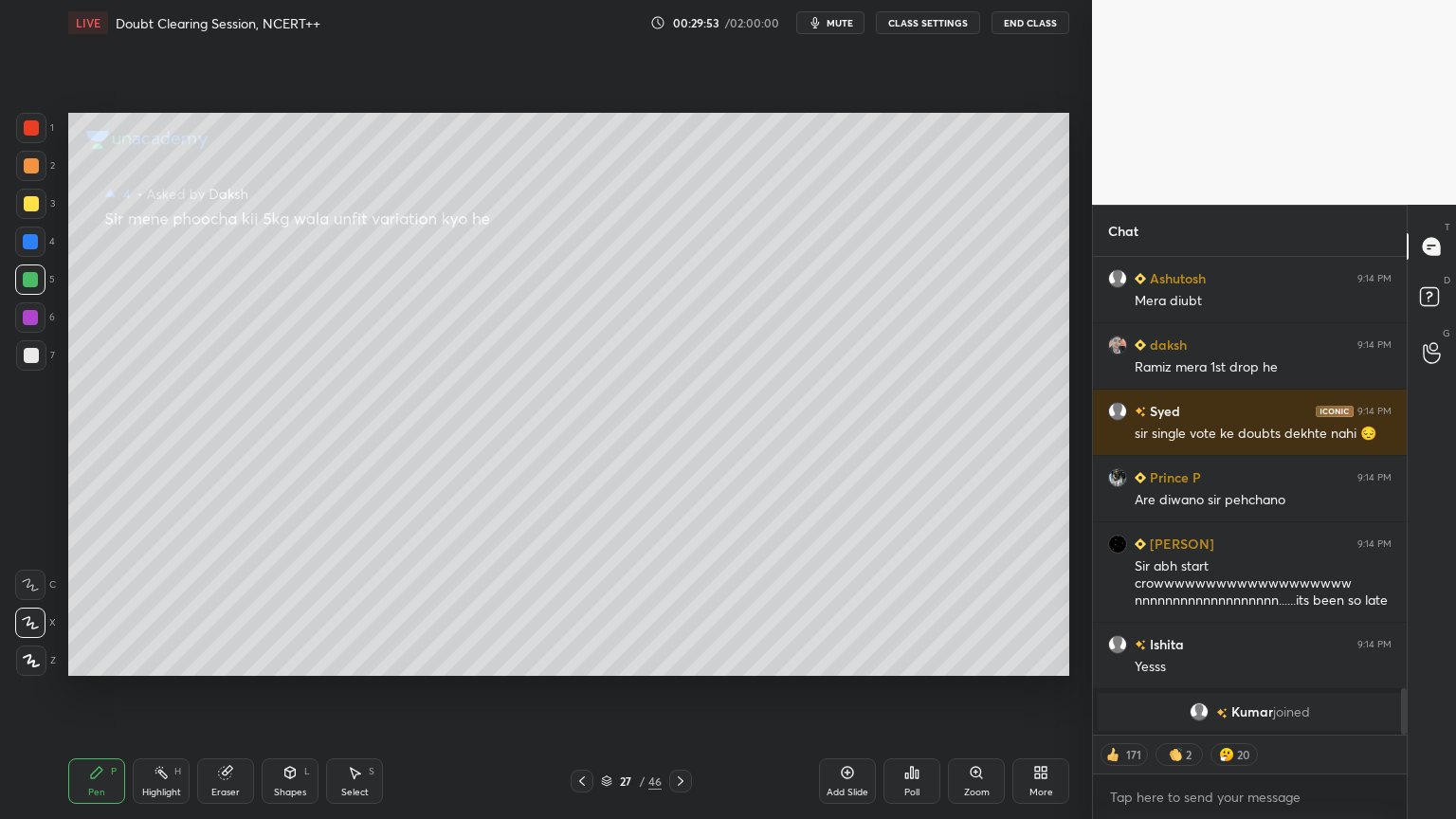click 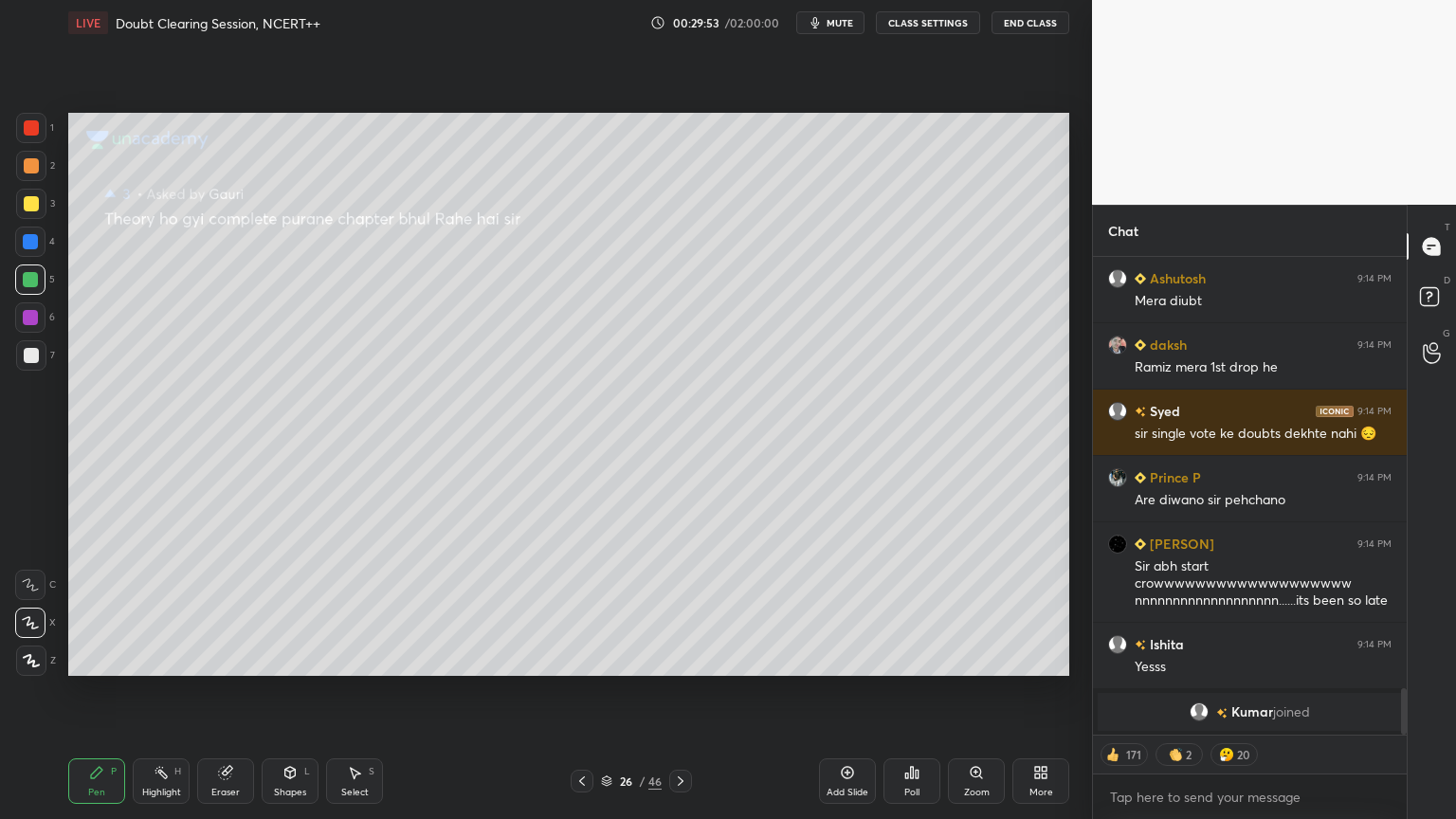 click 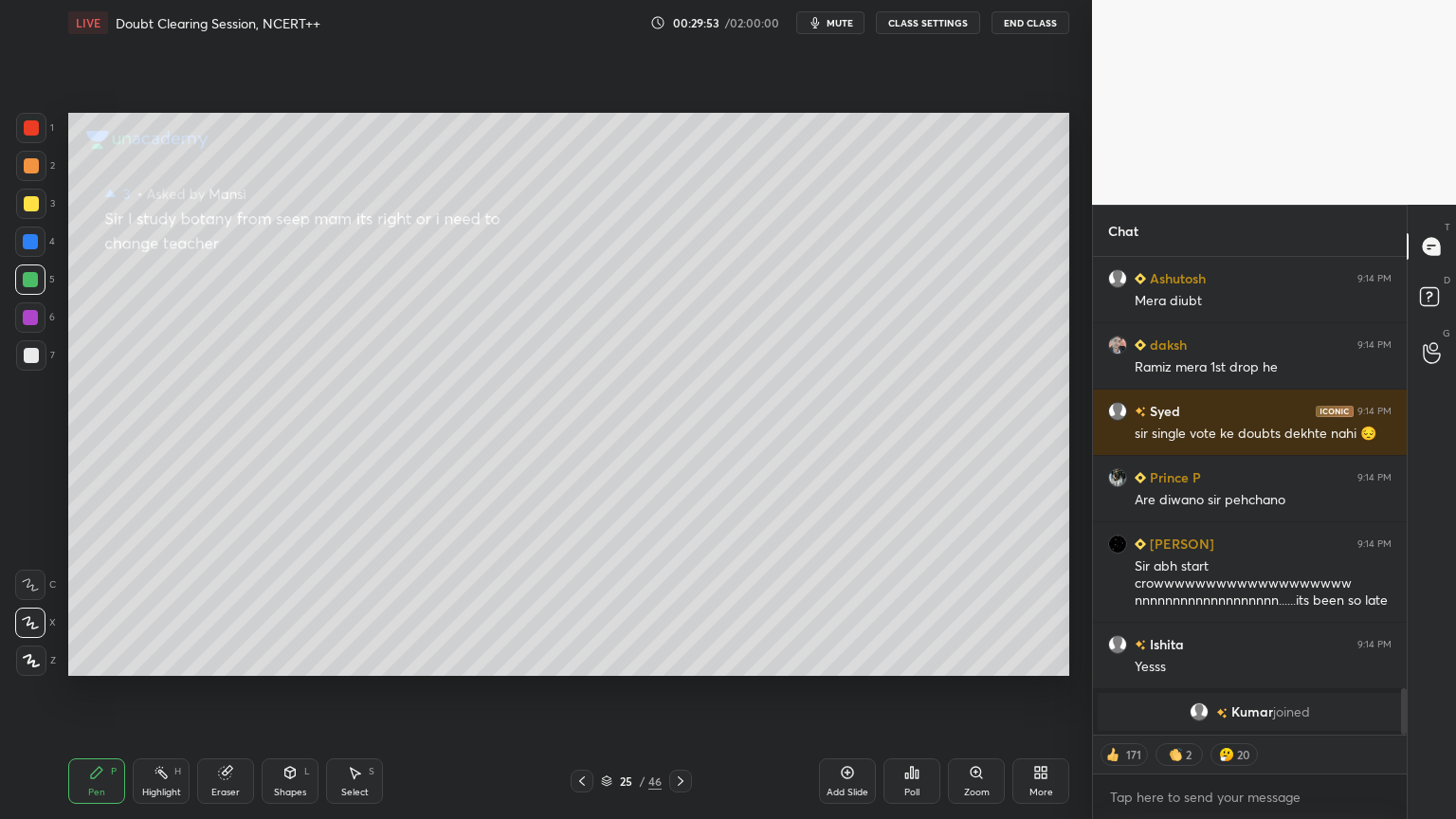 click 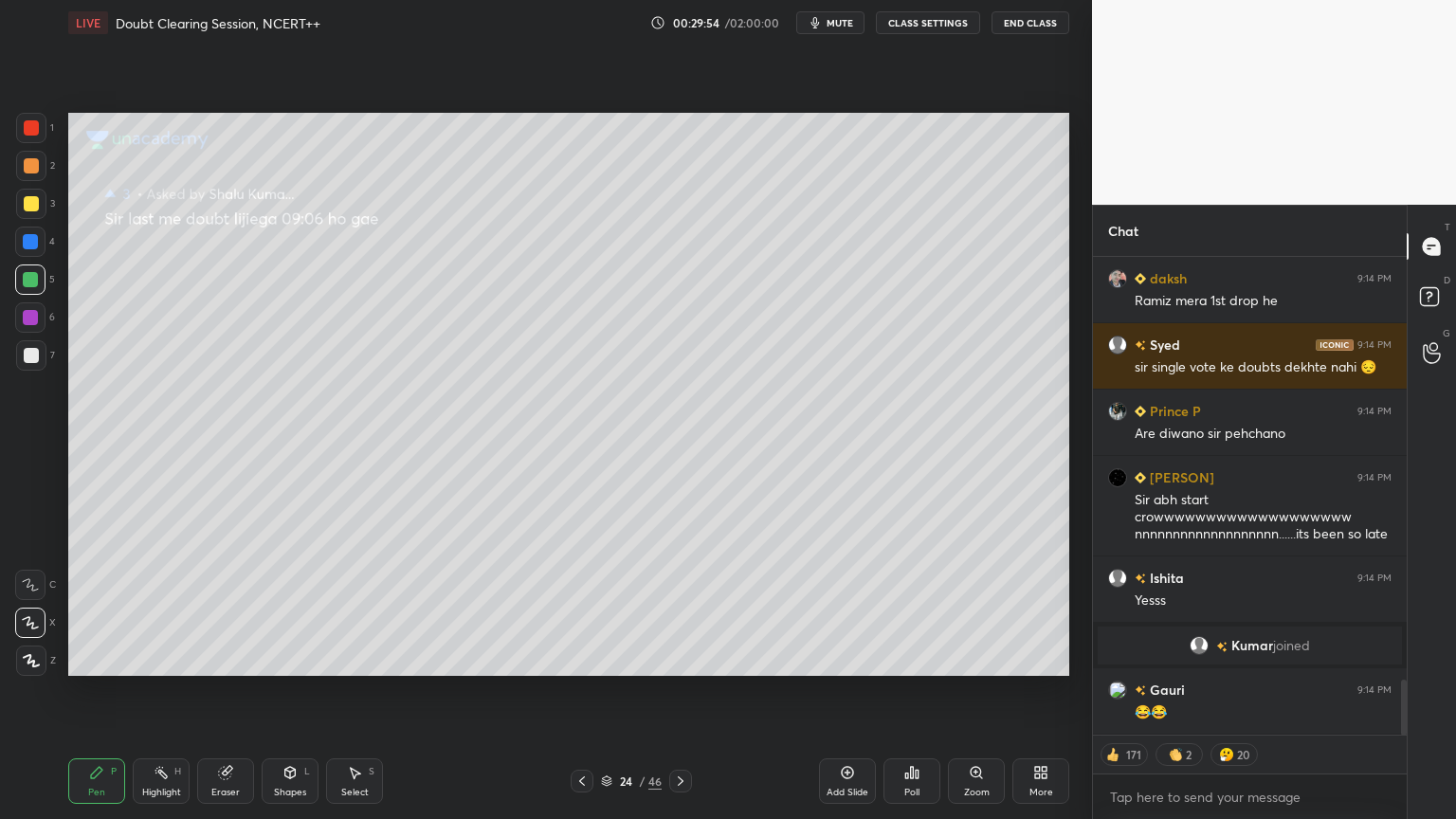 click 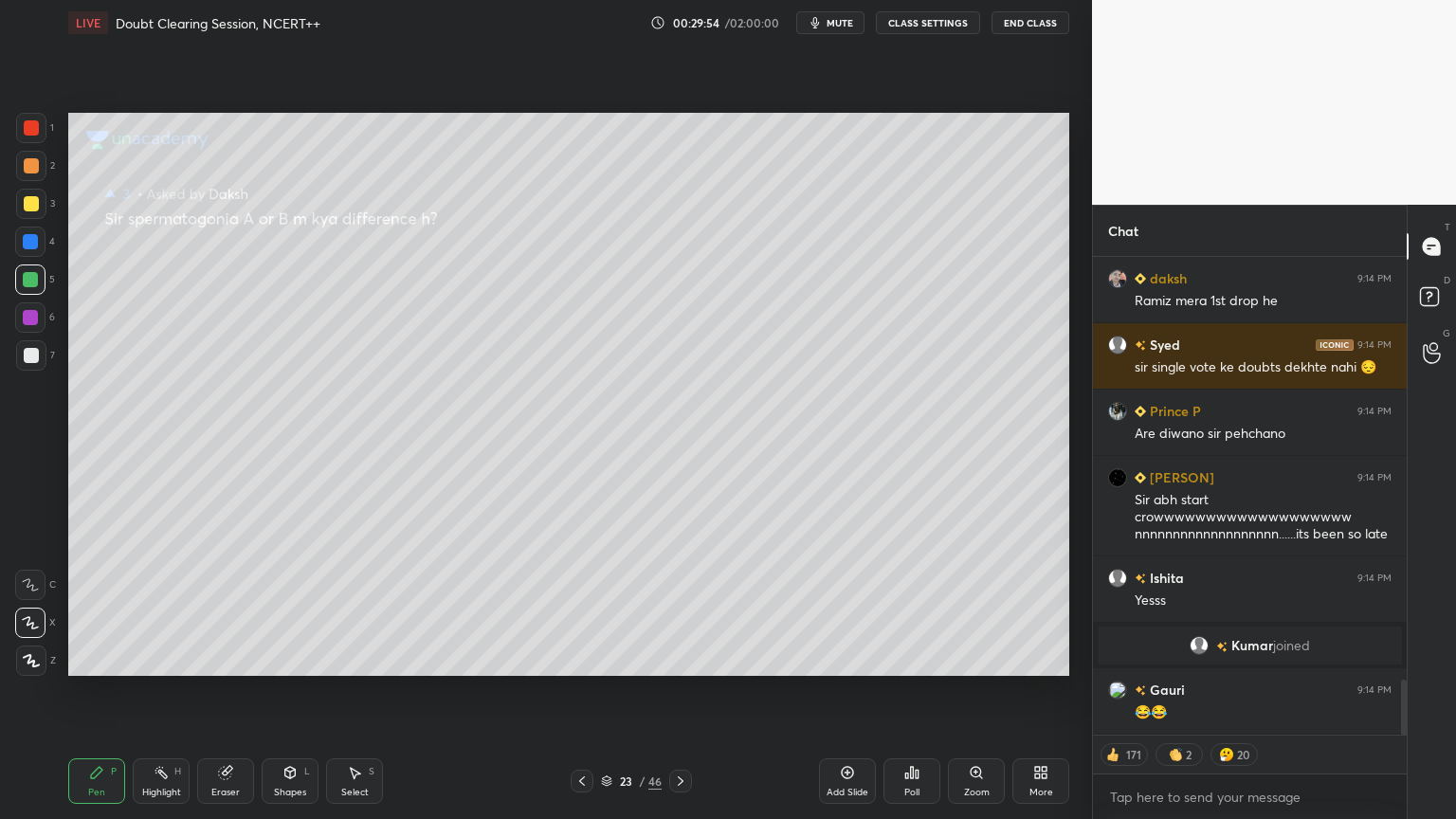 click at bounding box center [582, 781] 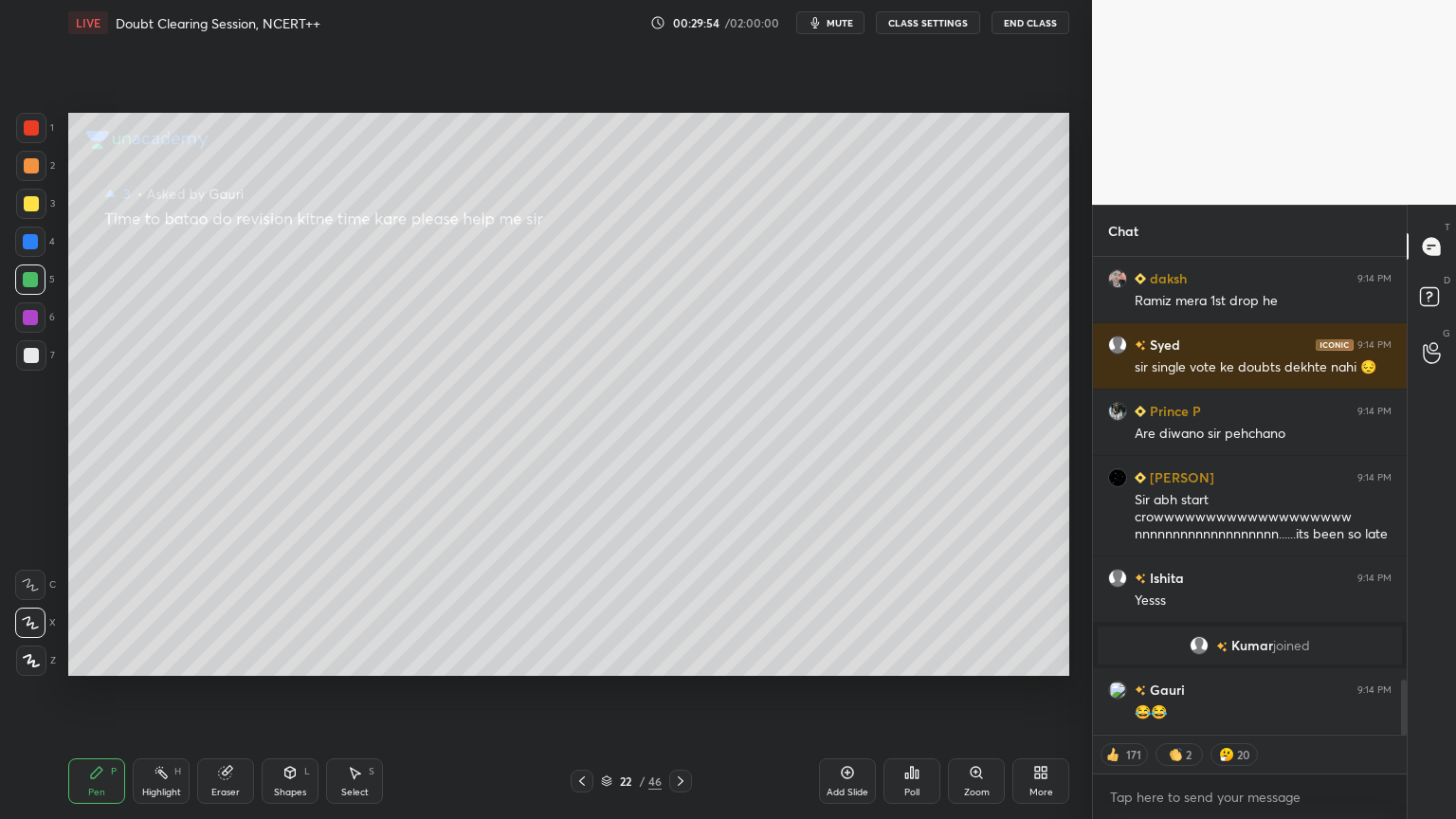 click at bounding box center [582, 781] 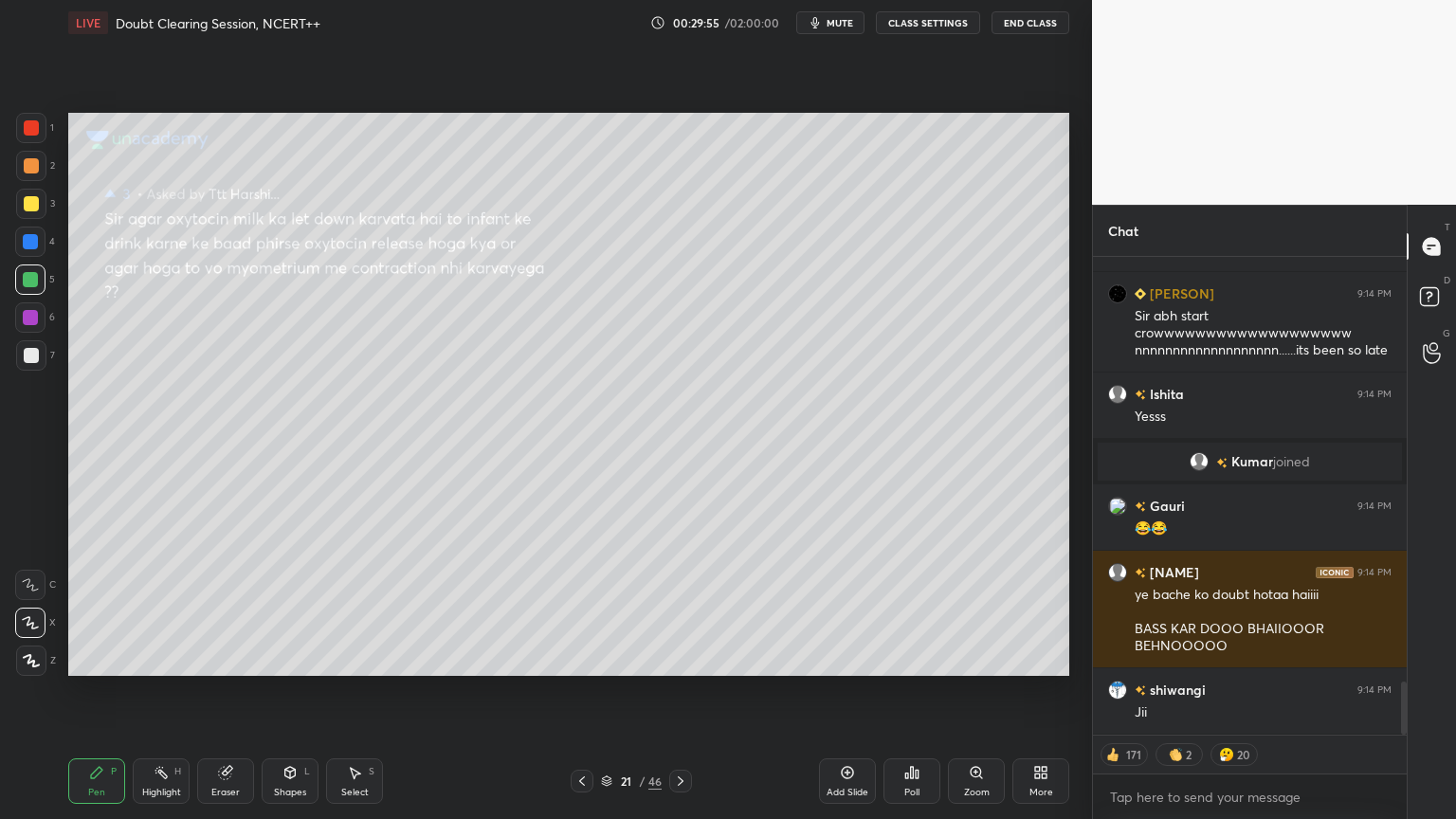 click 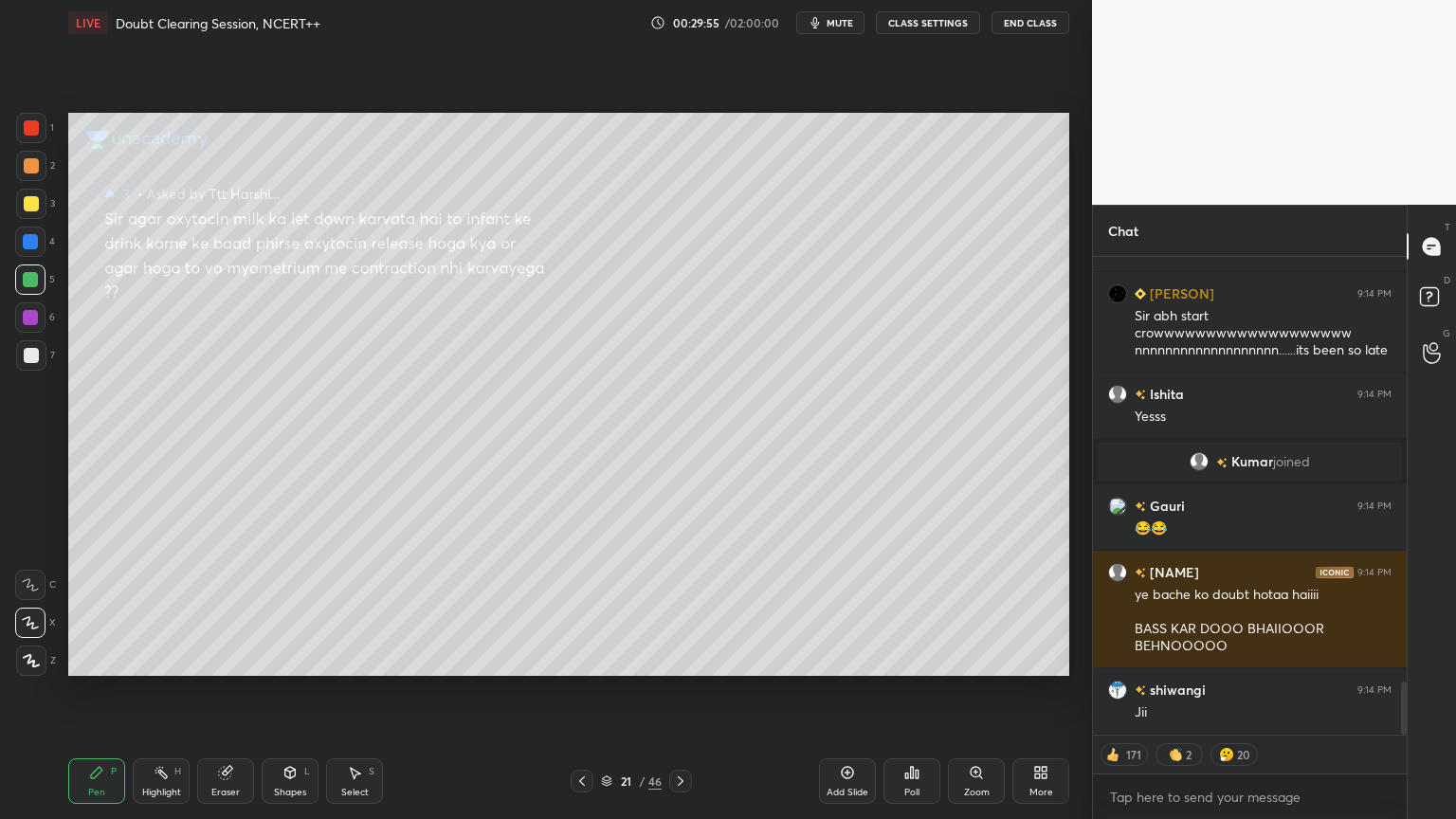 click 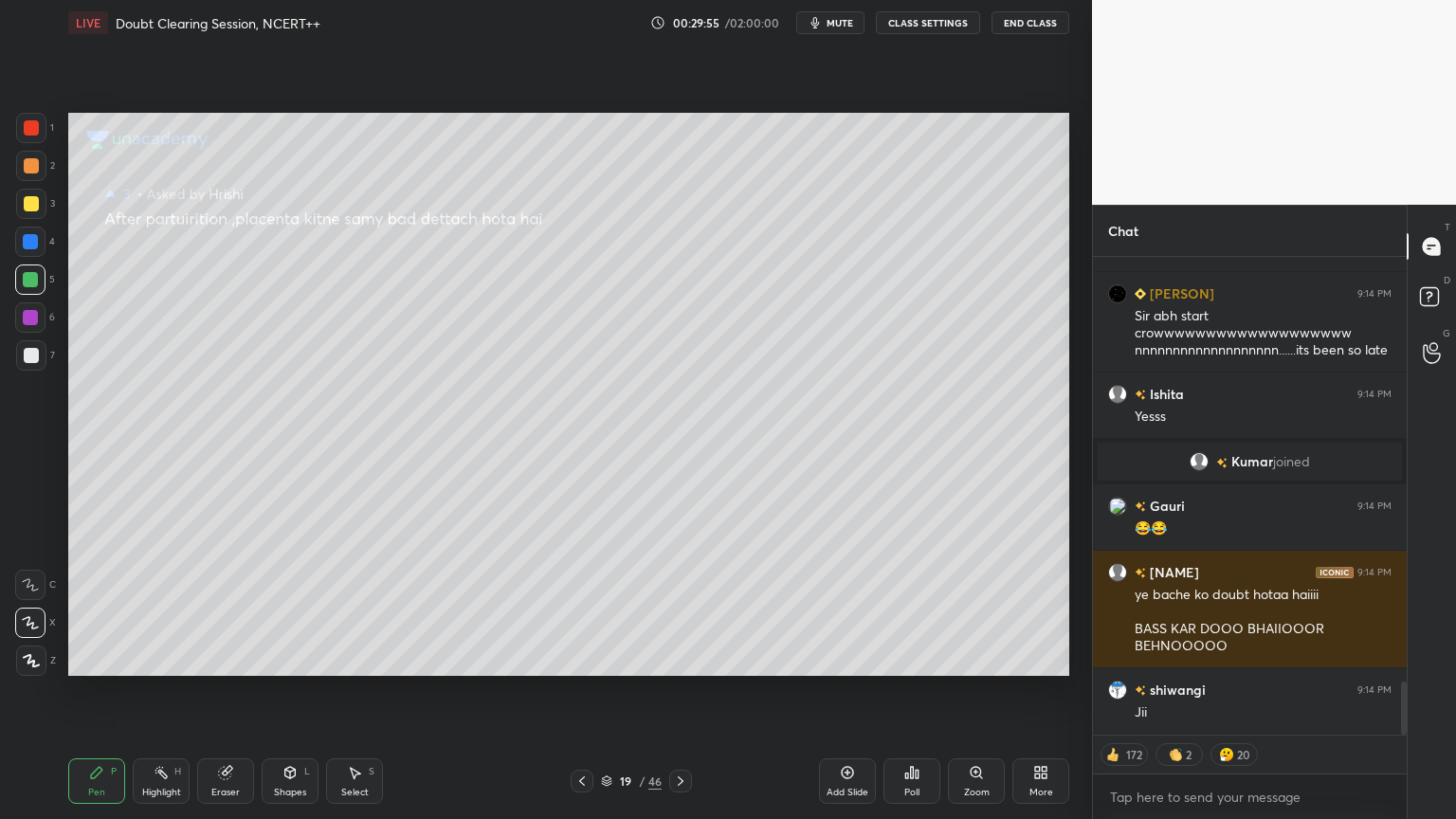 click 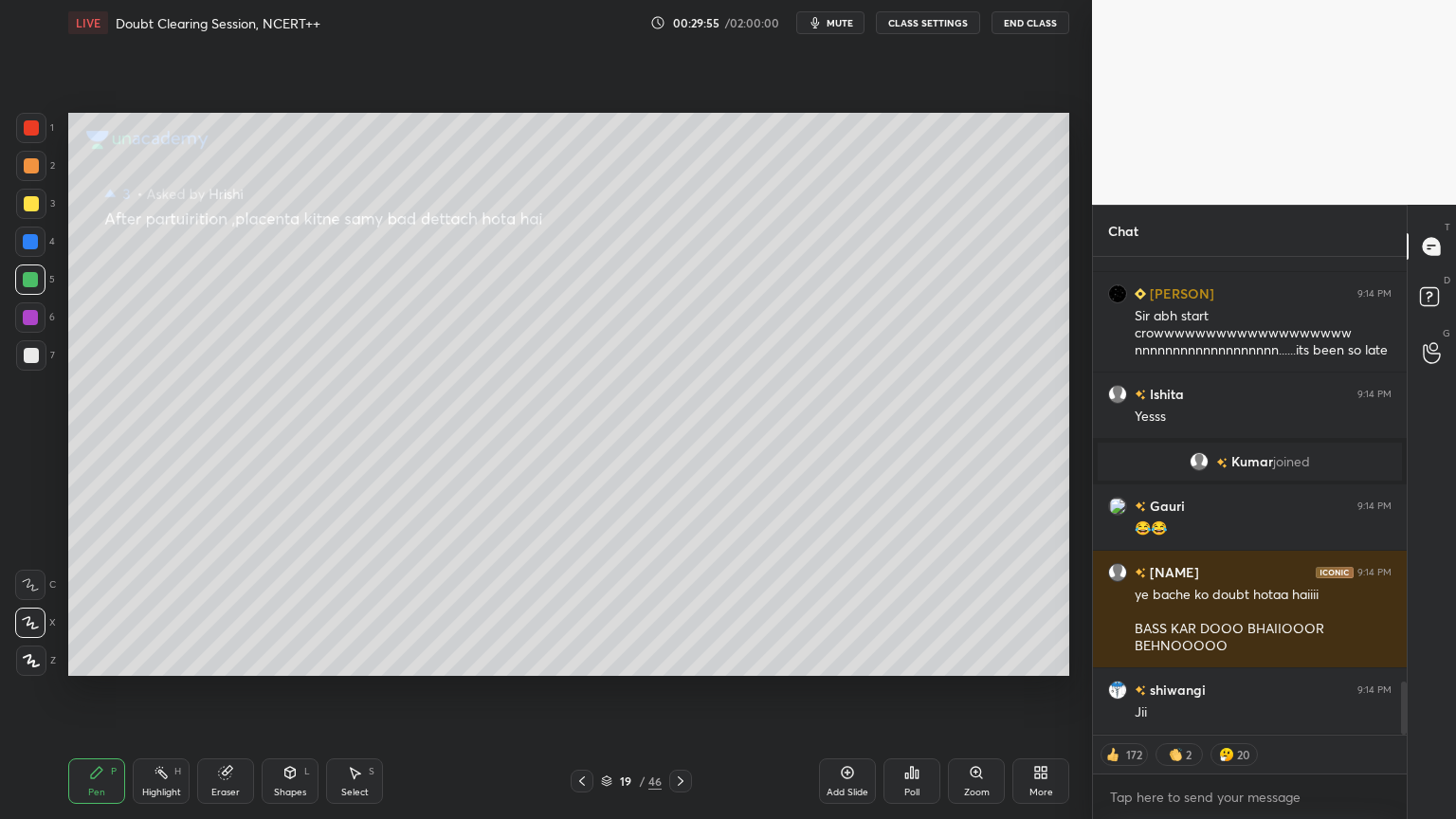 click 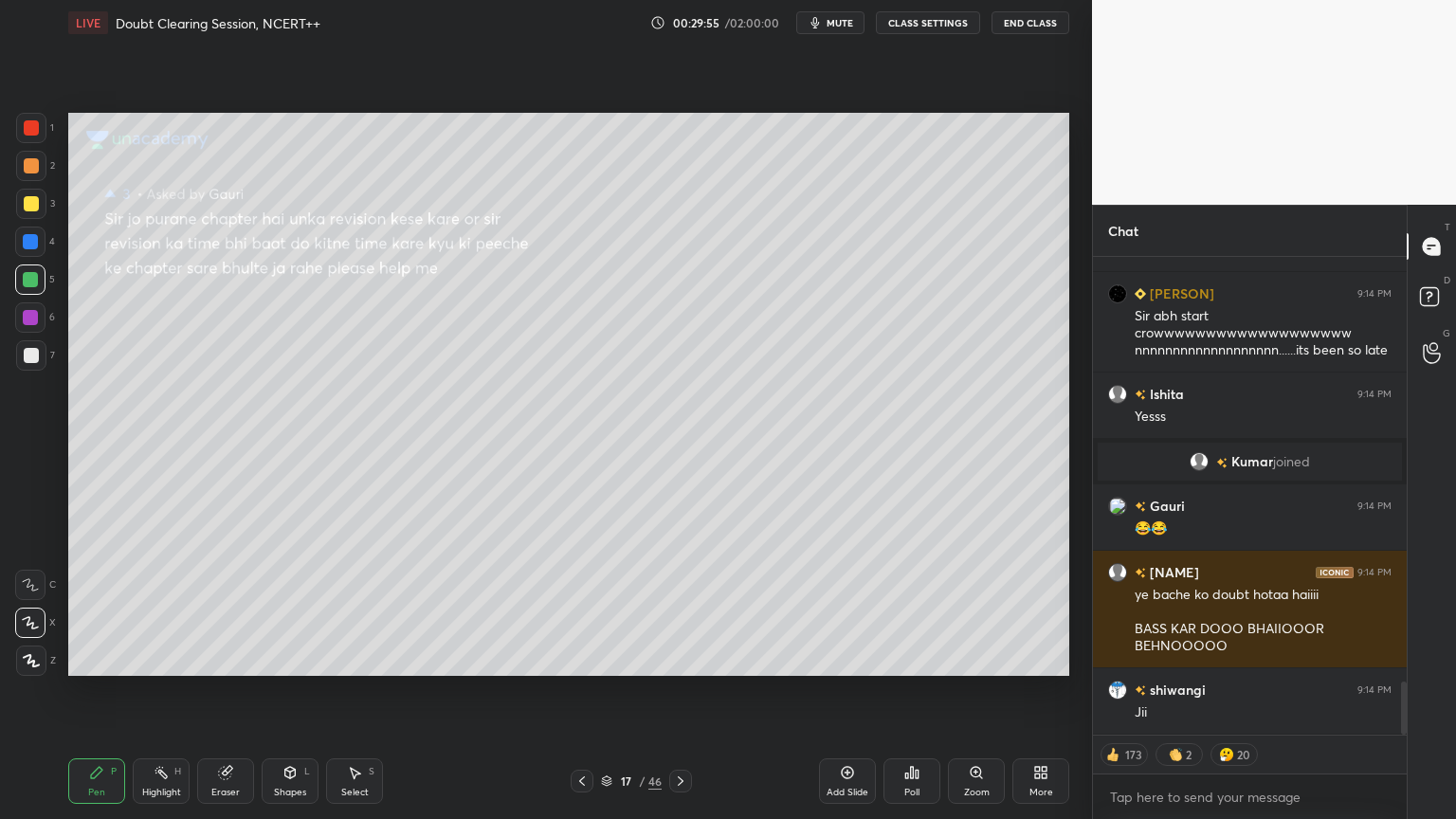 click 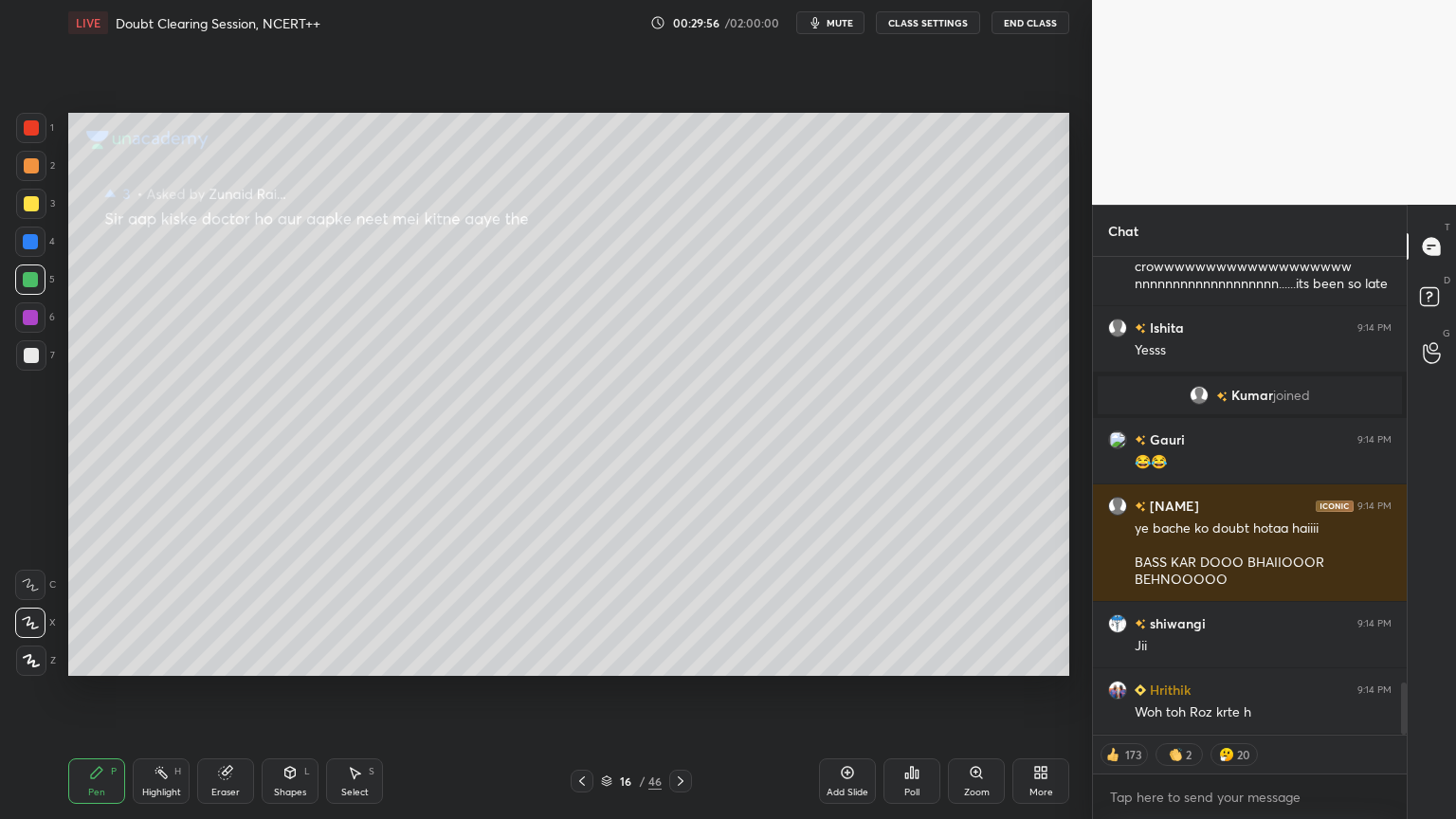click 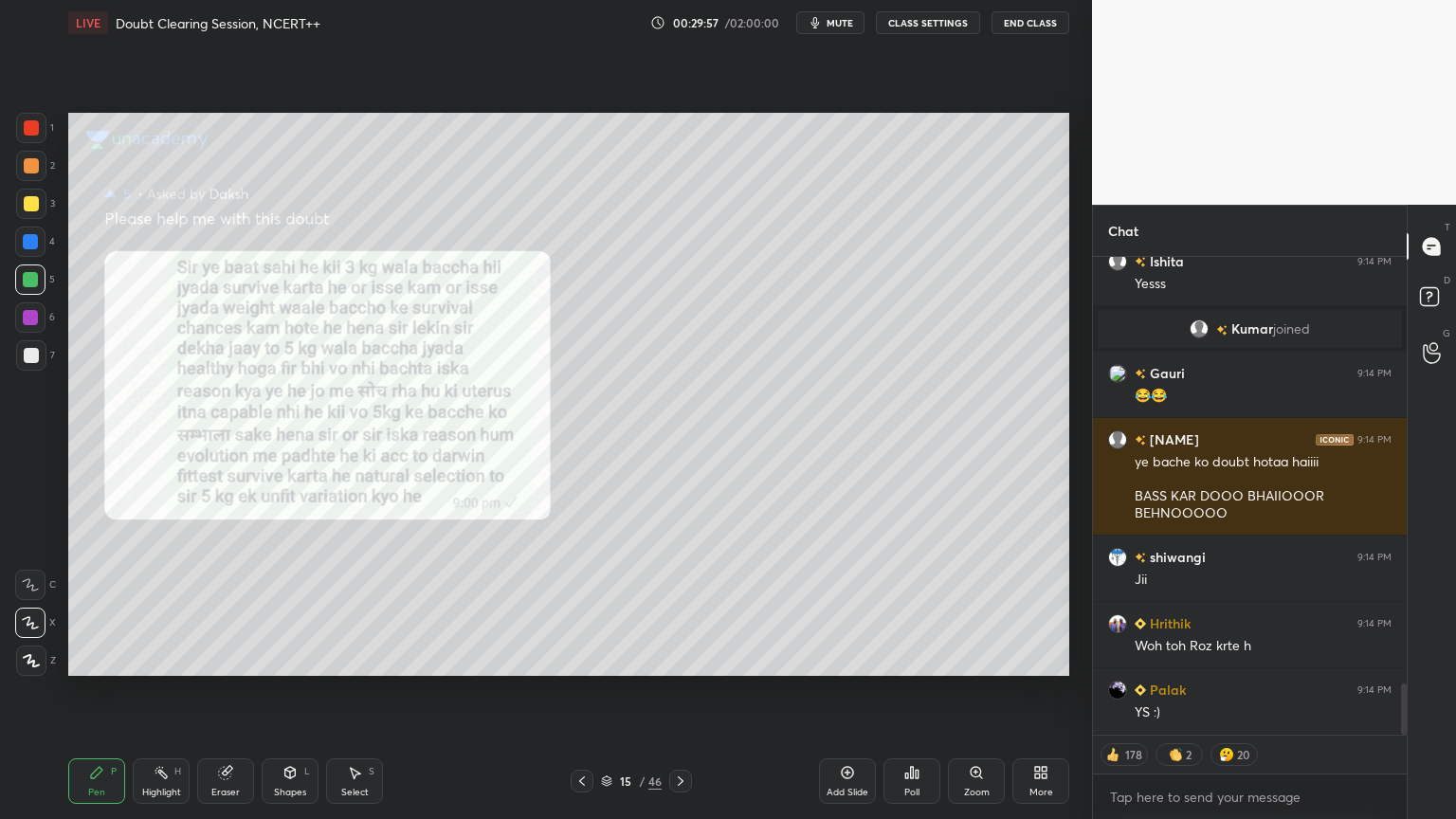 click at bounding box center [582, 781] 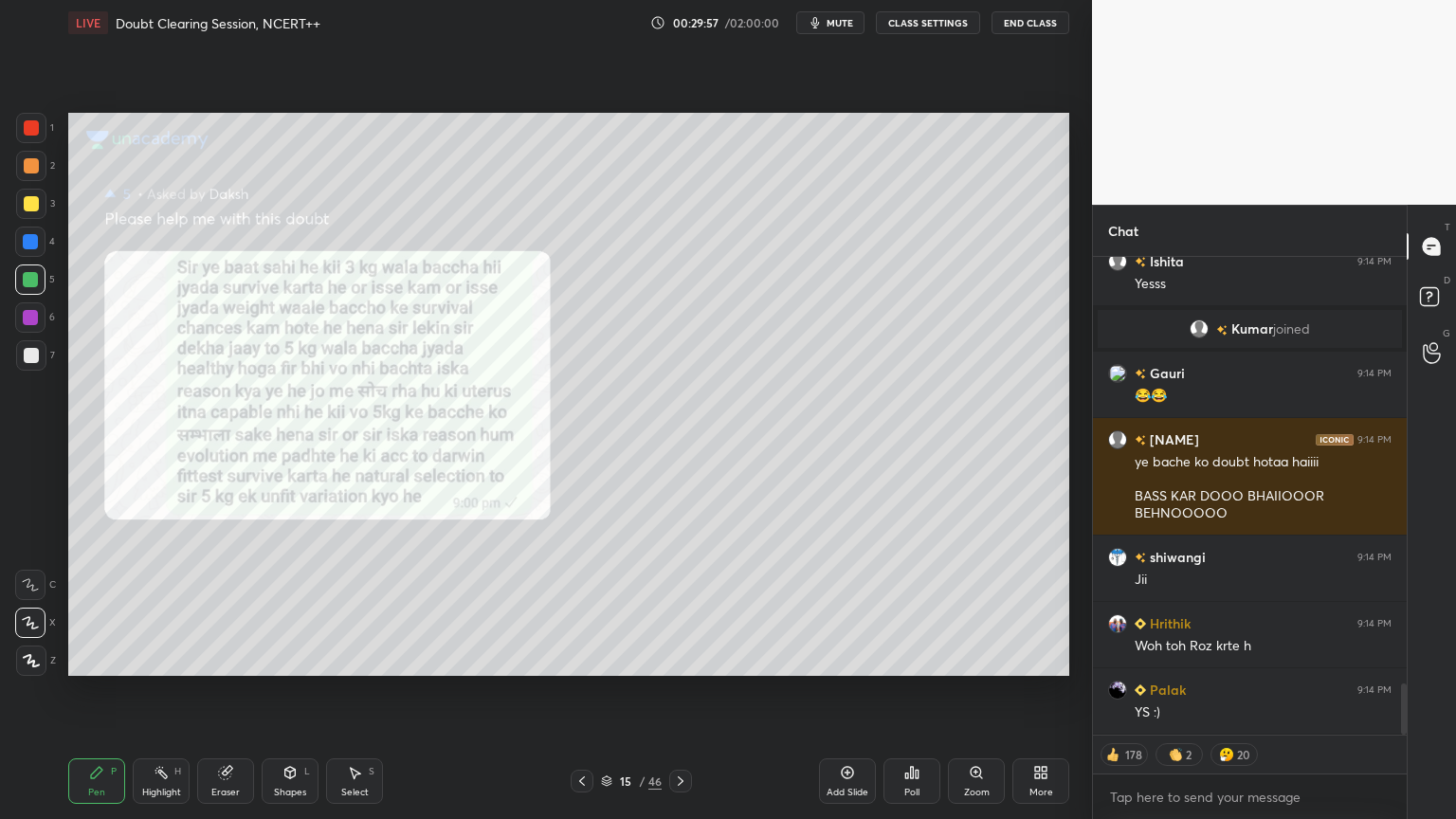 click on "Pen P Highlight H Eraser Shapes L Select S 15 / 46 Add Slide Poll Zoom More" at bounding box center [569, 781] 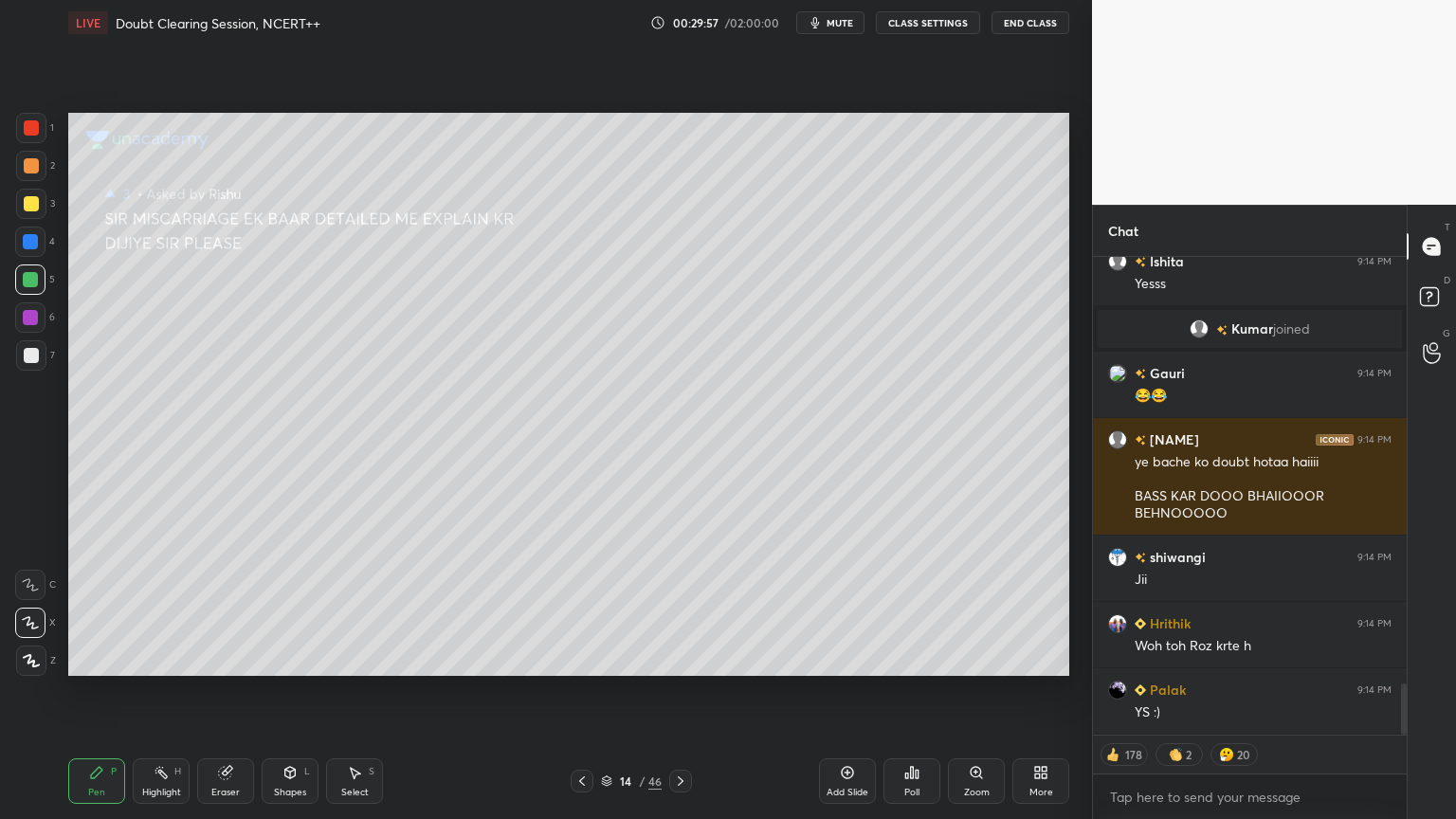 click on "Pen P Highlight H Eraser Shapes L Select S 14 / 46 Add Slide Poll Zoom More" at bounding box center (569, 781) 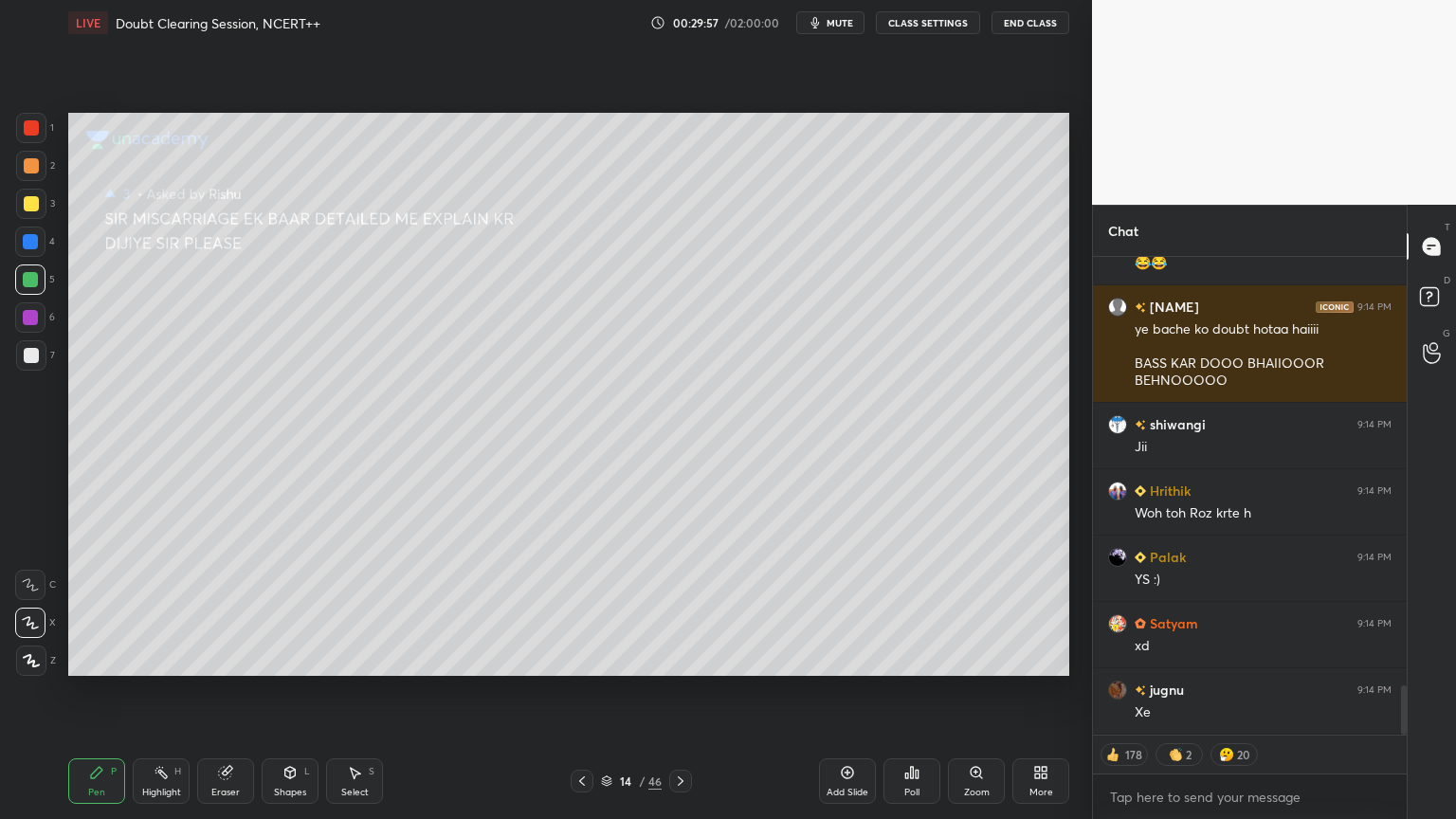 click at bounding box center (582, 781) 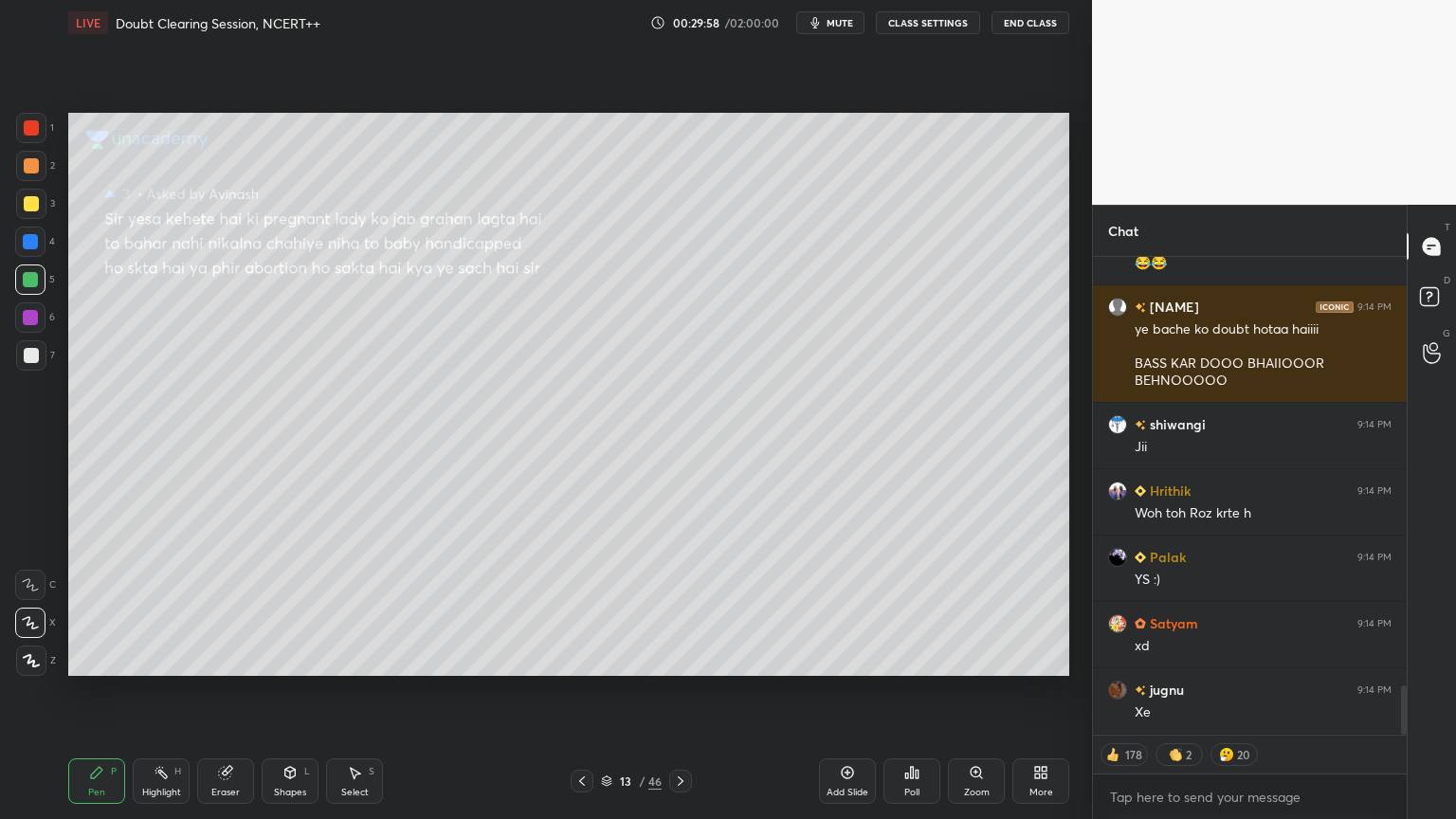 click on "Pen P Highlight H Eraser Shapes L Select S 13 / 46 Add Slide Poll Zoom More" at bounding box center [569, 781] 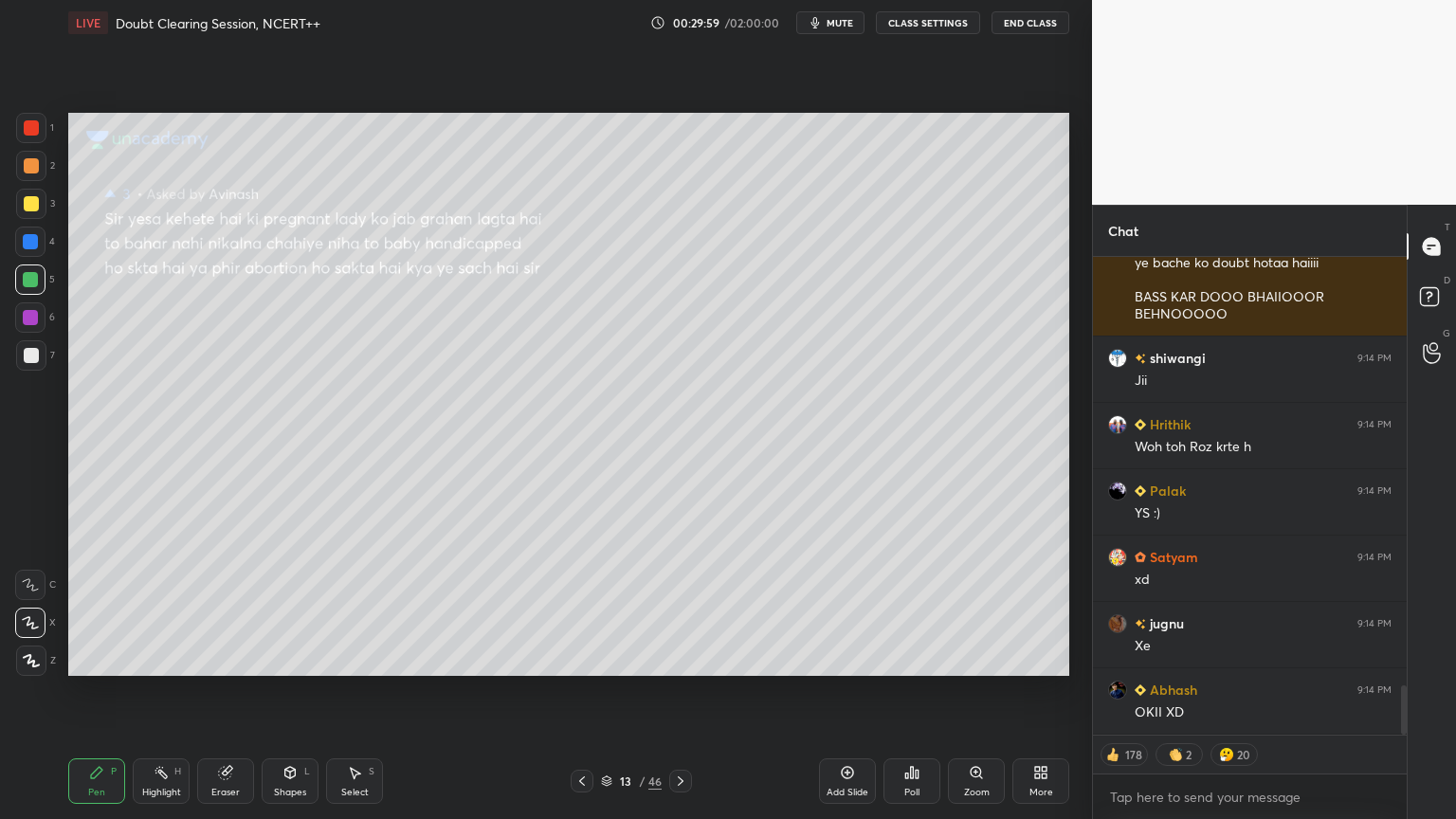 click 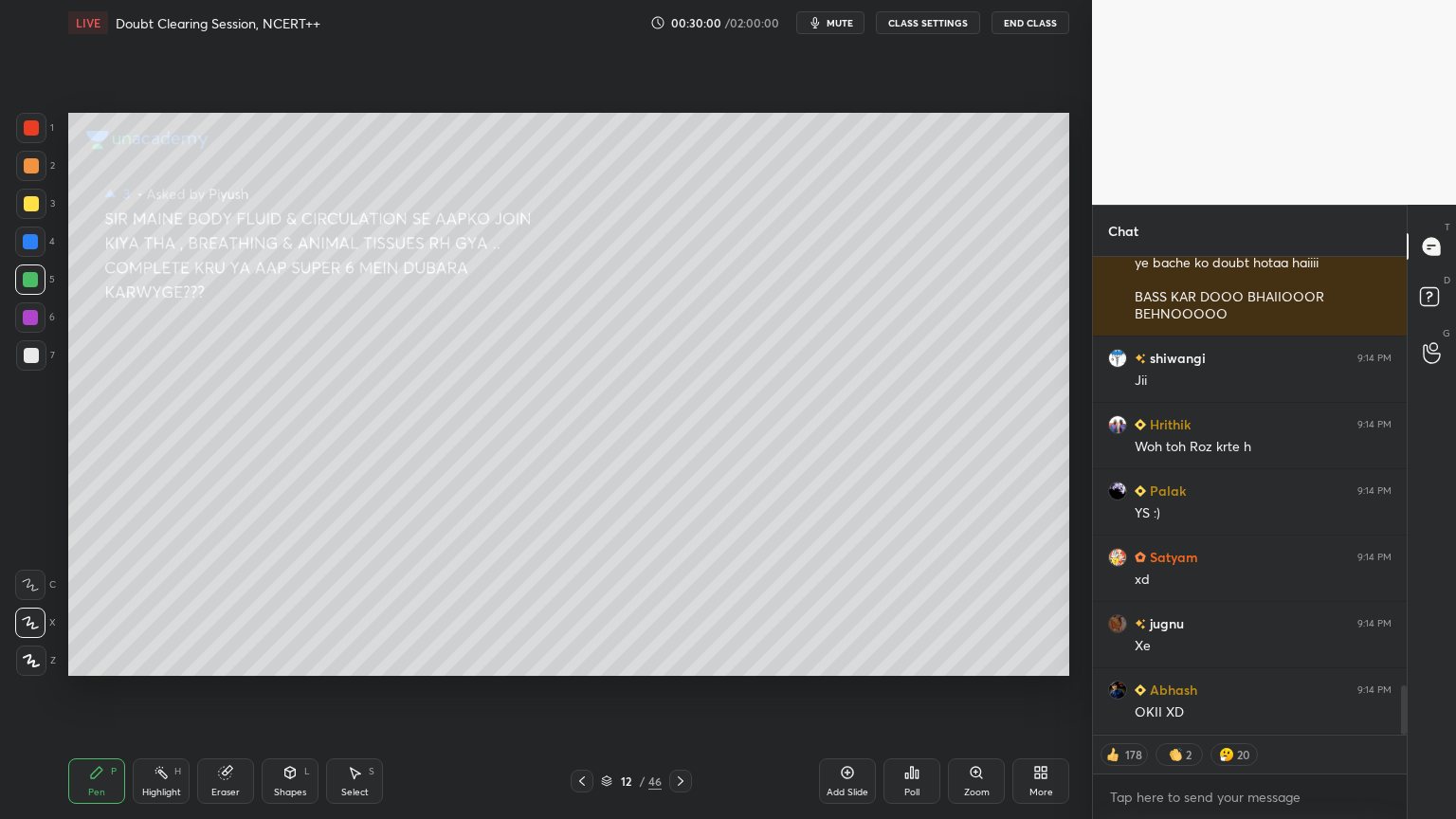 click 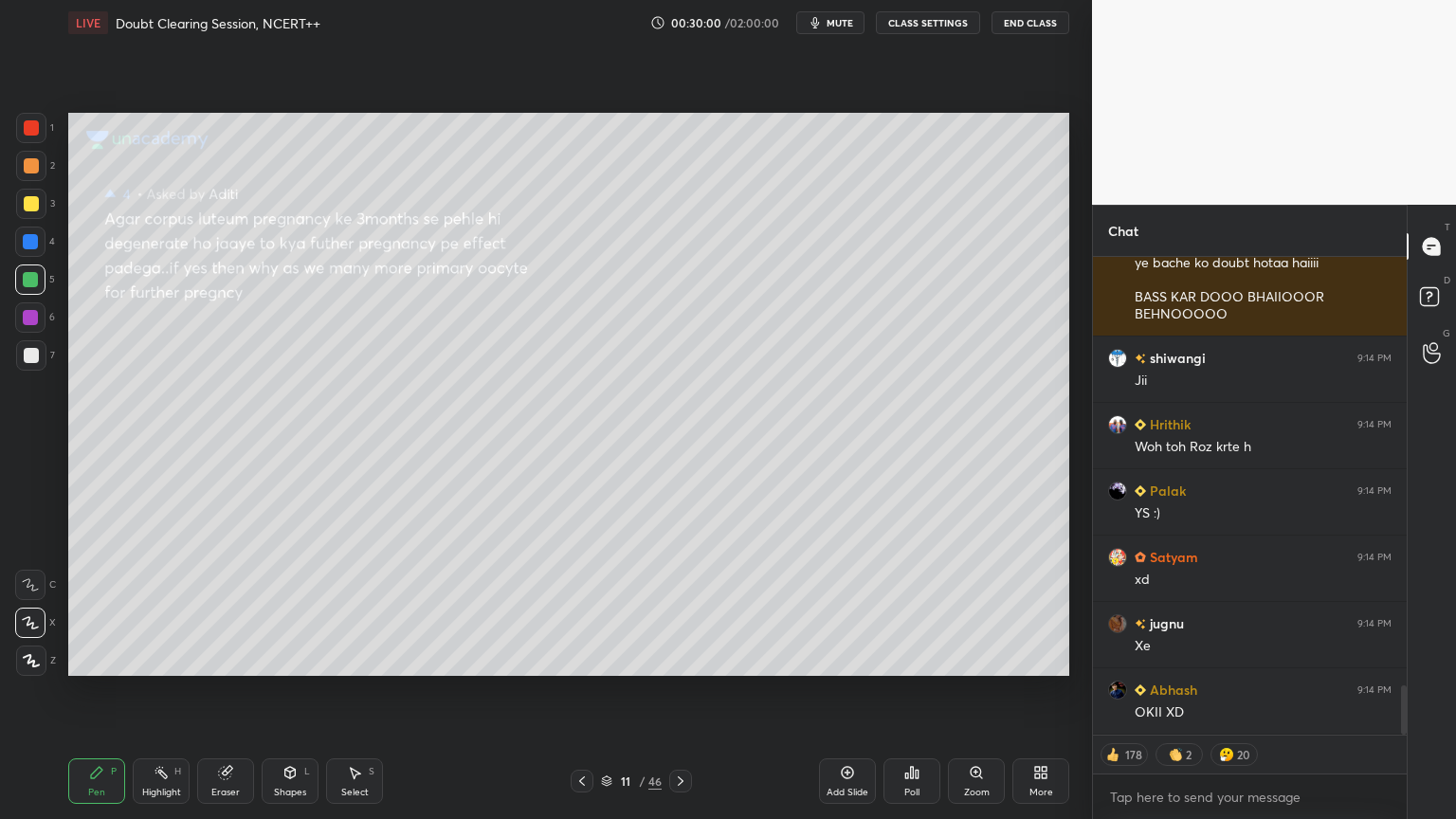click 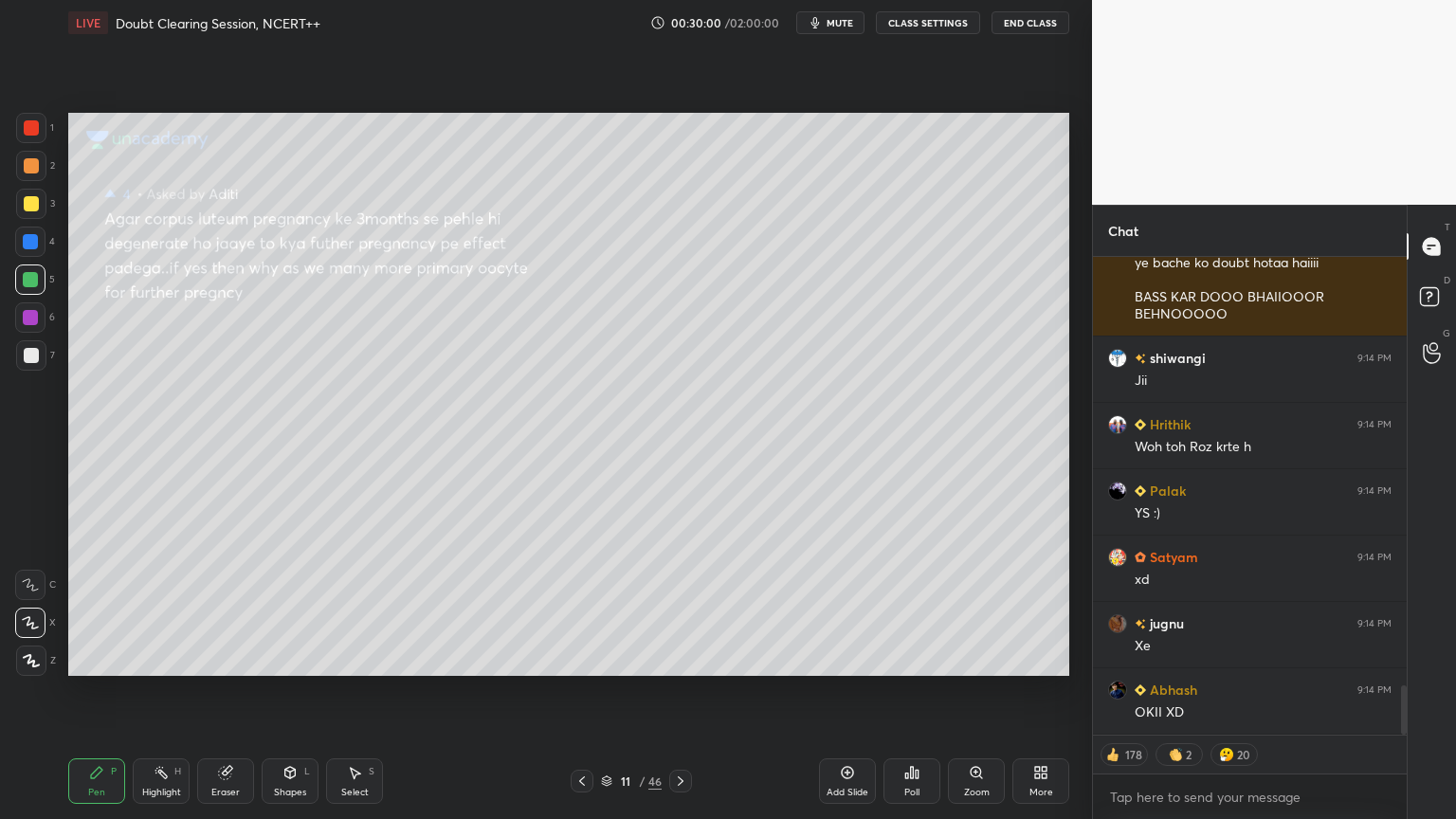 click 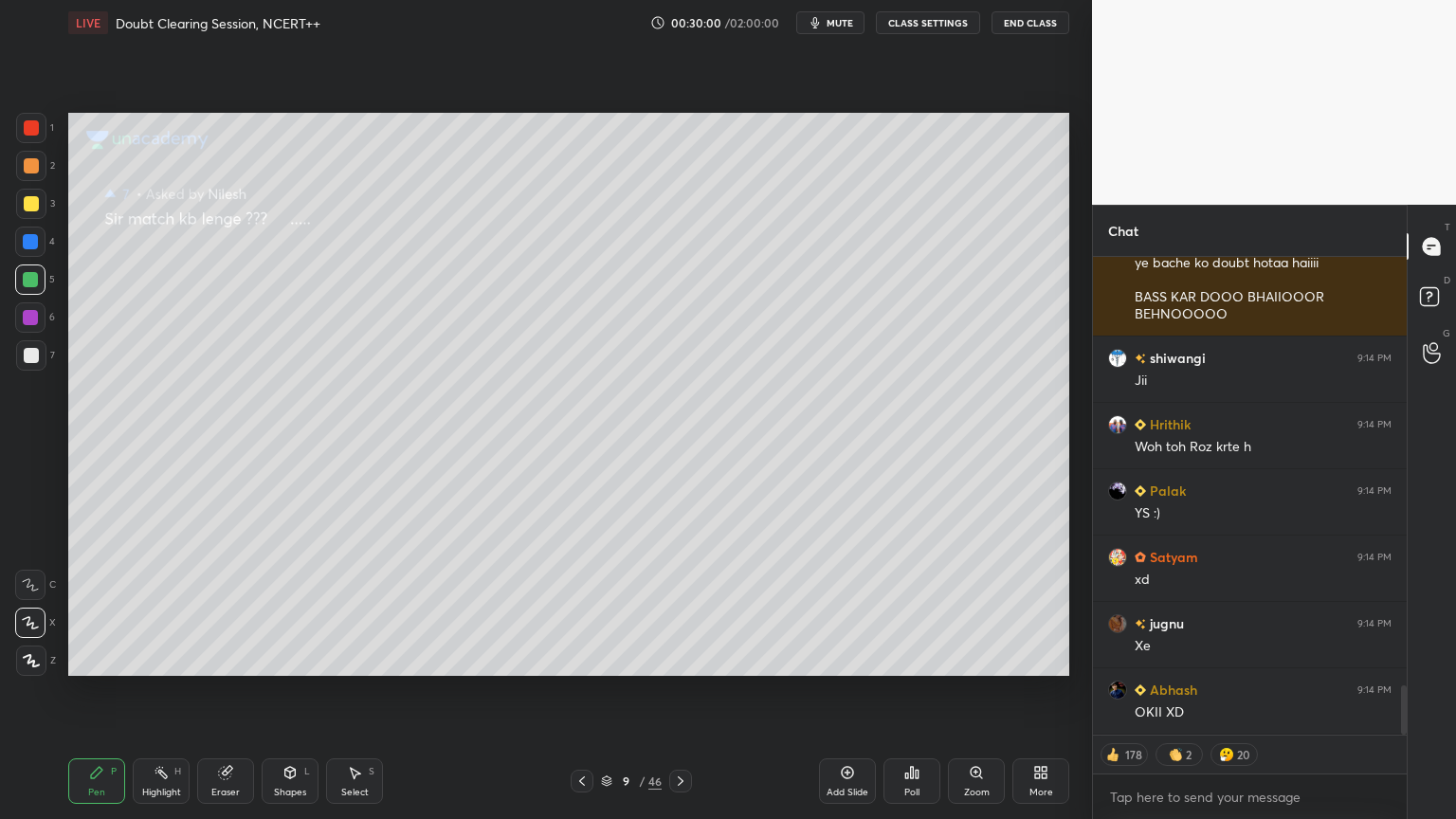 click 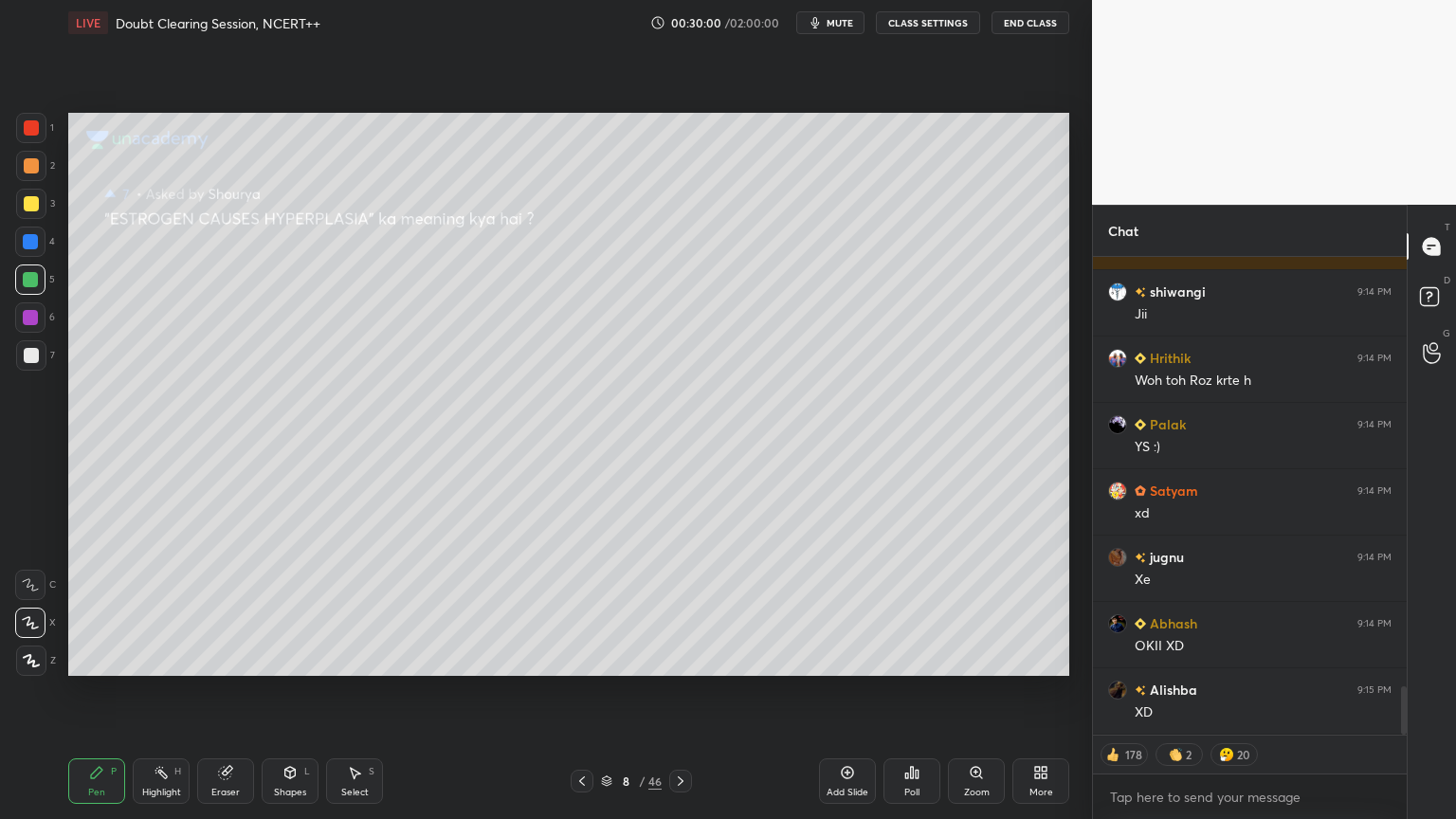click 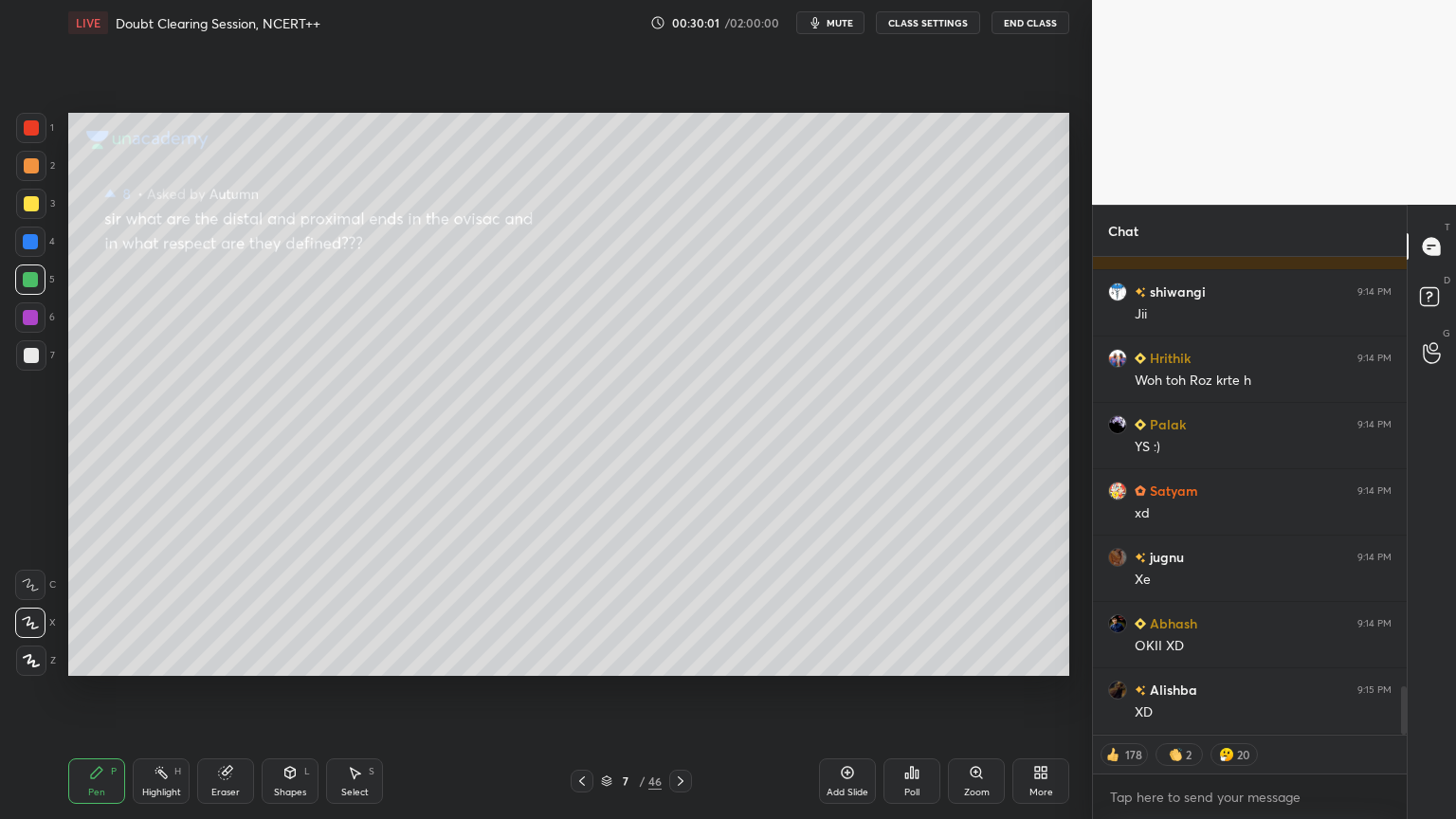 click 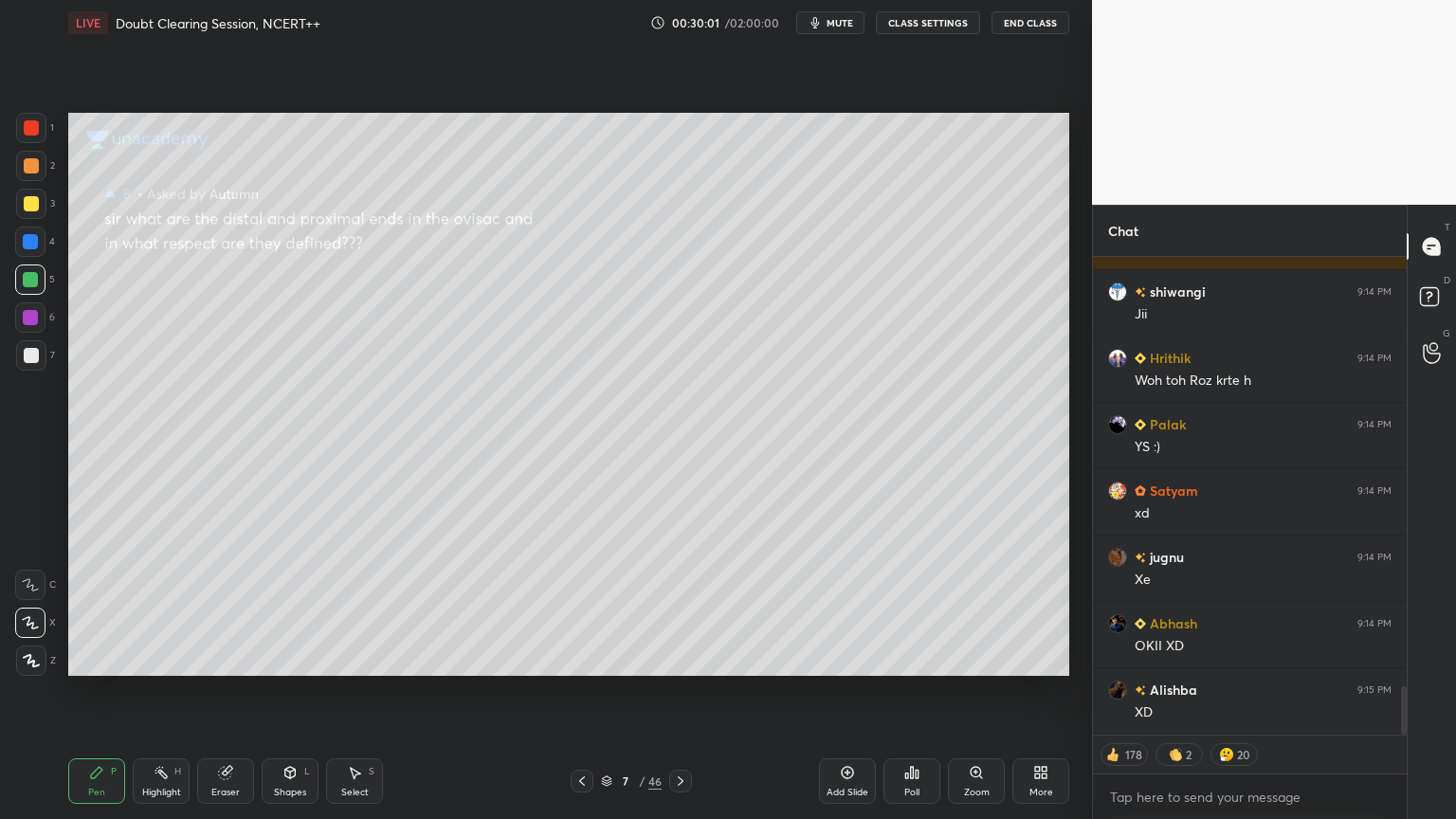 click 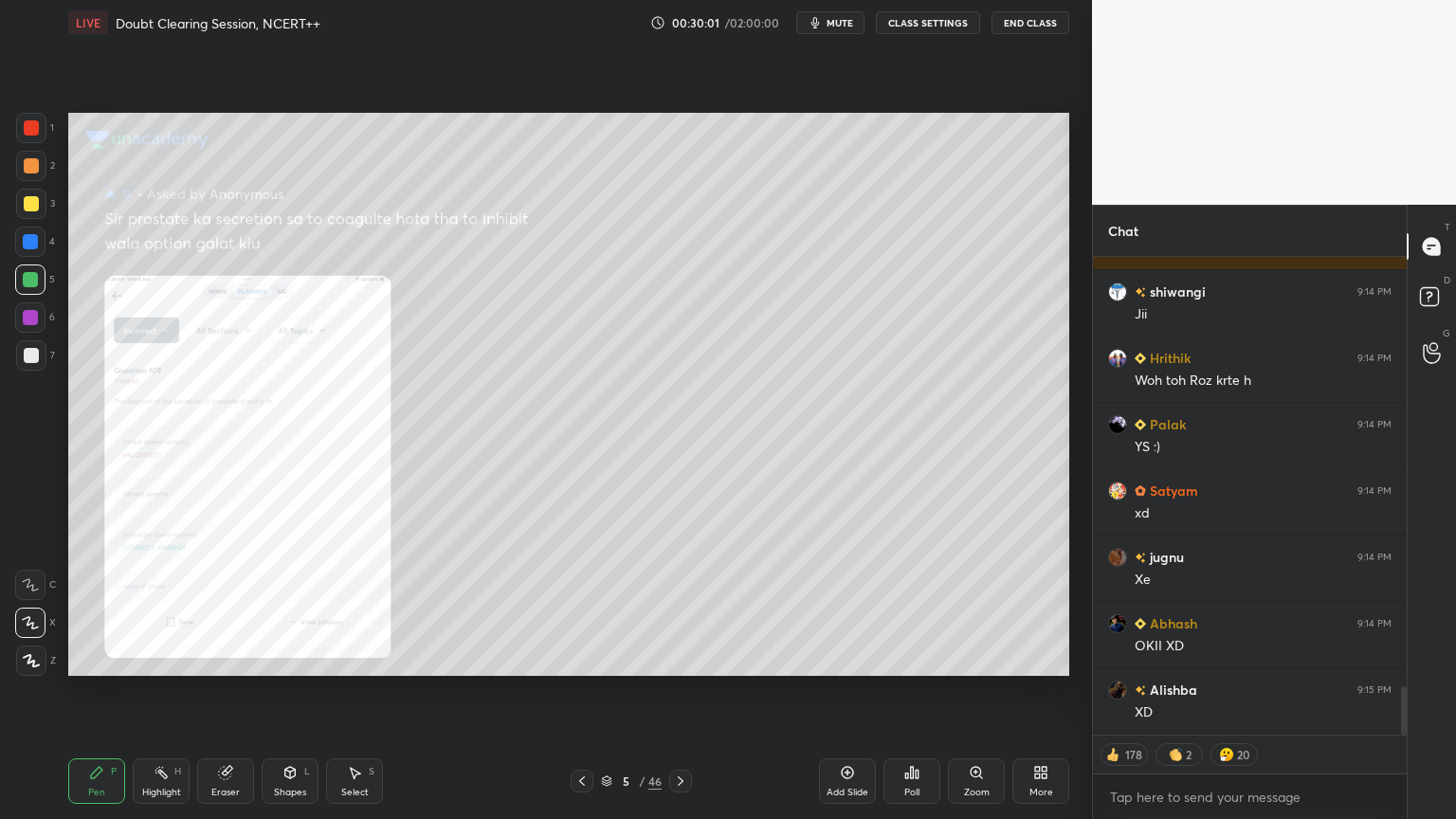 click 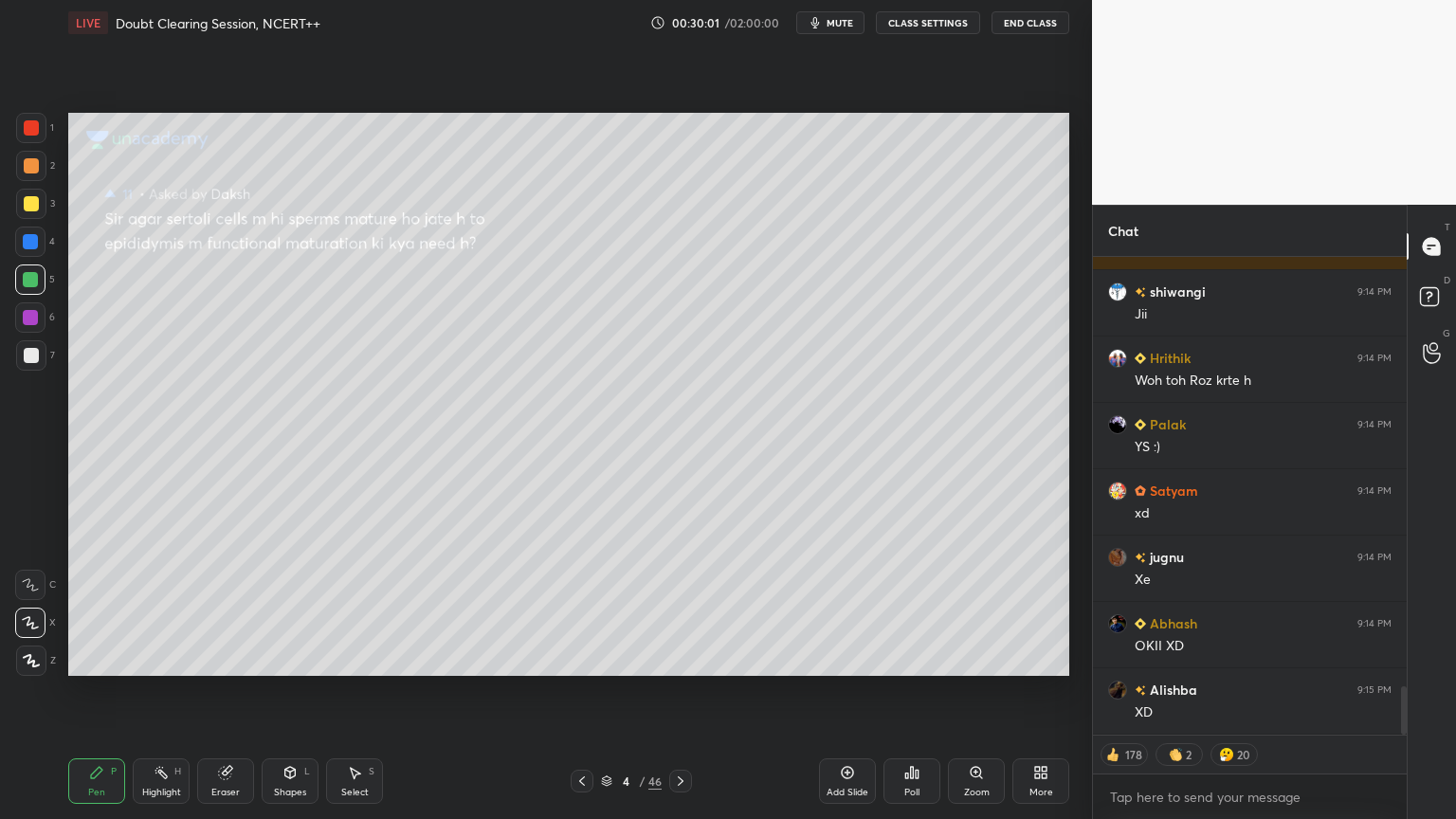click 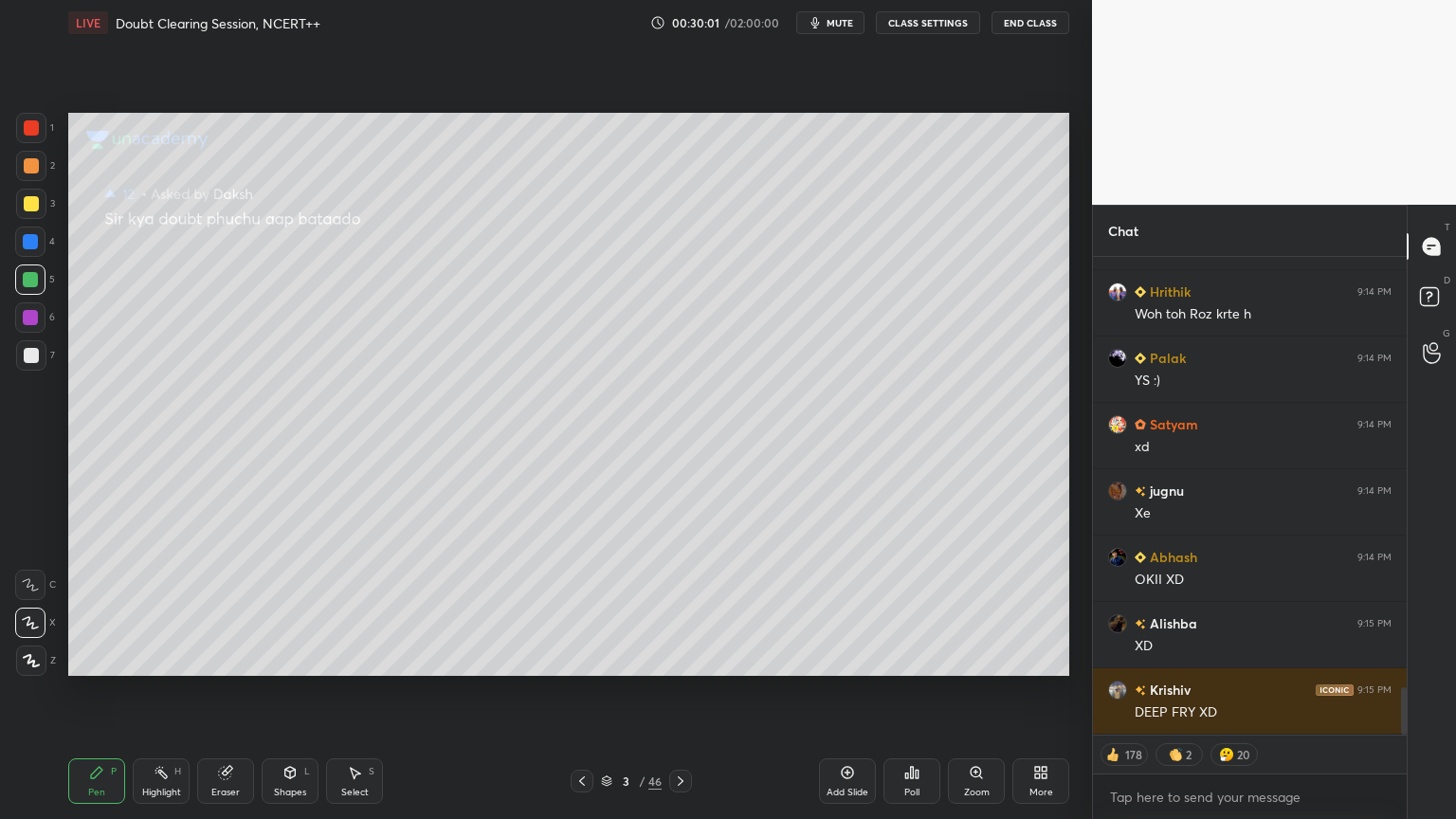 click 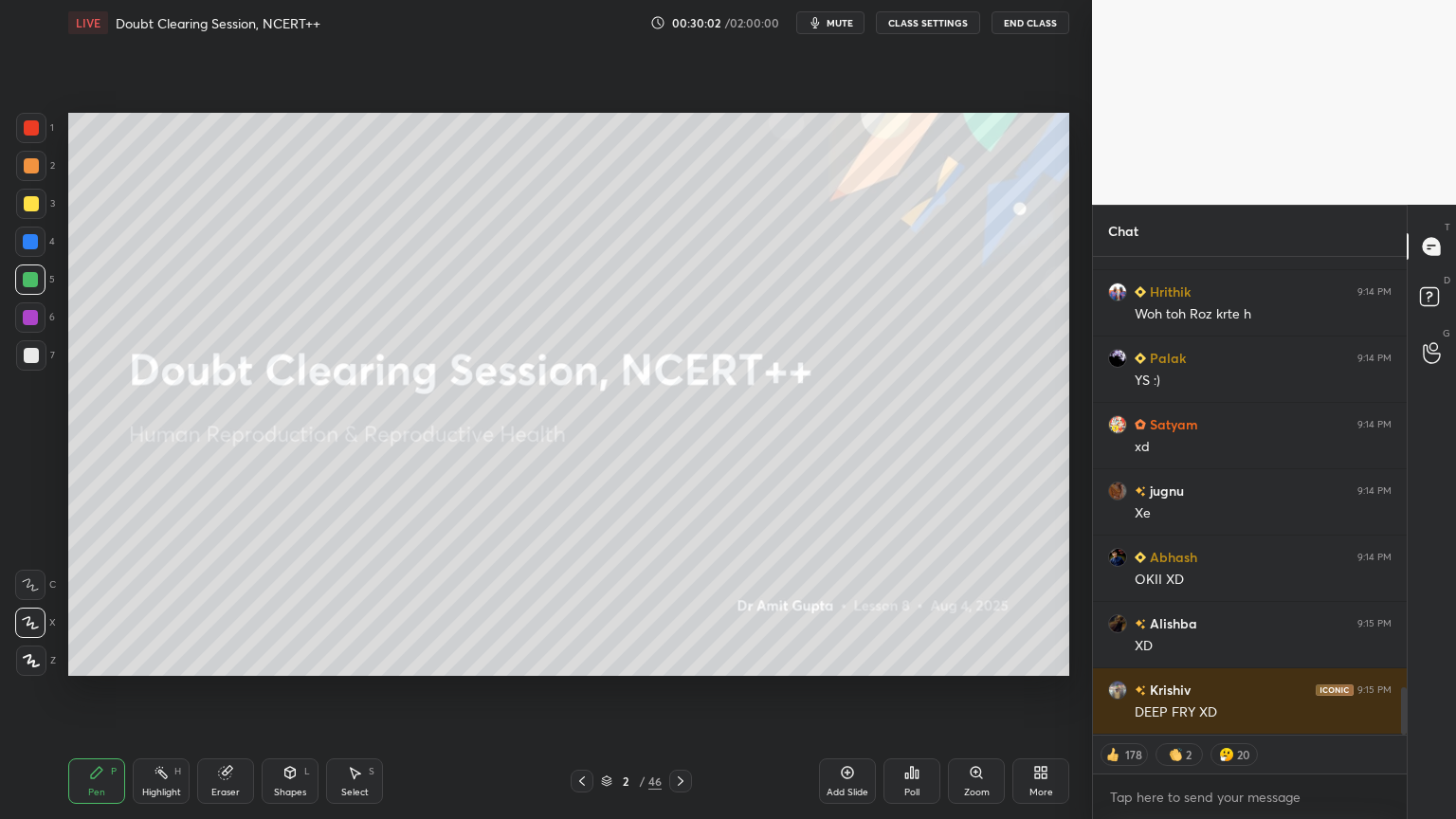 click 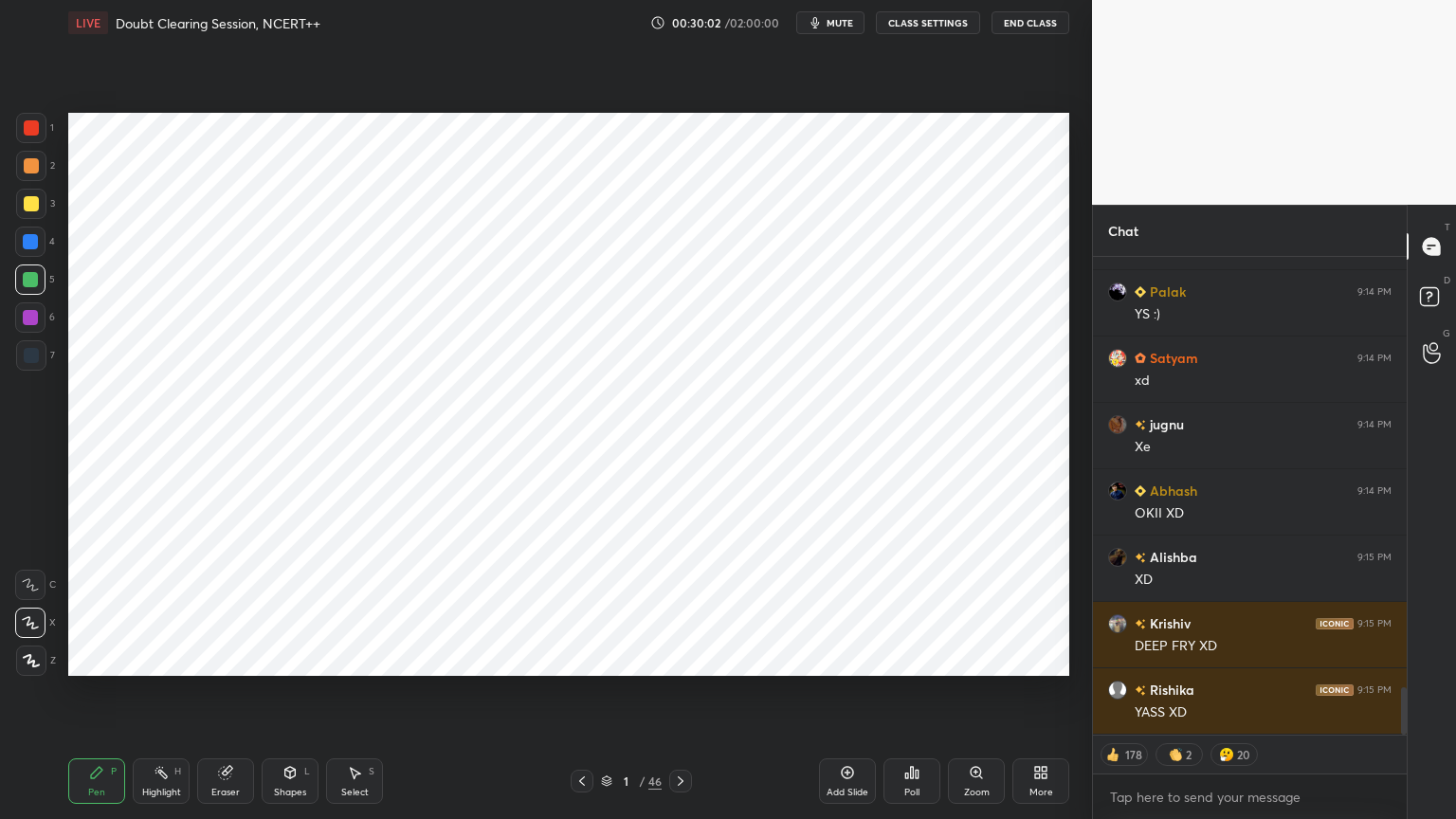 click 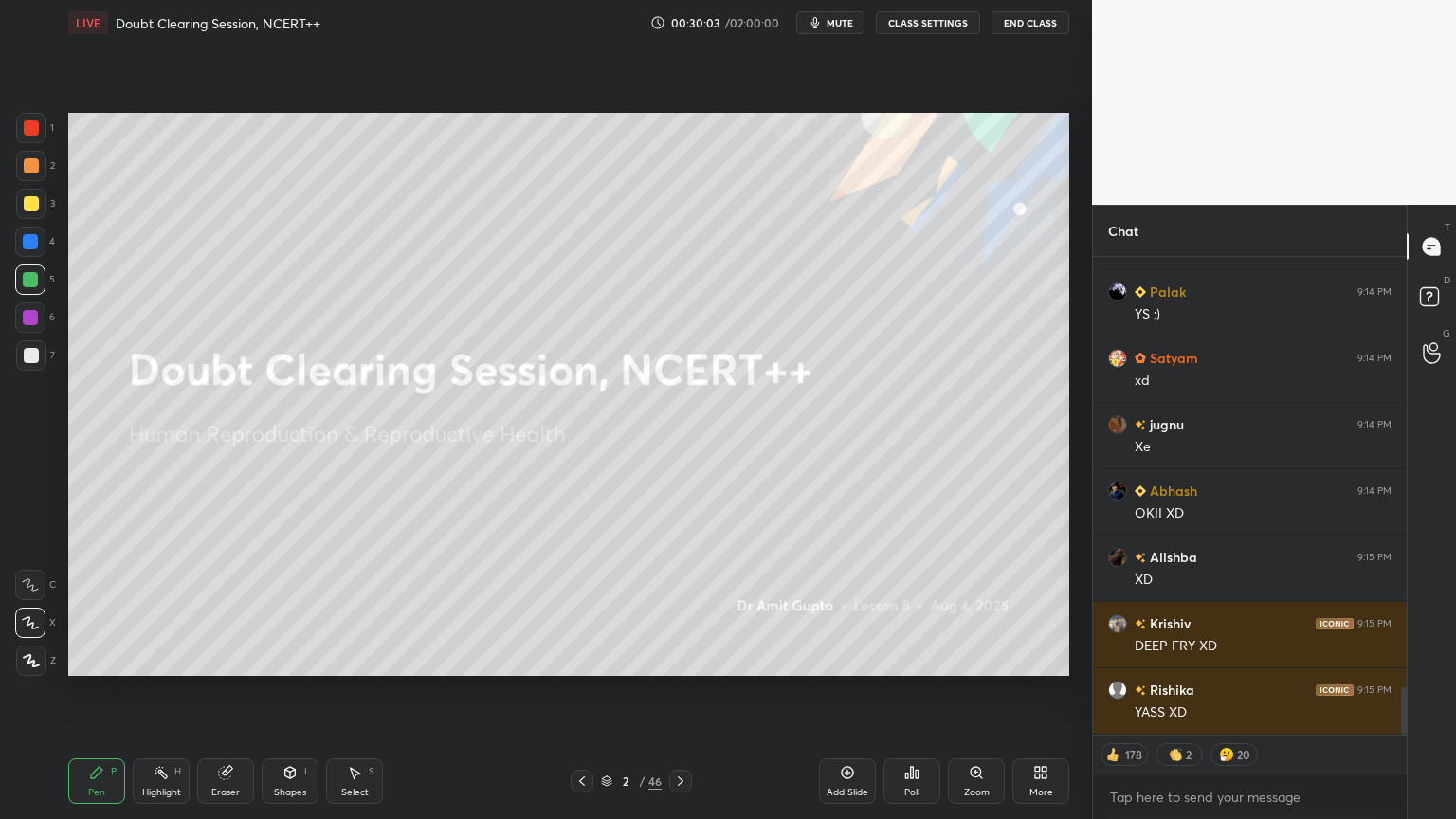 click 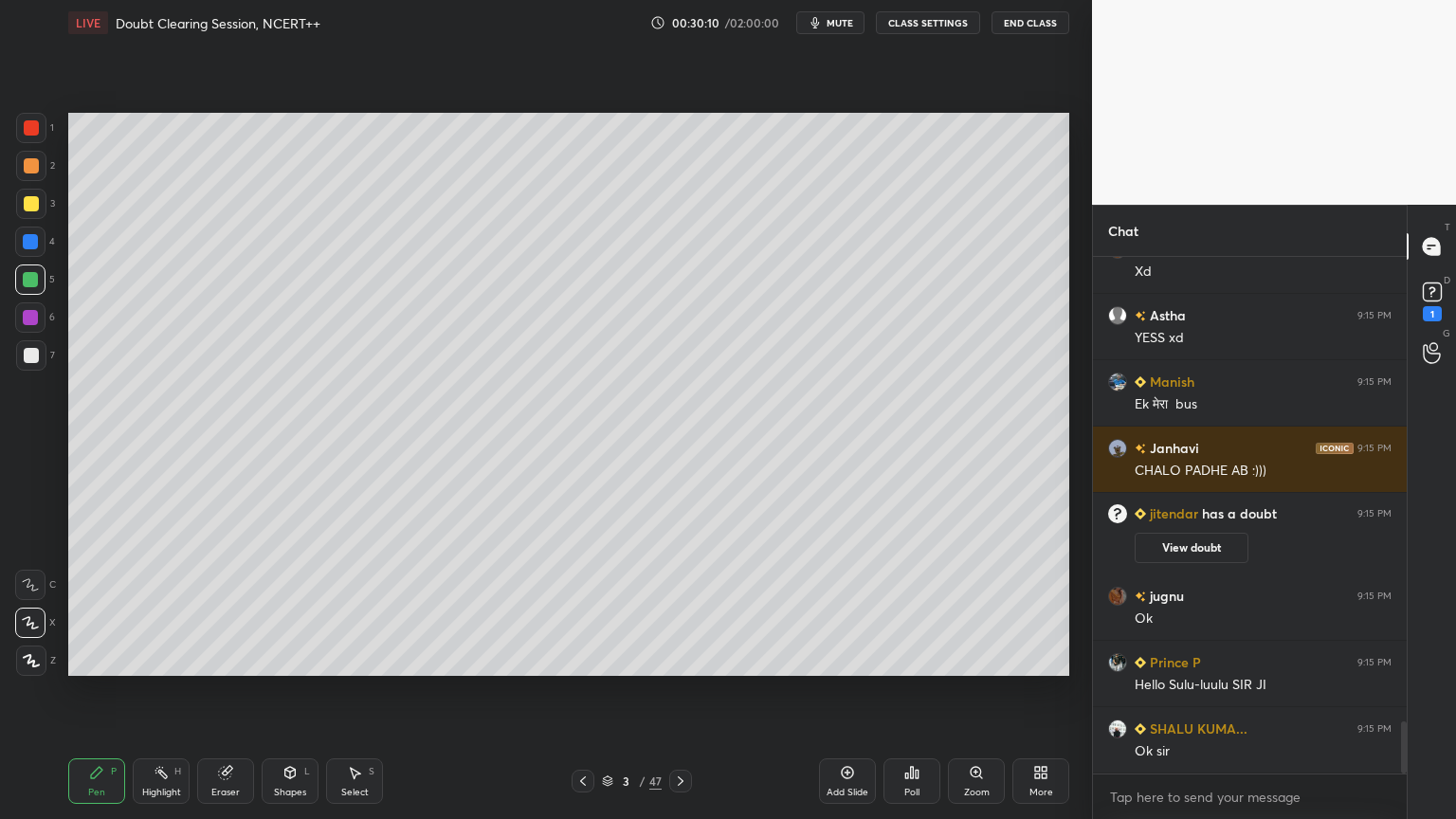 click on "CLASS SETTINGS" at bounding box center (928, 23) 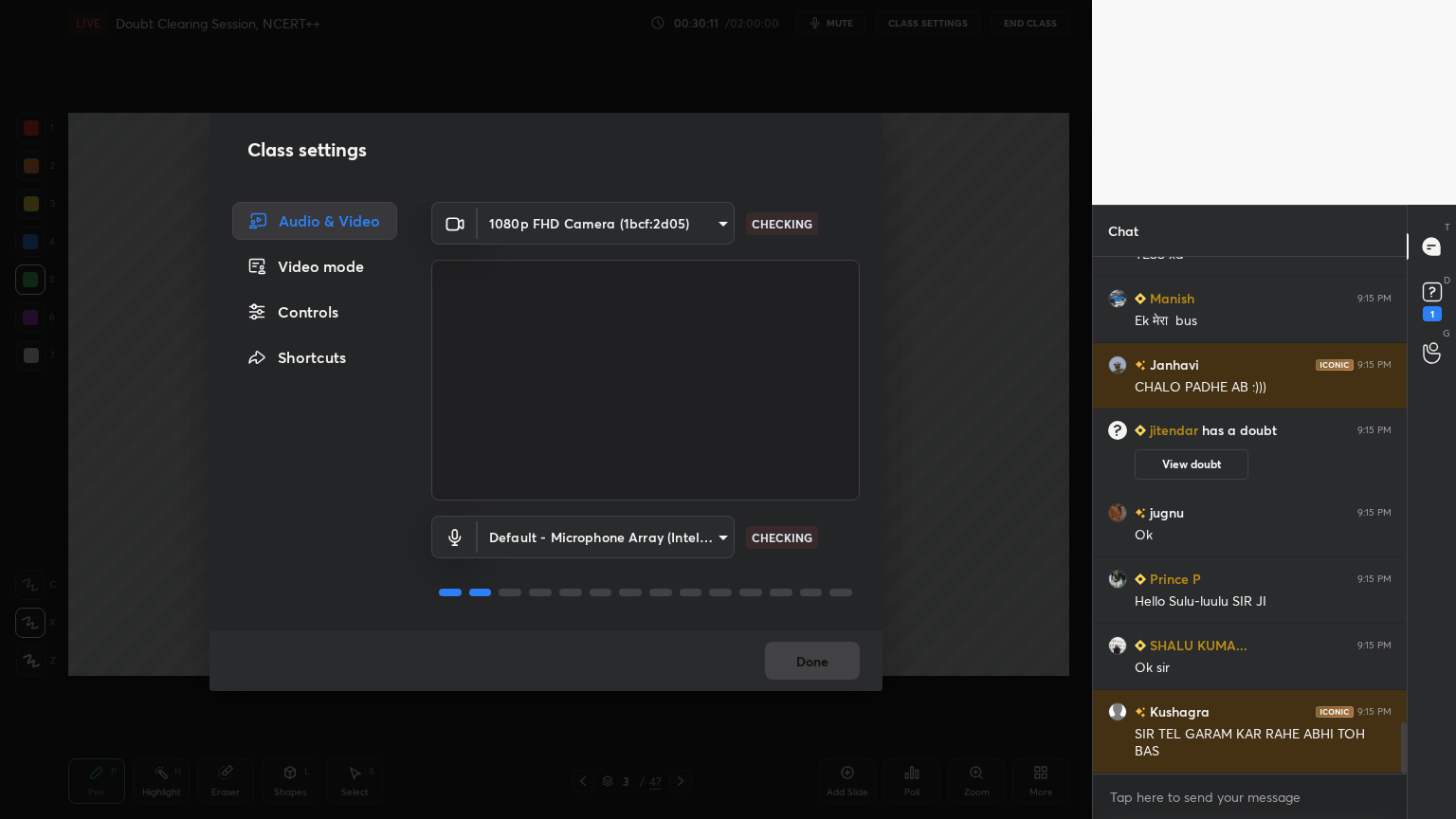 click on "Controls" at bounding box center (315, 312) 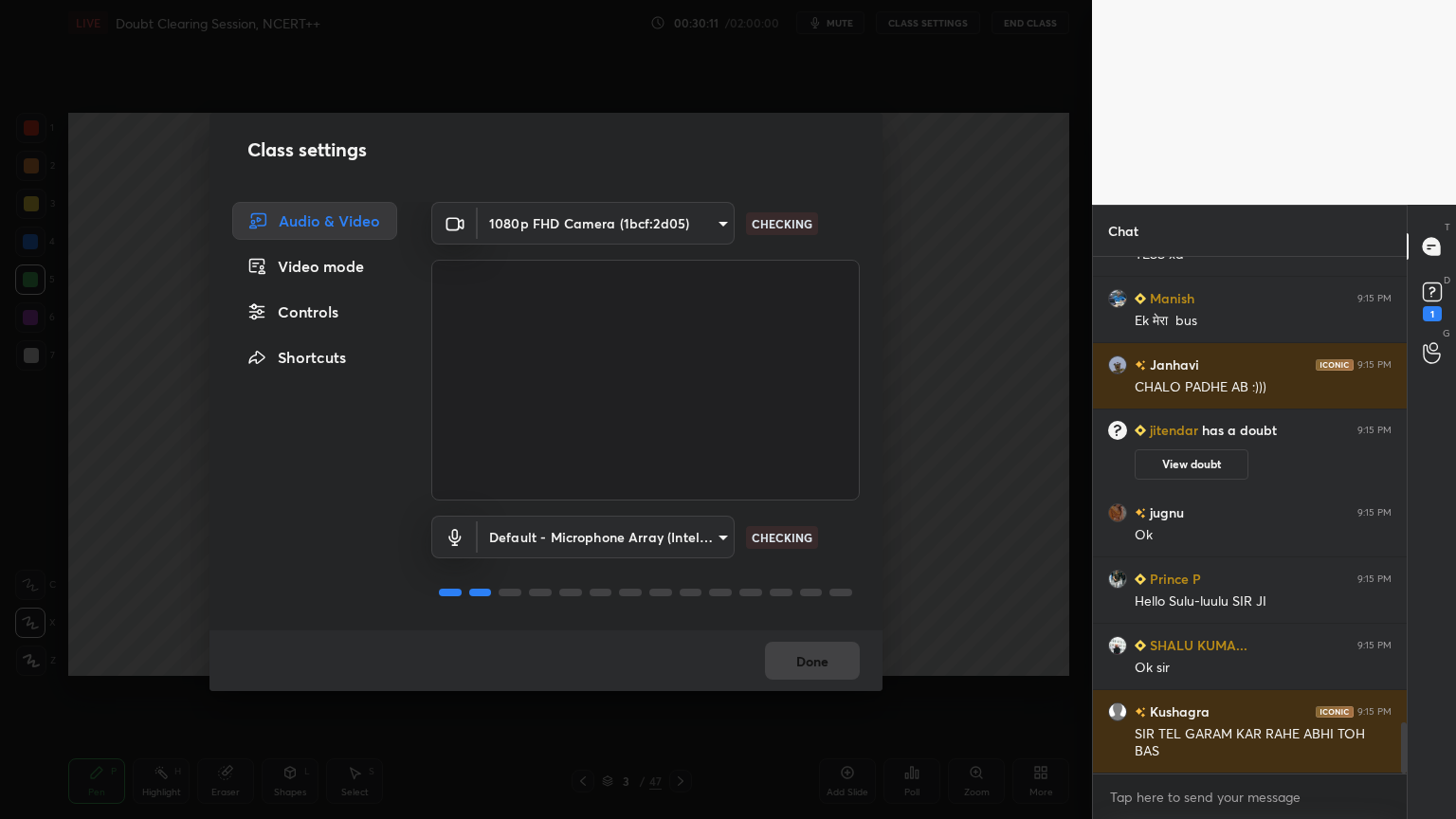 click on "Controls" at bounding box center [315, 312] 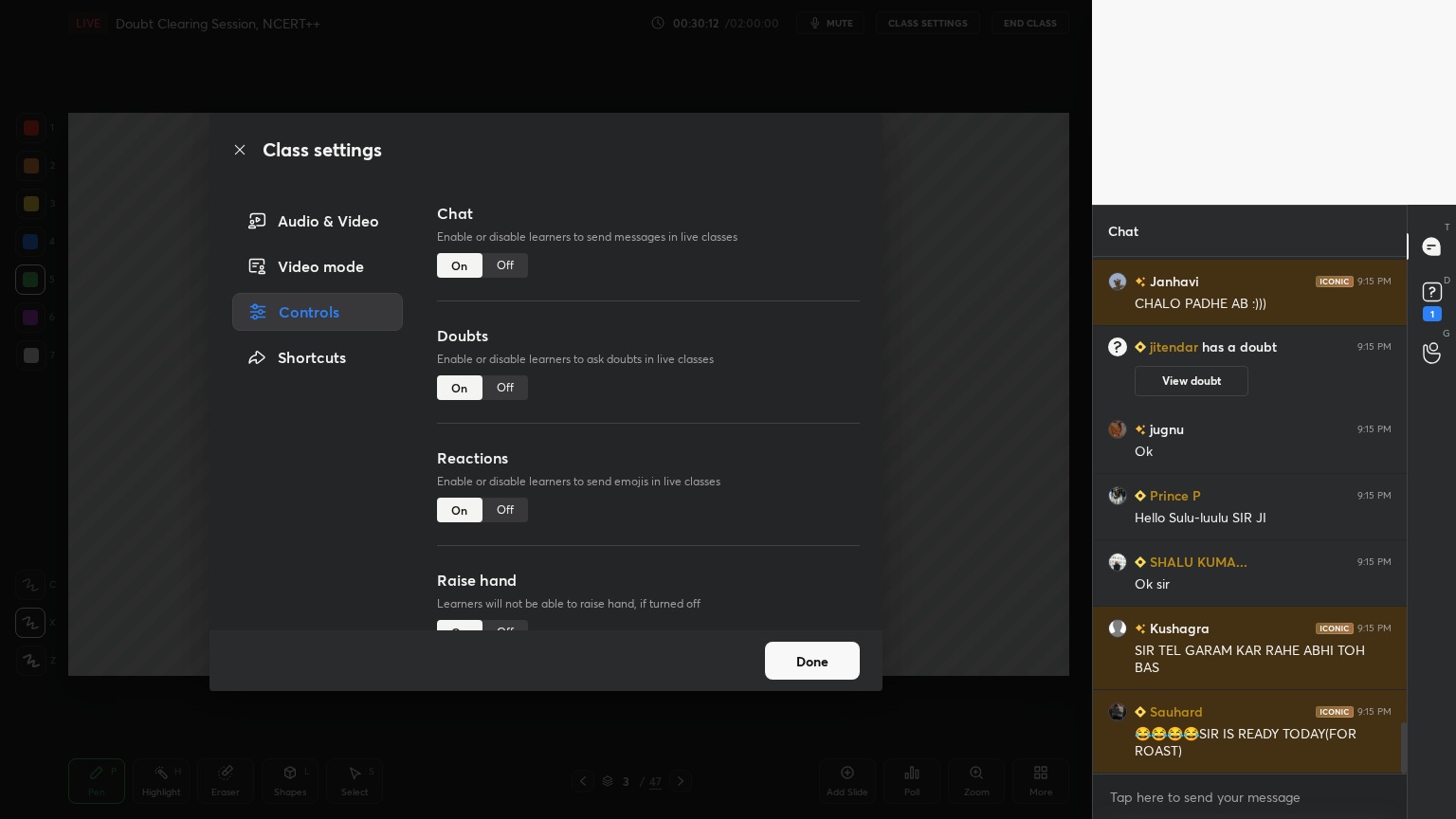 click on "Off" at bounding box center (505, 388) 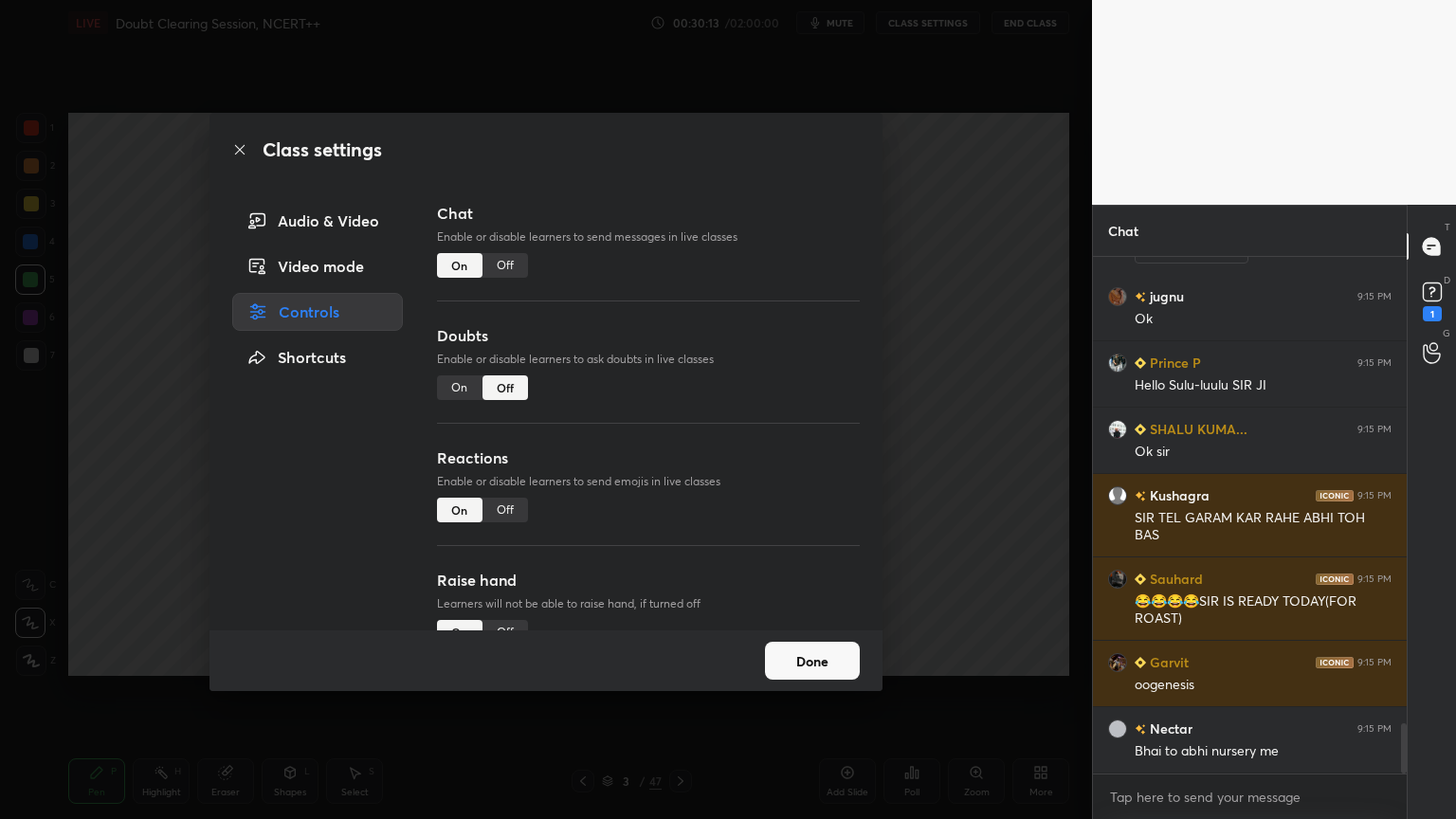 click on "Reactions Enable or disable learners to send emojis in live classes On Off" at bounding box center [648, 507] 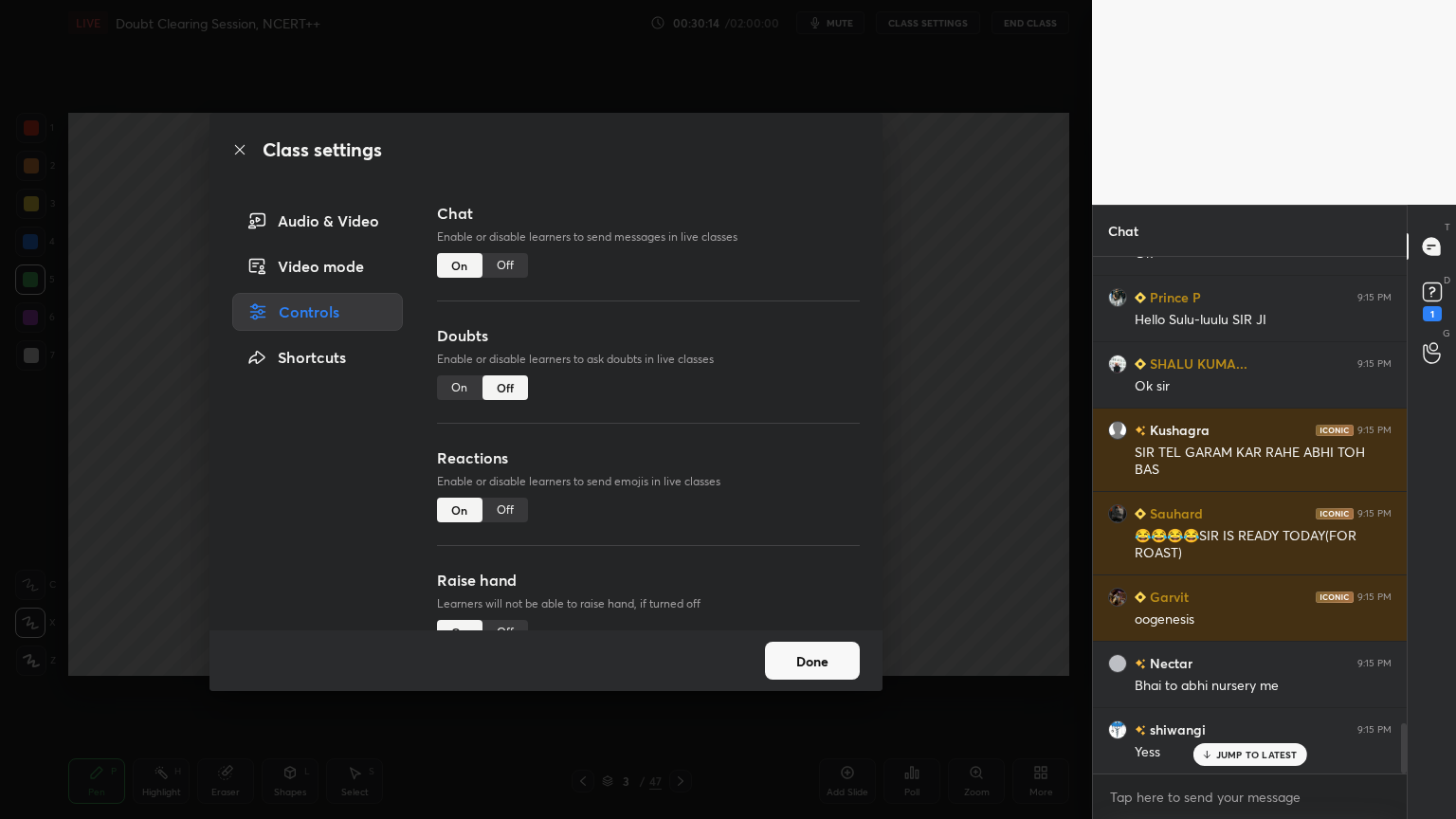 click on "Reactions Enable or disable learners to send emojis in live classes On Off" at bounding box center (648, 507) 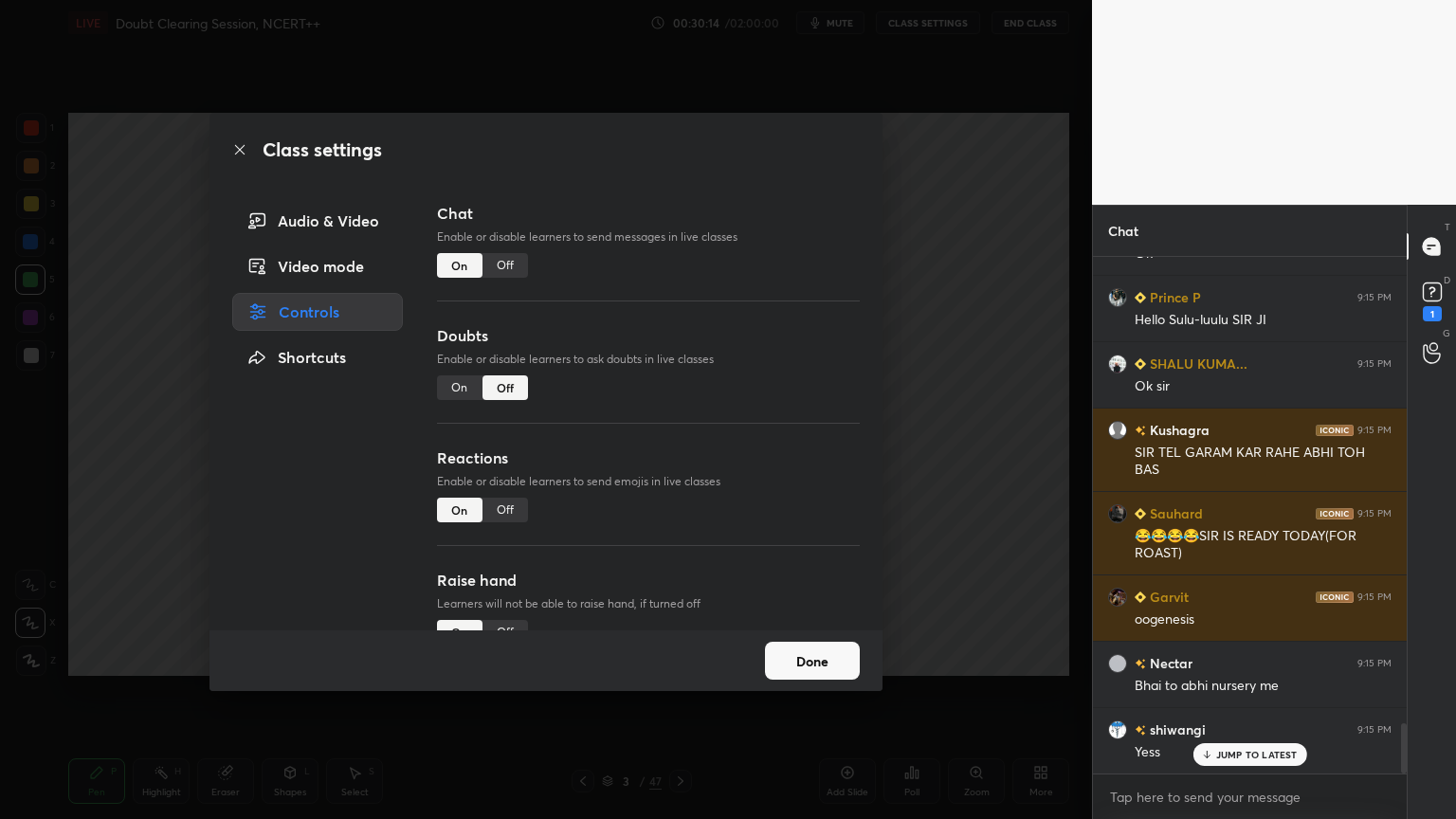 click on "Off" at bounding box center (505, 510) 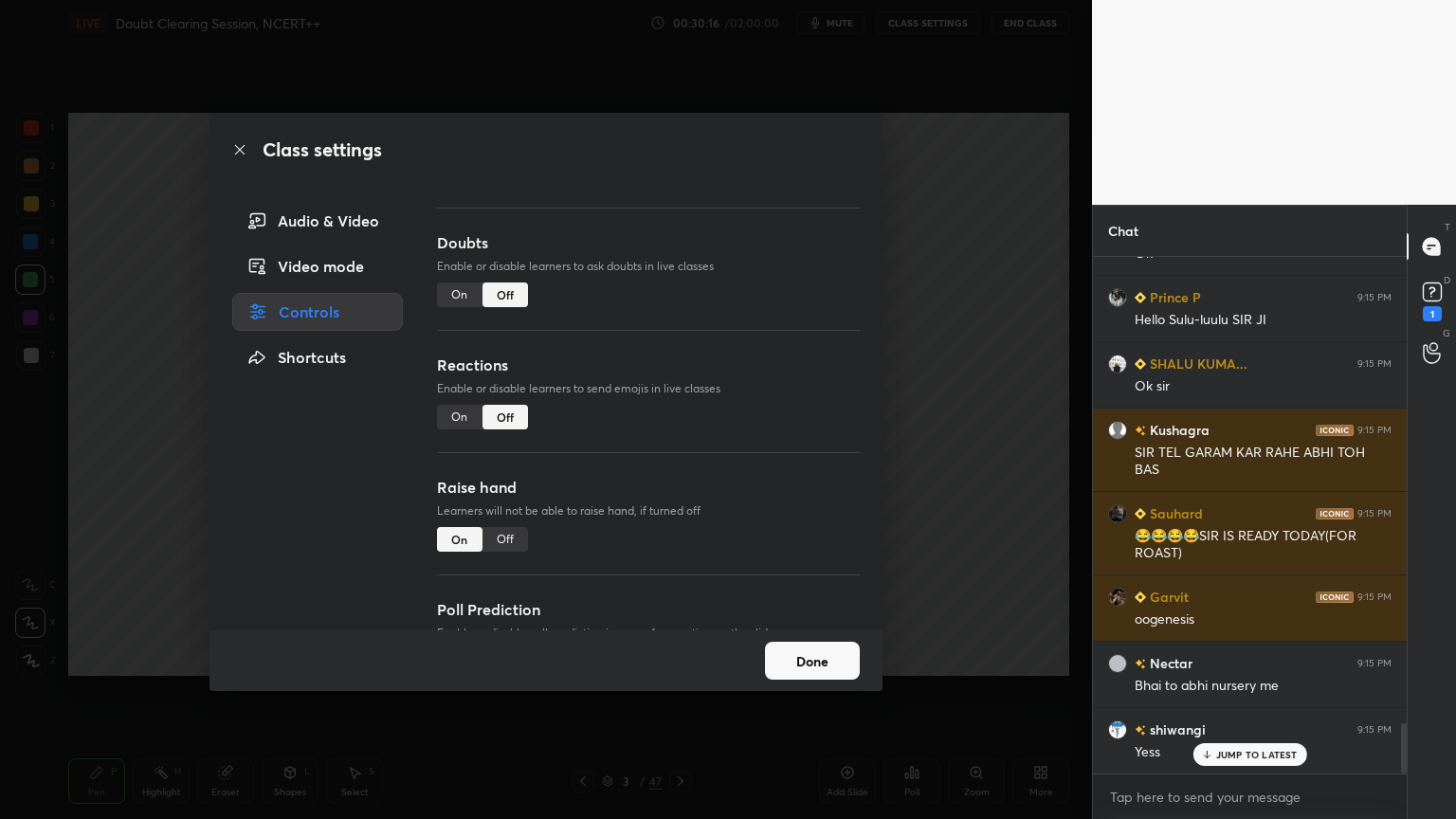 drag, startPoint x: 853, startPoint y: 435, endPoint x: 846, endPoint y: 481, distance: 46.52956 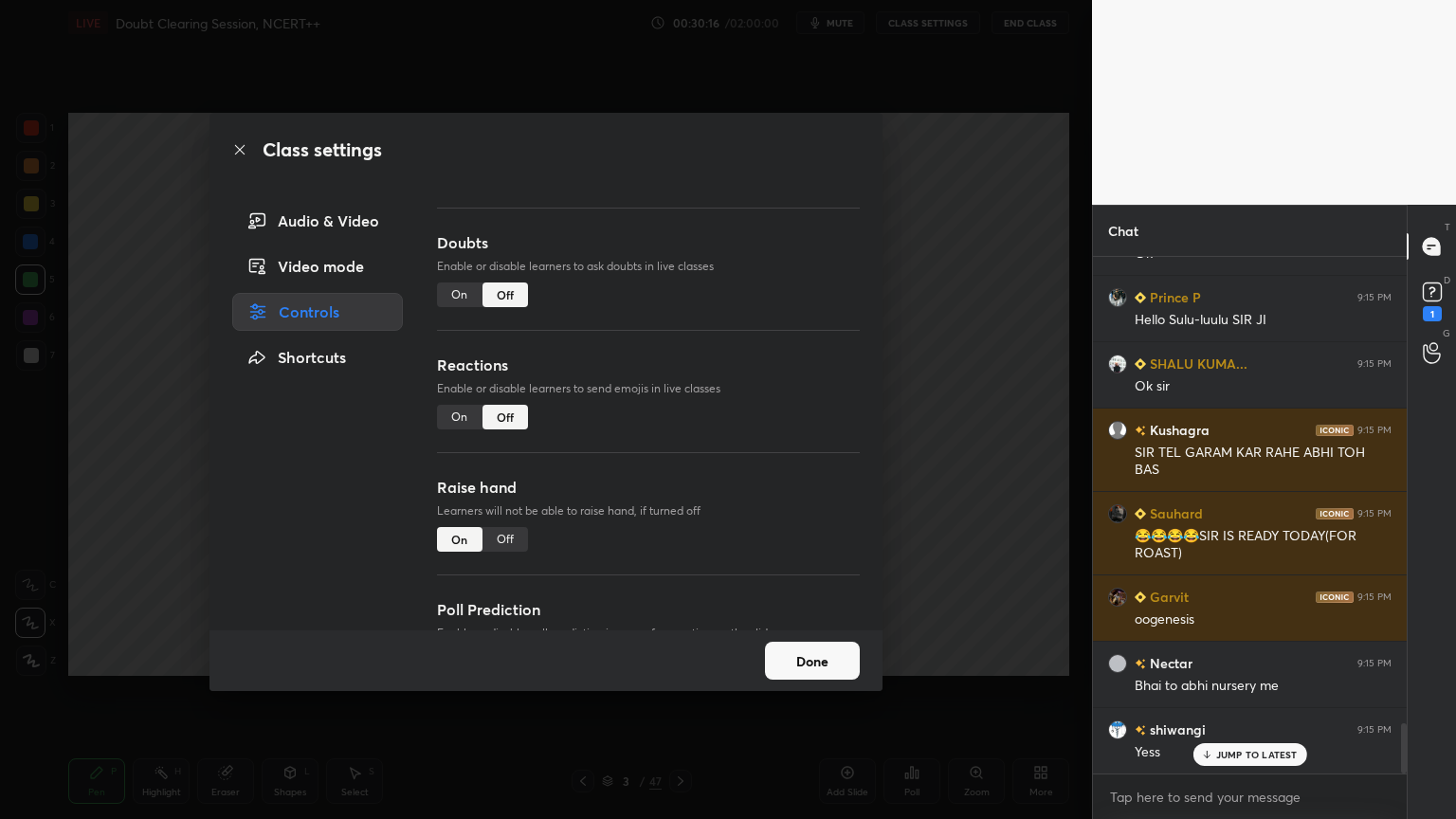 click on "Chat Enable or disable learners to send messages in live classes On Off Doubts Enable or disable learners to ask doubts in live classes On Off Reactions Enable or disable learners to send emojis in live classes On Off Raise hand Learners will not be able to raise hand, if turned off On Off Poll Prediction Enable or disable poll prediction in case of a question on the slide On Off" at bounding box center (648, 416) 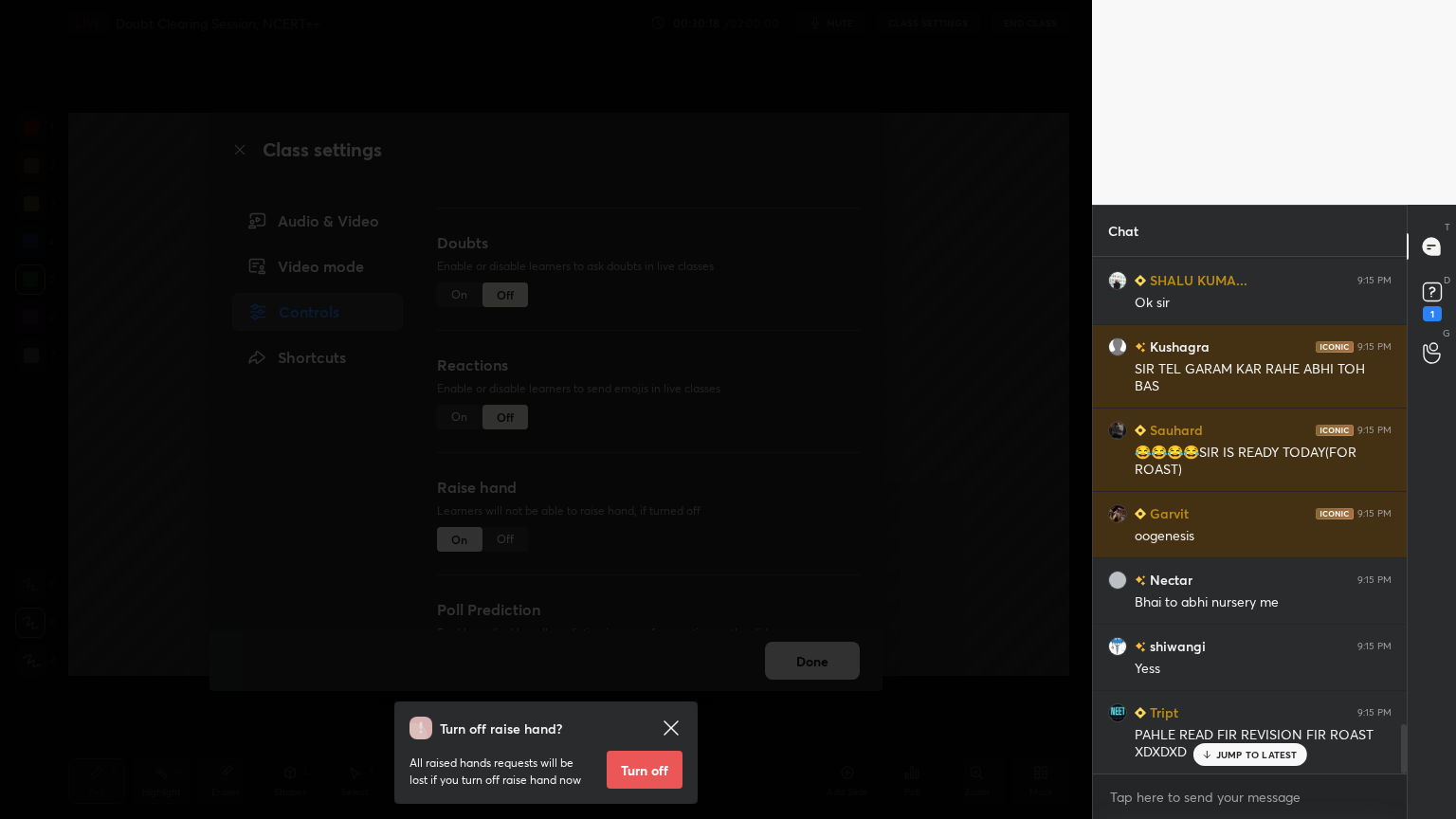click on "Turn off" at bounding box center [645, 770] 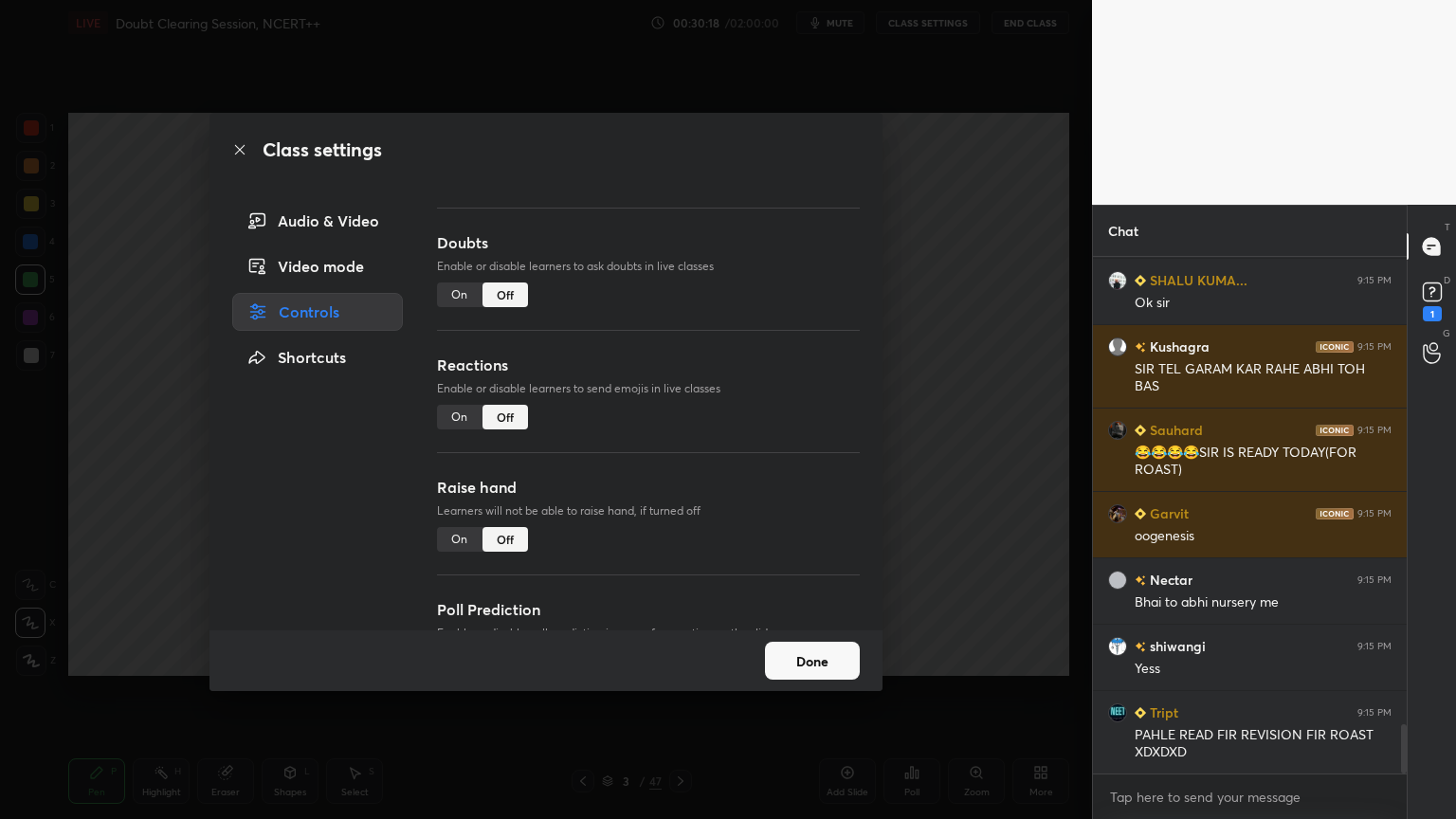 click on "Done" at bounding box center (812, 661) 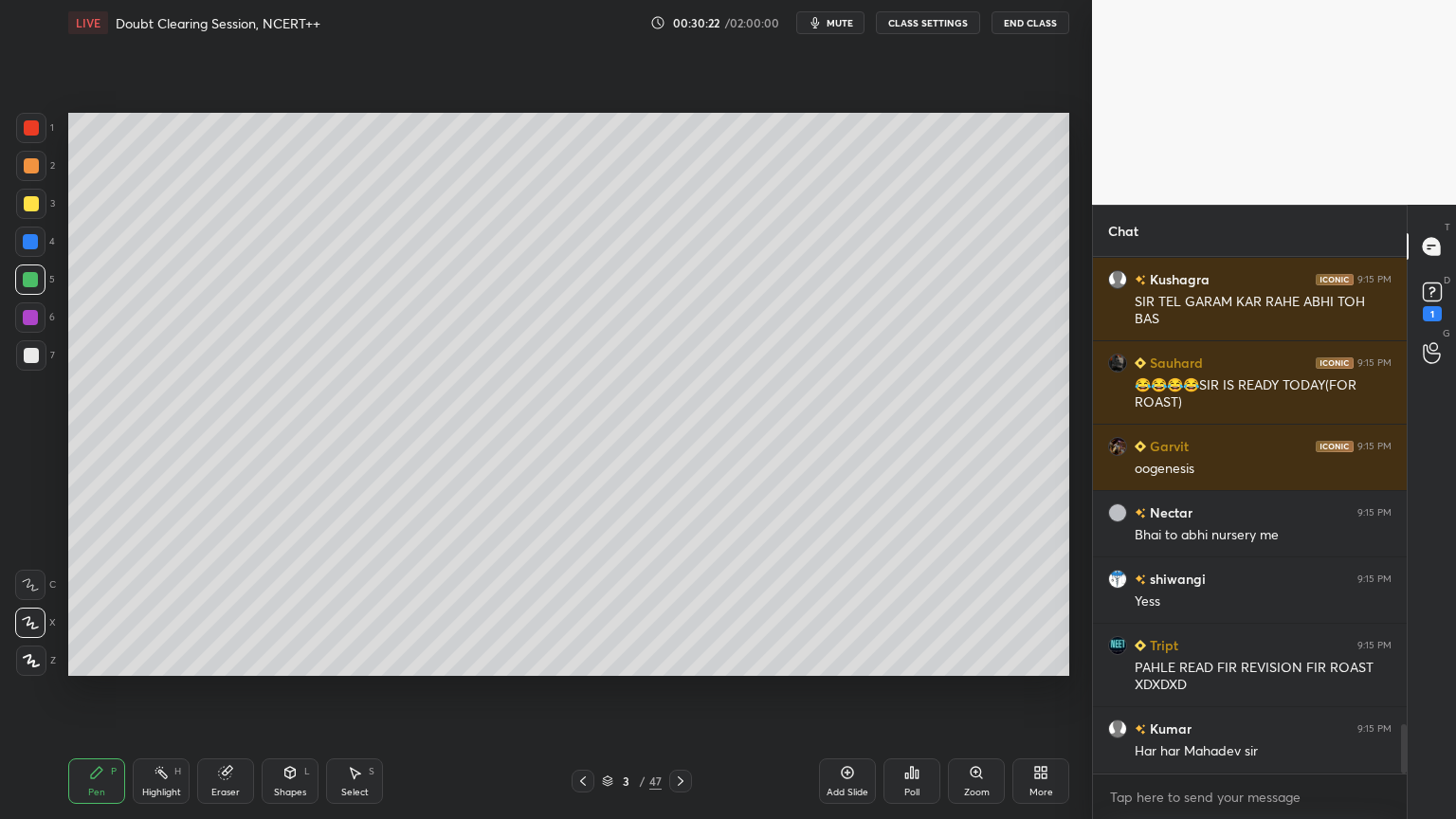 drag, startPoint x: 32, startPoint y: 657, endPoint x: 40, endPoint y: 648, distance: 12.0415946 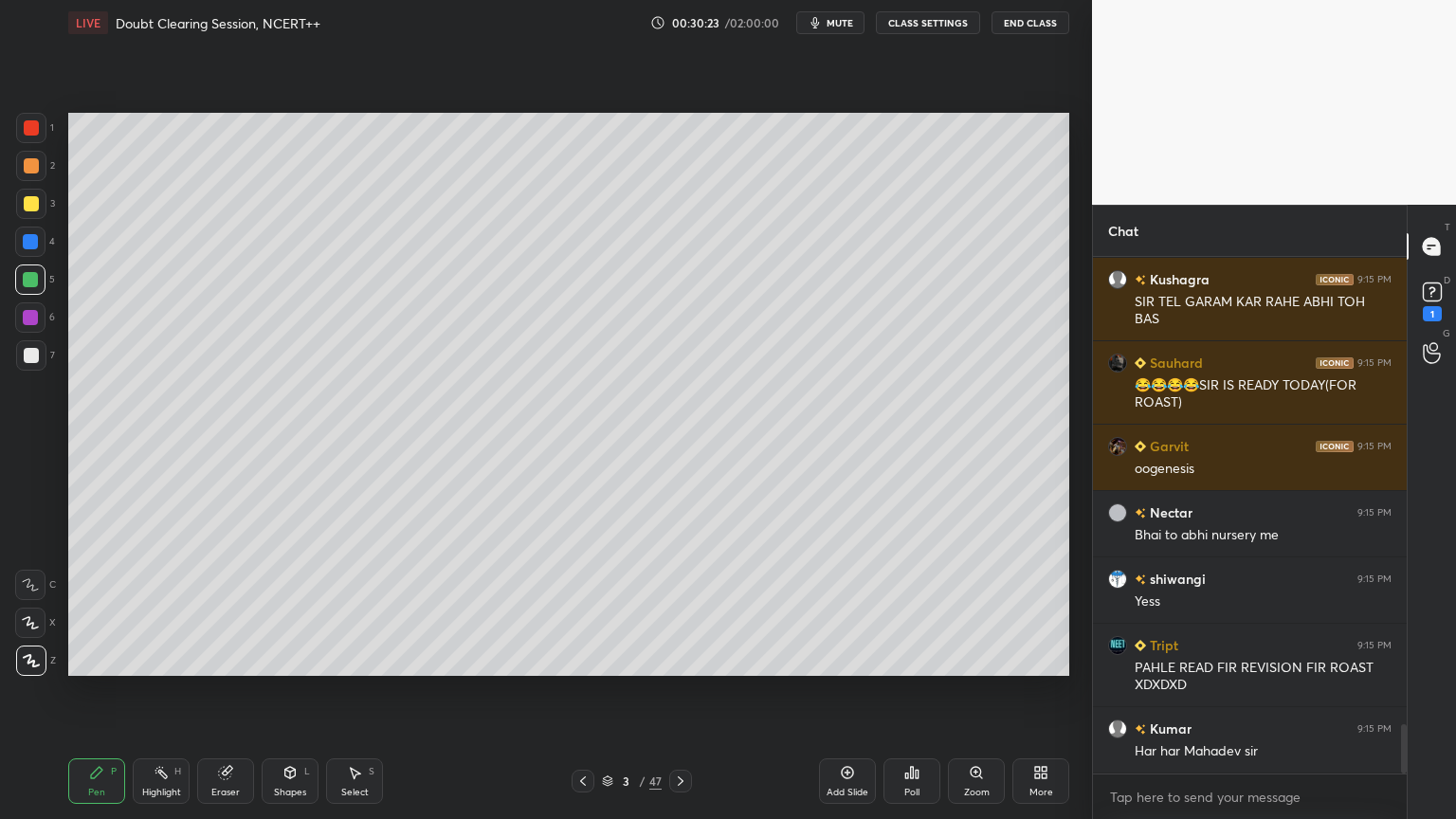 drag, startPoint x: 40, startPoint y: 648, endPoint x: 32, endPoint y: 629, distance: 20.615528 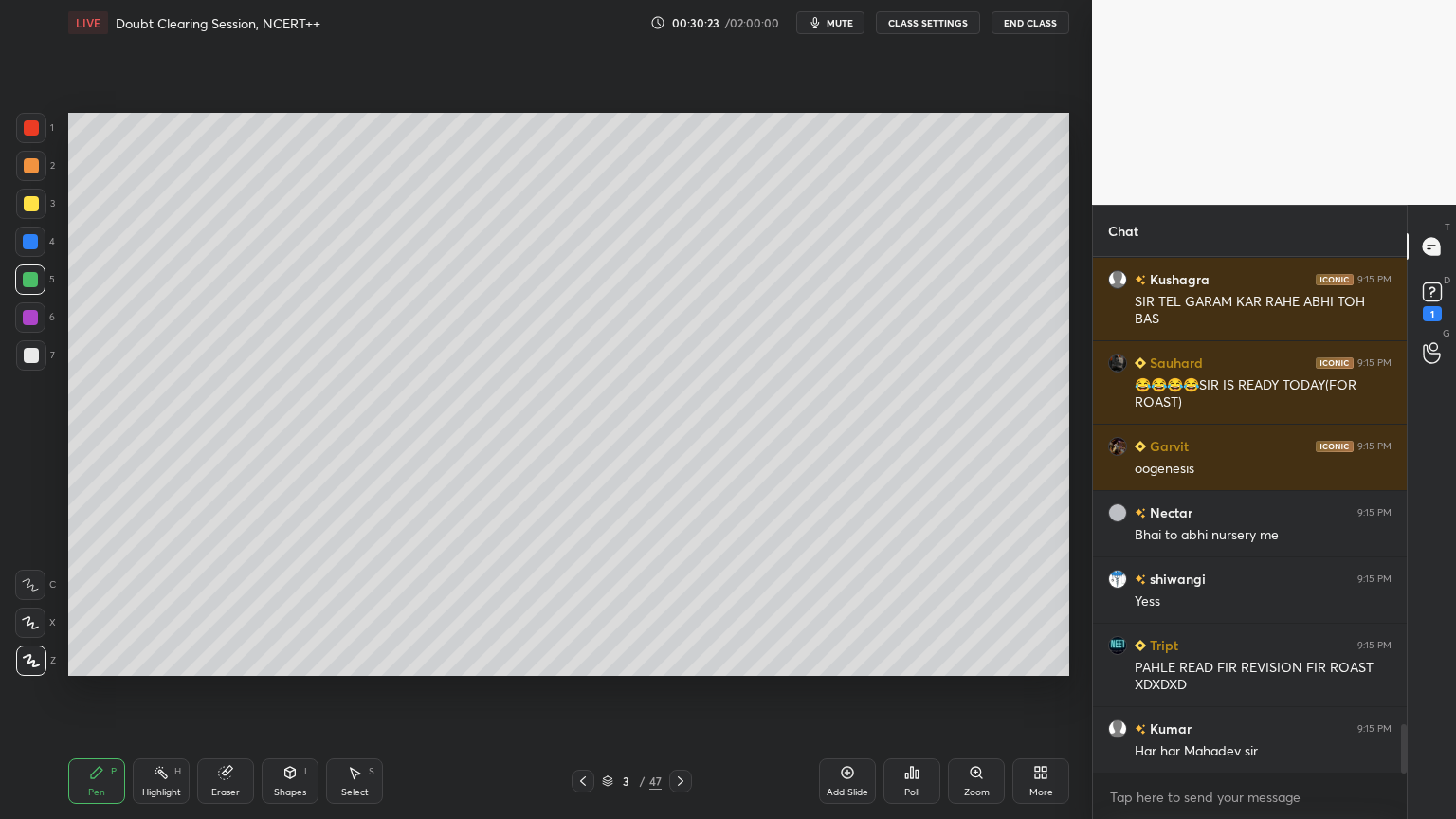 click on "Z" at bounding box center [36, 657] 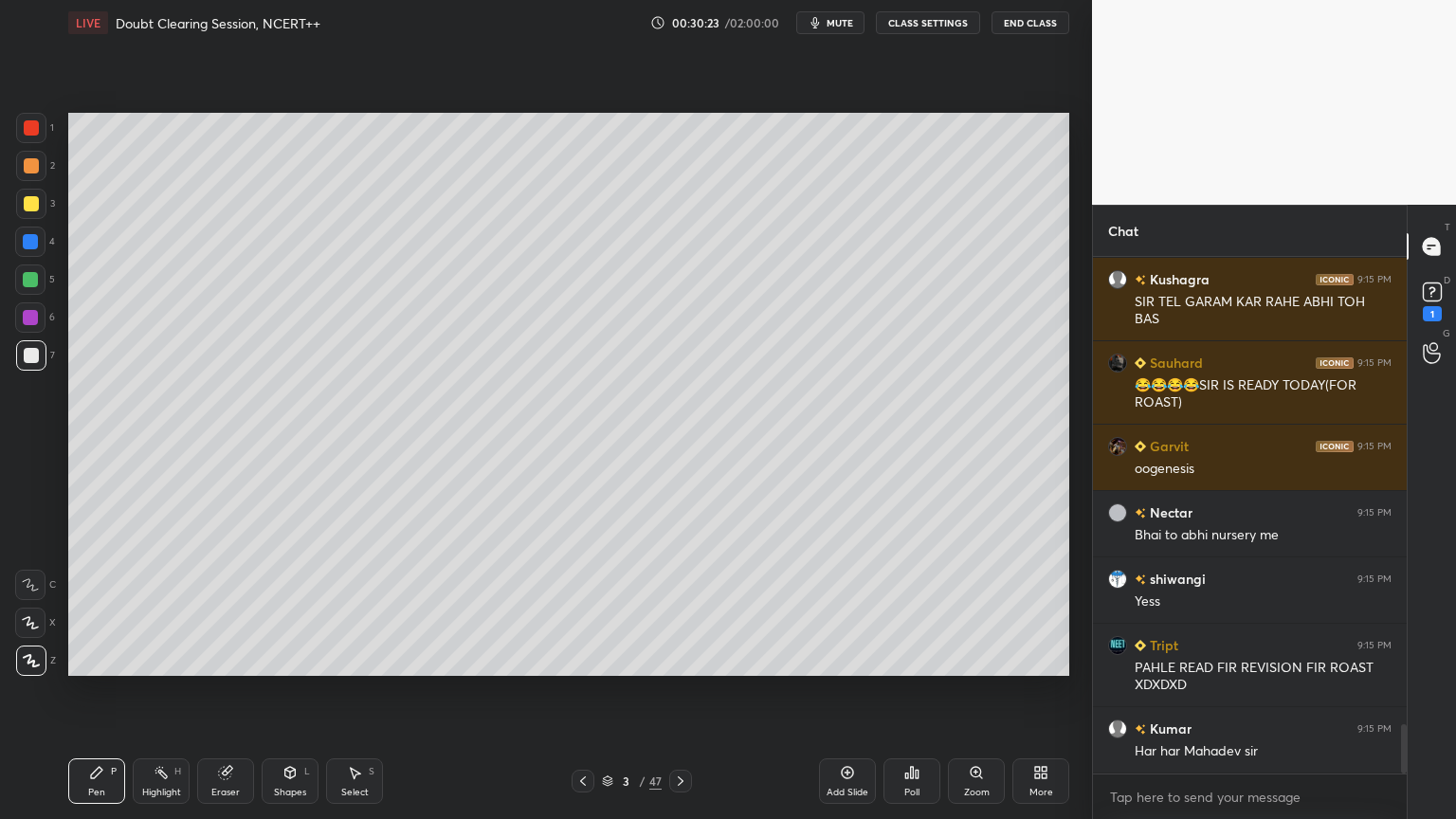 click at bounding box center (31, 355) 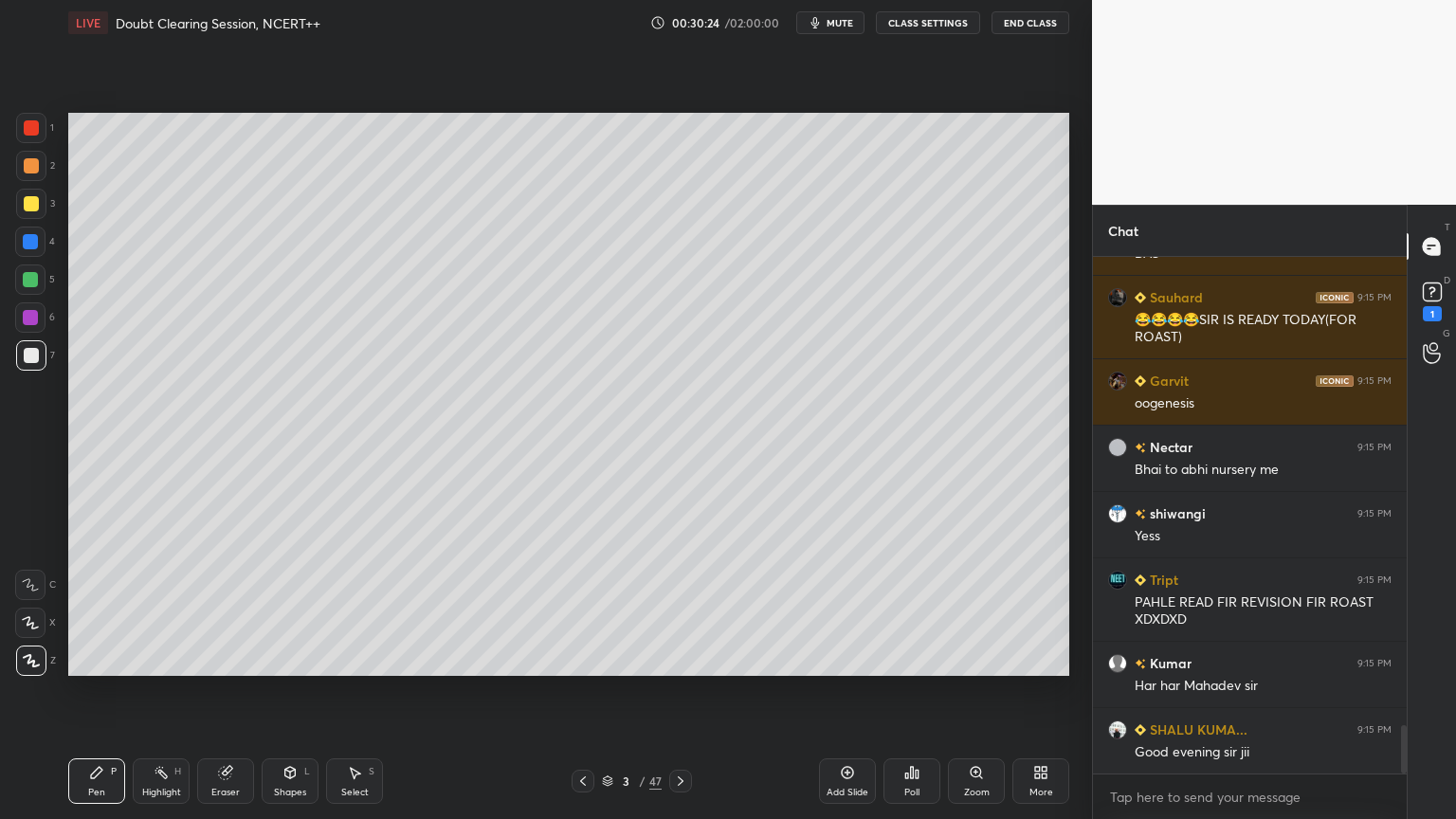 drag, startPoint x: 296, startPoint y: 774, endPoint x: 284, endPoint y: 755, distance: 22.472205 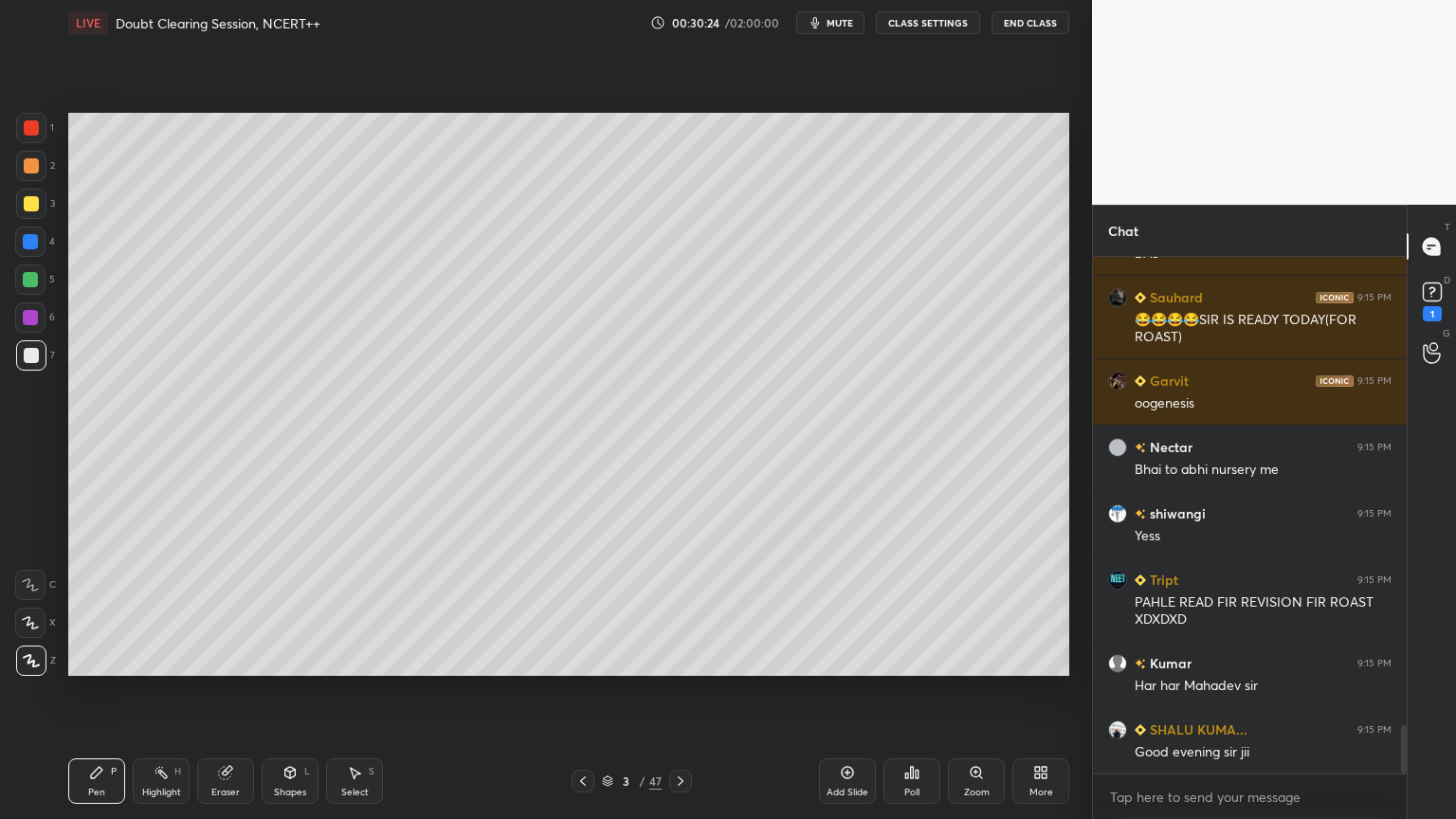 click 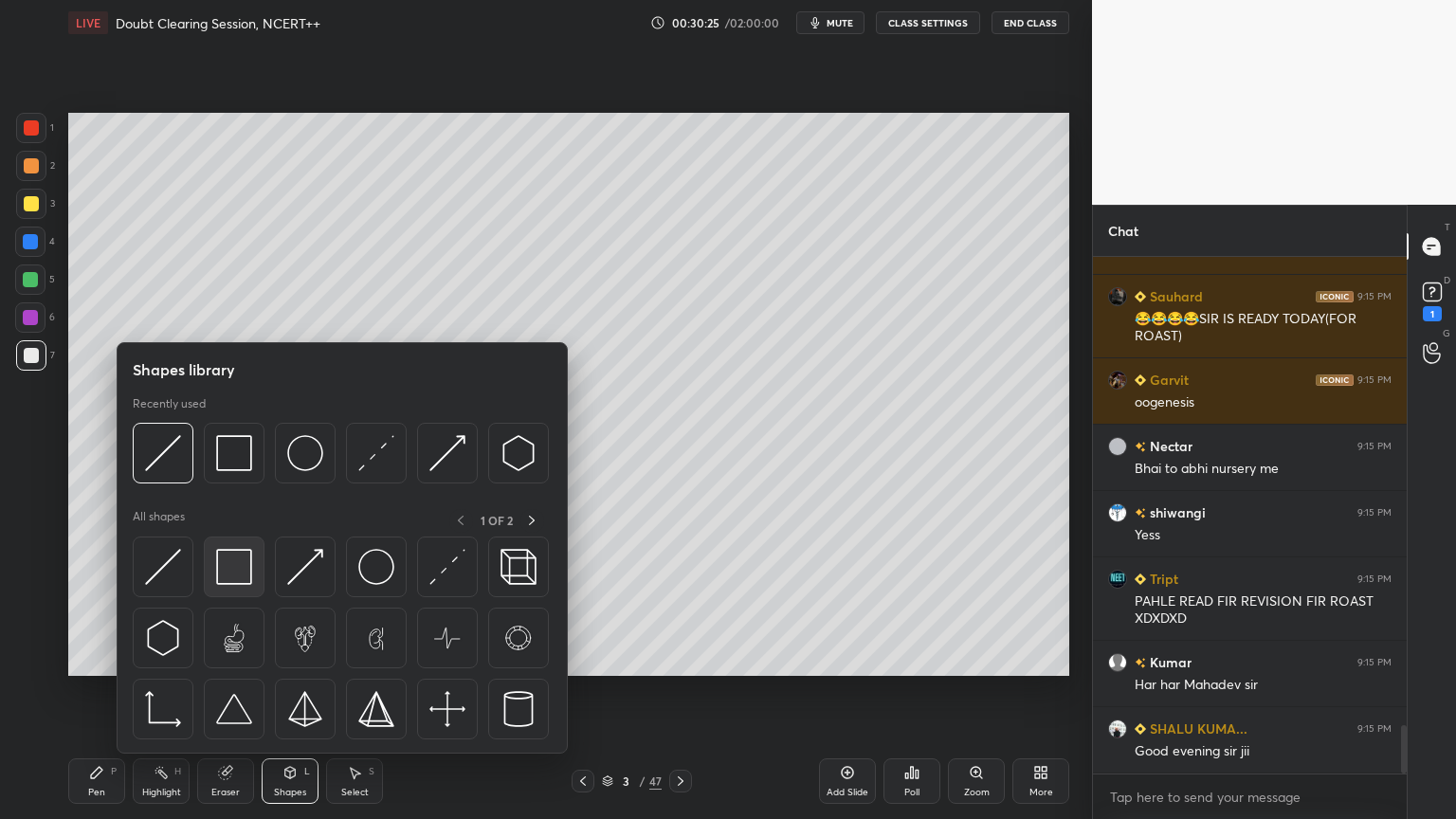 click at bounding box center (234, 567) 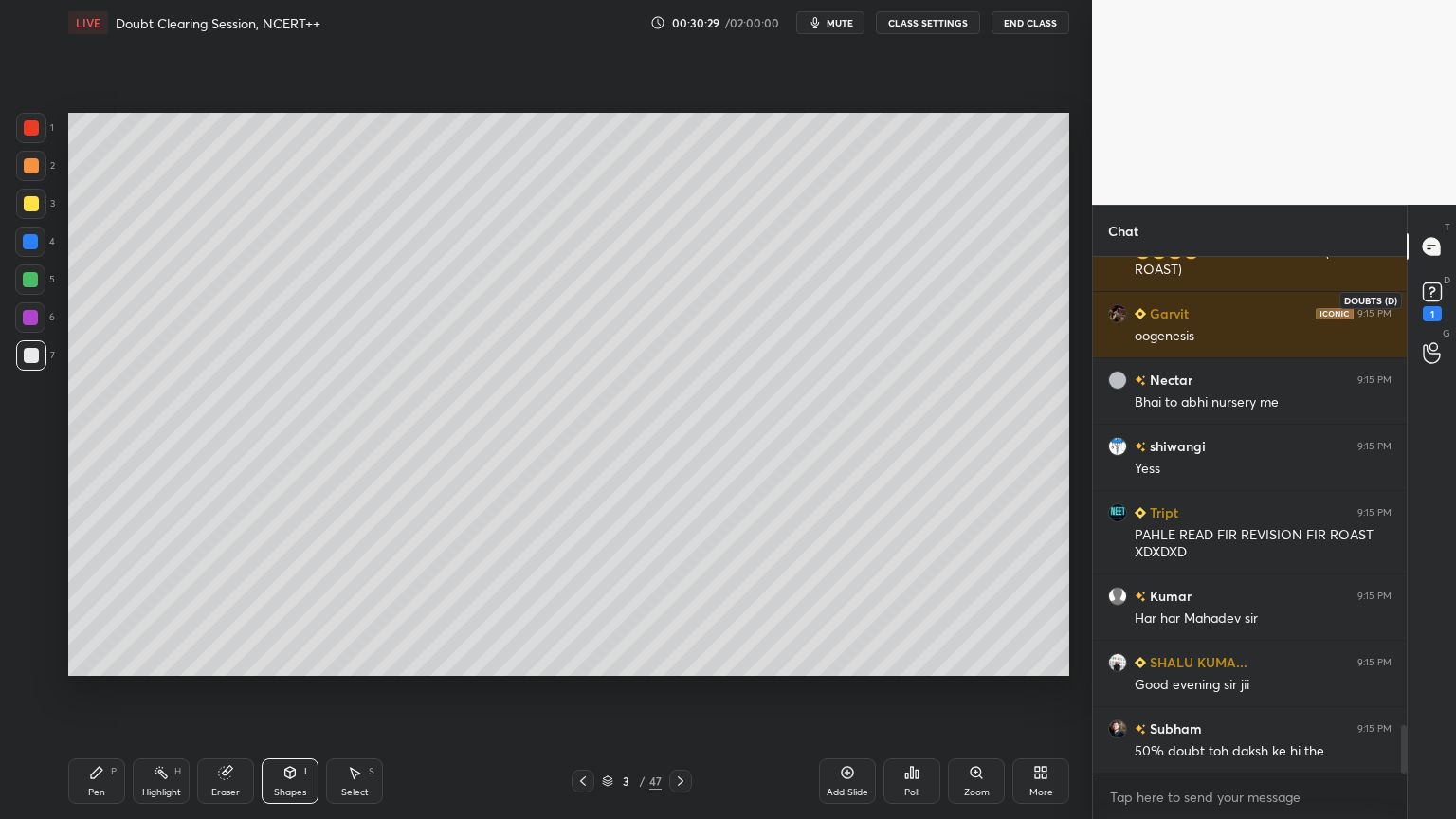 click 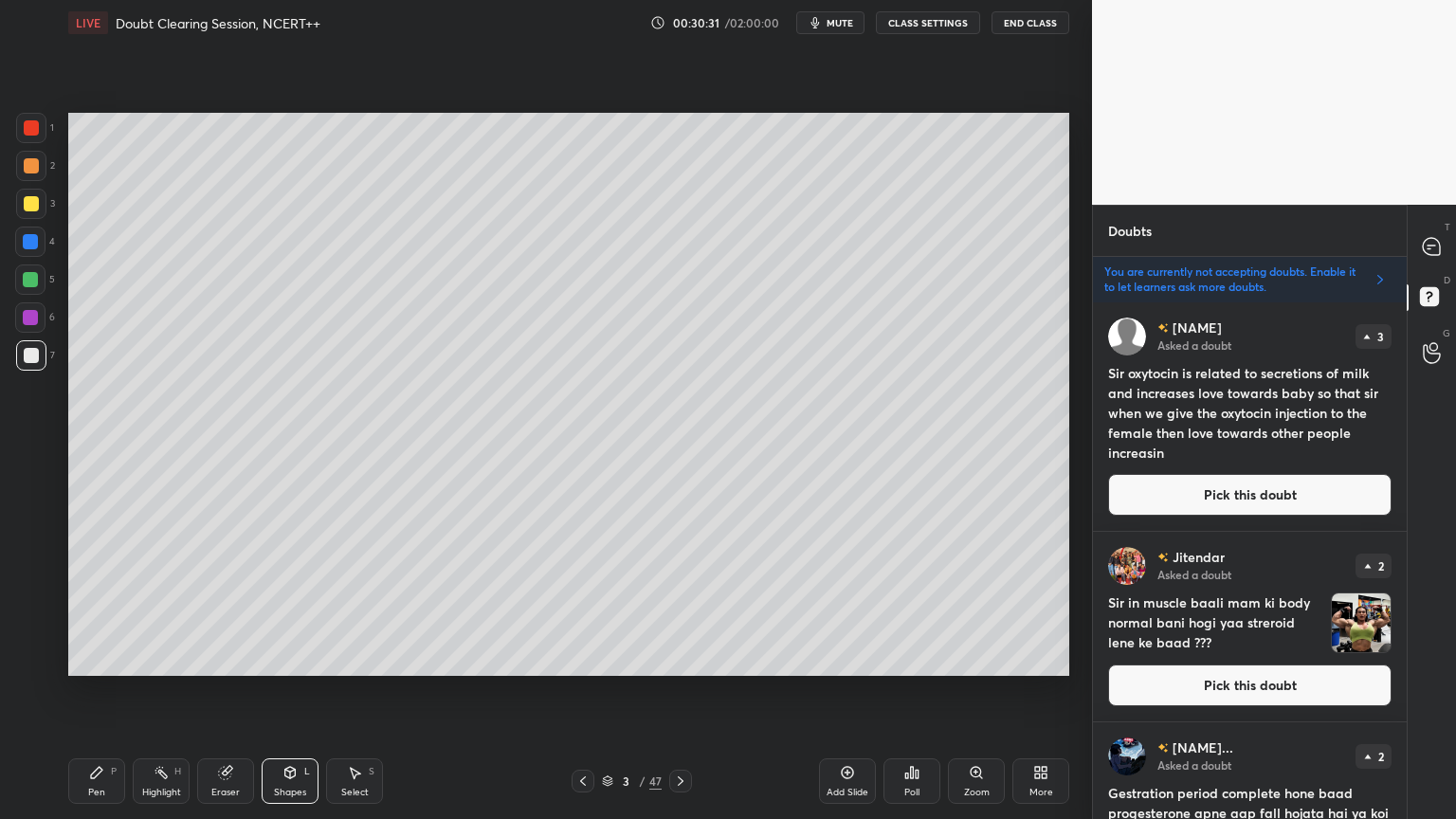 click on "Pick this doubt" at bounding box center [1249, 685] 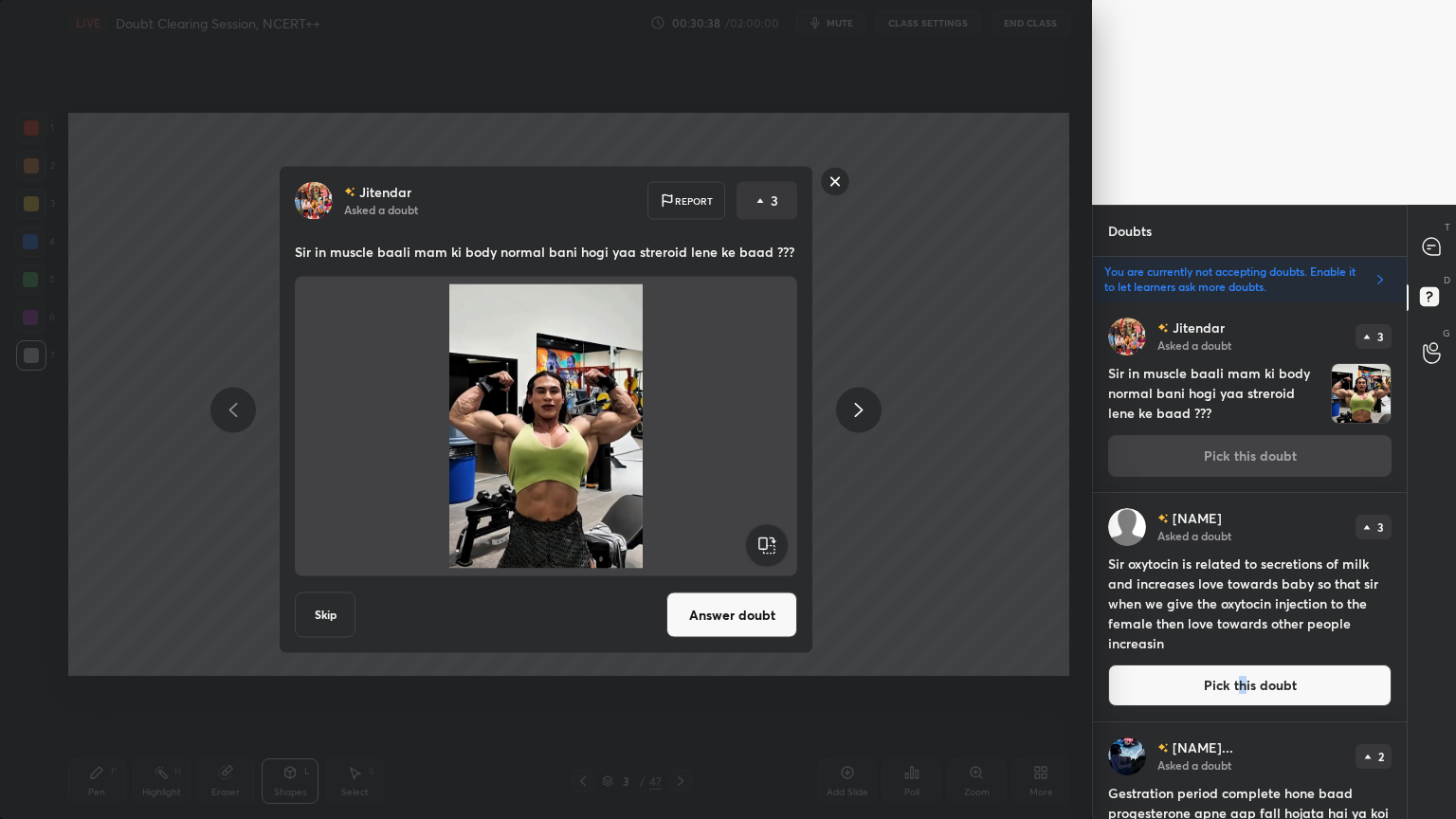 click 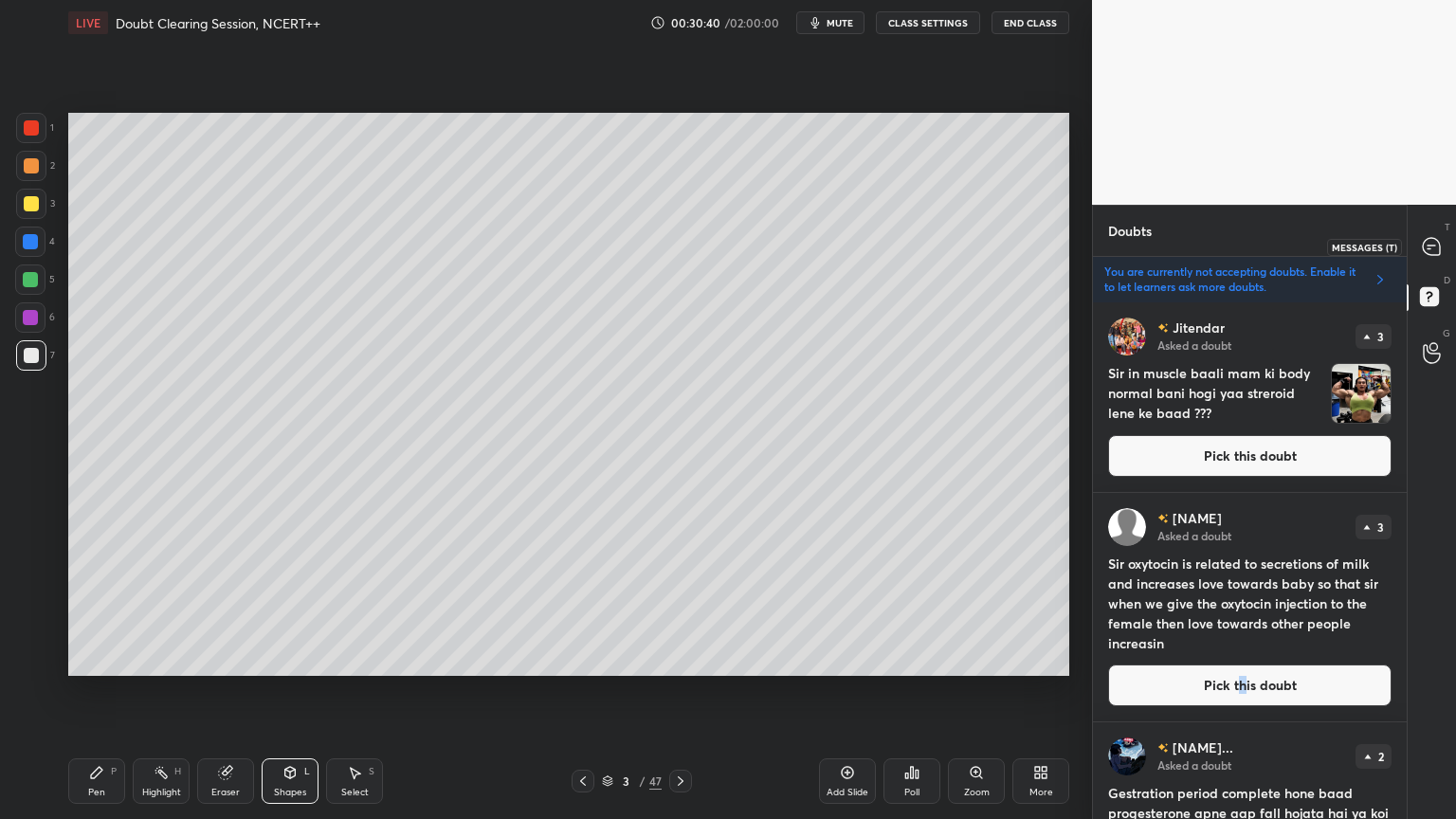 click 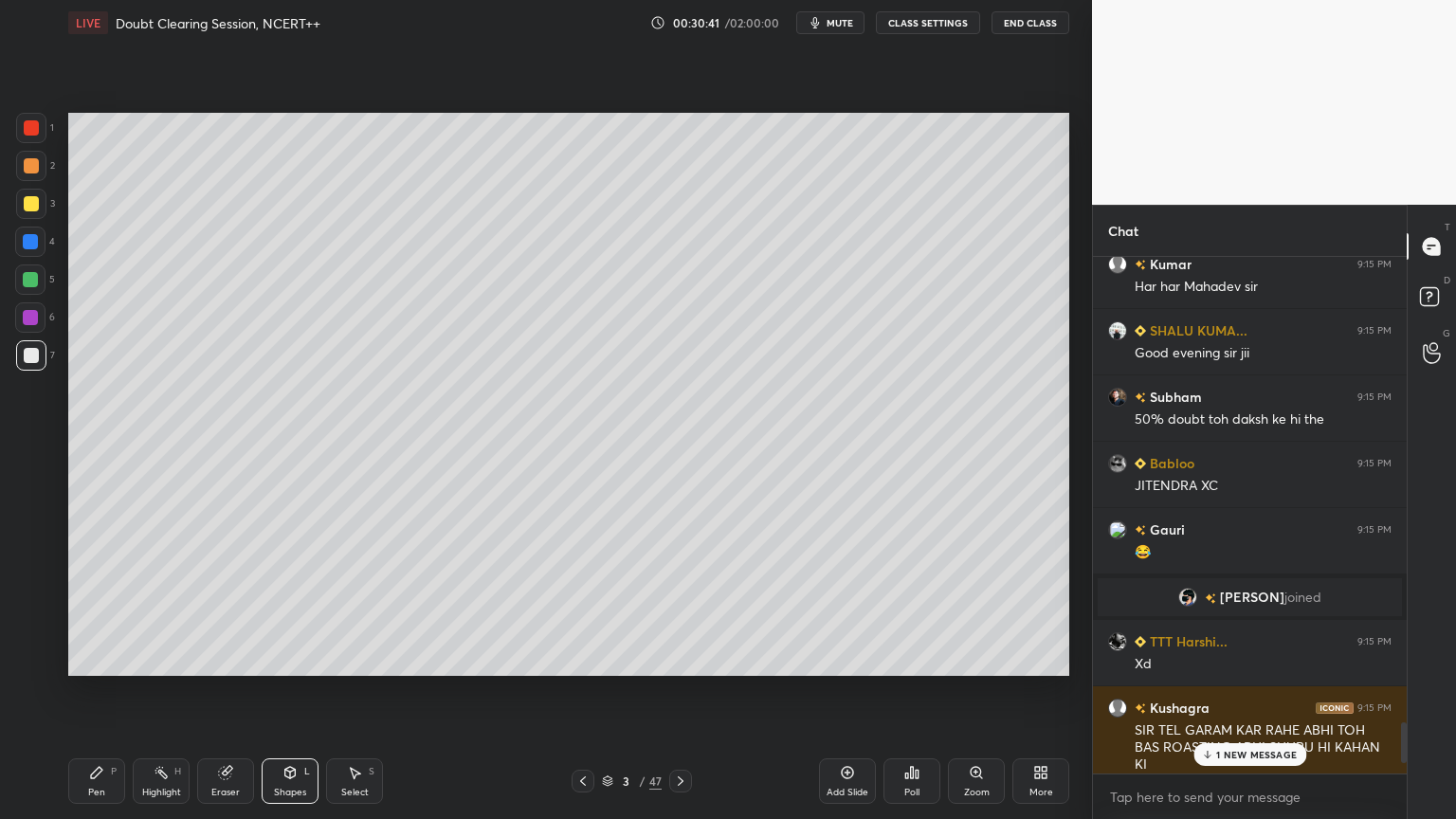 click on "1 NEW MESSAGE" at bounding box center (1256, 755) 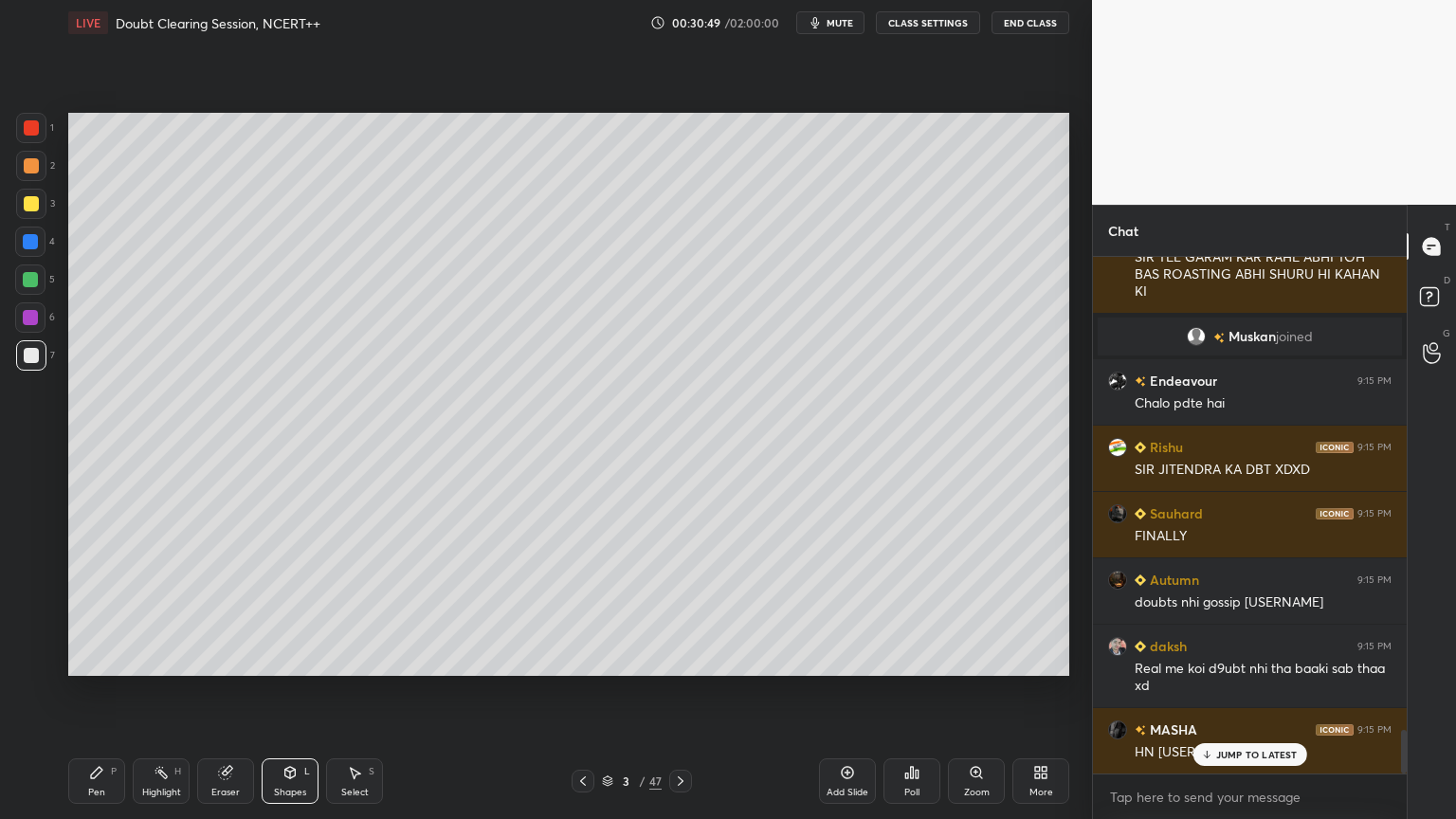 drag, startPoint x: 285, startPoint y: 770, endPoint x: 277, endPoint y: 758, distance: 14 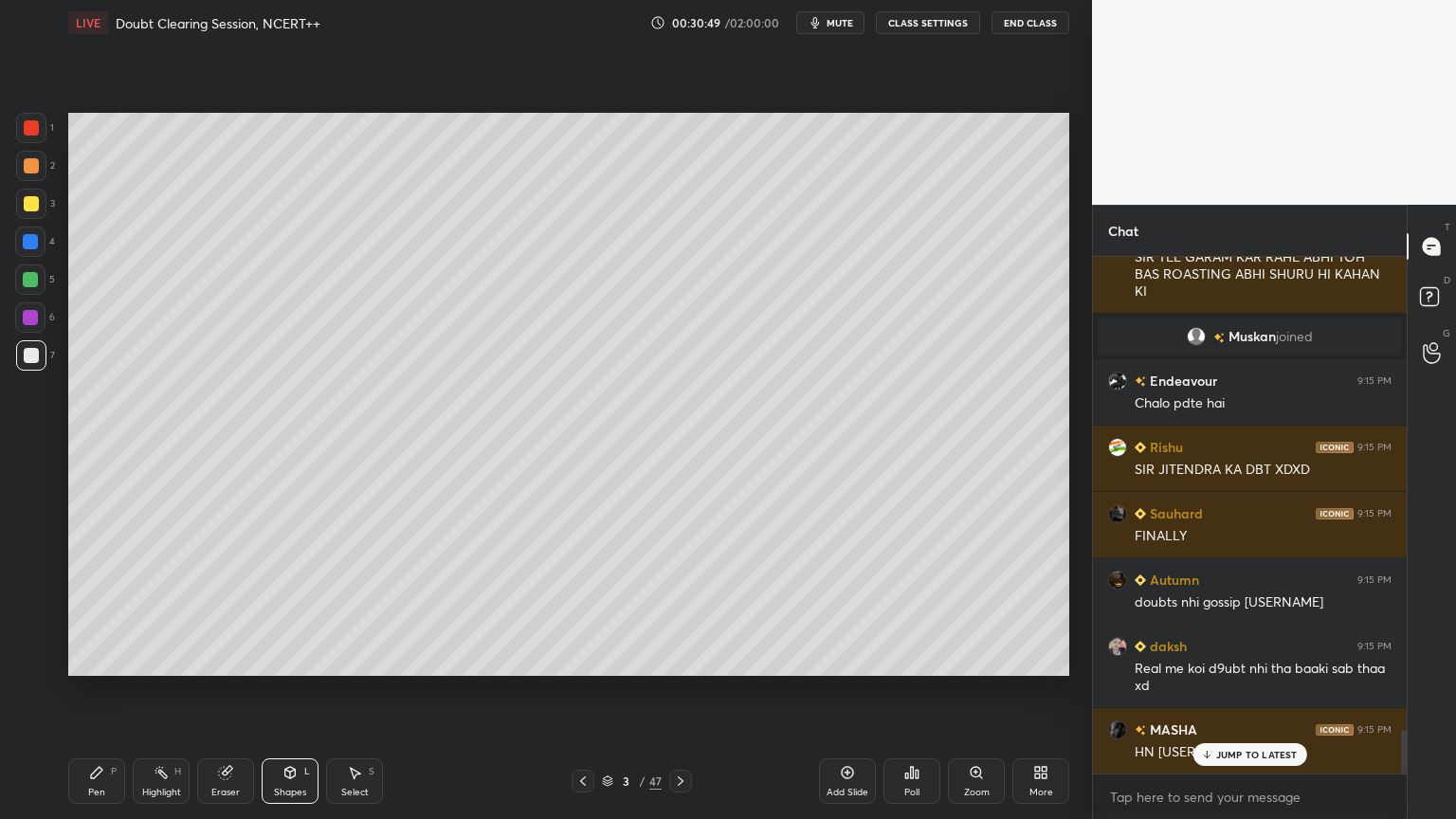 click 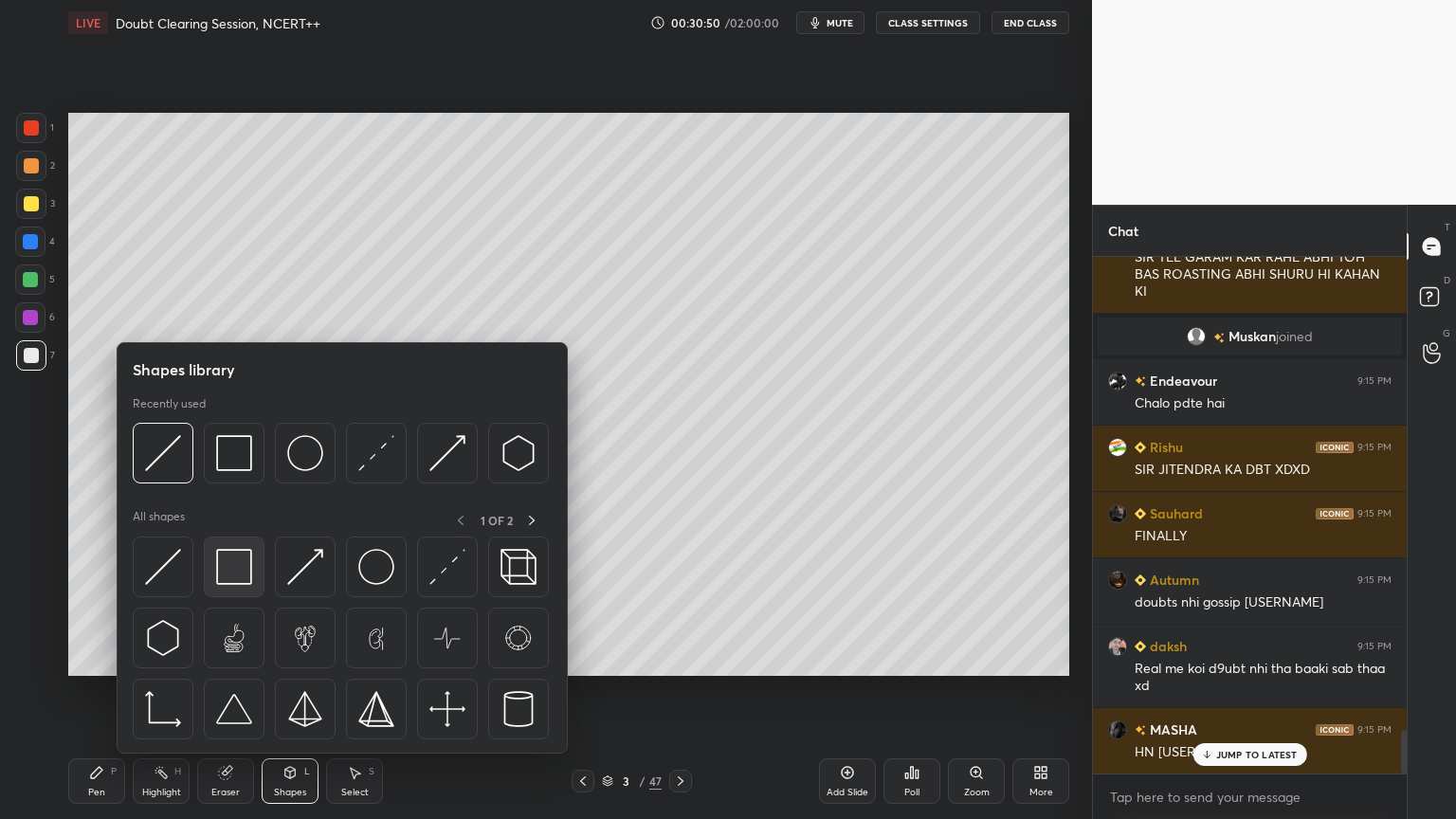 click at bounding box center [234, 567] 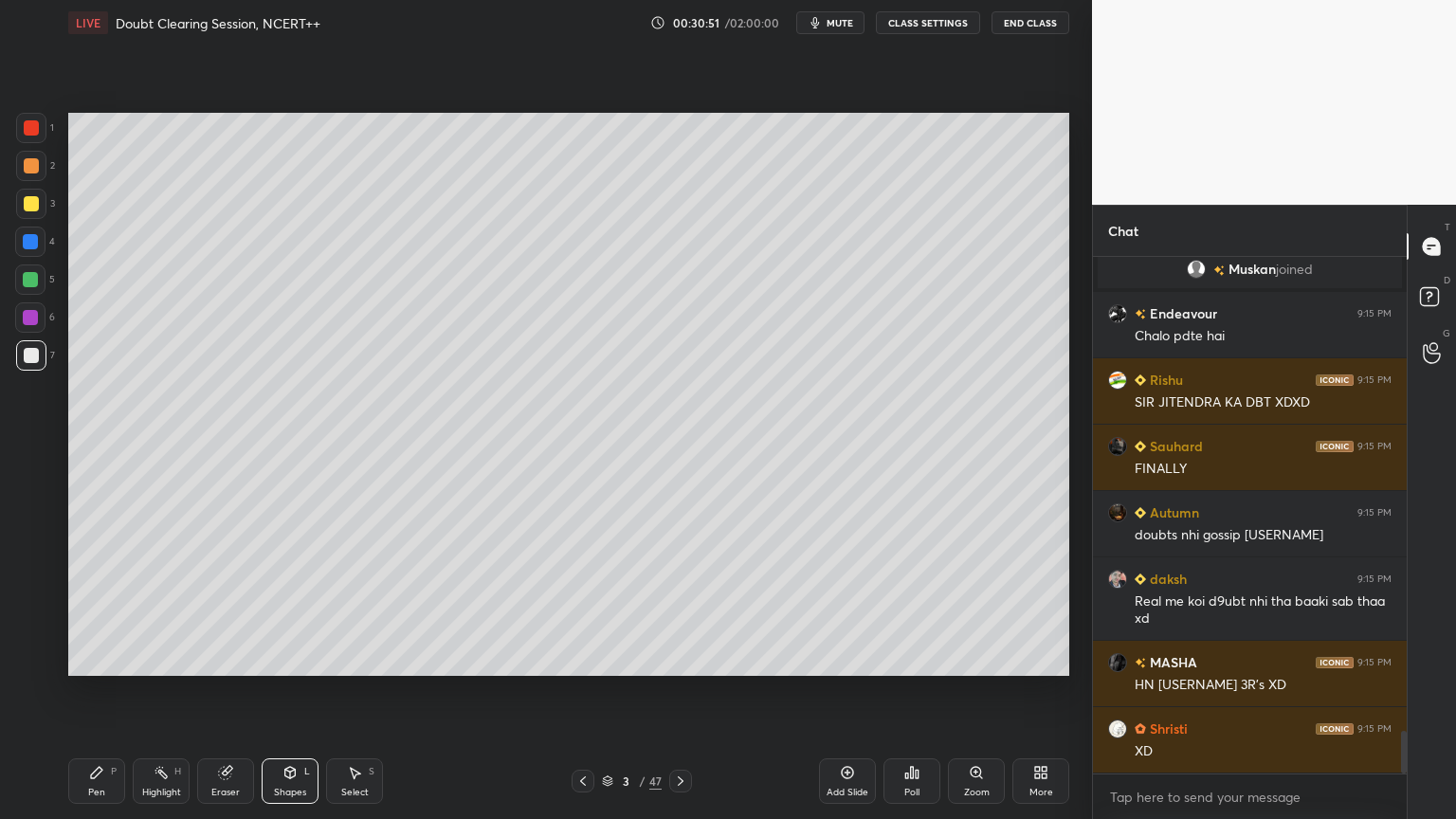 click at bounding box center (31, 355) 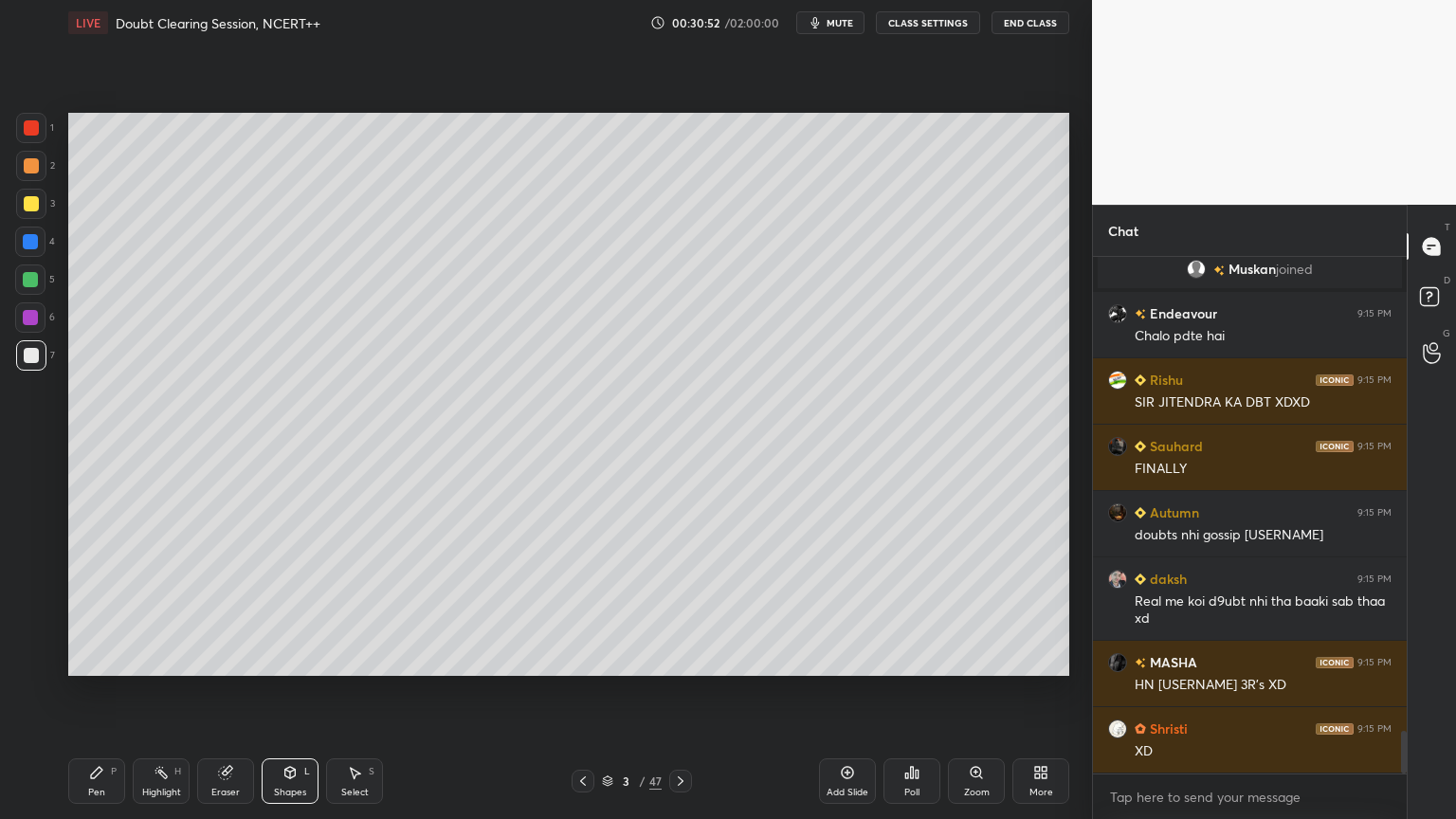drag, startPoint x: 277, startPoint y: 781, endPoint x: 272, endPoint y: 760, distance: 21.587033 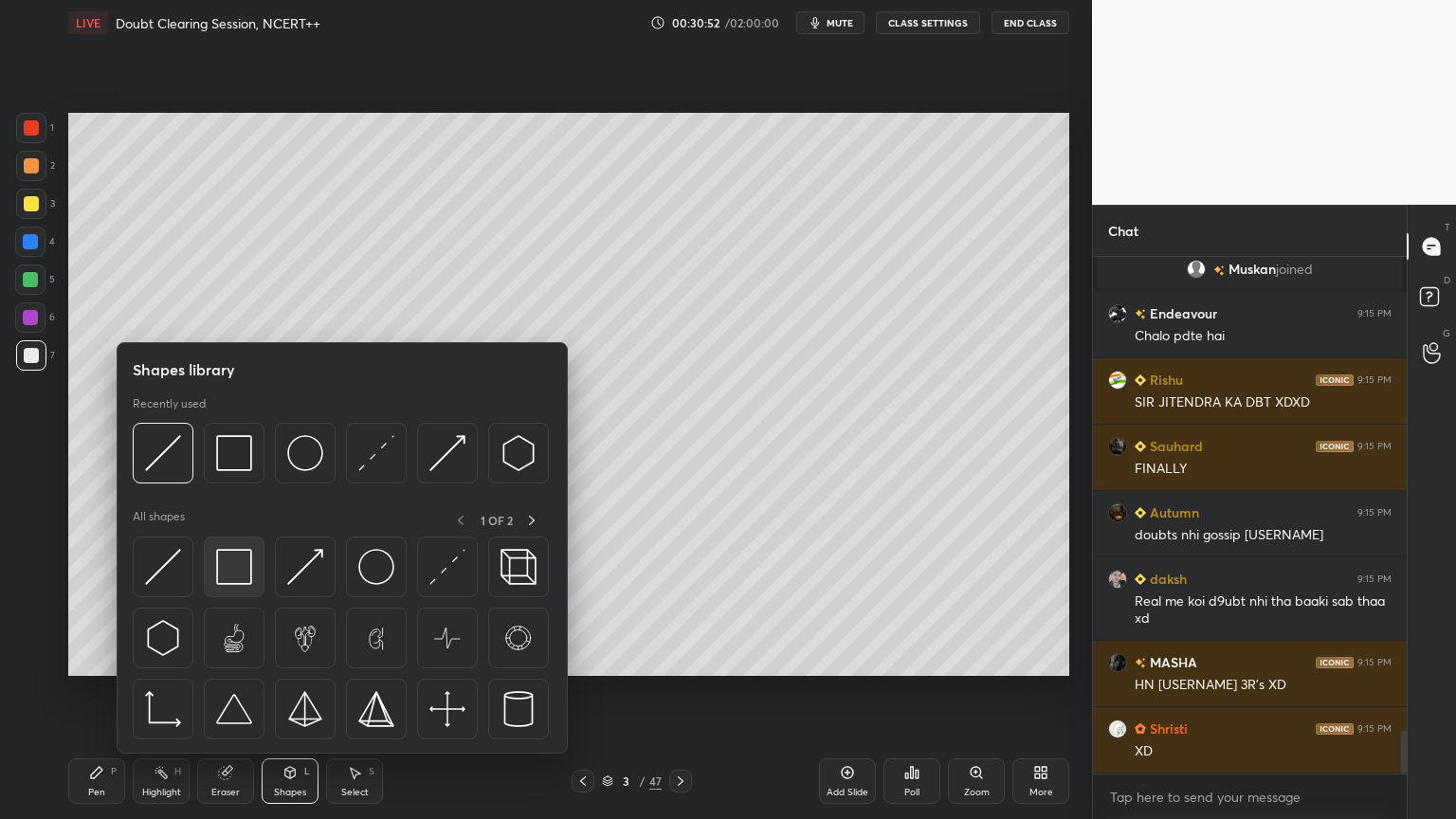click at bounding box center (234, 567) 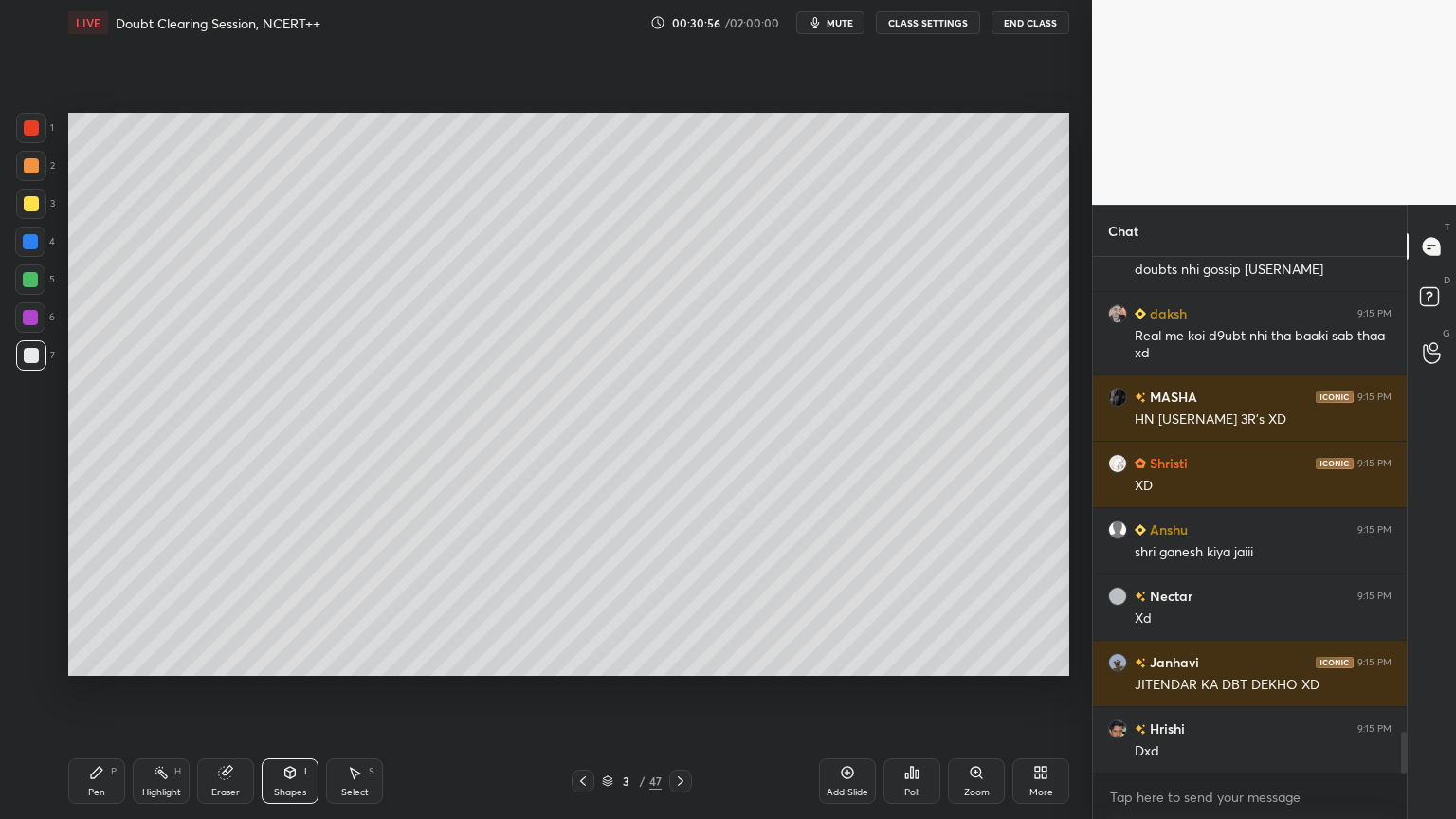 click on "Pen P" at bounding box center [97, 781] 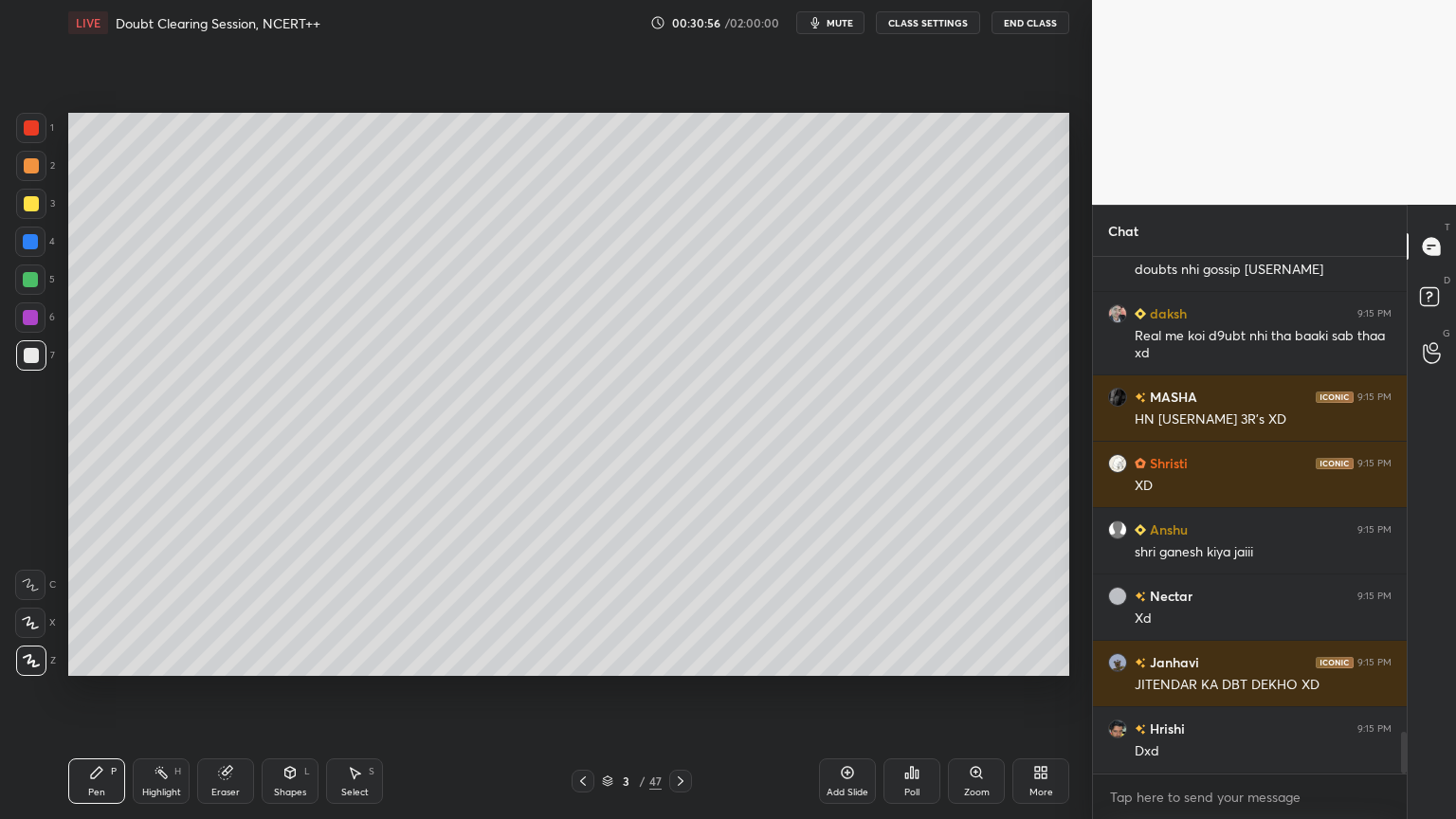 click on "Z" at bounding box center [36, 657] 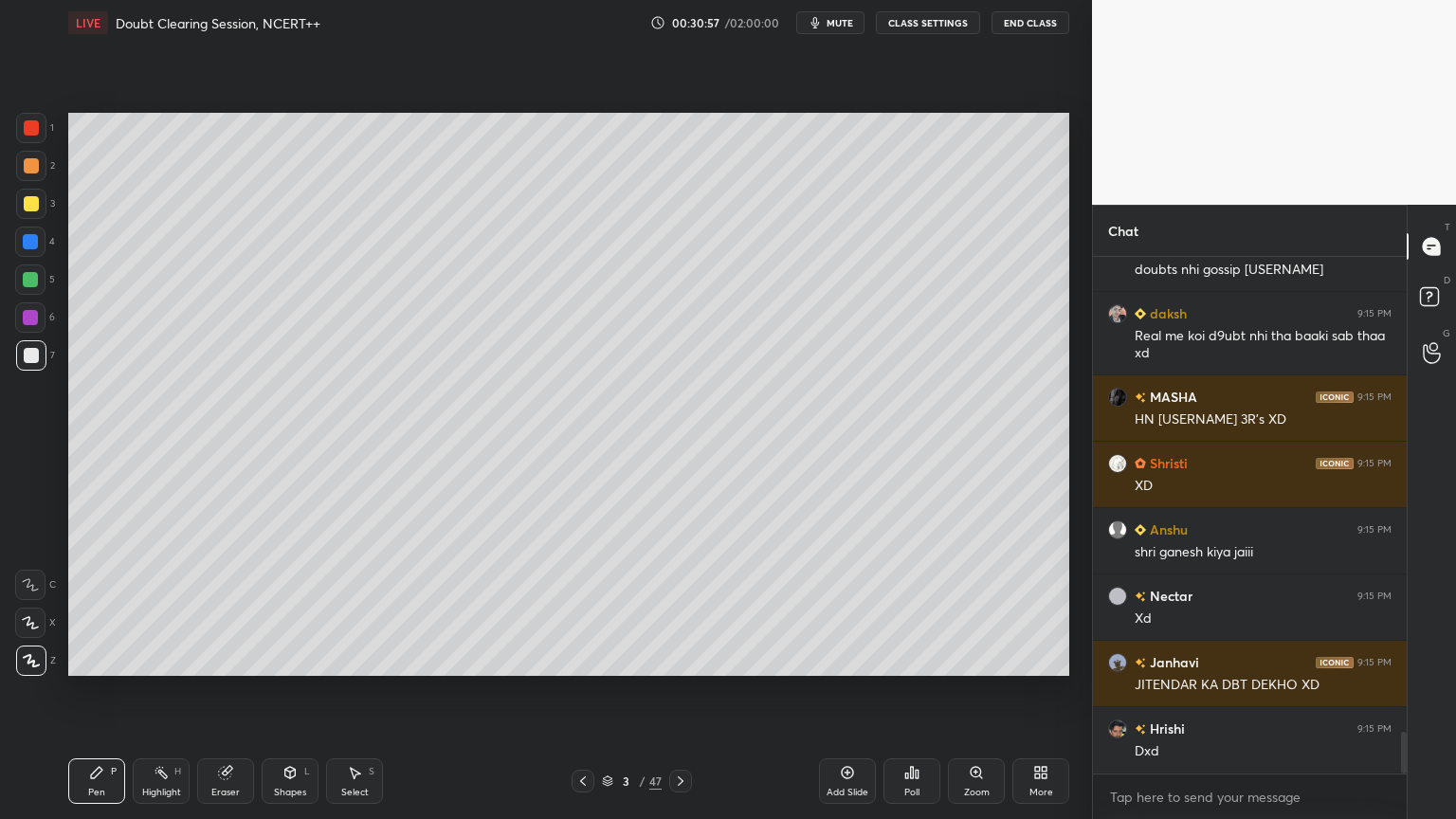 drag, startPoint x: 29, startPoint y: 626, endPoint x: 49, endPoint y: 569, distance: 60.40695 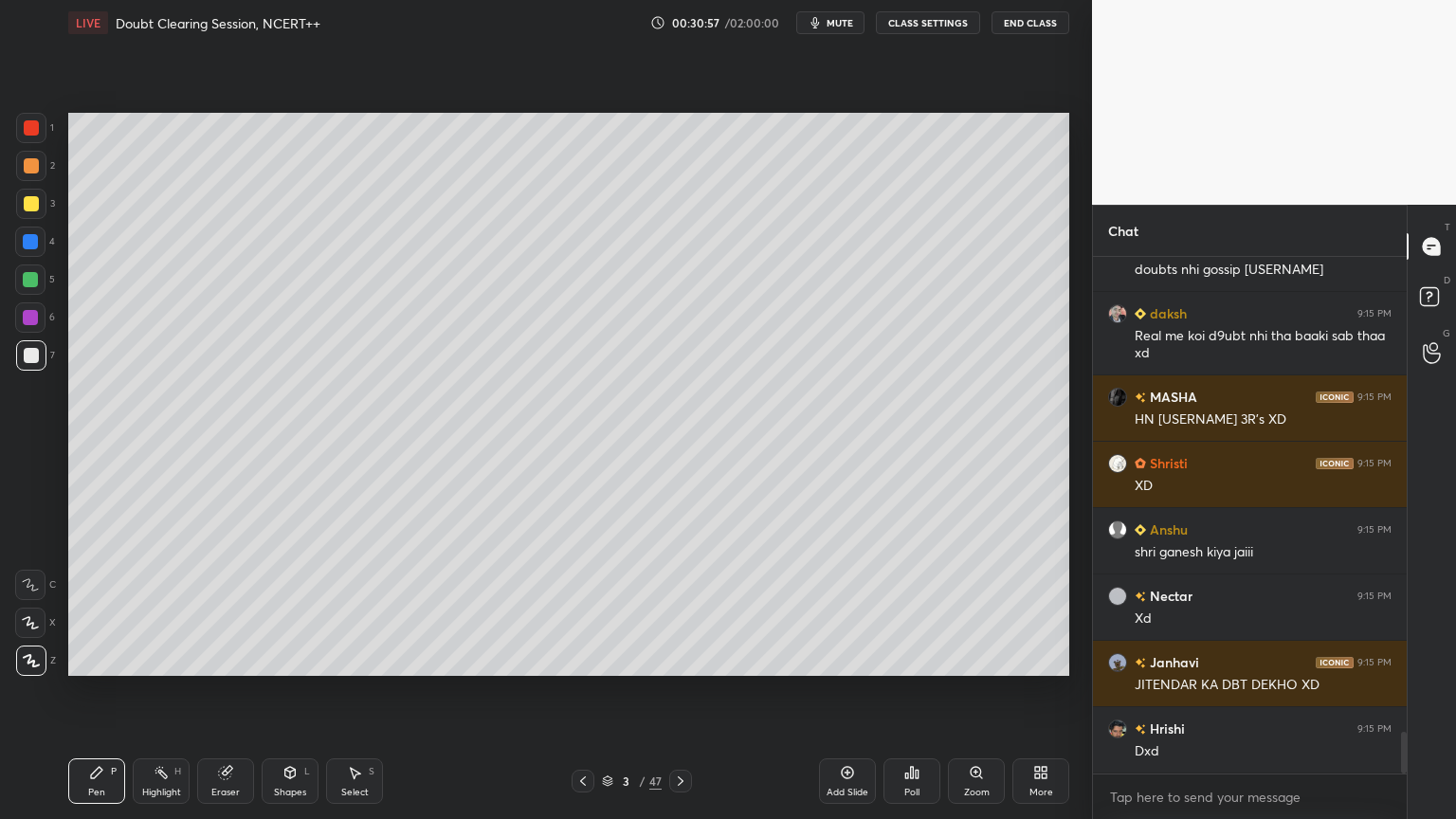 click 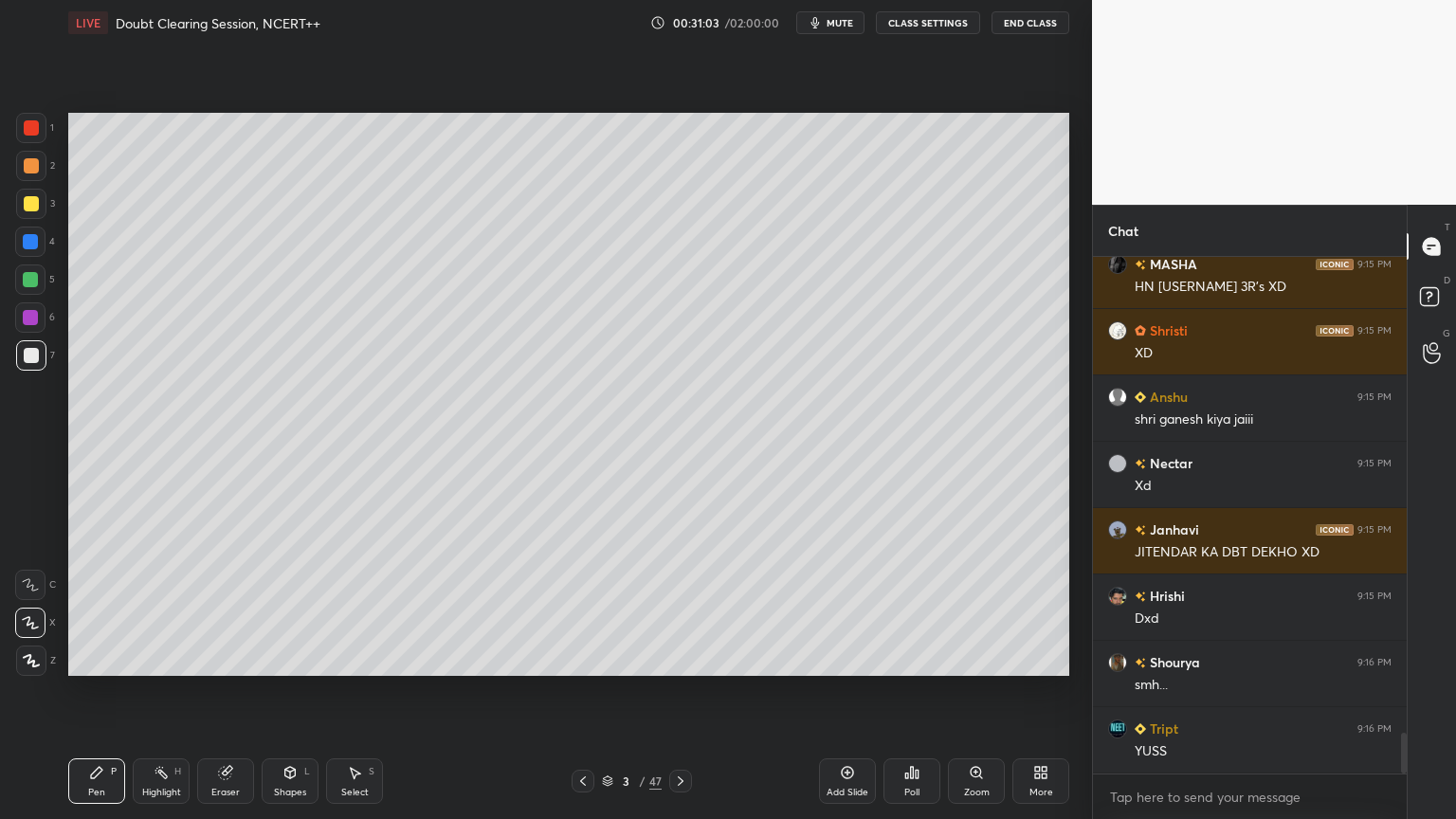 click 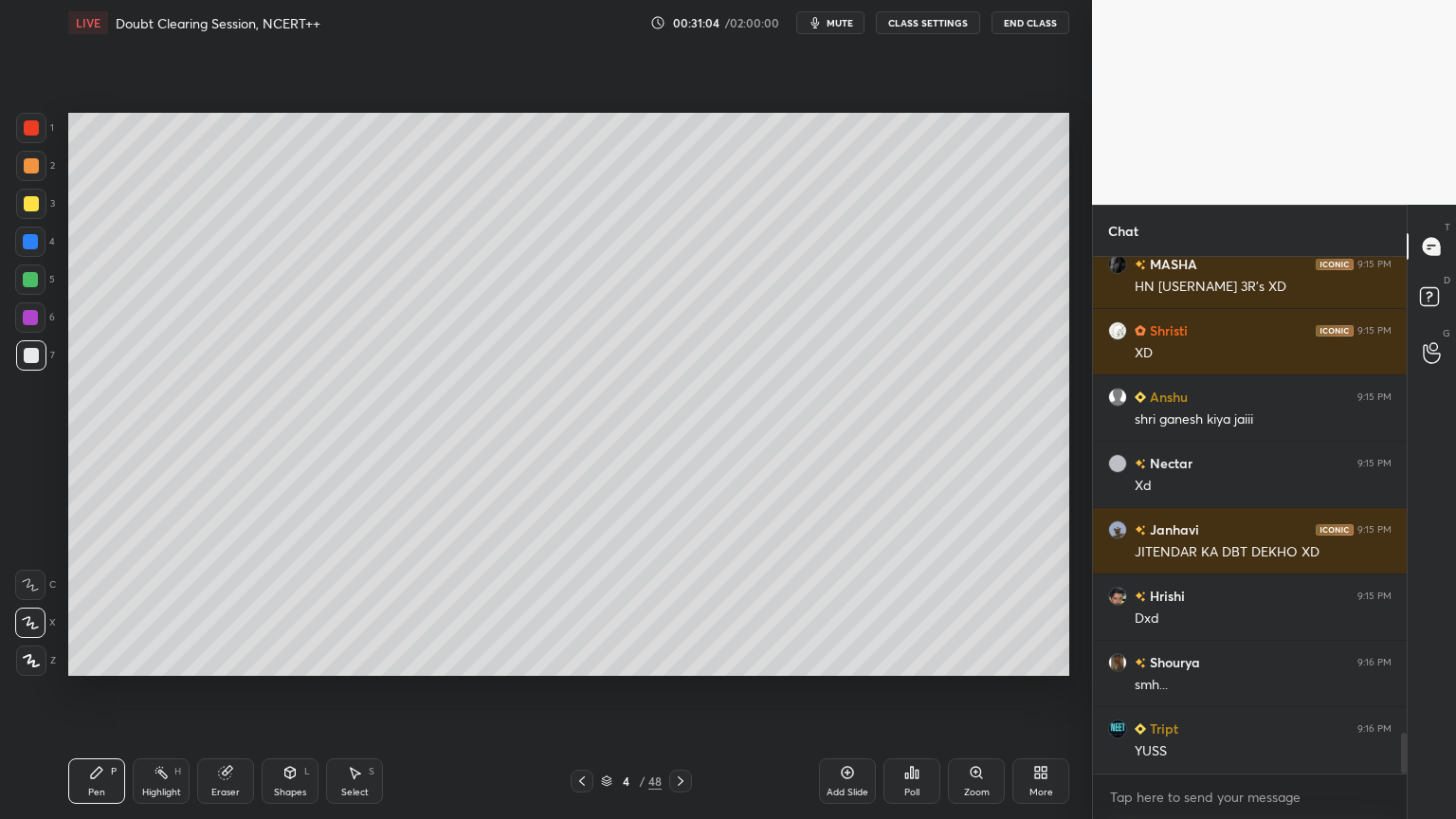 click 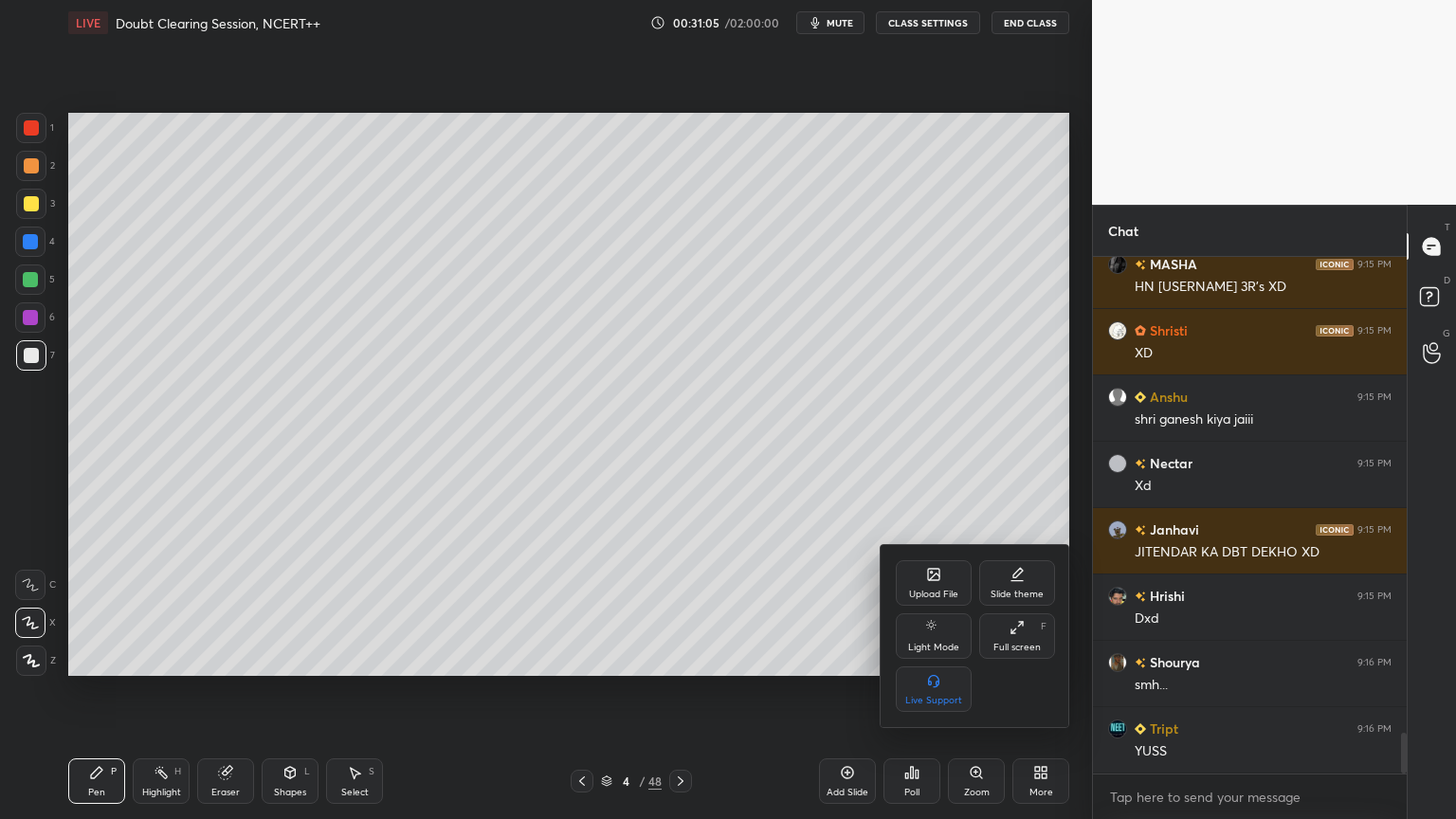 click 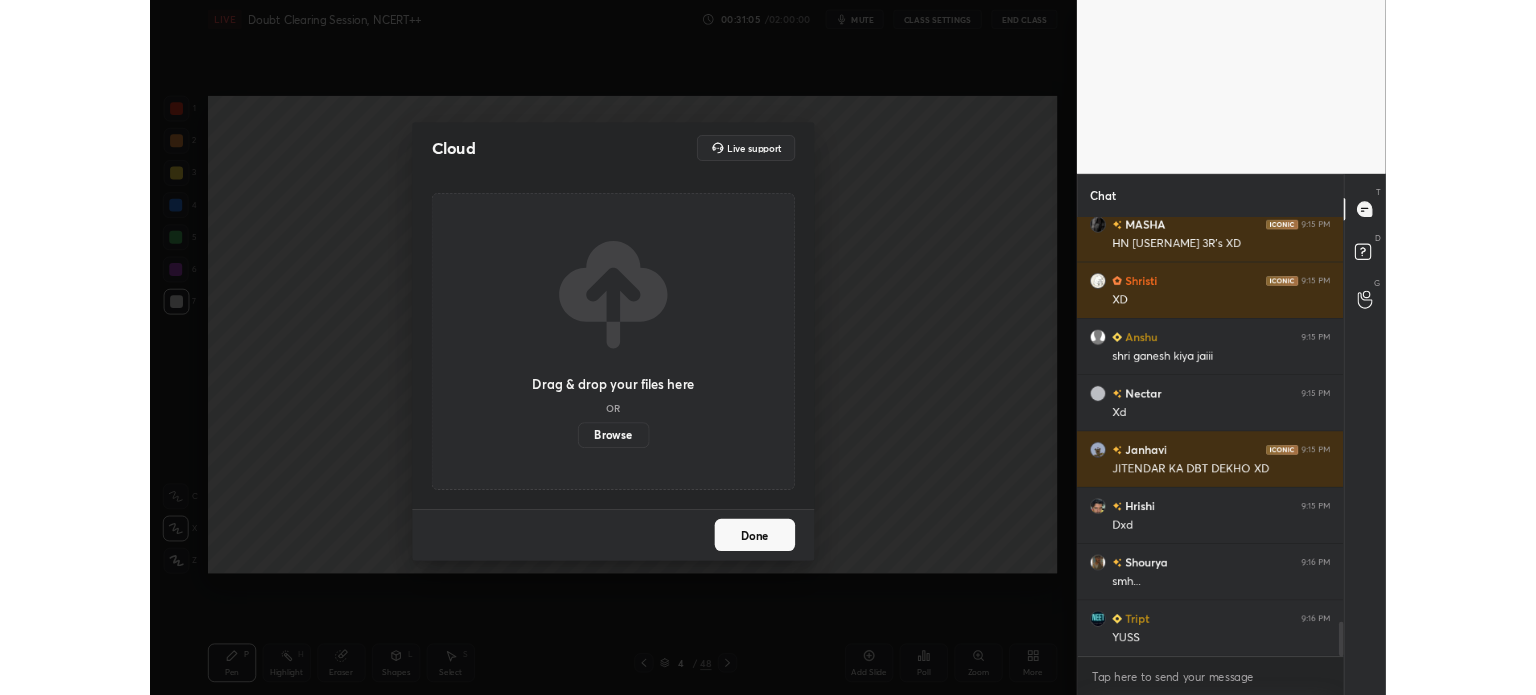 scroll, scrollTop: 6235, scrollLeft: 0, axis: vertical 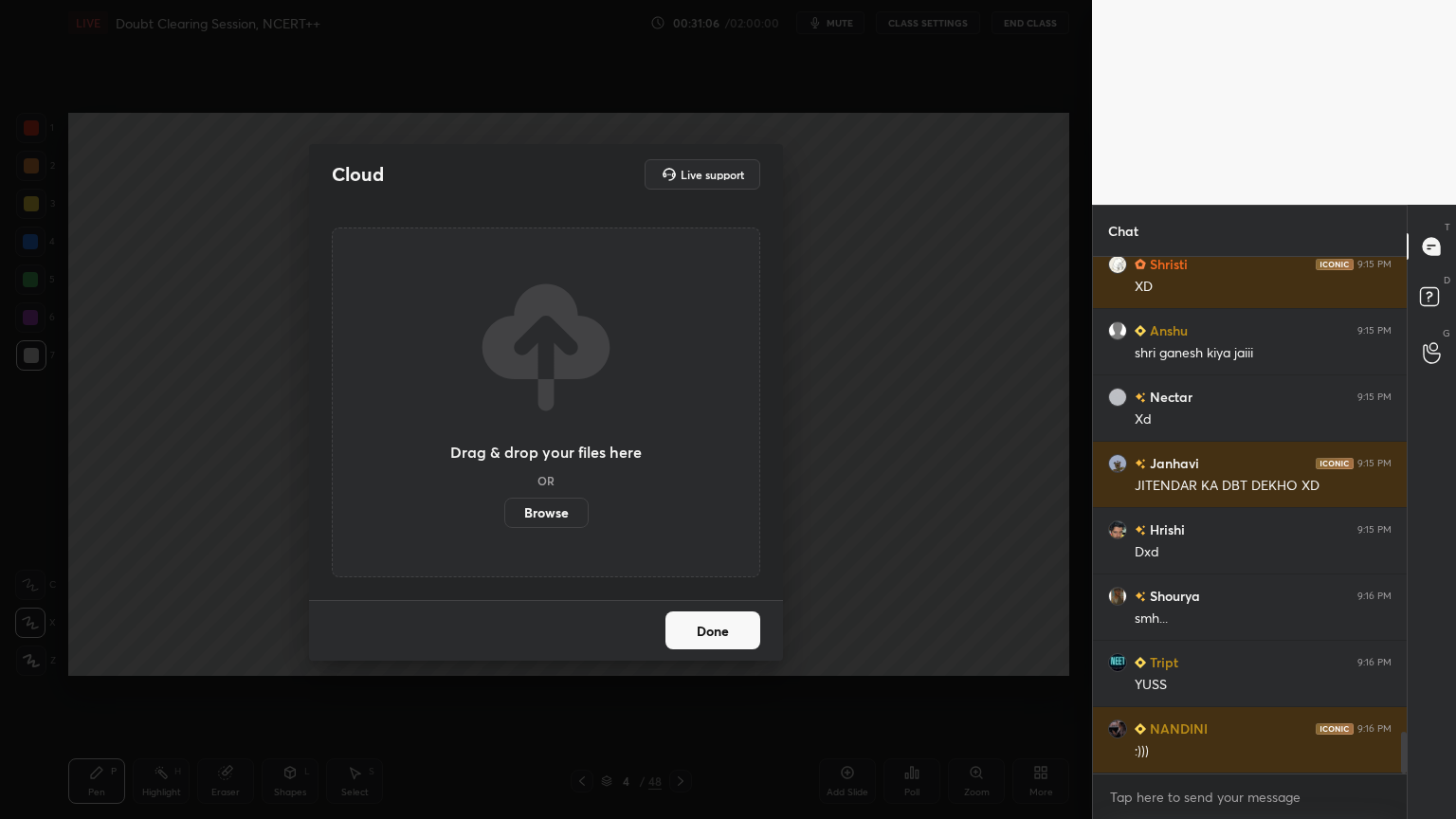 click on "Browse" at bounding box center [546, 513] 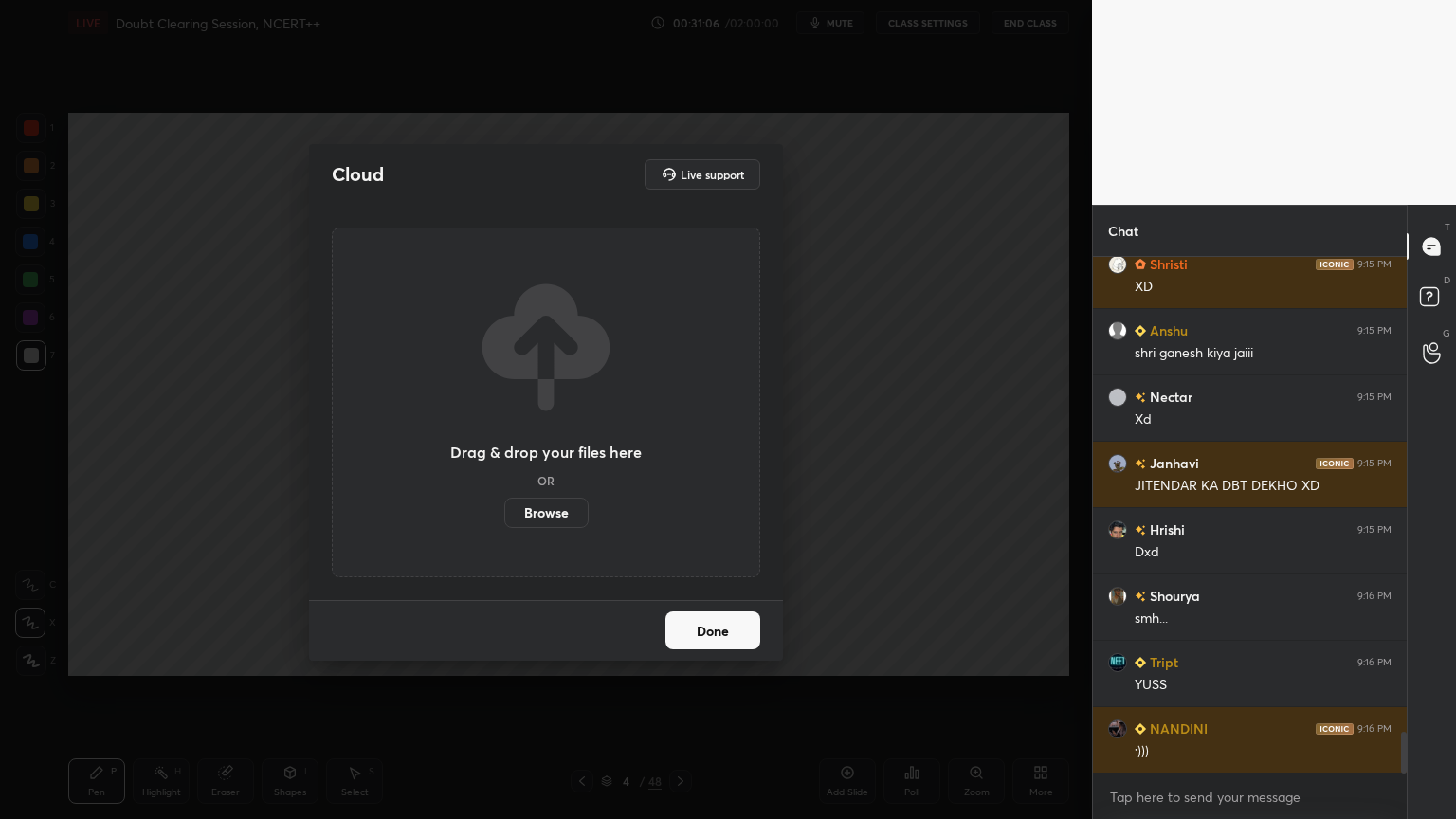 click on "Browse" at bounding box center [504, 513] 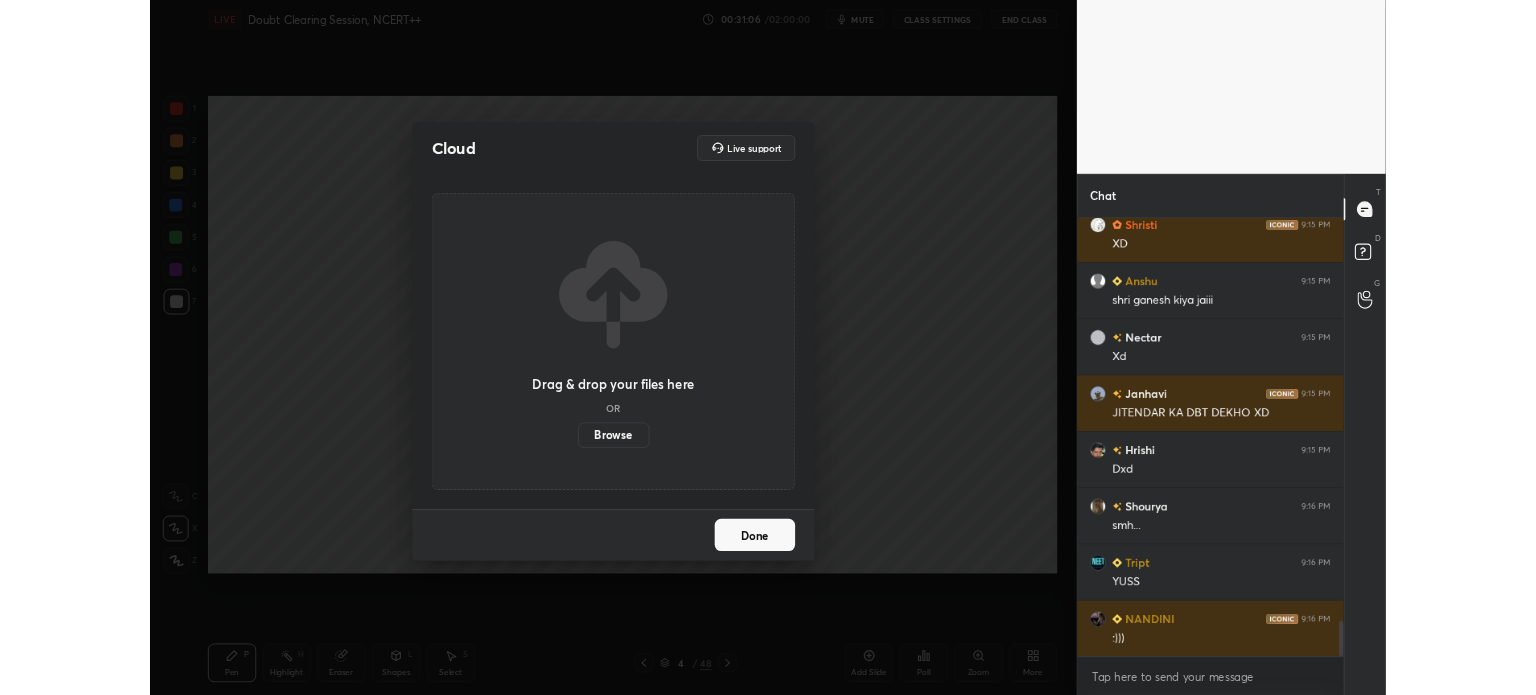 scroll, scrollTop: 567, scrollLeft: 1072, axis: both 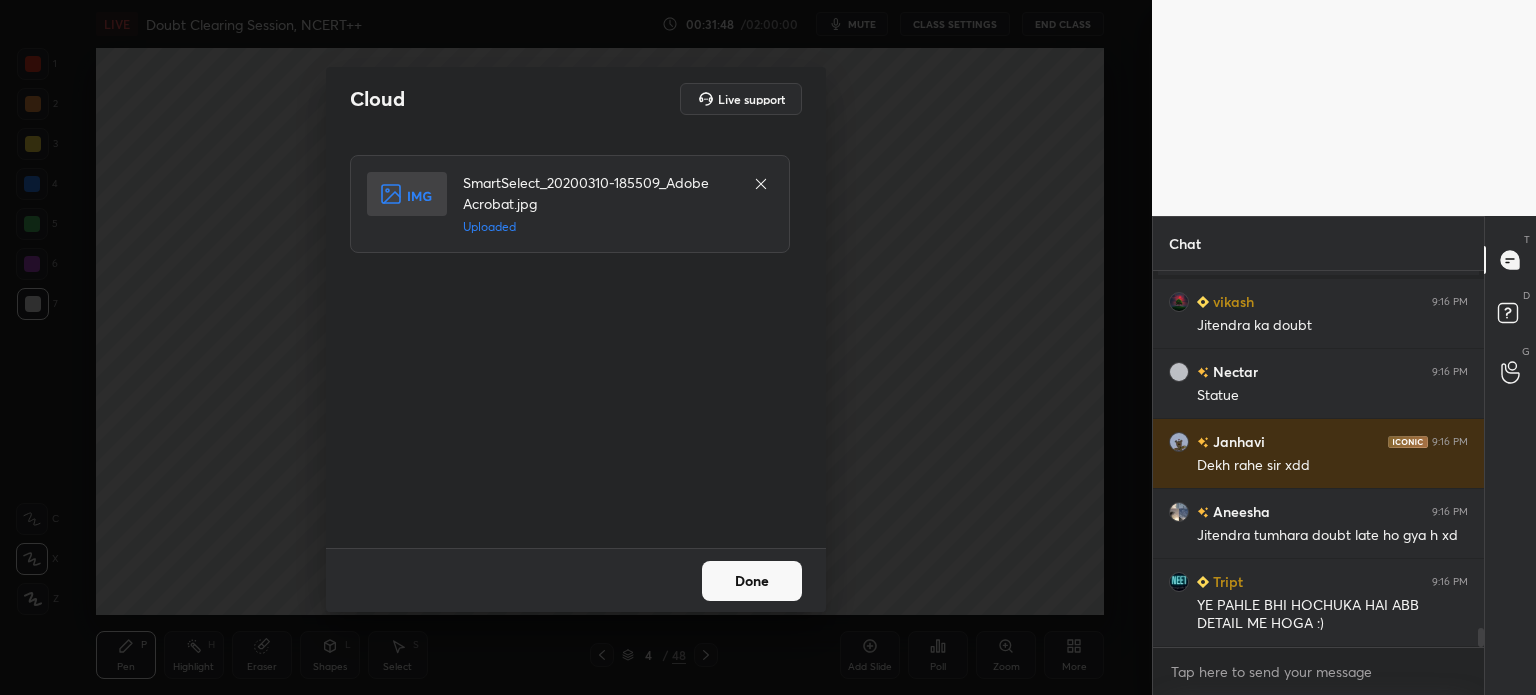 click on "Done" at bounding box center (752, 581) 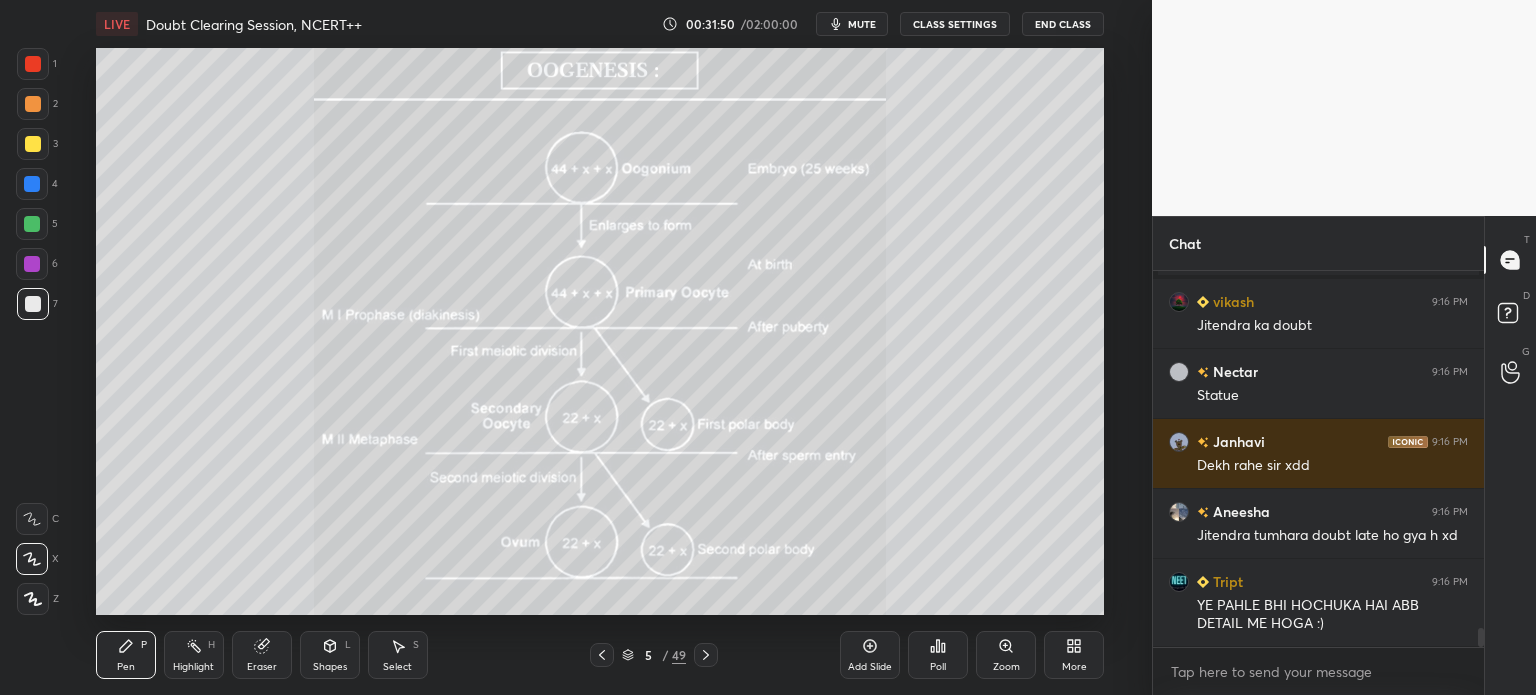 click 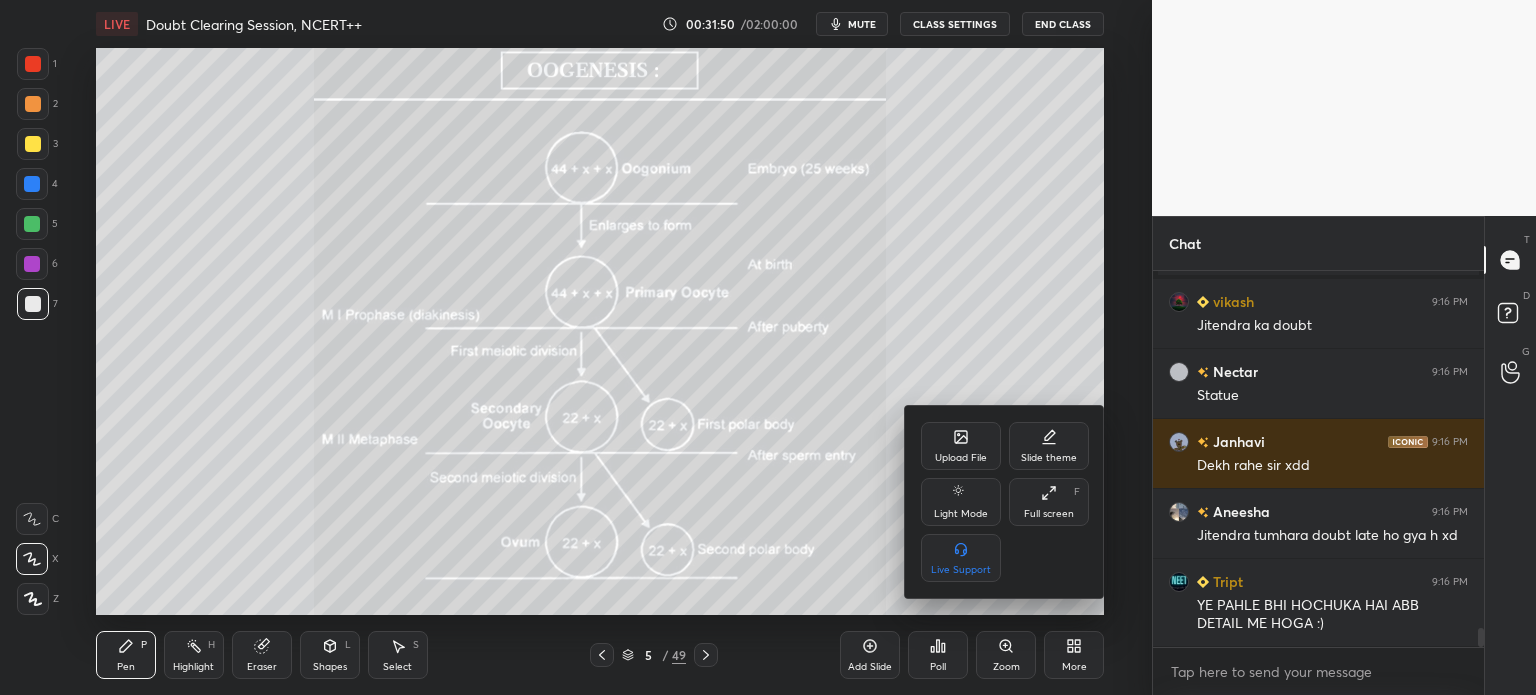 scroll, scrollTop: 6960, scrollLeft: 0, axis: vertical 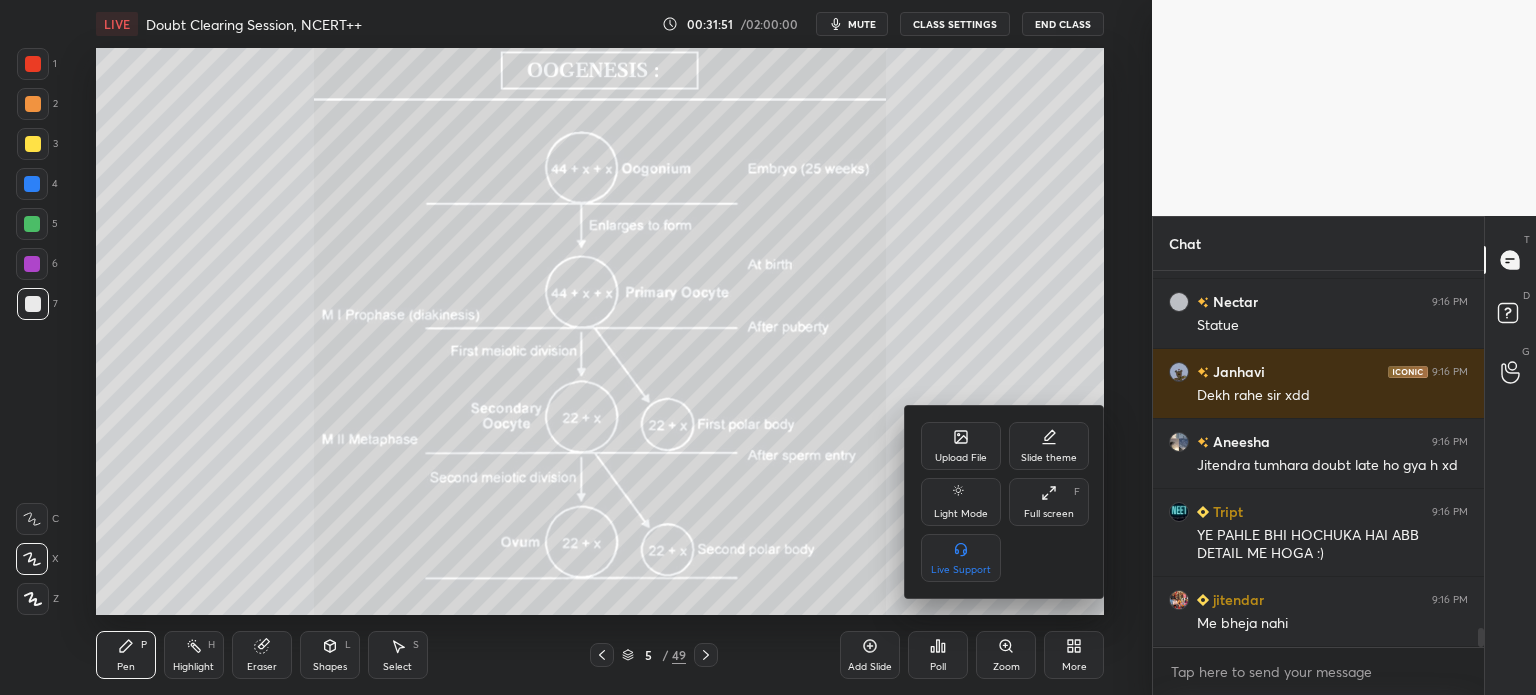 click 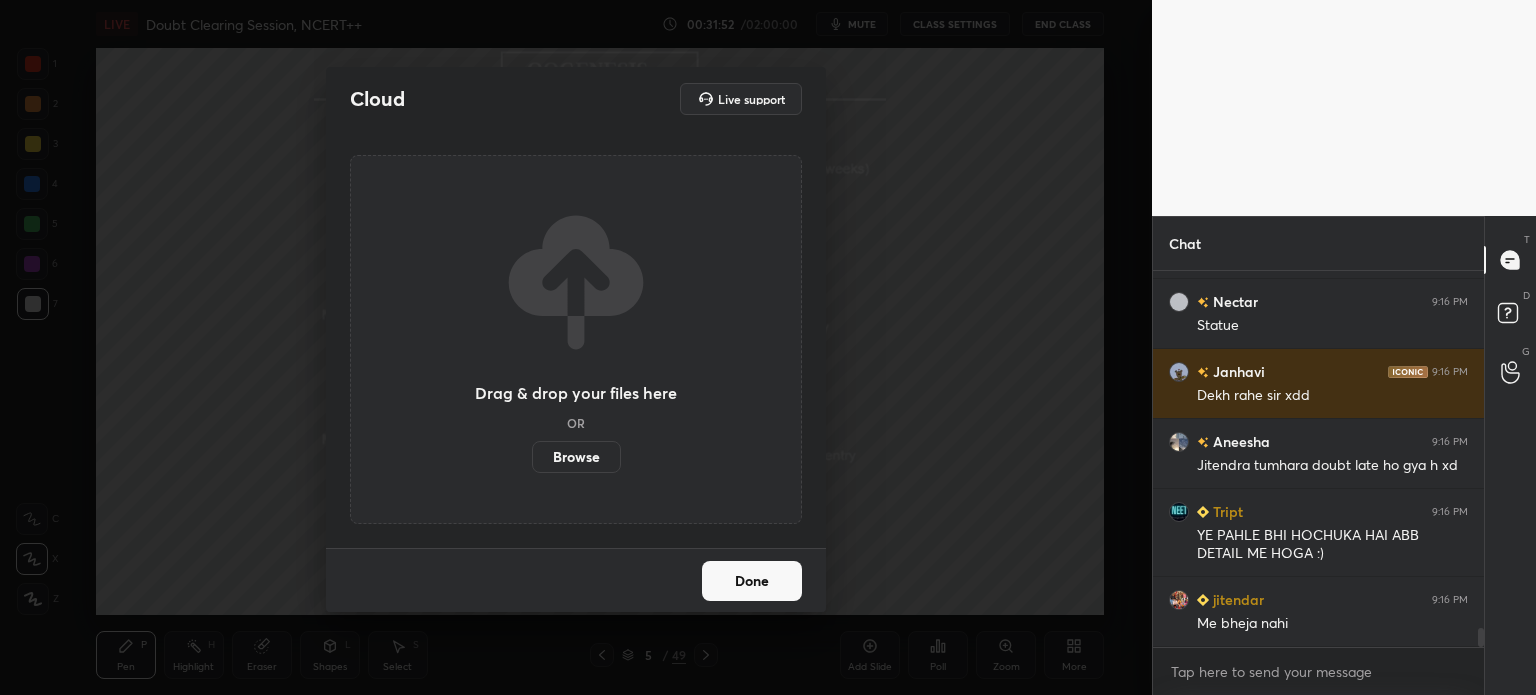 click on "Browse" at bounding box center [576, 457] 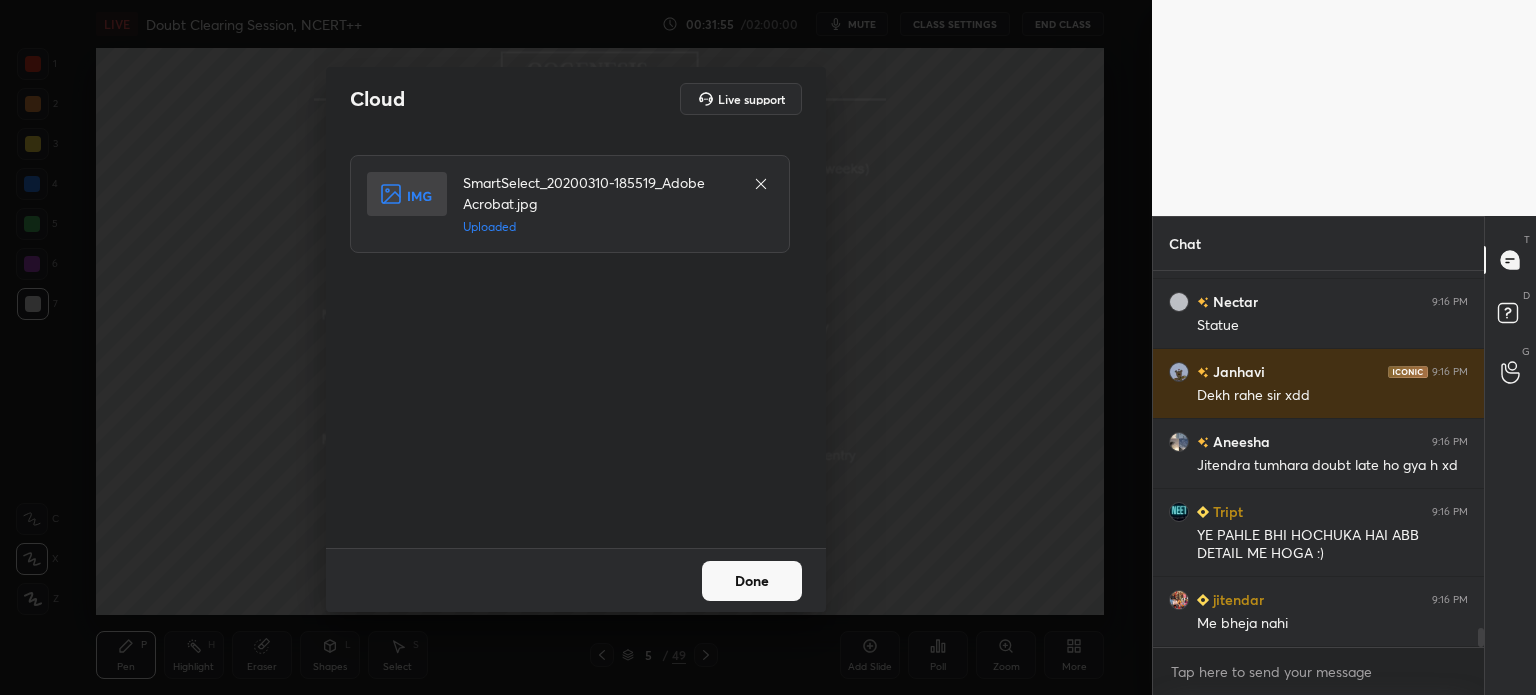 drag, startPoint x: 759, startPoint y: 579, endPoint x: 780, endPoint y: 593, distance: 25.23886 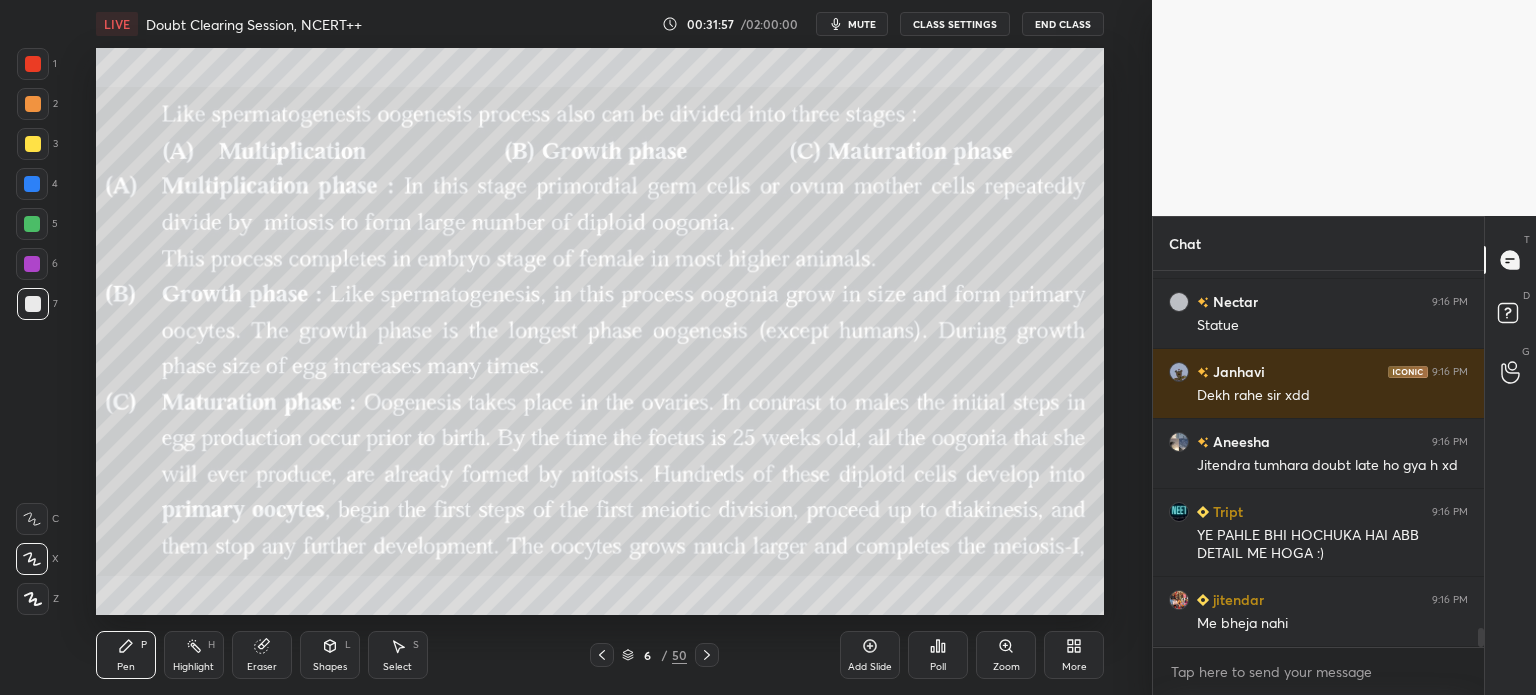 click 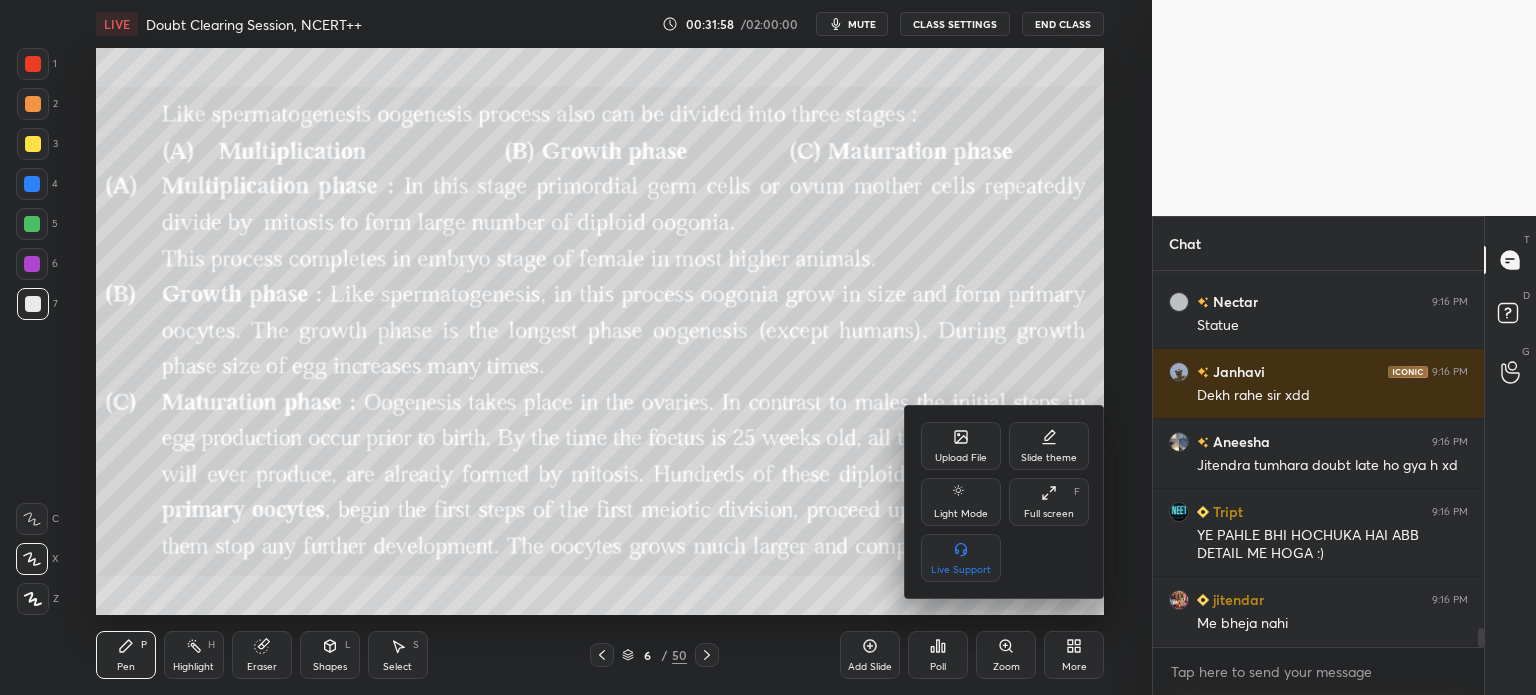 click on "Upload File" at bounding box center [961, 458] 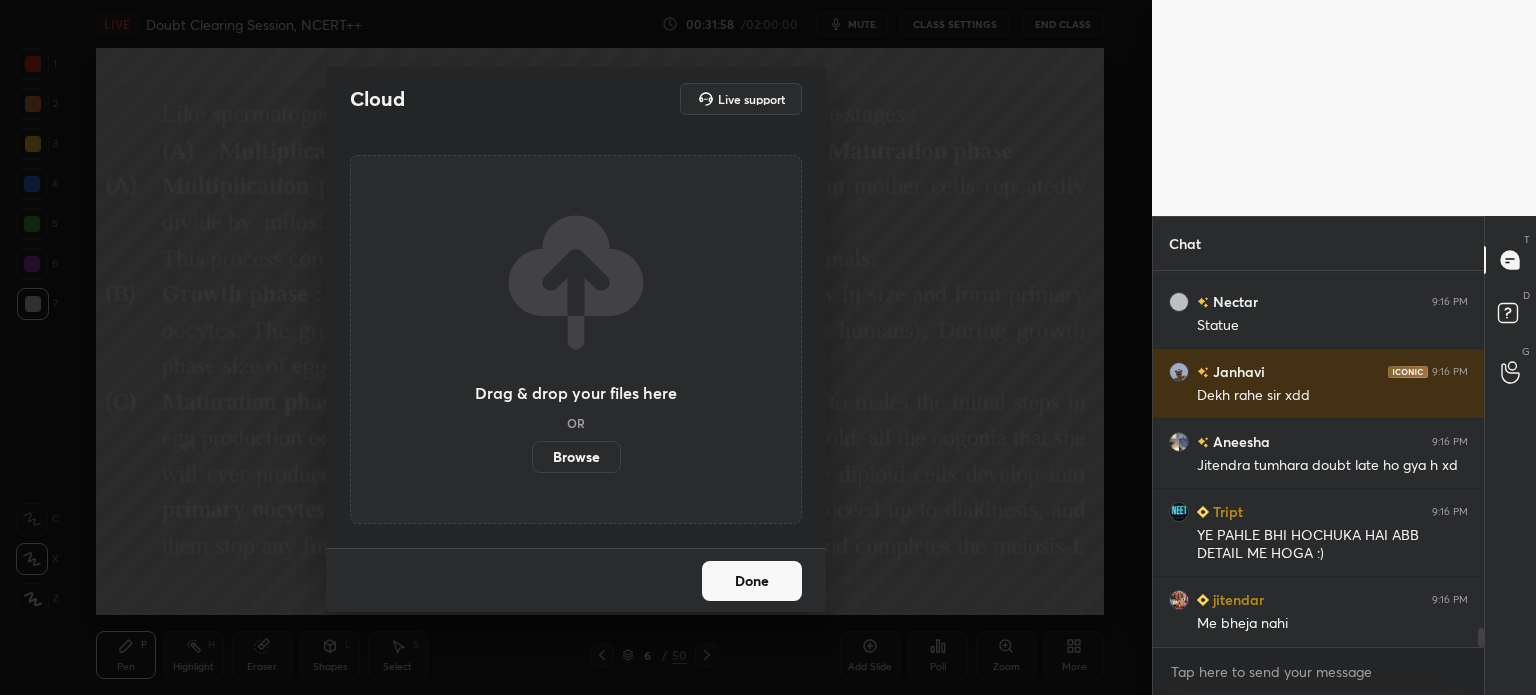 click on "Browse" at bounding box center [576, 457] 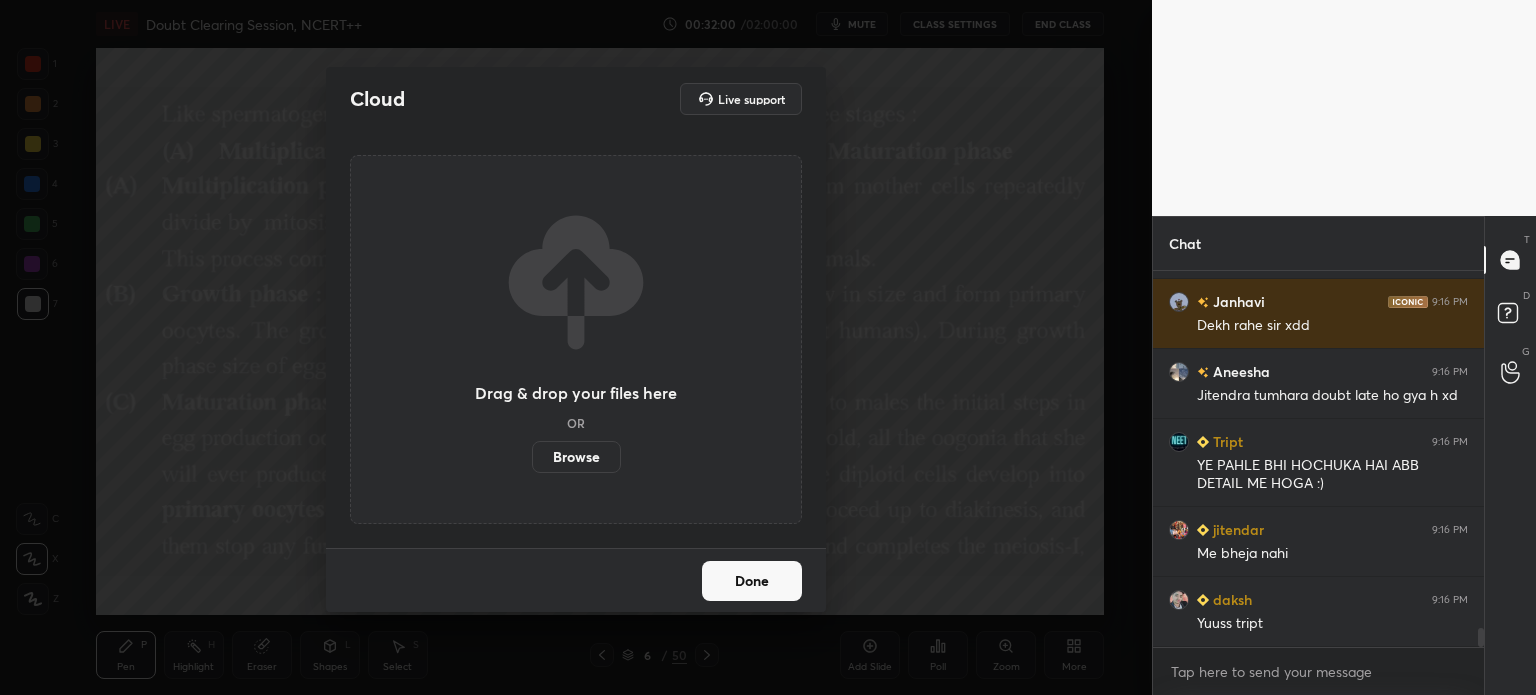 scroll, scrollTop: 7208, scrollLeft: 0, axis: vertical 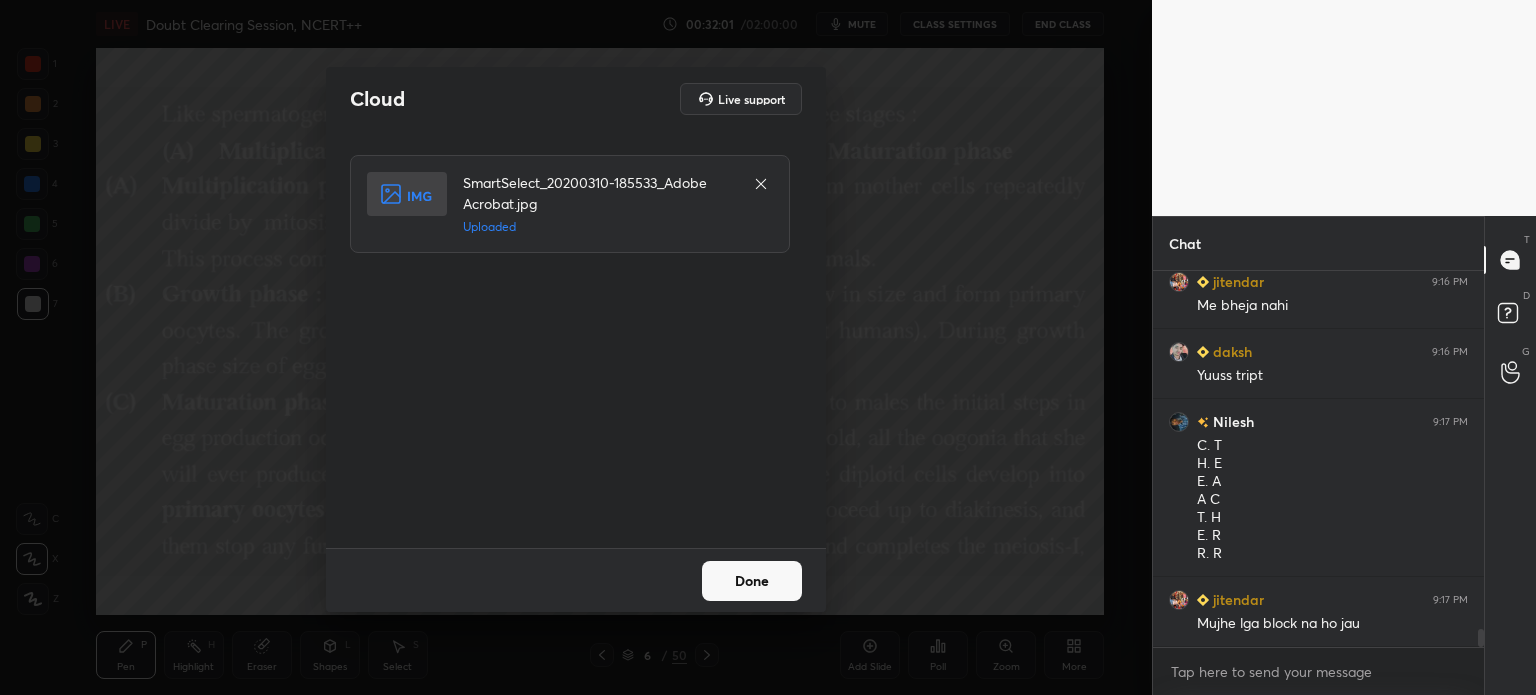 click on "Done" at bounding box center (752, 581) 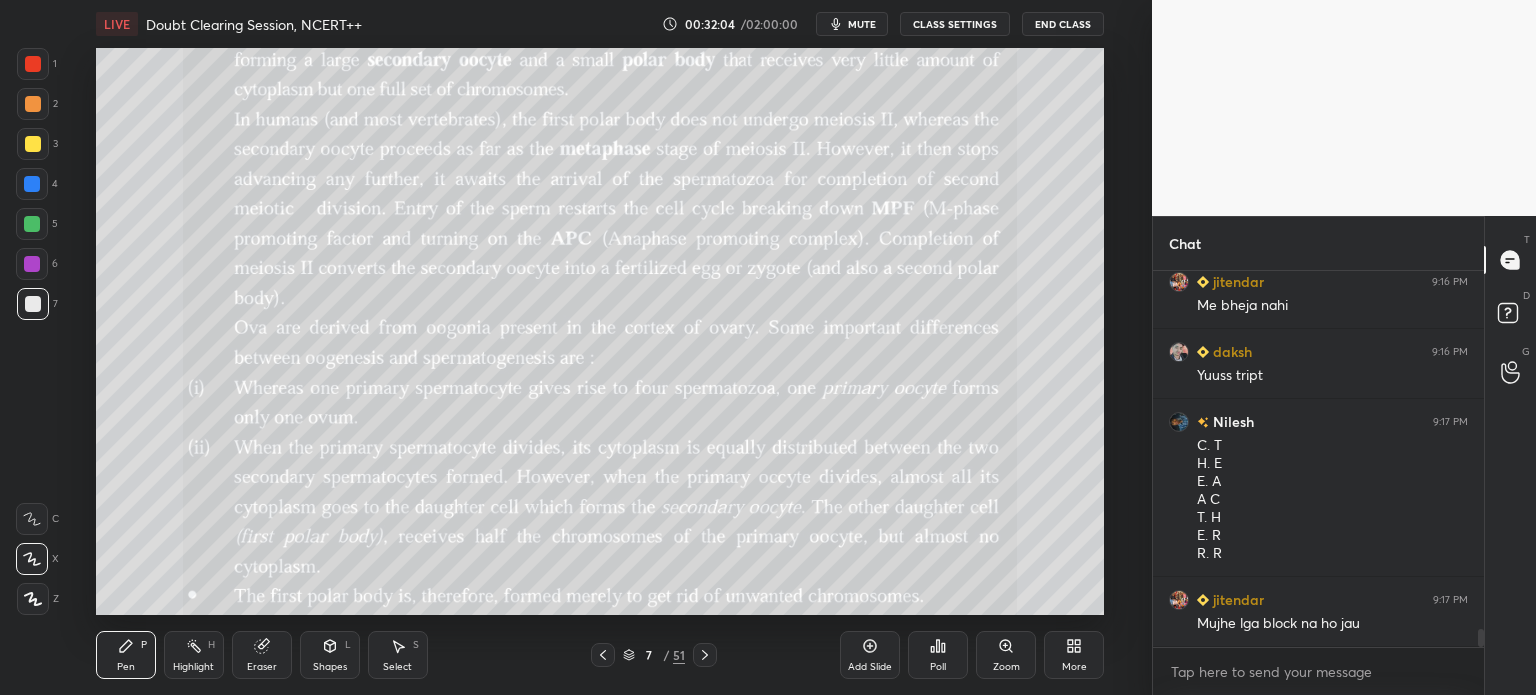 scroll, scrollTop: 7348, scrollLeft: 0, axis: vertical 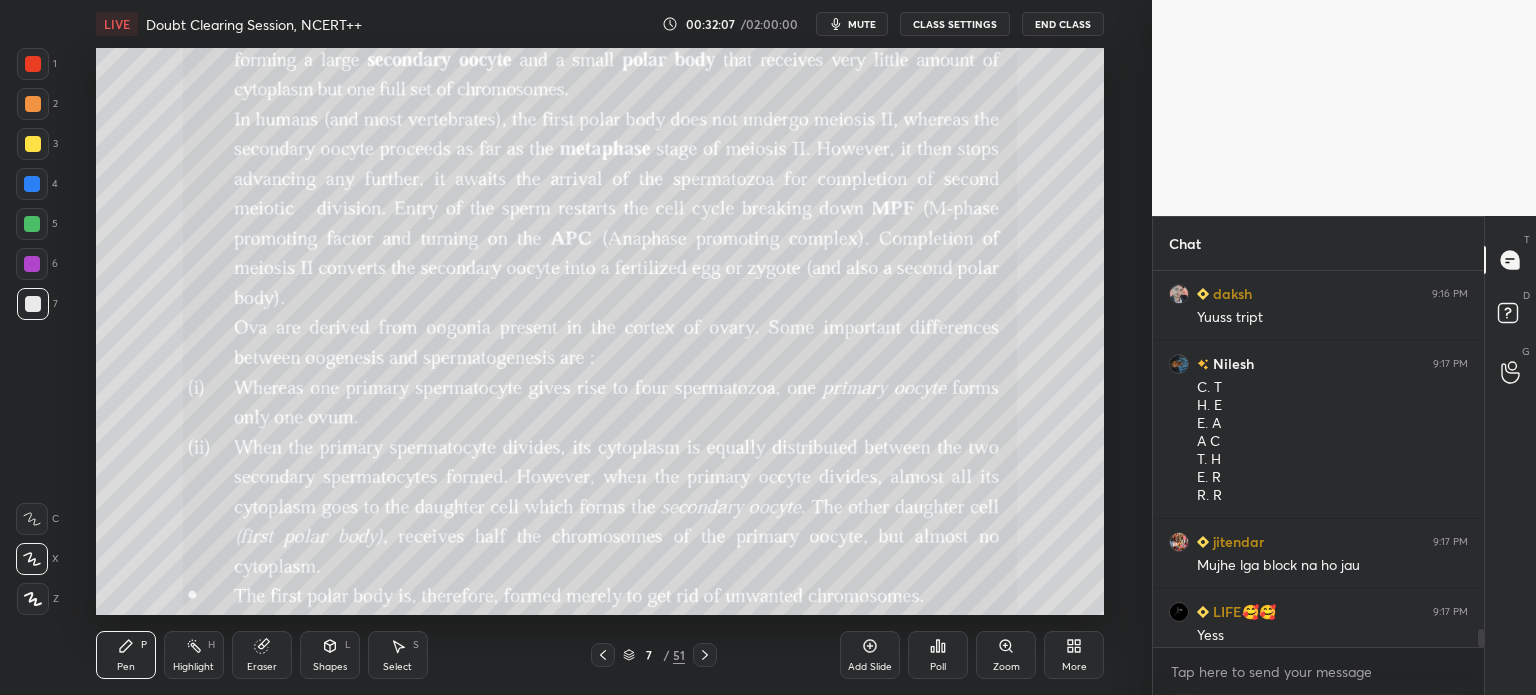 click on "More" at bounding box center [1074, 655] 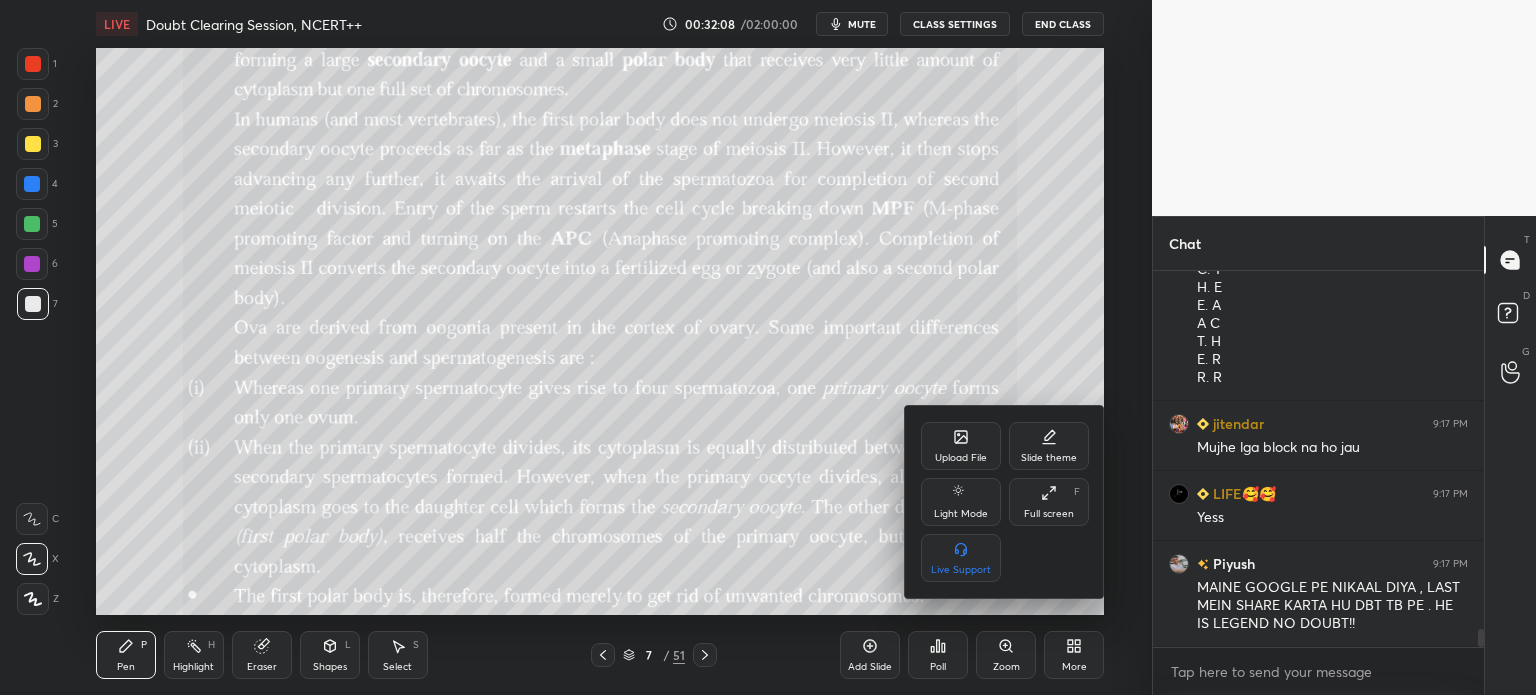click on "Upload File" at bounding box center [961, 446] 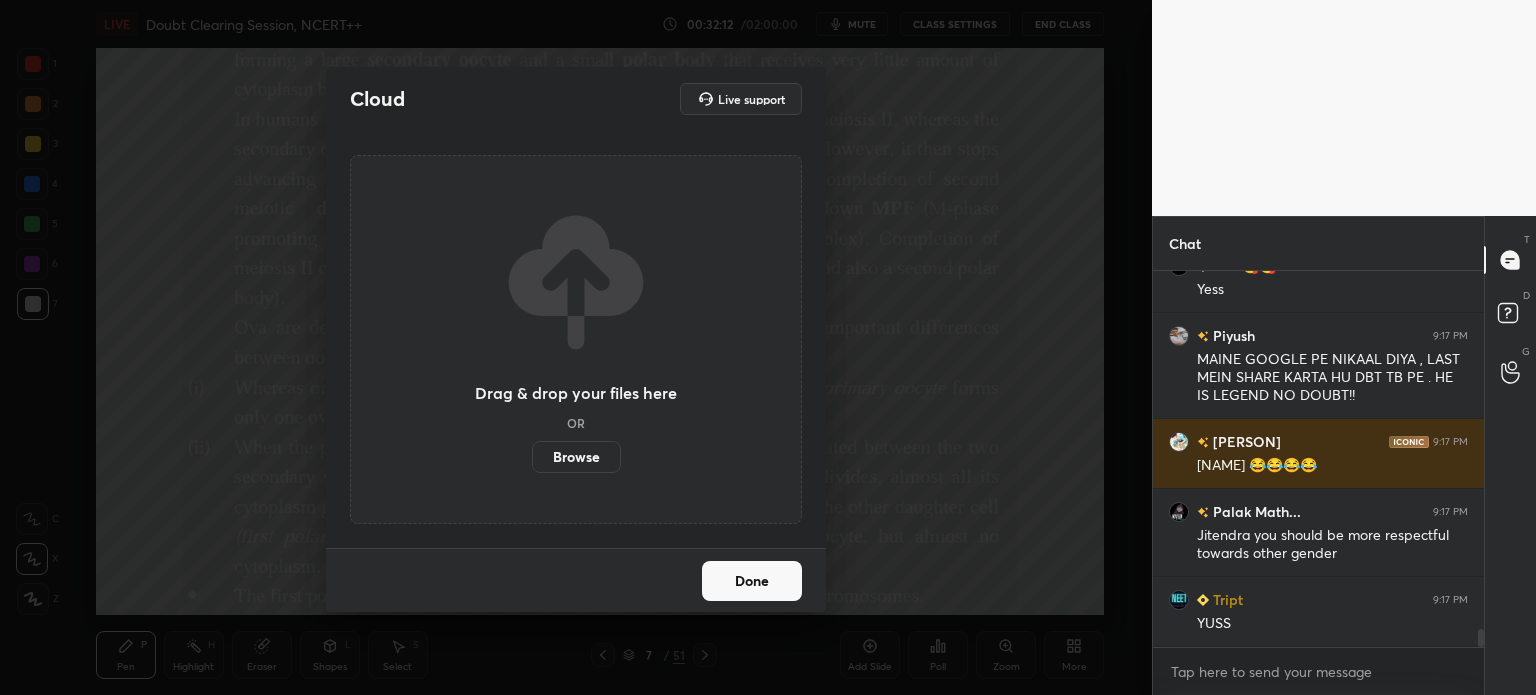 scroll, scrollTop: 7634, scrollLeft: 0, axis: vertical 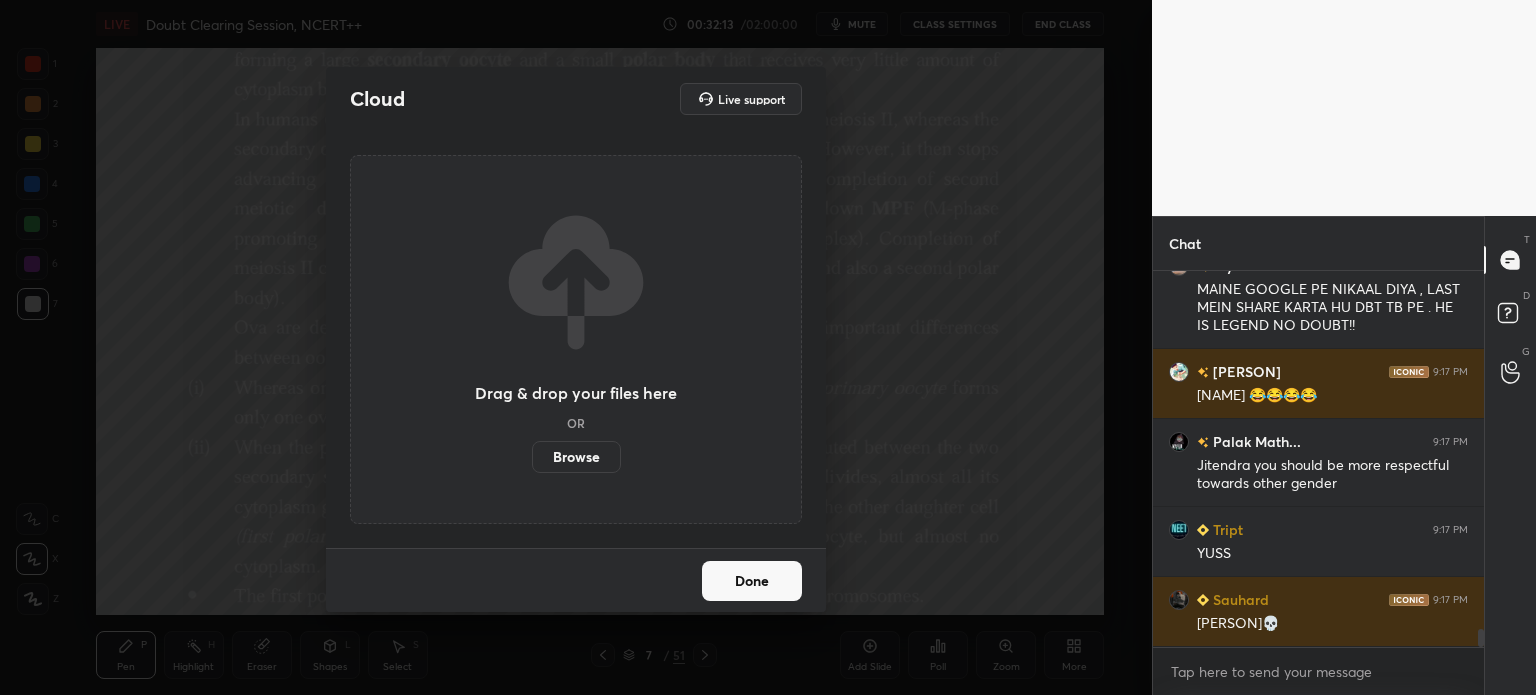 click on "Browse" at bounding box center (576, 457) 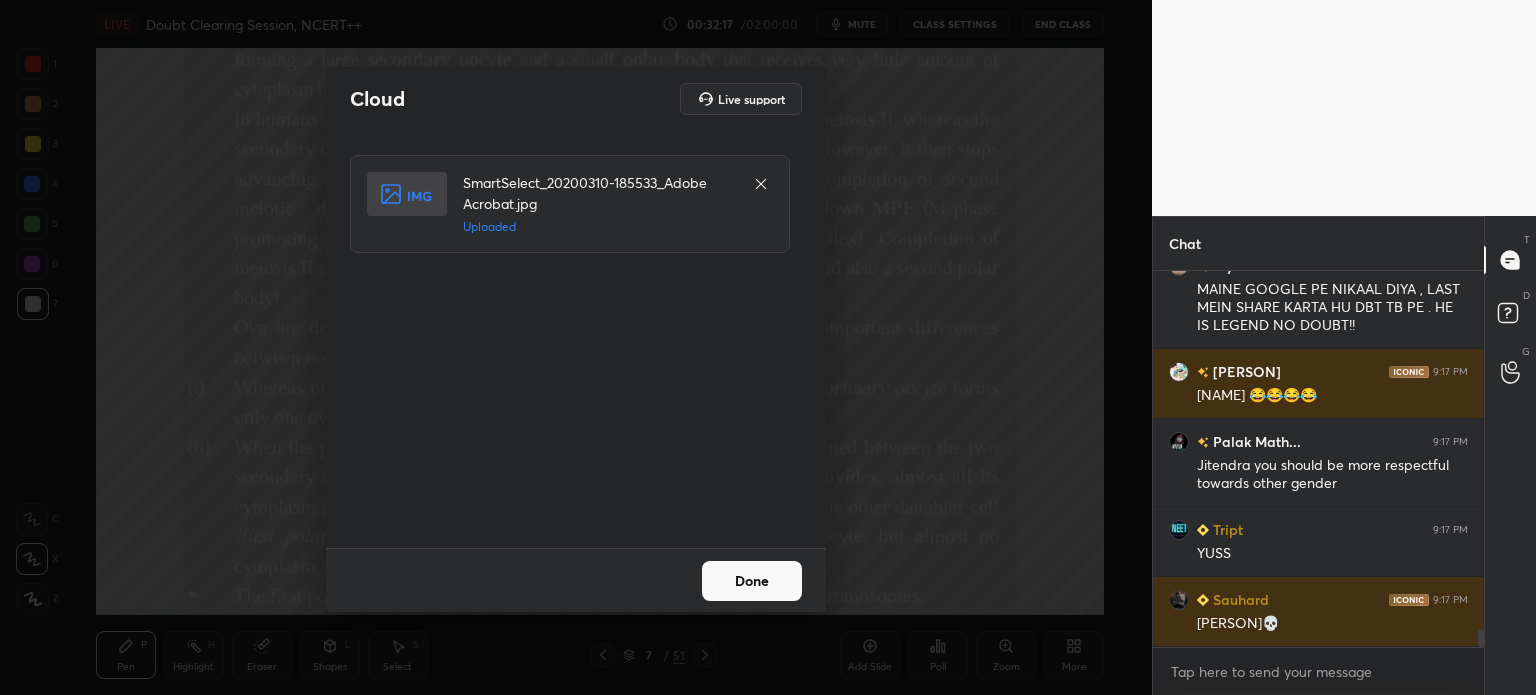 click on "Done" at bounding box center (752, 581) 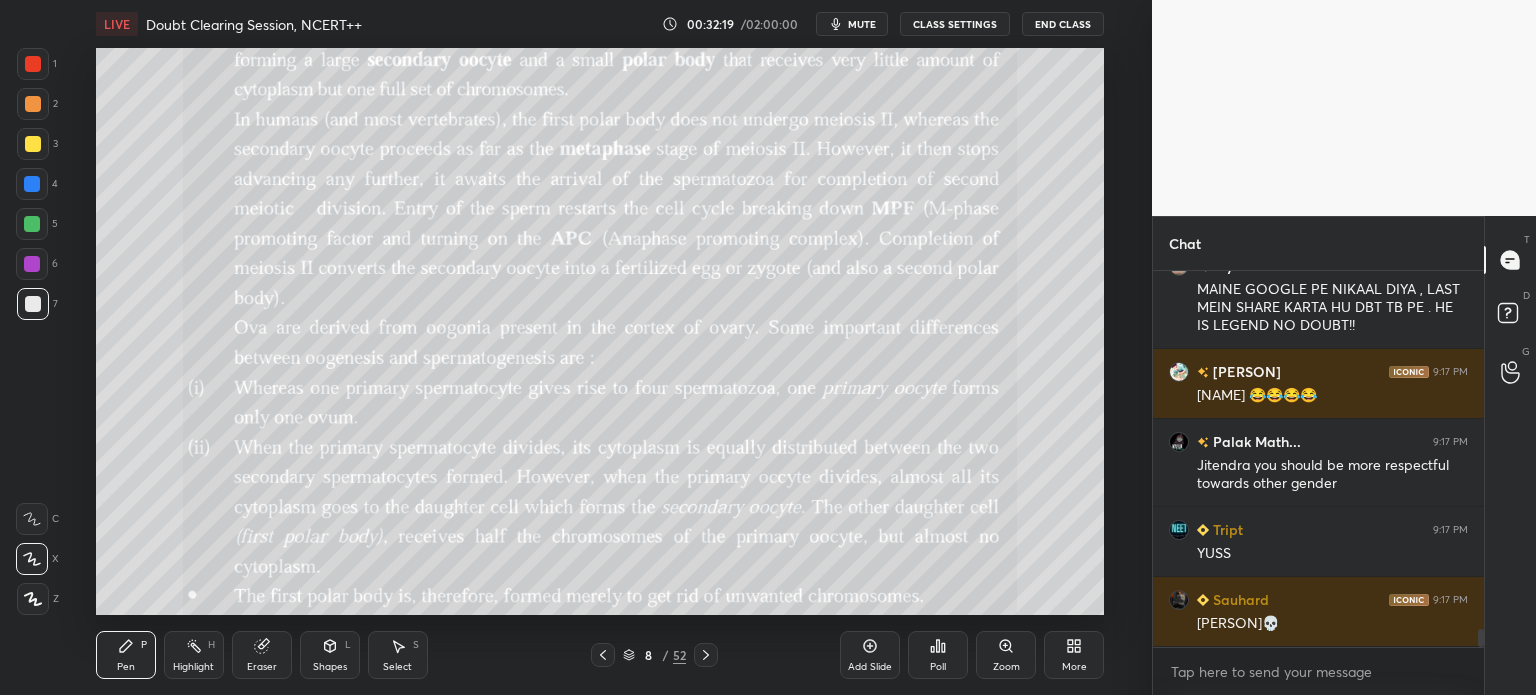scroll, scrollTop: 7682, scrollLeft: 0, axis: vertical 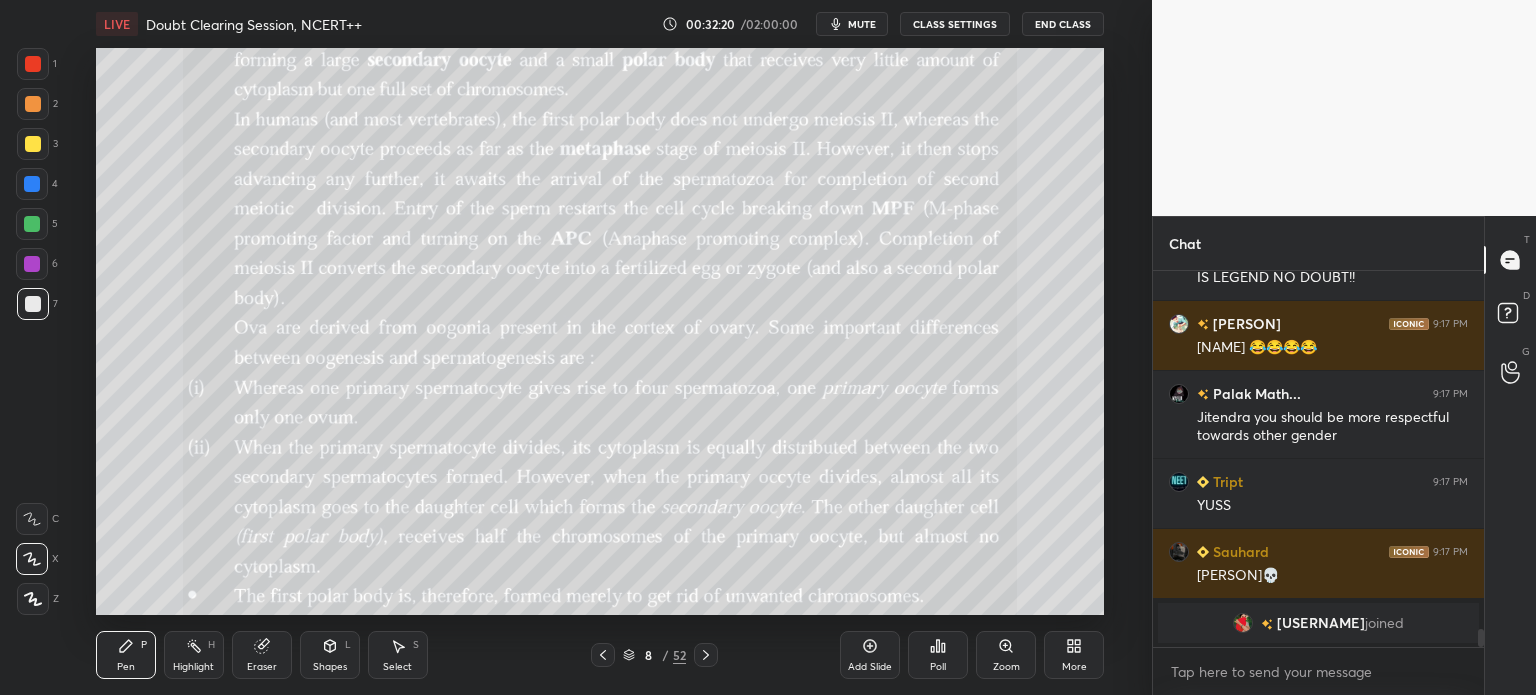 click 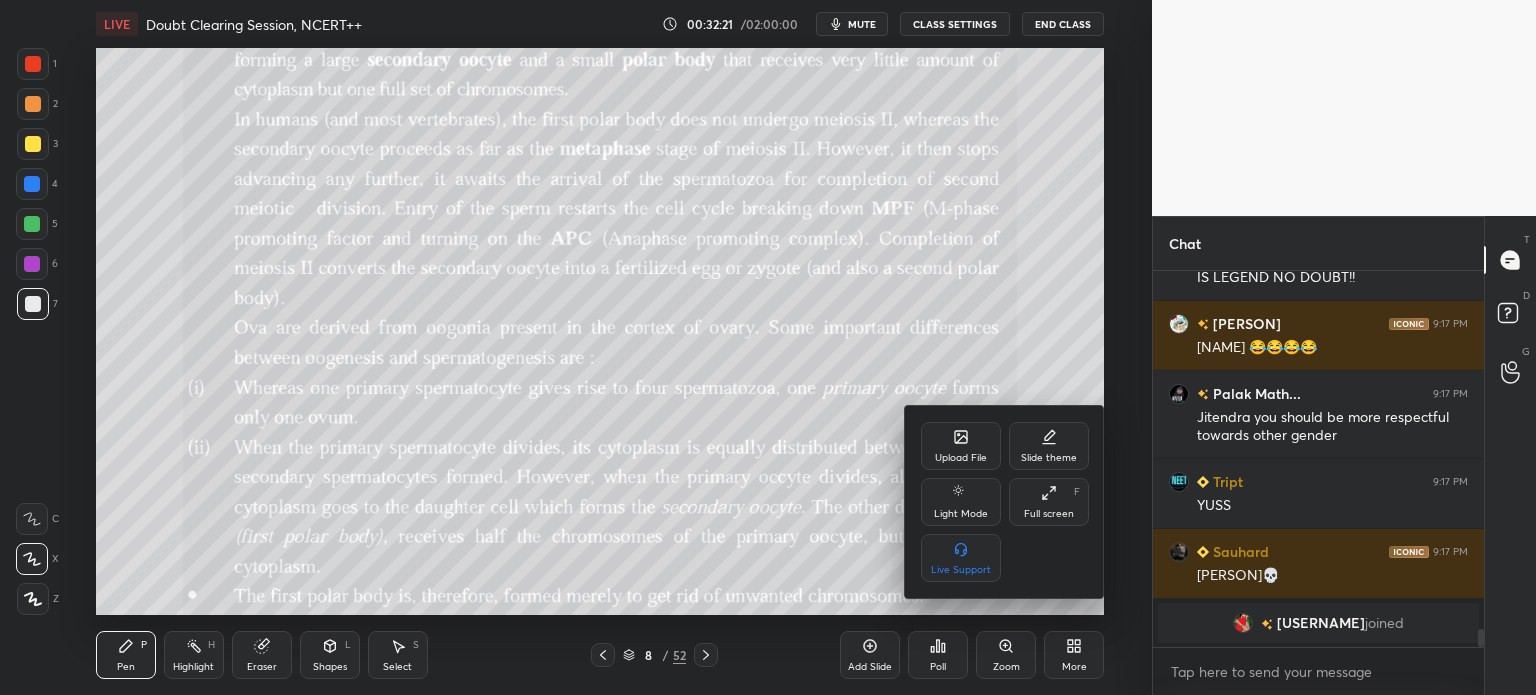 click on "Upload File" at bounding box center [961, 446] 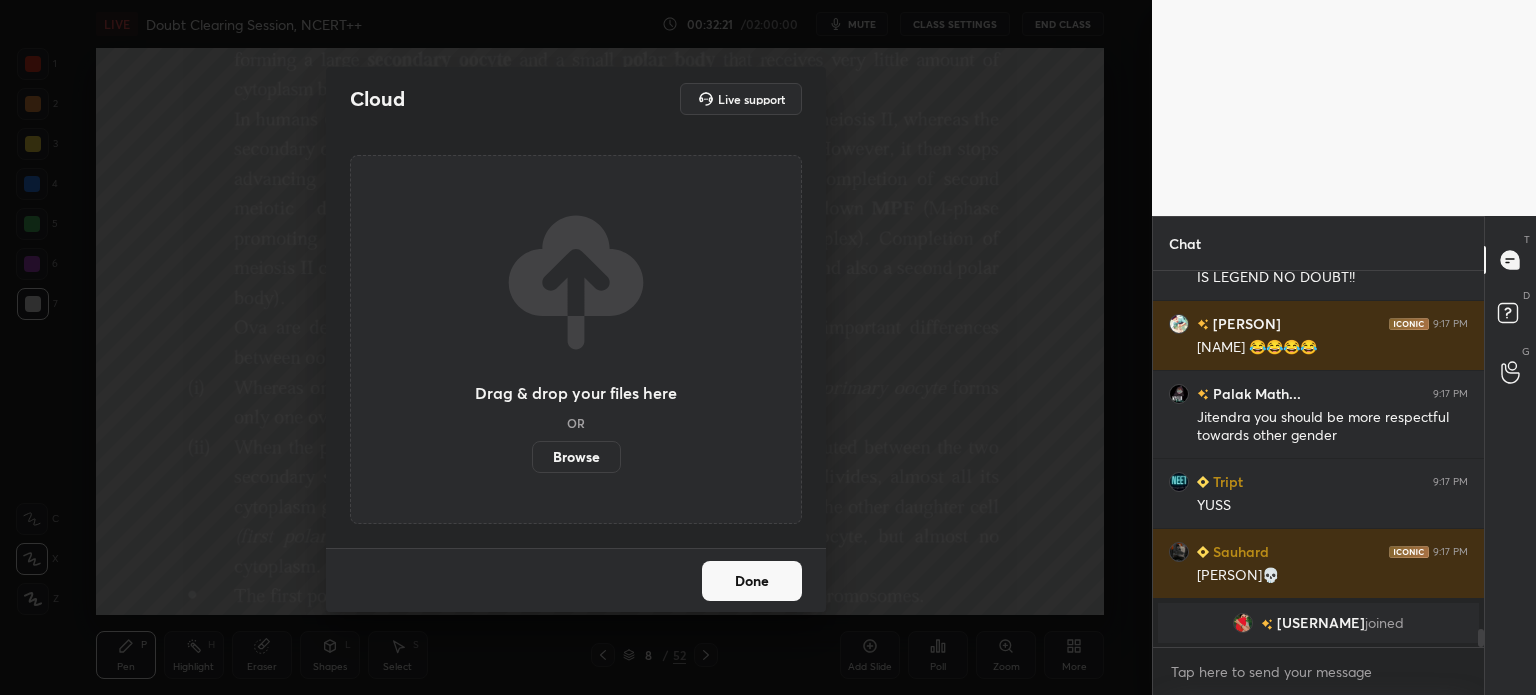 click on "Browse" at bounding box center [576, 457] 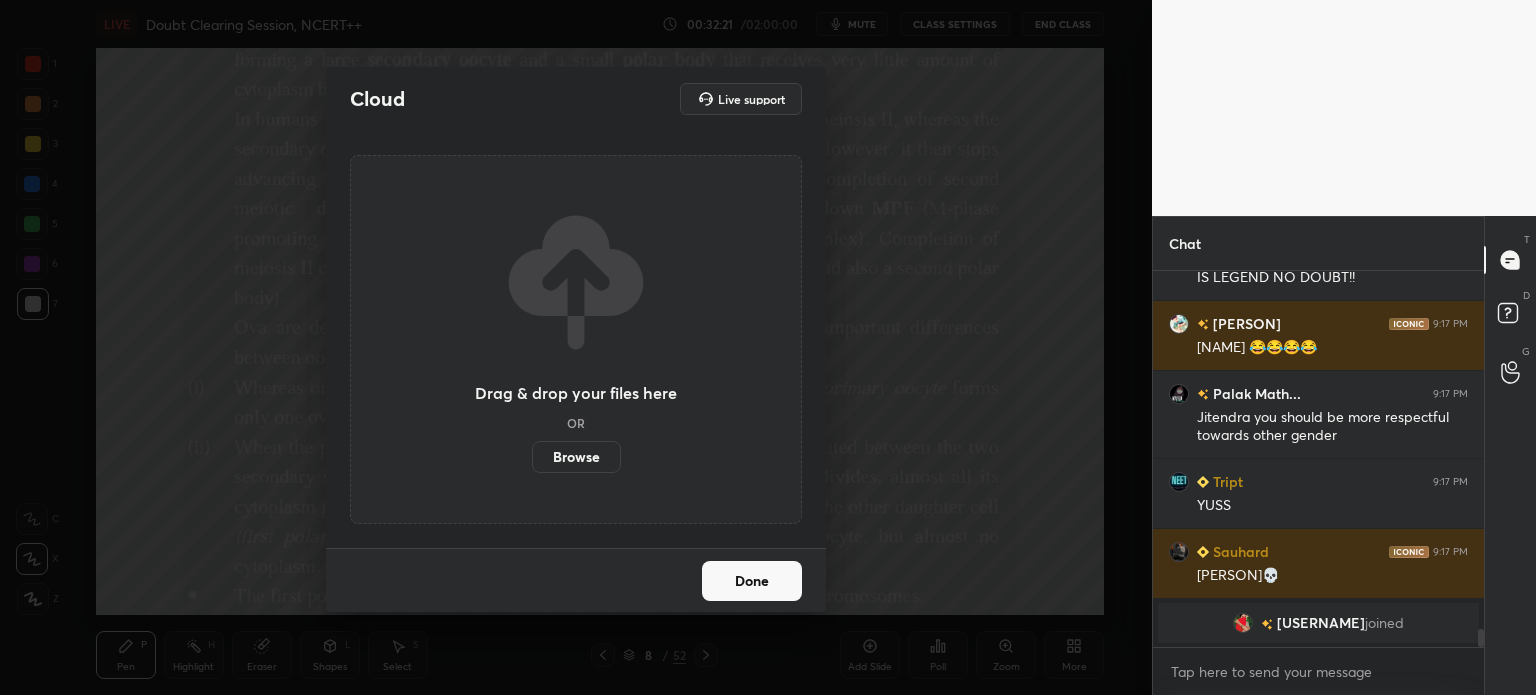 click on "Browse" at bounding box center (532, 457) 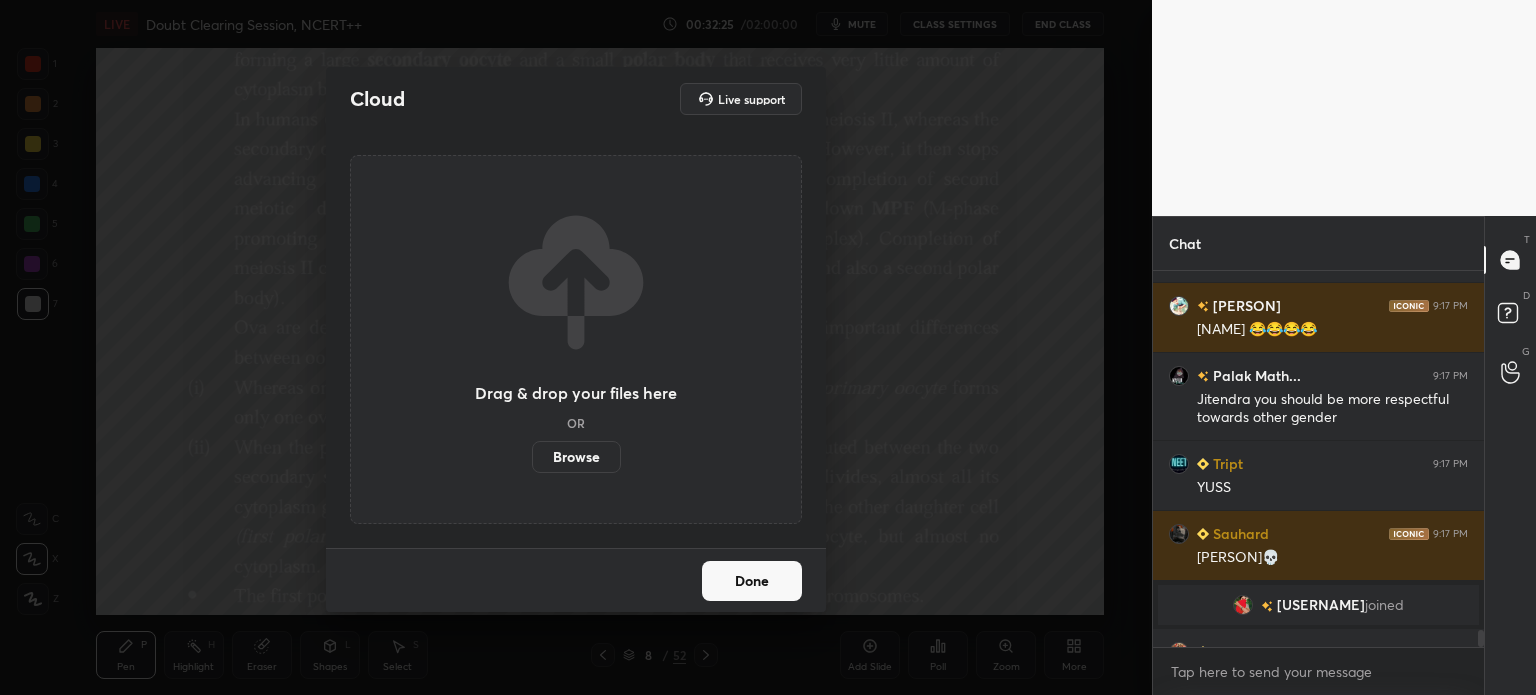 scroll, scrollTop: 7734, scrollLeft: 0, axis: vertical 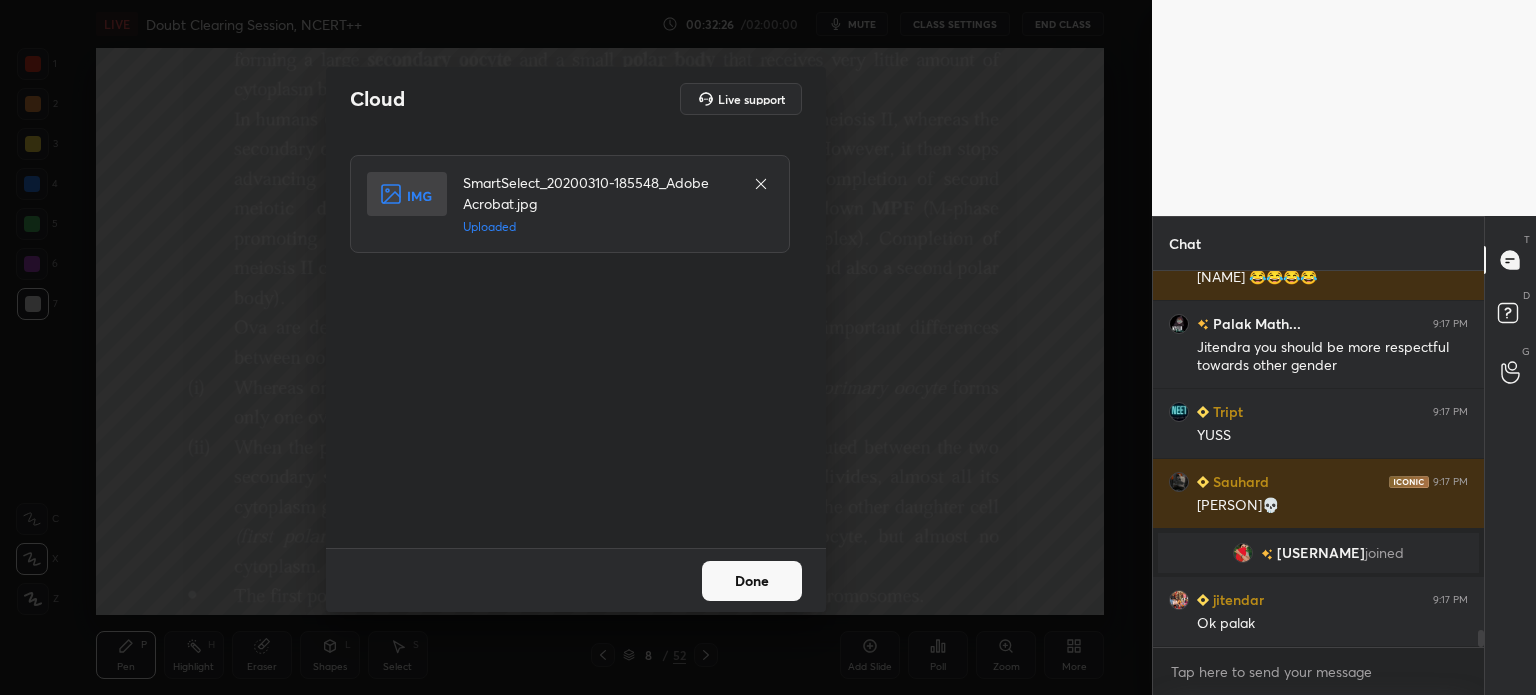 click on "Done" at bounding box center [752, 581] 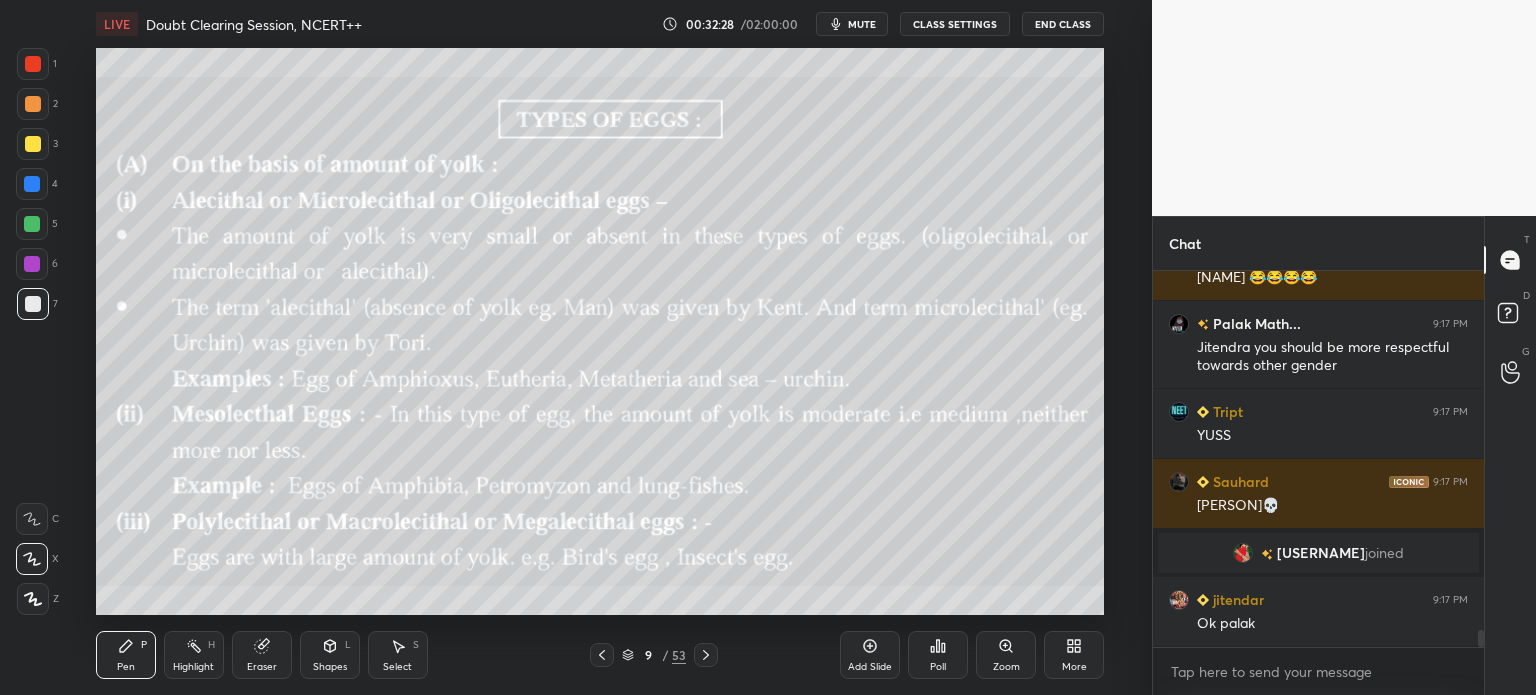 click 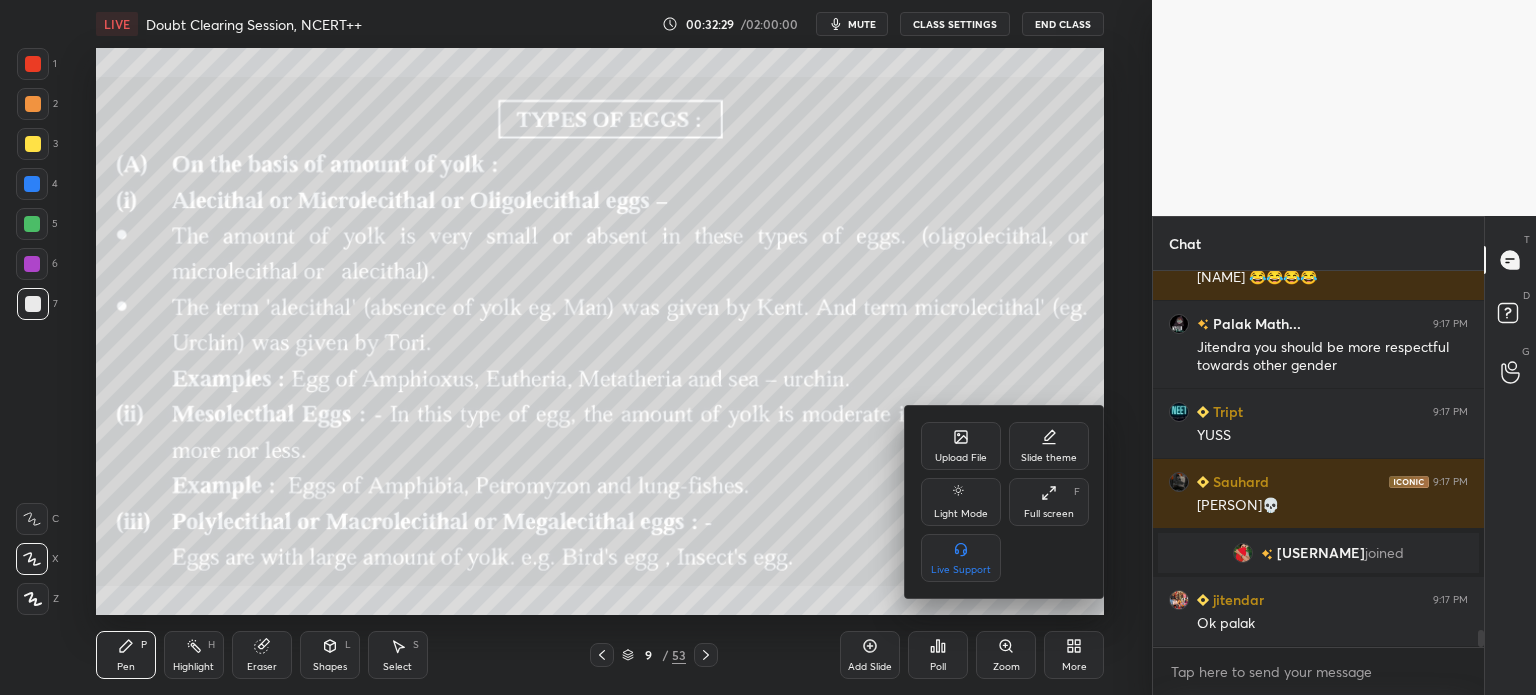 click 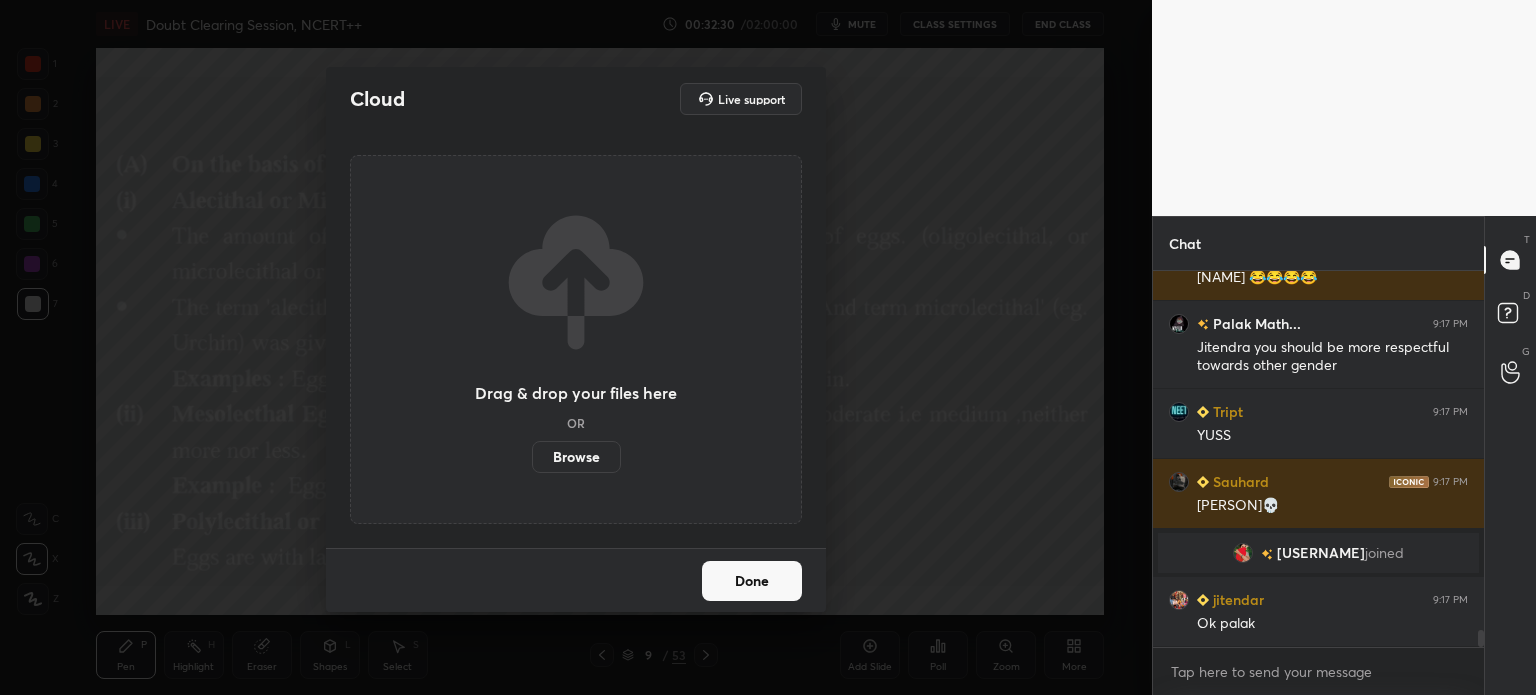 click on "Browse" at bounding box center [576, 457] 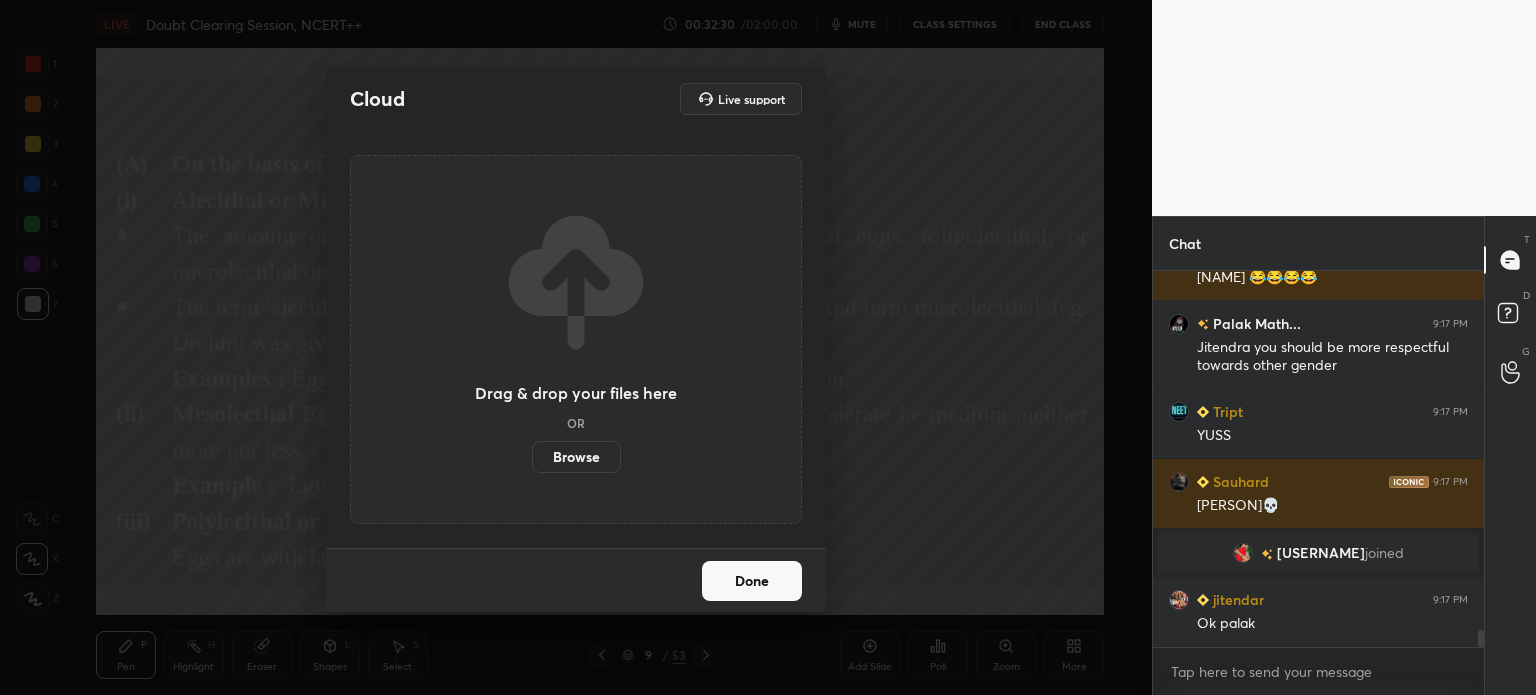 click on "Browse" at bounding box center [532, 457] 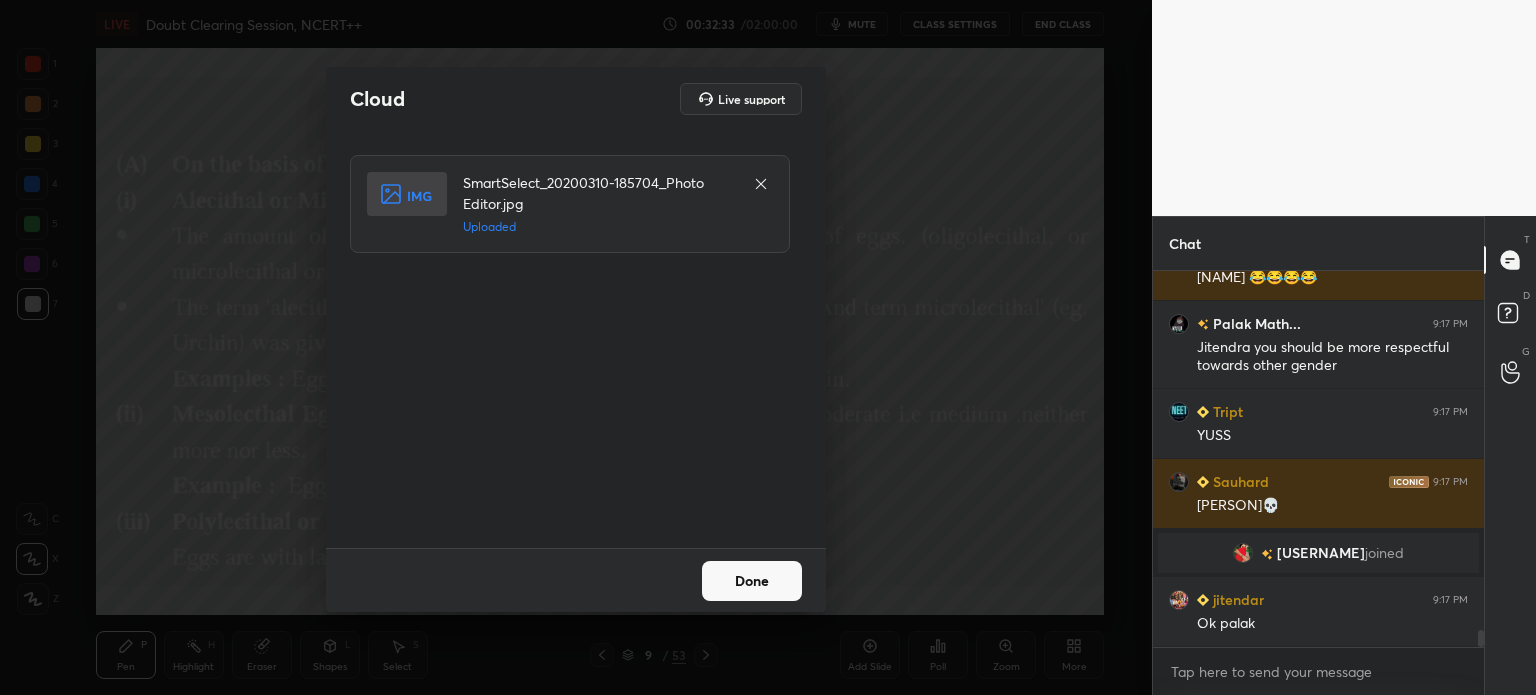 click on "Done" at bounding box center [752, 581] 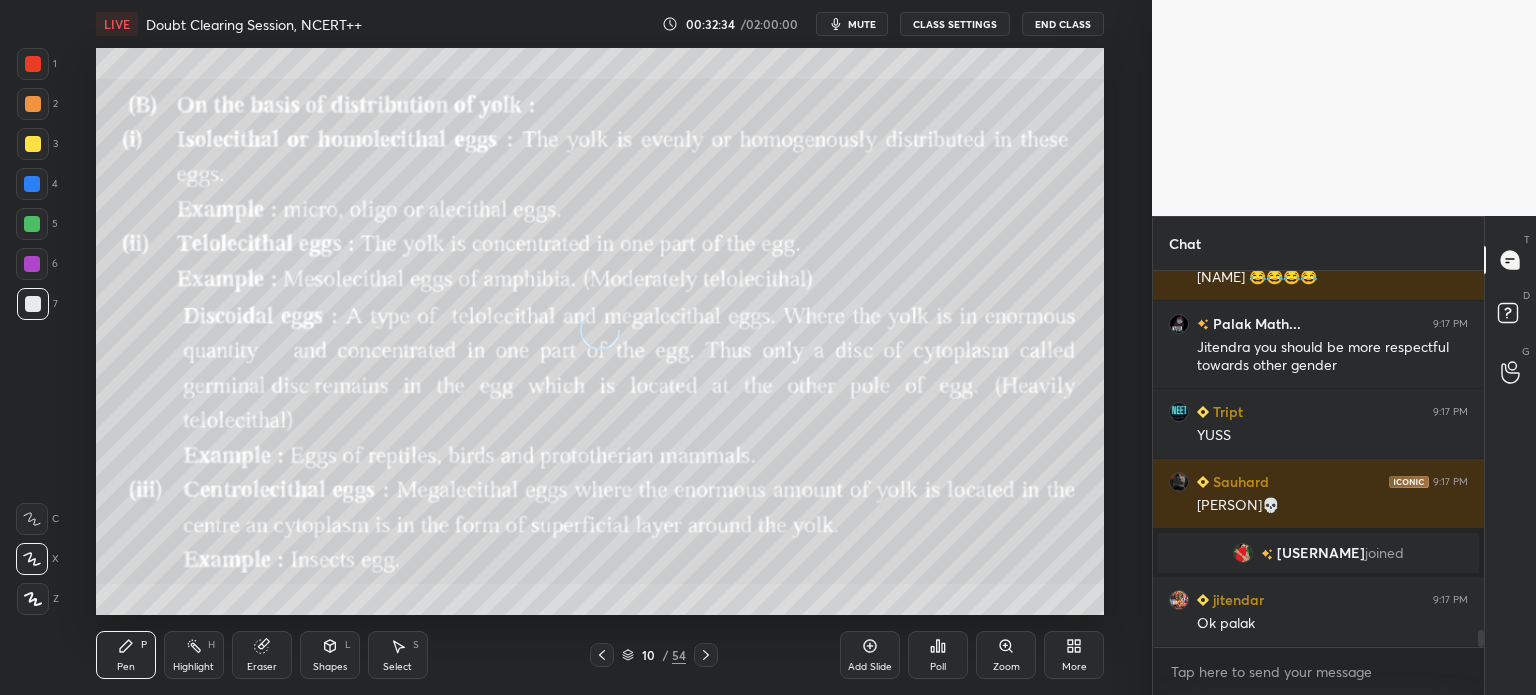 scroll, scrollTop: 7782, scrollLeft: 0, axis: vertical 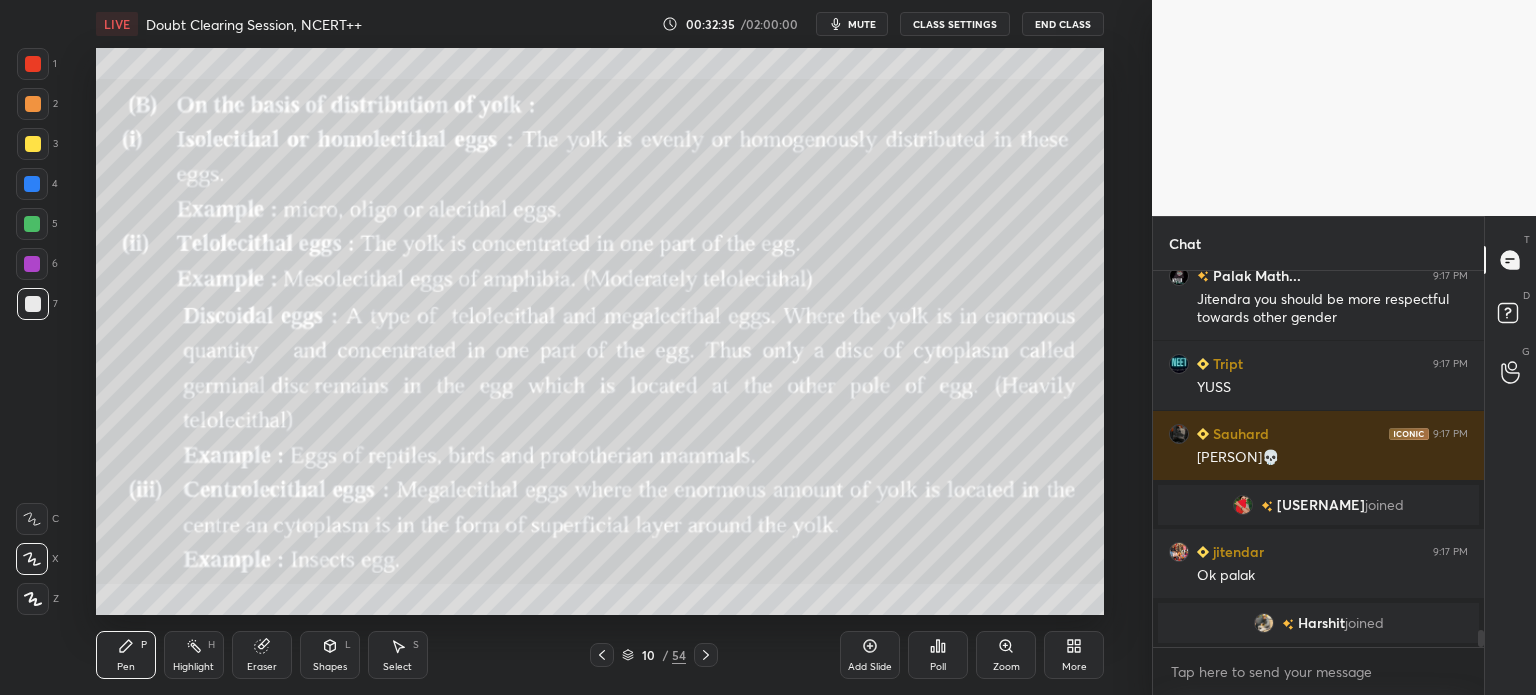 click 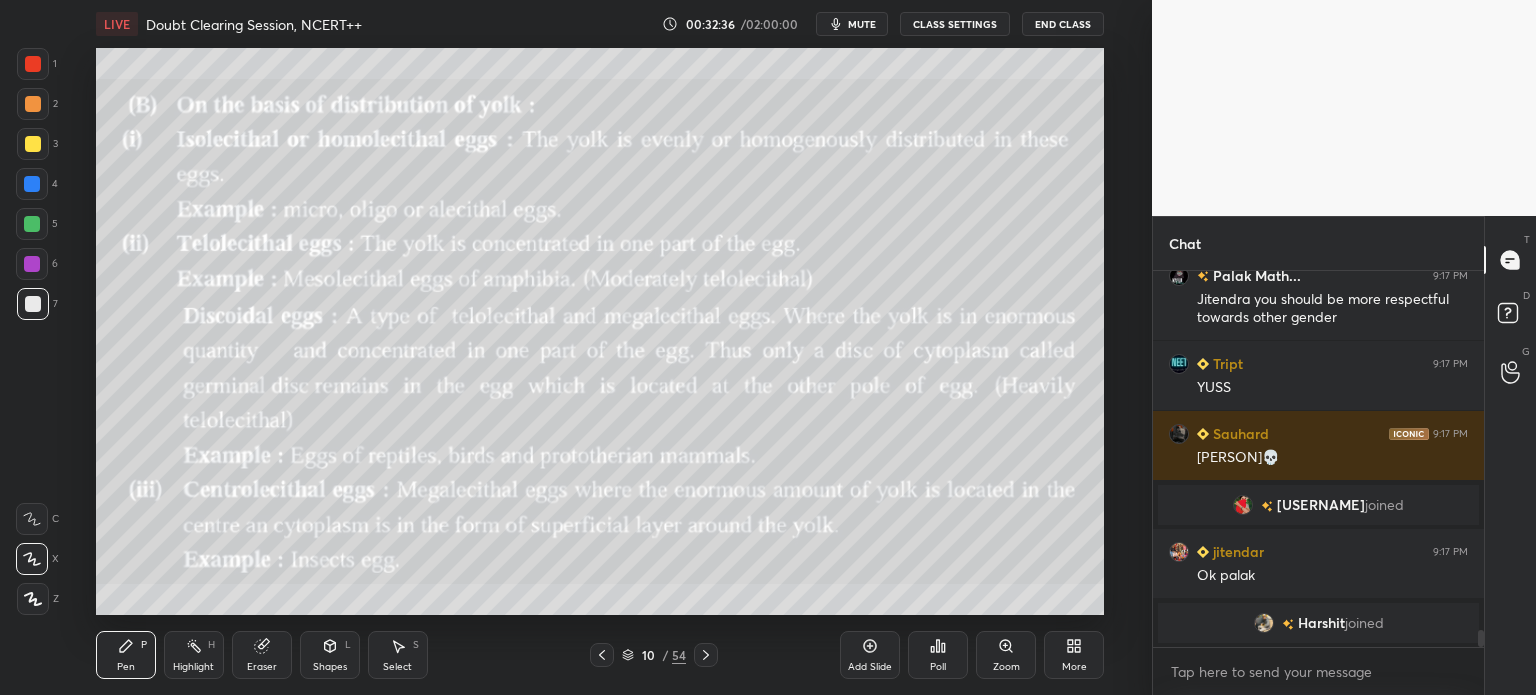 click on "More" at bounding box center [1074, 655] 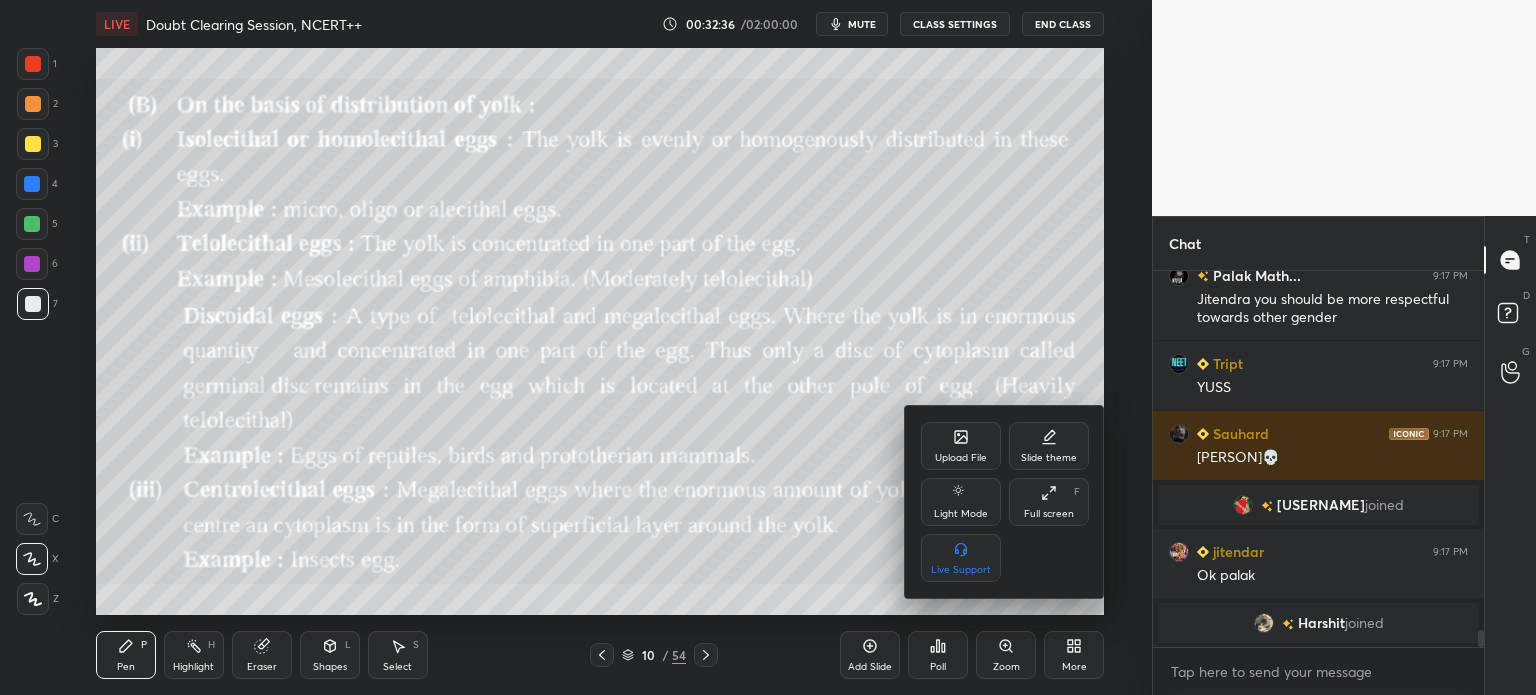 click 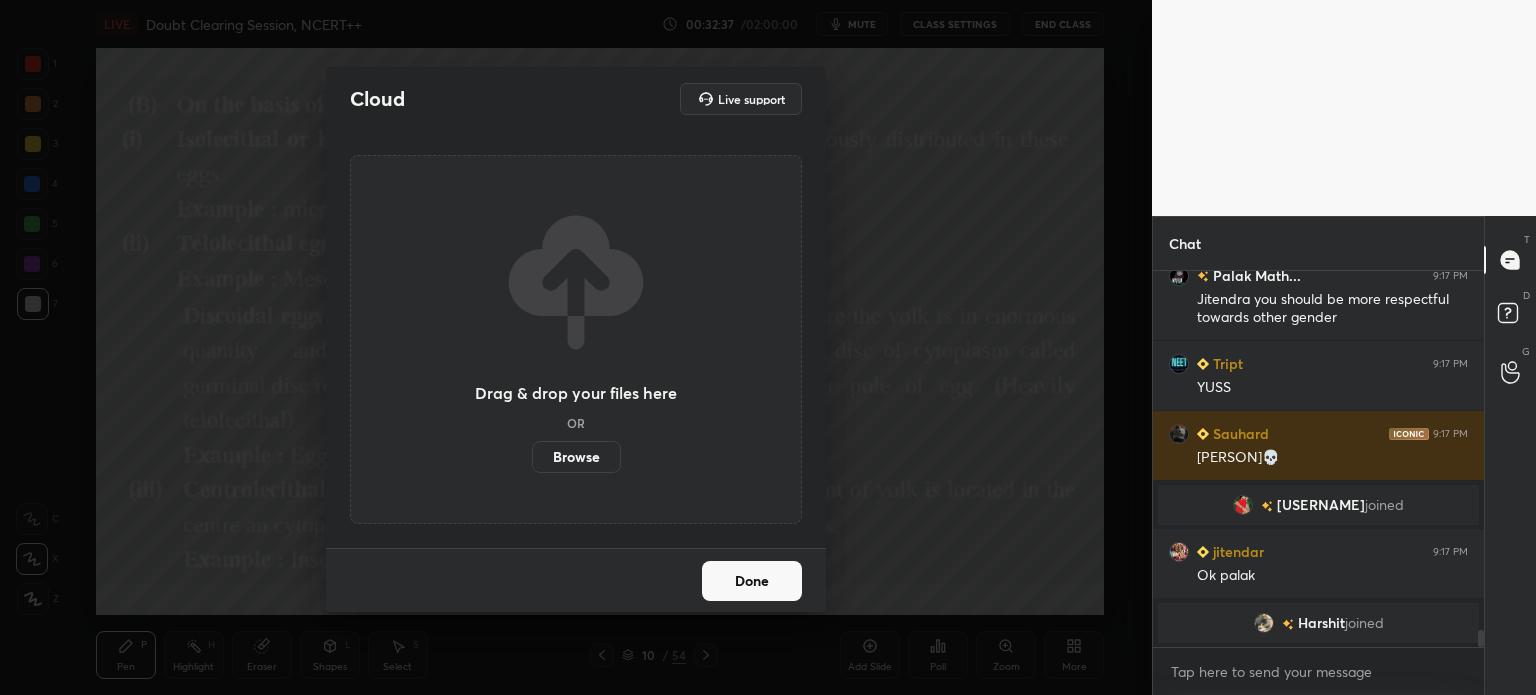 click on "Browse" at bounding box center (576, 457) 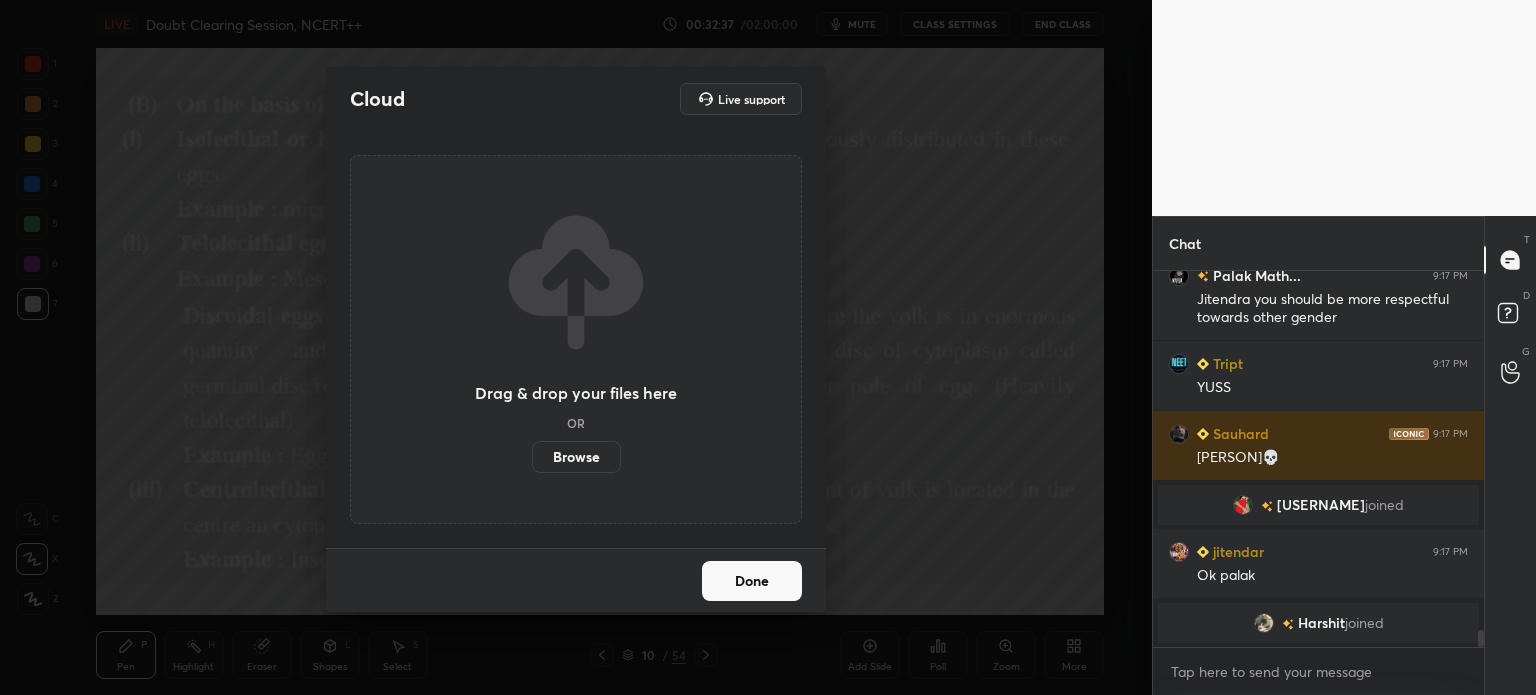 click on "Browse" at bounding box center [532, 457] 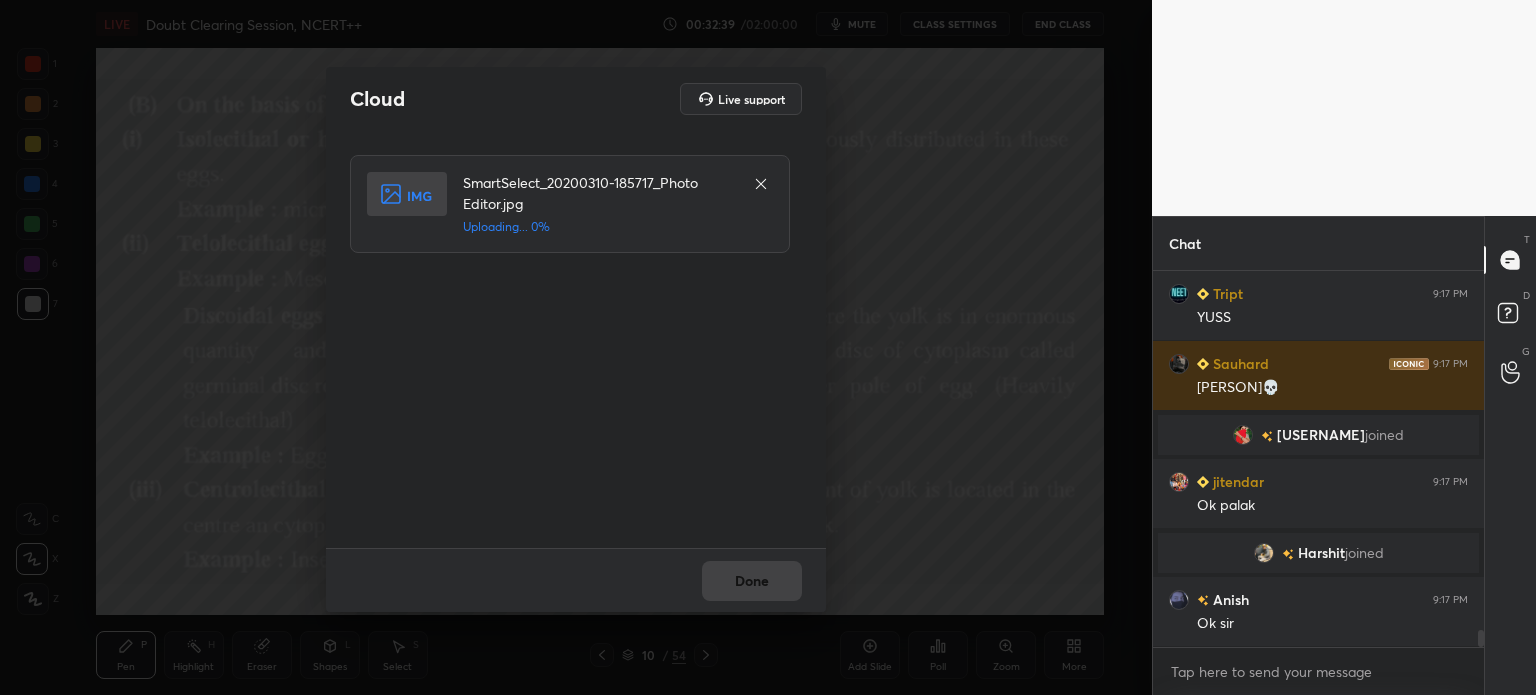 scroll, scrollTop: 7922, scrollLeft: 0, axis: vertical 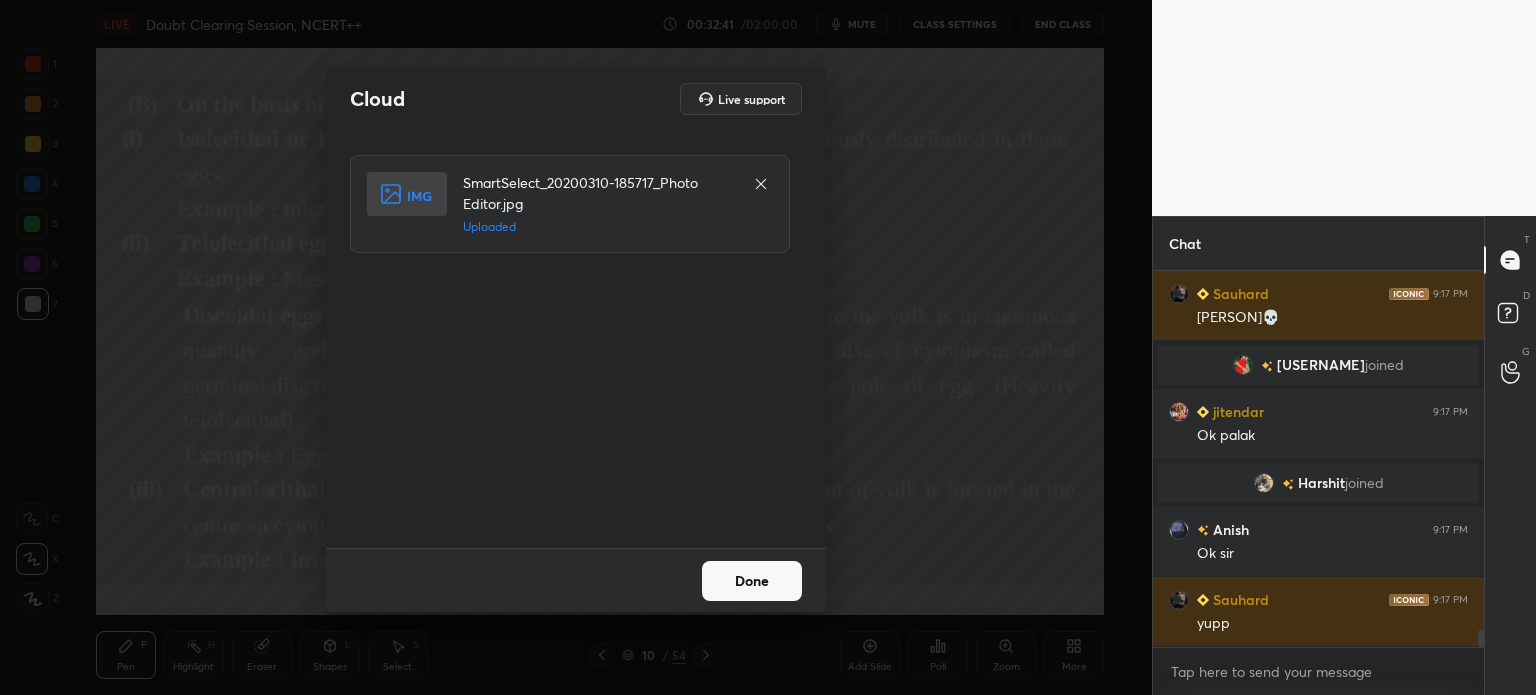 click on "Done" at bounding box center (752, 581) 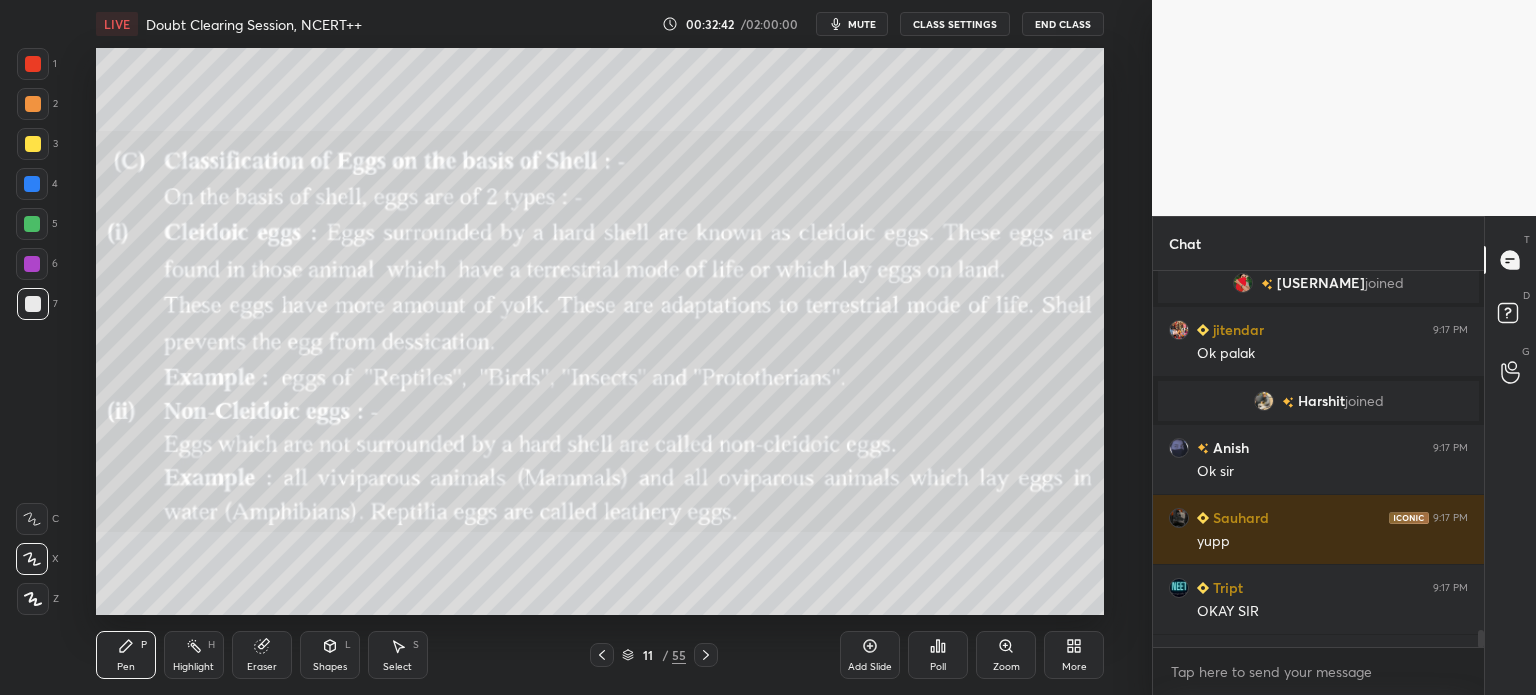 scroll, scrollTop: 8050, scrollLeft: 0, axis: vertical 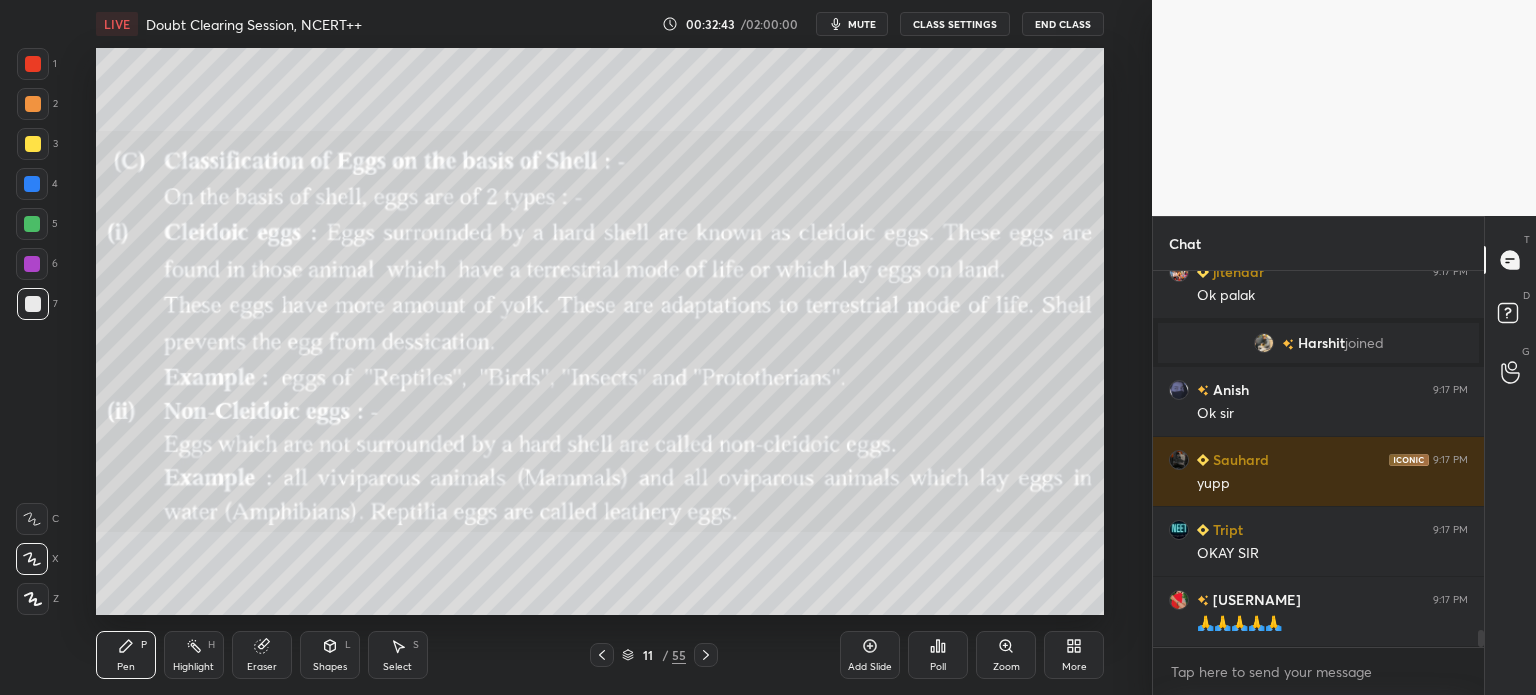 click 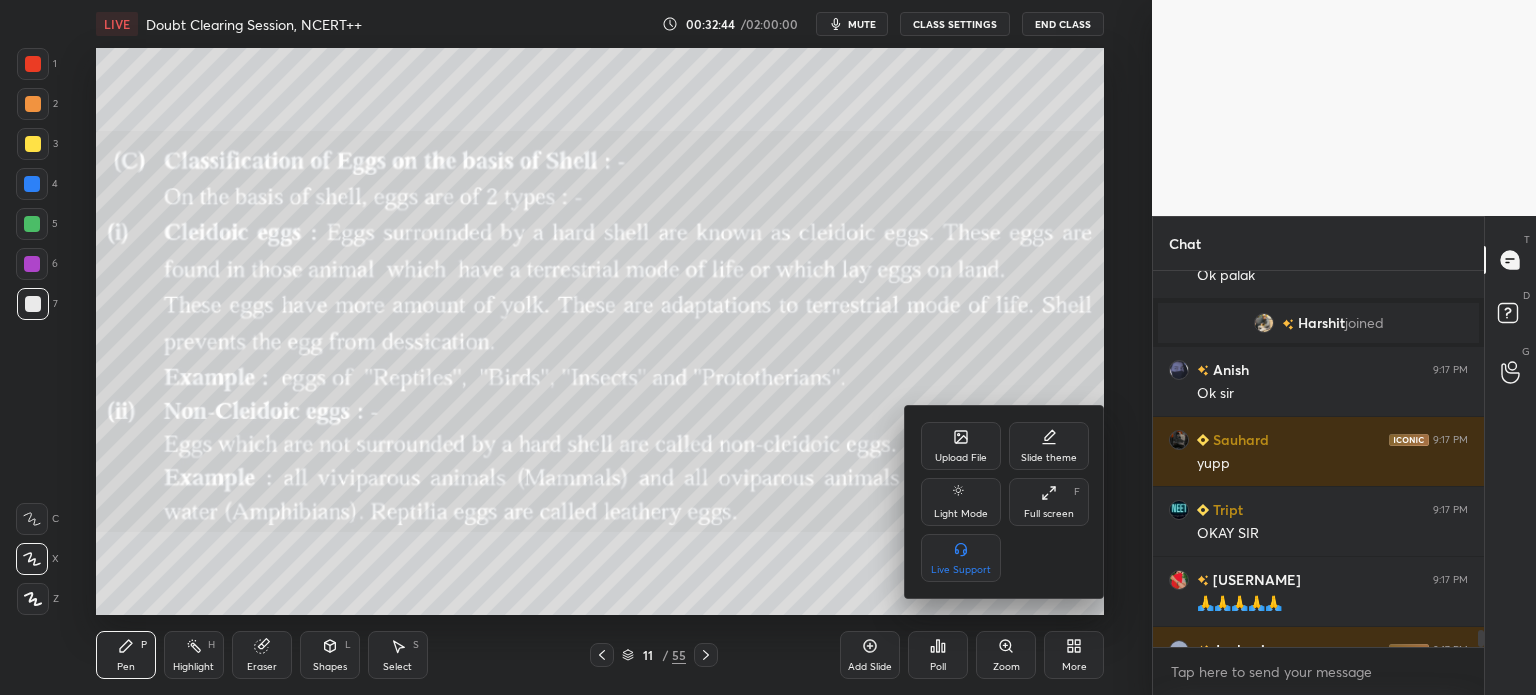 click 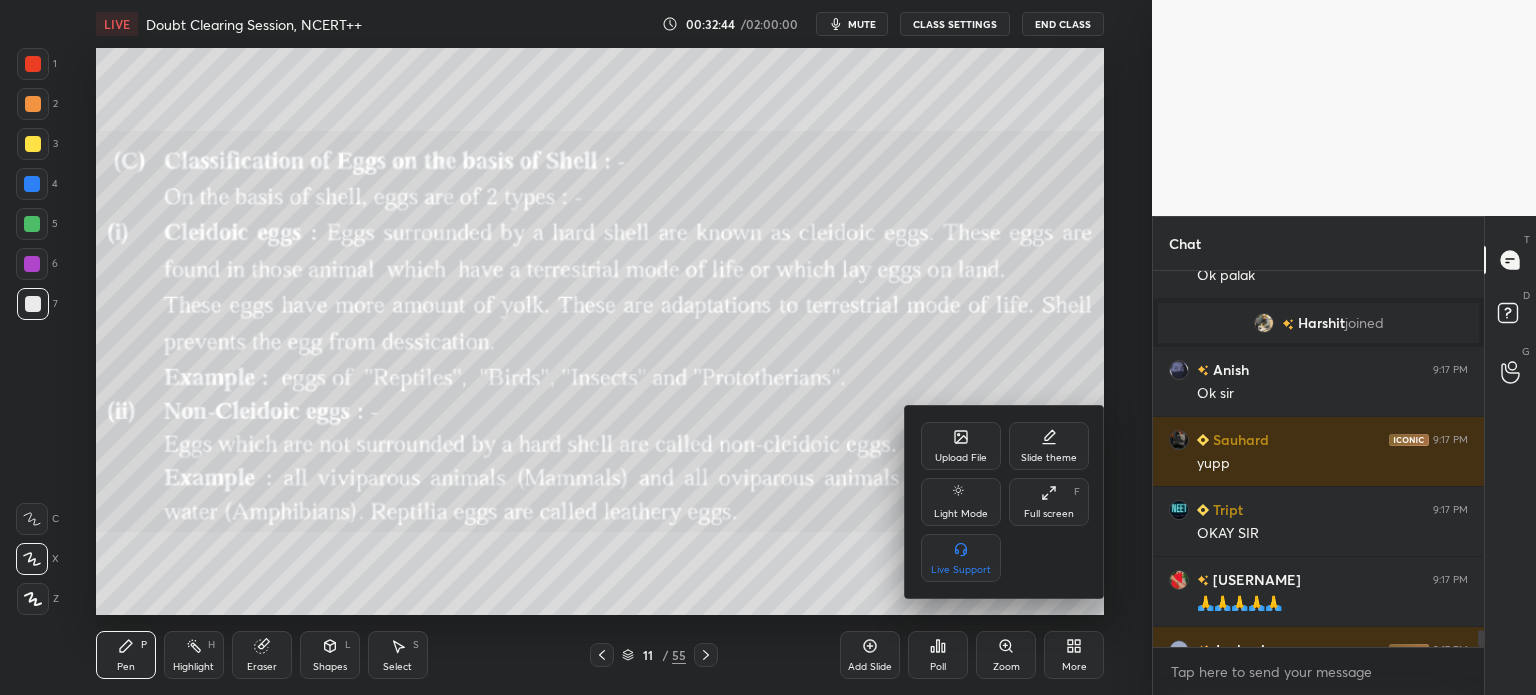 scroll, scrollTop: 8170, scrollLeft: 0, axis: vertical 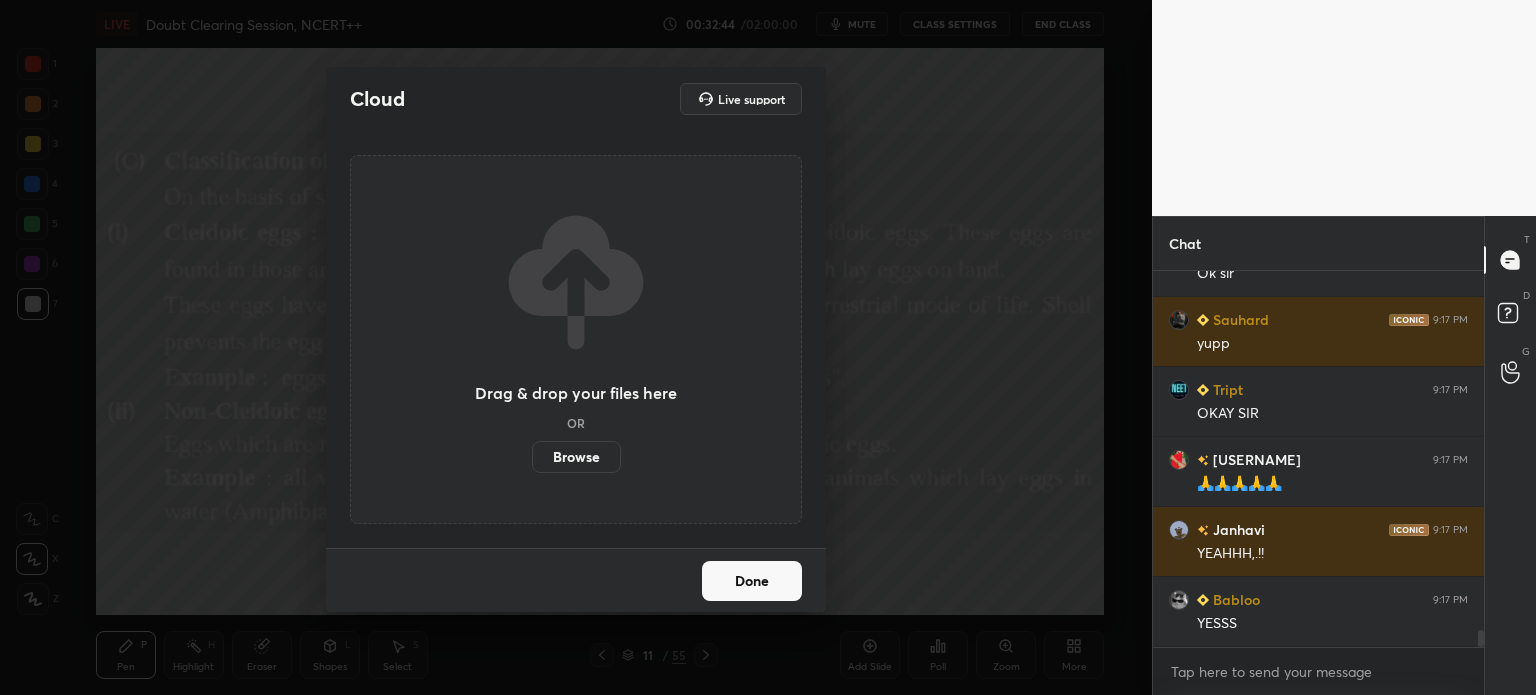 click on "Browse" at bounding box center (576, 457) 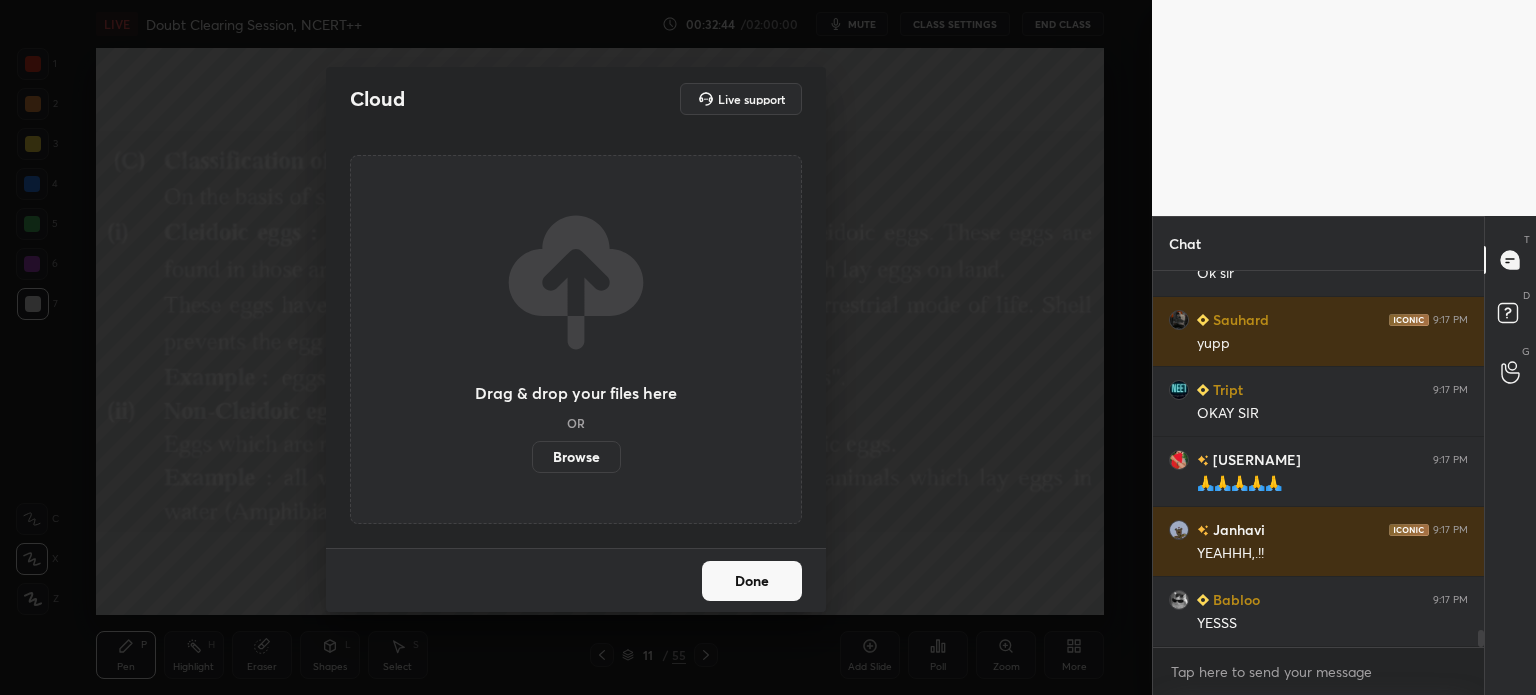 click on "Browse" at bounding box center [532, 457] 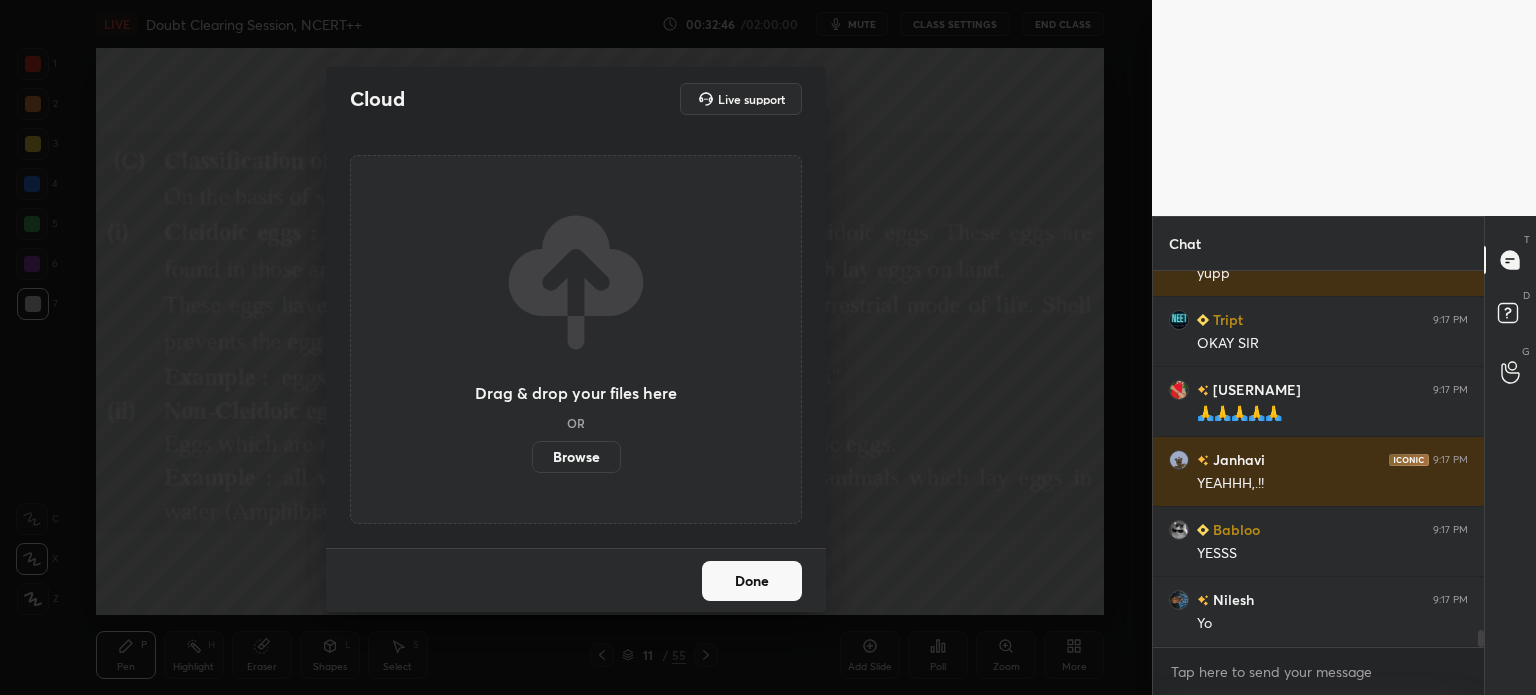 scroll, scrollTop: 7974, scrollLeft: 0, axis: vertical 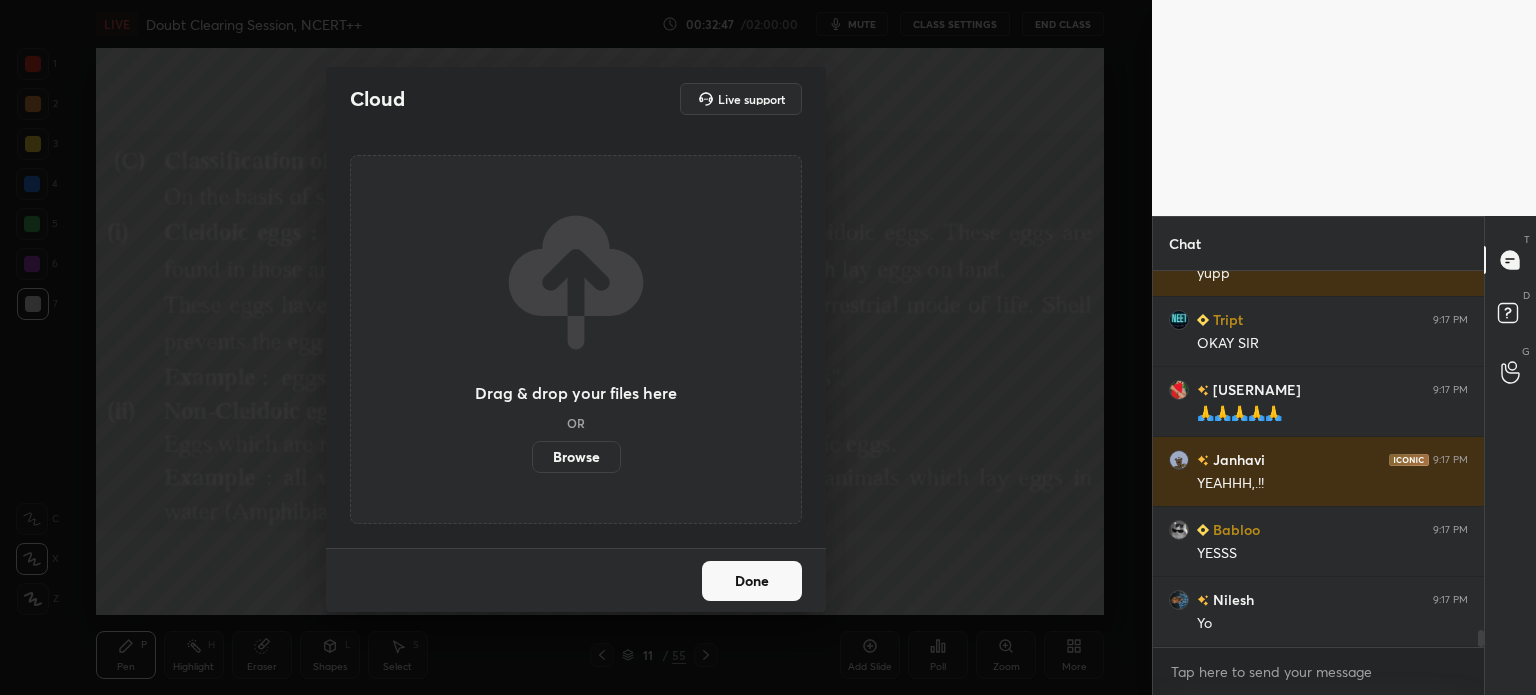 click on "Cloud Live support Drag & drop your files here OR Browse Done" at bounding box center [576, 347] 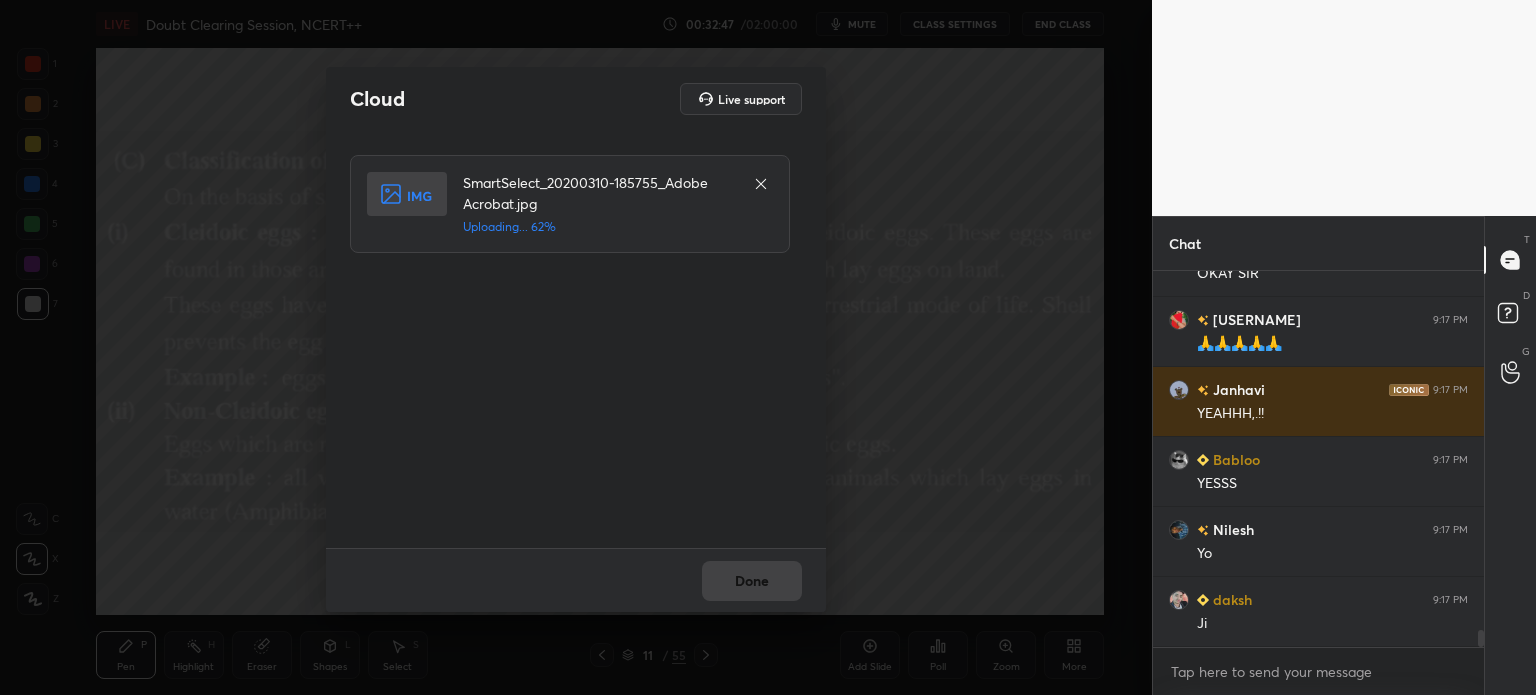 scroll, scrollTop: 8114, scrollLeft: 0, axis: vertical 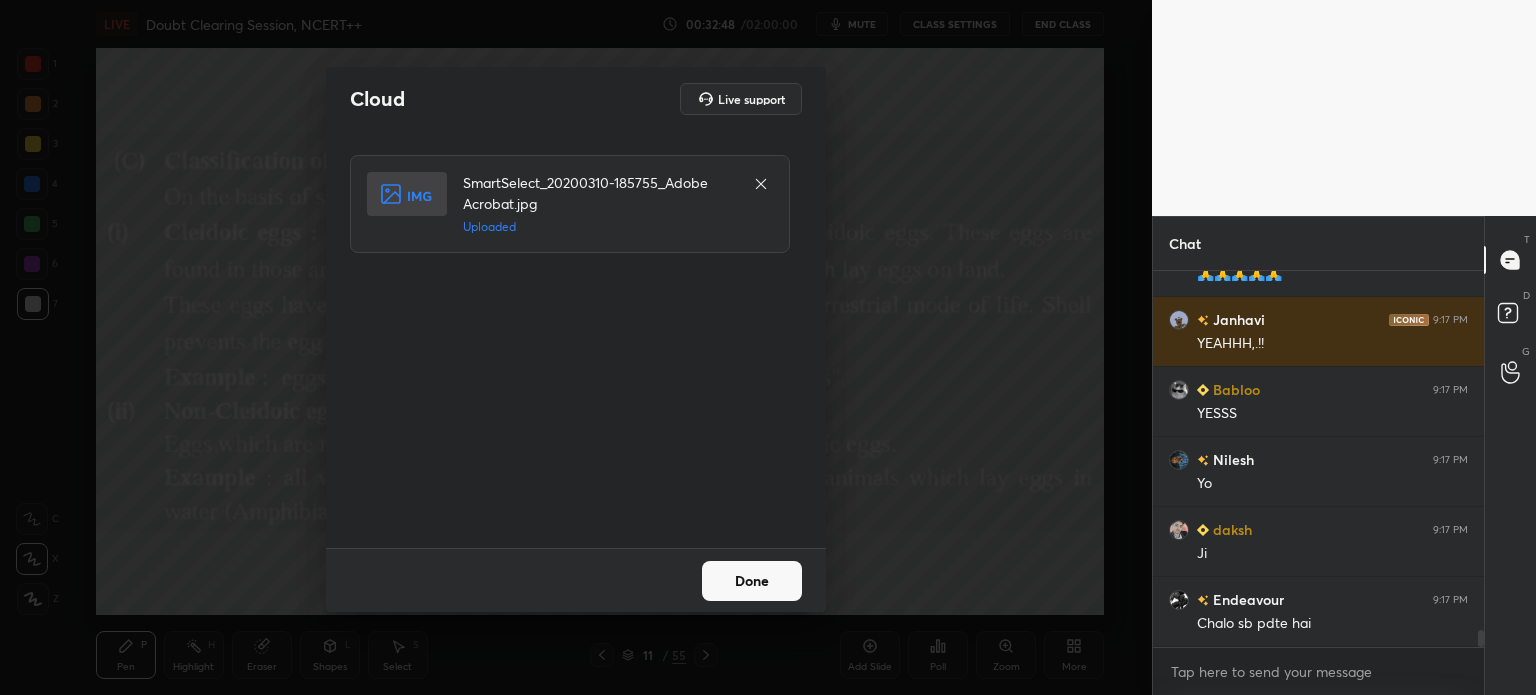 click on "Done" at bounding box center (752, 581) 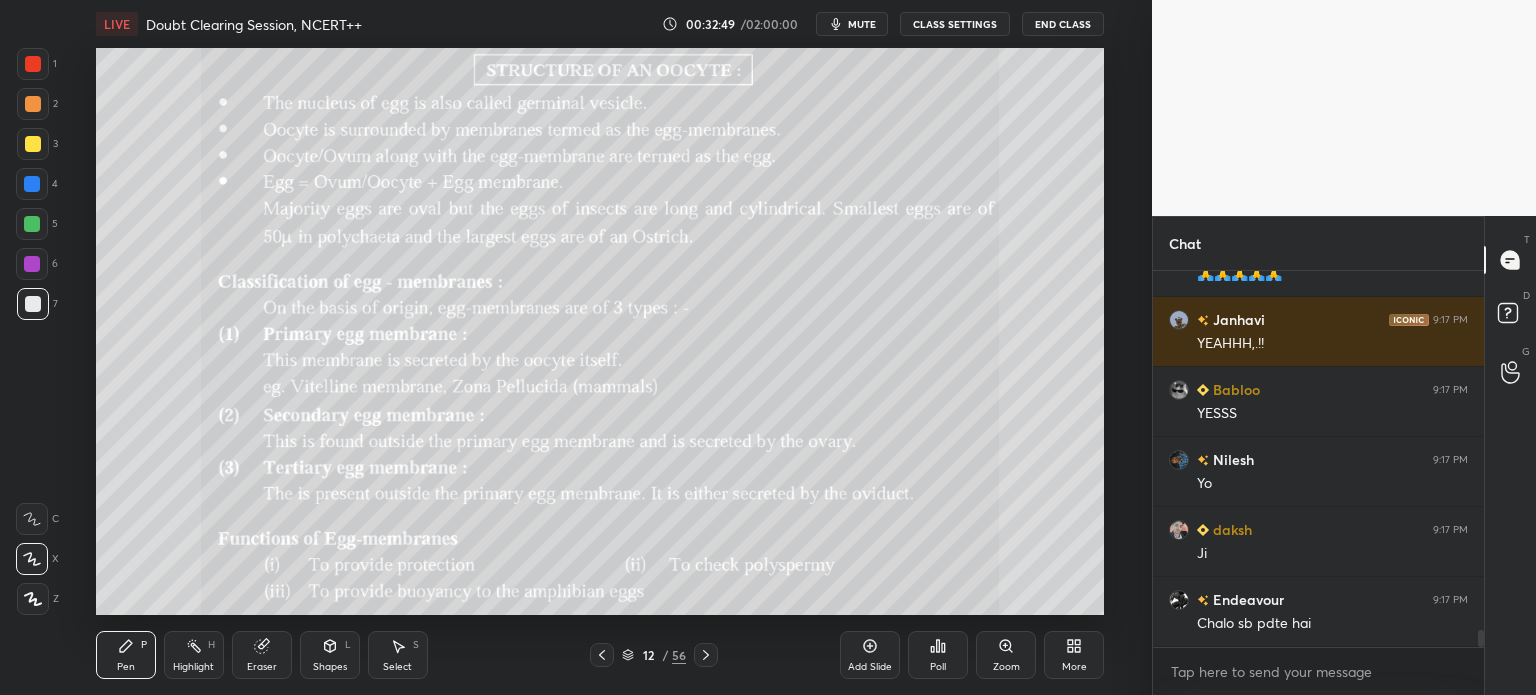 scroll, scrollTop: 8184, scrollLeft: 0, axis: vertical 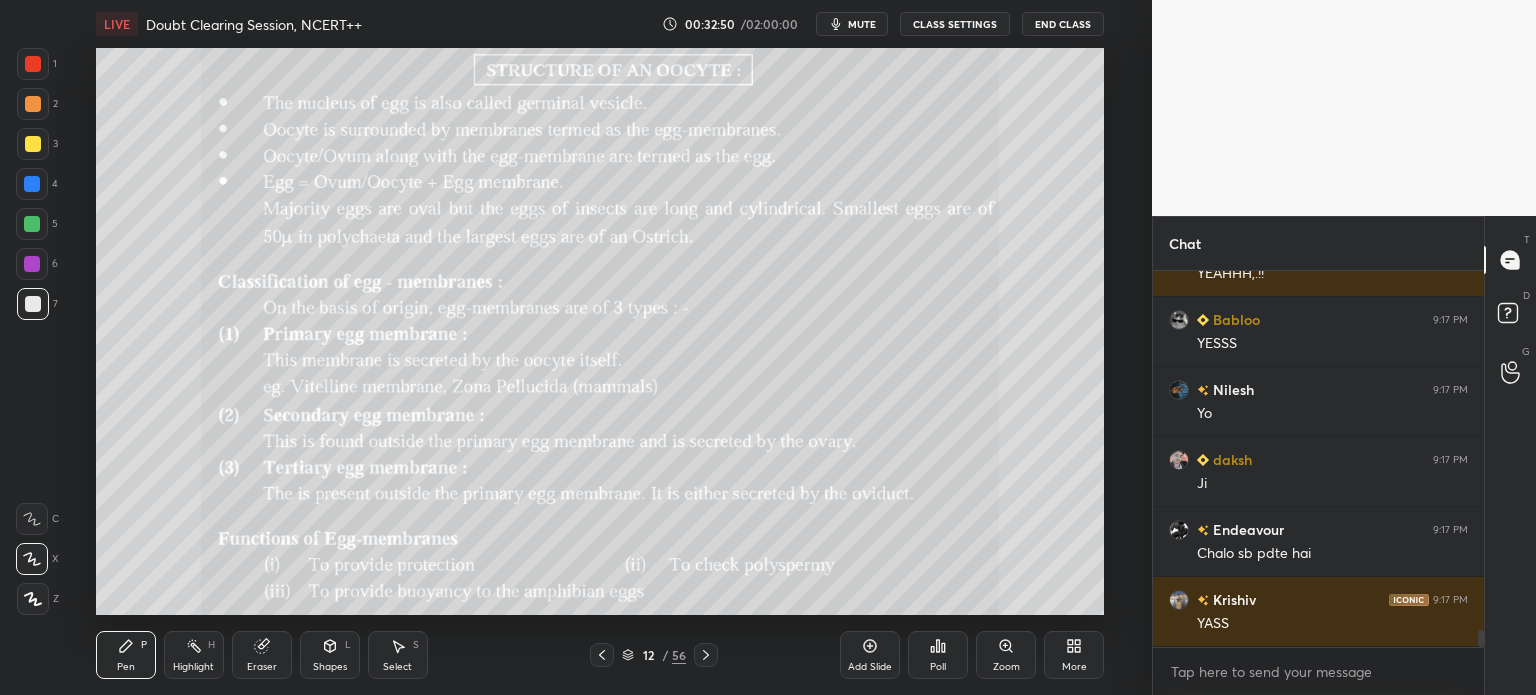 click on "More" at bounding box center [1074, 655] 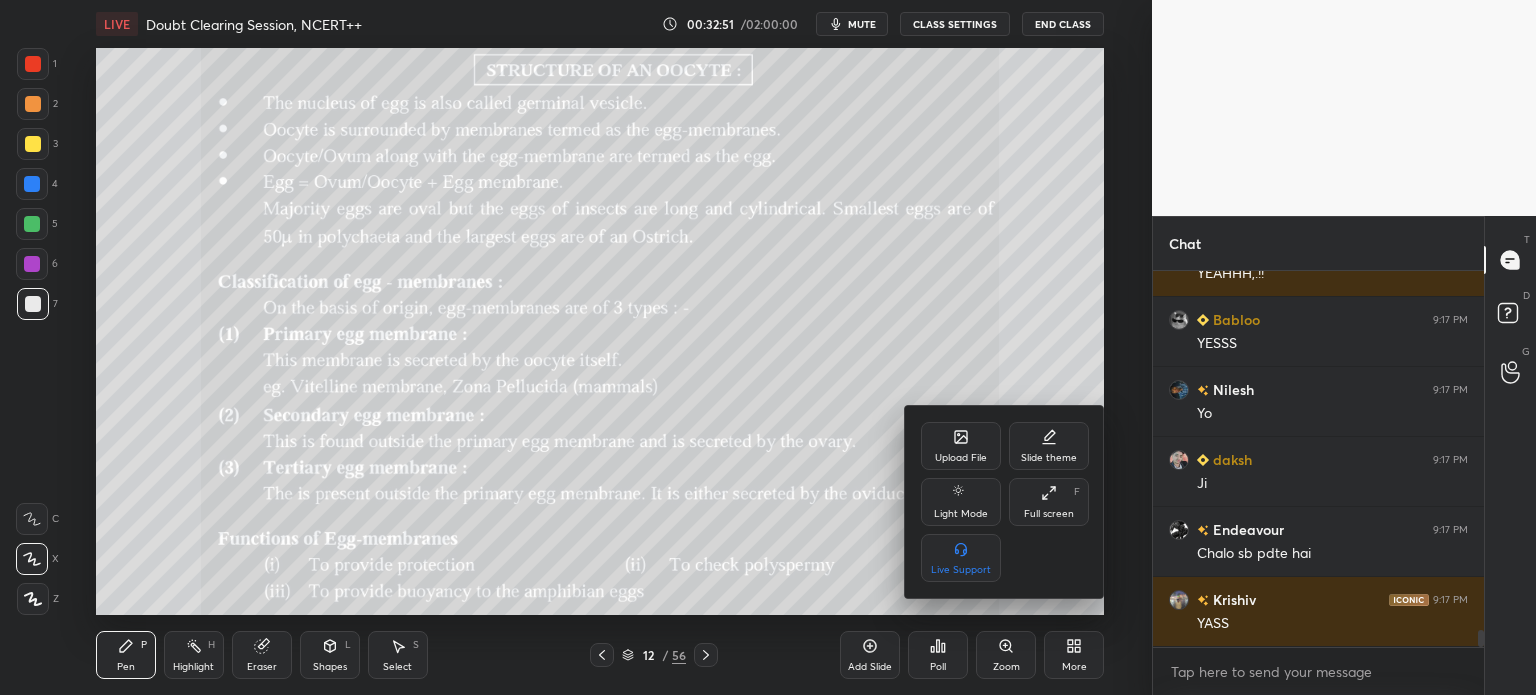 click on "Upload File" at bounding box center (961, 446) 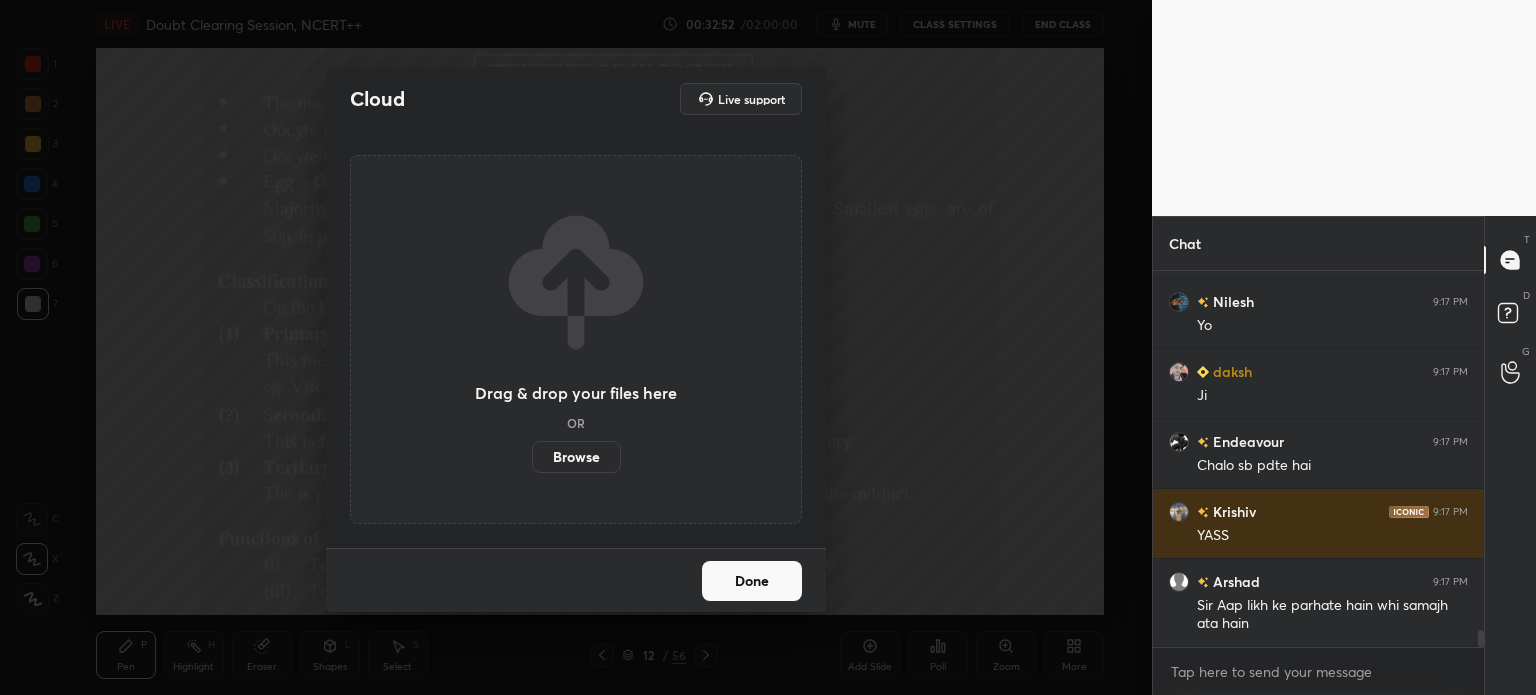 scroll, scrollTop: 8176, scrollLeft: 0, axis: vertical 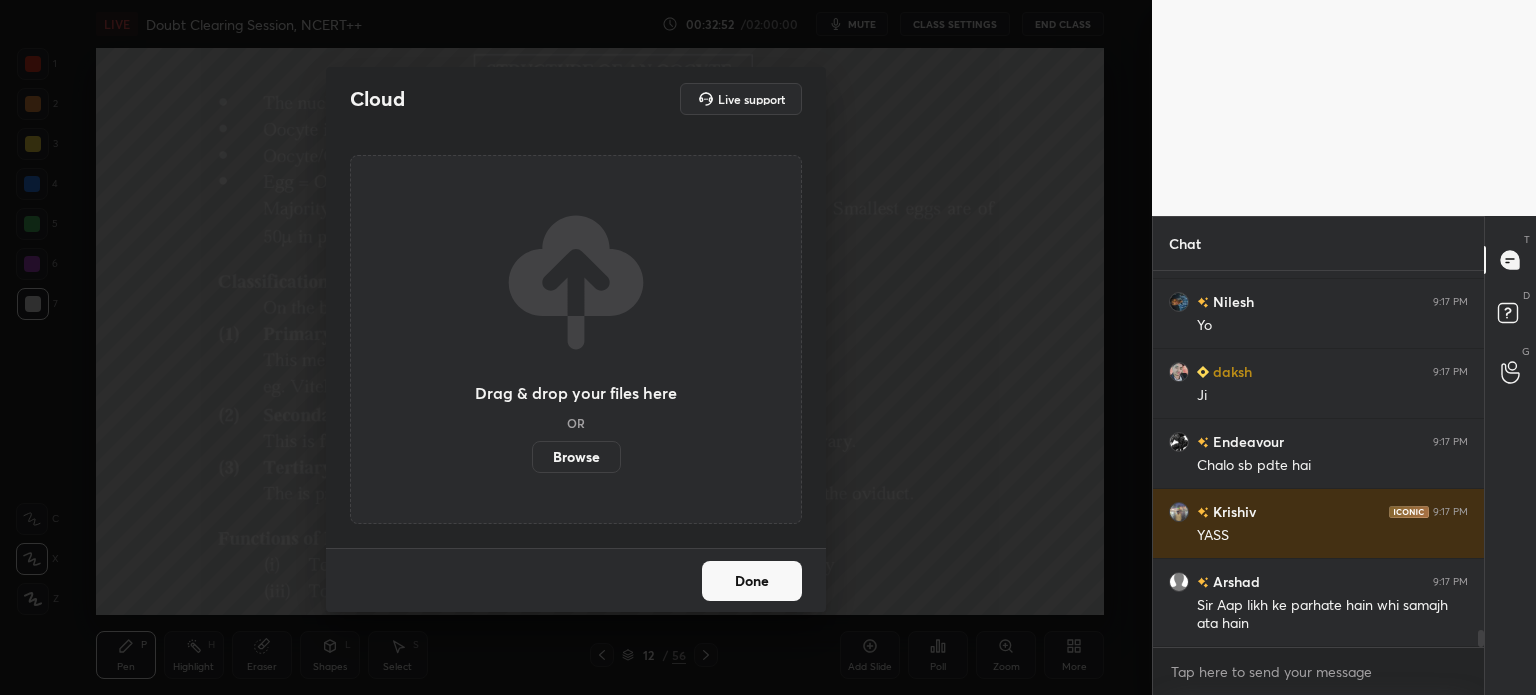 click on "Browse" at bounding box center [576, 457] 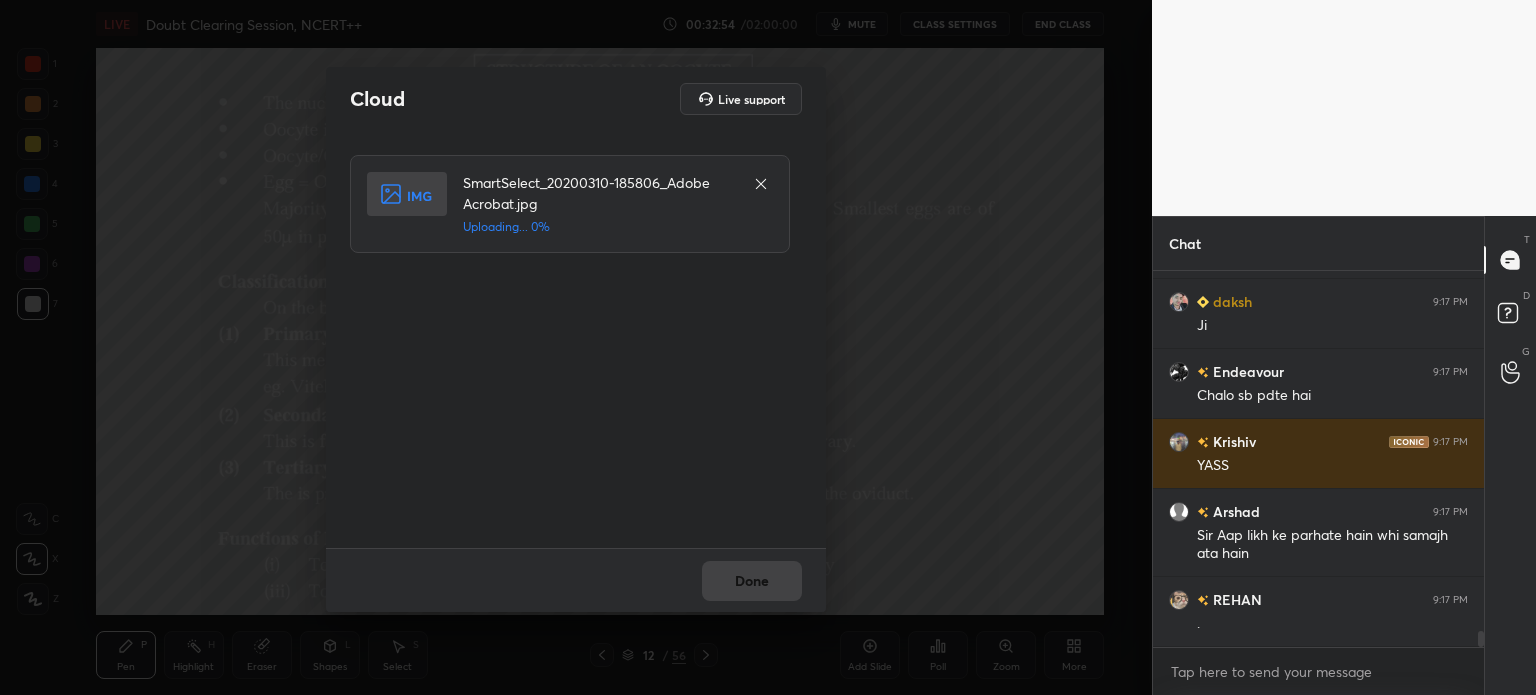 scroll, scrollTop: 8258, scrollLeft: 0, axis: vertical 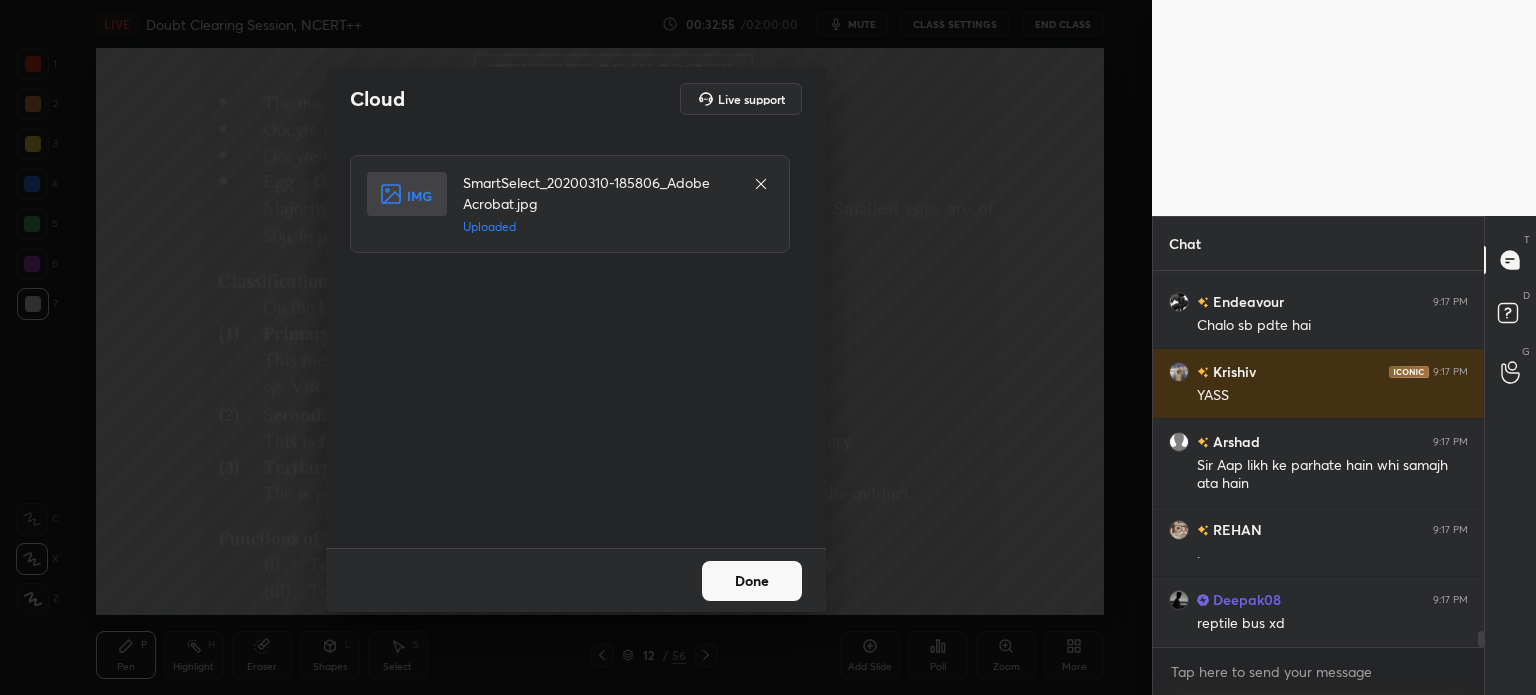 click on "Done" at bounding box center (752, 581) 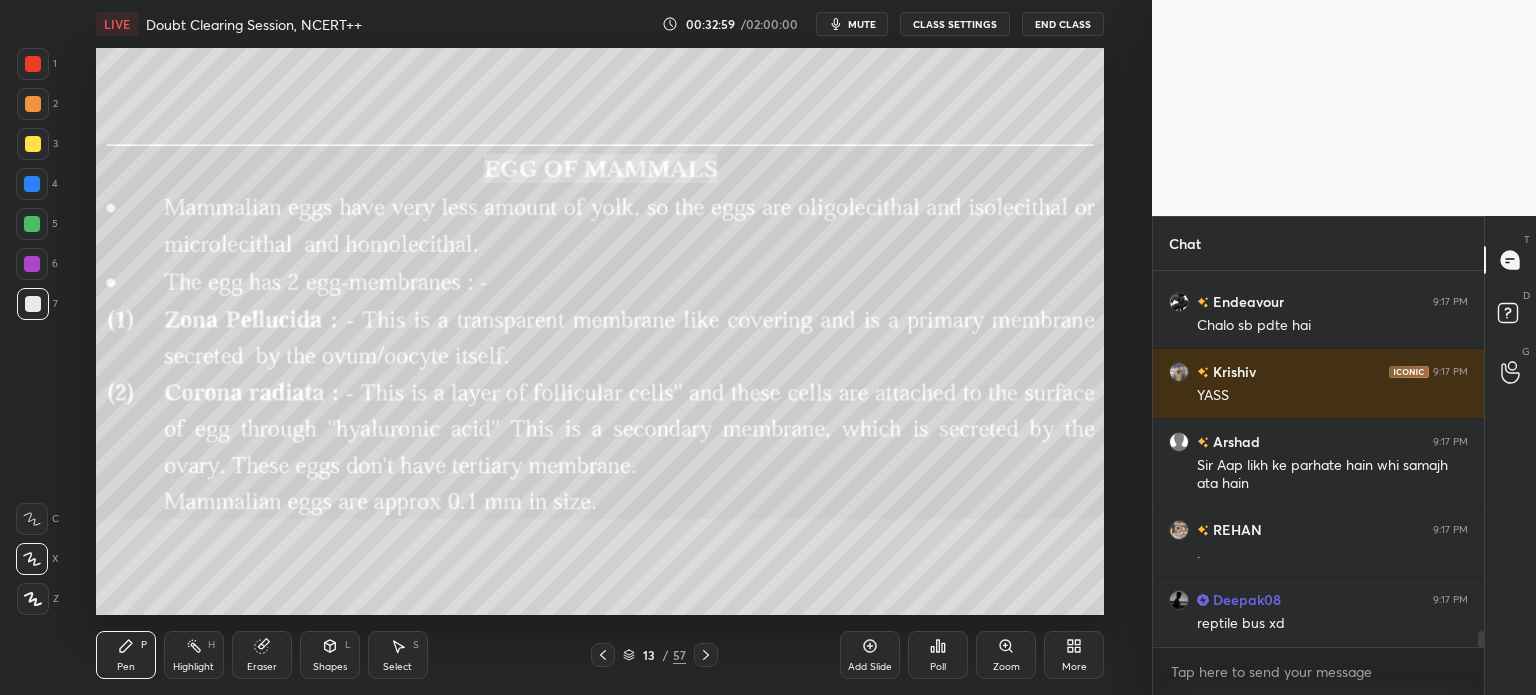 click on "More" at bounding box center [1074, 655] 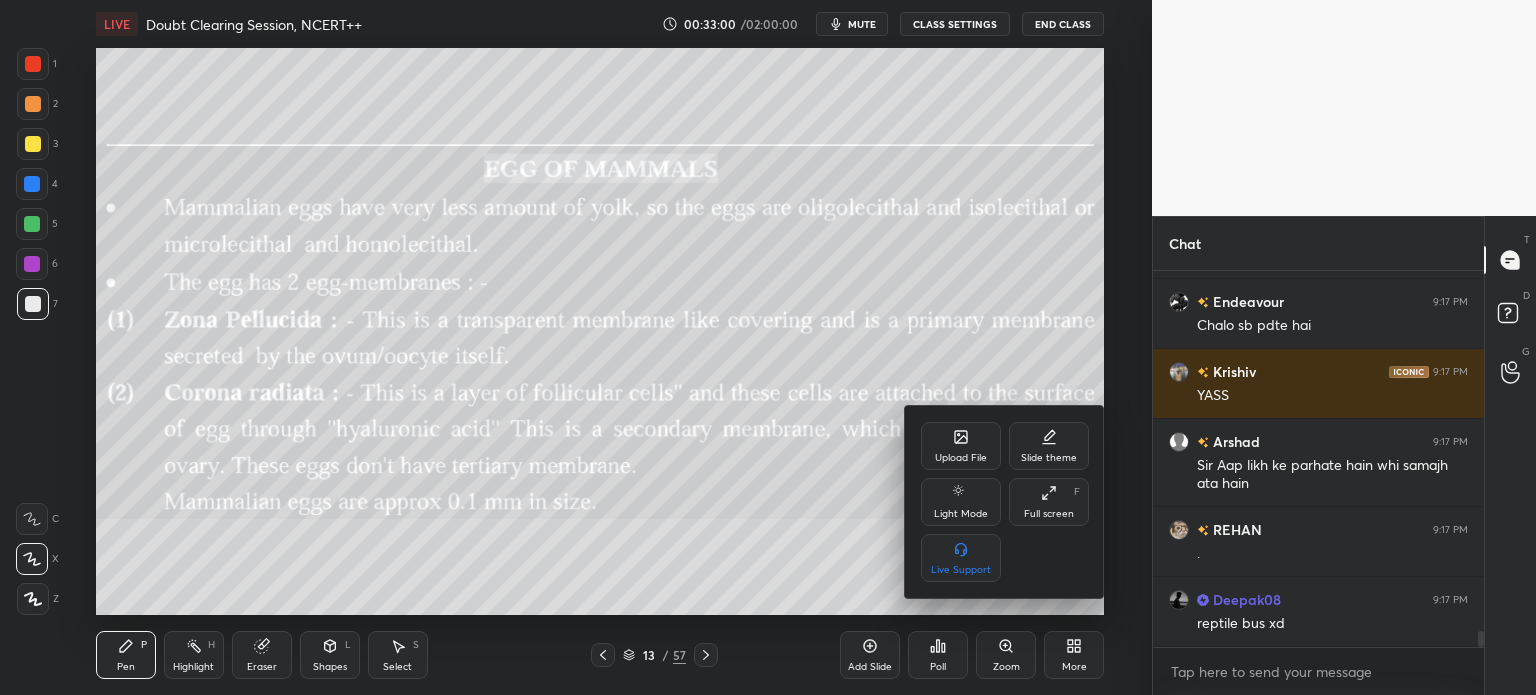 click on "Upload File" at bounding box center (961, 446) 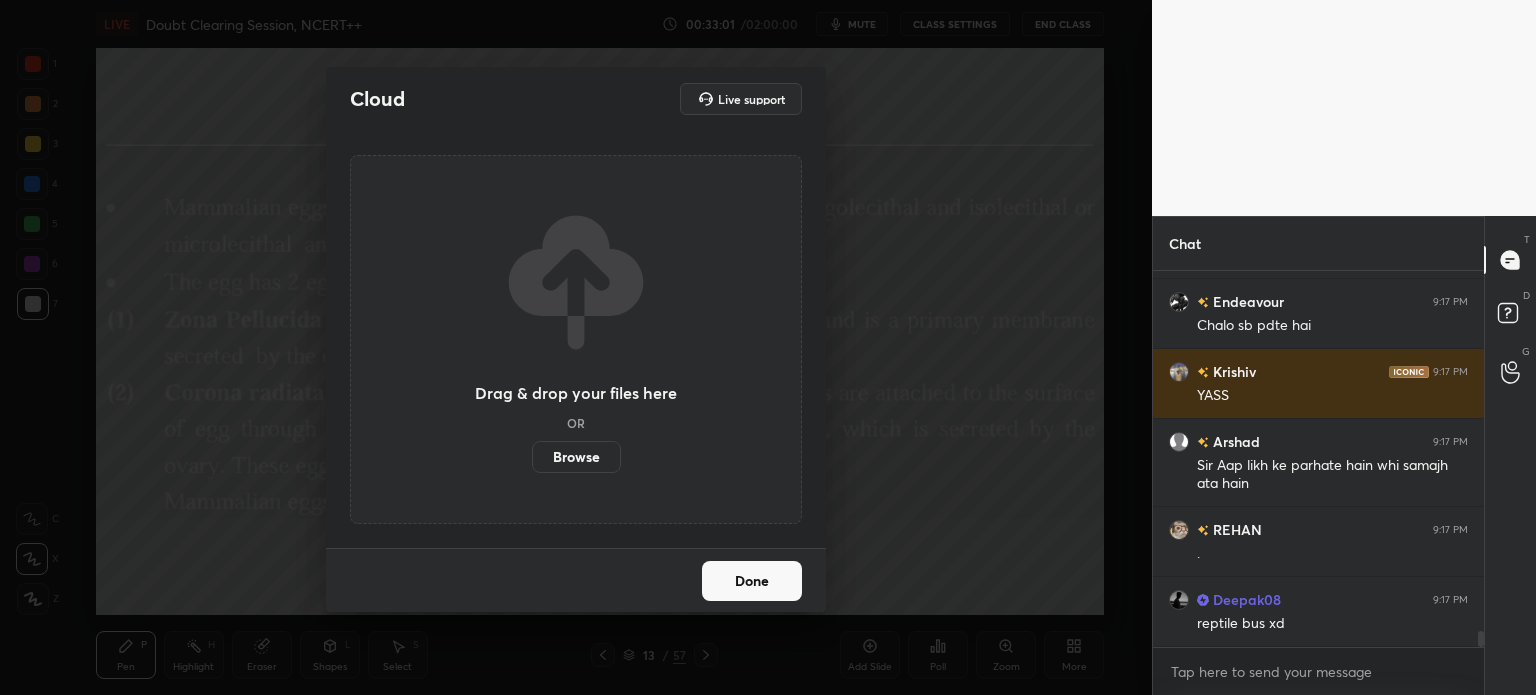 click on "Browse" at bounding box center (576, 457) 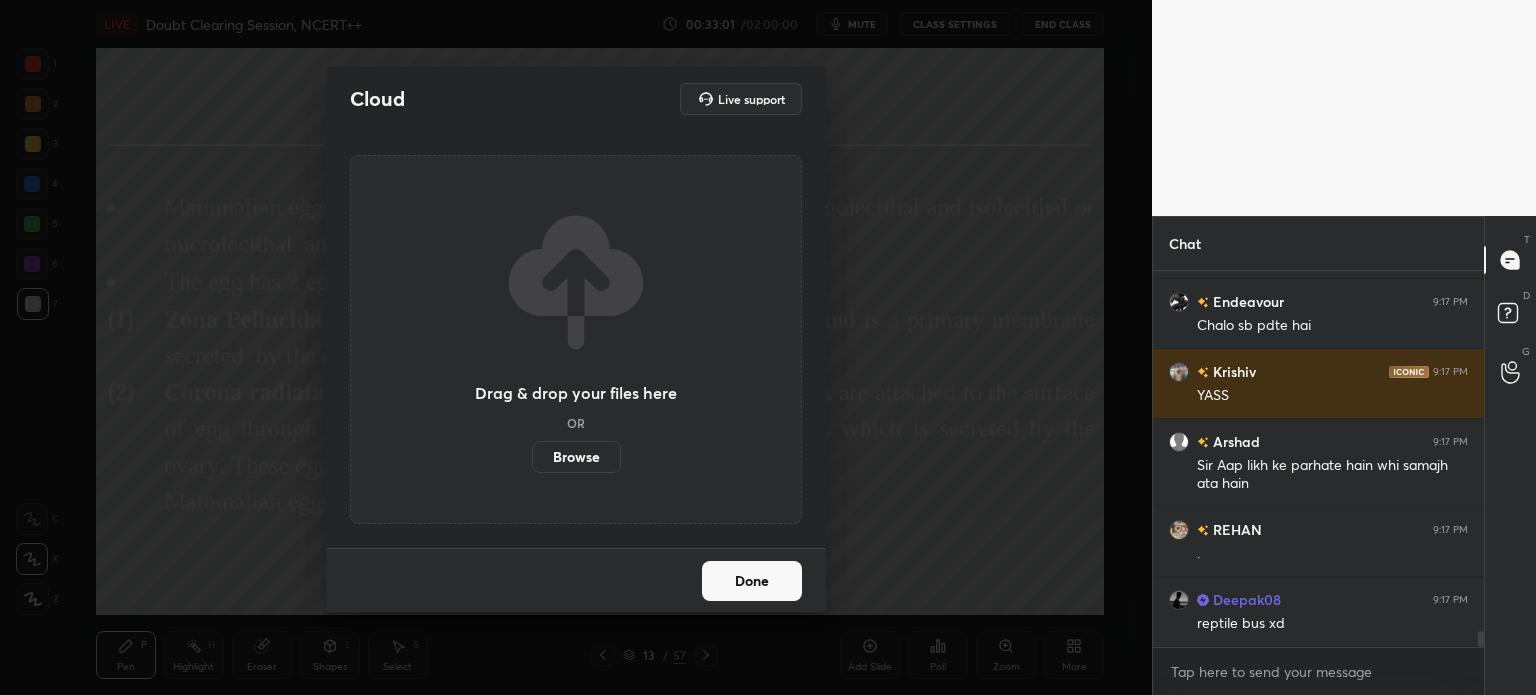 click on "Browse" at bounding box center [532, 457] 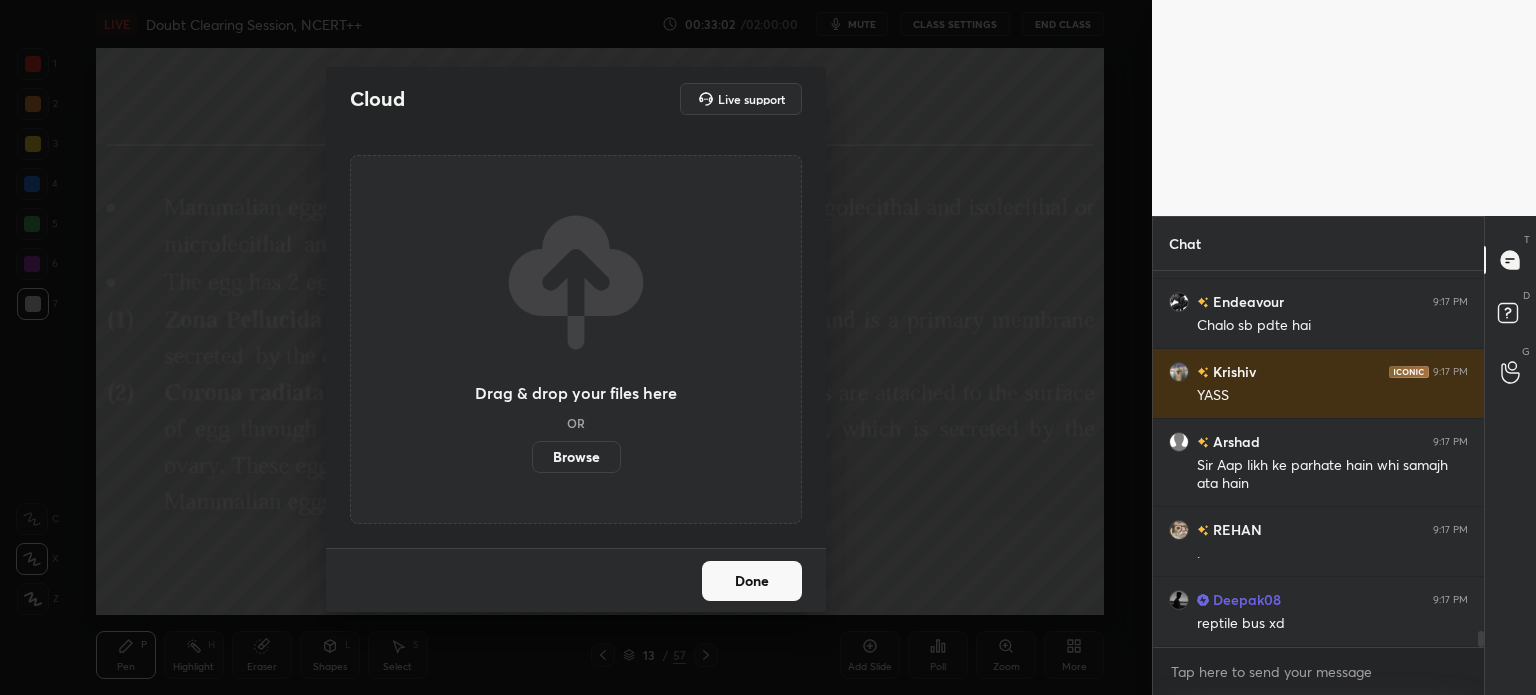 scroll, scrollTop: 8328, scrollLeft: 0, axis: vertical 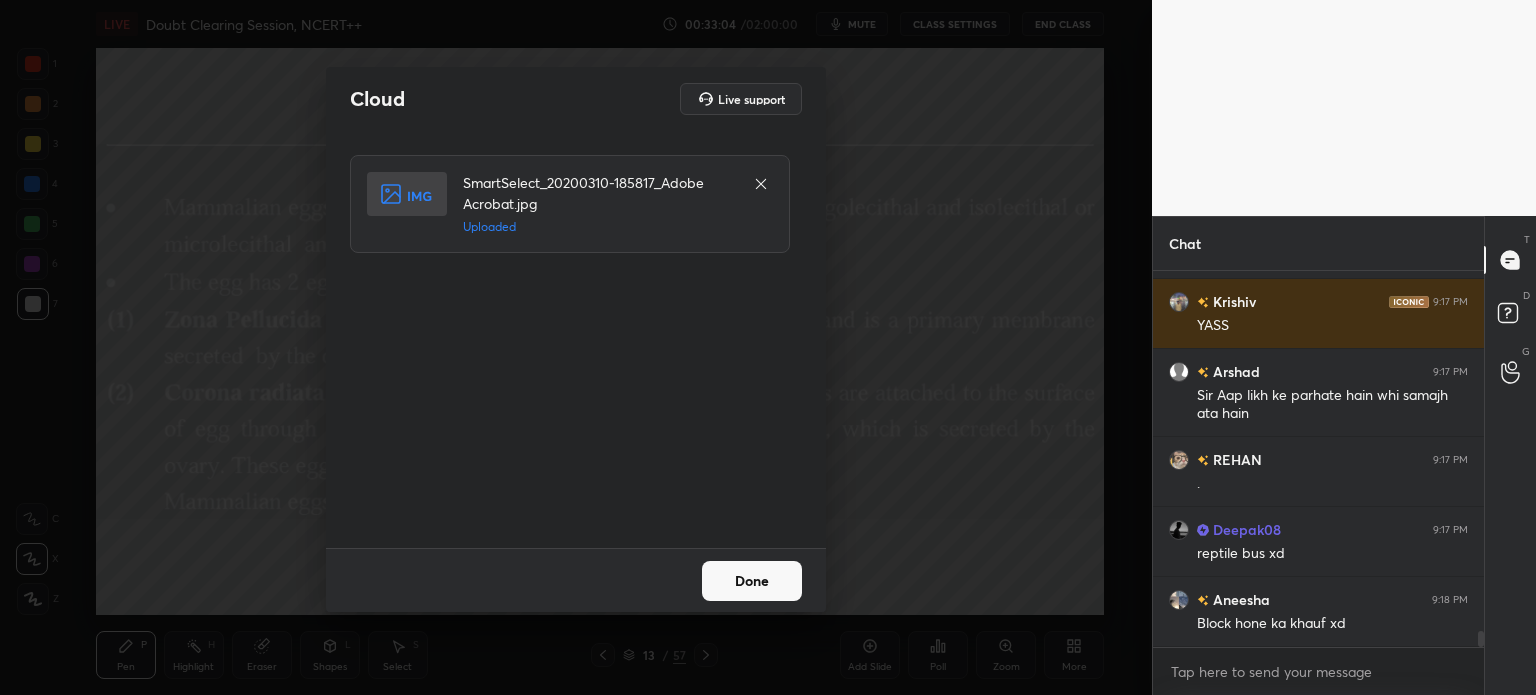 drag, startPoint x: 747, startPoint y: 571, endPoint x: 738, endPoint y: 563, distance: 12.0415945 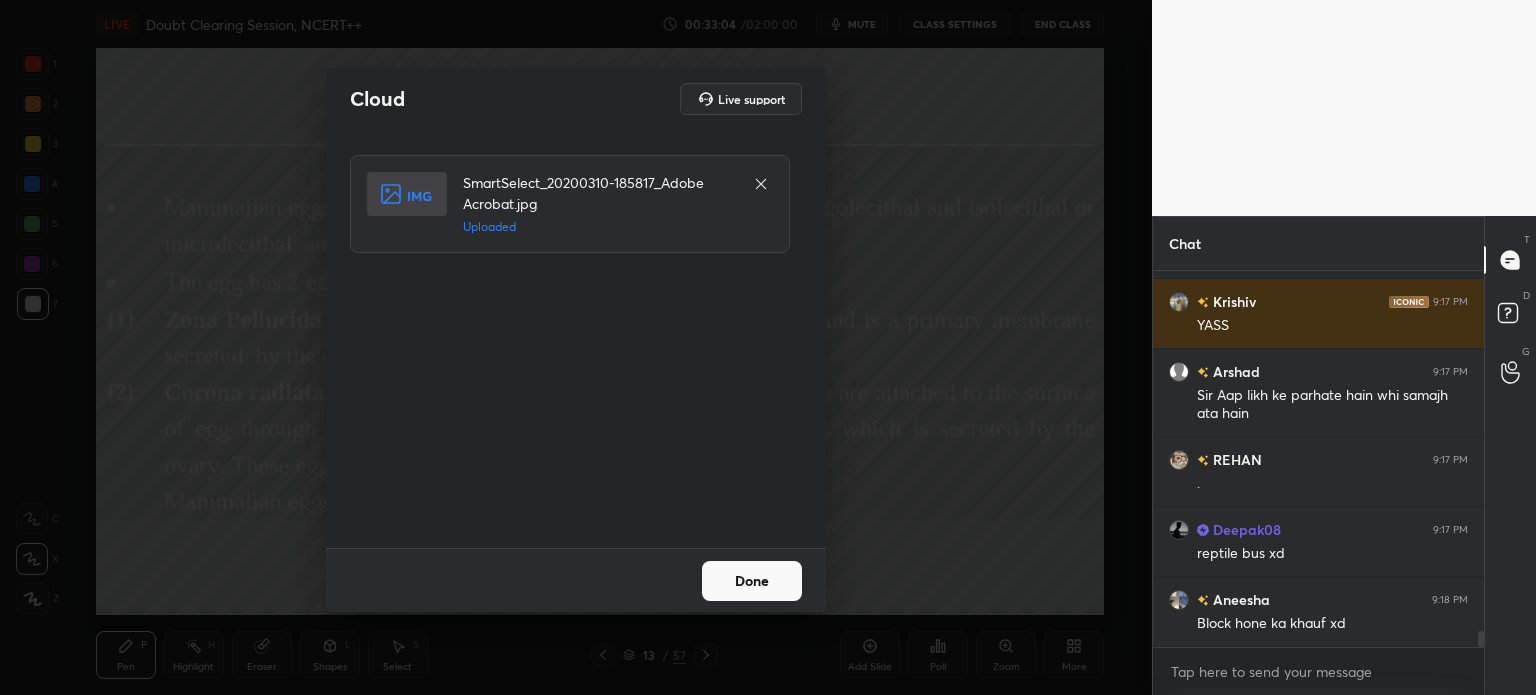 click on "Done" at bounding box center [752, 581] 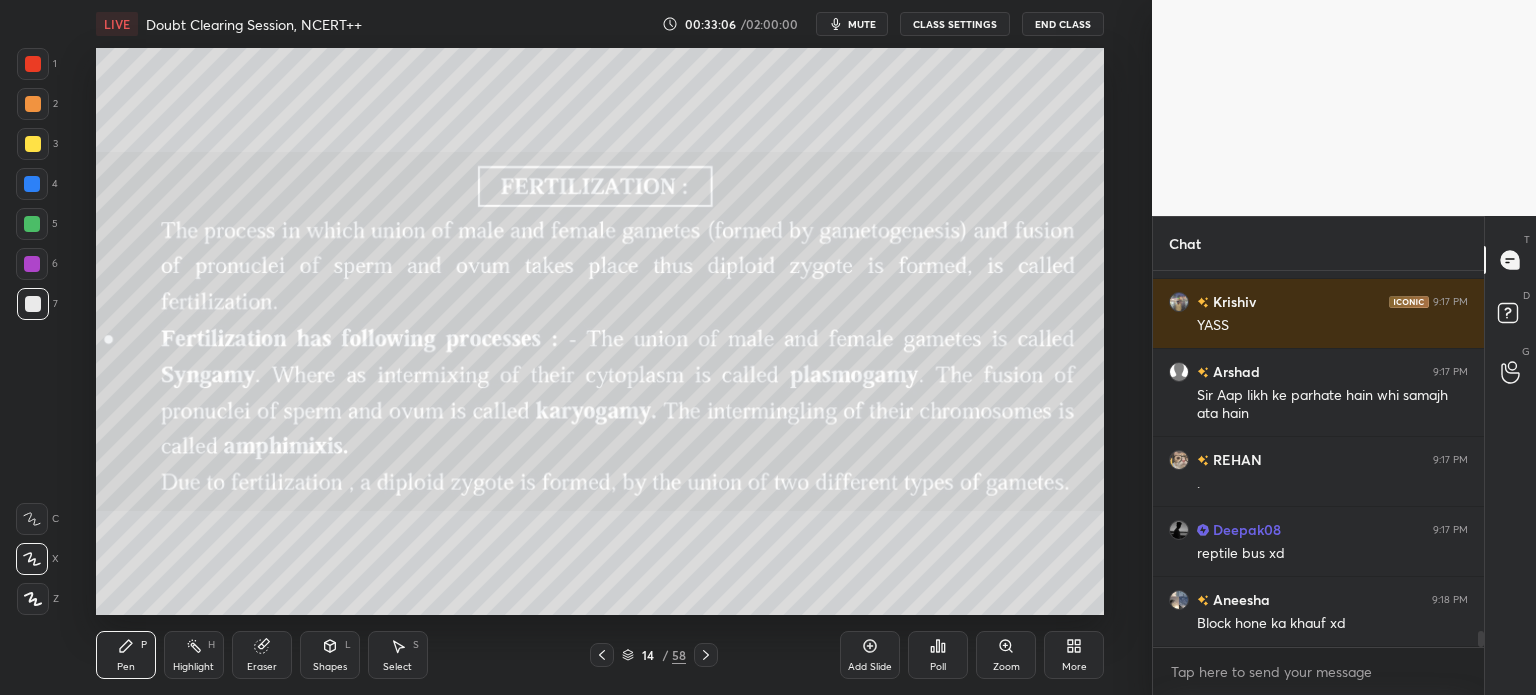click 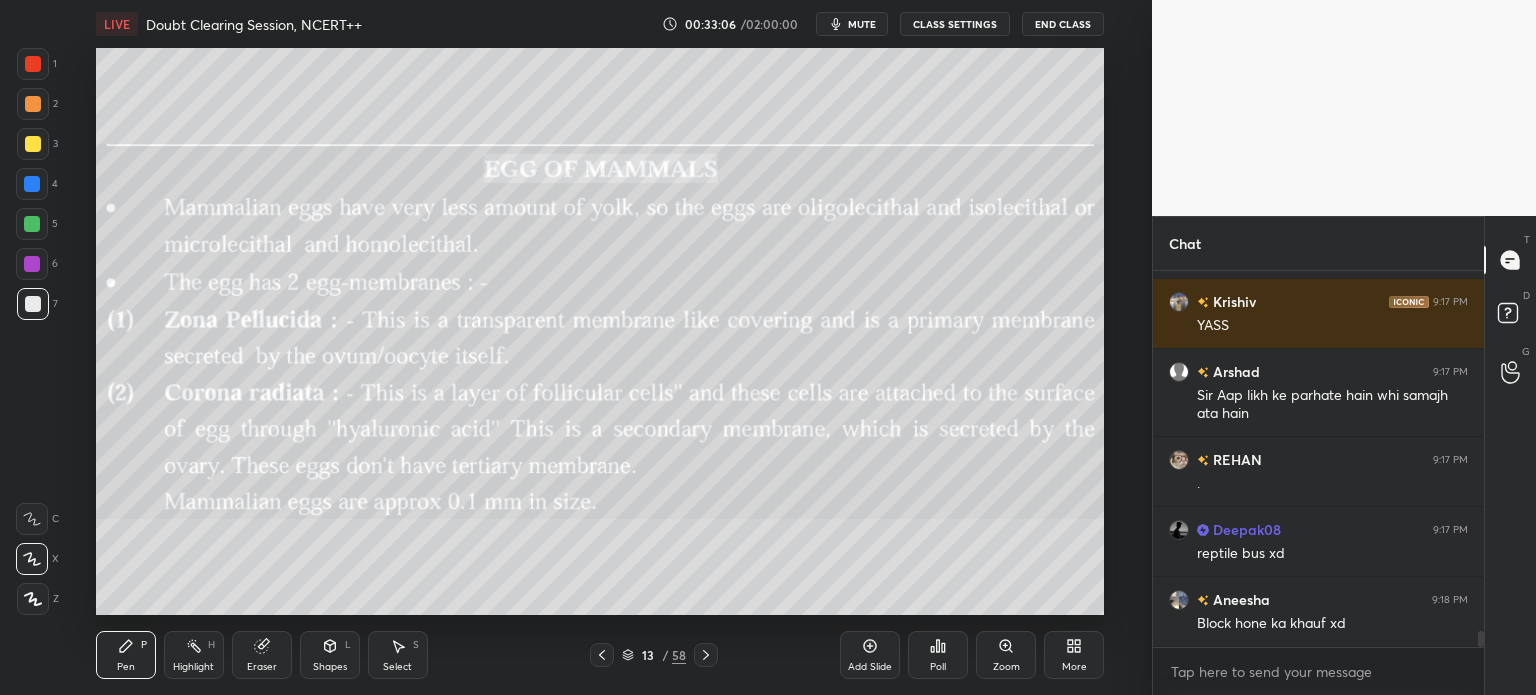click 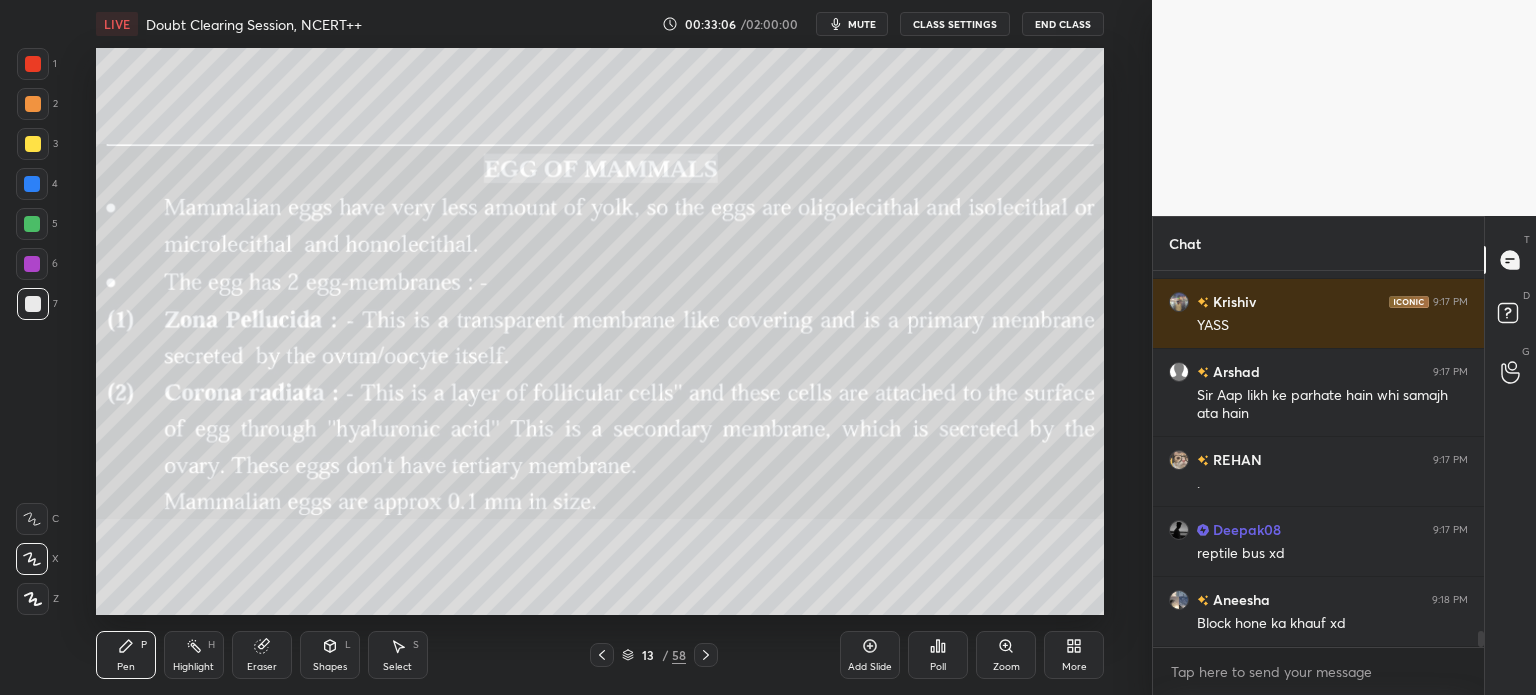 click 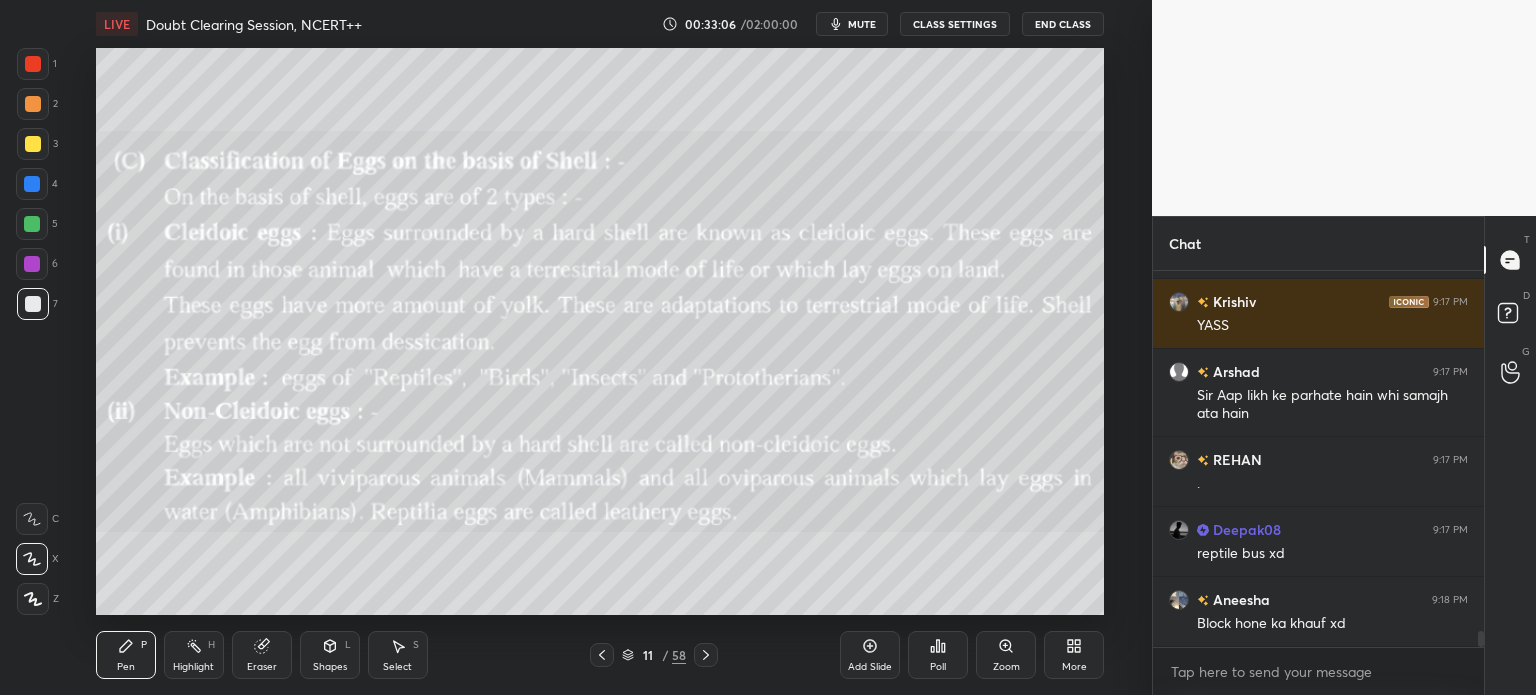 click 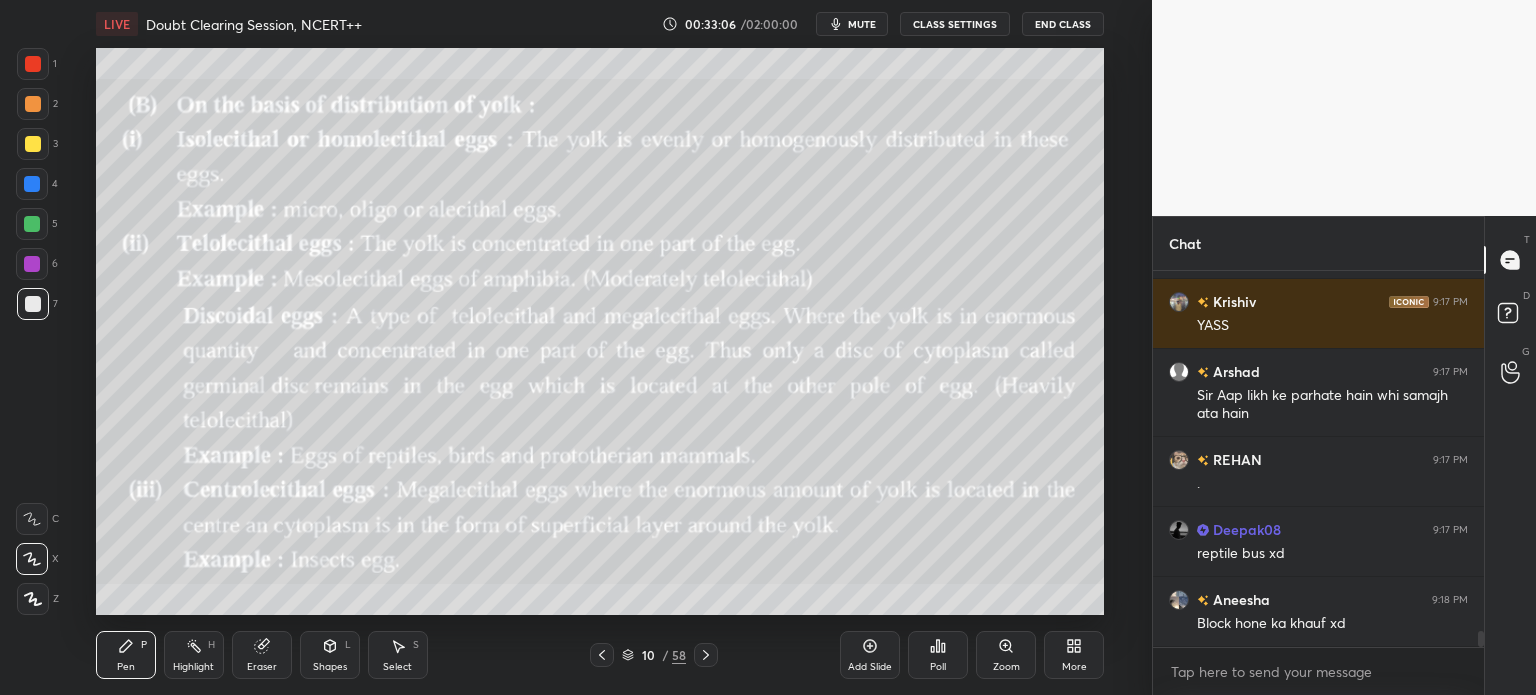 click 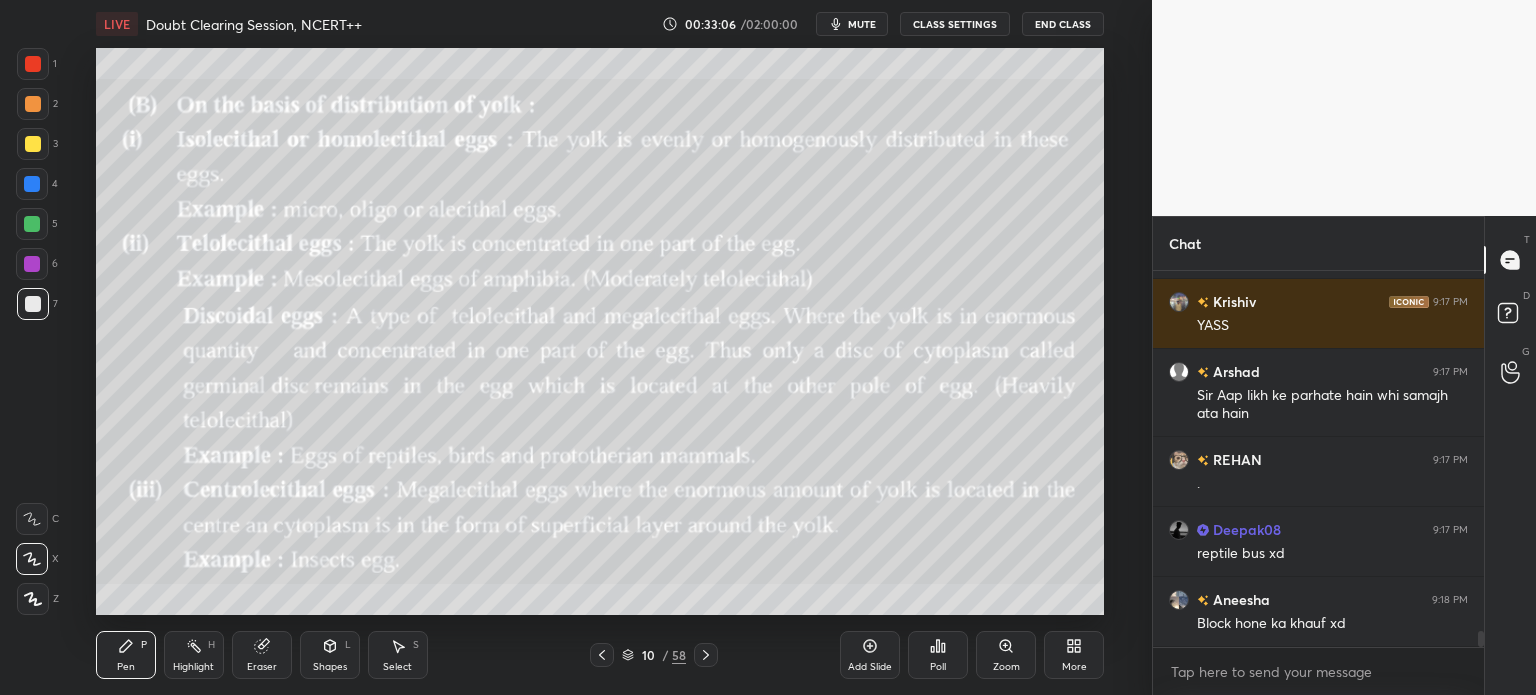 click 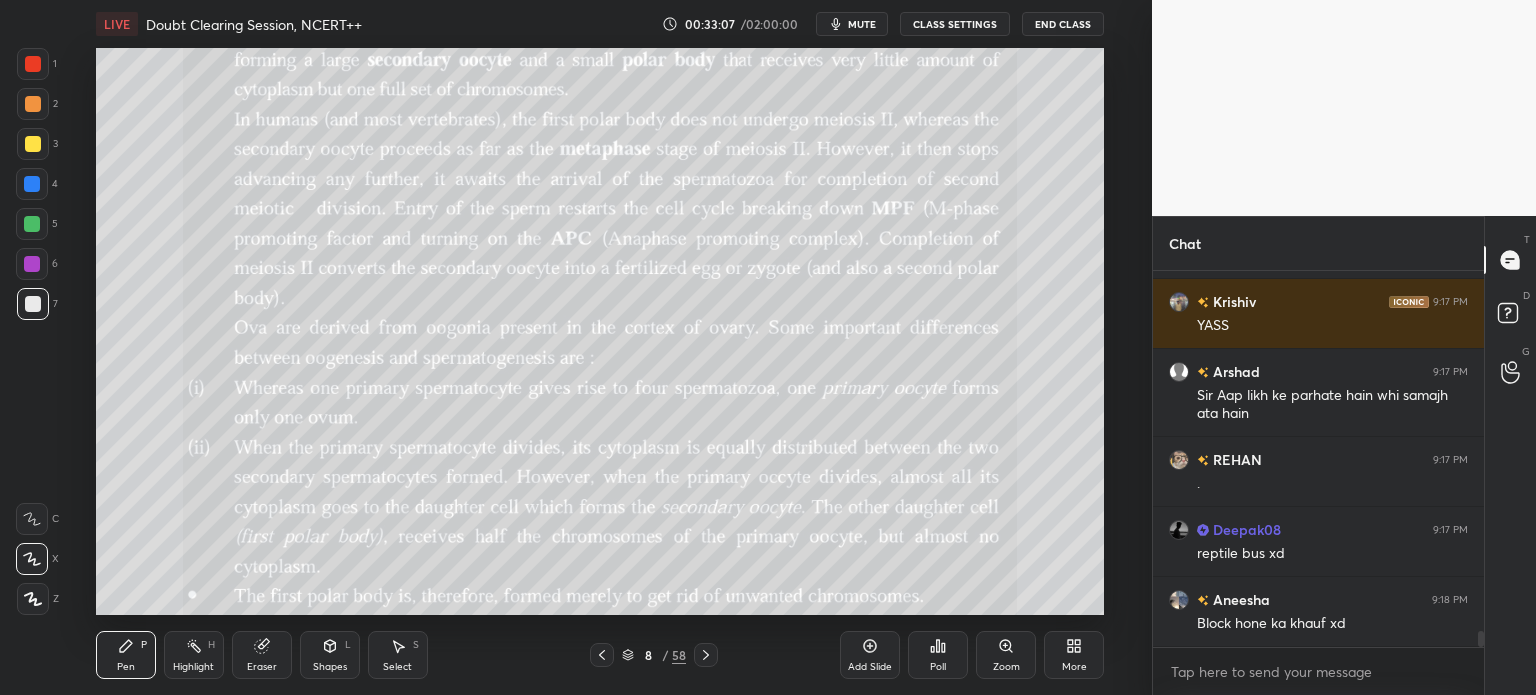 click 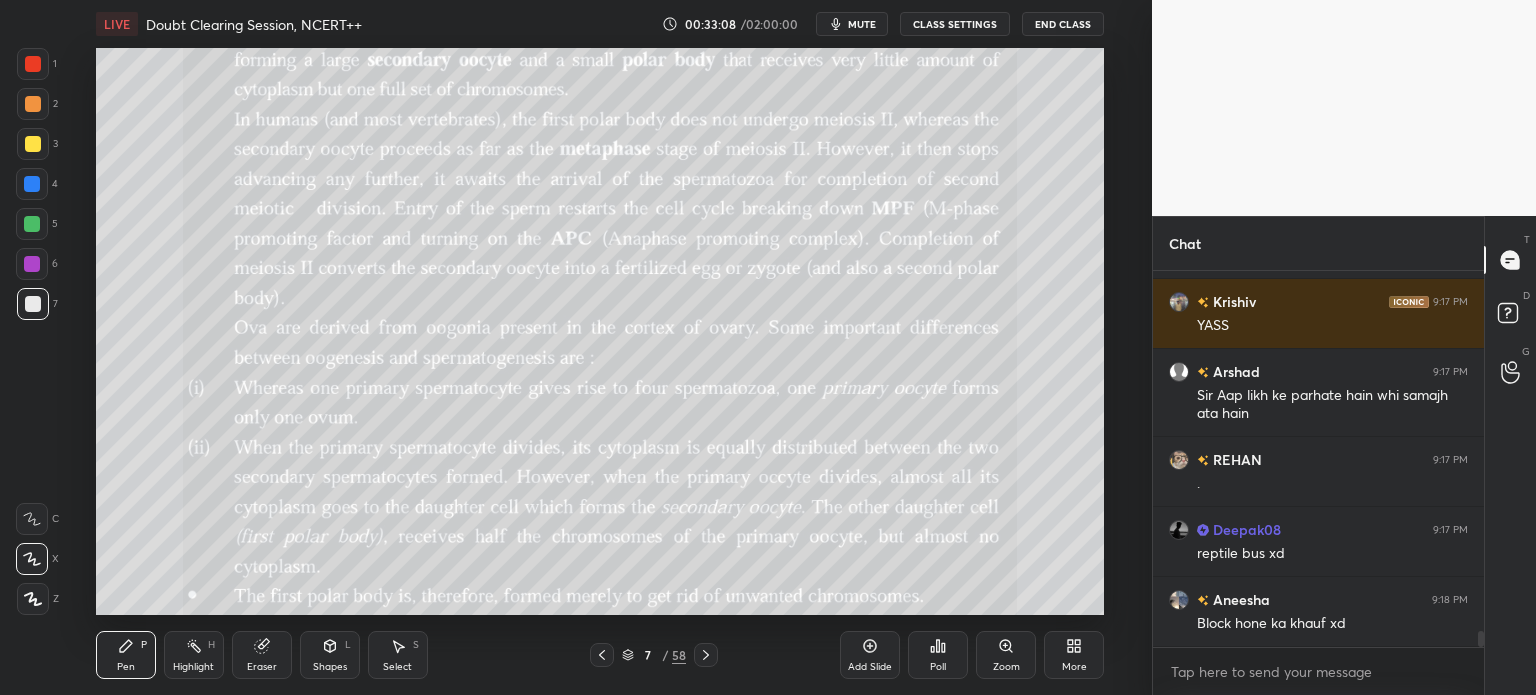 click 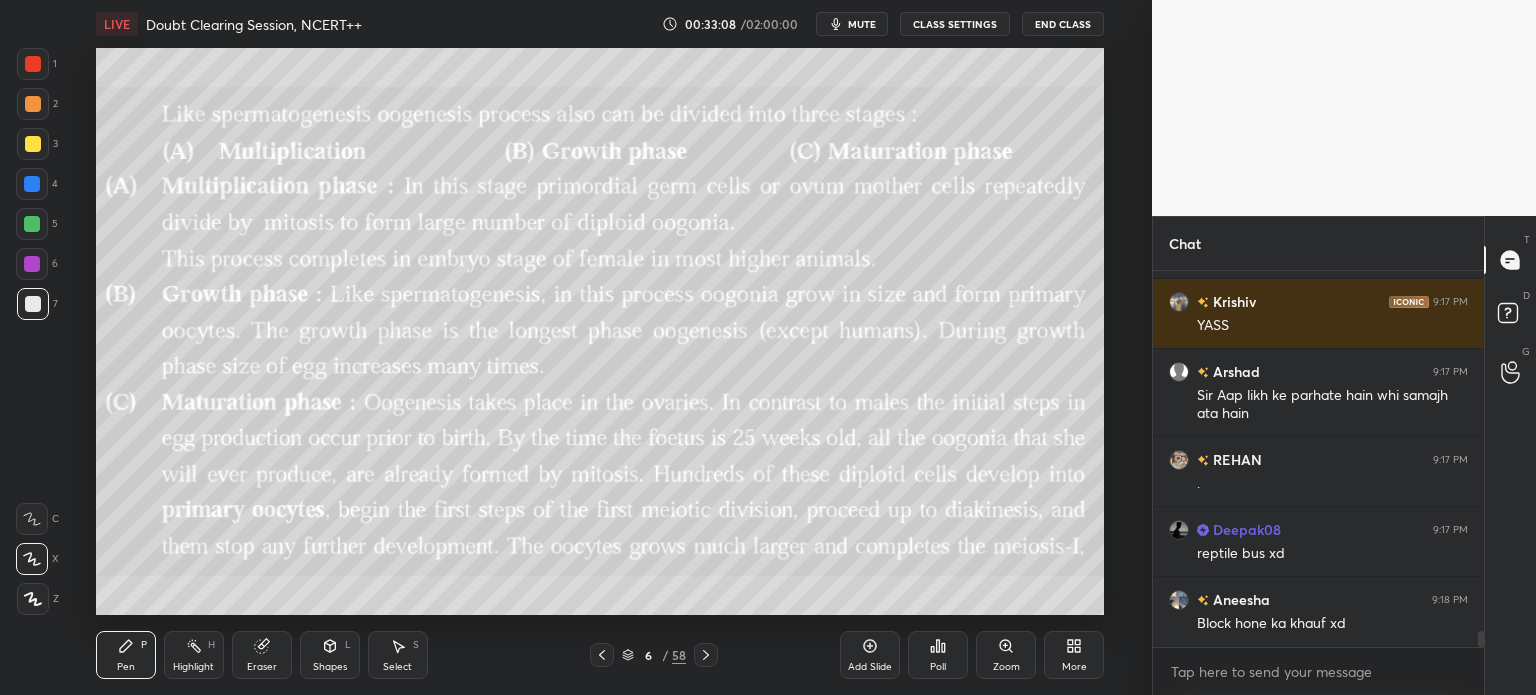 click 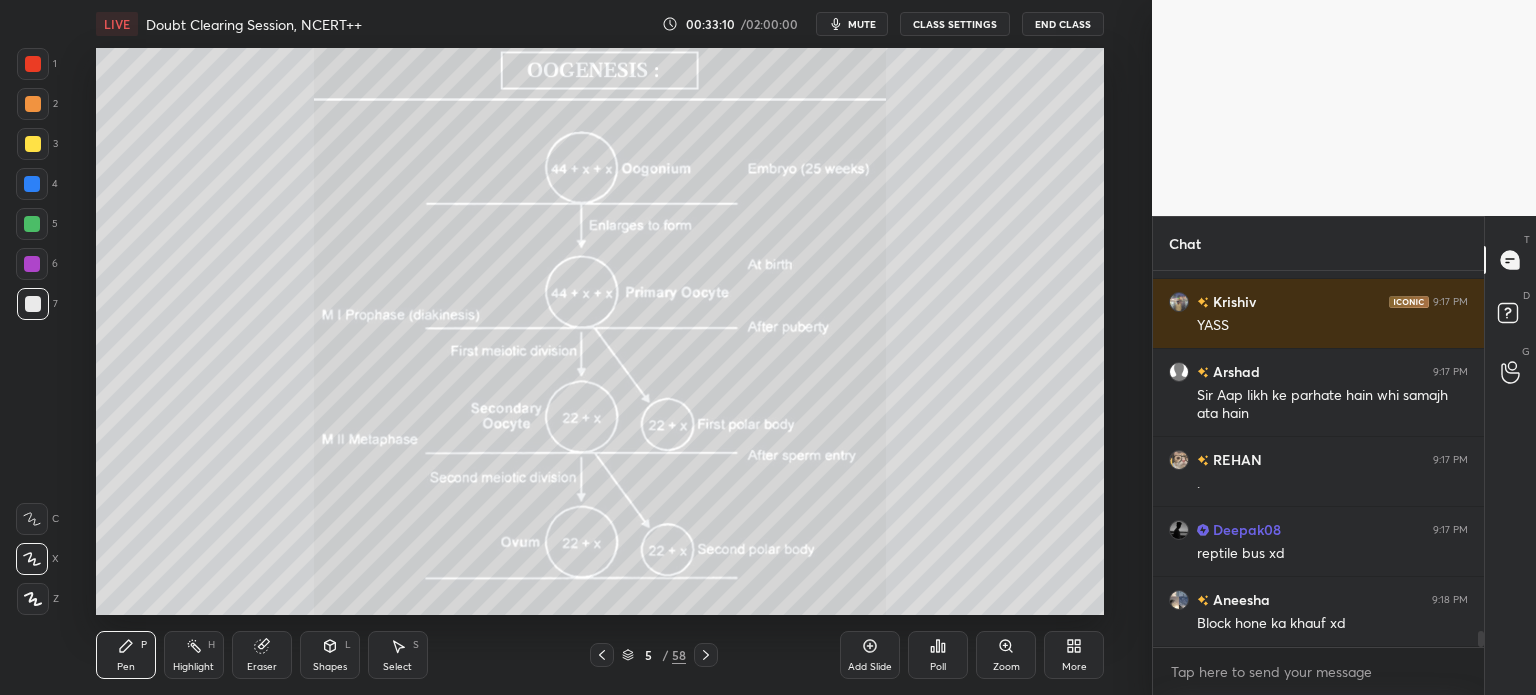 click 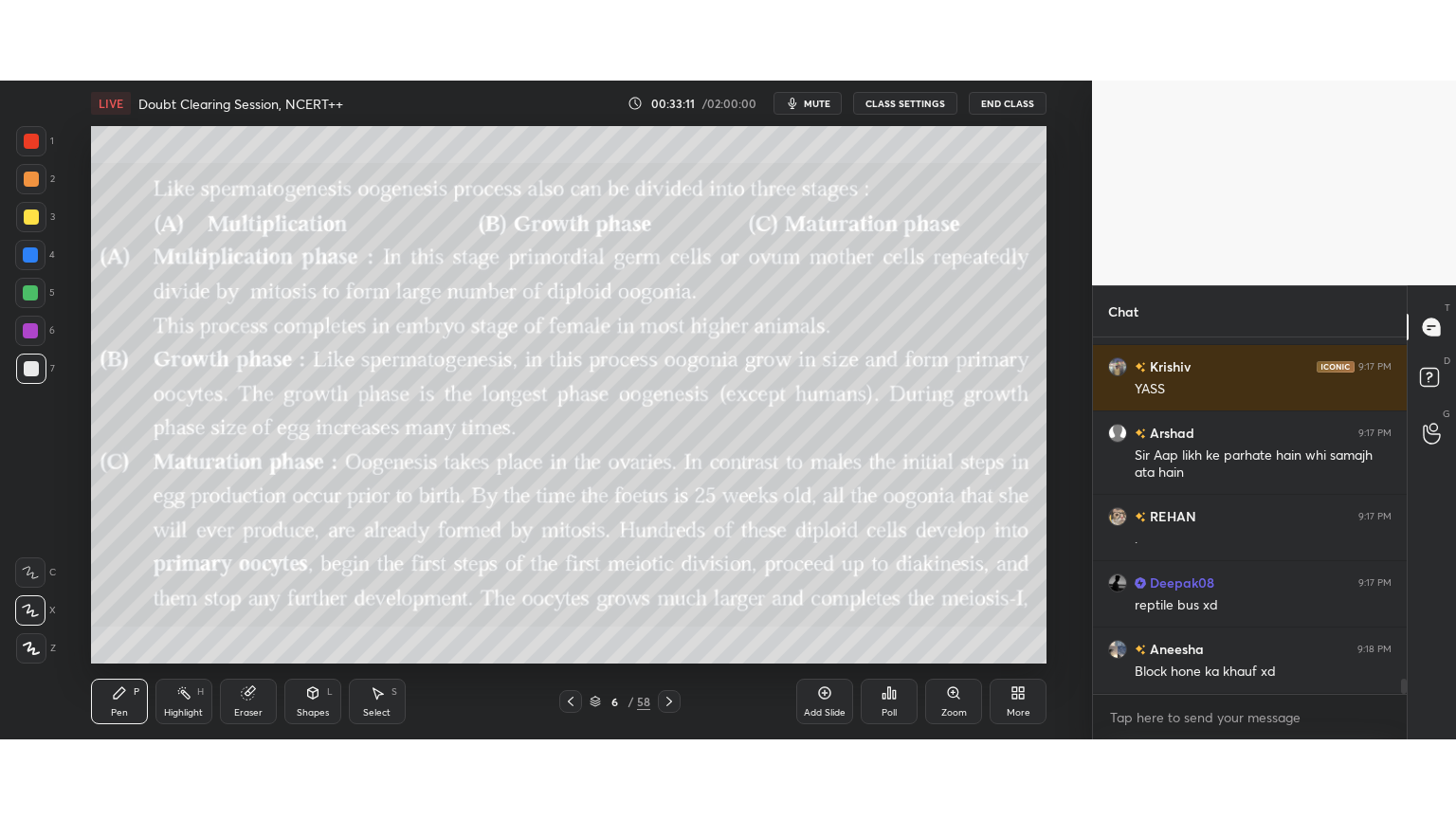 scroll, scrollTop: 7940, scrollLeft: 0, axis: vertical 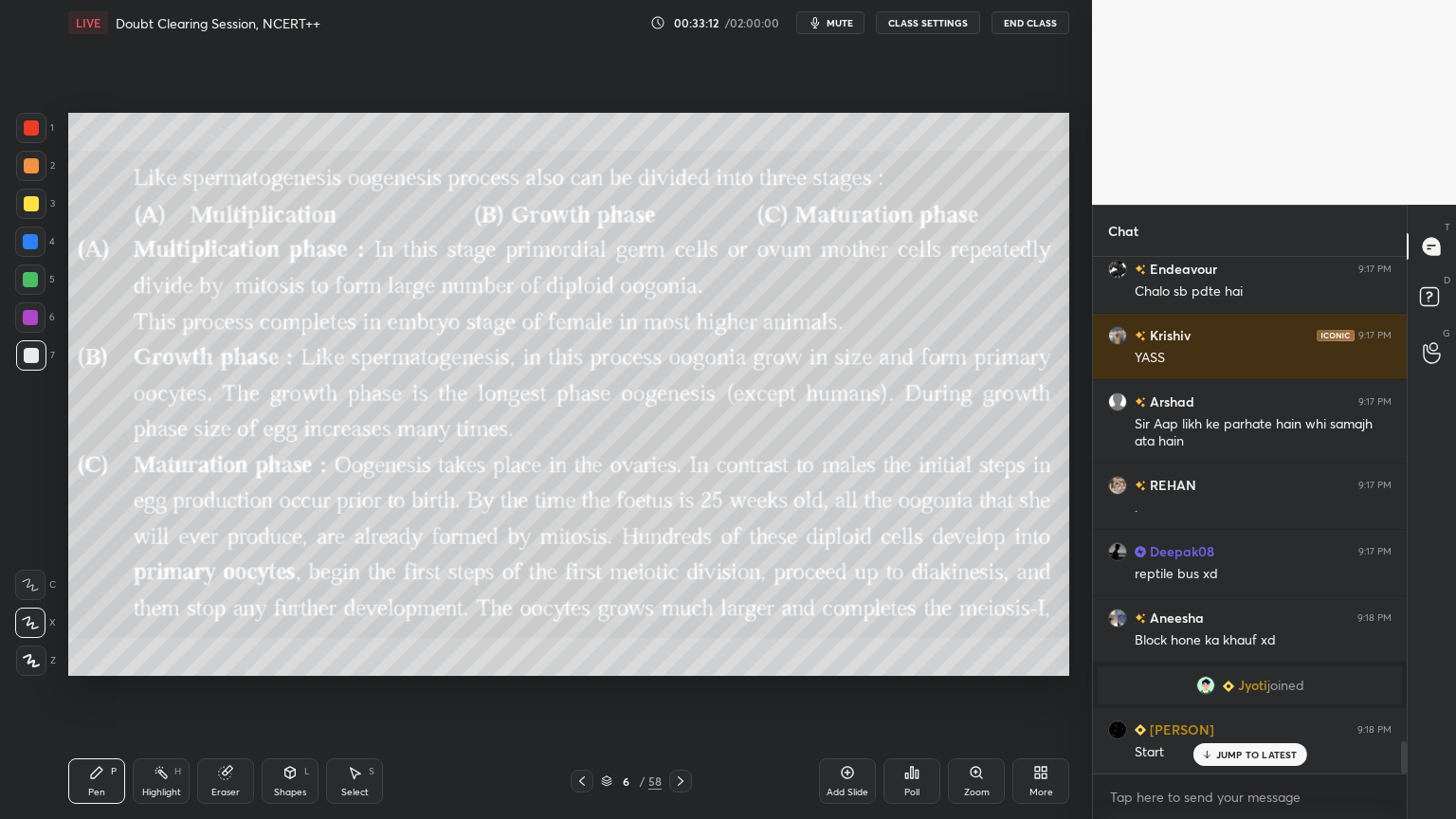 click at bounding box center [31, 204] 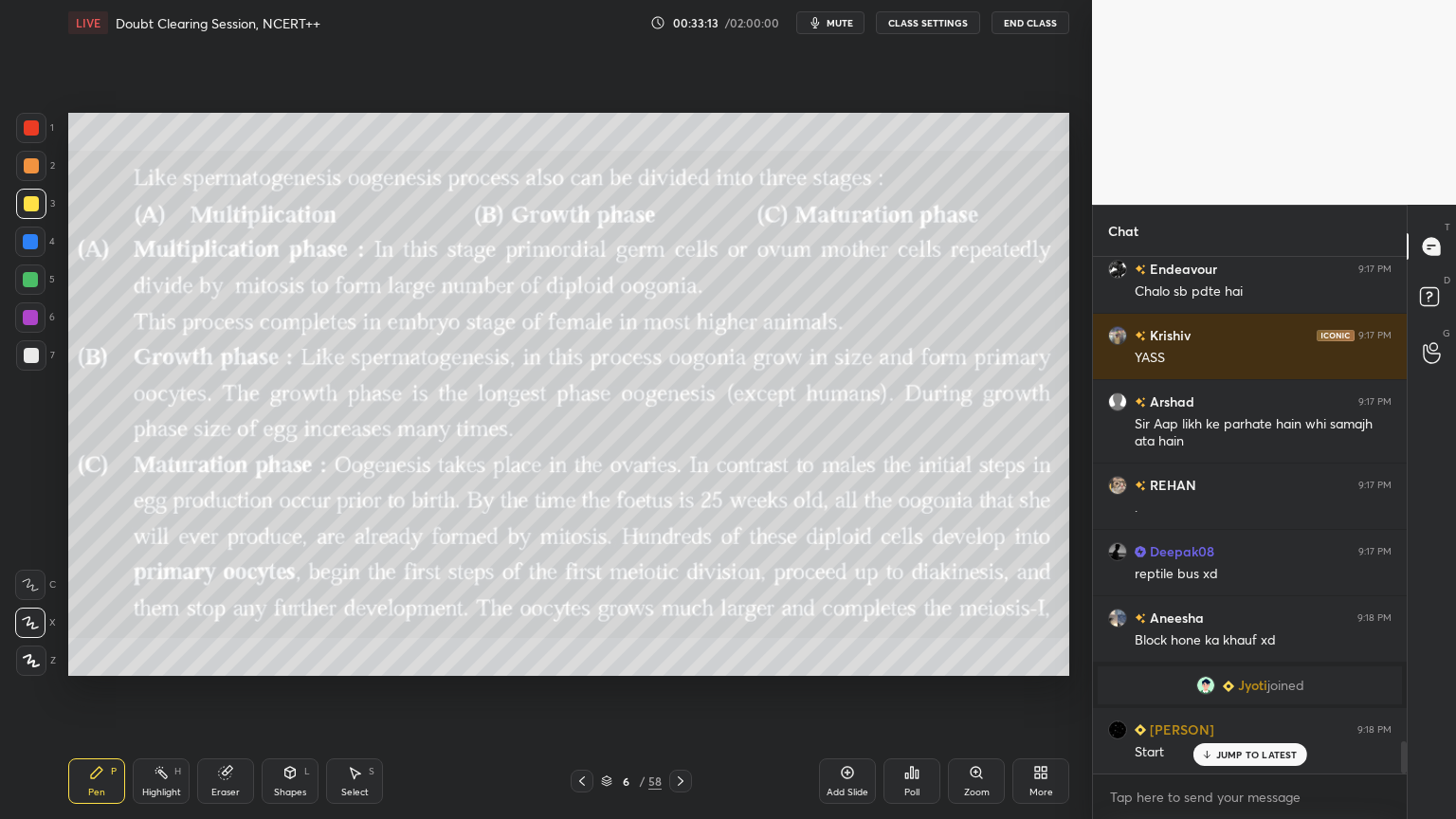 click at bounding box center [31, 204] 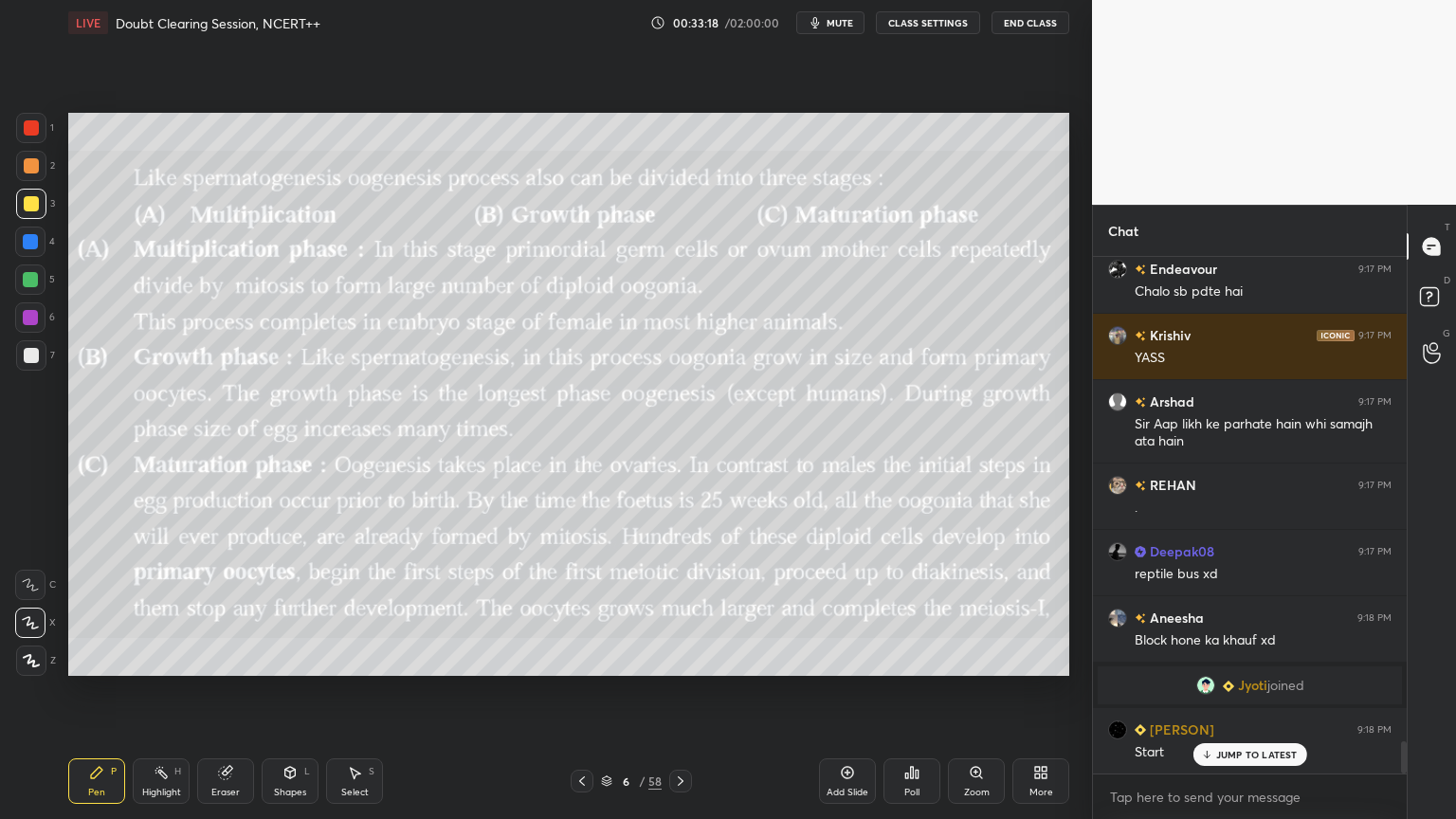 click 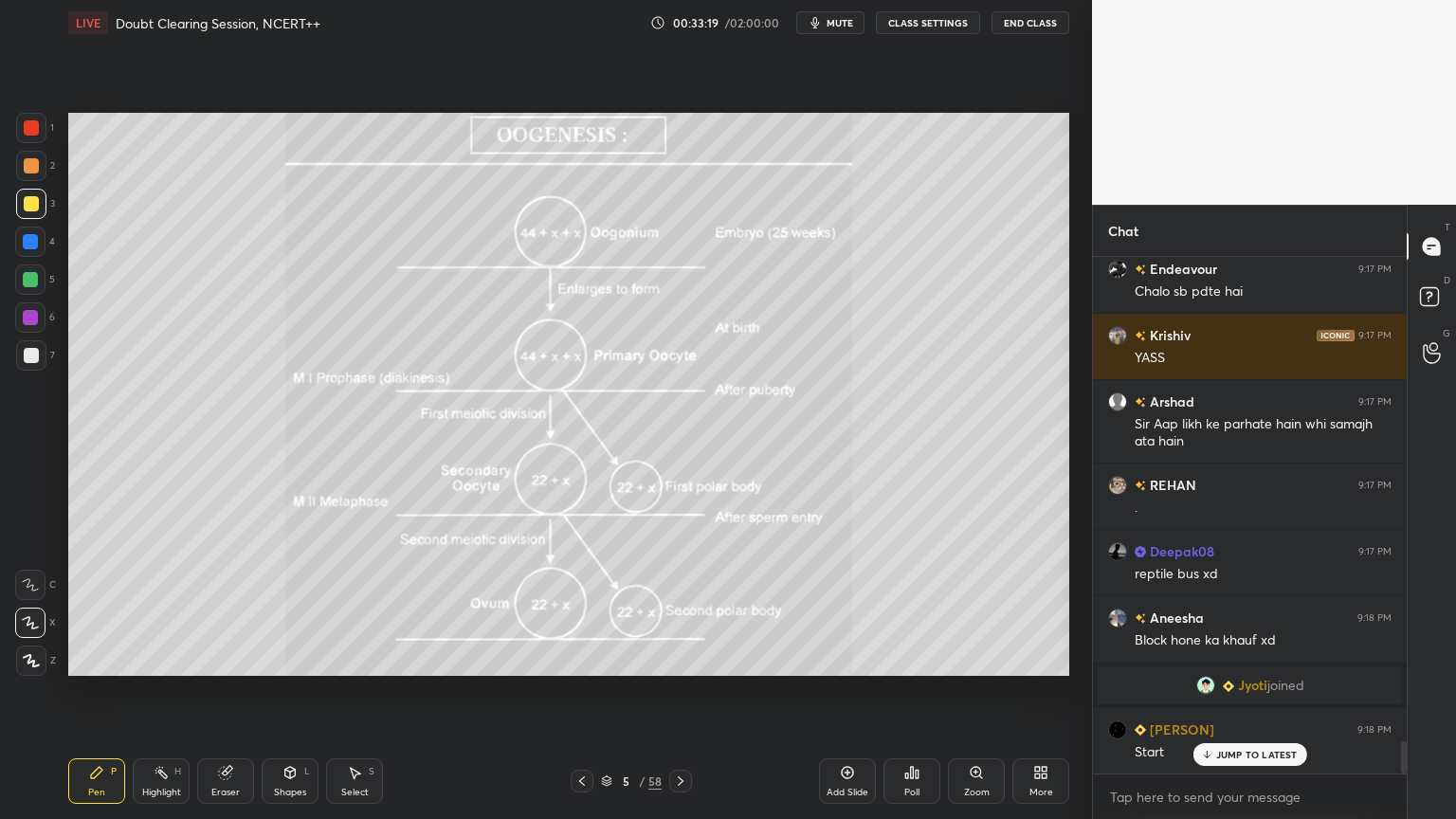 click 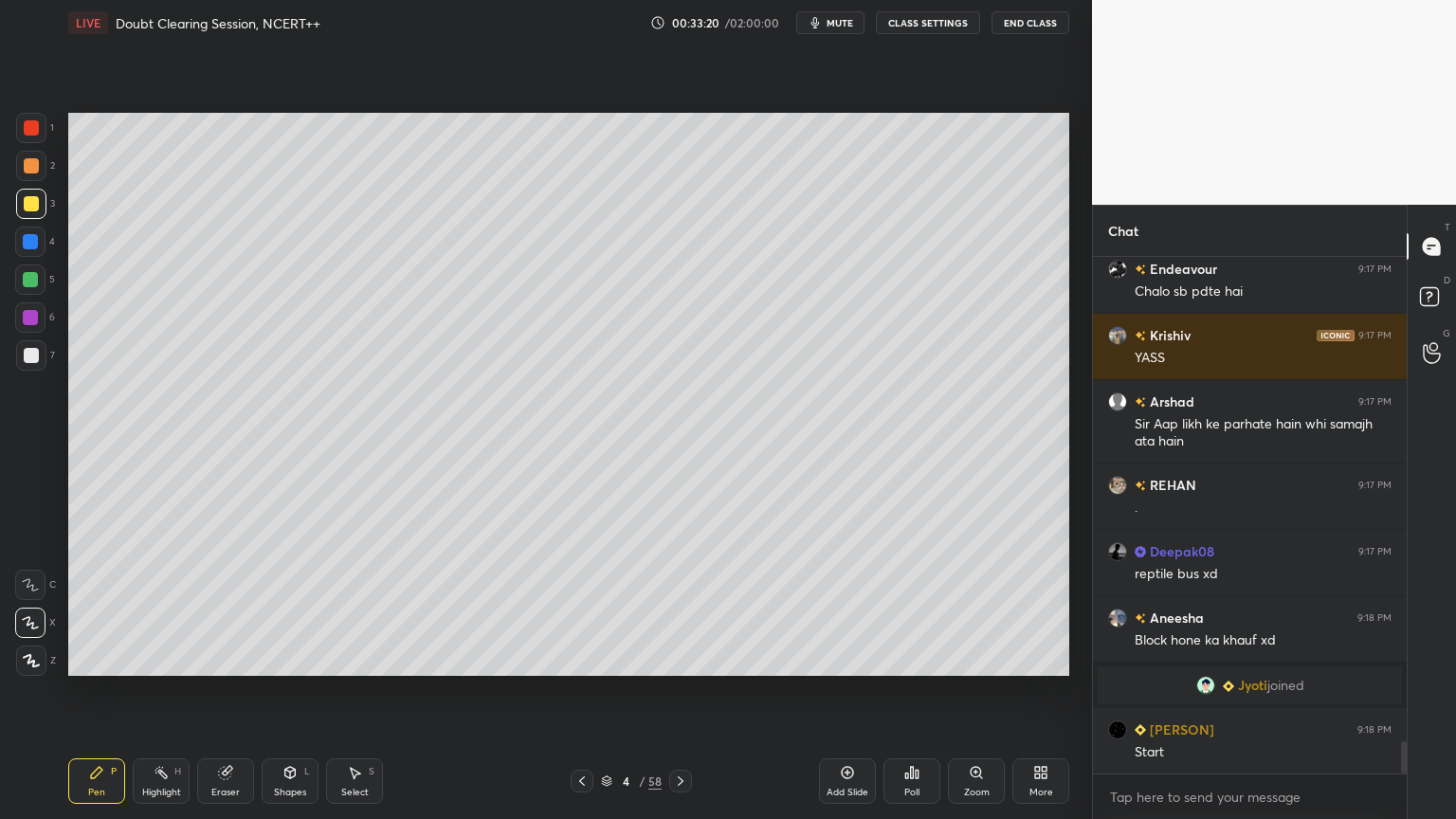 scroll, scrollTop: 7874, scrollLeft: 0, axis: vertical 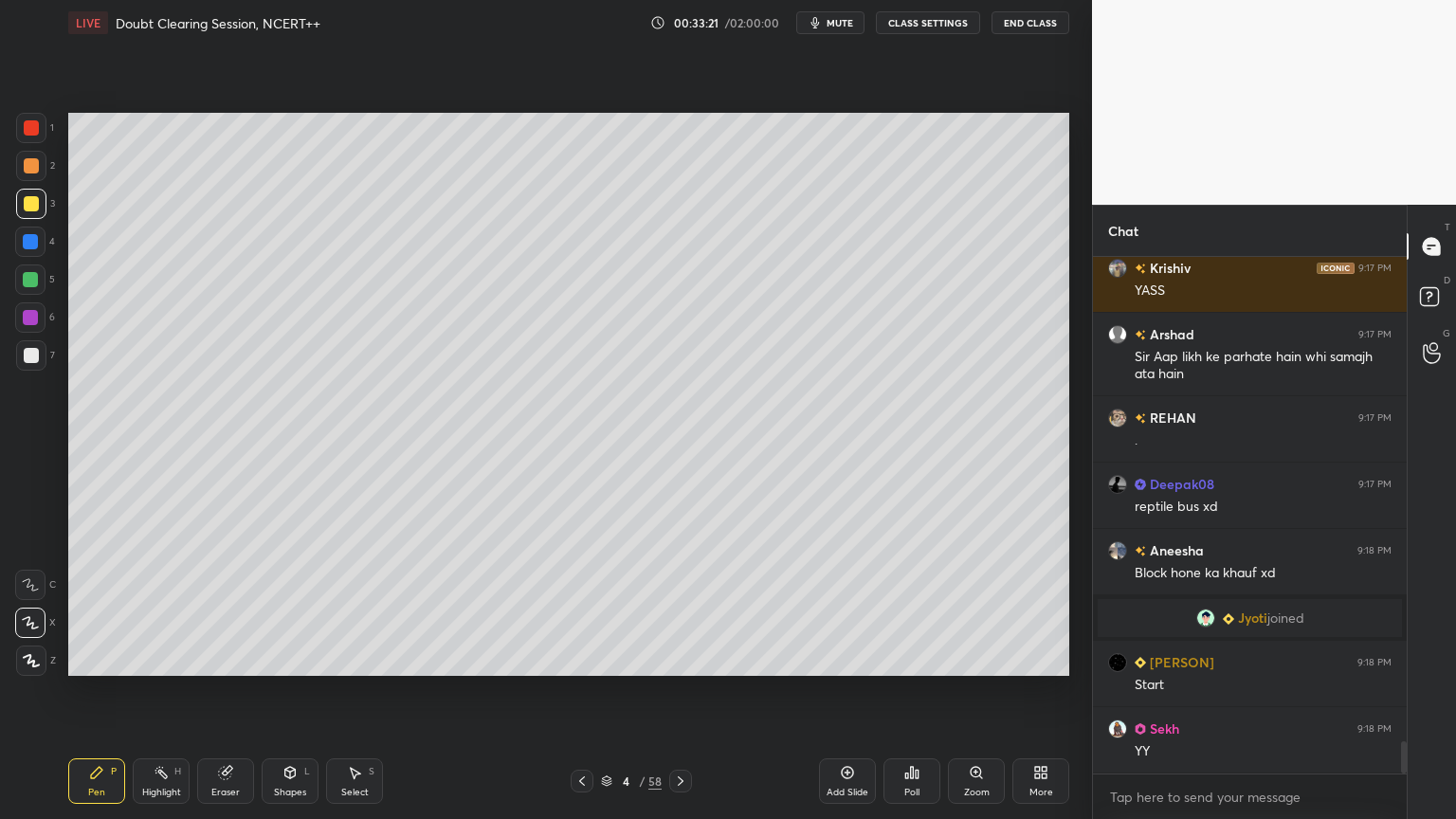 click at bounding box center [30, 280] 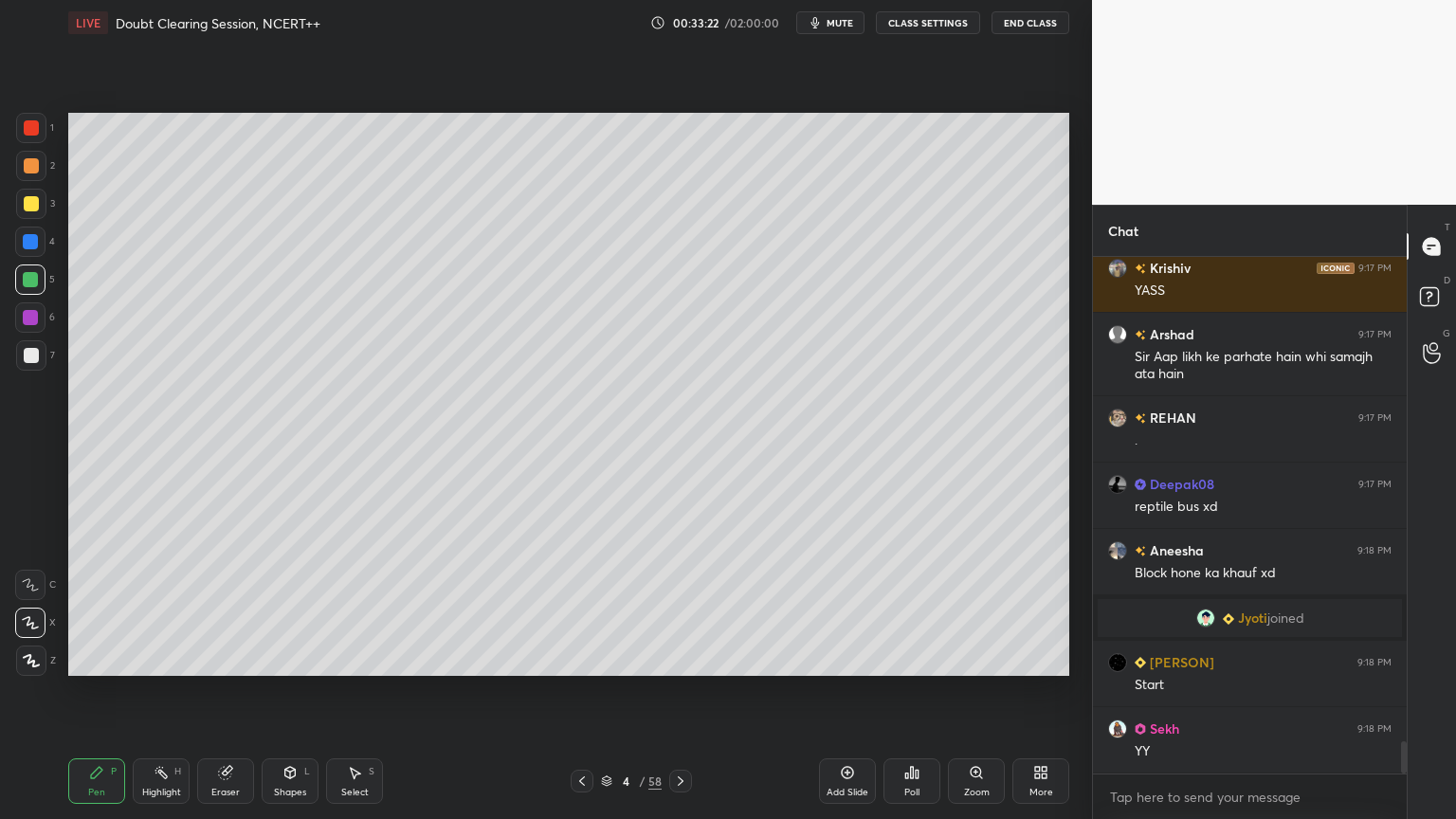 click at bounding box center (30, 242) 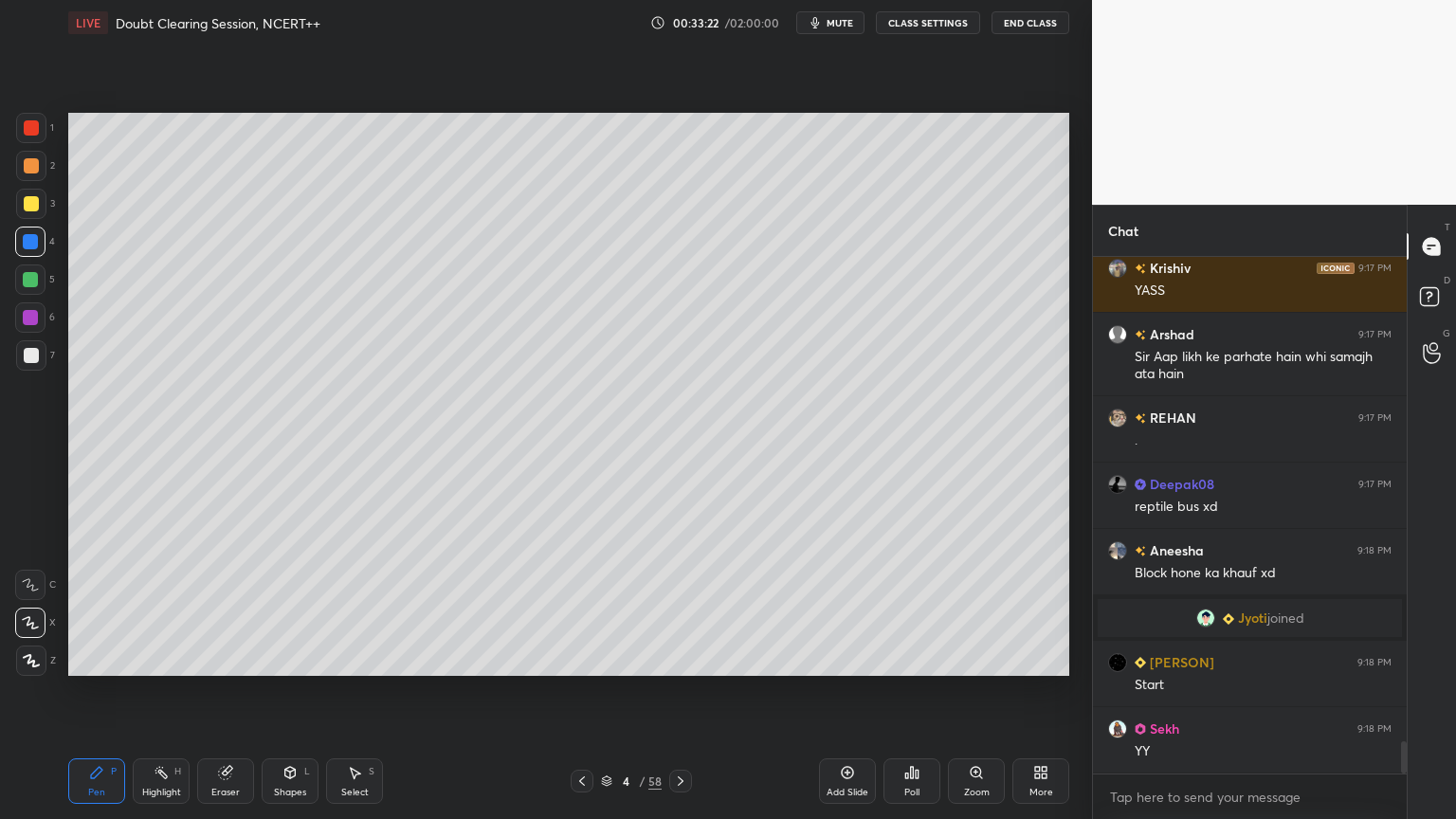 click on "Shapes L" at bounding box center [290, 781] 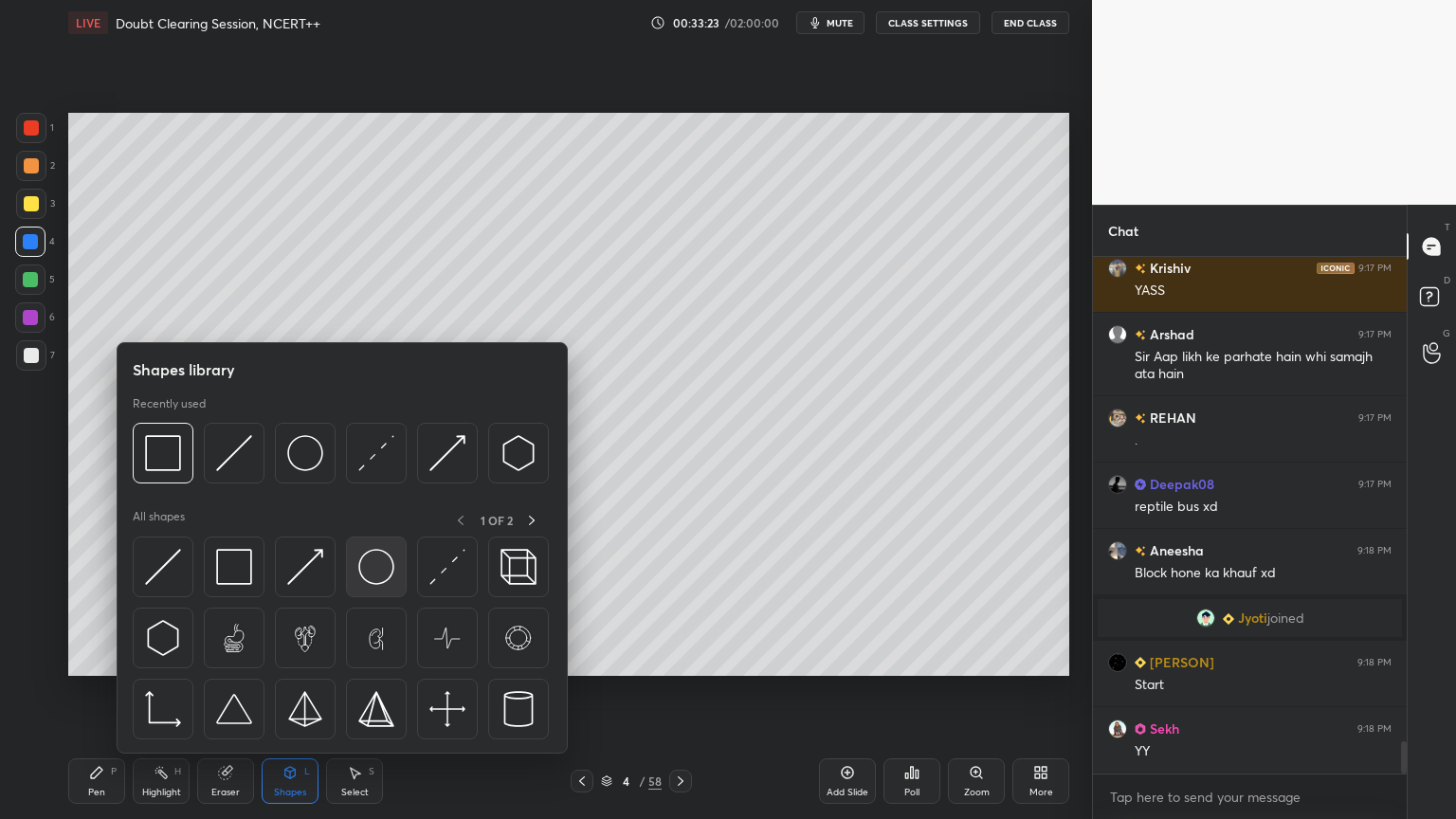 click at bounding box center (376, 567) 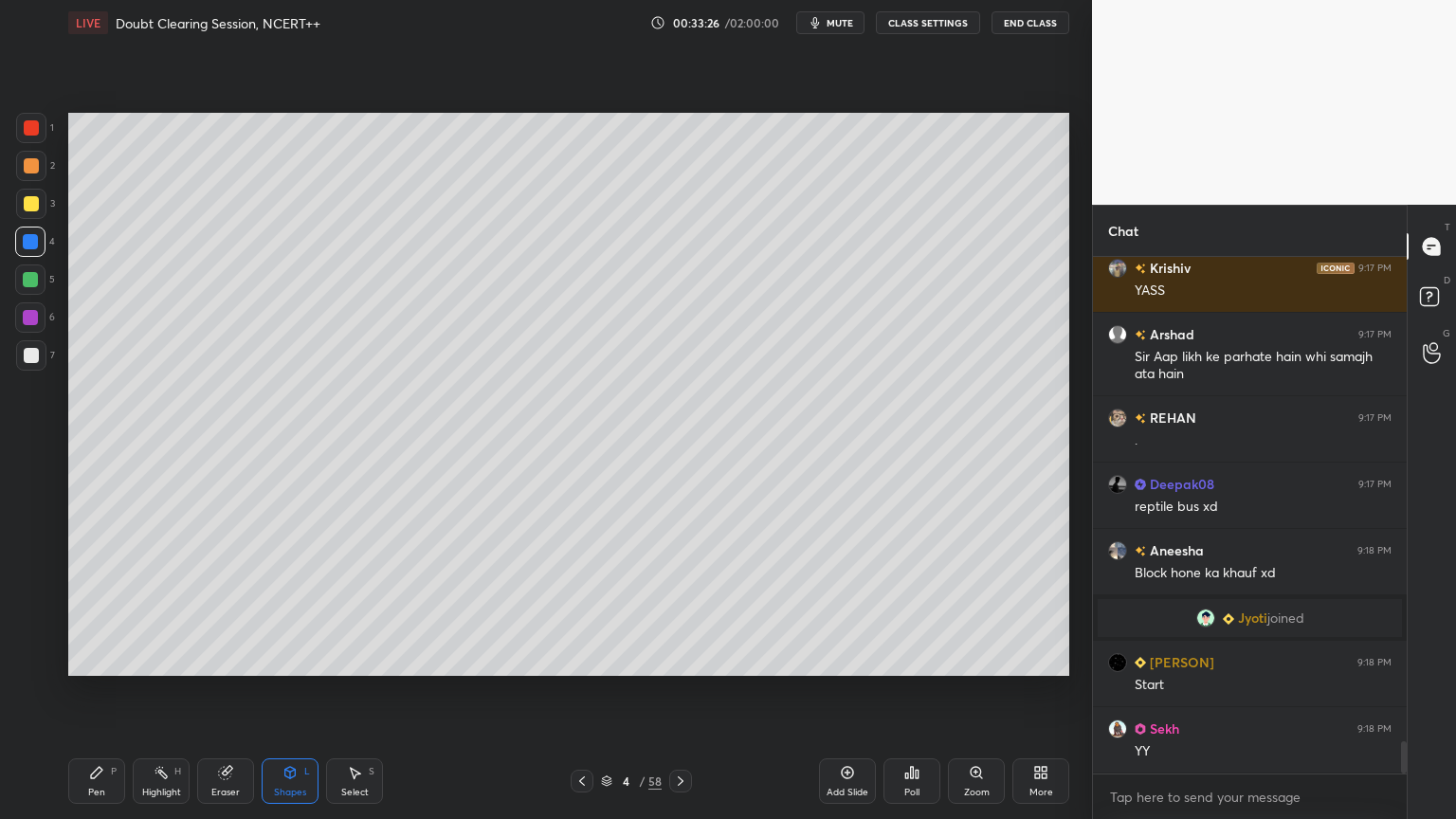 drag, startPoint x: 104, startPoint y: 774, endPoint x: 97, endPoint y: 781, distance: 9.899495 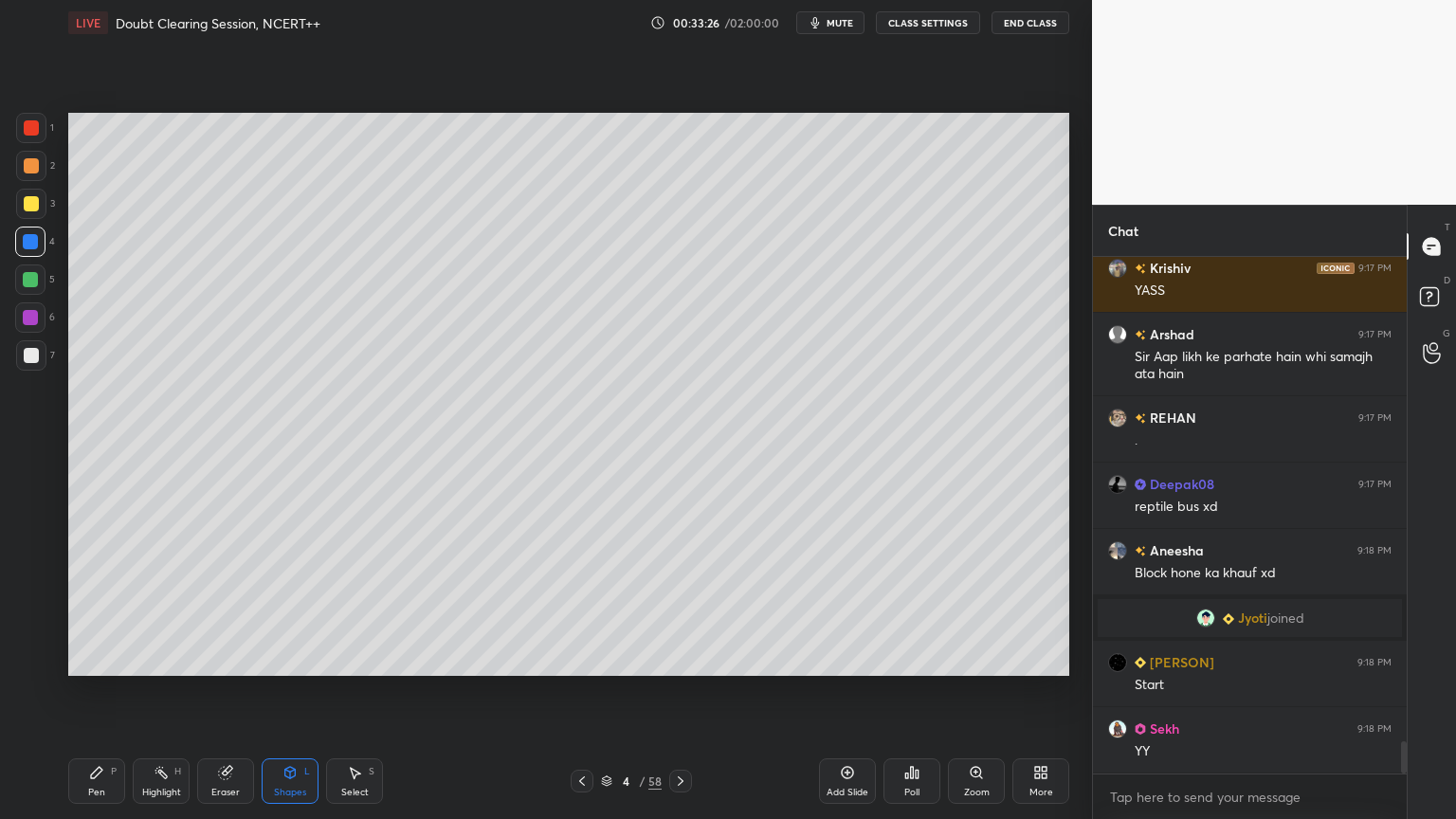 click on "Pen P" at bounding box center [97, 781] 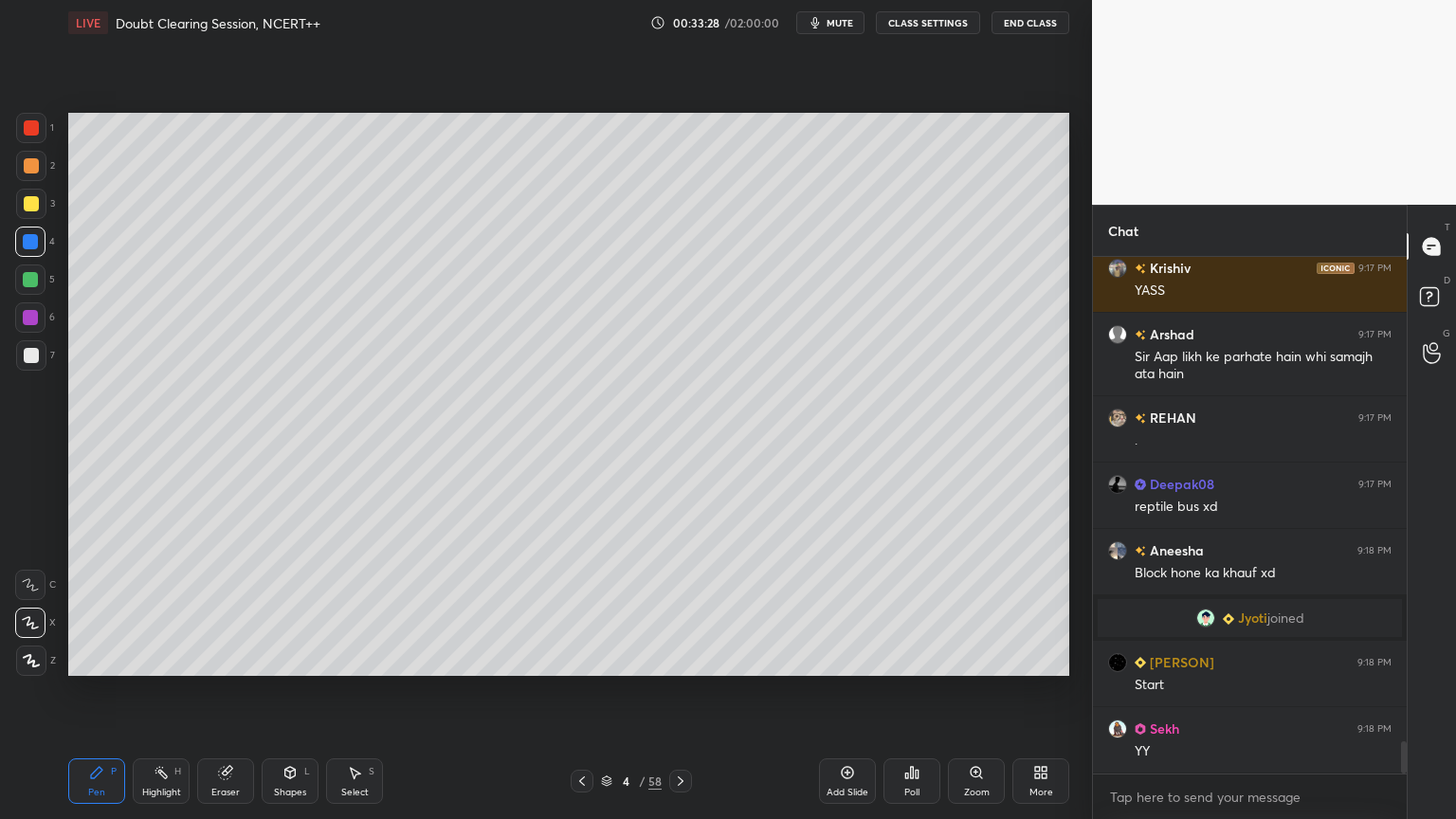 click at bounding box center (31, 204) 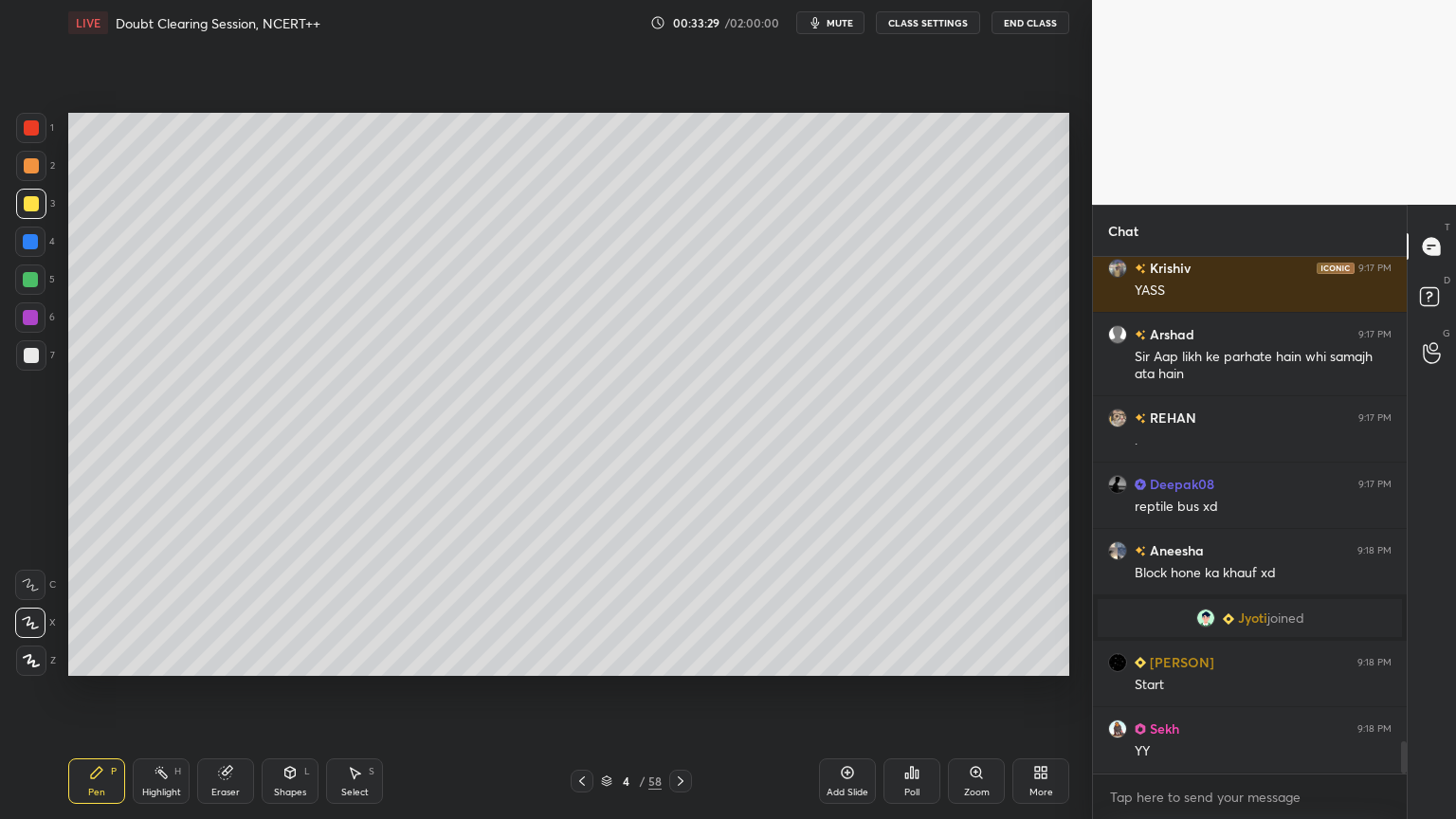 drag, startPoint x: 31, startPoint y: 236, endPoint x: 51, endPoint y: 221, distance: 25 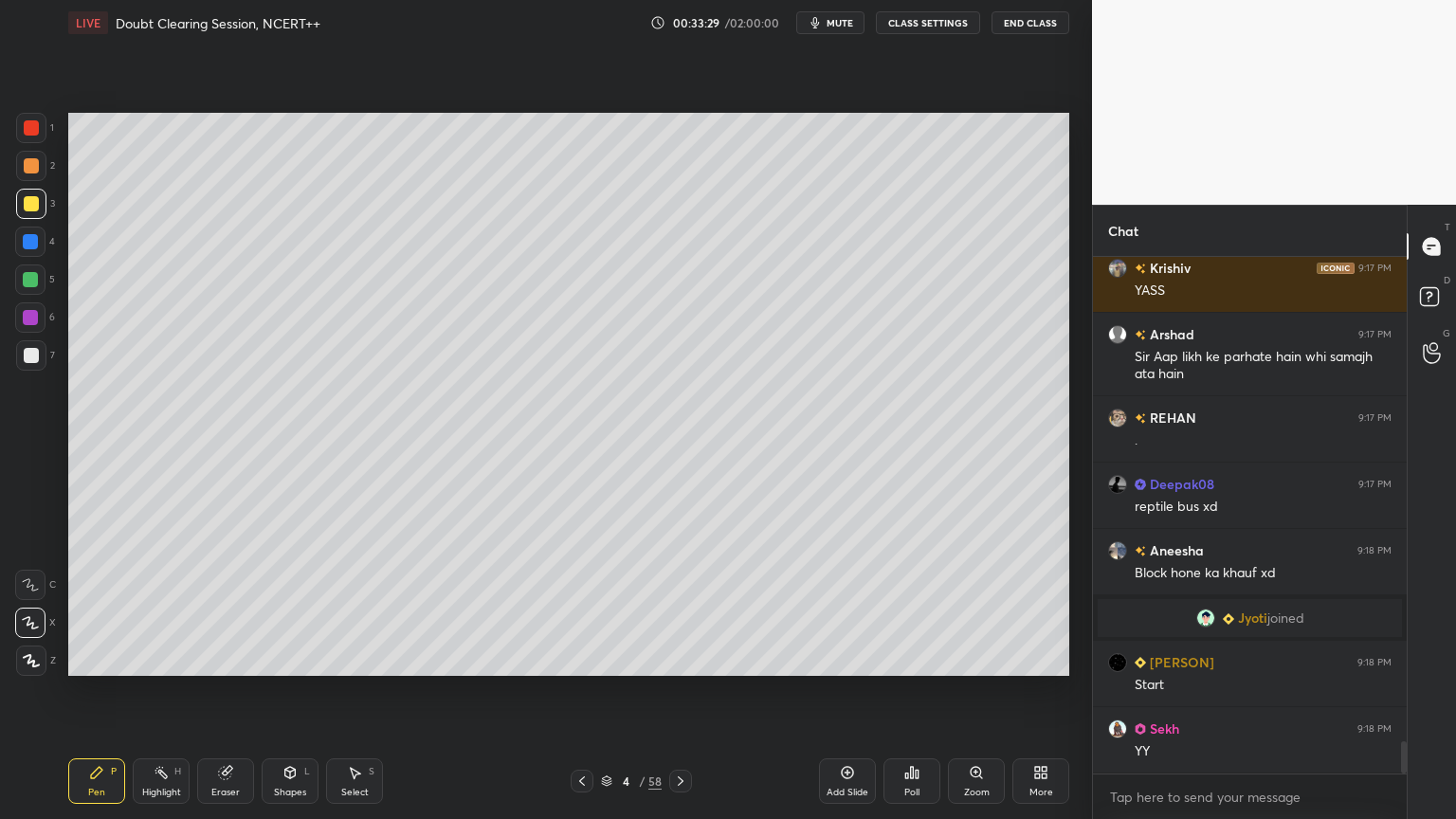 click at bounding box center (30, 242) 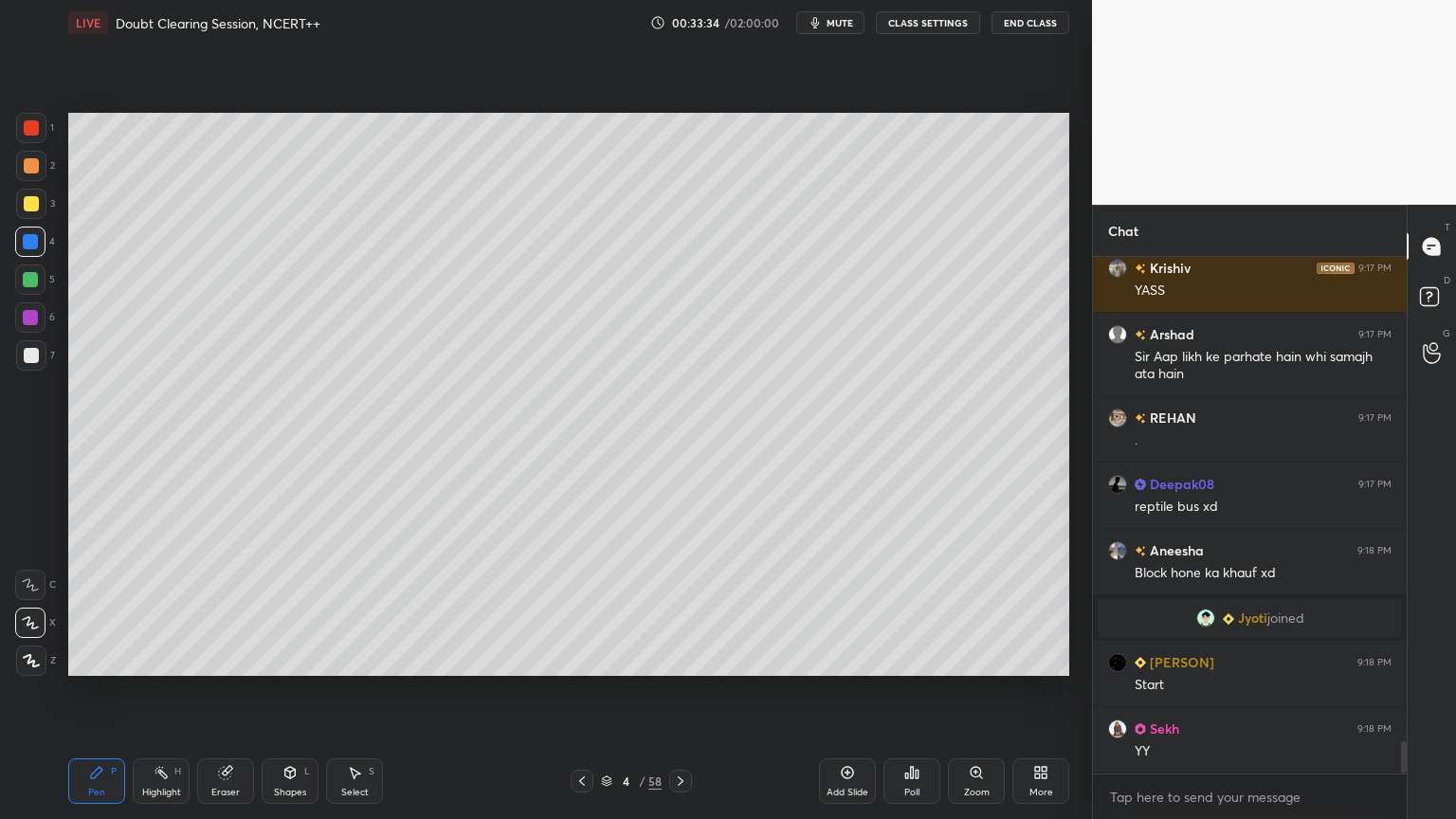 click at bounding box center (31, 204) 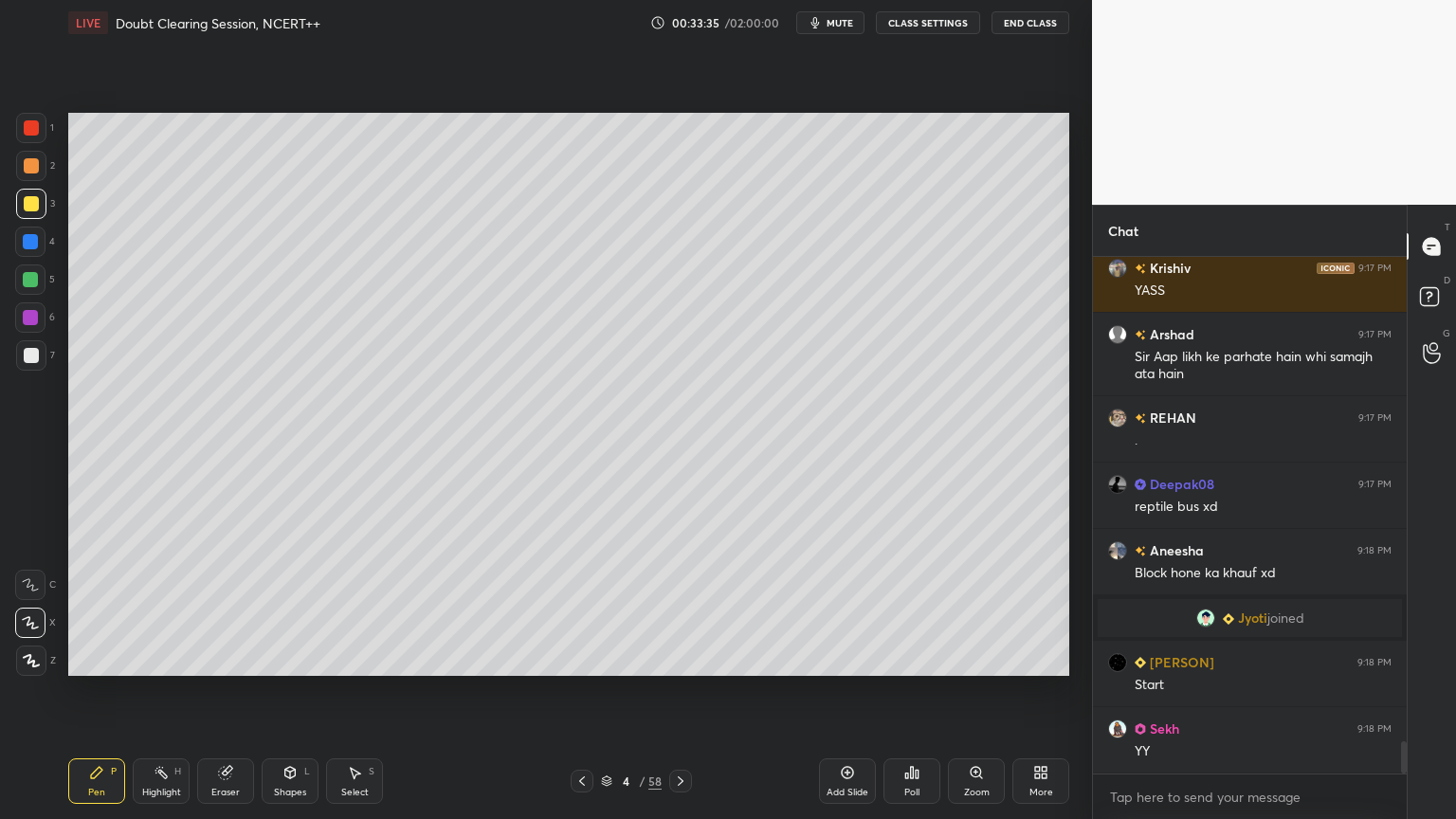 click at bounding box center (31, 204) 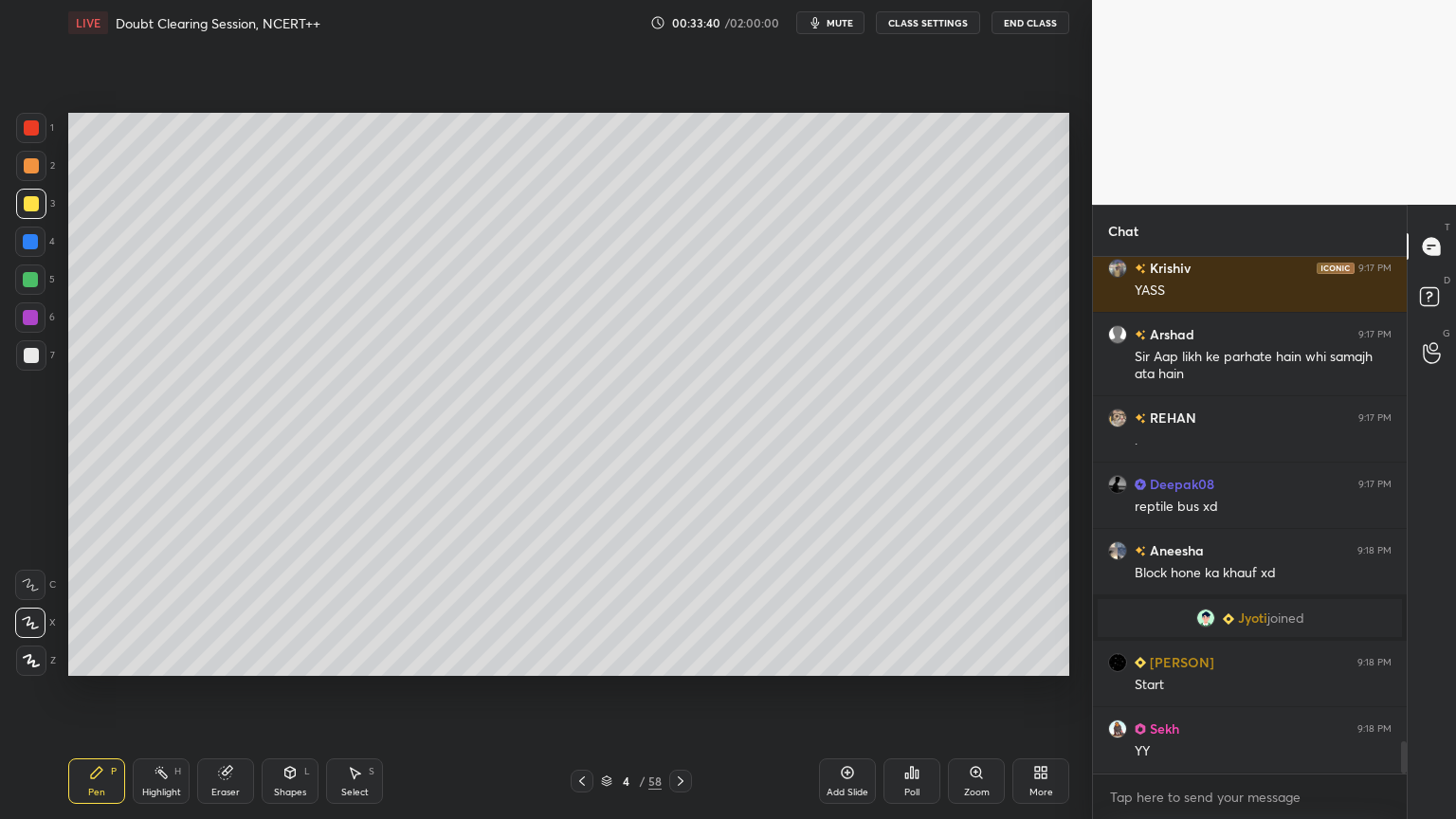 click at bounding box center (31, 355) 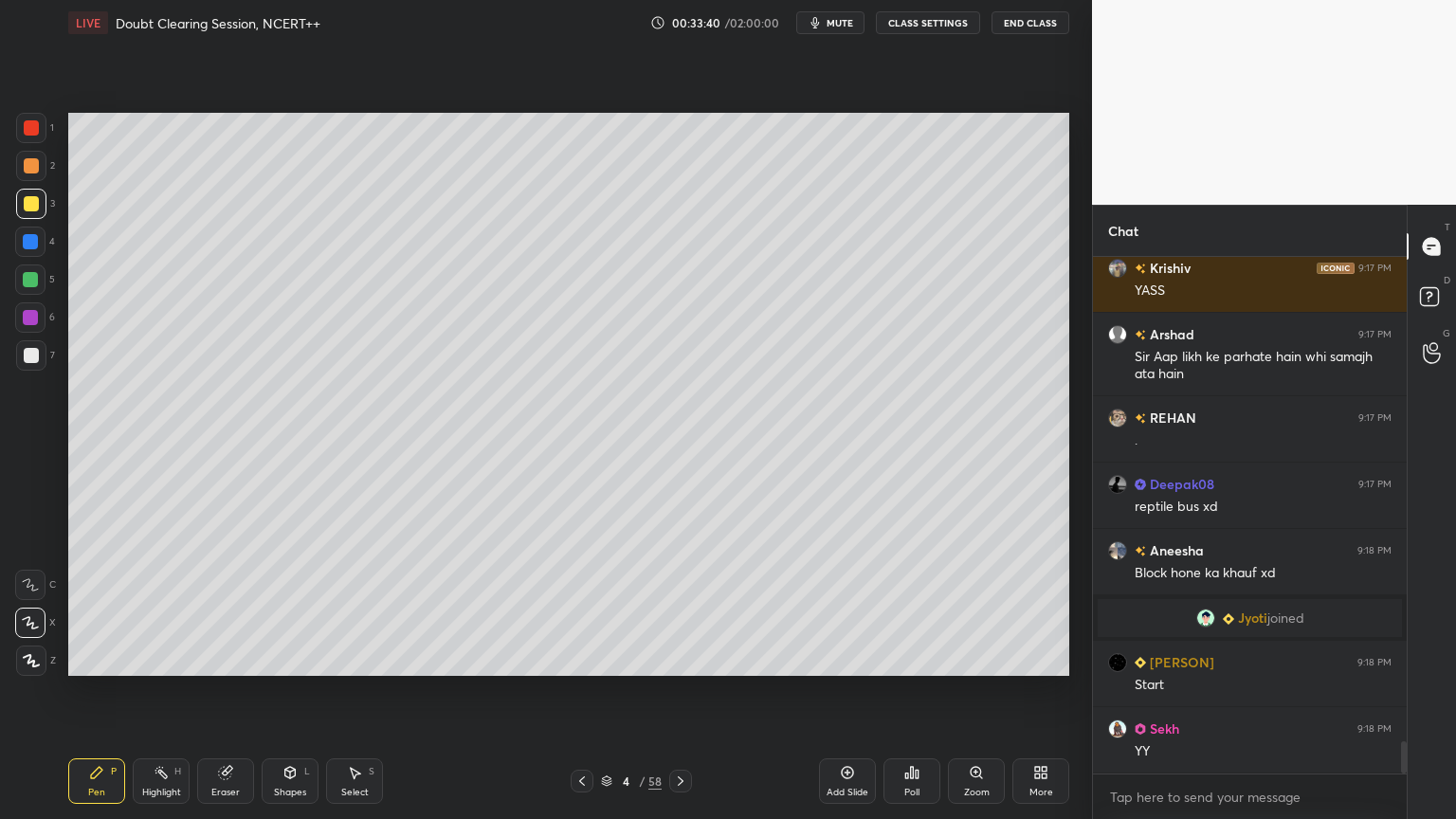 click at bounding box center [31, 355] 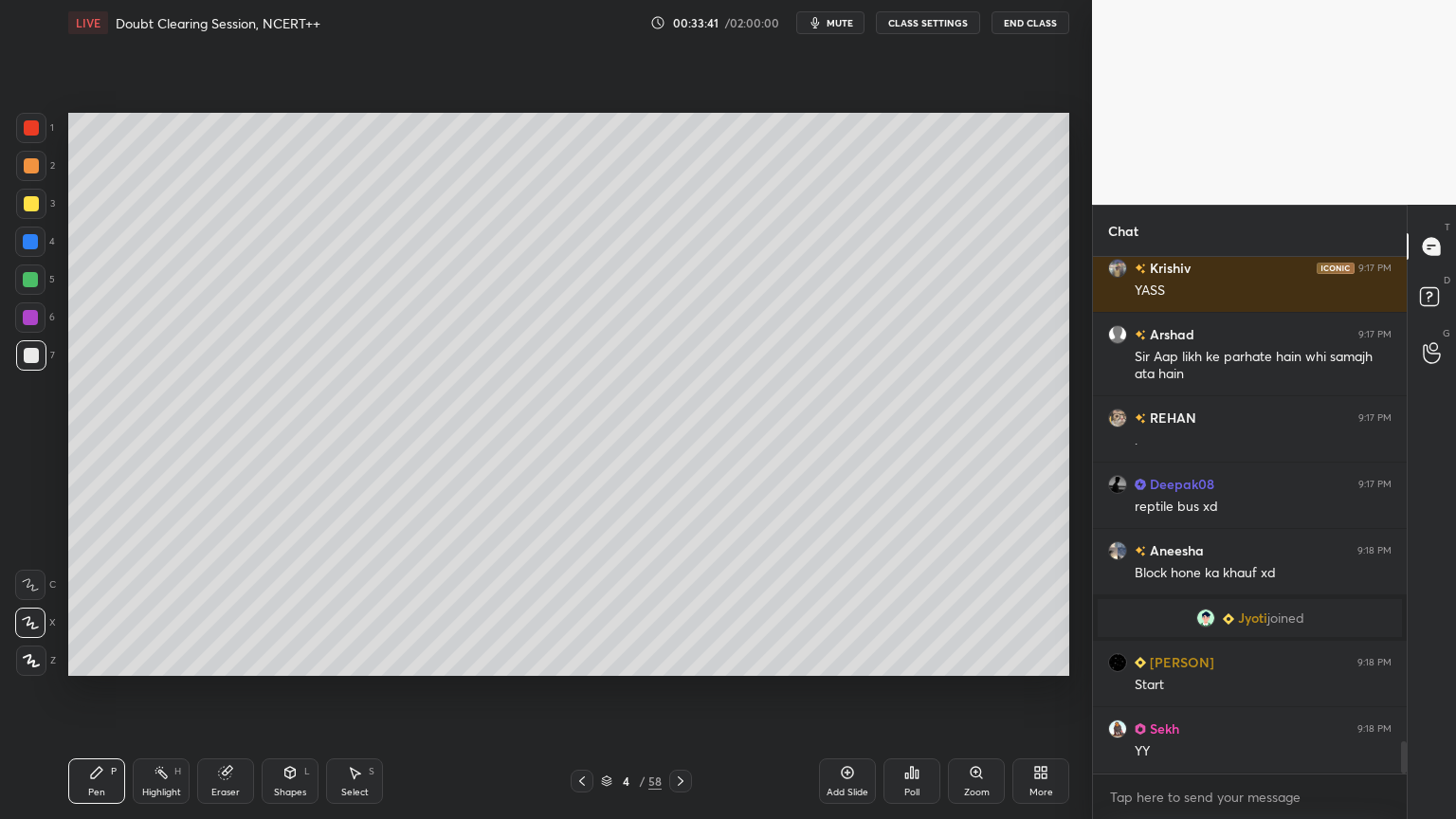 click at bounding box center (31, 661) 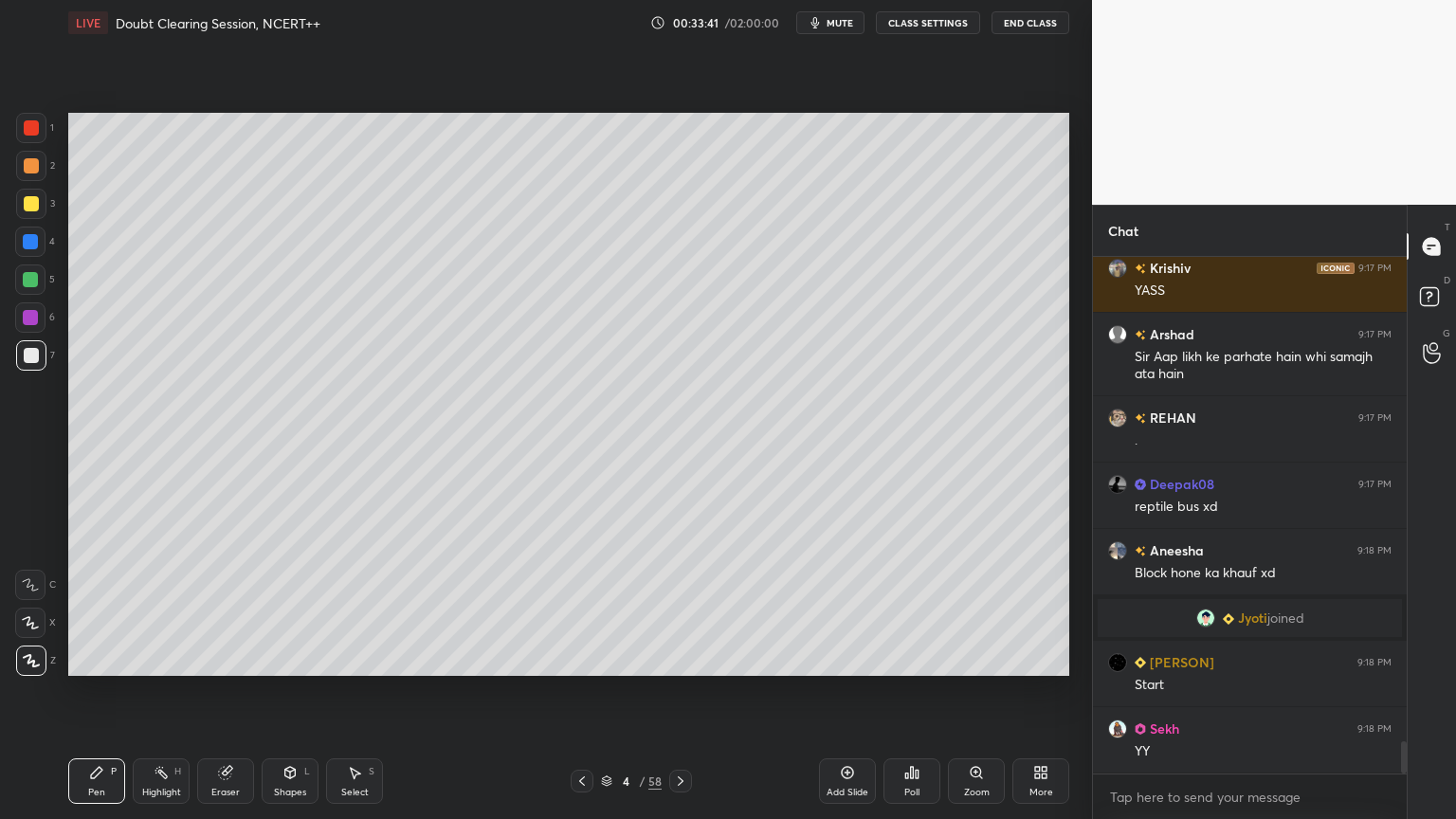 drag, startPoint x: 31, startPoint y: 669, endPoint x: 94, endPoint y: 686, distance: 65.25335 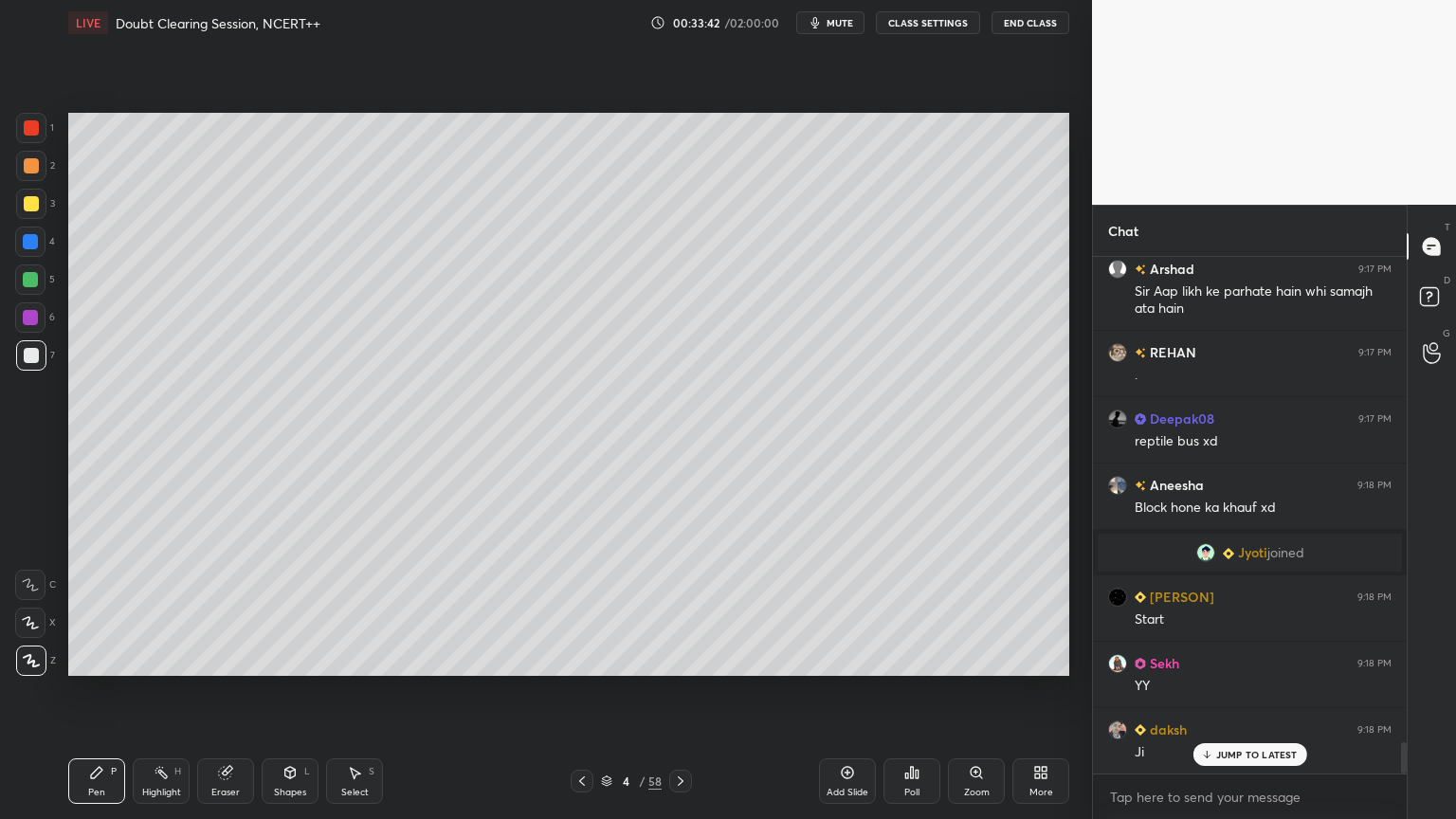 click on "Shapes L" at bounding box center (290, 781) 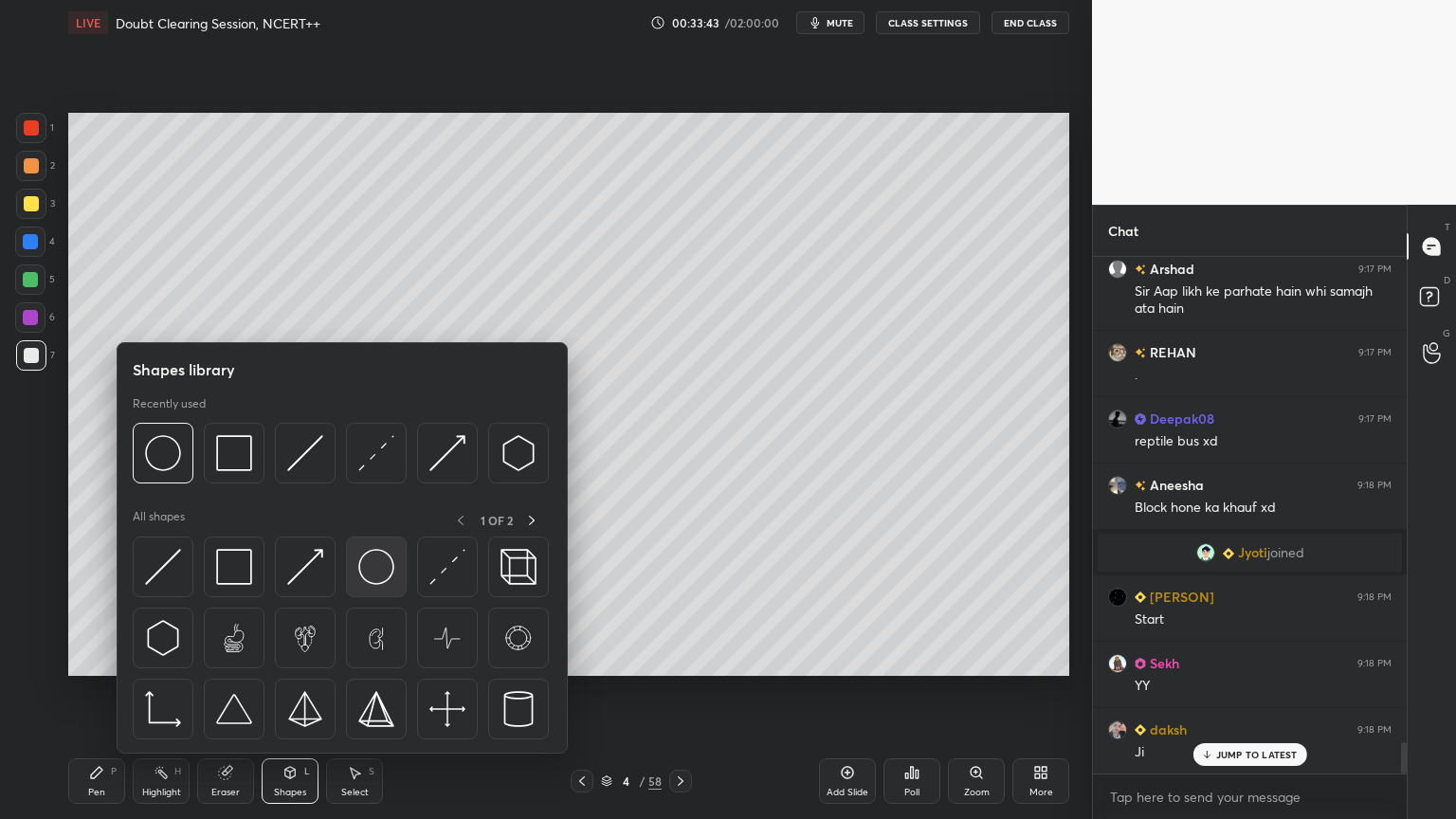 click at bounding box center [376, 567] 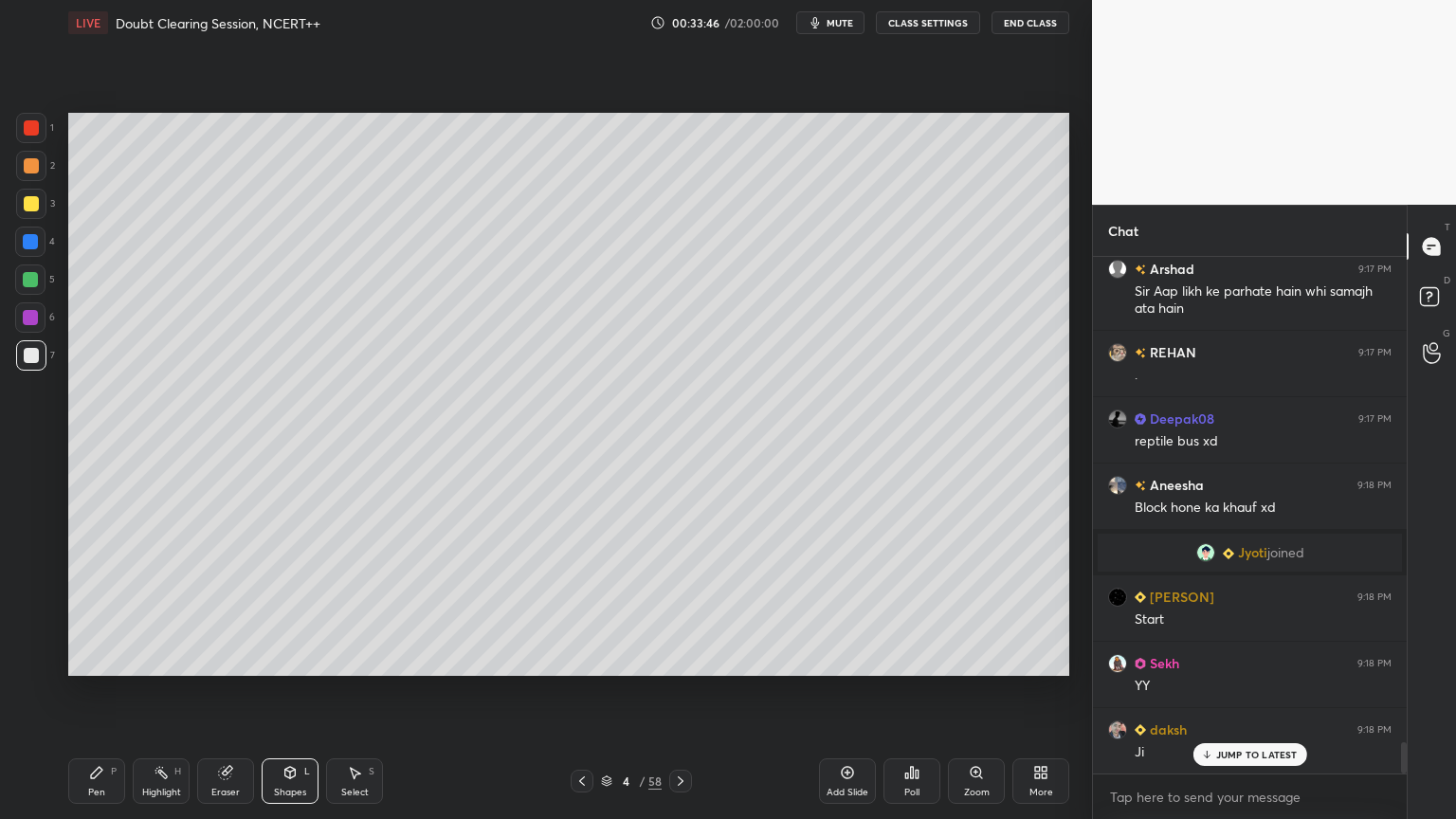 click on "Pen P" at bounding box center [97, 781] 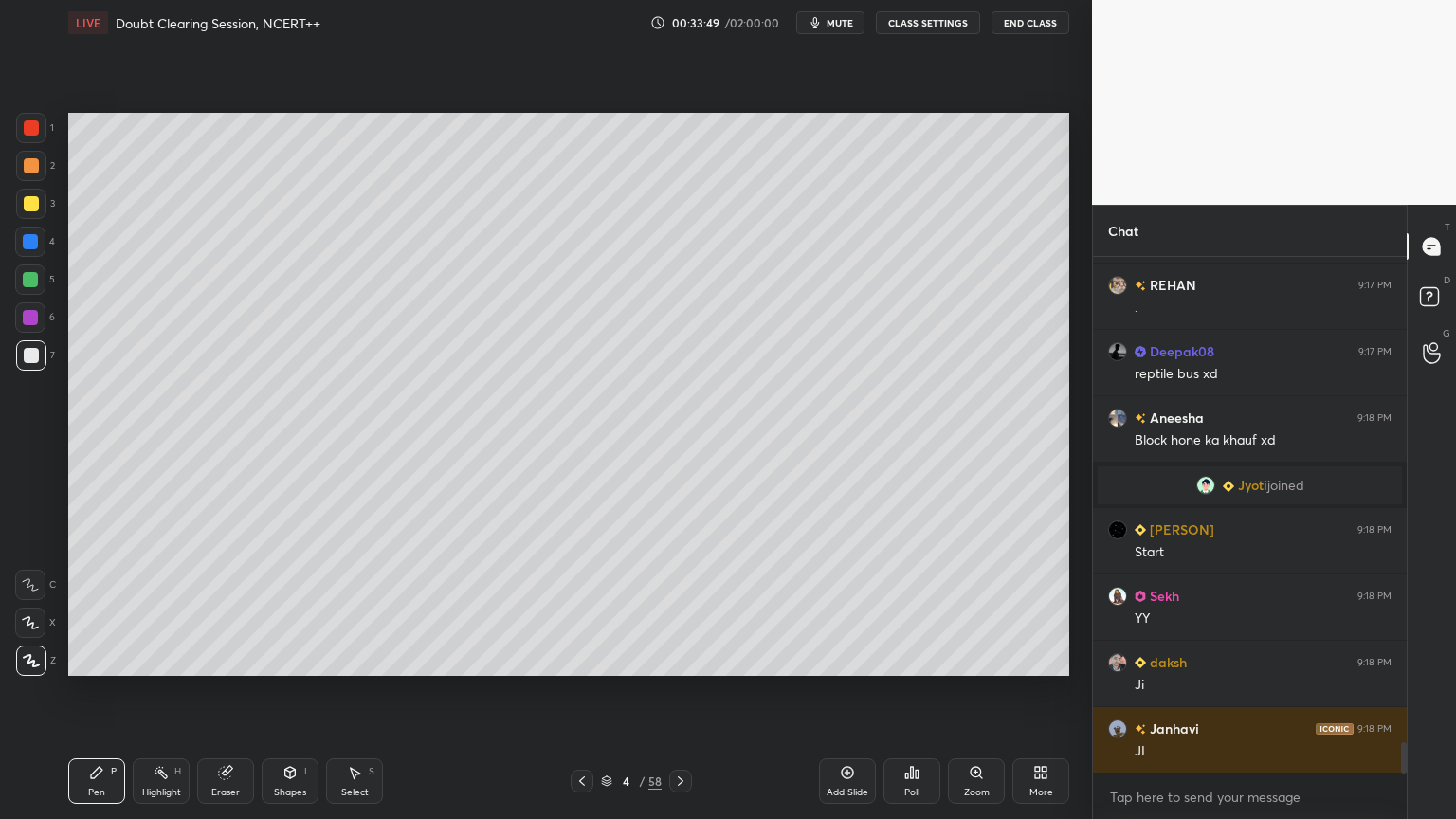 scroll, scrollTop: 8072, scrollLeft: 0, axis: vertical 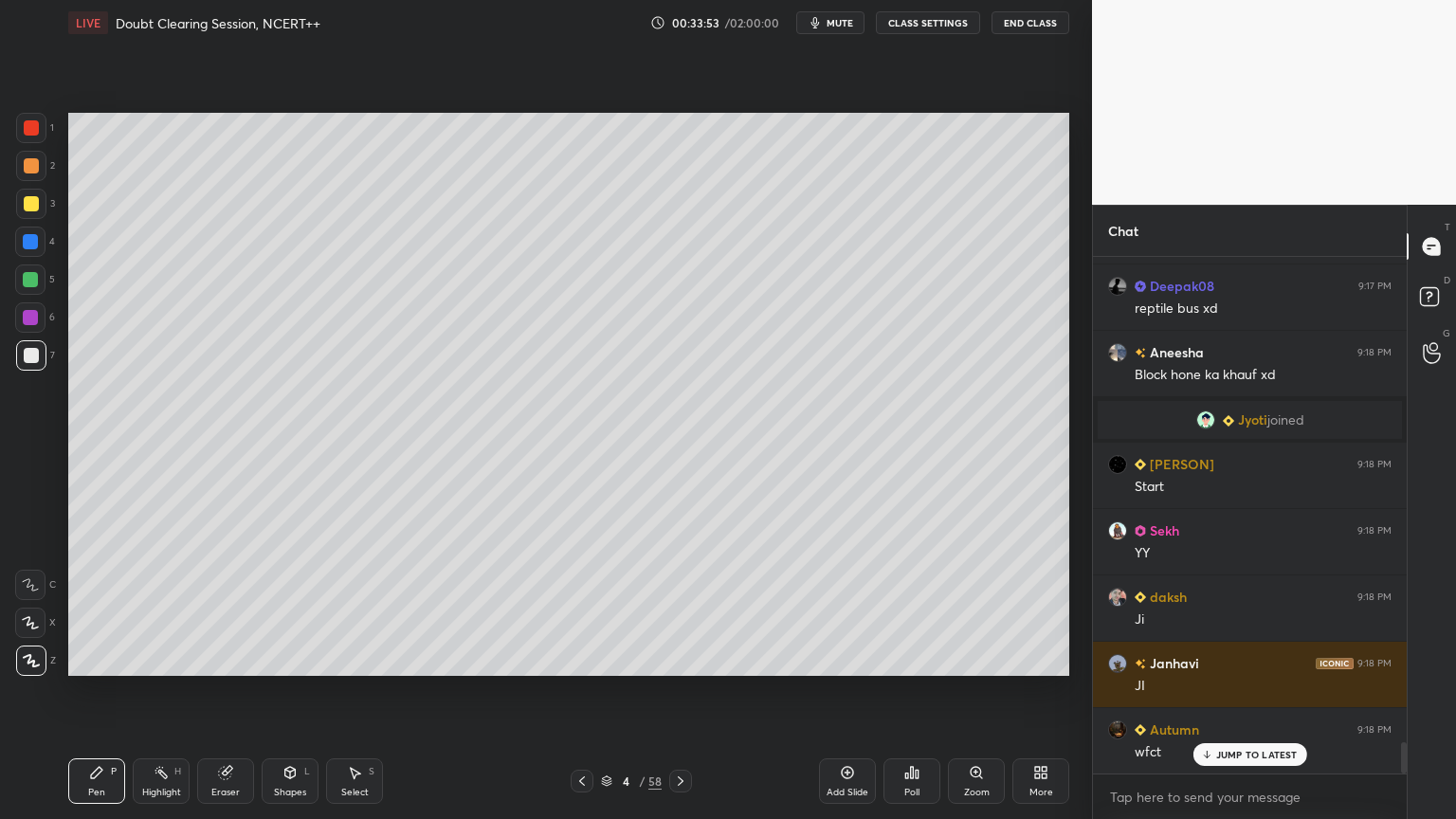 click at bounding box center [31, 204] 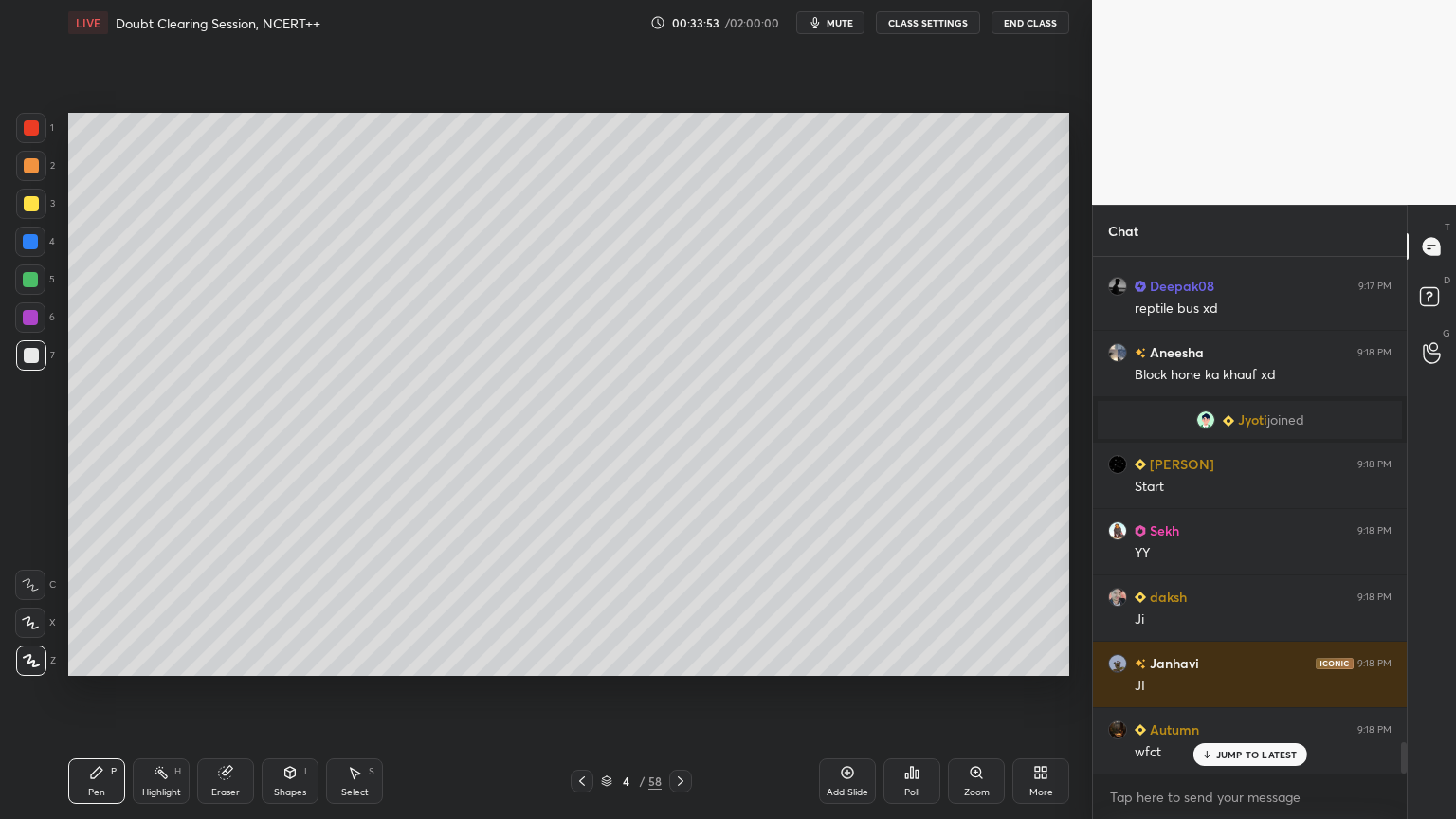 click at bounding box center [31, 204] 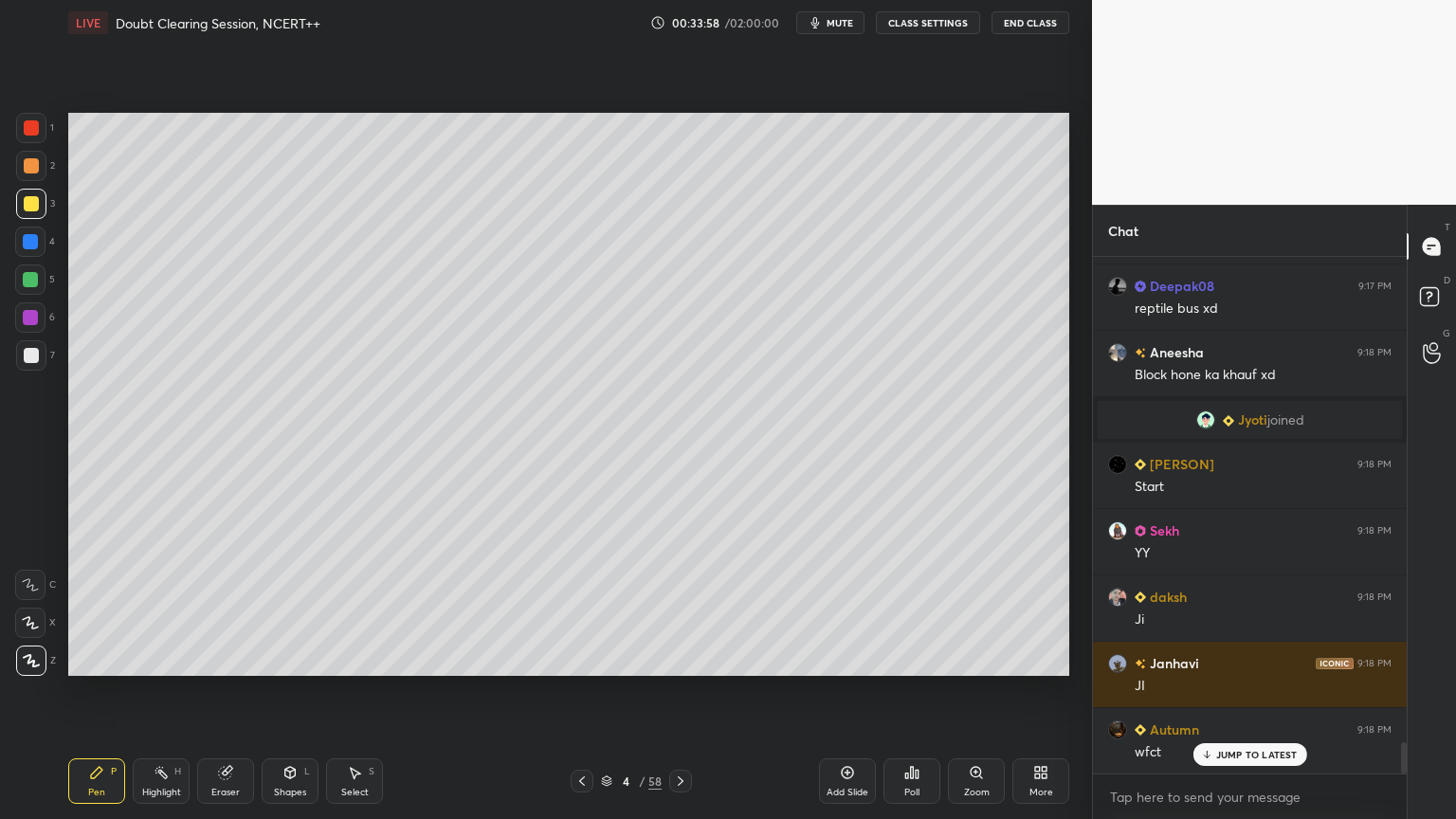 click at bounding box center (30, 242) 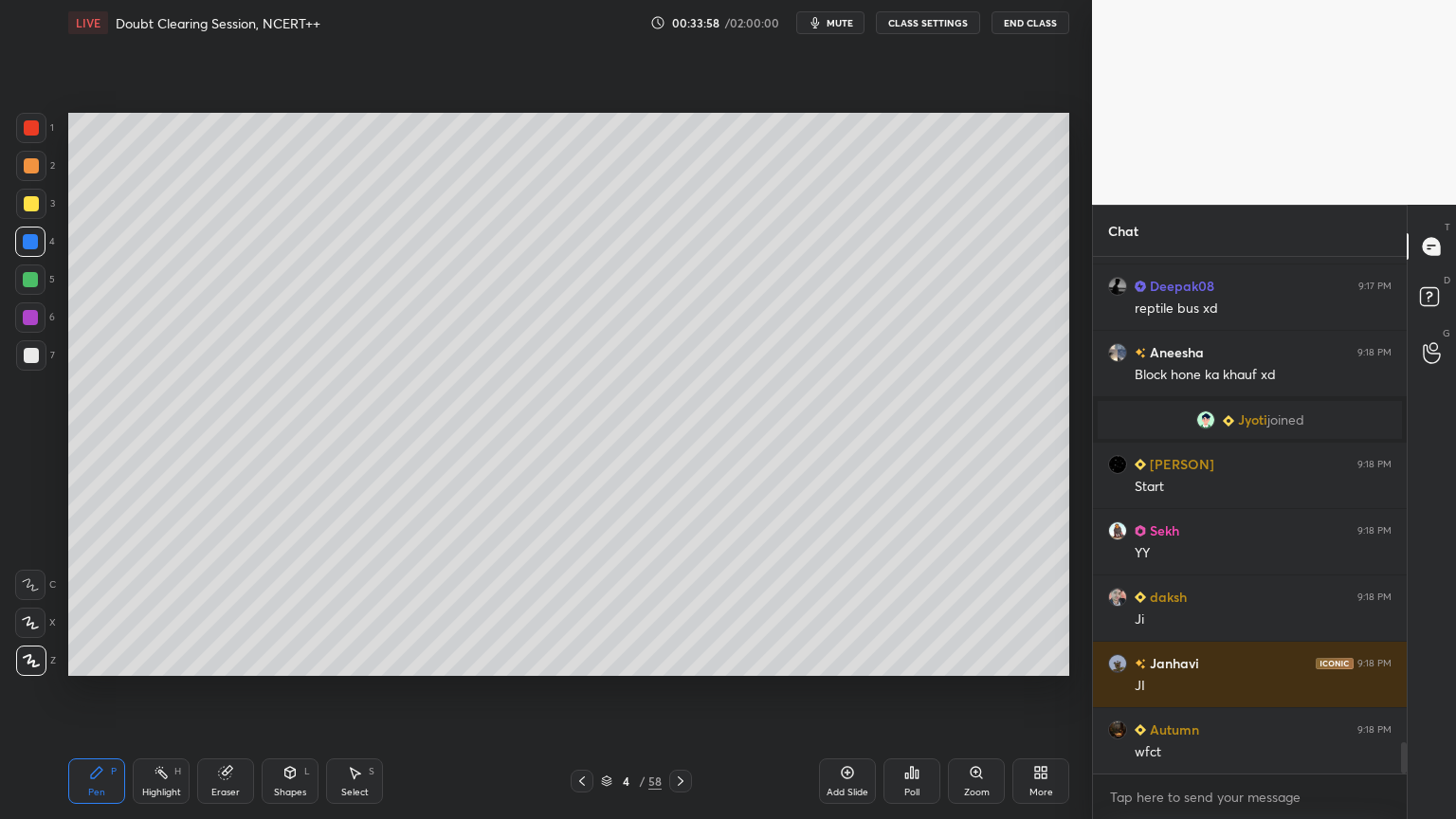 scroll, scrollTop: 8140, scrollLeft: 0, axis: vertical 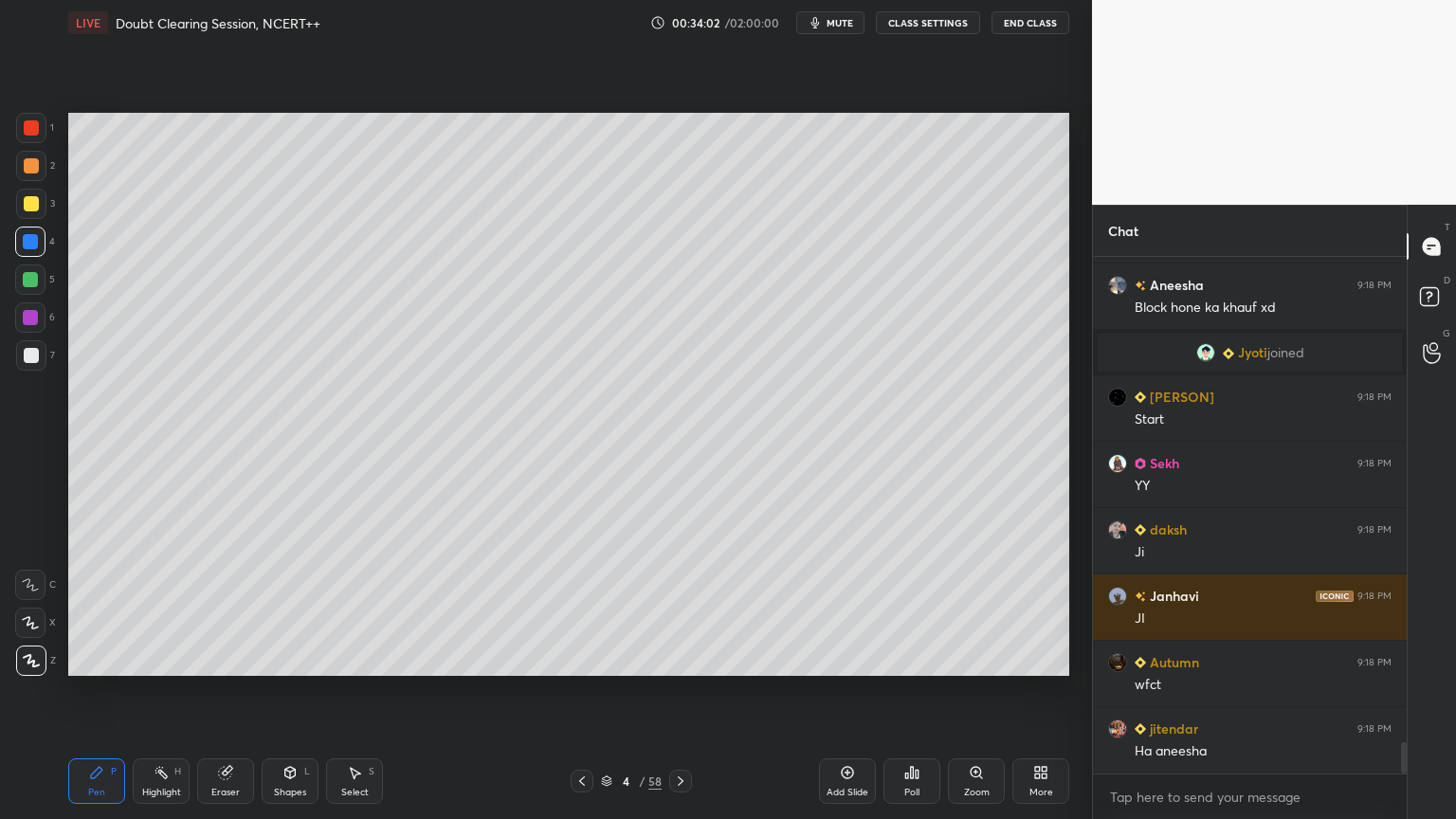 click at bounding box center (31, 355) 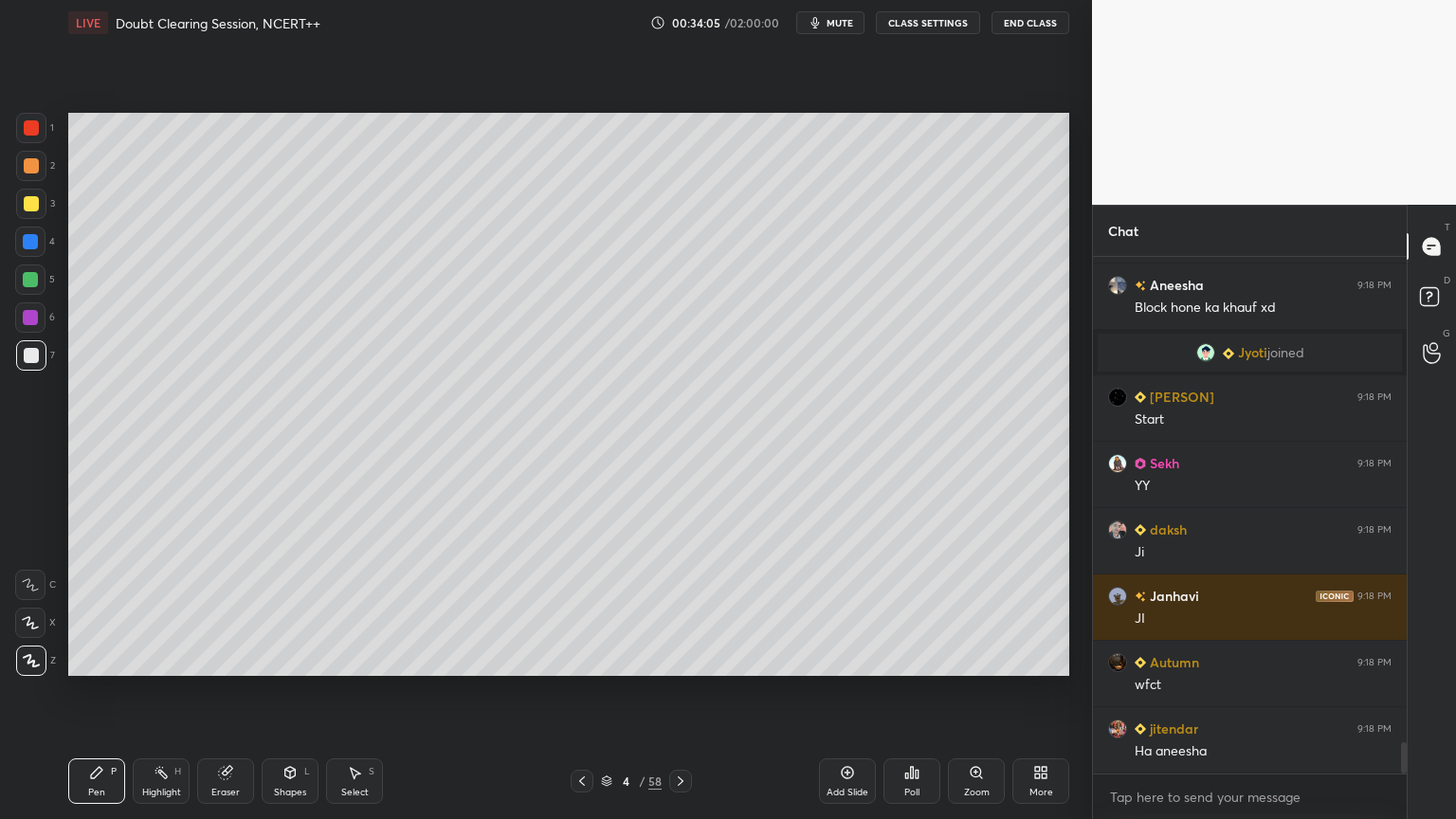 click at bounding box center [31, 204] 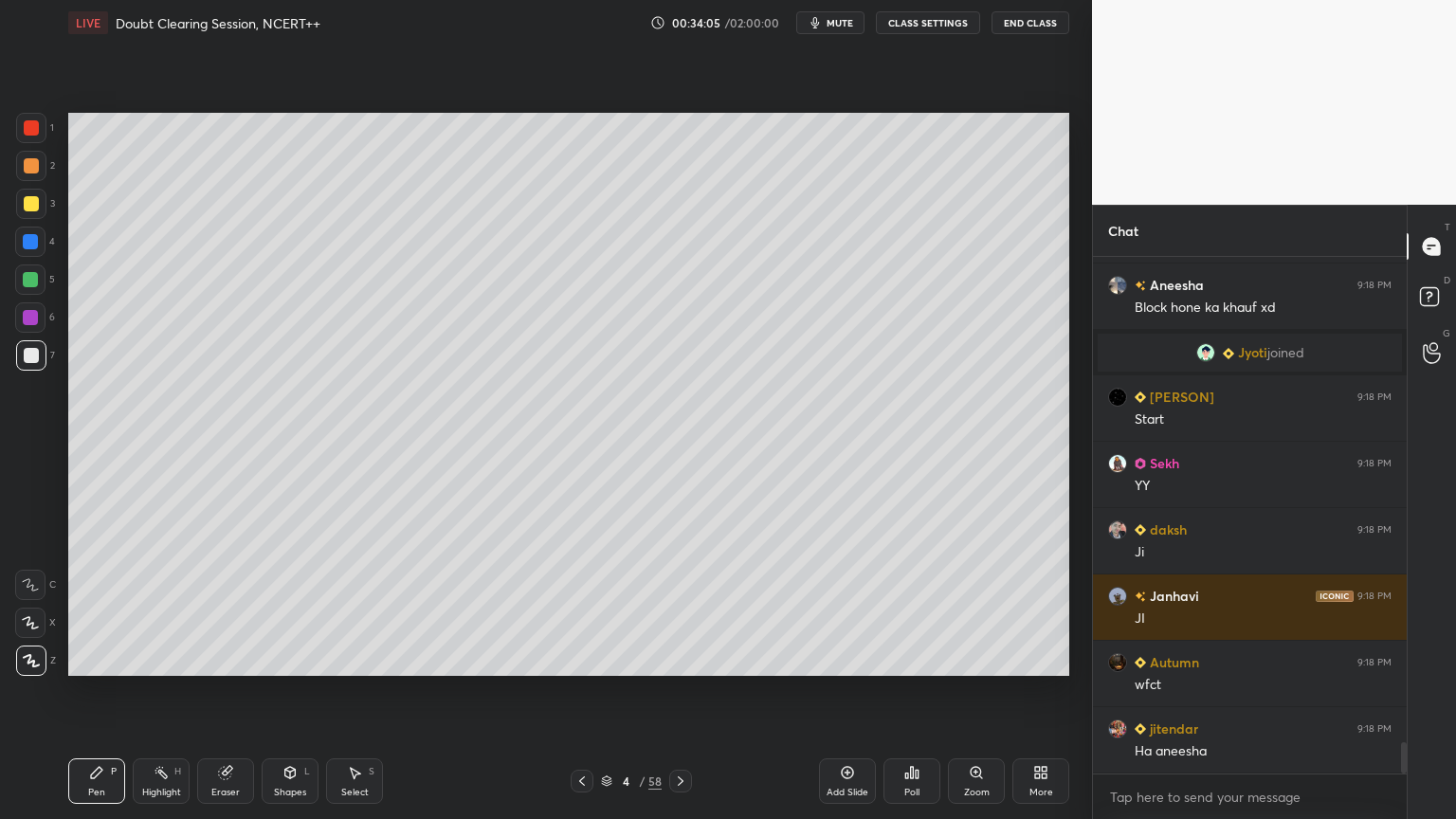 click at bounding box center [31, 204] 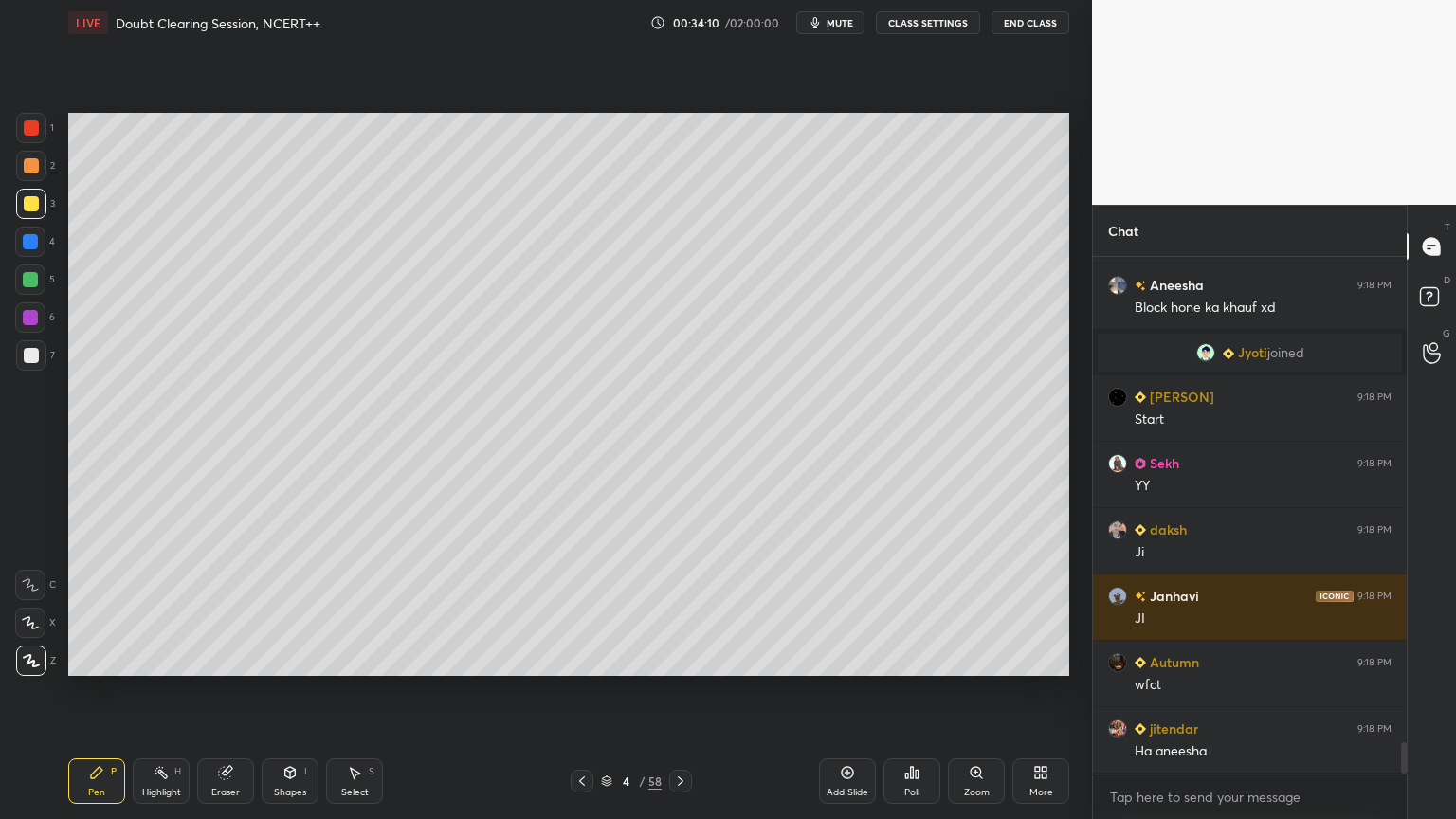 click at bounding box center [30, 280] 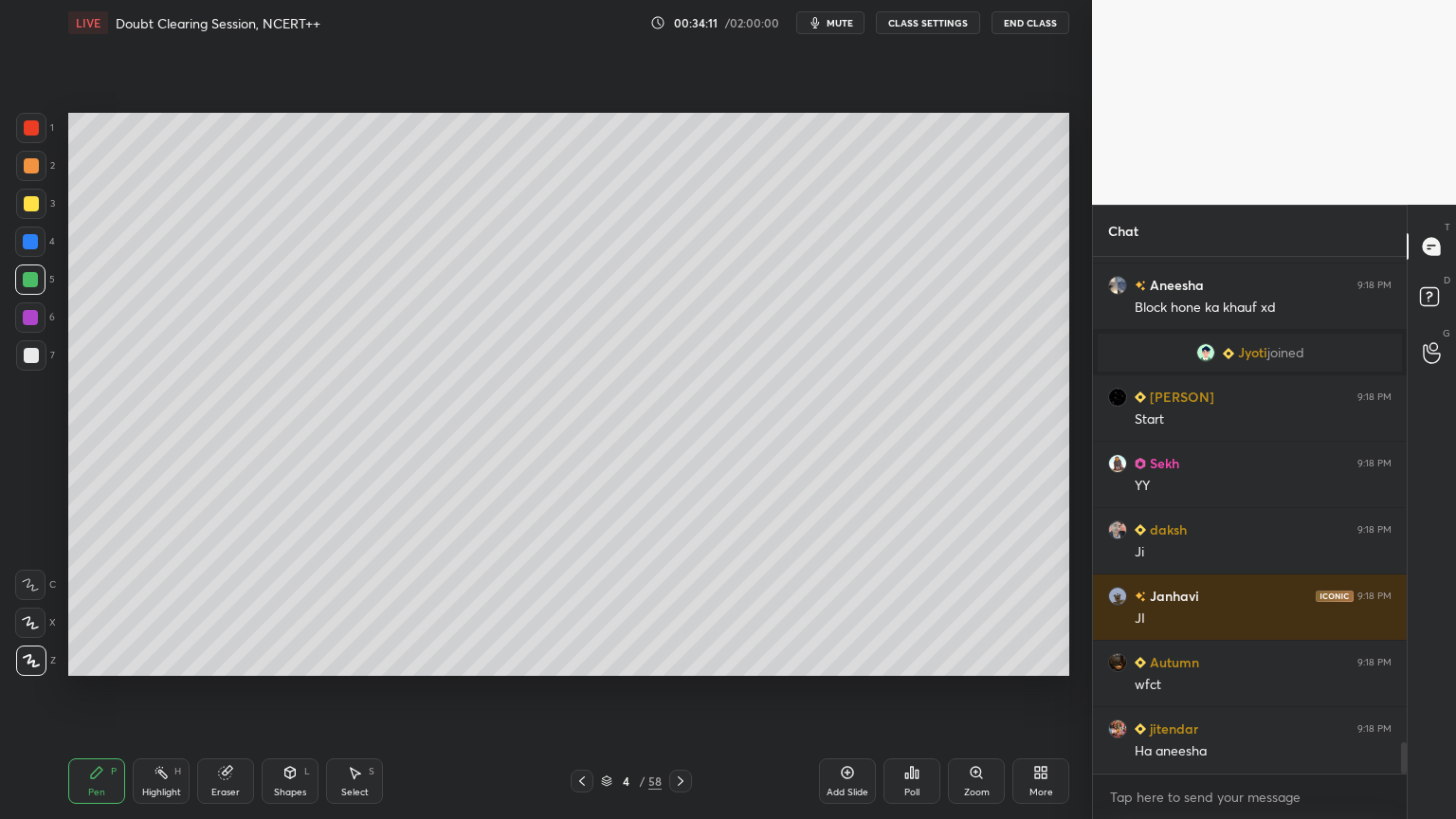 click on "1 2 3 4 5 6 7 C X Z C X Z E E Erase all   H H" at bounding box center [30, 394] 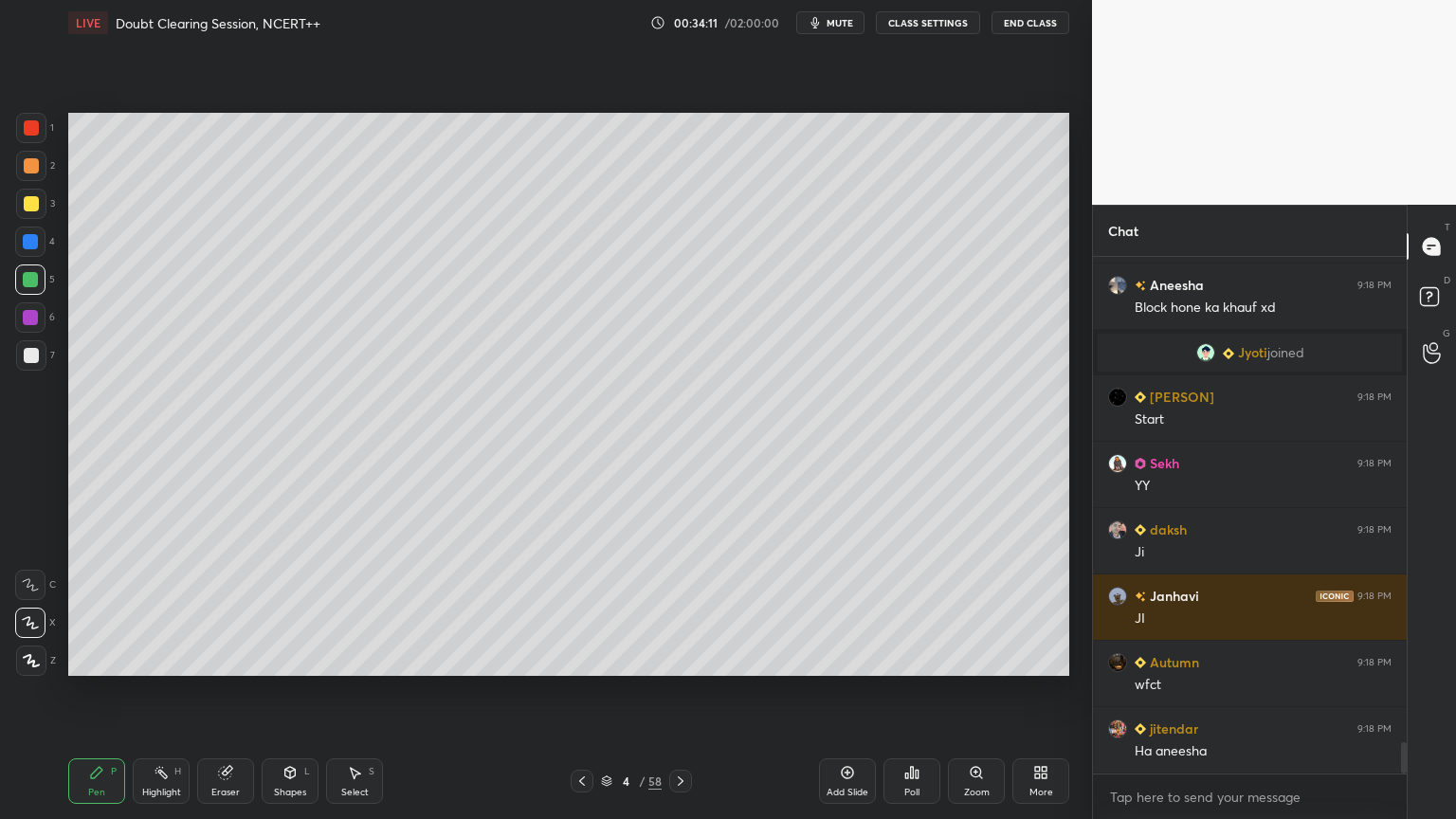 click 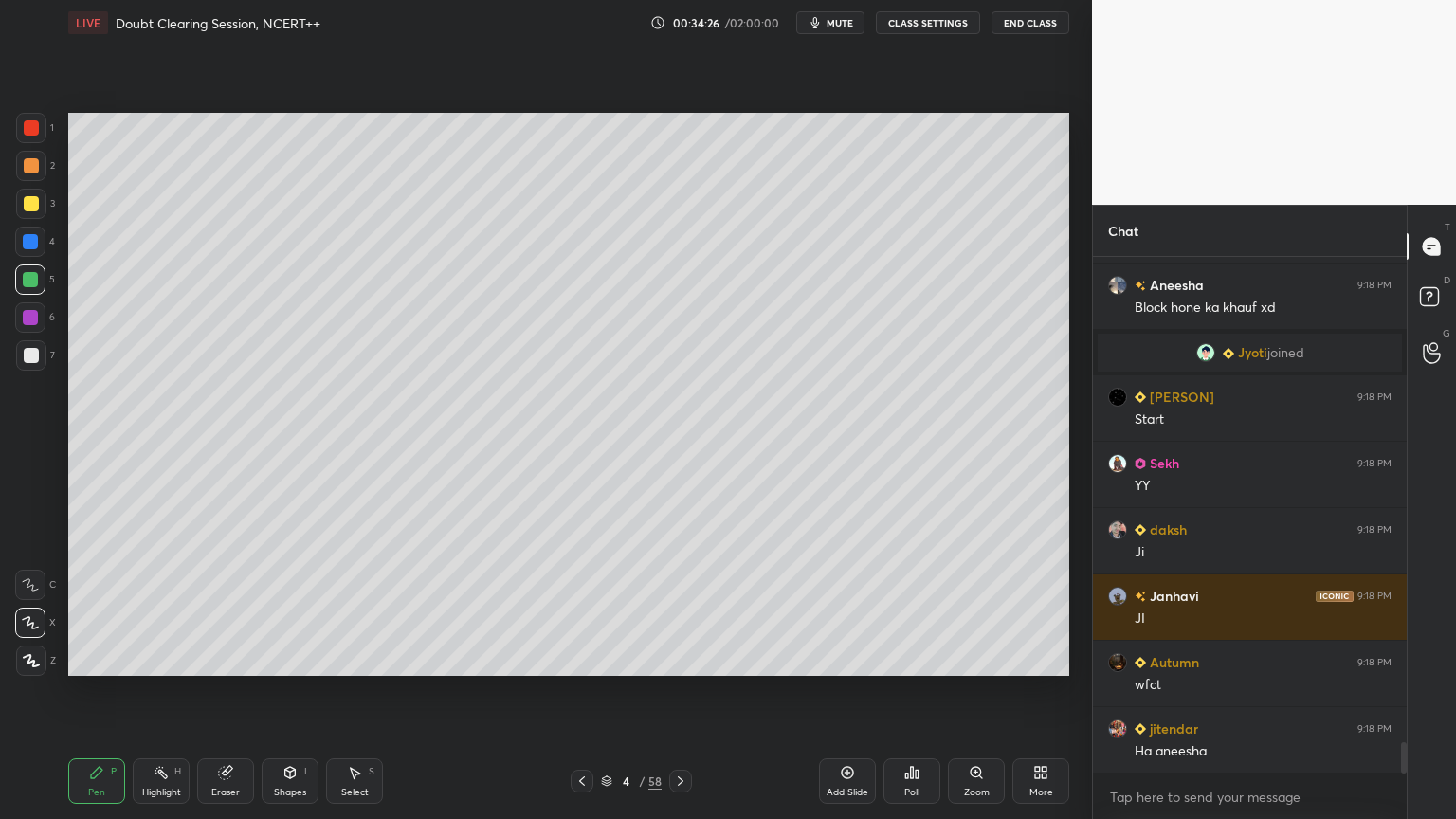 click at bounding box center (30, 318) 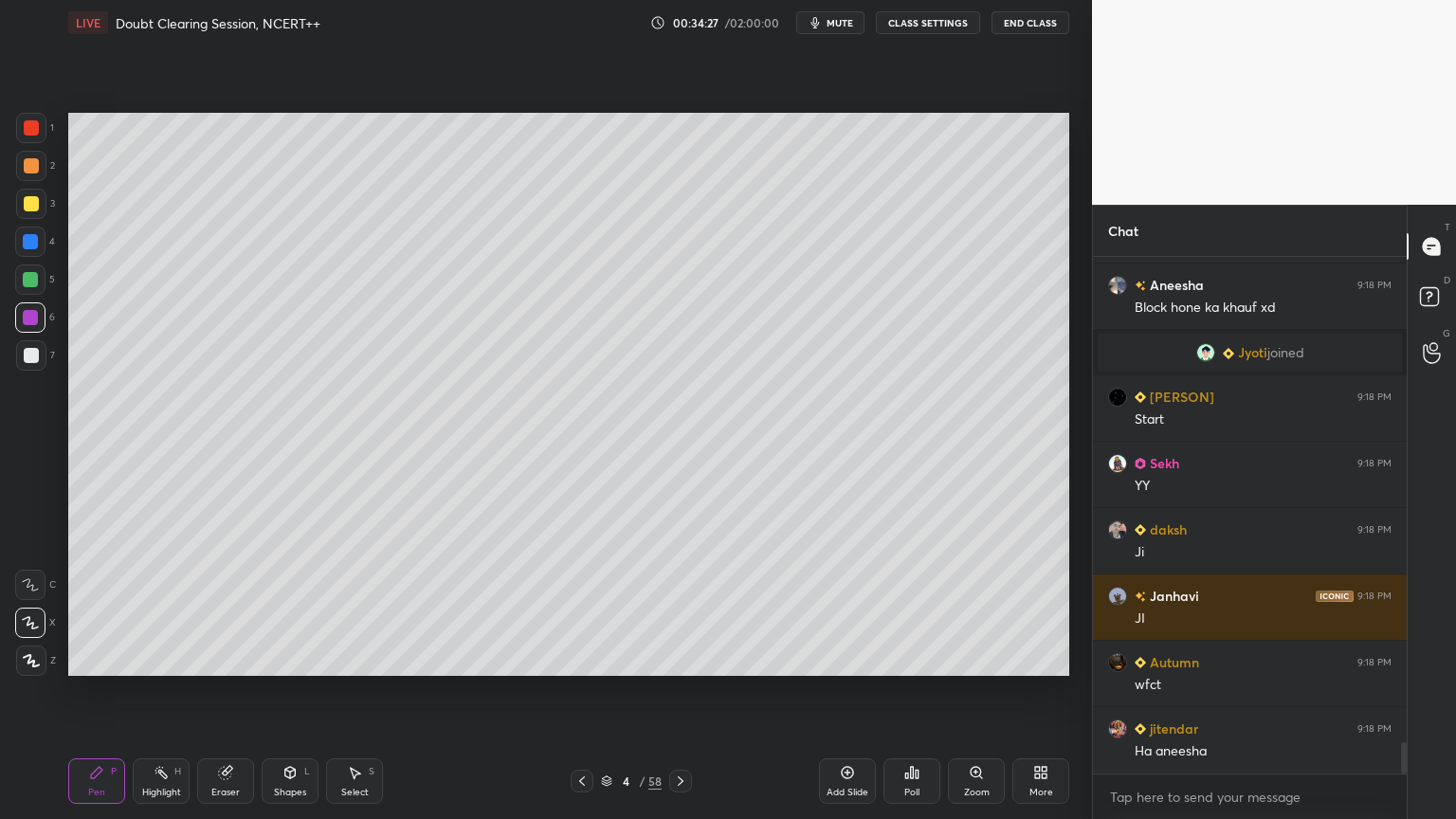 click 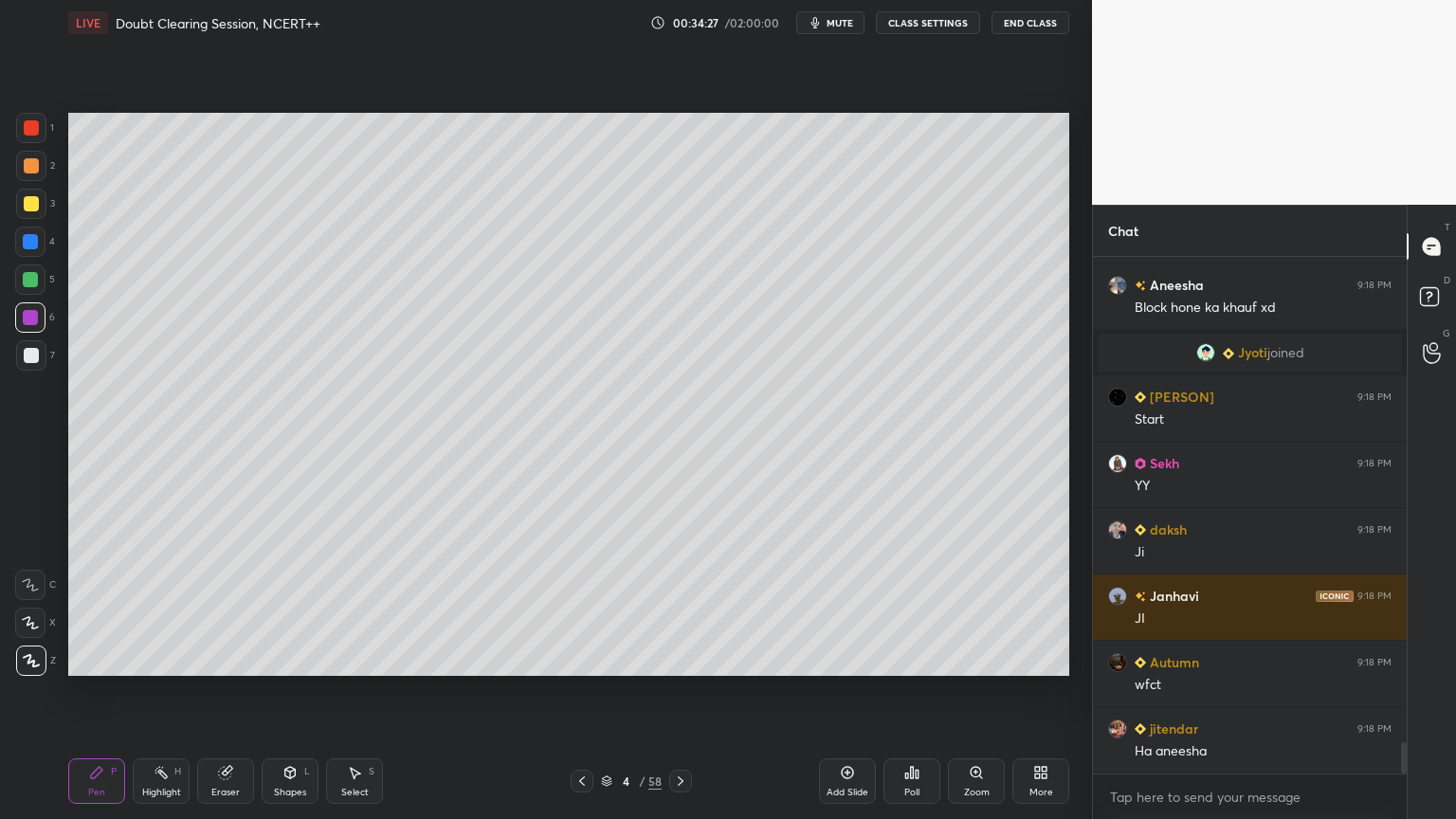 drag, startPoint x: 36, startPoint y: 665, endPoint x: 91, endPoint y: 691, distance: 60.83584 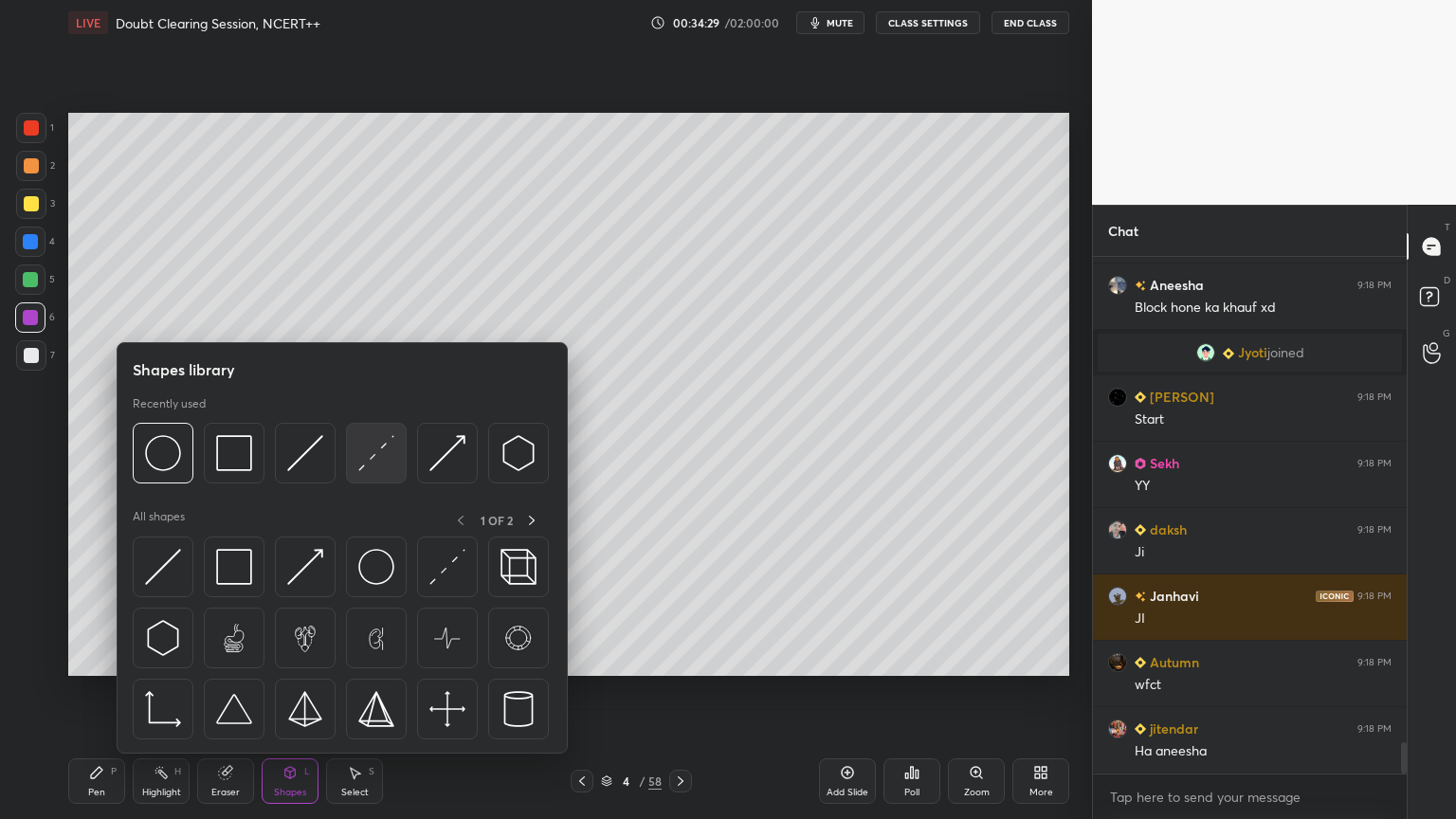 click at bounding box center (376, 453) 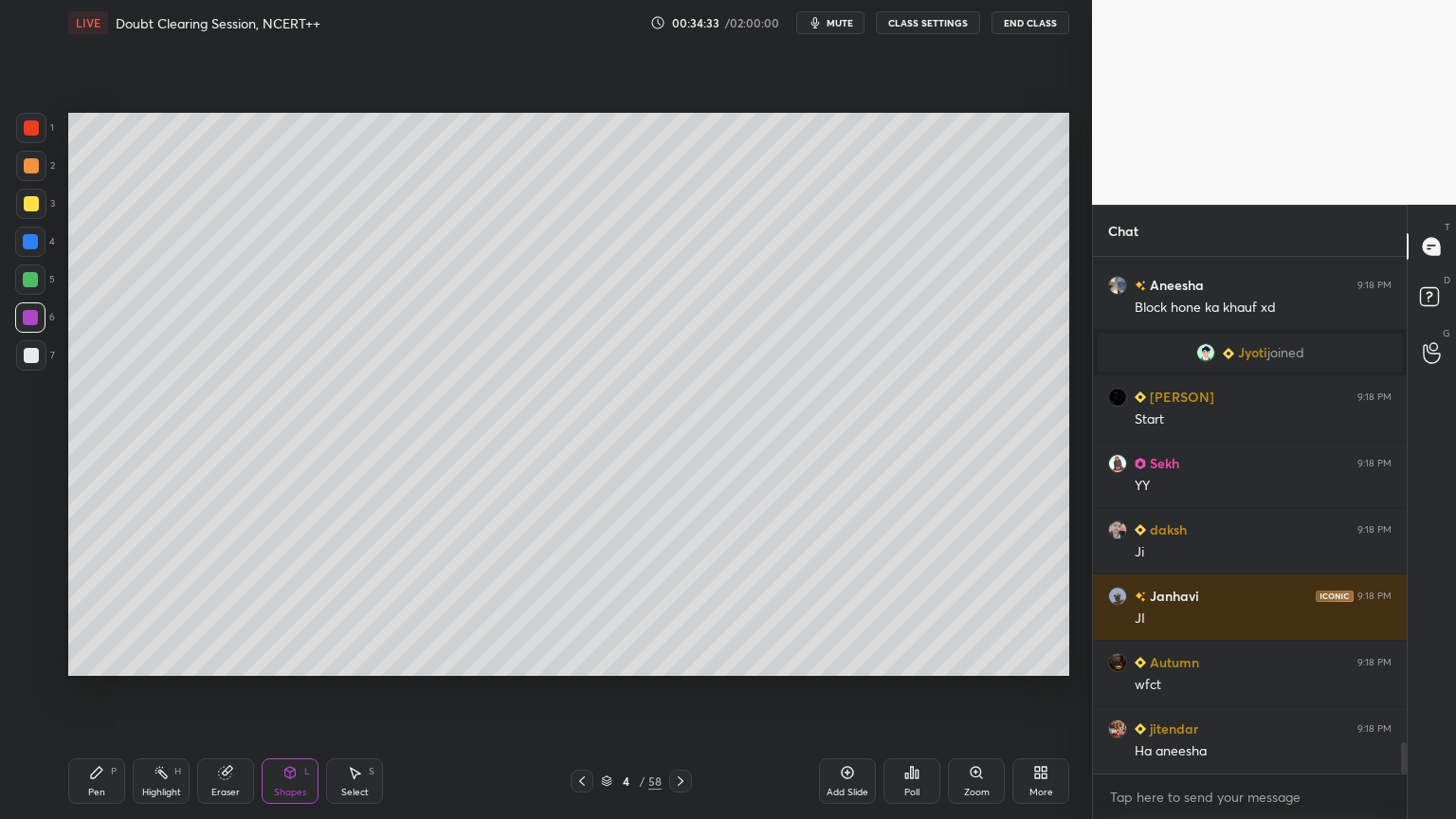 click 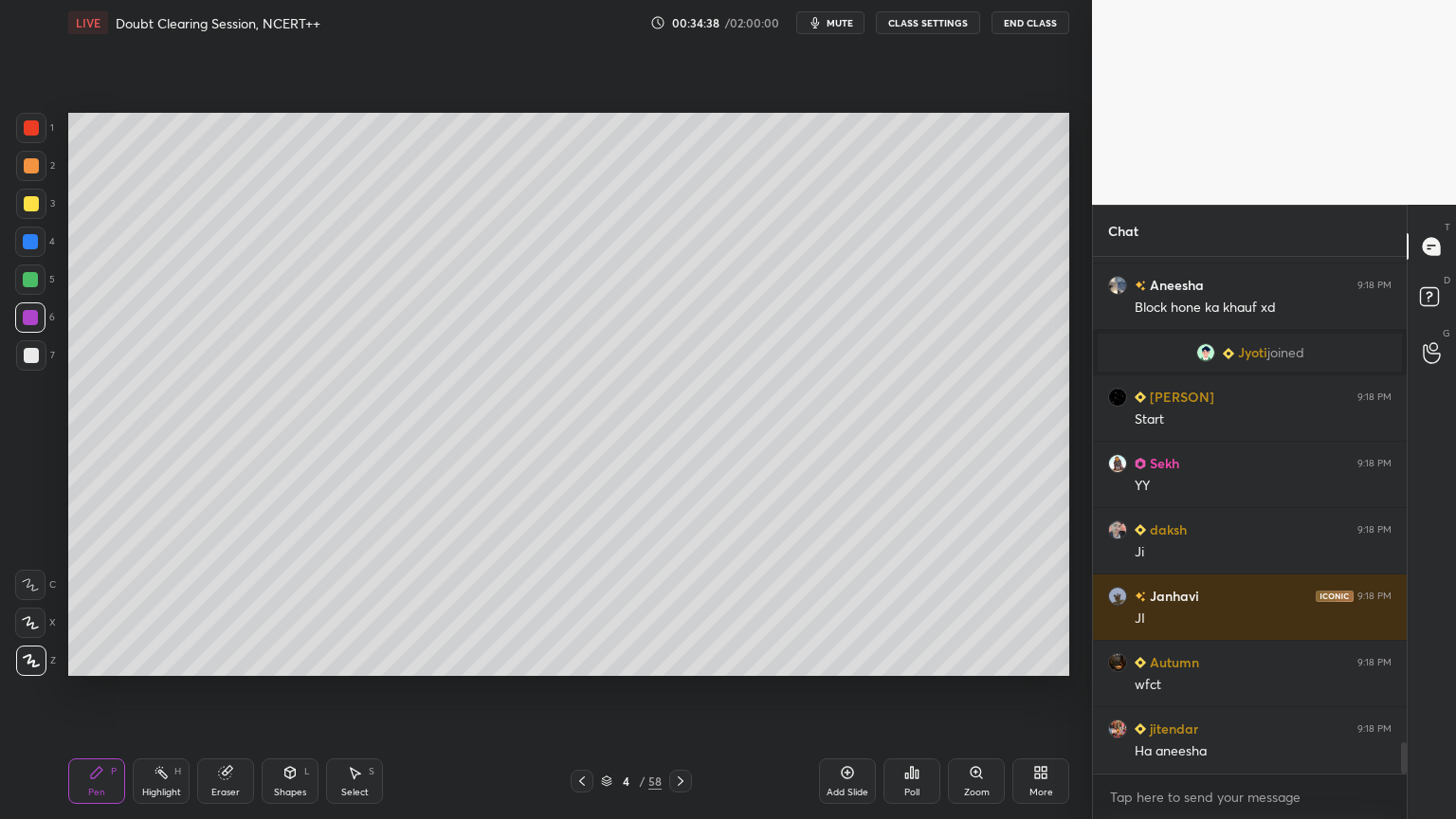 click on "Eraser" at bounding box center [226, 781] 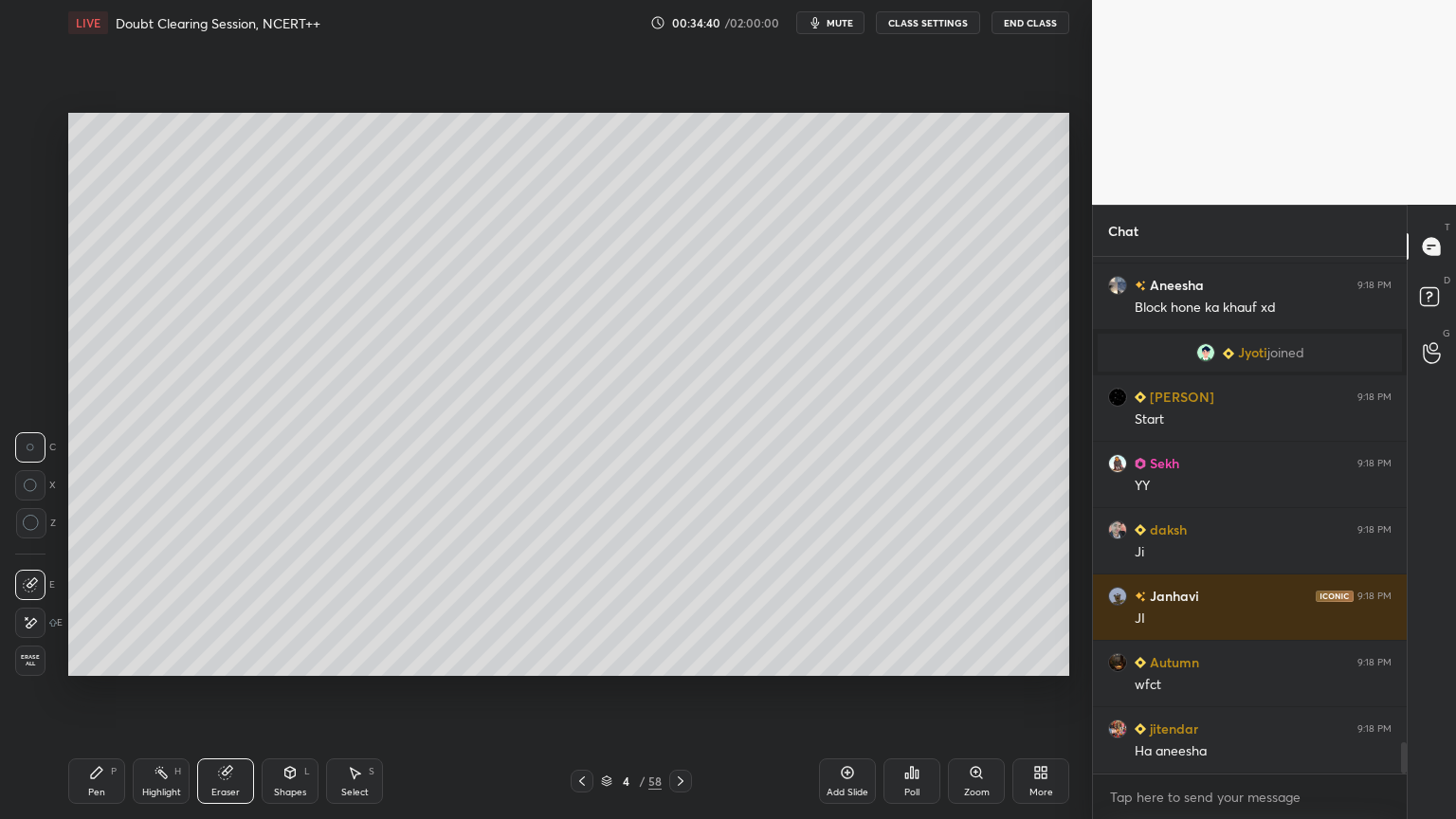 click on "Pen P" at bounding box center [97, 781] 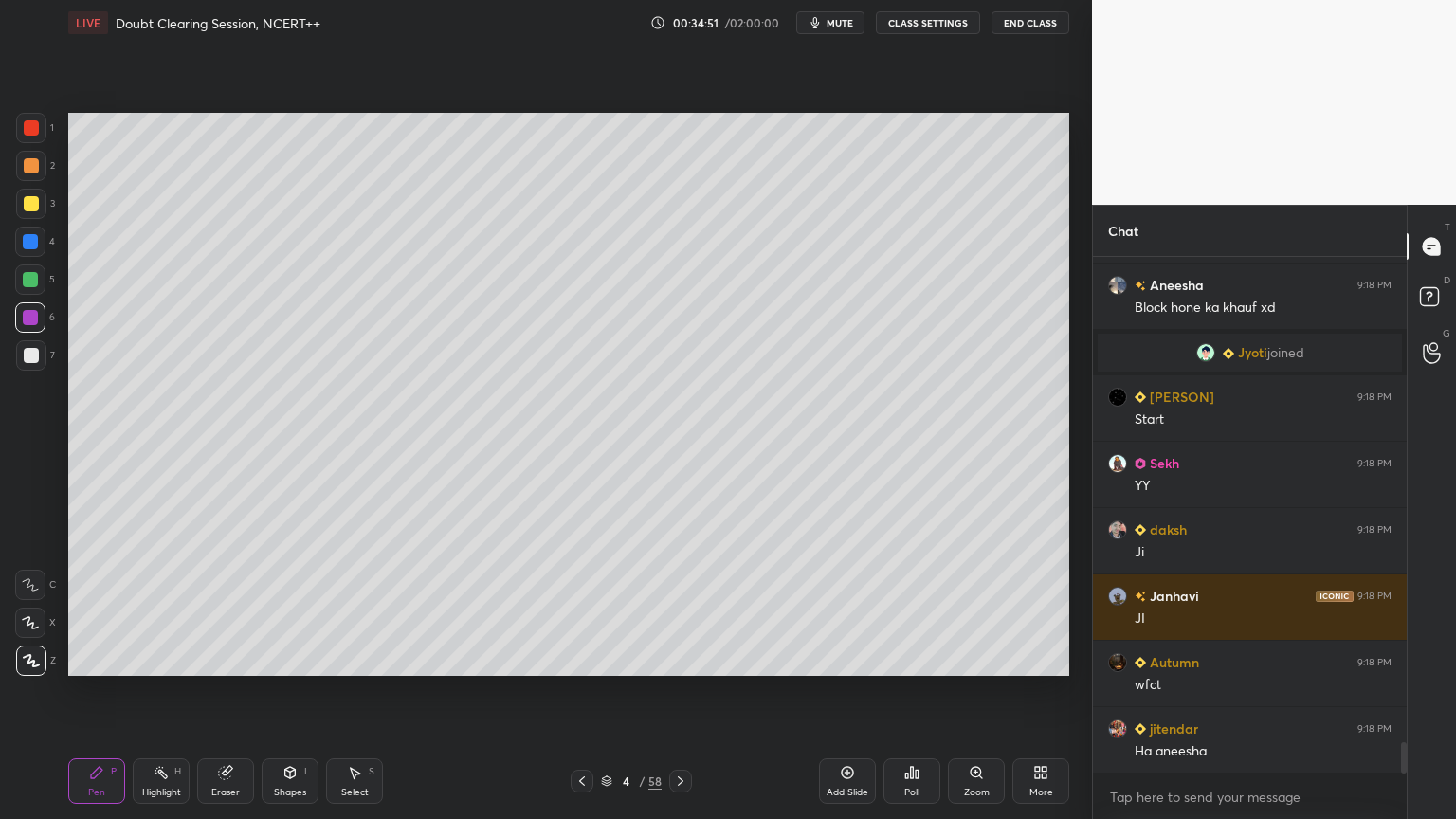 drag, startPoint x: 23, startPoint y: 357, endPoint x: 30, endPoint y: 349, distance: 10.6301458 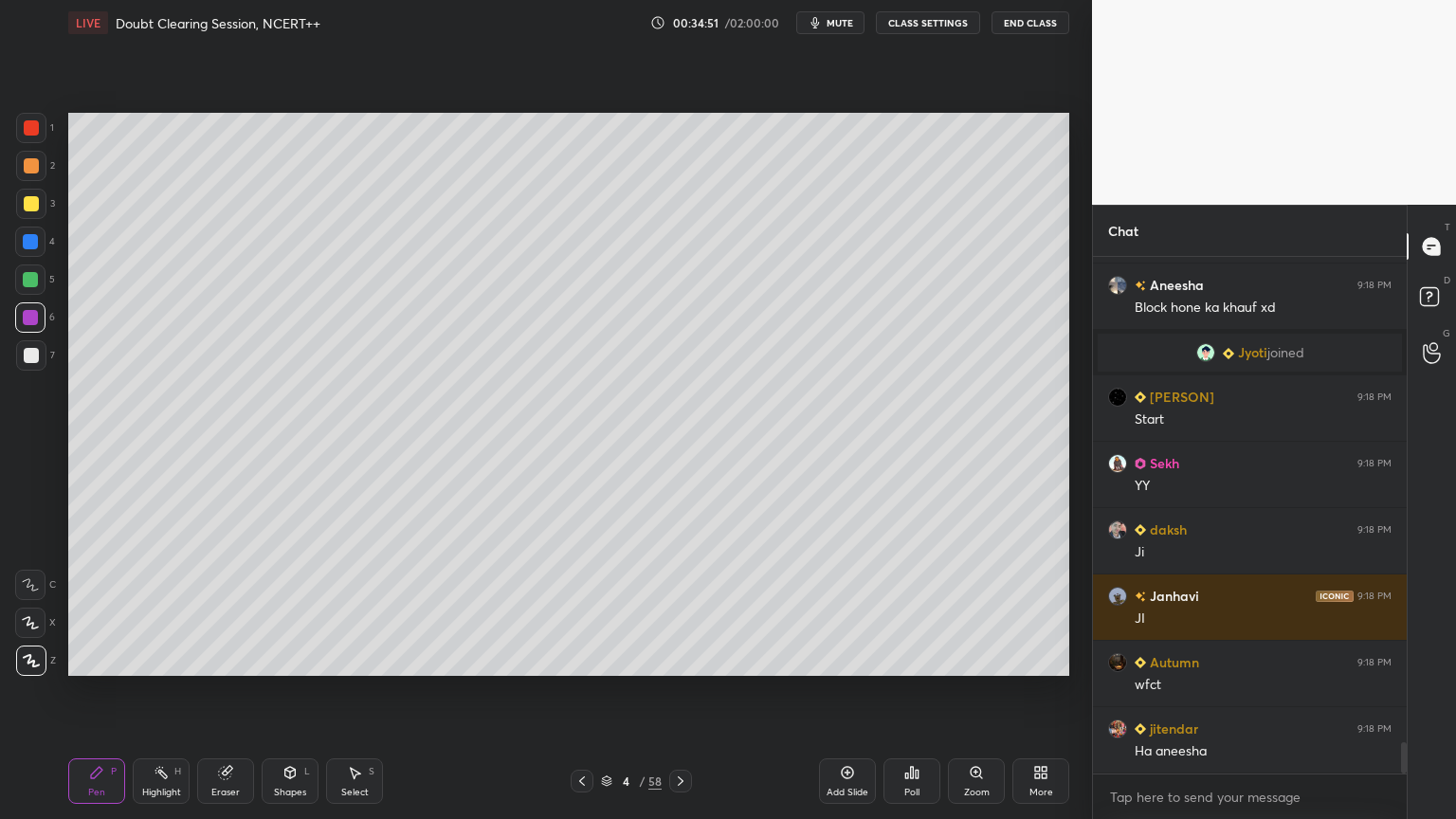 click at bounding box center [31, 355] 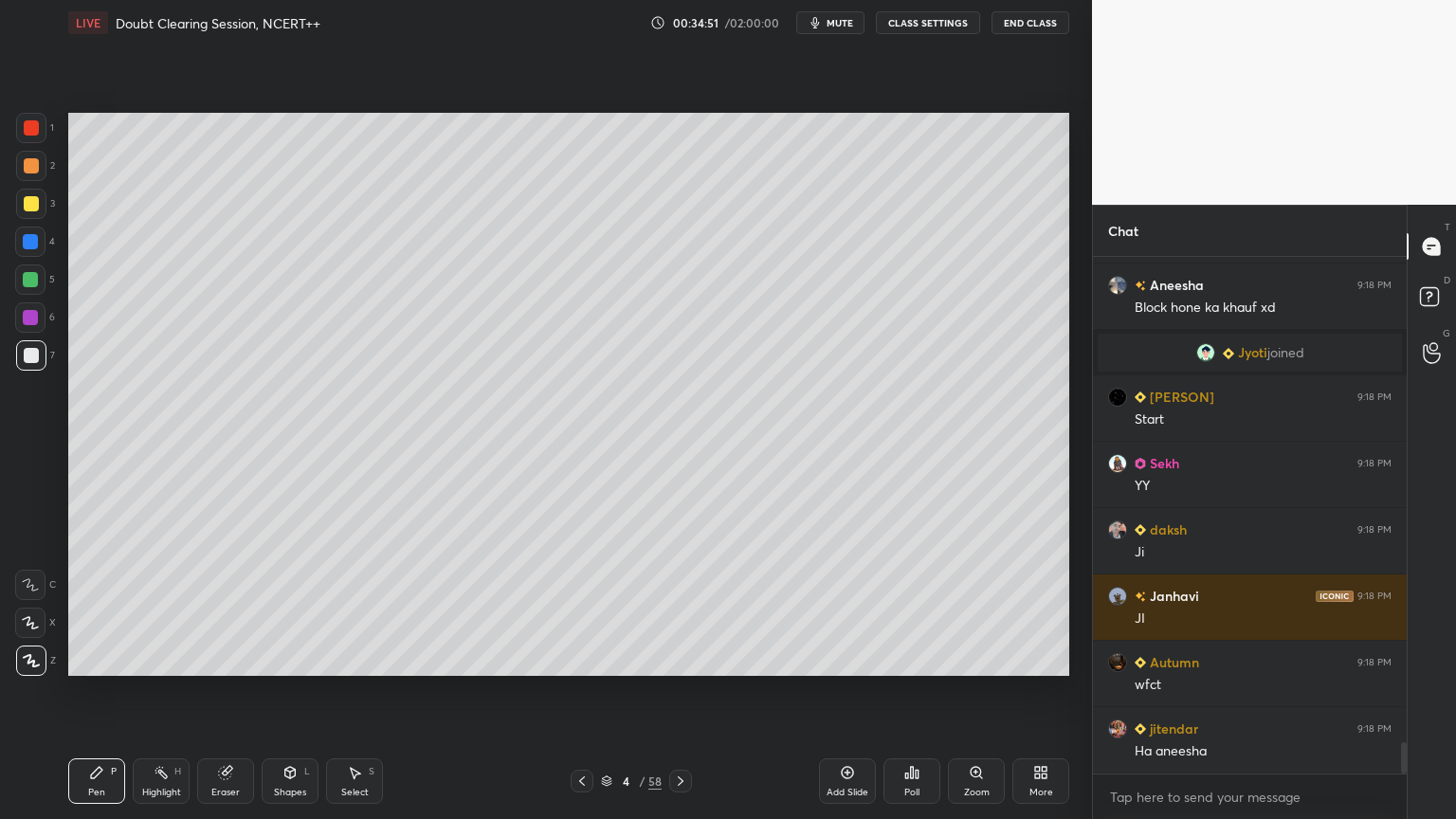 click at bounding box center [31, 355] 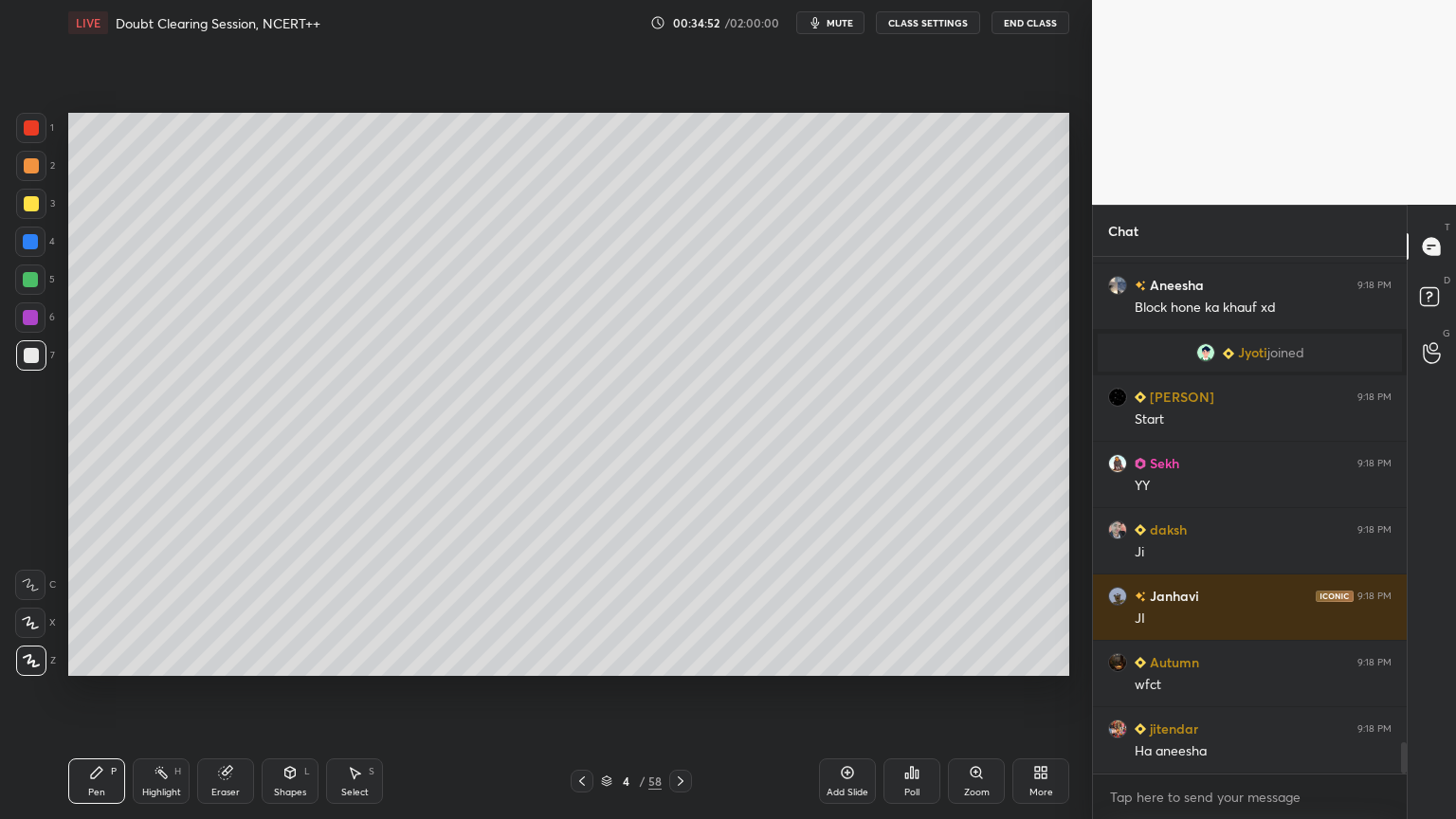 scroll, scrollTop: 8205, scrollLeft: 0, axis: vertical 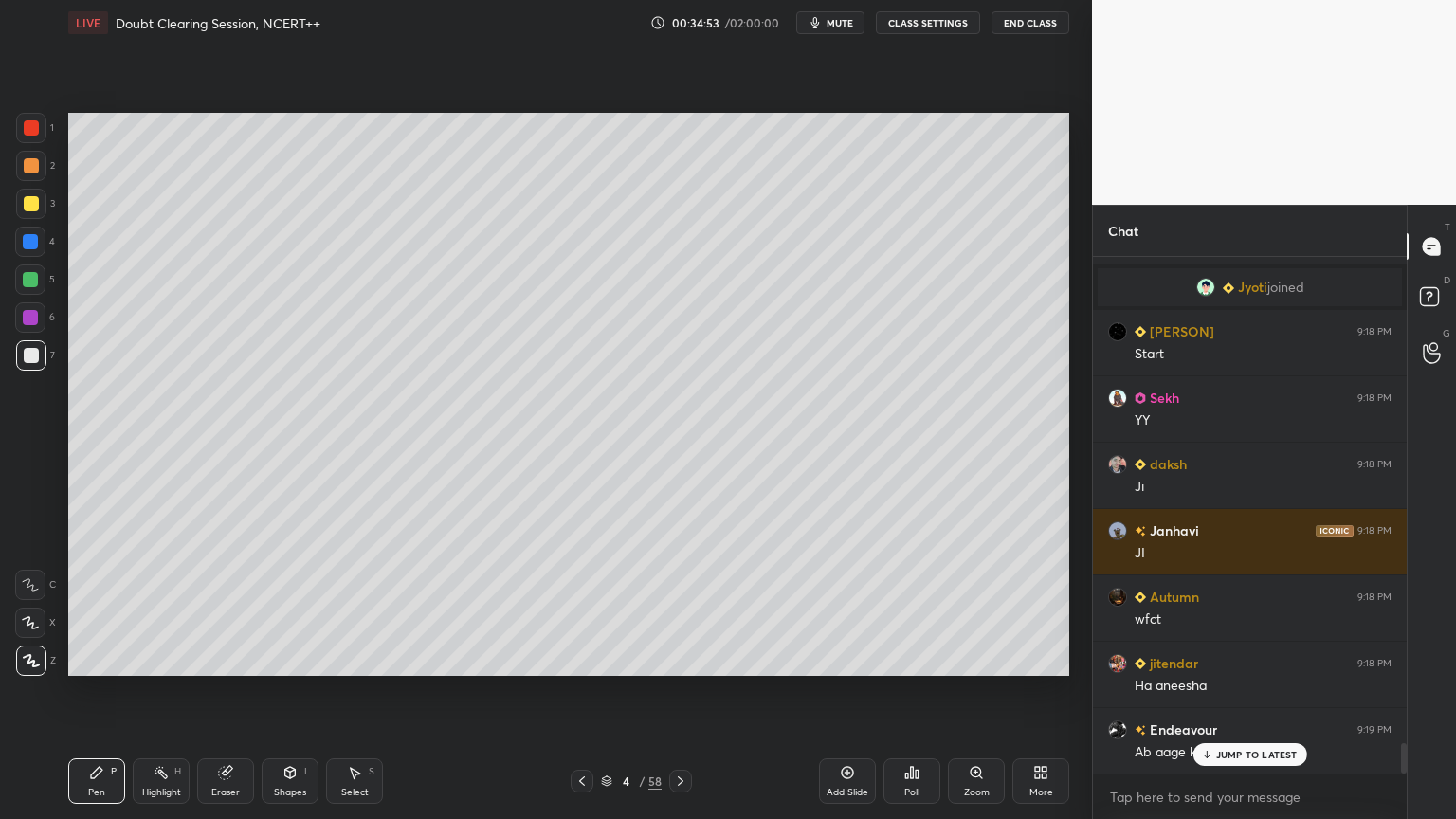click 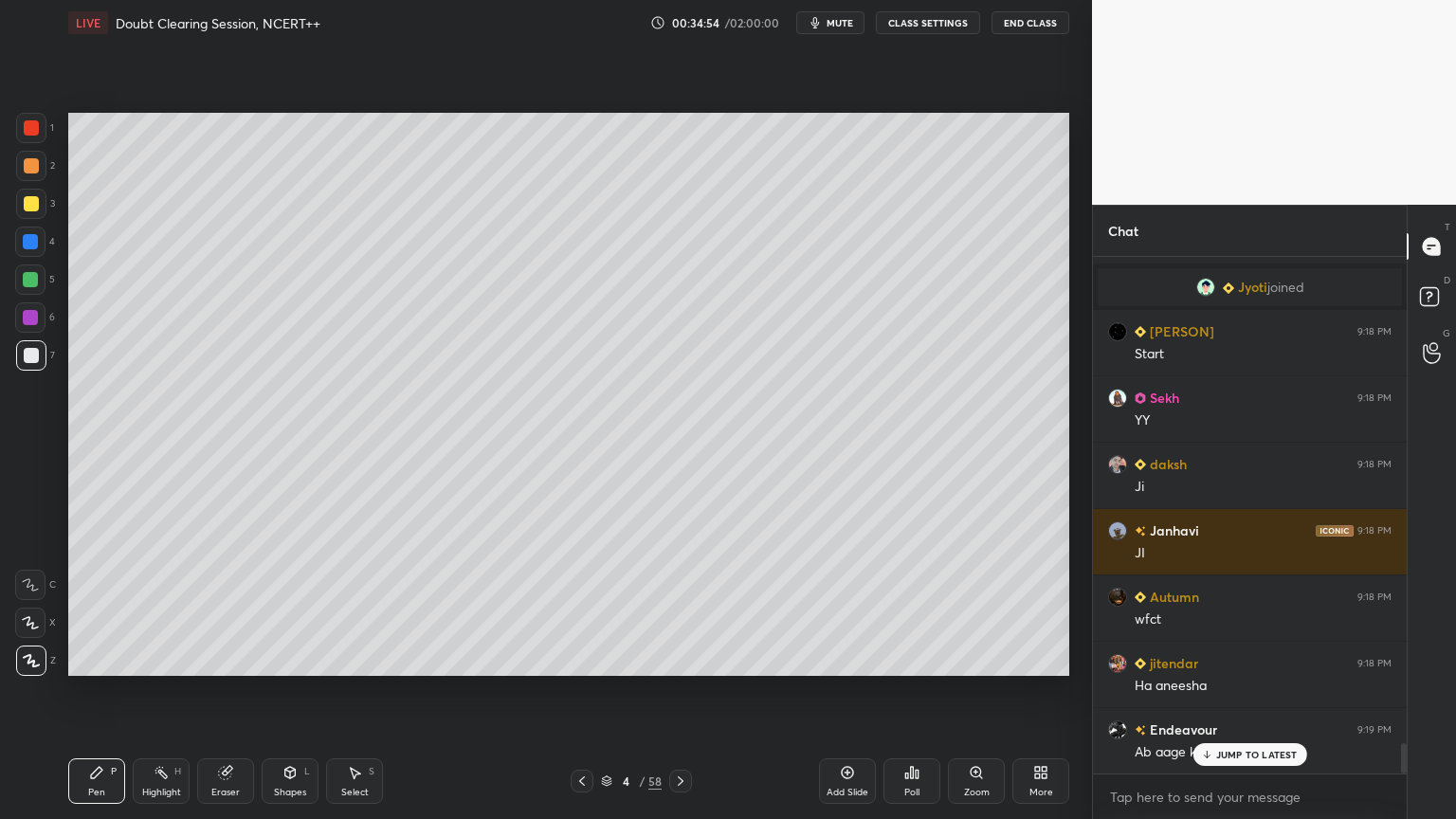 click on "Shapes L" at bounding box center (290, 781) 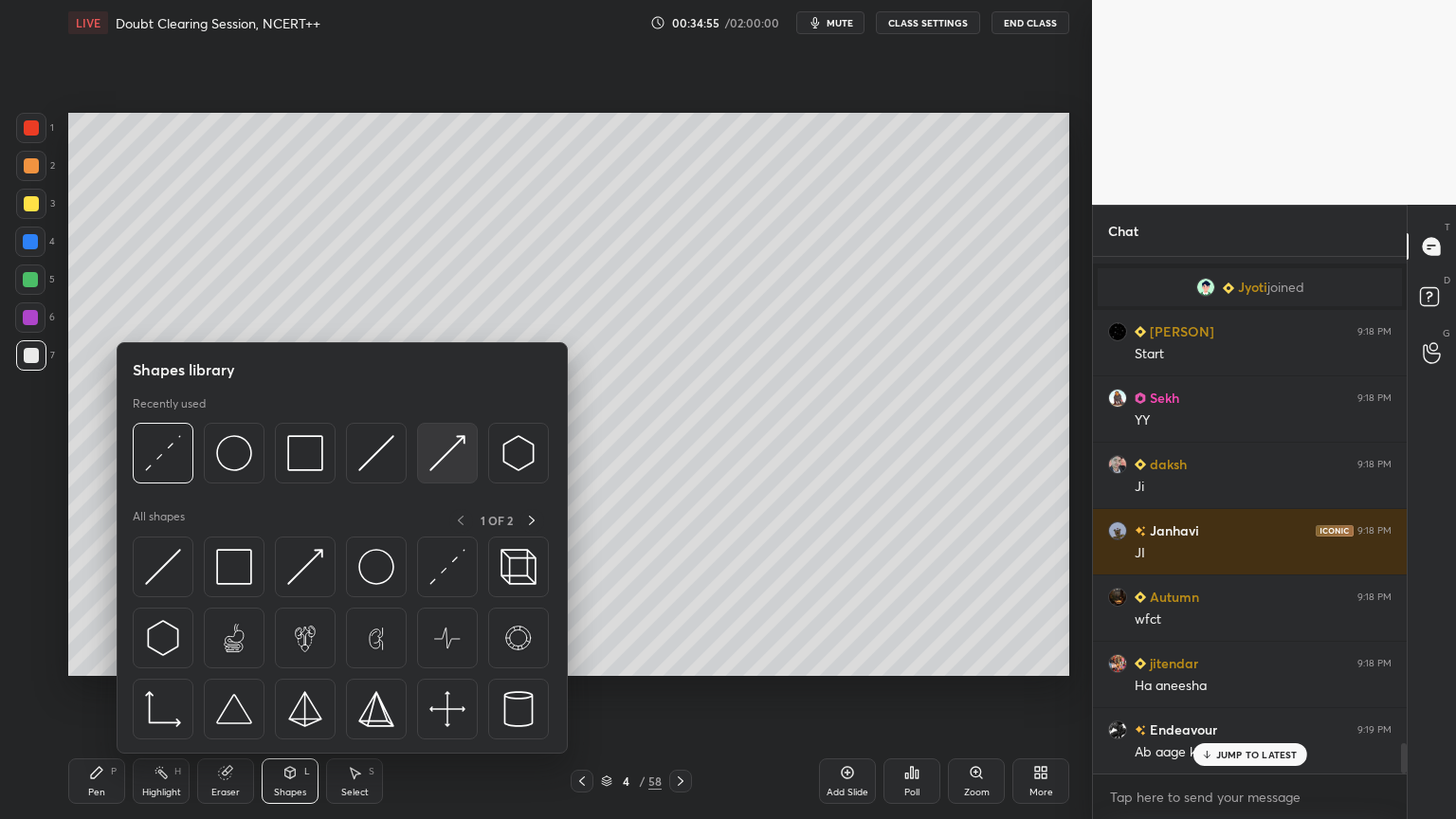 click at bounding box center (447, 453) 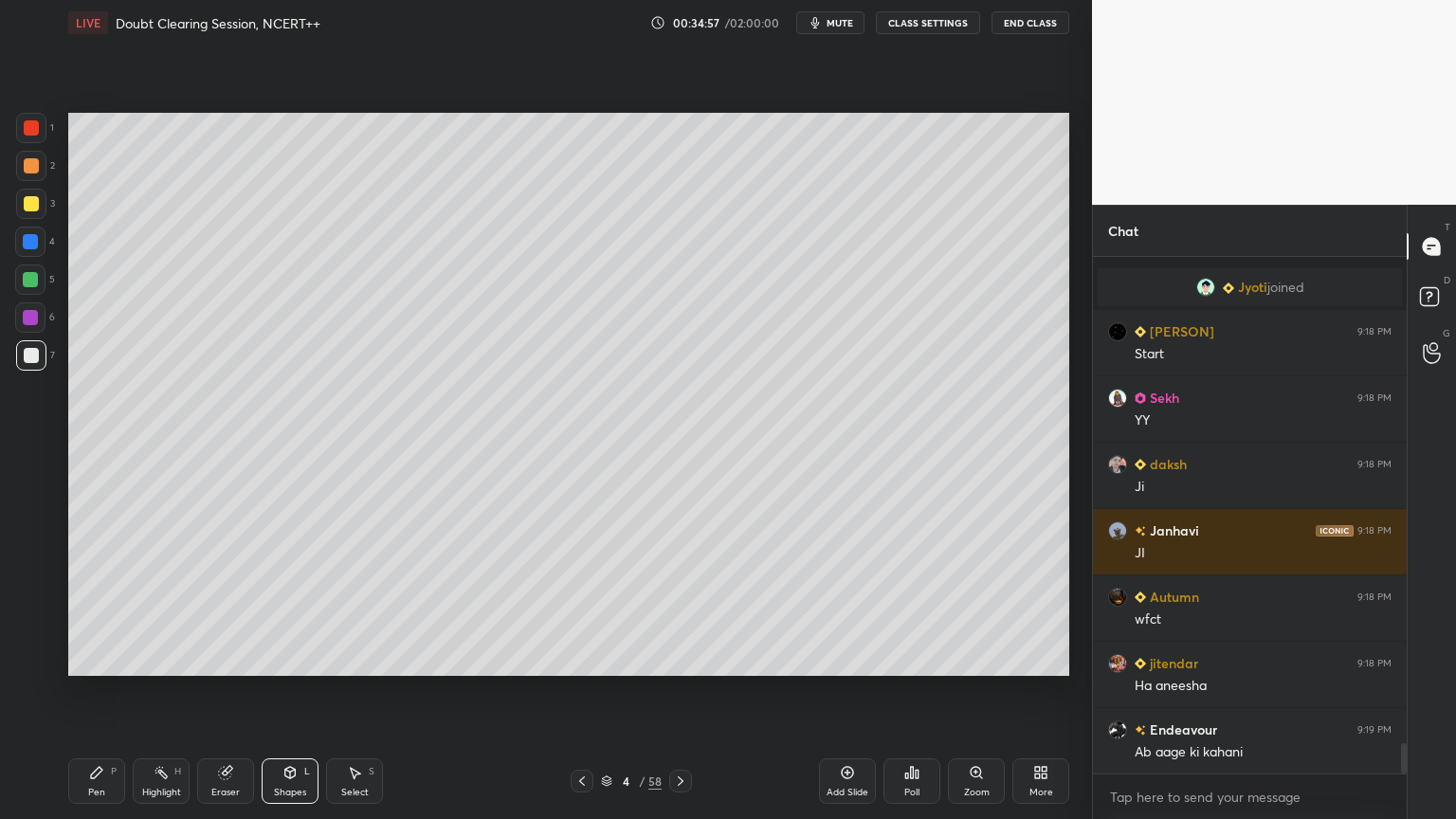 scroll, scrollTop: 8272, scrollLeft: 0, axis: vertical 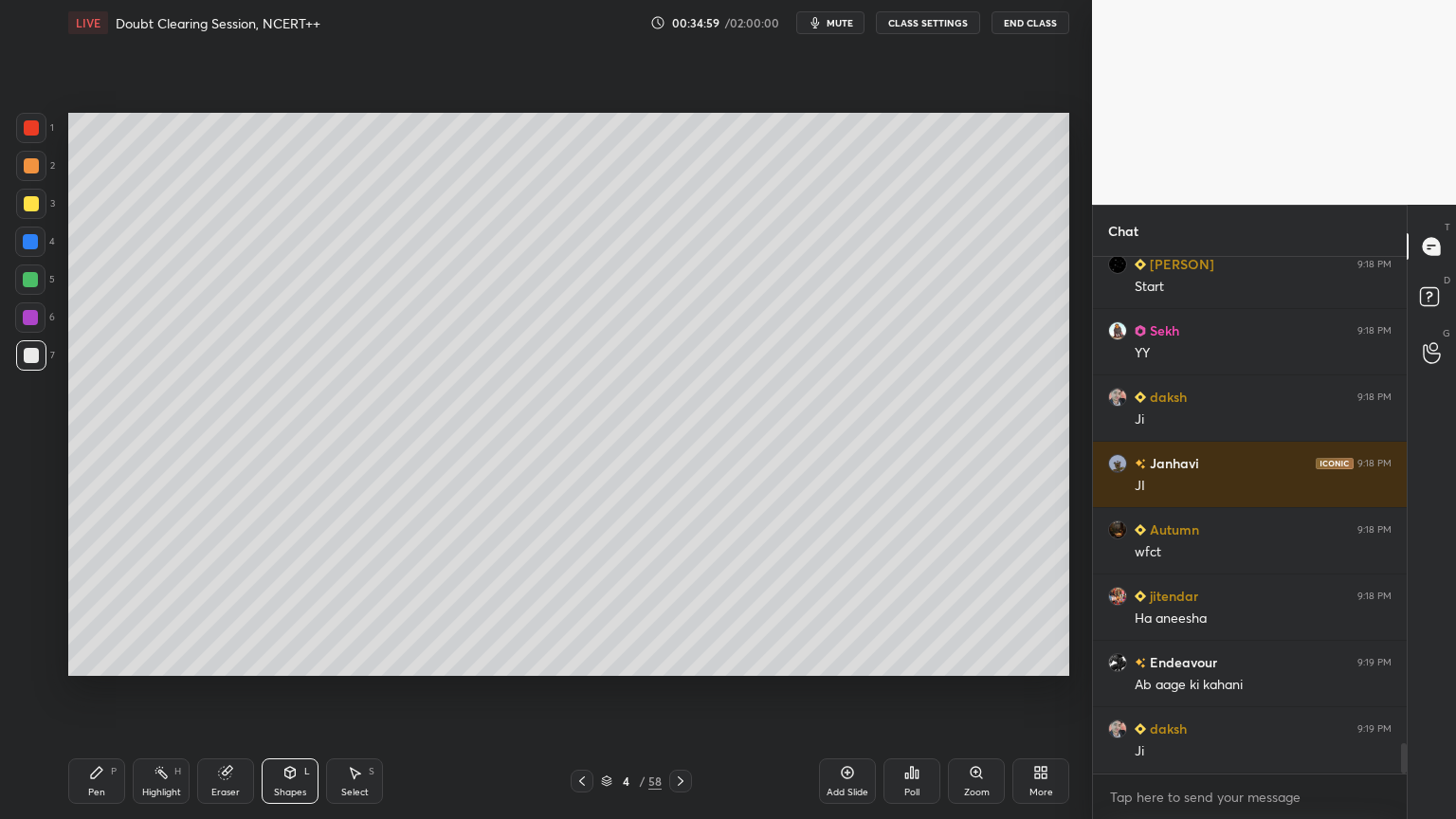 click on "Pen P" at bounding box center [97, 781] 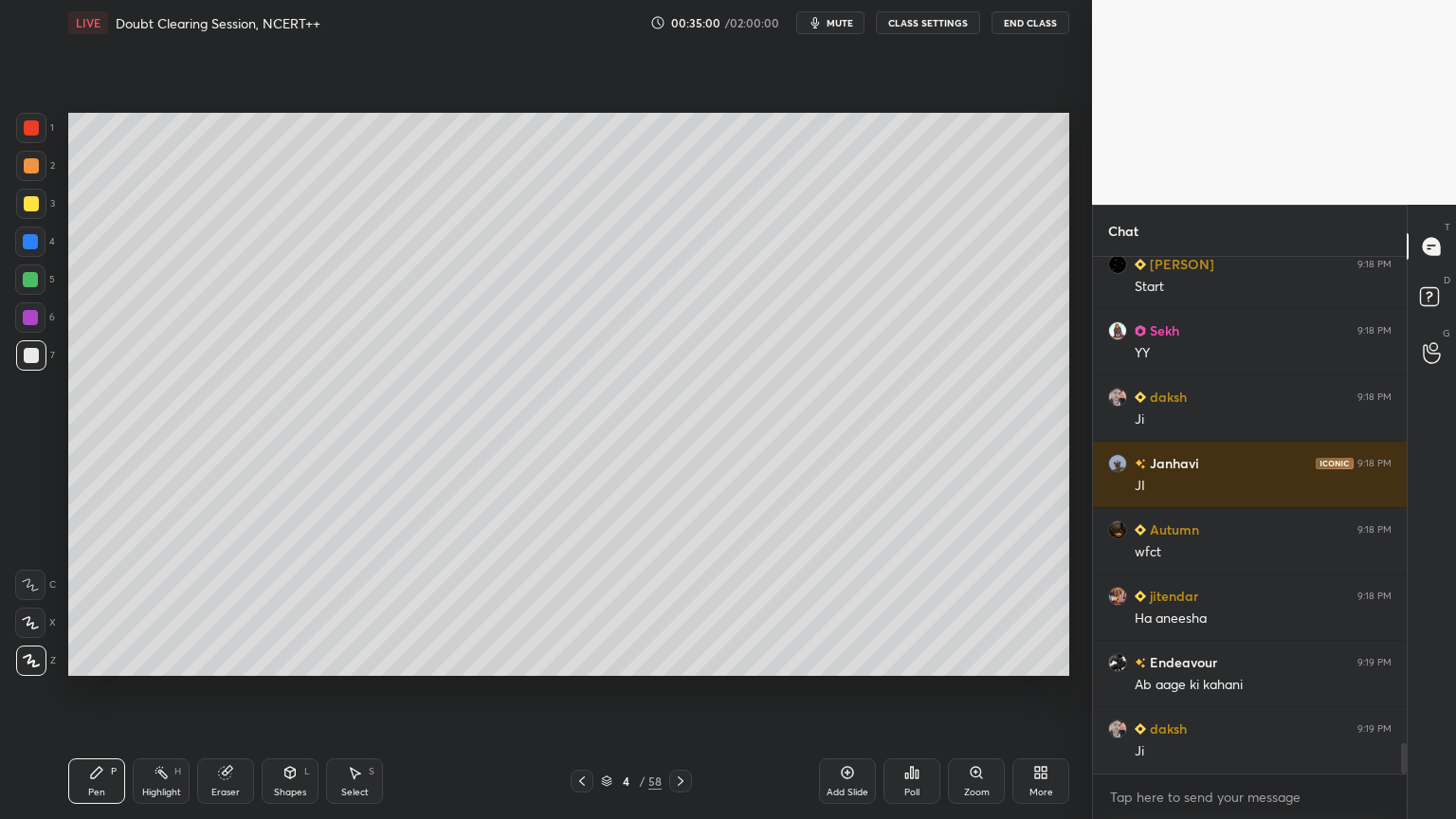 click at bounding box center [30, 280] 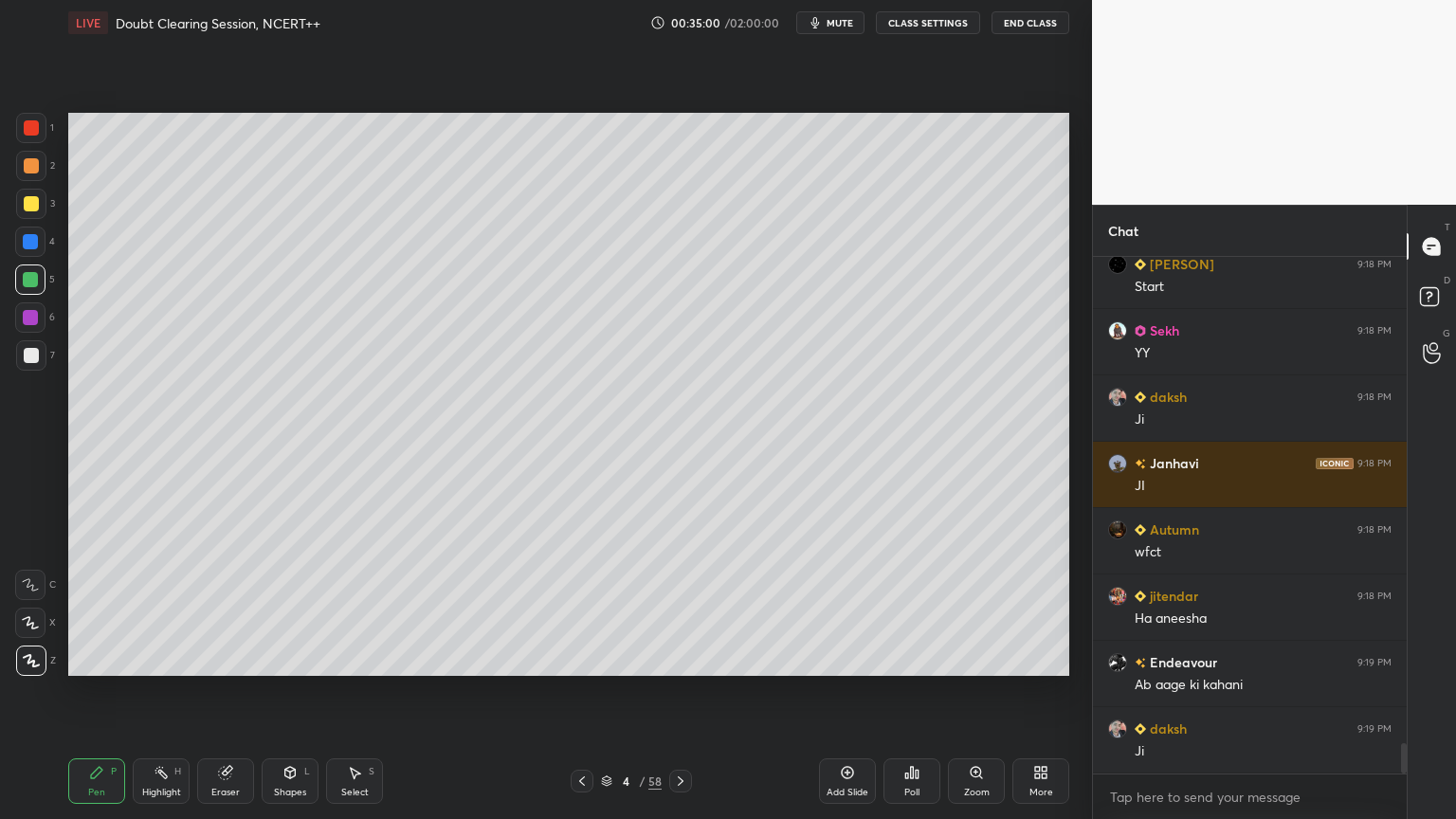 drag, startPoint x: 38, startPoint y: 284, endPoint x: 67, endPoint y: 276, distance: 30.083218 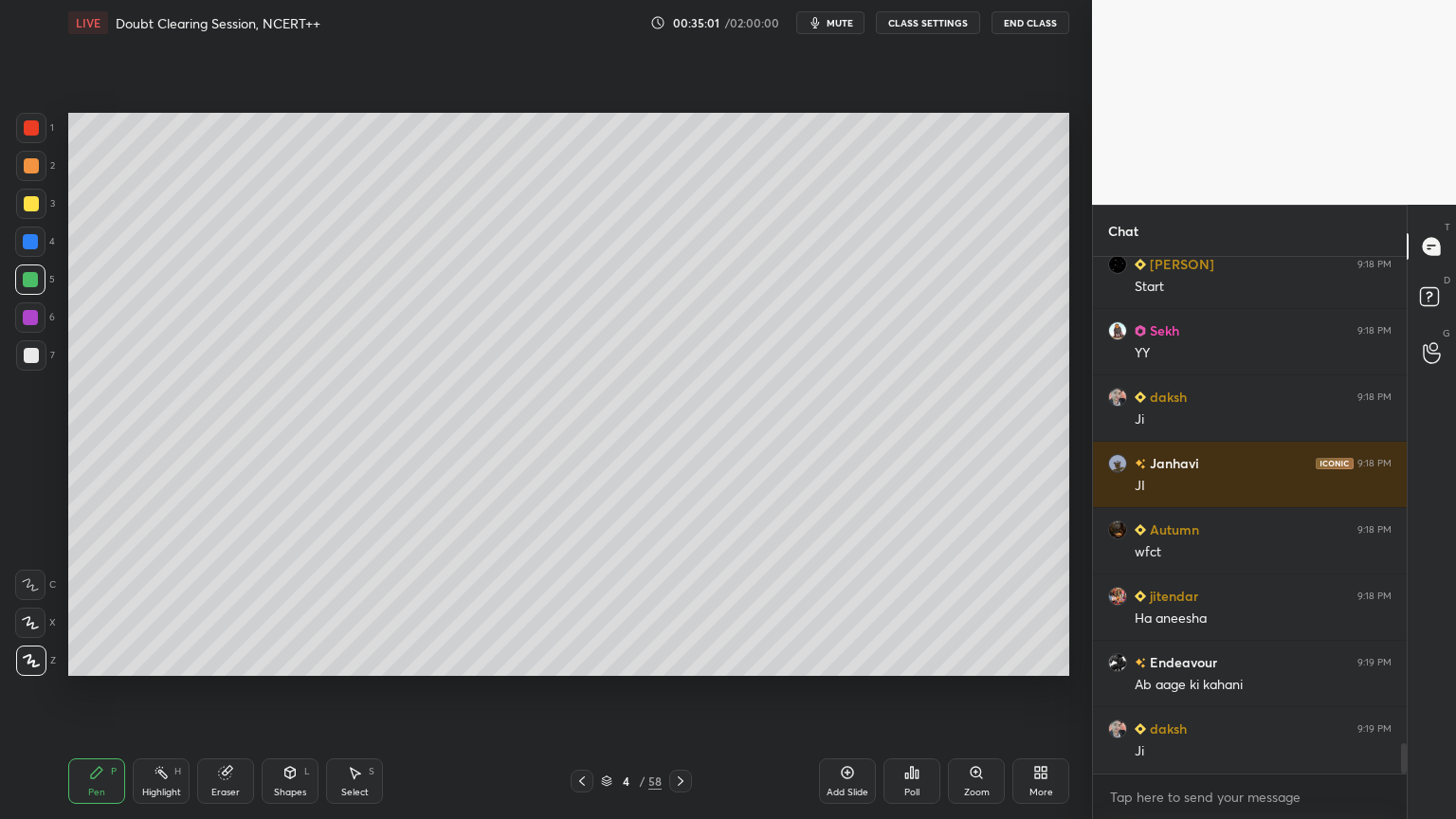 click at bounding box center (30, 318) 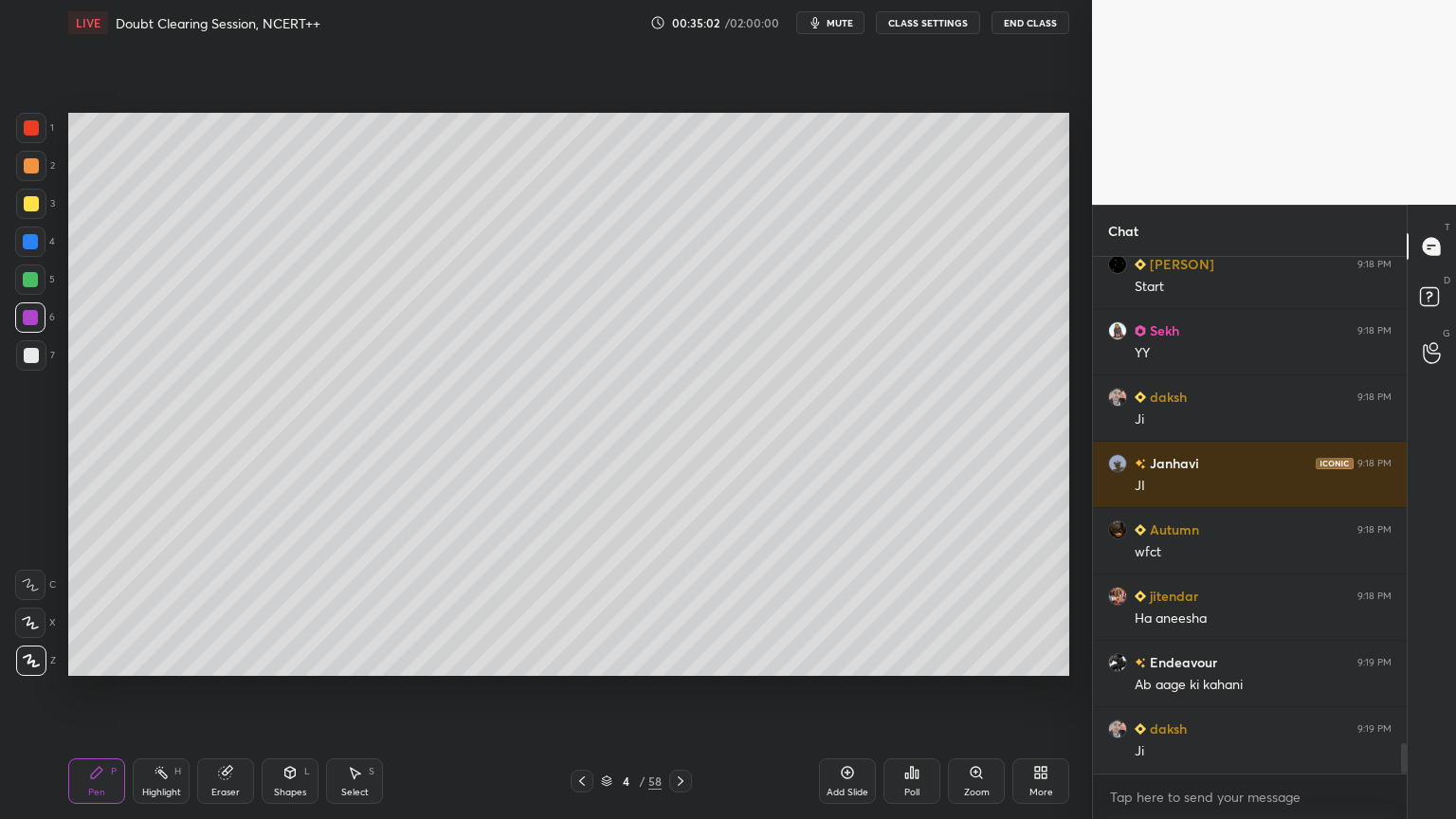 click at bounding box center (31, 204) 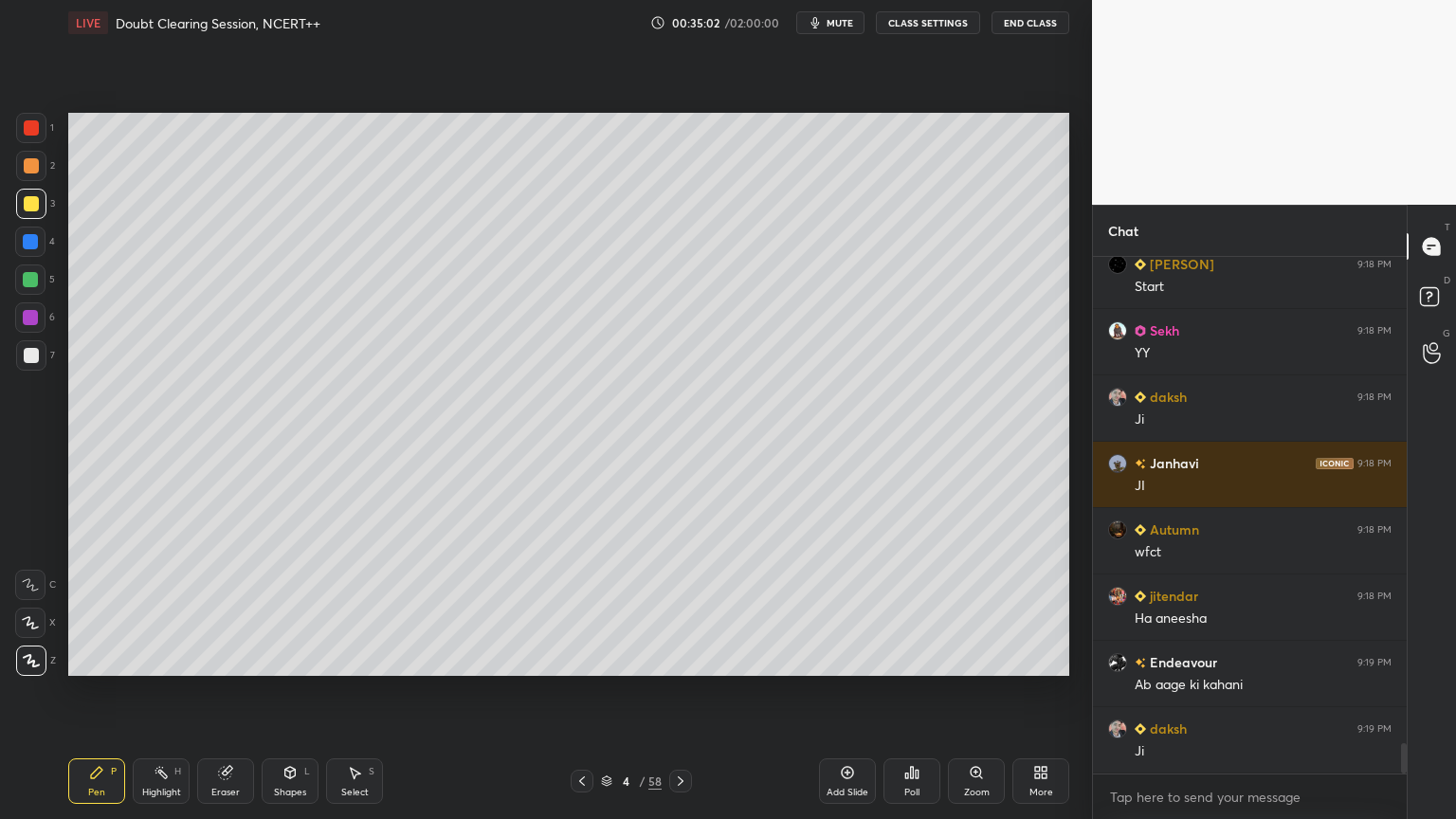 click at bounding box center (31, 204) 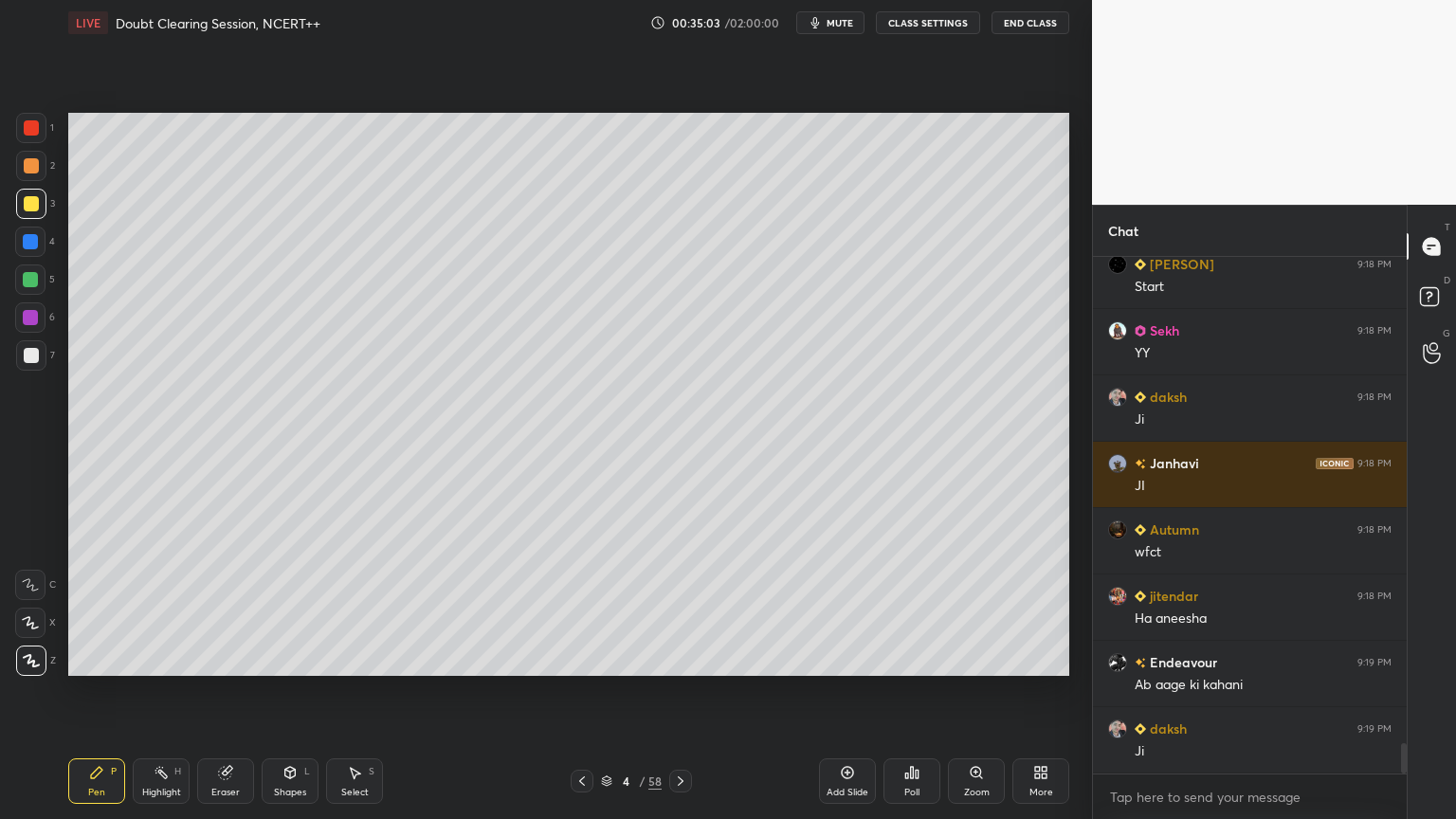 click at bounding box center [31, 166] 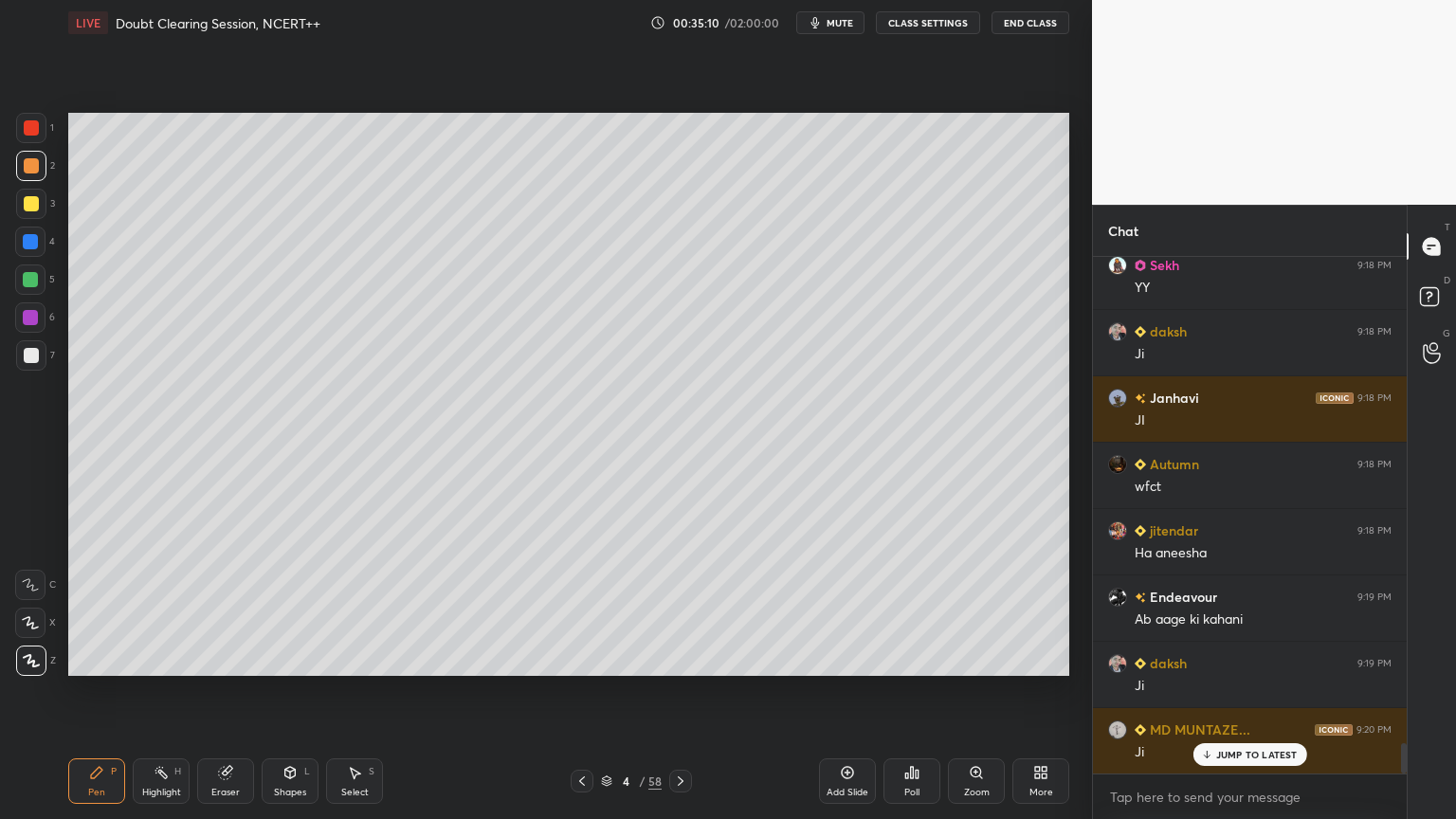 scroll, scrollTop: 8405, scrollLeft: 0, axis: vertical 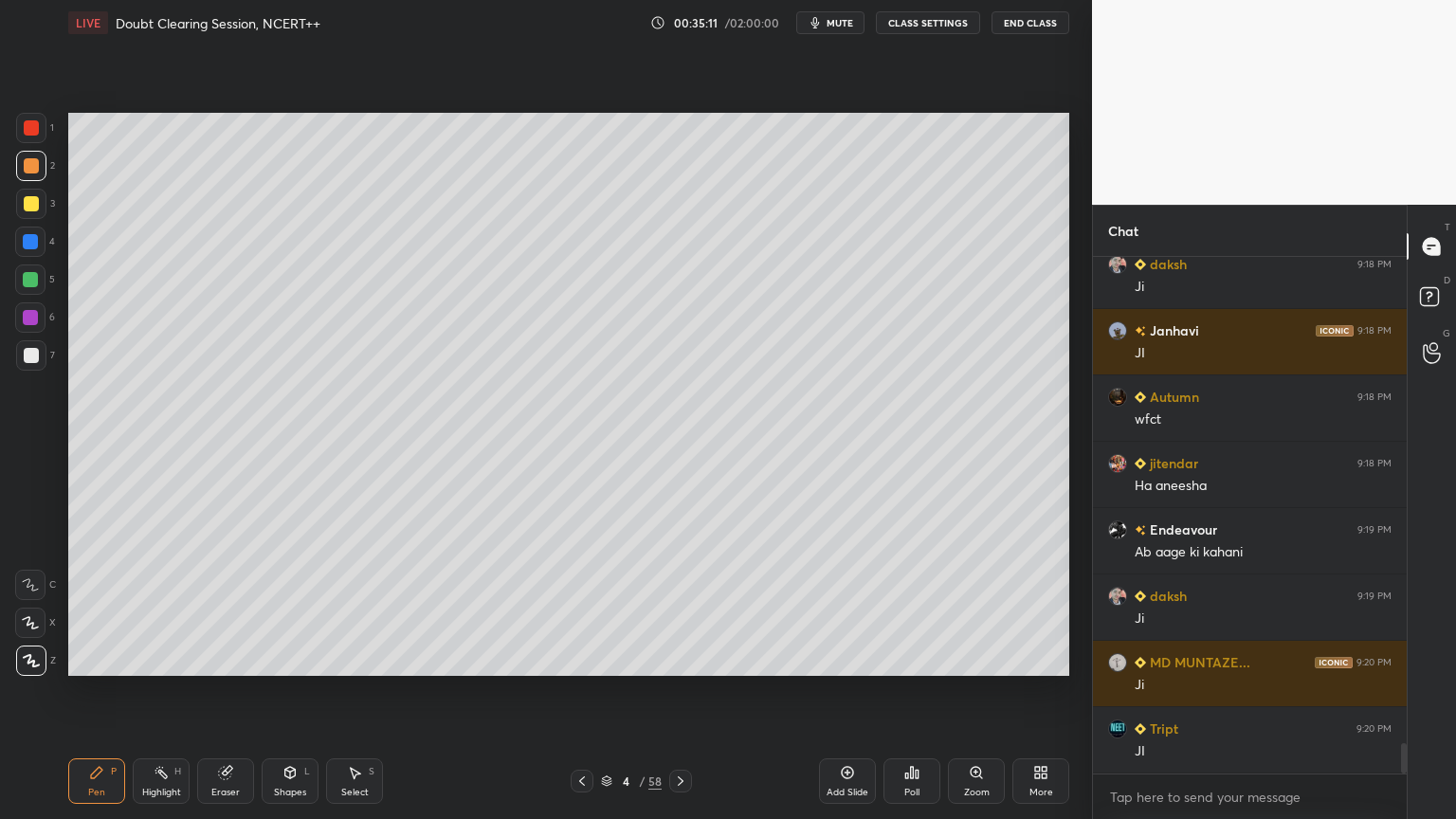 click at bounding box center [30, 280] 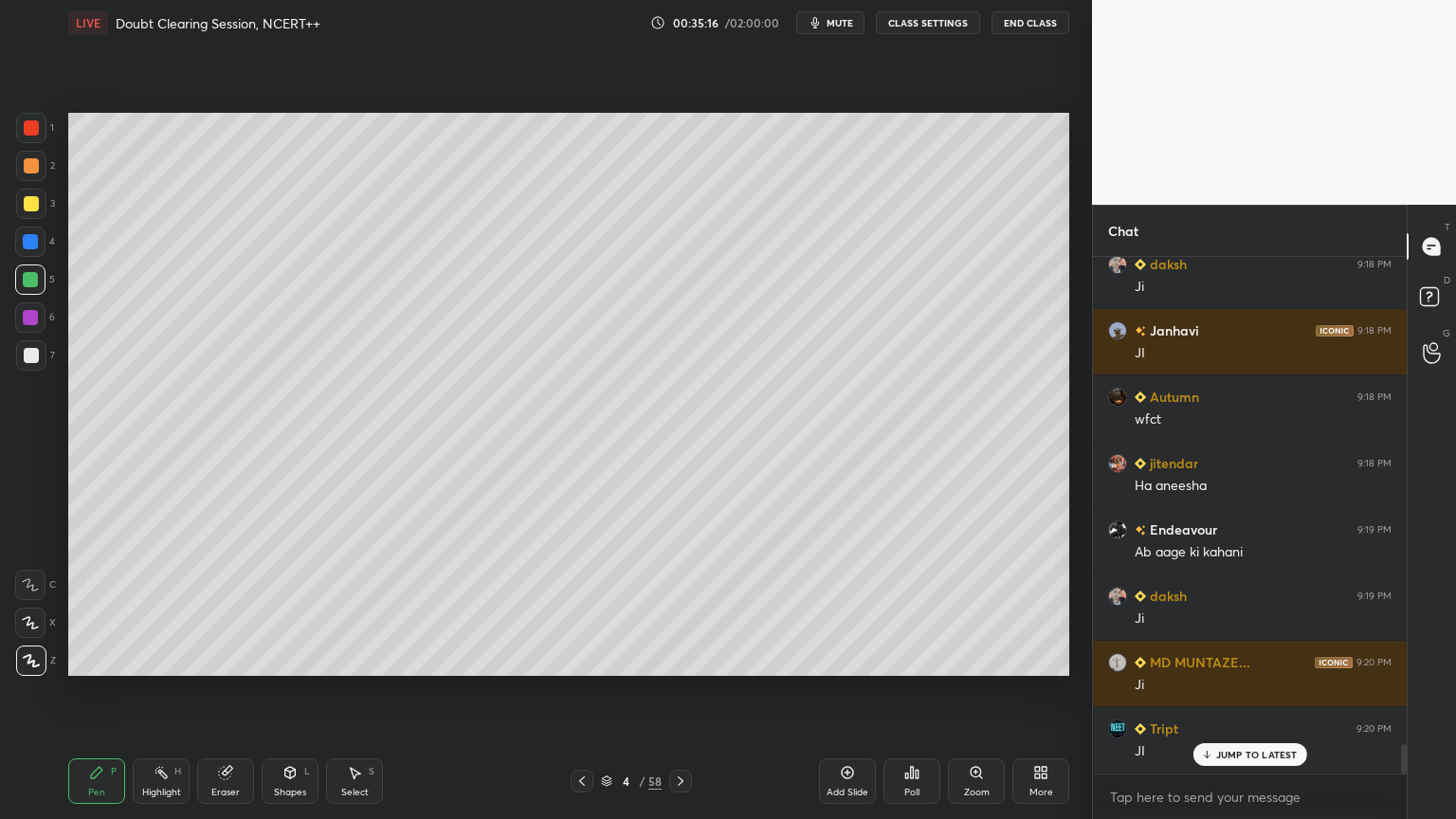 scroll, scrollTop: 8471, scrollLeft: 0, axis: vertical 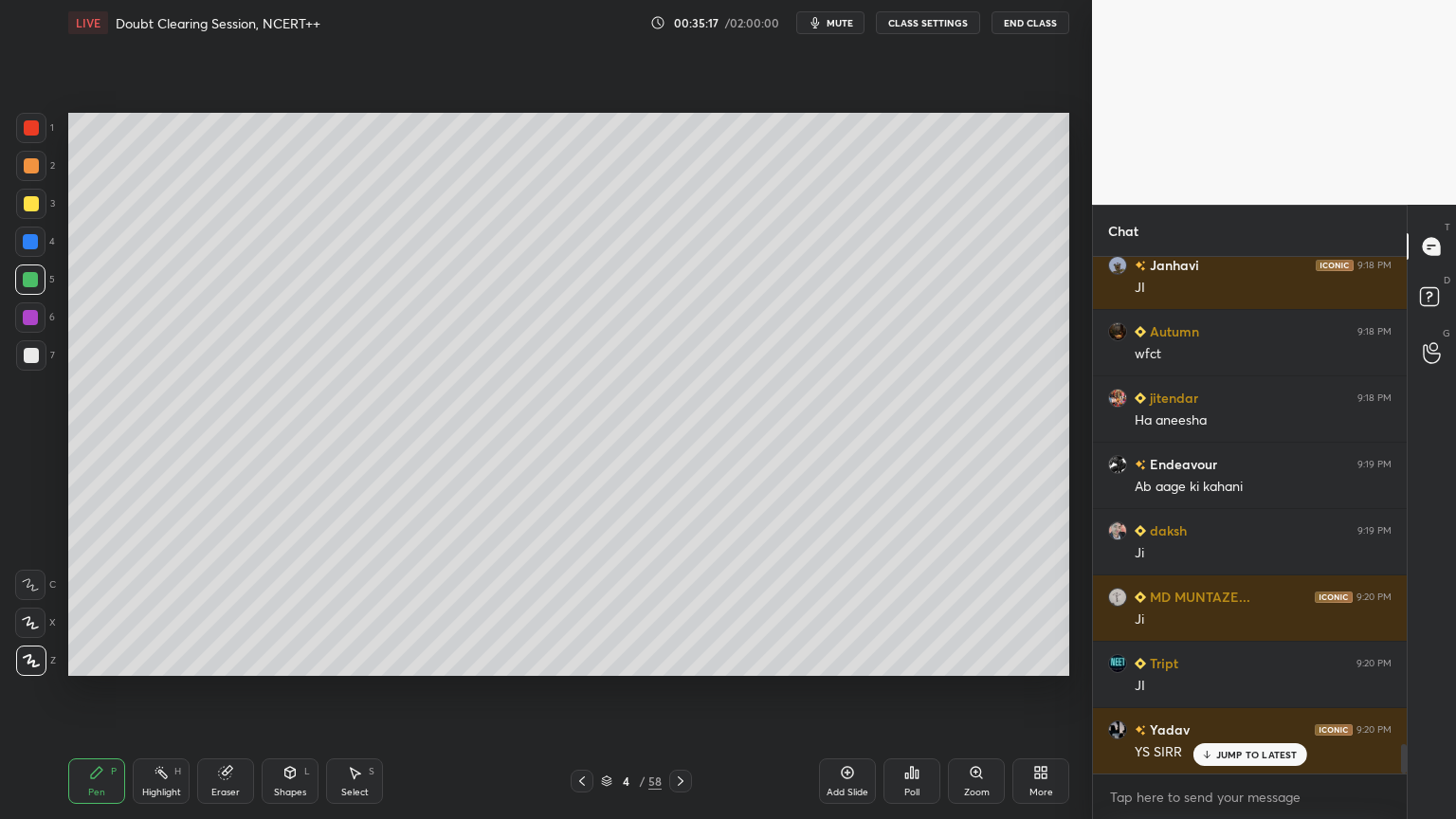 drag, startPoint x: 23, startPoint y: 200, endPoint x: 46, endPoint y: 208, distance: 24.351591 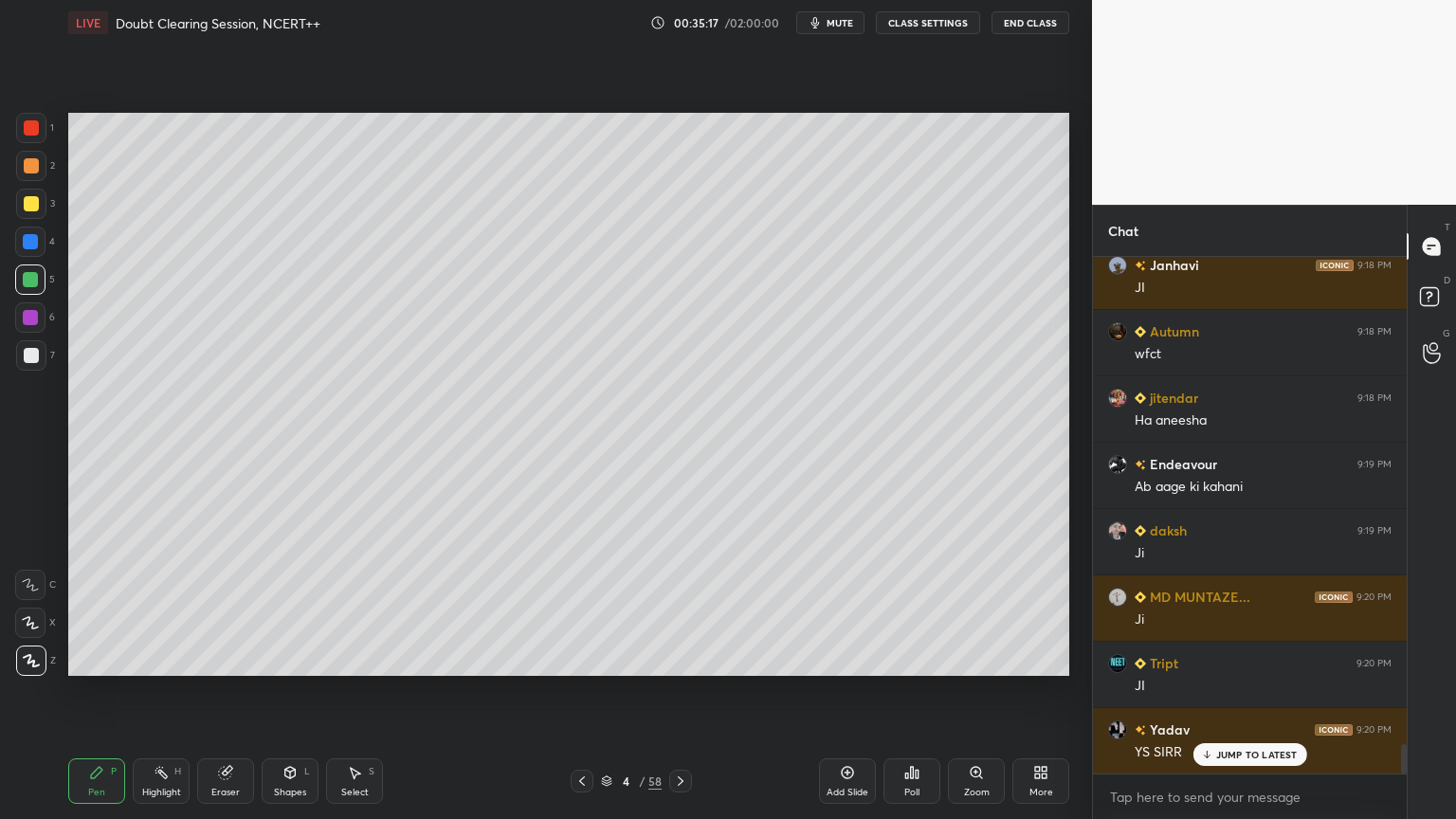 click at bounding box center [31, 204] 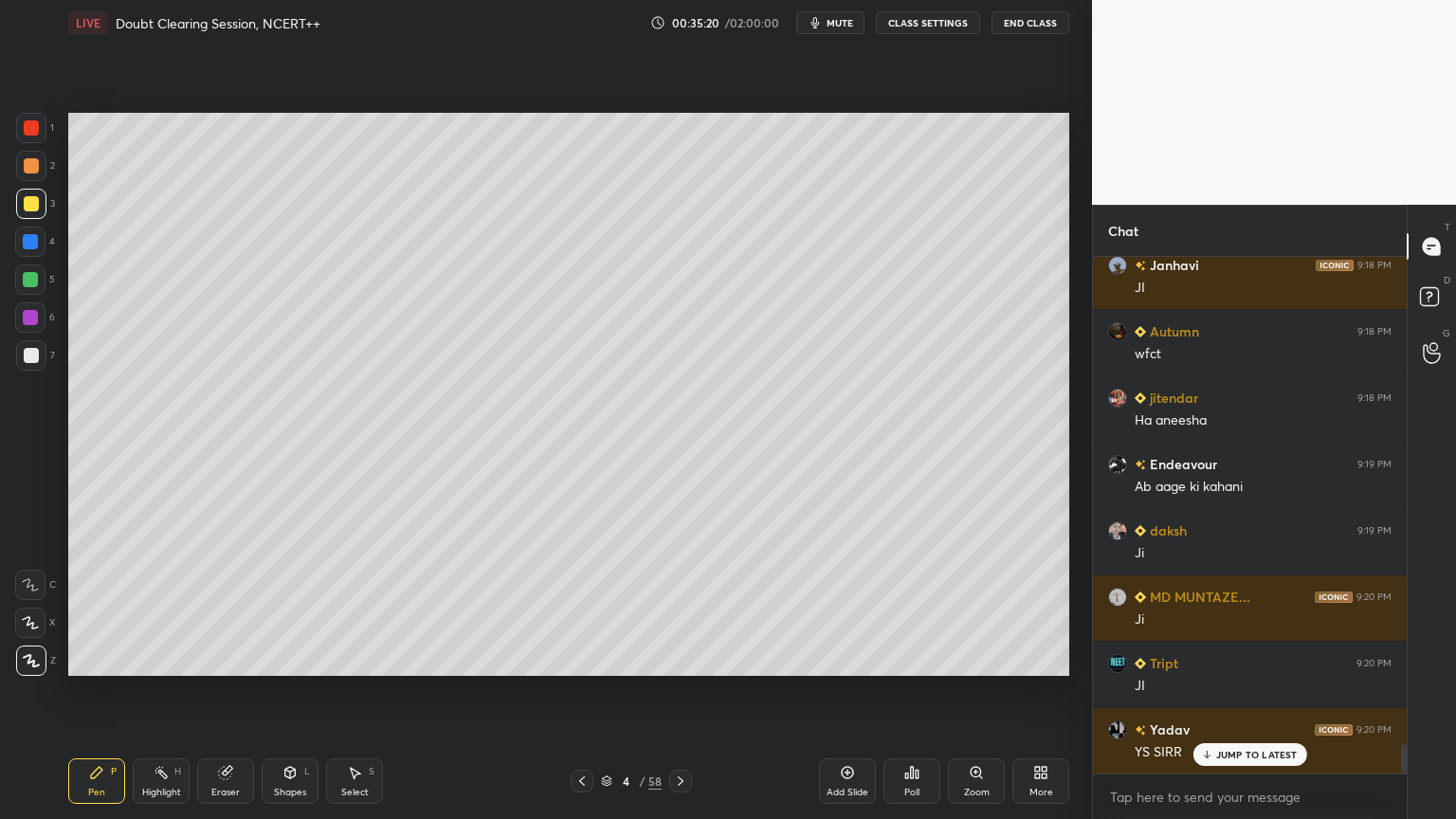 drag, startPoint x: 31, startPoint y: 318, endPoint x: 51, endPoint y: 315, distance: 20.223748 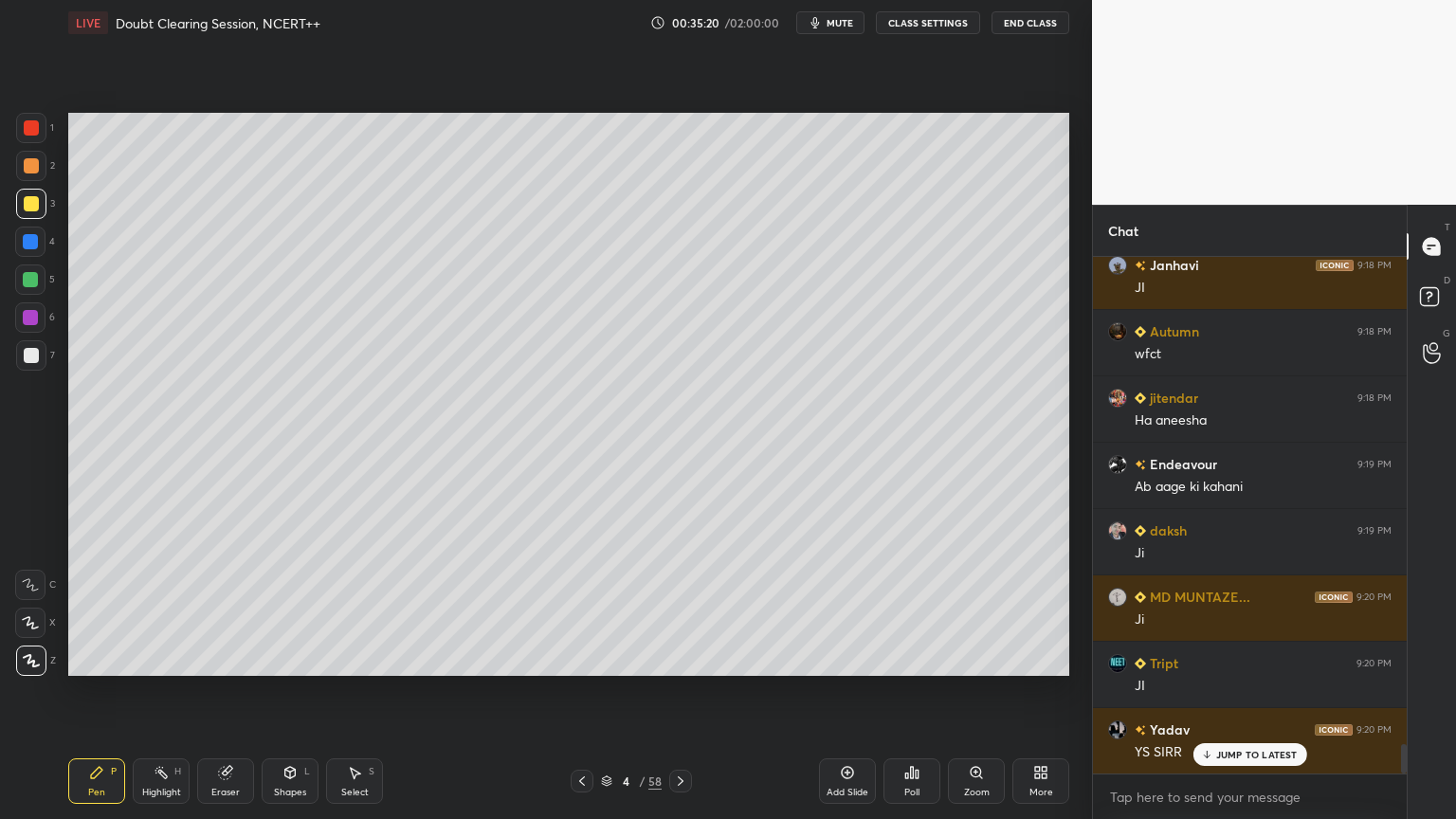 click at bounding box center (30, 318) 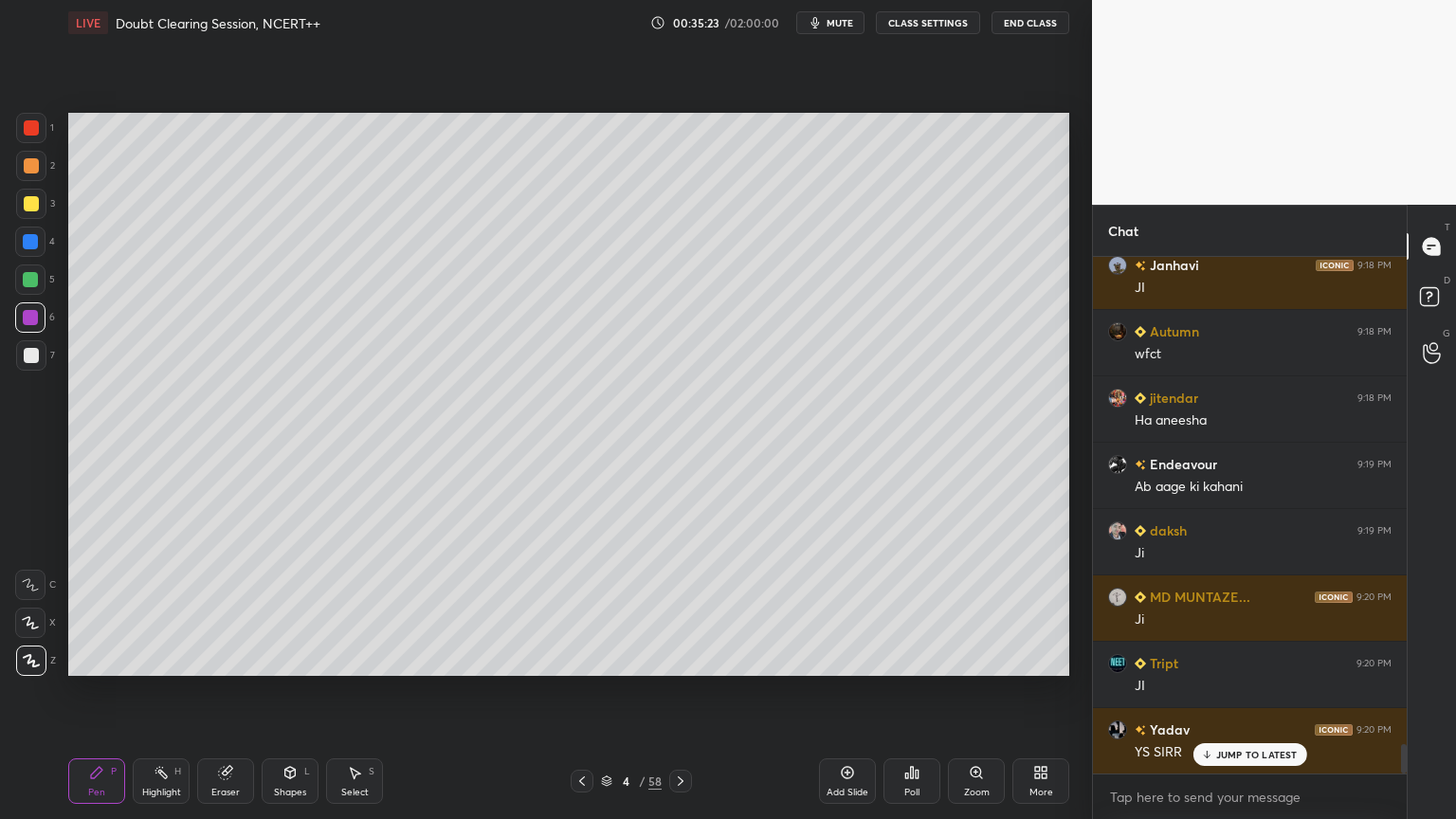 click at bounding box center [31, 204] 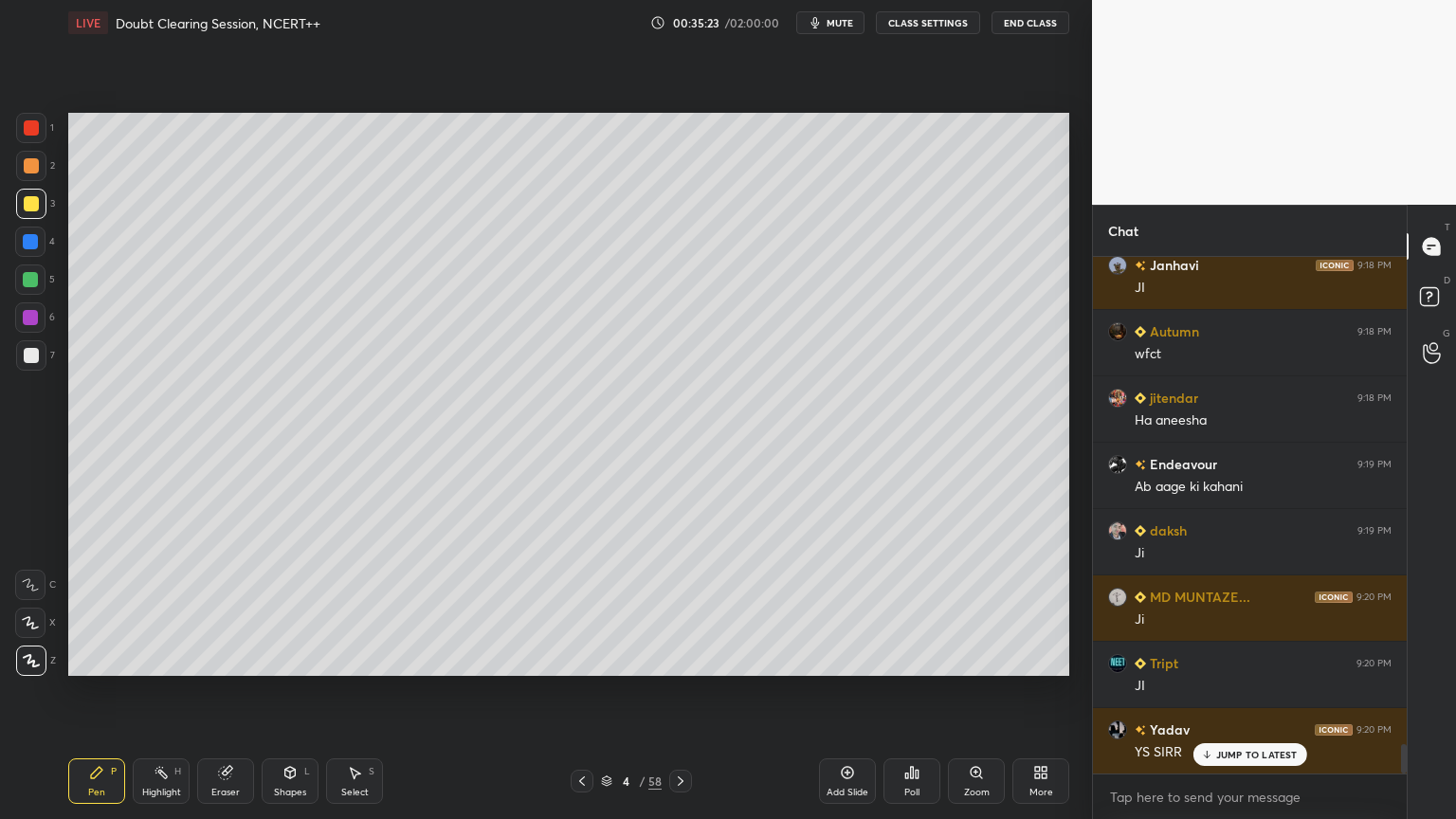click at bounding box center (31, 204) 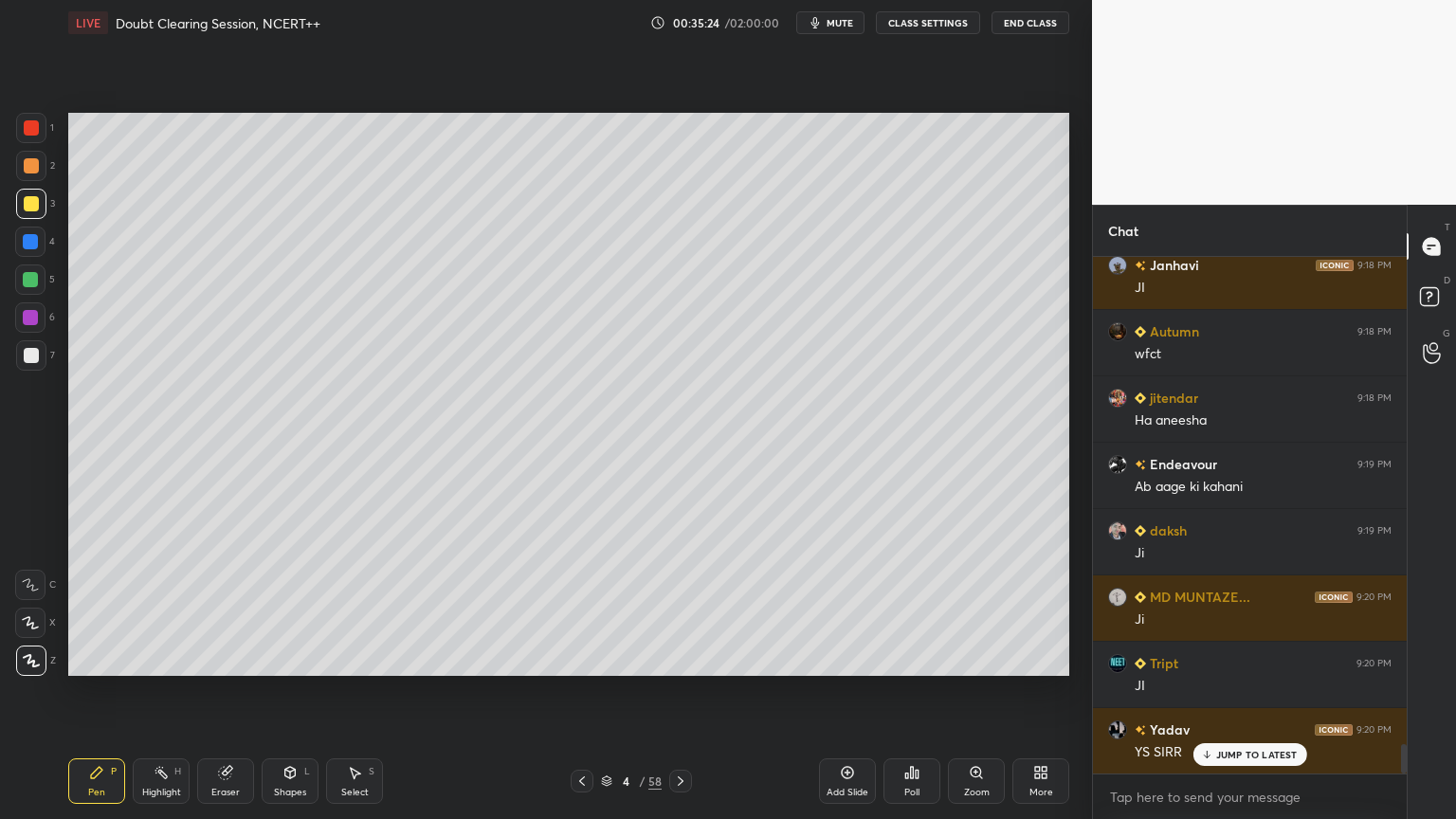 click 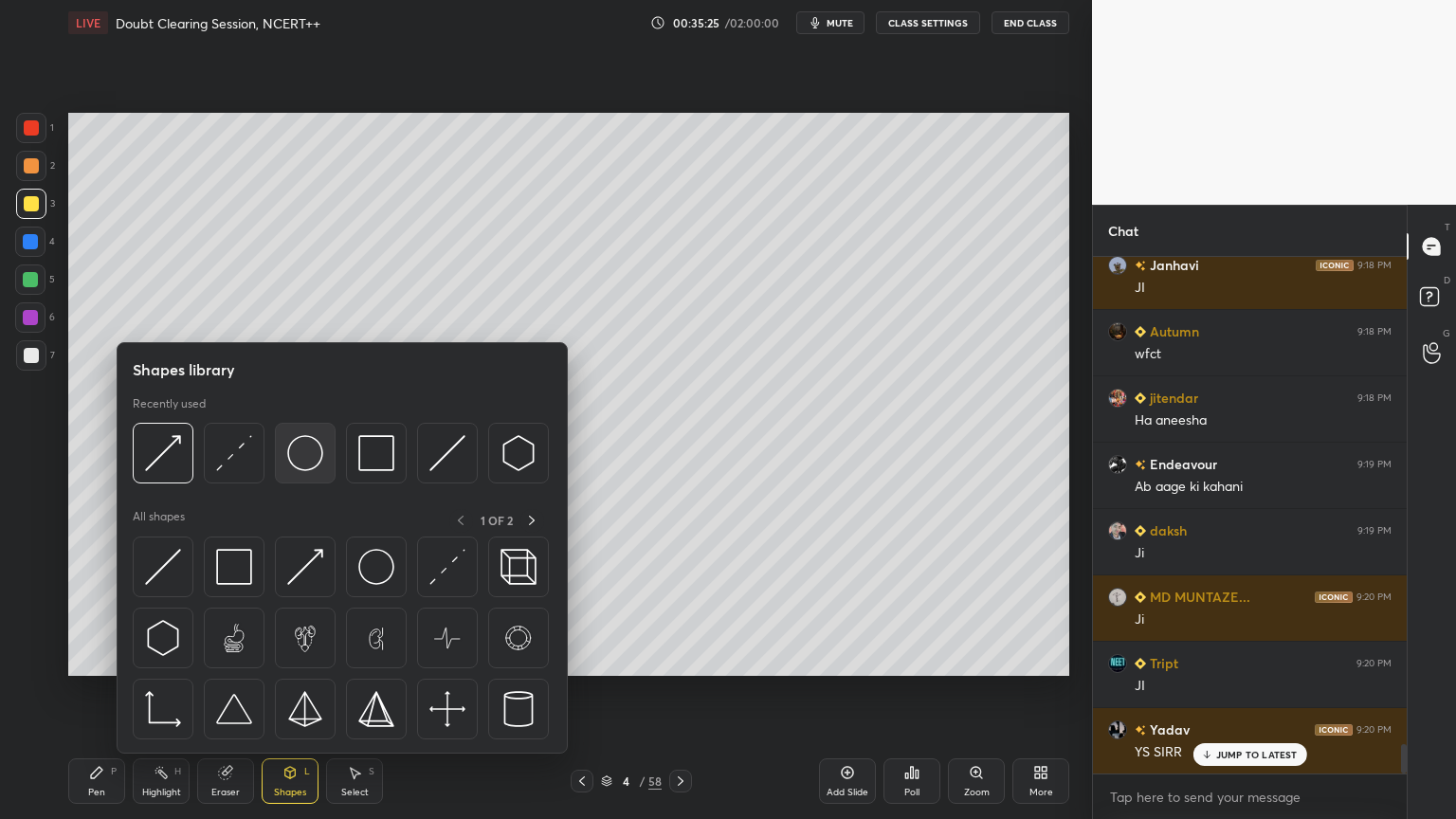 click at bounding box center (305, 453) 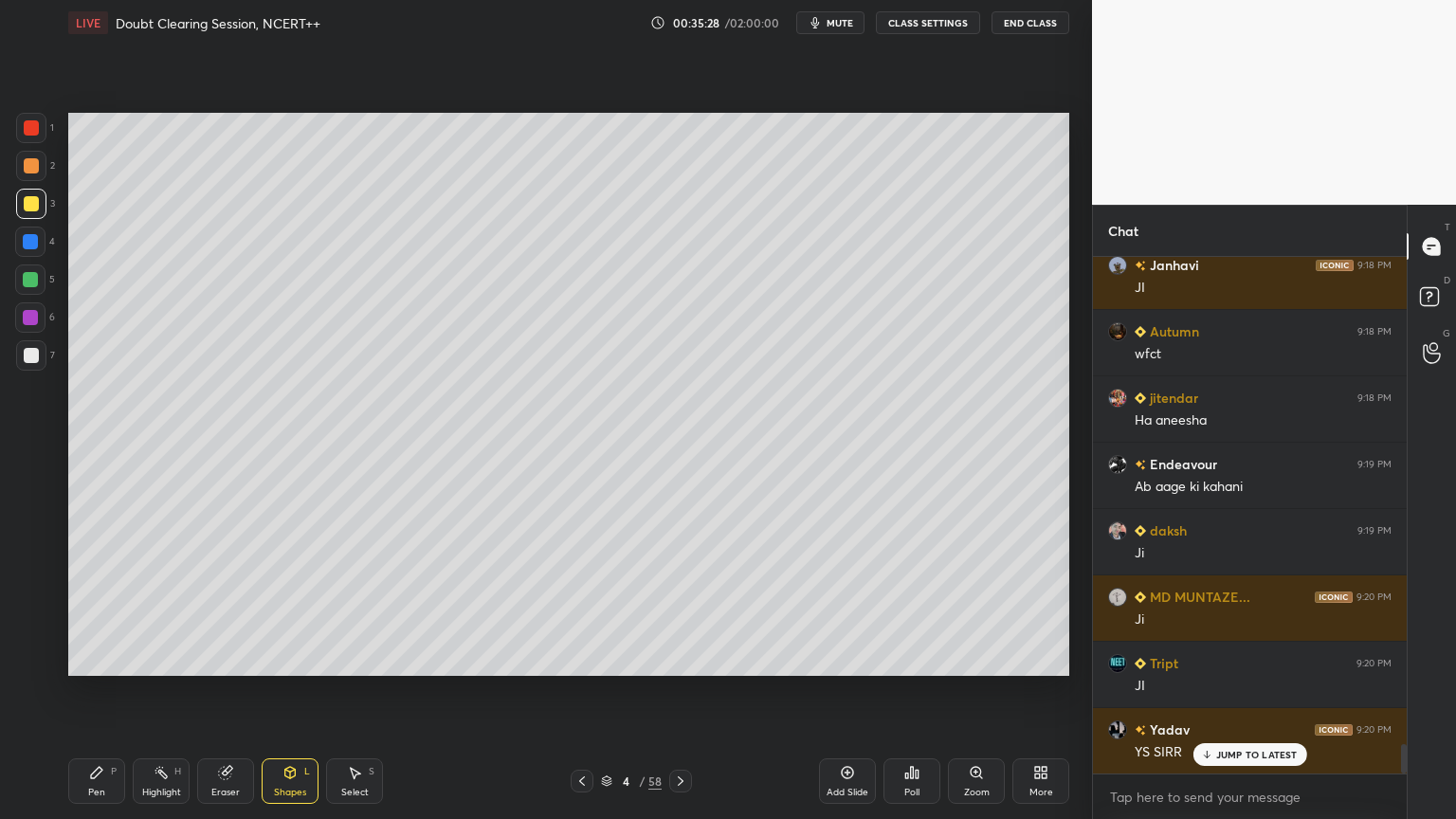 scroll, scrollTop: 8538, scrollLeft: 0, axis: vertical 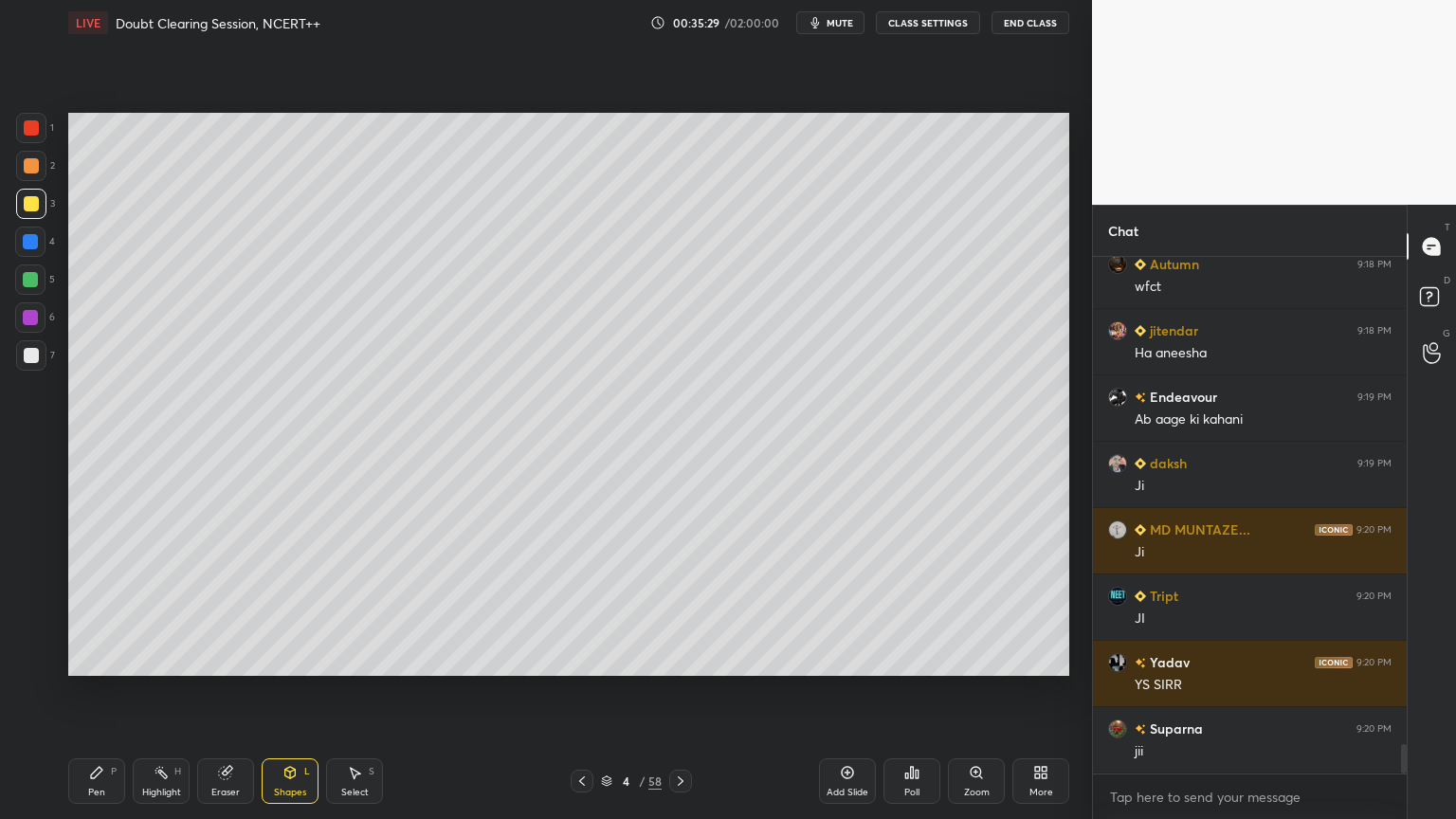 click at bounding box center [30, 242] 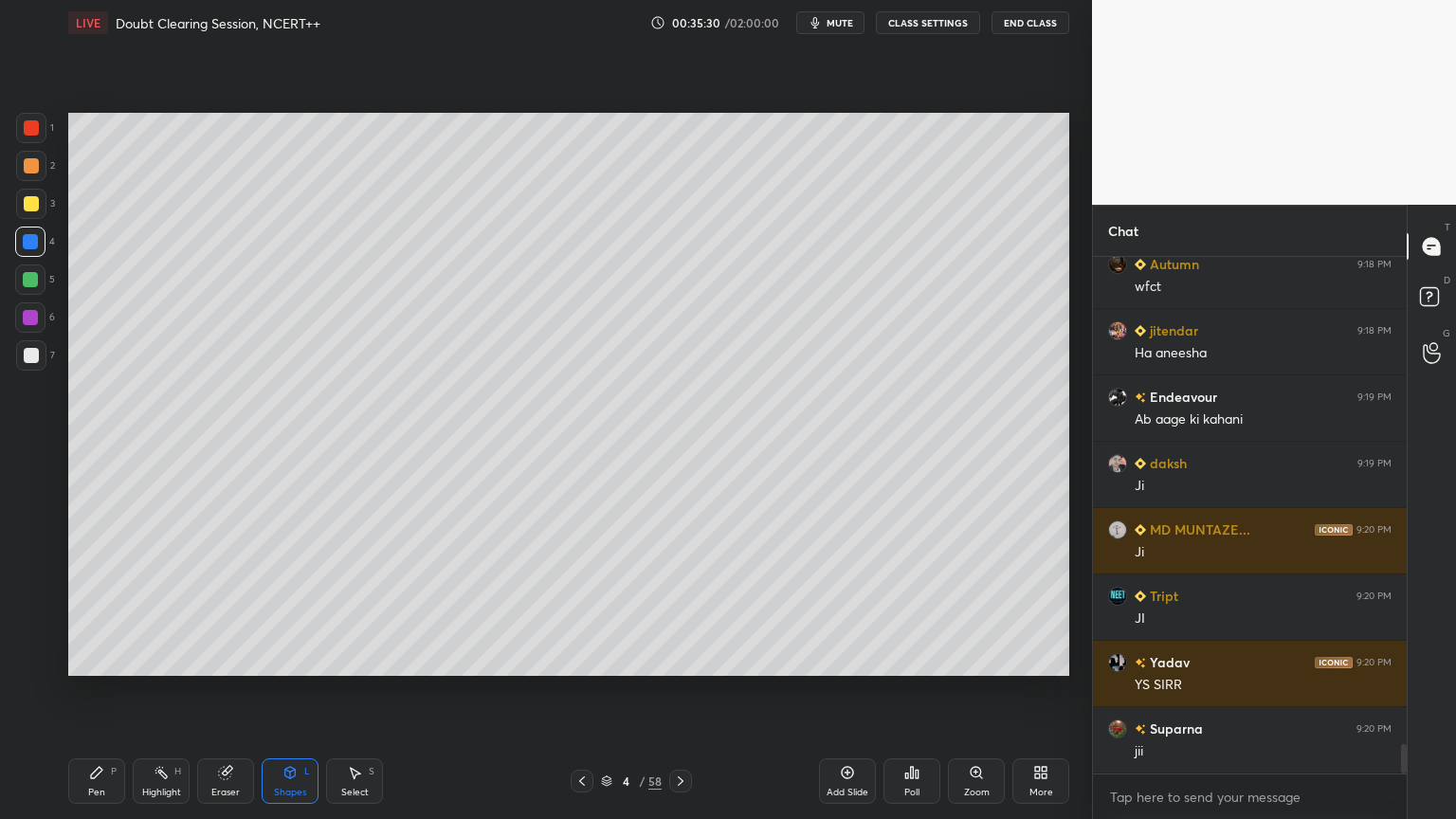 drag, startPoint x: 30, startPoint y: 246, endPoint x: 46, endPoint y: 256, distance: 18.867962 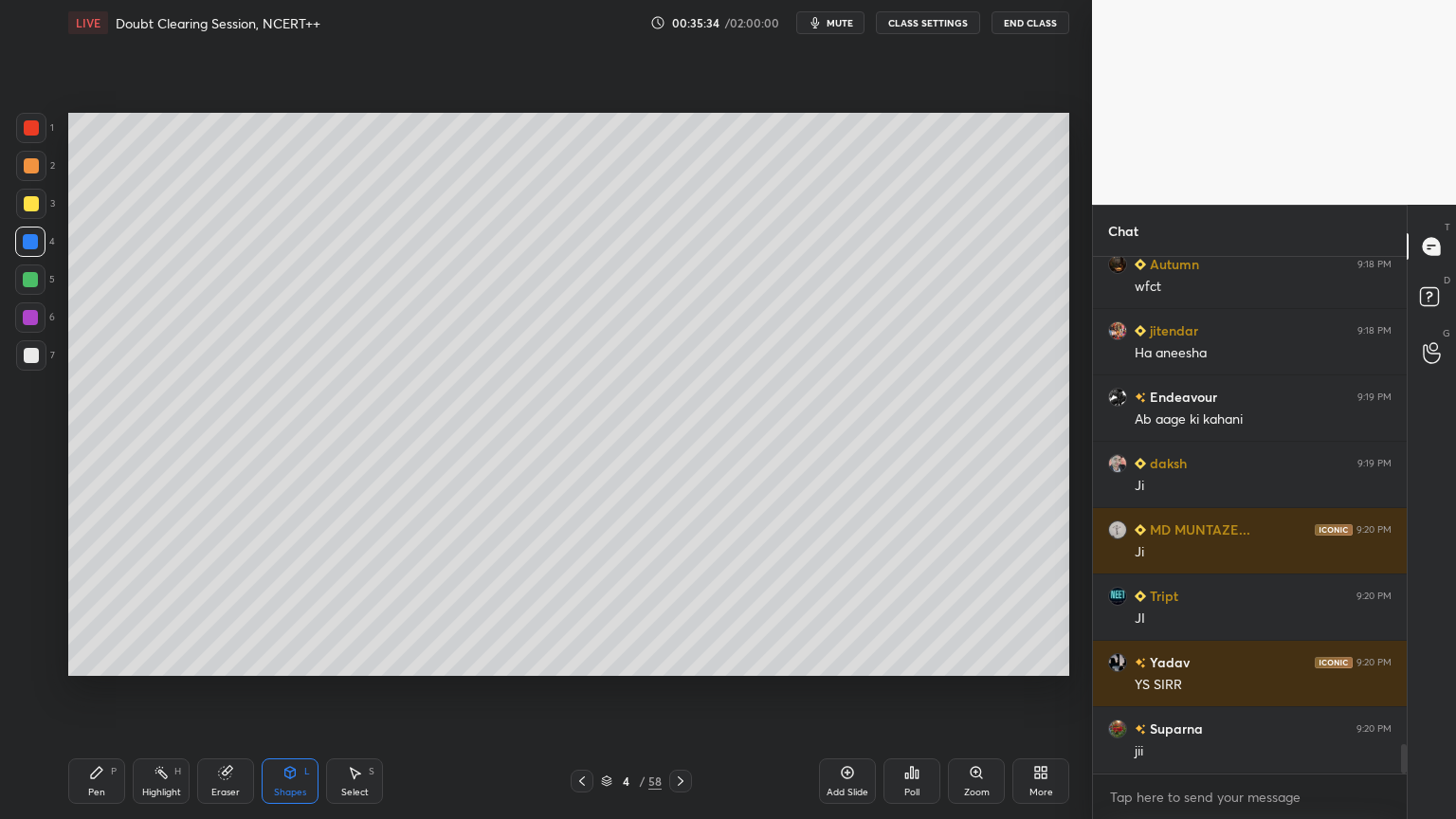 click at bounding box center (30, 318) 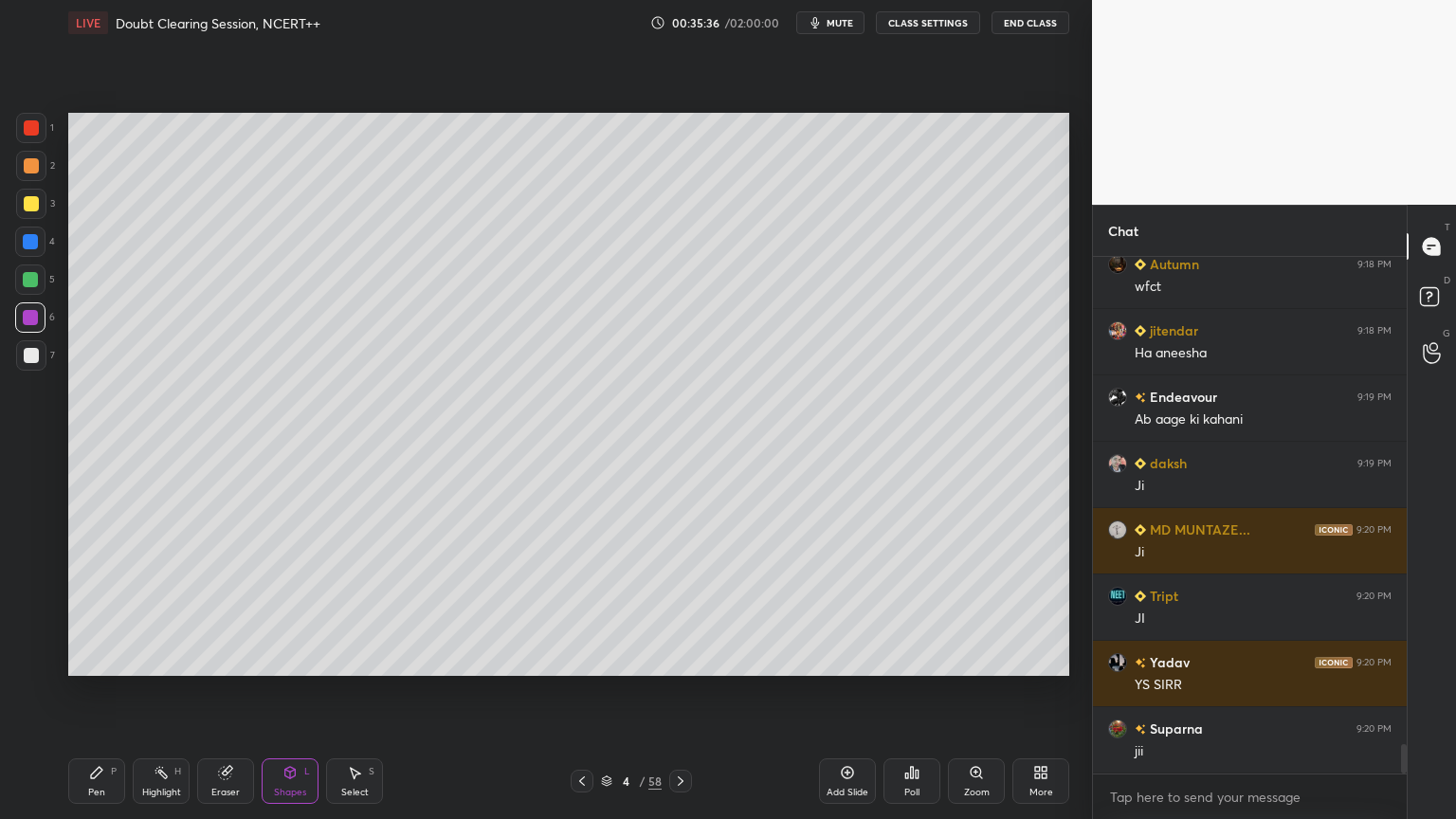 click 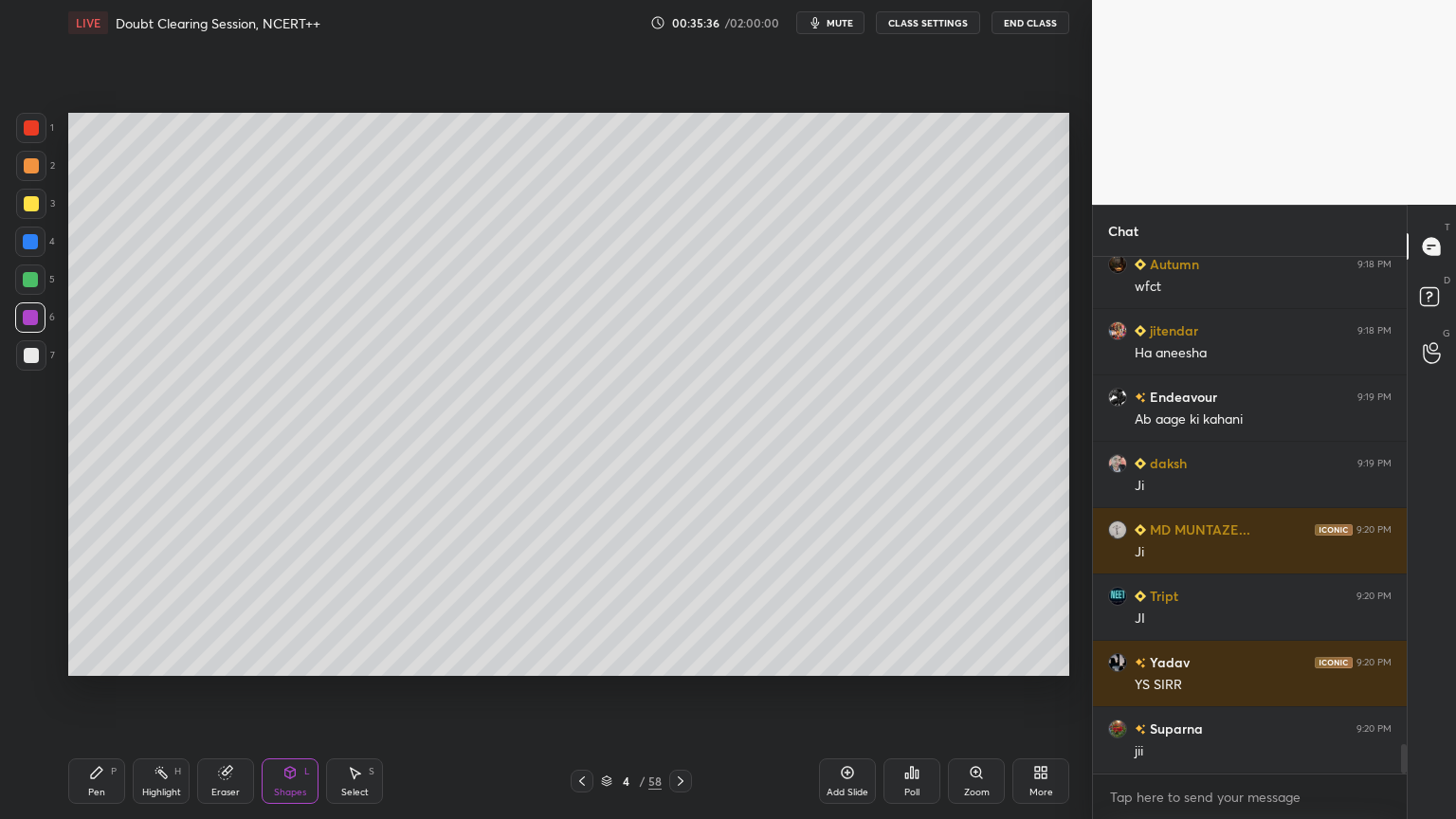 click 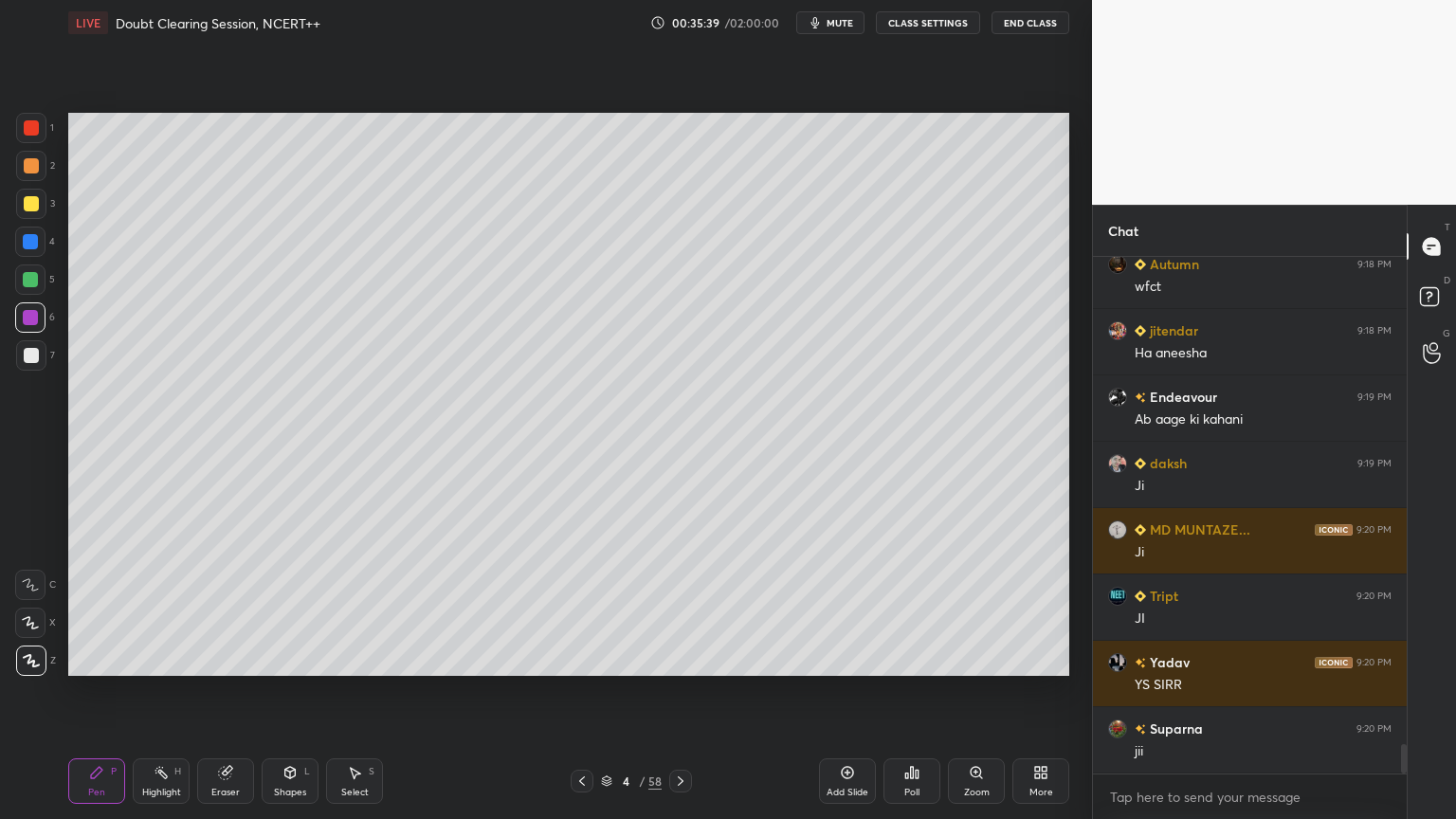 scroll, scrollTop: 8603, scrollLeft: 0, axis: vertical 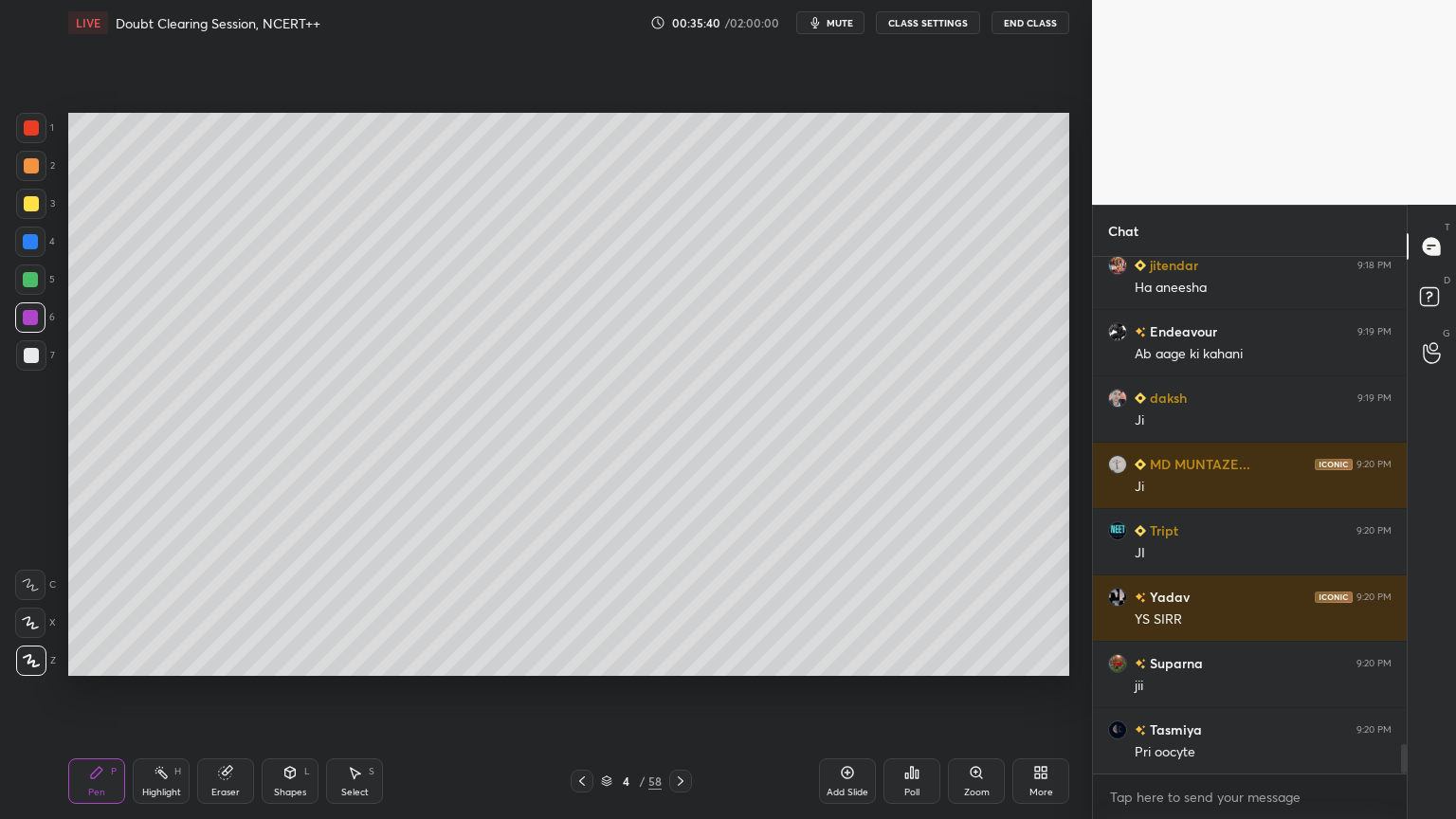click at bounding box center [31, 204] 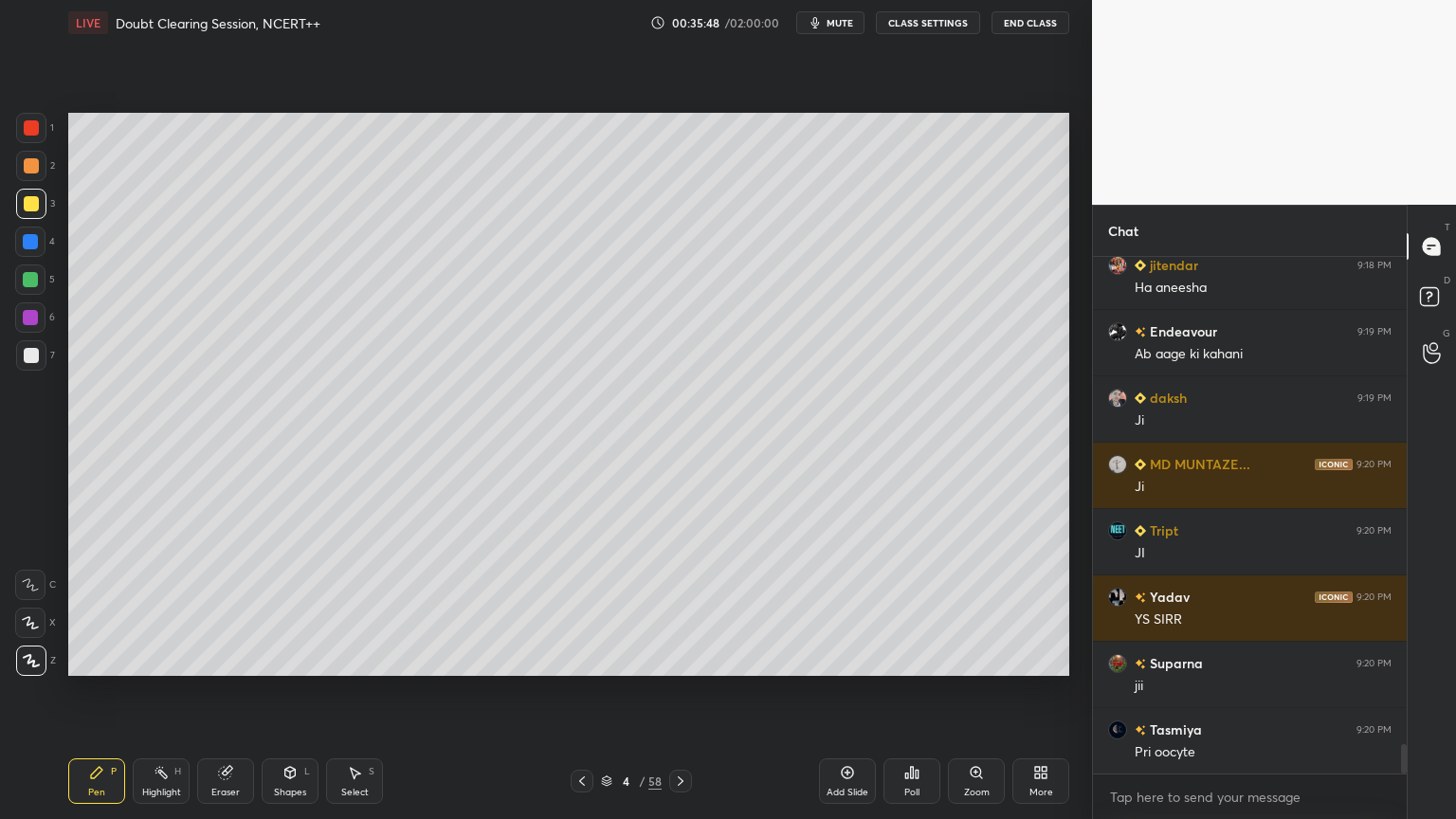 click at bounding box center (30, 318) 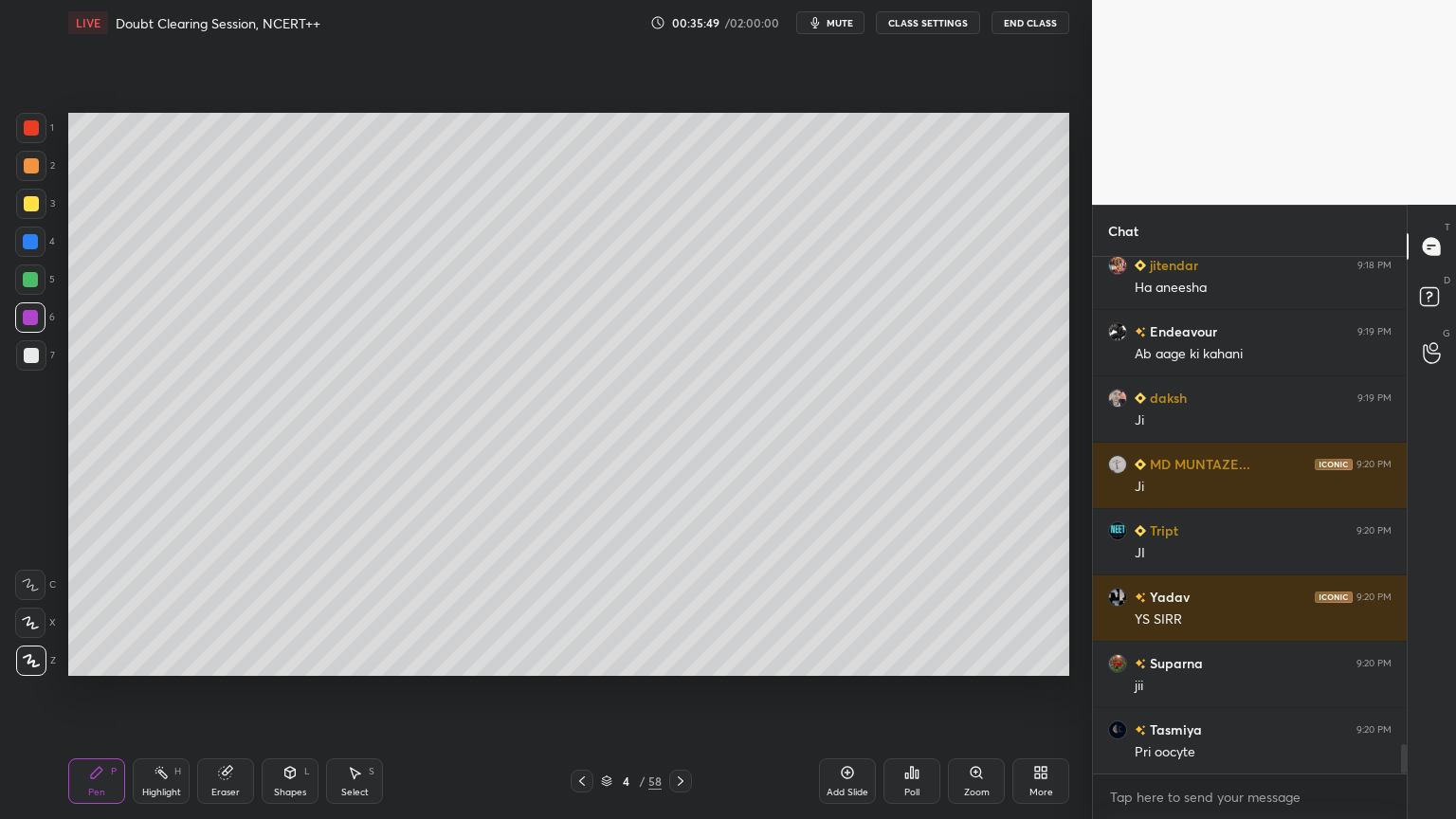 drag, startPoint x: 292, startPoint y: 774, endPoint x: 281, endPoint y: 766, distance: 13.601471 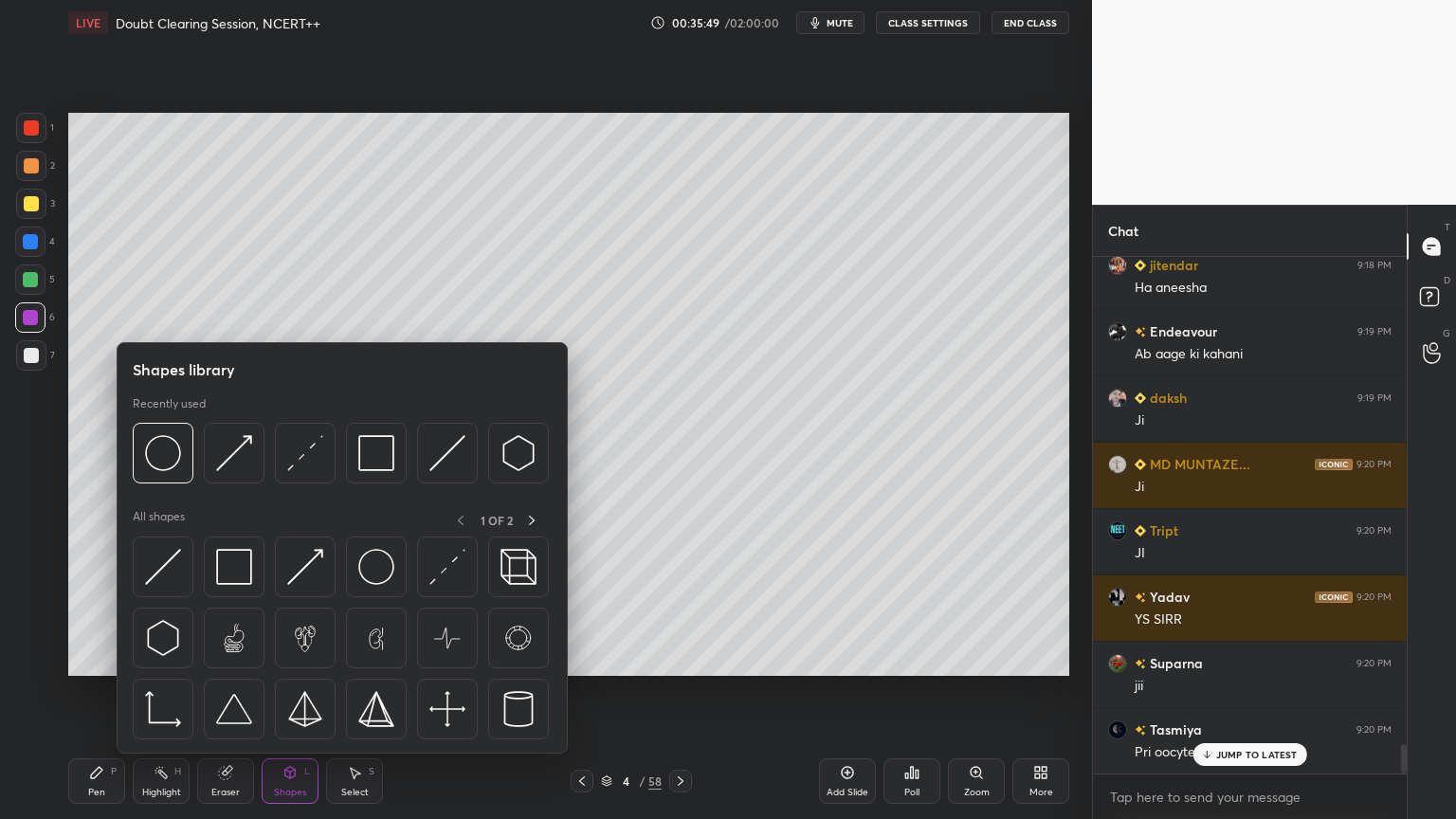 scroll, scrollTop: 8649, scrollLeft: 0, axis: vertical 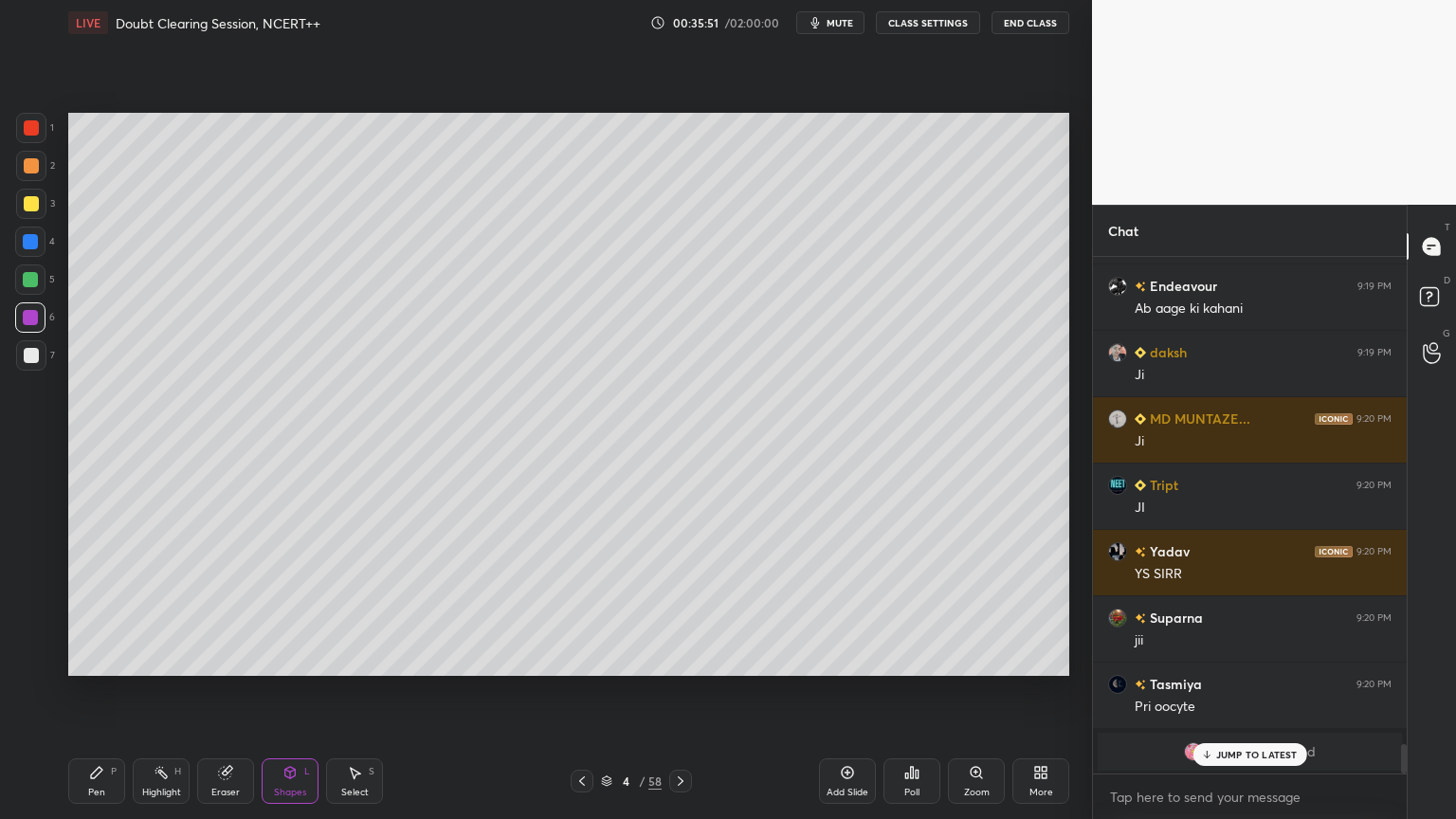drag, startPoint x: 30, startPoint y: 245, endPoint x: 42, endPoint y: 269, distance: 26.832816 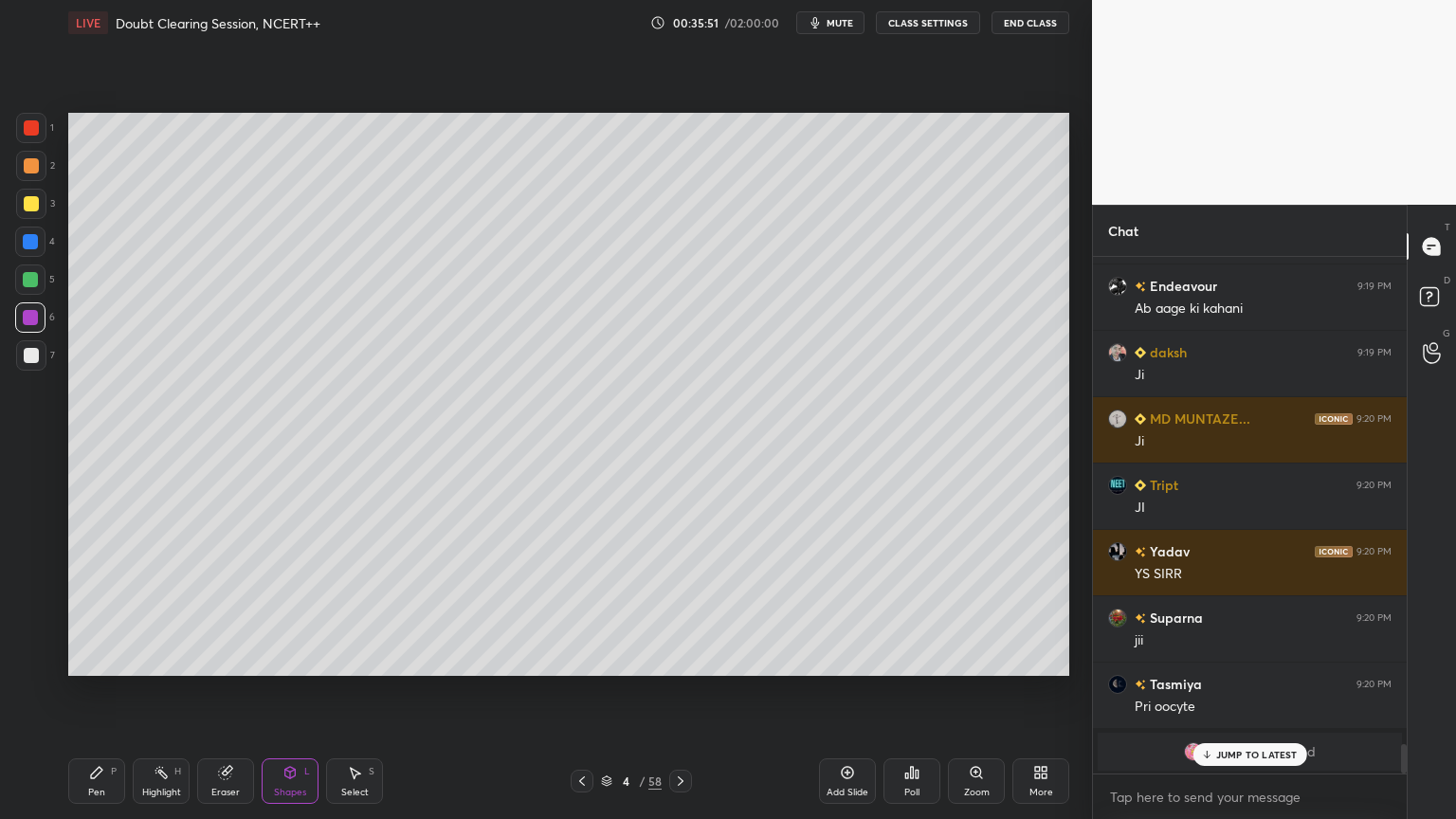 click at bounding box center (30, 242) 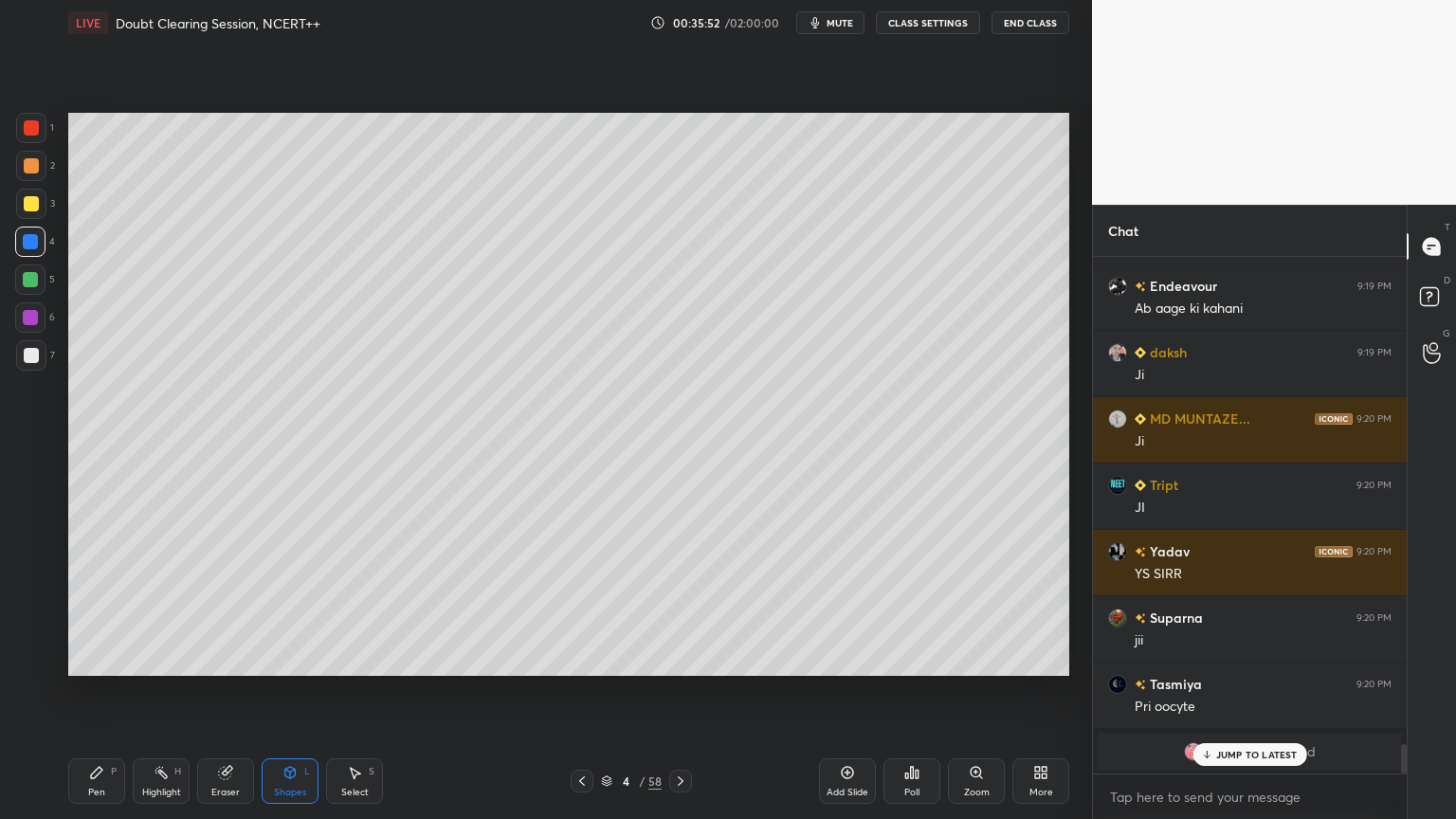 scroll, scrollTop: 8511, scrollLeft: 0, axis: vertical 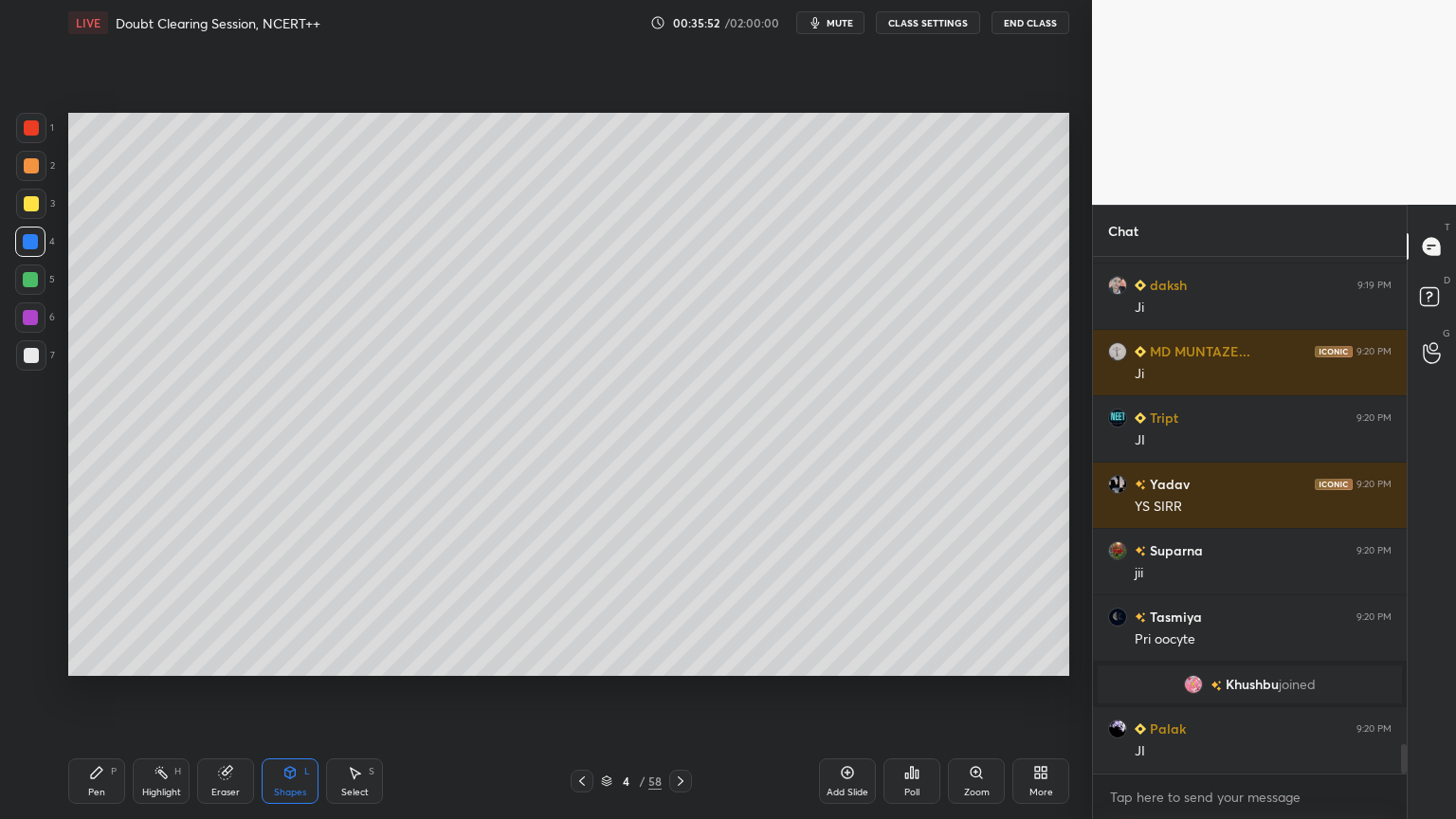 click on "L" at bounding box center (307, 772) 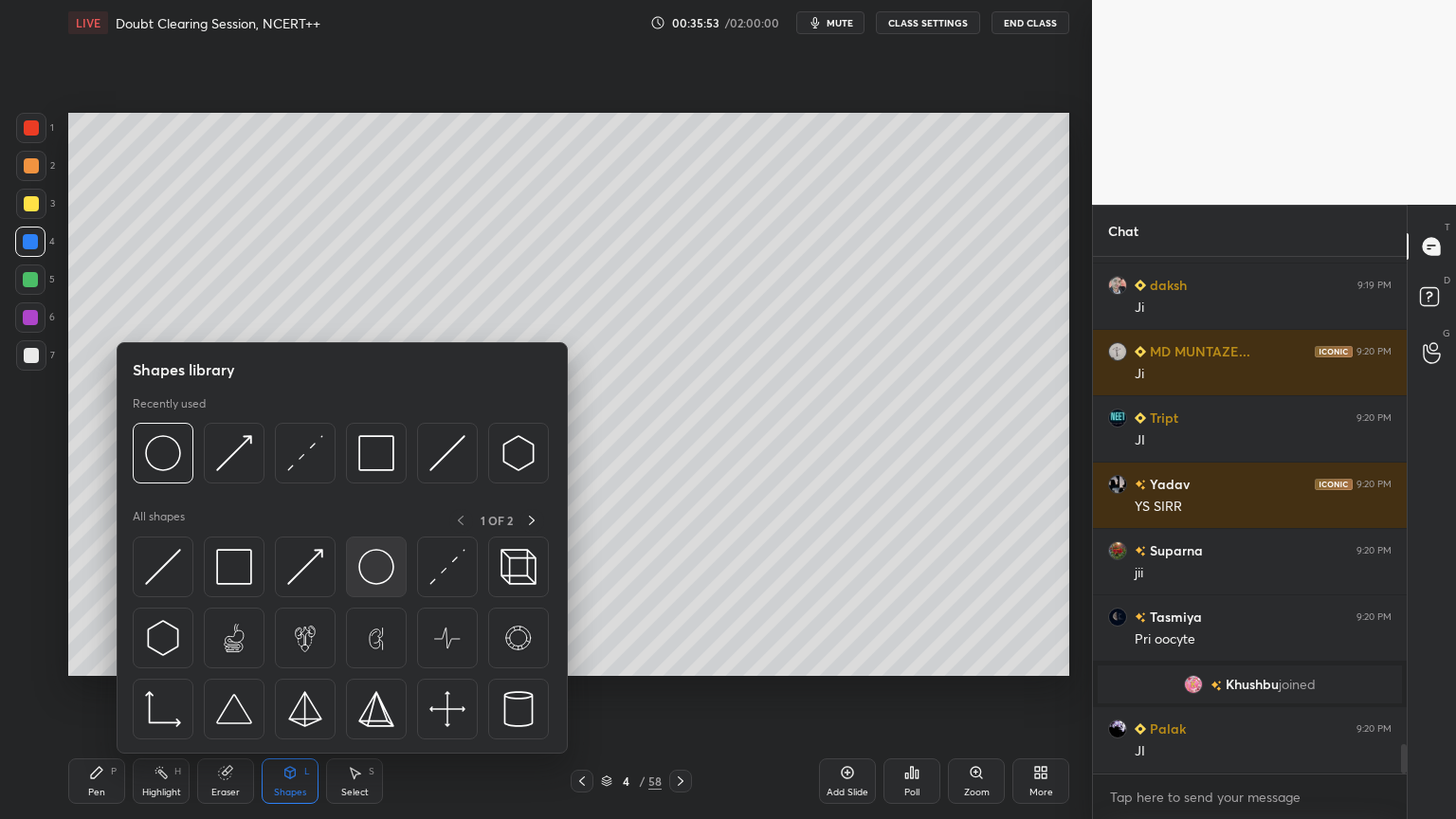 click at bounding box center [376, 567] 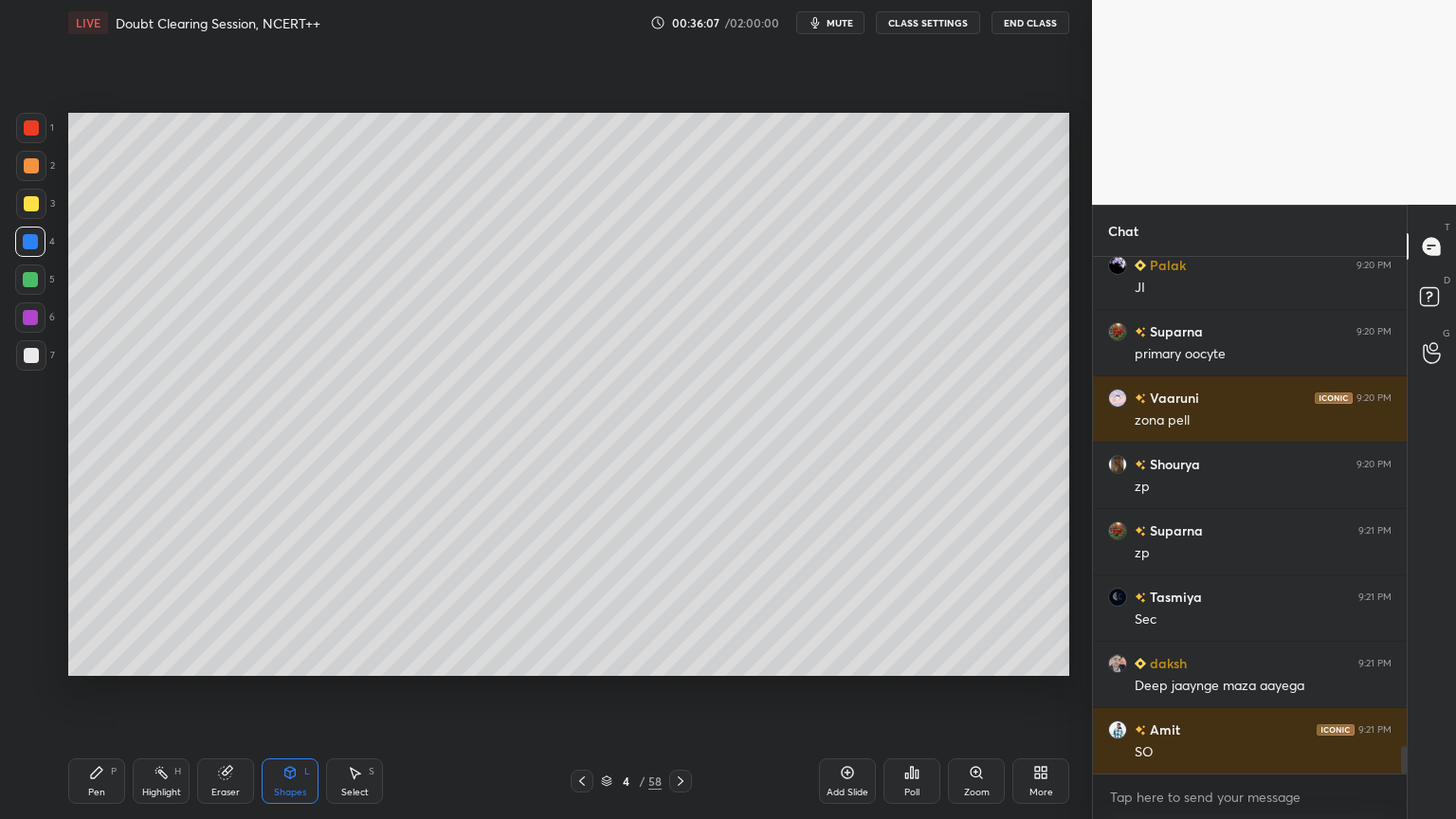 scroll, scrollTop: 9042, scrollLeft: 0, axis: vertical 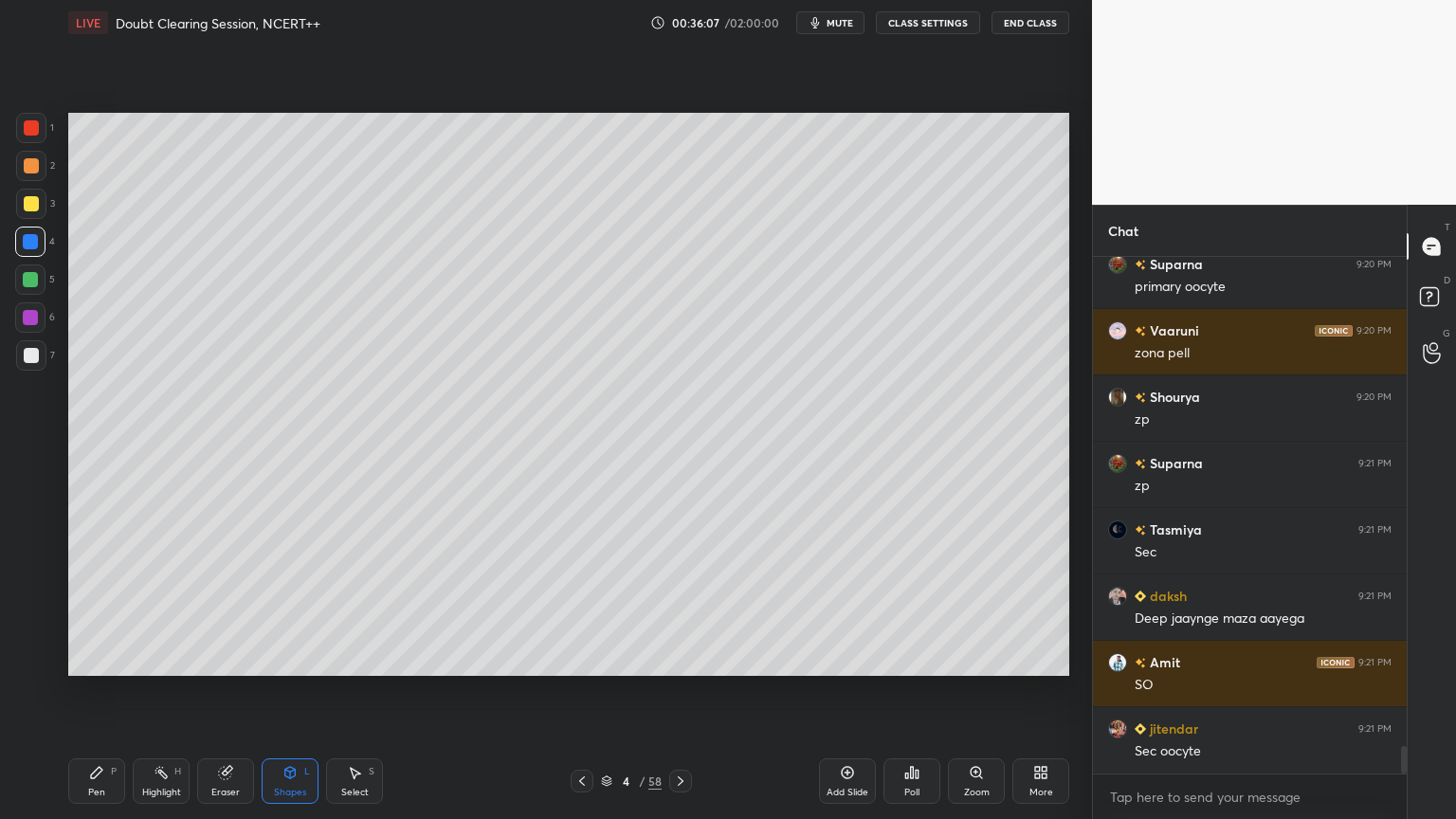 click at bounding box center (30, 242) 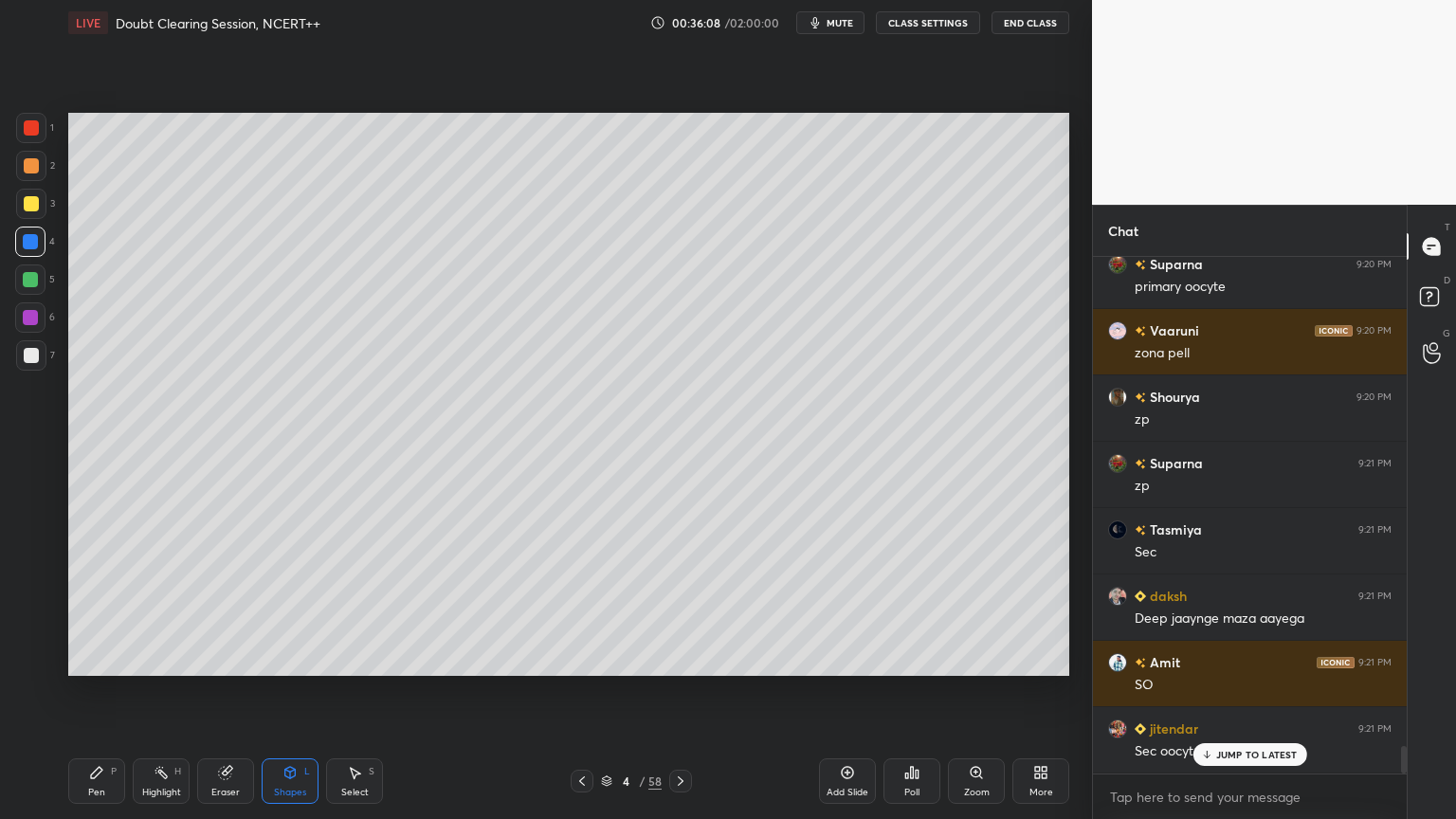 scroll, scrollTop: 9108, scrollLeft: 0, axis: vertical 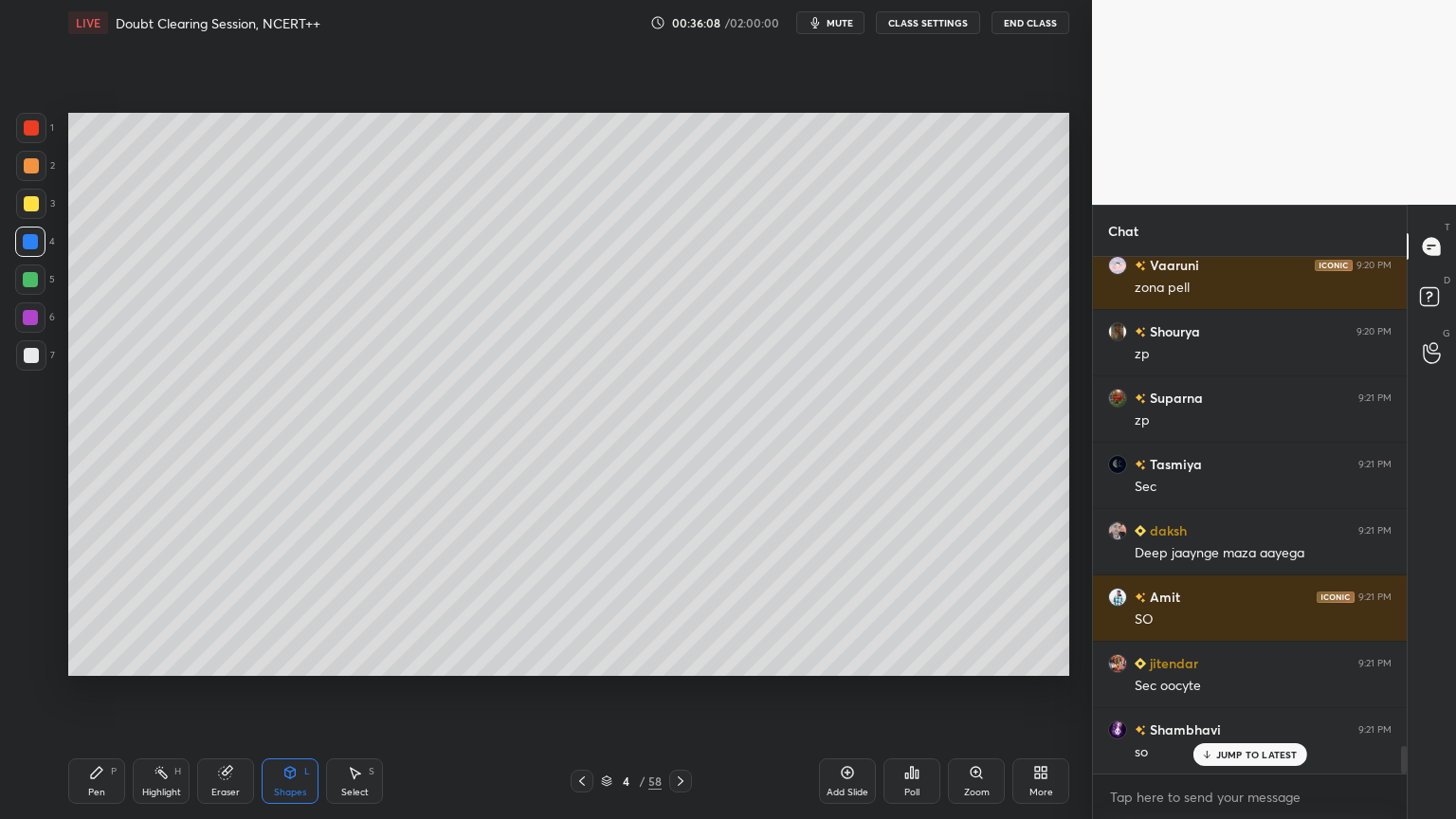 click on "Pen P" at bounding box center [97, 781] 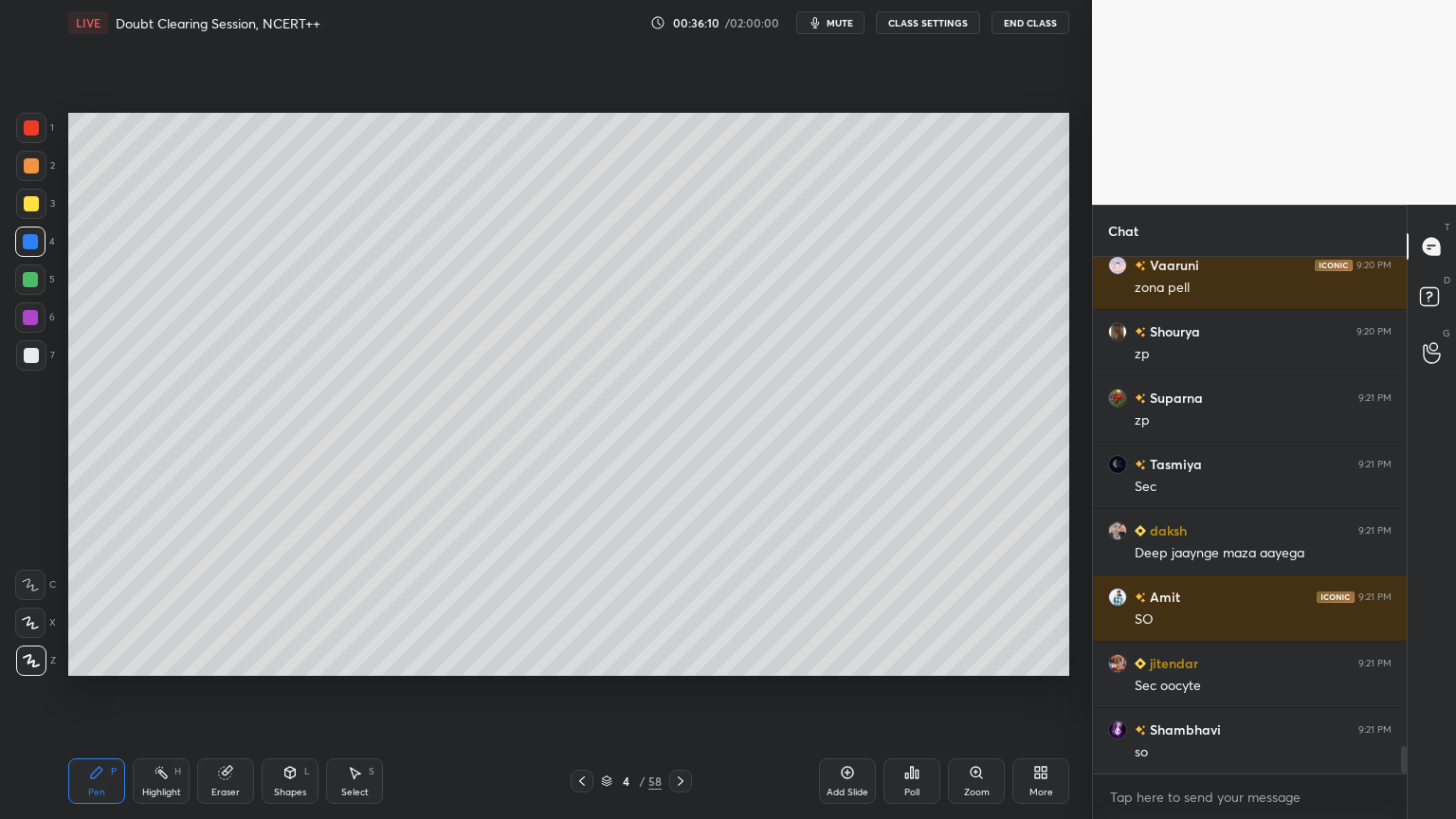 scroll, scrollTop: 9175, scrollLeft: 0, axis: vertical 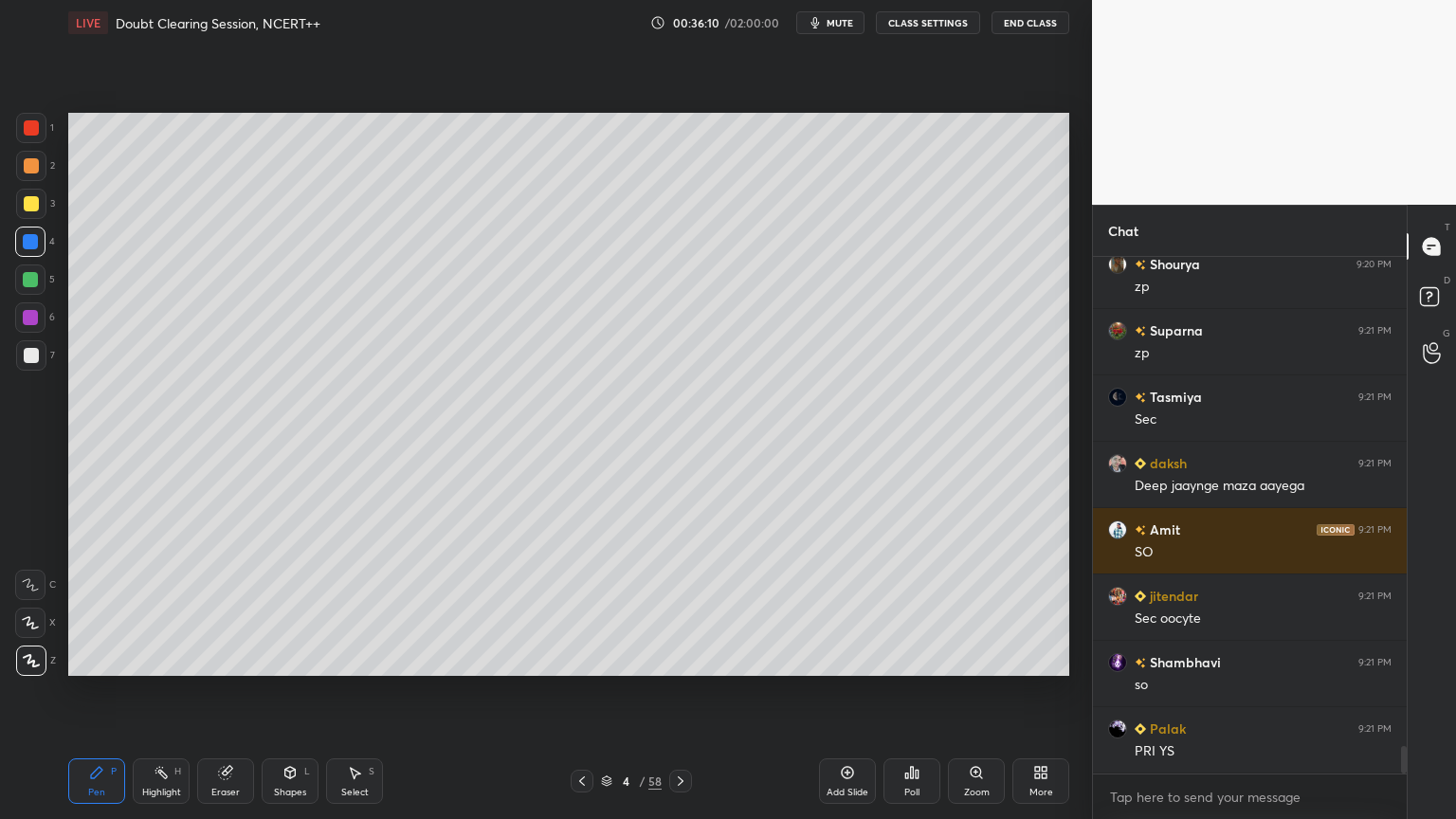 drag, startPoint x: 30, startPoint y: 352, endPoint x: 43, endPoint y: 353, distance: 13.038405 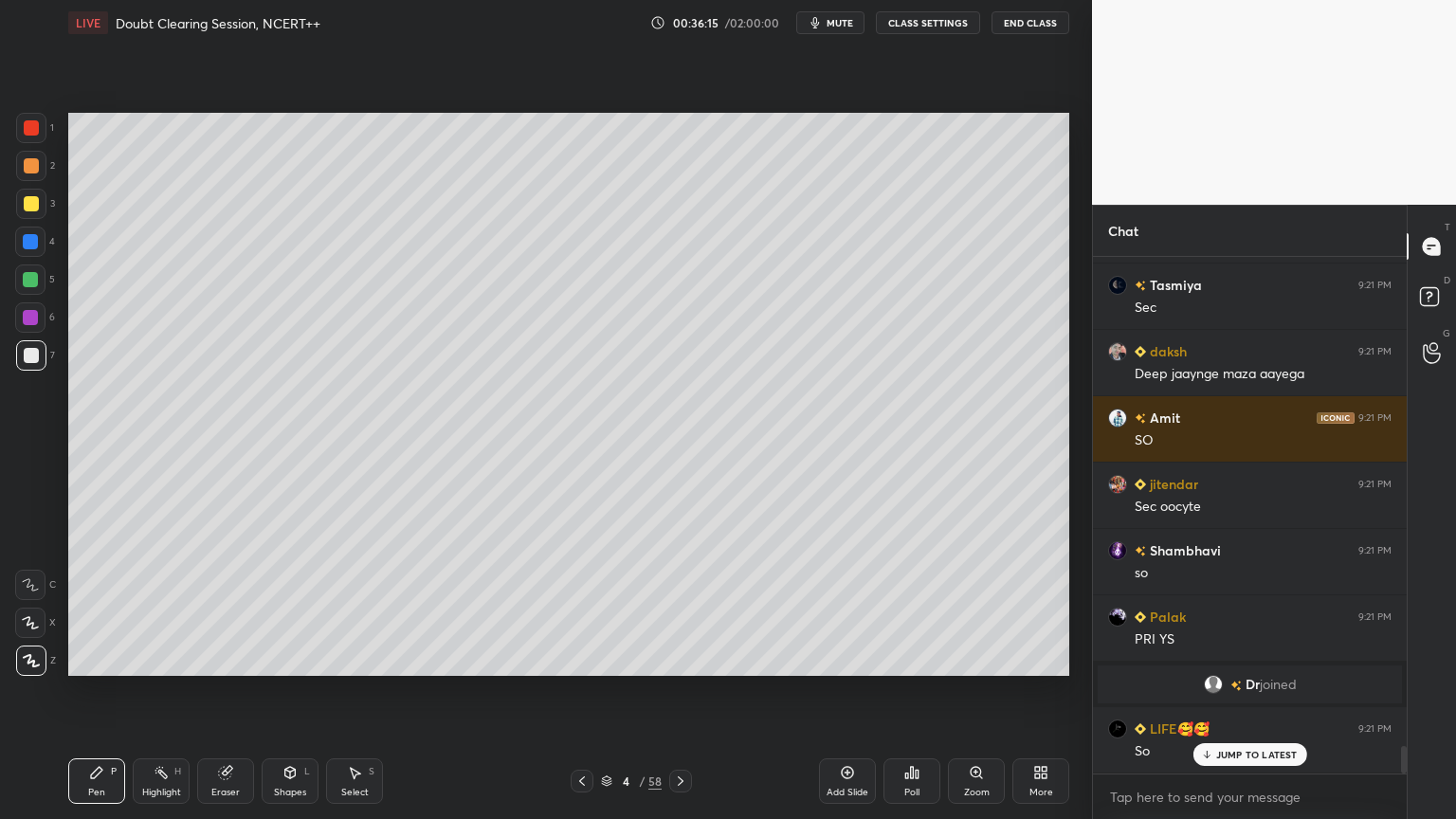 scroll, scrollTop: 9081, scrollLeft: 0, axis: vertical 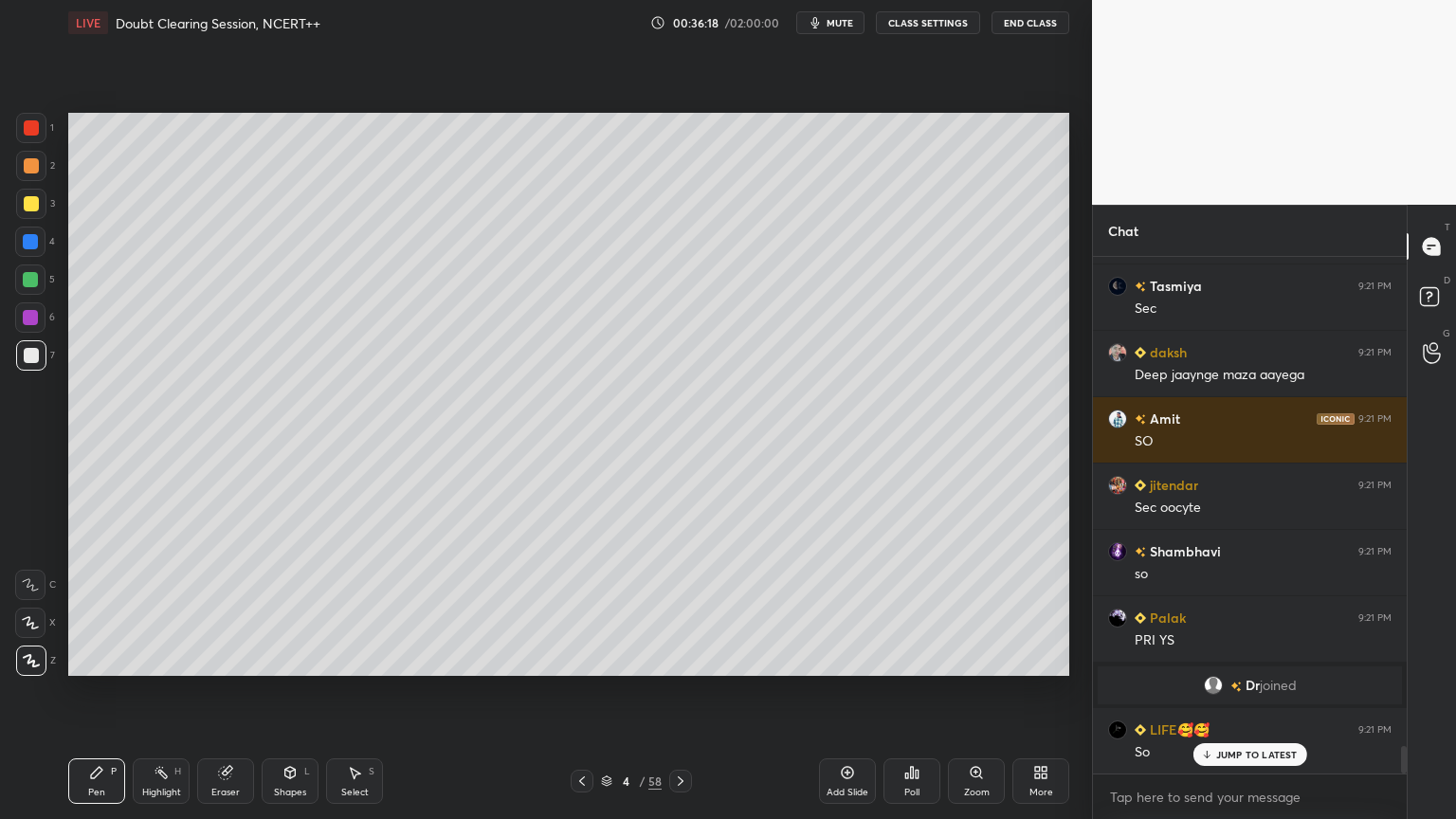 click on "mute" at bounding box center [840, 23] 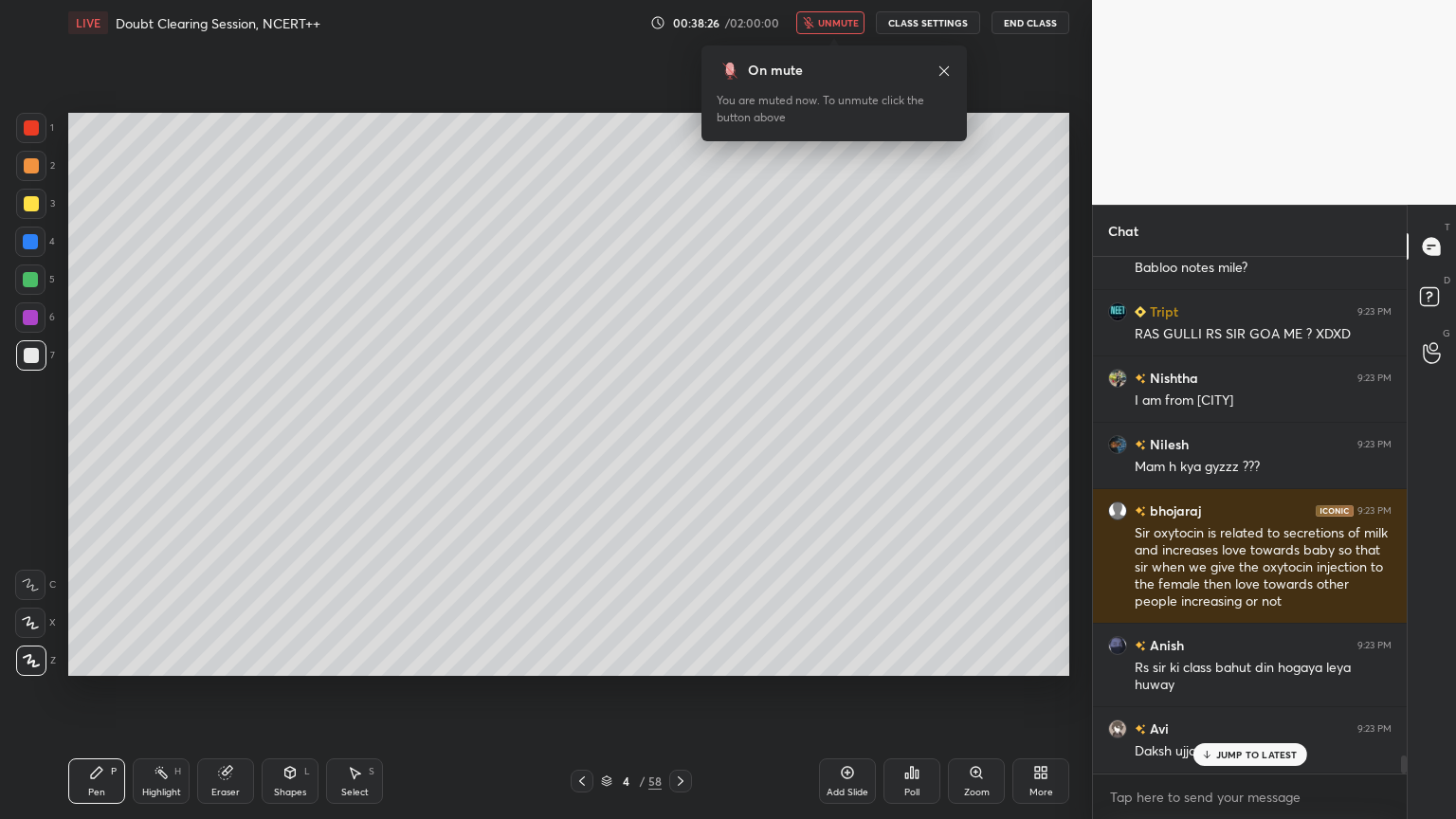 scroll, scrollTop: 14238, scrollLeft: 0, axis: vertical 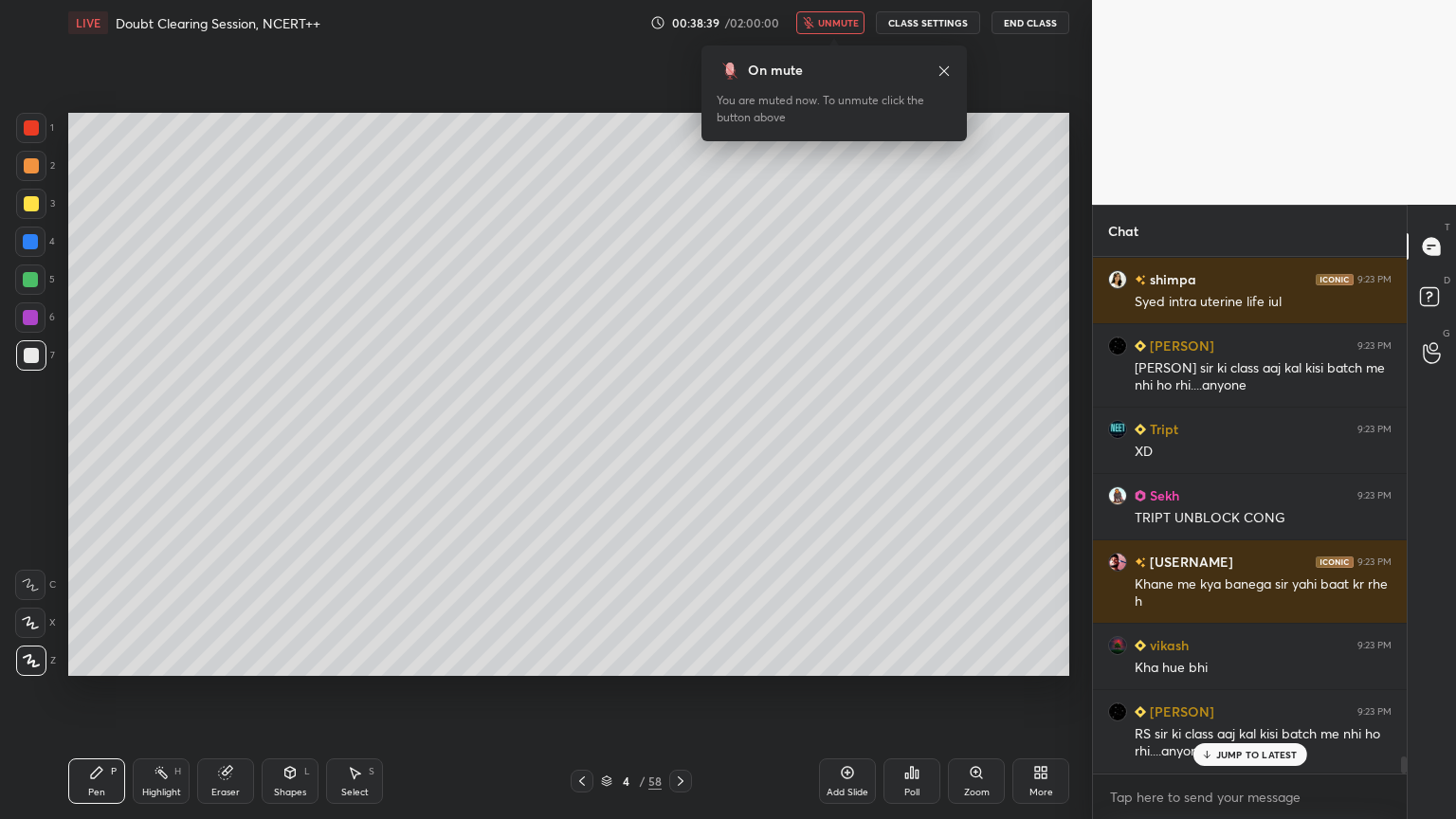 click on "unmute" at bounding box center [830, 23] 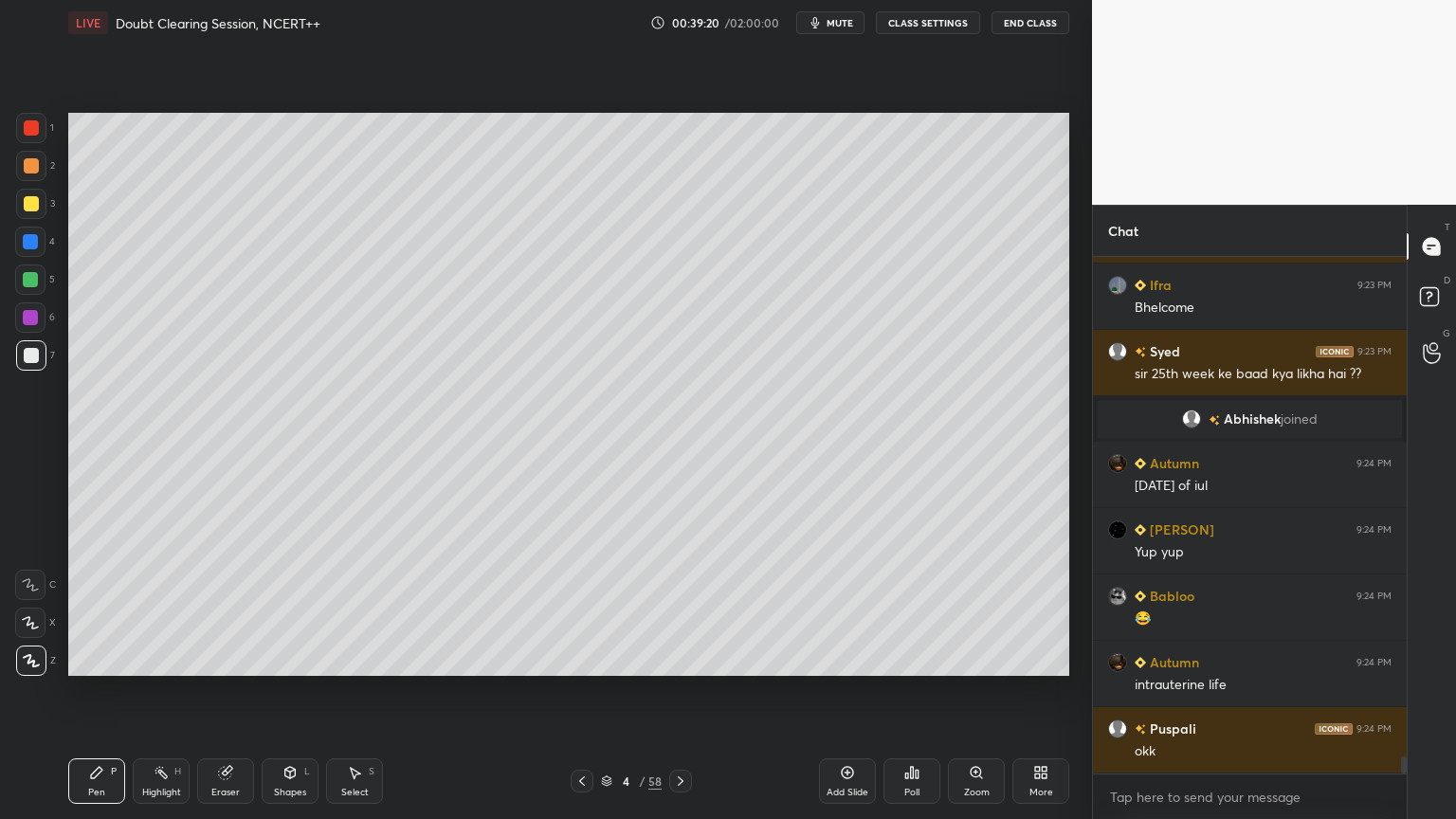 scroll, scrollTop: 14837, scrollLeft: 0, axis: vertical 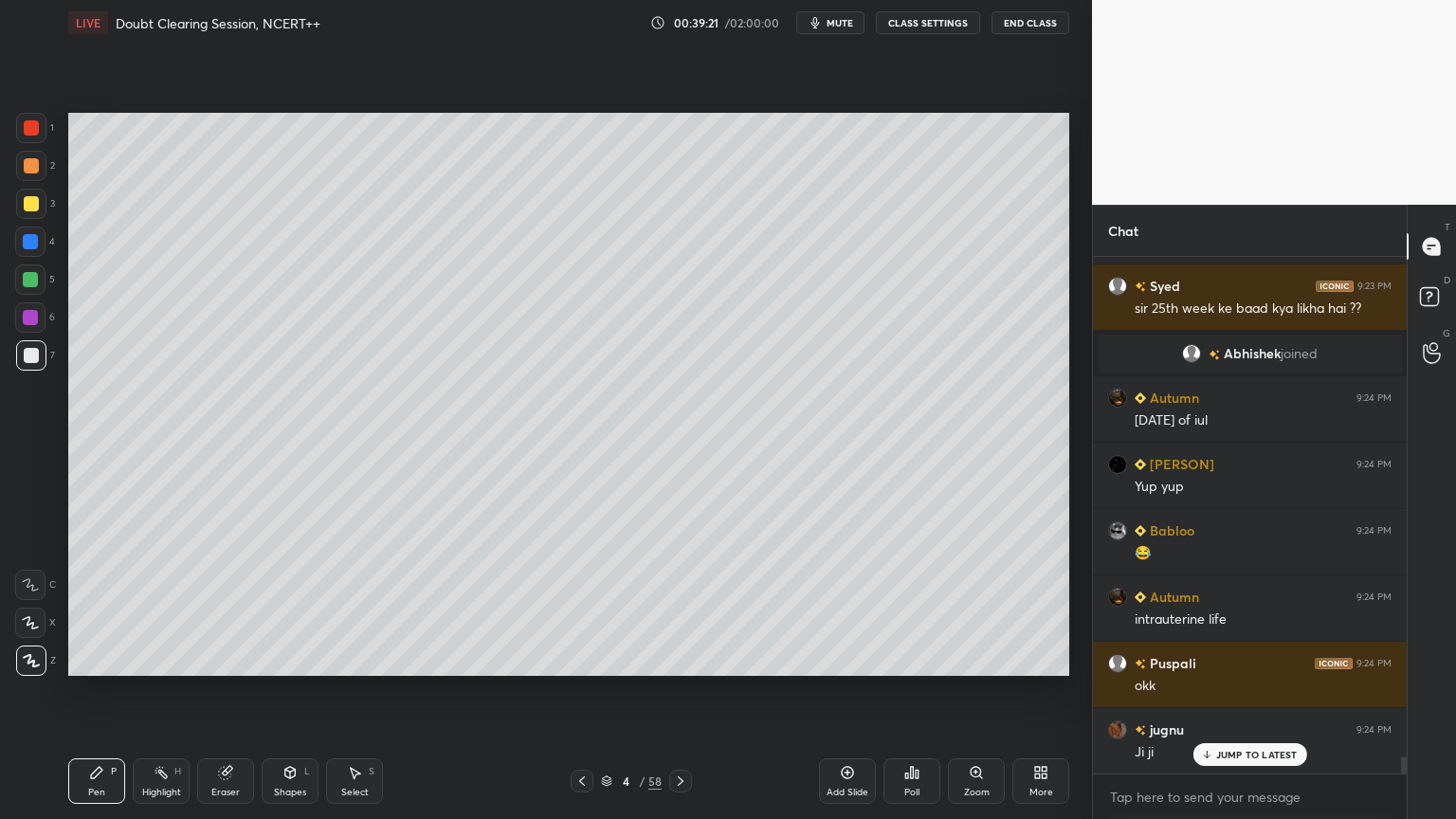 click at bounding box center (31, 355) 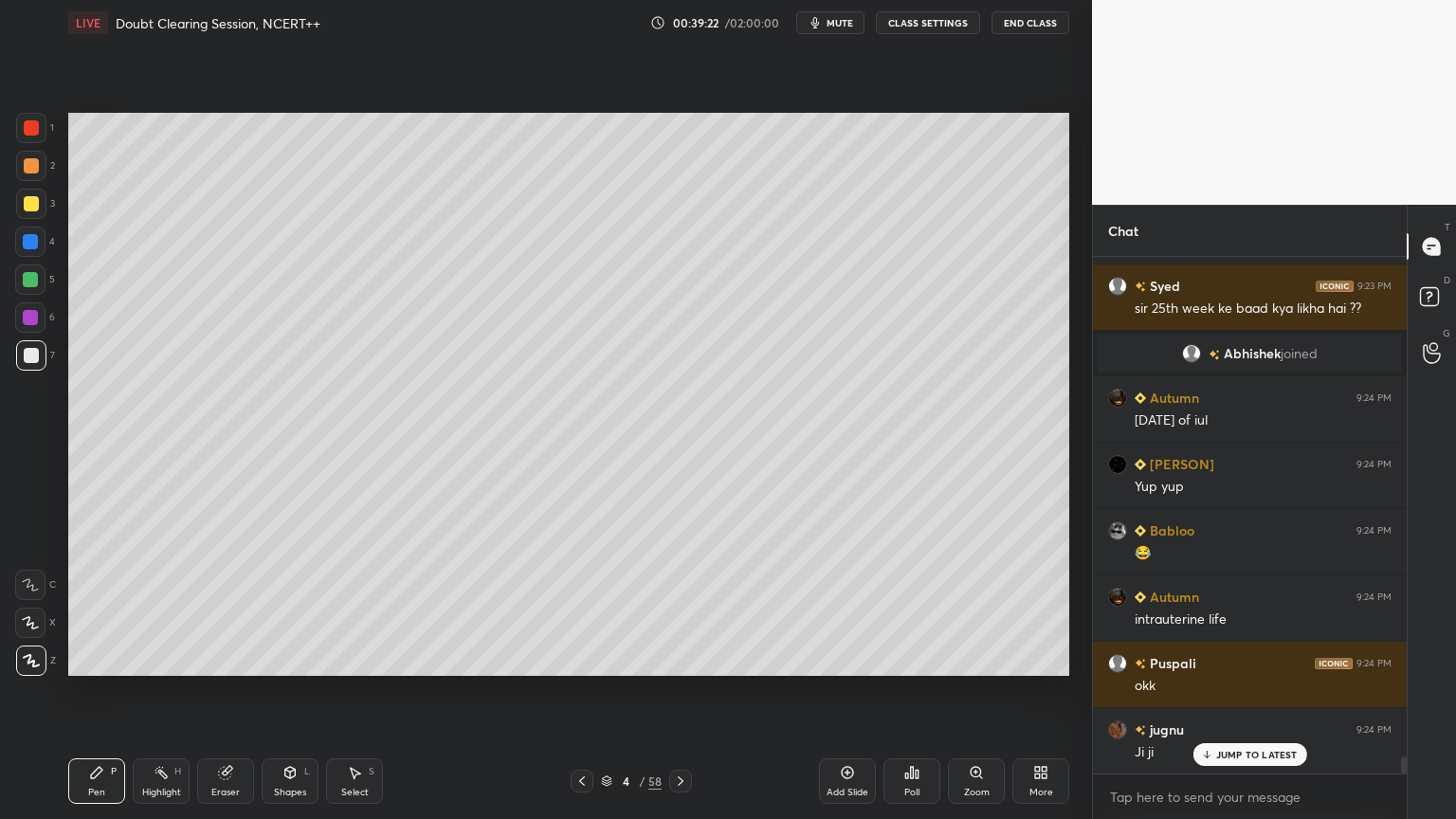 click at bounding box center (31, 355) 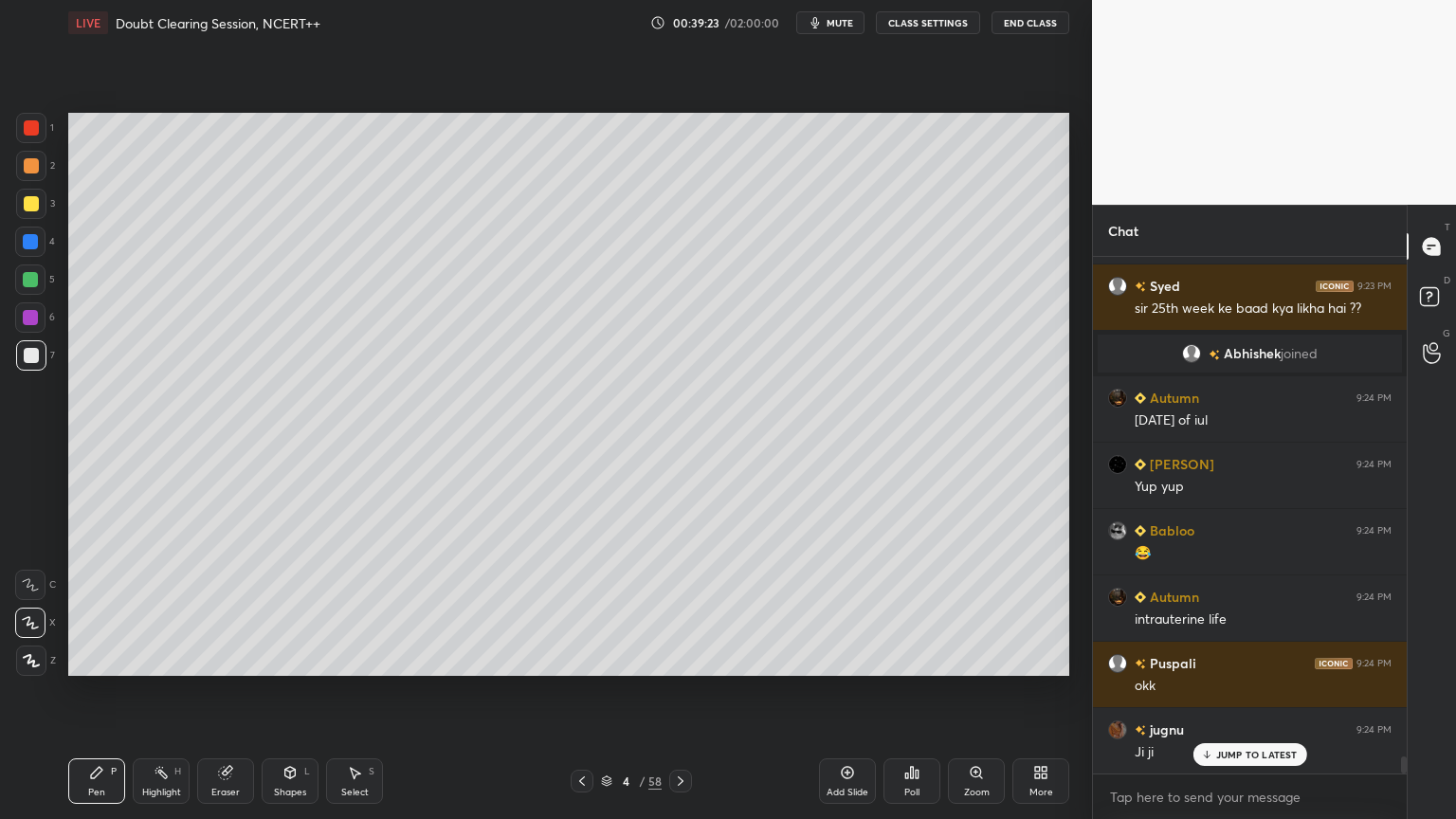 click 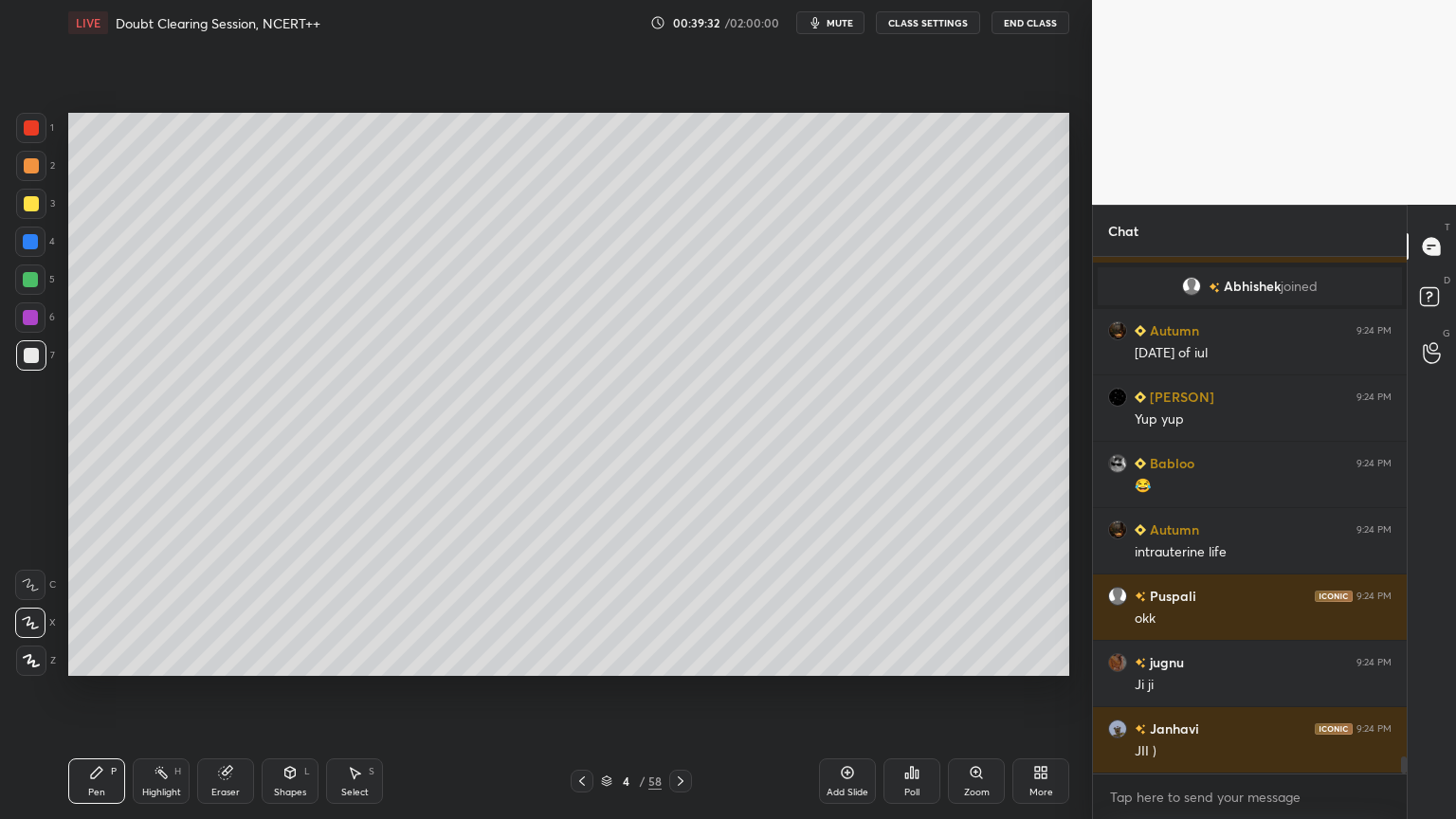 scroll, scrollTop: 14970, scrollLeft: 0, axis: vertical 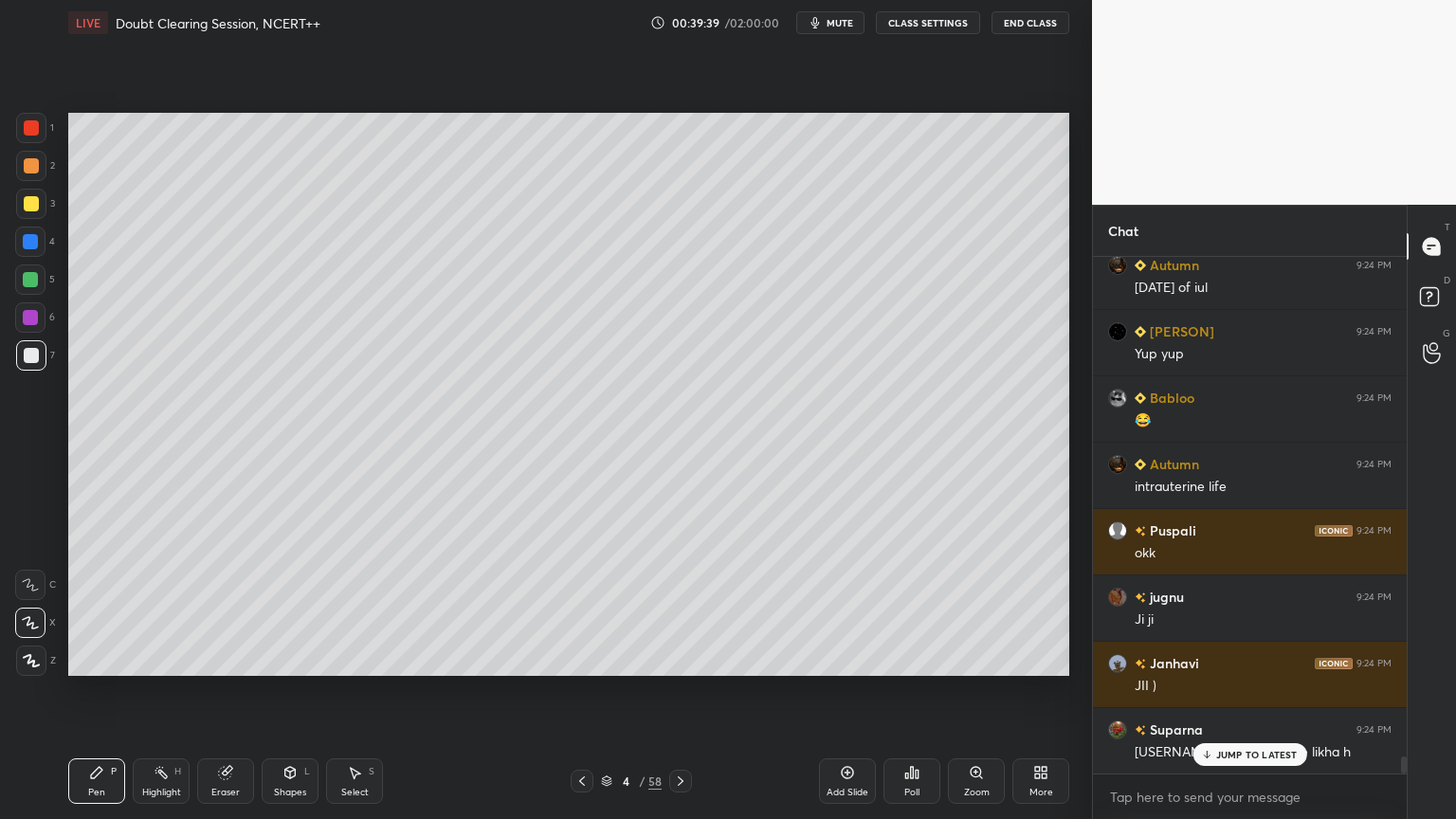 click at bounding box center (30, 242) 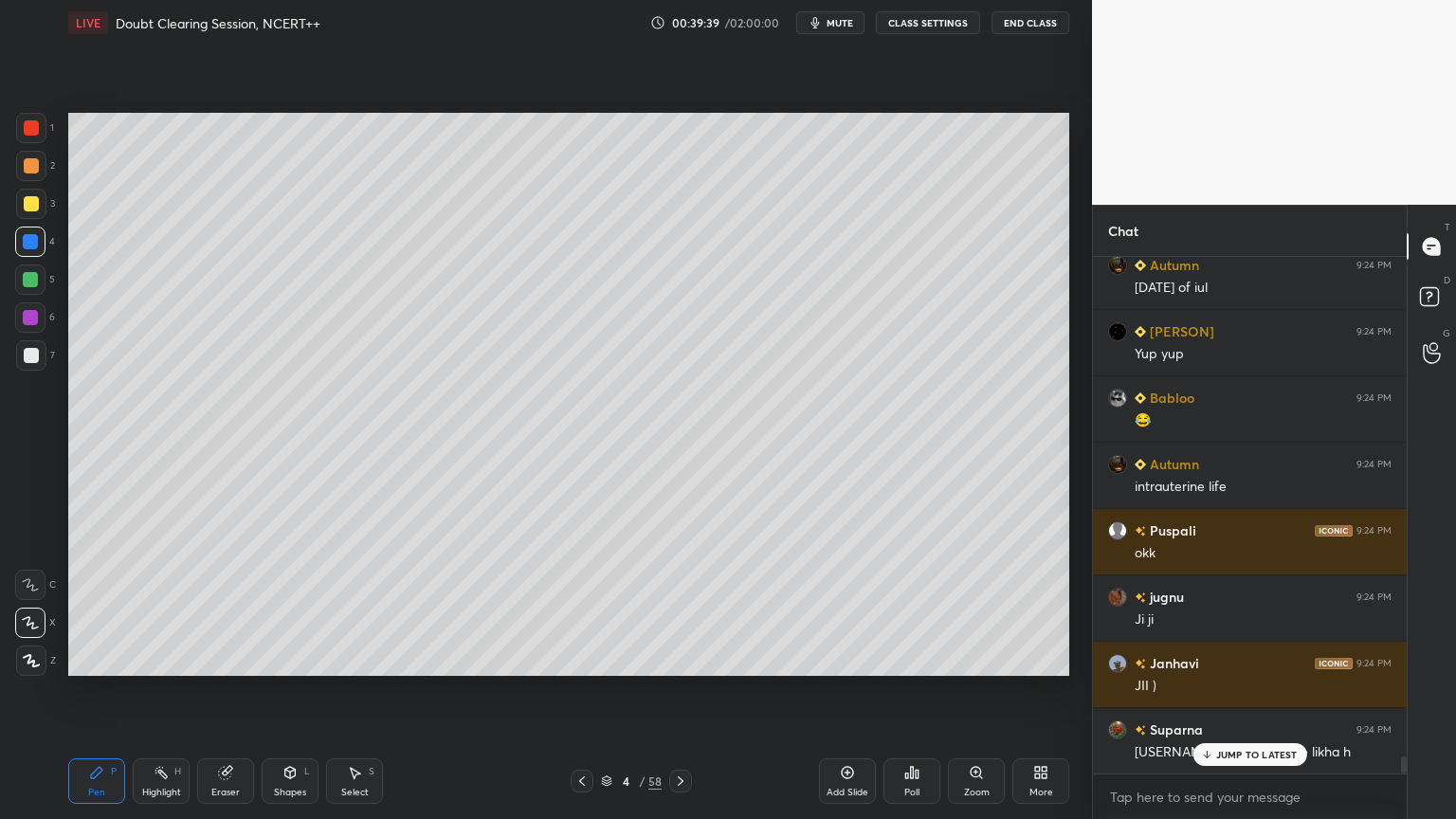 drag, startPoint x: 32, startPoint y: 239, endPoint x: 42, endPoint y: 243, distance: 10.77033 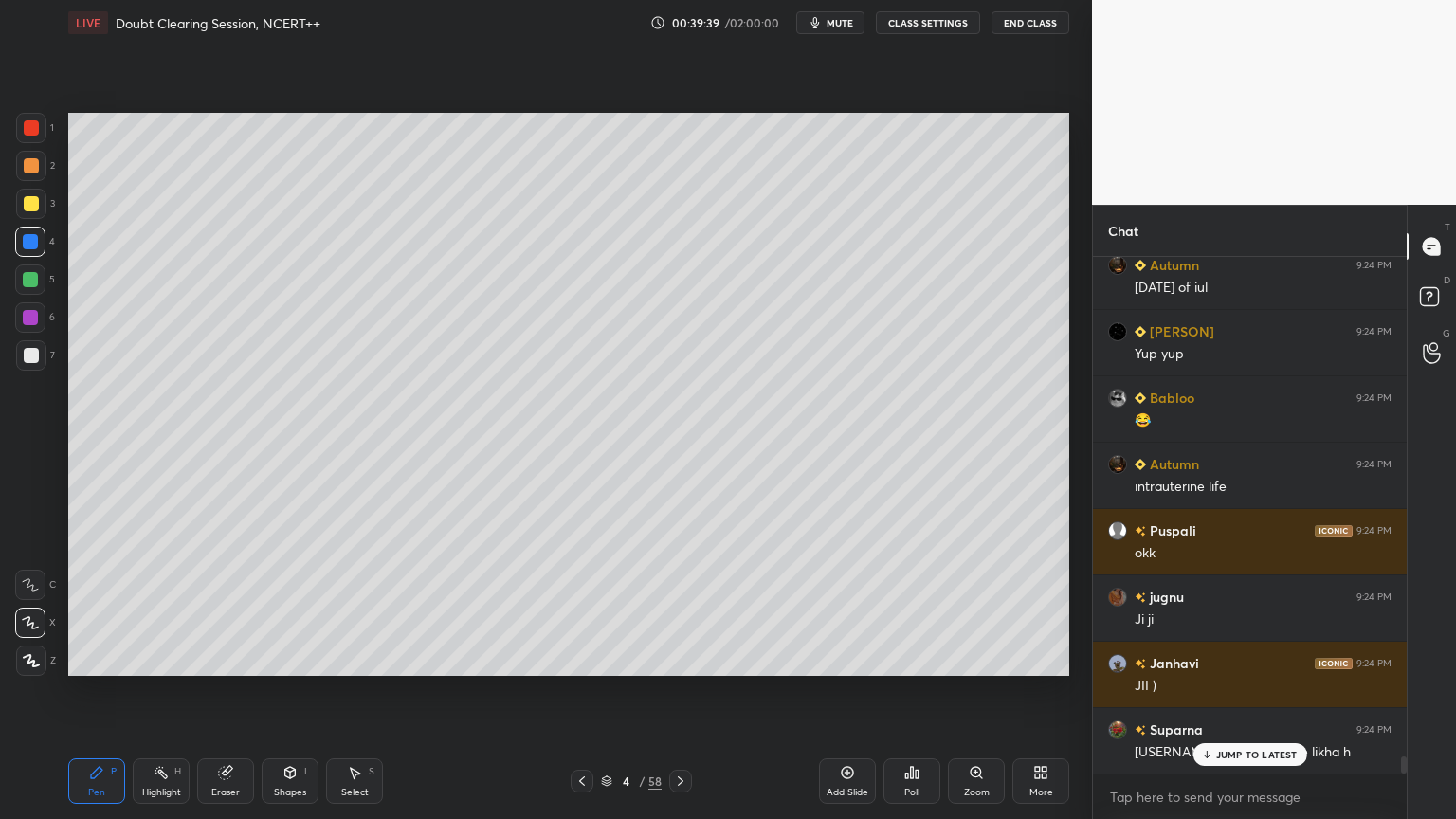 click at bounding box center (30, 242) 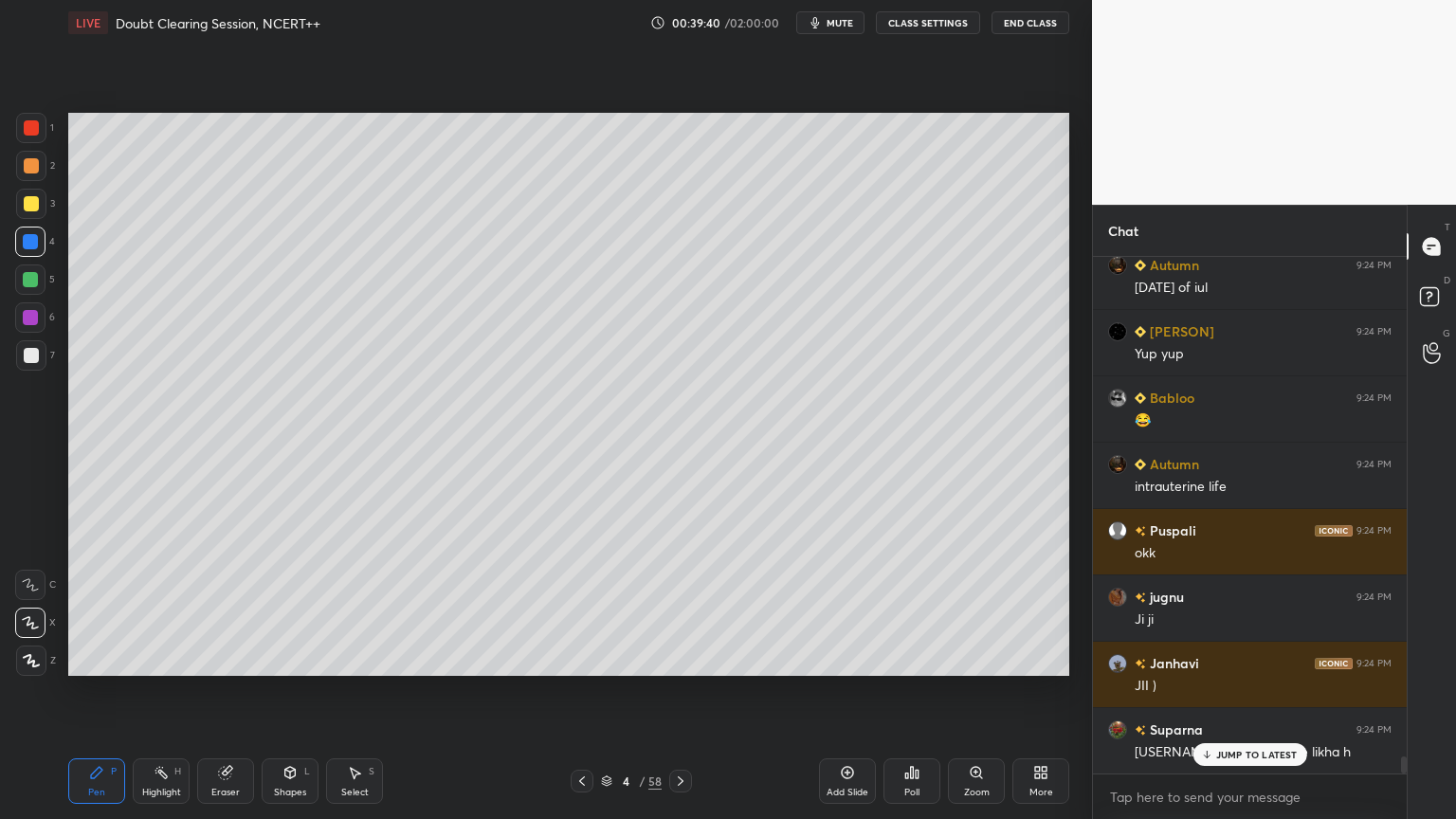 click at bounding box center [30, 318] 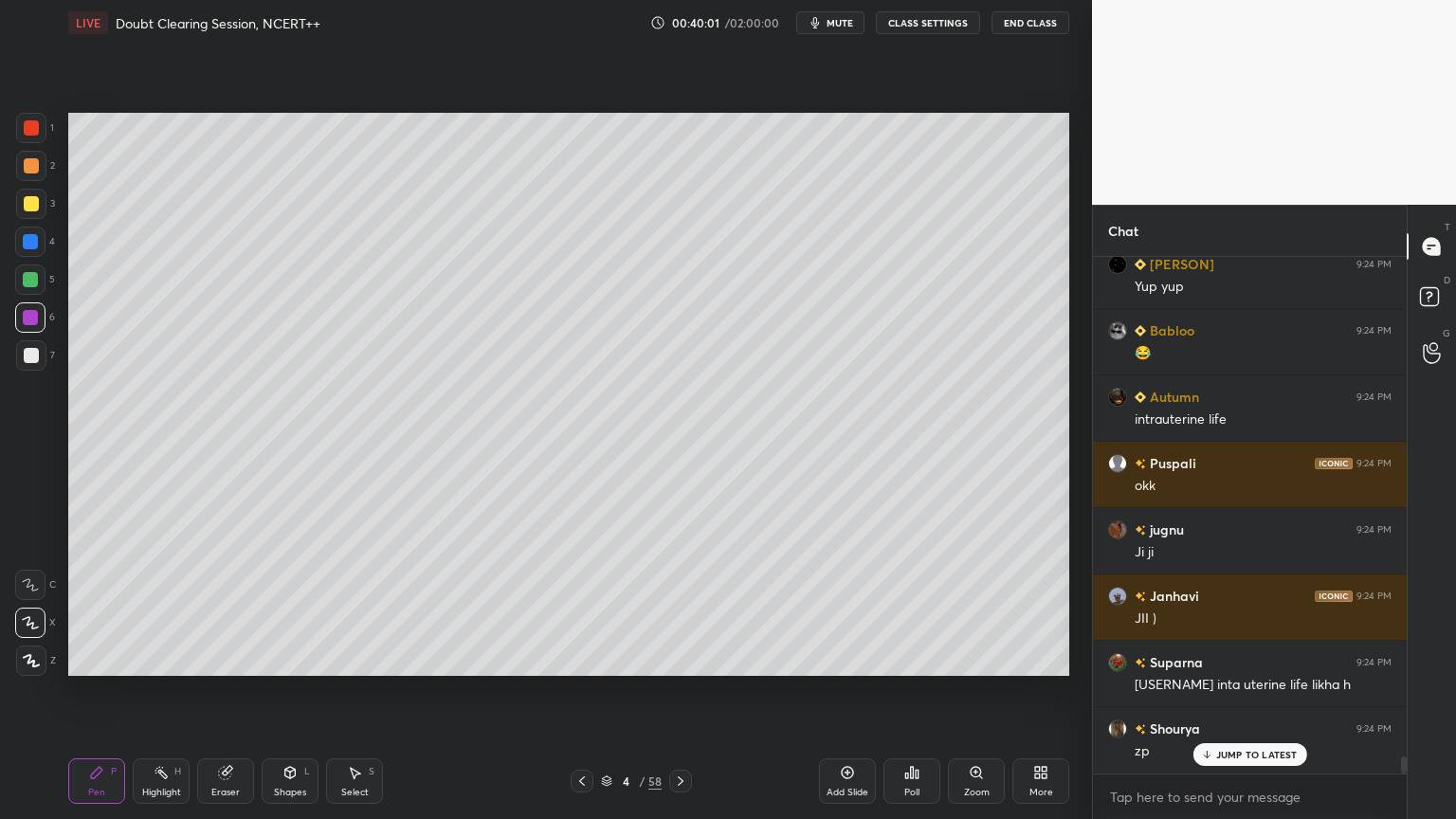 scroll, scrollTop: 15102, scrollLeft: 0, axis: vertical 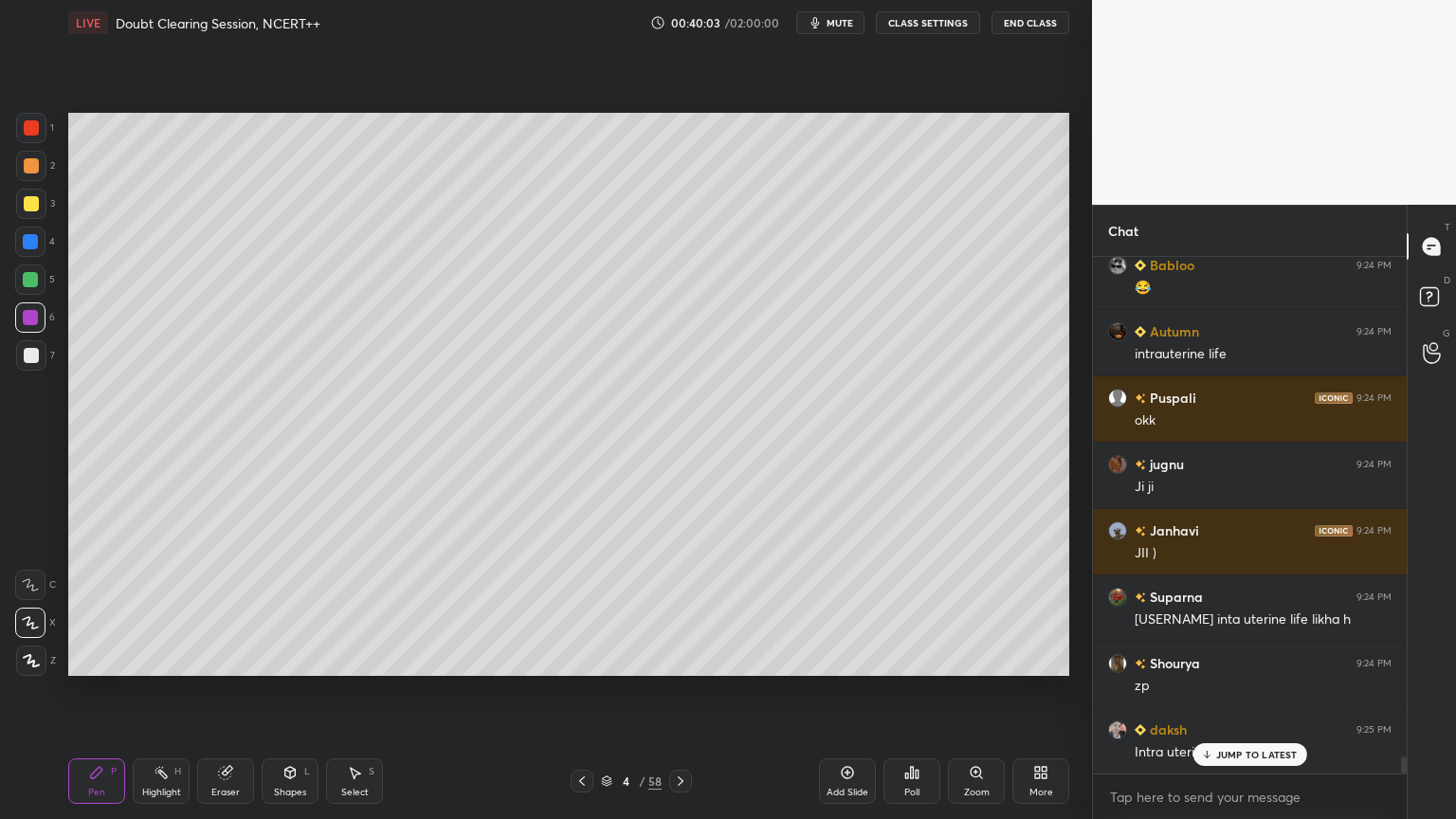 click at bounding box center [30, 280] 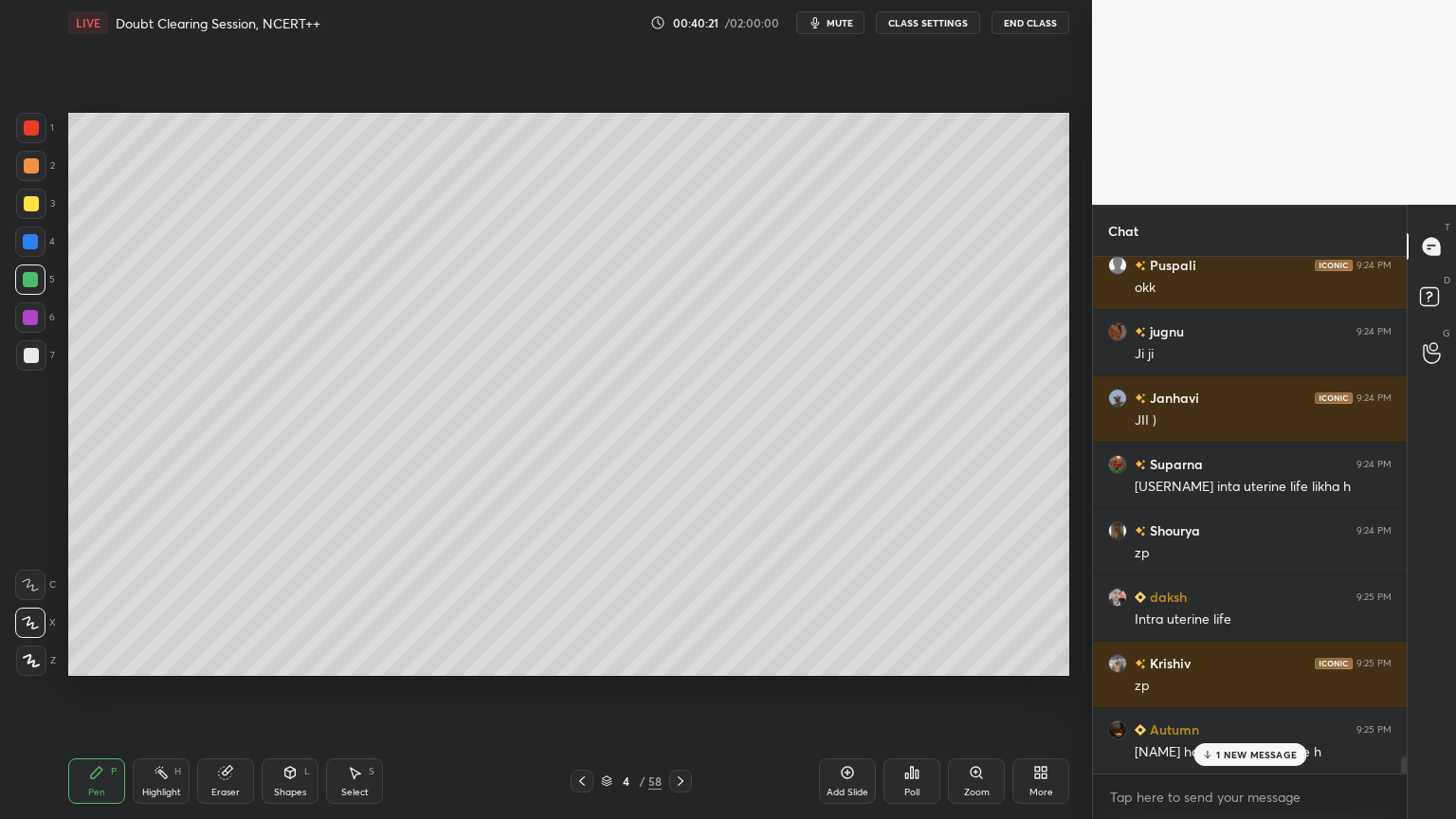 scroll, scrollTop: 15302, scrollLeft: 0, axis: vertical 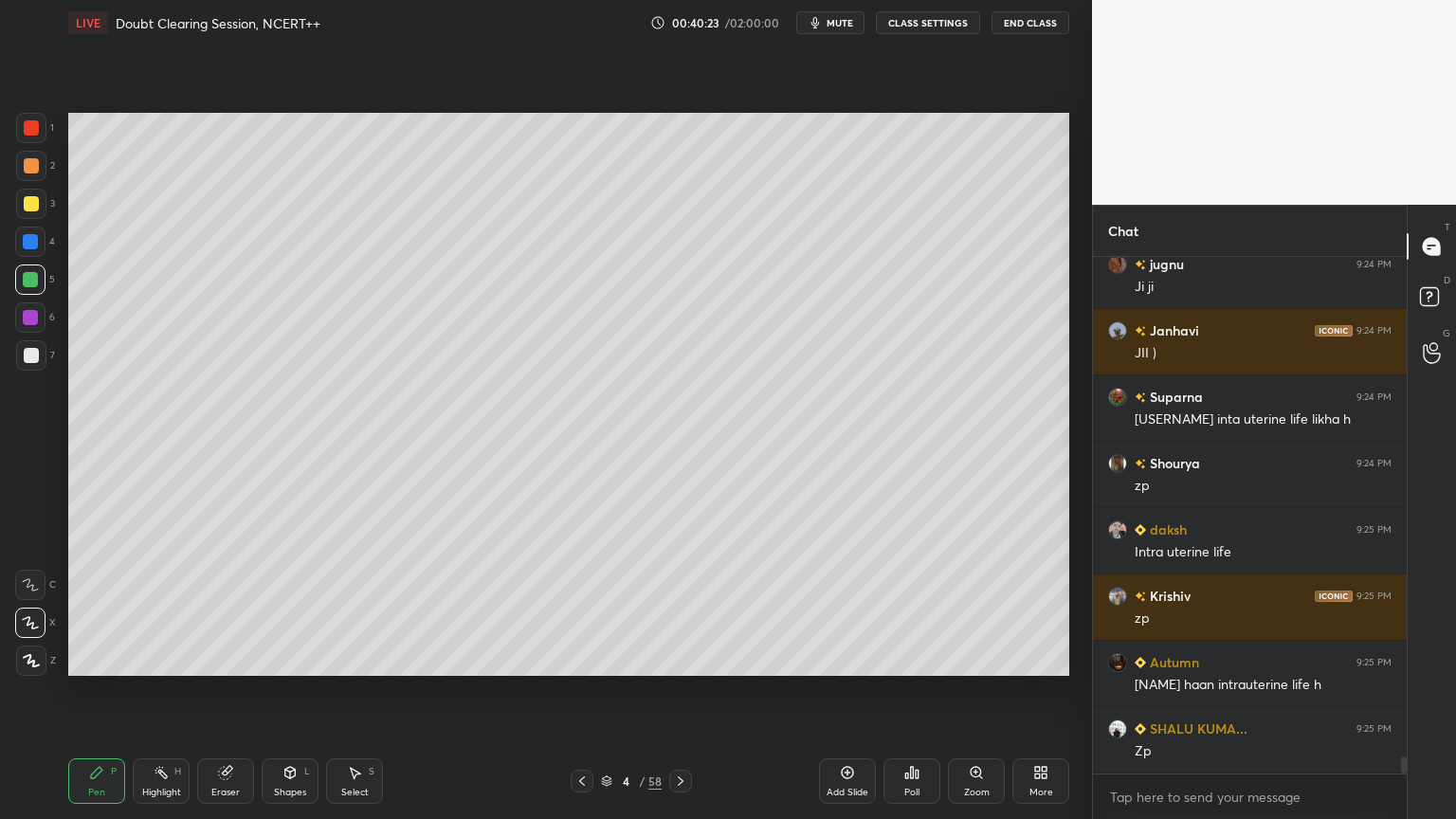 click on "Highlight" at bounding box center [161, 792] 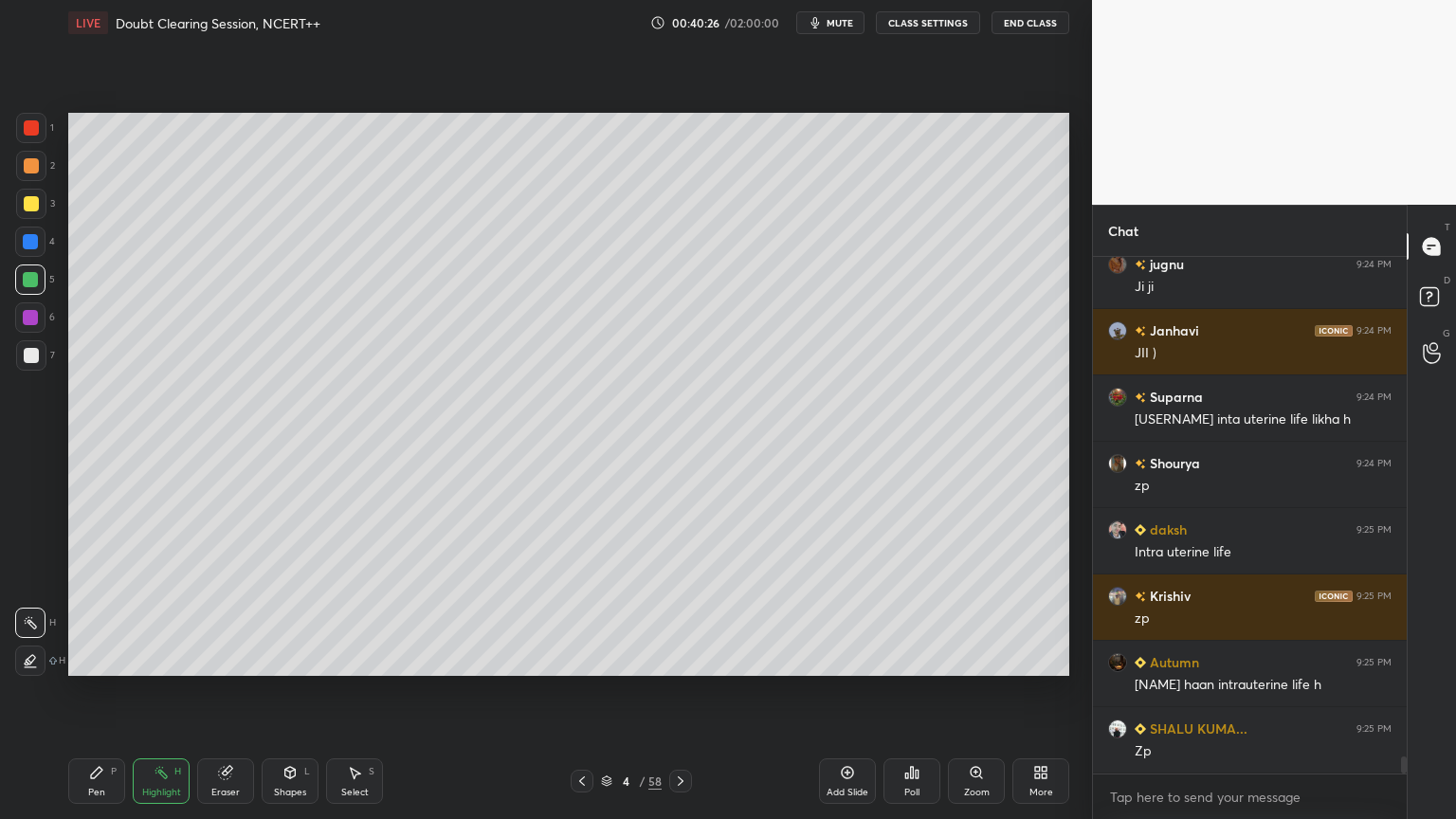 scroll, scrollTop: 15348, scrollLeft: 0, axis: vertical 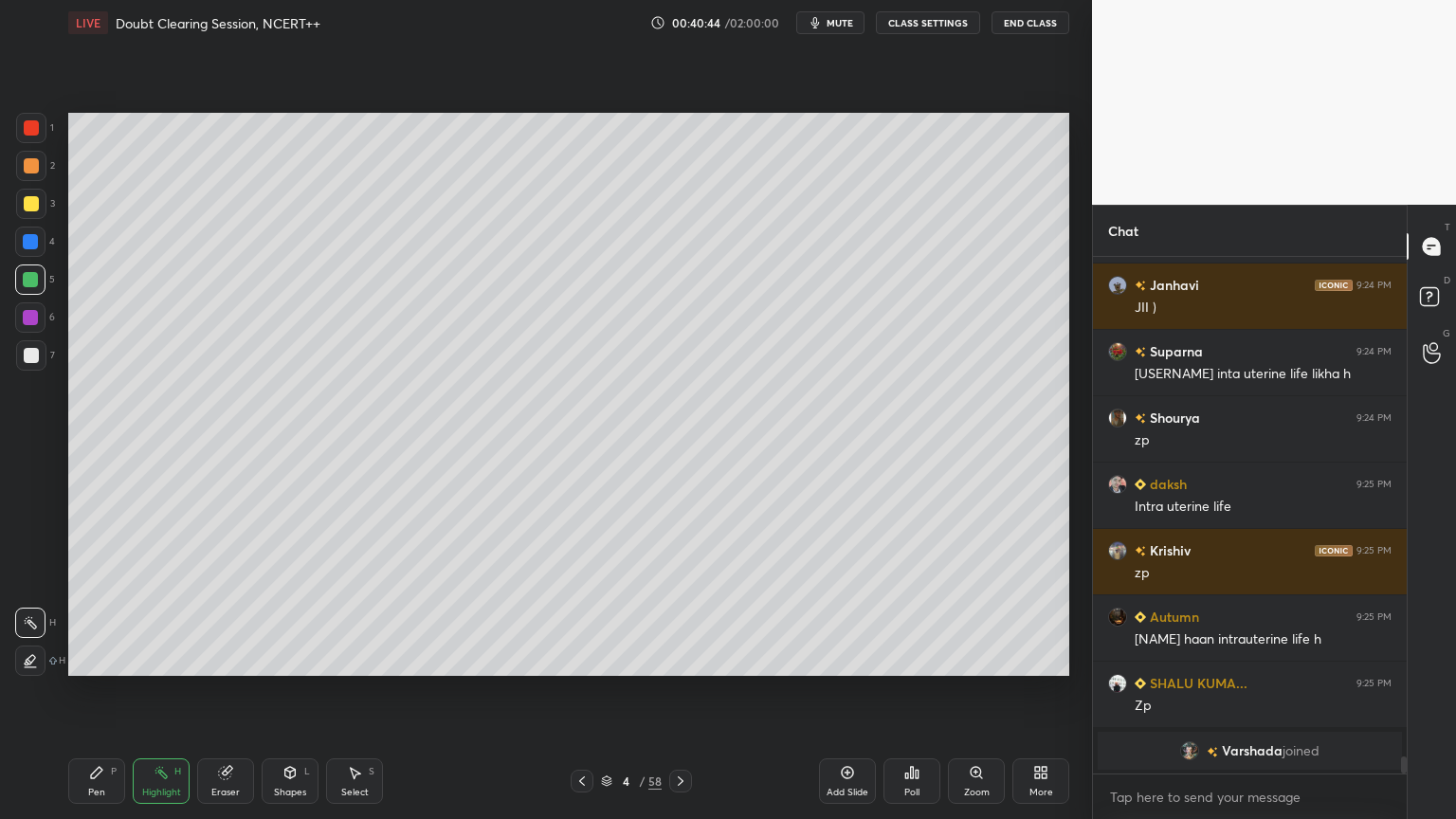 click at bounding box center [30, 242] 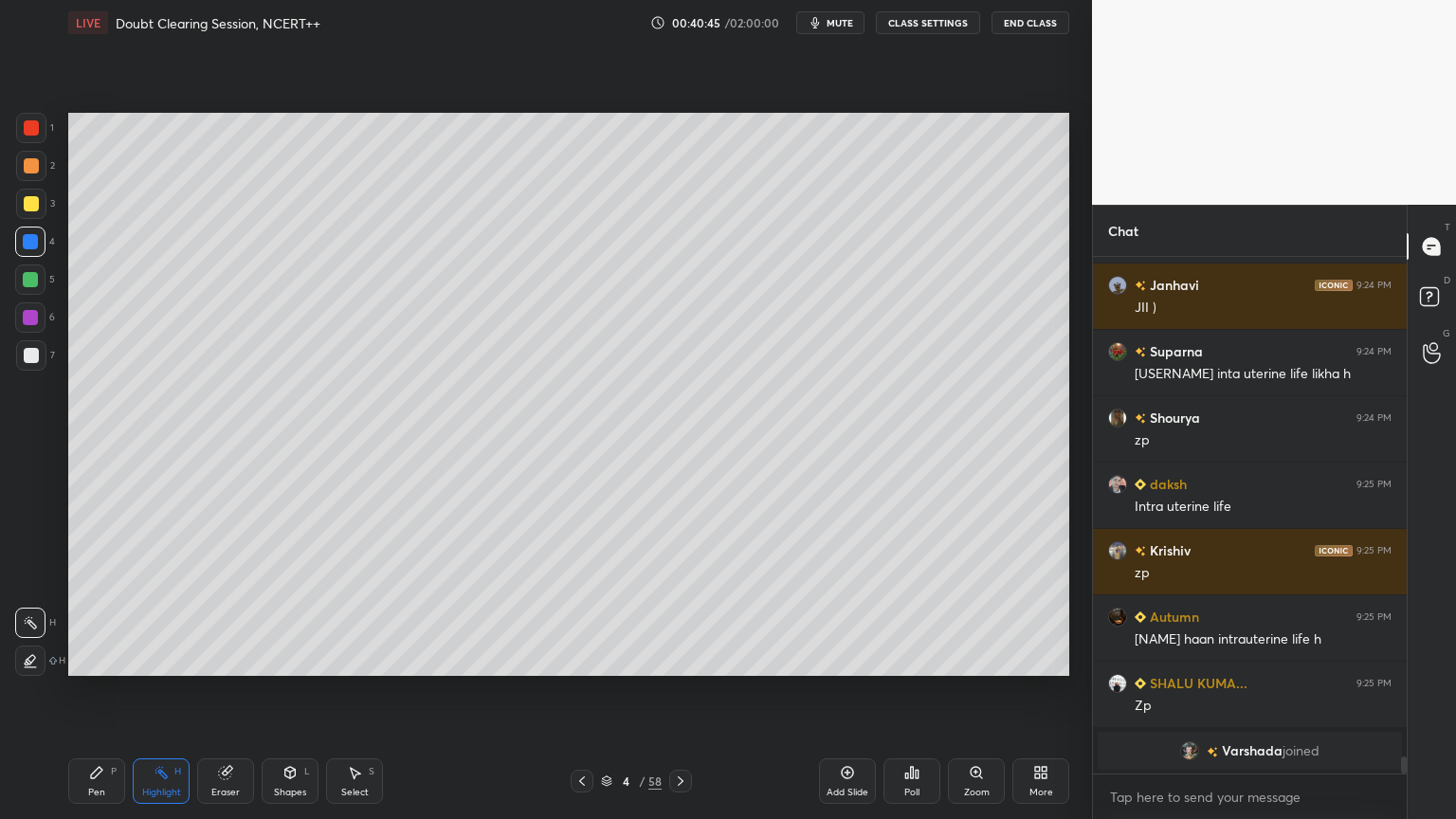 click 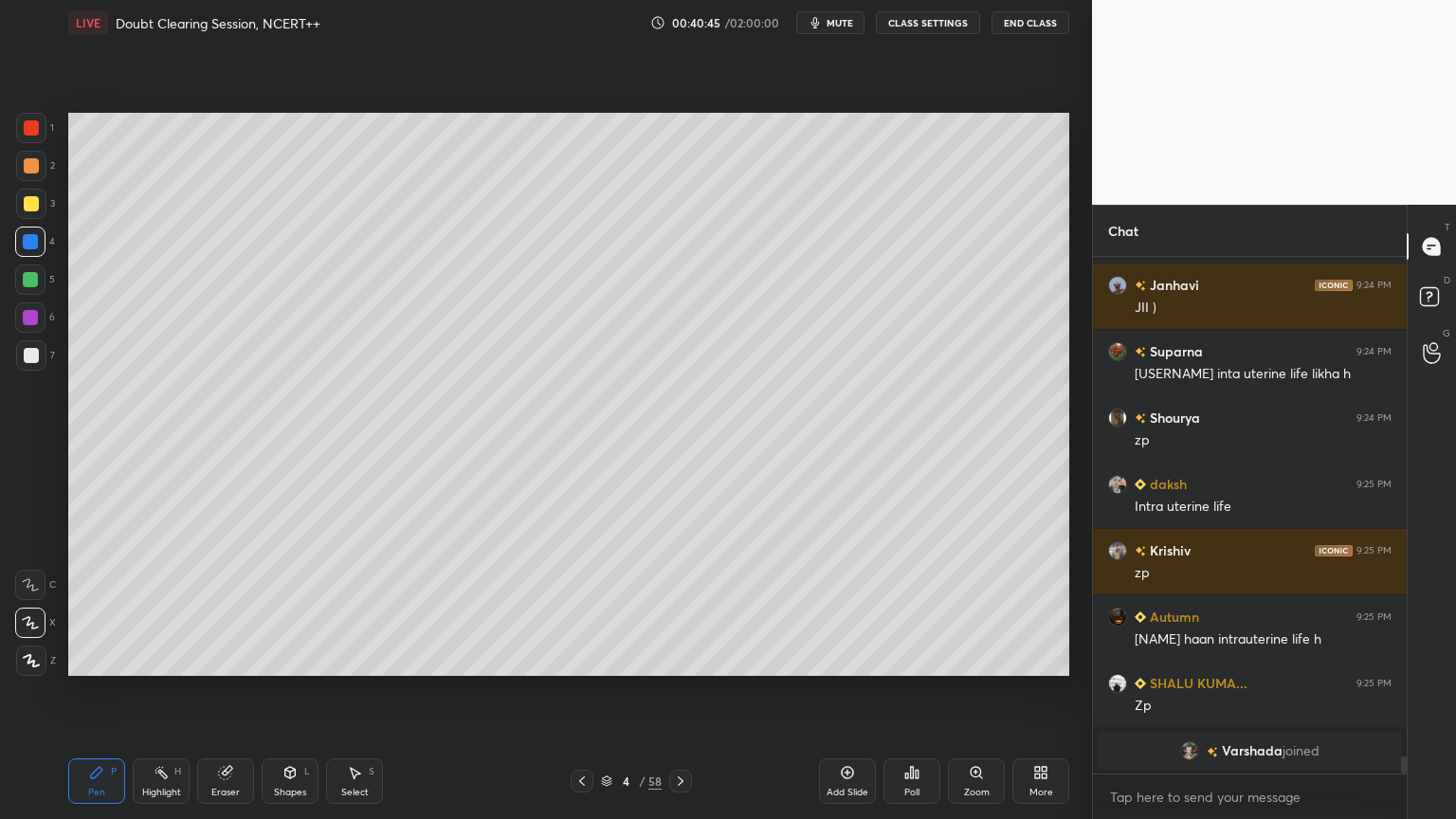 click 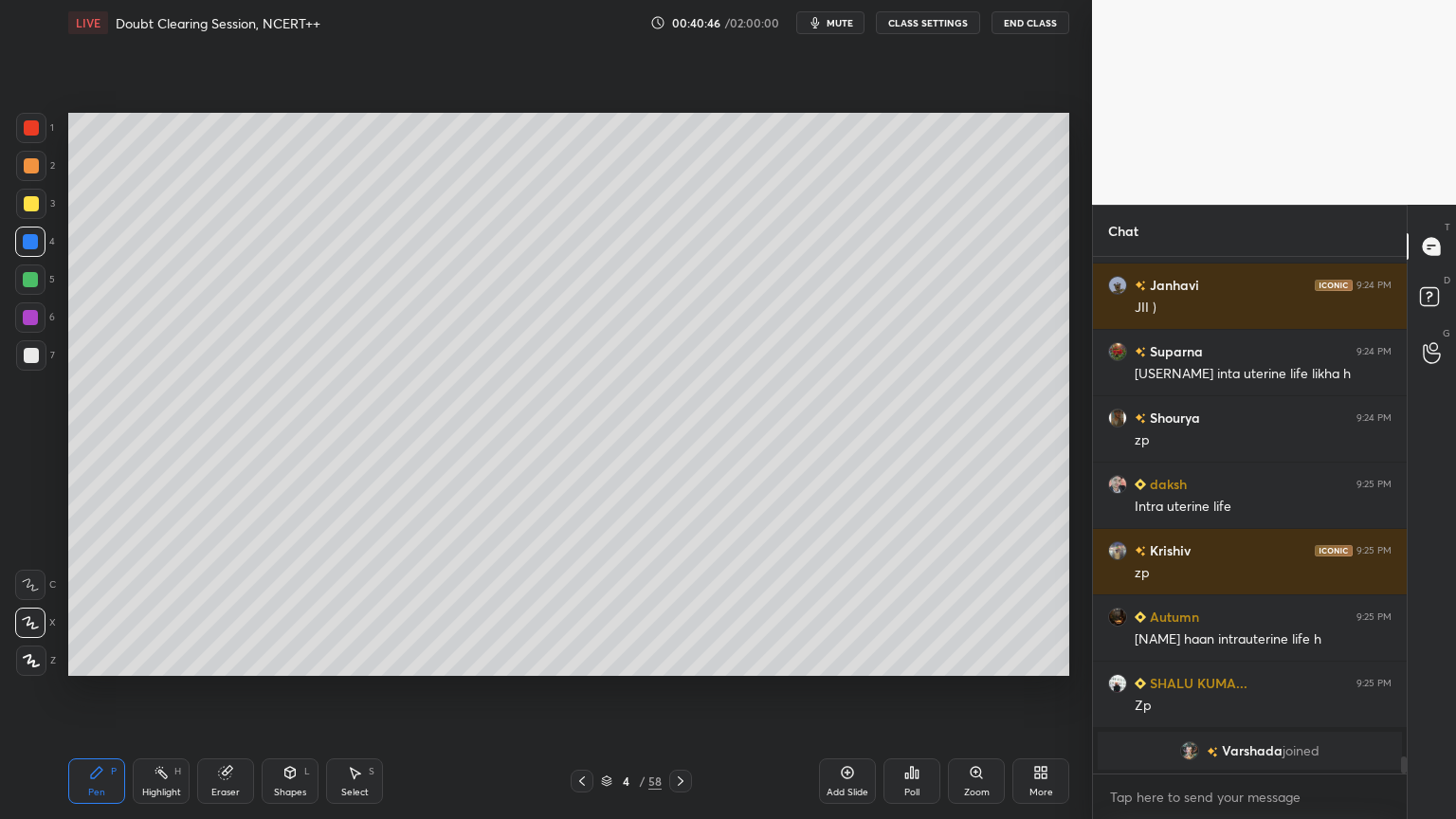 click 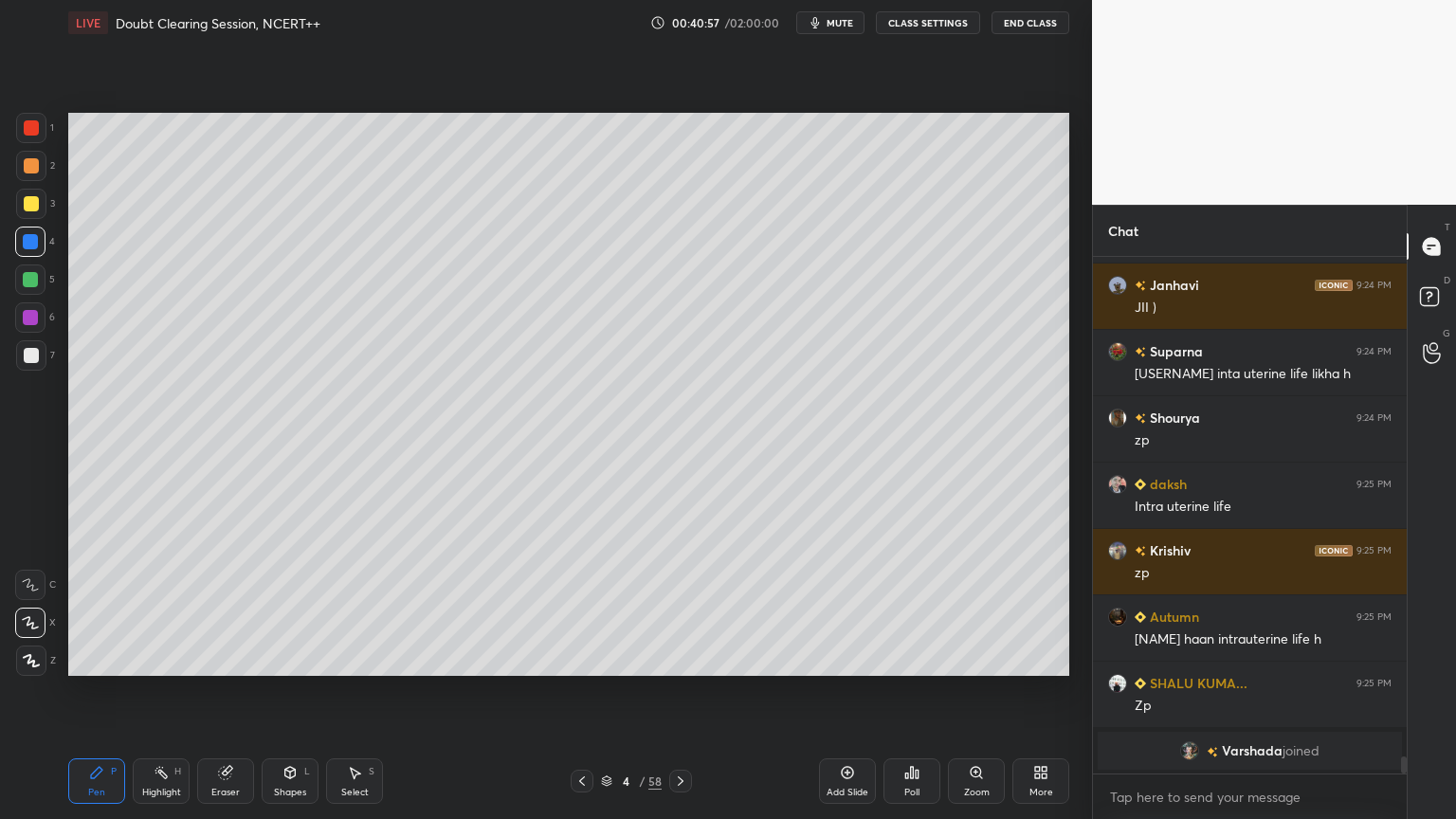scroll, scrollTop: 15006, scrollLeft: 0, axis: vertical 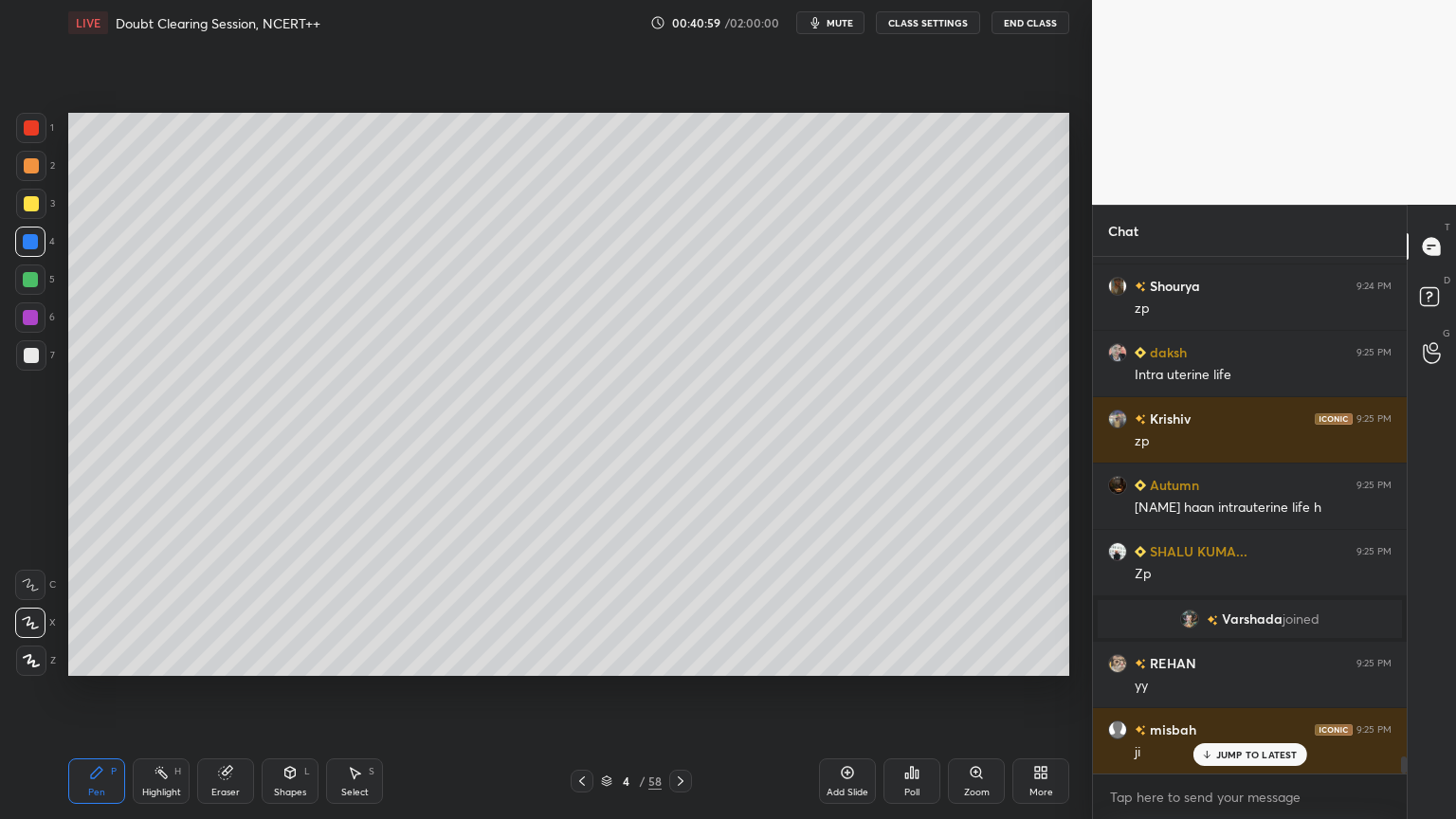 click at bounding box center [30, 318] 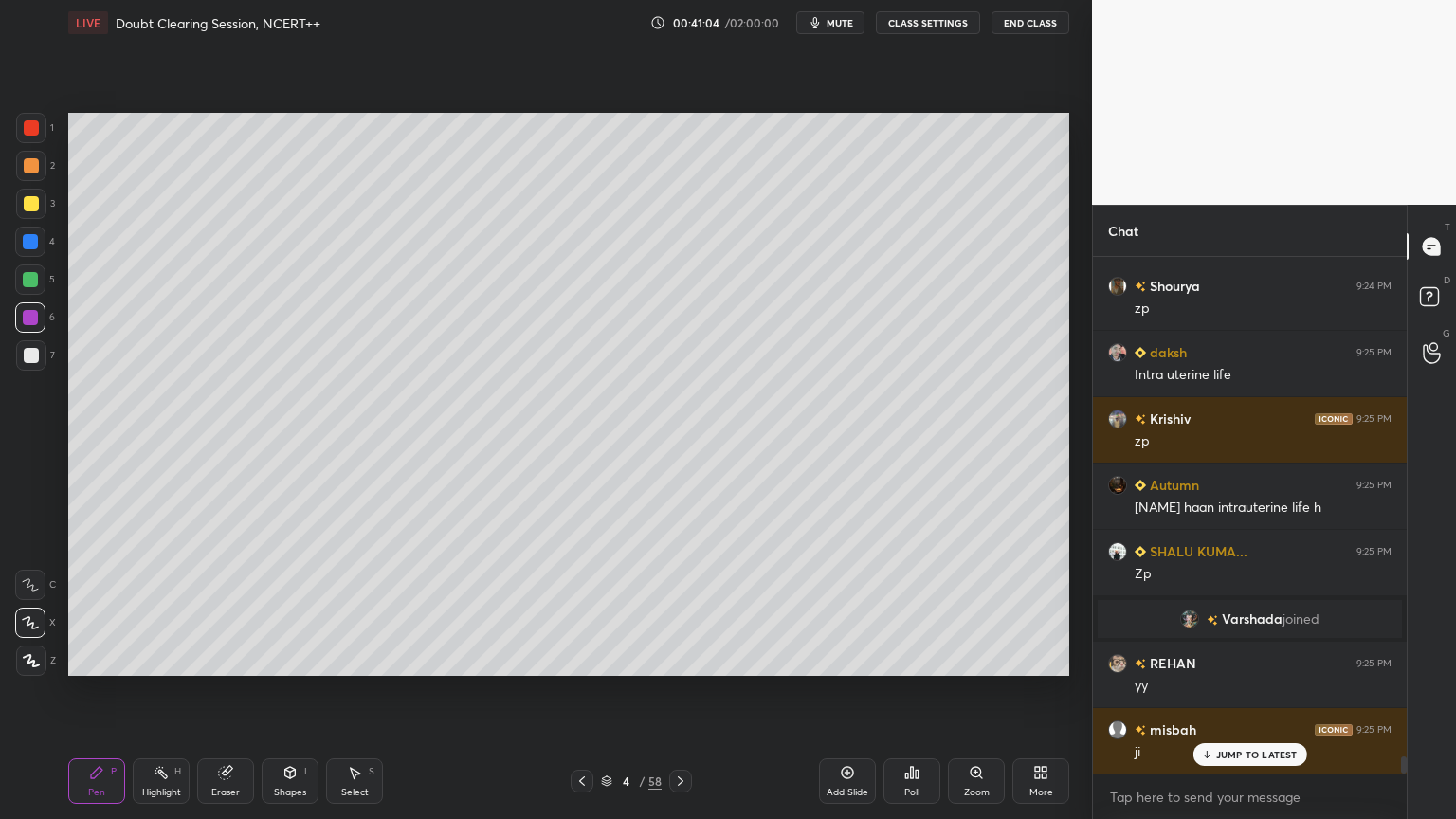 scroll, scrollTop: 15139, scrollLeft: 0, axis: vertical 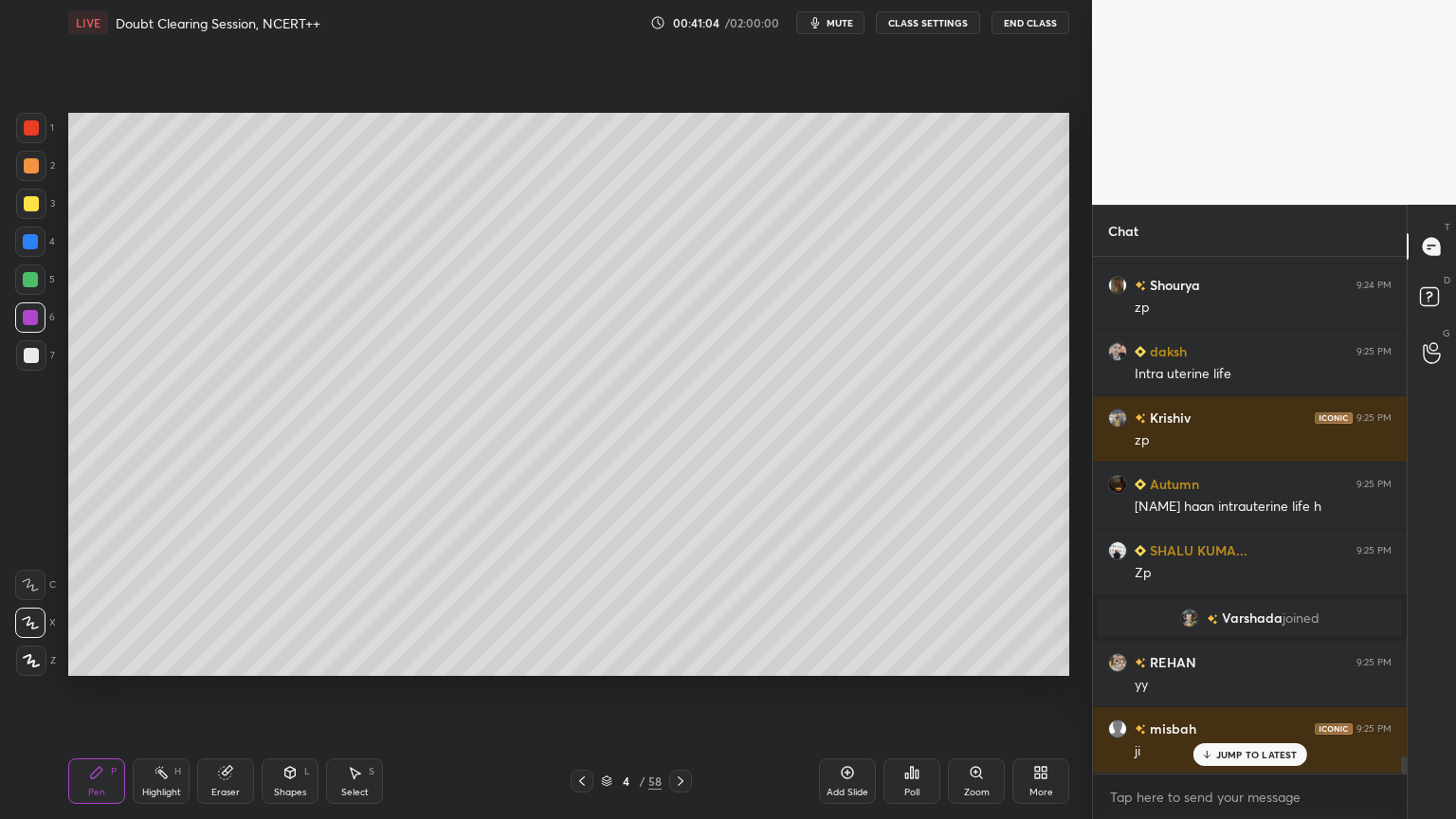 click at bounding box center (30, 242) 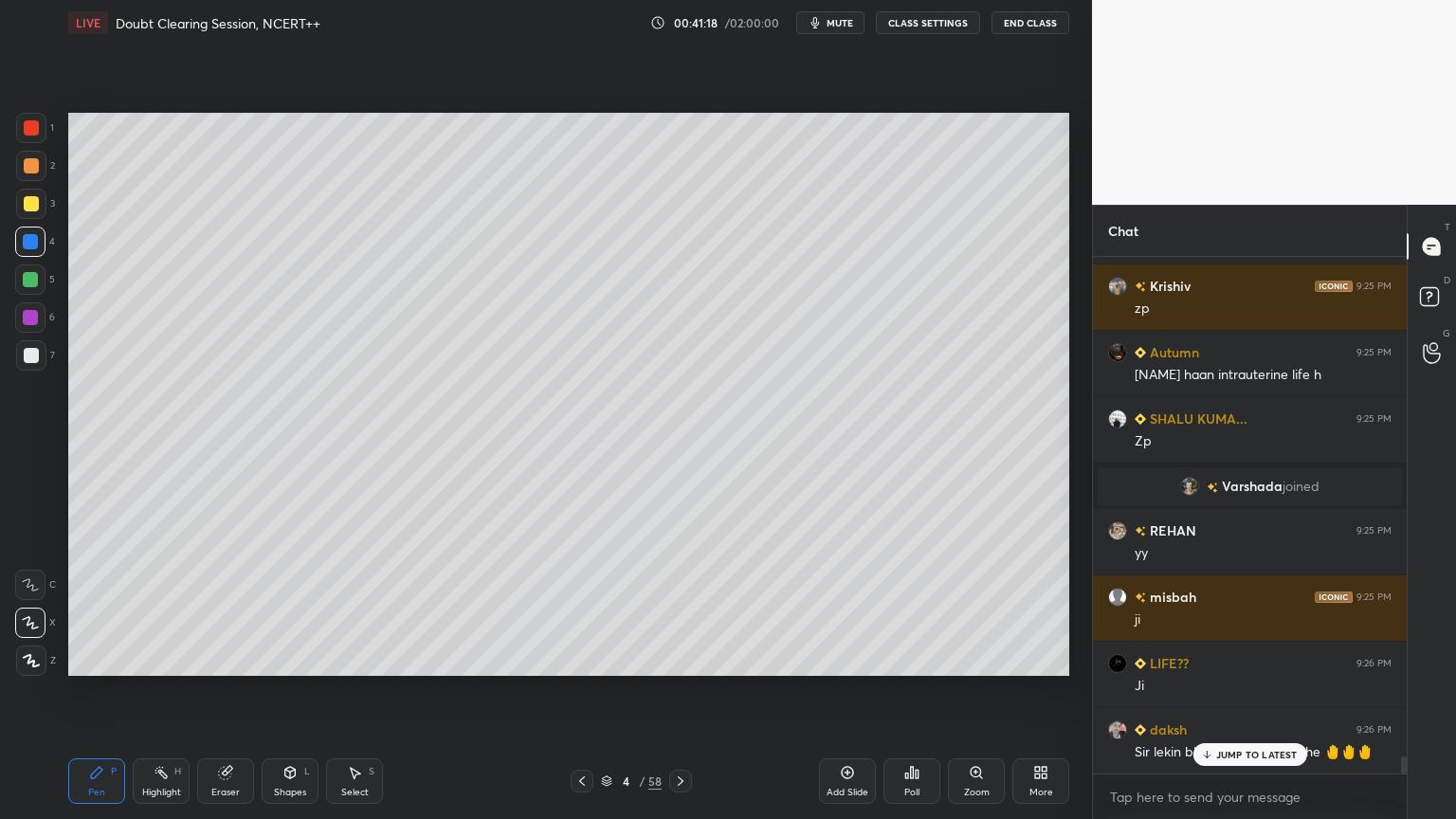 scroll, scrollTop: 15272, scrollLeft: 0, axis: vertical 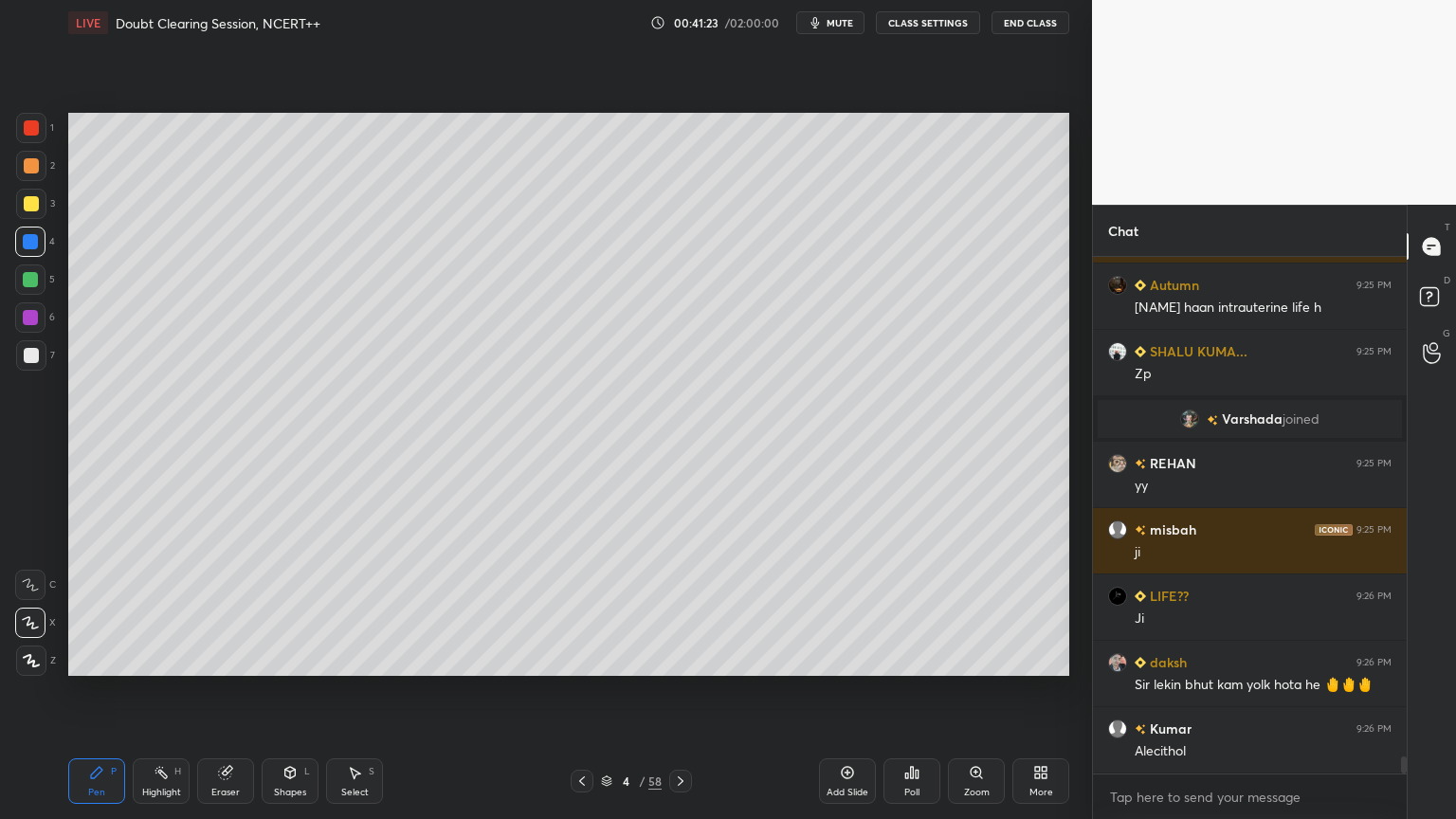 click on "Highlight" at bounding box center [161, 792] 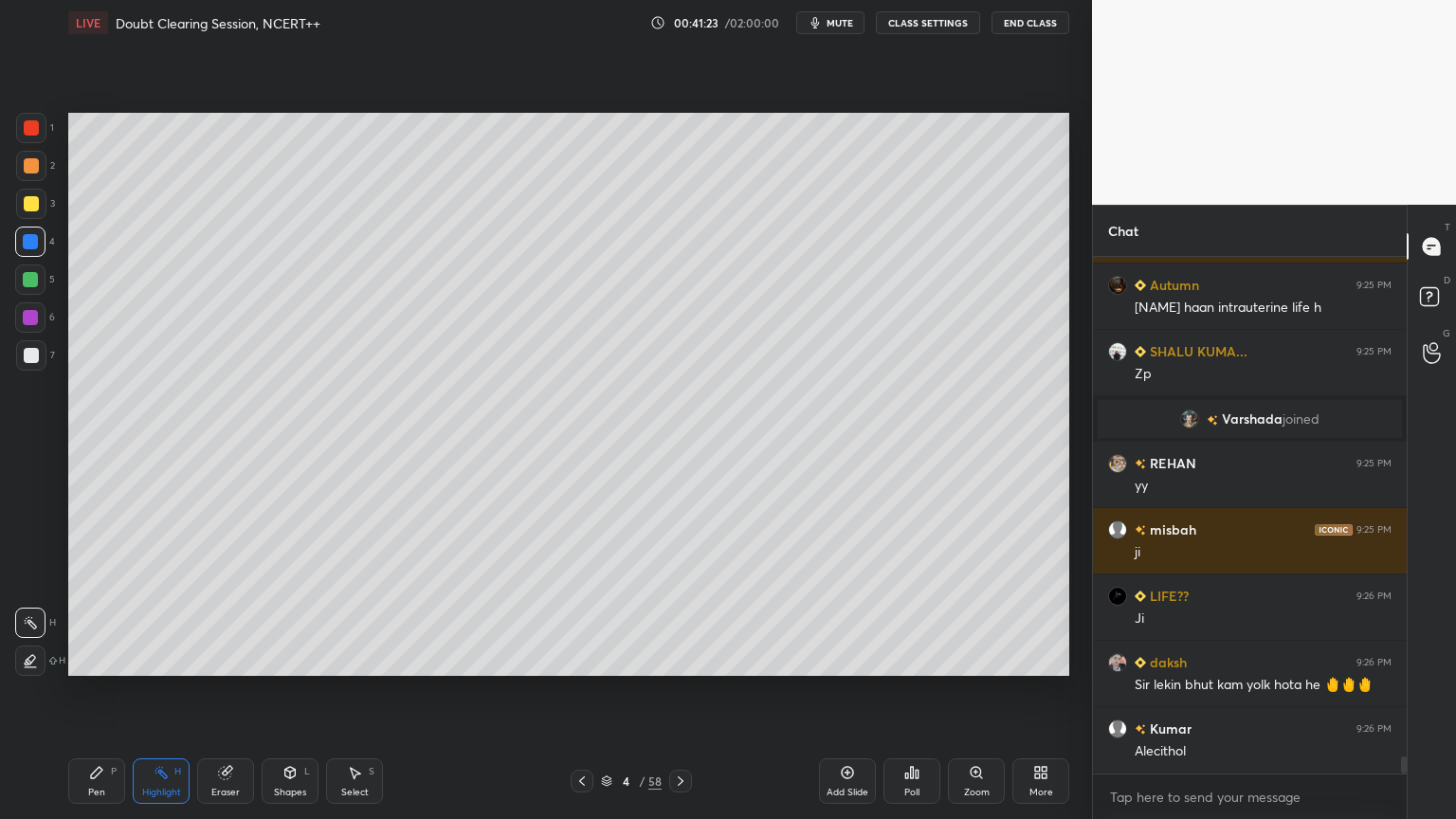 click on "Highlight" at bounding box center [161, 792] 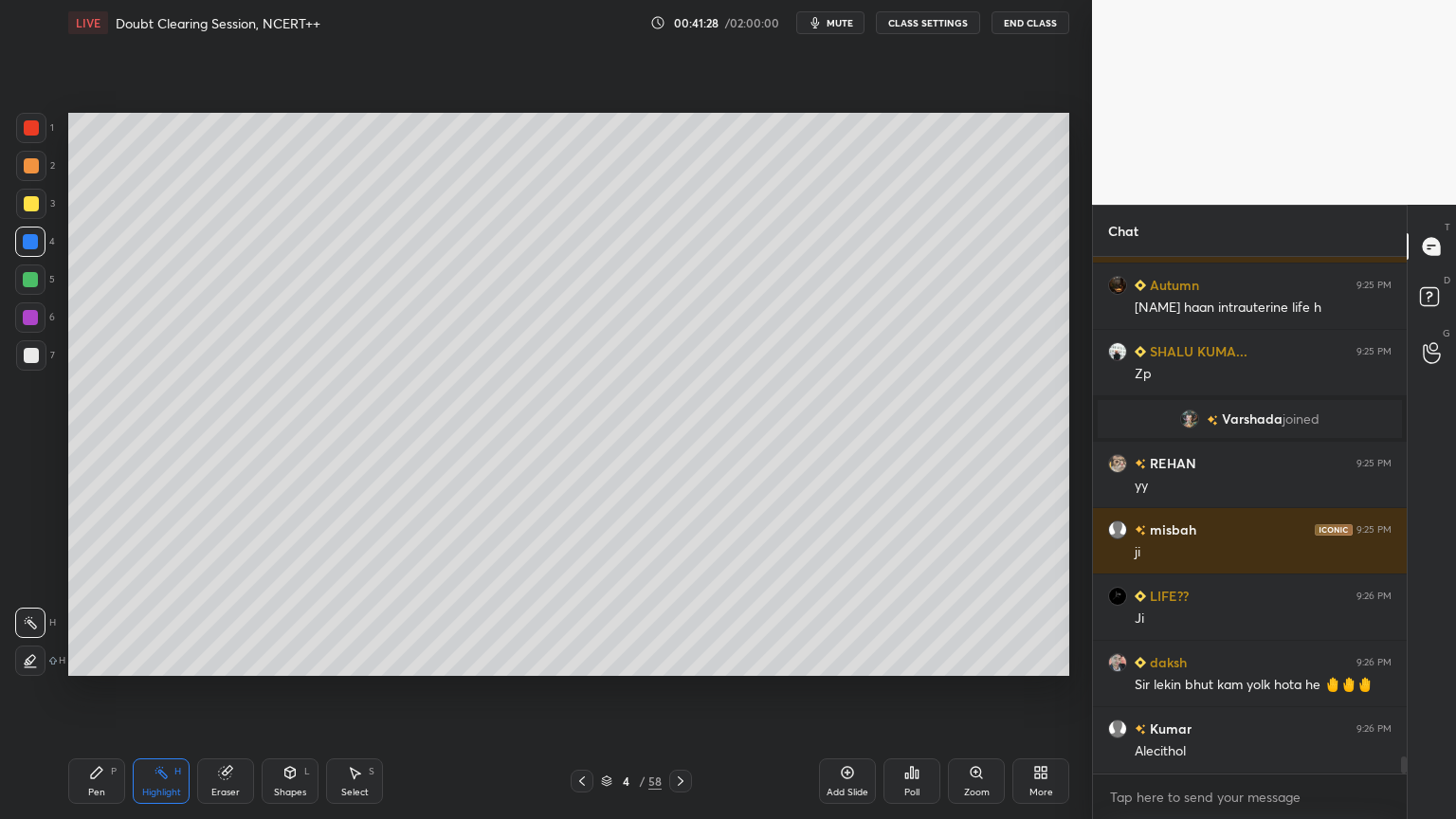 click on "Setting up your live class Poll for   secs No correct answer Start poll" at bounding box center [569, 394] 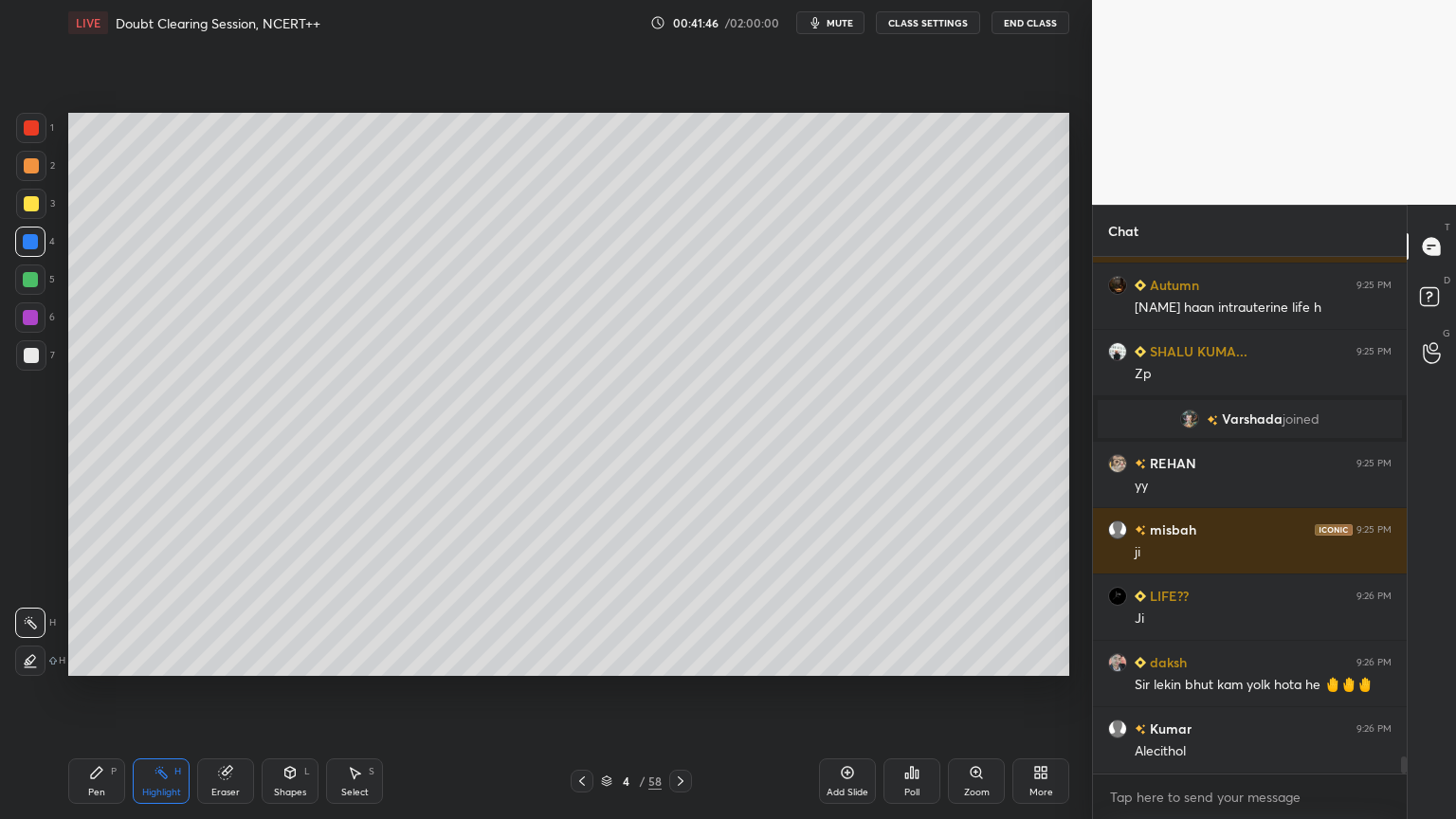 scroll, scrollTop: 15261, scrollLeft: 0, axis: vertical 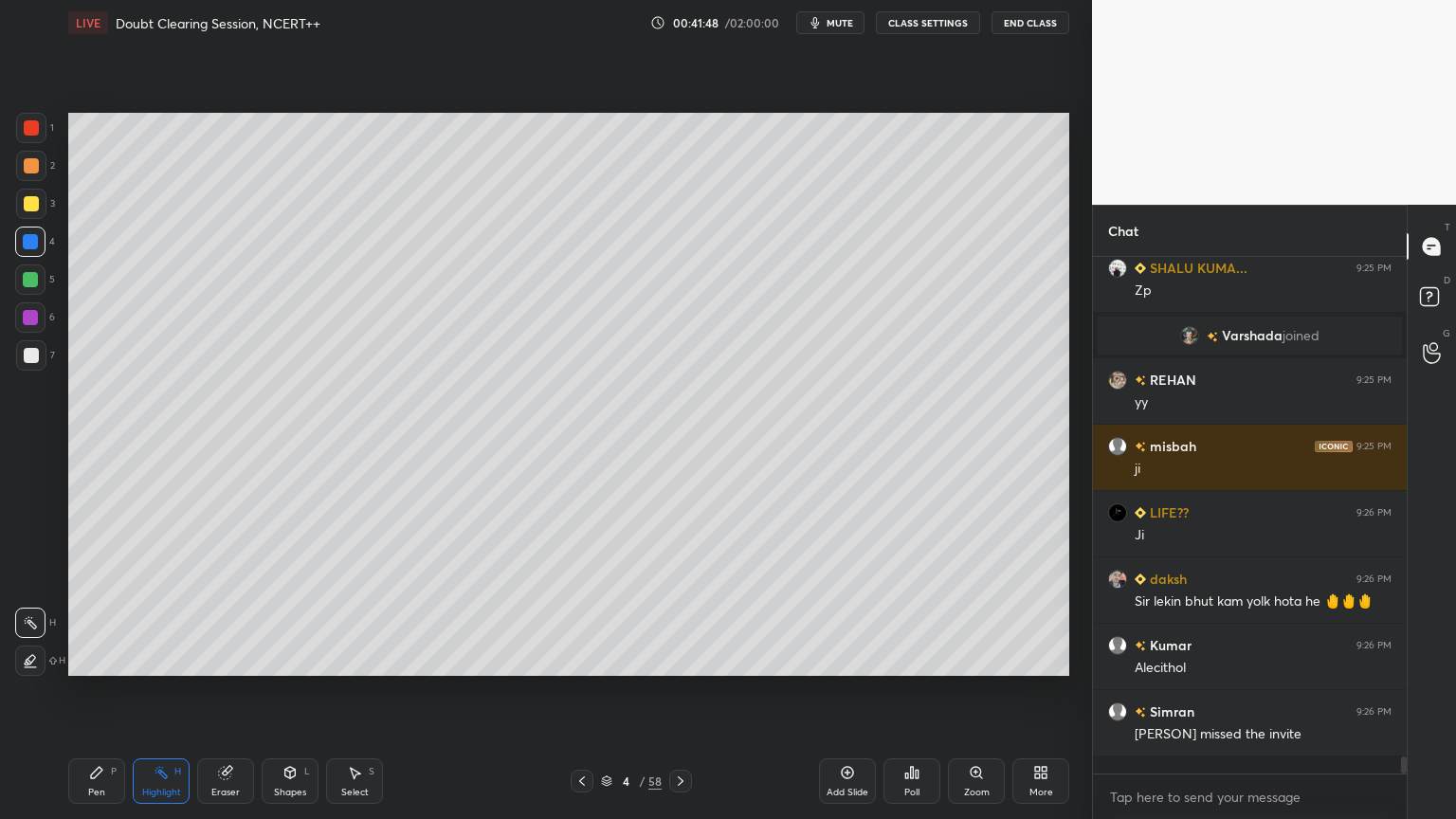 click at bounding box center [31, 355] 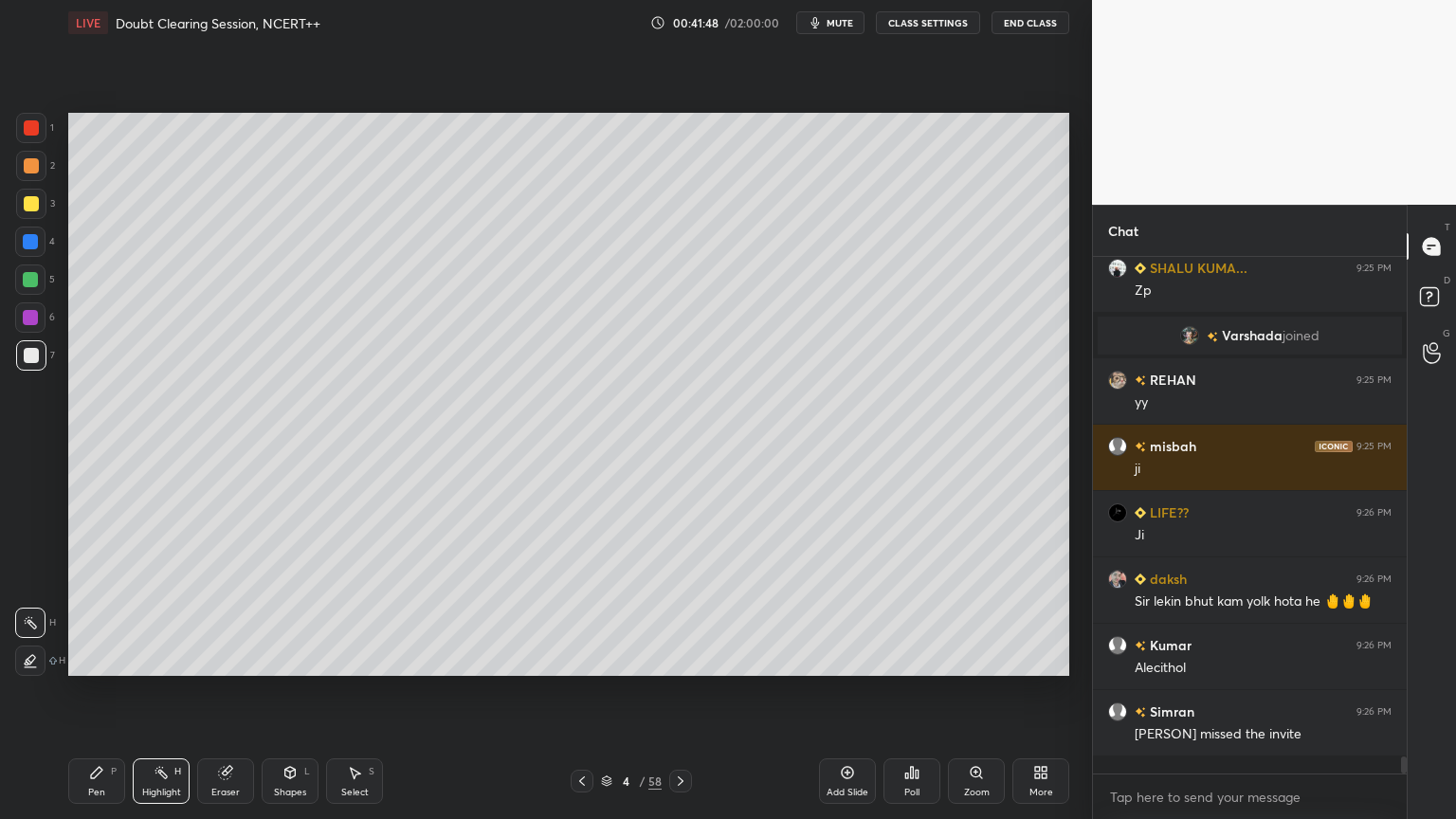 click at bounding box center [31, 355] 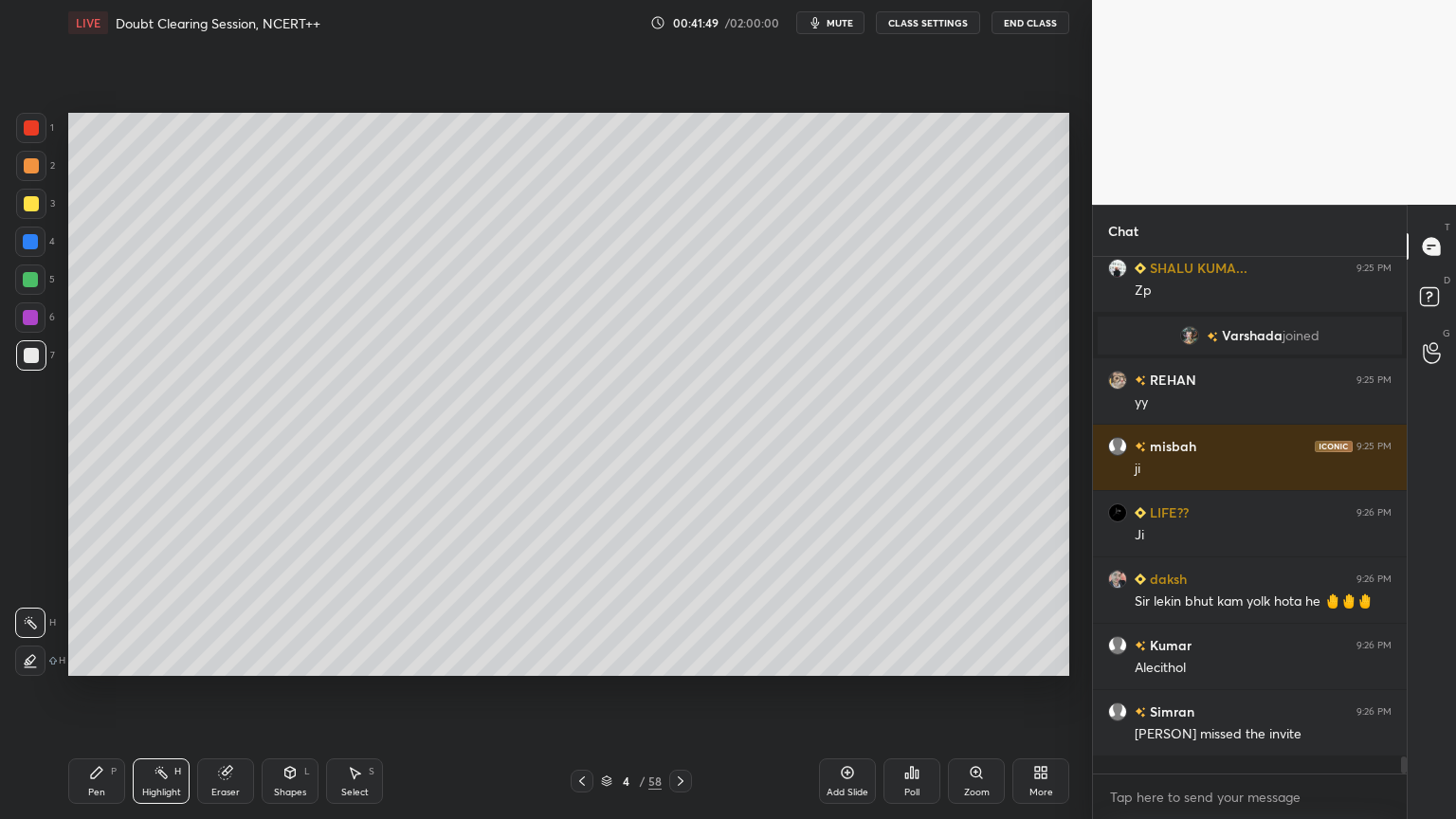 click 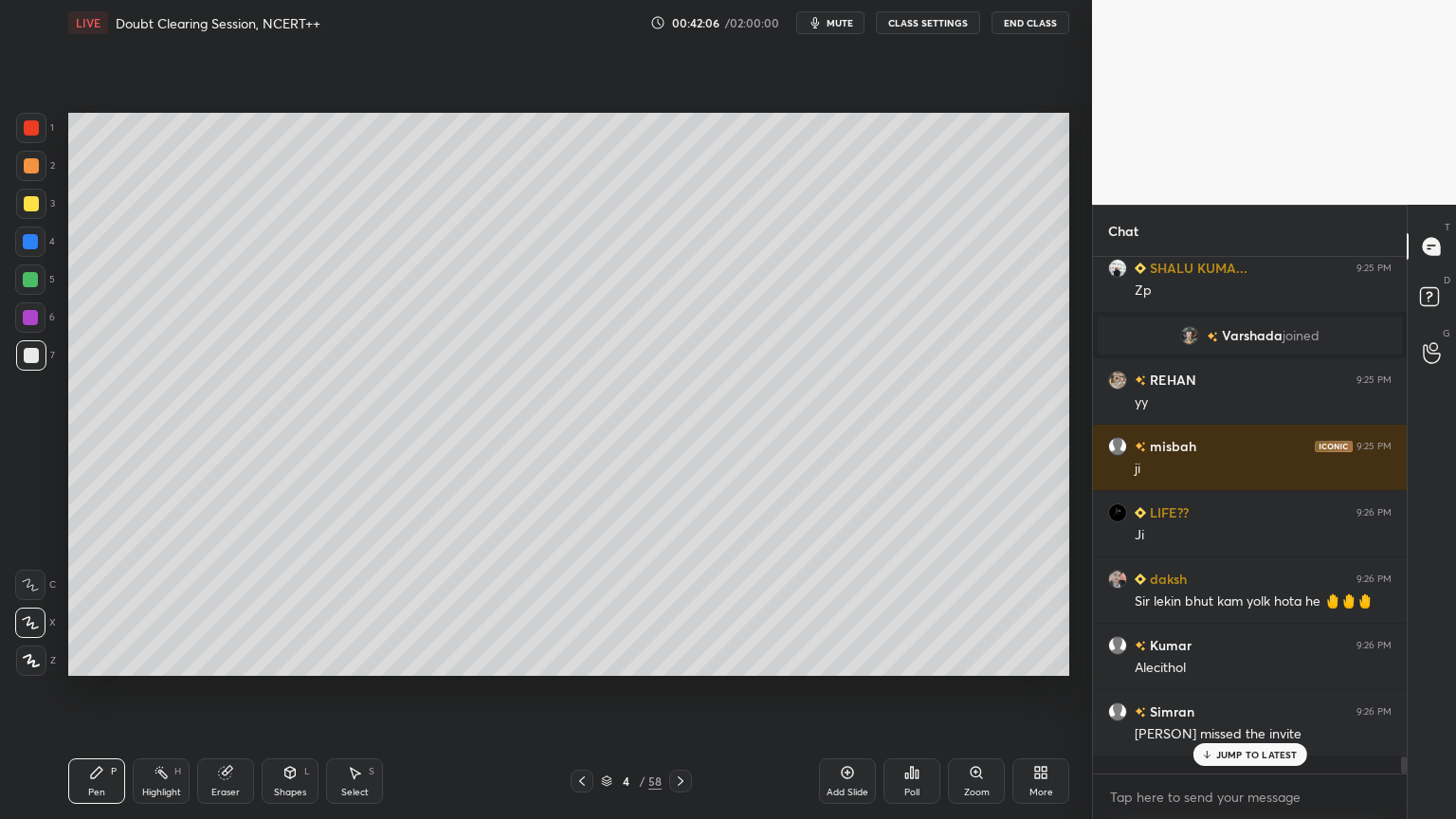 scroll, scrollTop: 15326, scrollLeft: 0, axis: vertical 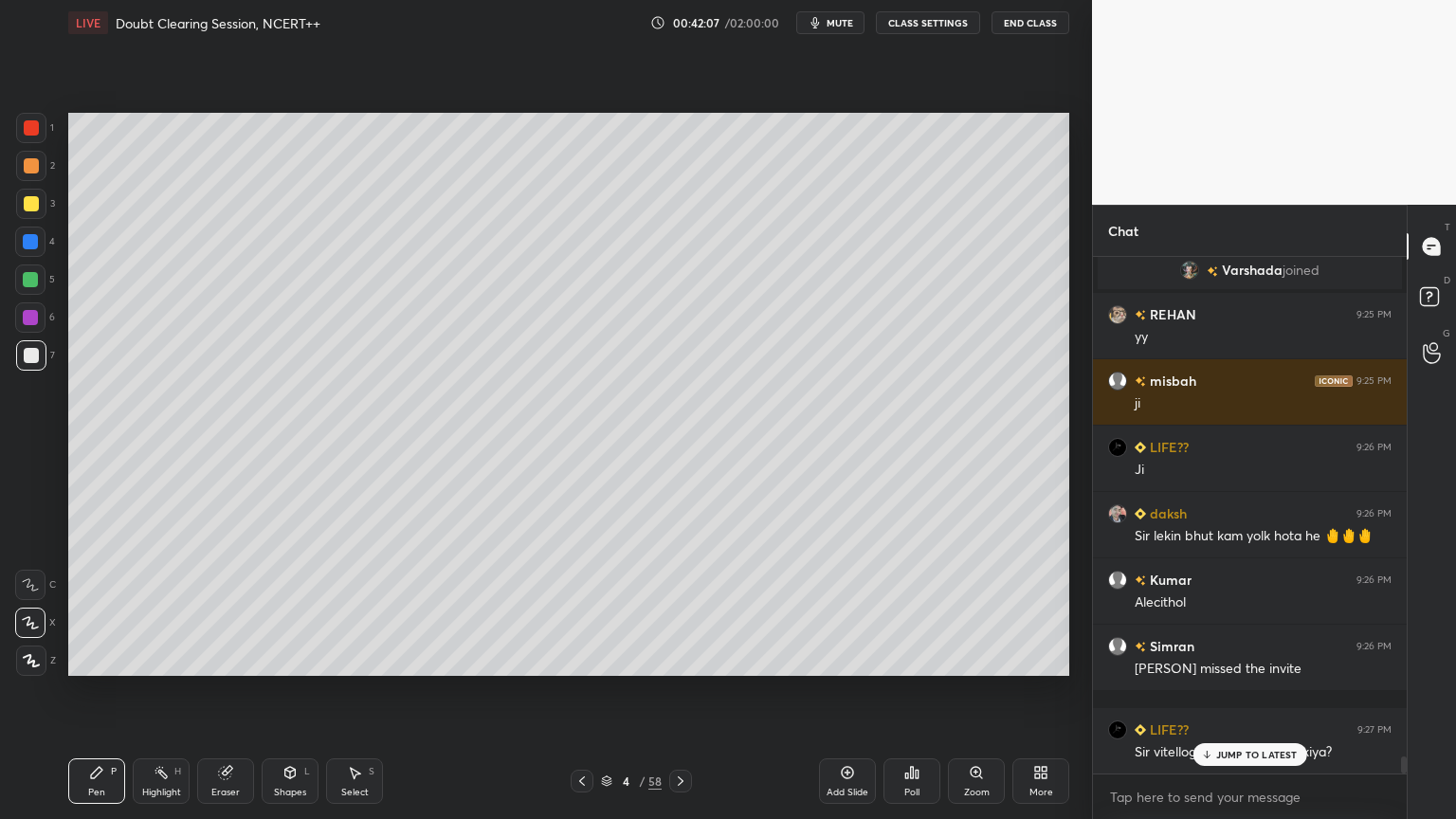 click at bounding box center (30, 242) 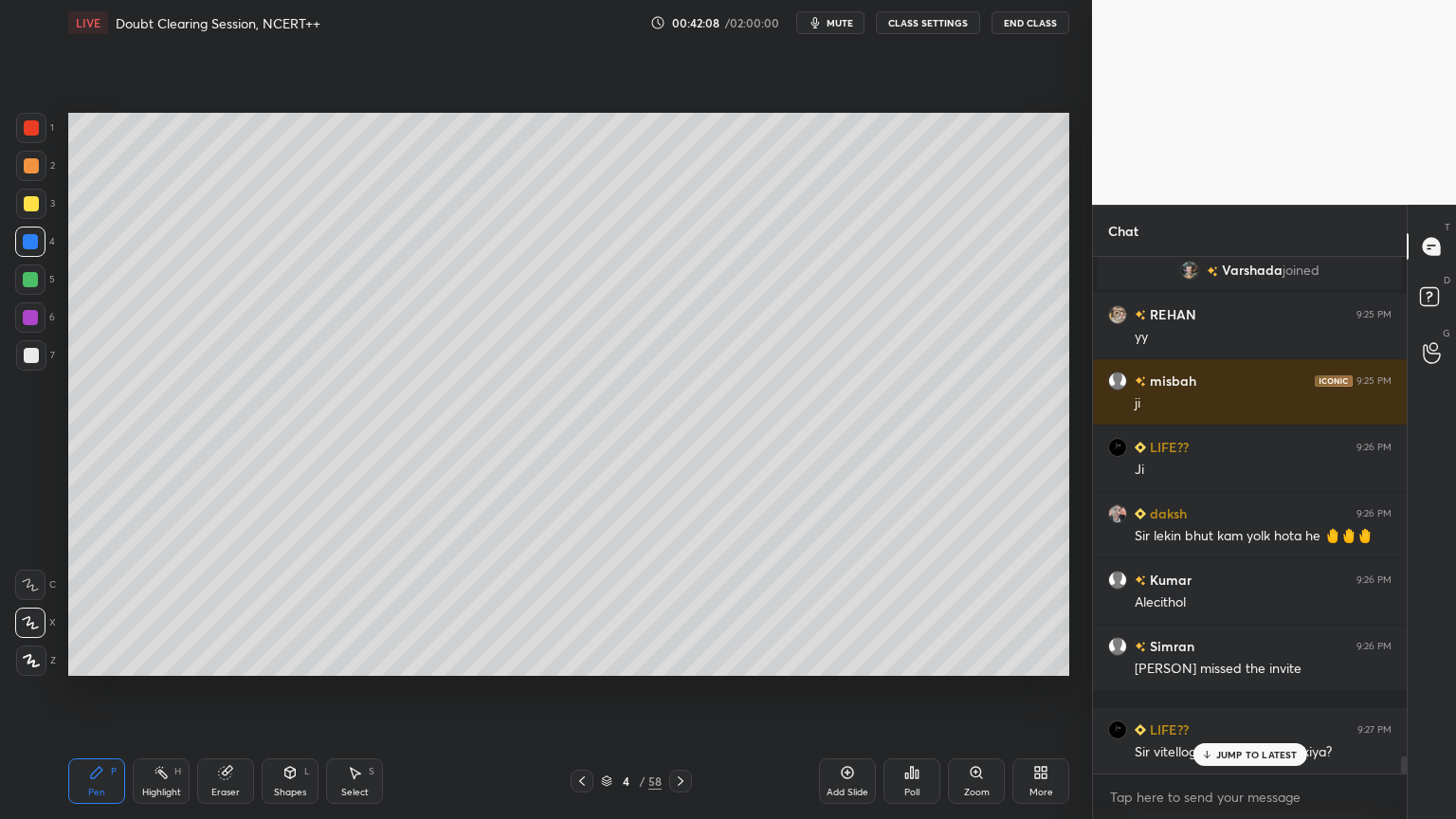 click at bounding box center (30, 242) 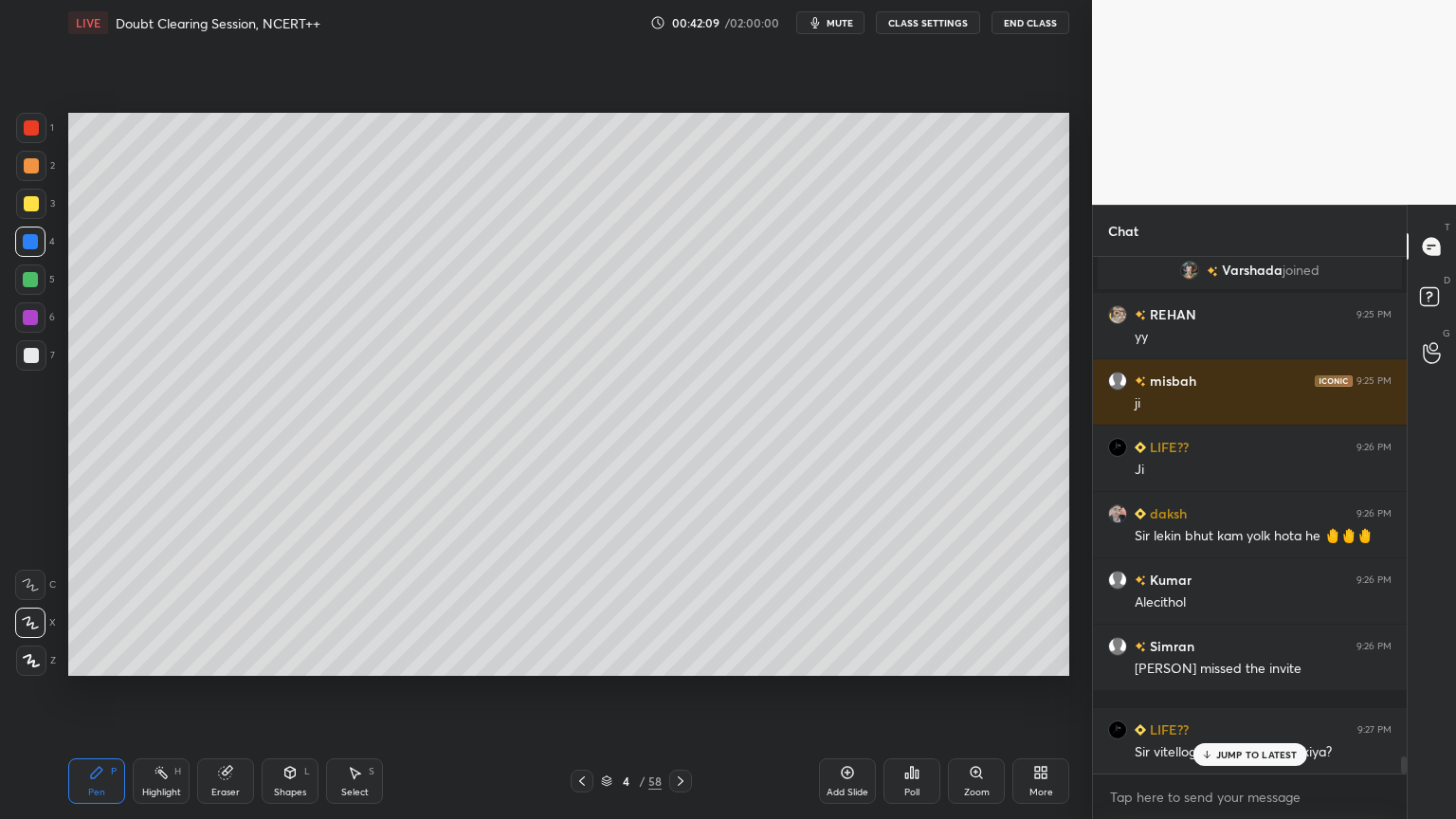 click at bounding box center [30, 318] 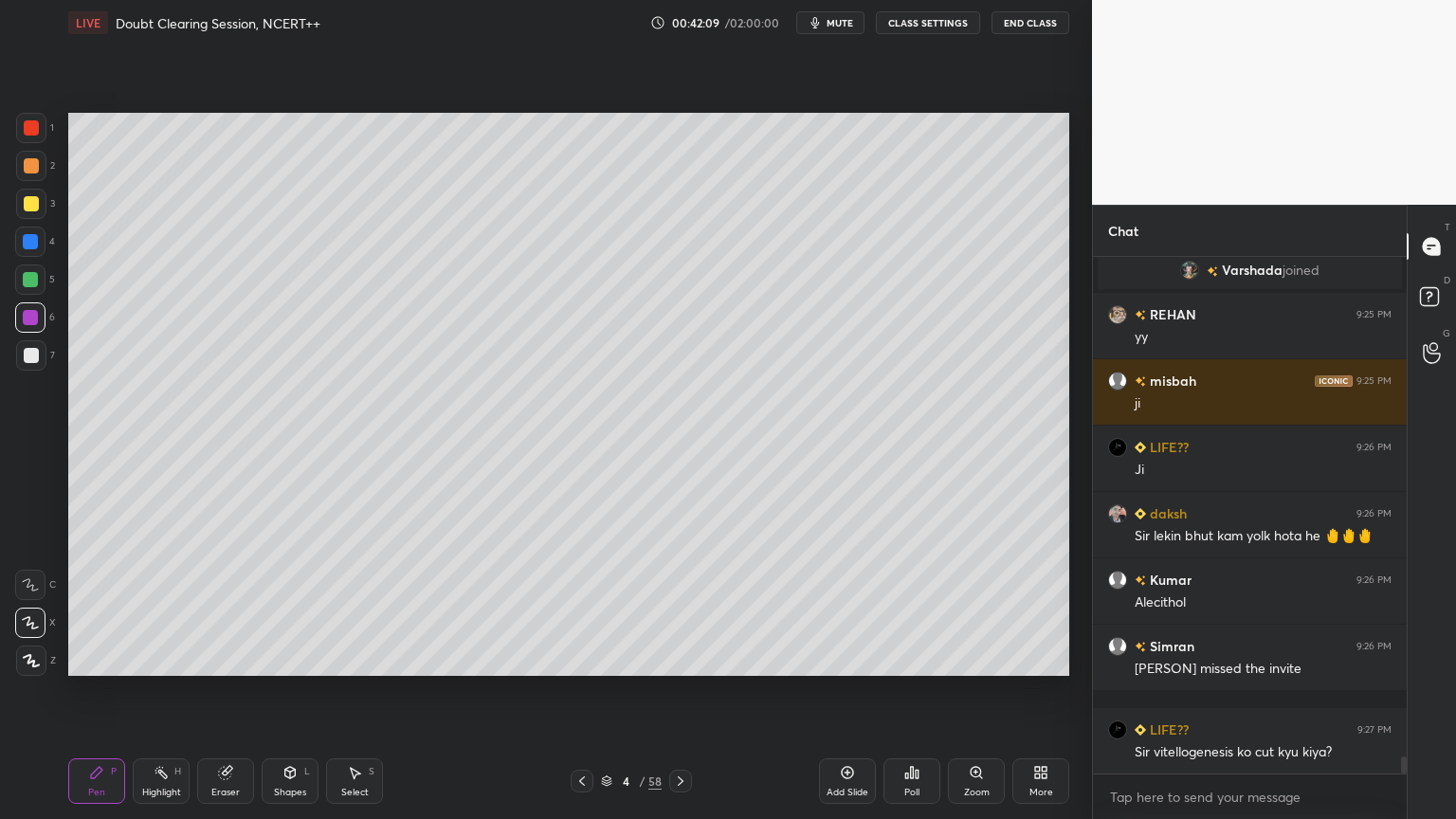 scroll, scrollTop: 15393, scrollLeft: 0, axis: vertical 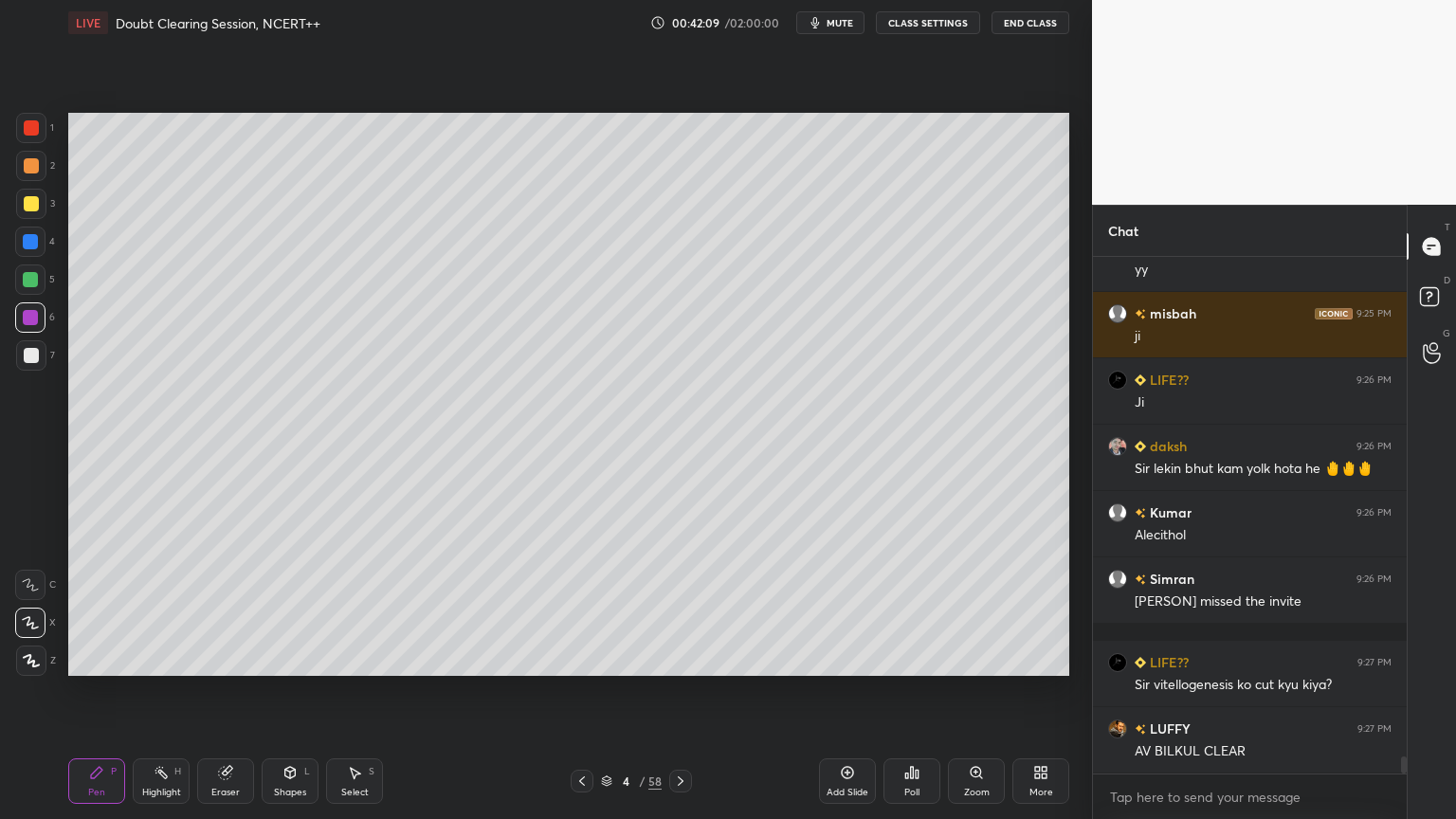 click at bounding box center [30, 318] 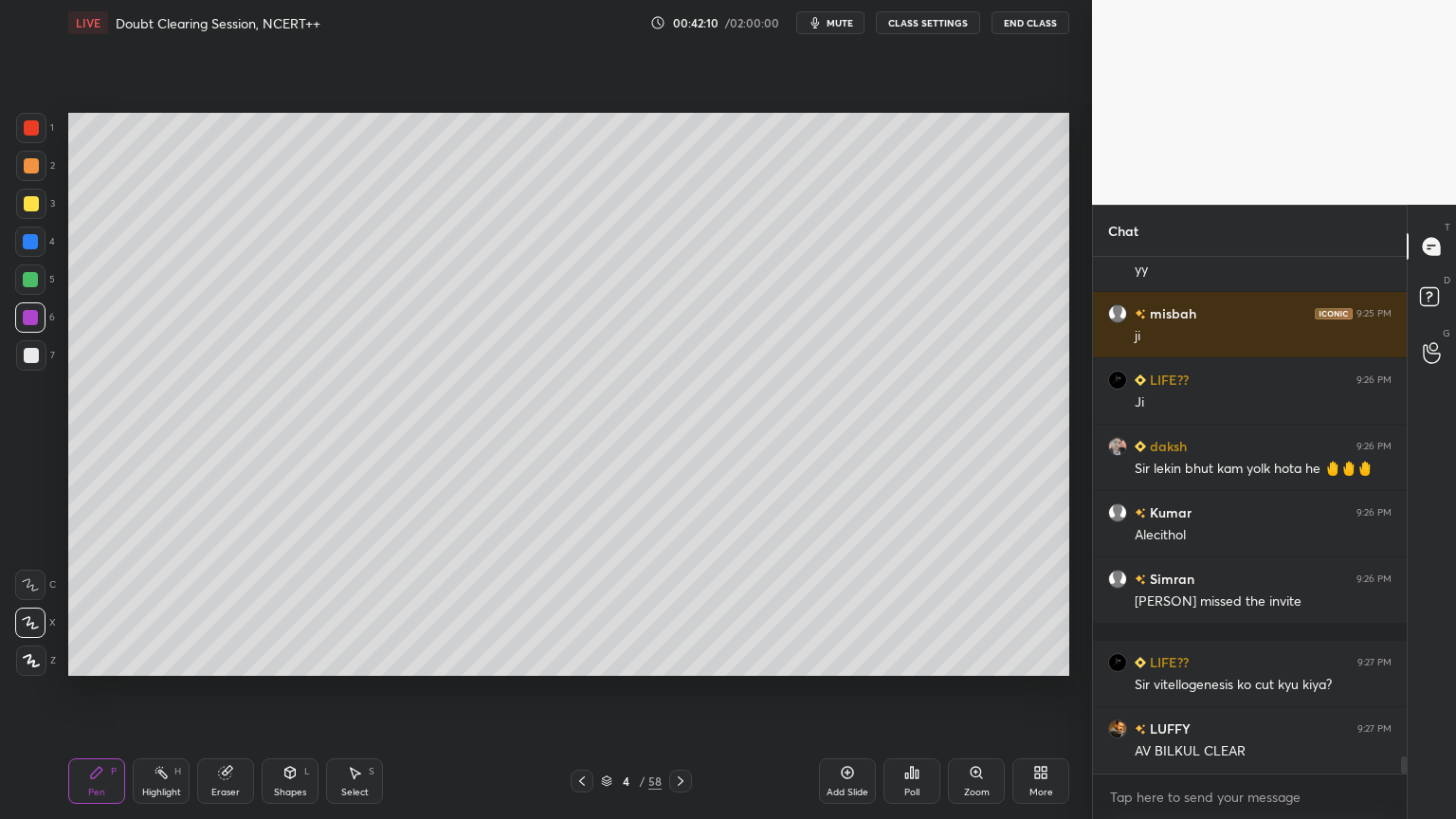 scroll, scrollTop: 15459, scrollLeft: 0, axis: vertical 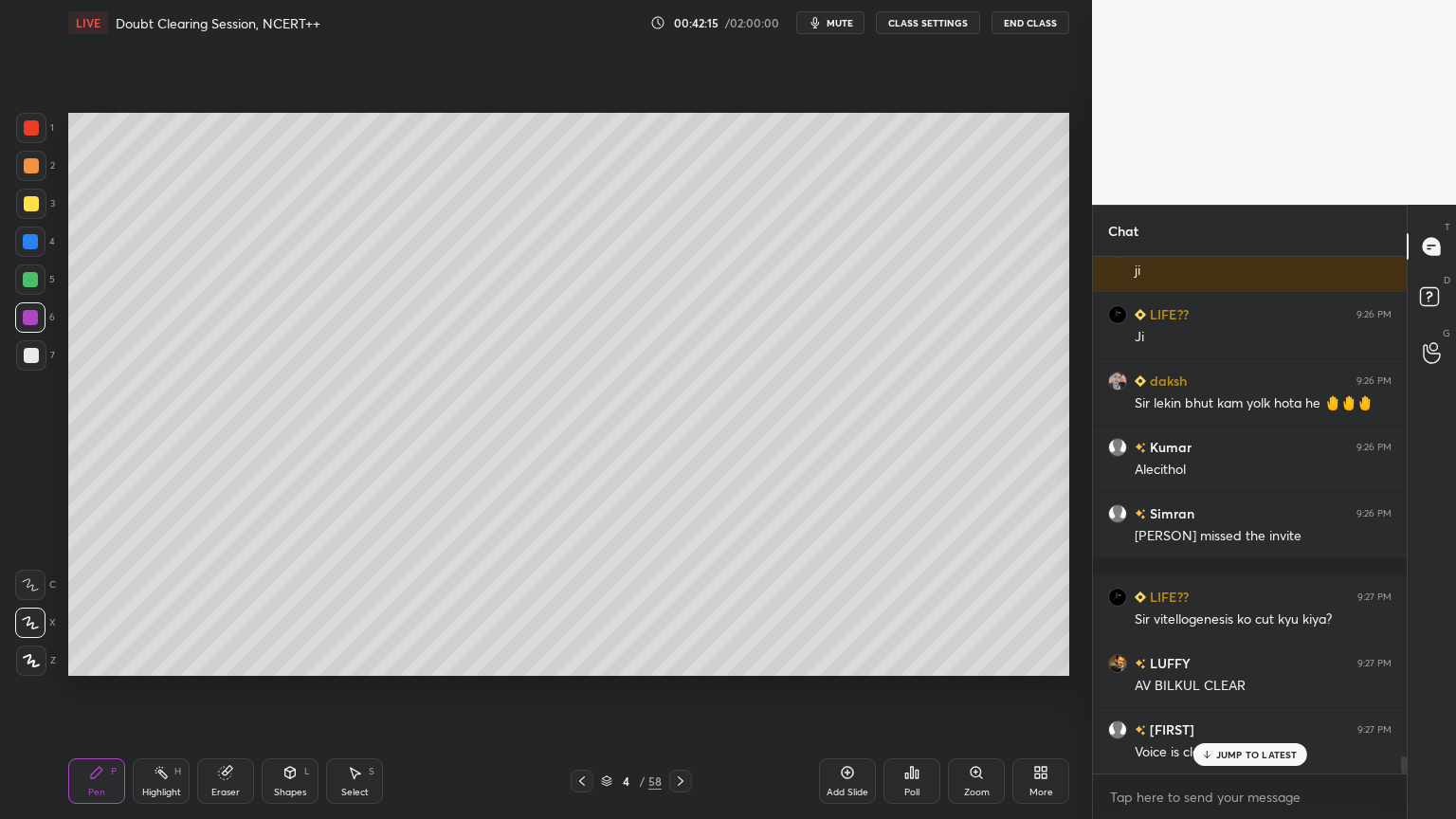 click at bounding box center [31, 204] 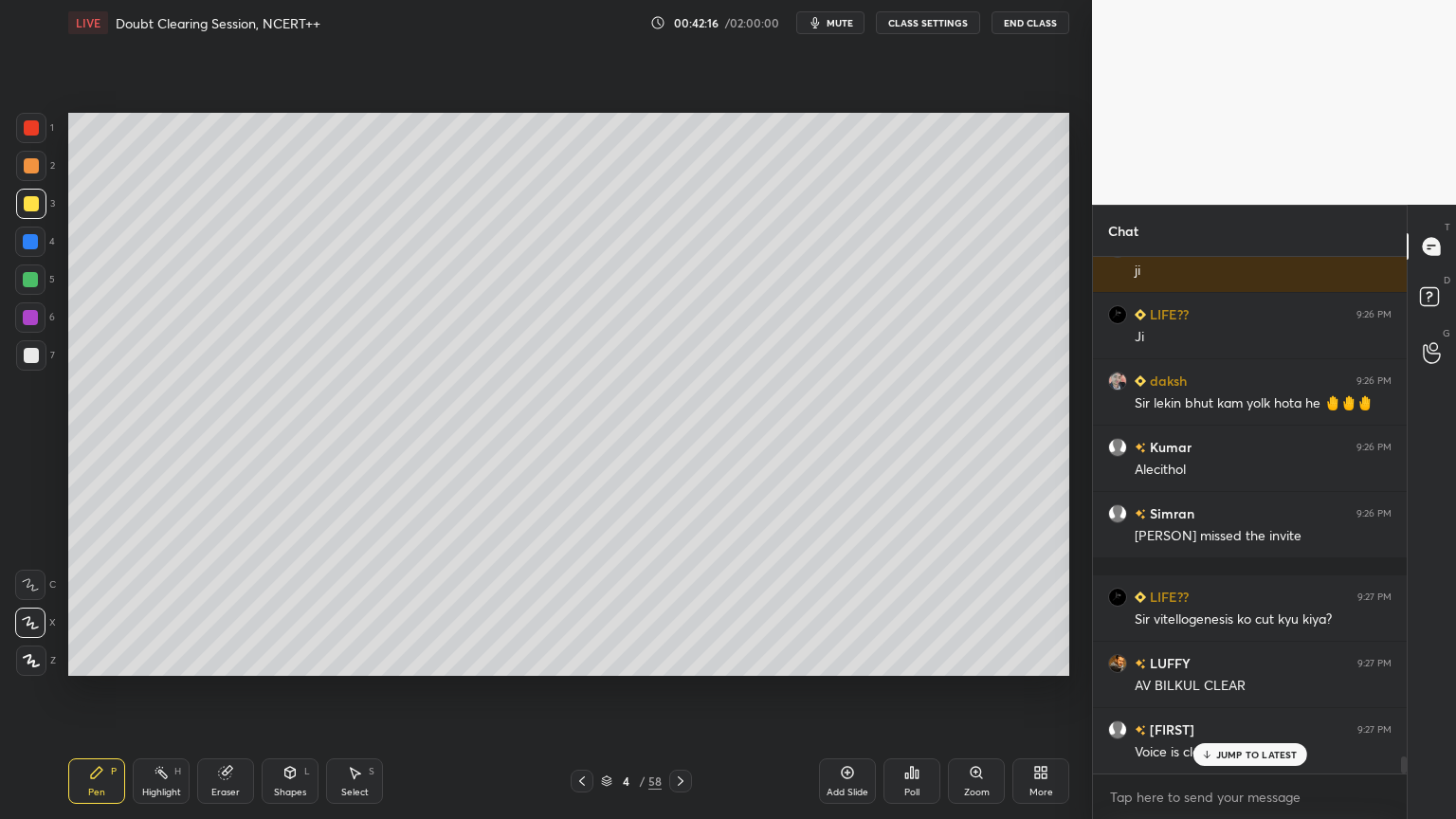 drag, startPoint x: 302, startPoint y: 783, endPoint x: 282, endPoint y: 757, distance: 32.80244 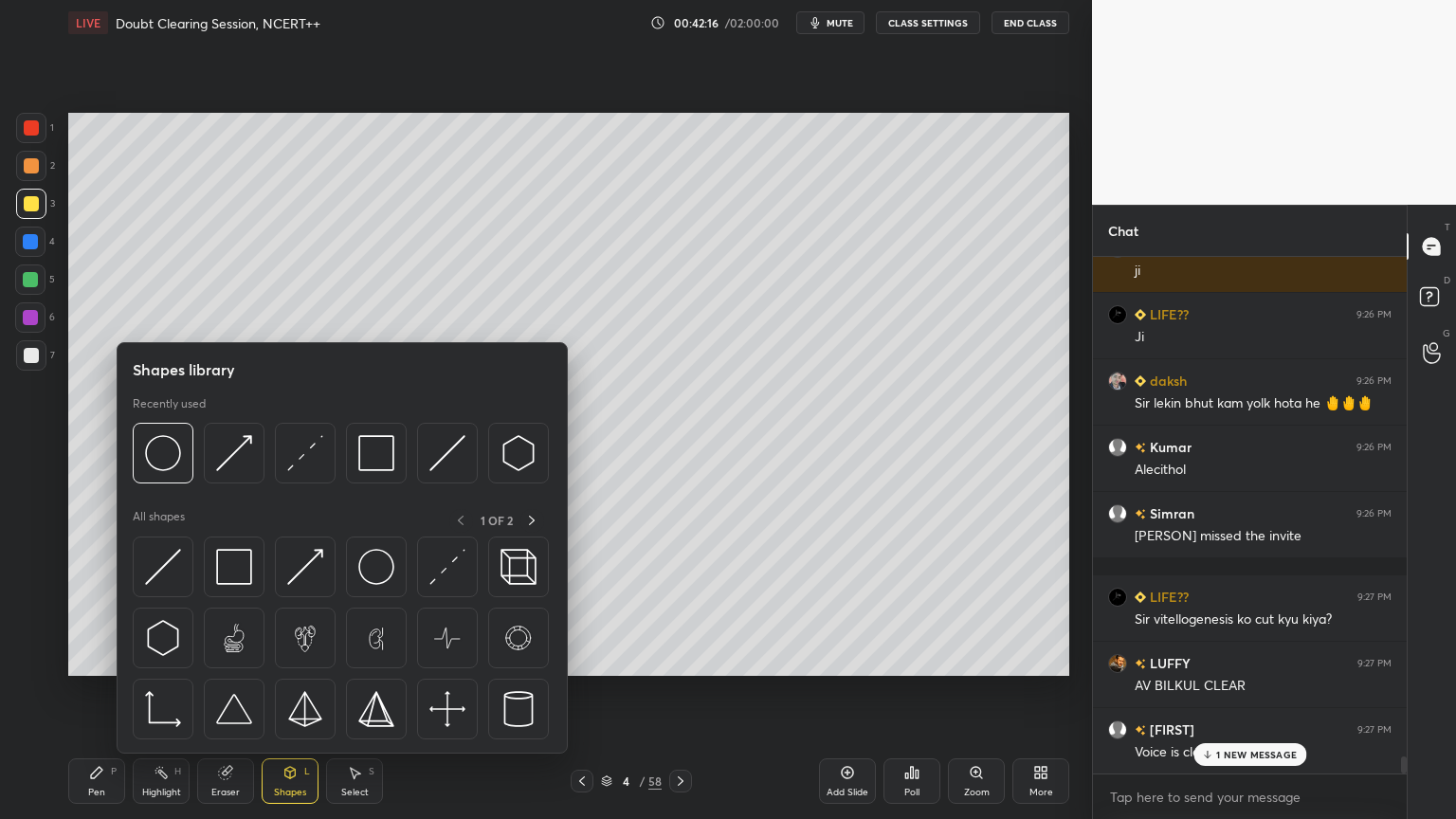 scroll, scrollTop: 15526, scrollLeft: 0, axis: vertical 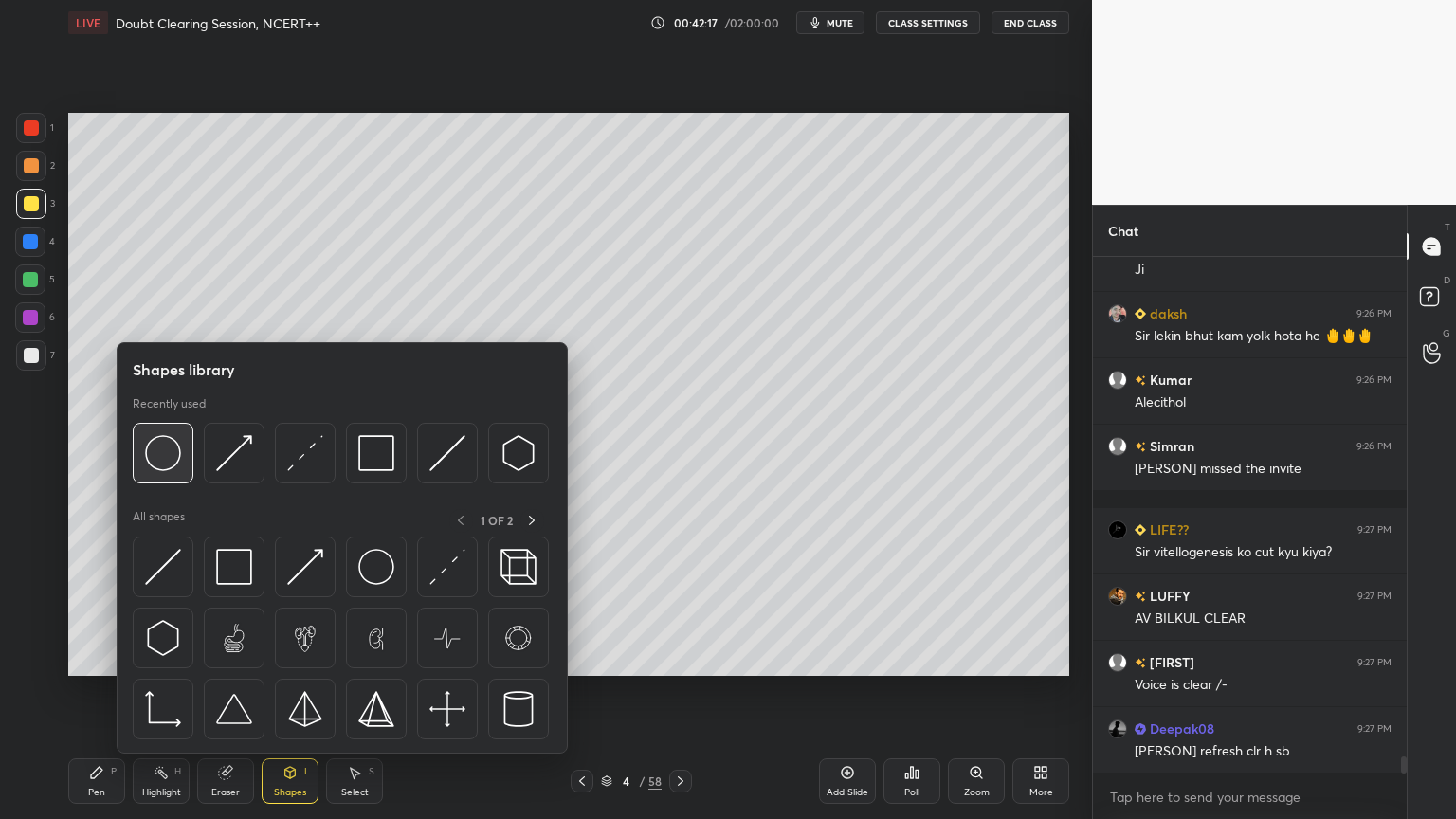 click at bounding box center [163, 453] 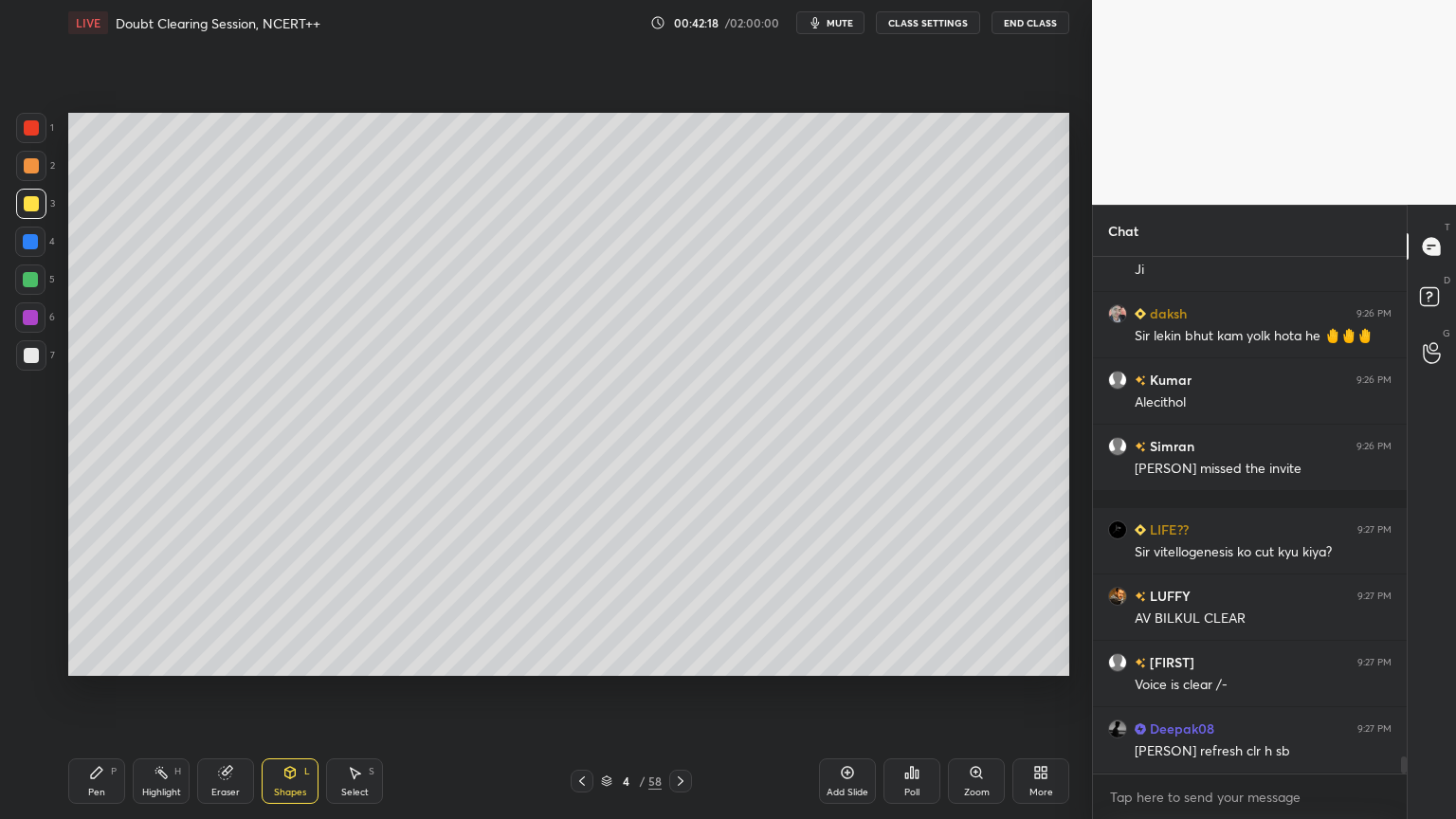 scroll, scrollTop: 15591, scrollLeft: 0, axis: vertical 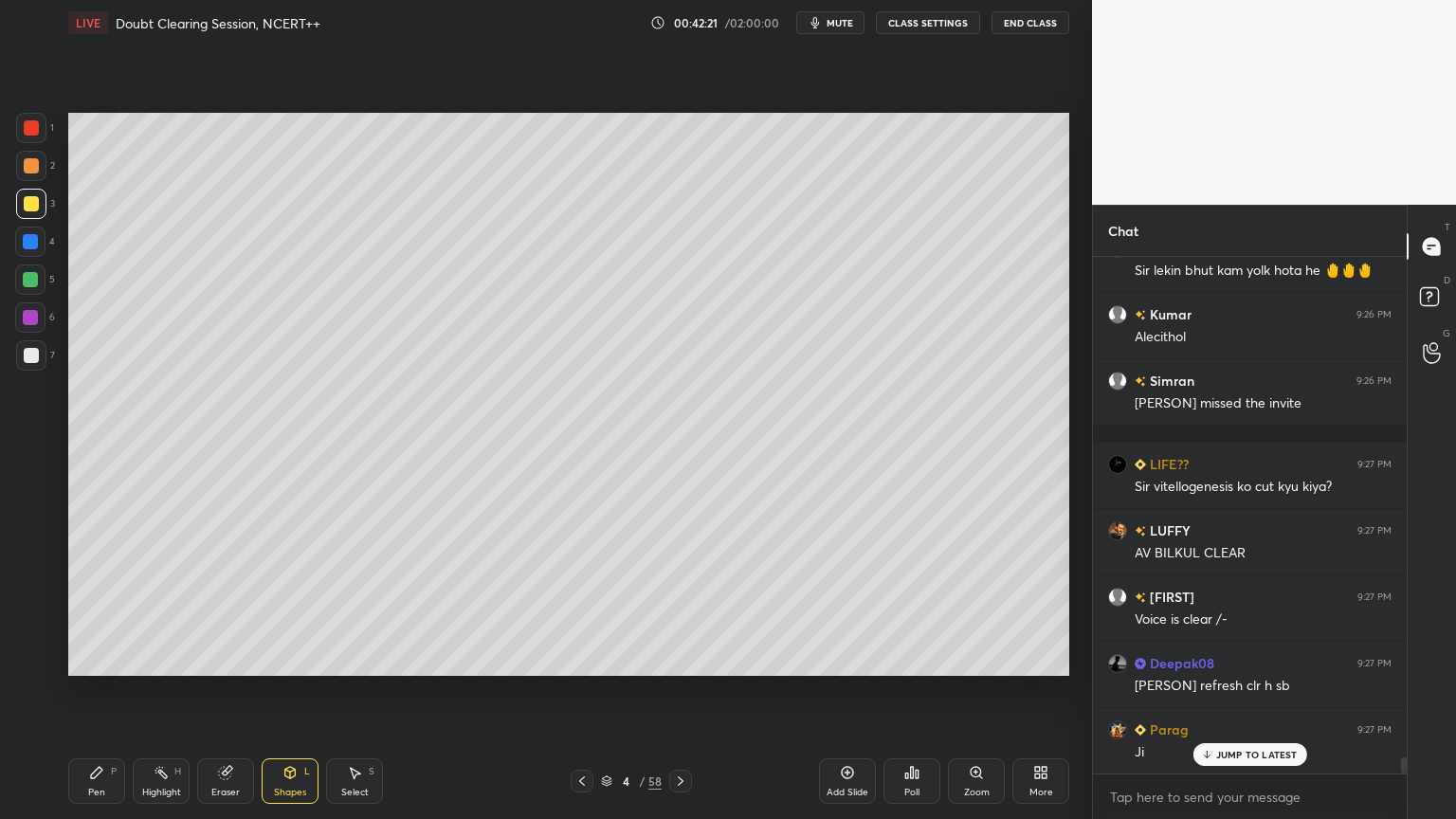 click on "Pen P" at bounding box center [97, 781] 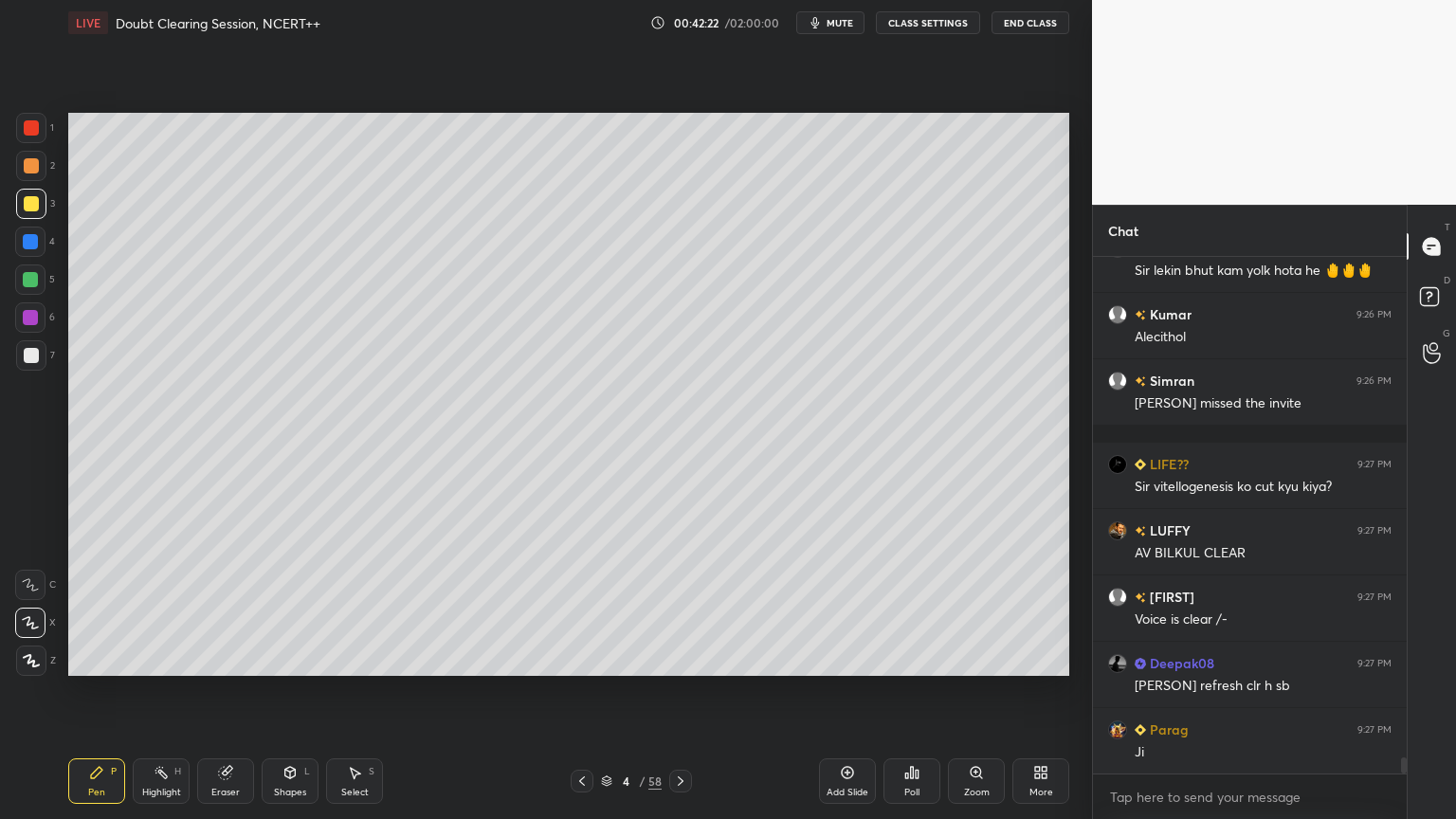 scroll, scrollTop: 15659, scrollLeft: 0, axis: vertical 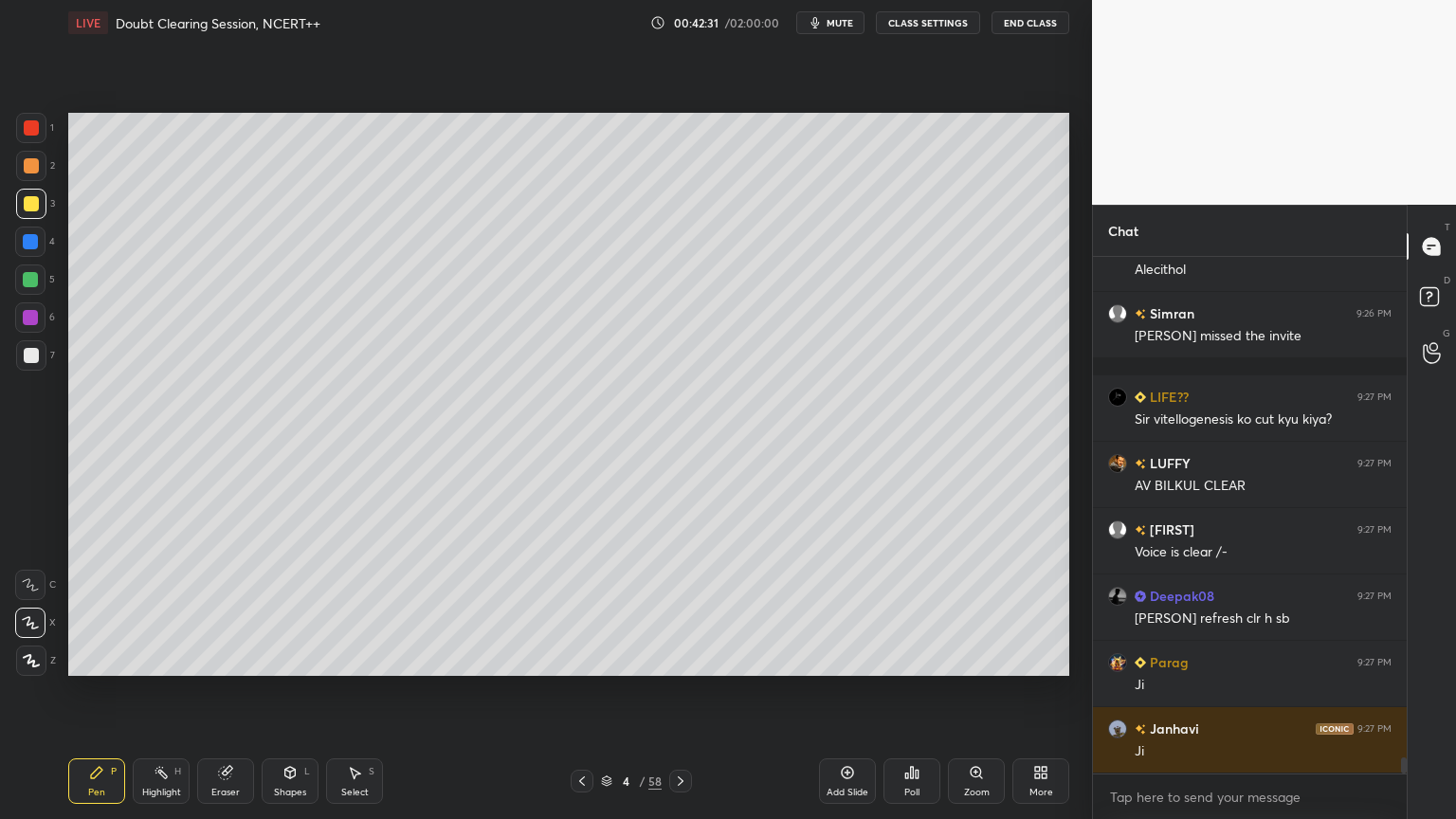 click at bounding box center (31, 355) 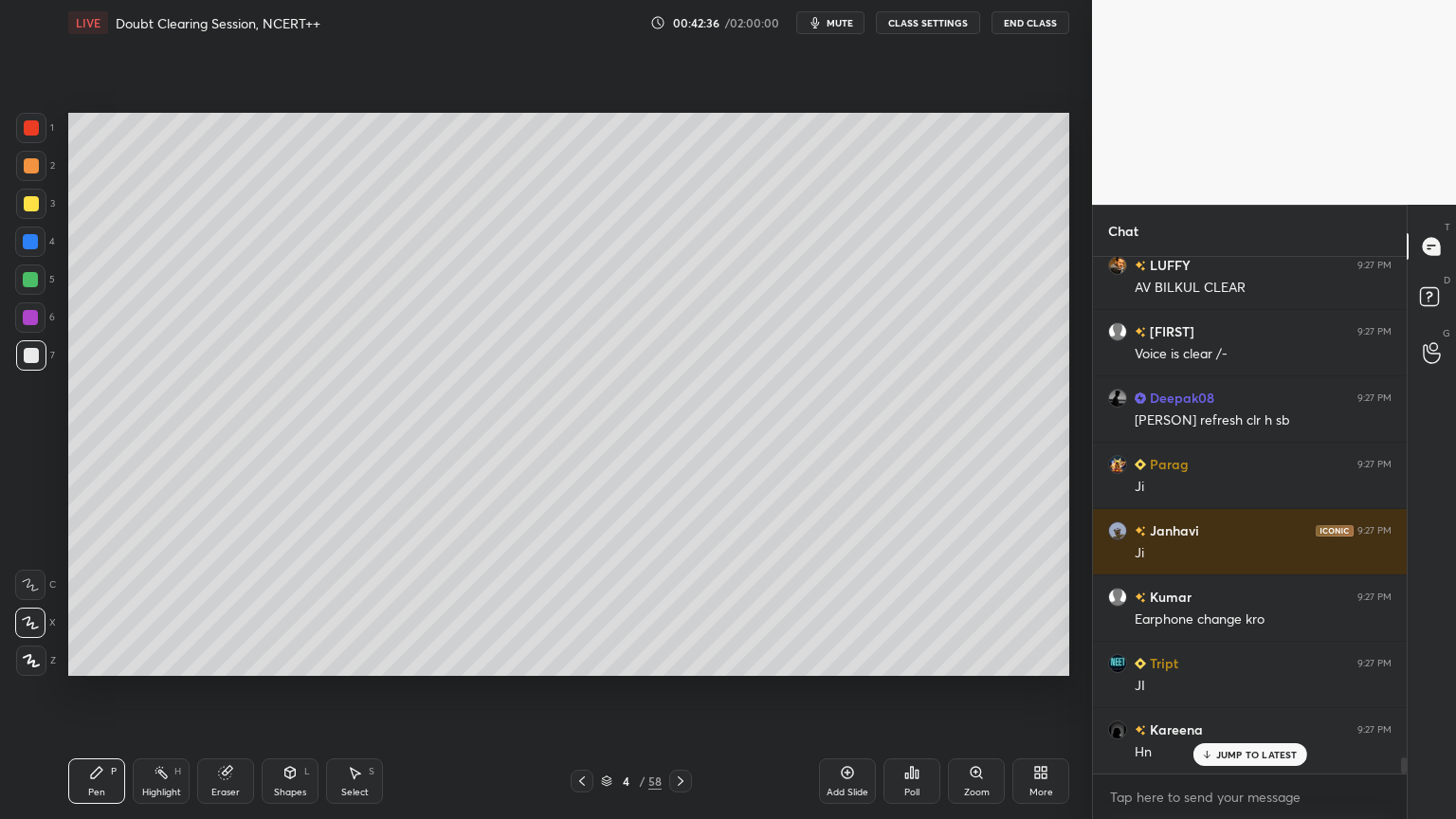 scroll, scrollTop: 15924, scrollLeft: 0, axis: vertical 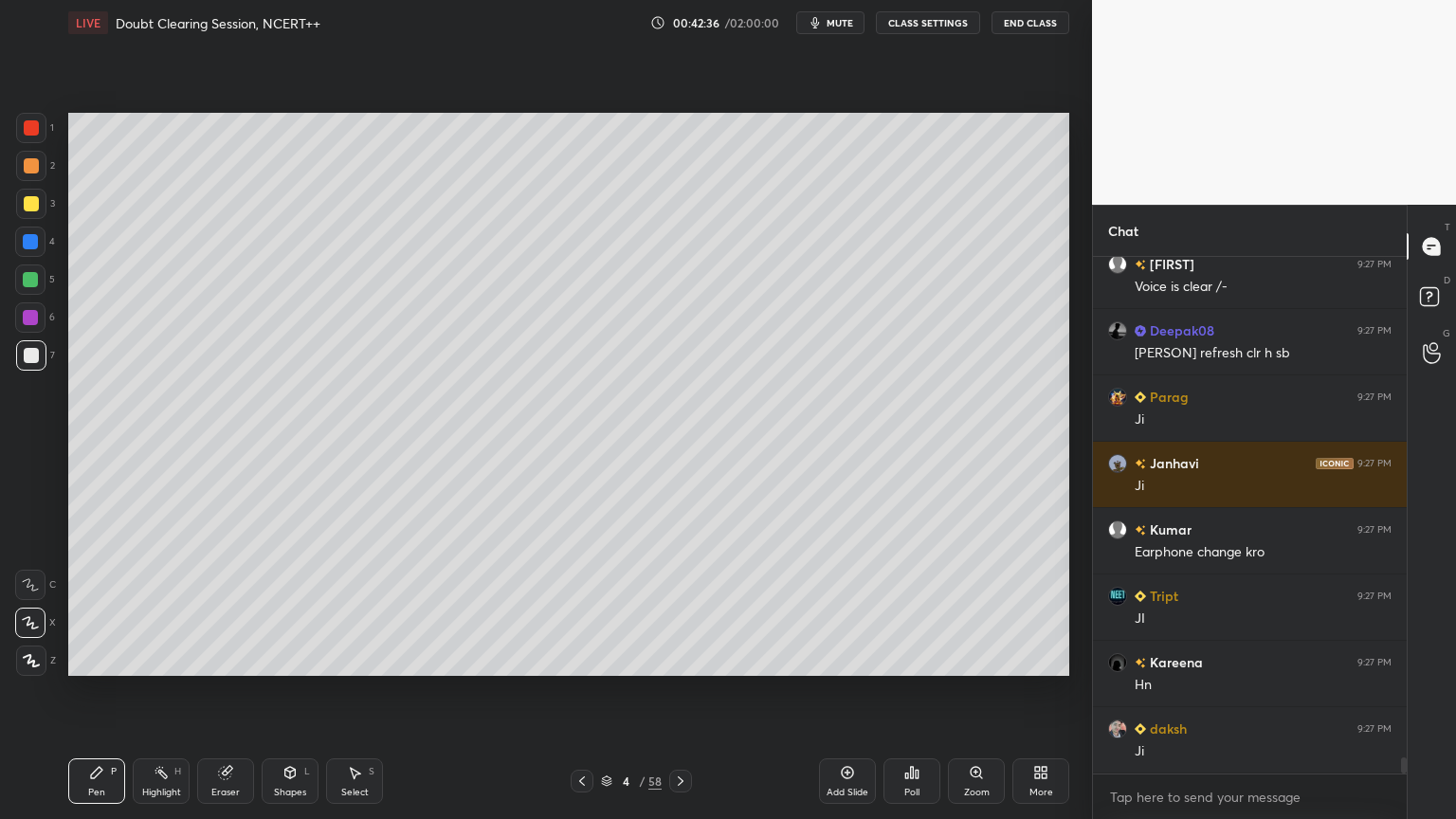 click at bounding box center [30, 318] 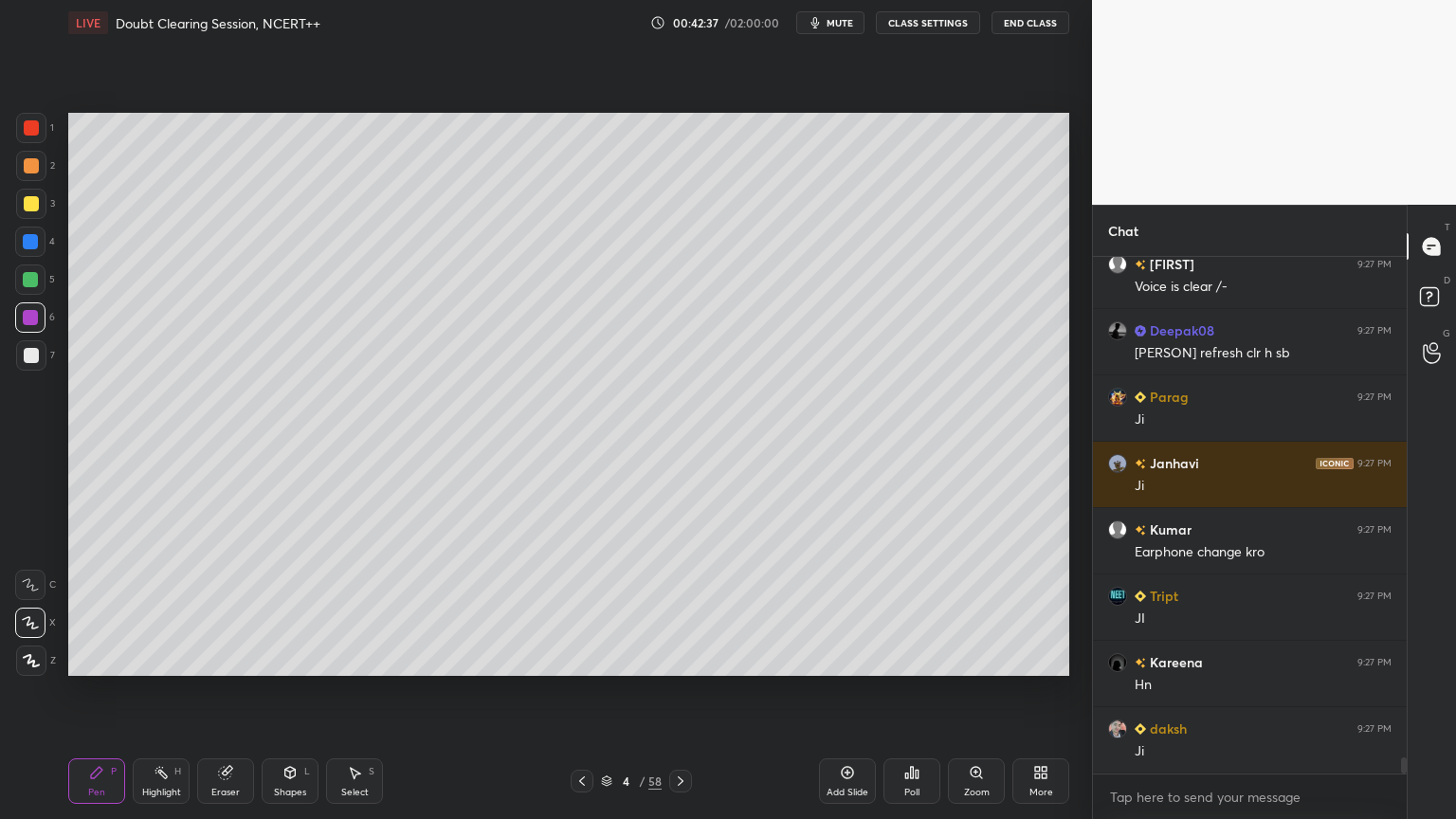 click at bounding box center (31, 204) 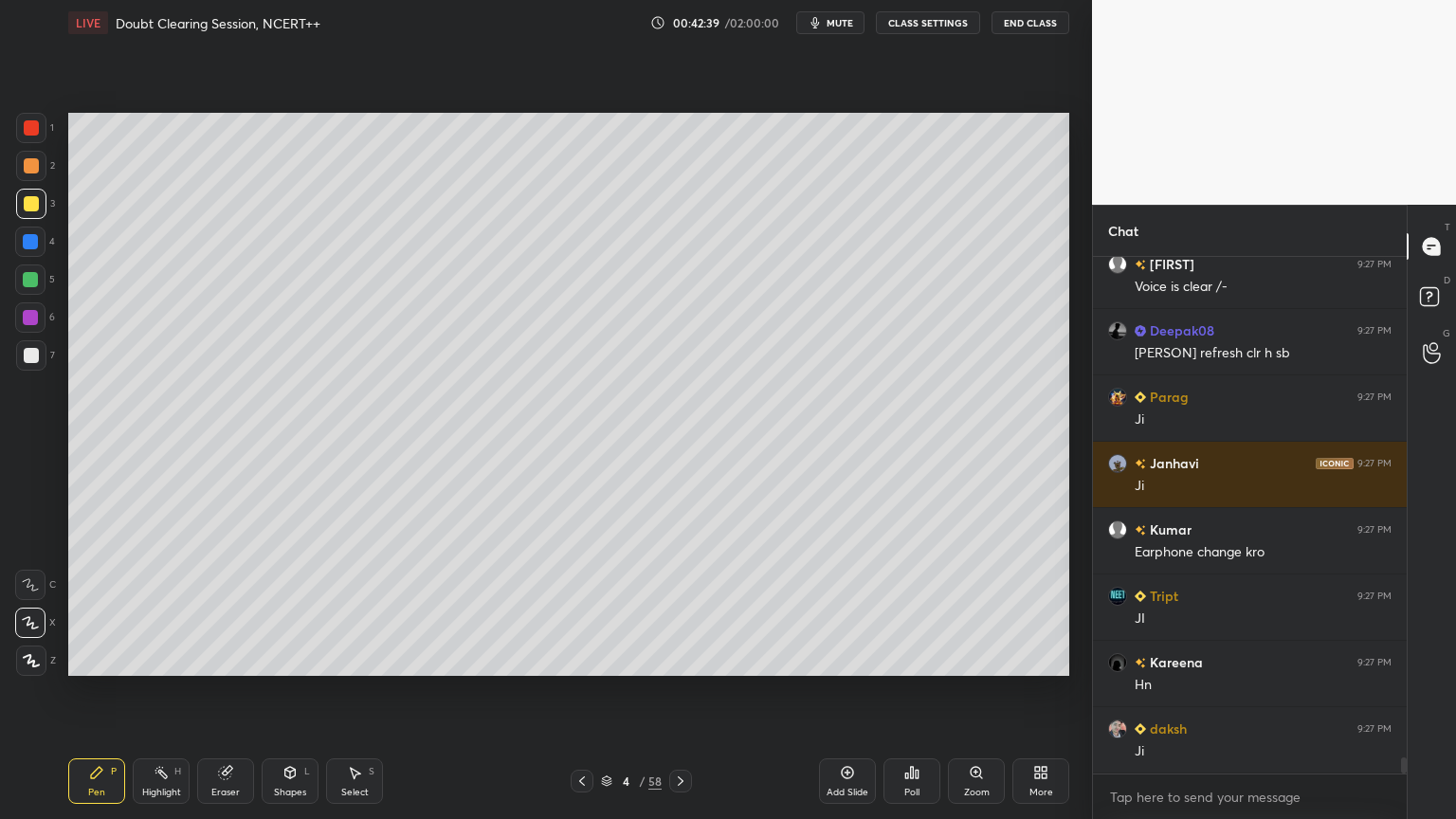 drag, startPoint x: 43, startPoint y: 345, endPoint x: 60, endPoint y: 356, distance: 20.248457 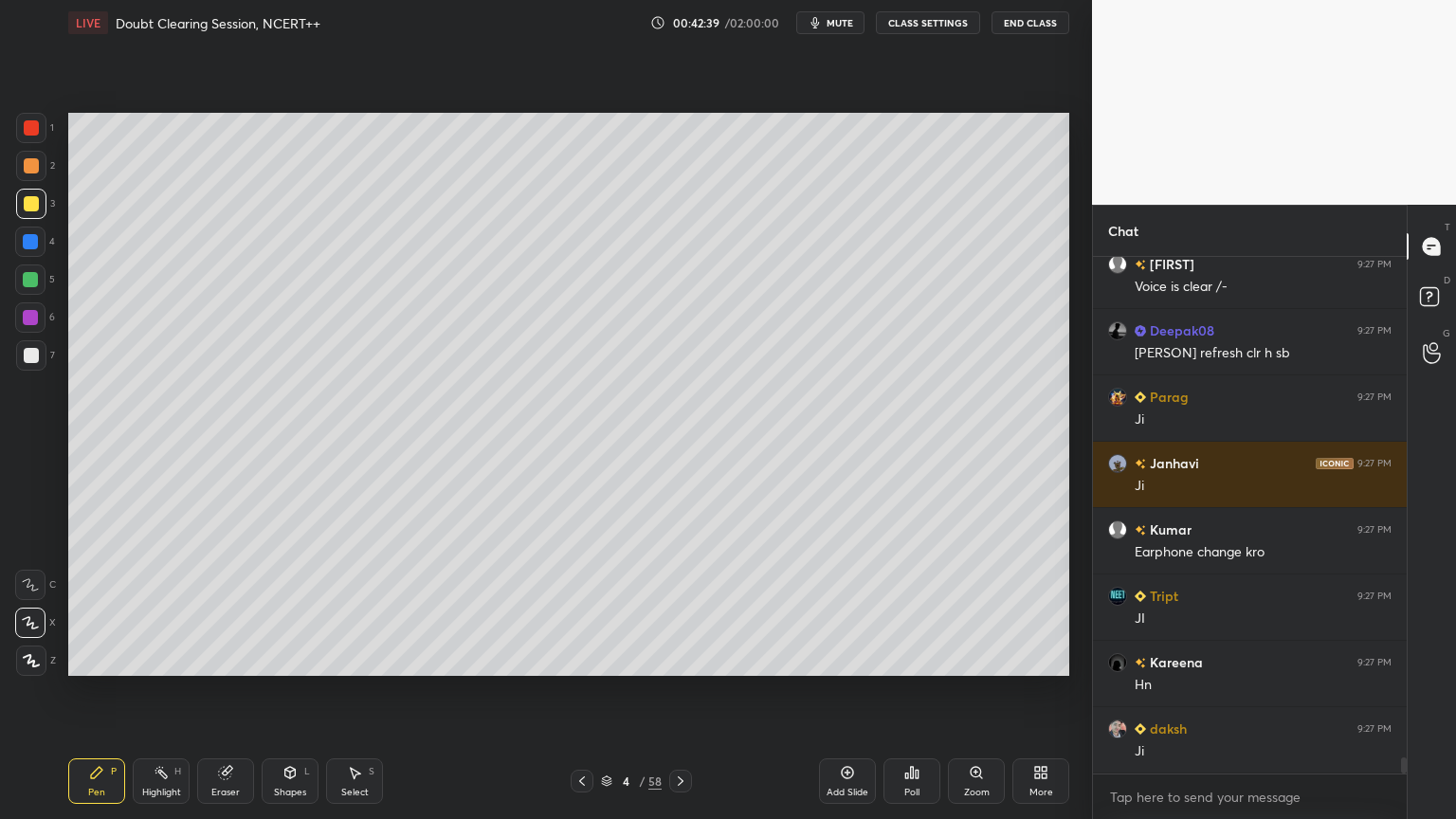 click at bounding box center [31, 355] 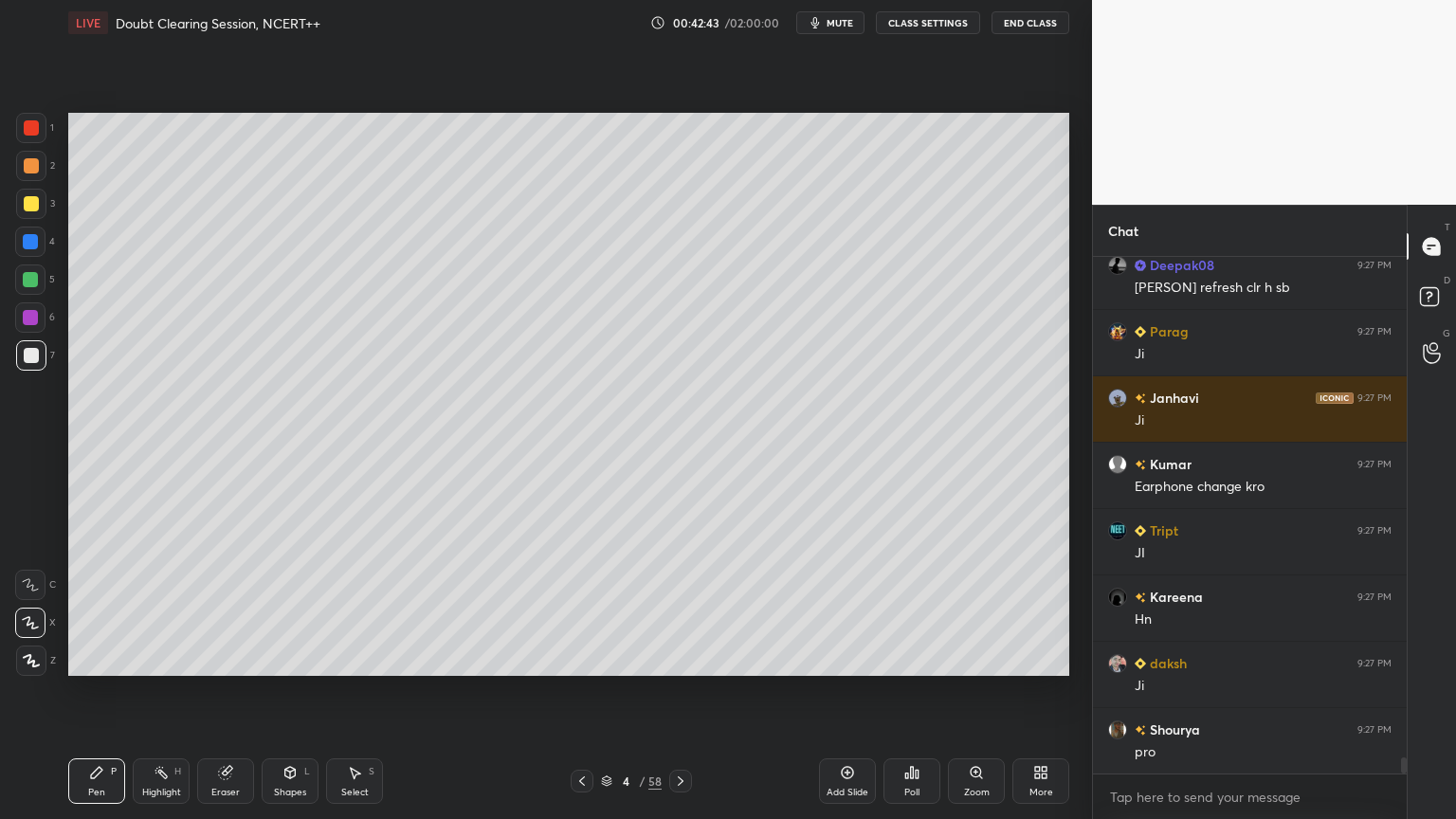 scroll, scrollTop: 16057, scrollLeft: 0, axis: vertical 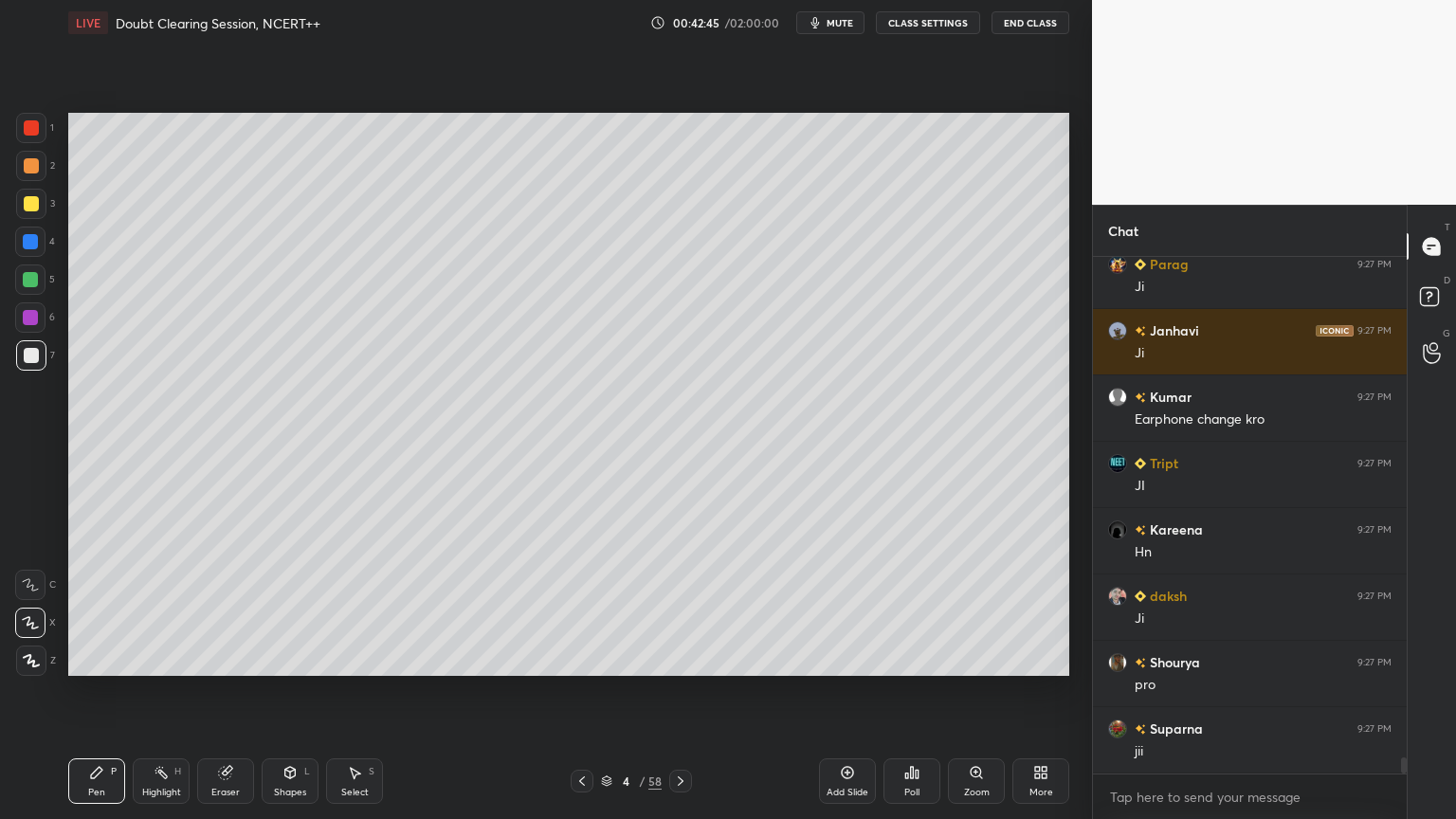 click on "Shapes L" at bounding box center [290, 781] 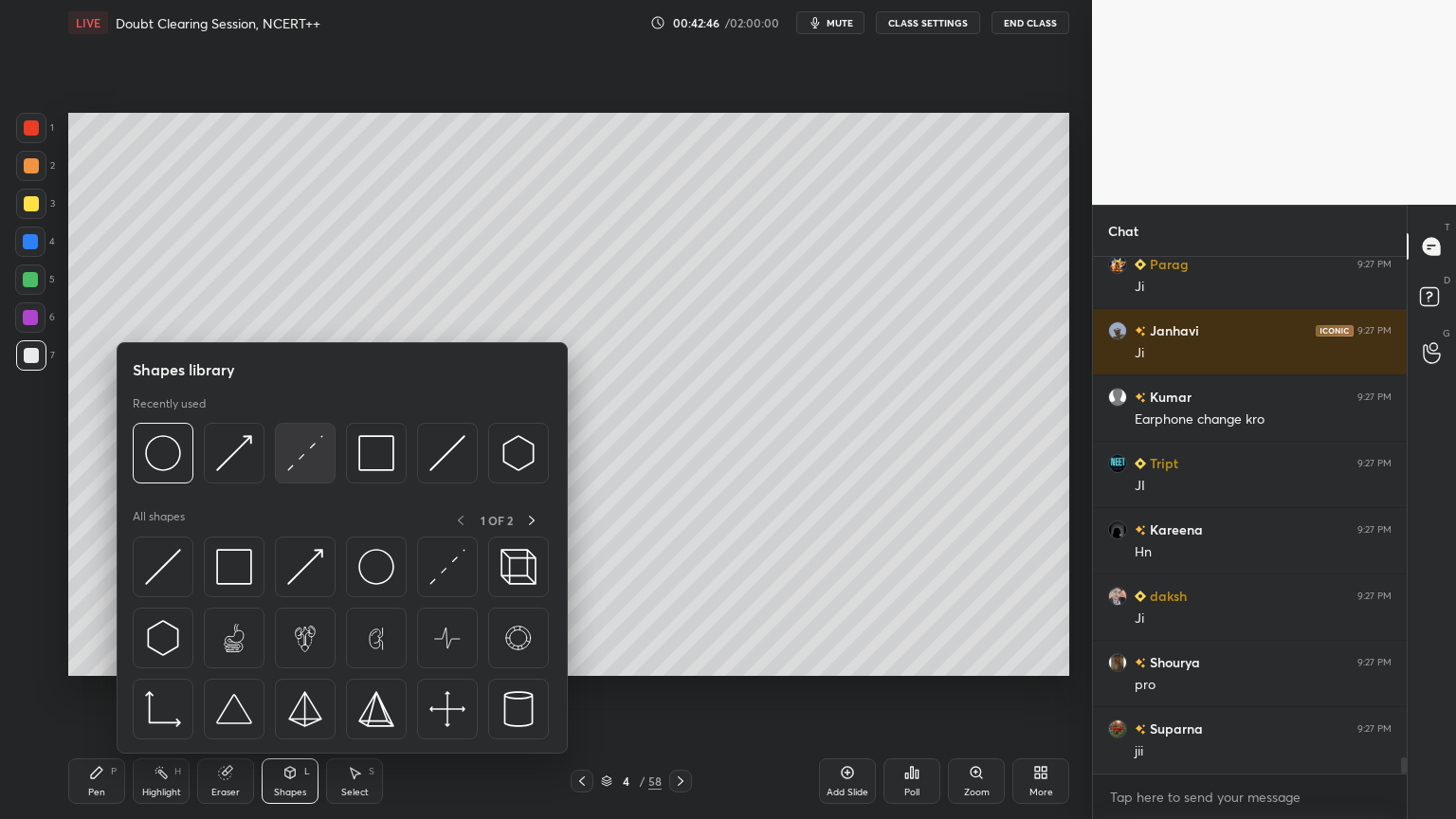 click at bounding box center (305, 453) 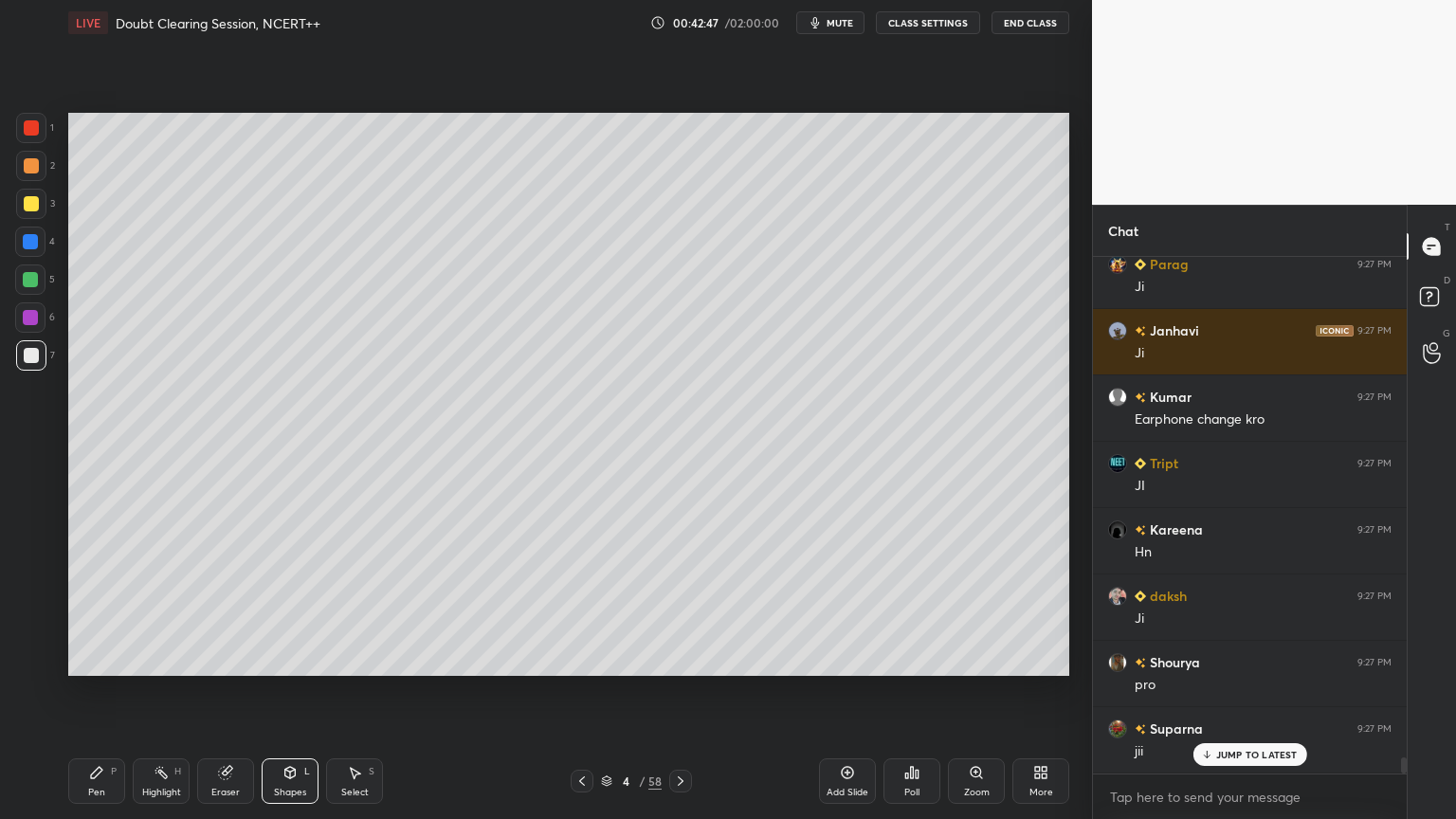 scroll, scrollTop: 16122, scrollLeft: 0, axis: vertical 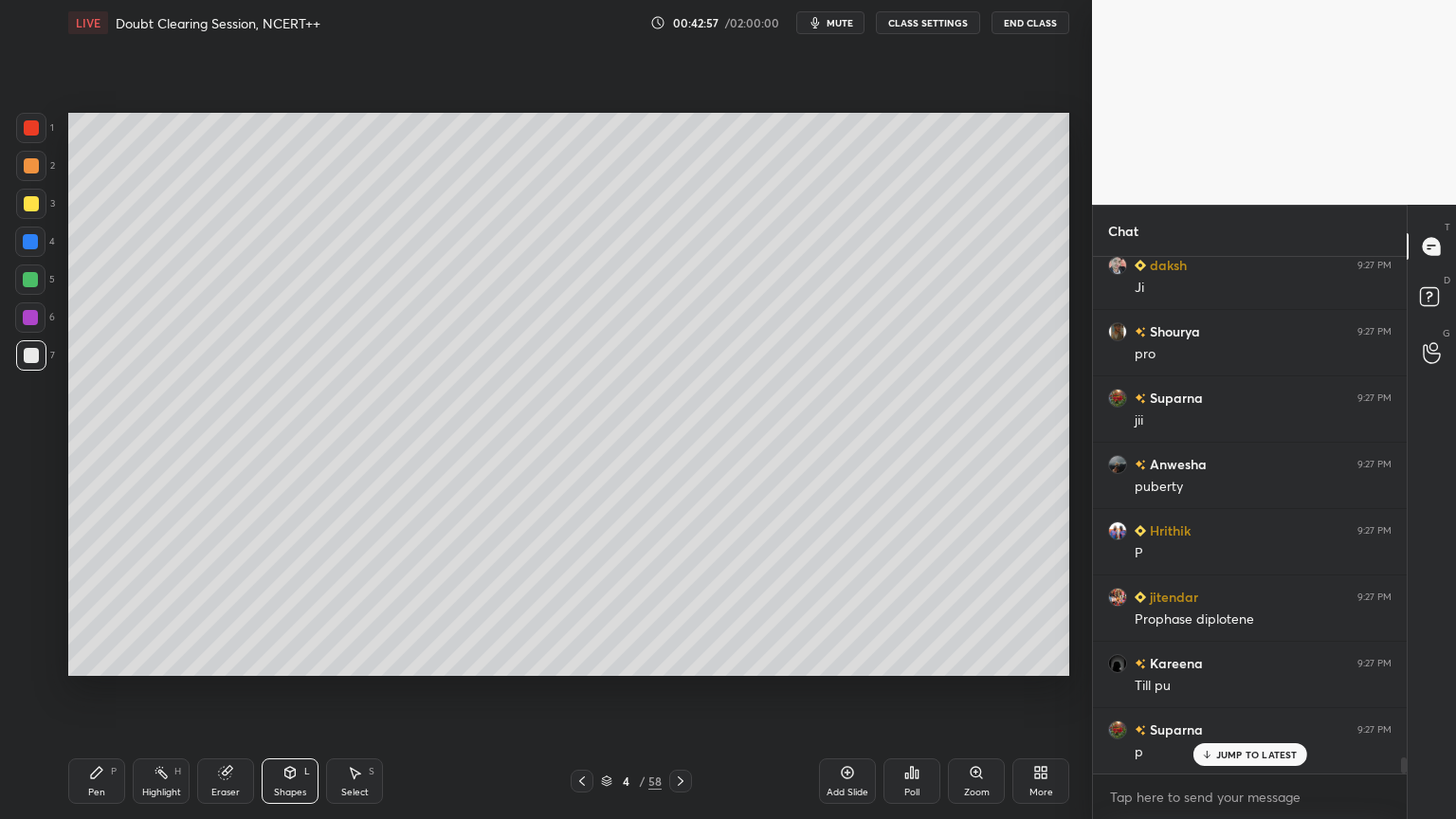 click on "Pen P" at bounding box center (97, 781) 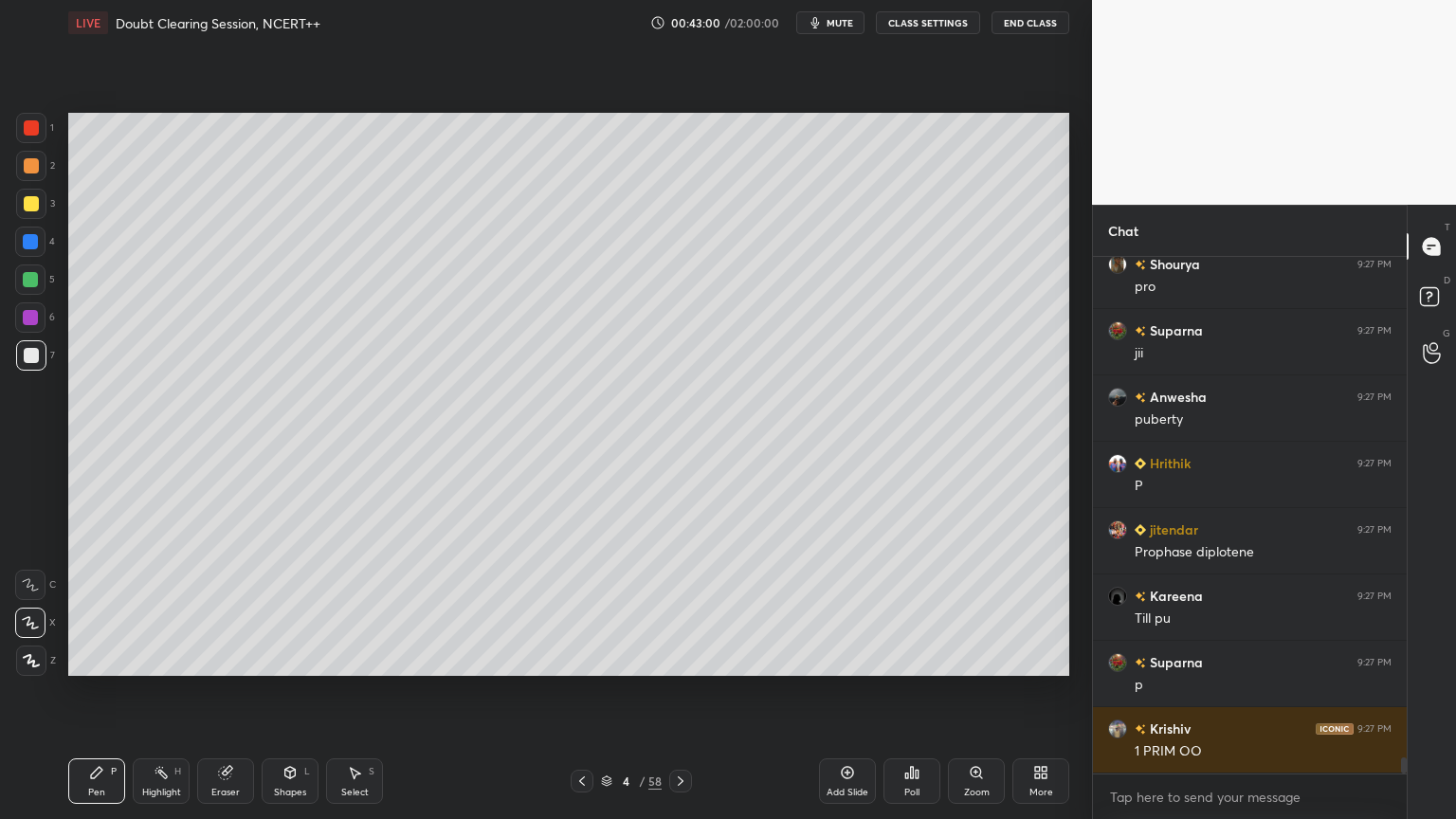 scroll, scrollTop: 16520, scrollLeft: 0, axis: vertical 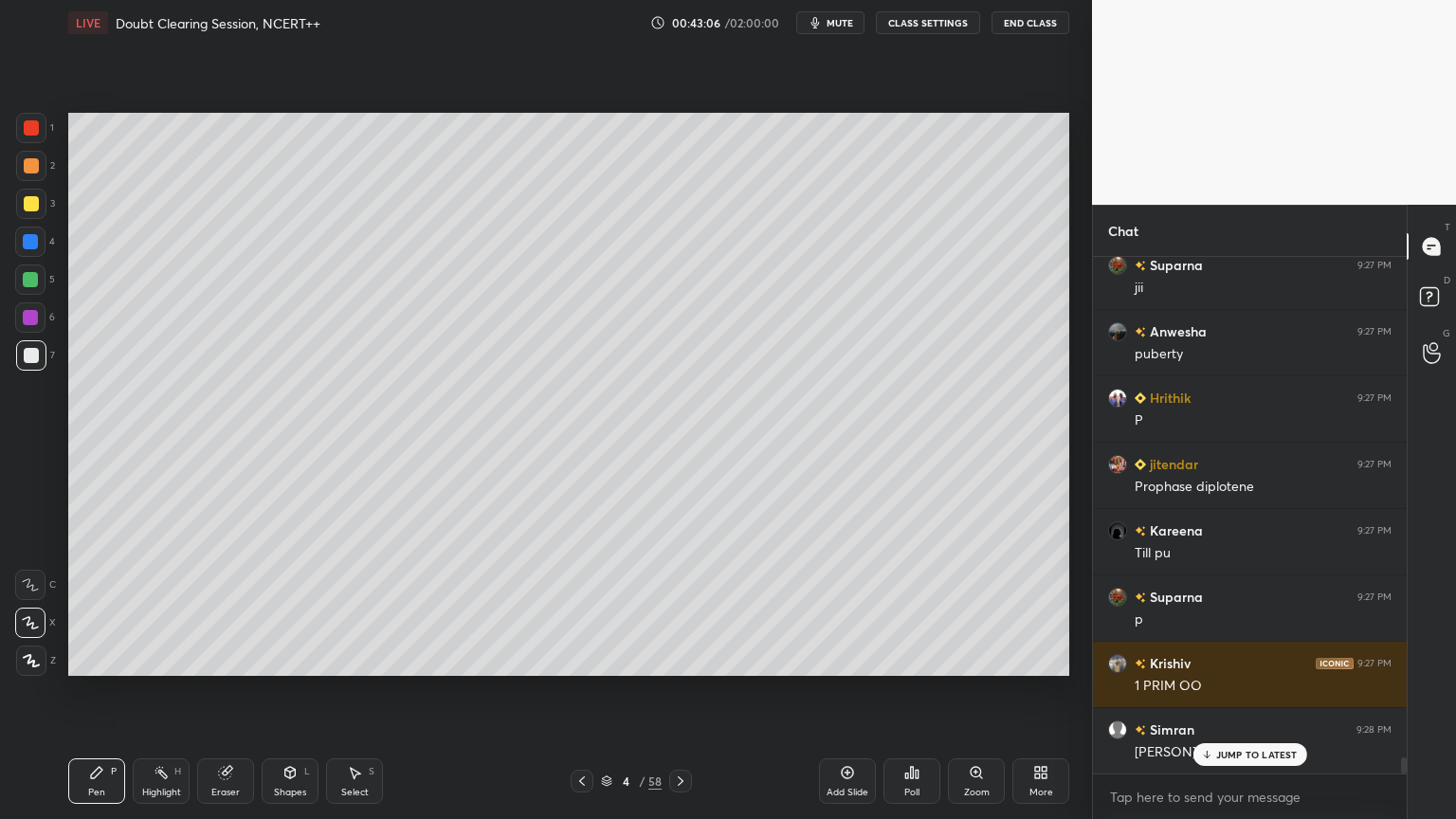 click at bounding box center (30, 318) 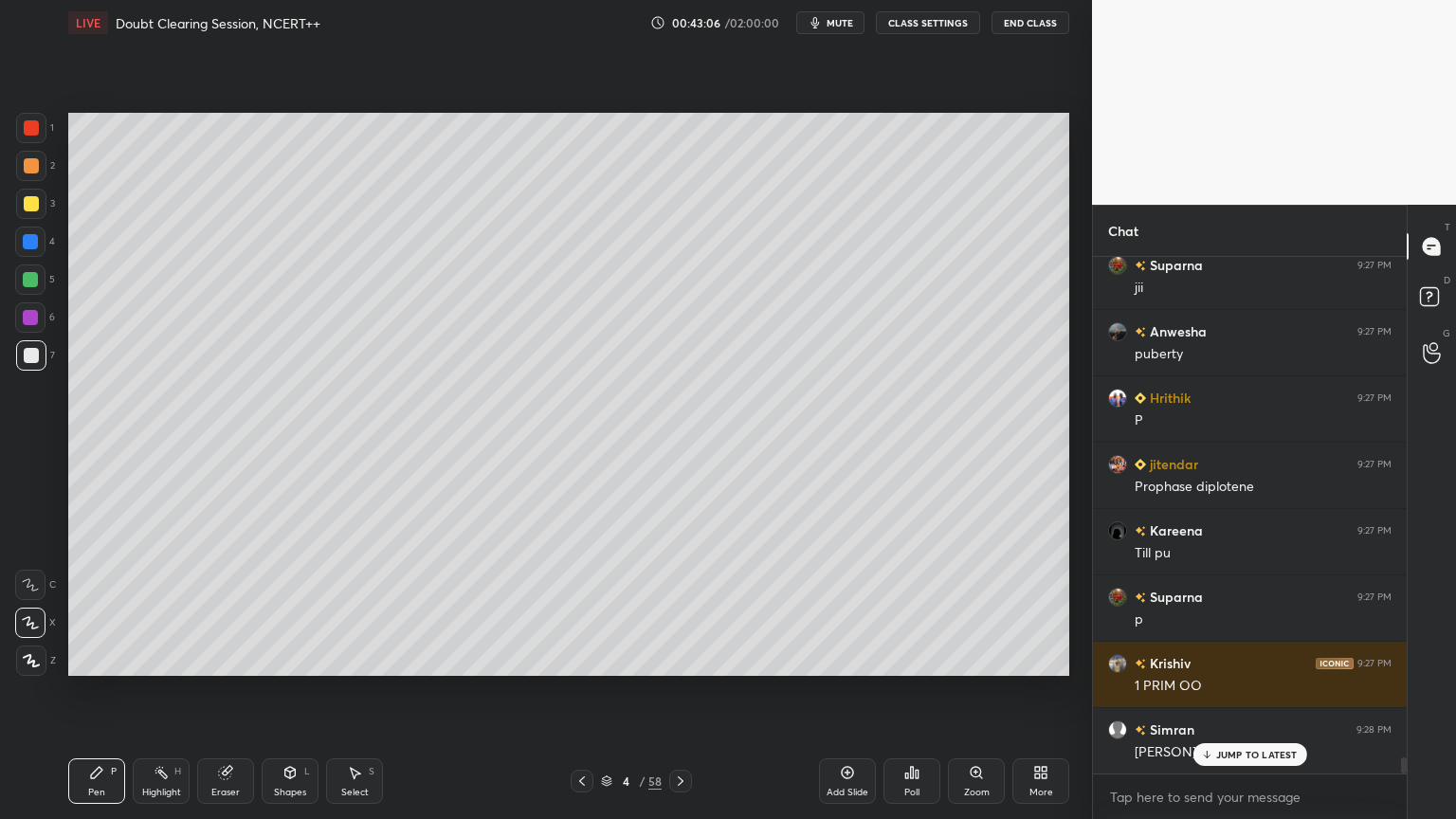 click at bounding box center [30, 318] 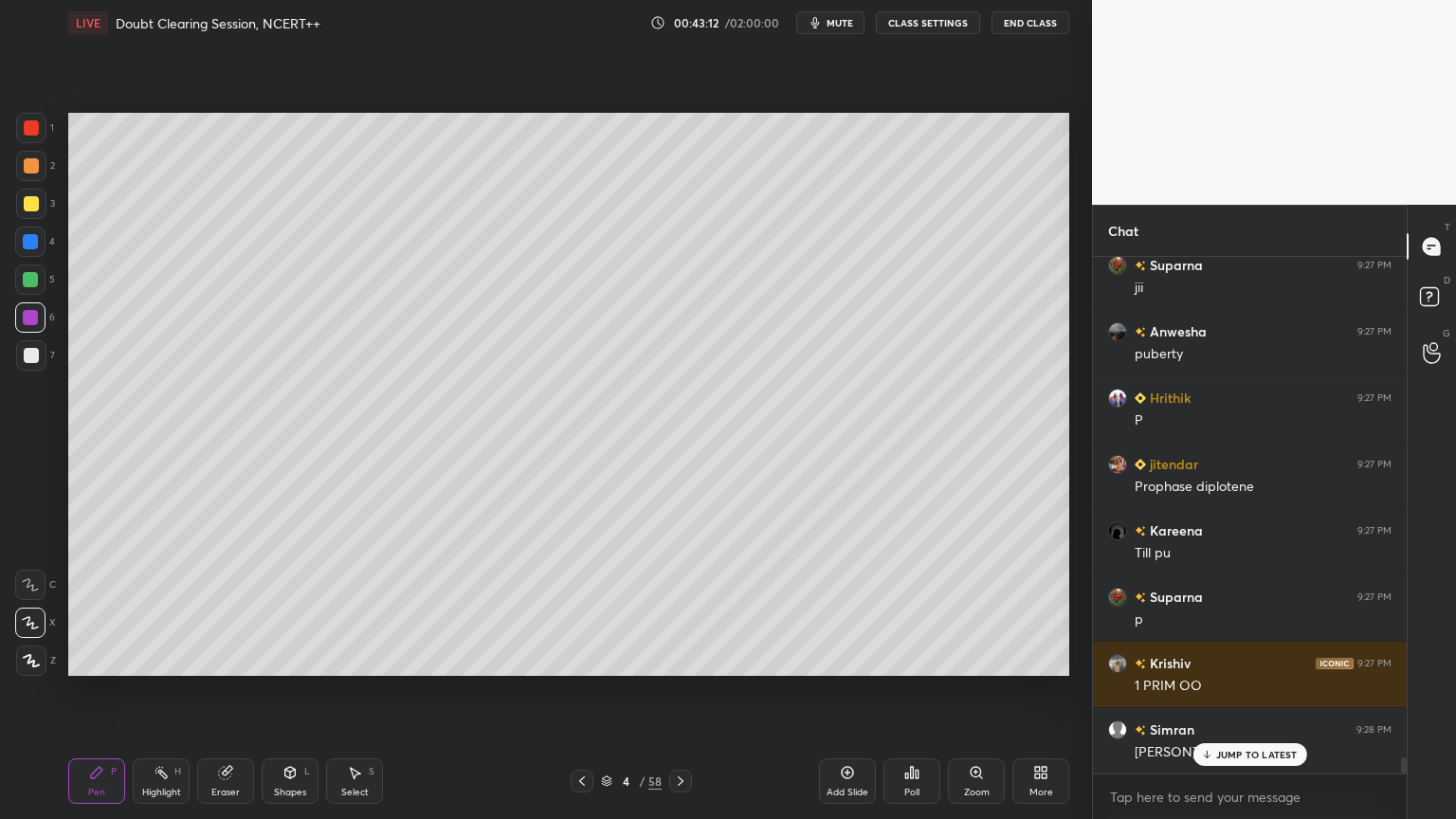 drag, startPoint x: 22, startPoint y: 198, endPoint x: 33, endPoint y: 217, distance: 21.954498 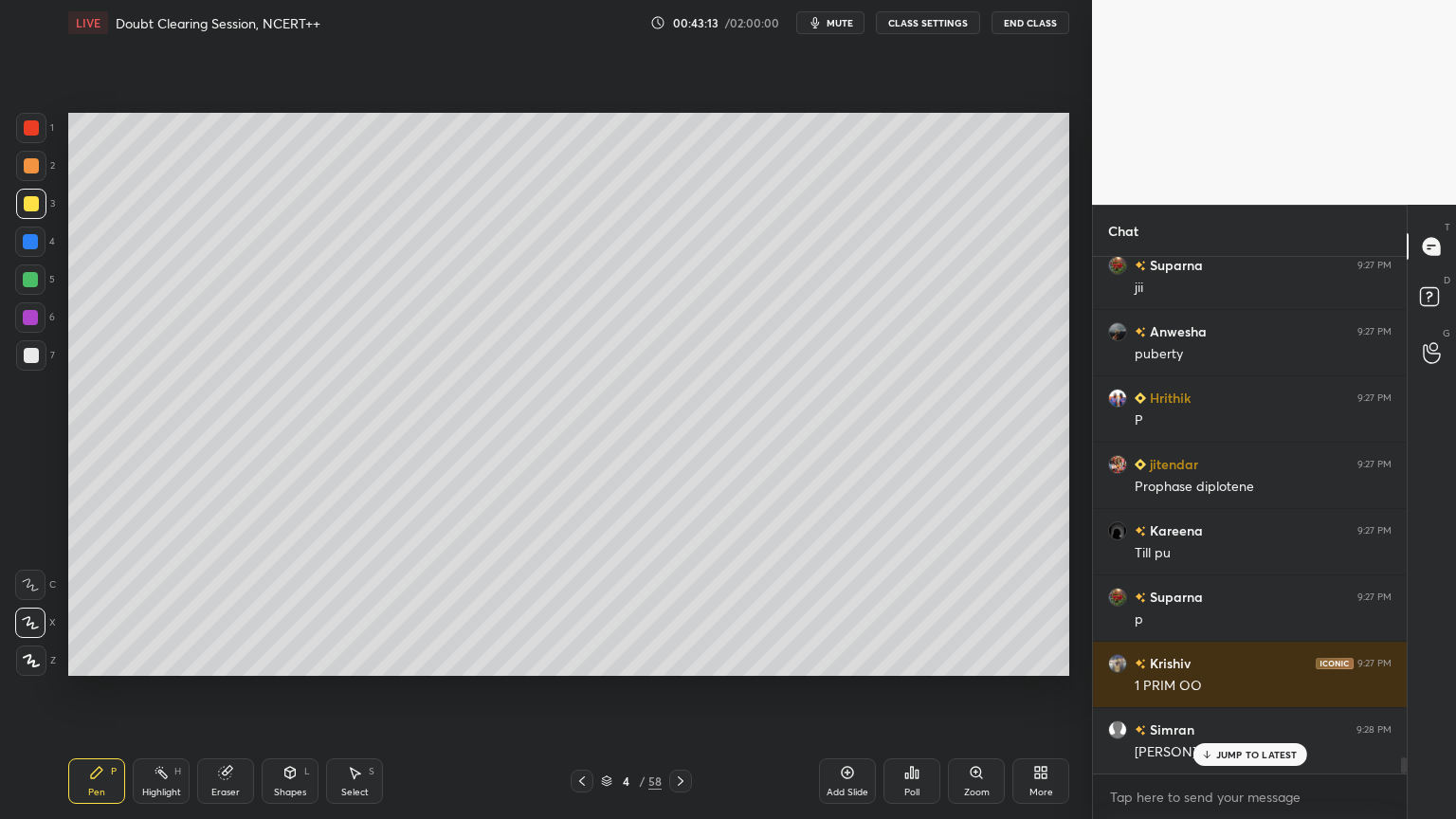click on "Shapes L" at bounding box center (290, 781) 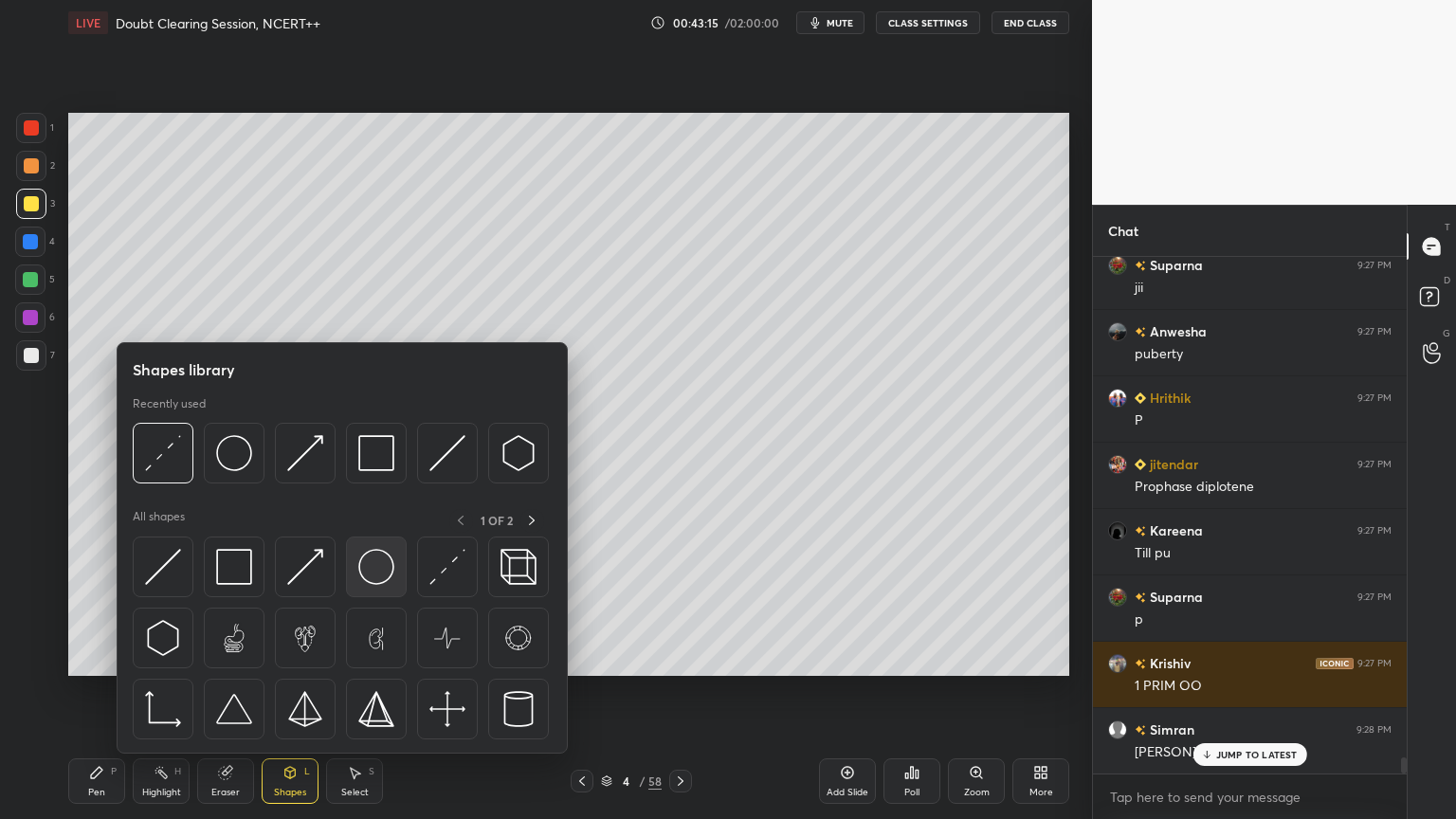 click at bounding box center (376, 567) 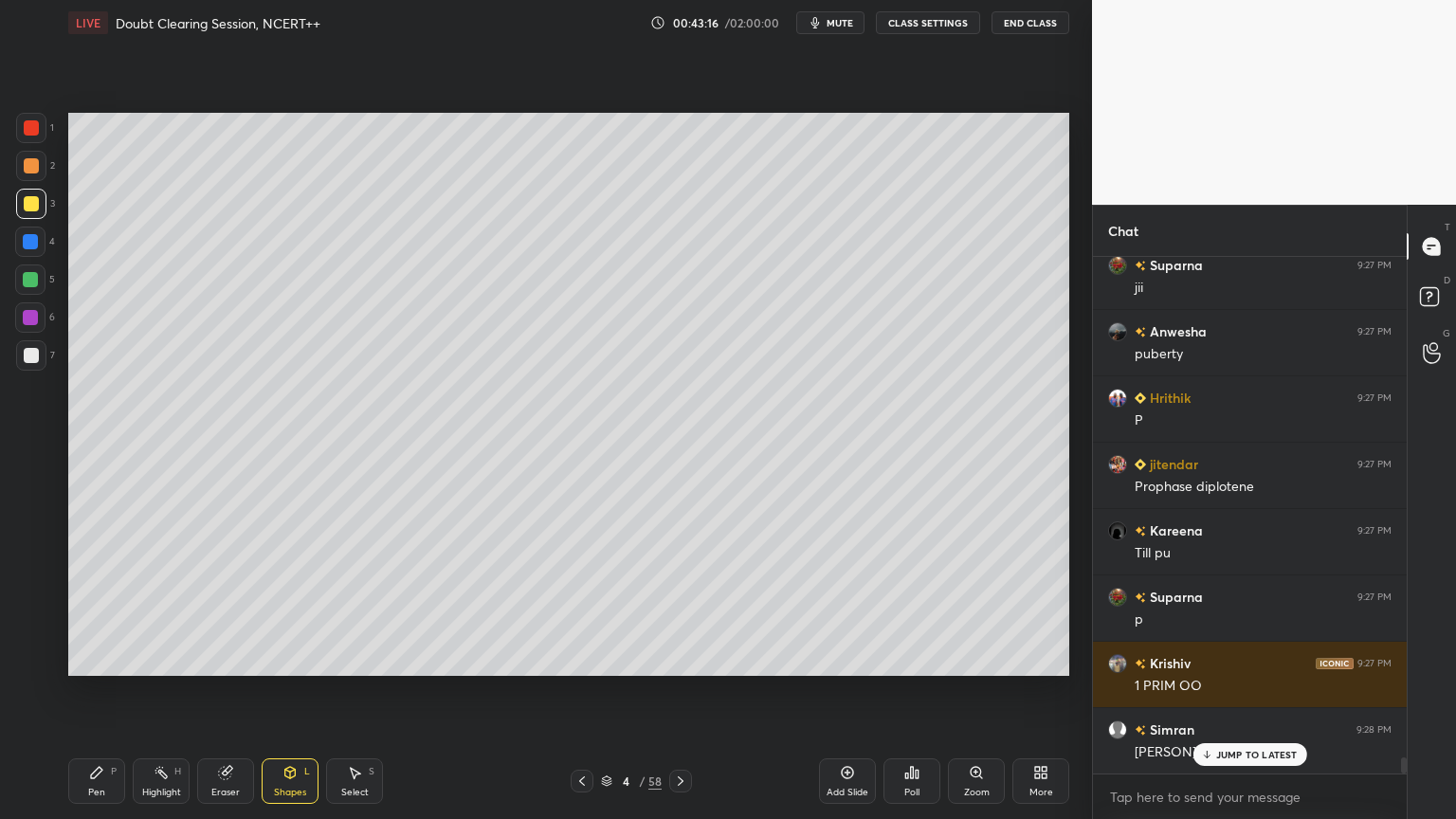 scroll, scrollTop: 16588, scrollLeft: 0, axis: vertical 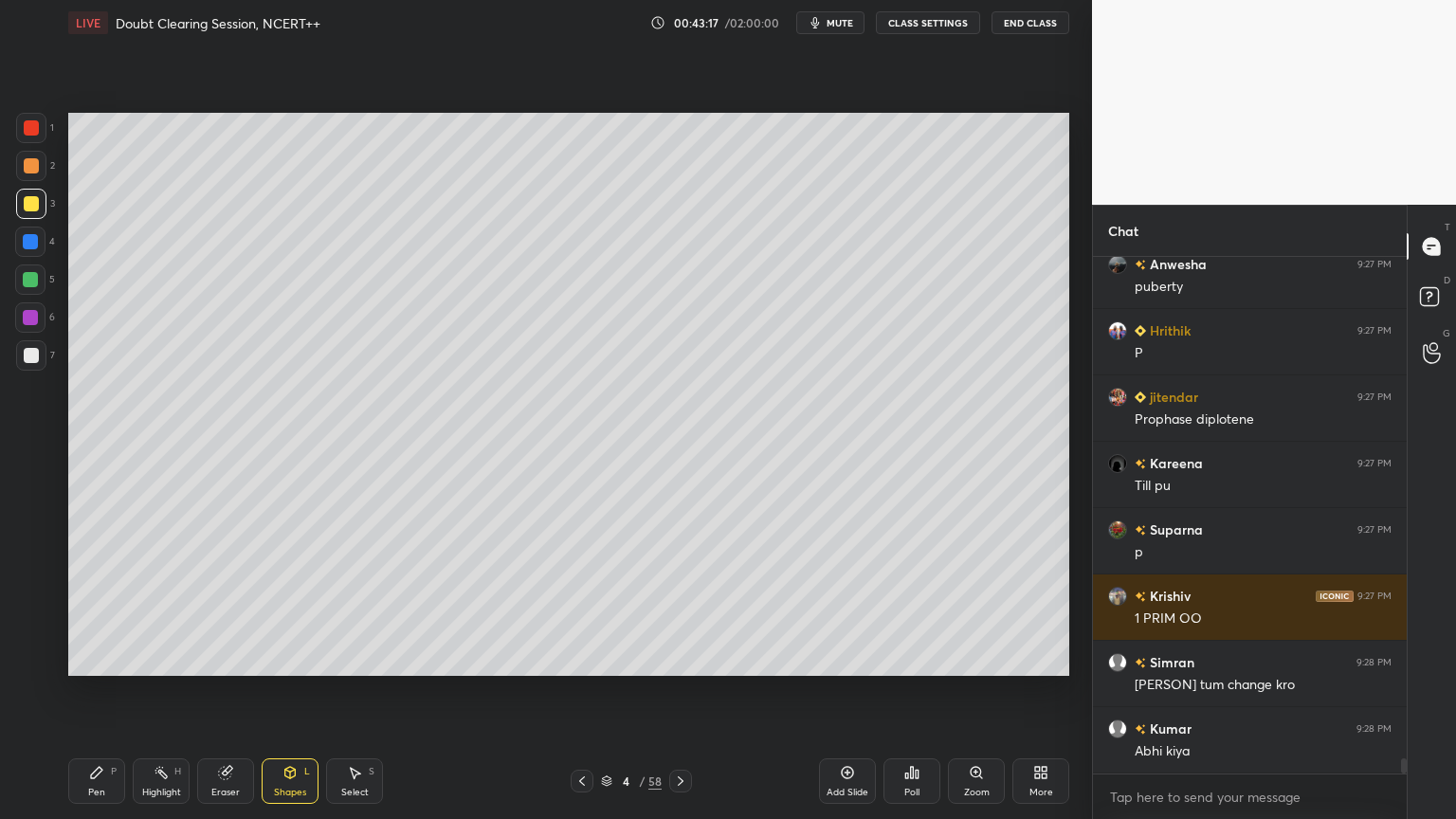 click on "Pen P" at bounding box center [97, 781] 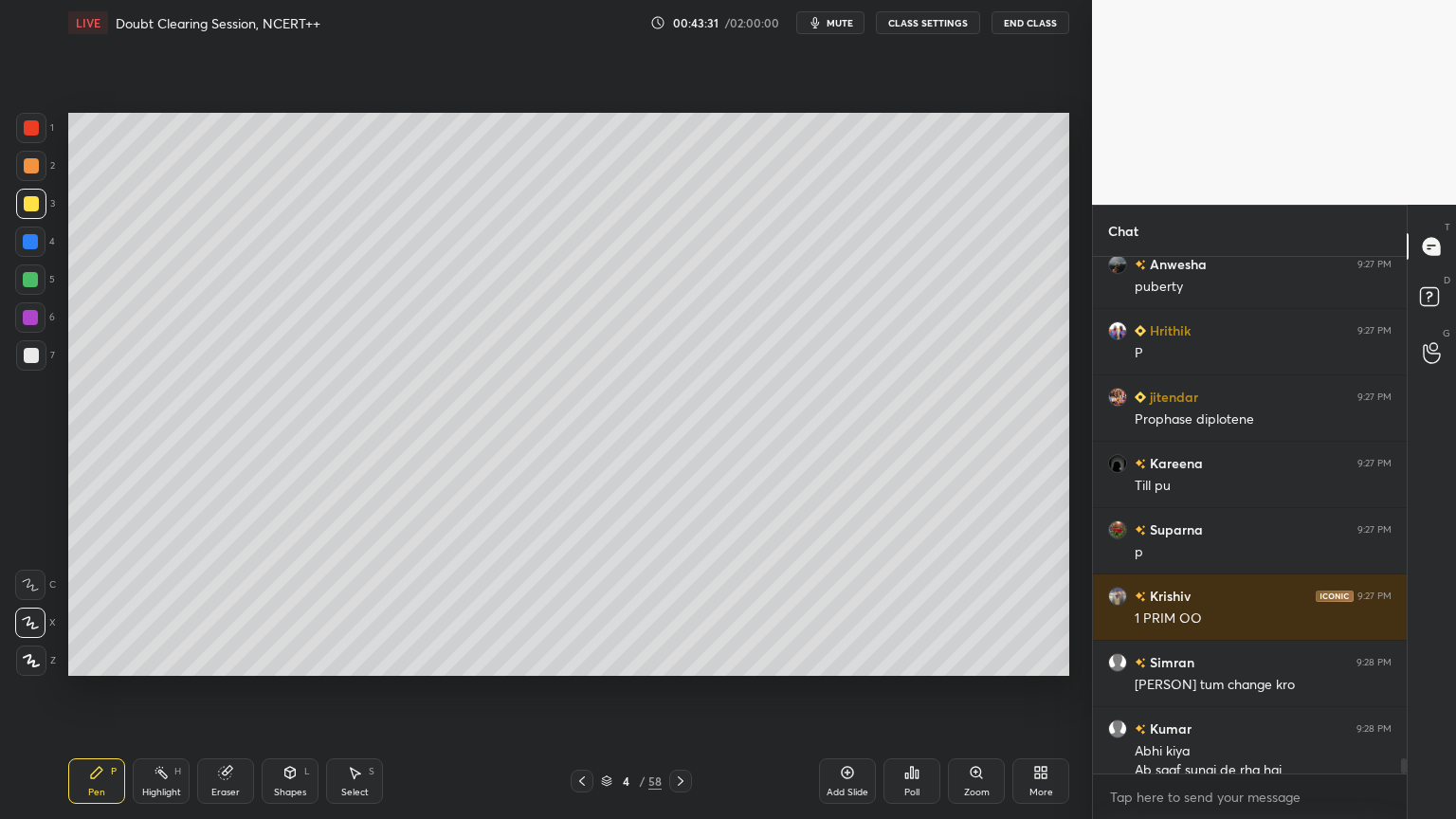 scroll, scrollTop: 16607, scrollLeft: 0, axis: vertical 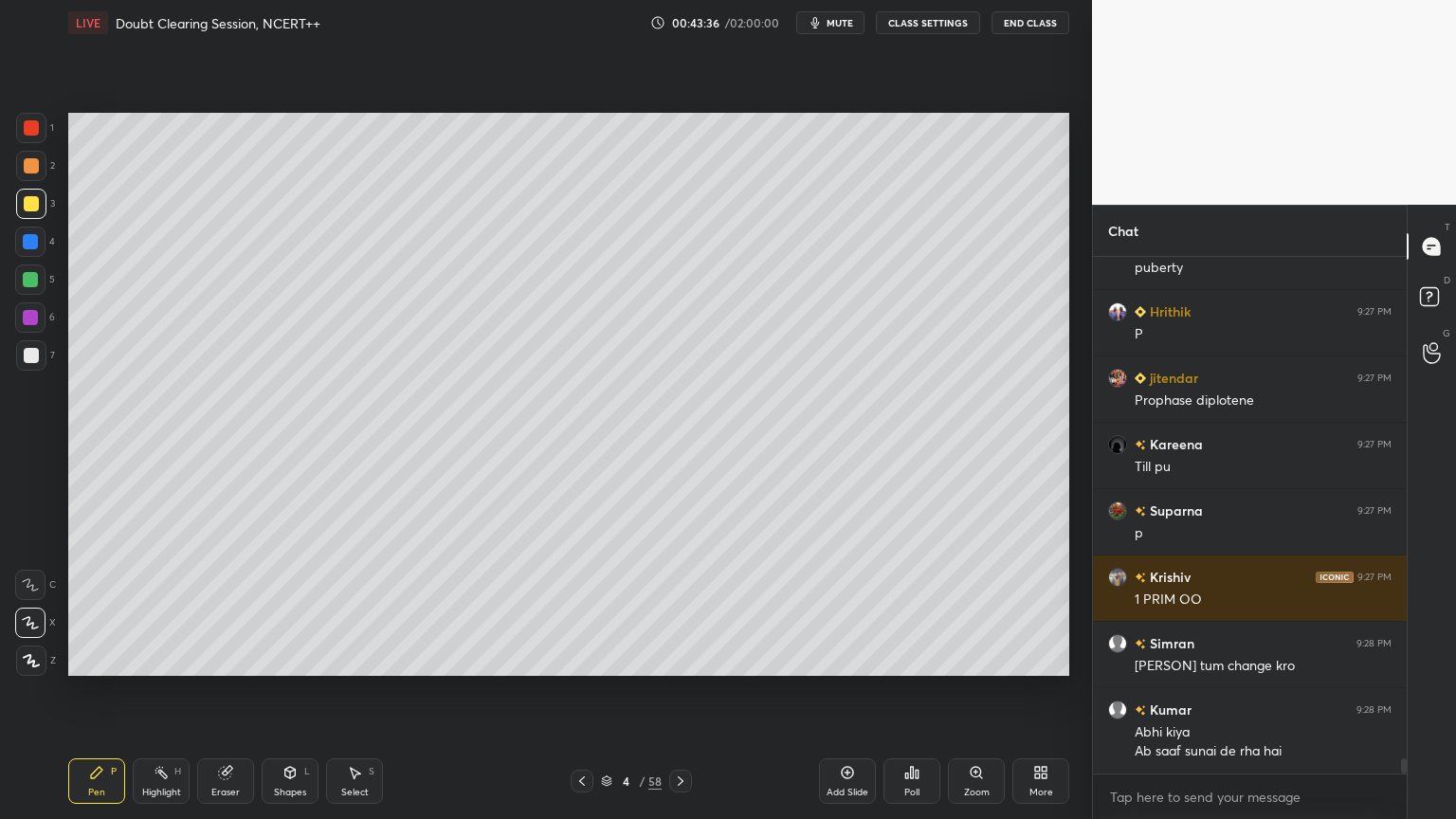 click 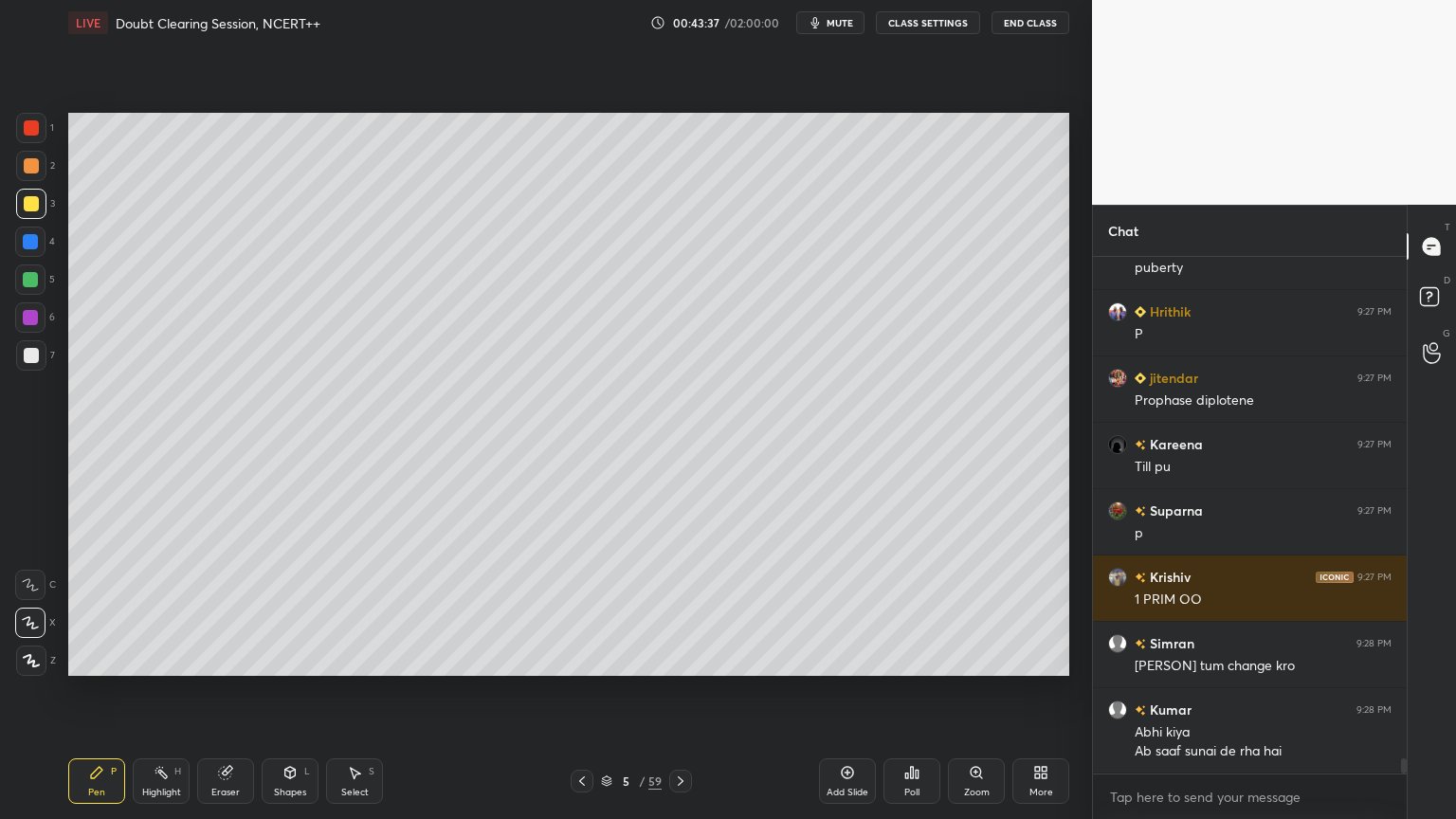 click at bounding box center (31, 355) 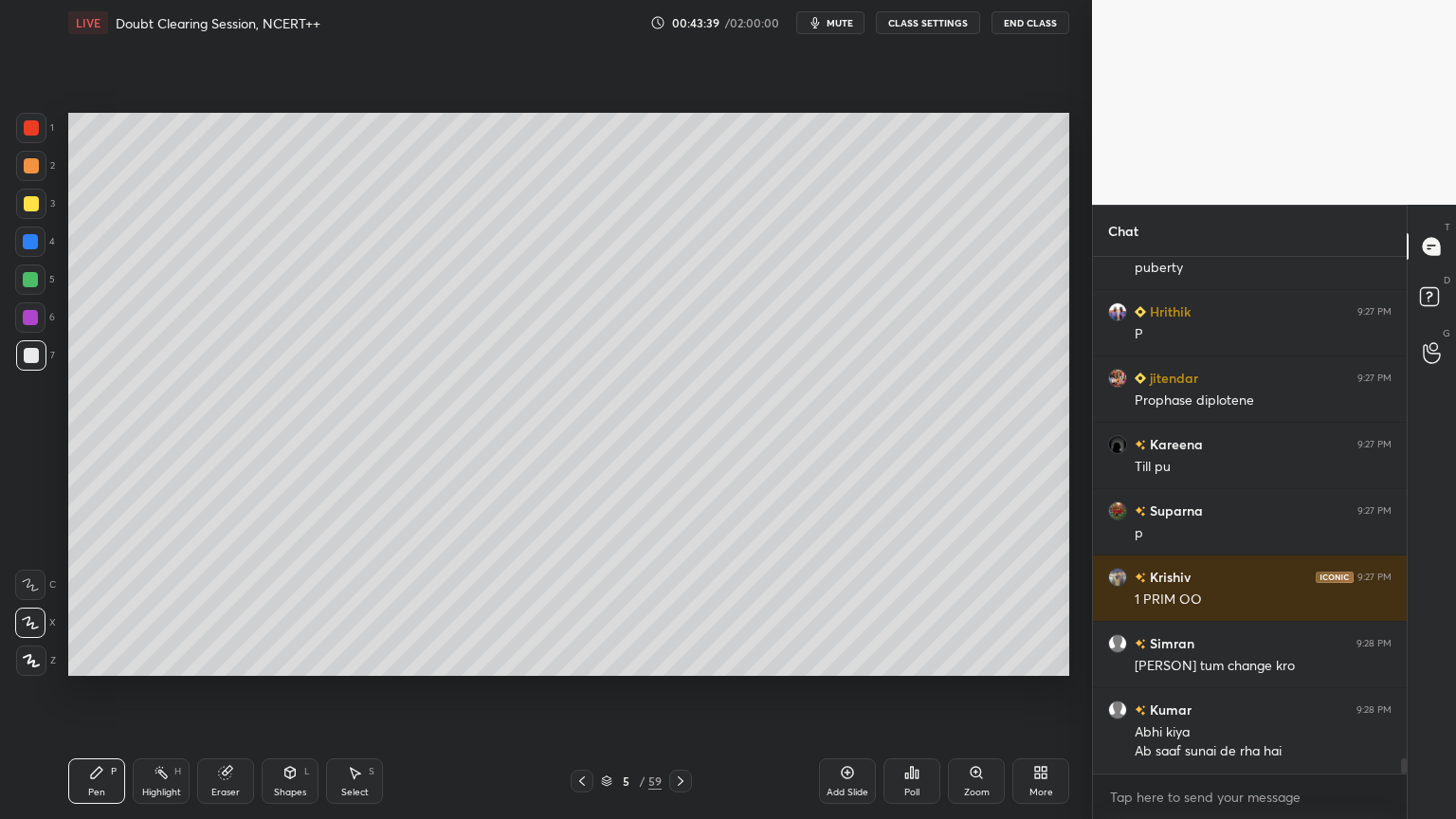 scroll, scrollTop: 16690, scrollLeft: 0, axis: vertical 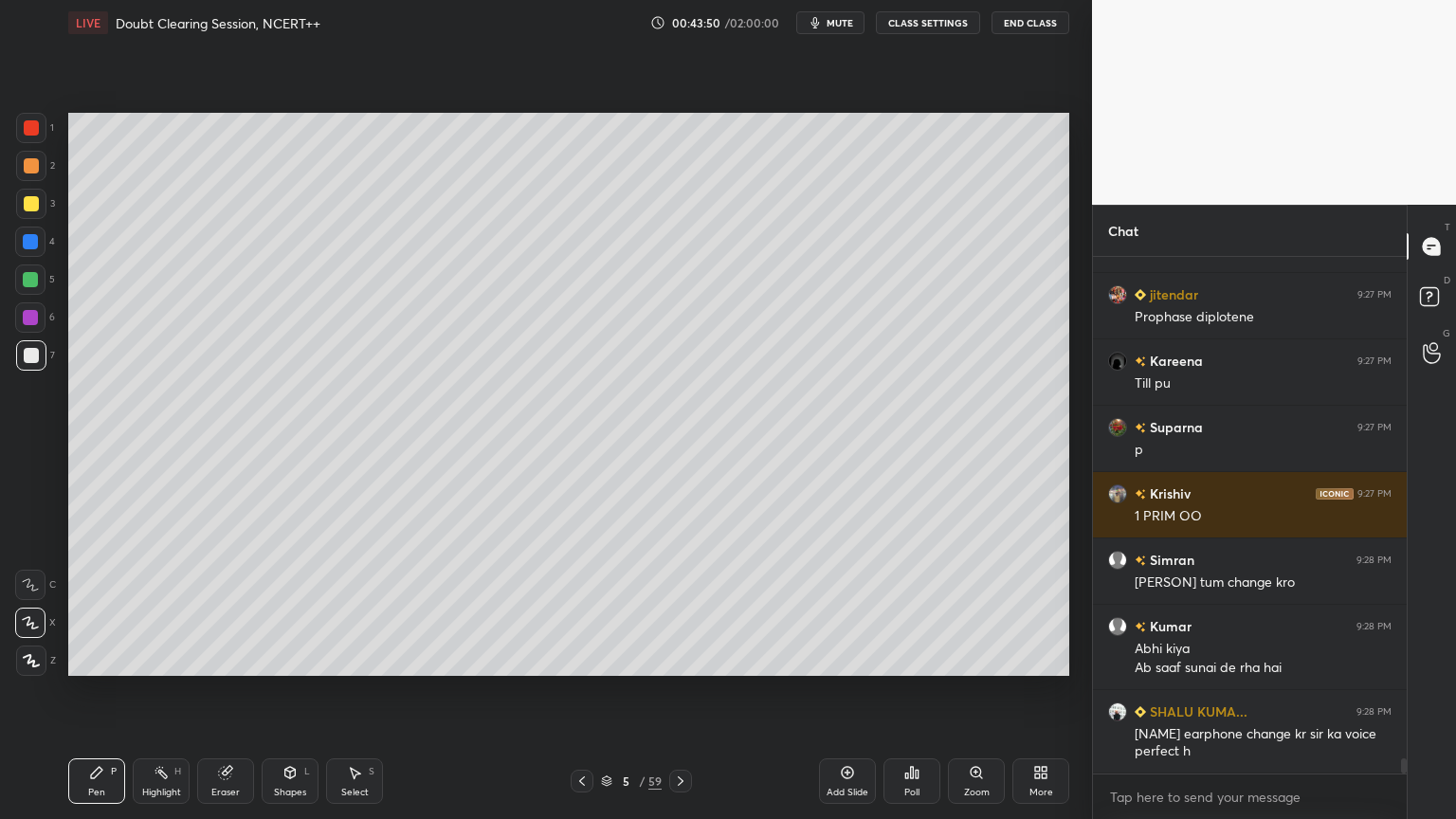 click 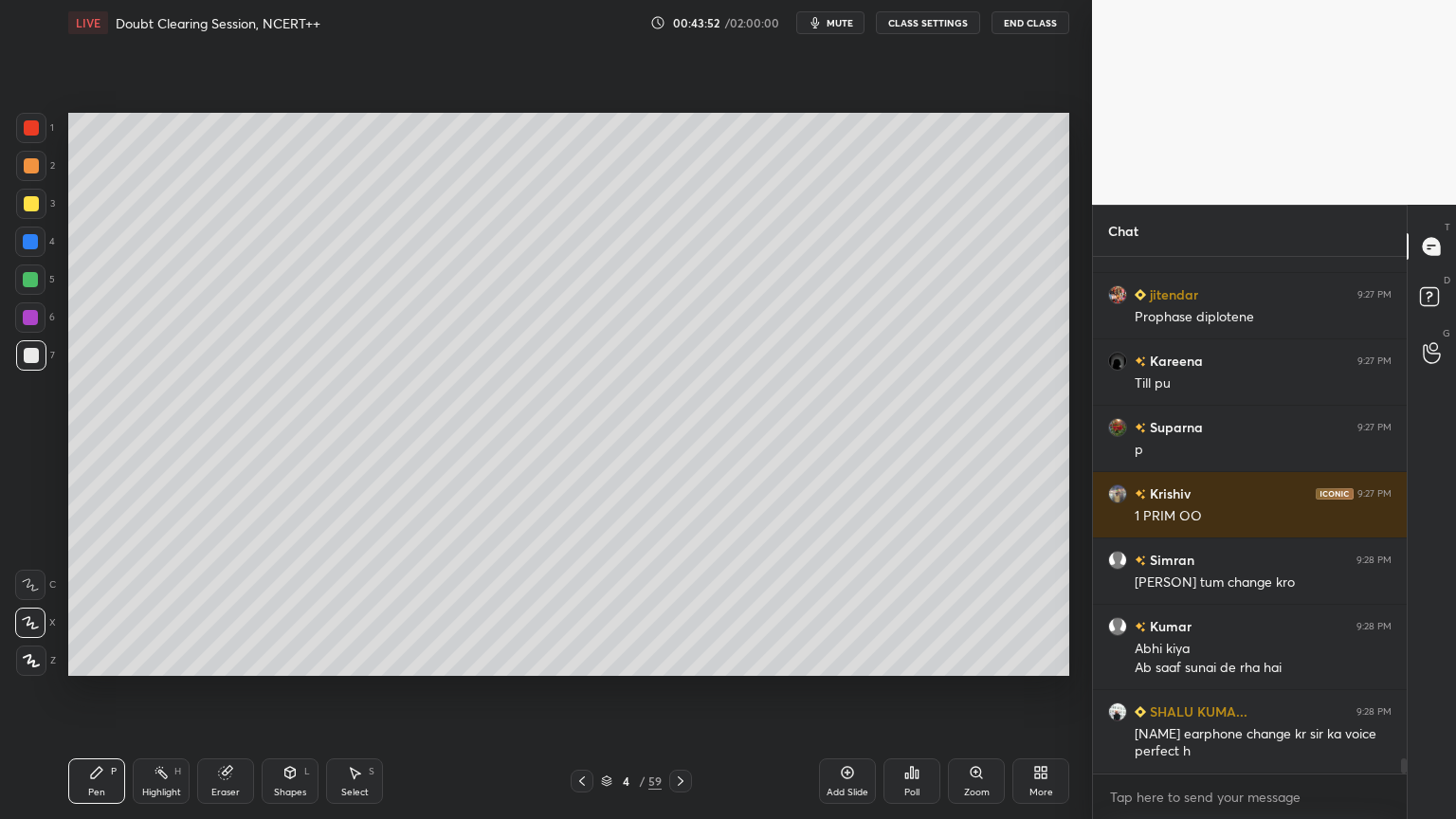 click on "Shapes" at bounding box center (290, 792) 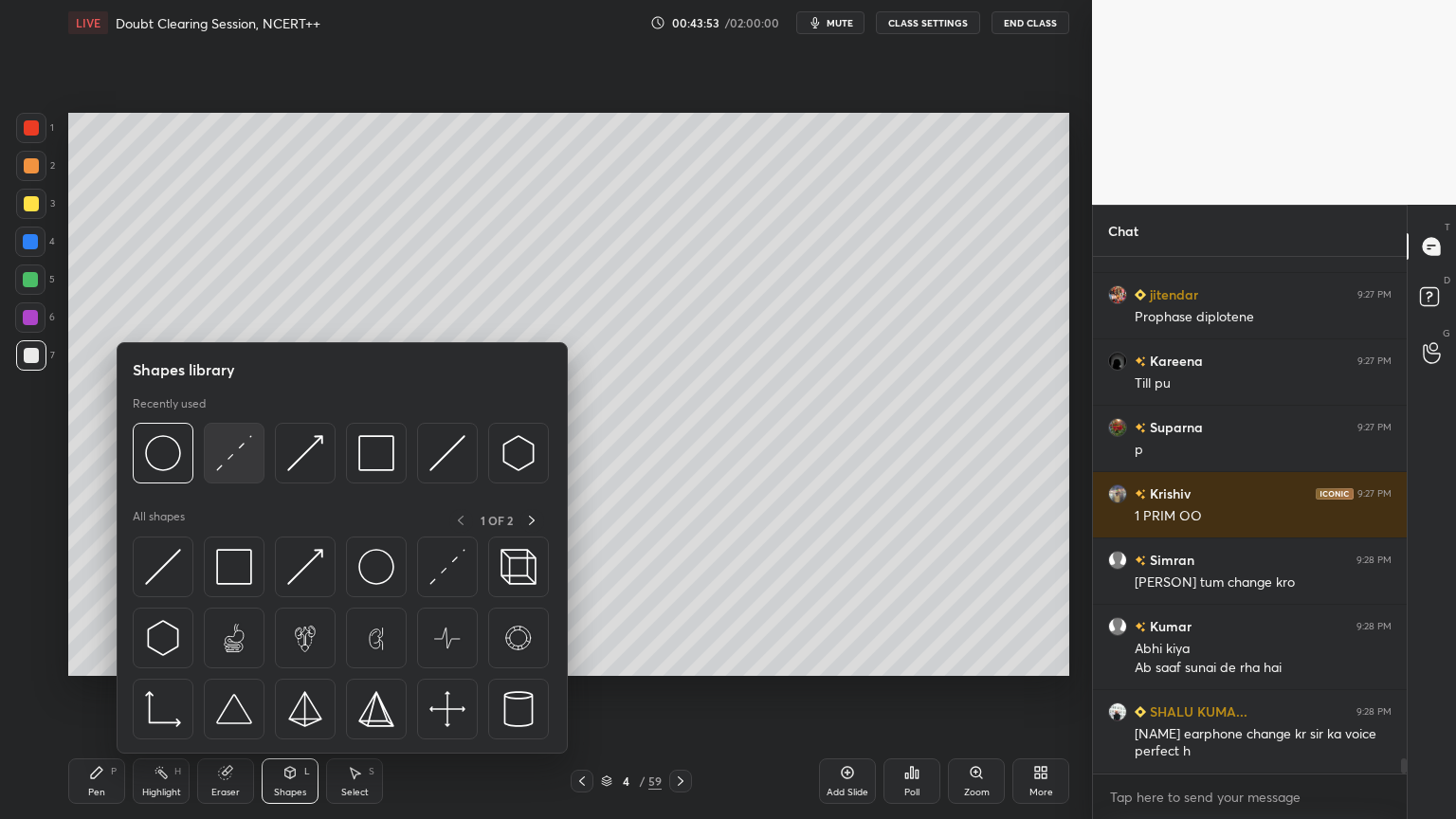 click at bounding box center [234, 453] 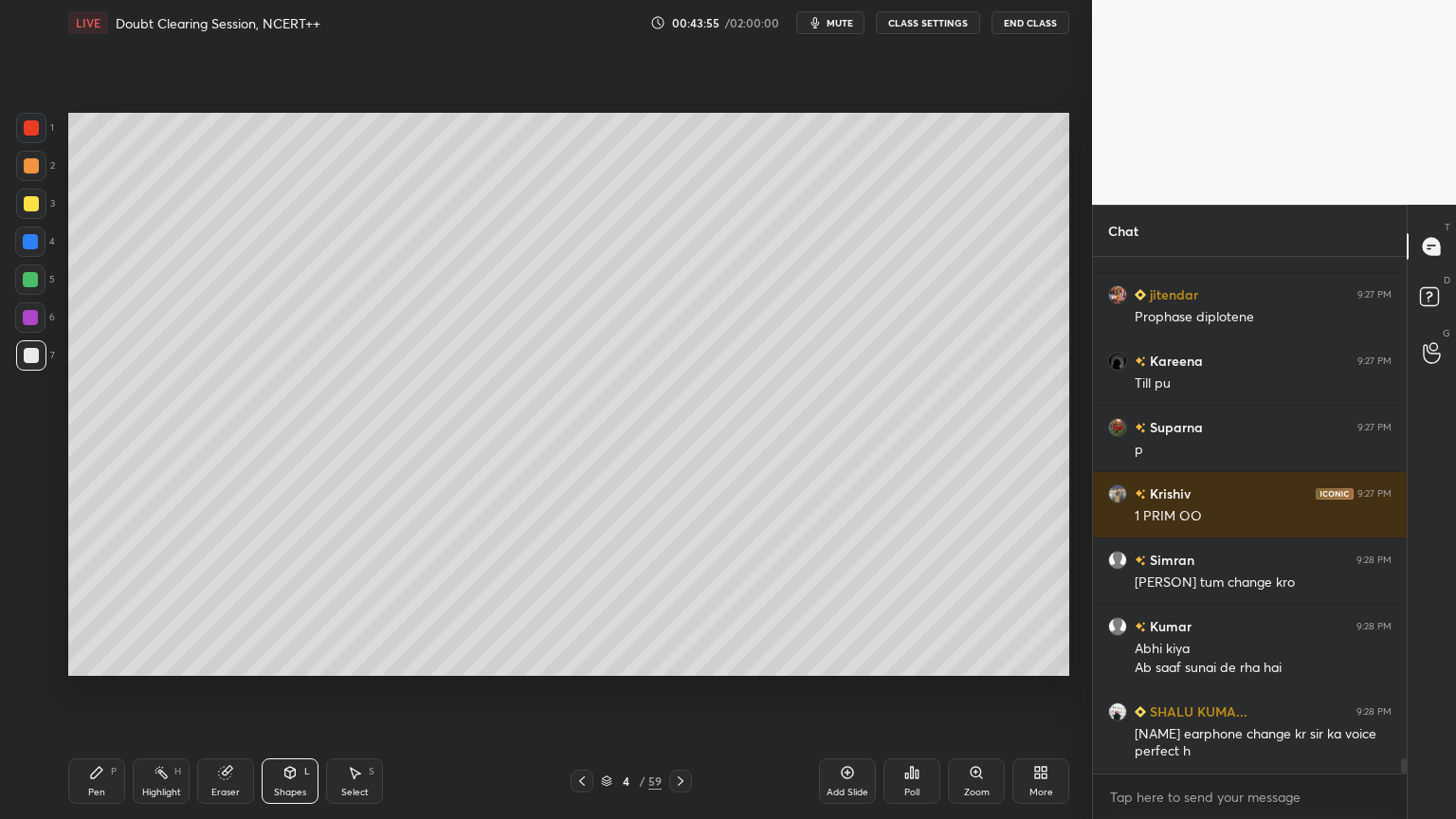 click on "Pen P" at bounding box center (97, 781) 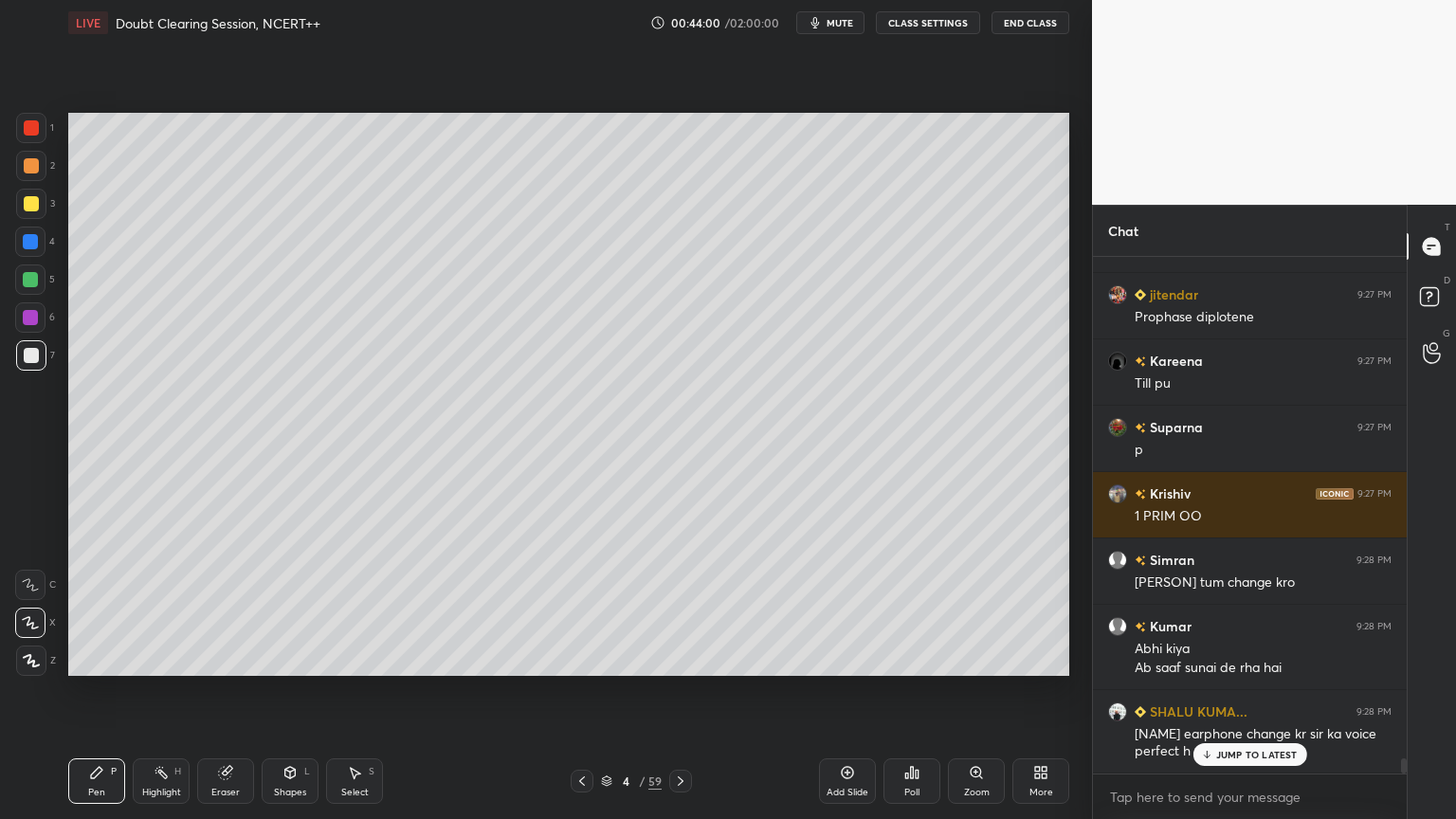 scroll, scrollTop: 16755, scrollLeft: 0, axis: vertical 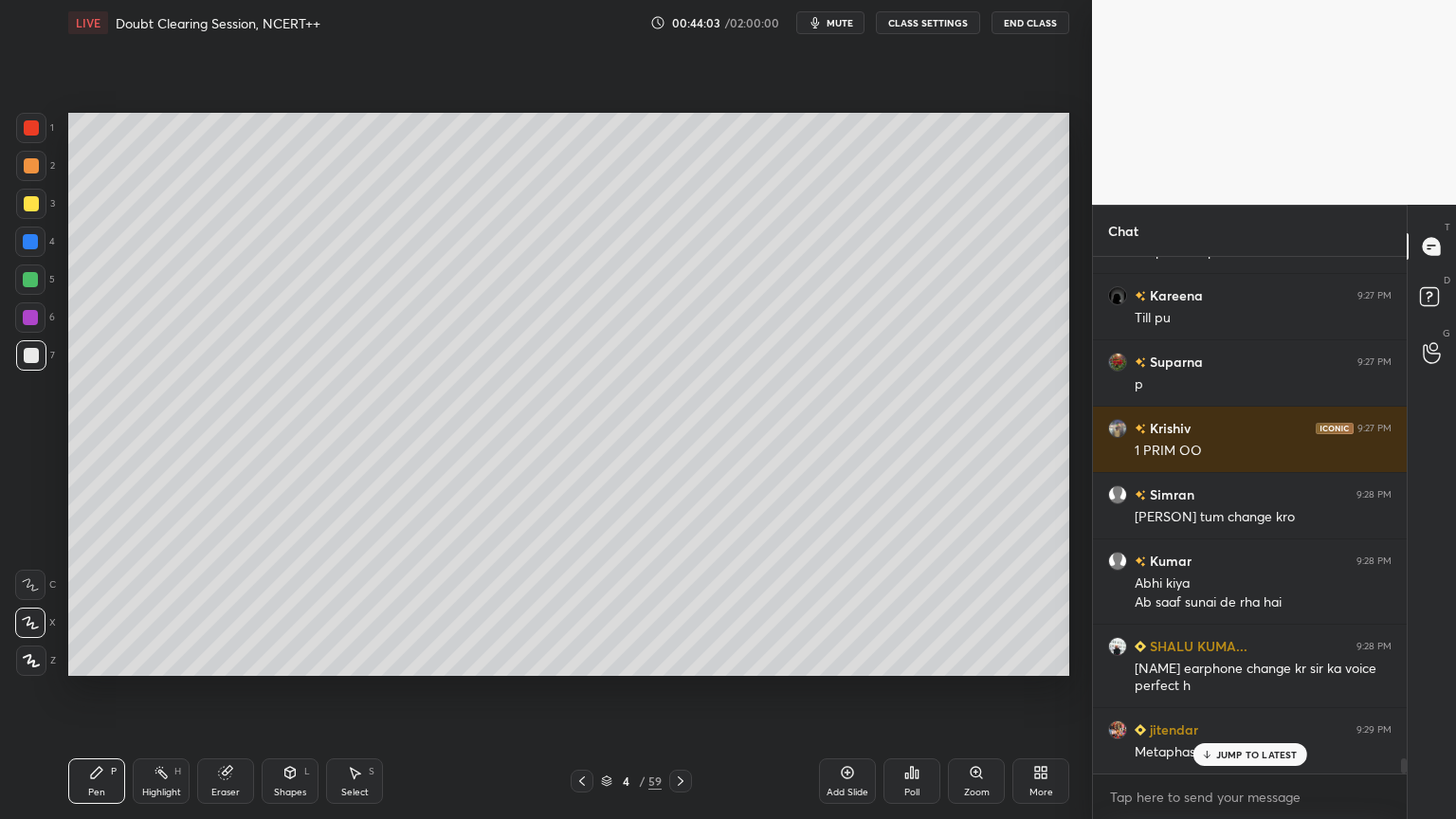 click on "Pen P Highlight H Eraser Shapes L Select S" at bounding box center (256, 781) 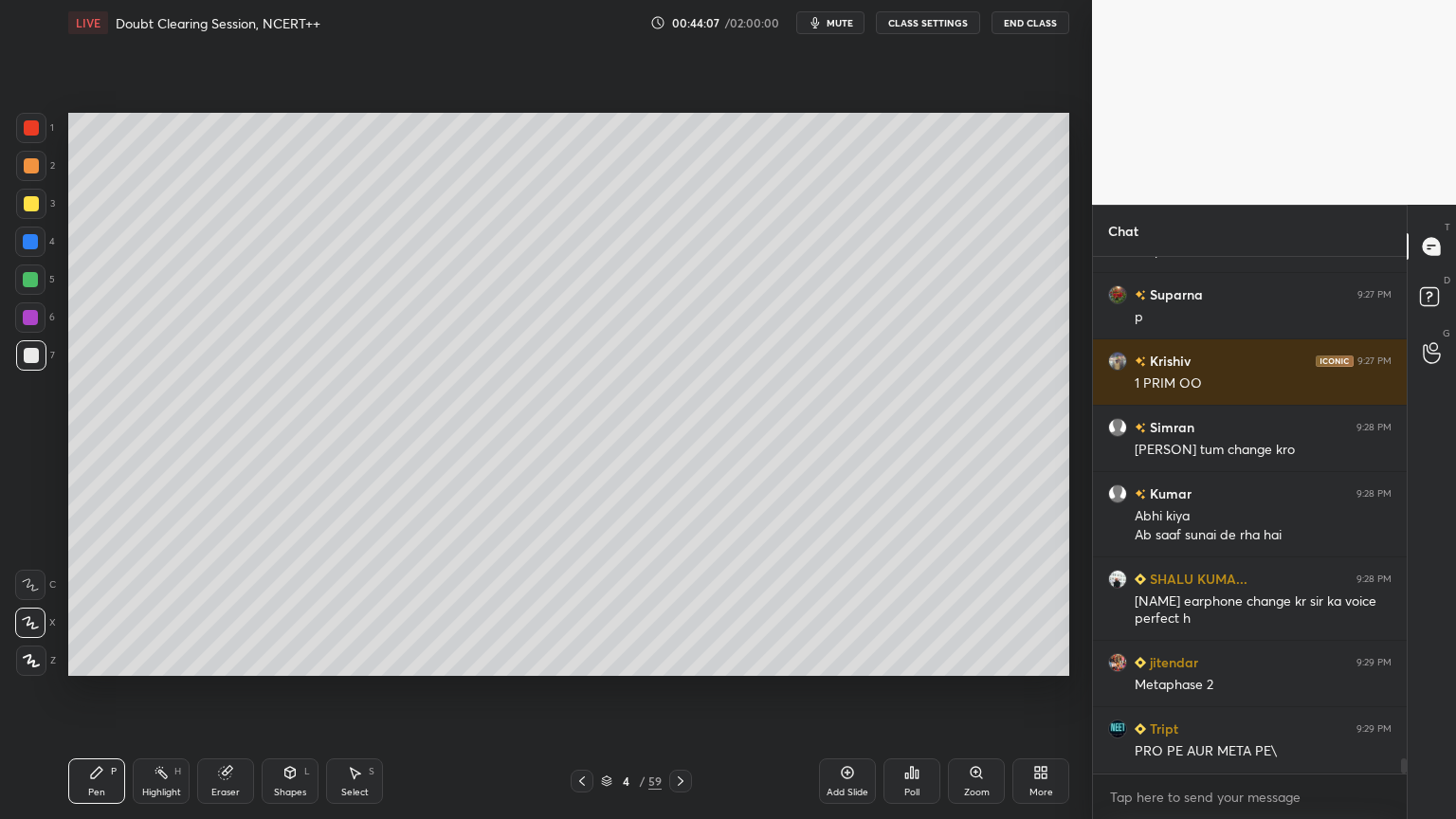 click on "Highlight H" at bounding box center (161, 781) 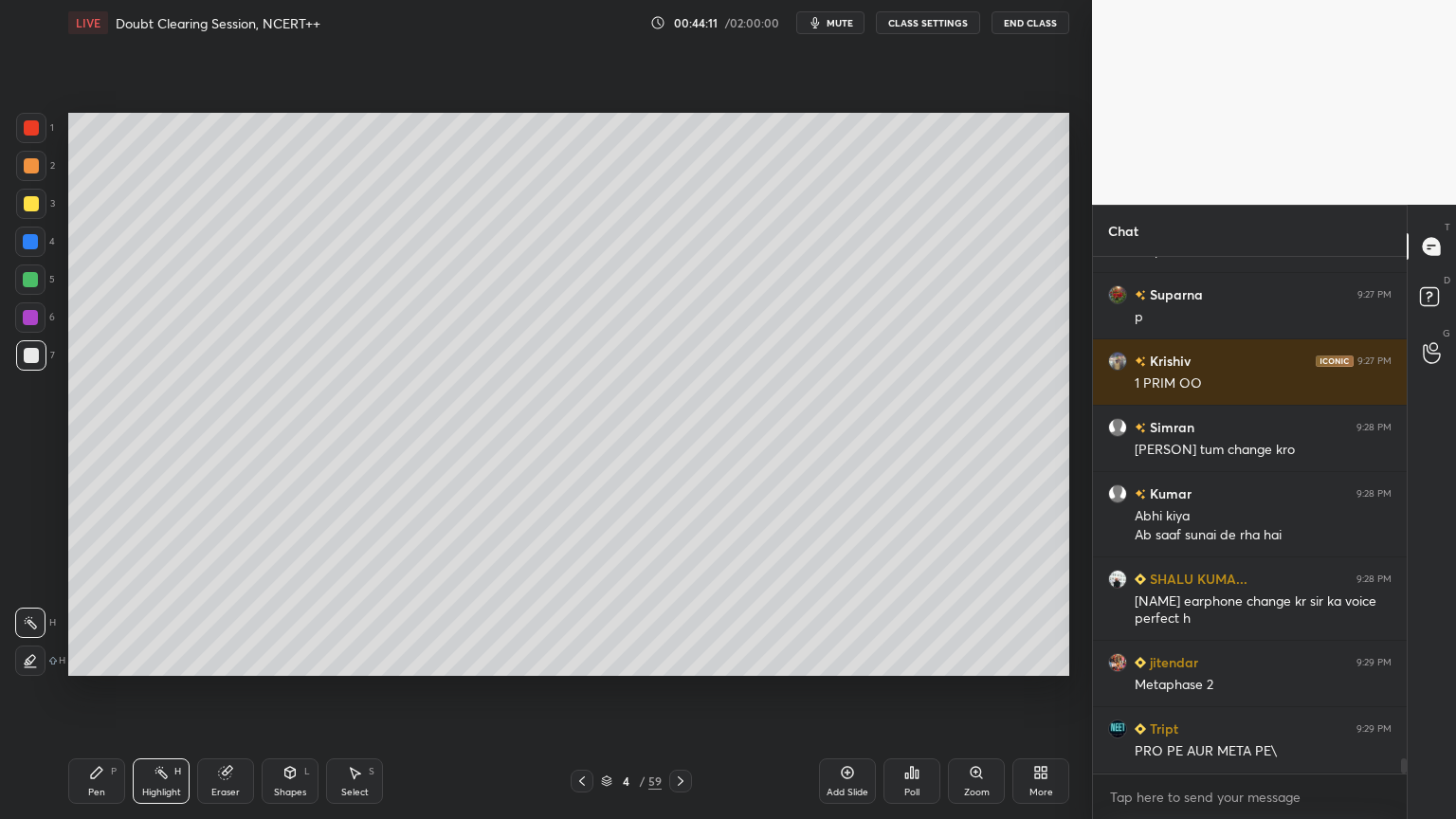 click 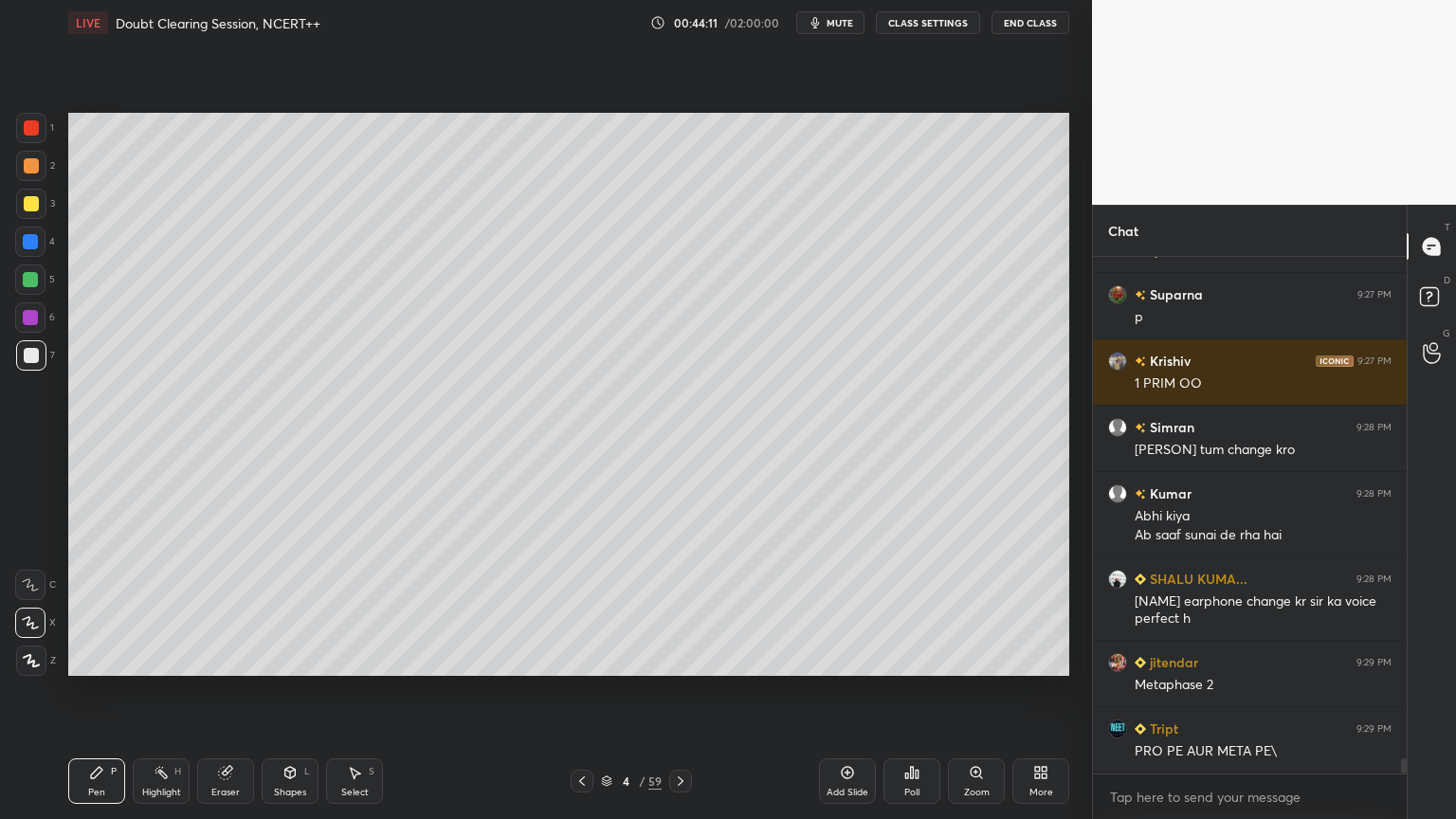 click on "Pen P Highlight H Eraser Shapes L Select S 4 / 59 Add Slide Poll Zoom More" at bounding box center [569, 781] 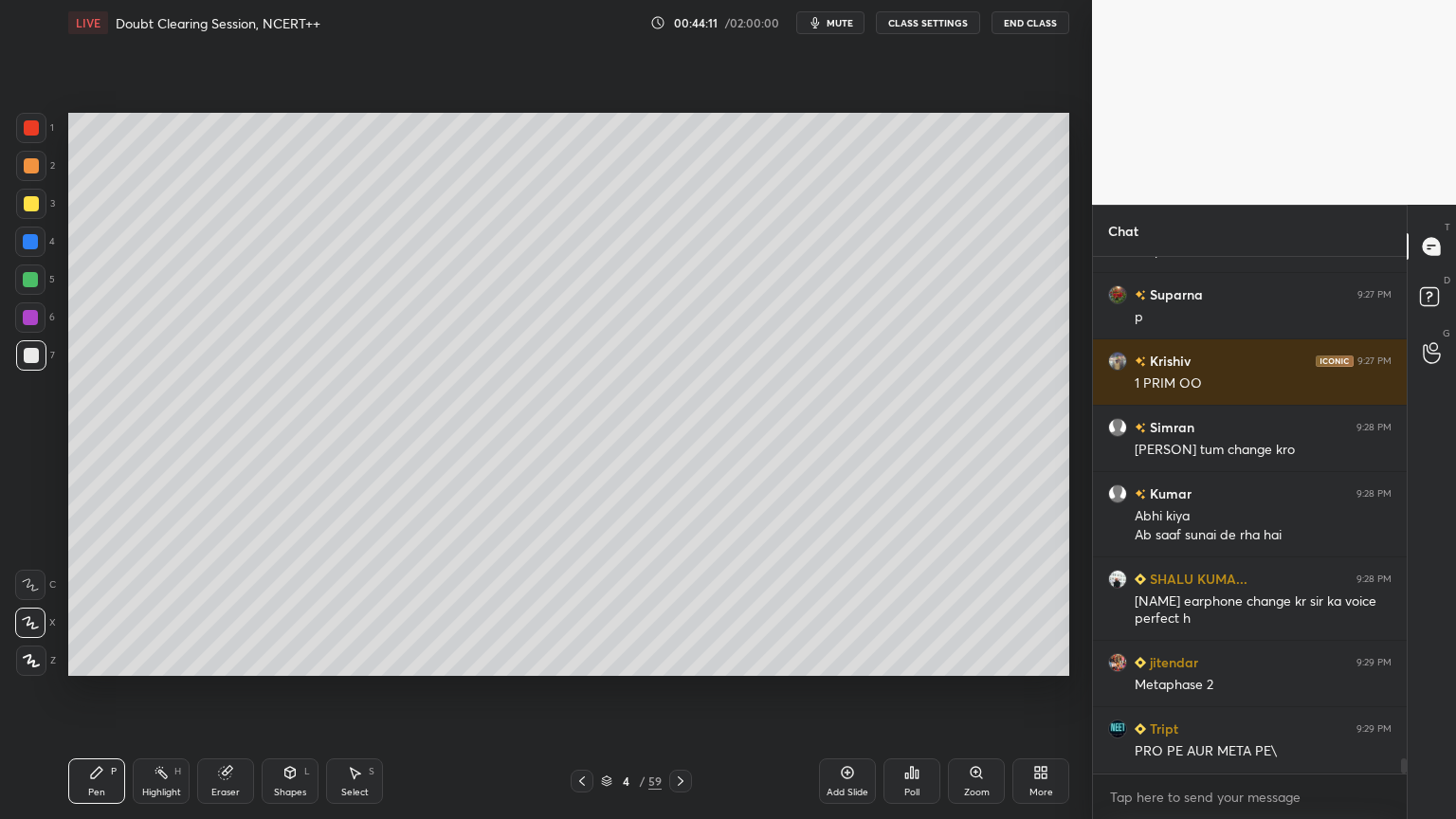 click 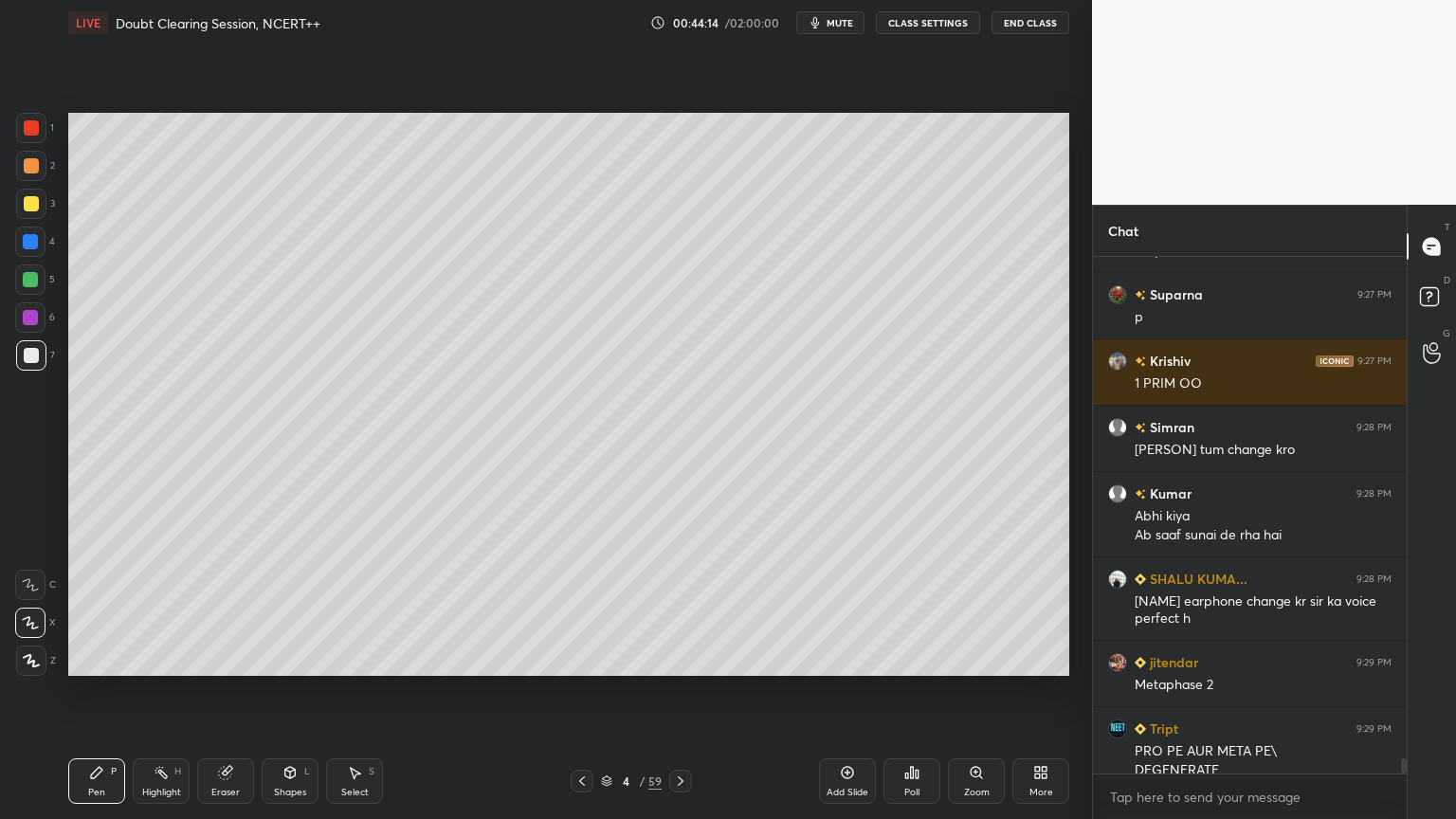 scroll, scrollTop: 16842, scrollLeft: 0, axis: vertical 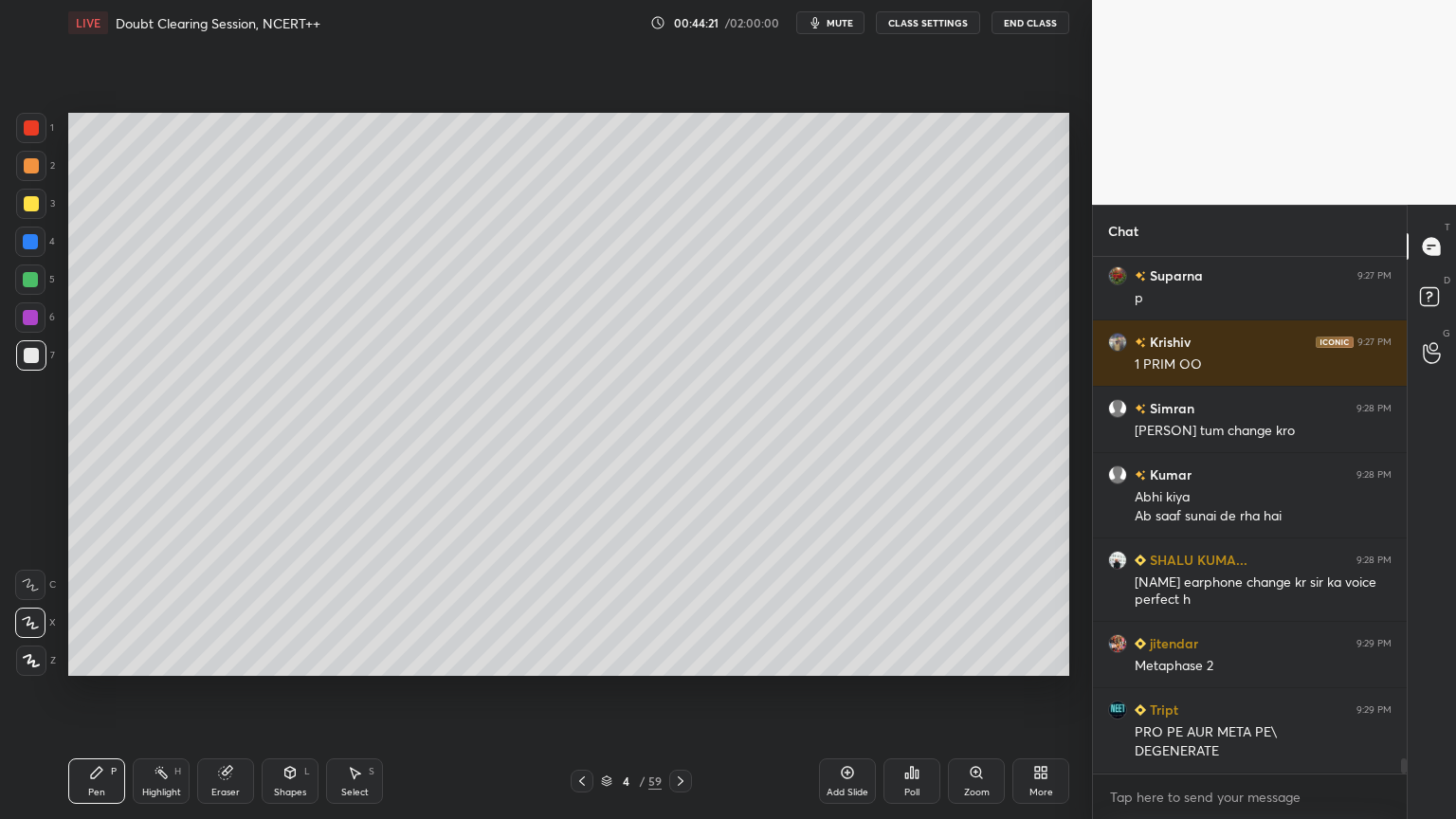 click 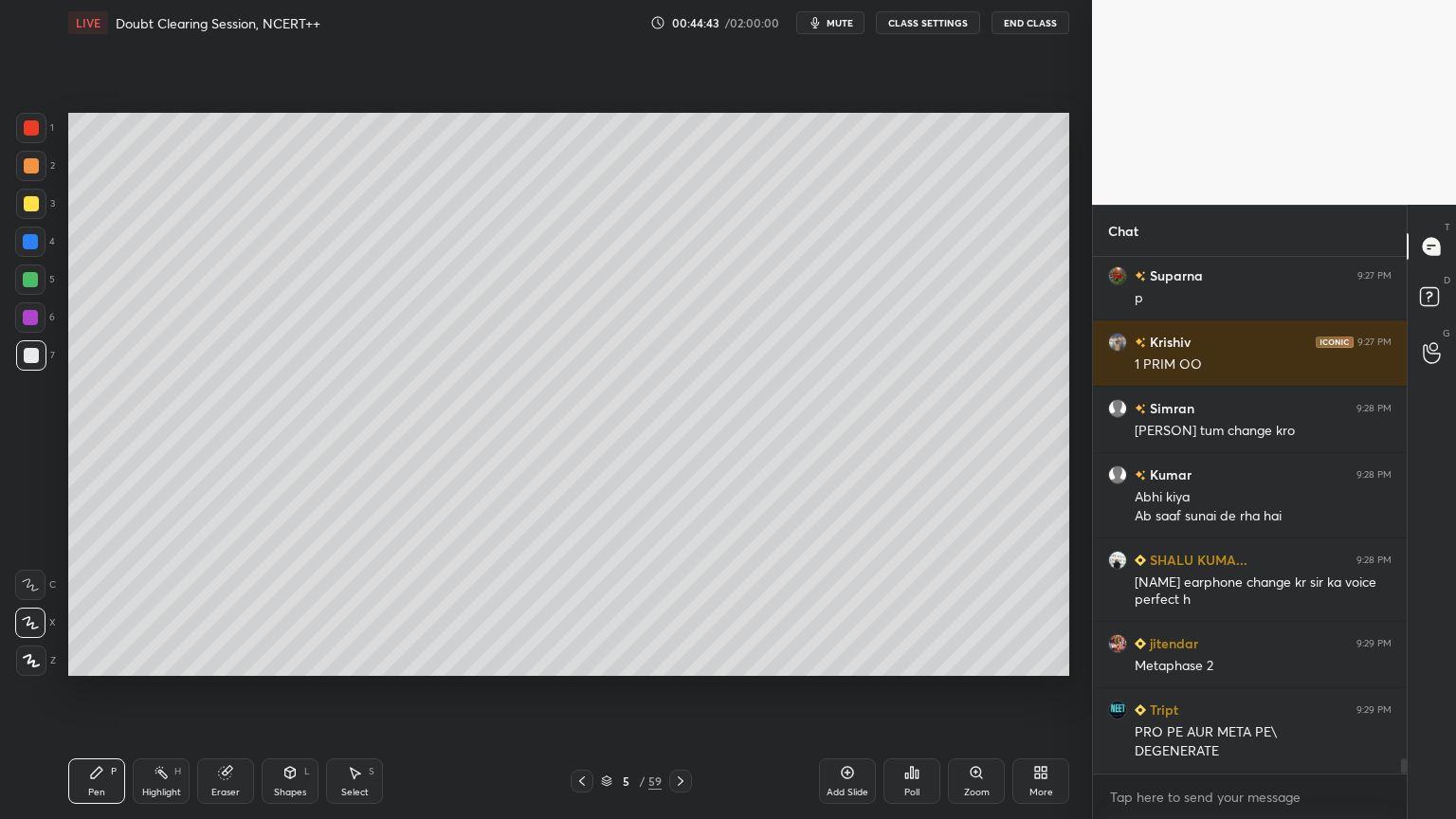 scroll, scrollTop: 16887, scrollLeft: 0, axis: vertical 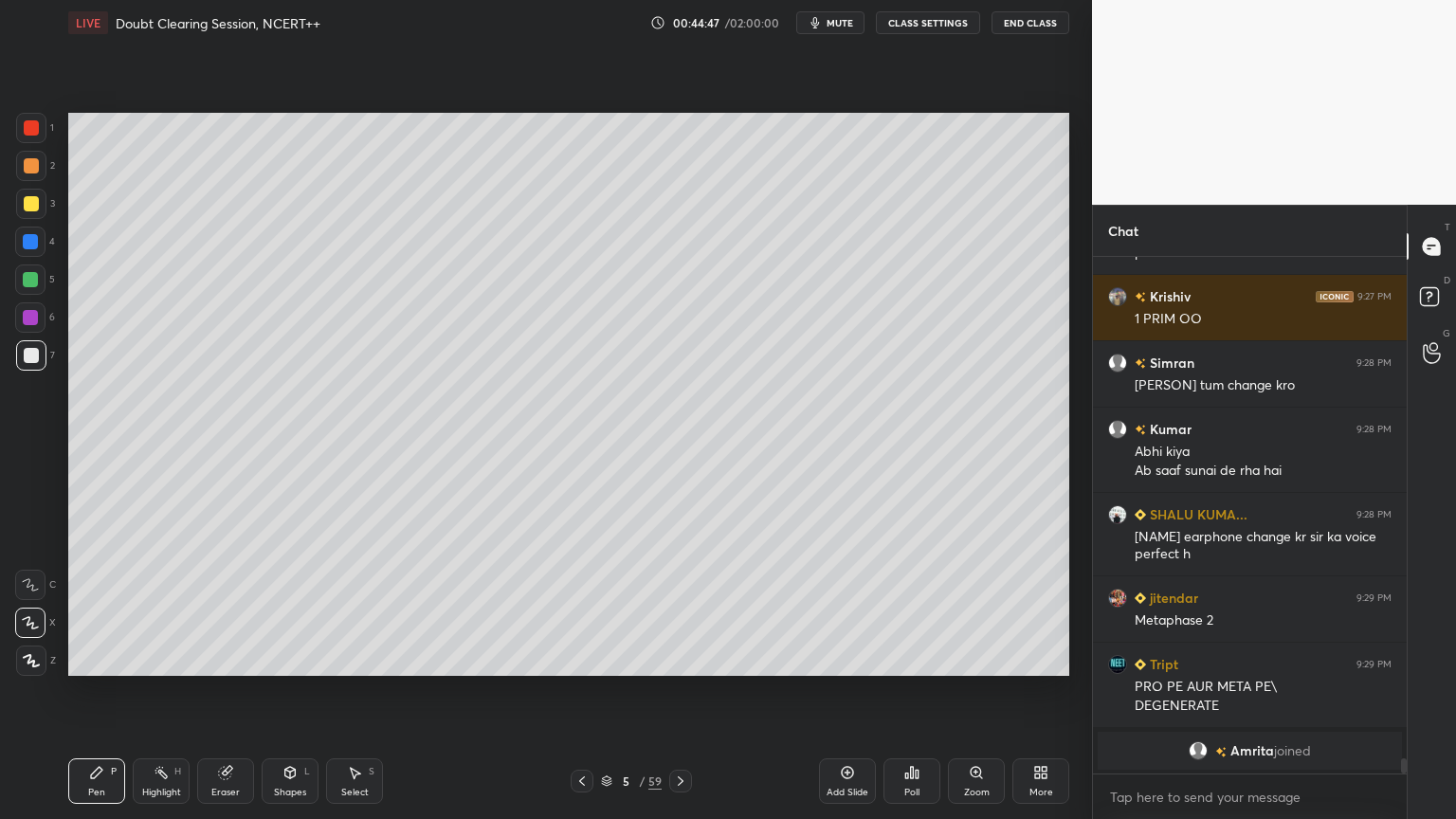 click on "5 / 59" at bounding box center [631, 781] 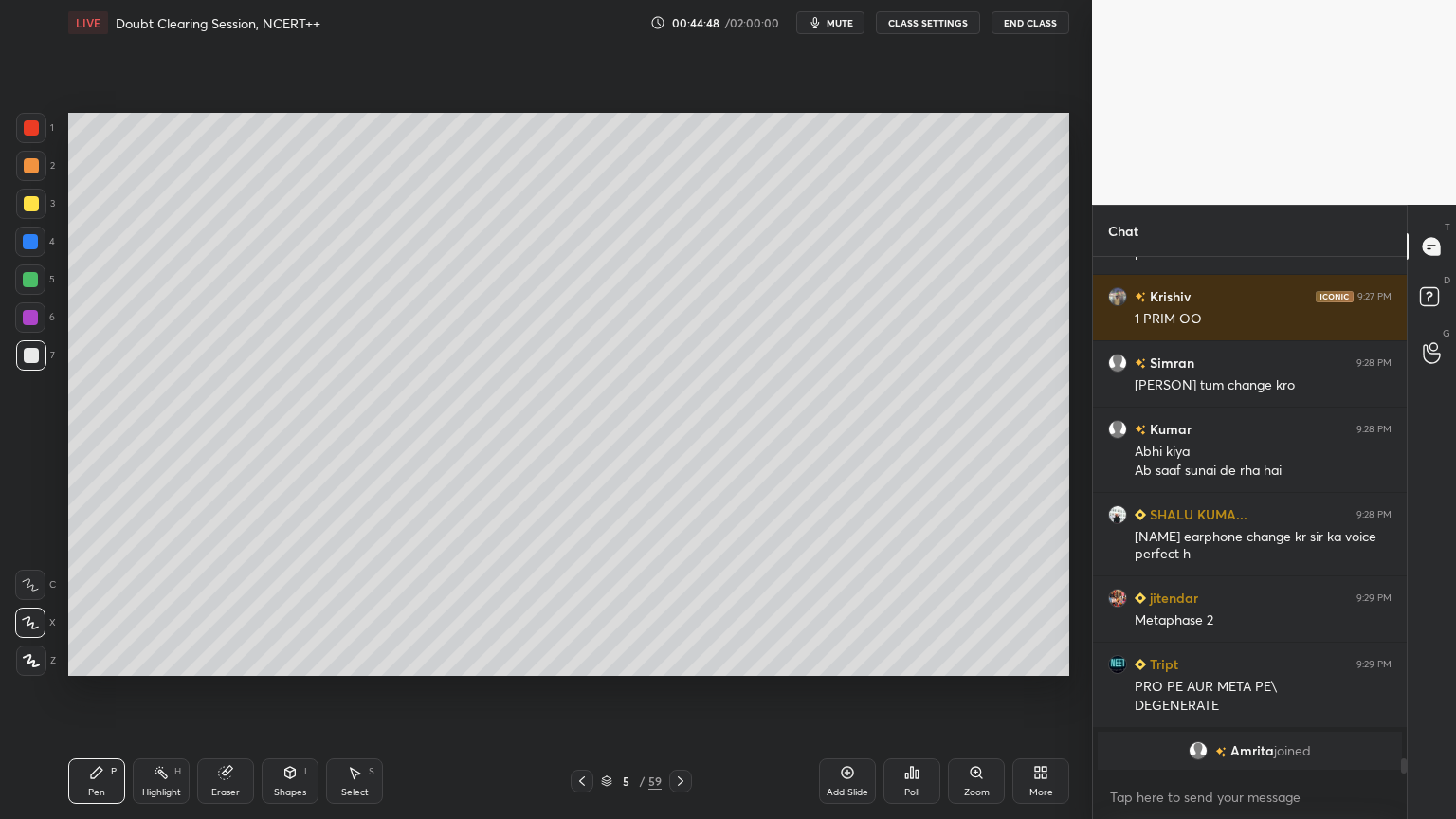click 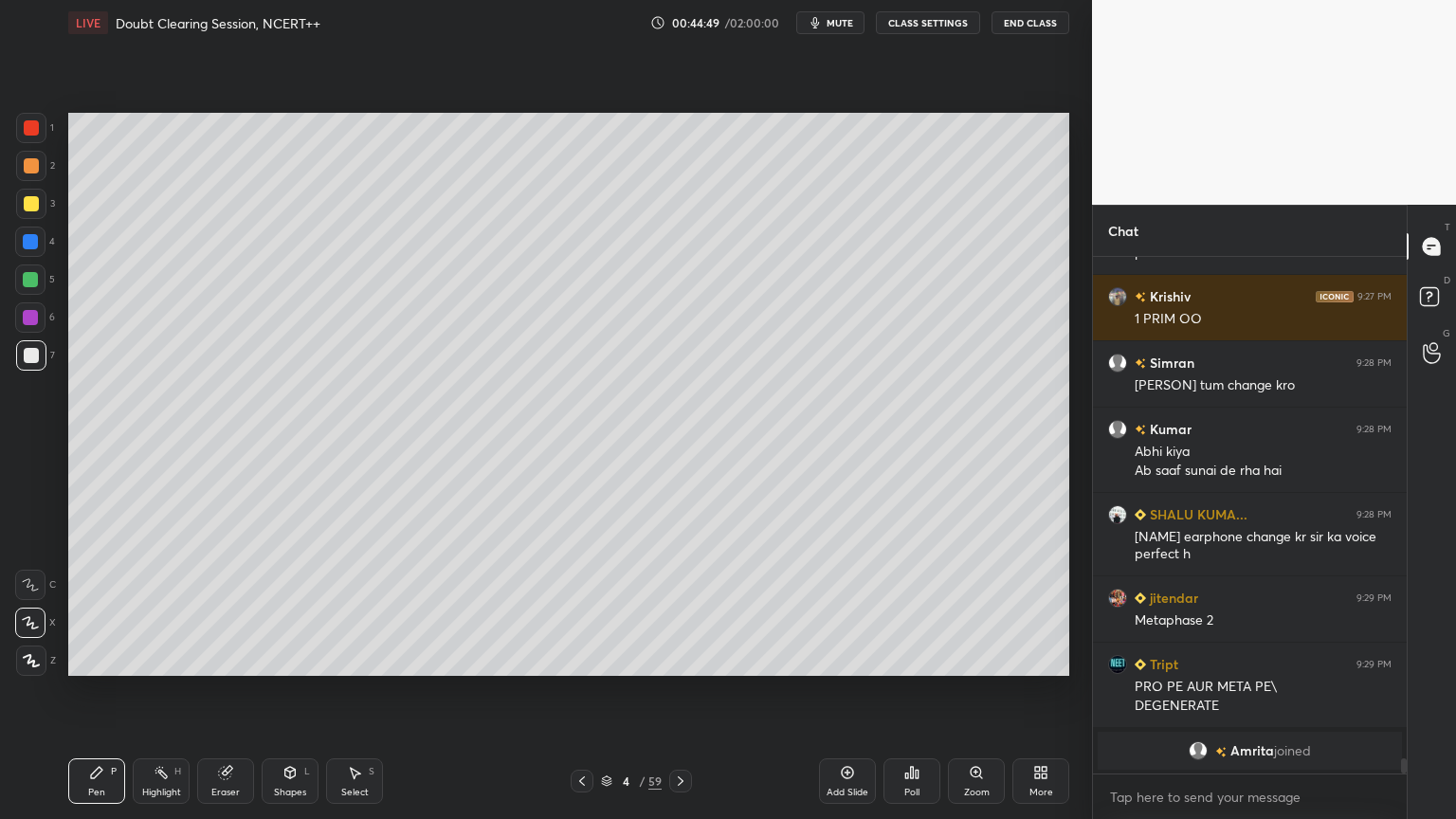 drag, startPoint x: 682, startPoint y: 778, endPoint x: 675, endPoint y: 737, distance: 41.59327 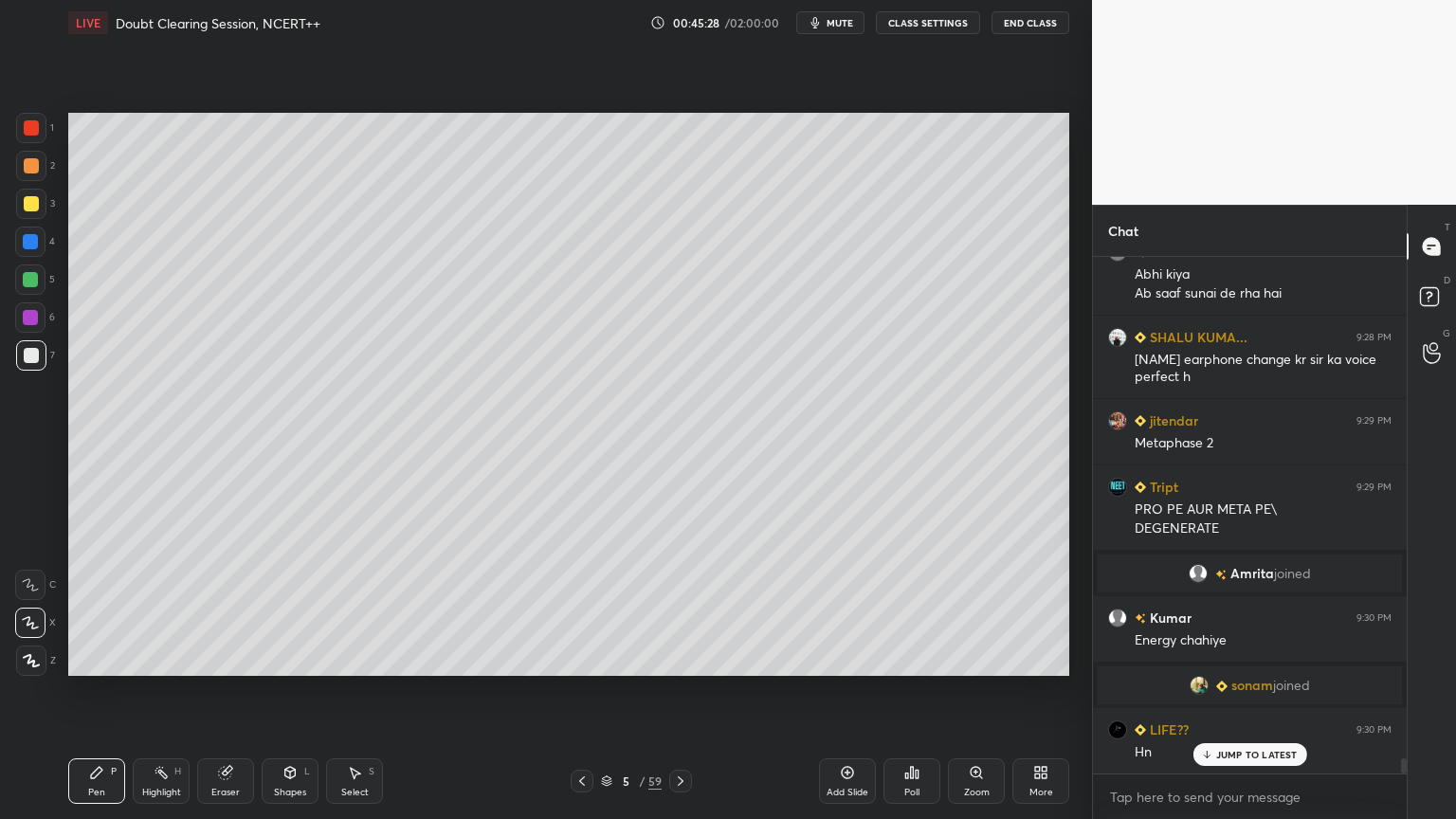 scroll, scrollTop: 16626, scrollLeft: 0, axis: vertical 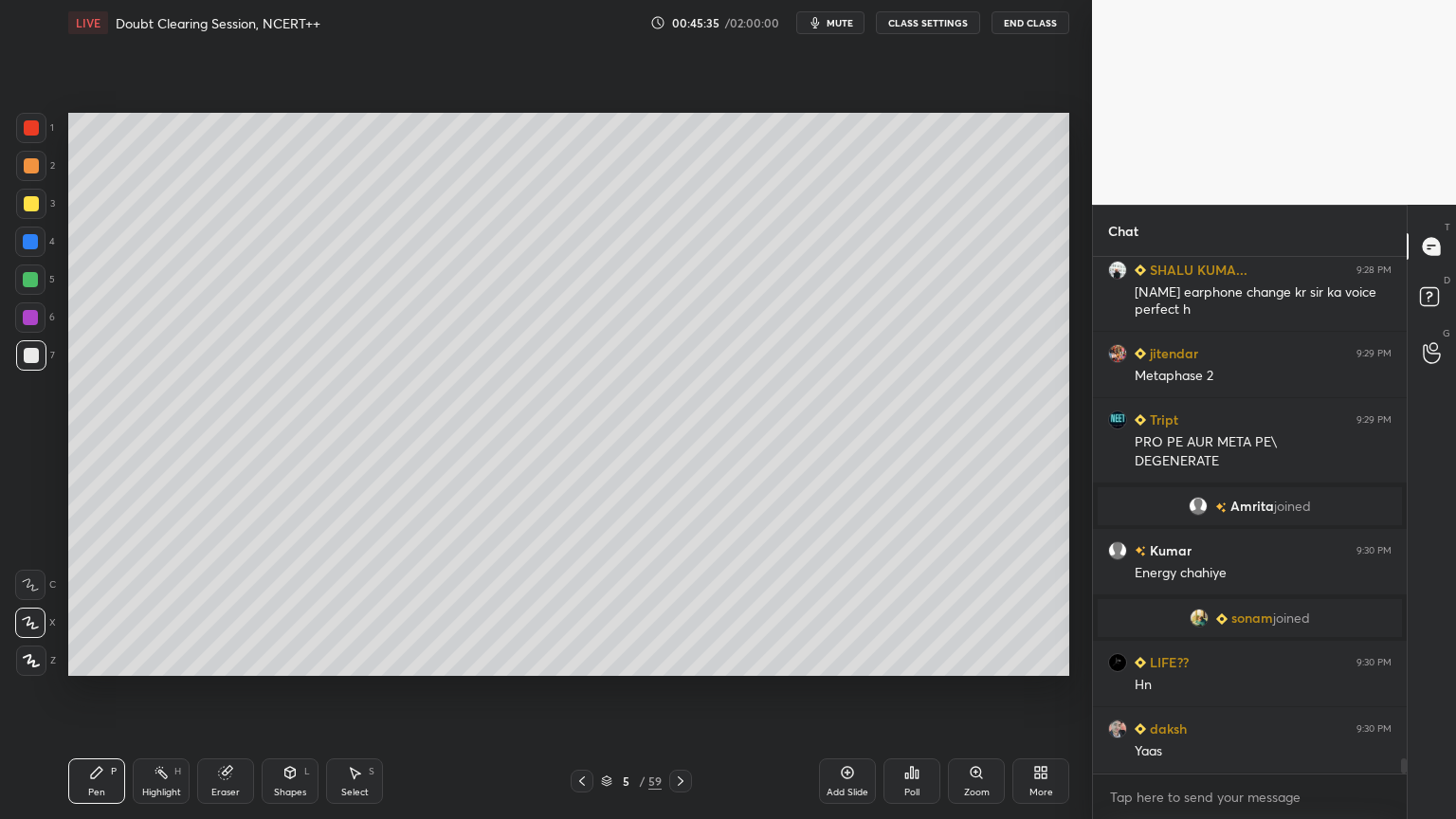 click 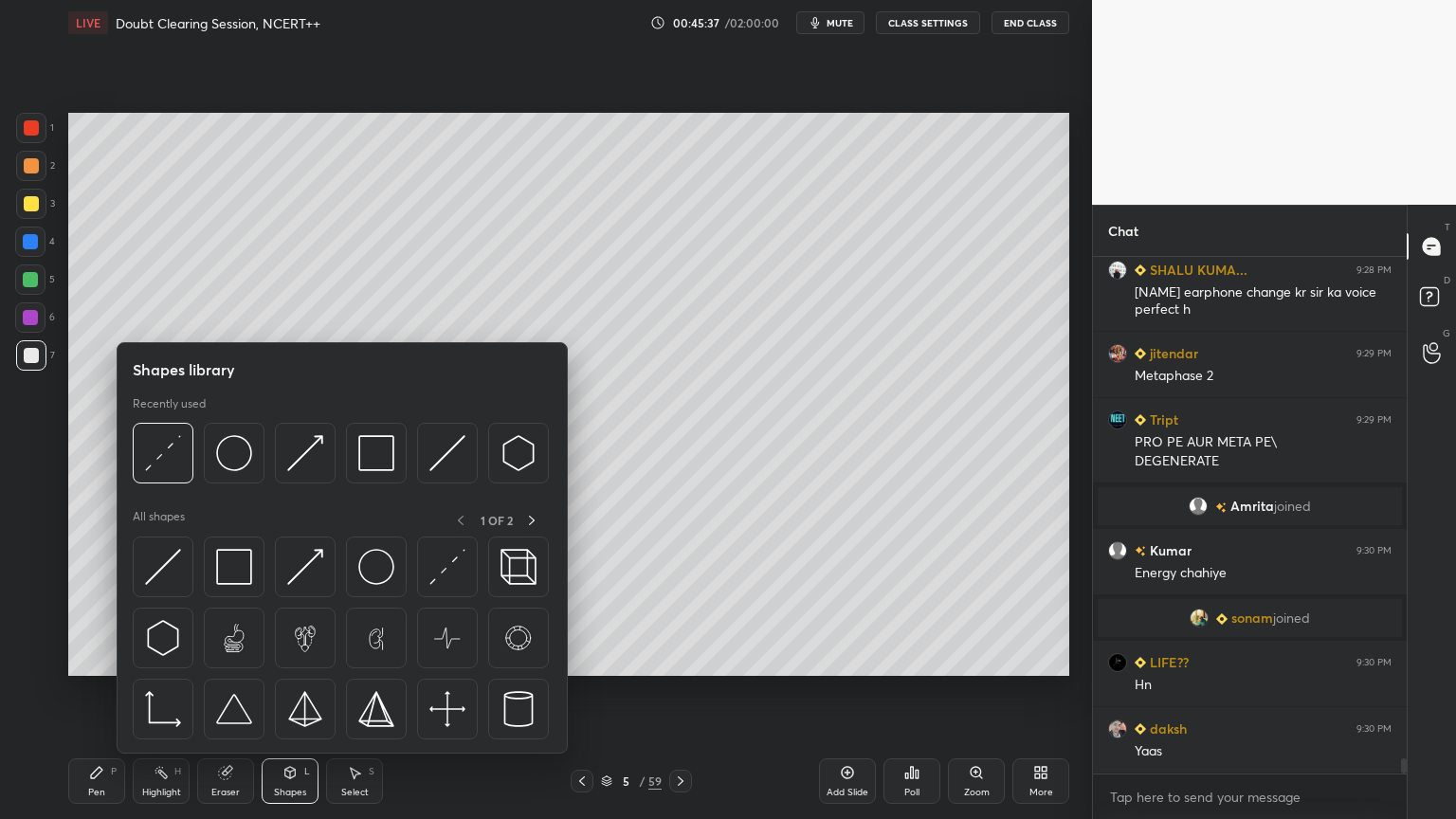 click at bounding box center [30, 280] 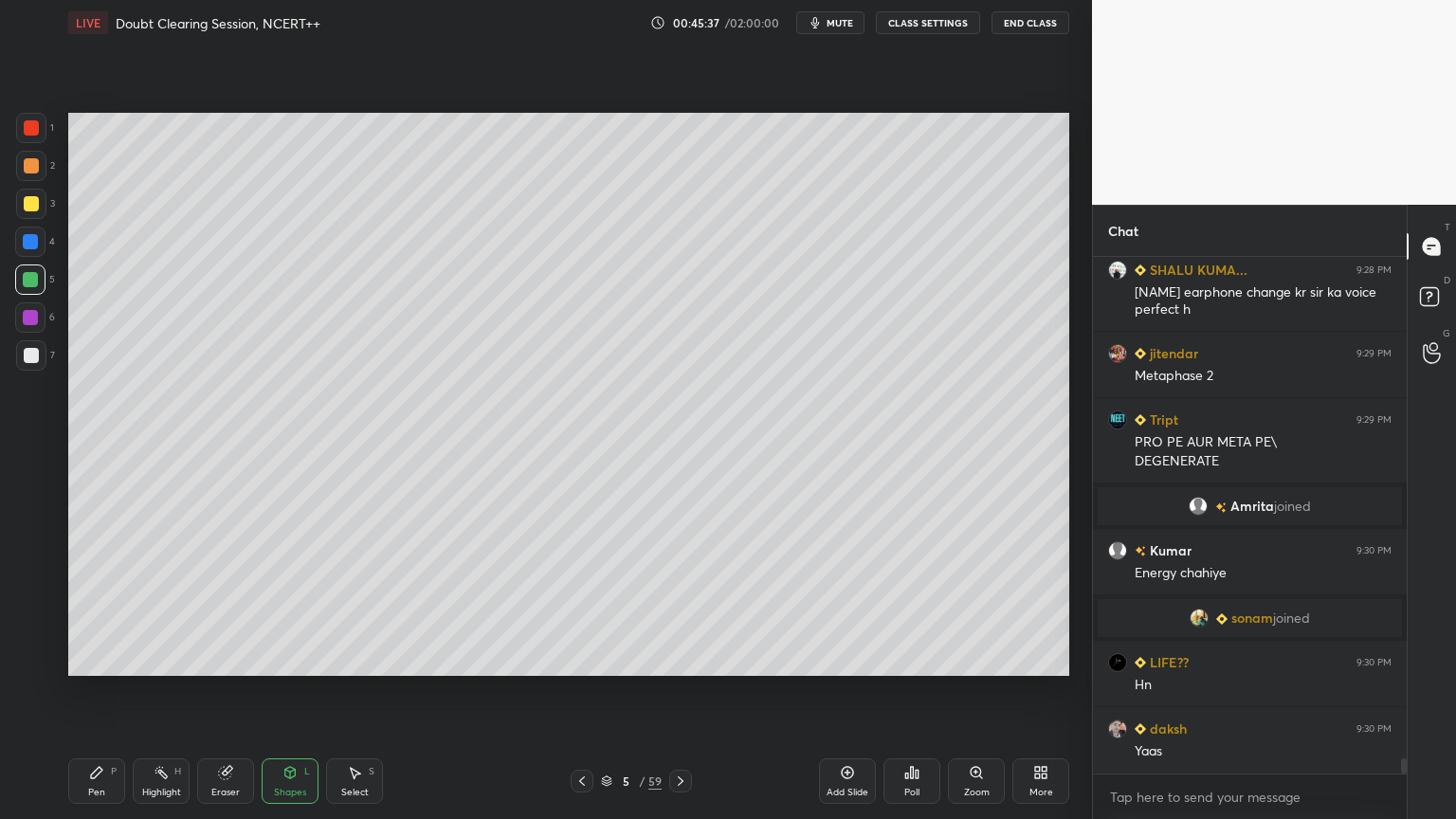 drag, startPoint x: 33, startPoint y: 276, endPoint x: 42, endPoint y: 269, distance: 11.401754 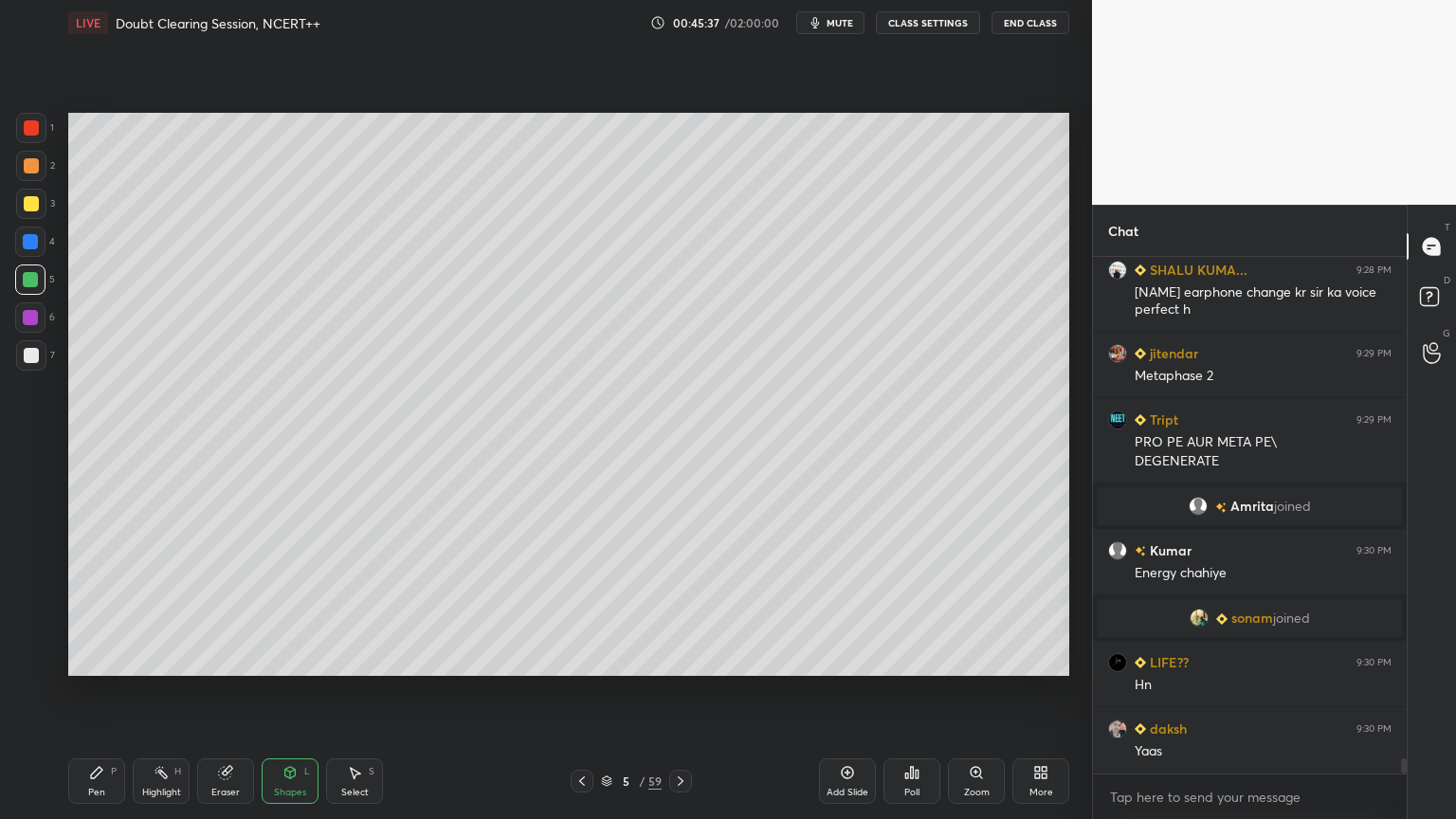 click at bounding box center [30, 280] 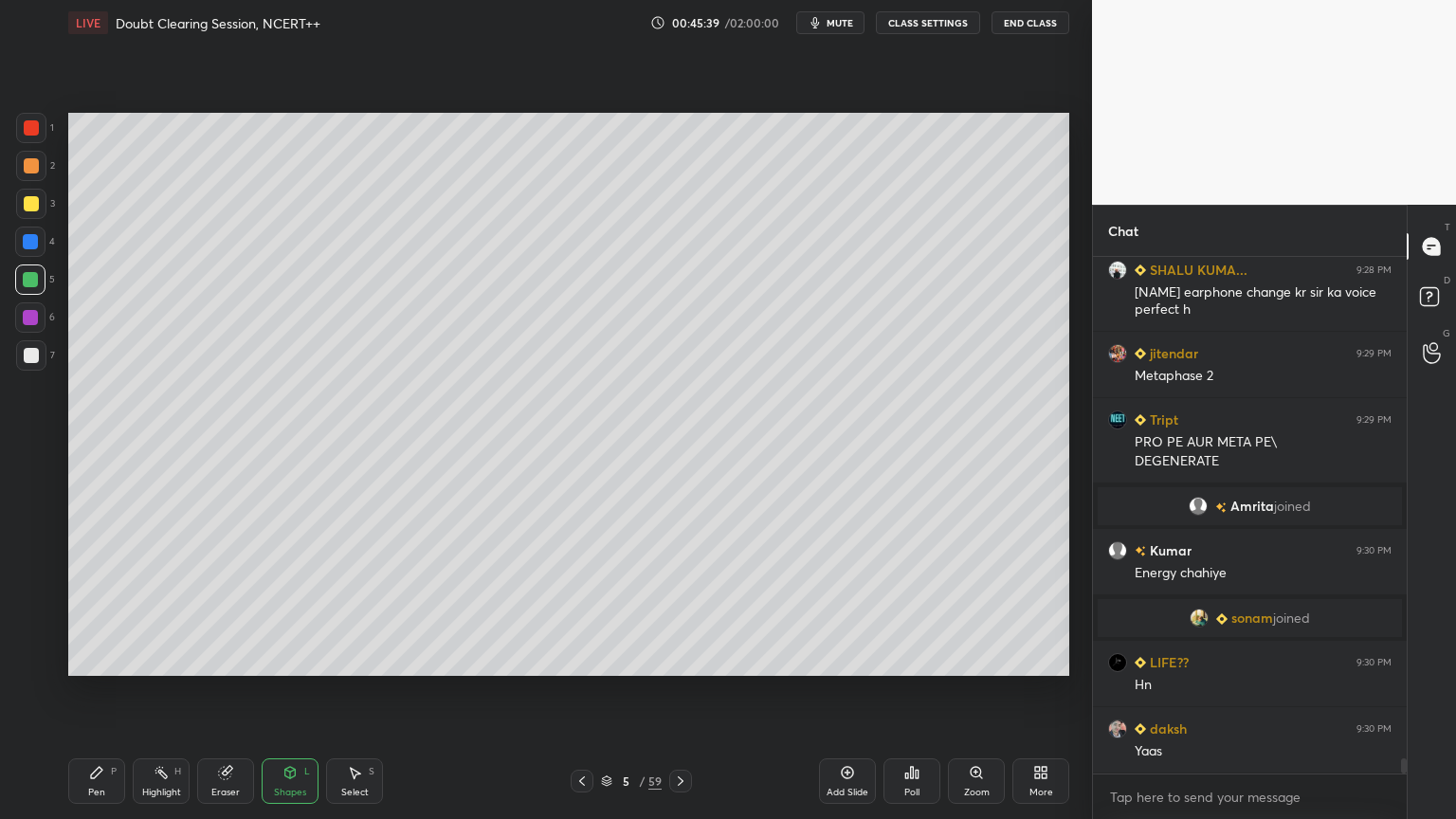 click 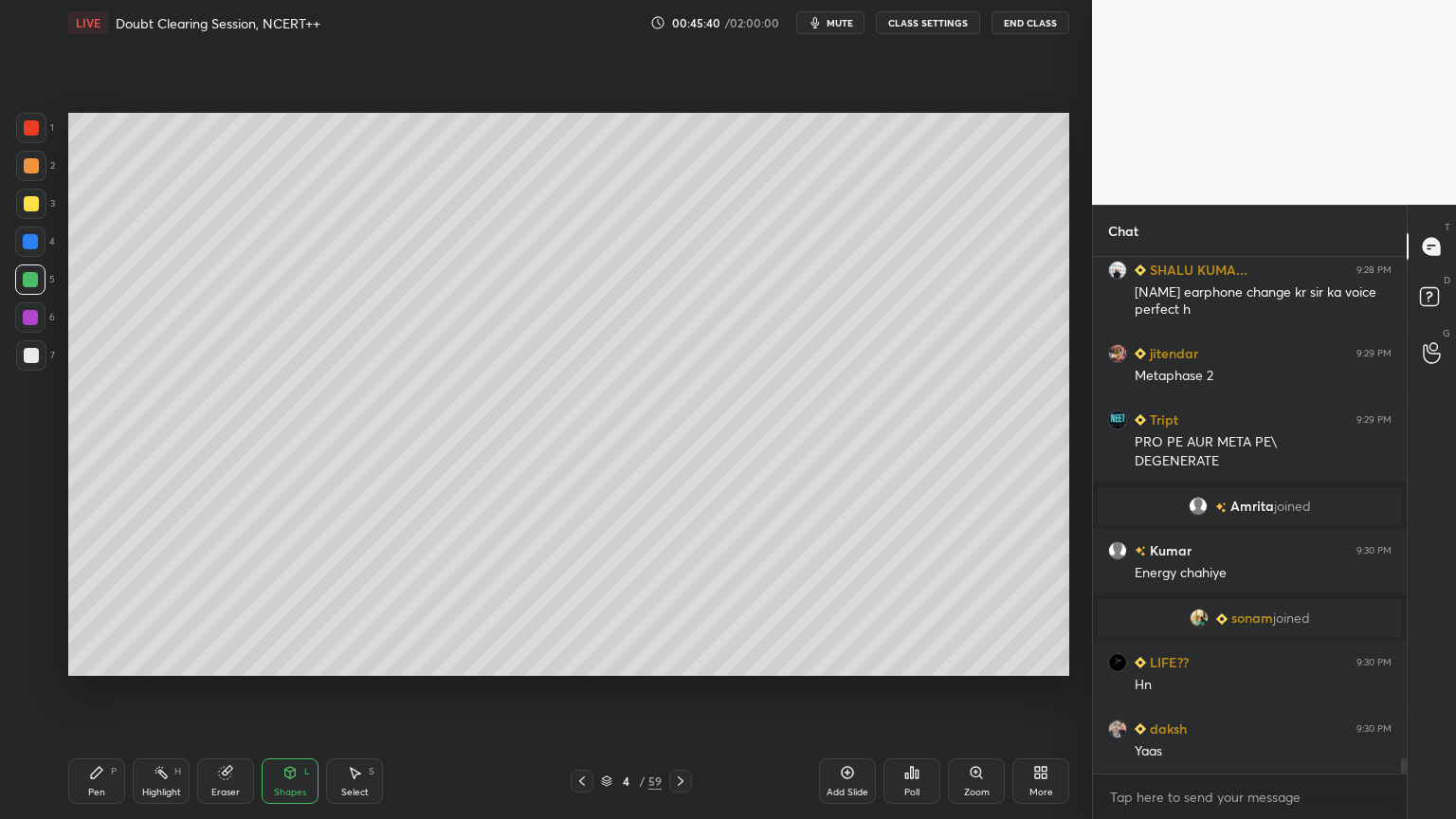 click on "Highlight H" at bounding box center (161, 781) 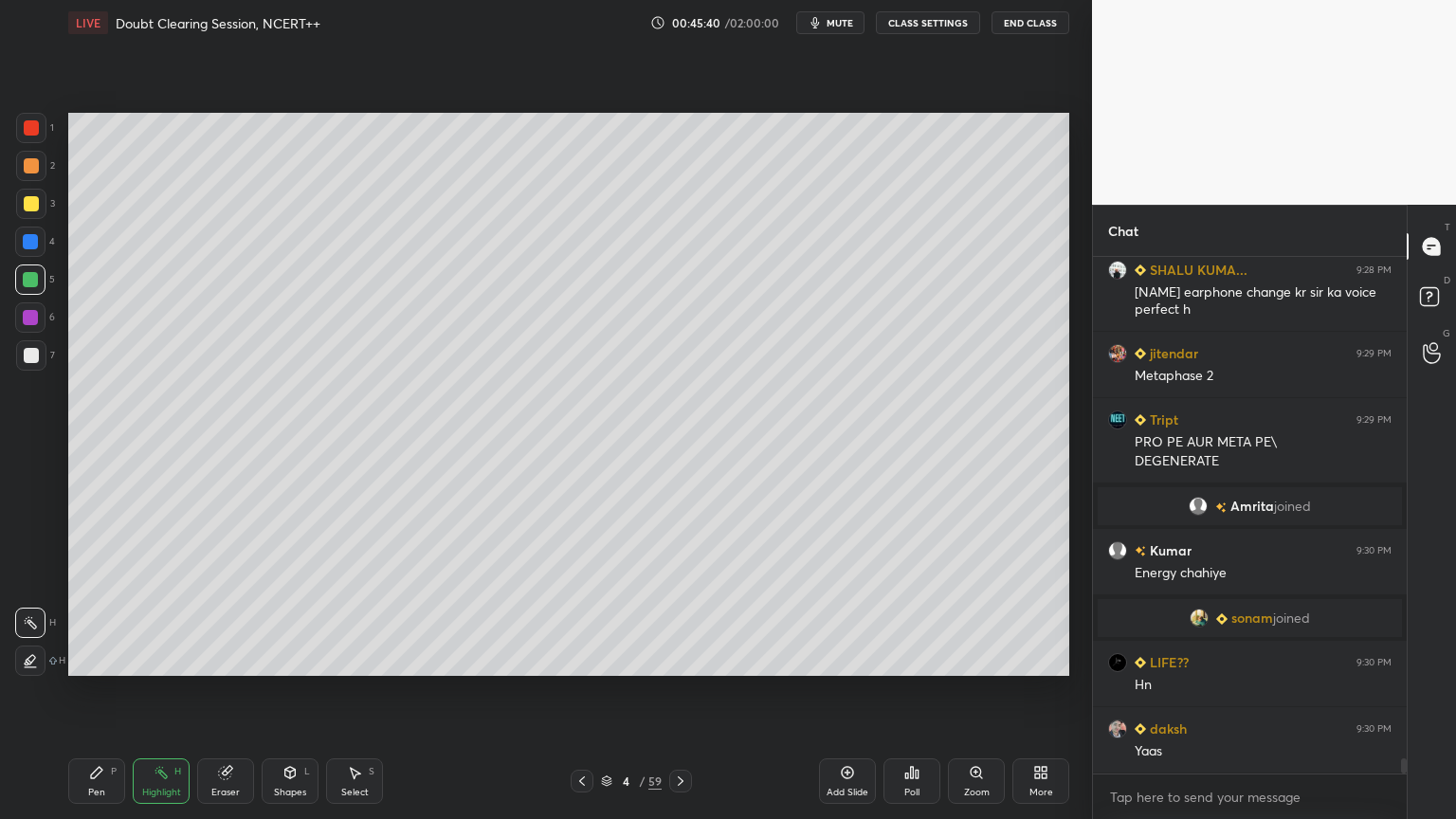 click on "Highlight H" at bounding box center (161, 781) 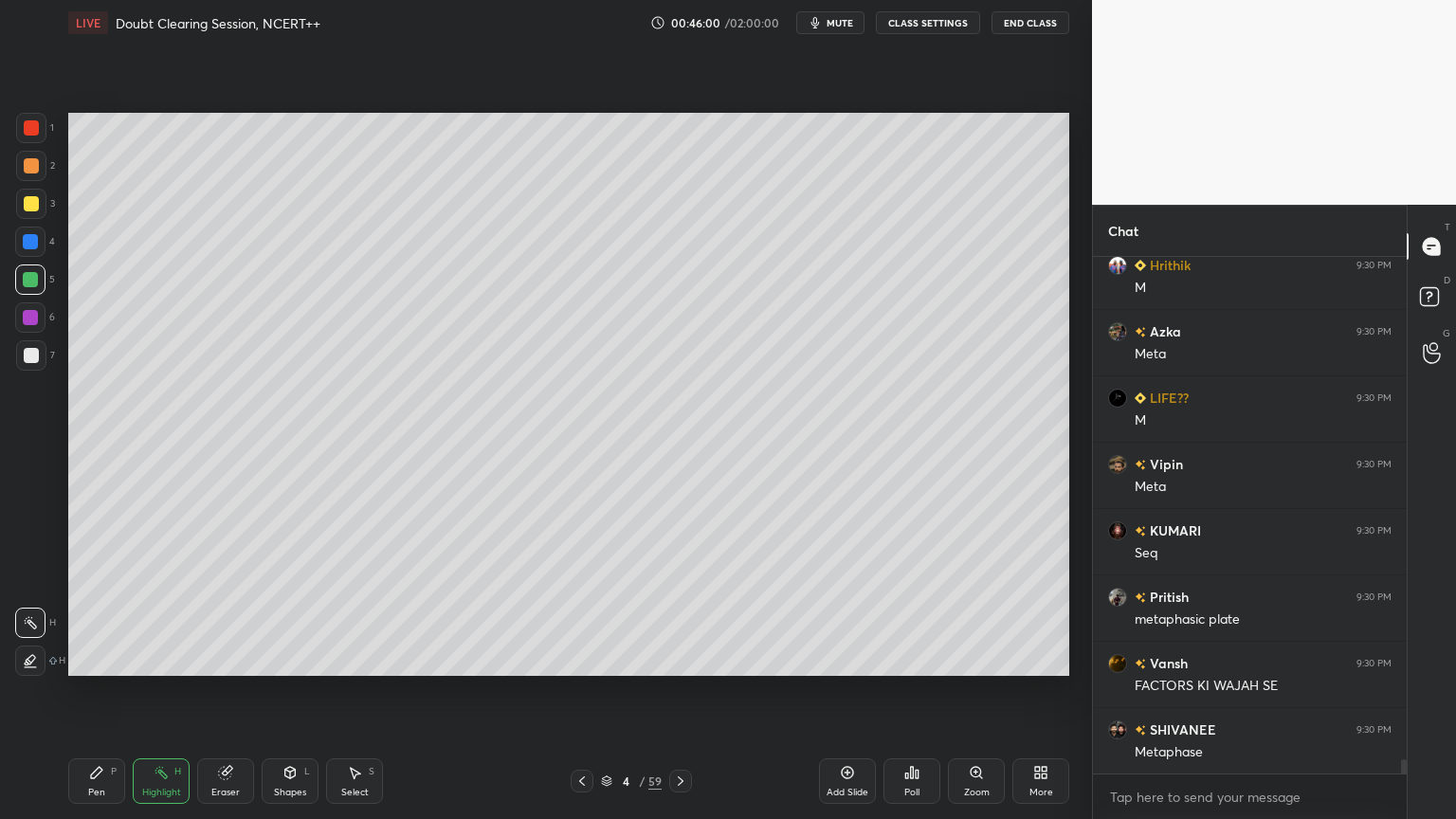 scroll, scrollTop: 18616, scrollLeft: 0, axis: vertical 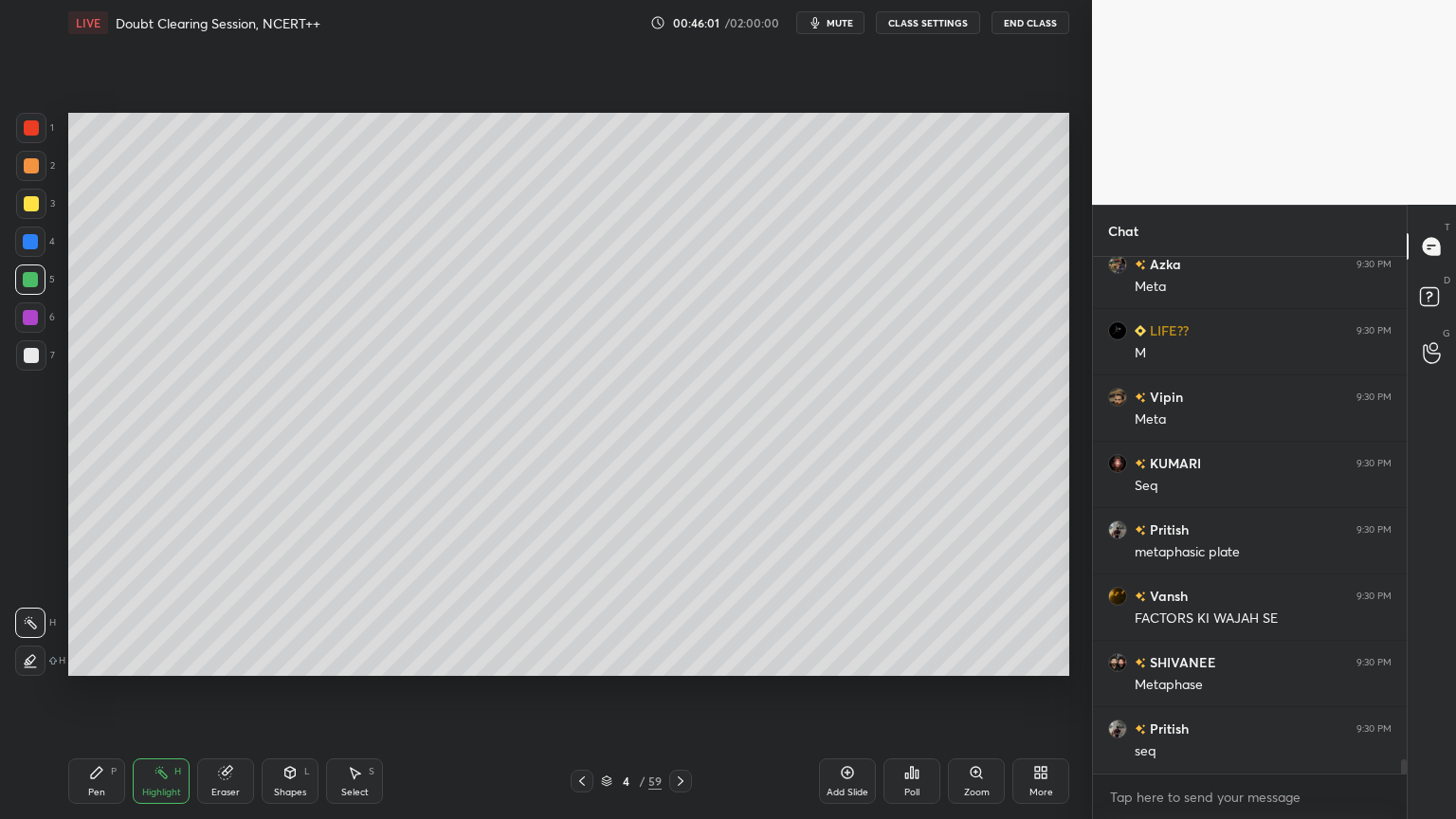 click at bounding box center [681, 781] 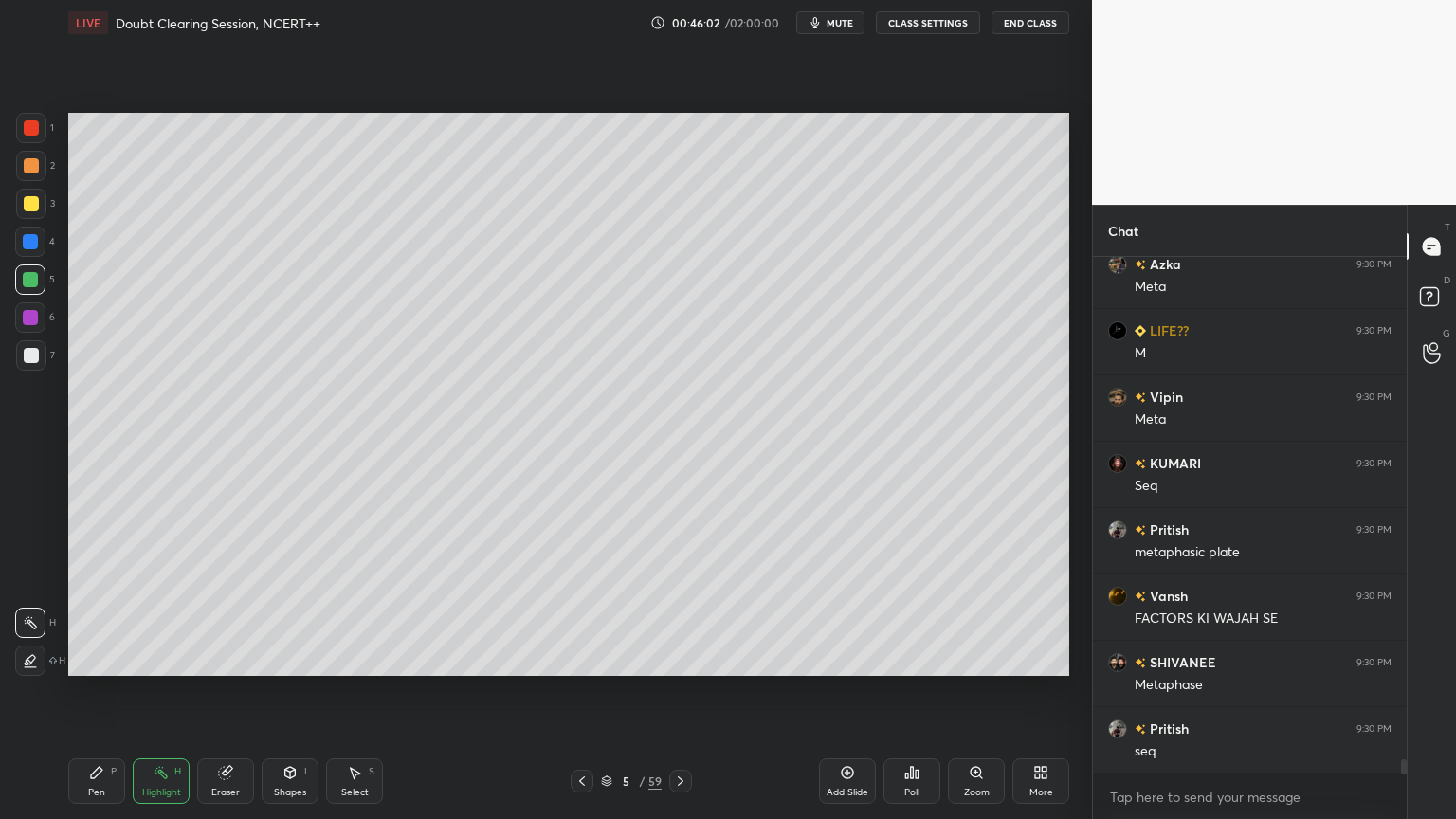 scroll, scrollTop: 18682, scrollLeft: 0, axis: vertical 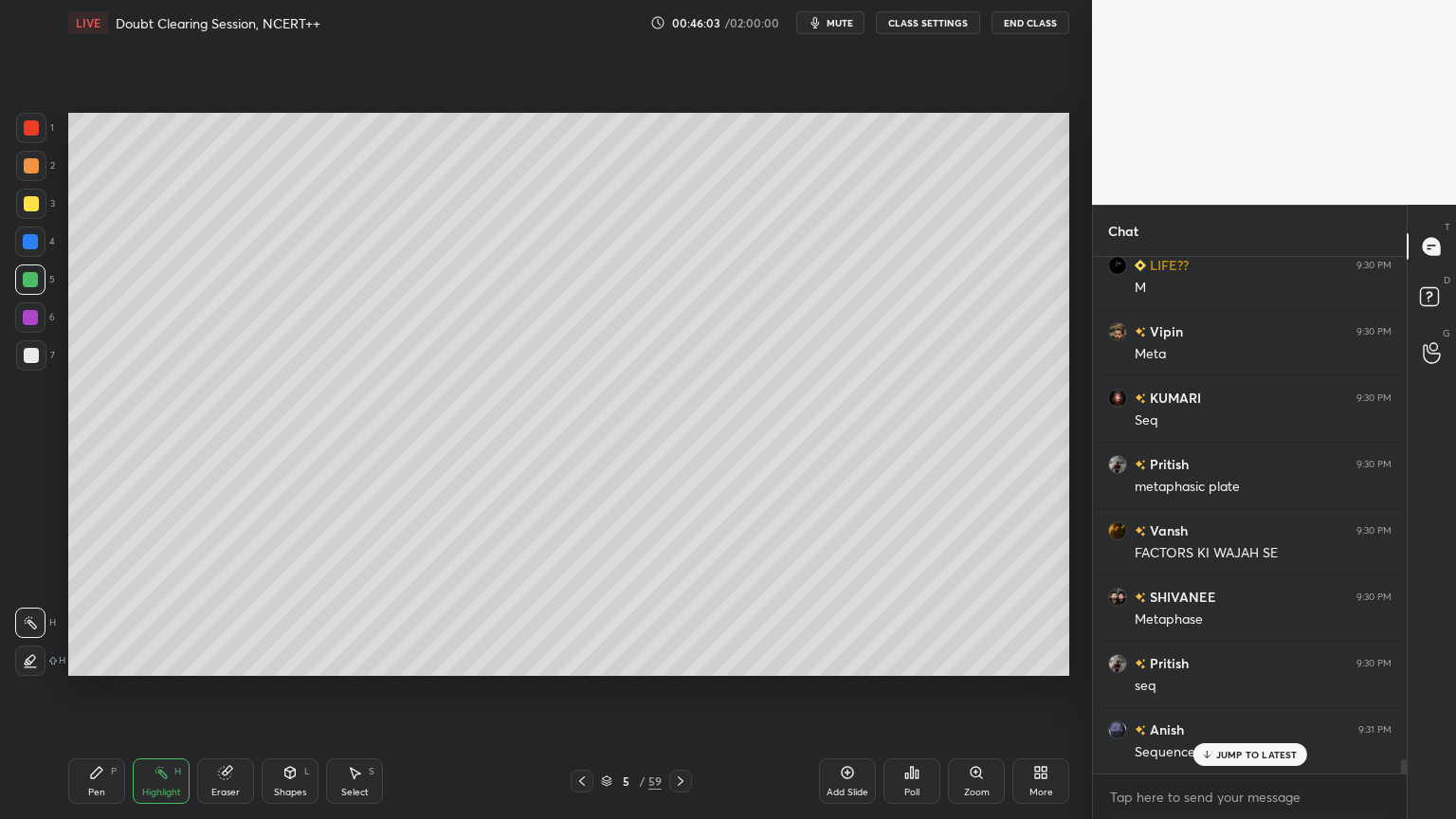 click 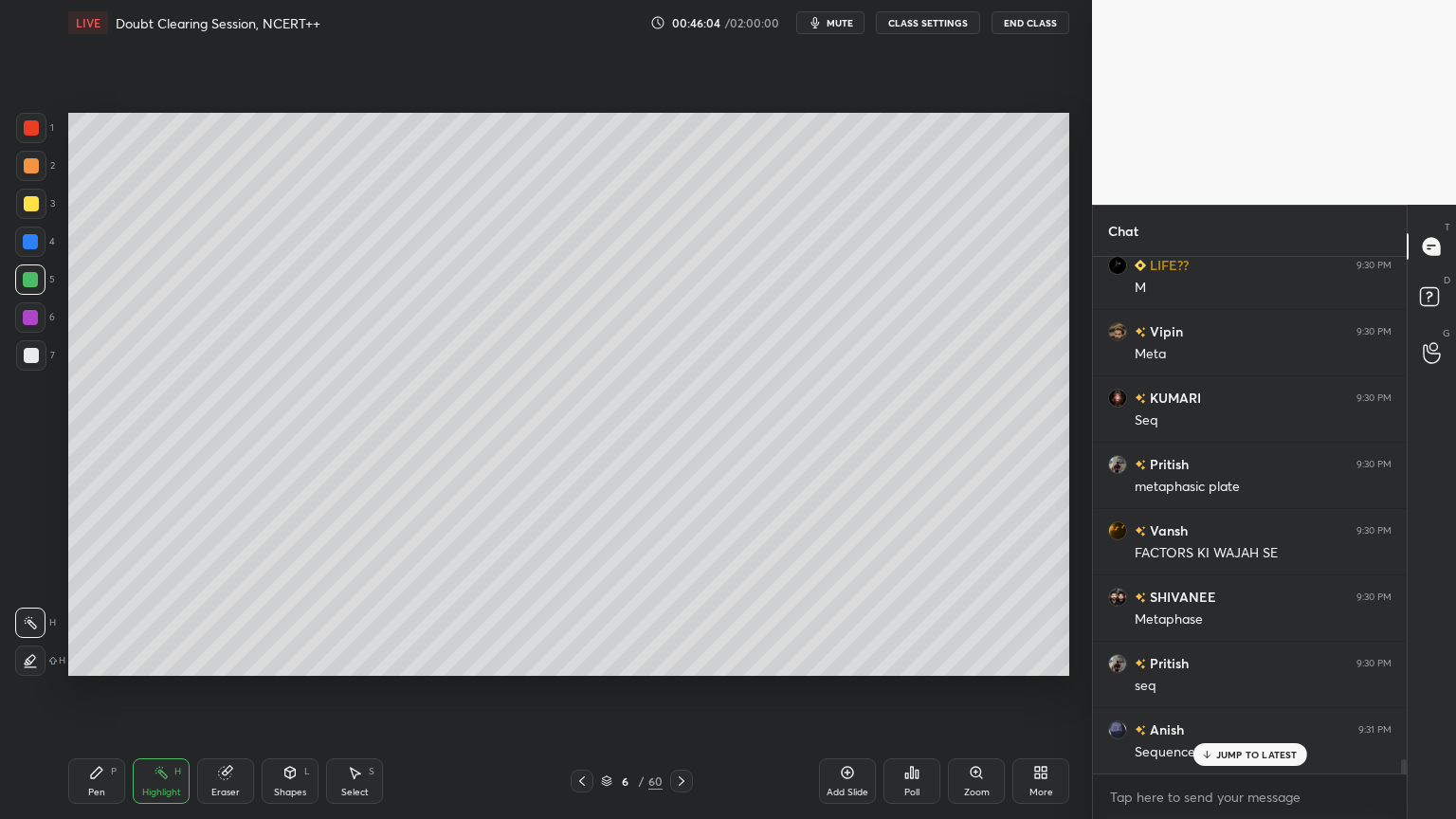 click at bounding box center [31, 355] 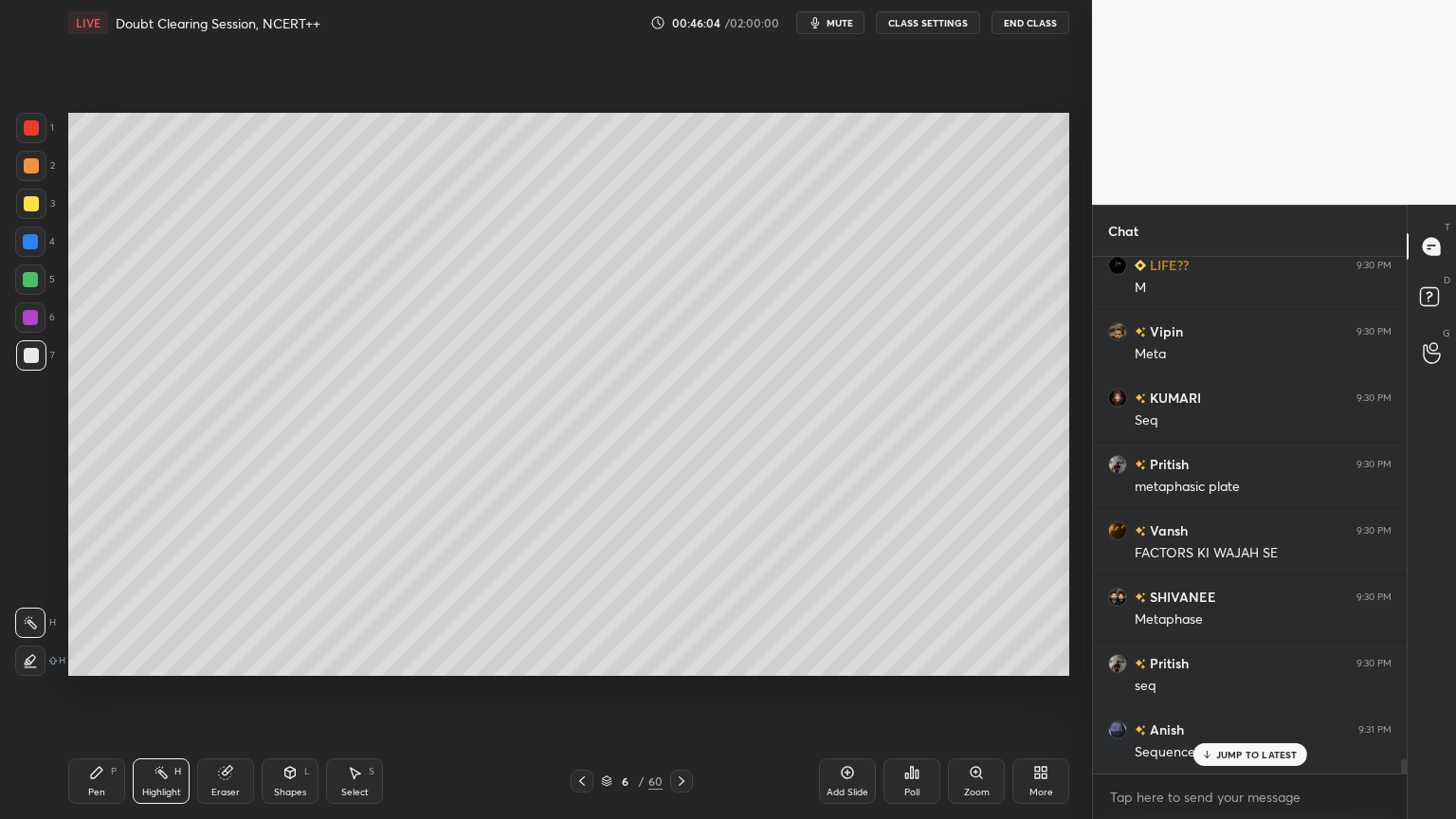 click at bounding box center (31, 355) 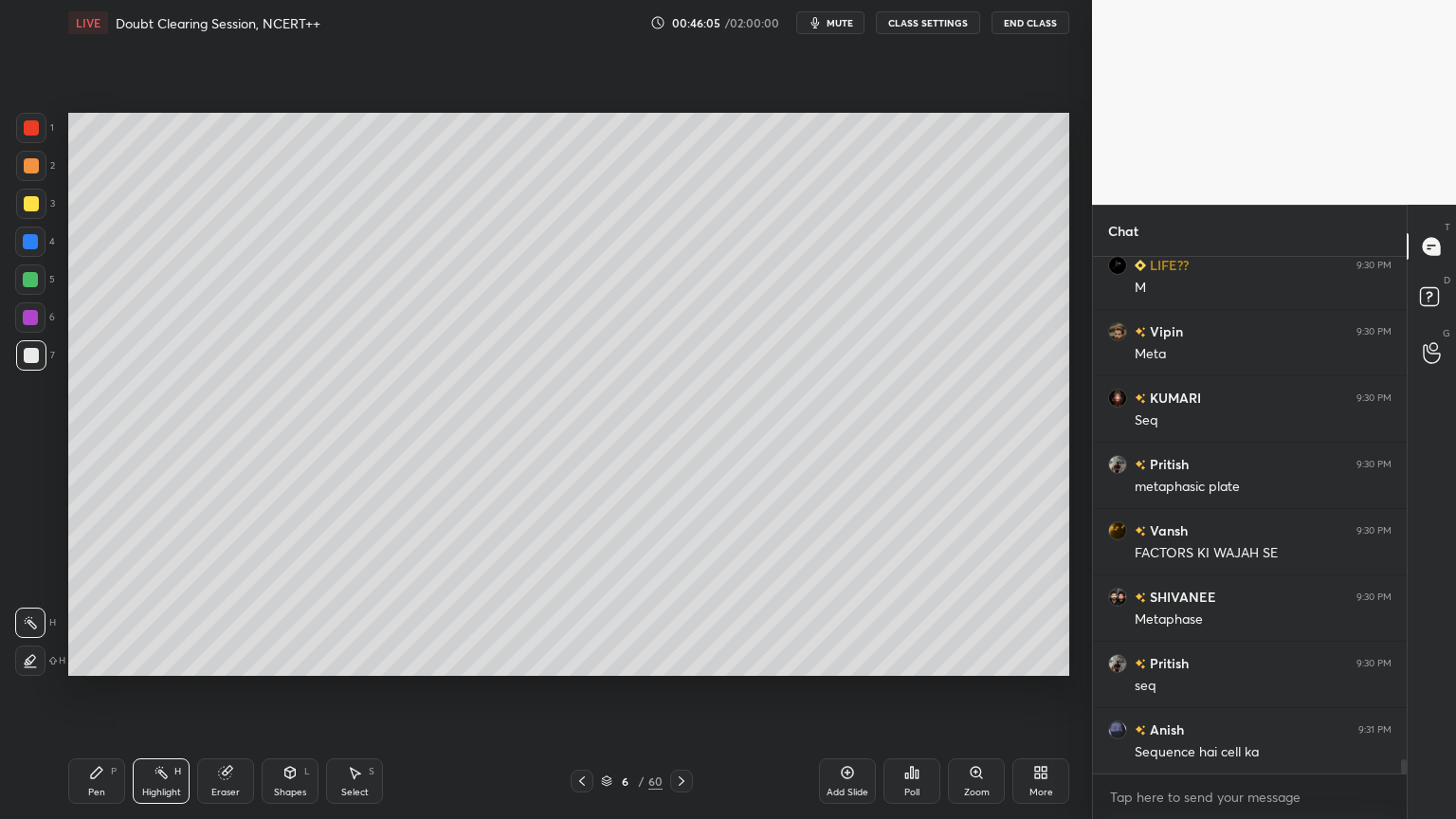scroll, scrollTop: 18749, scrollLeft: 0, axis: vertical 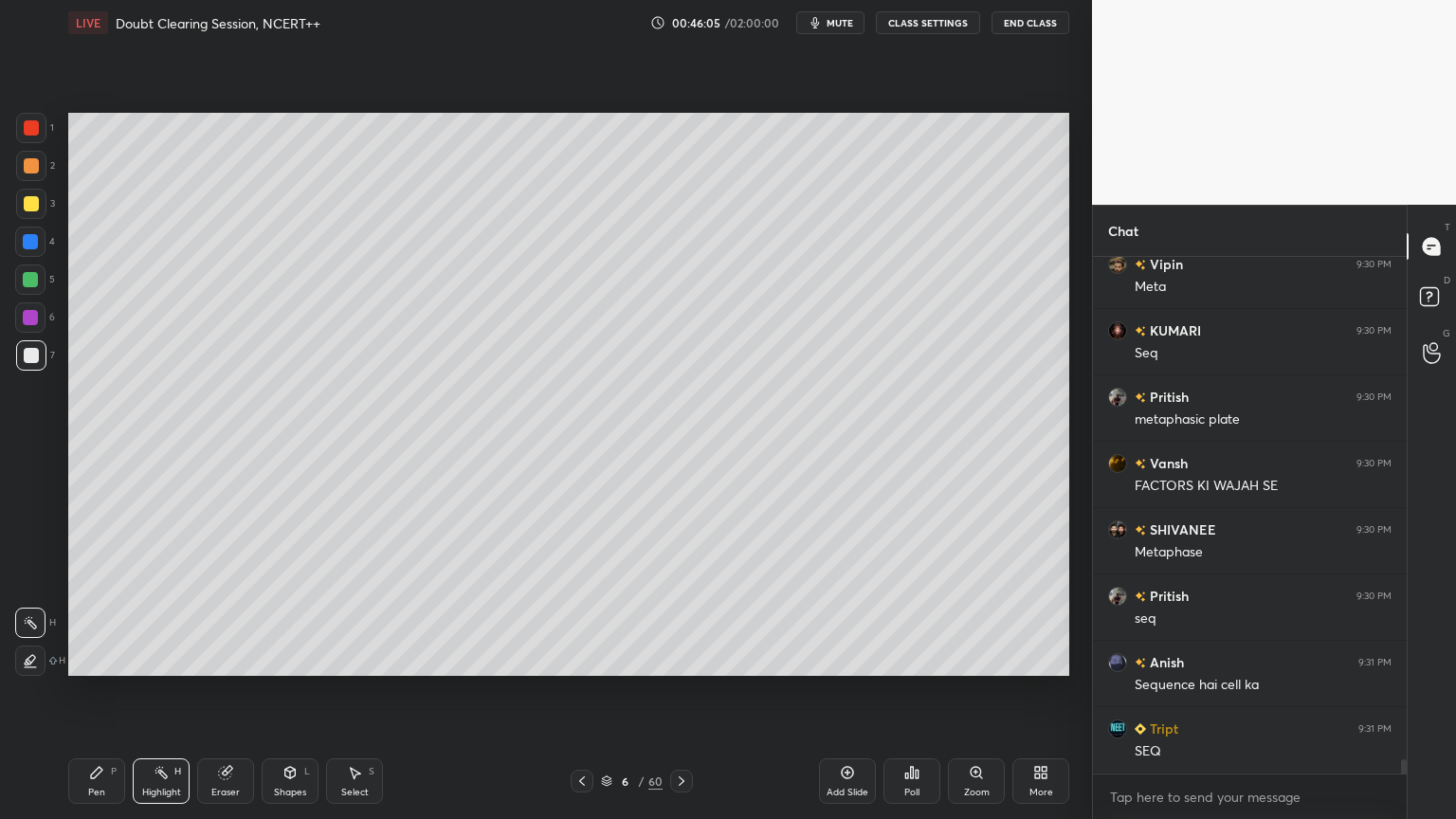 drag, startPoint x: 25, startPoint y: 239, endPoint x: 64, endPoint y: 280, distance: 56.586217 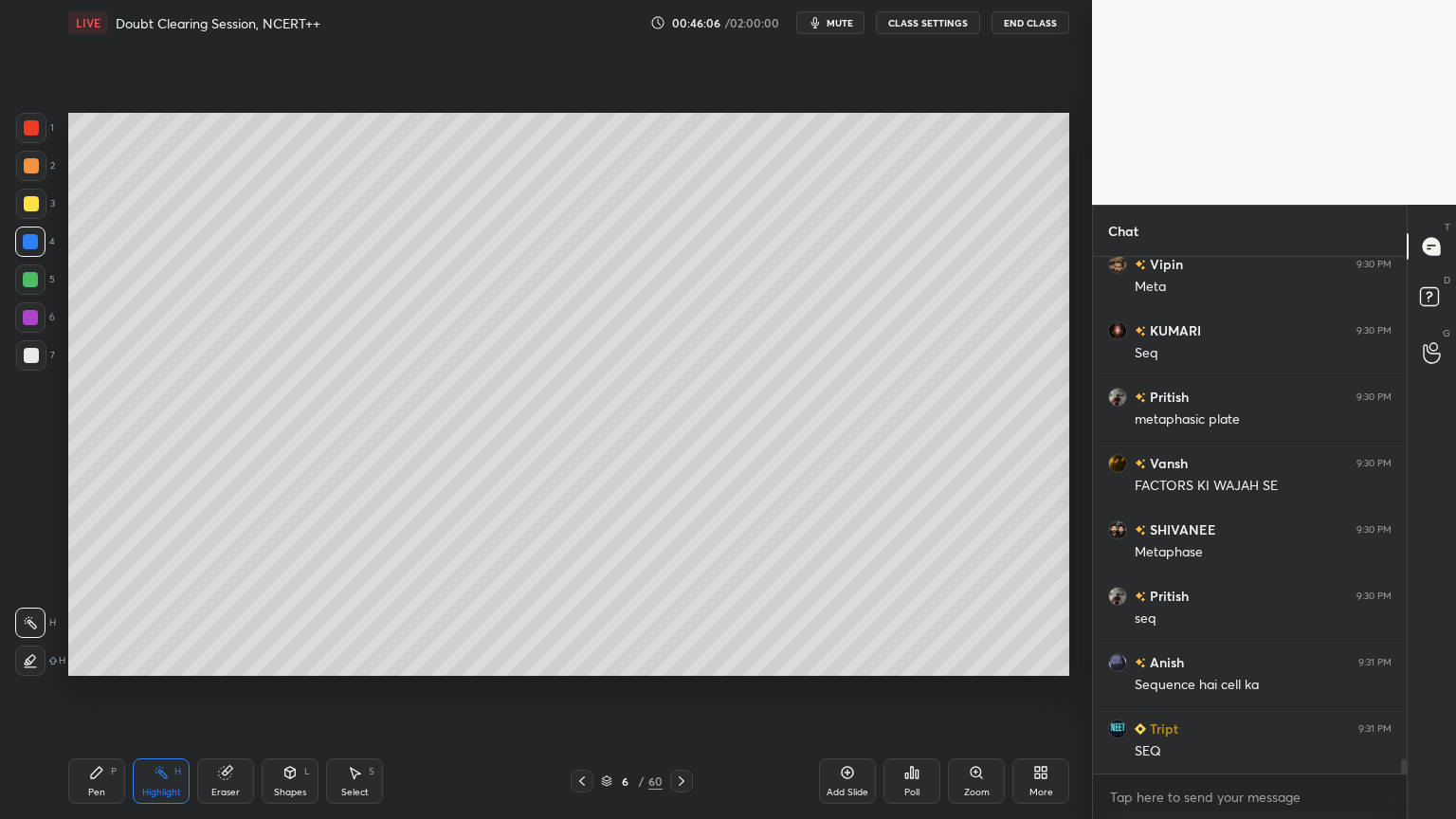 click on "Shapes" at bounding box center (290, 792) 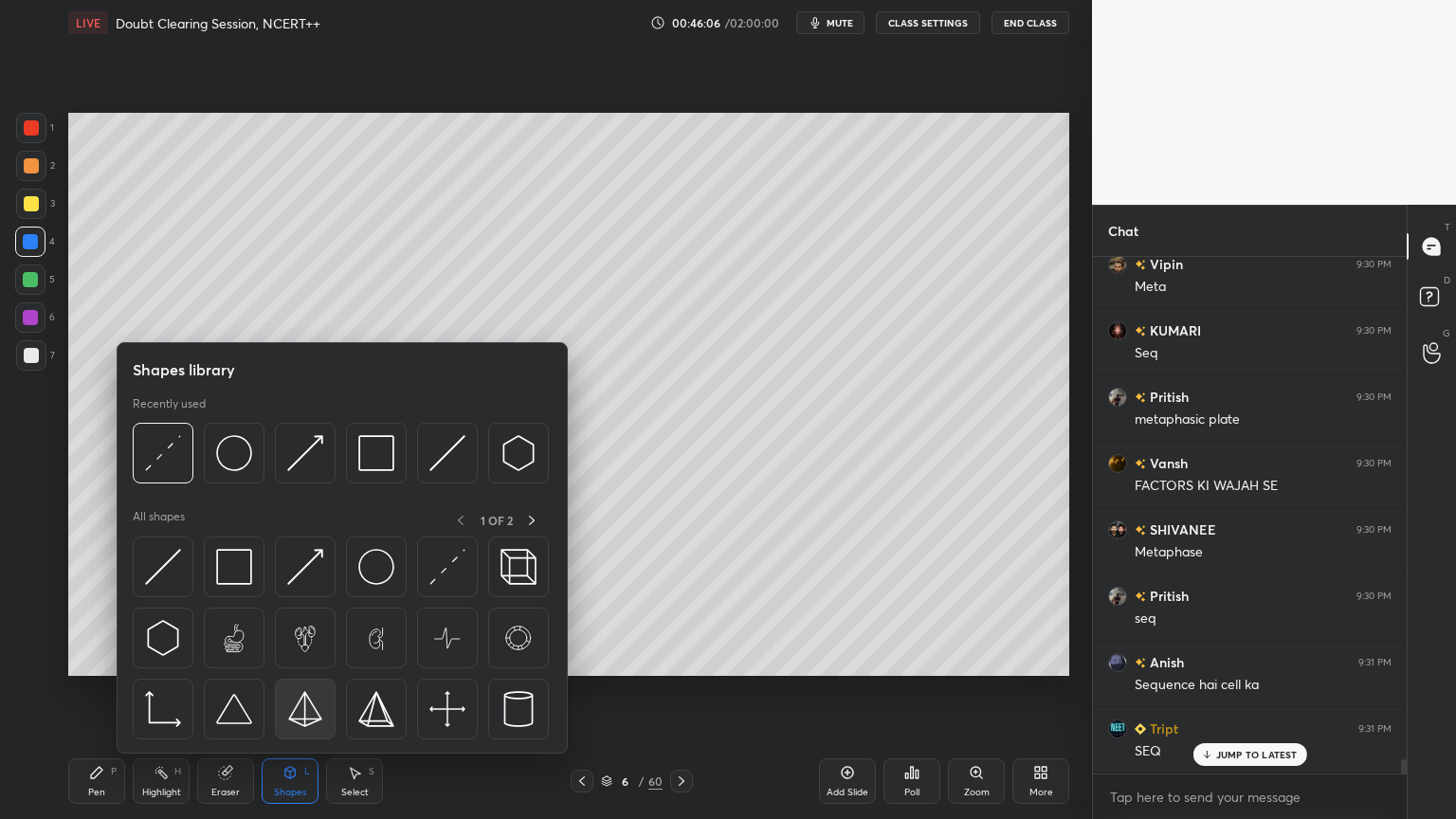 scroll, scrollTop: 18814, scrollLeft: 0, axis: vertical 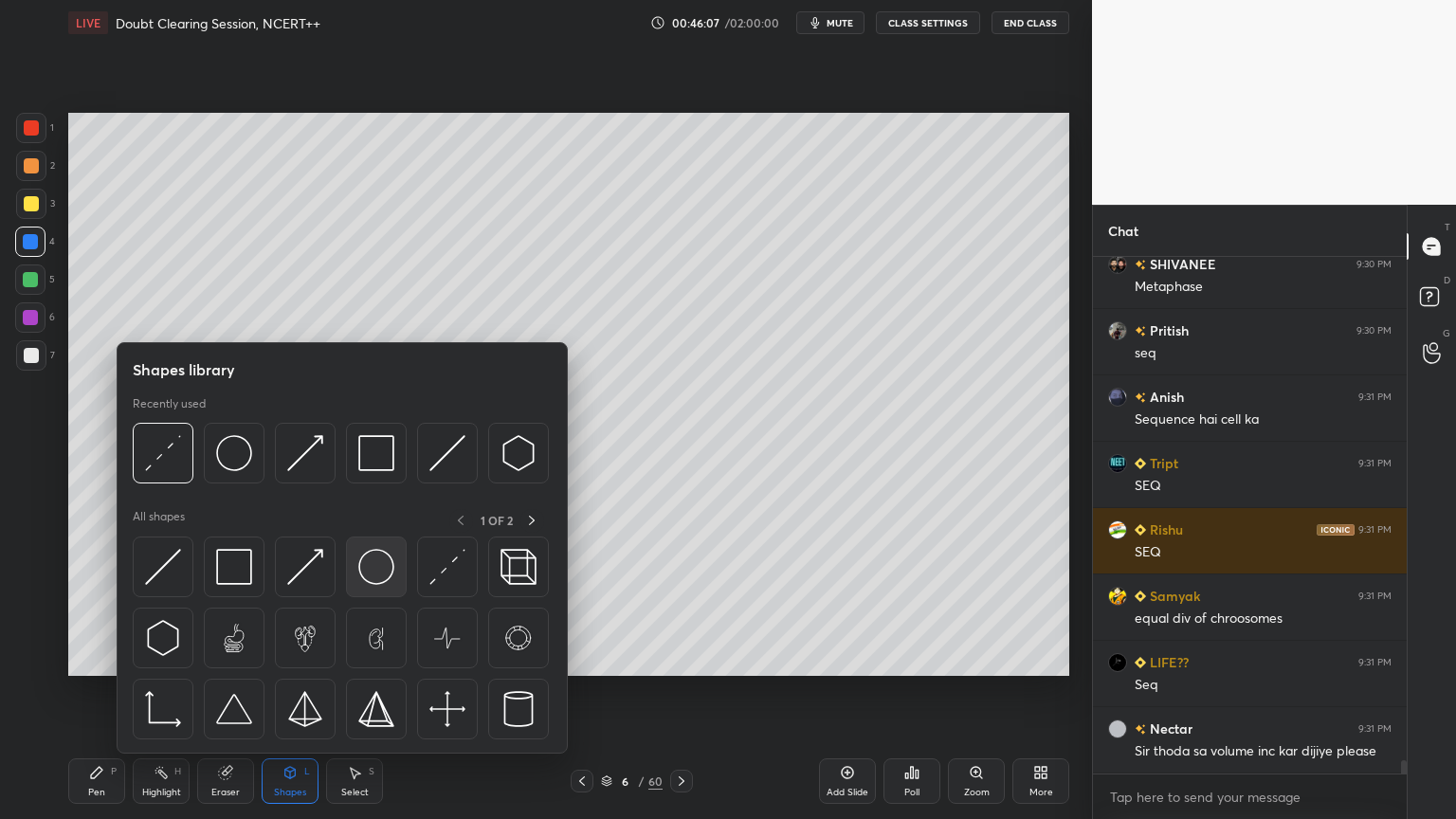 click at bounding box center [376, 567] 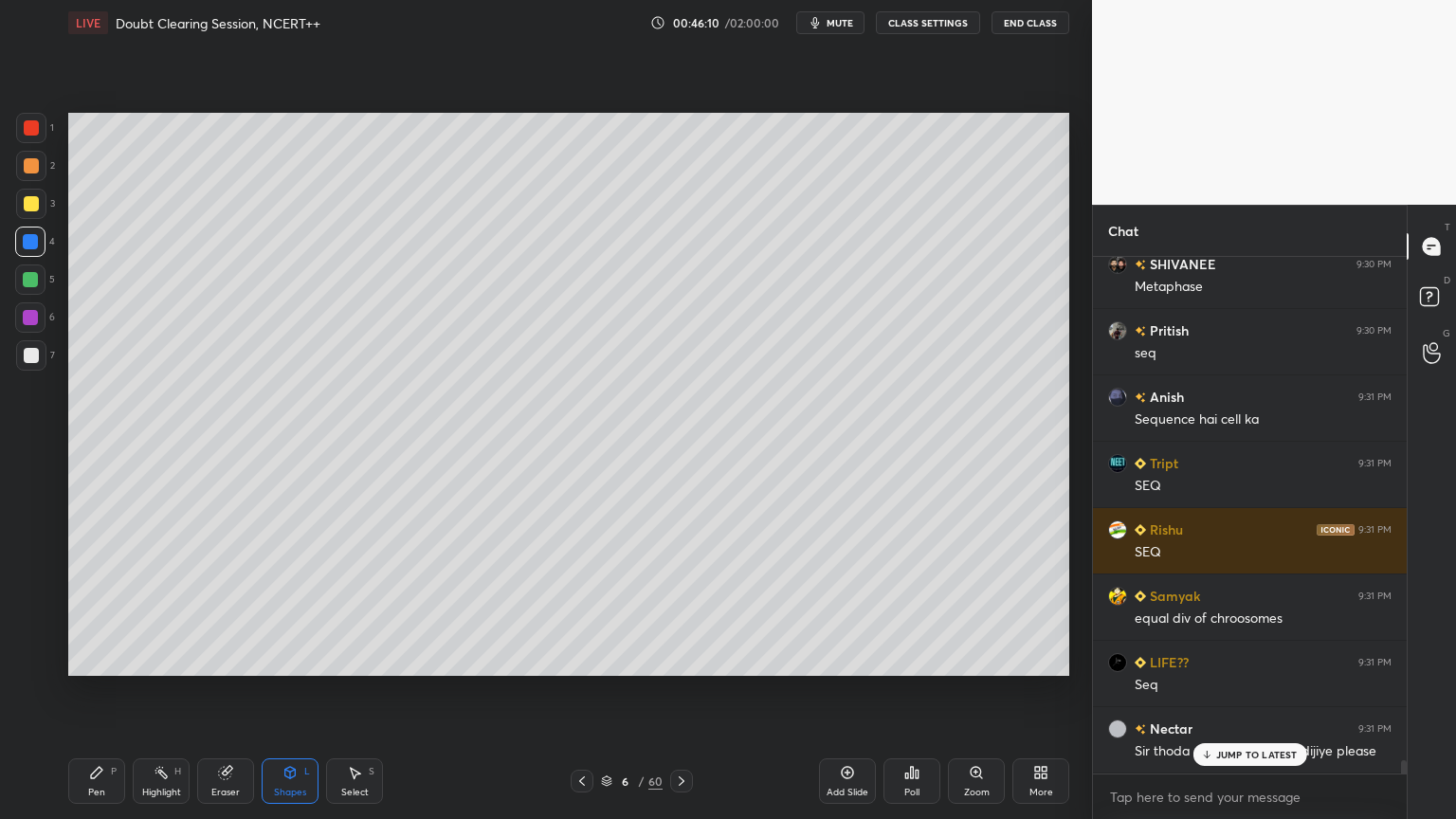 scroll, scrollTop: 19080, scrollLeft: 0, axis: vertical 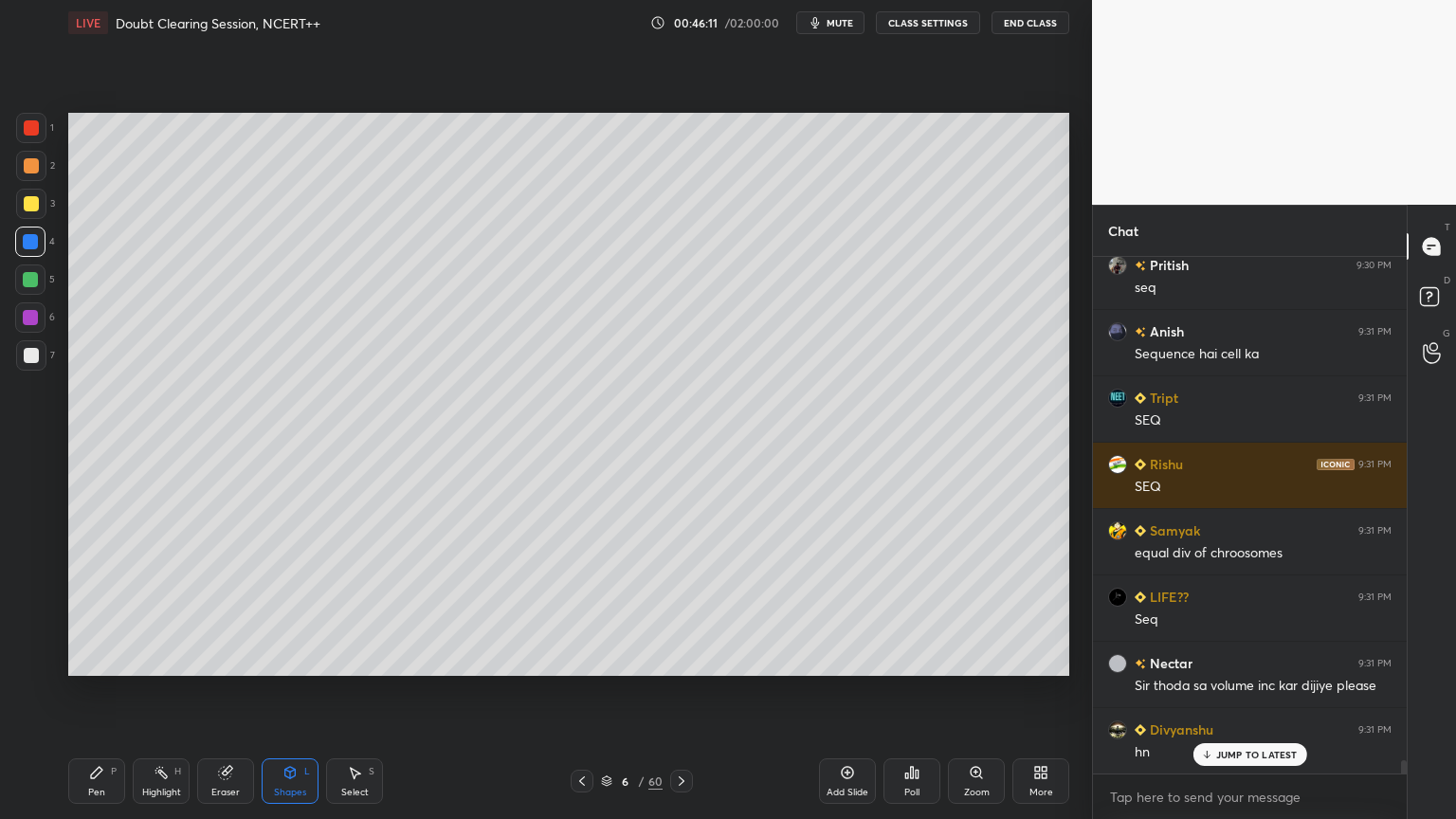 click at bounding box center [31, 166] 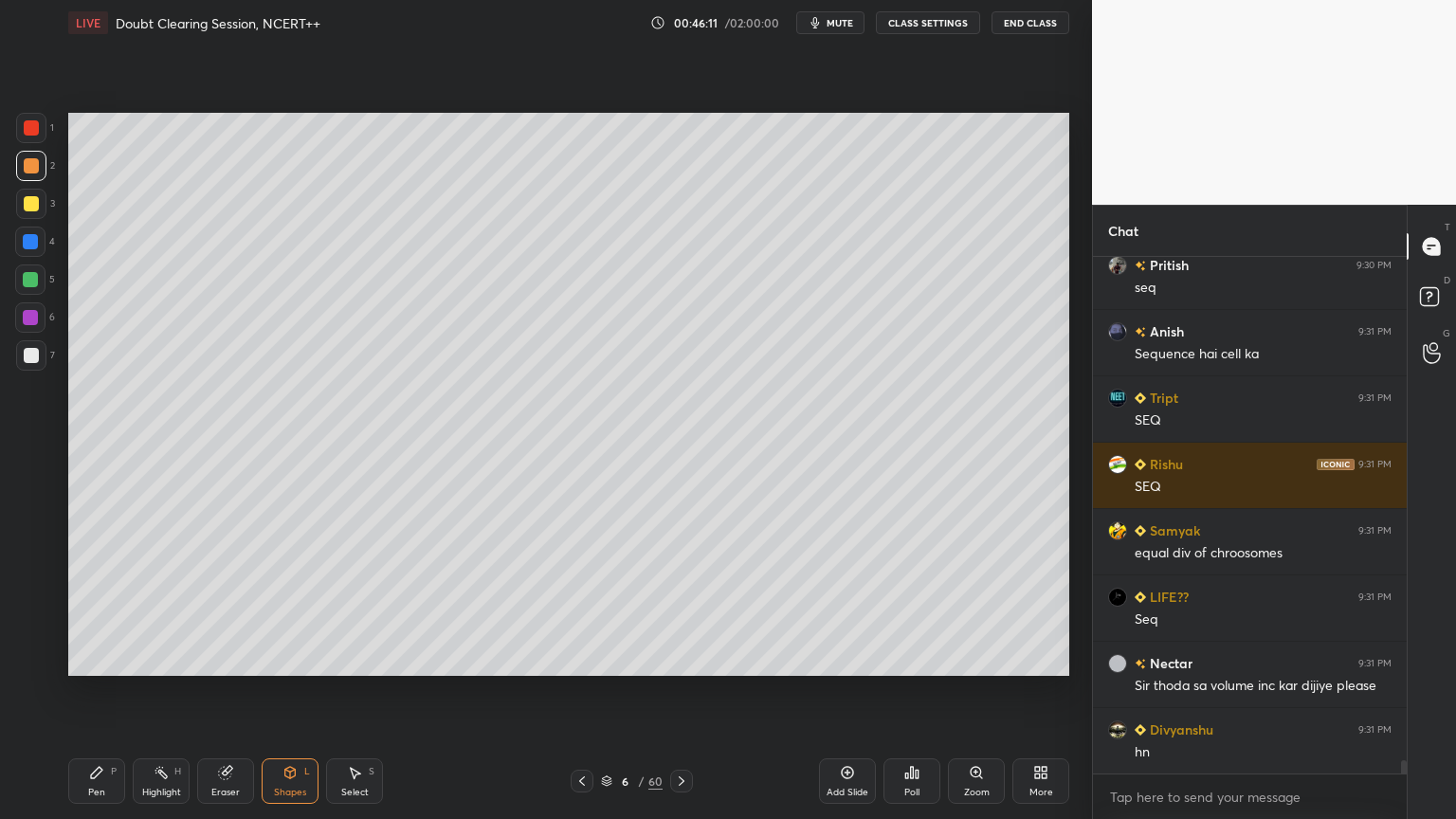 click at bounding box center (31, 166) 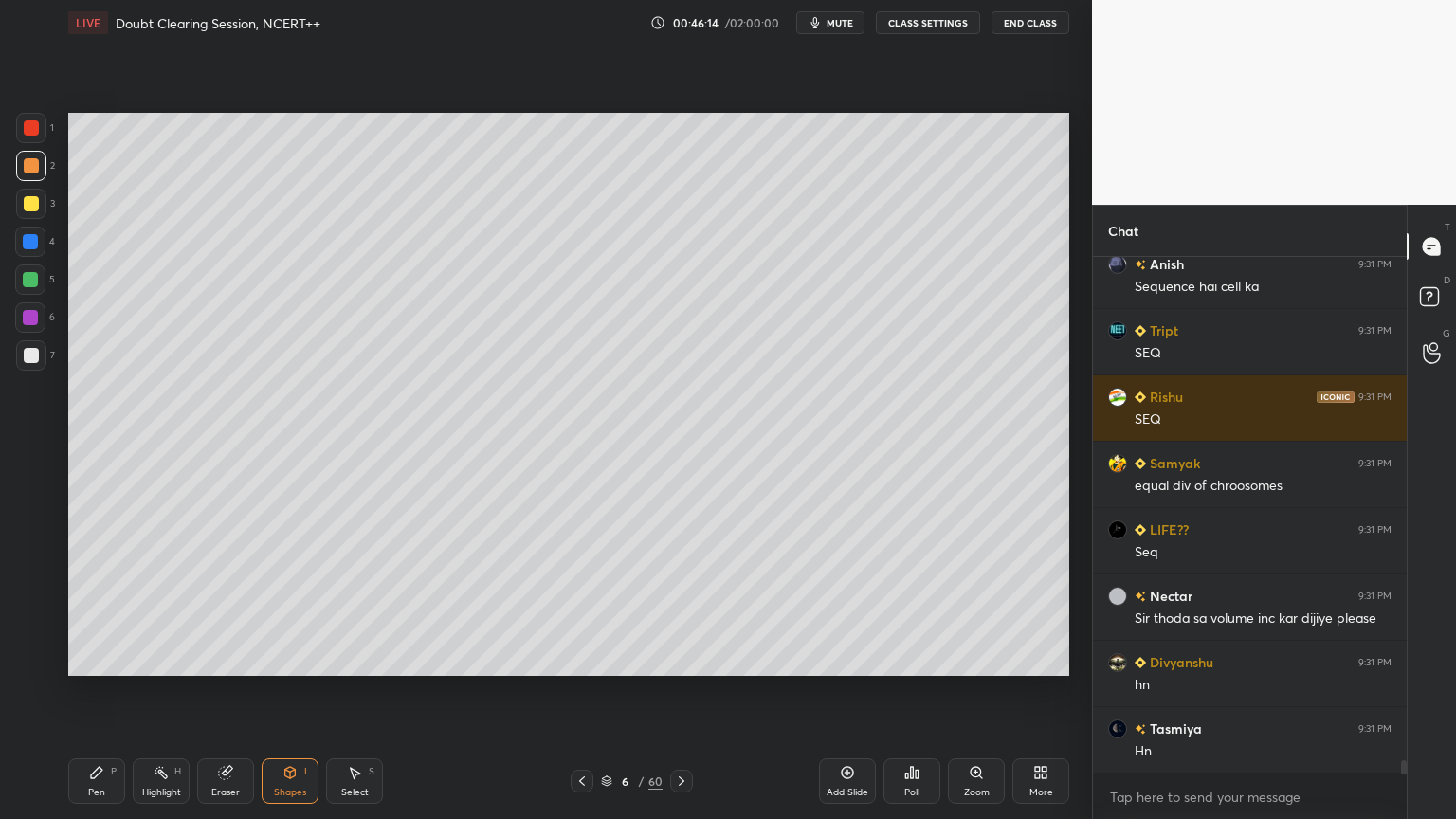 scroll, scrollTop: 19230, scrollLeft: 0, axis: vertical 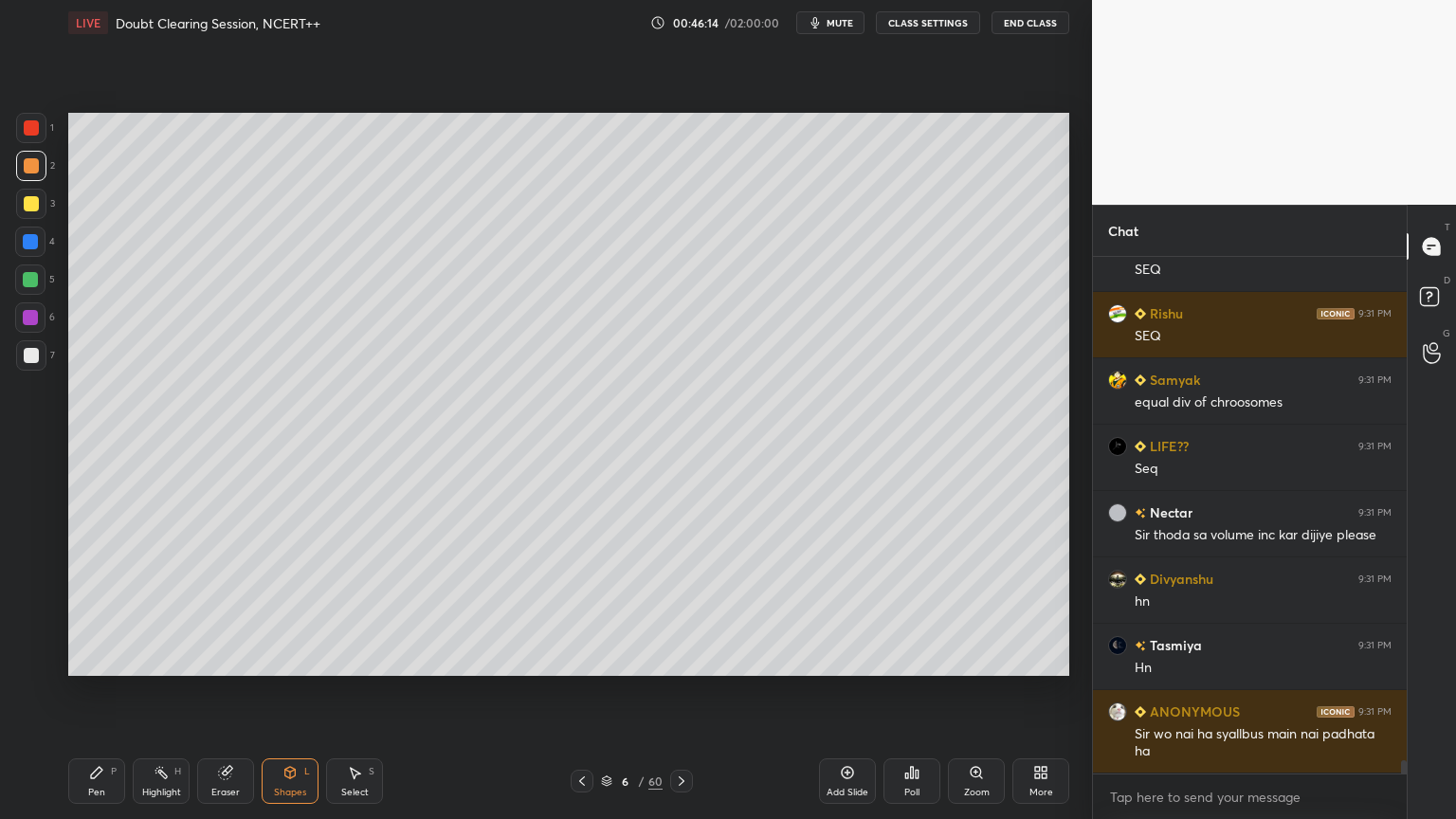click at bounding box center (30, 242) 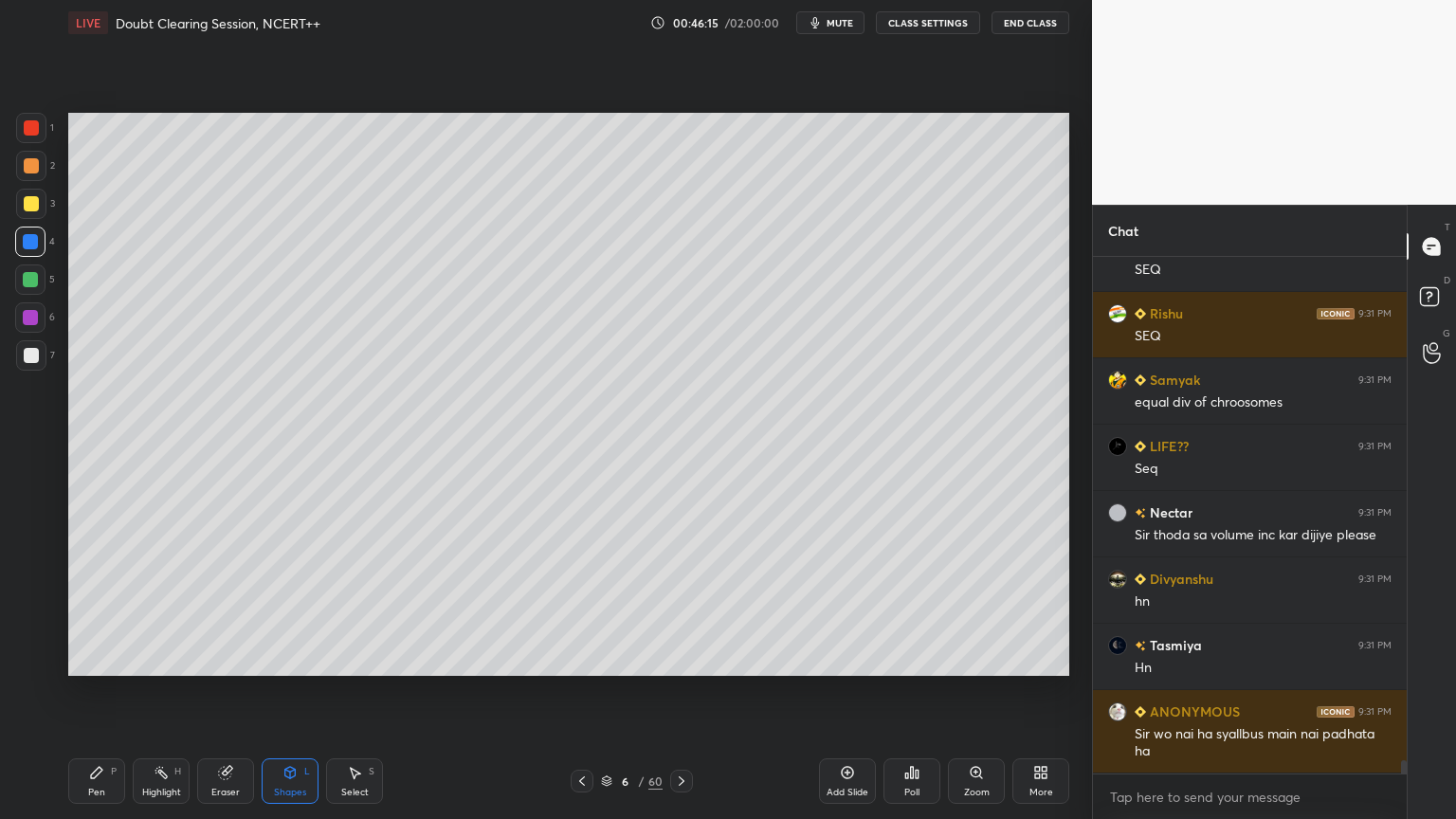 drag, startPoint x: 41, startPoint y: 240, endPoint x: 64, endPoint y: 242, distance: 23.086793 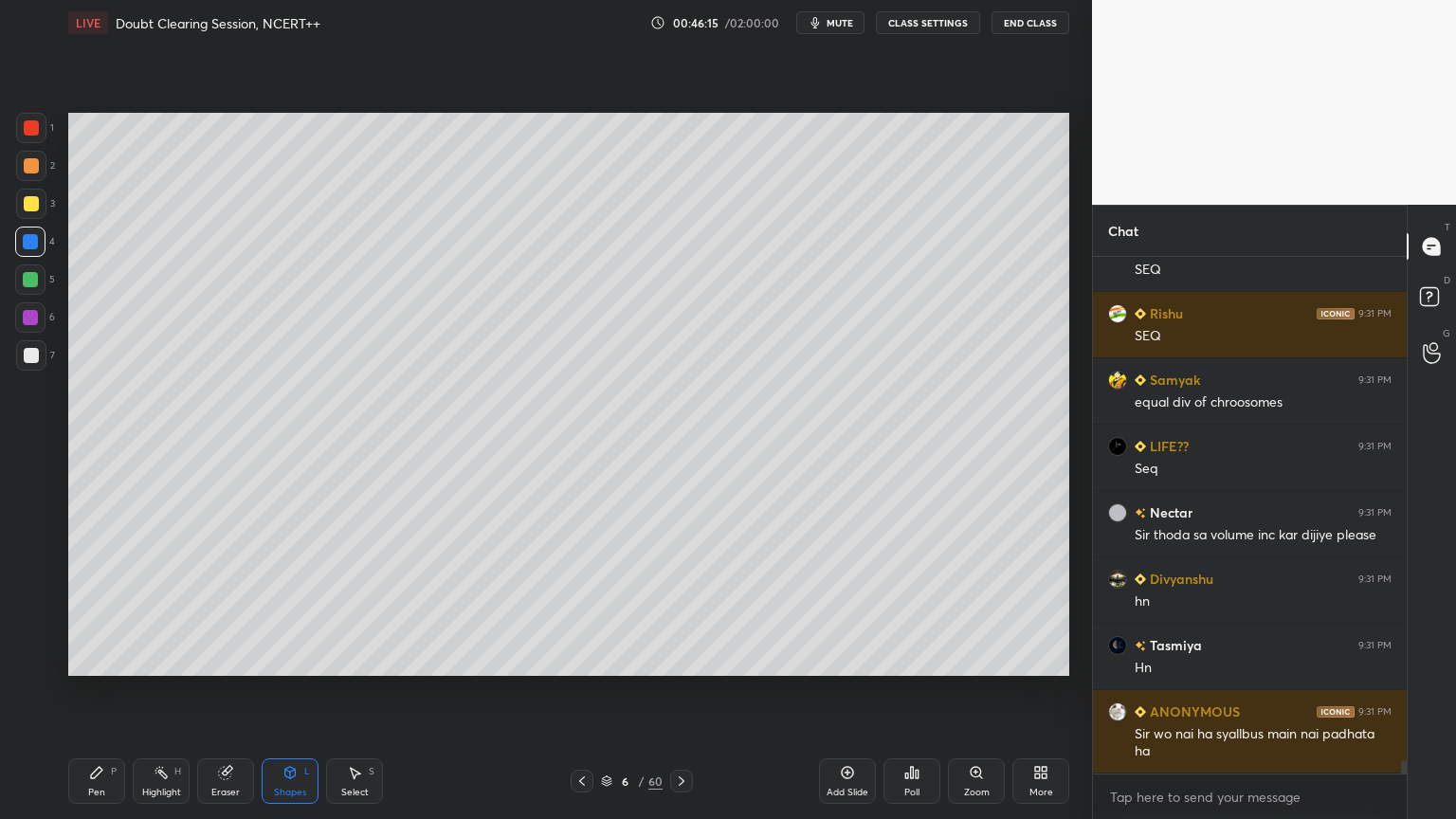 click at bounding box center [30, 242] 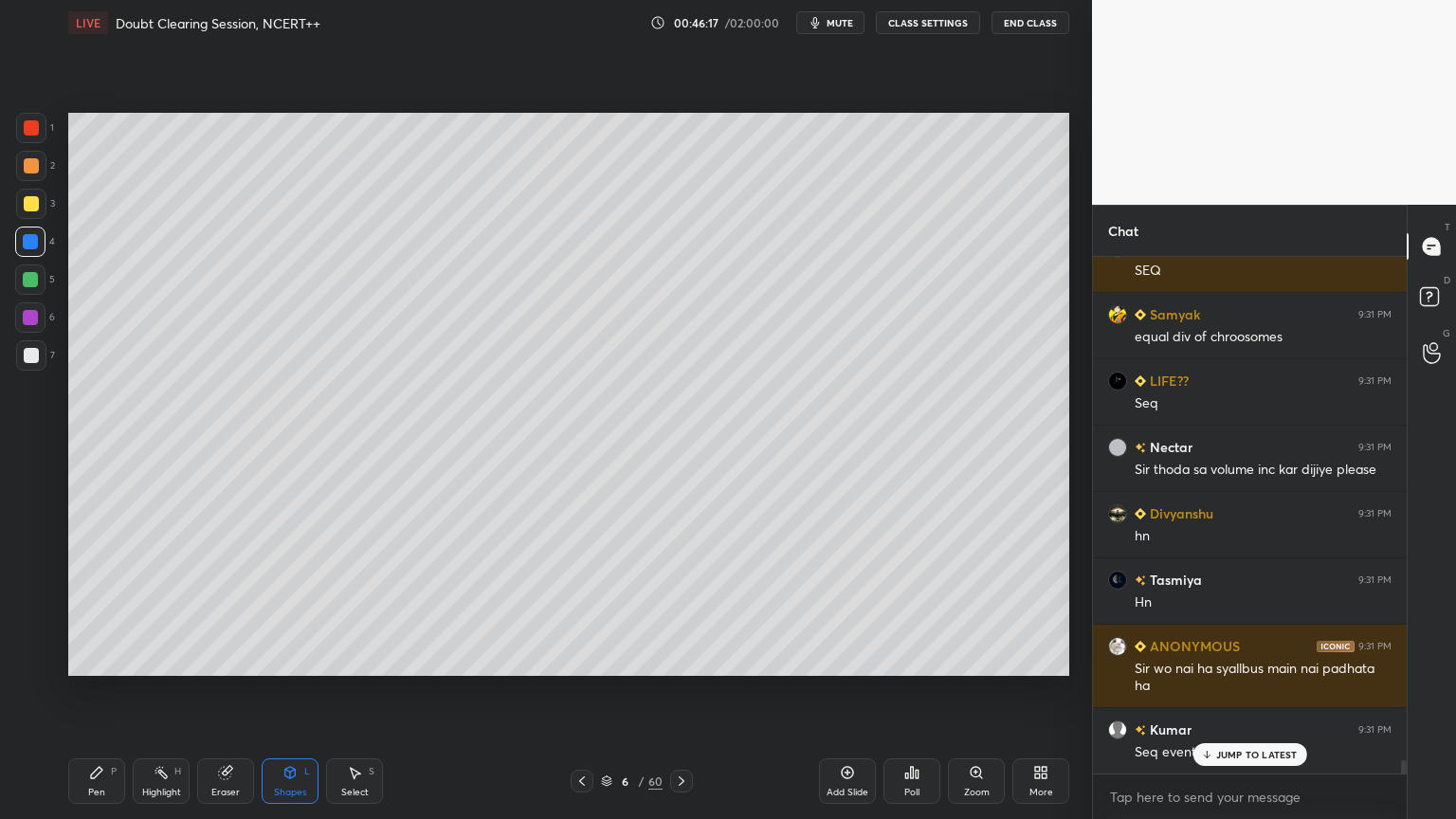 drag, startPoint x: 110, startPoint y: 775, endPoint x: 100, endPoint y: 781, distance: 11.661904 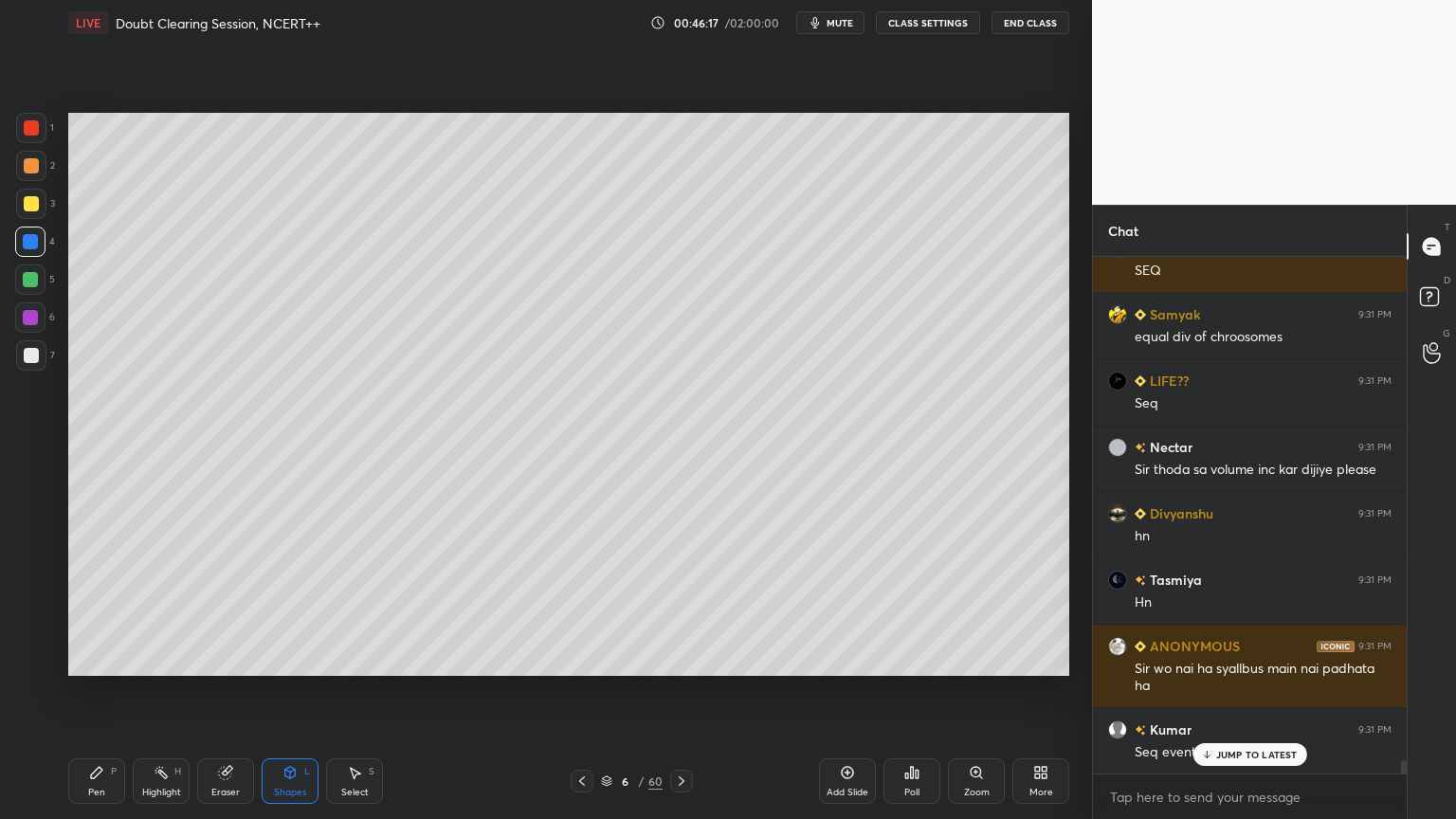 click on "Pen P" at bounding box center [97, 781] 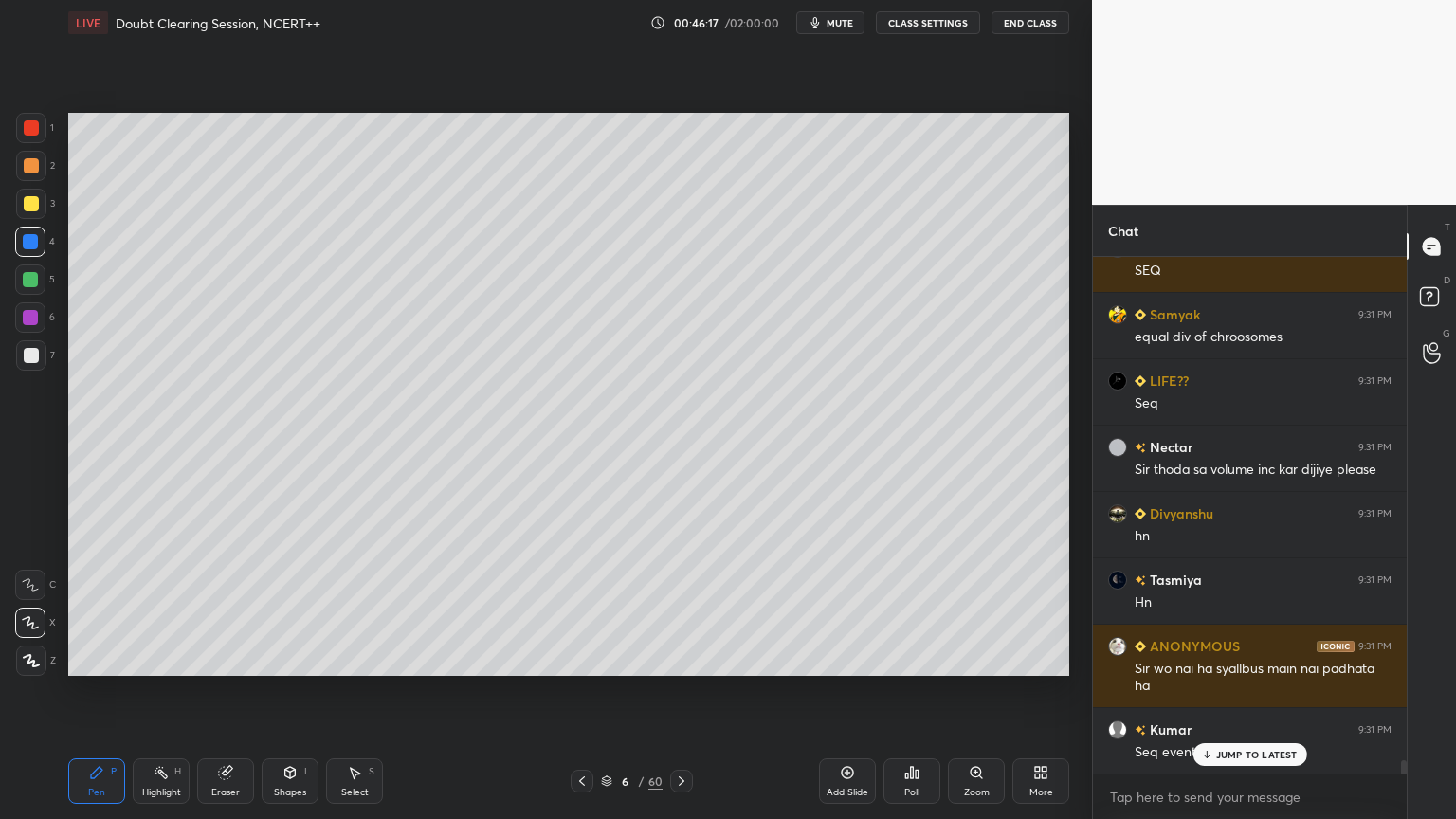 drag, startPoint x: 102, startPoint y: 783, endPoint x: 91, endPoint y: 727, distance: 57.070132 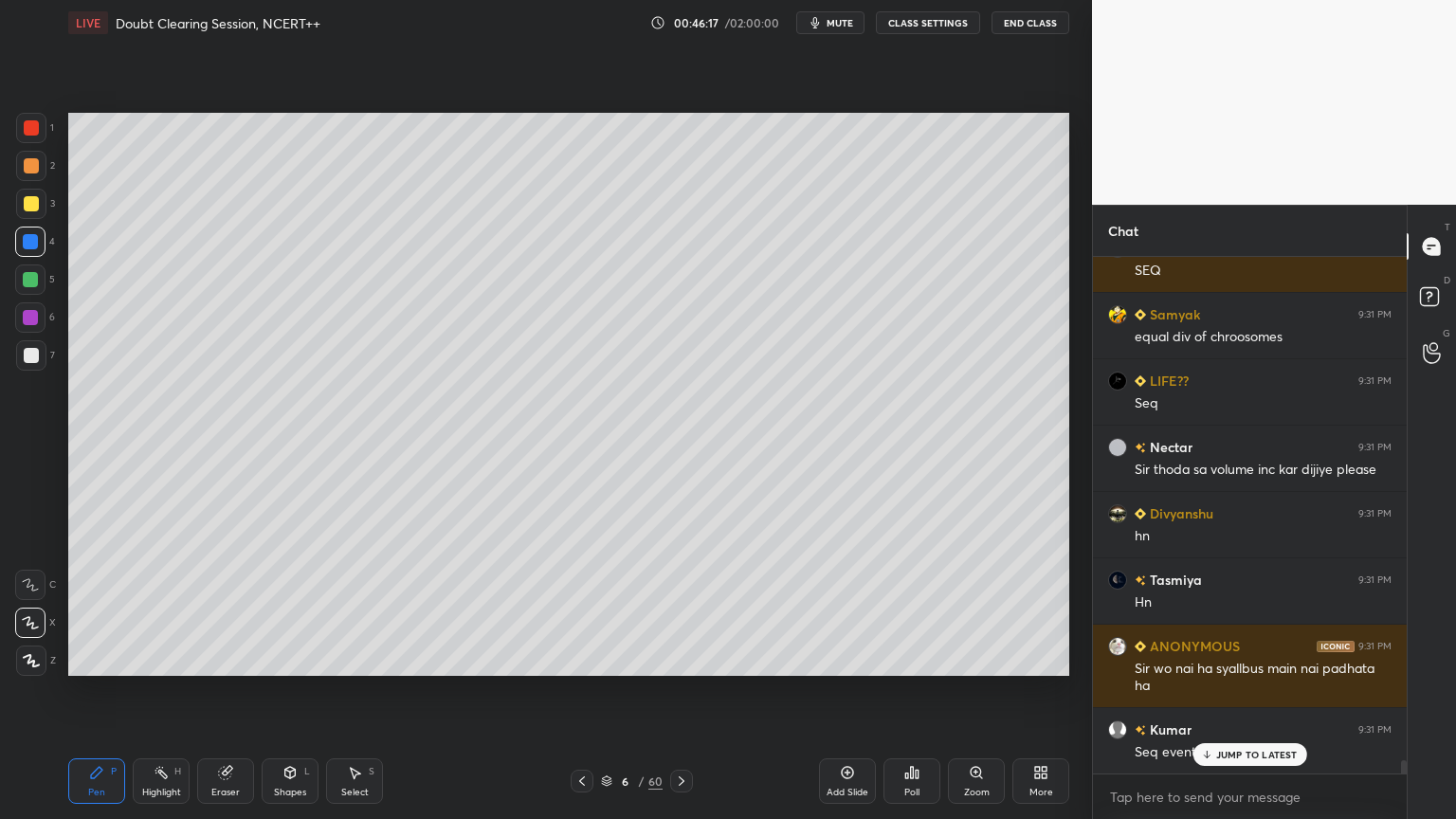 click on "Pen P" at bounding box center [97, 781] 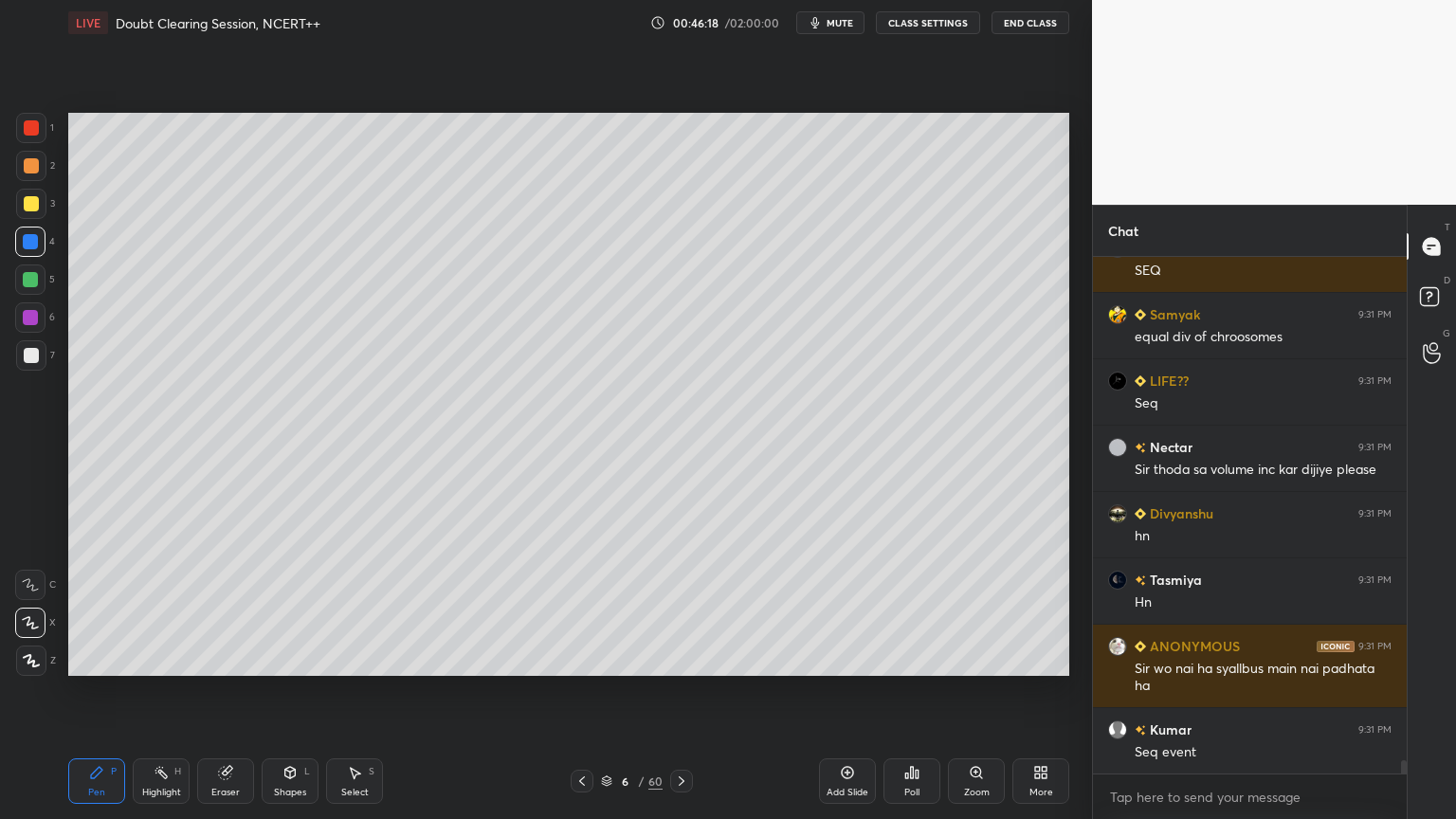 scroll, scrollTop: 19363, scrollLeft: 0, axis: vertical 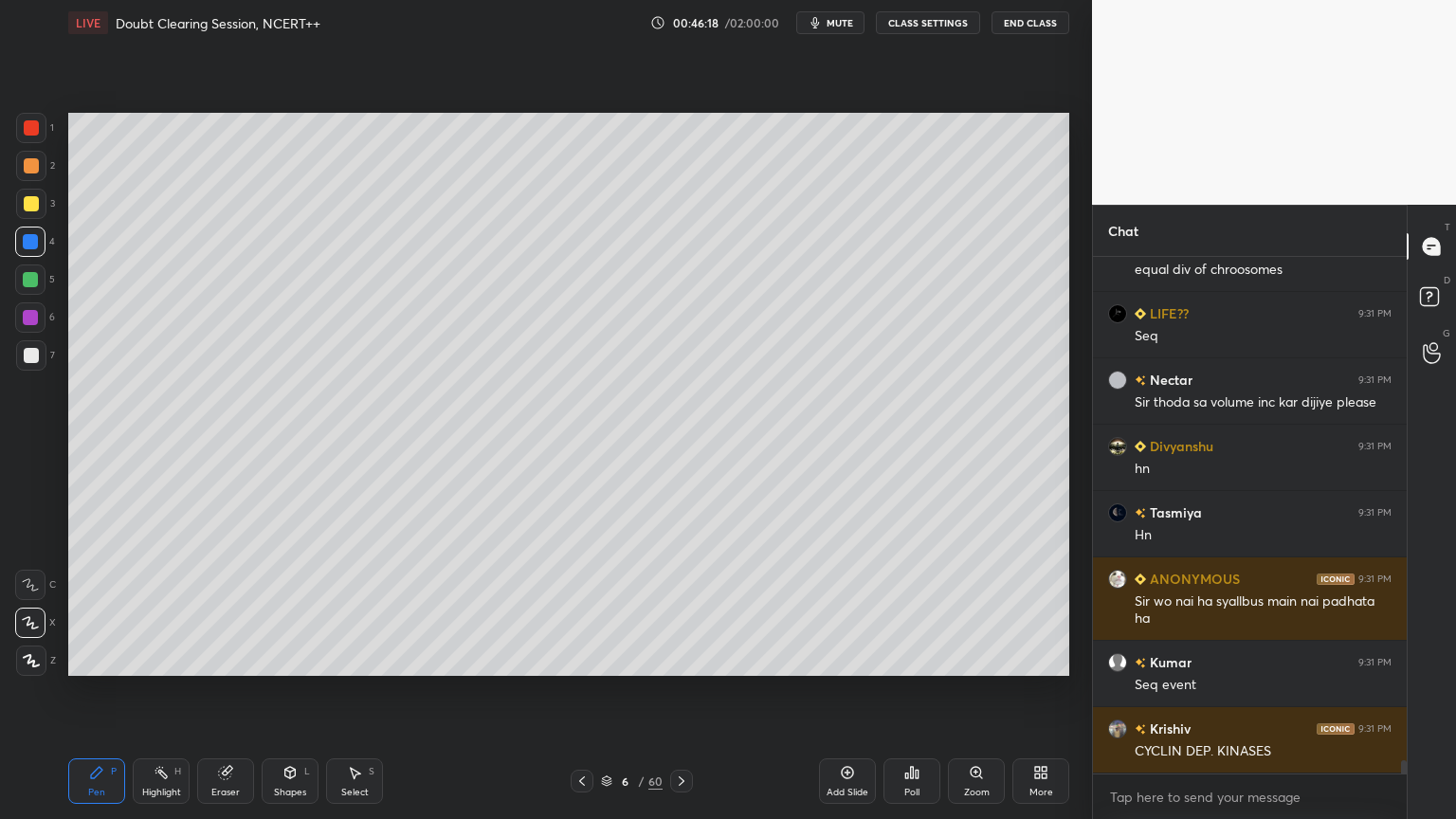 drag, startPoint x: 39, startPoint y: 613, endPoint x: 42, endPoint y: 576, distance: 37.121422 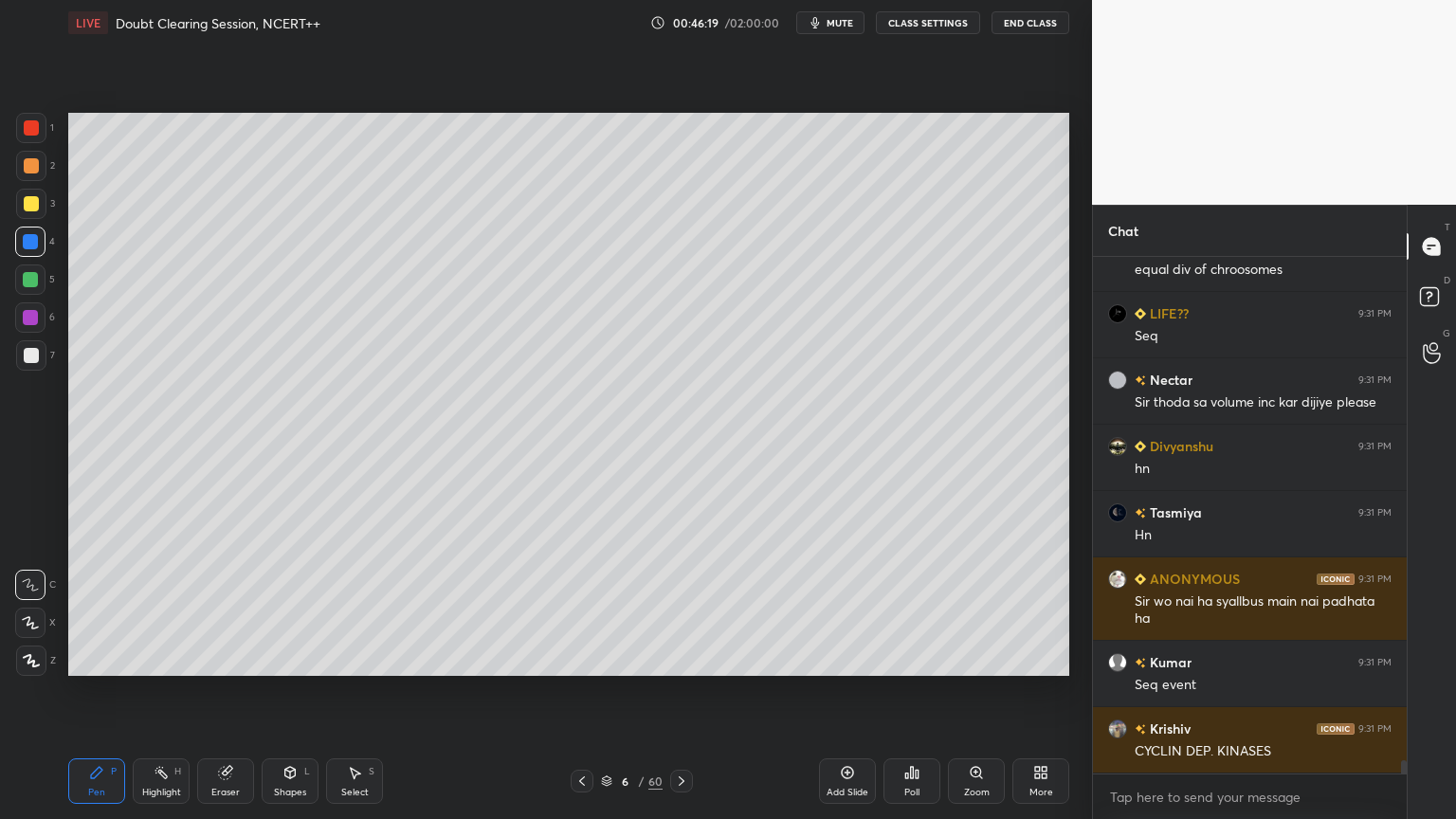 scroll, scrollTop: 19428, scrollLeft: 0, axis: vertical 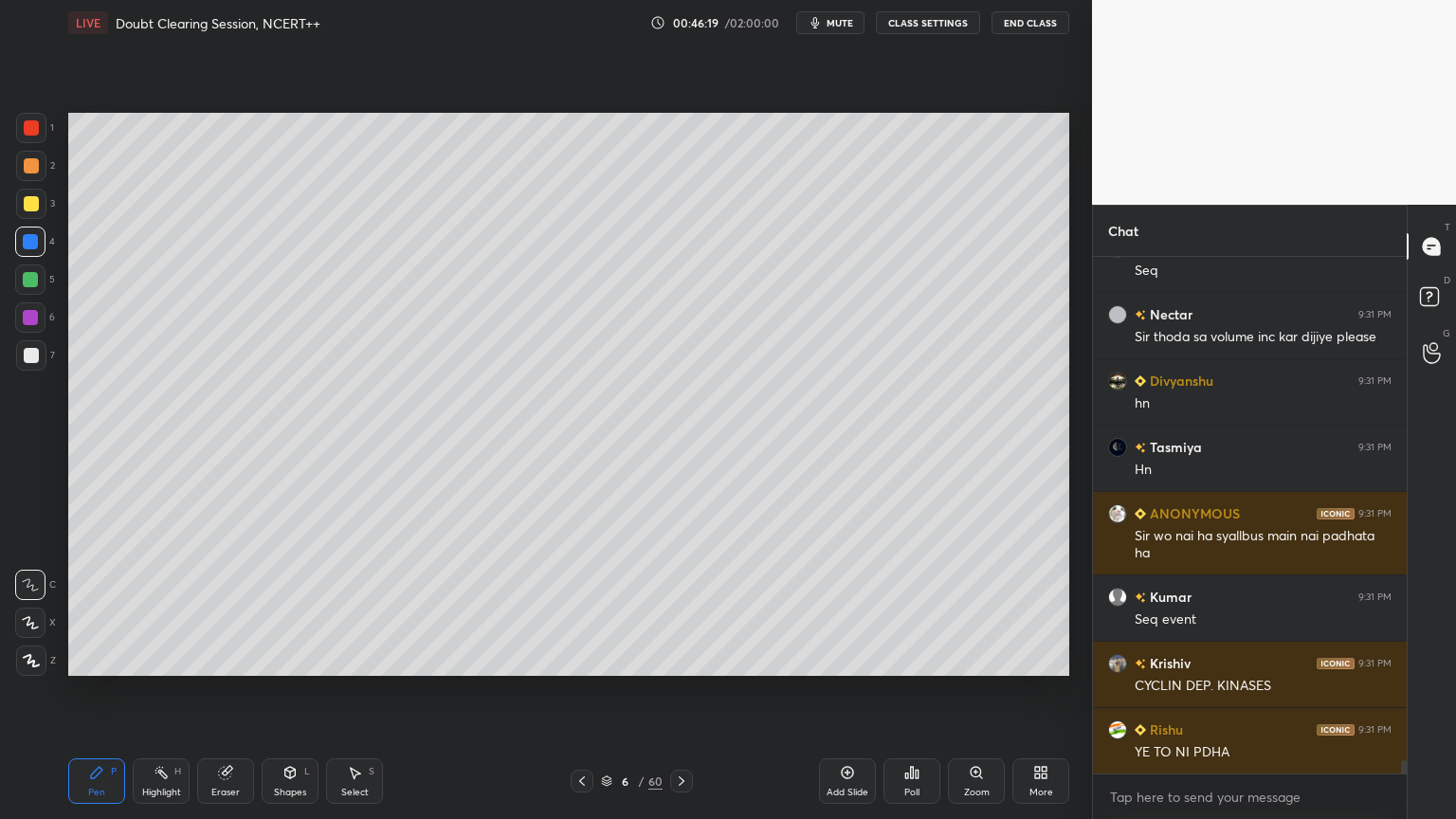 click at bounding box center (31, 355) 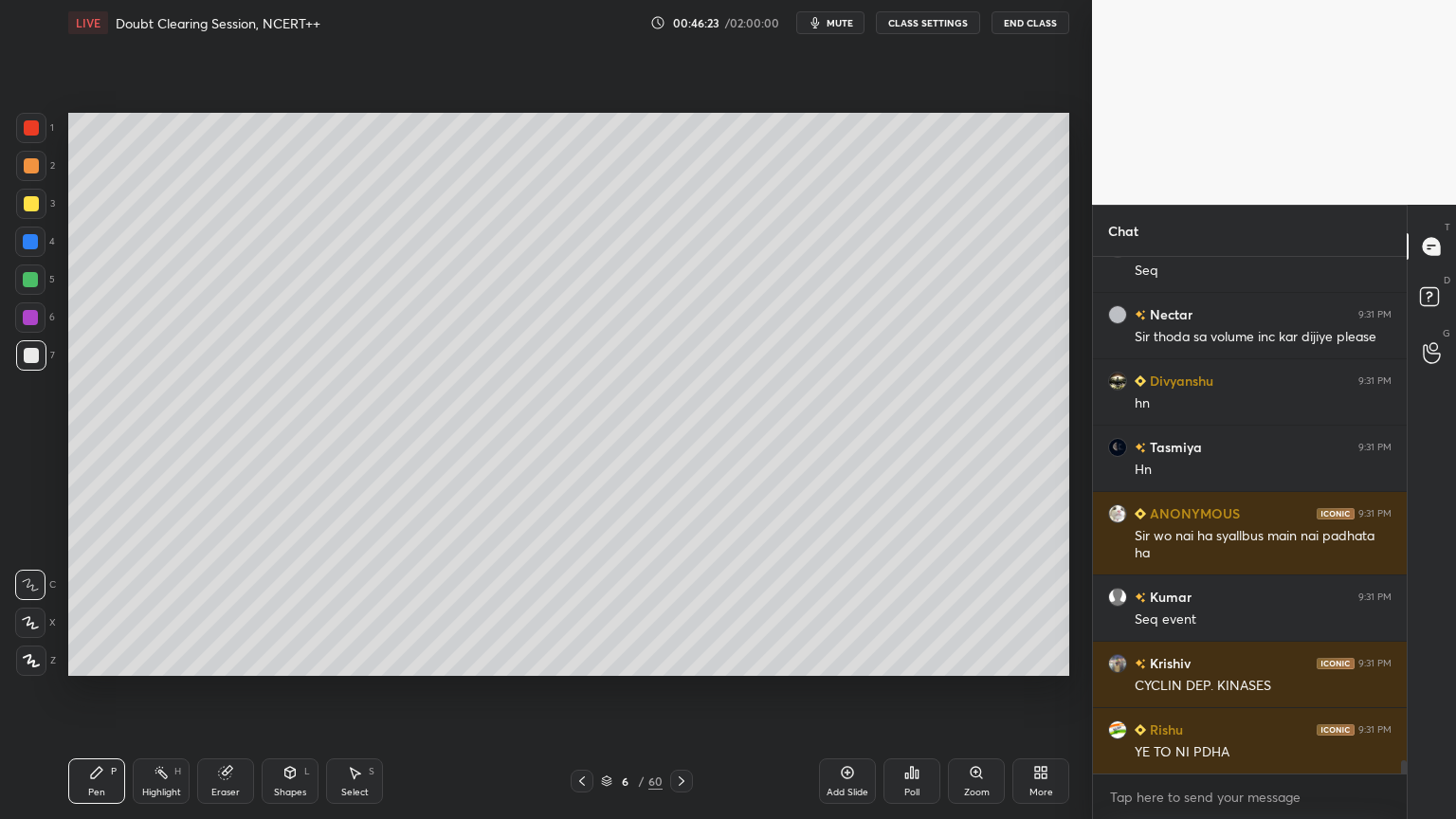 click at bounding box center [31, 355] 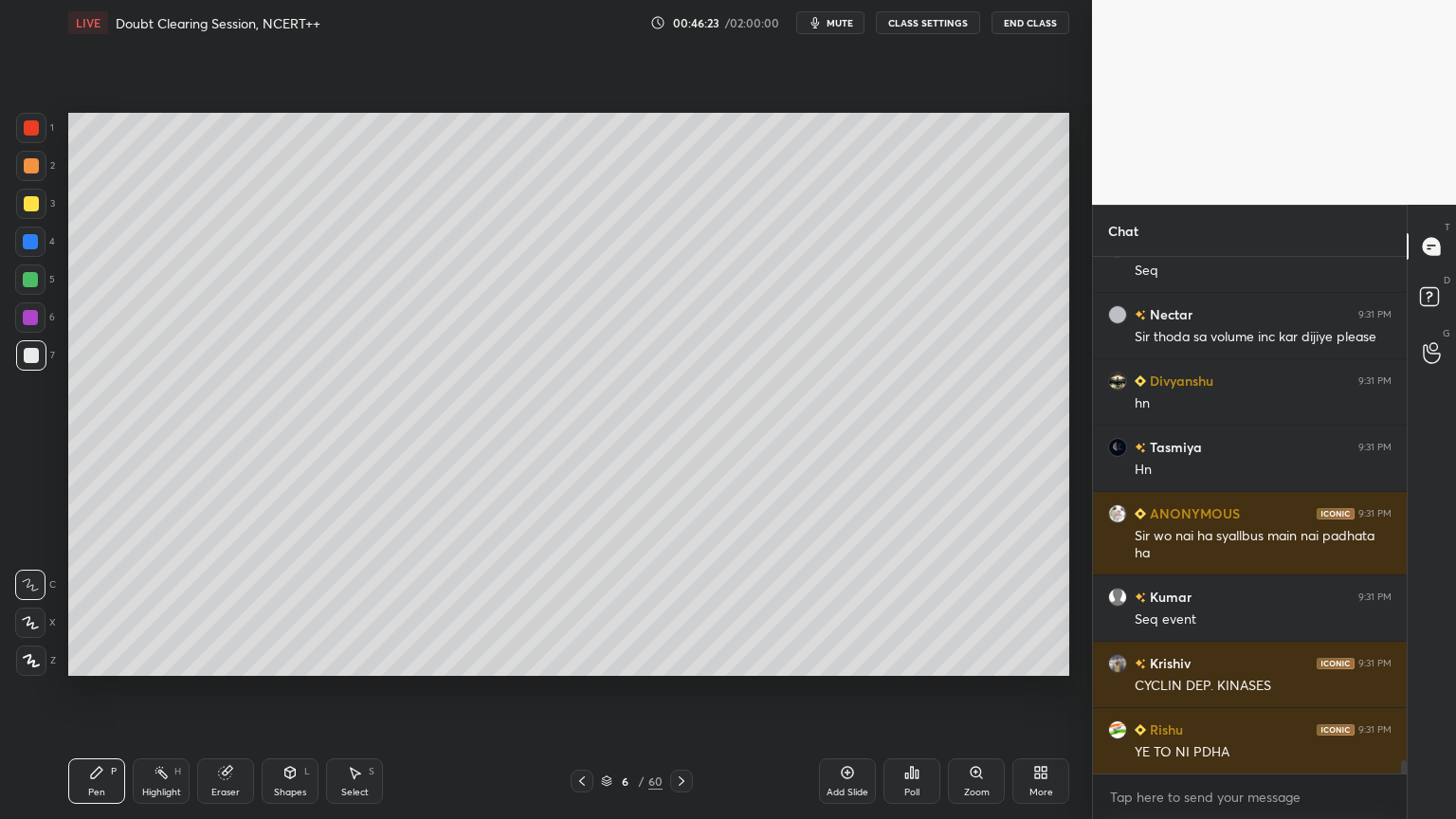 drag, startPoint x: 30, startPoint y: 326, endPoint x: 61, endPoint y: 303, distance: 39 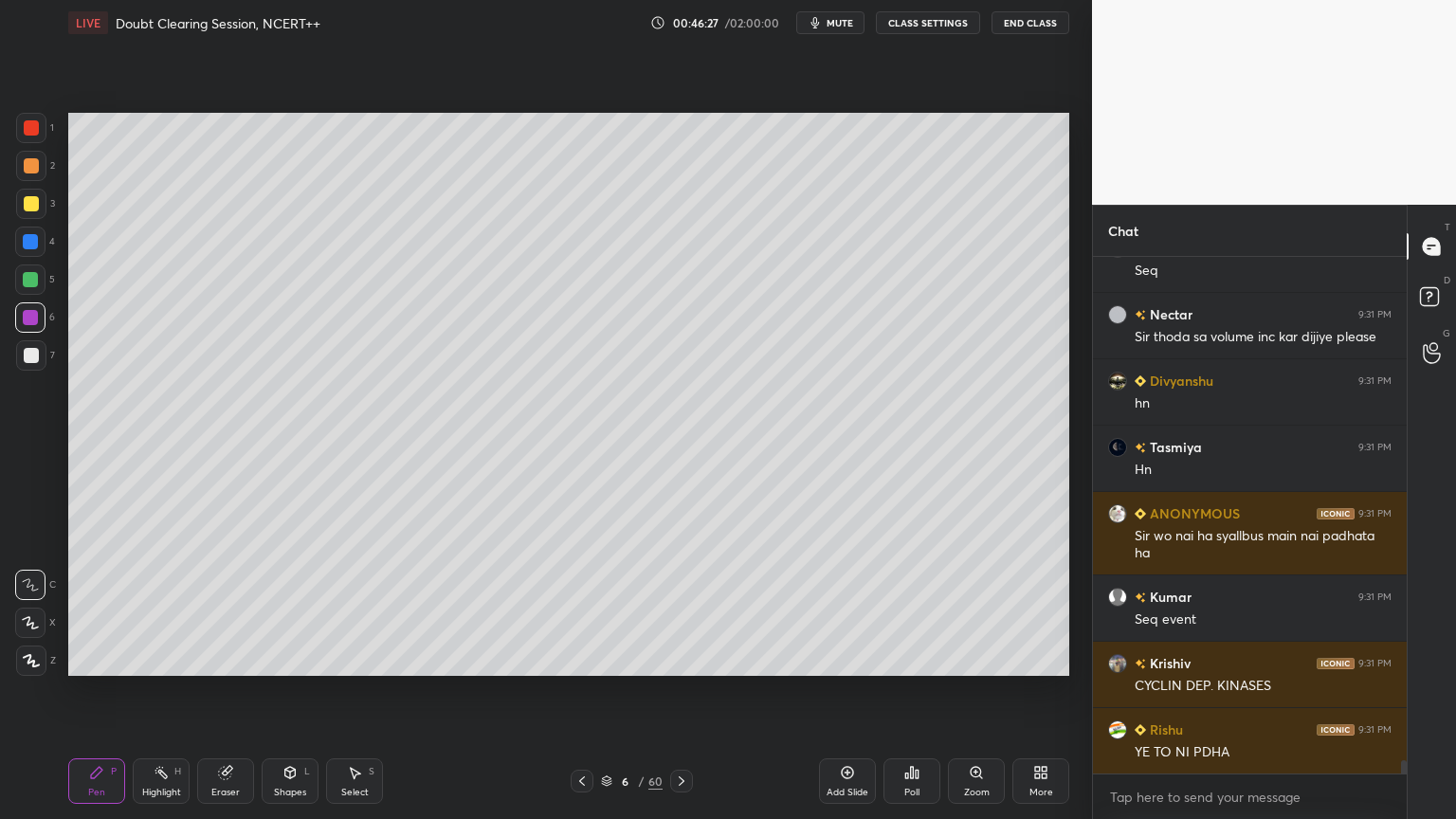 click 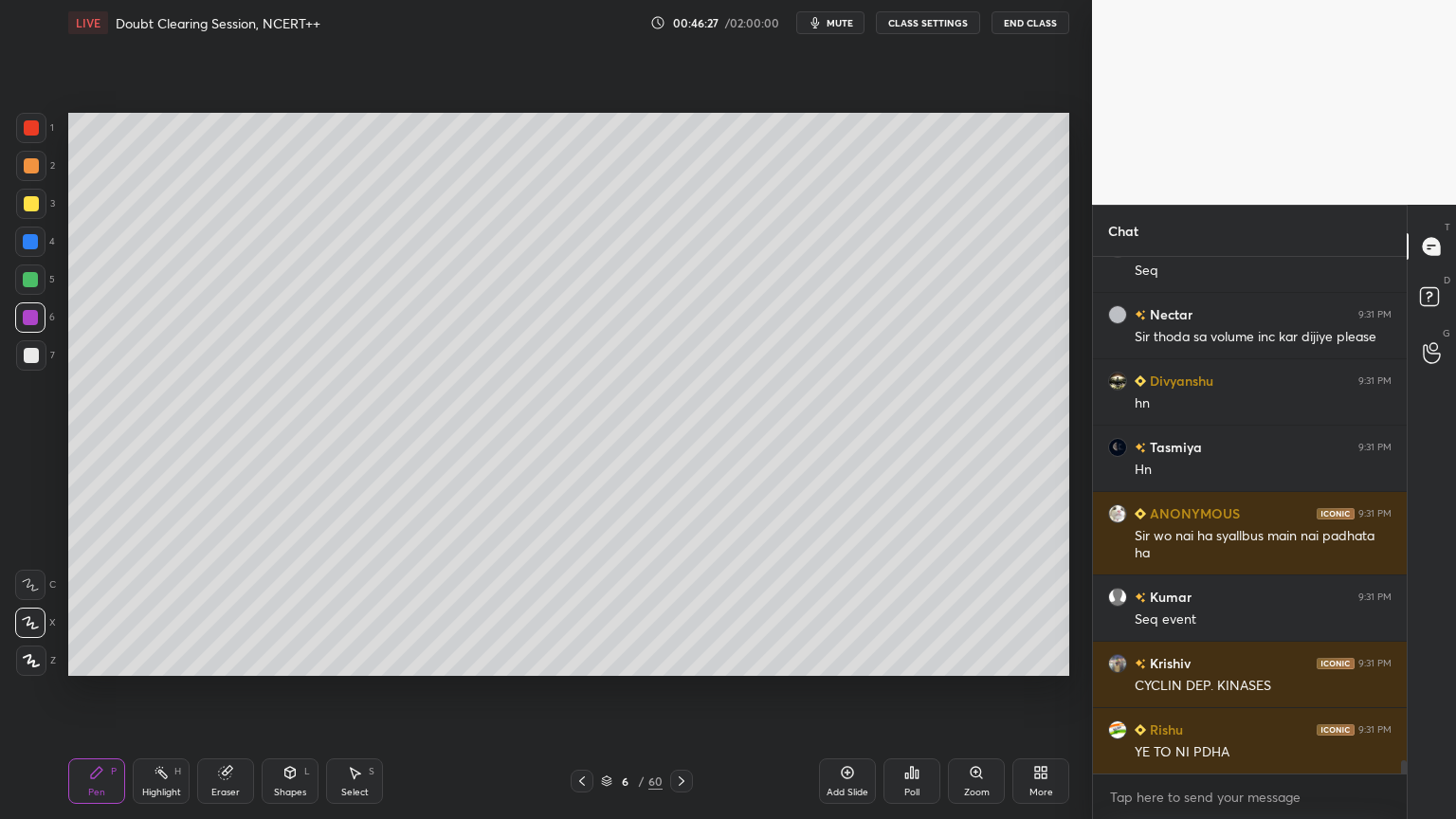 drag, startPoint x: 32, startPoint y: 622, endPoint x: 22, endPoint y: 571, distance: 51.971146 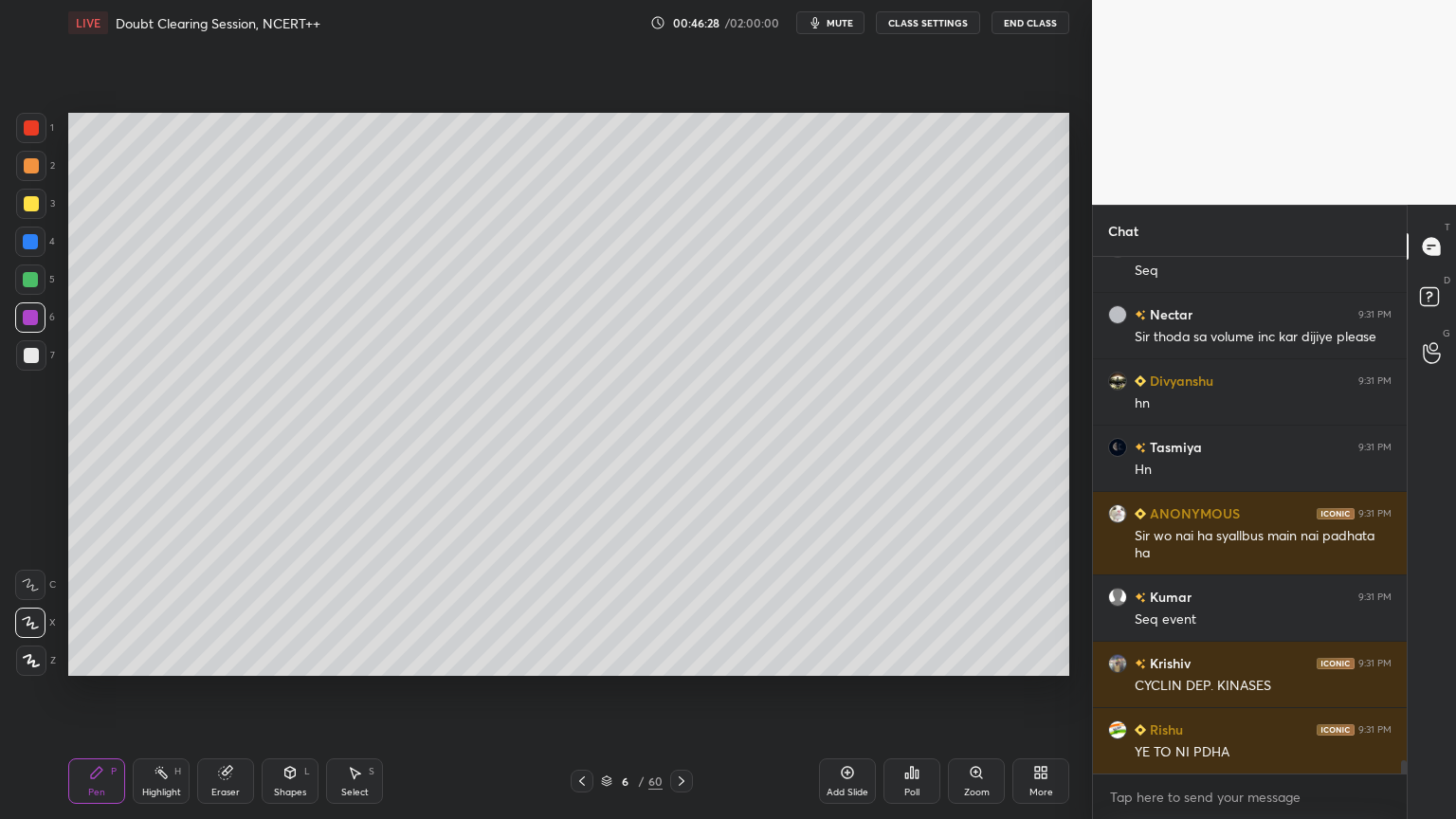 click at bounding box center [30, 318] 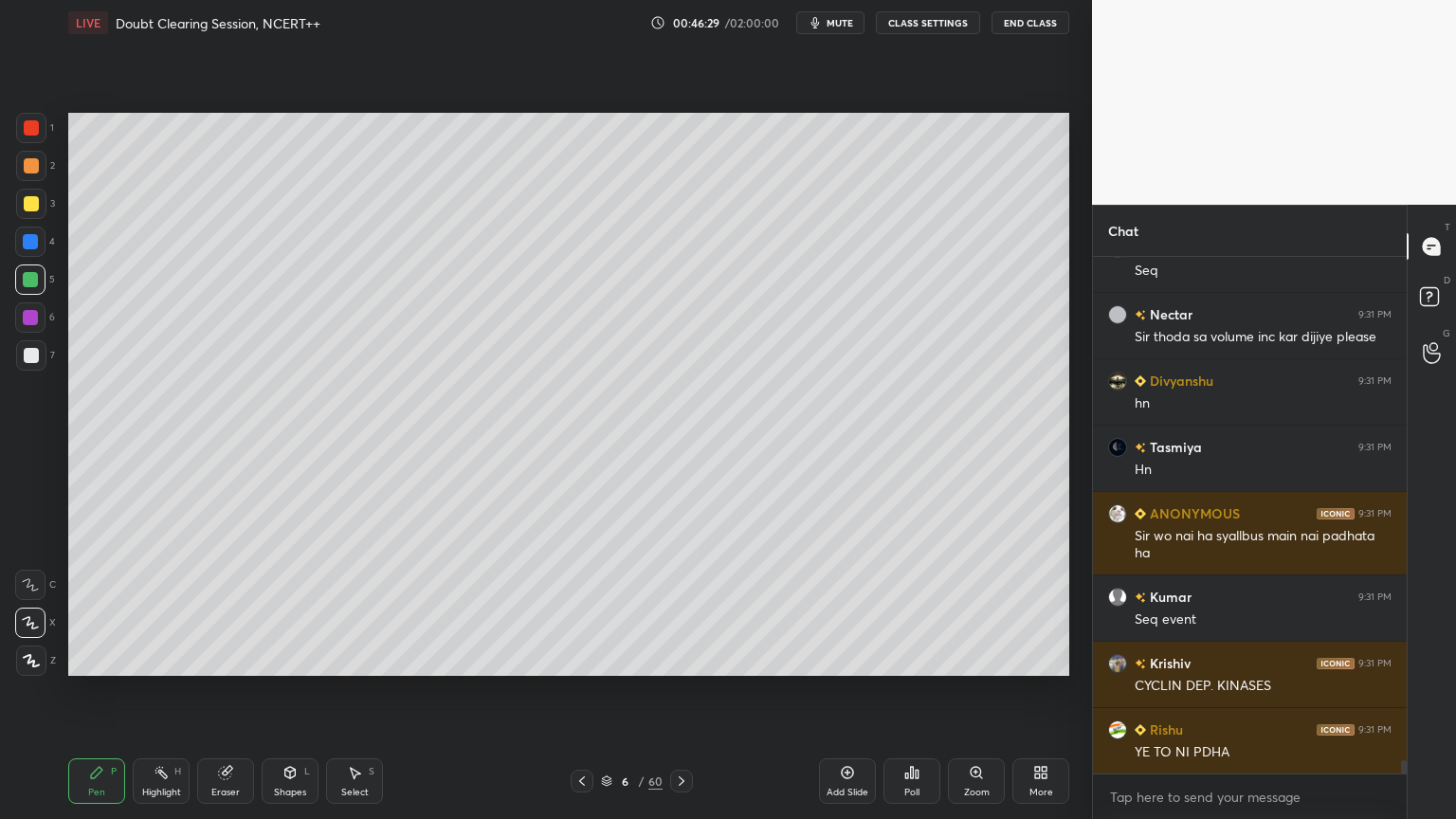 click at bounding box center (31, 204) 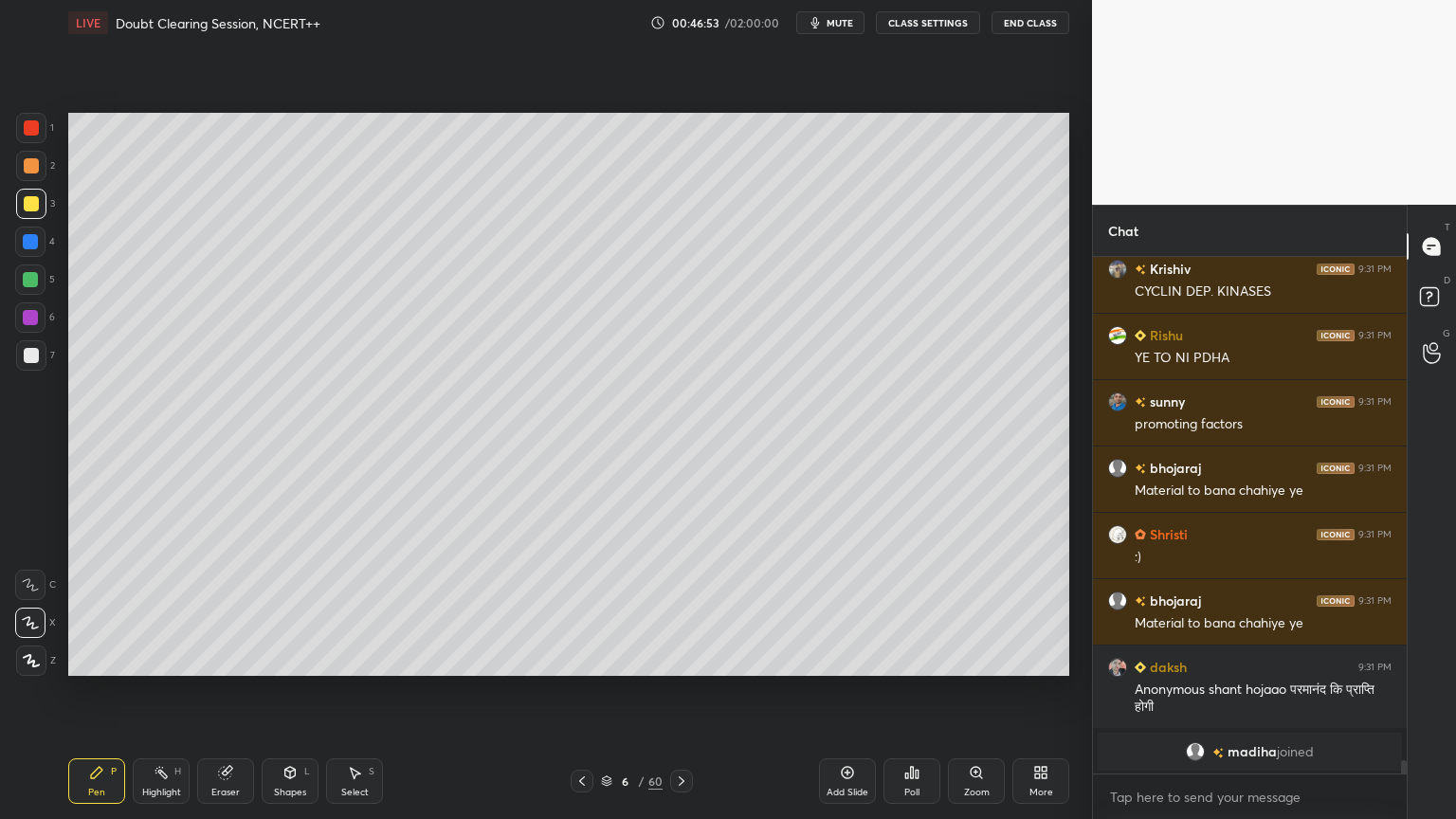 scroll, scrollTop: 19890, scrollLeft: 0, axis: vertical 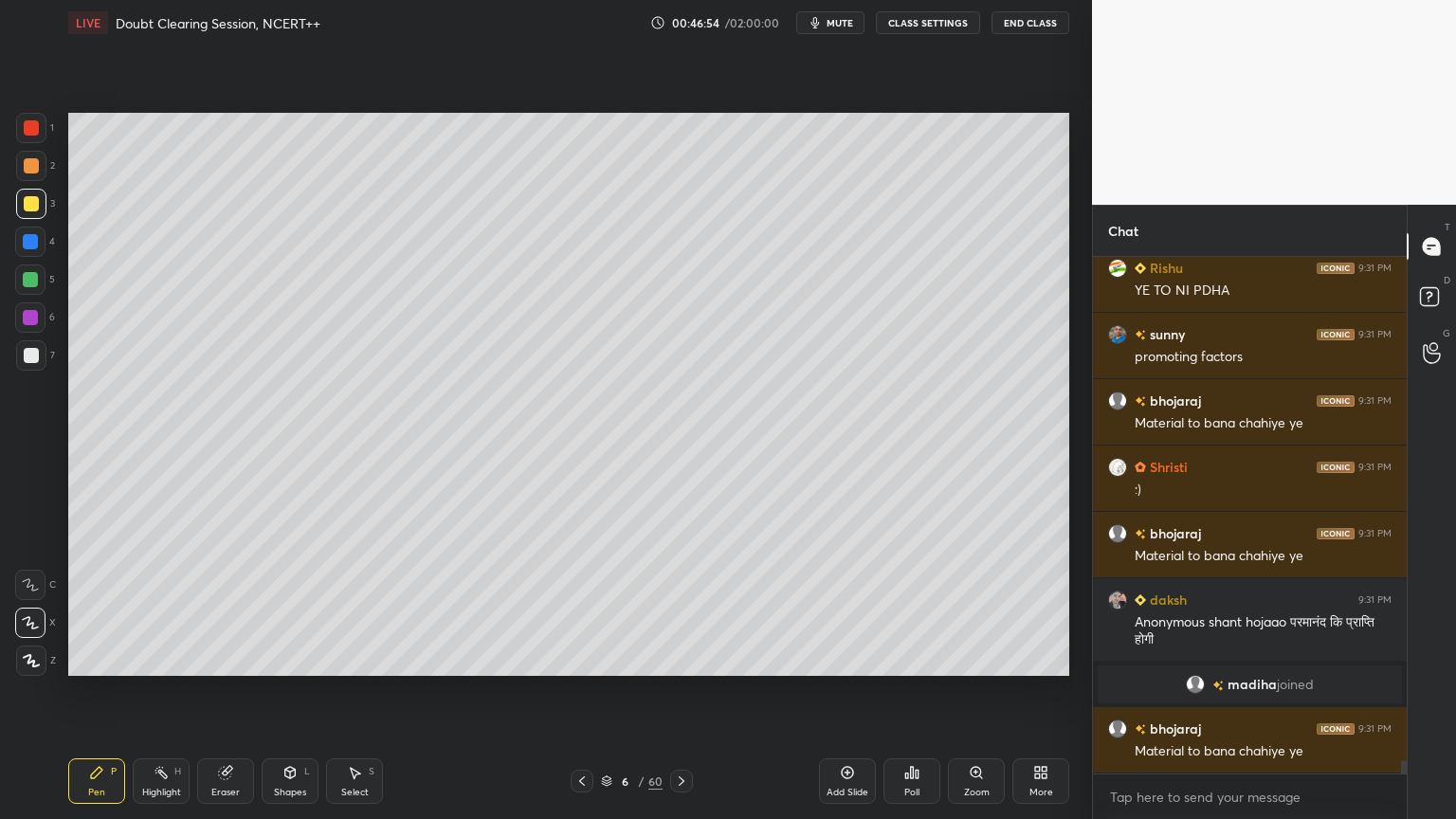 click on "Highlight H" at bounding box center (161, 781) 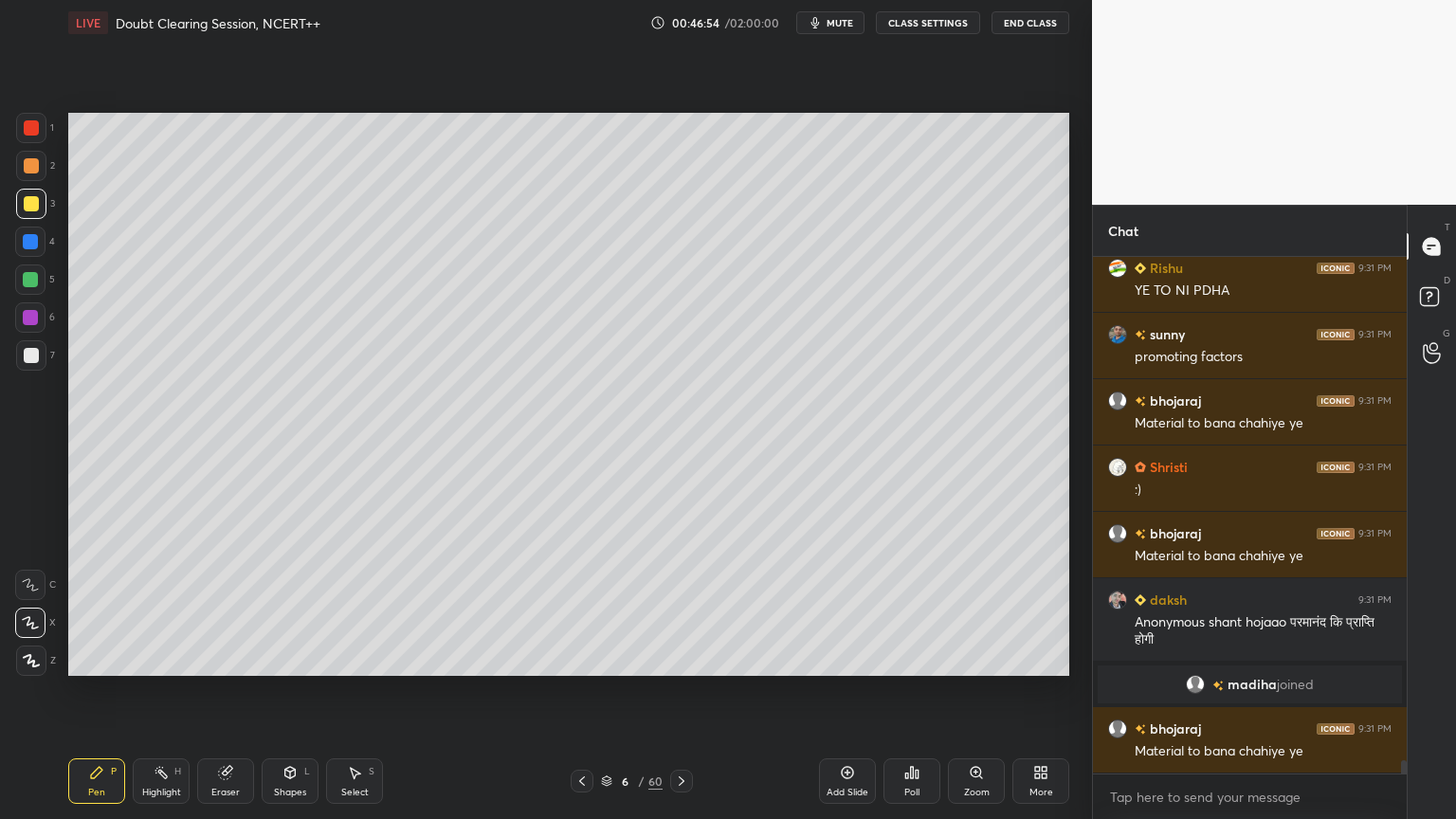 click on "Highlight H" at bounding box center (161, 781) 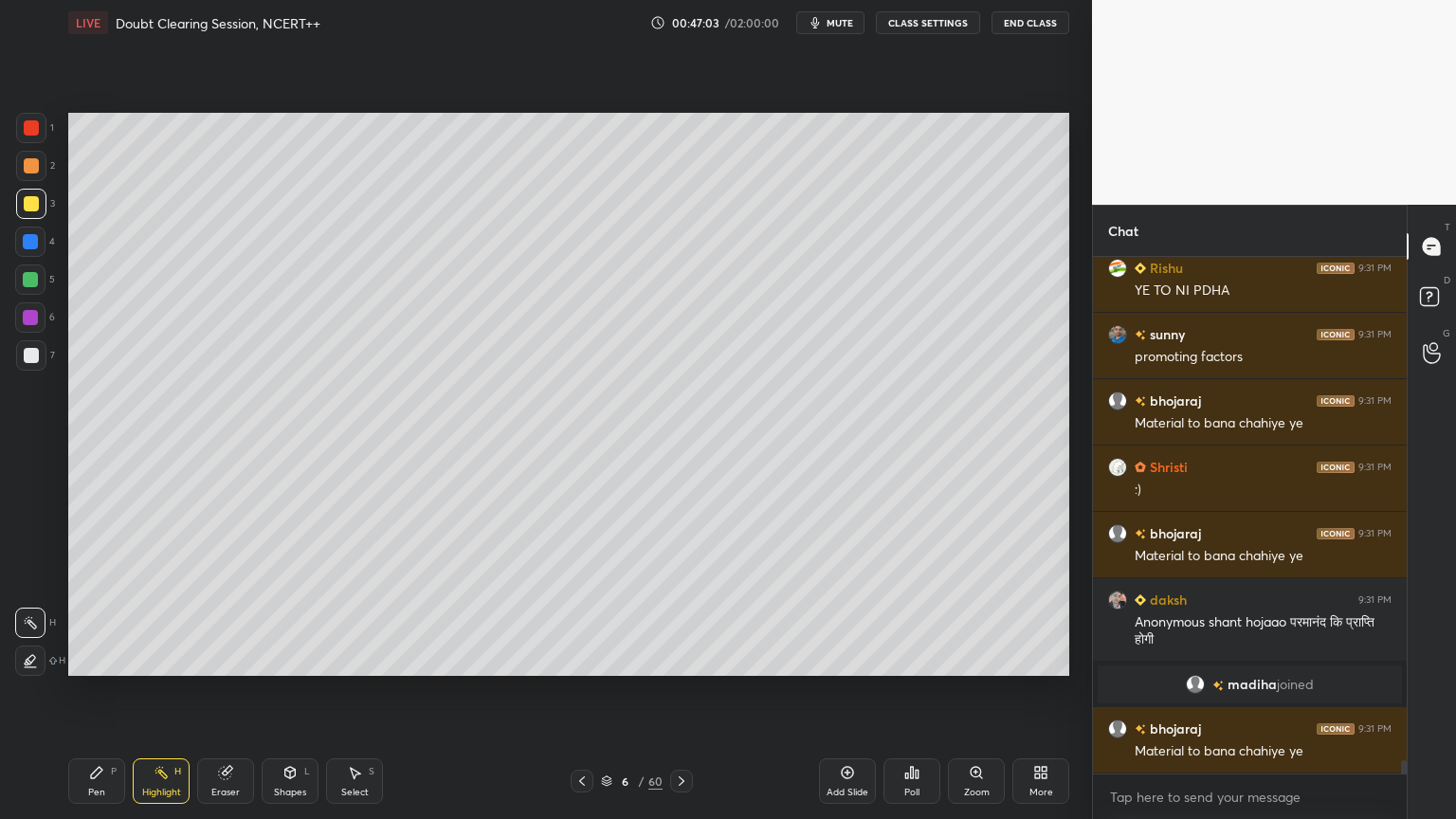 click on "Highlight H" at bounding box center (161, 781) 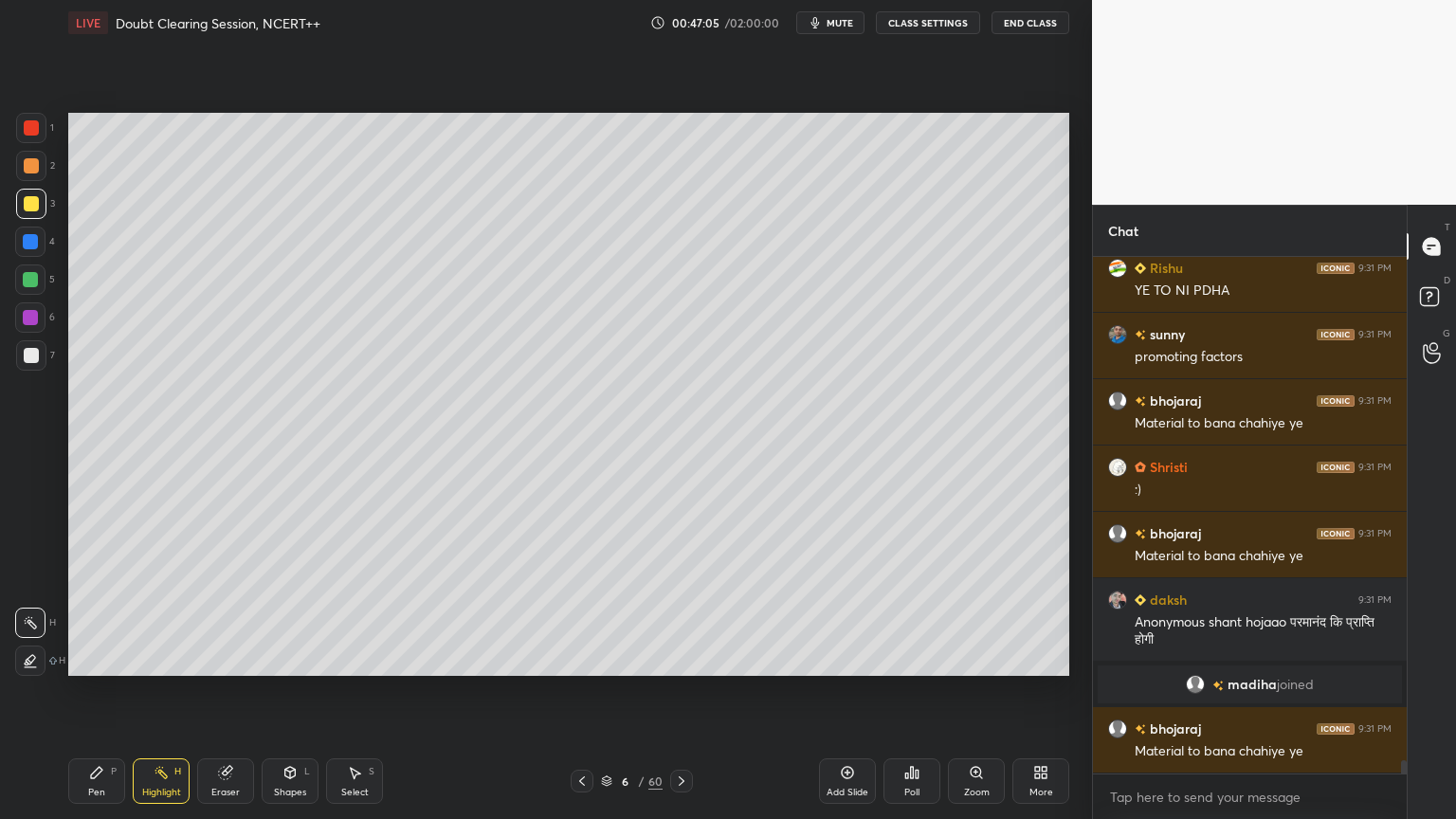 click at bounding box center (30, 280) 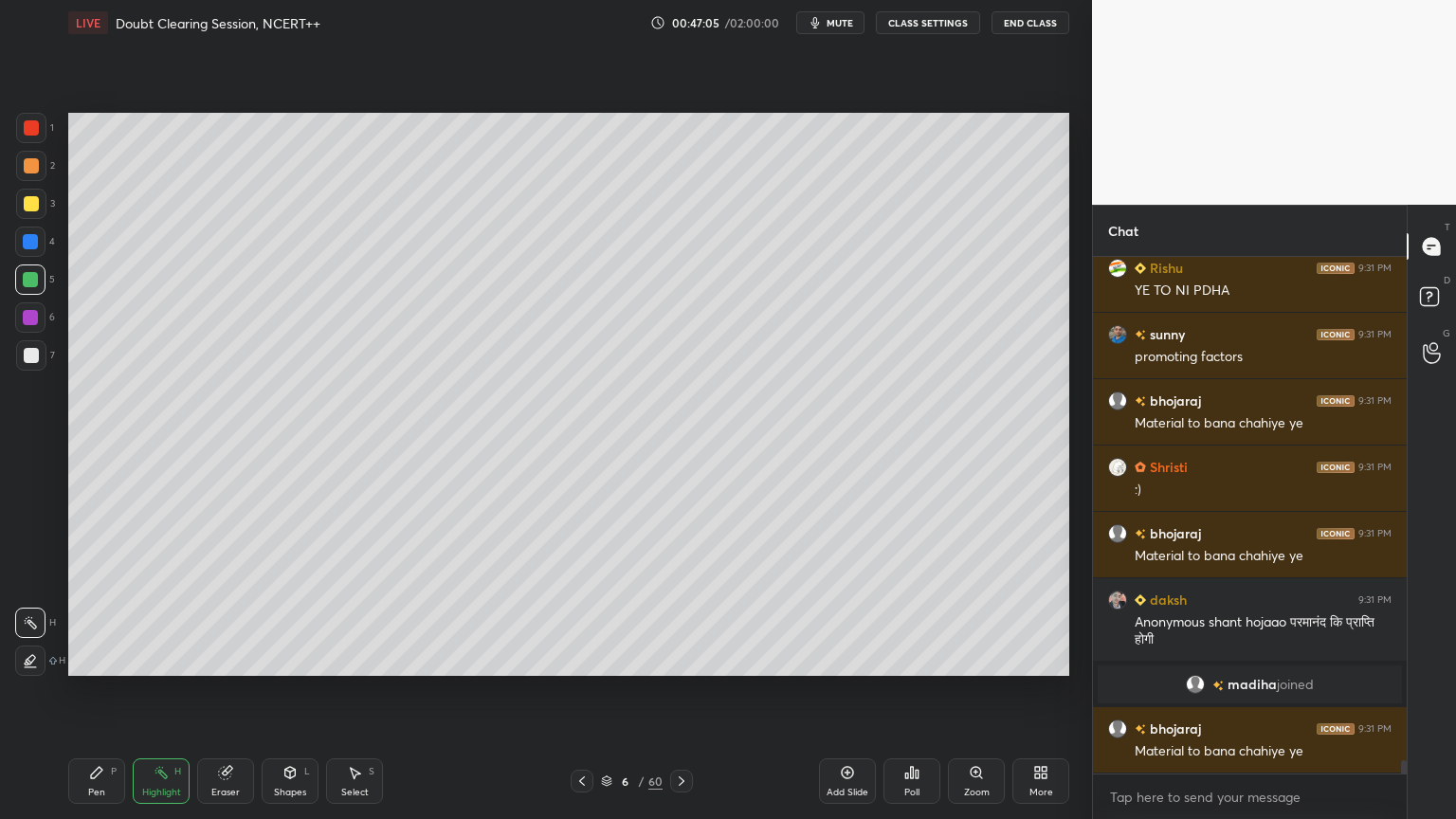 drag, startPoint x: 34, startPoint y: 280, endPoint x: 57, endPoint y: 296, distance: 28.017851 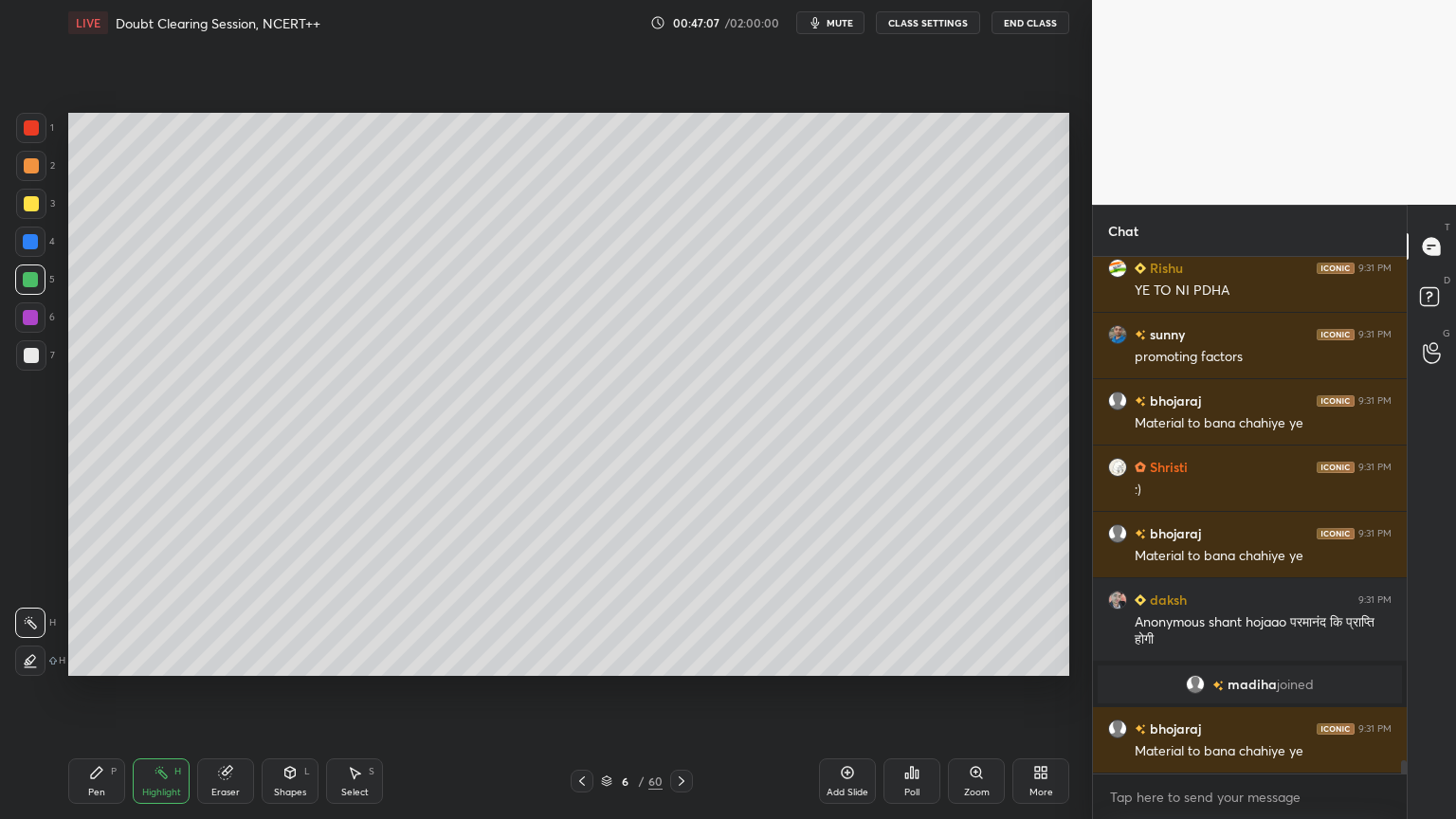 drag, startPoint x: 220, startPoint y: 786, endPoint x: 240, endPoint y: 751, distance: 40.311289 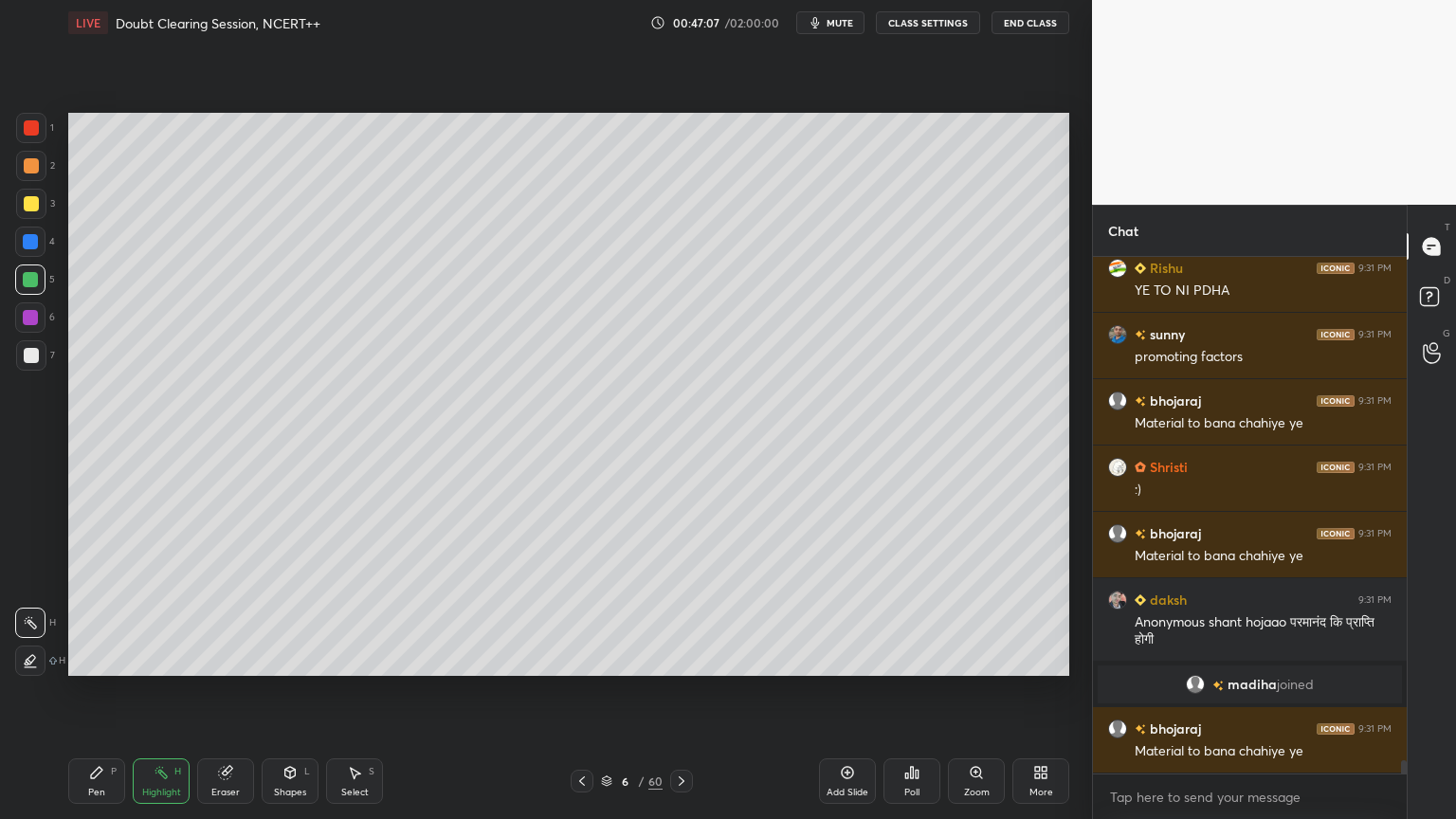 click on "Eraser" at bounding box center (226, 792) 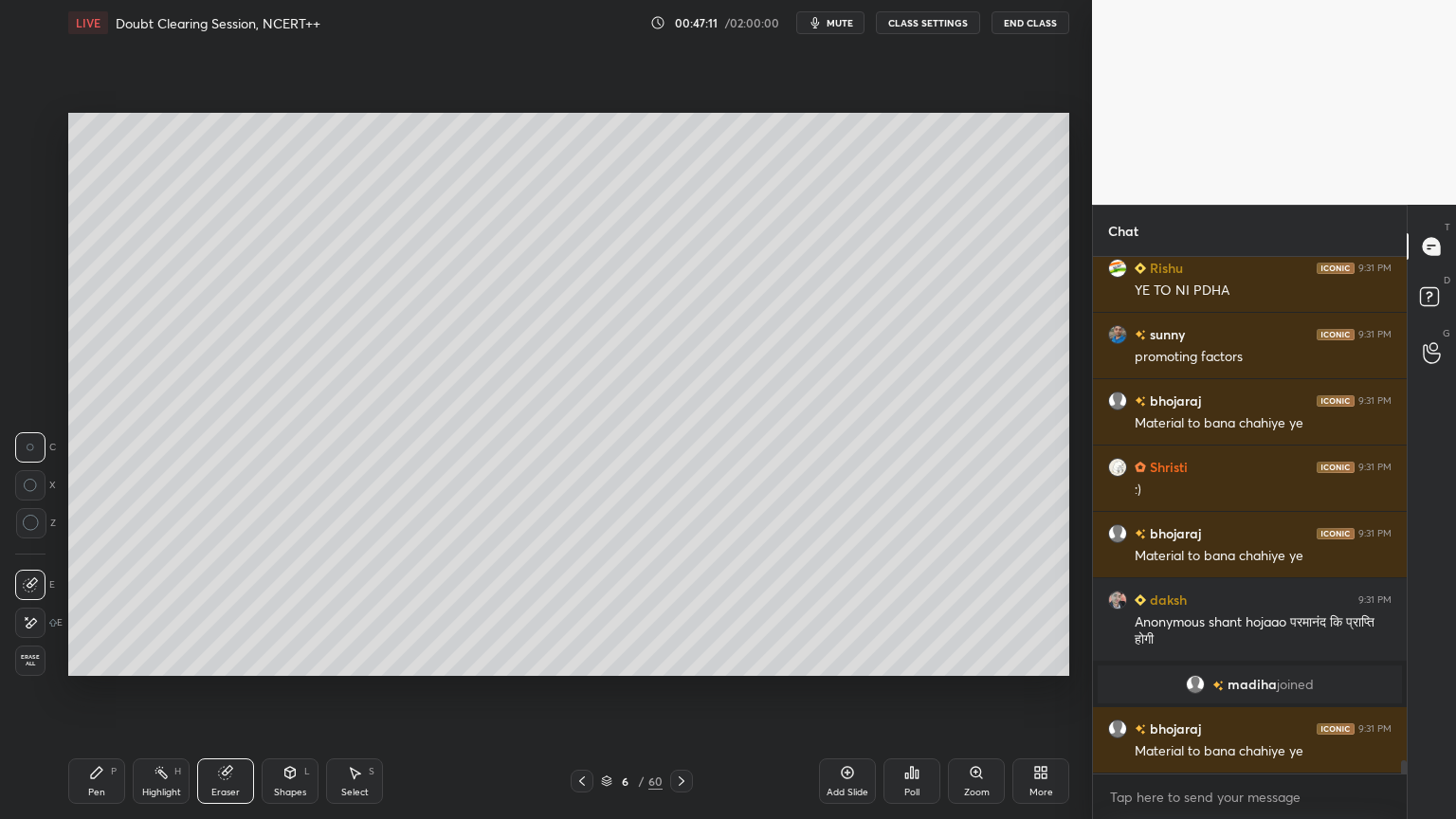 click 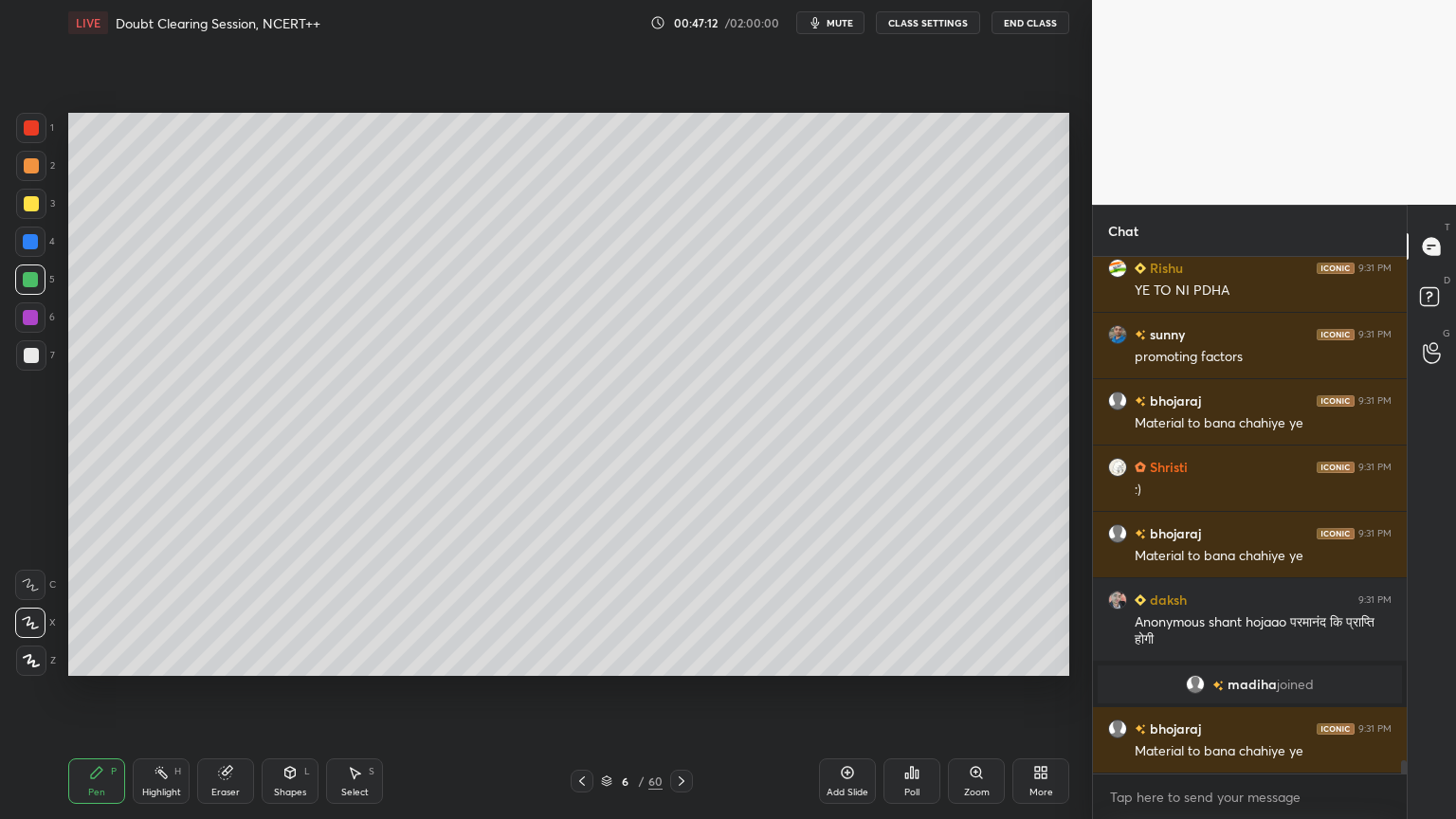 drag, startPoint x: 34, startPoint y: 286, endPoint x: 57, endPoint y: 316, distance: 37.80212 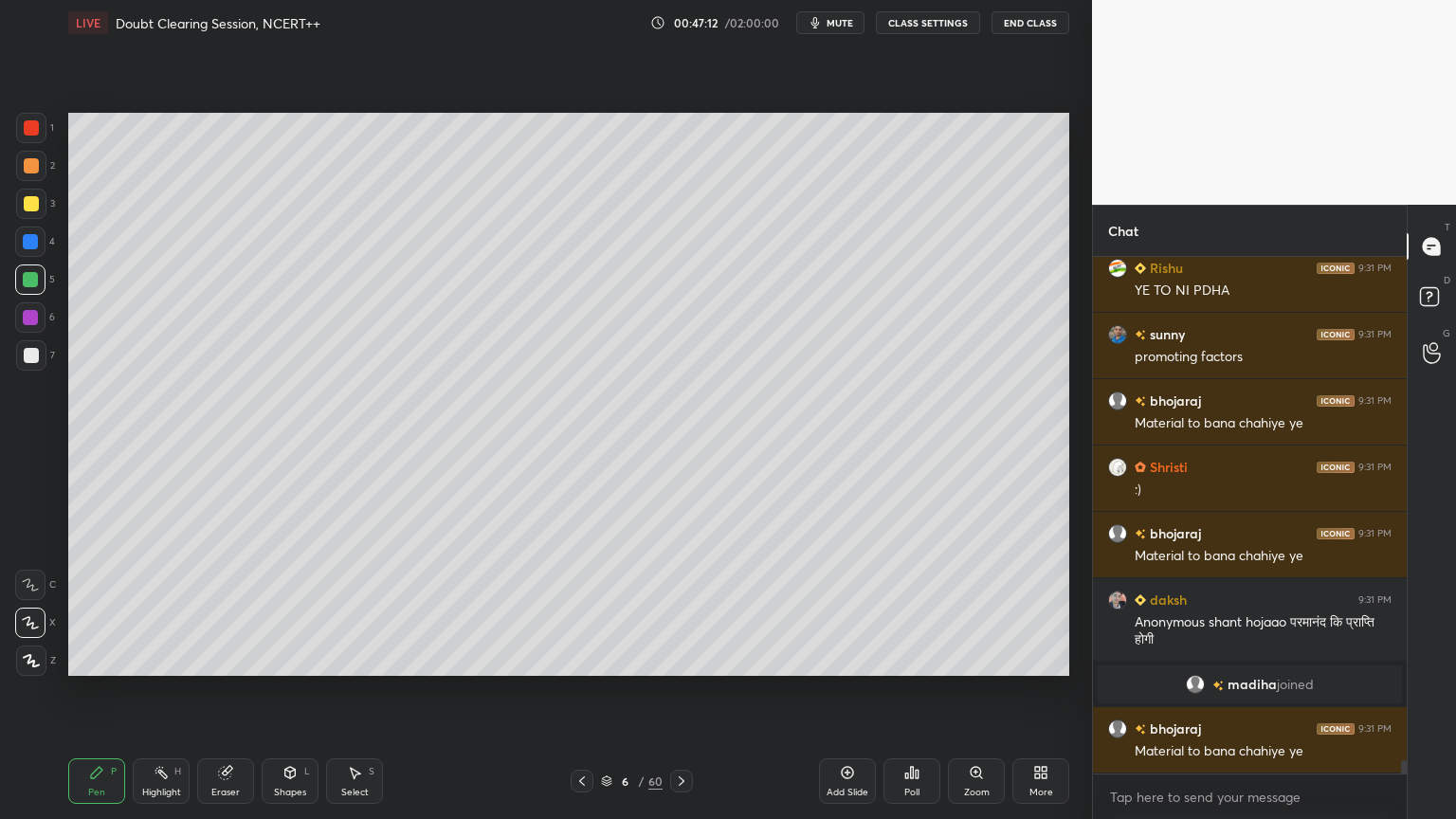click at bounding box center (30, 280) 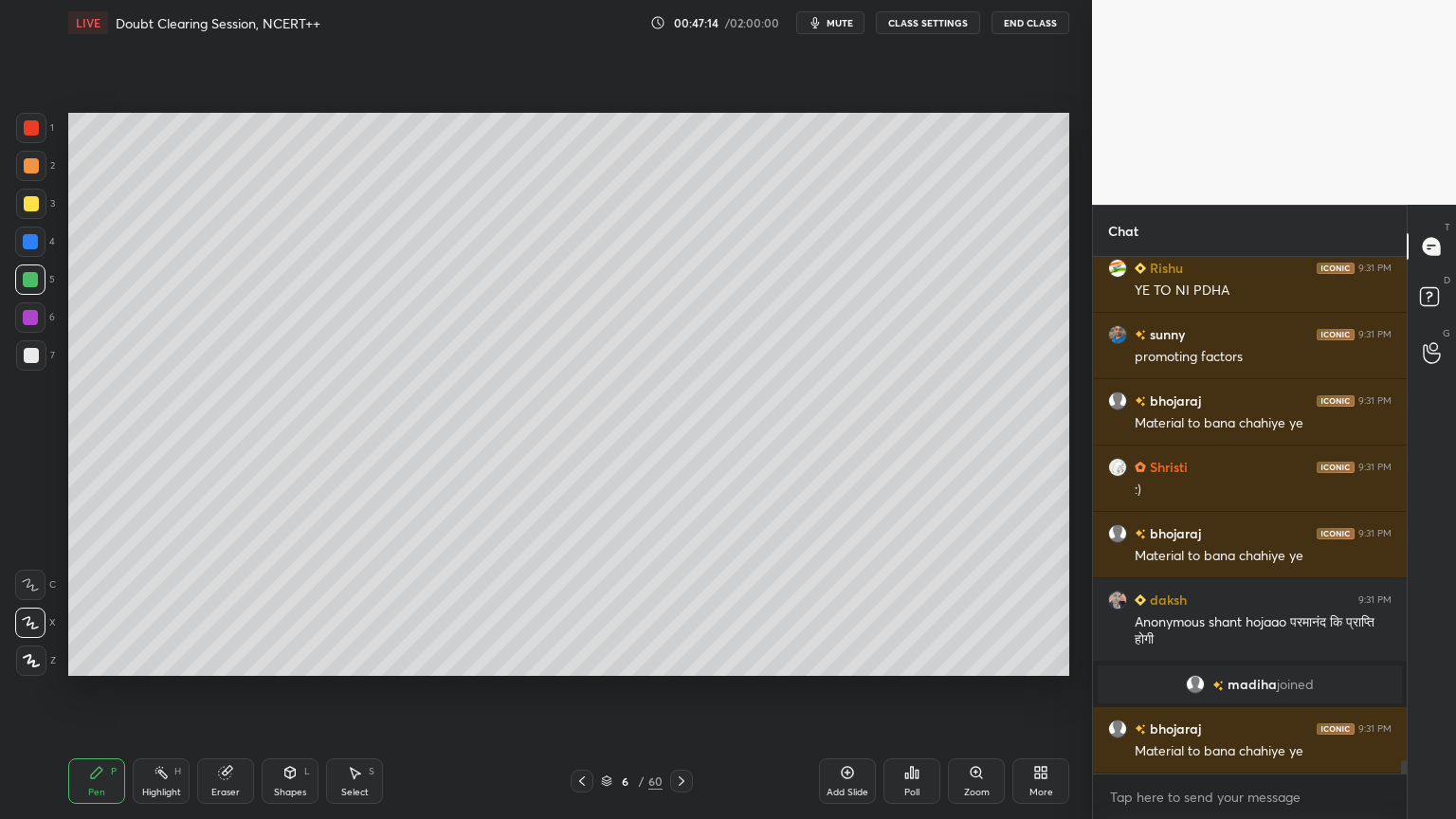 drag, startPoint x: 26, startPoint y: 205, endPoint x: 64, endPoint y: 270, distance: 75.292762 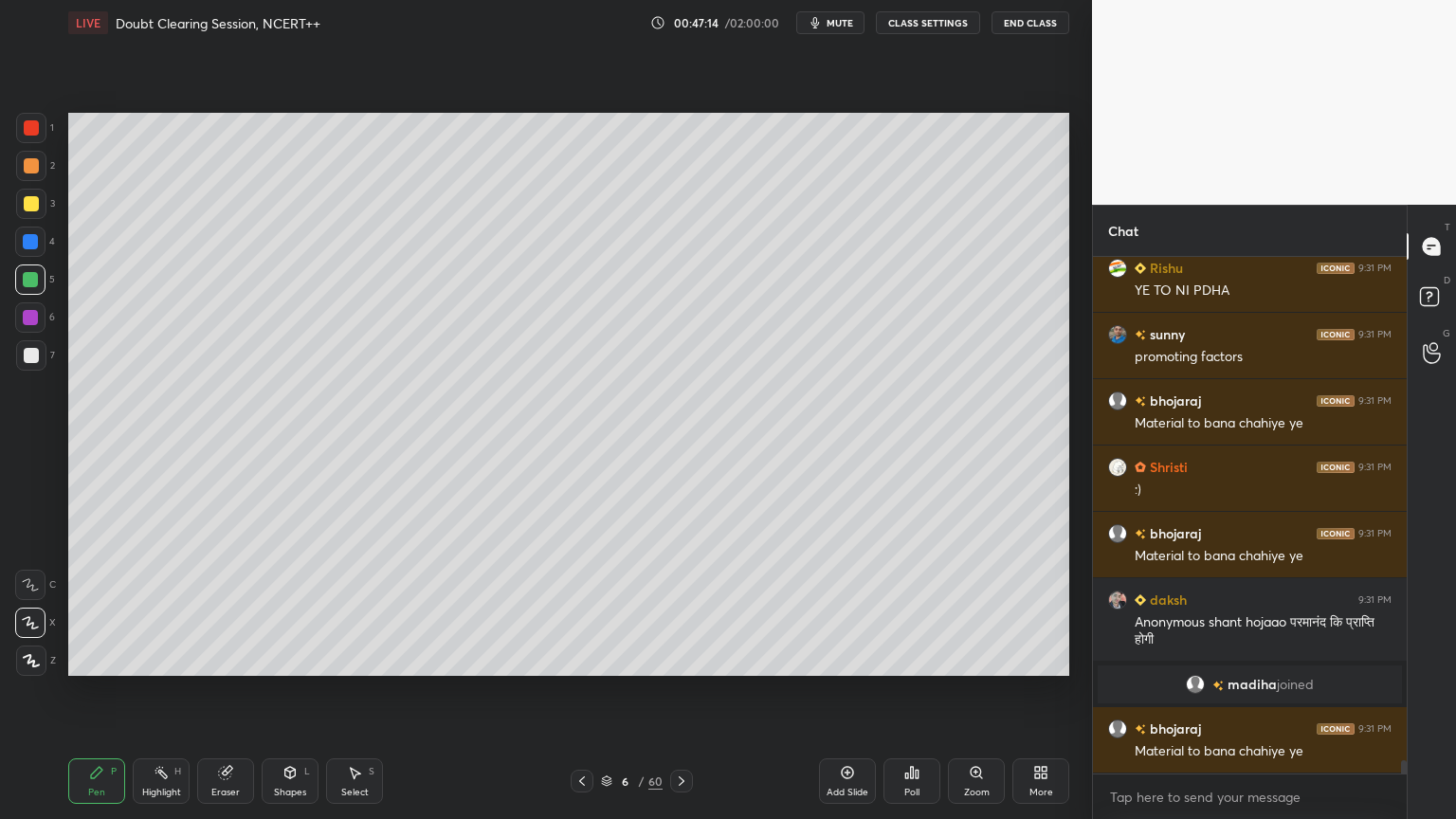 click at bounding box center [31, 204] 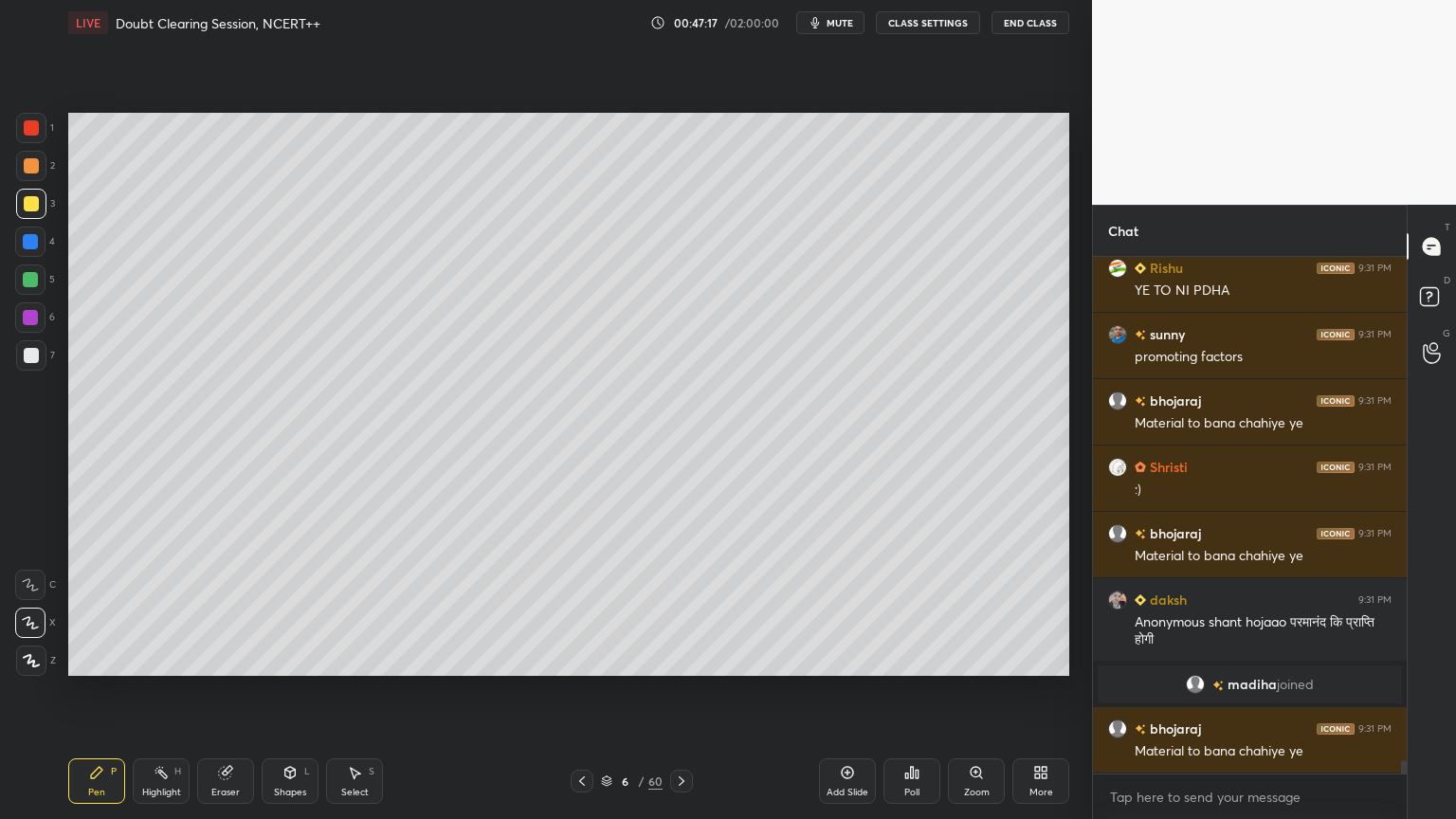 click 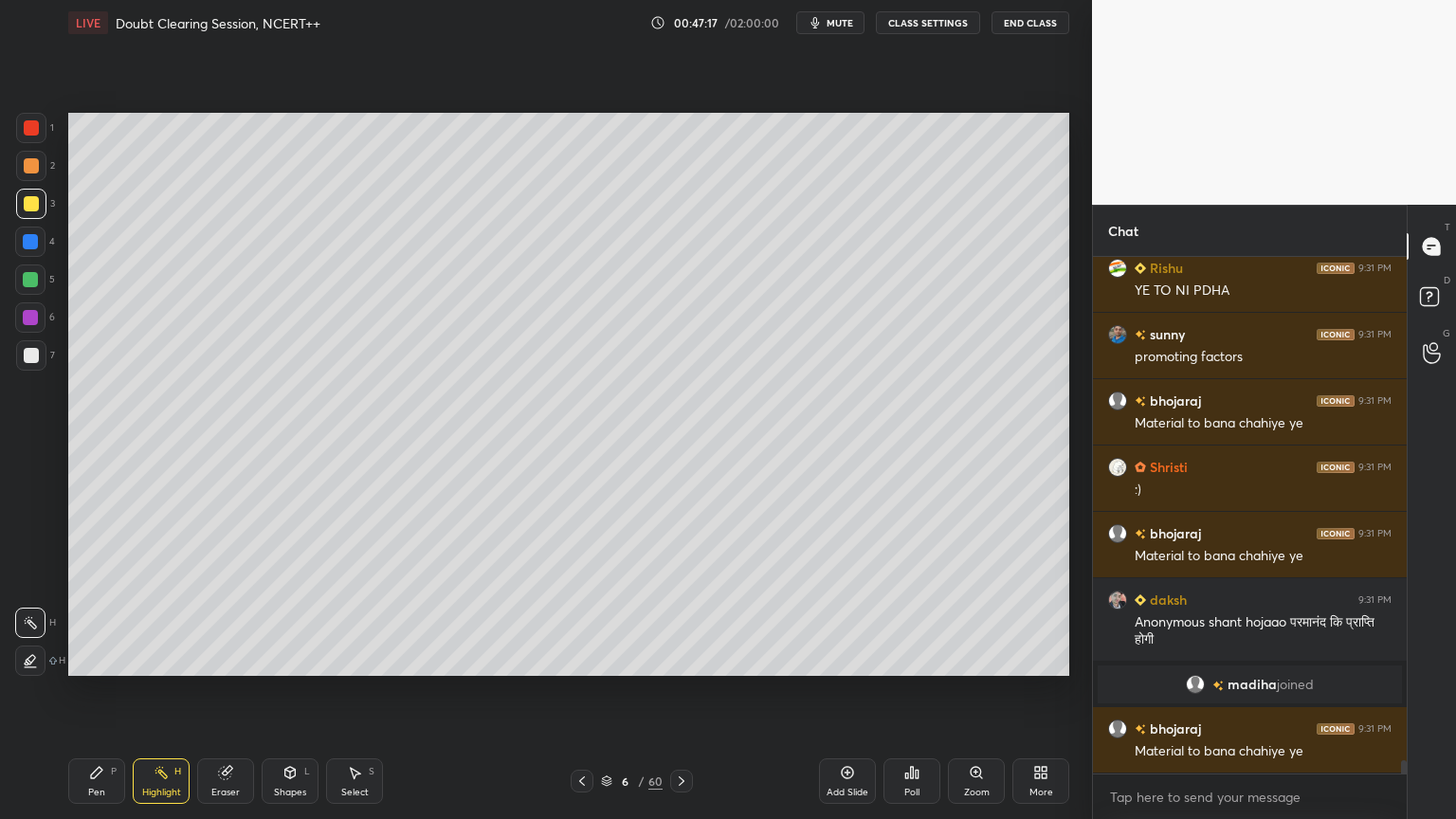 click 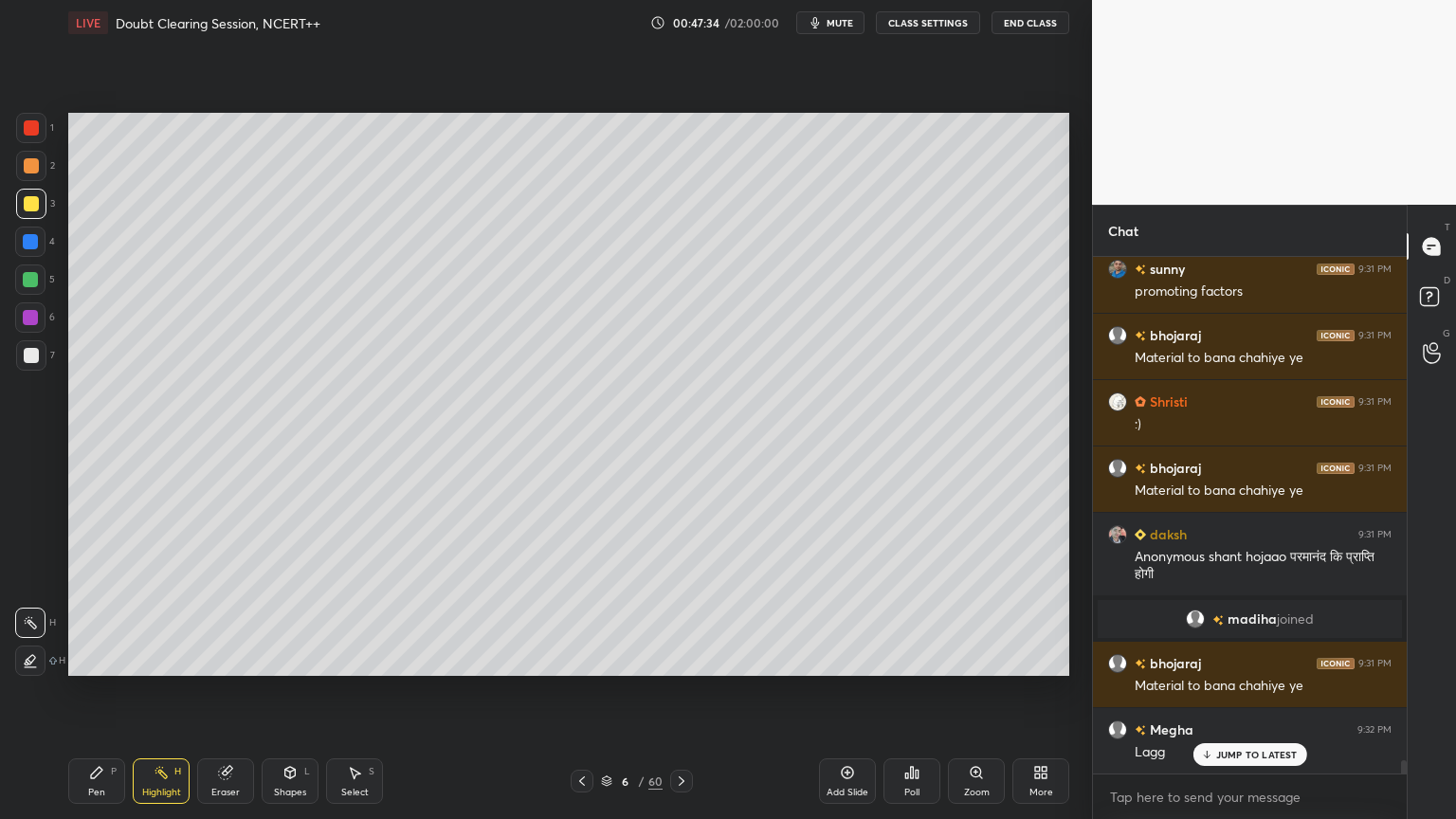 scroll, scrollTop: 20023, scrollLeft: 0, axis: vertical 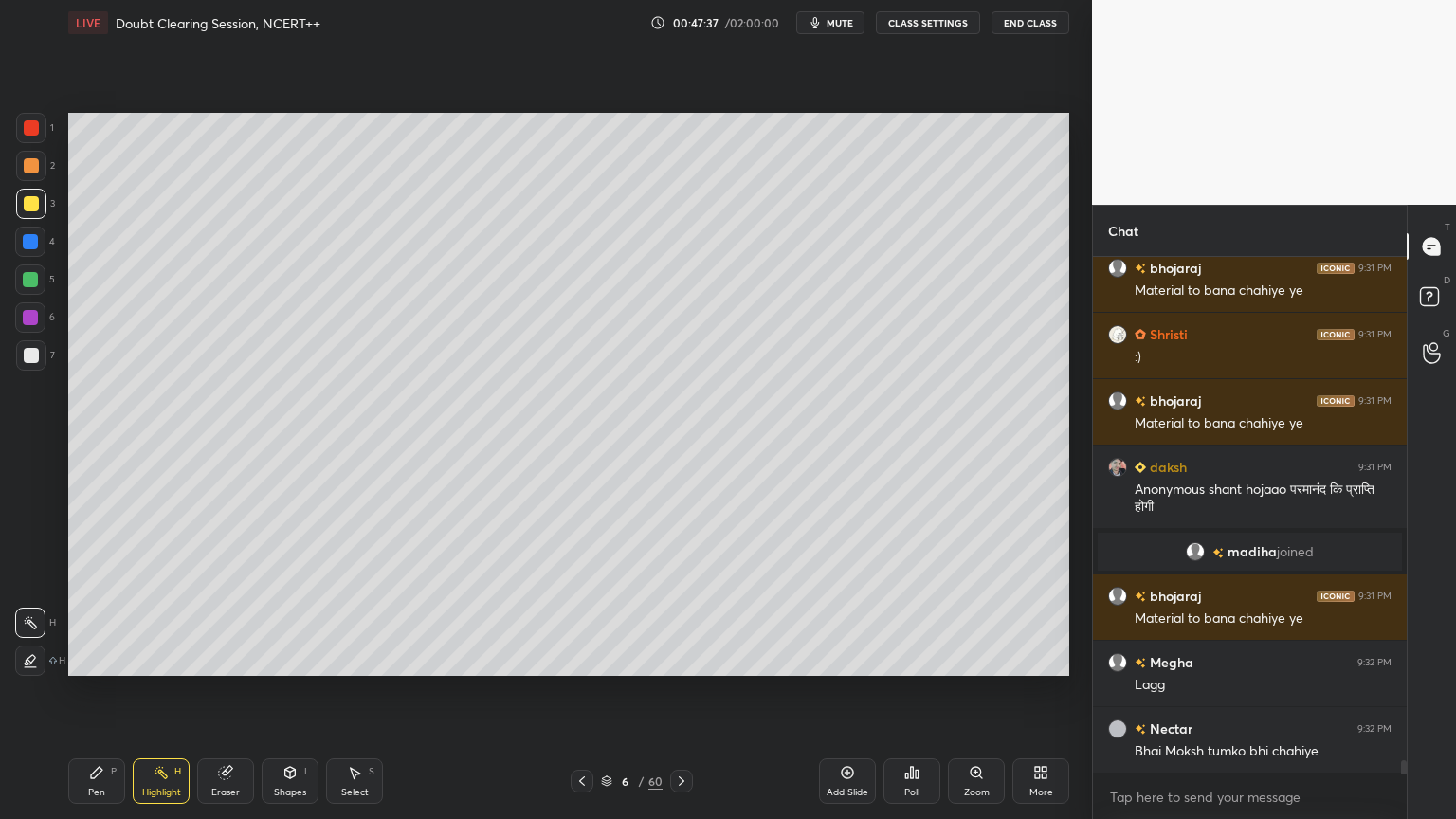 drag, startPoint x: 31, startPoint y: 282, endPoint x: 61, endPoint y: 294, distance: 32.31099 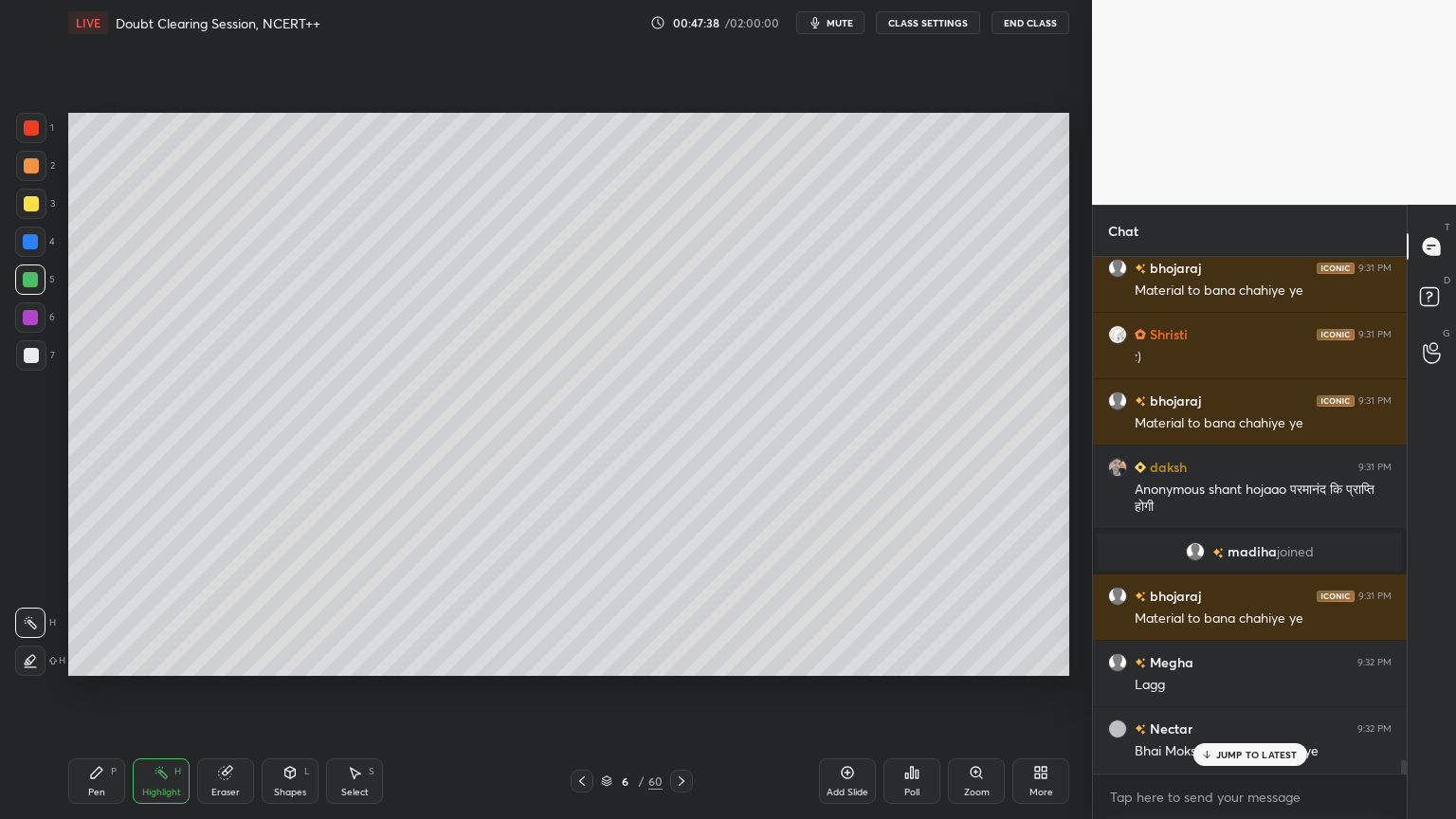 scroll, scrollTop: 20088, scrollLeft: 0, axis: vertical 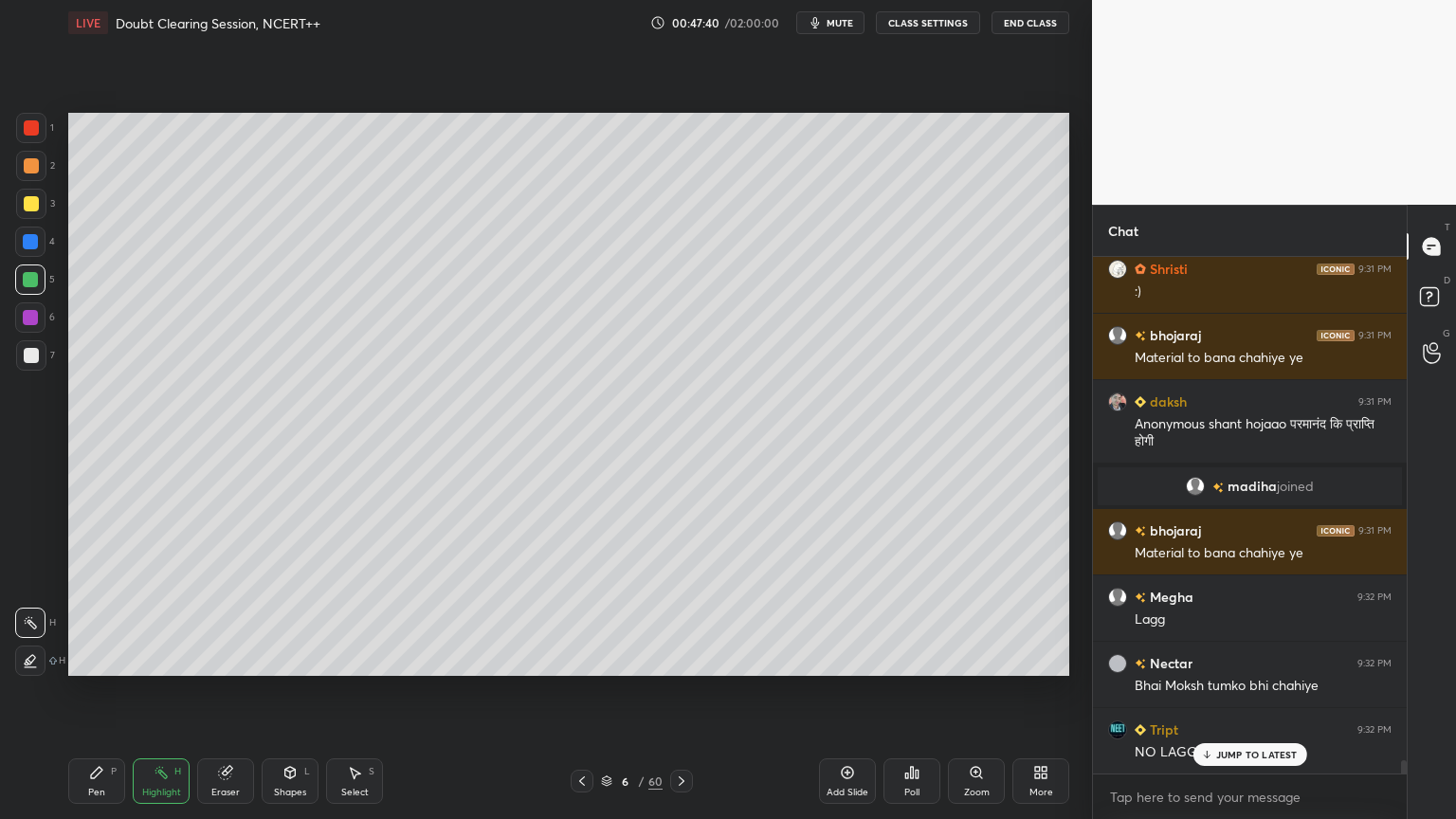 click at bounding box center (30, 661) 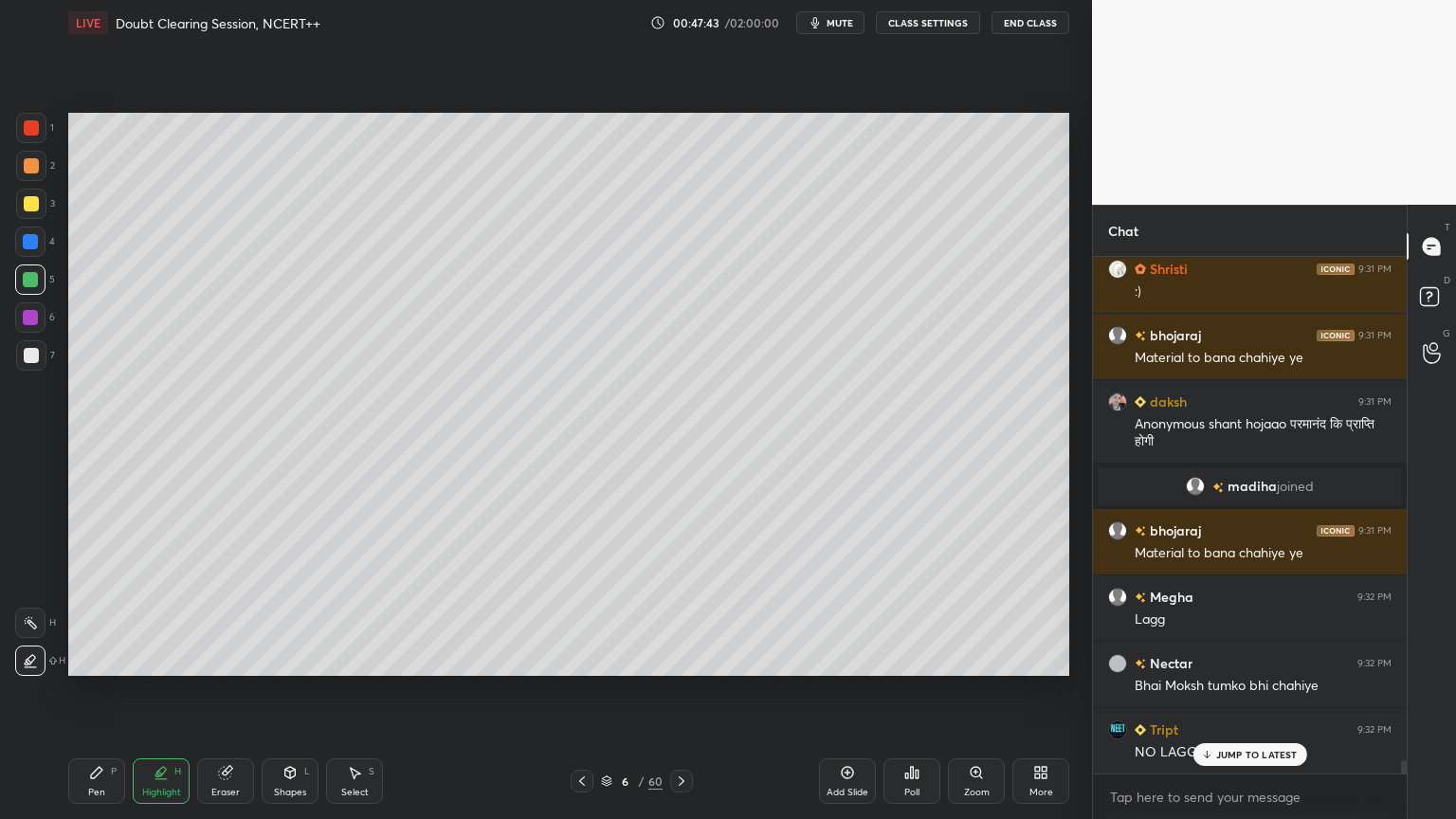 click on "Eraser" at bounding box center [226, 781] 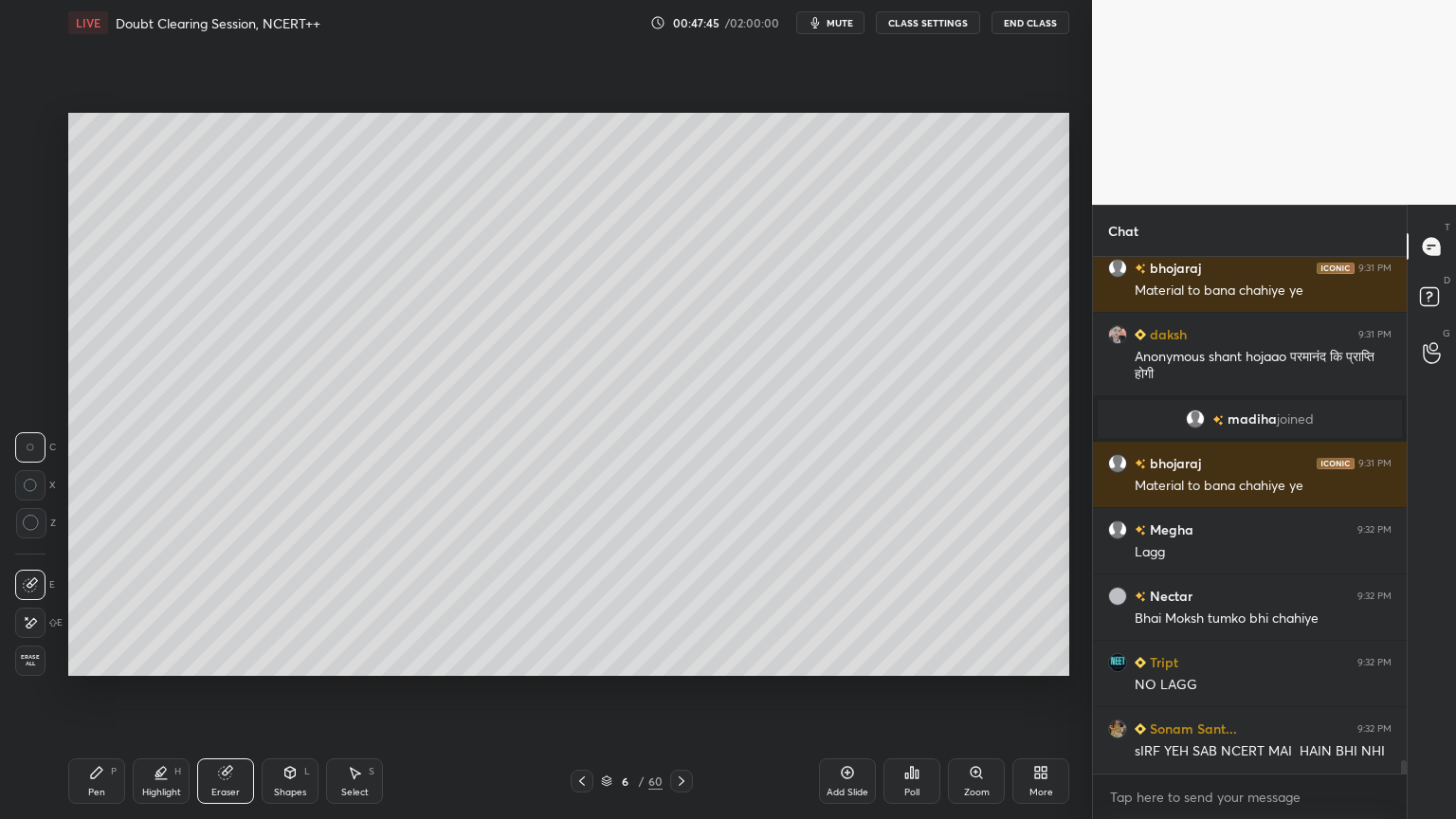 scroll, scrollTop: 20201, scrollLeft: 0, axis: vertical 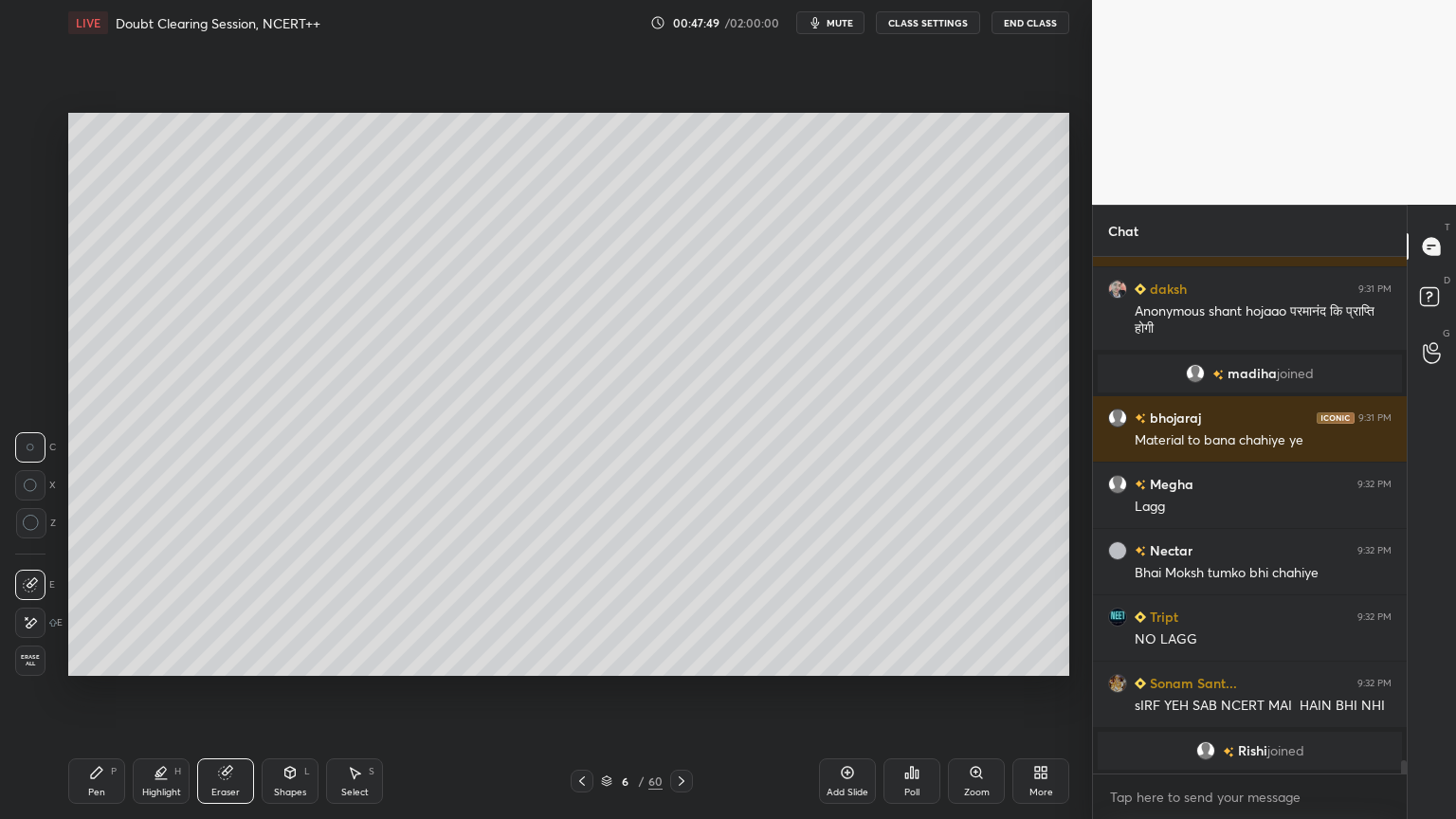 click 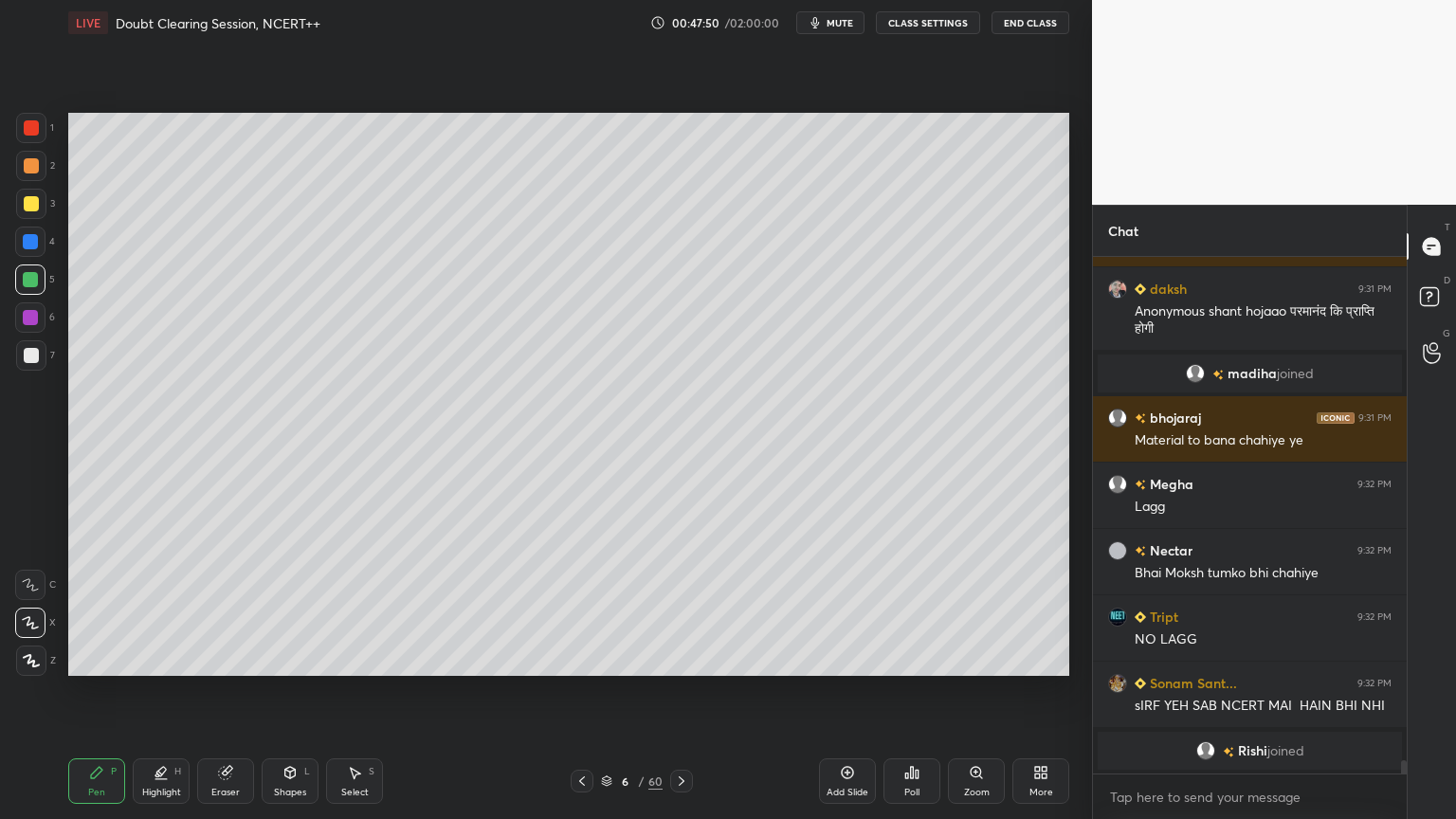 click at bounding box center [30, 280] 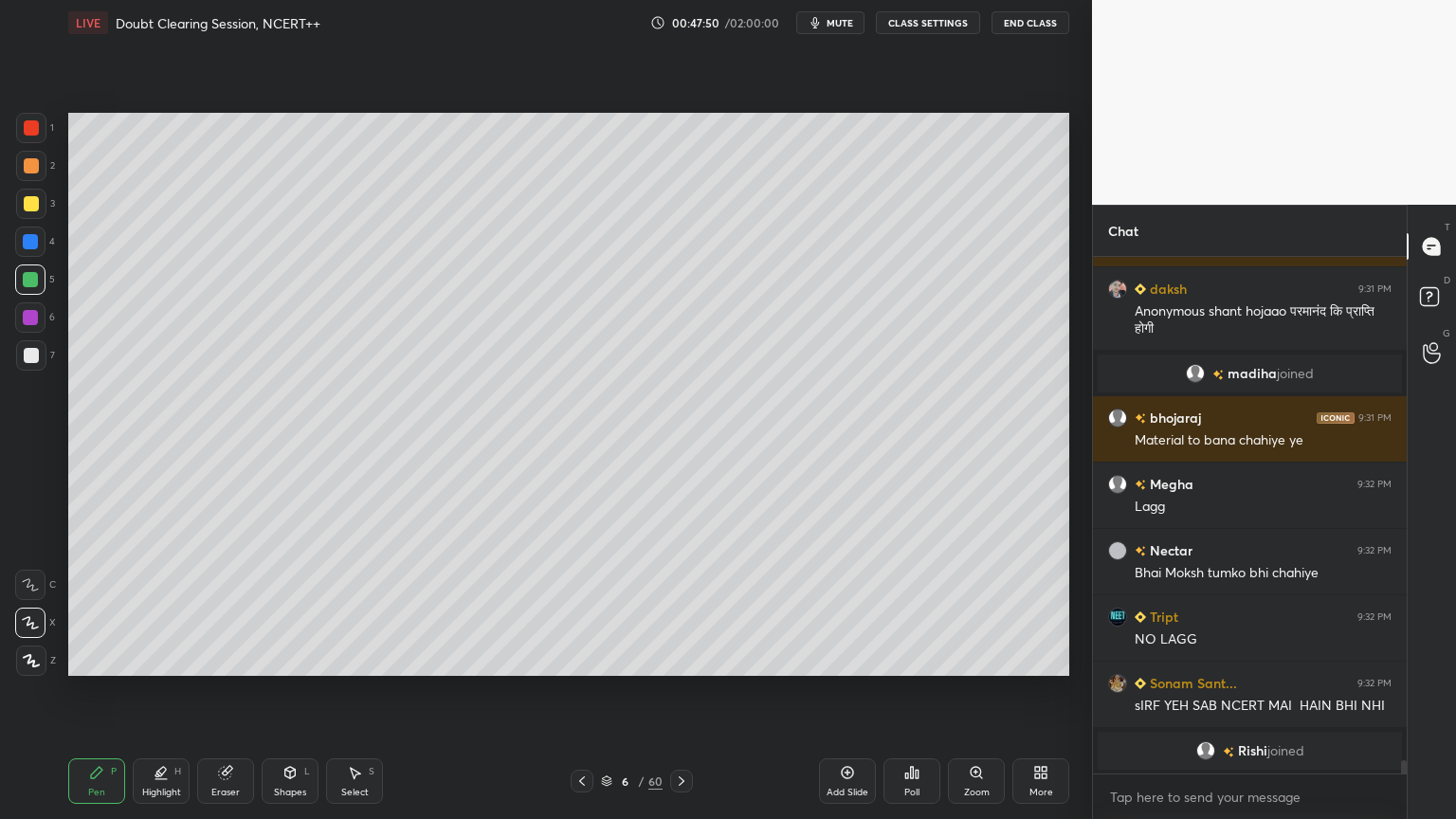 drag, startPoint x: 35, startPoint y: 283, endPoint x: 49, endPoint y: 288, distance: 14.866069 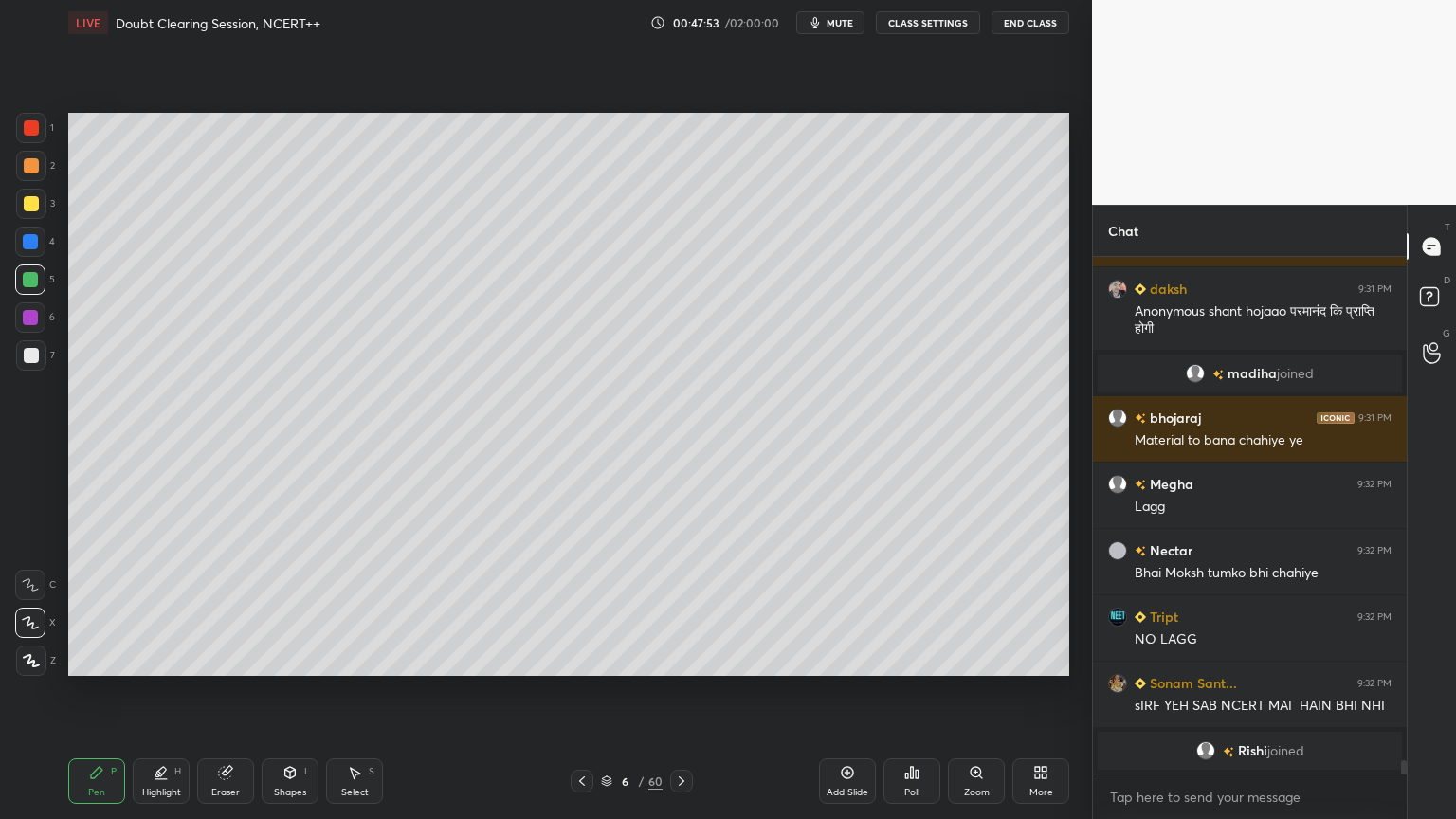 click at bounding box center (31, 204) 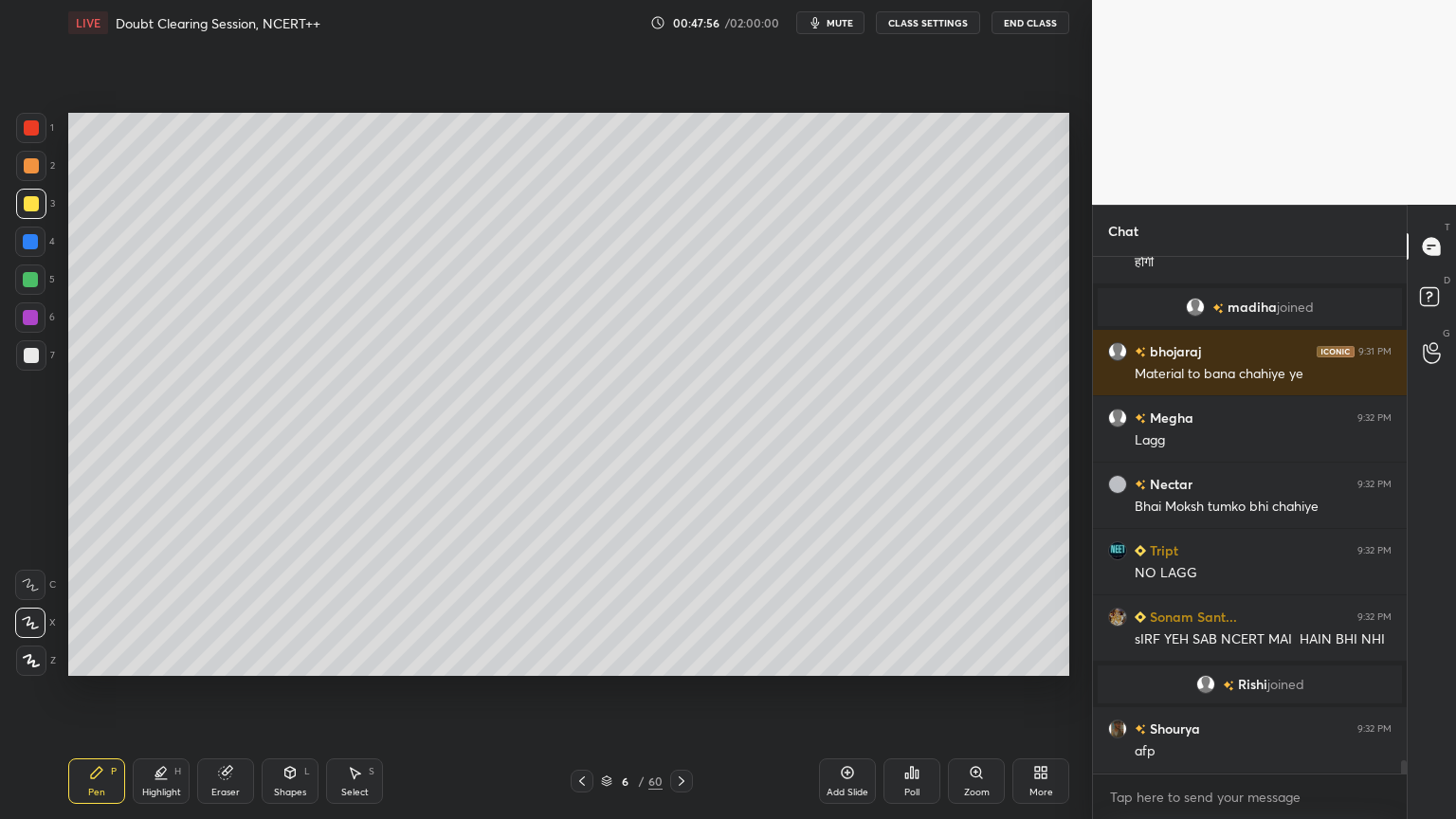scroll, scrollTop: 19192, scrollLeft: 0, axis: vertical 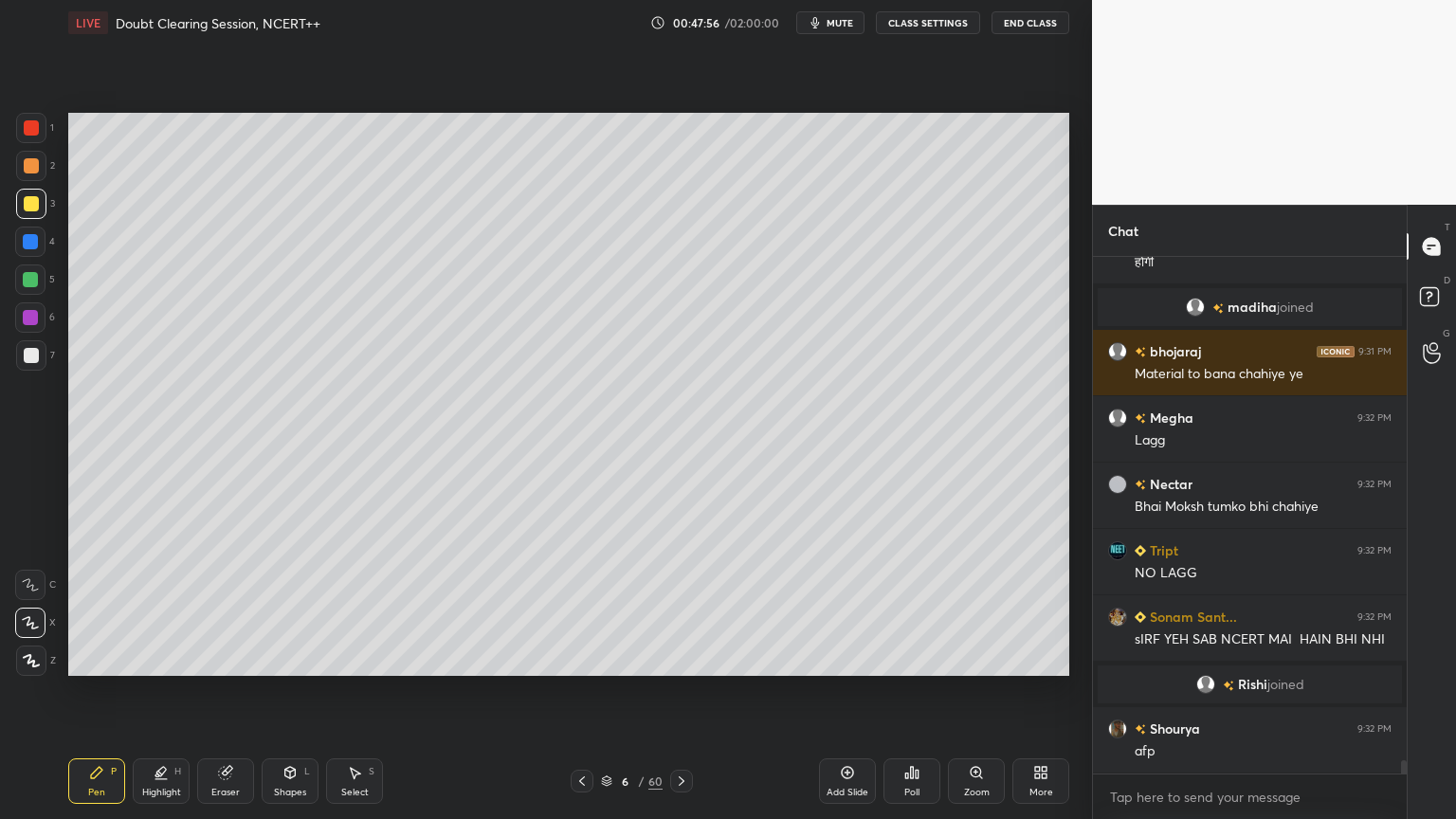 click at bounding box center (31, 355) 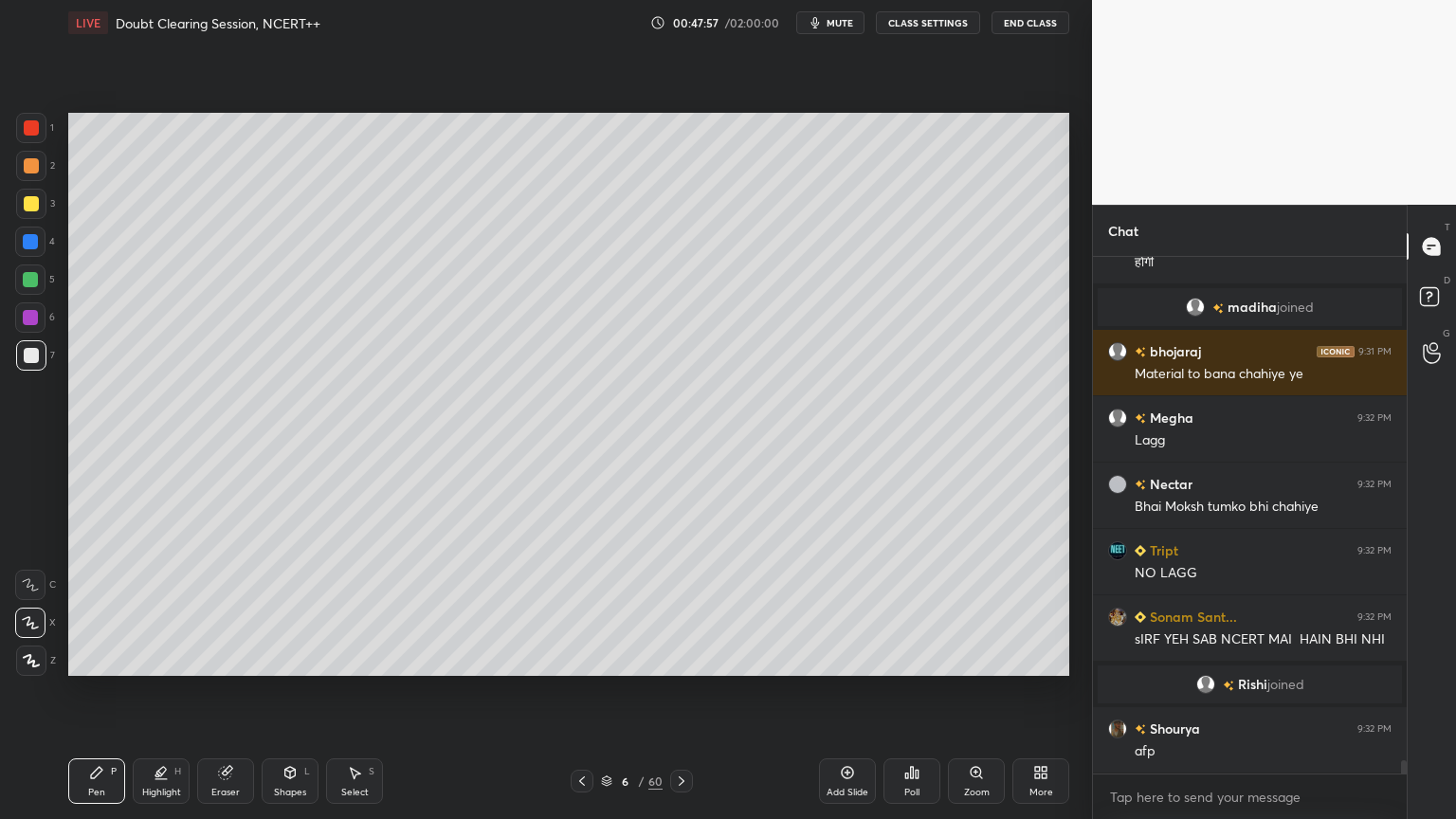 click on "Highlight H" at bounding box center [161, 781] 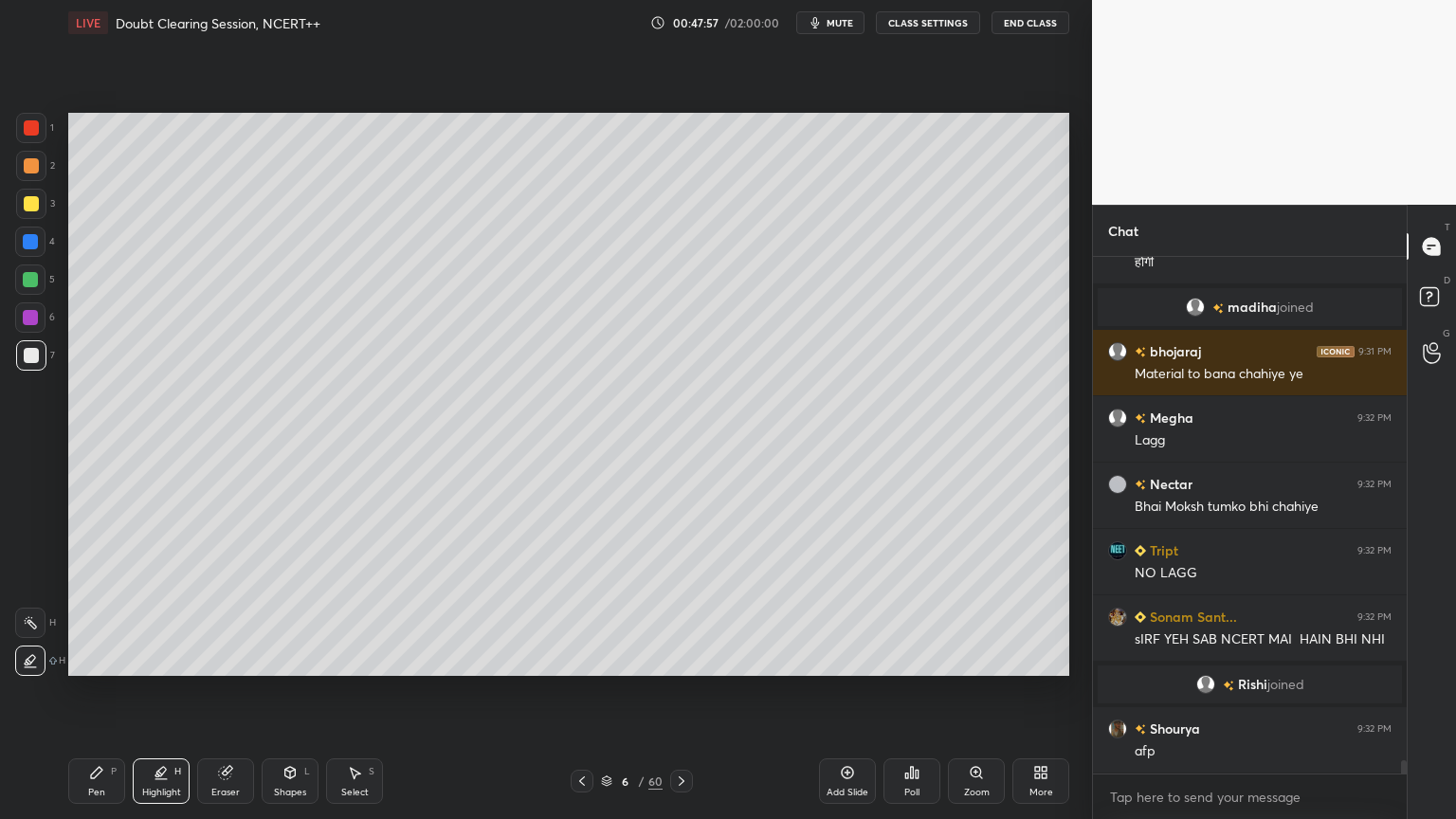 drag, startPoint x: 155, startPoint y: 780, endPoint x: 148, endPoint y: 761, distance: 20.248457 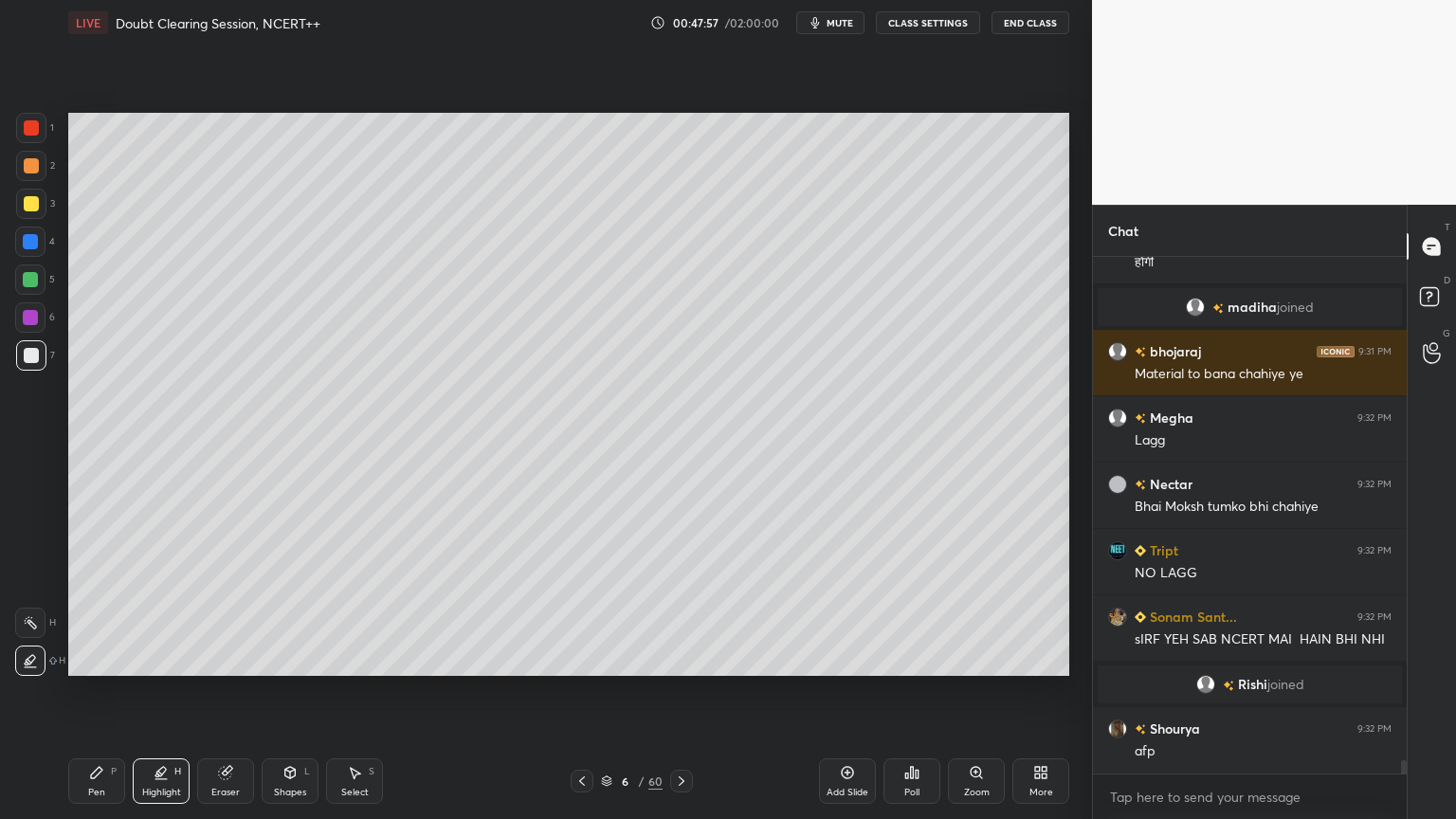 click 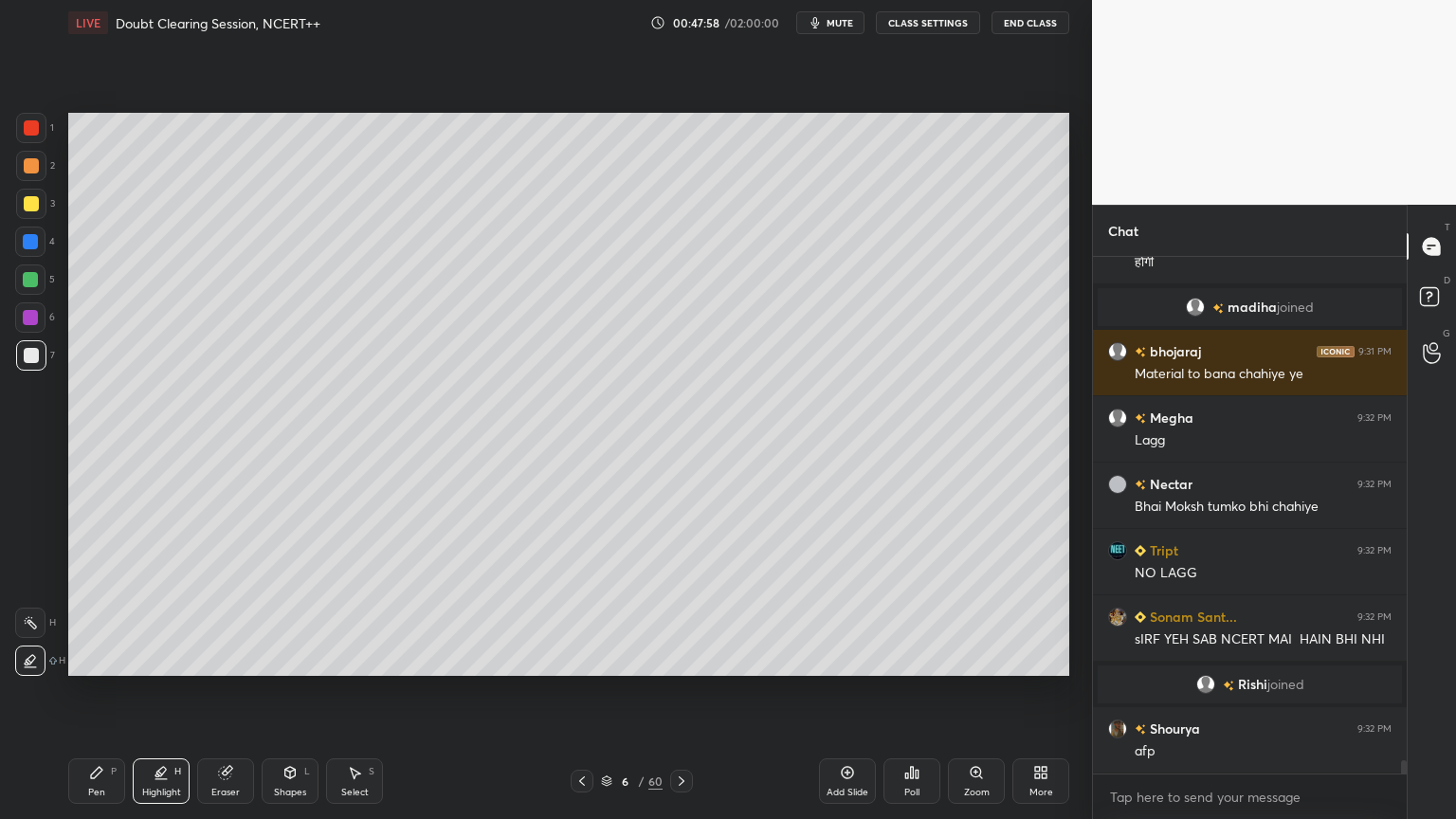 click at bounding box center [30, 623] 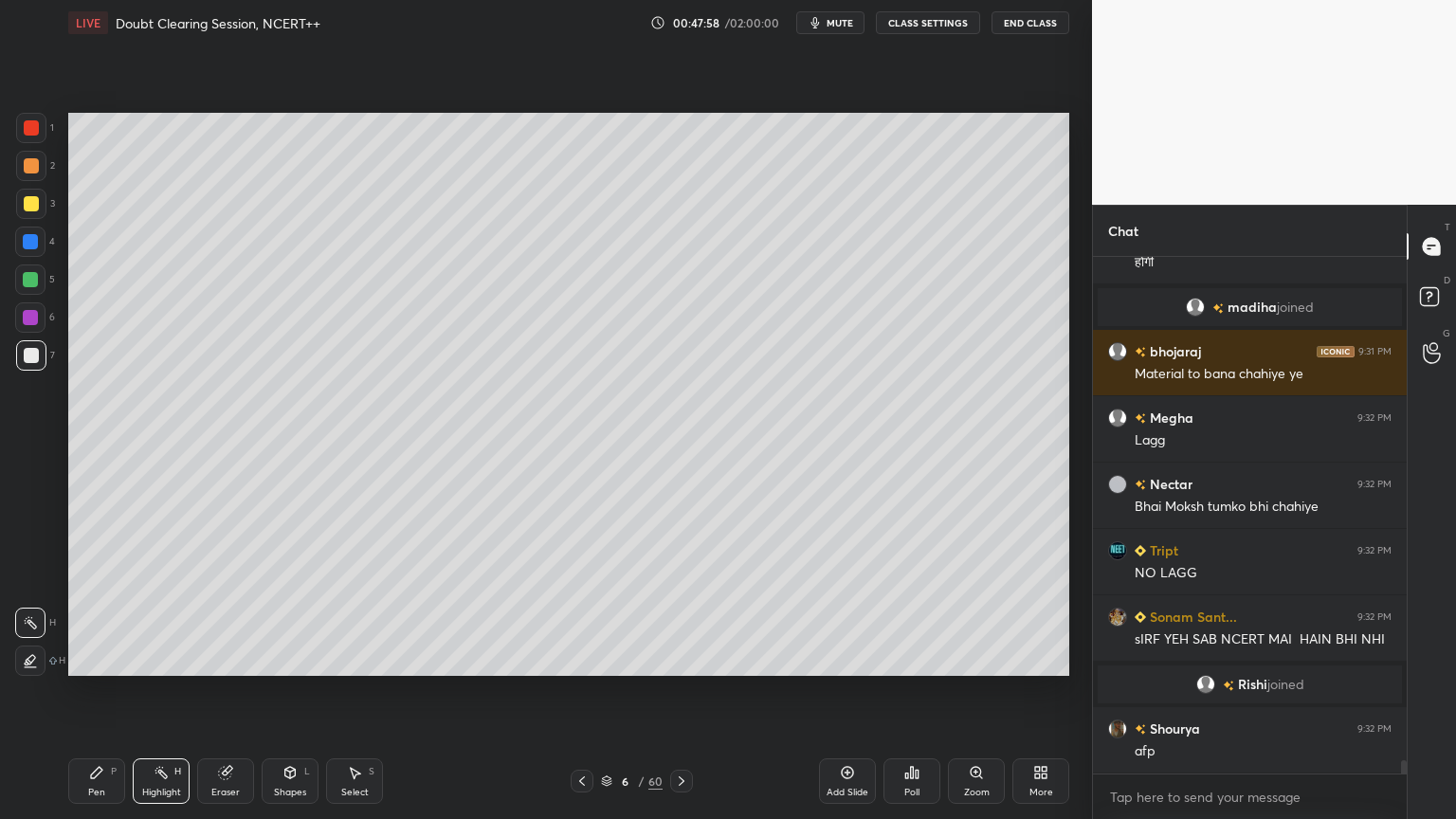 drag, startPoint x: 32, startPoint y: 628, endPoint x: 37, endPoint y: 619, distance: 10.29563 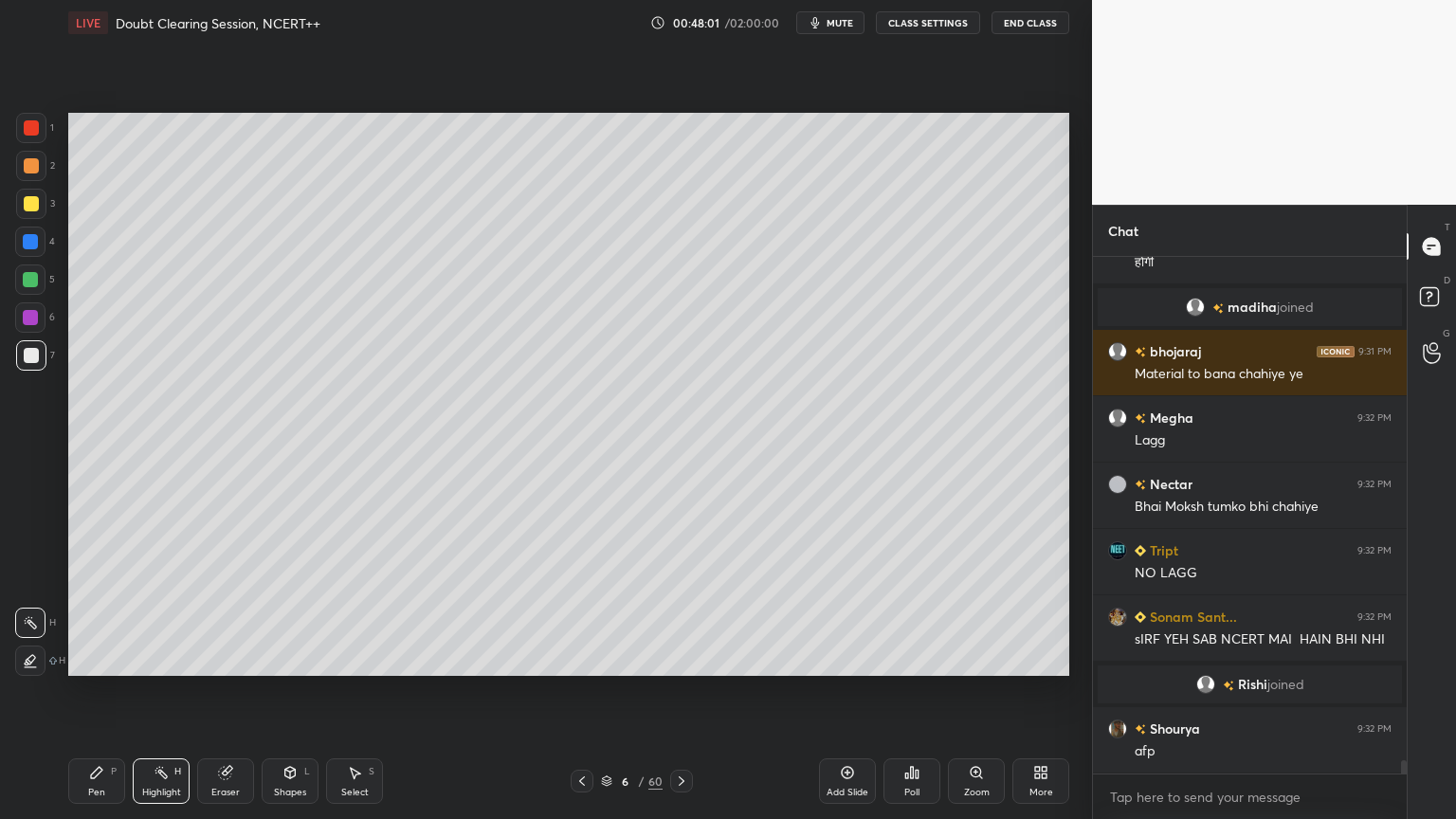 drag, startPoint x: 228, startPoint y: 792, endPoint x: 246, endPoint y: 677, distance: 116.40017 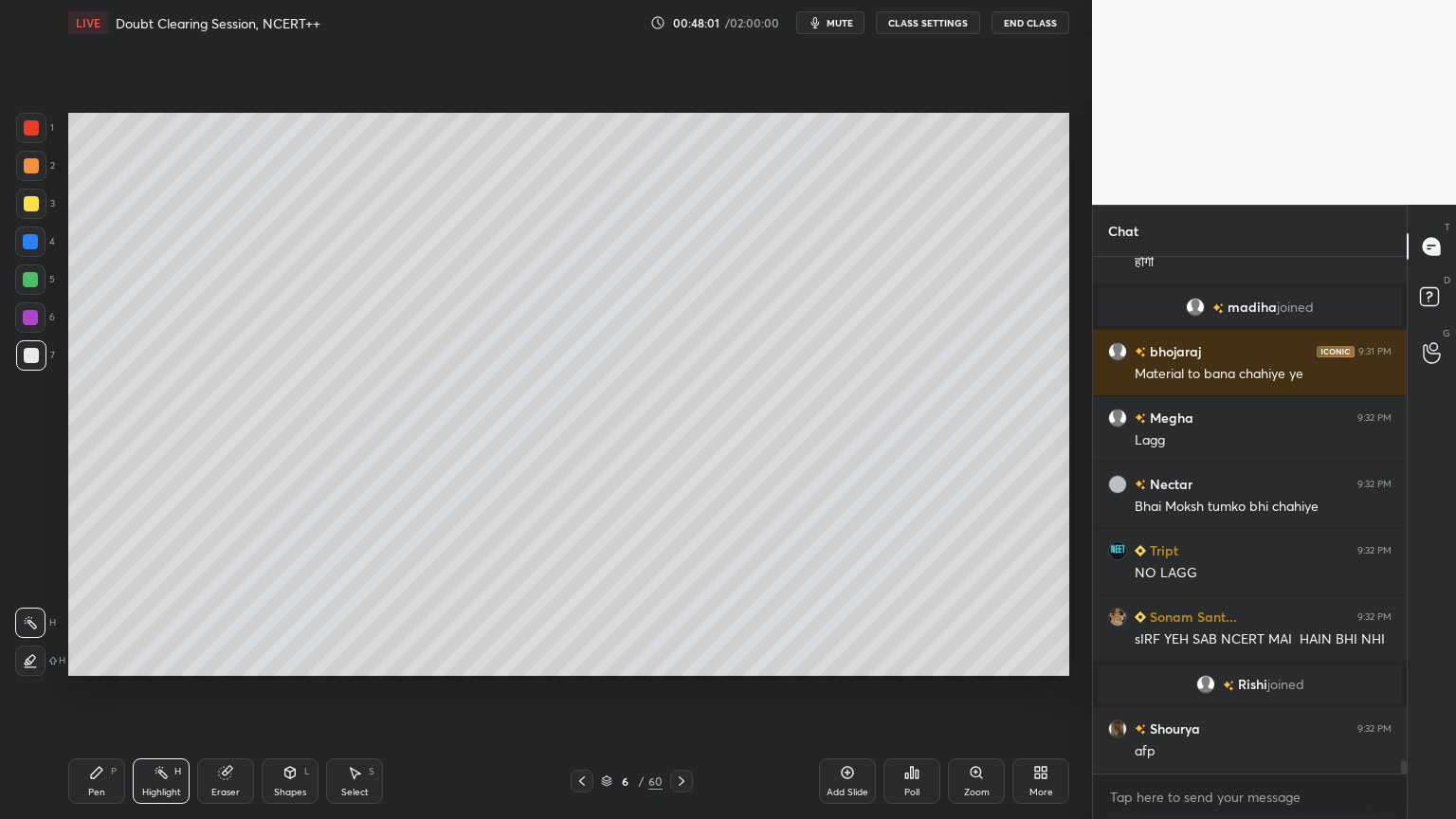 click on "Eraser" at bounding box center [226, 781] 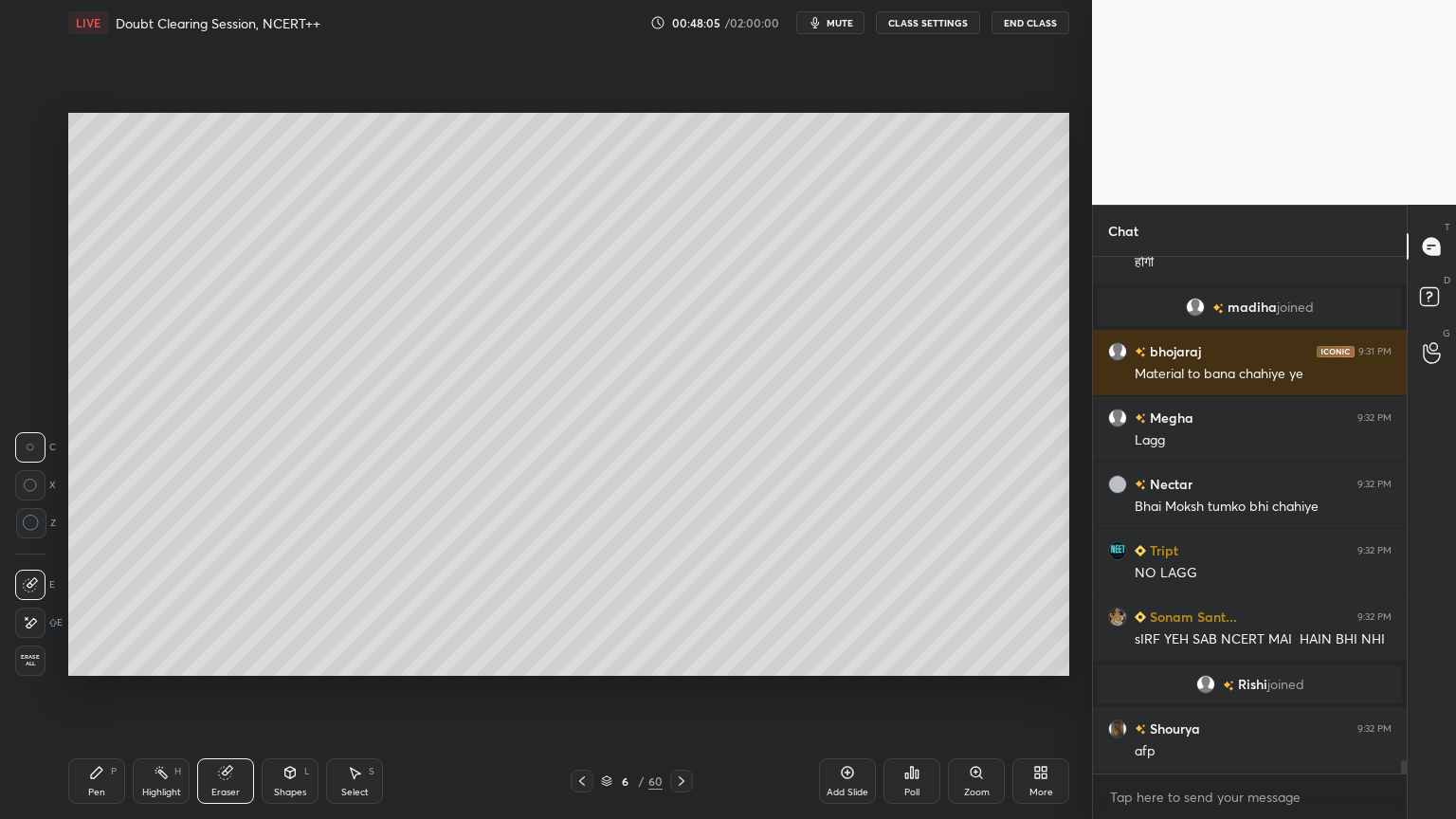 drag, startPoint x: 84, startPoint y: 784, endPoint x: 82, endPoint y: 772, distance: 12.165525 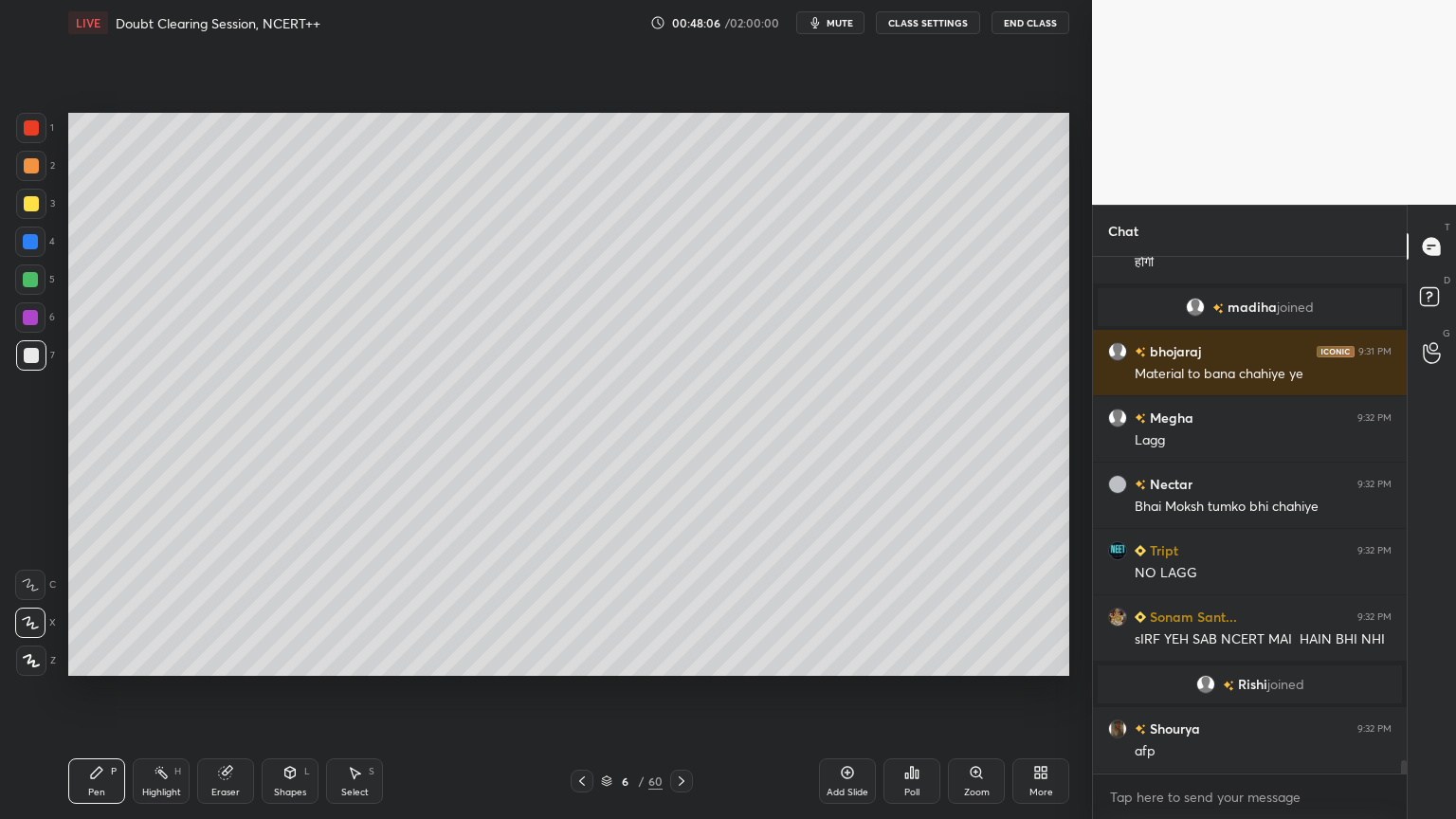 drag, startPoint x: 33, startPoint y: 230, endPoint x: 33, endPoint y: 276, distance: 46 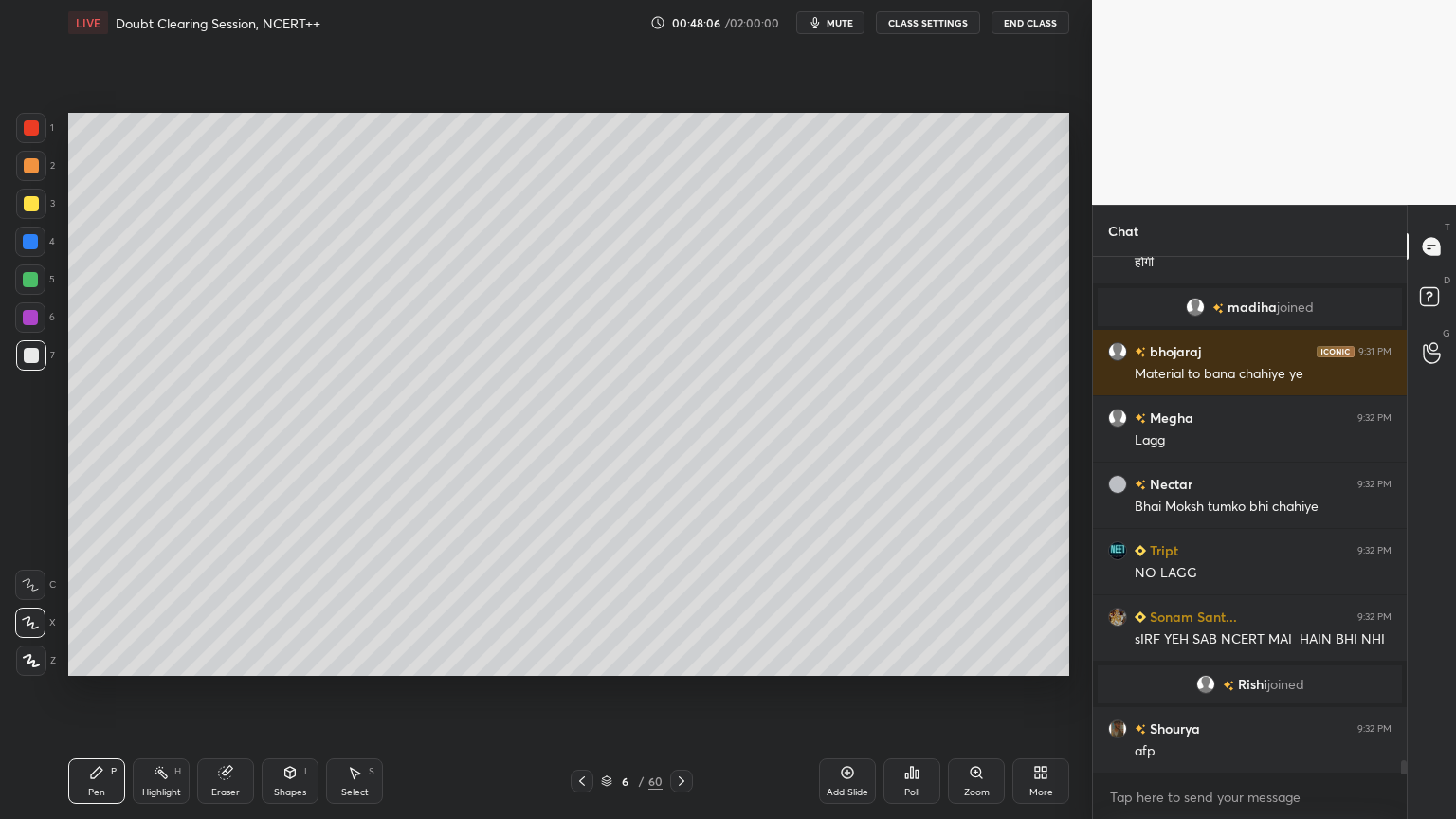 click at bounding box center [30, 242] 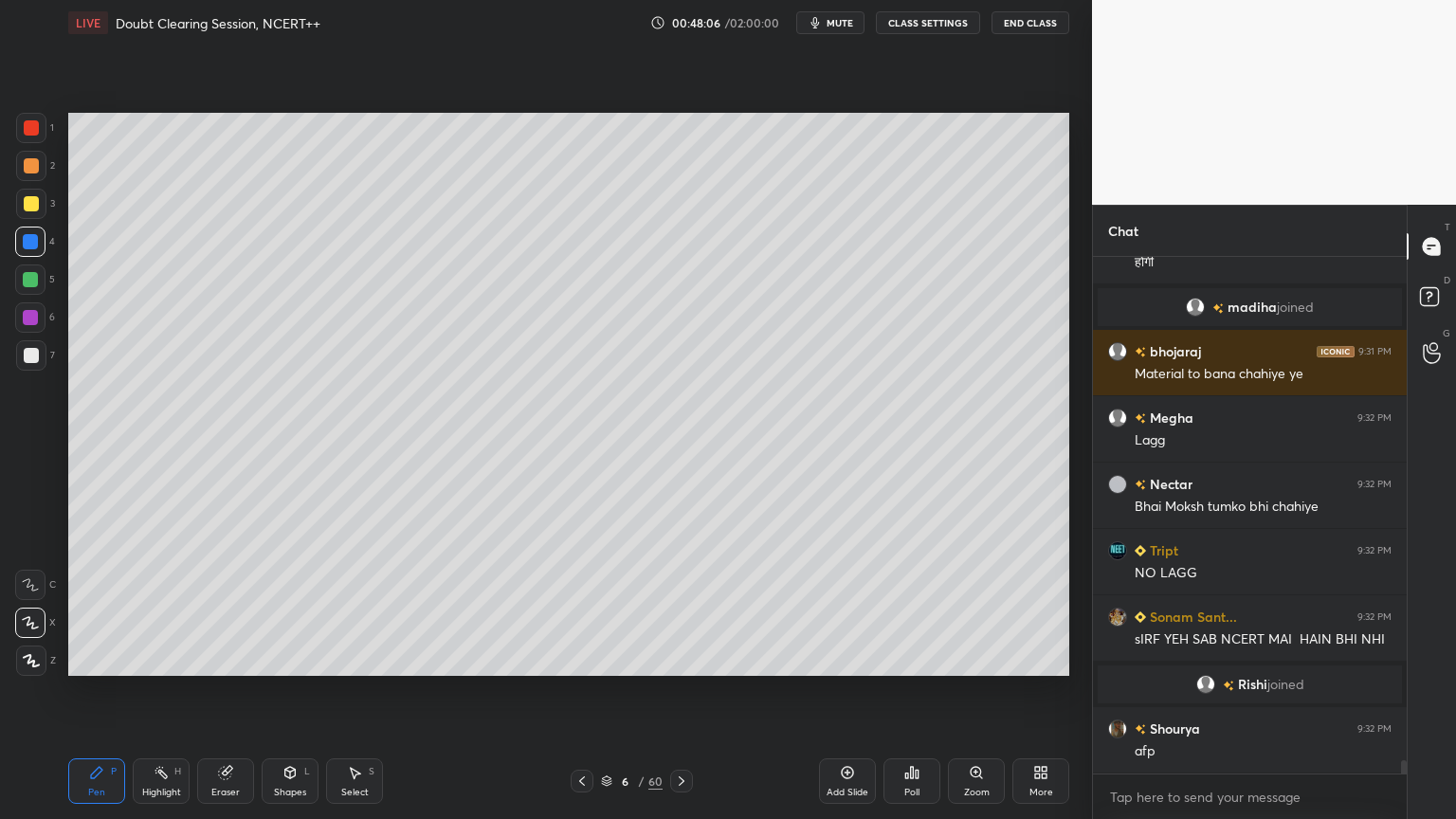 click at bounding box center [30, 280] 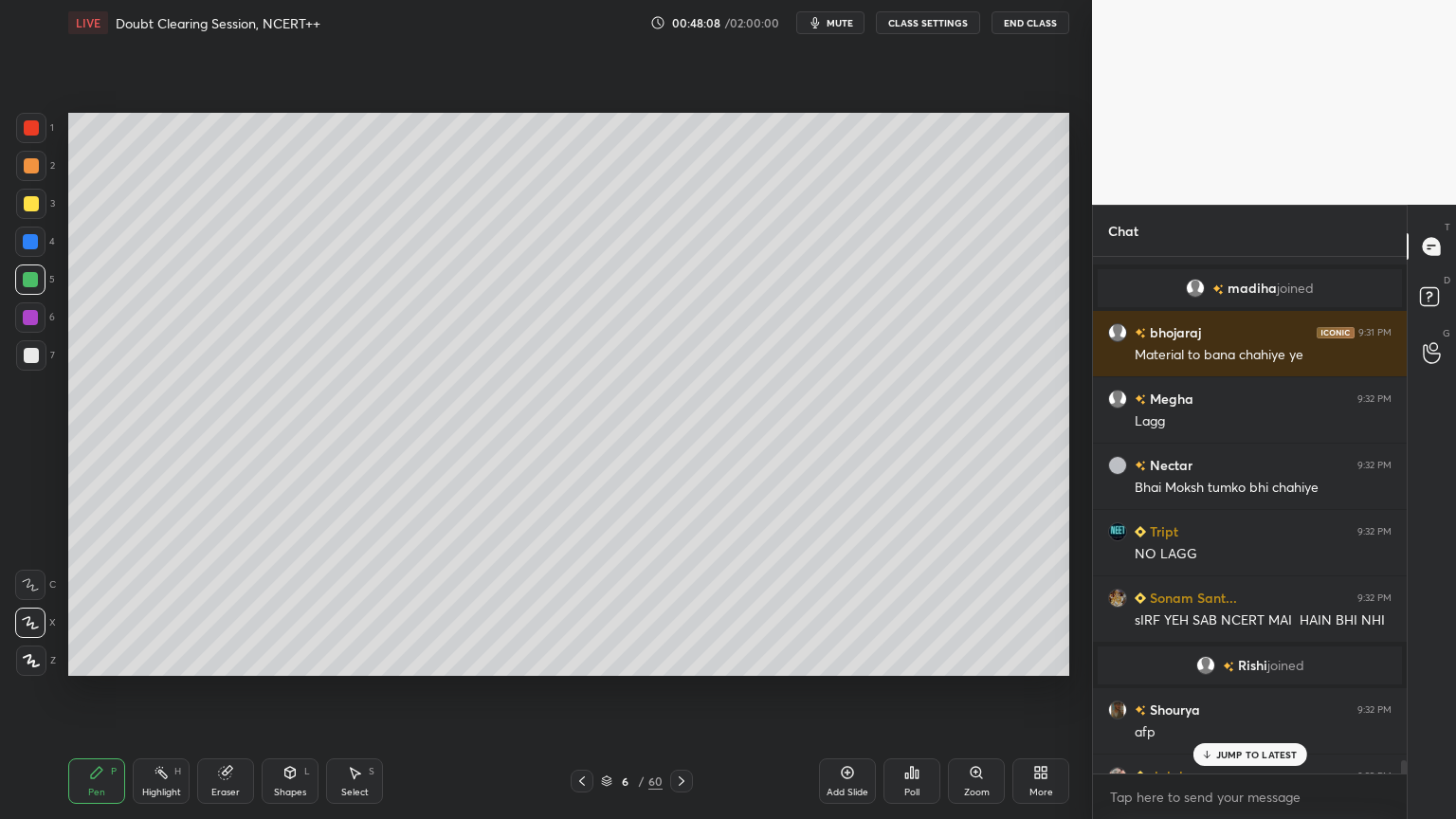 scroll, scrollTop: 19239, scrollLeft: 0, axis: vertical 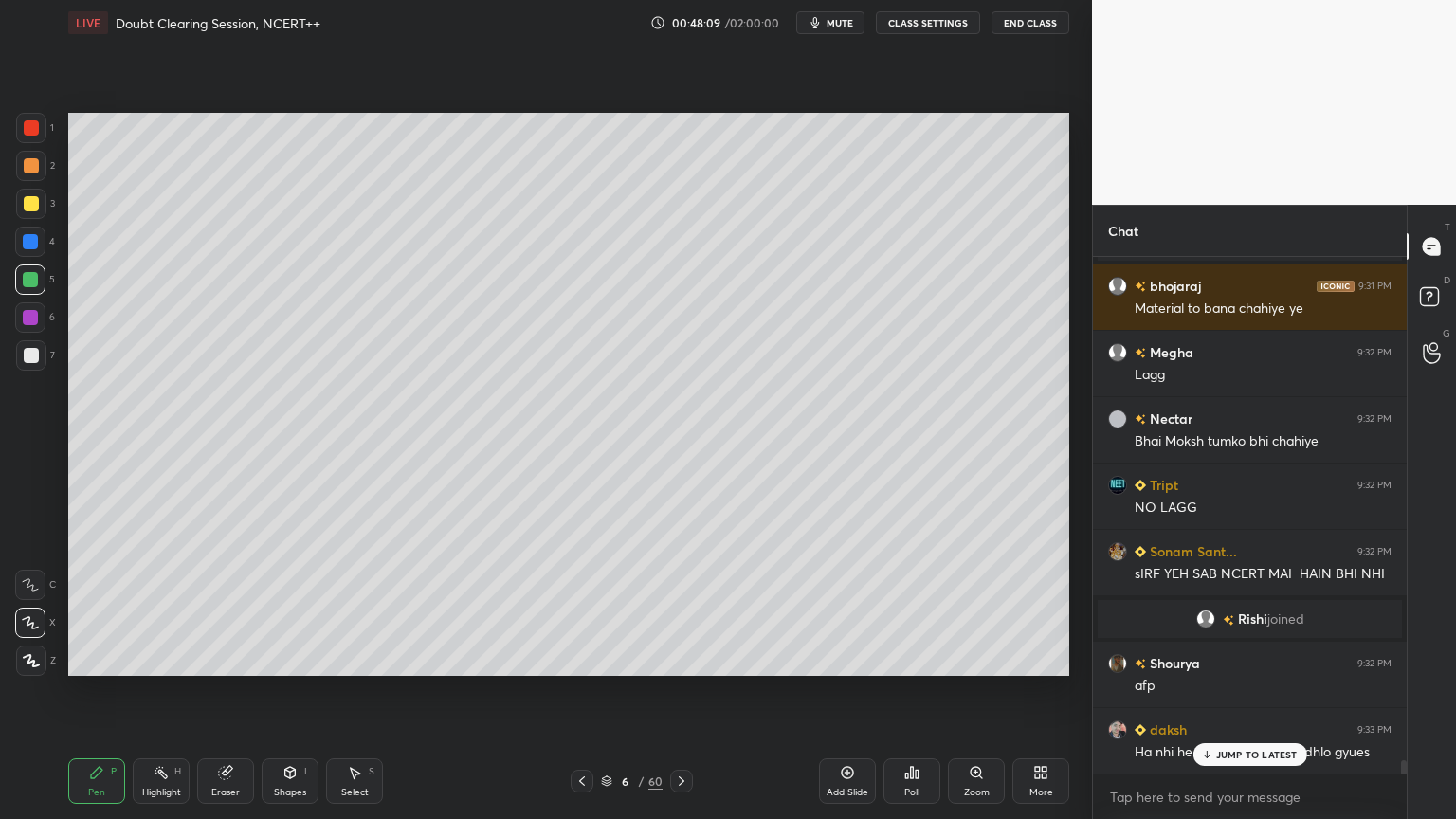click at bounding box center [31, 204] 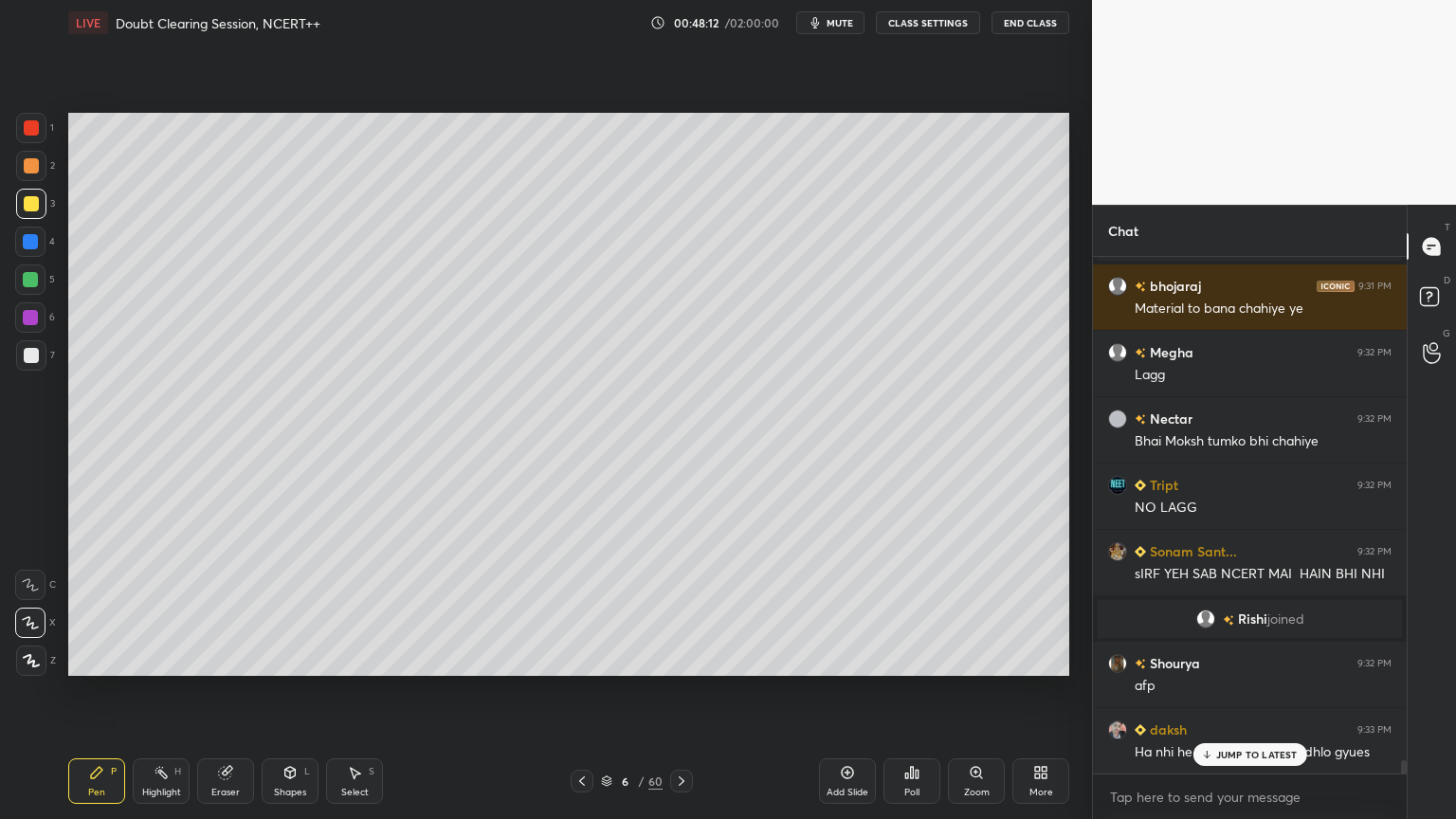 click on "H" at bounding box center [177, 772] 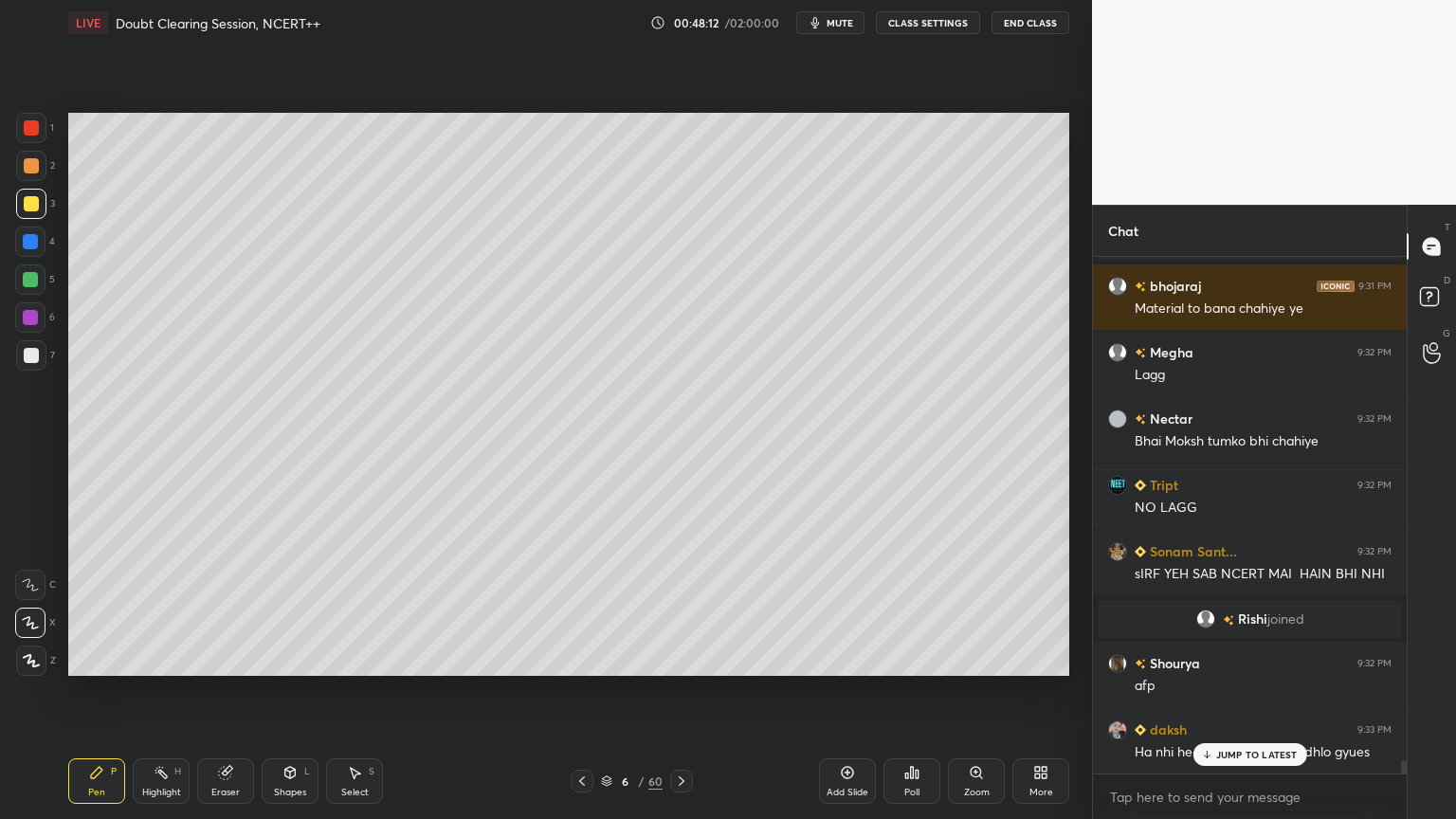 click on "H" at bounding box center [177, 772] 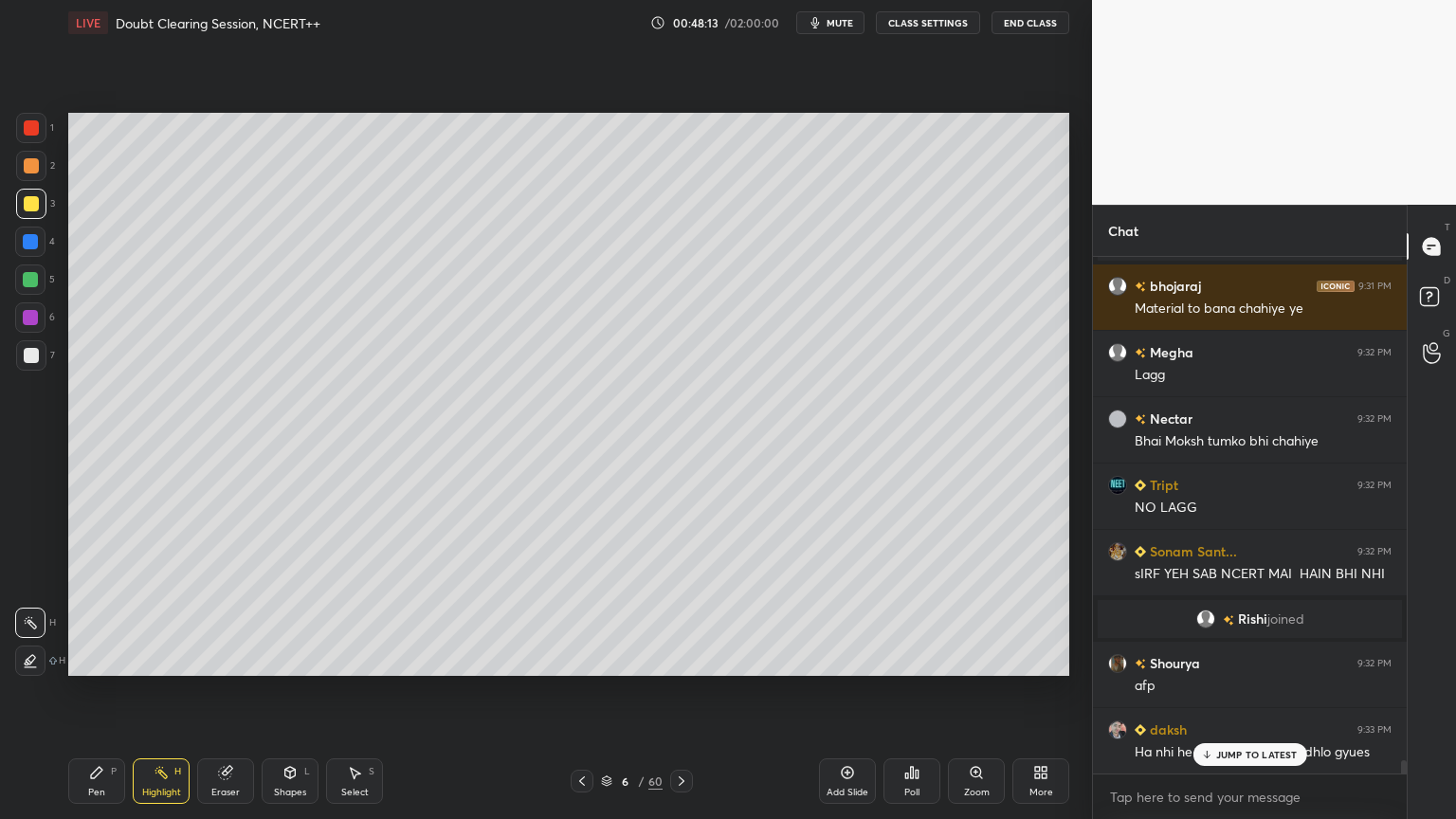 drag, startPoint x: 237, startPoint y: 764, endPoint x: 260, endPoint y: 685, distance: 82.28001 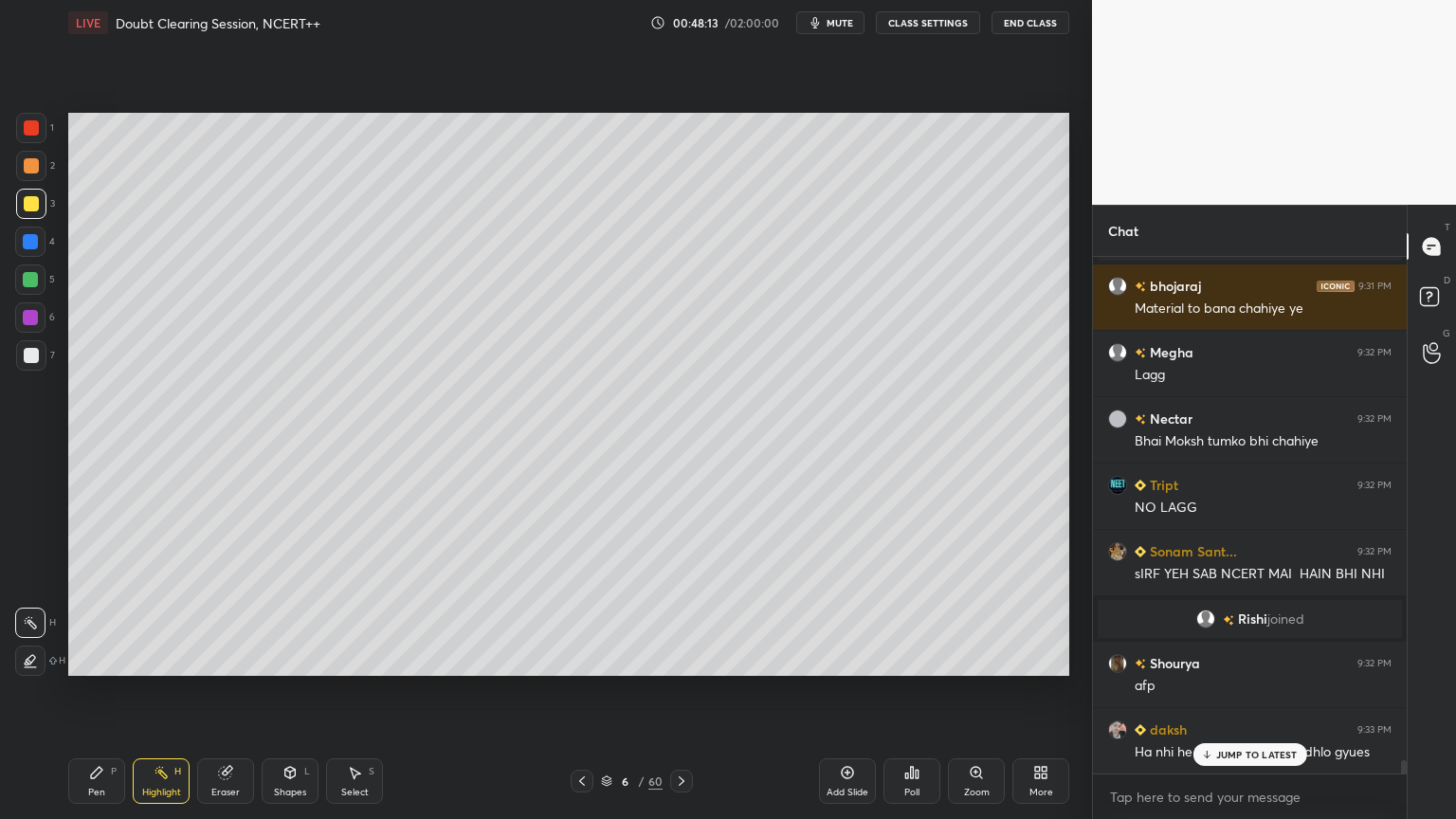 click on "Eraser" at bounding box center [226, 781] 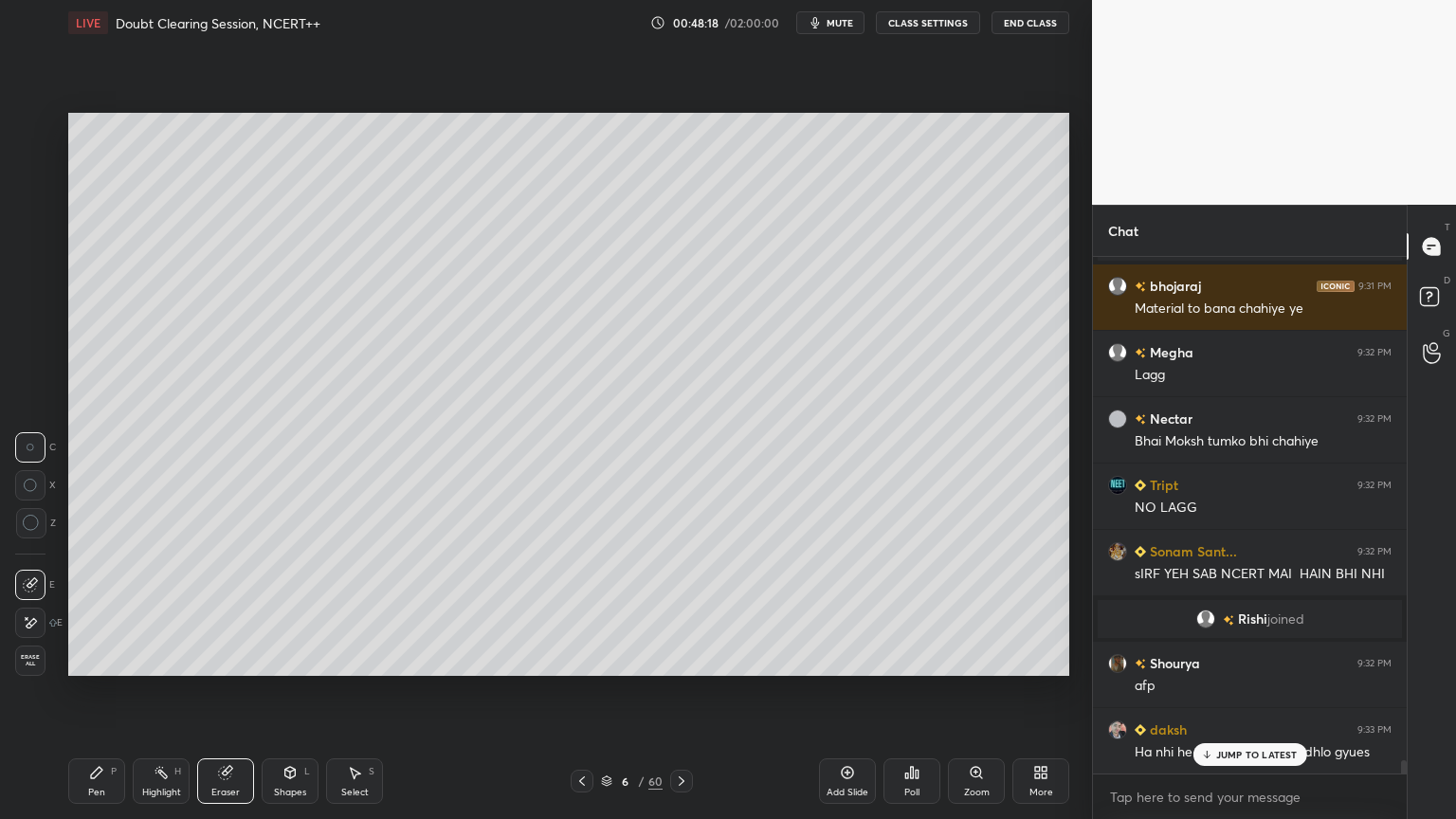 click on "Pen P" at bounding box center [97, 781] 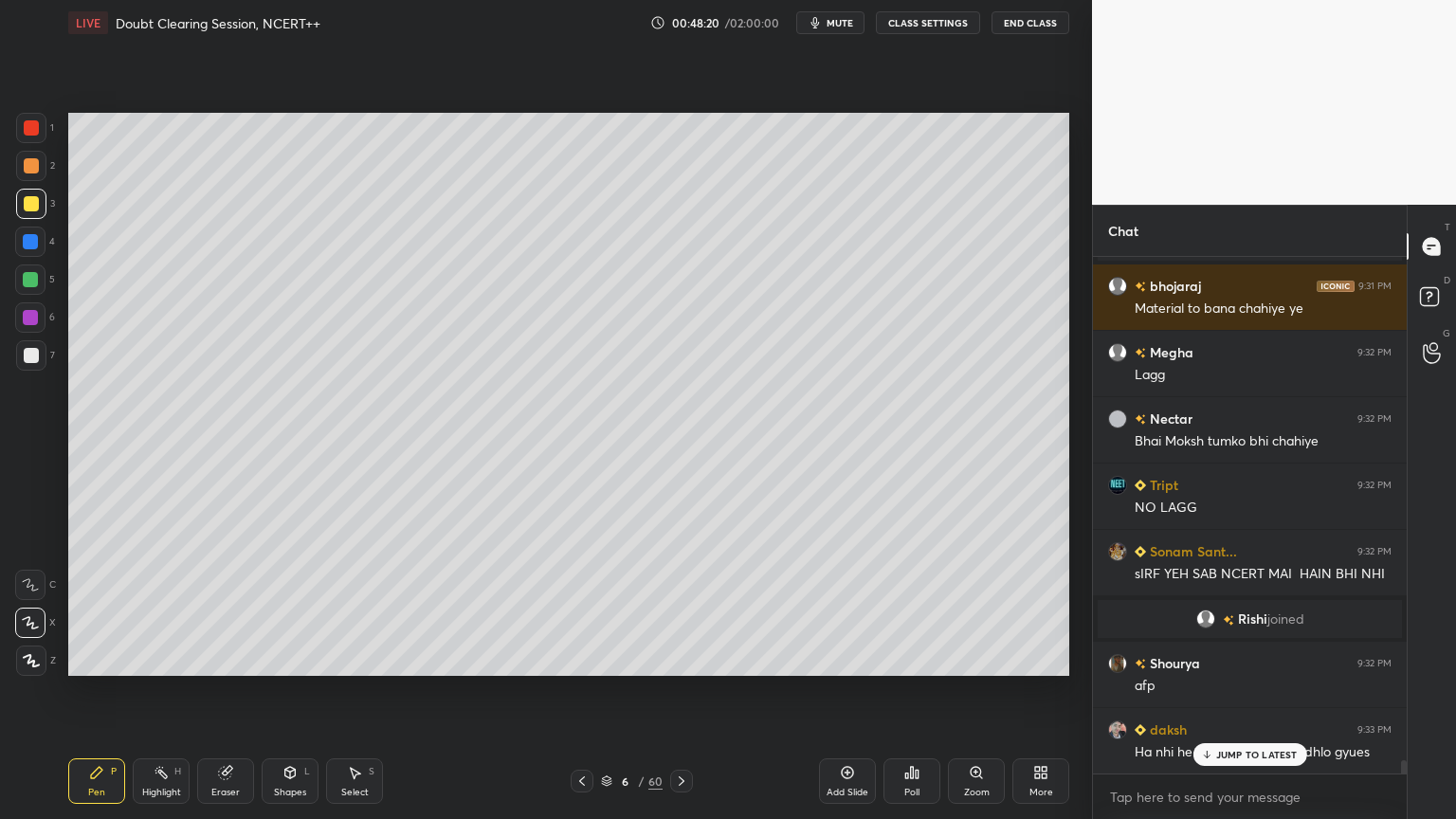 drag, startPoint x: 226, startPoint y: 786, endPoint x: 245, endPoint y: 711, distance: 77.36924 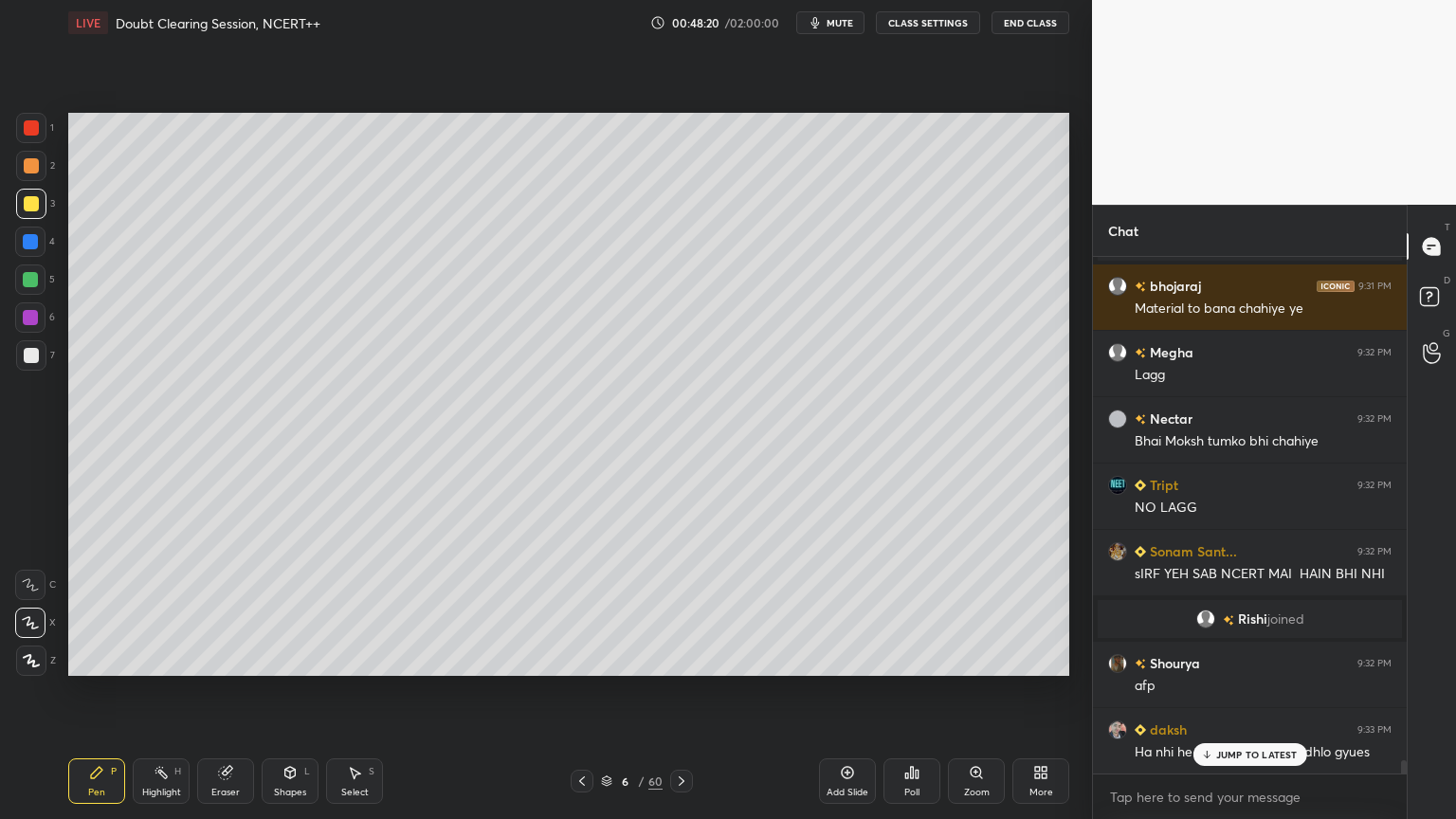 click on "Eraser" at bounding box center [226, 781] 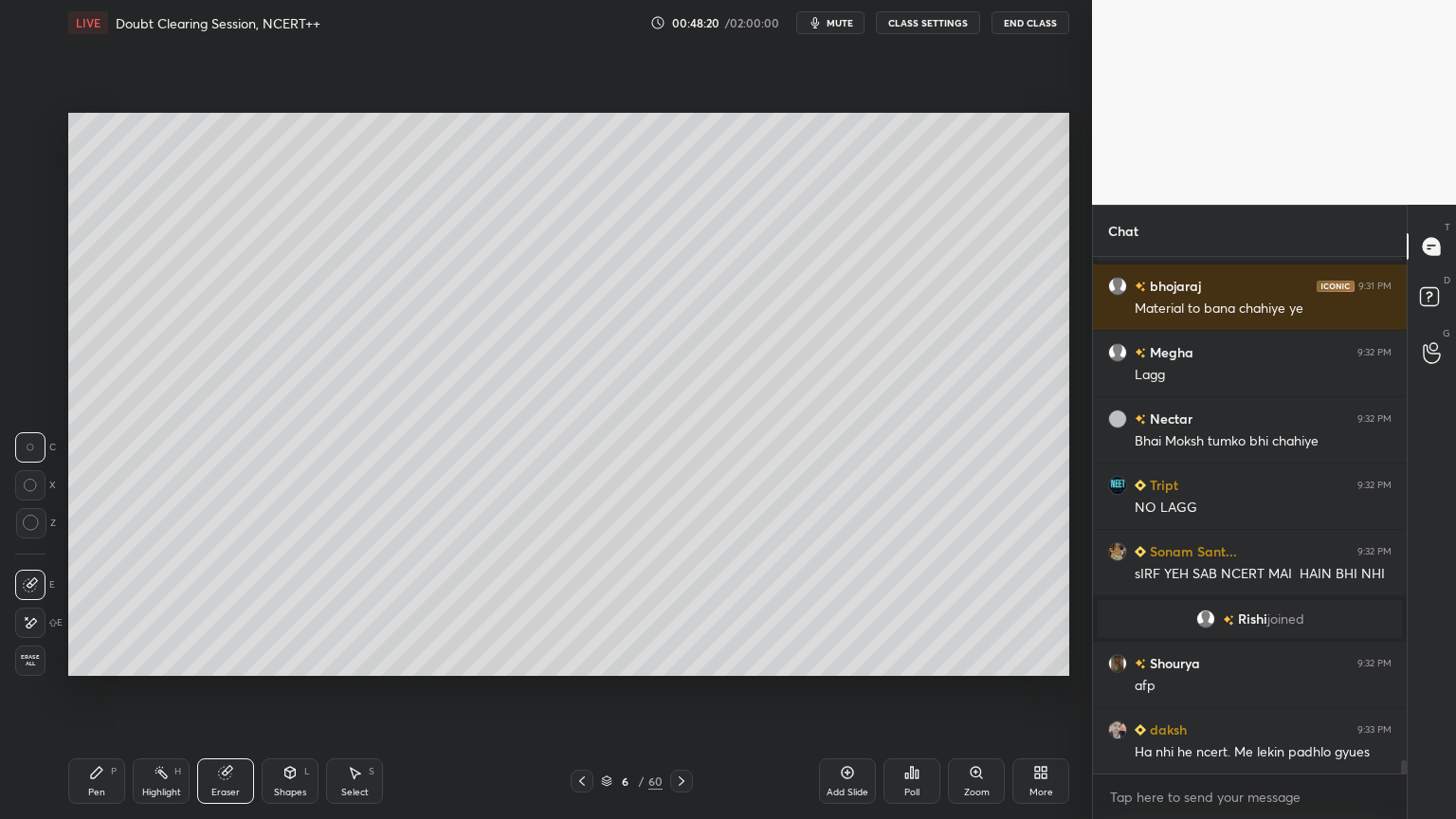 scroll, scrollTop: 19306, scrollLeft: 0, axis: vertical 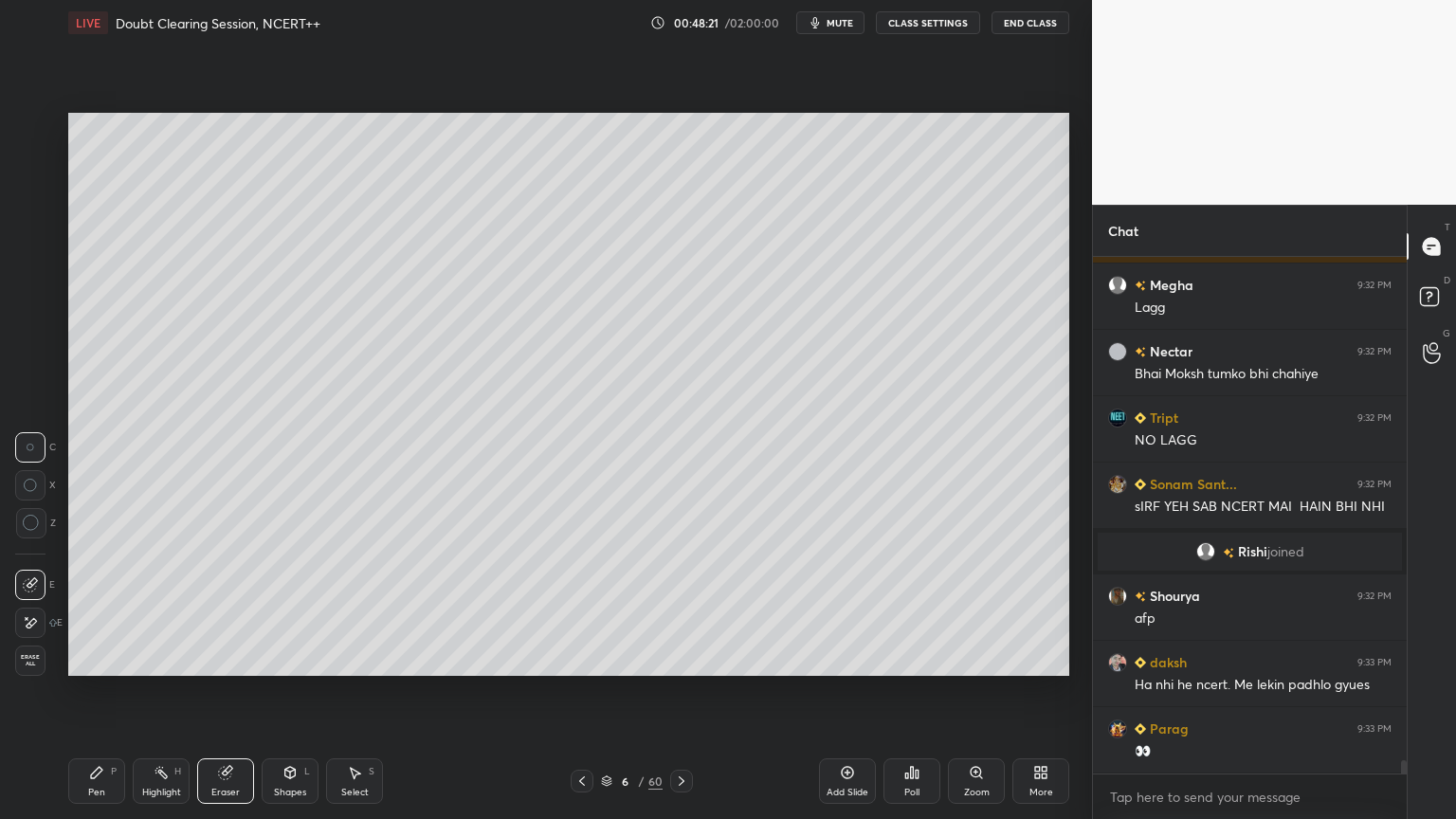 drag, startPoint x: 107, startPoint y: 792, endPoint x: 97, endPoint y: 739, distance: 53.935146 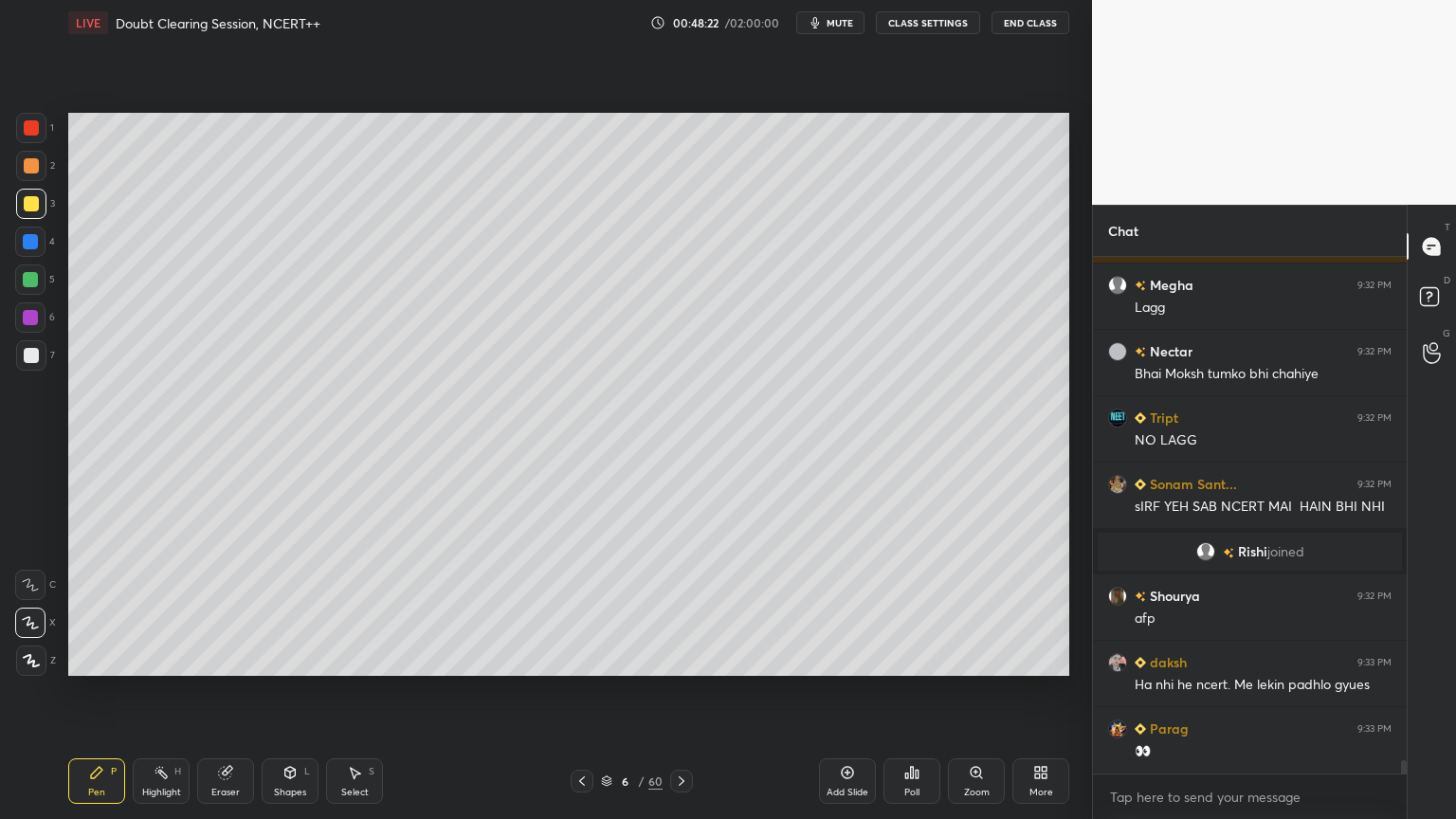 click at bounding box center (30, 242) 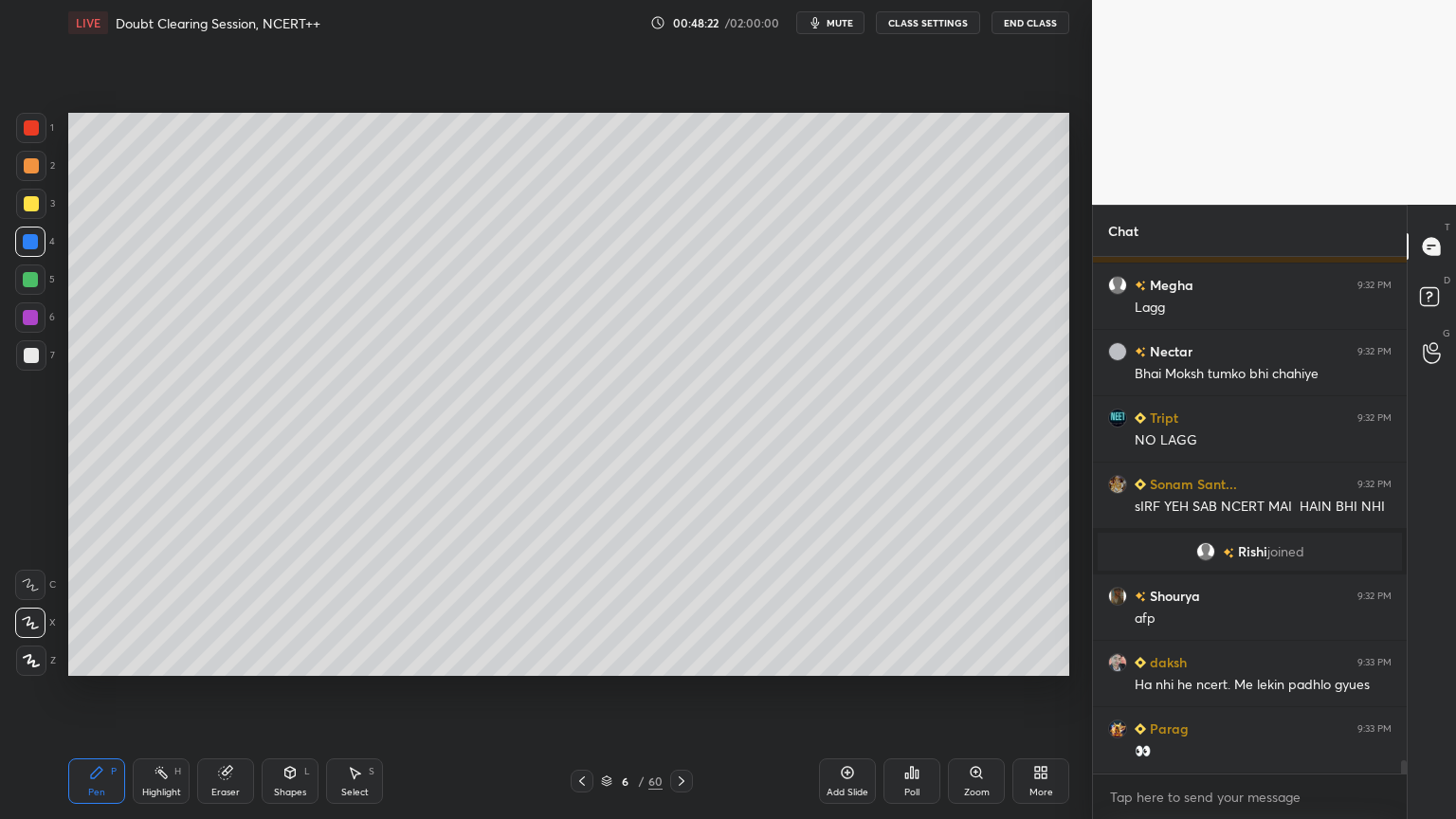 click at bounding box center (30, 242) 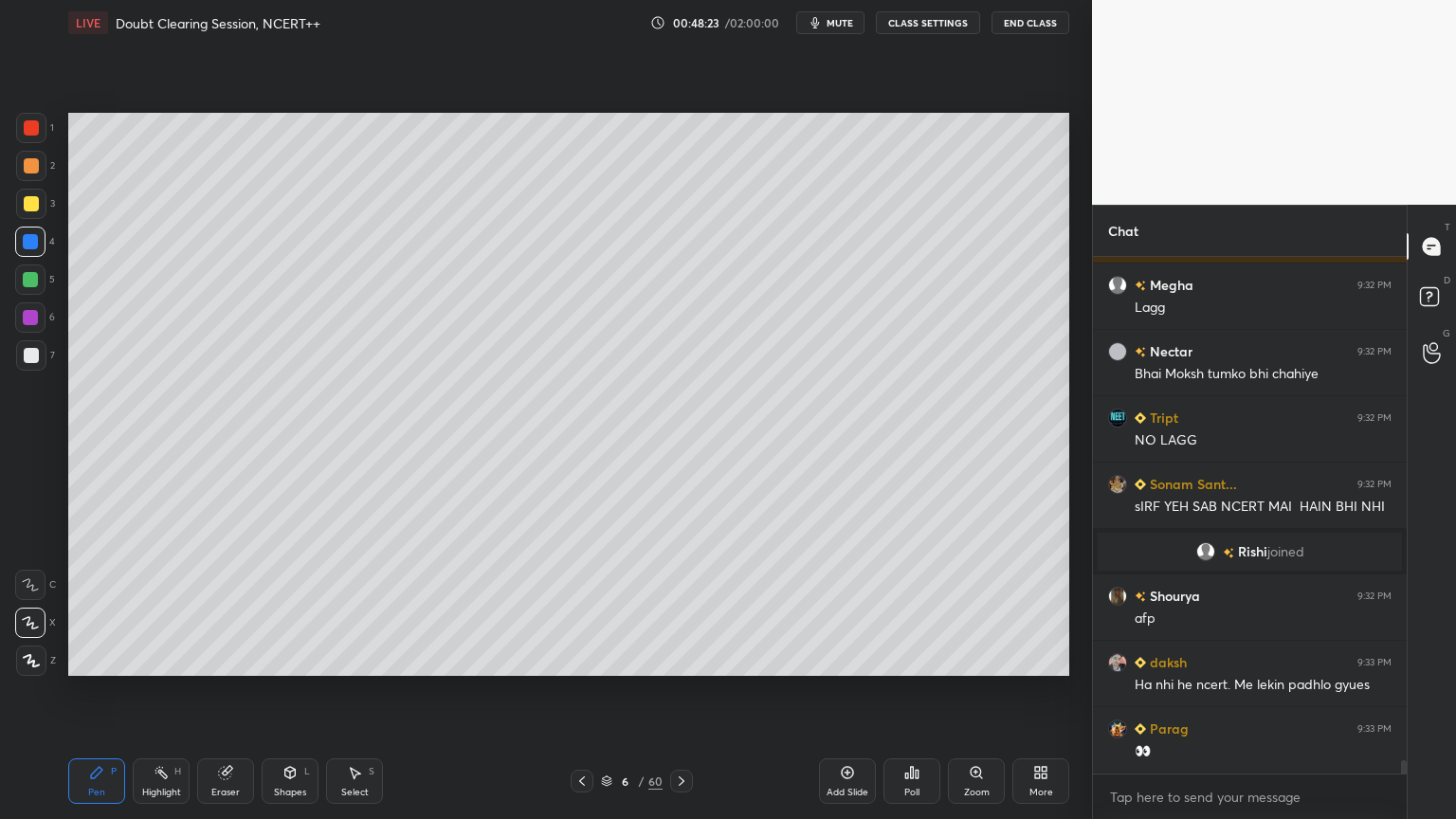 click at bounding box center (31, 166) 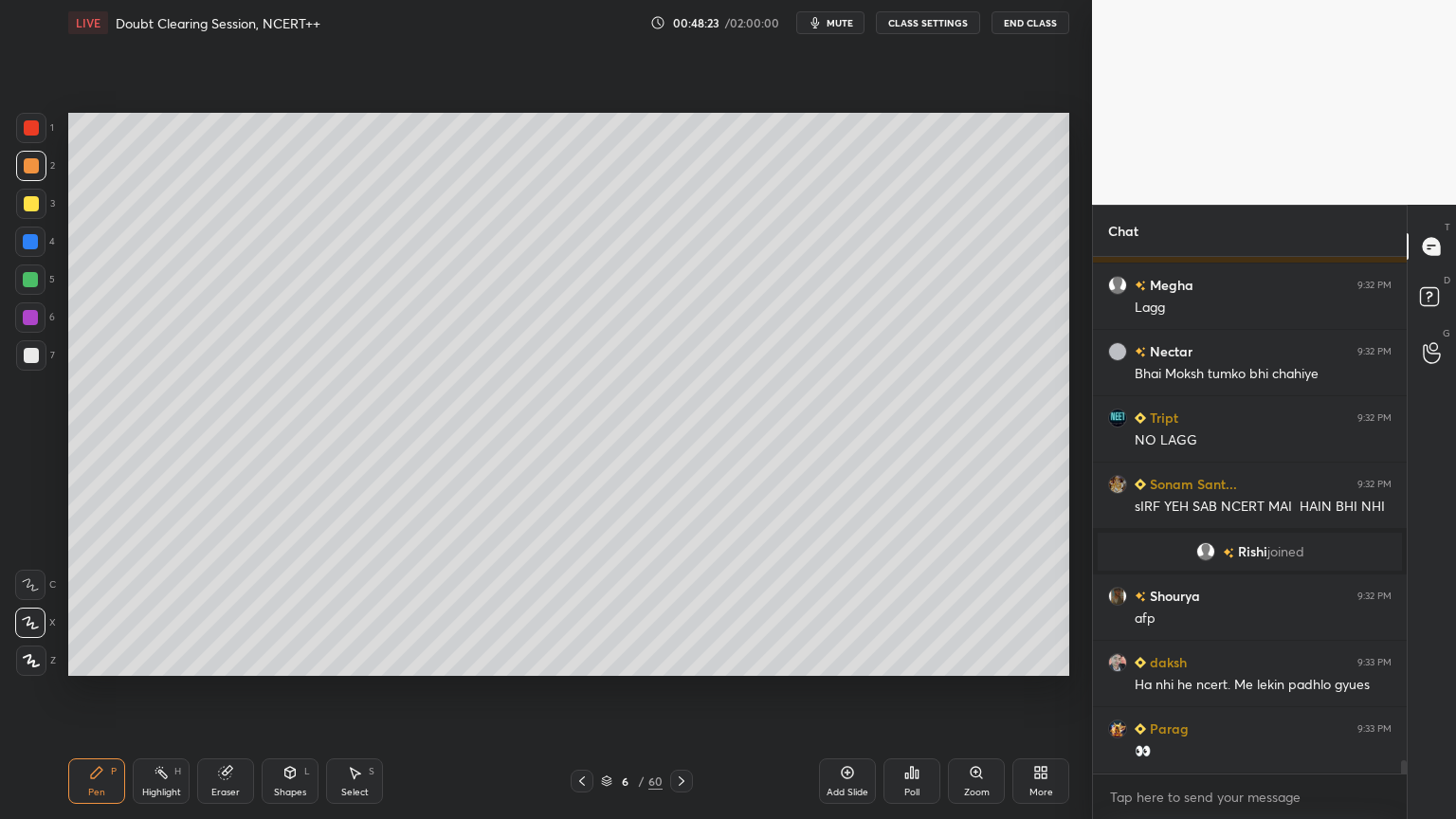 drag, startPoint x: 43, startPoint y: 169, endPoint x: 64, endPoint y: 178, distance: 22.847319 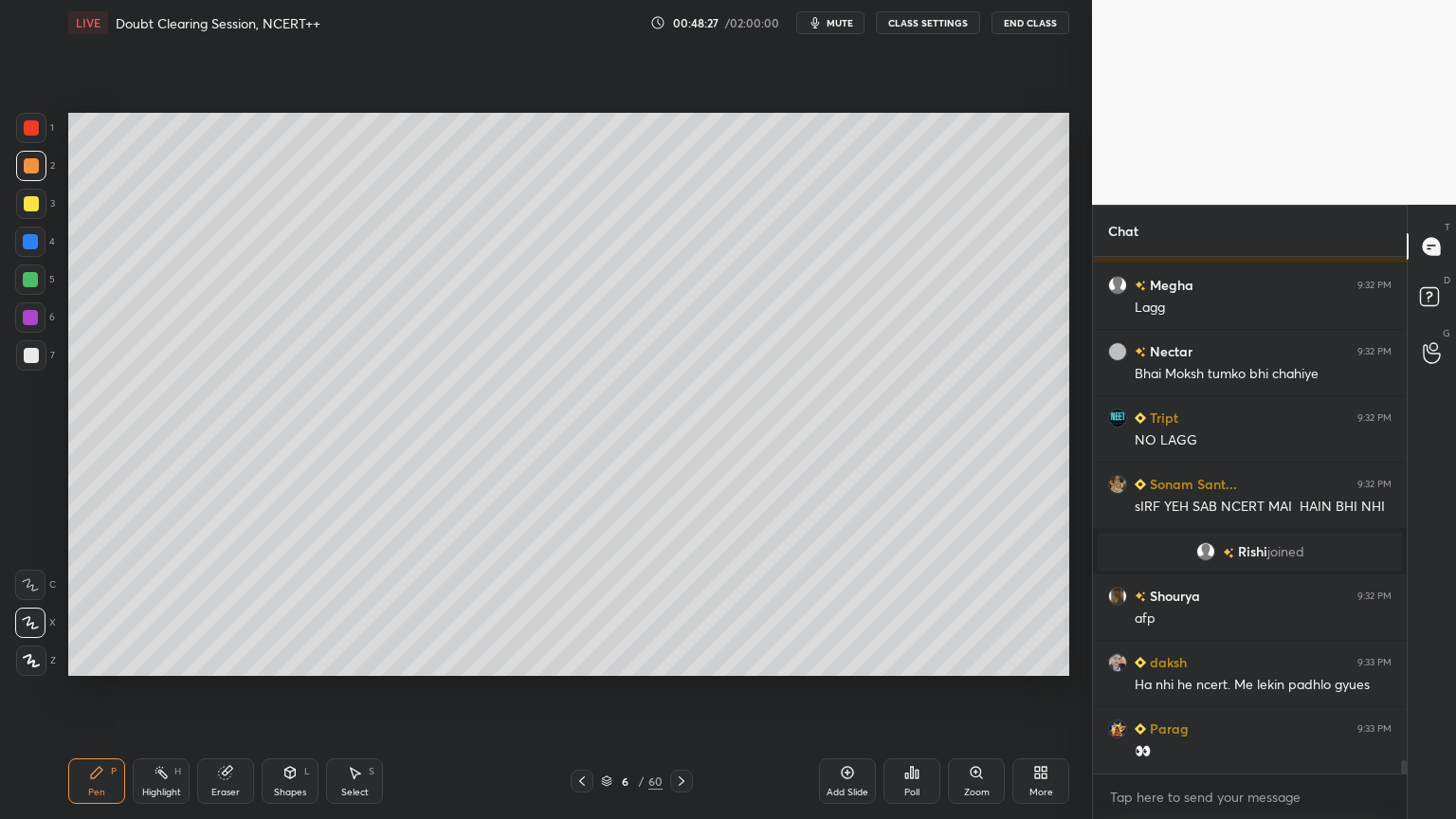 click at bounding box center [31, 166] 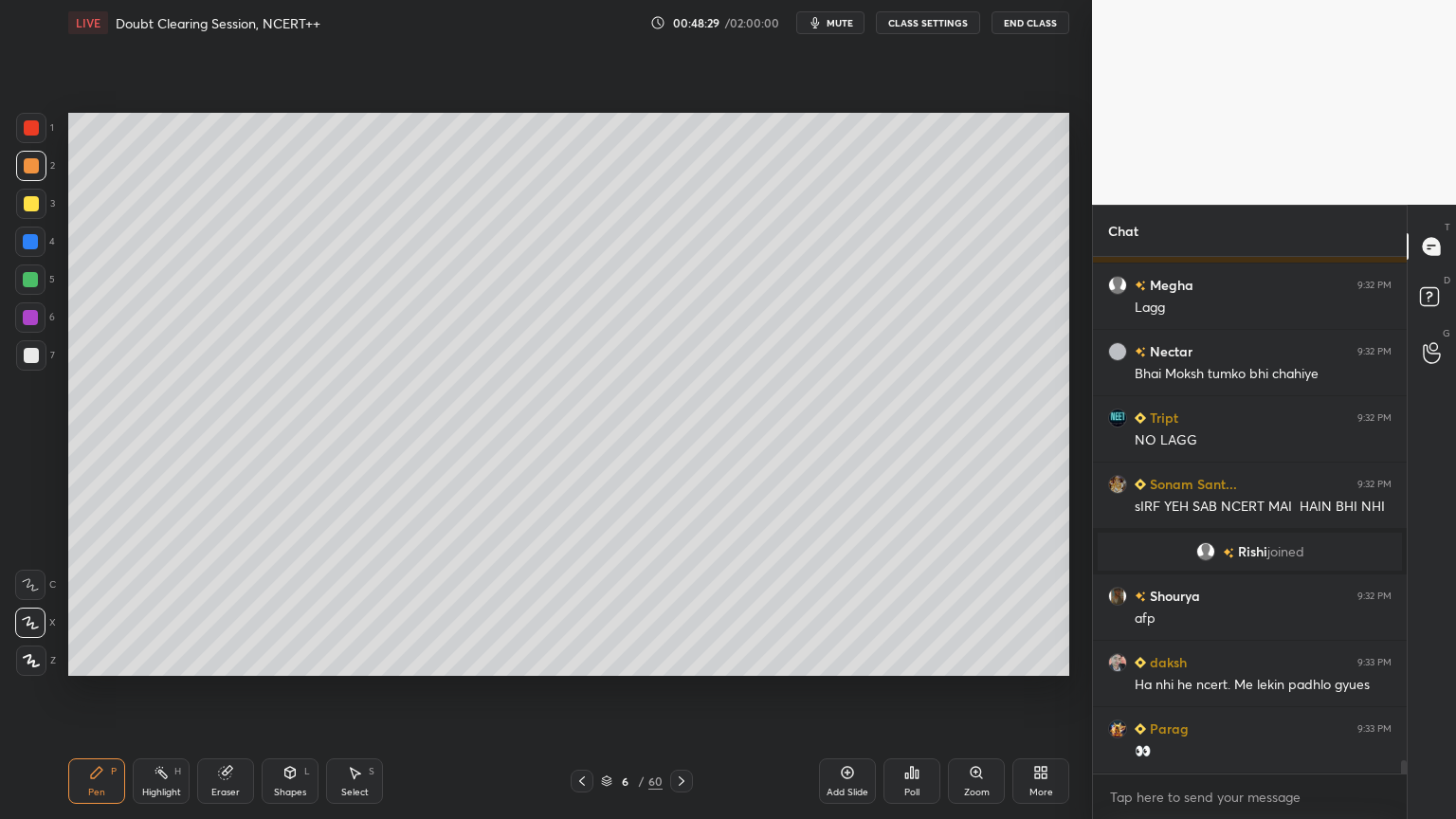 scroll, scrollTop: 19372, scrollLeft: 0, axis: vertical 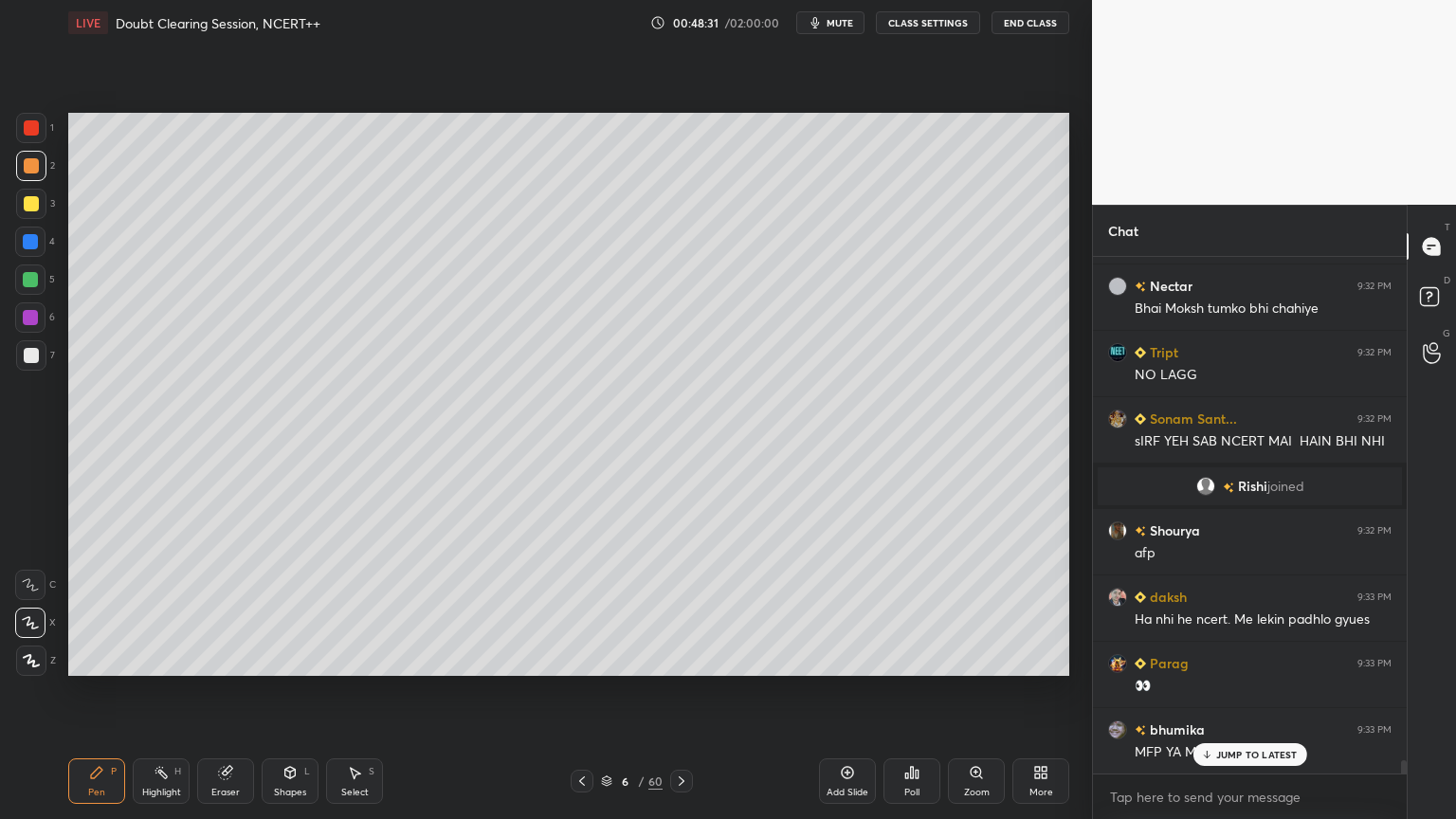 drag, startPoint x: 40, startPoint y: 200, endPoint x: 61, endPoint y: 216, distance: 26.400758 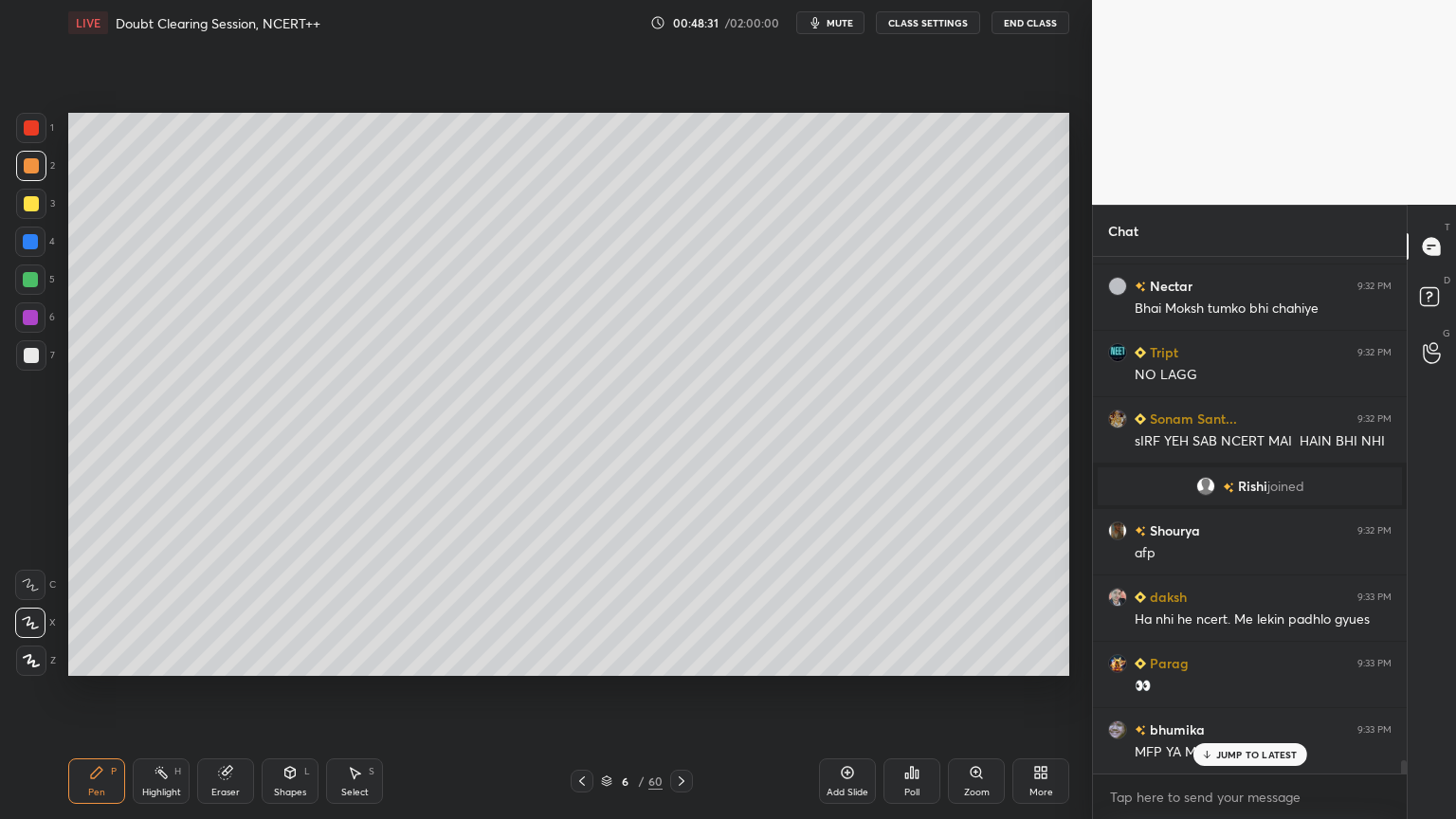 click at bounding box center [31, 204] 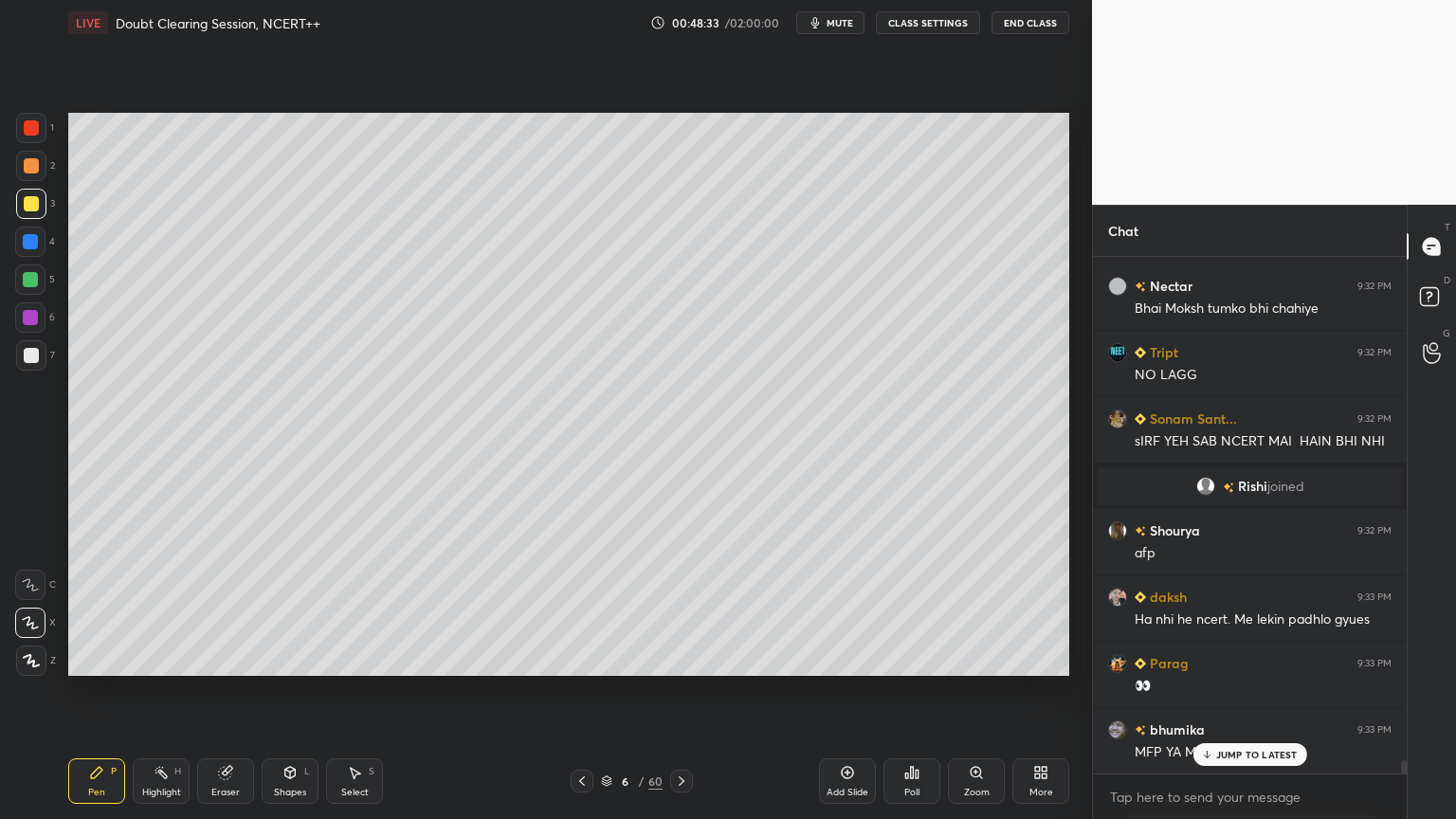 click at bounding box center [31, 166] 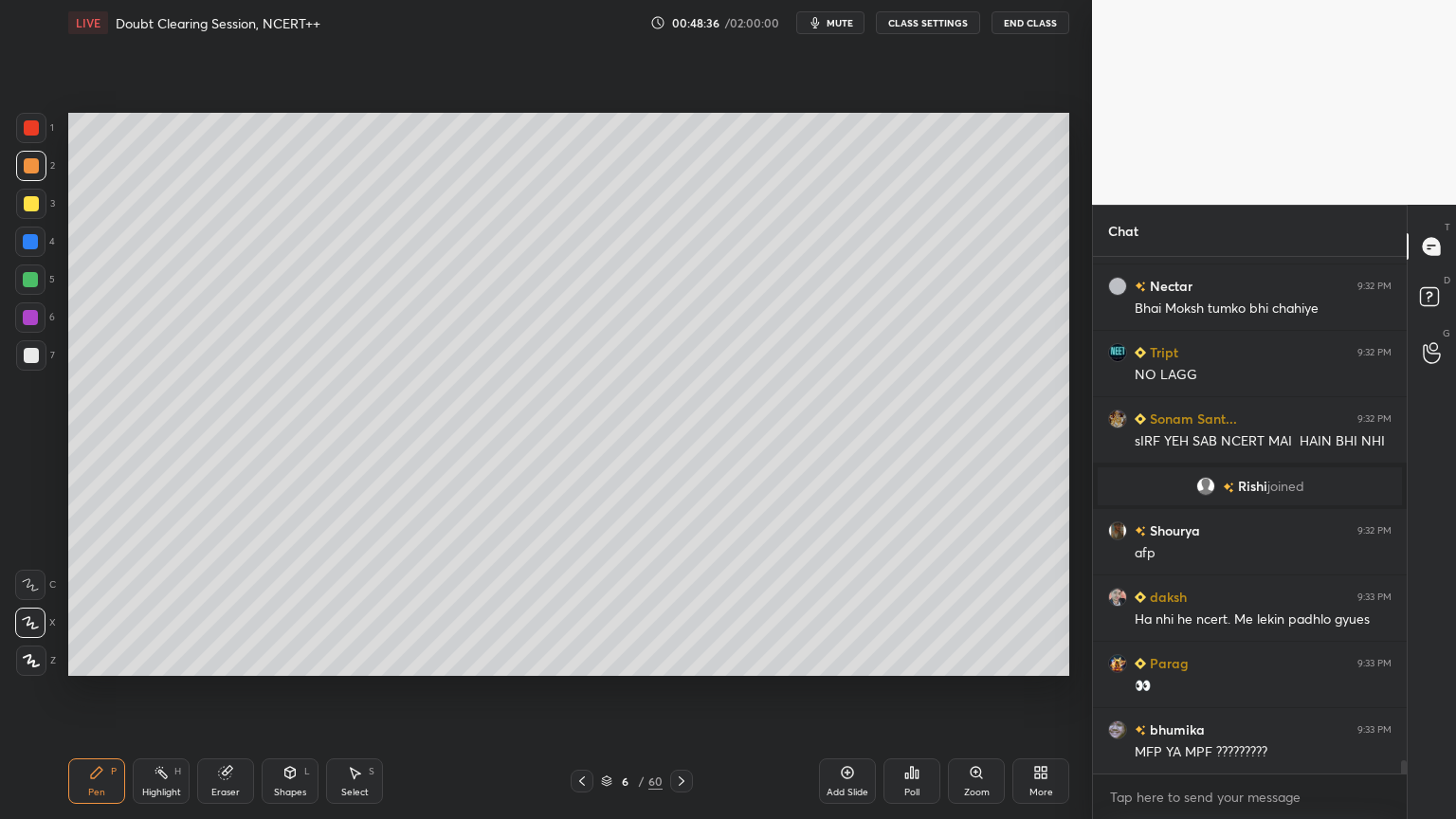 scroll, scrollTop: 19439, scrollLeft: 0, axis: vertical 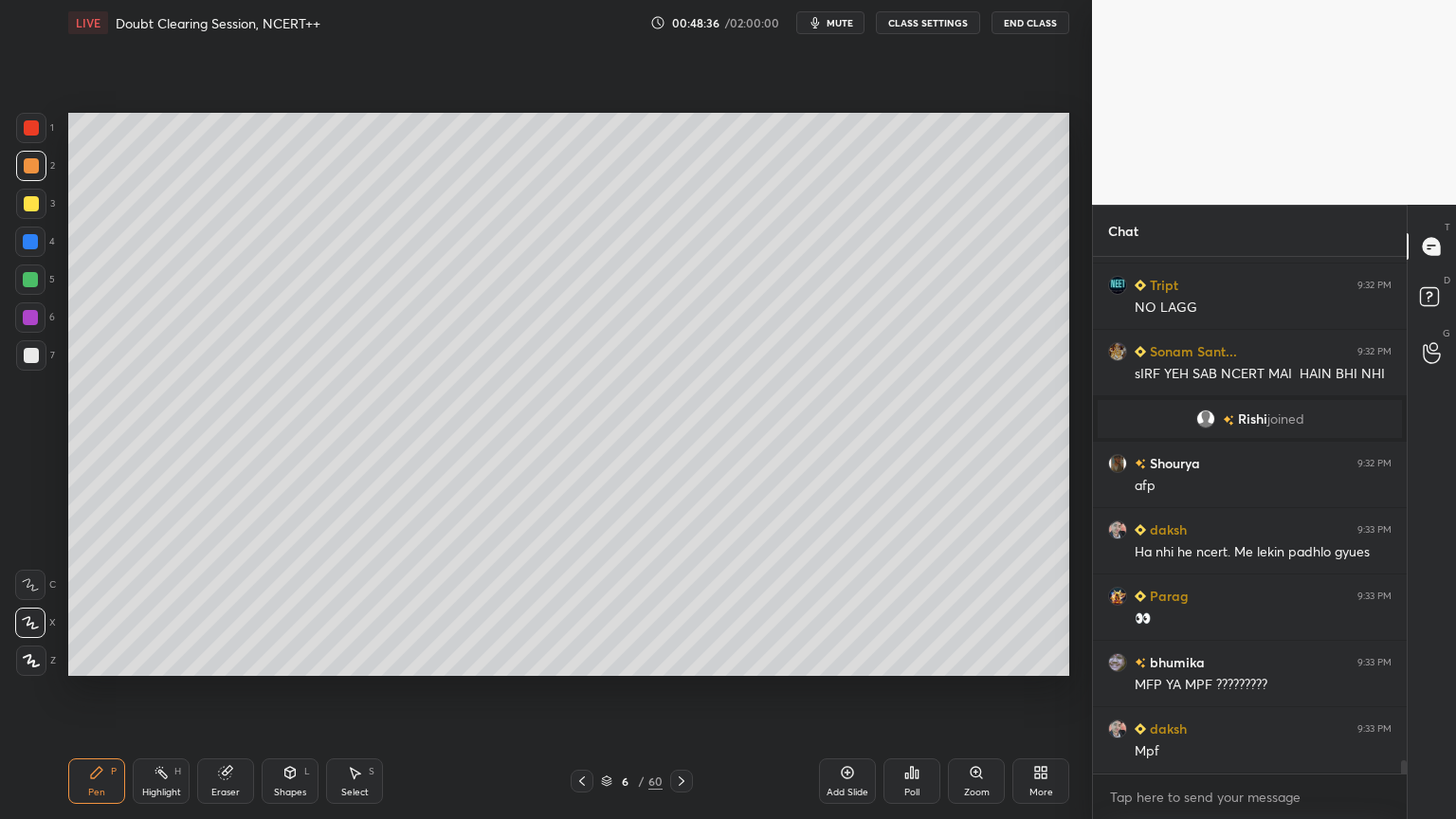 drag, startPoint x: 29, startPoint y: 244, endPoint x: 31, endPoint y: 253, distance: 9.219544 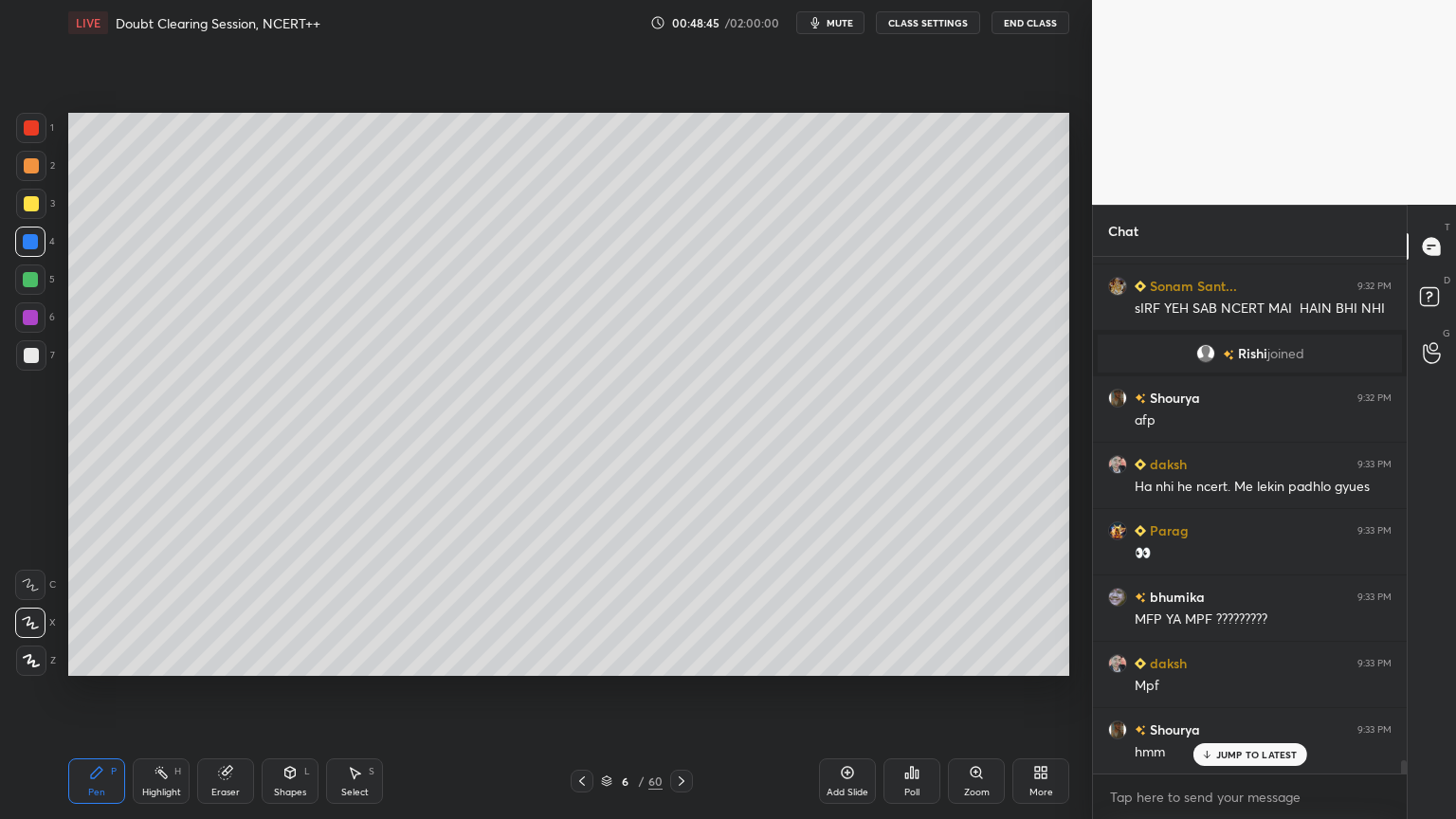 scroll, scrollTop: 19572, scrollLeft: 0, axis: vertical 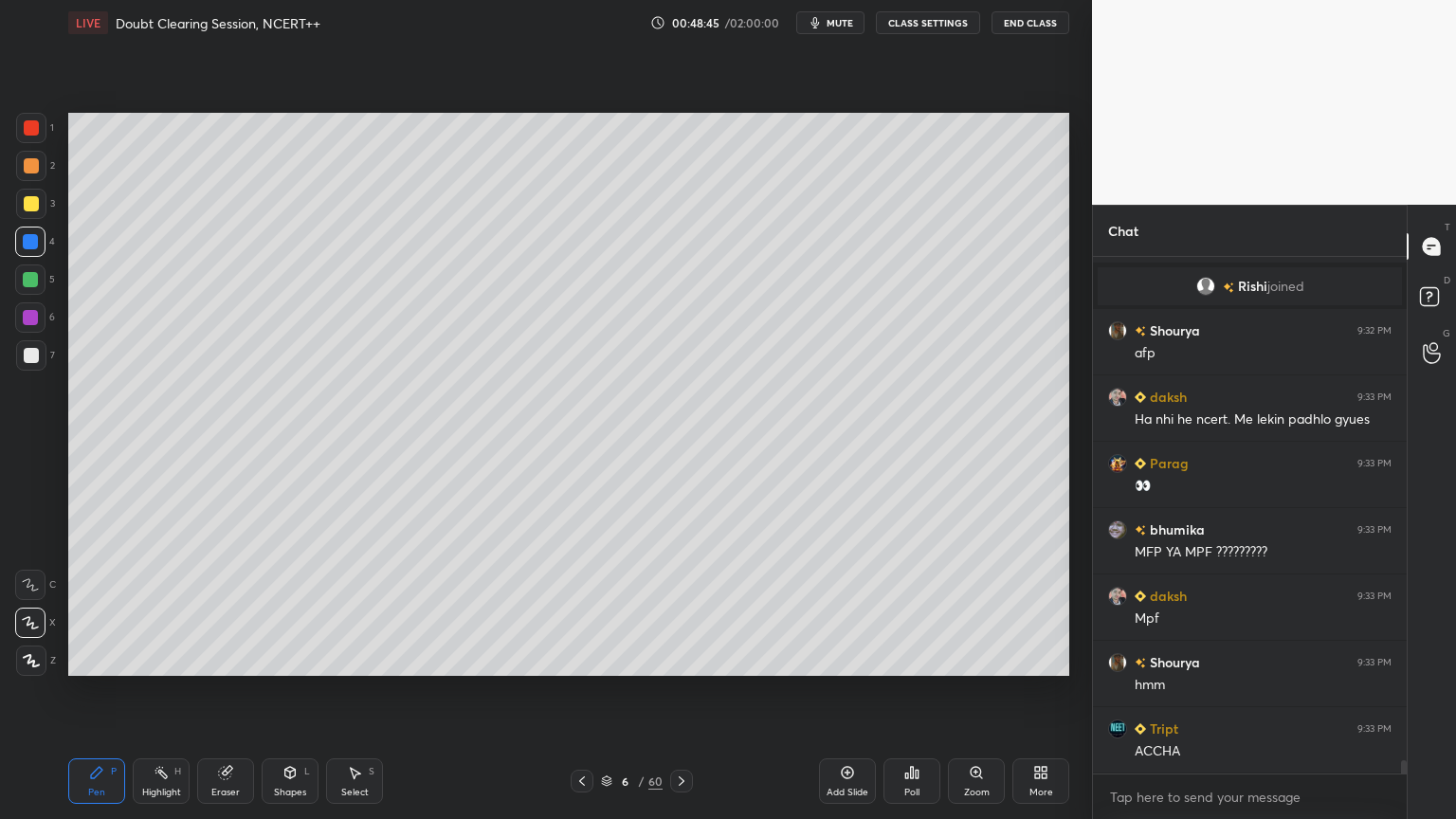 drag, startPoint x: 27, startPoint y: 323, endPoint x: 65, endPoint y: 313, distance: 39.29377 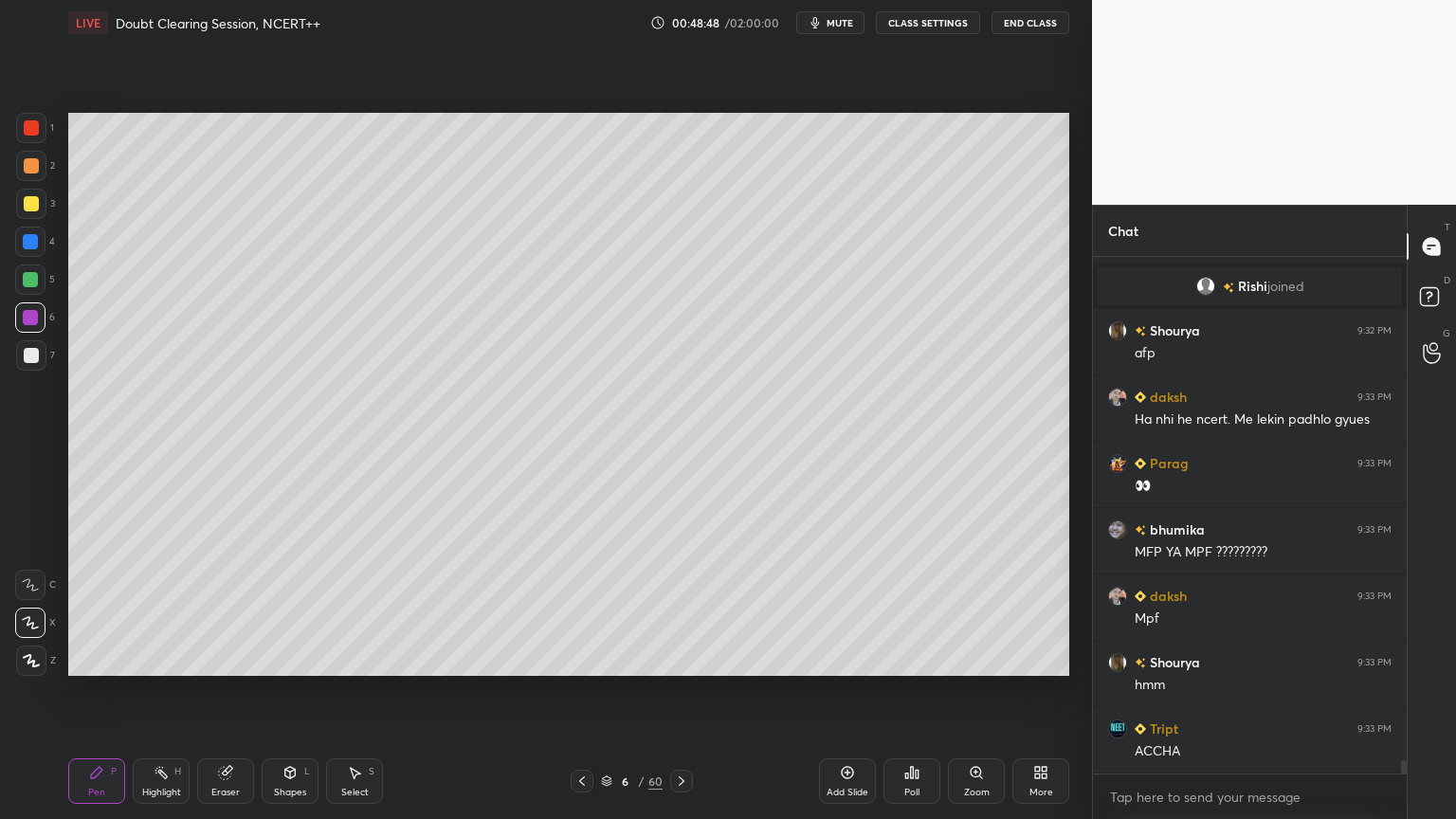 click at bounding box center (30, 318) 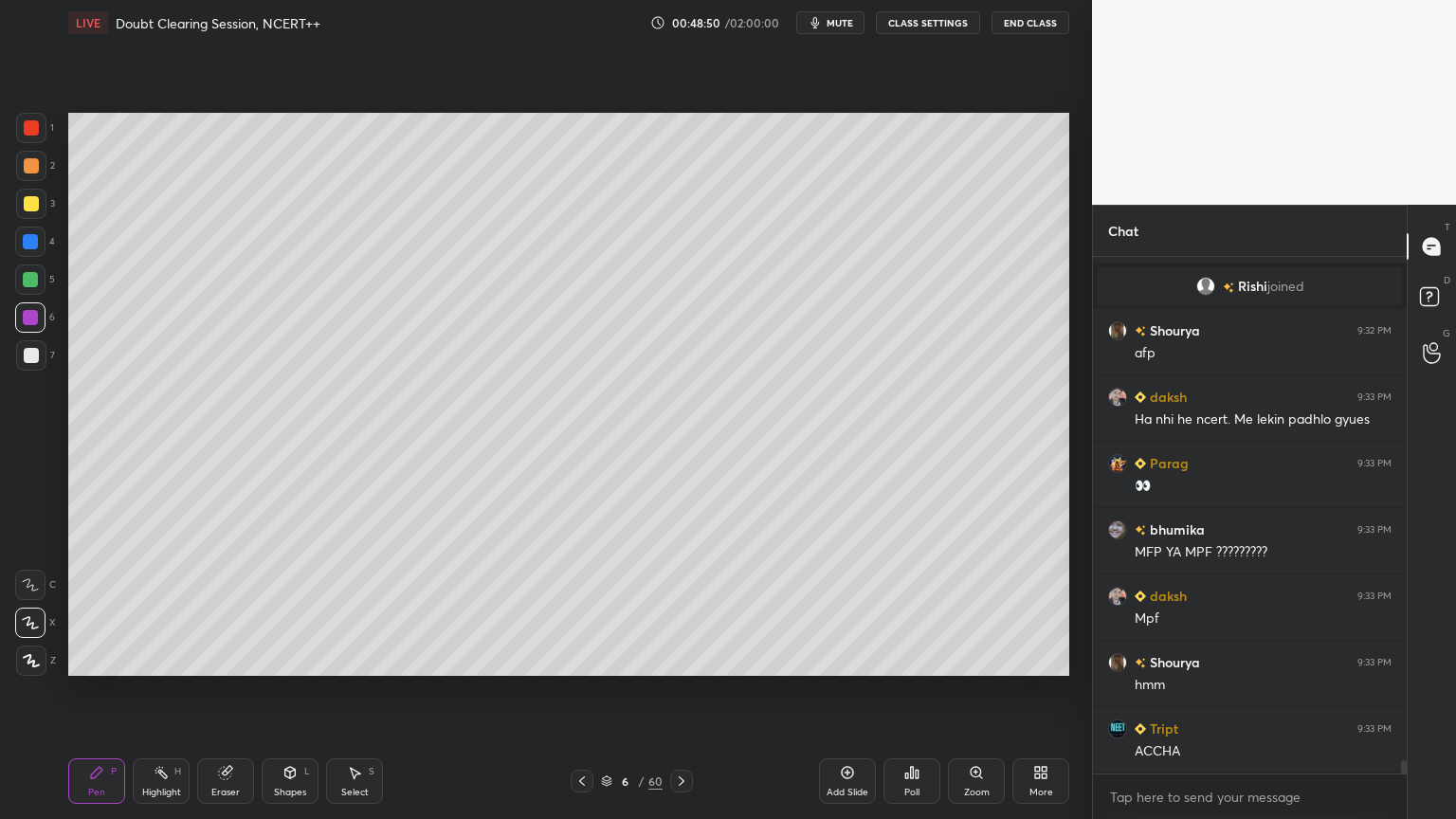 drag, startPoint x: 34, startPoint y: 201, endPoint x: 58, endPoint y: 209, distance: 25.29822 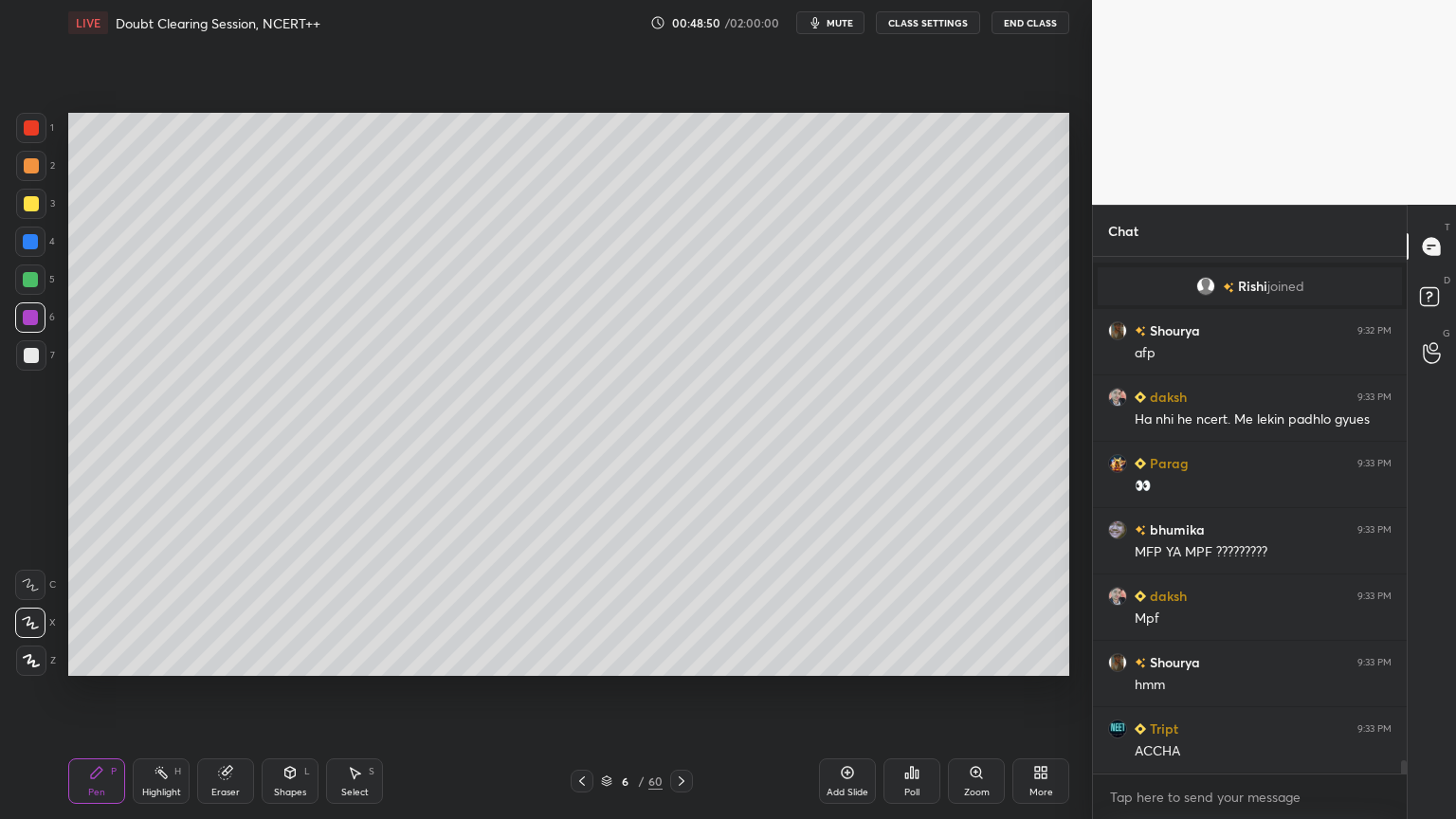 click at bounding box center [31, 204] 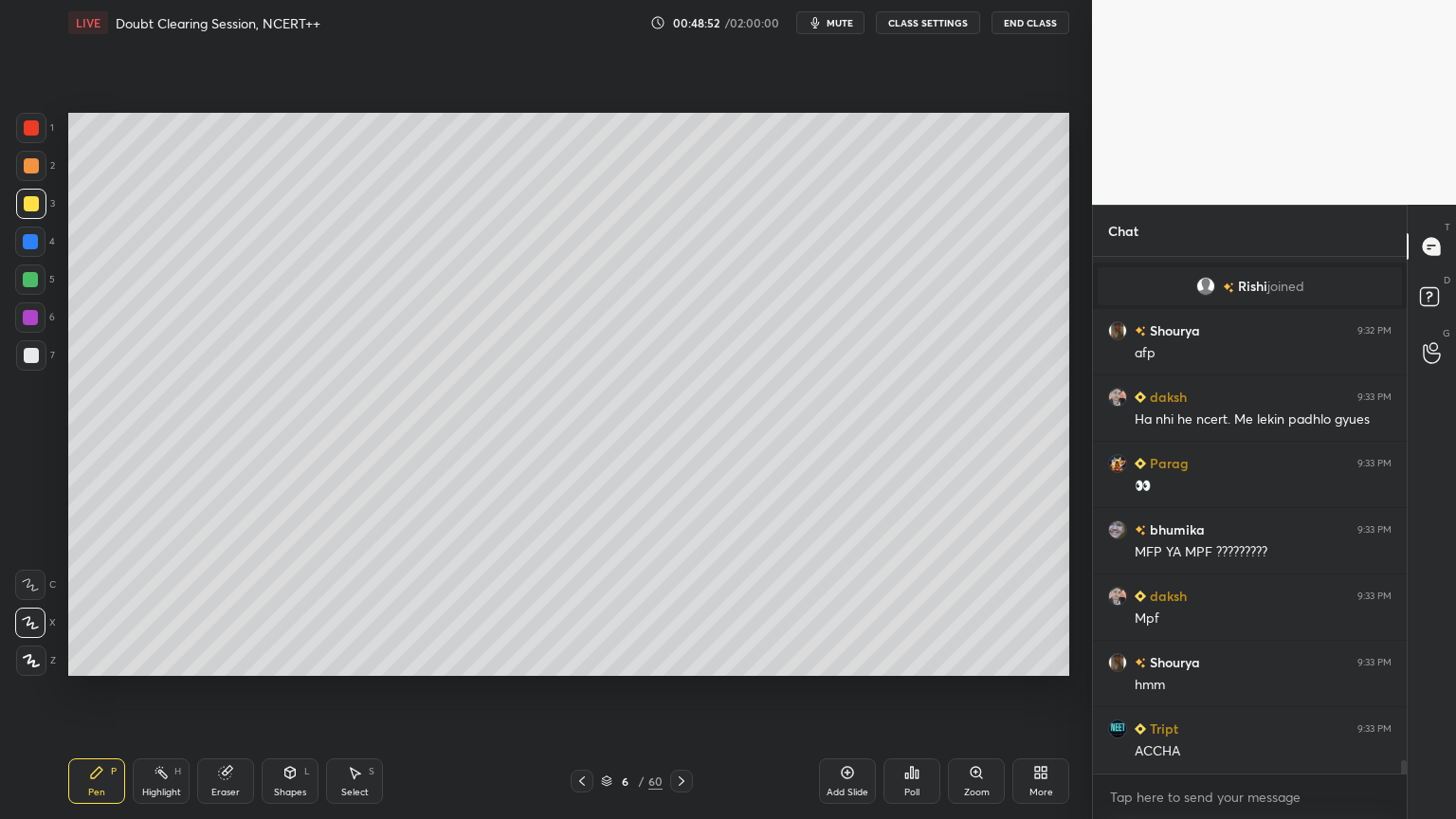 click at bounding box center (31, 204) 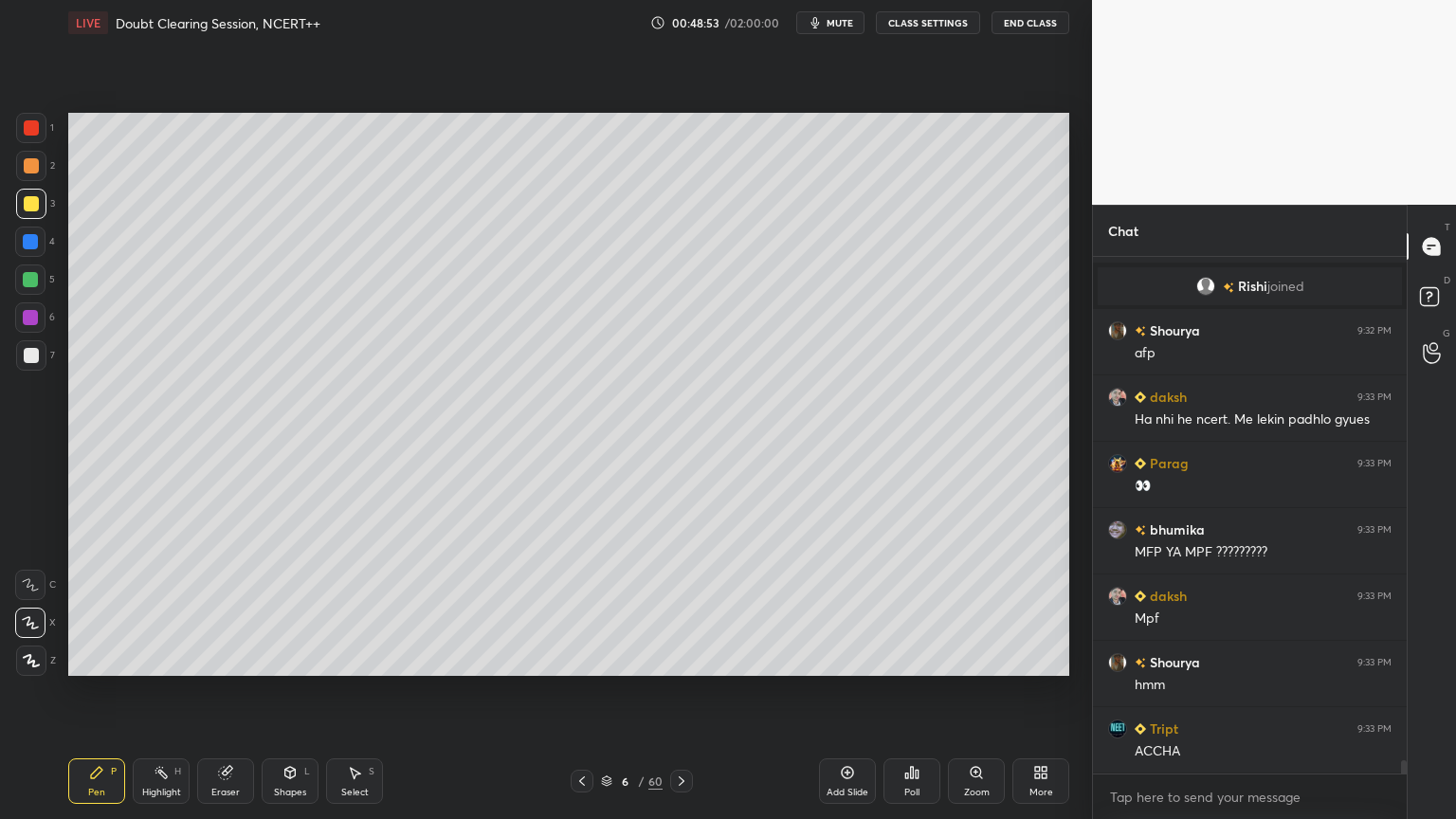 drag, startPoint x: 27, startPoint y: 195, endPoint x: 62, endPoint y: 208, distance: 37.33631 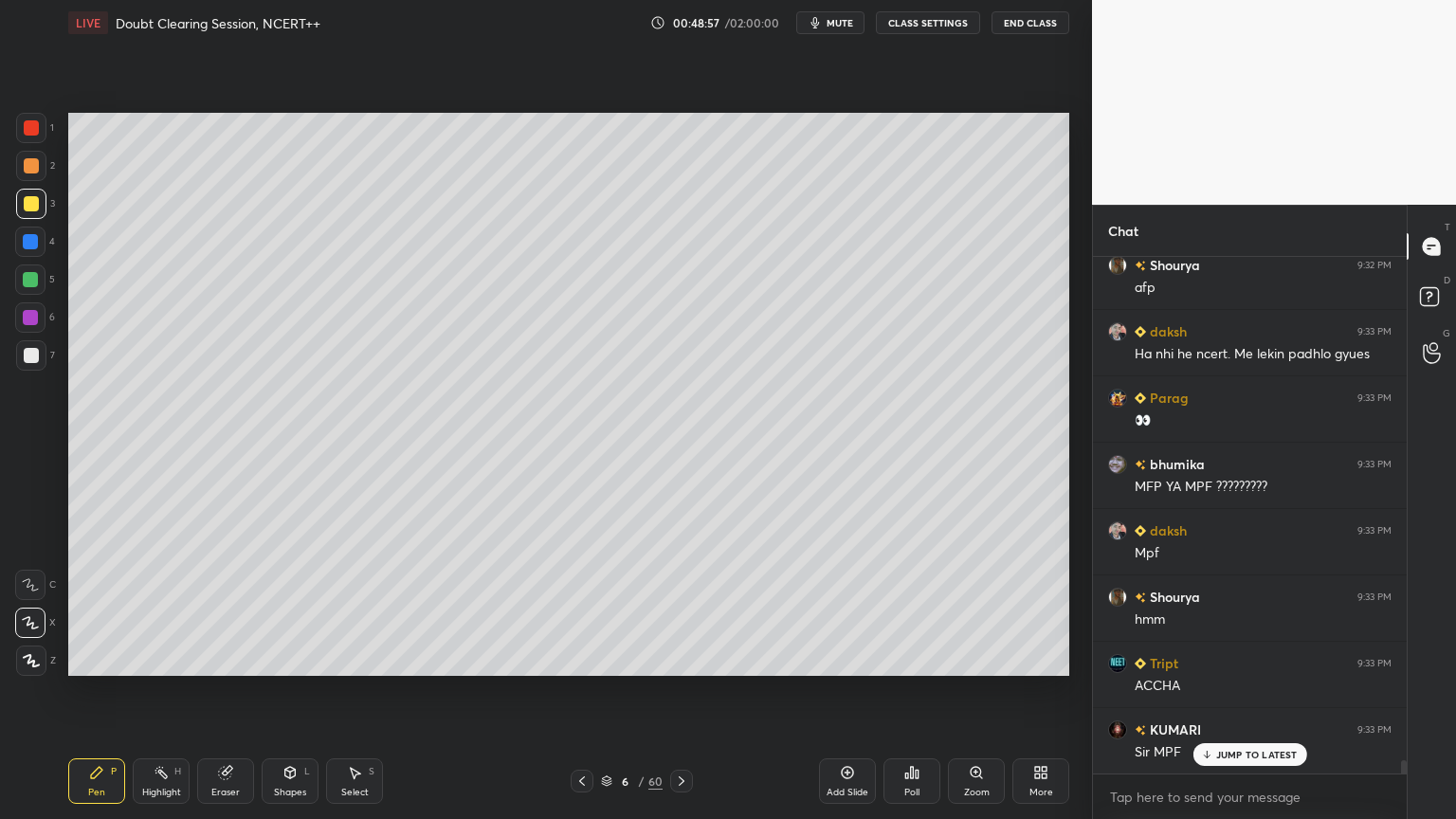 scroll, scrollTop: 19704, scrollLeft: 0, axis: vertical 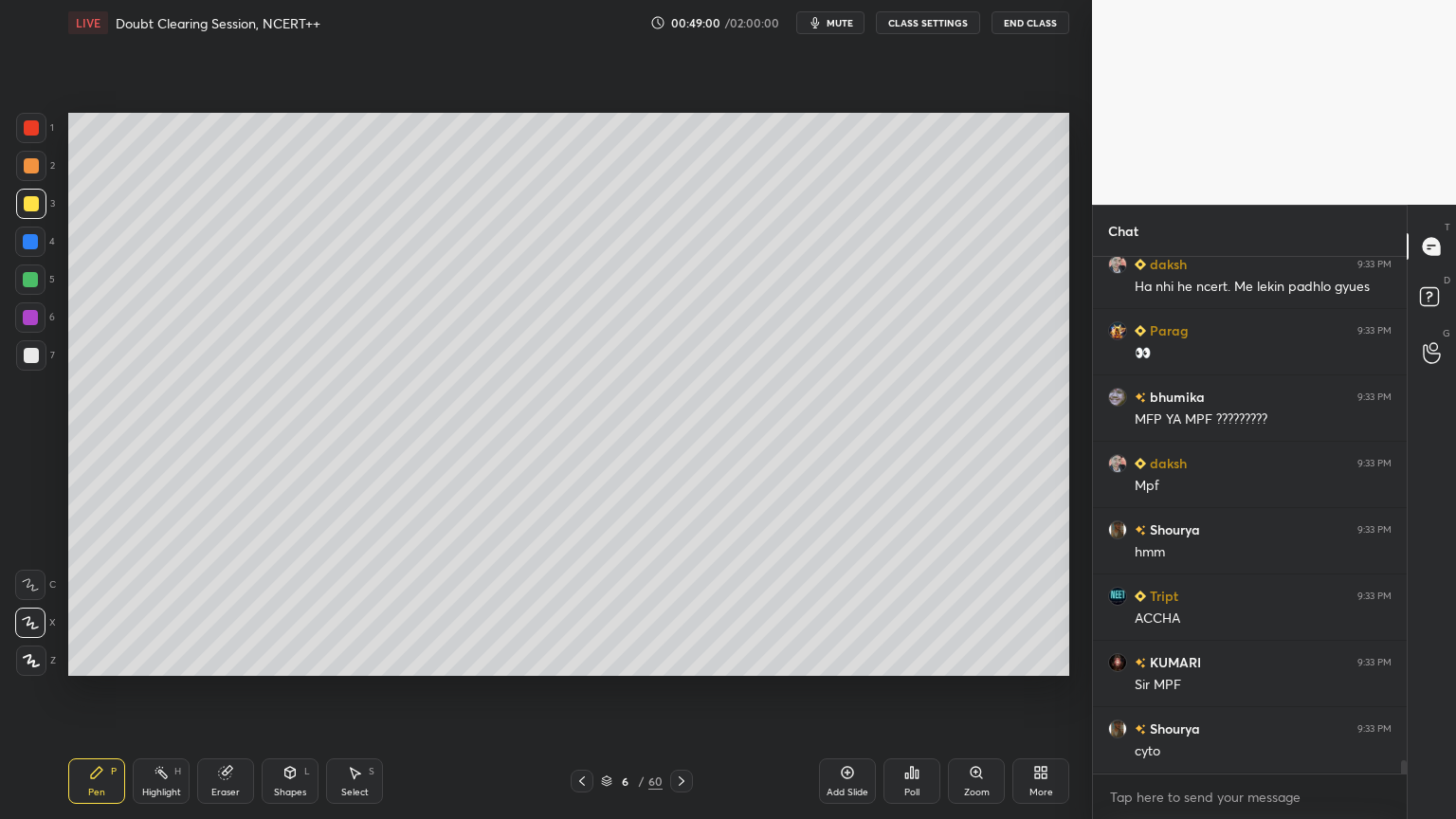 click on "Eraser" at bounding box center [226, 781] 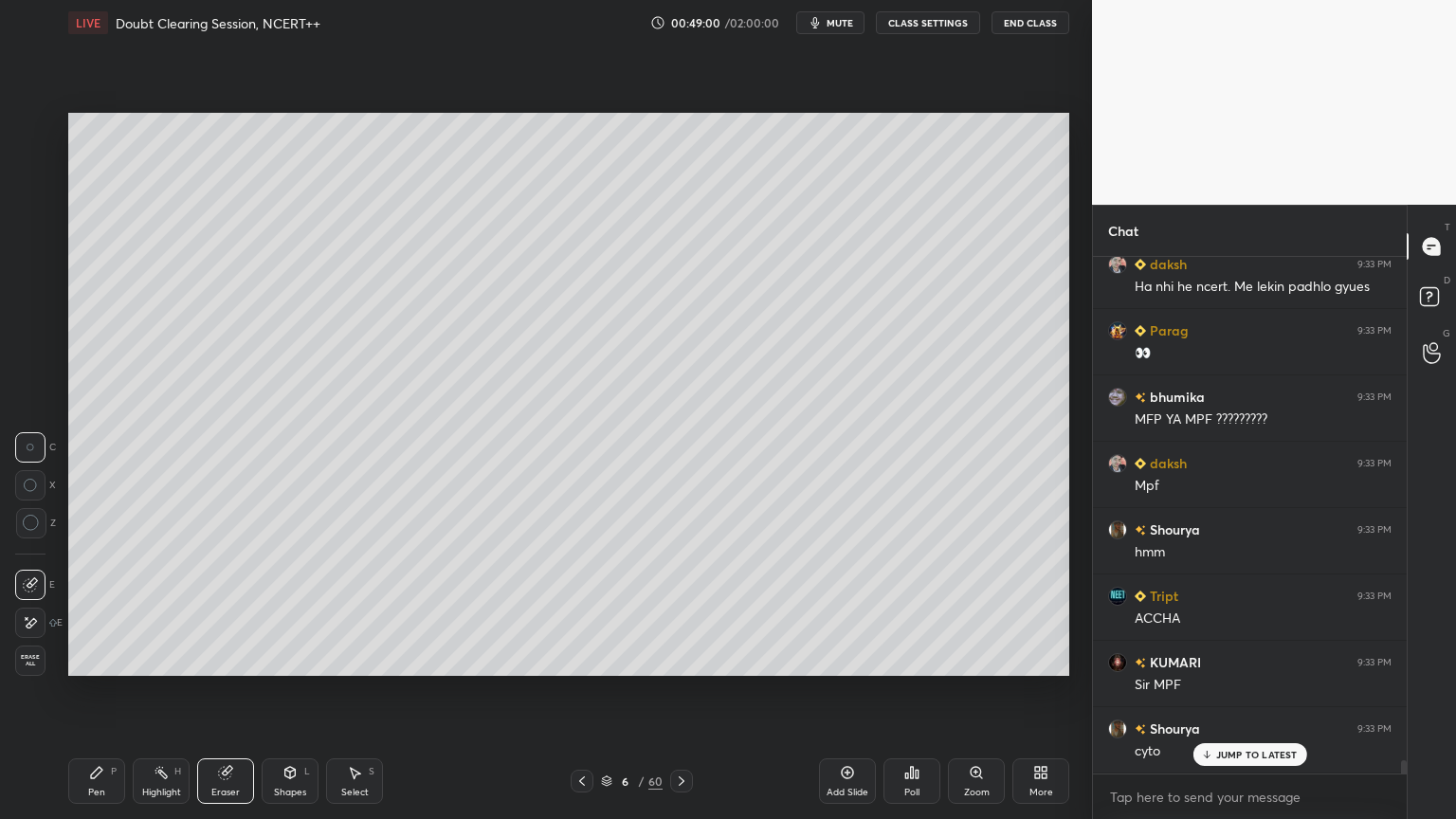 scroll, scrollTop: 19770, scrollLeft: 0, axis: vertical 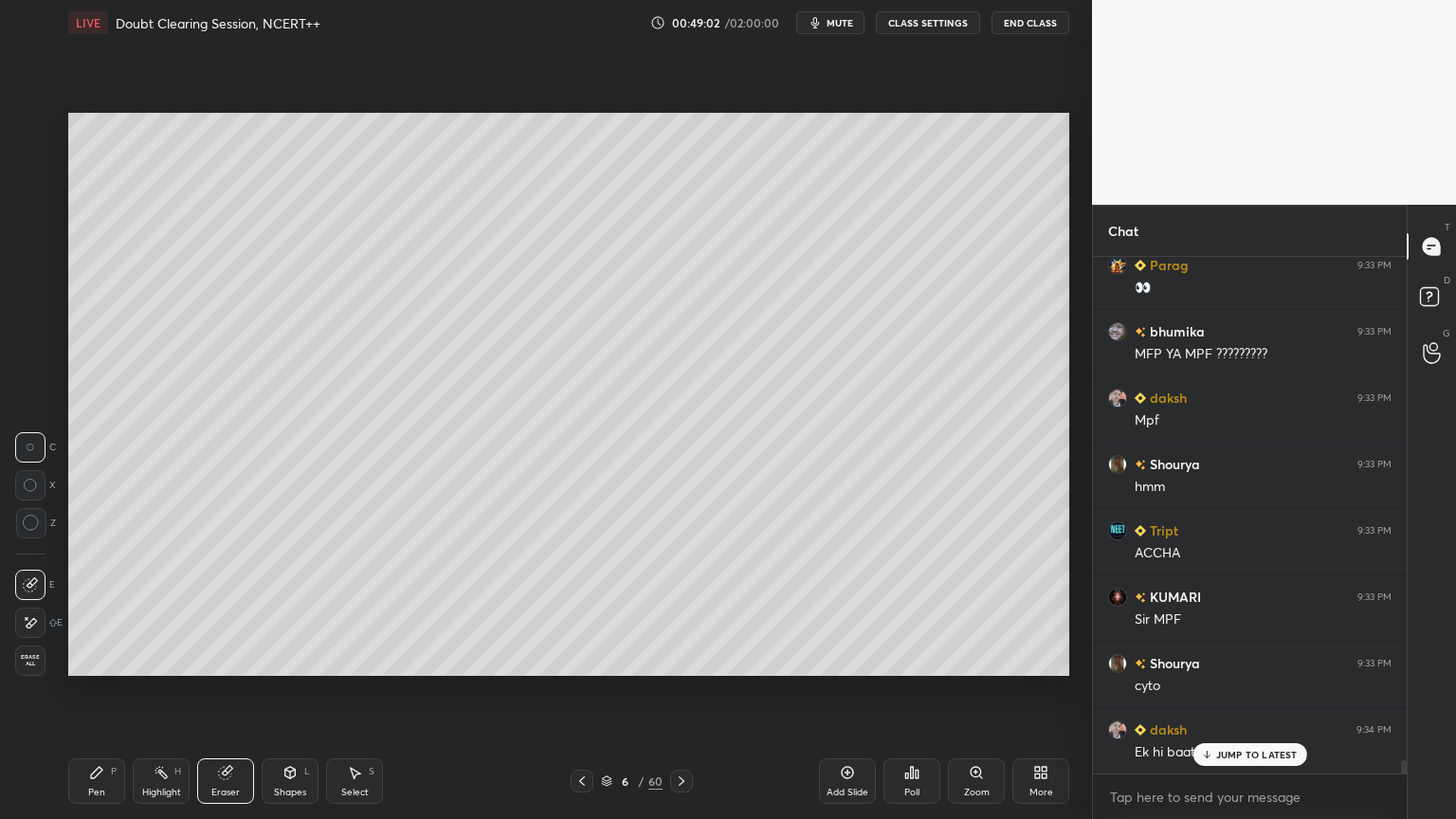 click on "Pen P Highlight H Eraser Shapes L Select S 6 / 60 Add Slide Poll Zoom More" at bounding box center (569, 781) 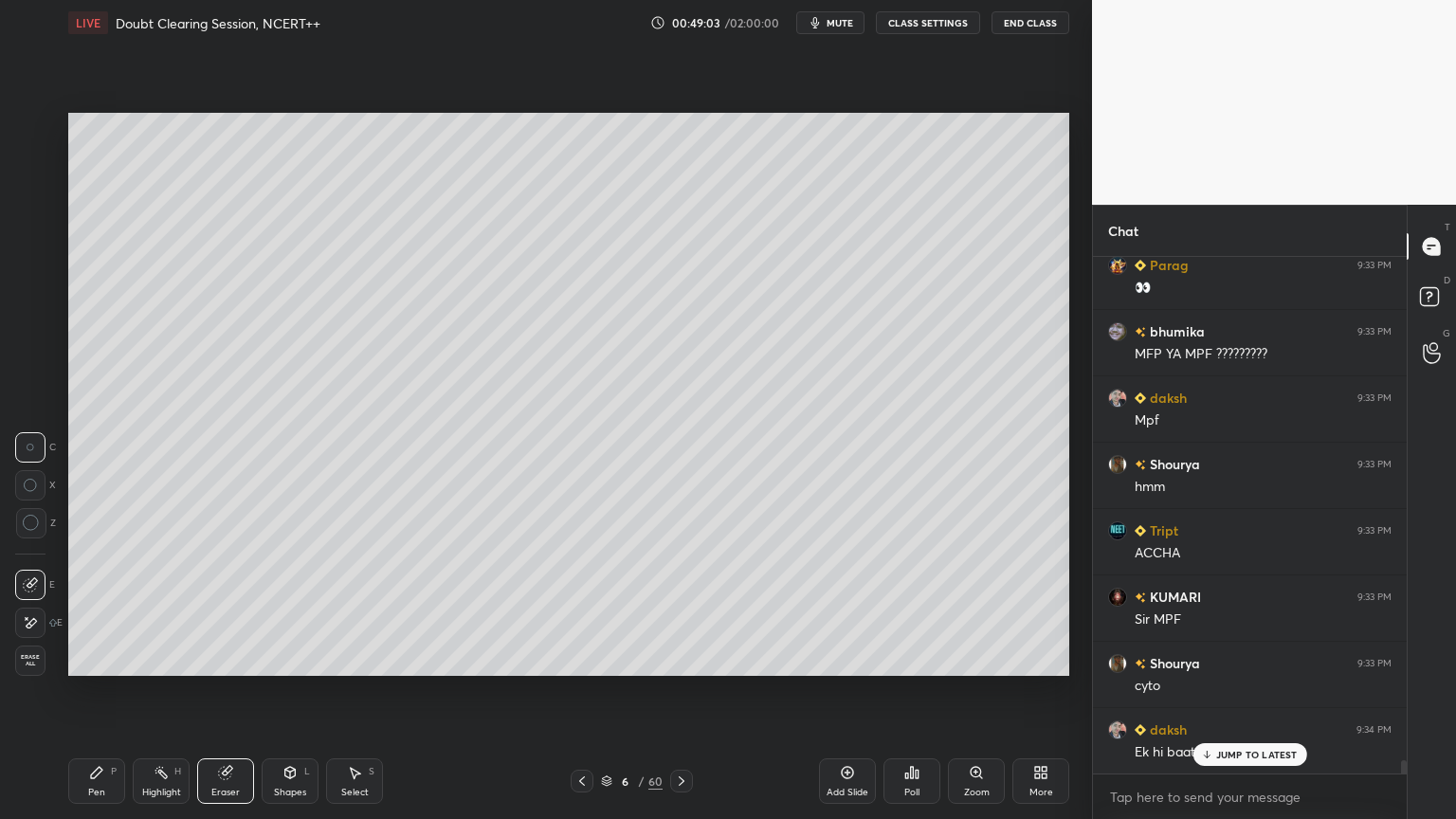 drag, startPoint x: 81, startPoint y: 773, endPoint x: 94, endPoint y: 777, distance: 13.601471 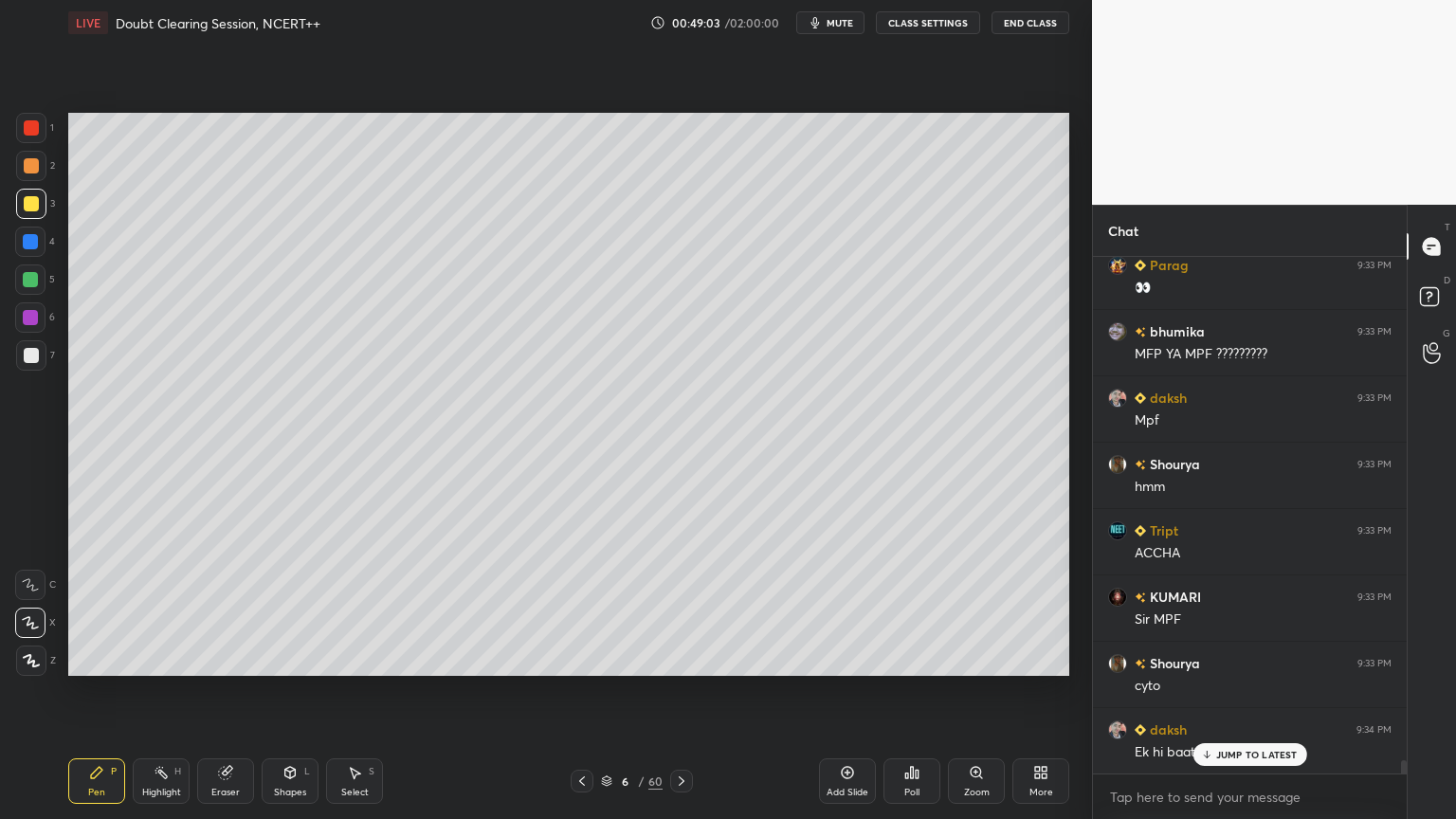 click 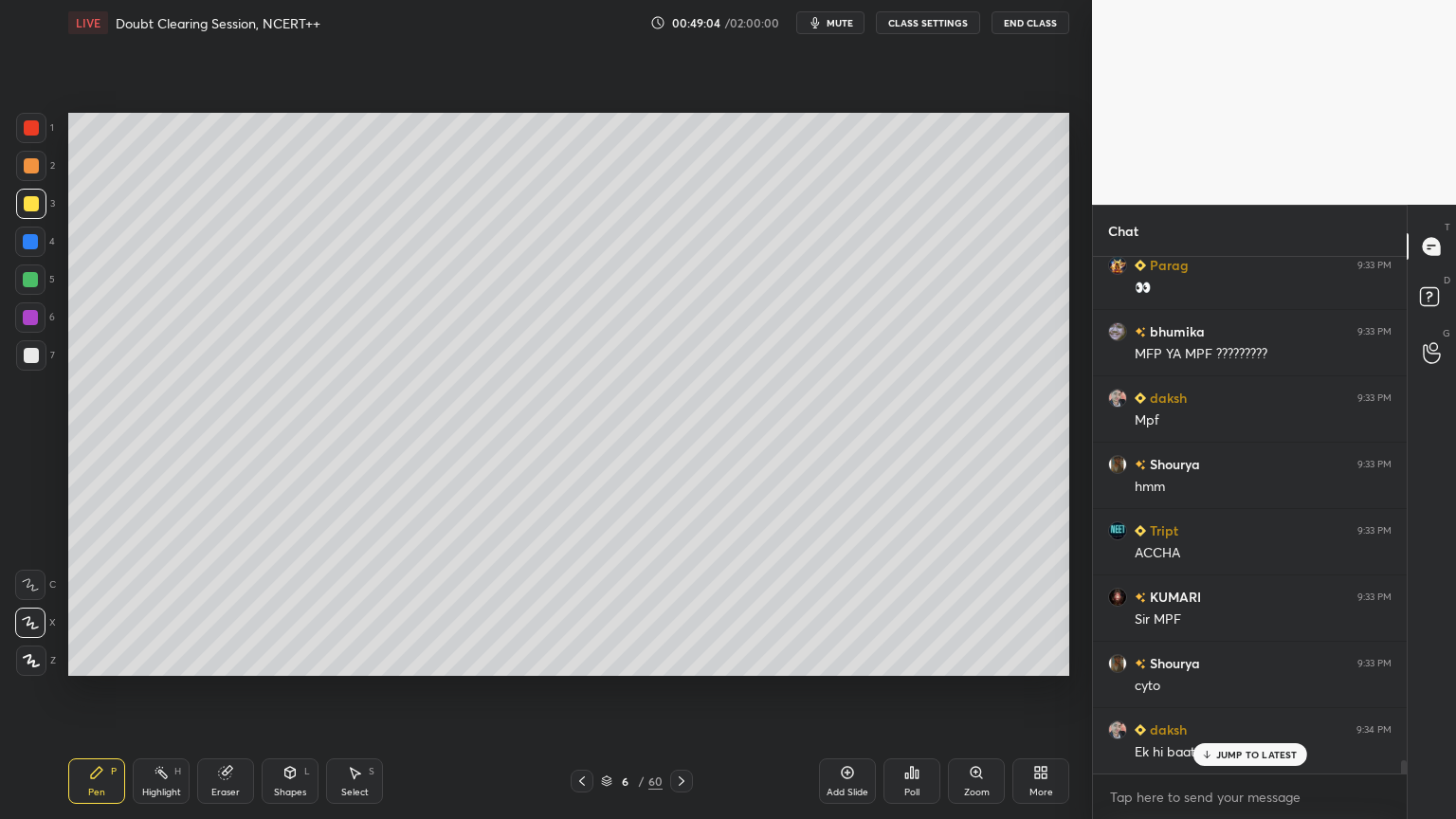 click on "4" at bounding box center [35, 246] 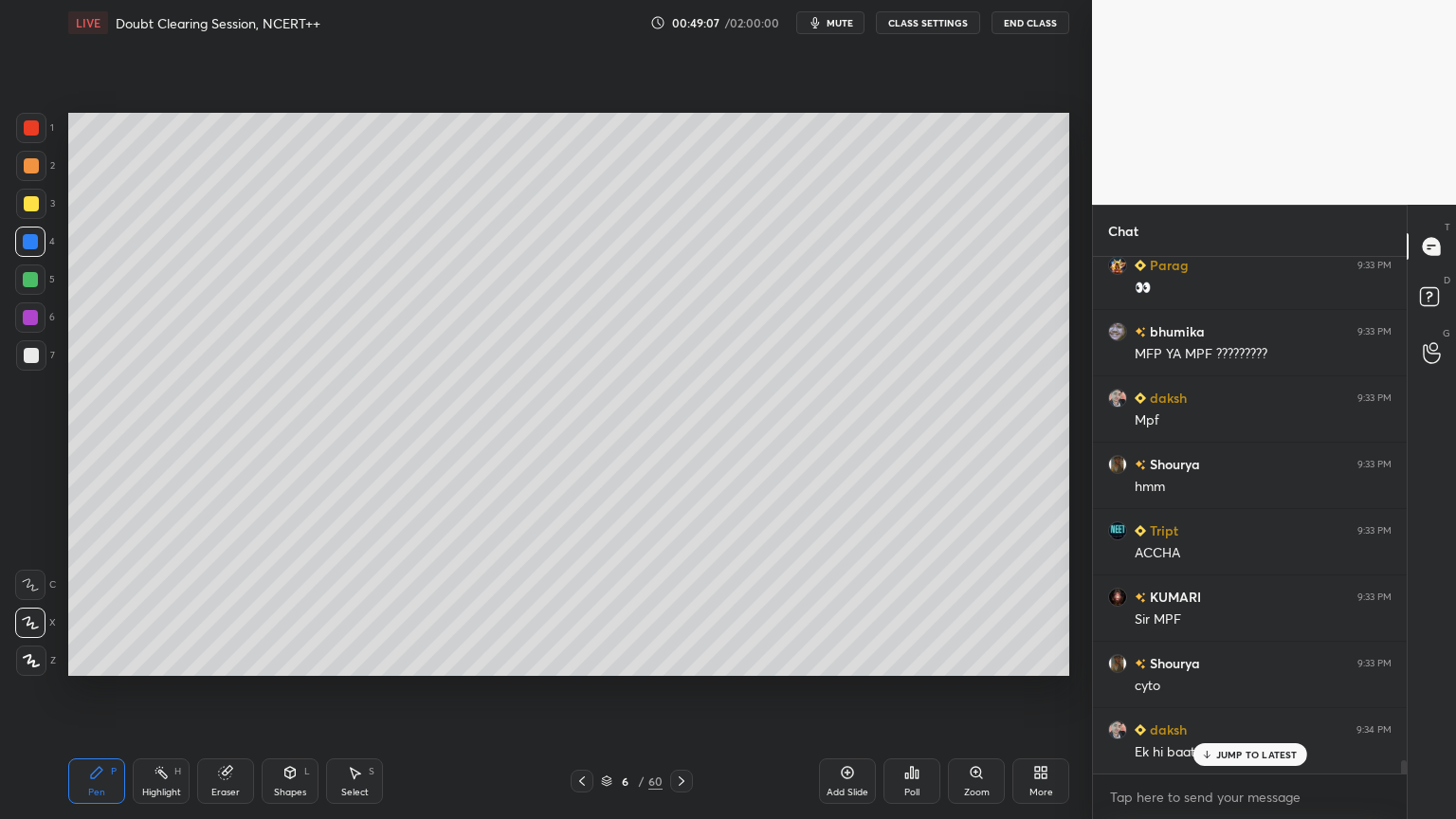 drag, startPoint x: 220, startPoint y: 777, endPoint x: 243, endPoint y: 701, distance: 79.40403 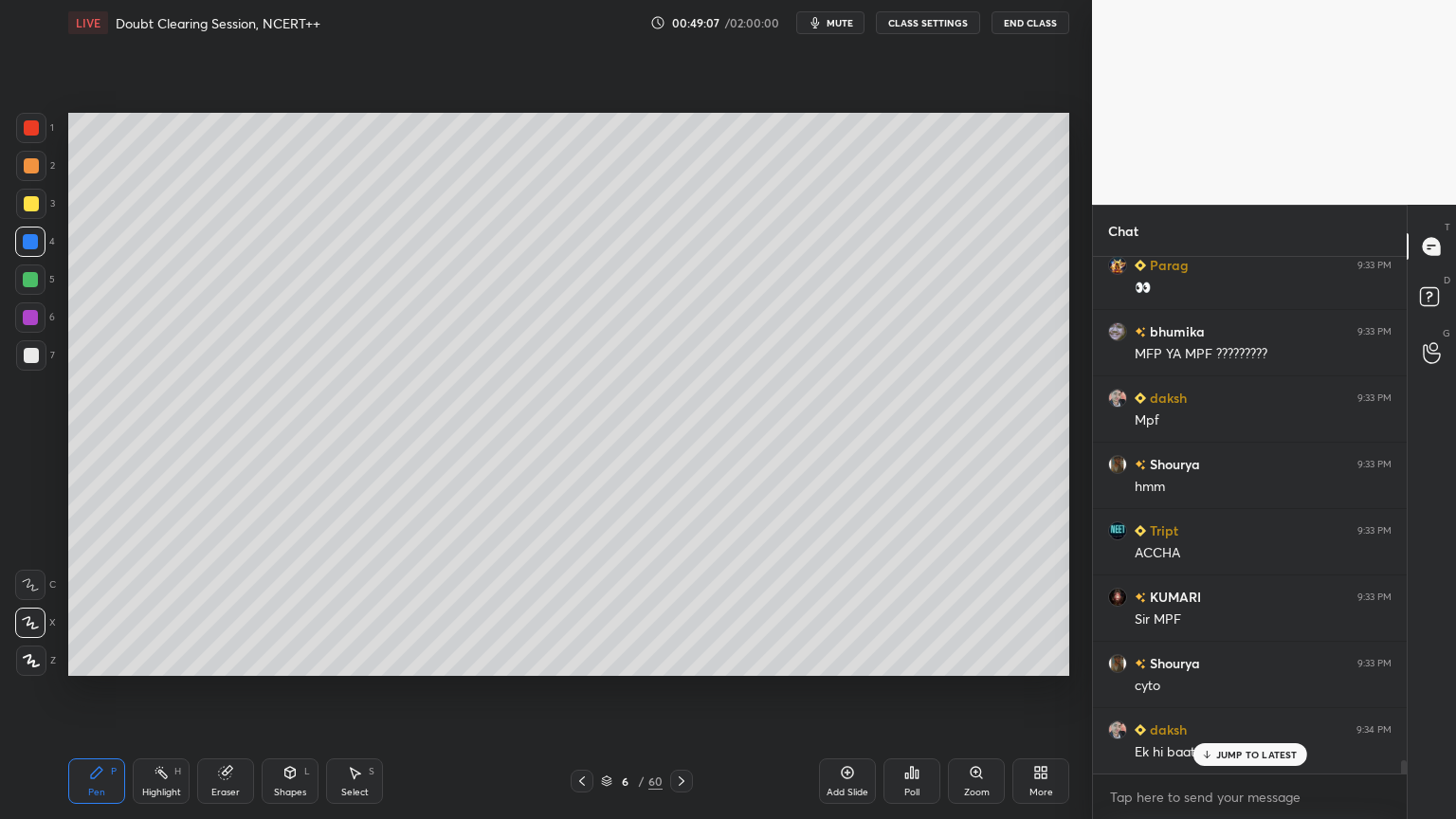 click 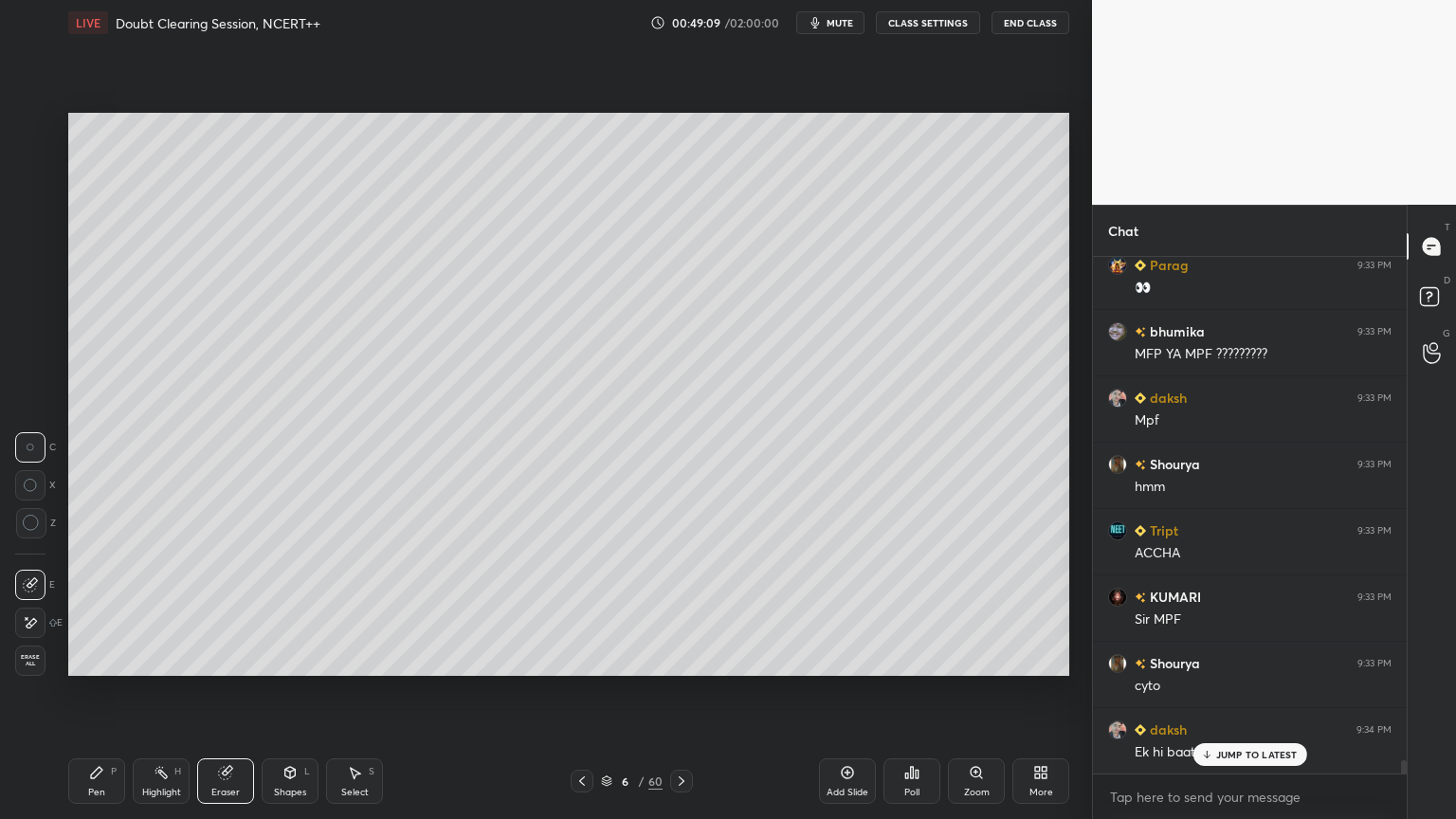 drag, startPoint x: 113, startPoint y: 785, endPoint x: 108, endPoint y: 776, distance: 10.29563 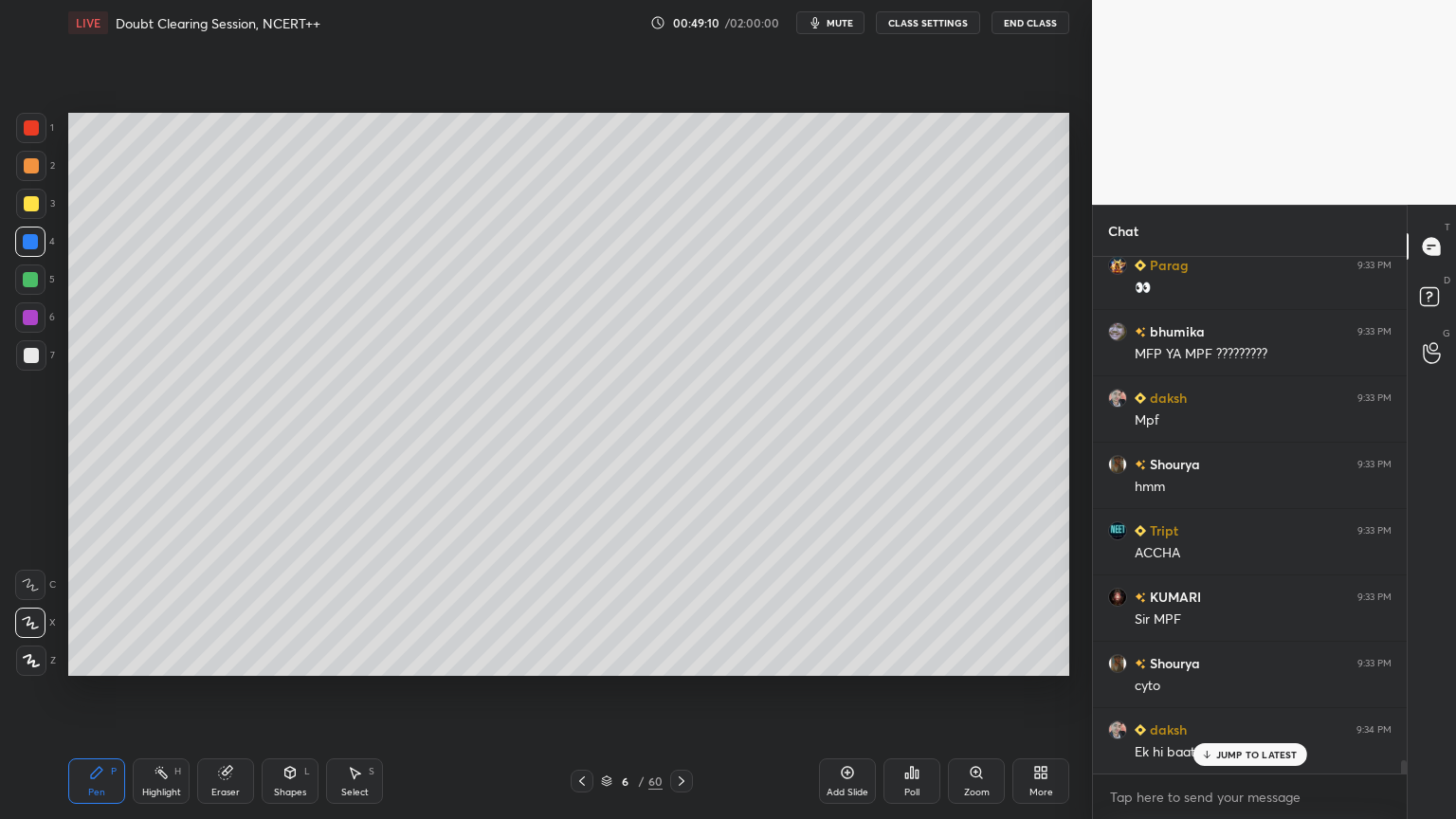 click at bounding box center [31, 166] 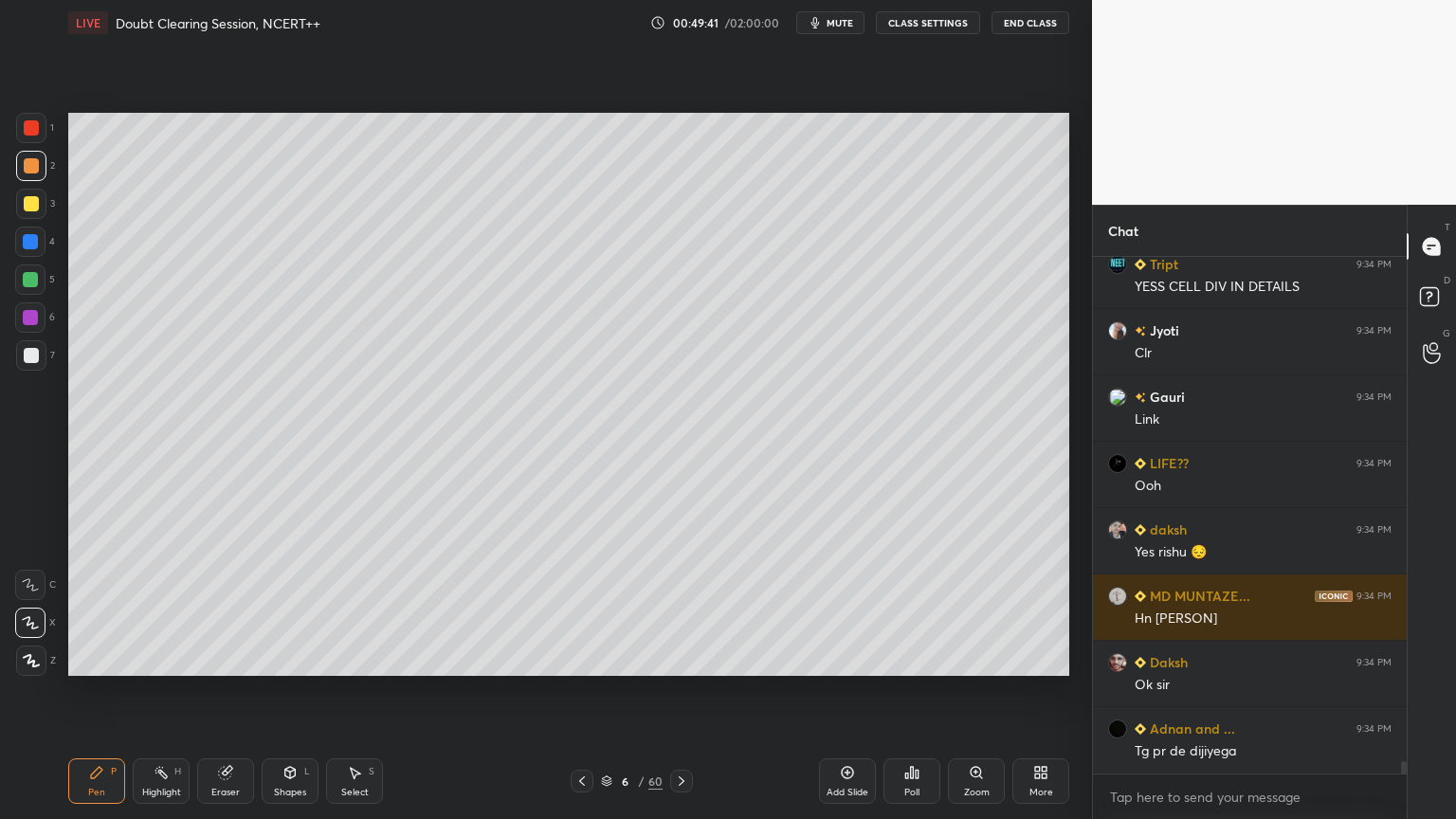 scroll, scrollTop: 20835, scrollLeft: 0, axis: vertical 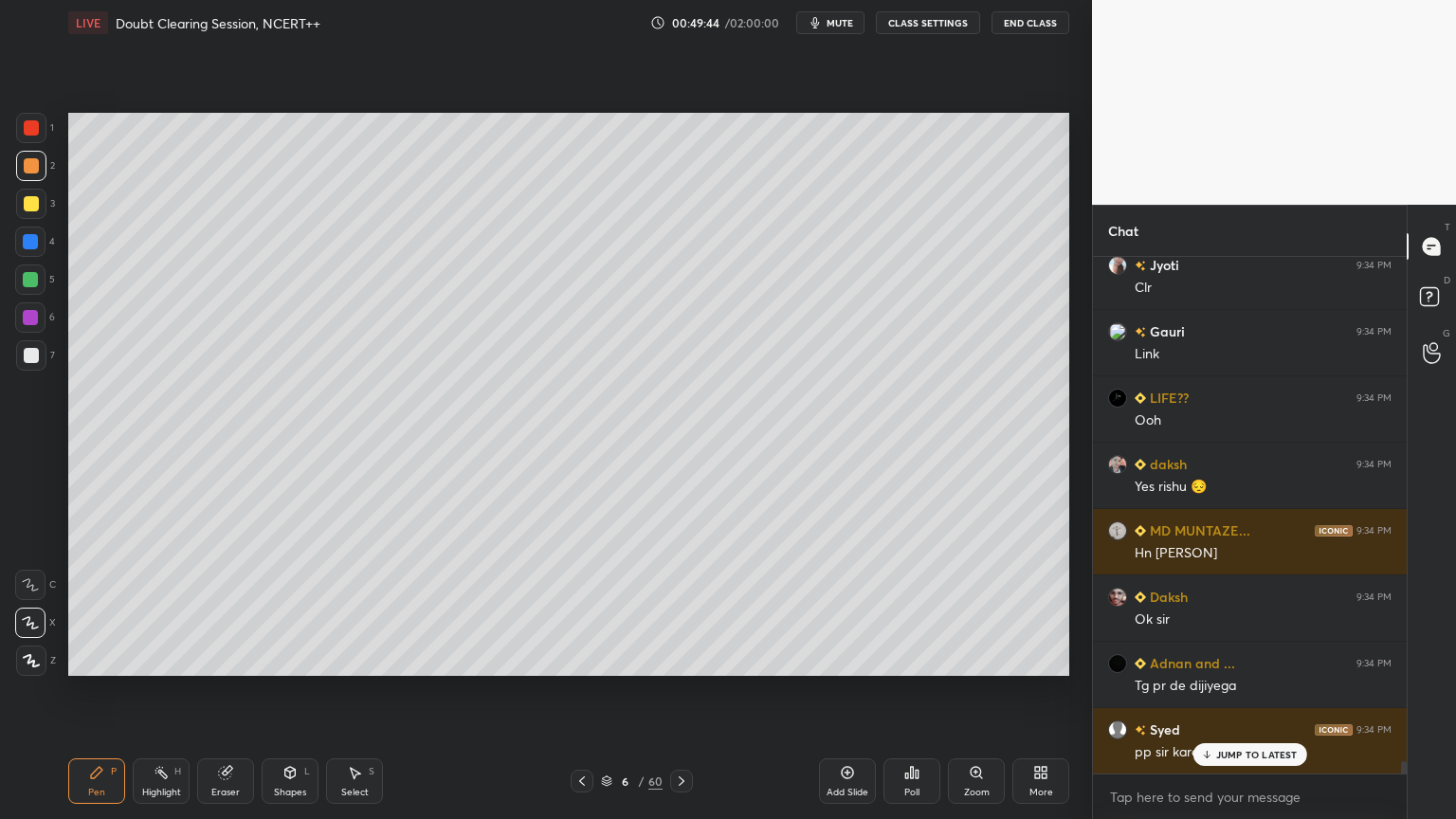 click on "JUMP TO LATEST" at bounding box center [1257, 755] 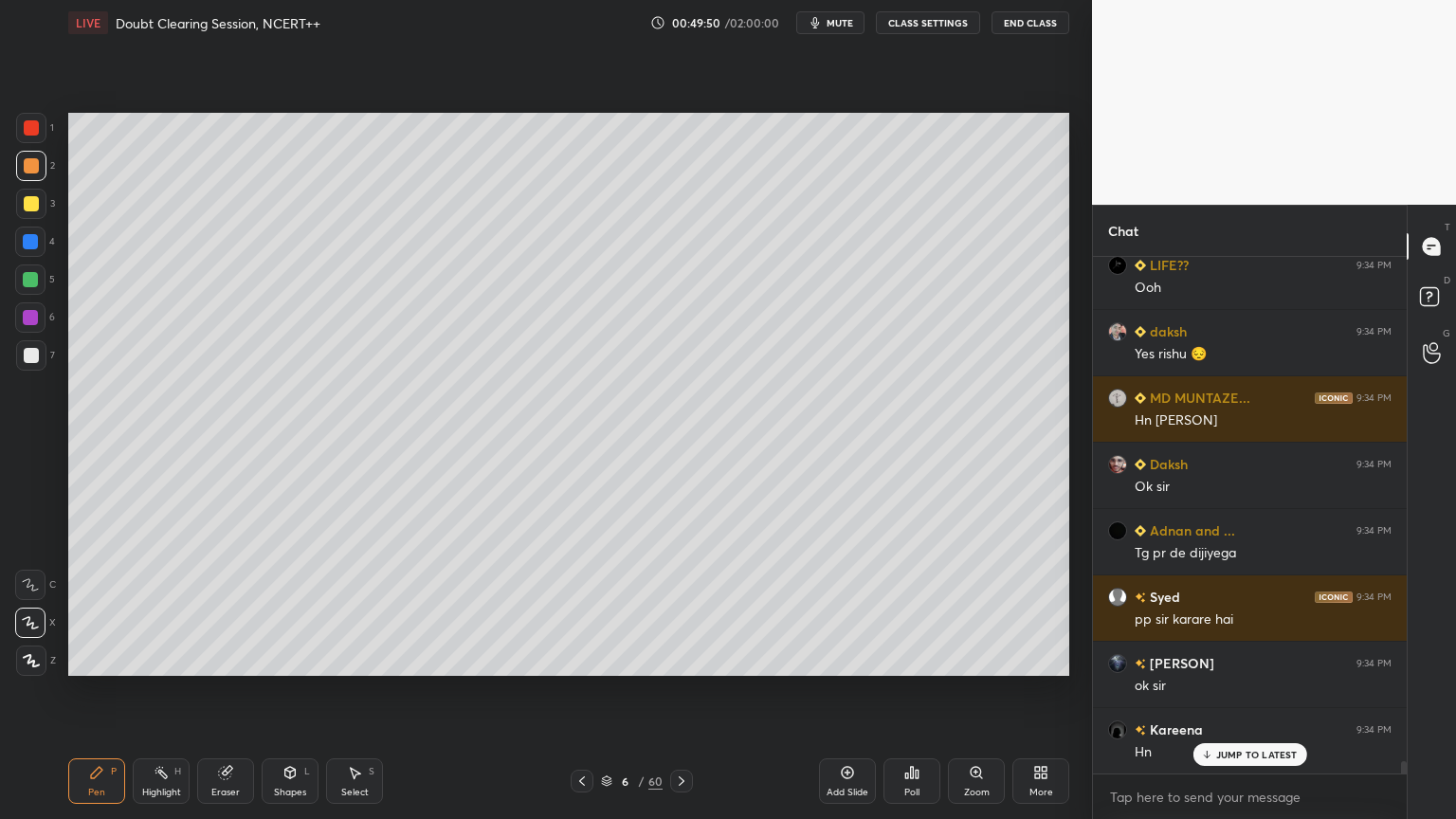 scroll, scrollTop: 21035, scrollLeft: 0, axis: vertical 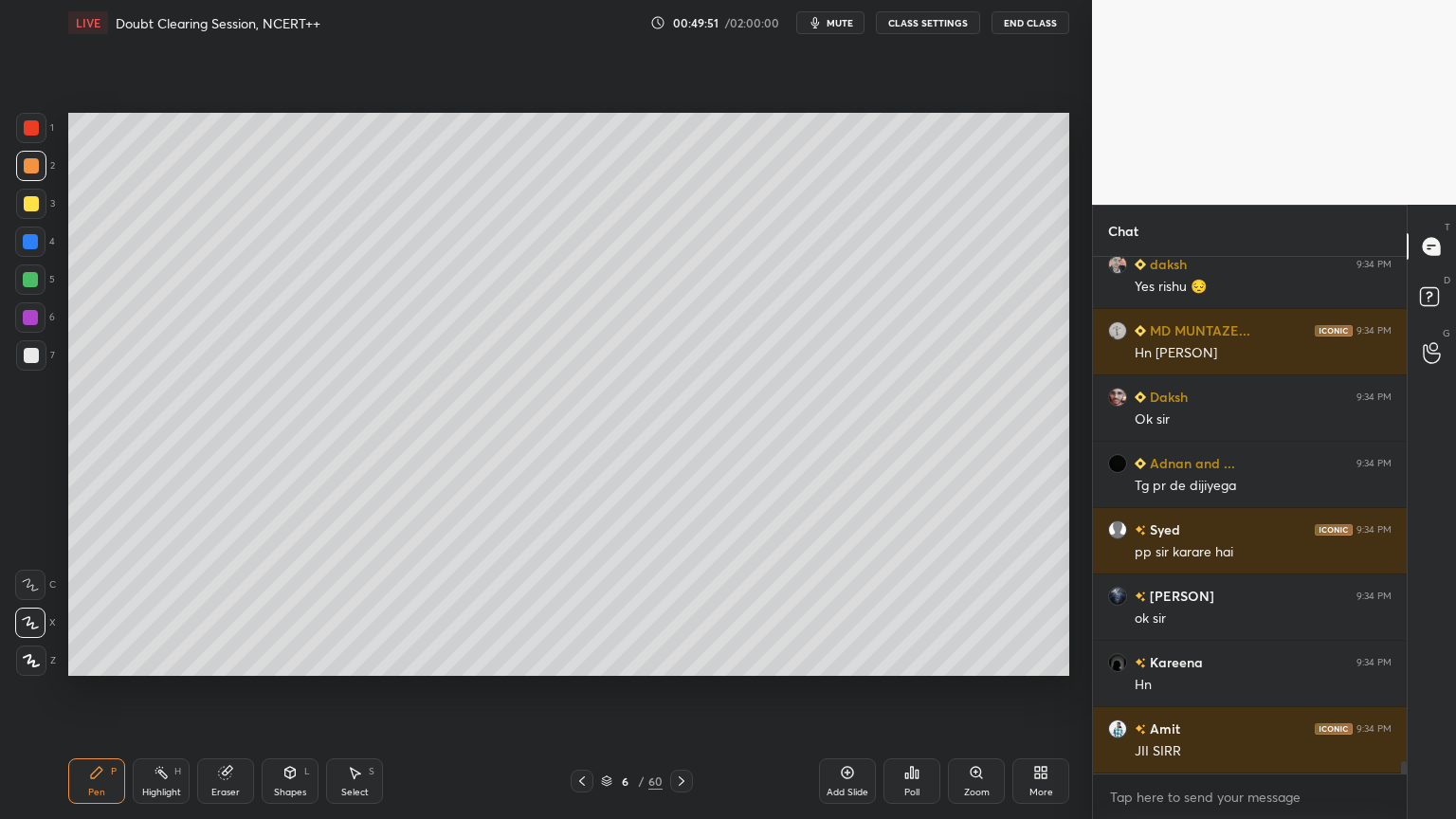 click at bounding box center (30, 280) 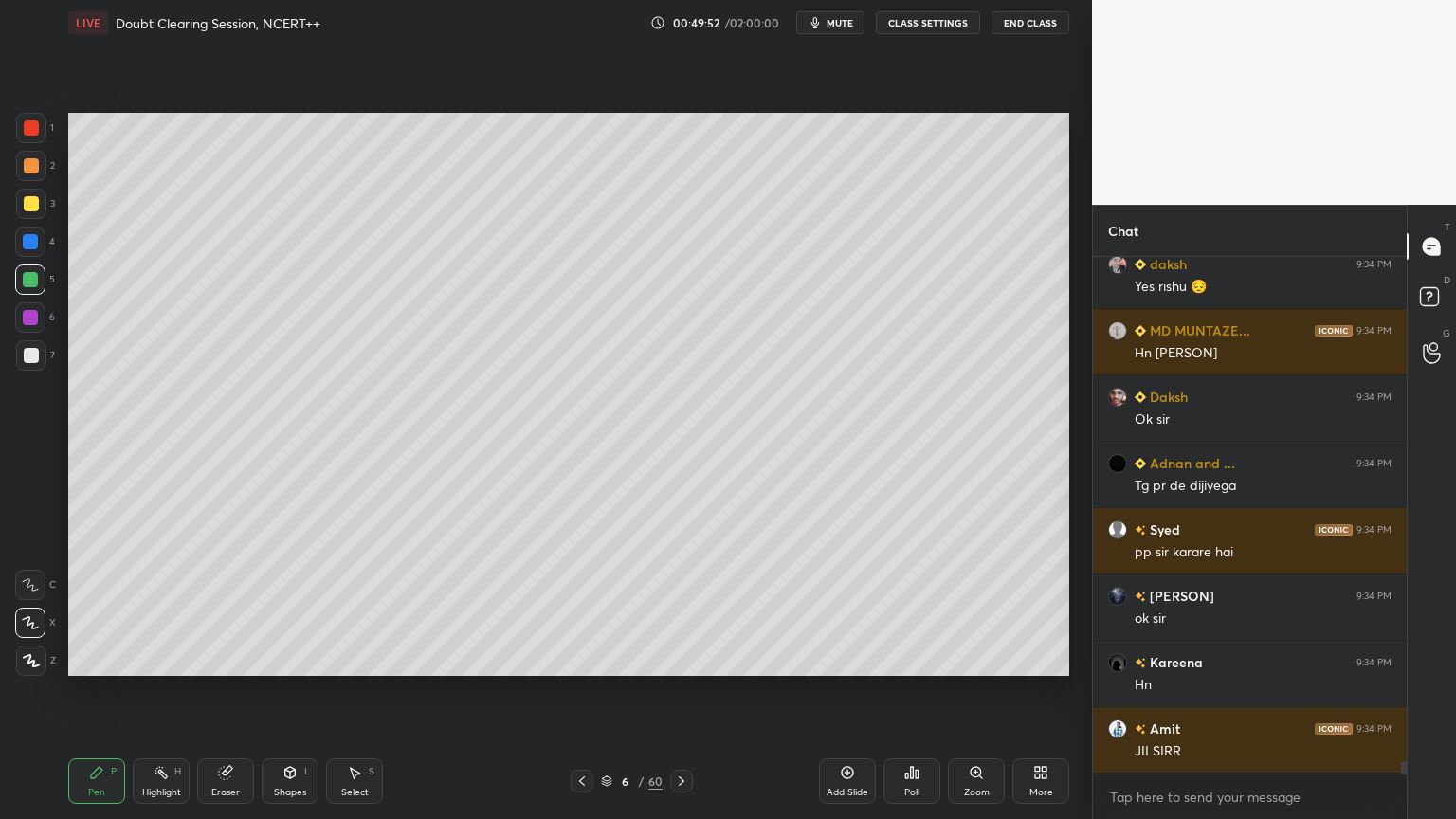 drag, startPoint x: 185, startPoint y: 783, endPoint x: 171, endPoint y: 780, distance: 14.317821 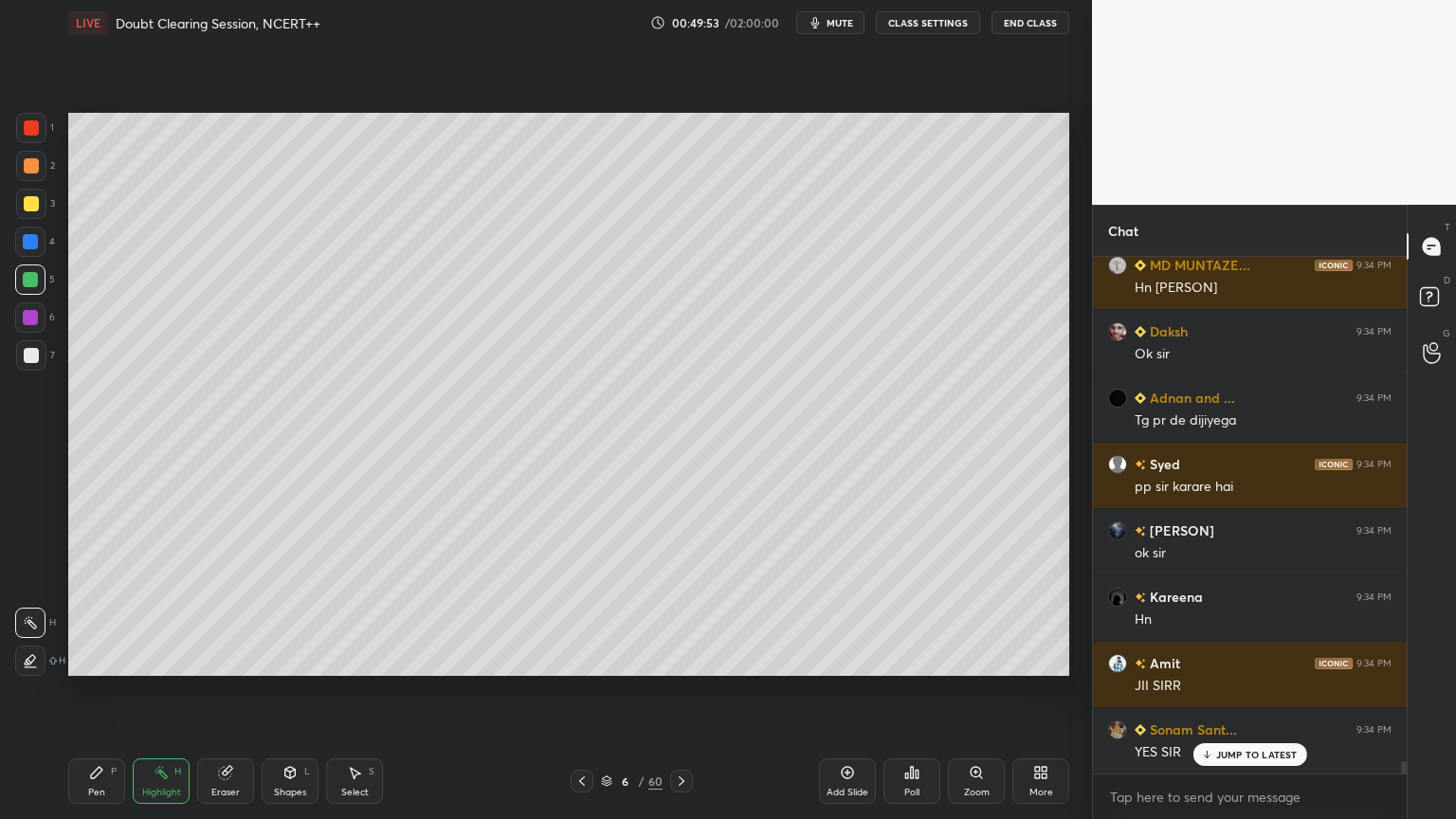 click at bounding box center [31, 204] 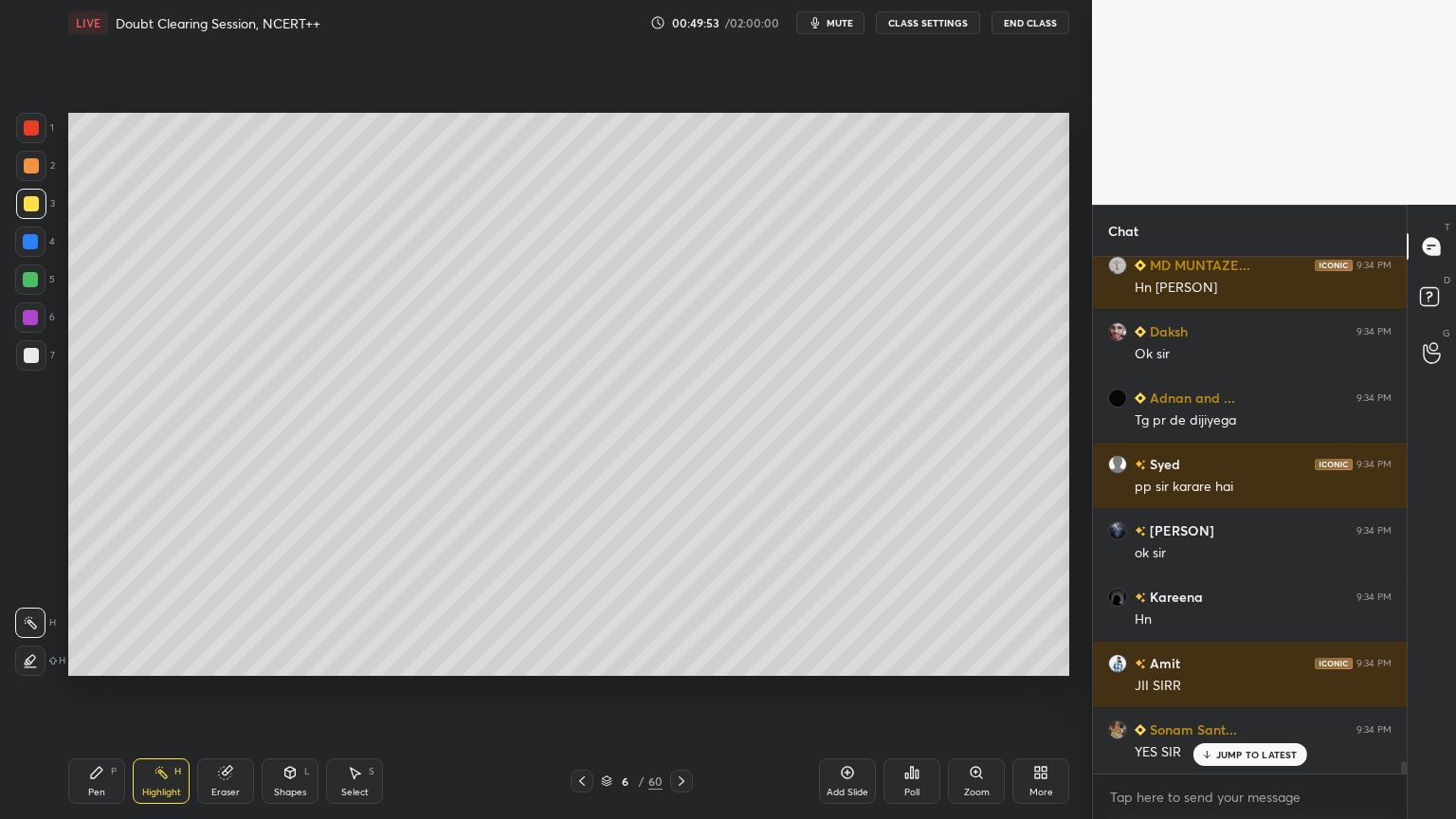 click at bounding box center (31, 204) 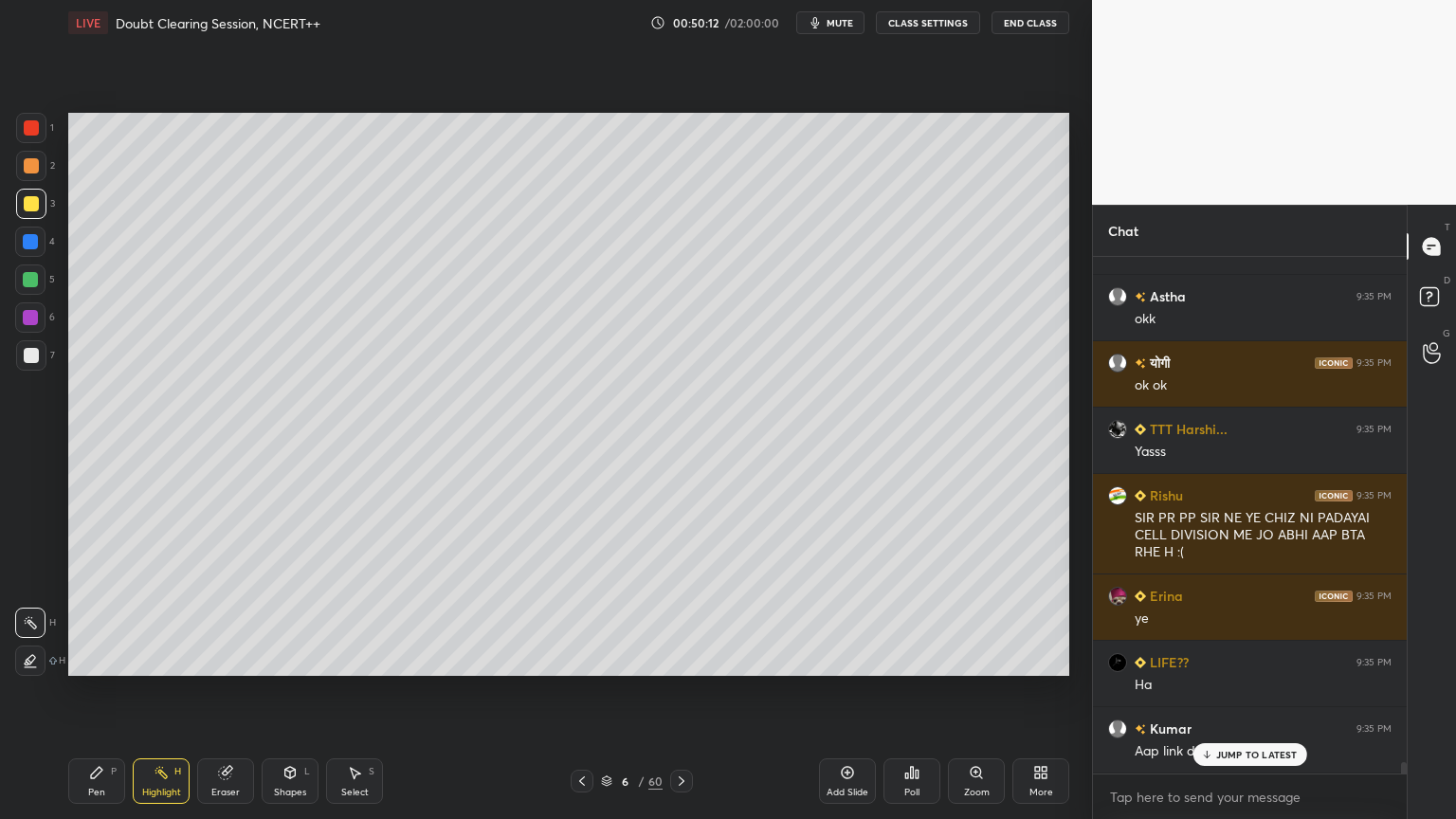 scroll, scrollTop: 22416, scrollLeft: 0, axis: vertical 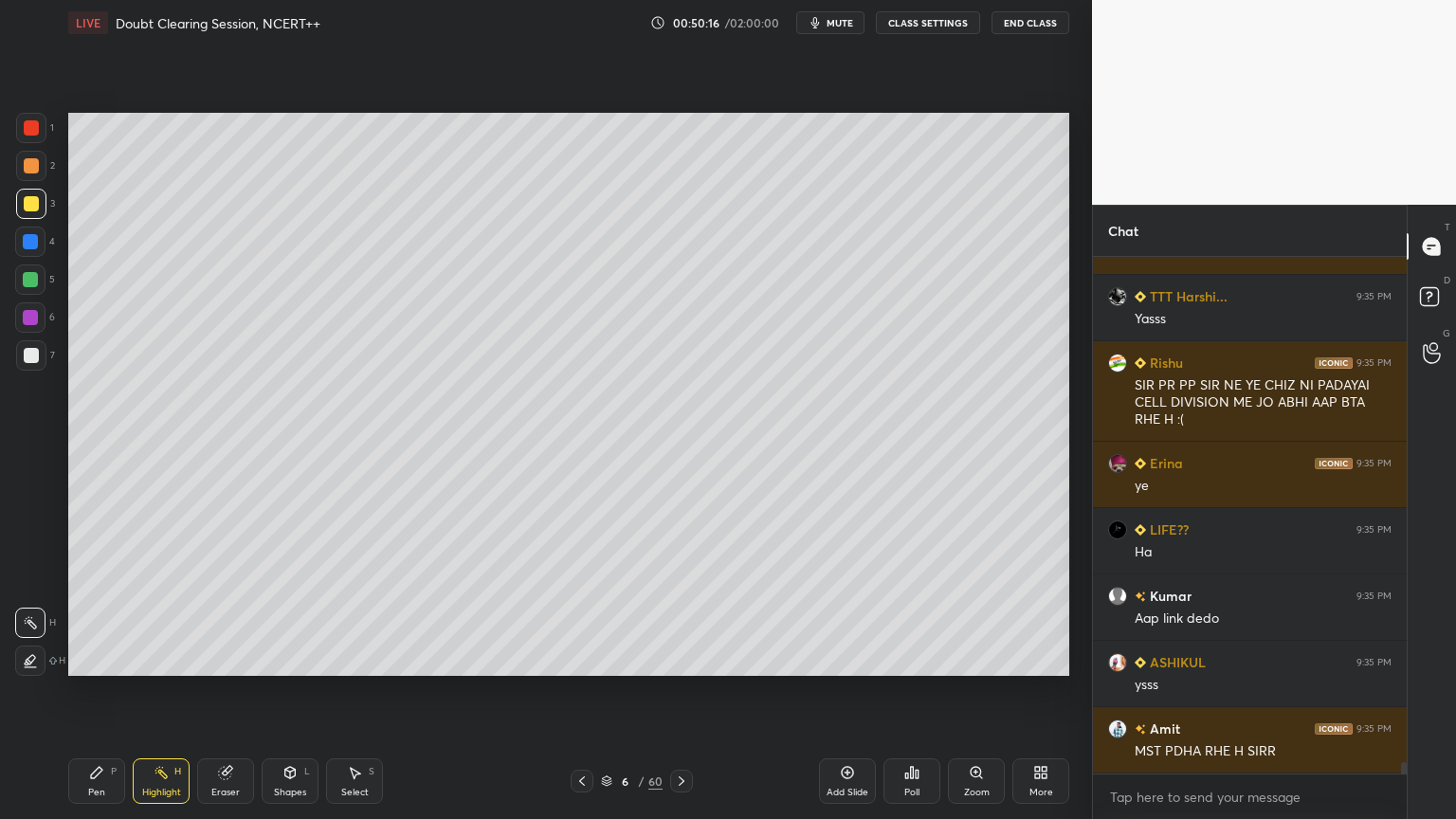 click at bounding box center [30, 280] 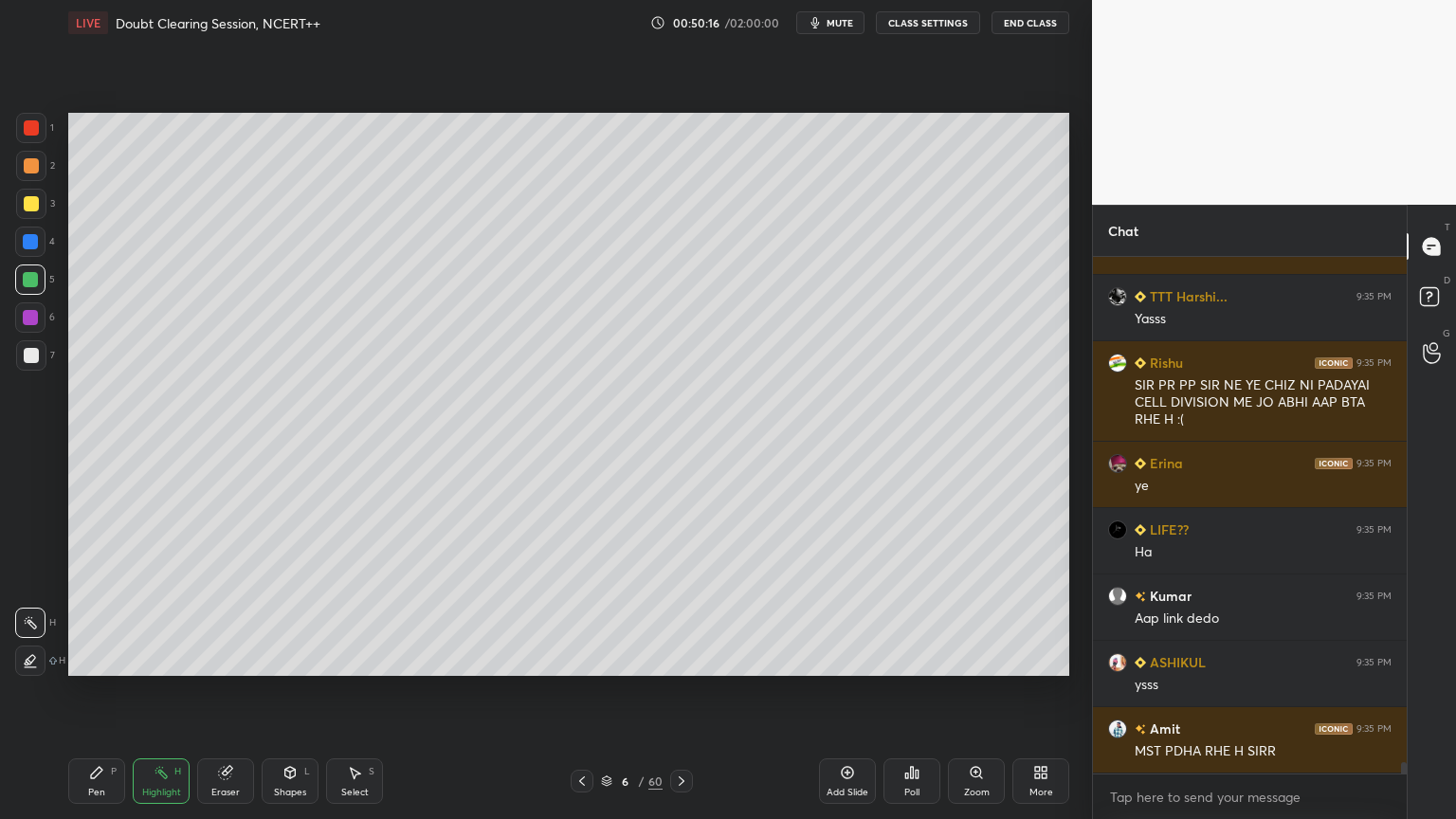 scroll, scrollTop: 22549, scrollLeft: 0, axis: vertical 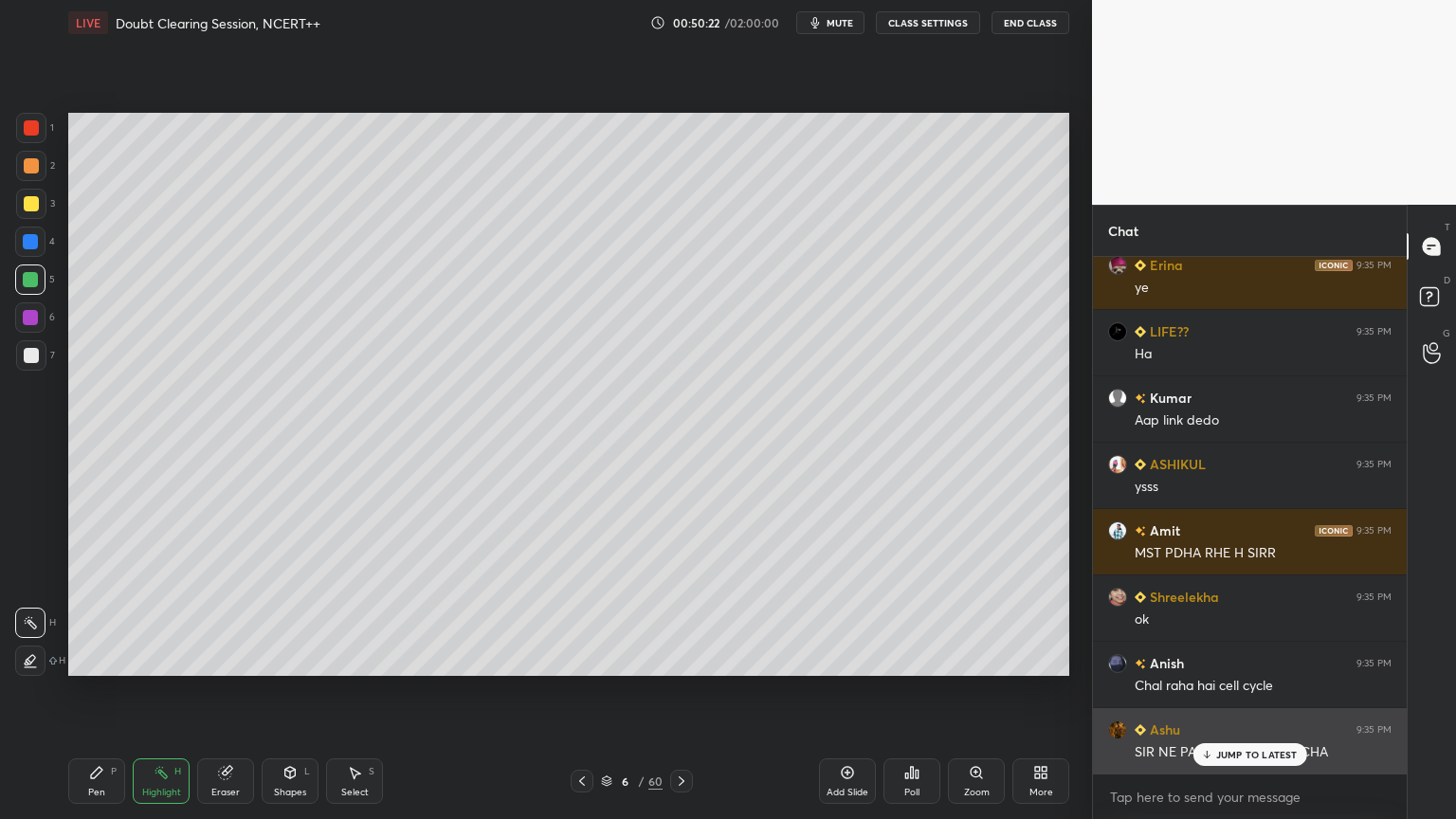 drag, startPoint x: 1238, startPoint y: 754, endPoint x: 1202, endPoint y: 765, distance: 37.64306 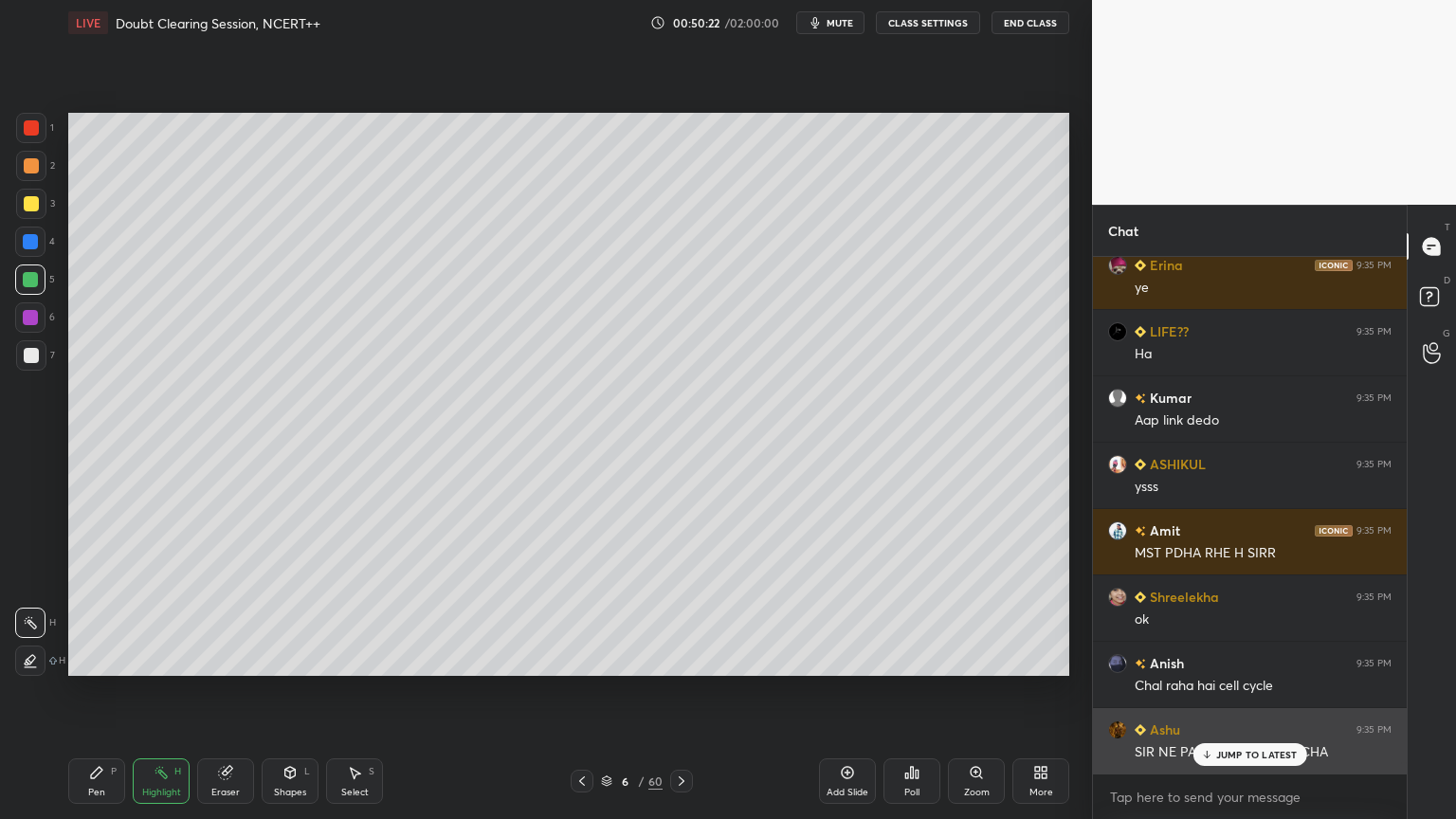 click on "JUMP TO LATEST" at bounding box center [1257, 755] 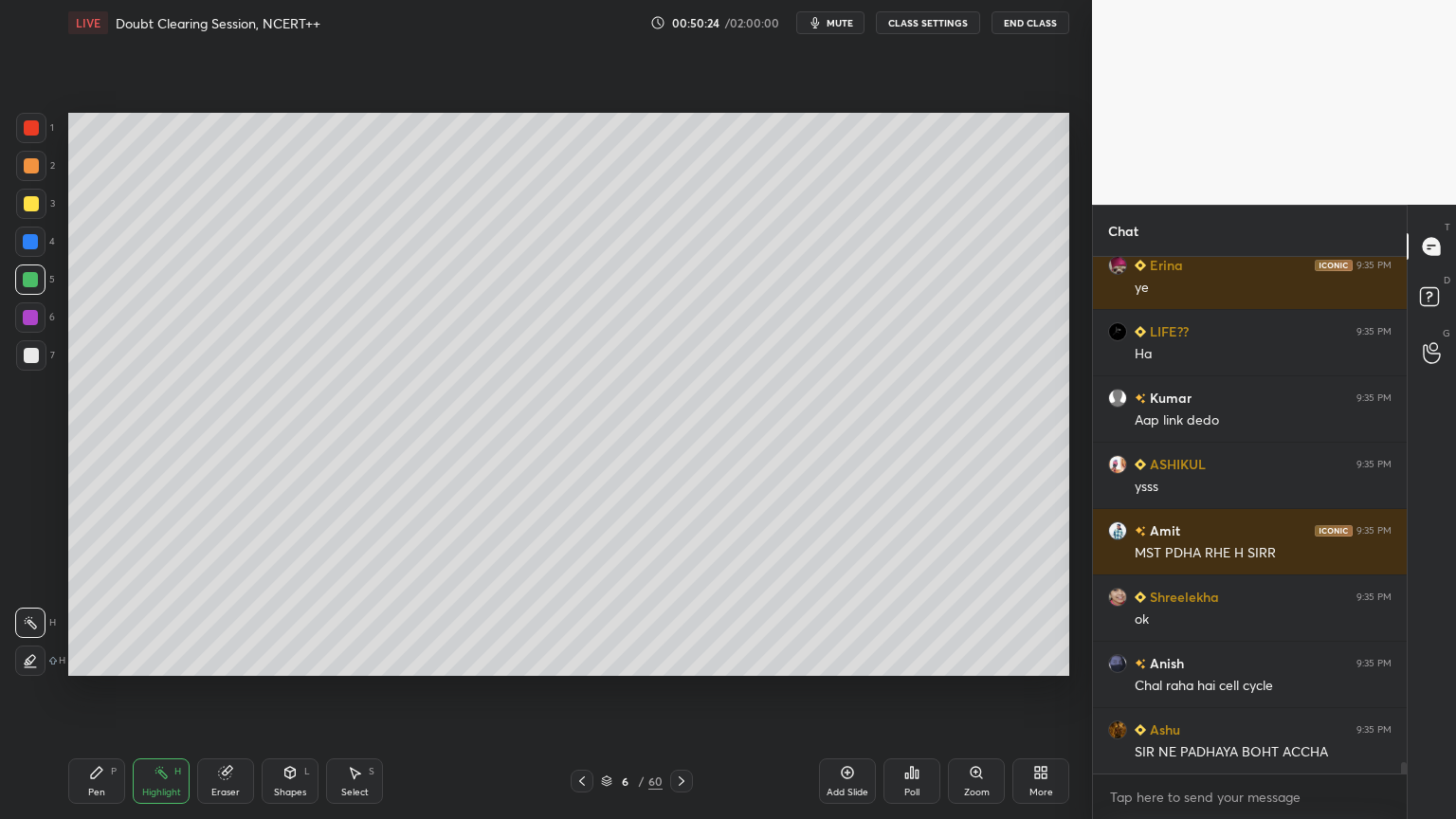scroll, scrollTop: 22749, scrollLeft: 0, axis: vertical 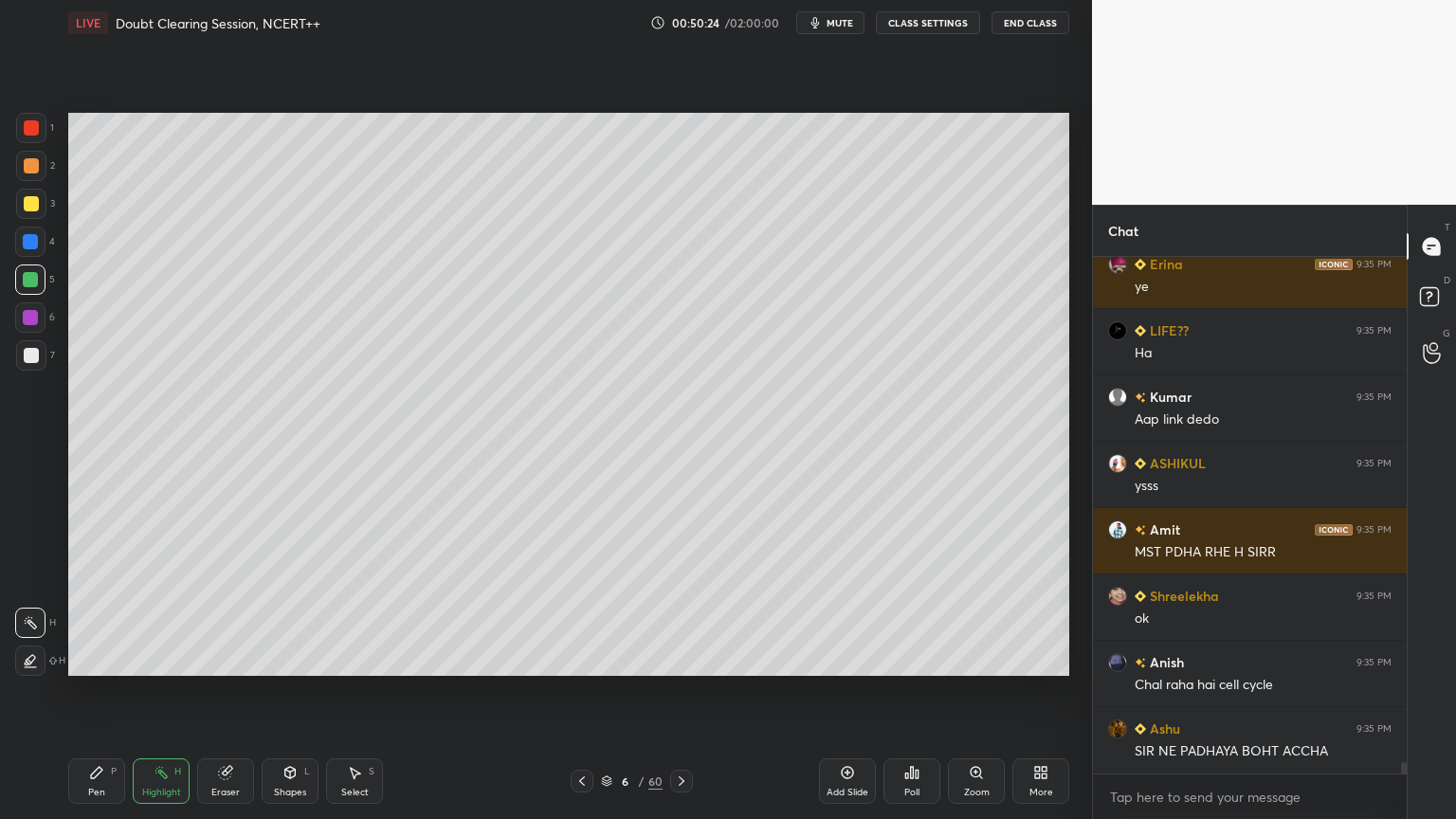 click 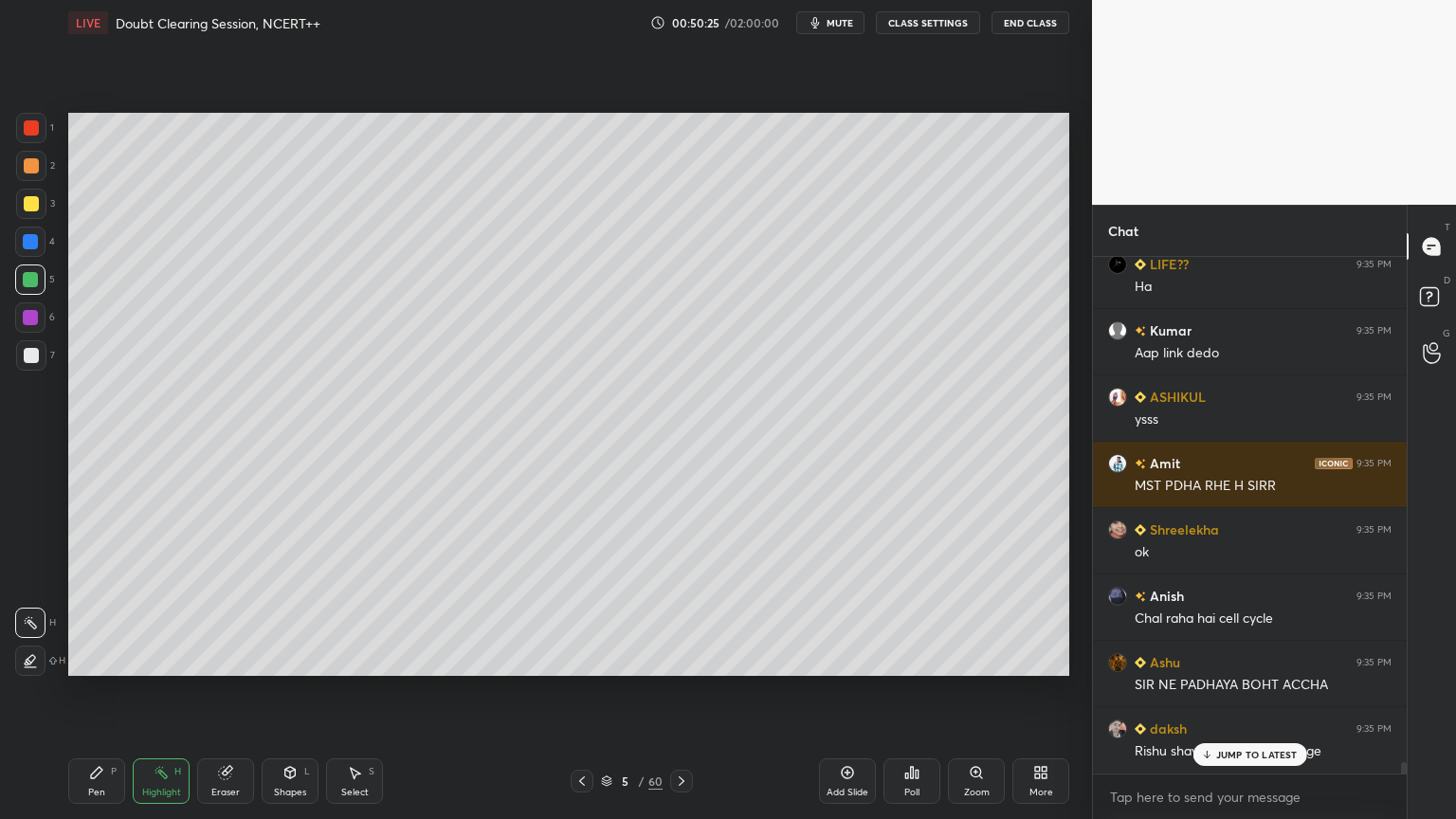 scroll, scrollTop: 22814, scrollLeft: 0, axis: vertical 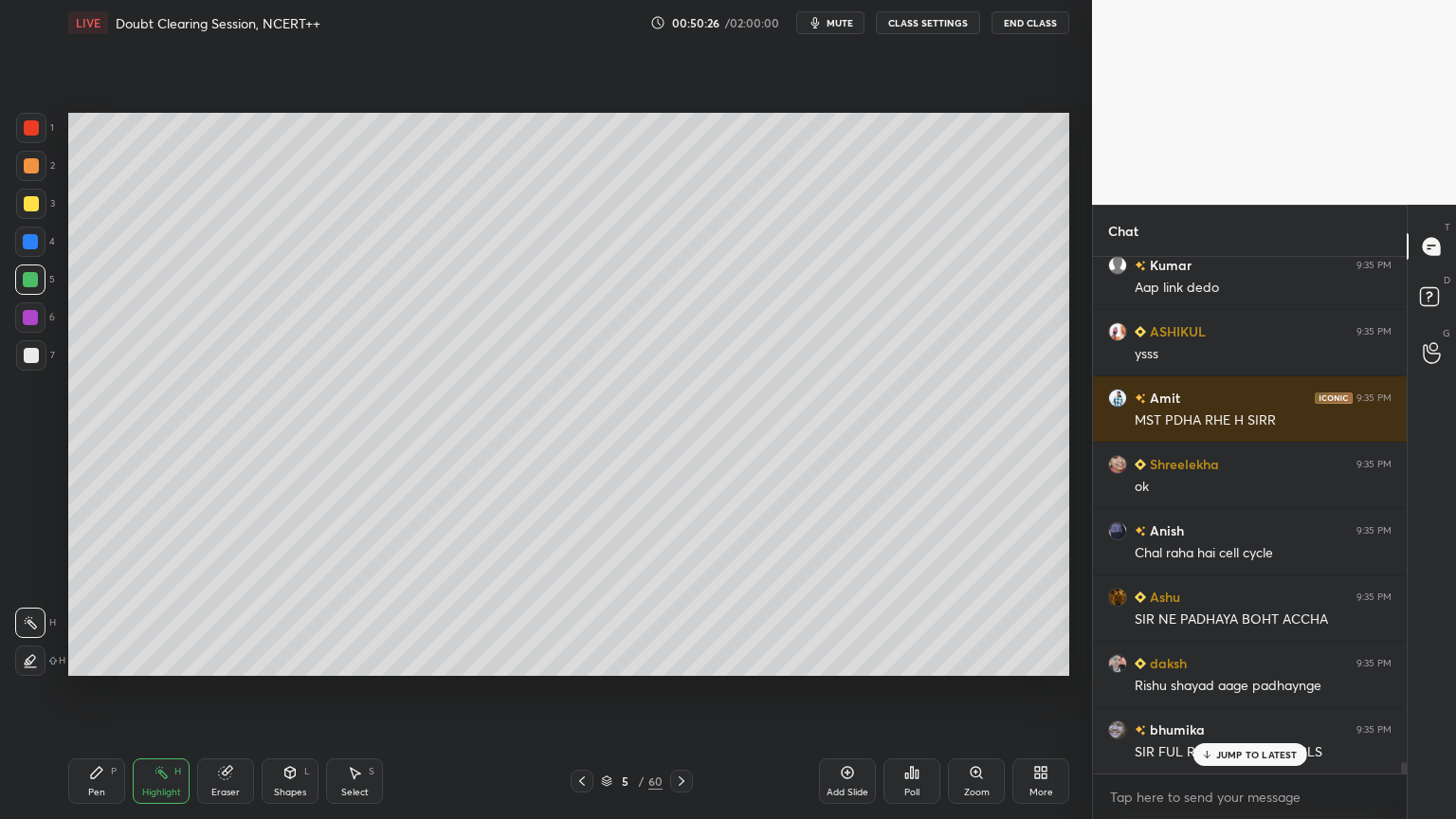 click at bounding box center (31, 204) 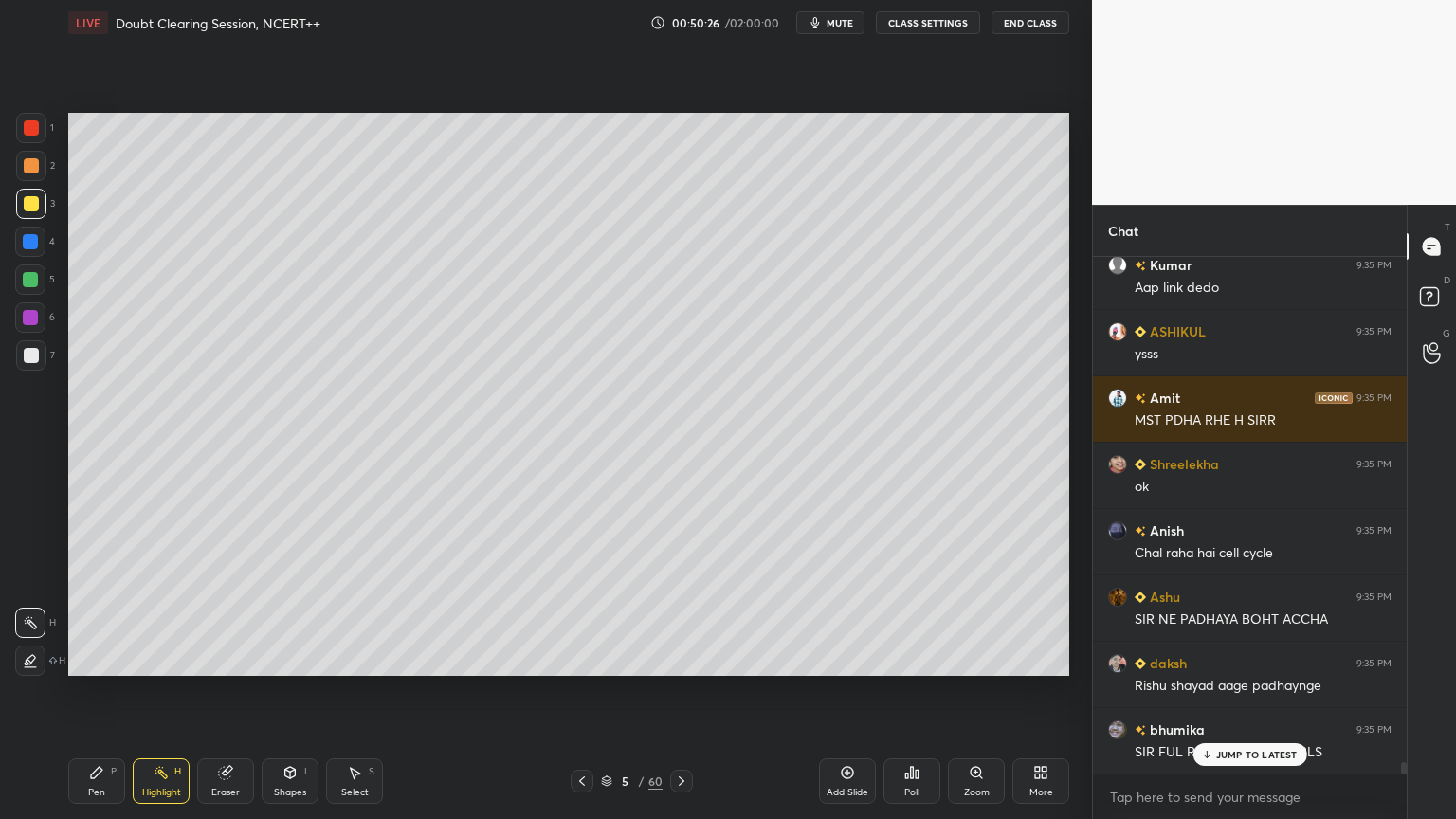 drag, startPoint x: 33, startPoint y: 194, endPoint x: 62, endPoint y: 192, distance: 29.068884 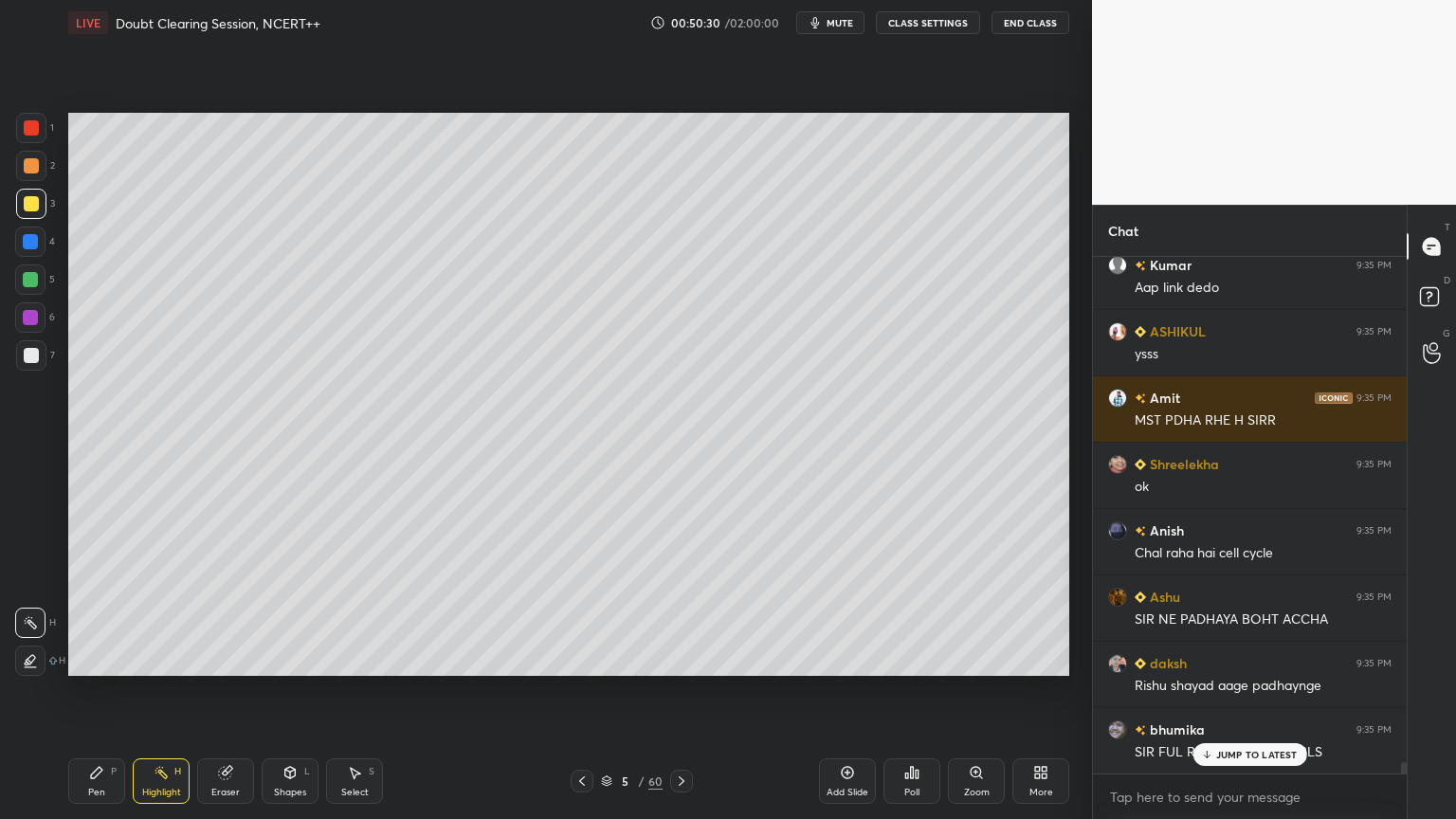 click 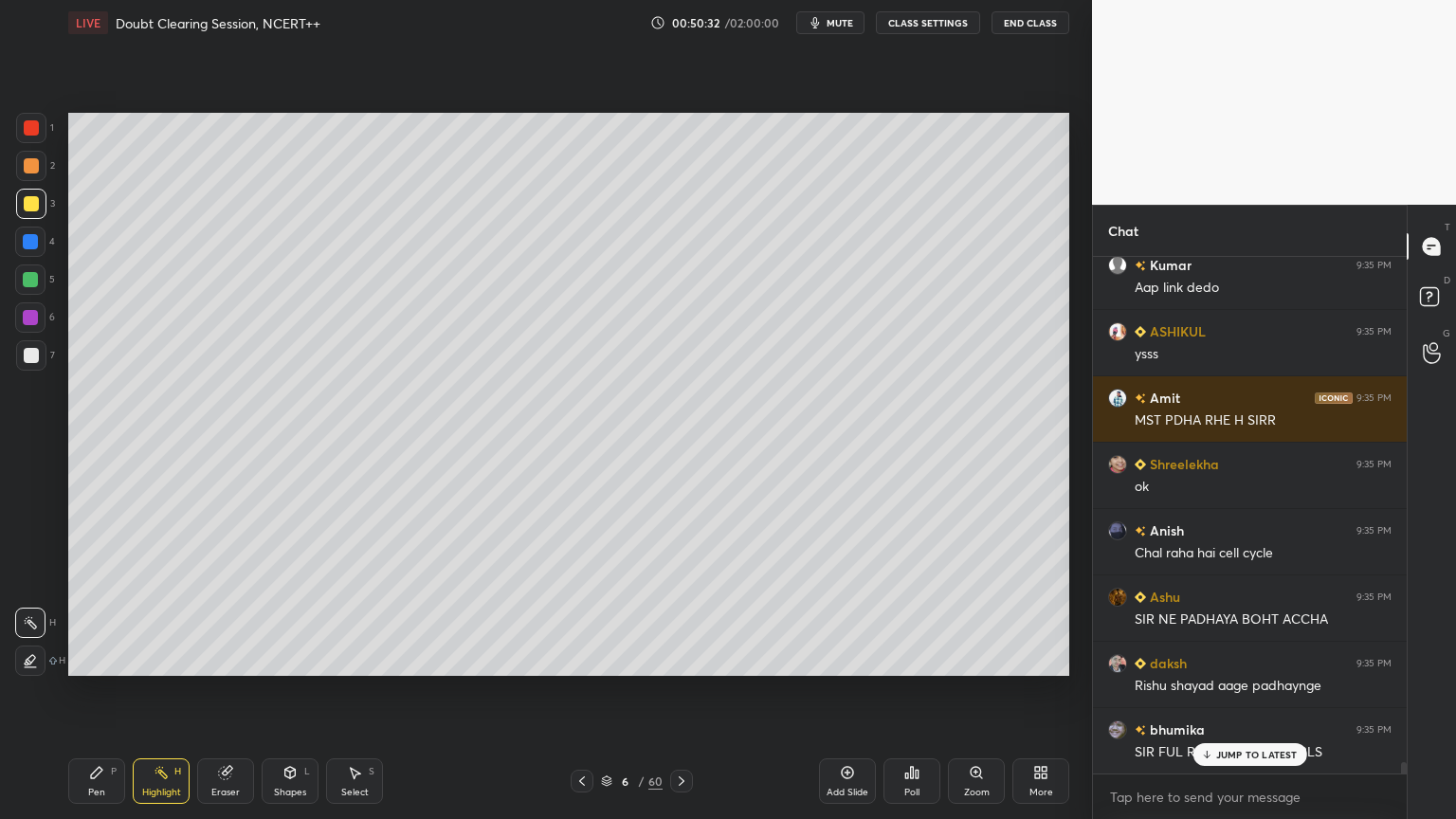scroll, scrollTop: 22882, scrollLeft: 0, axis: vertical 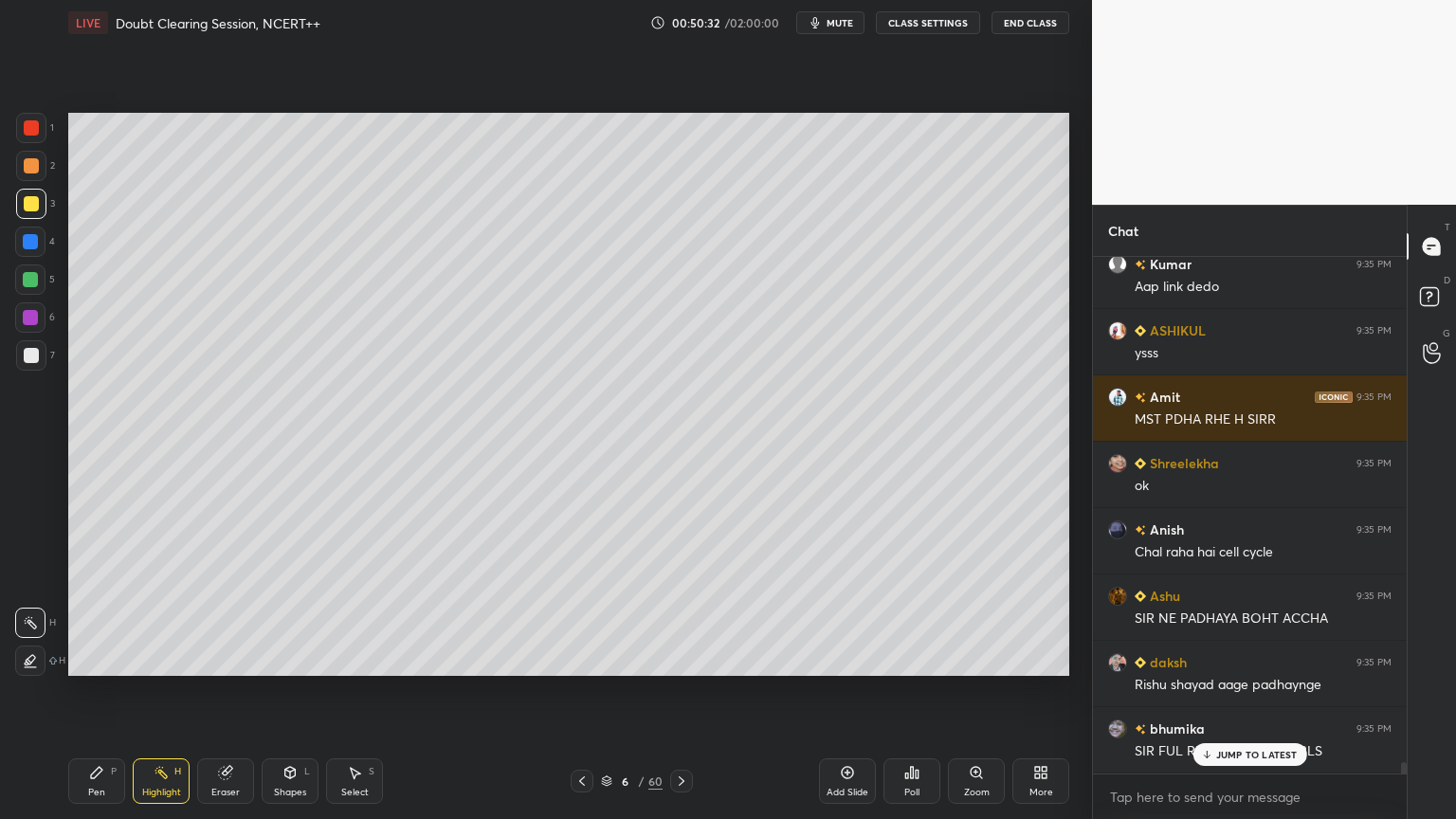 click 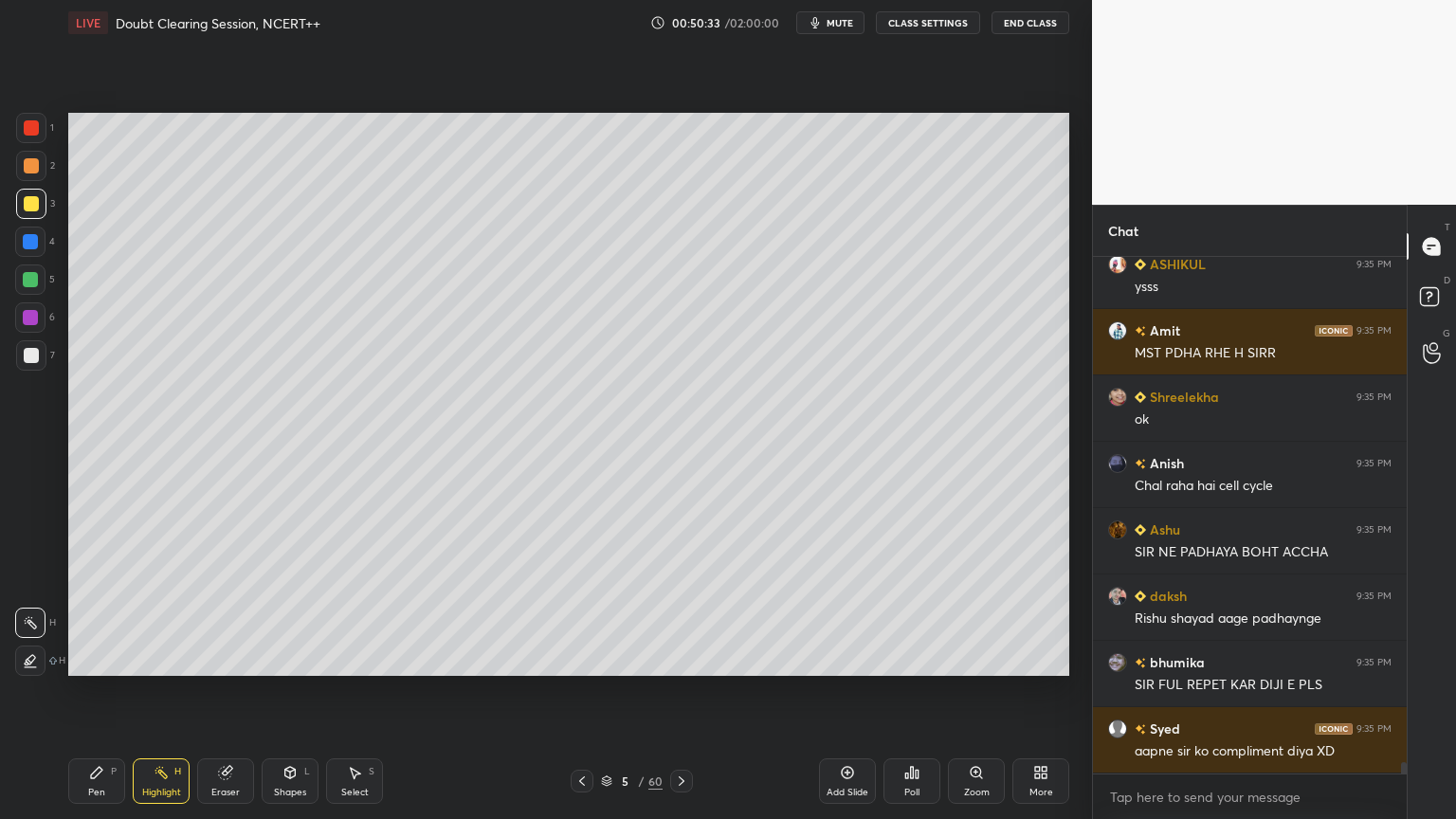click 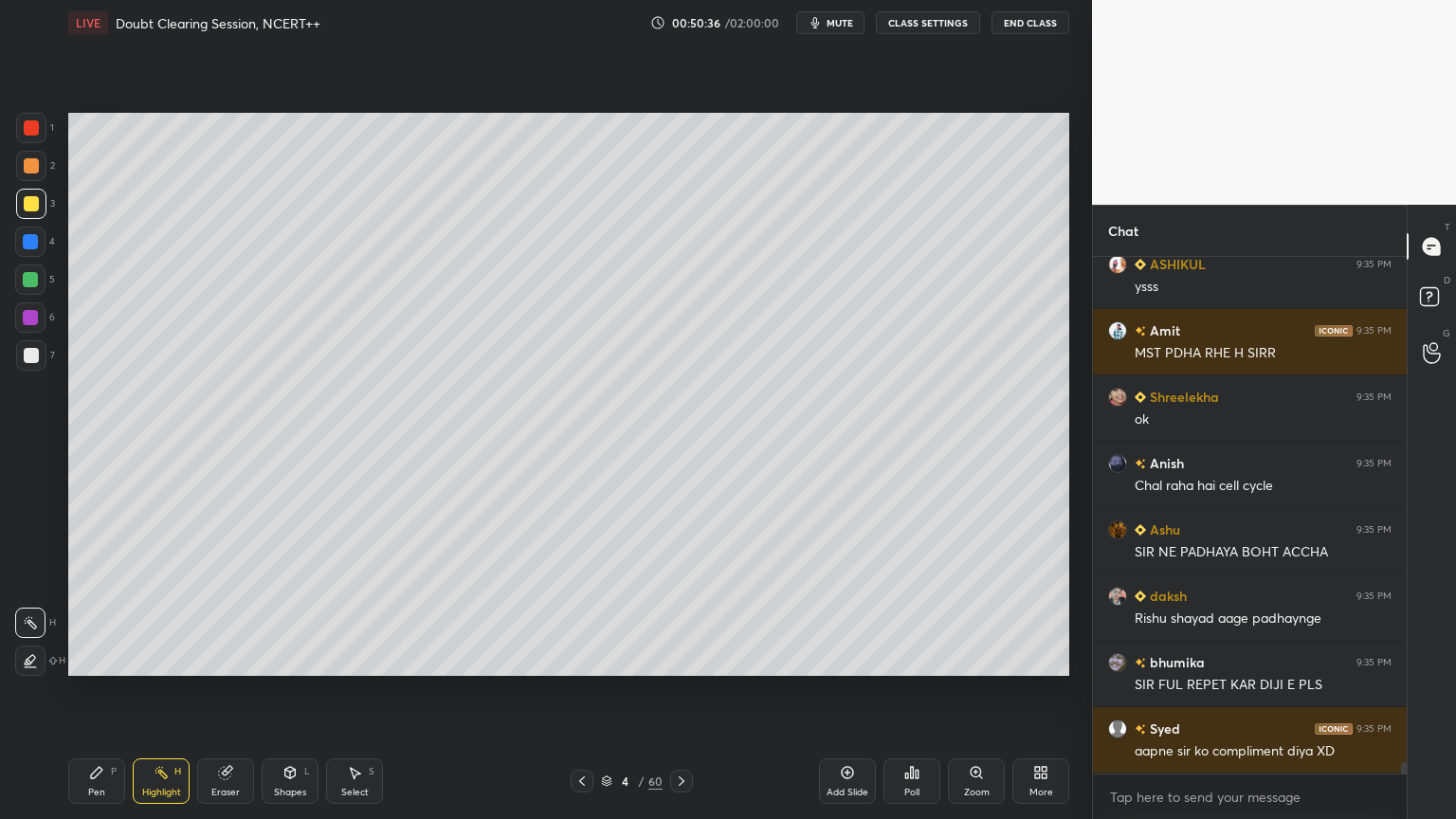 click 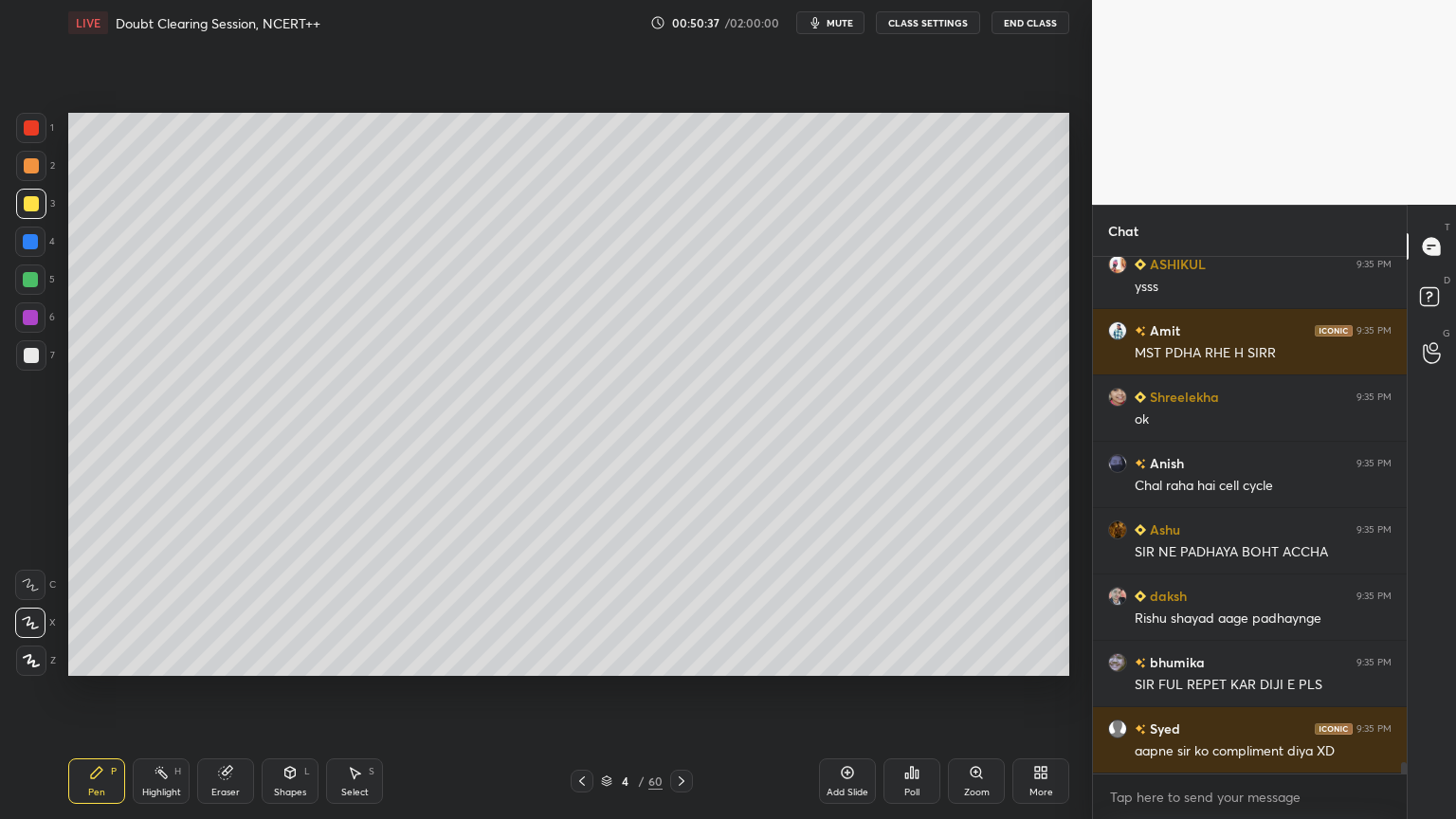 scroll, scrollTop: 22947, scrollLeft: 0, axis: vertical 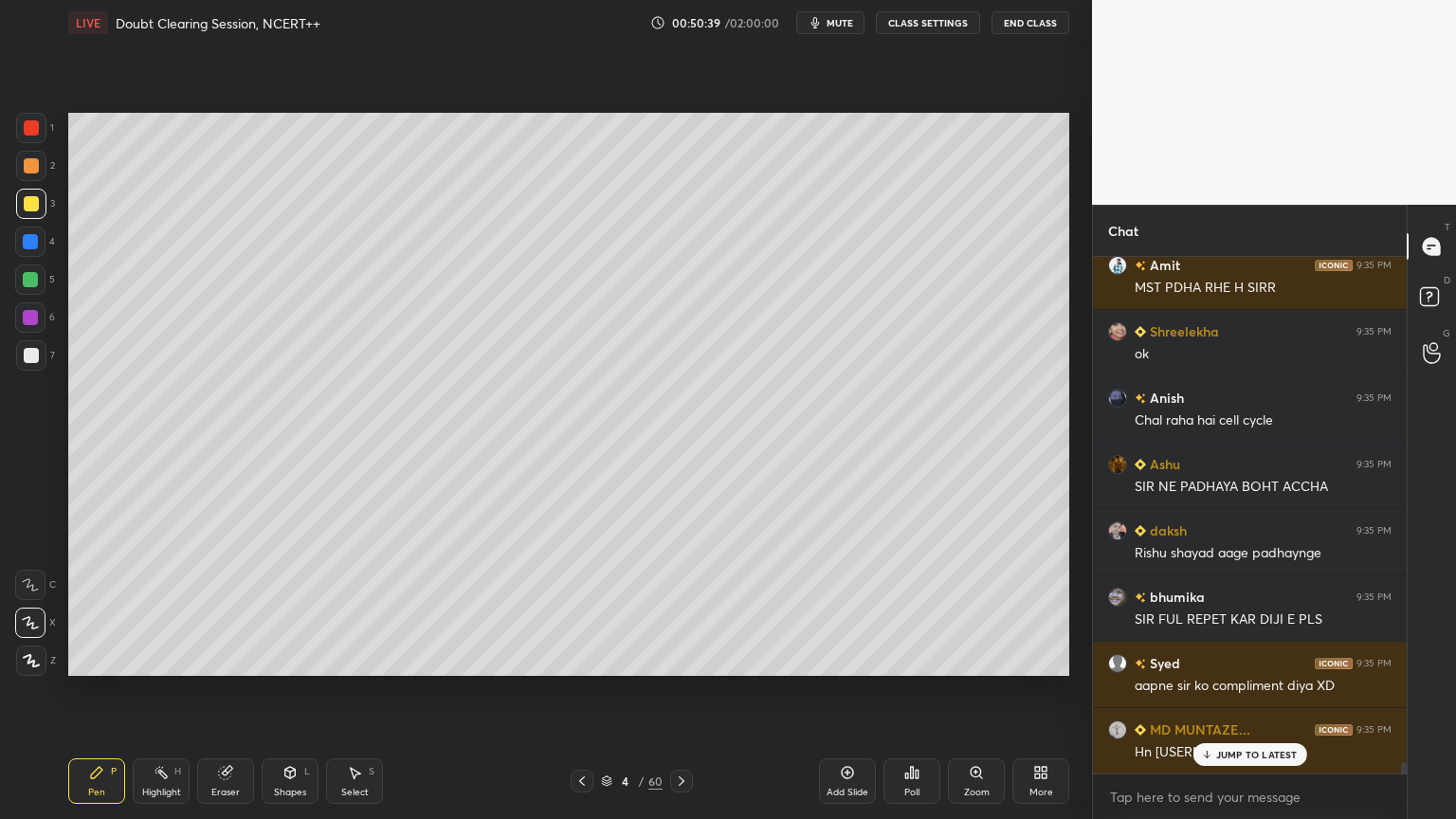 drag, startPoint x: 166, startPoint y: 785, endPoint x: 175, endPoint y: 780, distance: 10.29563 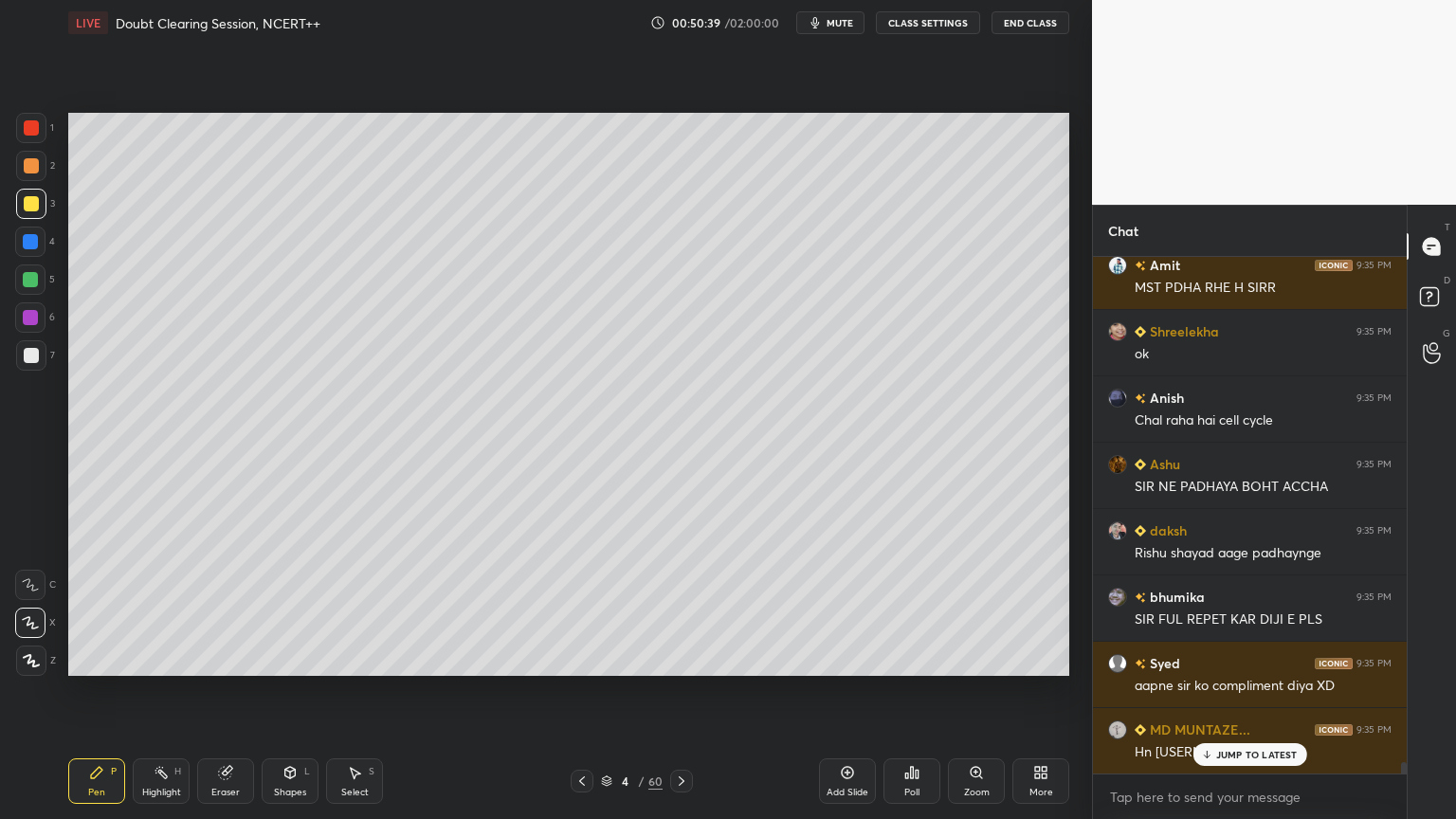 click on "Highlight H" at bounding box center [161, 781] 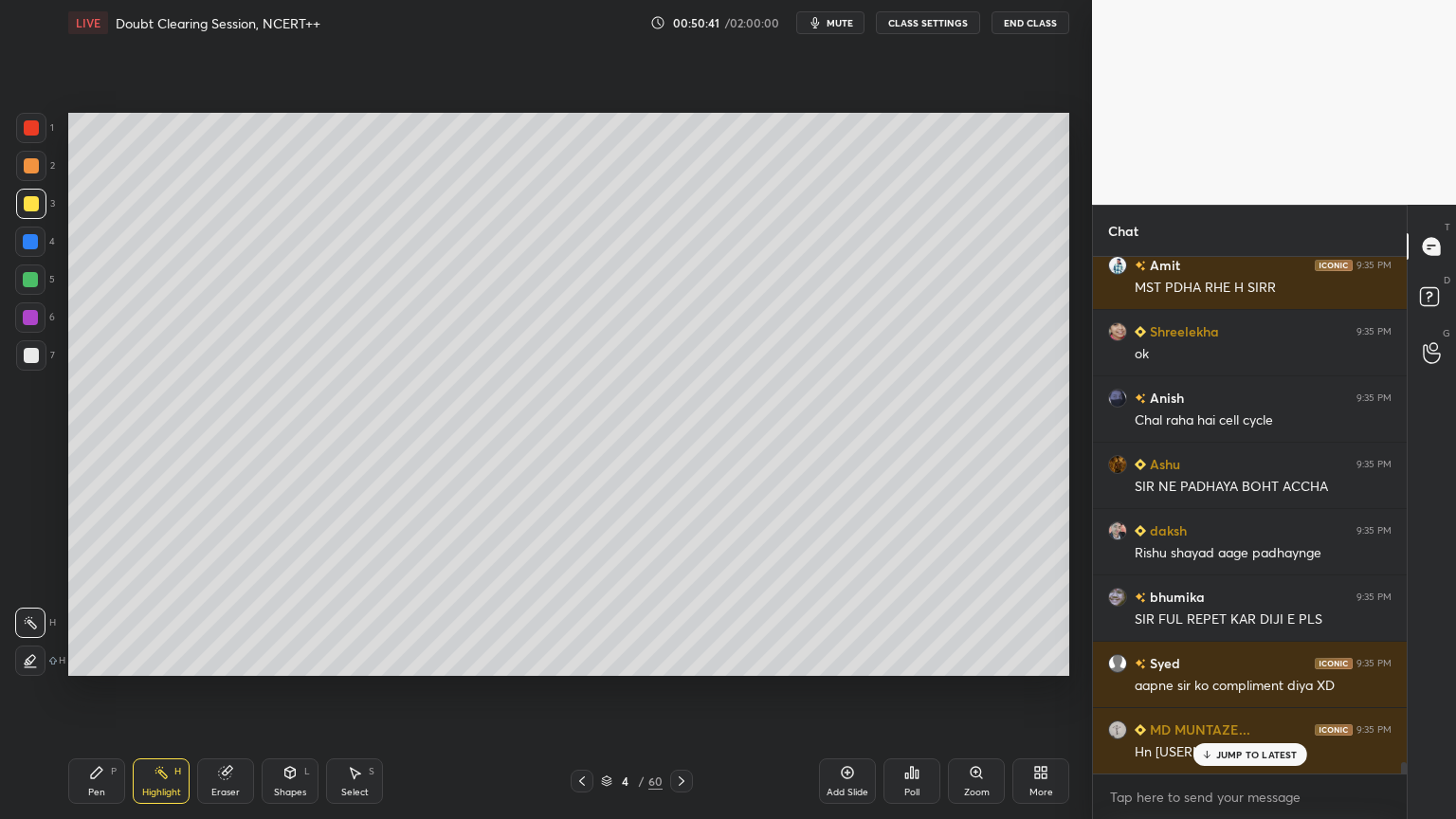 click at bounding box center [30, 280] 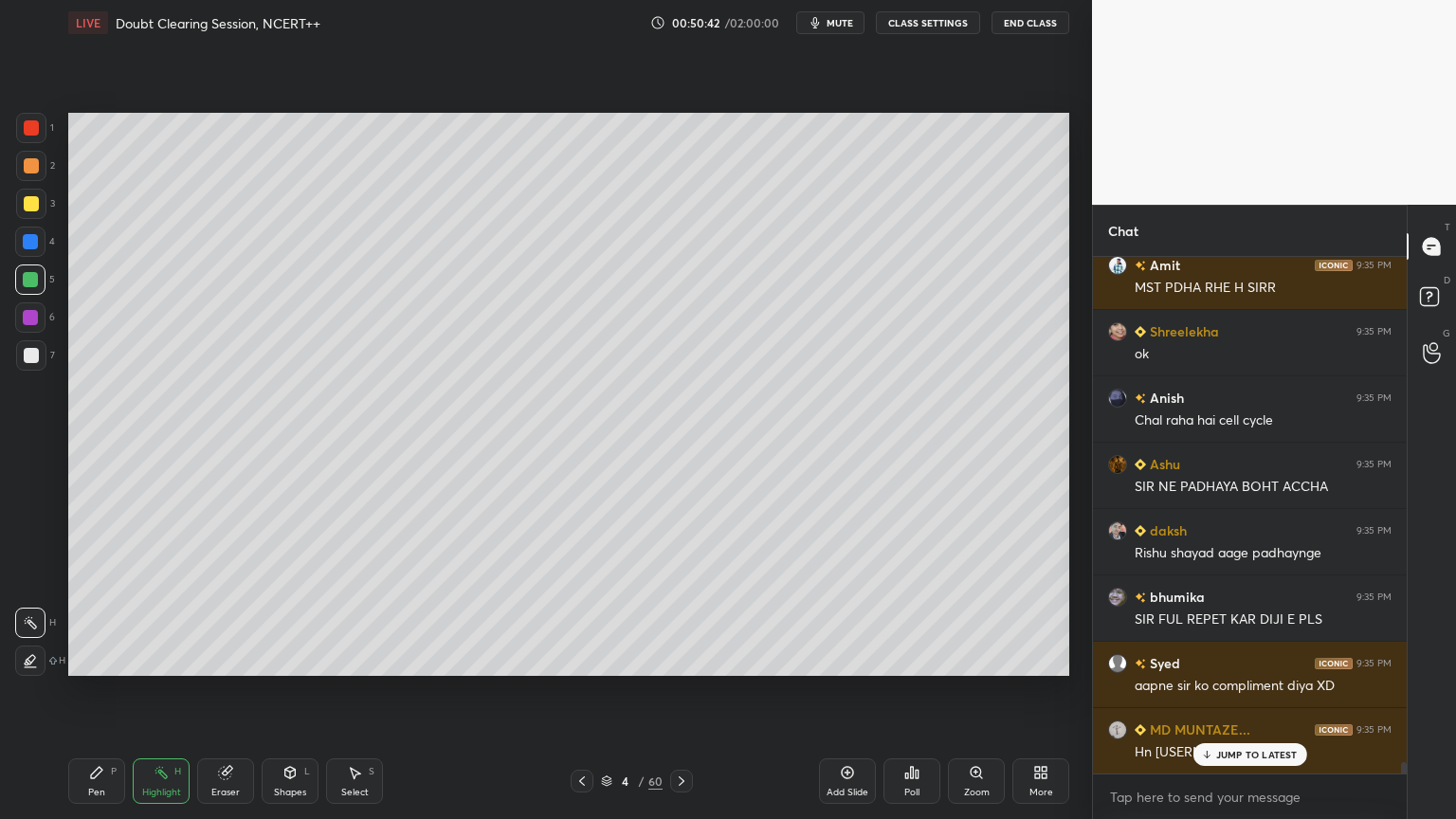 click on "Pen P" at bounding box center [97, 781] 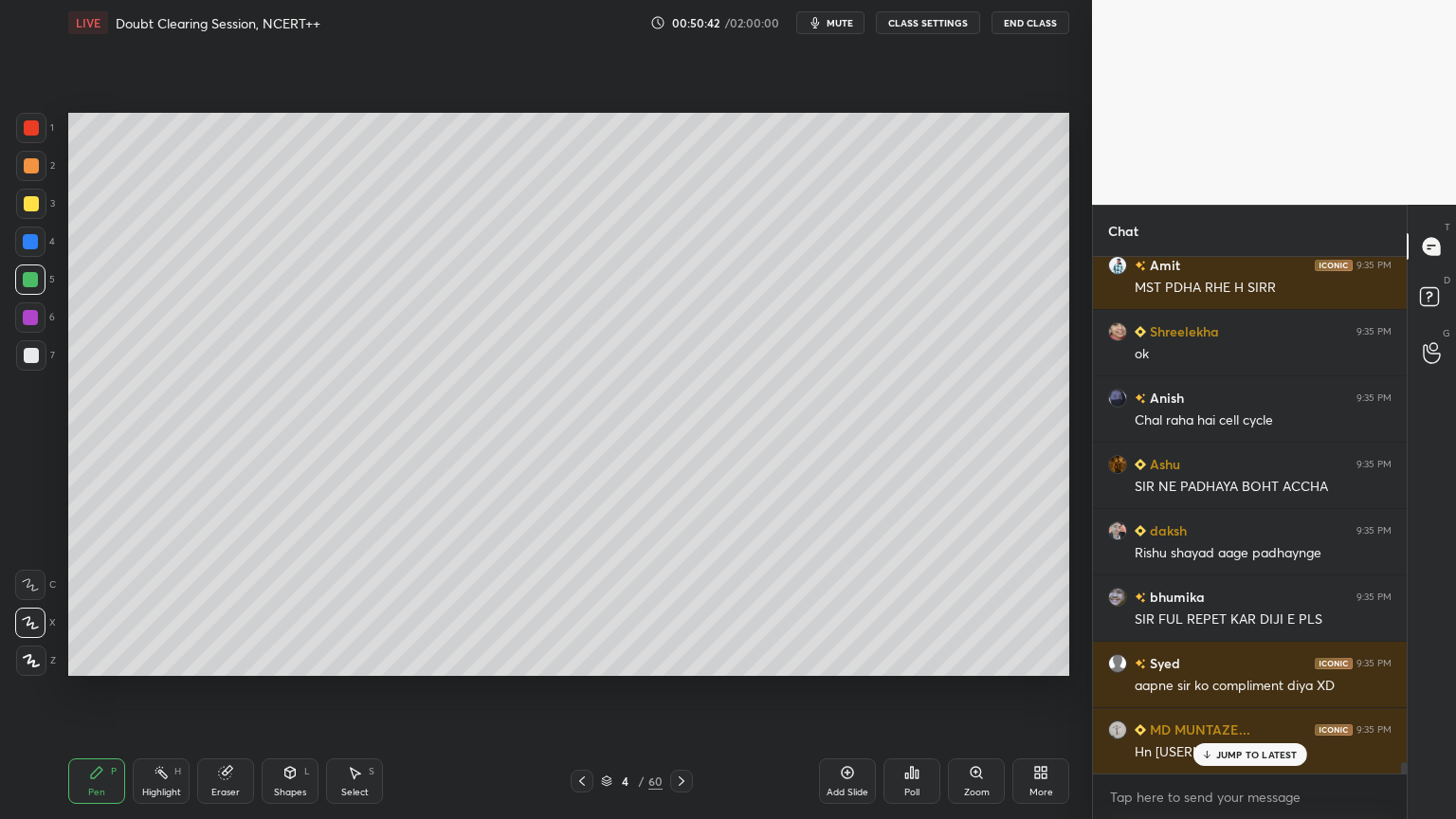 click 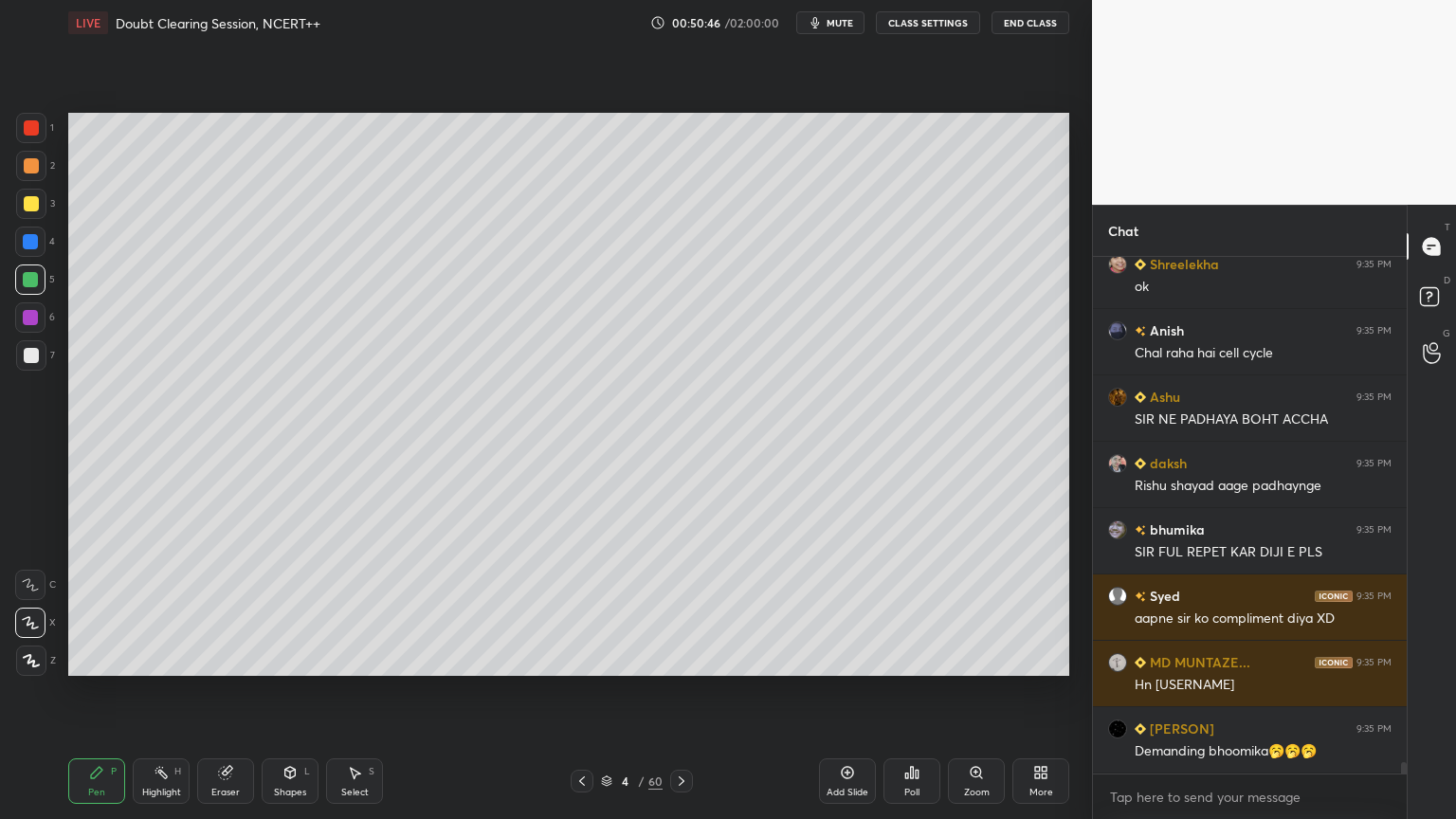 scroll, scrollTop: 23060, scrollLeft: 0, axis: vertical 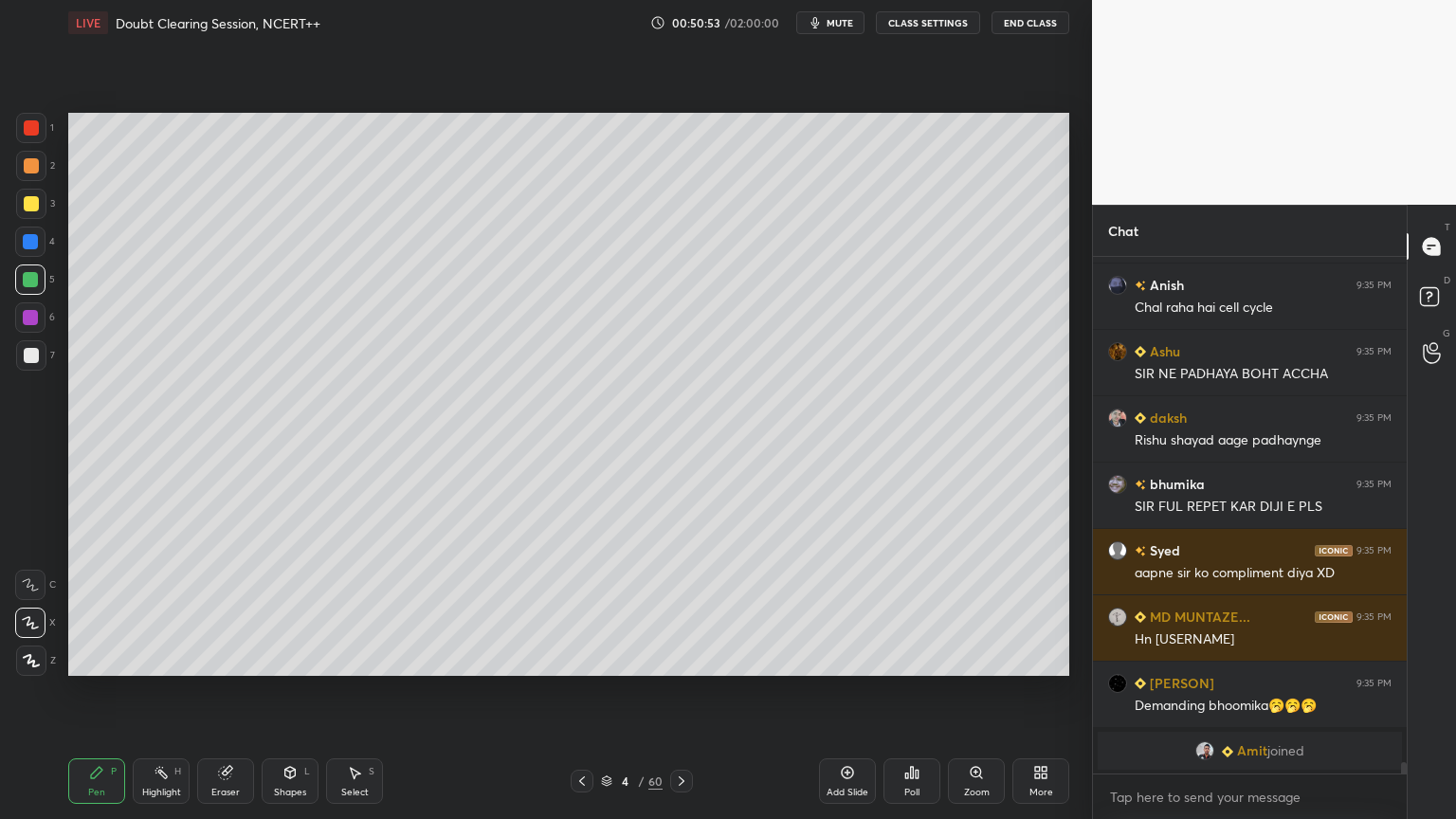 drag, startPoint x: 45, startPoint y: 307, endPoint x: 34, endPoint y: 295, distance: 16.278821 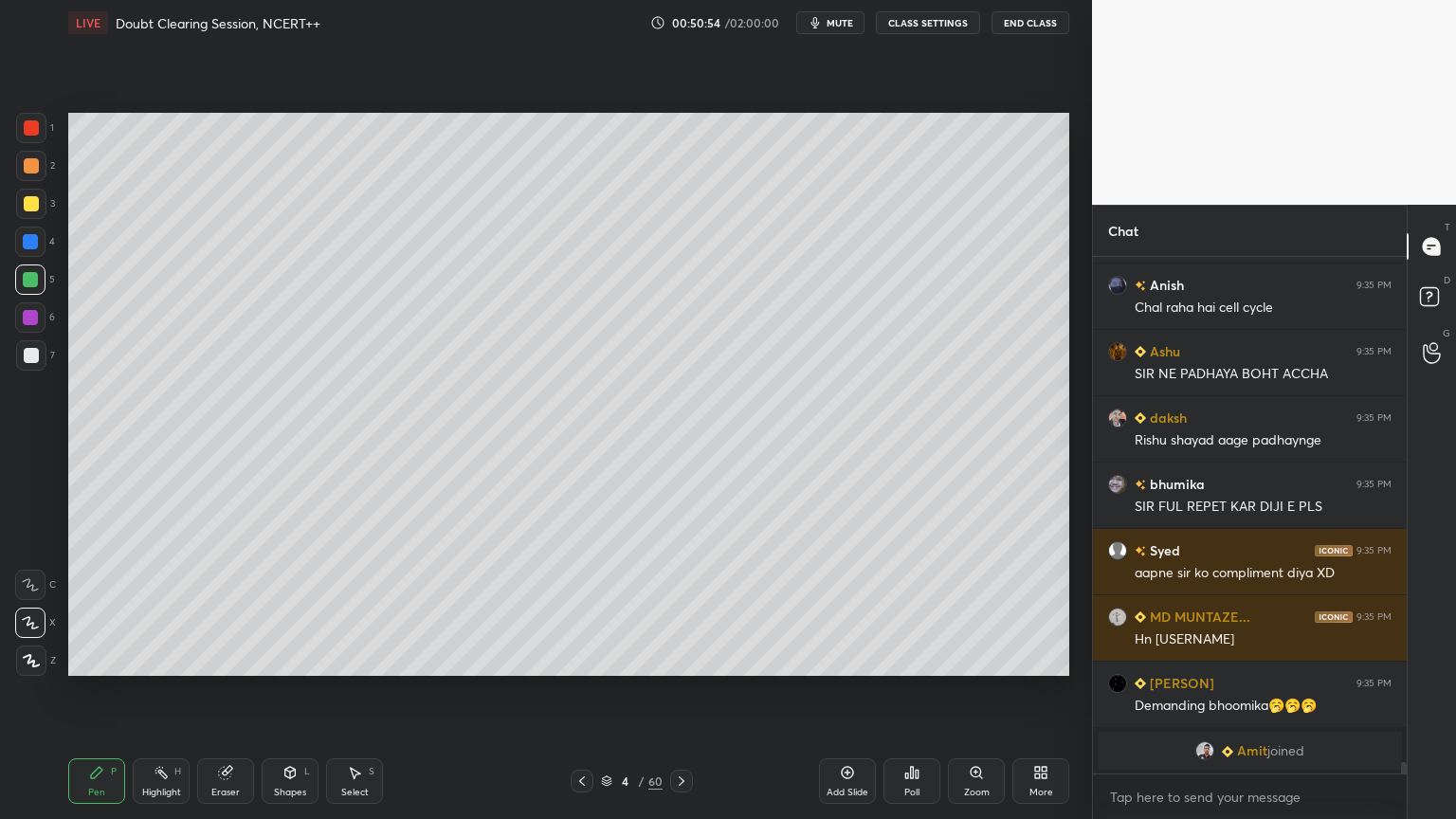 click at bounding box center [30, 242] 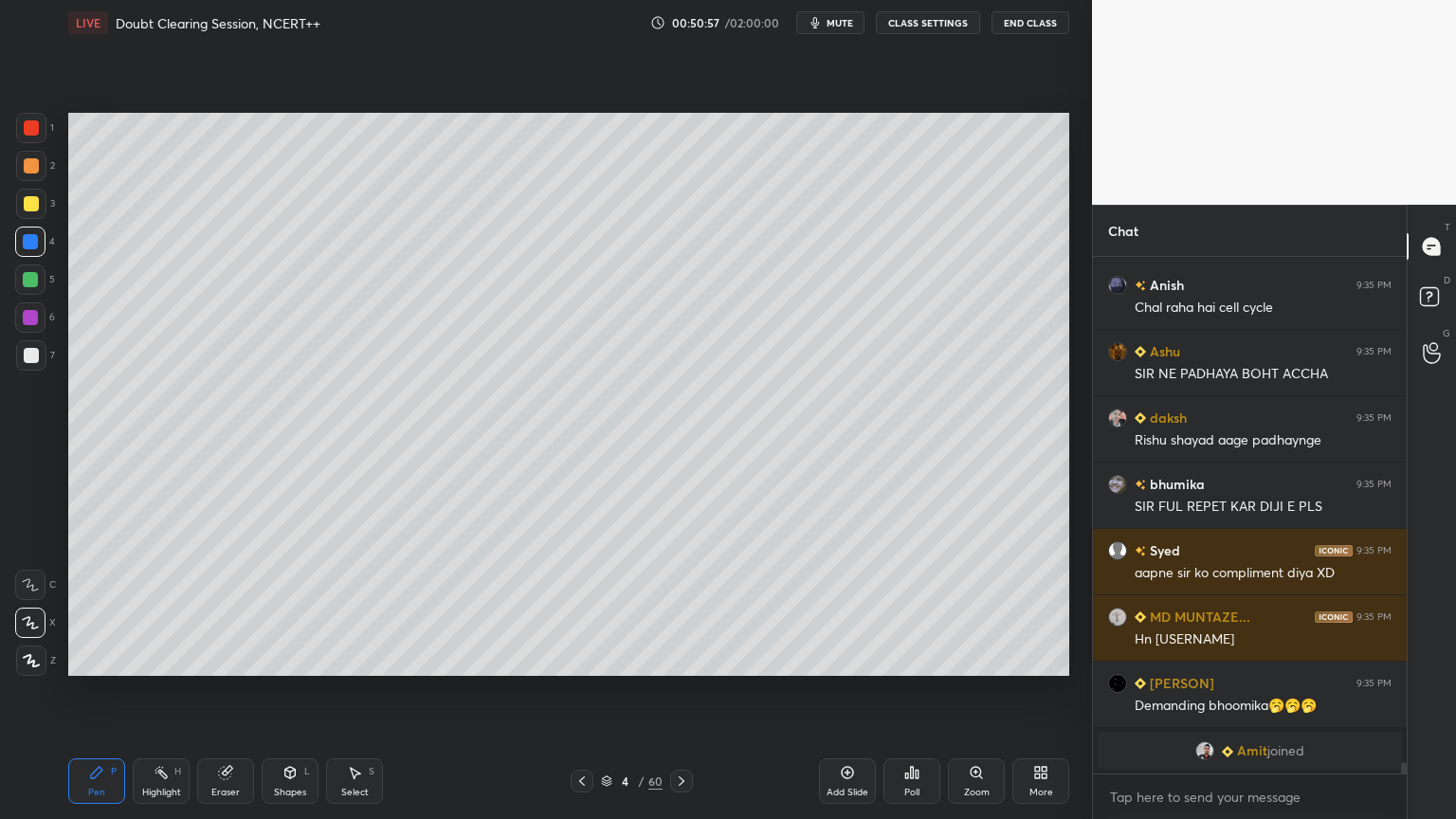 scroll, scrollTop: 22635, scrollLeft: 0, axis: vertical 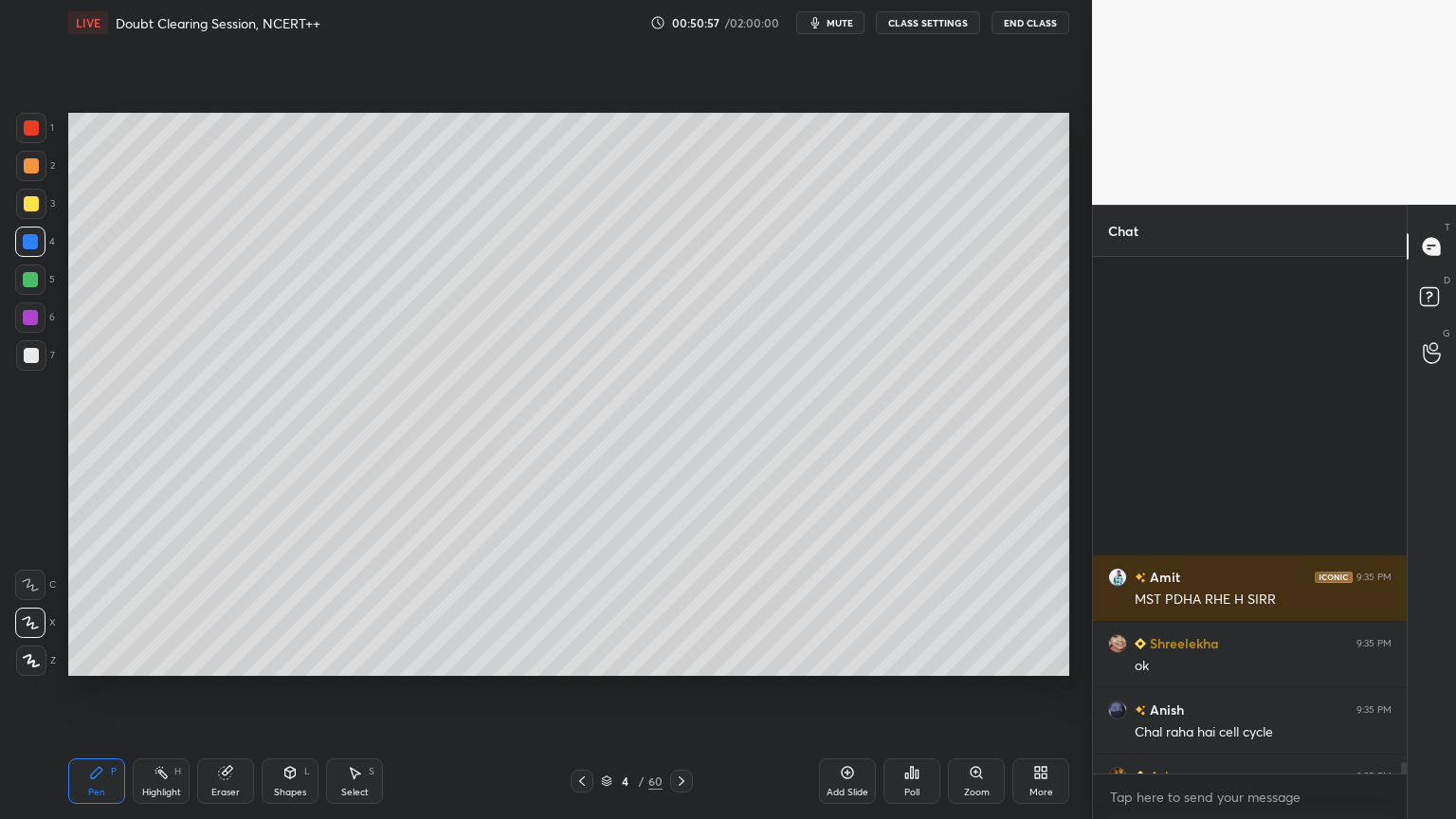 click at bounding box center [30, 280] 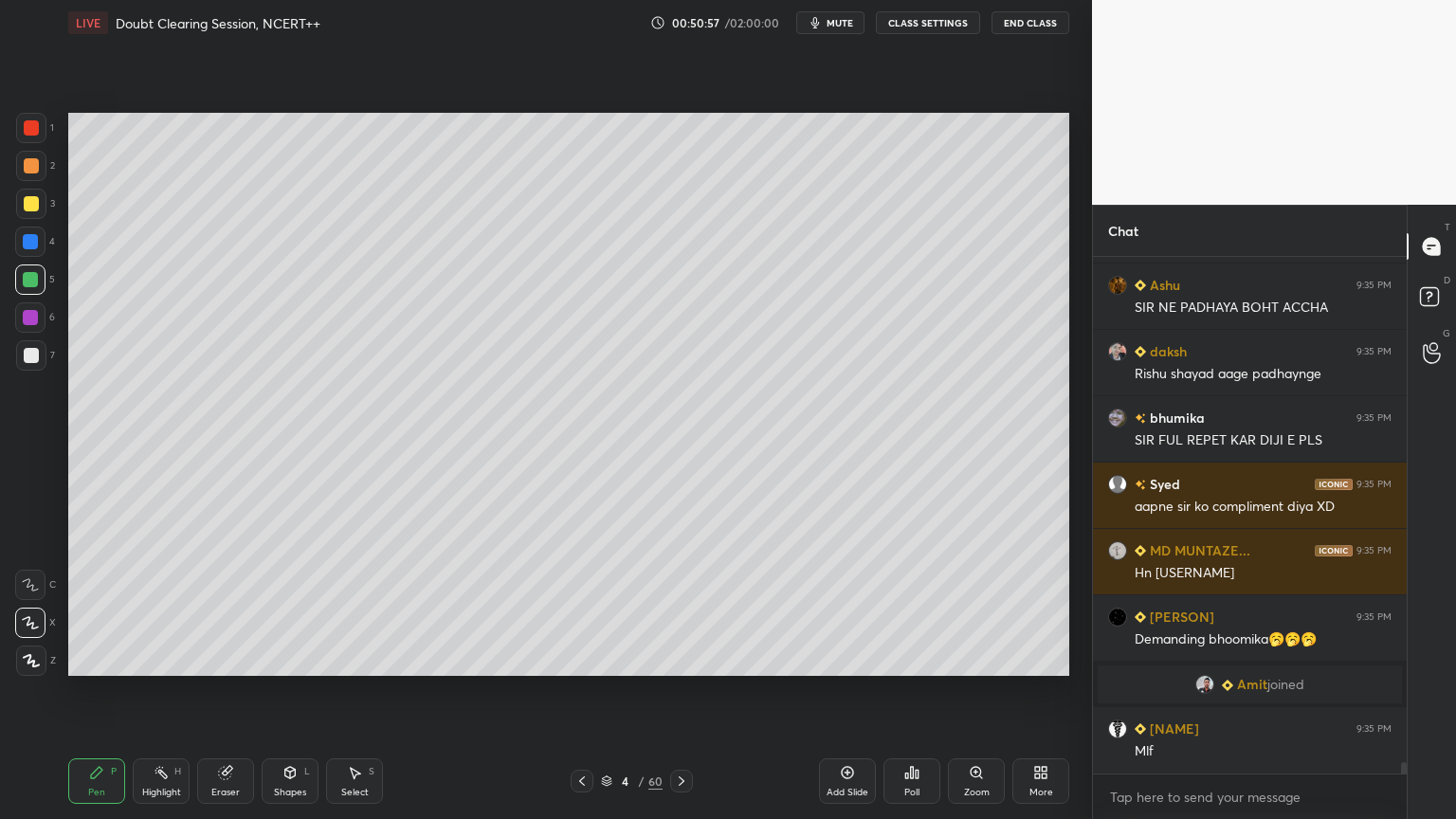 click at bounding box center [30, 280] 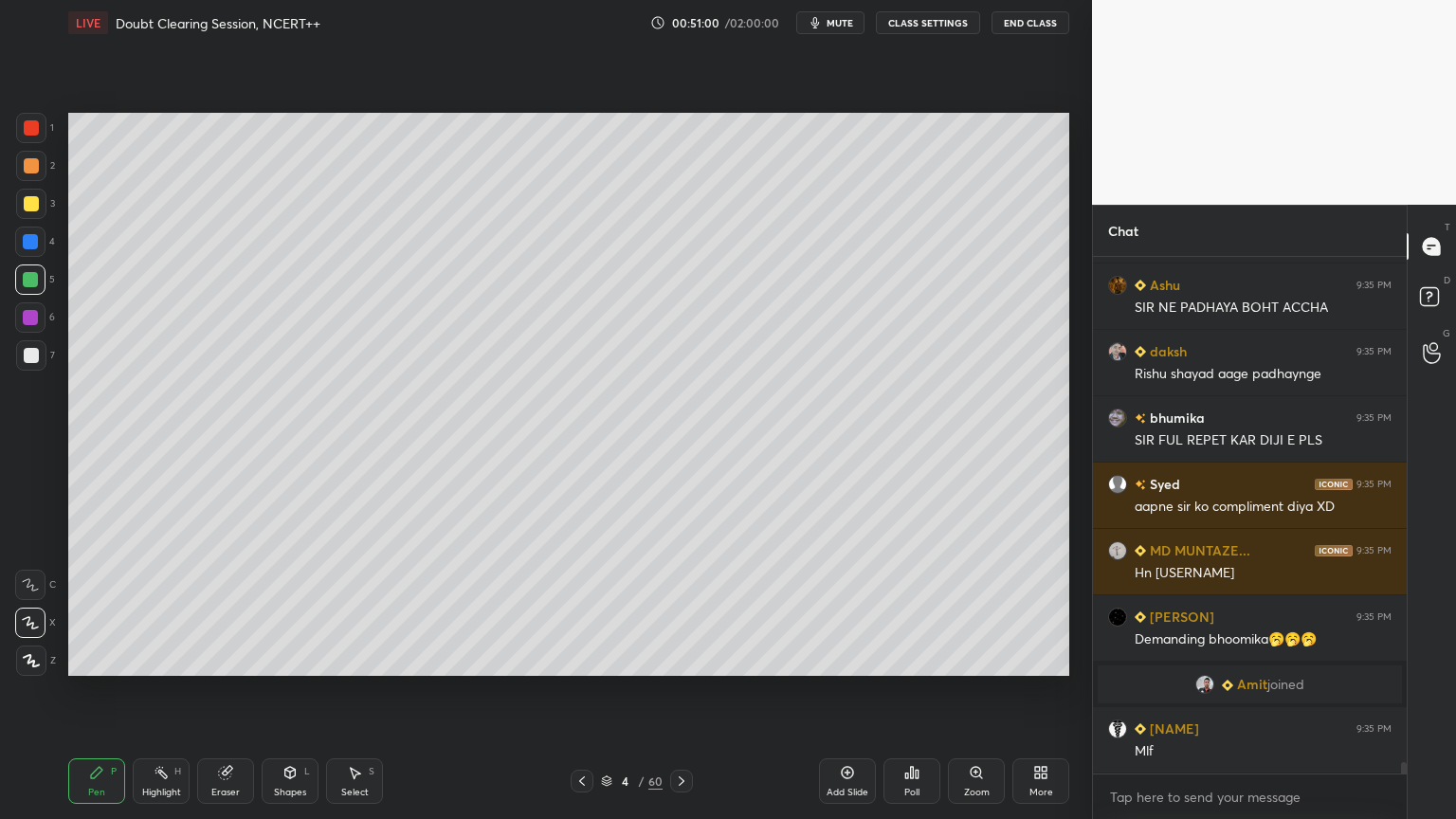 scroll, scrollTop: 22701, scrollLeft: 0, axis: vertical 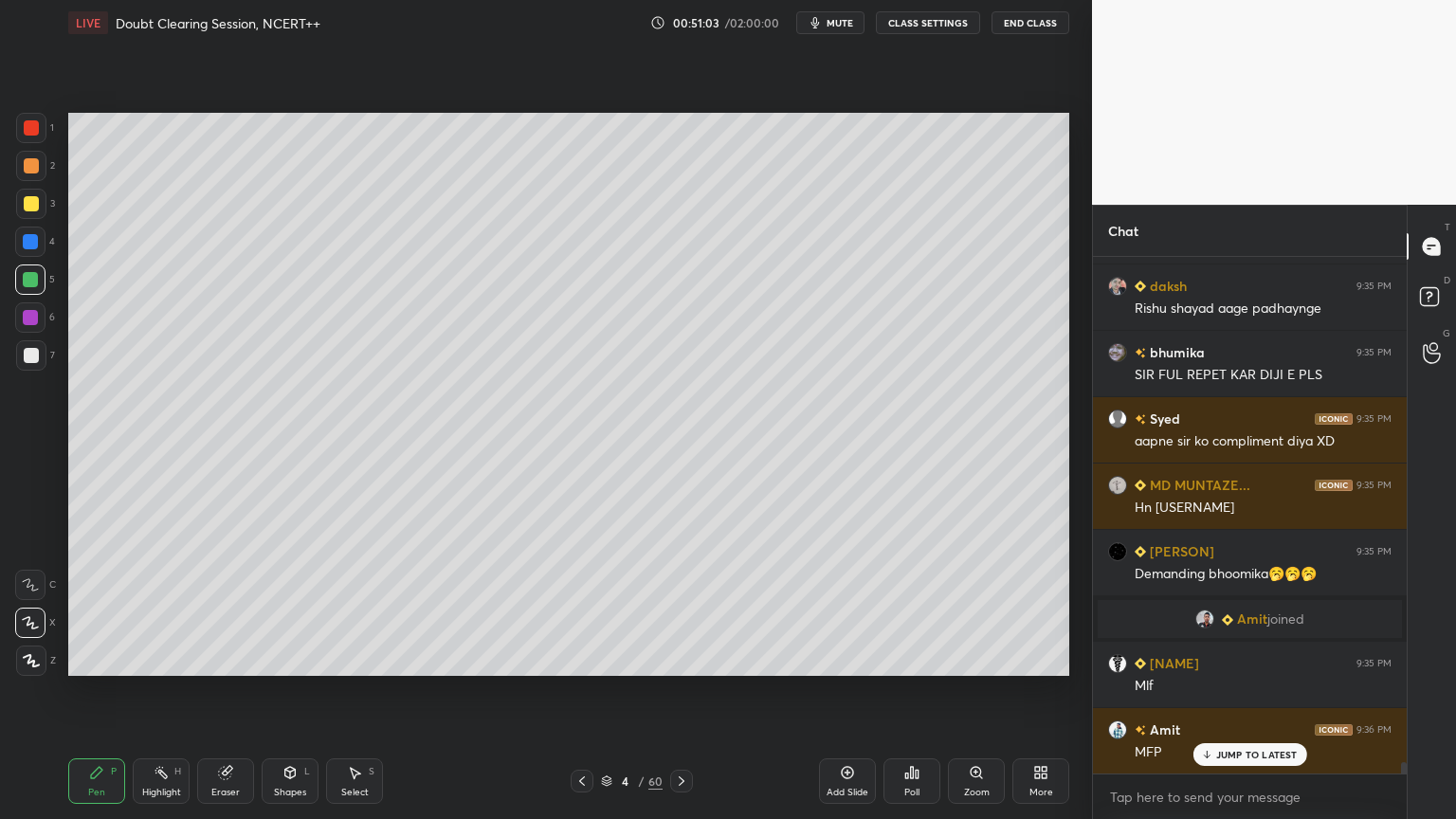 click at bounding box center [30, 242] 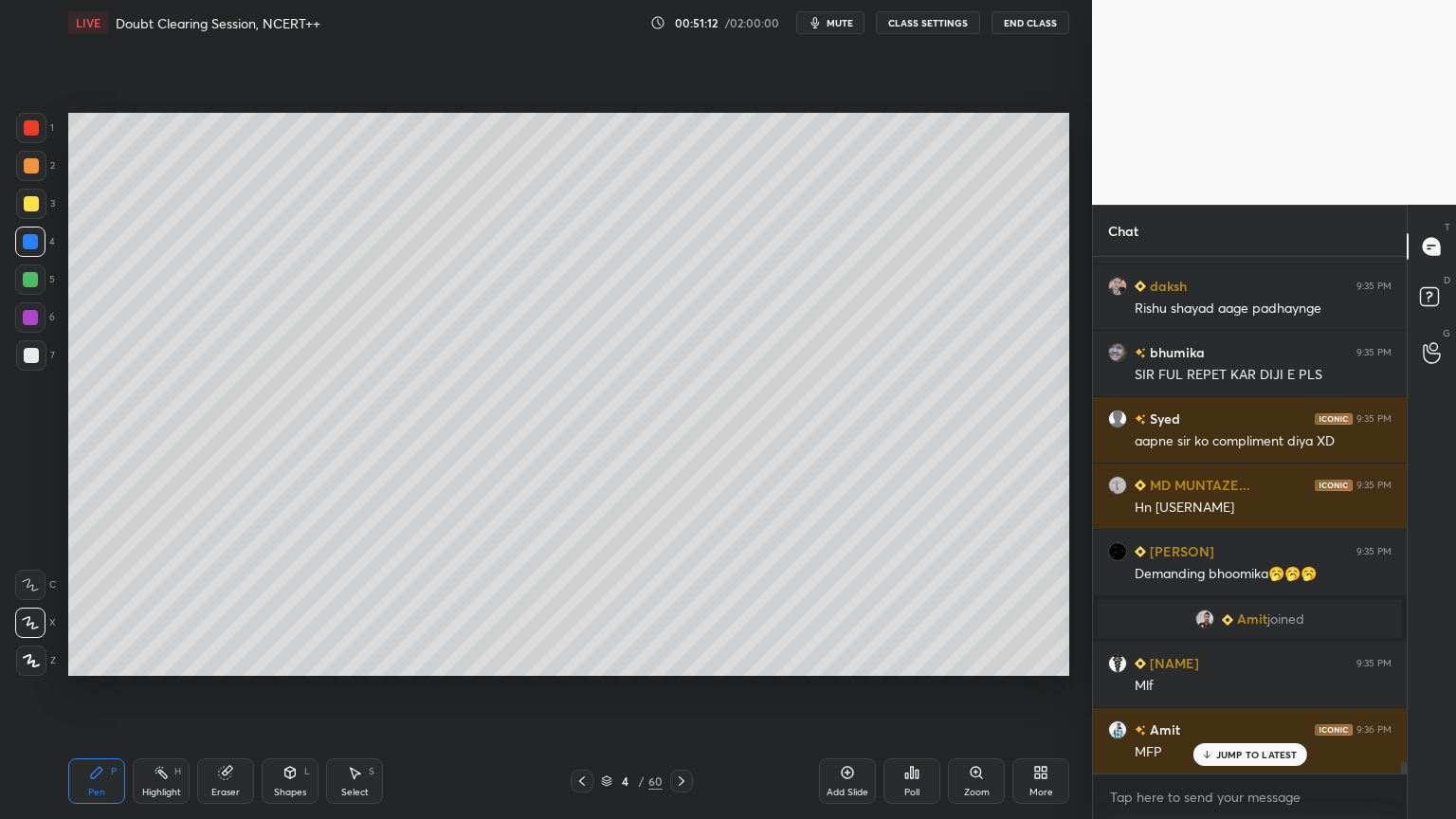 drag, startPoint x: 163, startPoint y: 770, endPoint x: 196, endPoint y: 717, distance: 62.433965 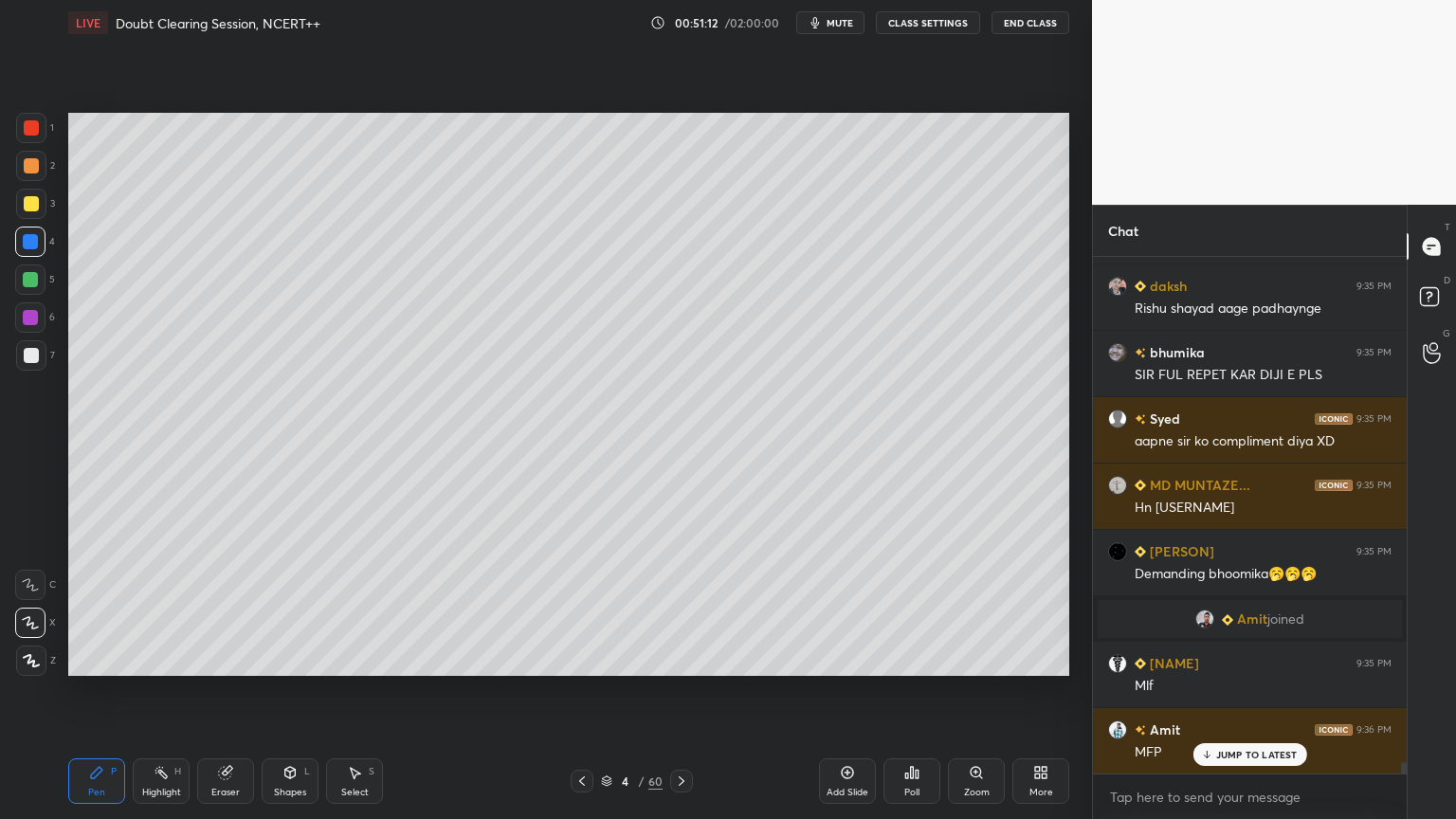 click on "Highlight H" at bounding box center [161, 781] 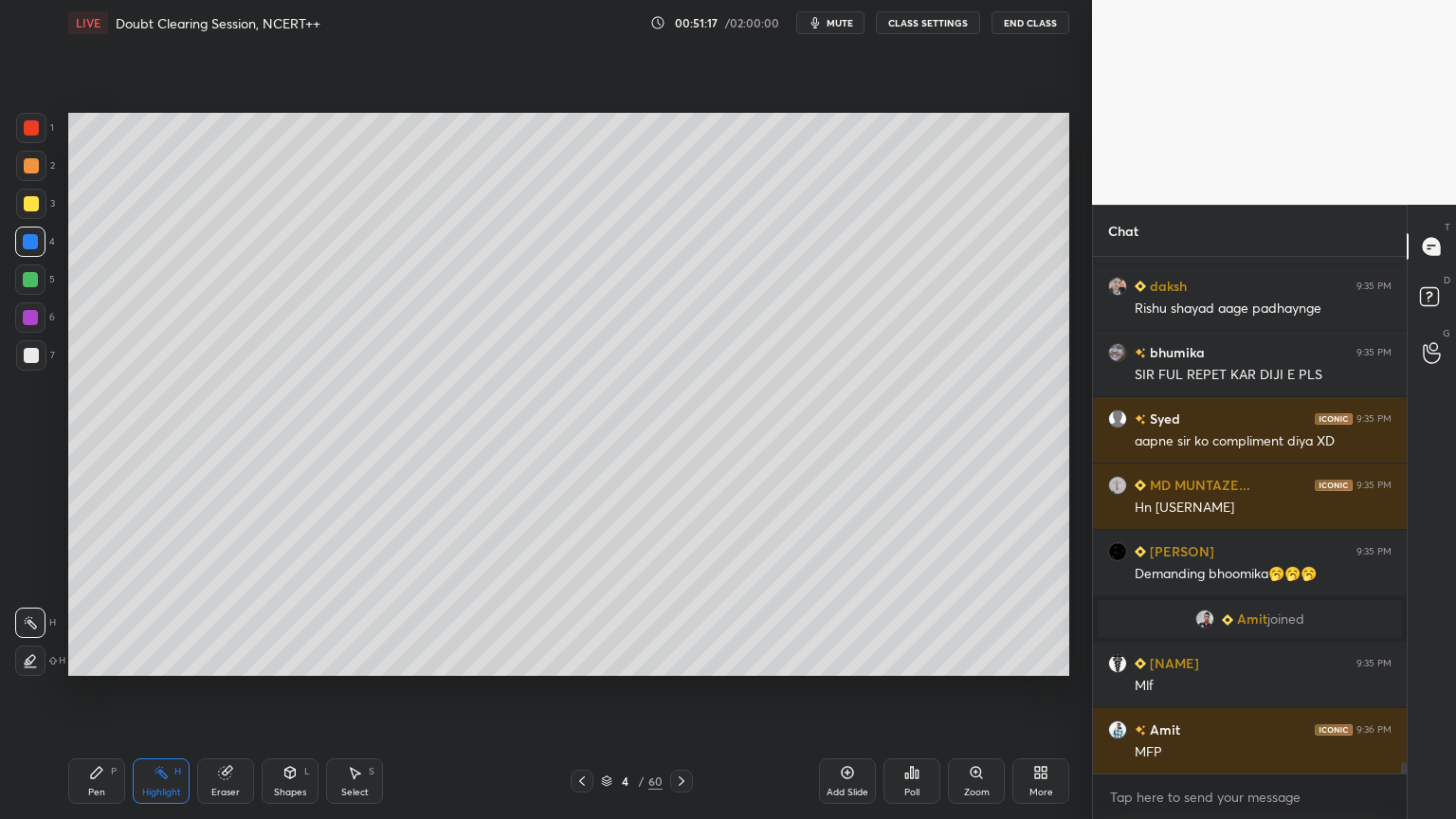 scroll, scrollTop: 22768, scrollLeft: 0, axis: vertical 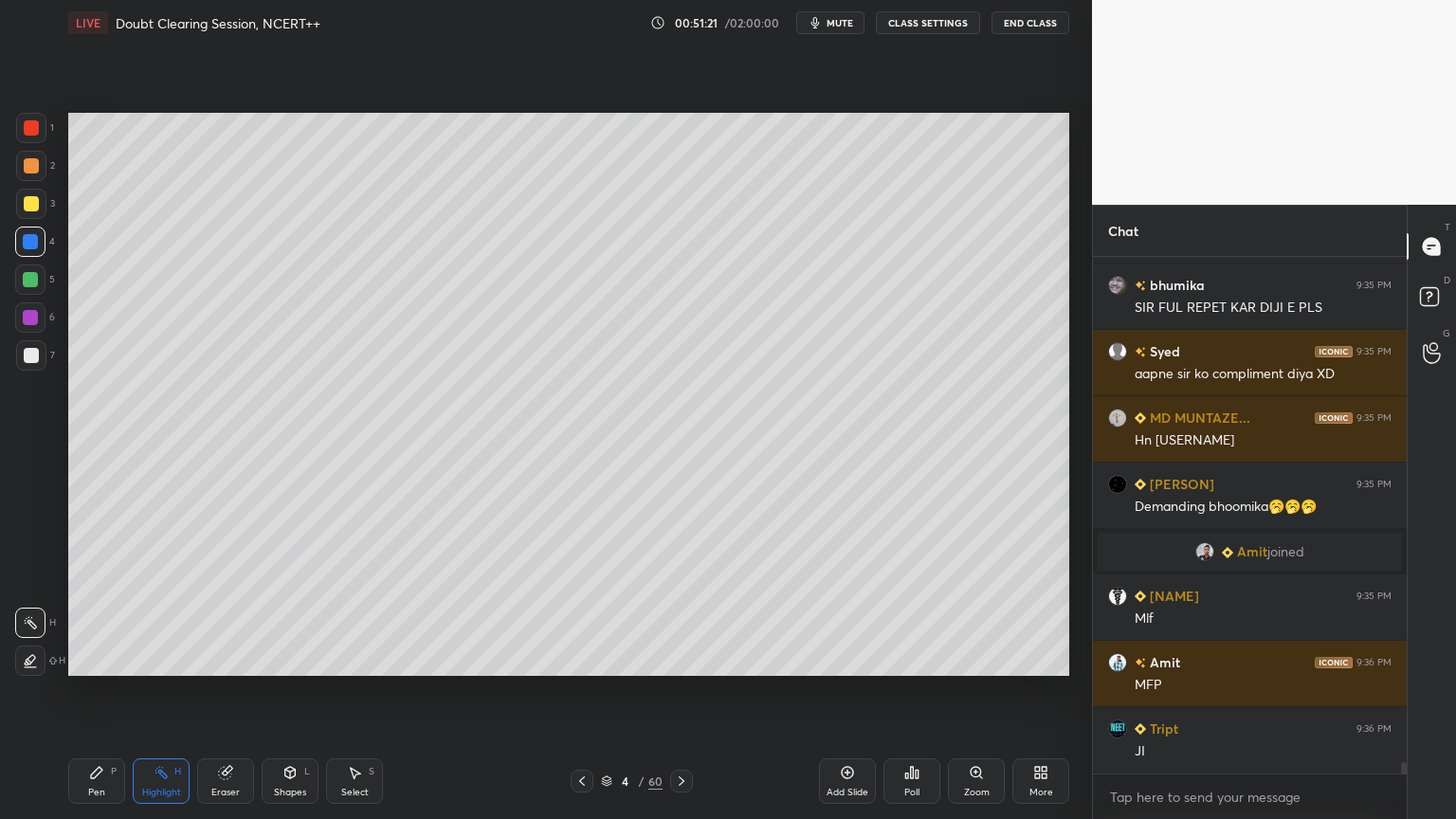 click on "Pen" at bounding box center [97, 792] 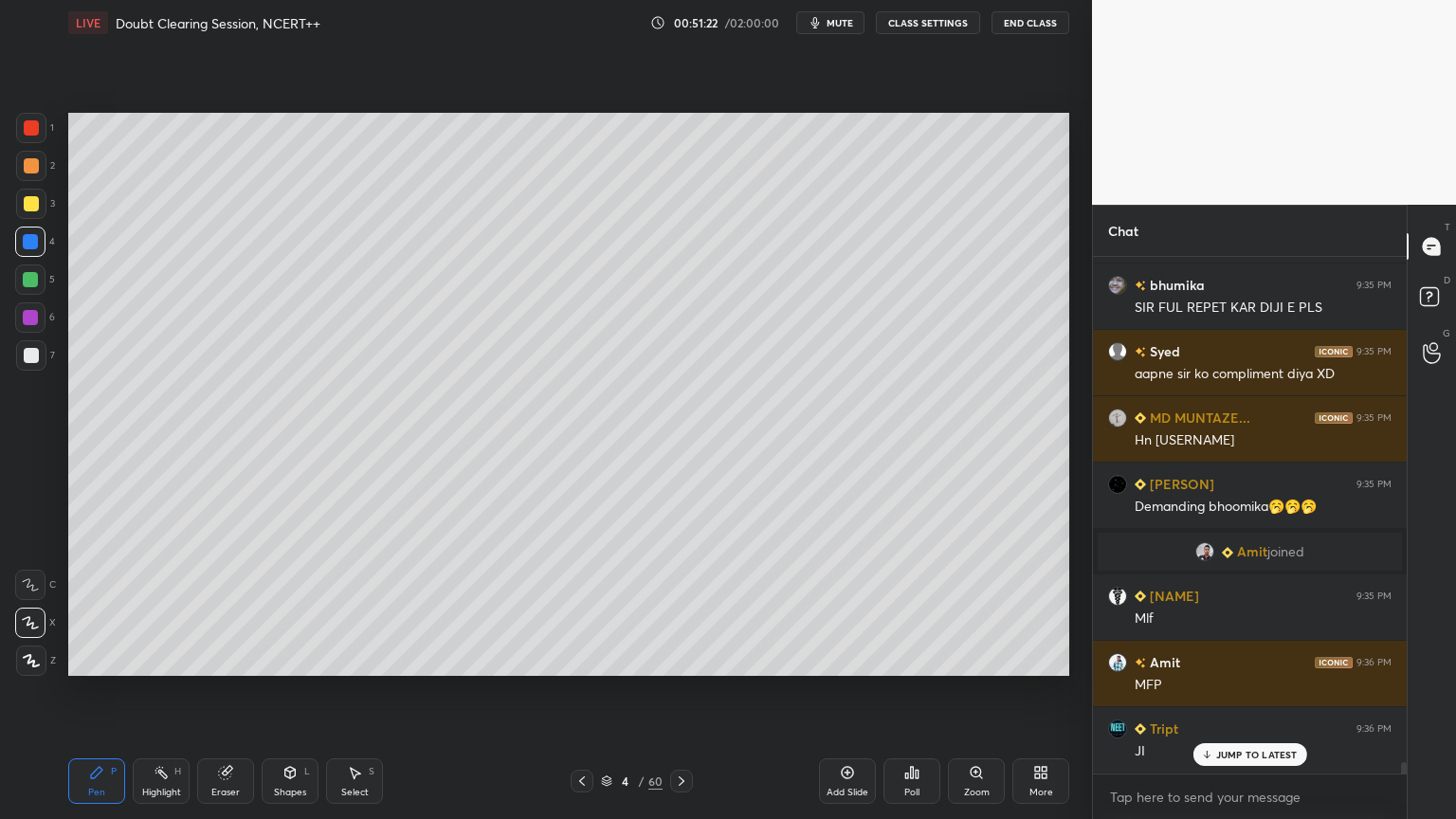 scroll, scrollTop: 22833, scrollLeft: 0, axis: vertical 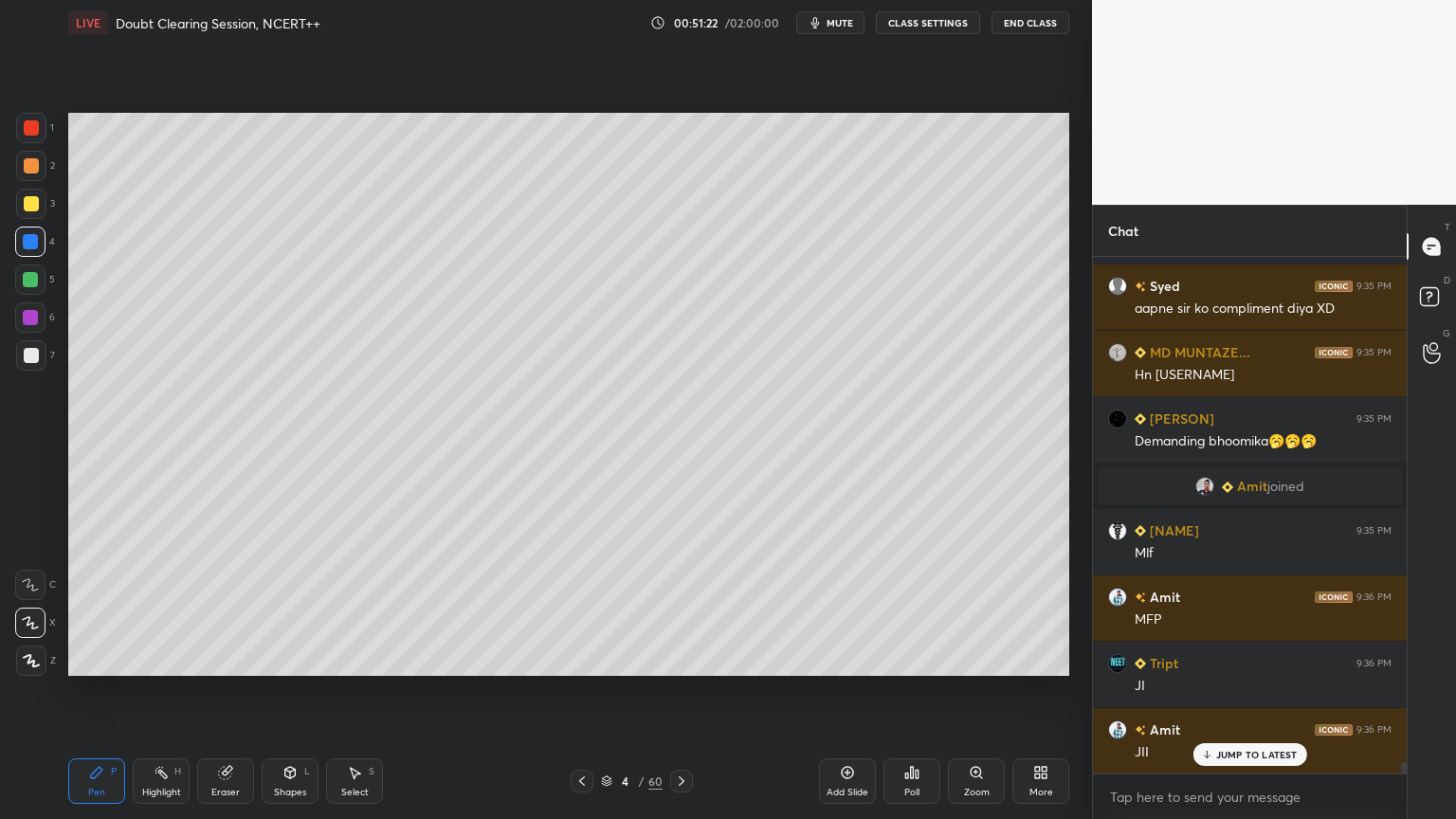 drag, startPoint x: 103, startPoint y: 792, endPoint x: 87, endPoint y: 707, distance: 86.49277 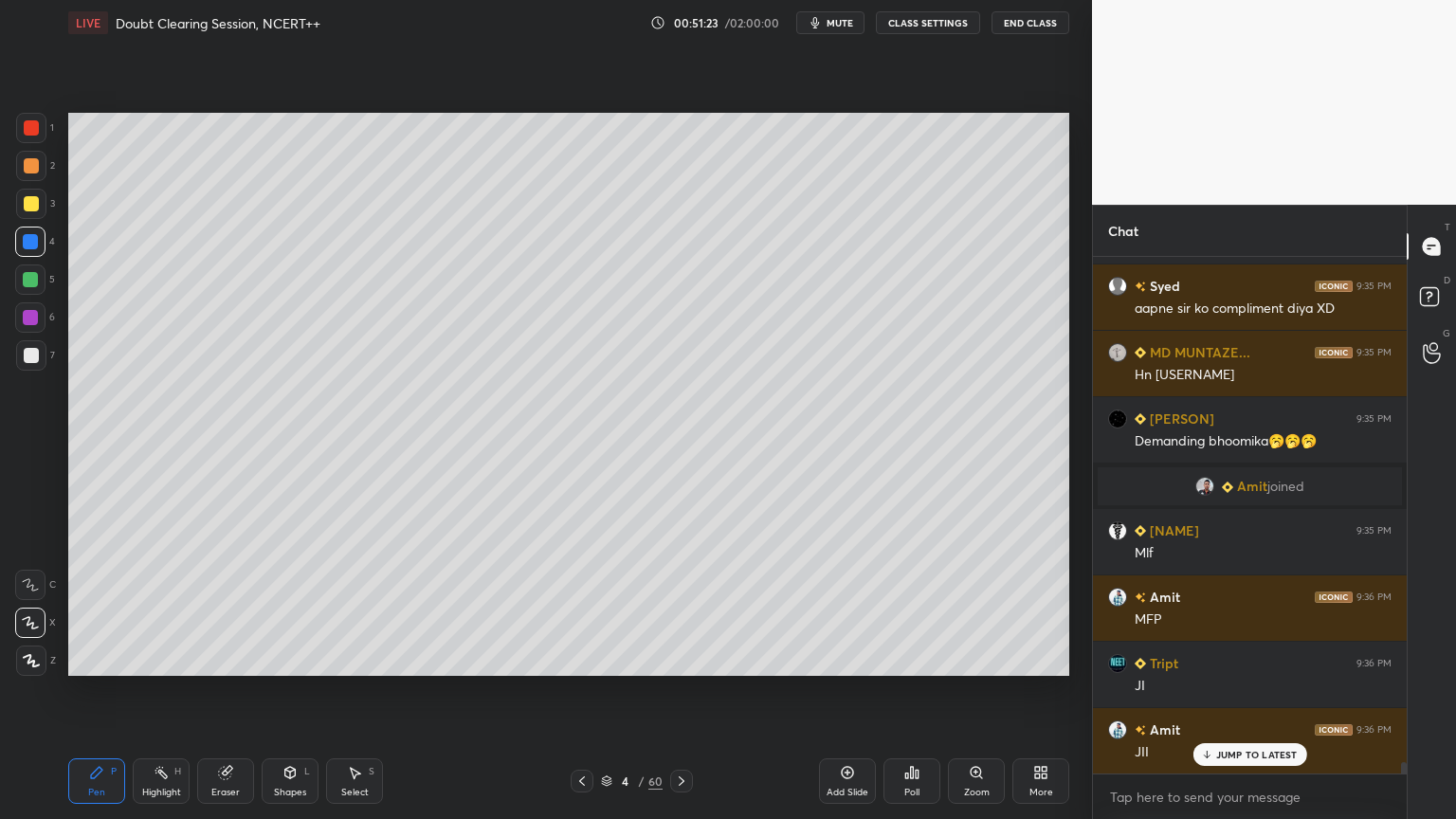 click at bounding box center (31, 355) 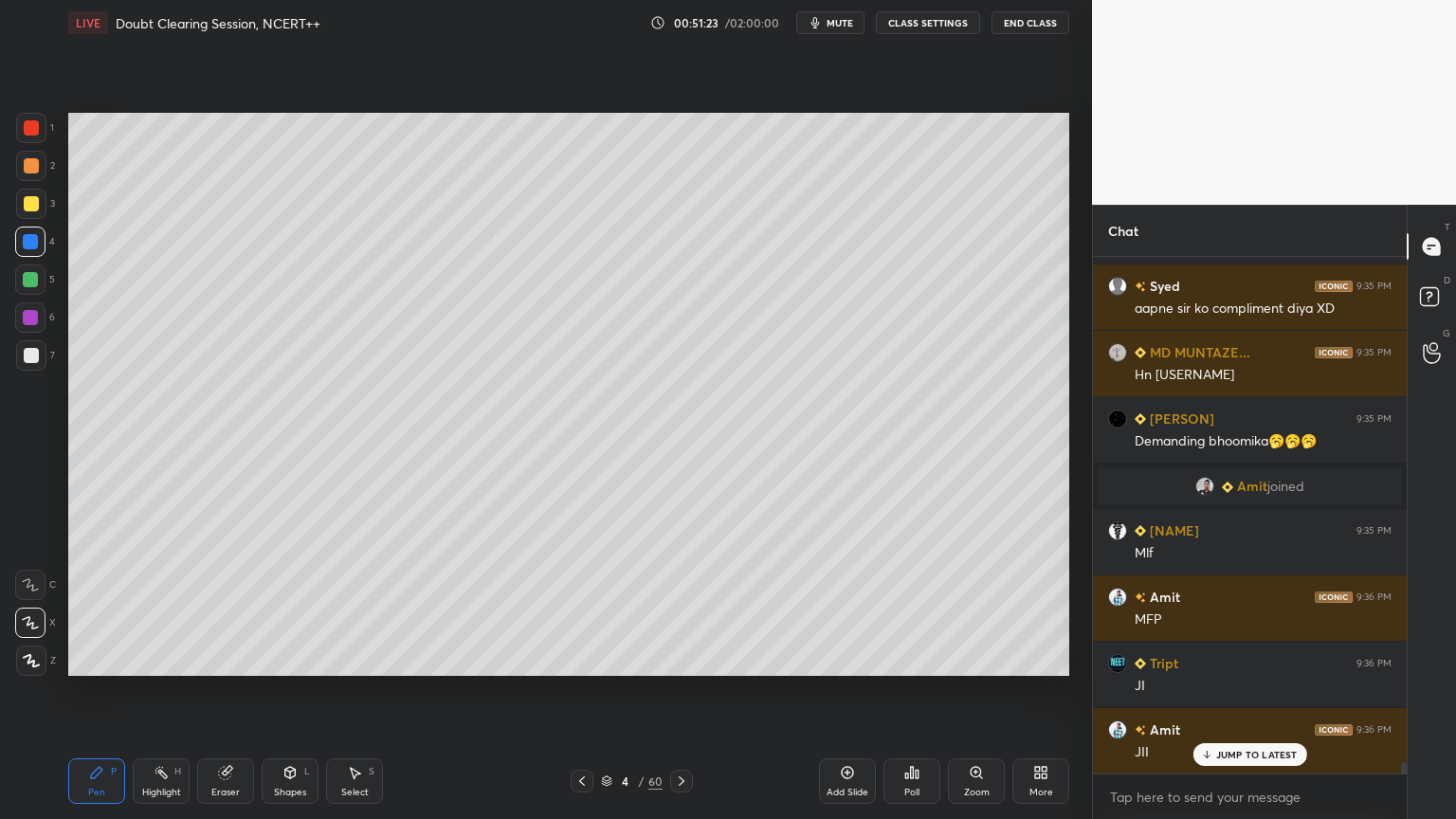 click at bounding box center [31, 355] 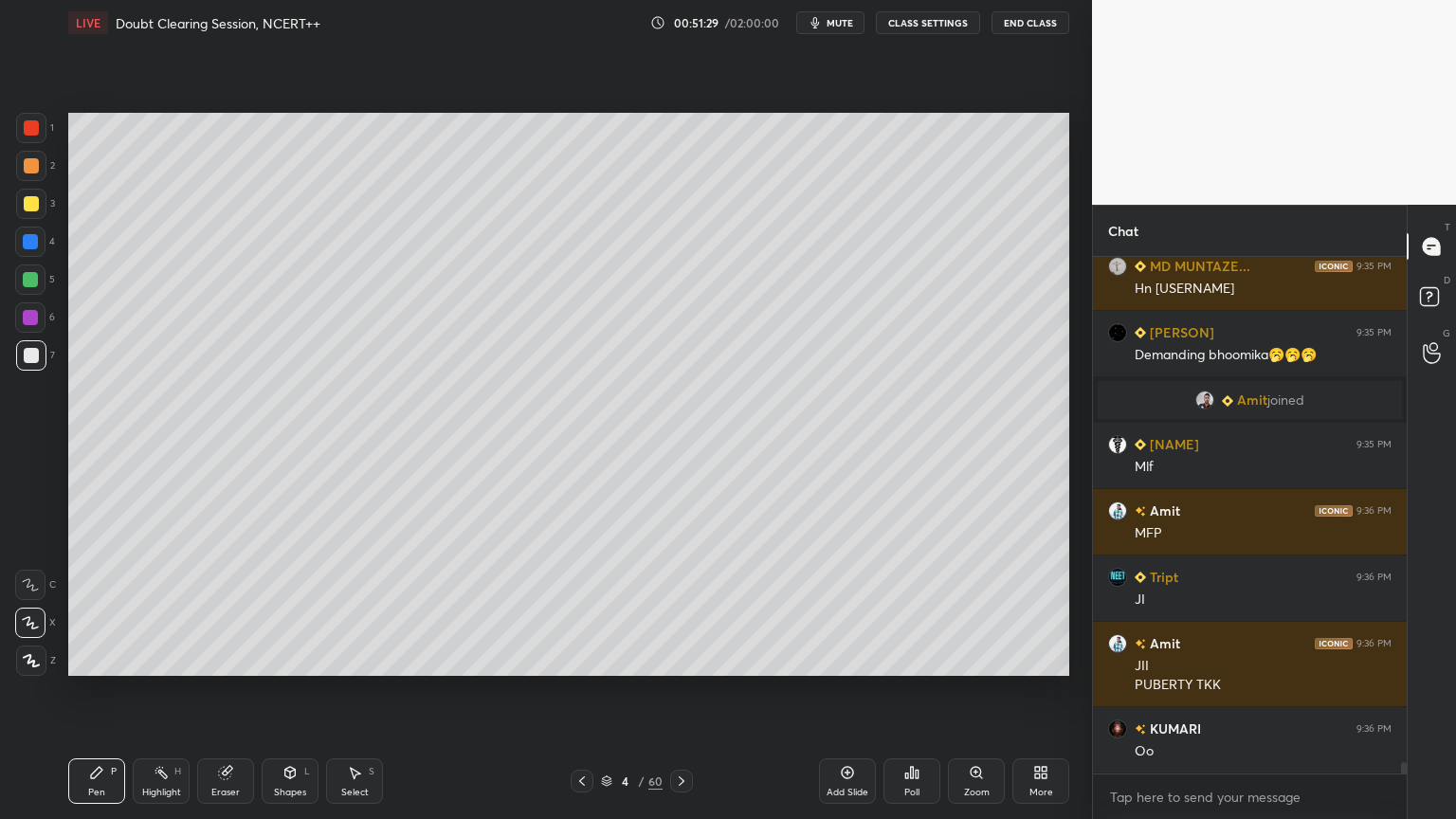 scroll, scrollTop: 22985, scrollLeft: 0, axis: vertical 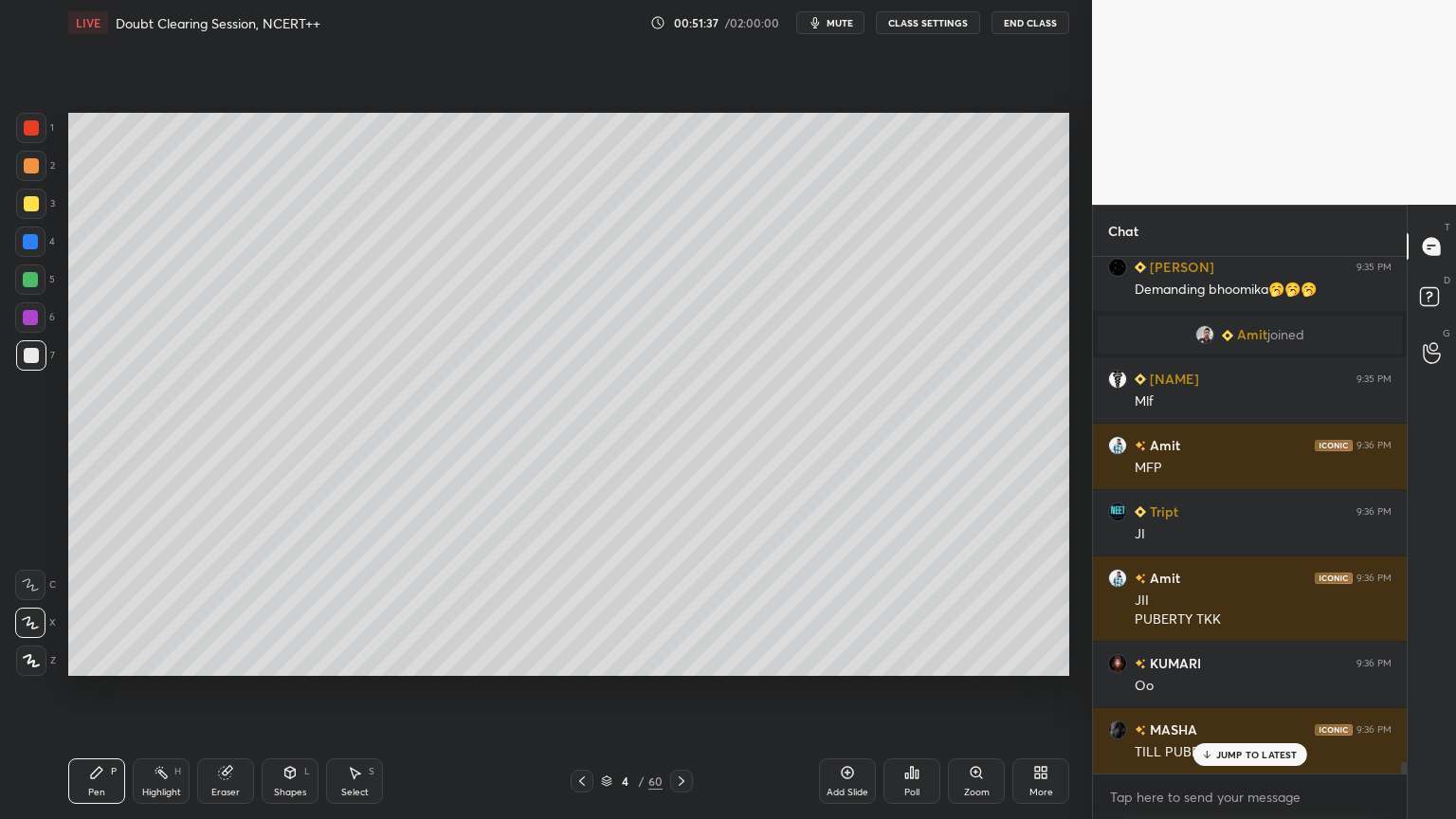 click 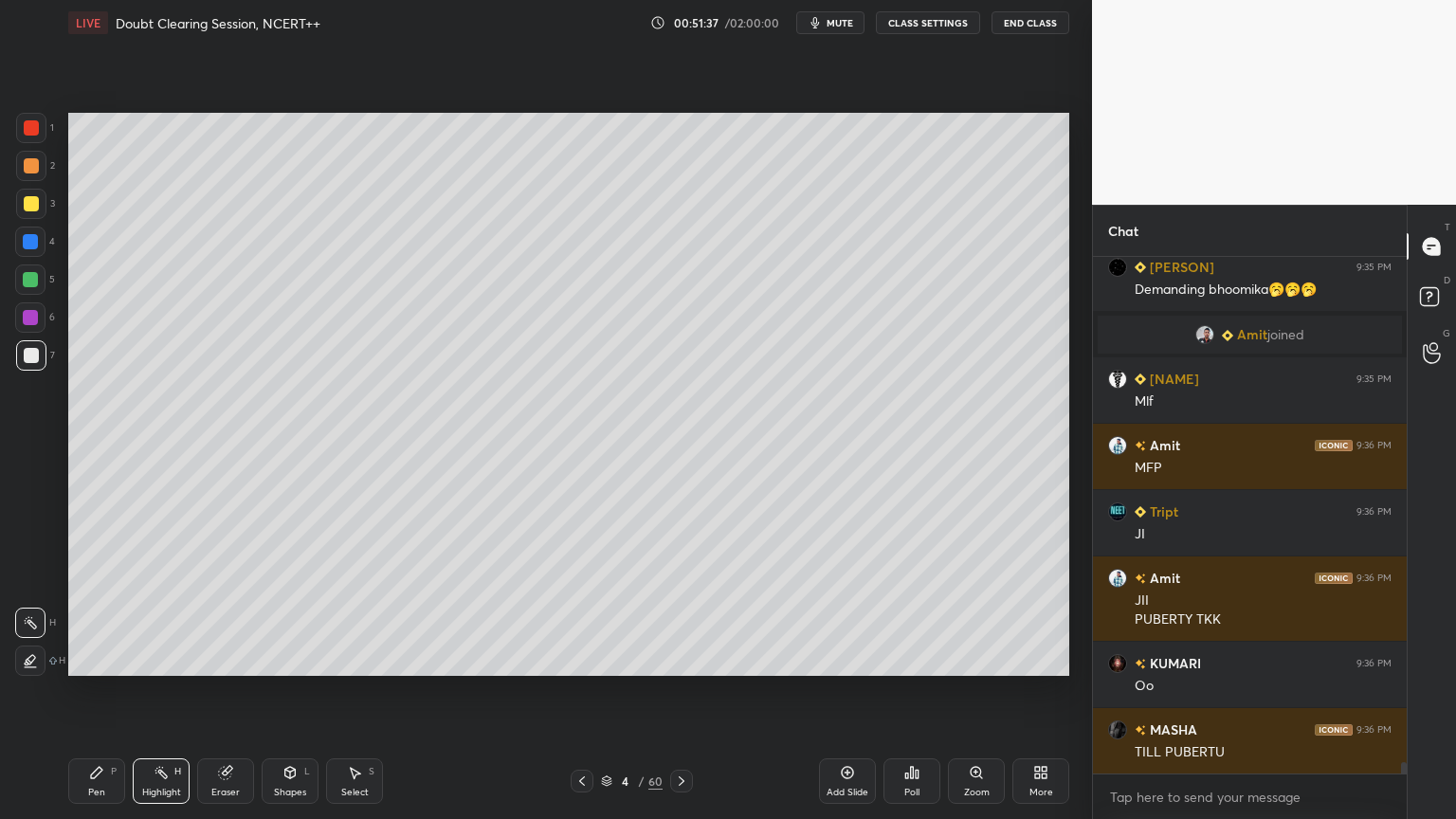 drag, startPoint x: 167, startPoint y: 770, endPoint x: 125, endPoint y: 682, distance: 97.50897 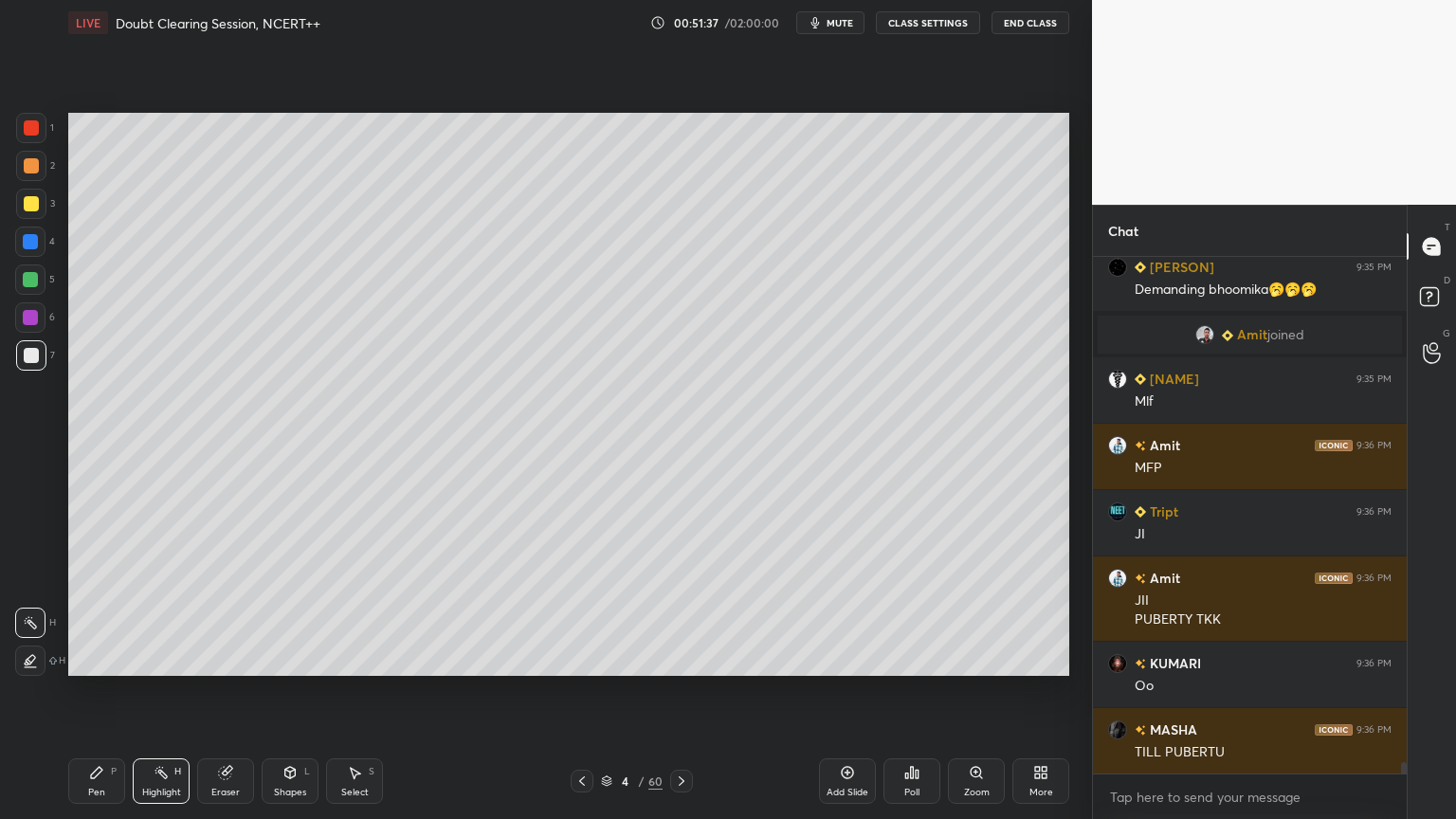 click 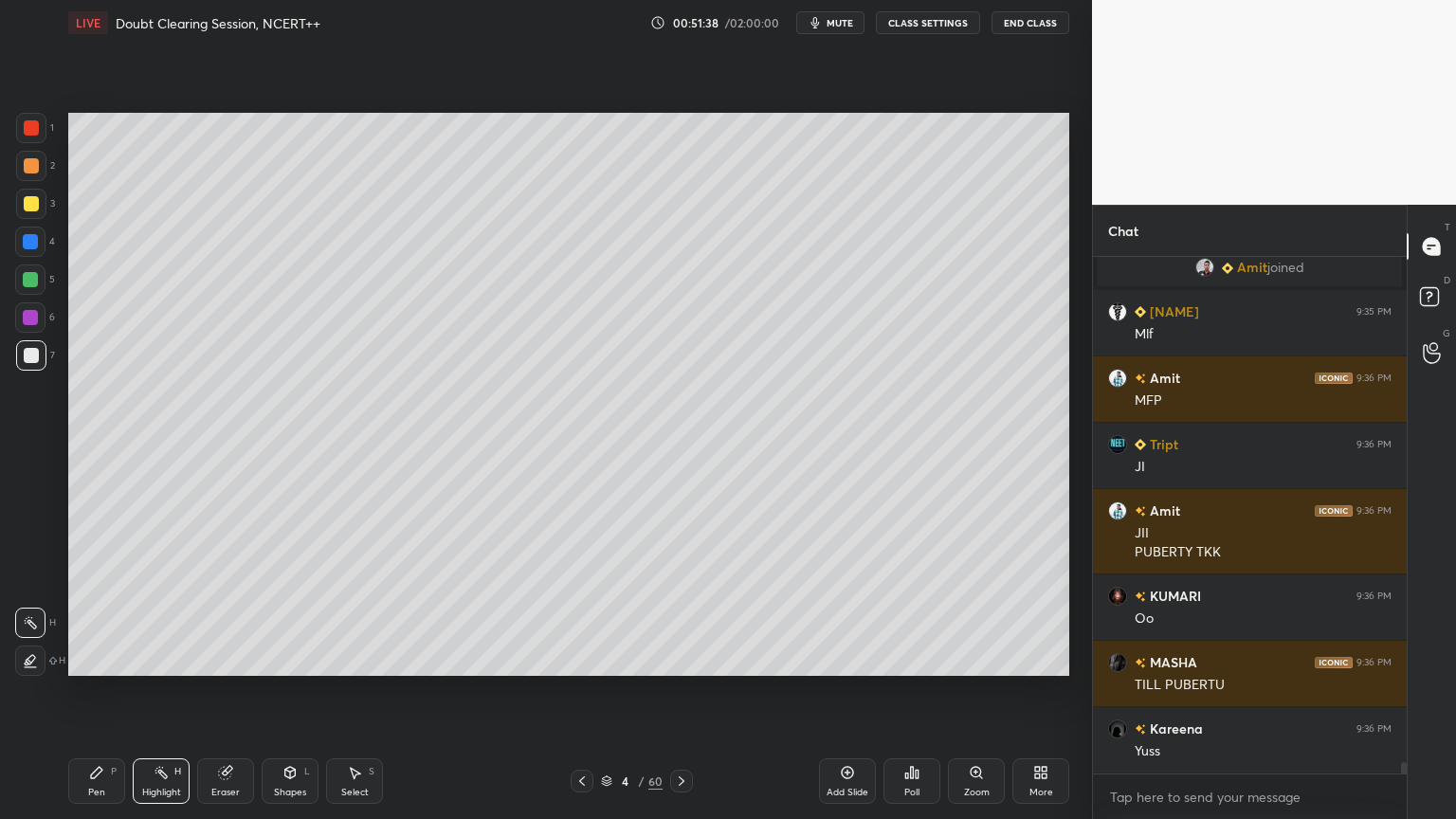 scroll, scrollTop: 23118, scrollLeft: 0, axis: vertical 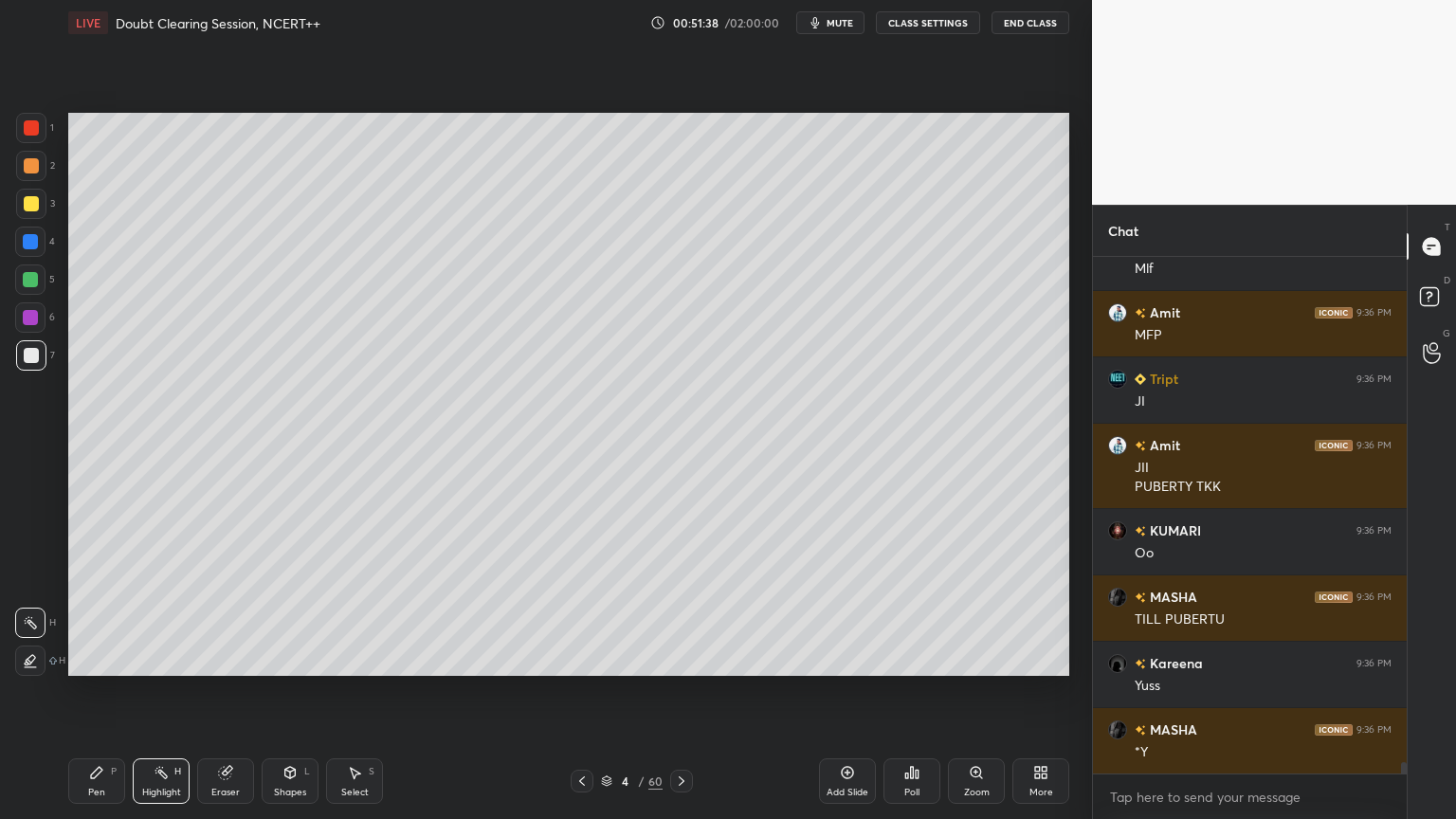 click at bounding box center [30, 280] 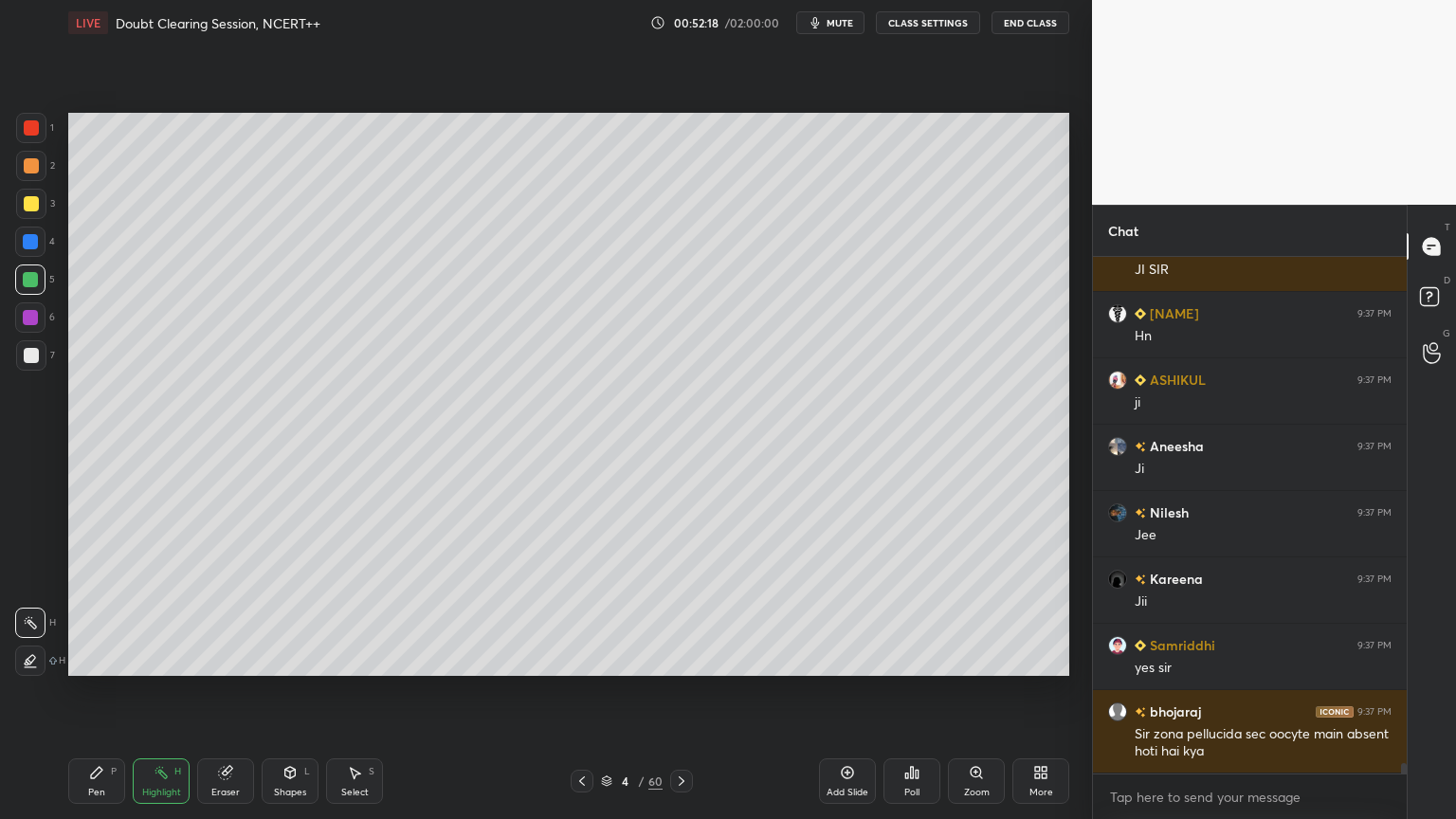 scroll, scrollTop: 24130, scrollLeft: 0, axis: vertical 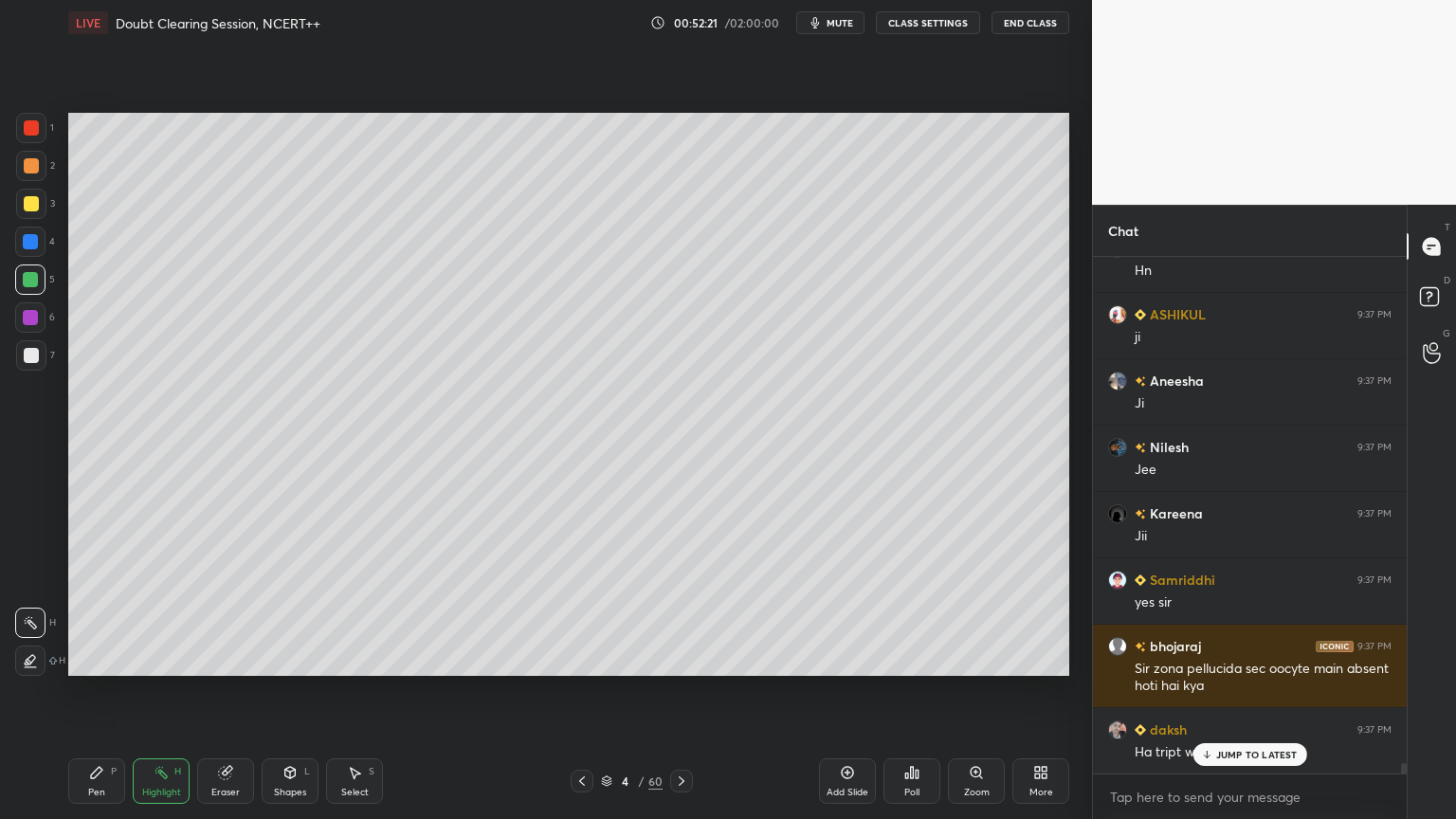 click 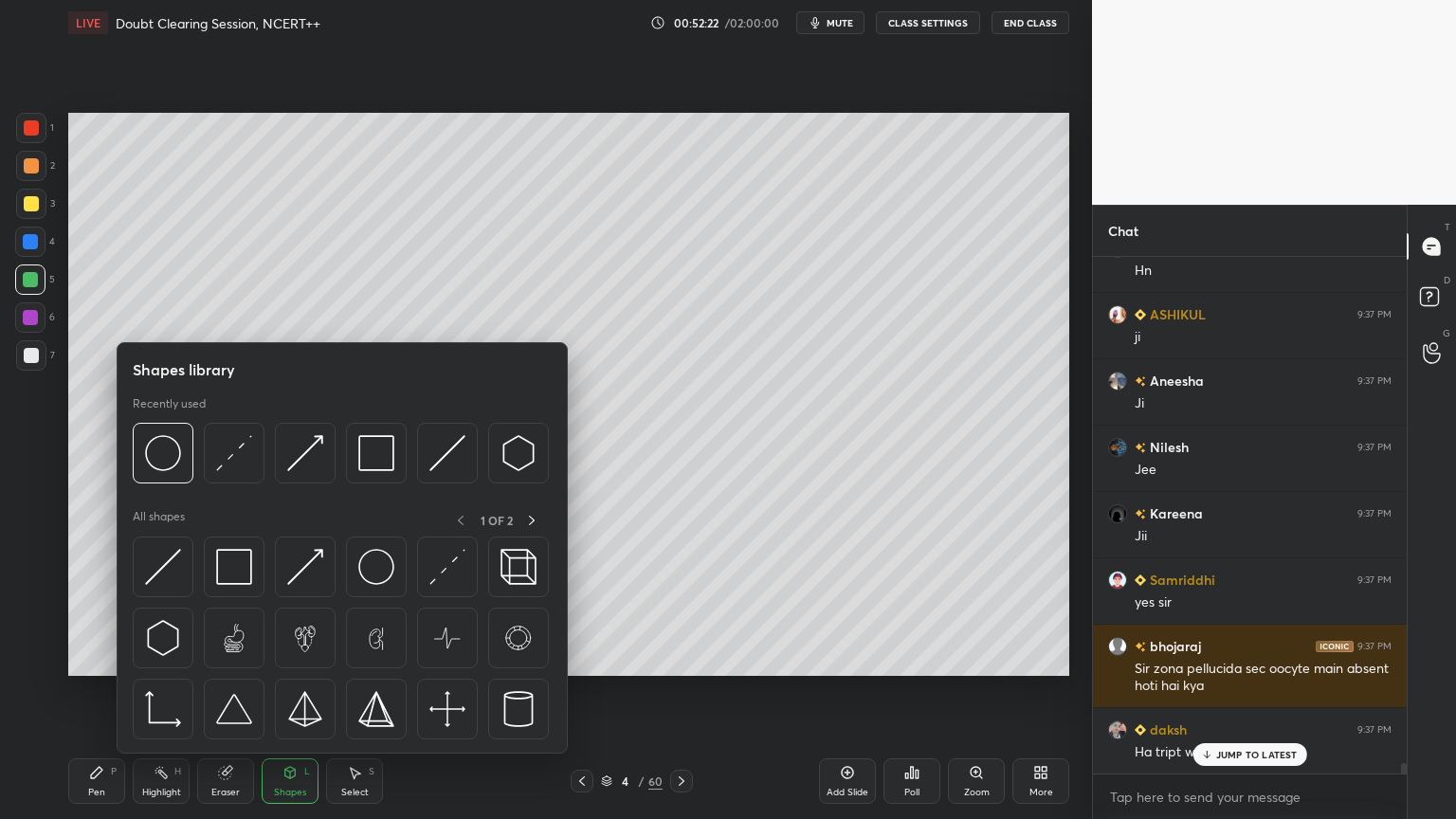 drag, startPoint x: 37, startPoint y: 237, endPoint x: 57, endPoint y: 275, distance: 42.94182 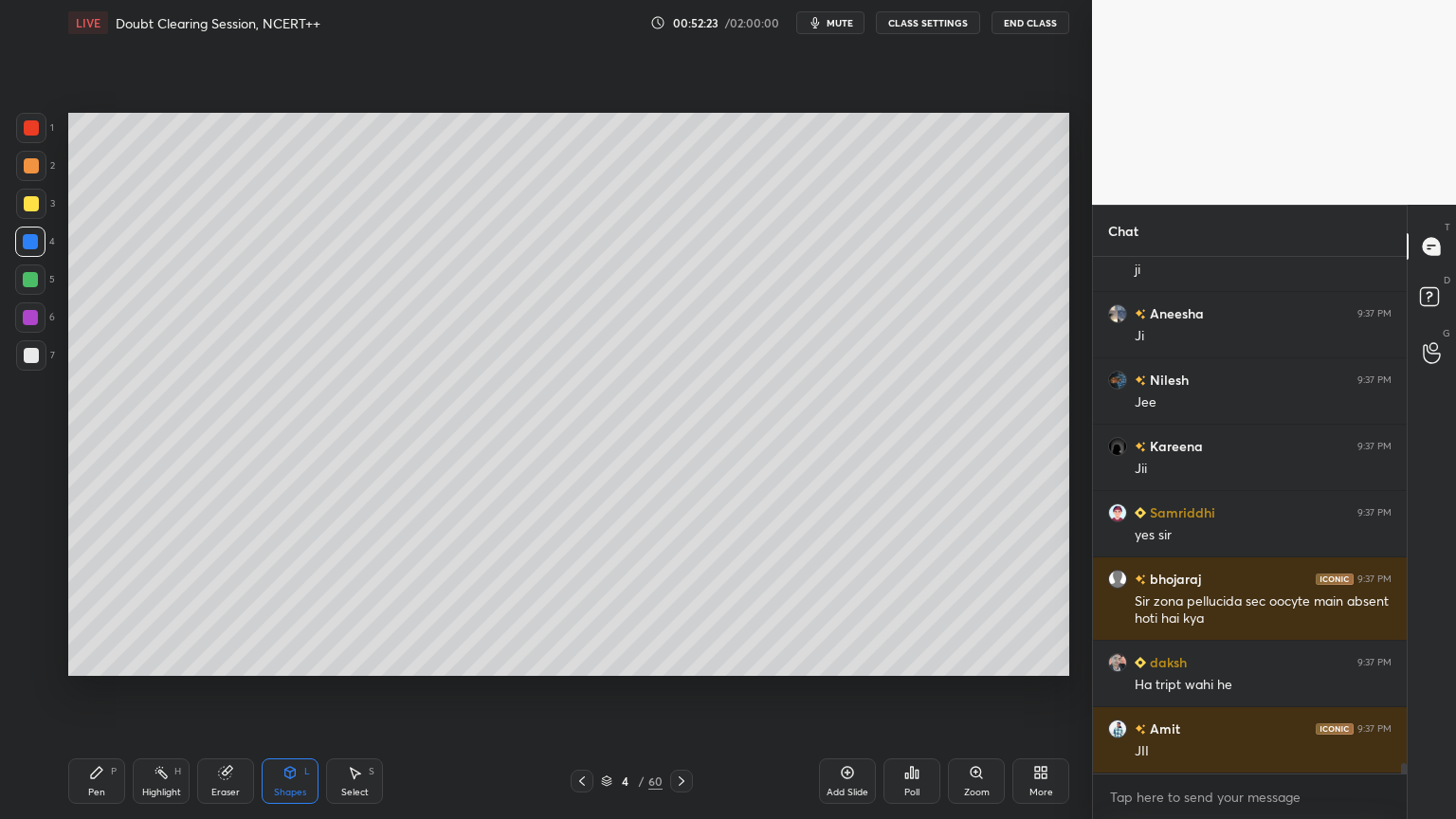 drag, startPoint x: 295, startPoint y: 788, endPoint x: 278, endPoint y: 755, distance: 37.121422 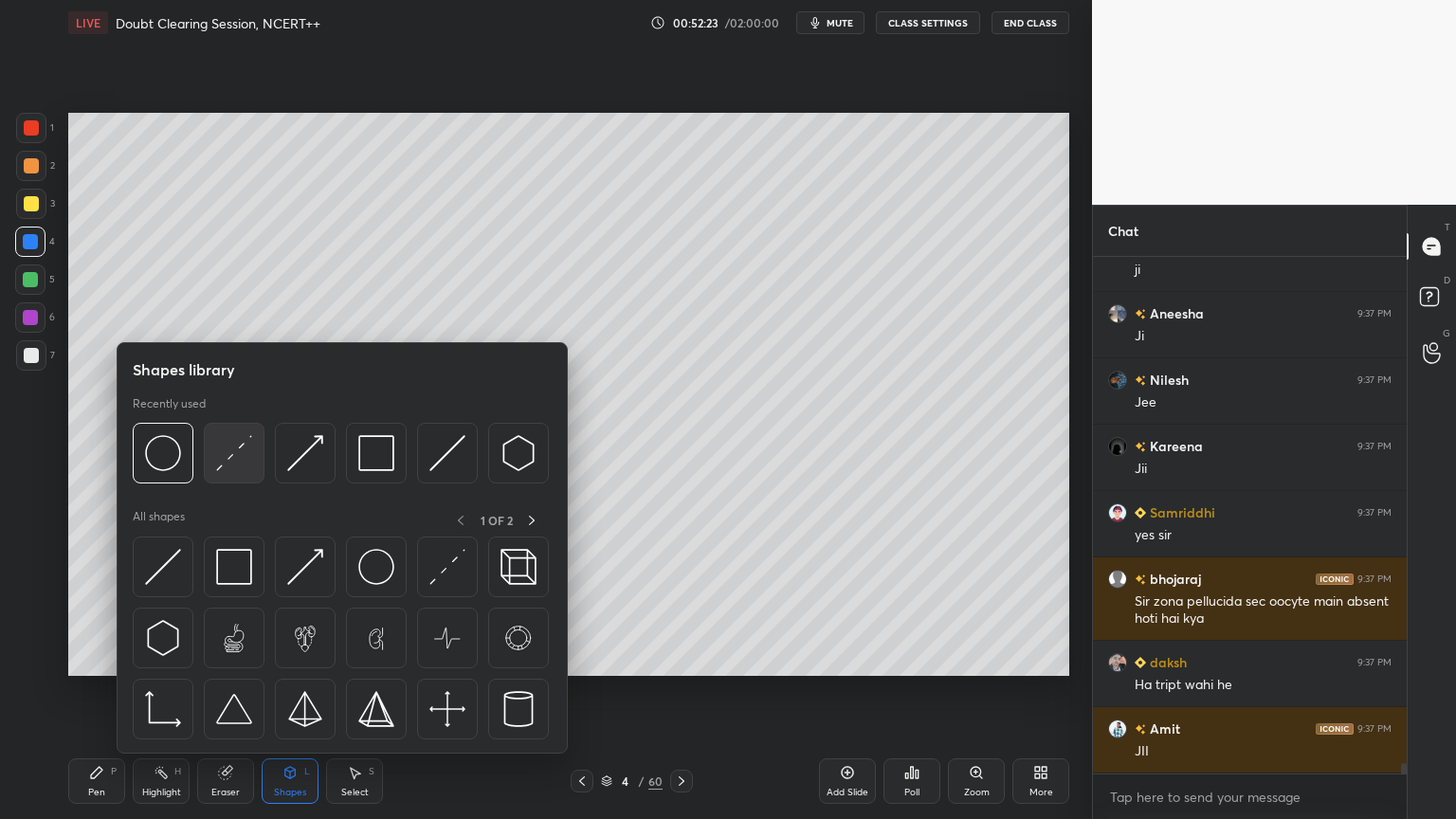scroll, scrollTop: 24263, scrollLeft: 0, axis: vertical 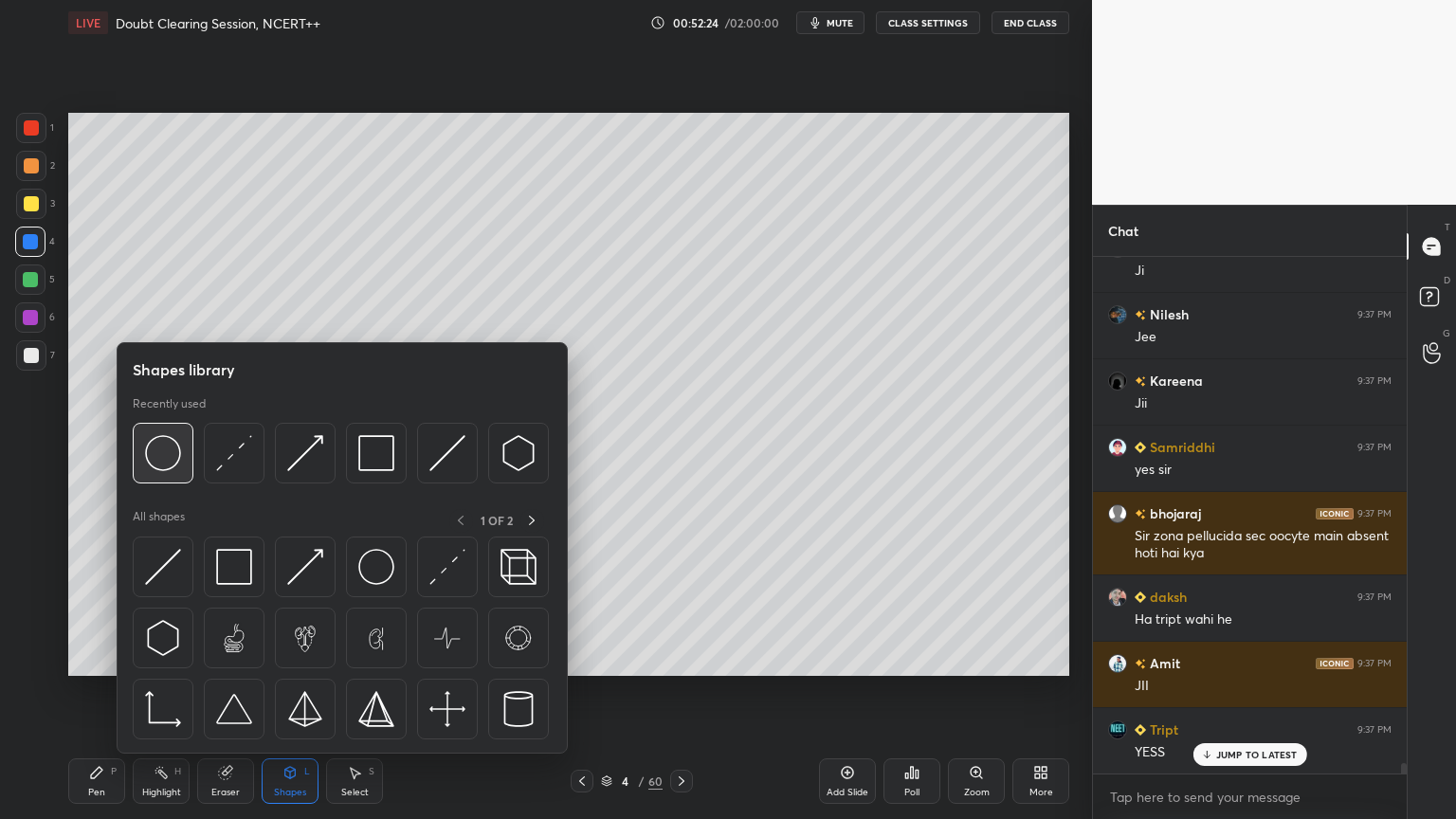 click at bounding box center (163, 453) 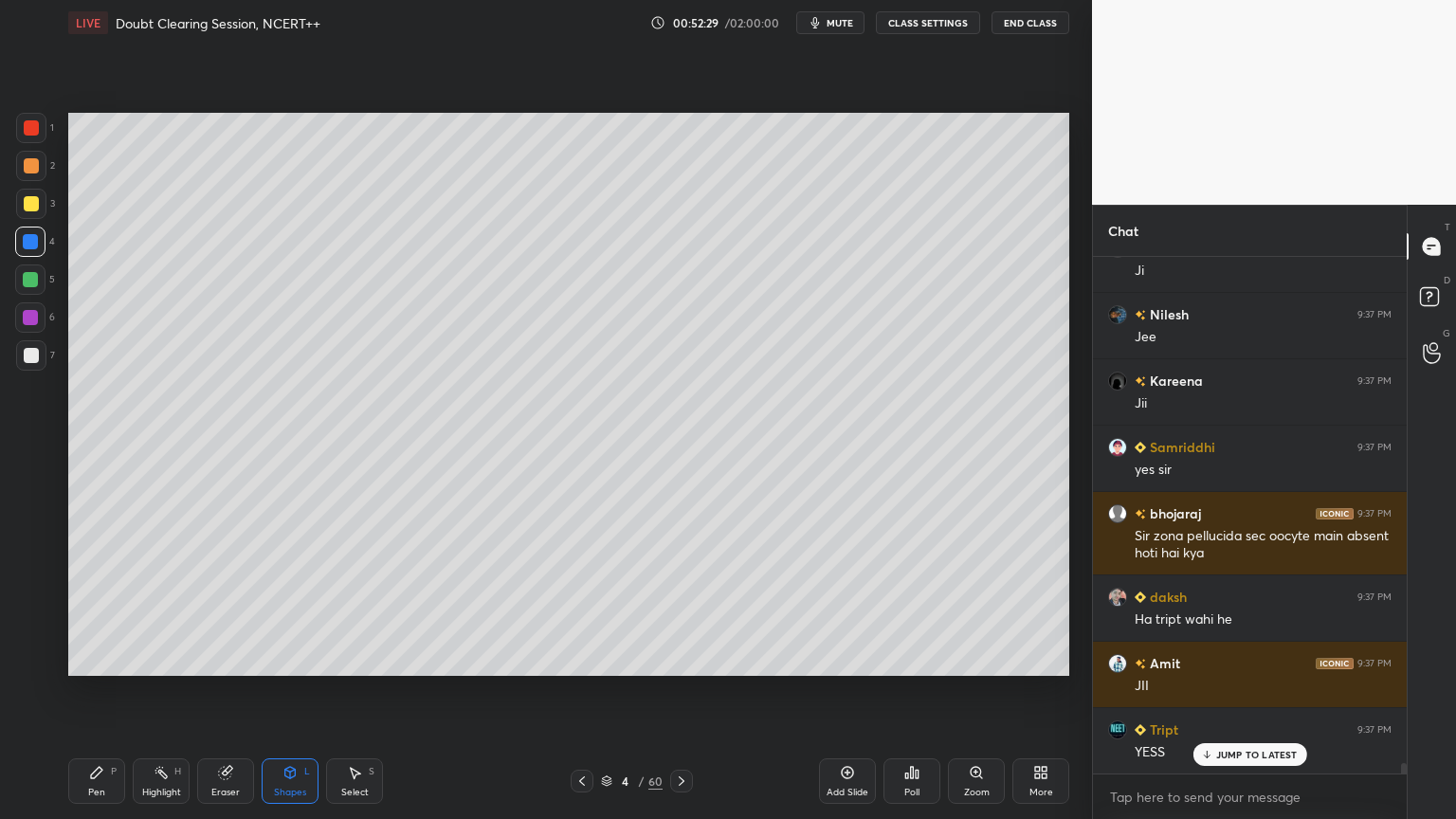 click on "Pen P" at bounding box center (97, 781) 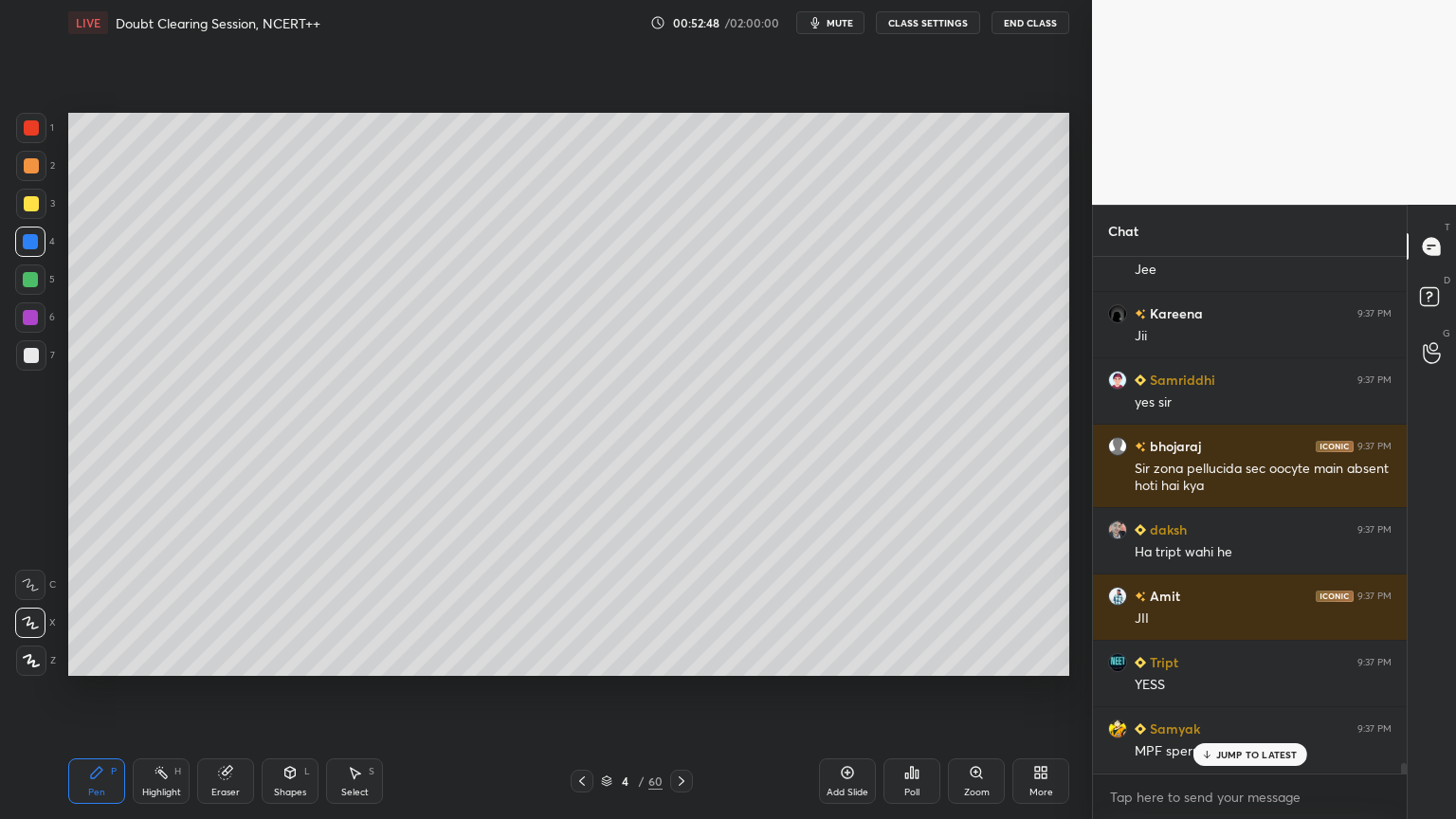 scroll, scrollTop: 24396, scrollLeft: 0, axis: vertical 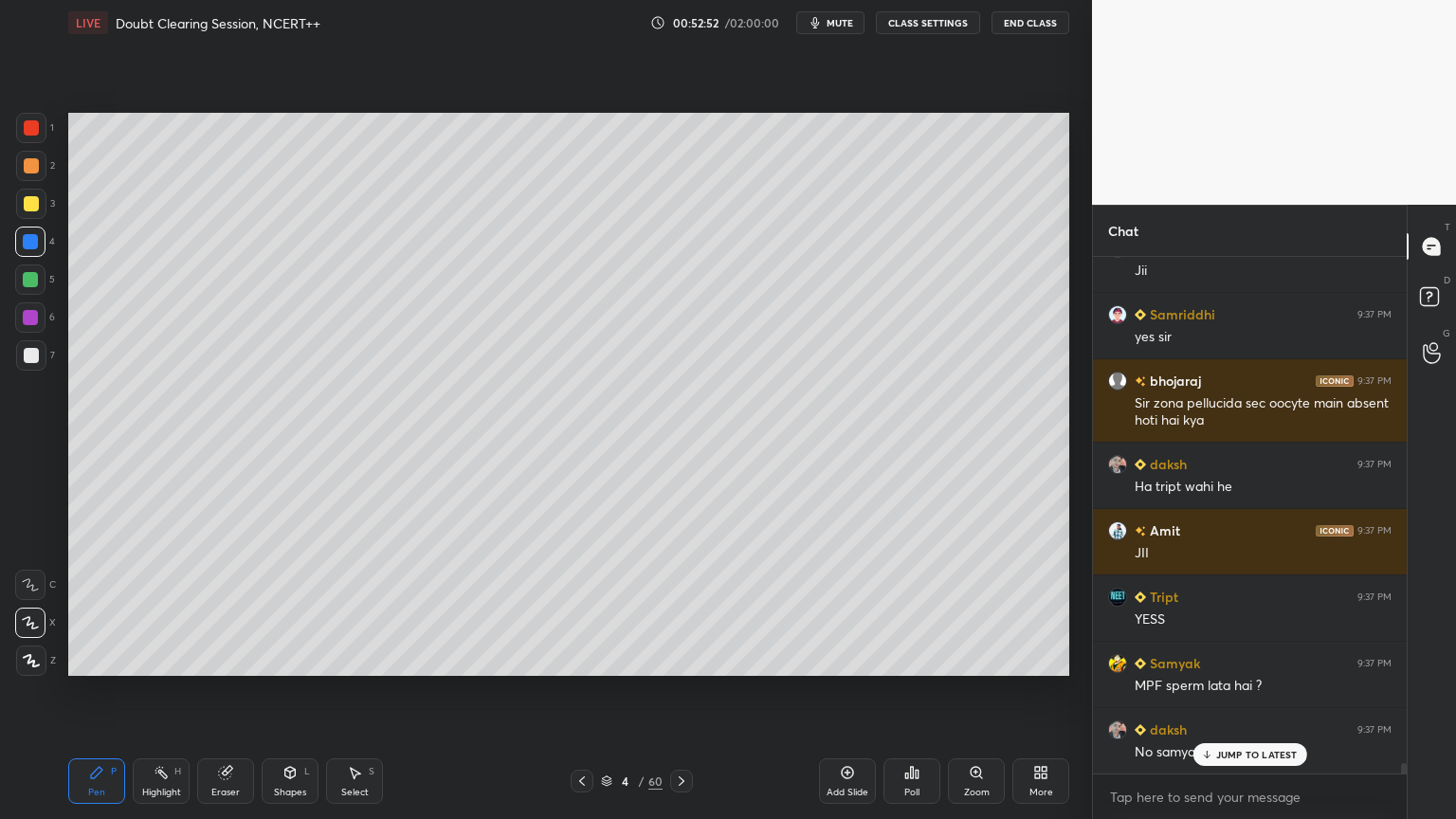 click on "Pen P" at bounding box center [97, 781] 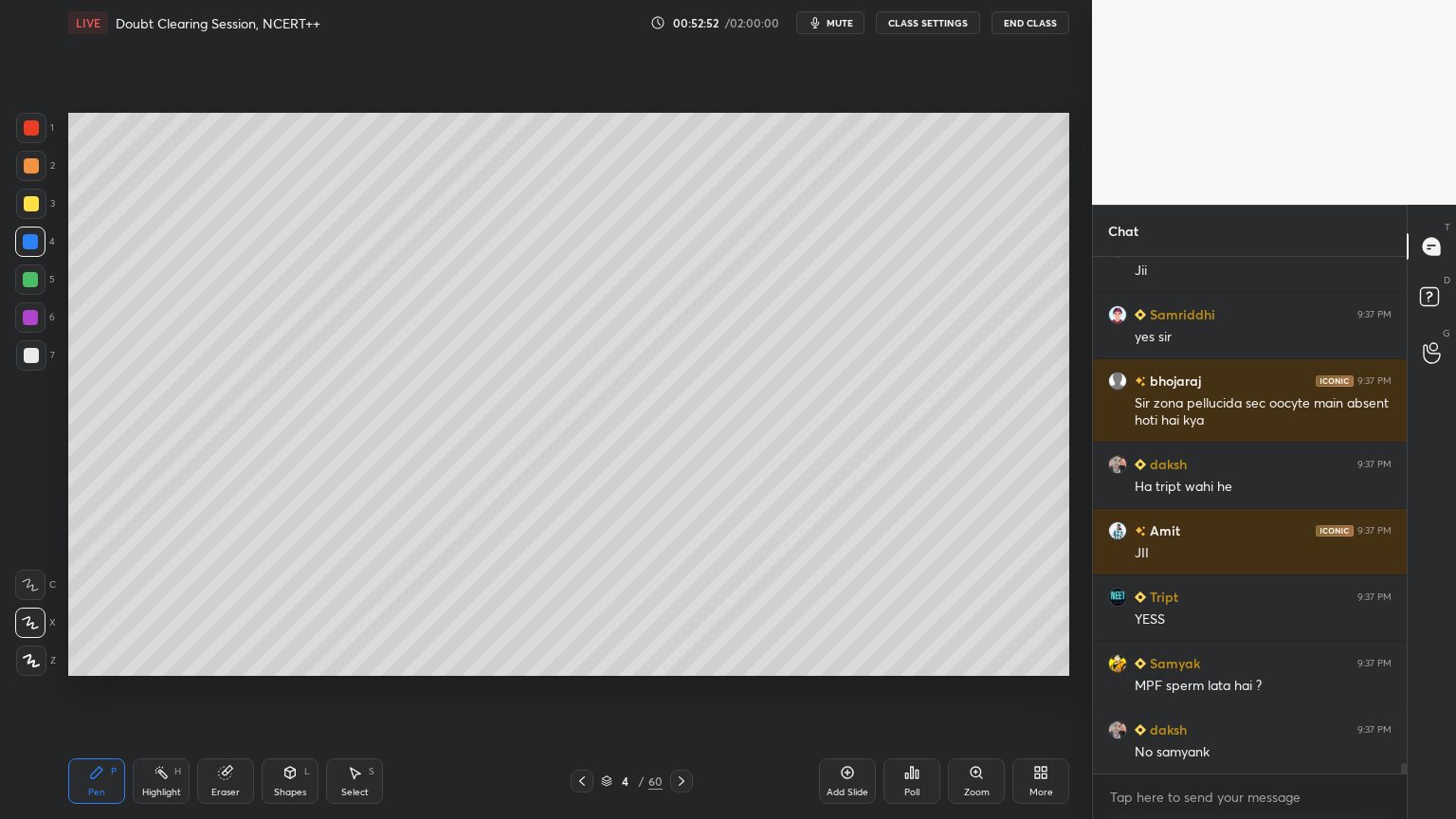 scroll, scrollTop: 24463, scrollLeft: 0, axis: vertical 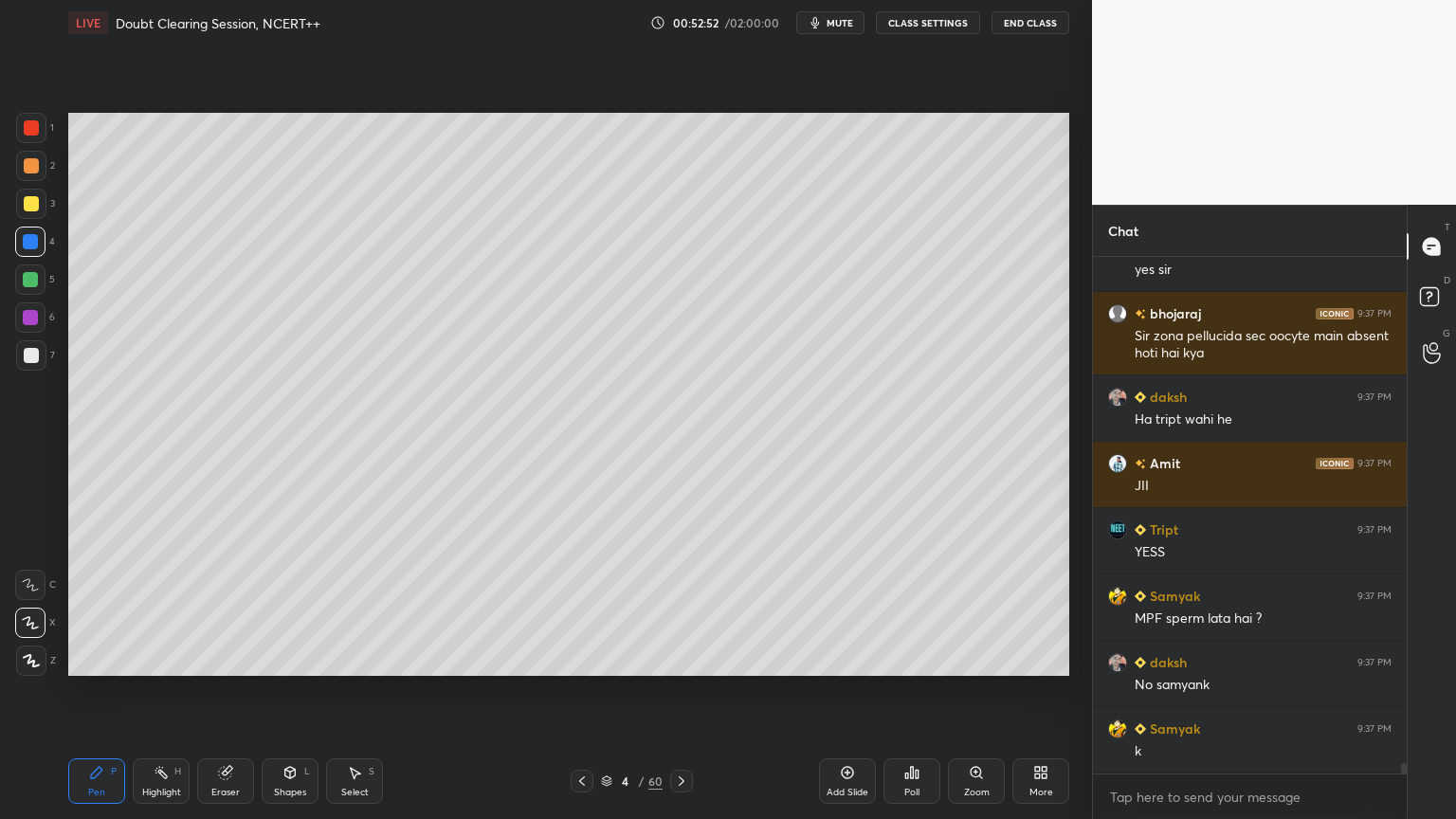 click at bounding box center [31, 355] 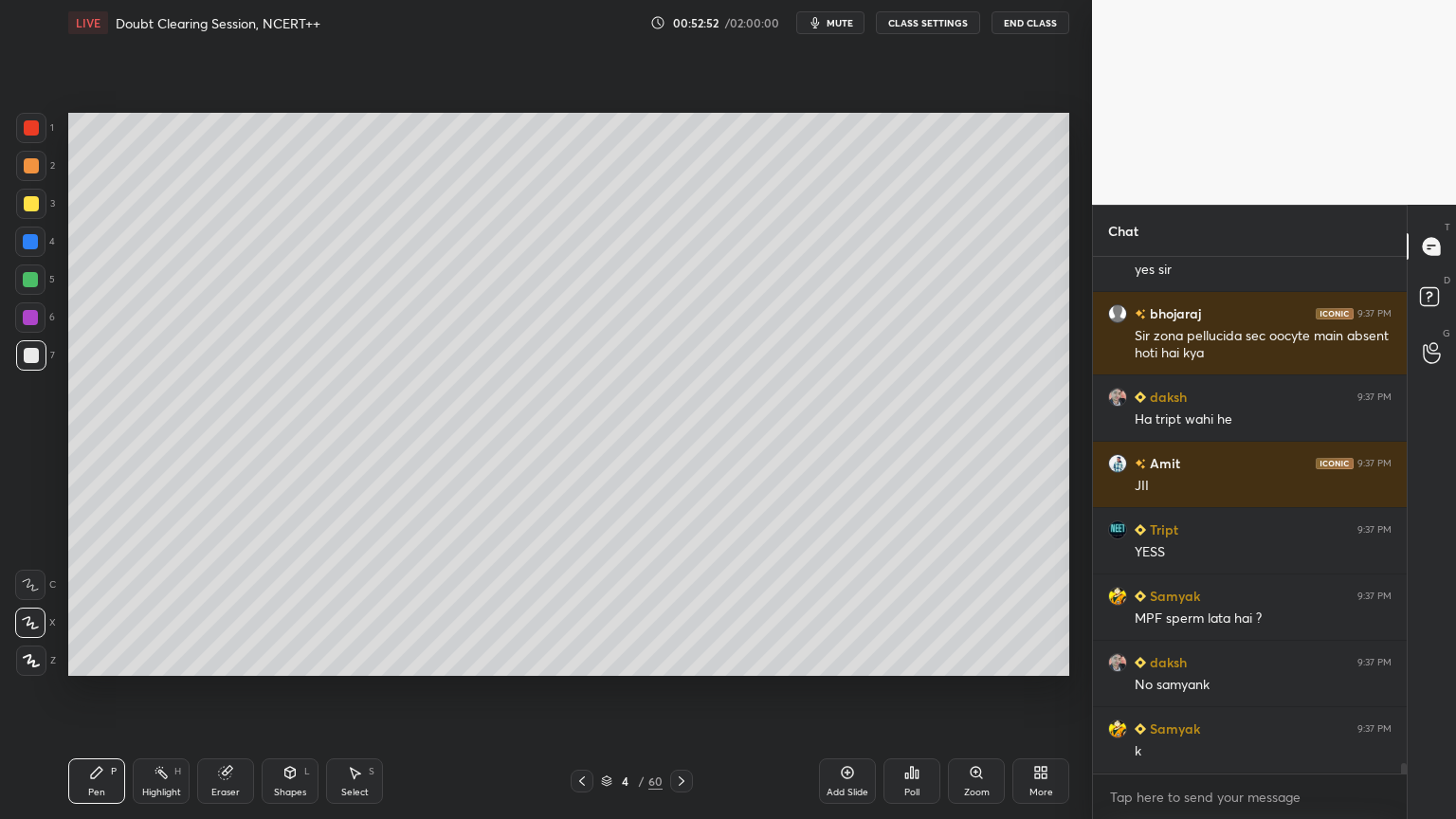 click at bounding box center [31, 355] 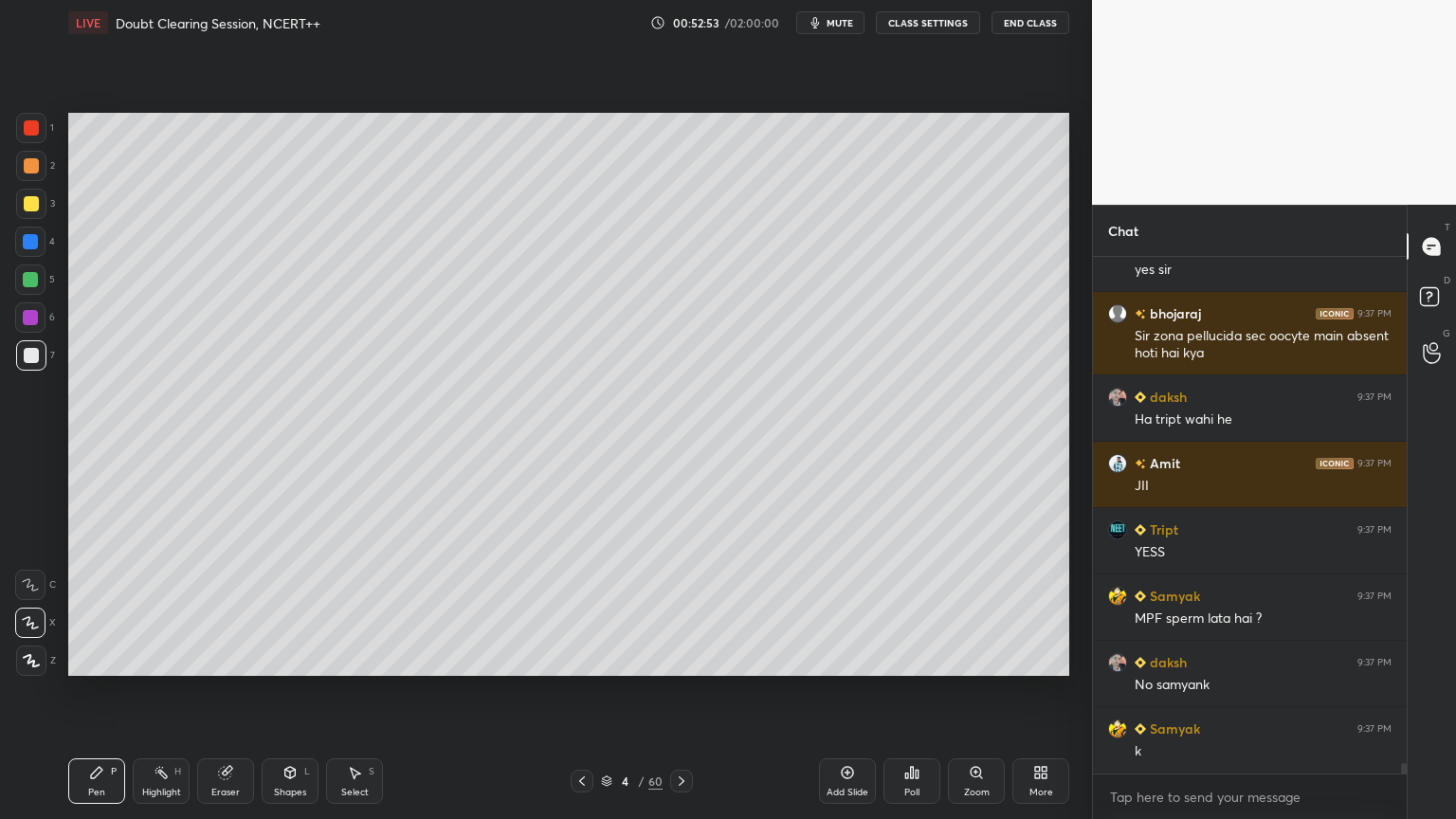 drag, startPoint x: 38, startPoint y: 593, endPoint x: 62, endPoint y: 589, distance: 24.33105 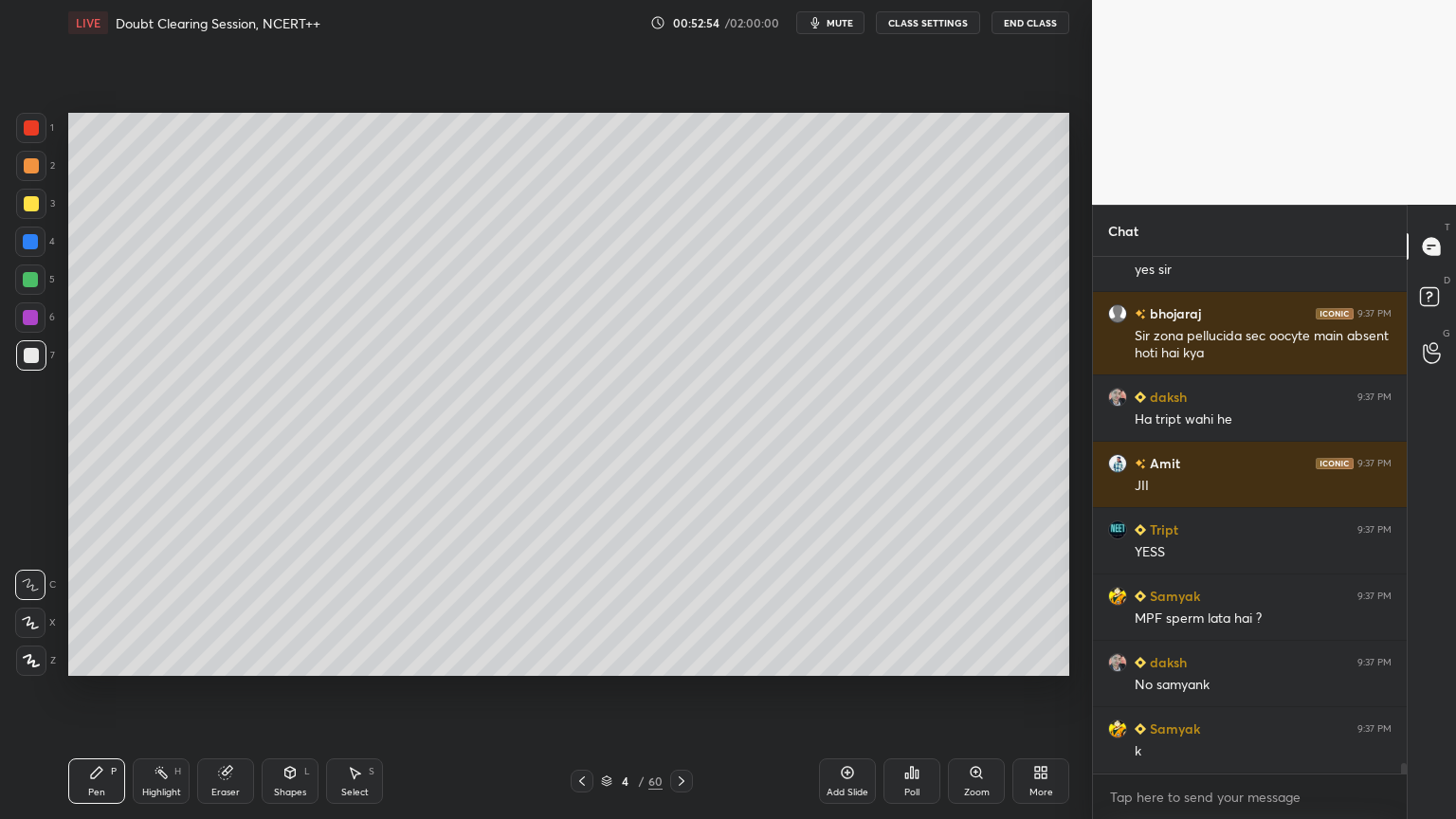 drag, startPoint x: 973, startPoint y: 781, endPoint x: 972, endPoint y: 753, distance: 28.017851 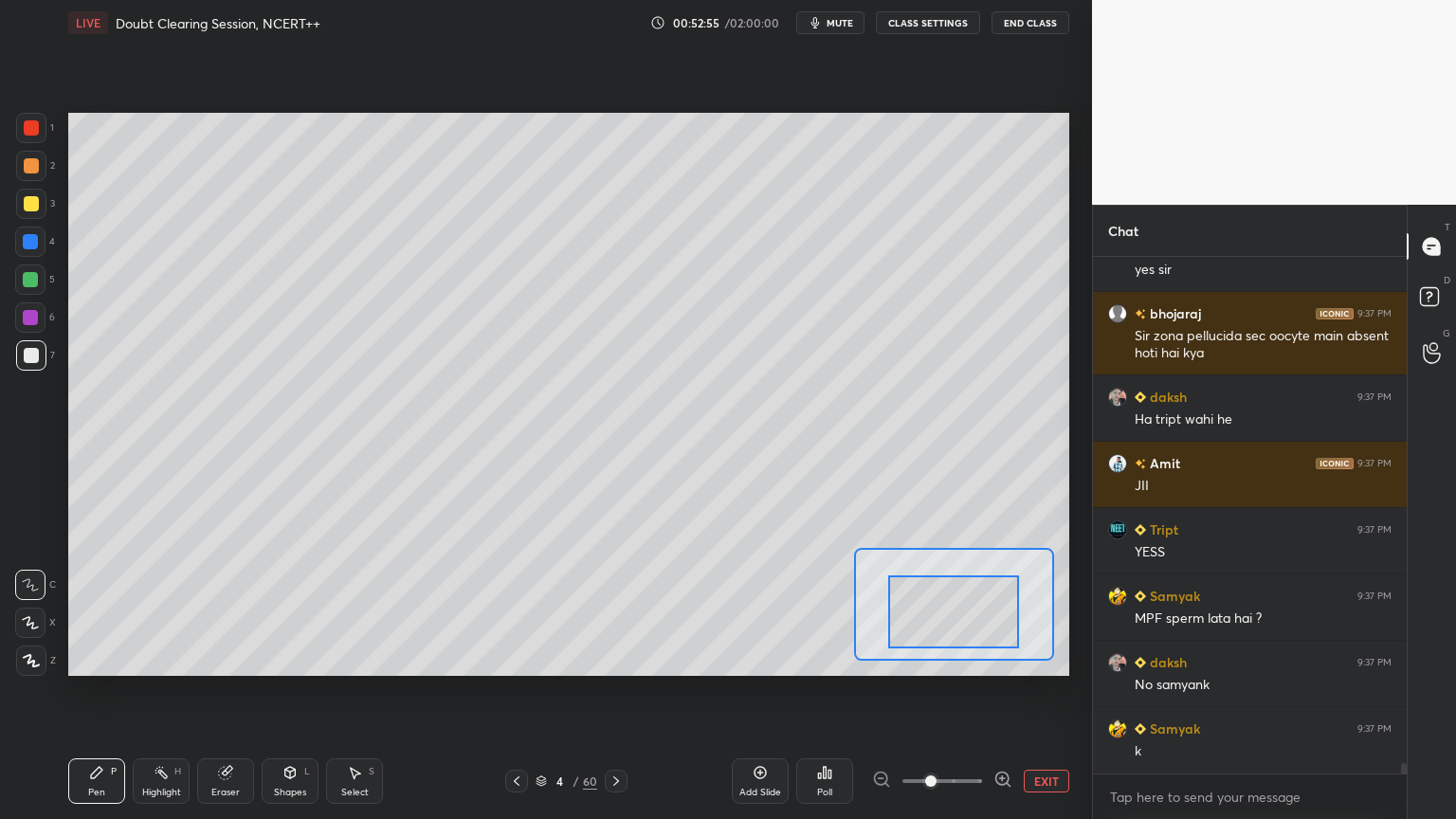 click at bounding box center (954, 611) 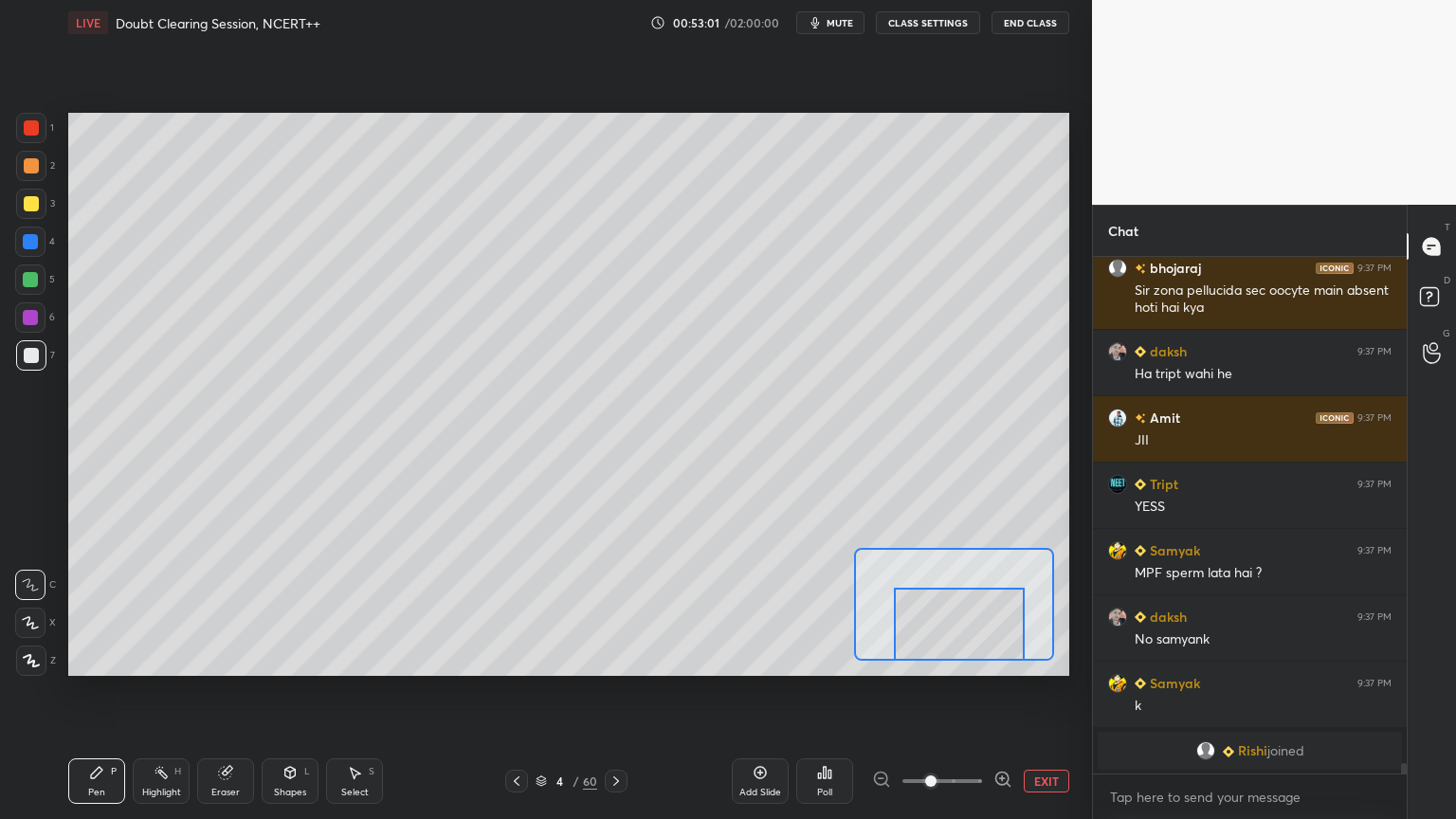 scroll, scrollTop: 23955, scrollLeft: 0, axis: vertical 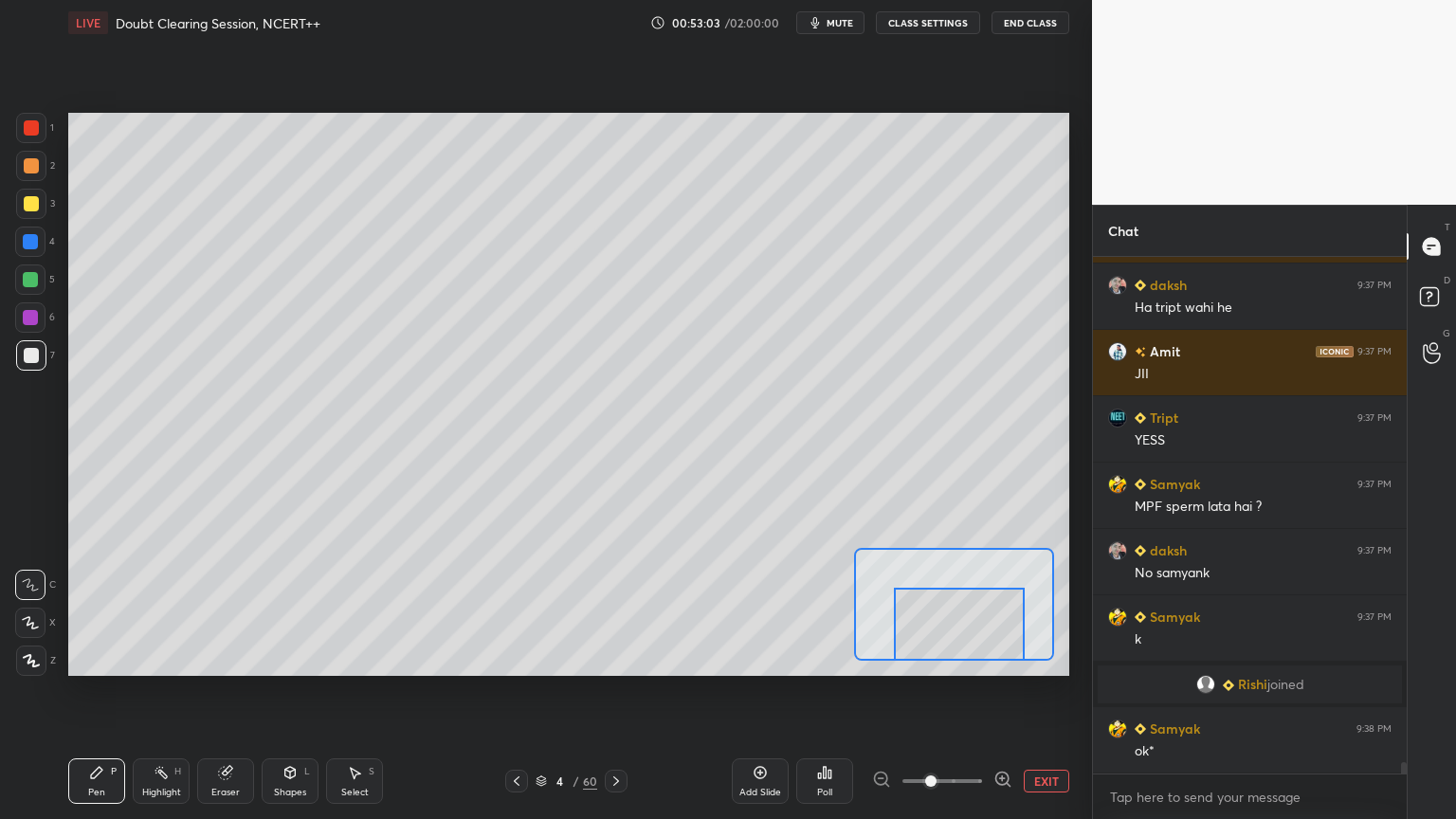 click at bounding box center [30, 280] 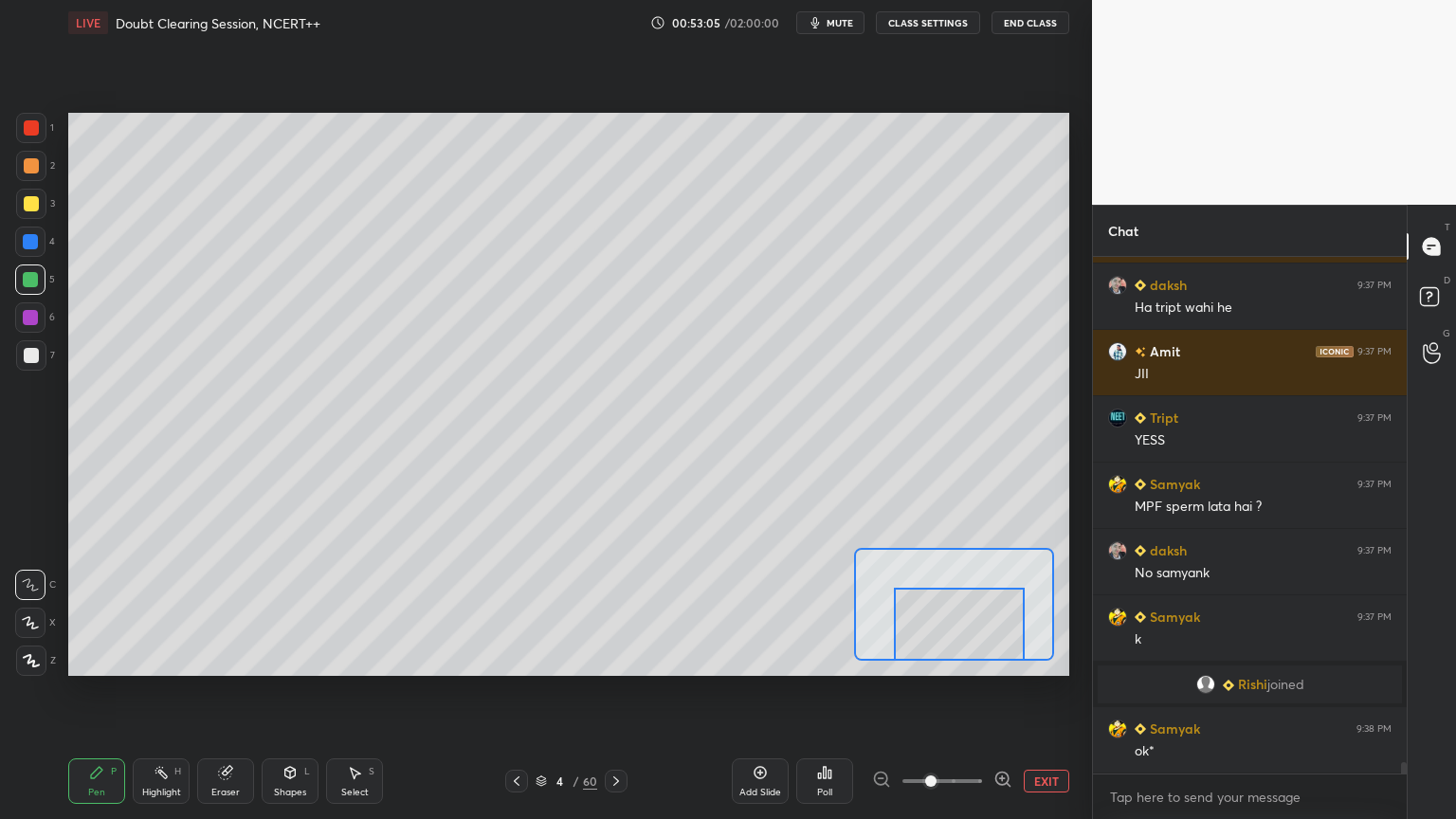 scroll, scrollTop: 24020, scrollLeft: 0, axis: vertical 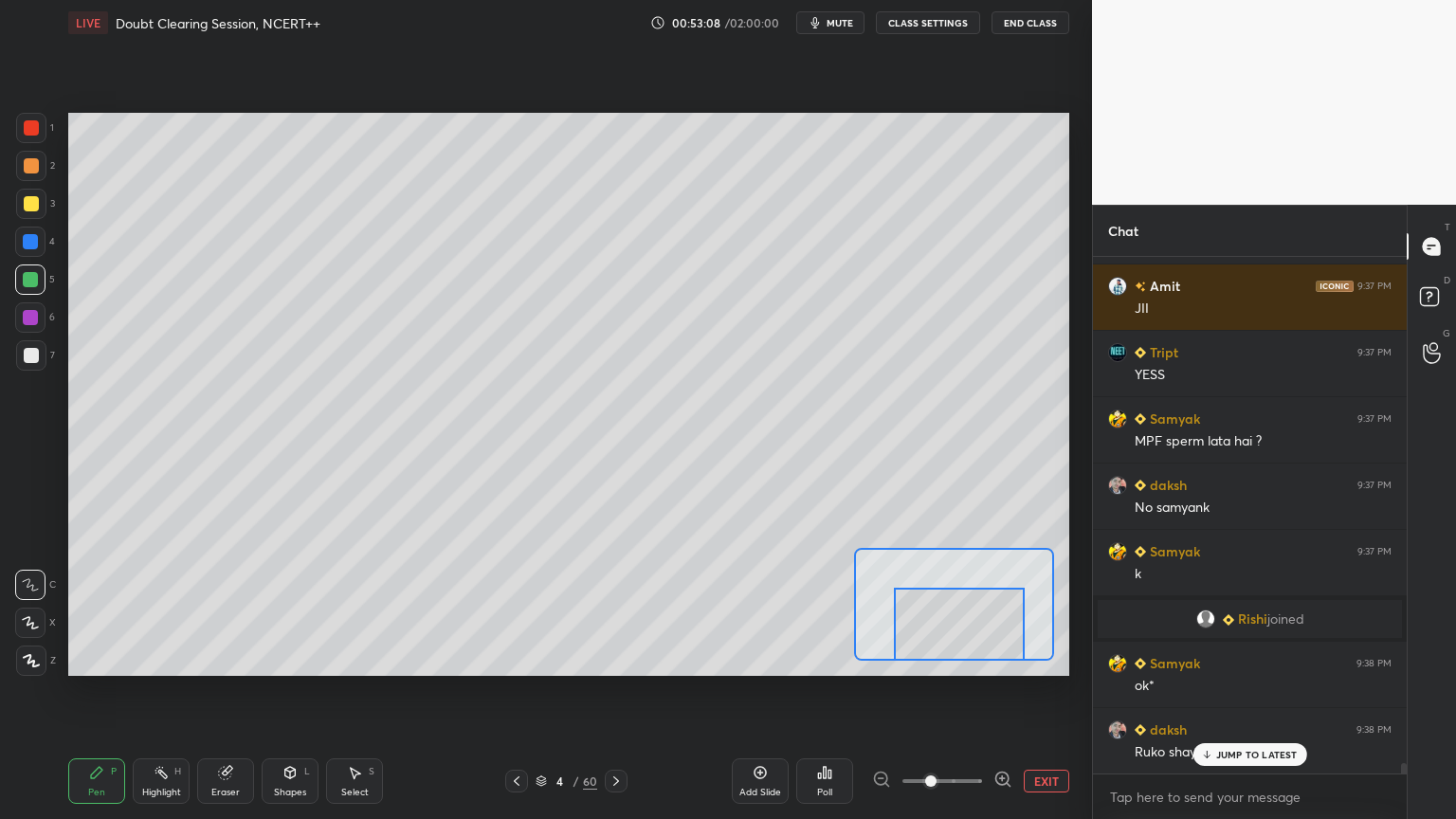 click at bounding box center [31, 355] 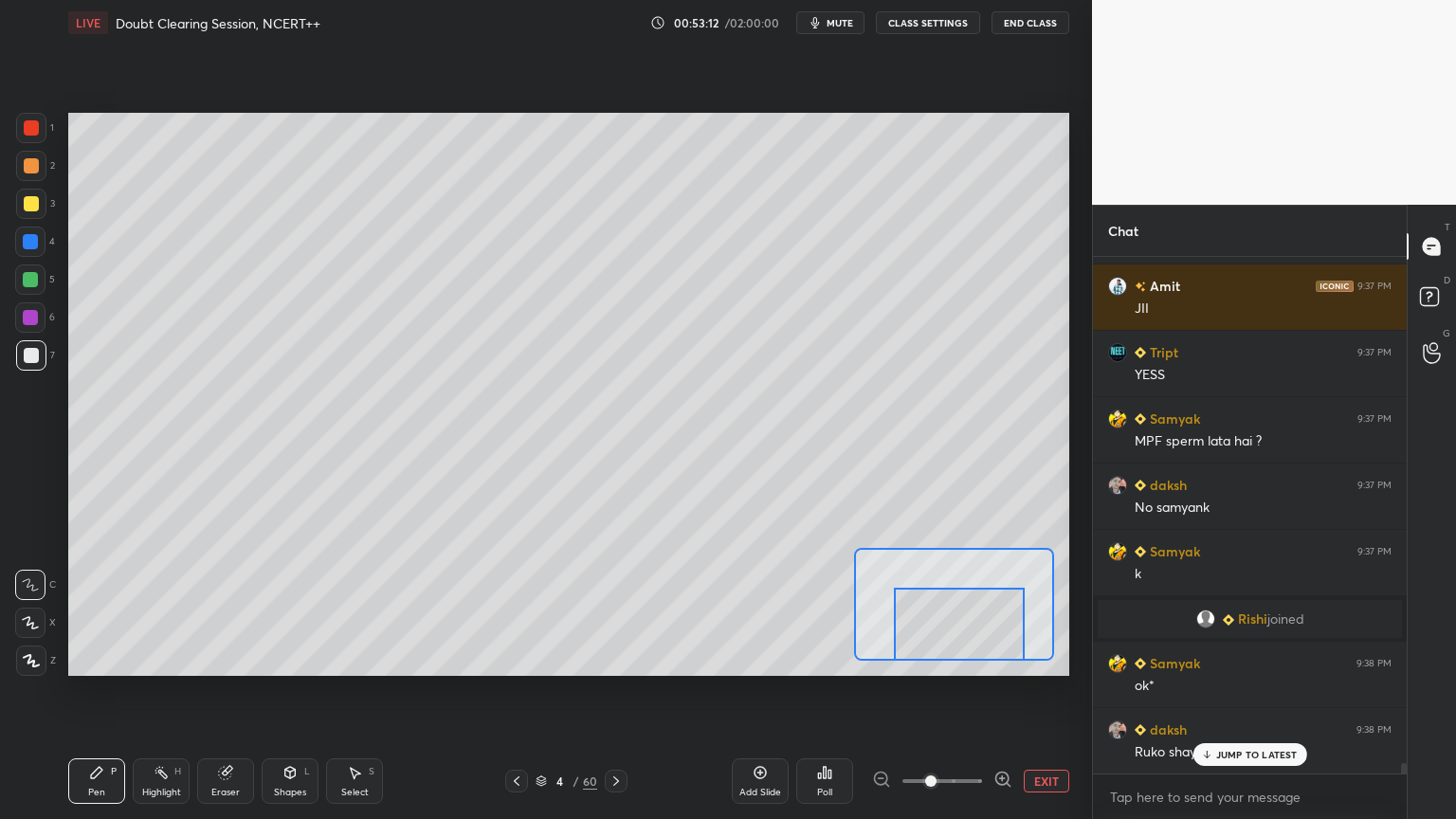 click on "EXIT" at bounding box center [1046, 781] 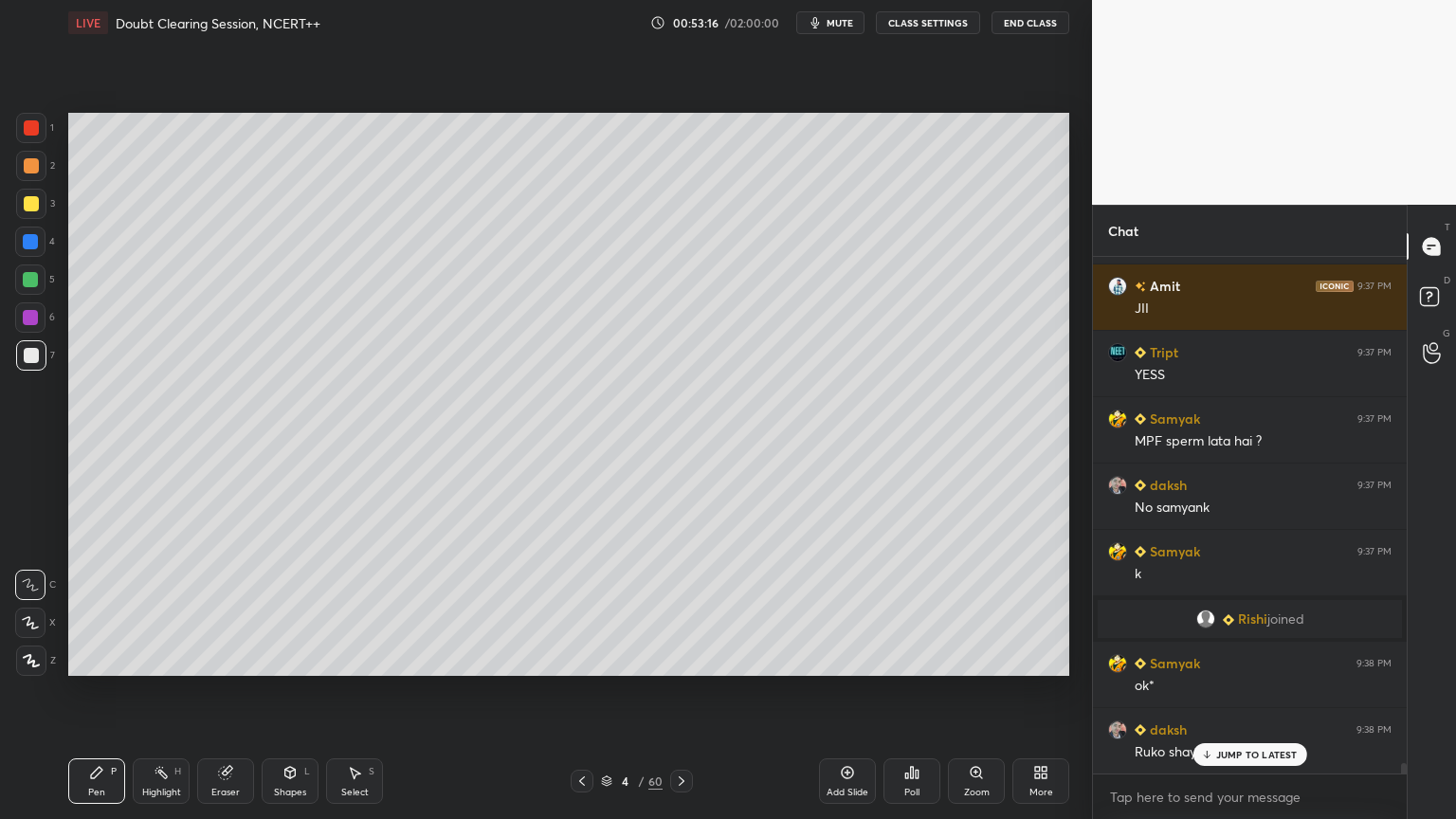 scroll, scrollTop: 24088, scrollLeft: 0, axis: vertical 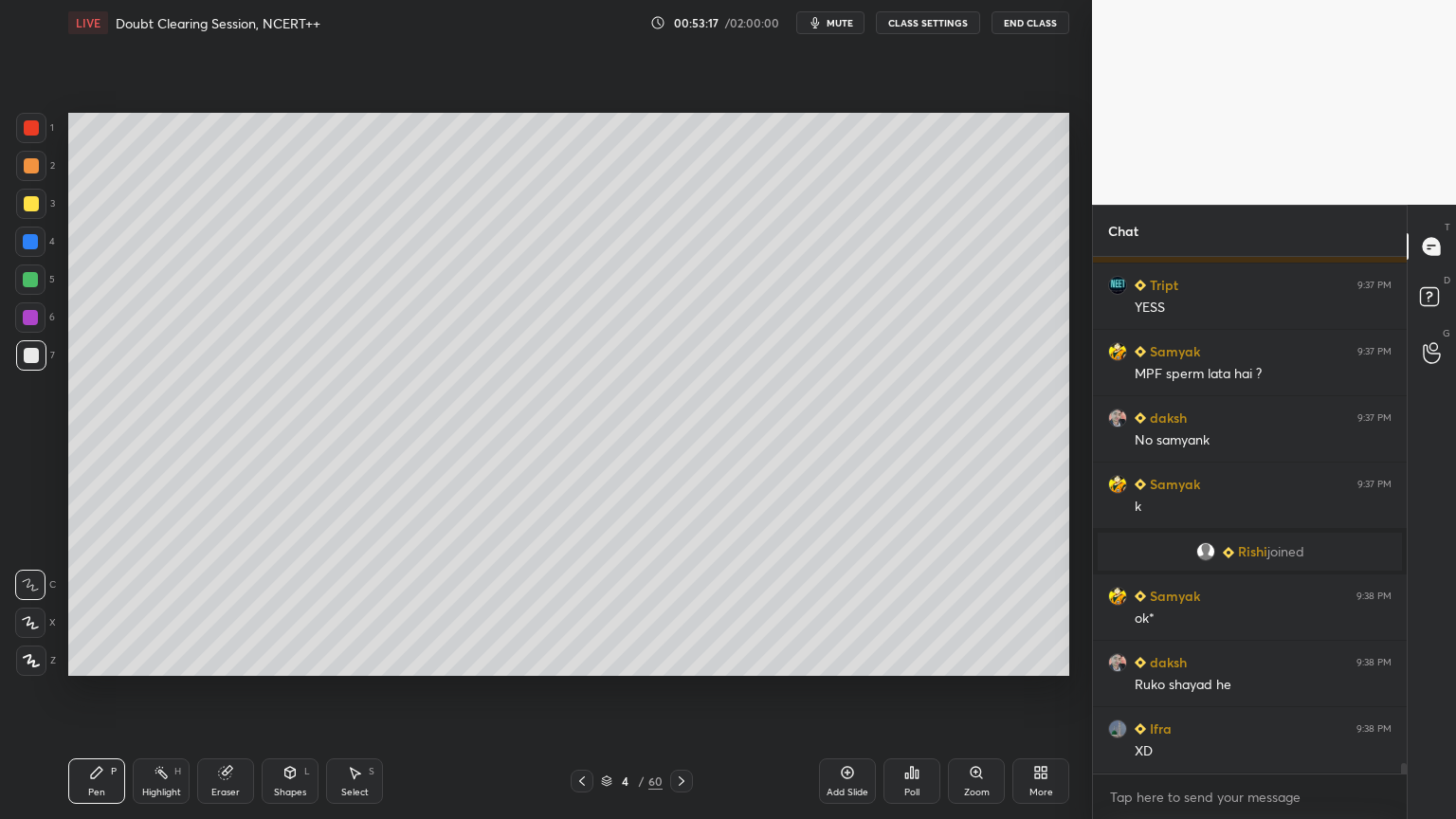 click at bounding box center (30, 242) 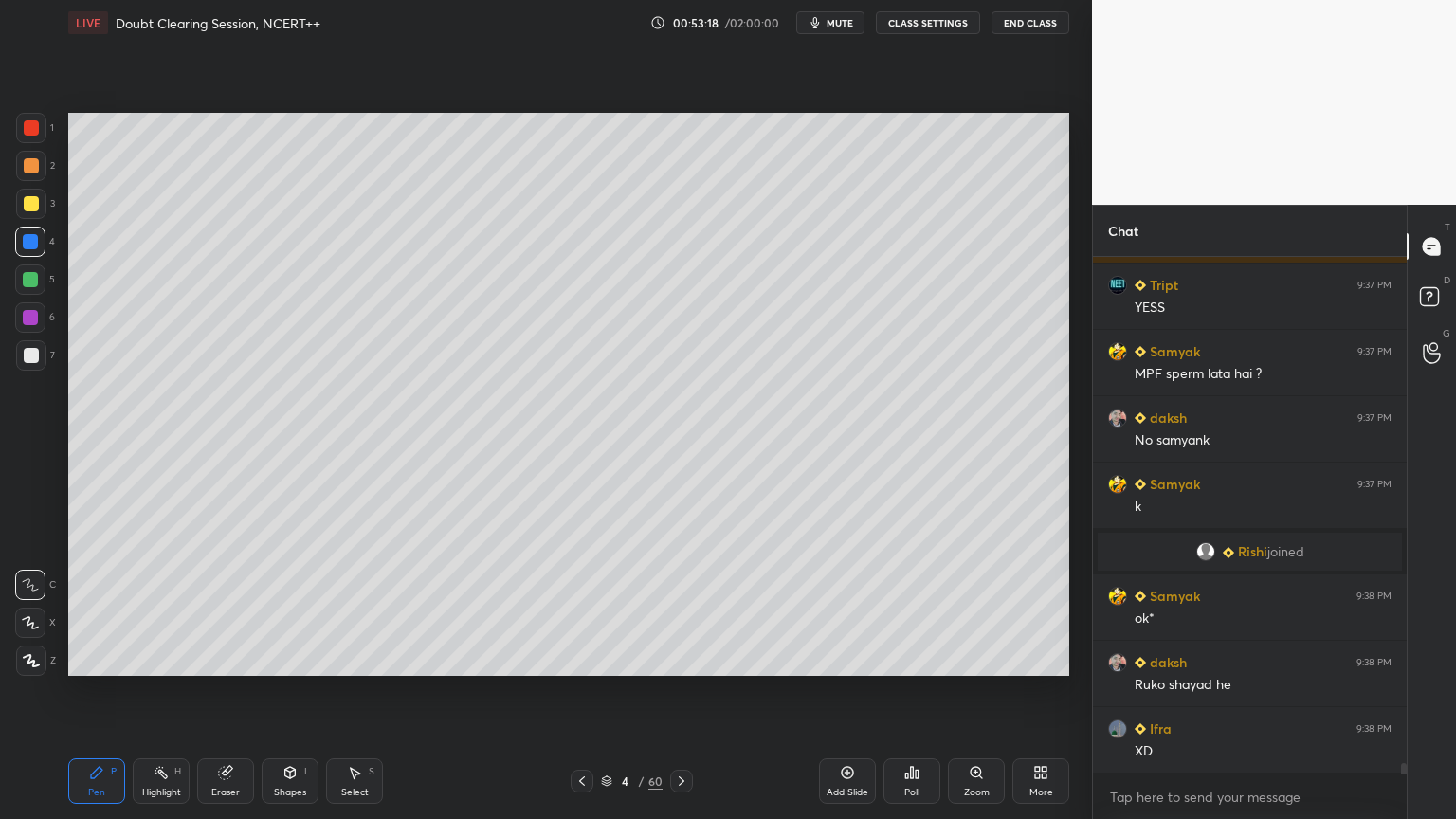drag, startPoint x: 30, startPoint y: 243, endPoint x: 53, endPoint y: 197, distance: 51.42956 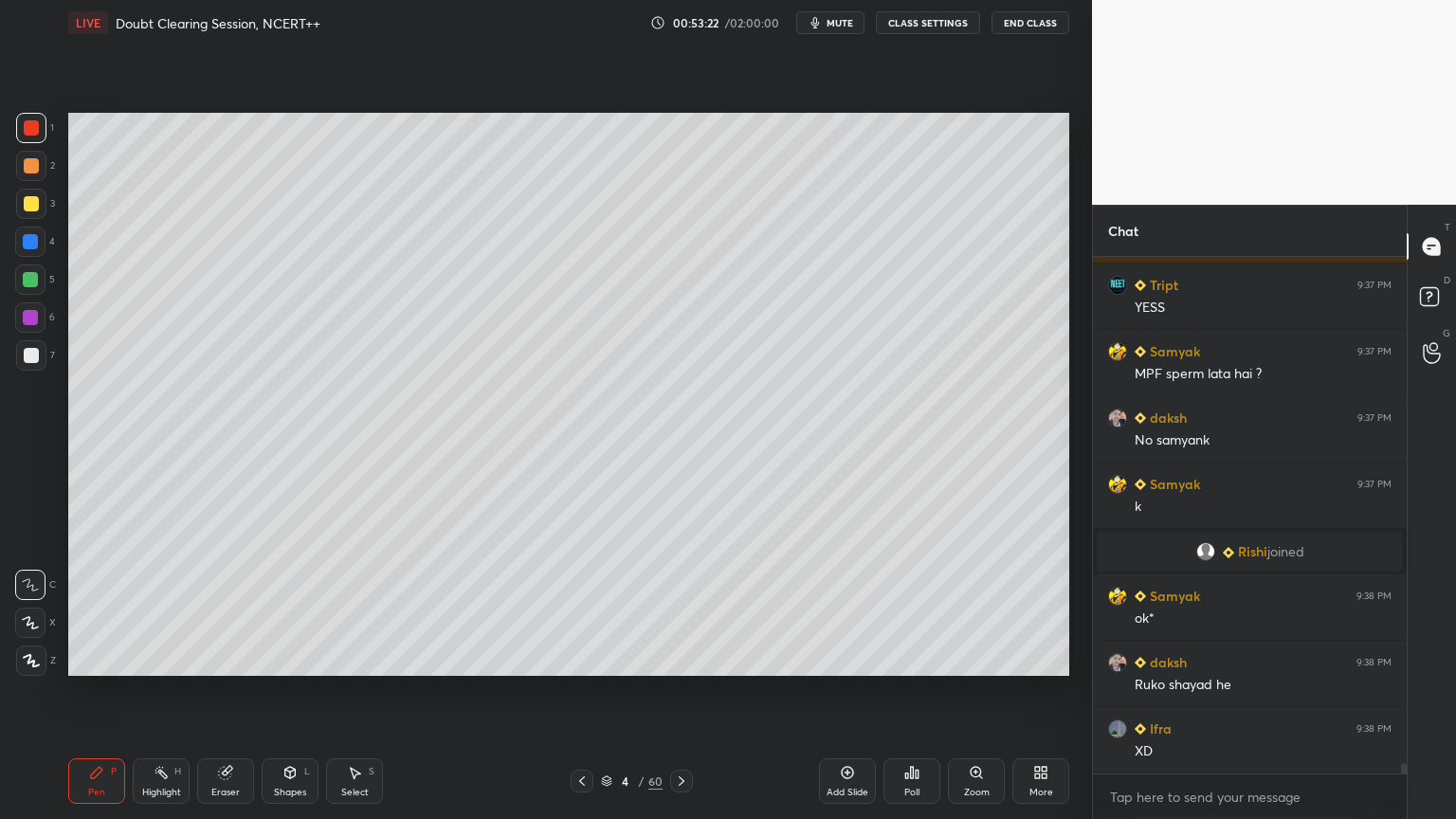 click on "Highlight H" at bounding box center (161, 781) 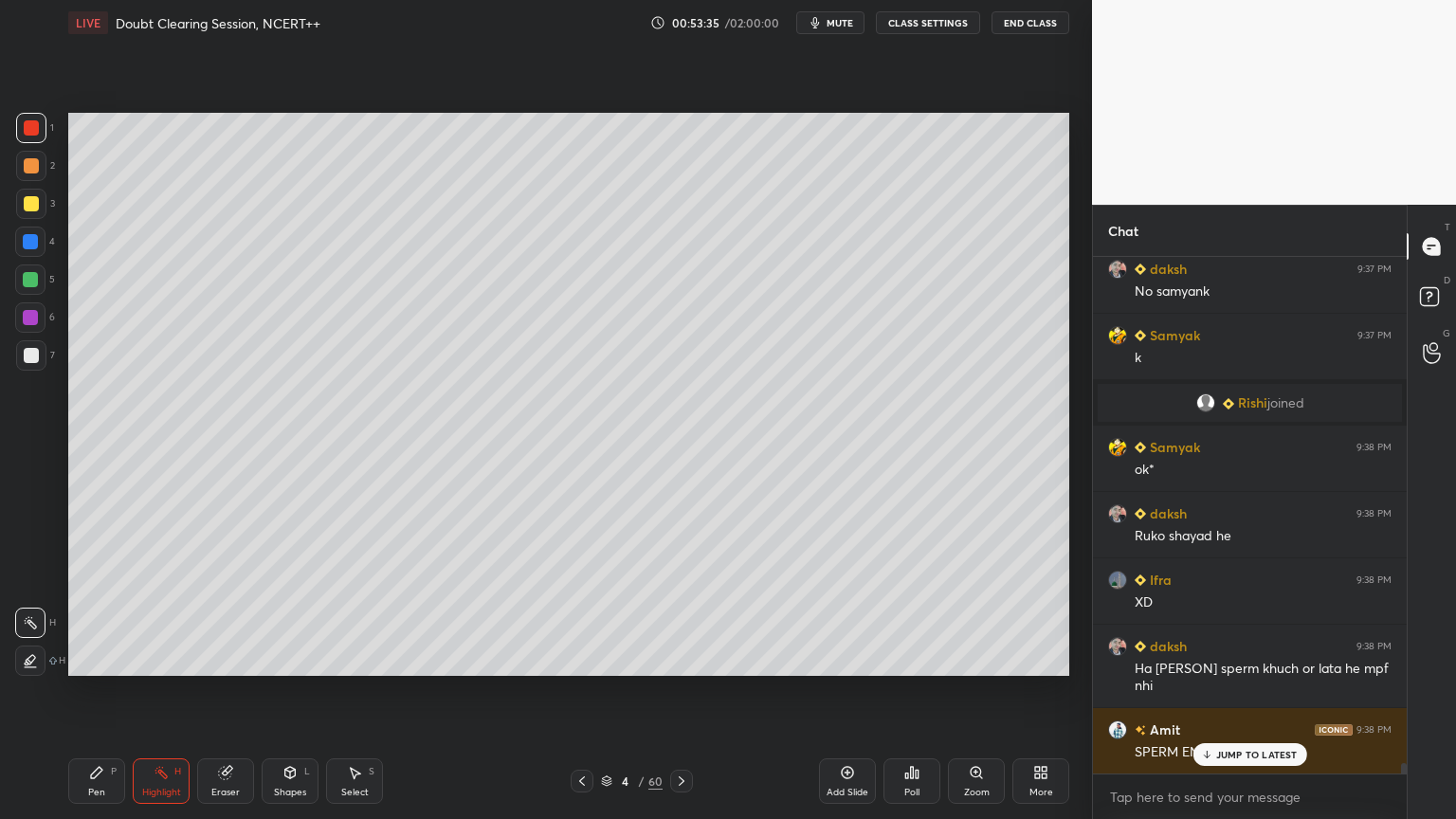 scroll, scrollTop: 24304, scrollLeft: 0, axis: vertical 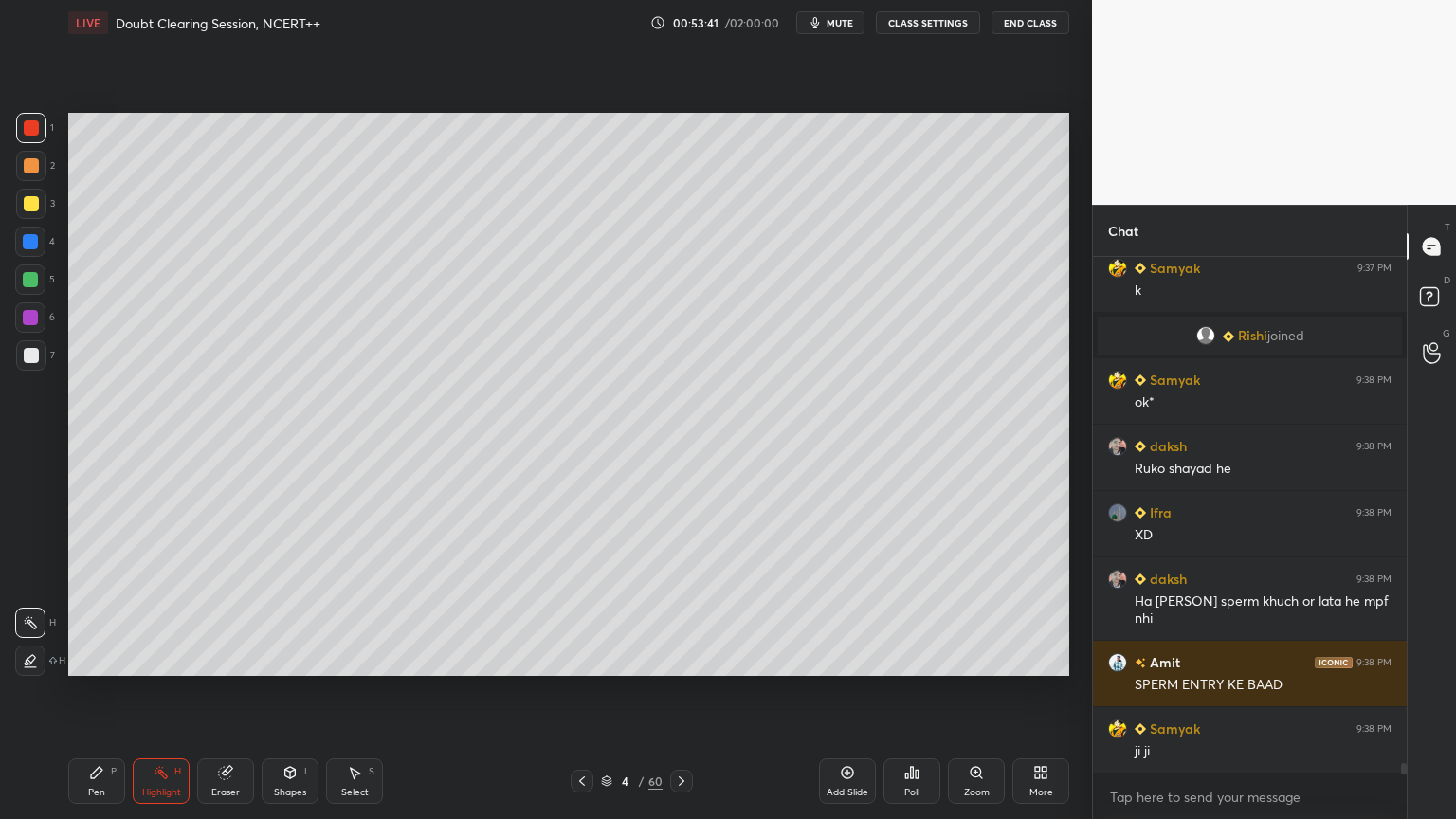 drag, startPoint x: 109, startPoint y: 775, endPoint x: 147, endPoint y: 775, distance: 38 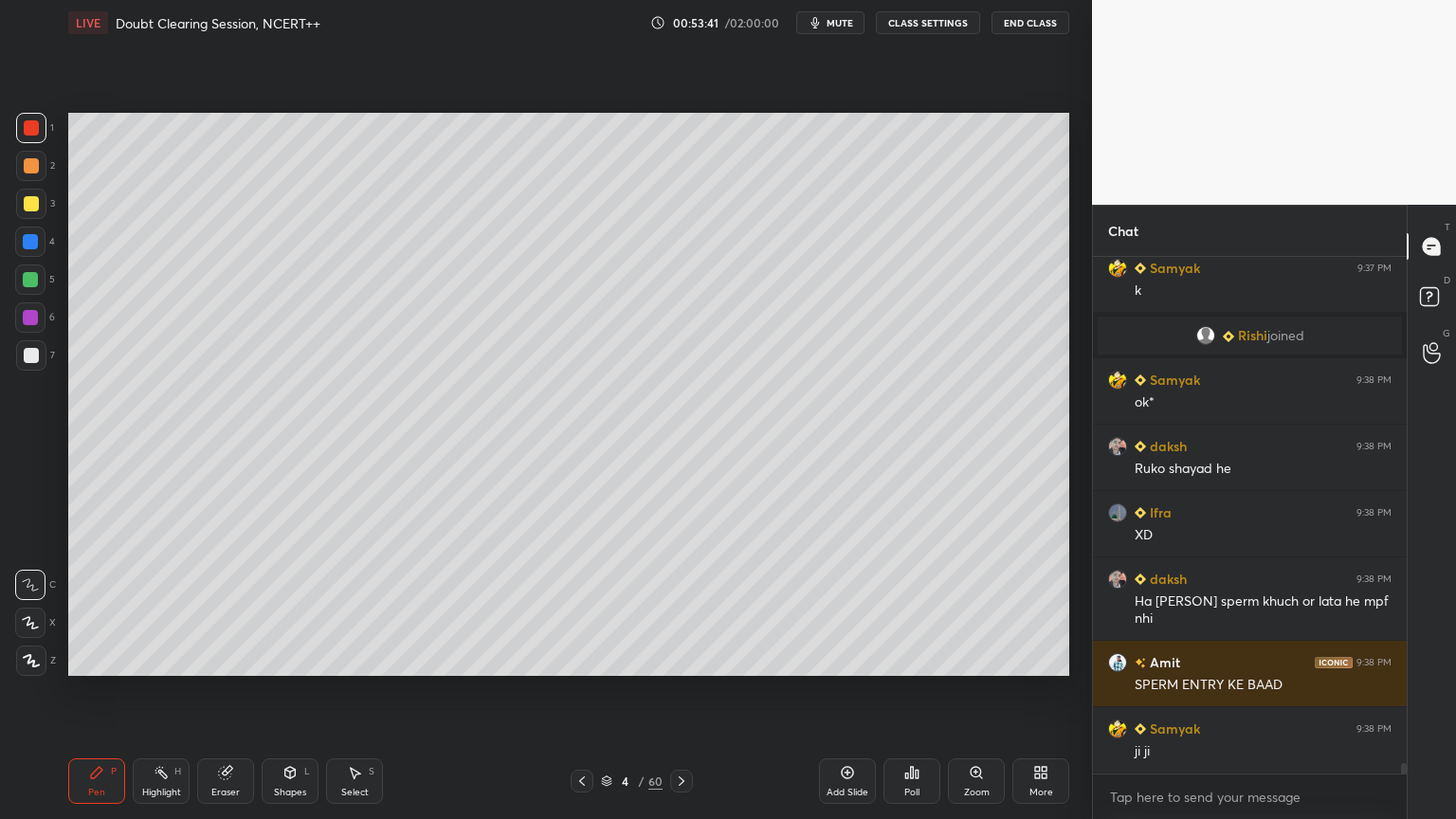 click 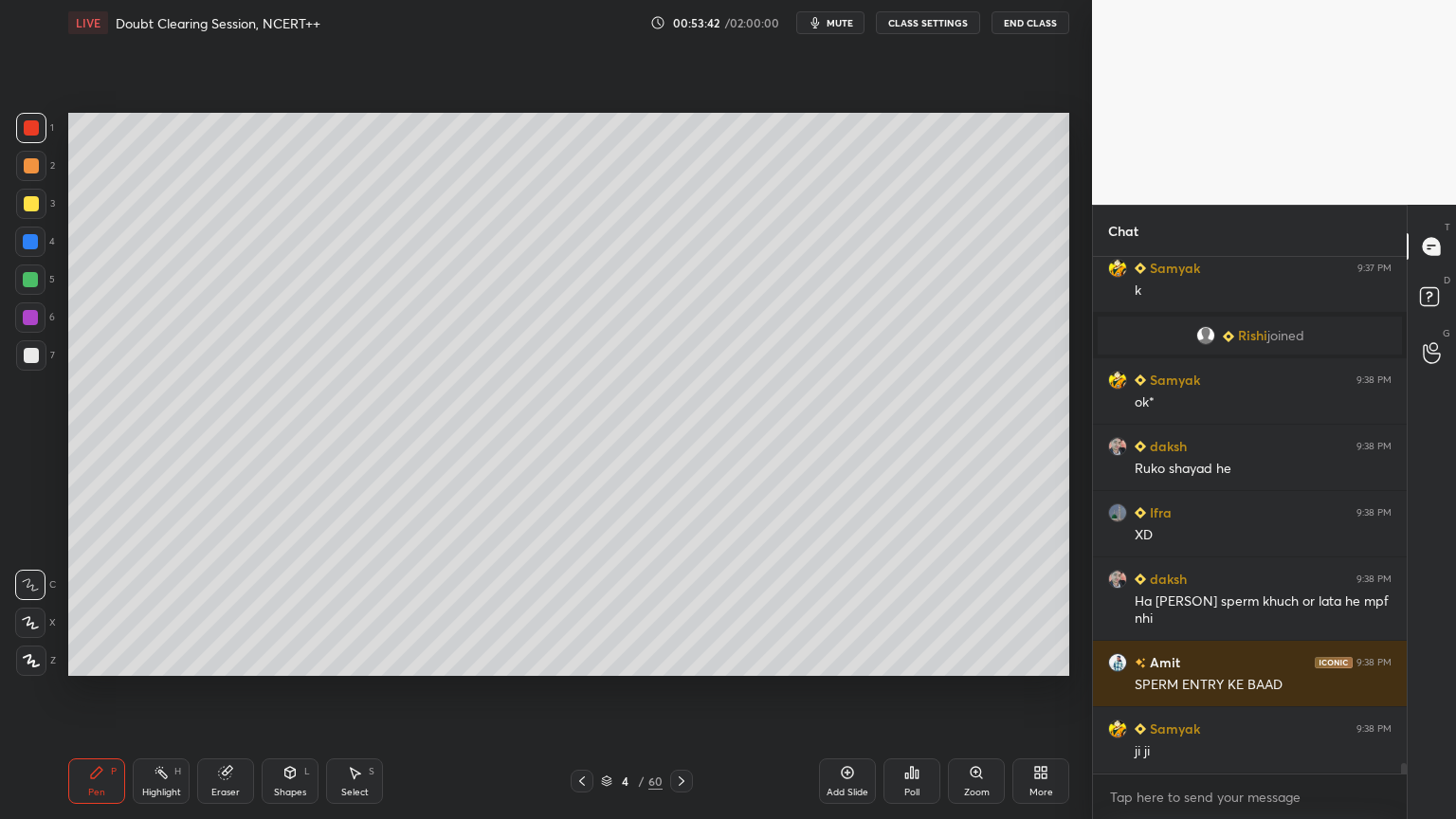 click at bounding box center [31, 355] 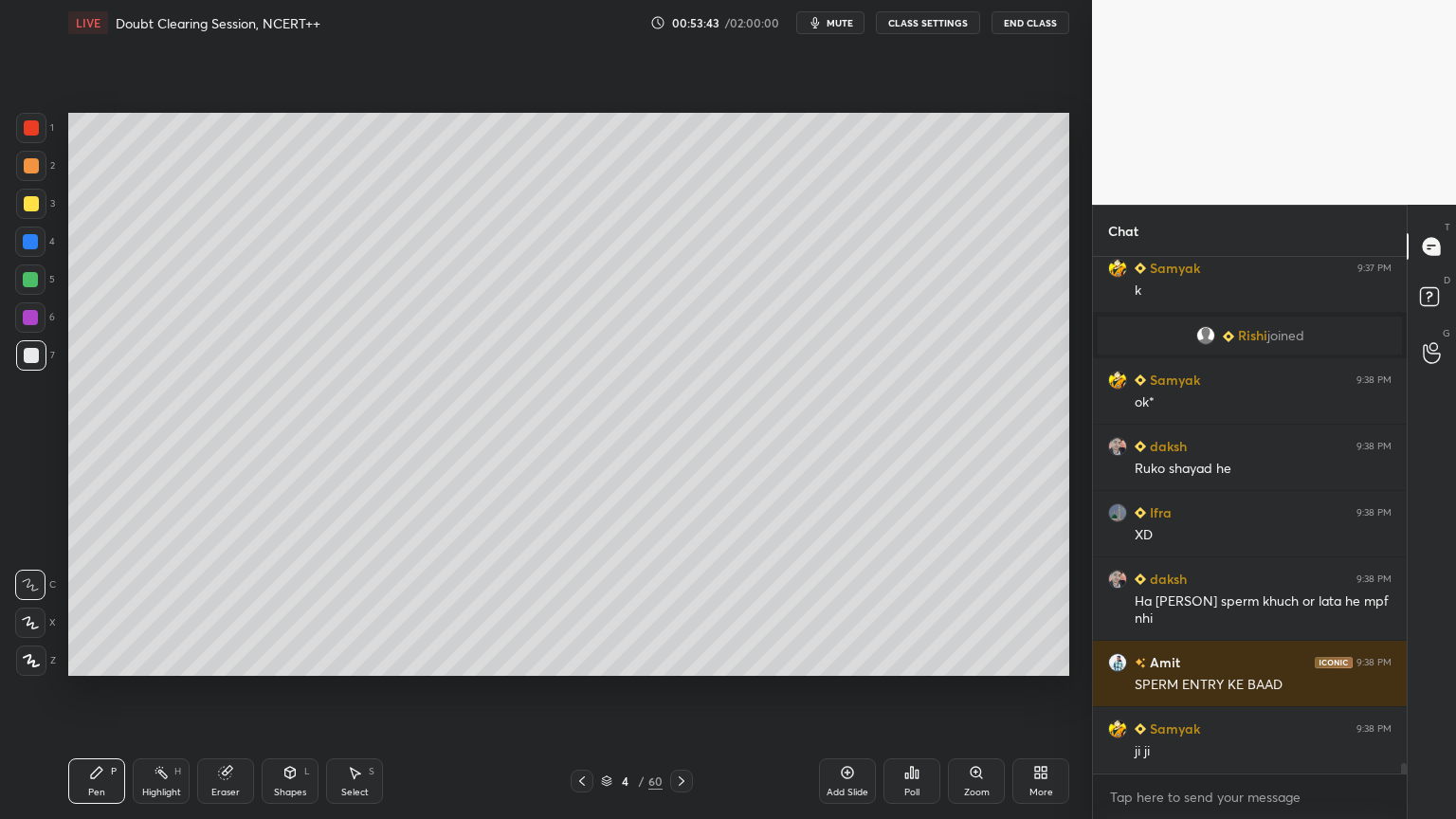 click 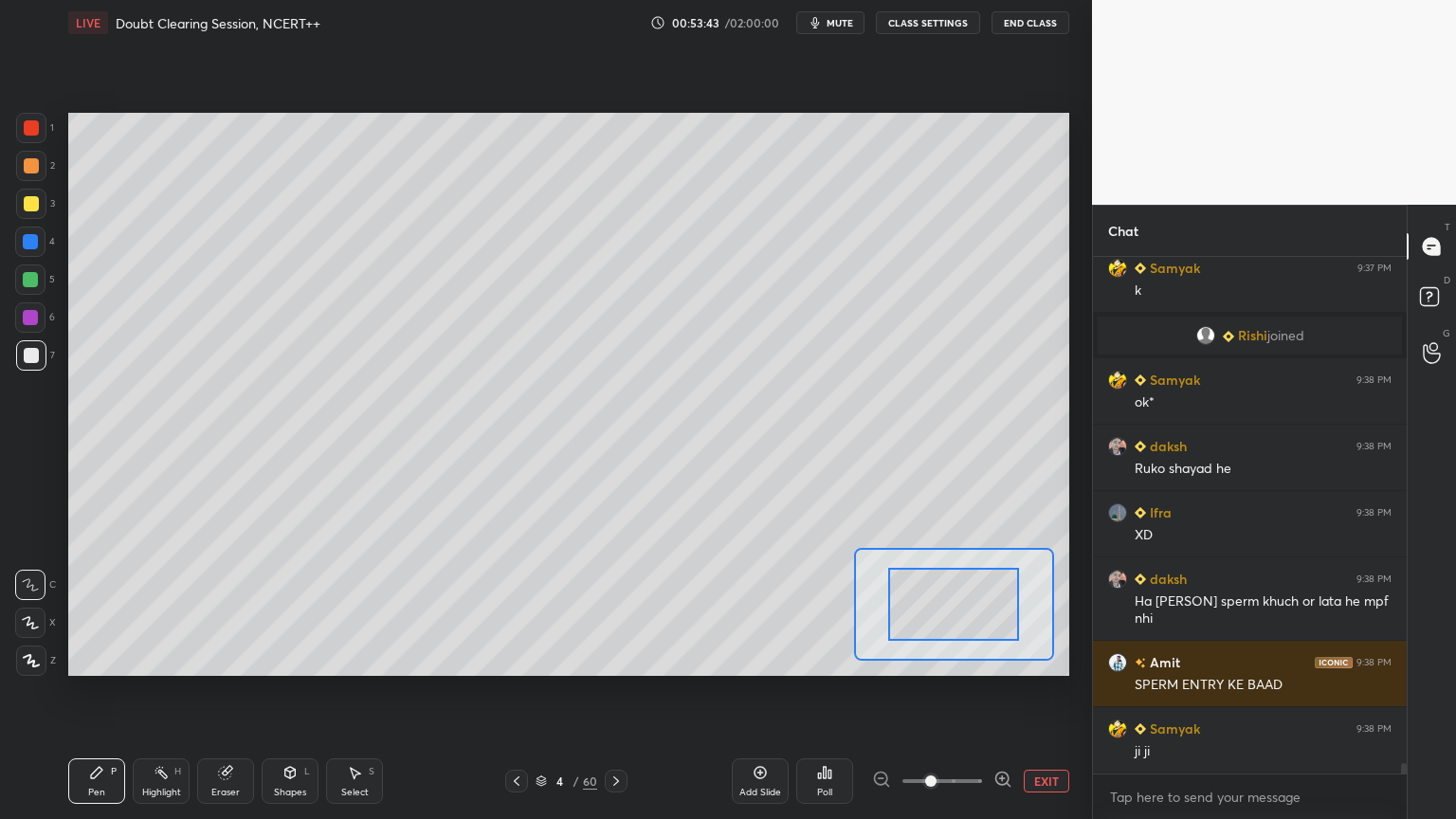 click at bounding box center [942, 781] 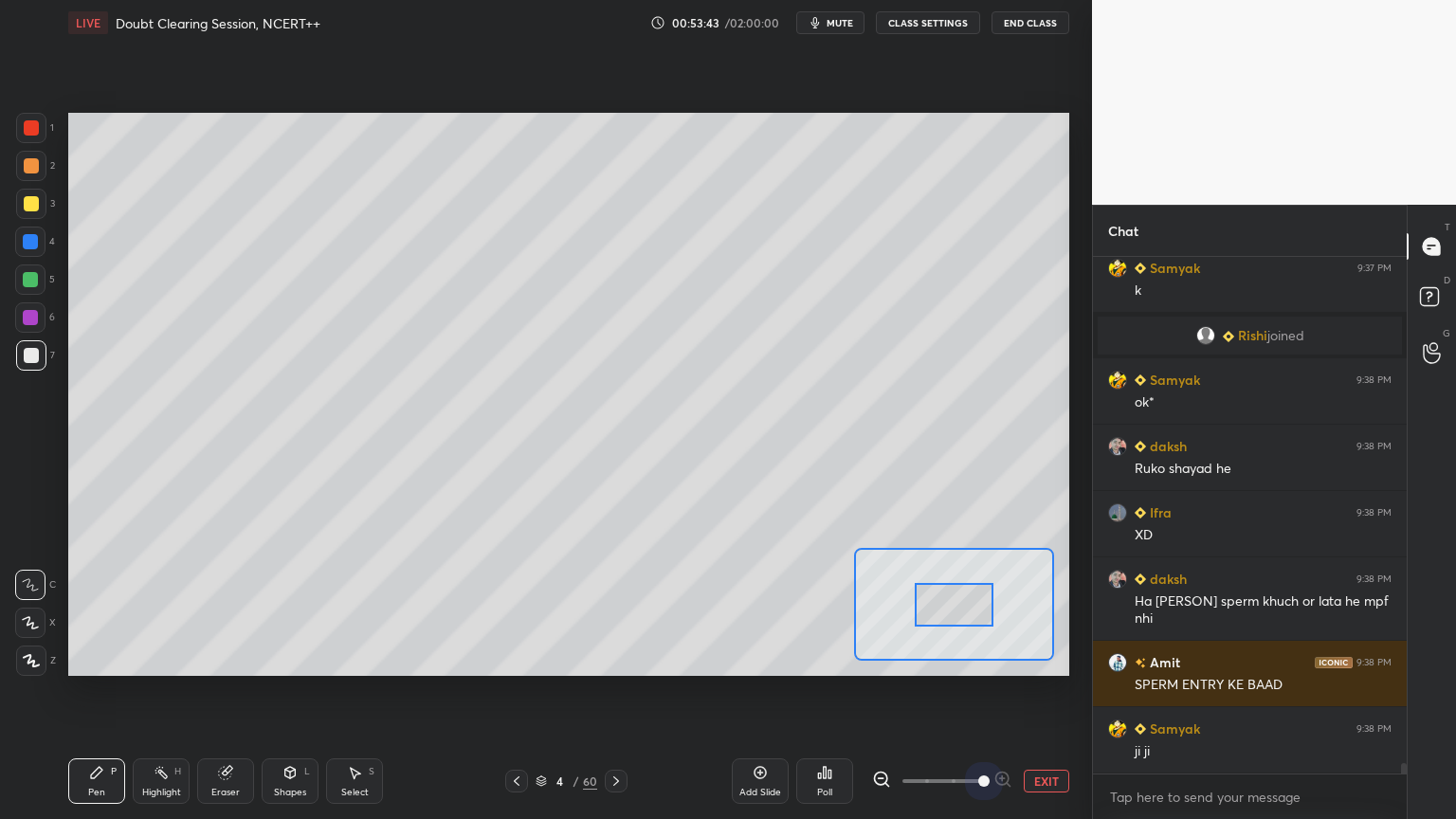 drag, startPoint x: 983, startPoint y: 774, endPoint x: 974, endPoint y: 749, distance: 26.570661 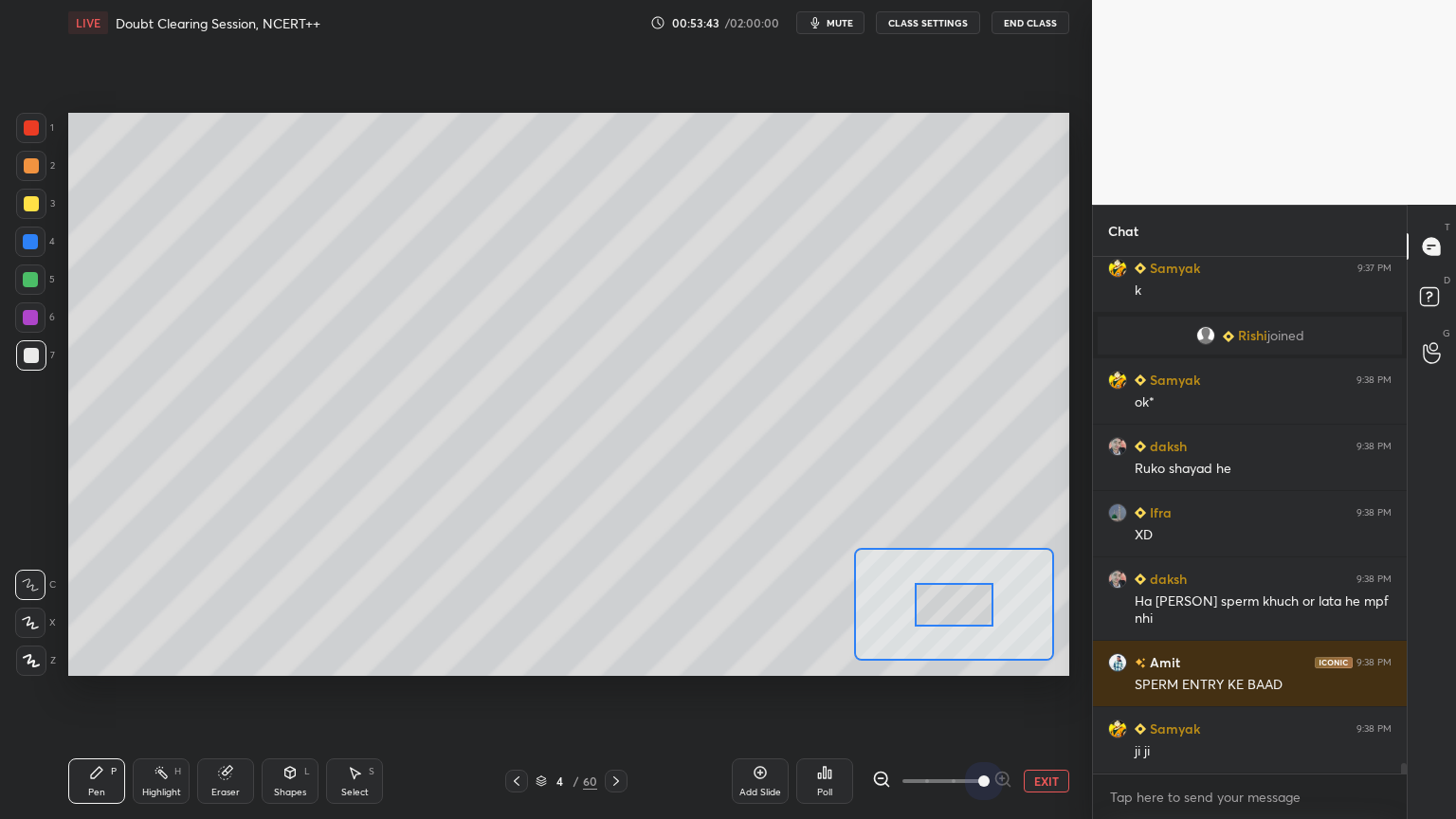 click at bounding box center (984, 781) 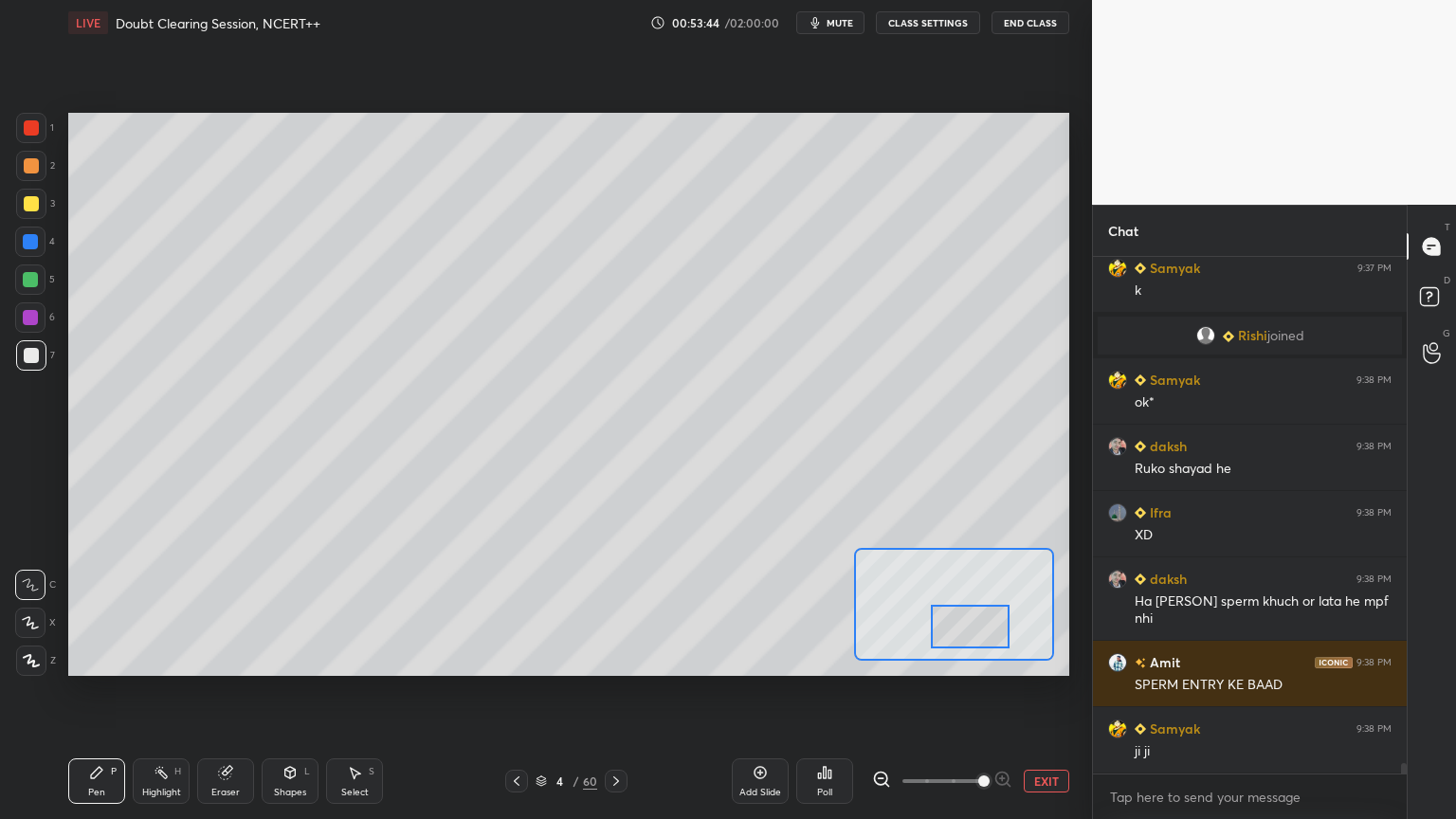 drag, startPoint x: 979, startPoint y: 633, endPoint x: 979, endPoint y: 623, distance: 10 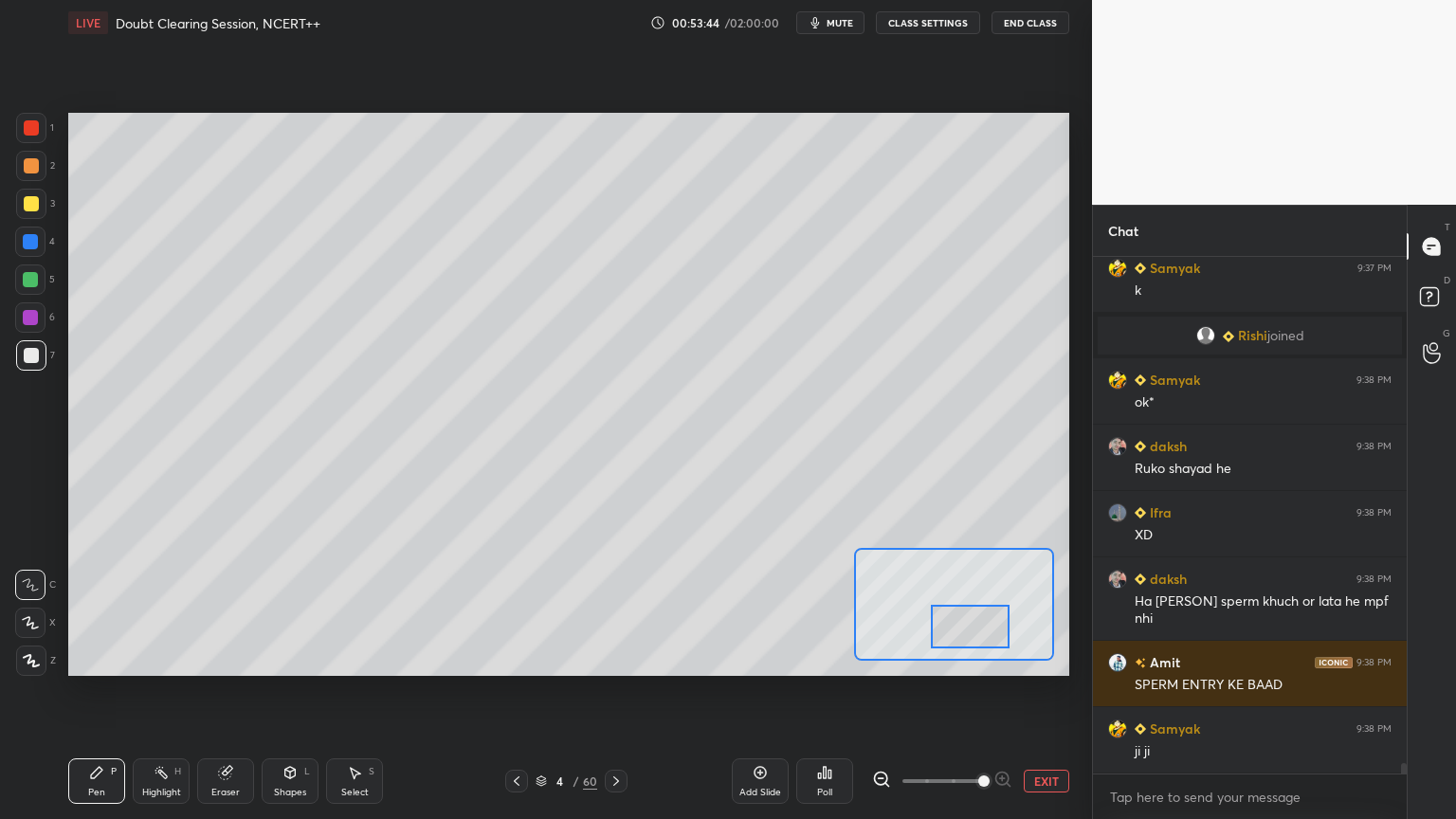 click at bounding box center [970, 627] 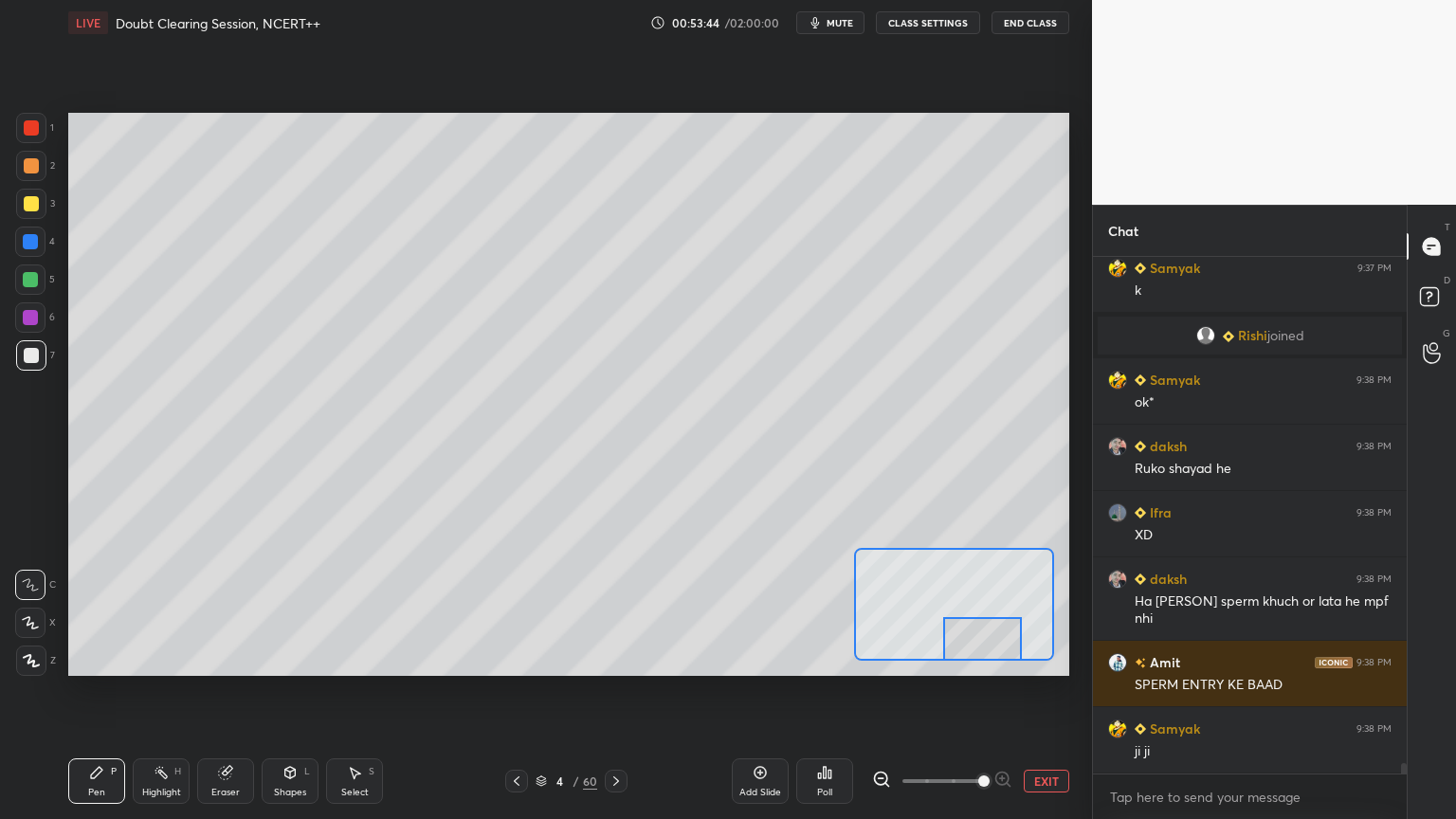 click at bounding box center (982, 639) 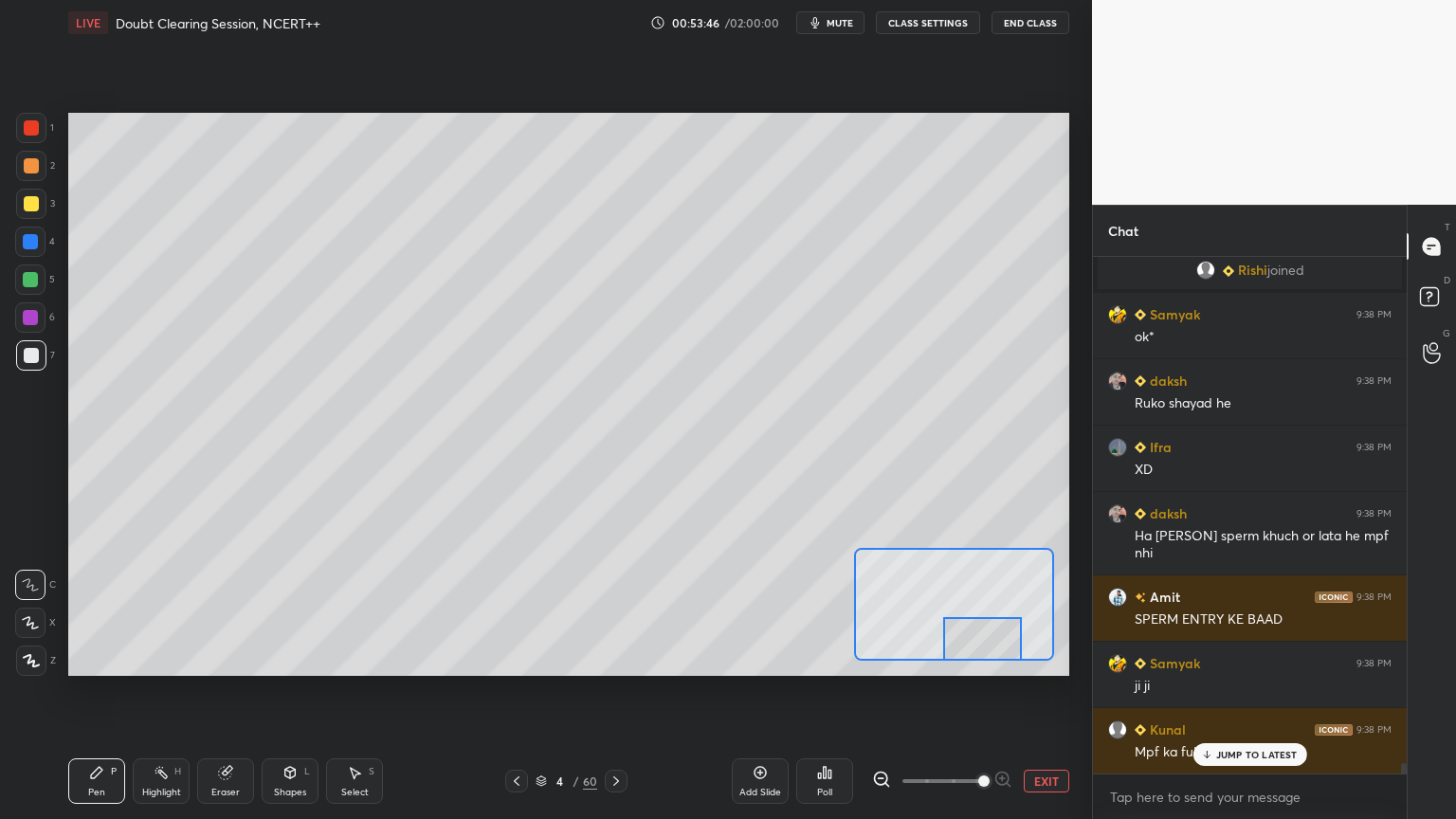 scroll, scrollTop: 24436, scrollLeft: 0, axis: vertical 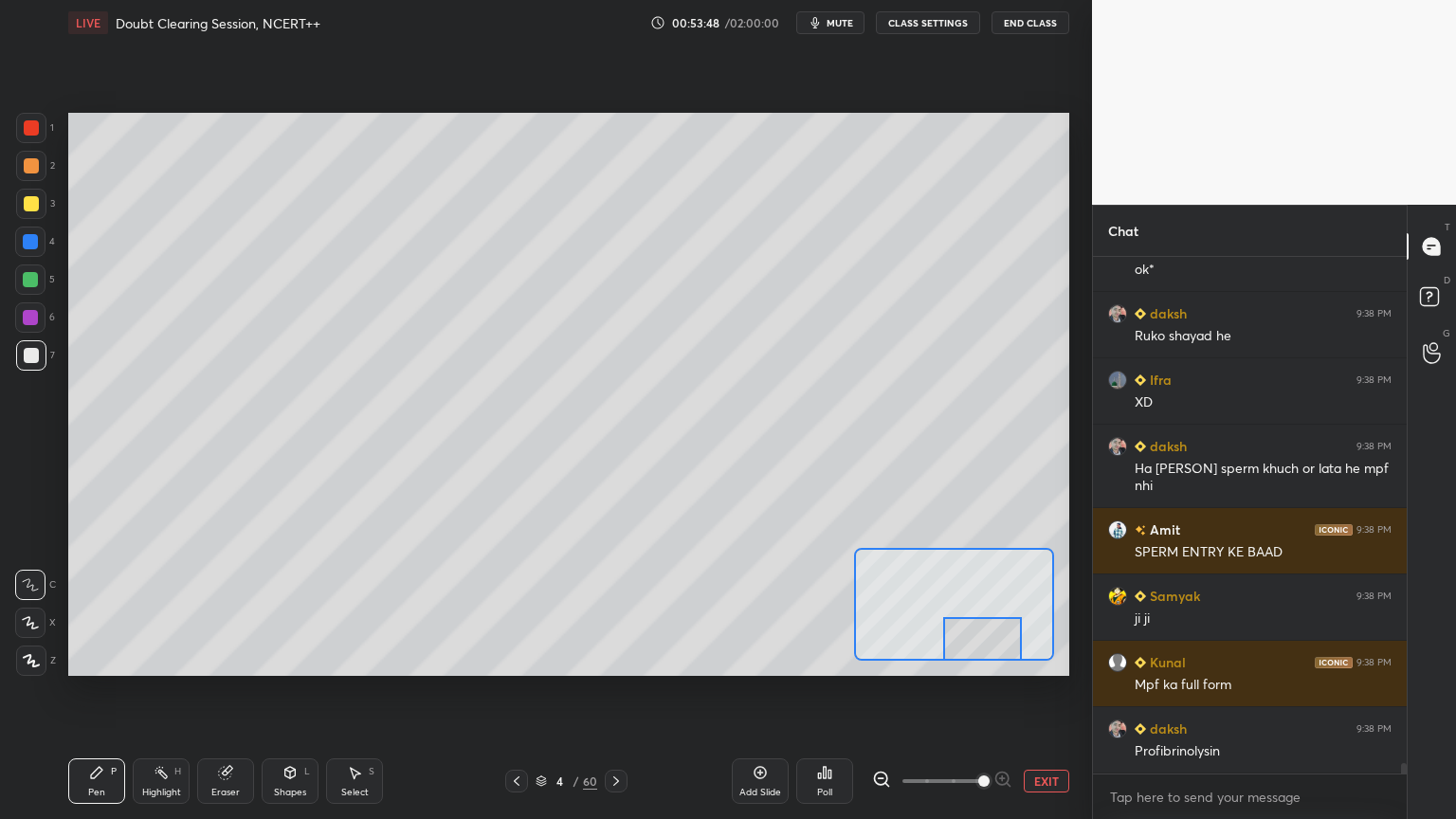 click on "EXIT" at bounding box center [1046, 781] 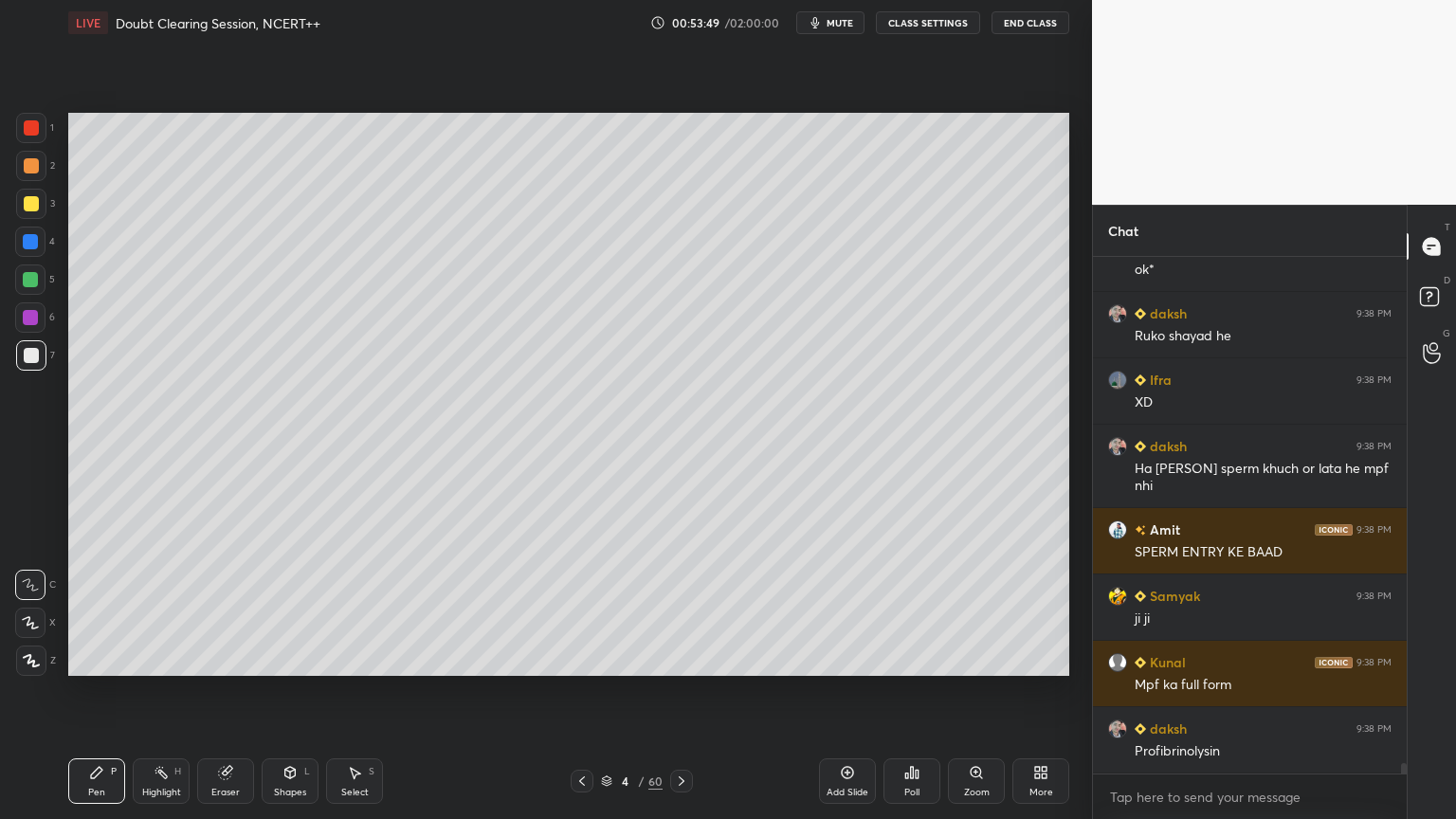 click on "Pen P" at bounding box center (97, 781) 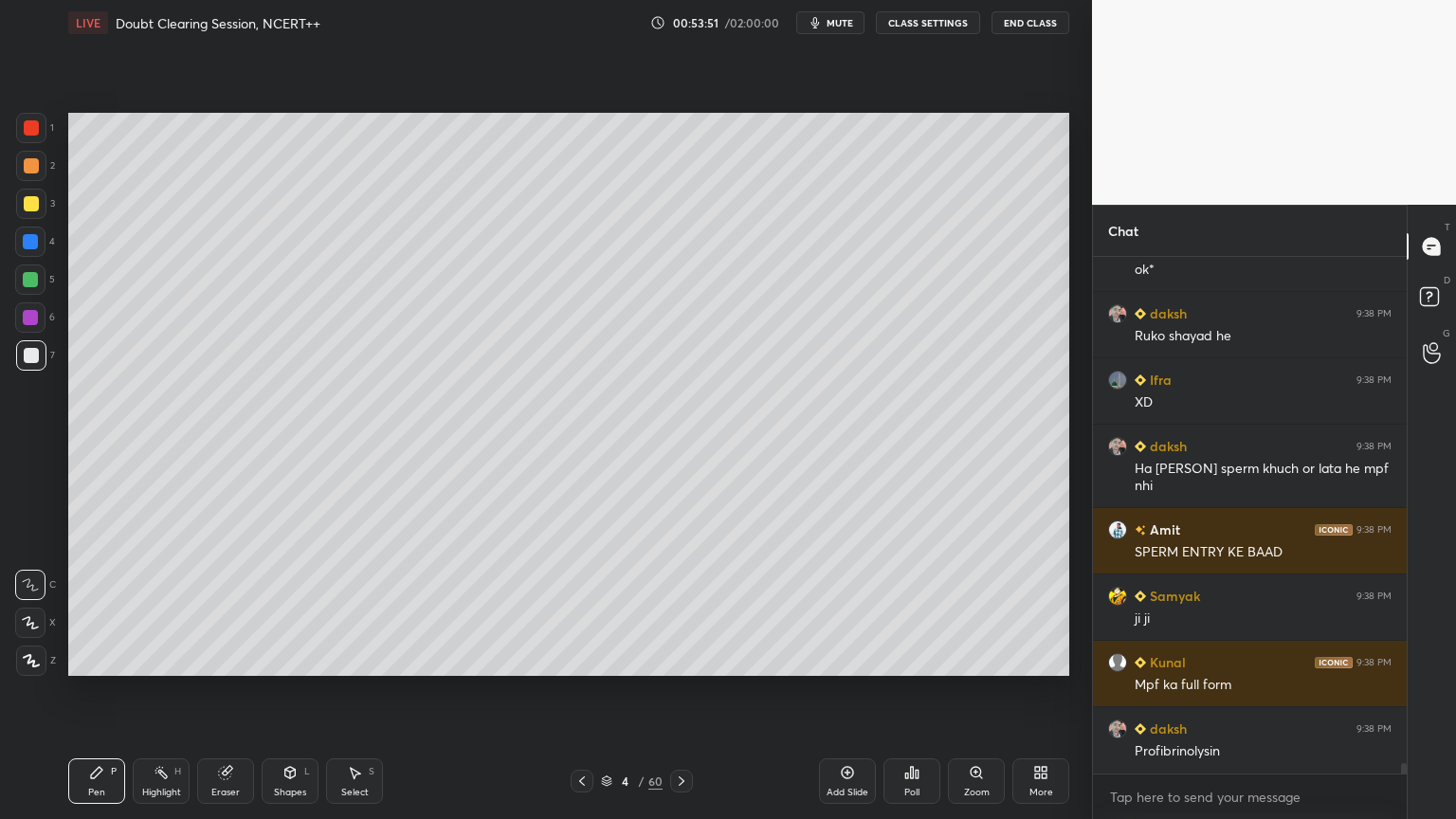 scroll, scrollTop: 24502, scrollLeft: 0, axis: vertical 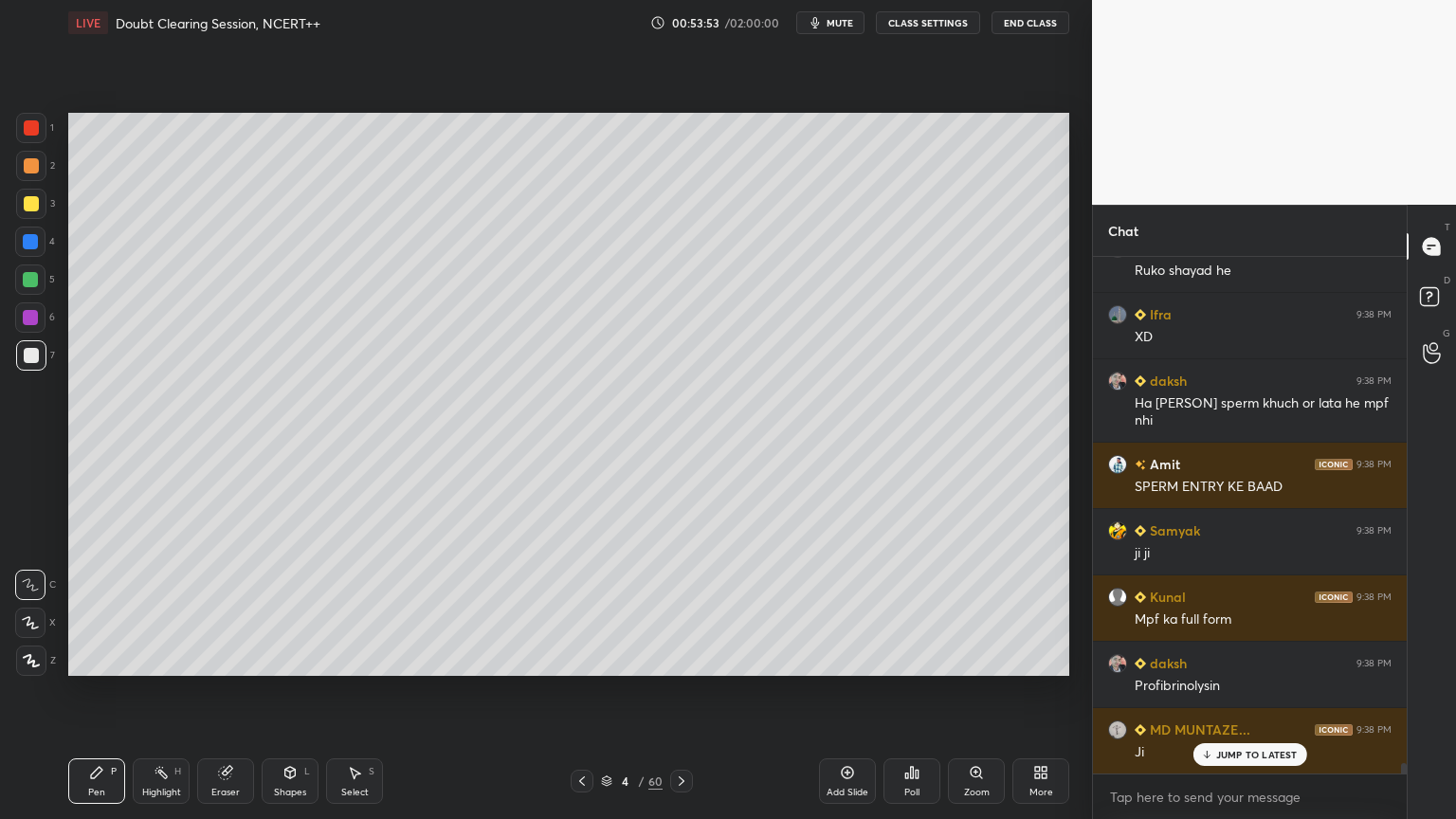 click on "Zoom" at bounding box center (976, 781) 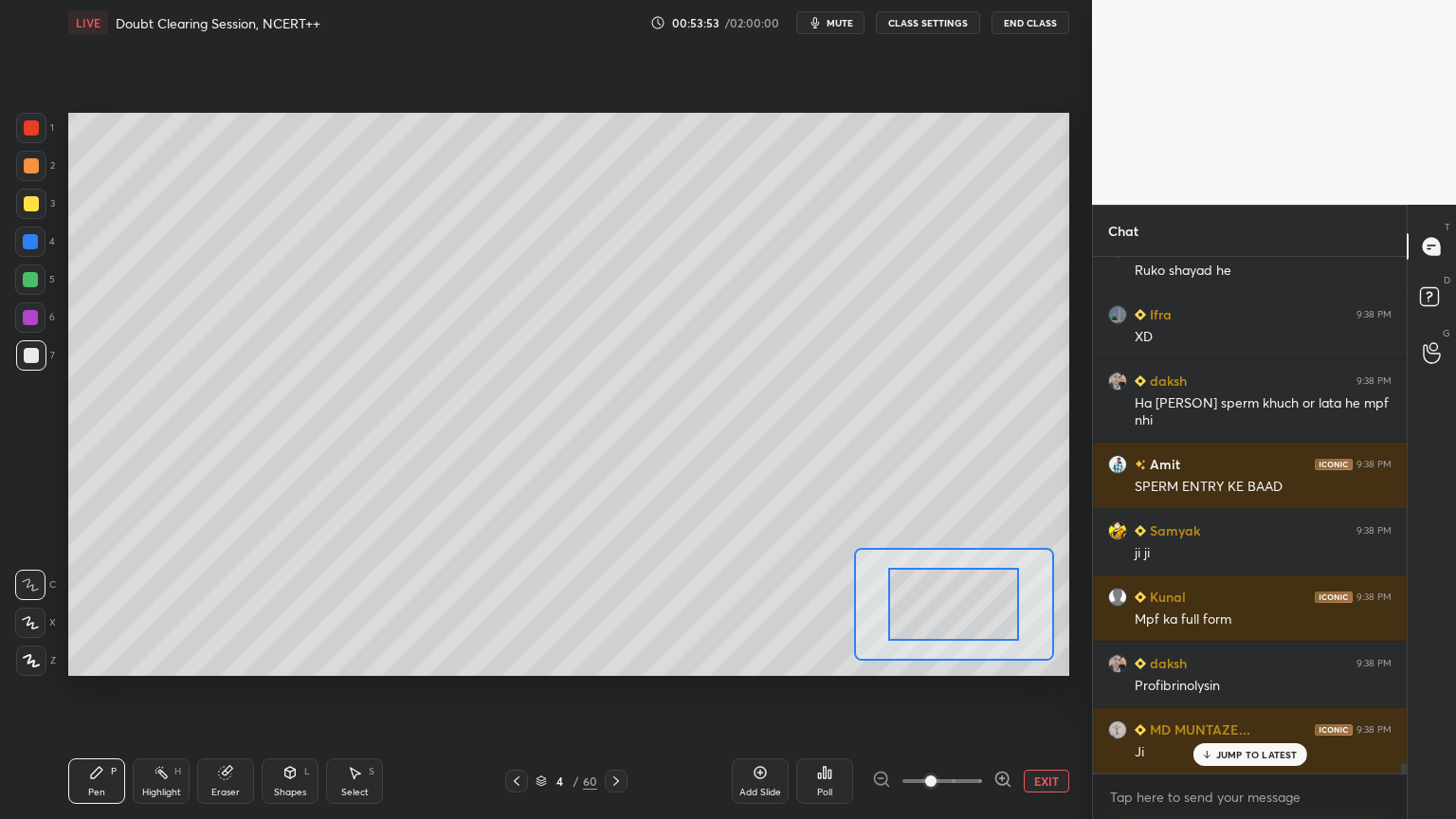 scroll, scrollTop: 24569, scrollLeft: 0, axis: vertical 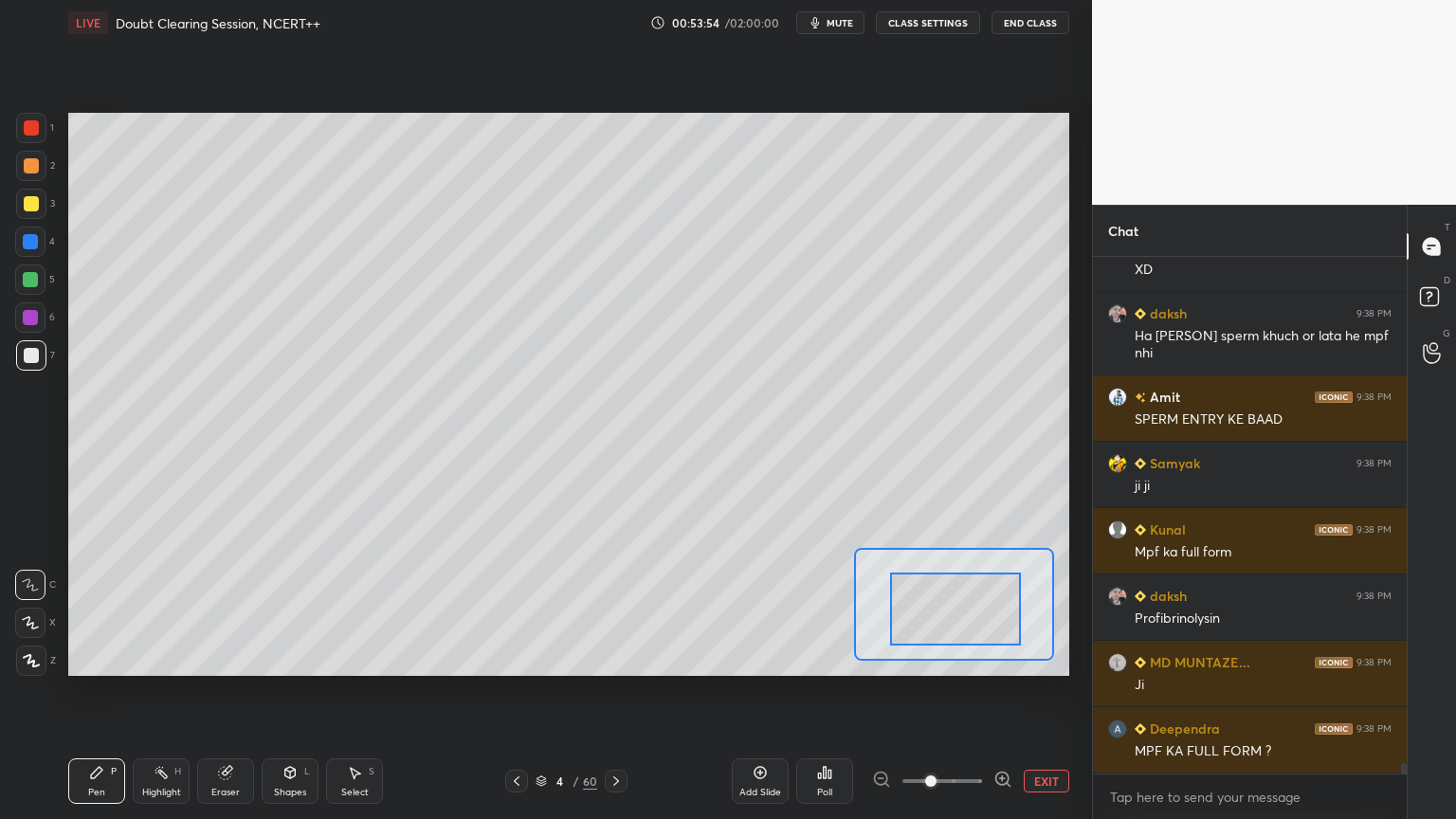 click at bounding box center (956, 609) 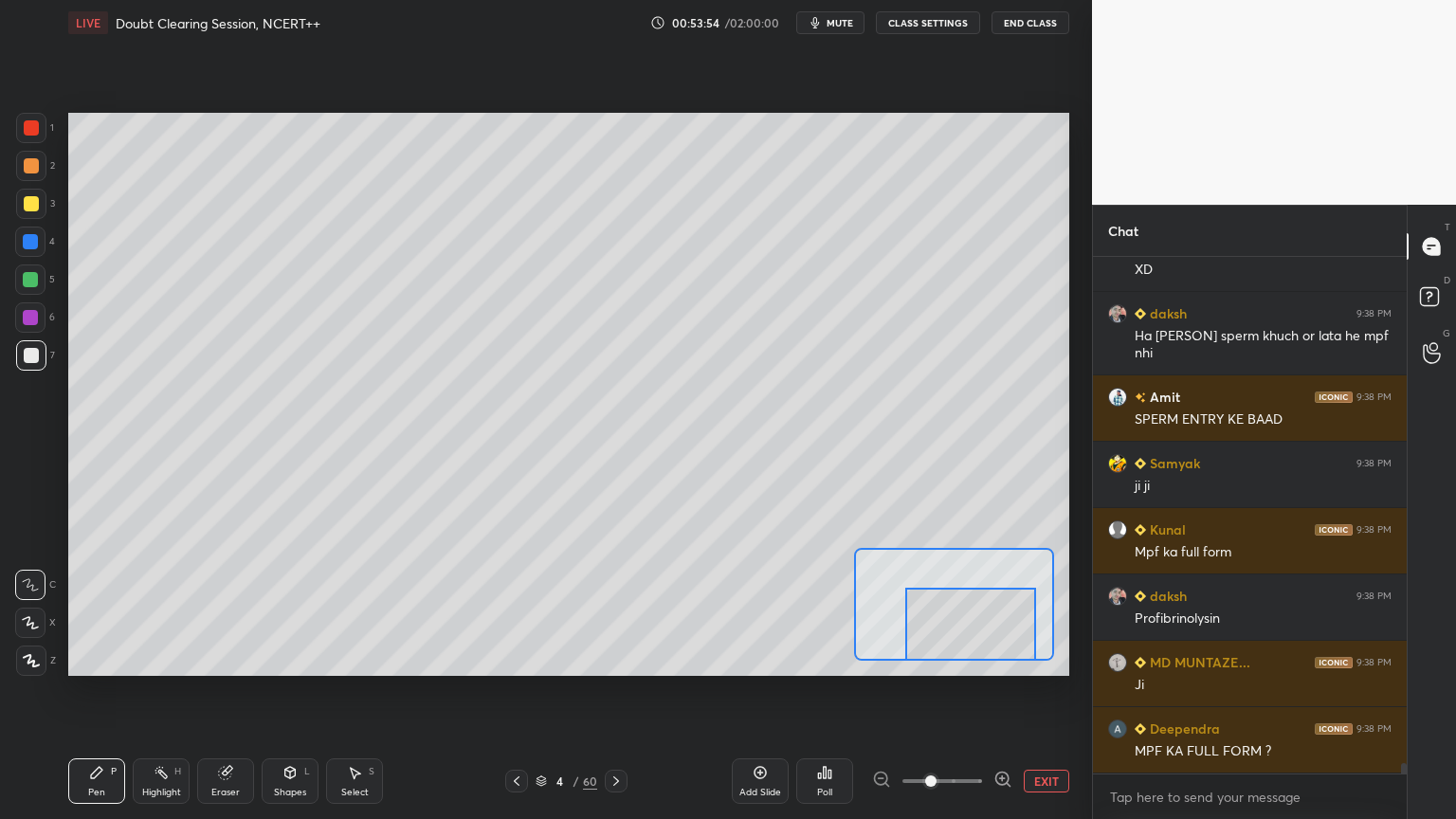 click on "Setting up your live class Poll for   secs No correct answer Start poll" at bounding box center (569, 394) 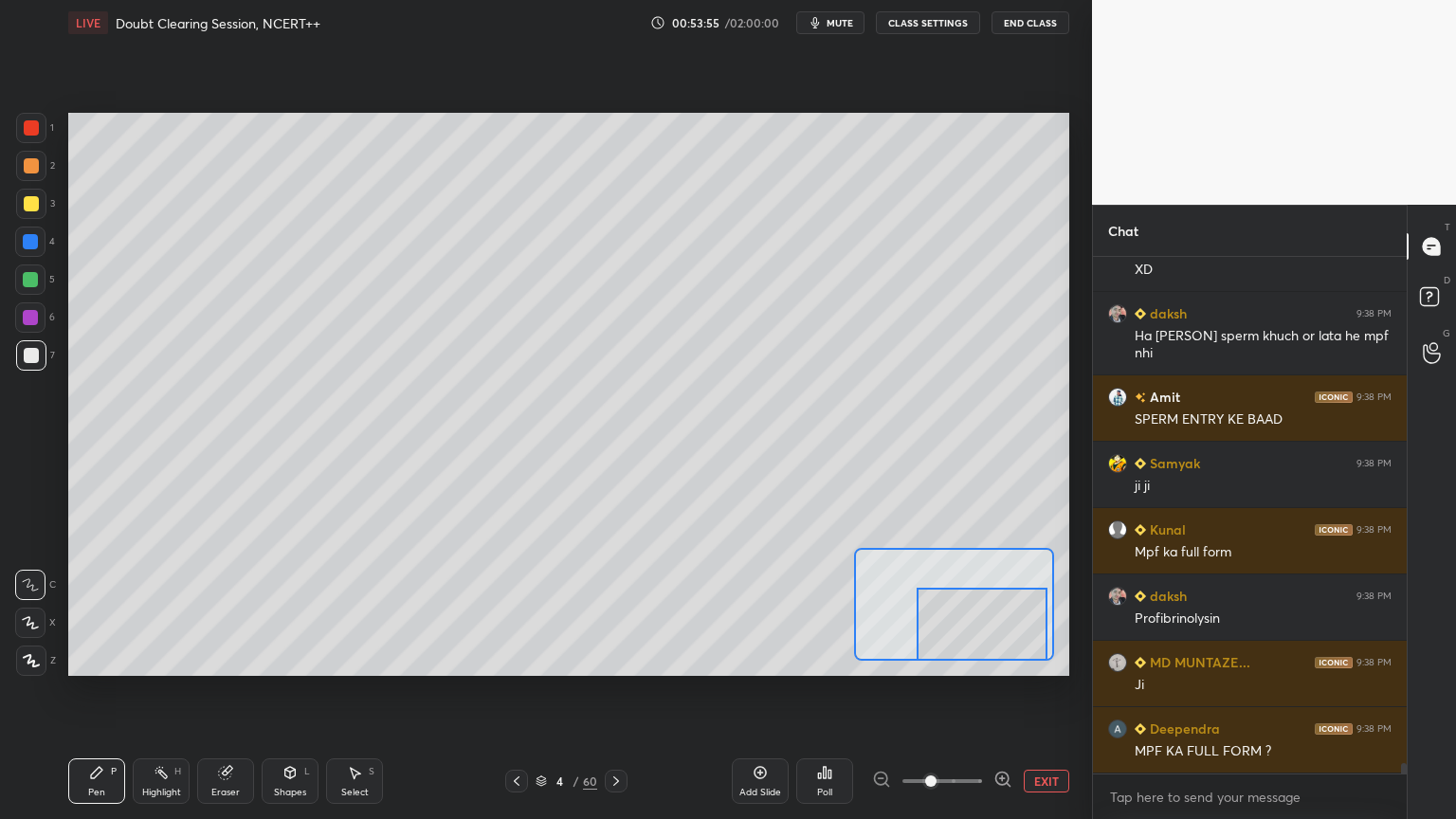 click 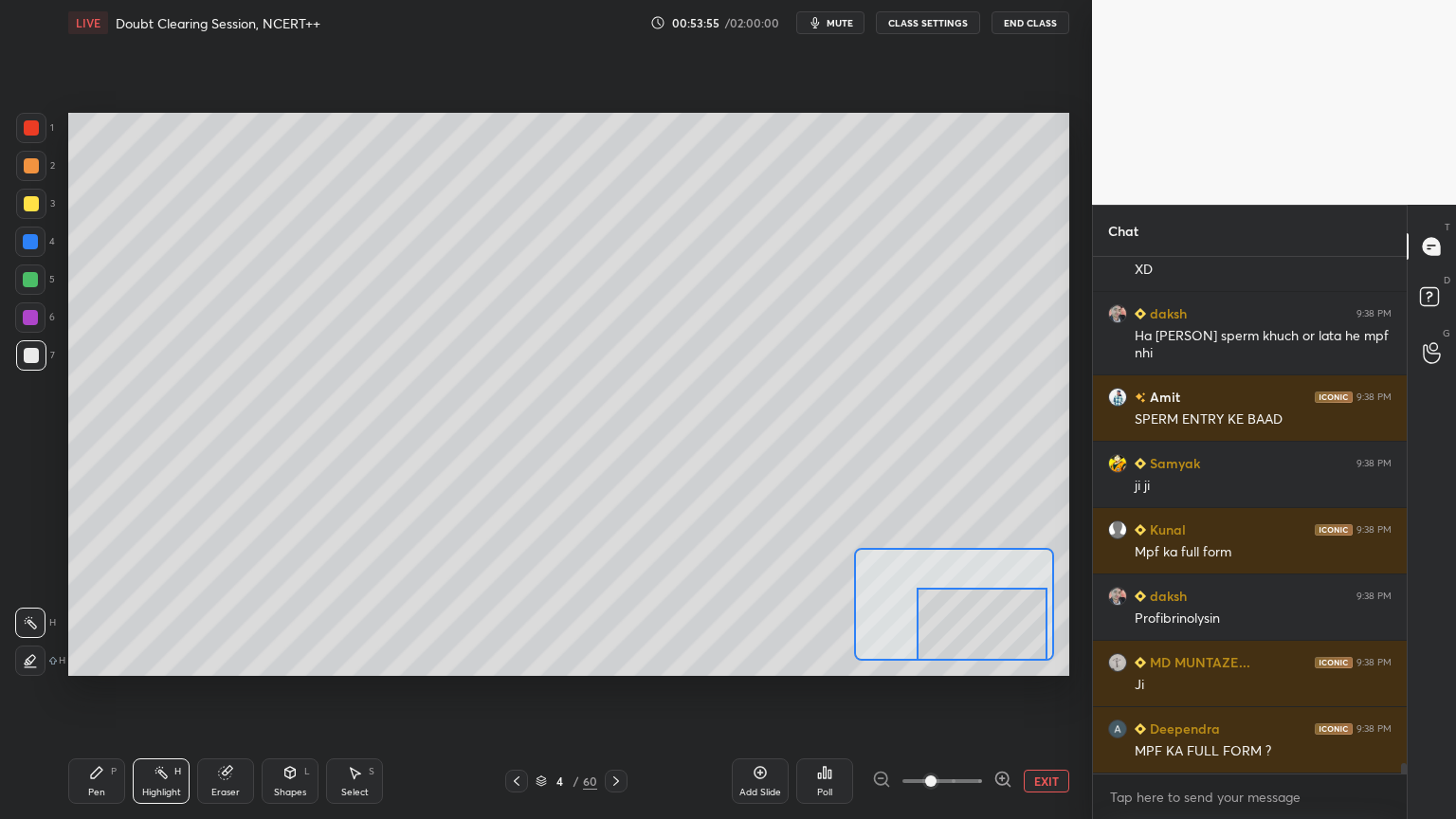 click on "Highlight H" at bounding box center [161, 781] 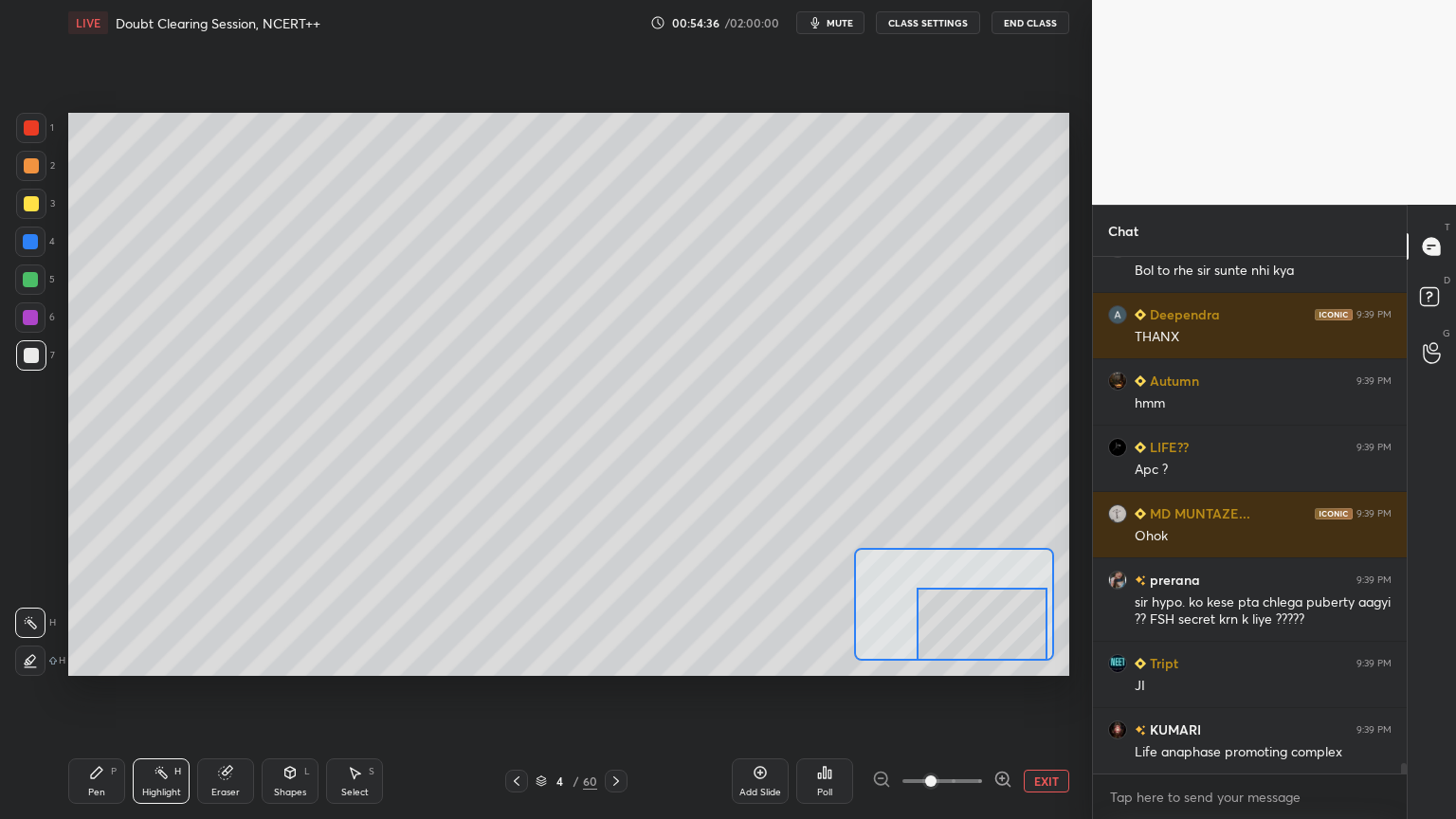 scroll, scrollTop: 25164, scrollLeft: 0, axis: vertical 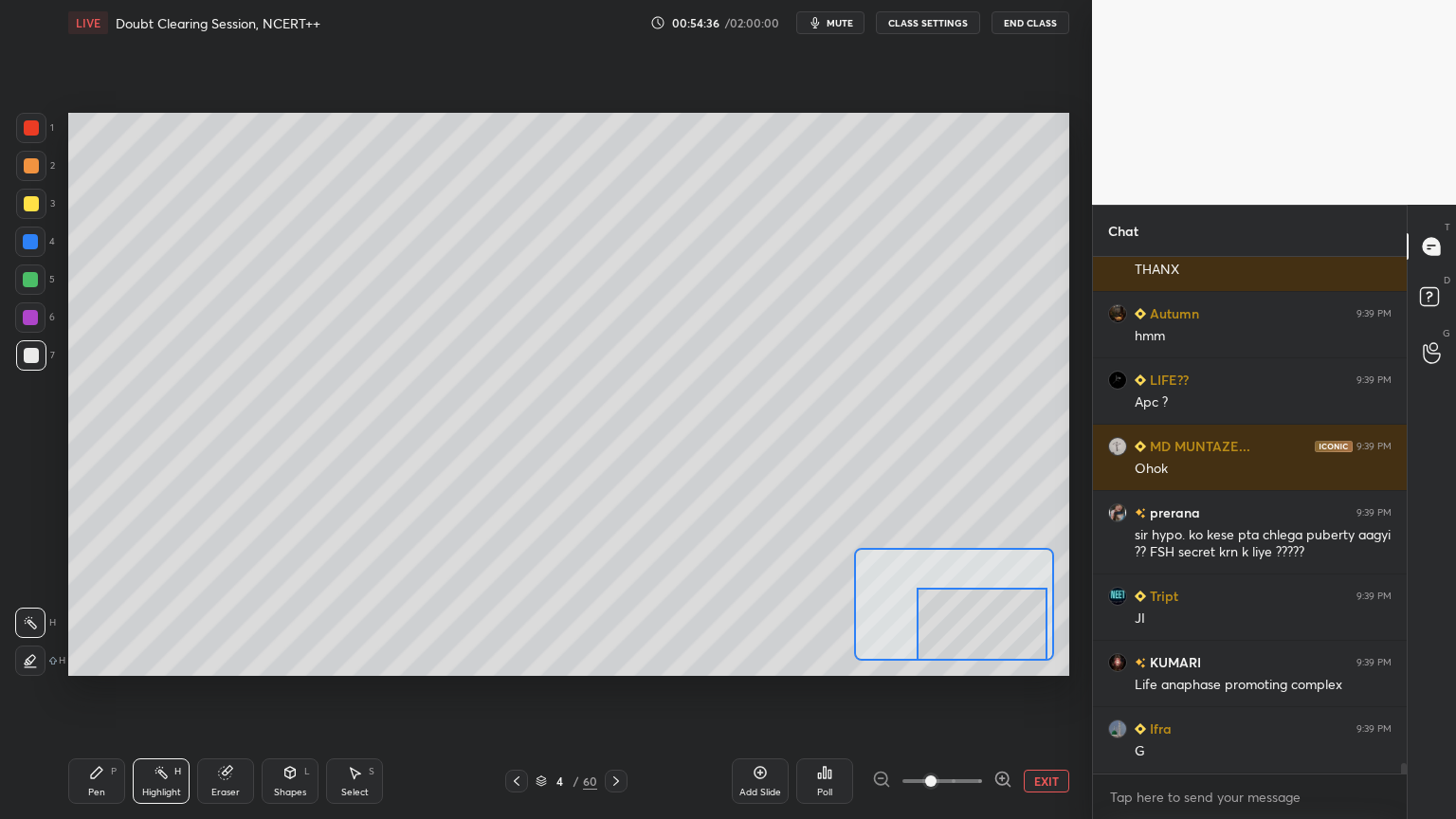 click on "EXIT" at bounding box center [1046, 781] 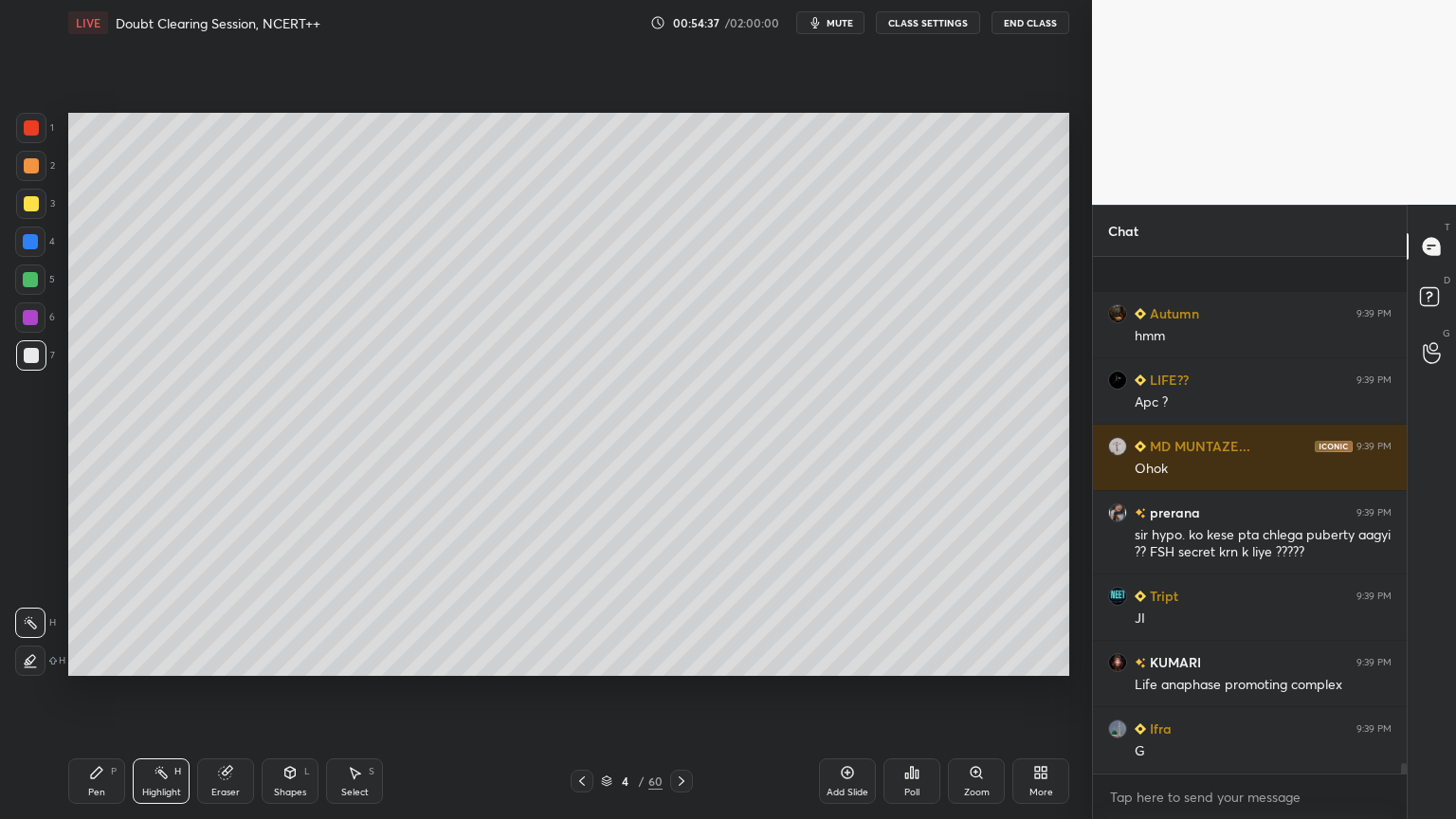 scroll, scrollTop: 25297, scrollLeft: 0, axis: vertical 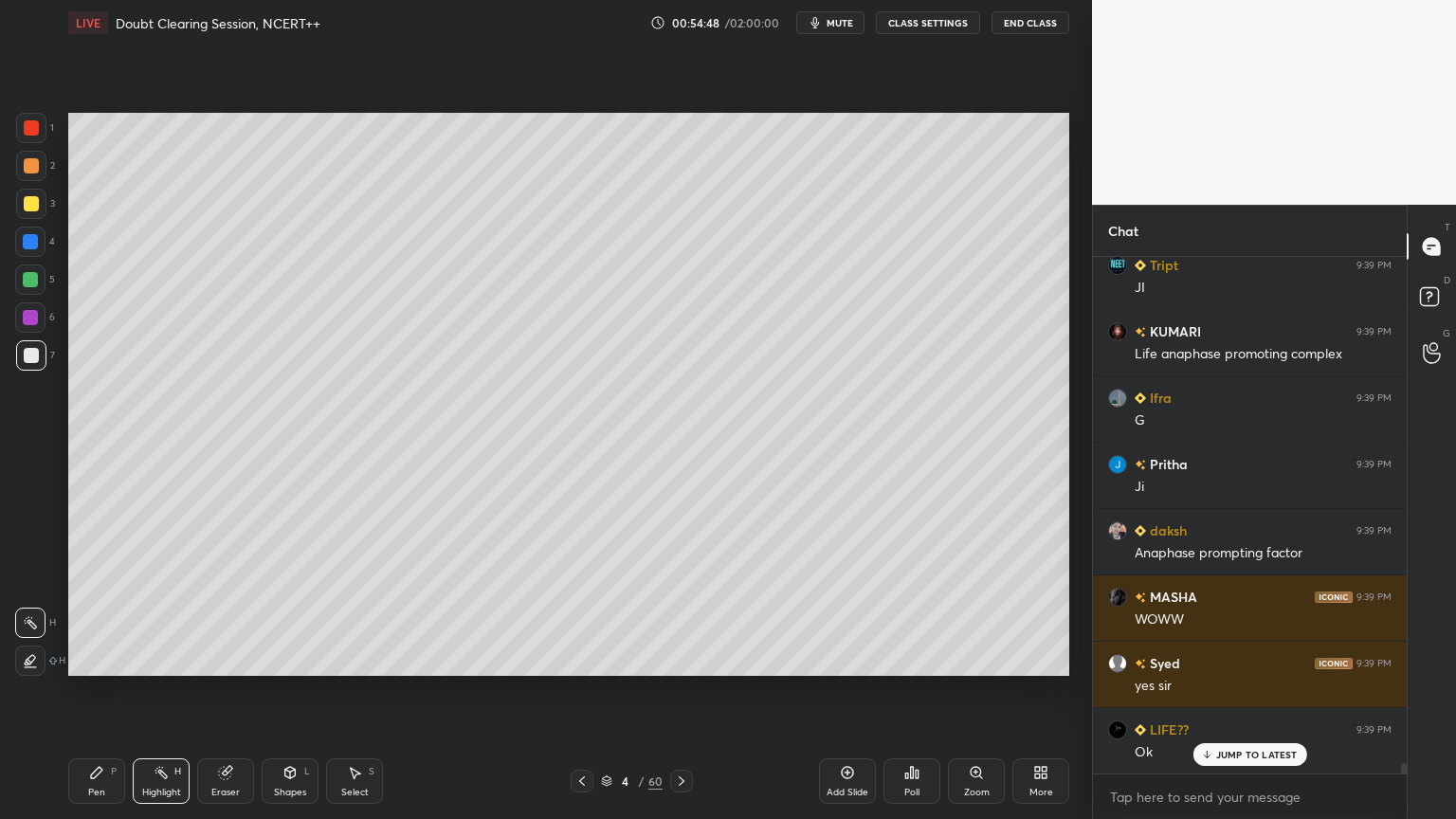 click 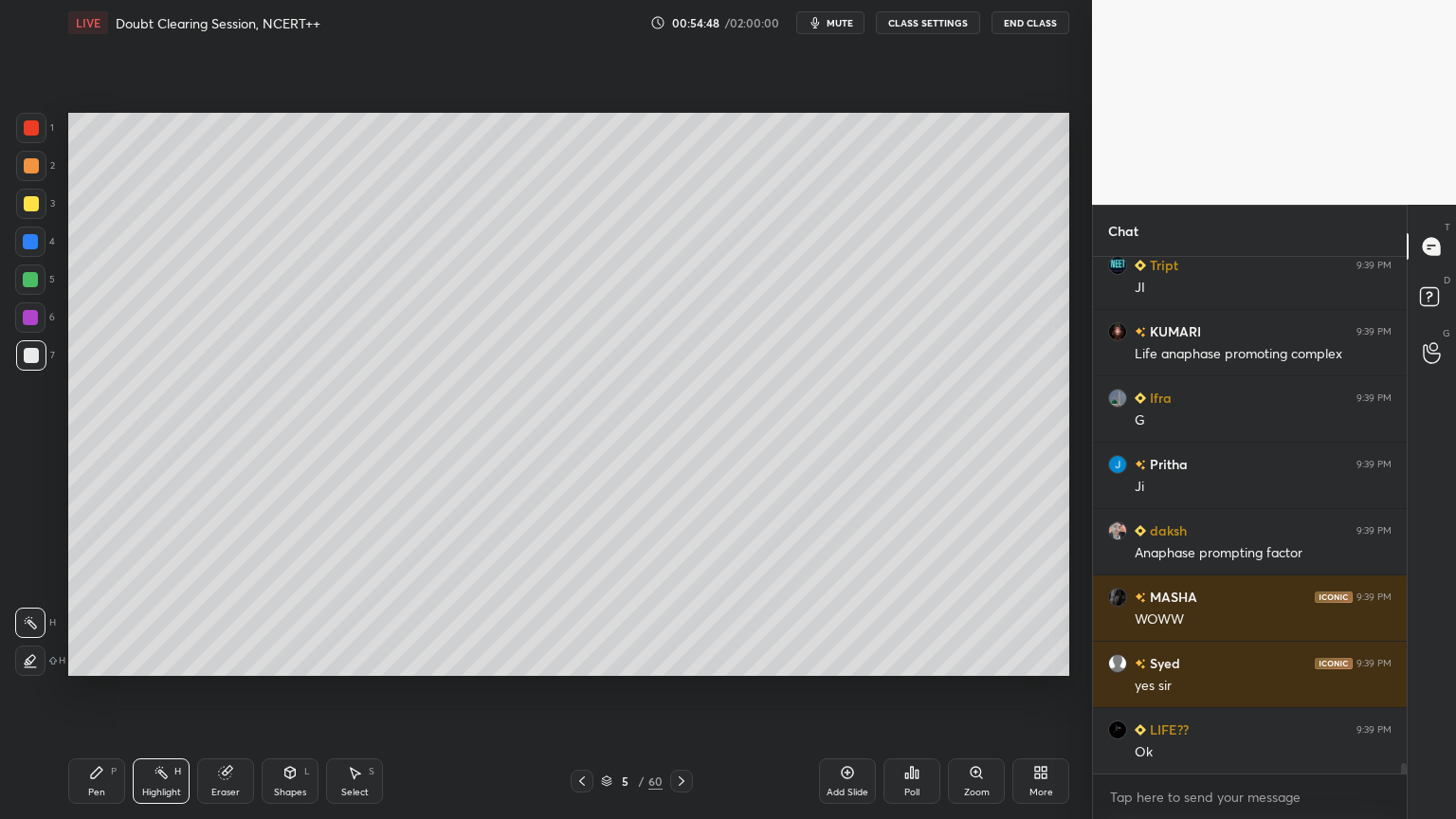 scroll, scrollTop: 25562, scrollLeft: 0, axis: vertical 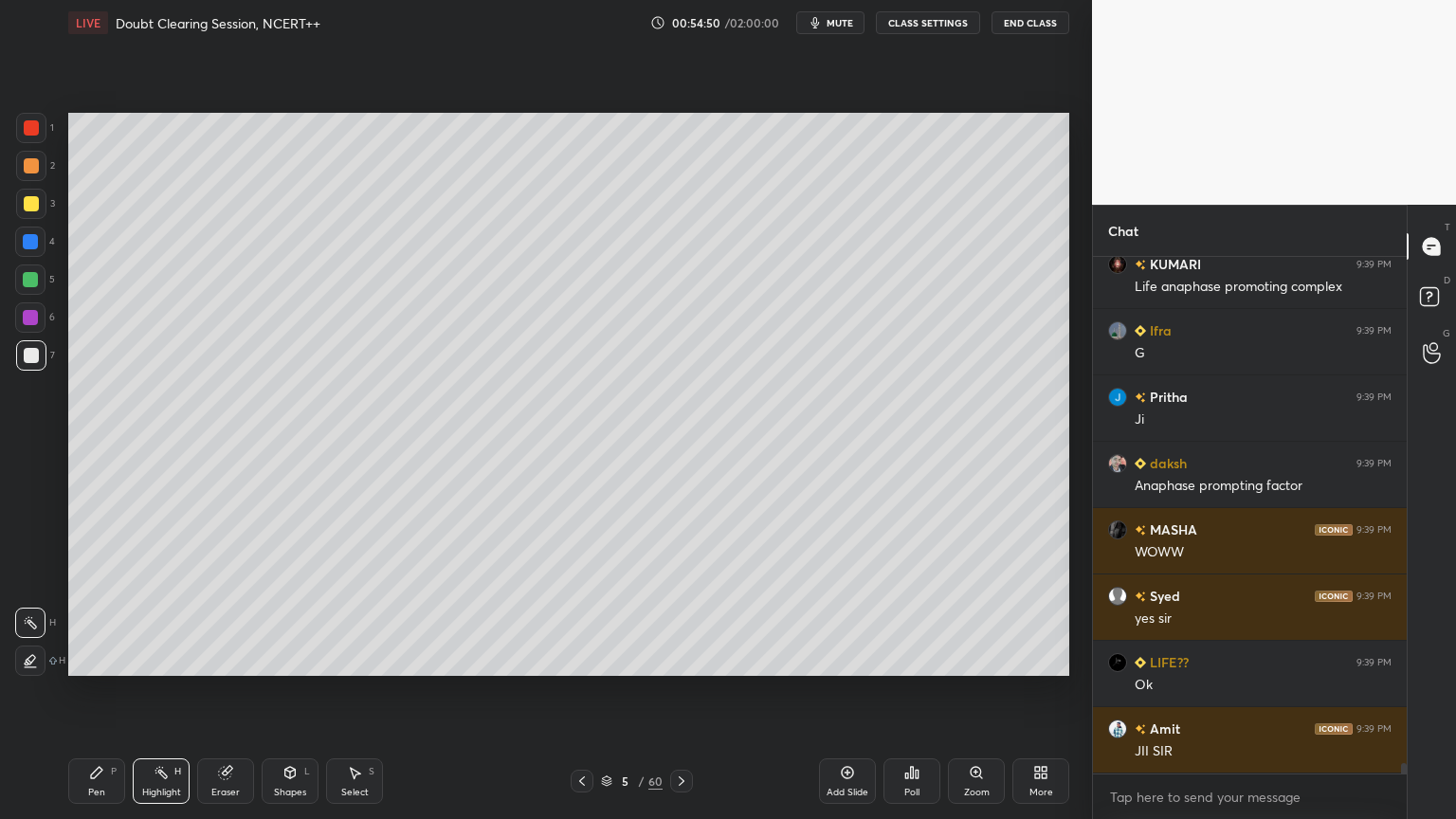 click at bounding box center [30, 280] 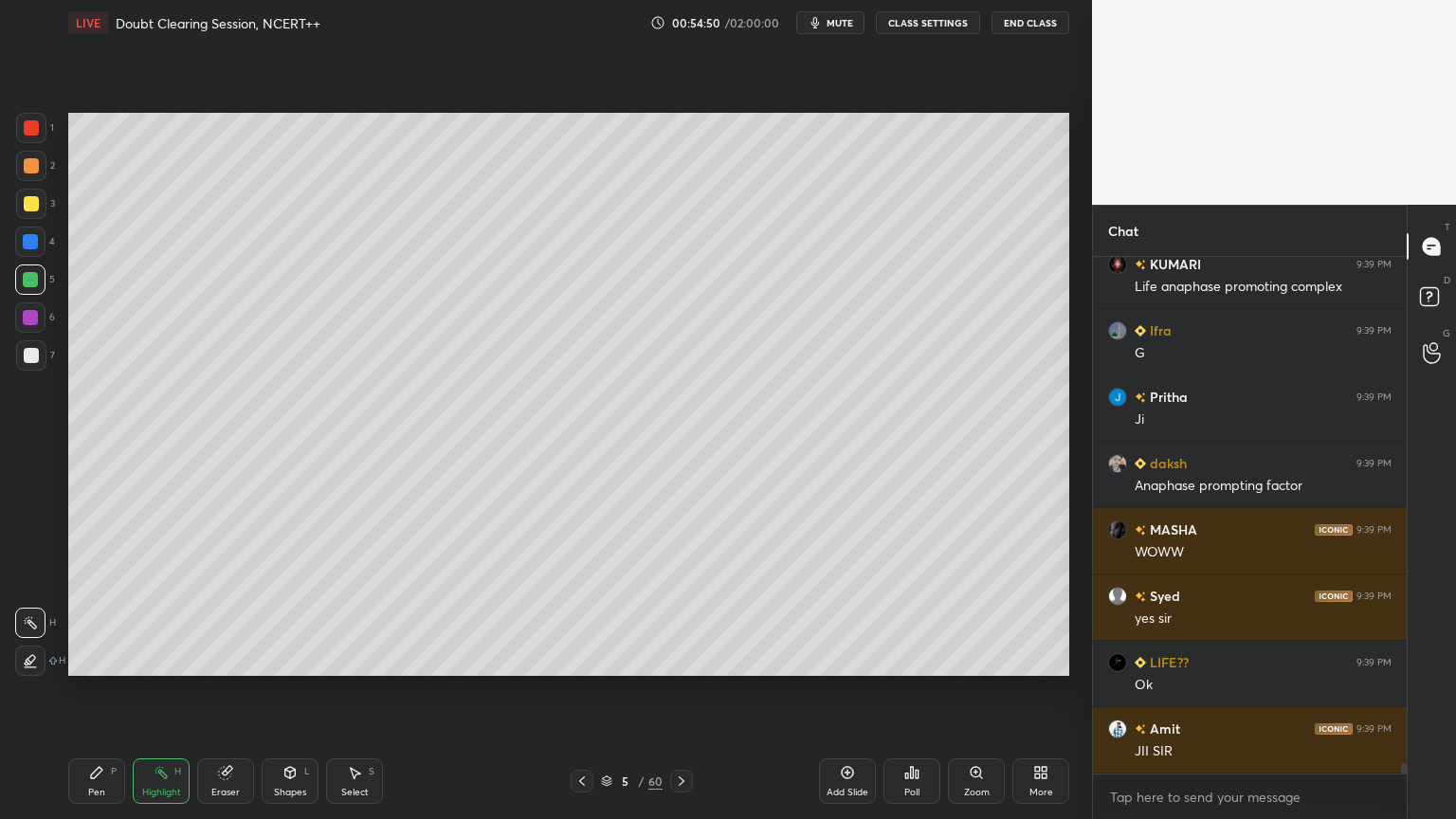 click at bounding box center (30, 280) 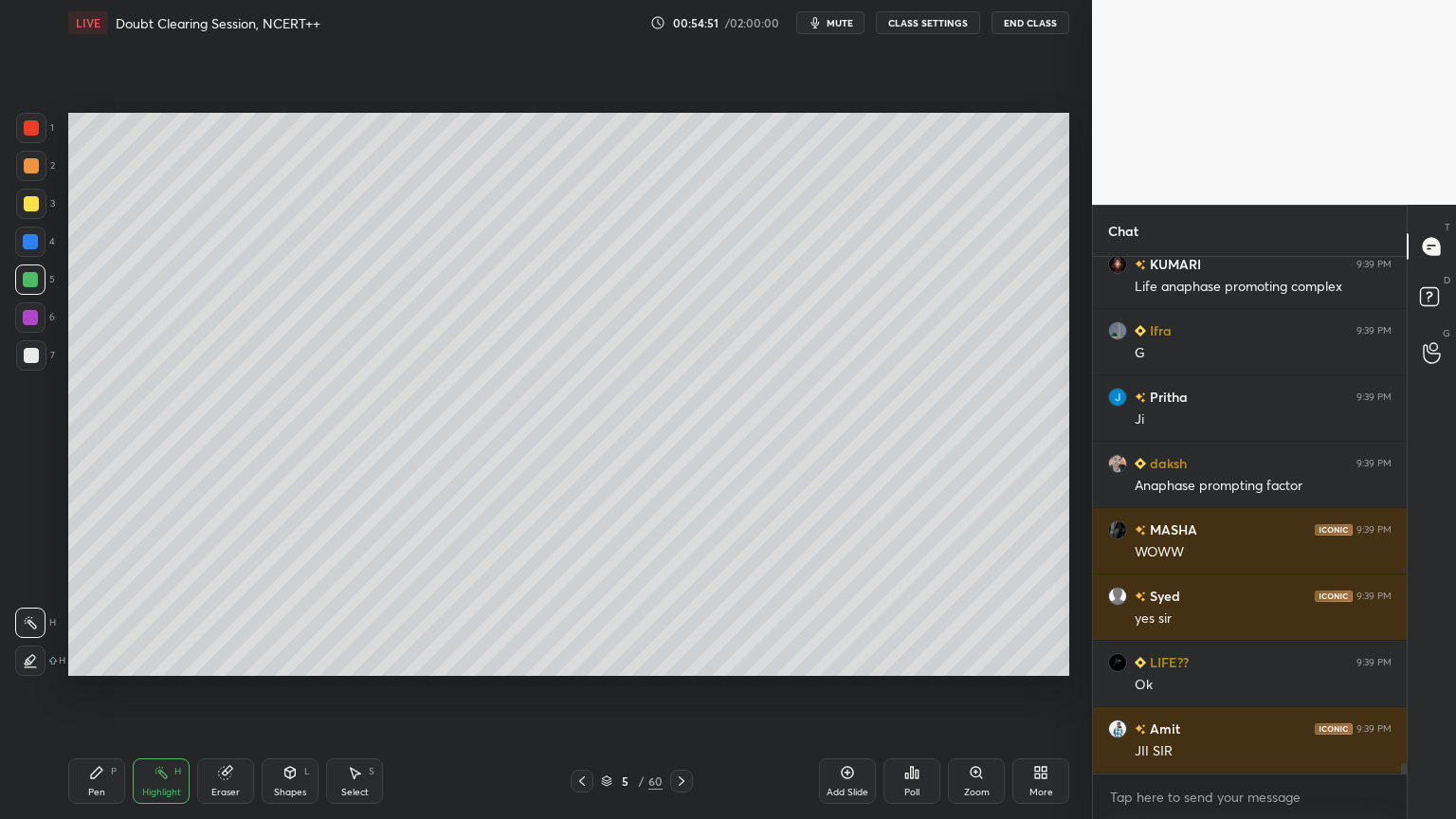 scroll, scrollTop: 25628, scrollLeft: 0, axis: vertical 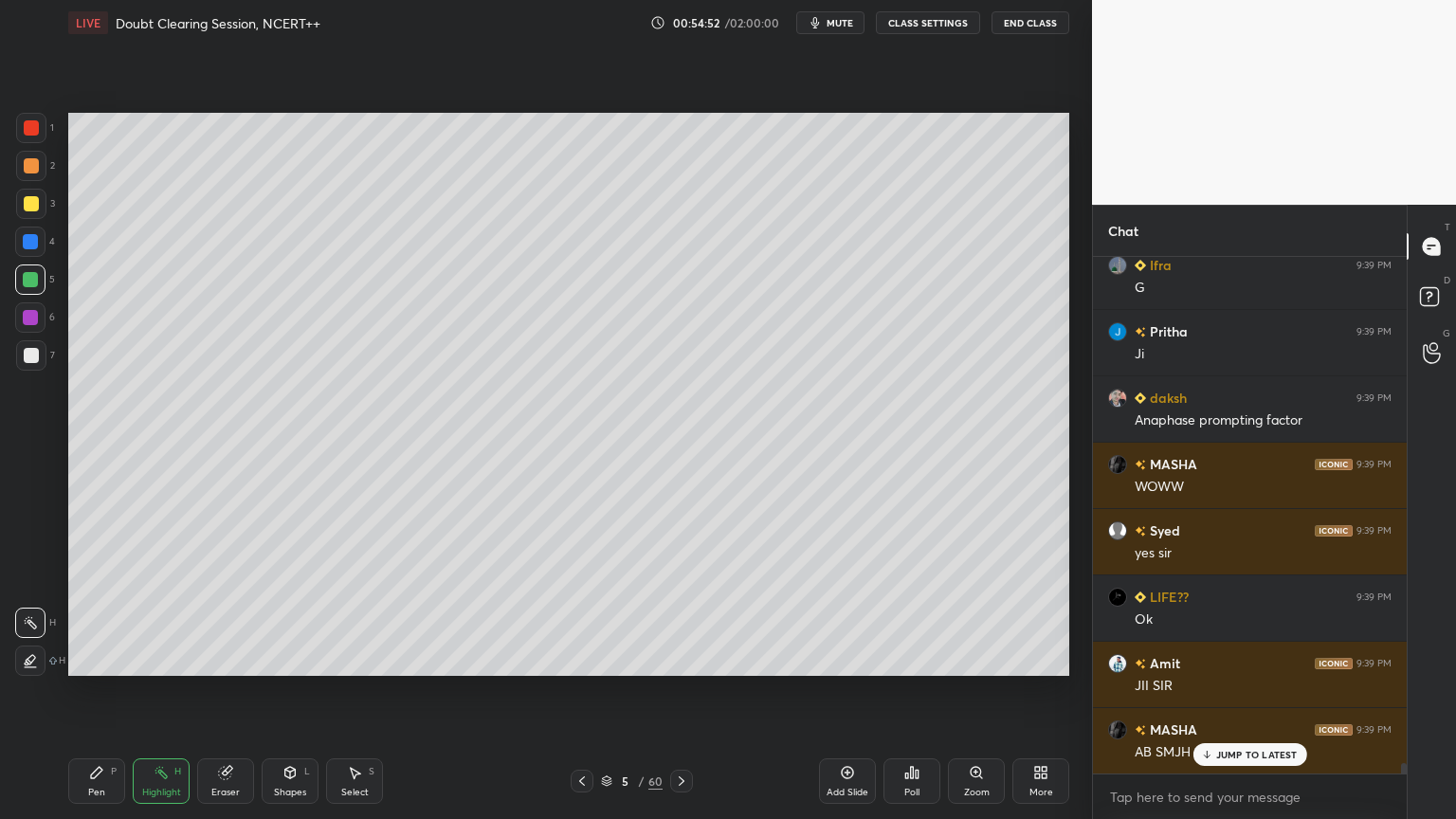 click on "Pen P" at bounding box center [97, 781] 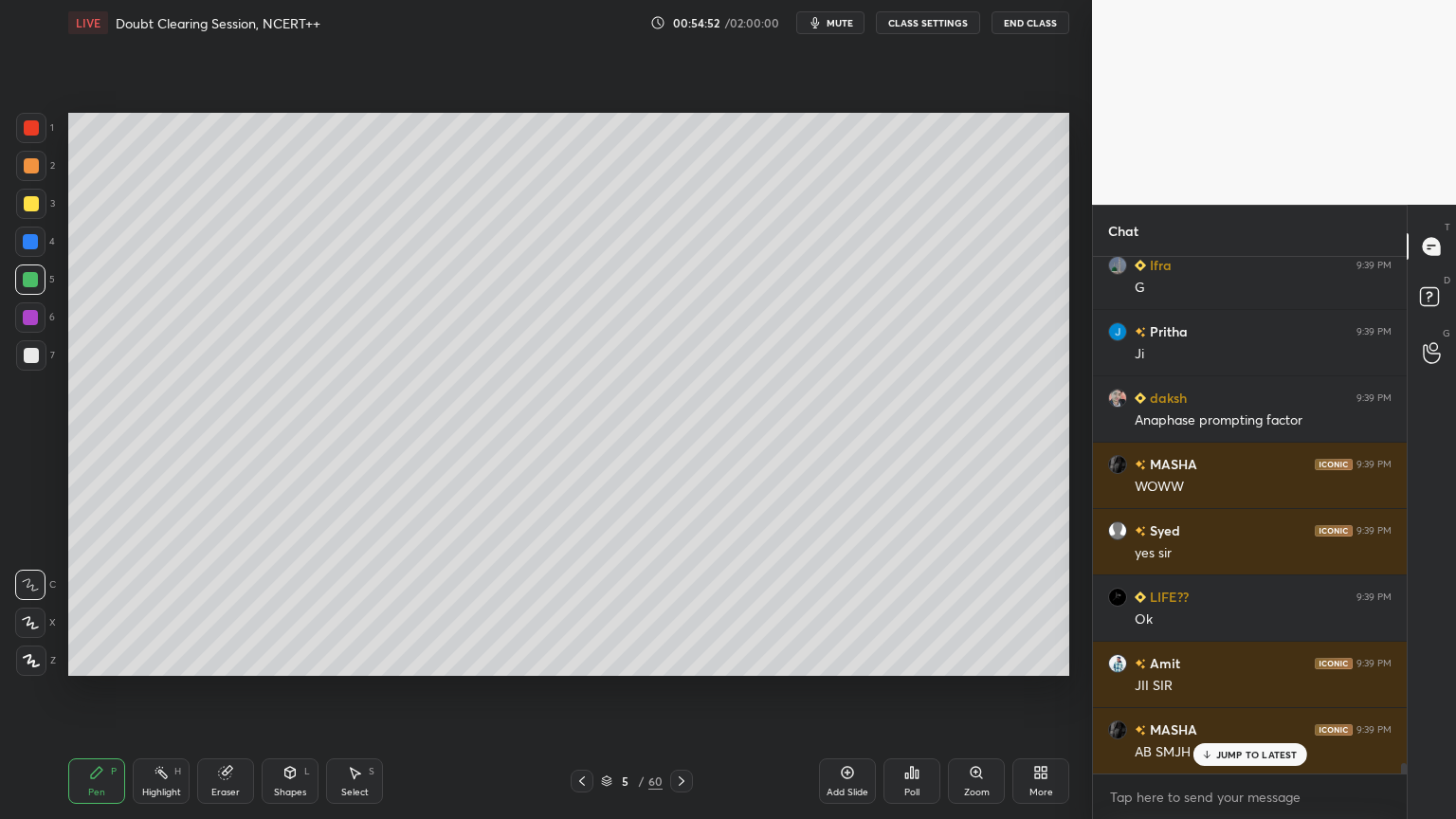 click 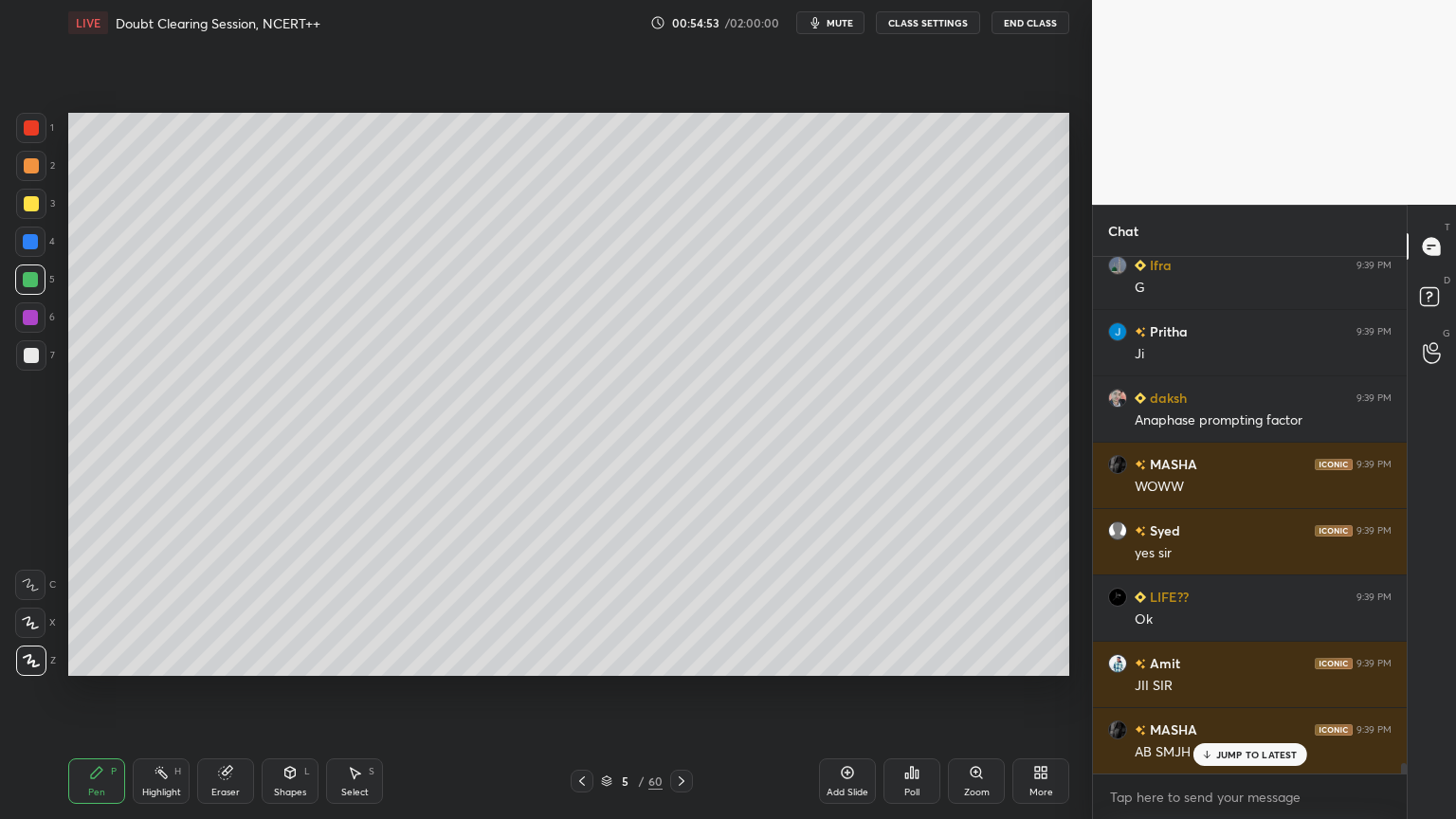 click 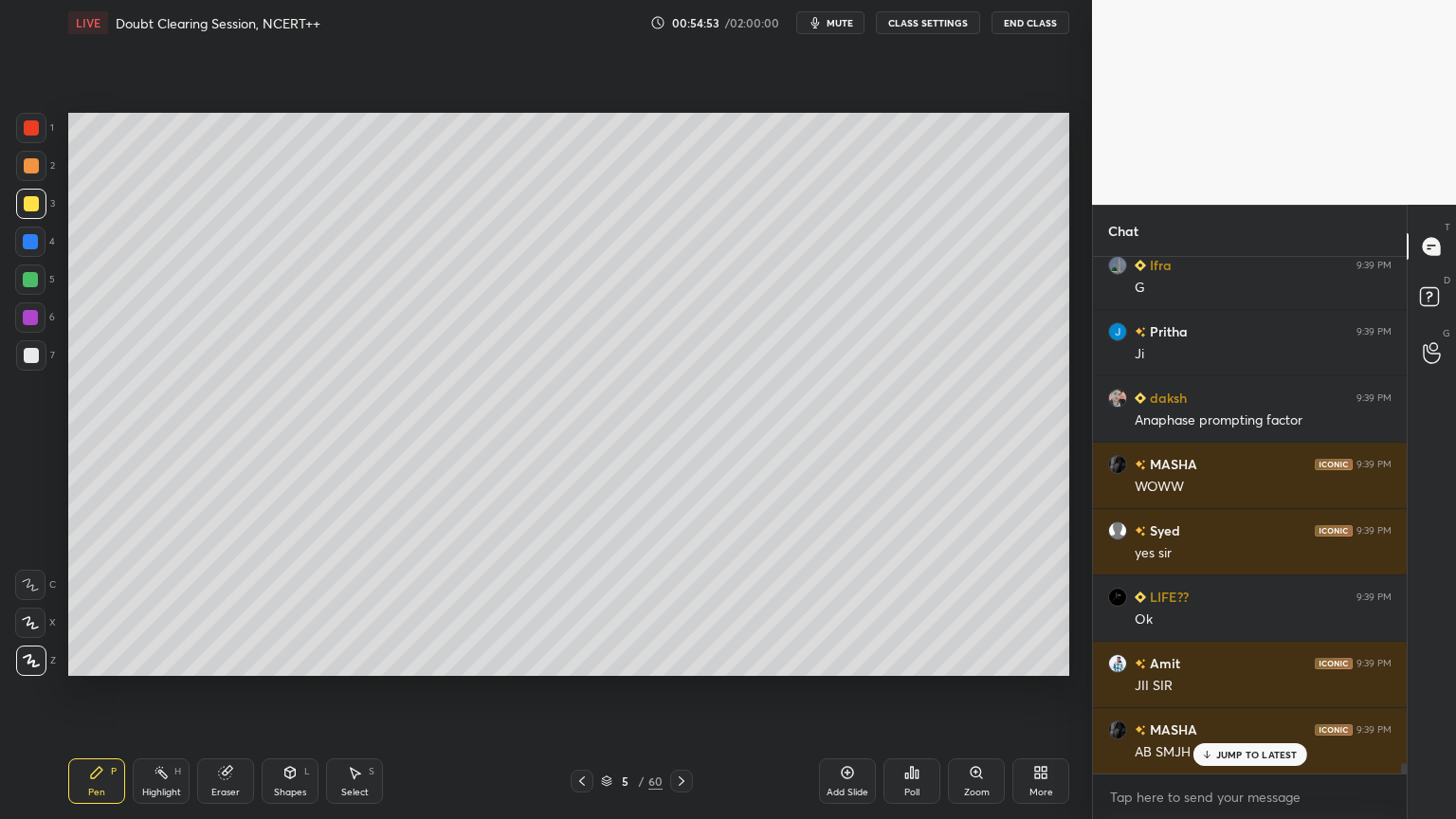 click at bounding box center [31, 204] 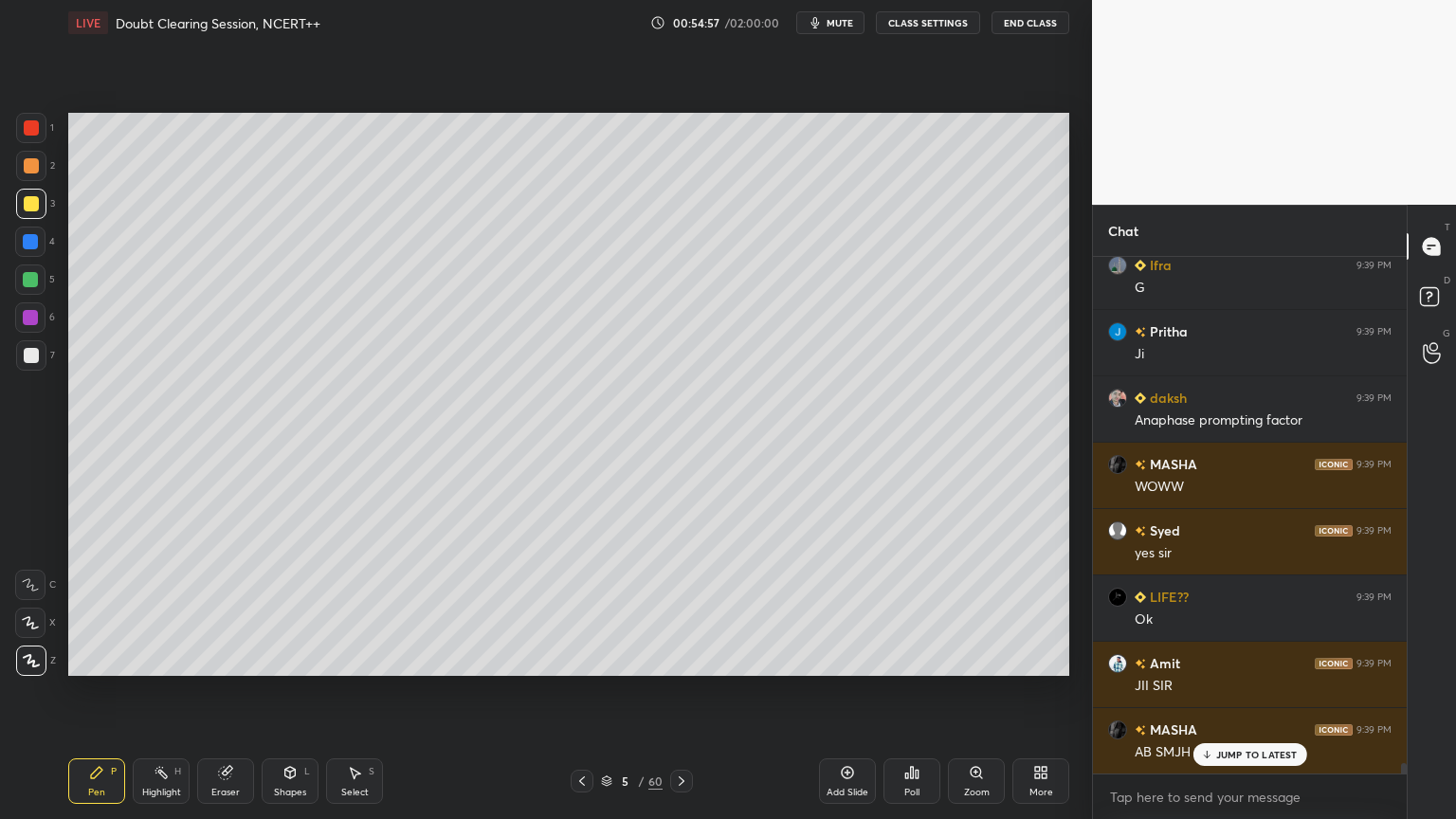 scroll, scrollTop: 25695, scrollLeft: 0, axis: vertical 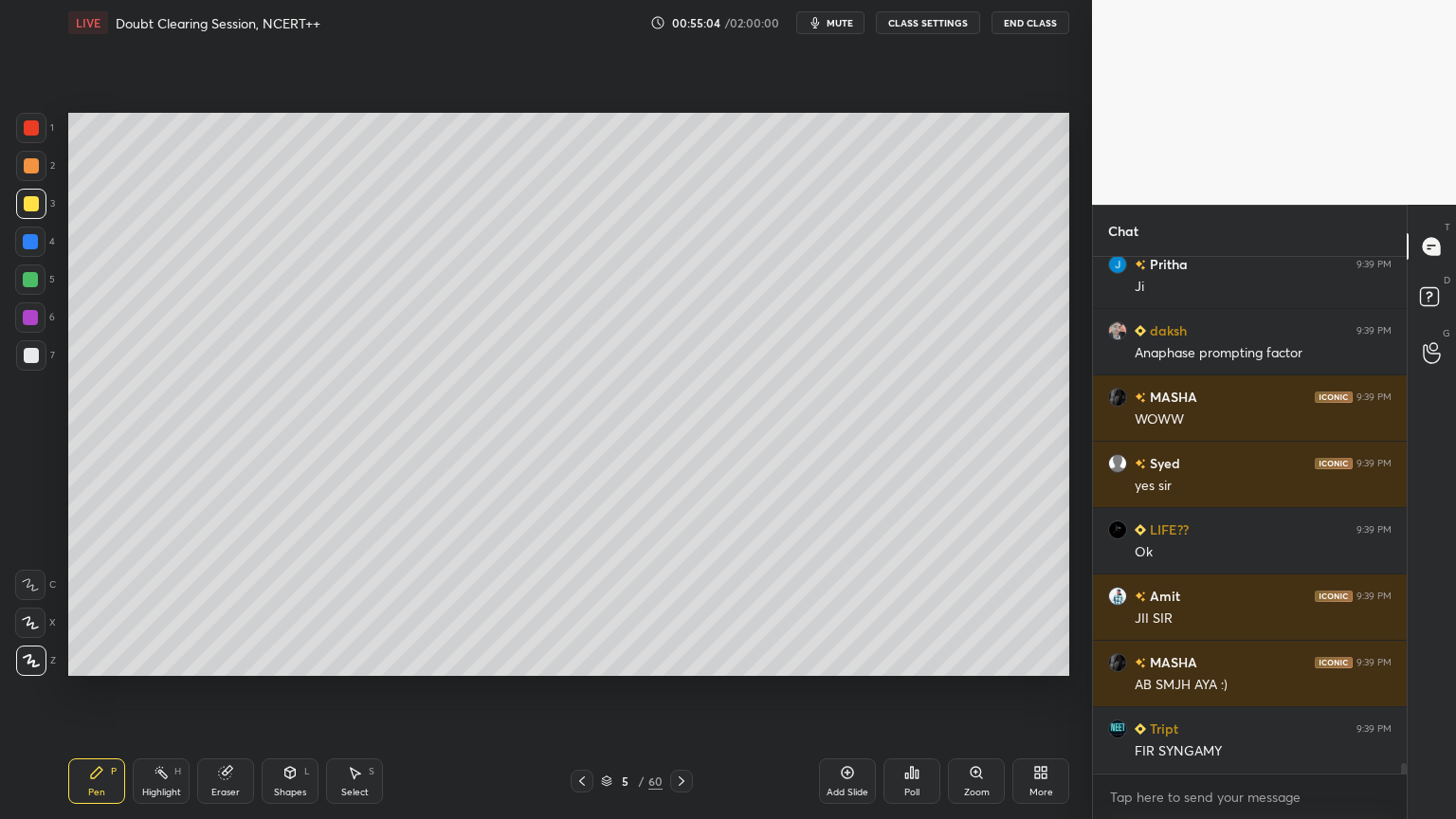 click at bounding box center [30, 280] 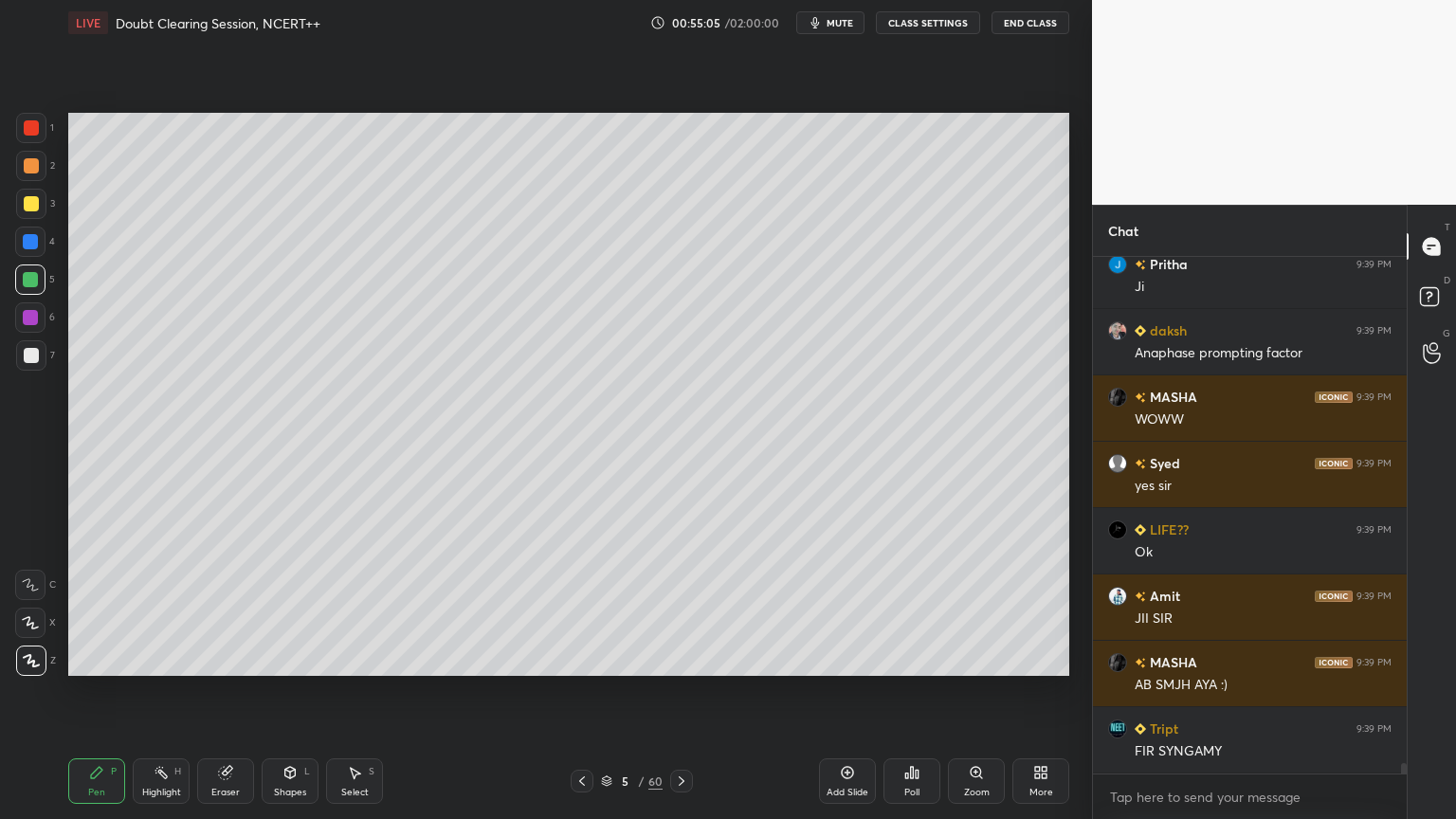 drag, startPoint x: 286, startPoint y: 777, endPoint x: 264, endPoint y: 754, distance: 31.827661 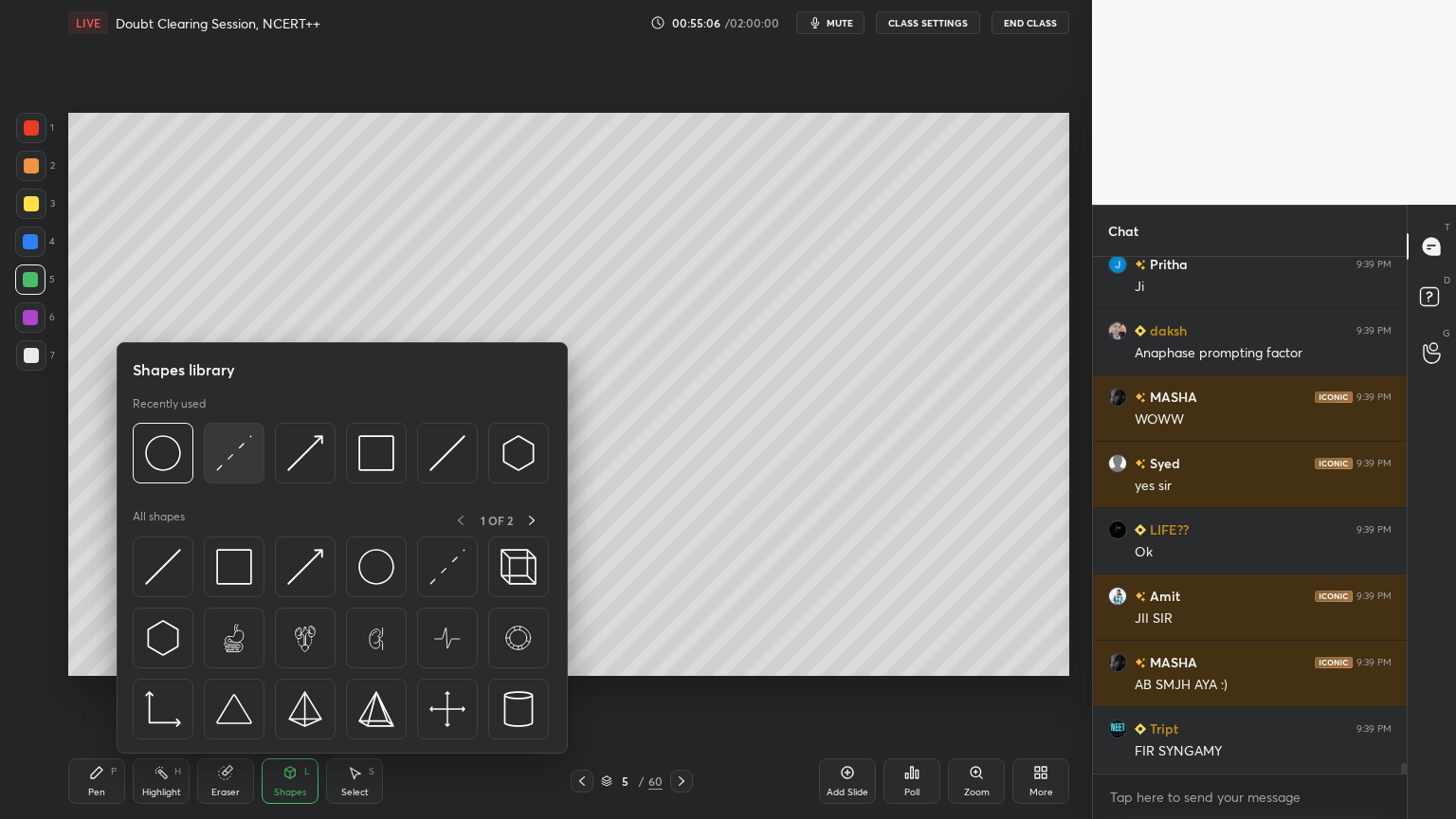 click at bounding box center (234, 453) 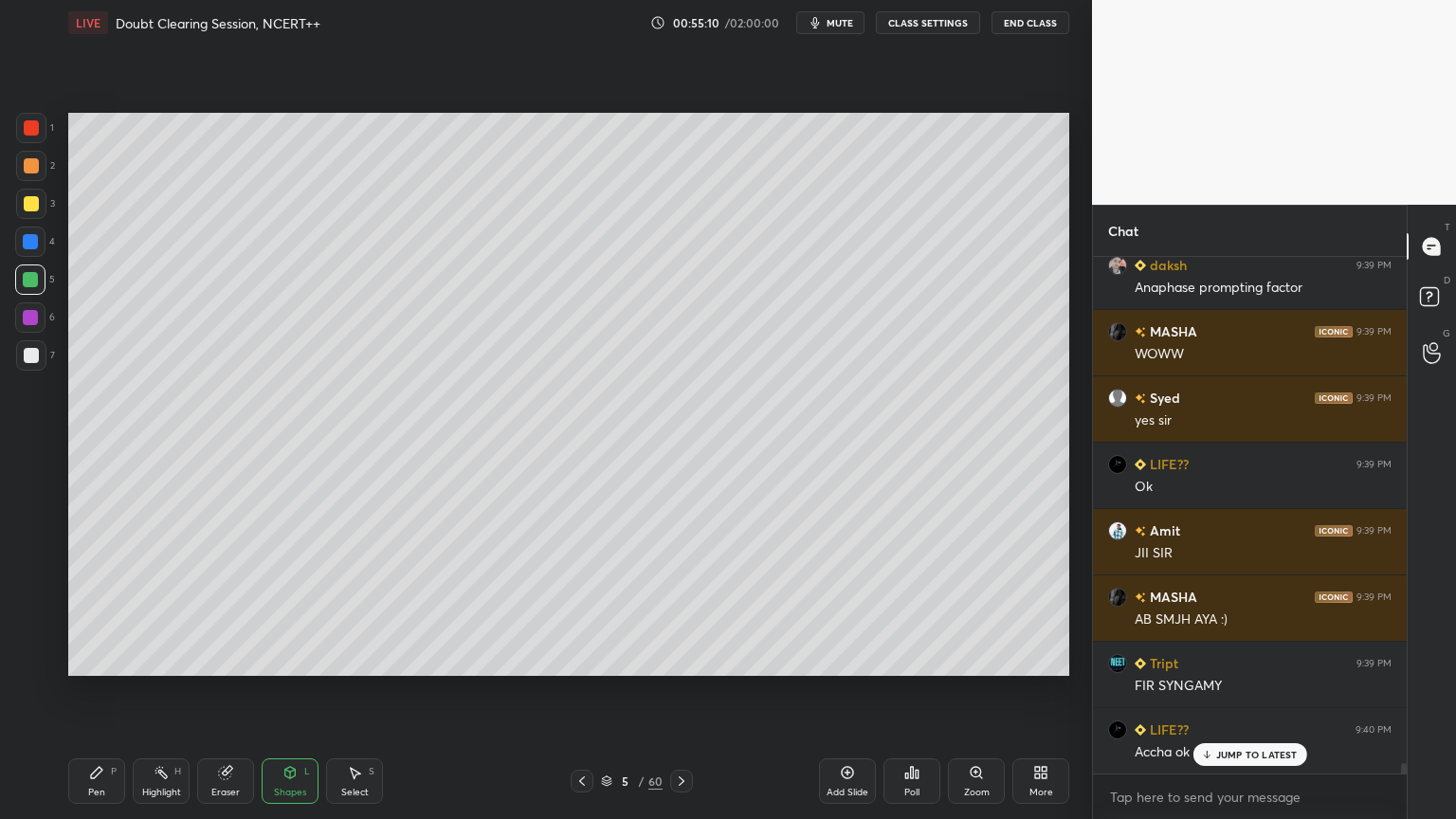 scroll, scrollTop: 25844, scrollLeft: 0, axis: vertical 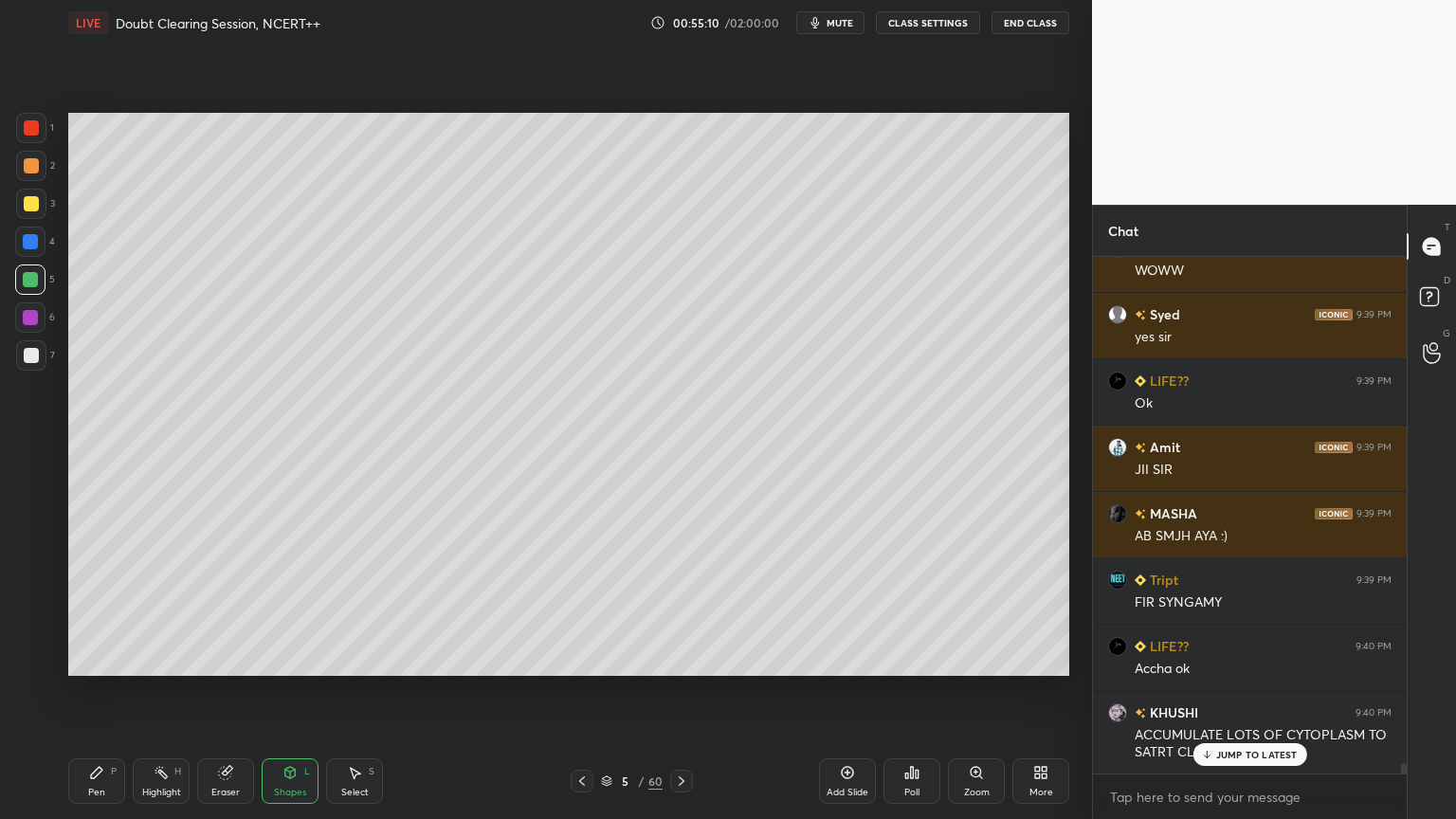 click on "Highlight H" at bounding box center (161, 781) 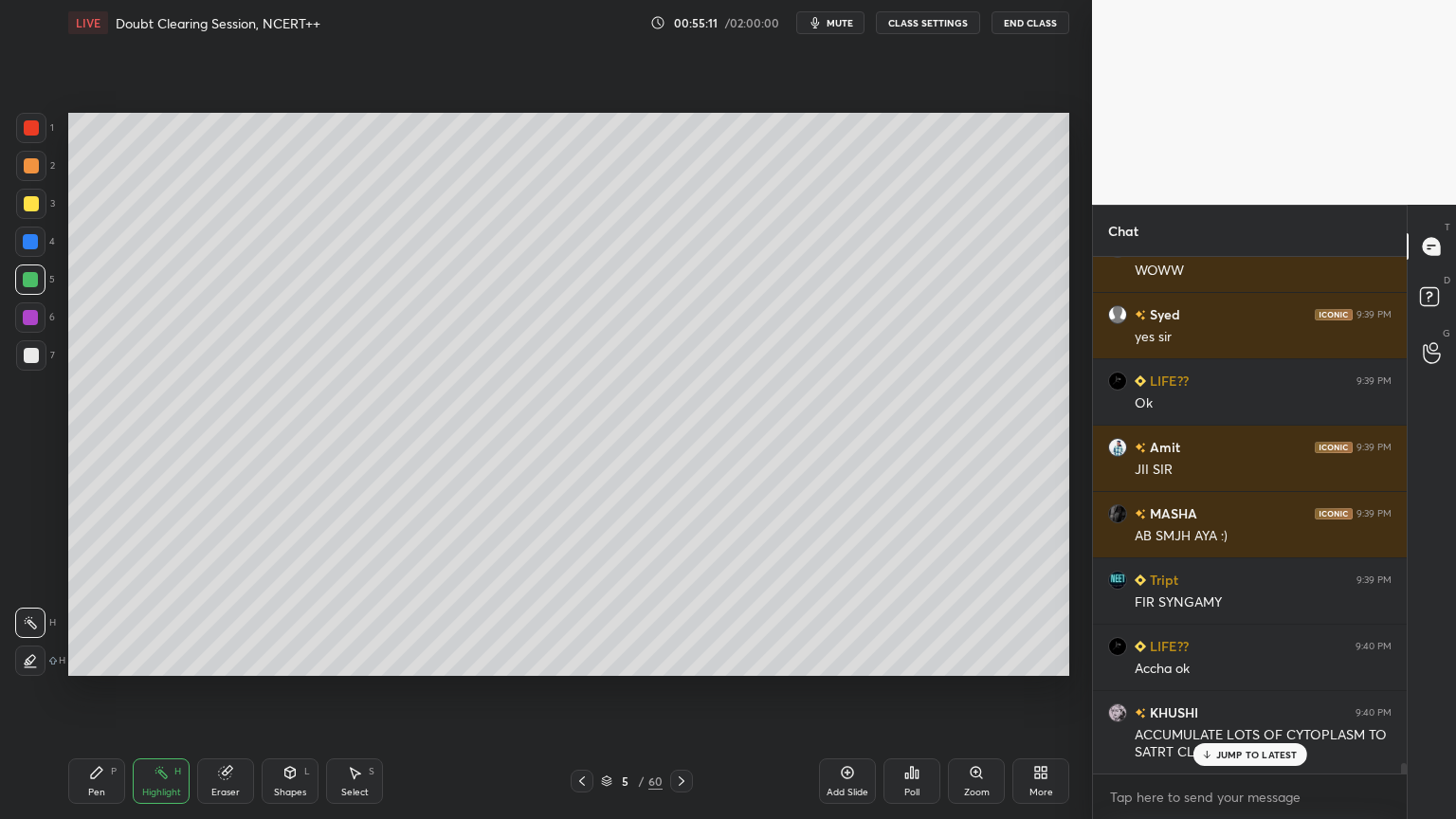 drag, startPoint x: 171, startPoint y: 778, endPoint x: 190, endPoint y: 724, distance: 57.24509 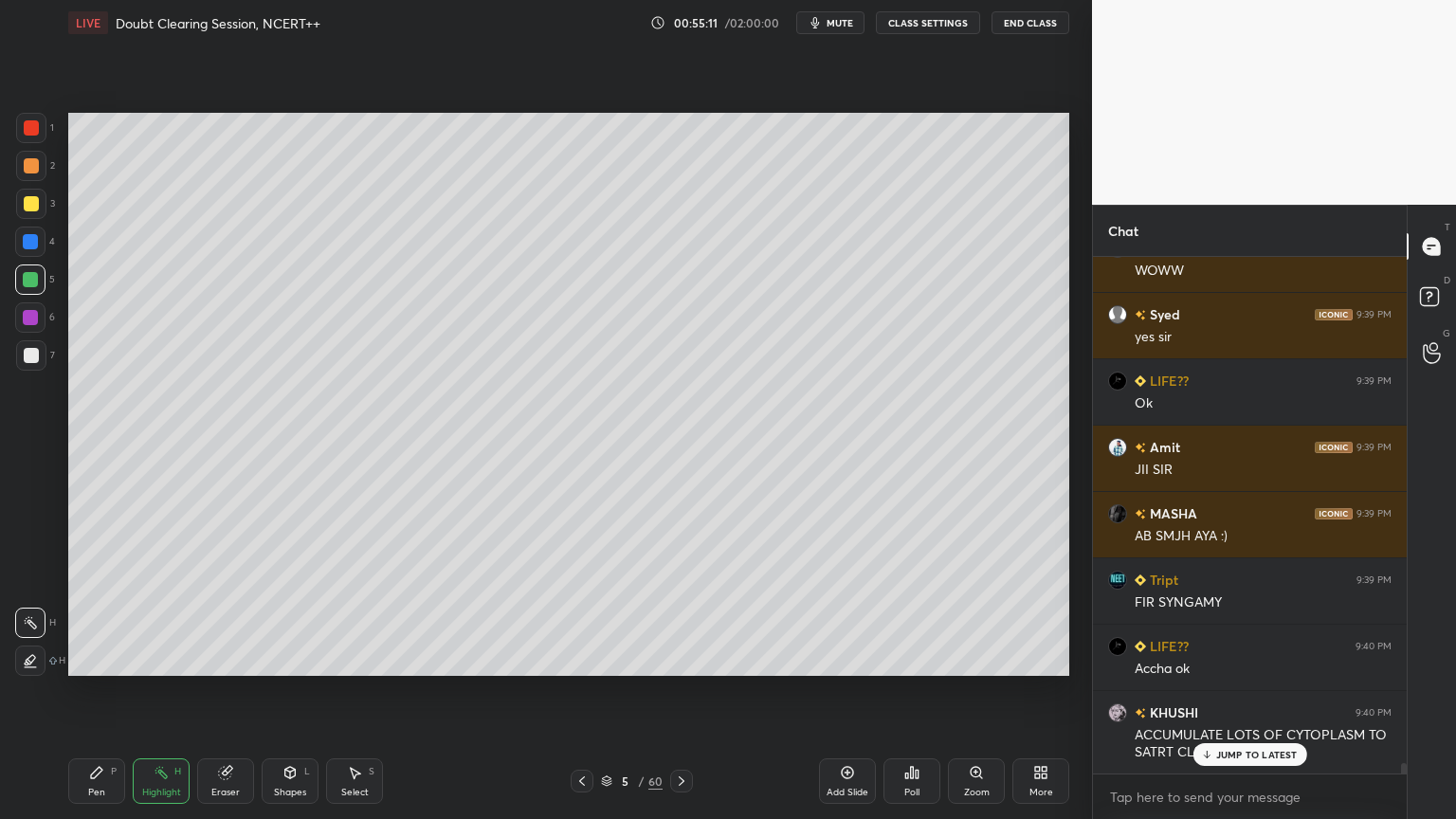 click on "Highlight H" at bounding box center (161, 781) 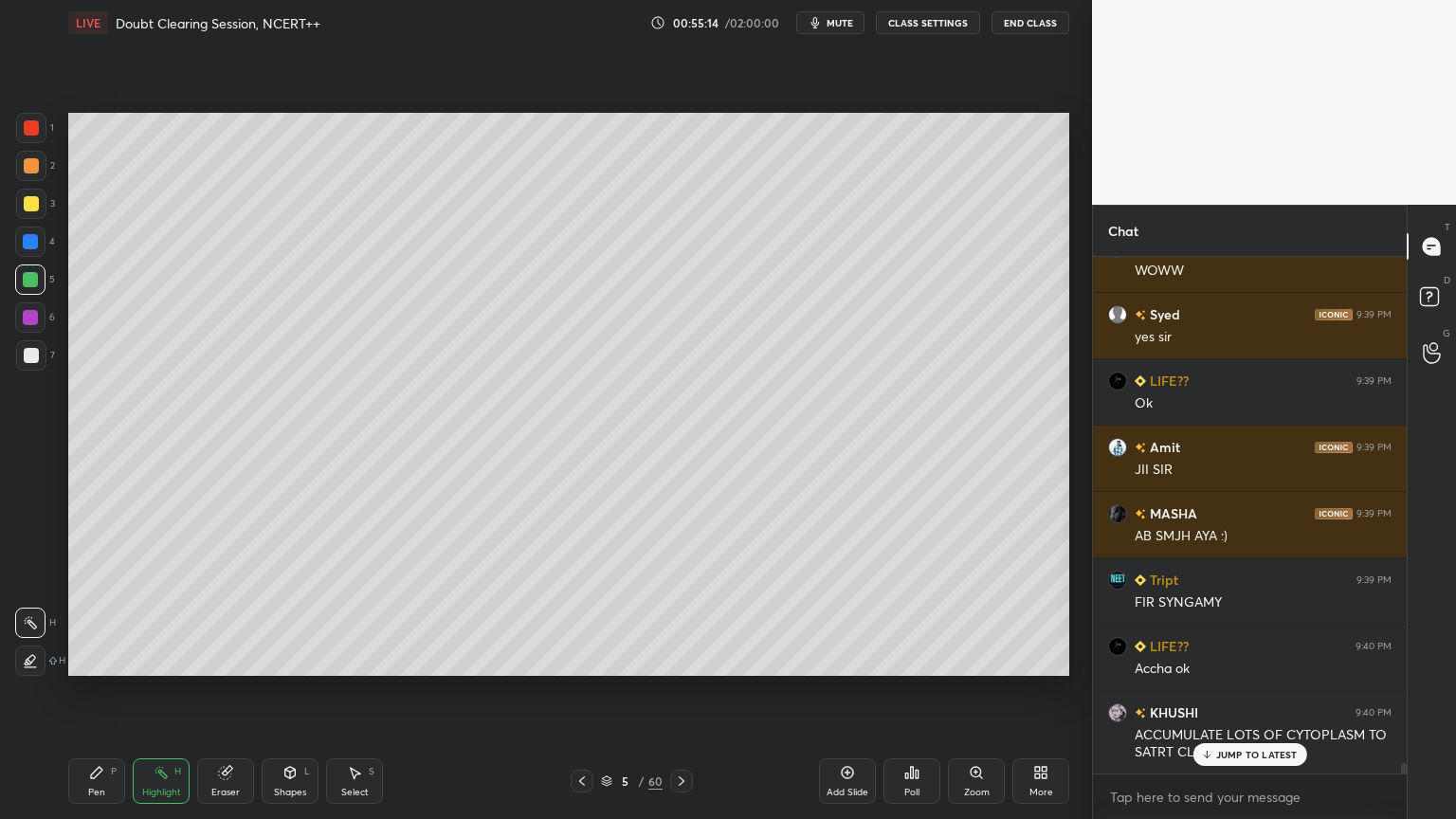click 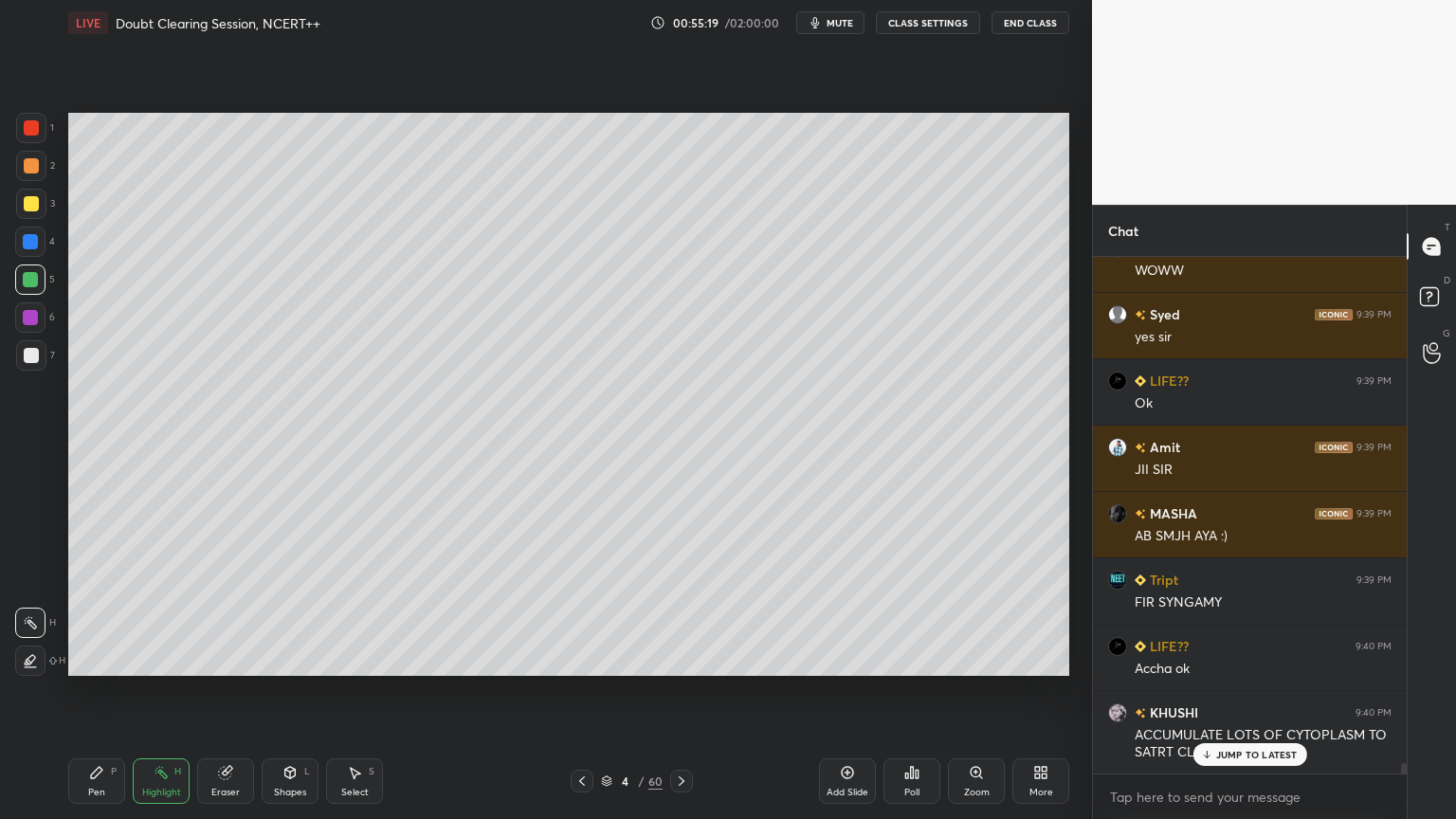 click 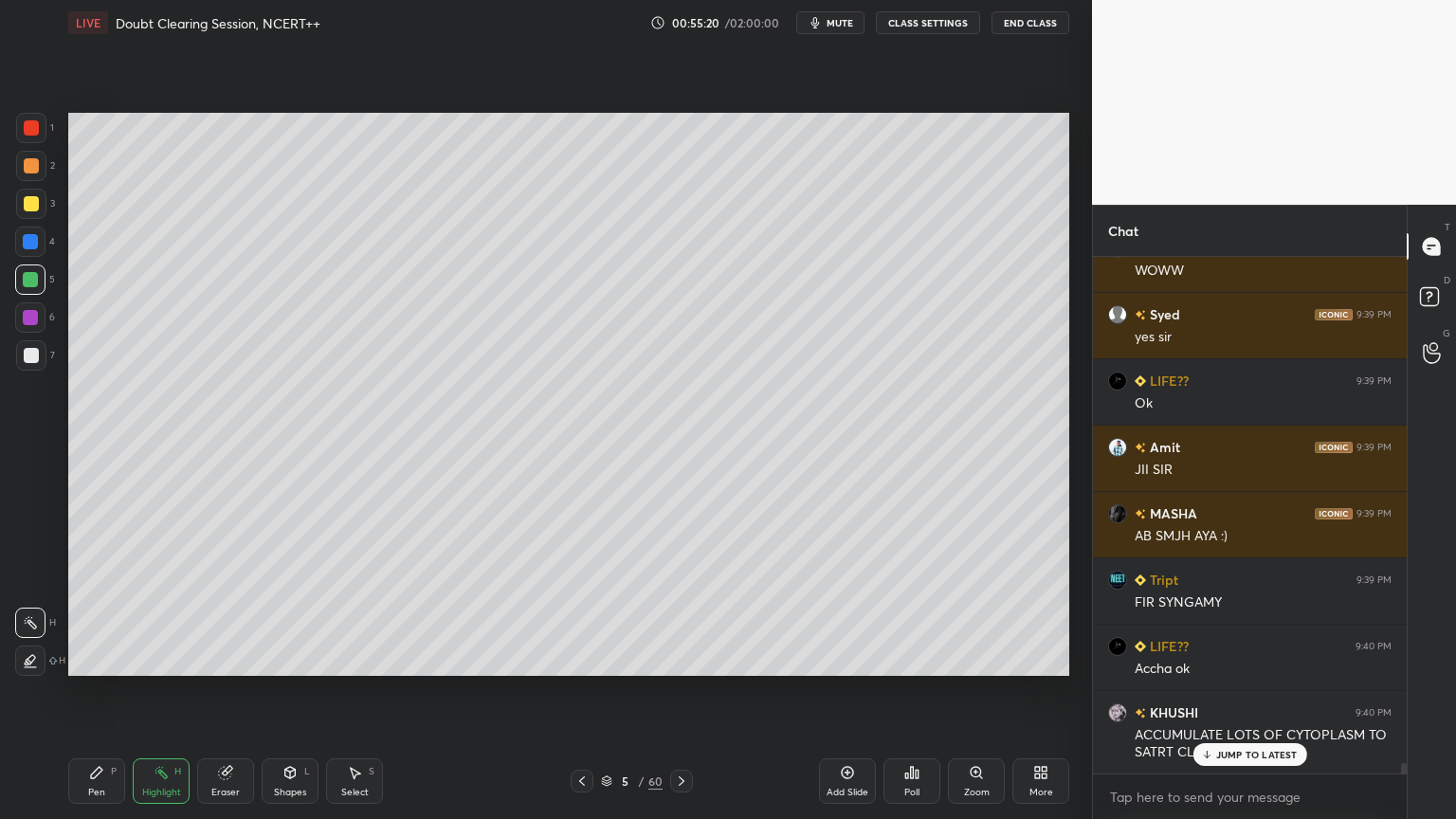 drag, startPoint x: 845, startPoint y: 777, endPoint x: 833, endPoint y: 761, distance: 20 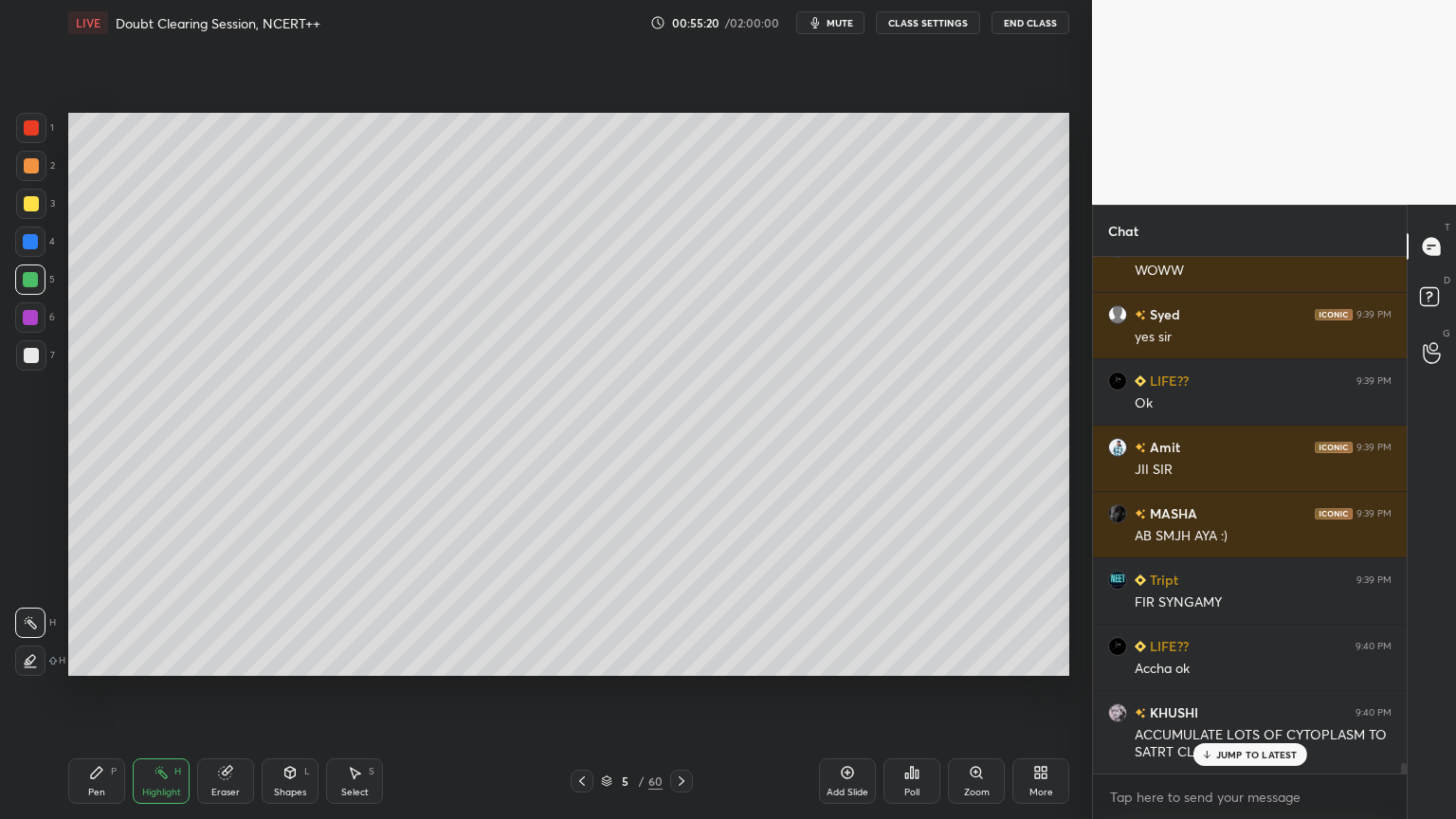 click 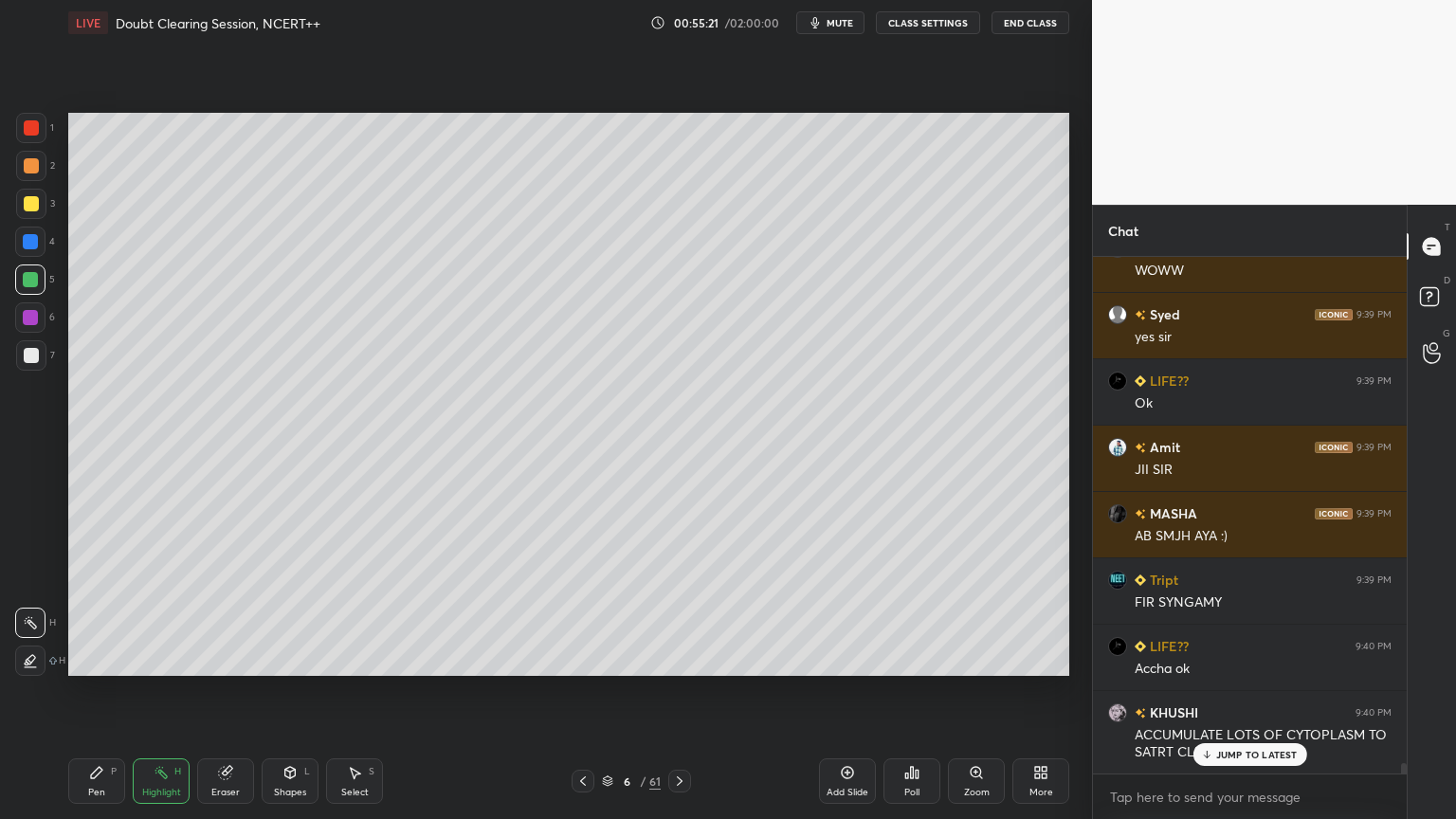 scroll, scrollTop: 25911, scrollLeft: 0, axis: vertical 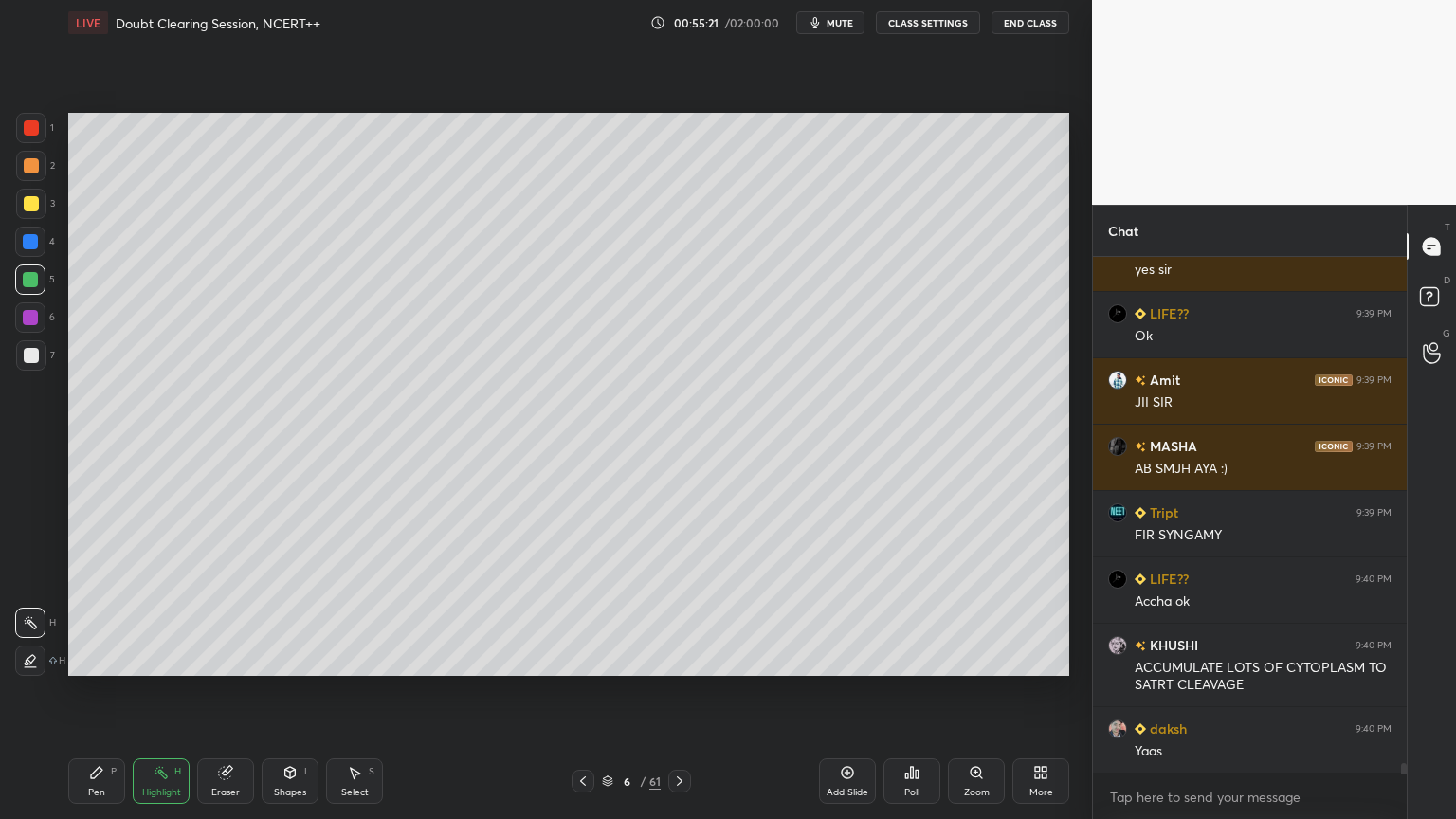 click at bounding box center [31, 128] 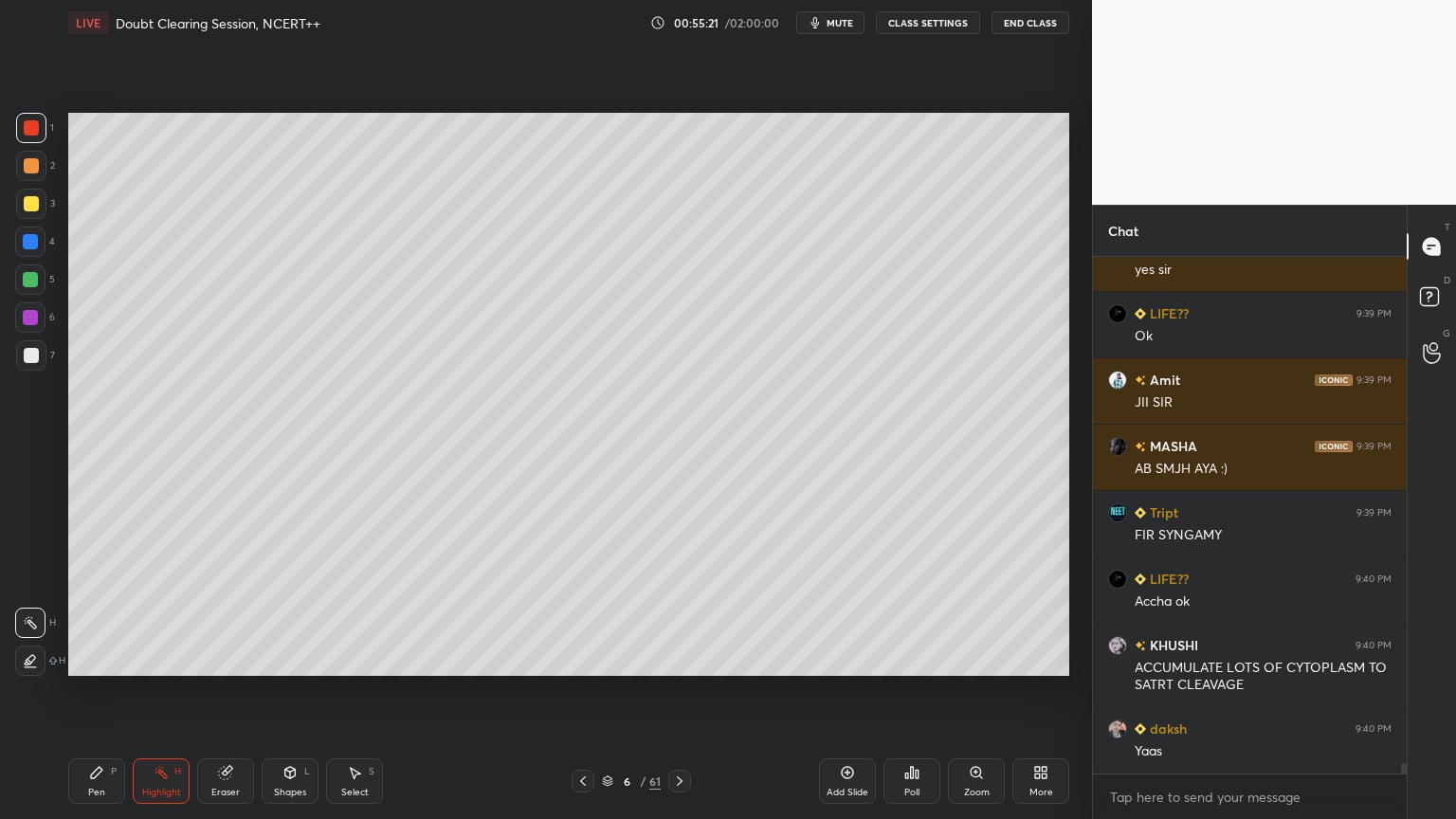 click at bounding box center (31, 128) 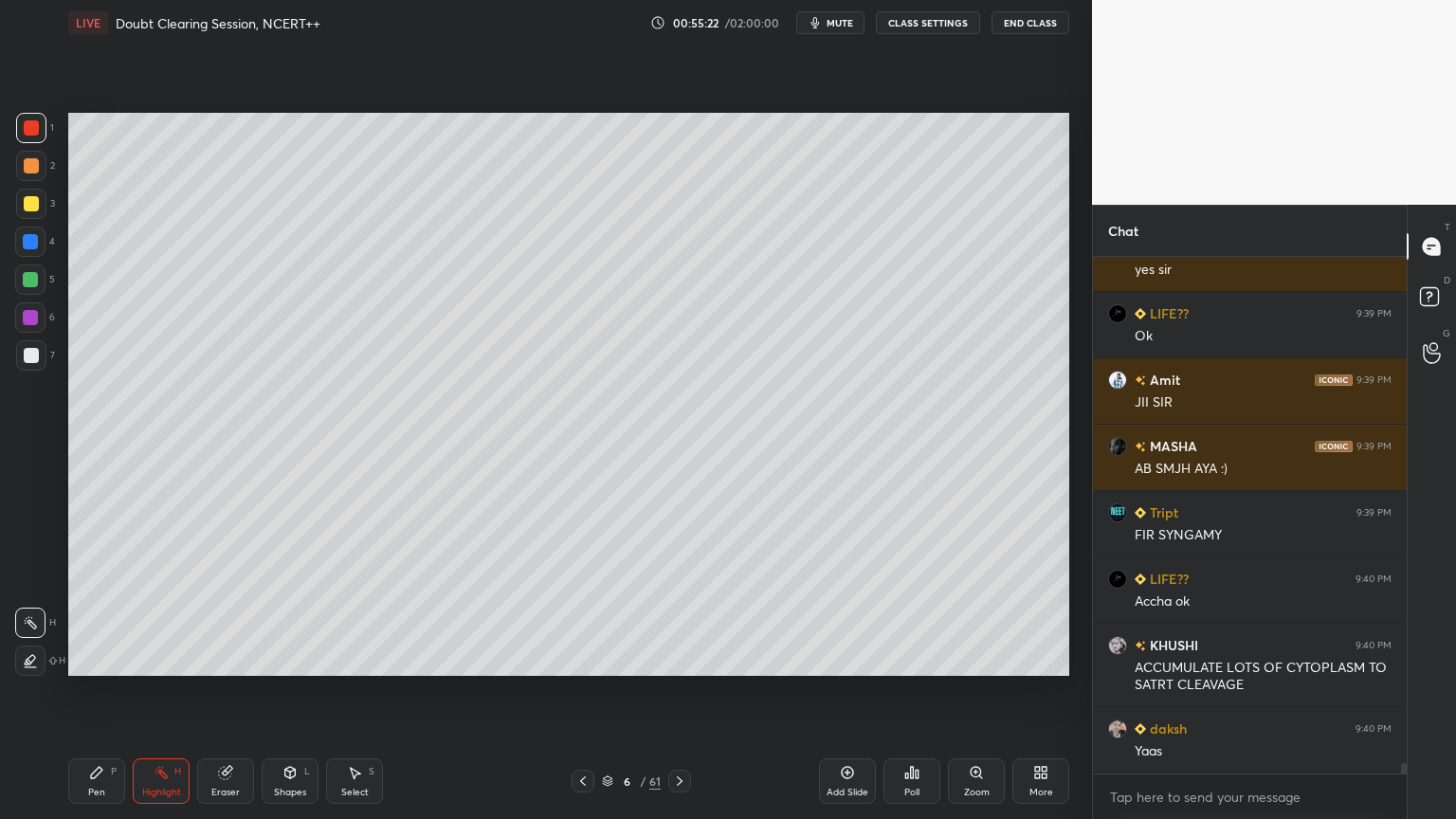 drag, startPoint x: 100, startPoint y: 775, endPoint x: 90, endPoint y: 766, distance: 13.453624 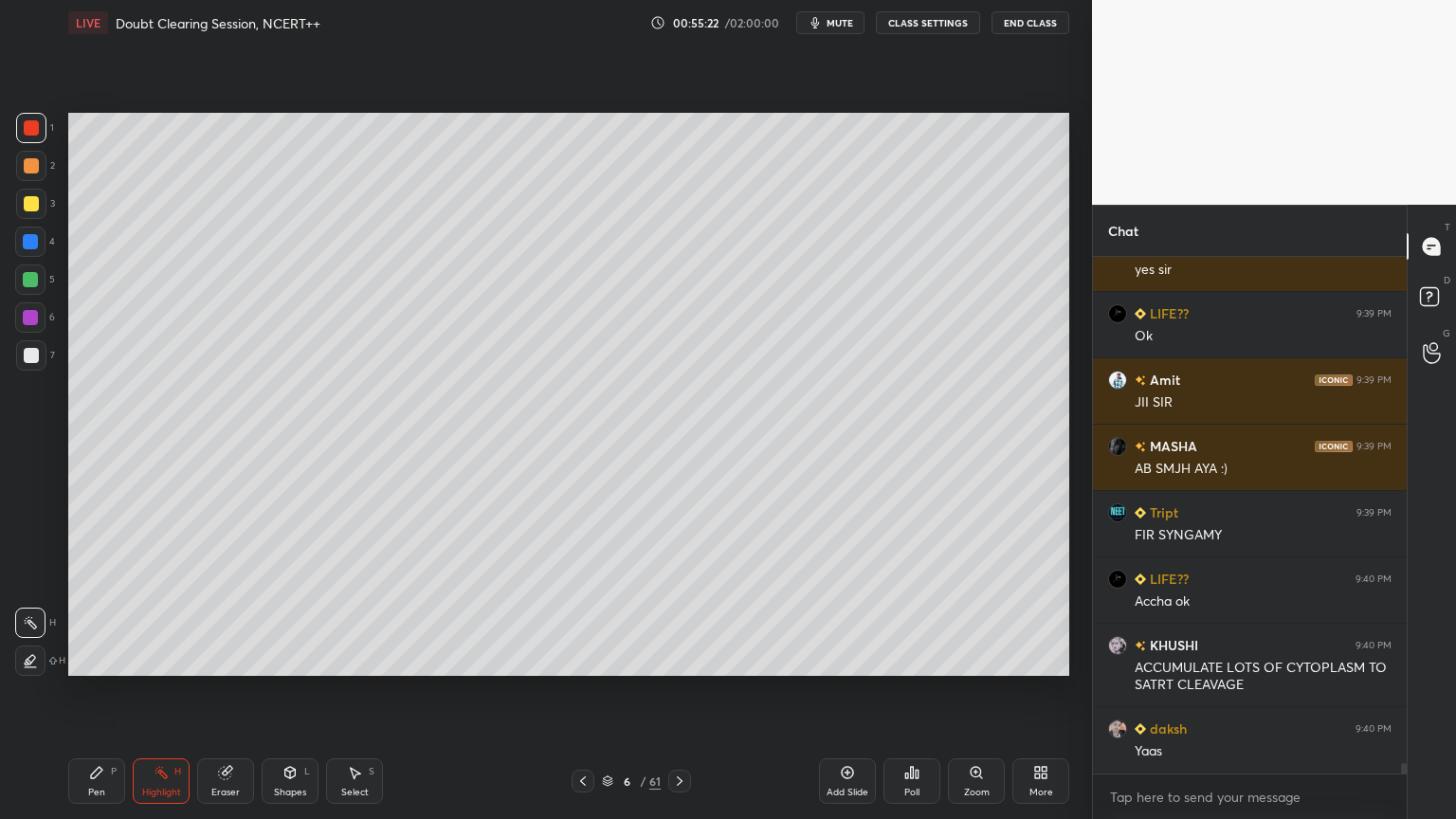 click 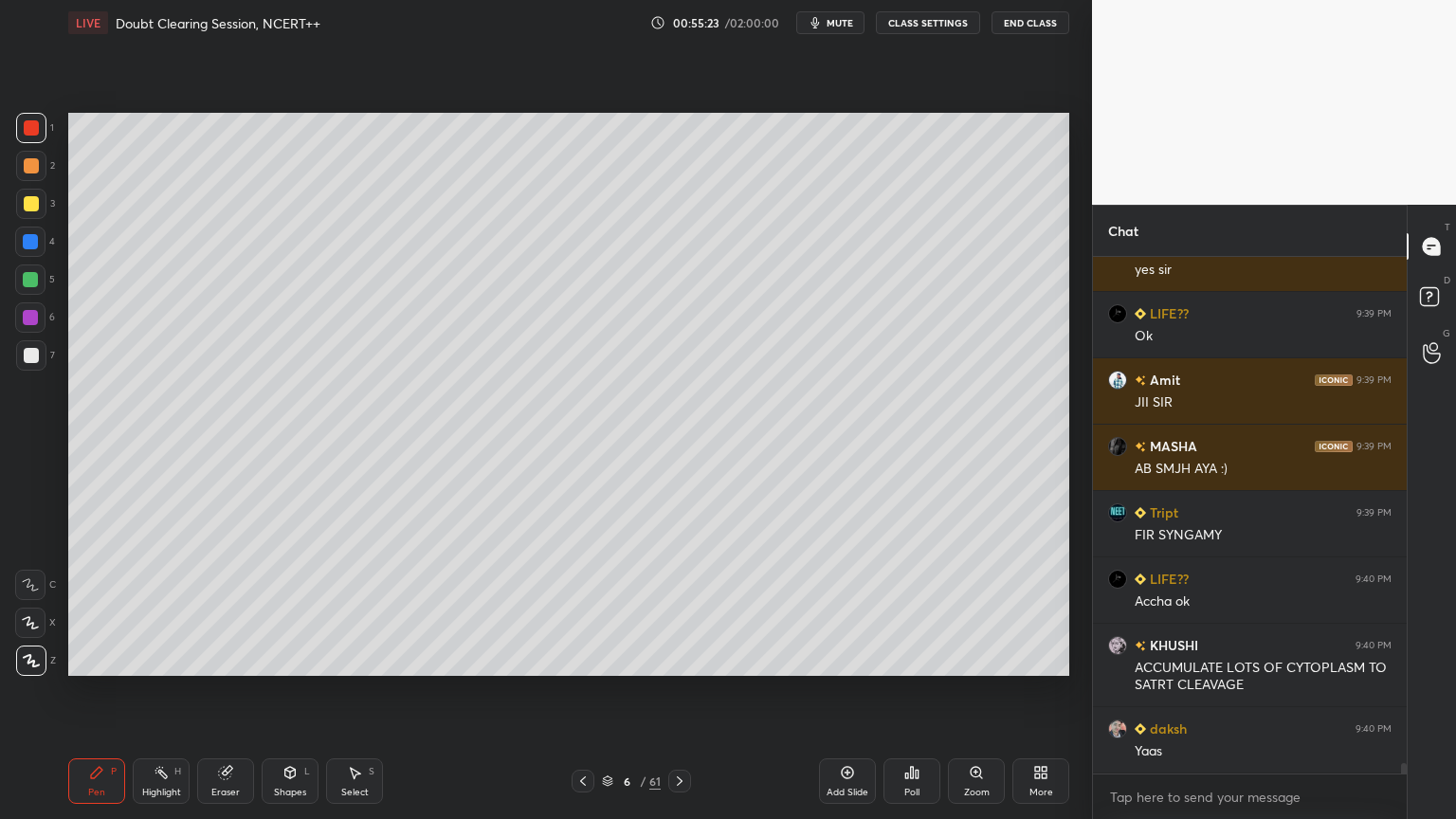 click at bounding box center (31, 661) 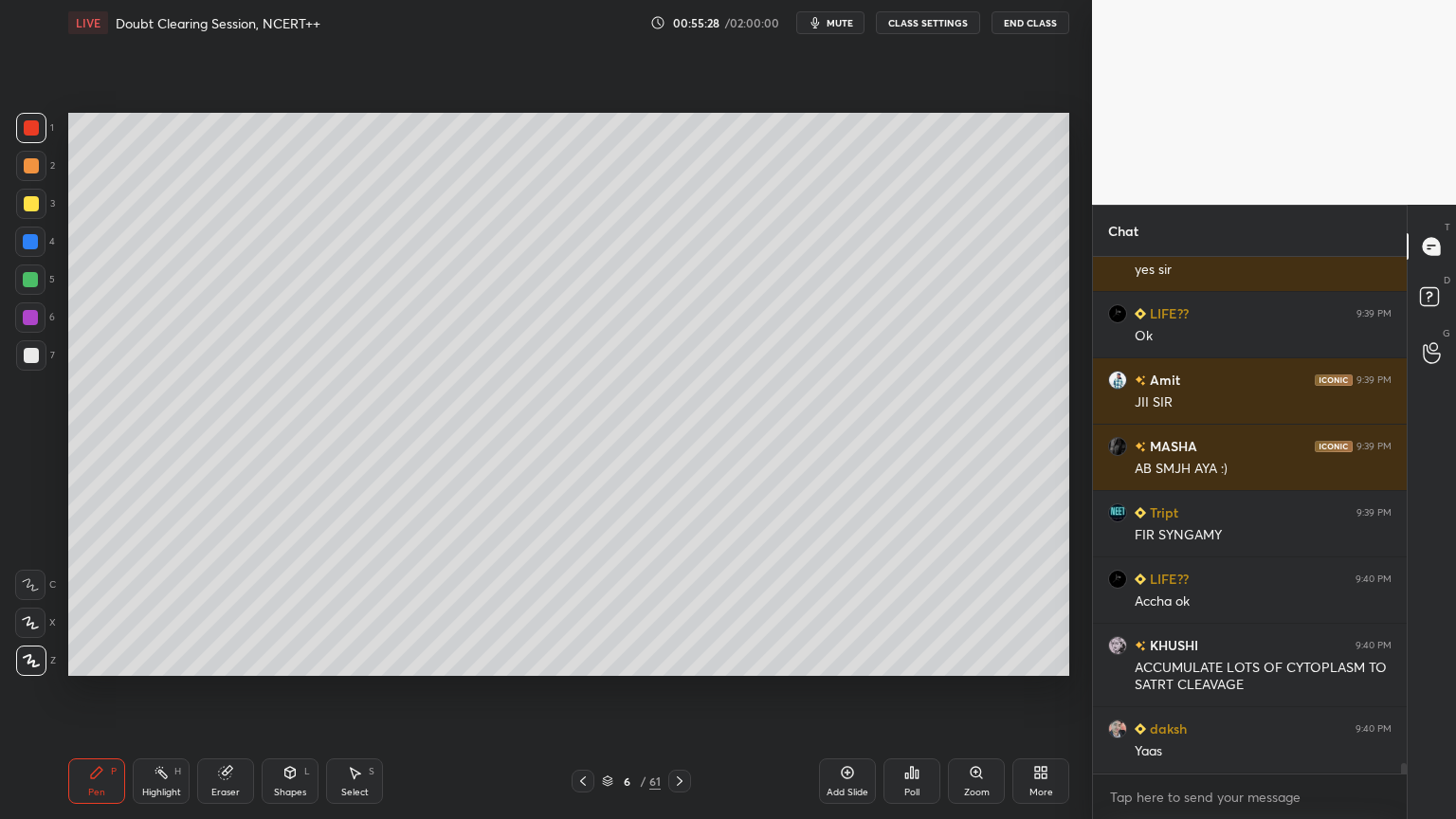 drag, startPoint x: 32, startPoint y: 203, endPoint x: 64, endPoint y: 198, distance: 32.38827 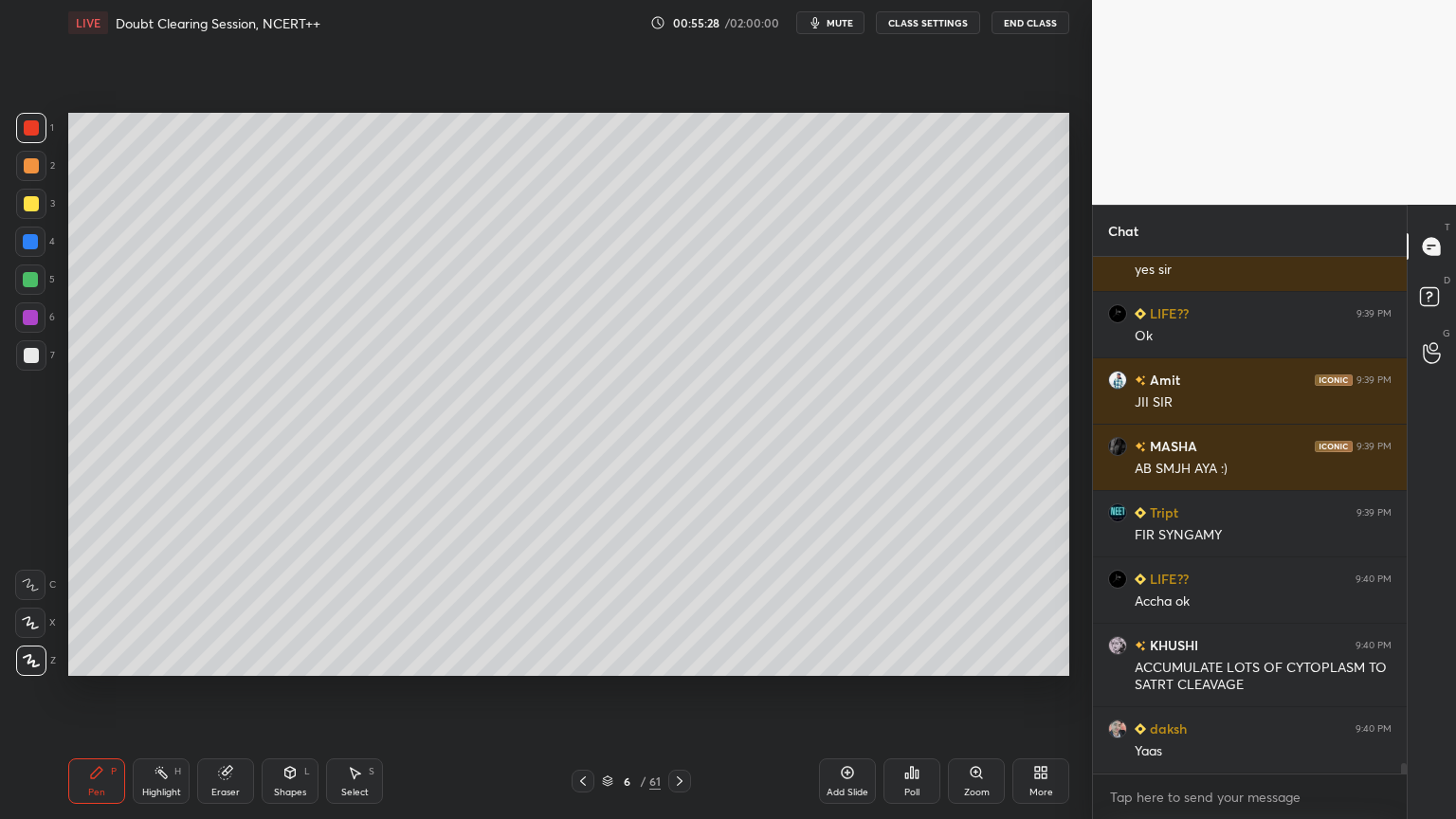 click at bounding box center (31, 204) 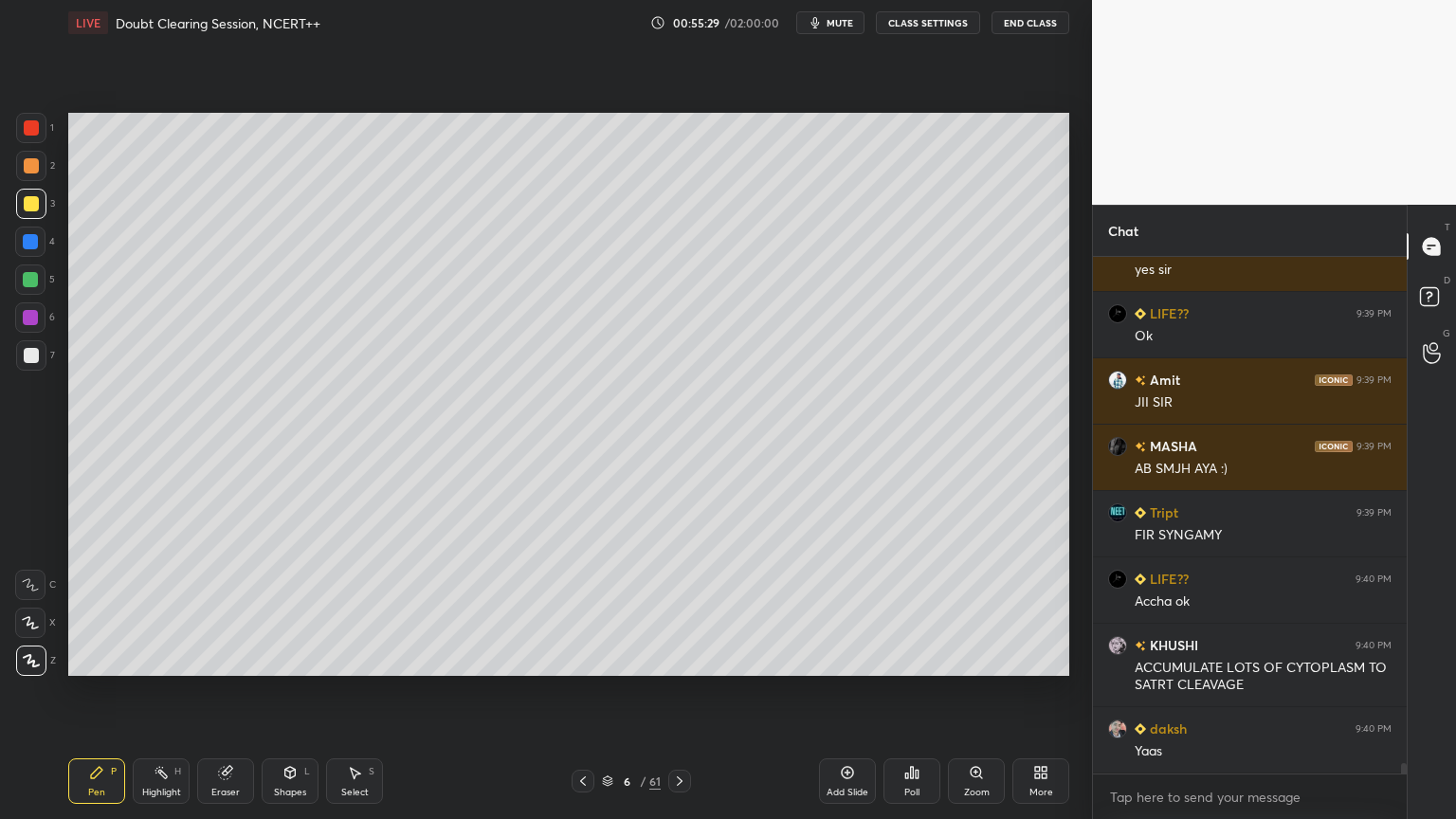 scroll, scrollTop: 25977, scrollLeft: 0, axis: vertical 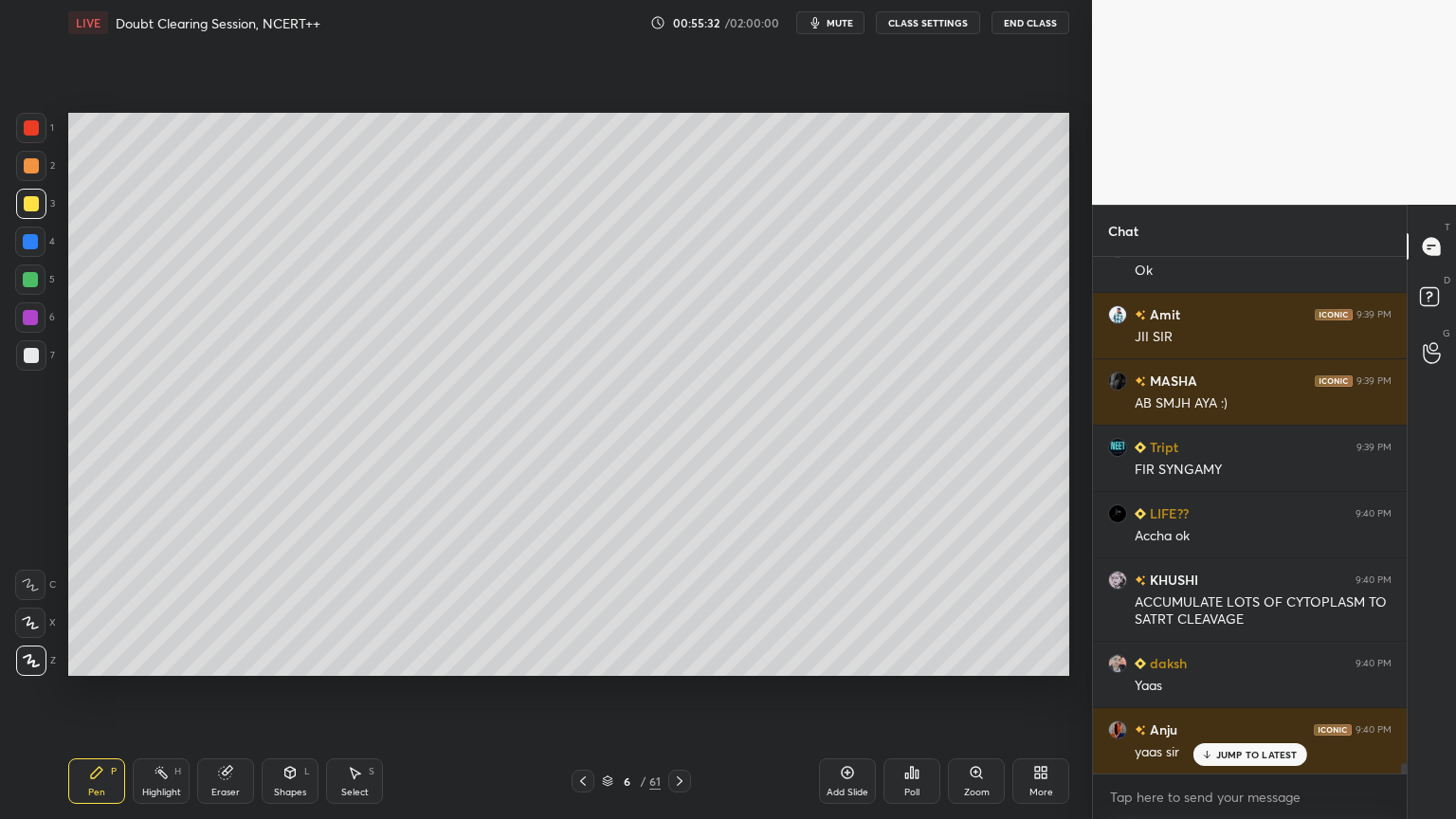 drag, startPoint x: 27, startPoint y: 239, endPoint x: 57, endPoint y: 237, distance: 30.06659 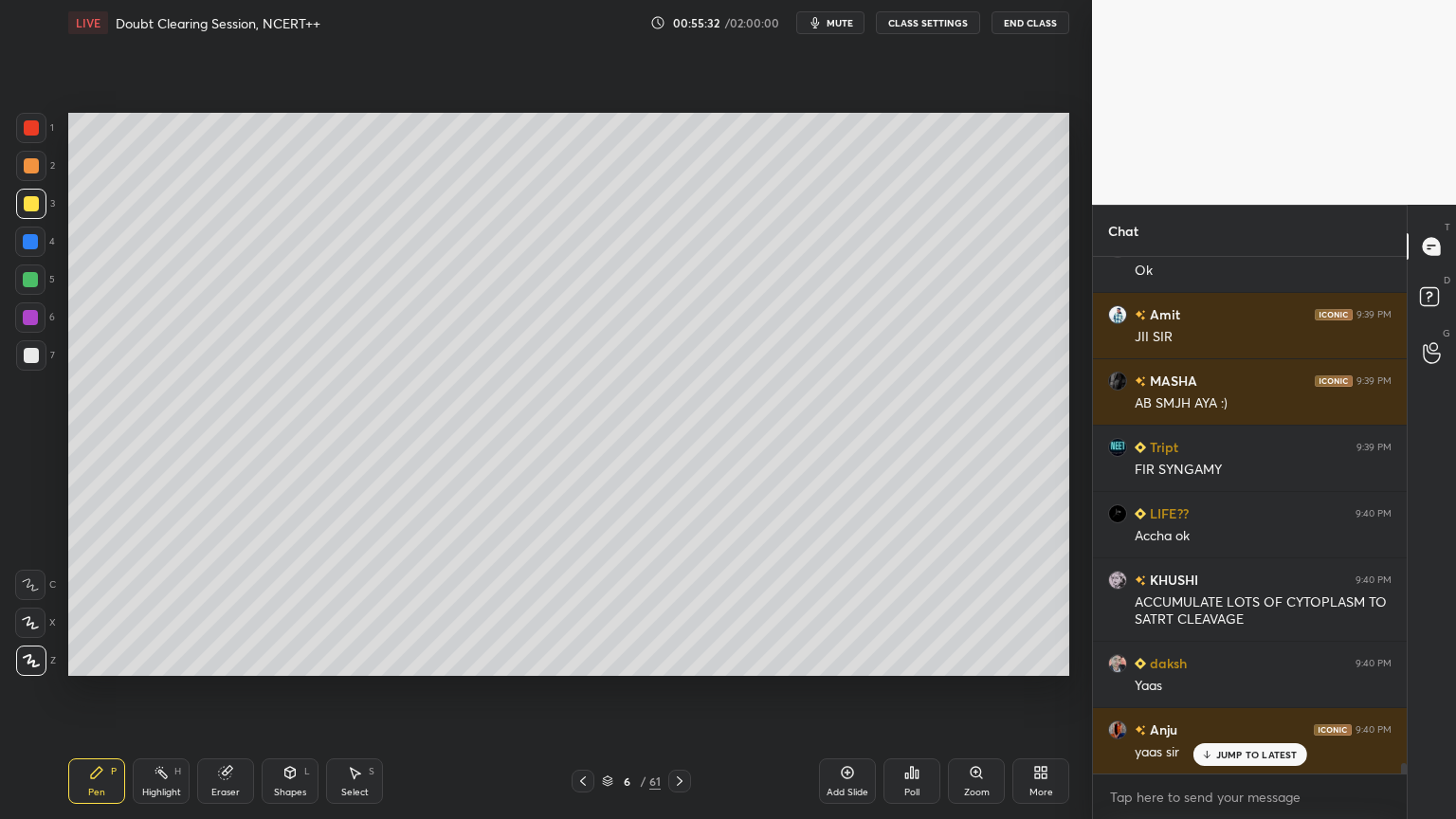 click at bounding box center (30, 242) 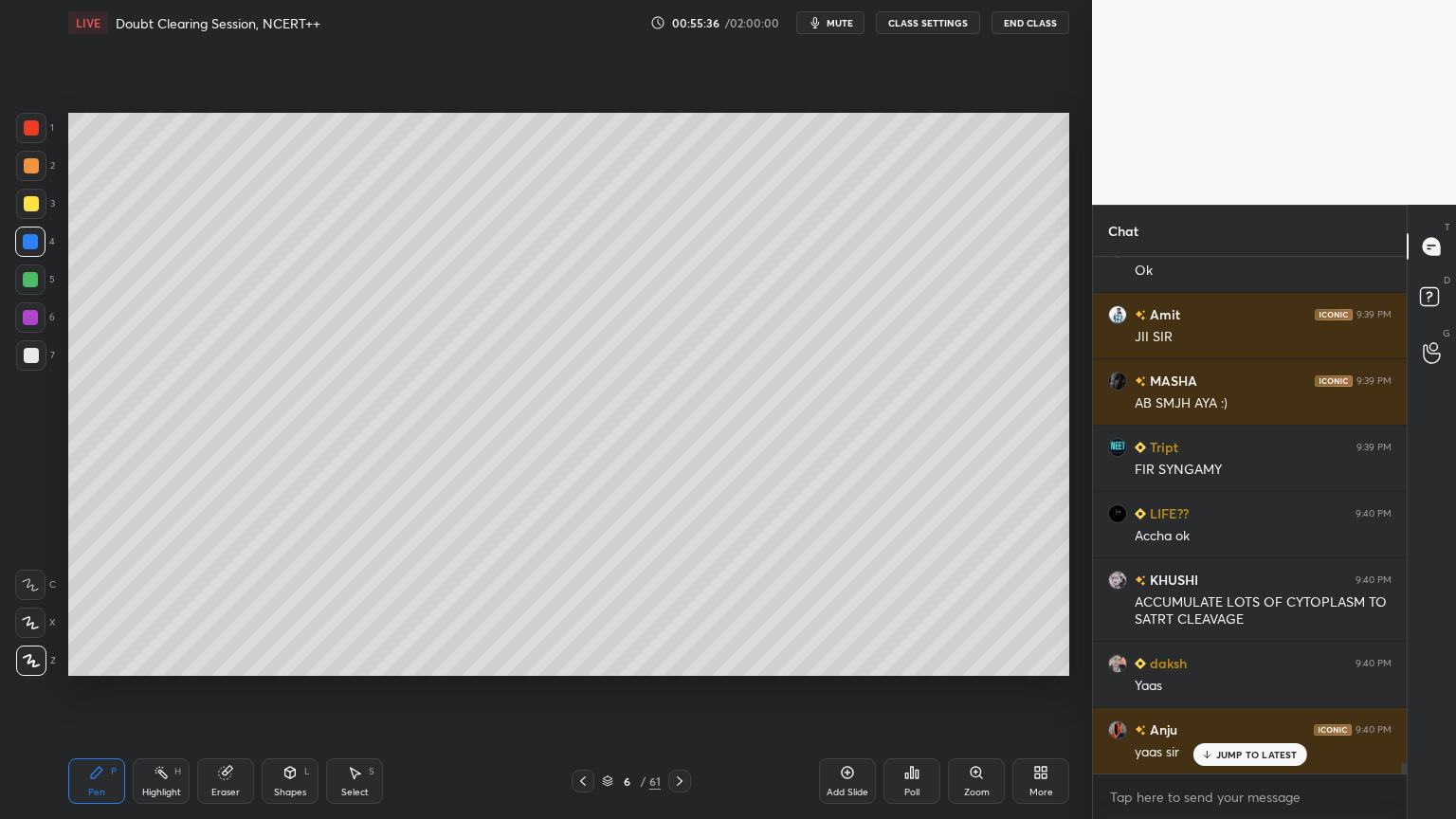 drag, startPoint x: 27, startPoint y: 345, endPoint x: 48, endPoint y: 345, distance: 21 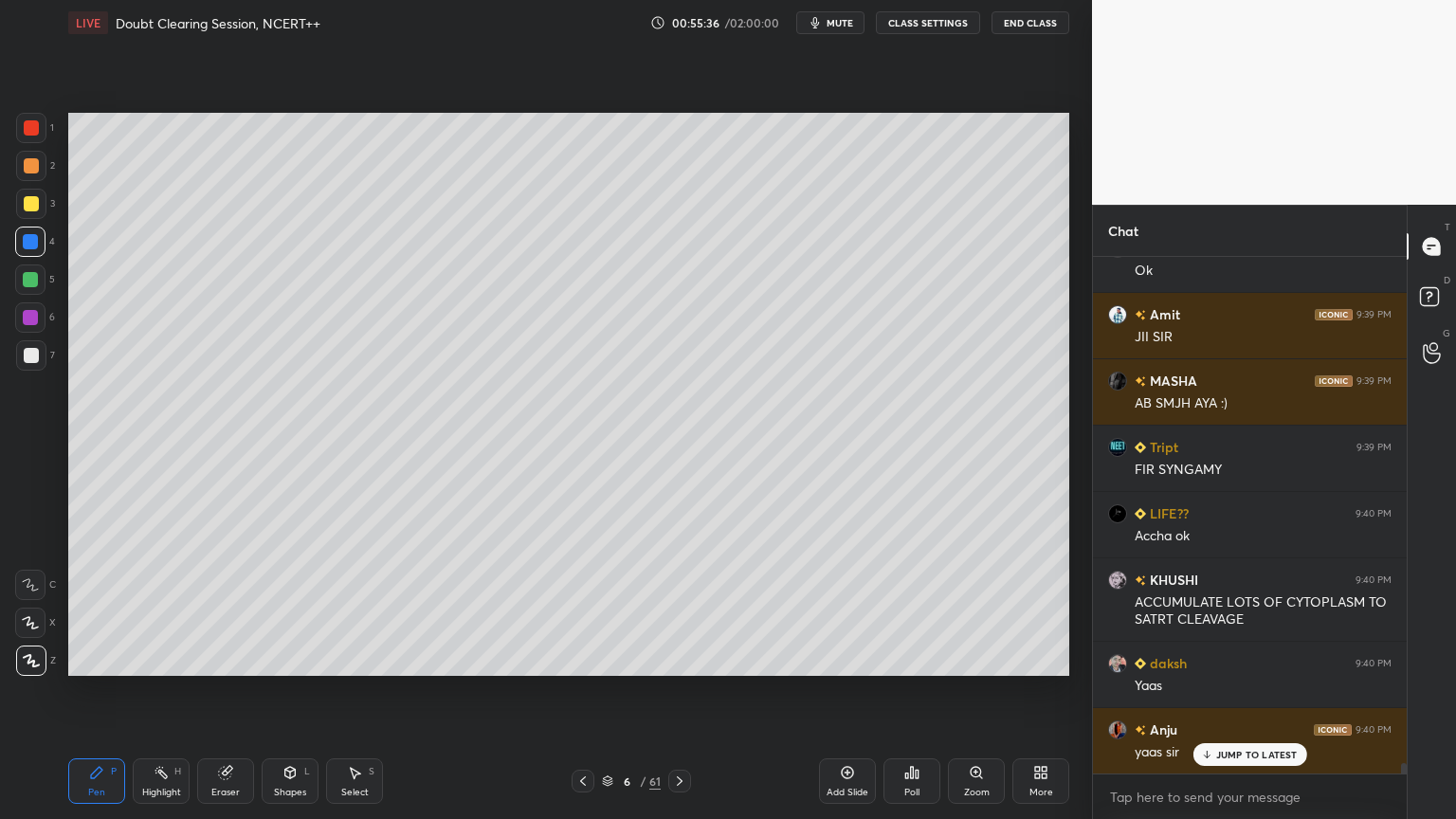 click at bounding box center [31, 355] 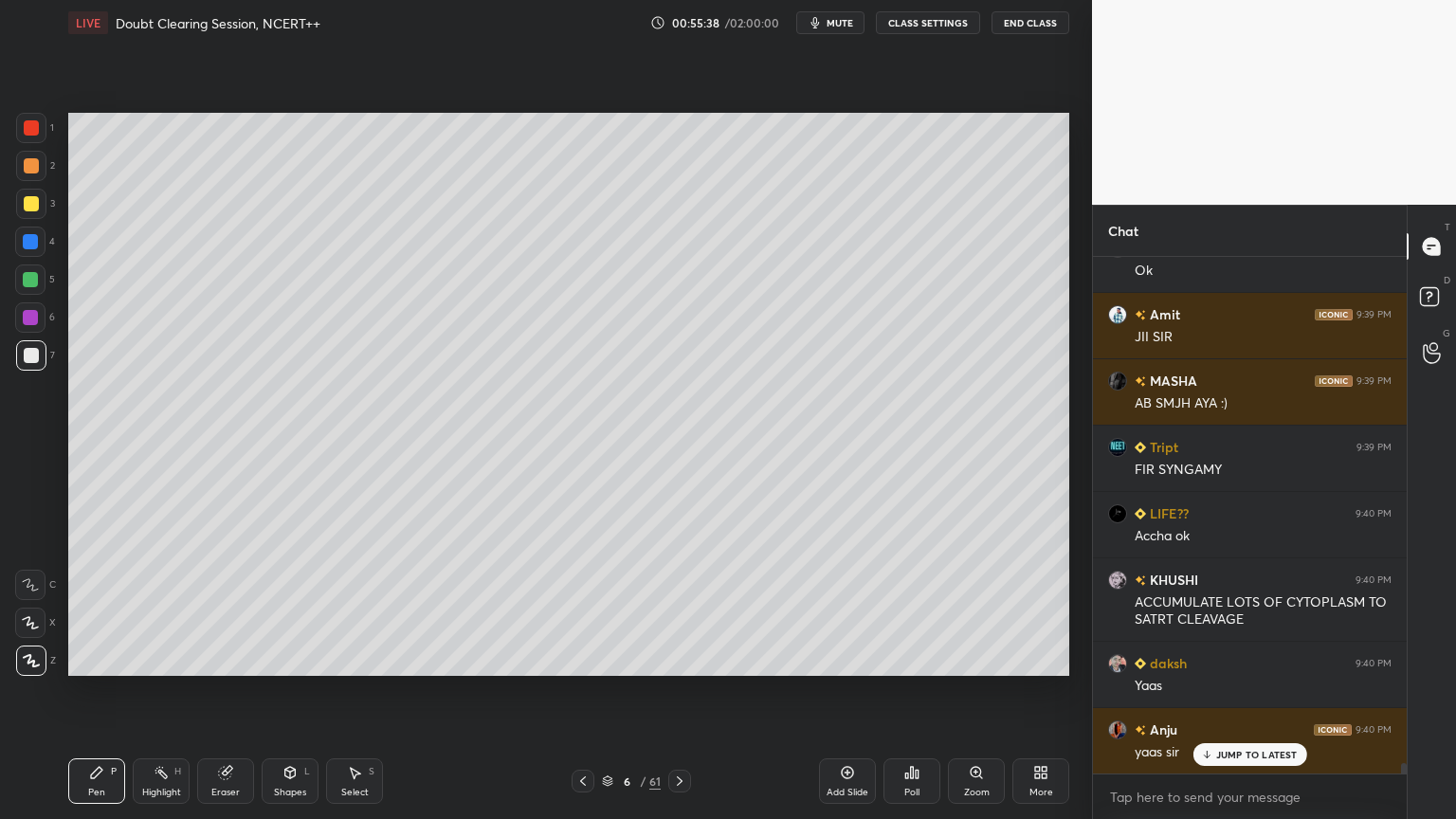 click at bounding box center (31, 204) 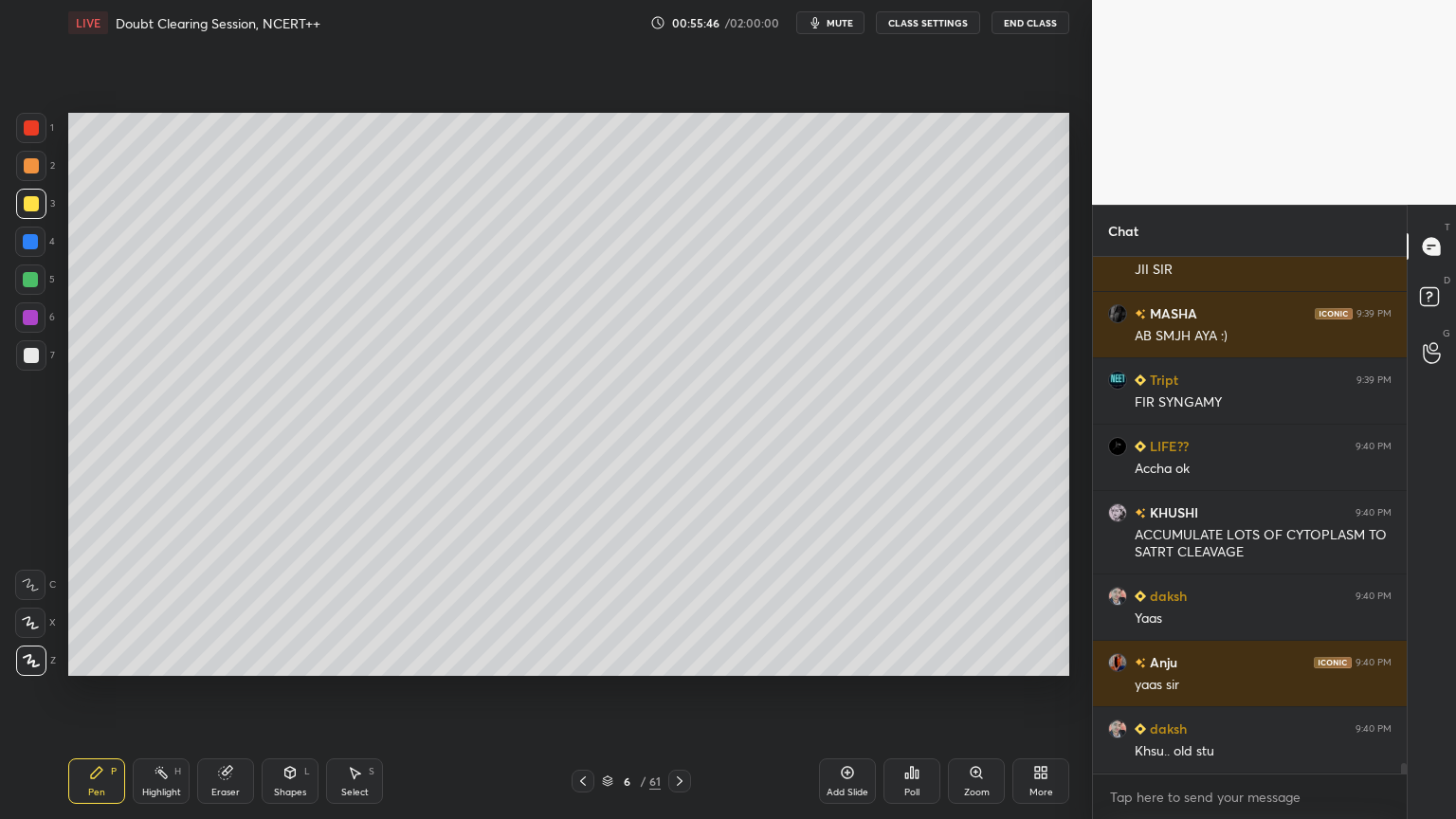 scroll, scrollTop: 26127, scrollLeft: 0, axis: vertical 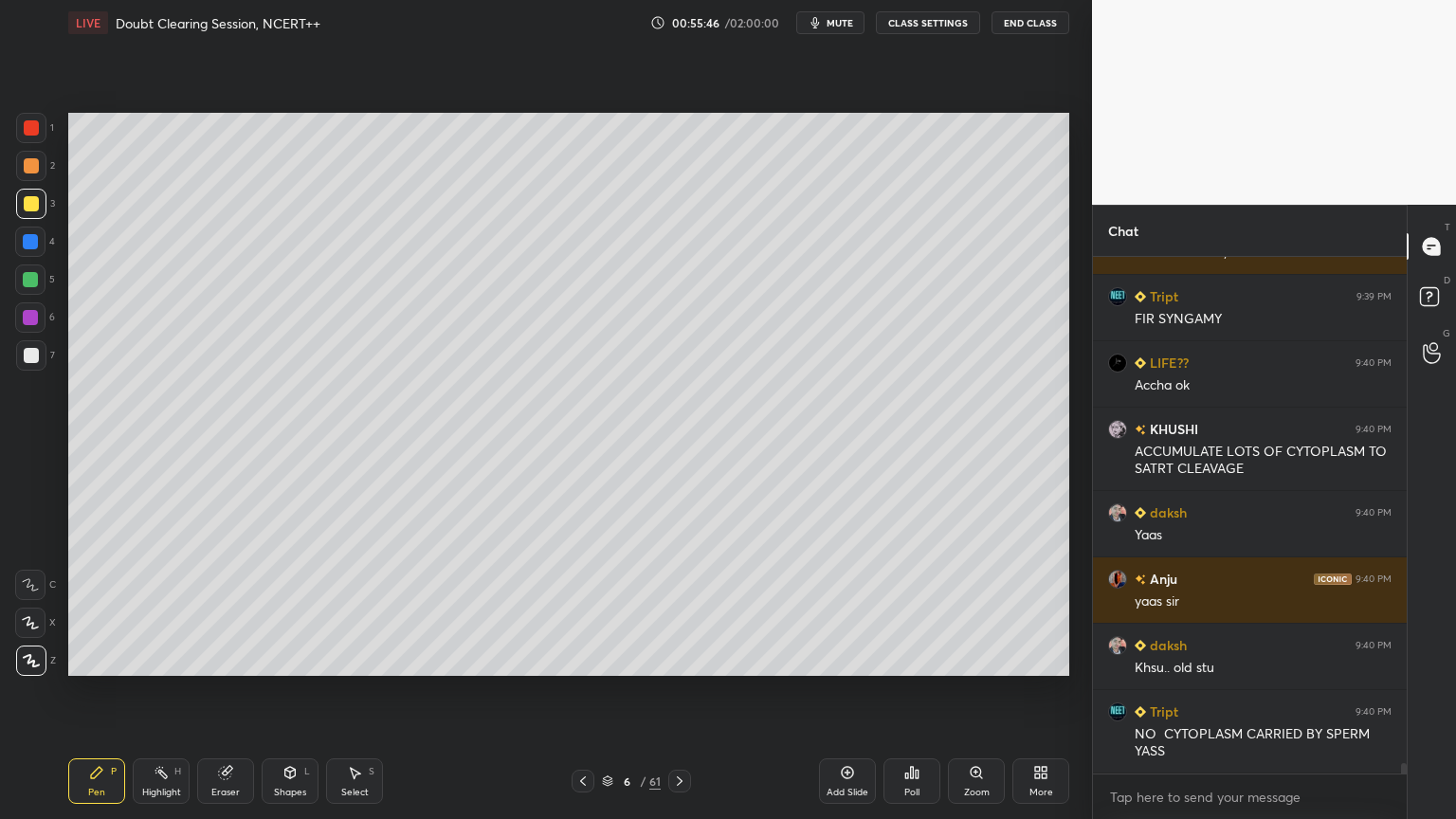 drag, startPoint x: 30, startPoint y: 318, endPoint x: 67, endPoint y: 292, distance: 45.221676 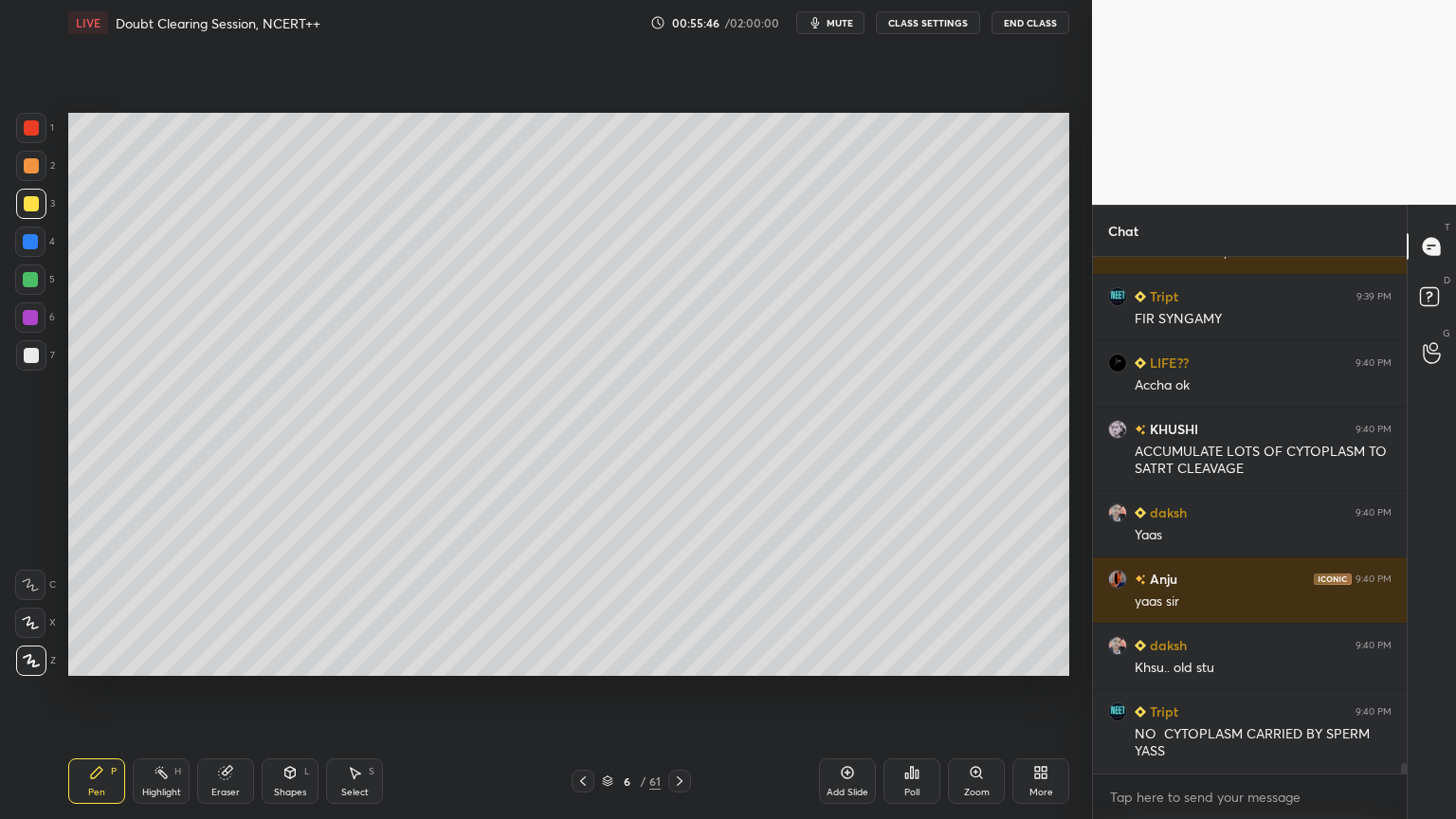 click at bounding box center [30, 318] 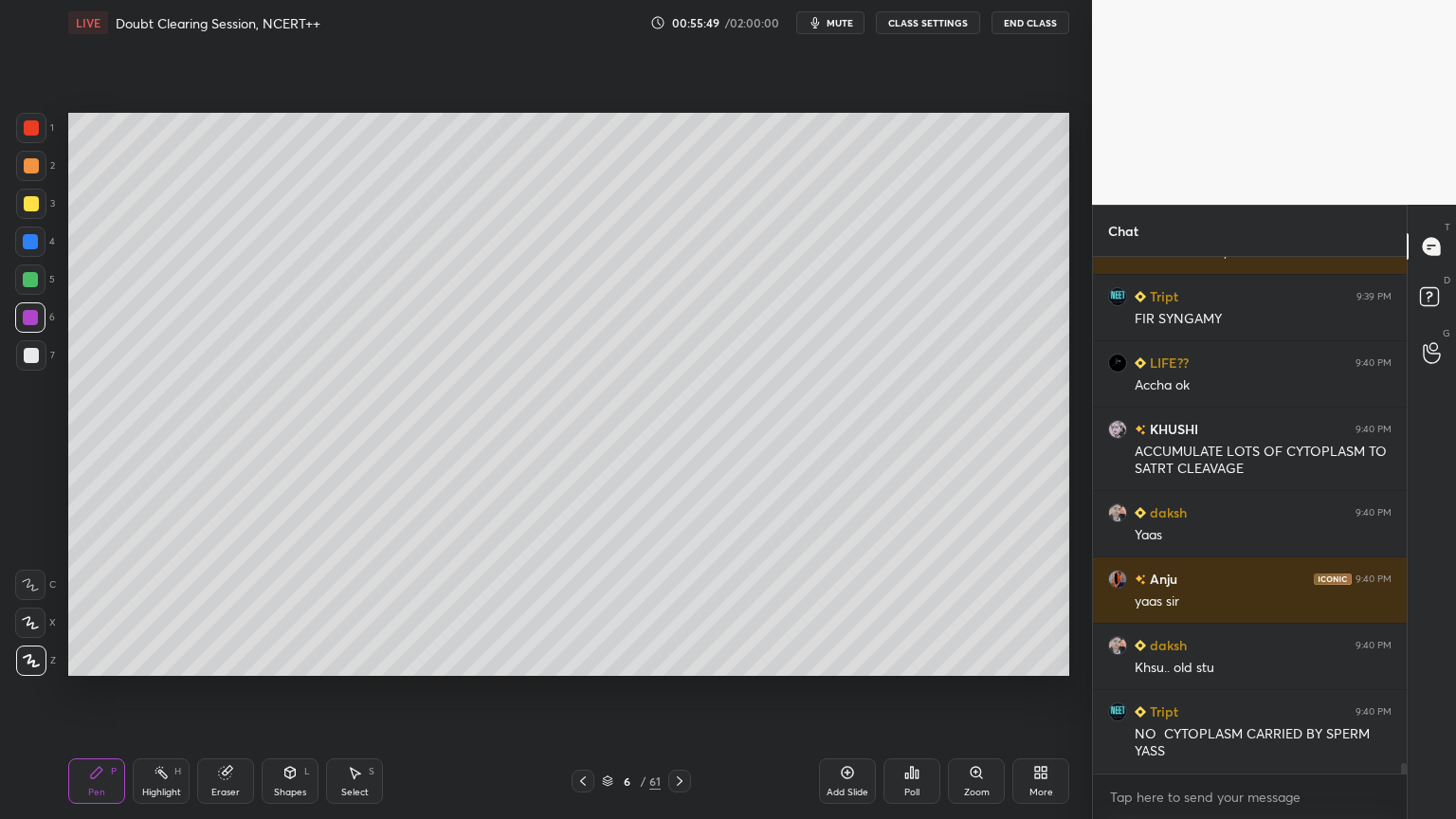 scroll, scrollTop: 26173, scrollLeft: 0, axis: vertical 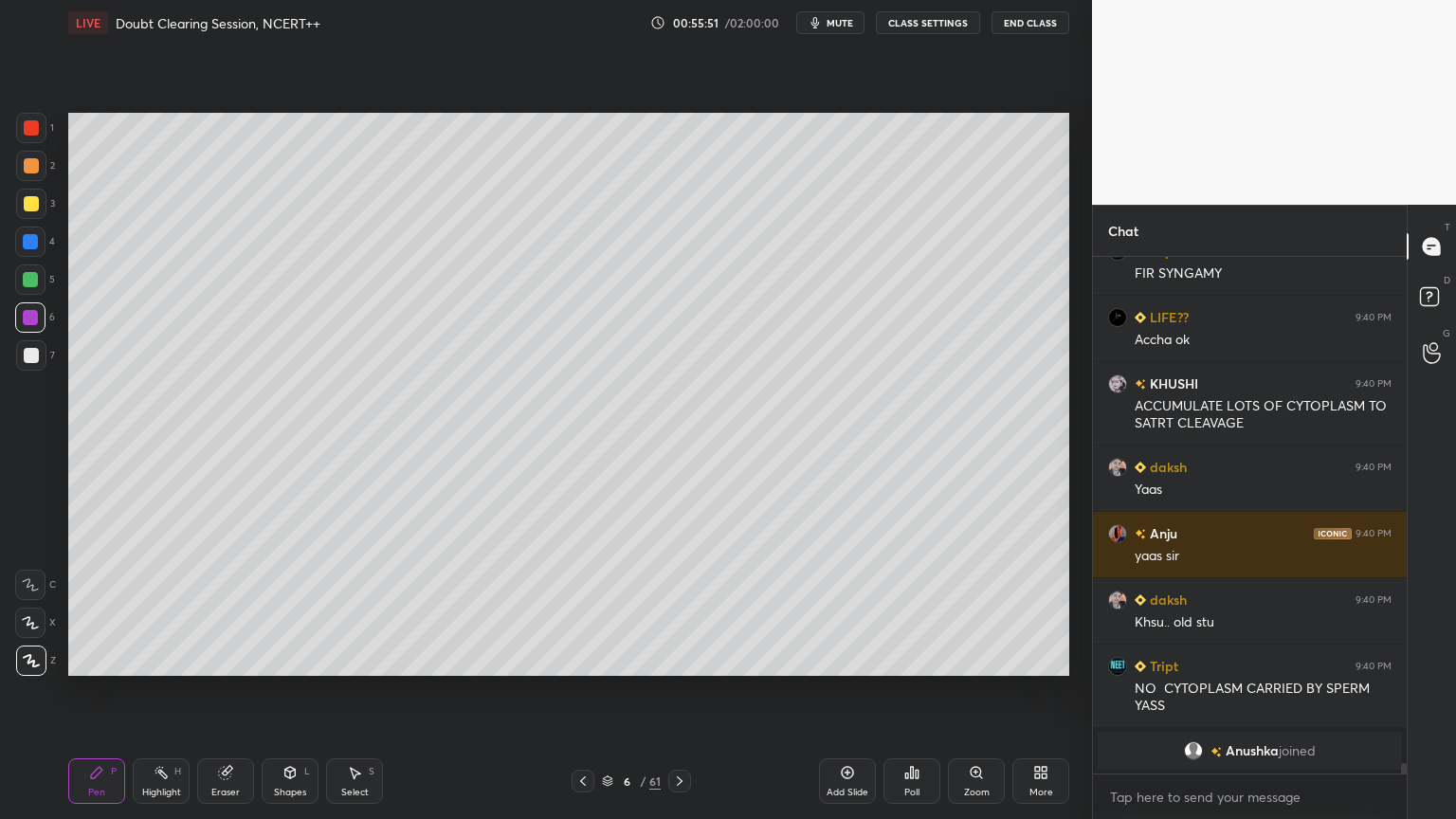 drag, startPoint x: 27, startPoint y: 240, endPoint x: 61, endPoint y: 259, distance: 38.948684 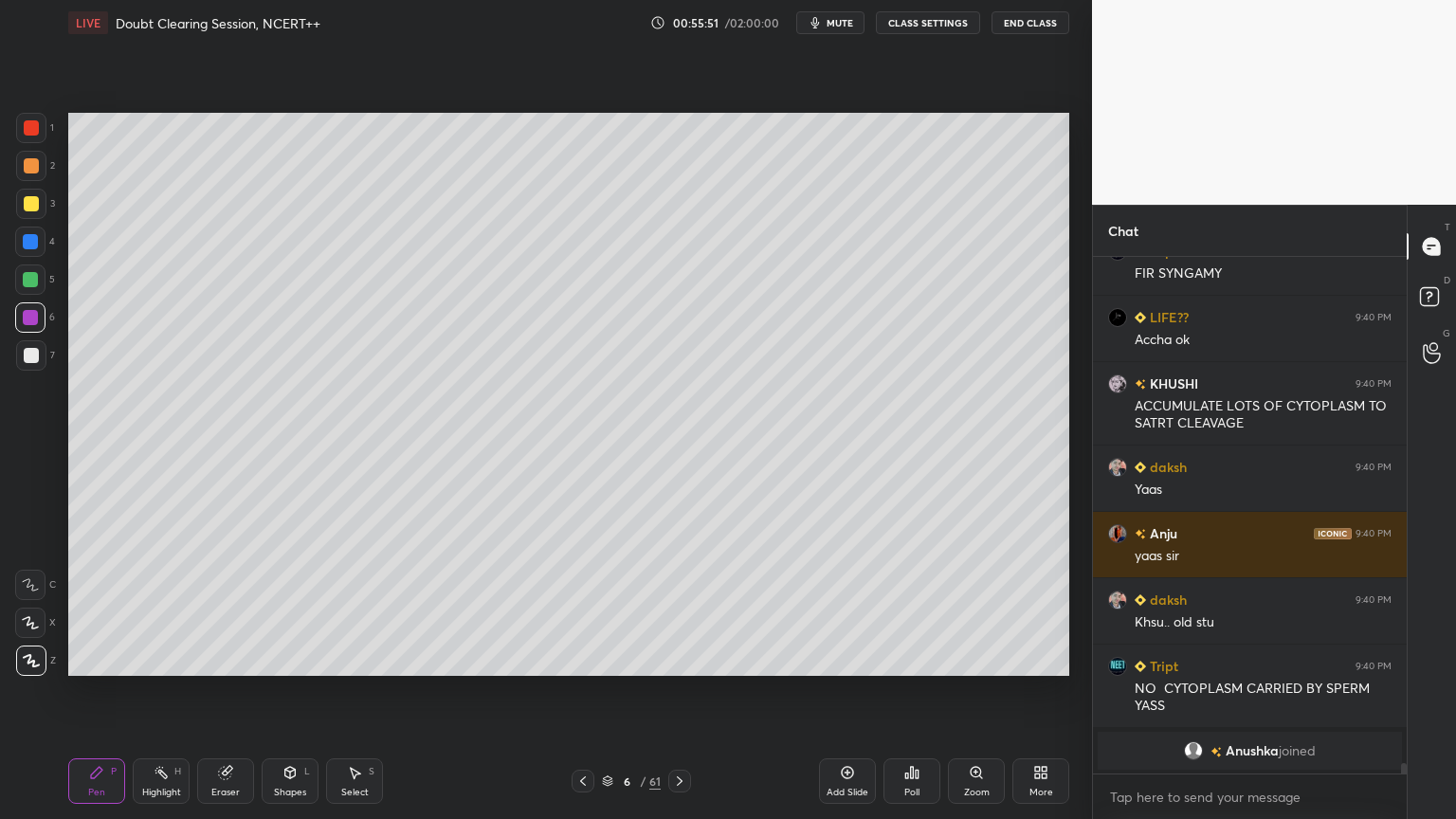 click at bounding box center (30, 242) 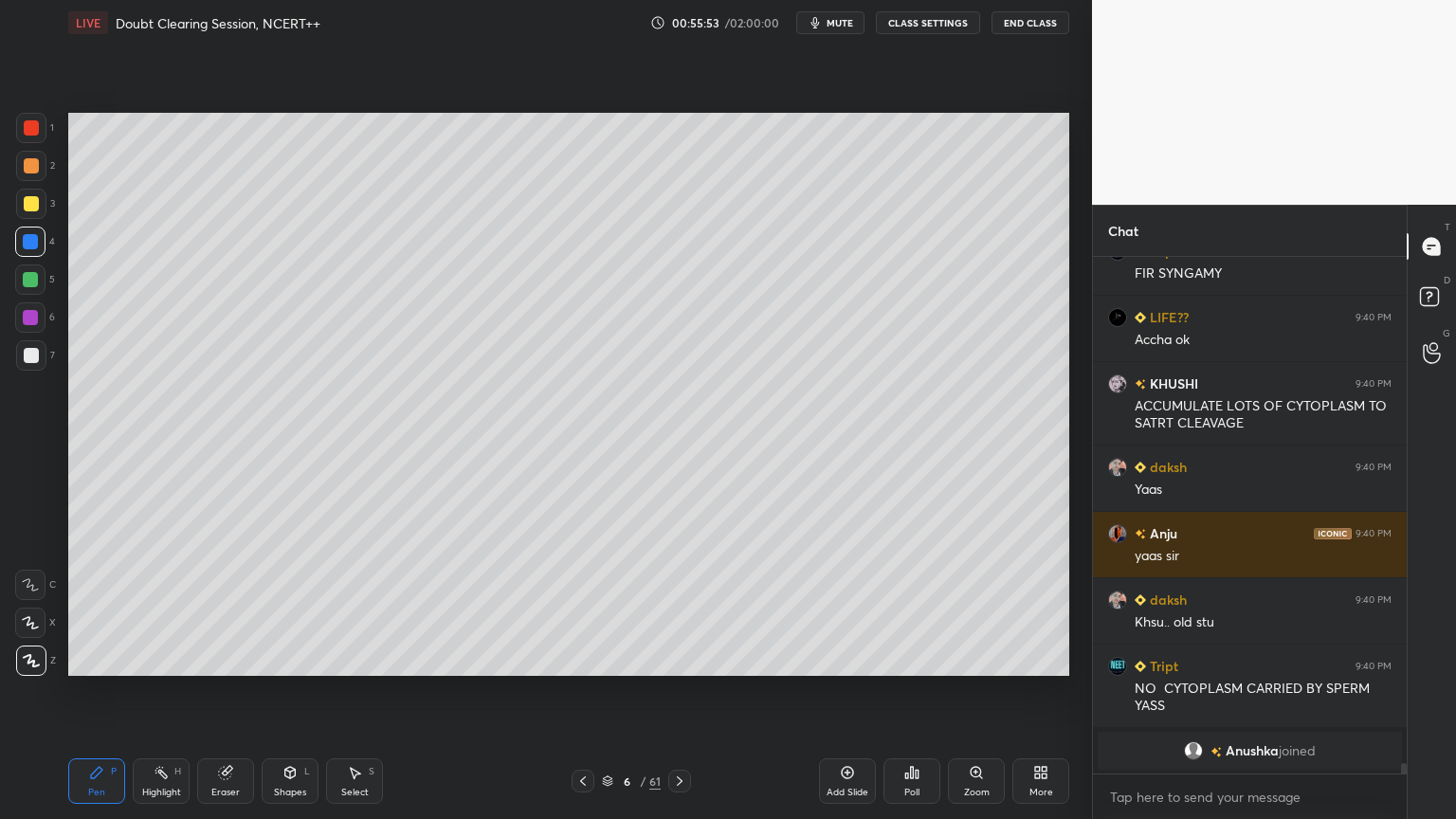 drag, startPoint x: 30, startPoint y: 205, endPoint x: 61, endPoint y: 218, distance: 33.615473 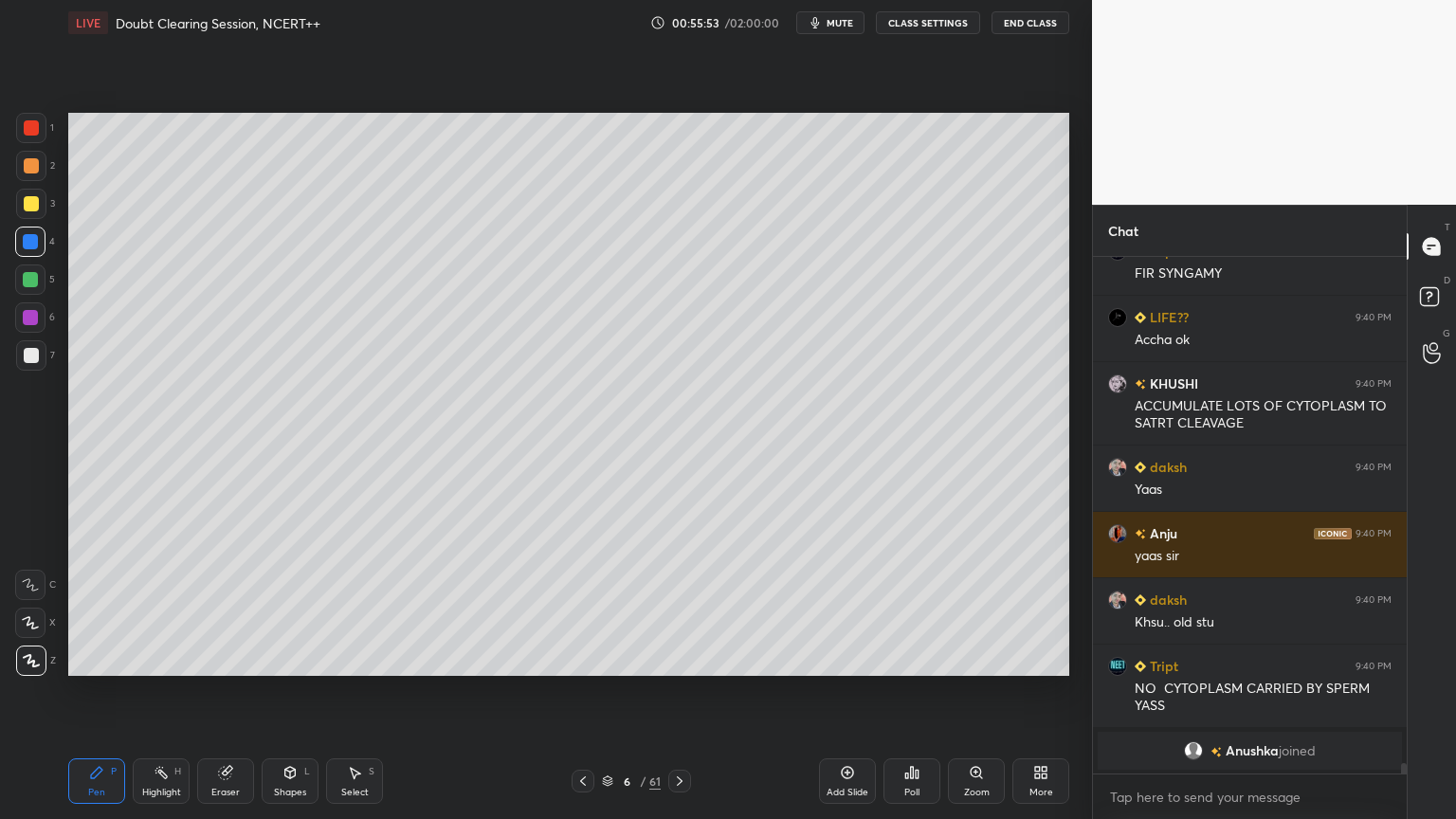 click at bounding box center [31, 204] 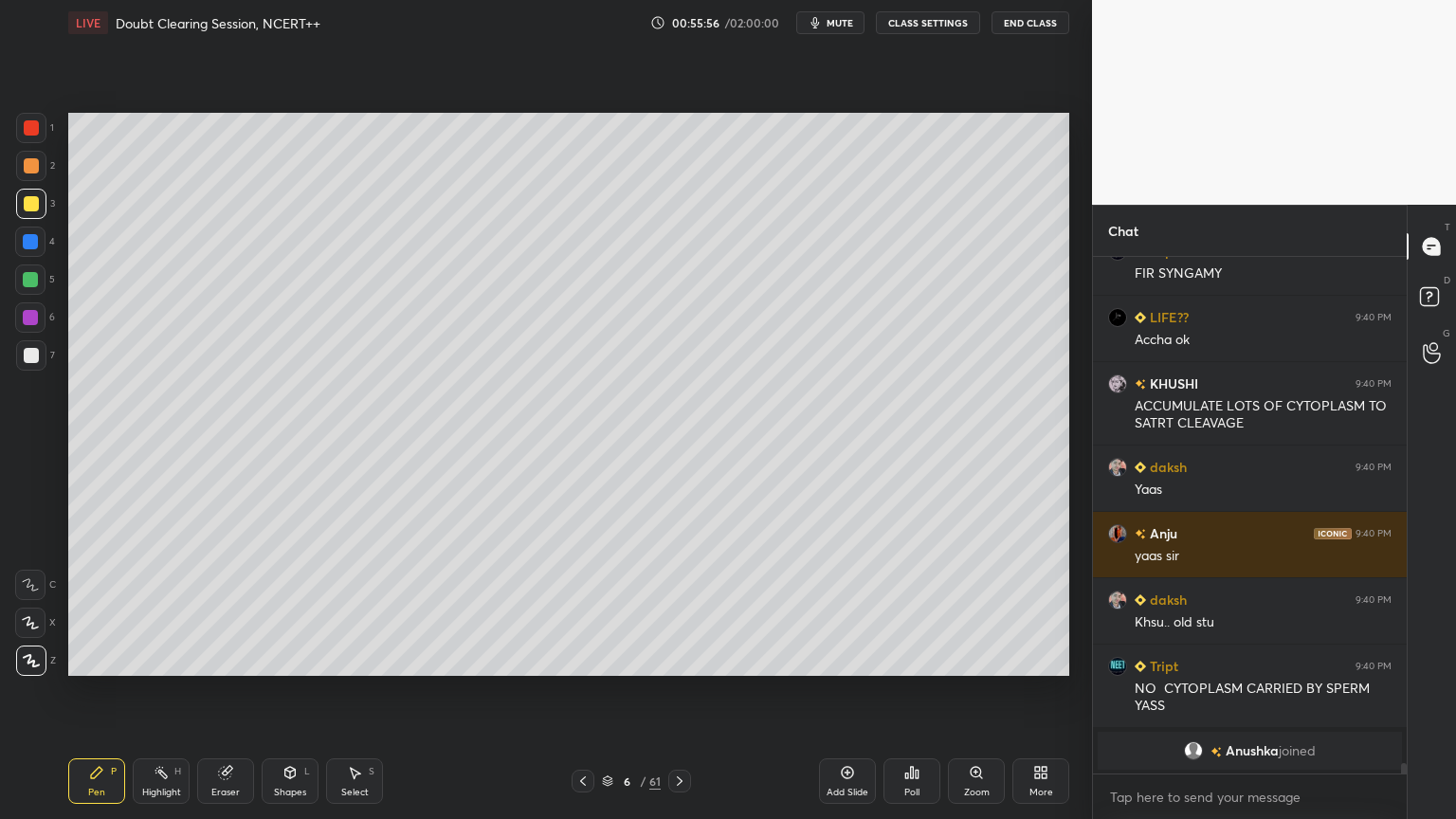 scroll, scrollTop: 25790, scrollLeft: 0, axis: vertical 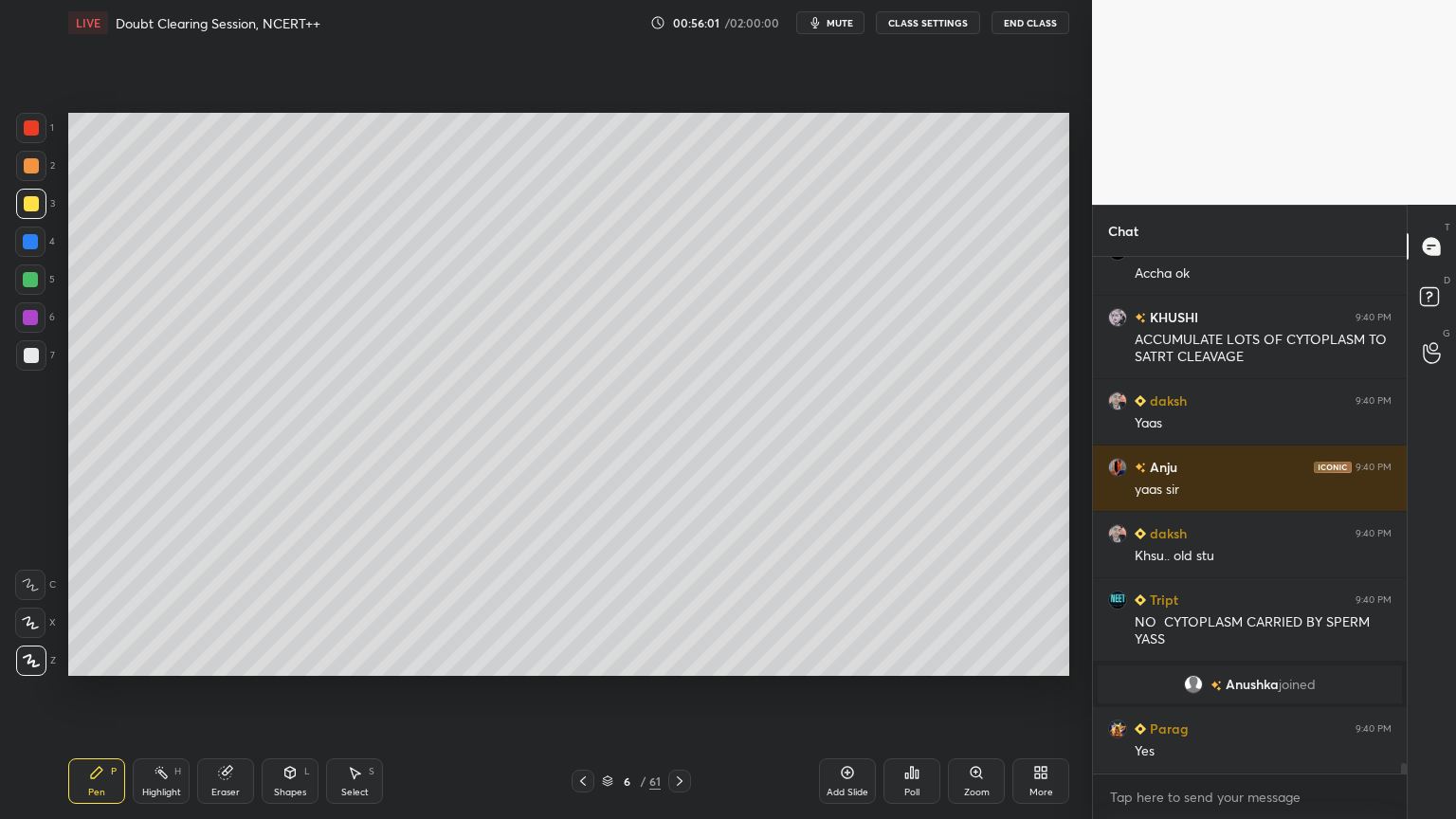 click at bounding box center [31, 355] 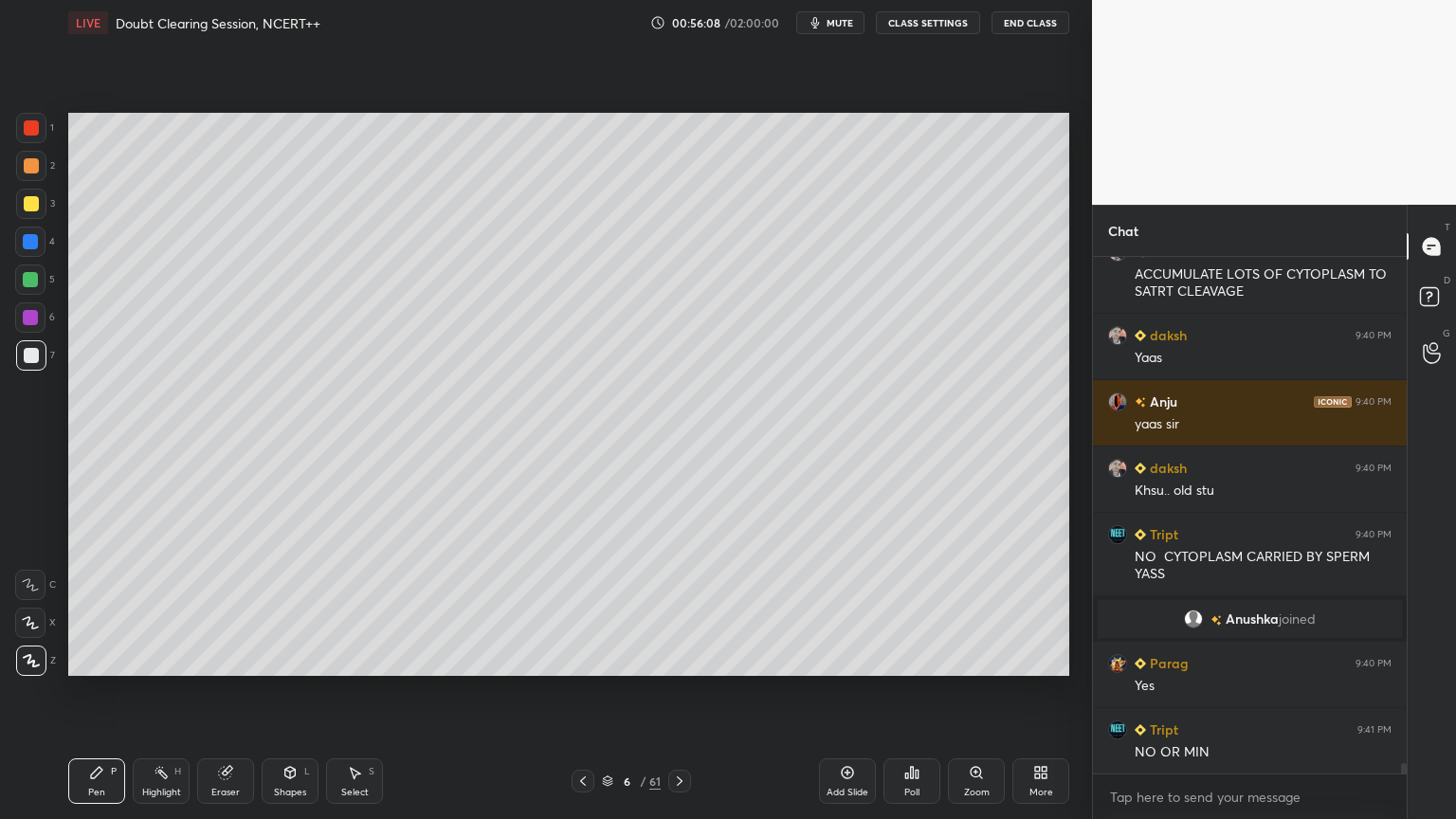 scroll, scrollTop: 25923, scrollLeft: 0, axis: vertical 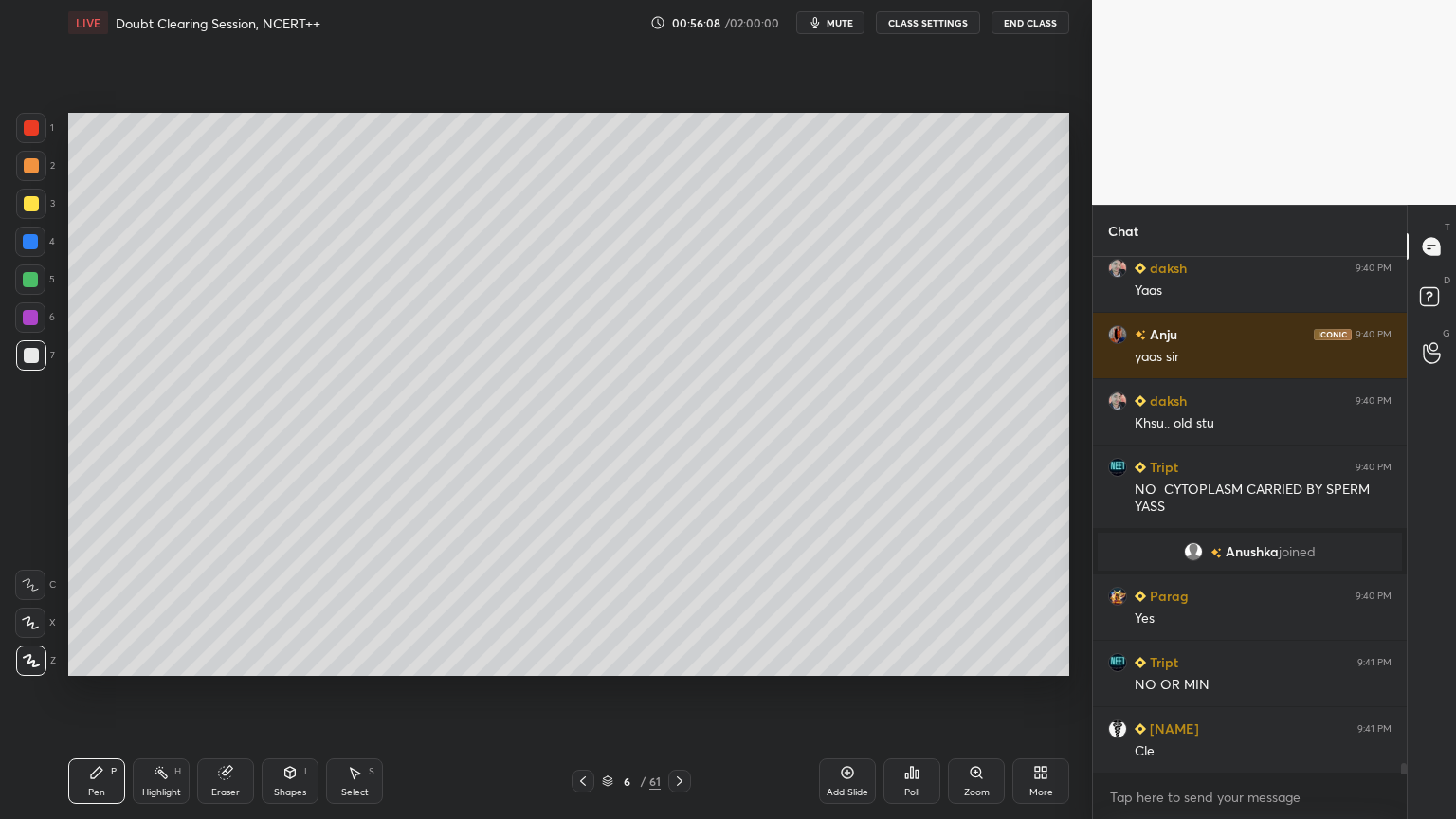 click at bounding box center [30, 318] 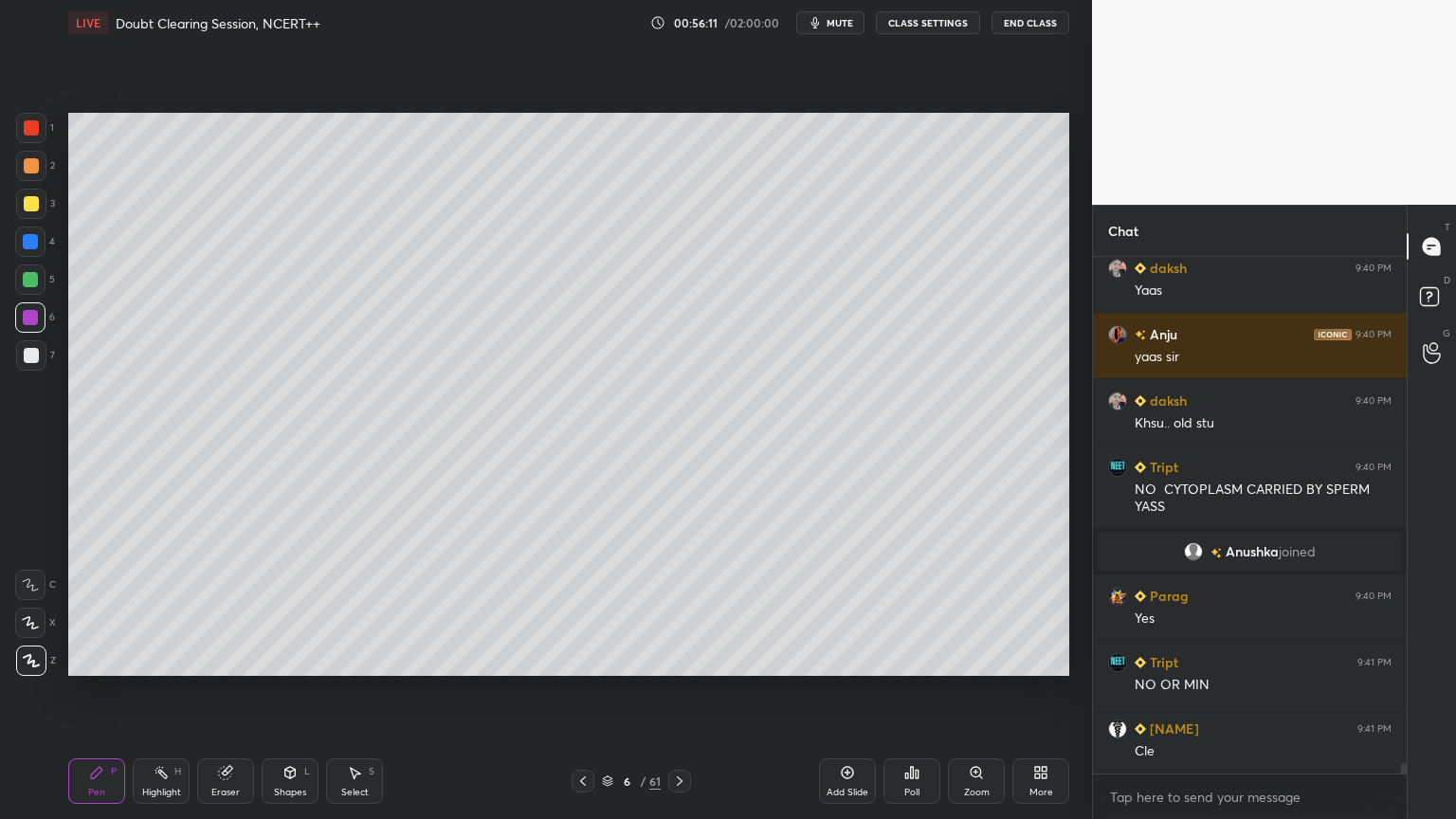 click at bounding box center (31, 204) 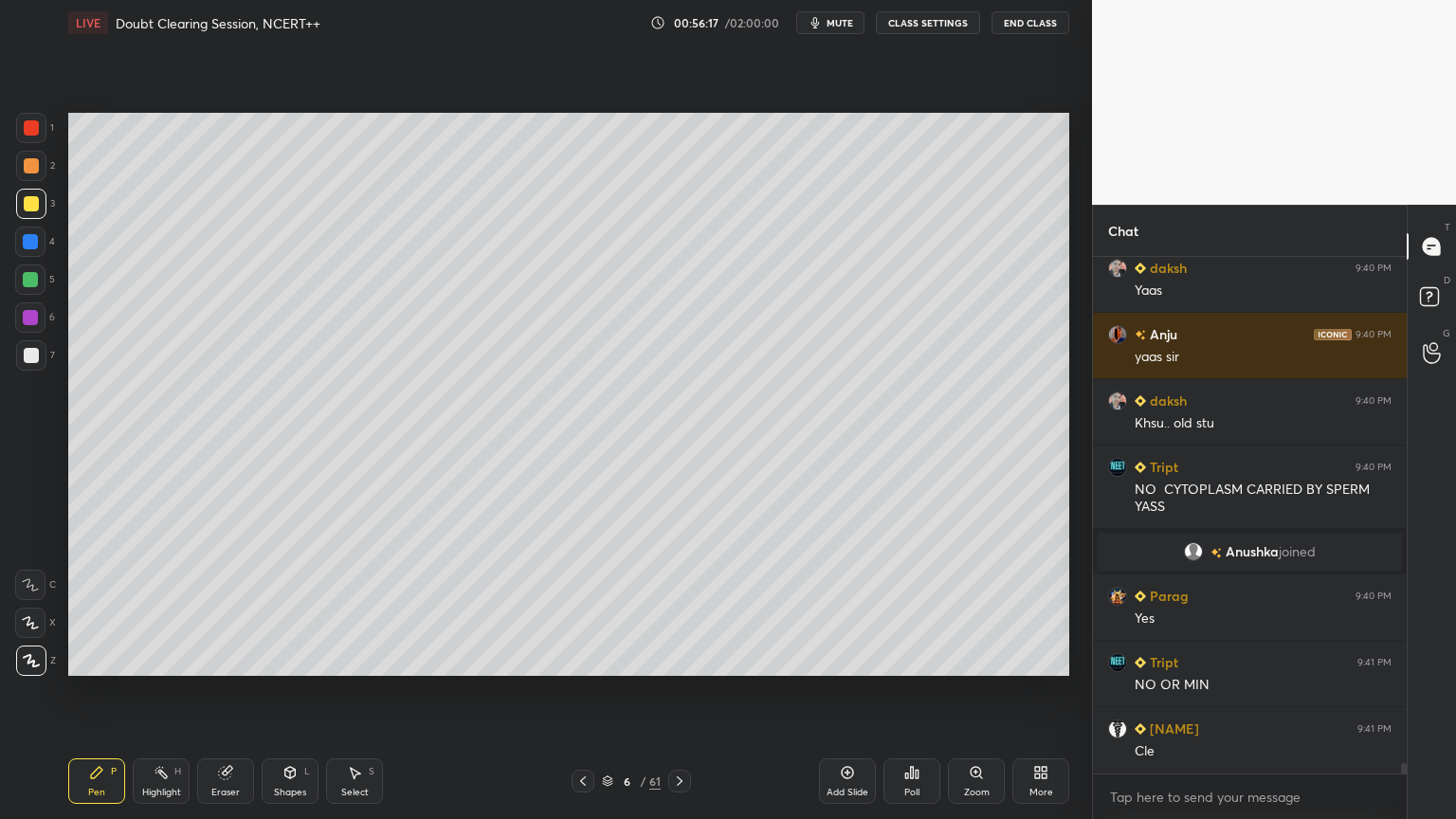 drag, startPoint x: 25, startPoint y: 320, endPoint x: 35, endPoint y: 324, distance: 10.7703296 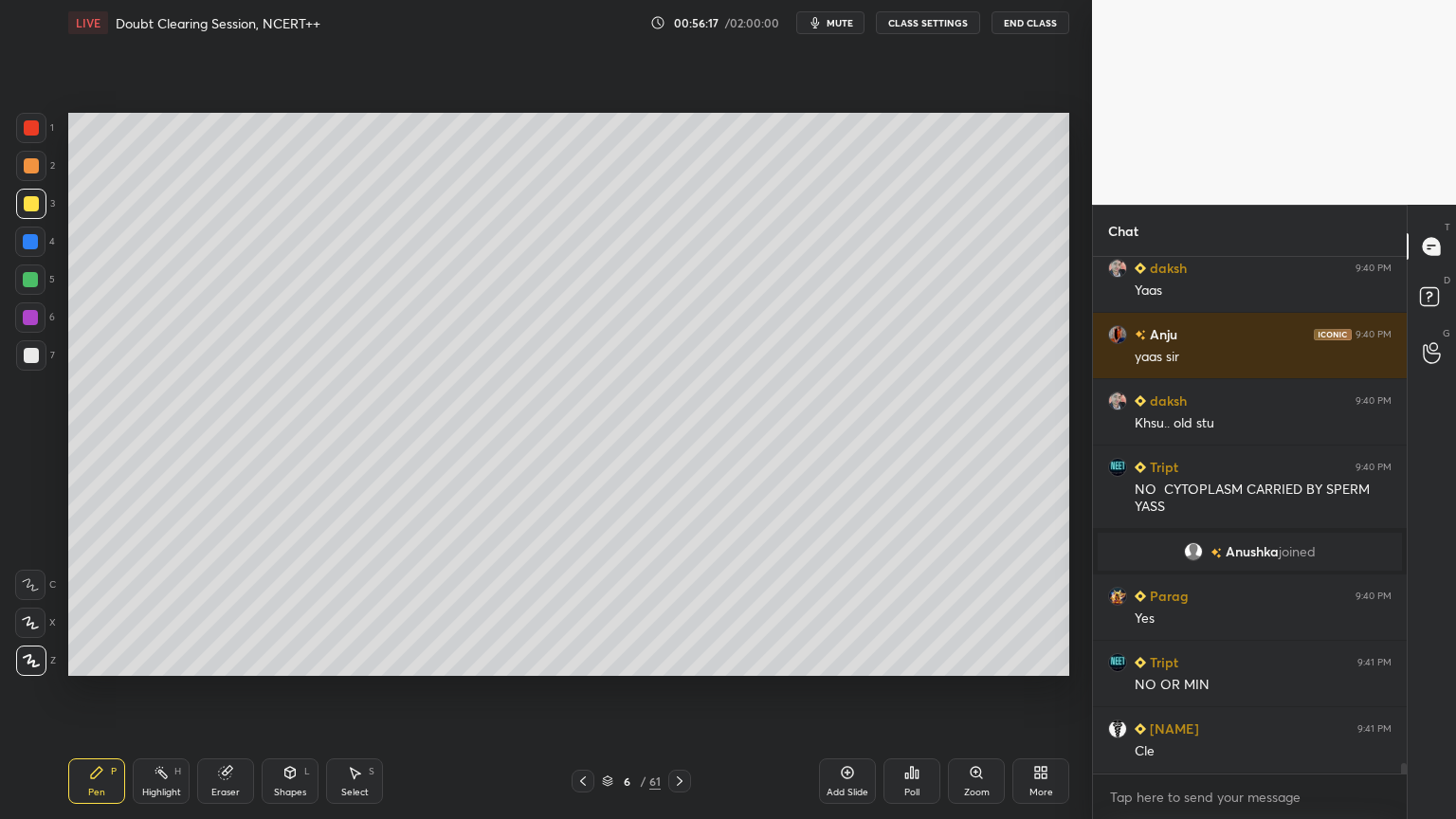 click at bounding box center (30, 318) 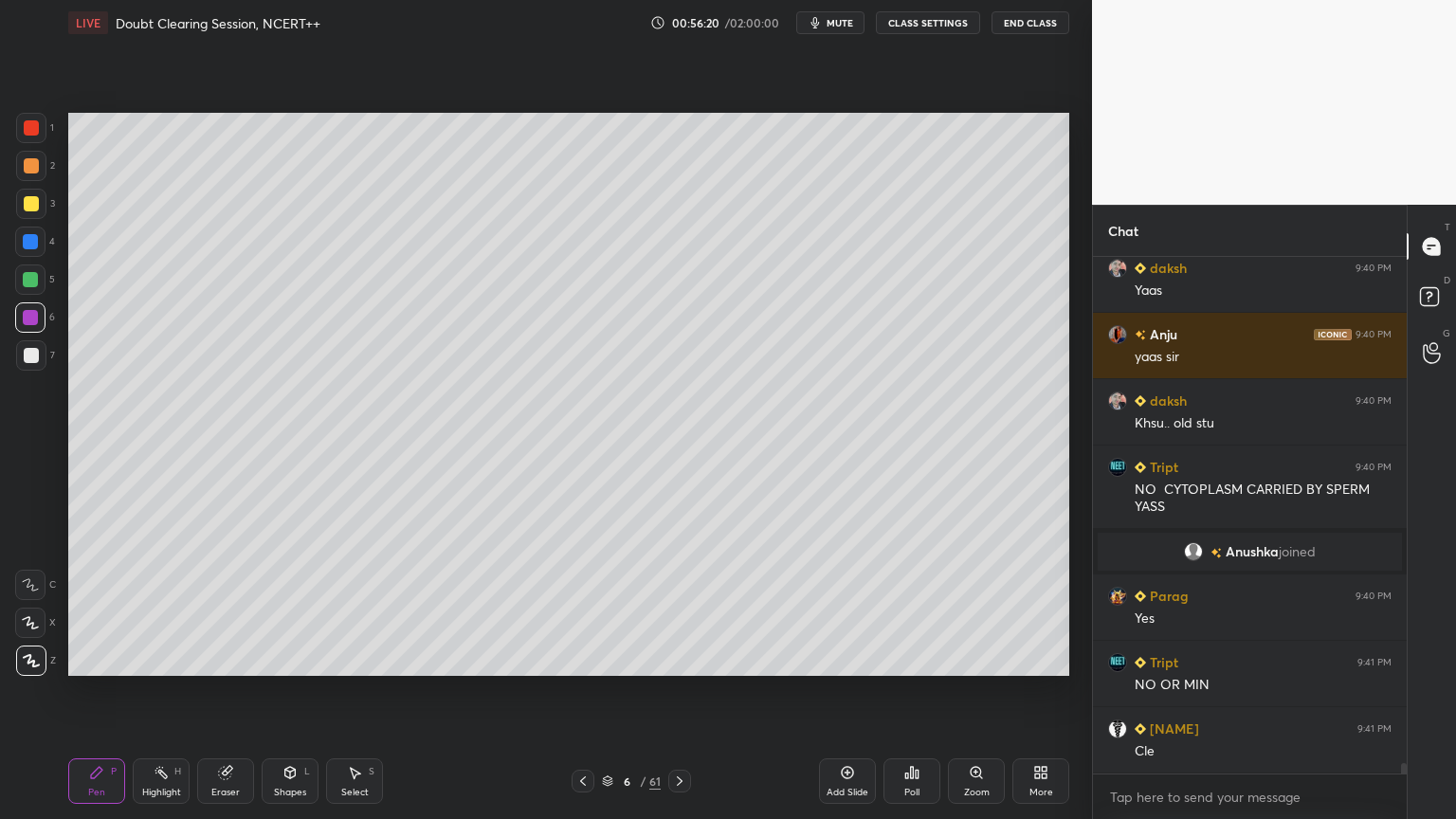 scroll, scrollTop: 26006, scrollLeft: 0, axis: vertical 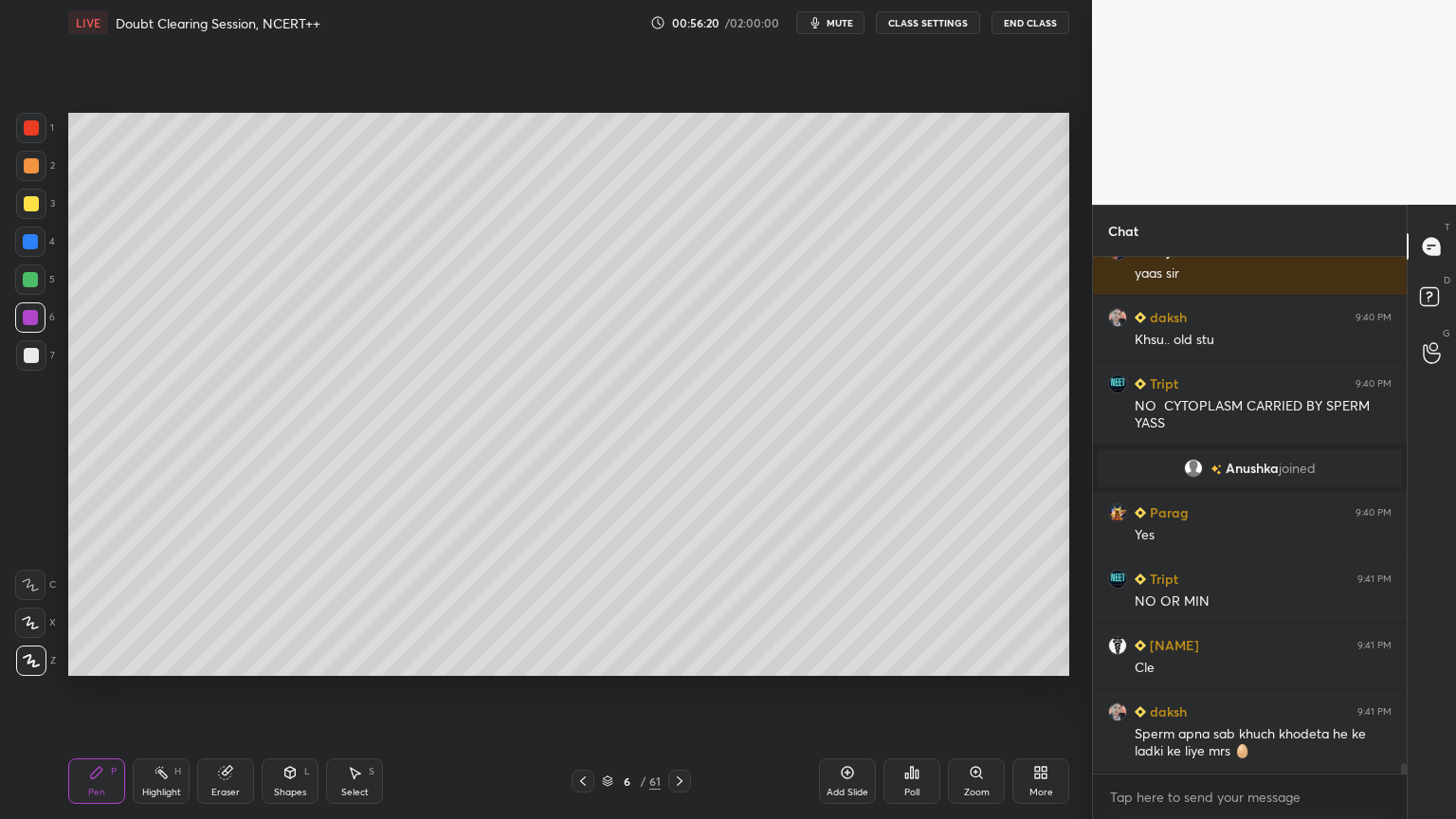 click at bounding box center [31, 204] 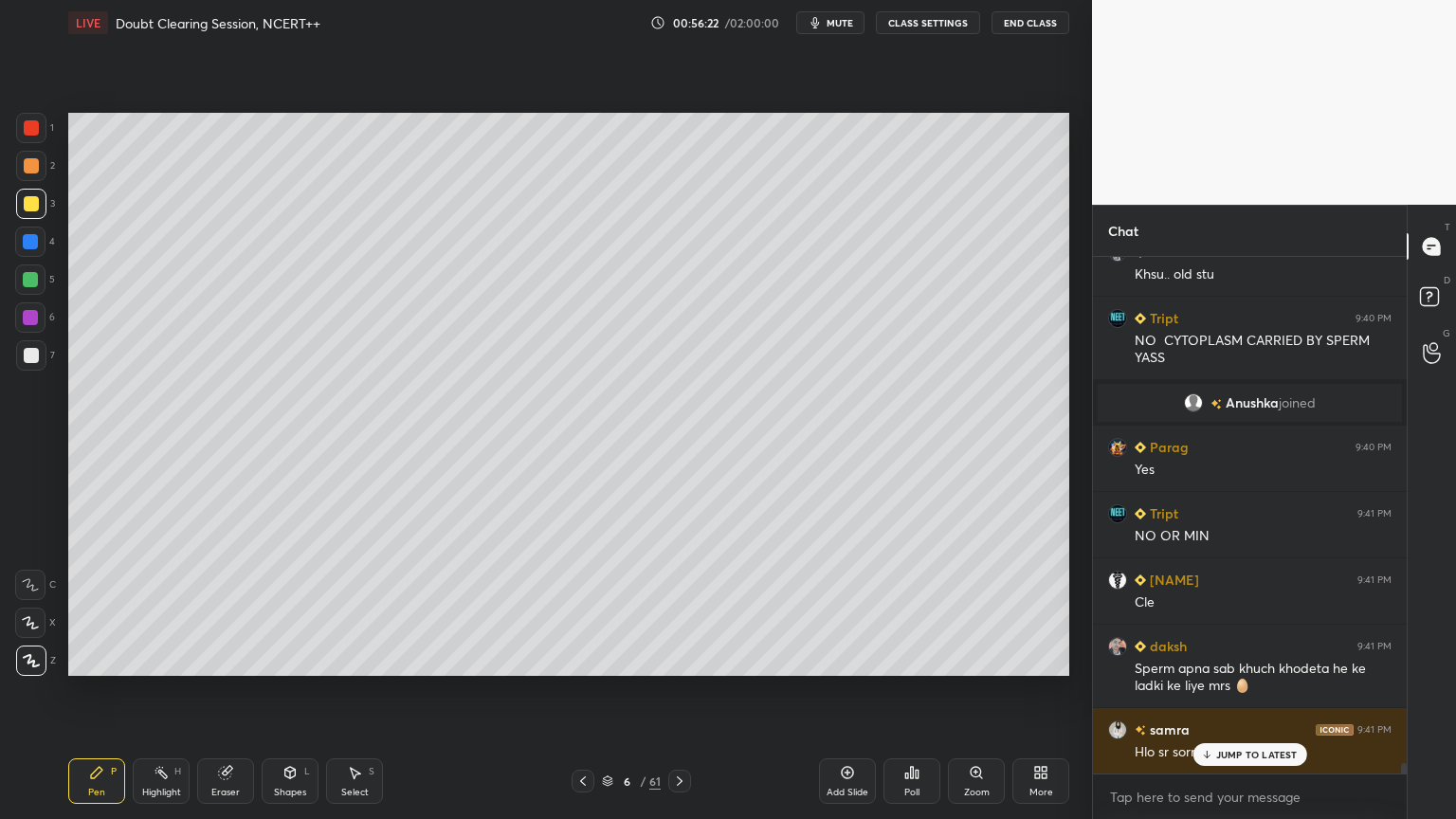 scroll, scrollTop: 26139, scrollLeft: 0, axis: vertical 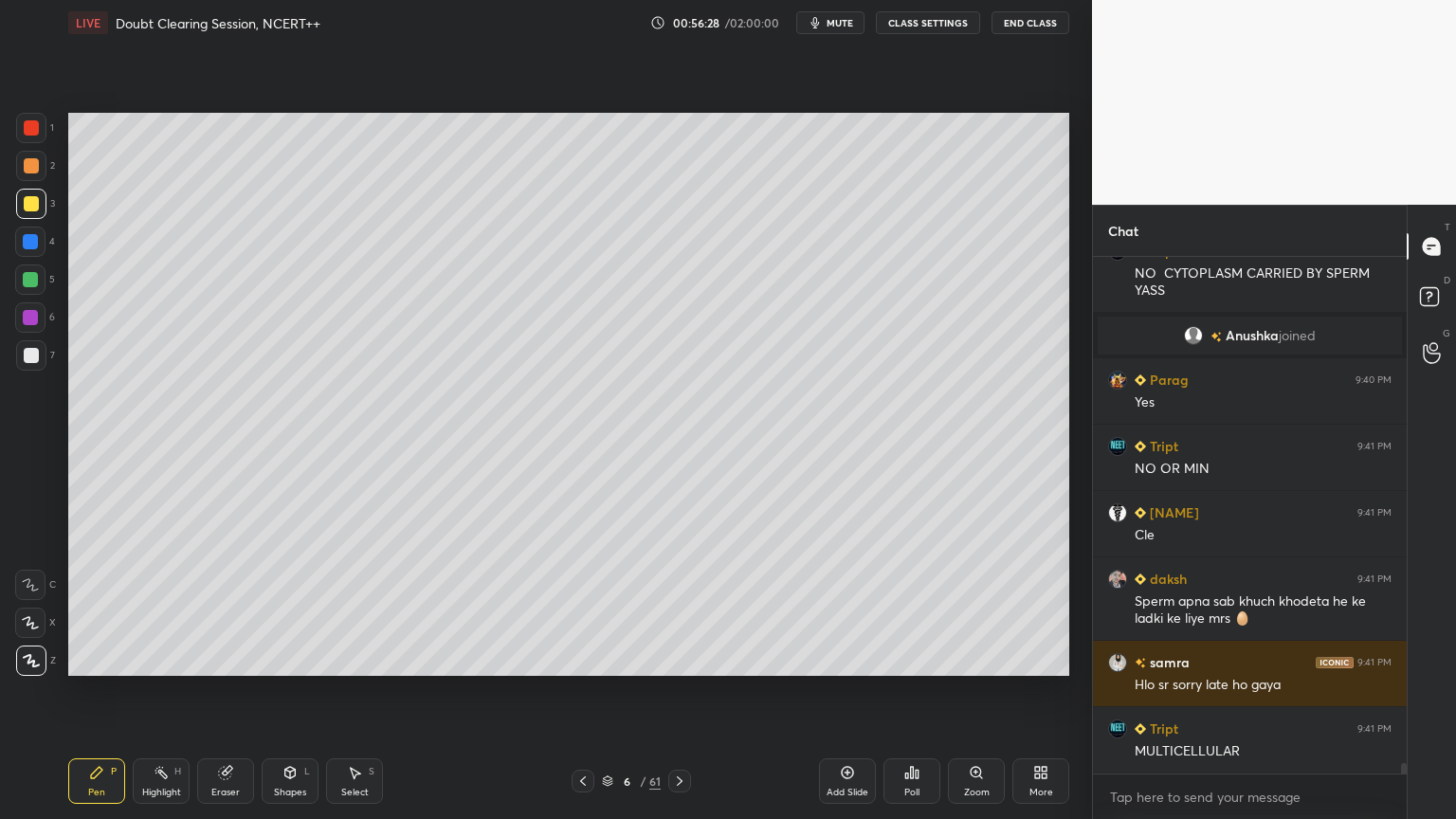 drag, startPoint x: 31, startPoint y: 203, endPoint x: 63, endPoint y: 246, distance: 53.60037 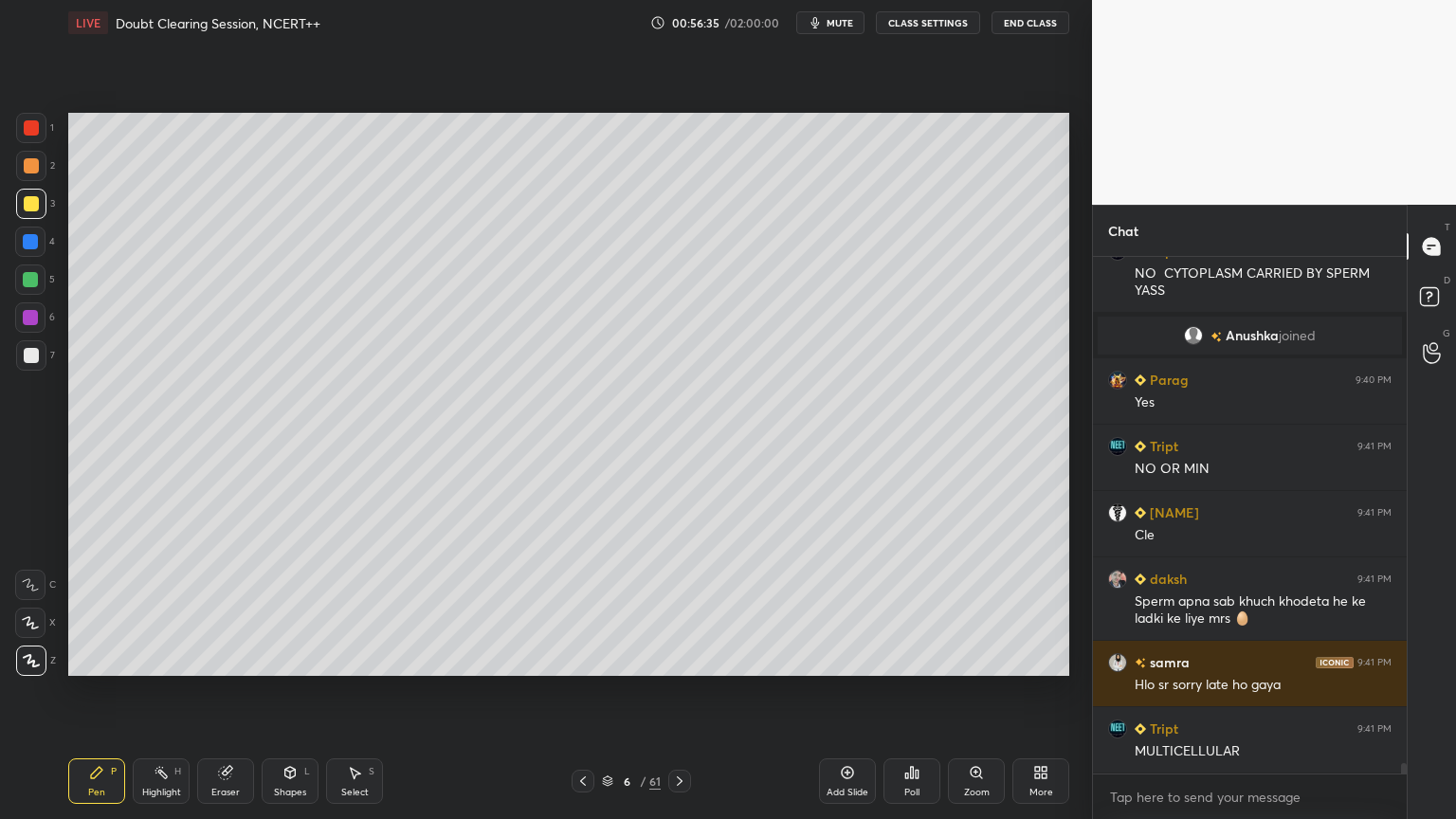 click at bounding box center (30, 318) 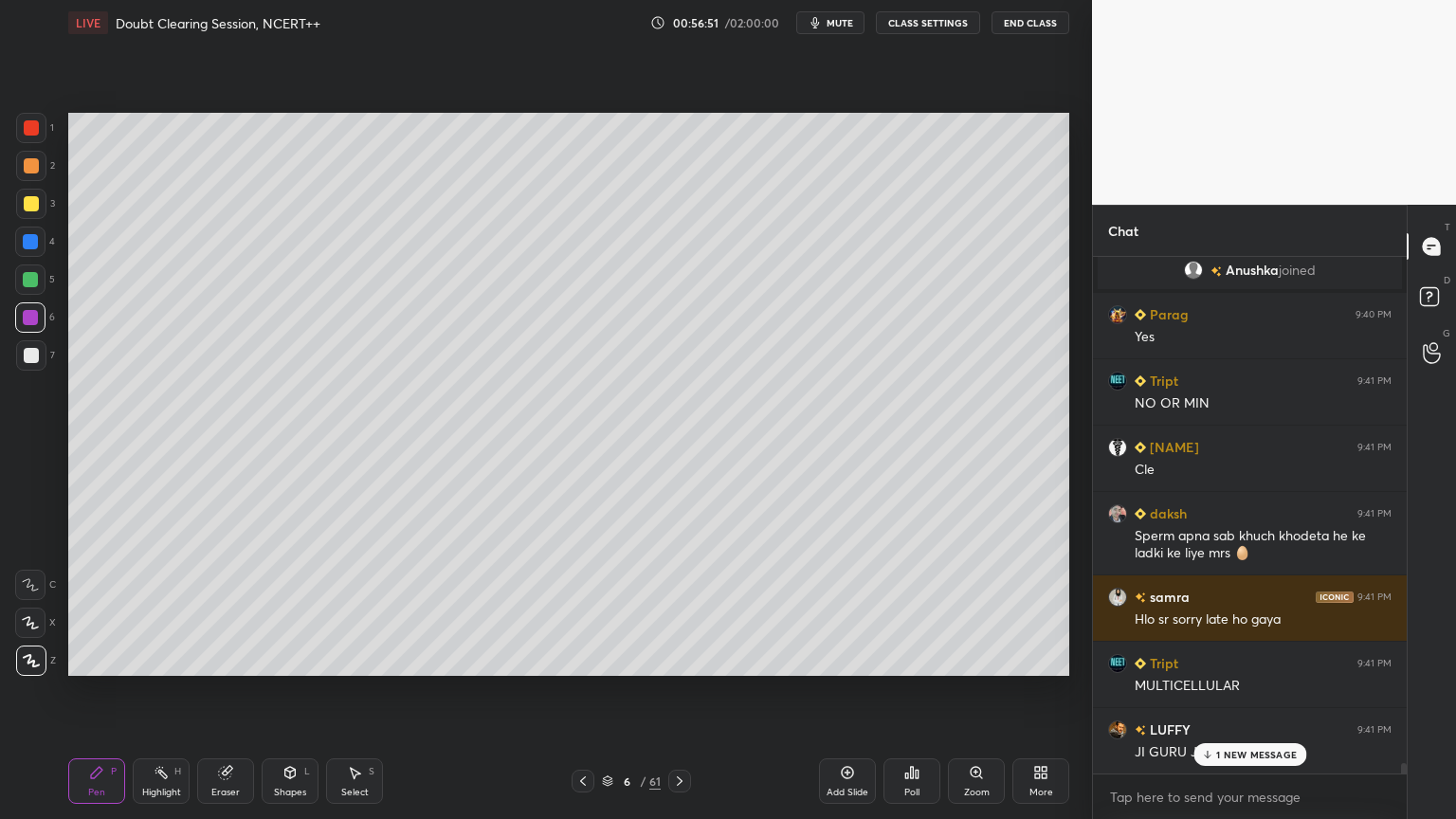 scroll, scrollTop: 26272, scrollLeft: 0, axis: vertical 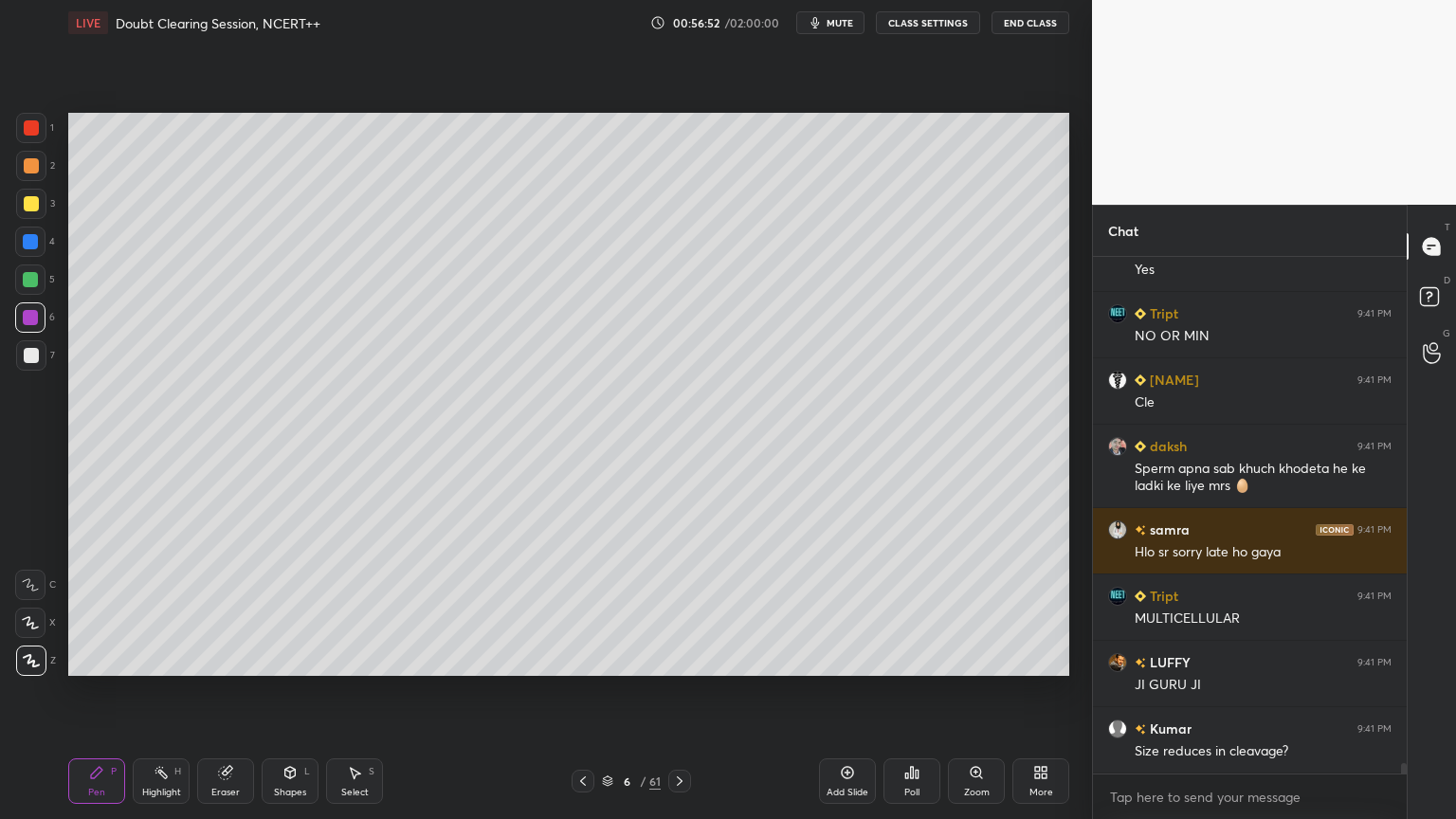 drag, startPoint x: 358, startPoint y: 787, endPoint x: 359, endPoint y: 723, distance: 64.00781 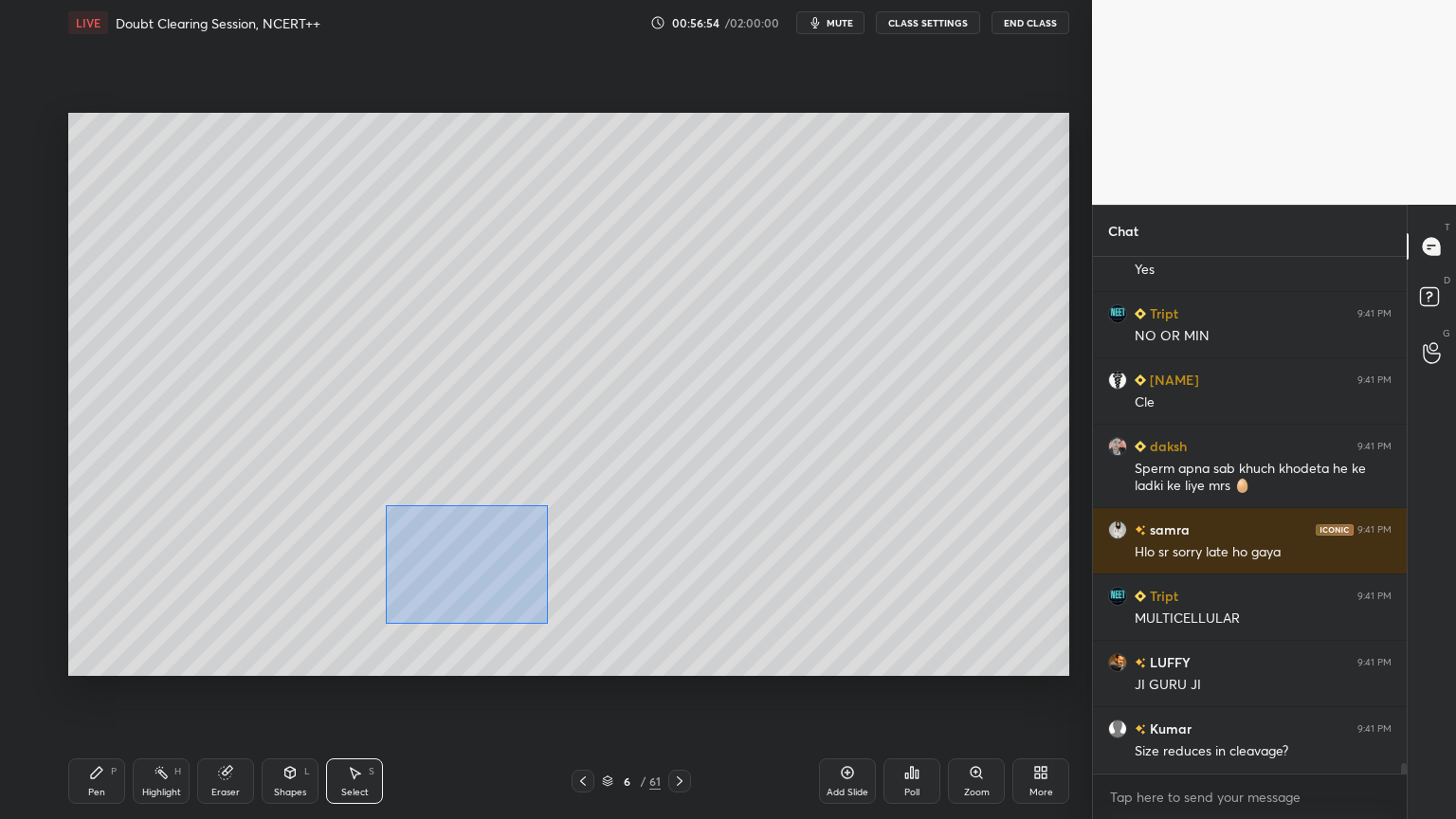 drag, startPoint x: 386, startPoint y: 504, endPoint x: 550, endPoint y: 620, distance: 200.87807 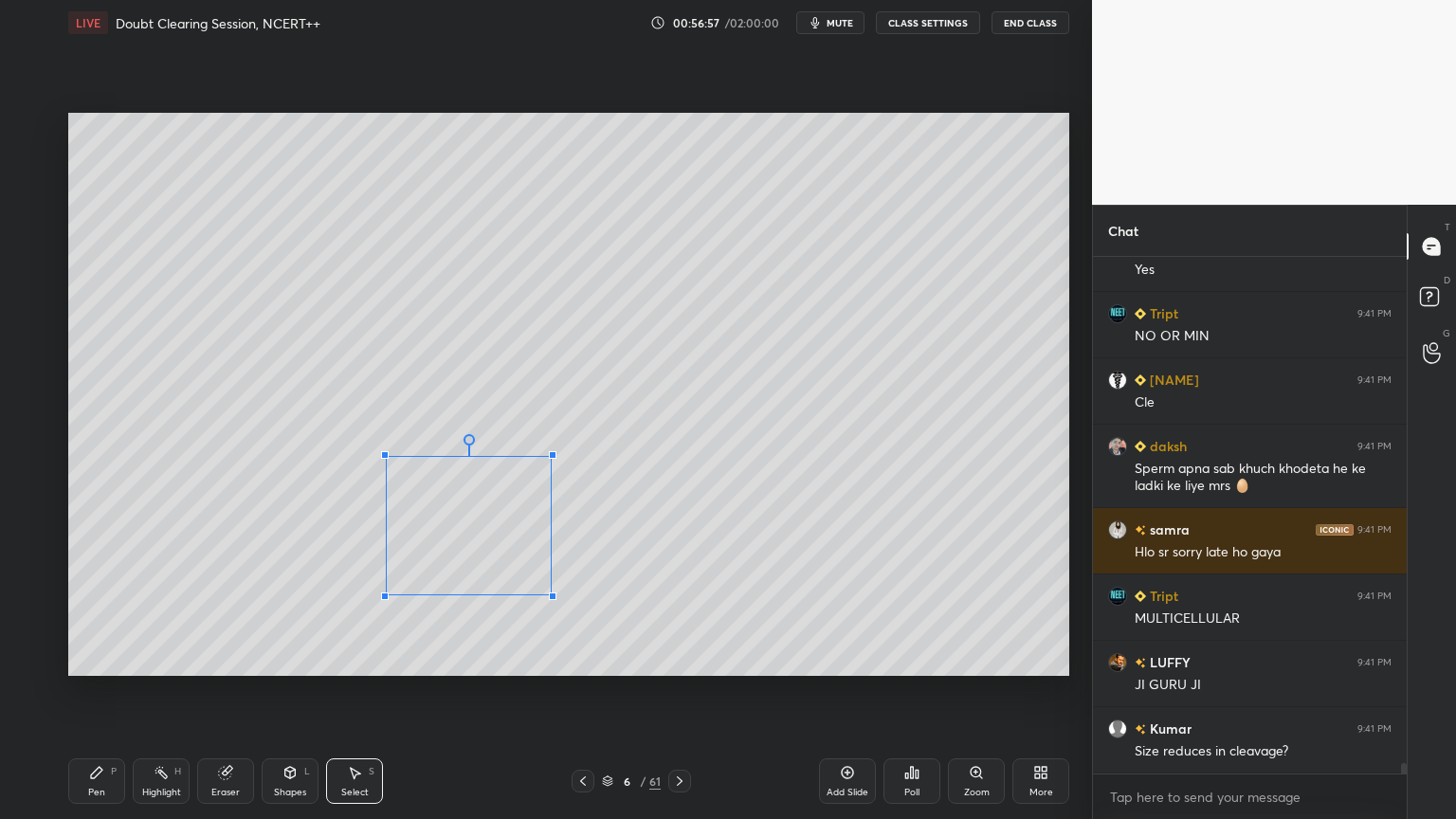 drag, startPoint x: 564, startPoint y: 626, endPoint x: 535, endPoint y: 574, distance: 59.5399 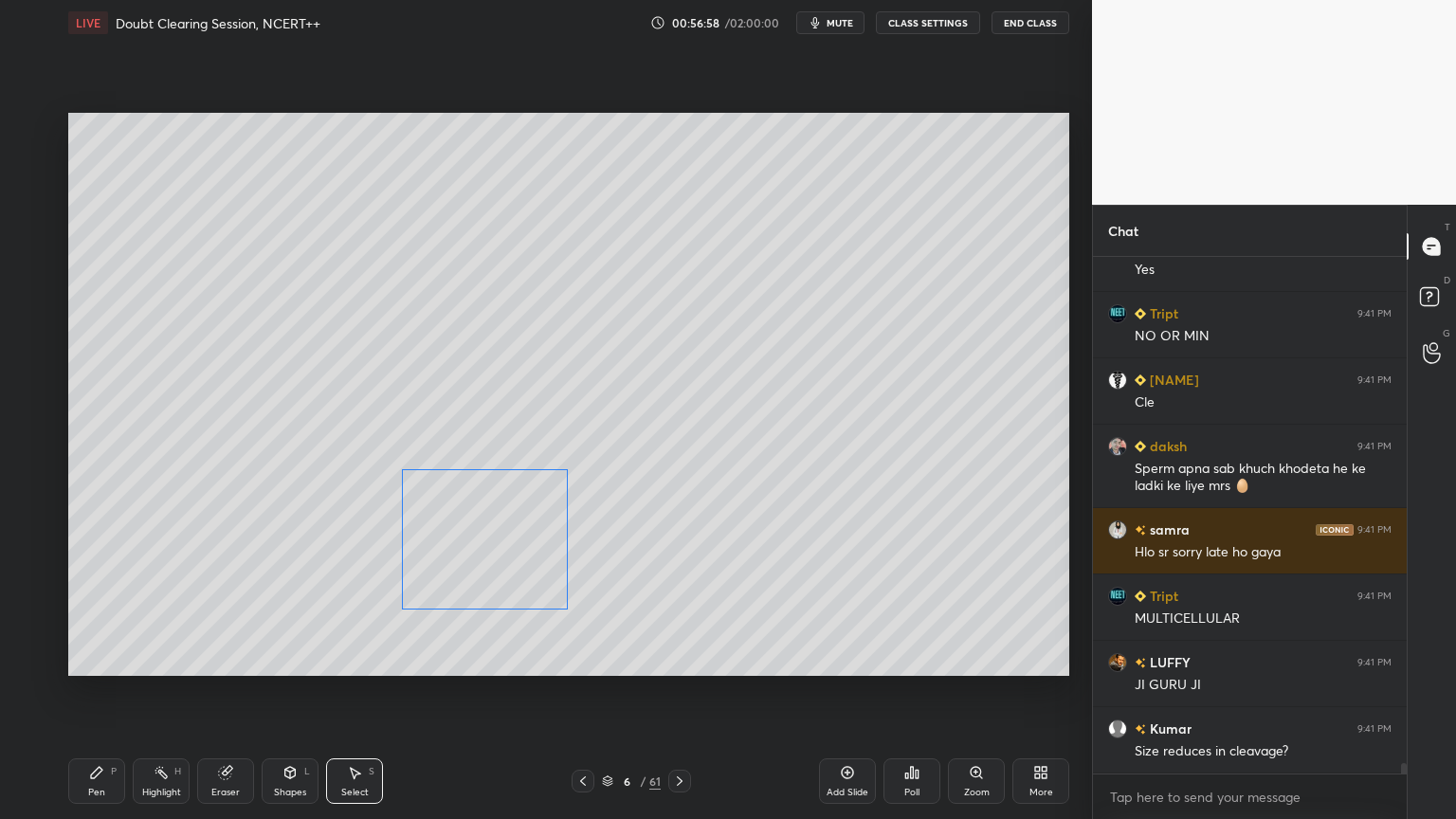 drag, startPoint x: 467, startPoint y: 511, endPoint x: 482, endPoint y: 519, distance: 17 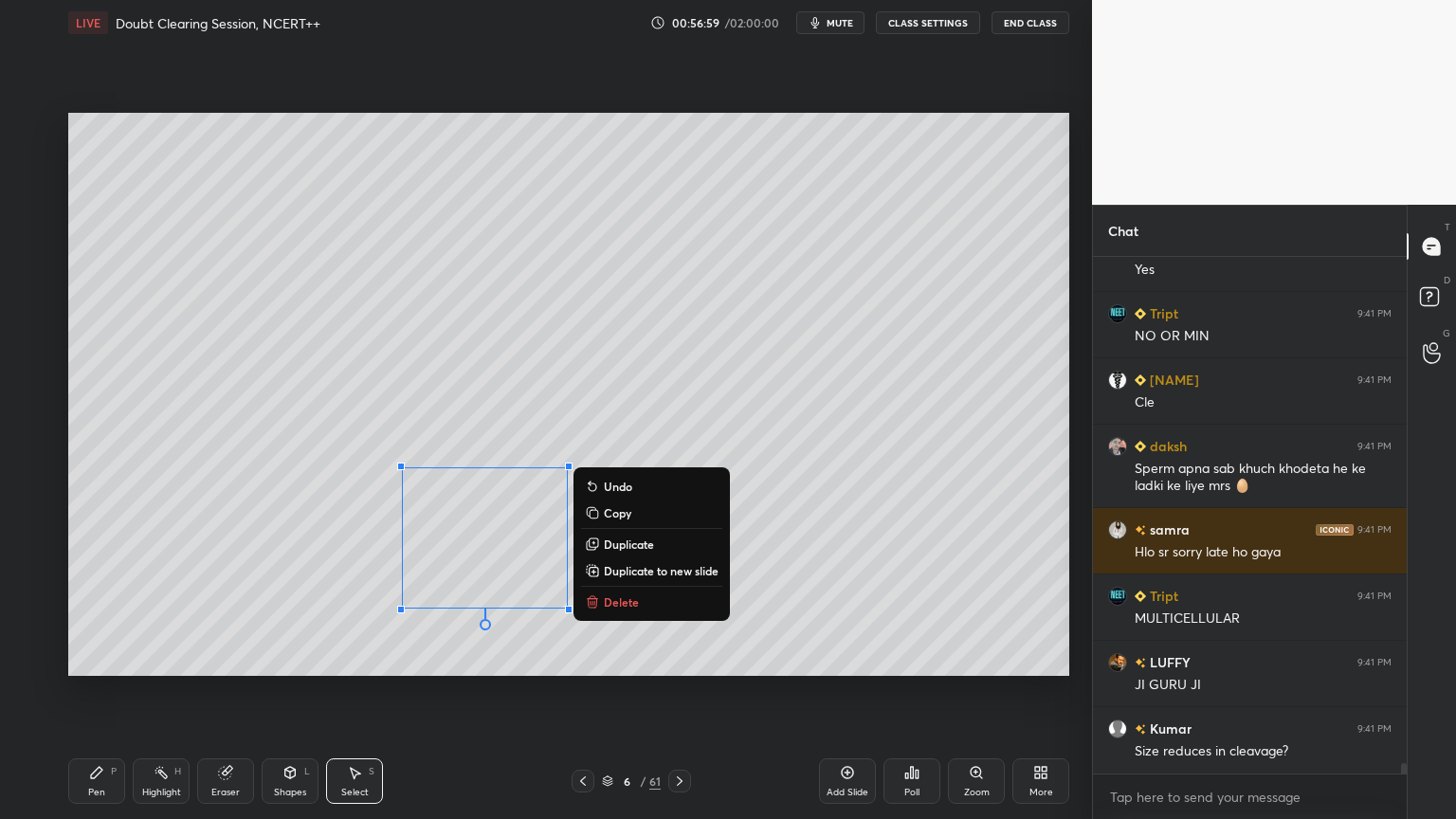 click at bounding box center (401, 466) 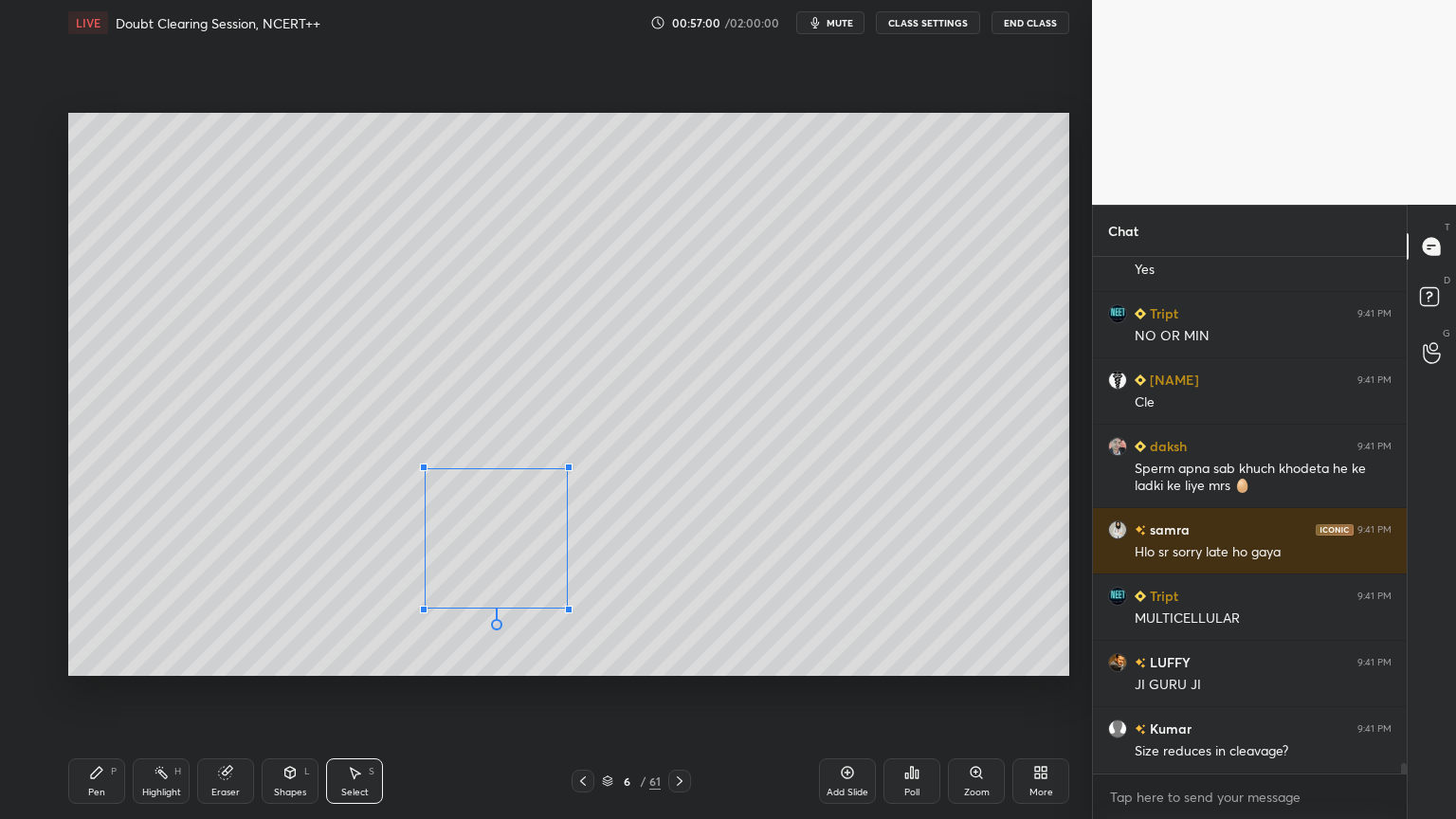 drag, startPoint x: 411, startPoint y: 471, endPoint x: 423, endPoint y: 466, distance: 13 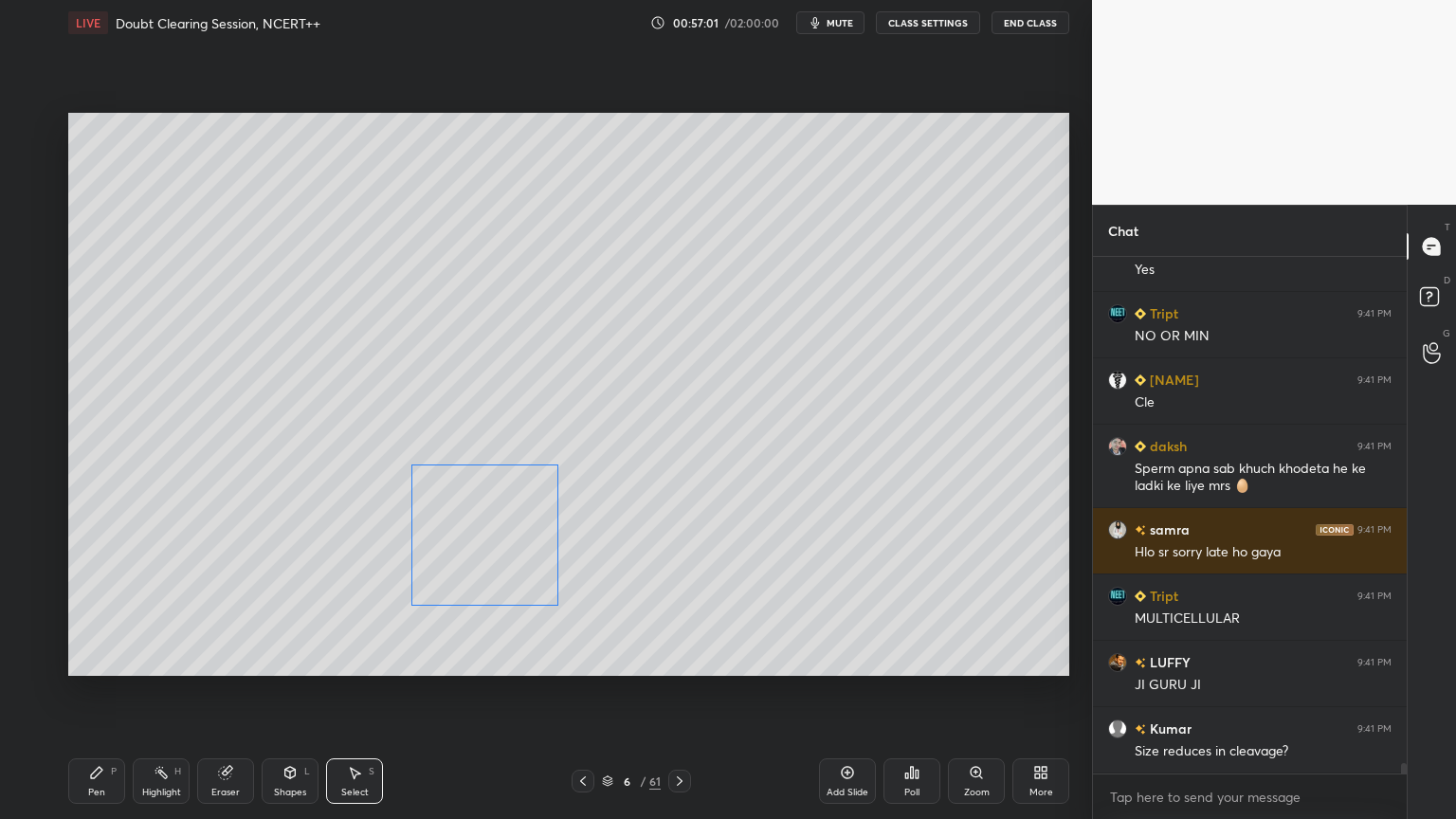 click on "0 ° Undo Copy Duplicate Duplicate to new slide Delete" at bounding box center (569, 394) 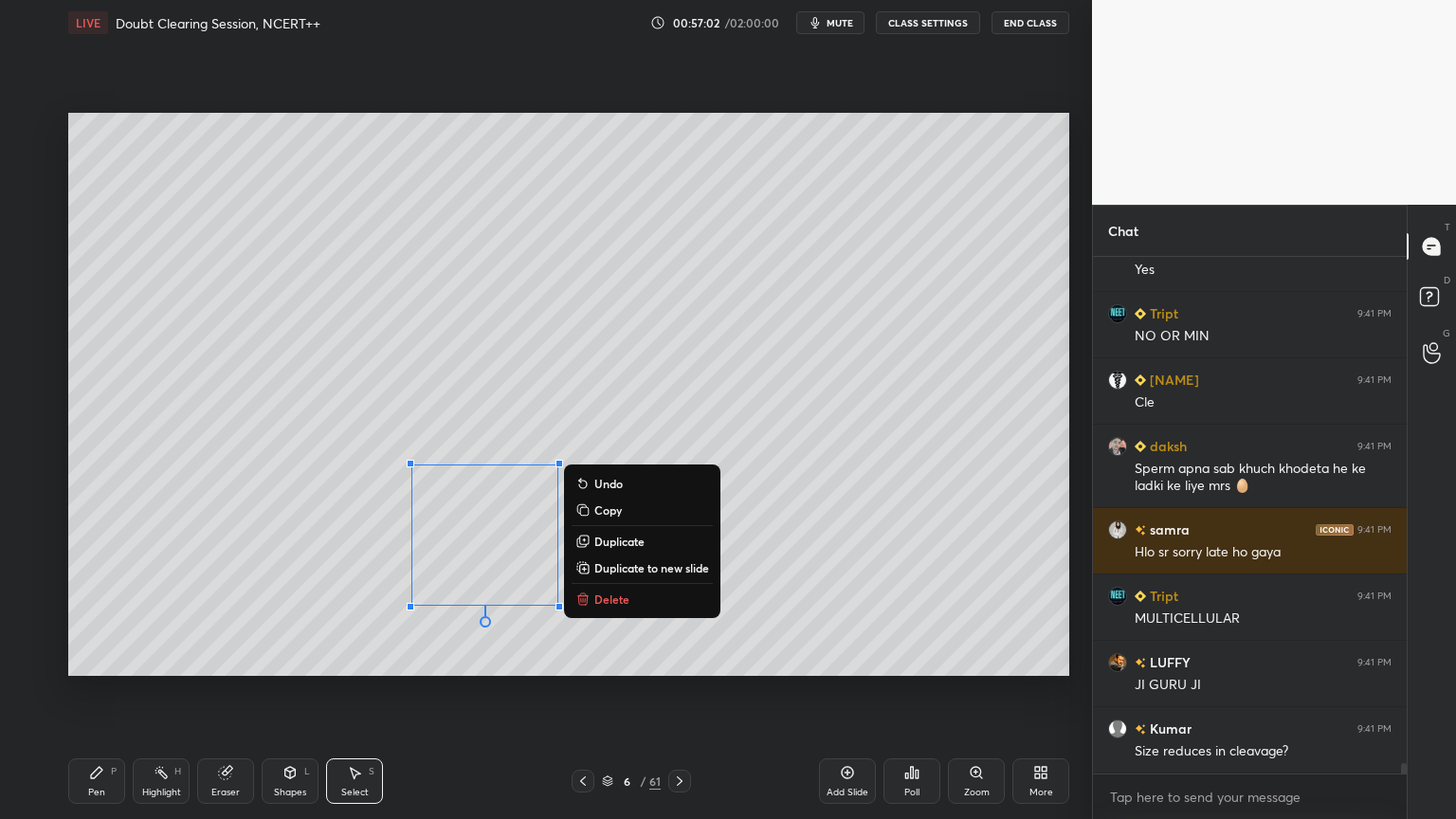 click on "0 ° Undo Copy Duplicate Duplicate to new slide Delete" at bounding box center (569, 394) 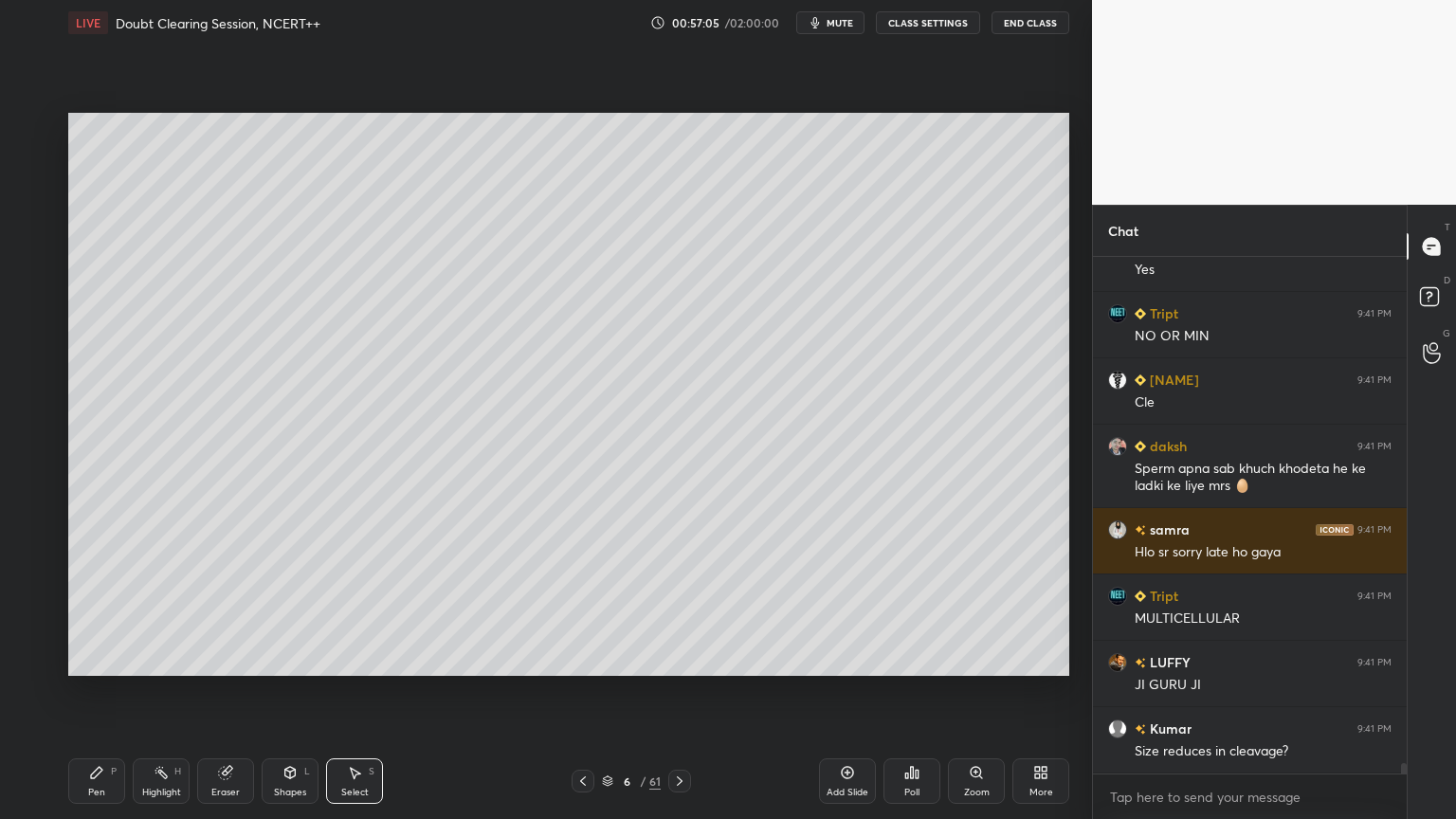 drag, startPoint x: 177, startPoint y: 762, endPoint x: 173, endPoint y: 751, distance: 11.7047 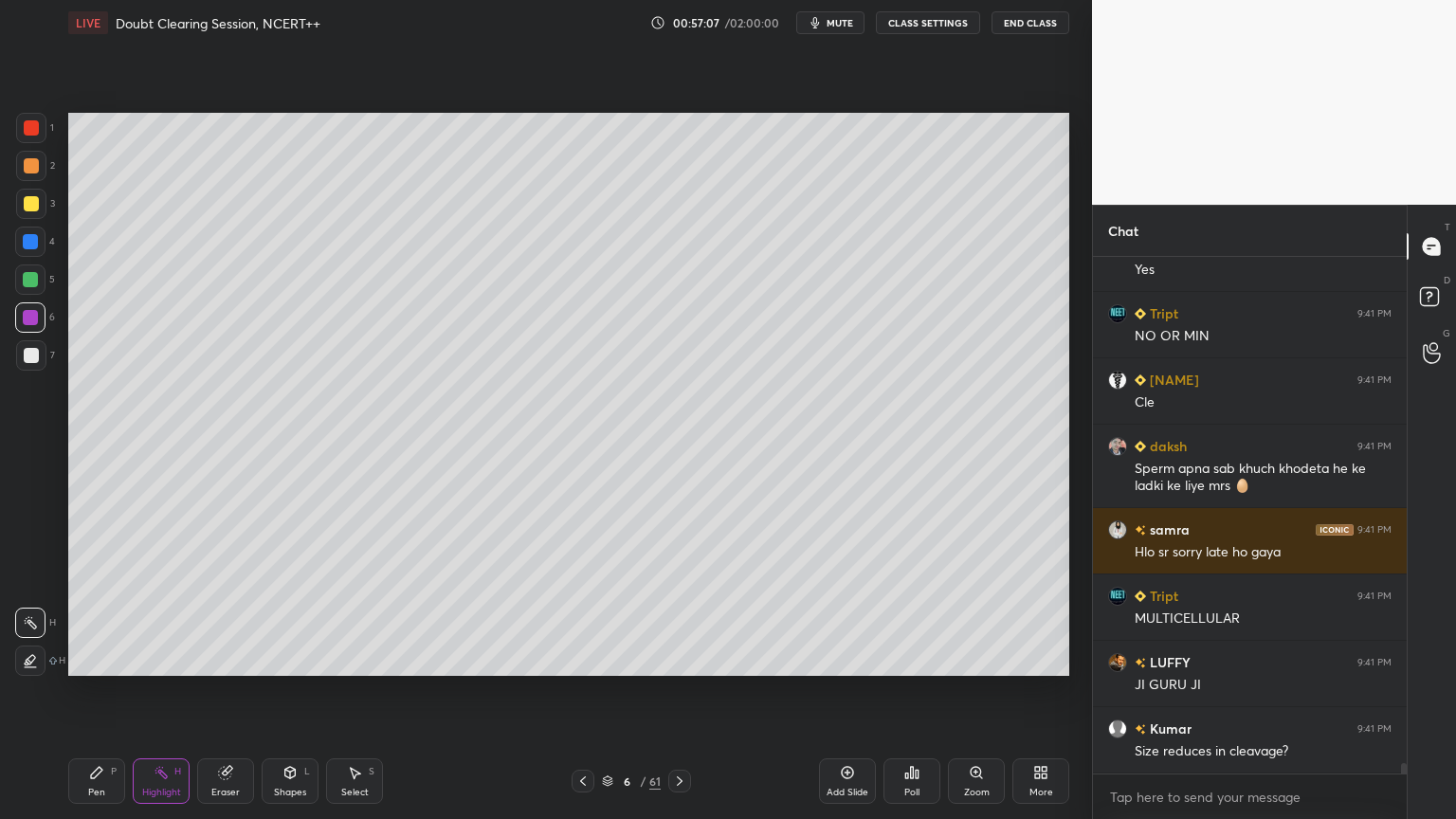 click at bounding box center (31, 204) 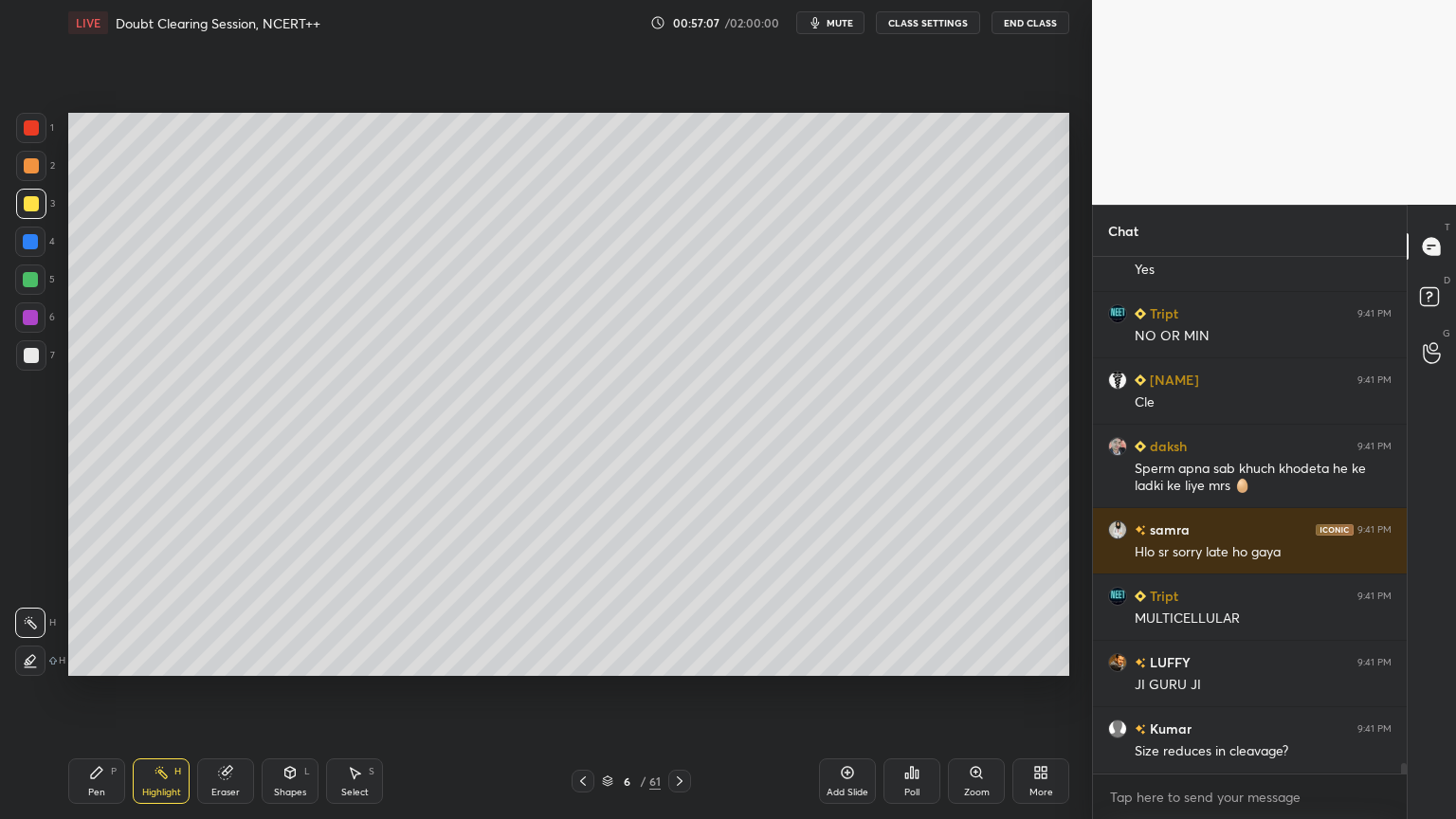drag, startPoint x: 30, startPoint y: 205, endPoint x: 61, endPoint y: 215, distance: 32.57299 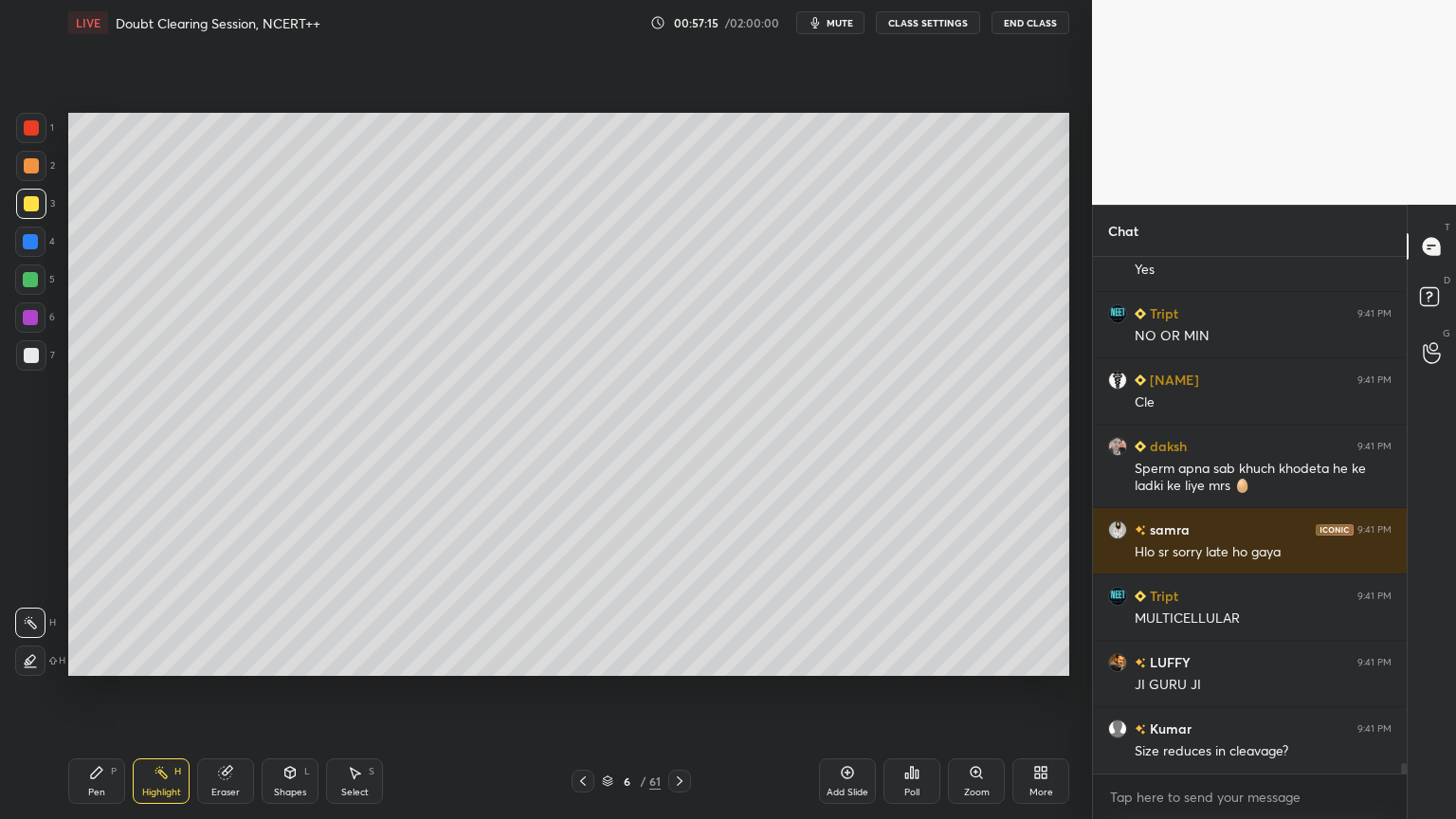 drag, startPoint x: 81, startPoint y: 770, endPoint x: 93, endPoint y: 782, distance: 16.970563 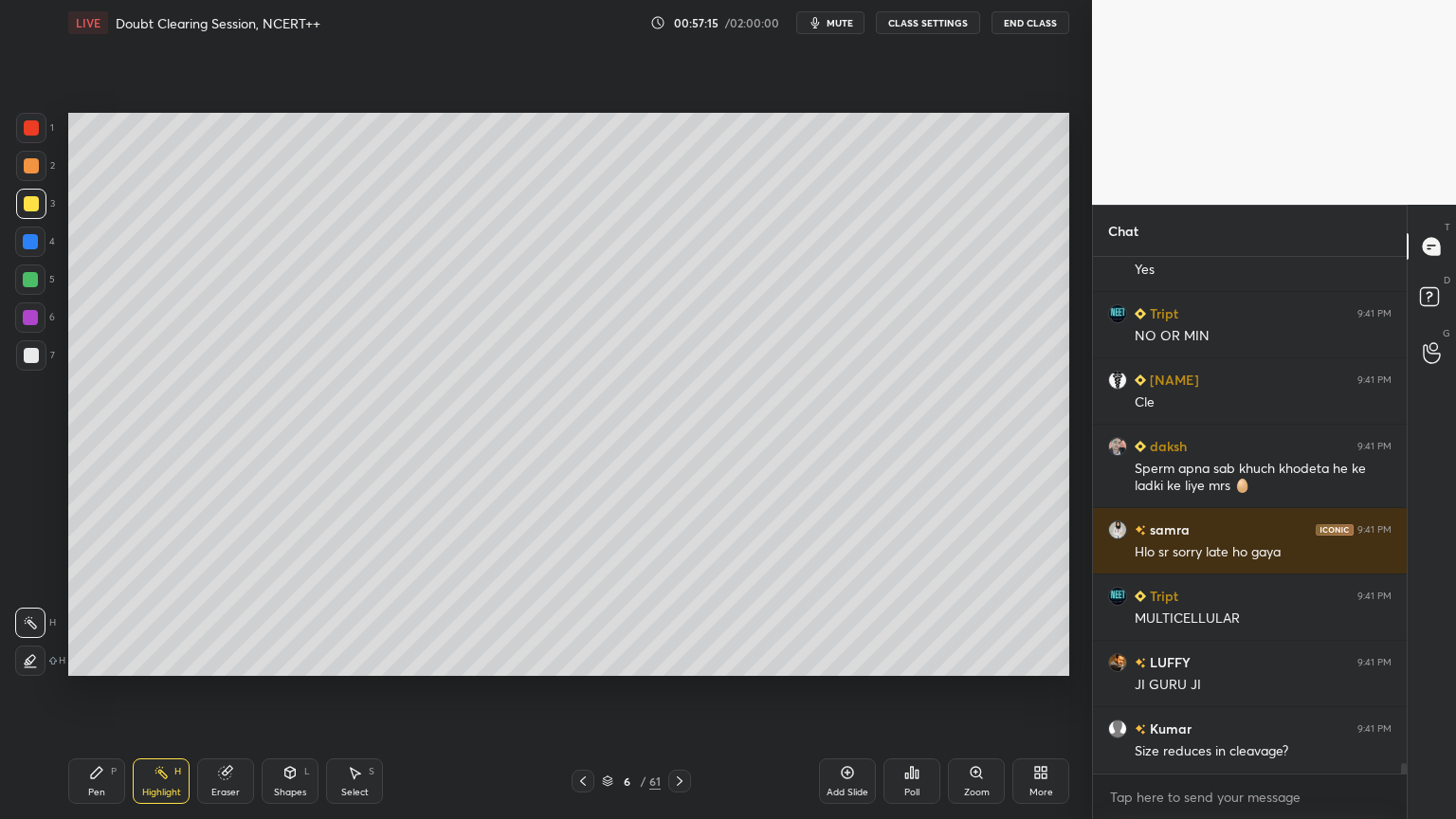 click on "Pen P" at bounding box center (97, 781) 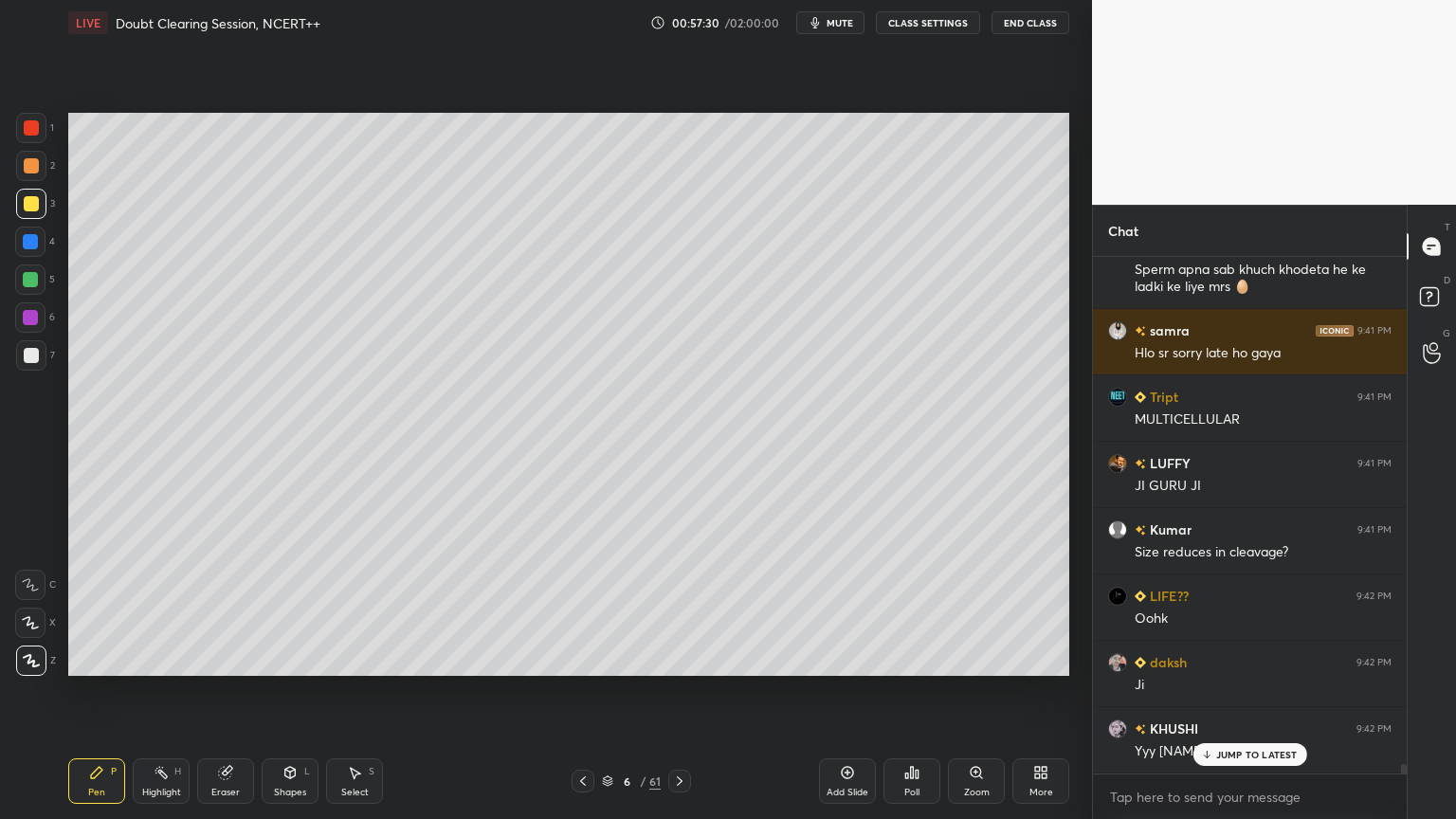 scroll, scrollTop: 26386, scrollLeft: 0, axis: vertical 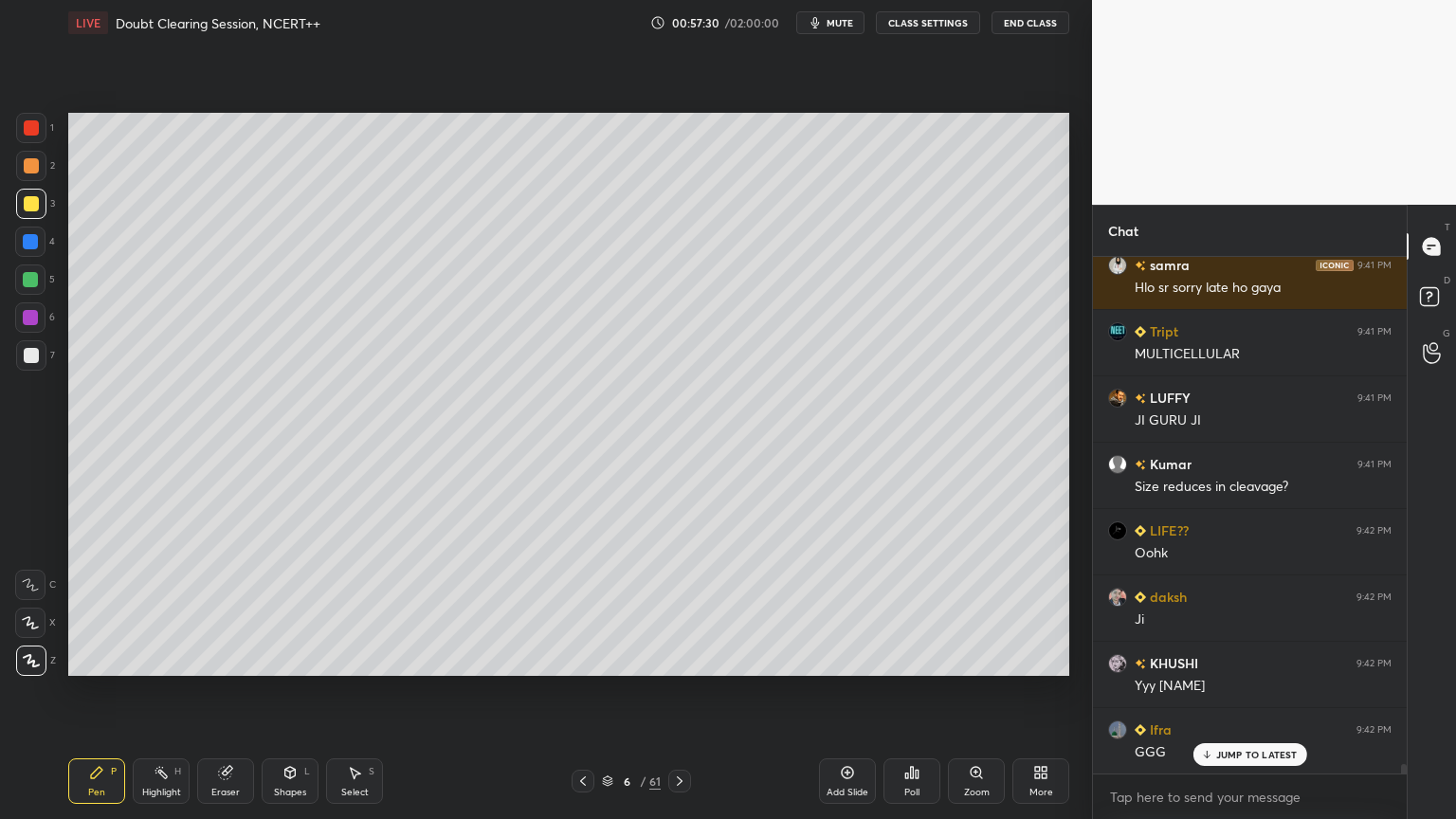 click on "Highlight H" at bounding box center (161, 781) 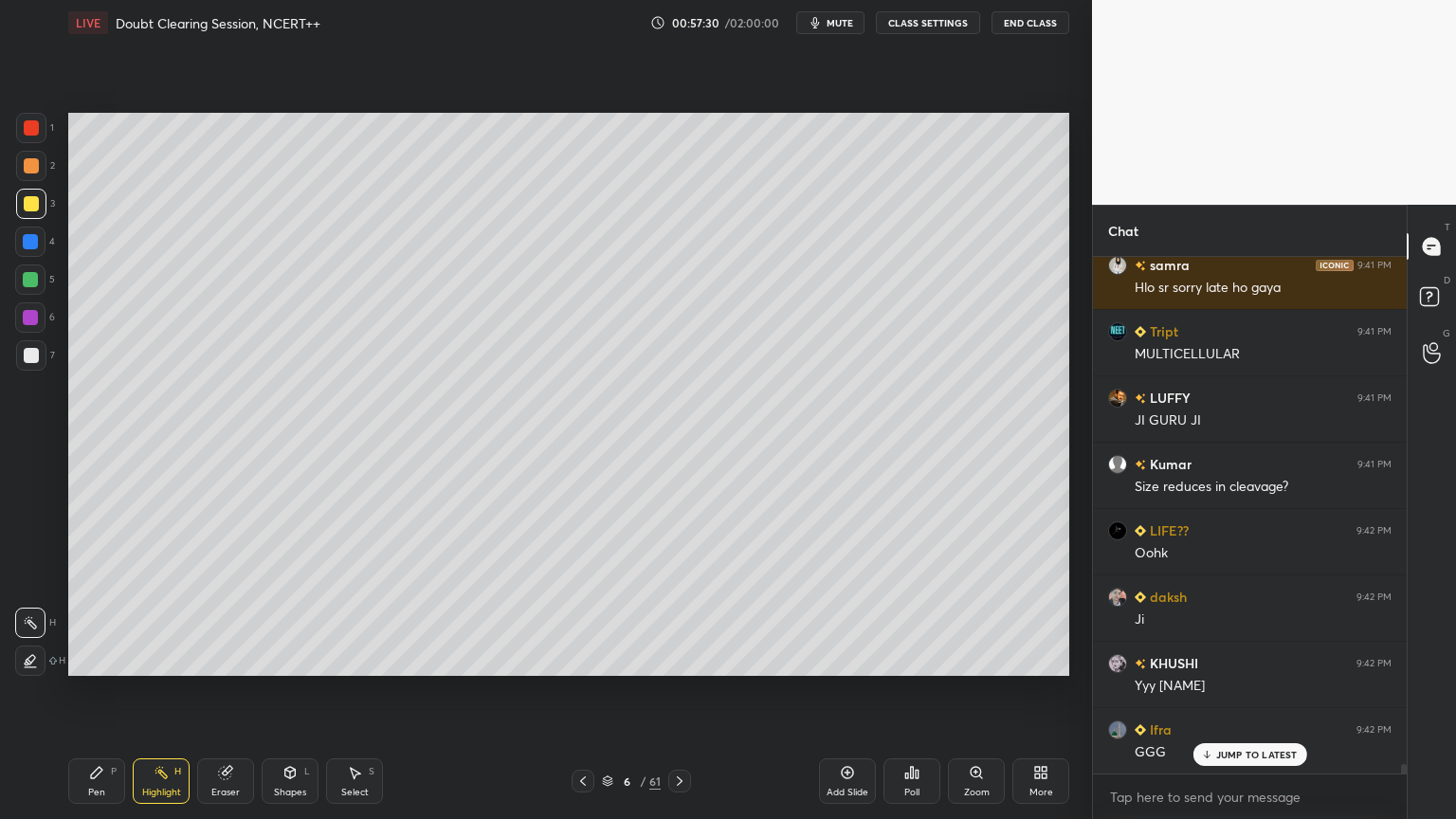 click 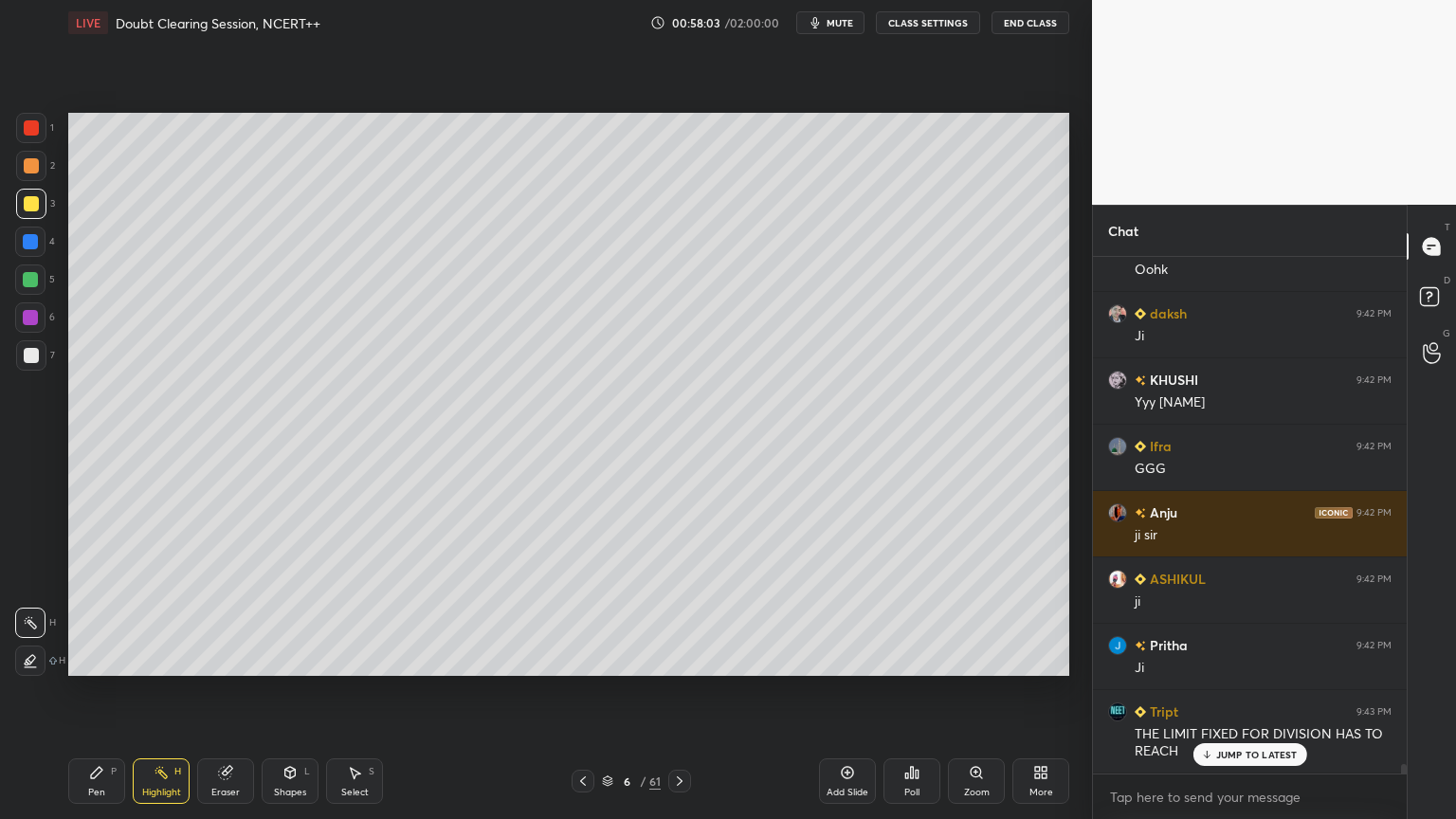 scroll, scrollTop: 26735, scrollLeft: 0, axis: vertical 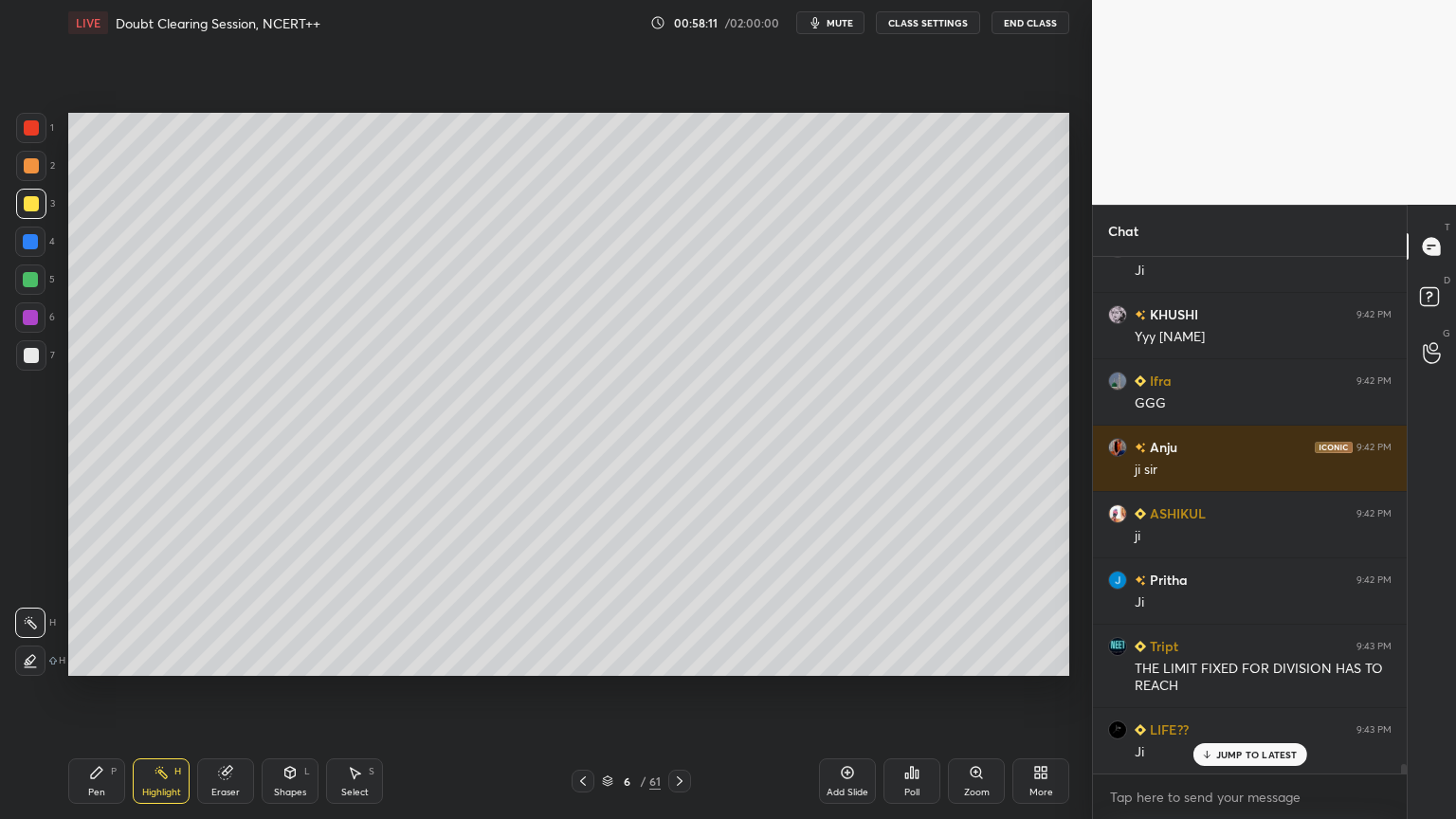 drag, startPoint x: 23, startPoint y: 360, endPoint x: 34, endPoint y: 355, distance: 12 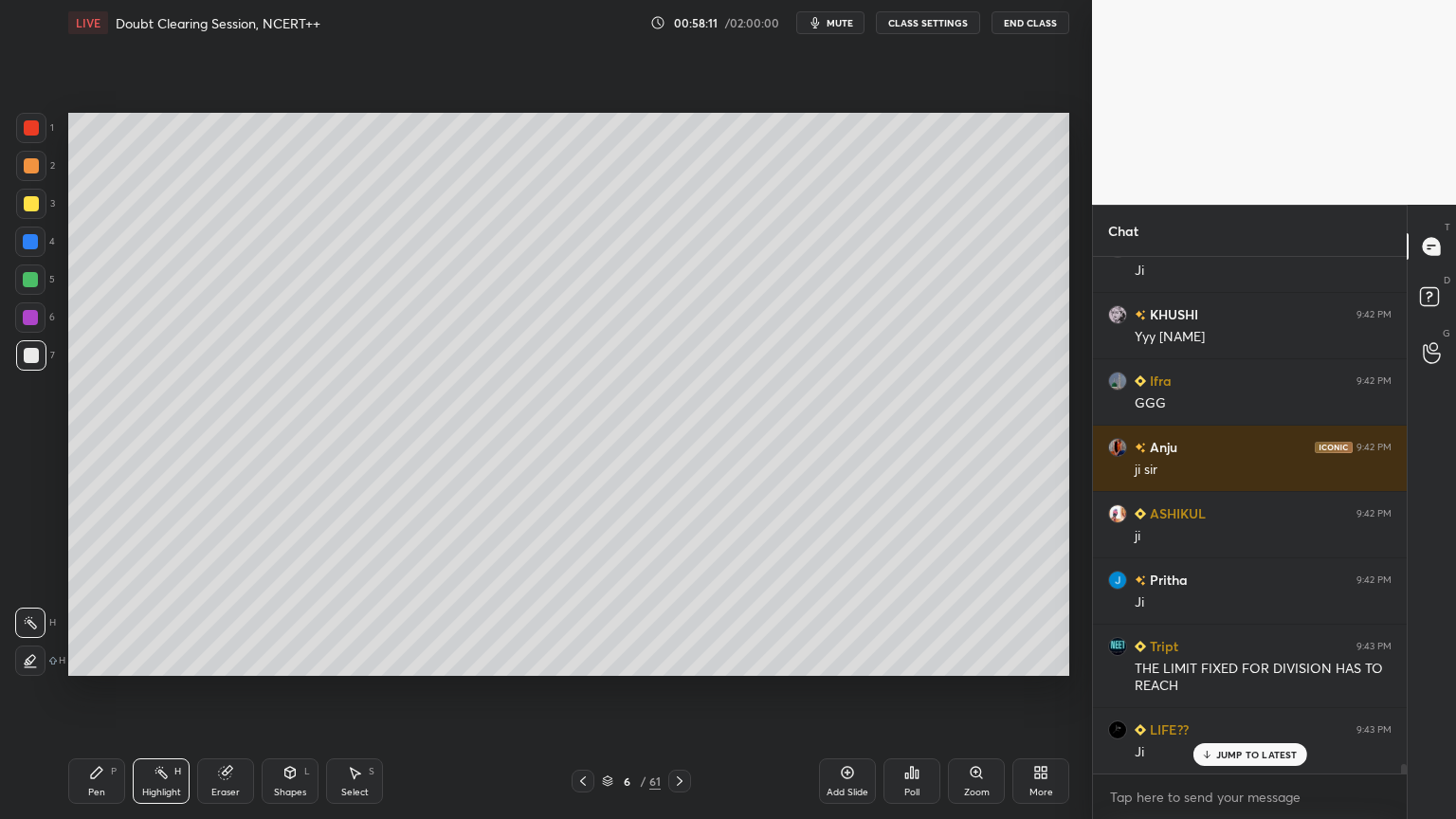 drag, startPoint x: 34, startPoint y: 355, endPoint x: 53, endPoint y: 355, distance: 19 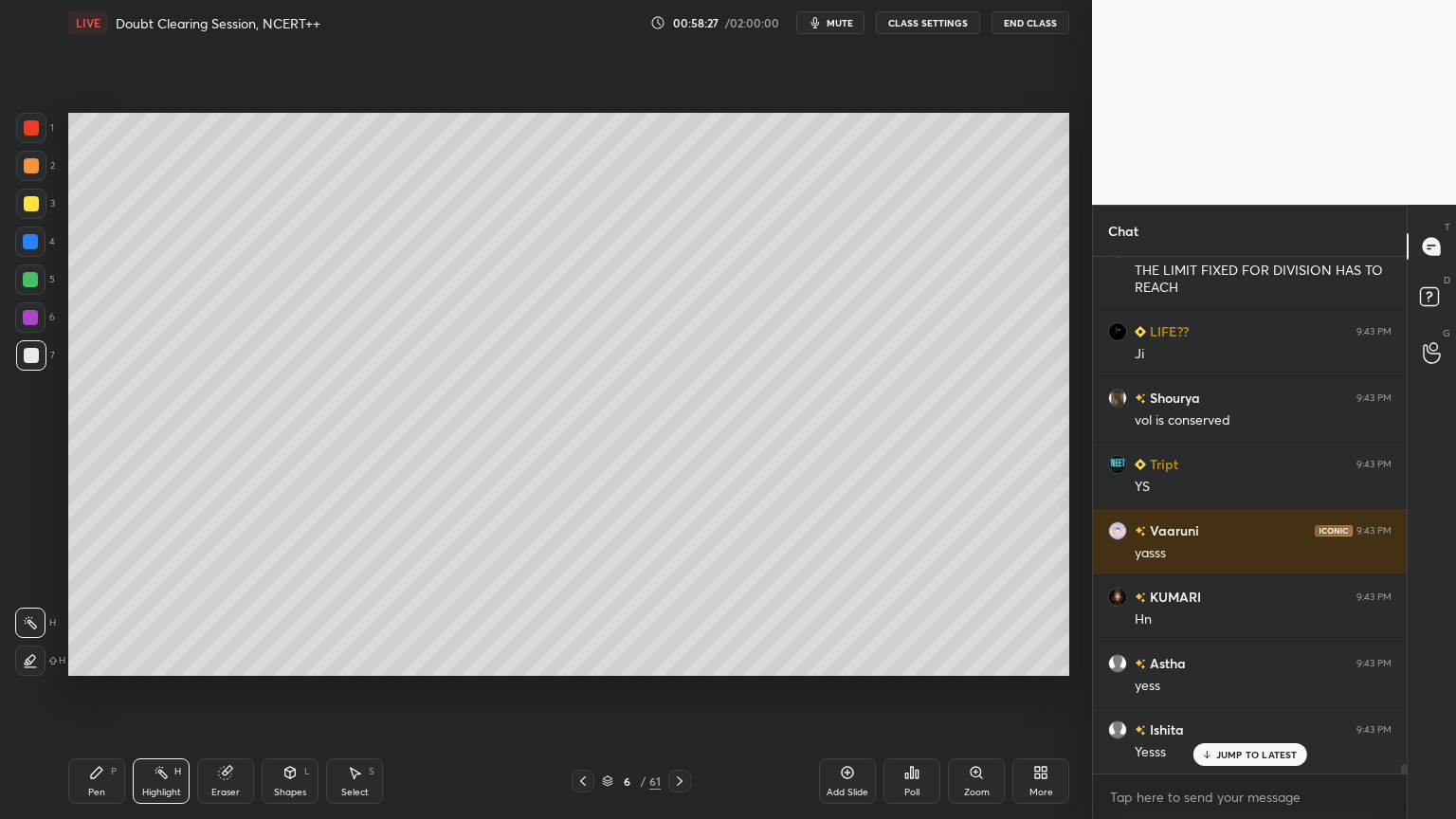 scroll, scrollTop: 27333, scrollLeft: 0, axis: vertical 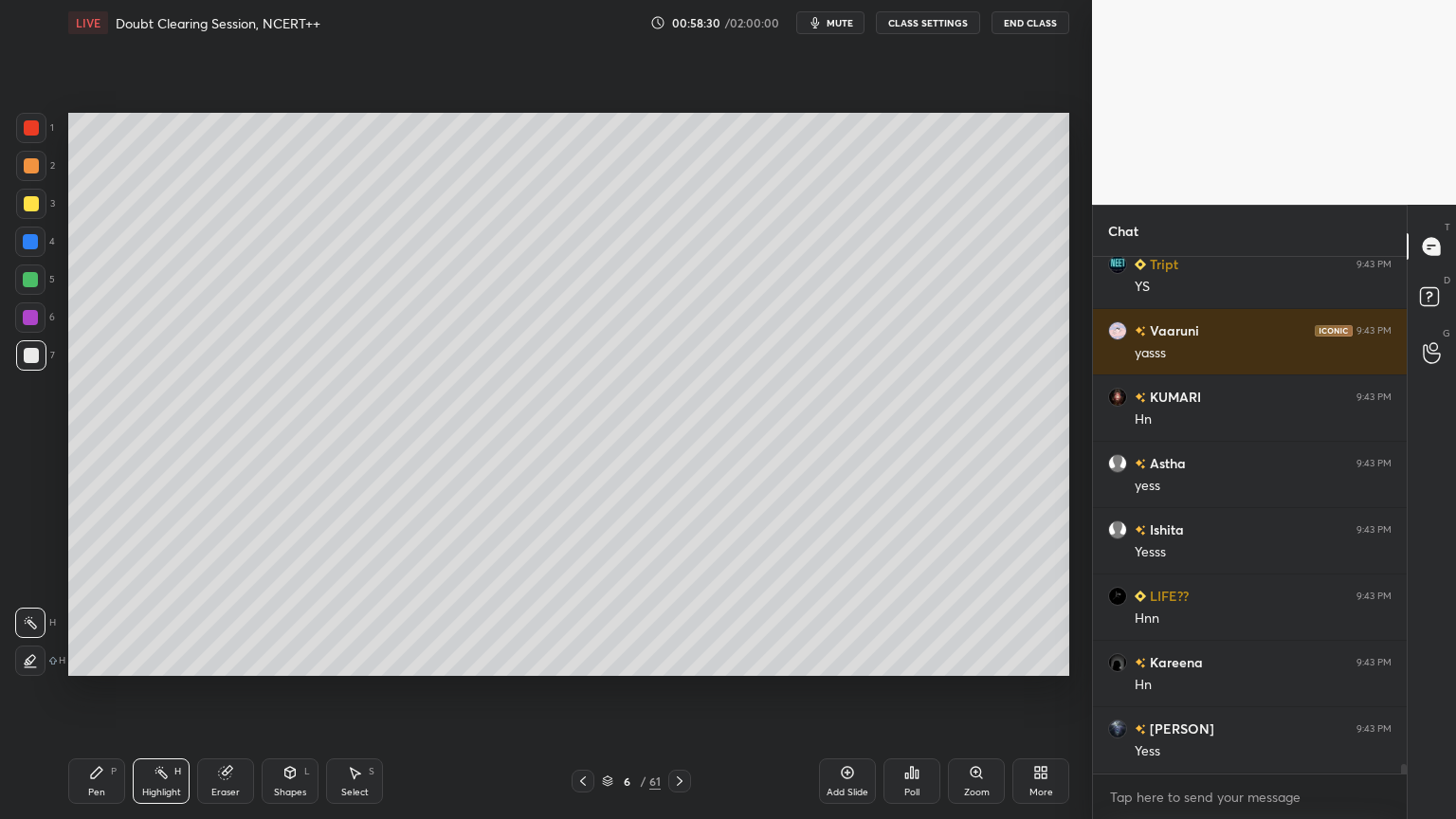 click at bounding box center (31, 204) 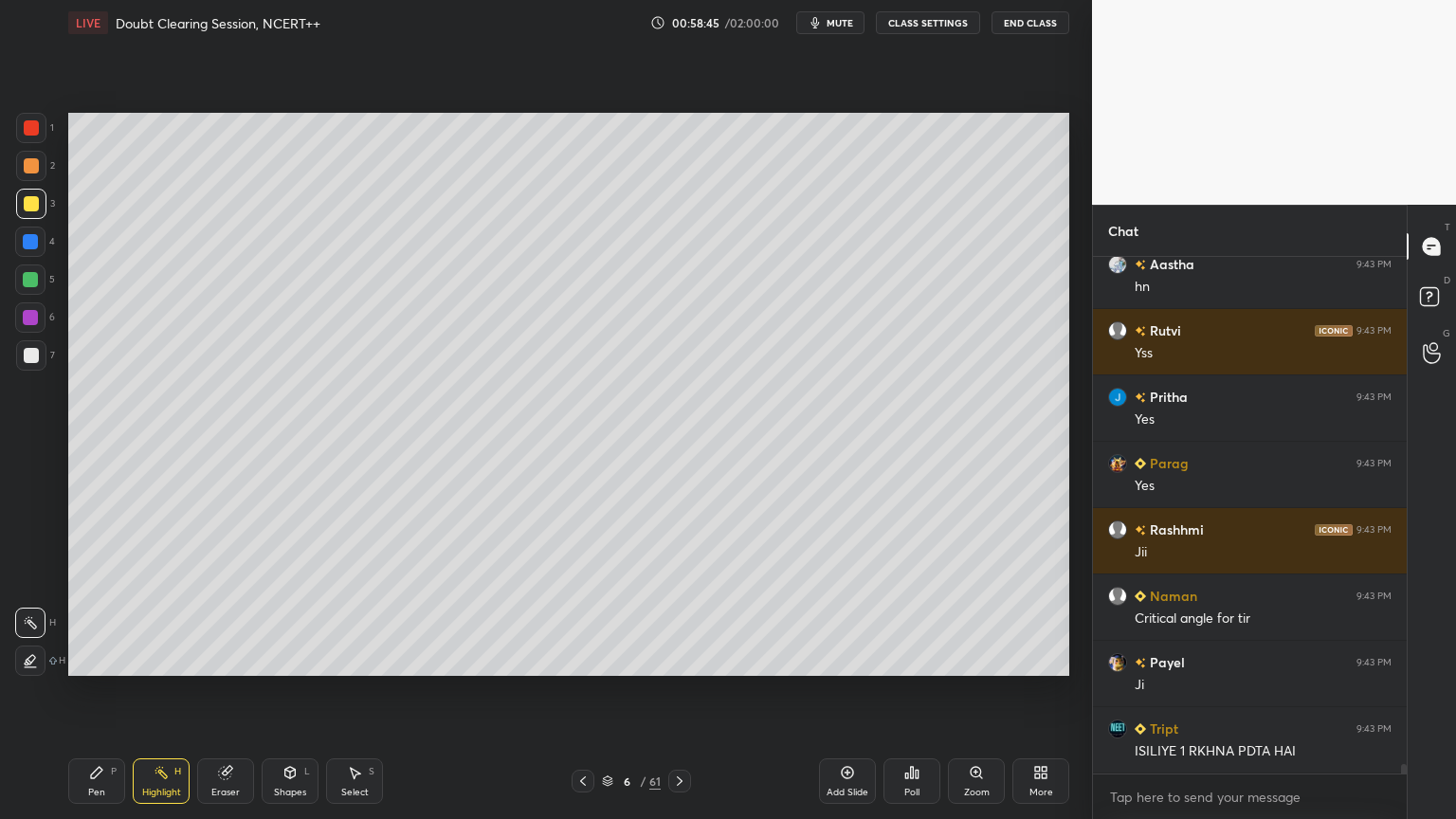 scroll, scrollTop: 28062, scrollLeft: 0, axis: vertical 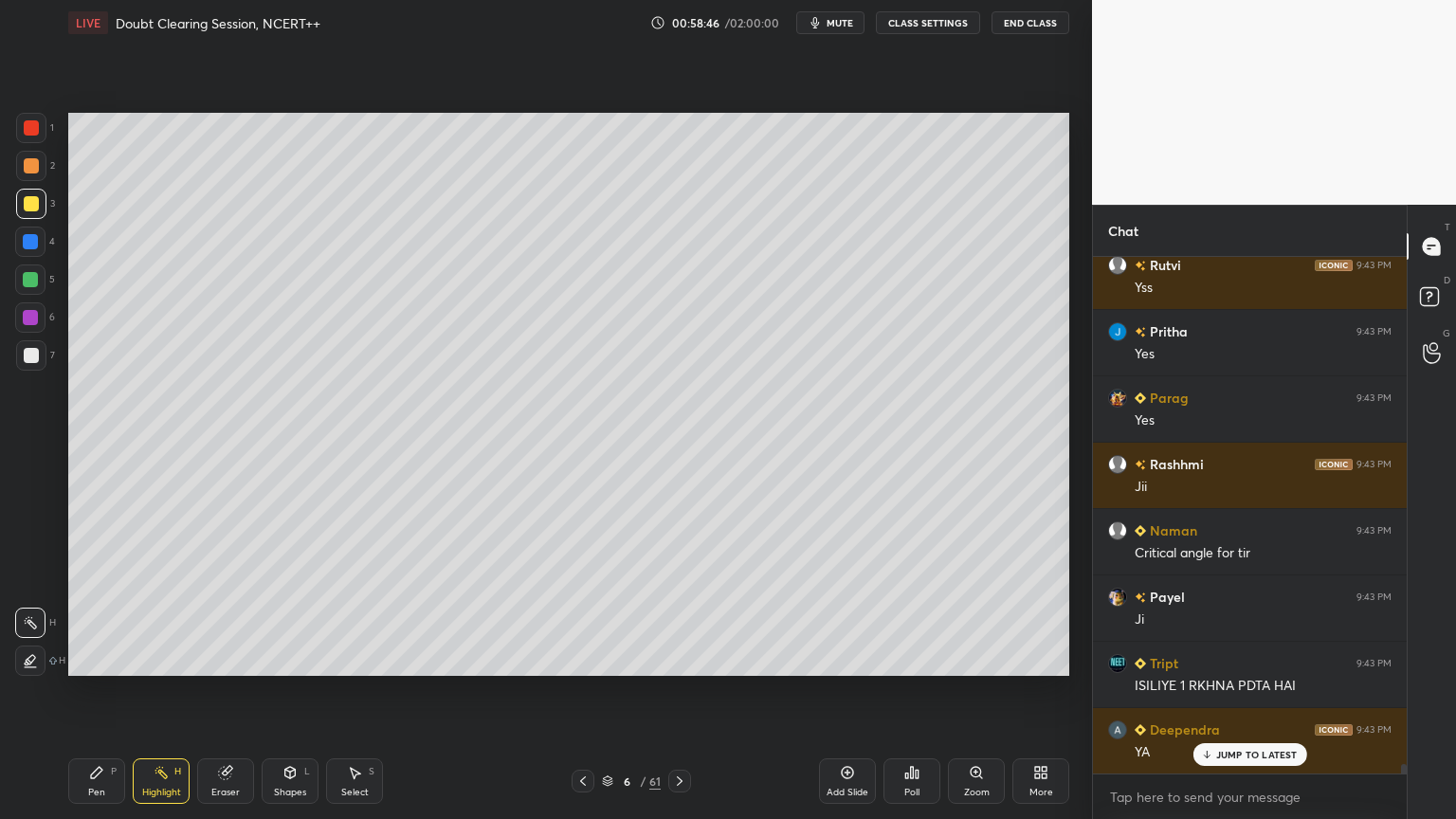 drag, startPoint x: 47, startPoint y: 357, endPoint x: 36, endPoint y: 357, distance: 11 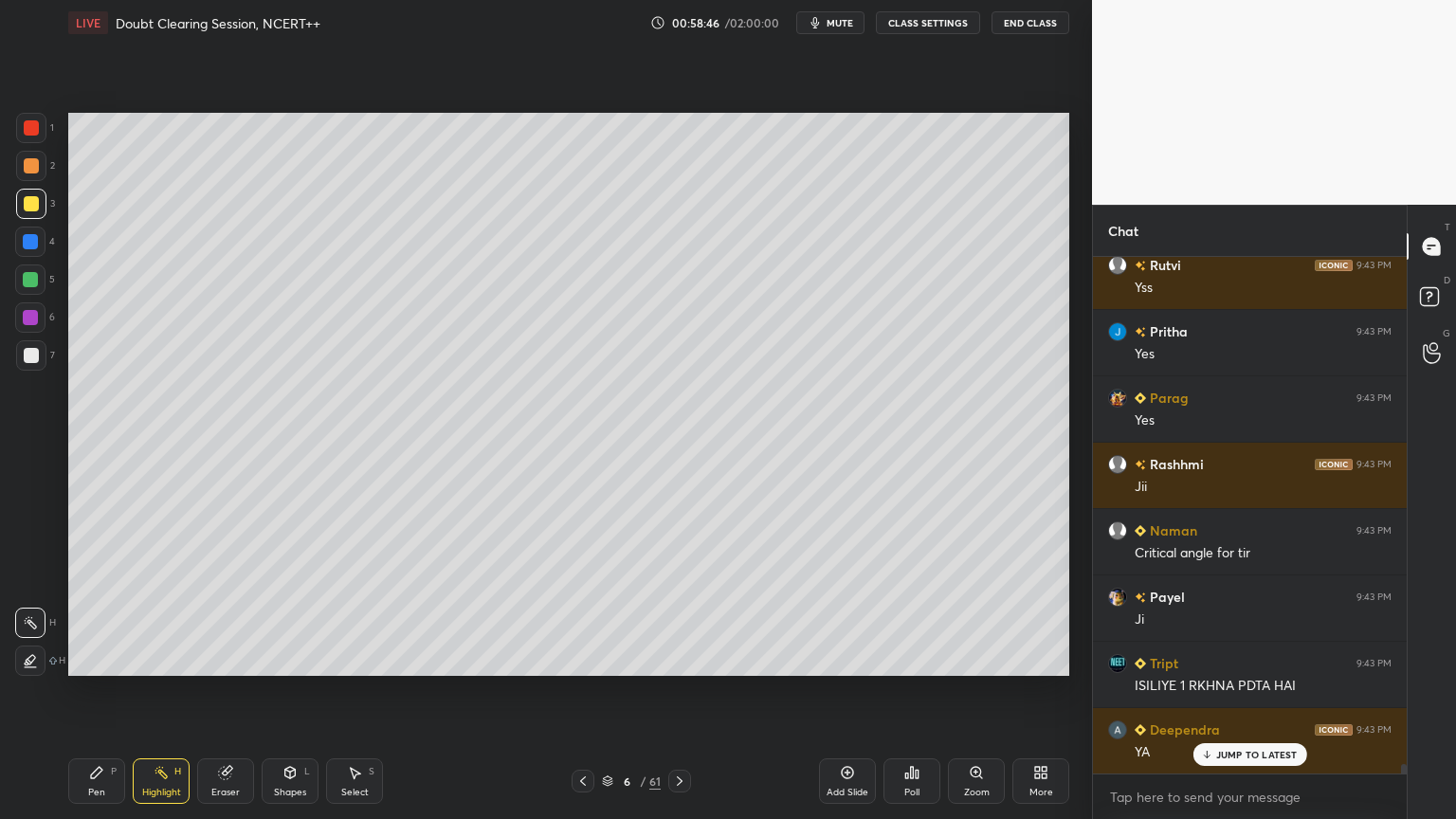 click on "7" at bounding box center (35, 355) 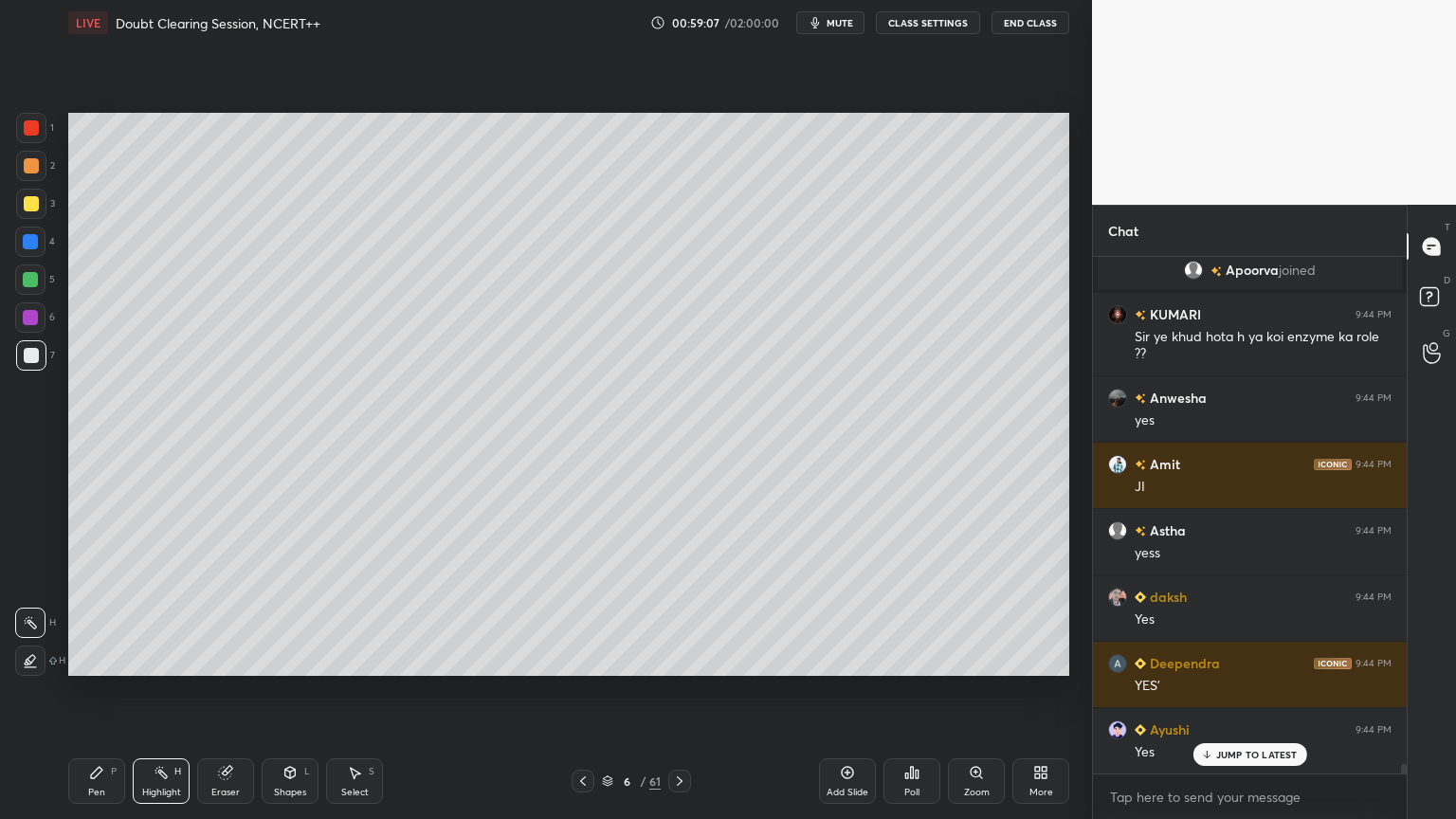 scroll, scrollTop: 28874, scrollLeft: 0, axis: vertical 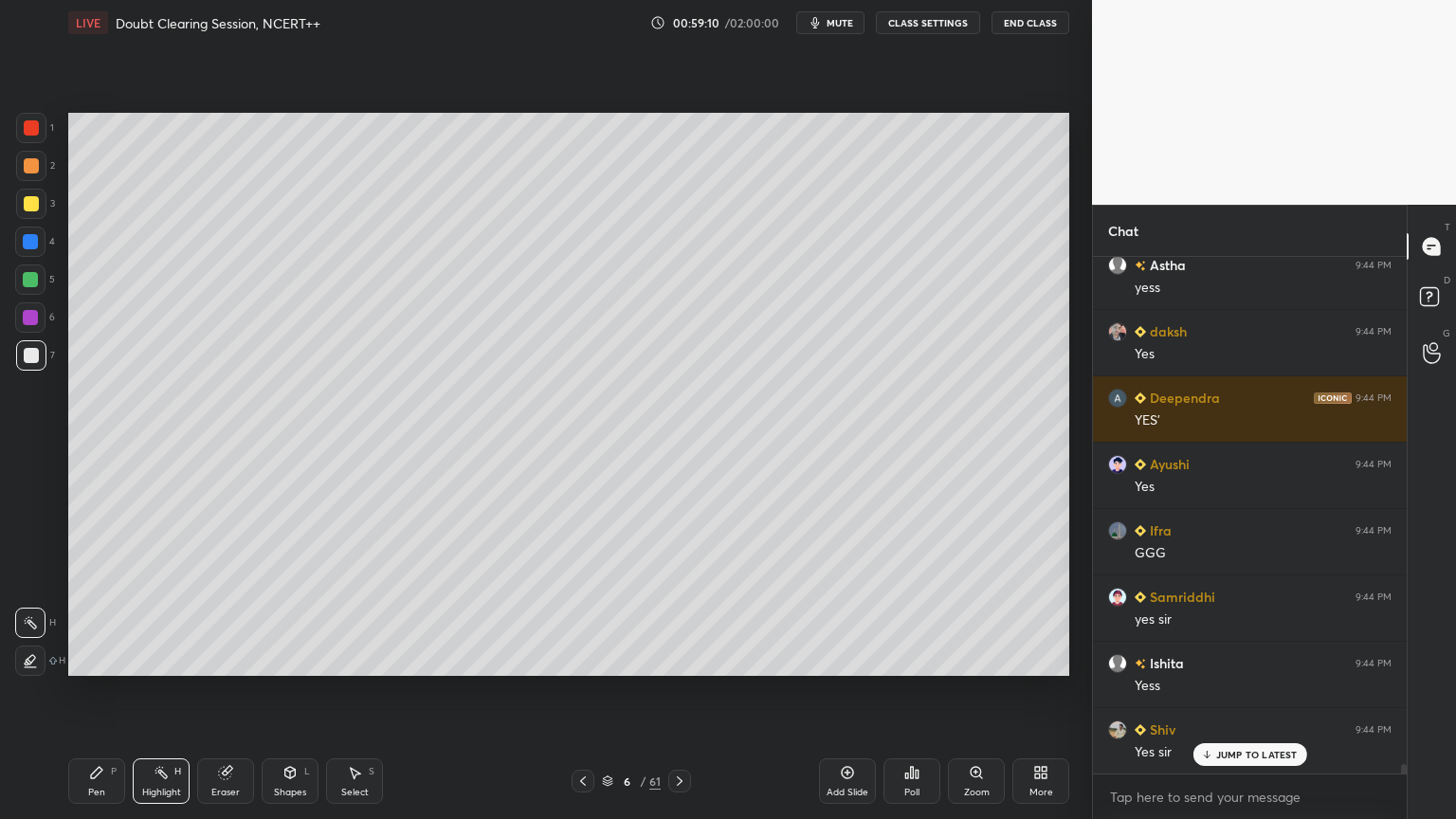 drag, startPoint x: 30, startPoint y: 163, endPoint x: 29, endPoint y: 191, distance: 28.017851 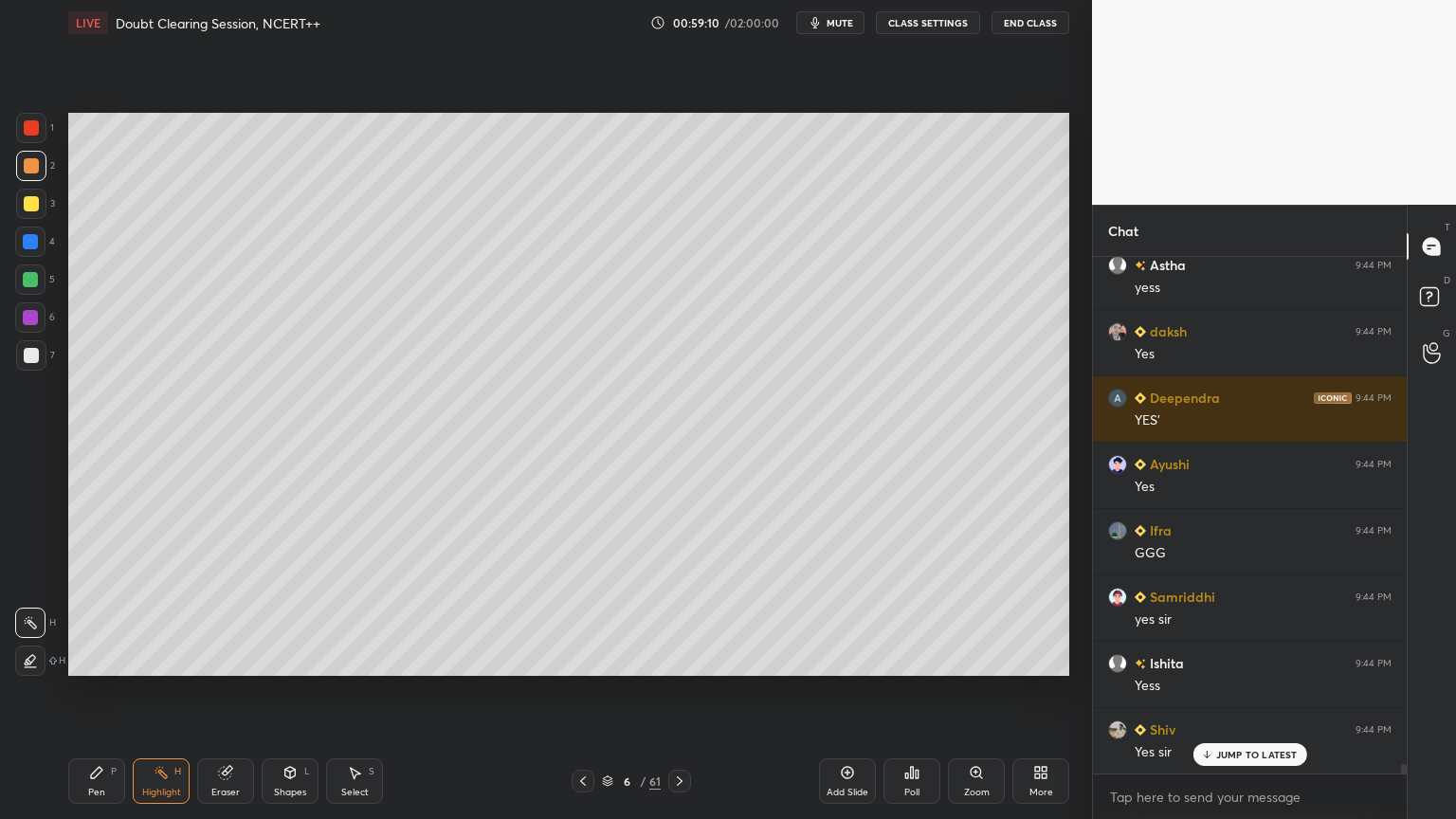 scroll, scrollTop: 28941, scrollLeft: 0, axis: vertical 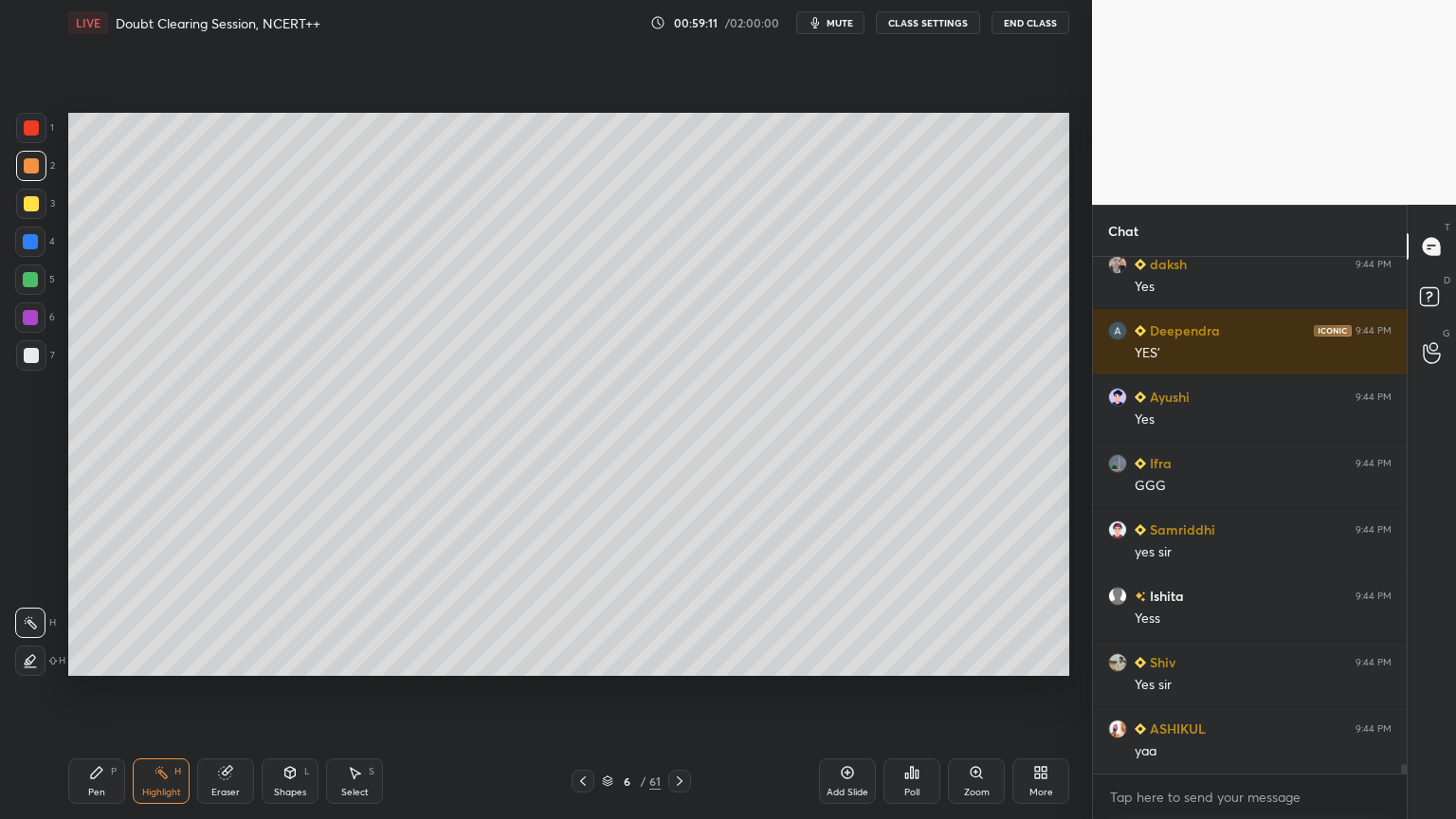 drag, startPoint x: 104, startPoint y: 790, endPoint x: 61, endPoint y: 701, distance: 98.8433 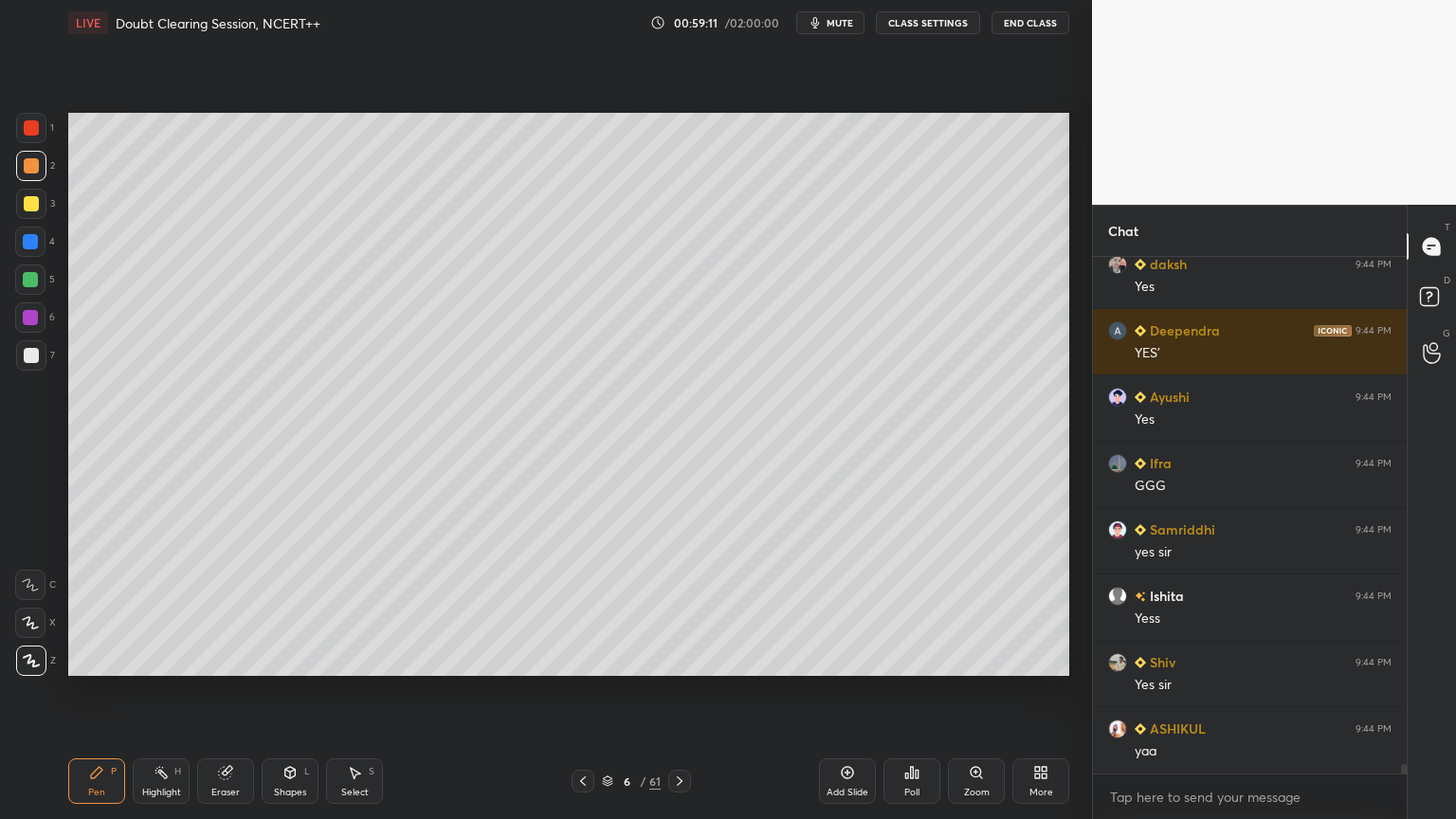click 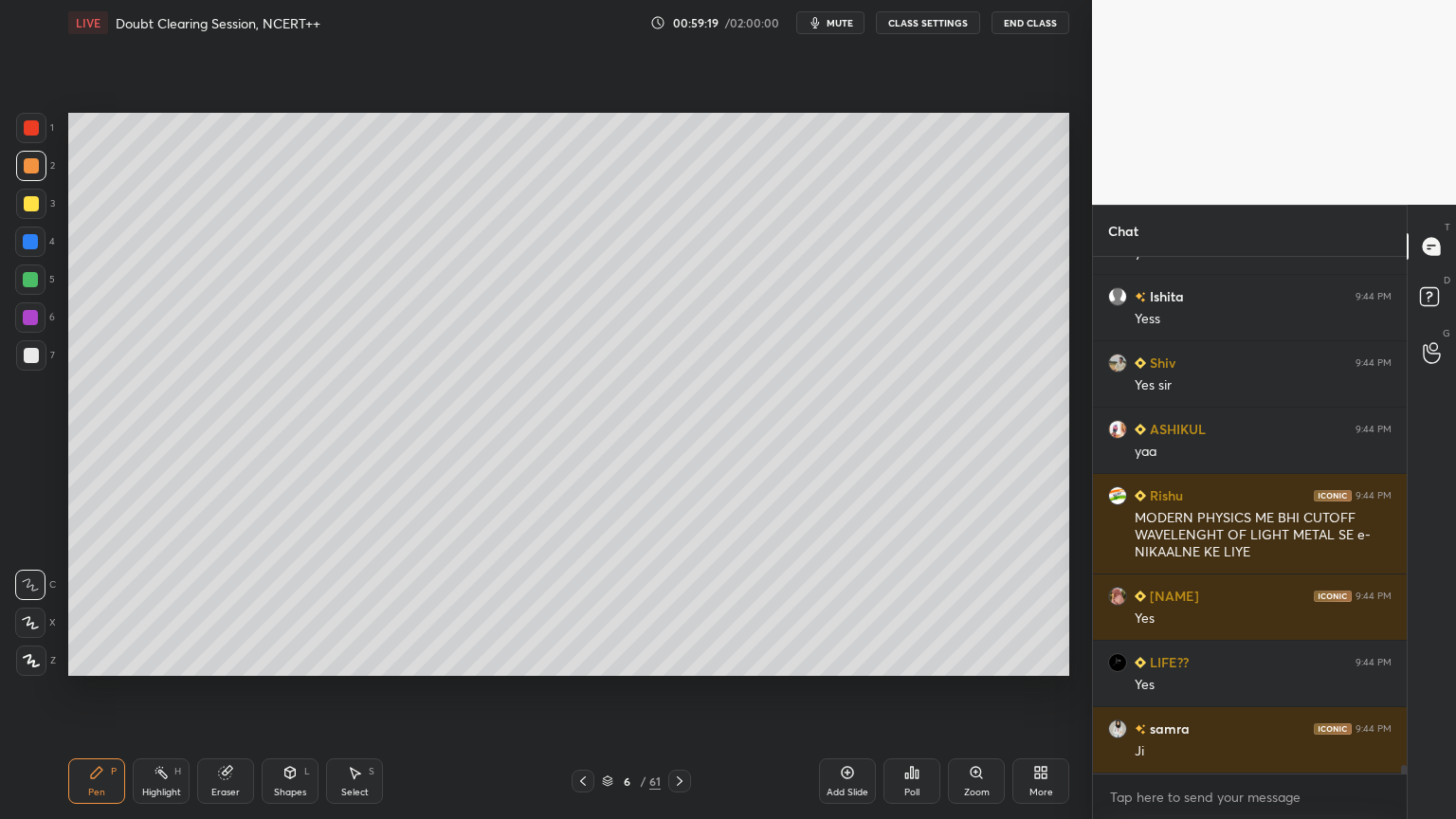 scroll, scrollTop: 29306, scrollLeft: 0, axis: vertical 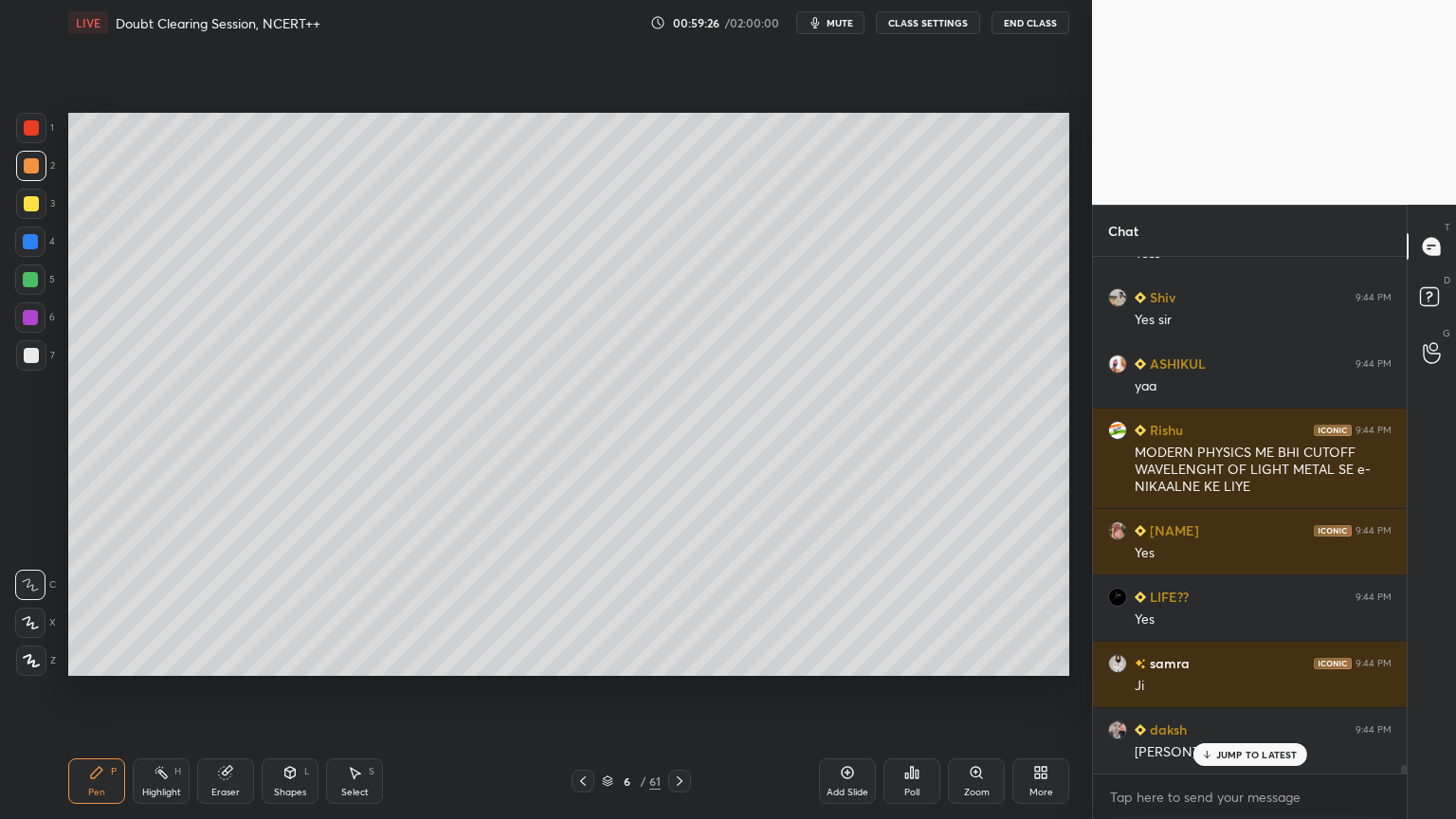 click on "Highlight" at bounding box center (161, 792) 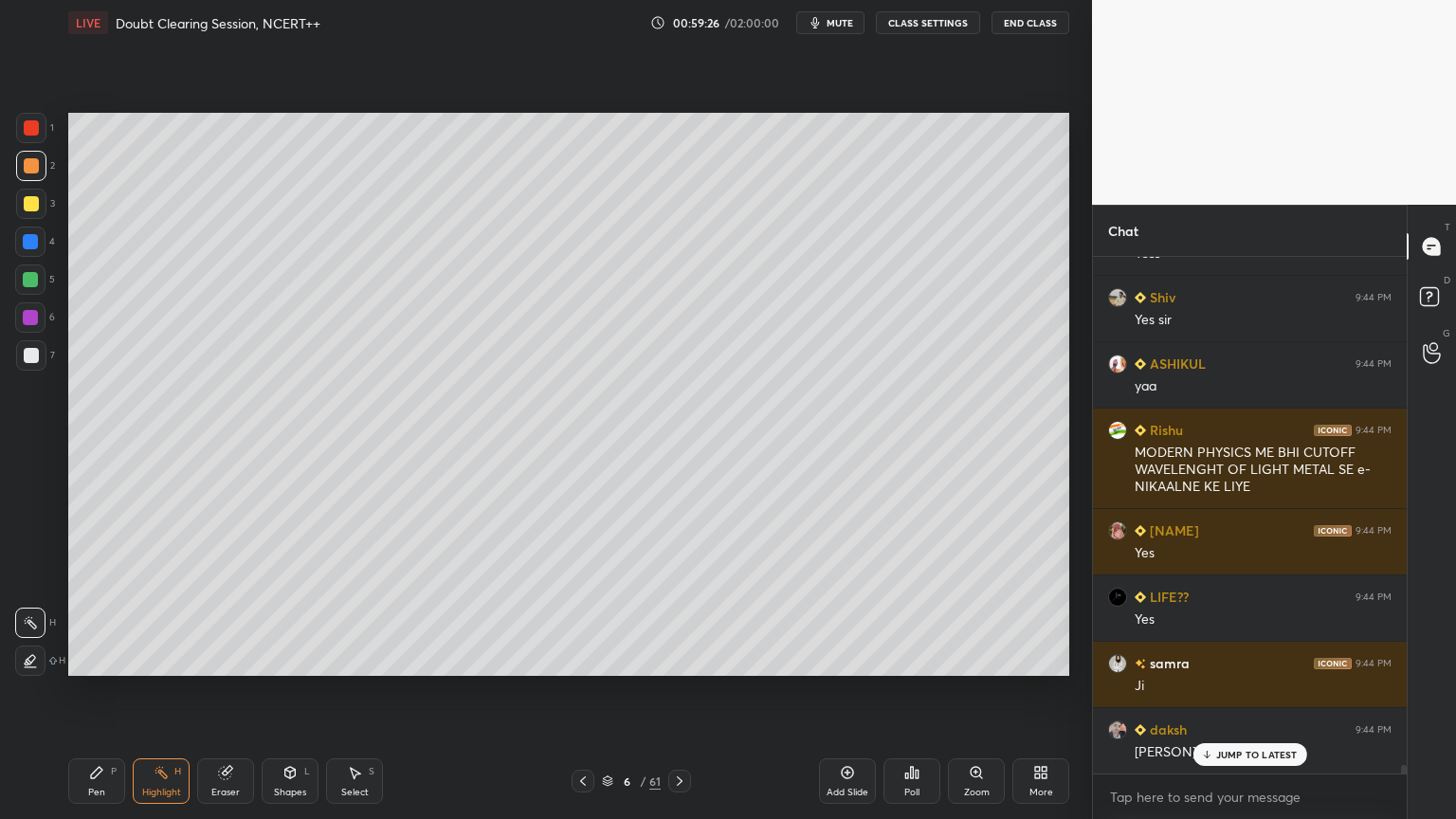 click on "Highlight H" at bounding box center (161, 781) 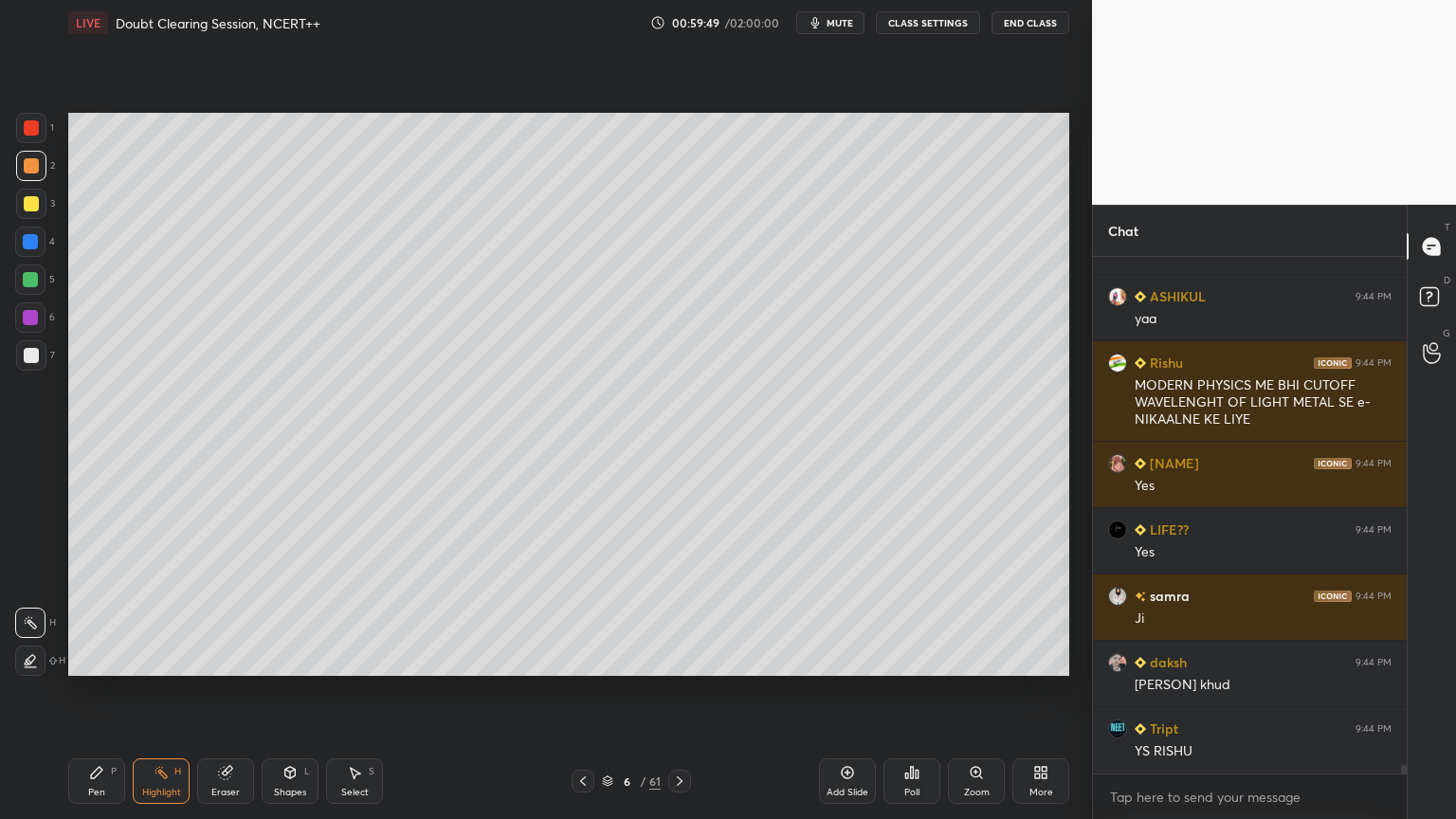 scroll, scrollTop: 29419, scrollLeft: 0, axis: vertical 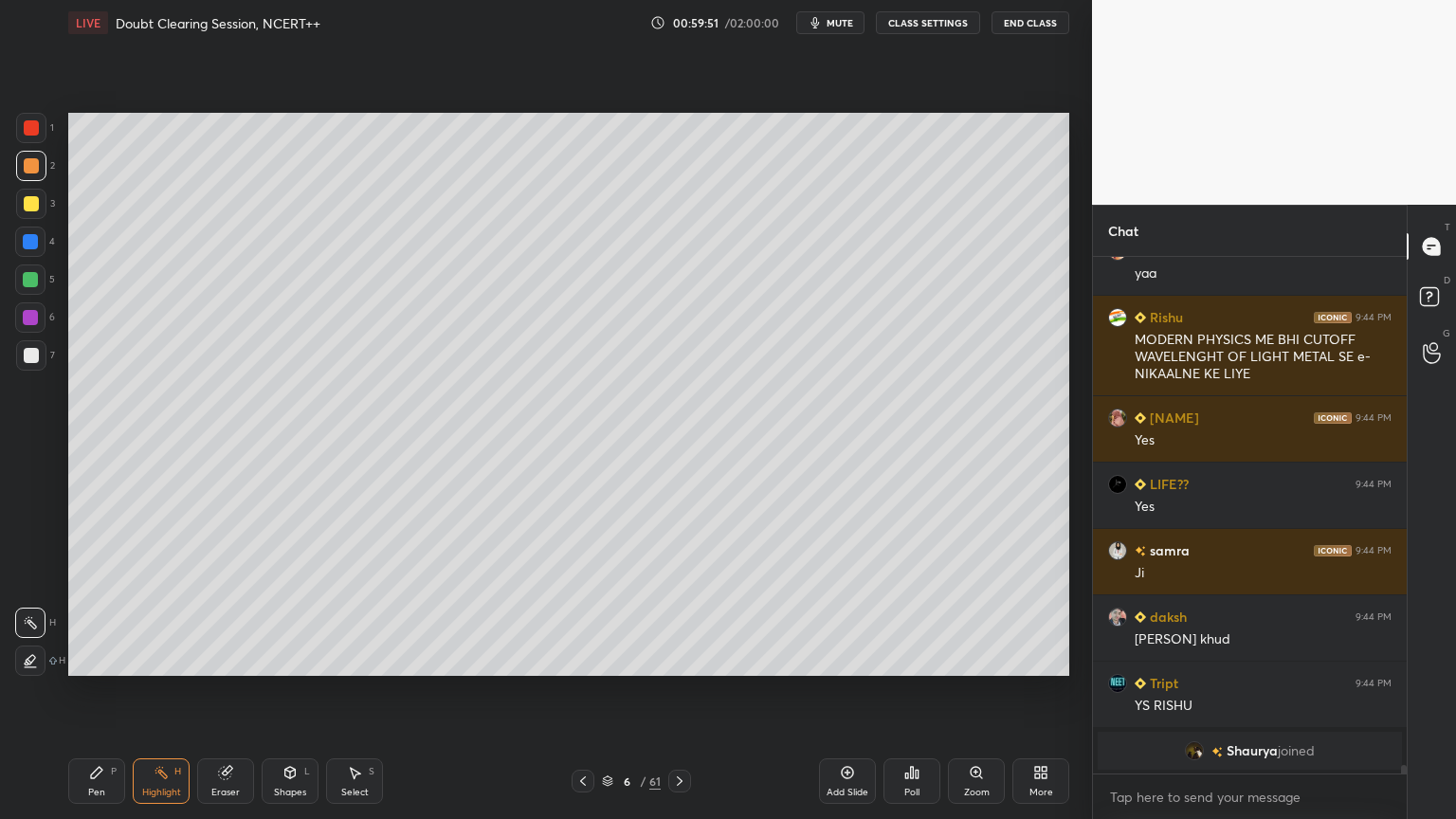 click at bounding box center [31, 128] 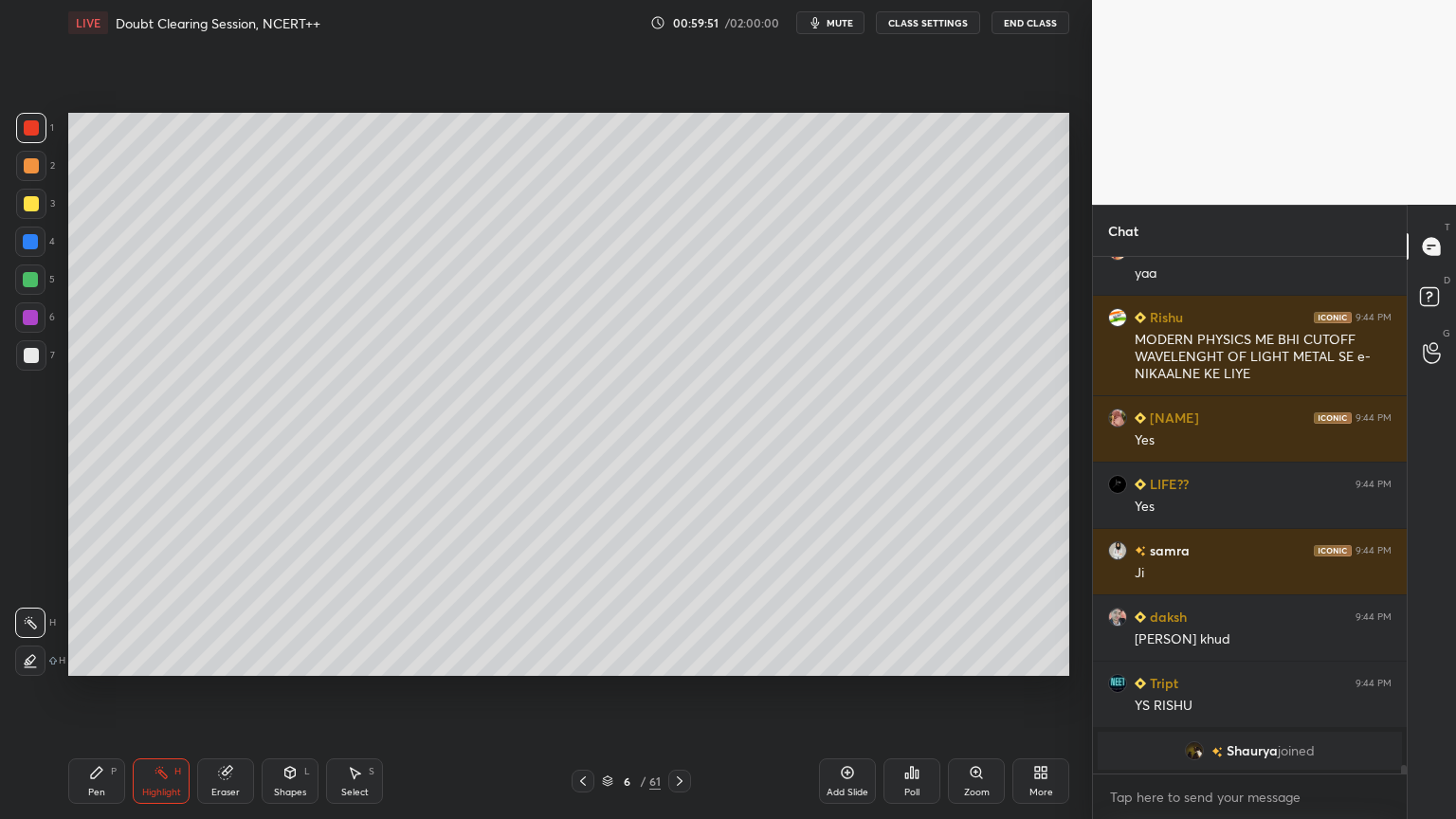 click at bounding box center [31, 128] 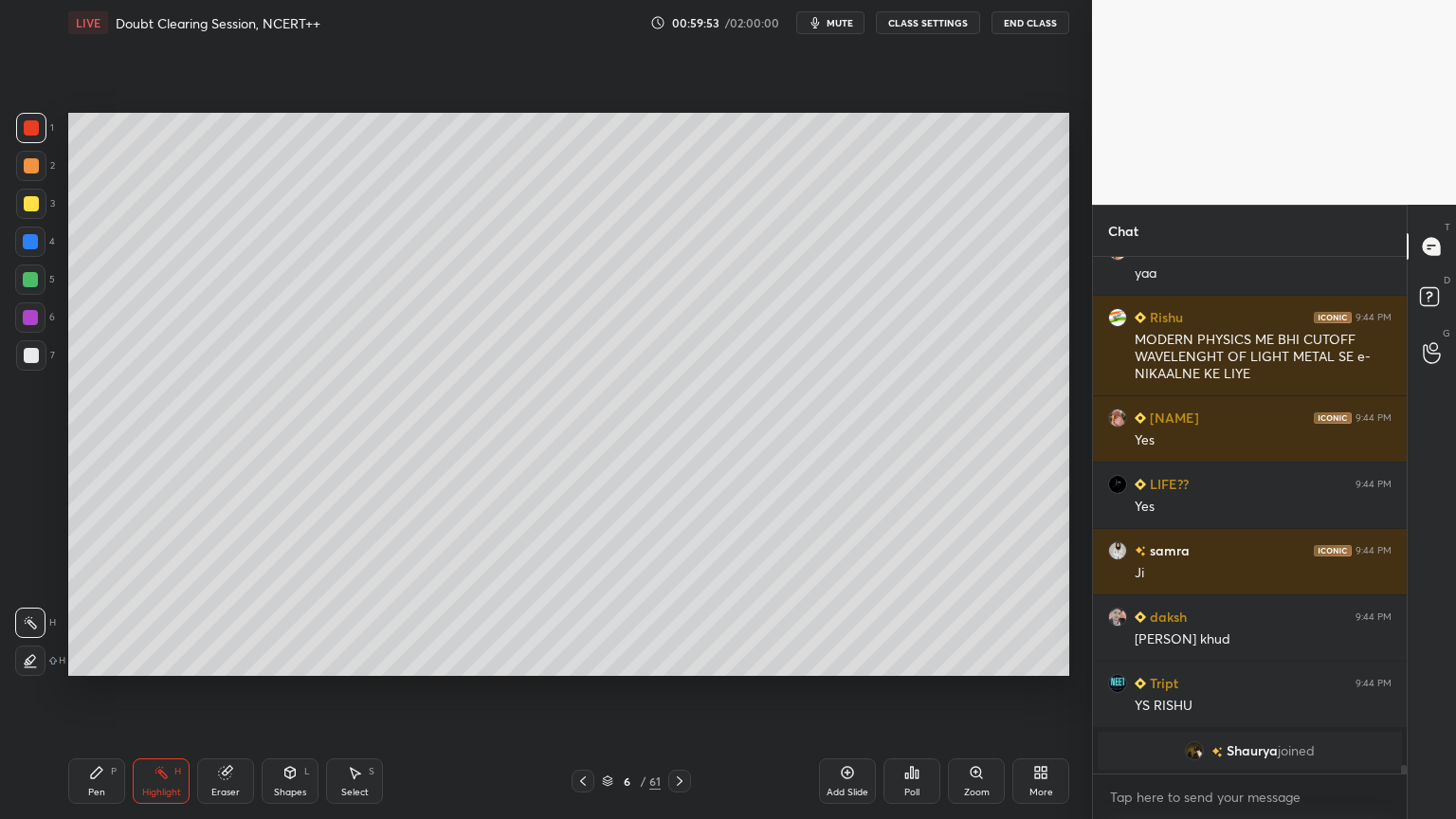 drag, startPoint x: 32, startPoint y: 130, endPoint x: 61, endPoint y: 136, distance: 29.614186 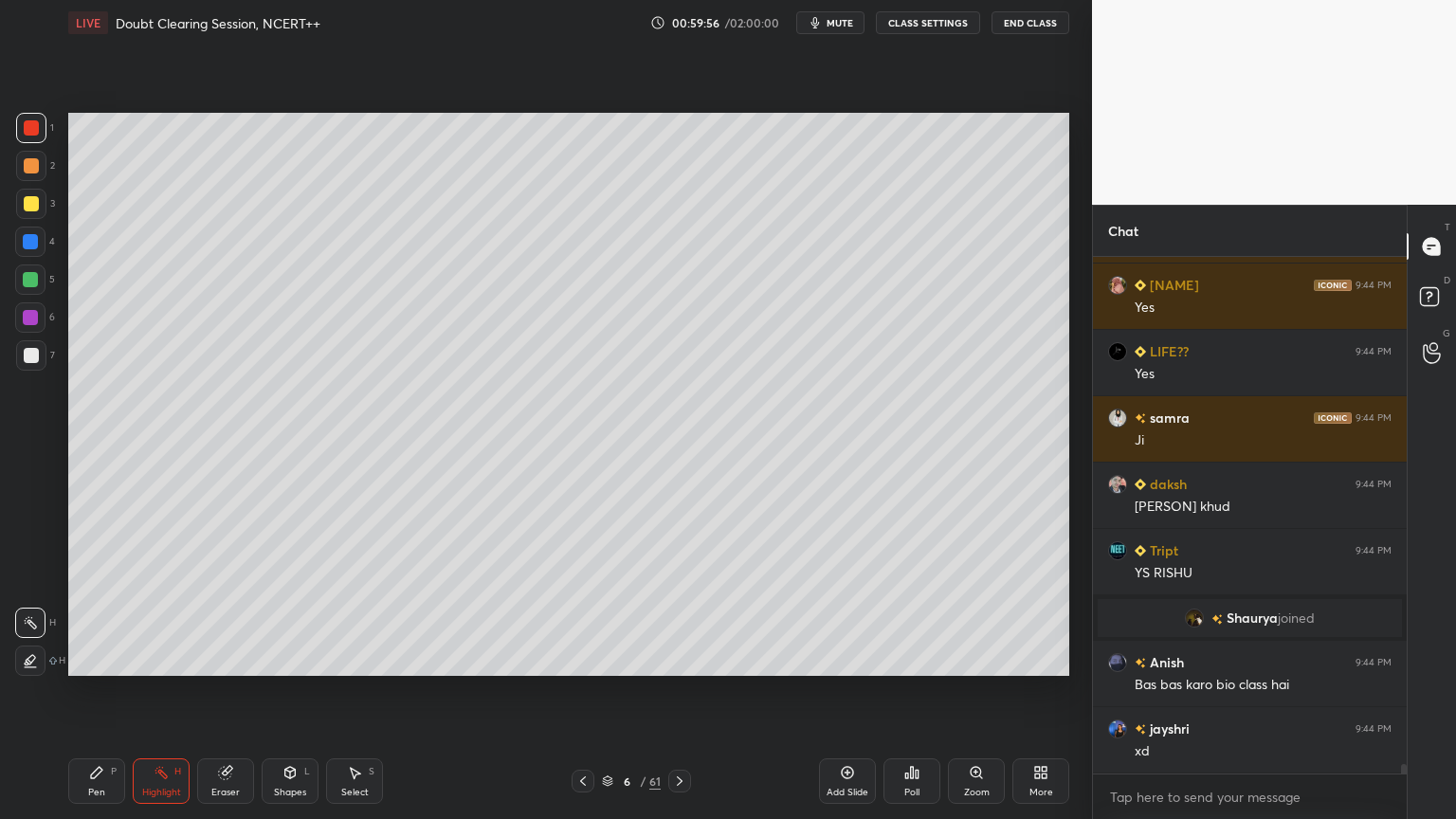 click on "1 2 3 4 5 6 7" at bounding box center (35, 246) 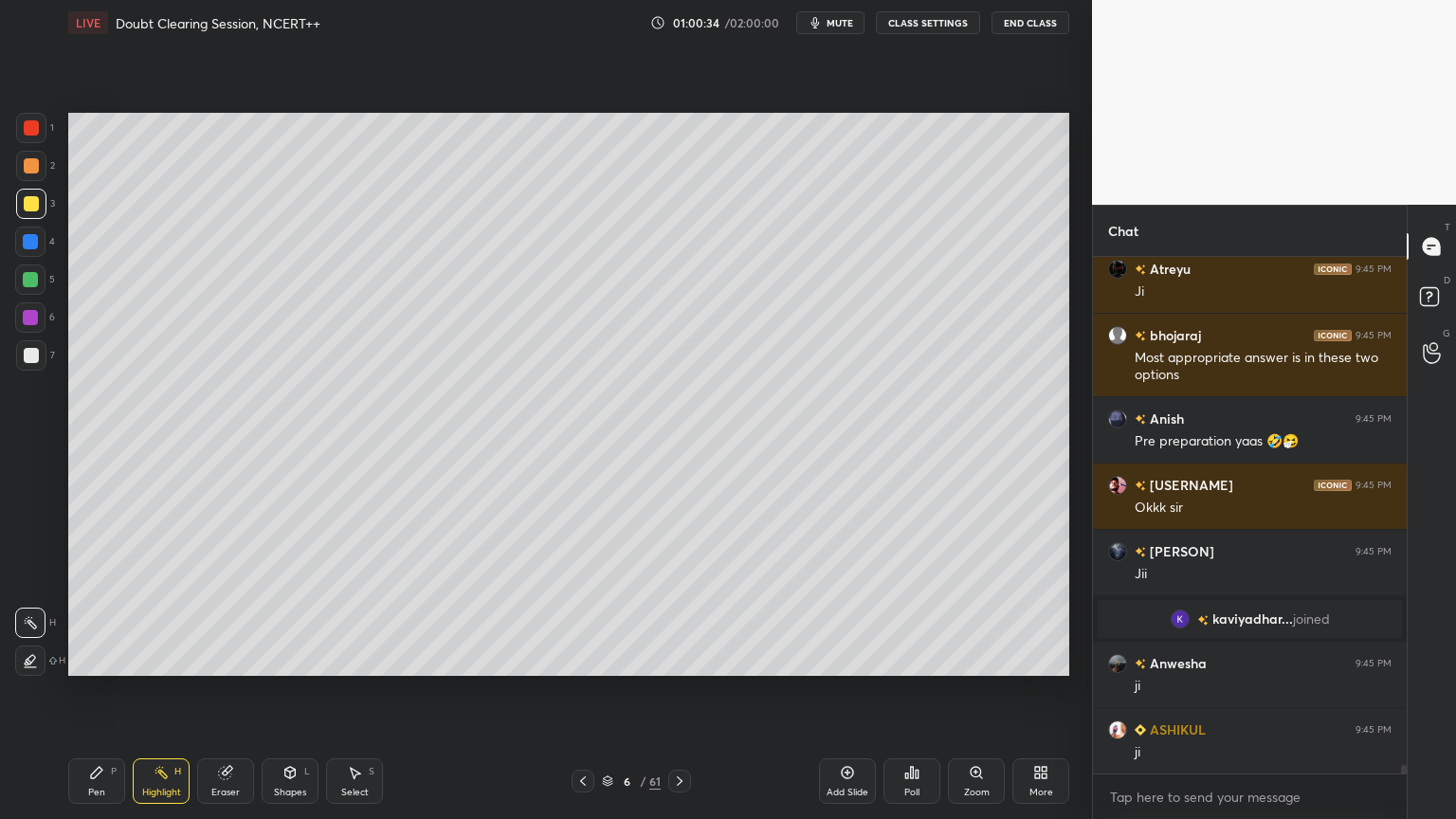 scroll, scrollTop: 29658, scrollLeft: 0, axis: vertical 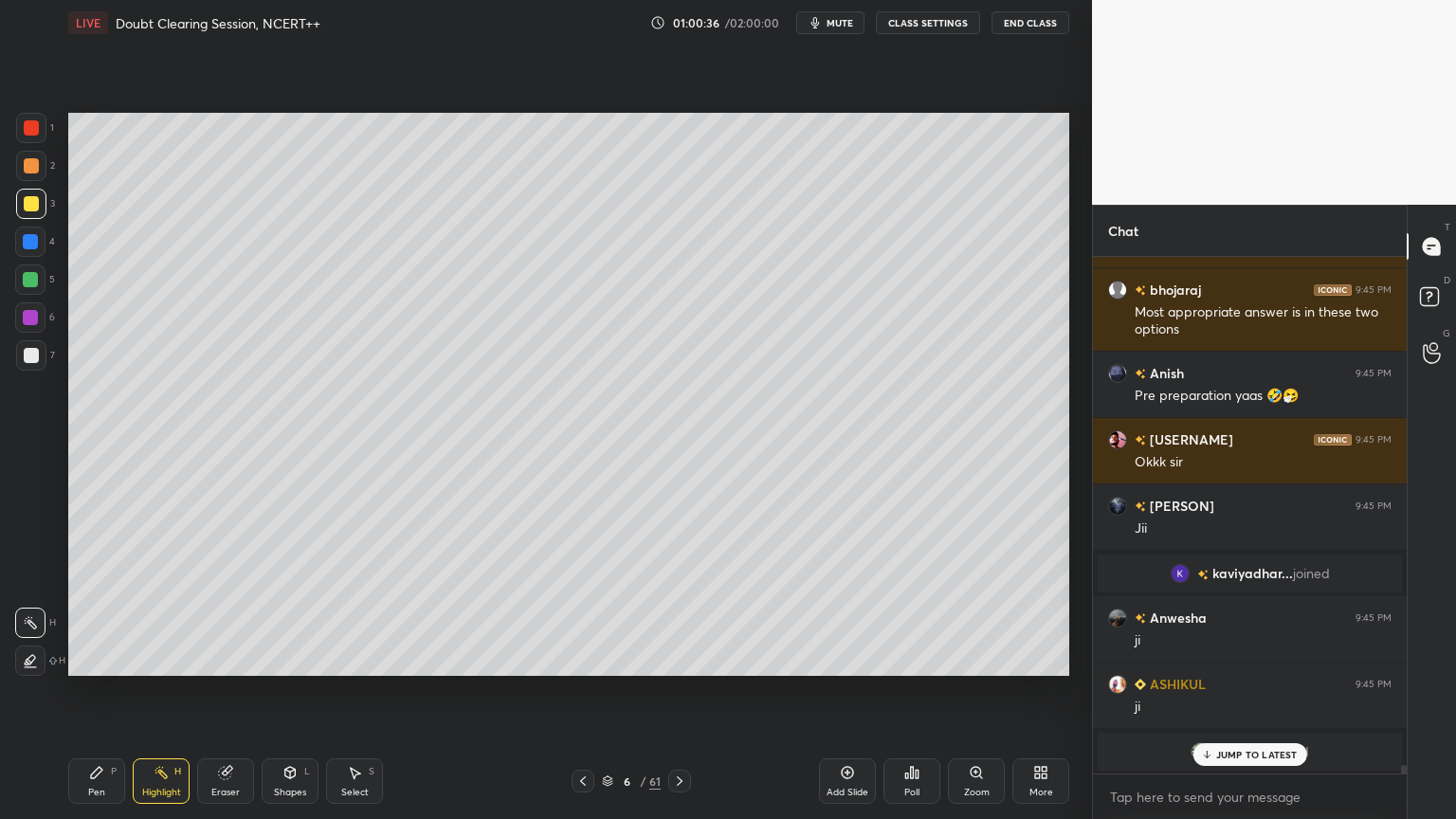 click 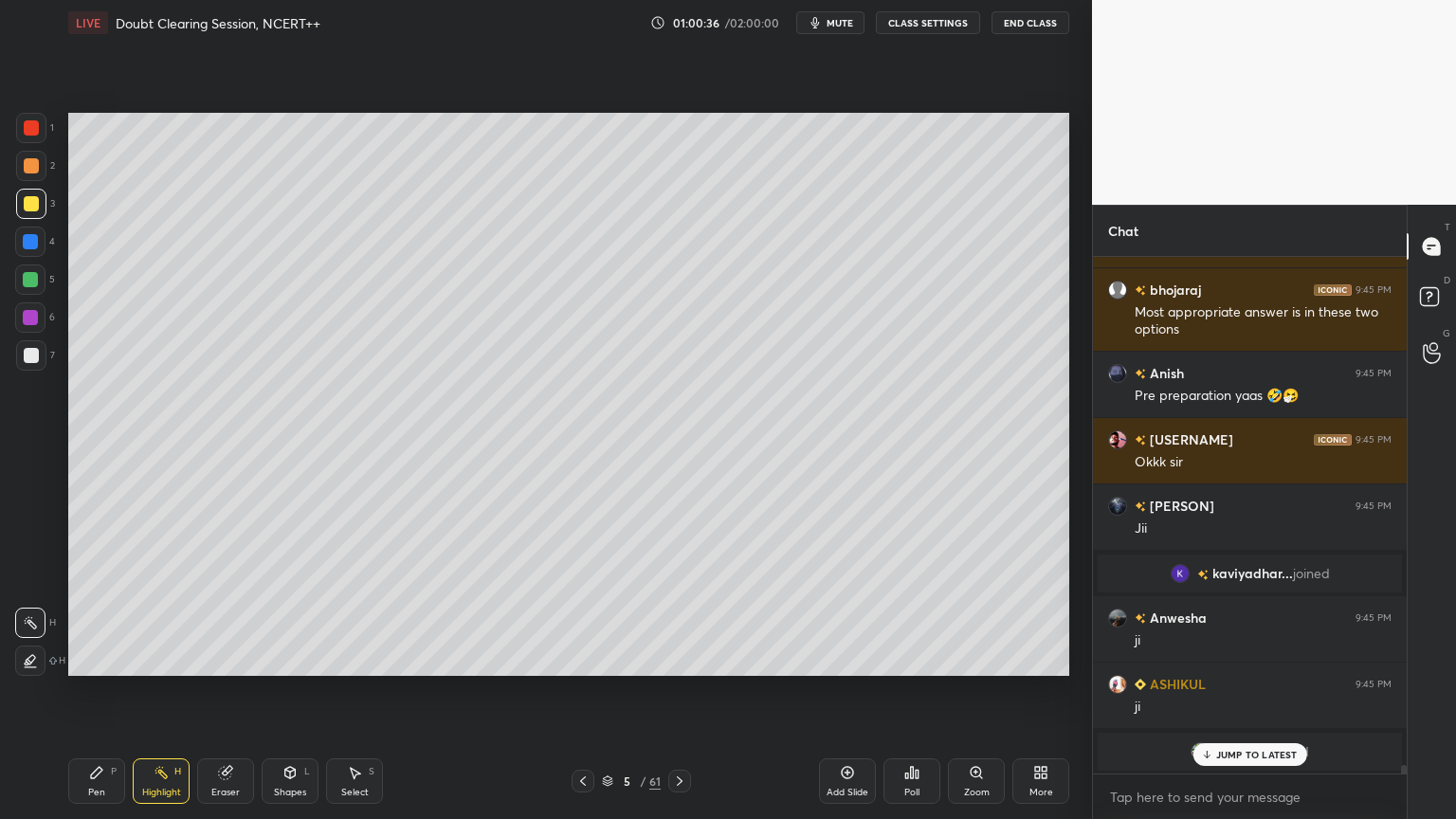 scroll, scrollTop: 29742, scrollLeft: 0, axis: vertical 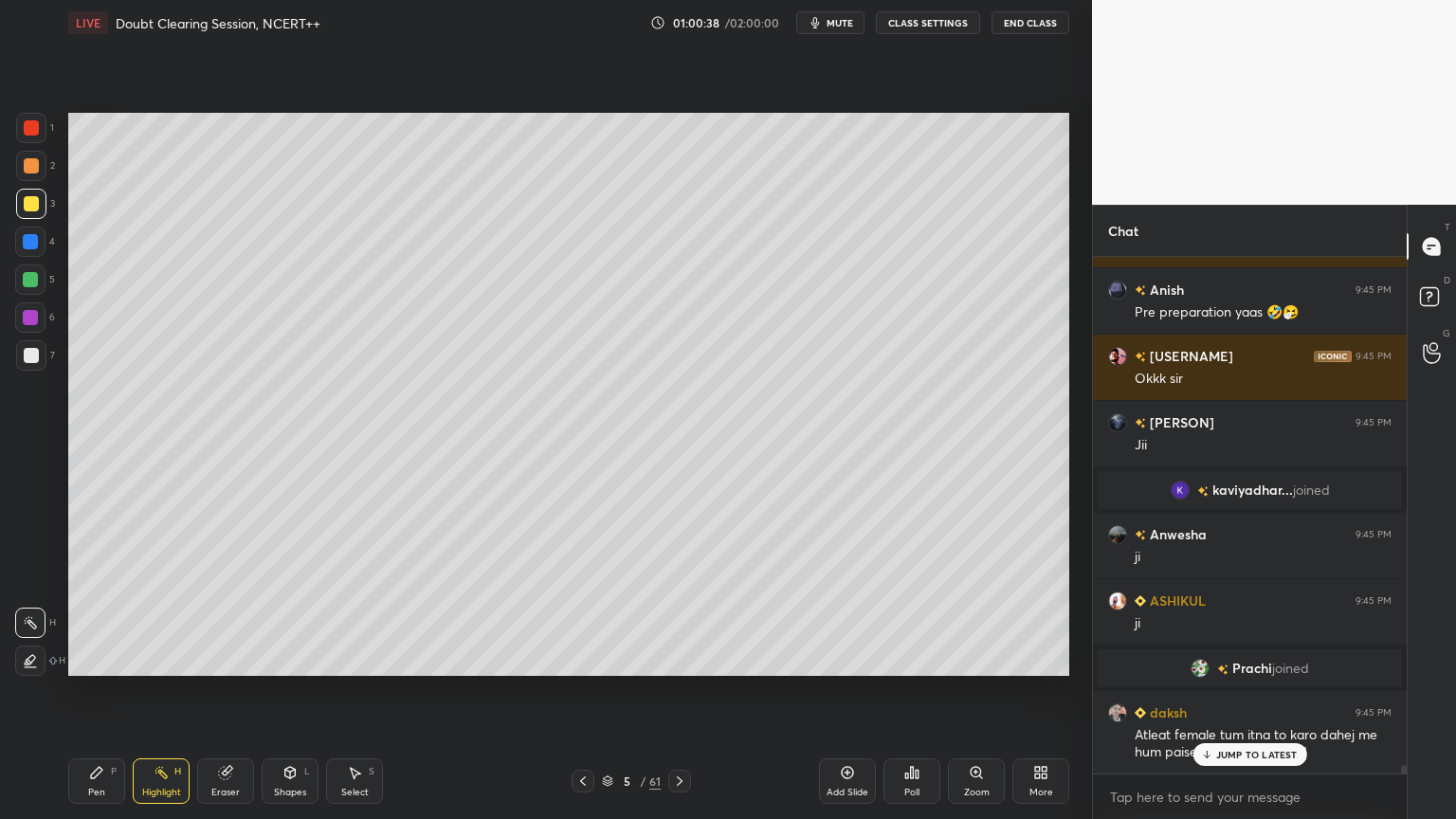 click 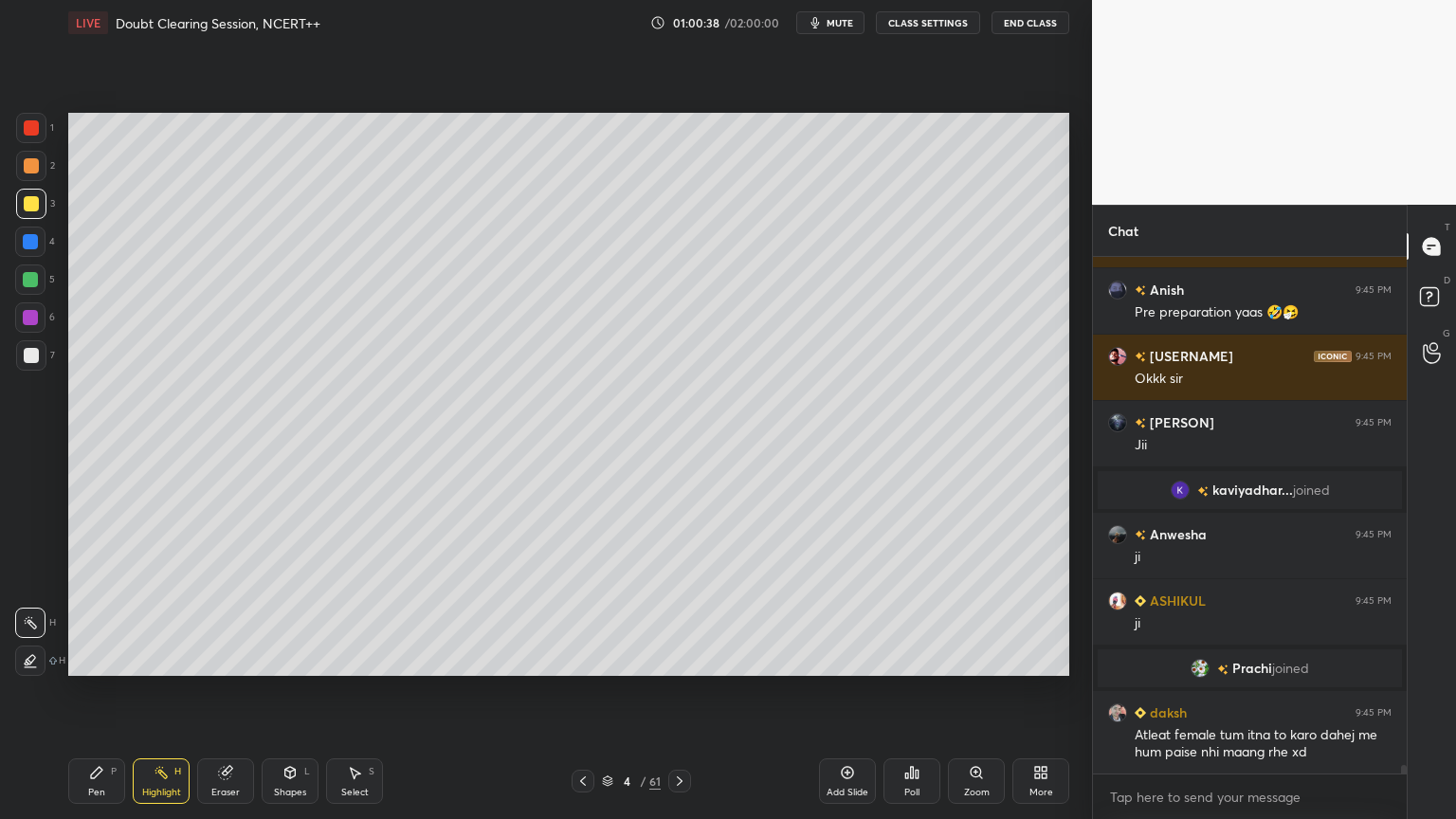 scroll, scrollTop: 29809, scrollLeft: 0, axis: vertical 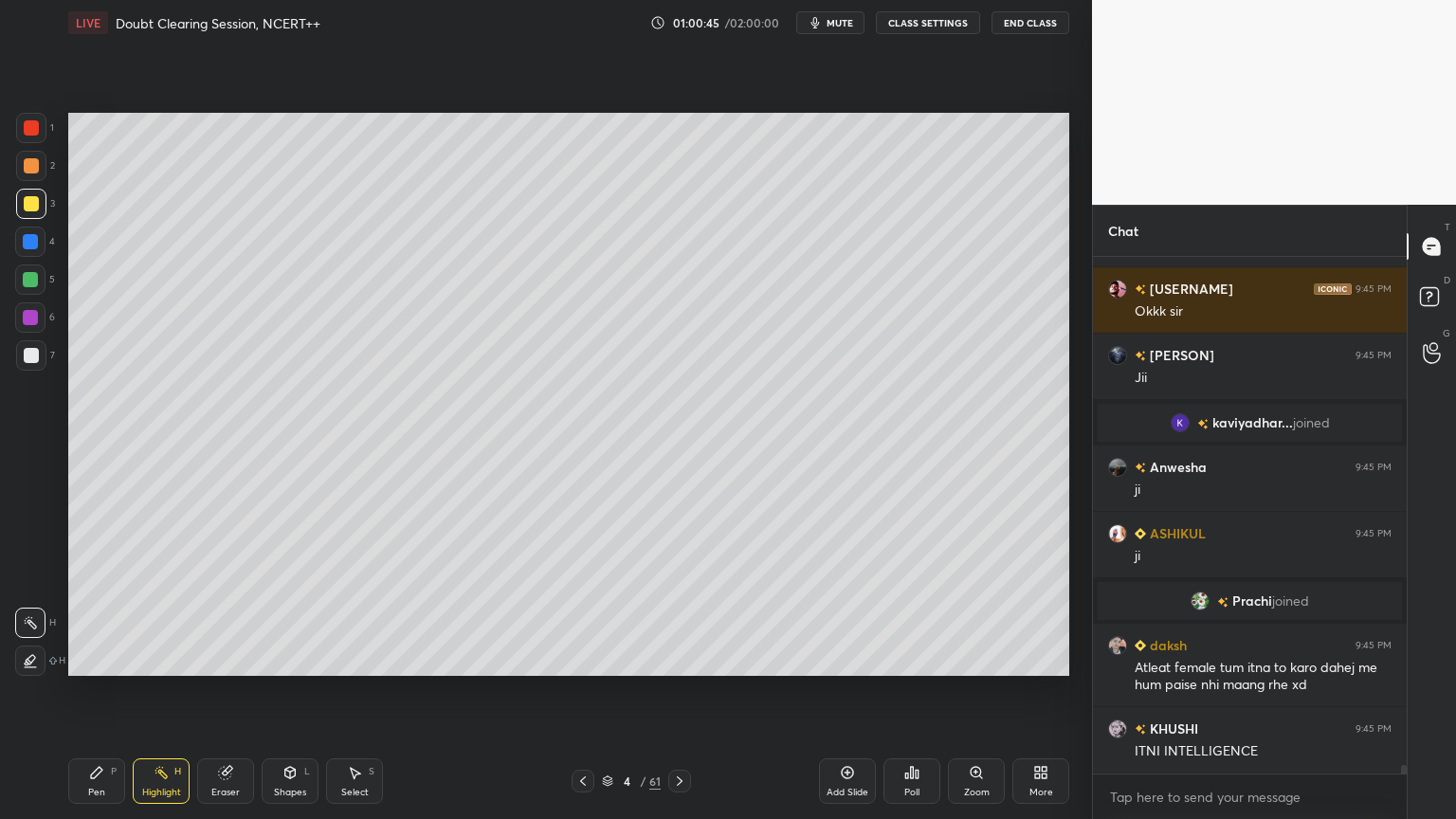 click 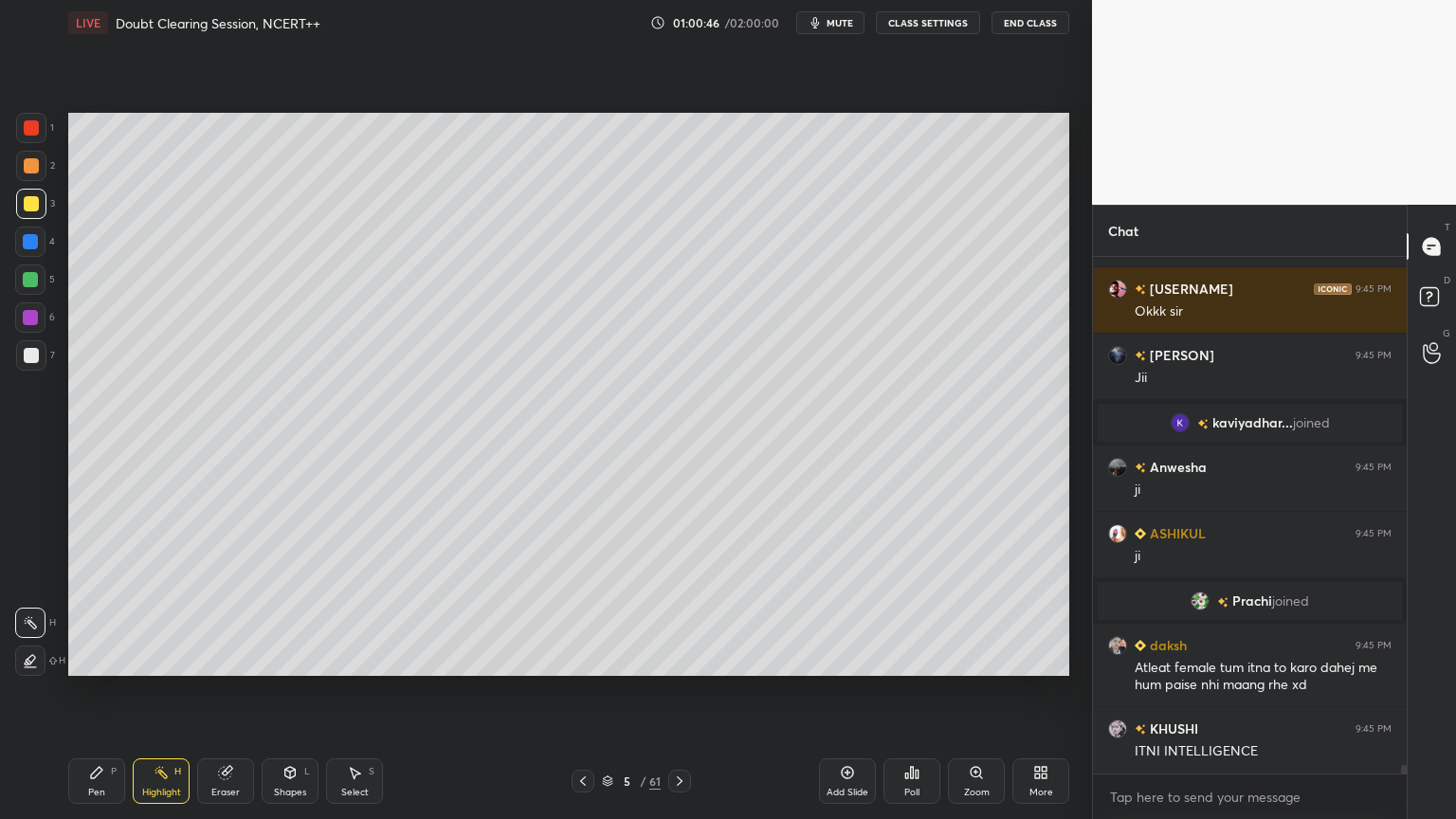 click at bounding box center (31, 204) 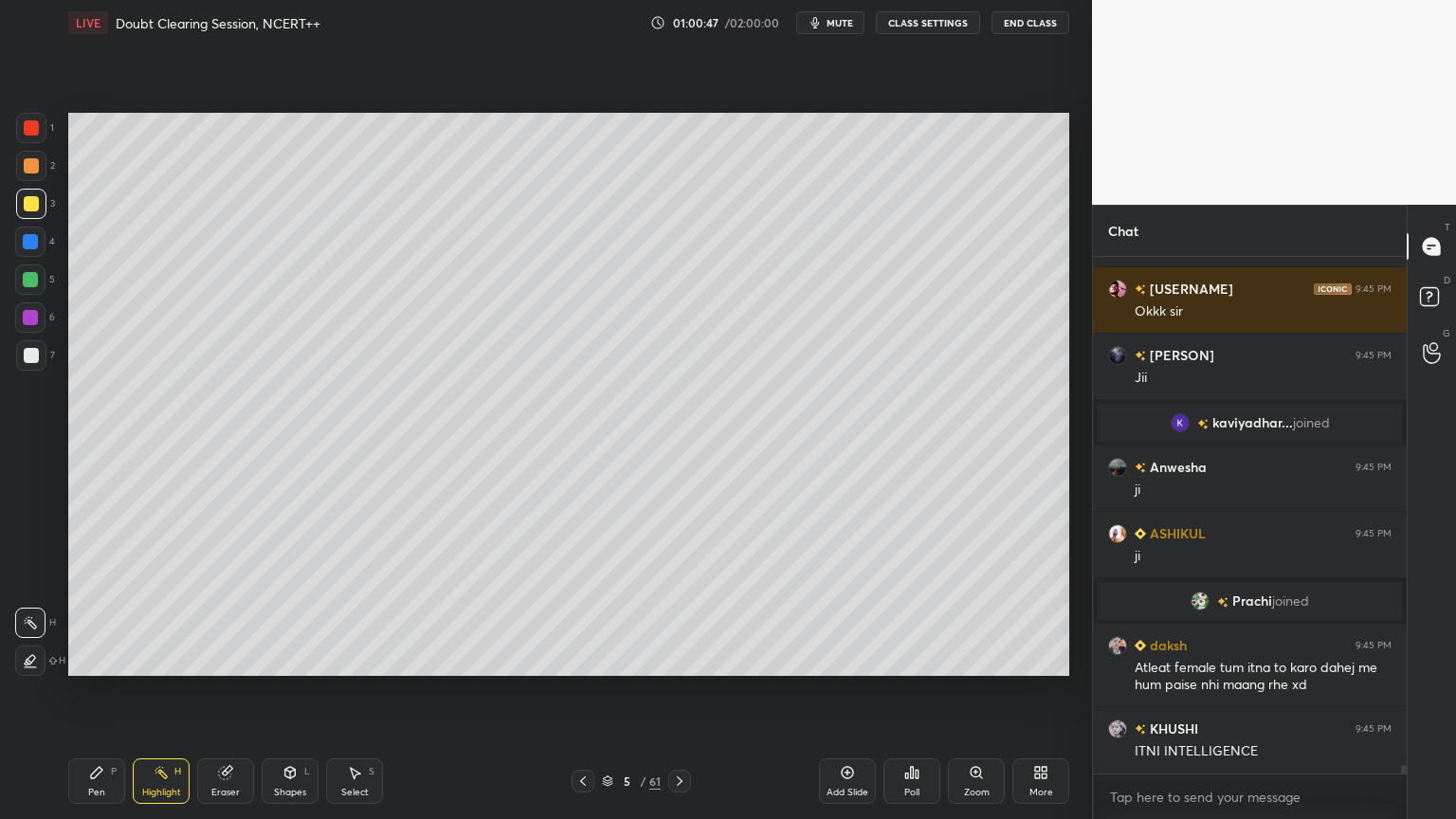 click on "Pen P" at bounding box center (97, 781) 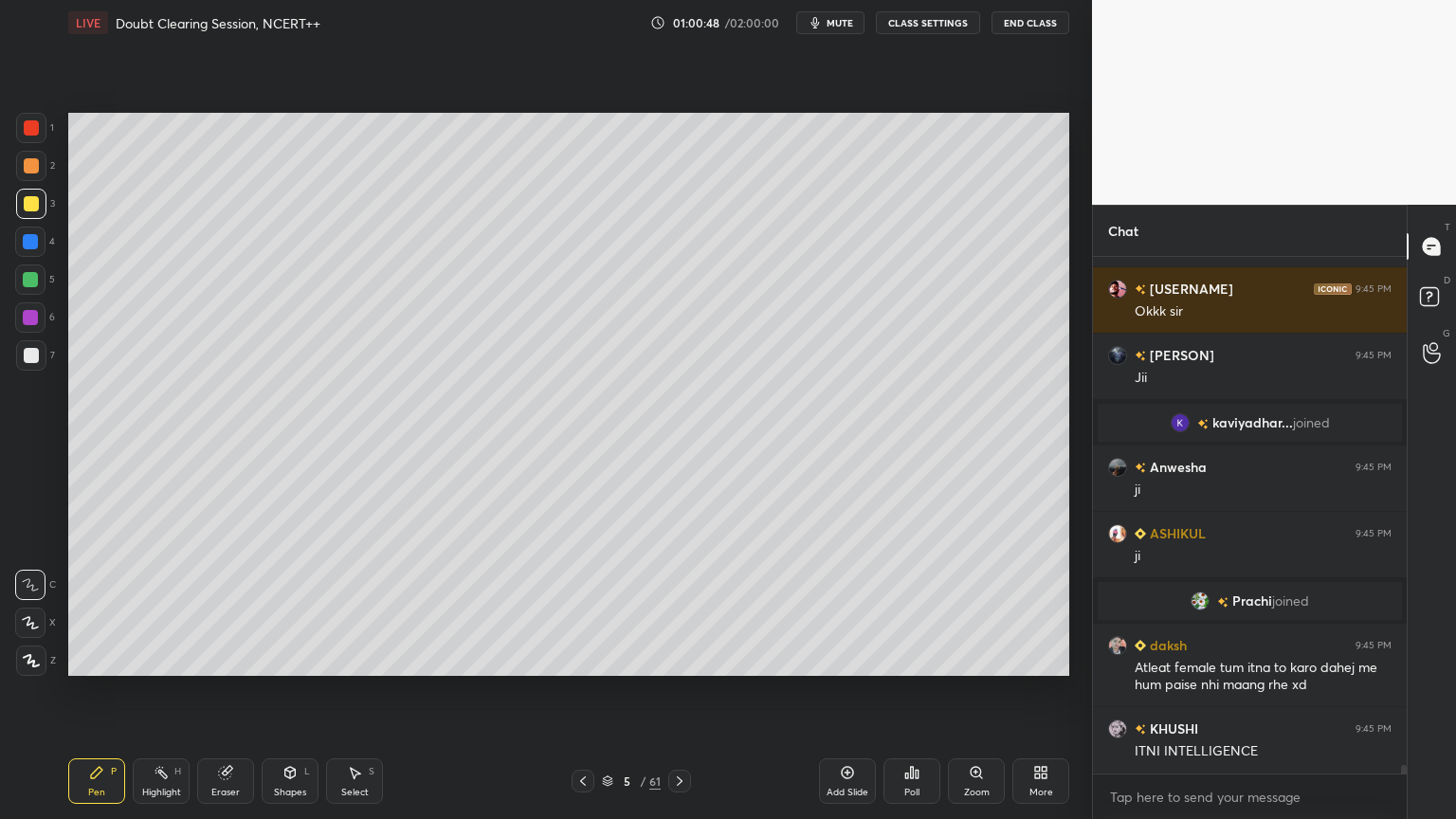 drag, startPoint x: 32, startPoint y: 205, endPoint x: 62, endPoint y: 216, distance: 31.95309 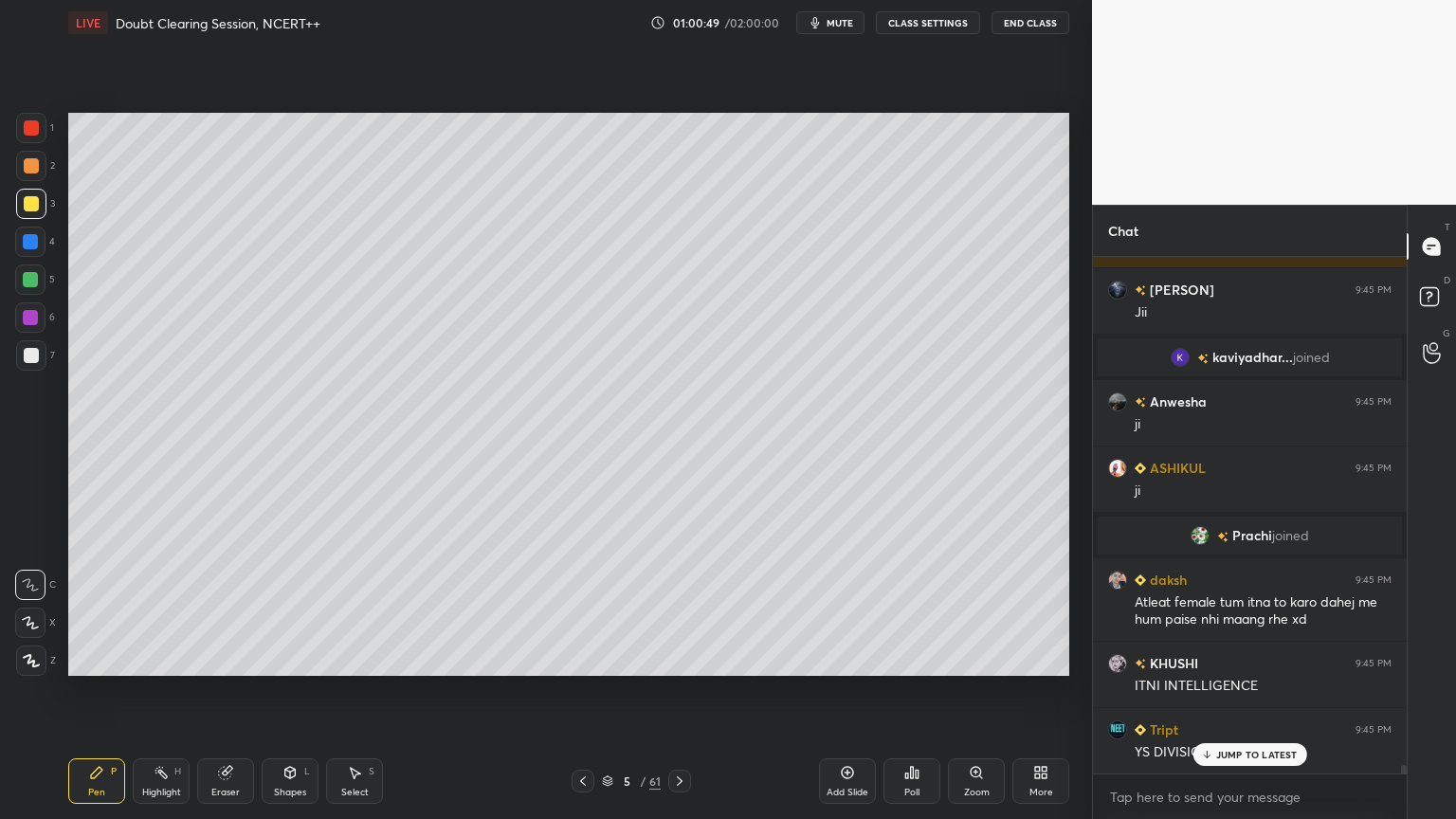 scroll, scrollTop: 30025, scrollLeft: 0, axis: vertical 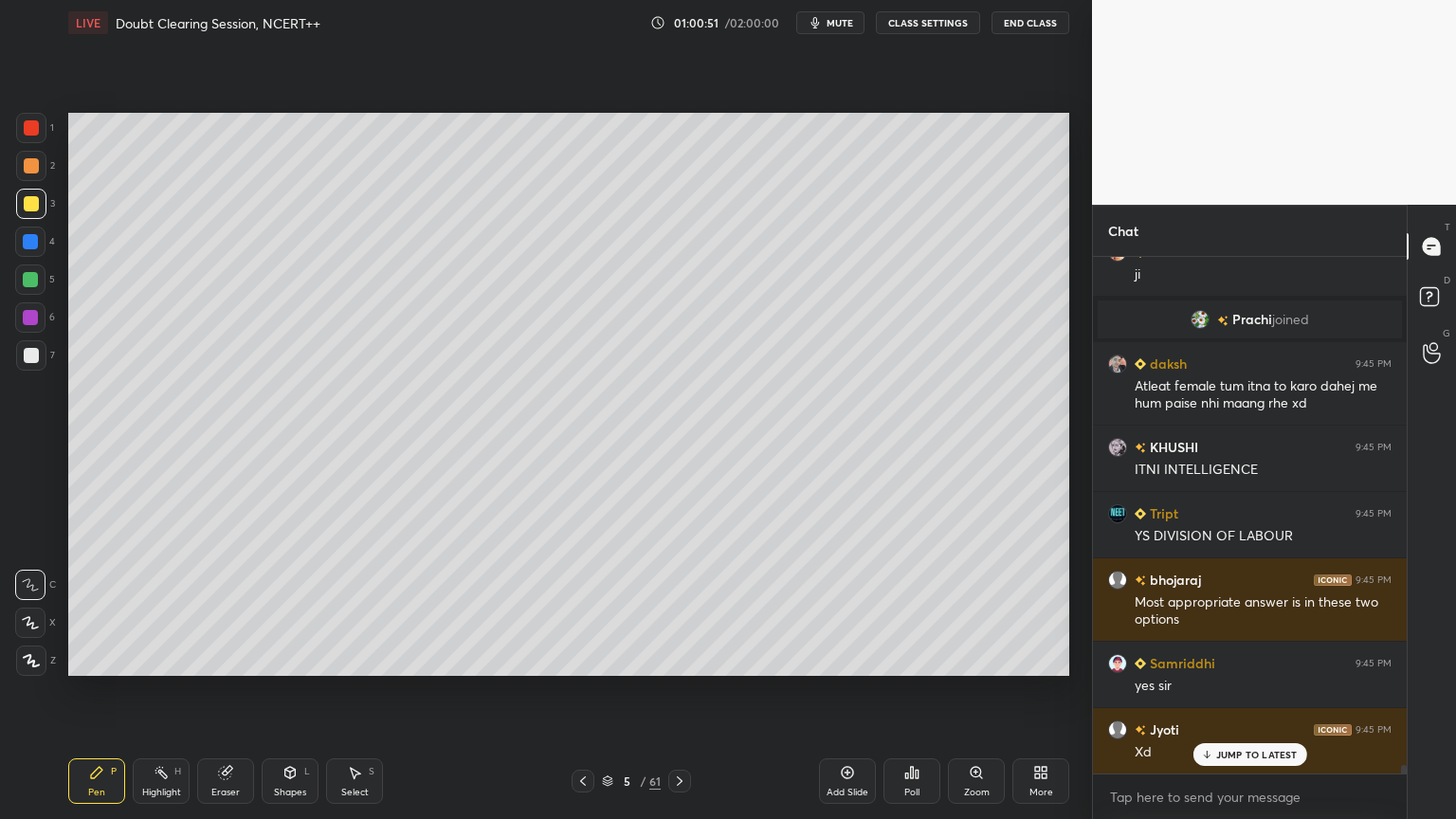 drag, startPoint x: 26, startPoint y: 201, endPoint x: 27, endPoint y: 253, distance: 52.00961 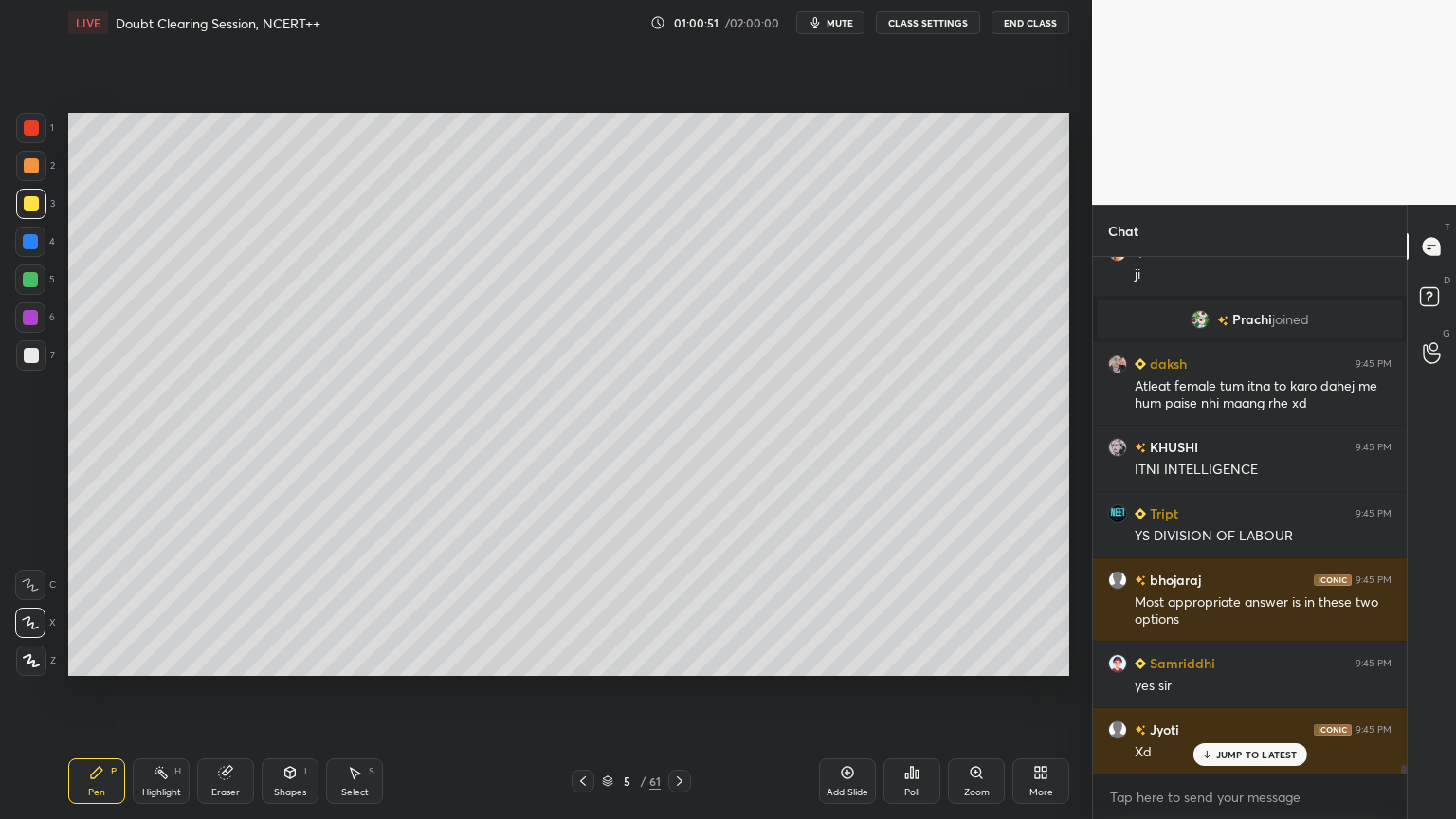 click at bounding box center [30, 623] 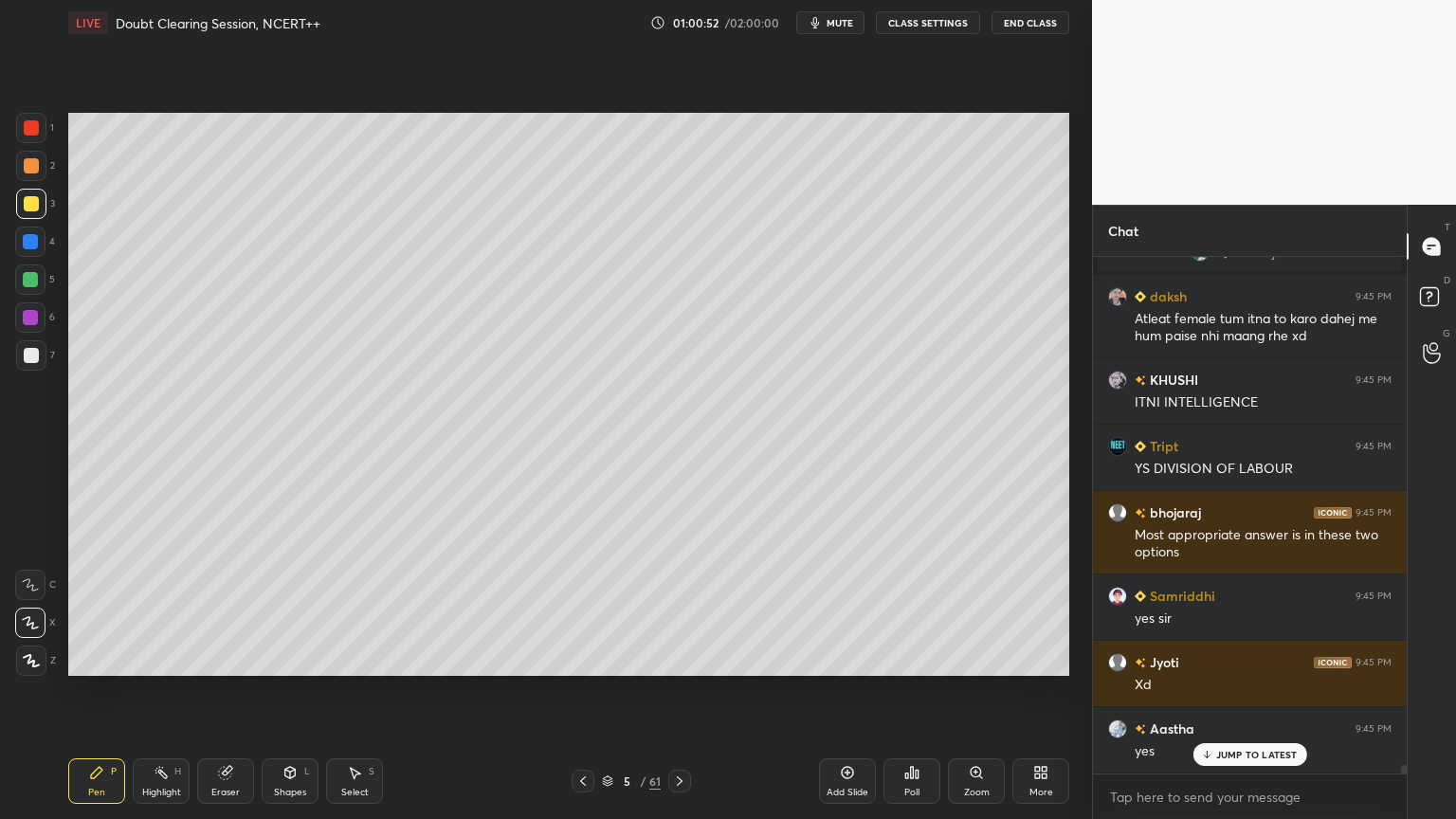 scroll, scrollTop: 30223, scrollLeft: 0, axis: vertical 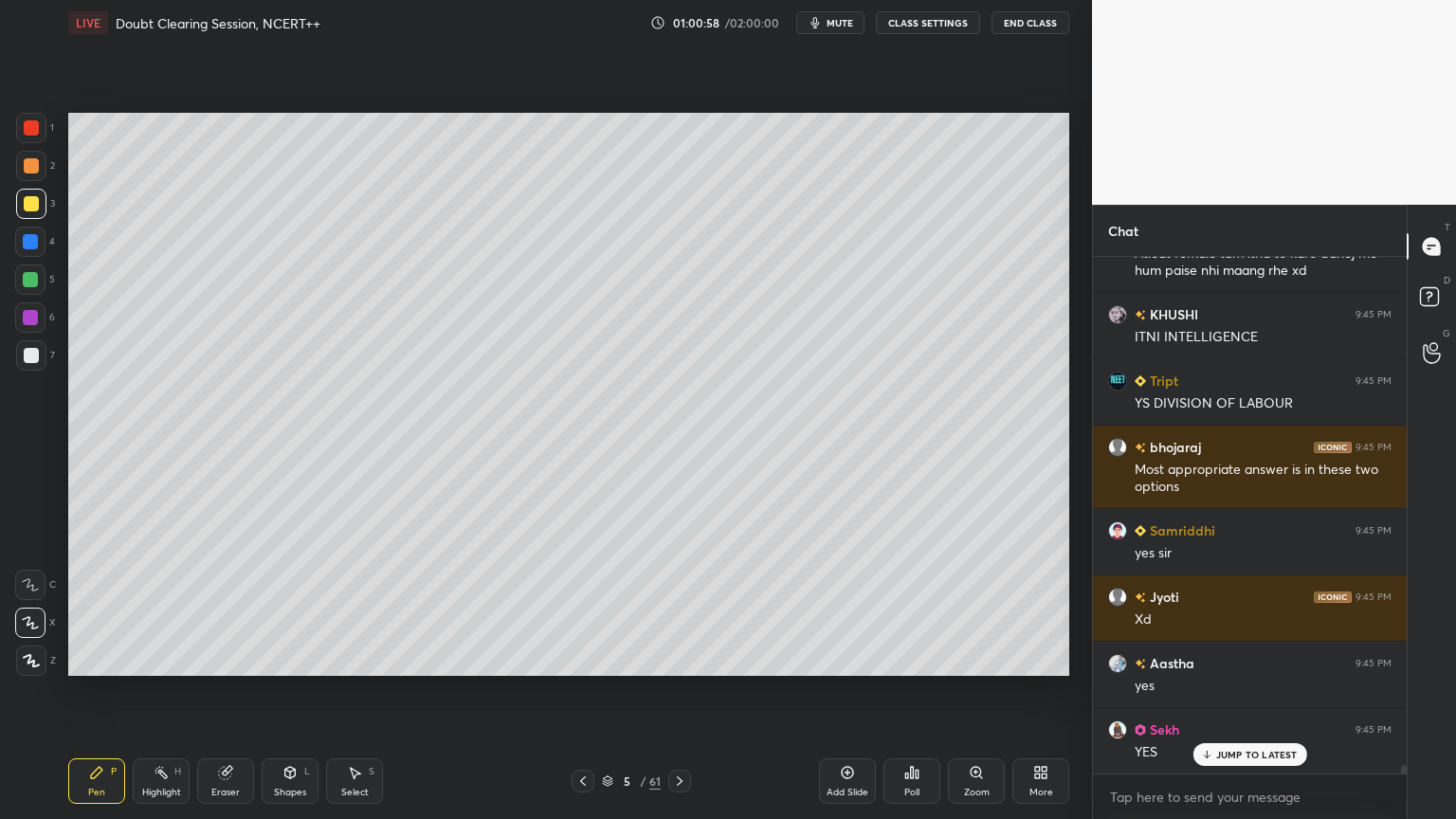 click 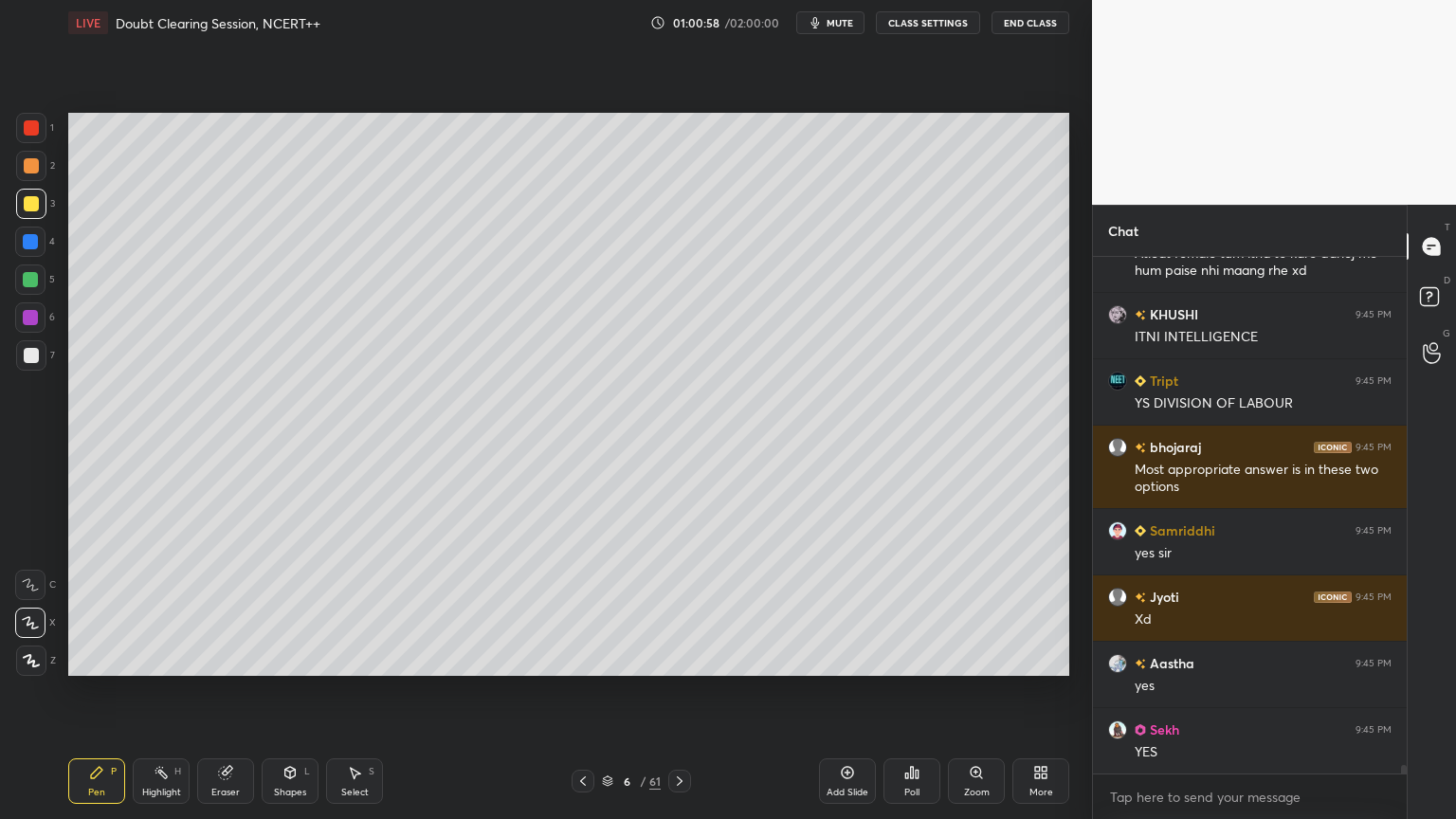 scroll, scrollTop: 30291, scrollLeft: 0, axis: vertical 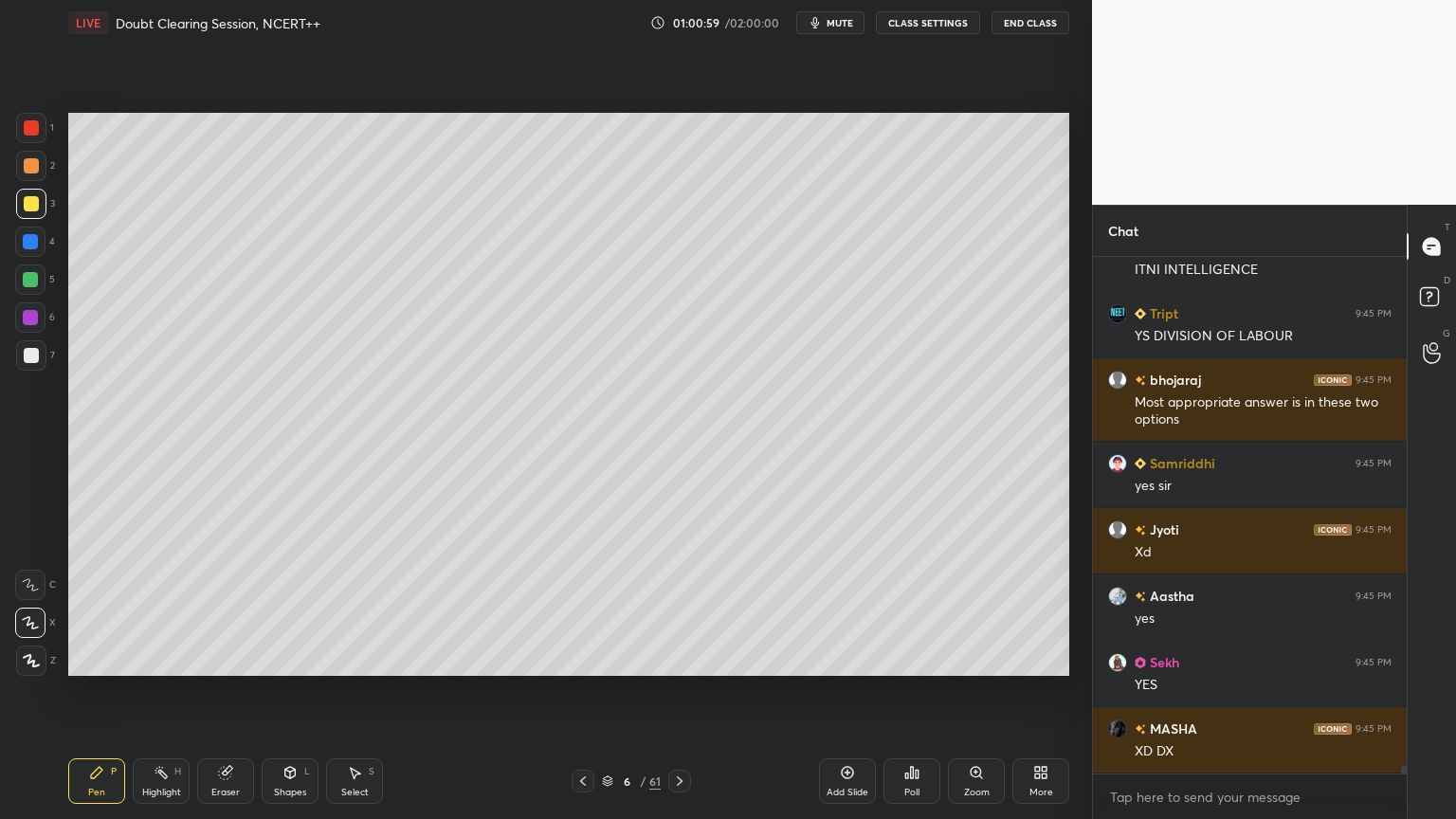 click 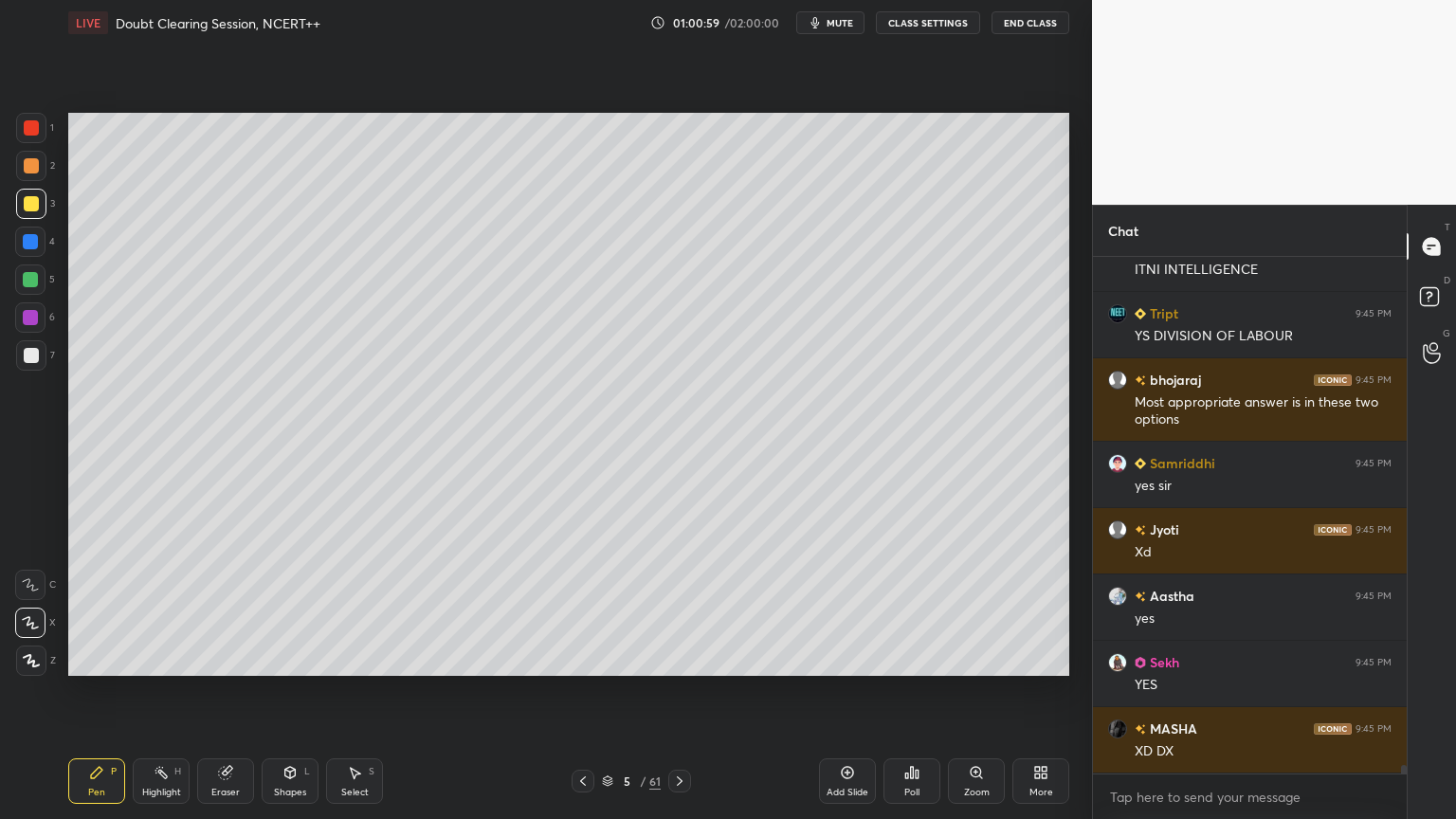 click 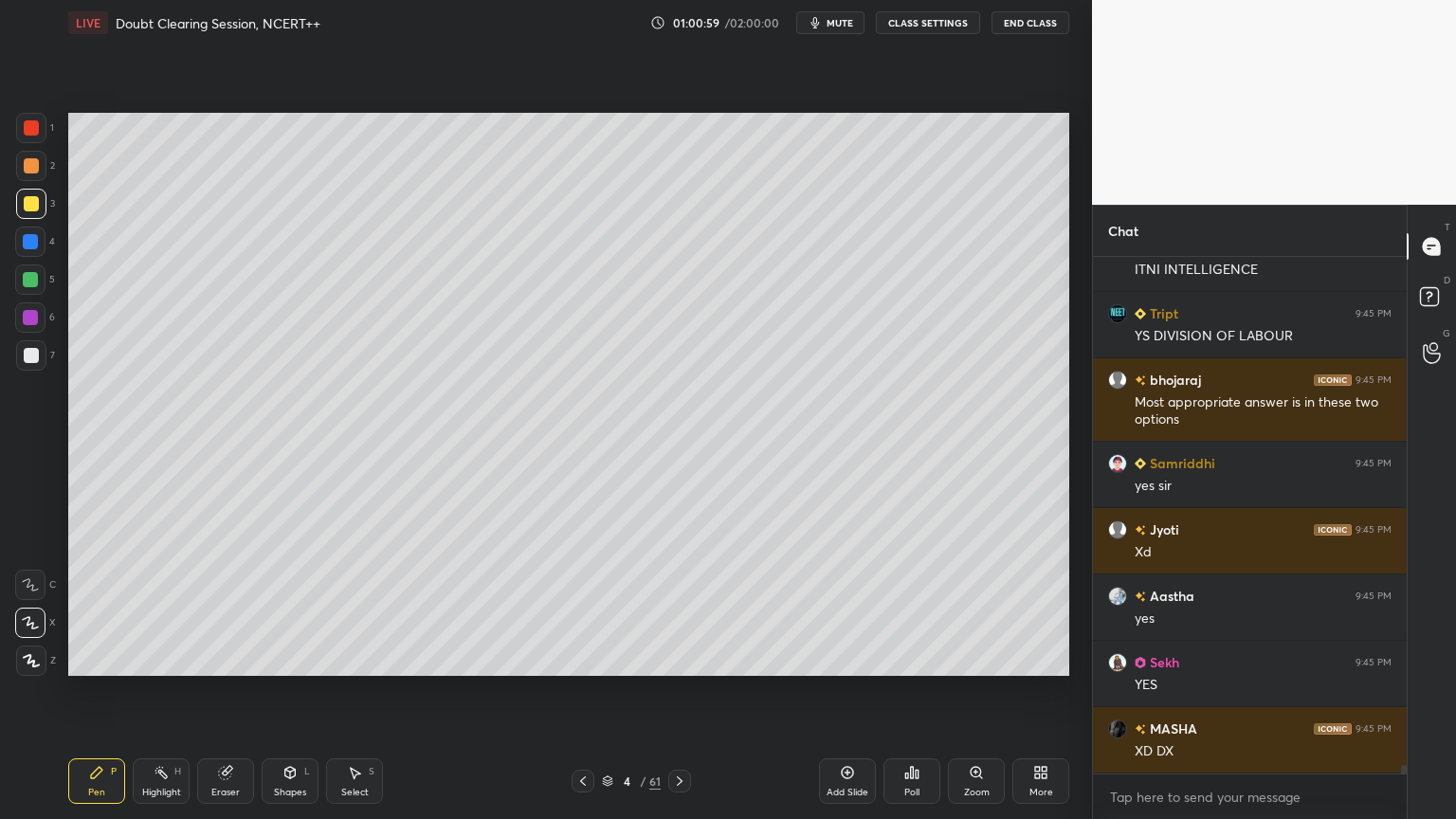 click 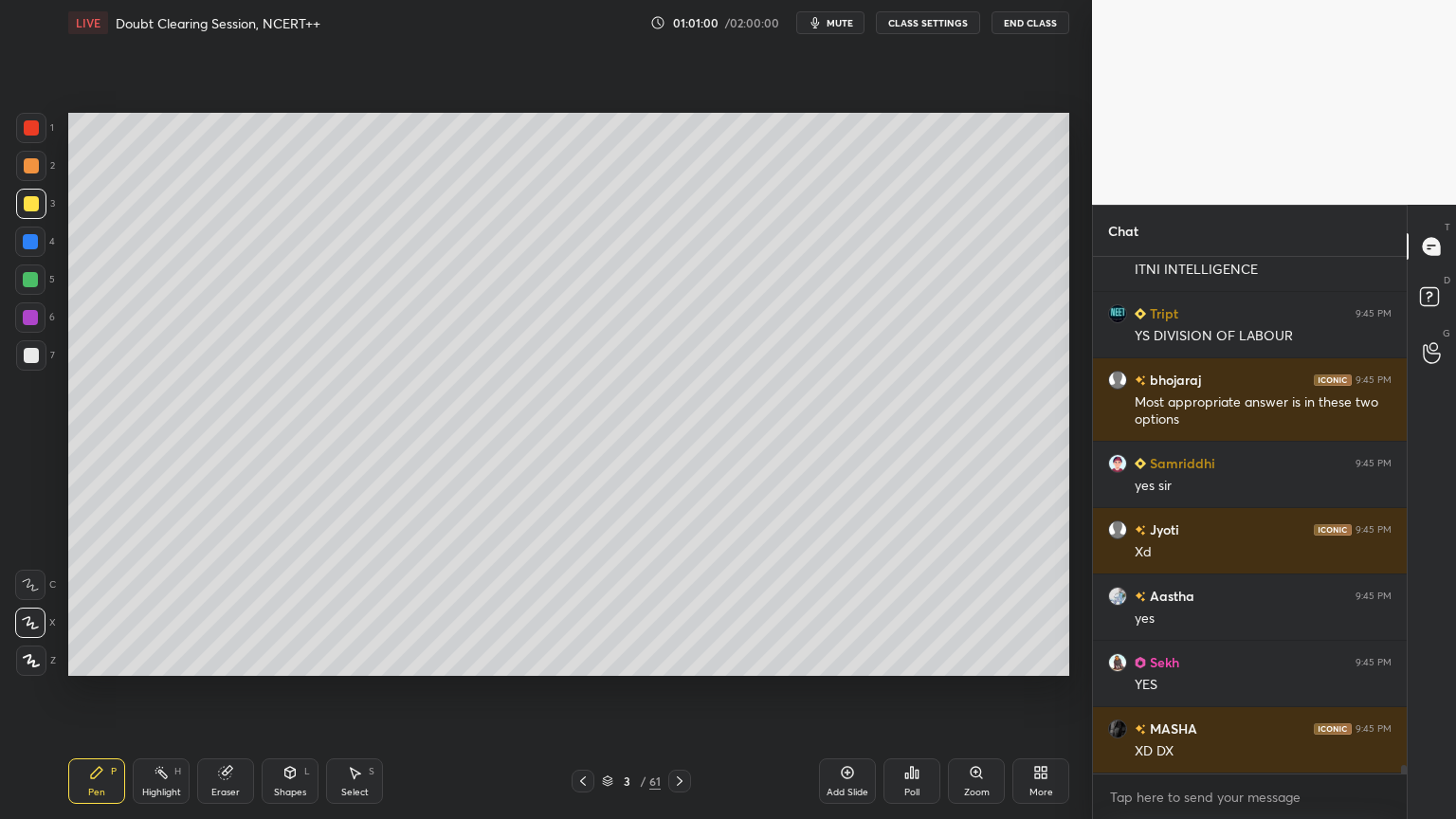 click 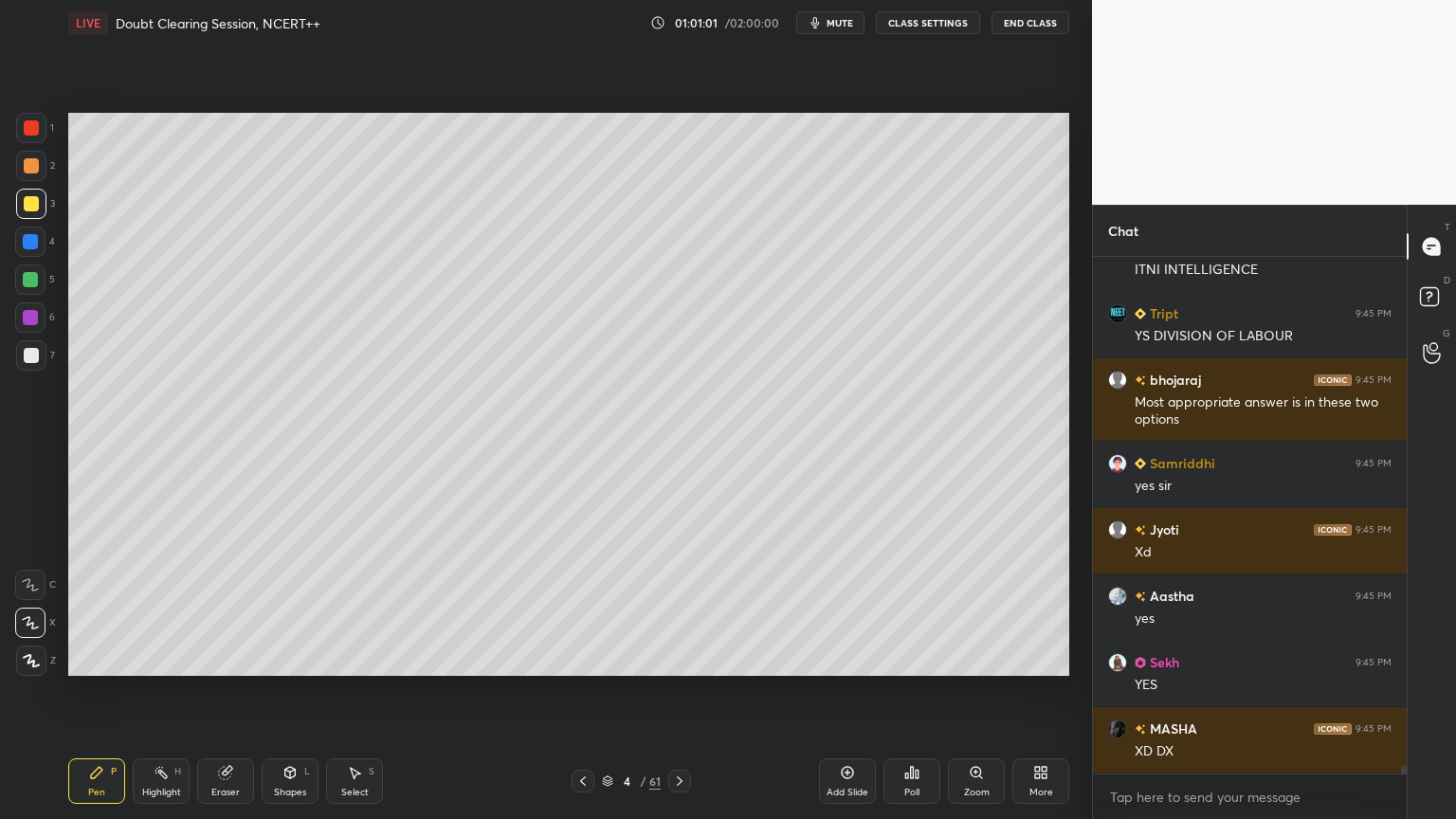 drag, startPoint x: 173, startPoint y: 768, endPoint x: 218, endPoint y: 689, distance: 90.917545 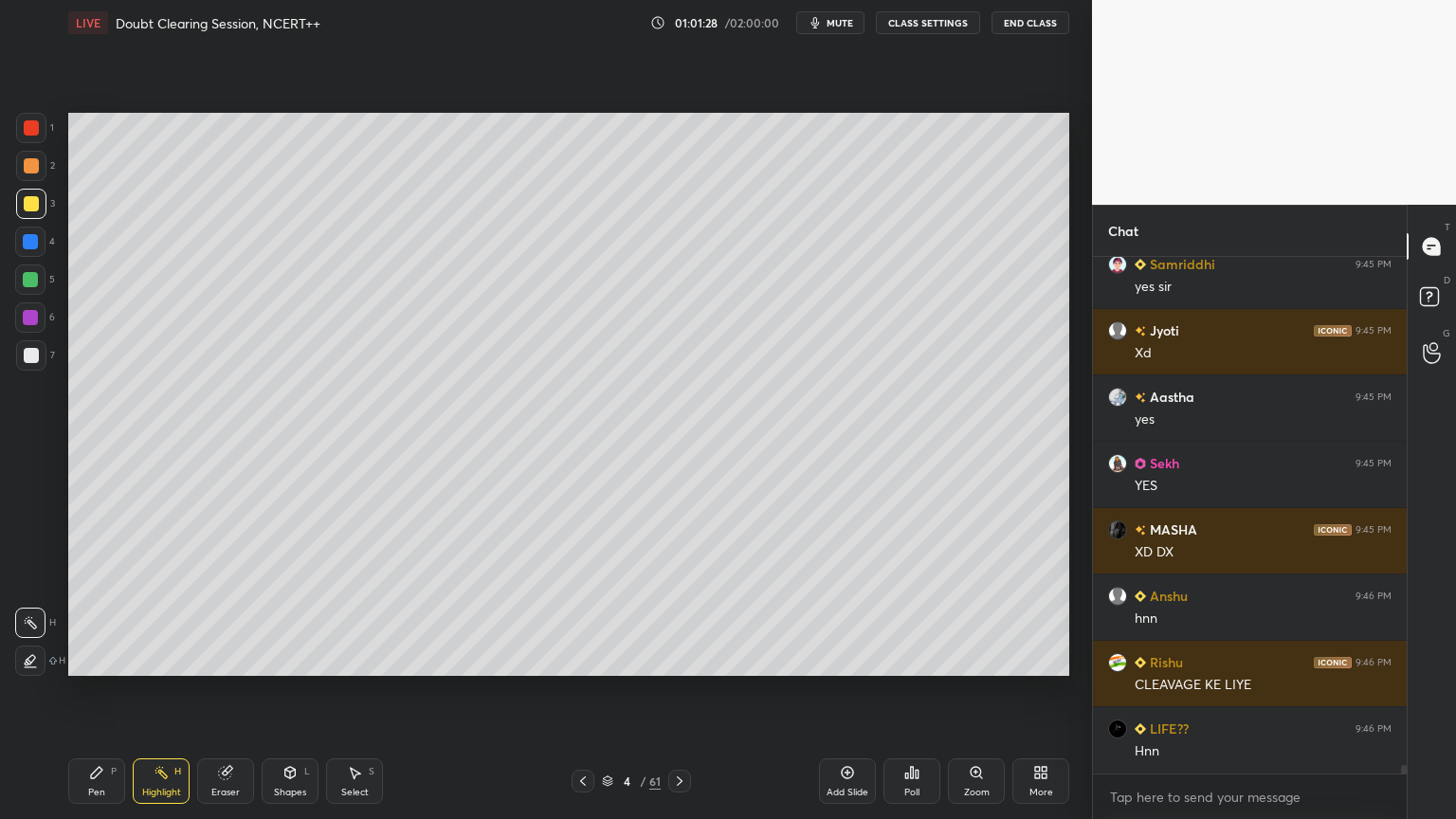 scroll, scrollTop: 29939, scrollLeft: 0, axis: vertical 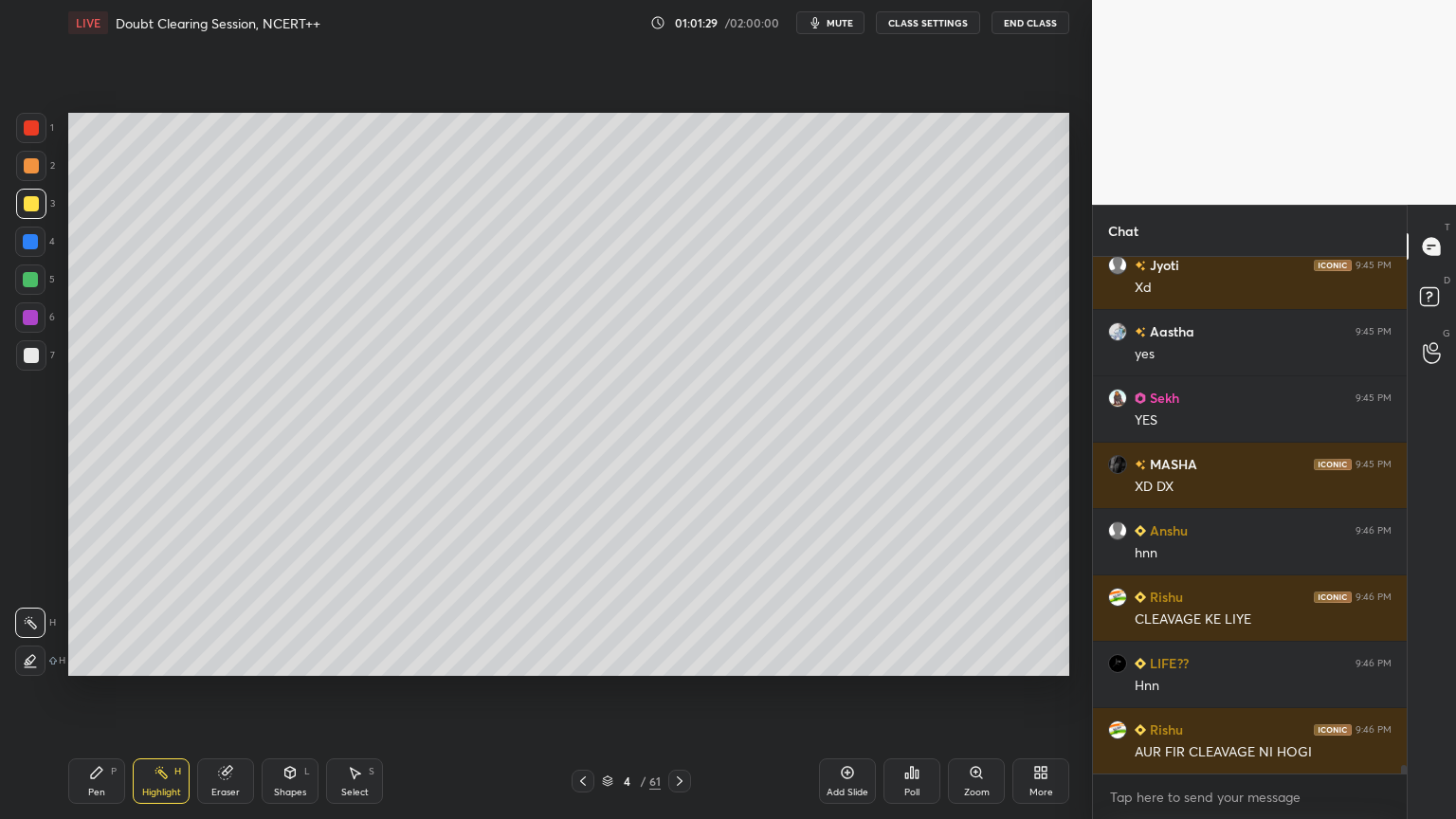 click 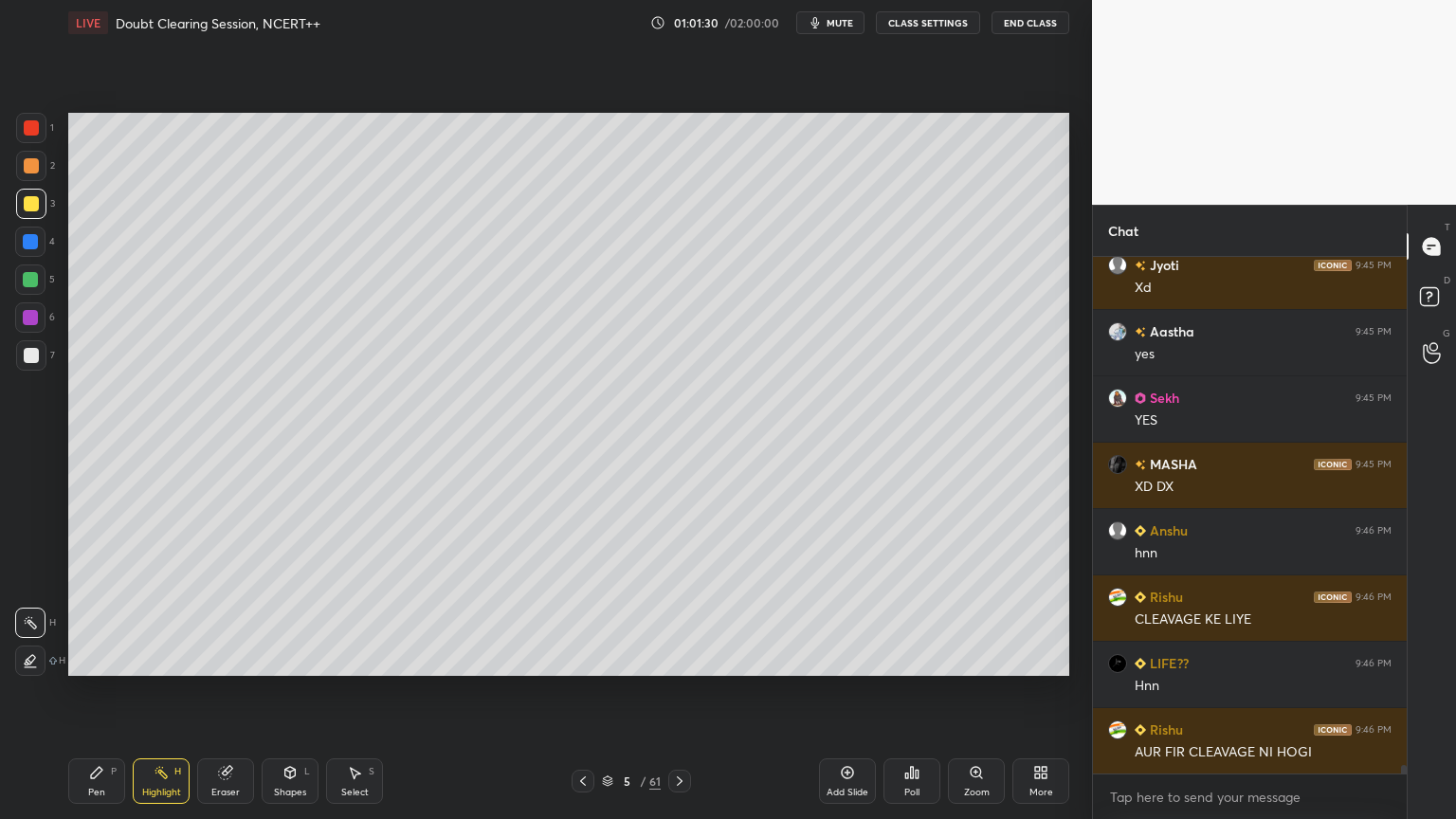 drag, startPoint x: 577, startPoint y: 781, endPoint x: 571, endPoint y: 768, distance: 14.317821 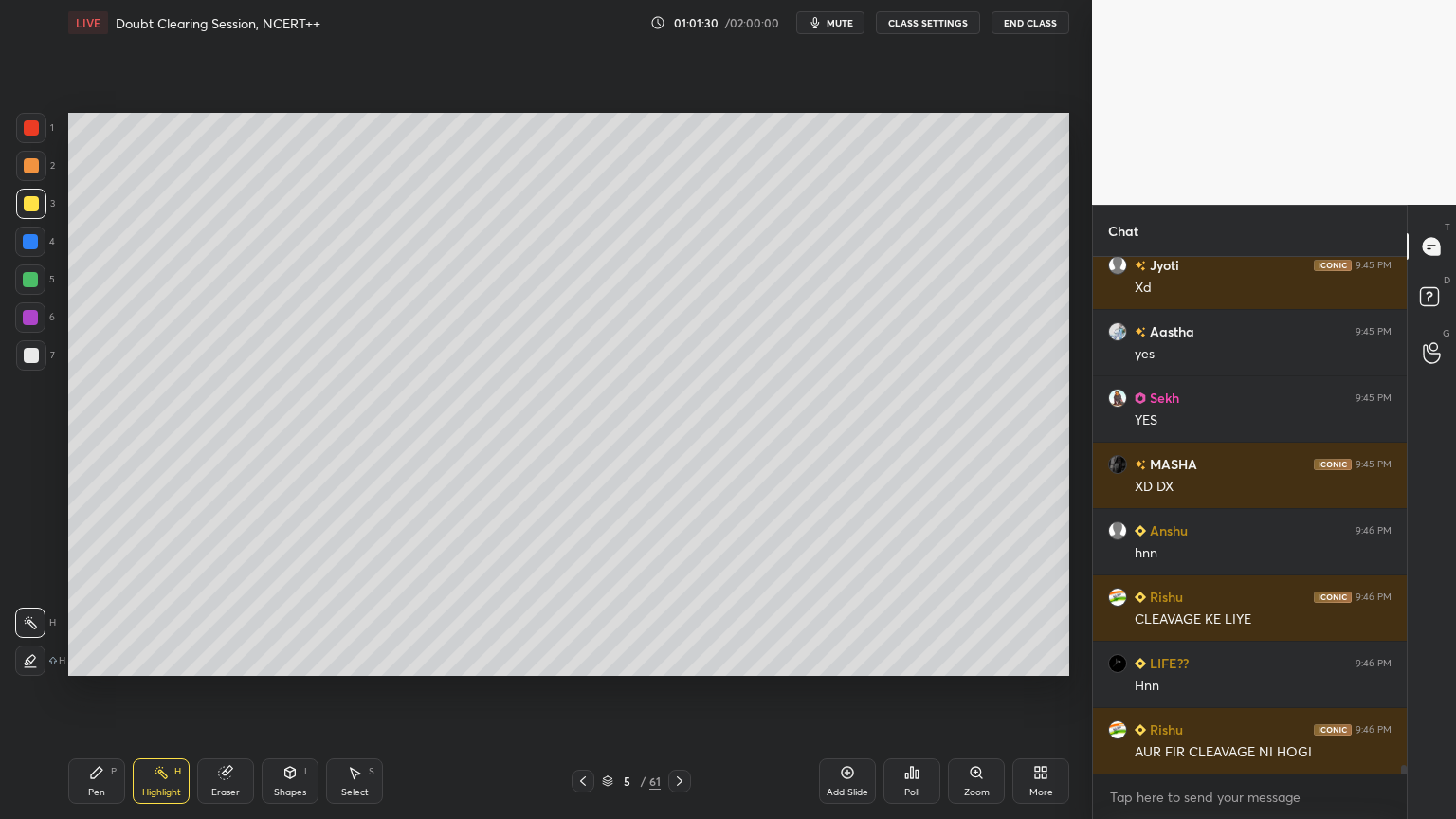 click 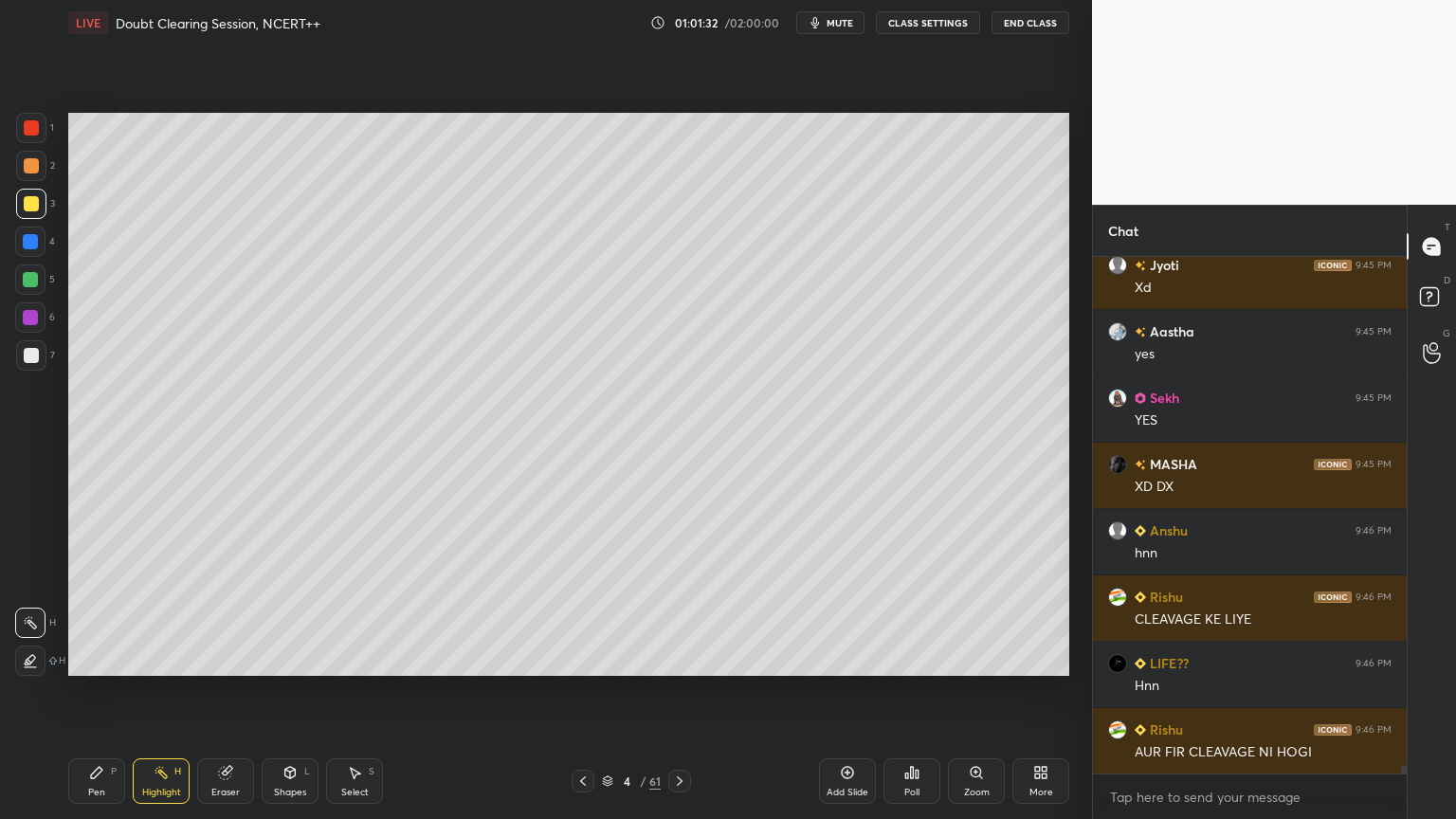 click 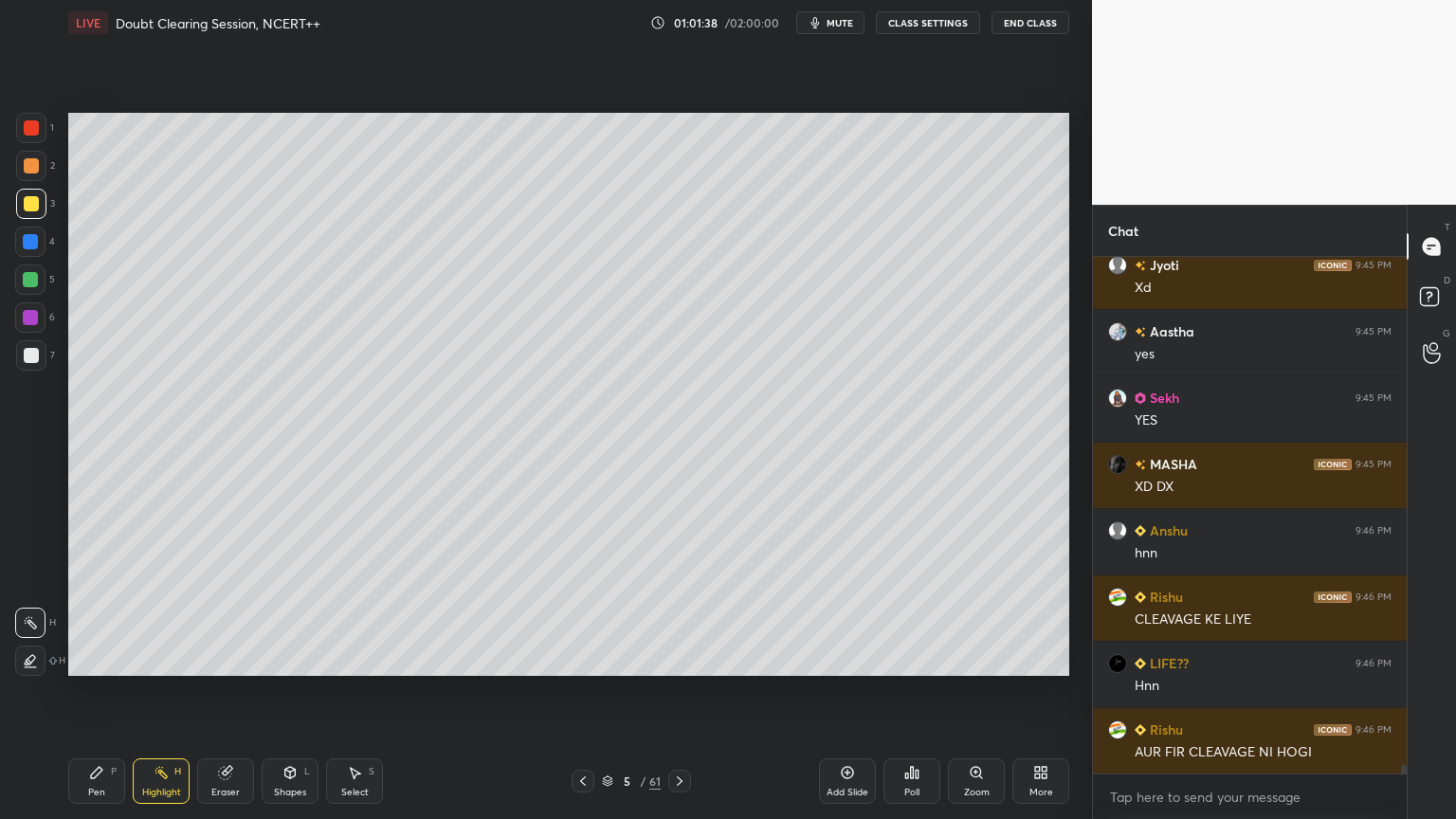 click 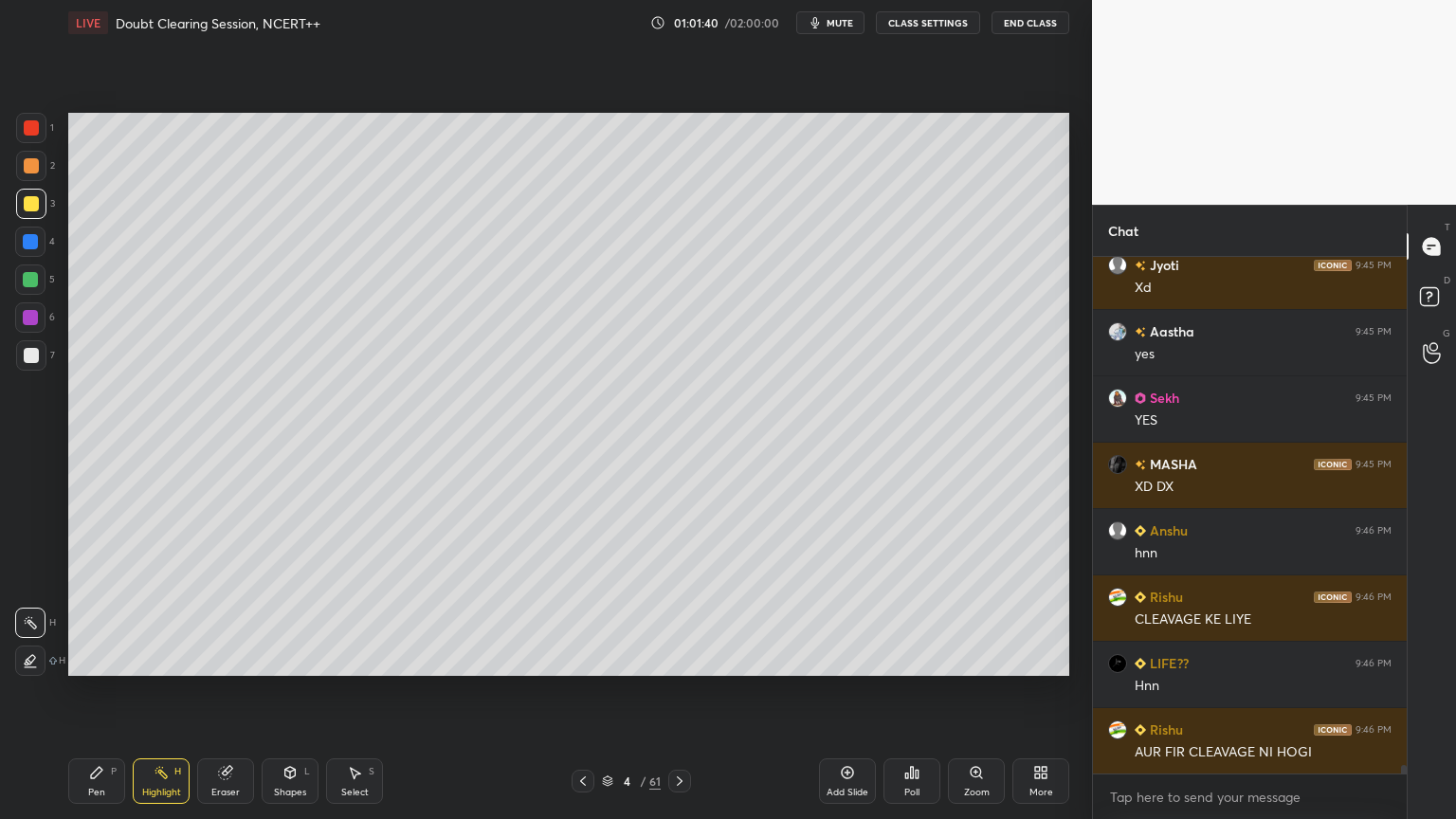 scroll, scrollTop: 30006, scrollLeft: 0, axis: vertical 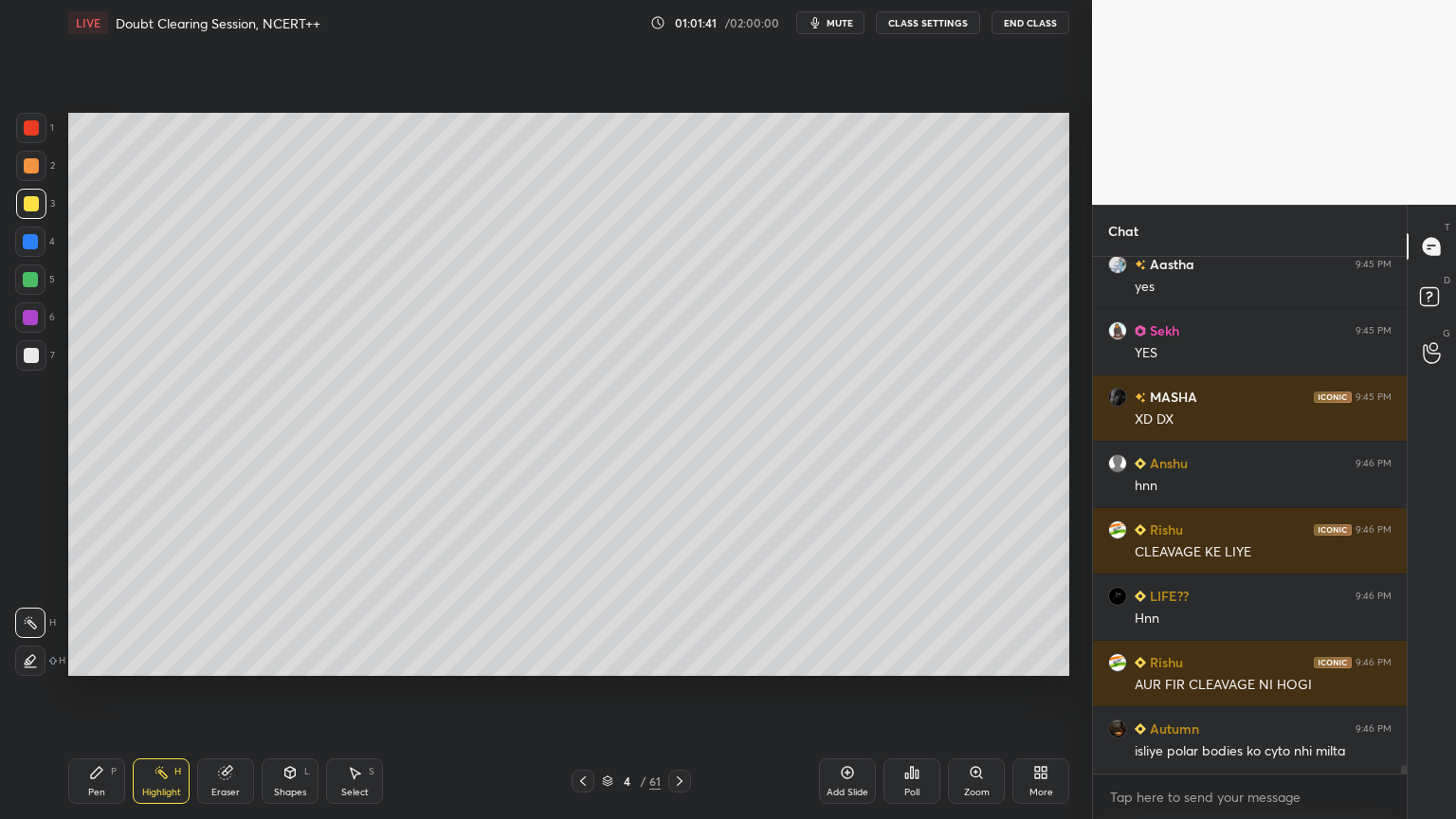 click at bounding box center (30, 318) 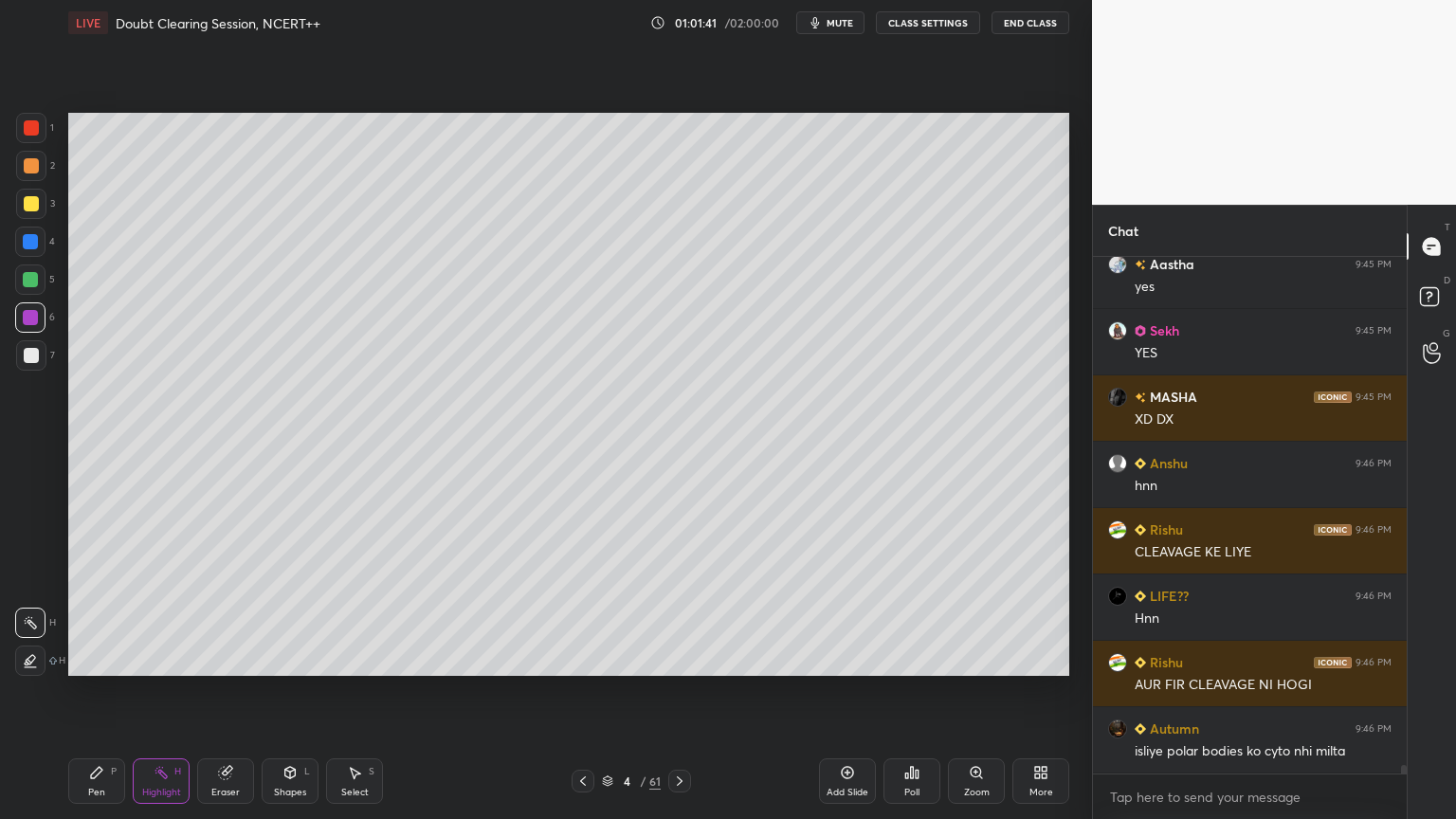 click at bounding box center (30, 318) 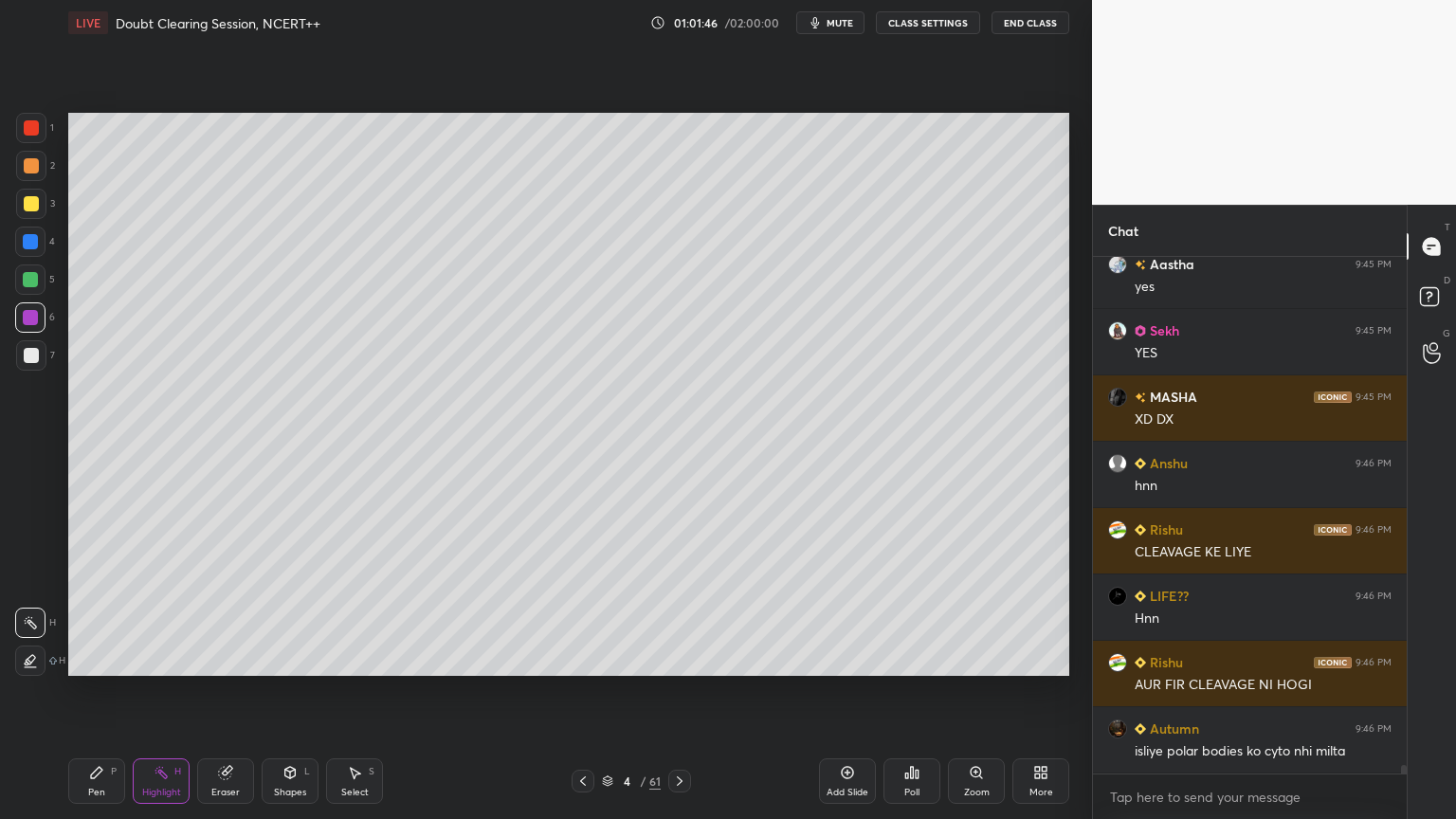 click at bounding box center (31, 128) 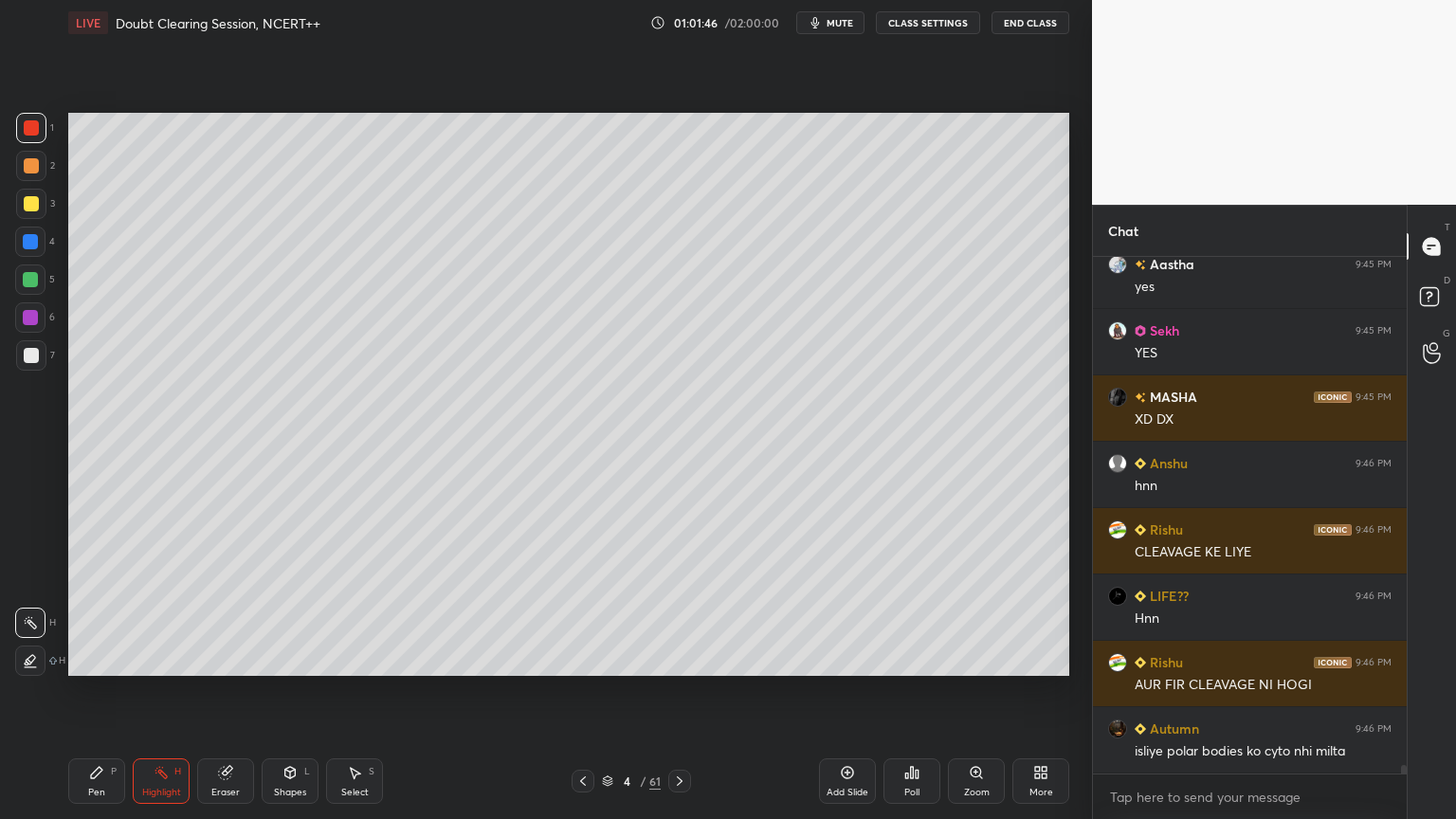drag, startPoint x: 29, startPoint y: 134, endPoint x: 8, endPoint y: 264, distance: 131.68523 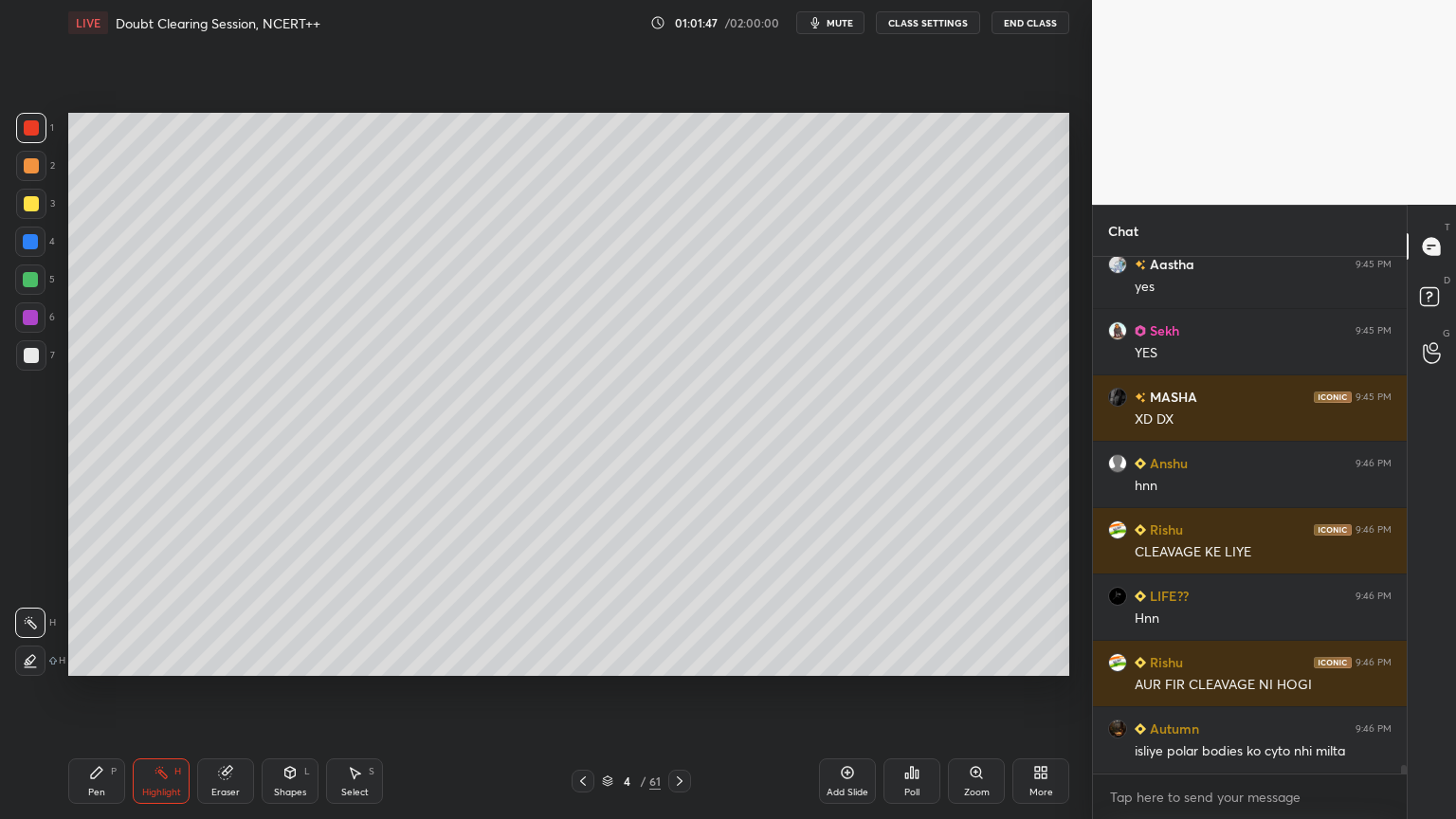 click on "Pen" at bounding box center [97, 792] 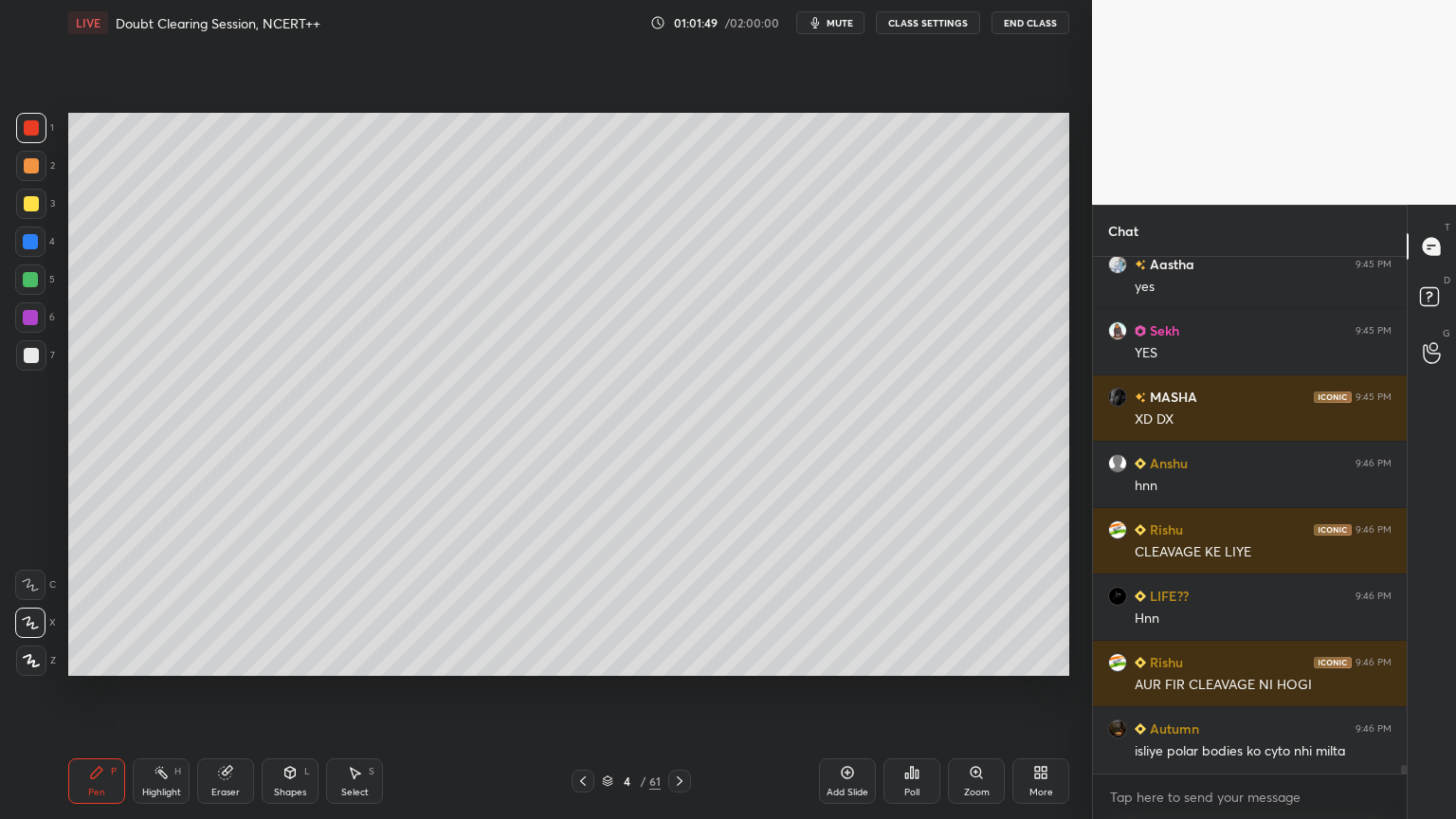 click at bounding box center [30, 318] 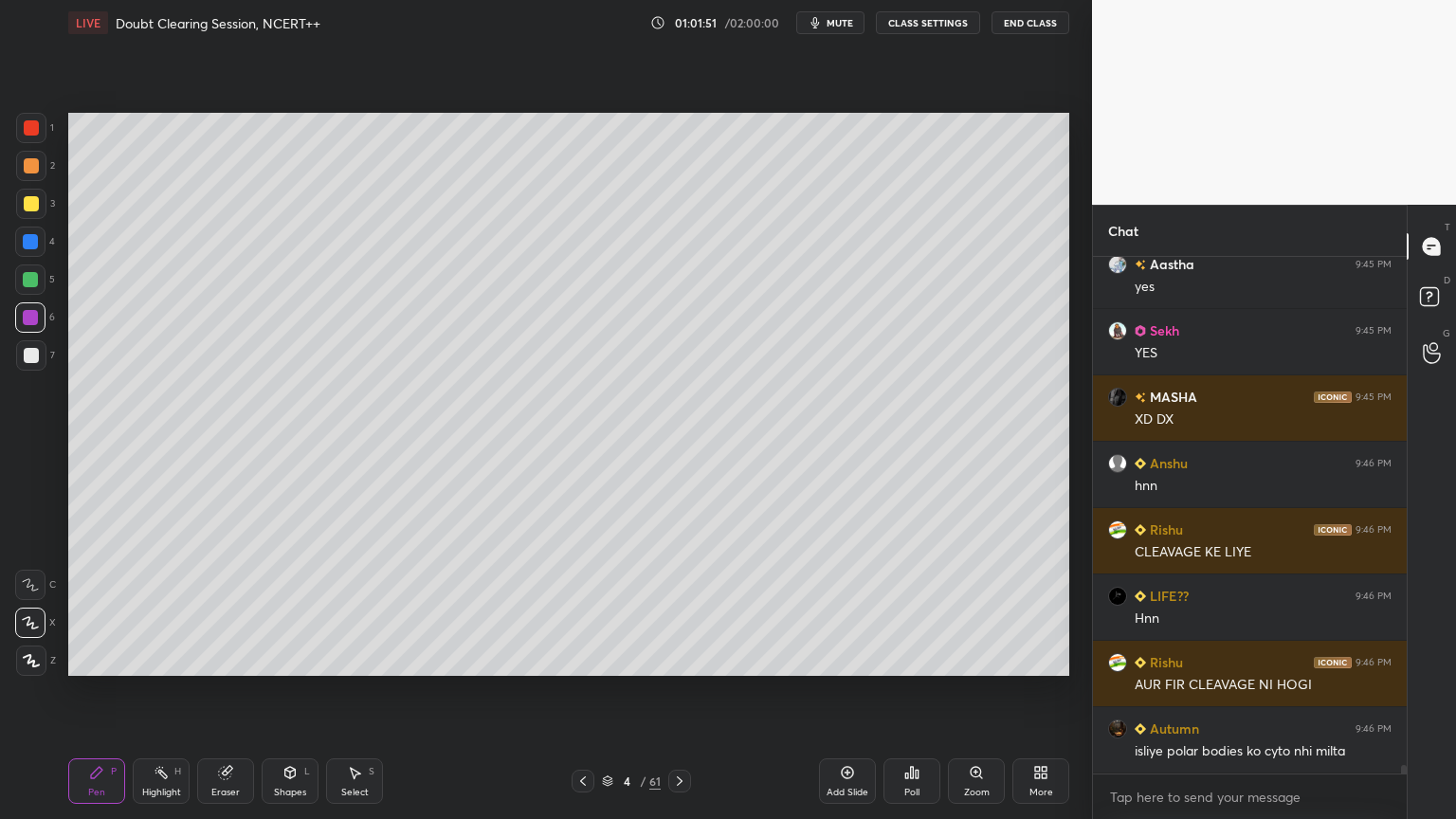 drag, startPoint x: 169, startPoint y: 777, endPoint x: 163, endPoint y: 713, distance: 64.28063 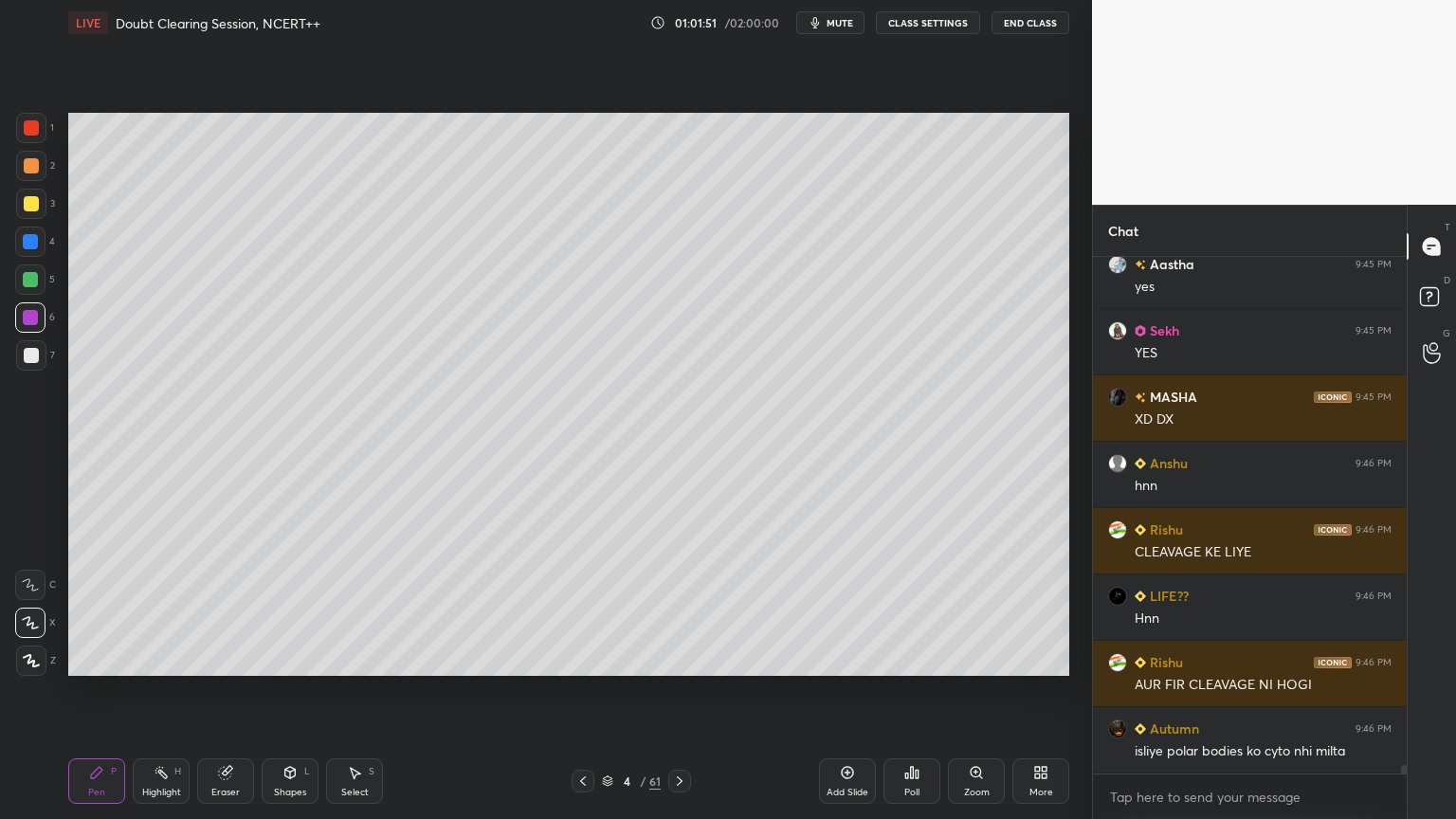 click on "Highlight H" at bounding box center [161, 781] 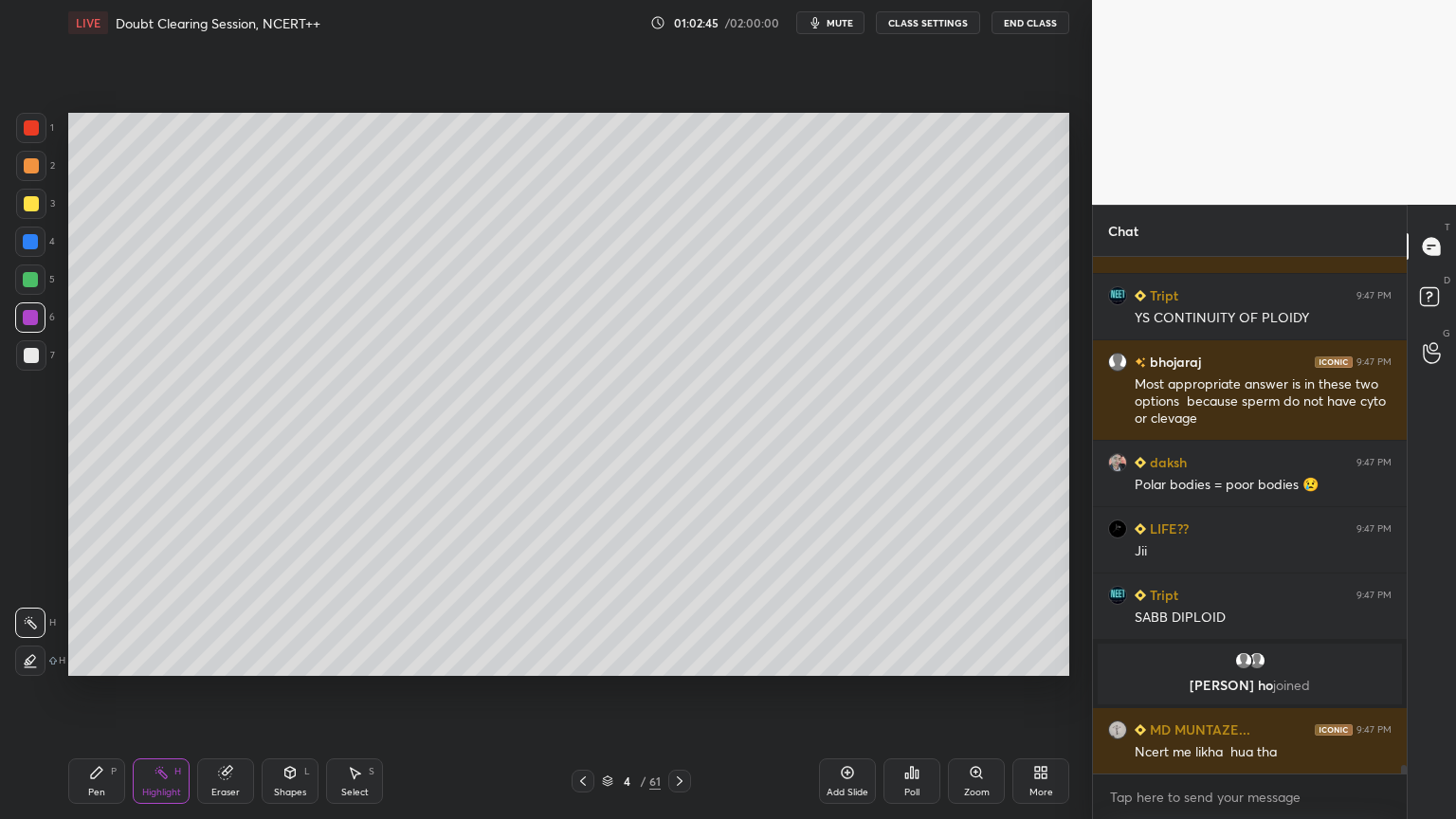 scroll, scrollTop: 30476, scrollLeft: 0, axis: vertical 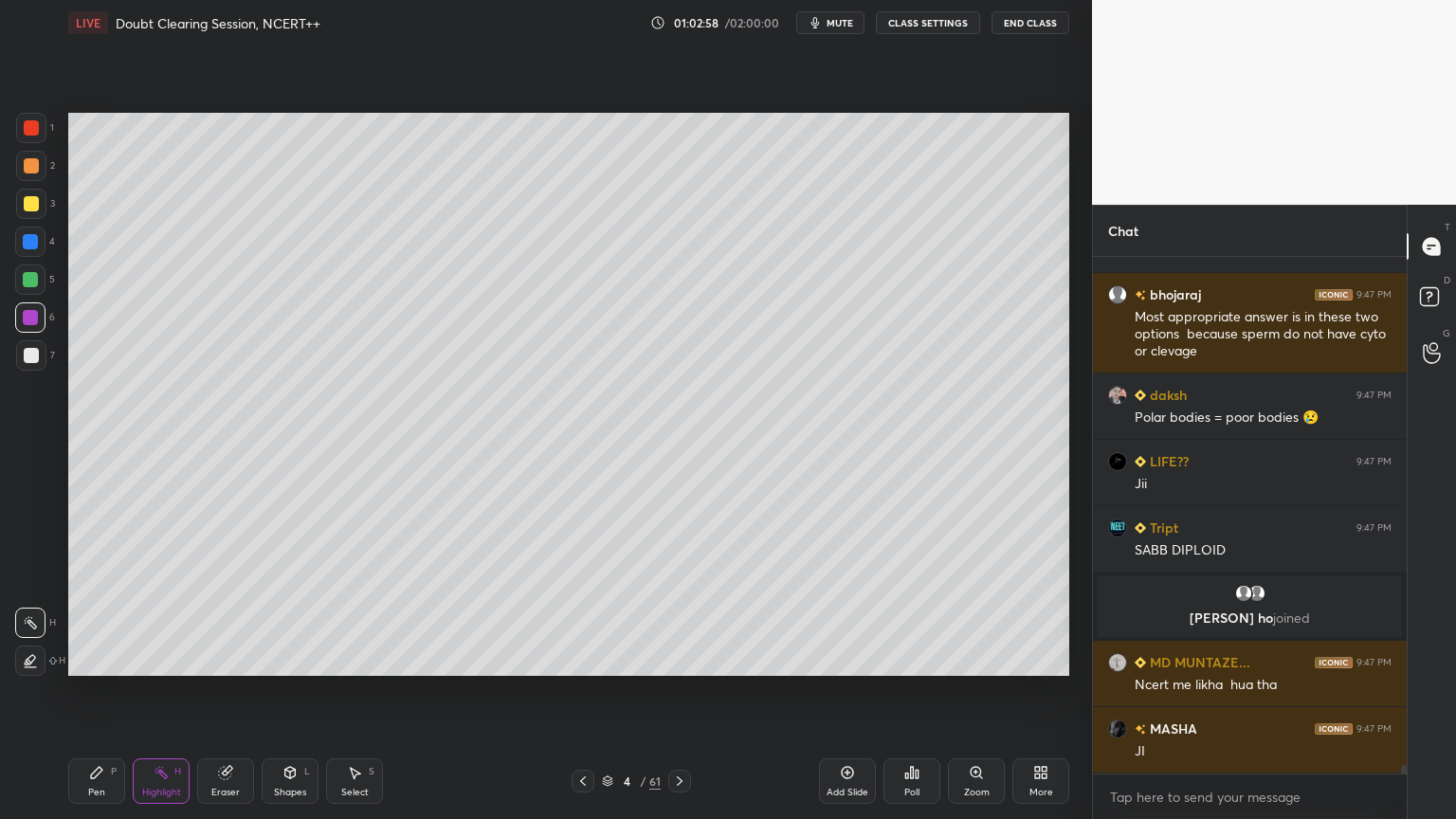 click 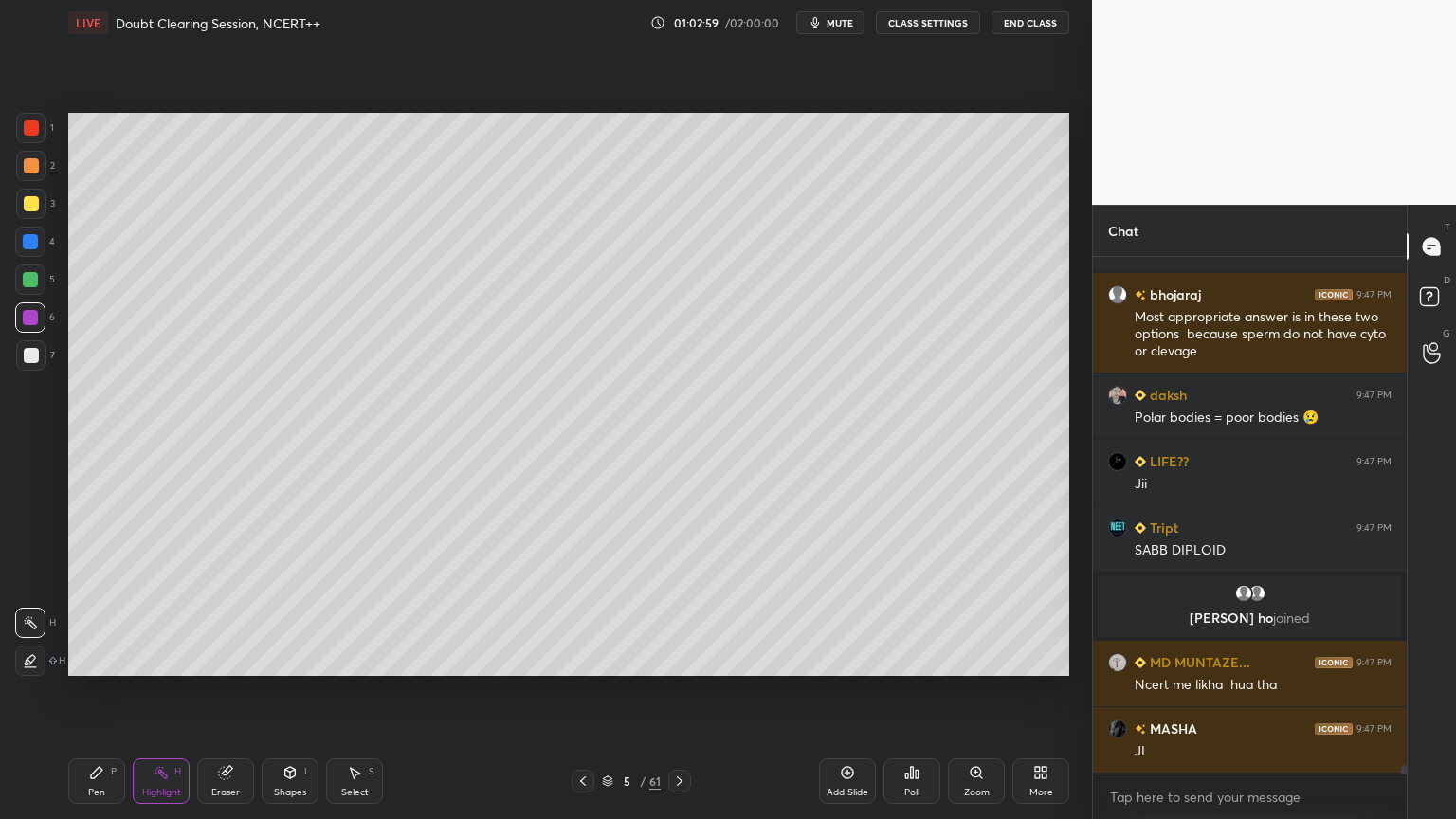 click at bounding box center [31, 204] 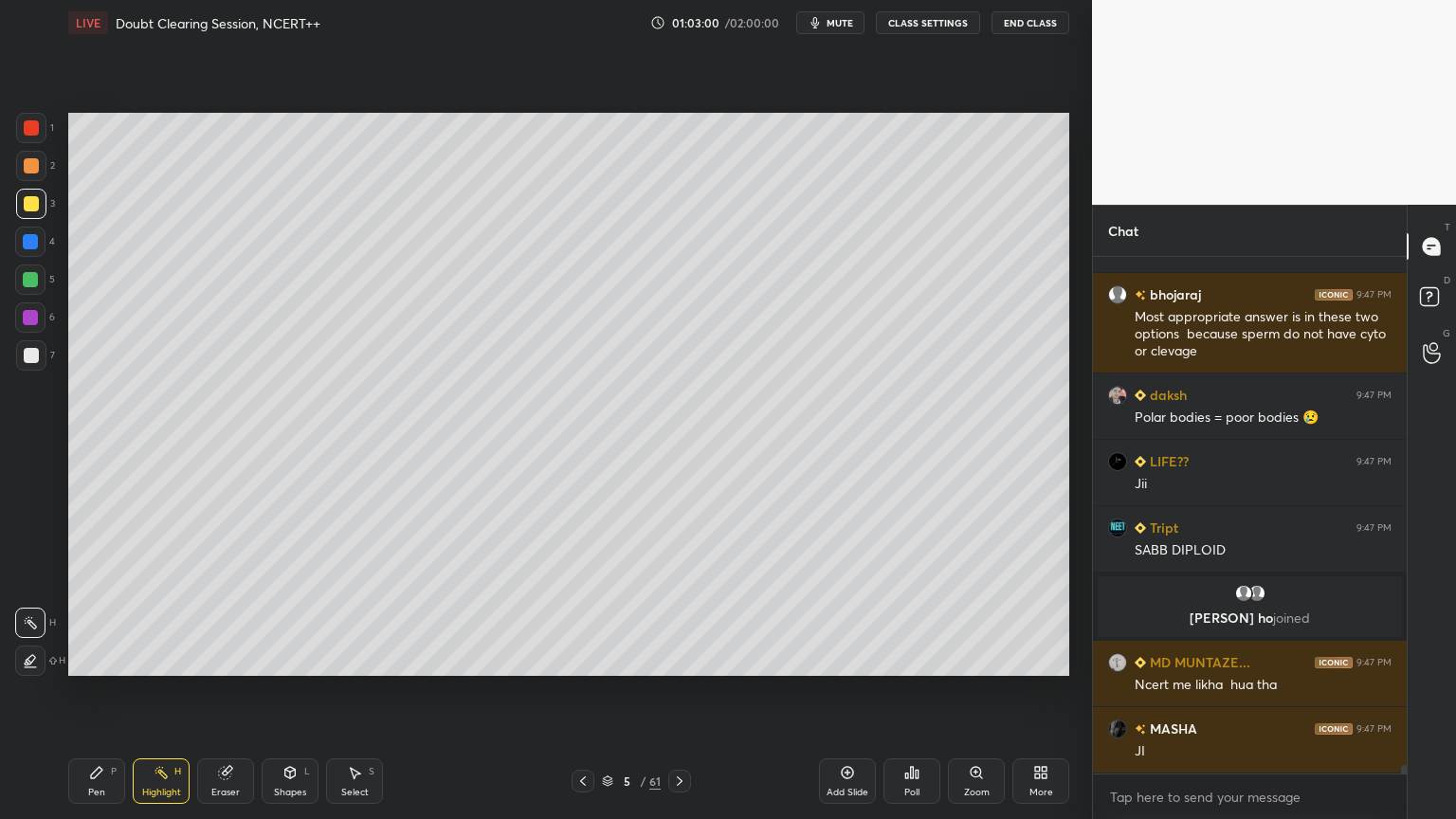 drag, startPoint x: 102, startPoint y: 763, endPoint x: 89, endPoint y: 680, distance: 84.011904 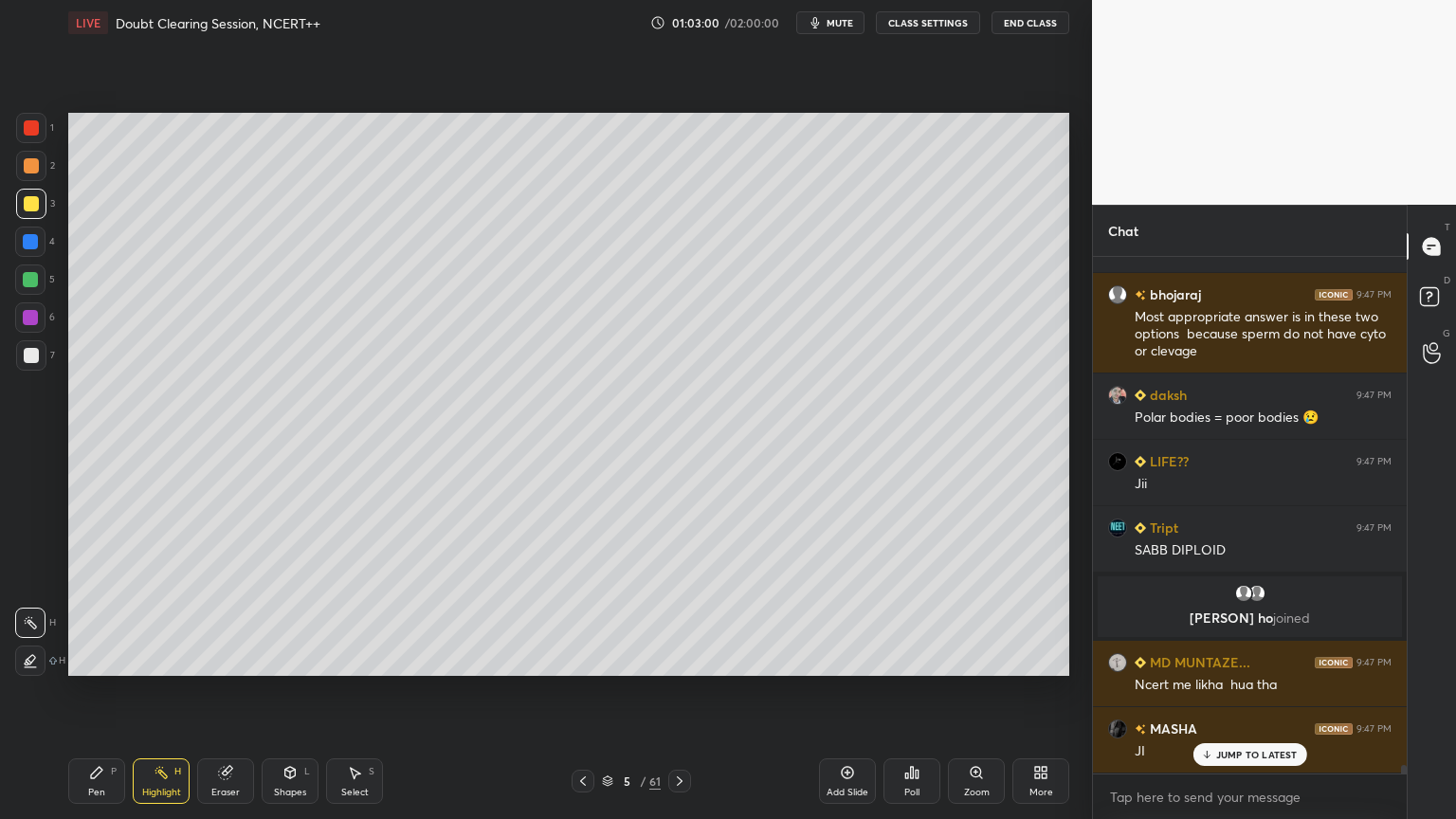 scroll, scrollTop: 30542, scrollLeft: 0, axis: vertical 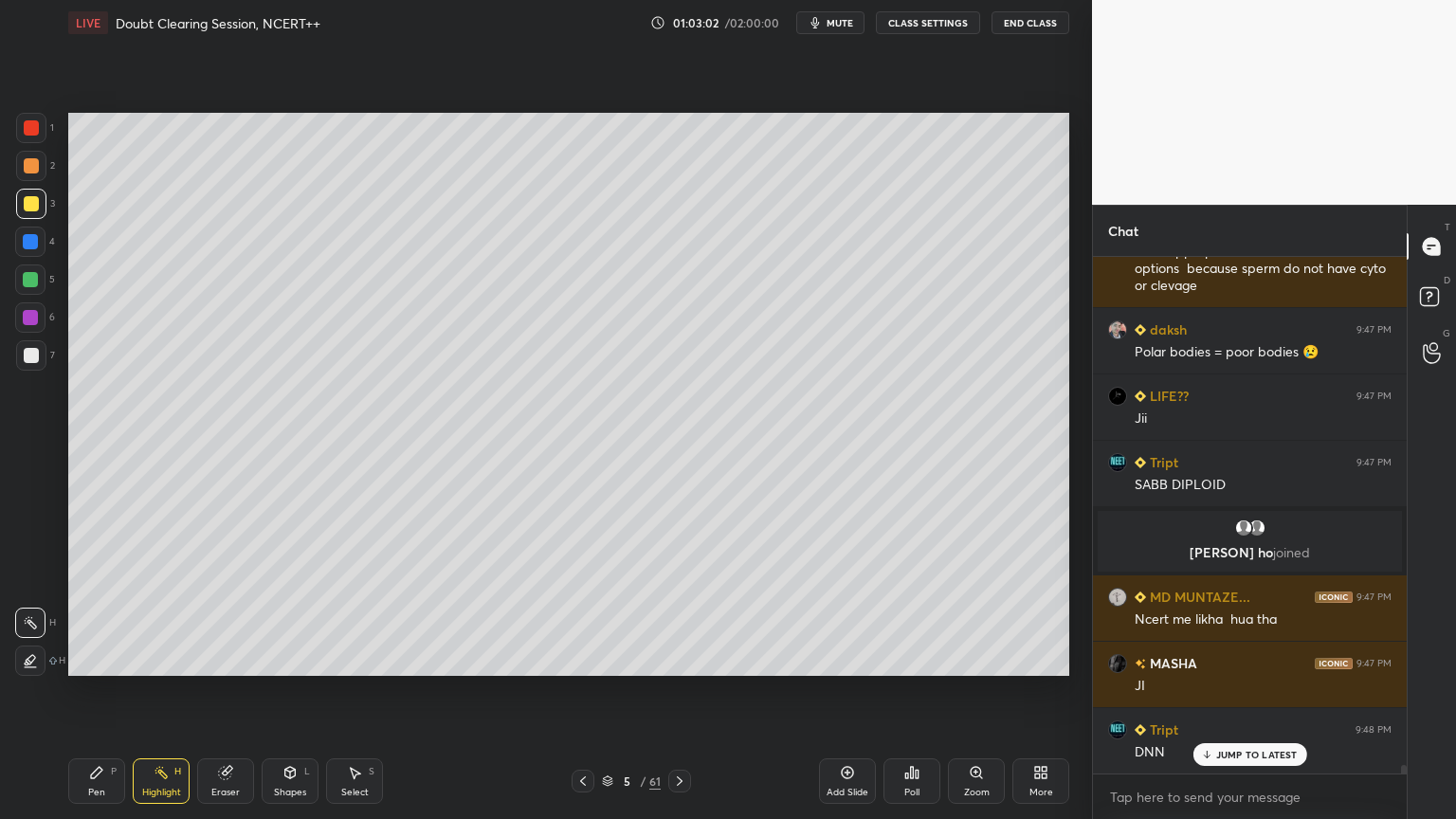 click on "Pen P" at bounding box center (97, 781) 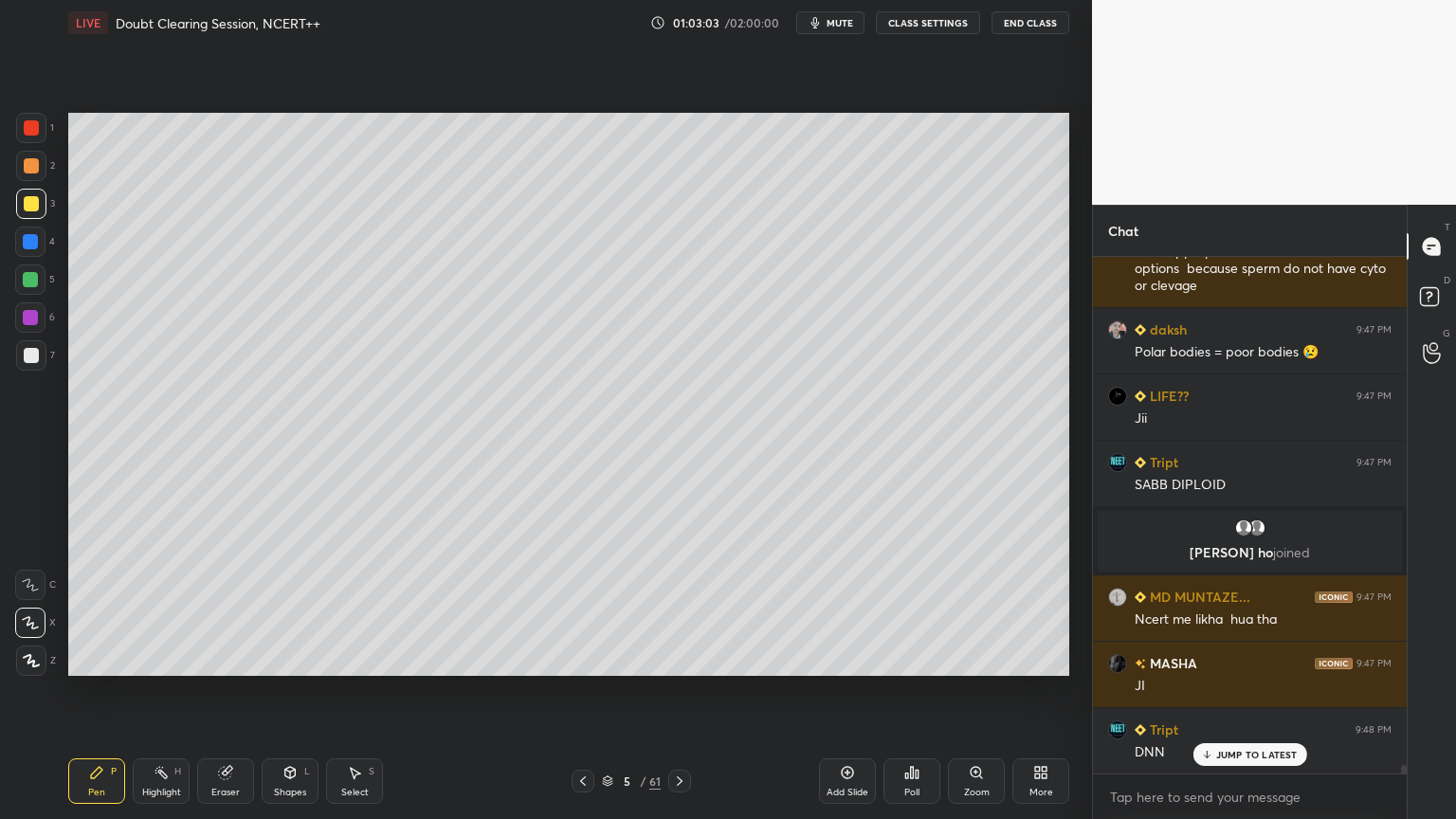 drag, startPoint x: 35, startPoint y: 647, endPoint x: 12, endPoint y: 555, distance: 94.83143 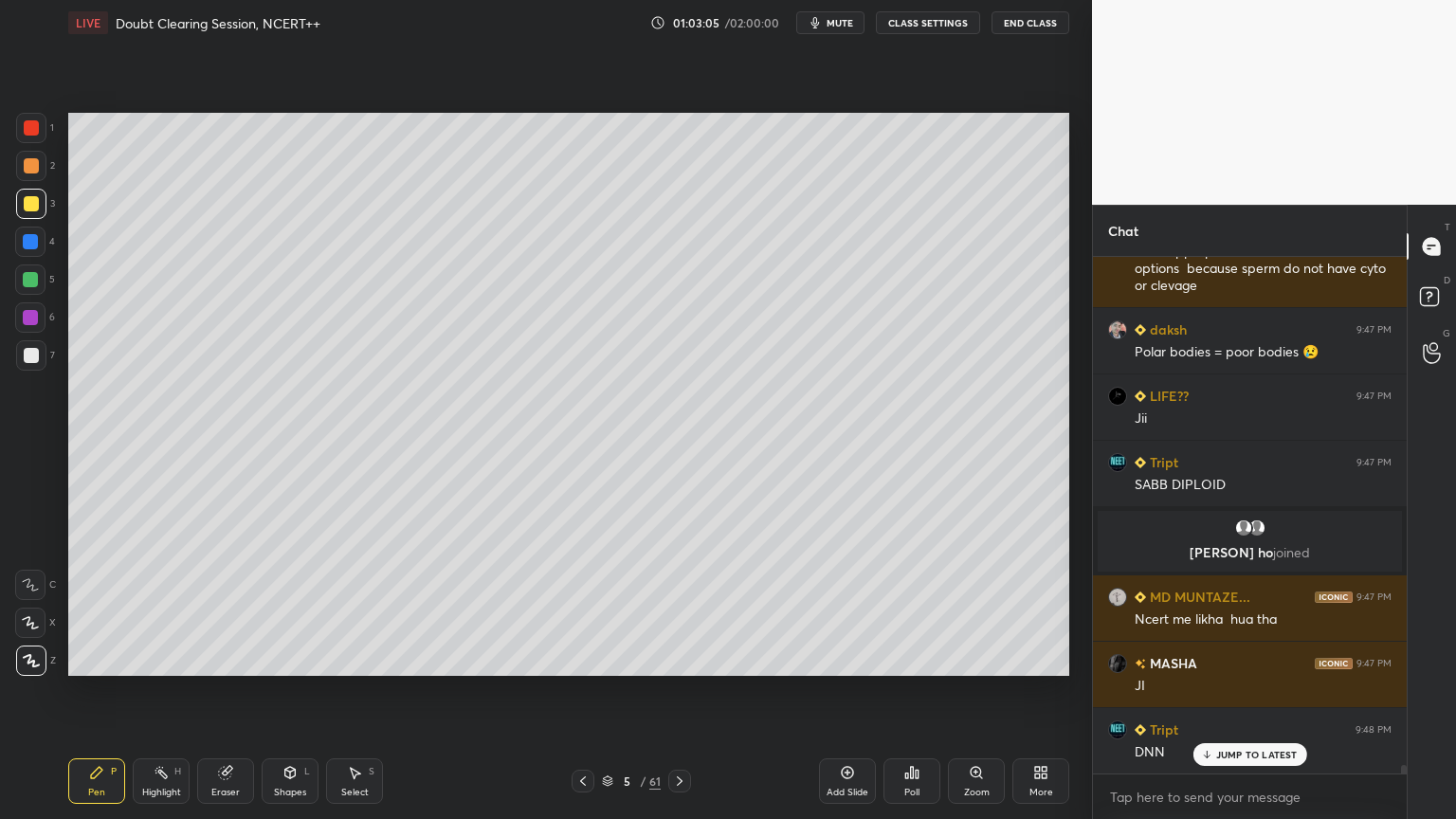 drag, startPoint x: 296, startPoint y: 766, endPoint x: 283, endPoint y: 755, distance: 17.029386 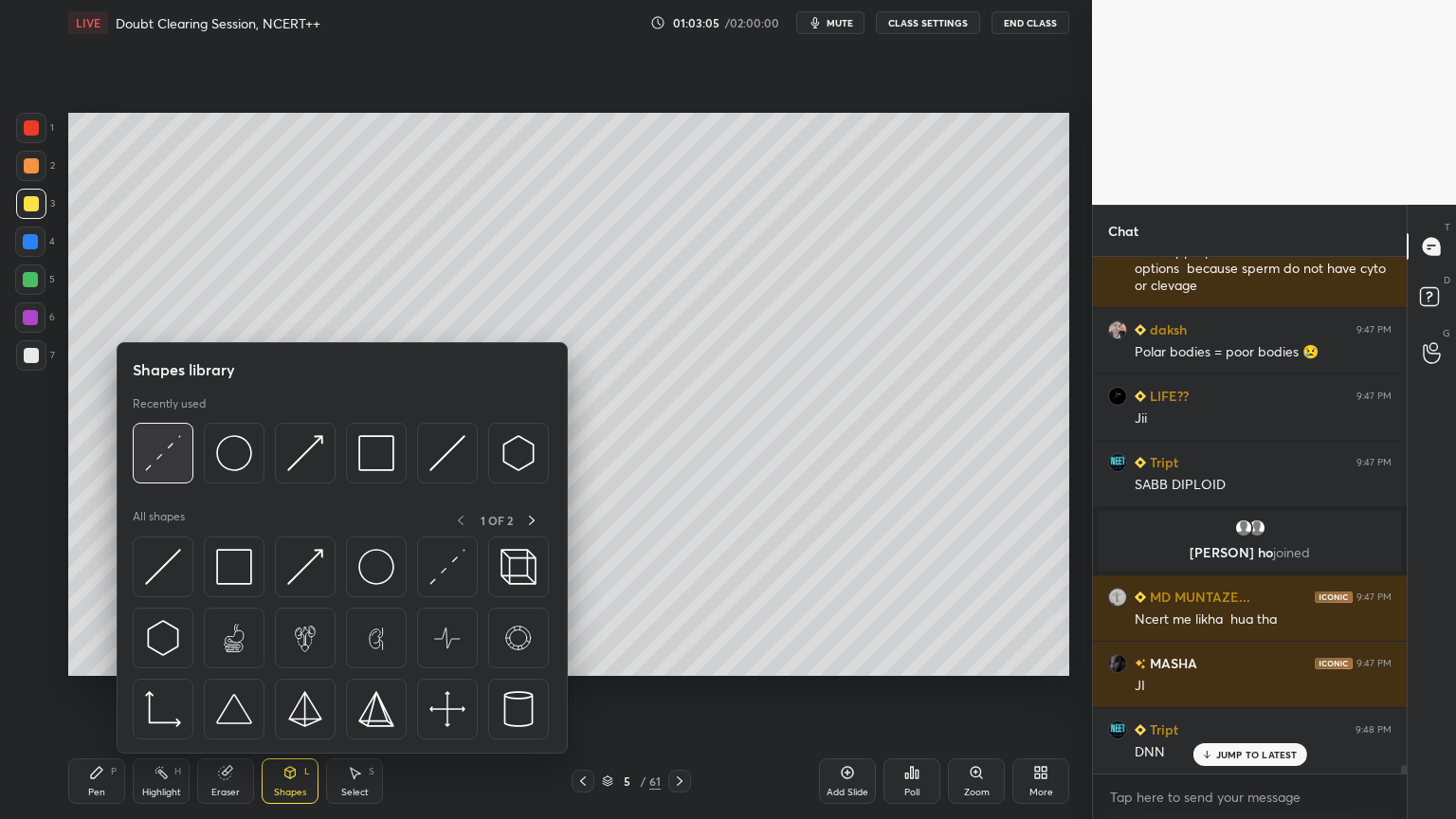 click at bounding box center [163, 453] 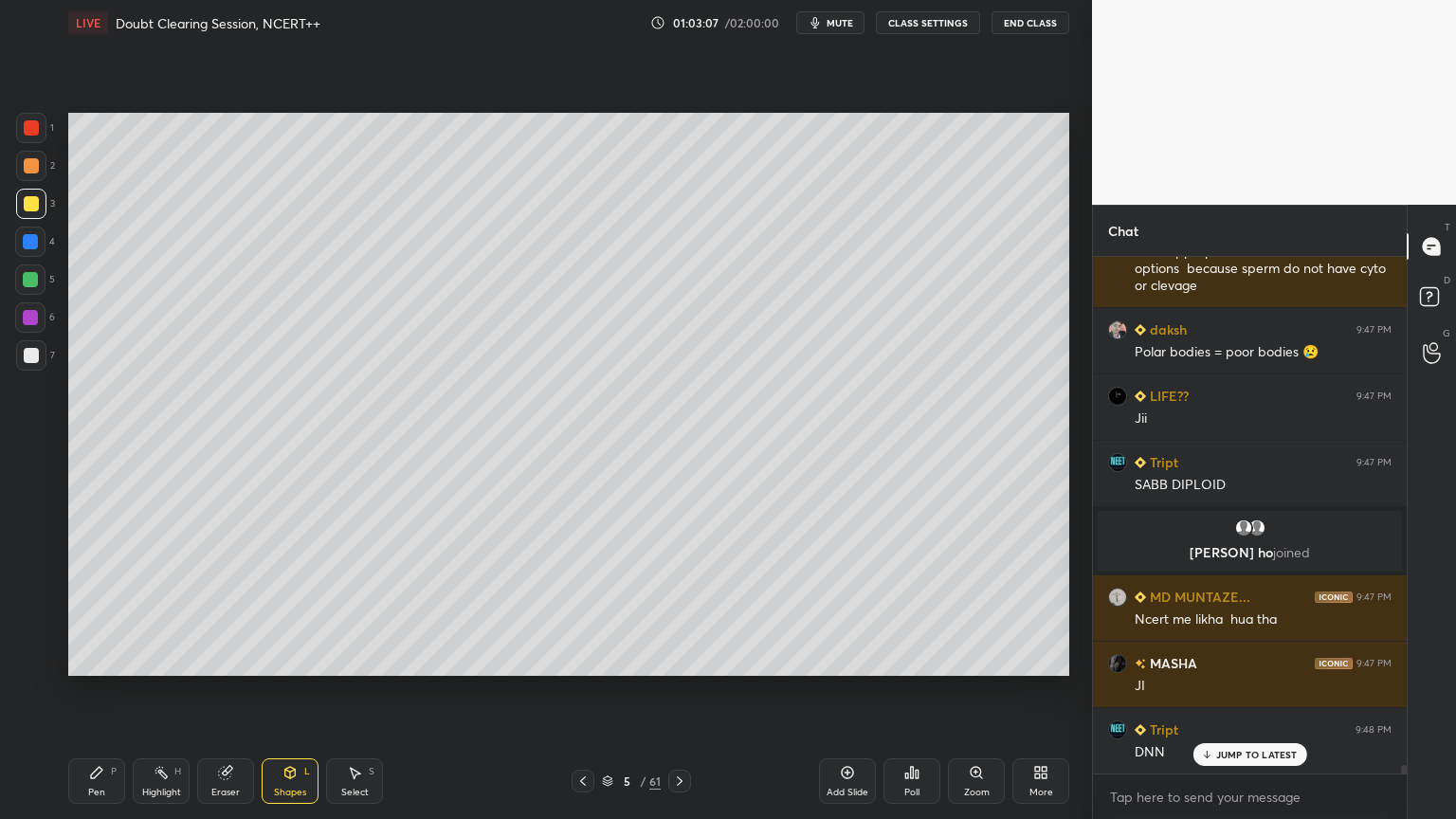 drag, startPoint x: 27, startPoint y: 279, endPoint x: 59, endPoint y: 295, distance: 35.777088 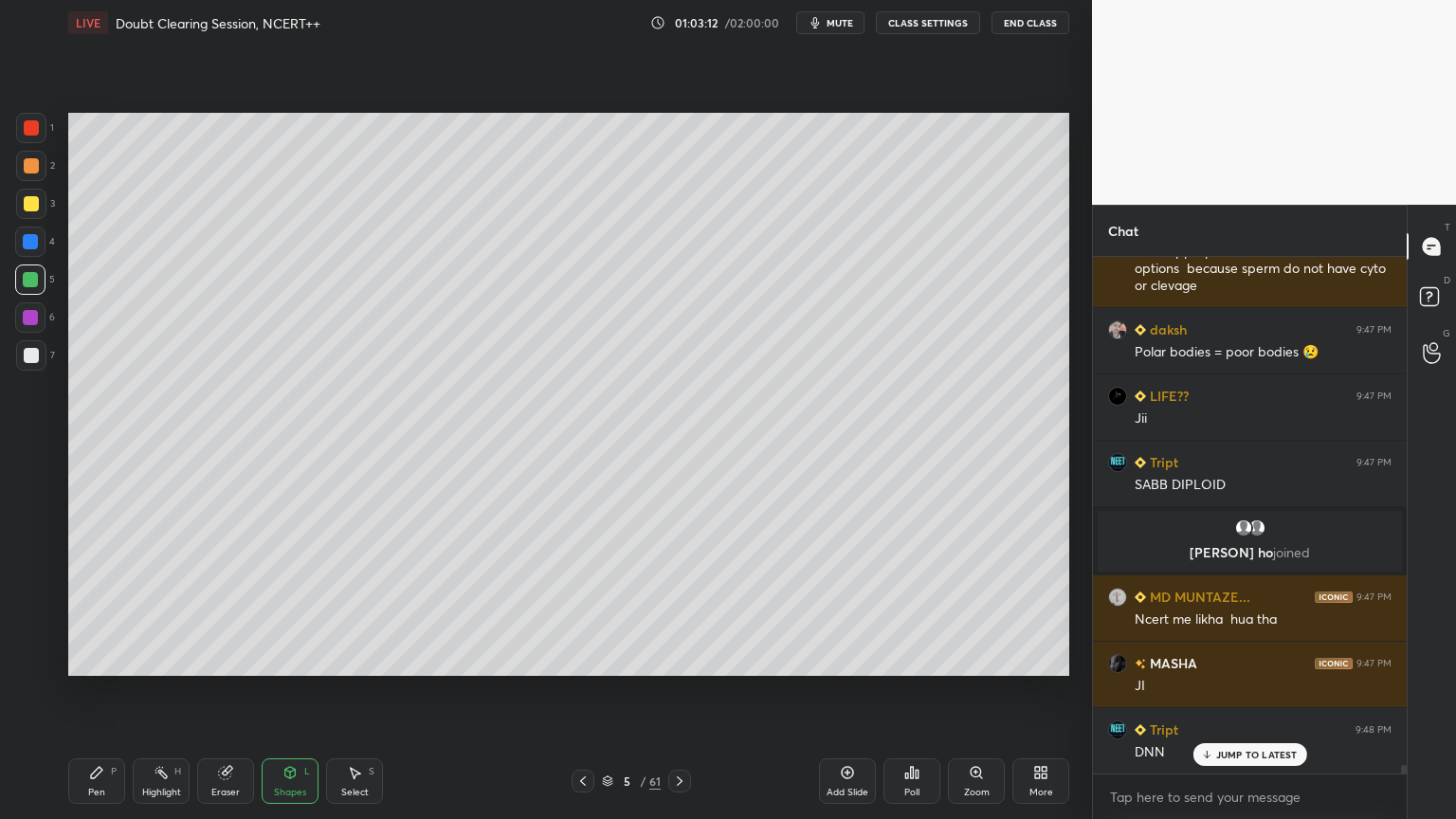 click at bounding box center [31, 204] 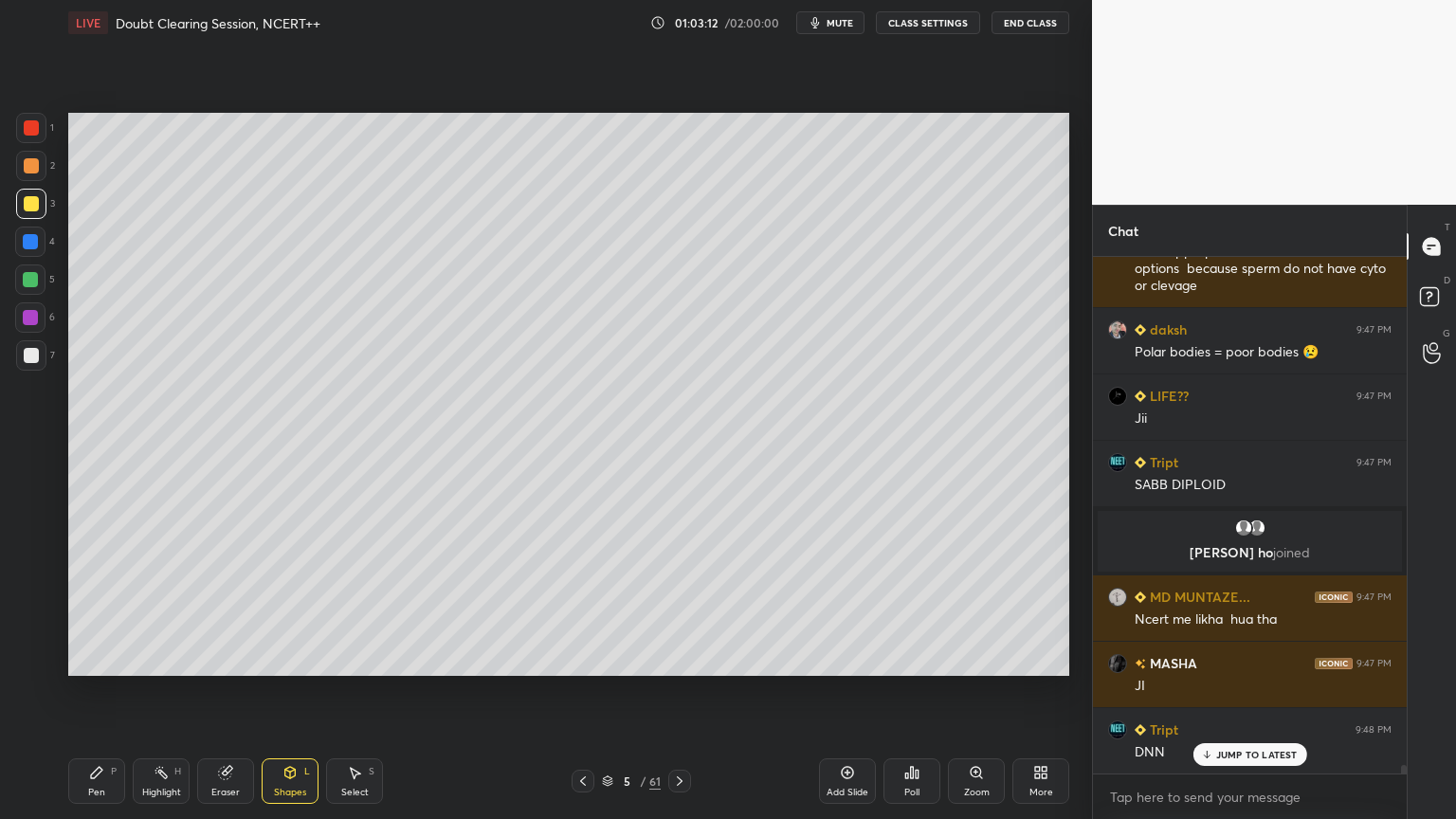 scroll, scrollTop: 30587, scrollLeft: 0, axis: vertical 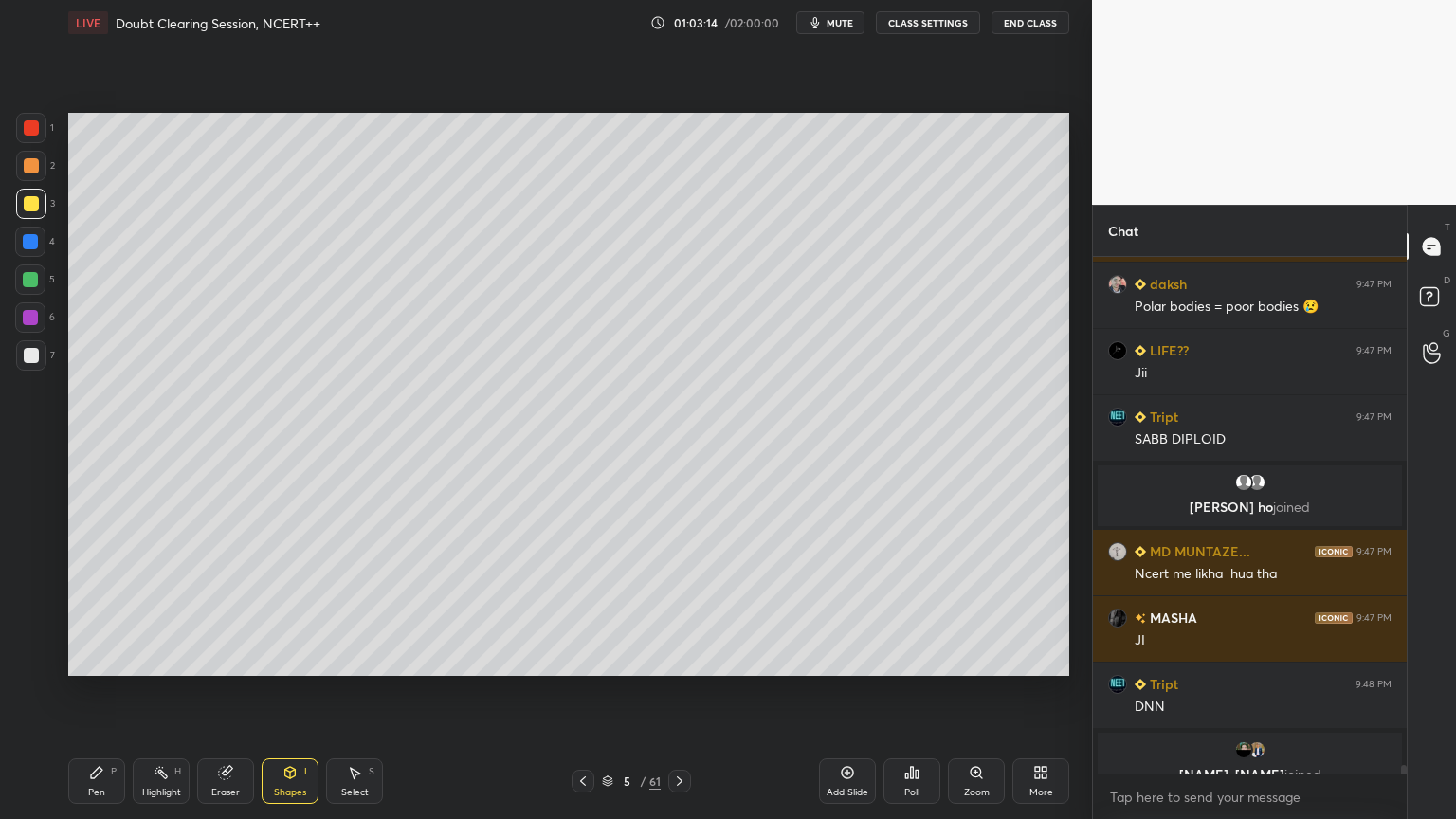 click on "Pen P" at bounding box center (97, 781) 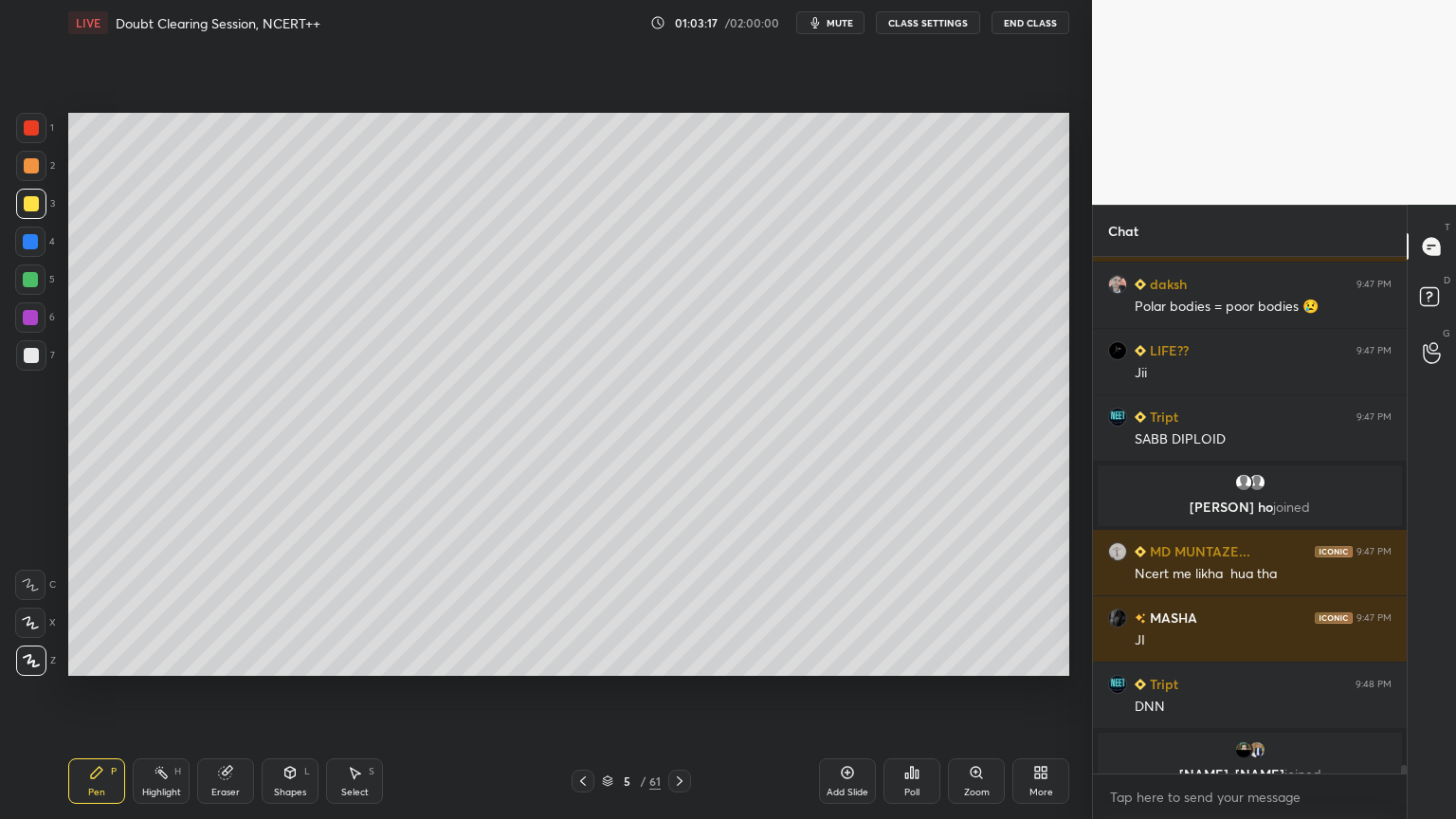 click 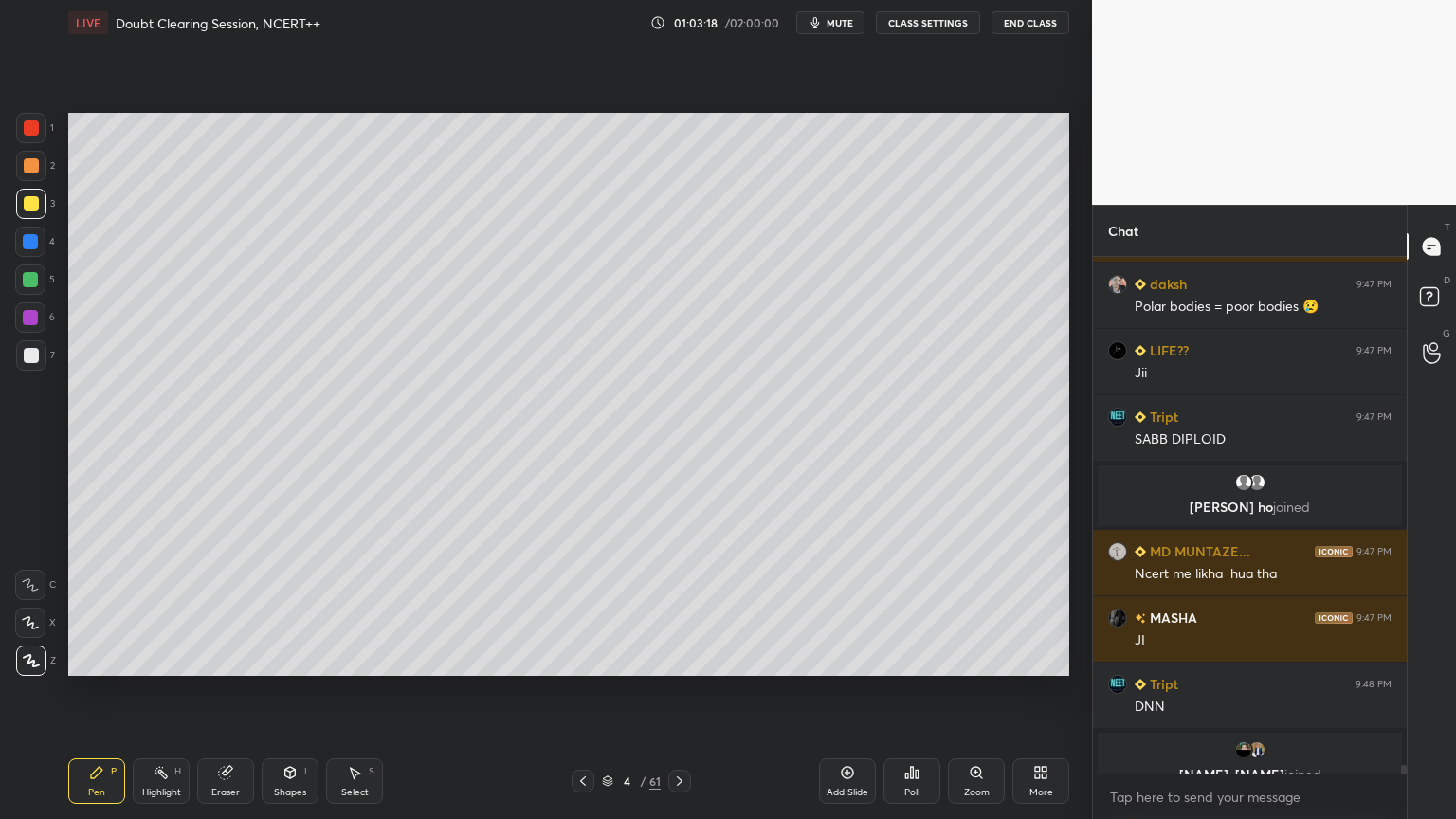 click on "Highlight H" at bounding box center (161, 781) 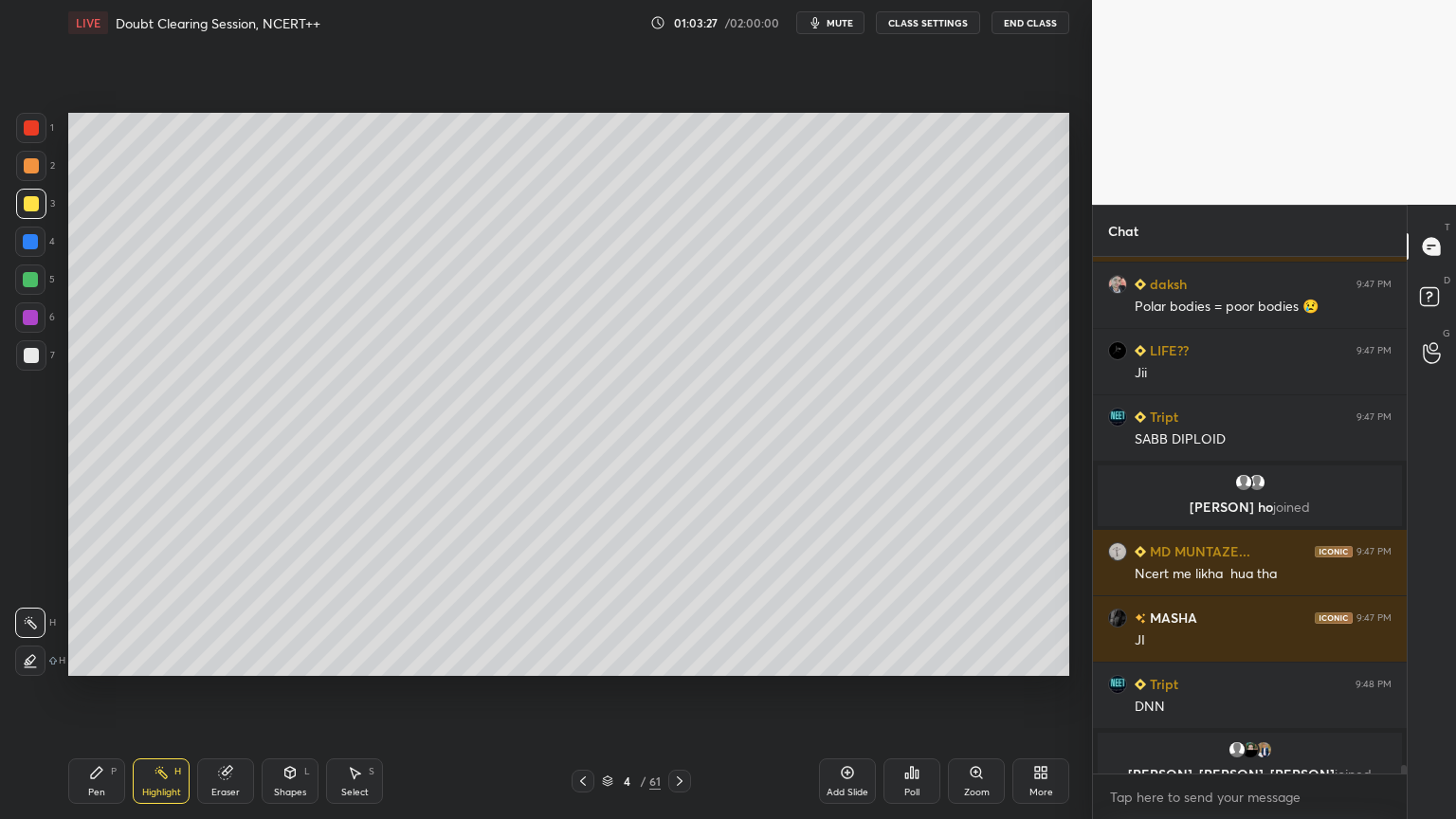 scroll, scrollTop: 30655, scrollLeft: 0, axis: vertical 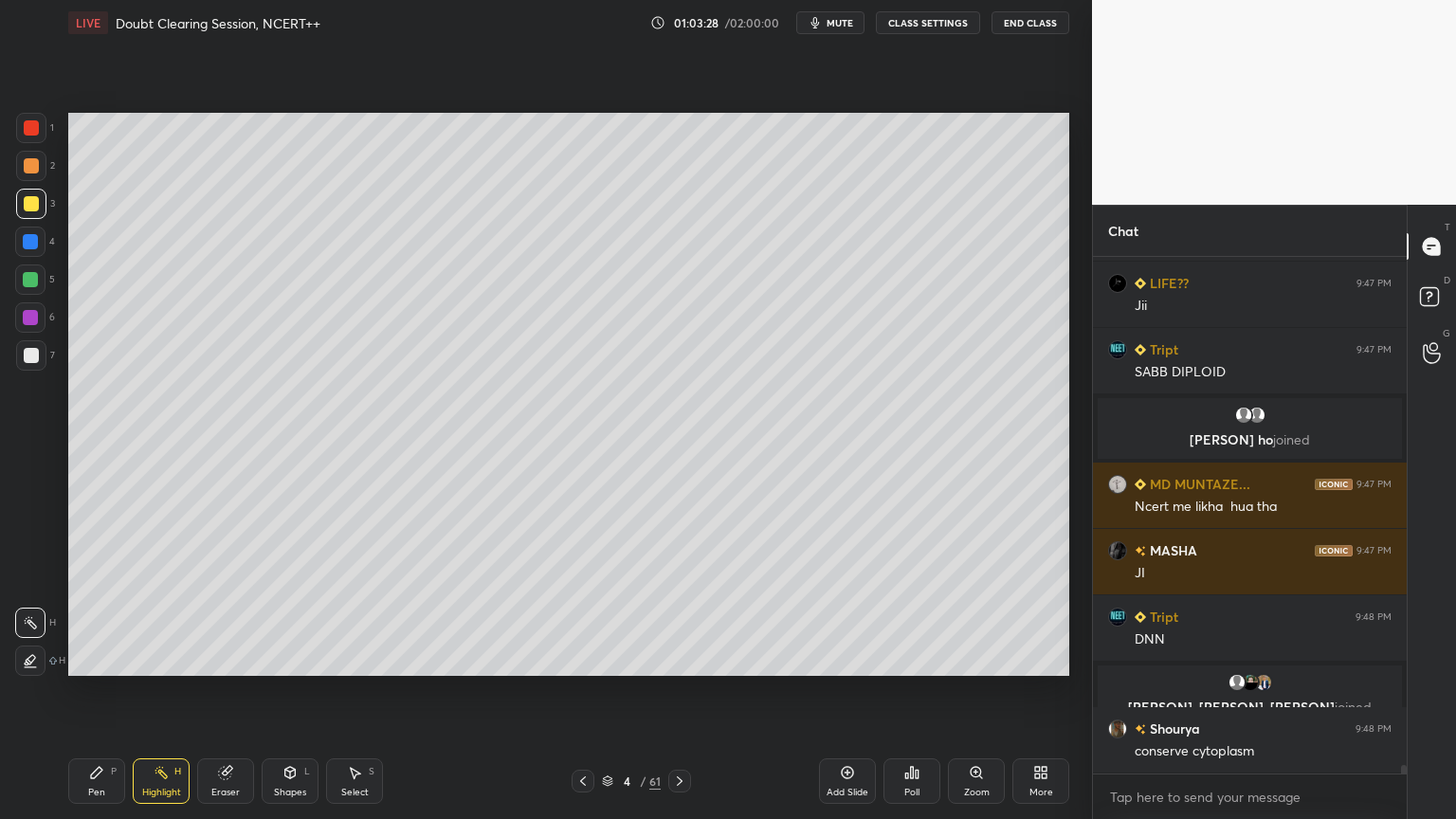drag, startPoint x: 246, startPoint y: 765, endPoint x: 261, endPoint y: 772, distance: 16.552945 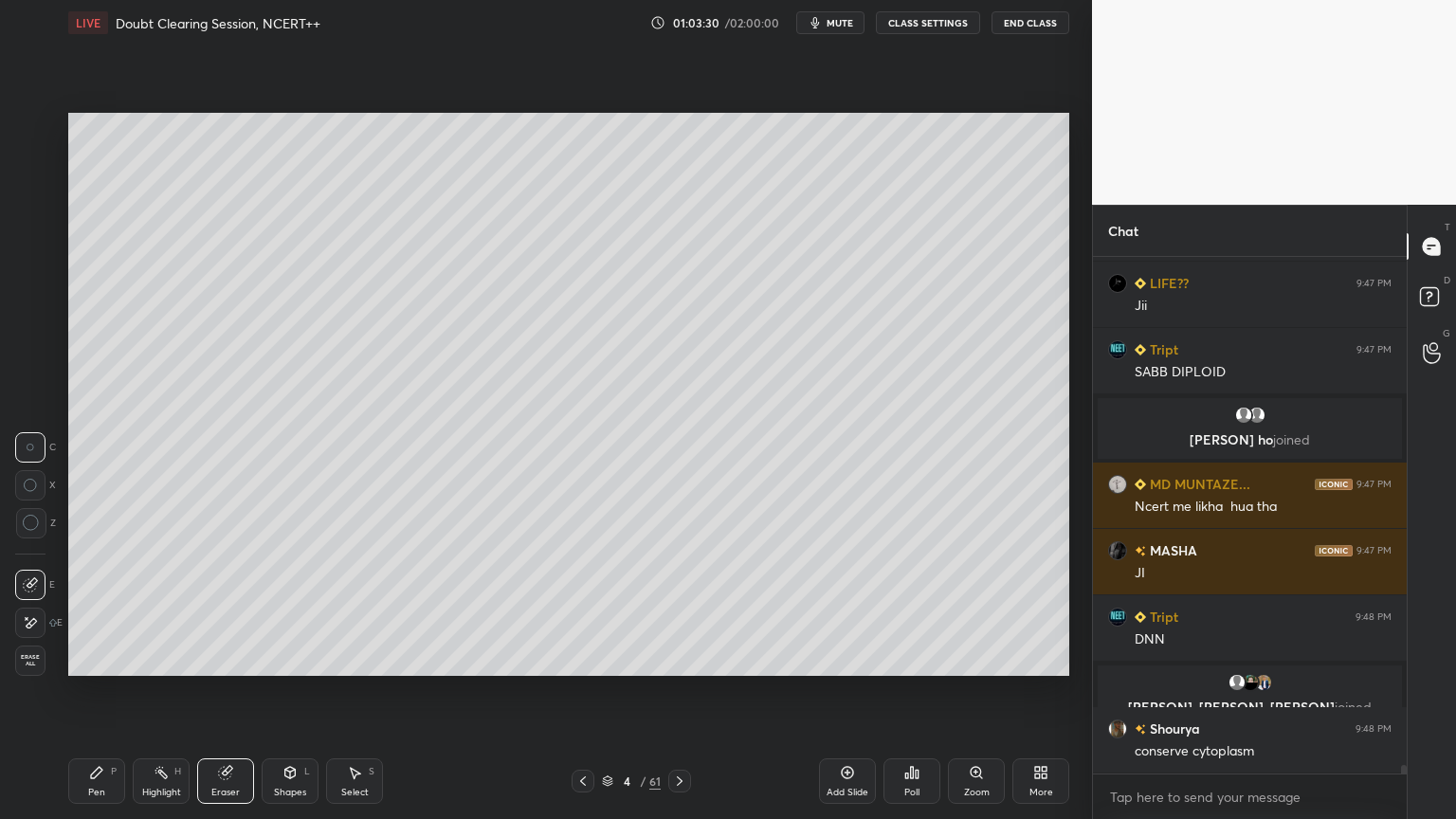 click on "Pen P" at bounding box center (97, 781) 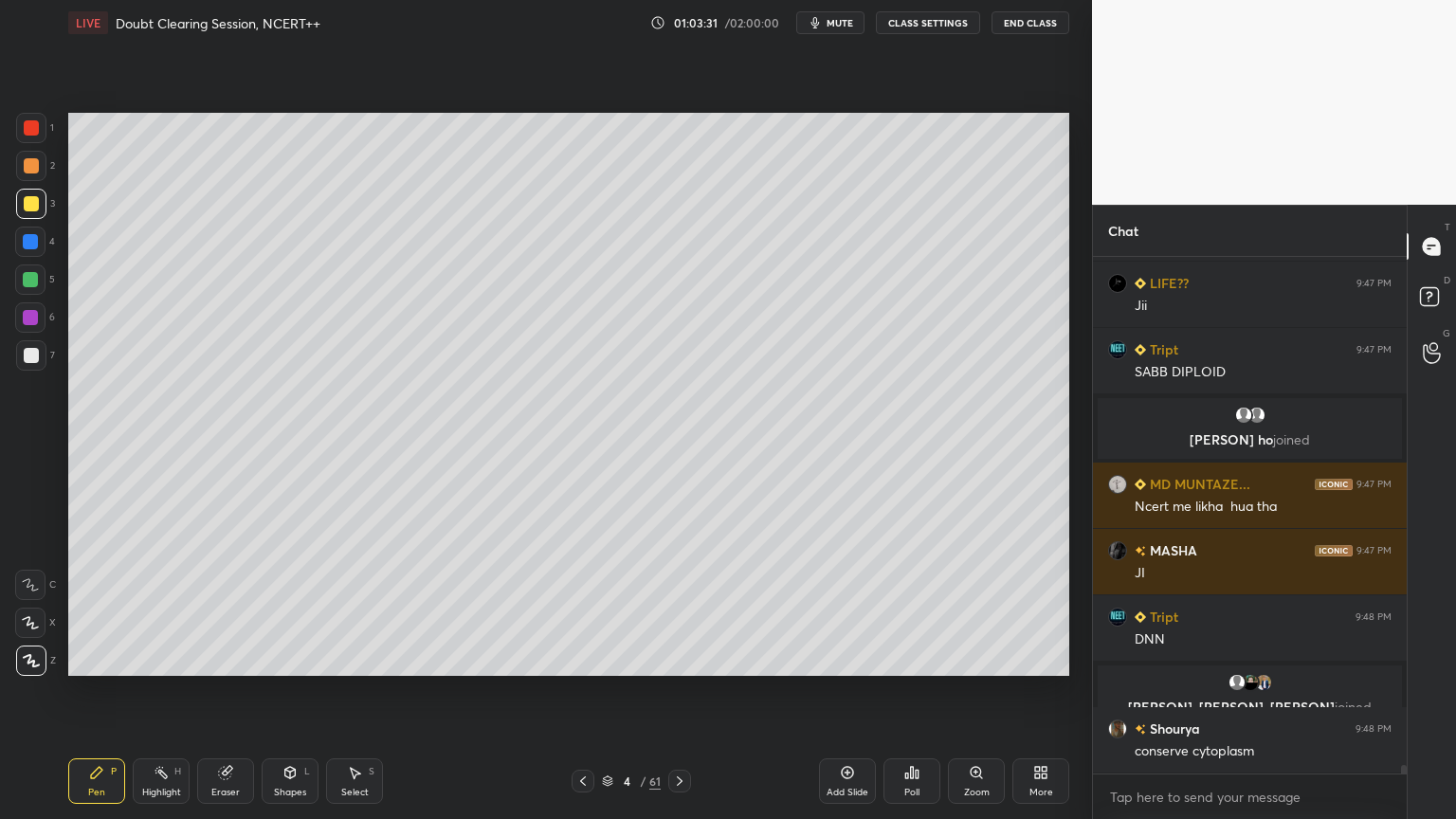 click at bounding box center (31, 204) 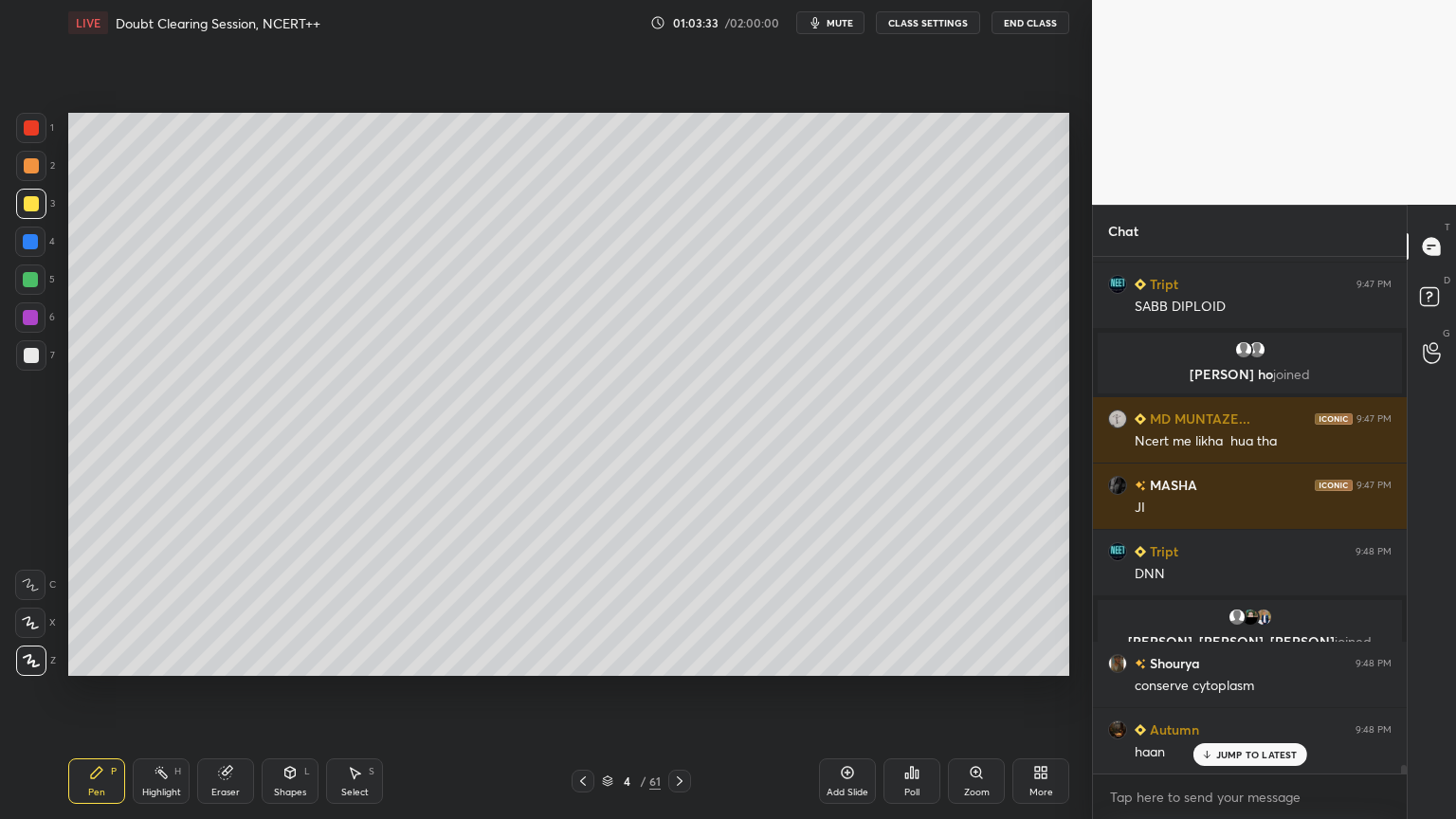 scroll, scrollTop: 30787, scrollLeft: 0, axis: vertical 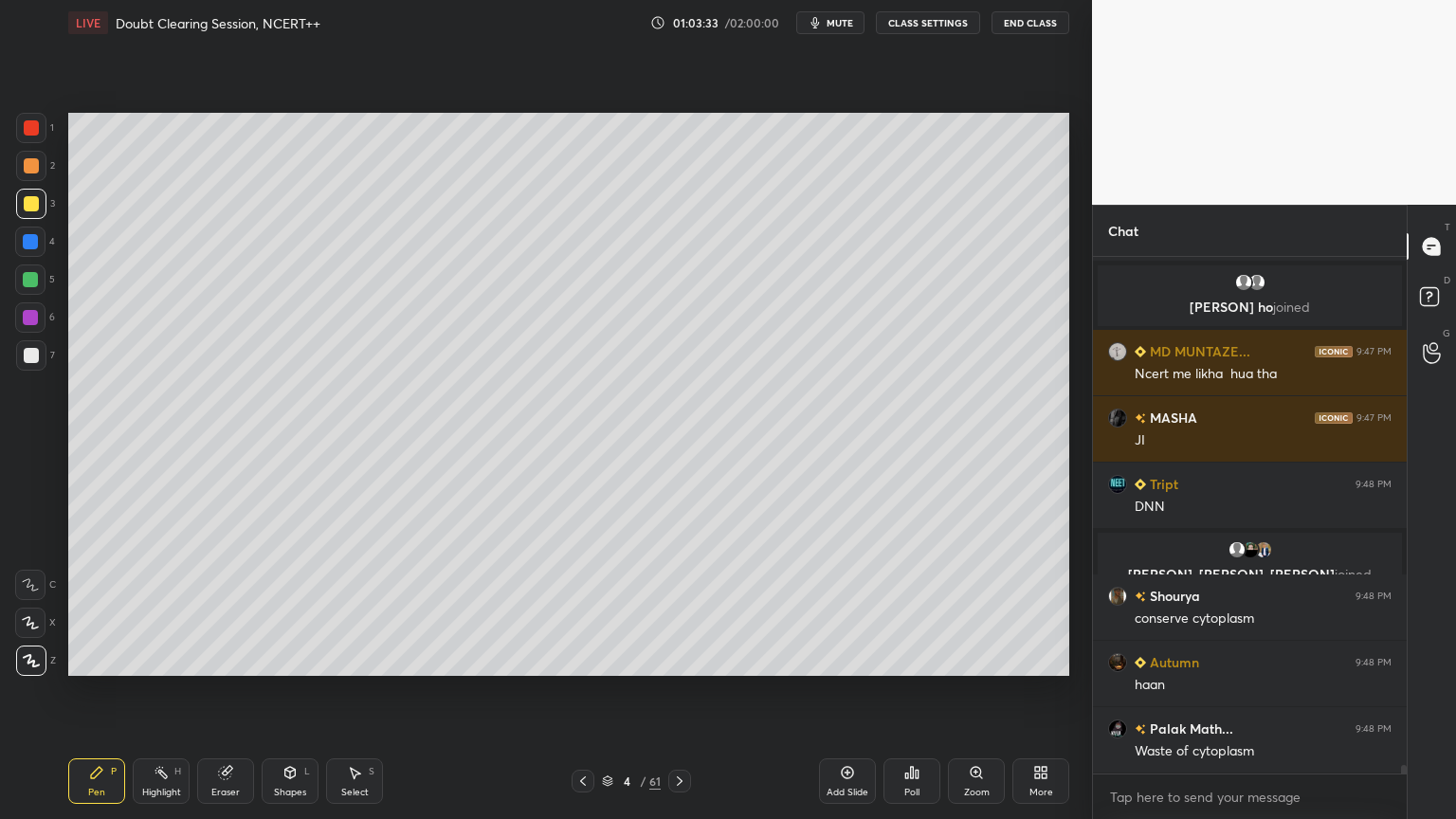 click on "Highlight H" at bounding box center [161, 781] 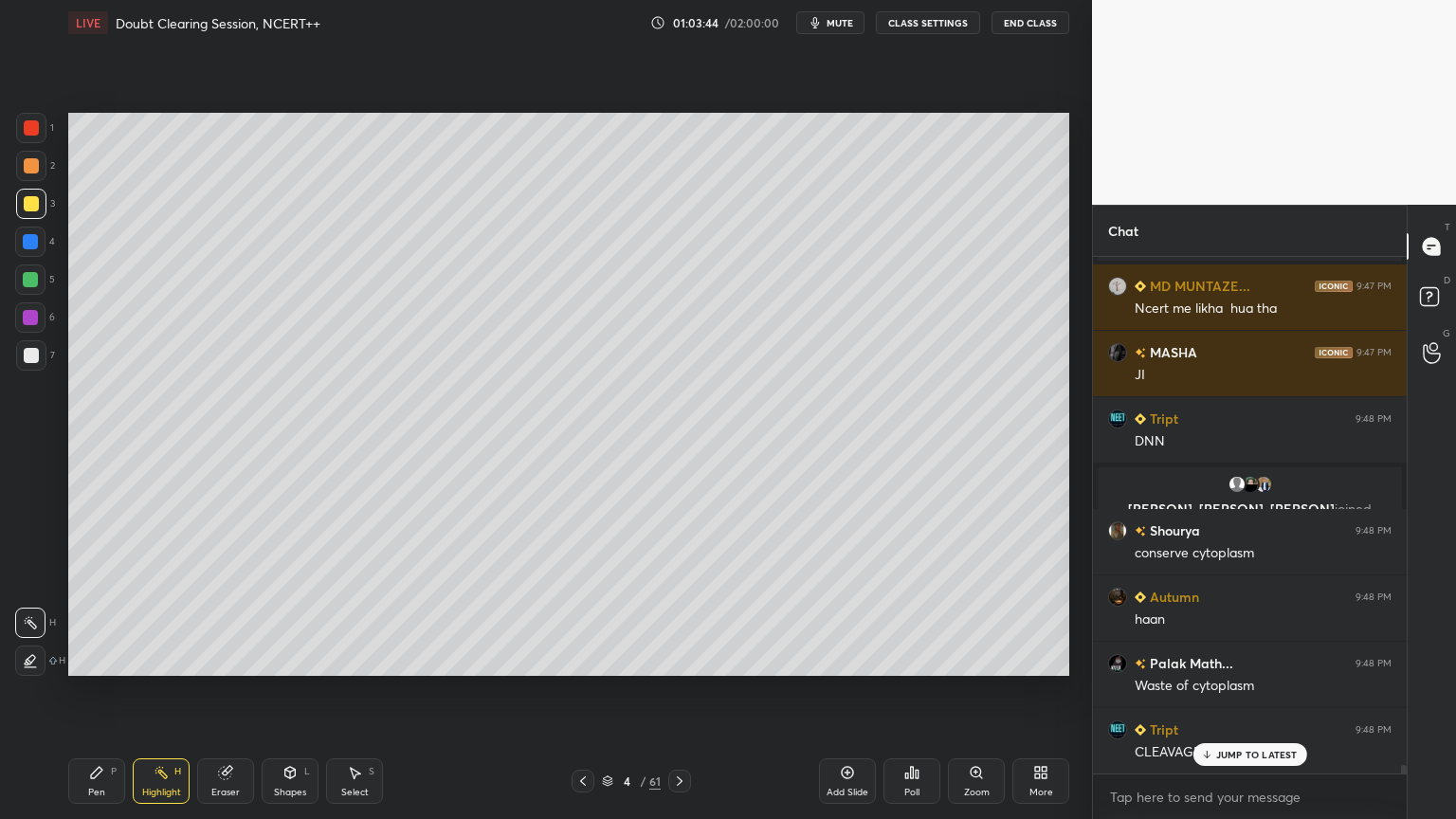 scroll, scrollTop: 30920, scrollLeft: 0, axis: vertical 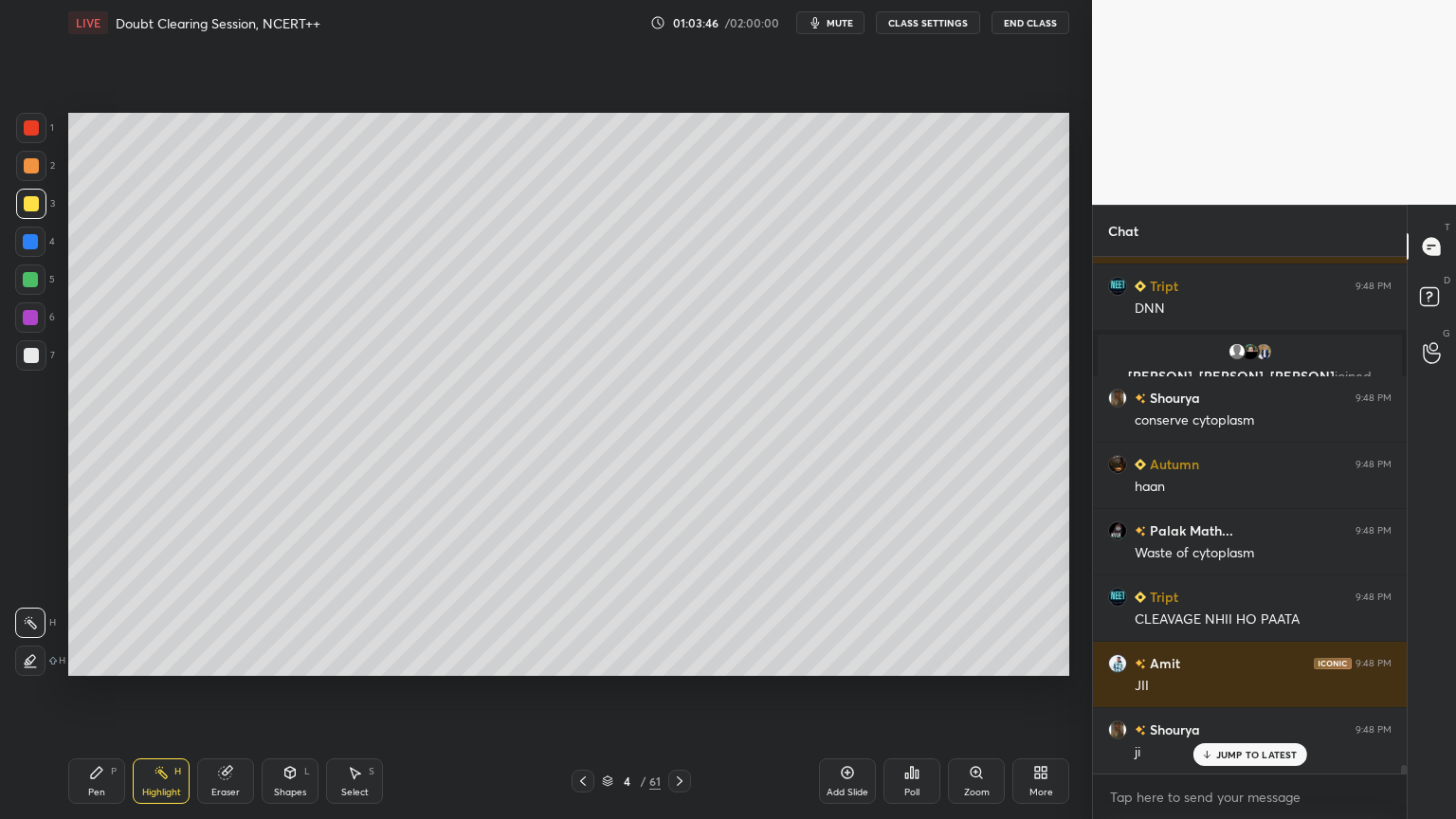 click on "Pen P" at bounding box center [97, 781] 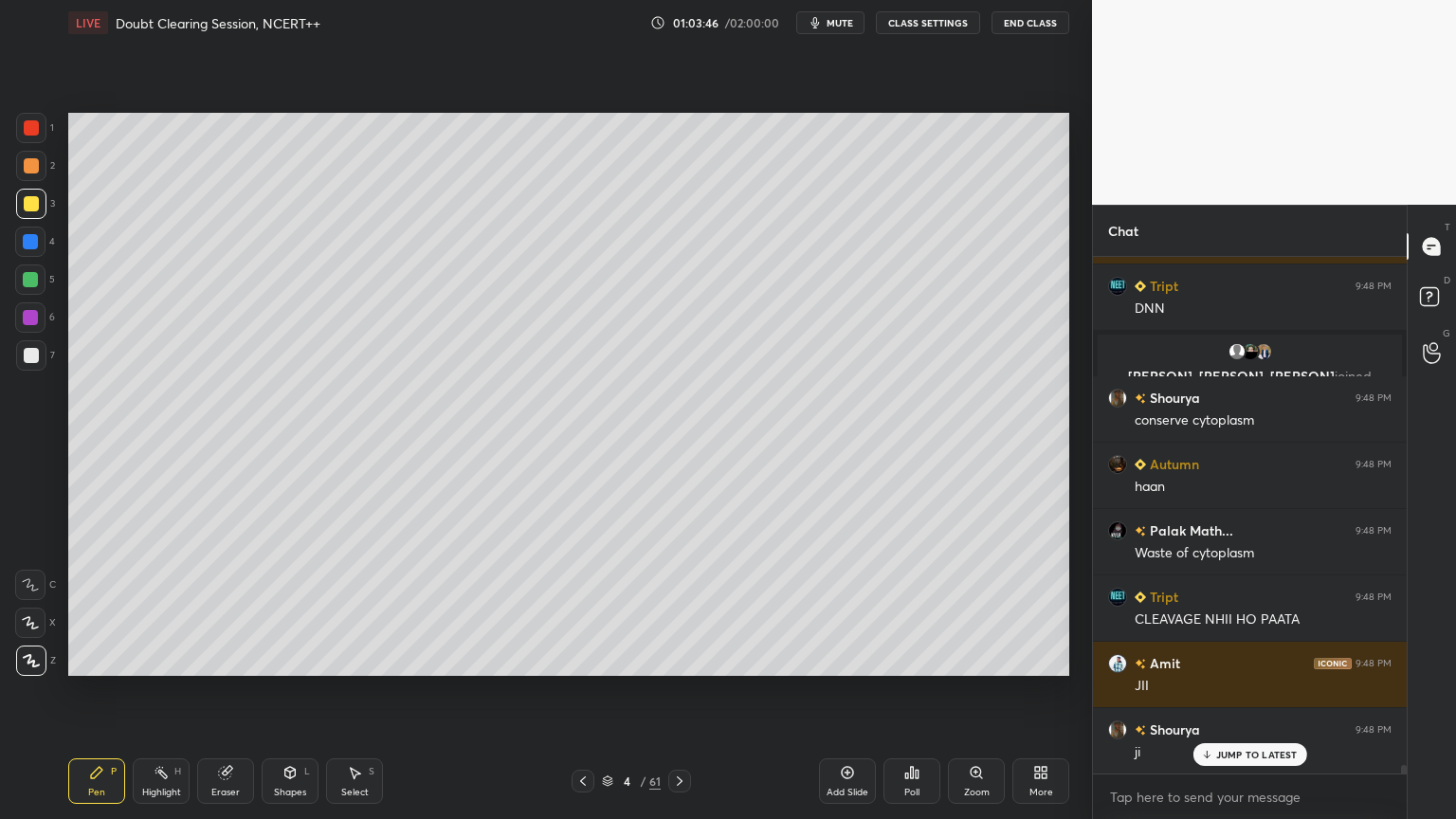 scroll, scrollTop: 31053, scrollLeft: 0, axis: vertical 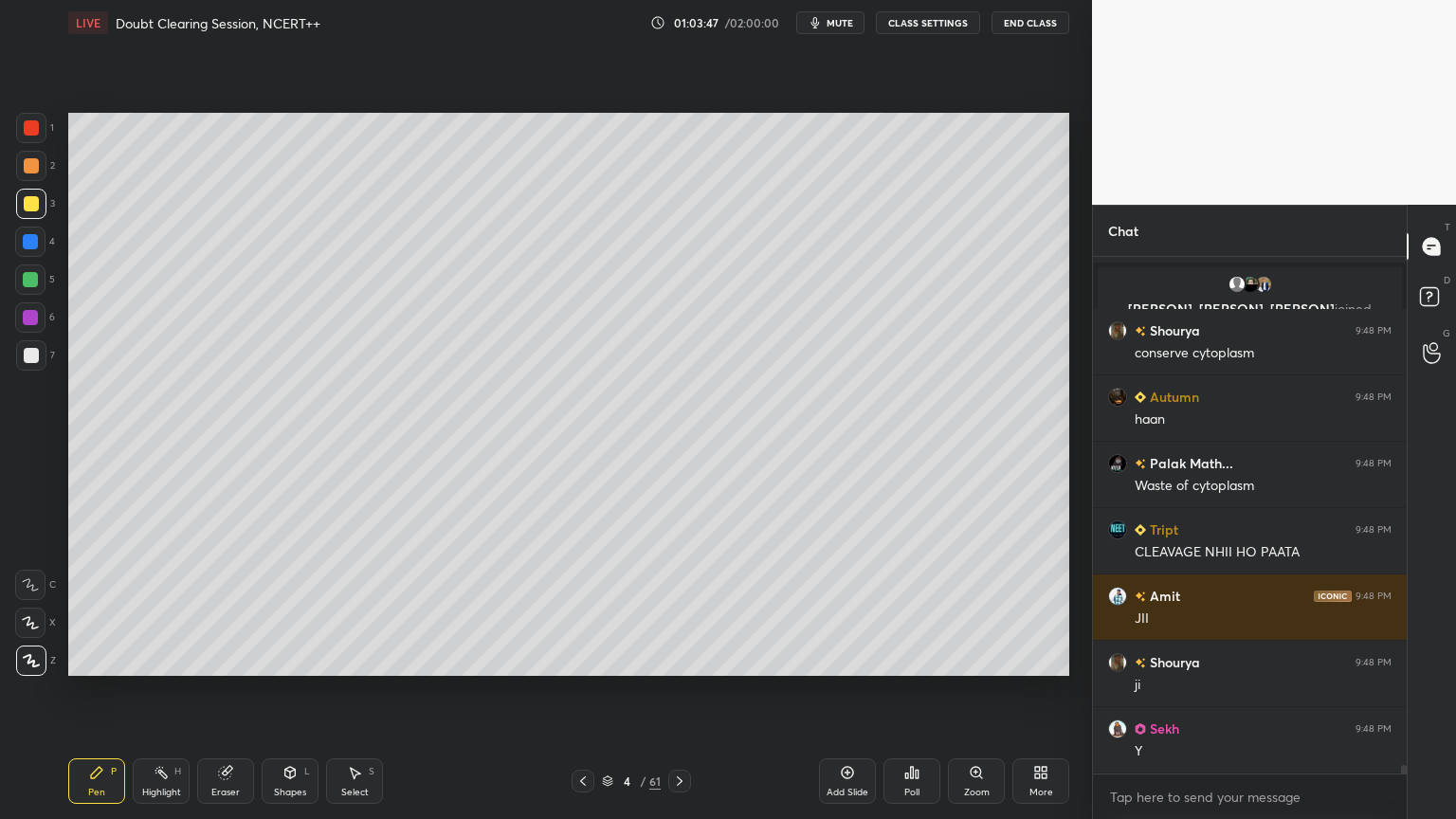 drag, startPoint x: 27, startPoint y: 199, endPoint x: 48, endPoint y: 231, distance: 38.27532 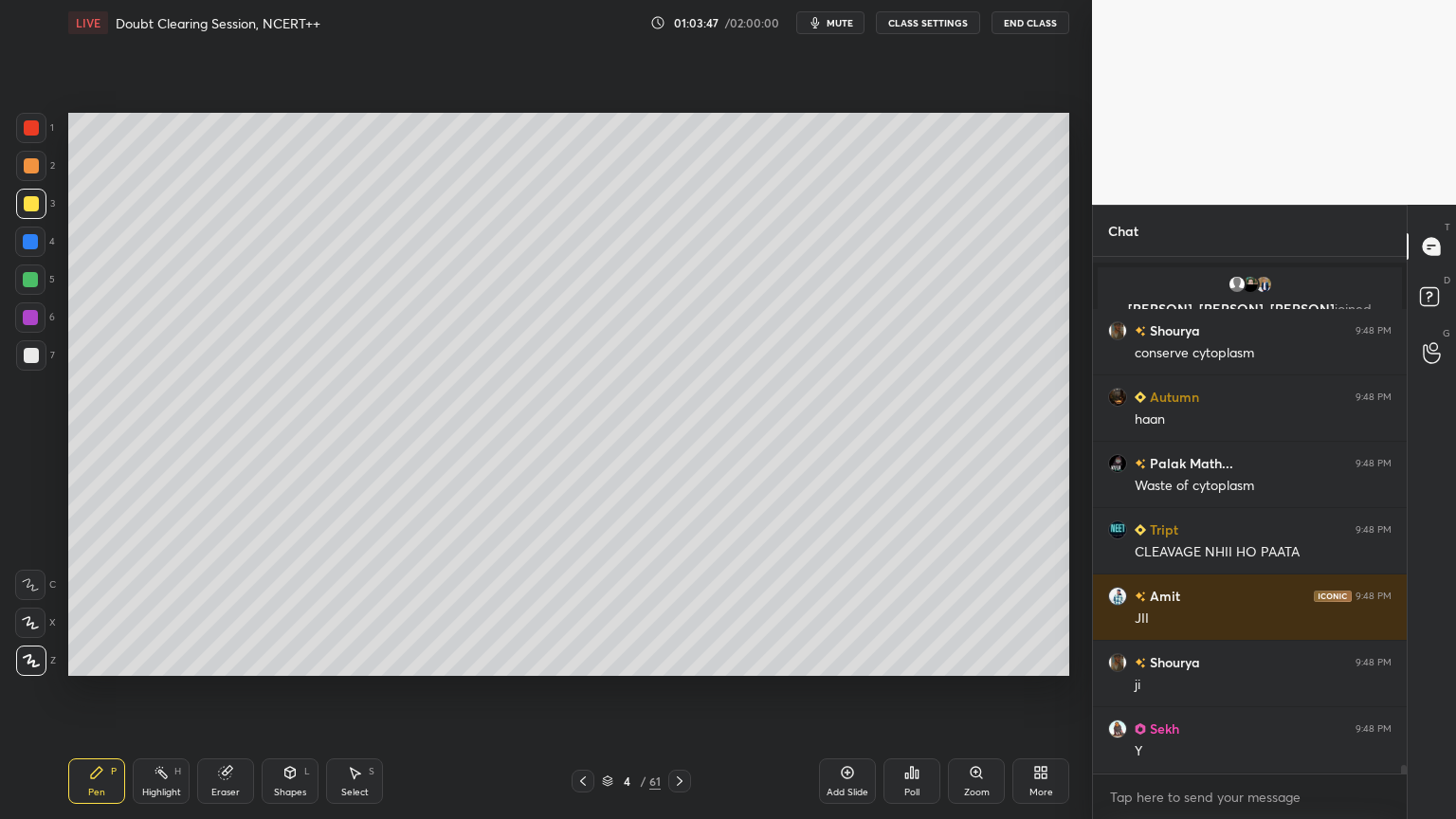 click at bounding box center (31, 204) 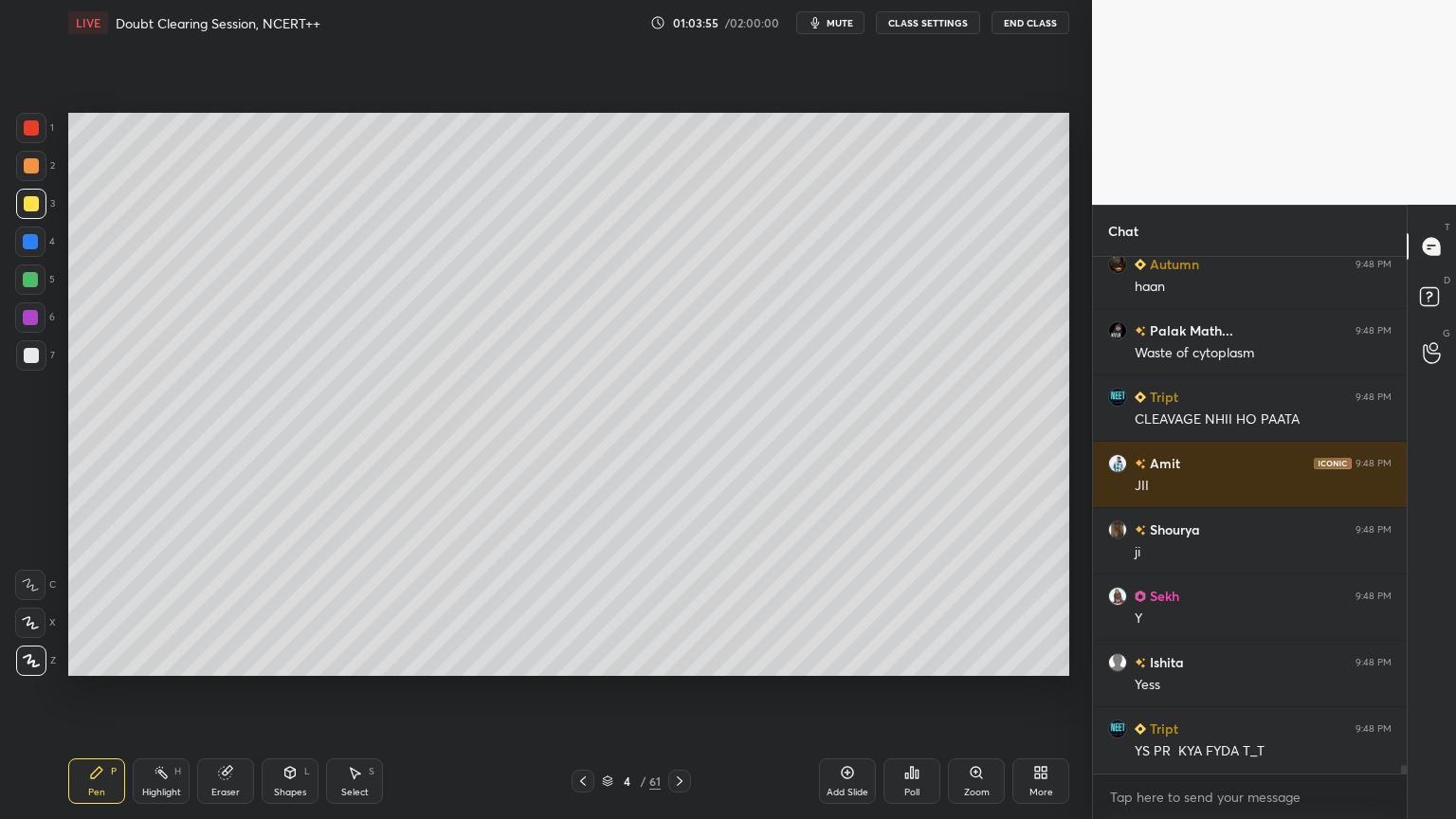 scroll, scrollTop: 31251, scrollLeft: 0, axis: vertical 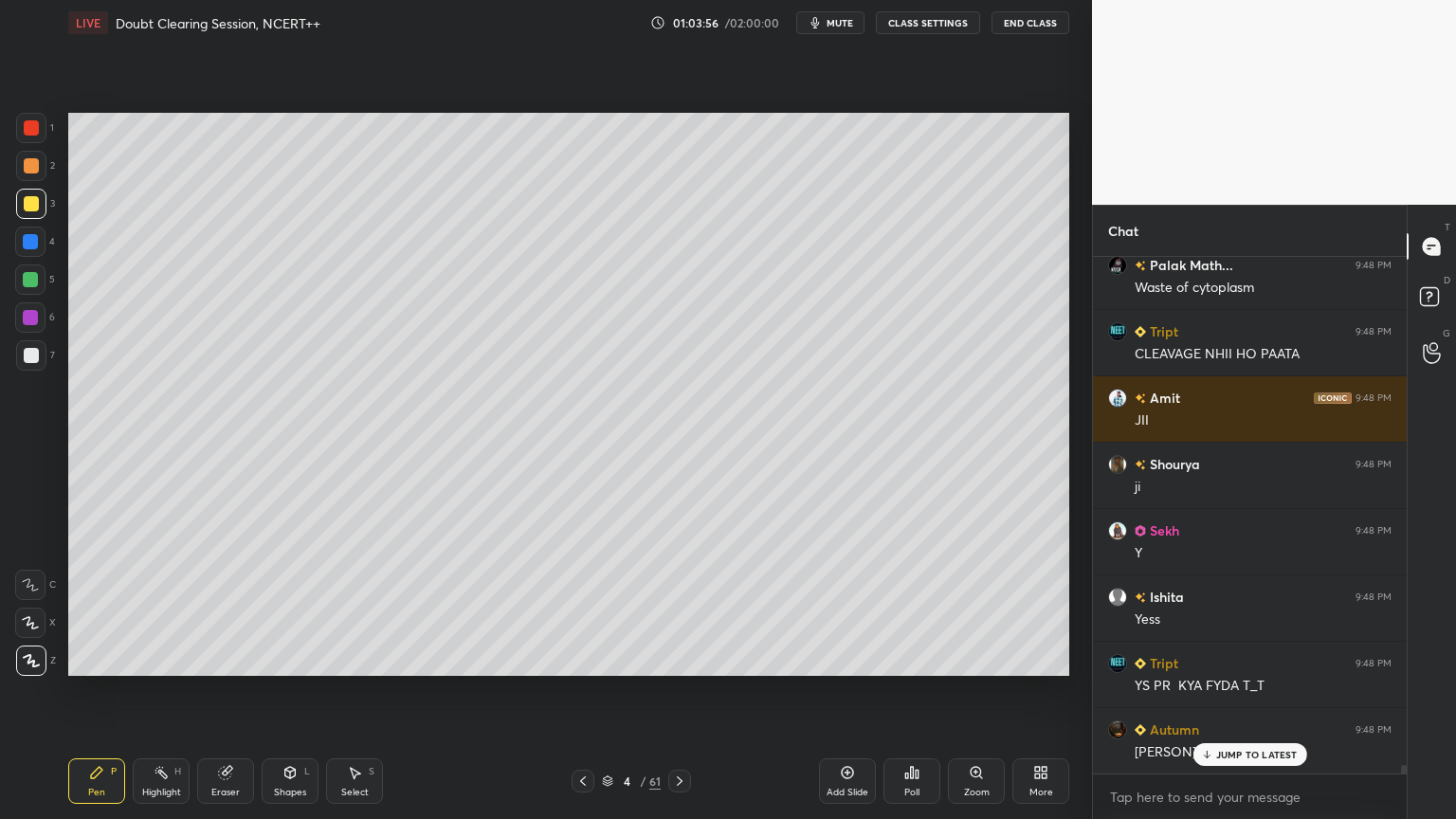 click at bounding box center [31, 128] 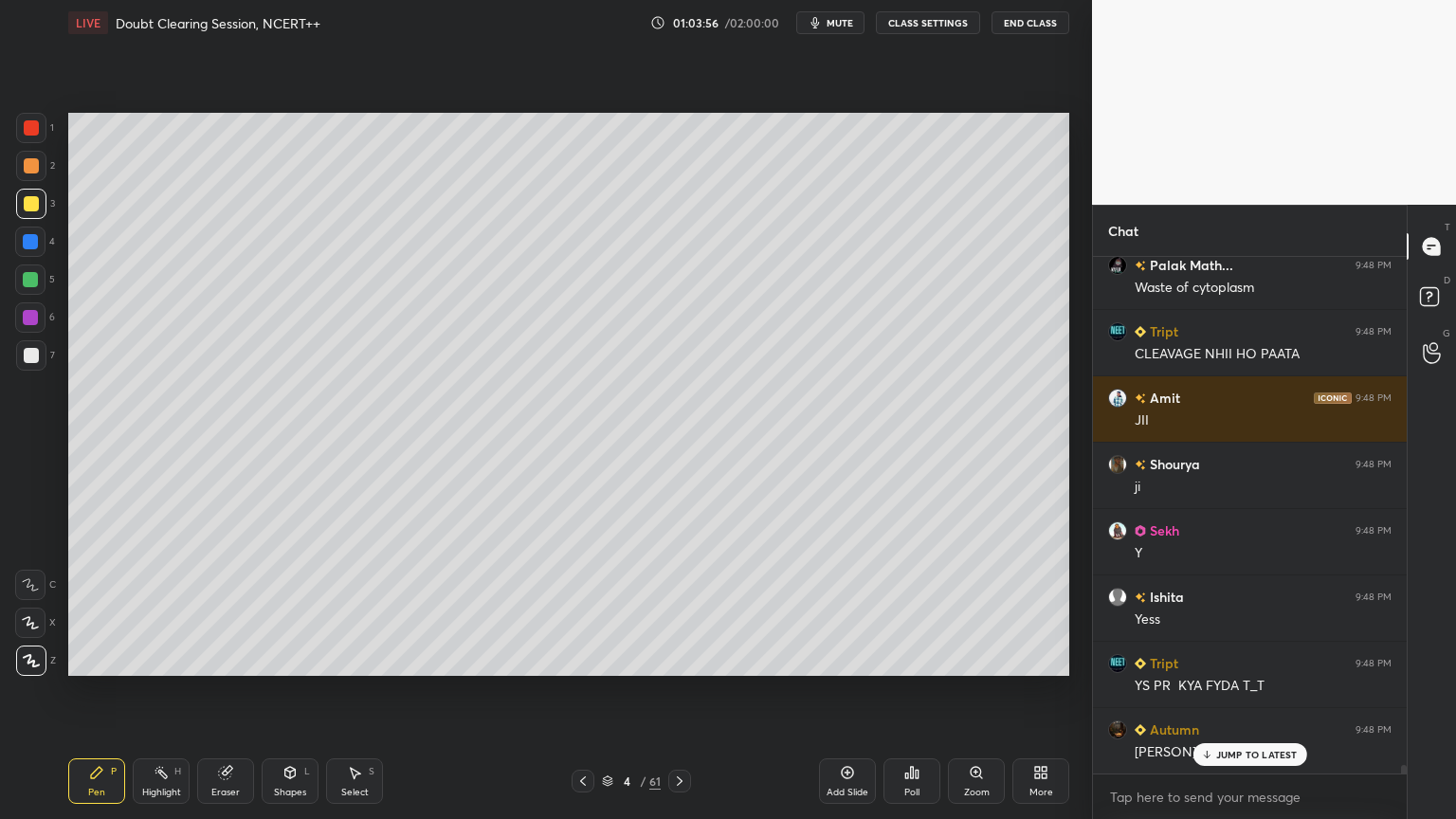 click at bounding box center (31, 128) 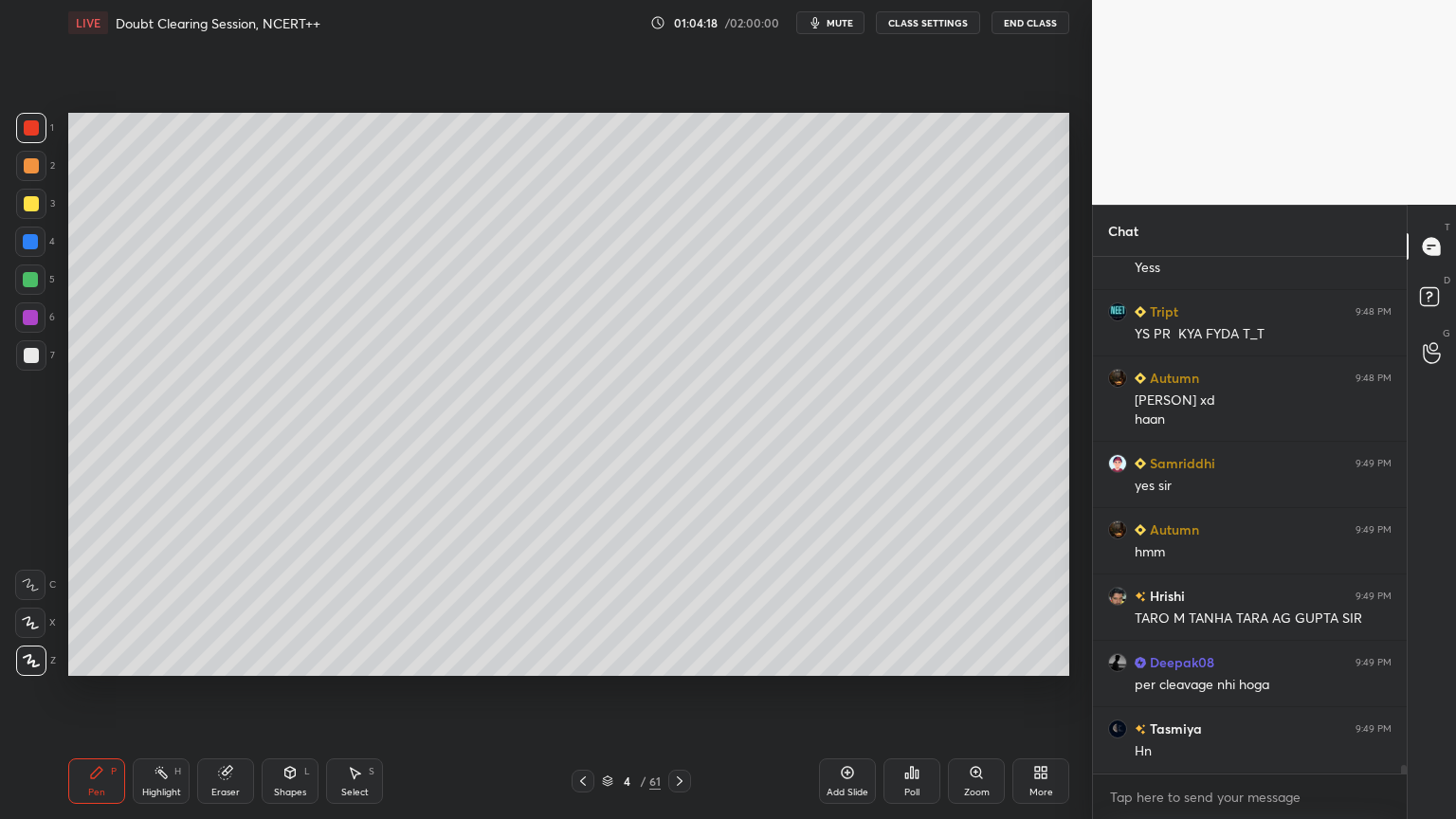 scroll, scrollTop: 31668, scrollLeft: 0, axis: vertical 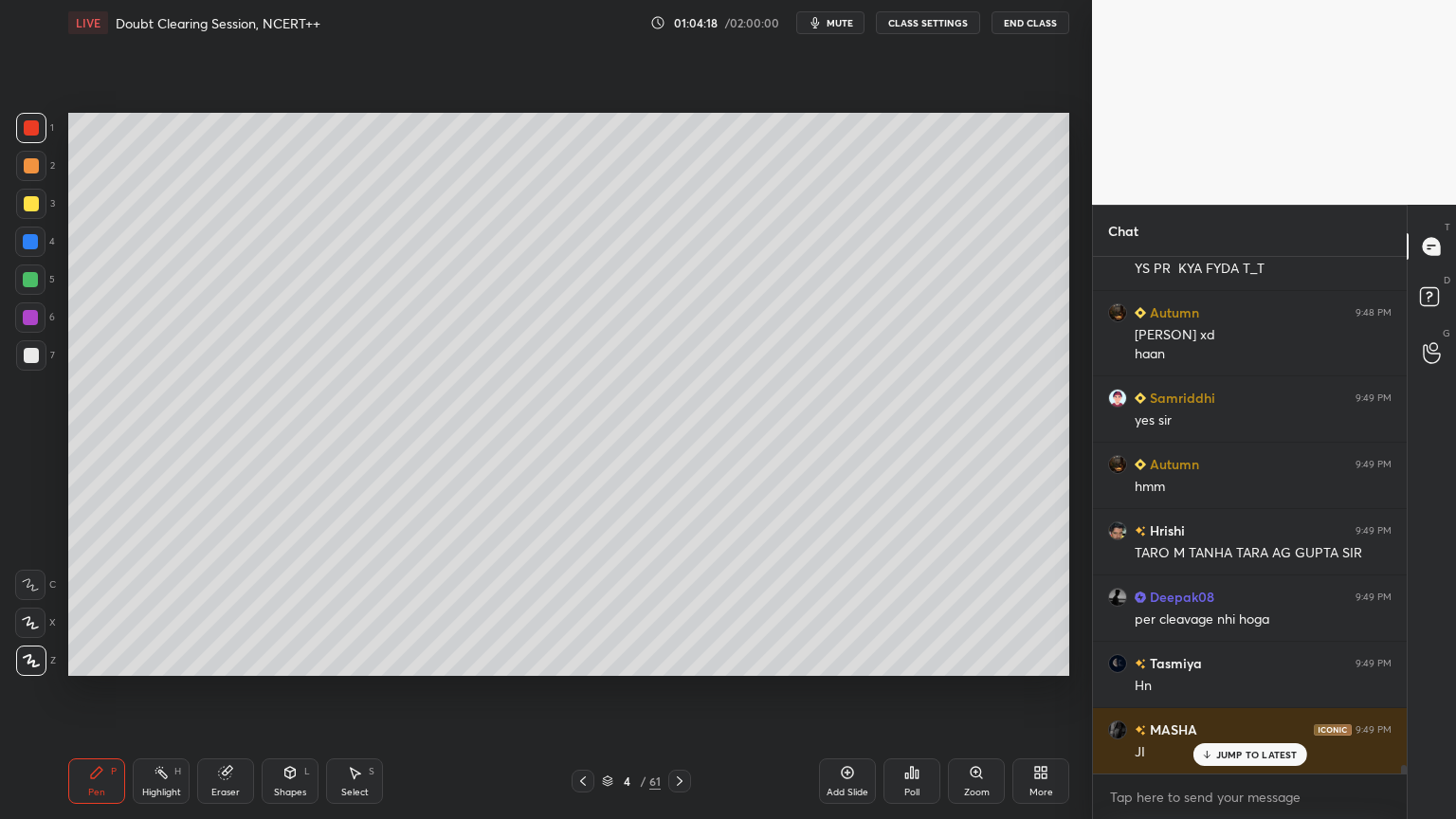 click on "Highlight H" at bounding box center (161, 781) 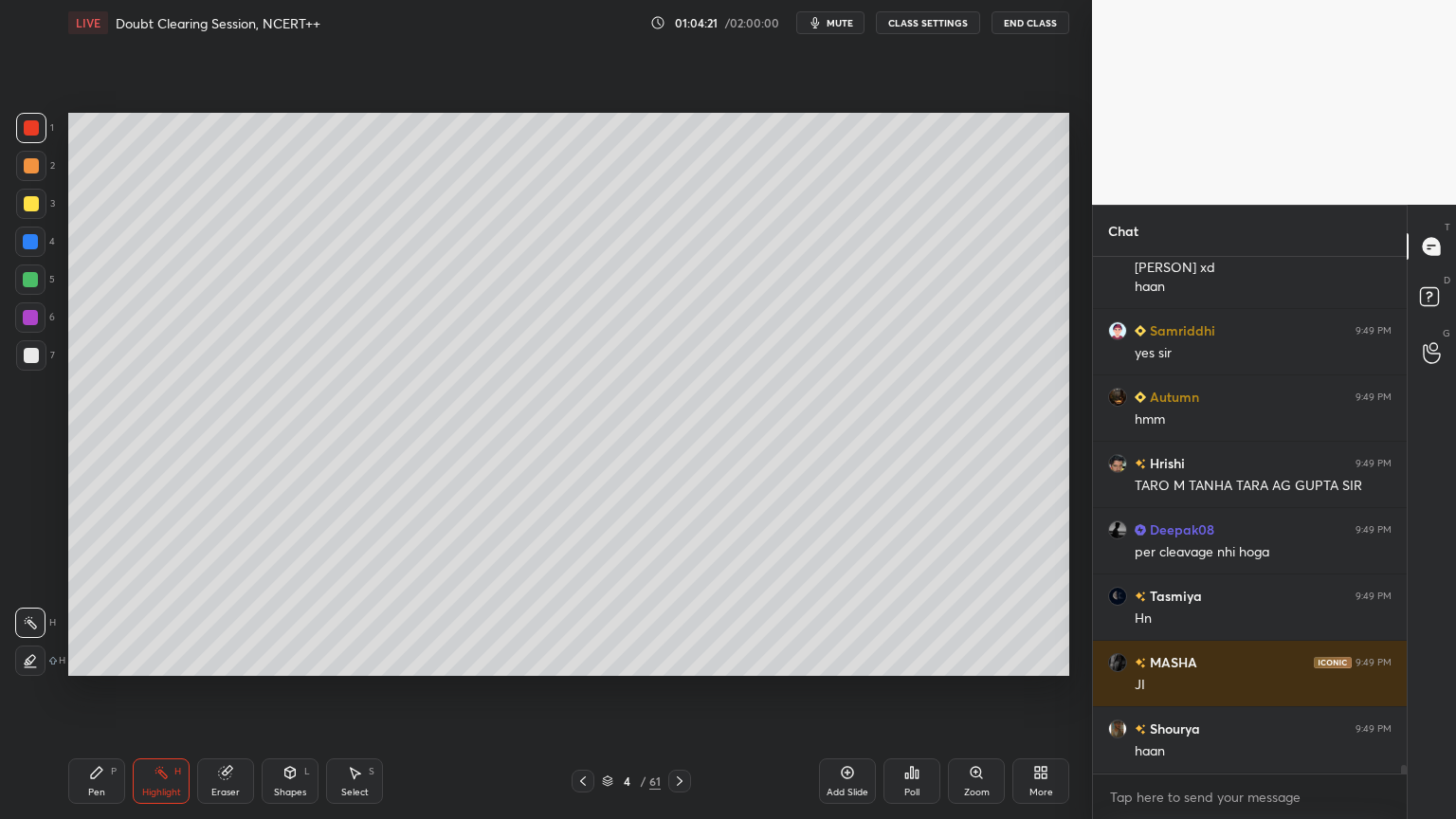 scroll, scrollTop: 31801, scrollLeft: 0, axis: vertical 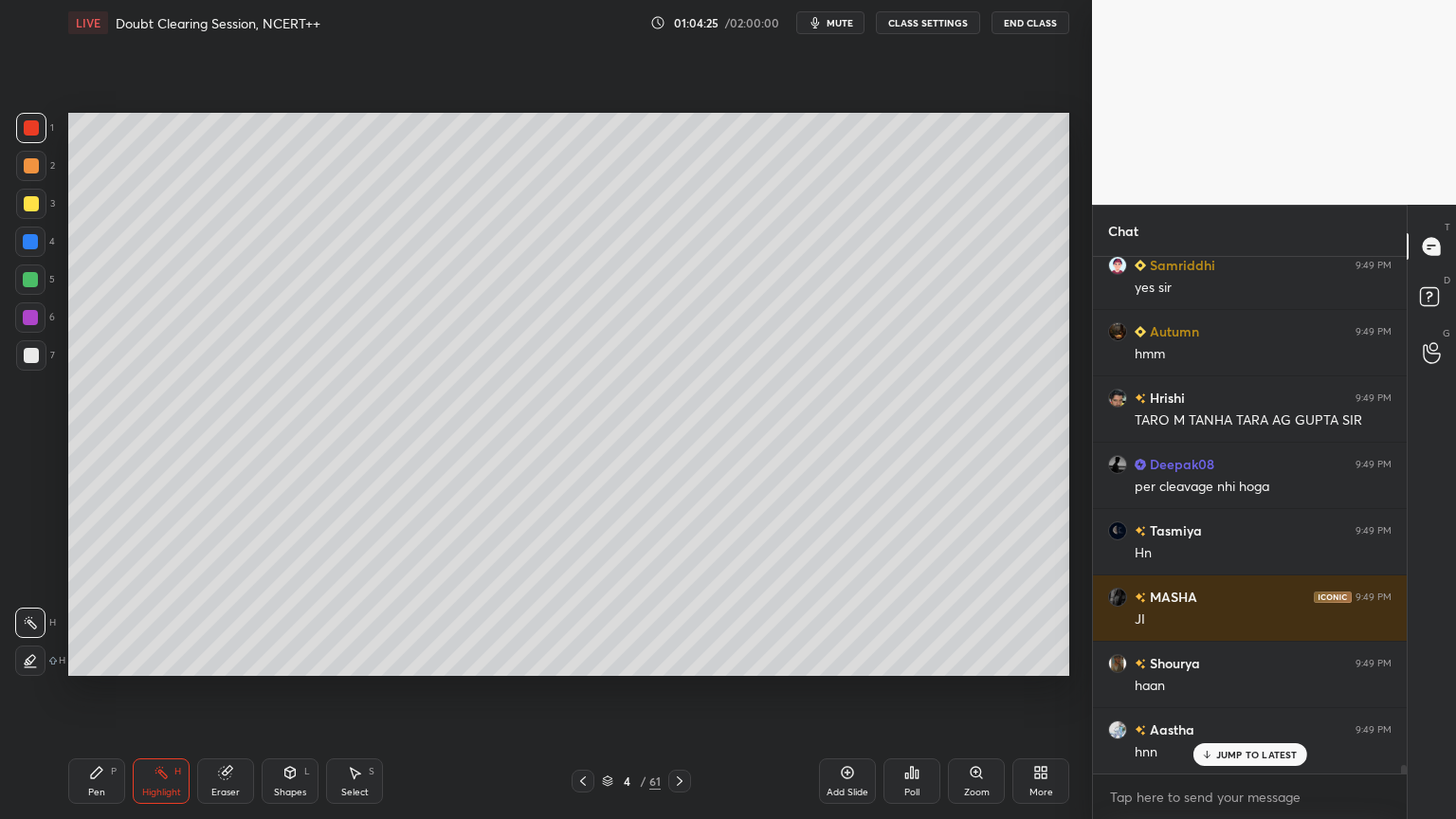 click at bounding box center [31, 204] 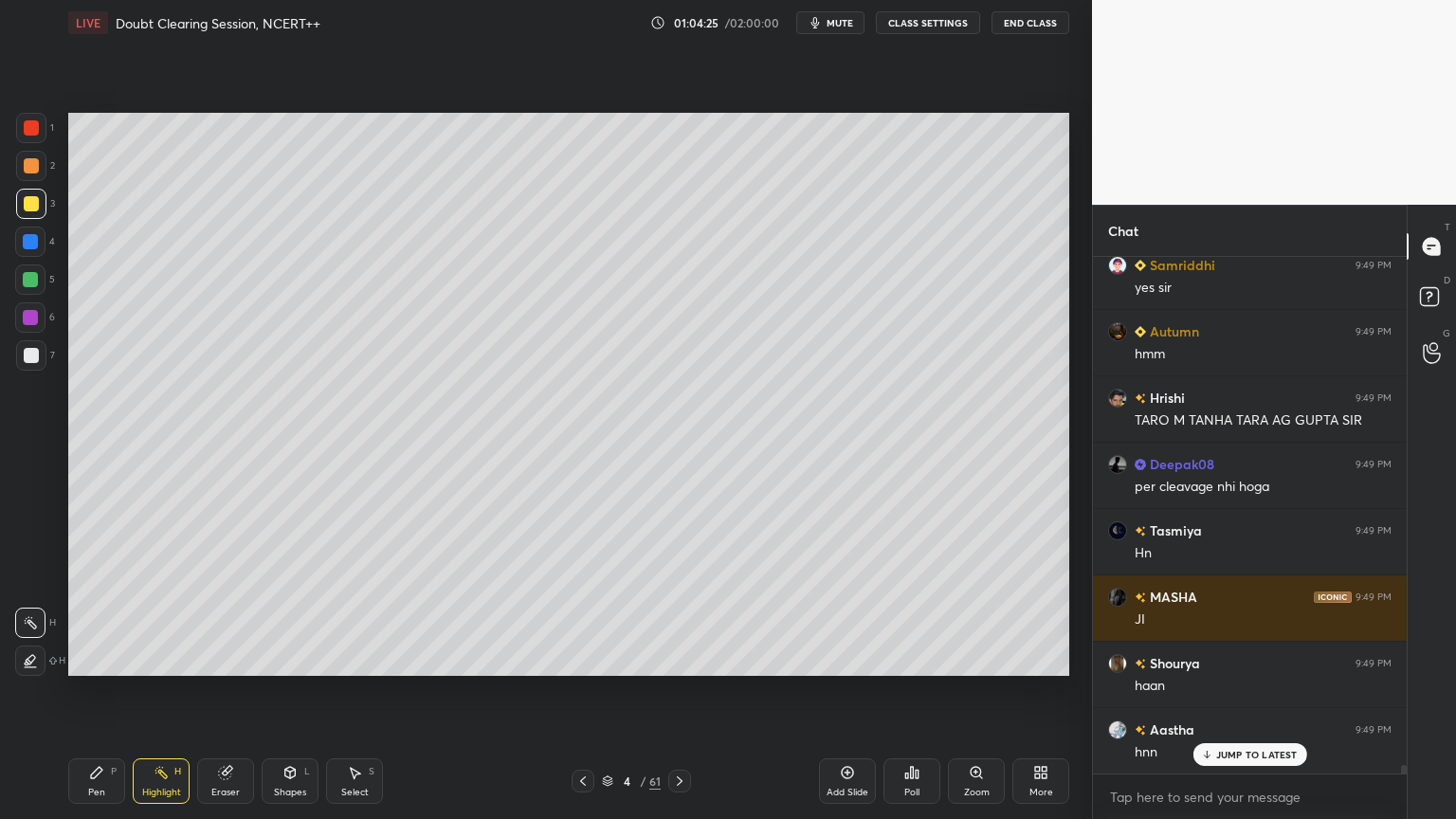 drag, startPoint x: 40, startPoint y: 201, endPoint x: 31, endPoint y: 209, distance: 12.0415946 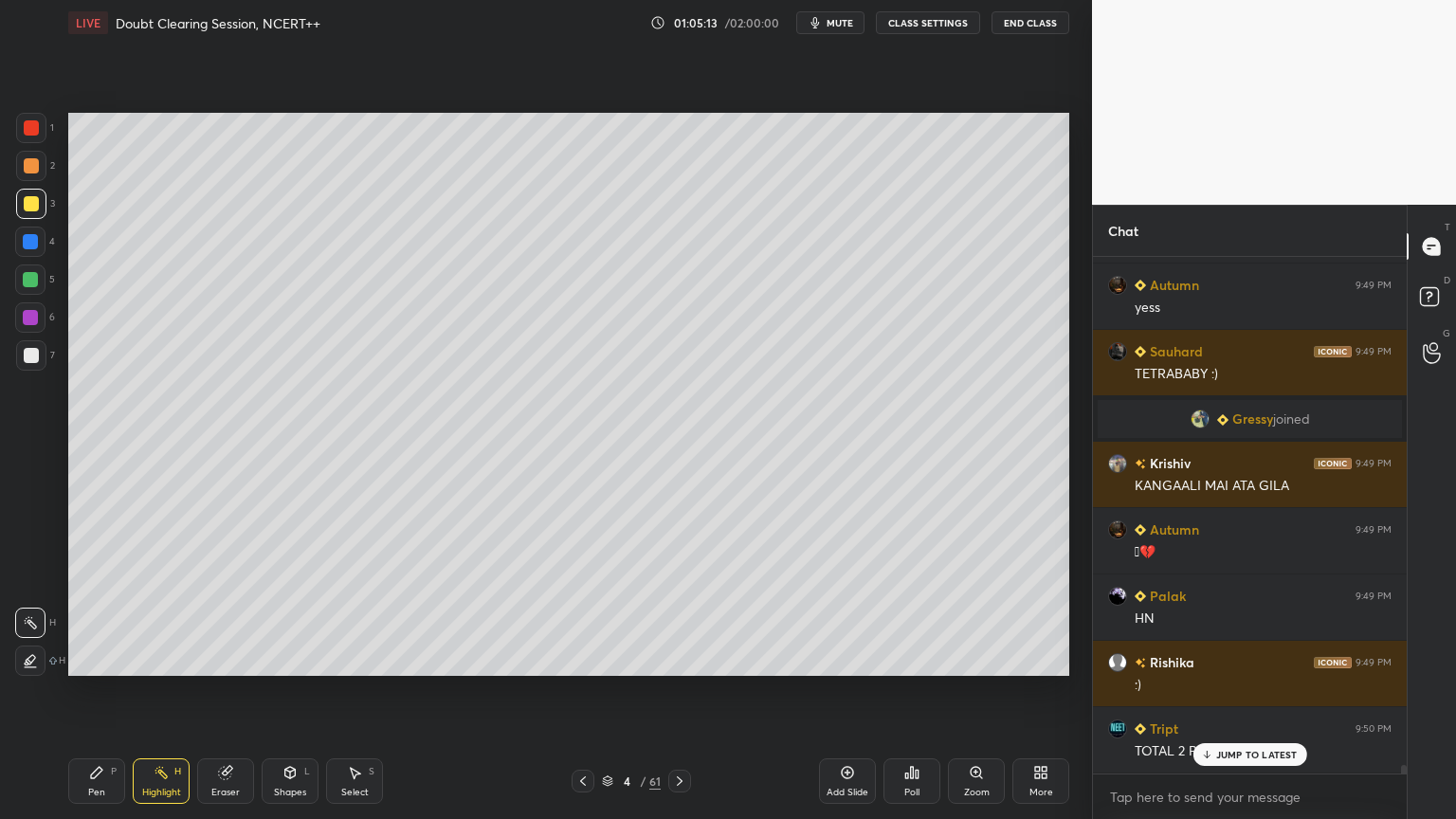scroll, scrollTop: 32510, scrollLeft: 0, axis: vertical 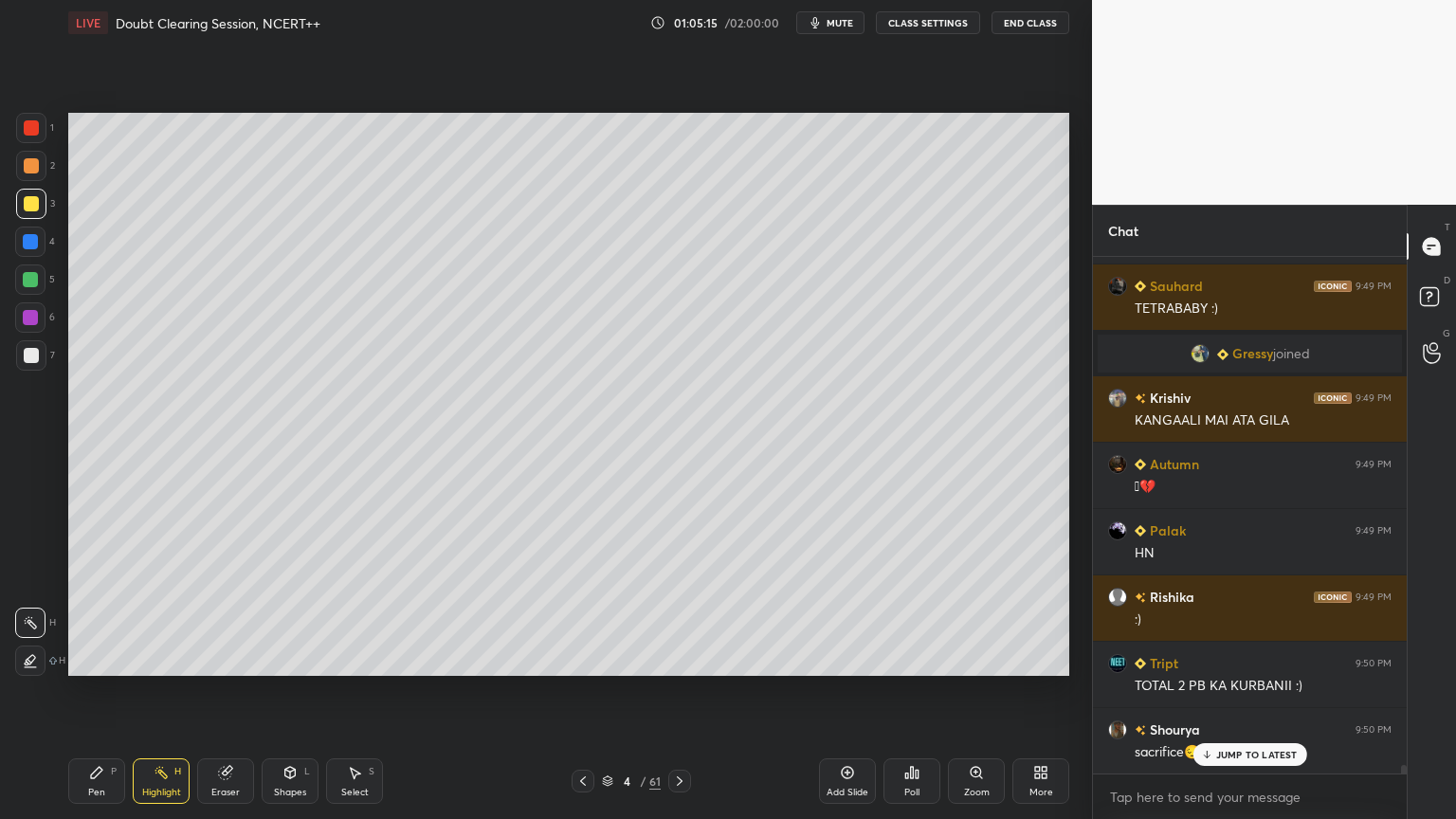 click 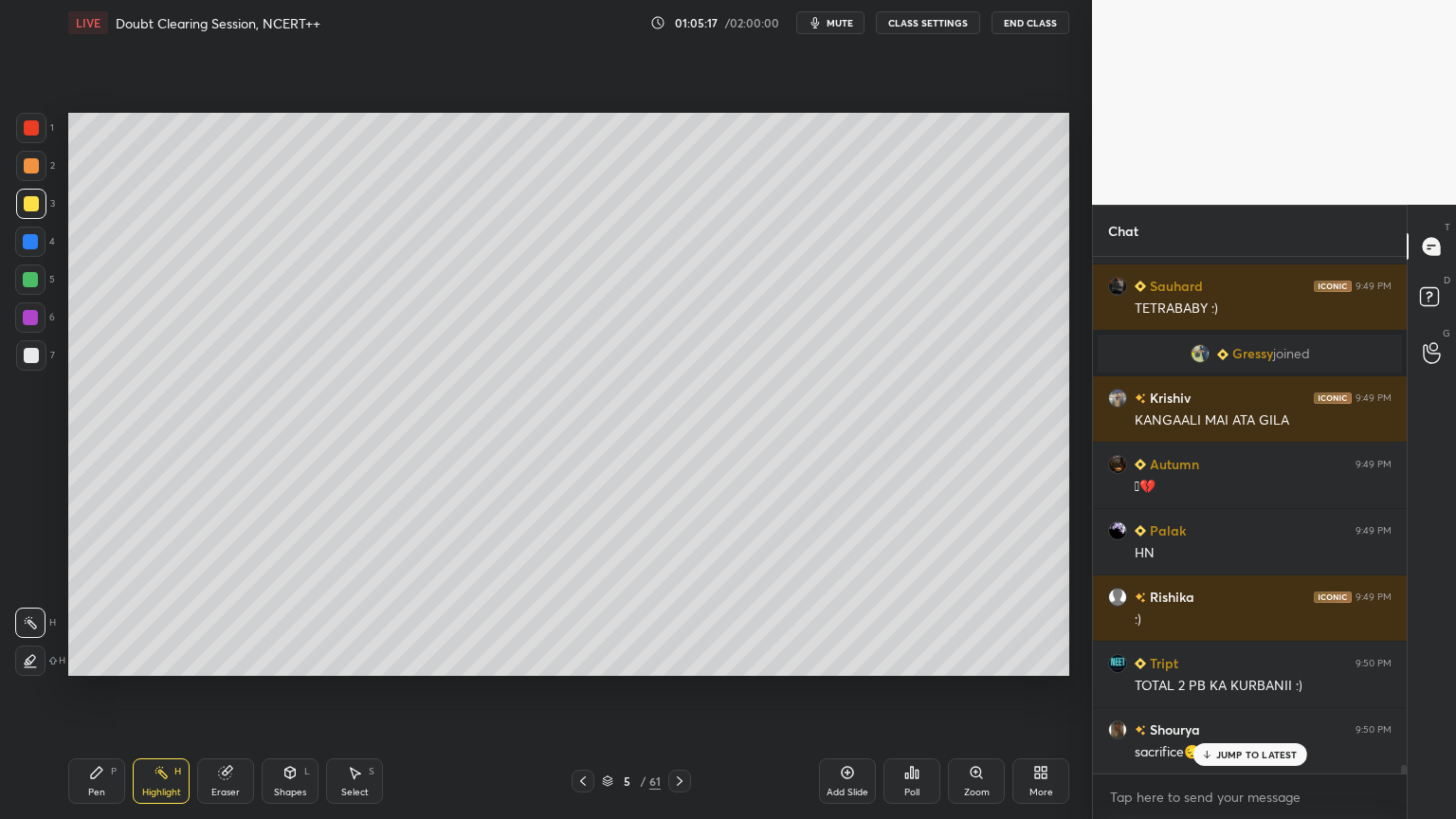 drag, startPoint x: 31, startPoint y: 274, endPoint x: 30, endPoint y: 292, distance: 18.027756 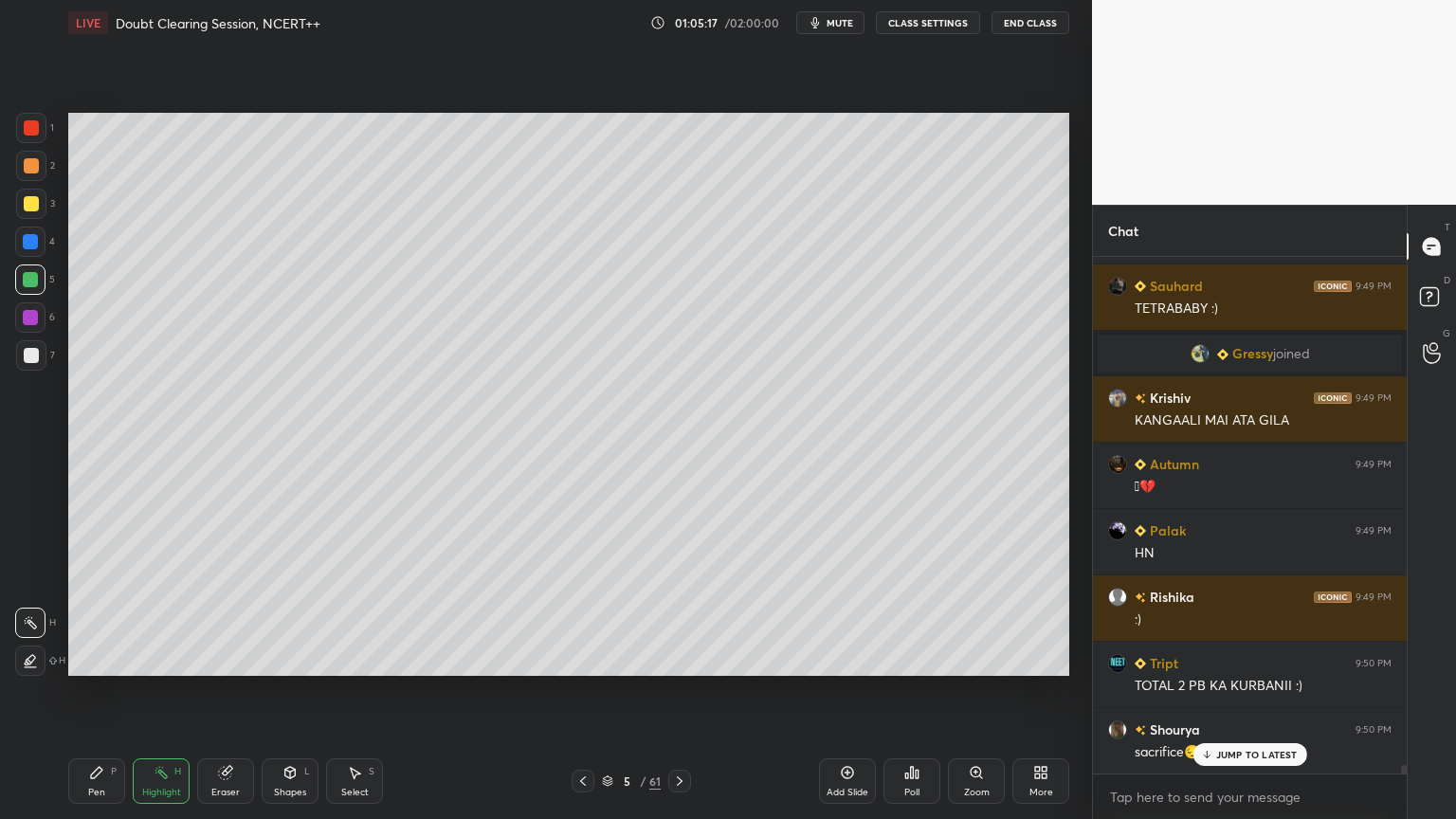 click on "Shapes L" at bounding box center [290, 781] 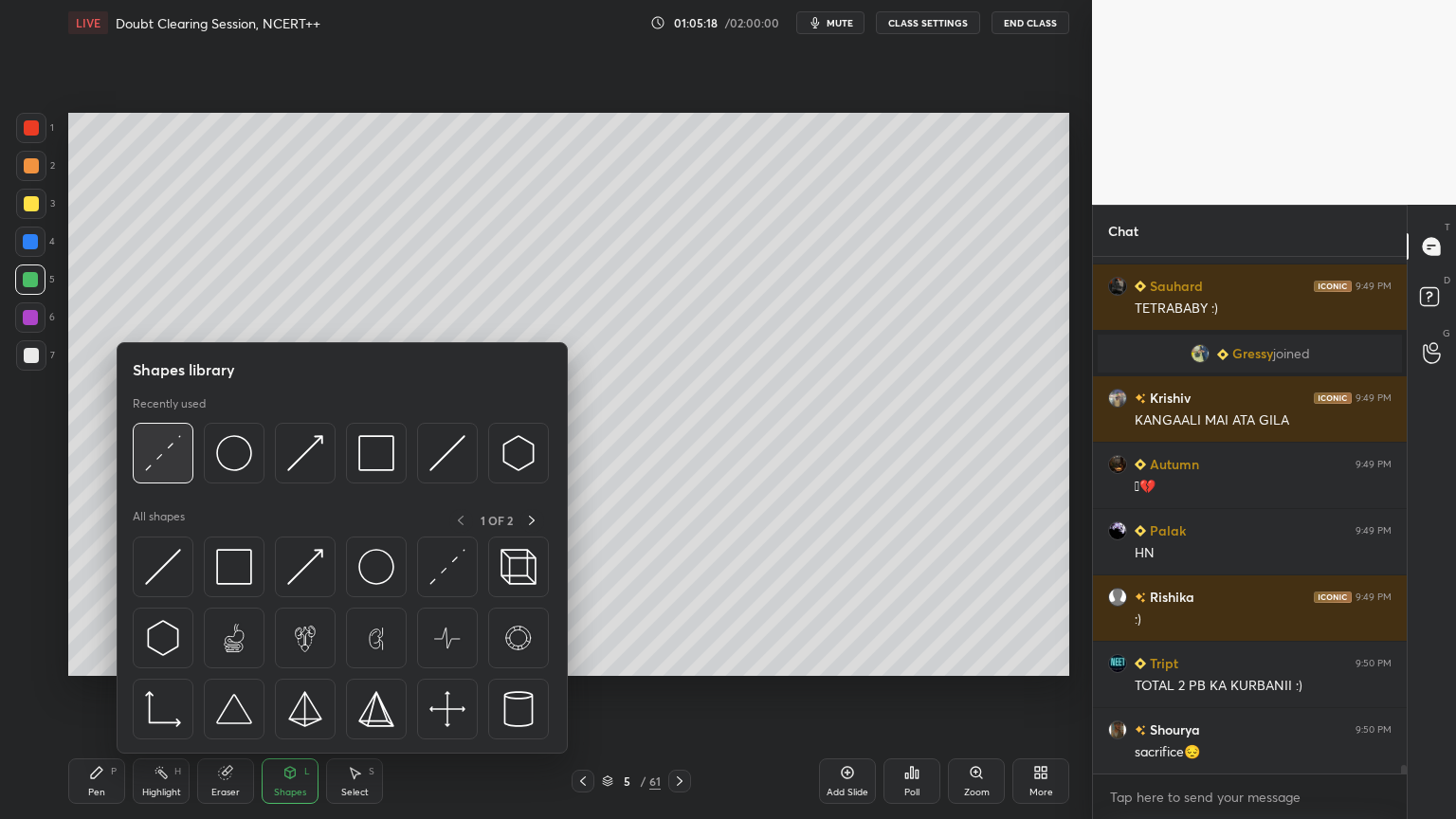 scroll, scrollTop: 32577, scrollLeft: 0, axis: vertical 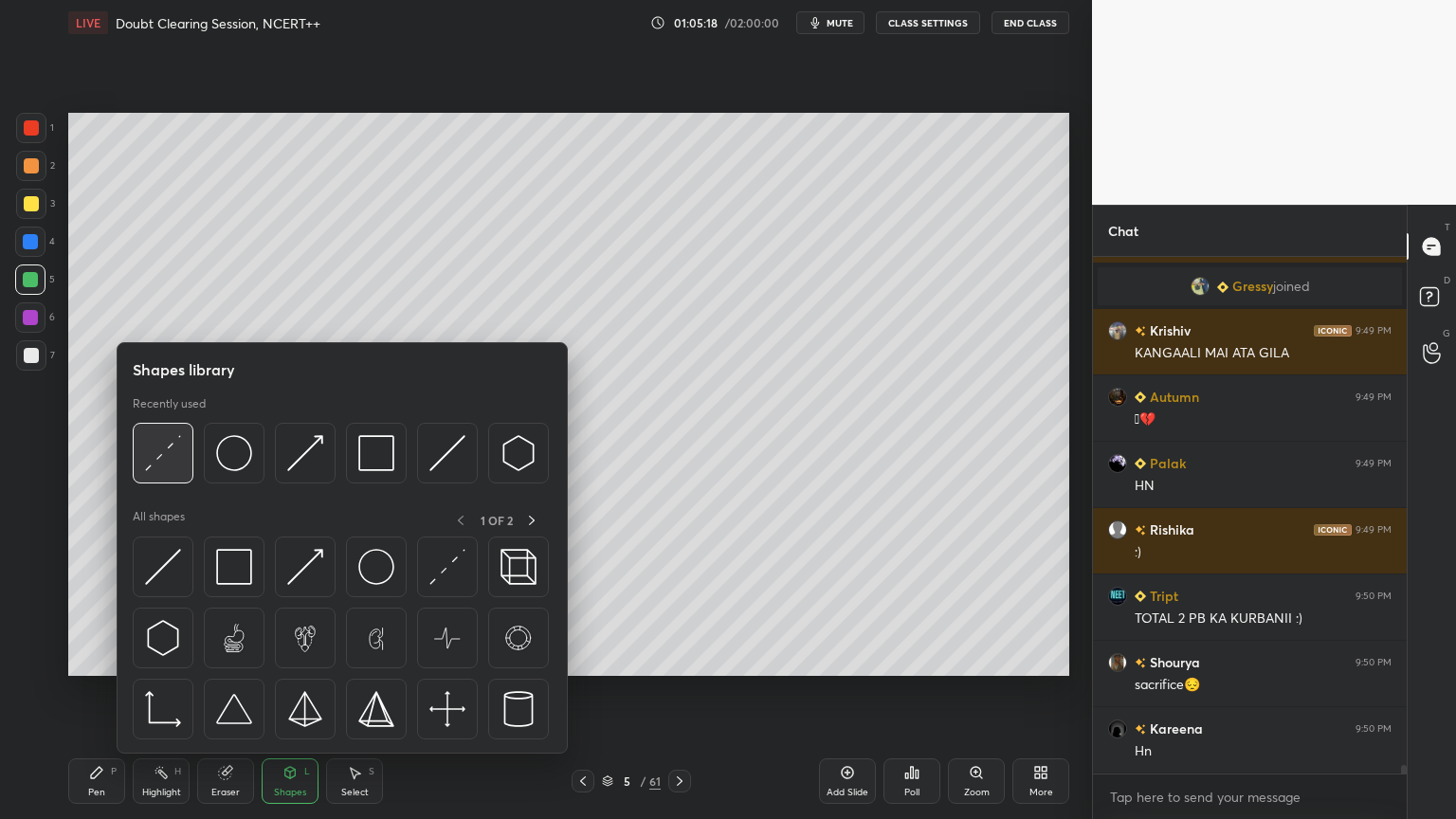click at bounding box center [163, 453] 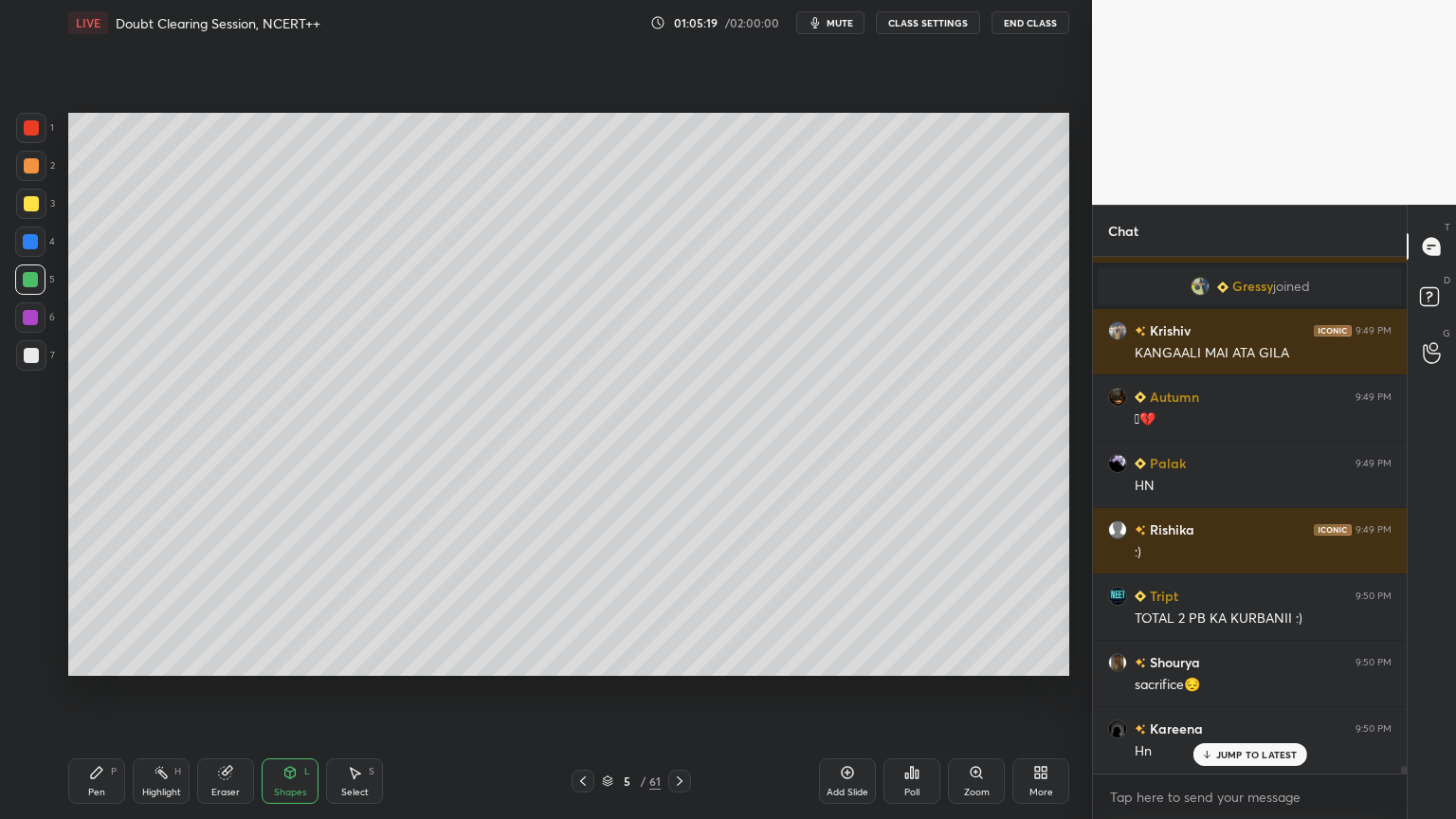 scroll, scrollTop: 32642, scrollLeft: 0, axis: vertical 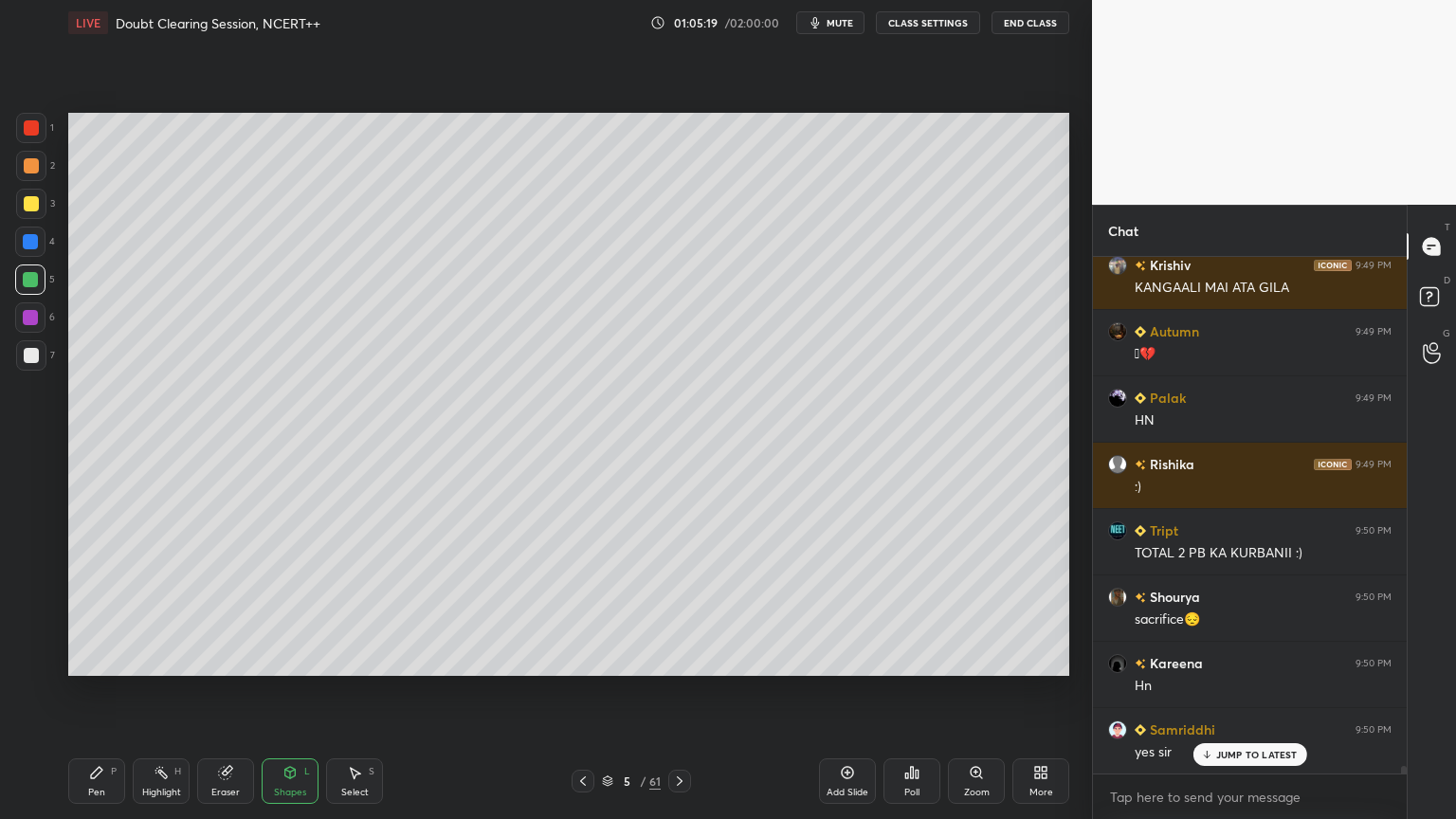 drag, startPoint x: 33, startPoint y: 285, endPoint x: 58, endPoint y: 300, distance: 29.154759 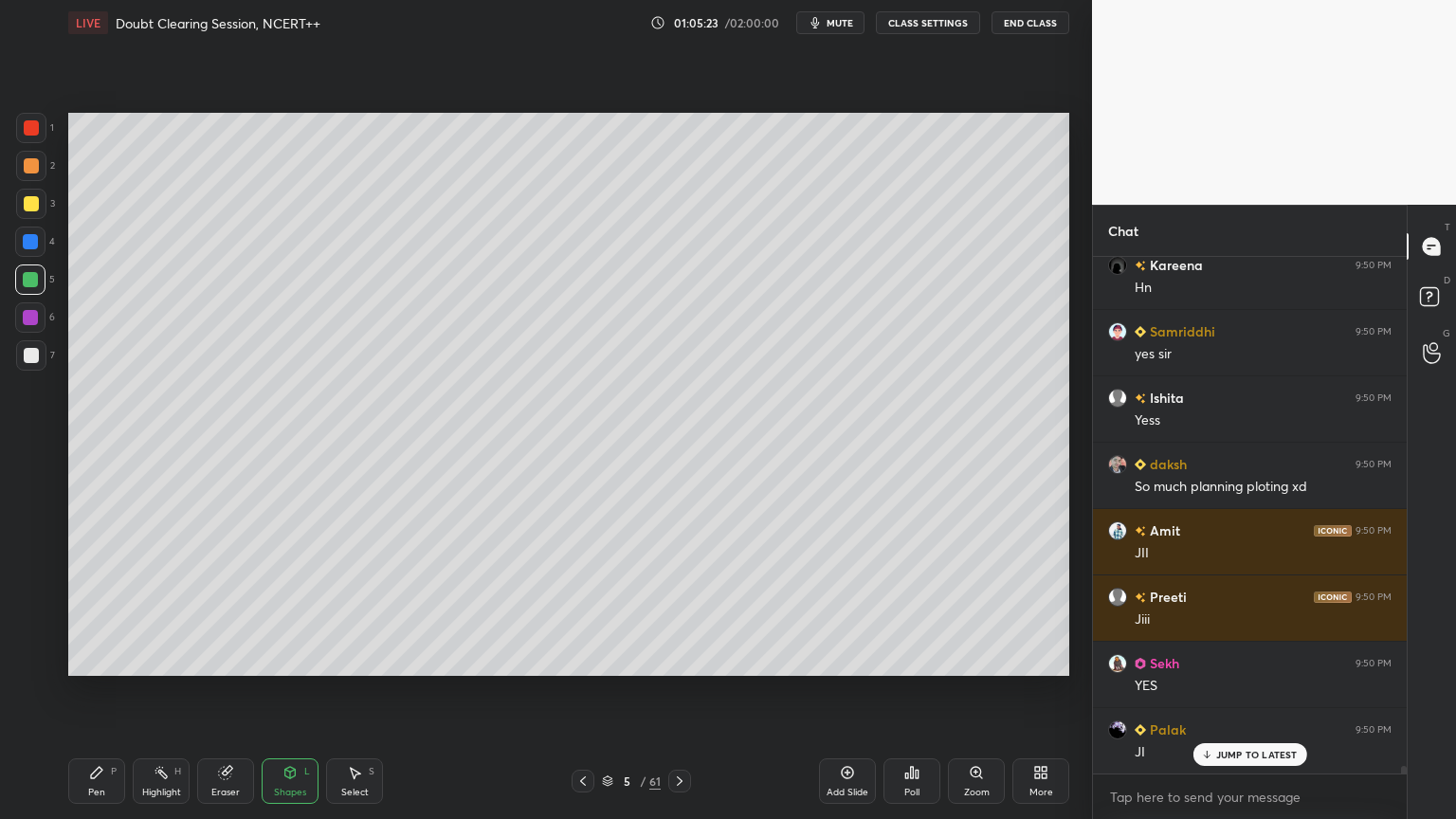 scroll, scrollTop: 33108, scrollLeft: 0, axis: vertical 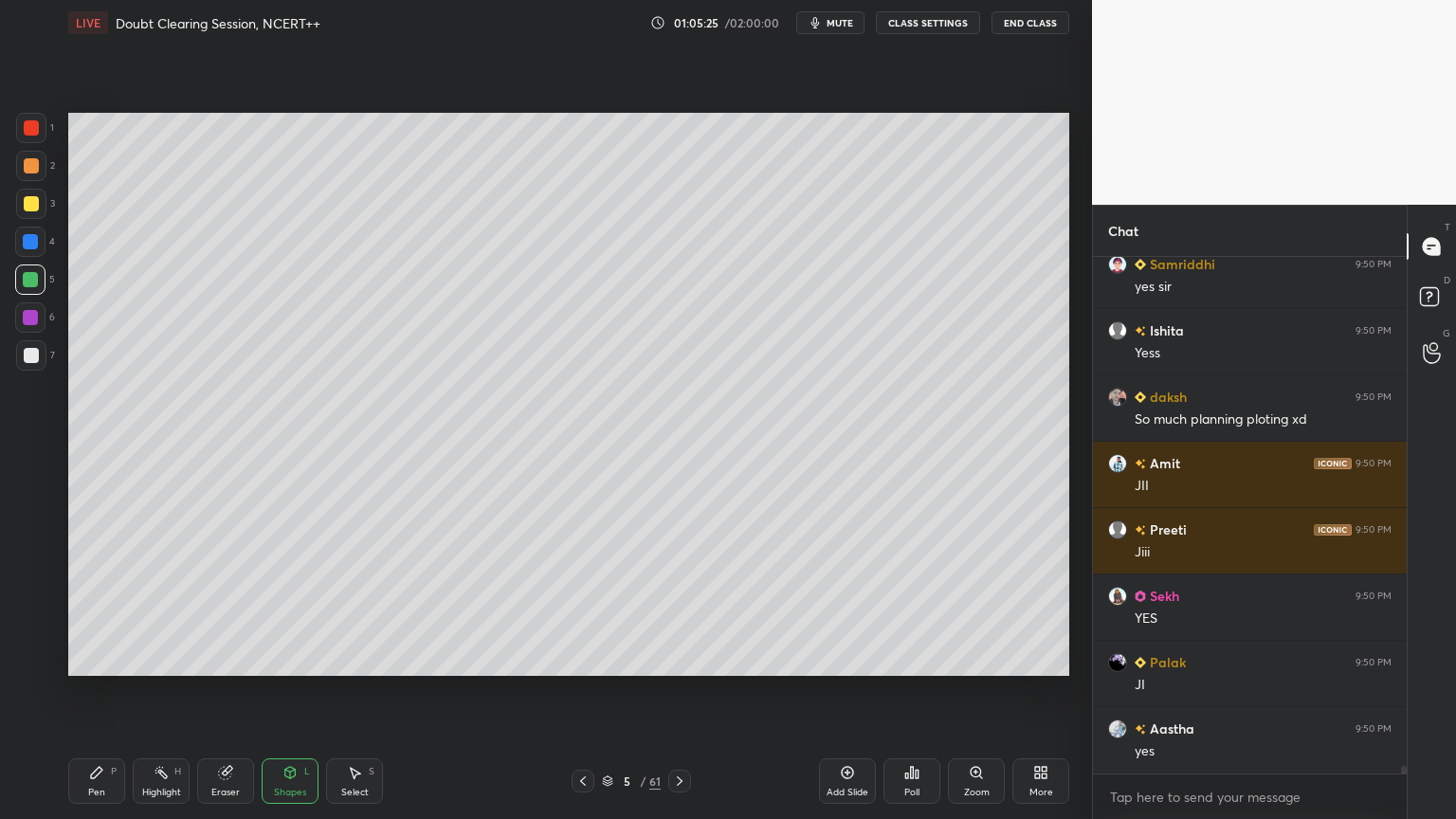 click at bounding box center [31, 204] 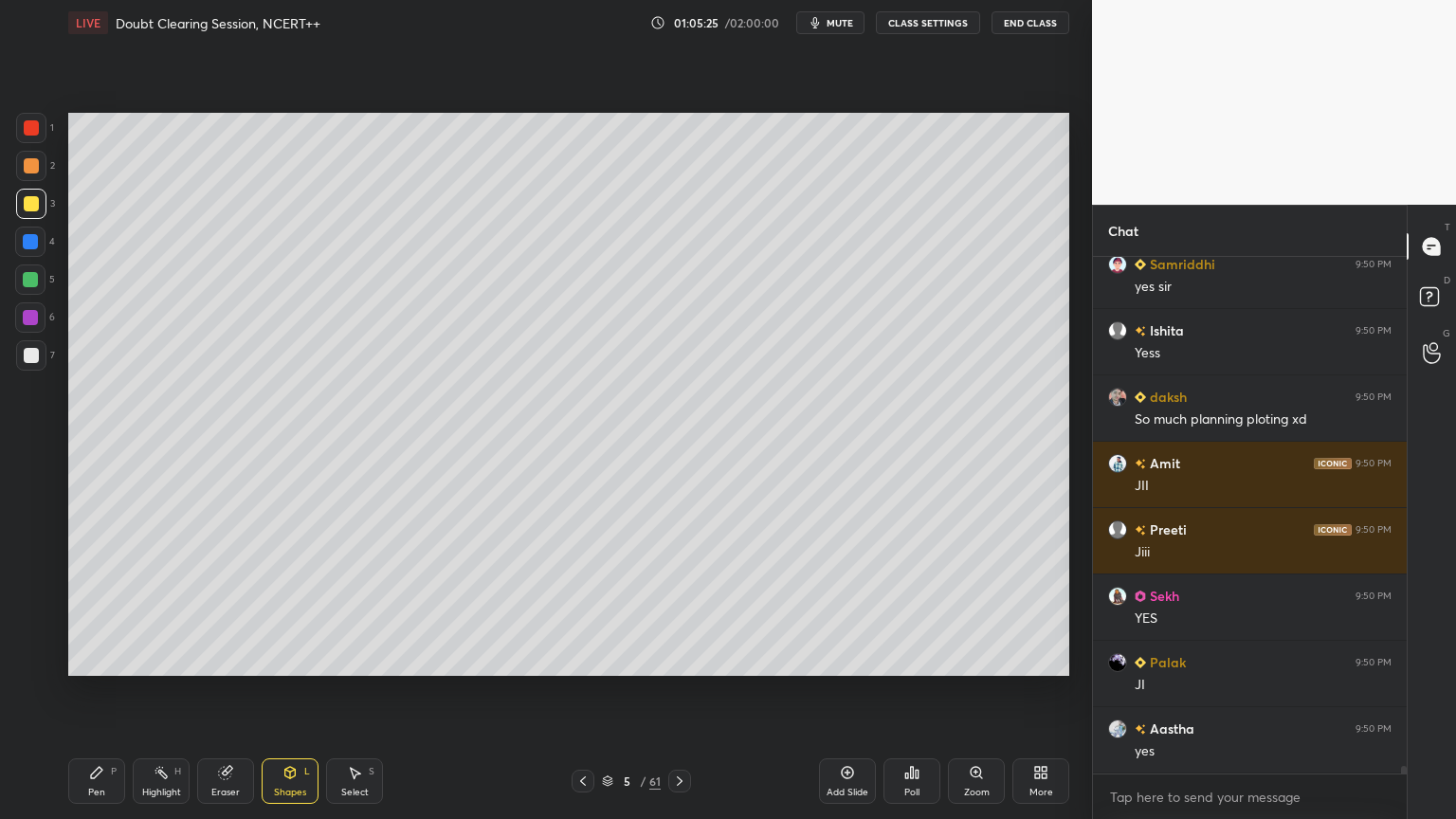 click on "P" at bounding box center (114, 772) 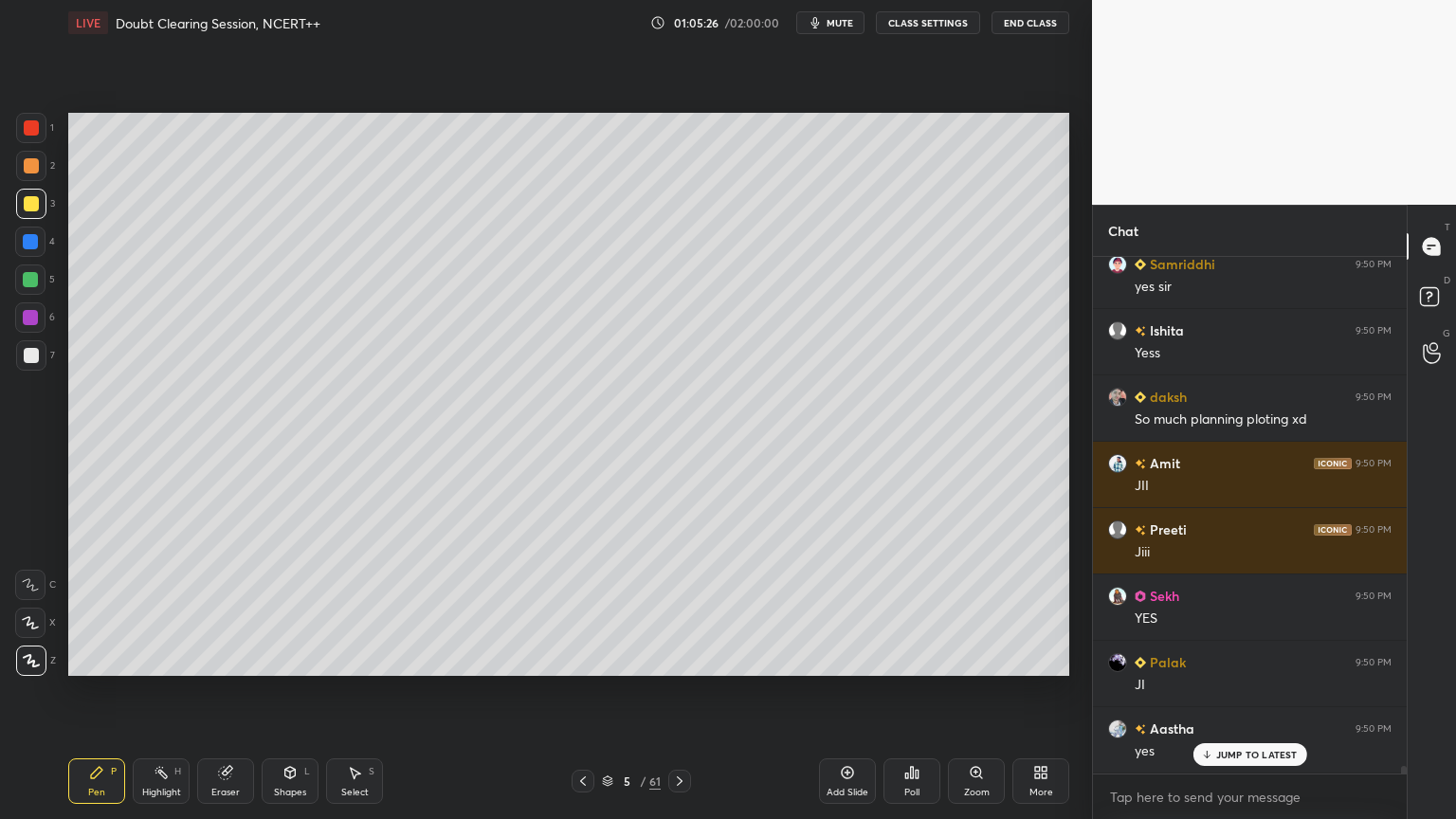 scroll, scrollTop: 33173, scrollLeft: 0, axis: vertical 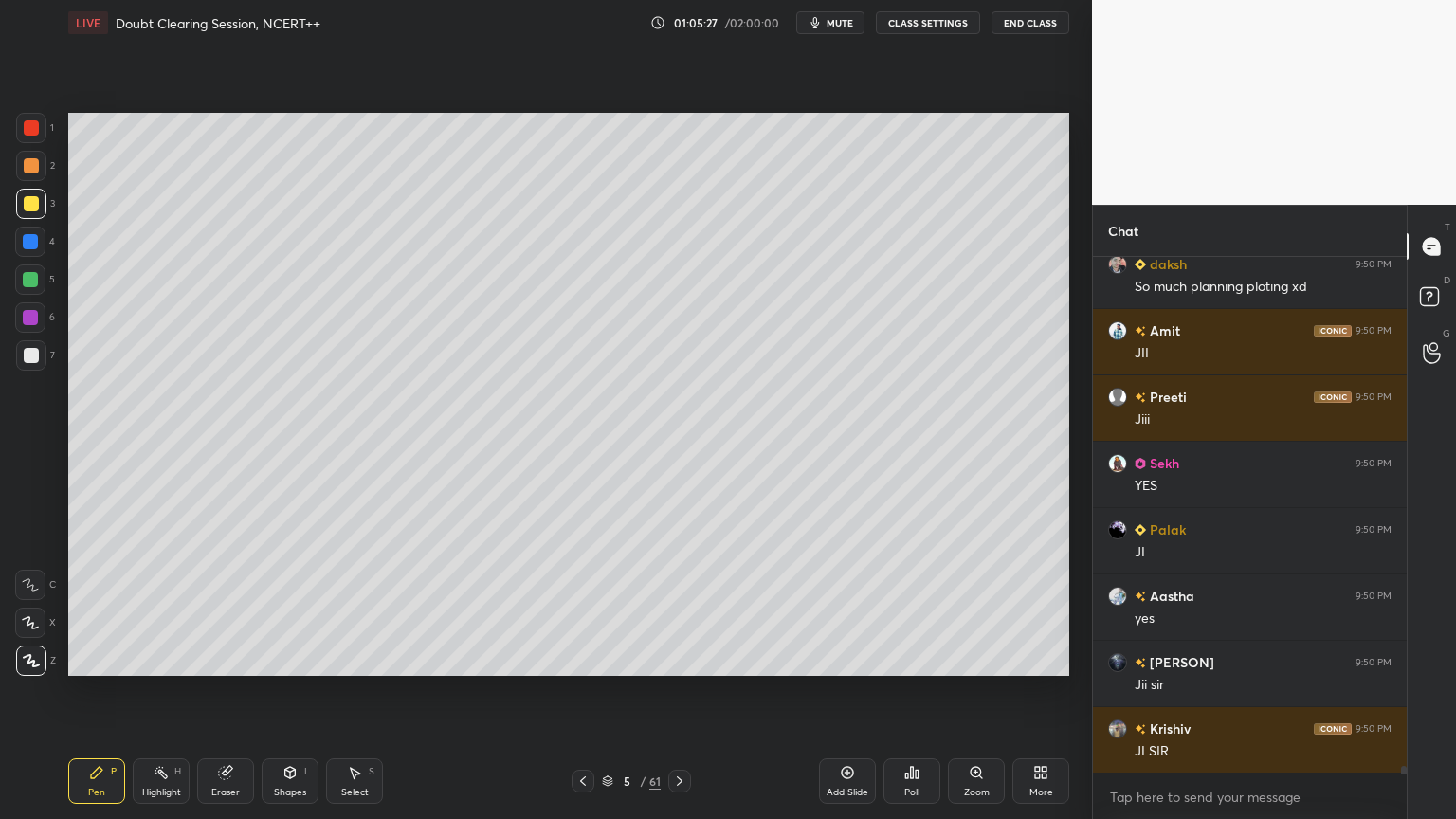 click 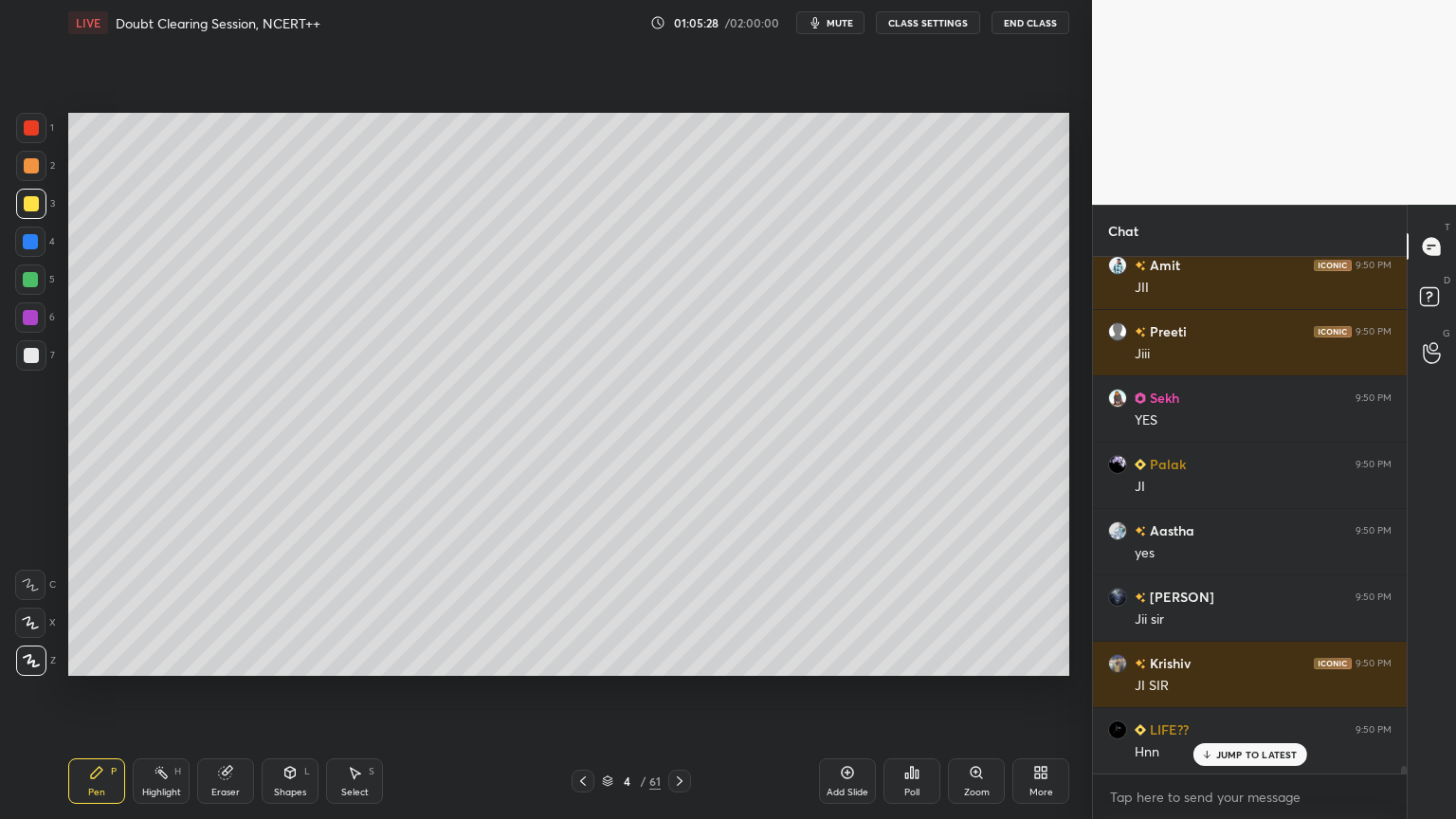 scroll, scrollTop: 33373, scrollLeft: 0, axis: vertical 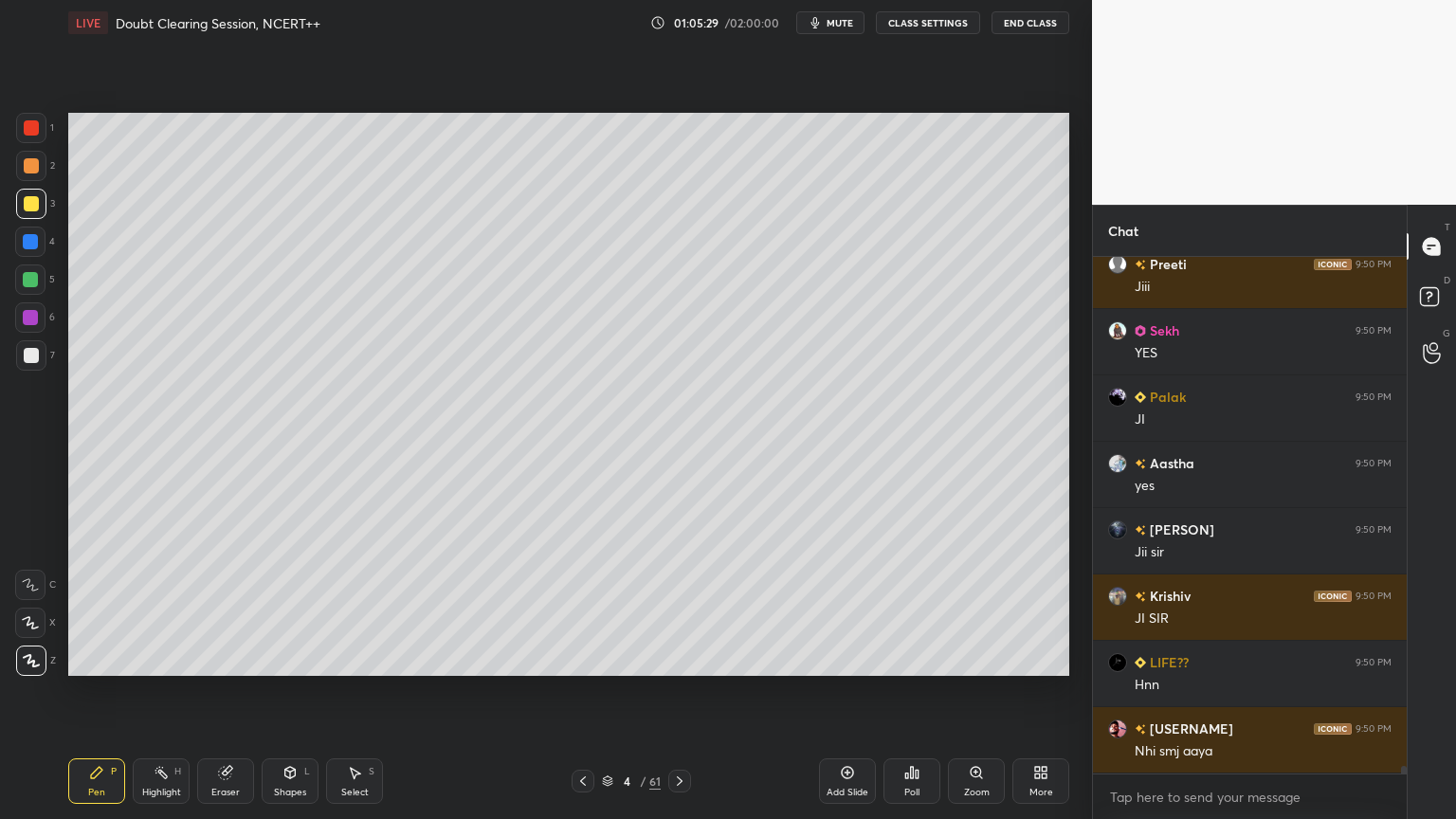 drag, startPoint x: 159, startPoint y: 781, endPoint x: 185, endPoint y: 762, distance: 32.202484 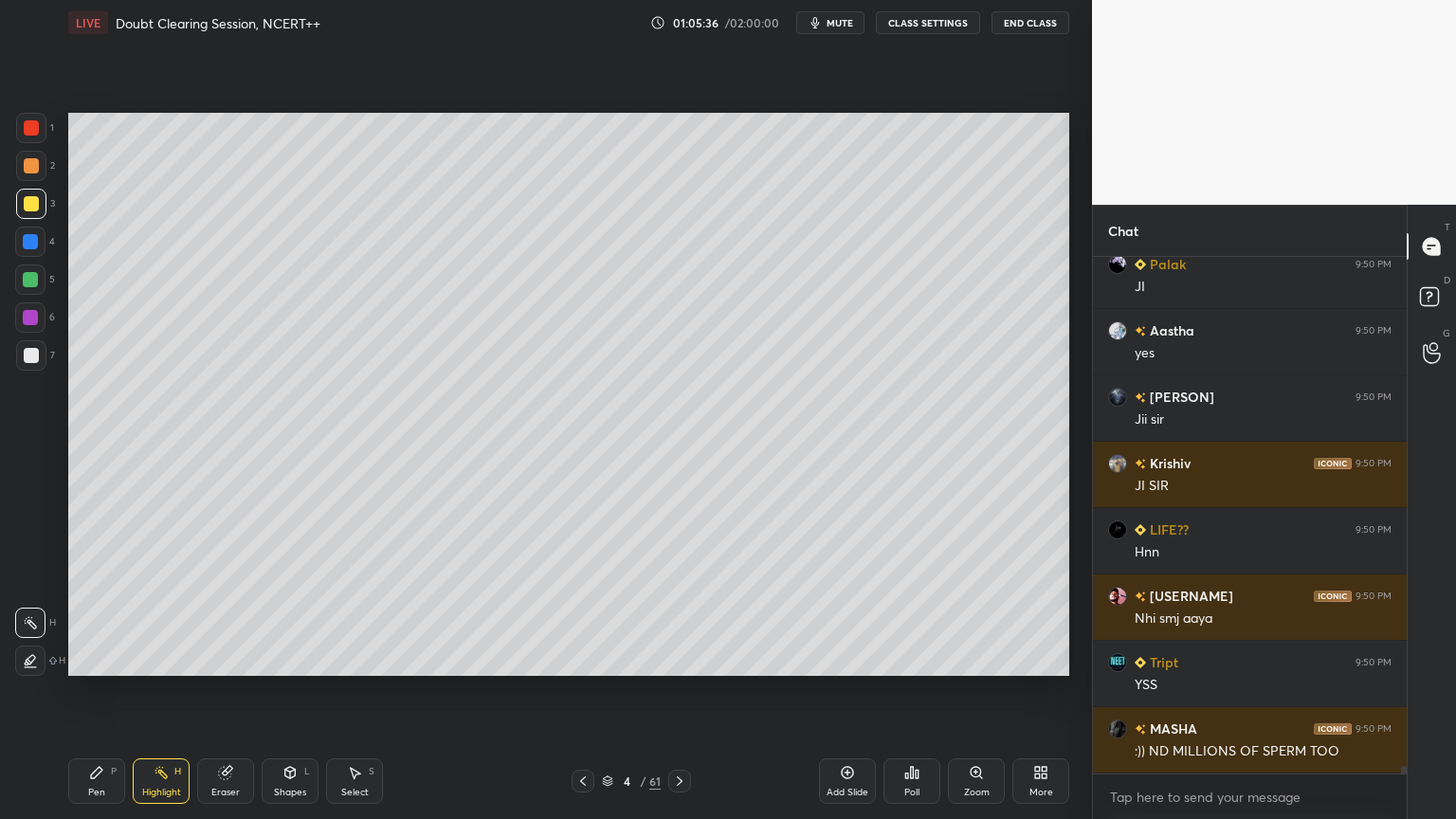 scroll, scrollTop: 33589, scrollLeft: 0, axis: vertical 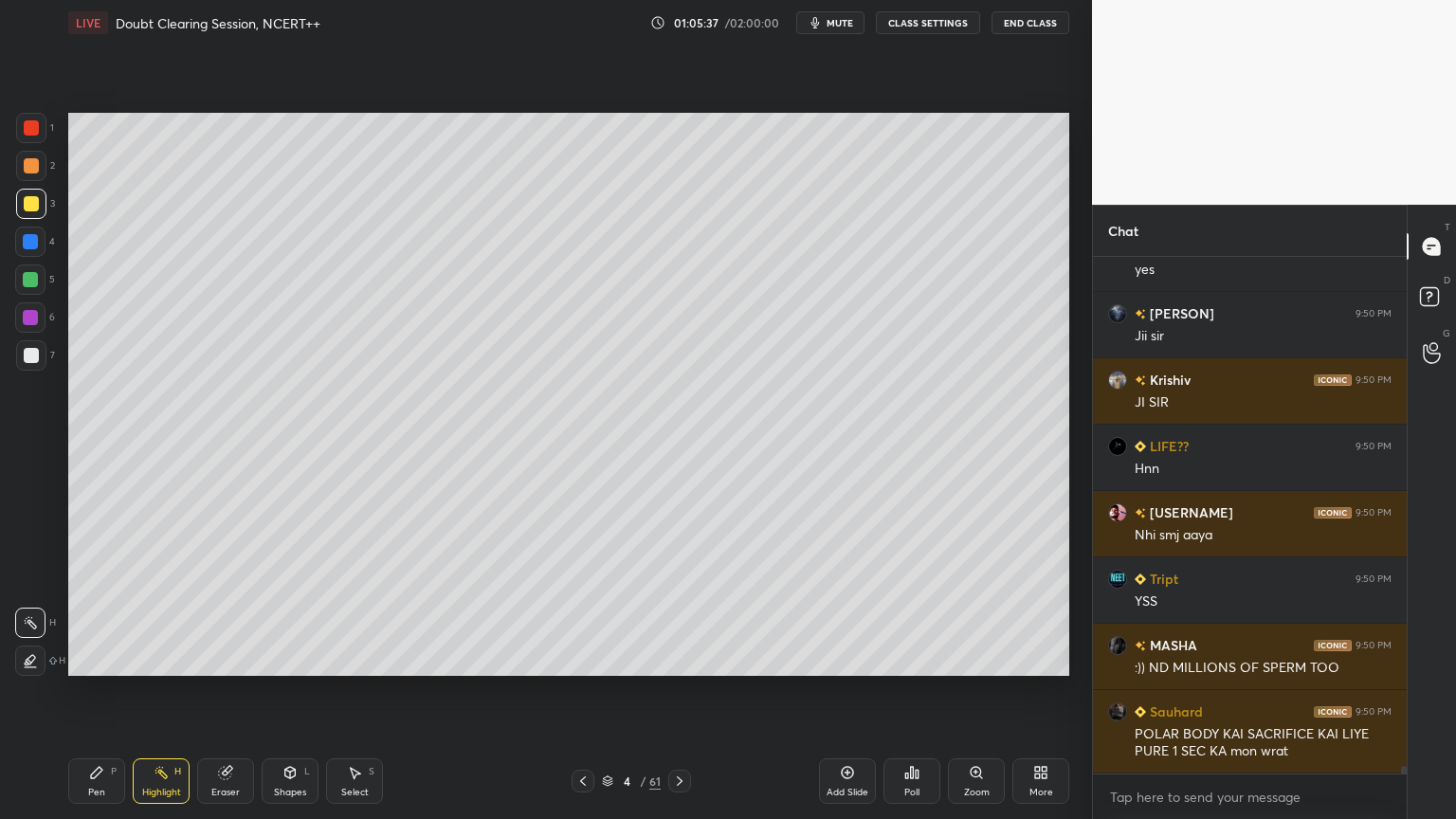 click on "6" at bounding box center (35, 318) 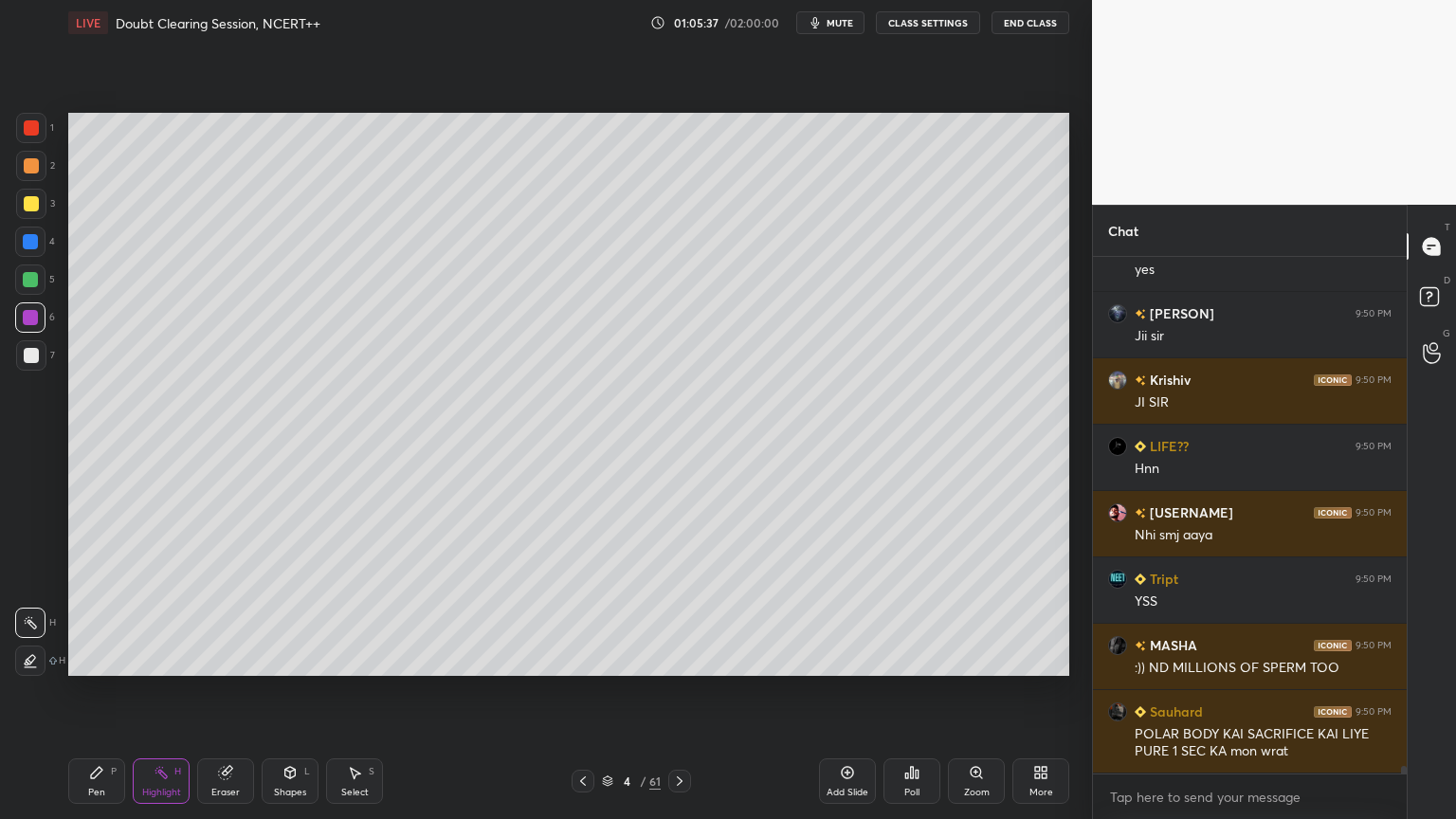 click at bounding box center [30, 318] 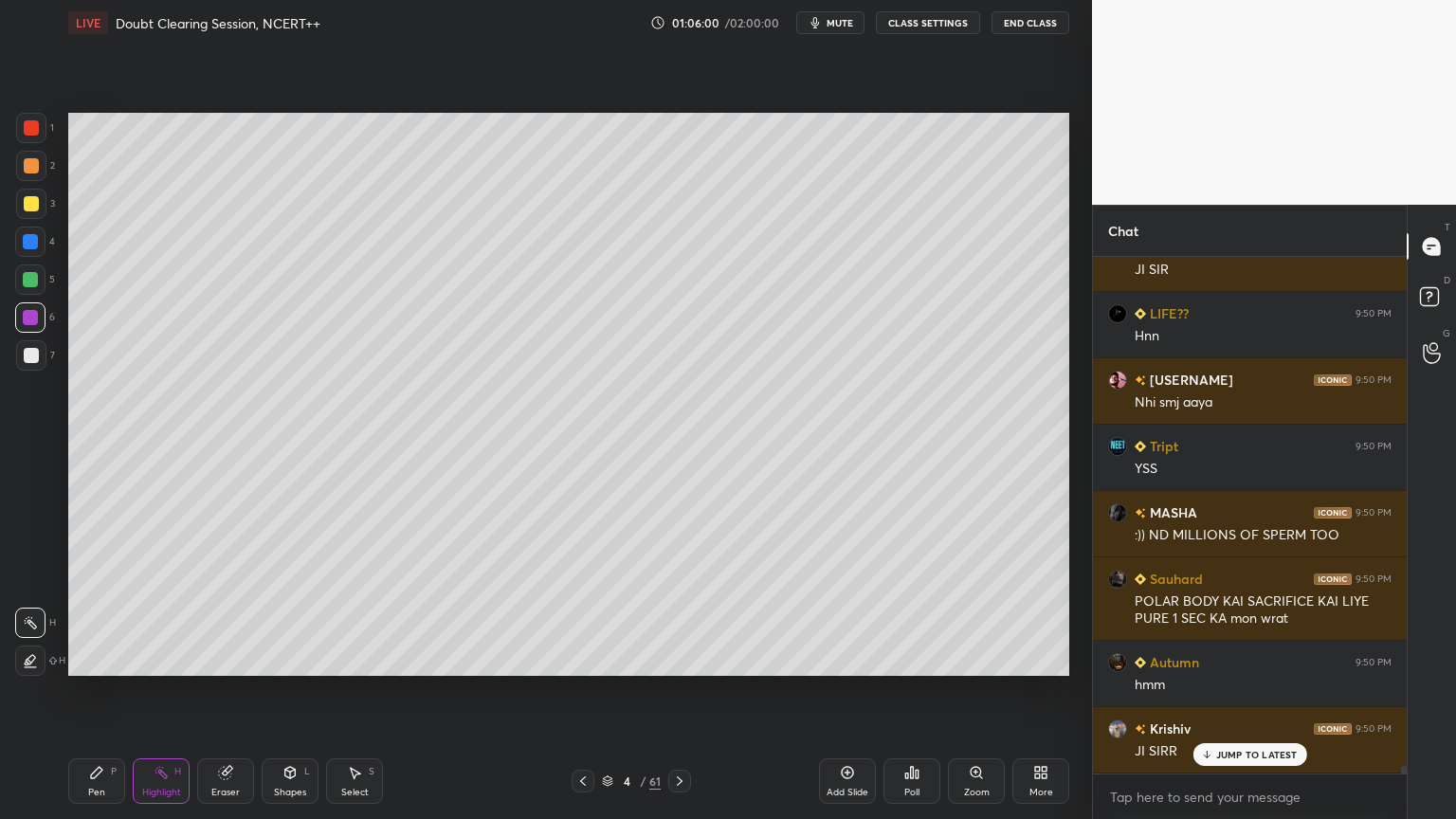 scroll, scrollTop: 33788, scrollLeft: 0, axis: vertical 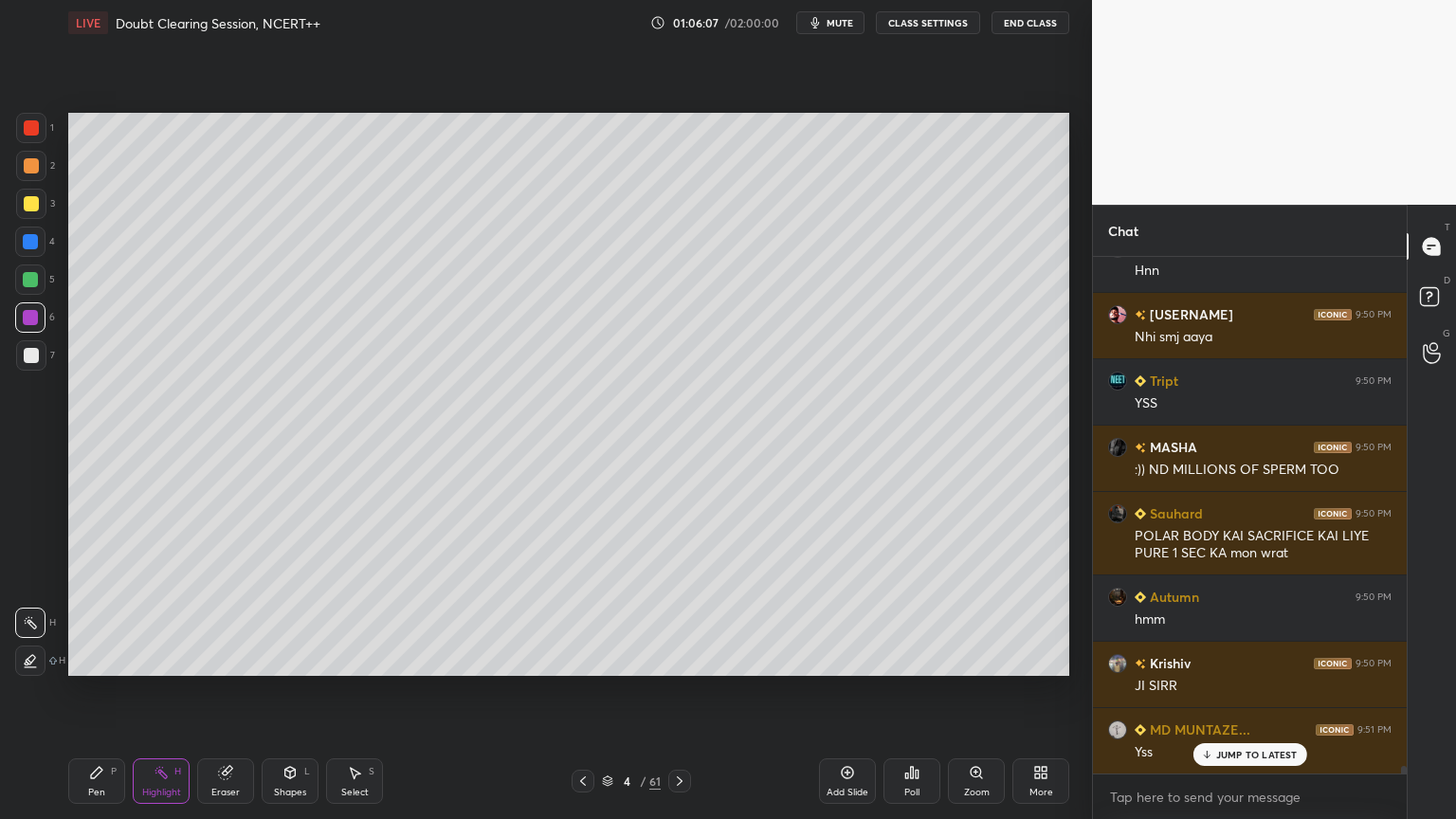 click 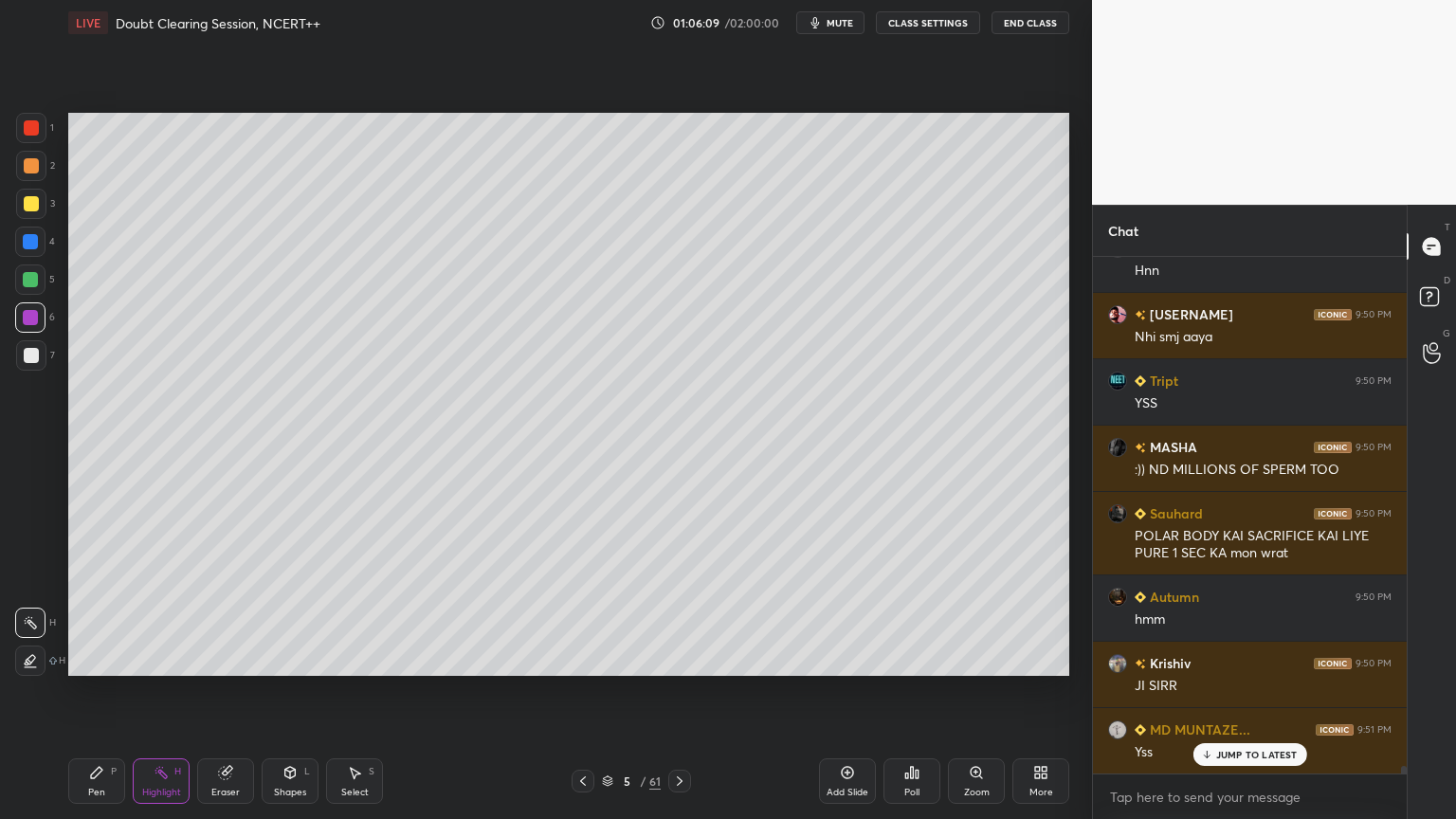 drag, startPoint x: 32, startPoint y: 285, endPoint x: 38, endPoint y: 300, distance: 16.155494 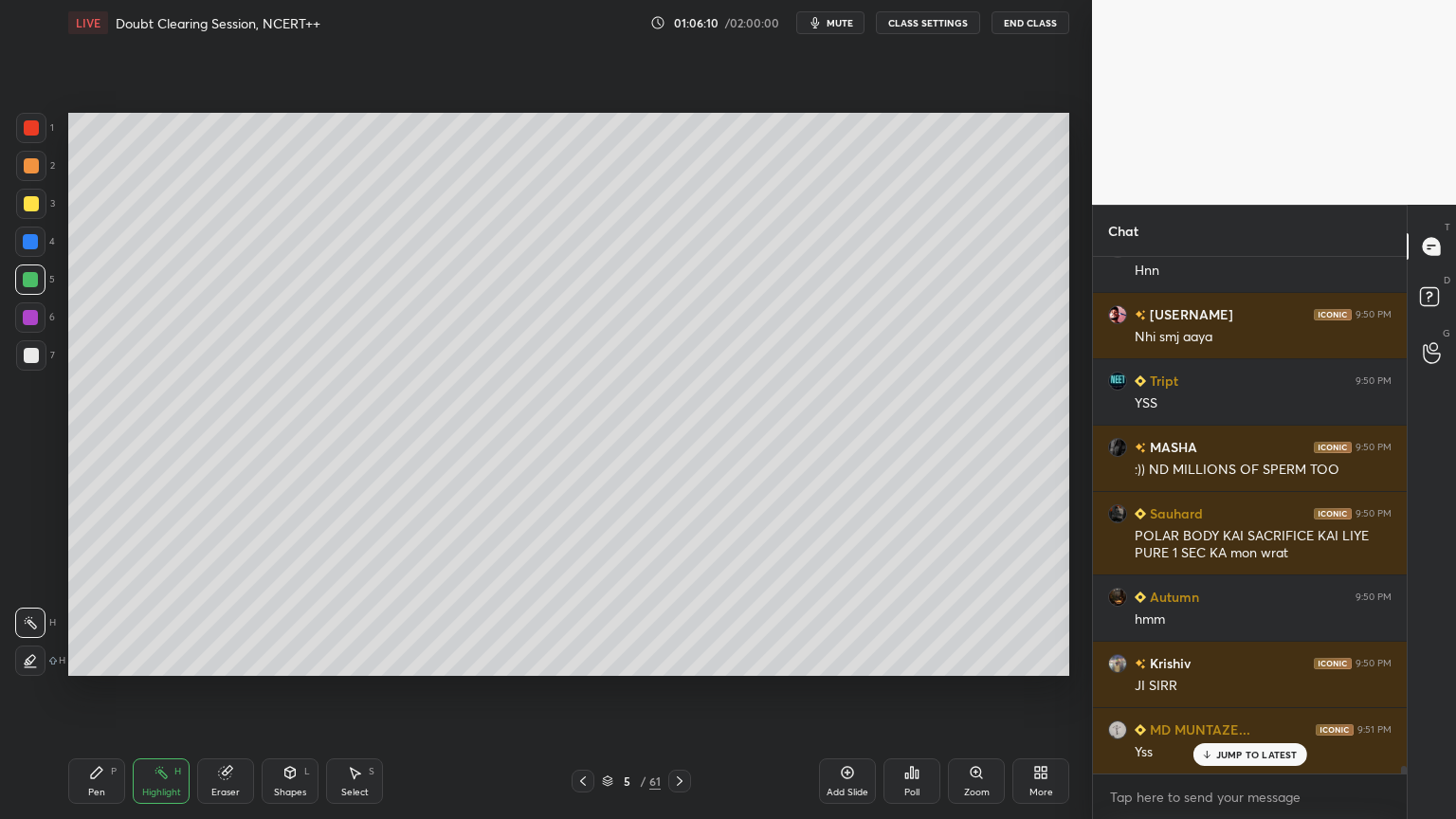 click on "Shapes L" at bounding box center (290, 781) 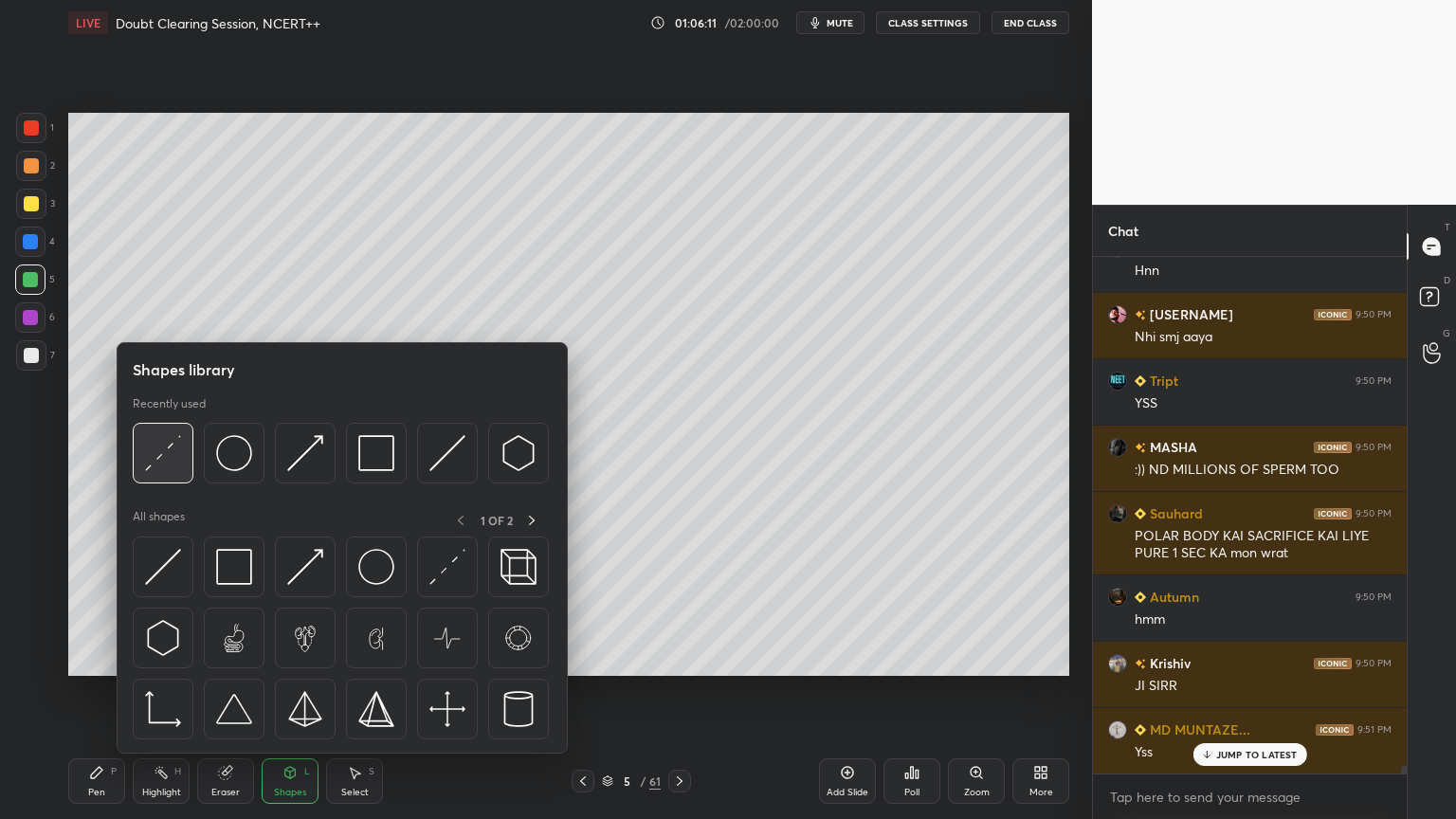 click at bounding box center (163, 453) 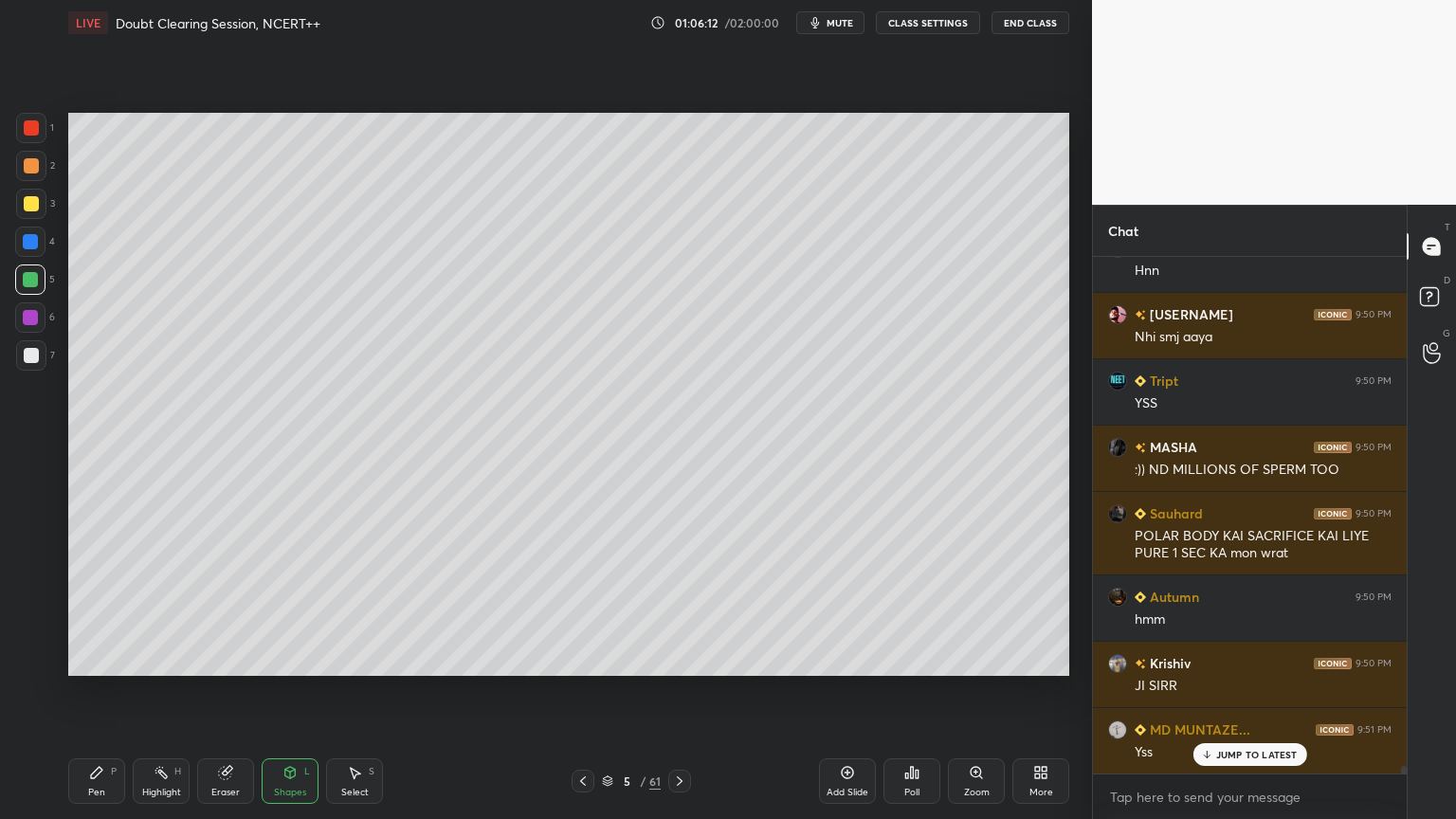 drag, startPoint x: 33, startPoint y: 276, endPoint x: 58, endPoint y: 305, distance: 38.288379 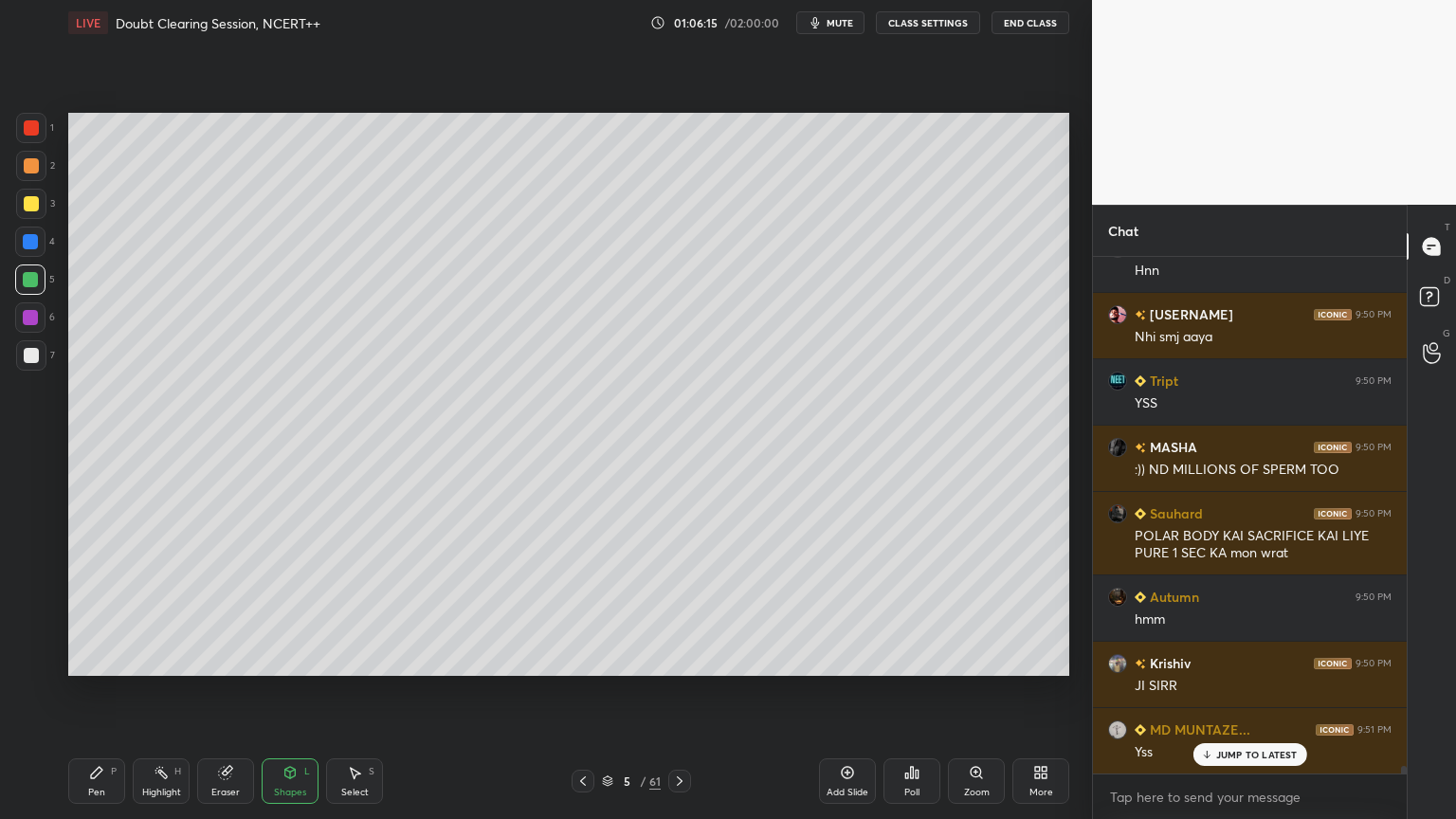 drag, startPoint x: 35, startPoint y: 157, endPoint x: 40, endPoint y: 182, distance: 25.495098 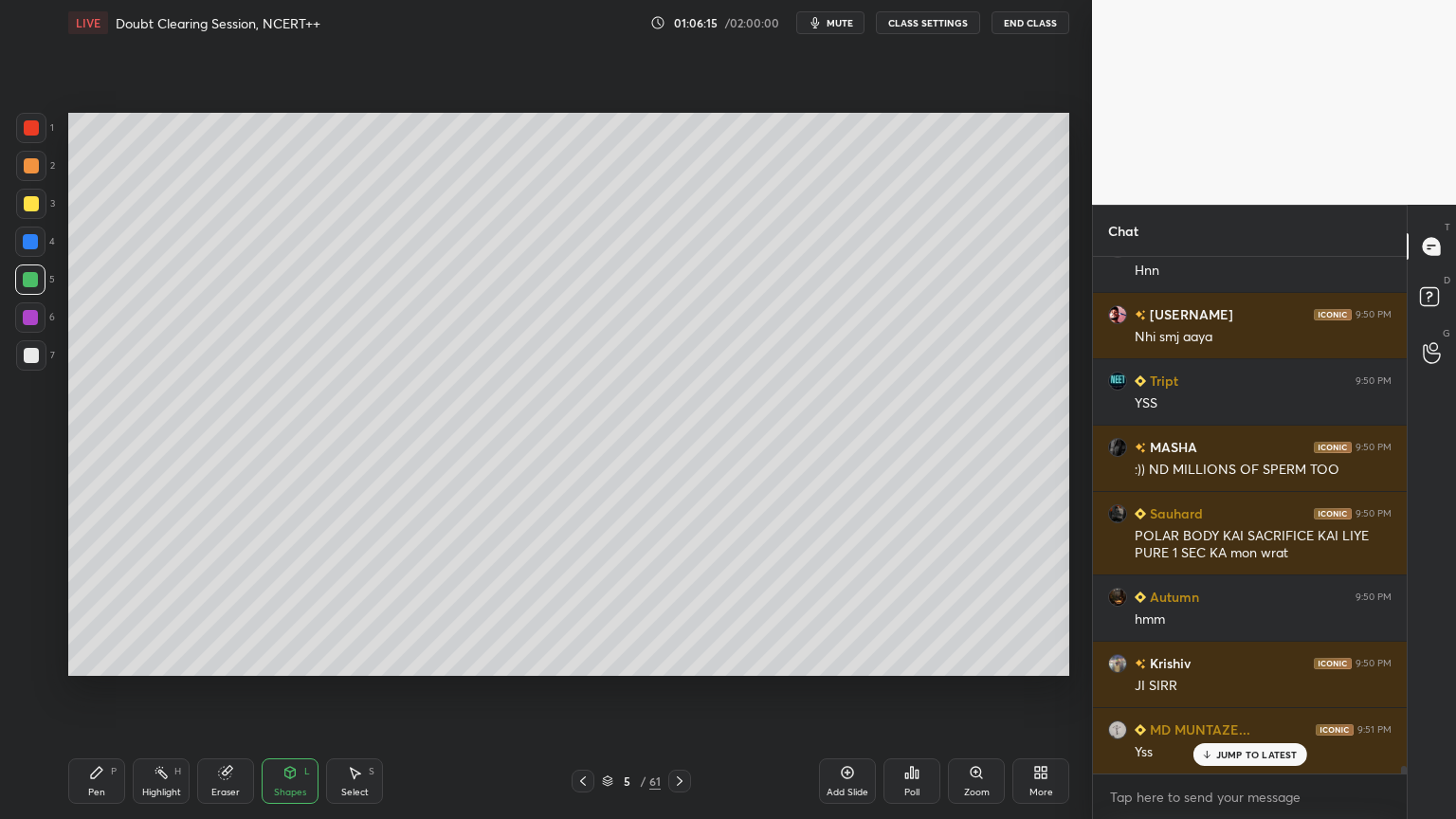 click at bounding box center (31, 166) 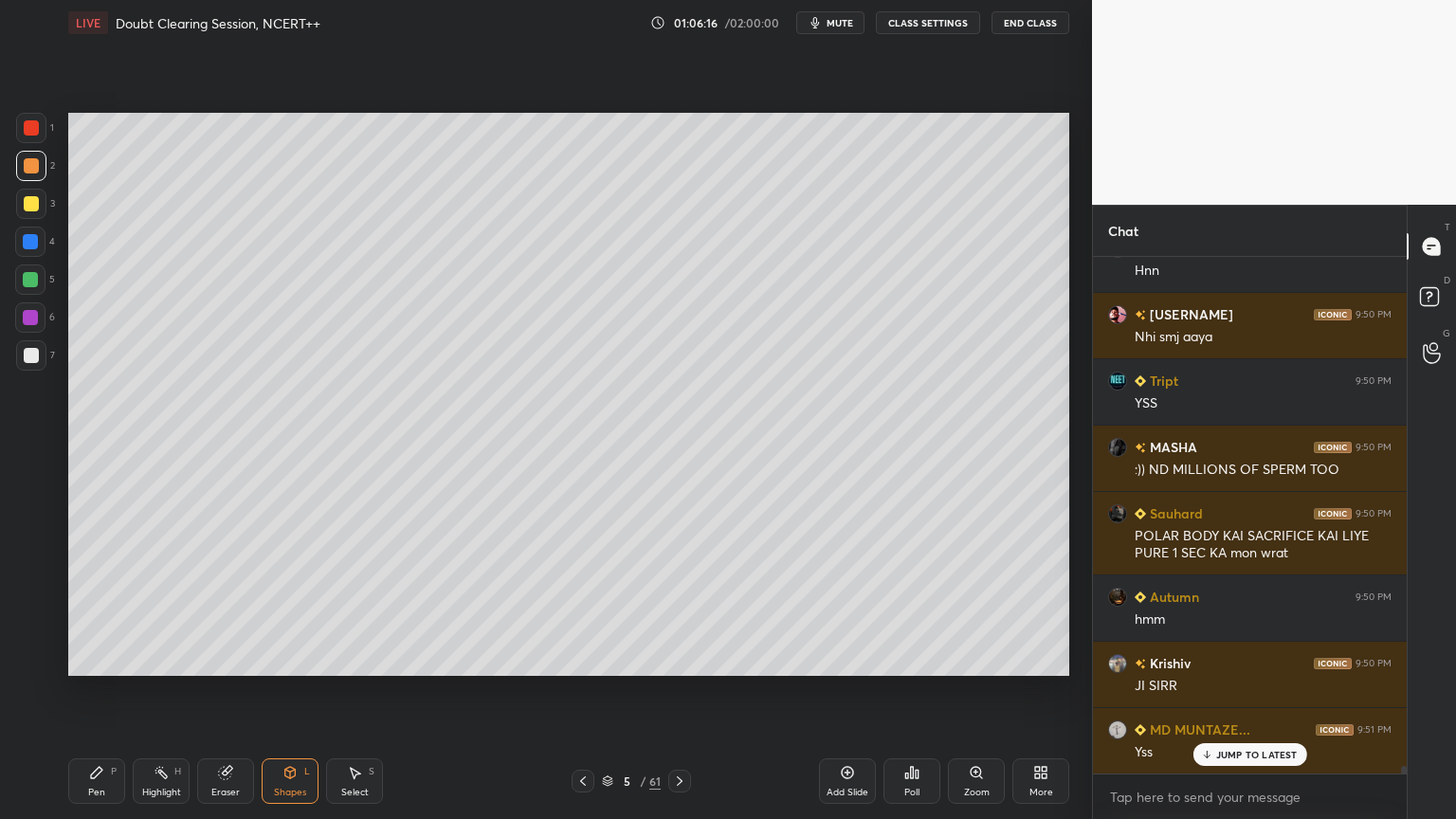click on "Pen P" at bounding box center (97, 781) 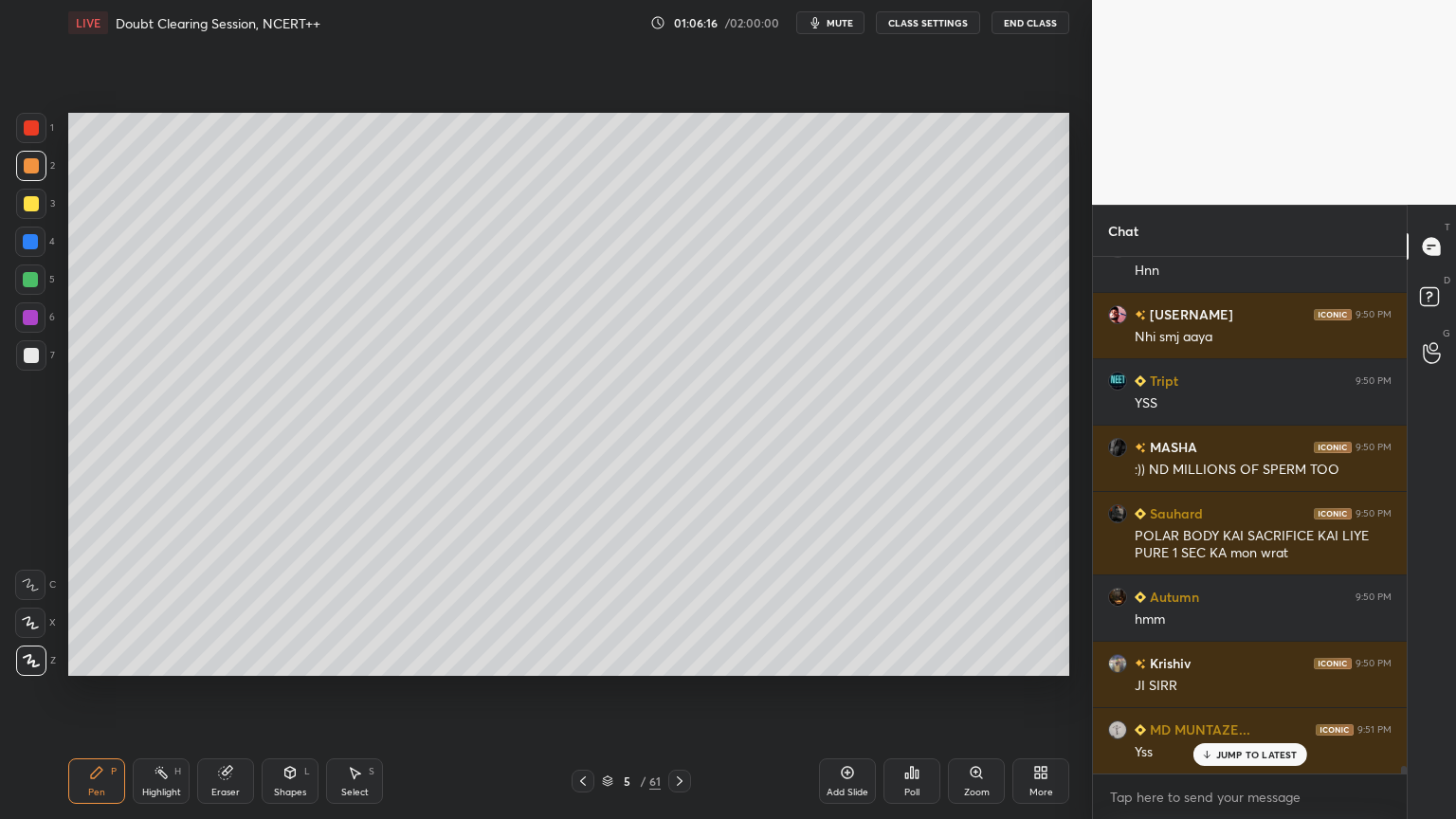 click on "Pen P" at bounding box center [97, 781] 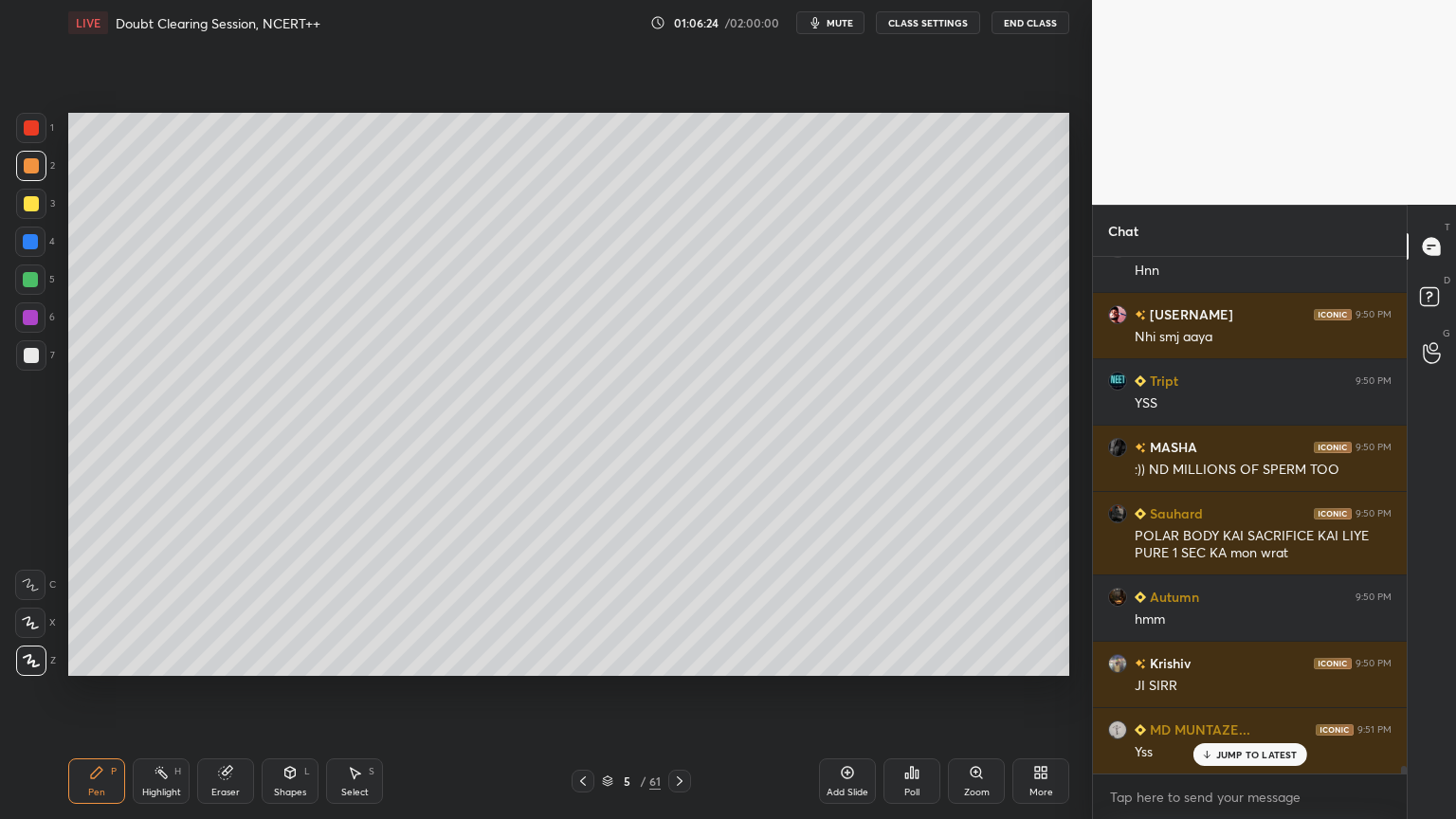 click at bounding box center [30, 623] 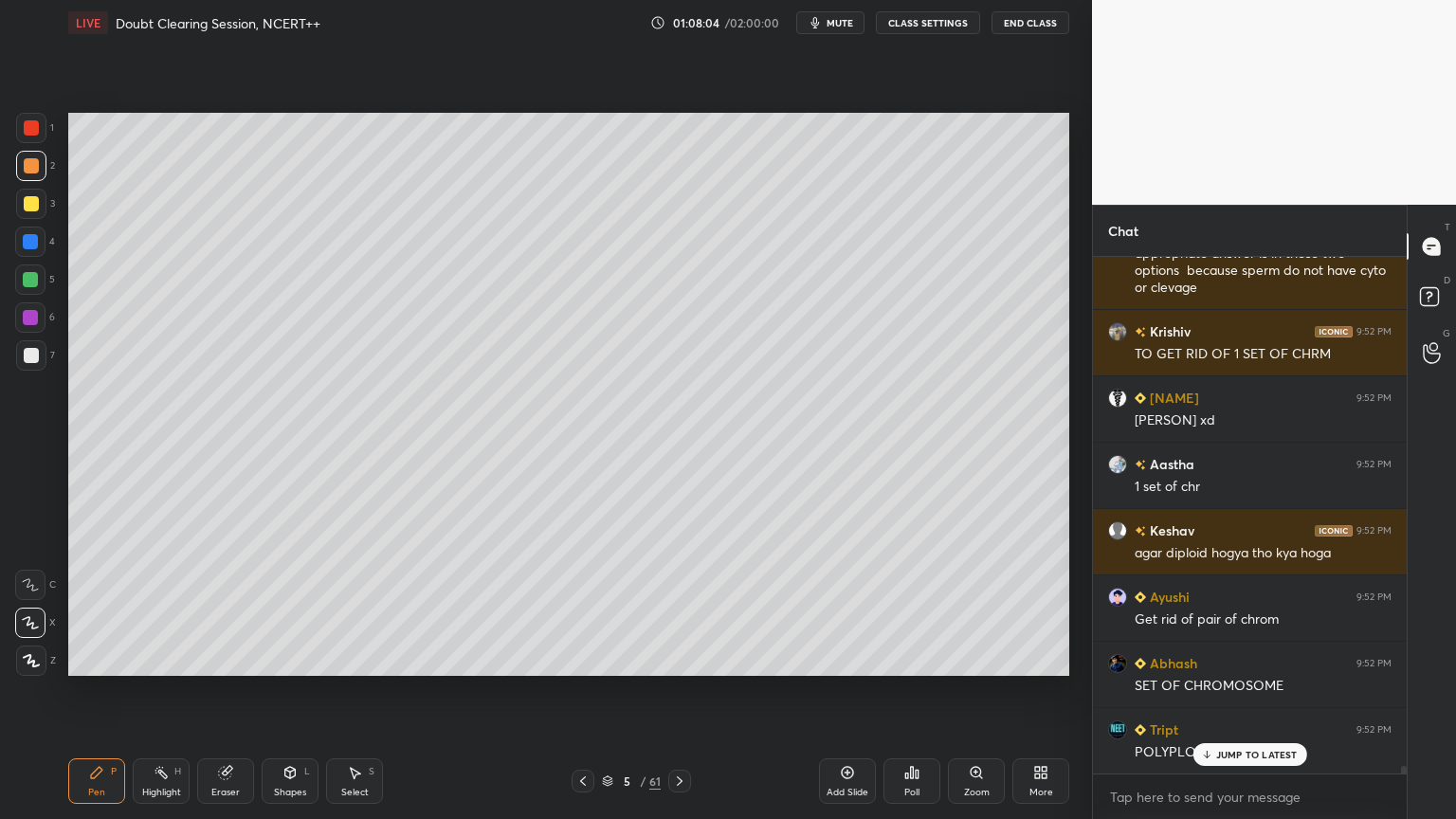 scroll, scrollTop: 35266, scrollLeft: 0, axis: vertical 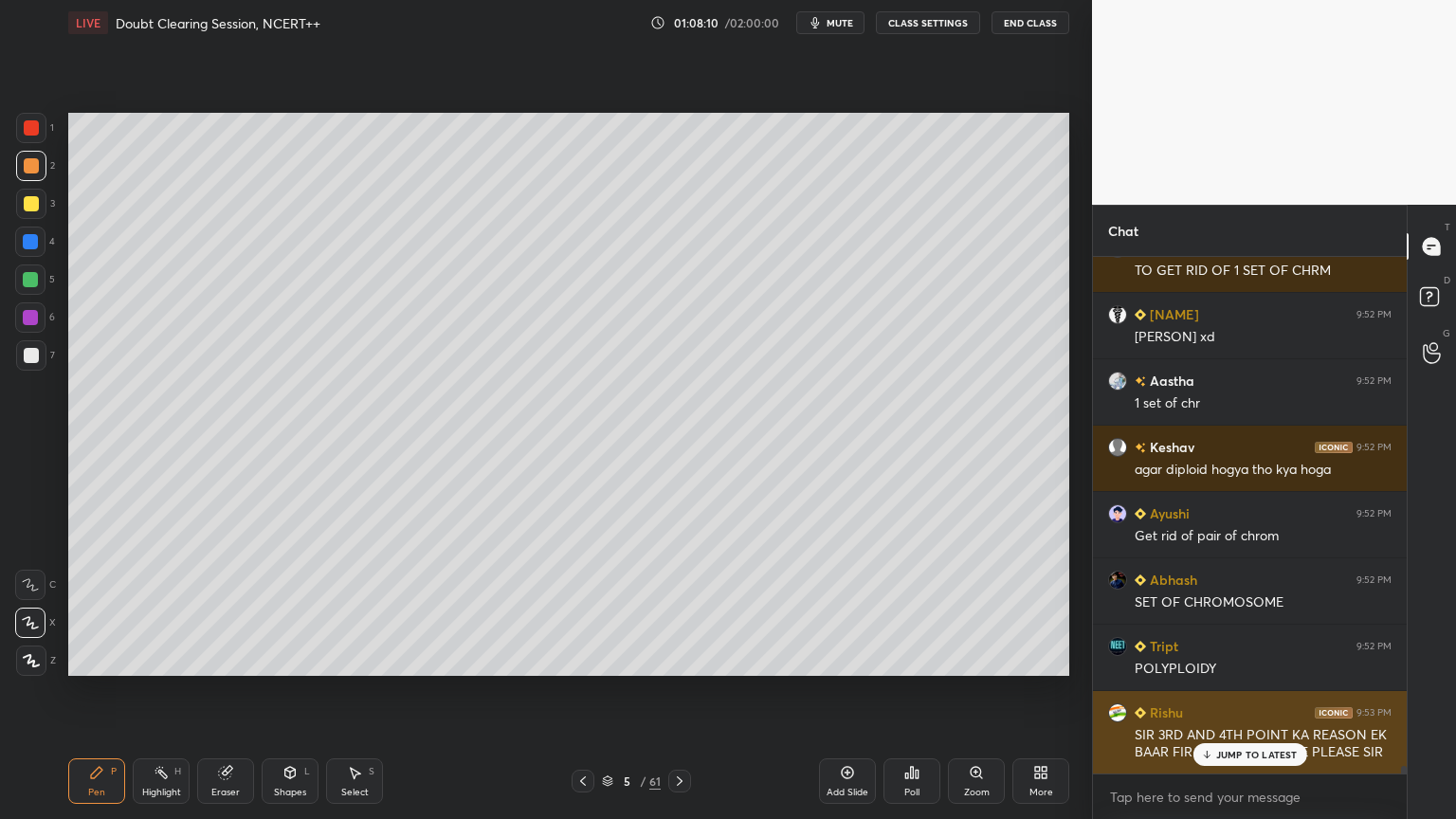 drag, startPoint x: 1228, startPoint y: 746, endPoint x: 1217, endPoint y: 760, distance: 17.804494 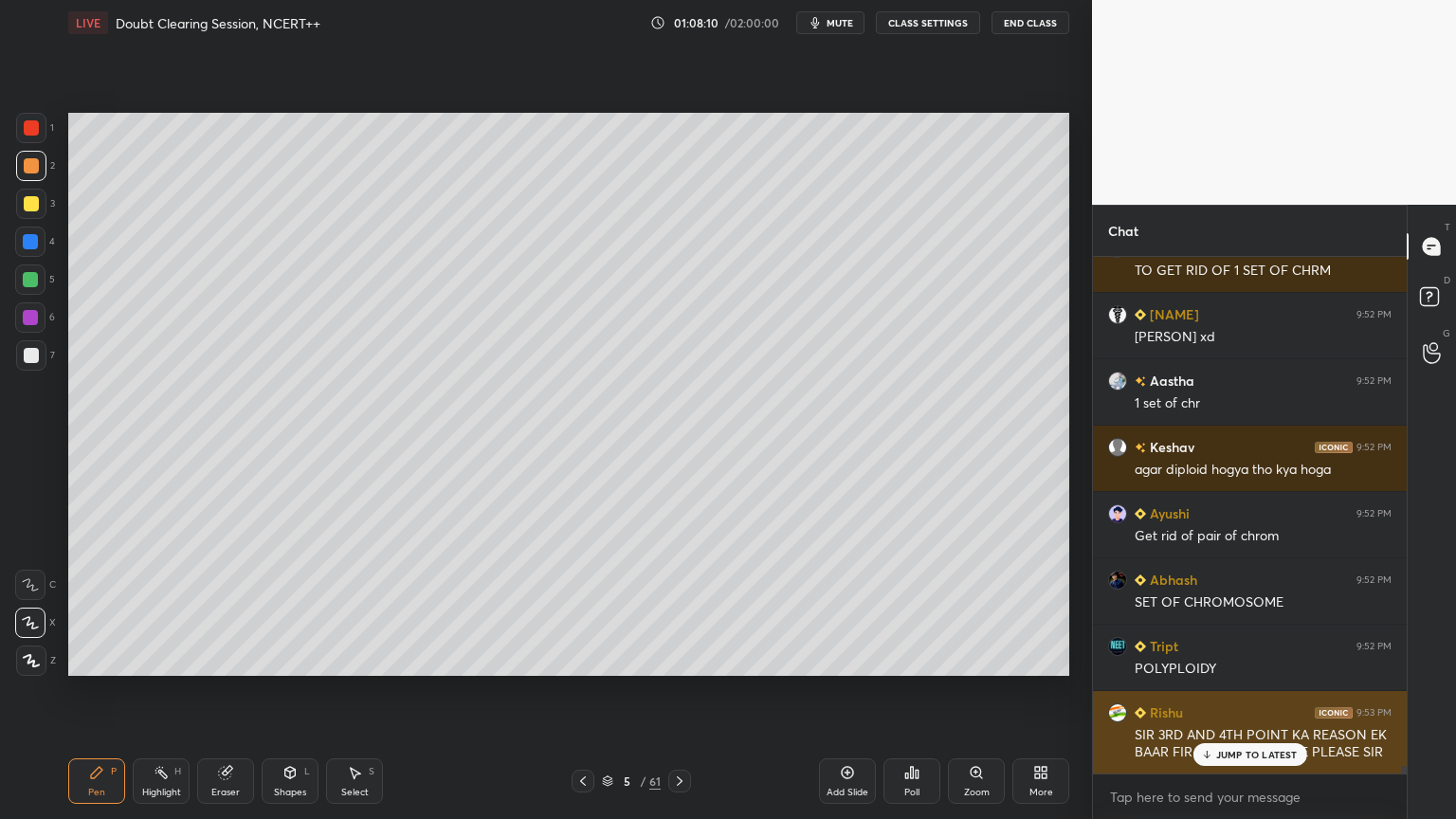 click on "JUMP TO LATEST" at bounding box center (1249, 755) 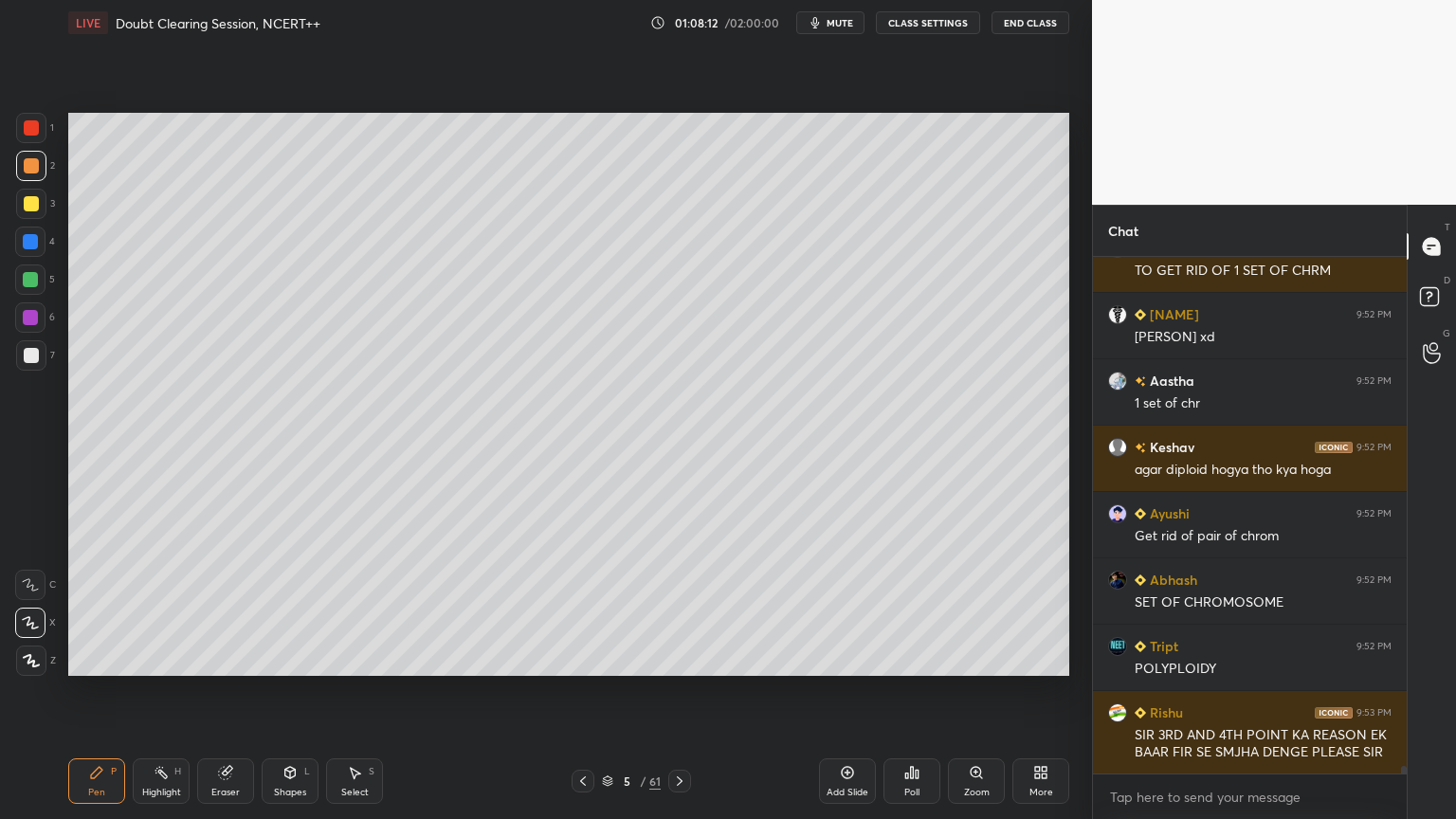 click on "CLASS SETTINGS" at bounding box center (928, 23) 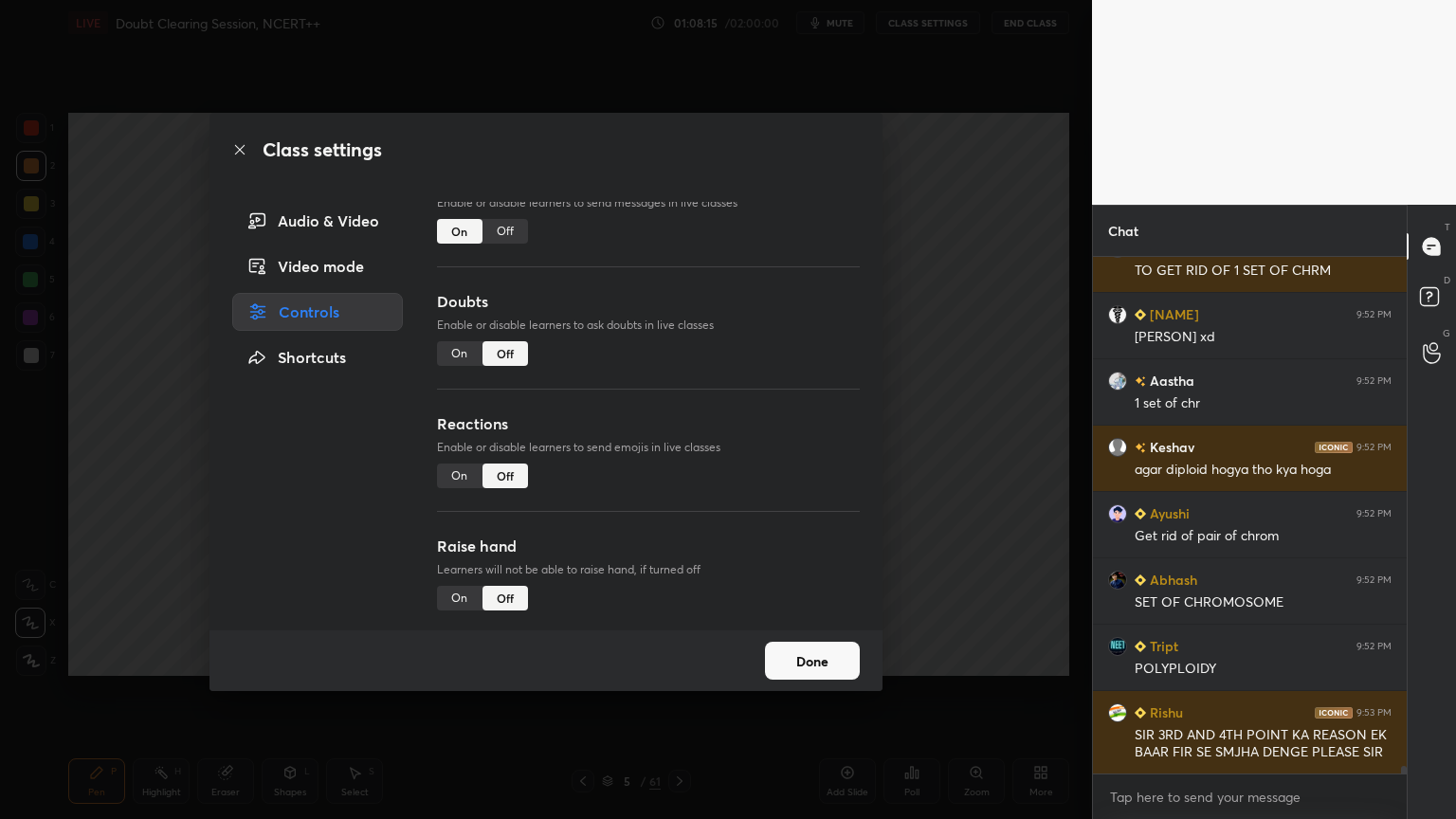 scroll, scrollTop: 70, scrollLeft: 0, axis: vertical 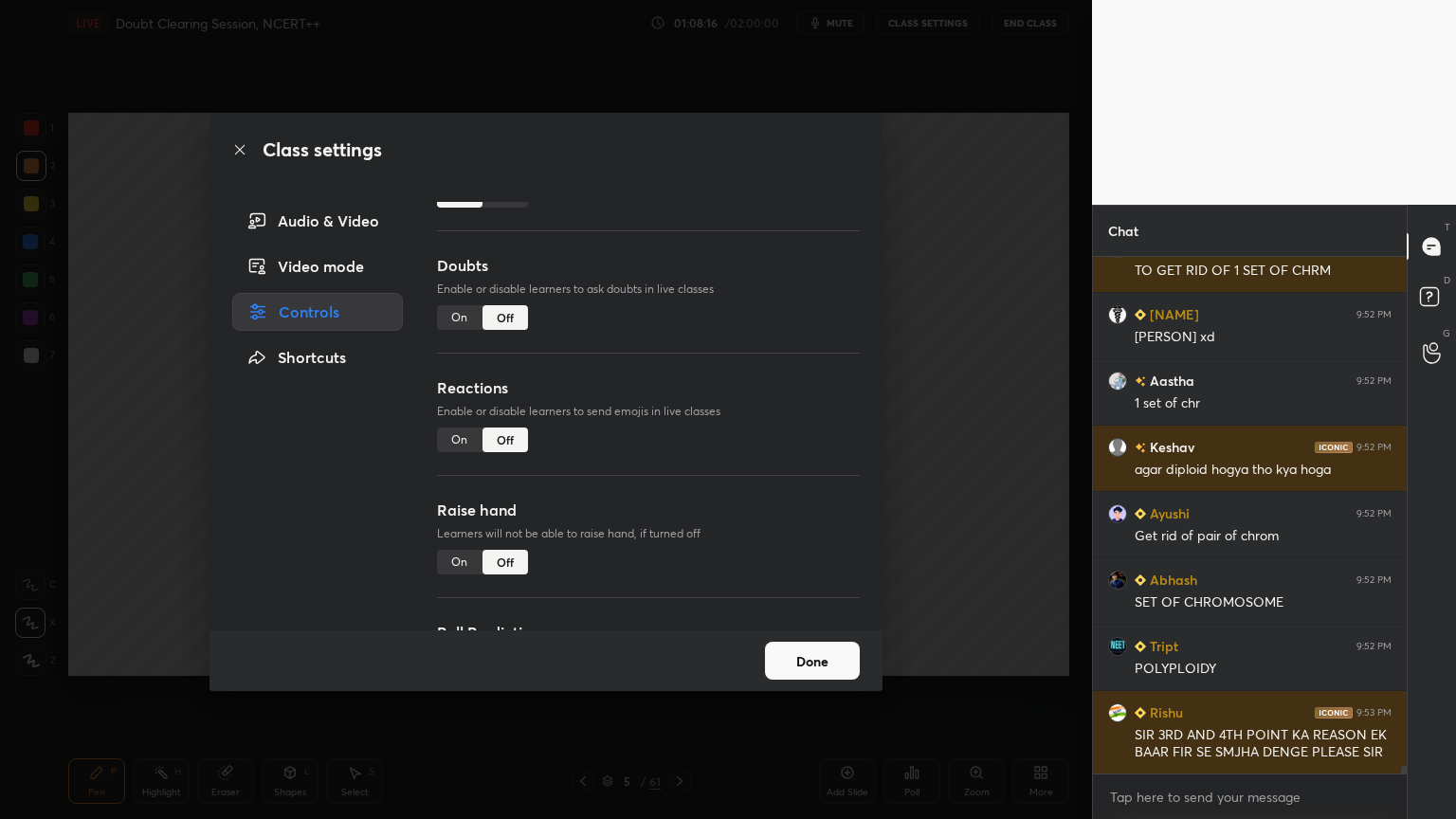 click on "On" at bounding box center [460, 562] 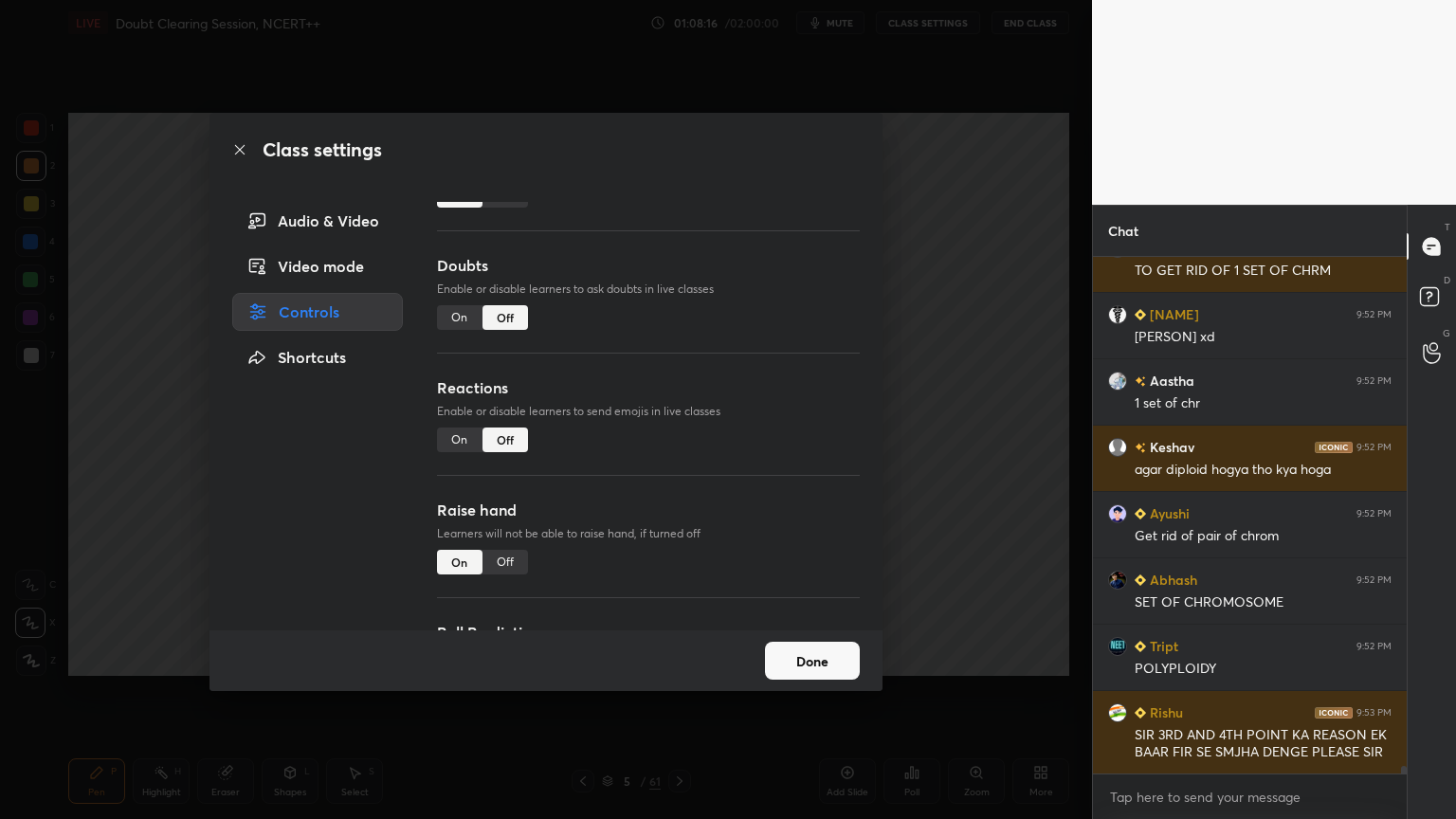 click on "Done" at bounding box center (812, 661) 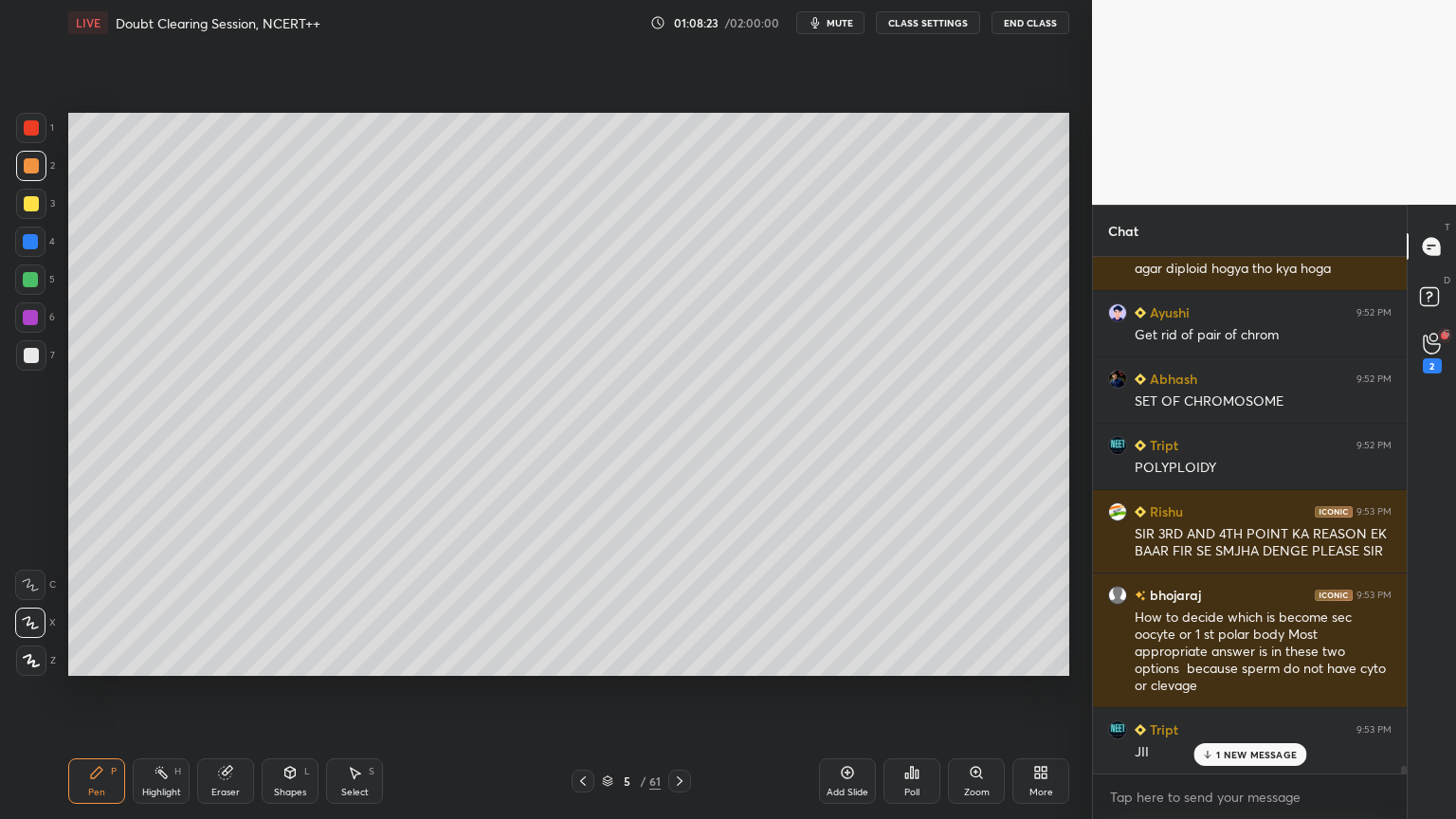 scroll, scrollTop: 35551, scrollLeft: 0, axis: vertical 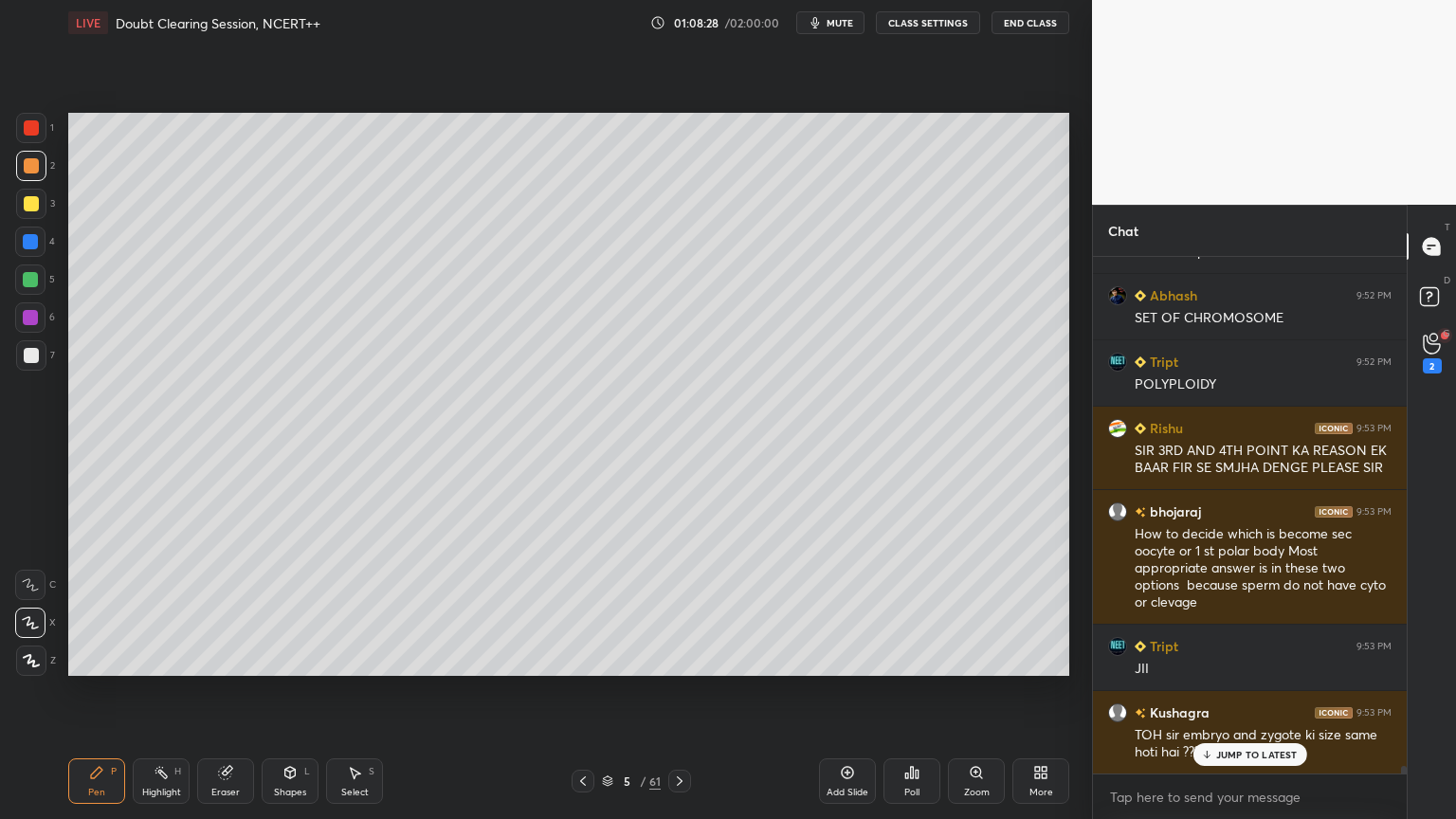 click 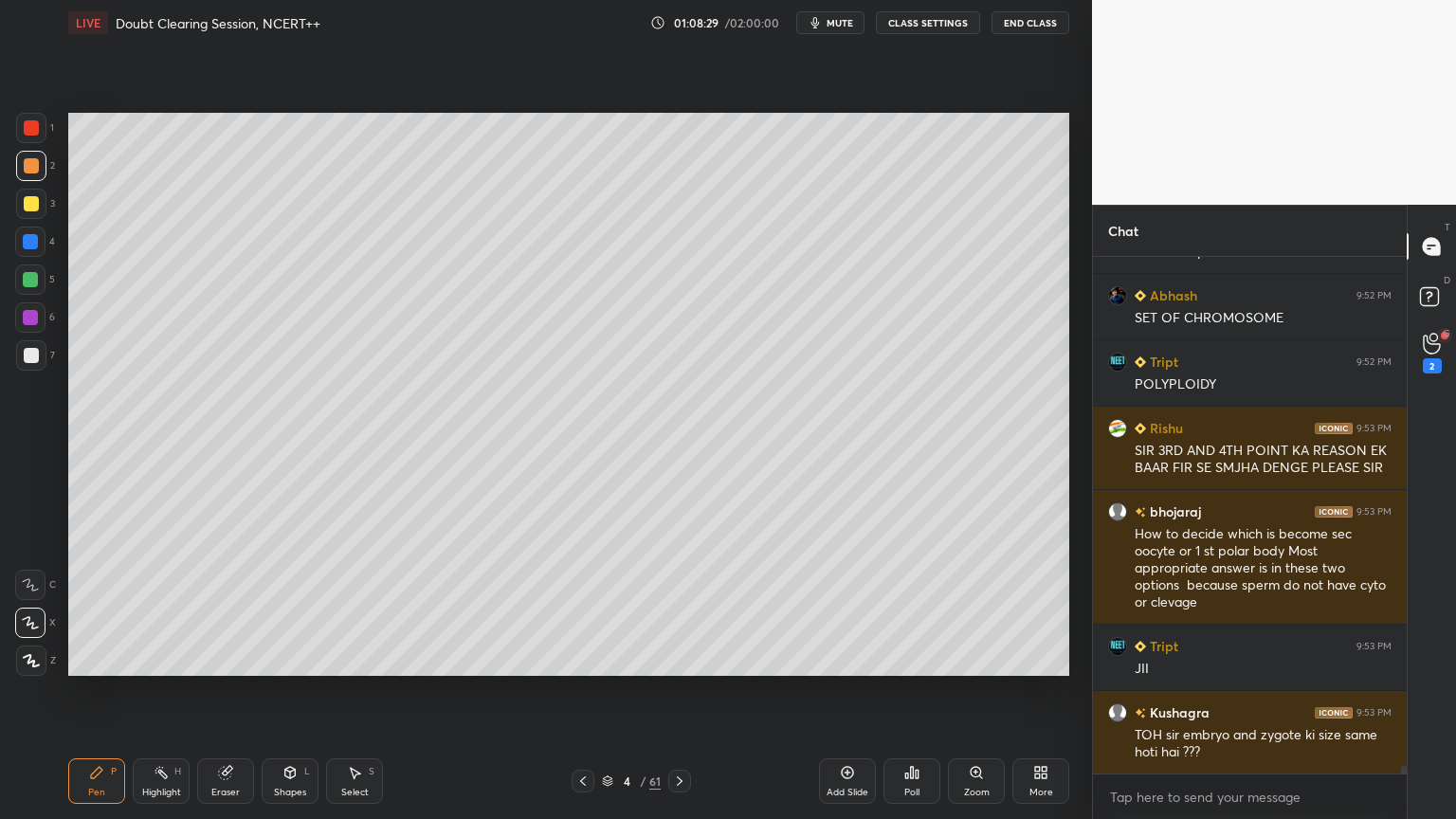 scroll, scrollTop: 35618, scrollLeft: 0, axis: vertical 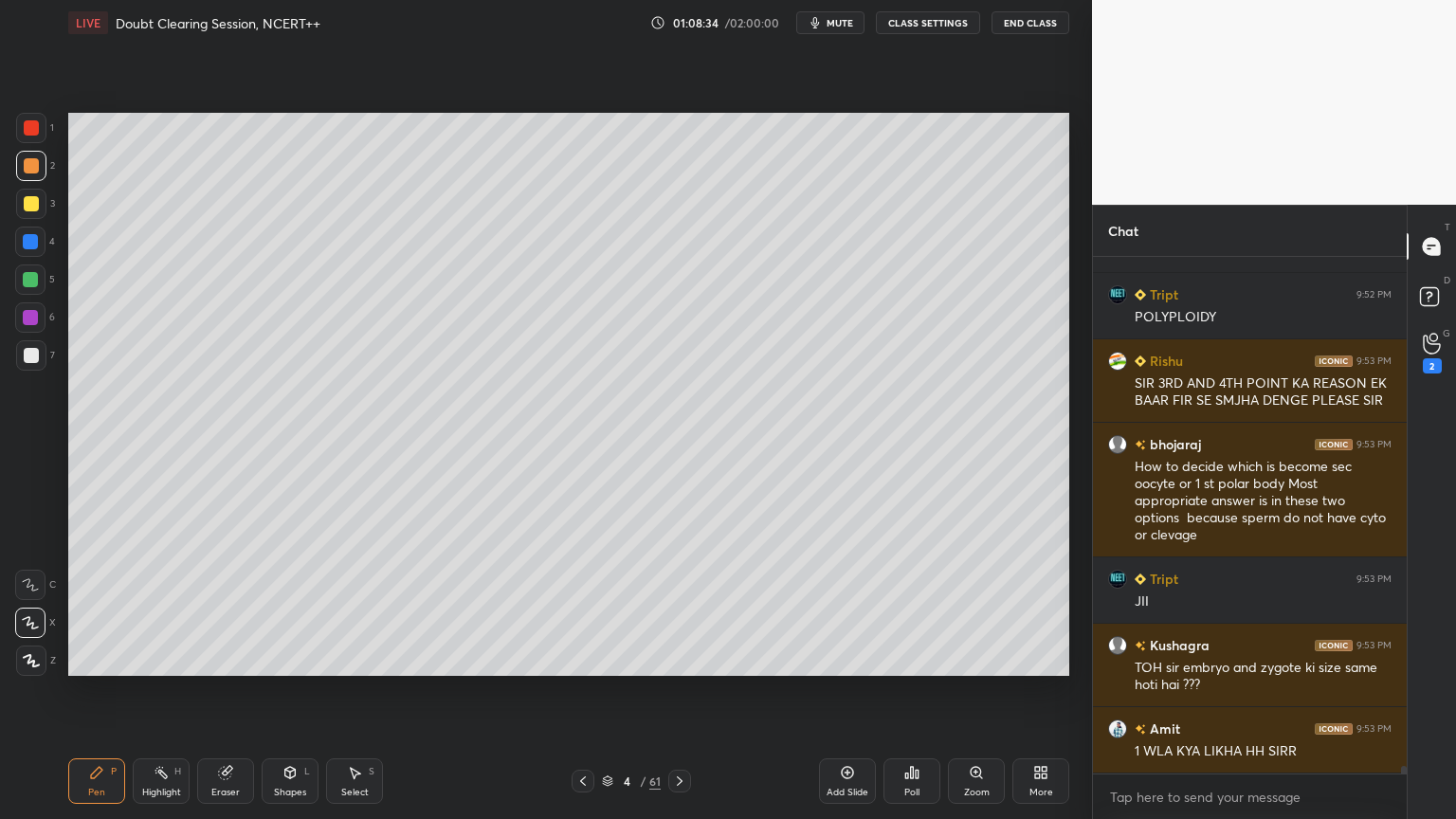 drag, startPoint x: 137, startPoint y: 765, endPoint x: 170, endPoint y: 739, distance: 42.011903 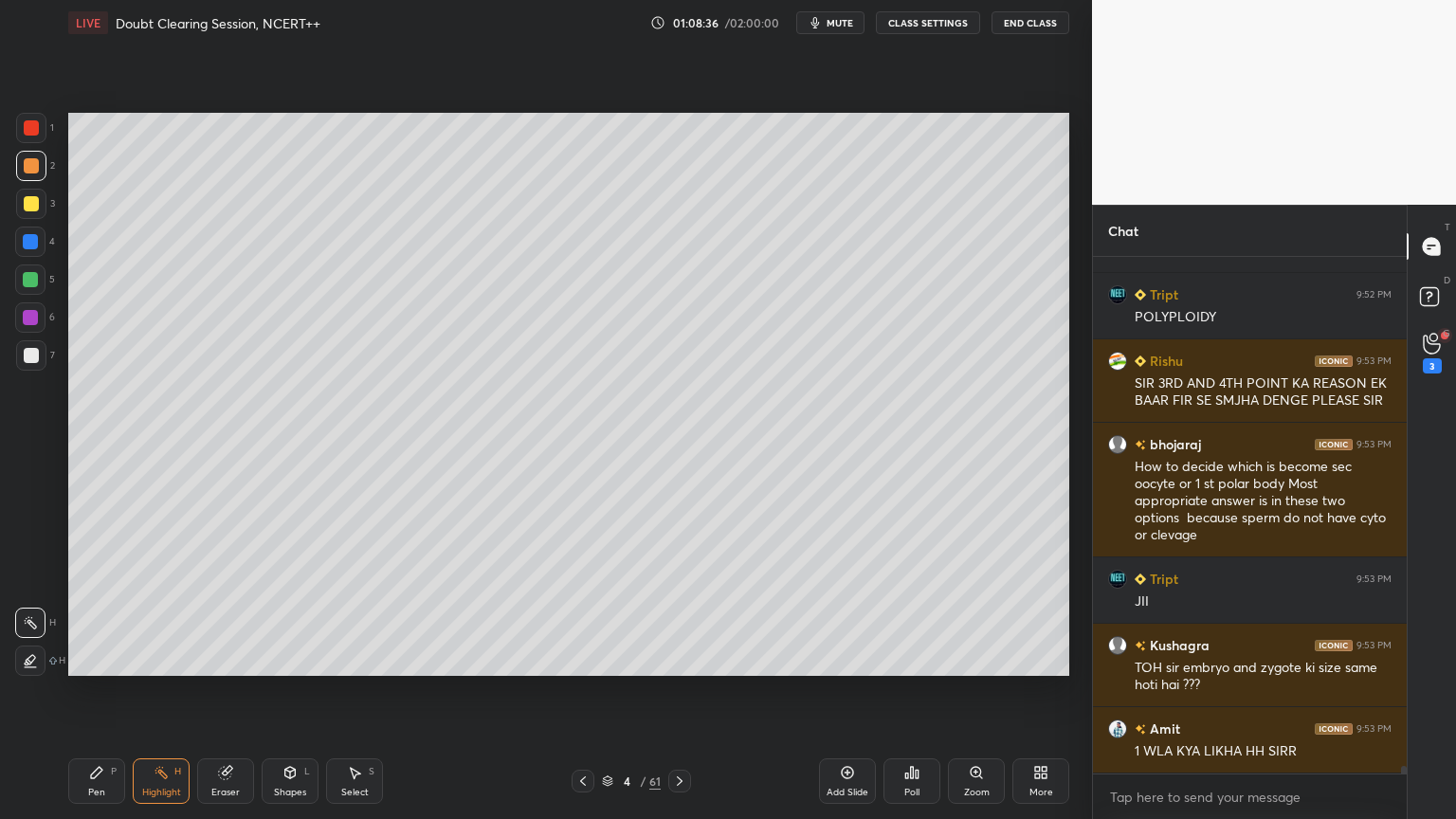 click on "Poll" at bounding box center [912, 781] 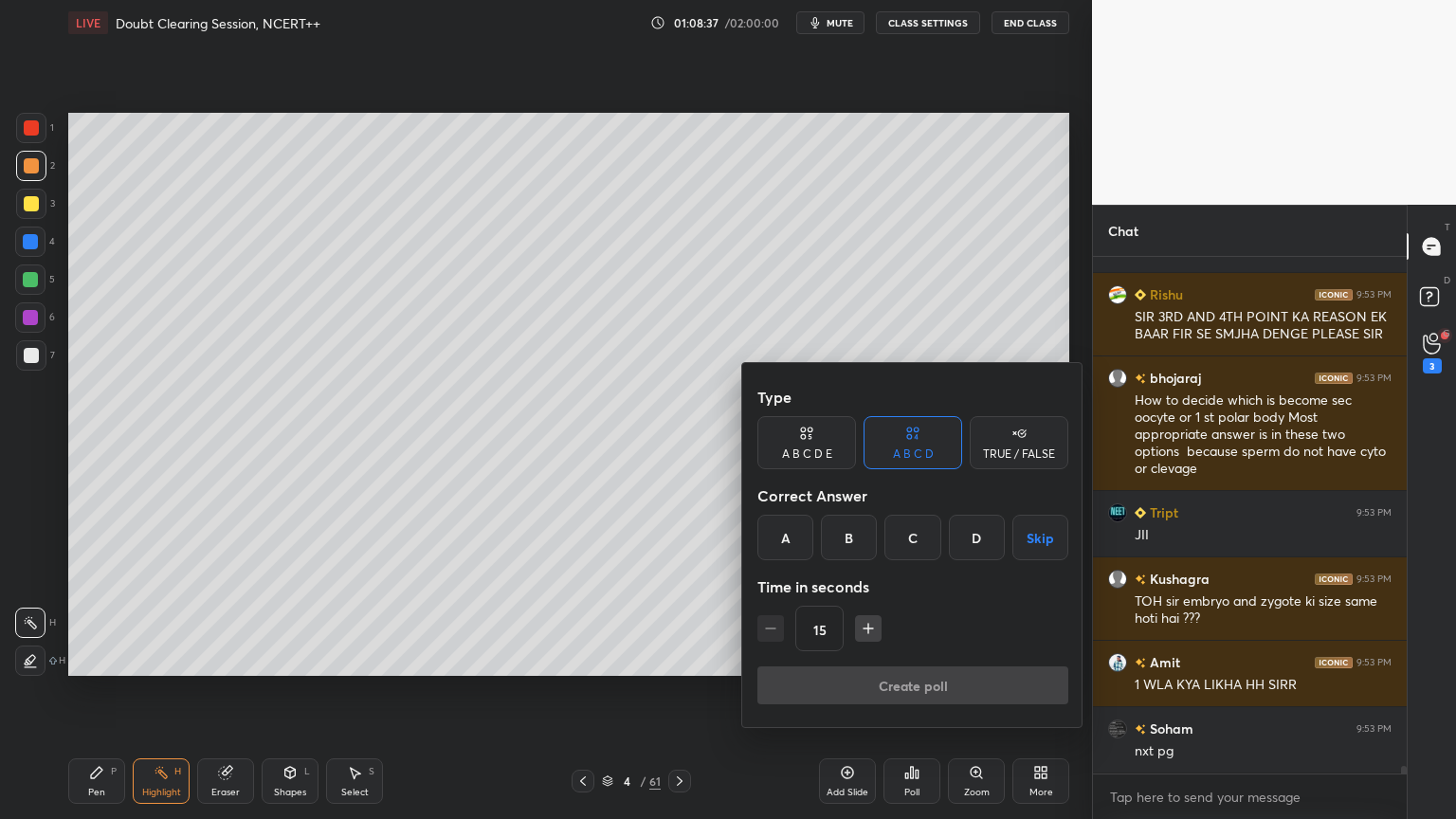 scroll, scrollTop: 34177, scrollLeft: 0, axis: vertical 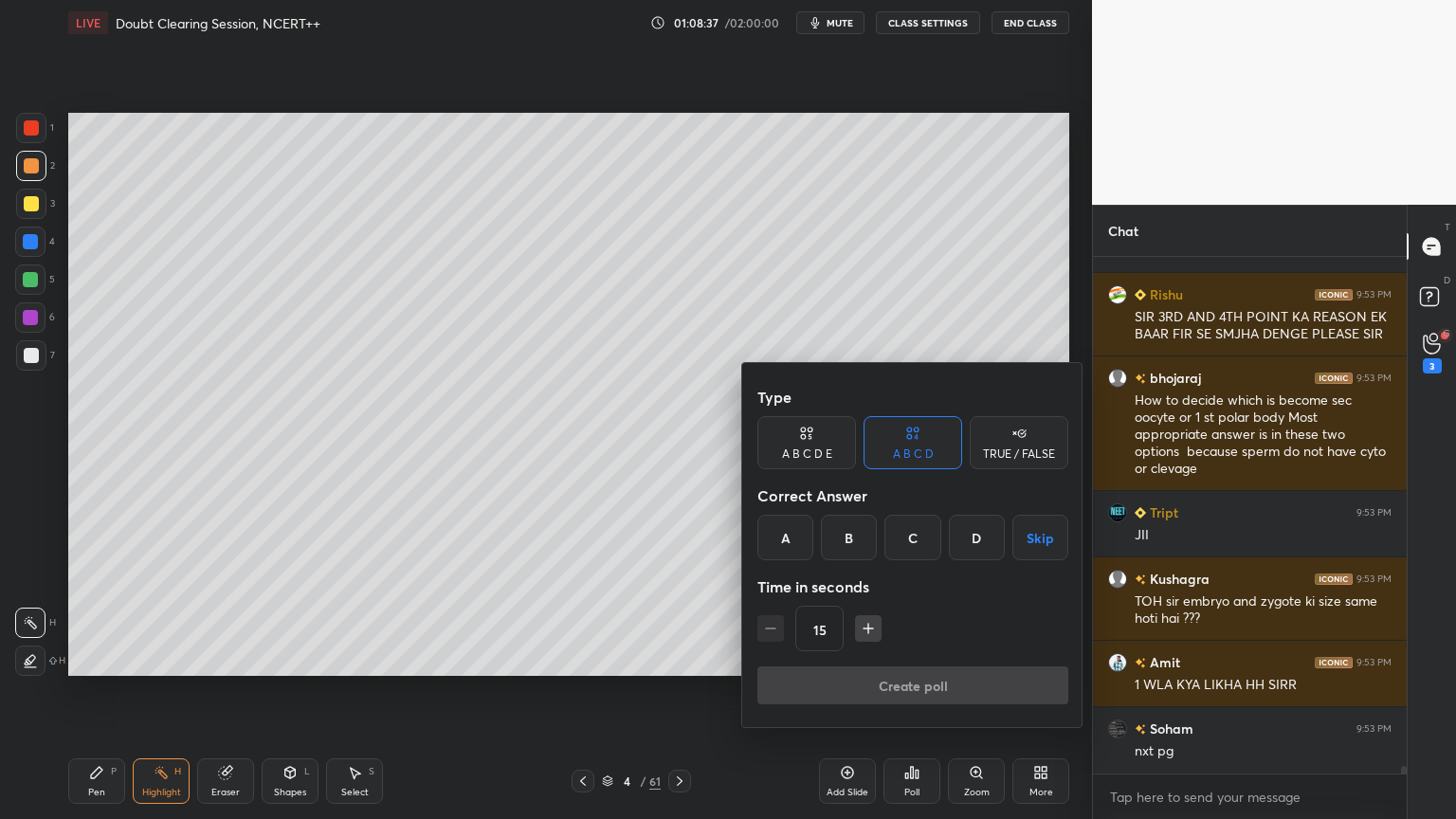 drag, startPoint x: 1038, startPoint y: 427, endPoint x: 1026, endPoint y: 466, distance: 40.804412 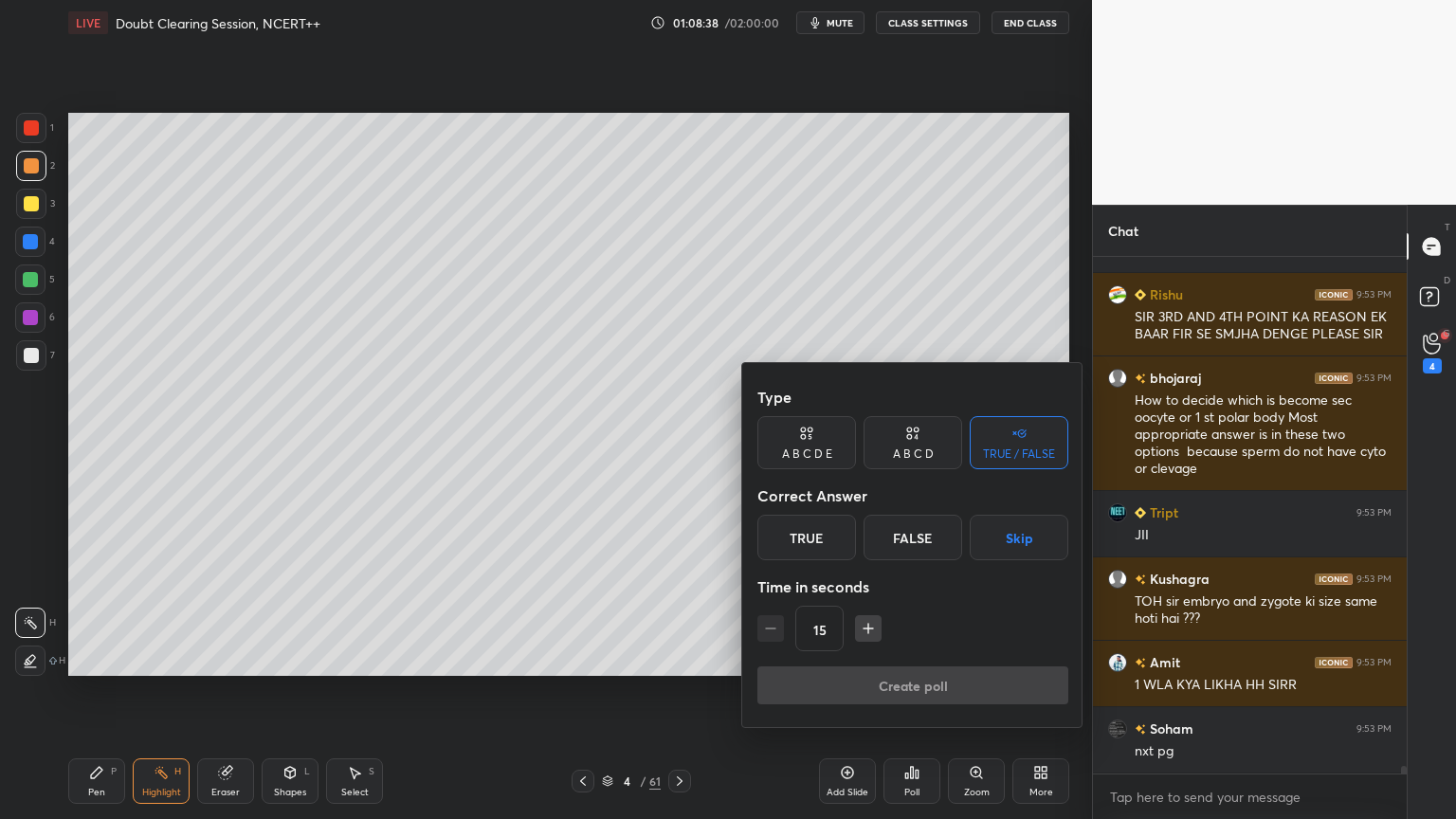 click on "Skip" at bounding box center [1019, 537] 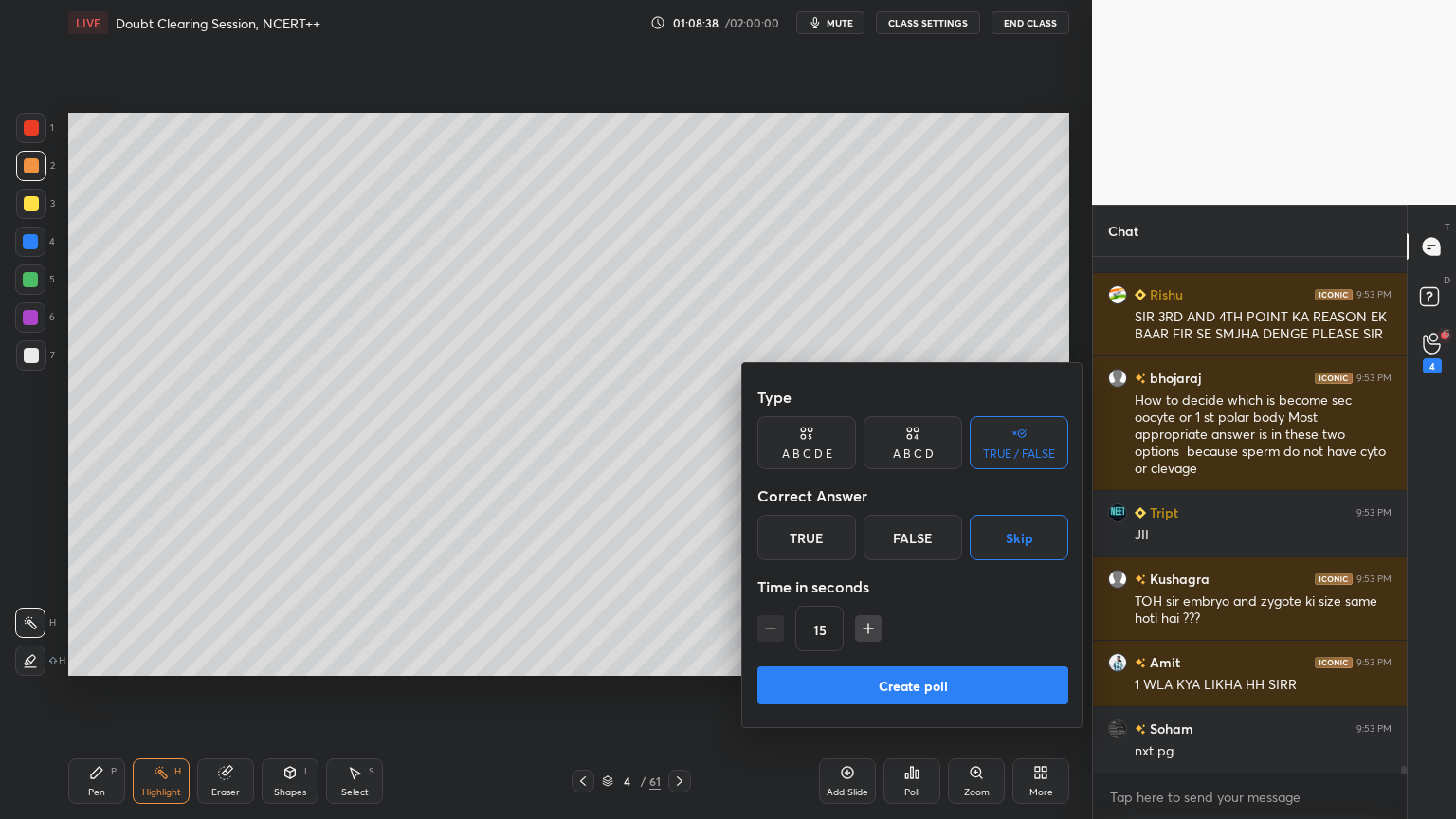 scroll, scrollTop: 34167, scrollLeft: 0, axis: vertical 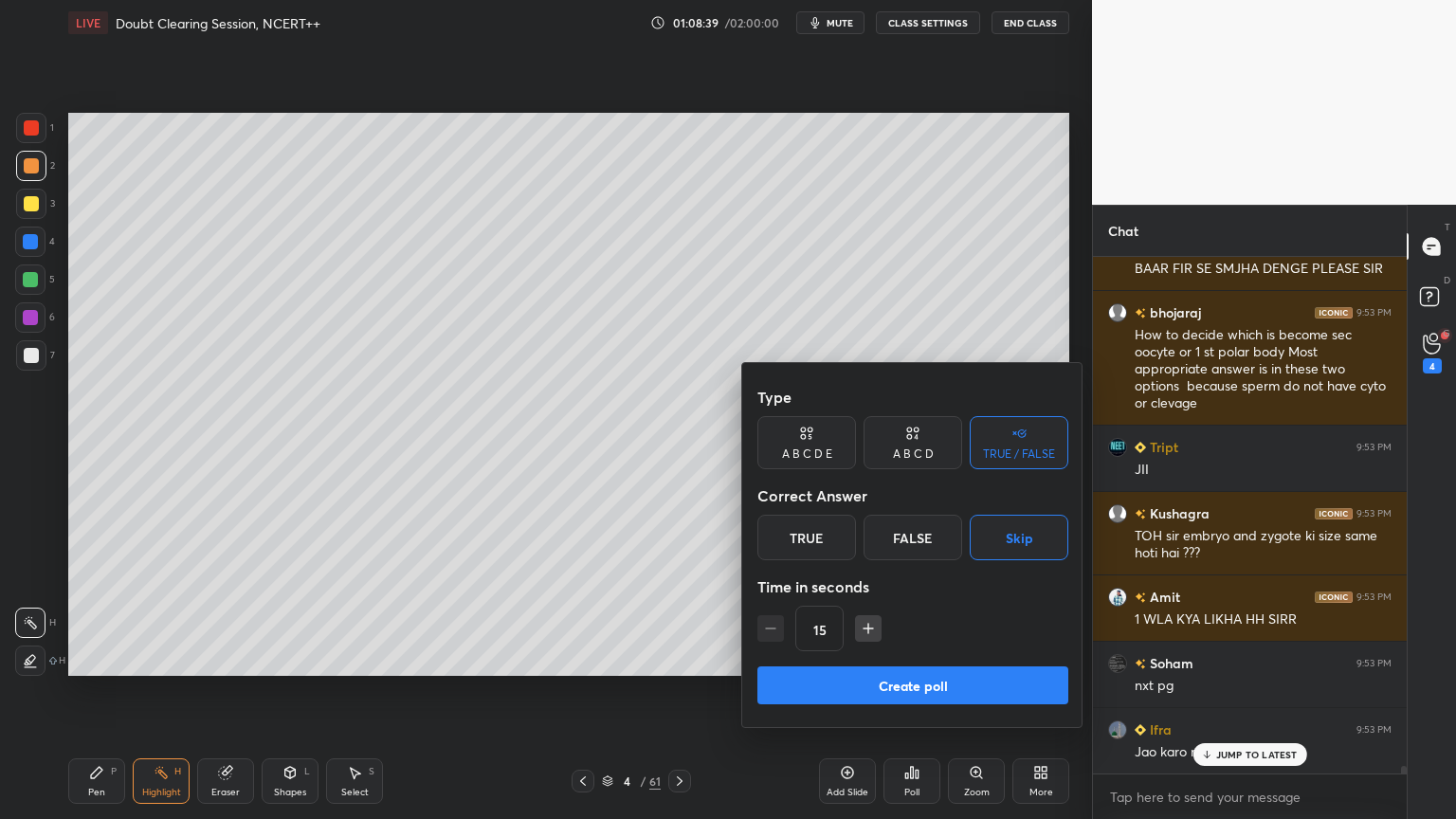 click on "Create poll" at bounding box center [913, 685] 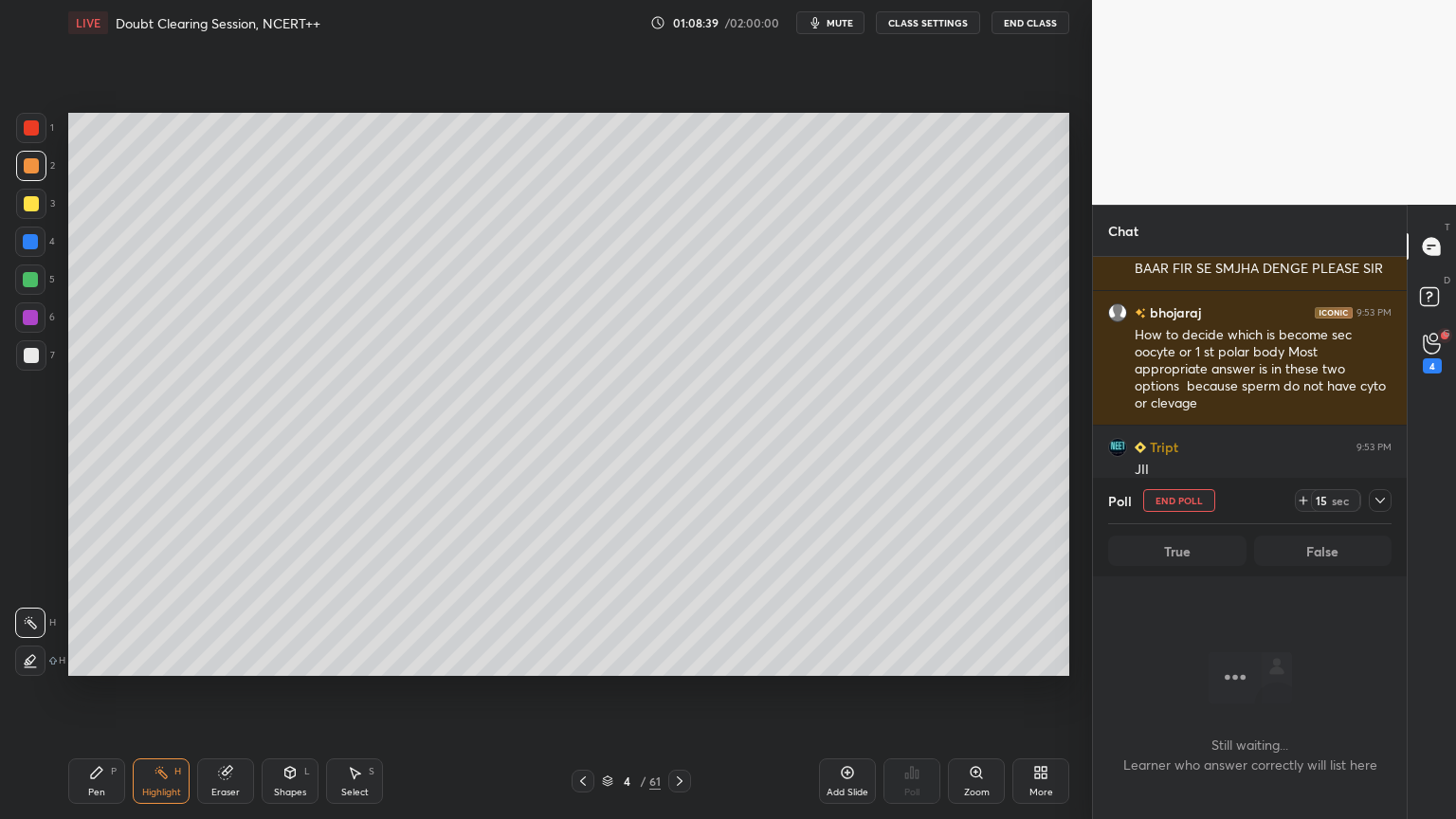 scroll, scrollTop: 480, scrollLeft: 308, axis: both 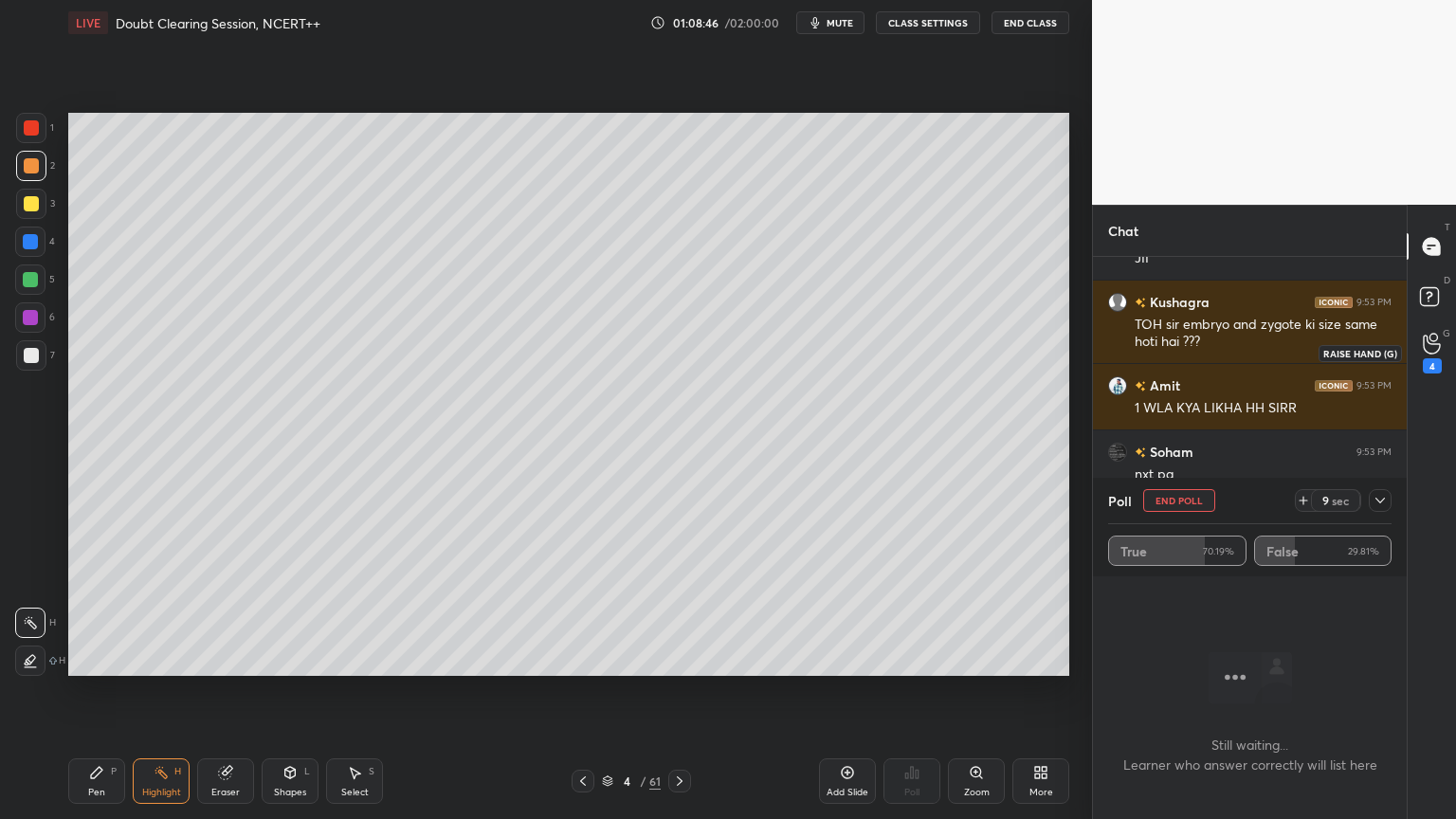 click 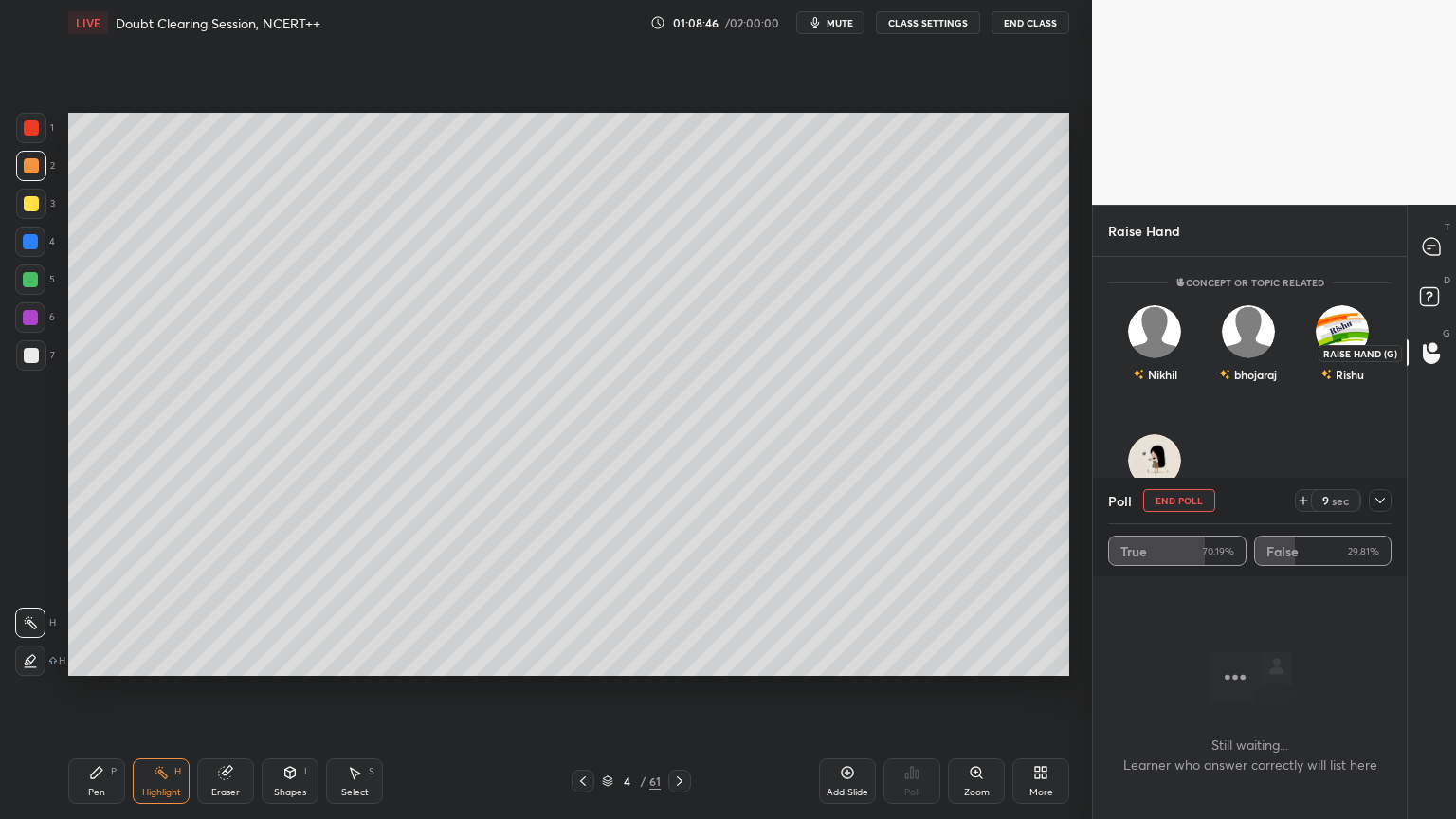 scroll, scrollTop: 458, scrollLeft: 308, axis: both 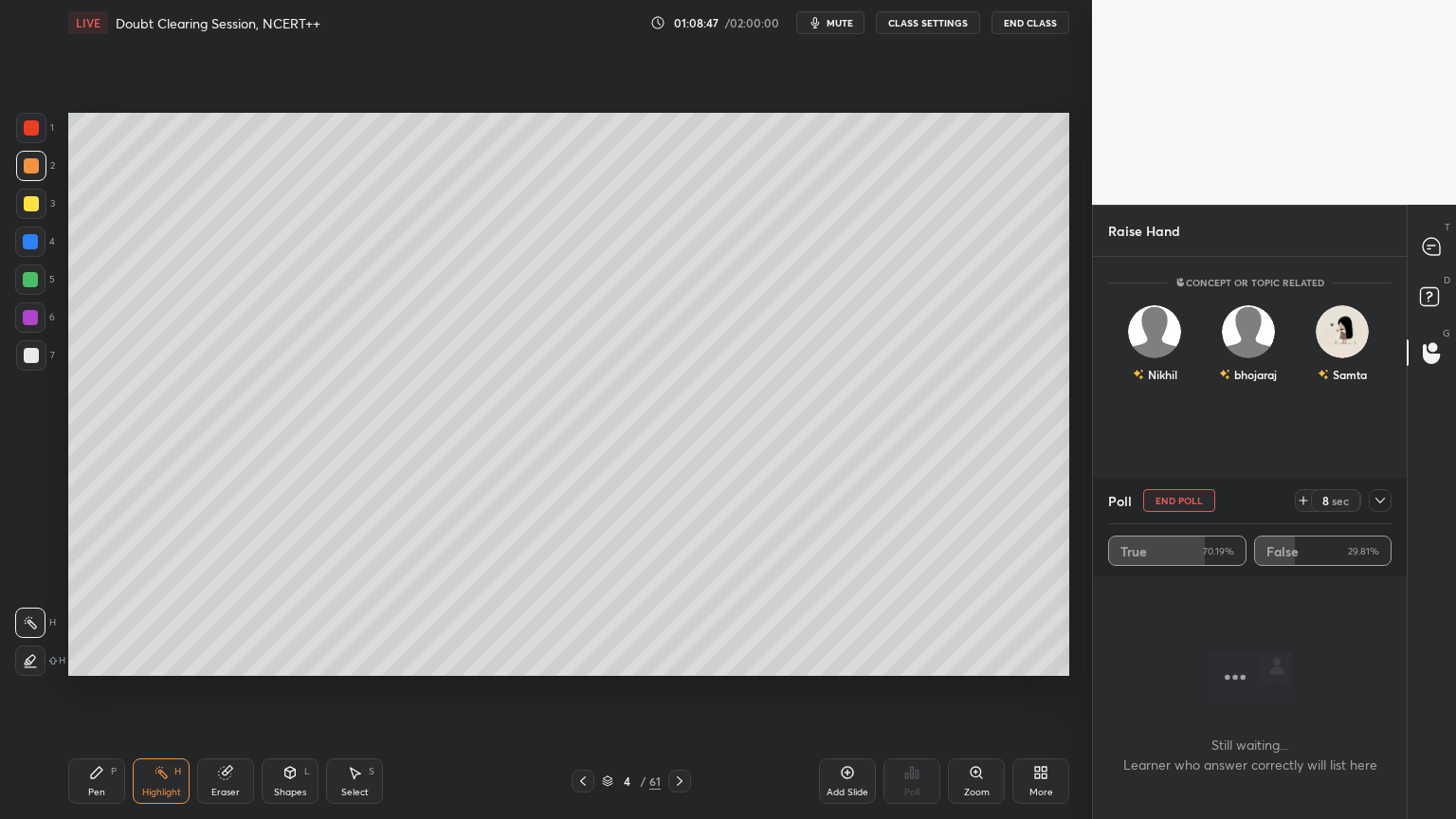 click on "End Poll" at bounding box center [1179, 500] 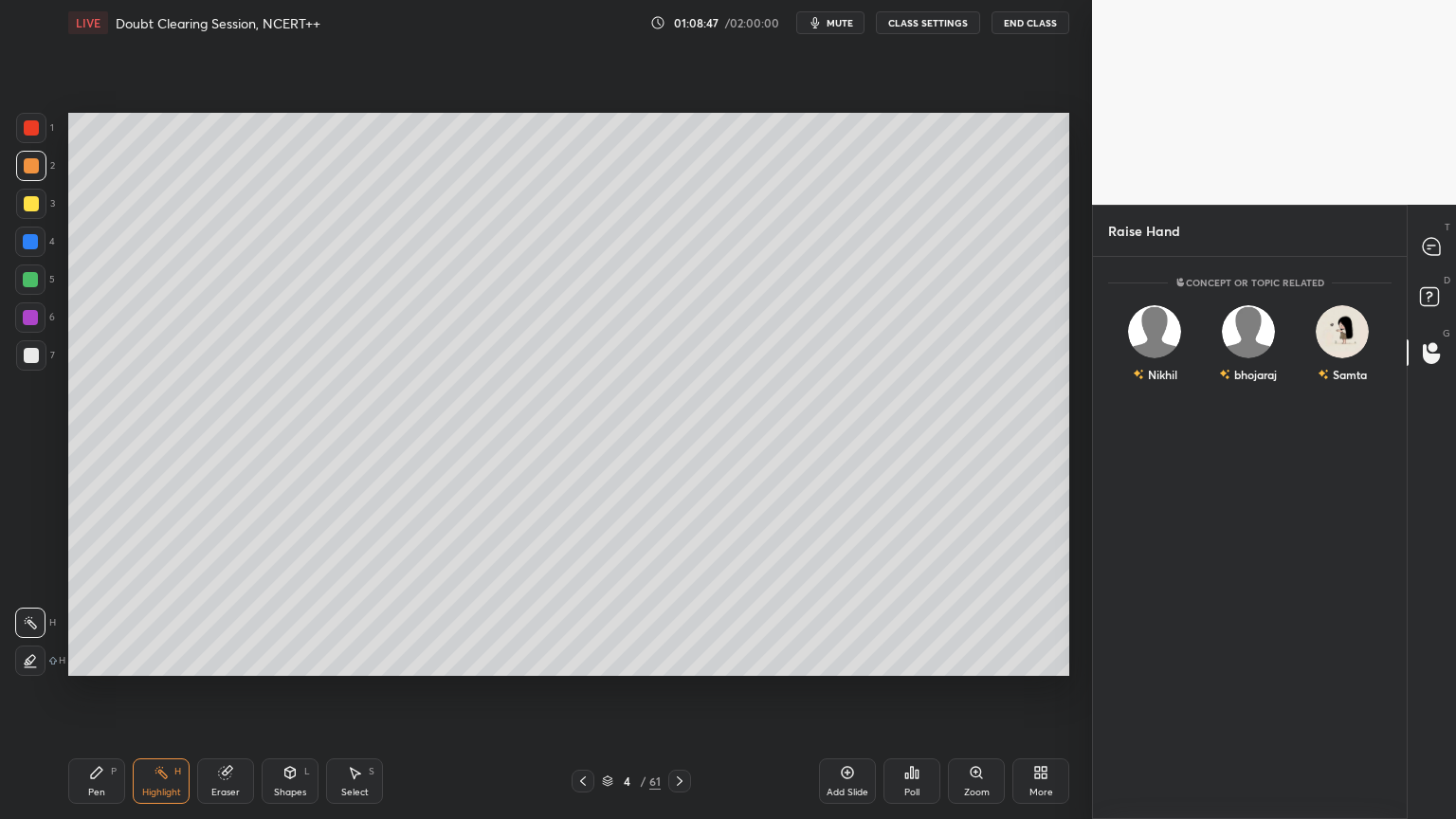 scroll, scrollTop: 7, scrollLeft: 6, axis: both 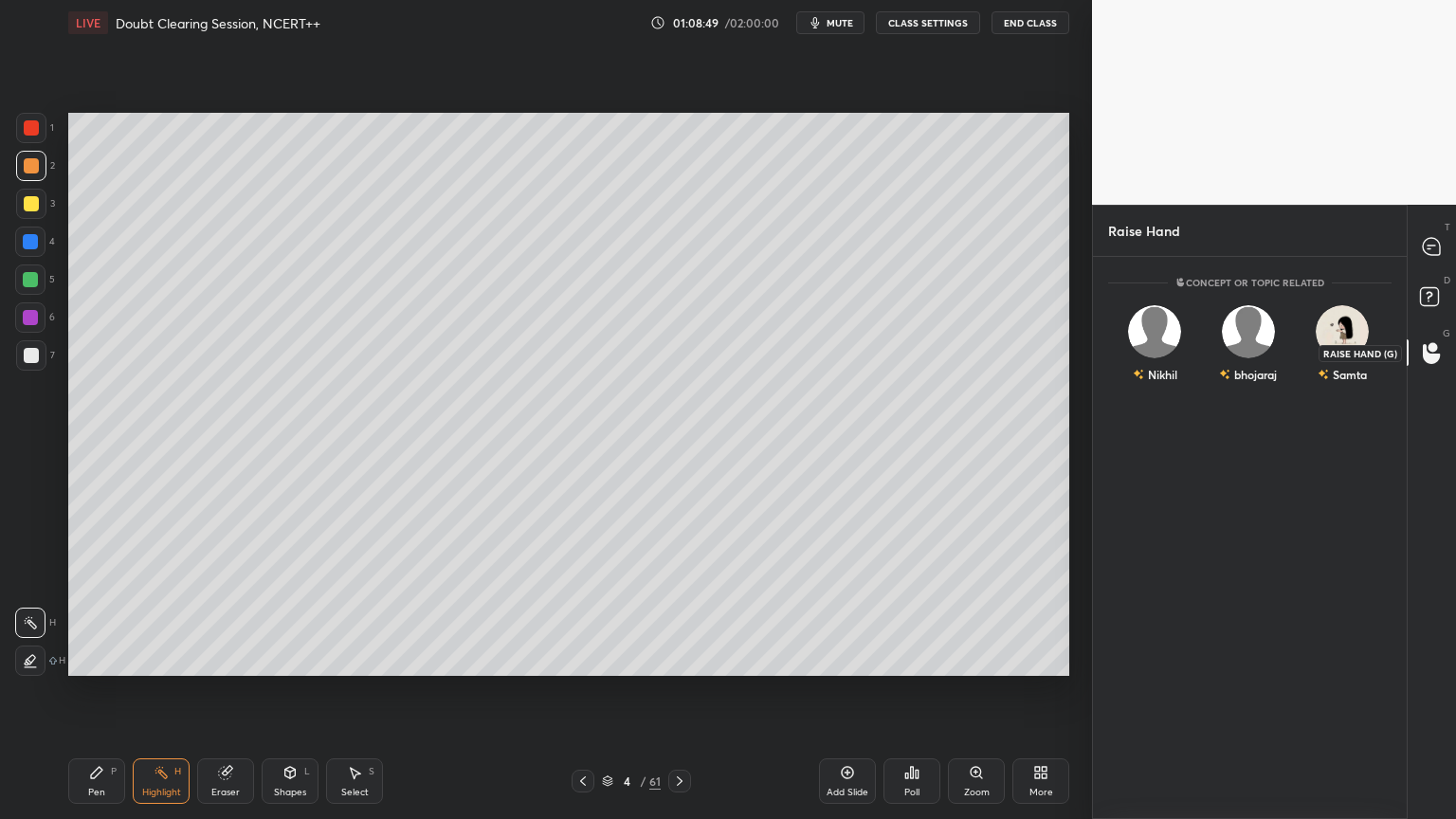 click 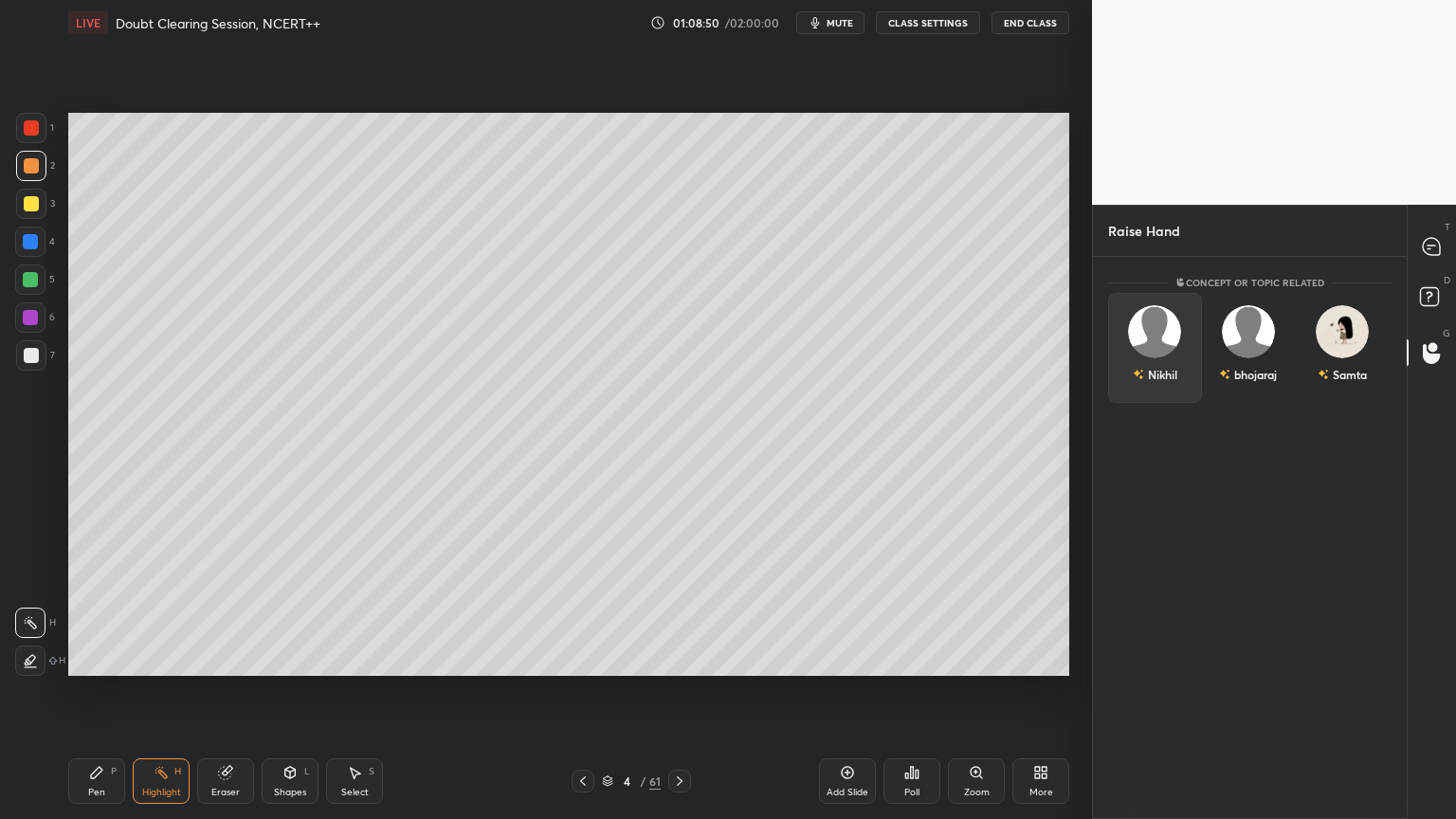 click at bounding box center (1155, 332) 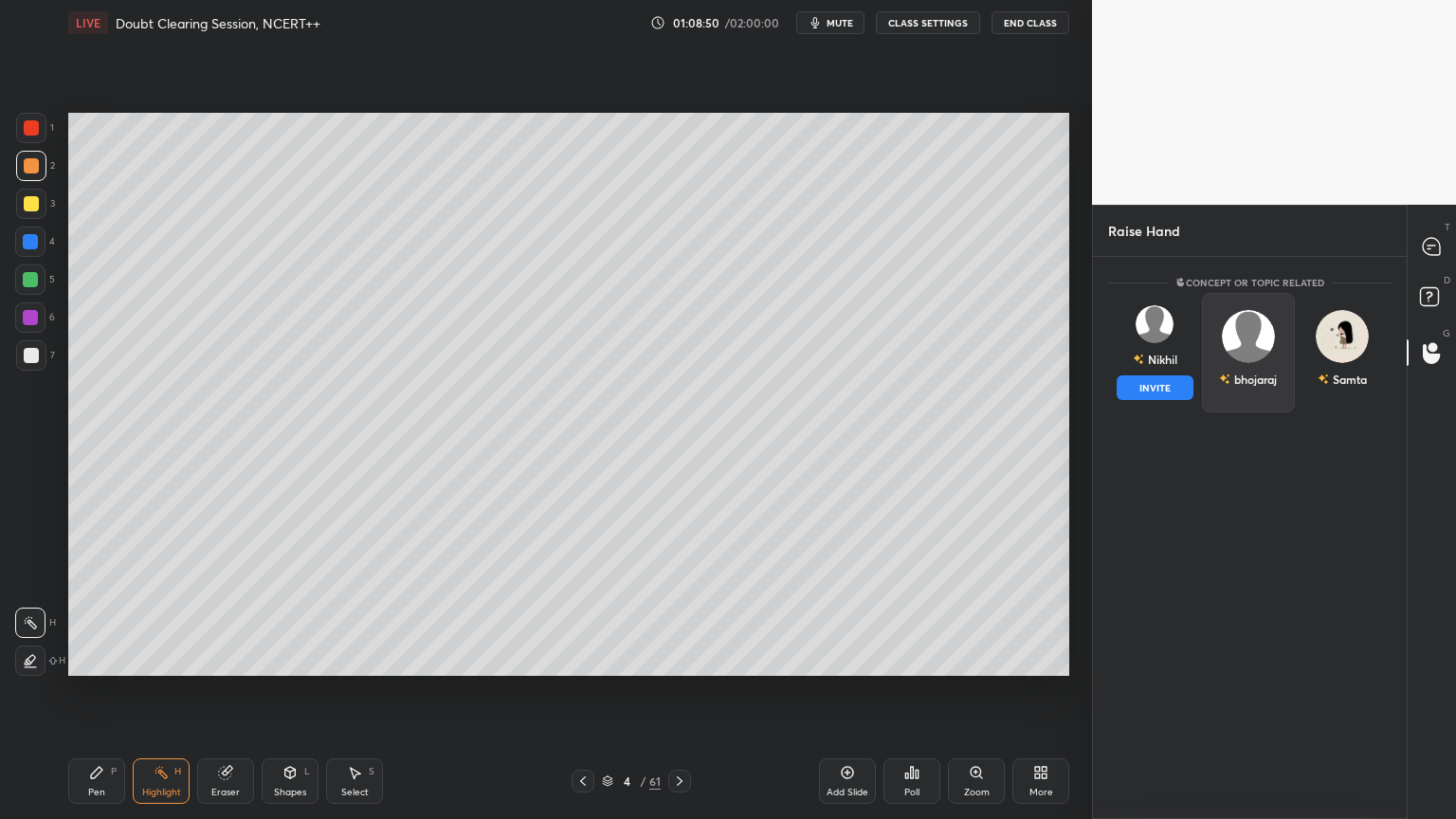 click on "INVITE" at bounding box center [1155, 388] 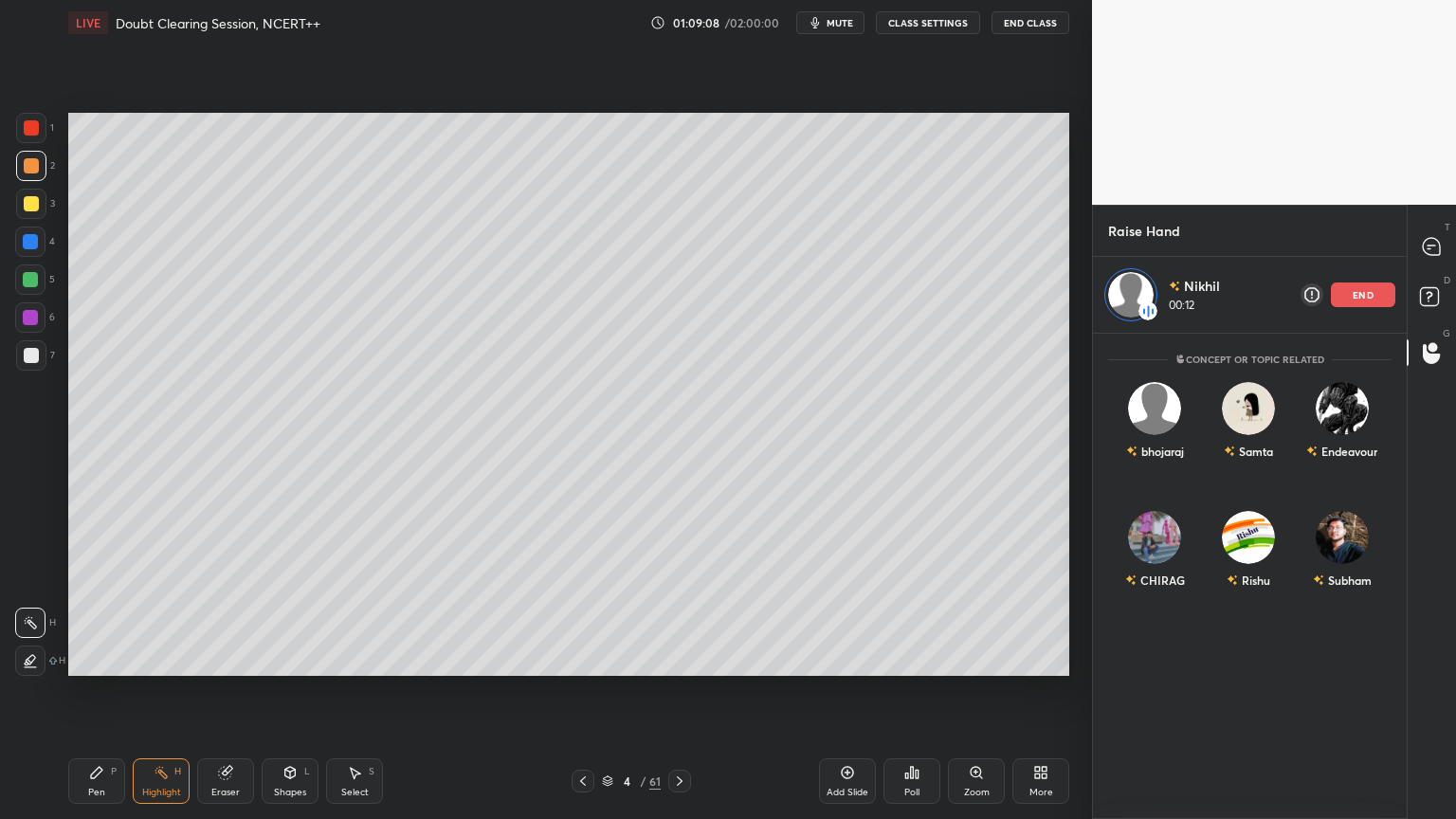 click 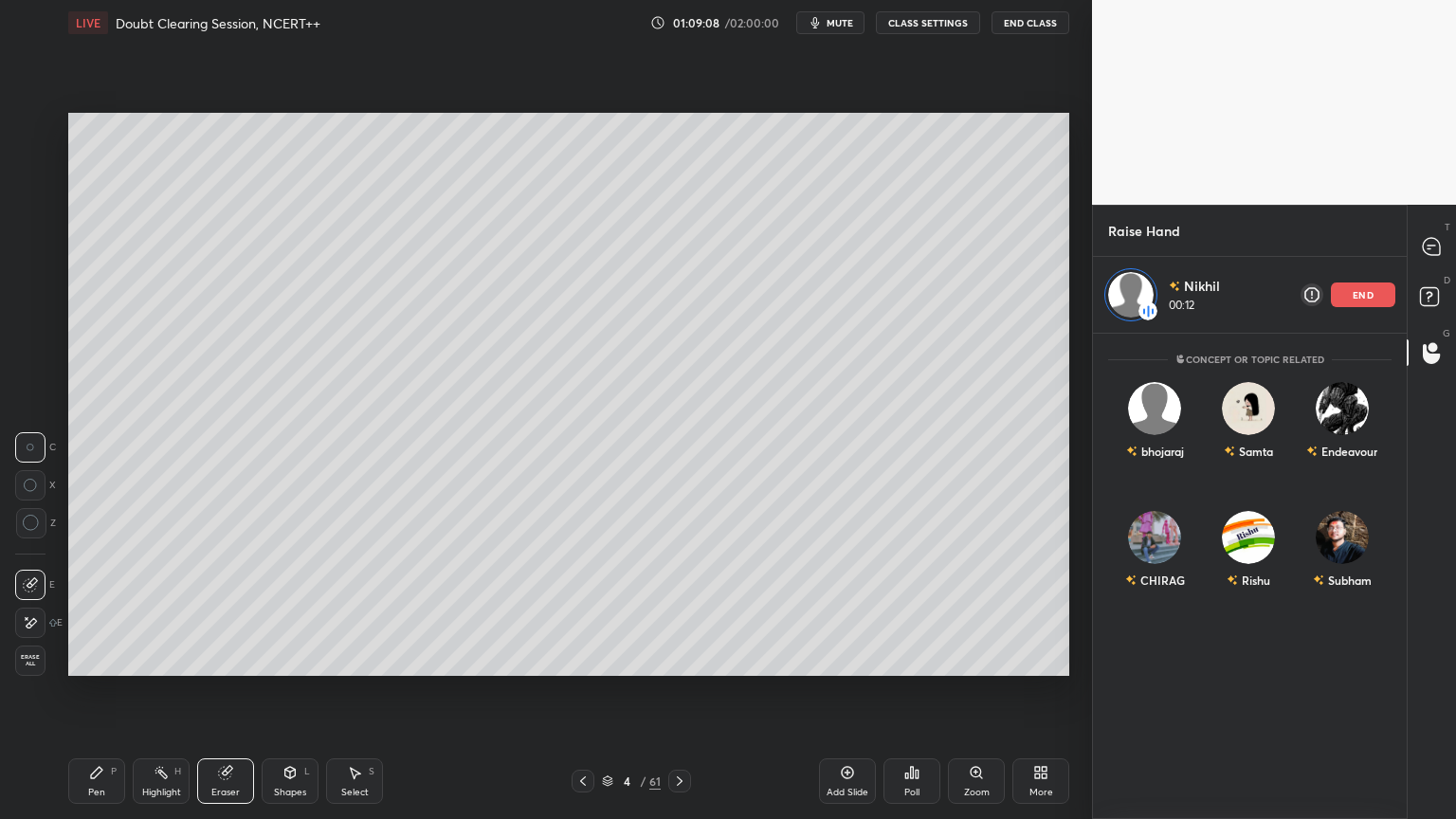click 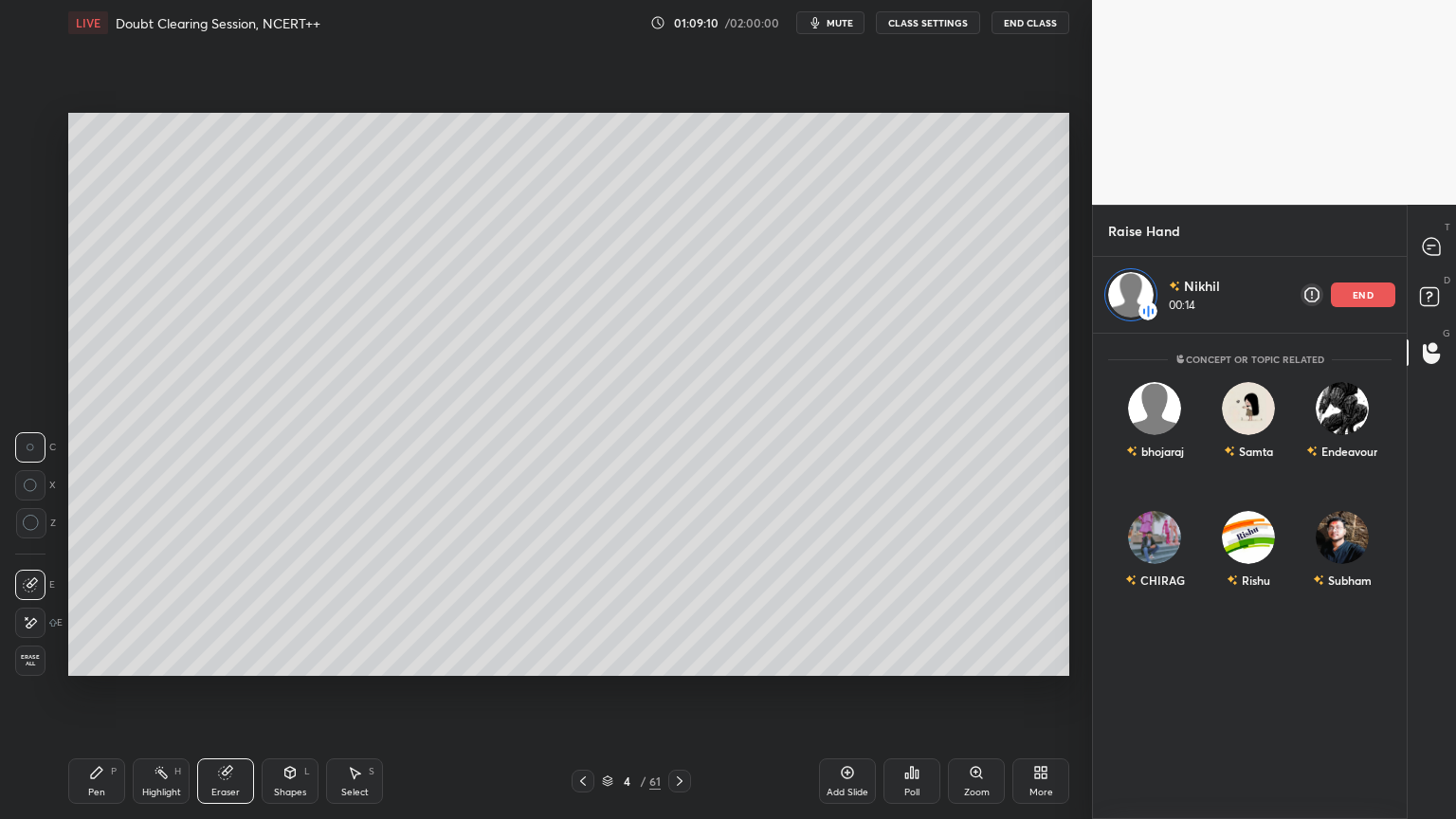 click 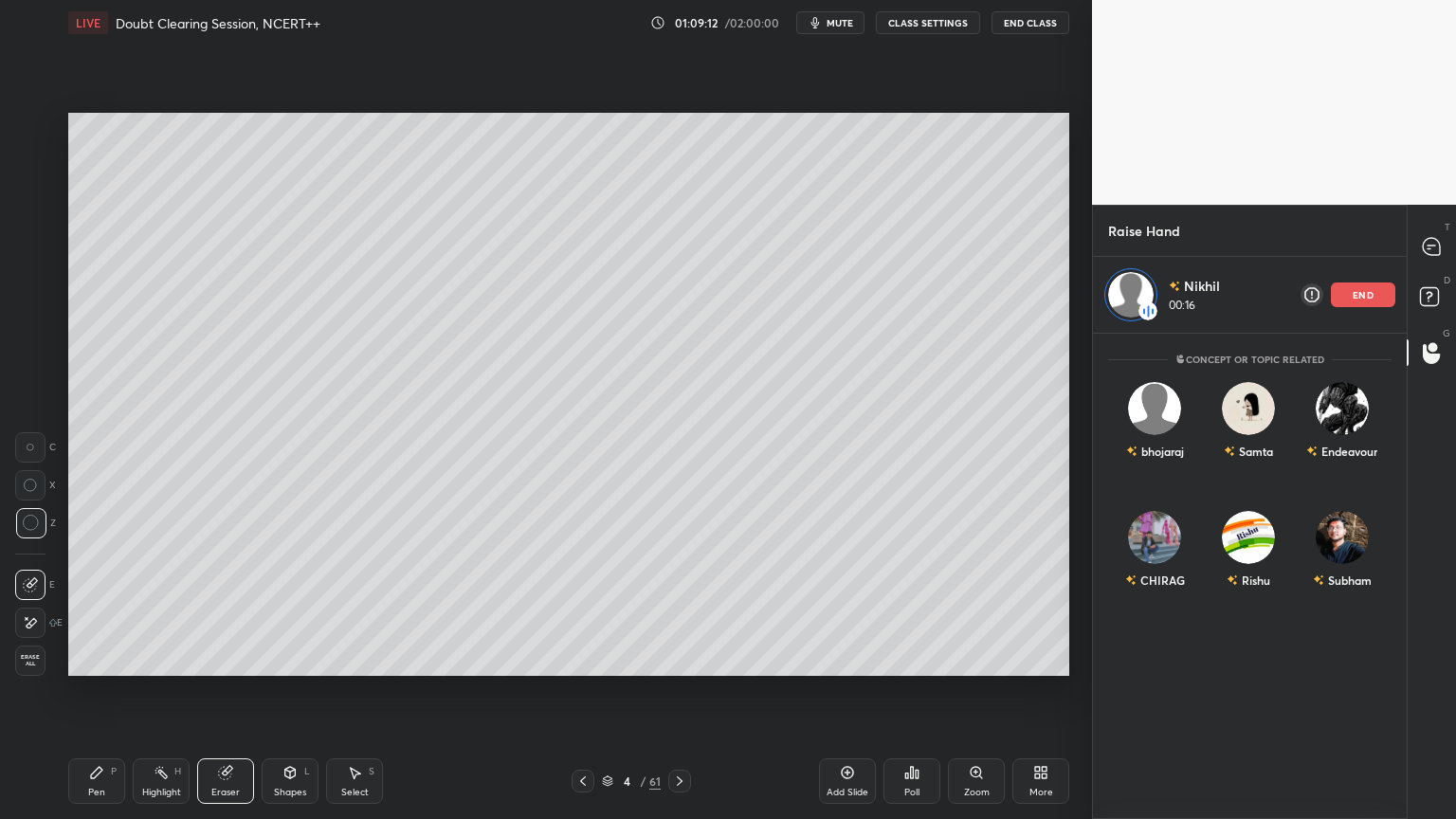 click 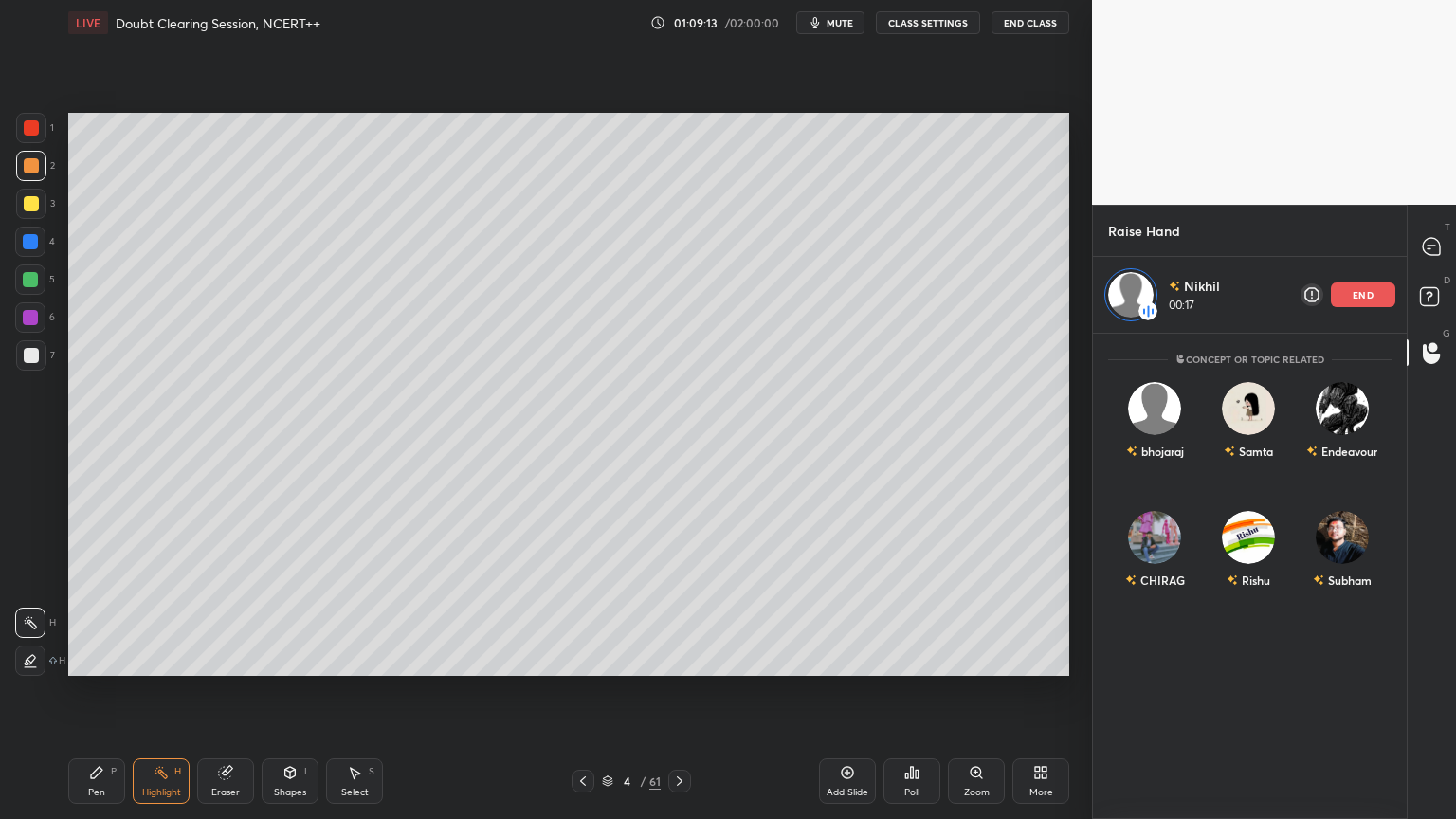 click at bounding box center [30, 318] 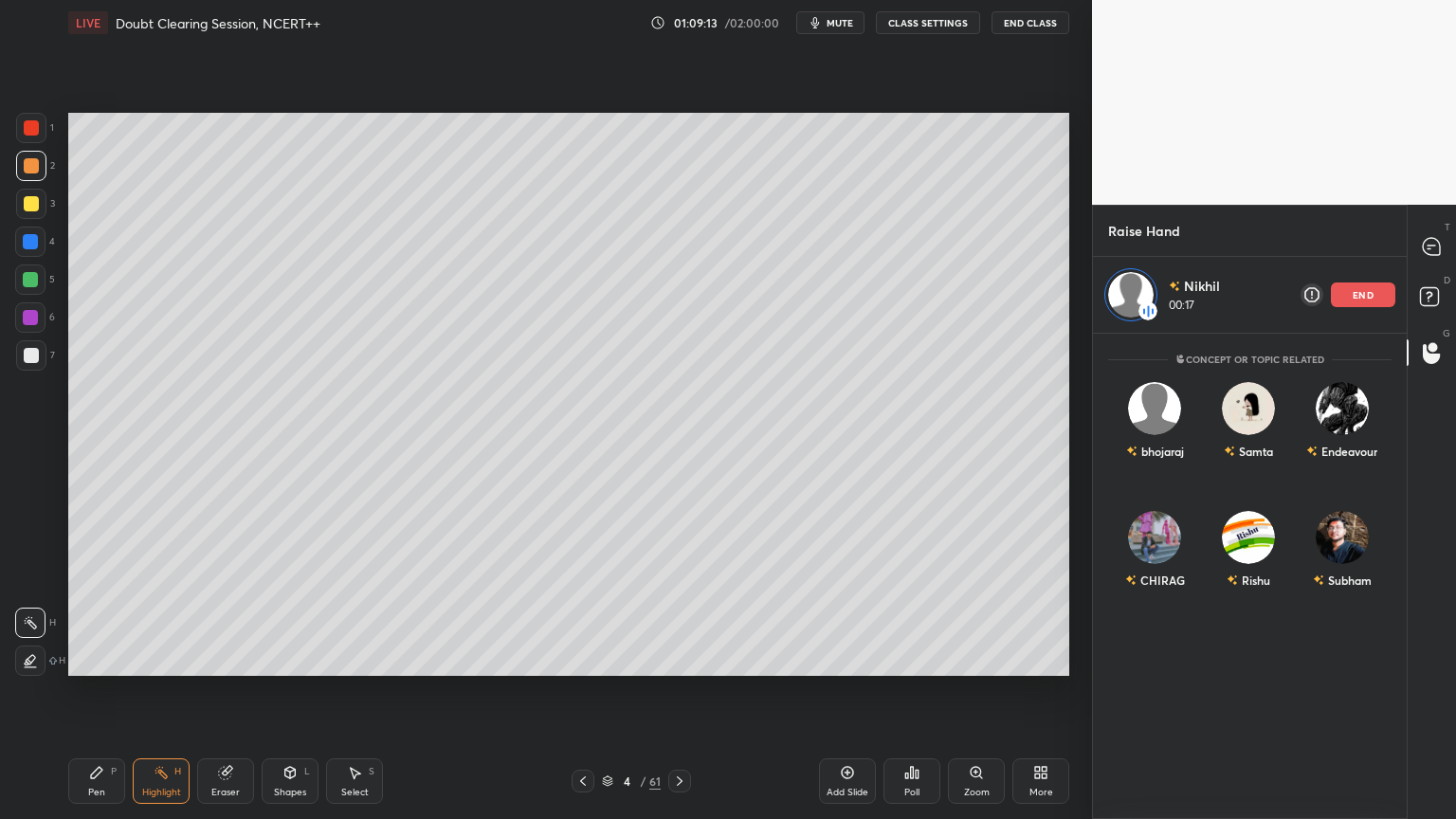 drag, startPoint x: 31, startPoint y: 323, endPoint x: 61, endPoint y: 338, distance: 33.54102 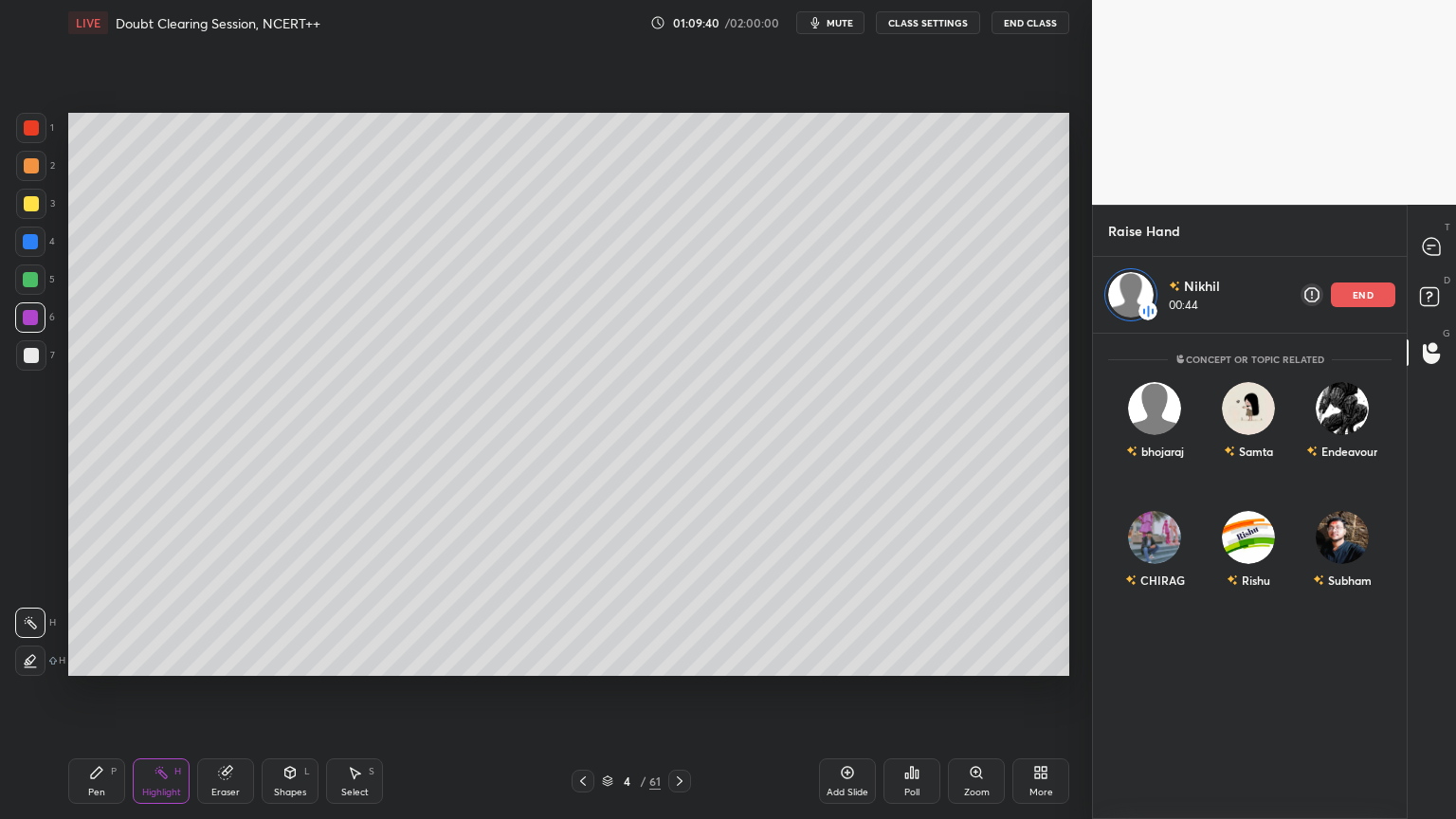click on "1 2 3 4 5 6 7 C X Z C X Z E E Erase all   H H LIVE Doubt Clearing Session, NCERT++ 01:09:40 /  02:00:00 mute CLASS SETTINGS End Class Setting up your live class Poll for   secs No correct answer Start poll Back Doubt Clearing Session, NCERT++ • L8 of Human Reproduction & Reproductive Health Dr Amit Gupta Pen P Highlight H Eraser Shapes L Select S 4 / 61 Add Slide Poll Zoom More" at bounding box center (538, 410) 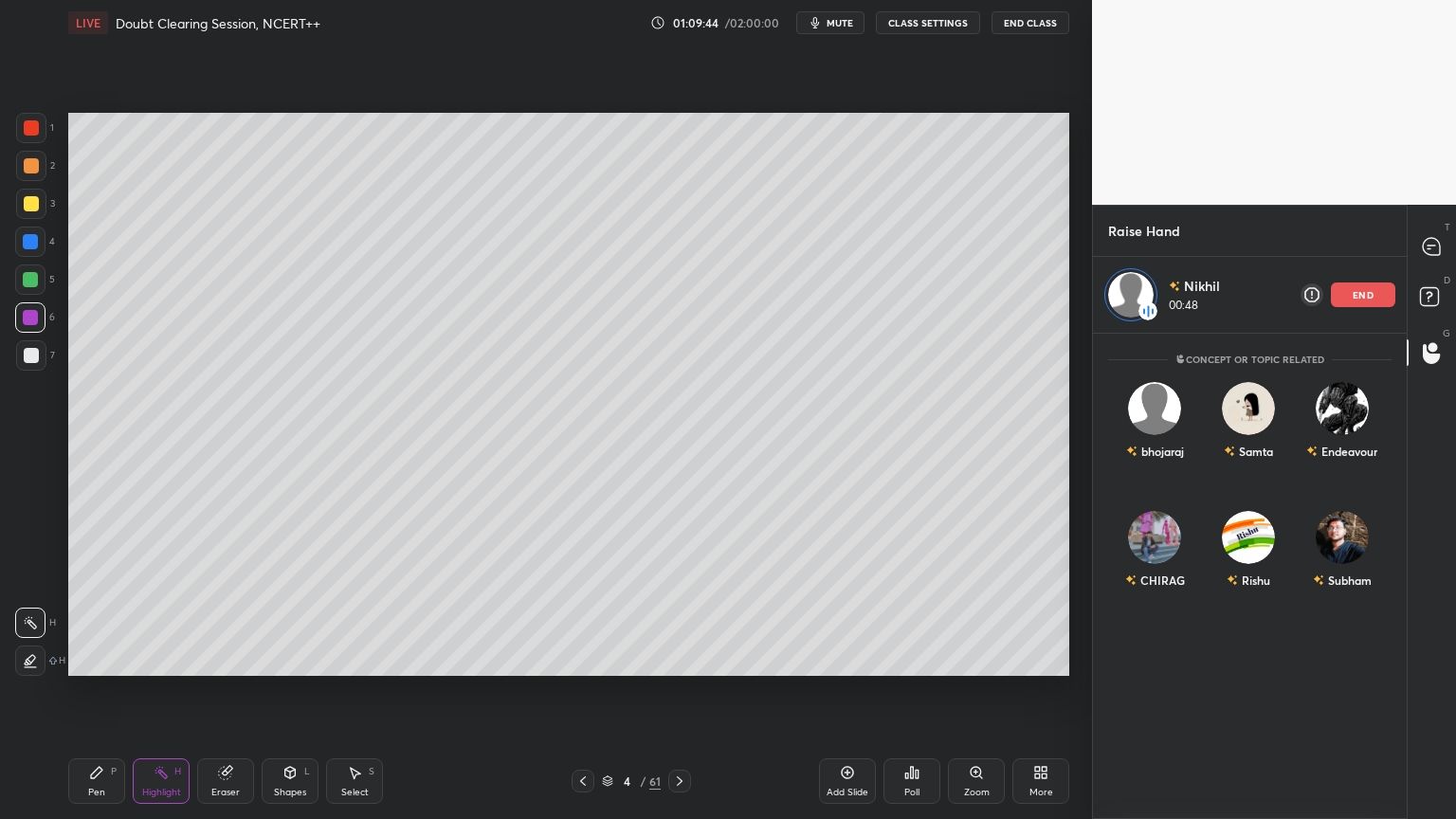 click on "end" at bounding box center [1363, 295] 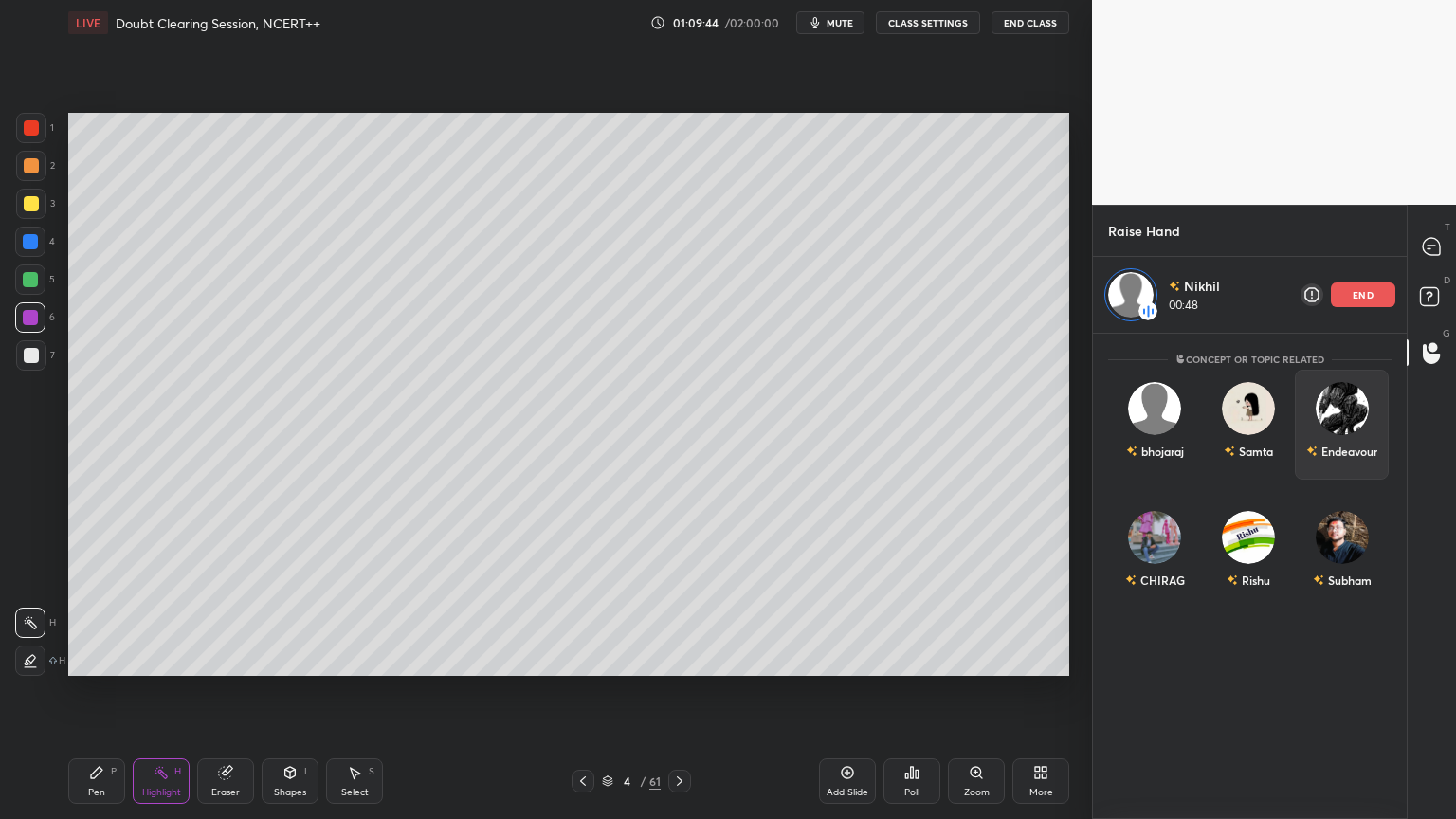 scroll, scrollTop: 6, scrollLeft: 6, axis: both 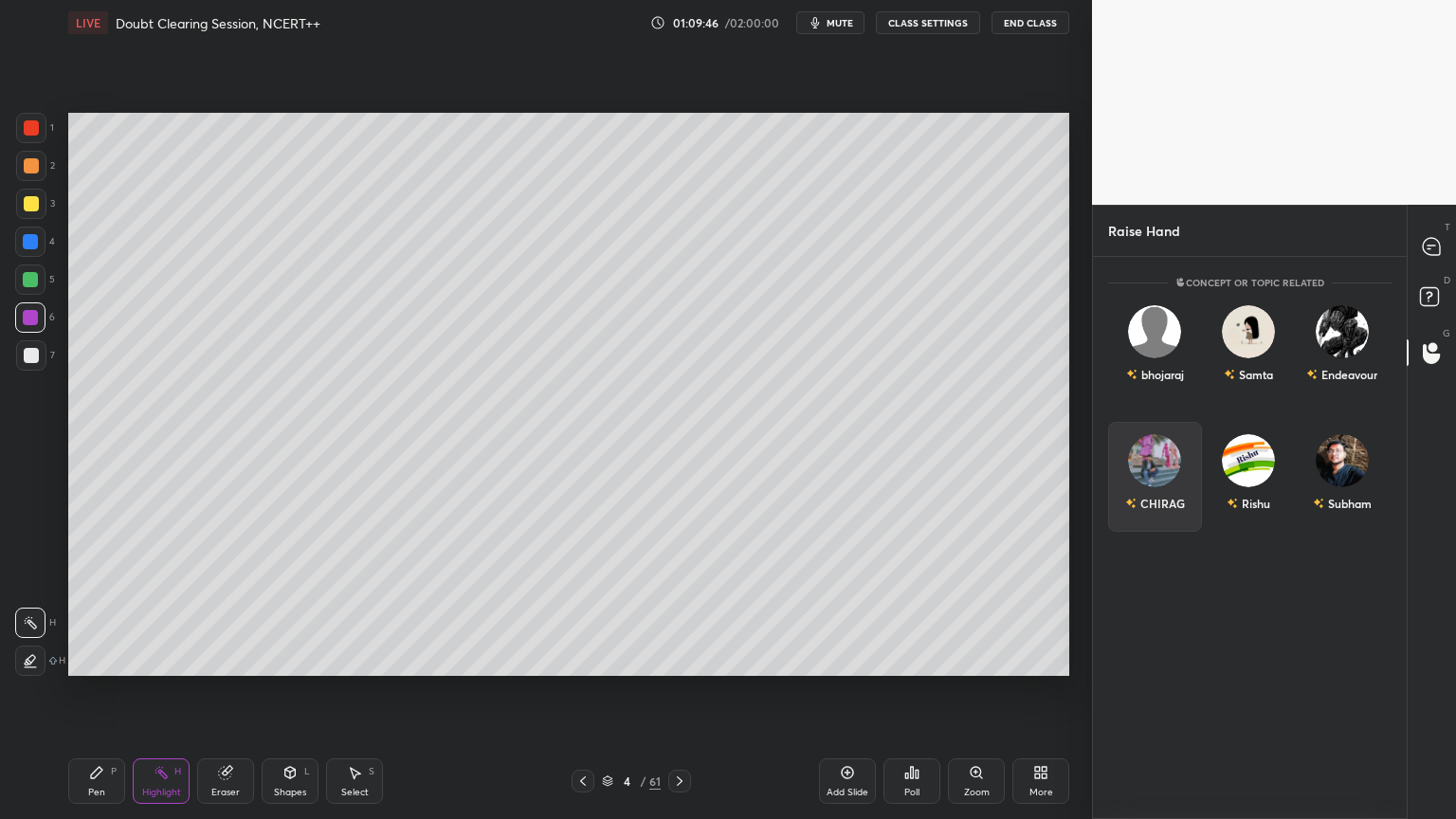 drag, startPoint x: 1166, startPoint y: 445, endPoint x: 1164, endPoint y: 454, distance: 9.219544 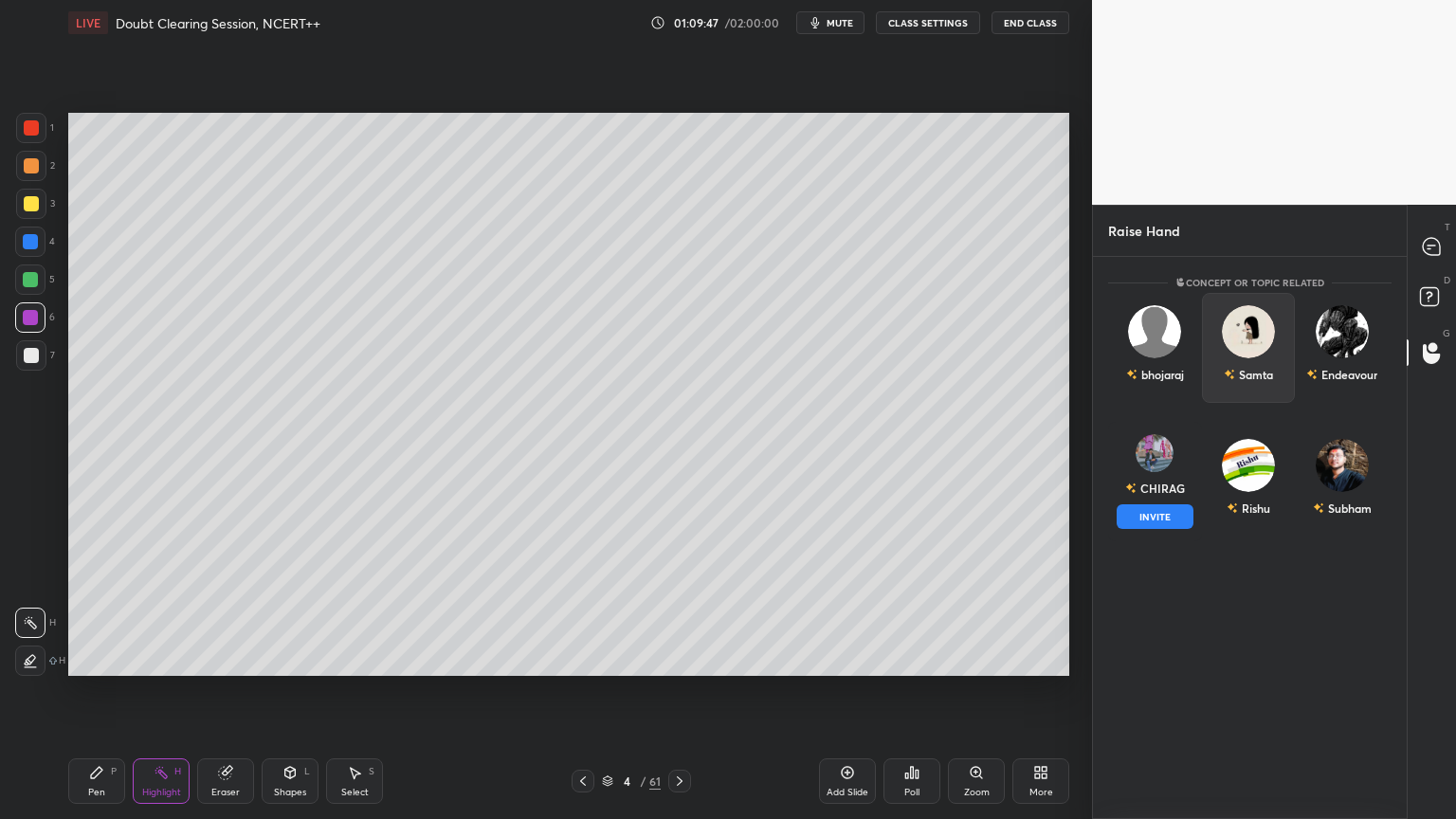 click at bounding box center (1248, 332) 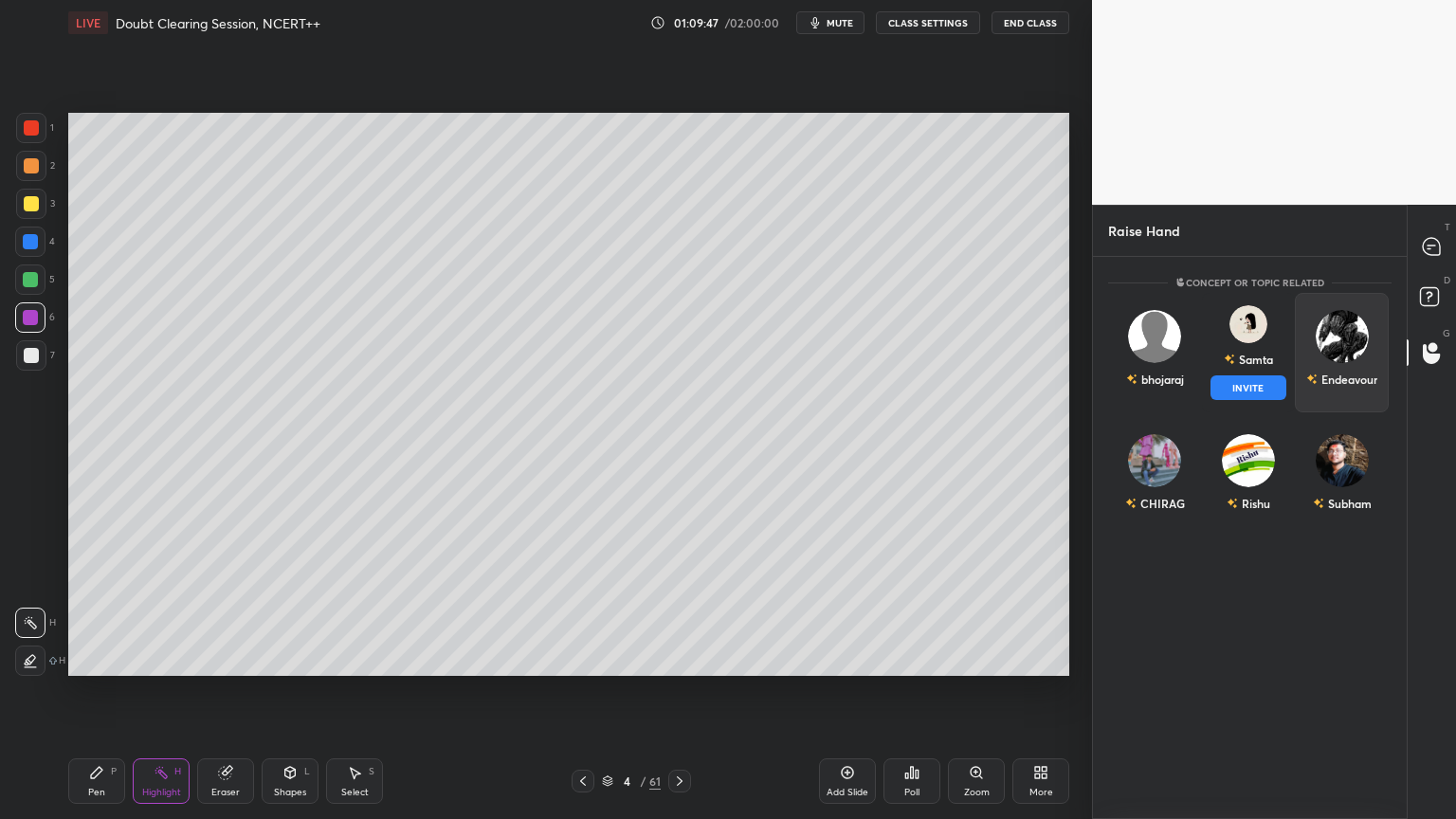 click on "INVITE" at bounding box center [1248, 388] 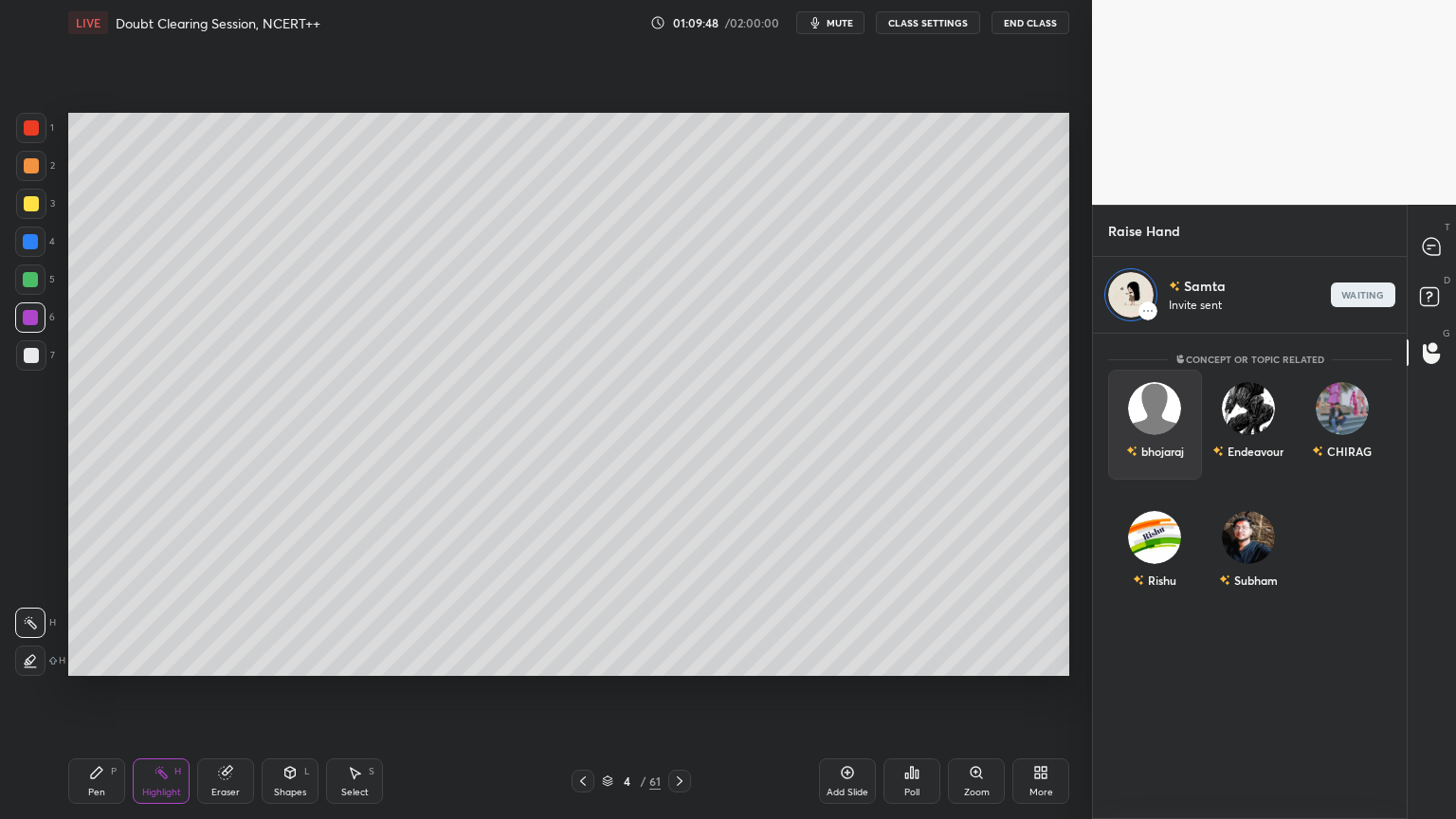 scroll, scrollTop: 481, scrollLeft: 308, axis: both 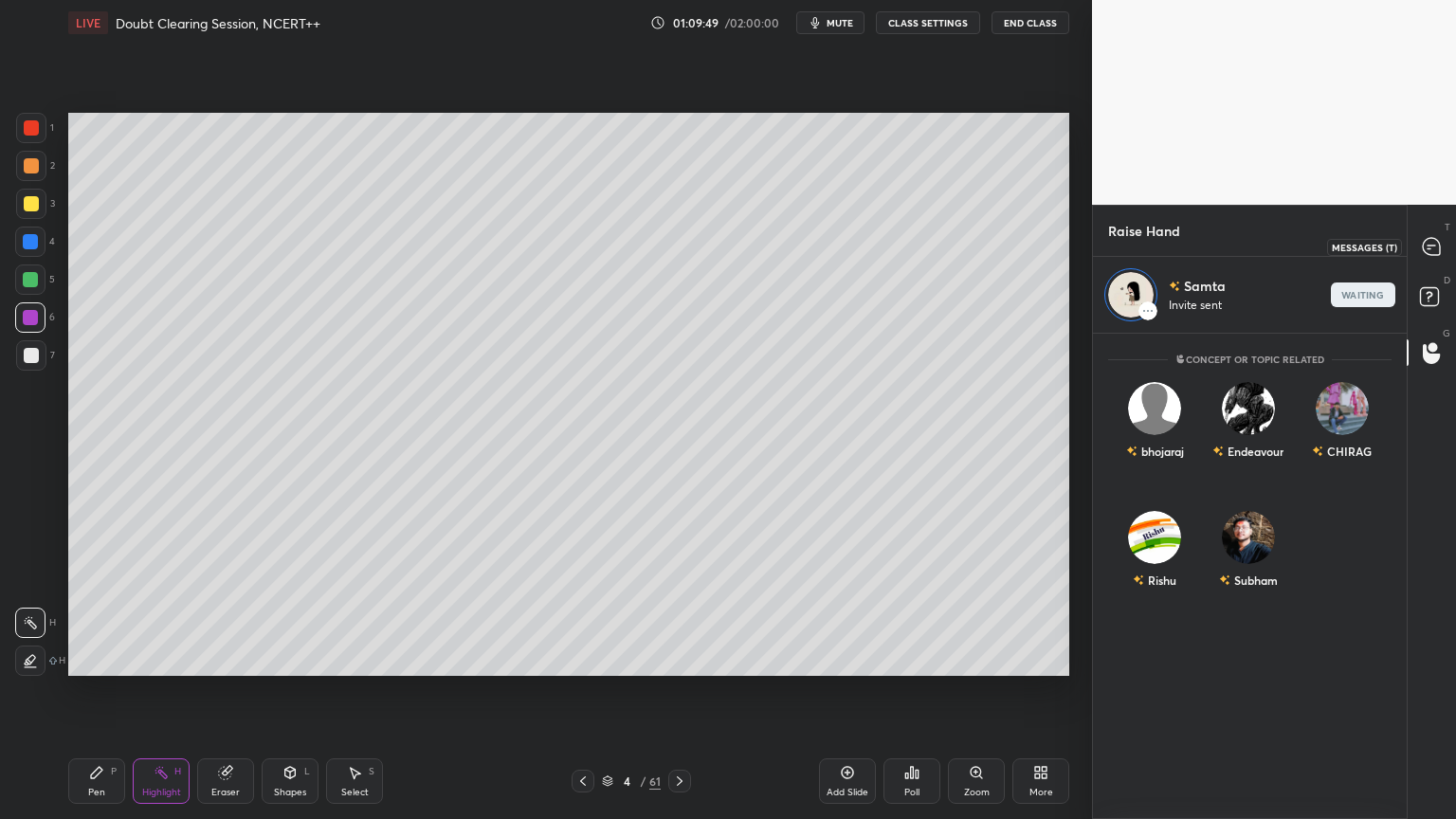 click 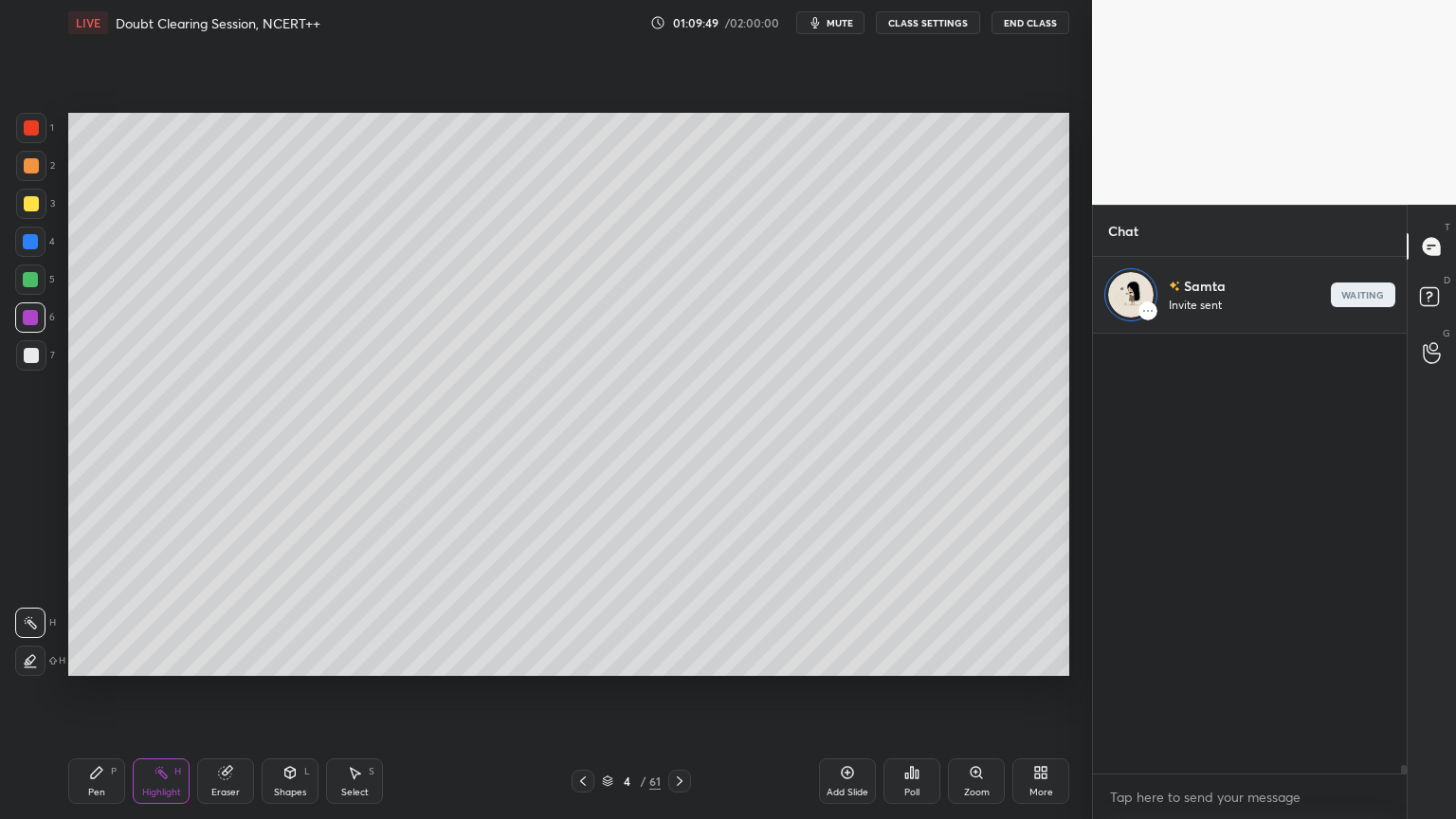 scroll, scrollTop: 34944, scrollLeft: 0, axis: vertical 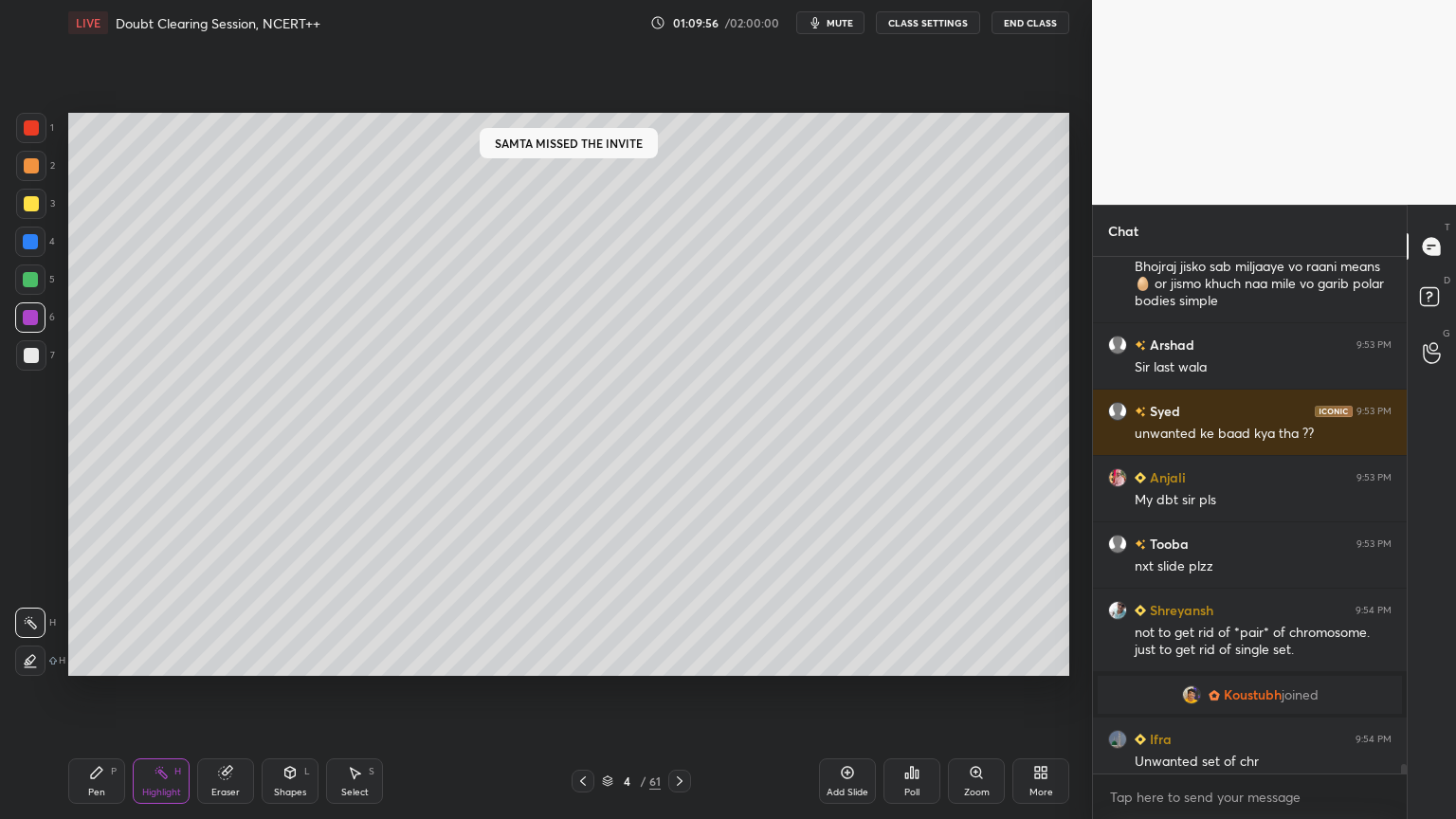 click 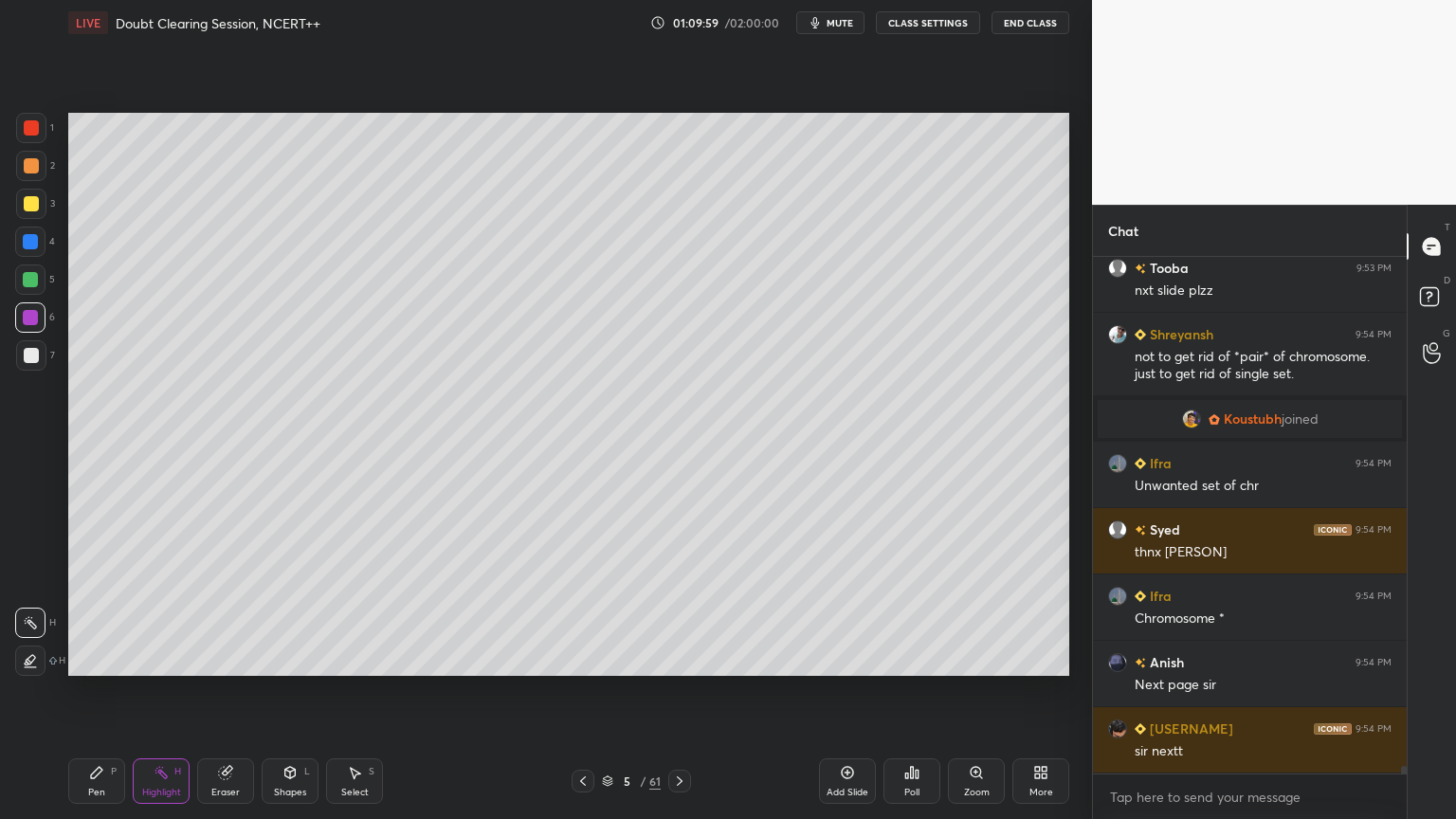 scroll, scrollTop: 34933, scrollLeft: 0, axis: vertical 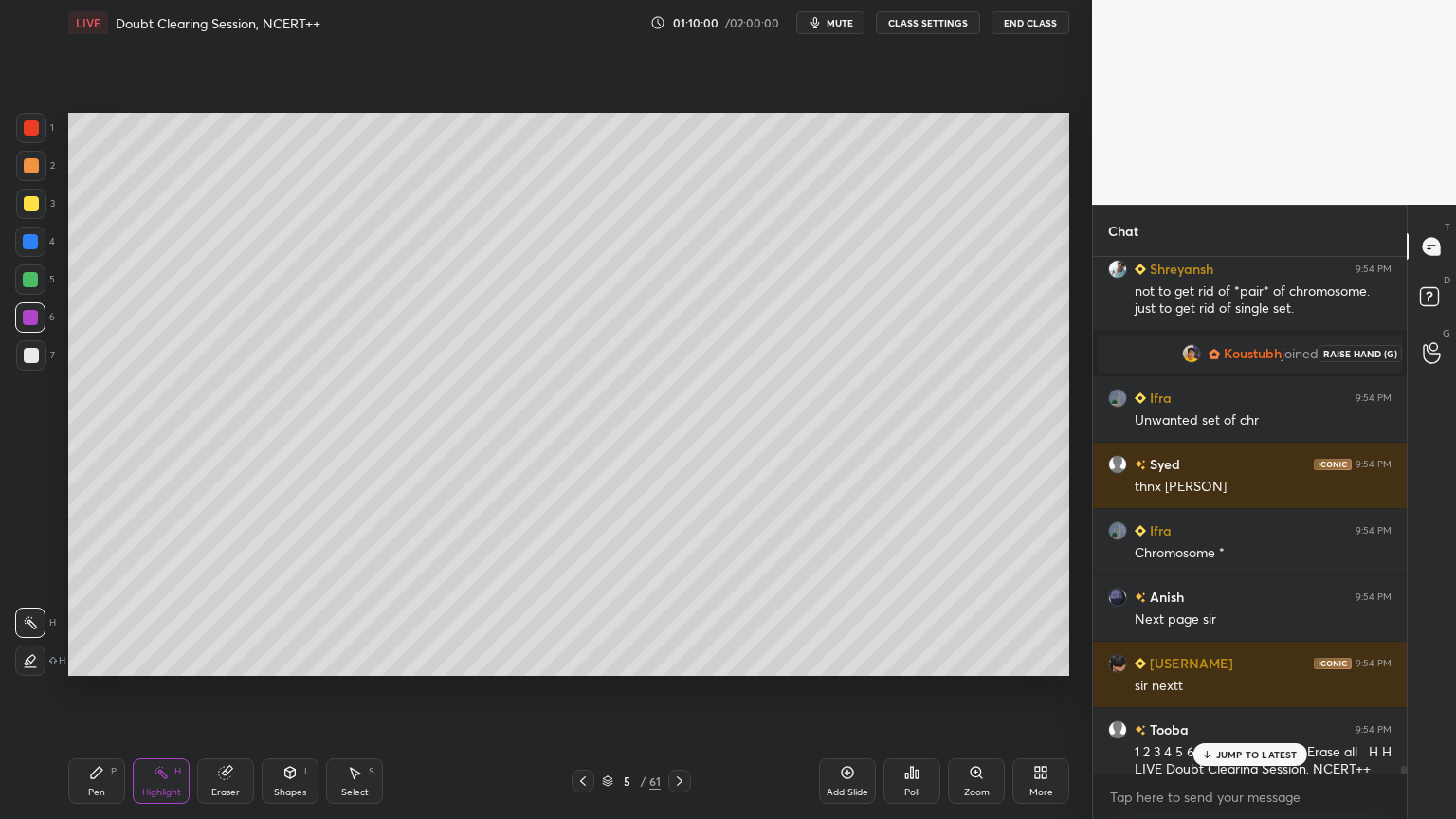 click 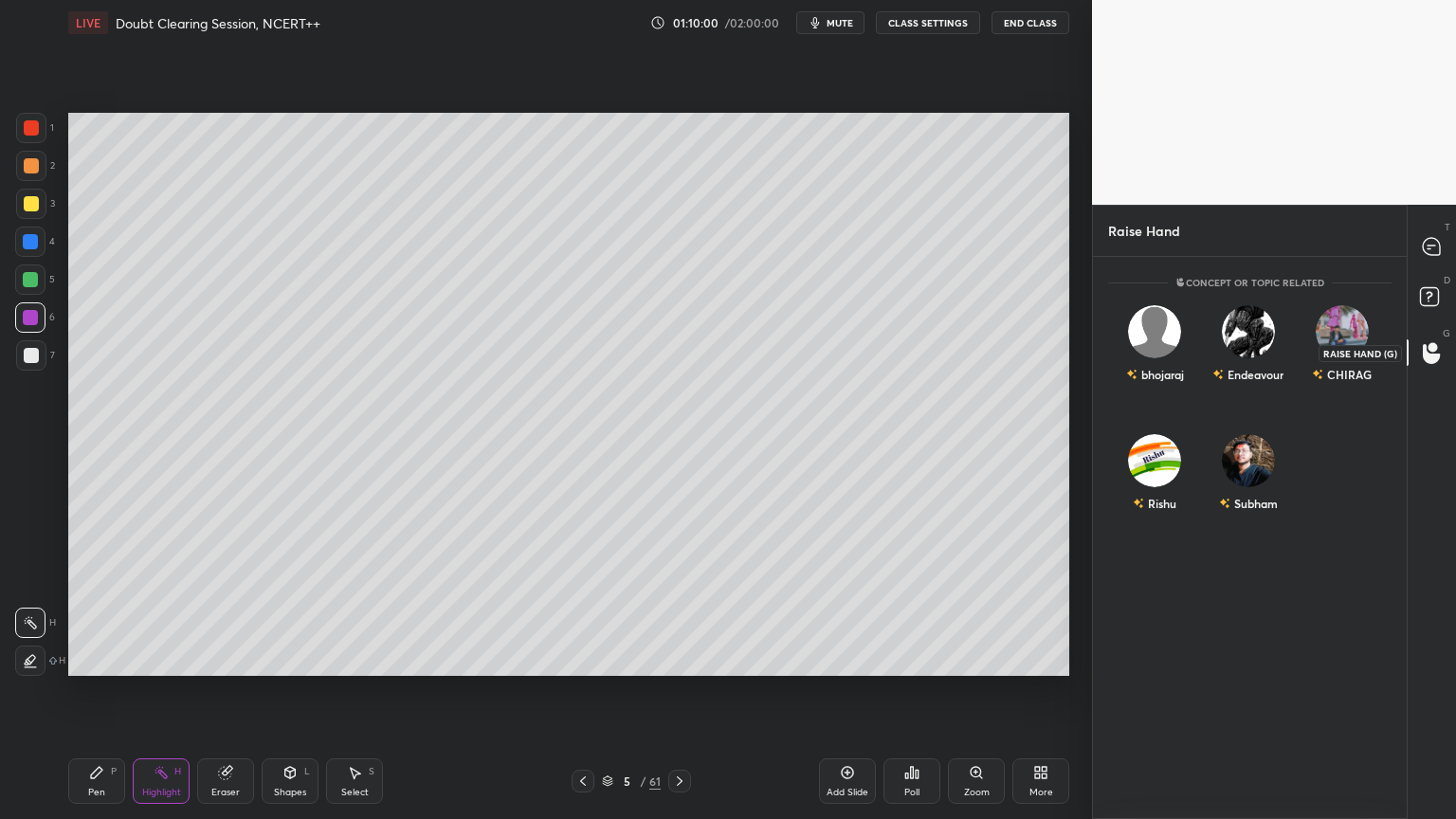 scroll, scrollTop: 6, scrollLeft: 6, axis: both 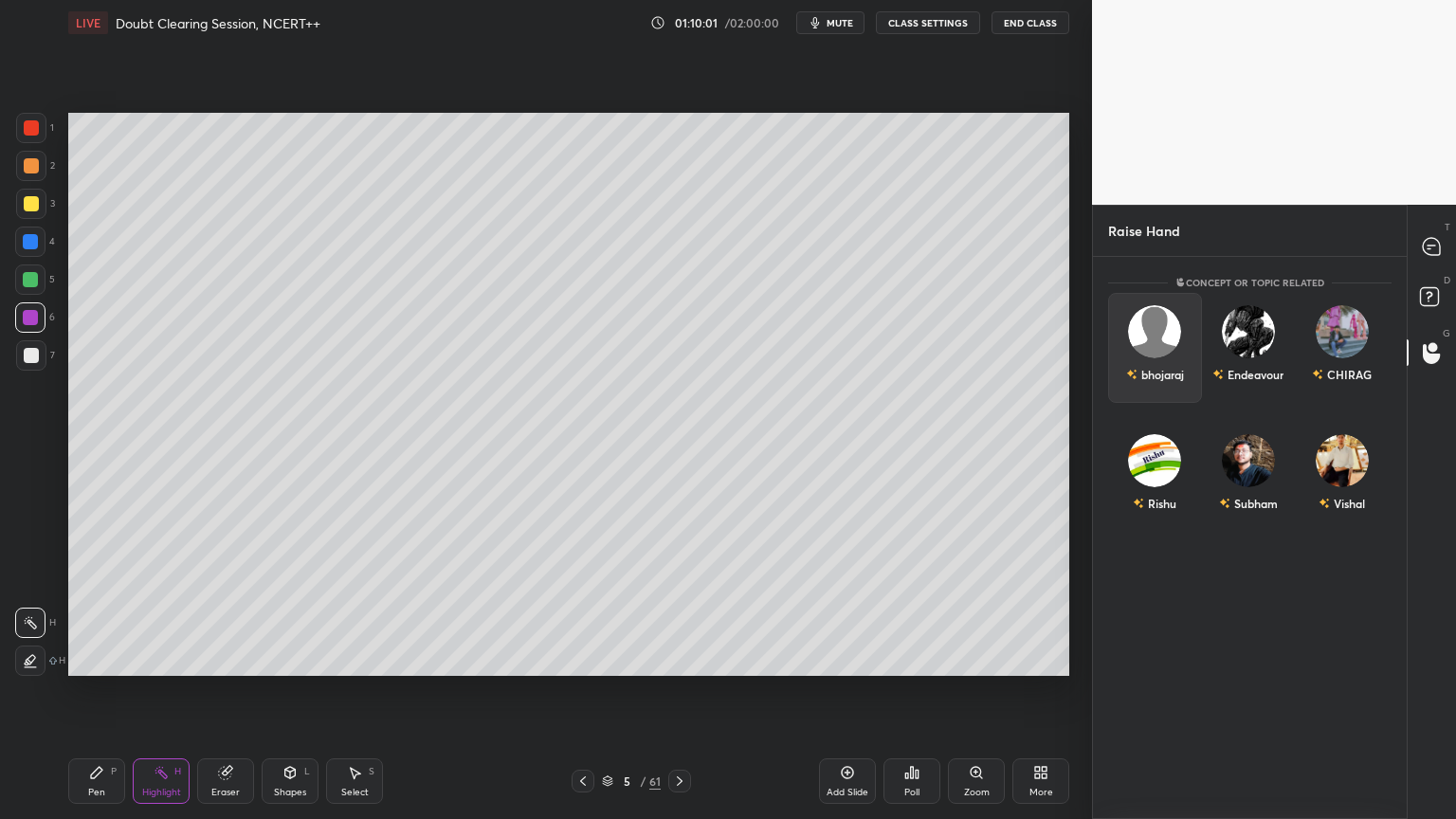 drag, startPoint x: 1171, startPoint y: 355, endPoint x: 1171, endPoint y: 374, distance: 19 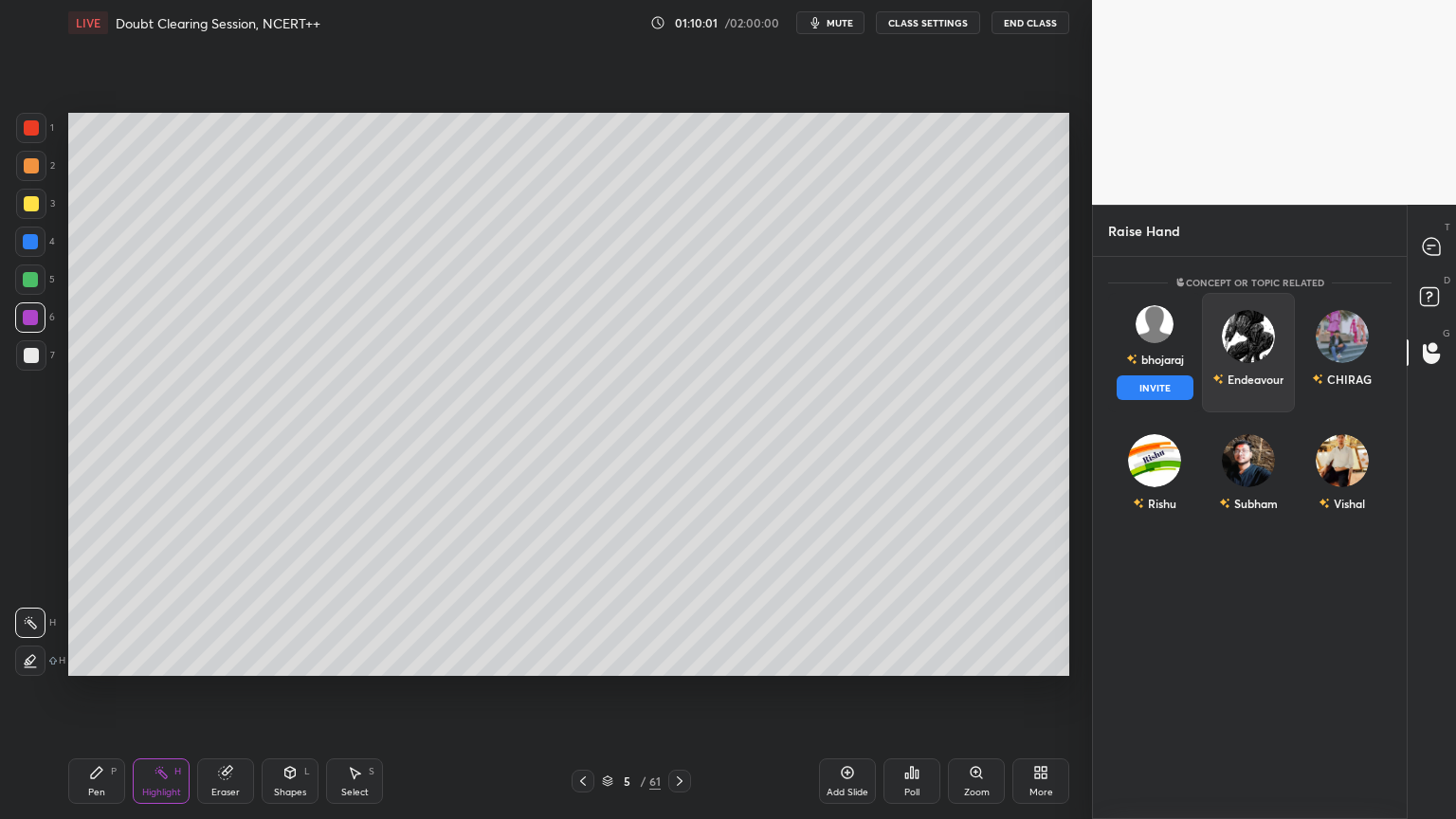 click on "INVITE" at bounding box center (1155, 388) 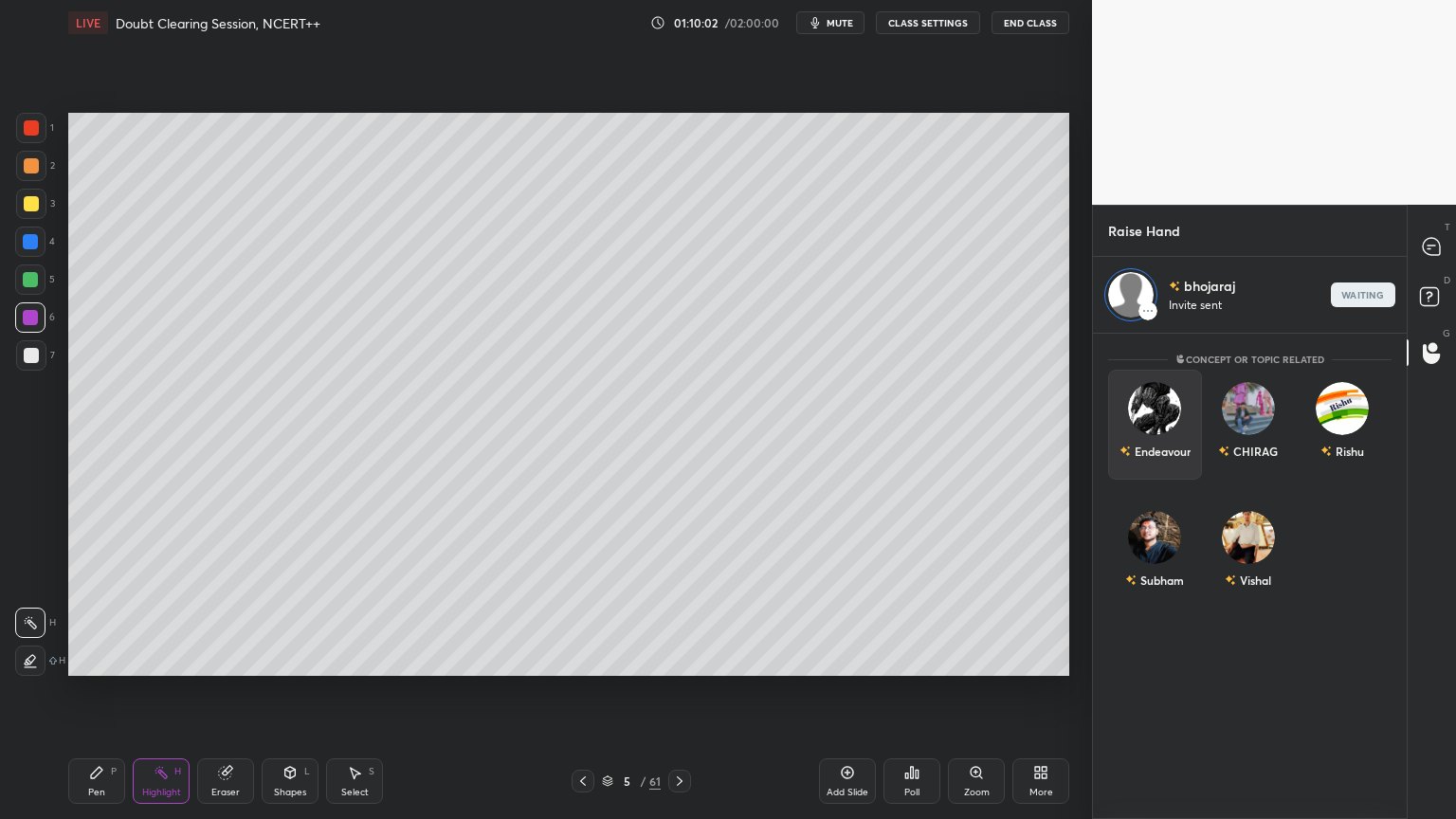 scroll, scrollTop: 481, scrollLeft: 308, axis: both 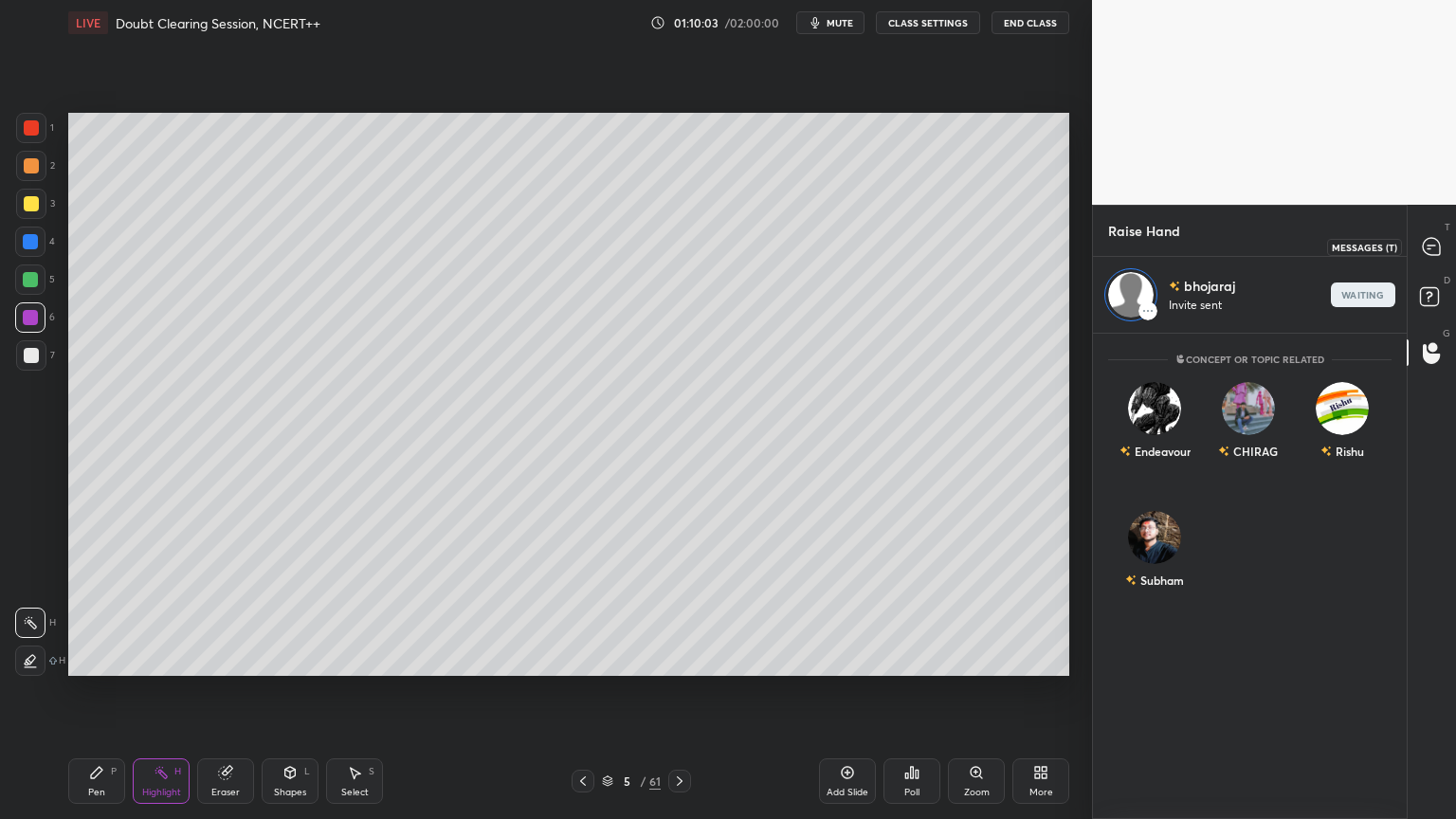drag, startPoint x: 1428, startPoint y: 248, endPoint x: 1422, endPoint y: 271, distance: 23.769729 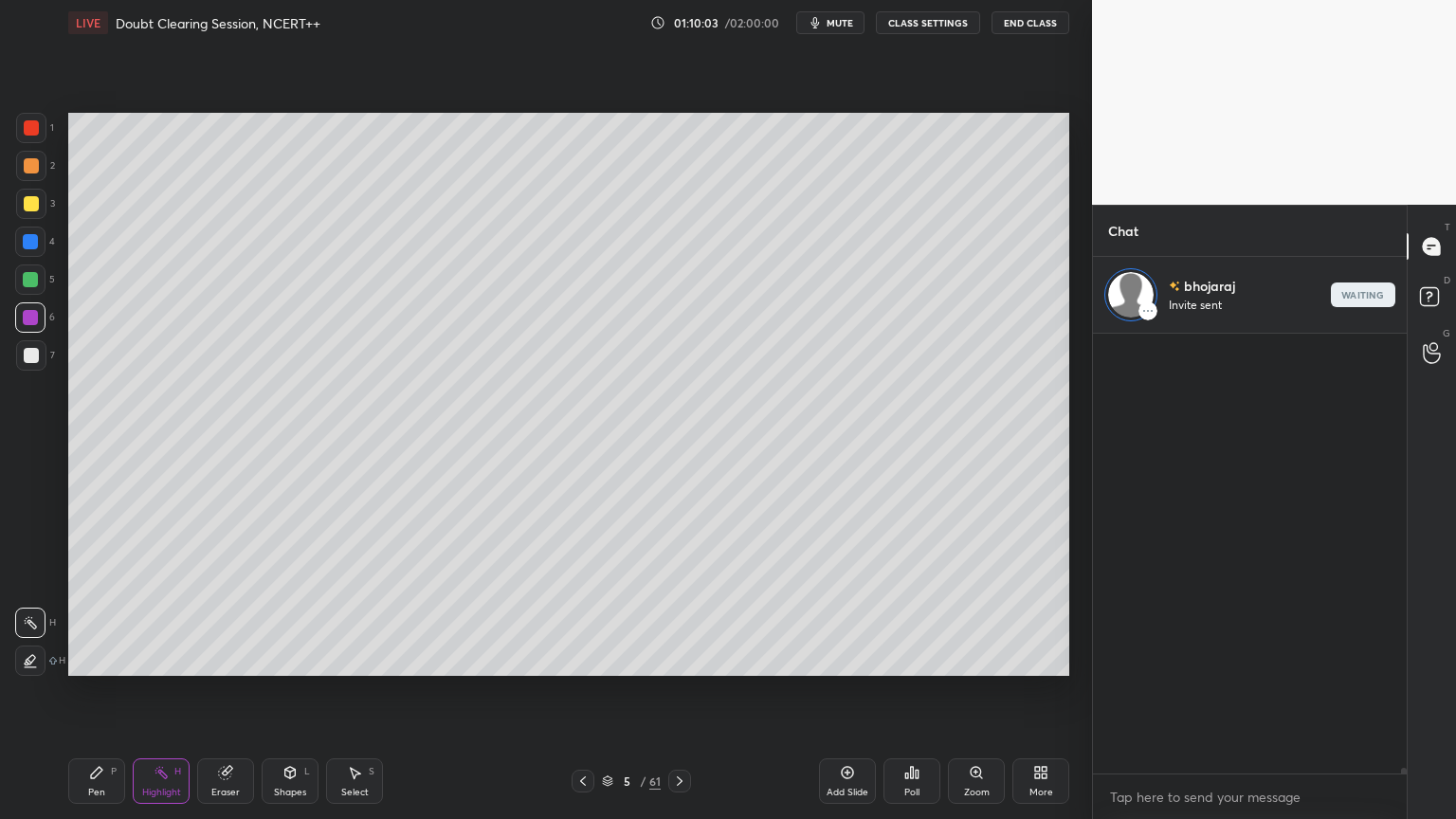 scroll, scrollTop: 35437, scrollLeft: 0, axis: vertical 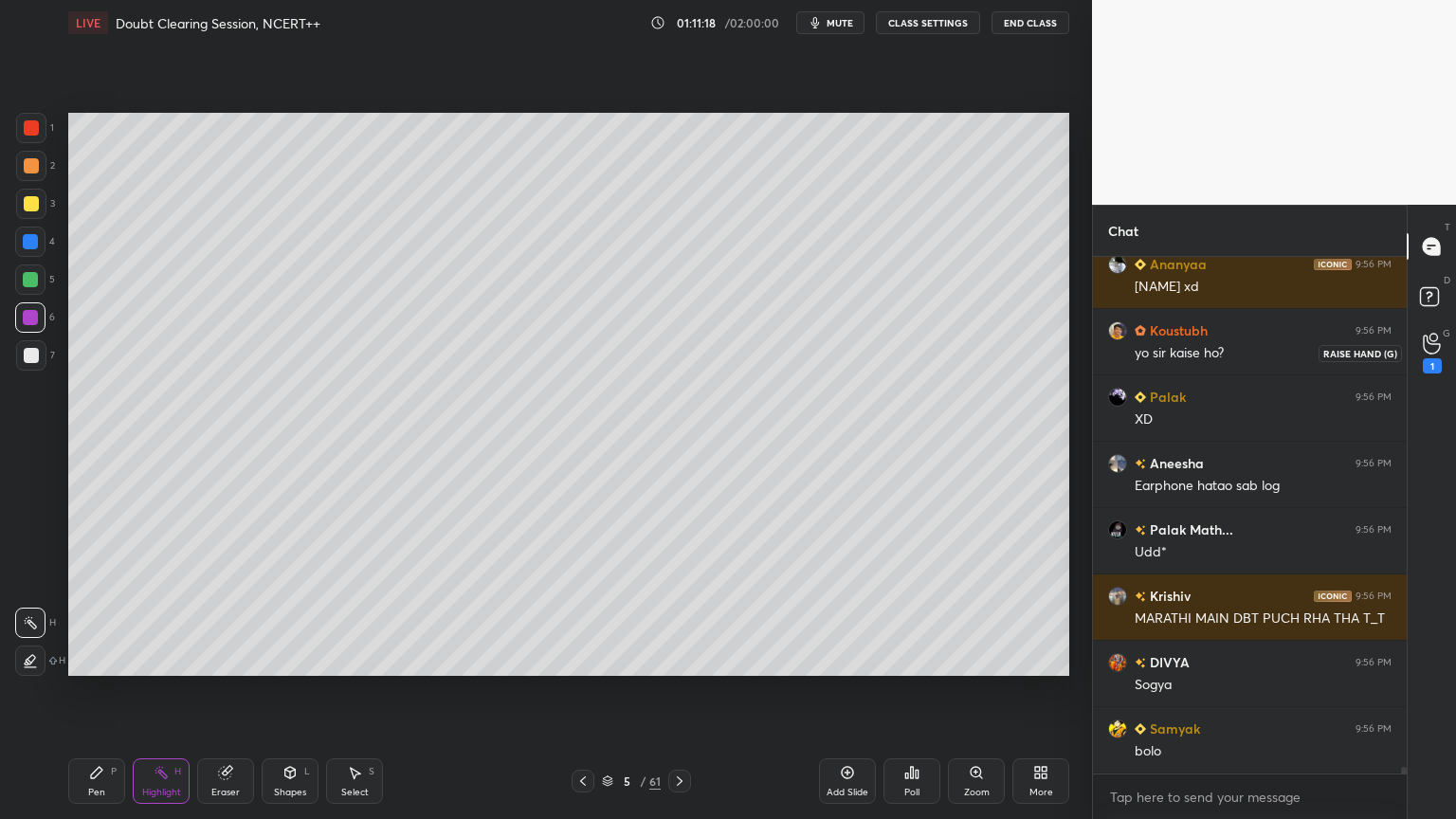 click on "1" at bounding box center (1432, 353) 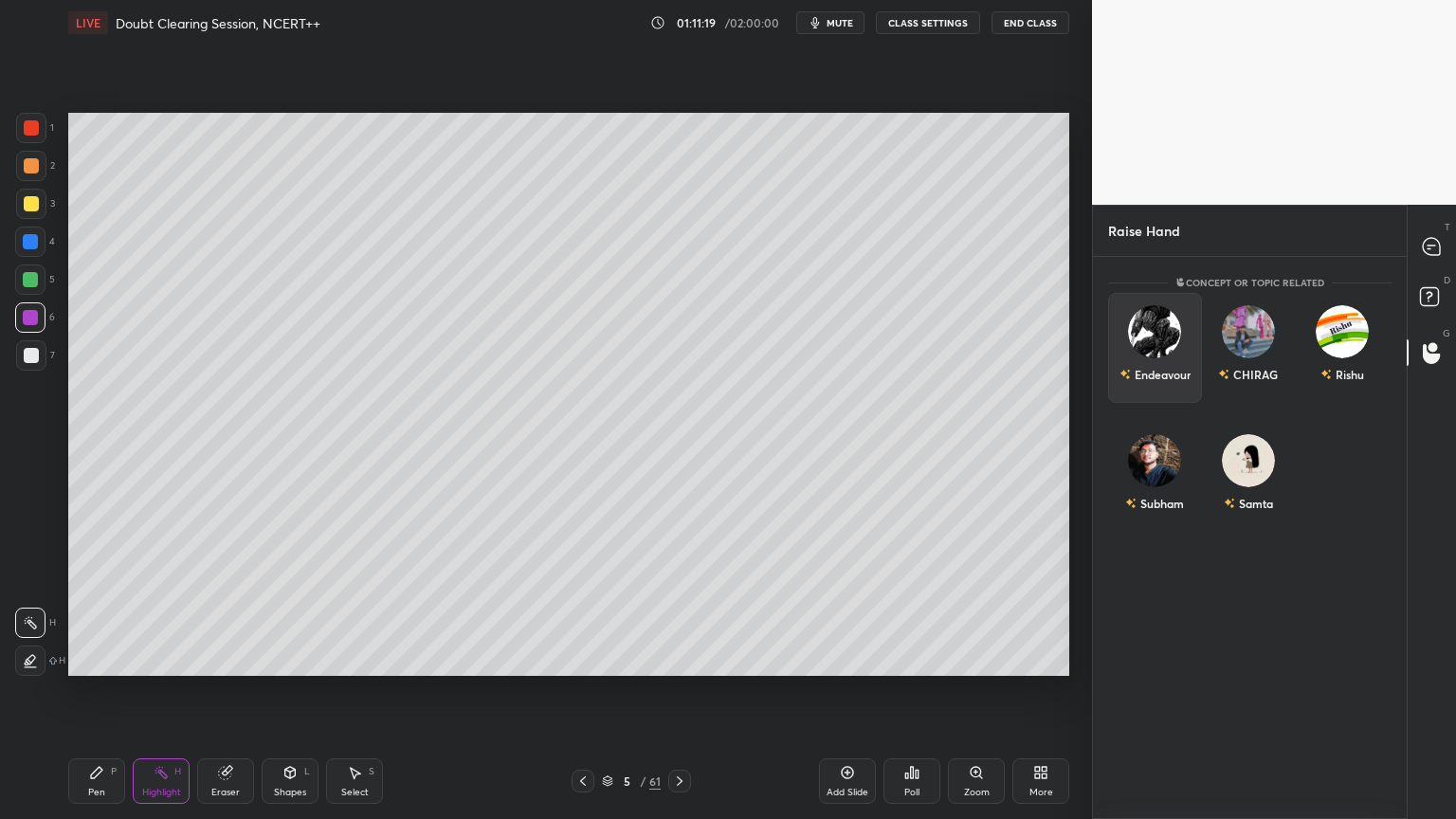 click on "Endeavour" at bounding box center [1155, 348] 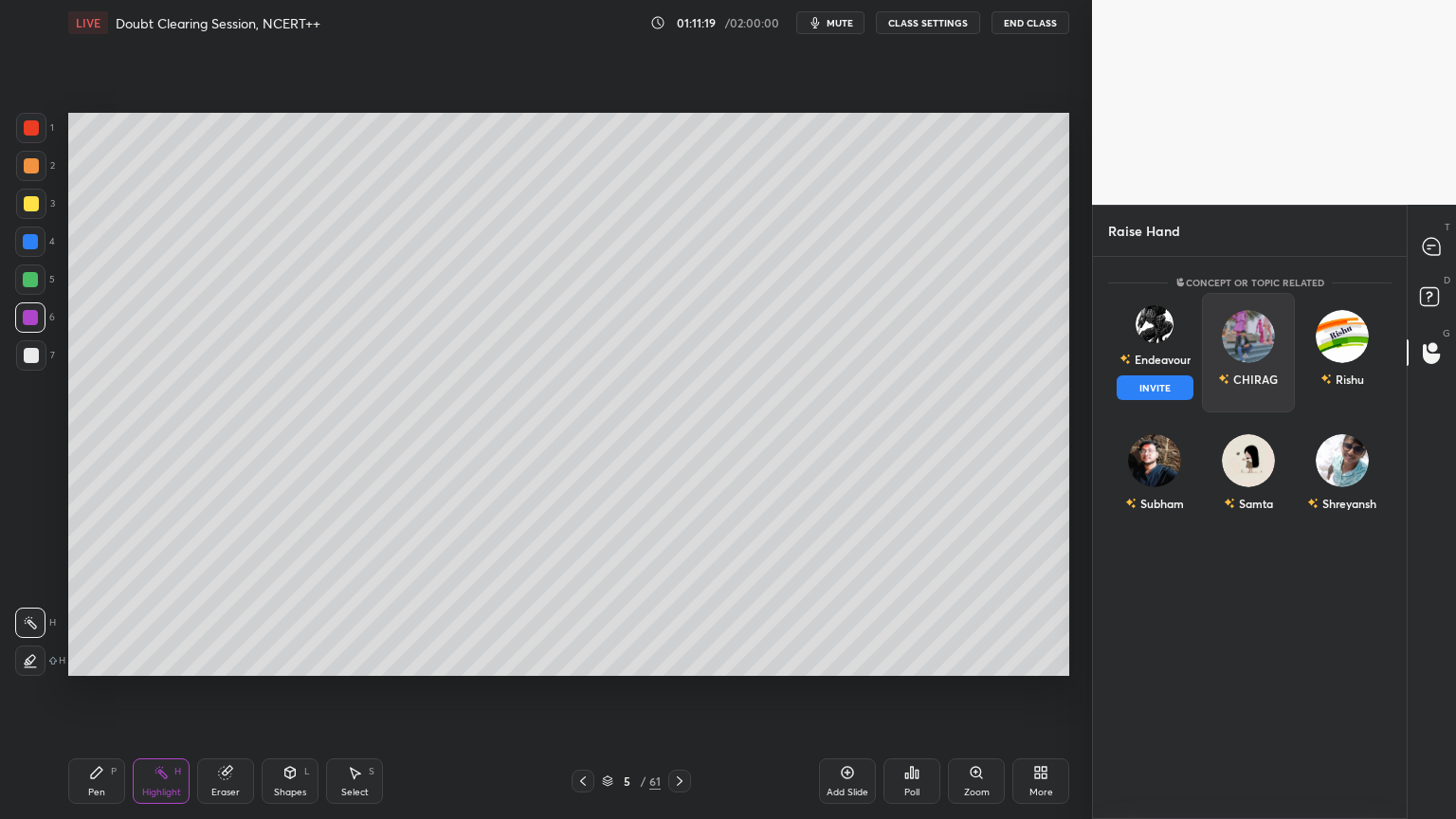 click on "INVITE" at bounding box center [1155, 388] 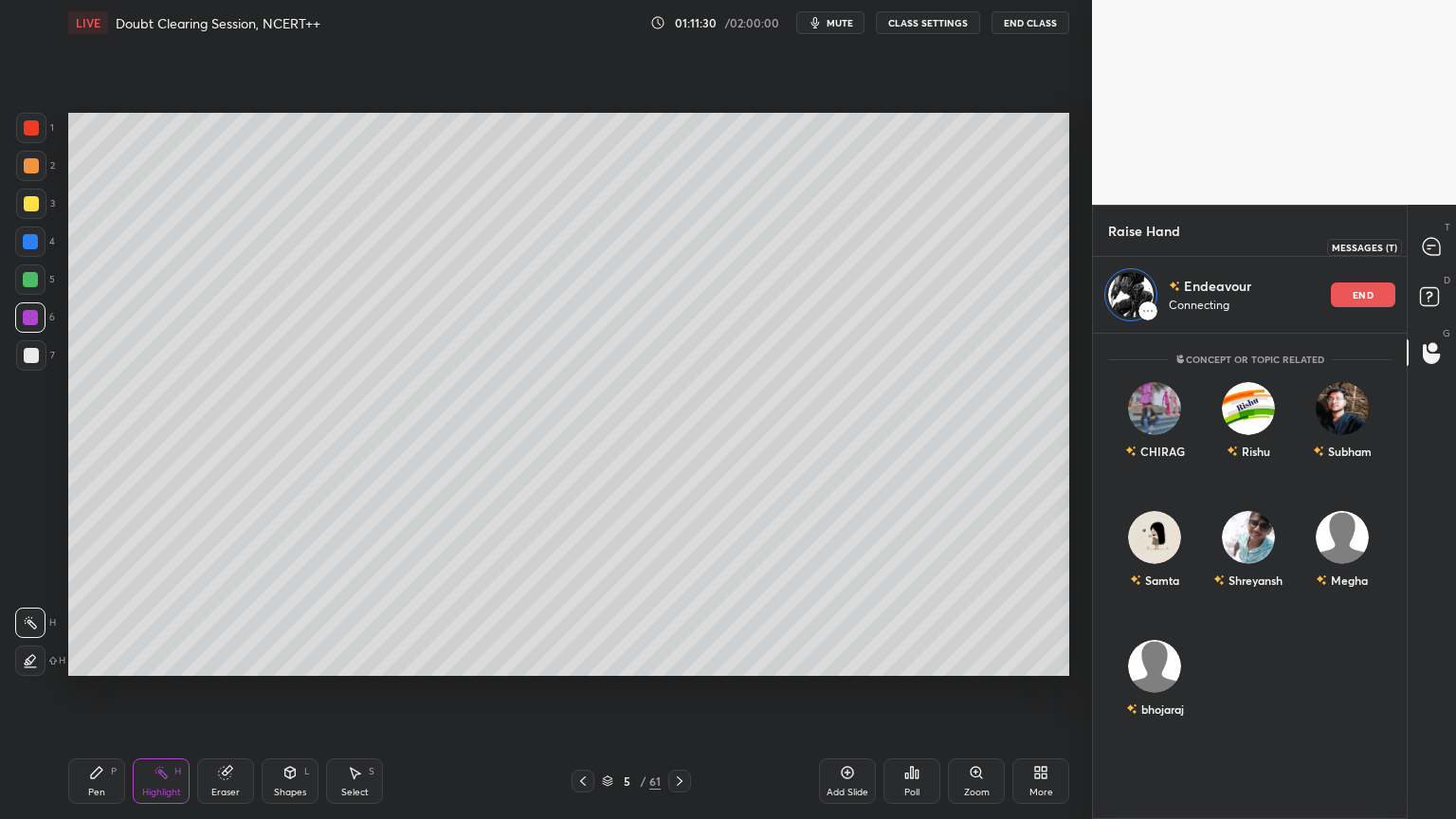 click 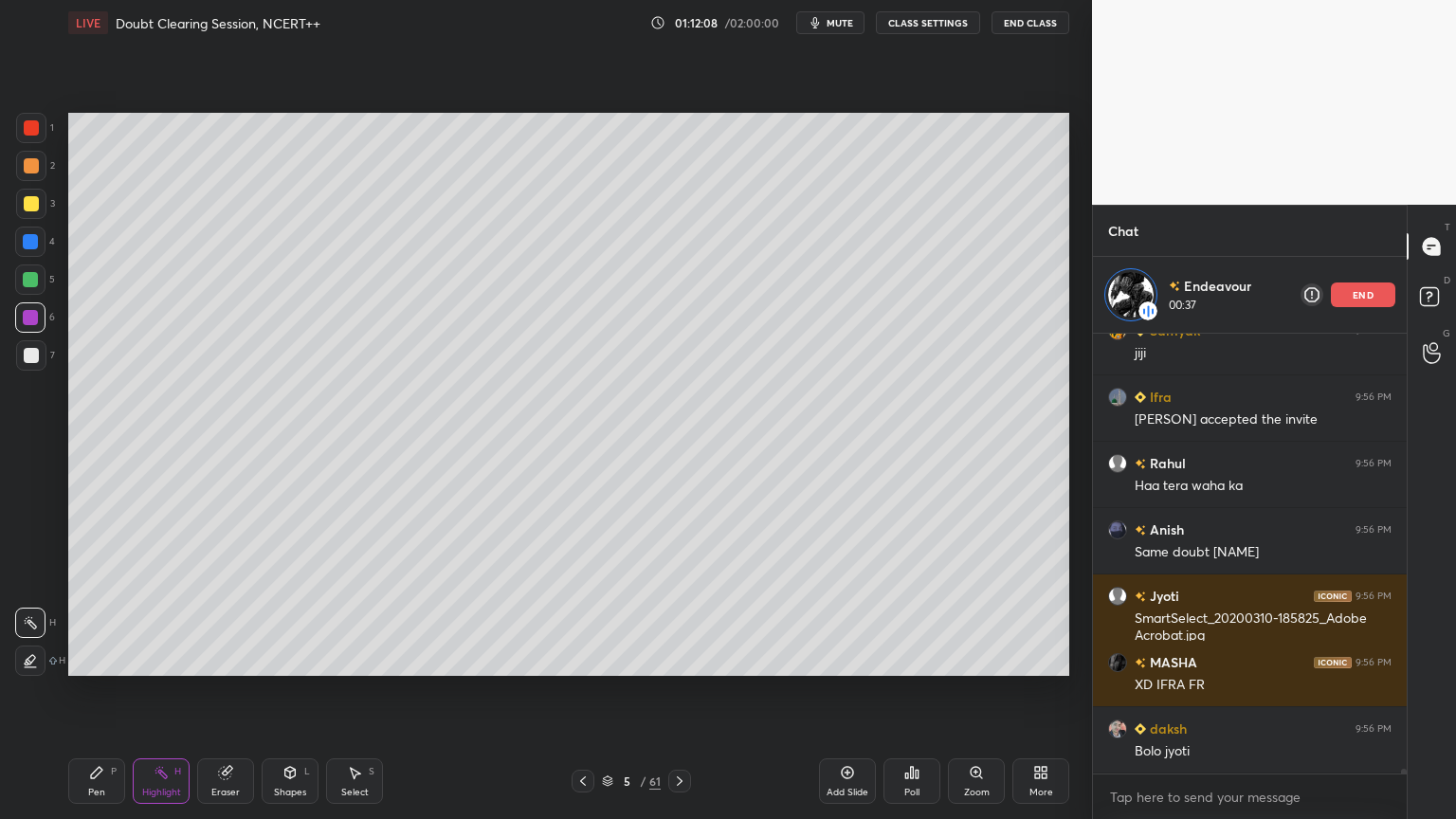 click on "end" at bounding box center [1363, 295] 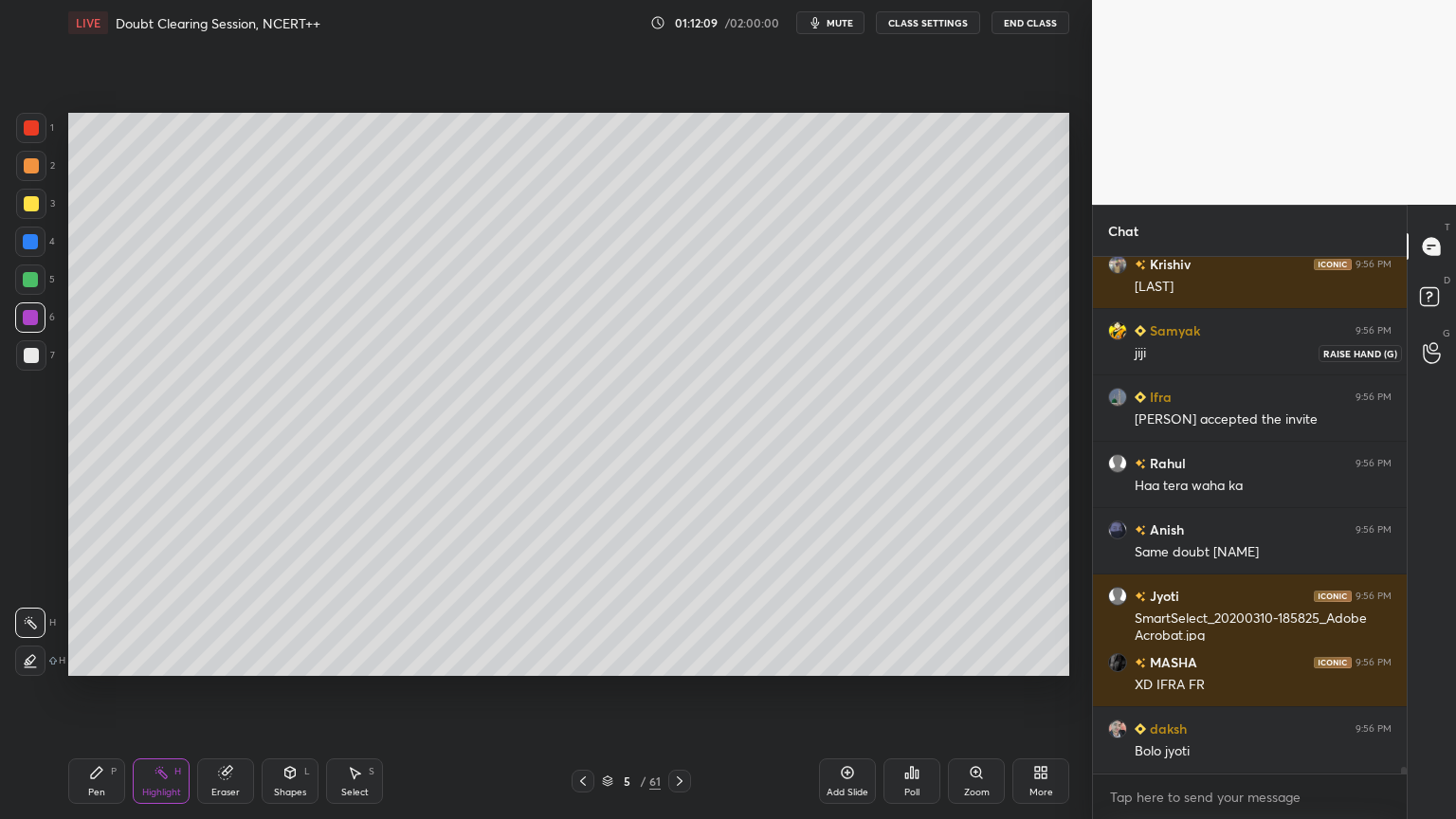 click 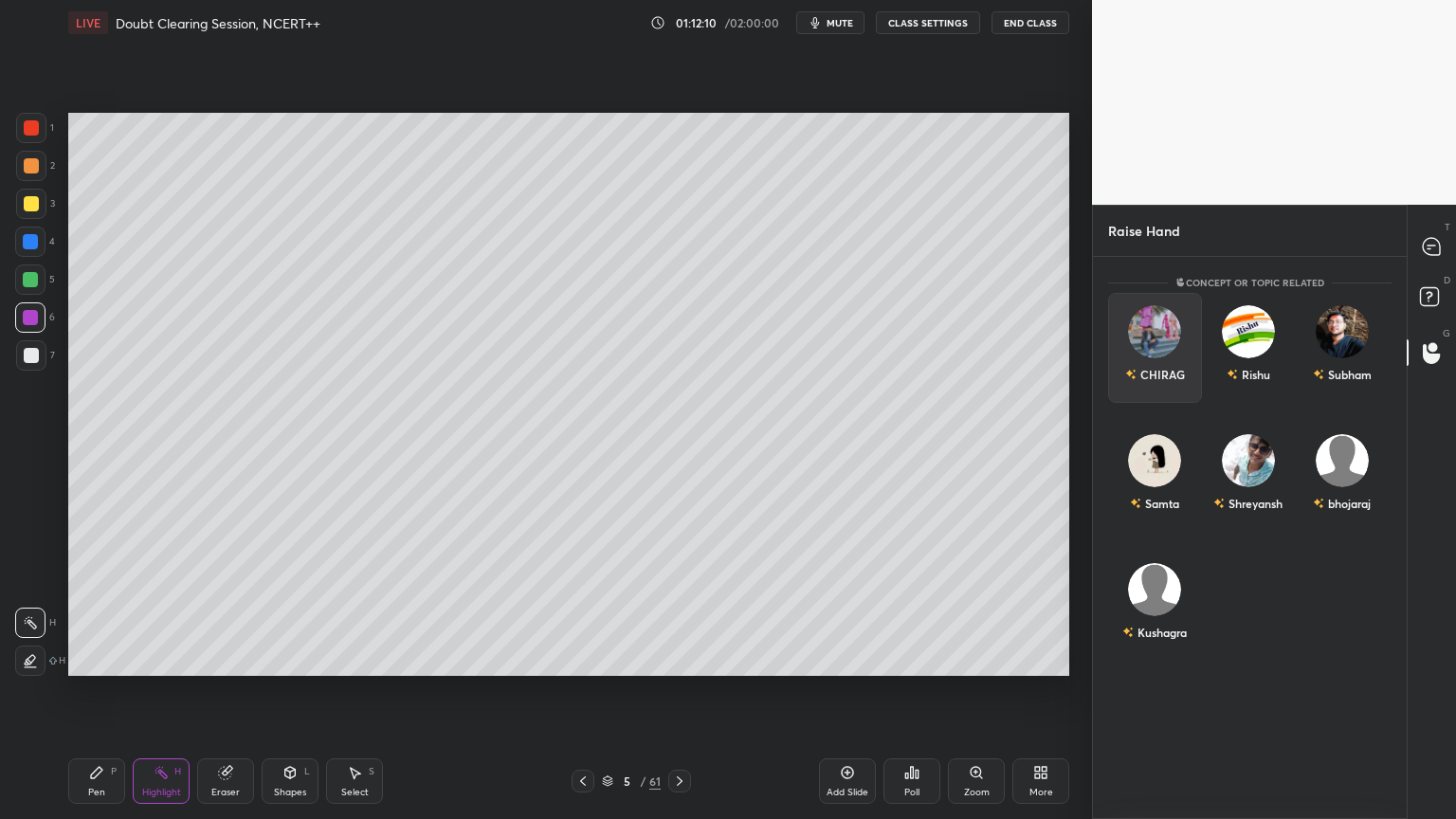 click on "CHIRAG" at bounding box center (1155, 348) 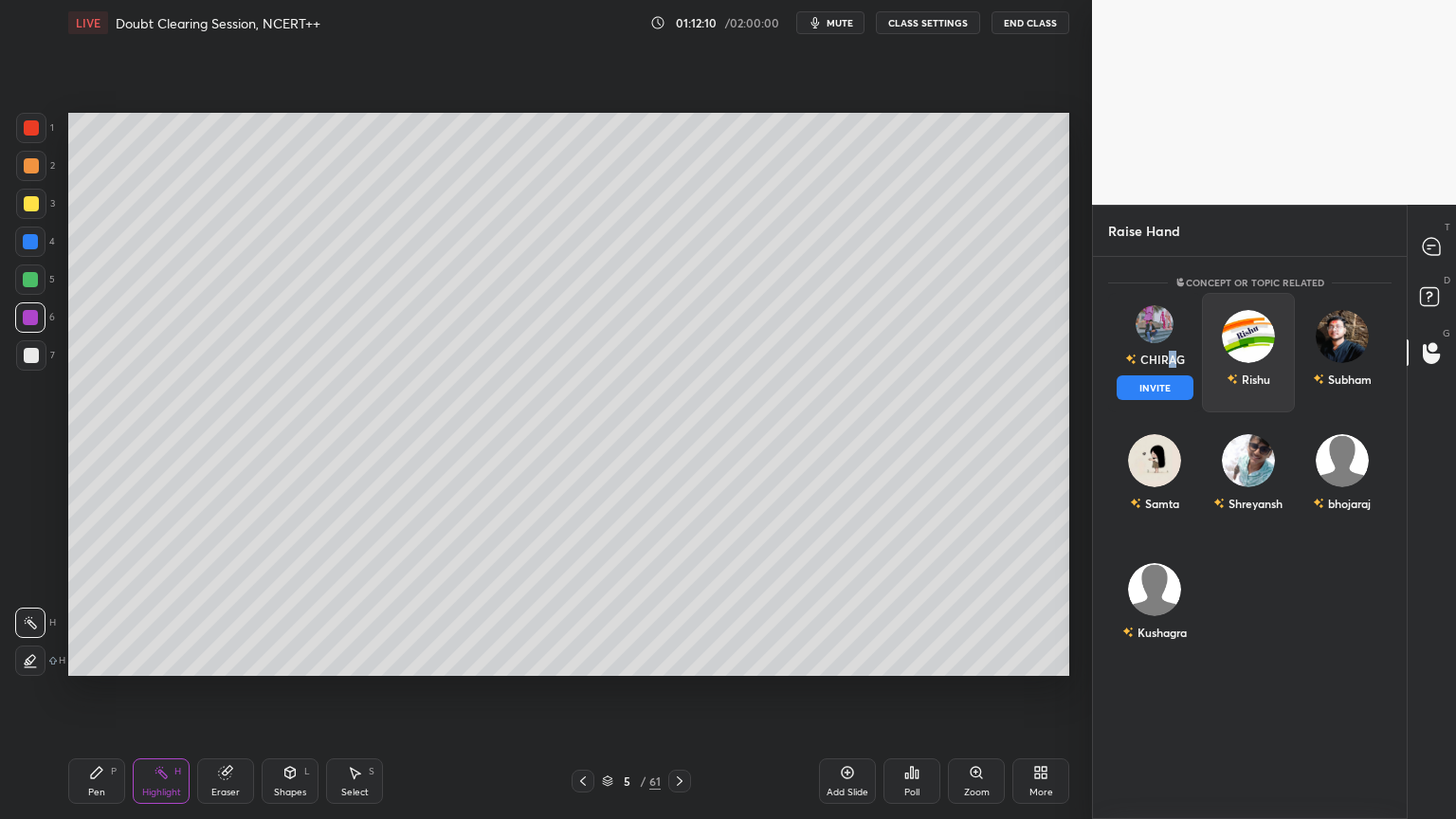 click on "INVITE" at bounding box center (1155, 388) 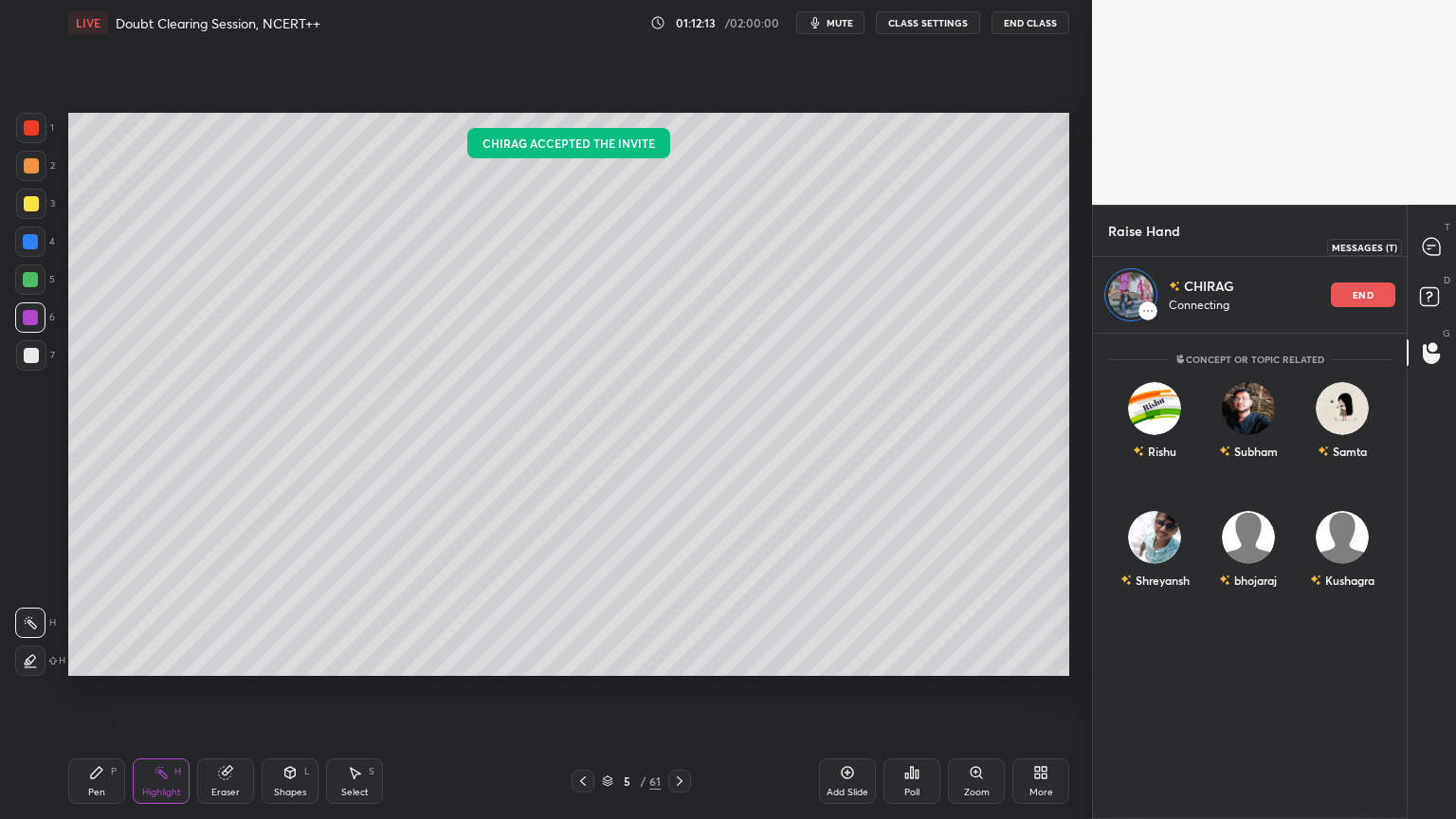 drag, startPoint x: 1429, startPoint y: 245, endPoint x: 1417, endPoint y: 246, distance: 12.041595 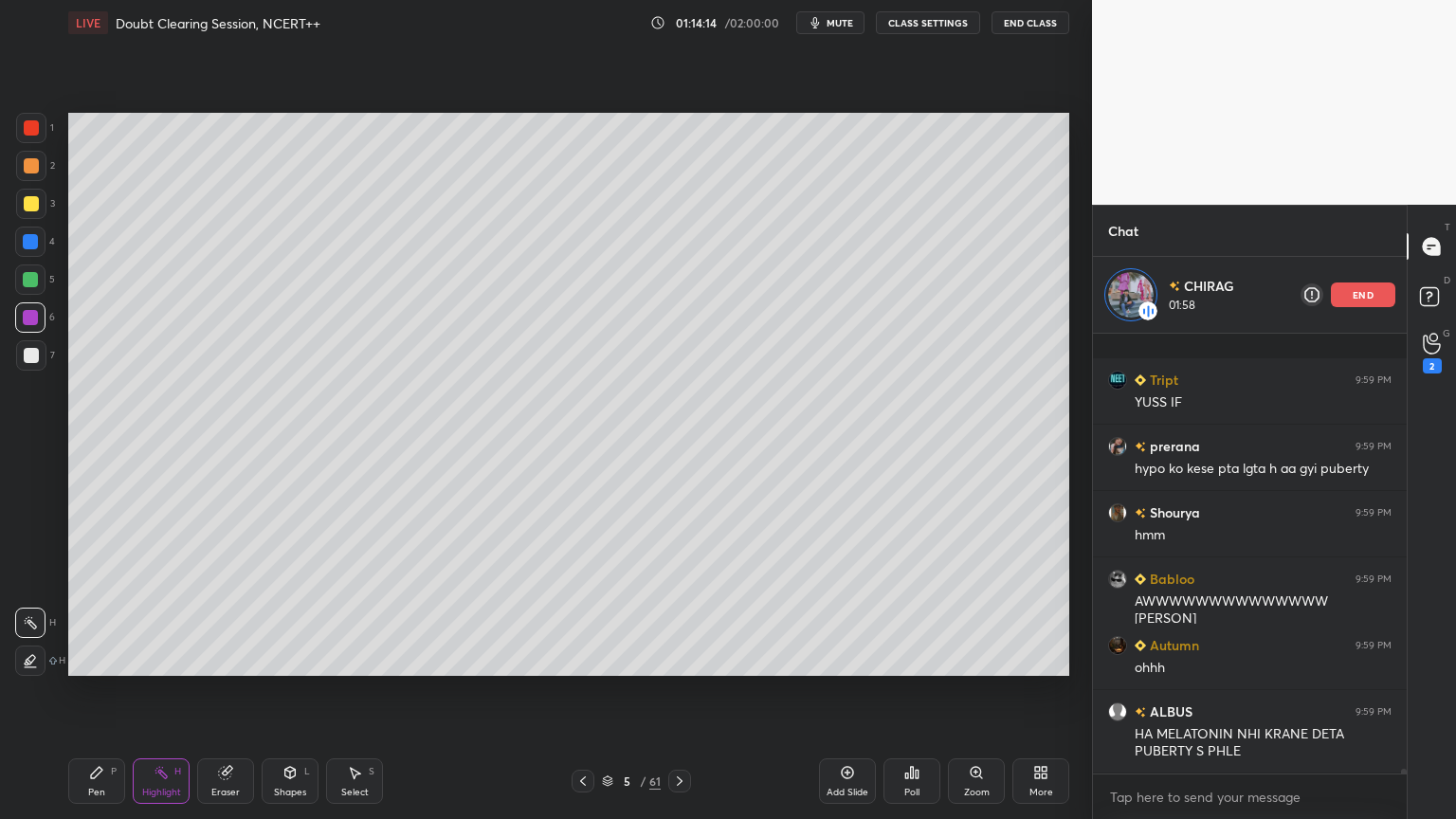 scroll, scrollTop: 41926, scrollLeft: 0, axis: vertical 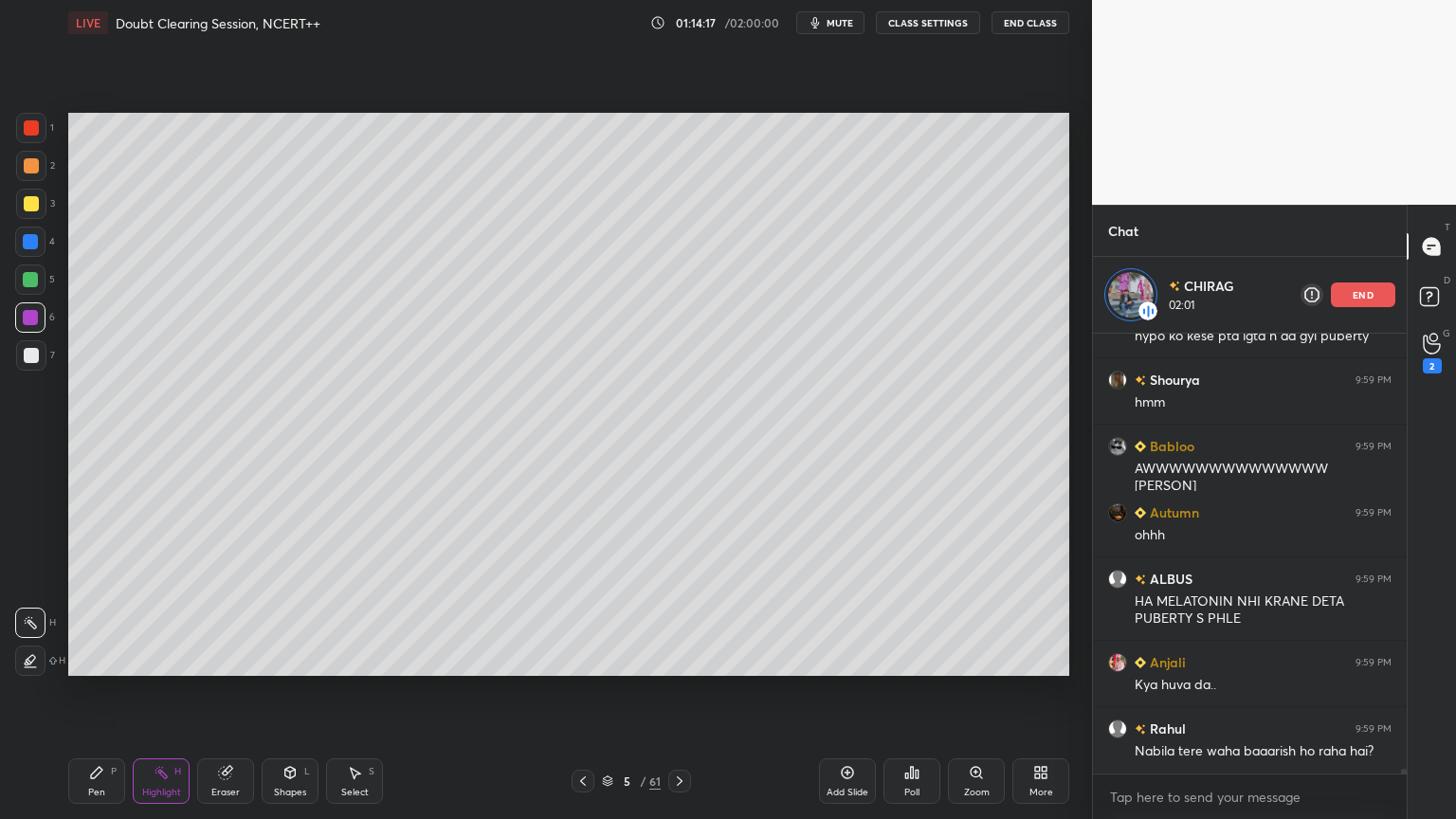 click on "end" at bounding box center (1348, 295) 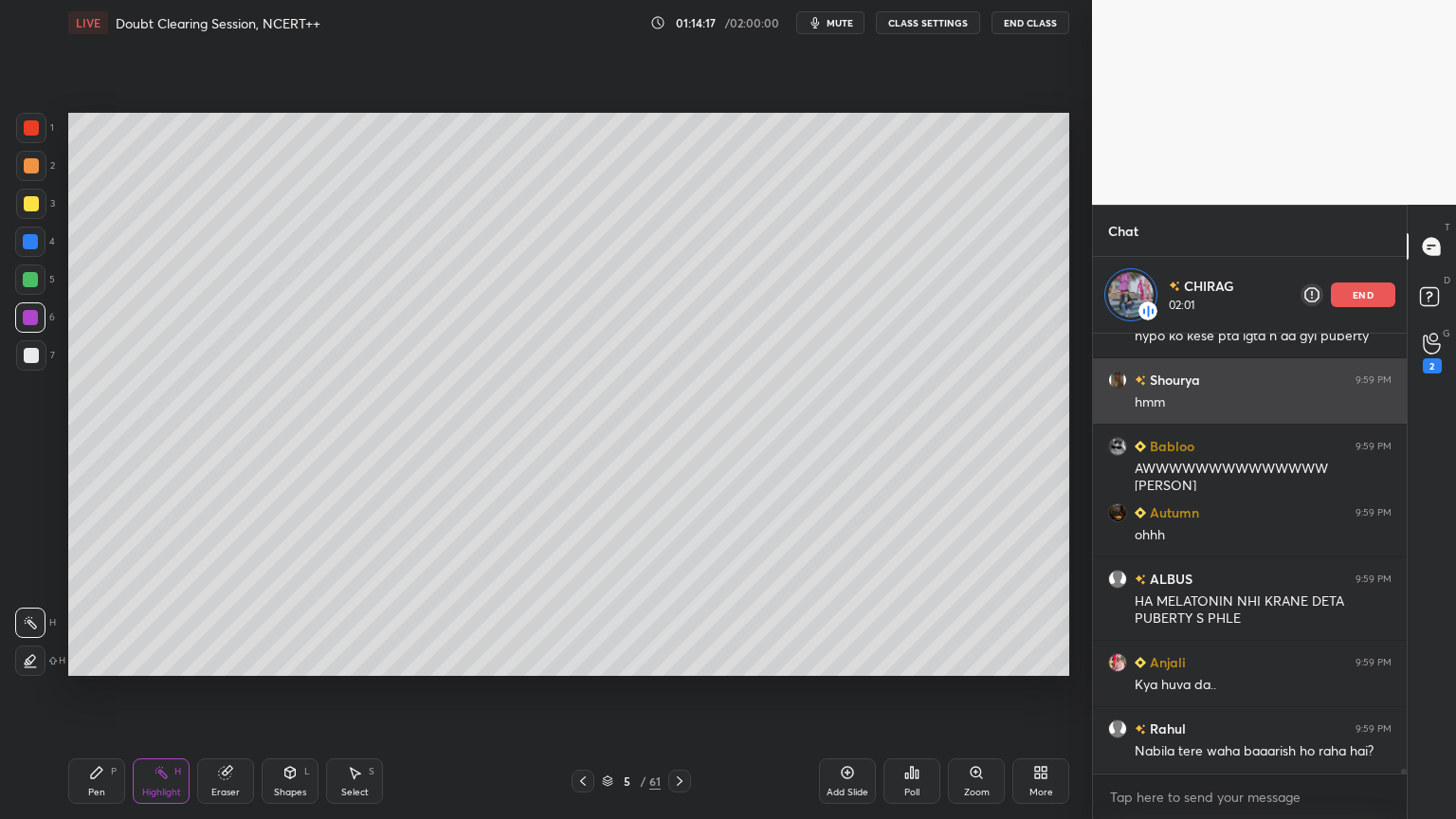 click on "end" at bounding box center [1363, 295] 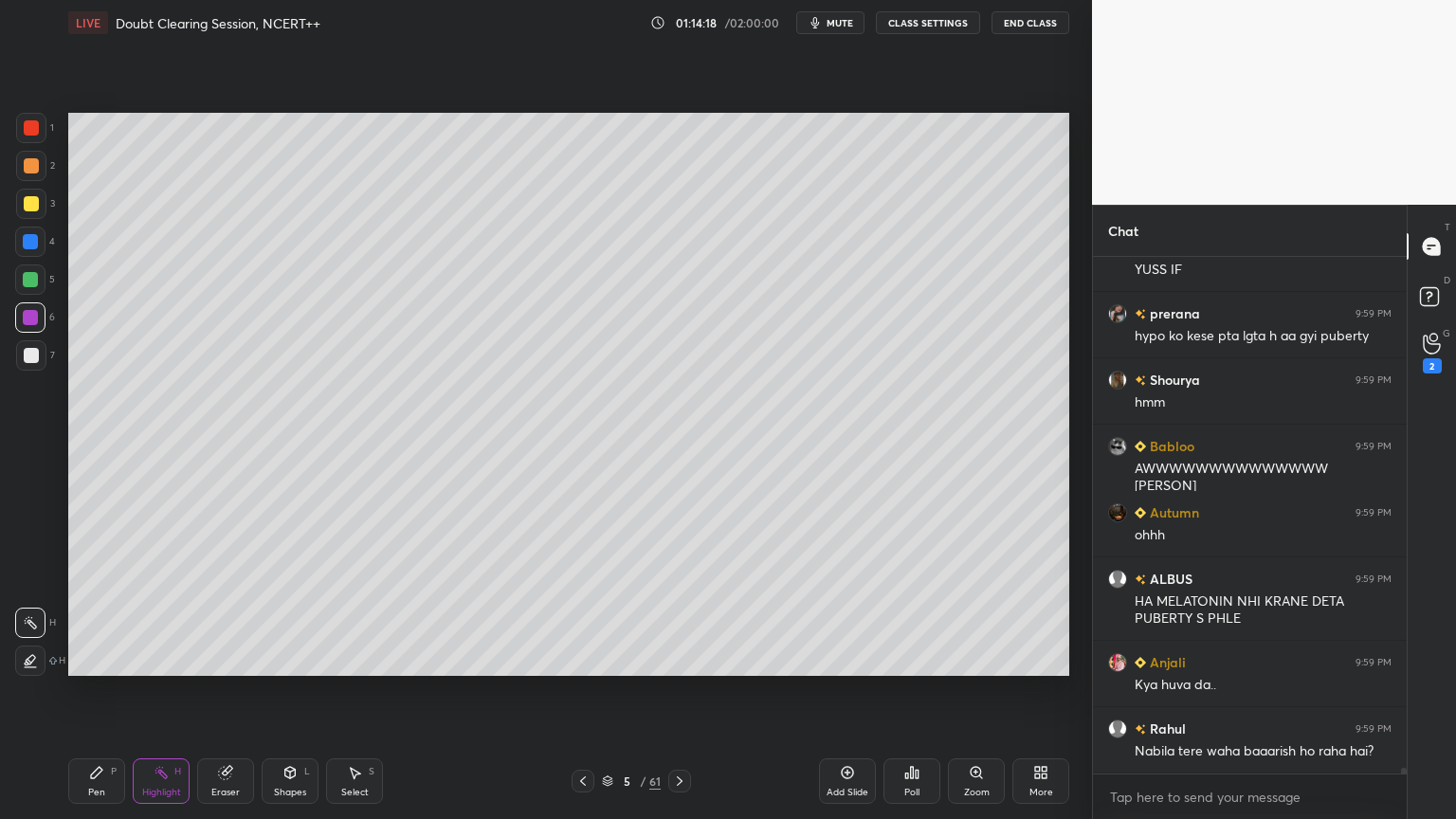 scroll, scrollTop: 6, scrollLeft: 6, axis: both 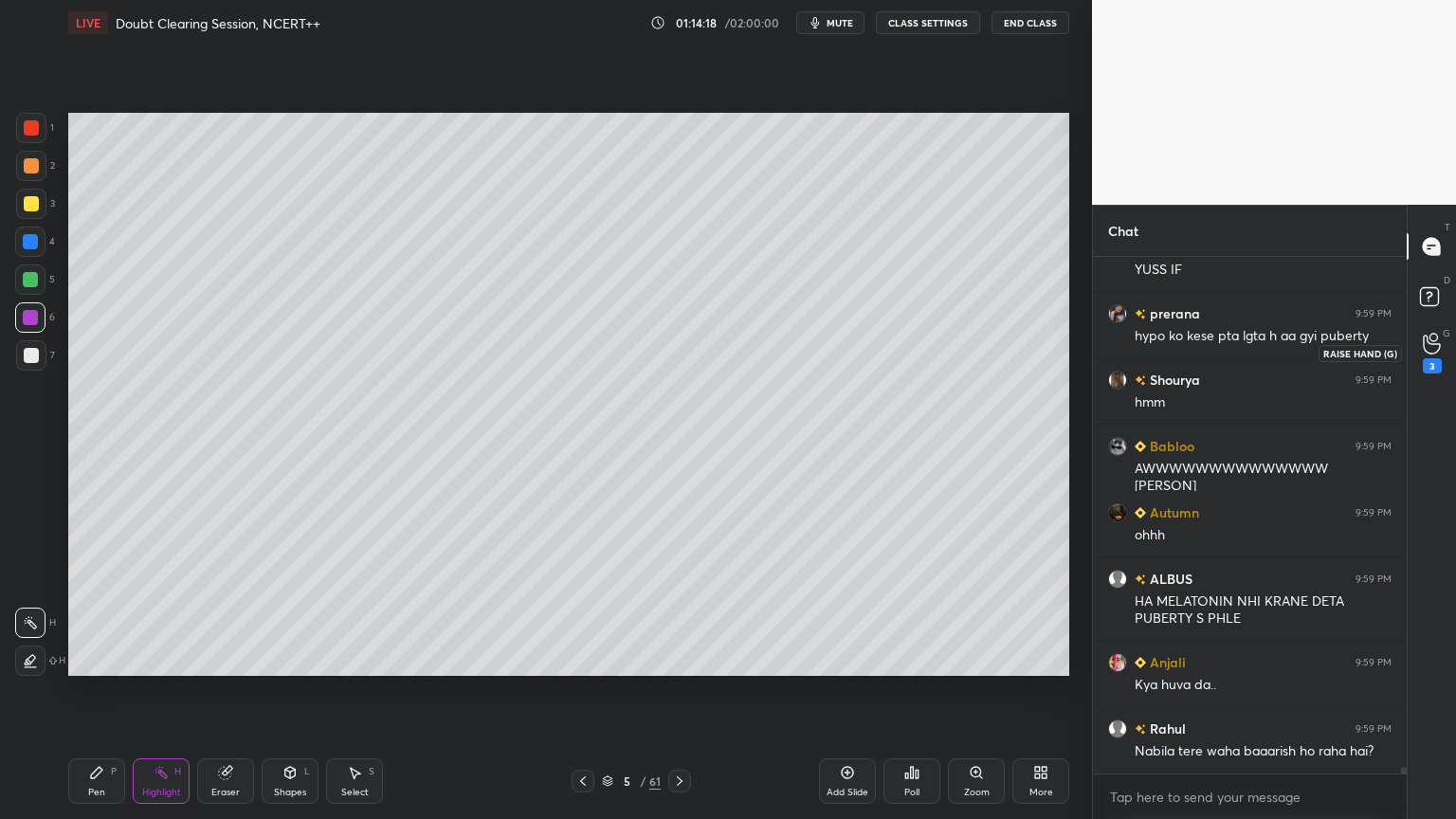 click 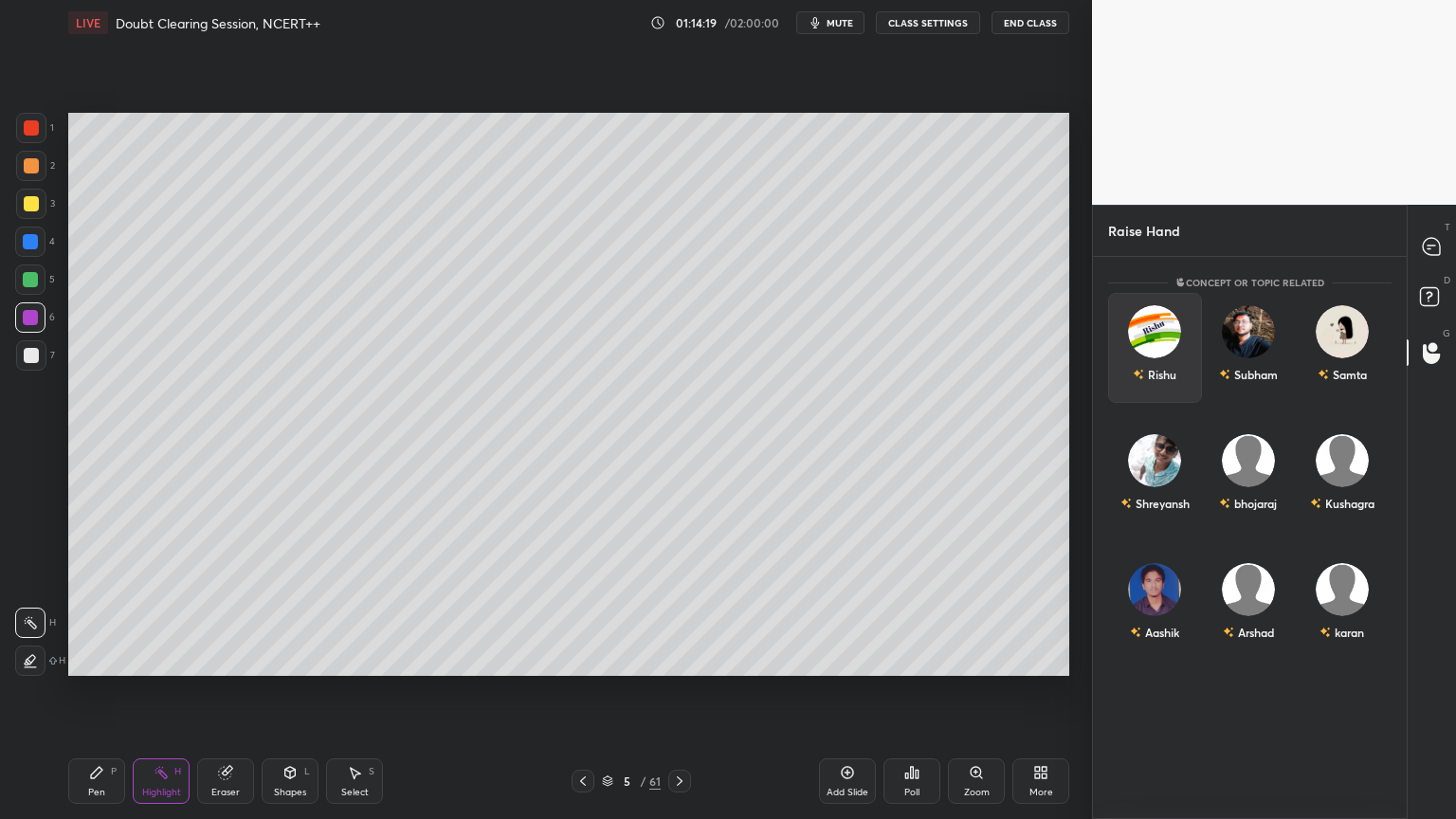drag, startPoint x: 1179, startPoint y: 338, endPoint x: 1175, endPoint y: 349, distance: 11.7046999 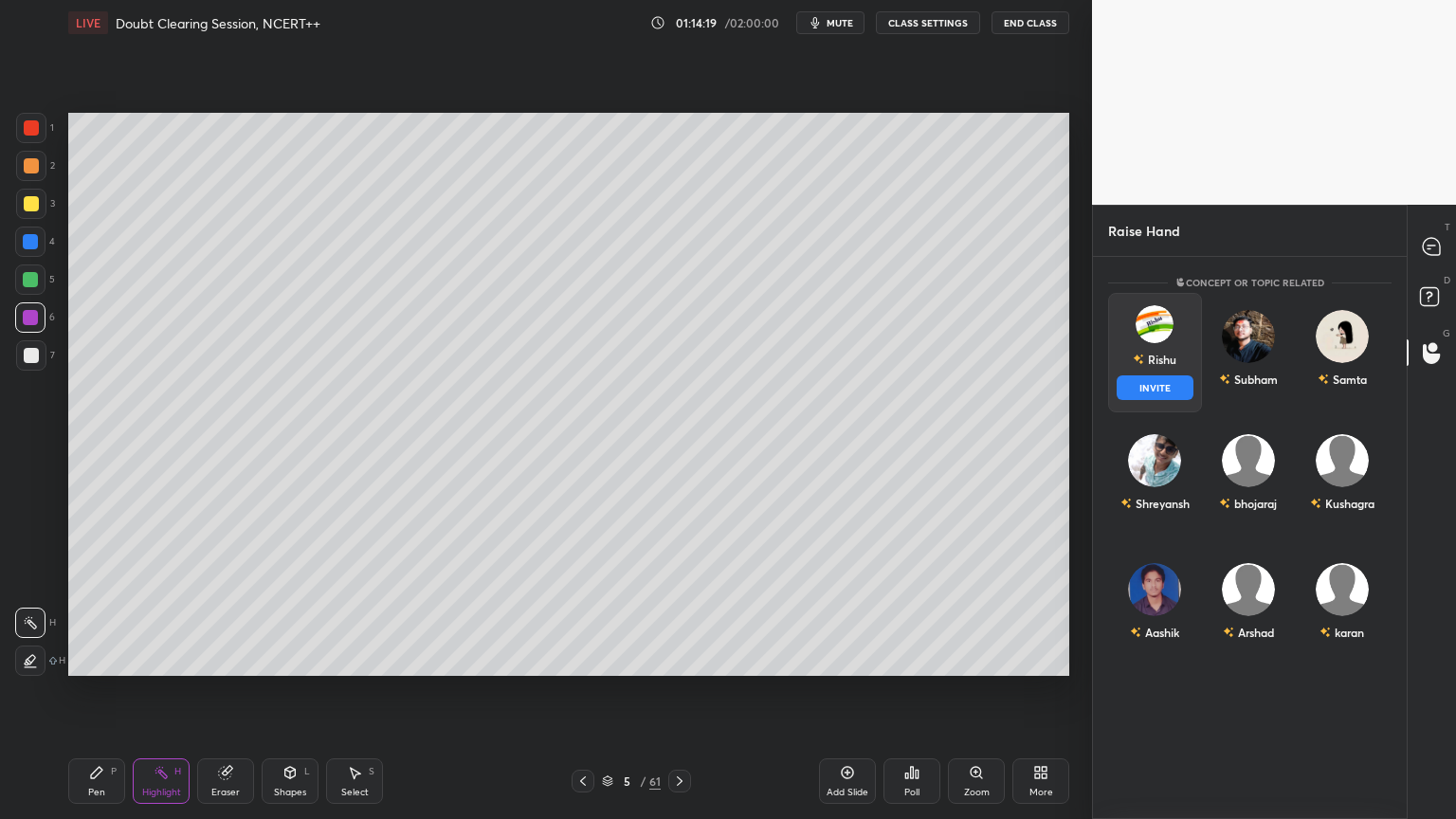 click on "INVITE" at bounding box center [1155, 388] 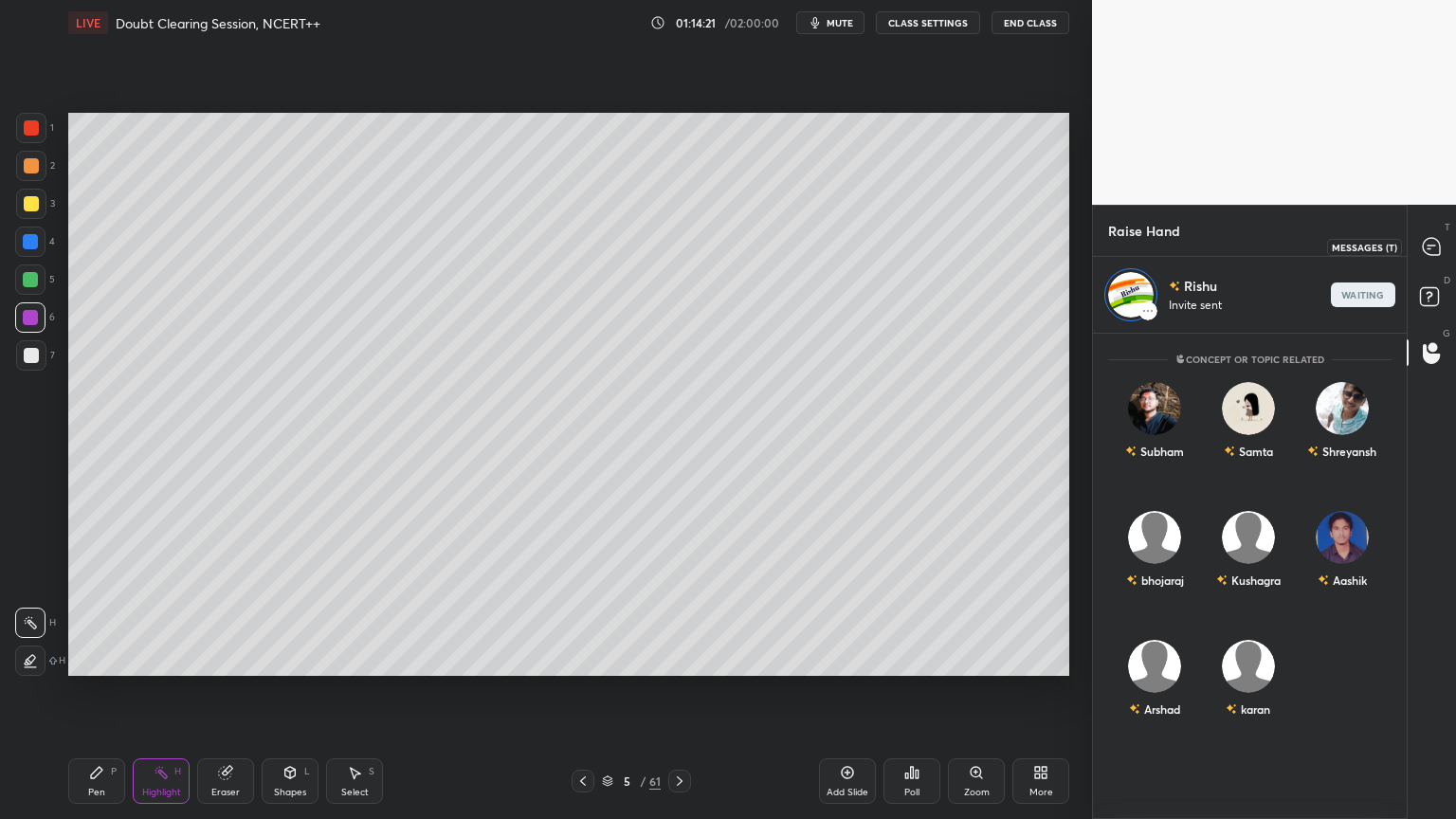 drag, startPoint x: 1435, startPoint y: 238, endPoint x: 1421, endPoint y: 247, distance: 16.643317 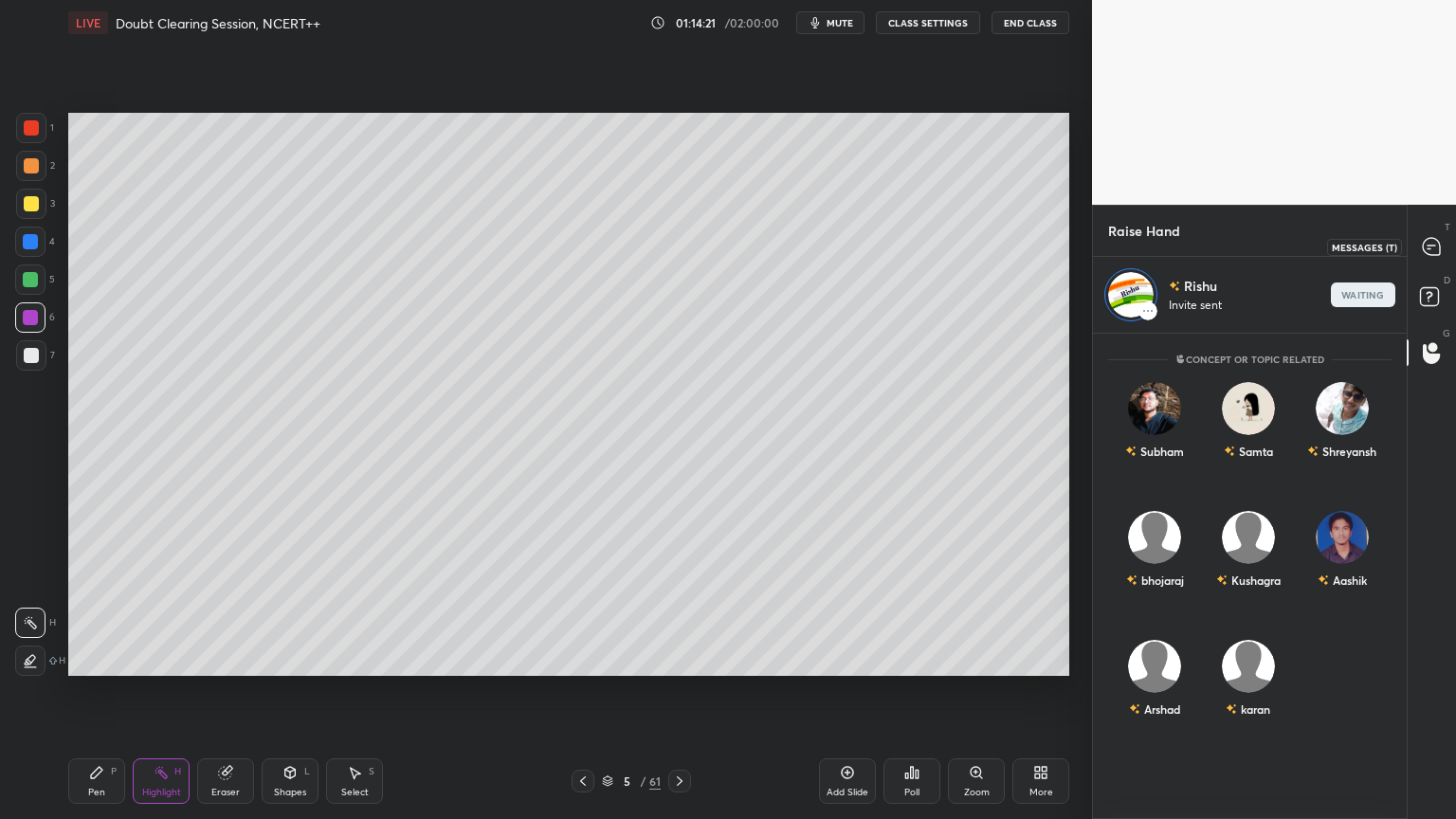click 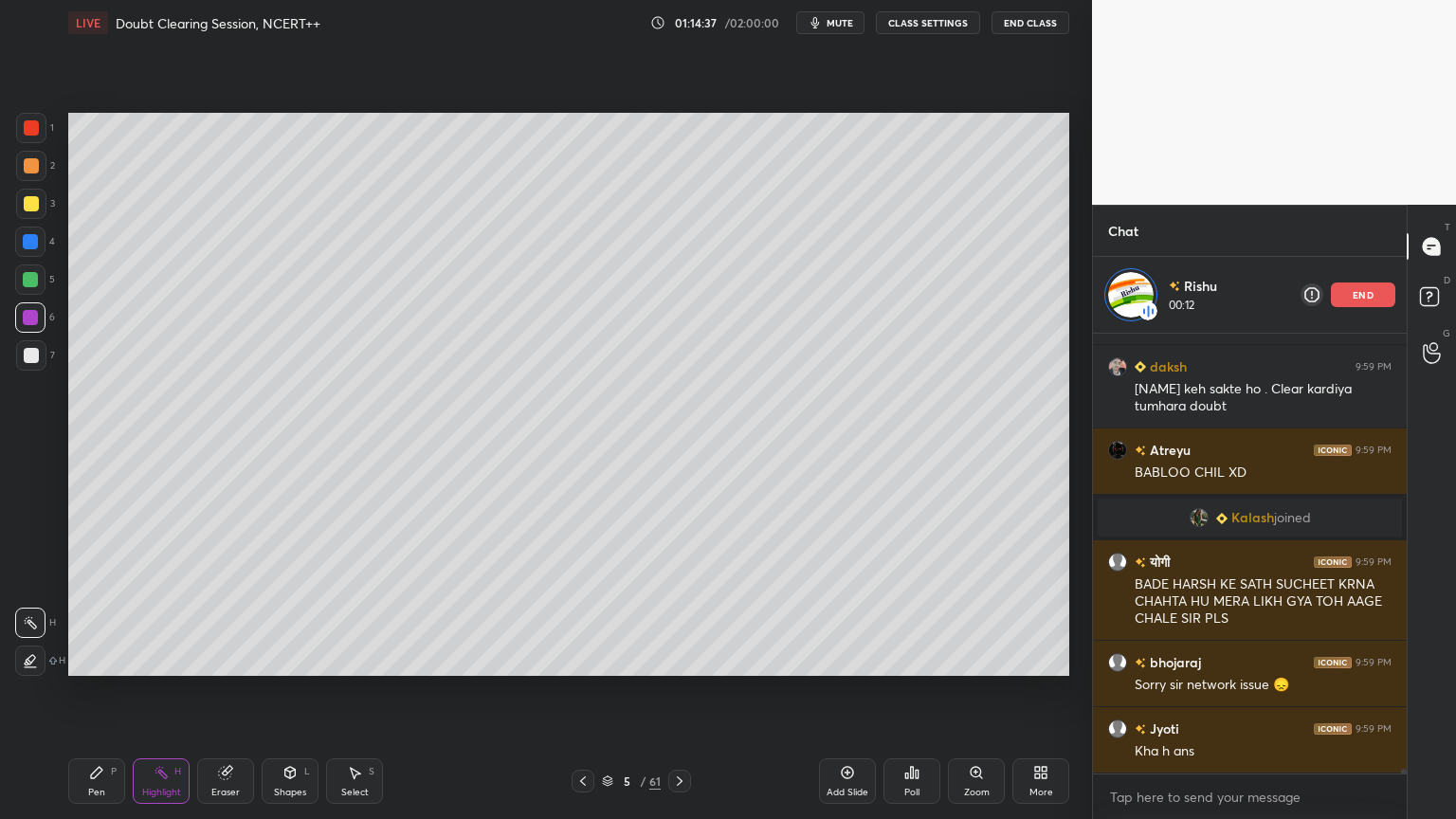 click 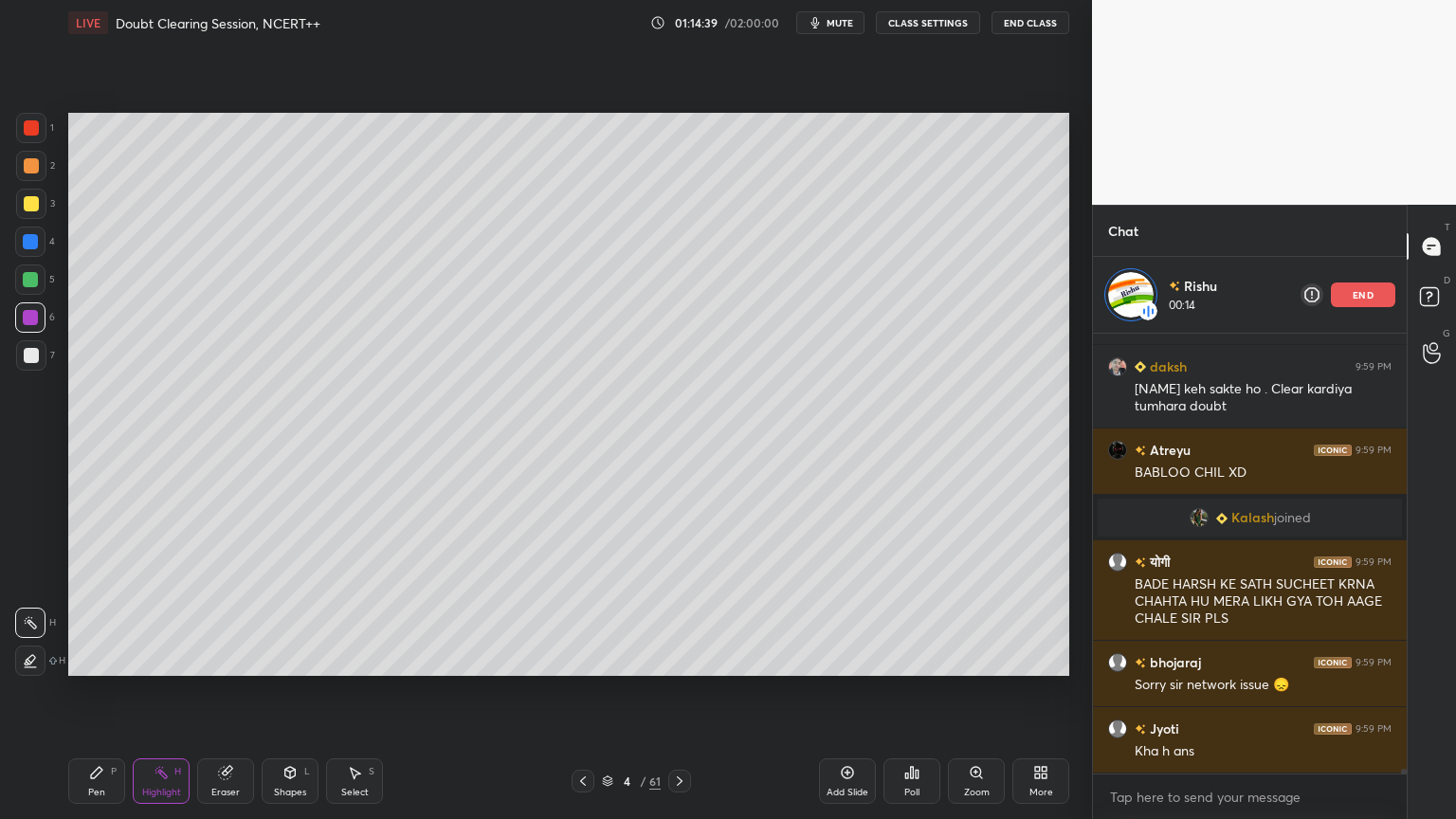 click 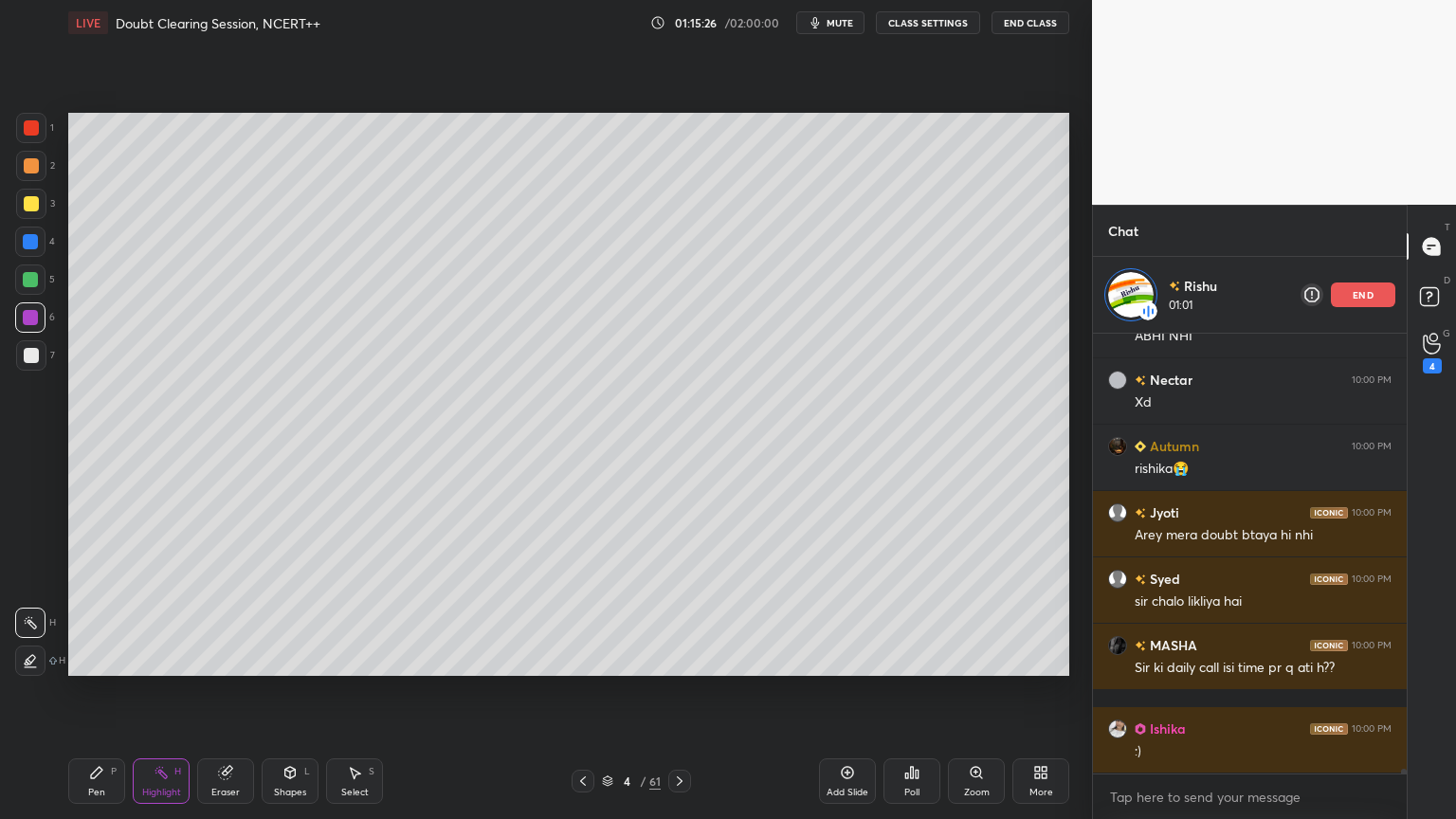 scroll, scrollTop: 43198, scrollLeft: 0, axis: vertical 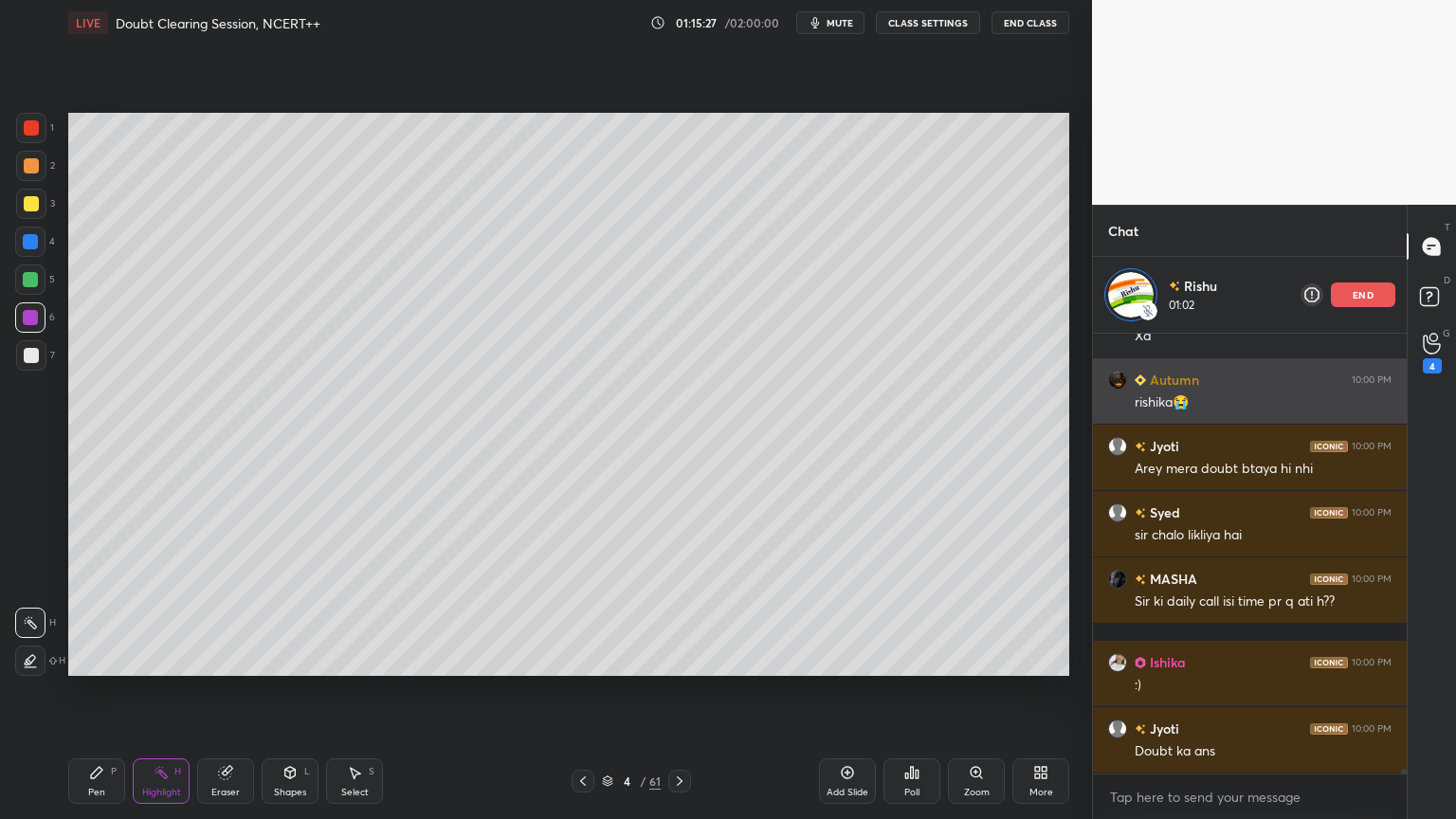 click on "end" at bounding box center [1363, 295] 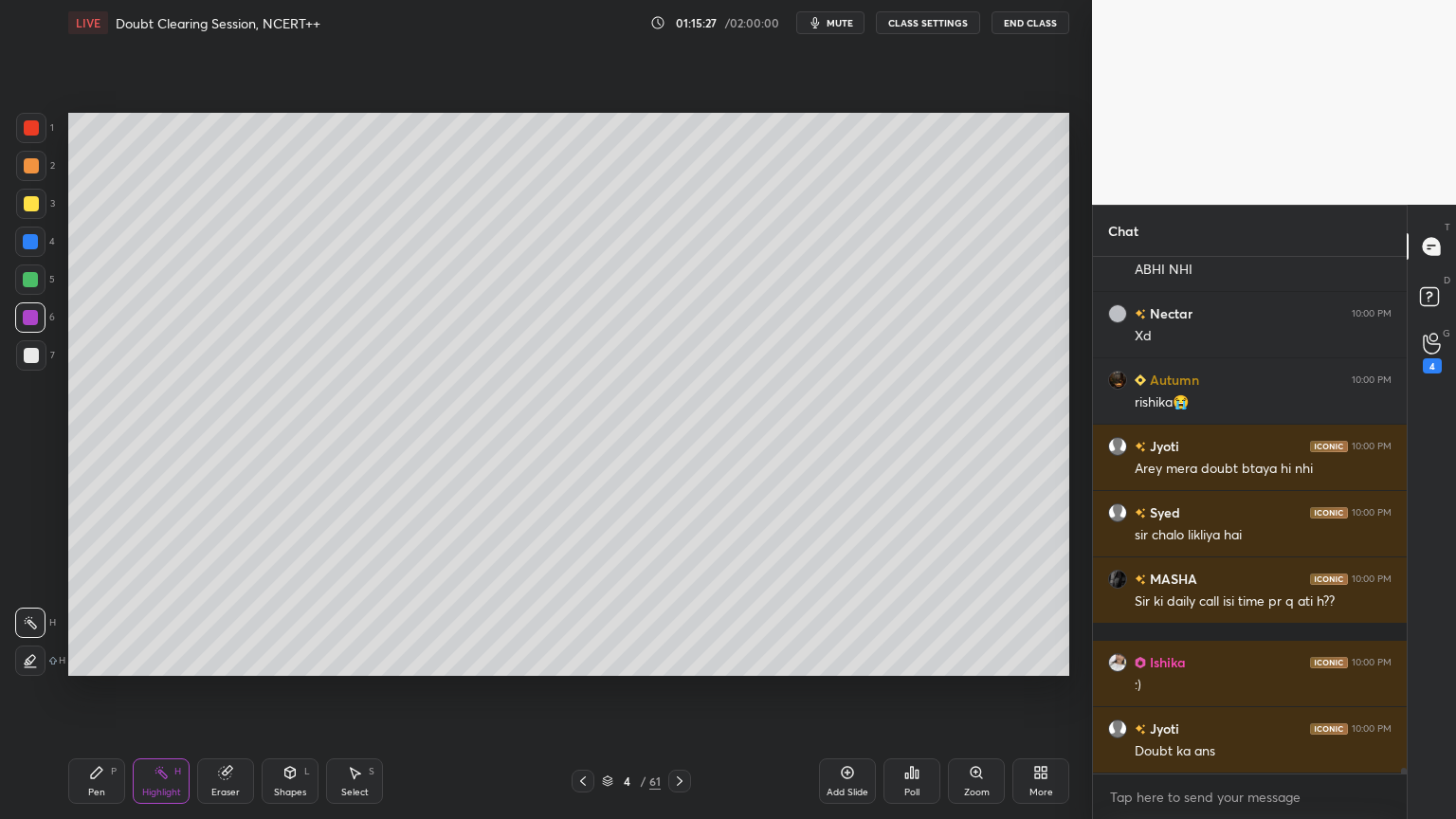 scroll, scrollTop: 6, scrollLeft: 6, axis: both 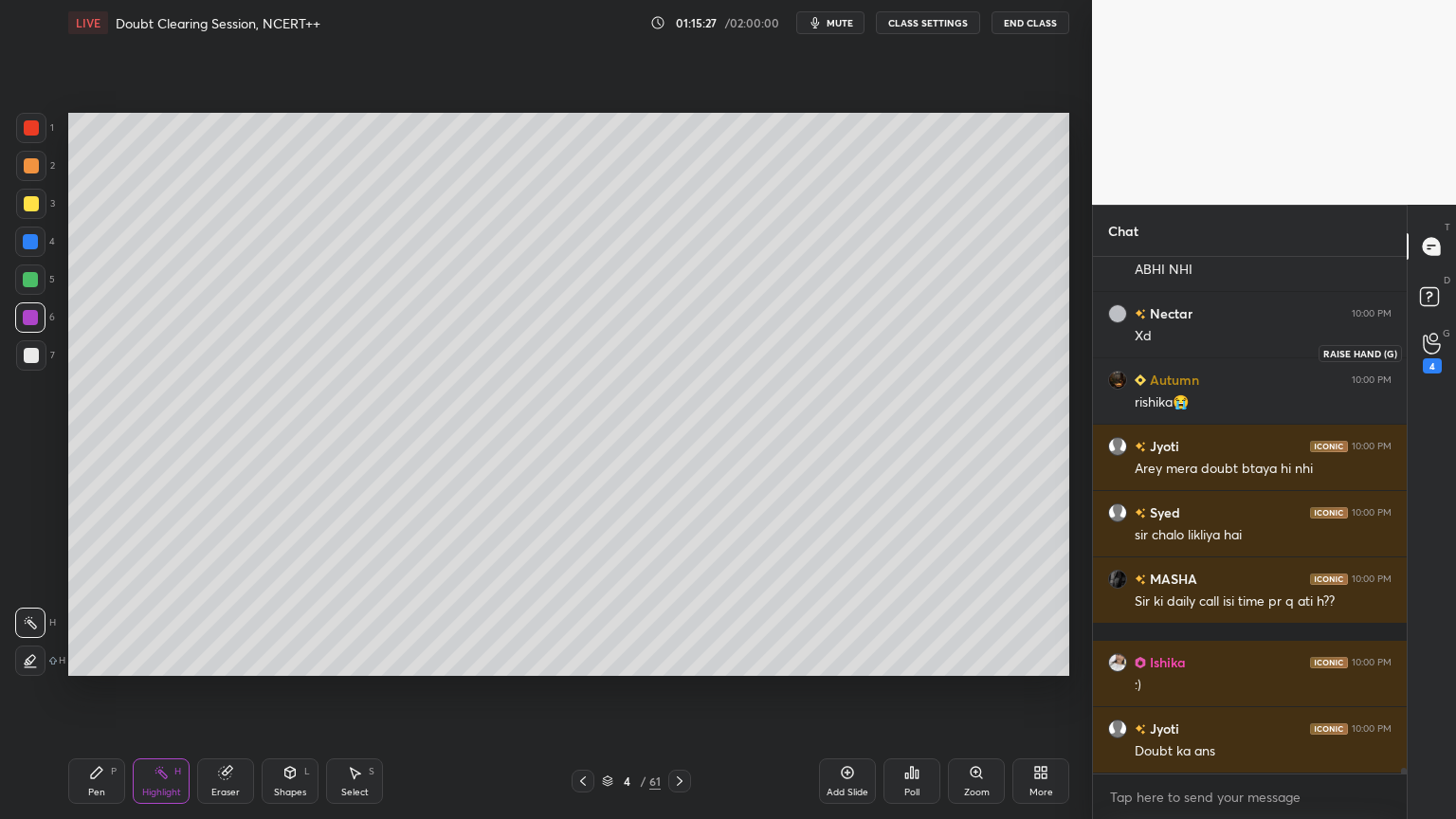 click 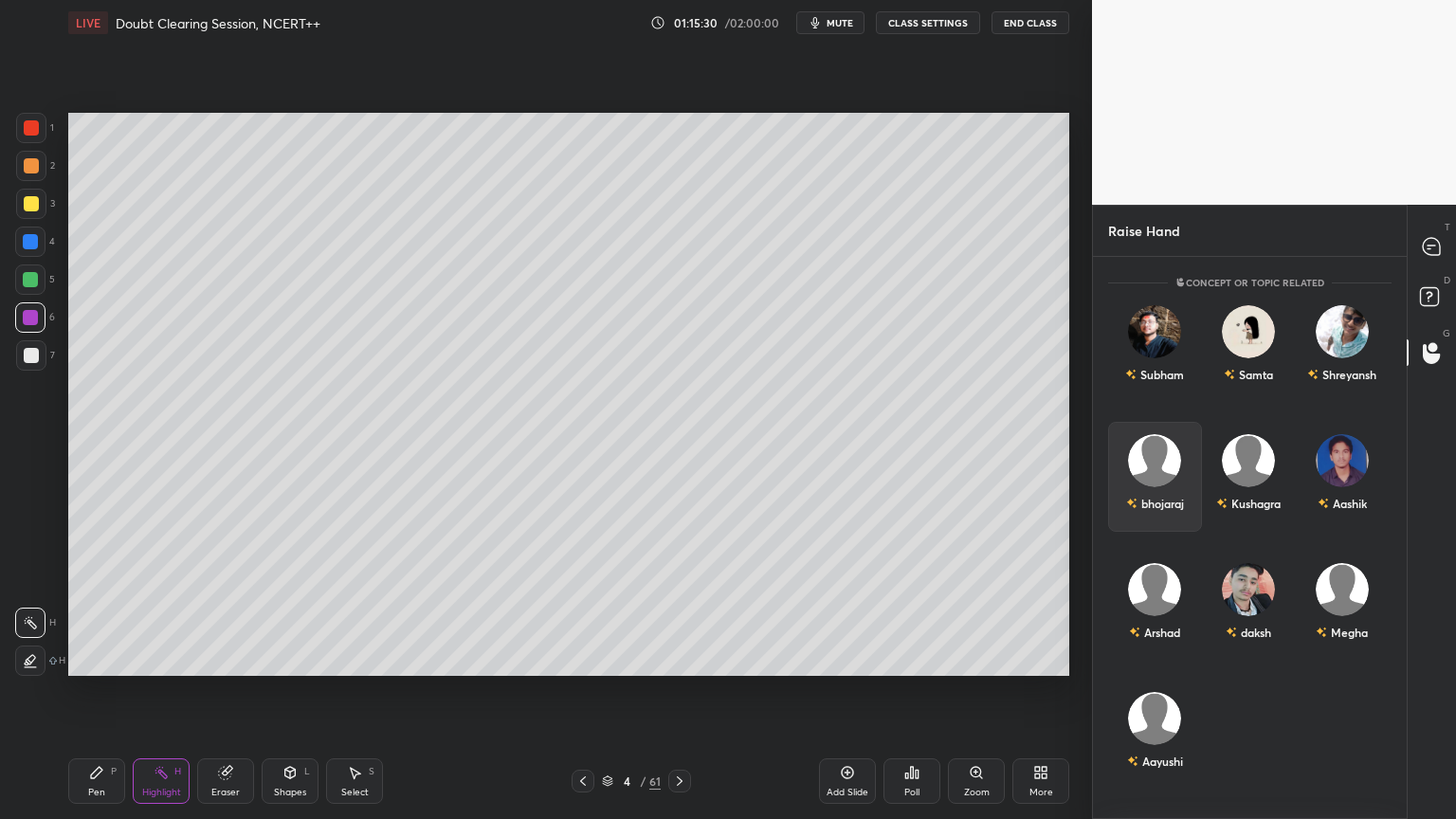 click on "bhojaraj" at bounding box center (1155, 477) 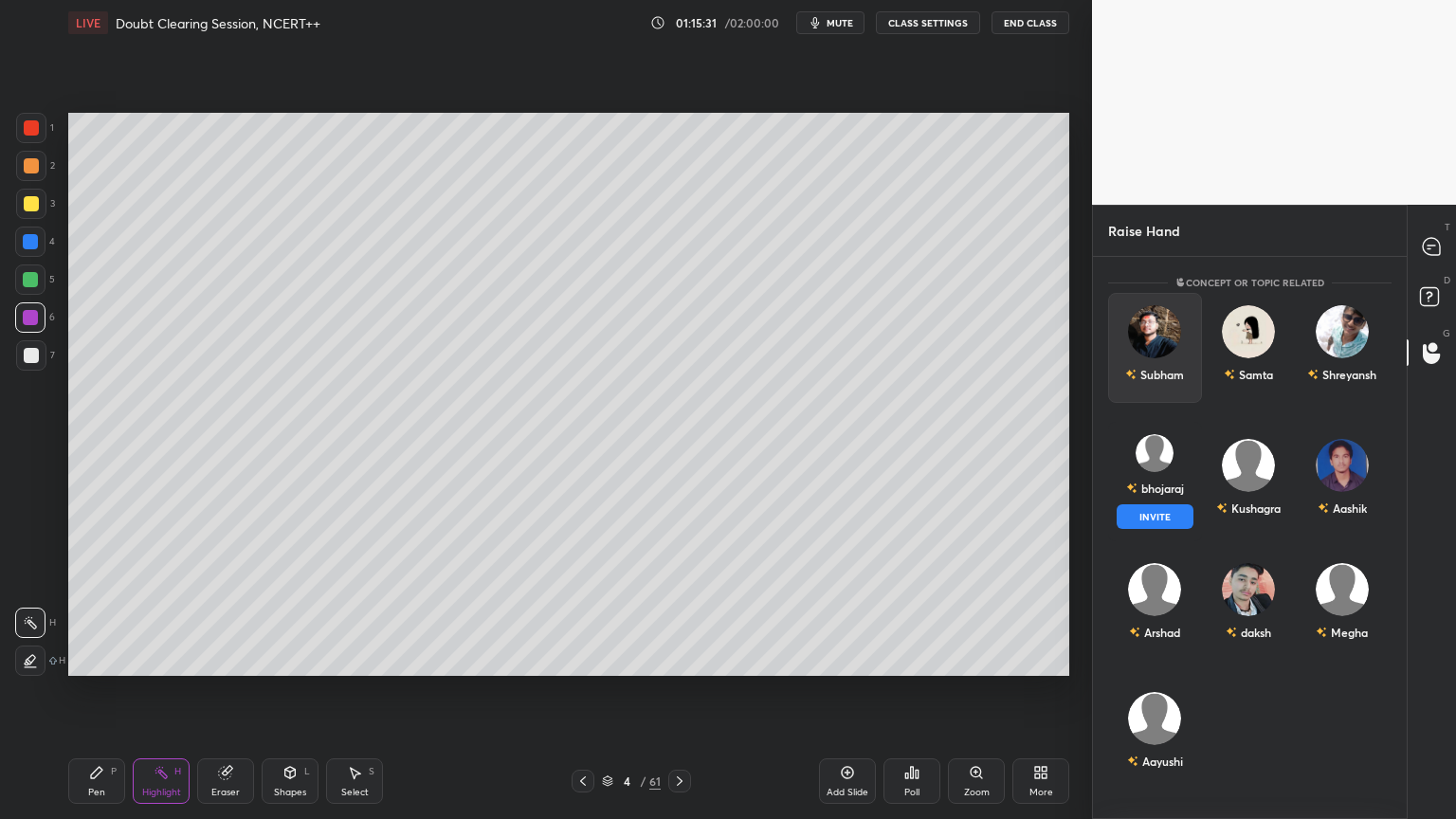click on "Subham" at bounding box center [1155, 374] 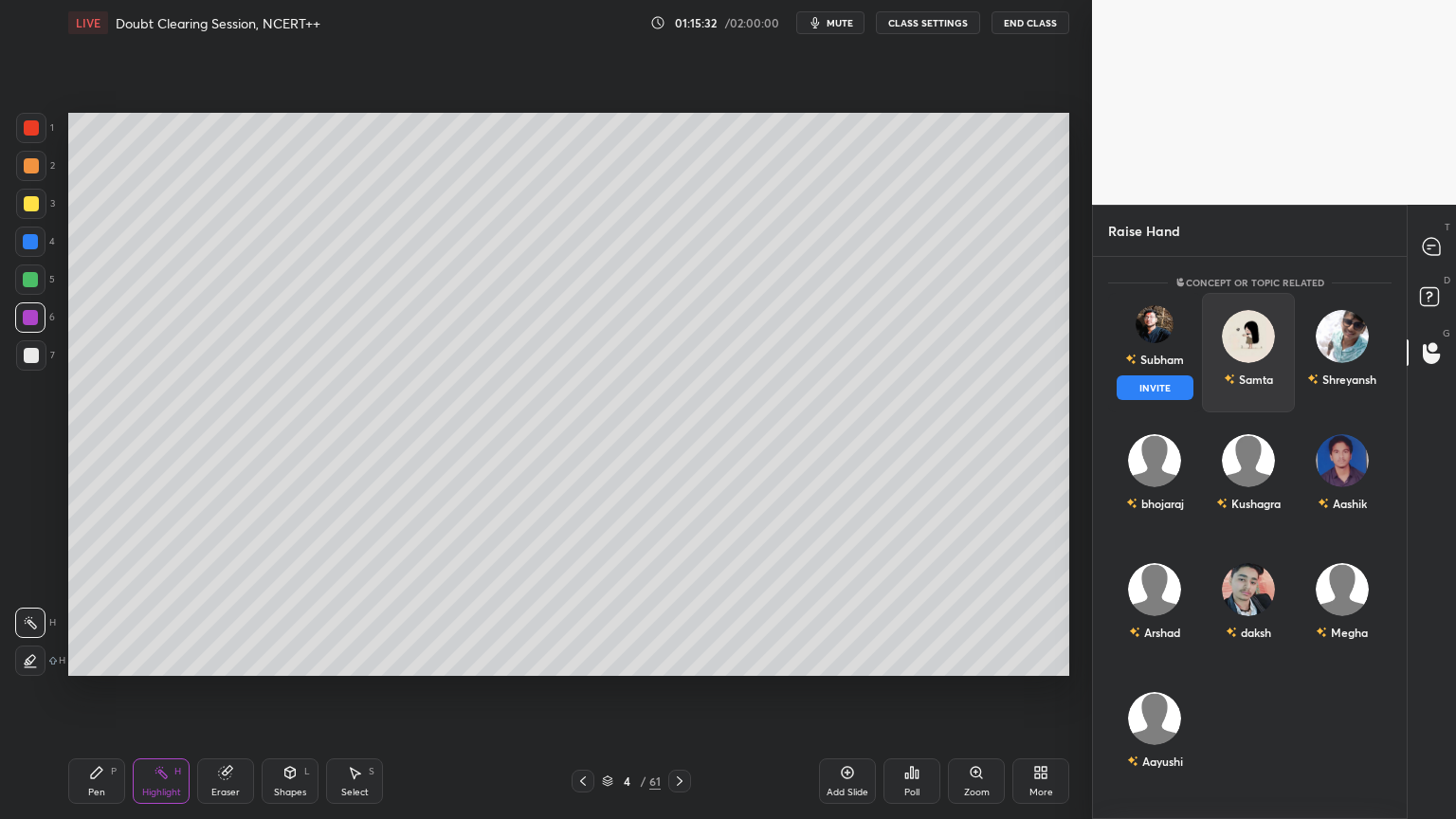 click on "INVITE" at bounding box center (1155, 388) 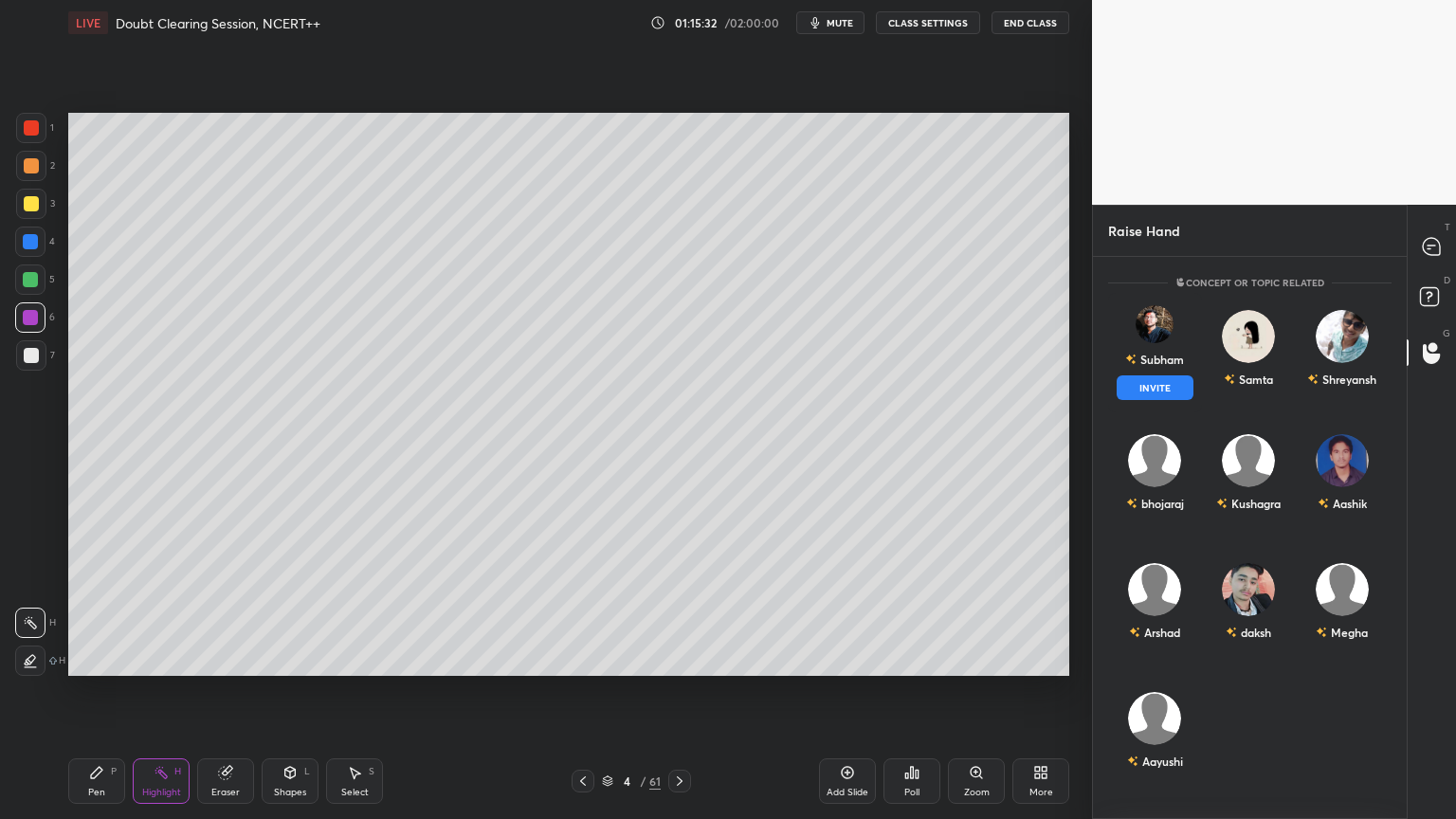 scroll, scrollTop: 481, scrollLeft: 308, axis: both 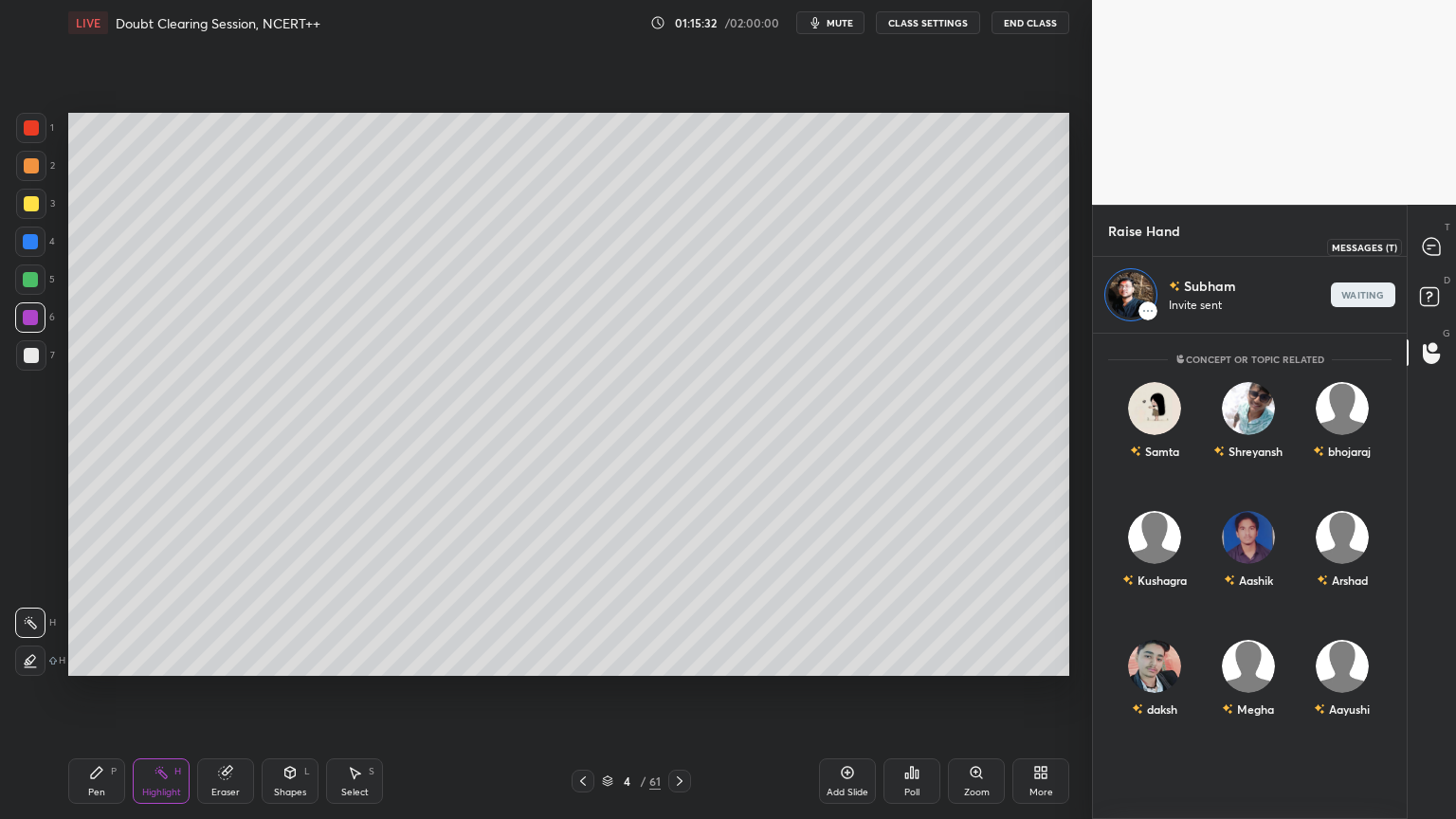 click 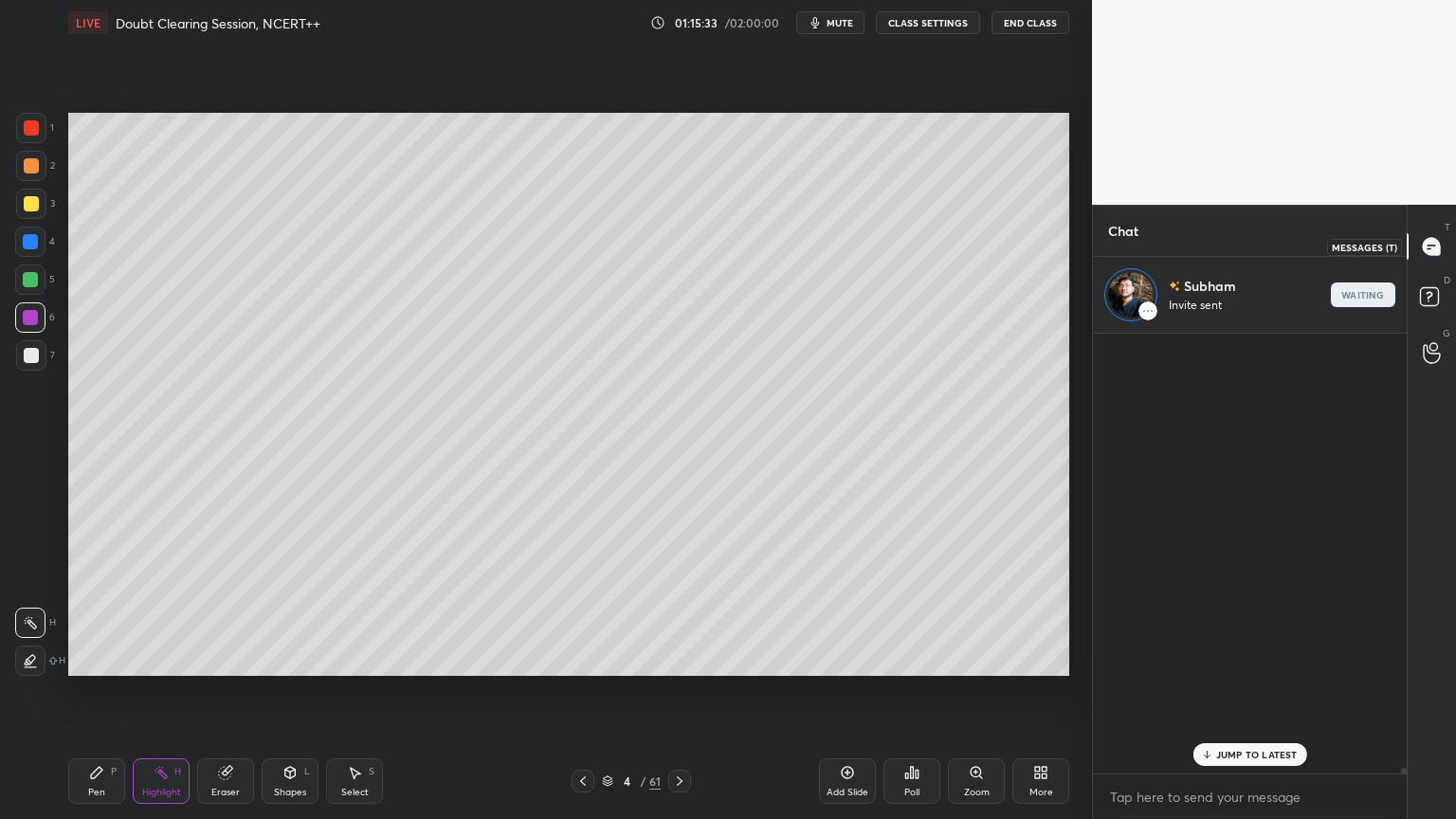 scroll, scrollTop: 43815, scrollLeft: 0, axis: vertical 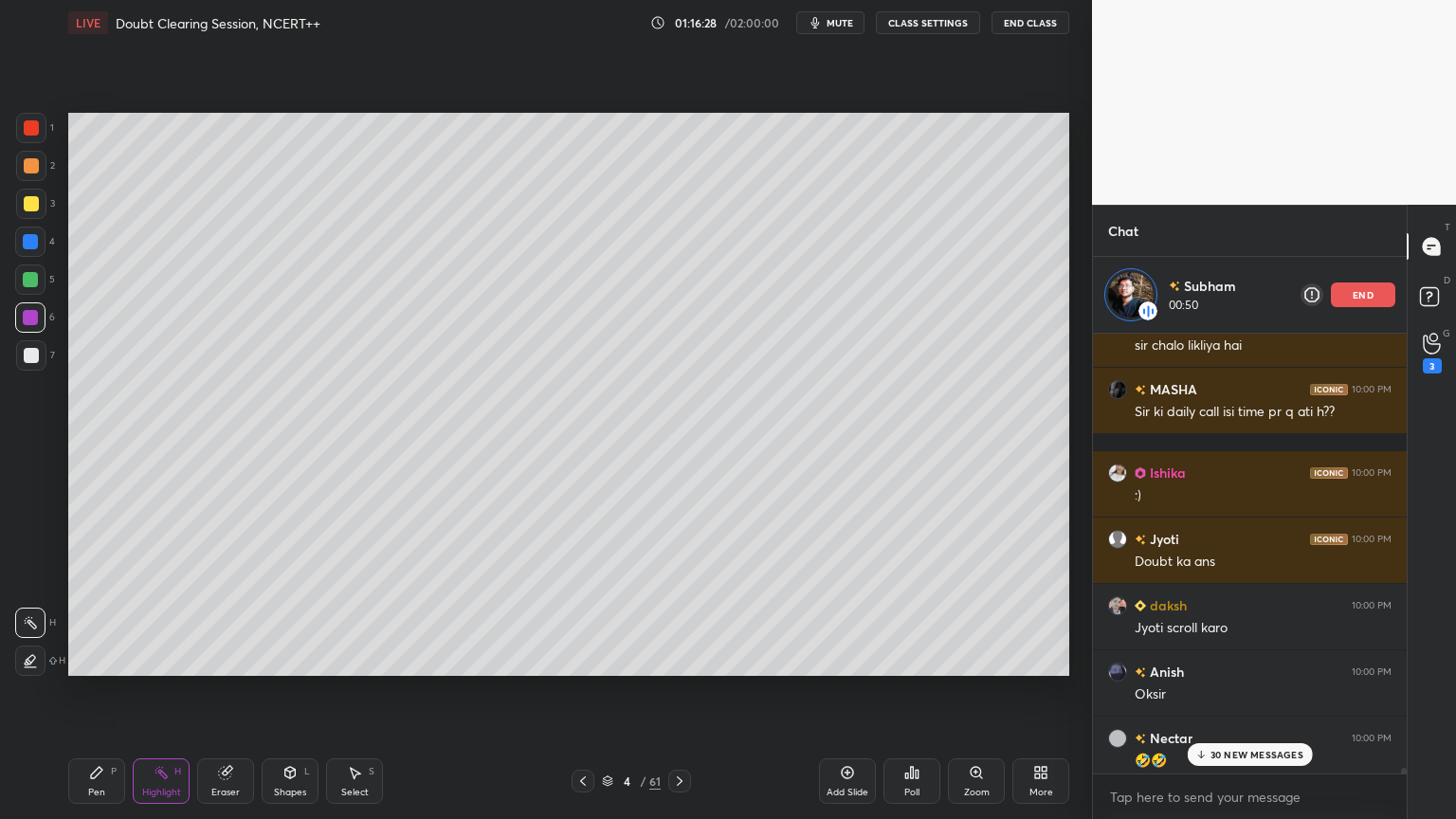 click on "30 NEW MESSAGES" at bounding box center [1249, 755] 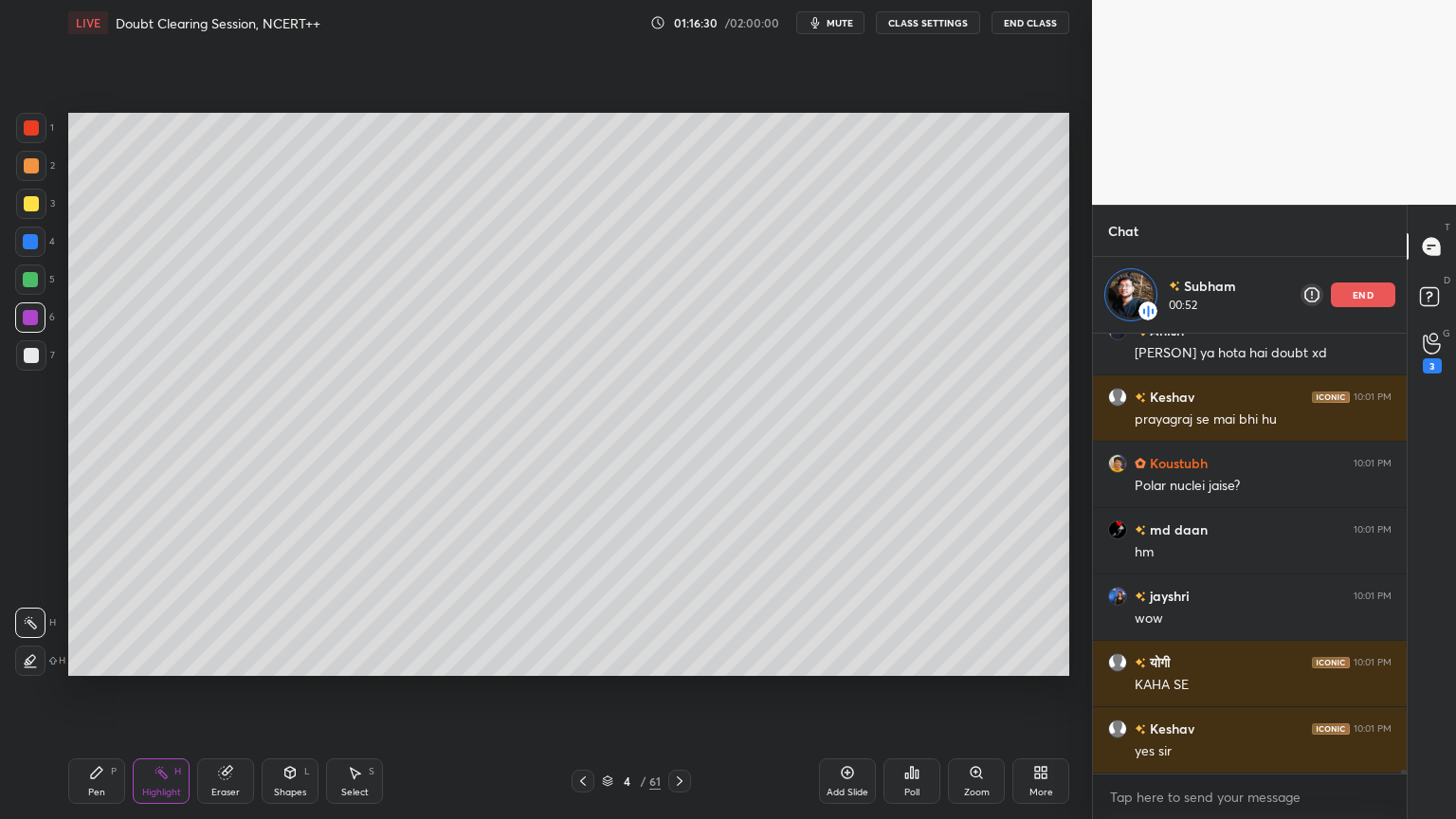 scroll, scrollTop: 45762, scrollLeft: 0, axis: vertical 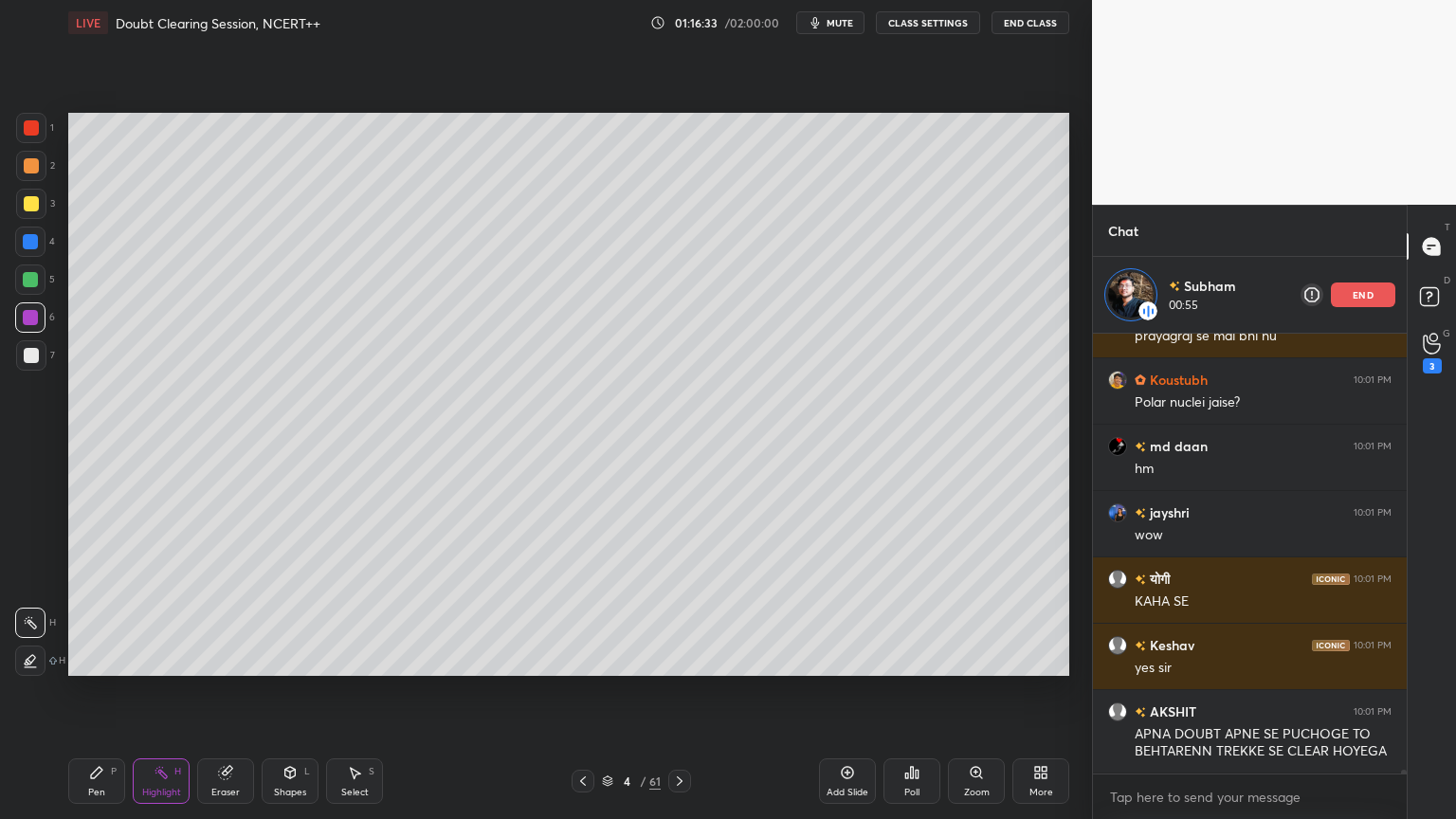 click on "end" at bounding box center (1363, 295) 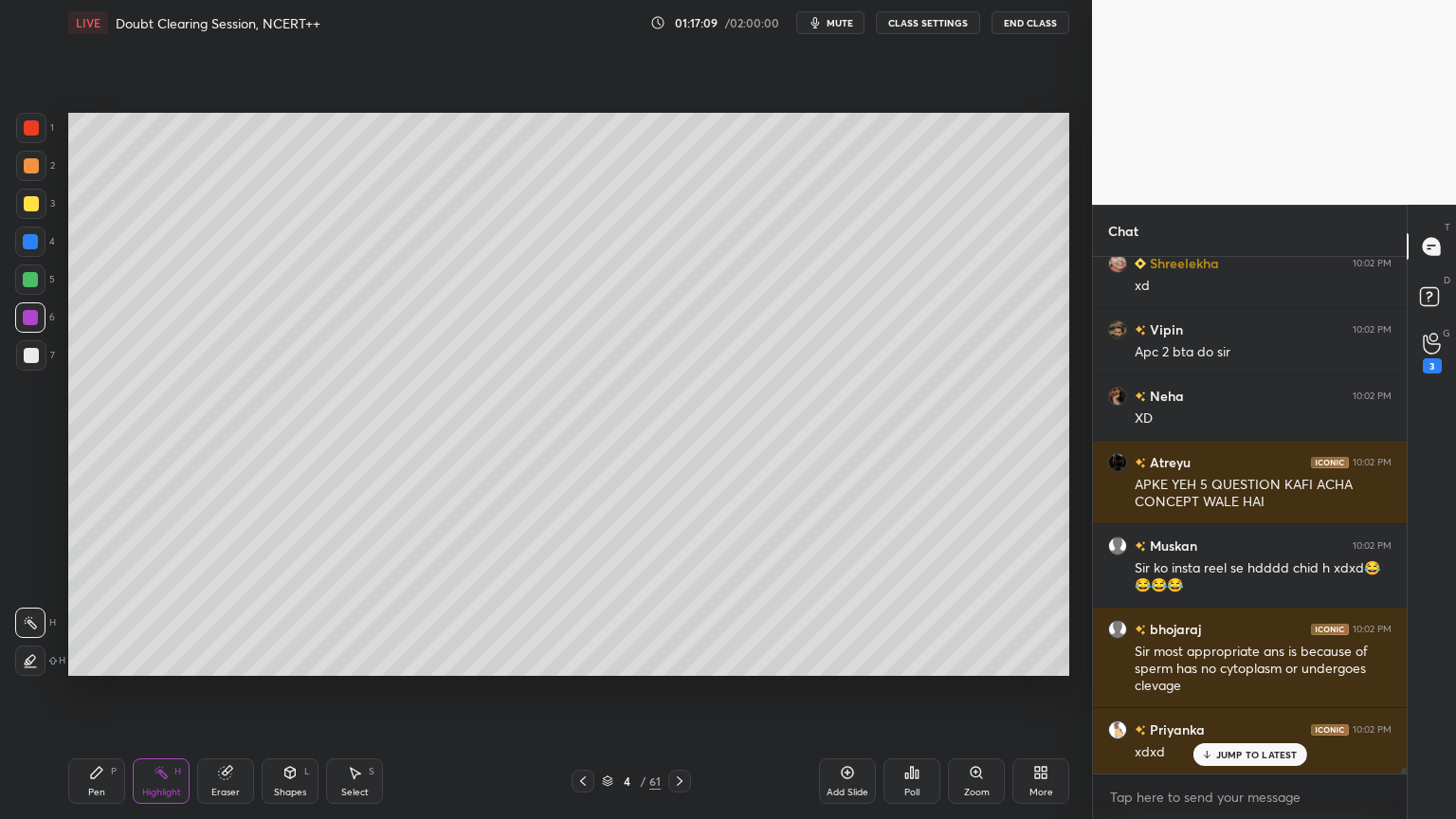 scroll, scrollTop: 48779, scrollLeft: 0, axis: vertical 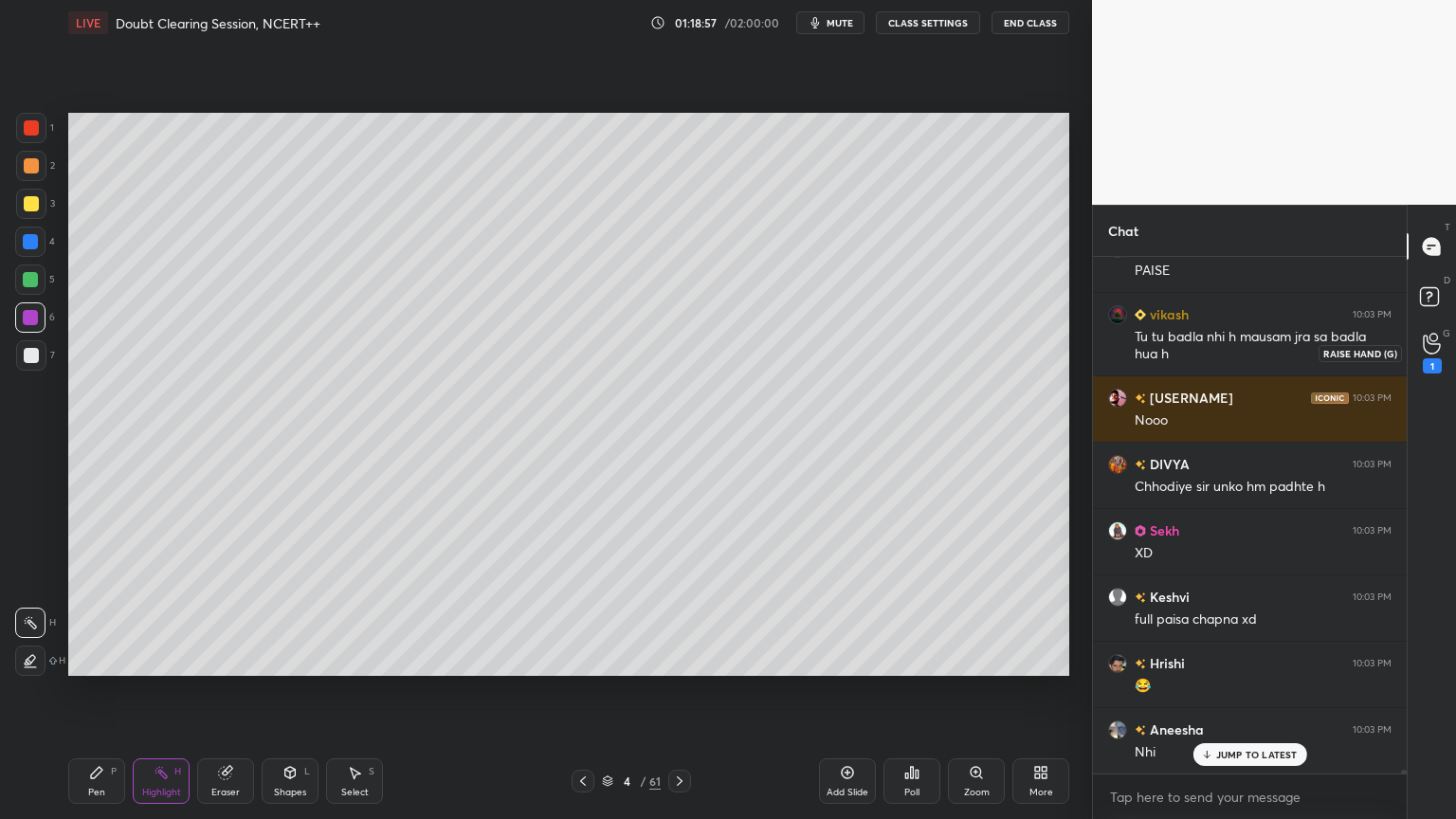 click 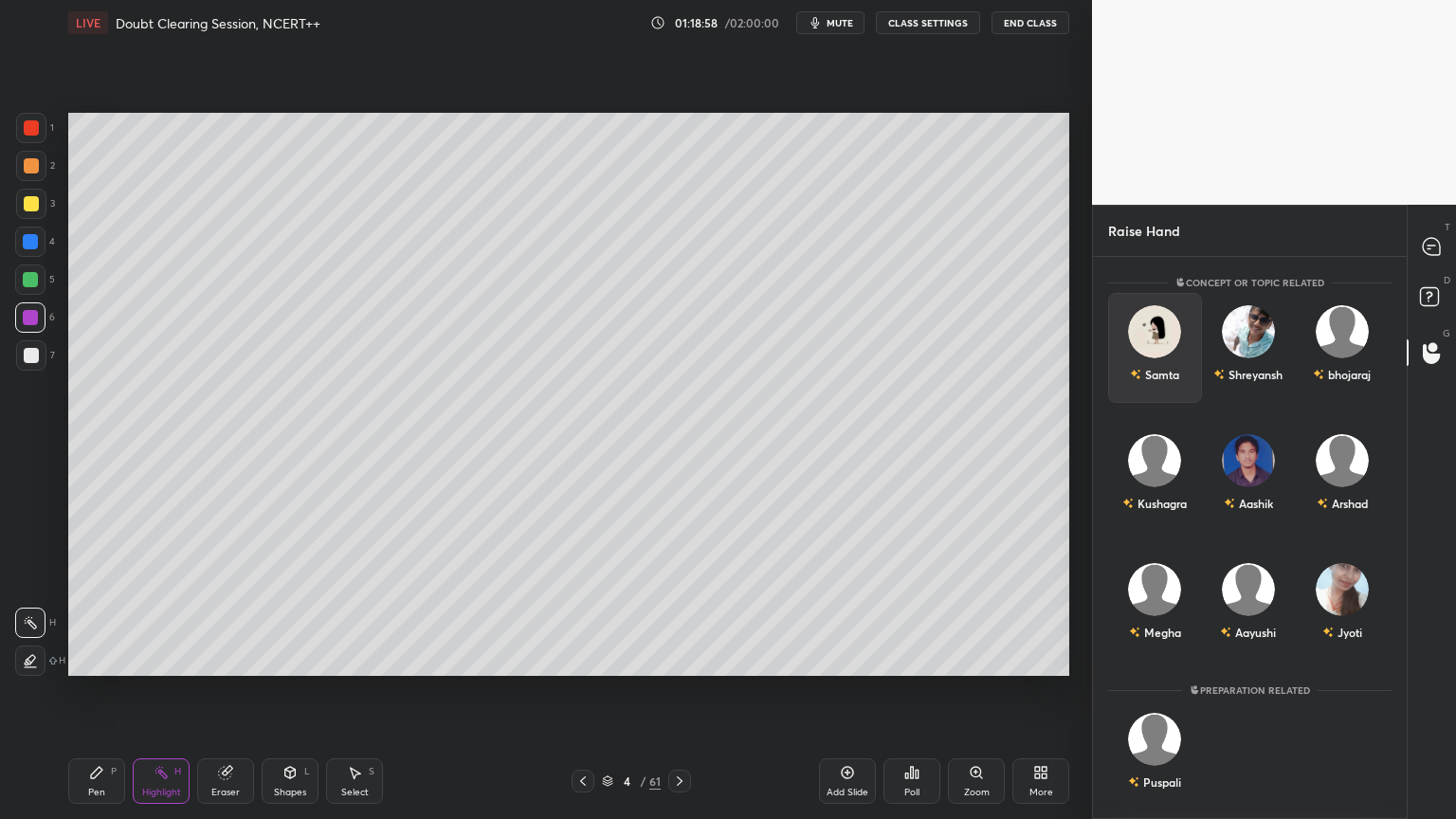 click on "Samta" at bounding box center (1155, 374) 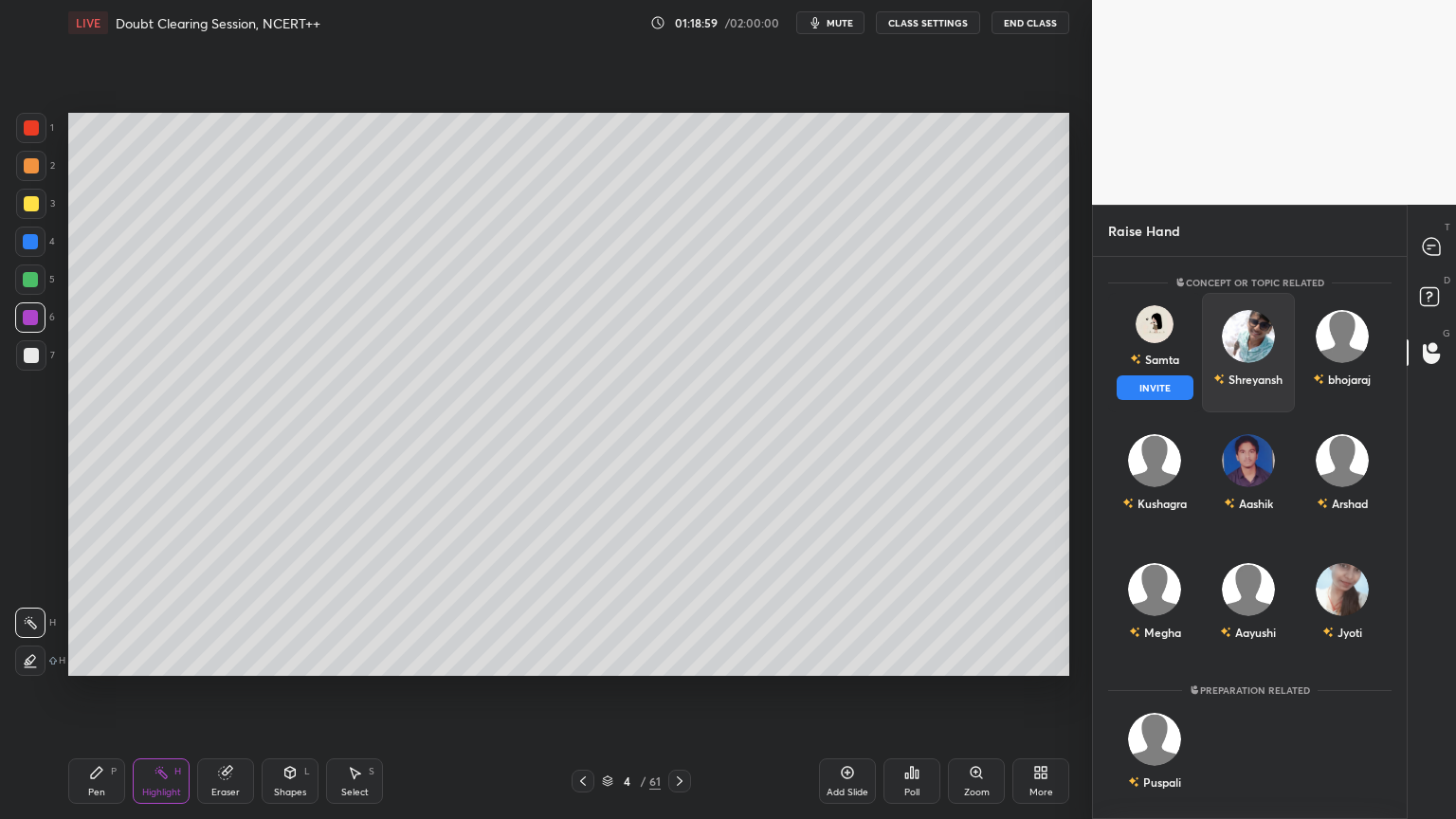 click on "INVITE" at bounding box center (1155, 388) 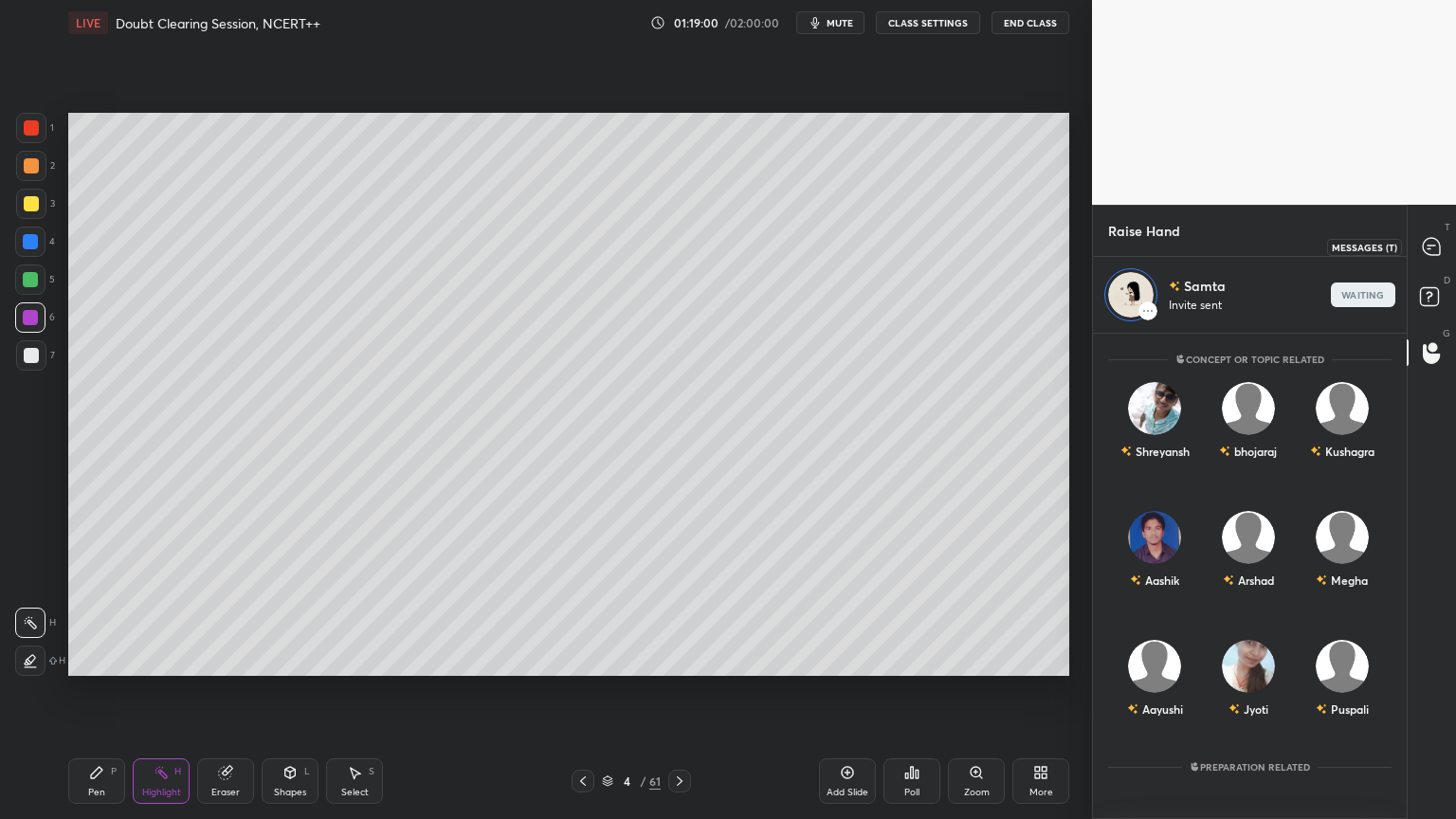 click 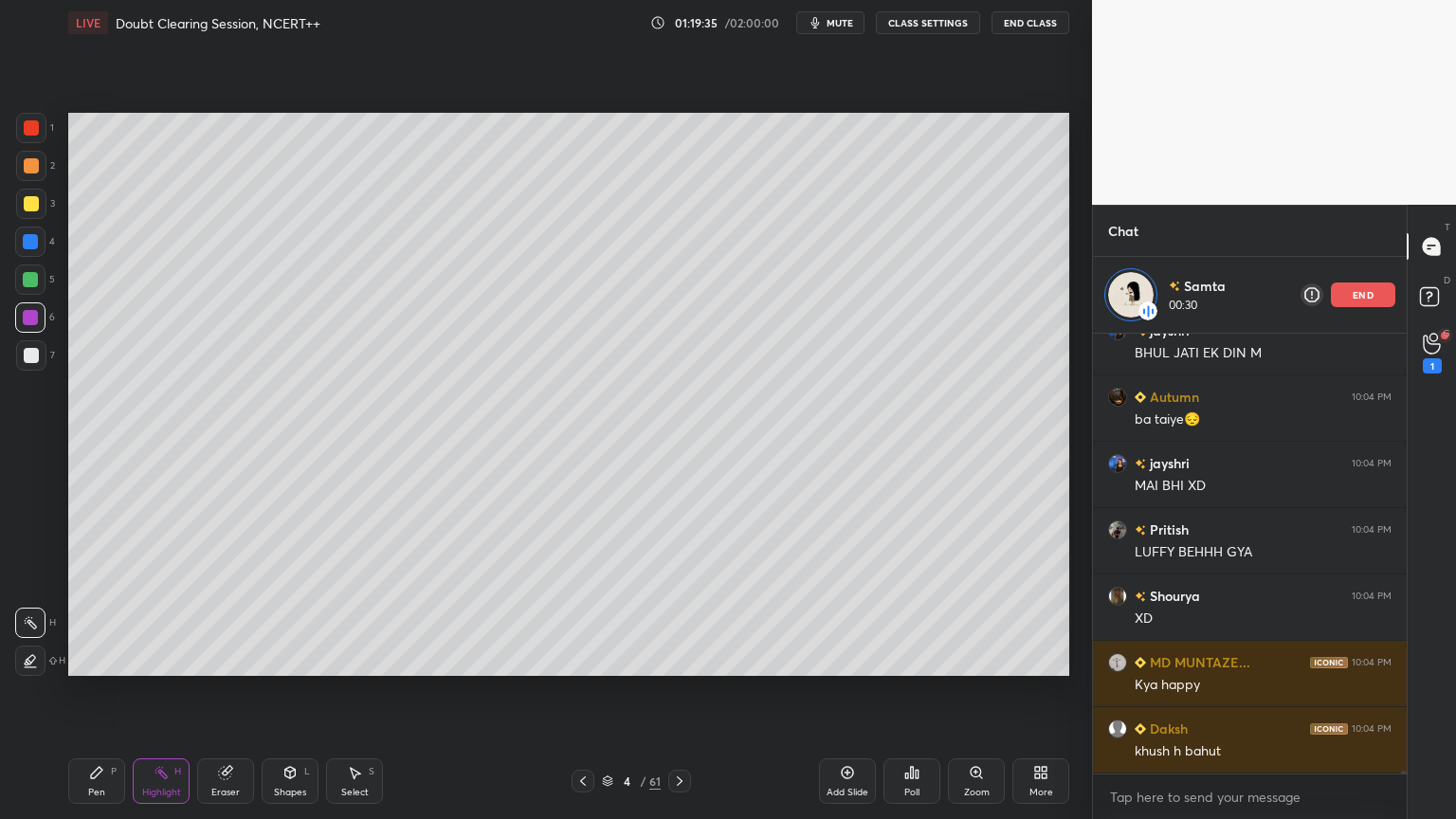 click on "end" at bounding box center [1363, 295] 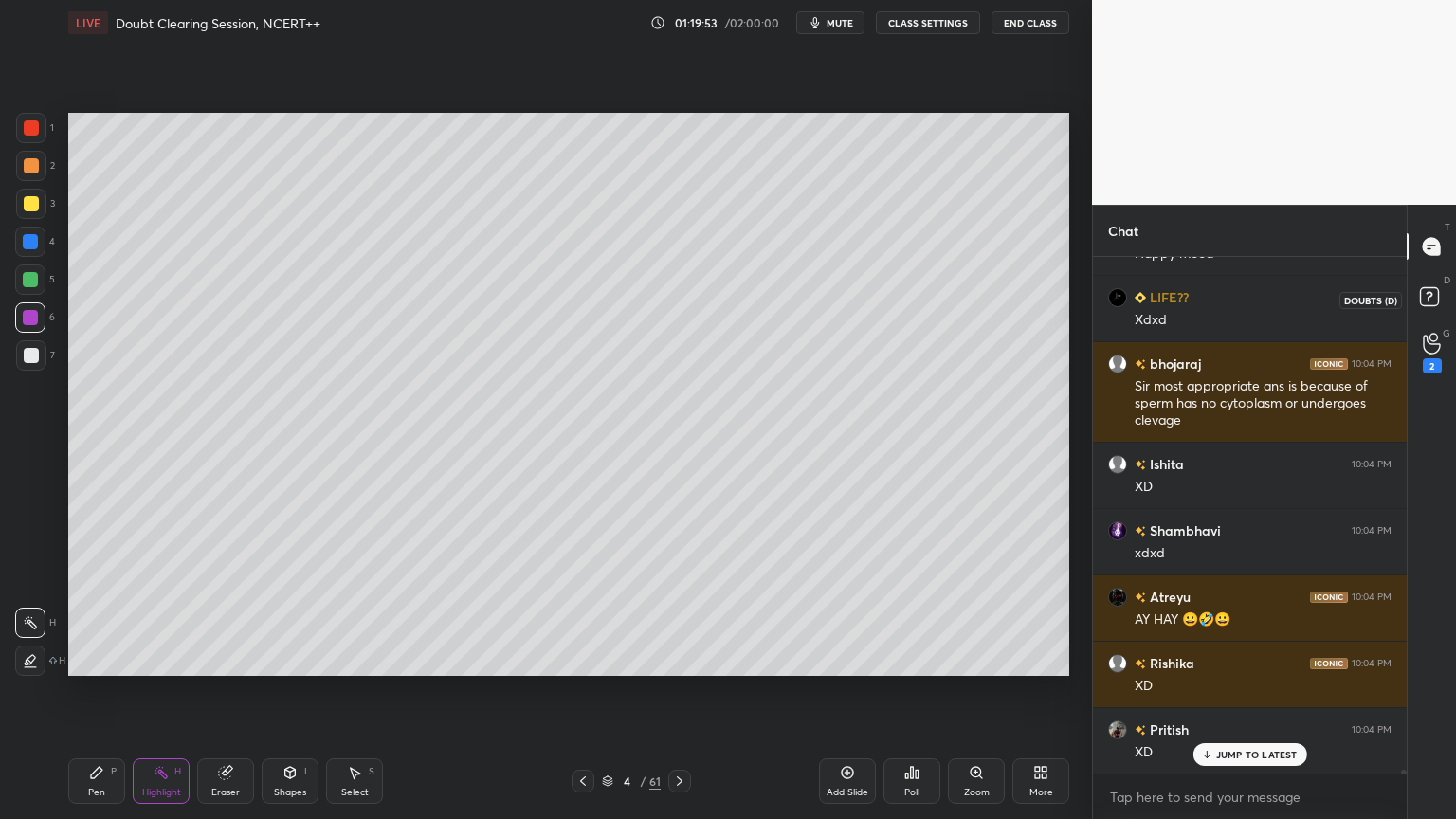click 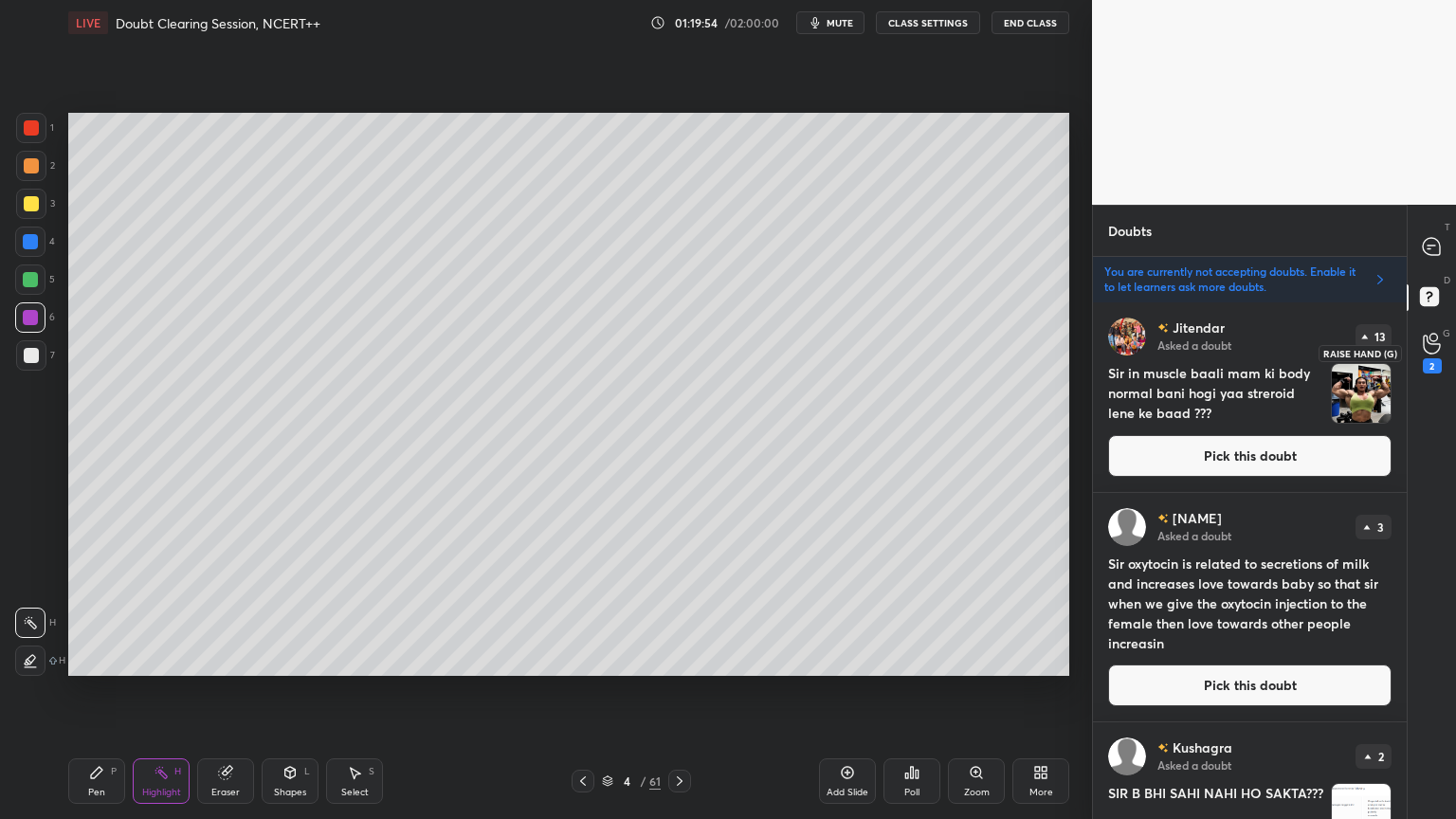 click on "2" at bounding box center [1432, 366] 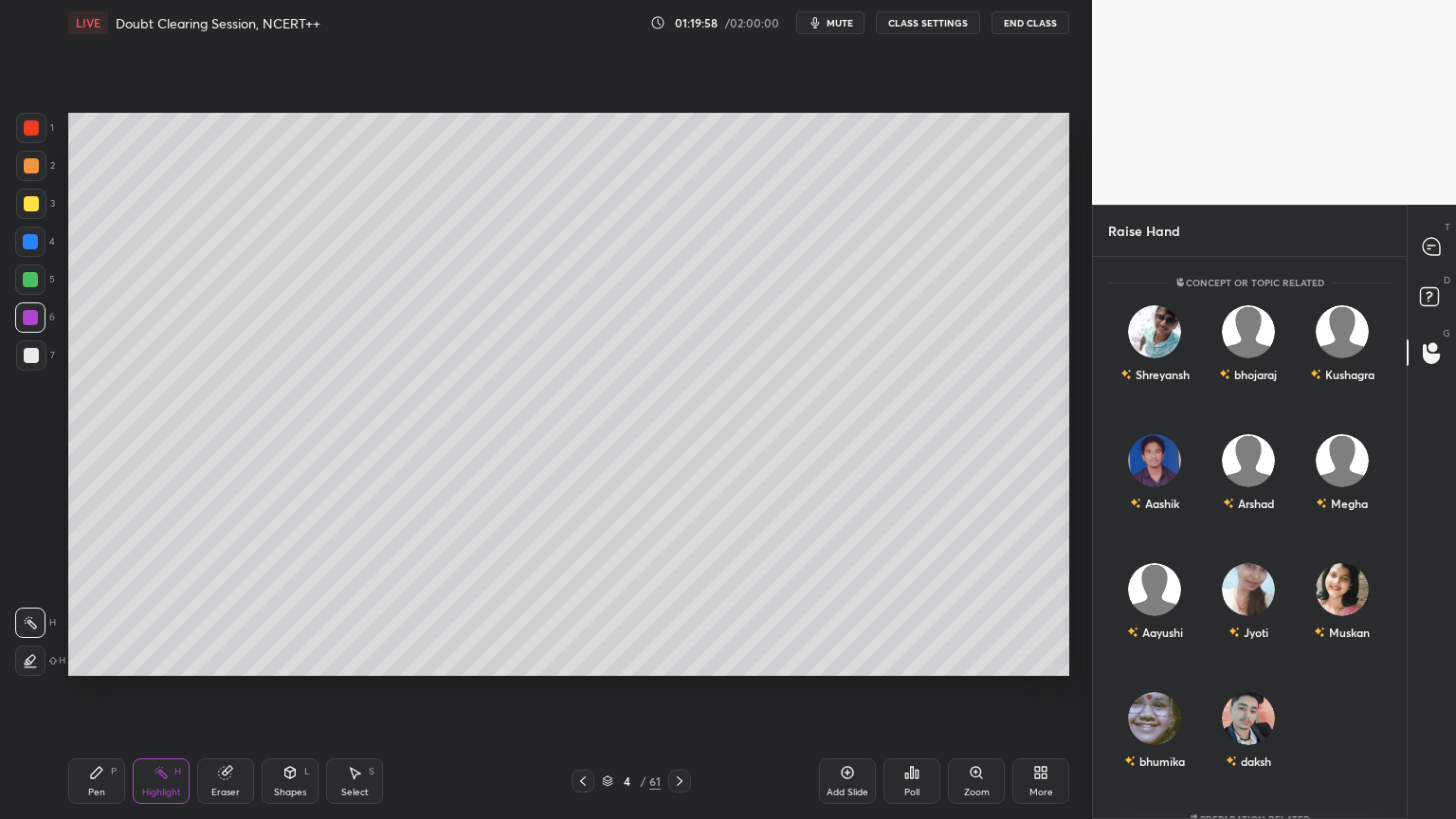 click 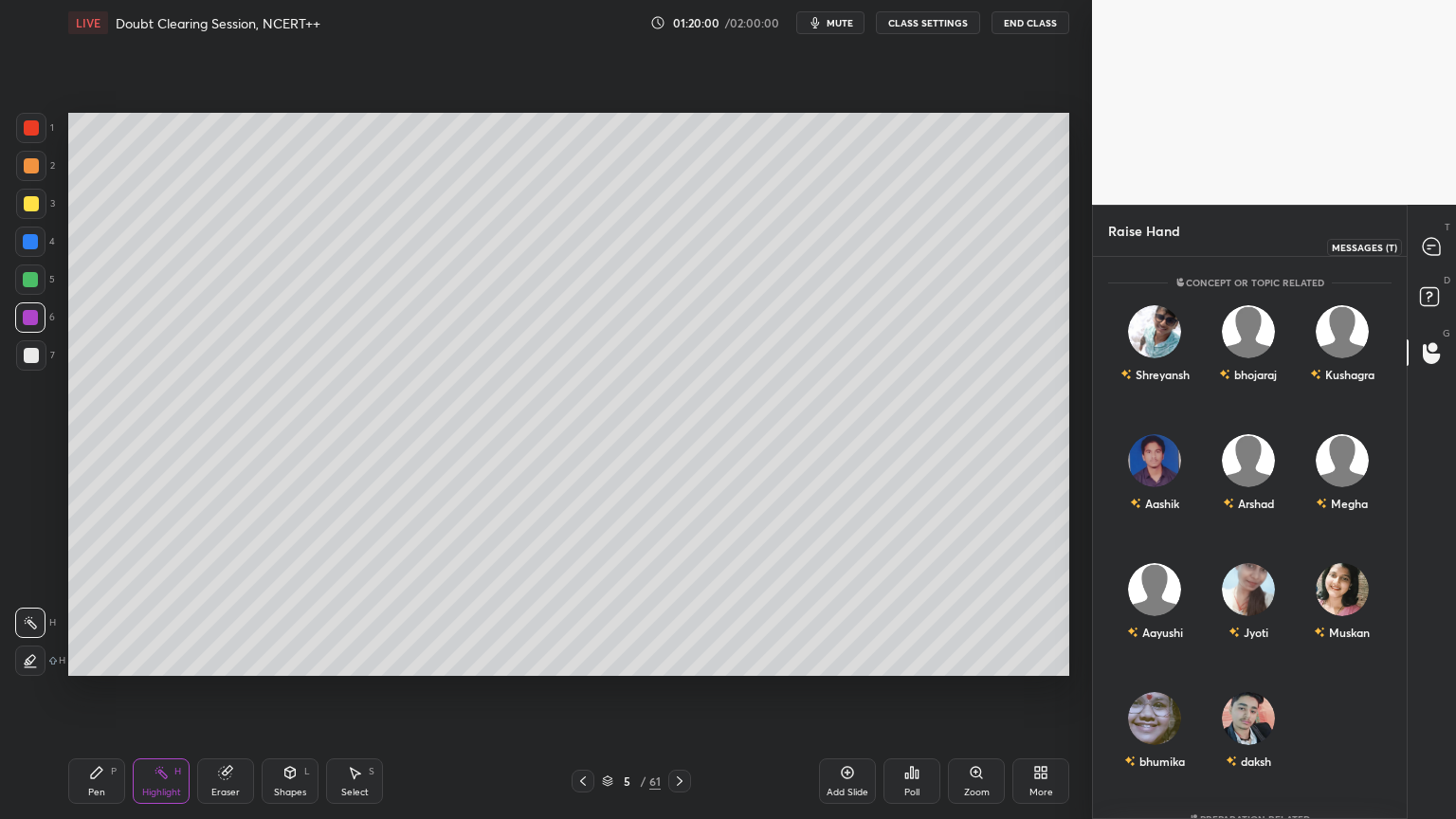 drag, startPoint x: 1429, startPoint y: 246, endPoint x: 1409, endPoint y: 267, distance: 29 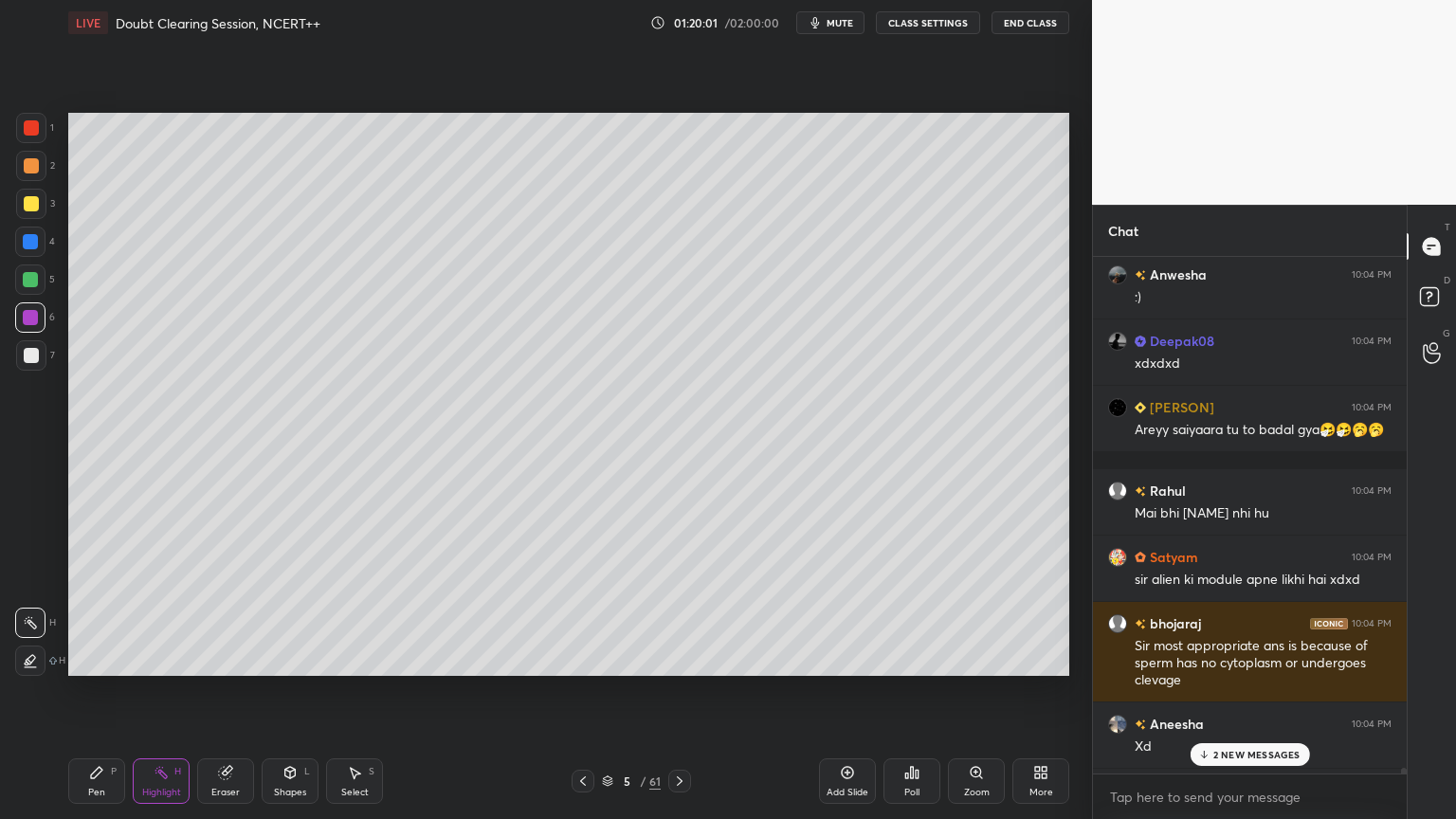 drag, startPoint x: 1219, startPoint y: 751, endPoint x: 1174, endPoint y: 755, distance: 45.17743 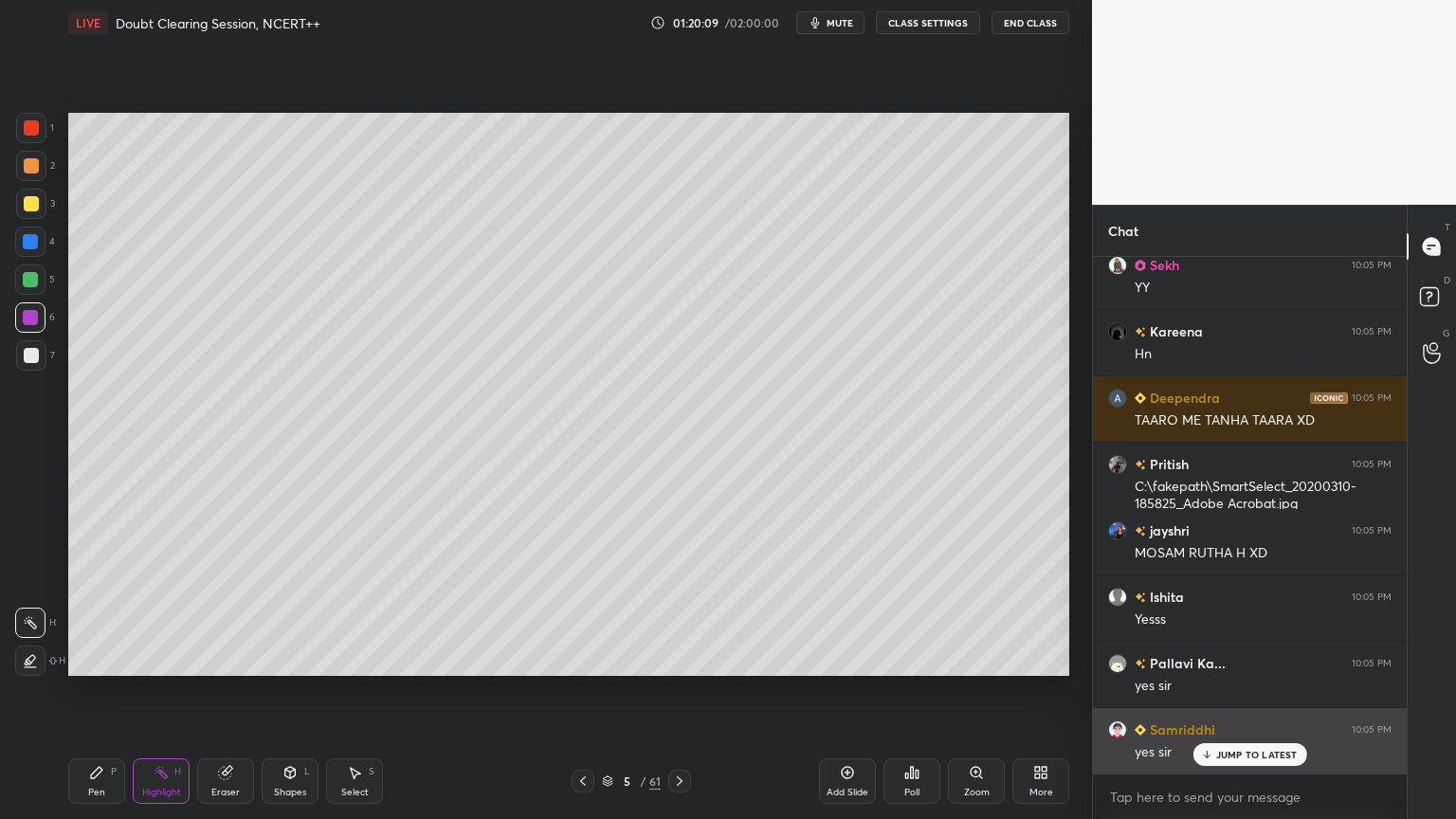 click on "JUMP TO LATEST" at bounding box center [1257, 755] 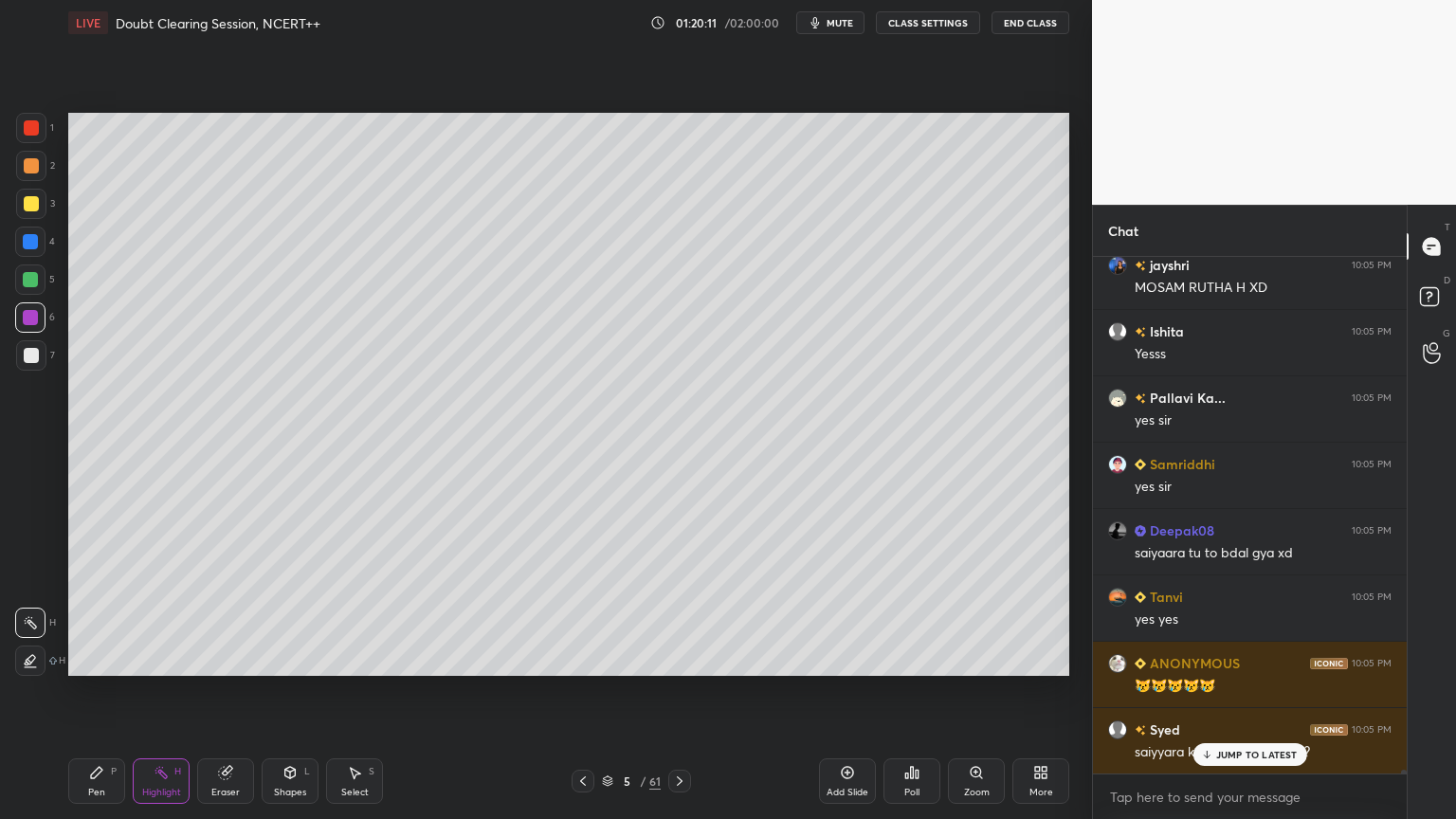 click on "Poll" at bounding box center [912, 792] 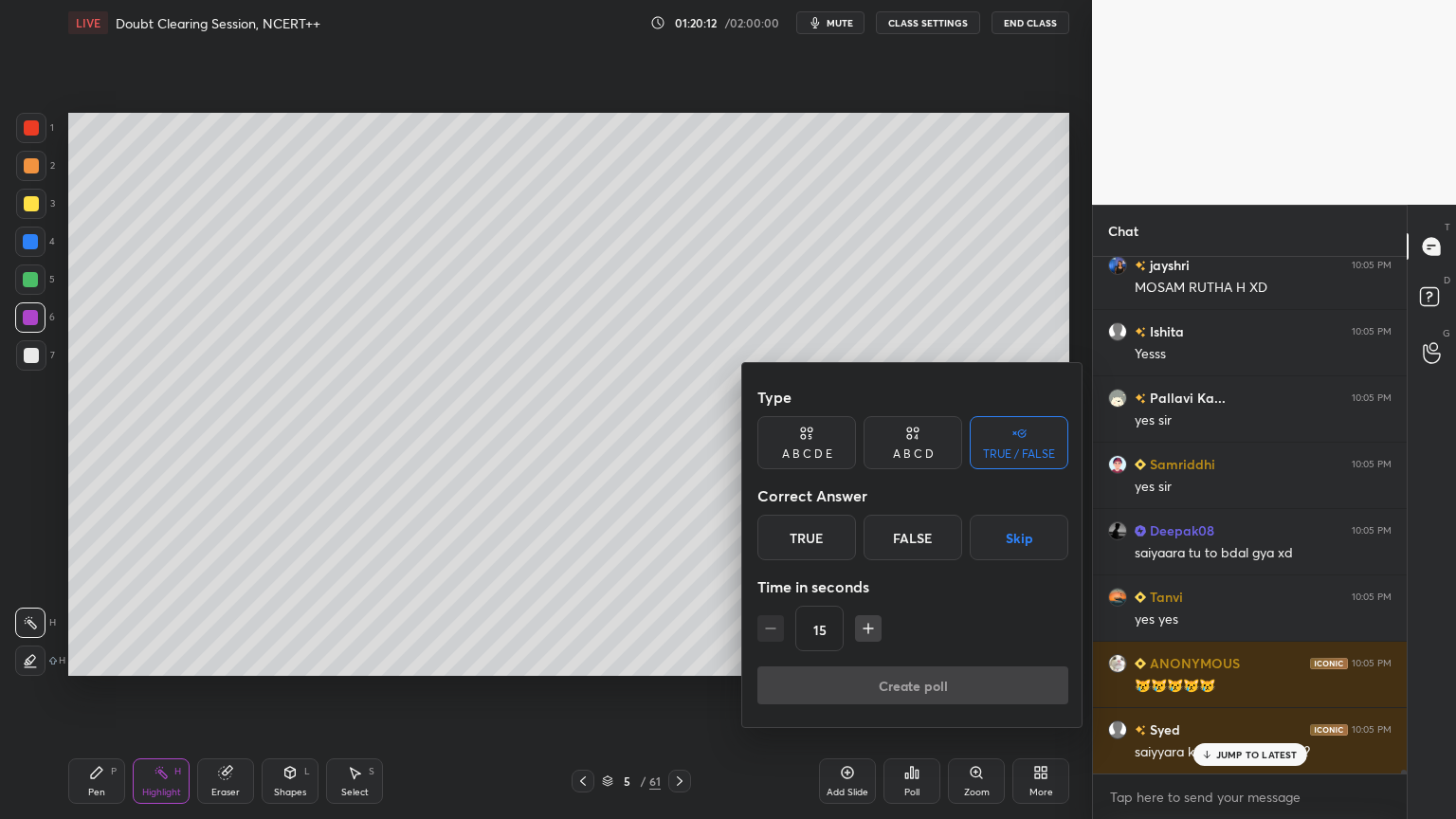 click on "Skip" at bounding box center (1019, 537) 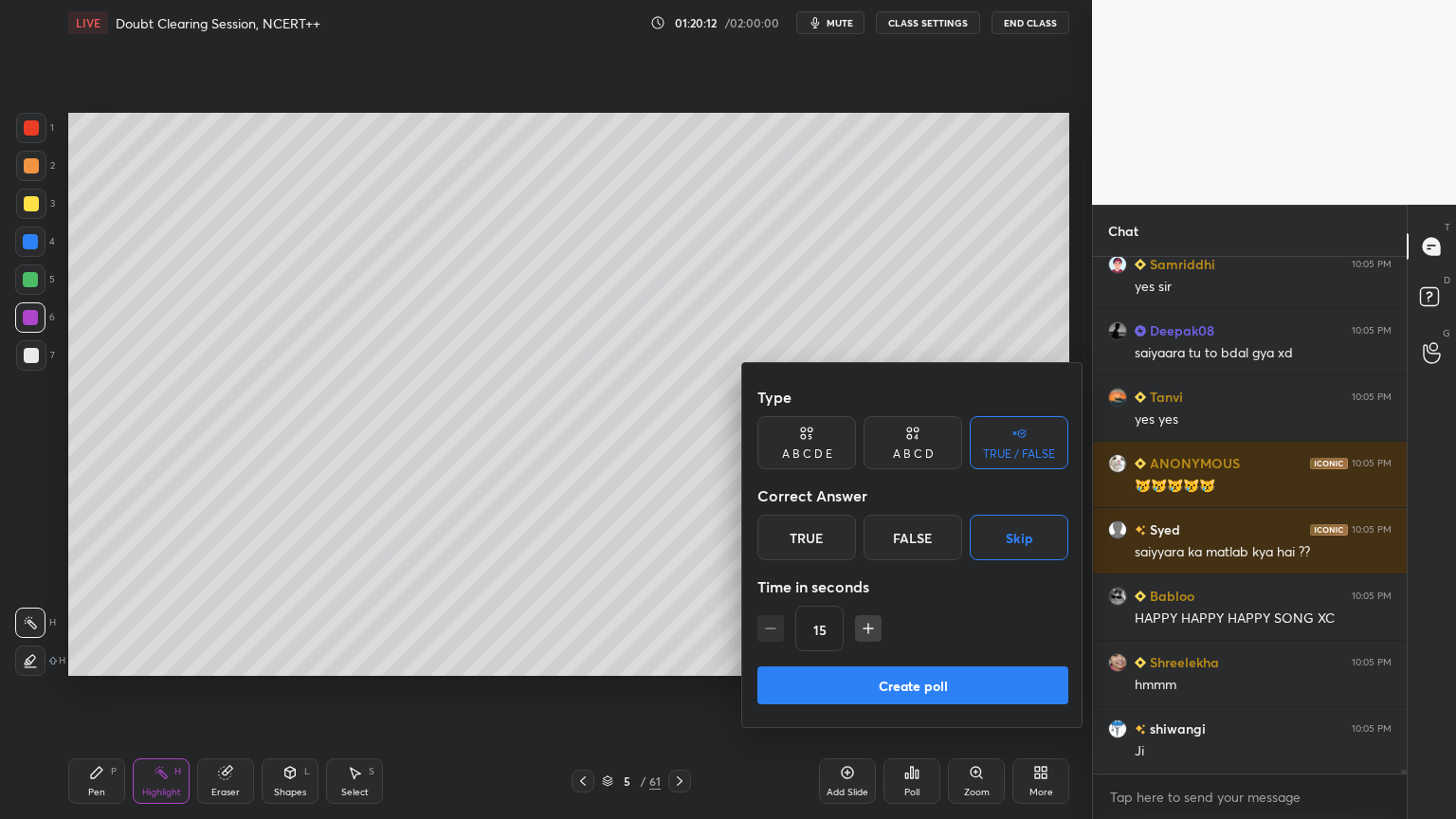 click on "Create poll" at bounding box center [913, 685] 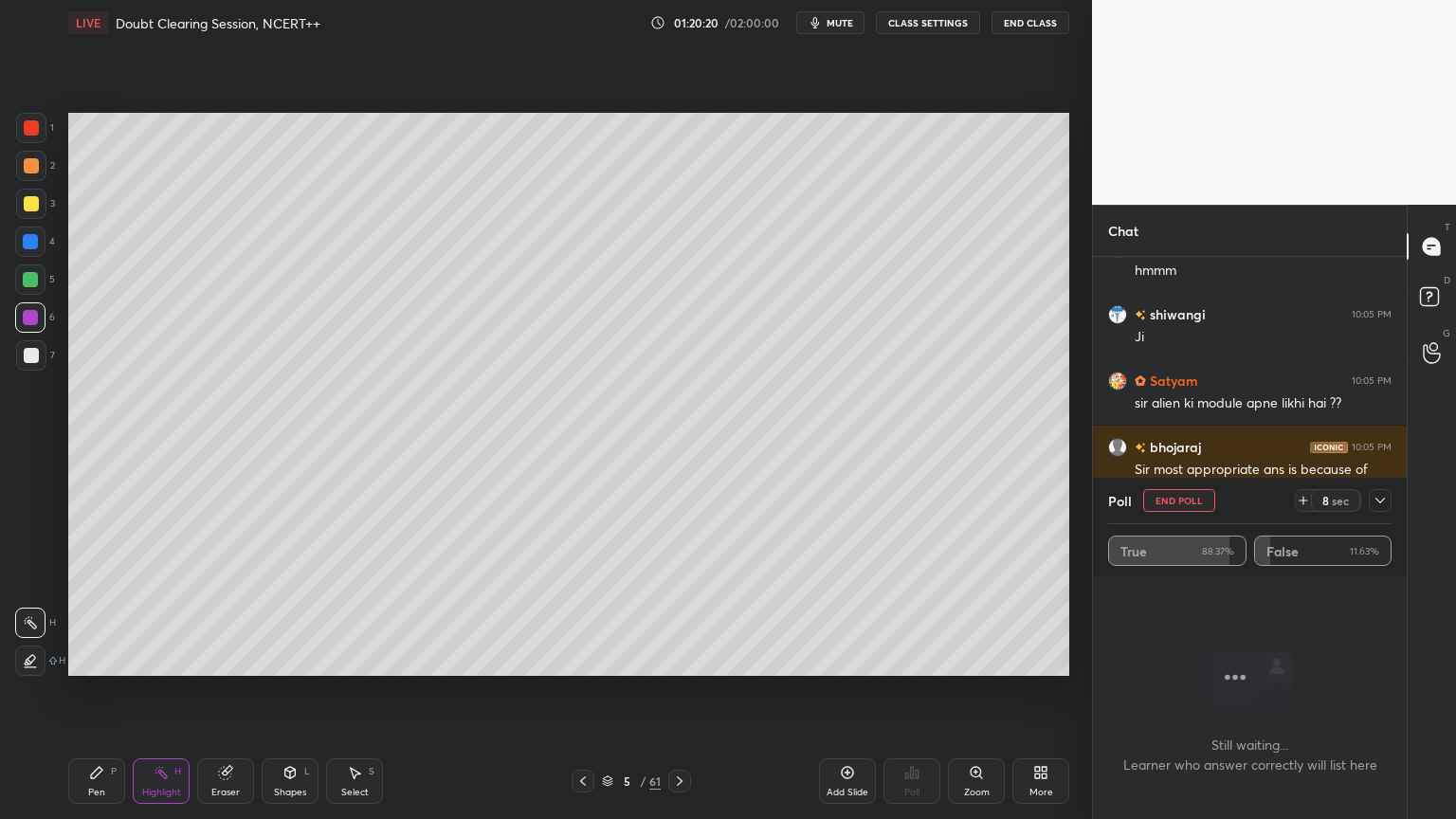 click on "End Poll" at bounding box center (1179, 500) 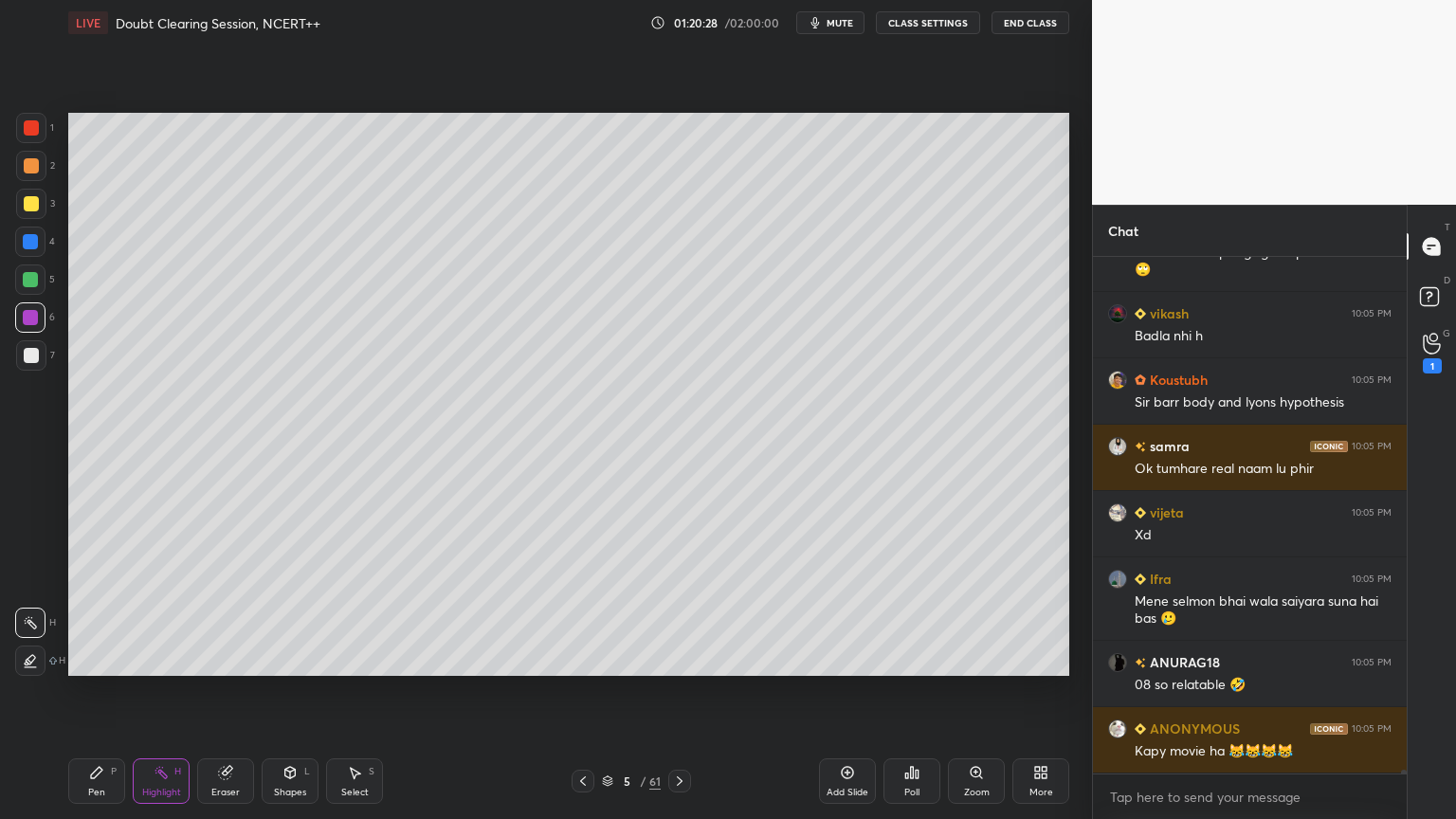 click 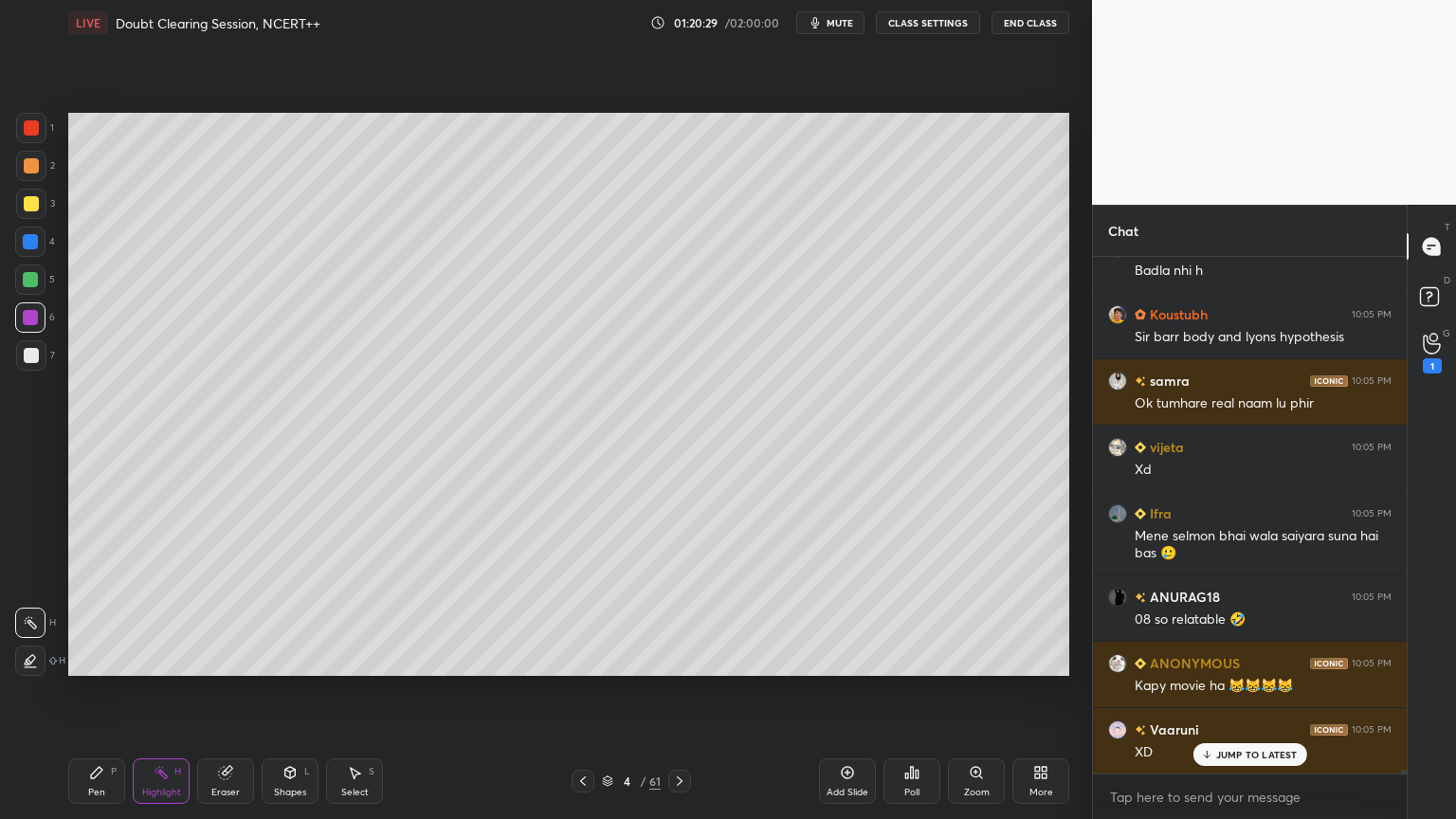 click 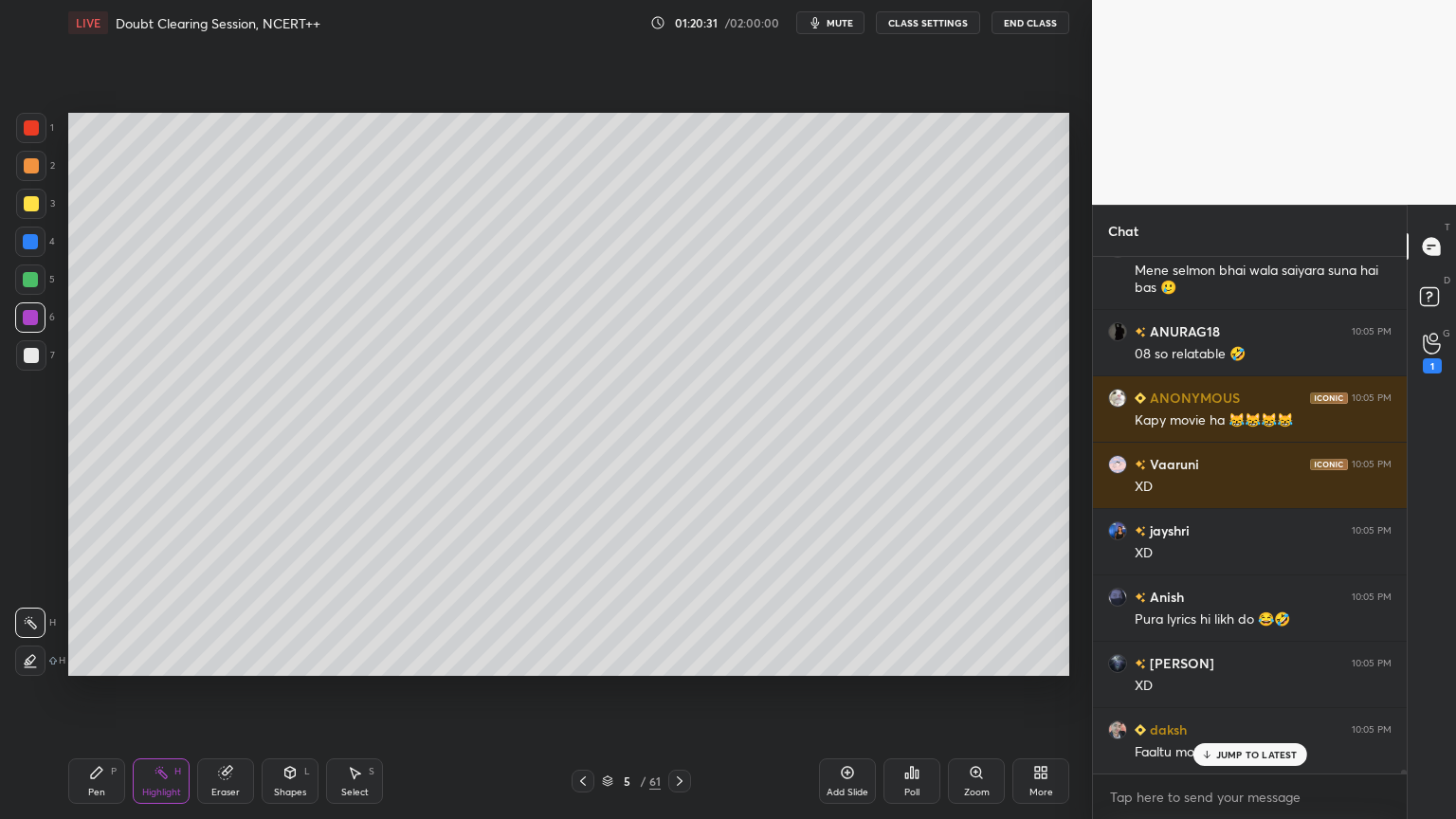 click 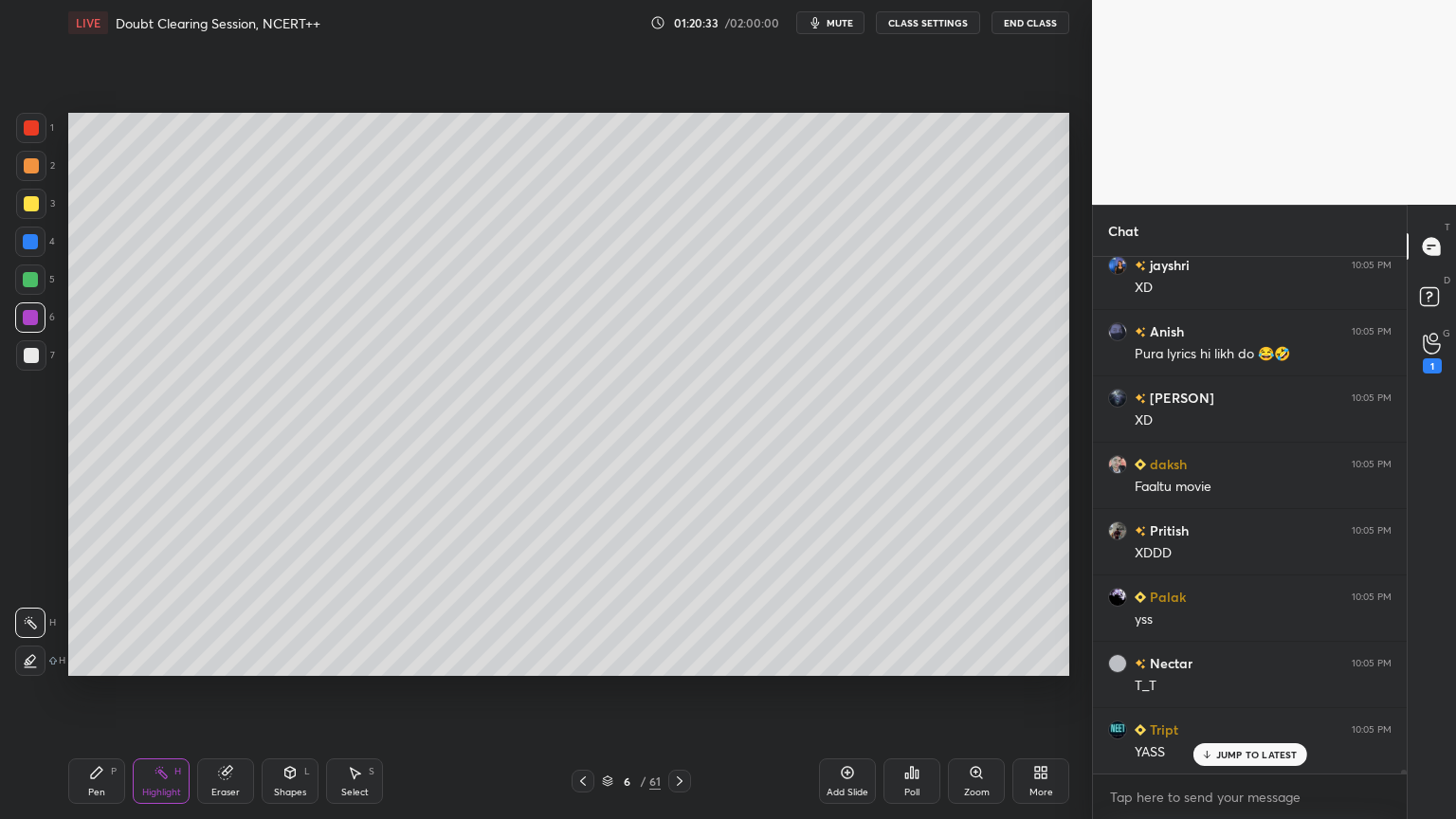 click on "JUMP TO LATEST" at bounding box center (1257, 755) 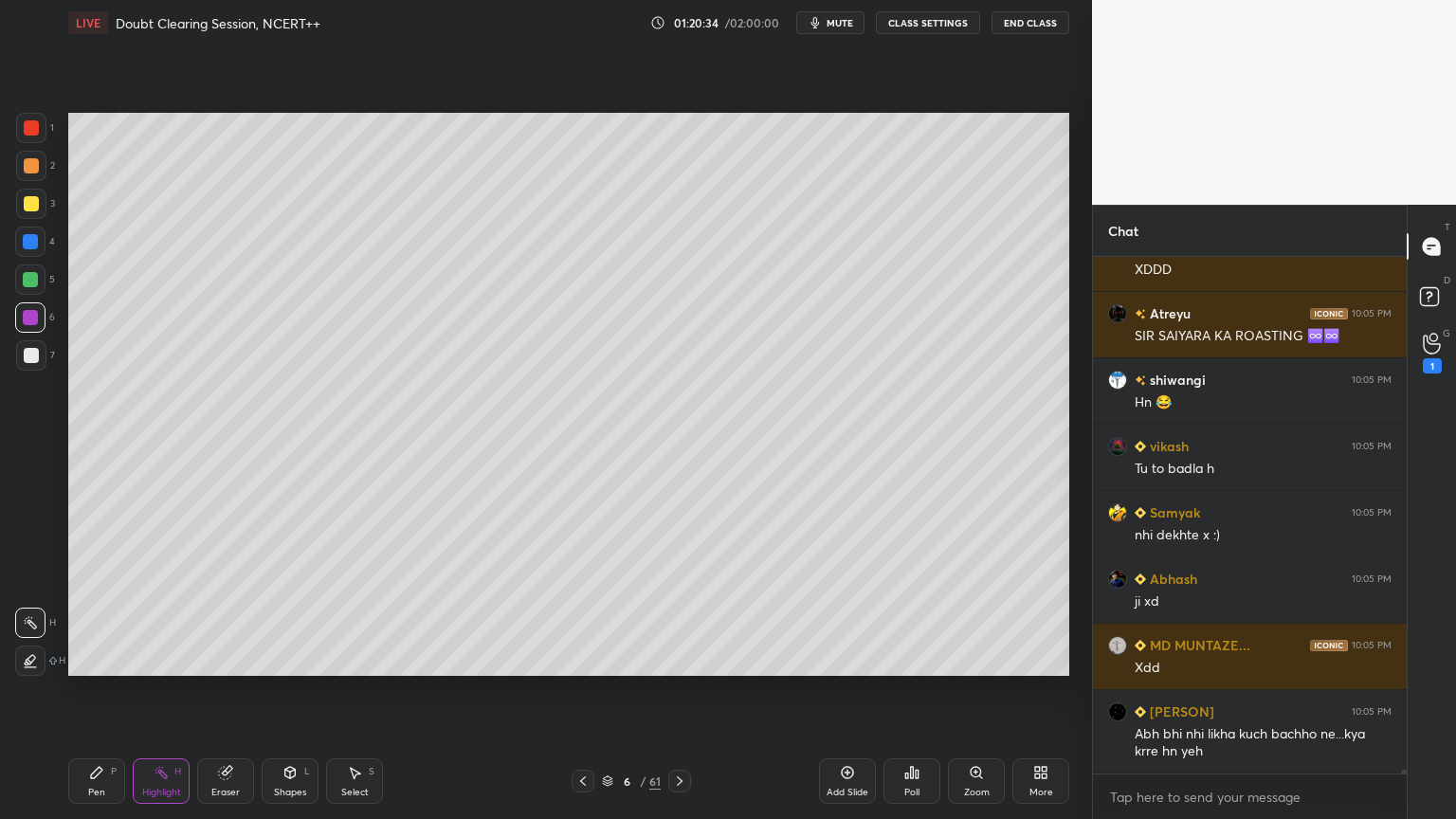 click 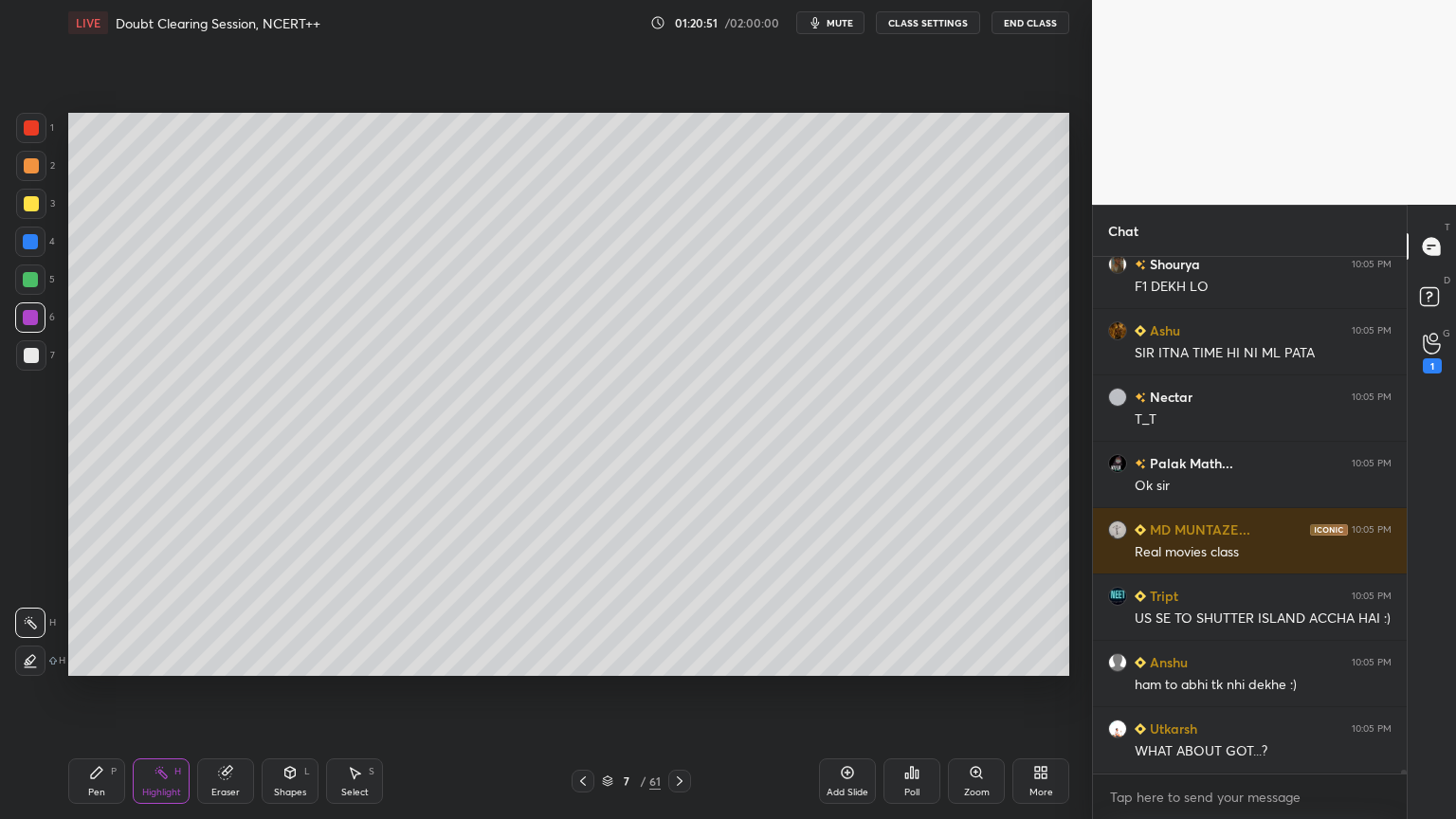 click 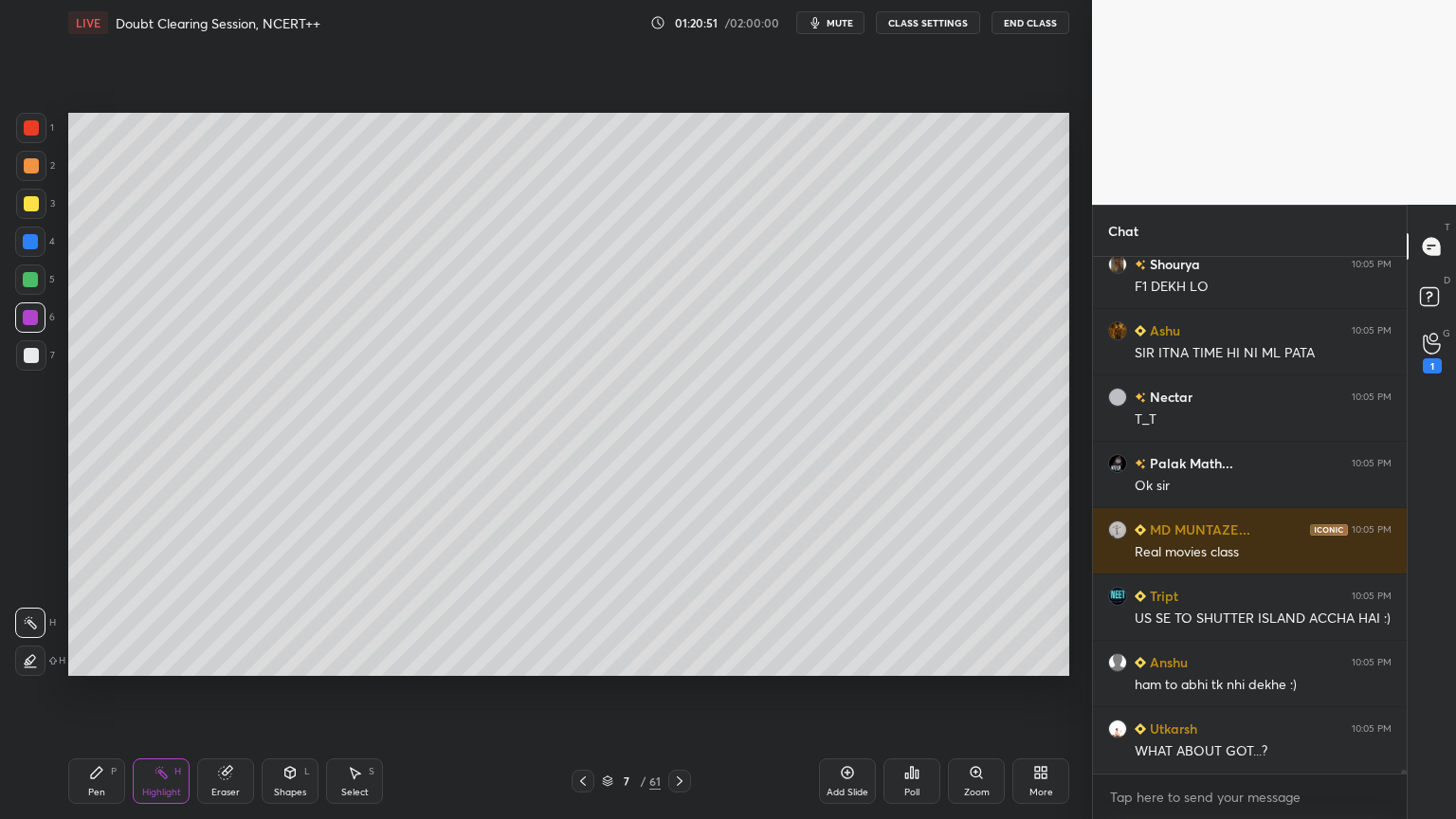 click 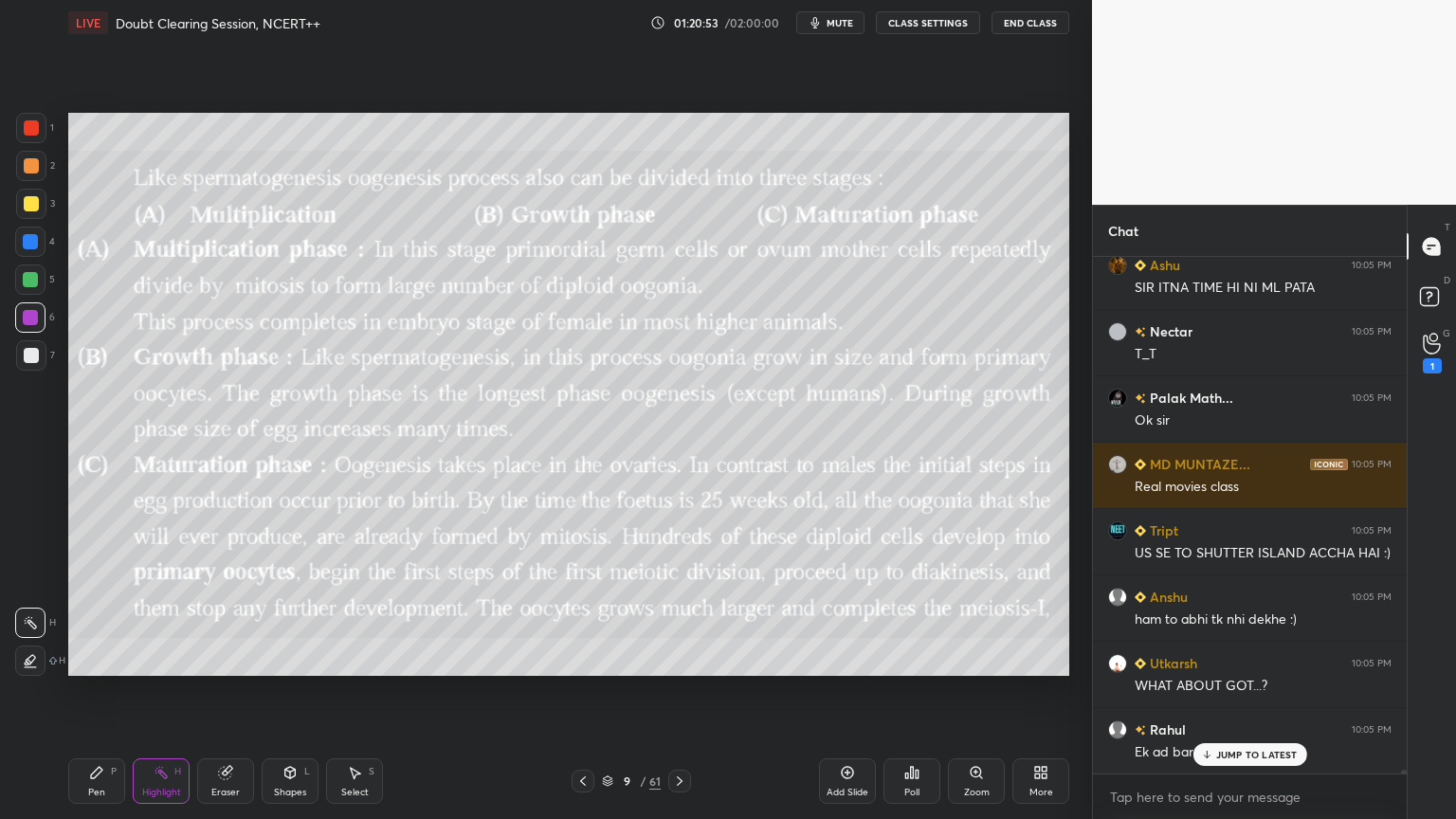 click at bounding box center [583, 781] 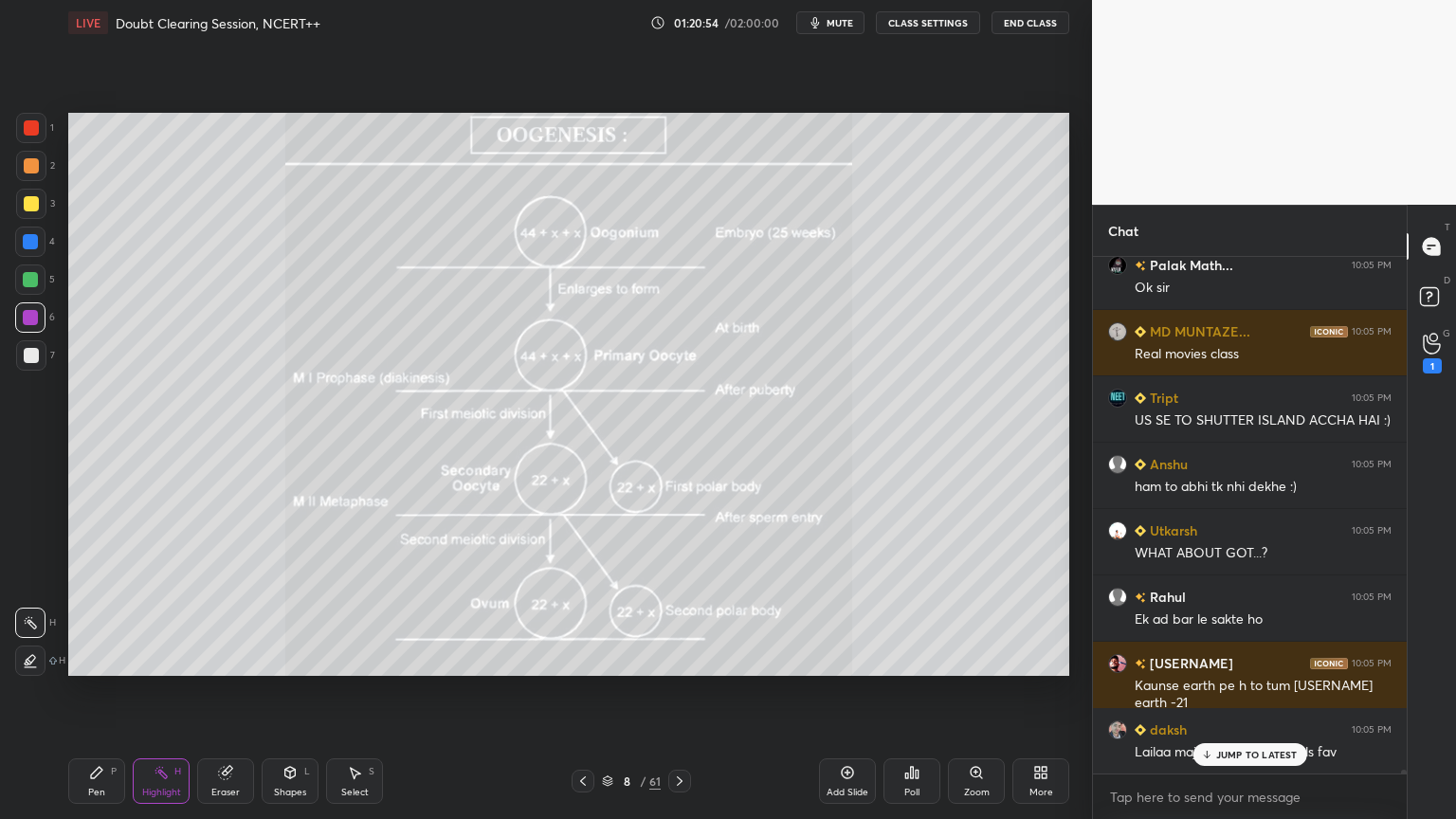 click 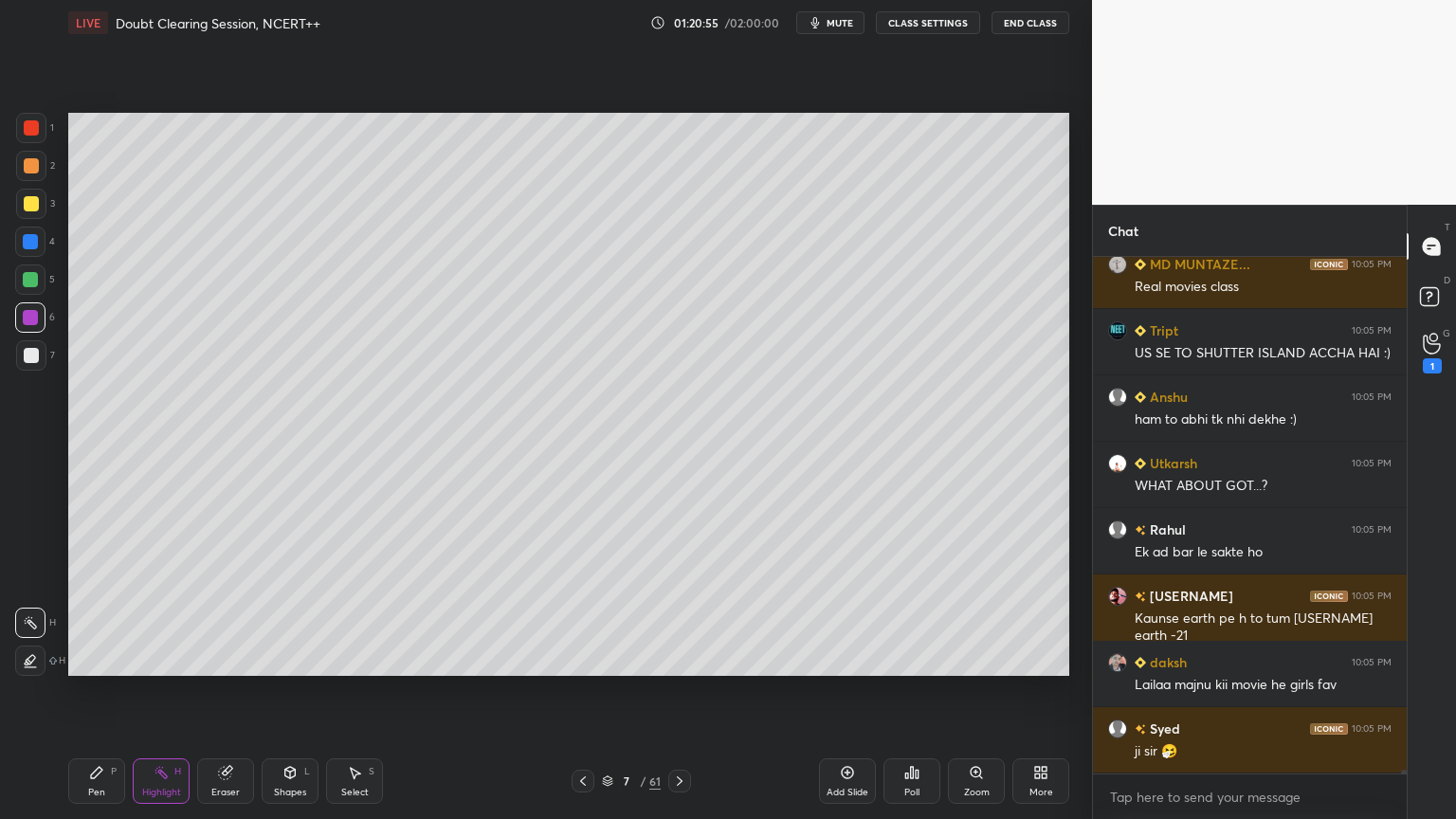 click 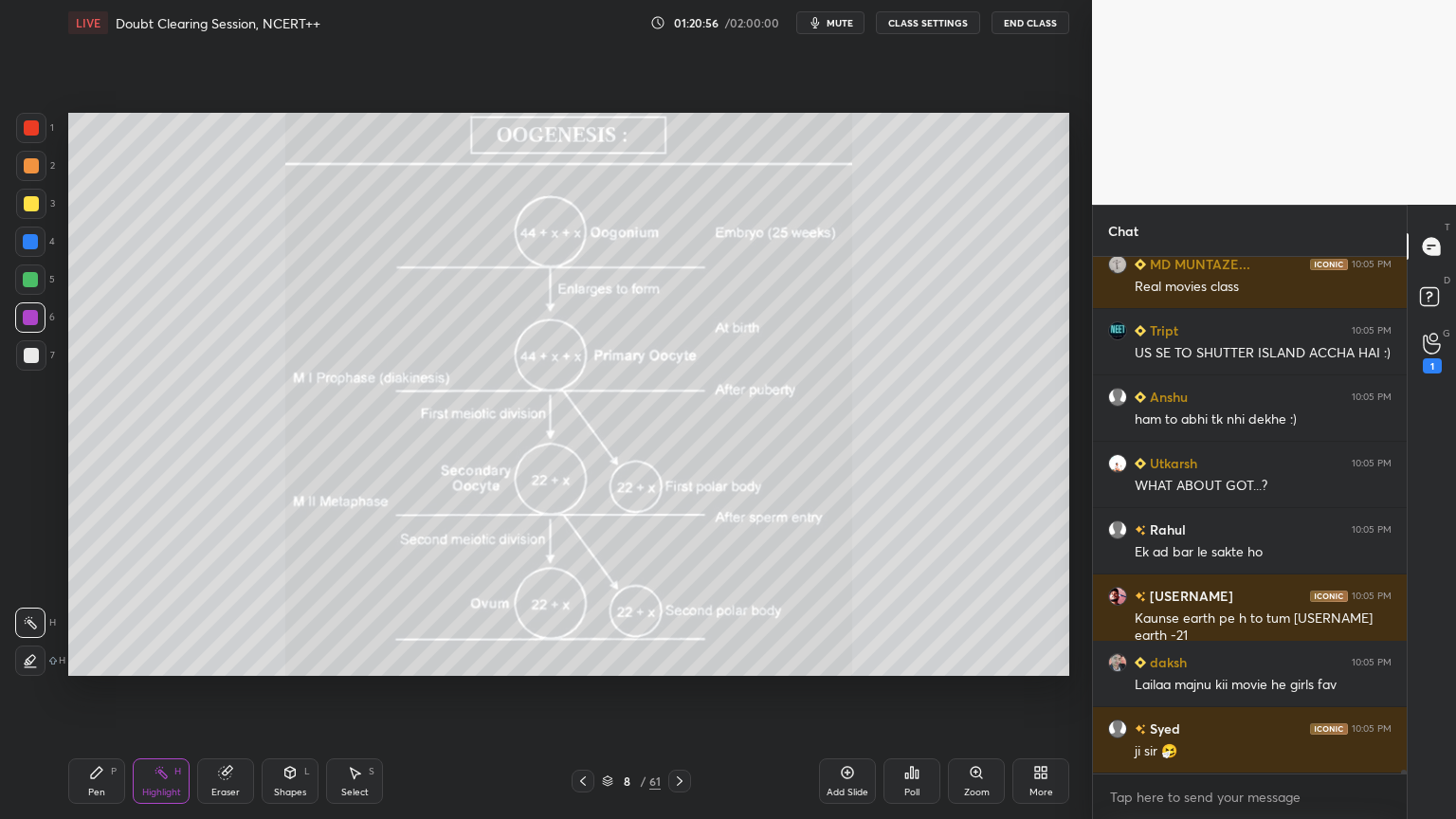 click 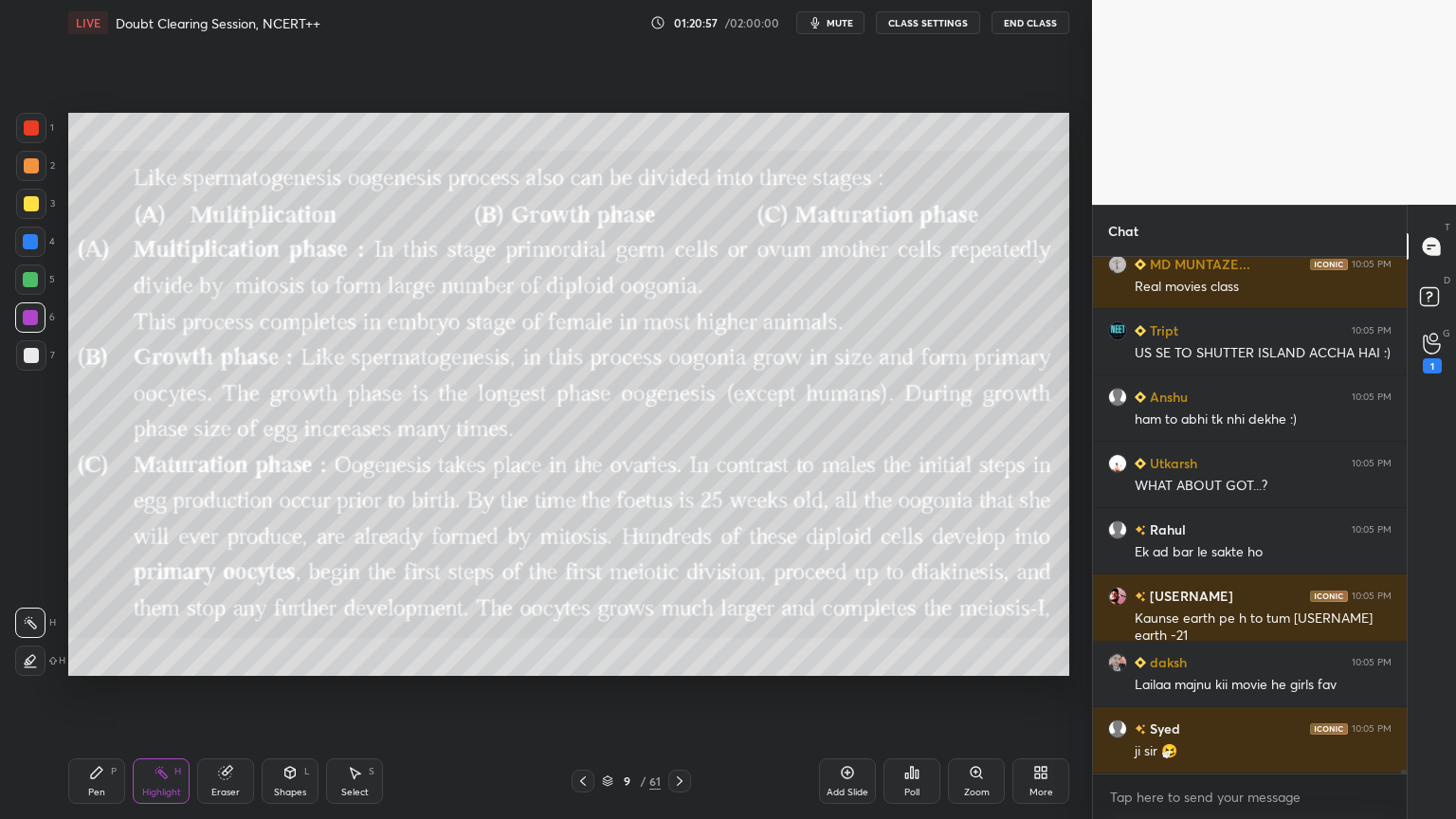click 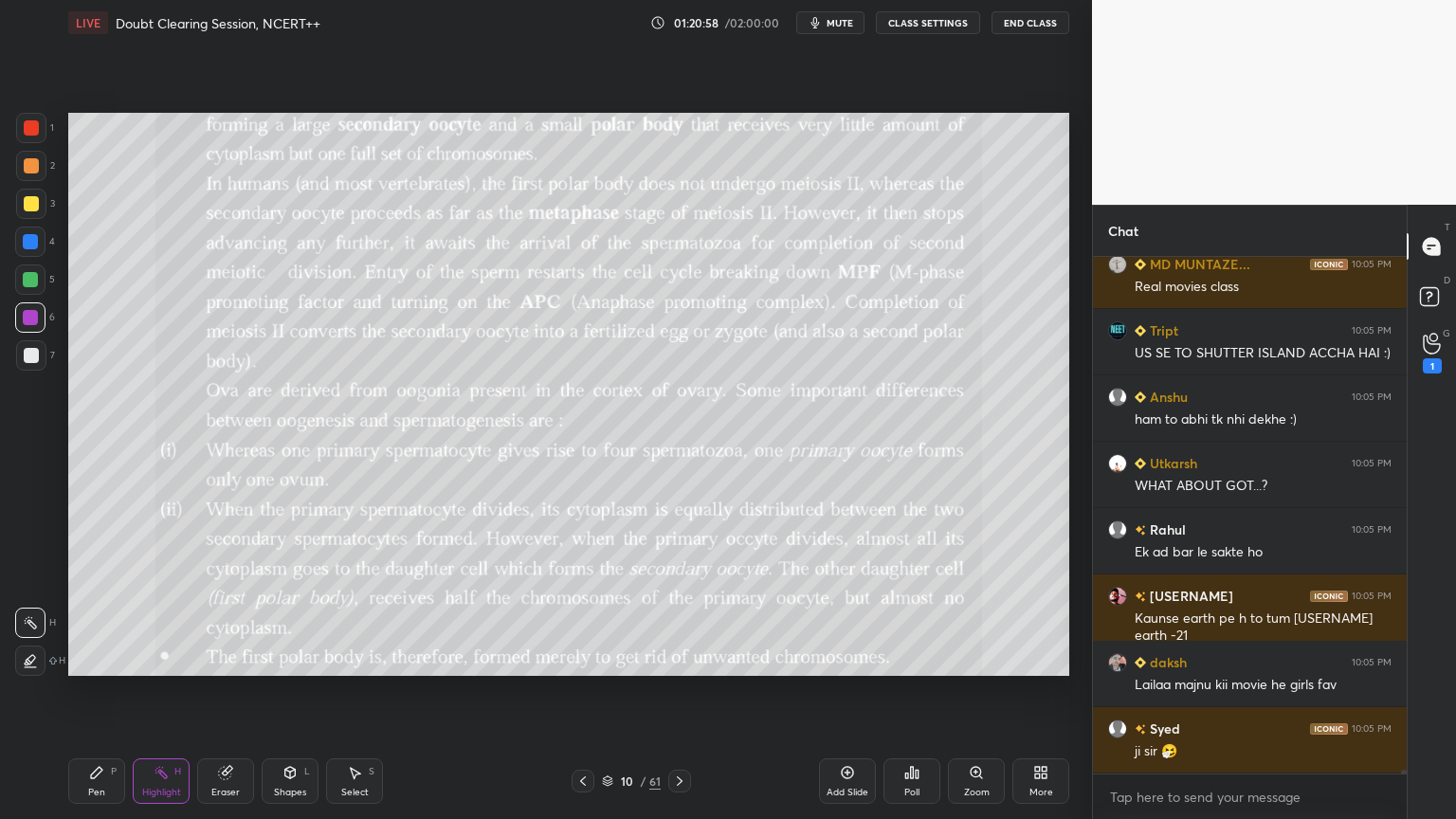 click 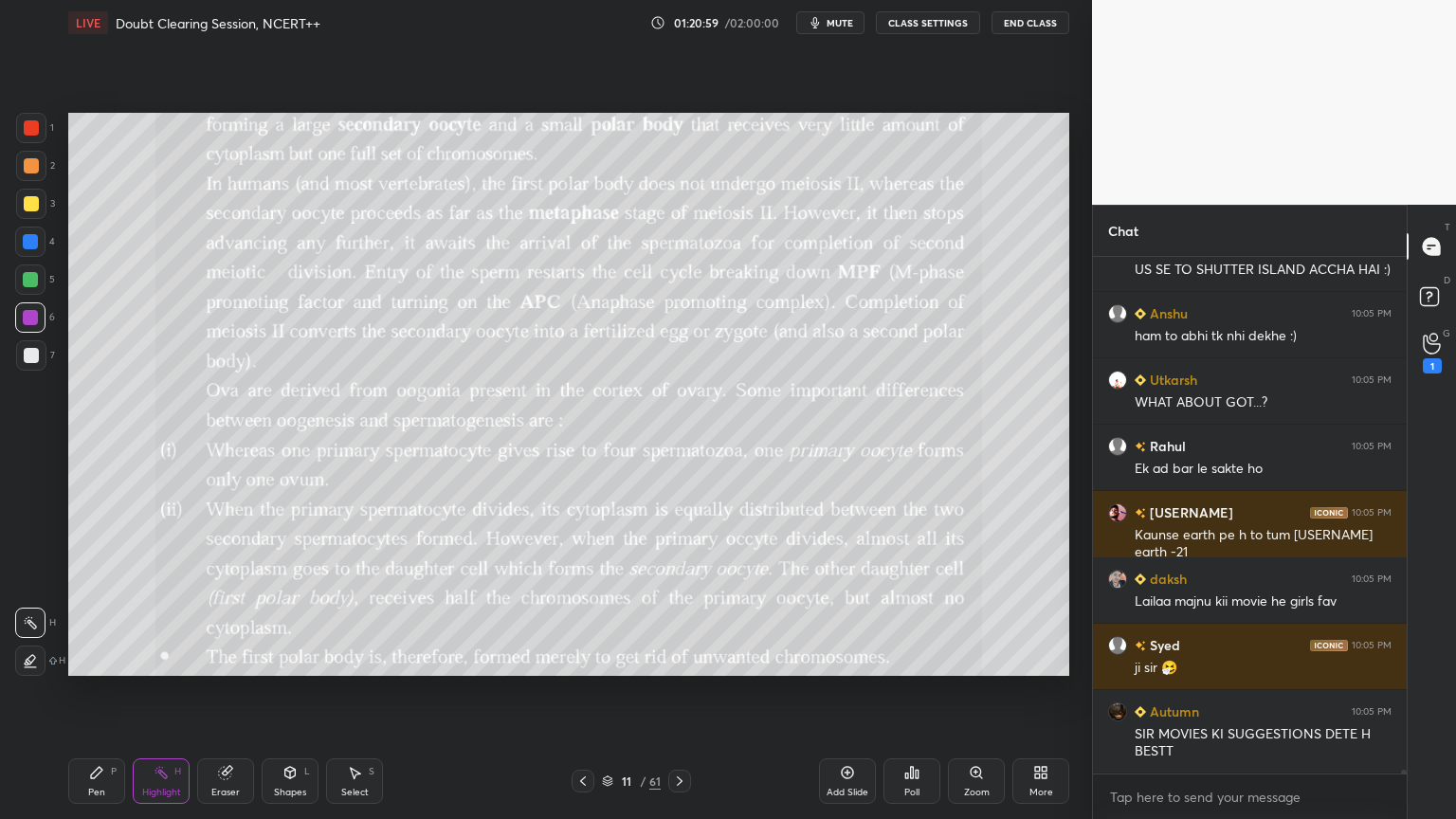 click 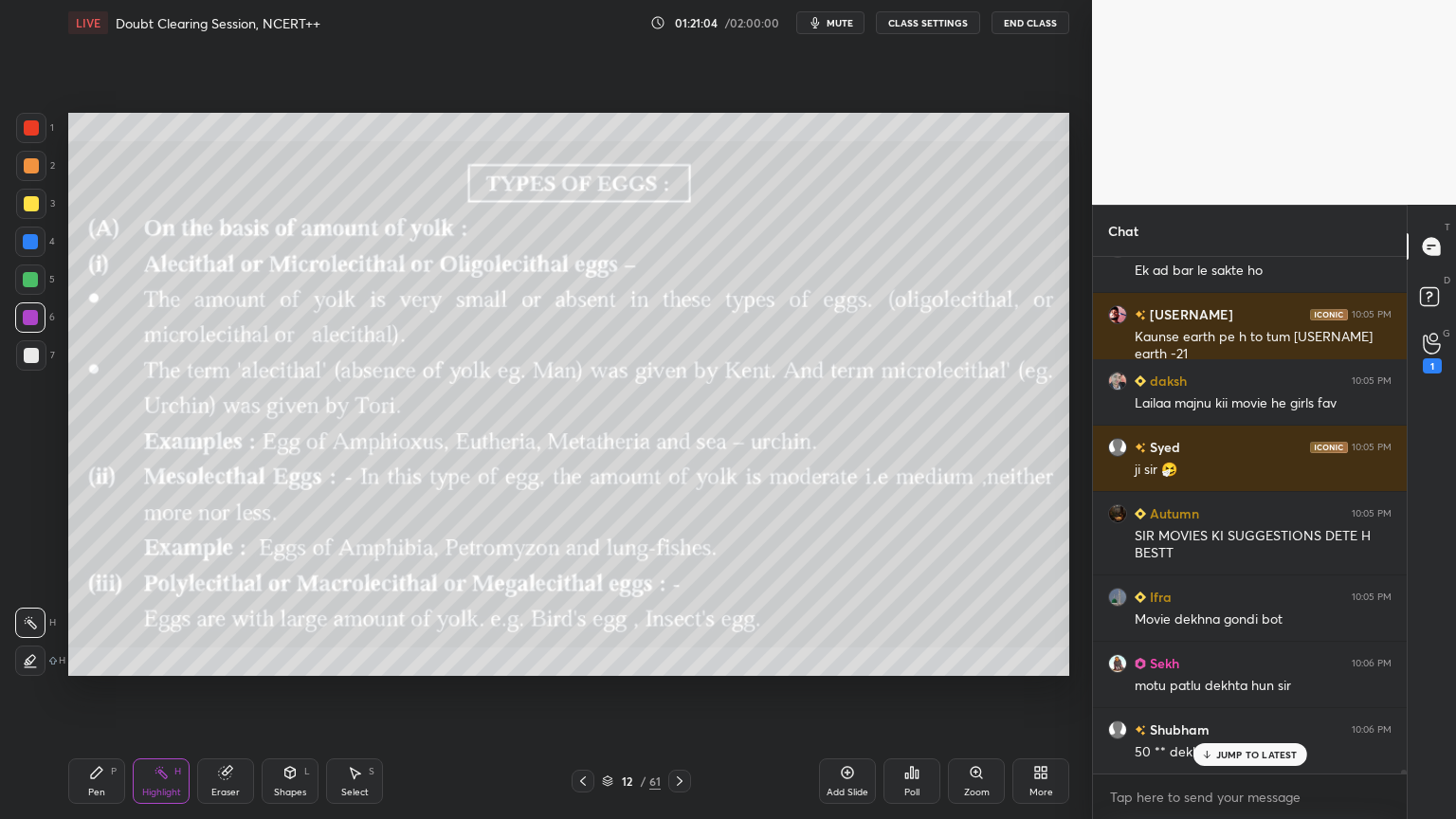 click 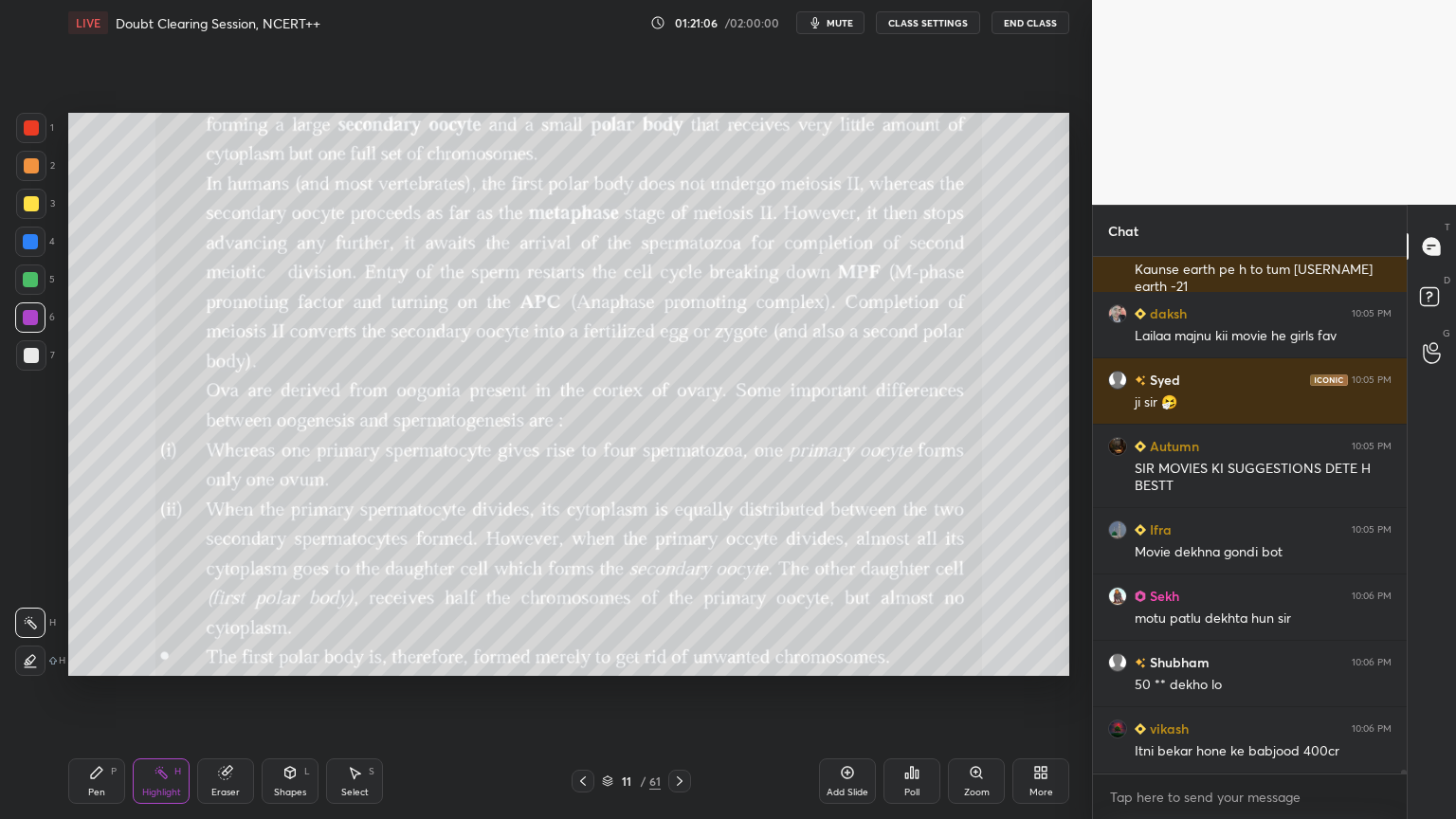 click 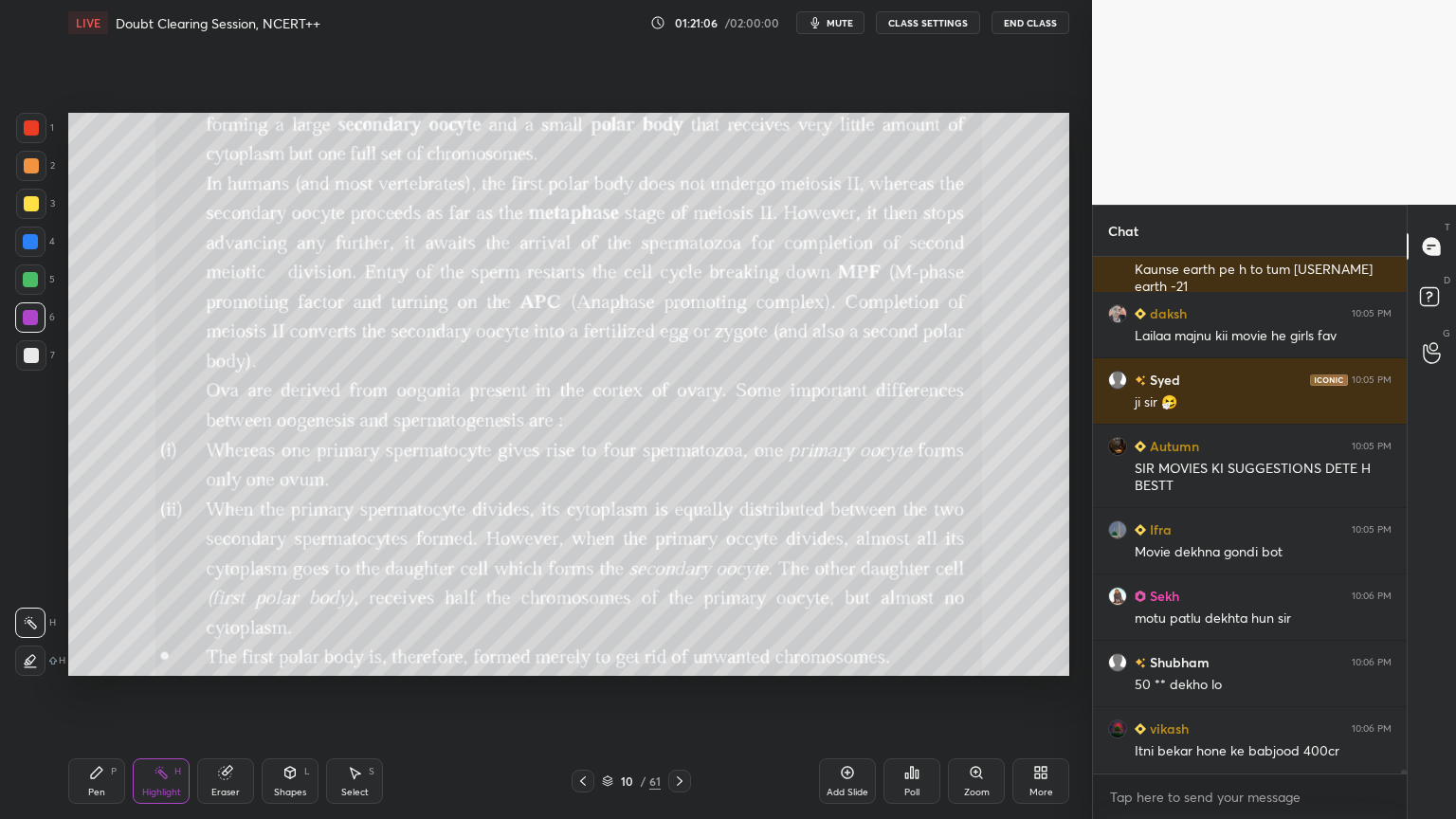 click 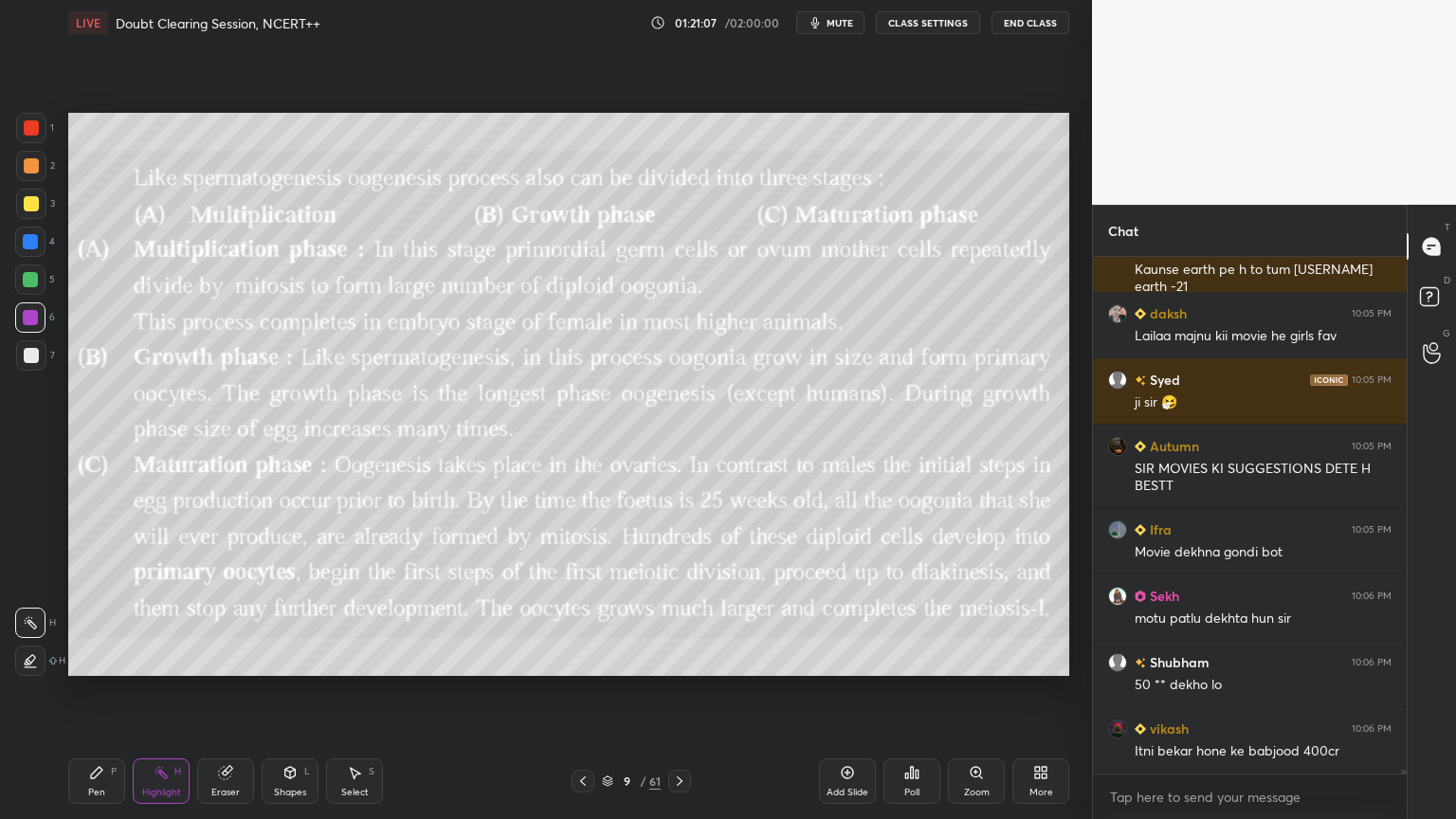 click 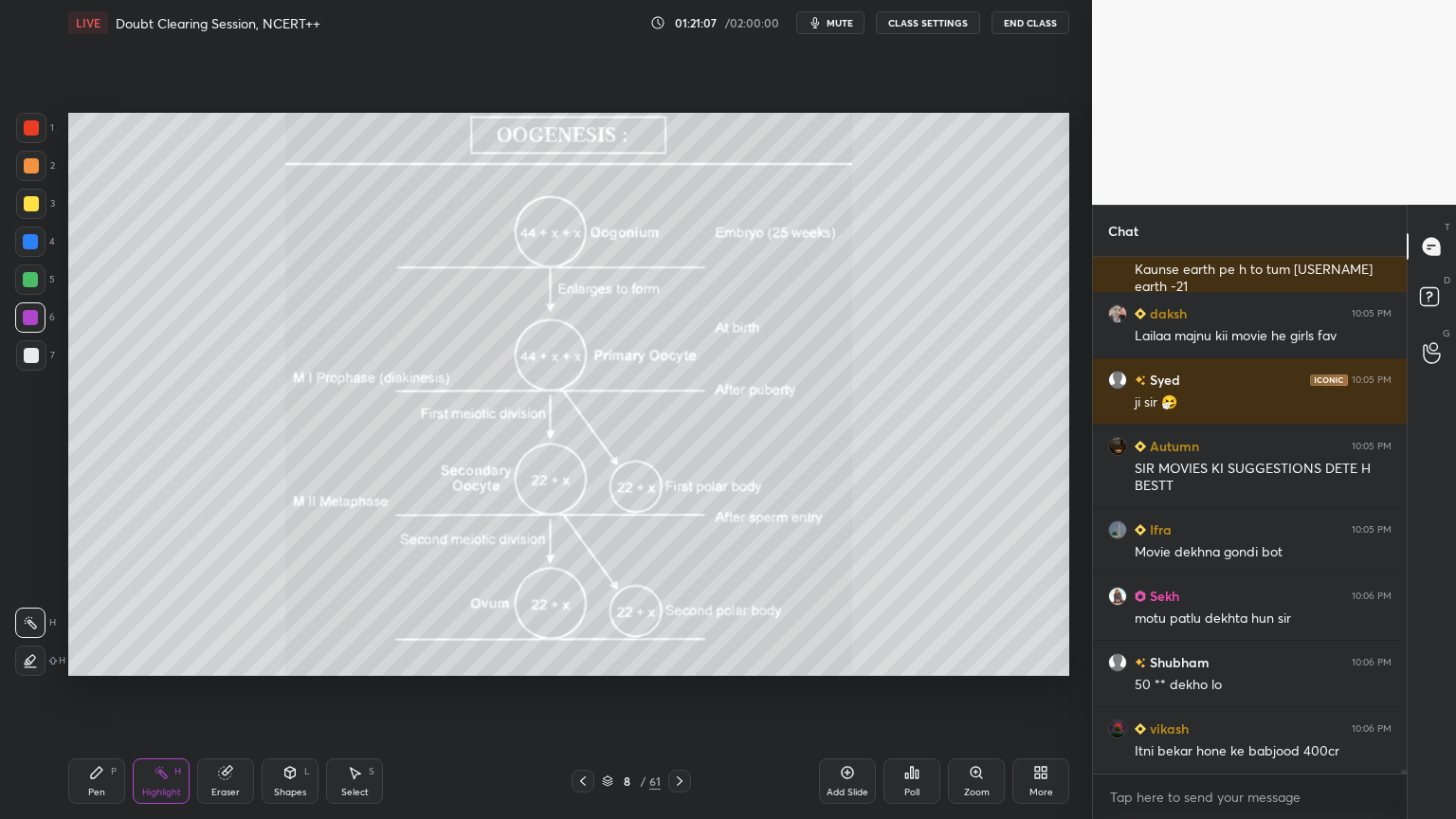 click 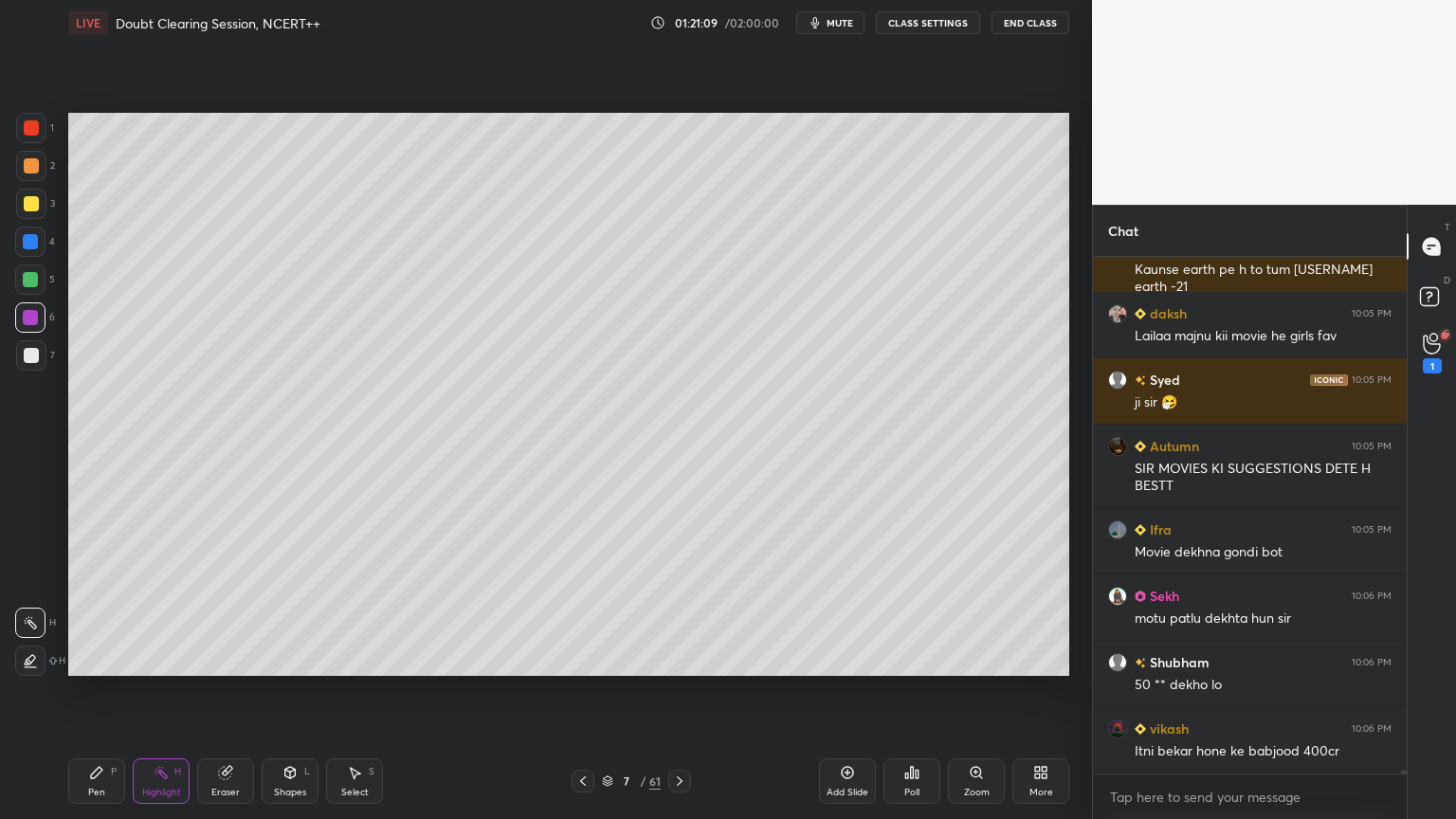 drag, startPoint x: 850, startPoint y: 772, endPoint x: 825, endPoint y: 748, distance: 34.655447 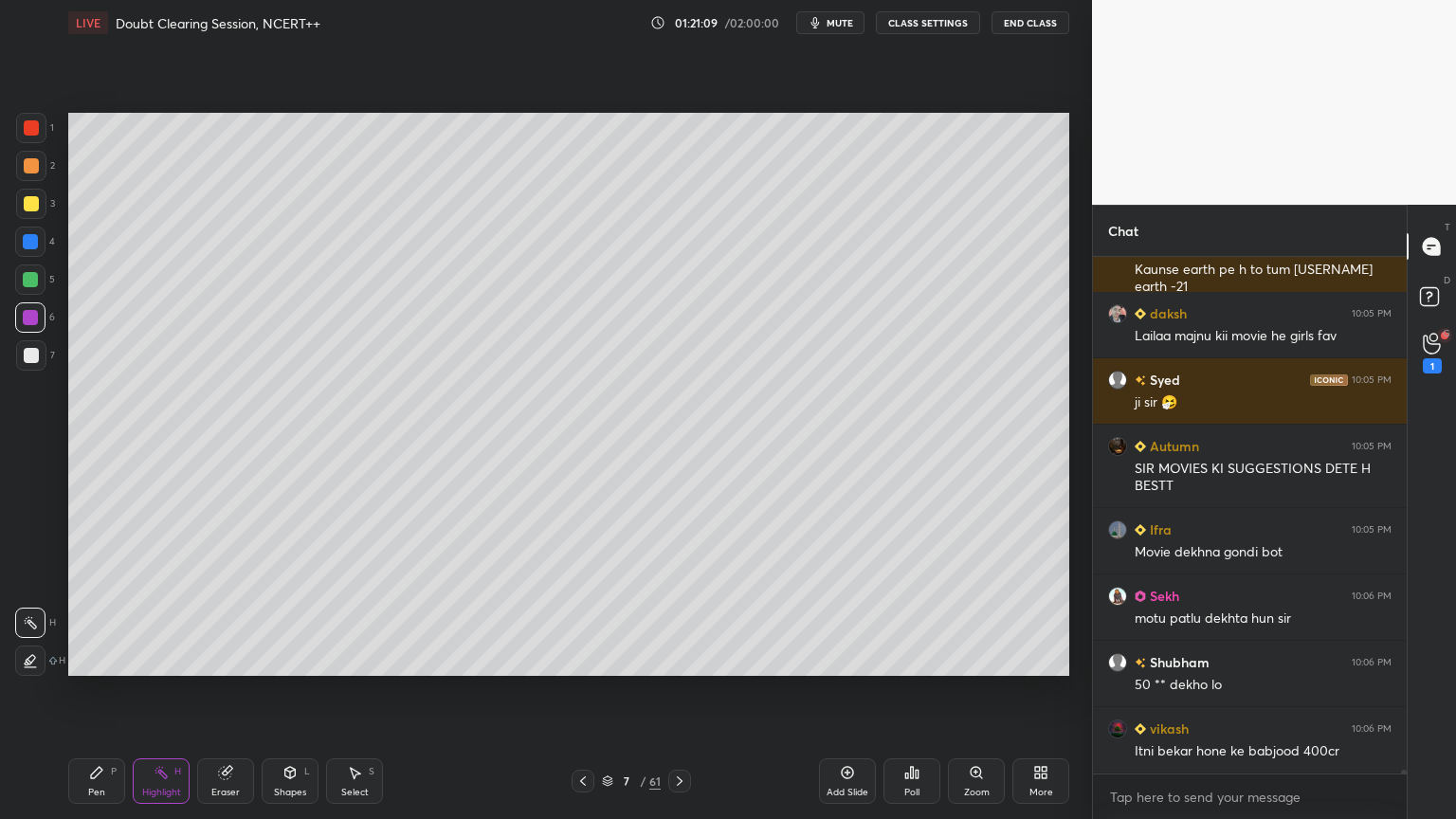 click 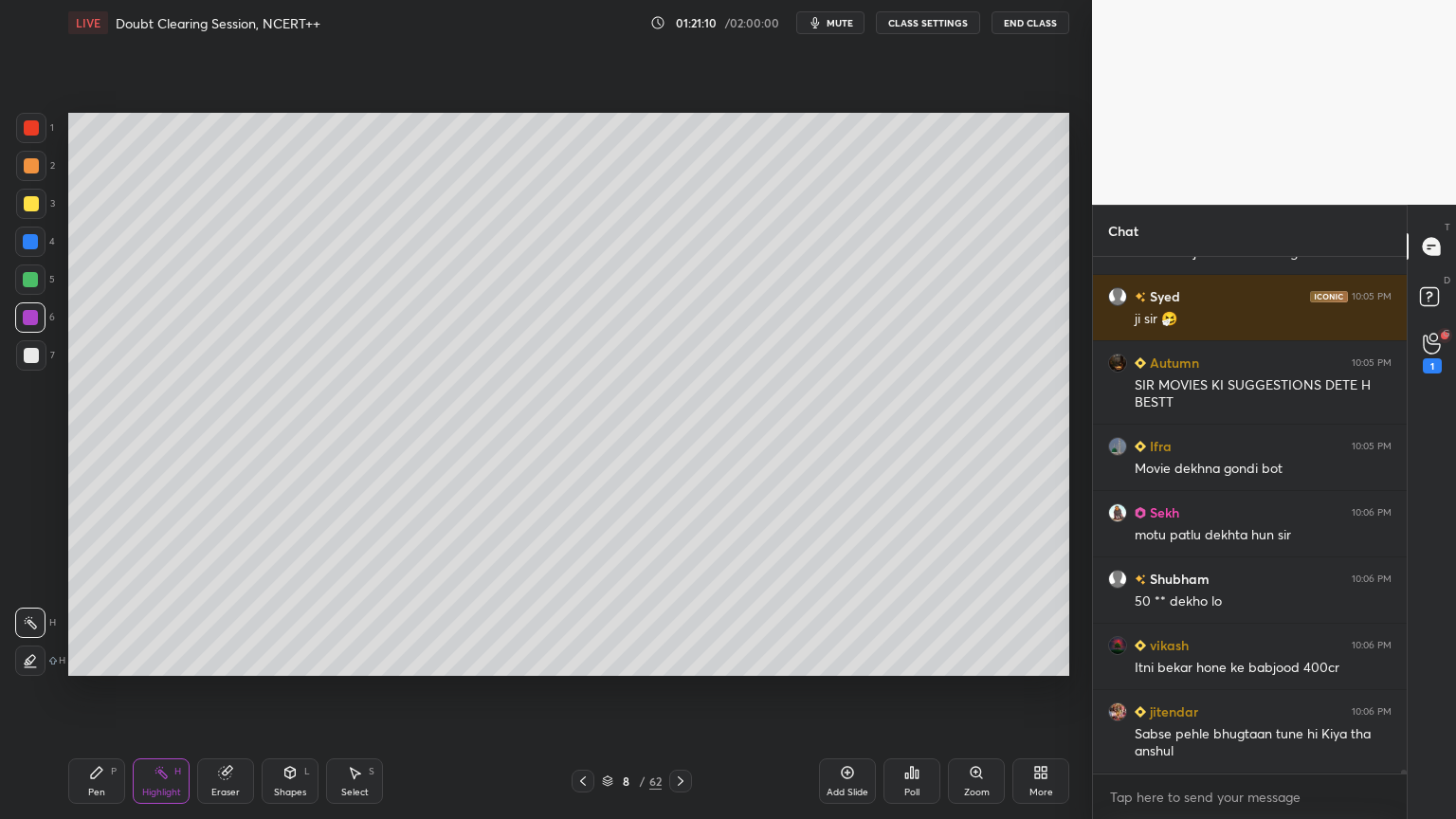 click at bounding box center [31, 355] 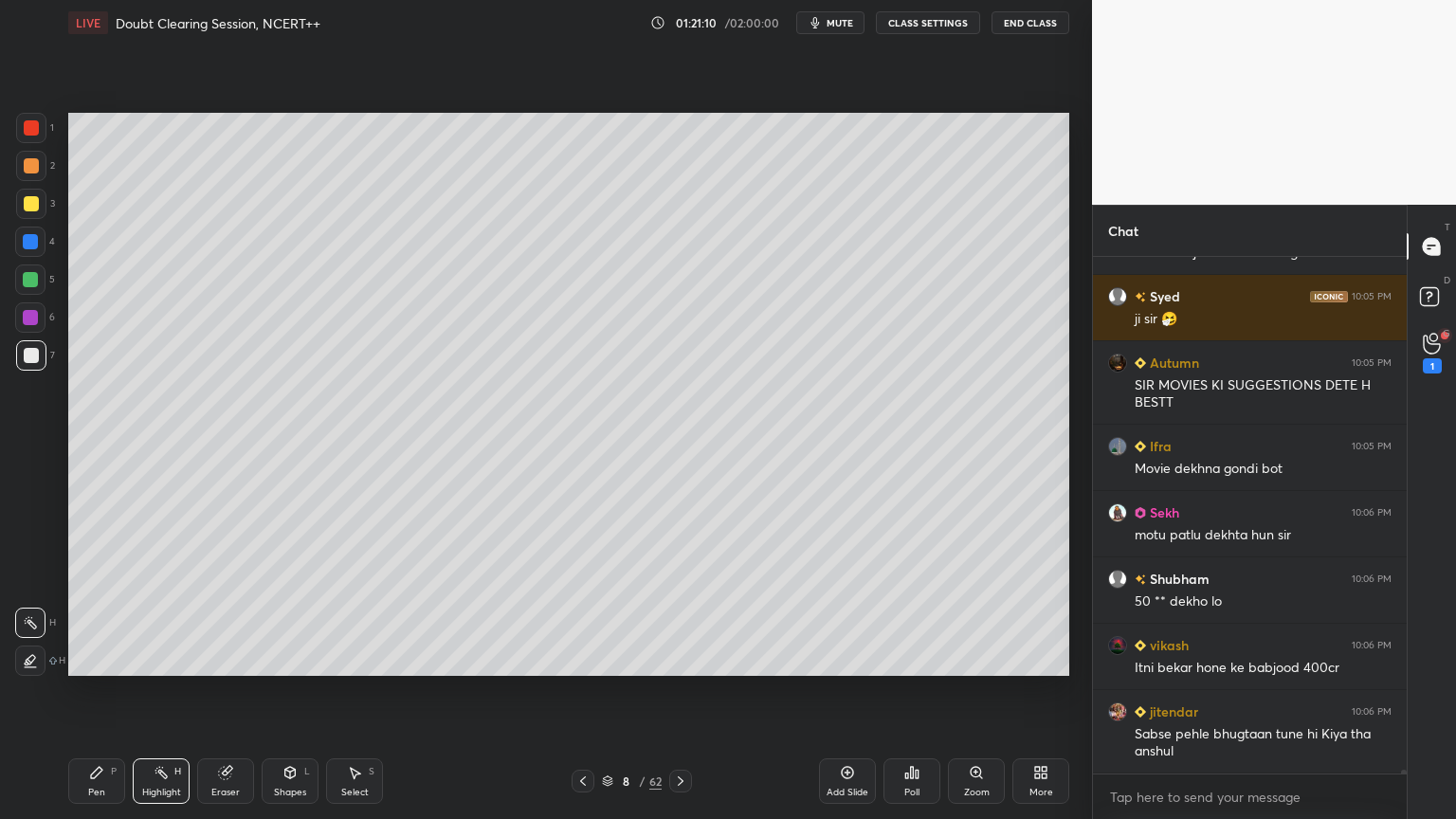 click at bounding box center [31, 355] 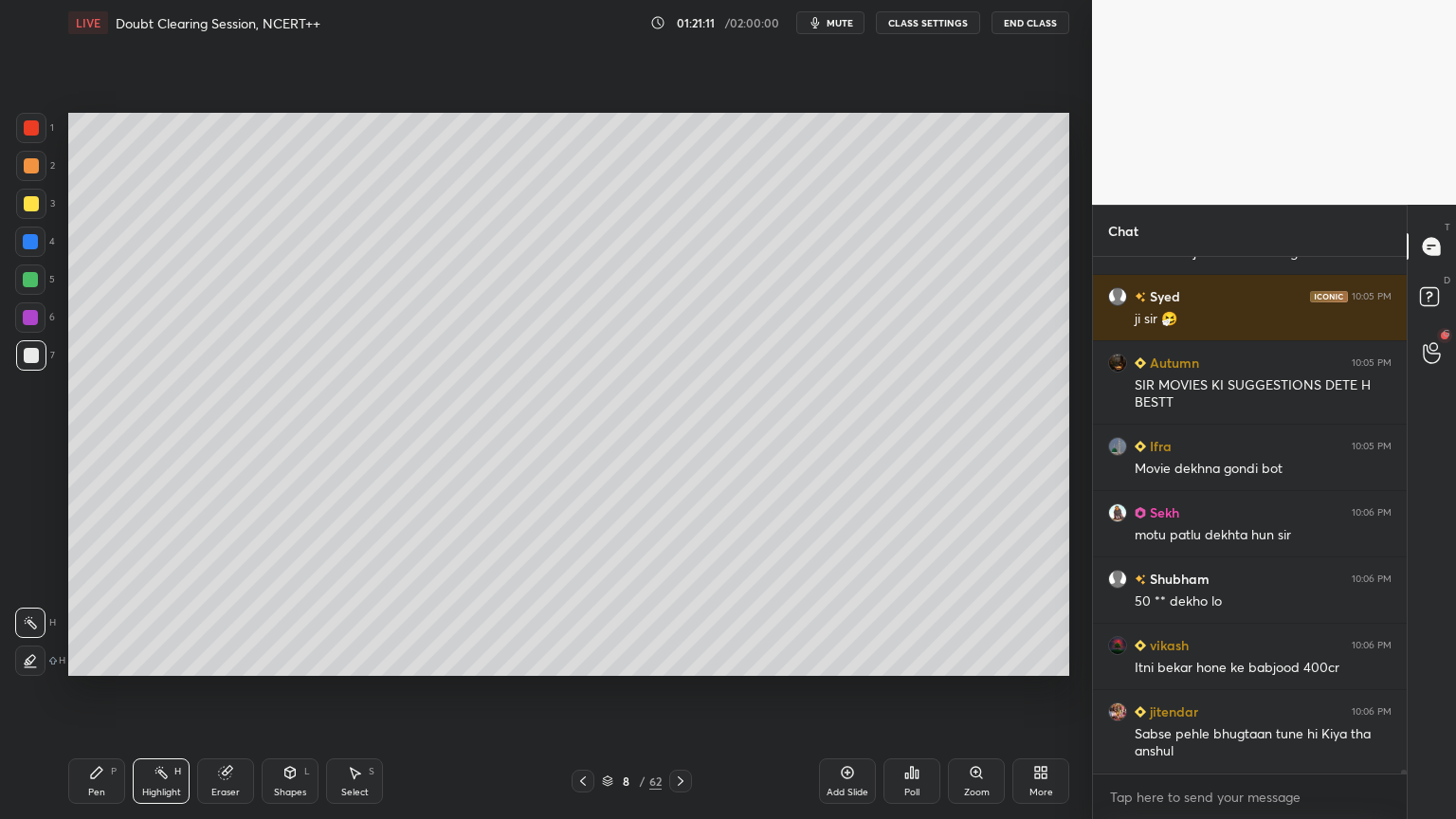 click on "Shapes L" at bounding box center [290, 781] 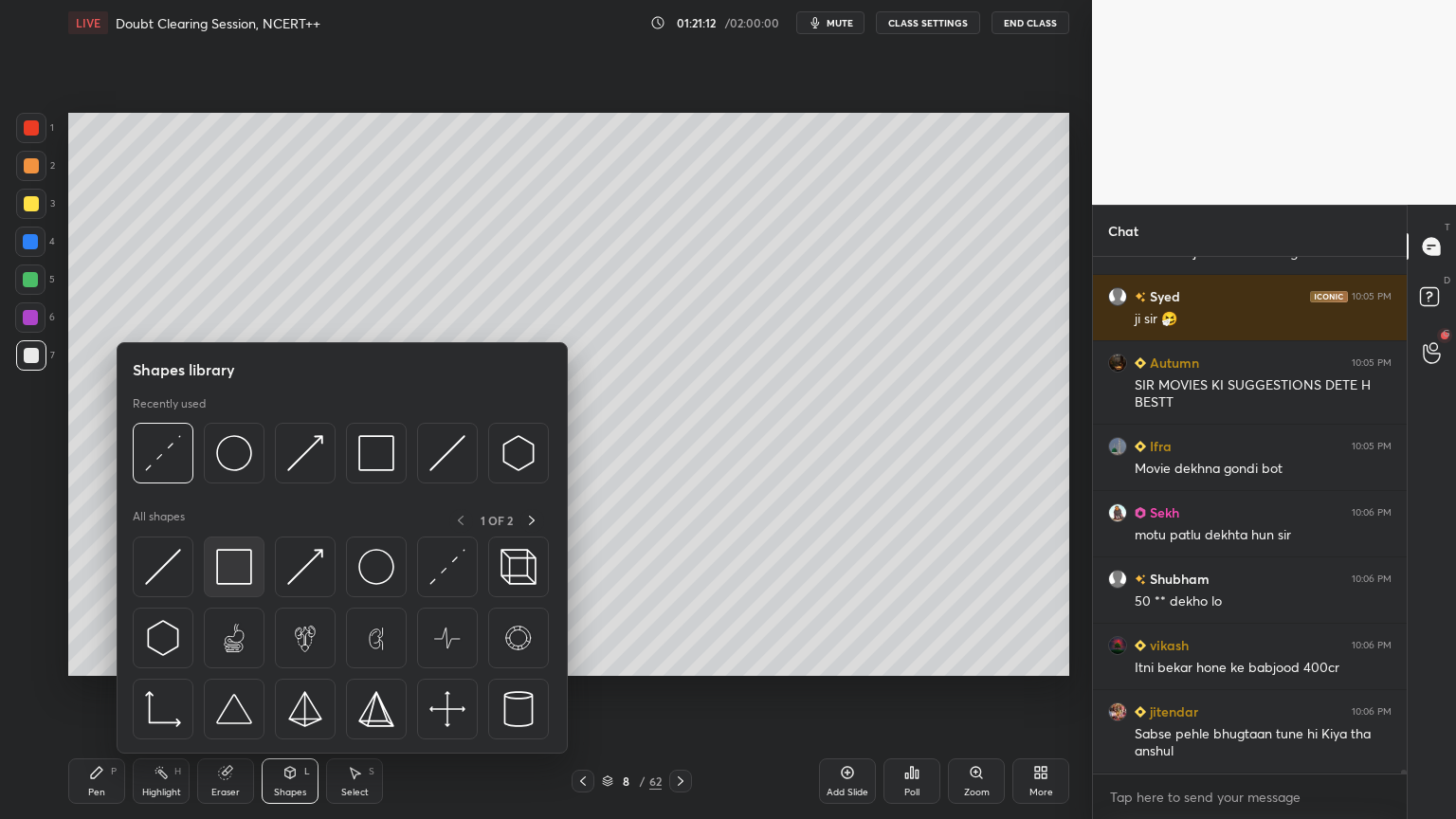 click at bounding box center [234, 567] 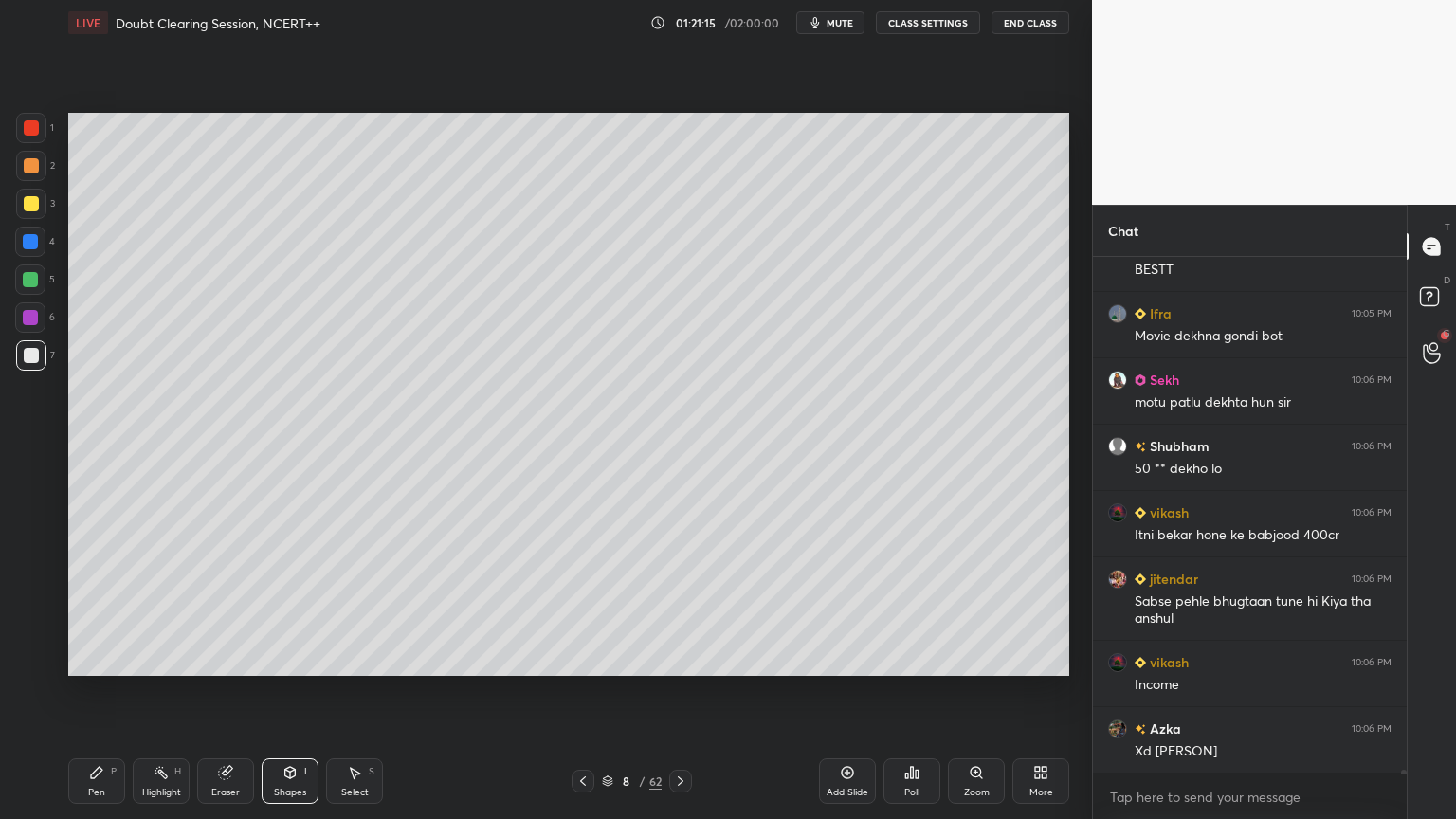 click on "Pen P" at bounding box center [97, 781] 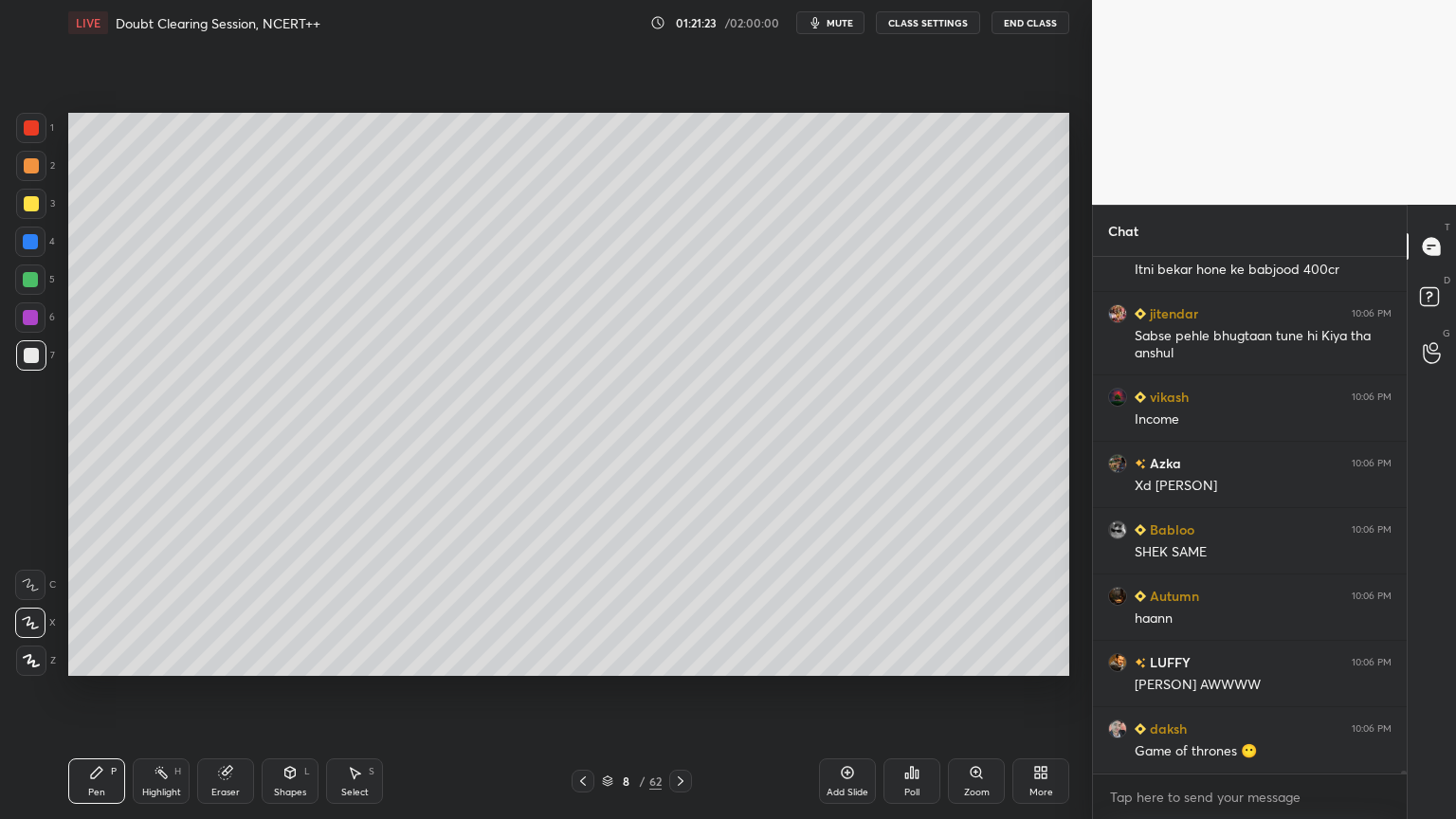 click at bounding box center [31, 204] 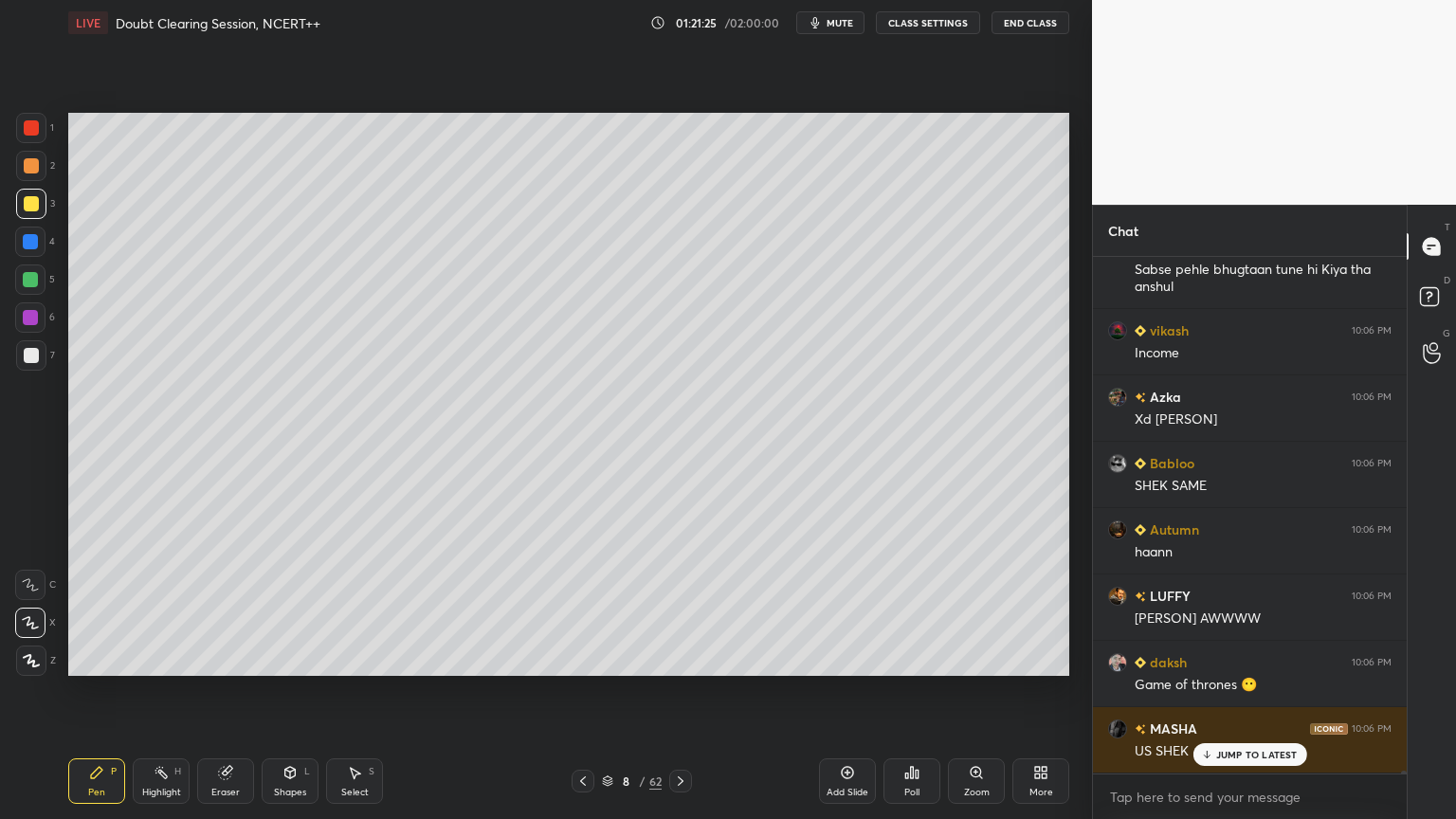 drag, startPoint x: 28, startPoint y: 353, endPoint x: 36, endPoint y: 322, distance: 32.015621 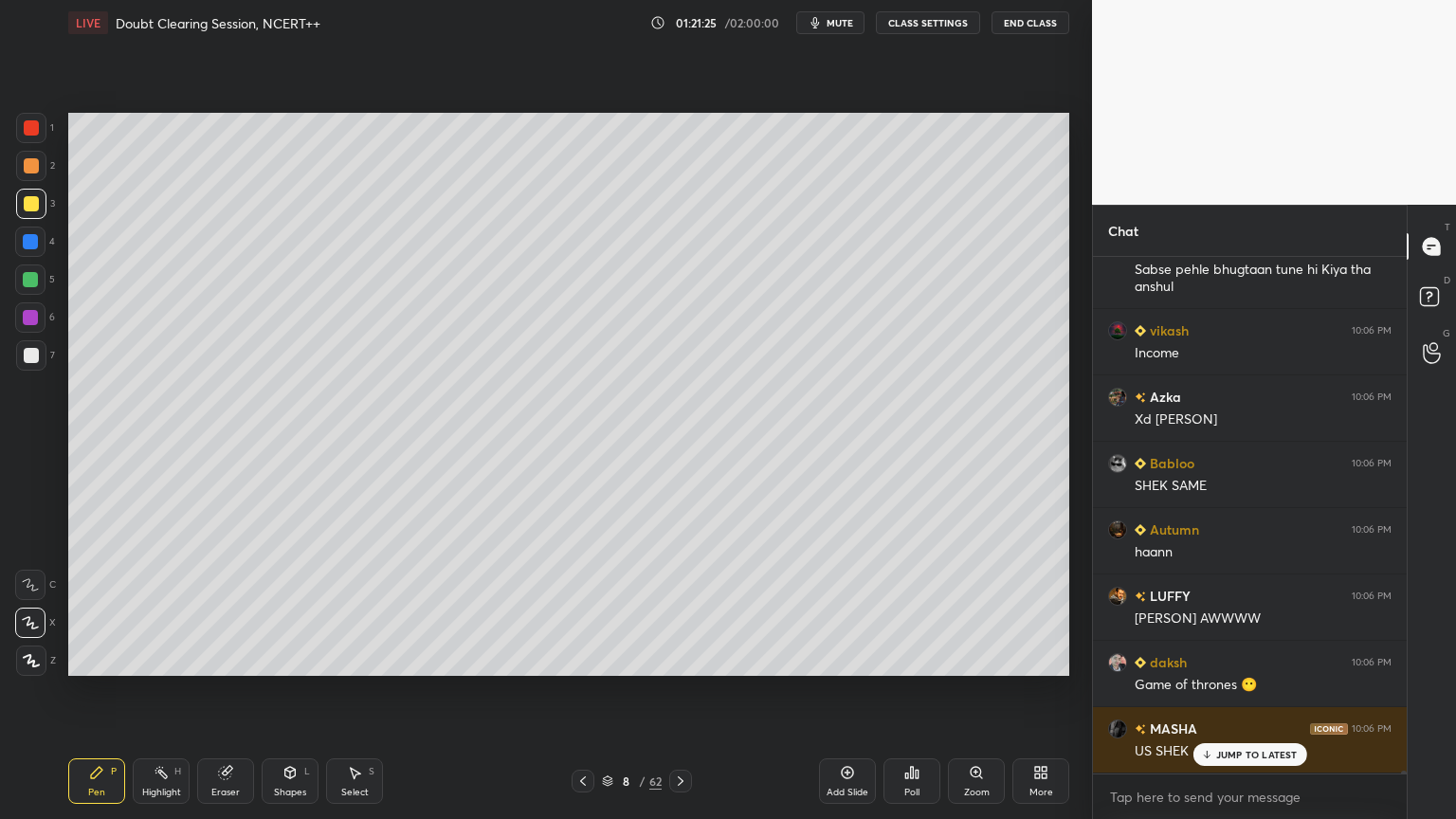 click at bounding box center (31, 355) 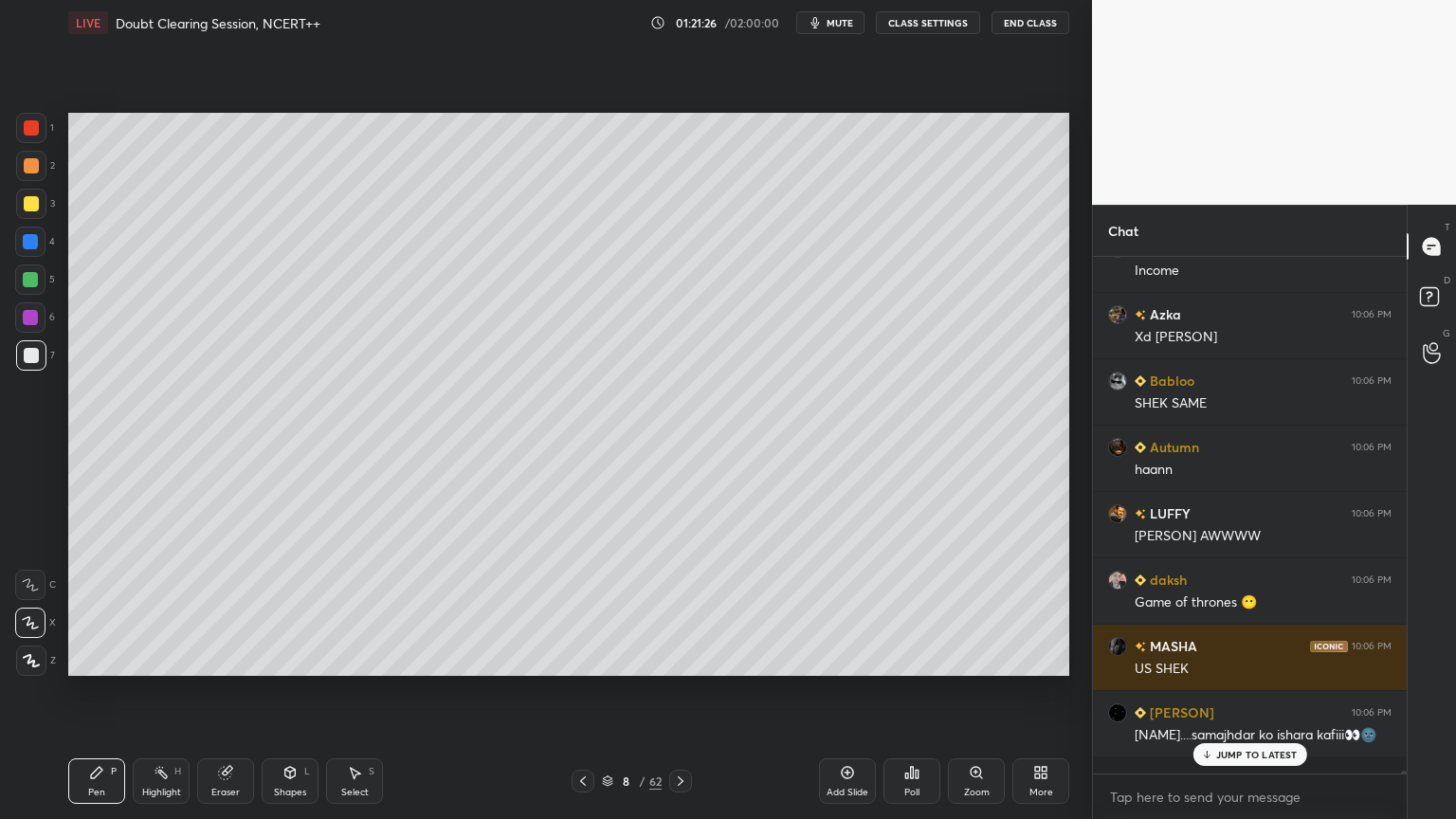 click at bounding box center [31, 166] 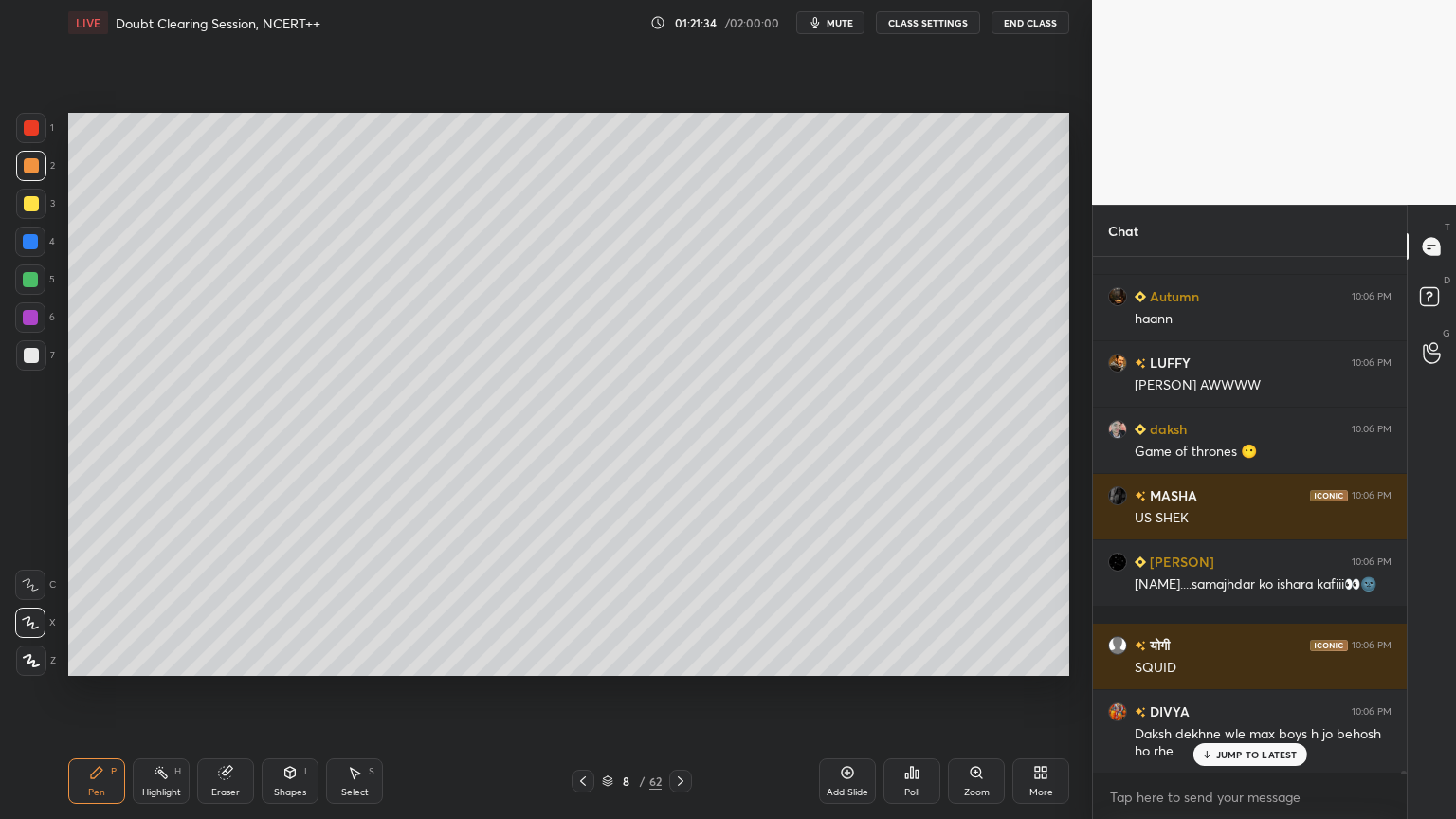scroll, scrollTop: 80311, scrollLeft: 0, axis: vertical 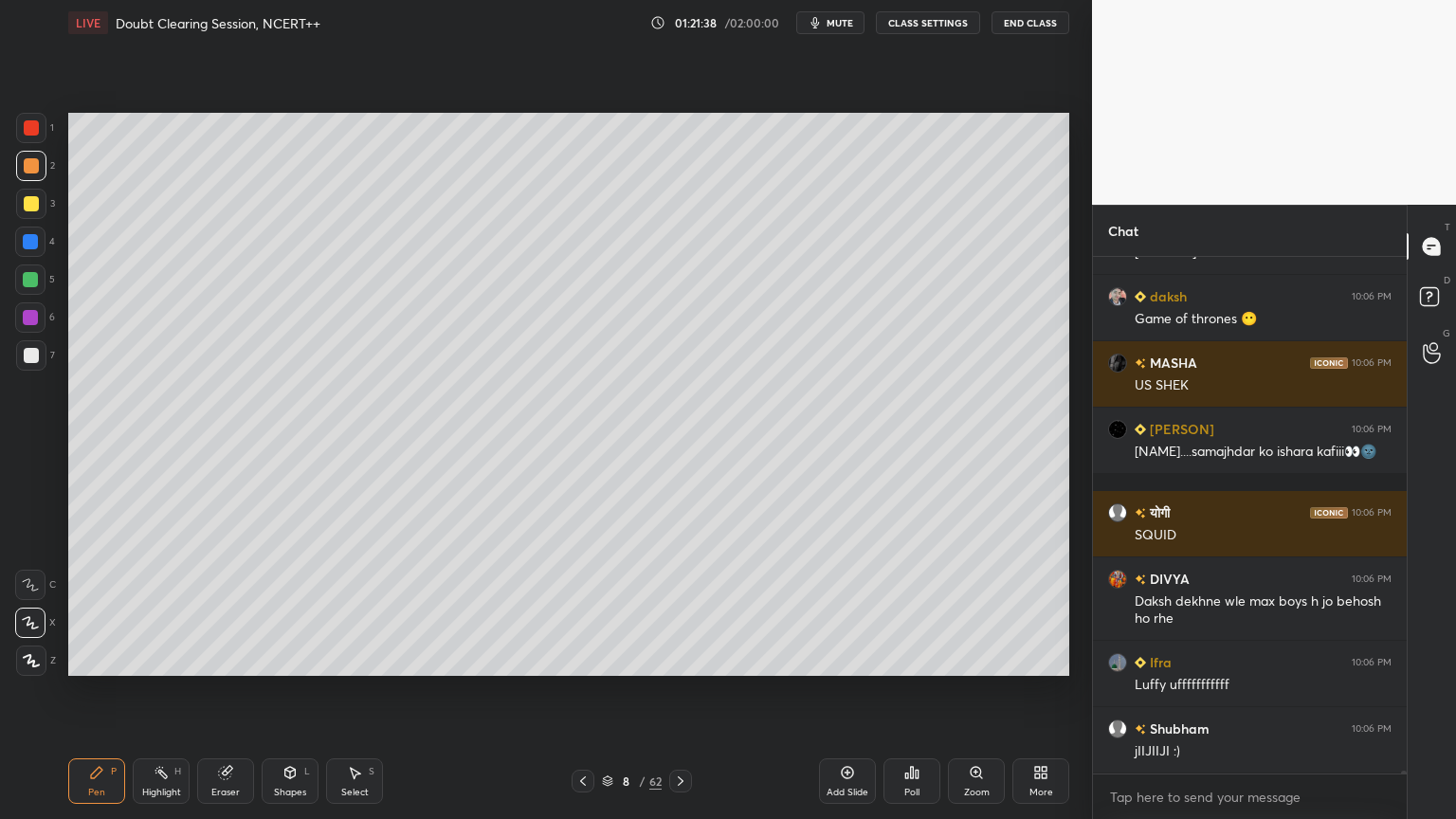 click 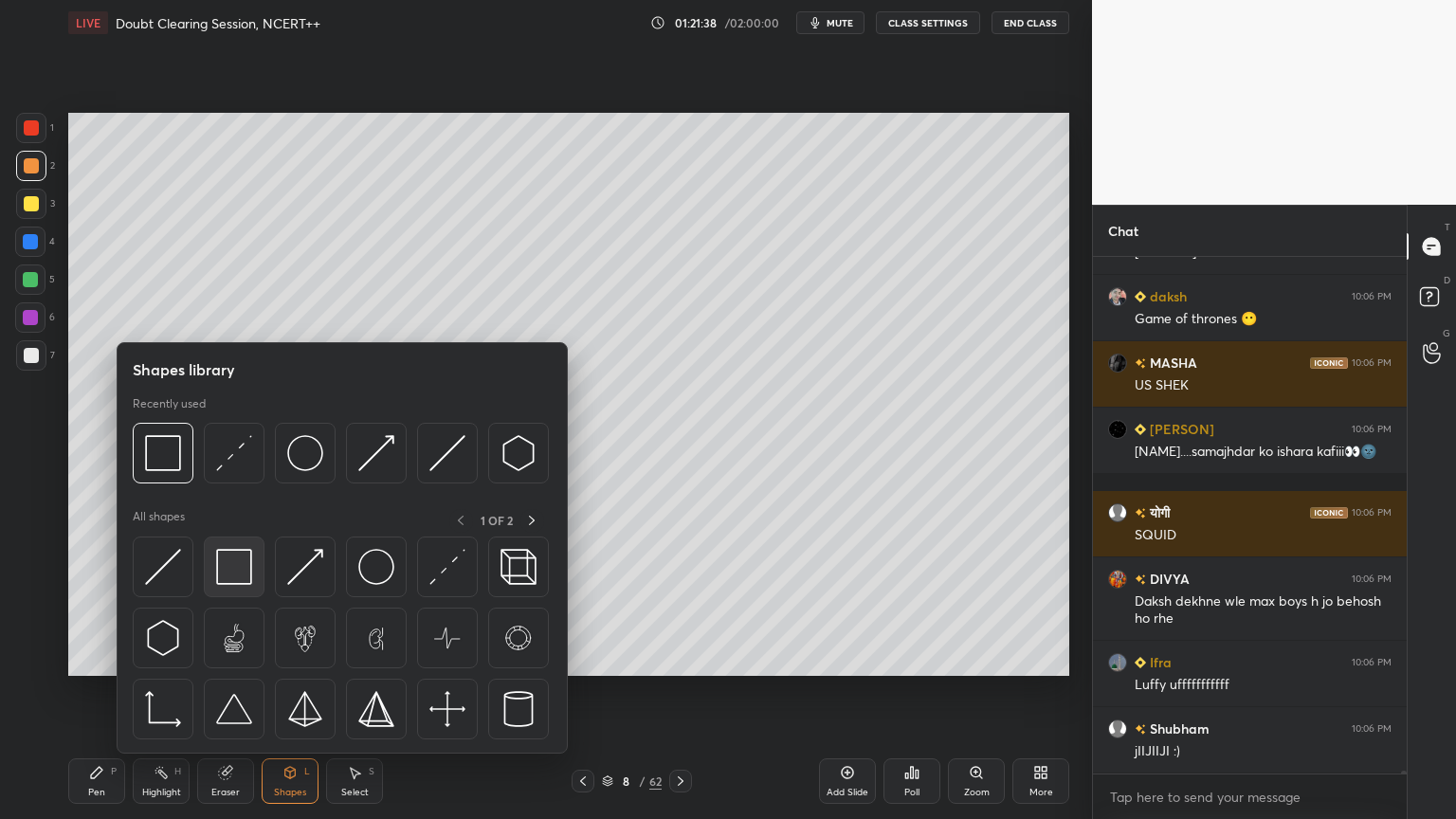 click at bounding box center (234, 567) 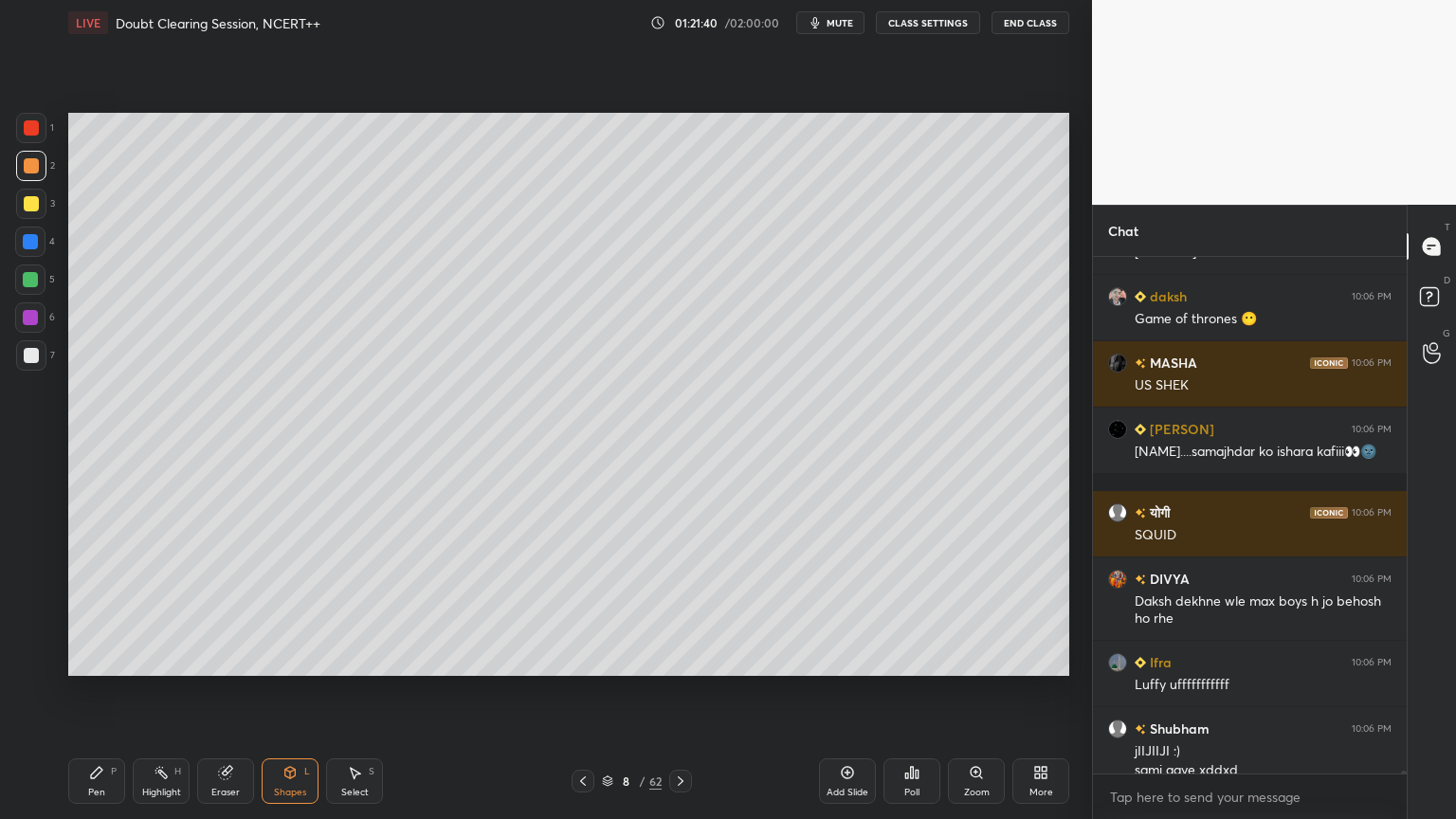 scroll, scrollTop: 80398, scrollLeft: 0, axis: vertical 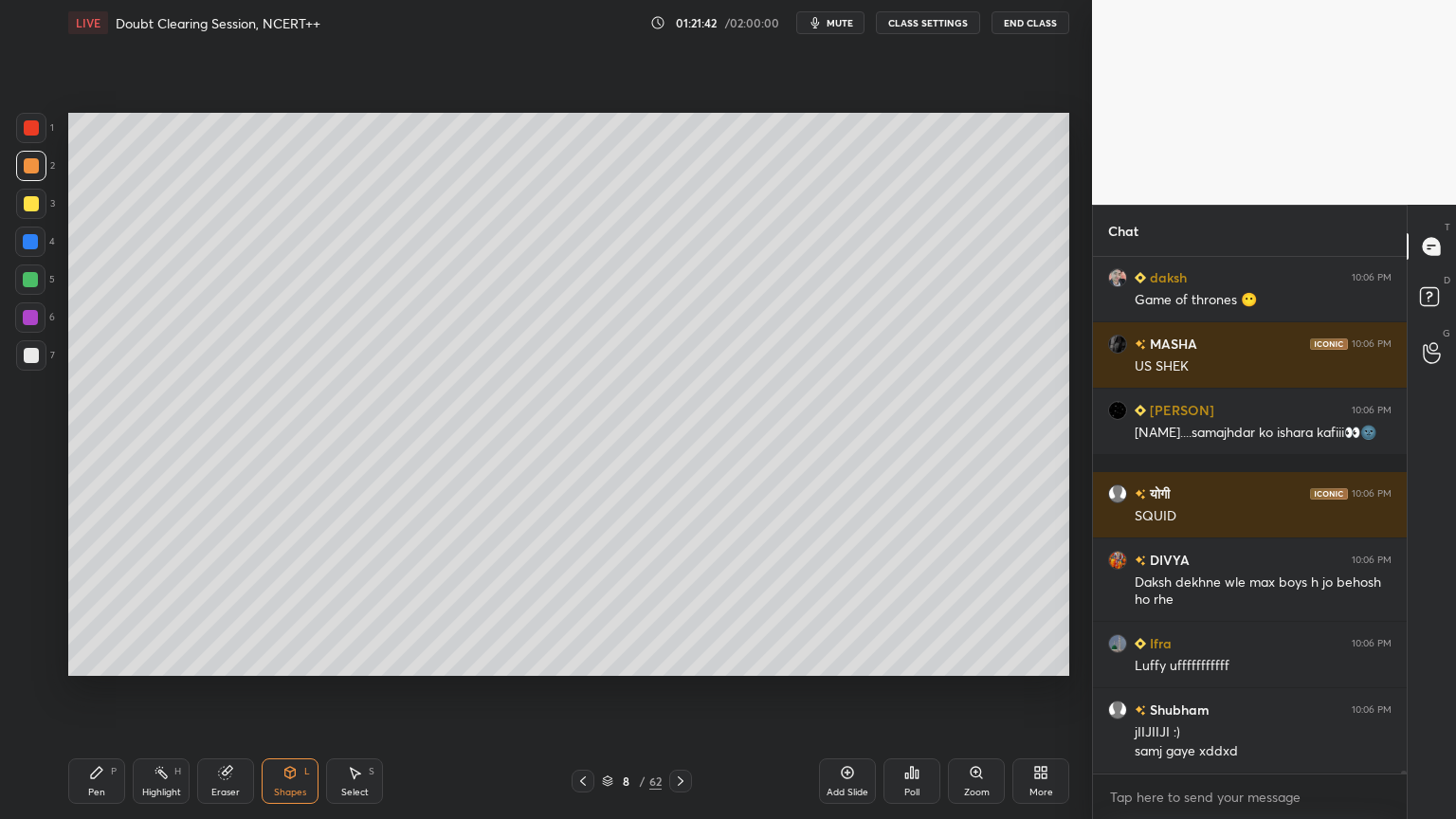click on "Pen P" at bounding box center [97, 781] 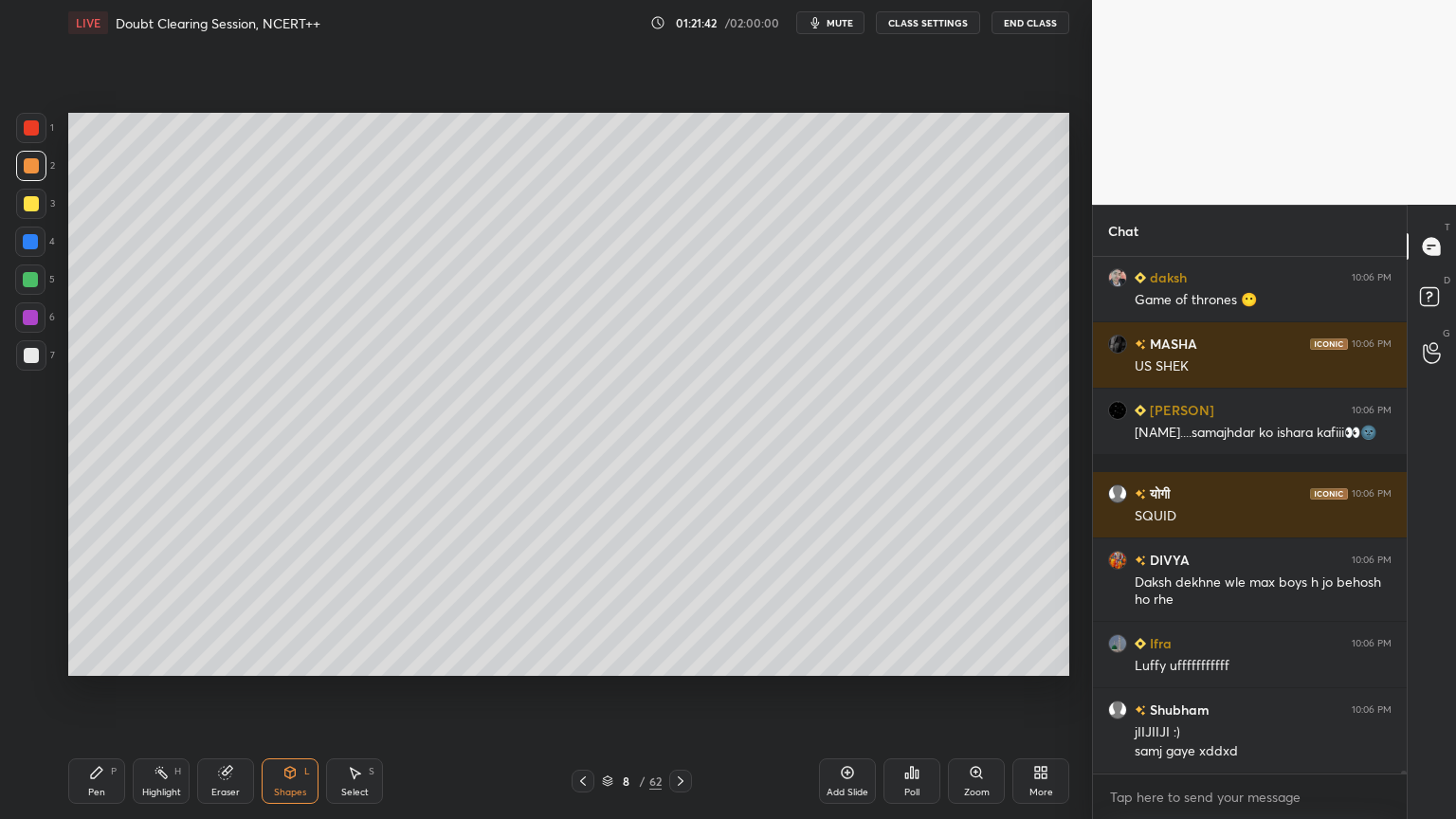 click on "P" at bounding box center [114, 772] 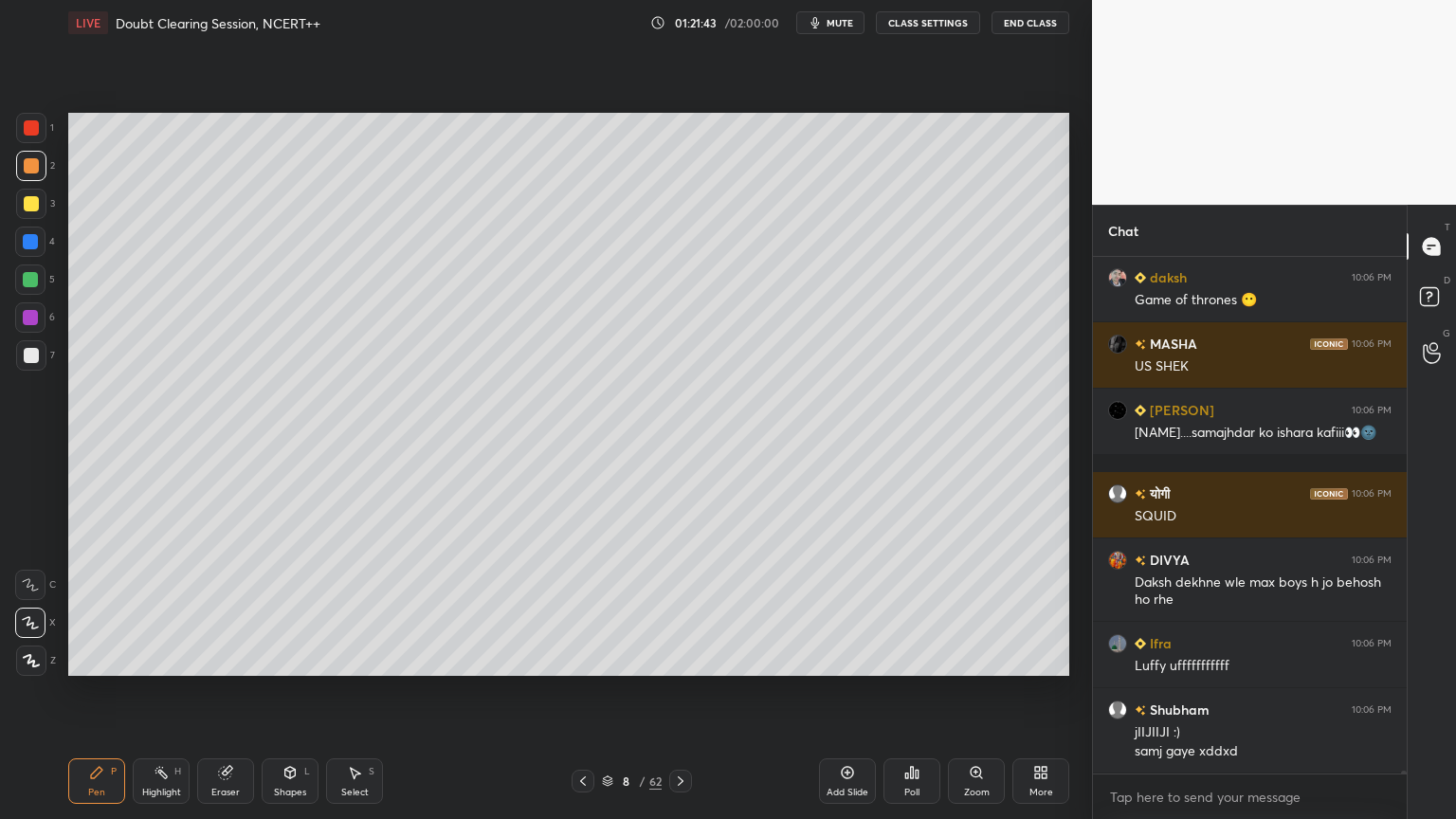 click at bounding box center (31, 204) 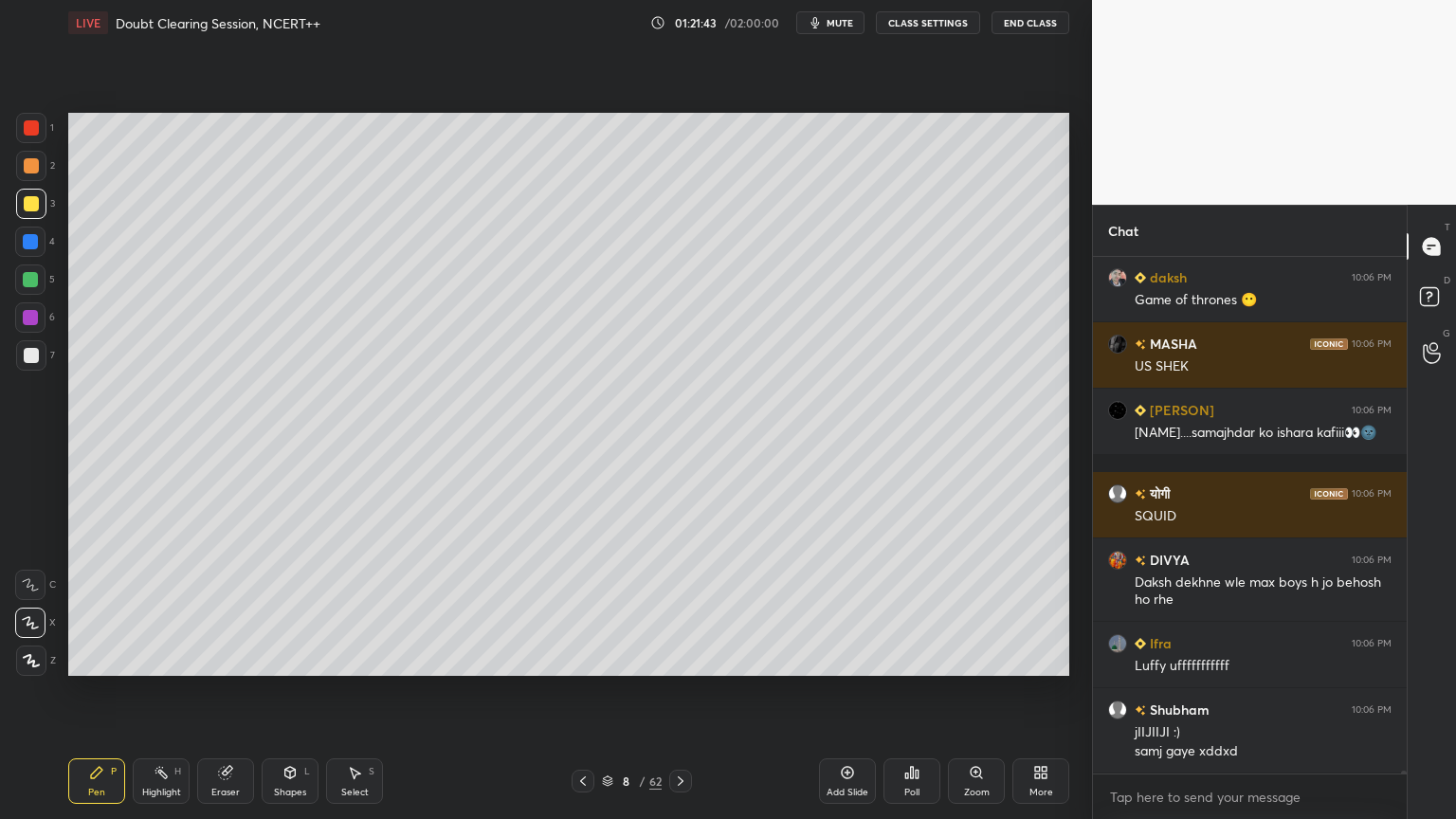 click at bounding box center [31, 355] 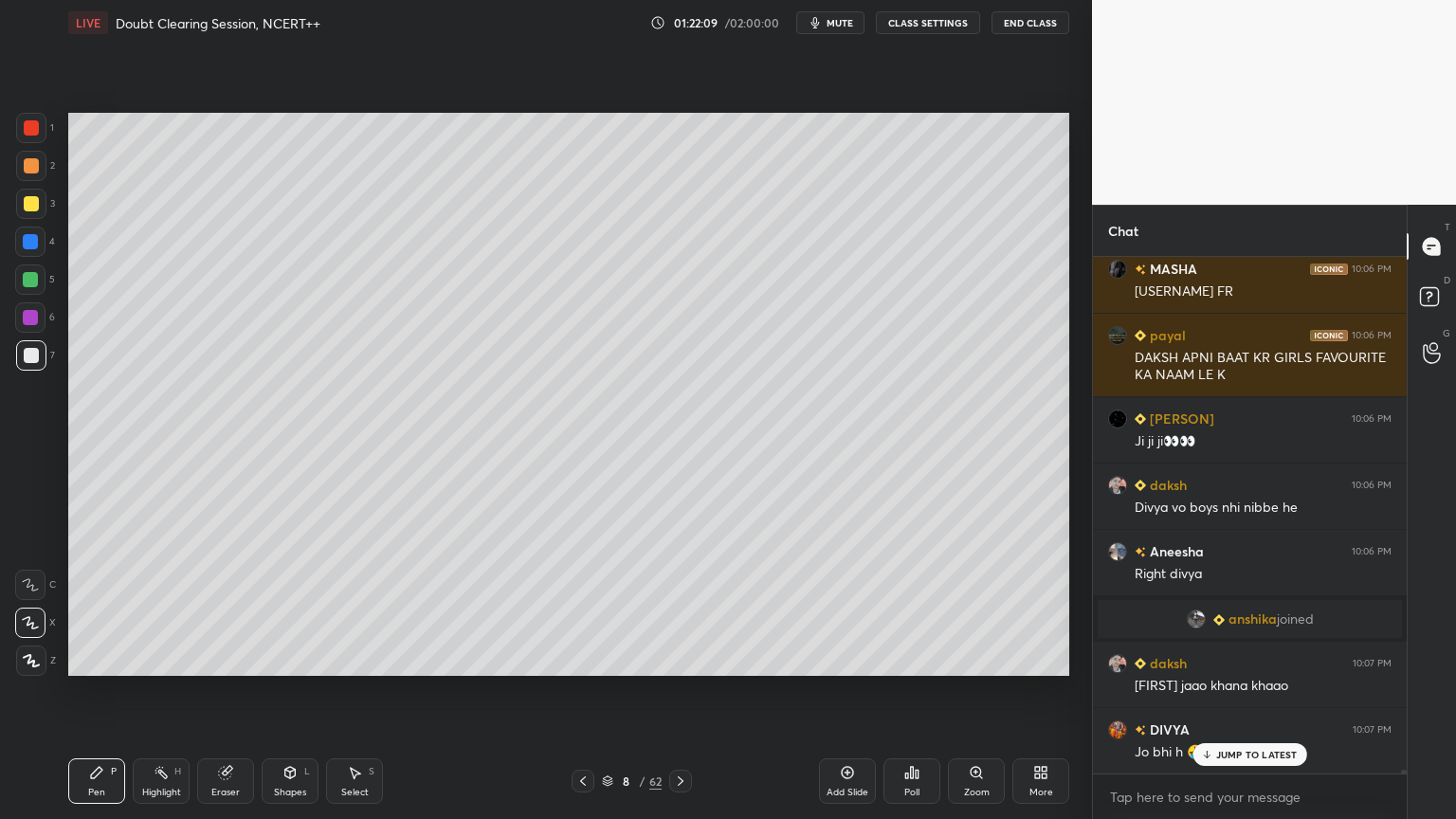 scroll, scrollTop: 68757, scrollLeft: 0, axis: vertical 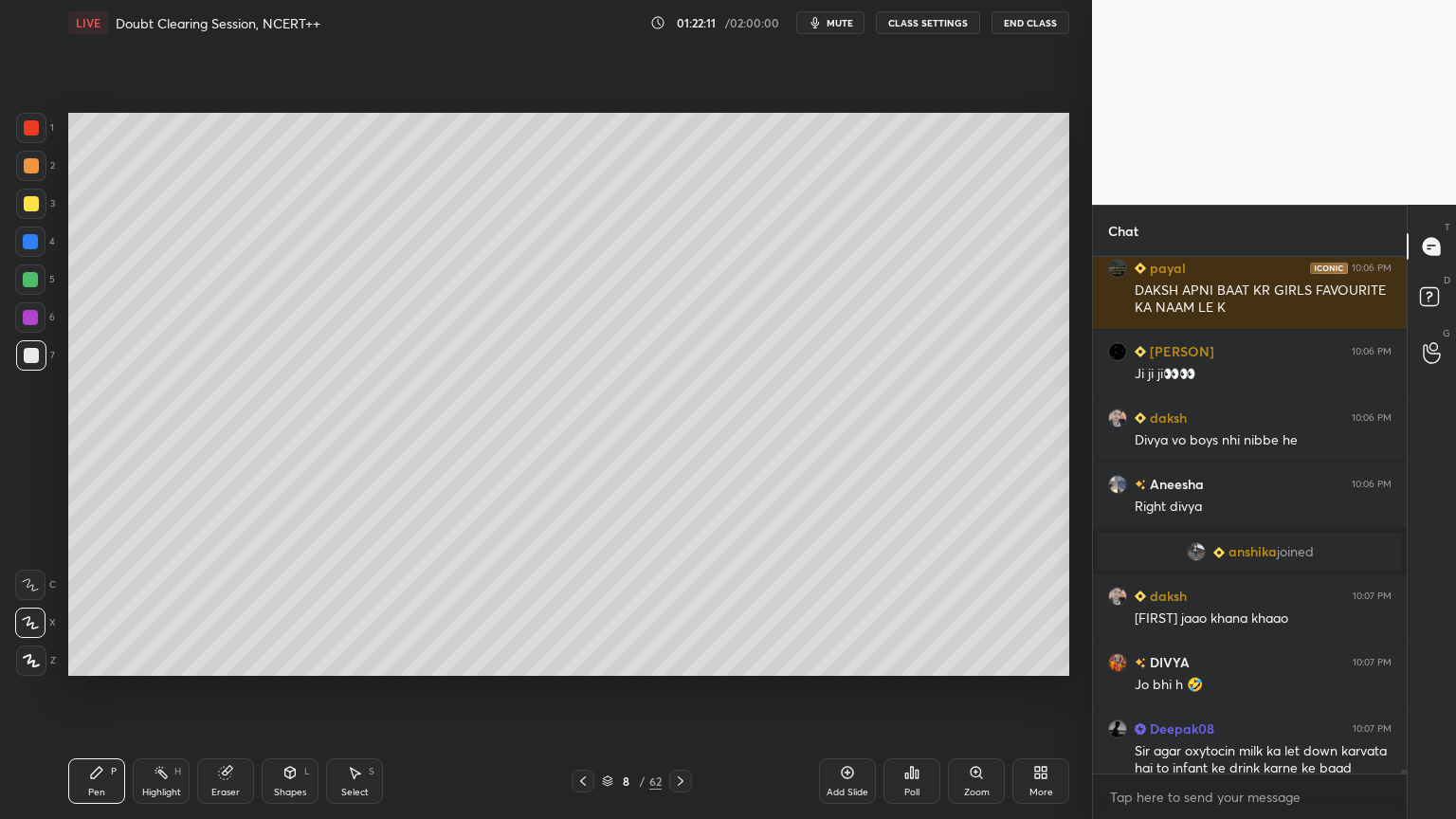 drag, startPoint x: 290, startPoint y: 780, endPoint x: 277, endPoint y: 756, distance: 27.294688 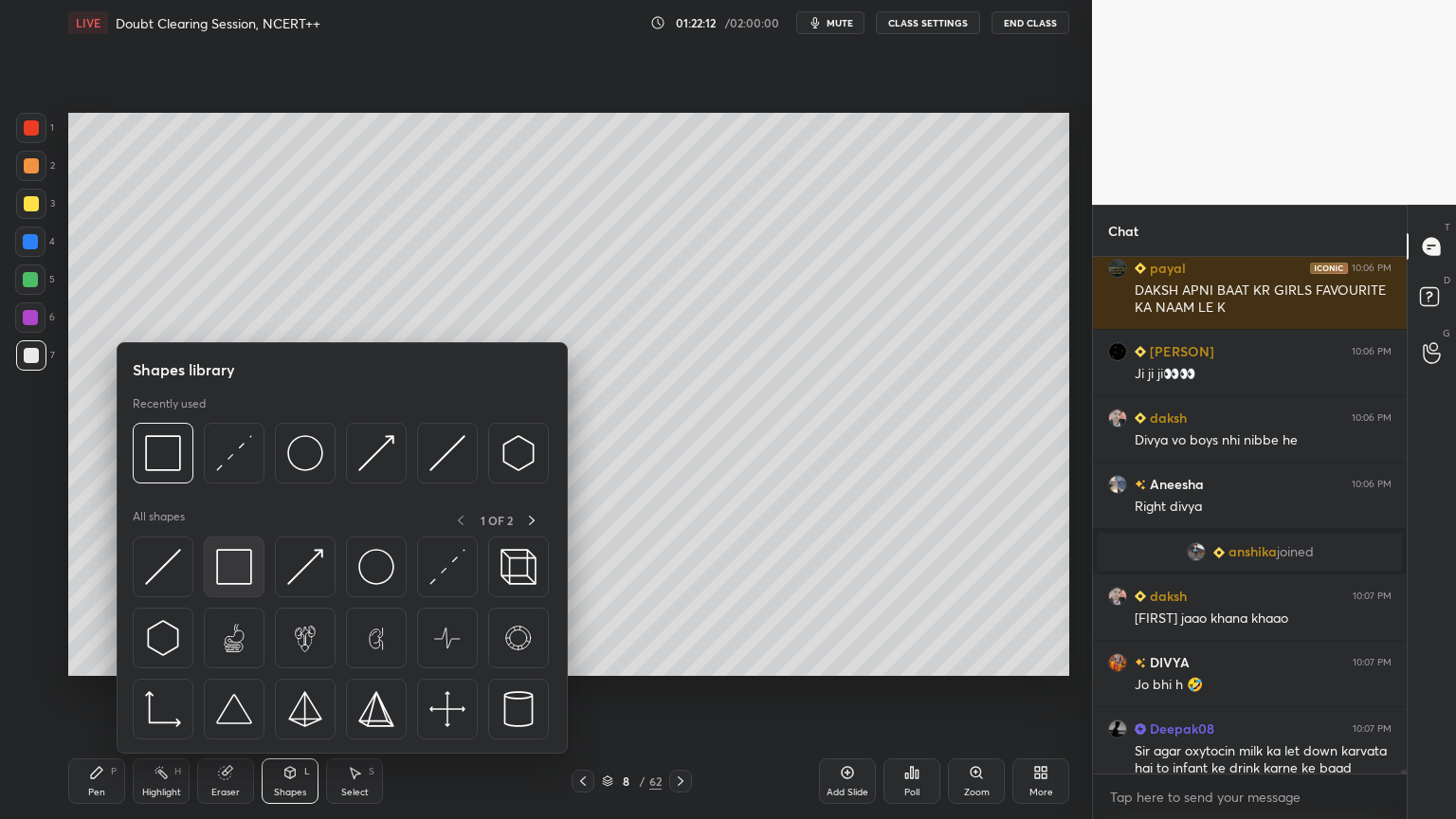 scroll, scrollTop: 68823, scrollLeft: 0, axis: vertical 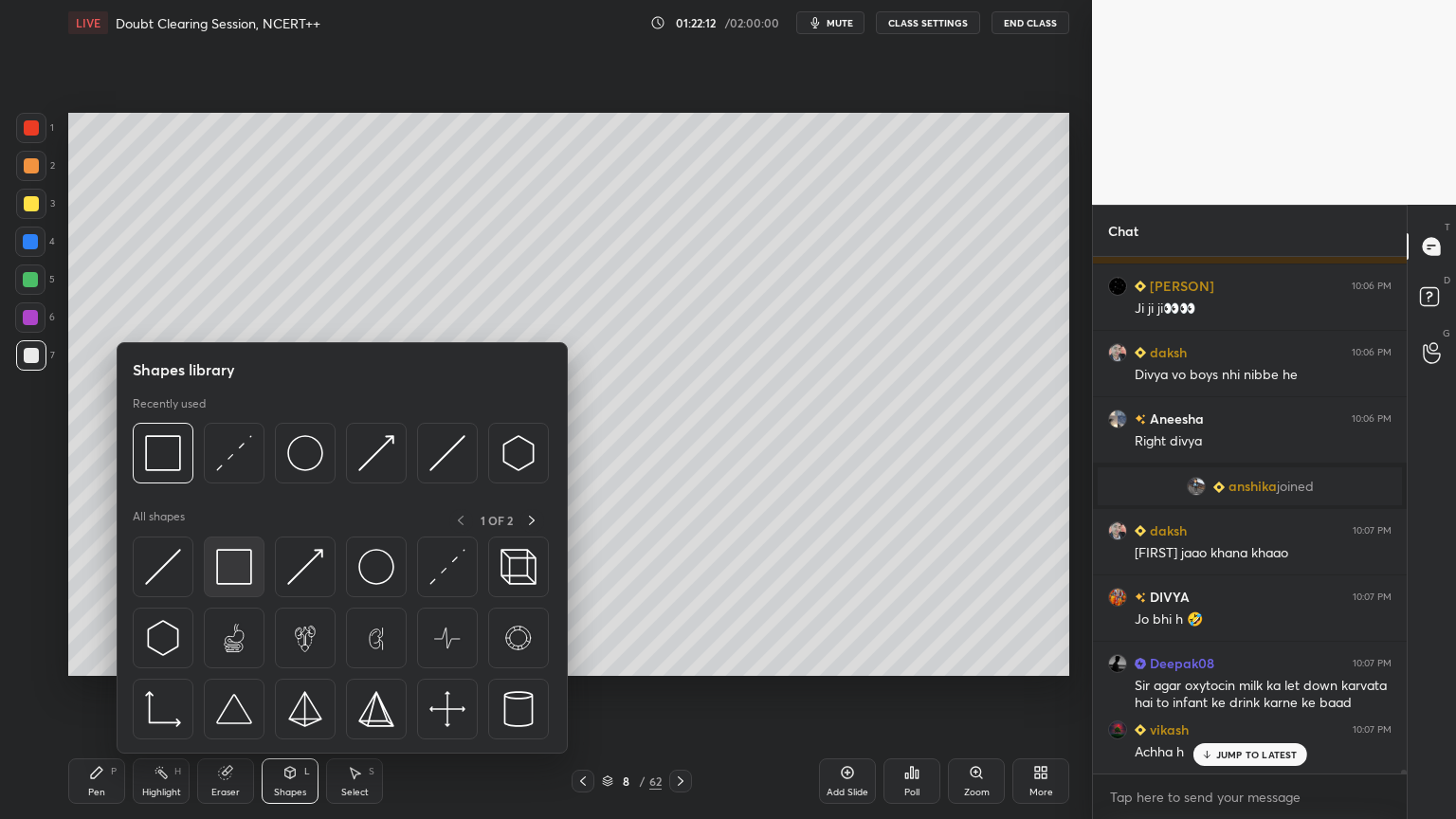 click at bounding box center [234, 567] 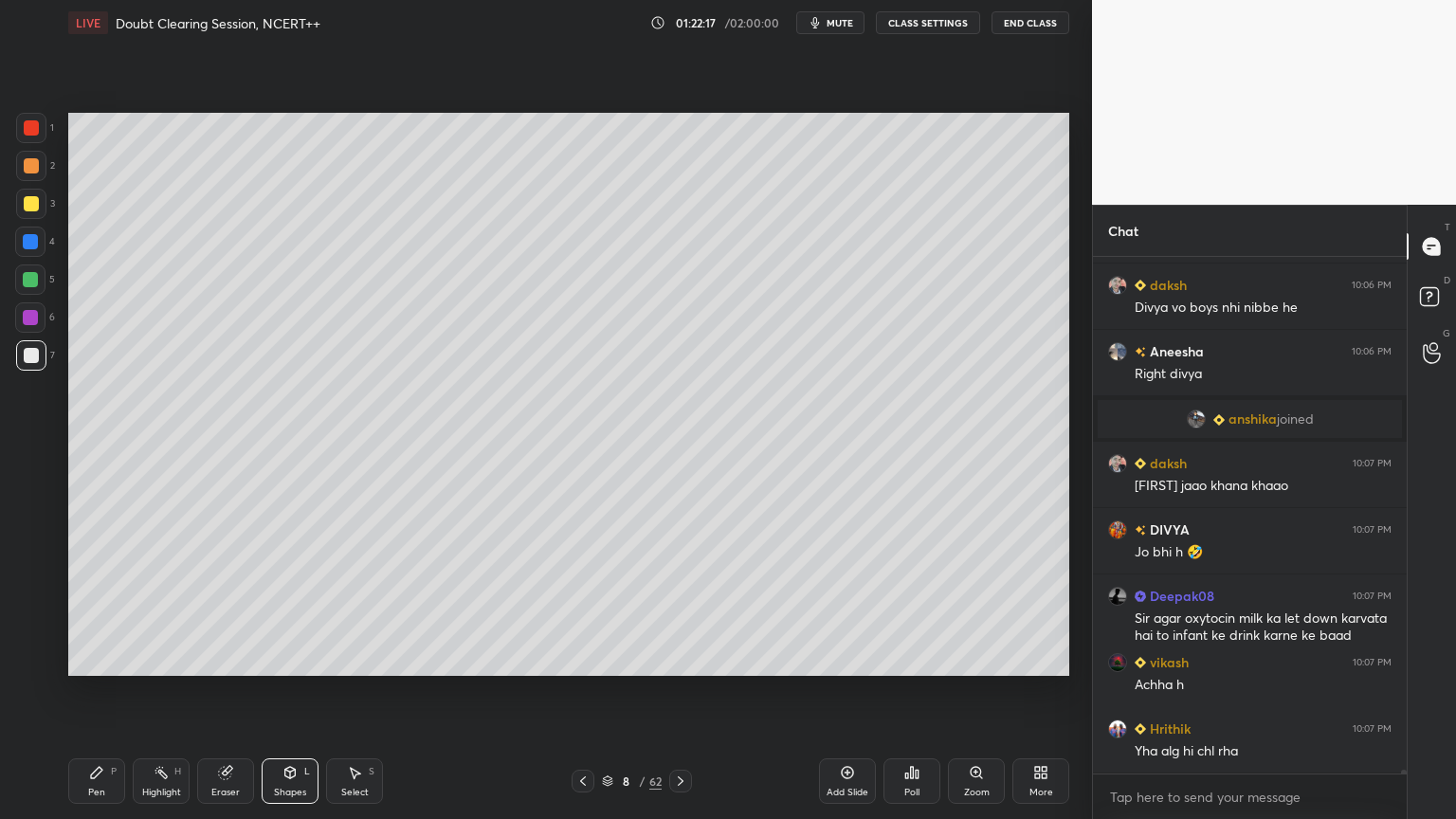 scroll, scrollTop: 68955, scrollLeft: 0, axis: vertical 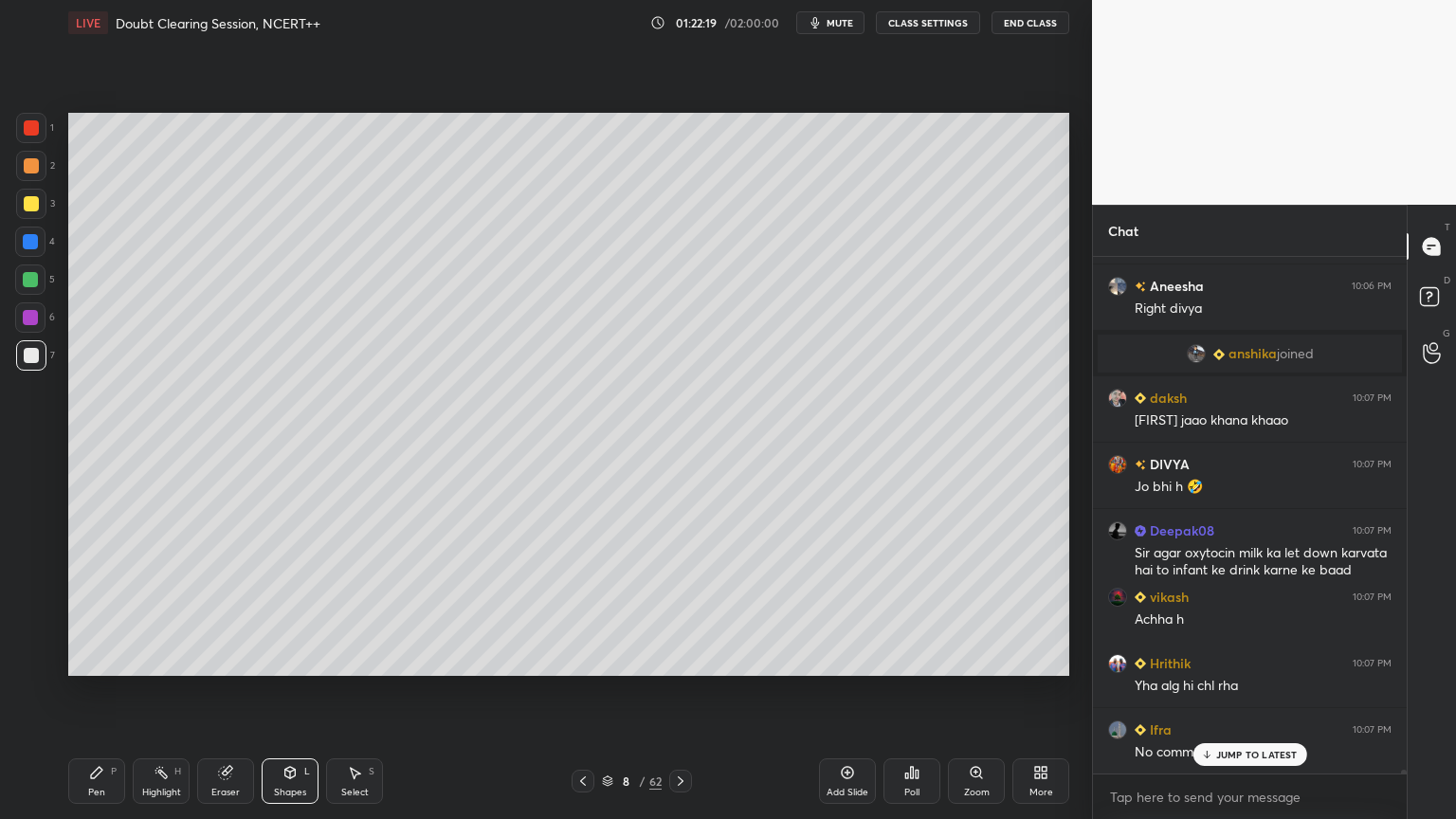 click on "Pen P" at bounding box center (97, 781) 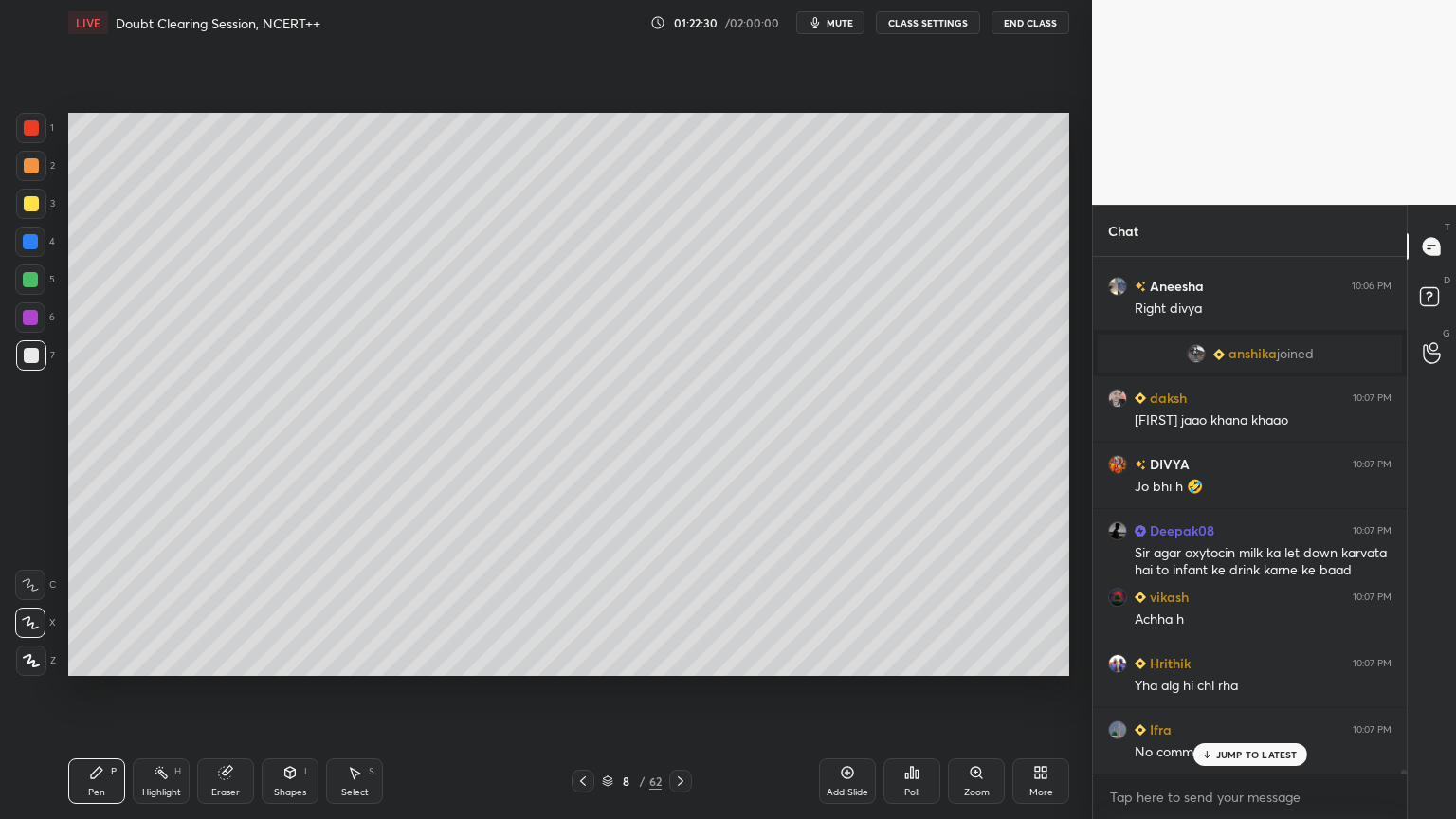 drag, startPoint x: 31, startPoint y: 162, endPoint x: 34, endPoint y: 197, distance: 35.12834 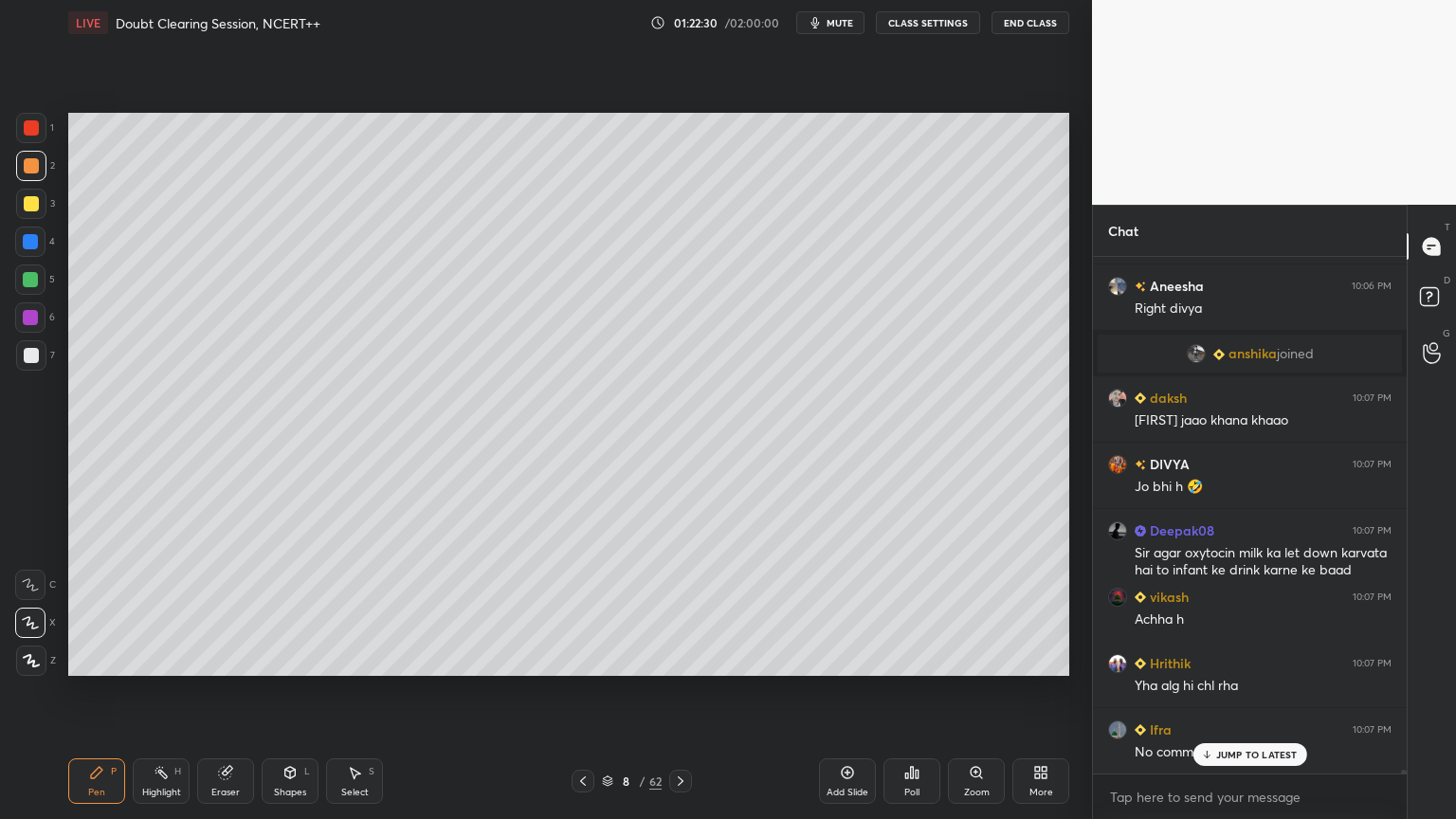 scroll, scrollTop: 69023, scrollLeft: 0, axis: vertical 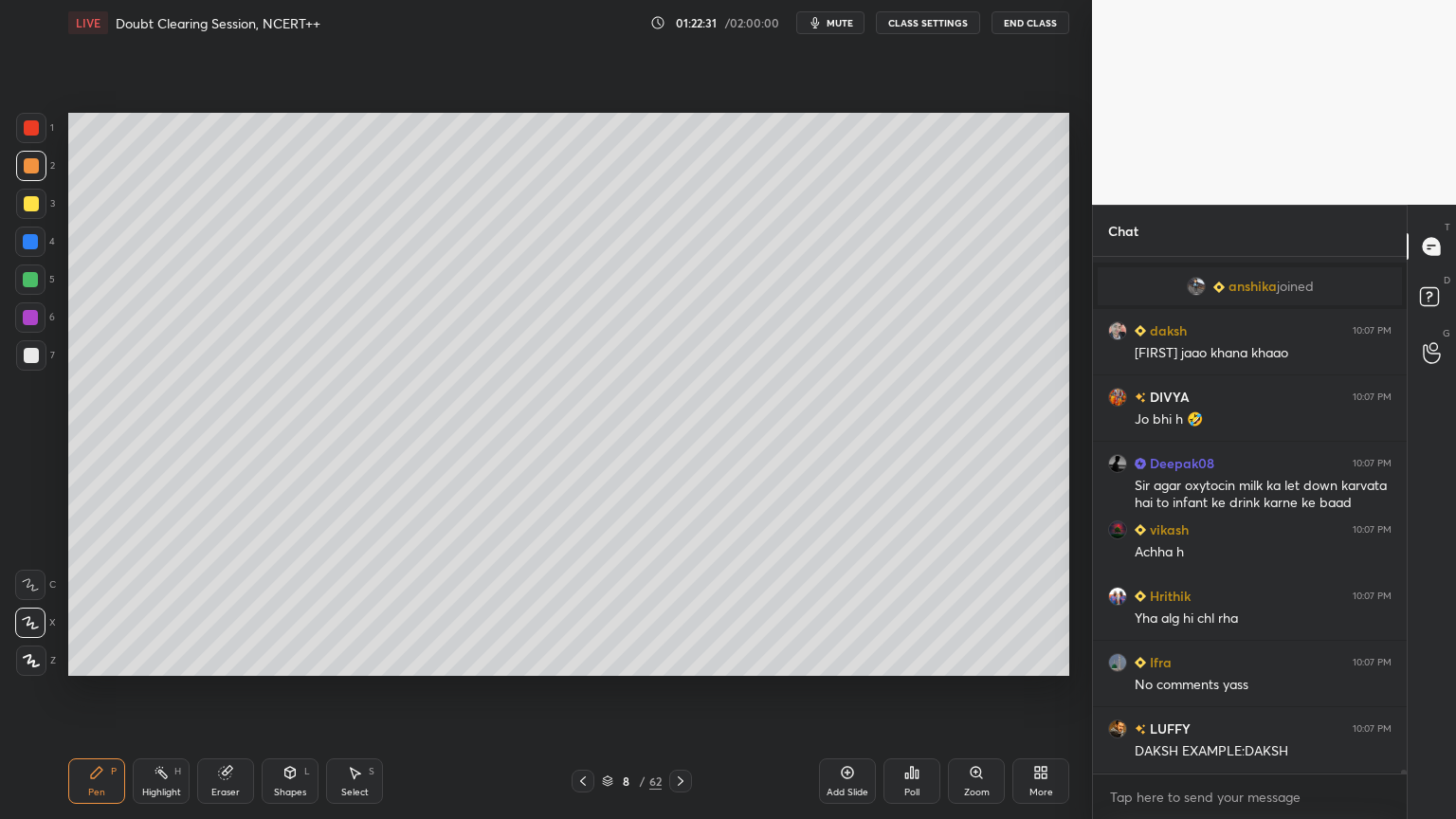 click on "Shapes" at bounding box center [290, 792] 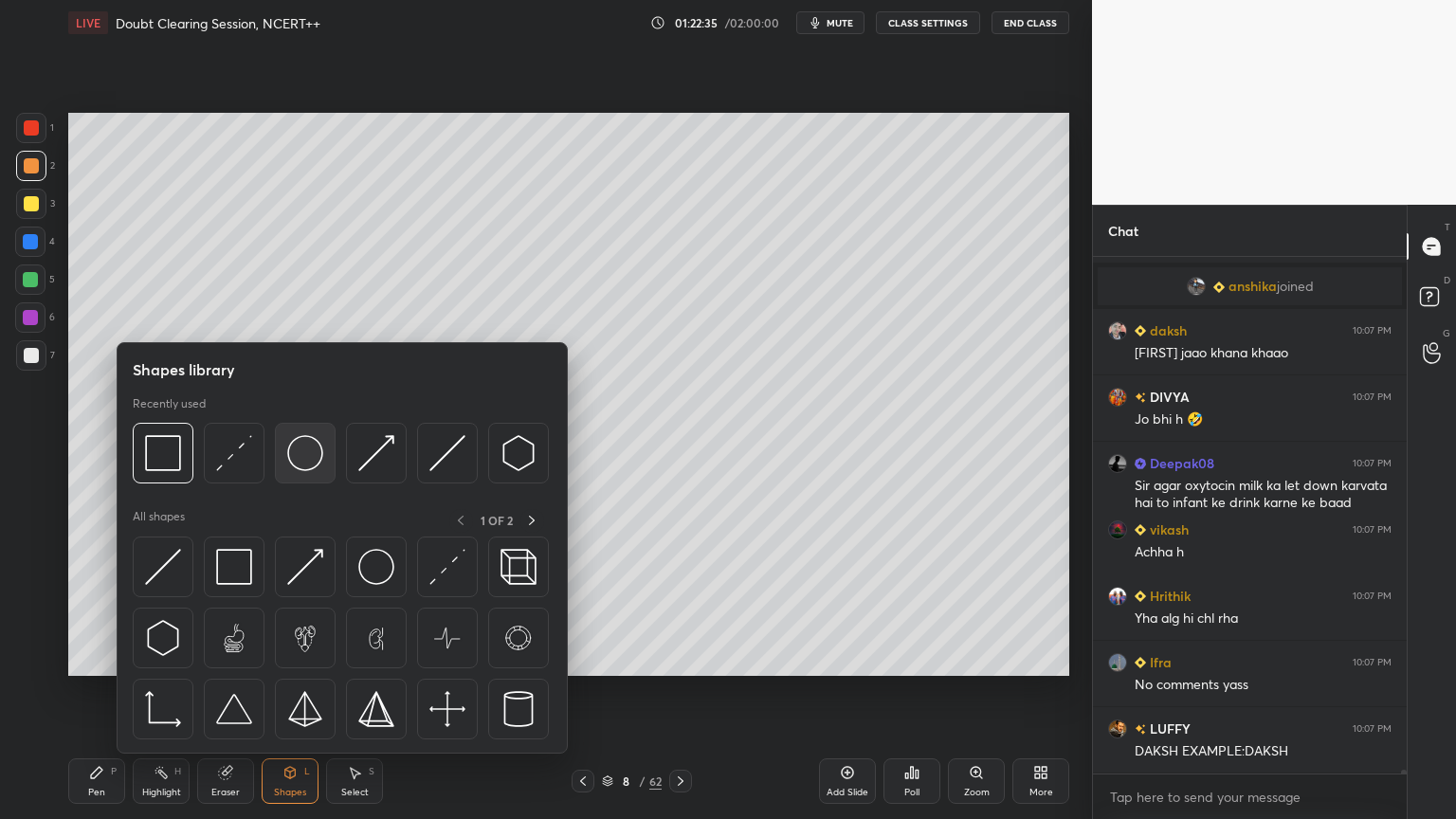 click at bounding box center (305, 453) 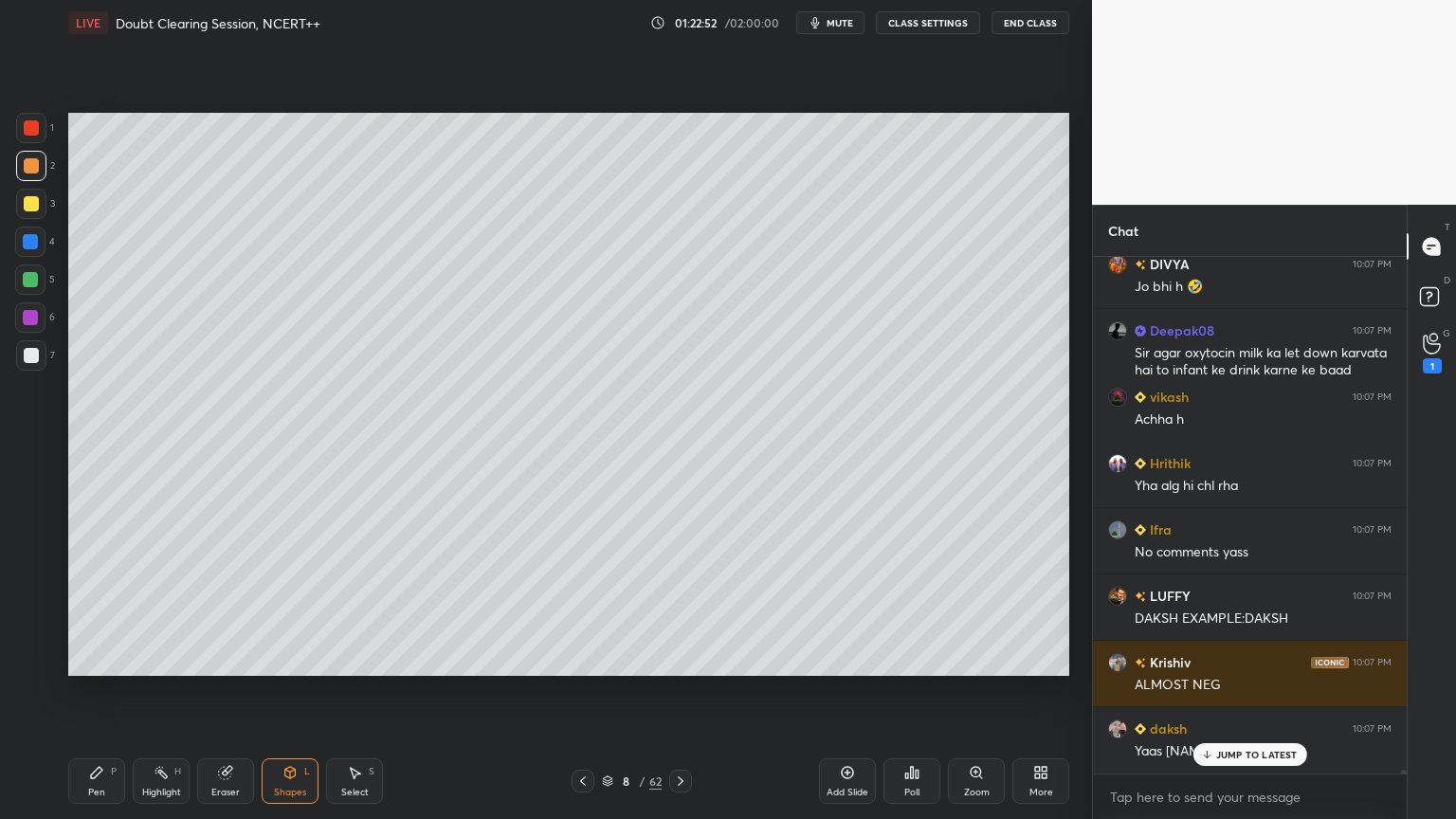 scroll, scrollTop: 69221, scrollLeft: 0, axis: vertical 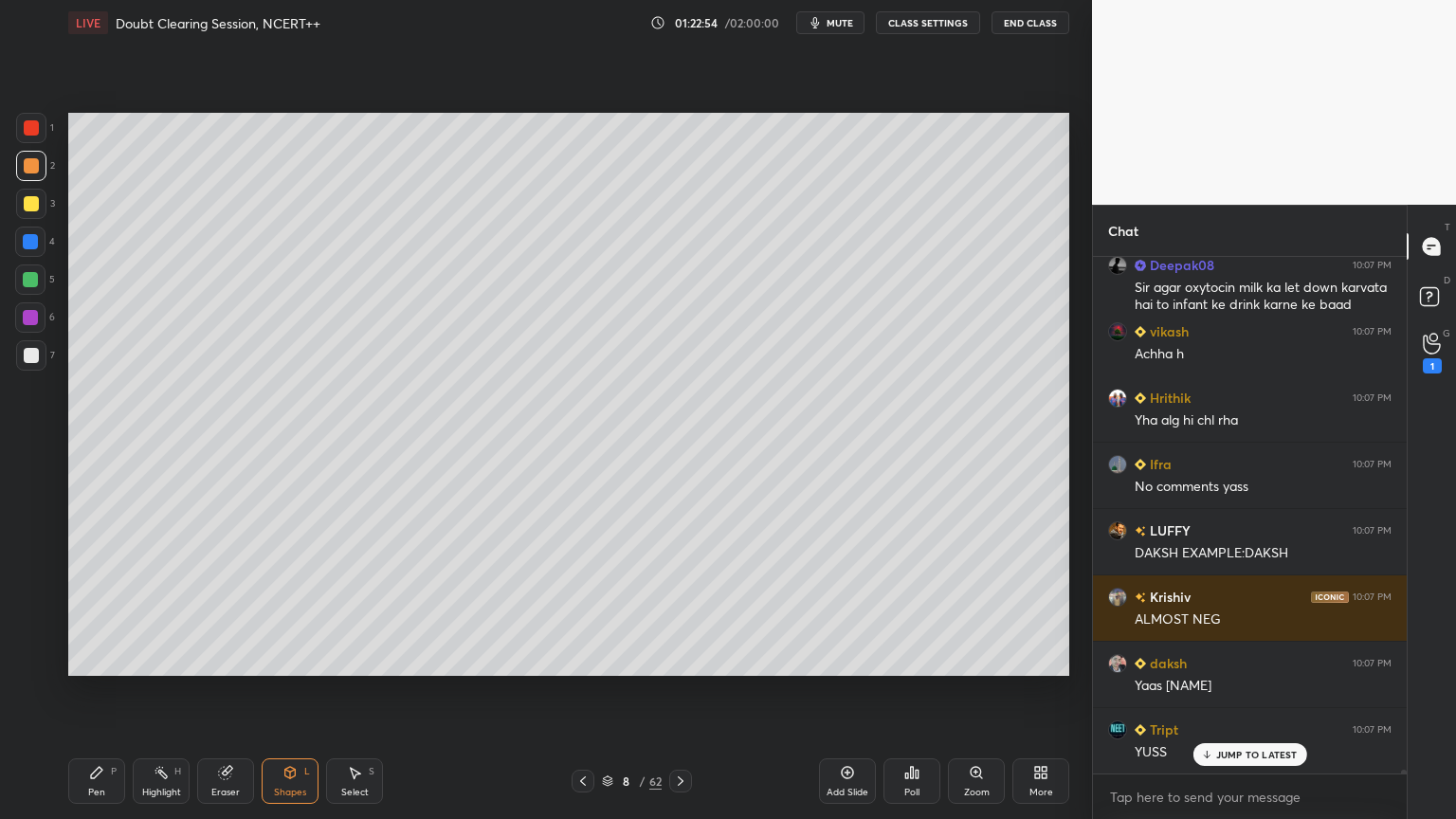 drag, startPoint x: 114, startPoint y: 774, endPoint x: 101, endPoint y: 692, distance: 83.024093 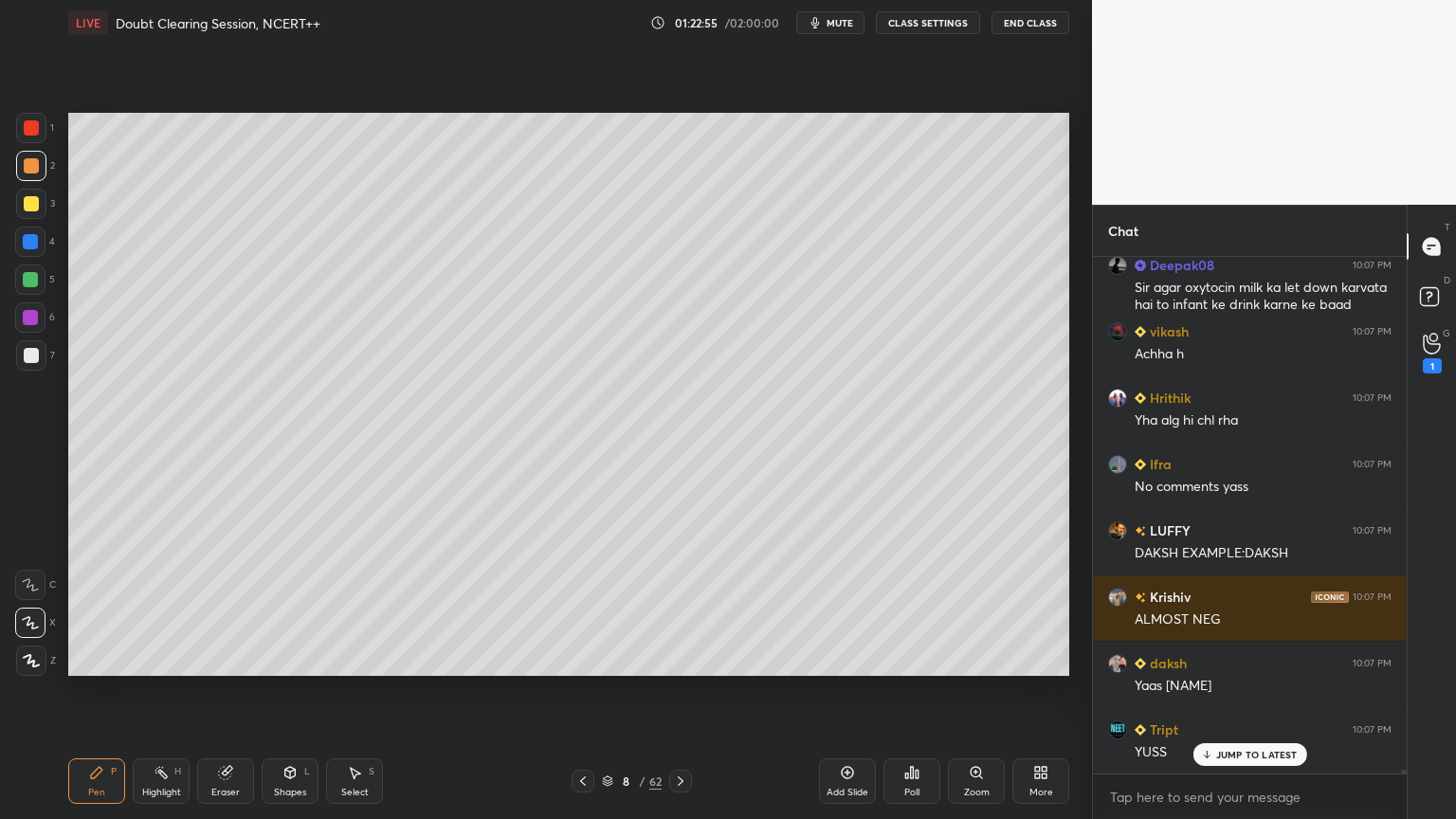drag, startPoint x: 27, startPoint y: 201, endPoint x: 60, endPoint y: 198, distance: 33.136083 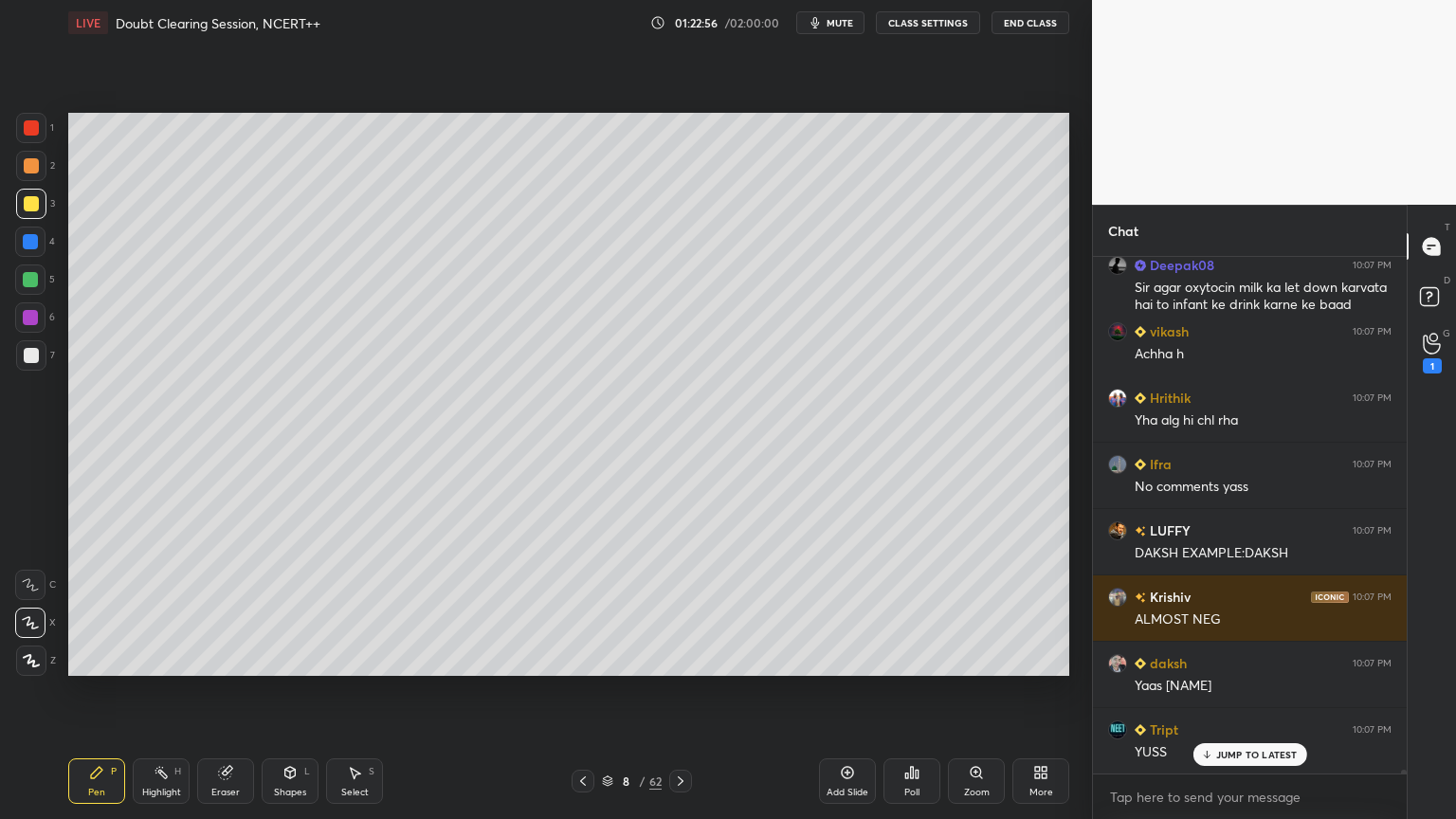 click at bounding box center [31, 128] 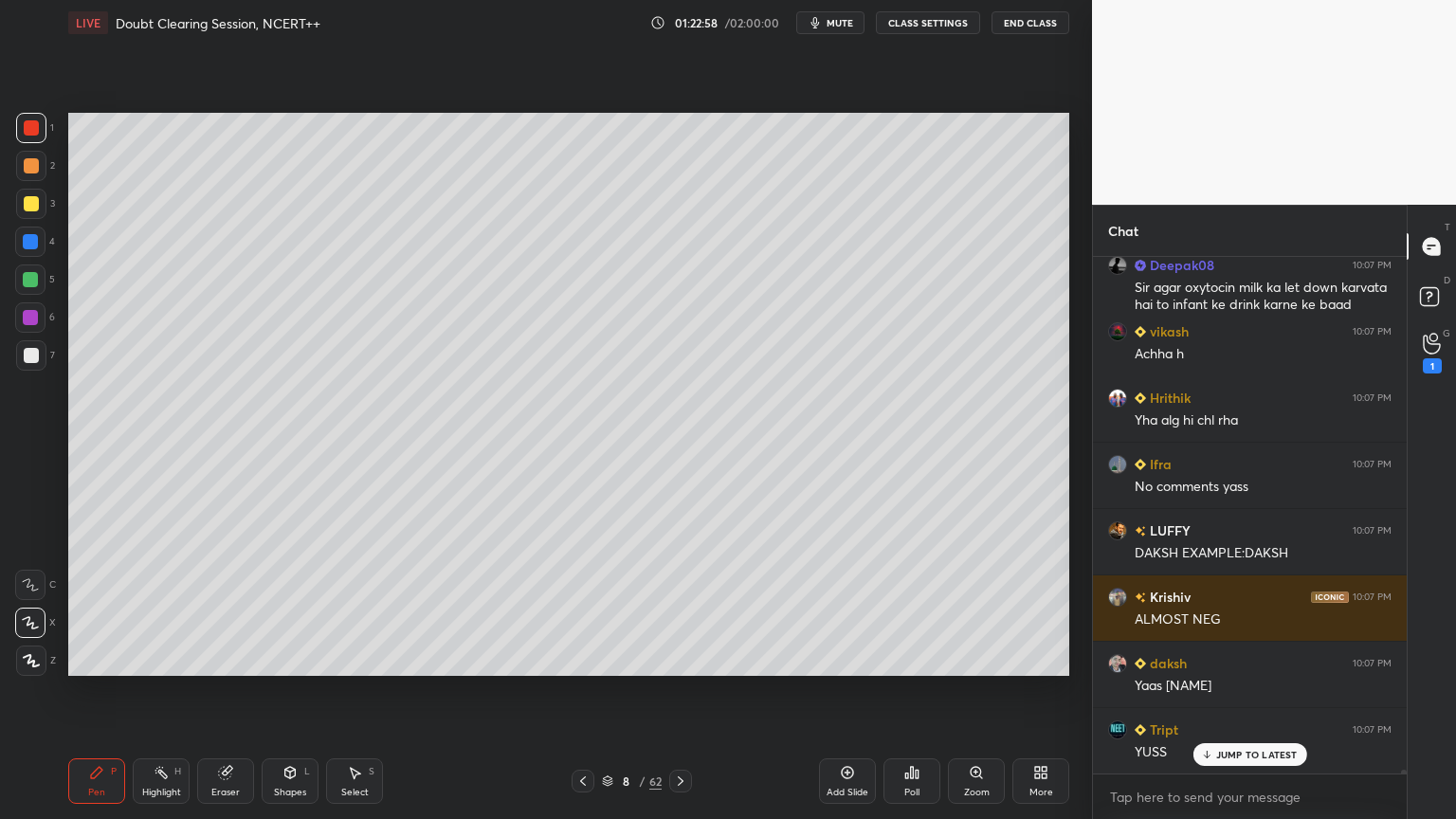 click at bounding box center [31, 204] 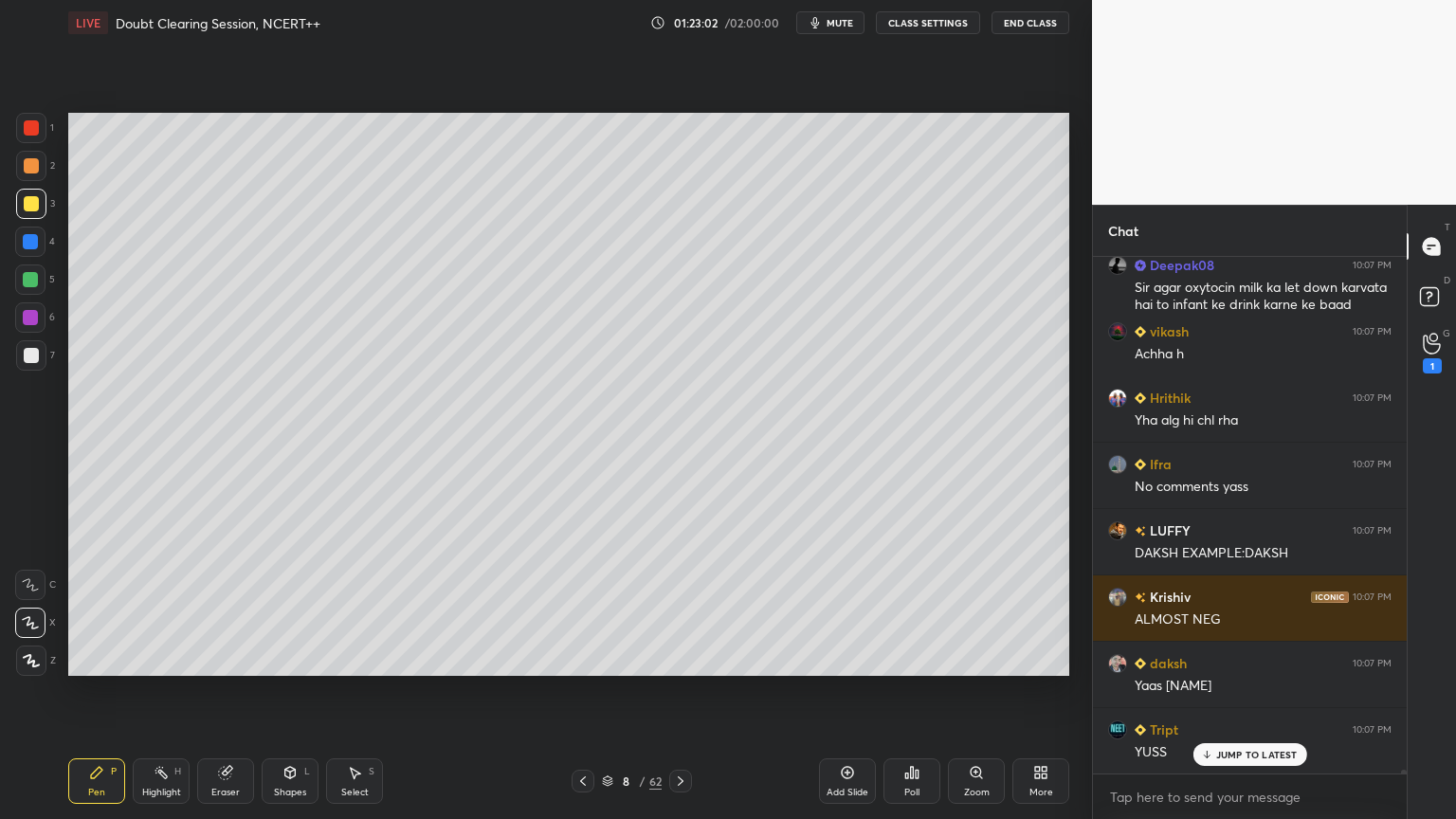 click on "mute" at bounding box center [840, 23] 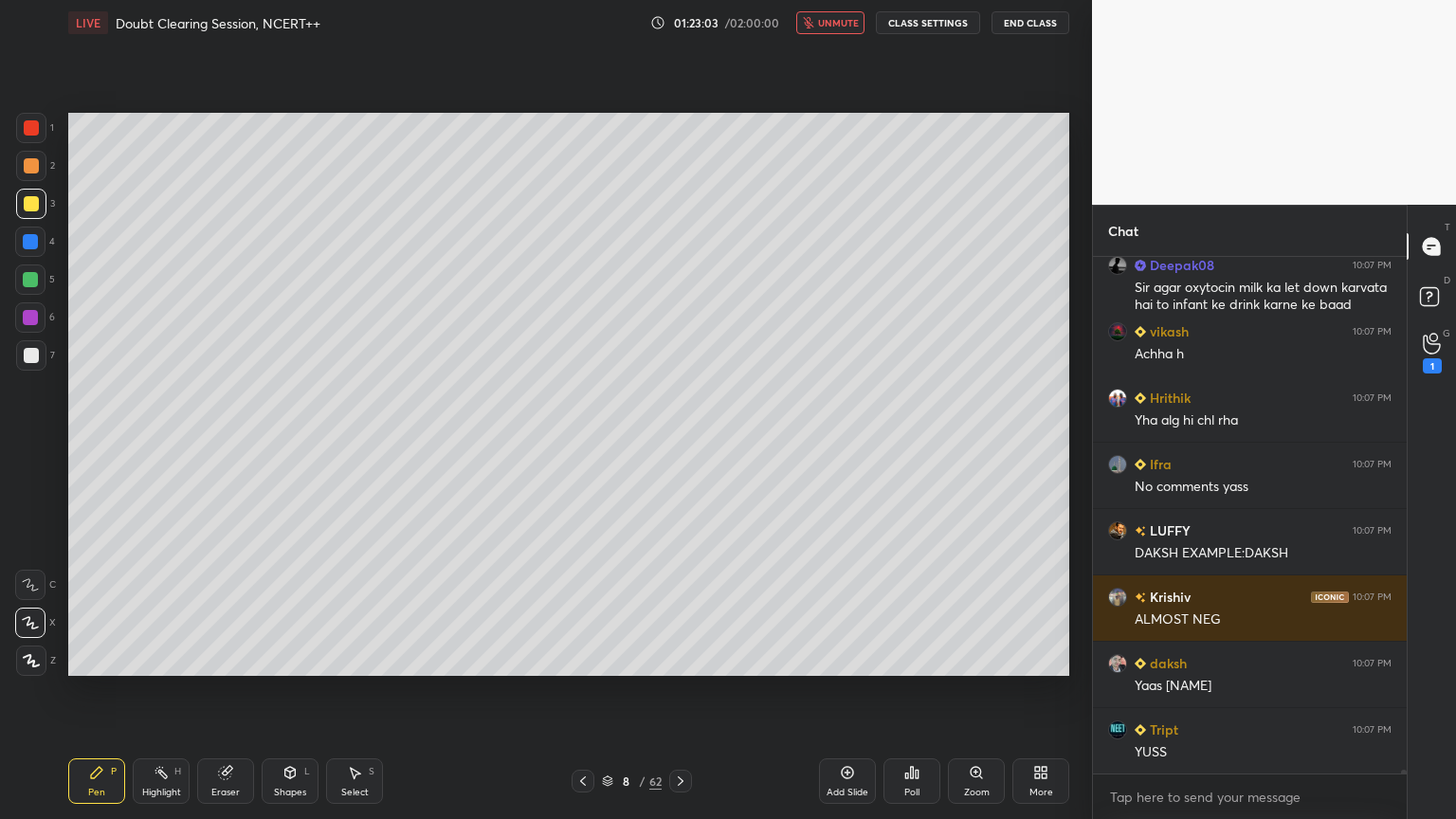 scroll, scrollTop: 69288, scrollLeft: 0, axis: vertical 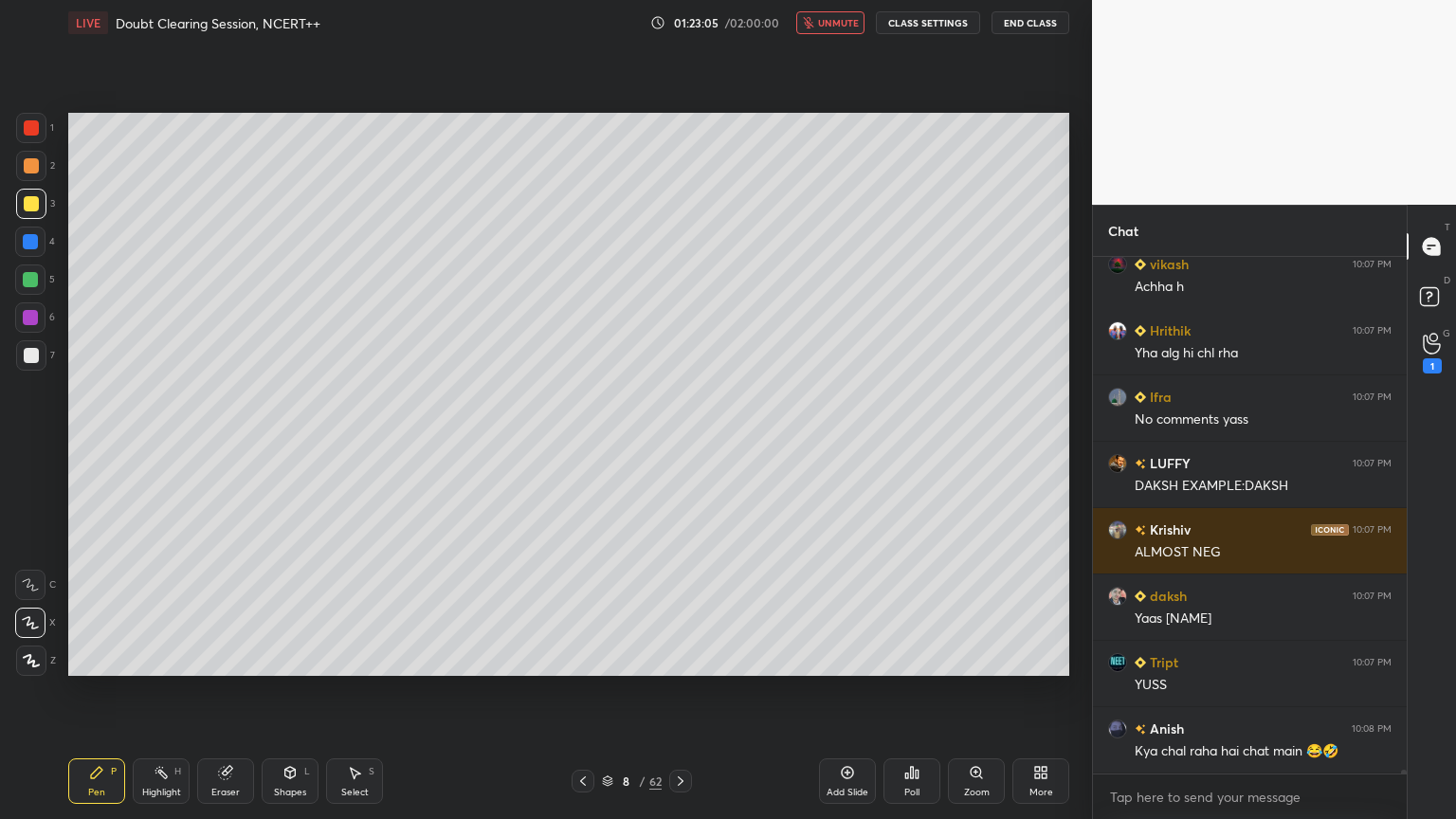 click on "unmute" at bounding box center (838, 23) 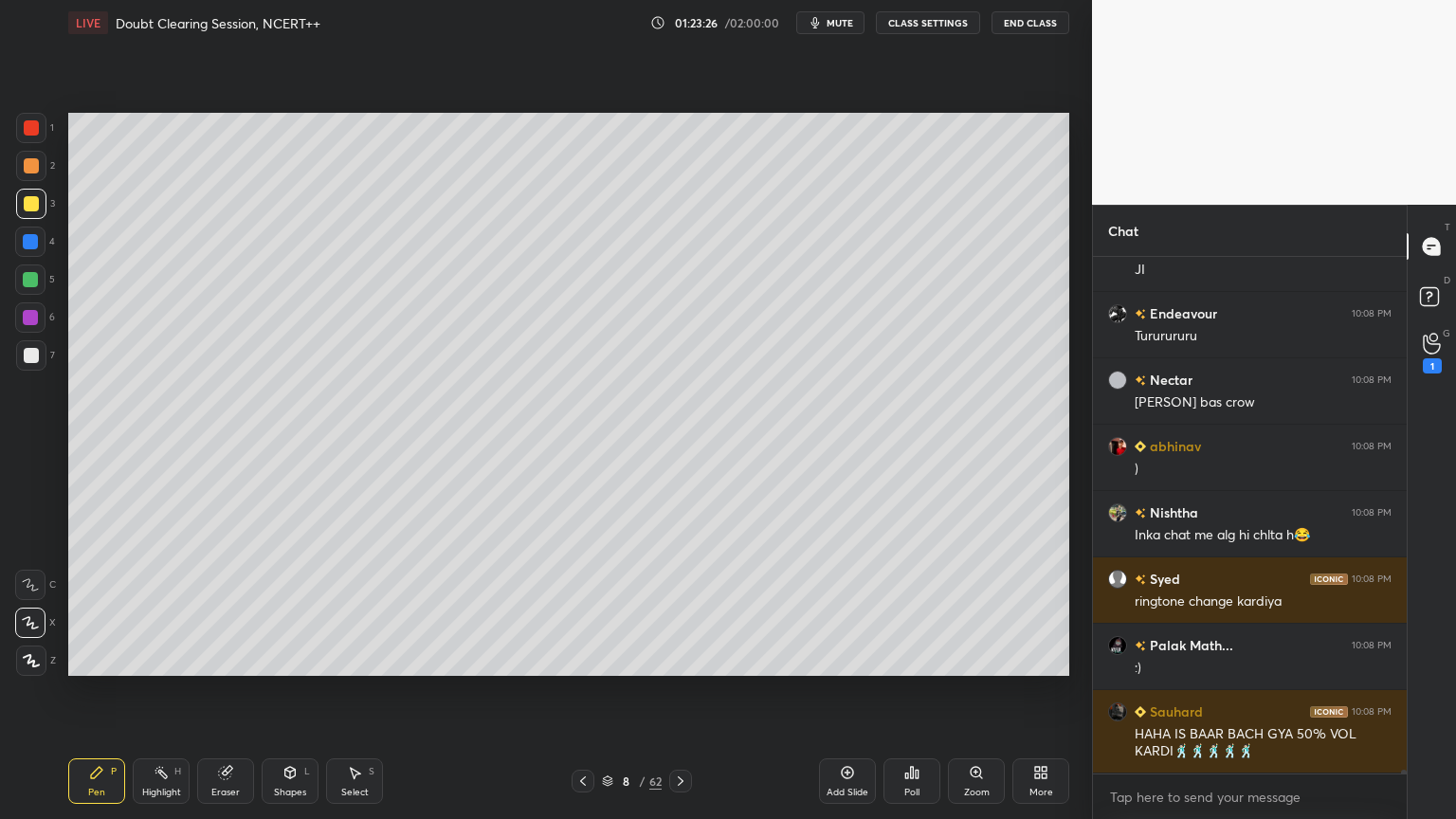 scroll, scrollTop: 70118, scrollLeft: 0, axis: vertical 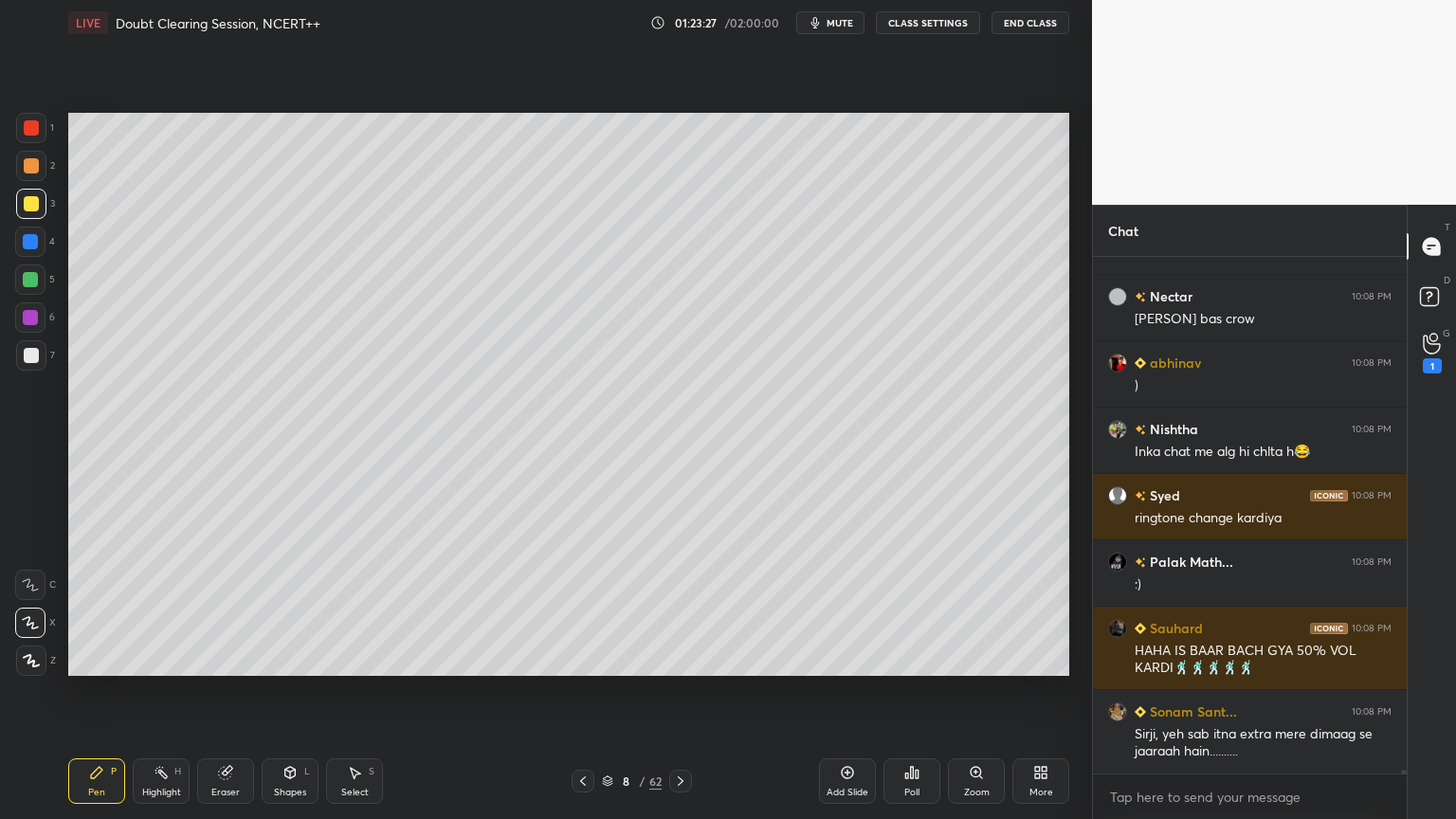 click at bounding box center [31, 204] 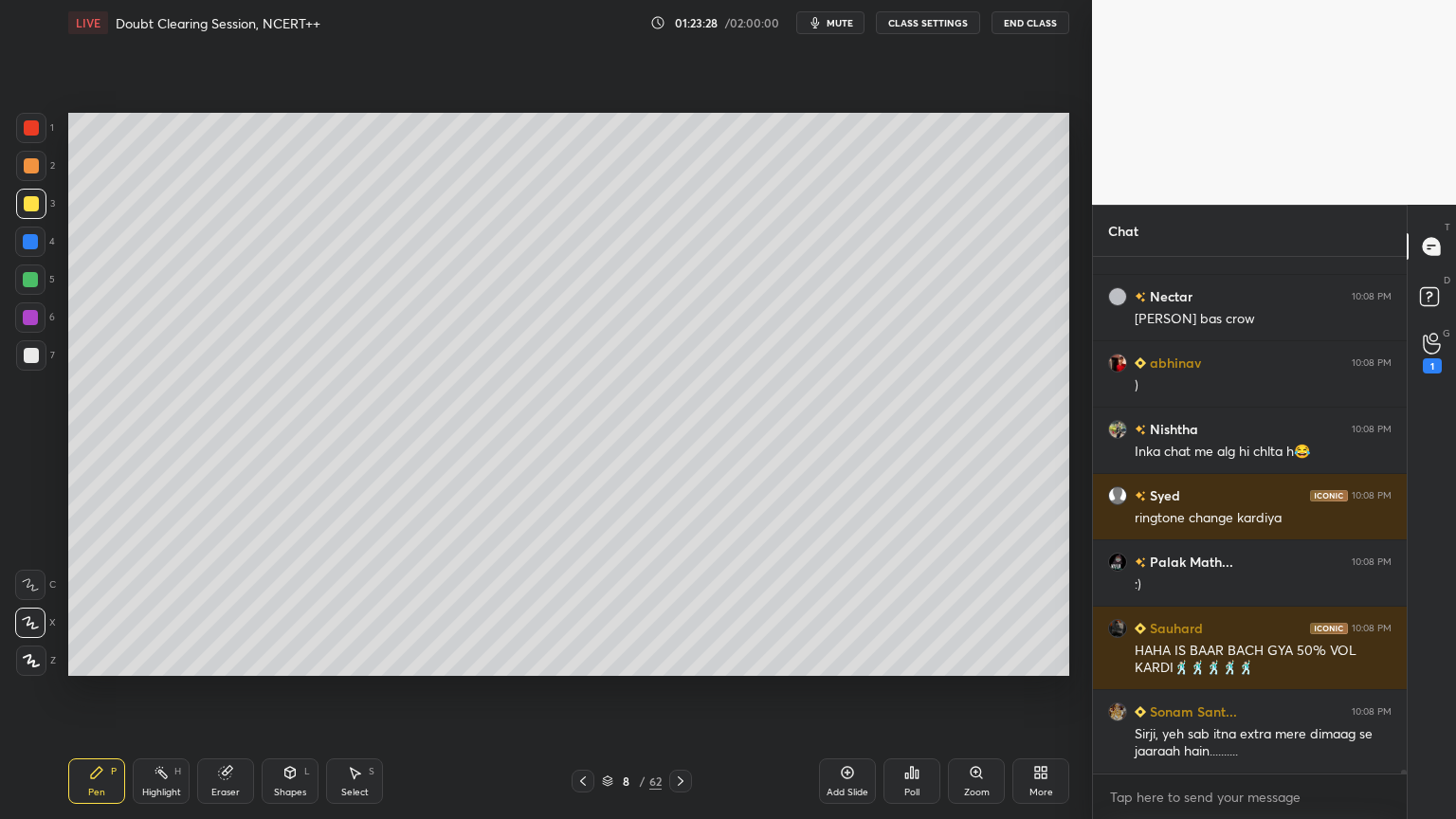 drag, startPoint x: 33, startPoint y: 658, endPoint x: 41, endPoint y: 626, distance: 32.984845 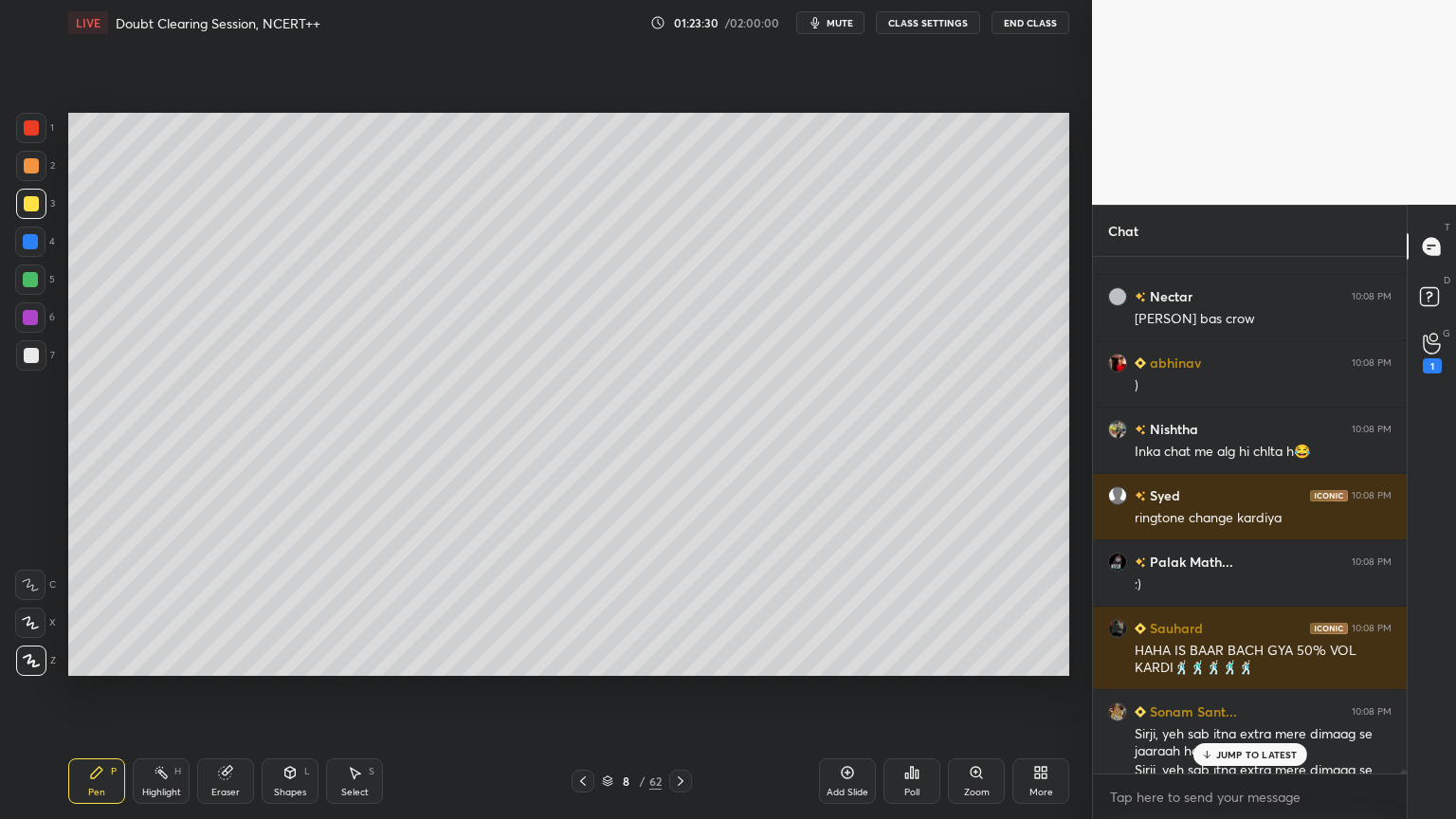 scroll, scrollTop: 70153, scrollLeft: 0, axis: vertical 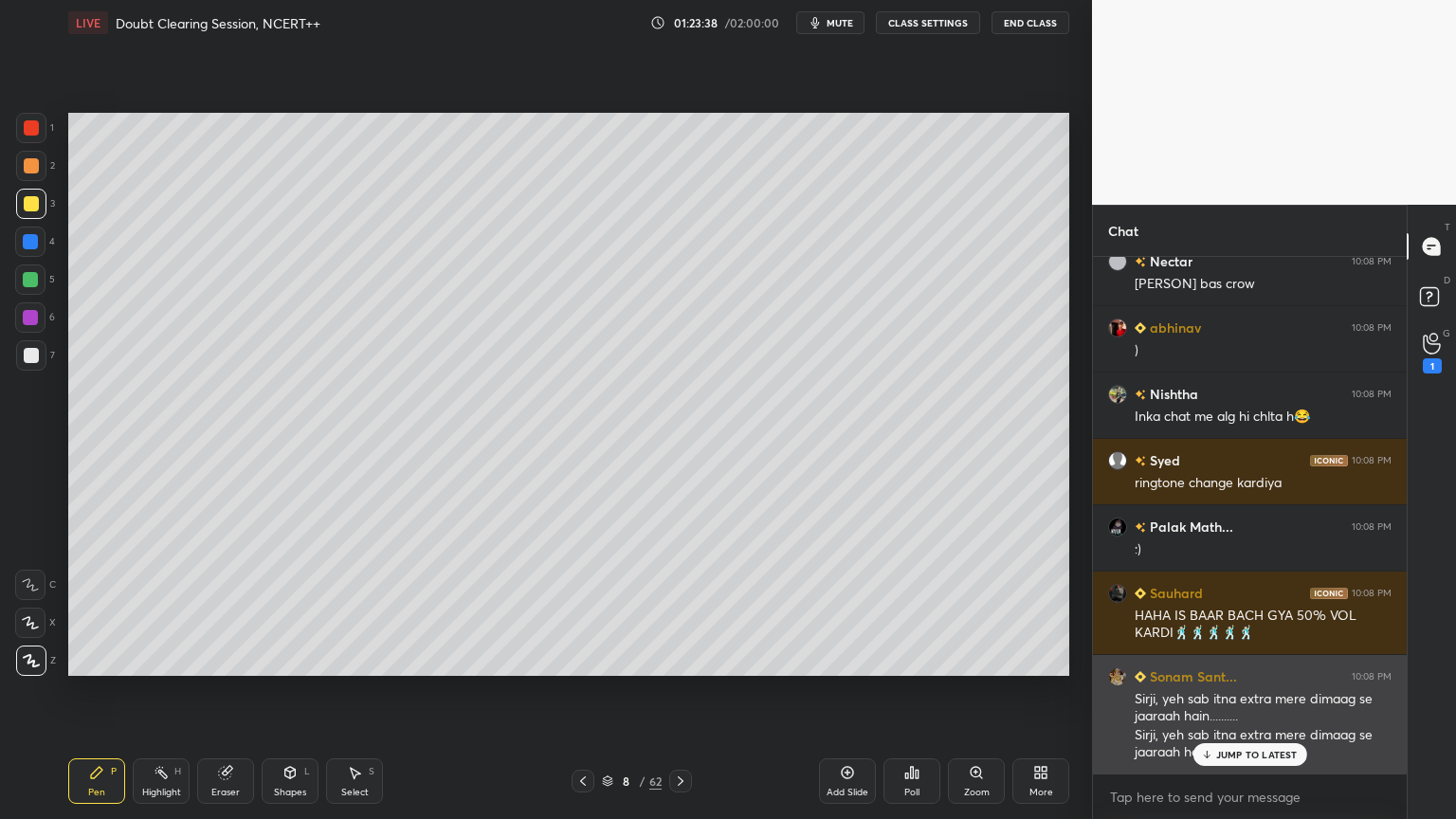 click on "JUMP TO LATEST" at bounding box center (1257, 755) 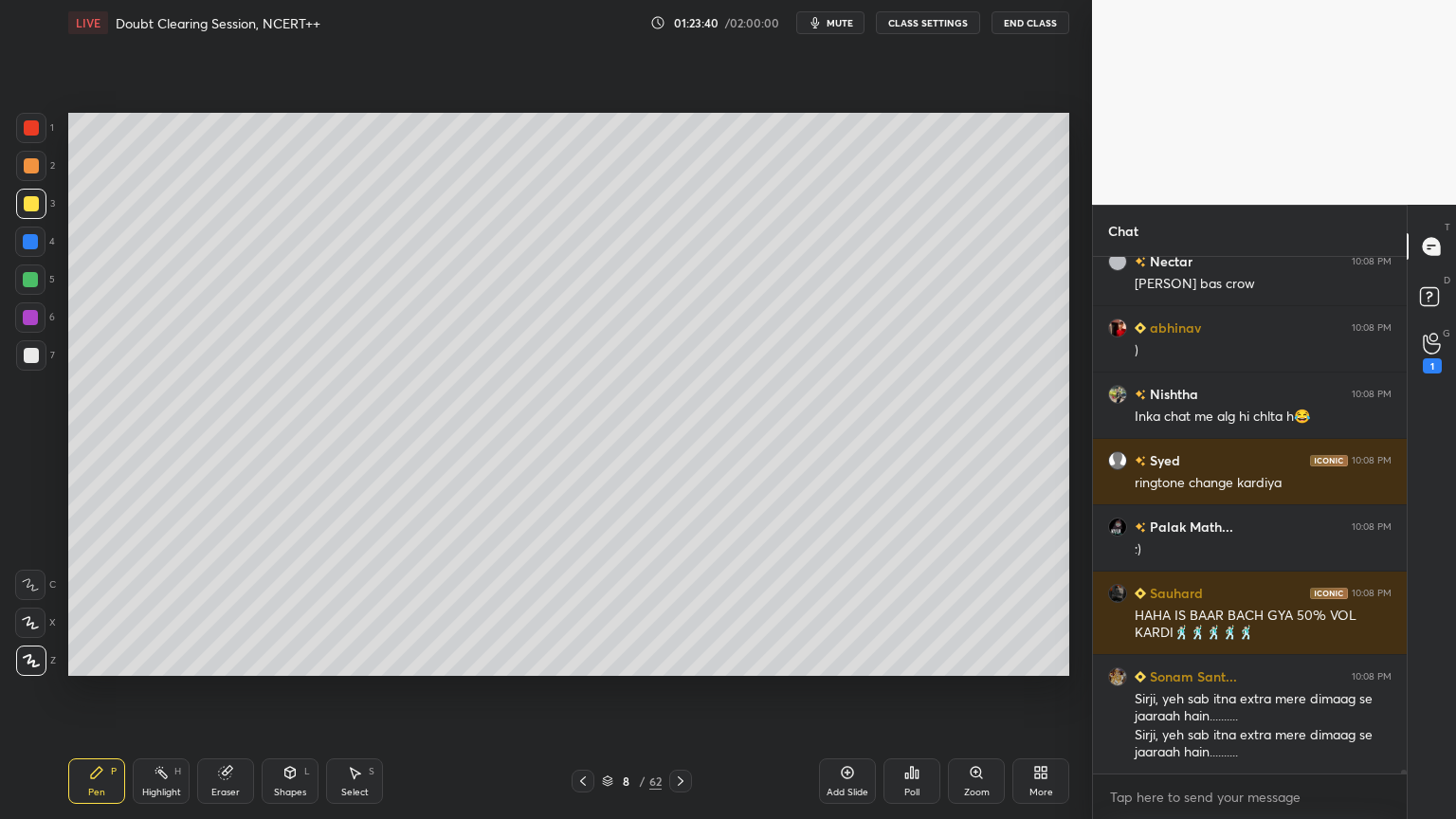 scroll, scrollTop: 70221, scrollLeft: 0, axis: vertical 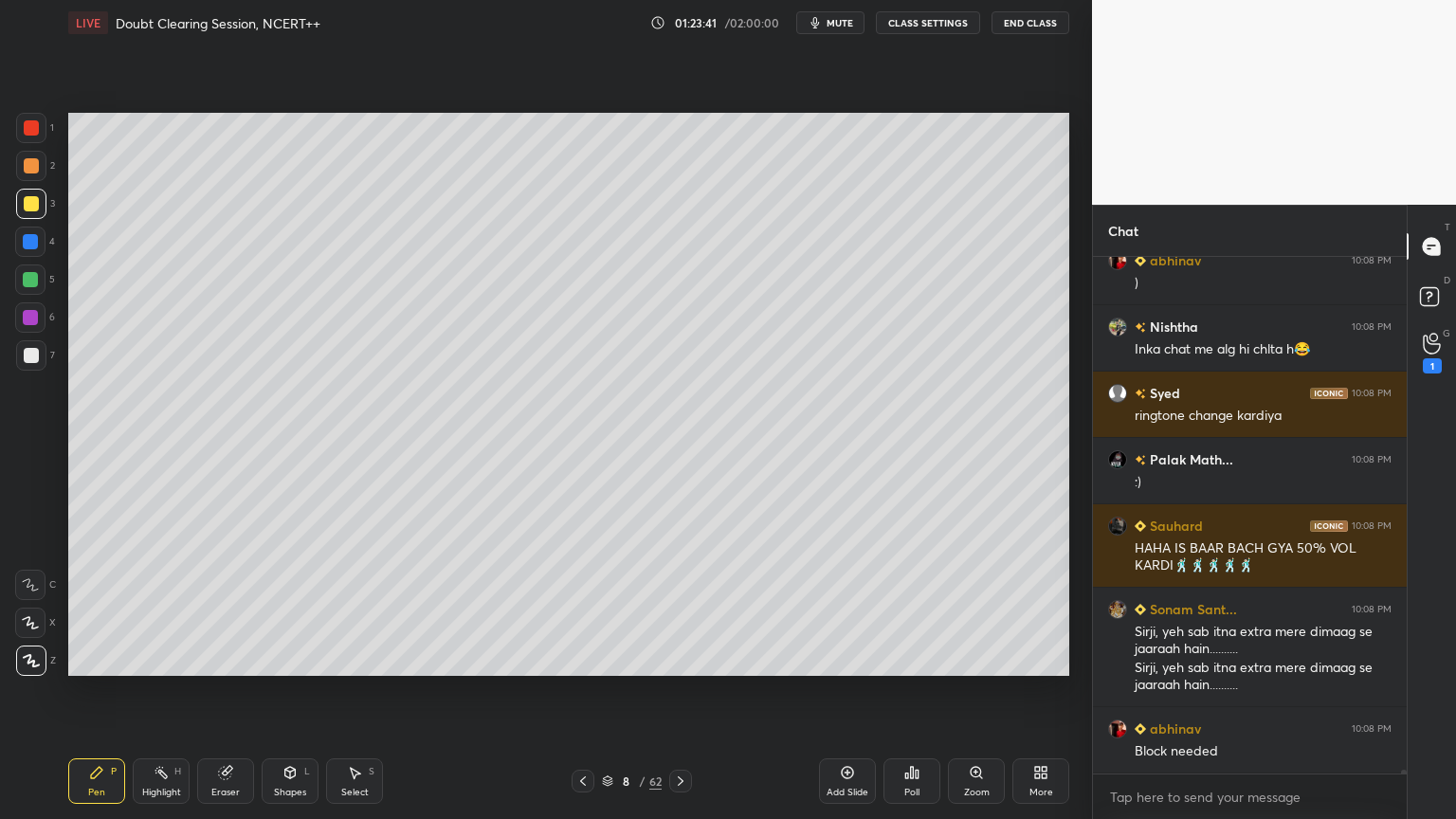 click at bounding box center (31, 128) 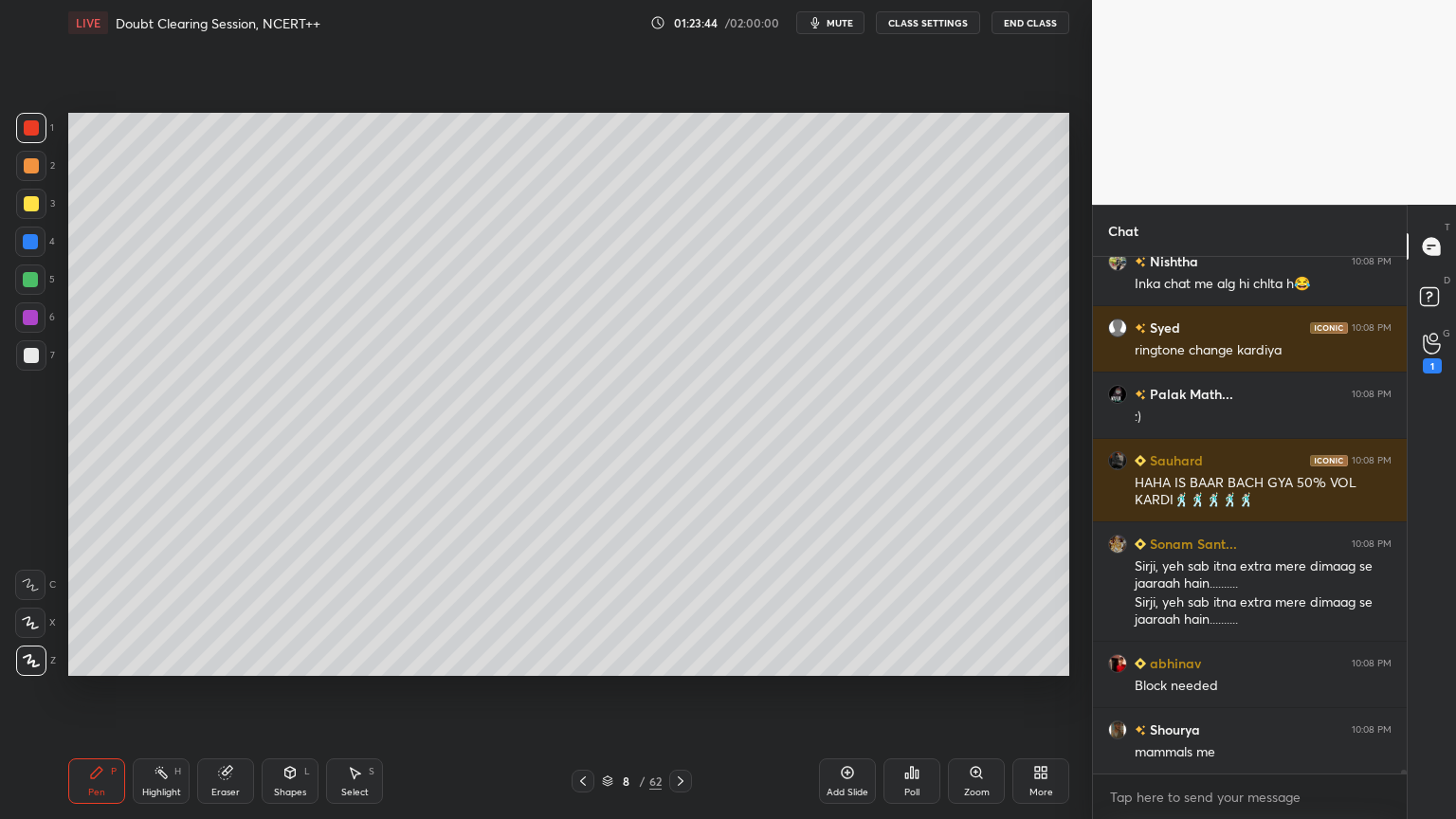 scroll, scrollTop: 70353, scrollLeft: 0, axis: vertical 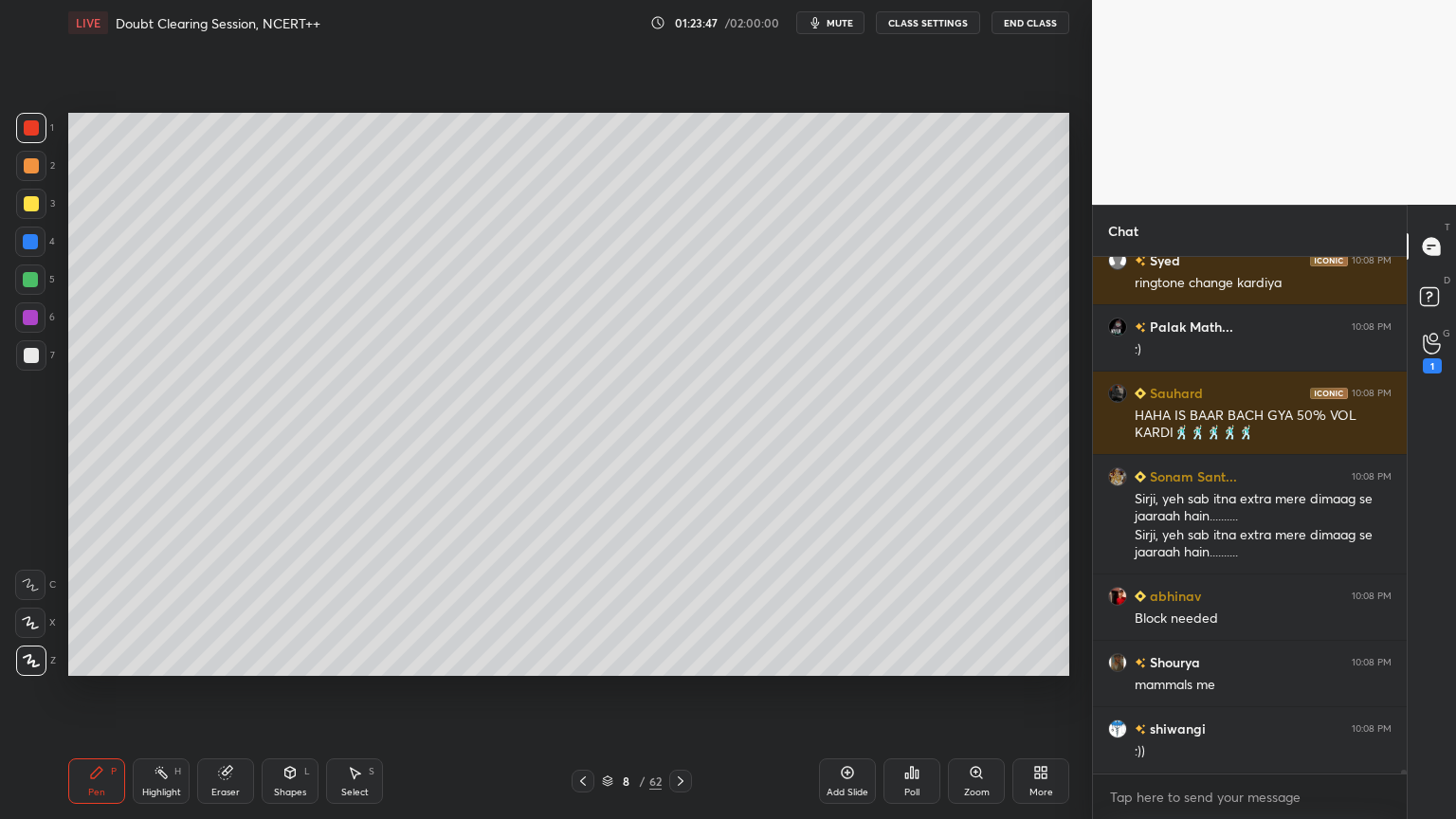 click at bounding box center [30, 623] 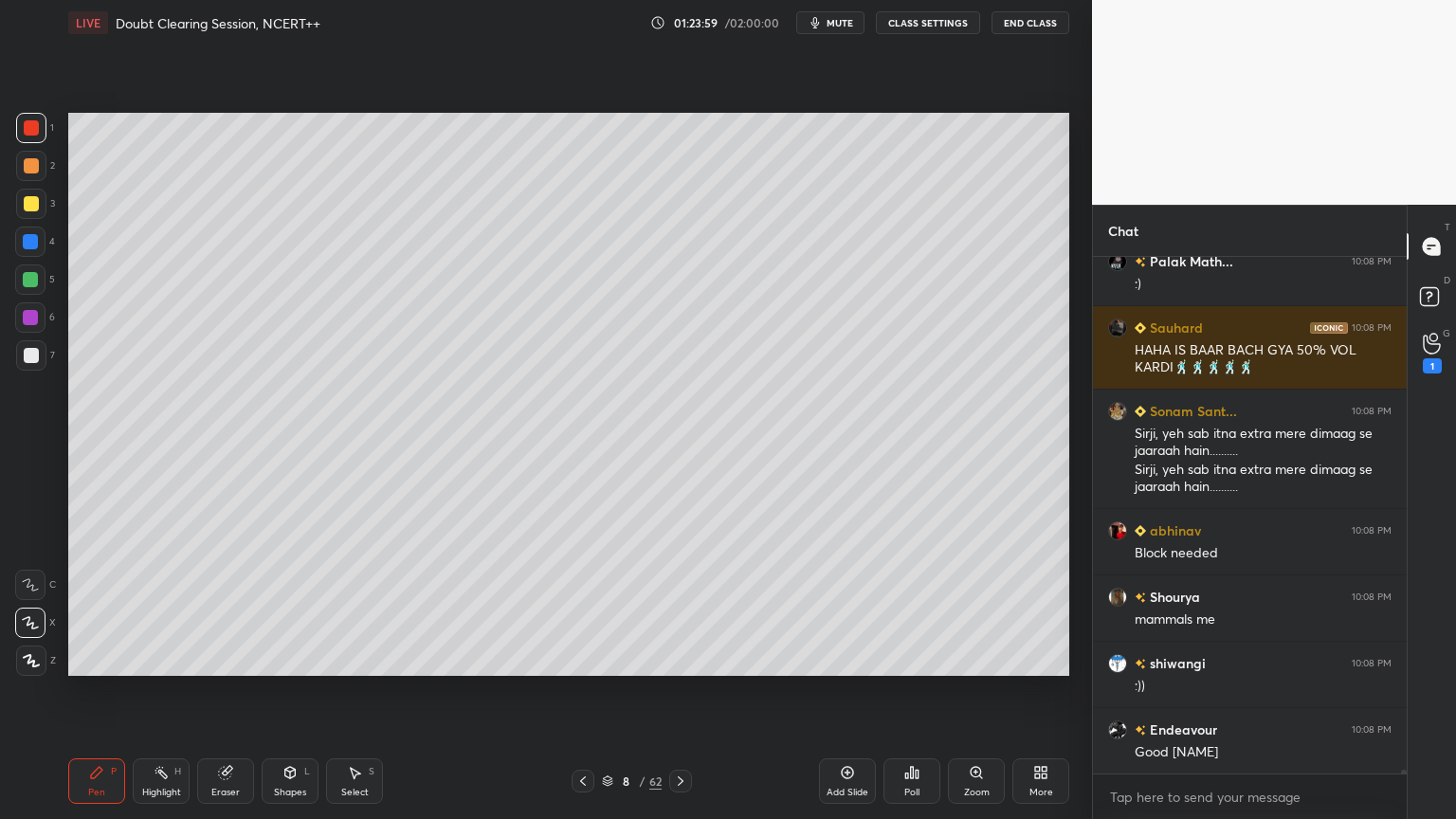 scroll, scrollTop: 70486, scrollLeft: 0, axis: vertical 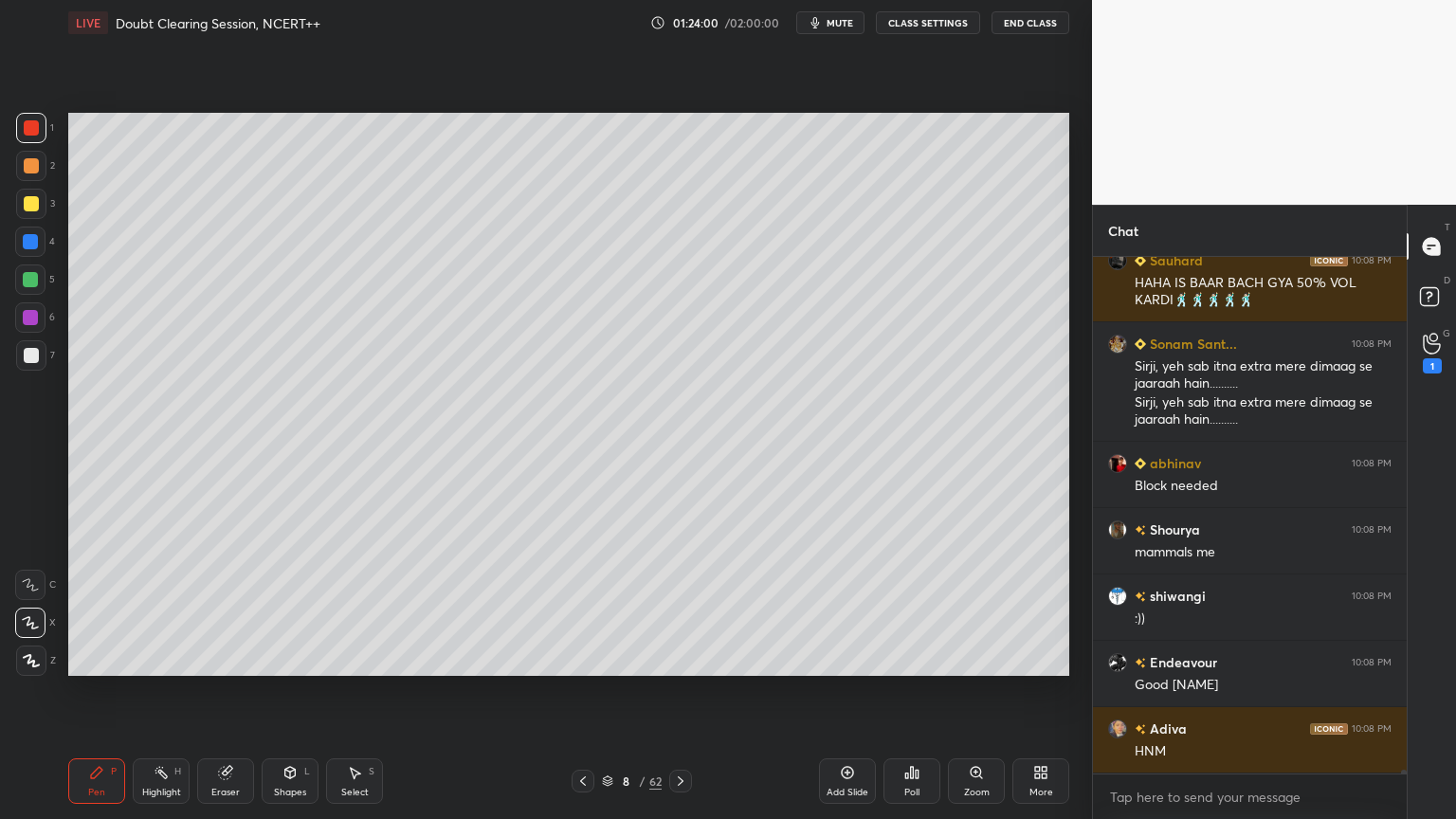 drag, startPoint x: 35, startPoint y: 193, endPoint x: 40, endPoint y: 209, distance: 16.763055 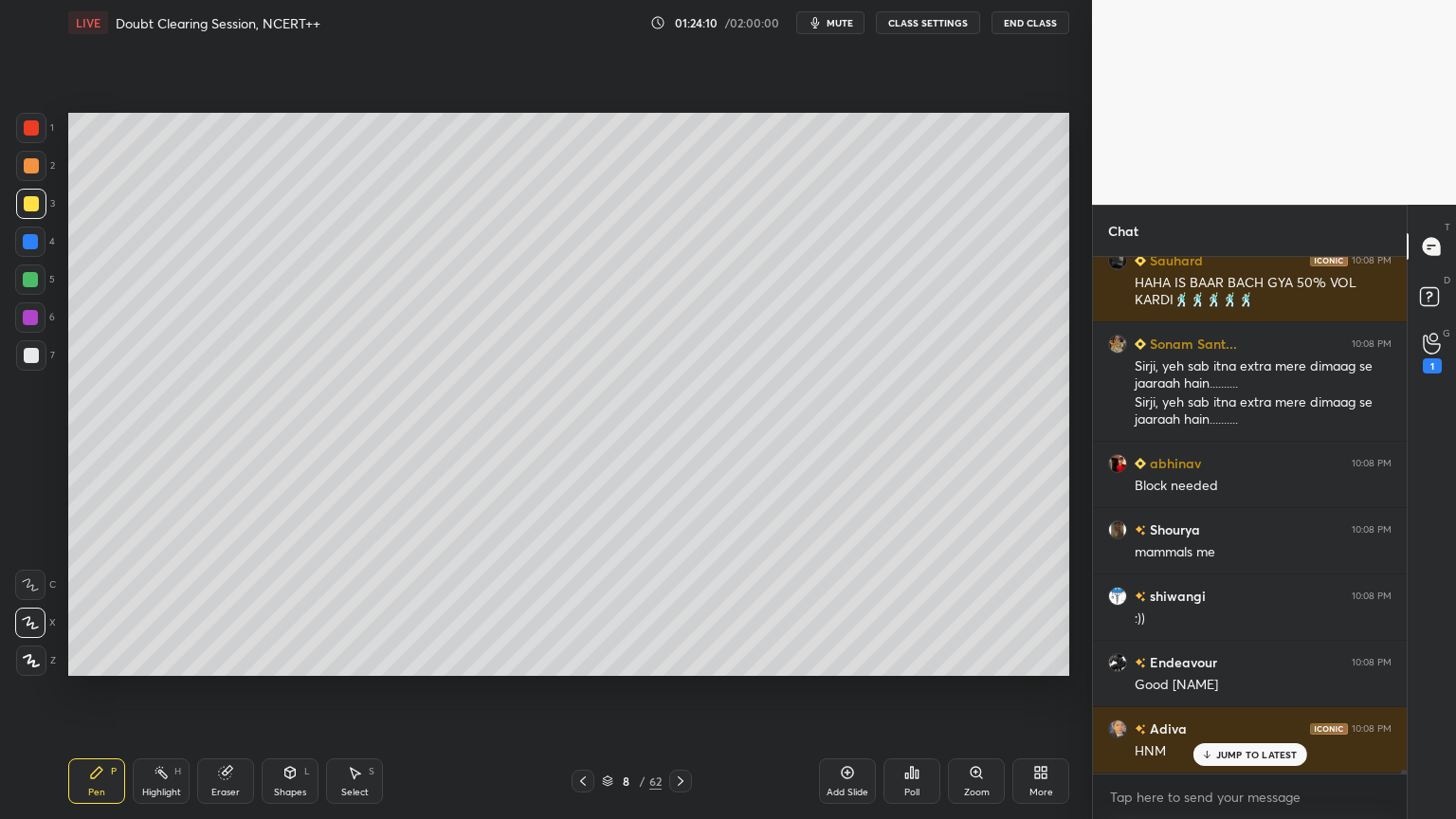 scroll, scrollTop: 70552, scrollLeft: 0, axis: vertical 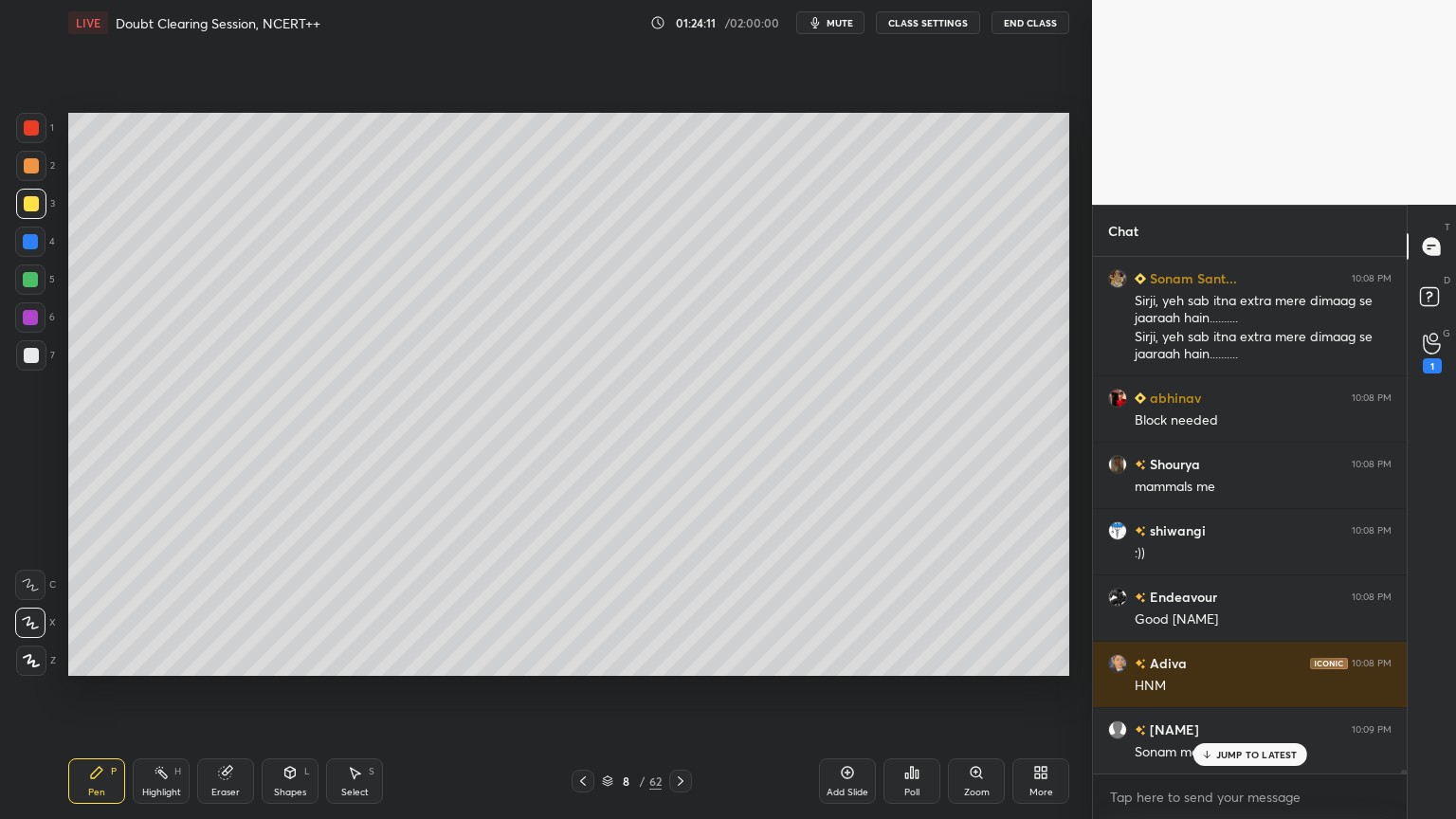 click at bounding box center (30, 242) 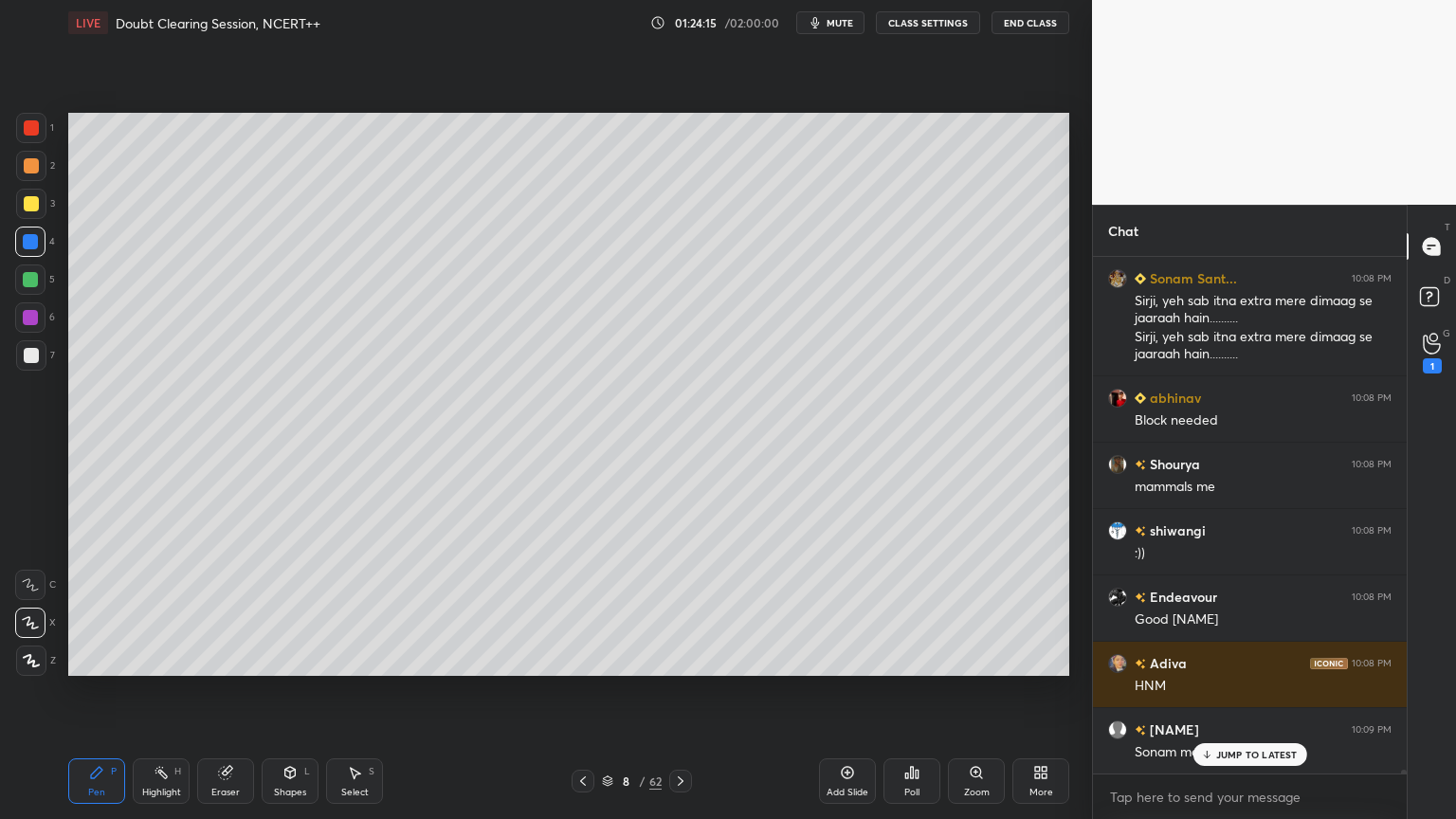 click at bounding box center (30, 318) 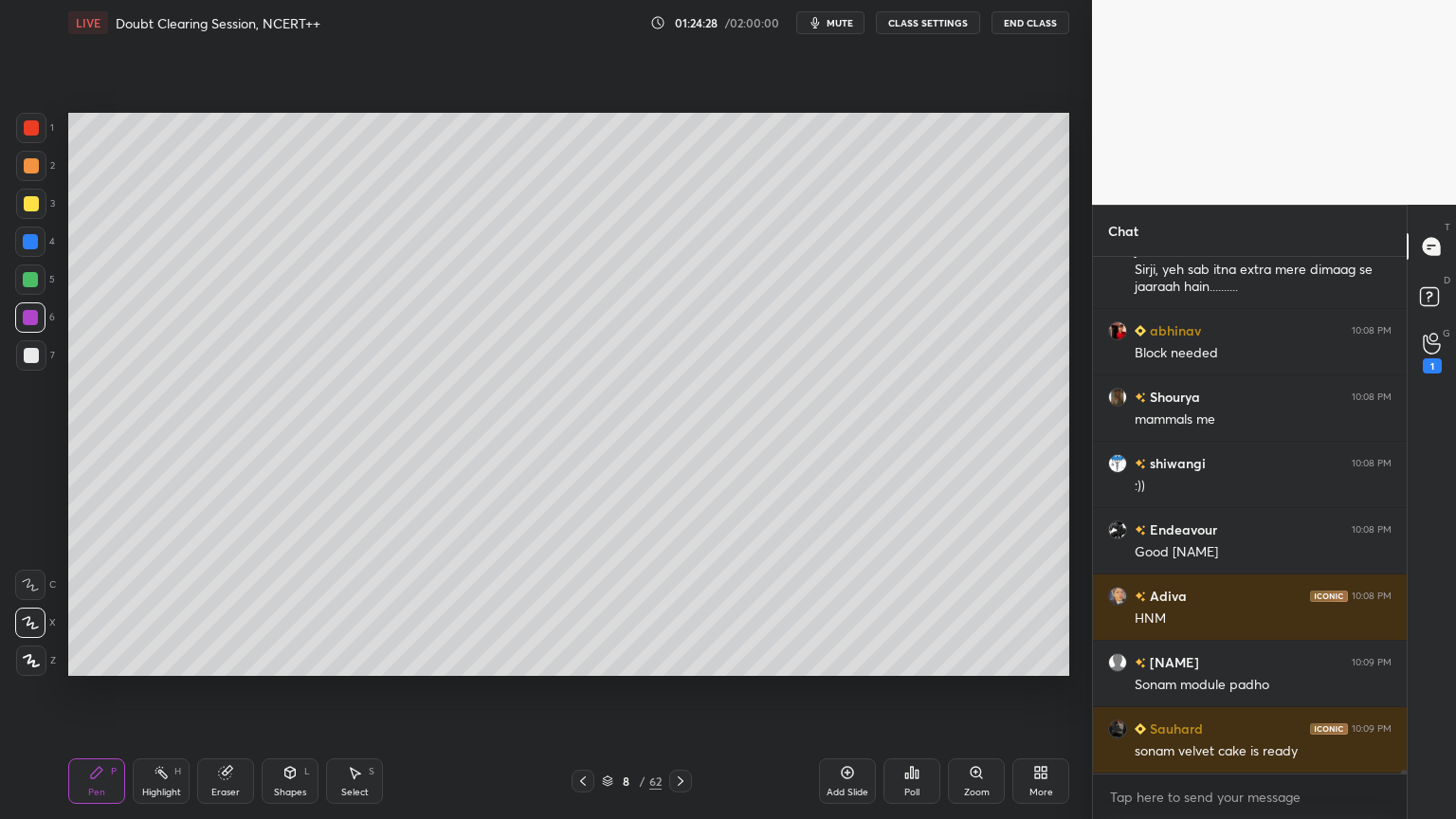 scroll, scrollTop: 70684, scrollLeft: 0, axis: vertical 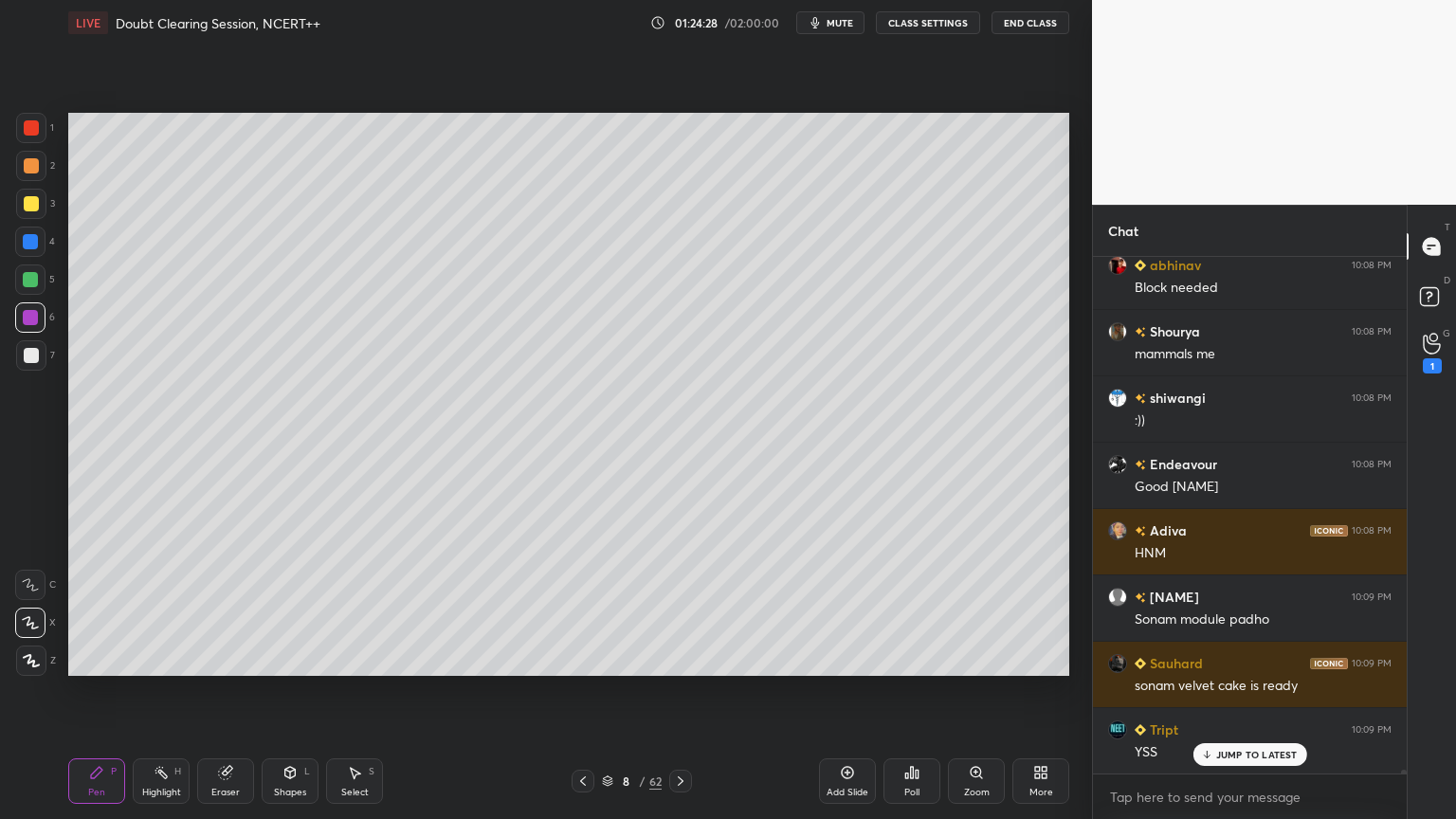 click at bounding box center (31, 204) 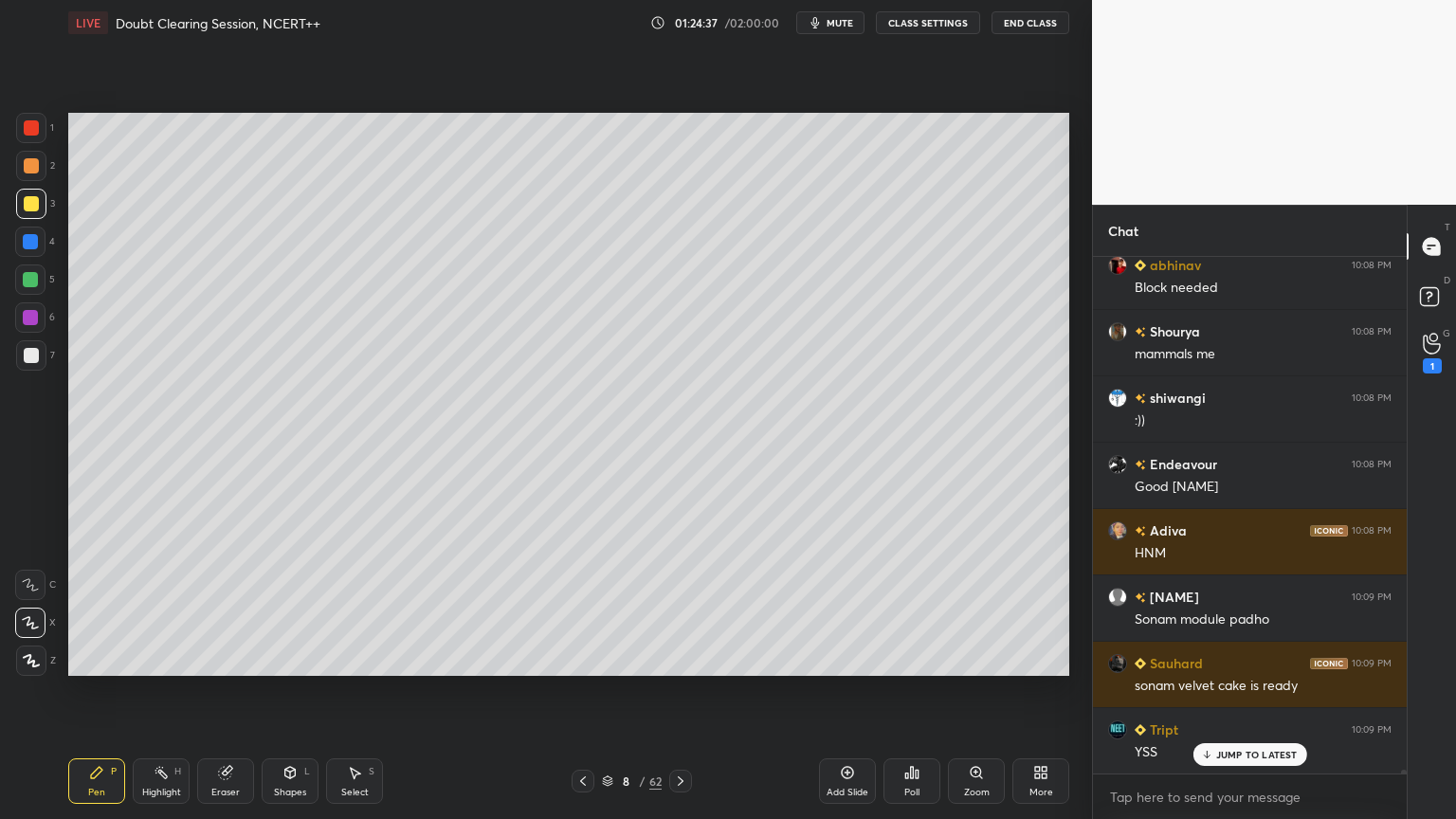 click at bounding box center (31, 128) 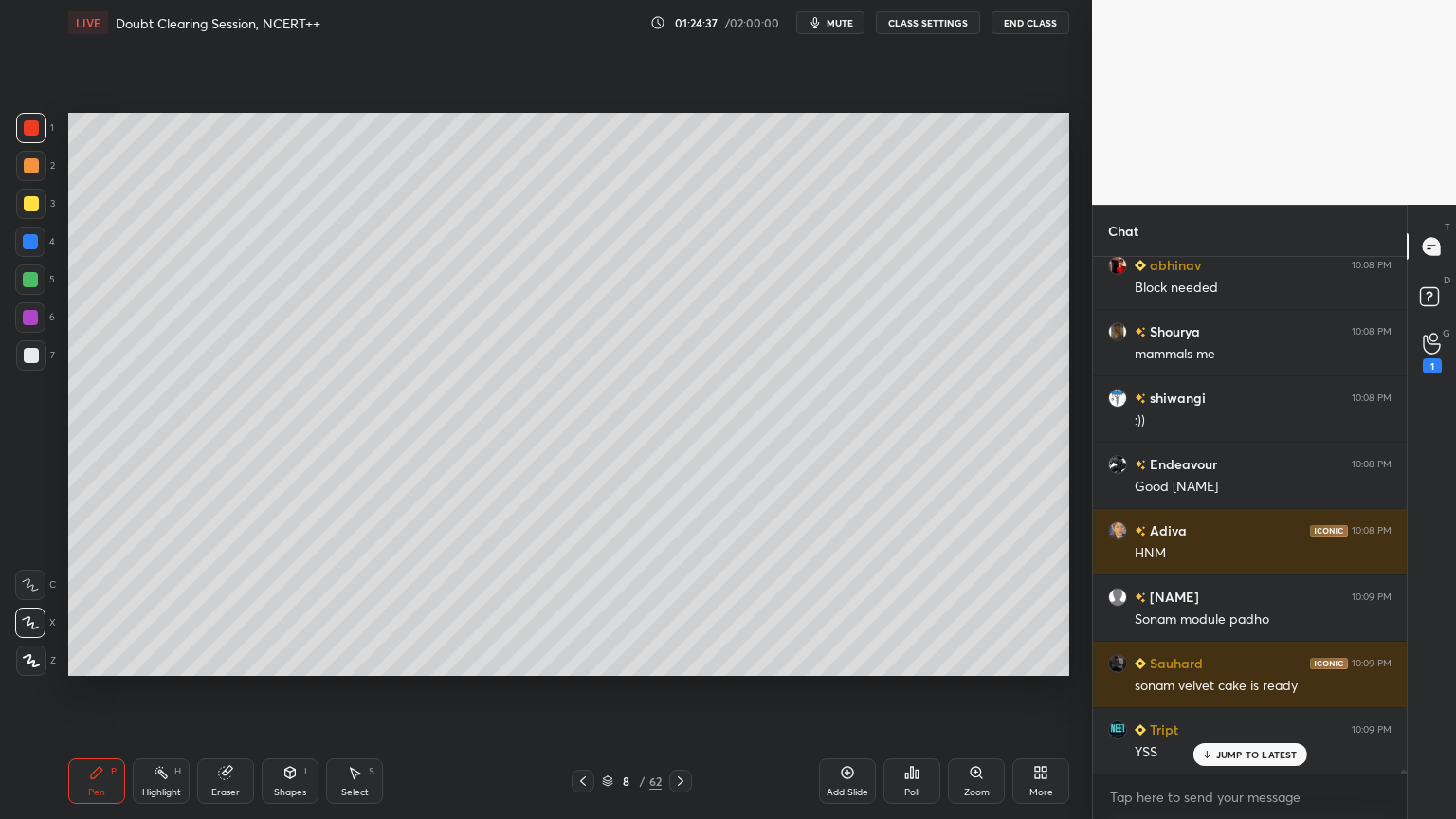 click at bounding box center (31, 128) 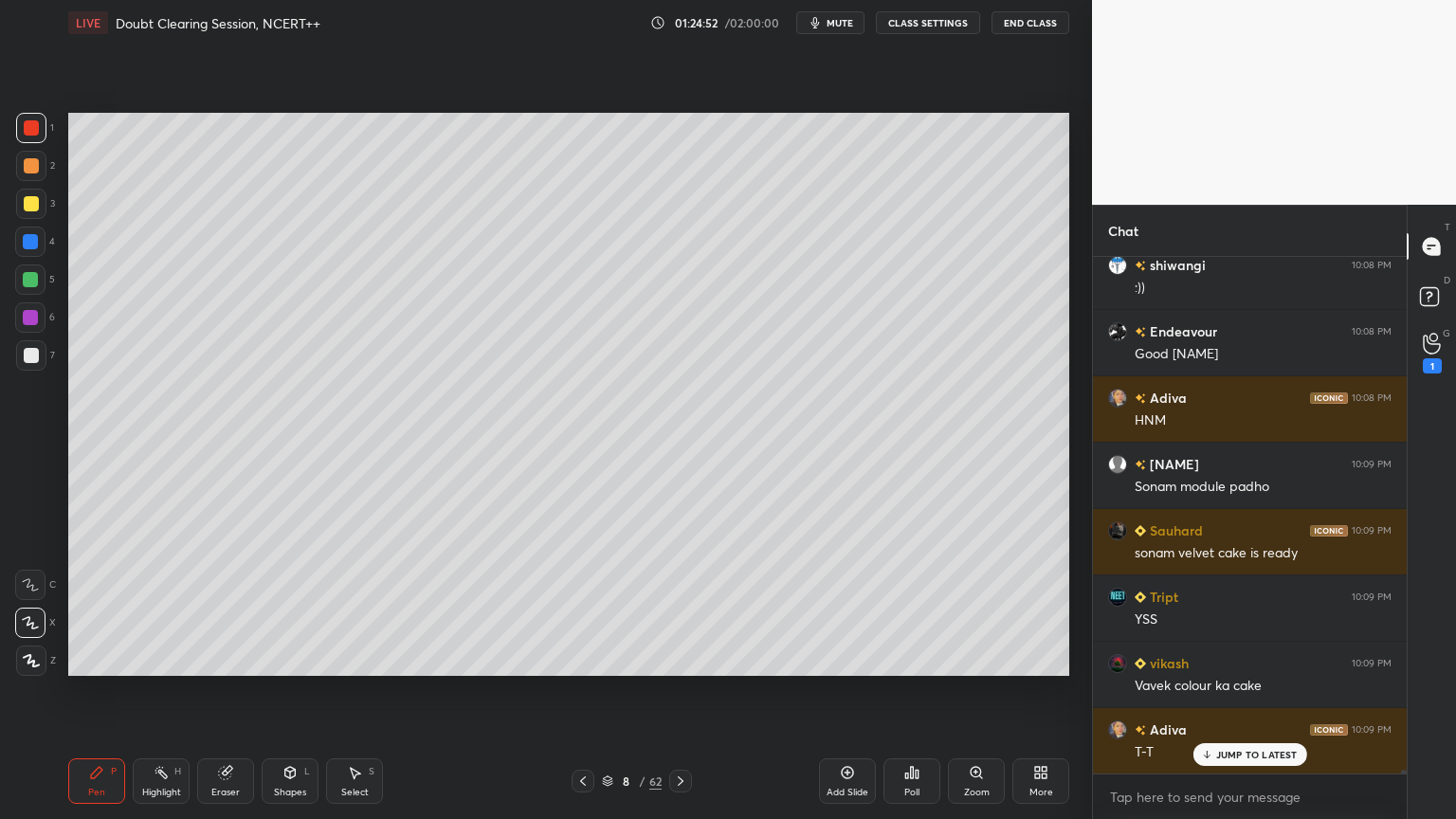 scroll, scrollTop: 70884, scrollLeft: 0, axis: vertical 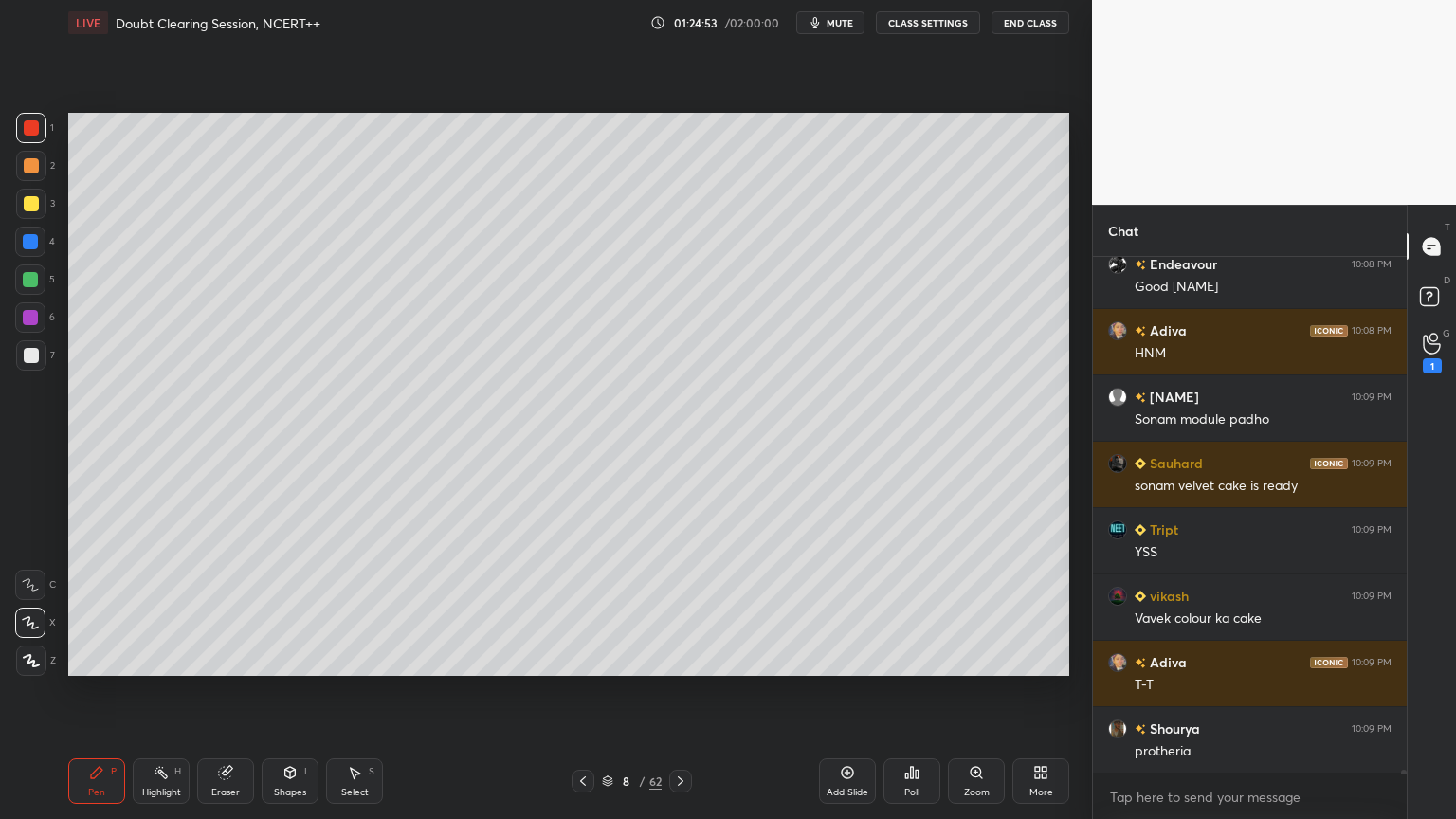 click at bounding box center [31, 204] 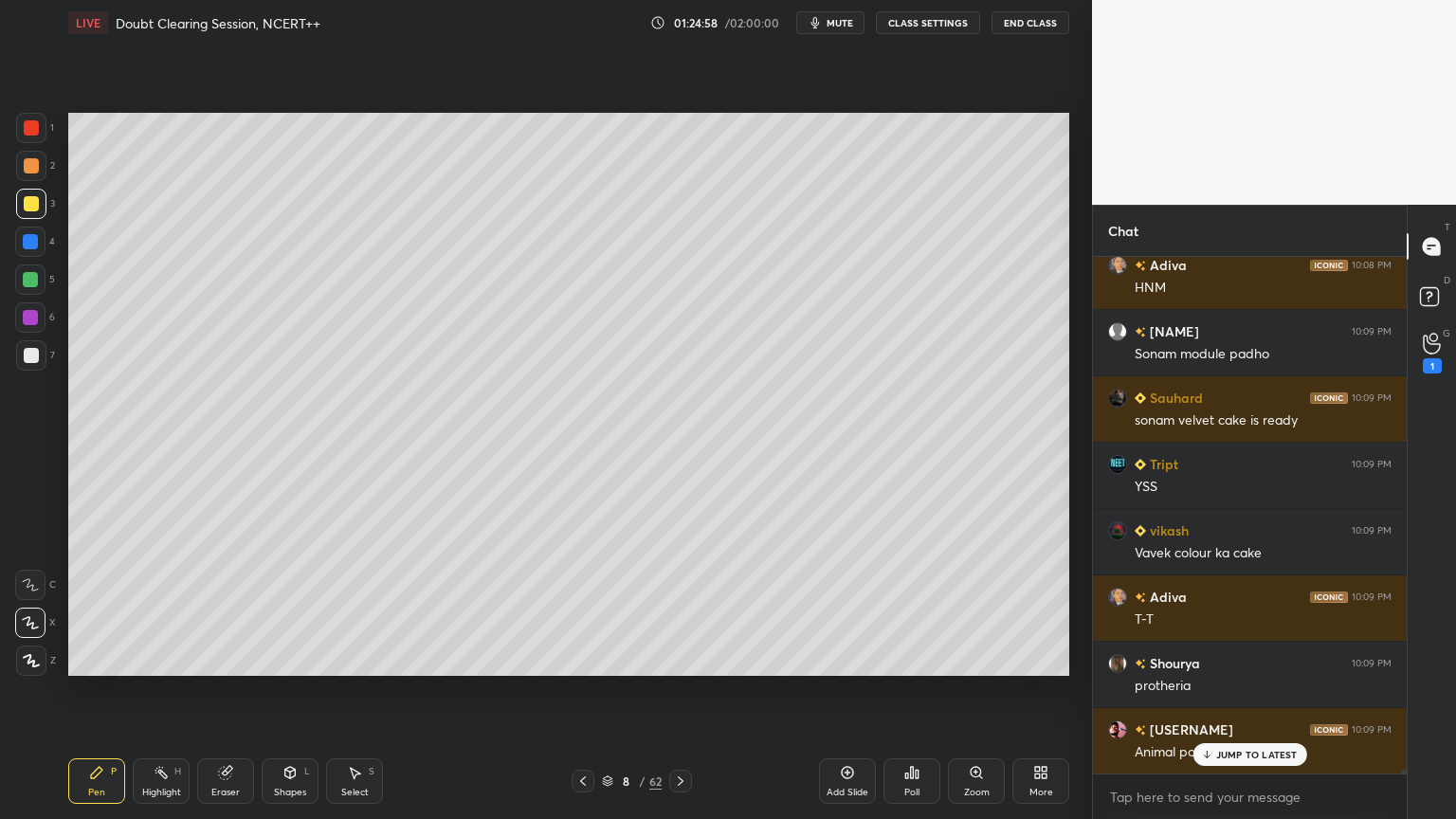 scroll, scrollTop: 71017, scrollLeft: 0, axis: vertical 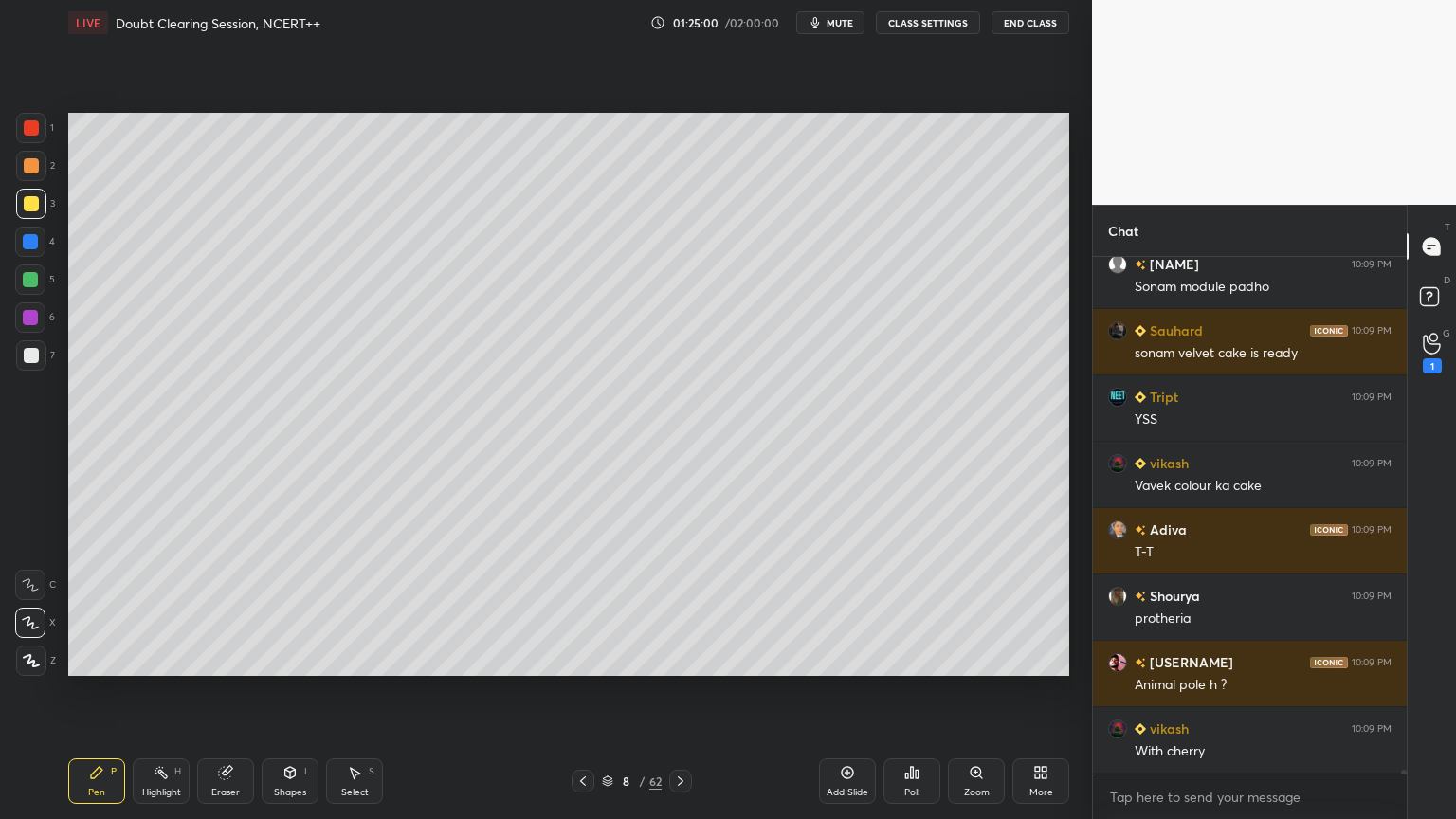 drag, startPoint x: 28, startPoint y: 242, endPoint x: 46, endPoint y: 247, distance: 18.681542 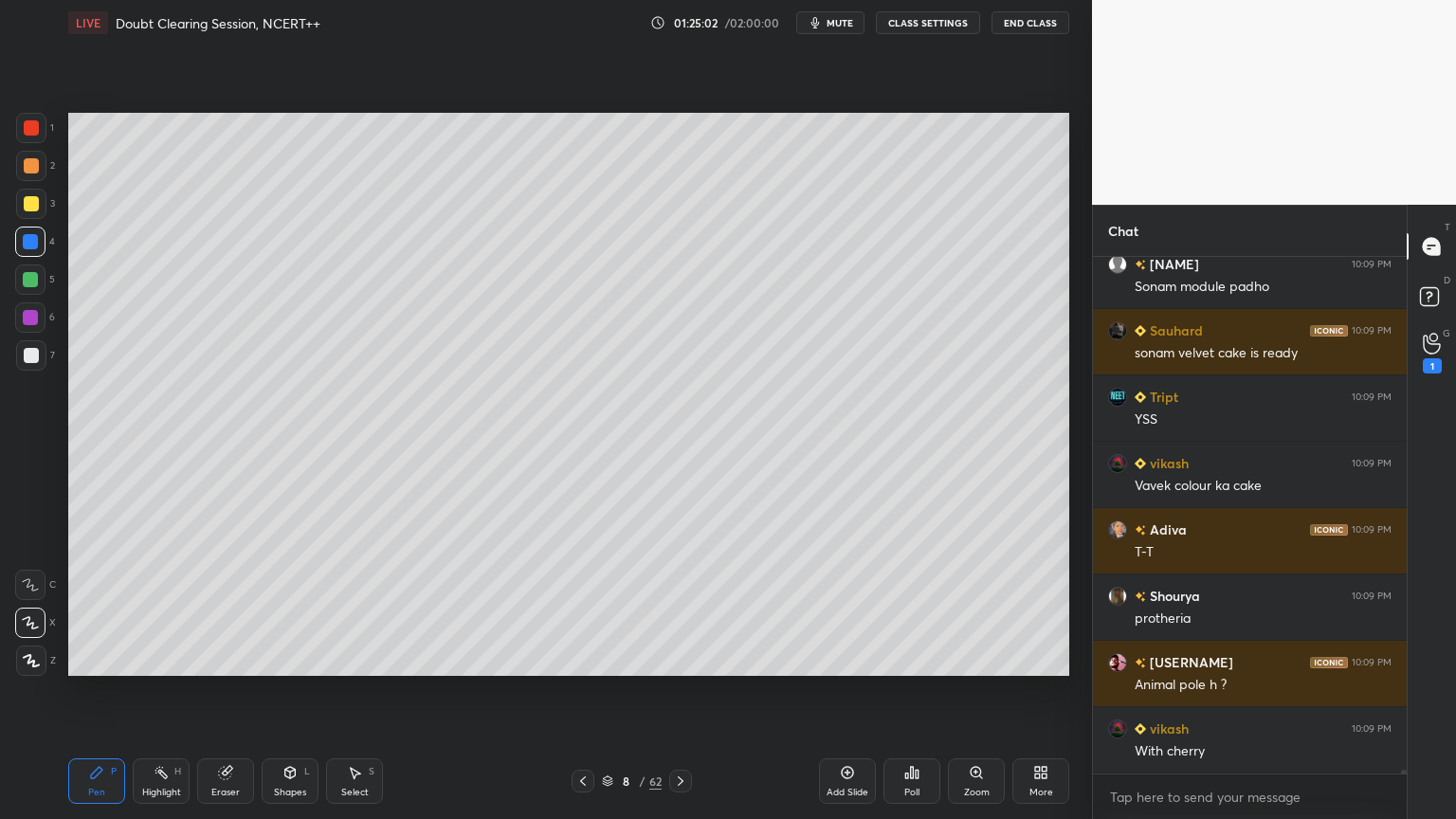 click on "Highlight H" at bounding box center (161, 781) 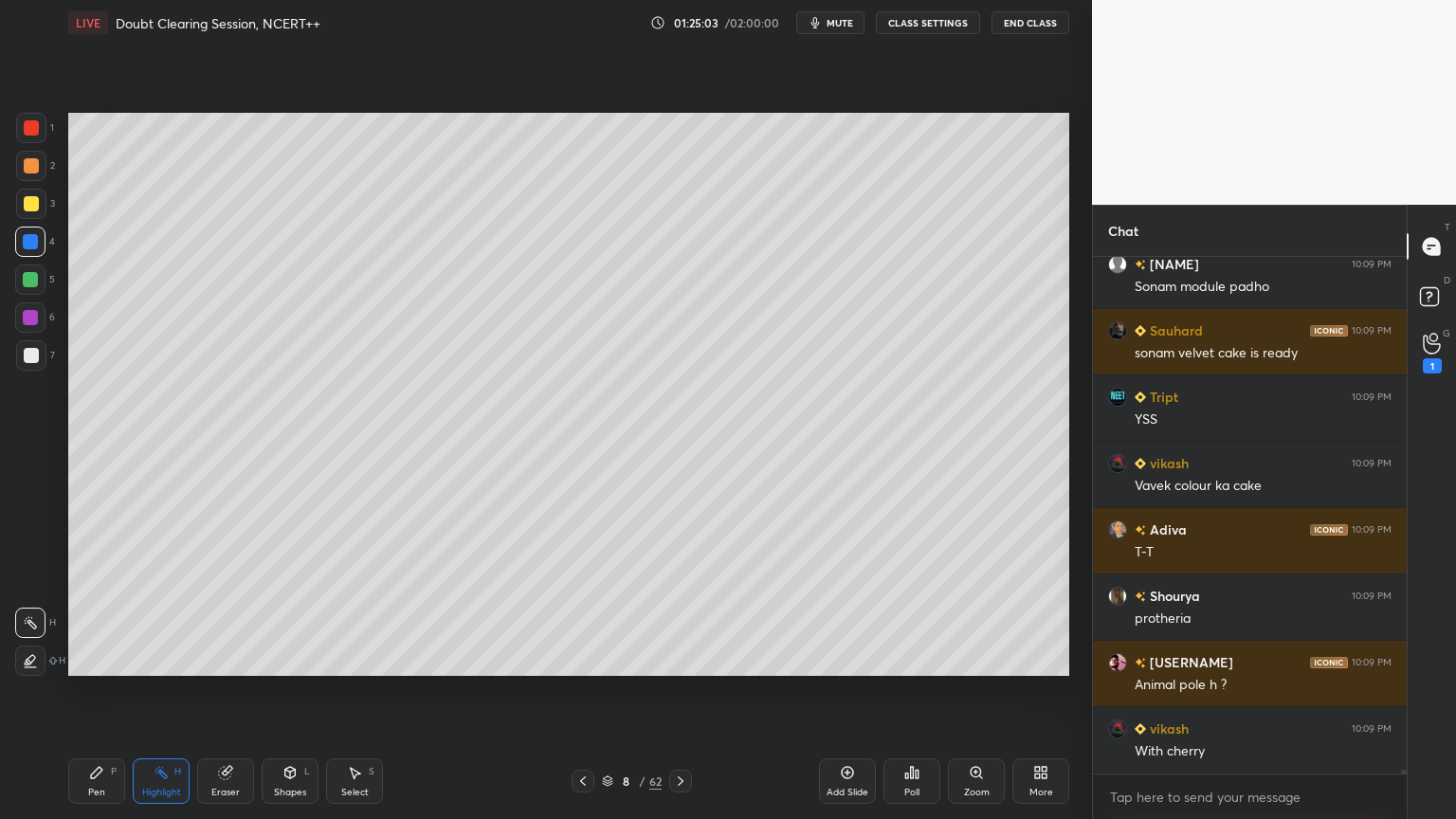 click on "Highlight H" at bounding box center [161, 781] 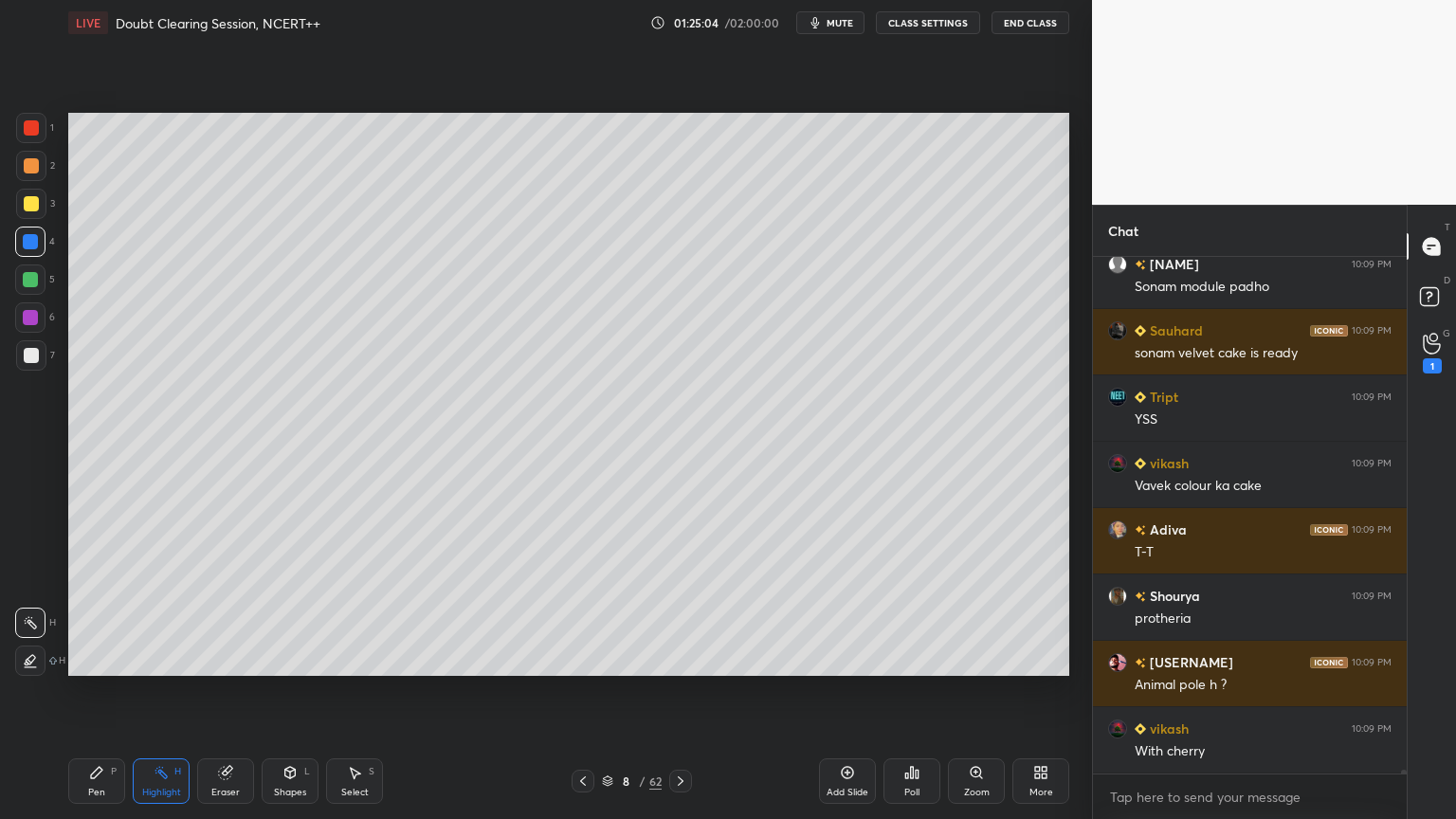 click at bounding box center (31, 355) 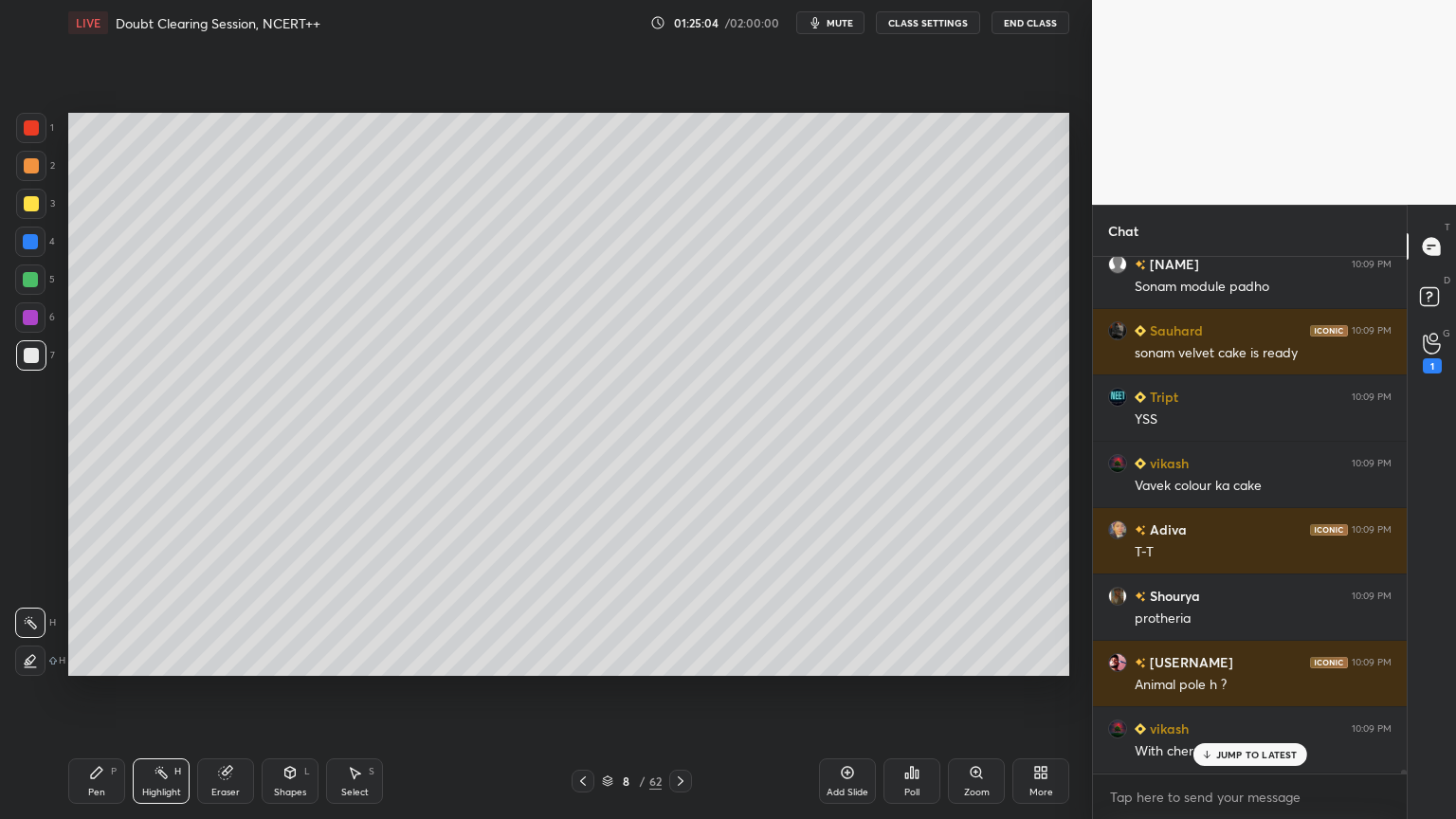 scroll, scrollTop: 71082, scrollLeft: 0, axis: vertical 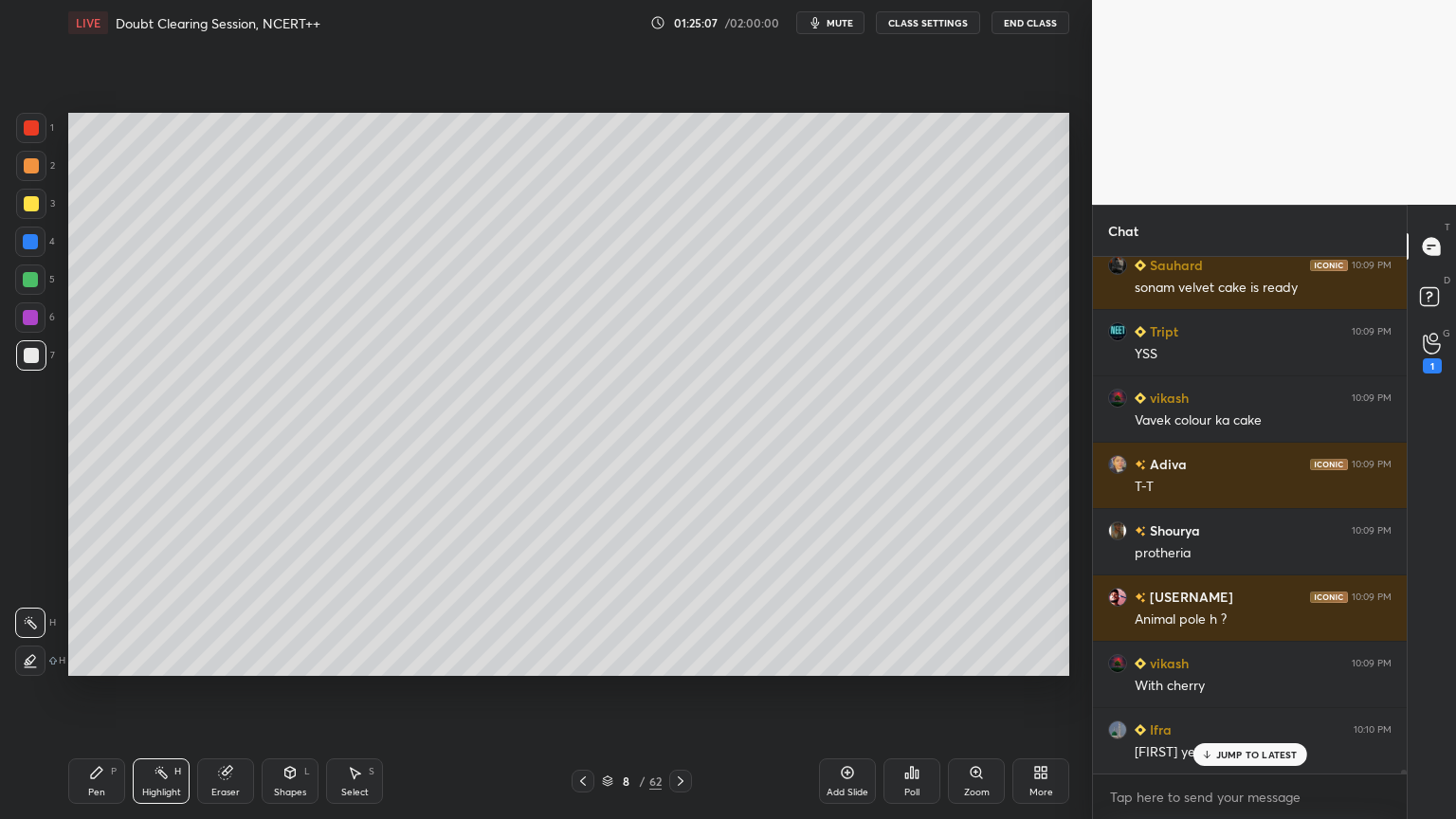 drag, startPoint x: 71, startPoint y: 784, endPoint x: 86, endPoint y: 780, distance: 15.524175 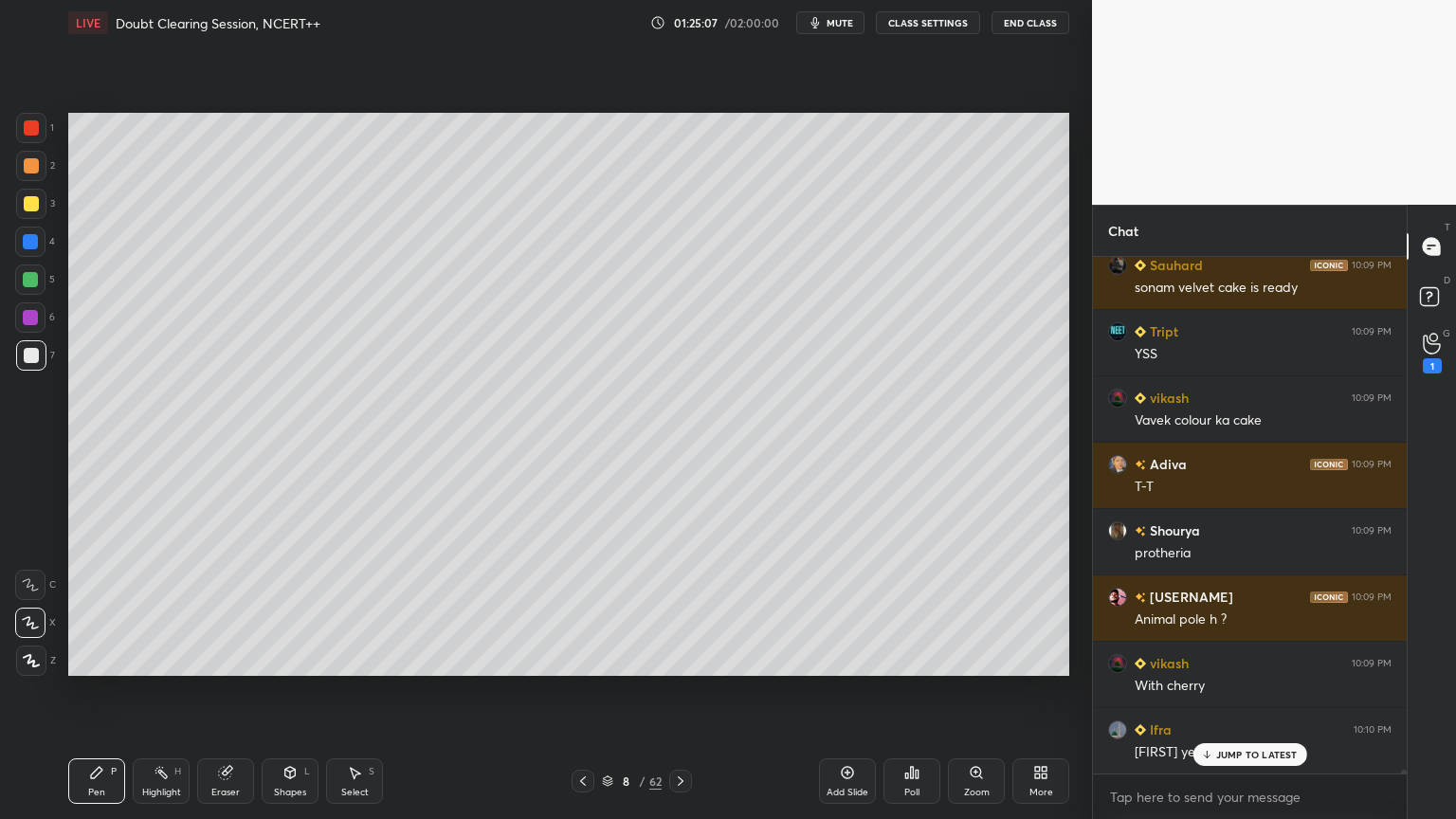 click on "Pen P" at bounding box center (97, 781) 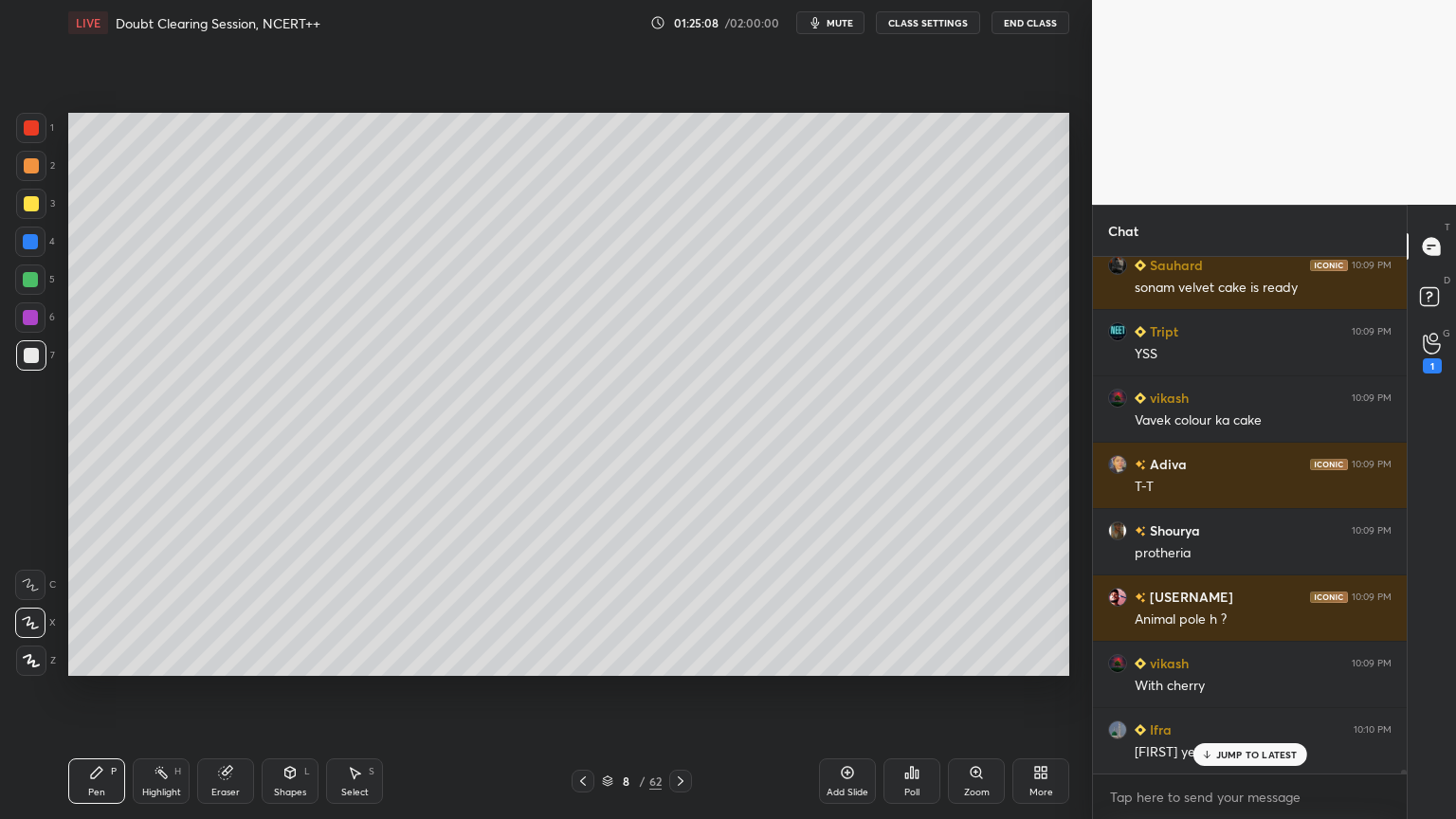 drag, startPoint x: 29, startPoint y: 315, endPoint x: 52, endPoint y: 327, distance: 25.942244 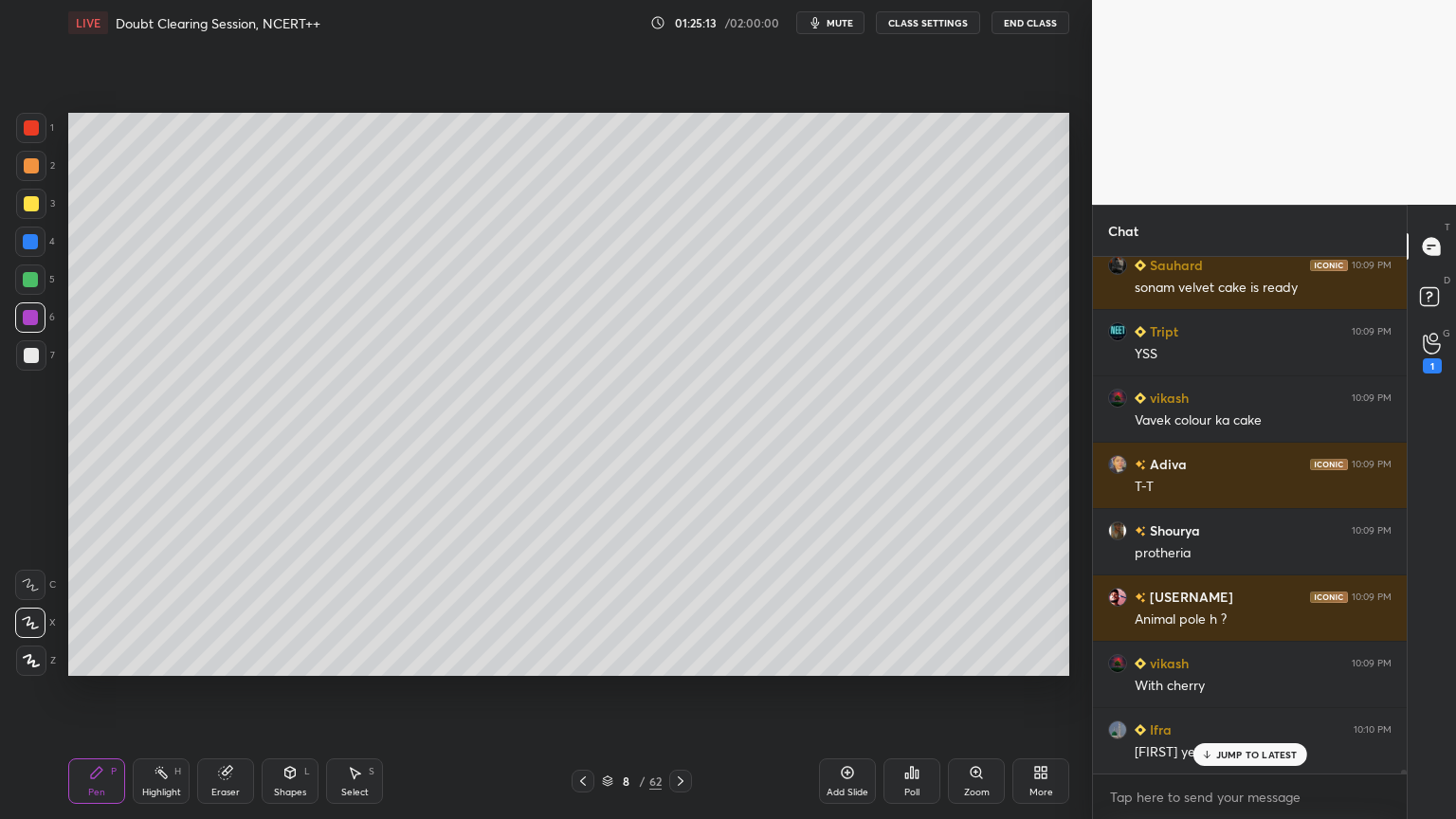 click at bounding box center (31, 355) 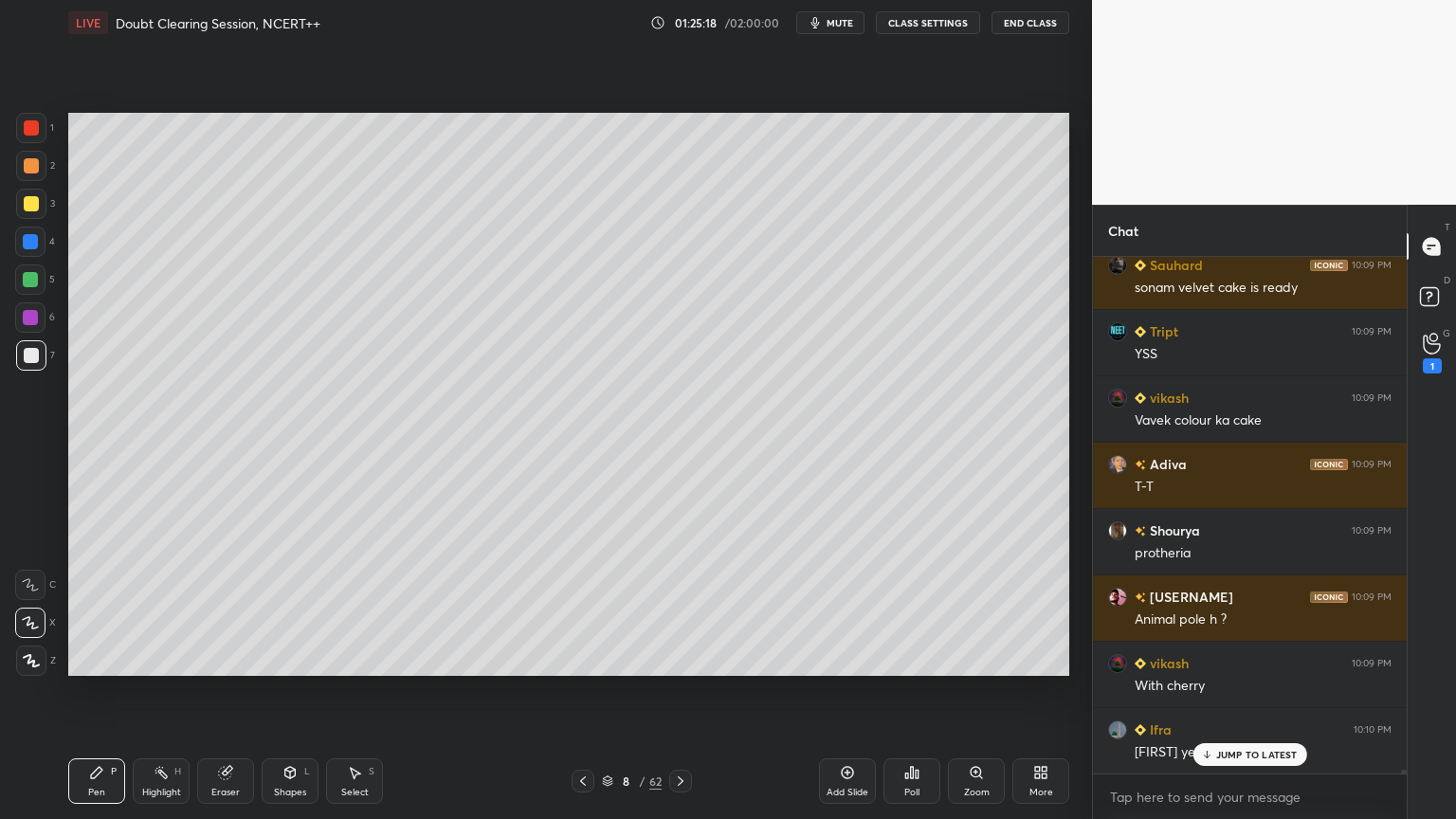 click at bounding box center (31, 128) 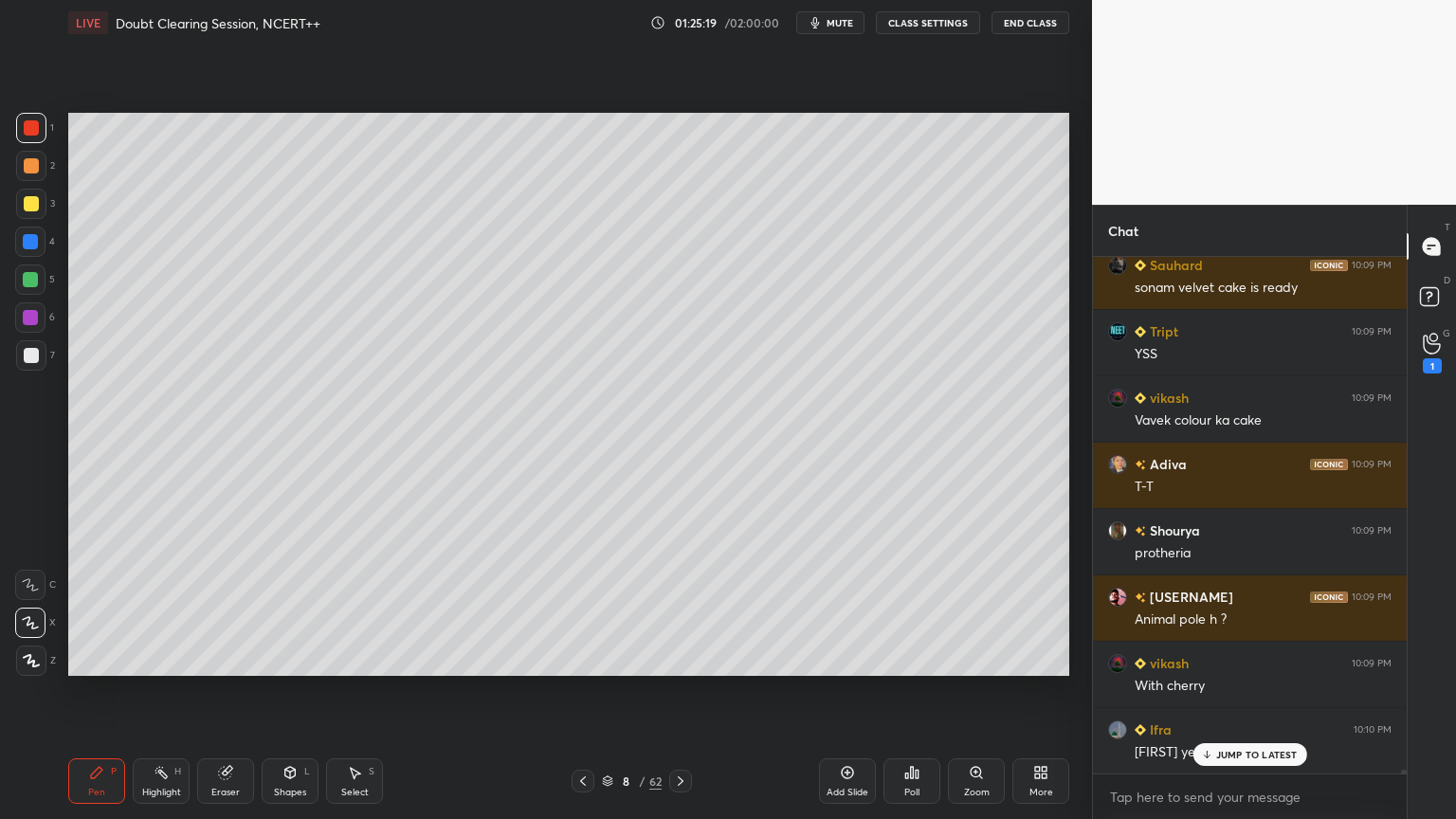 click at bounding box center [31, 128] 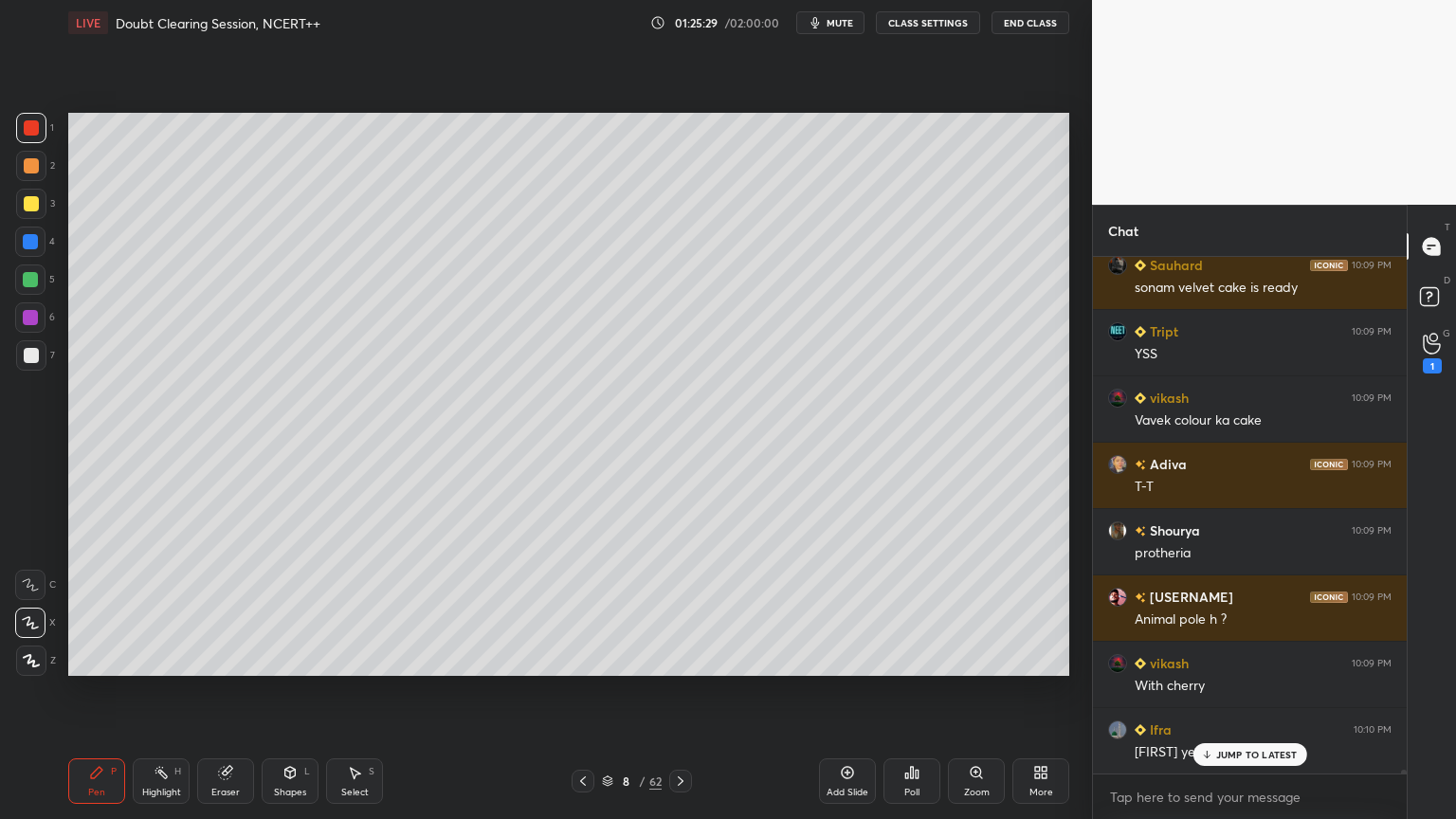 drag, startPoint x: 27, startPoint y: 205, endPoint x: 38, endPoint y: 226, distance: 23.706539 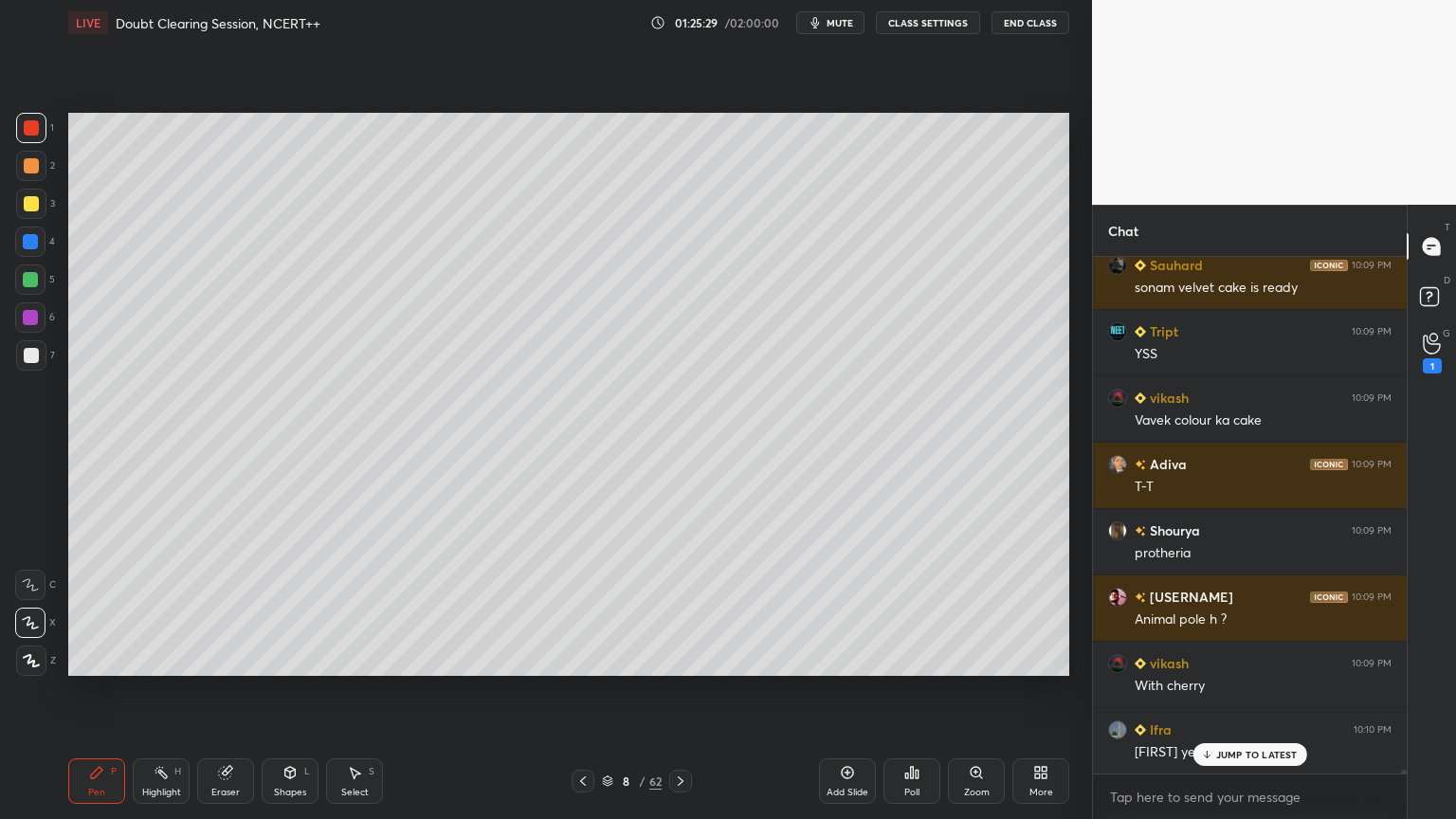 click at bounding box center (31, 204) 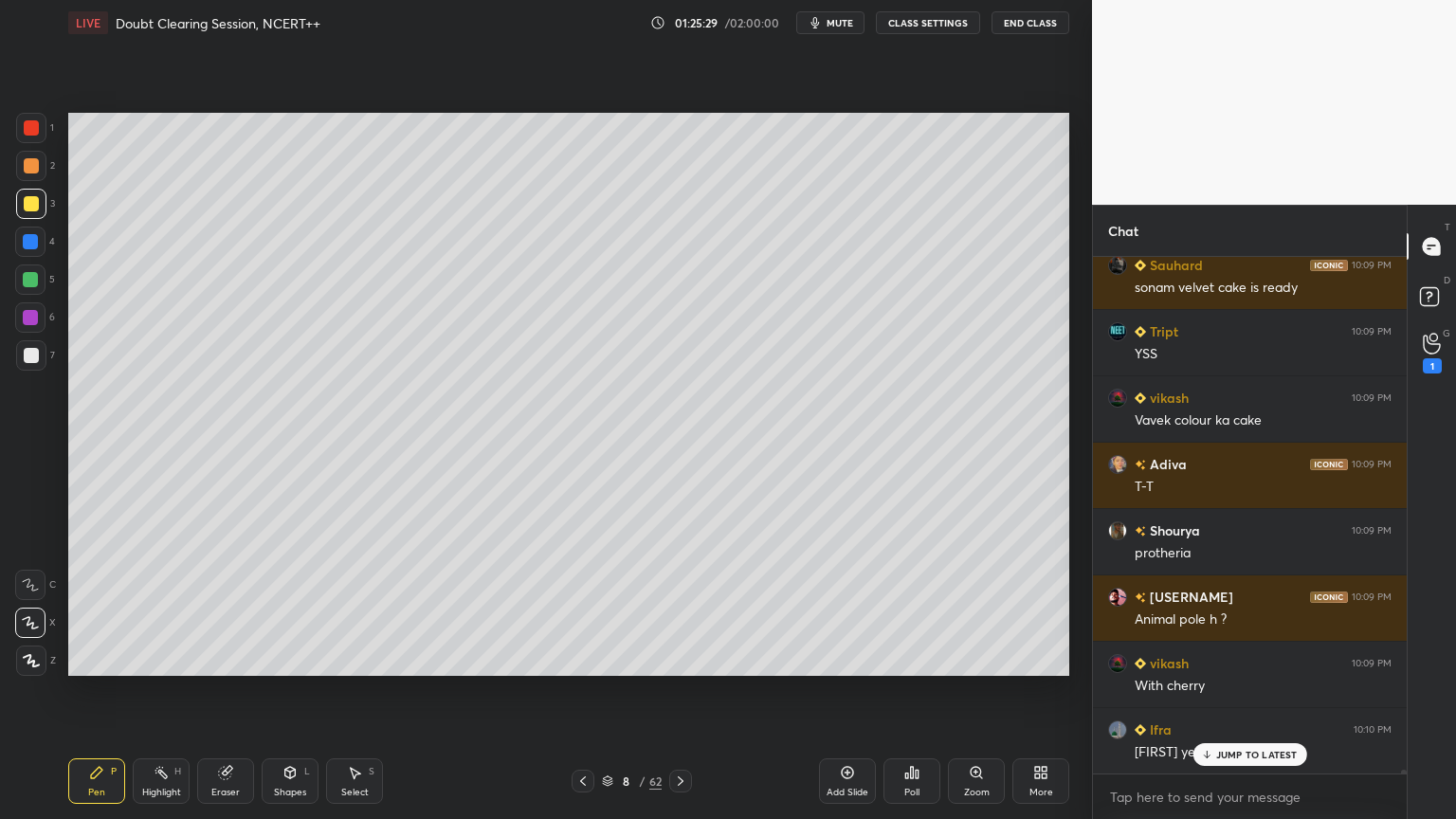 drag, startPoint x: 294, startPoint y: 793, endPoint x: 290, endPoint y: 770, distance: 23.345235 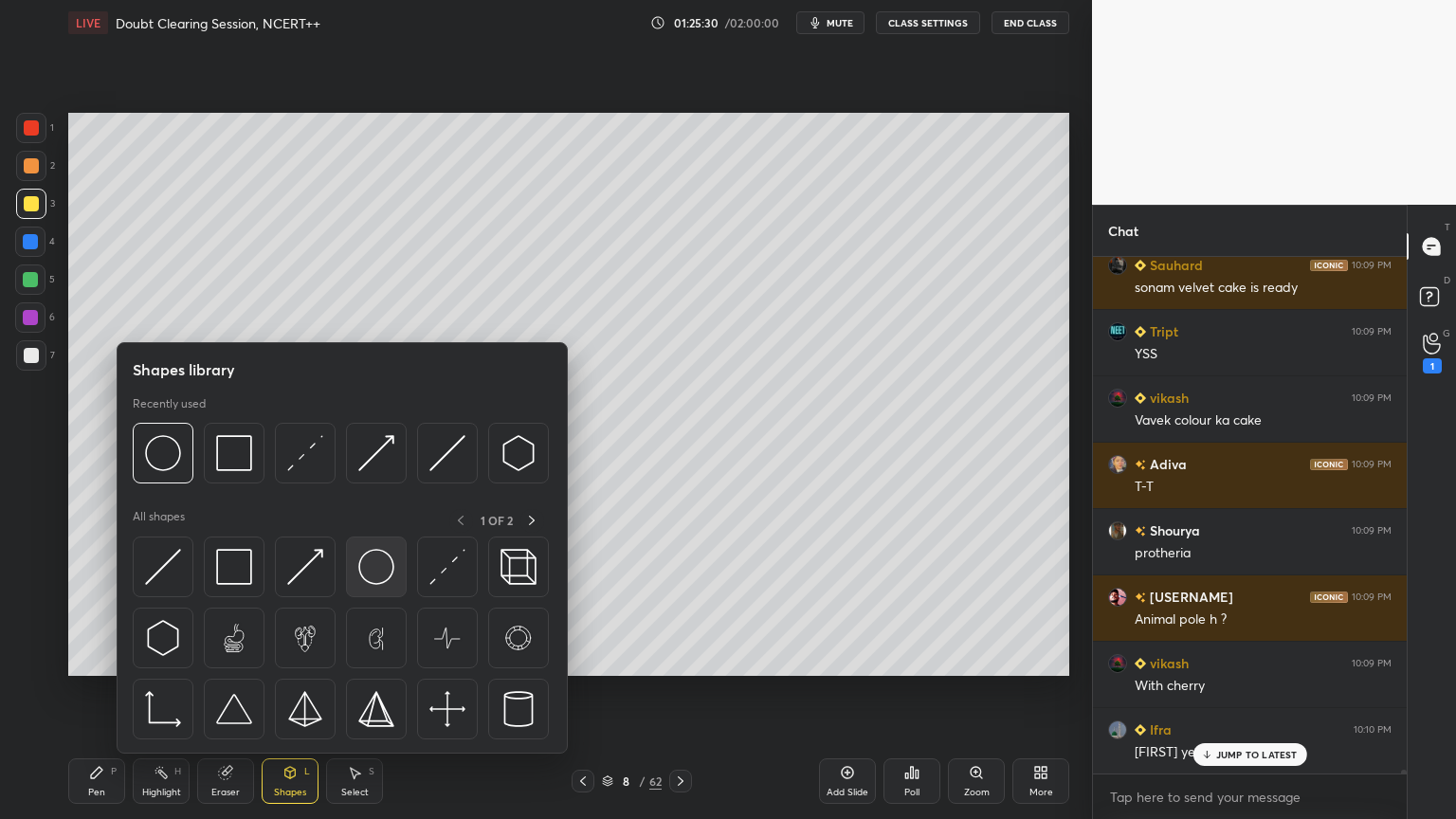 click at bounding box center [376, 567] 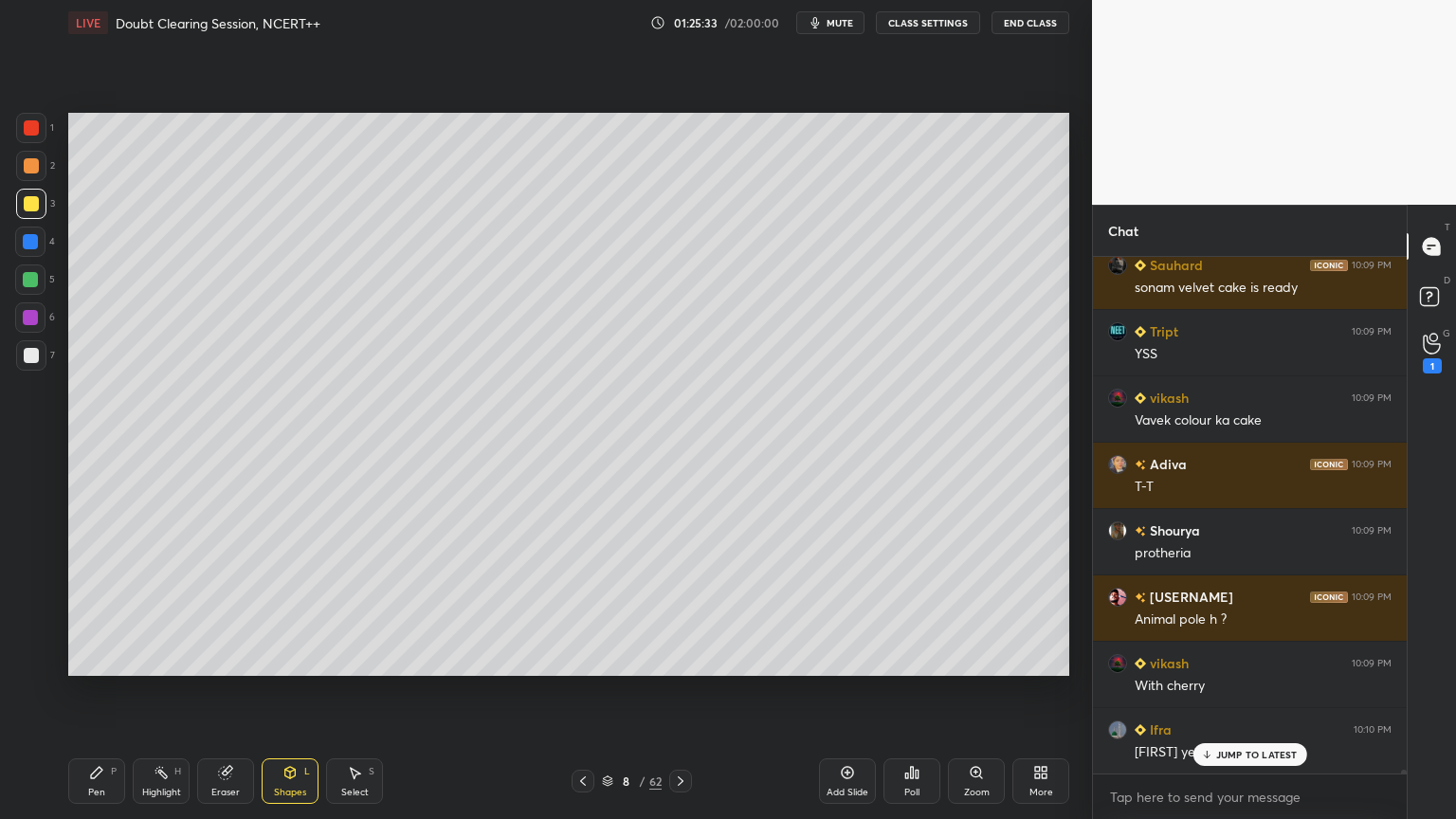 click on "Pen P" at bounding box center (97, 781) 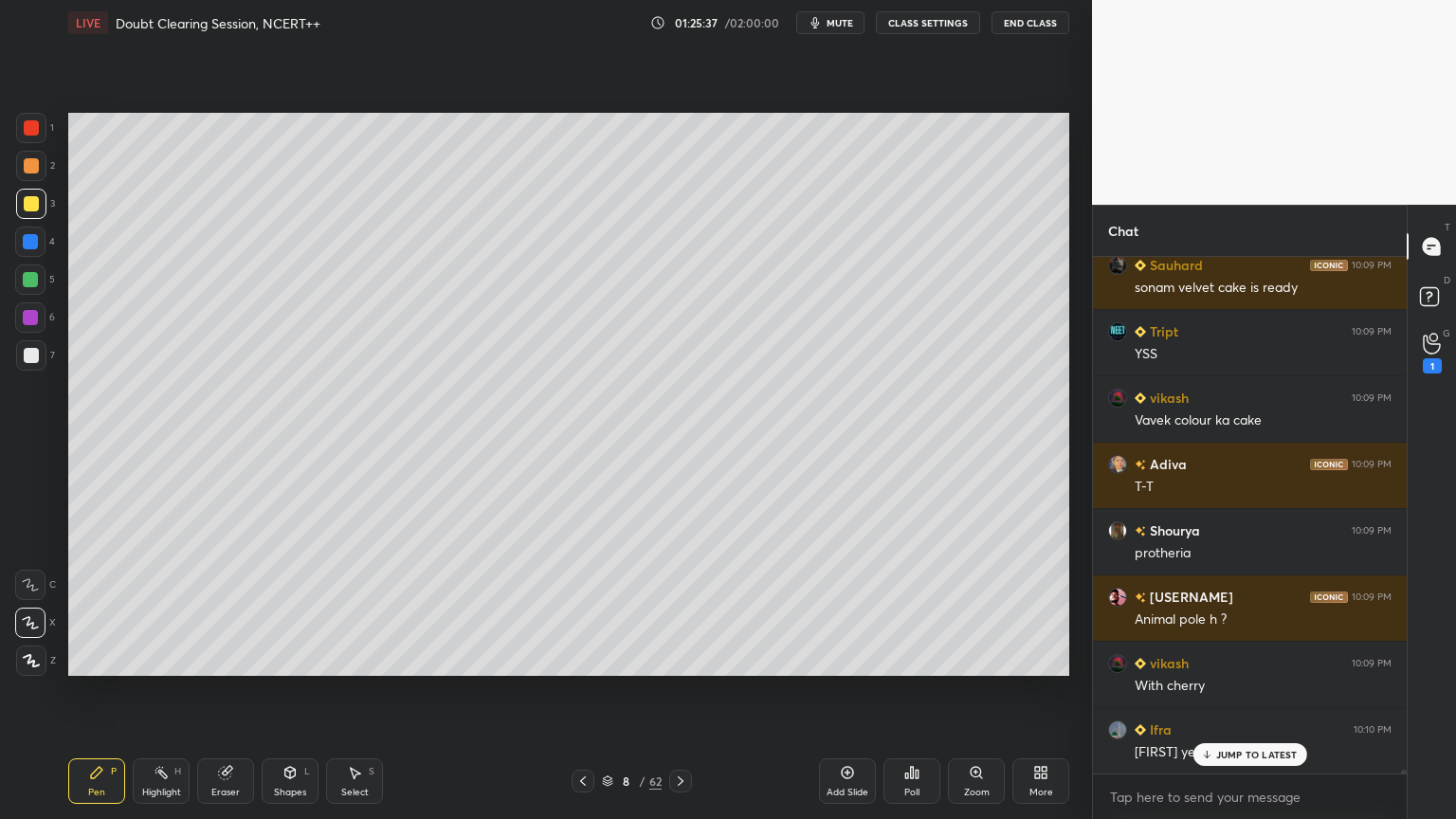 click on "Eraser" at bounding box center (226, 792) 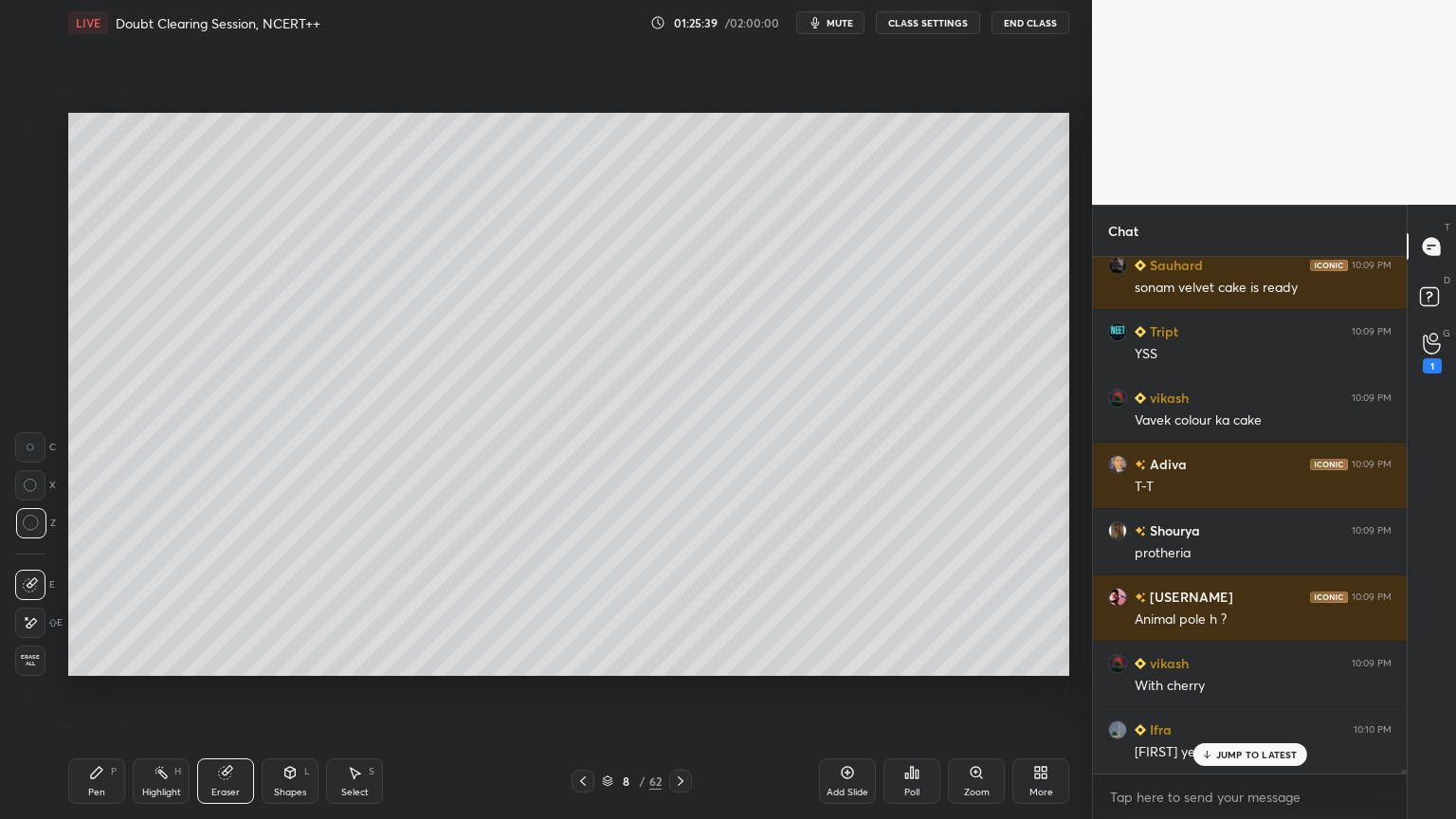 click 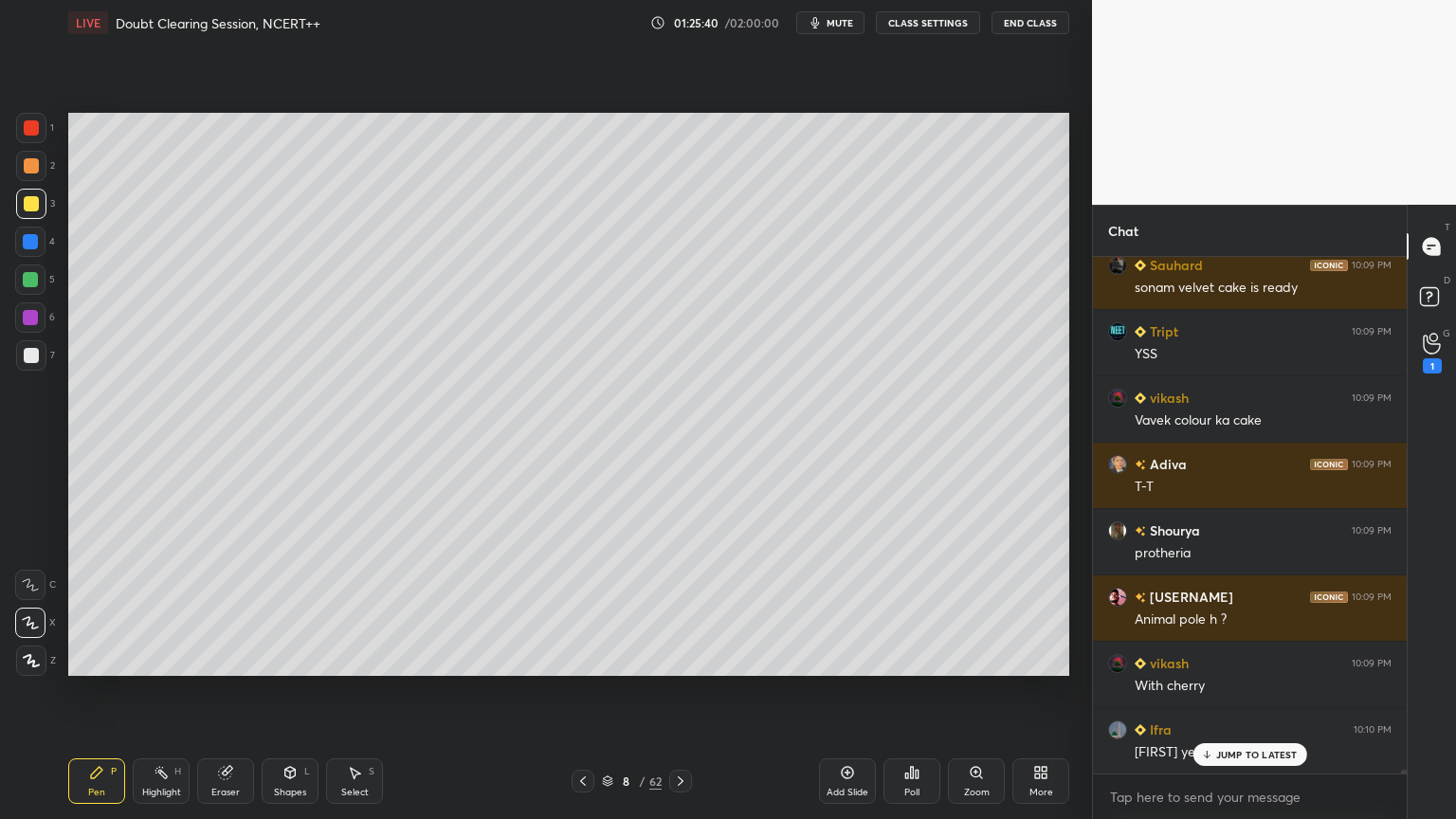 click at bounding box center (30, 280) 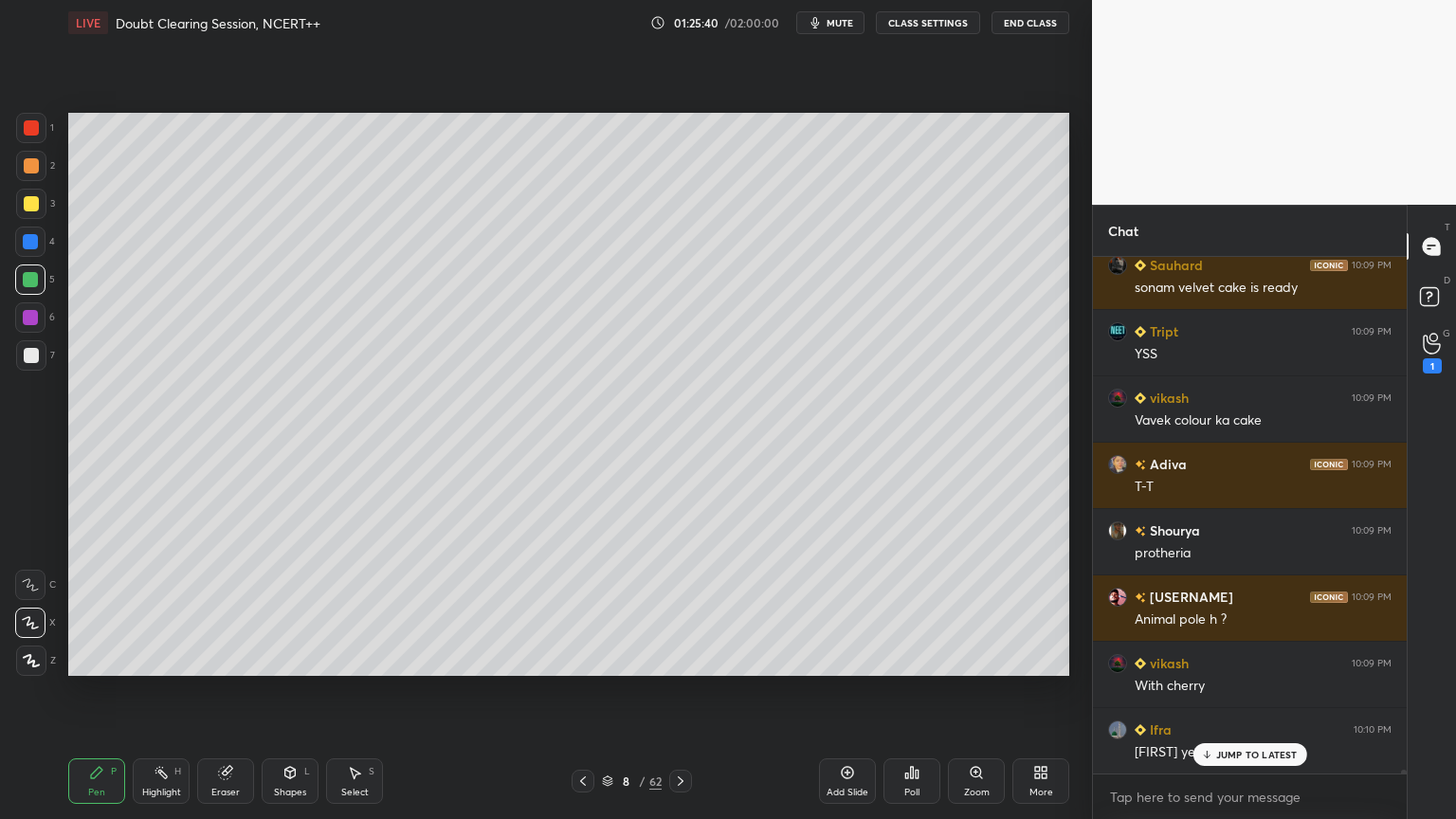 click at bounding box center (30, 242) 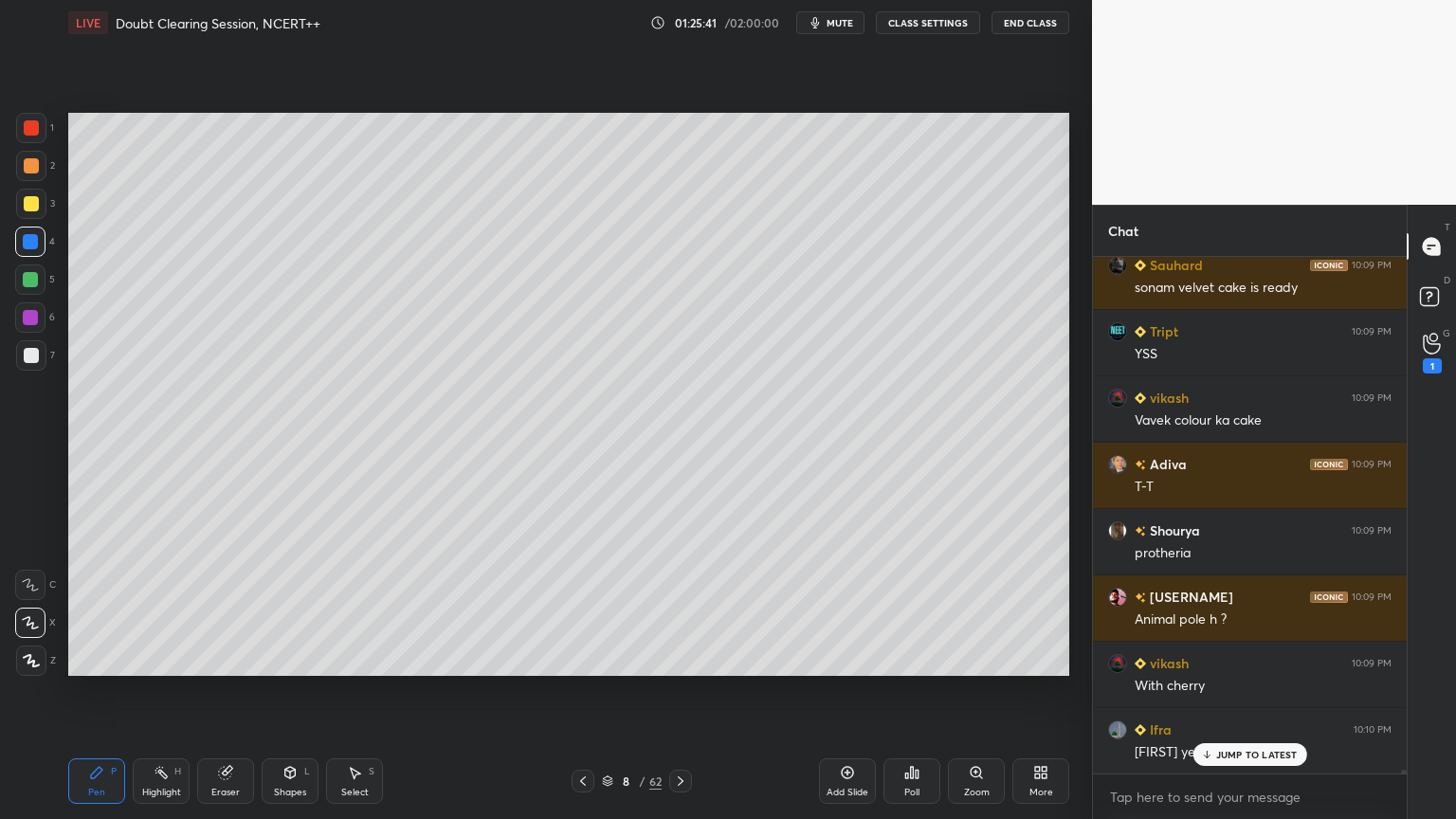 drag, startPoint x: 34, startPoint y: 209, endPoint x: 63, endPoint y: 234, distance: 38.28838 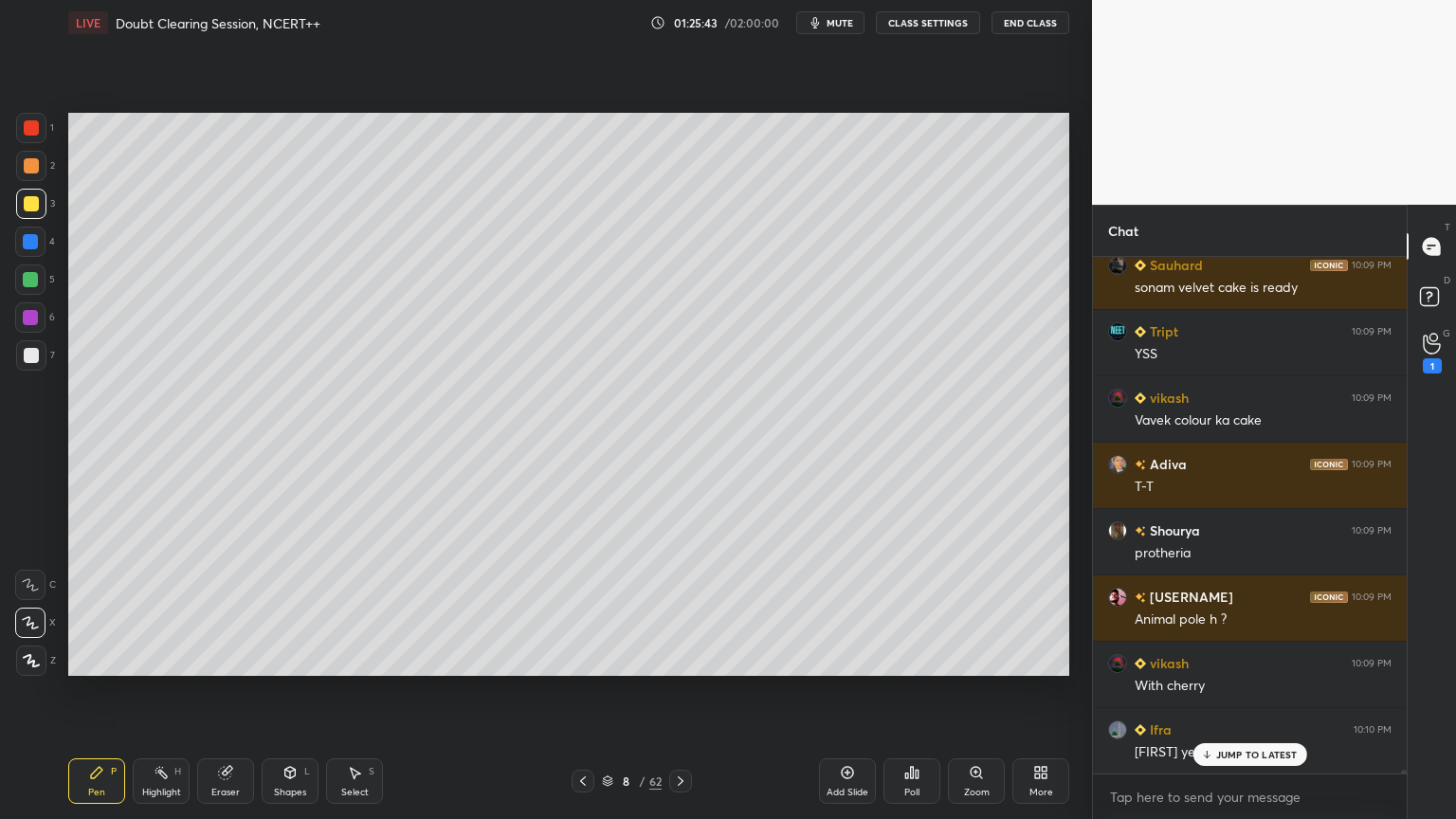 click at bounding box center [30, 242] 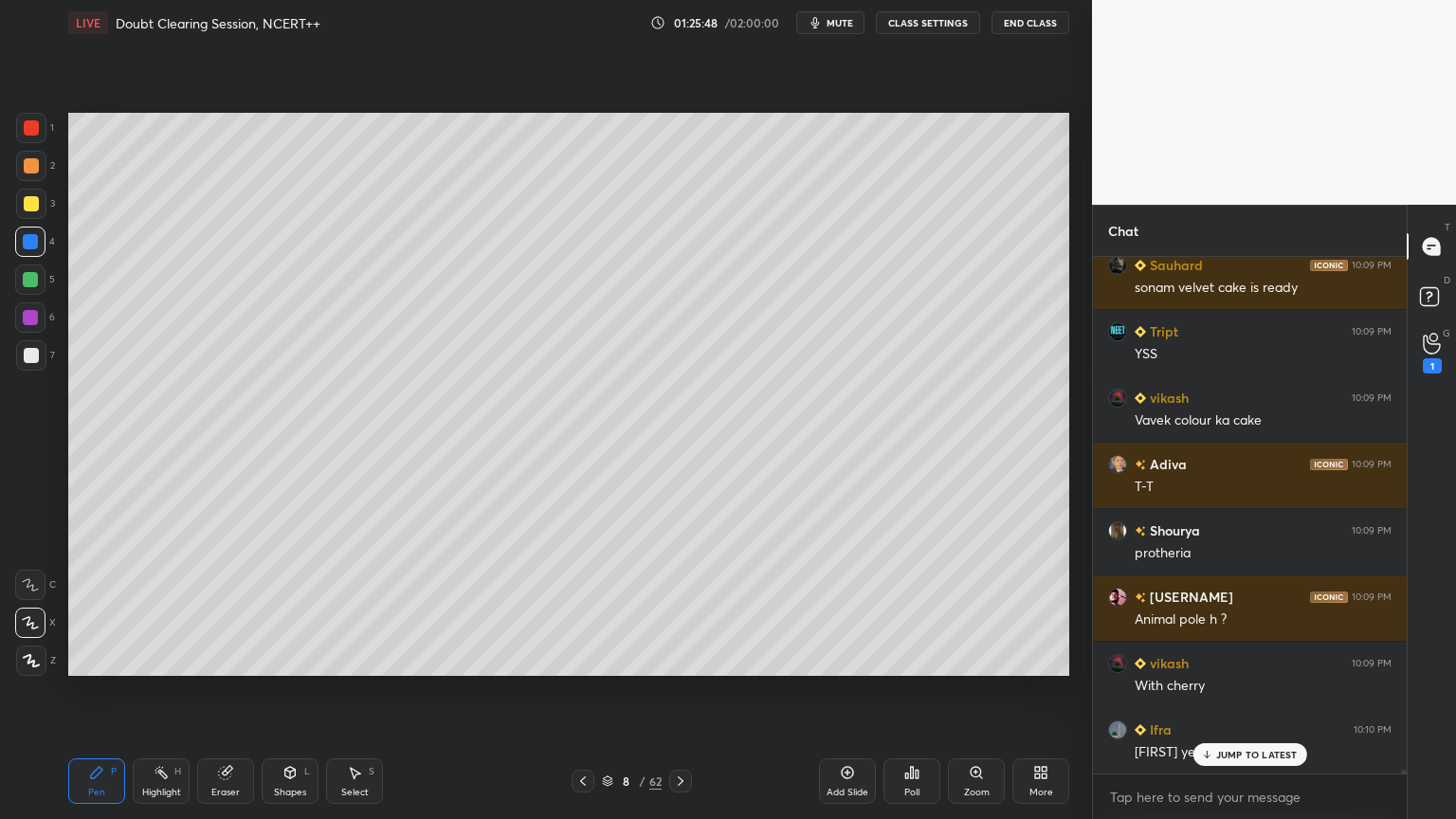 click at bounding box center [31, 128] 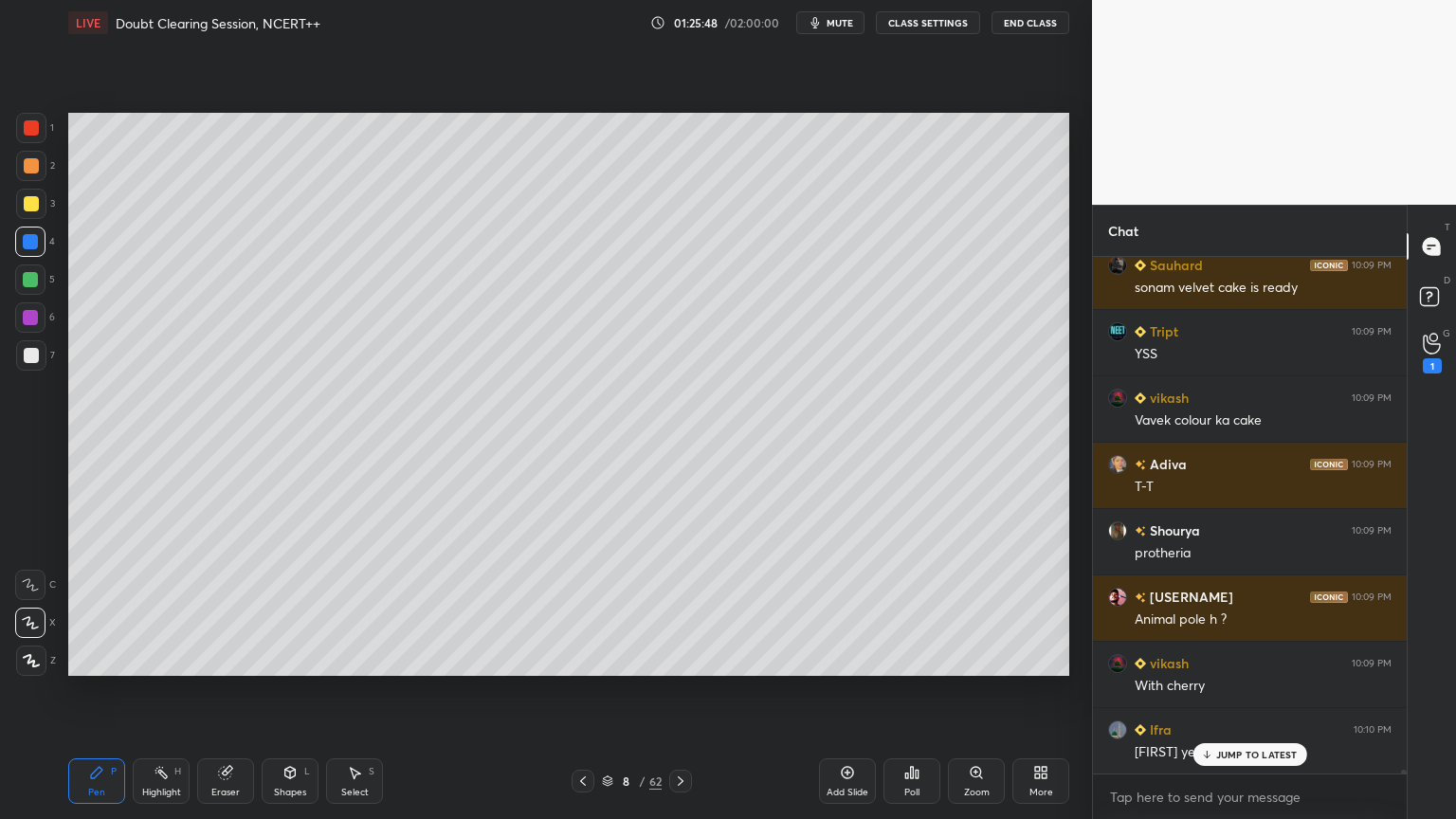 click at bounding box center [31, 128] 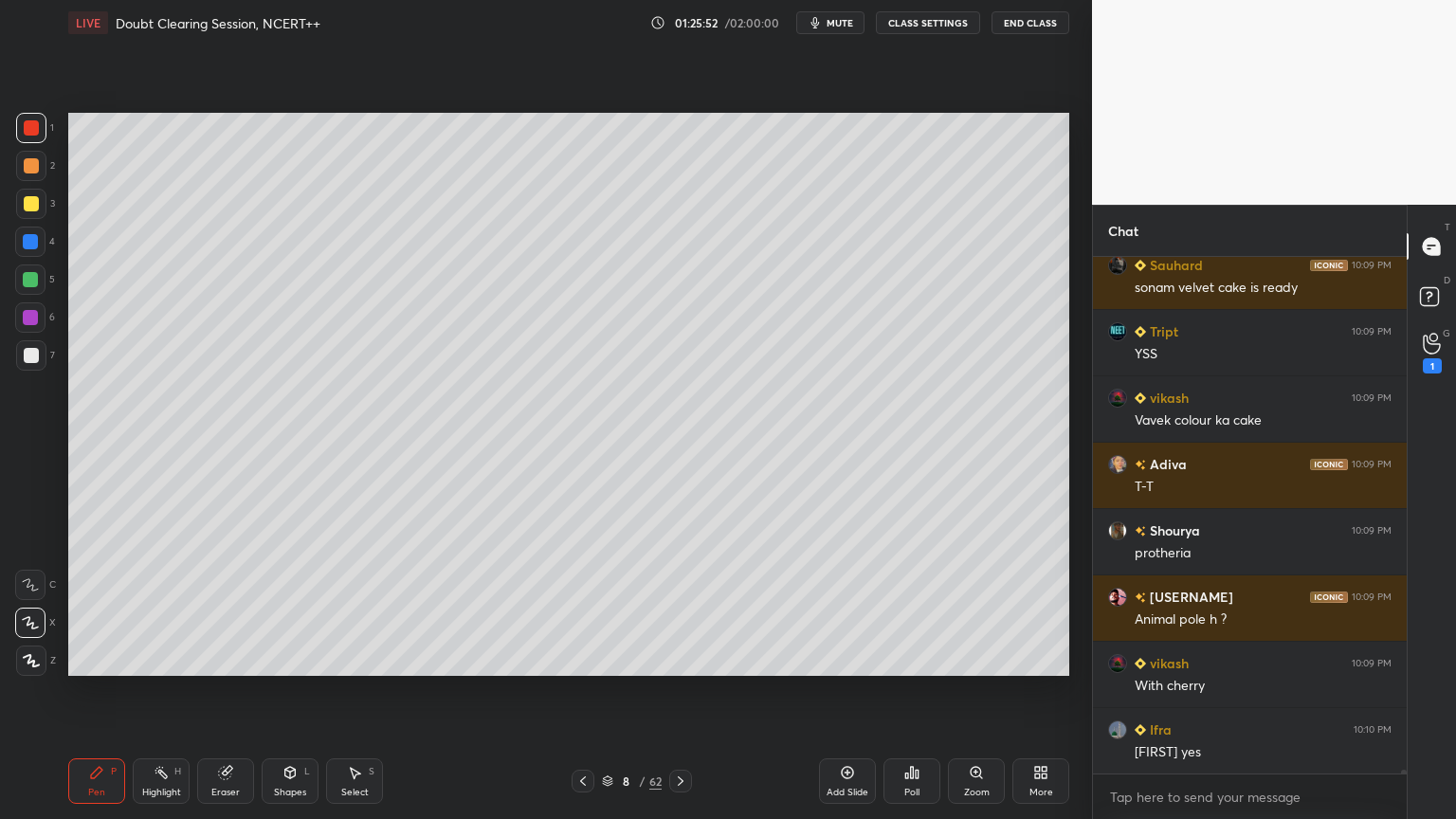 scroll, scrollTop: 71150, scrollLeft: 0, axis: vertical 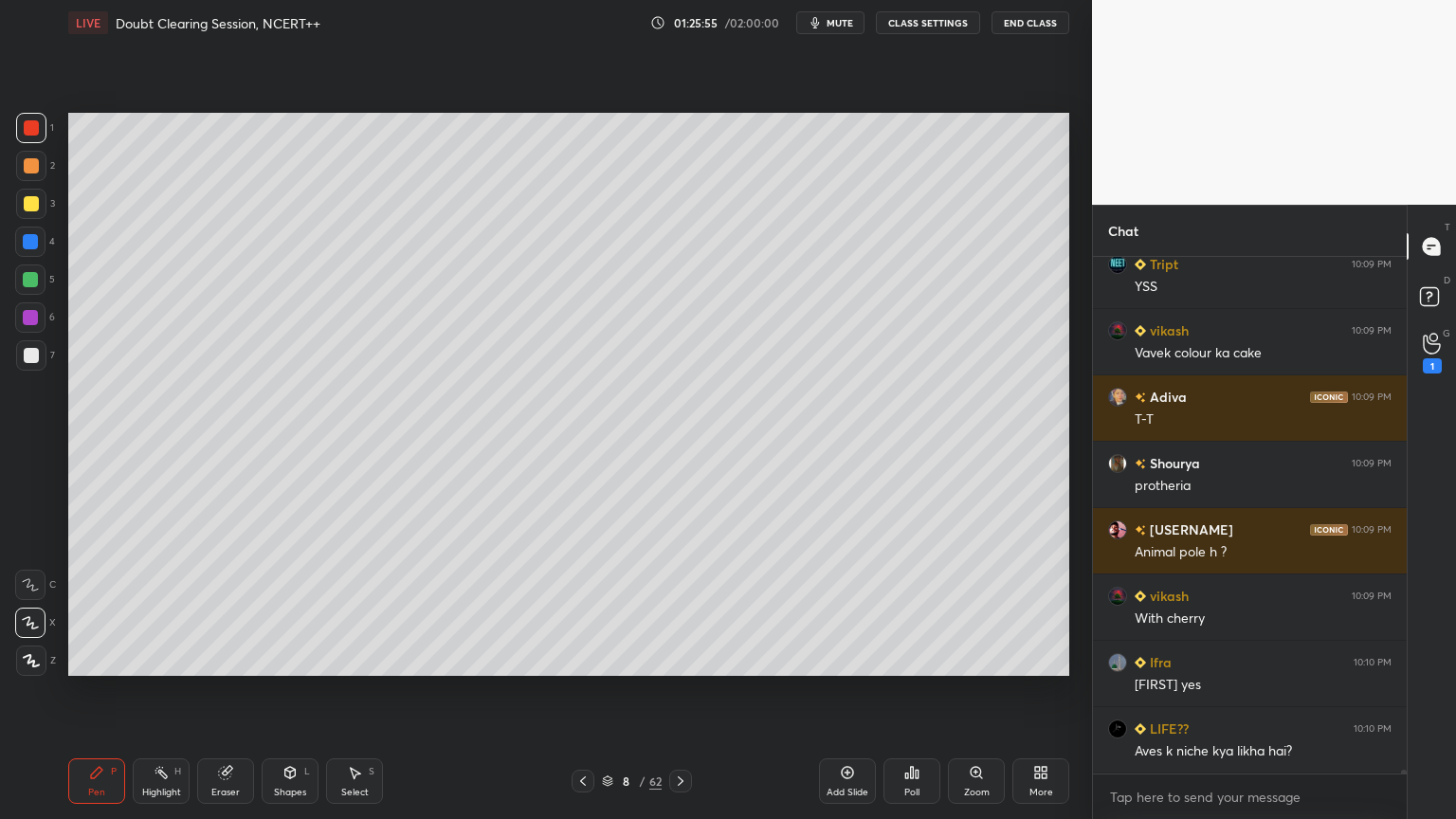 drag, startPoint x: 245, startPoint y: 775, endPoint x: 300, endPoint y: 758, distance: 57.567352 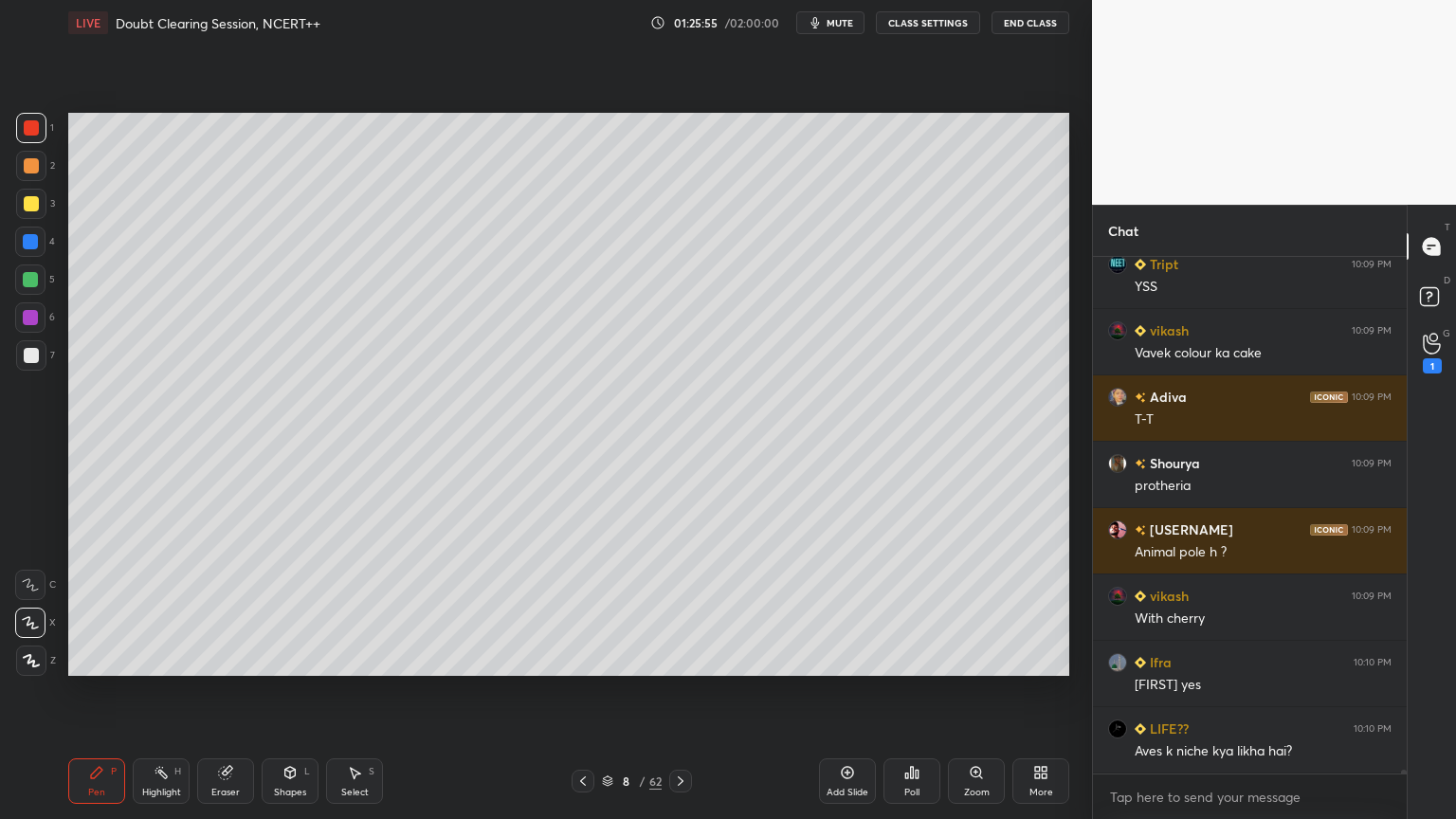 click on "Eraser" at bounding box center [226, 781] 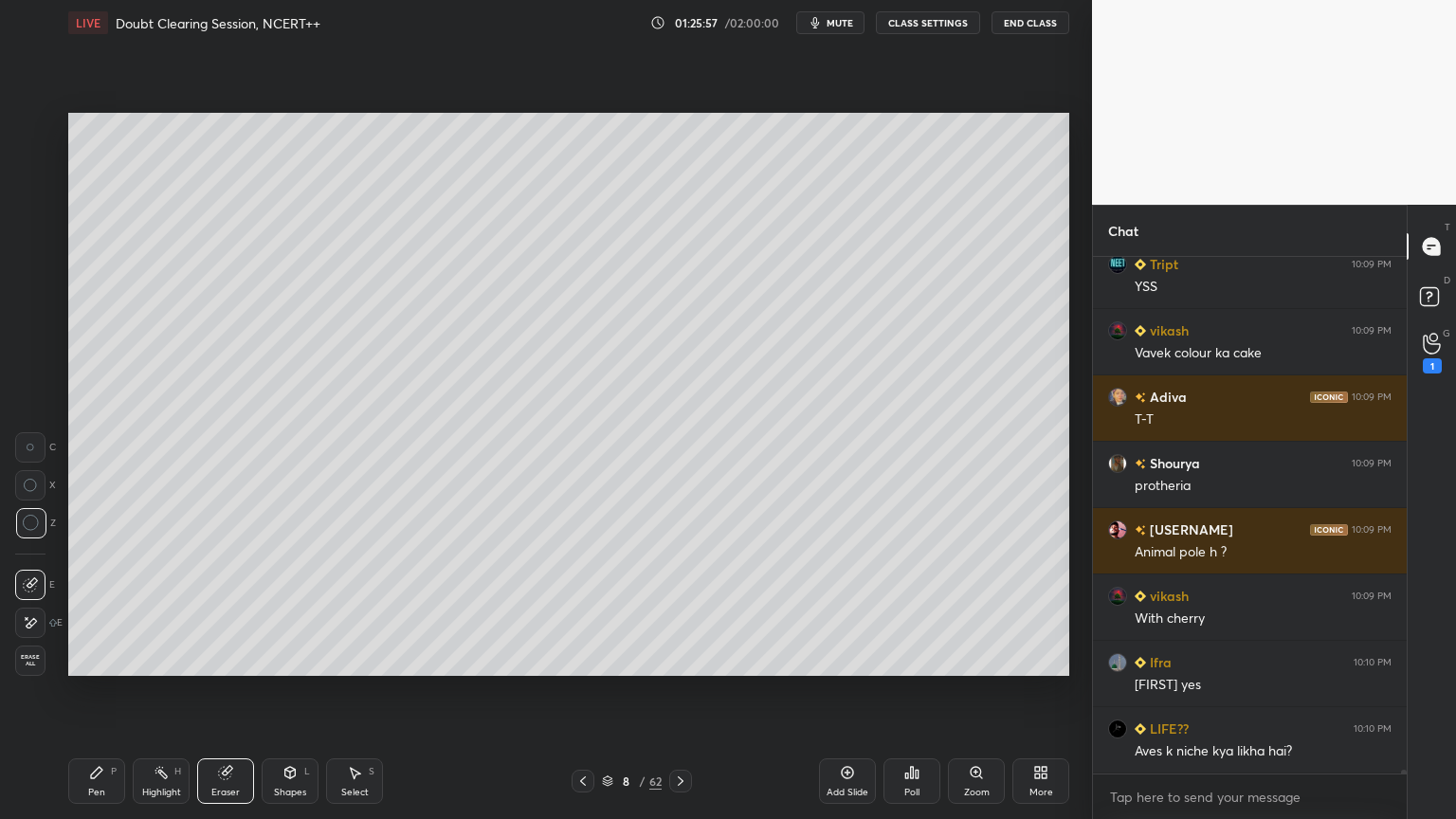 click on "Pen P" at bounding box center [97, 781] 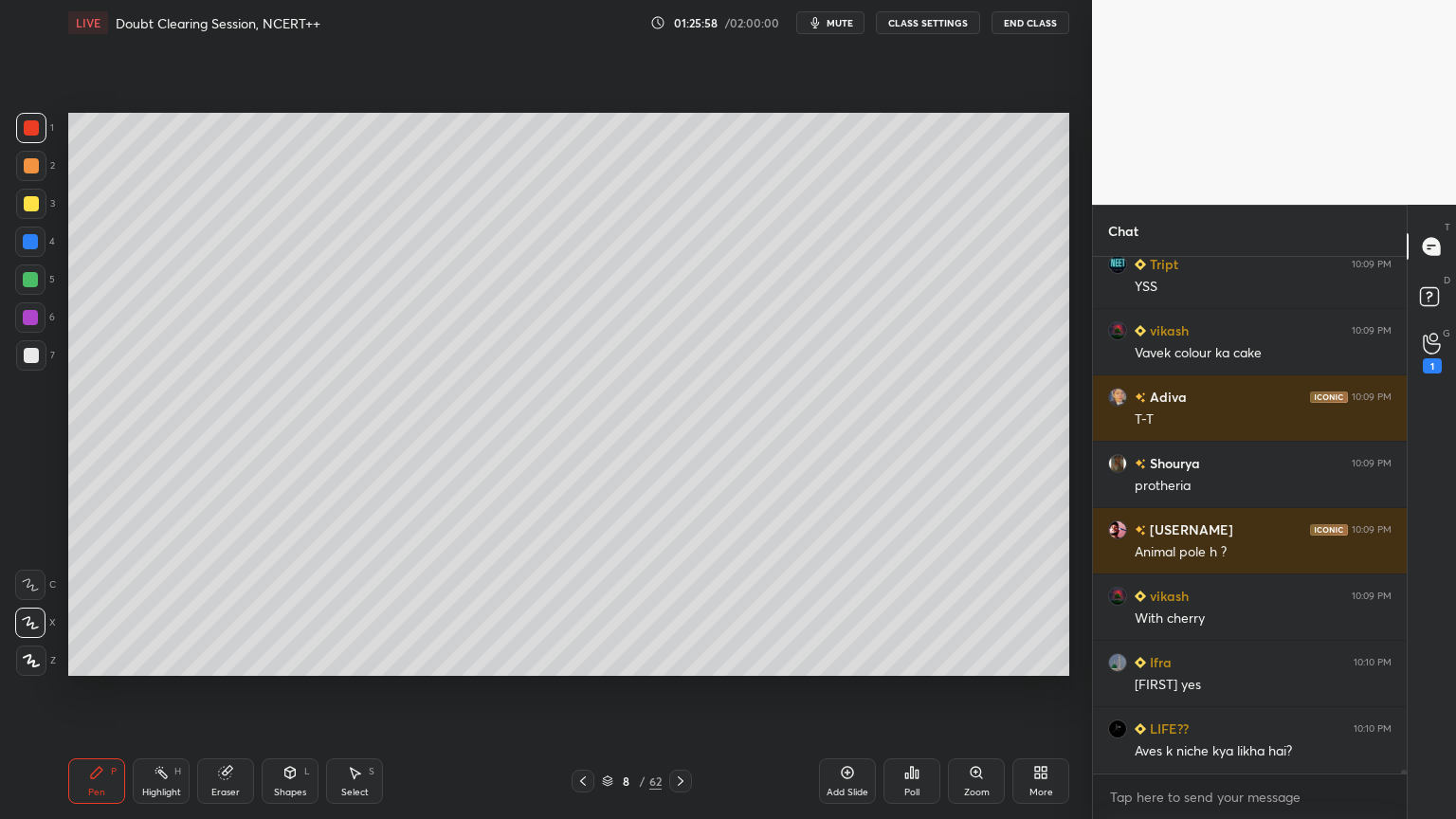 click on "Pen P" at bounding box center (97, 781) 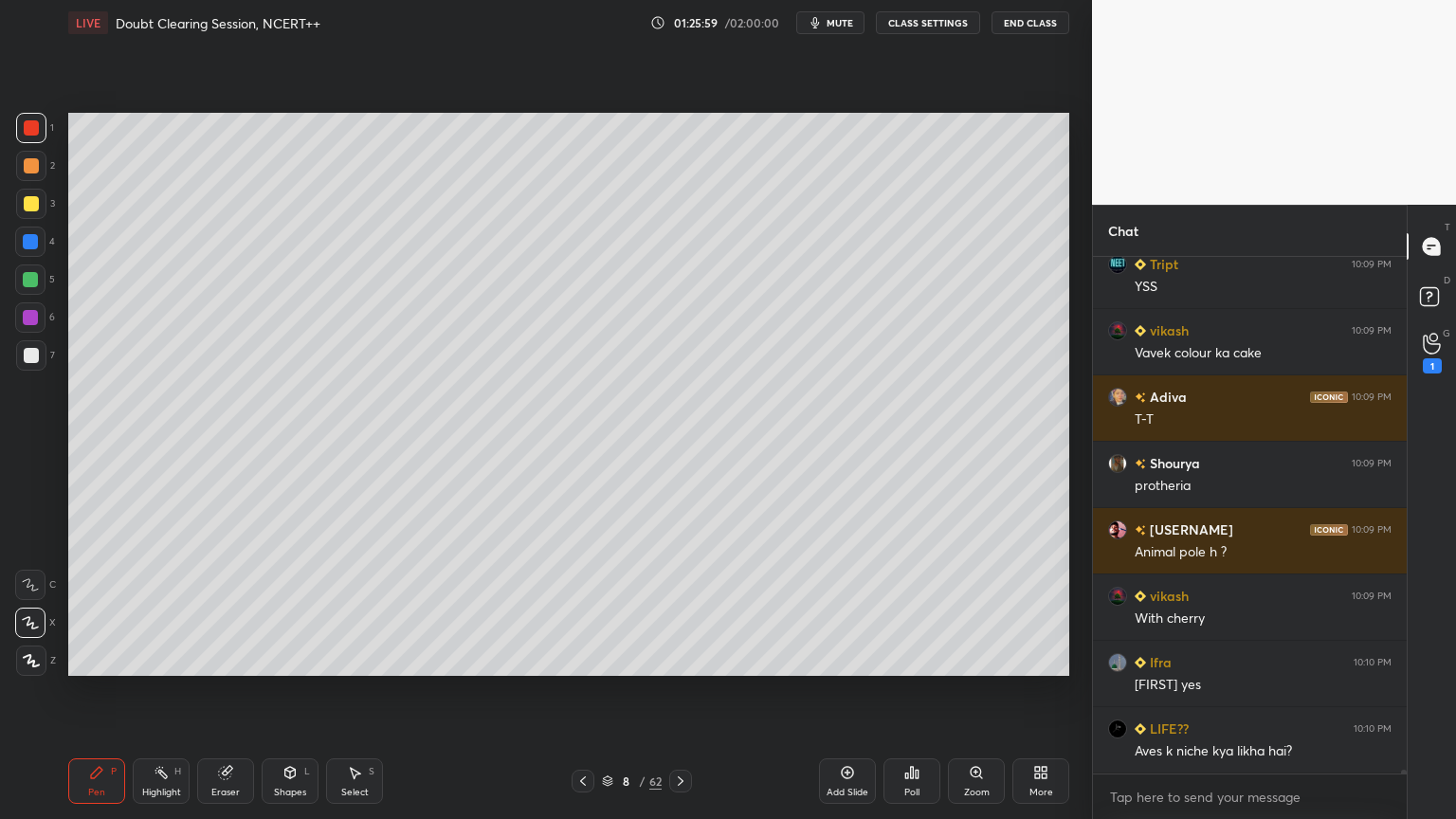 drag, startPoint x: 30, startPoint y: 127, endPoint x: 62, endPoint y: 193, distance: 73.348483 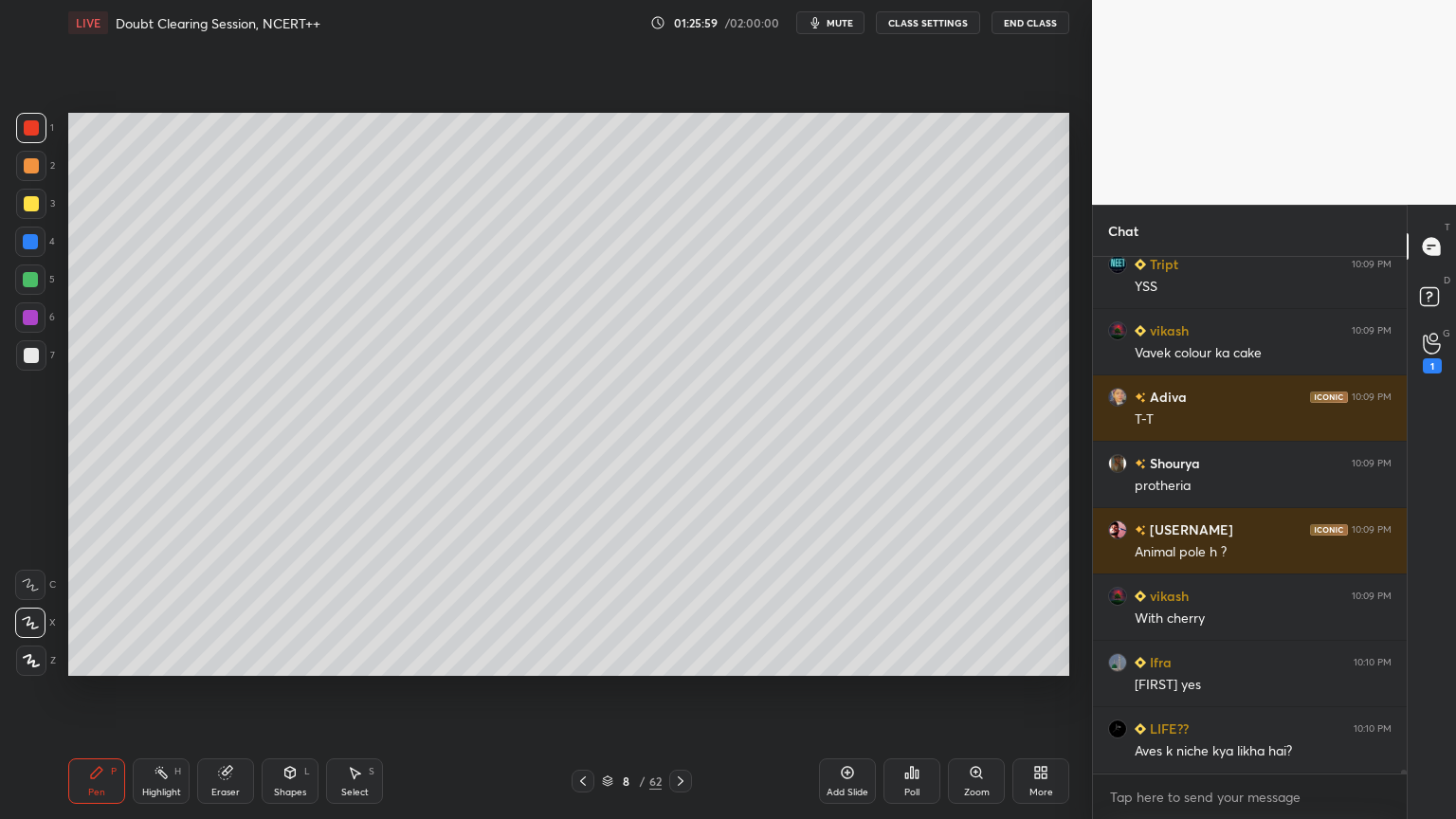 click on "1" at bounding box center (35, 132) 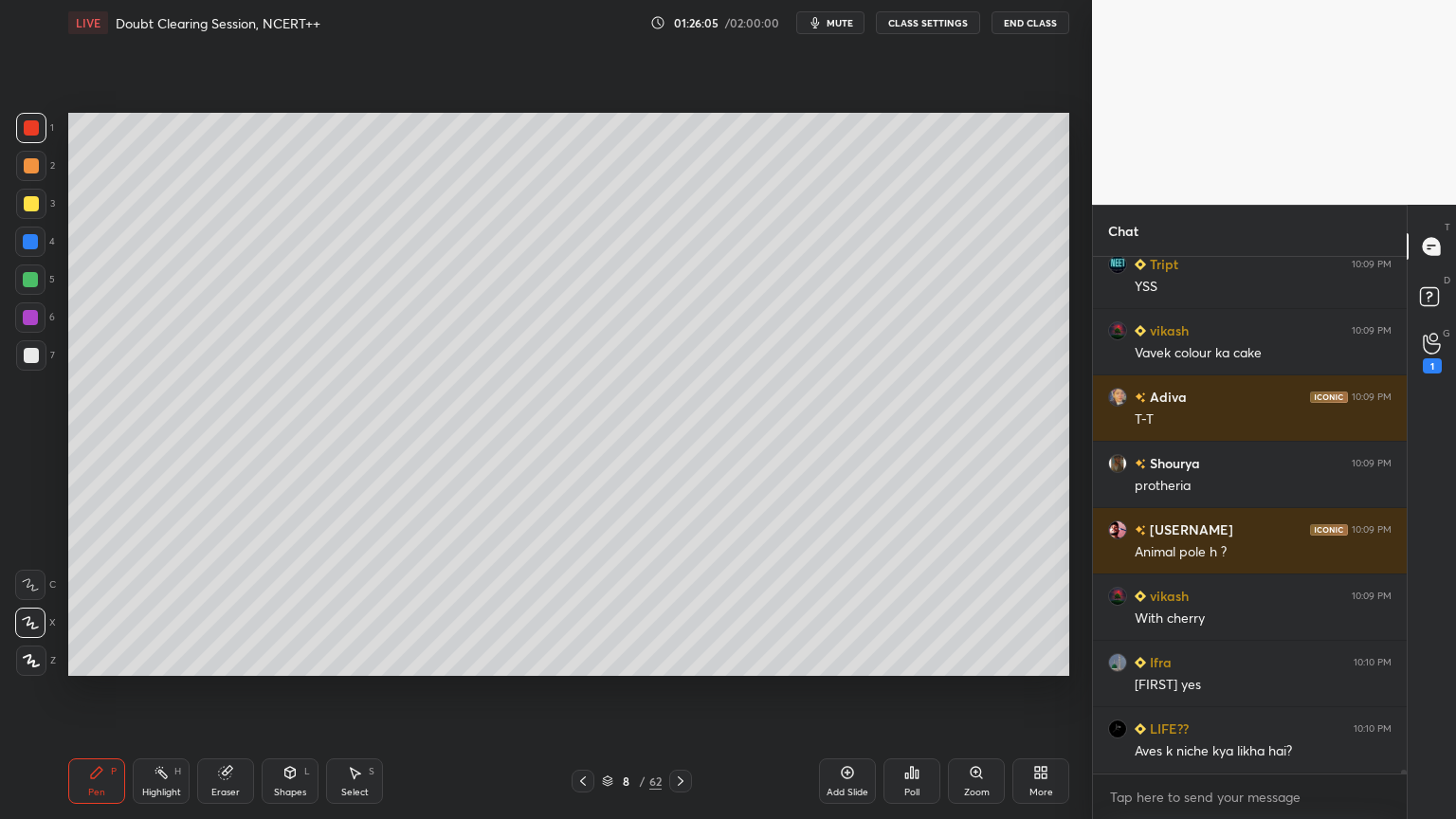 drag, startPoint x: 27, startPoint y: 655, endPoint x: 18, endPoint y: 526, distance: 129.31357 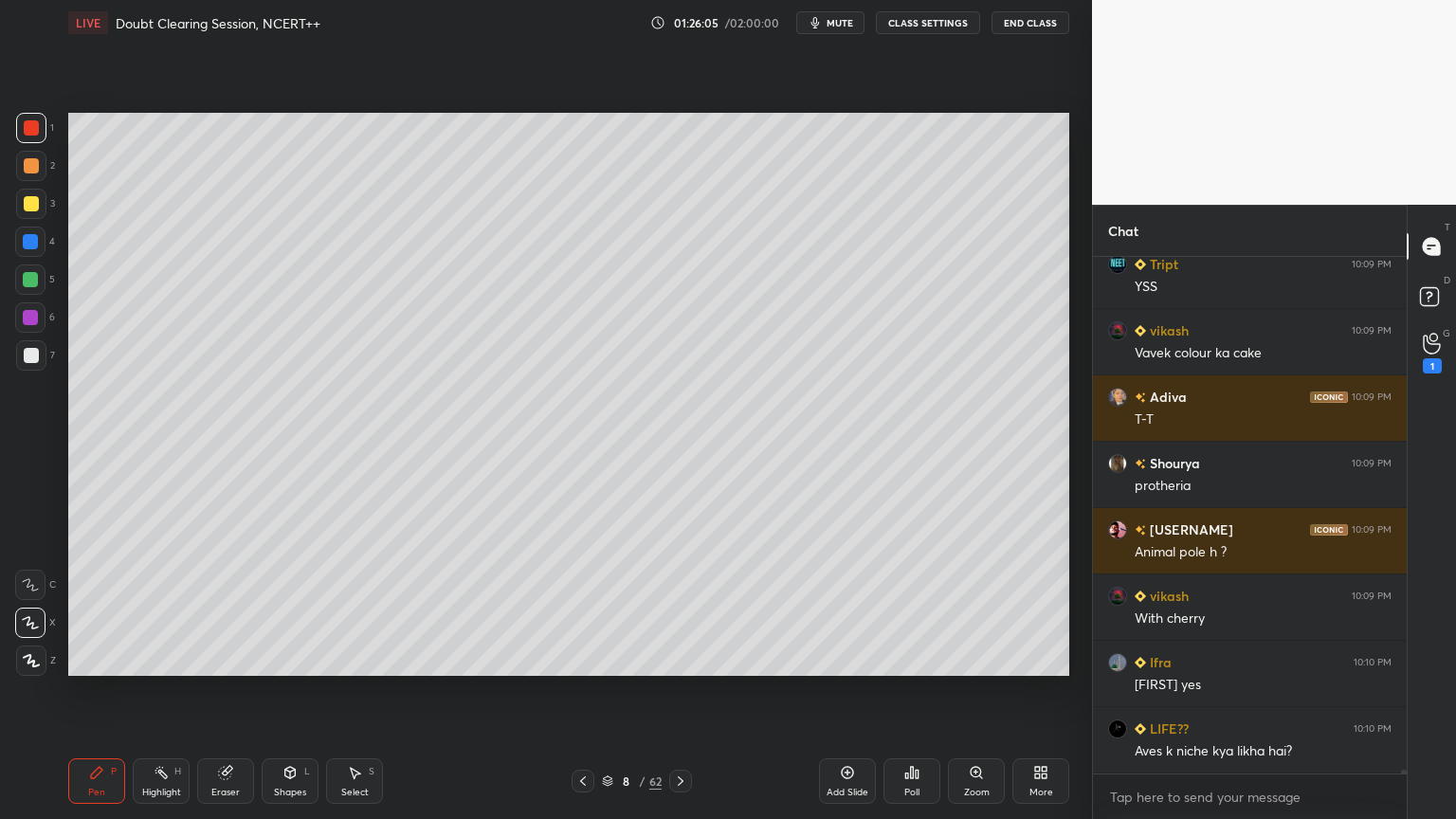 click on "Z" at bounding box center (36, 657) 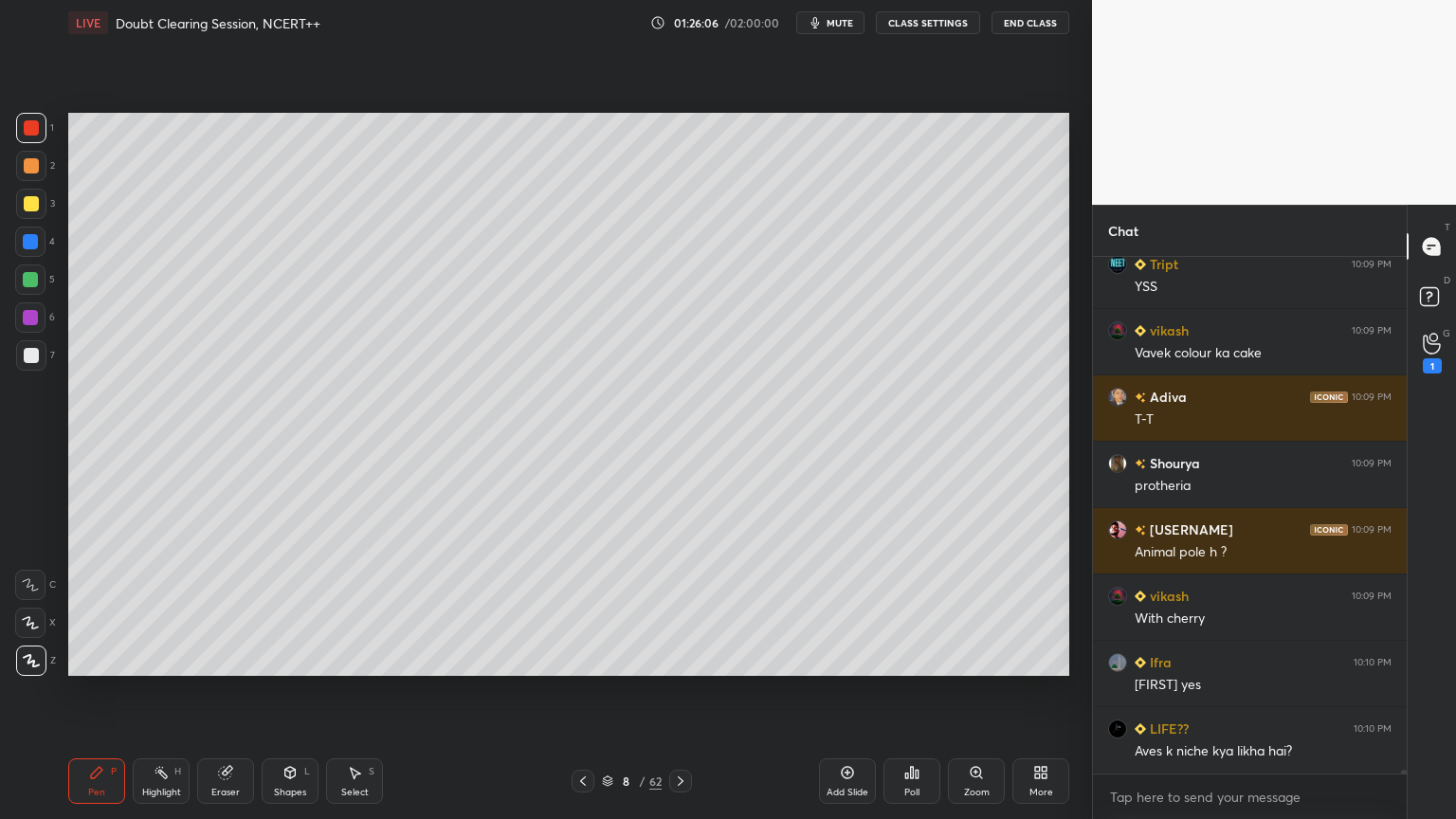 drag, startPoint x: 34, startPoint y: 158, endPoint x: 65, endPoint y: 240, distance: 87.66413 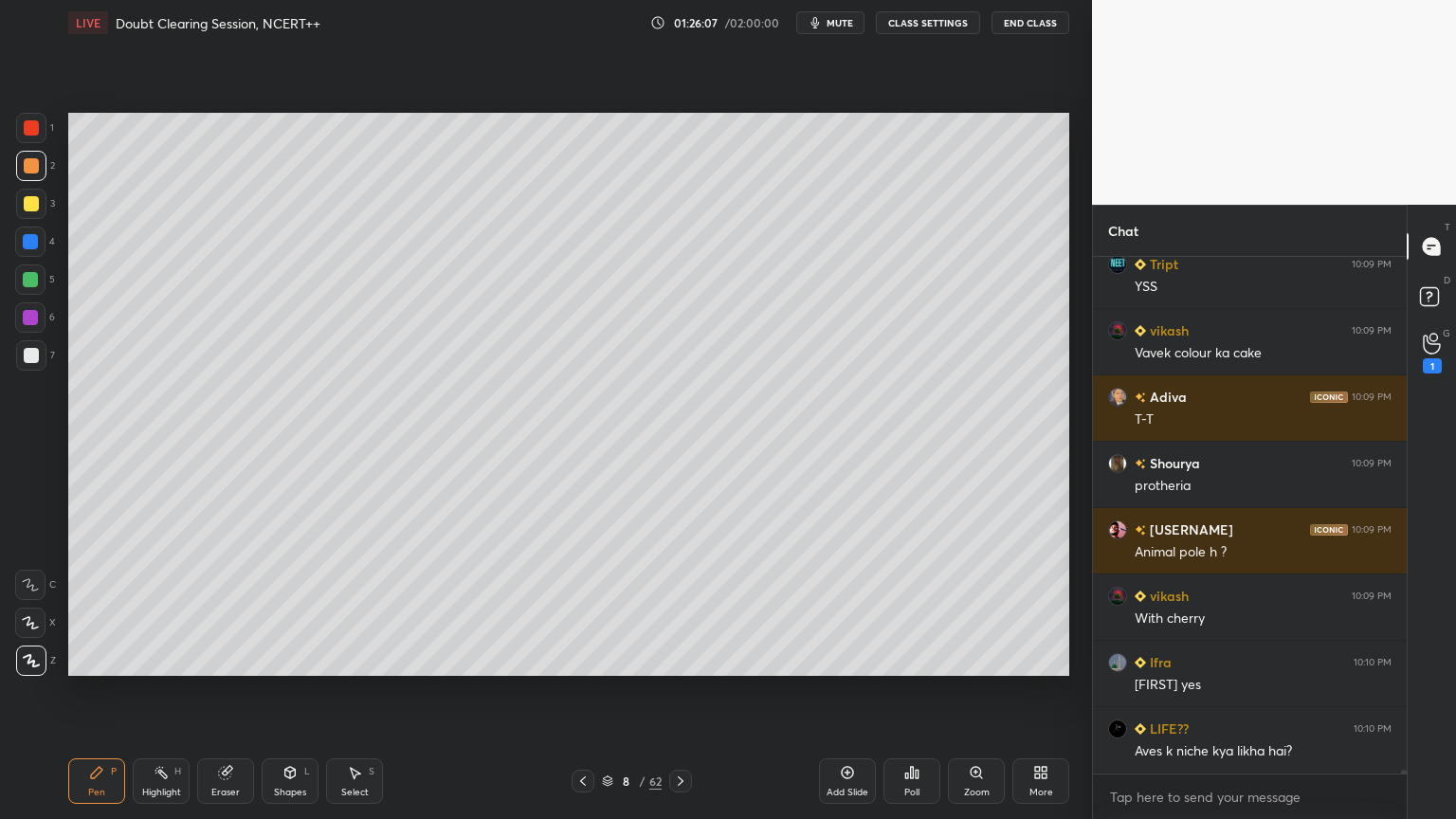 drag, startPoint x: 300, startPoint y: 766, endPoint x: 296, endPoint y: 756, distance: 10.77033 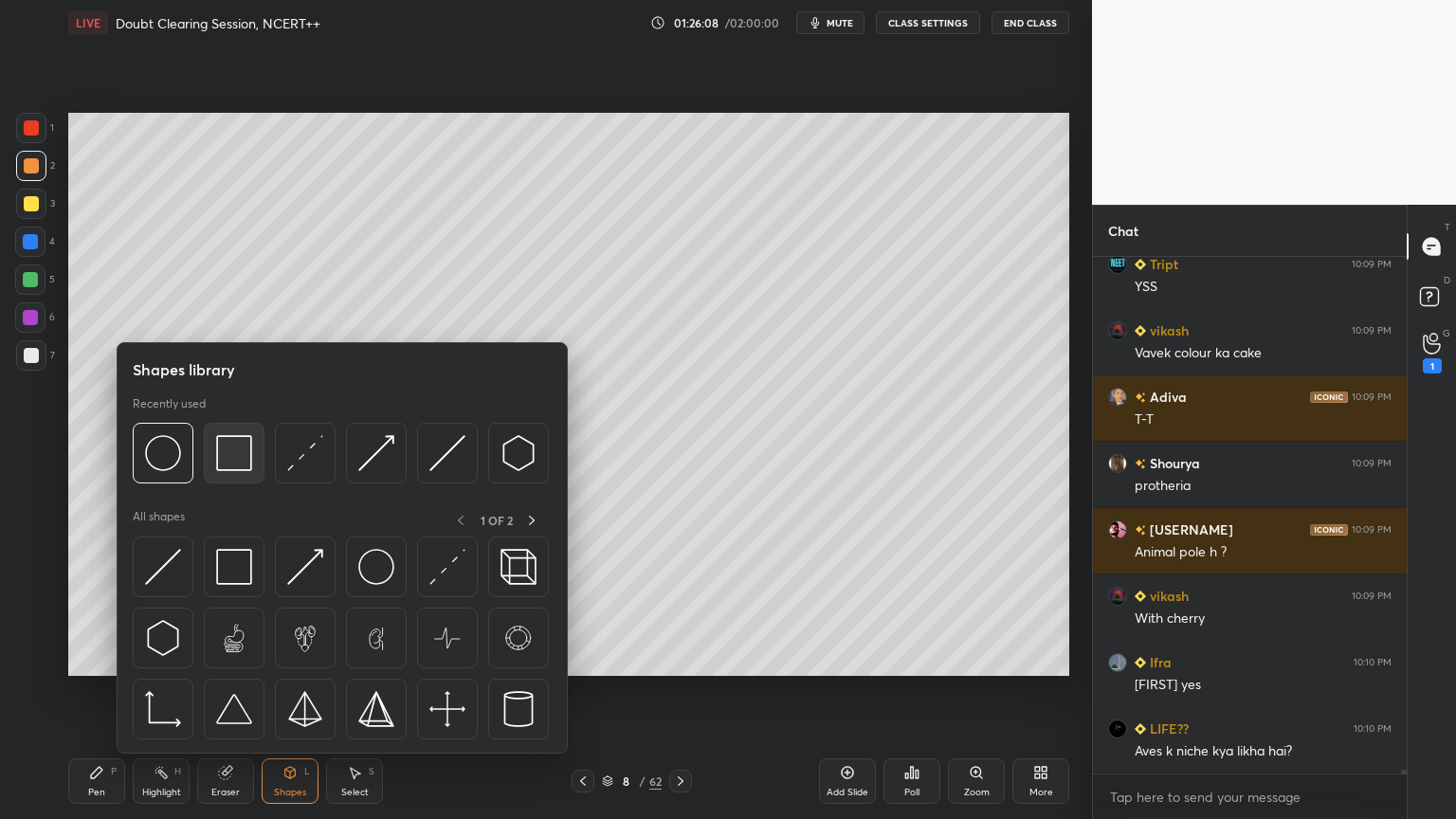 click at bounding box center (234, 453) 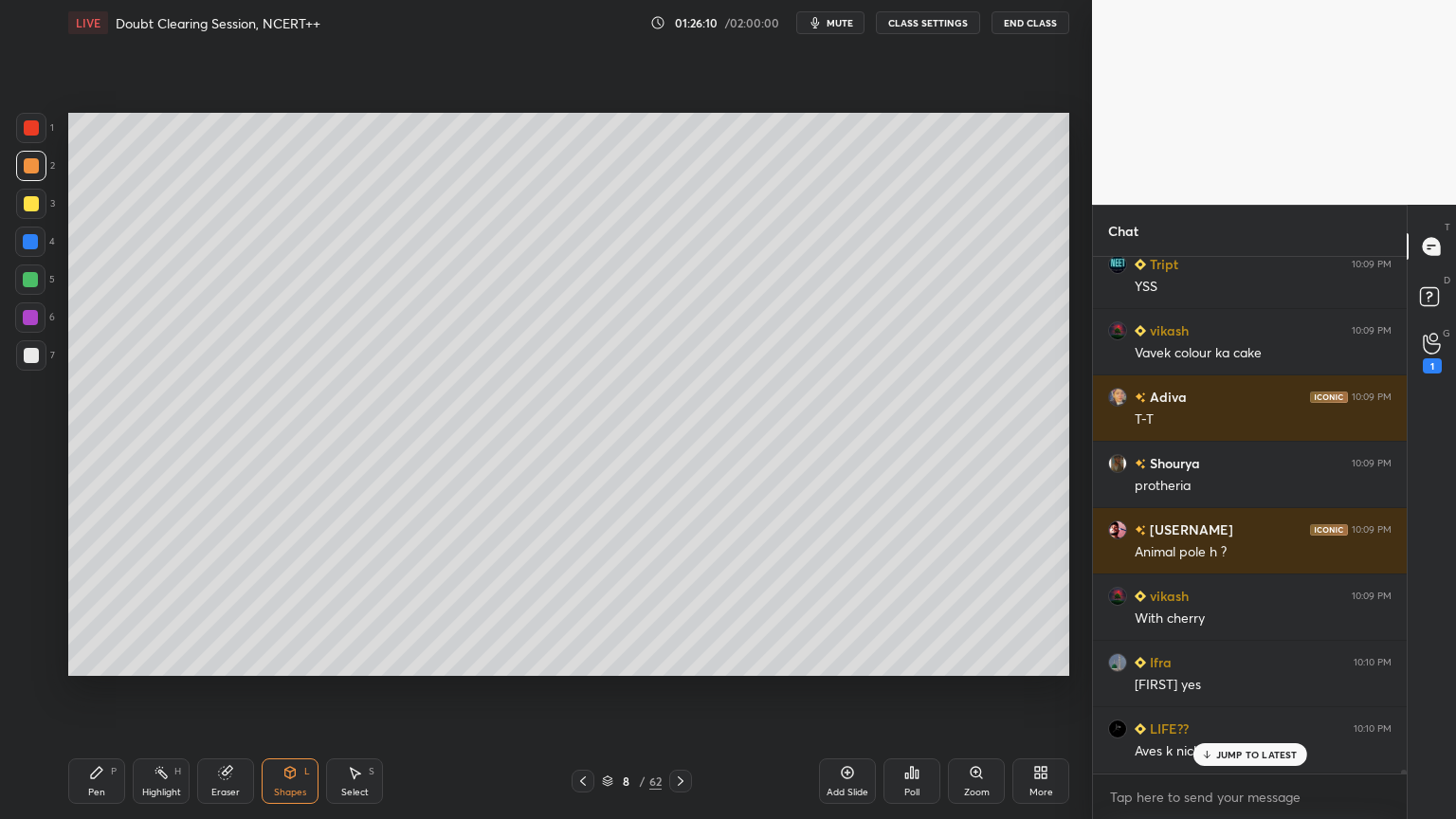 scroll, scrollTop: 71215, scrollLeft: 0, axis: vertical 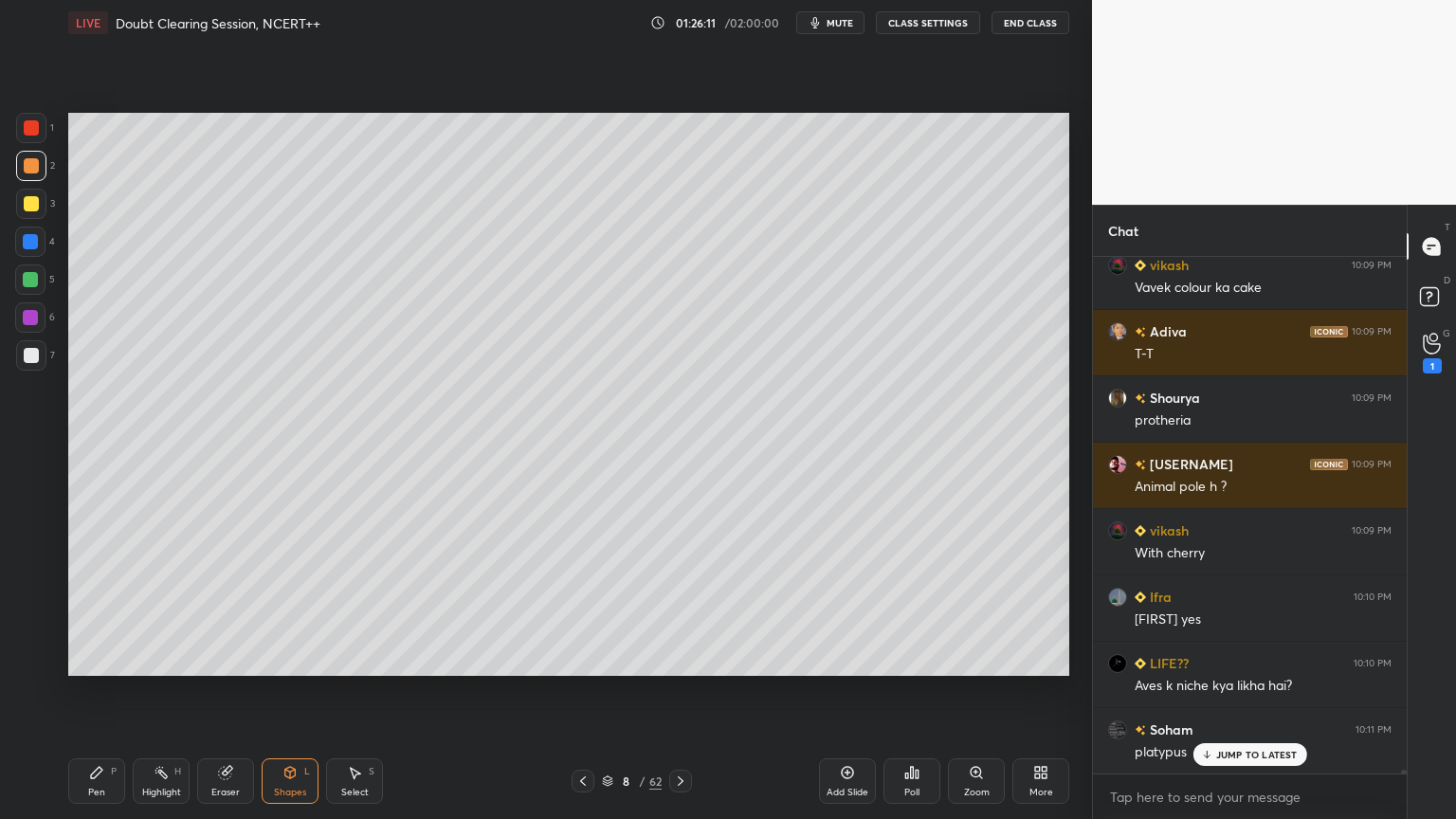 drag, startPoint x: 121, startPoint y: 758, endPoint x: 118, endPoint y: 693, distance: 65.069194 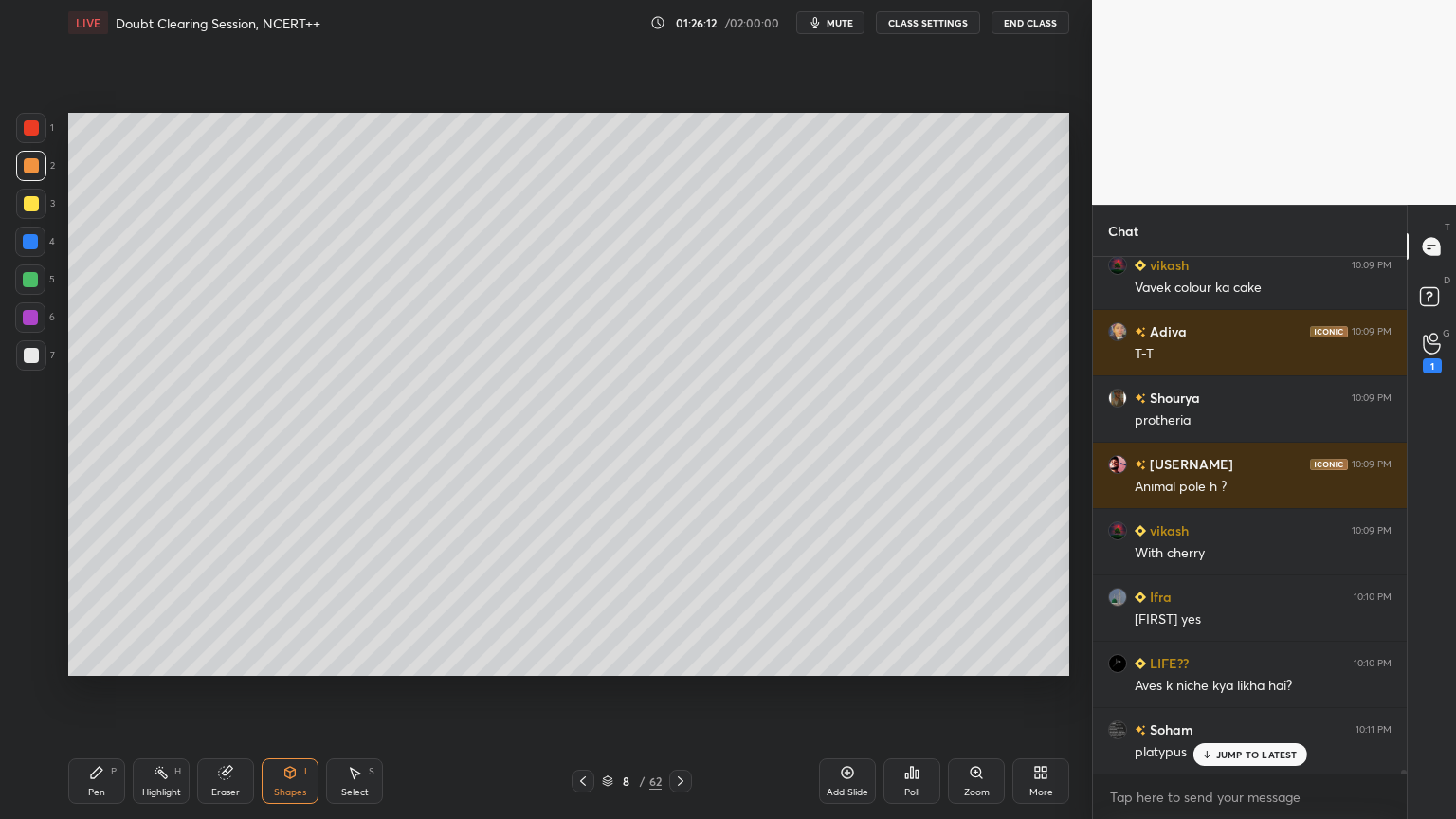 click 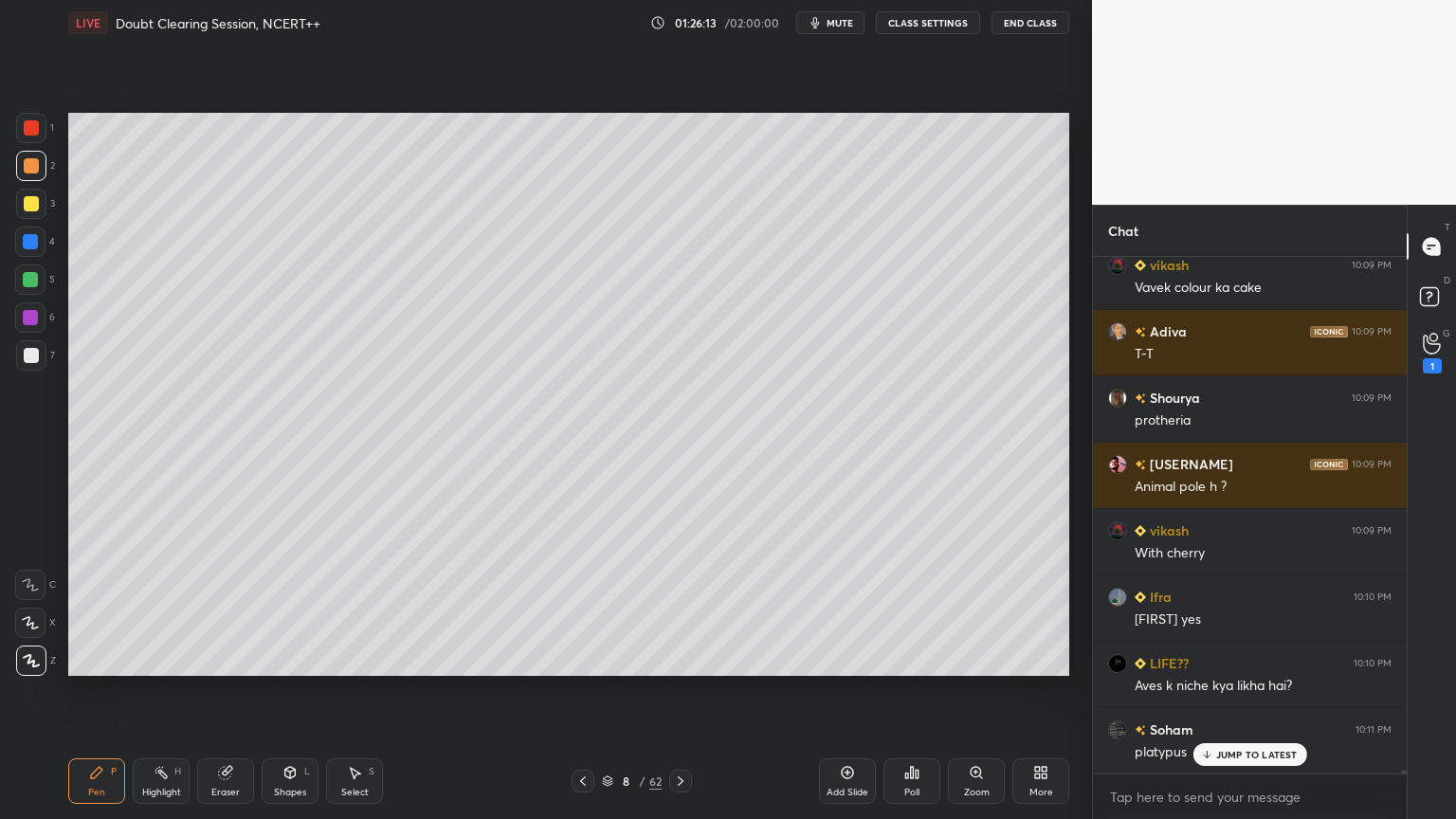 click 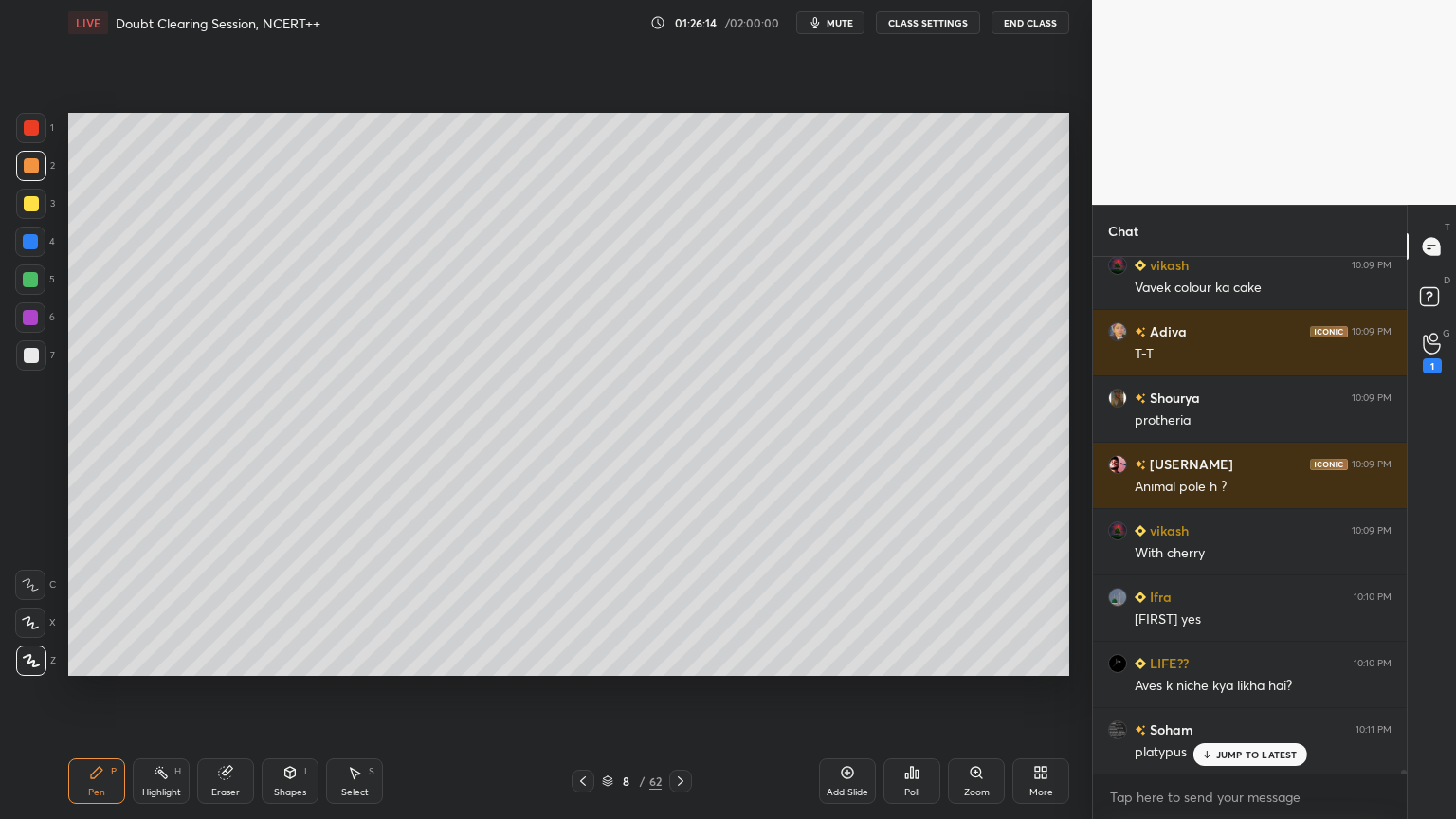 click 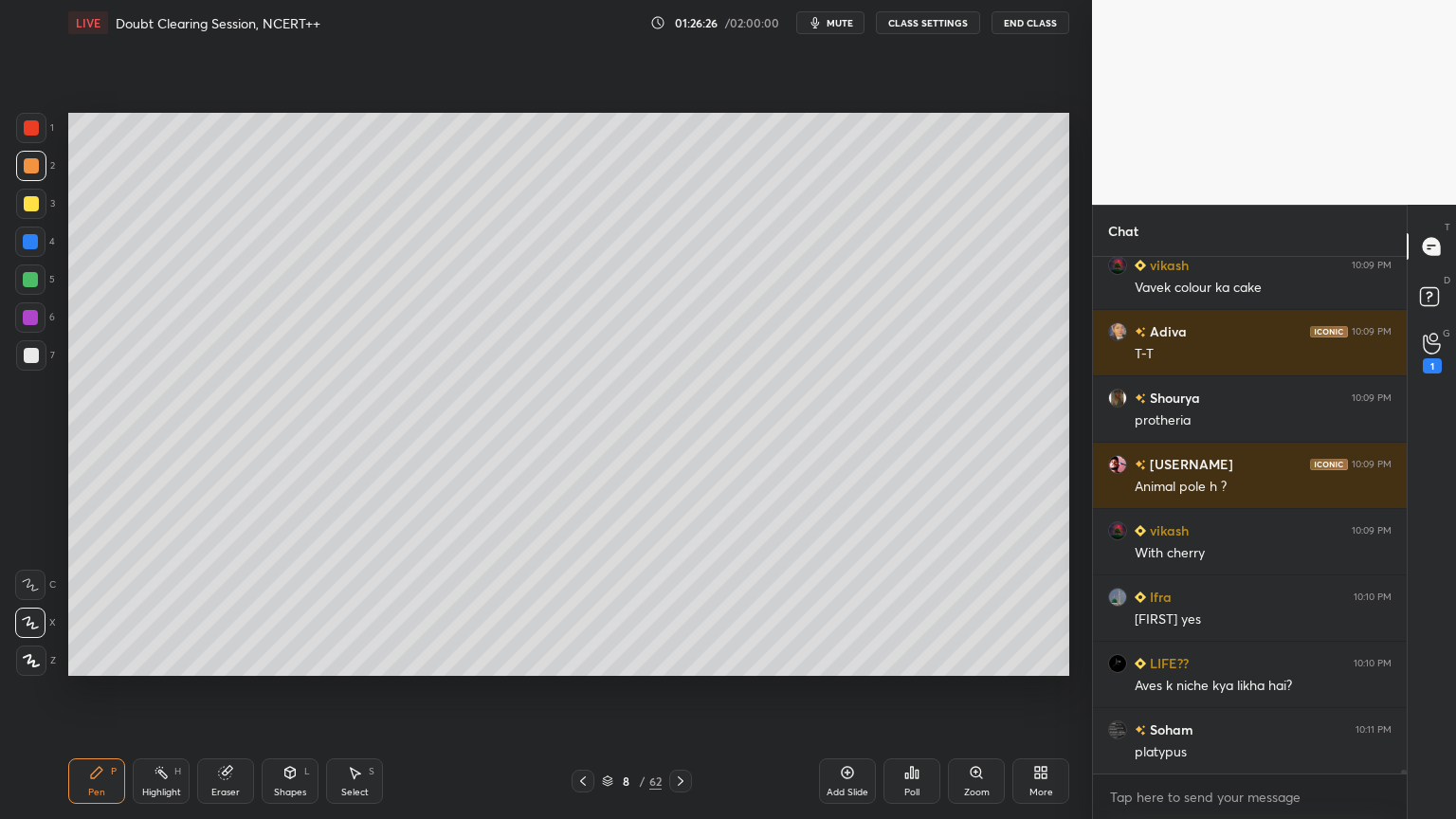 scroll, scrollTop: 71282, scrollLeft: 0, axis: vertical 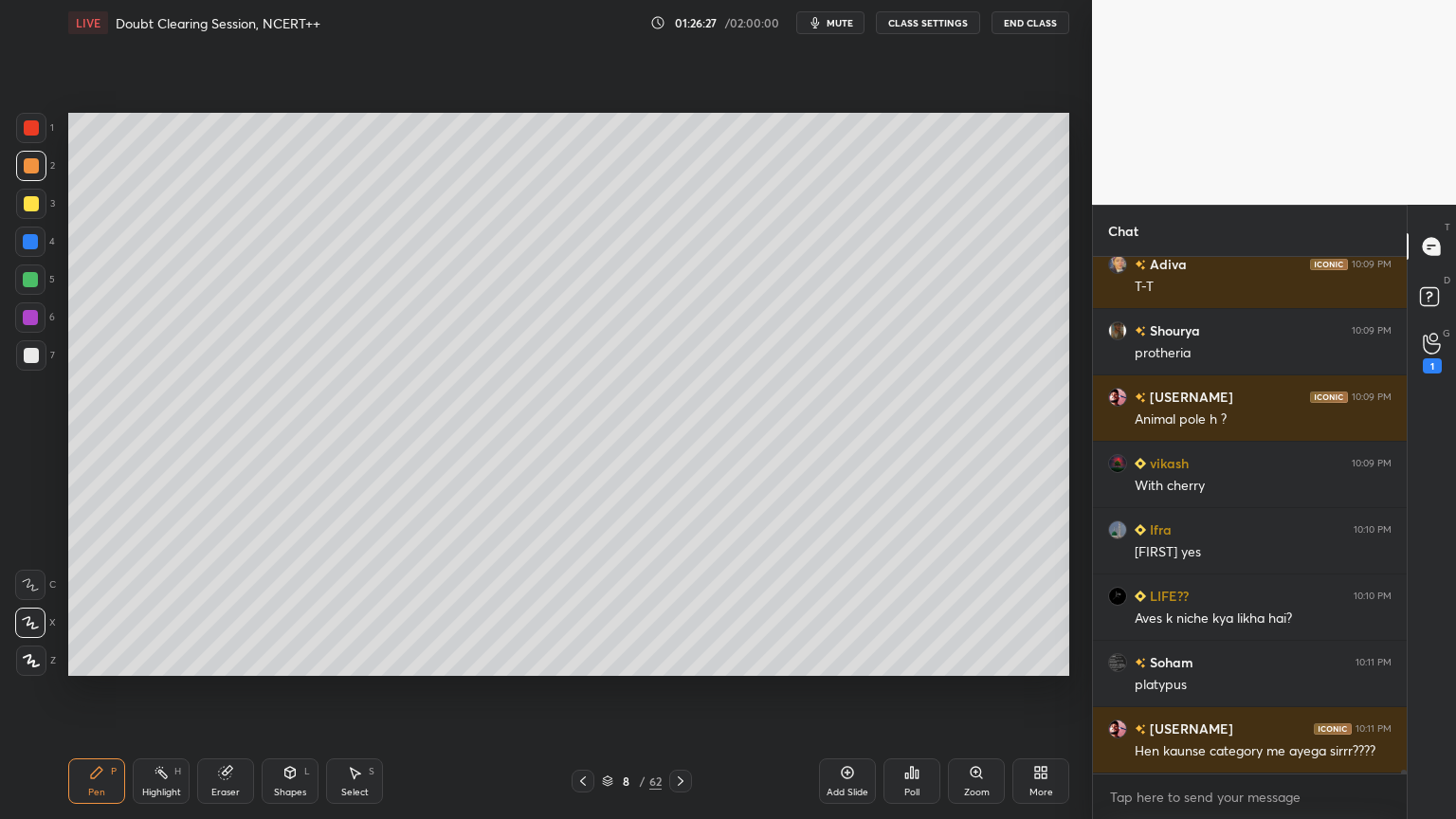 click at bounding box center (31, 355) 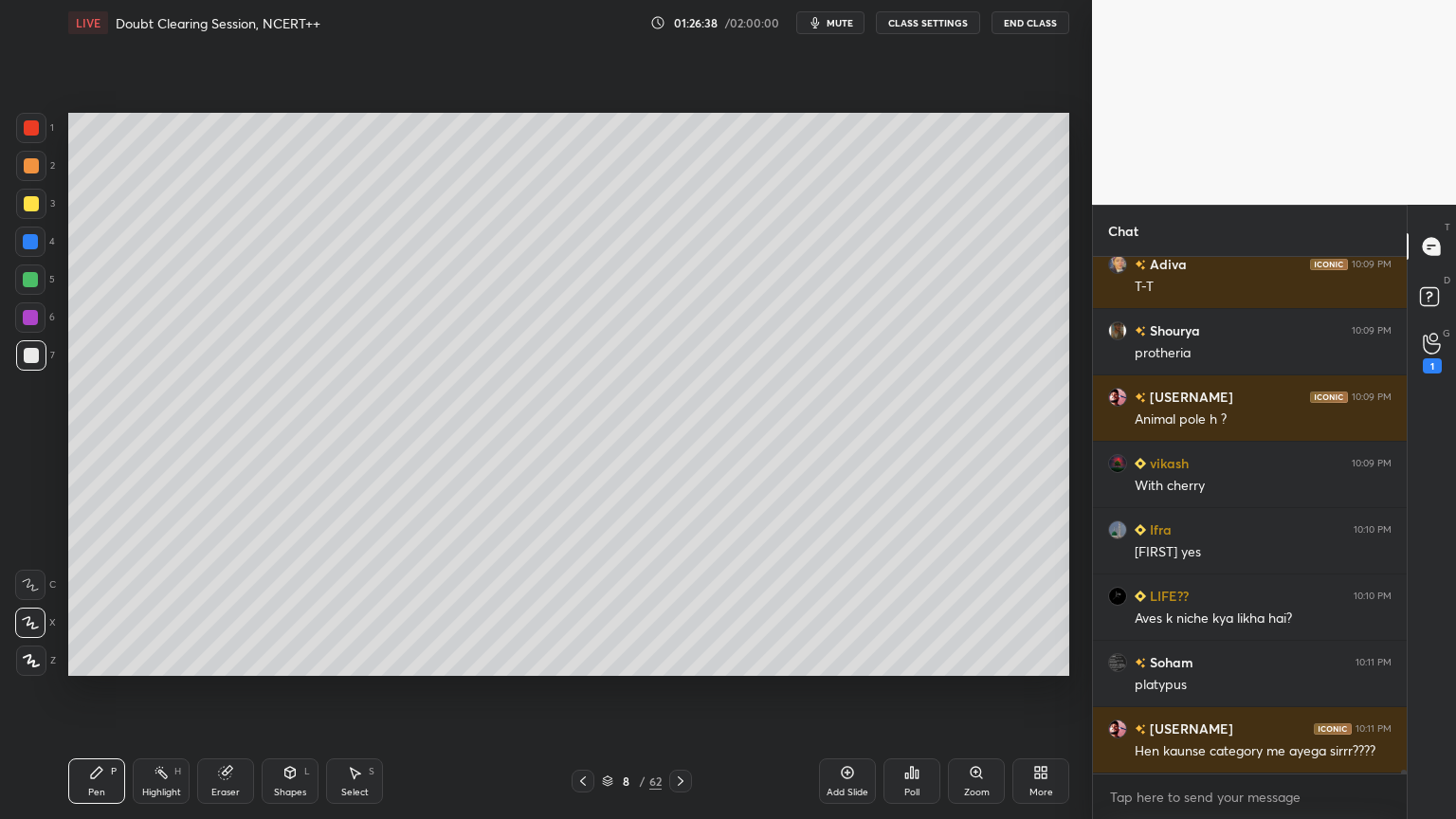 click on "Shapes" at bounding box center [290, 792] 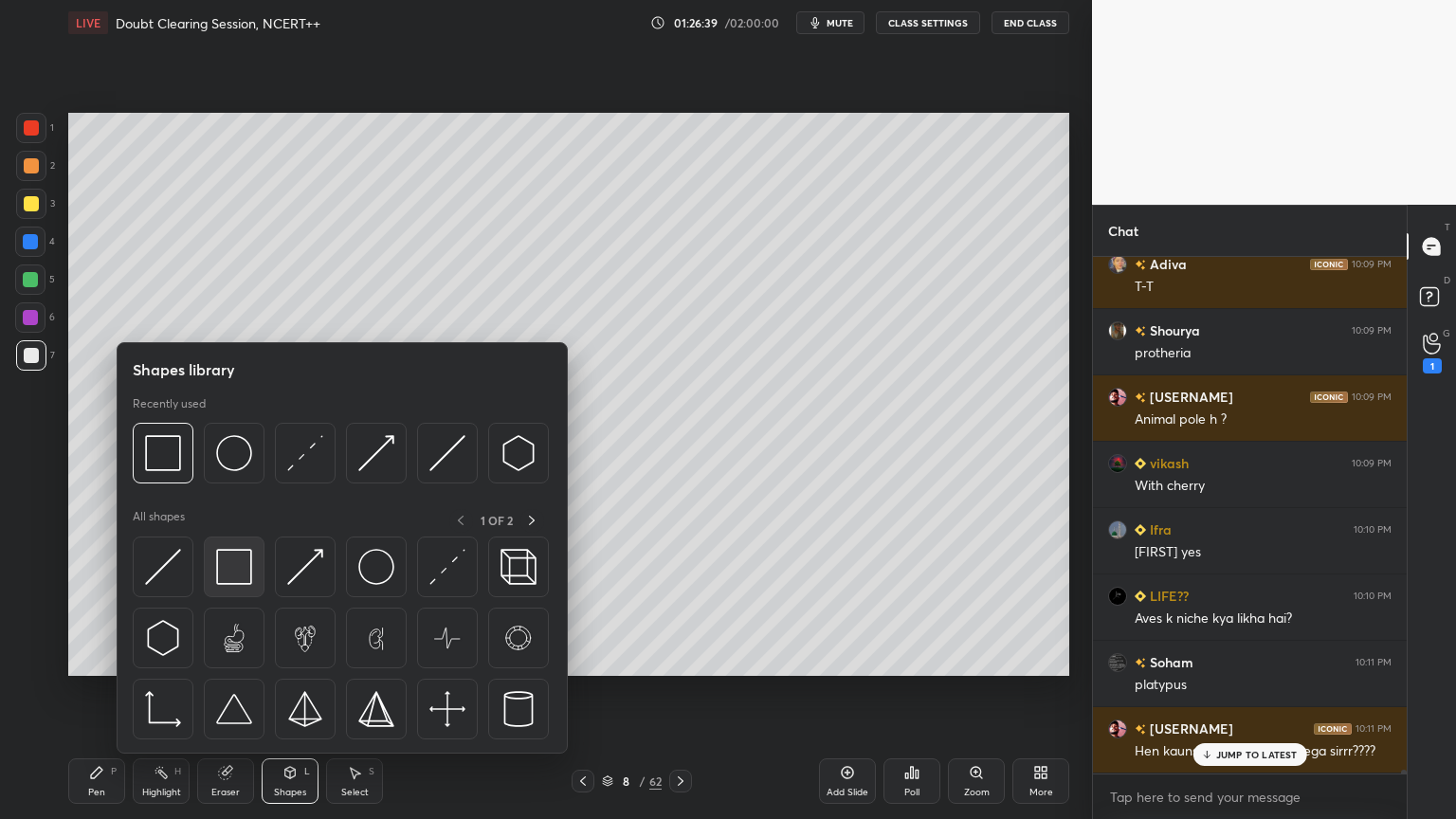scroll, scrollTop: 71348, scrollLeft: 0, axis: vertical 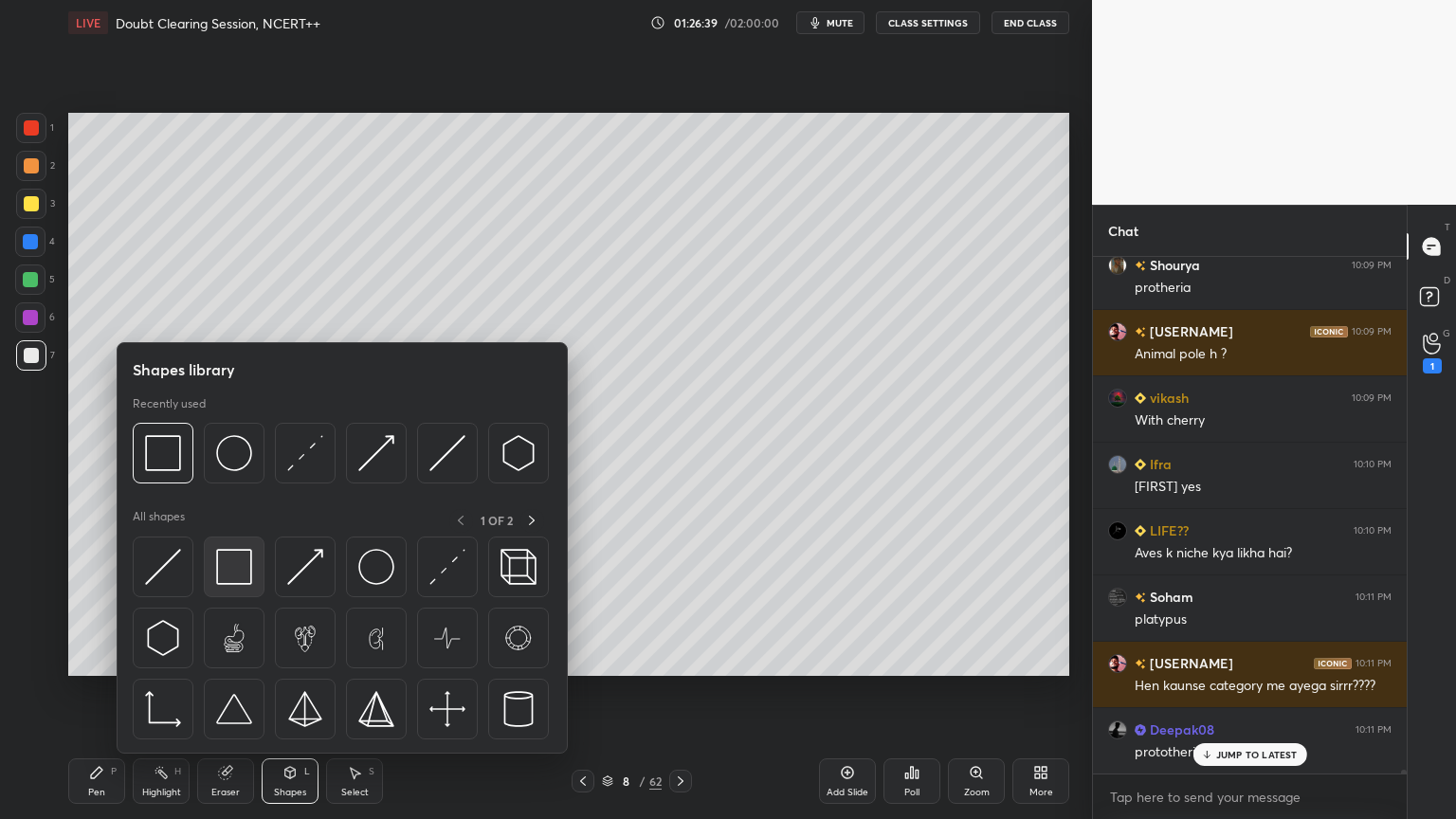 click at bounding box center (234, 567) 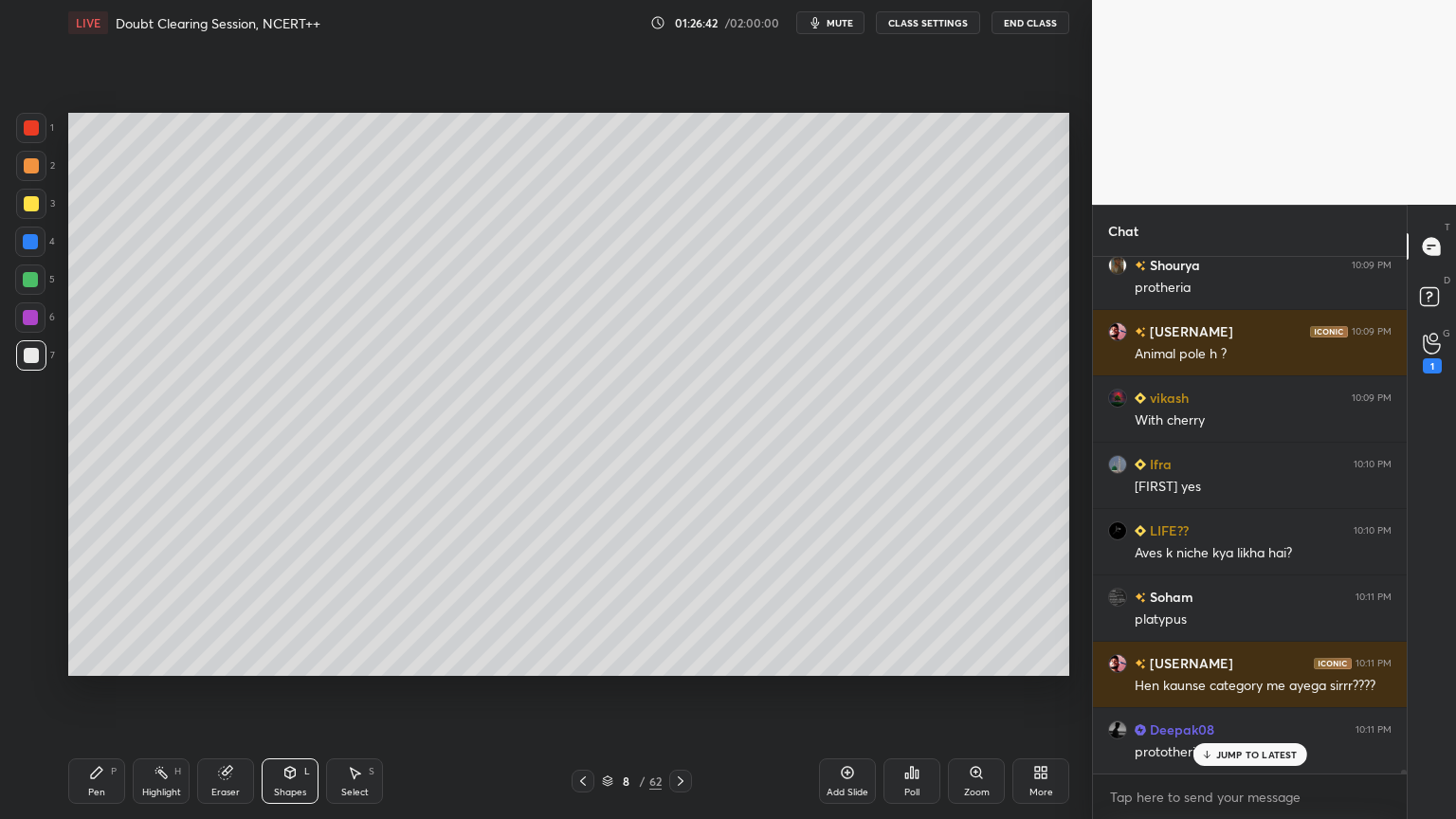 click at bounding box center (31, 204) 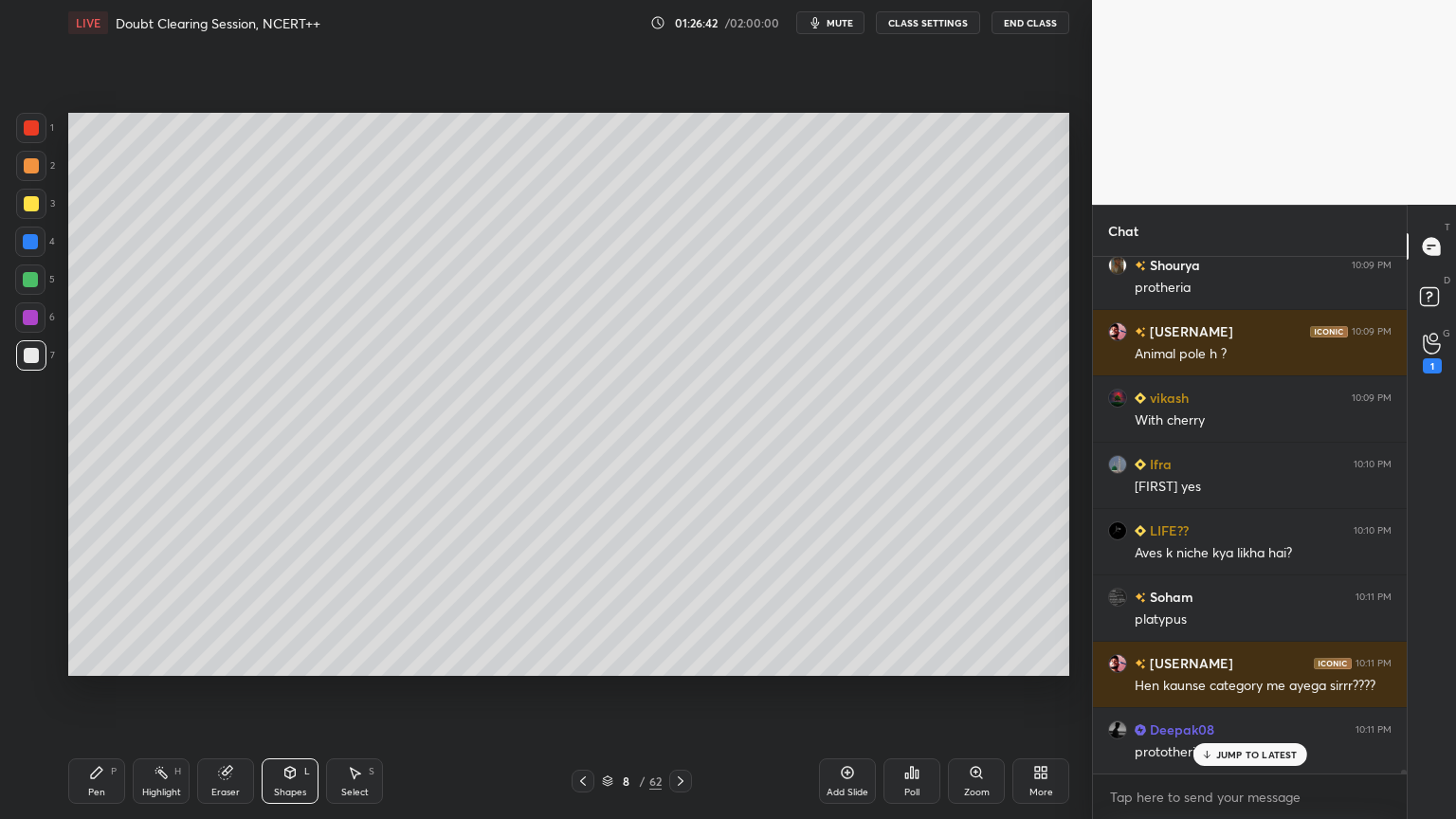 drag, startPoint x: 30, startPoint y: 212, endPoint x: 32, endPoint y: 230, distance: 18.11077 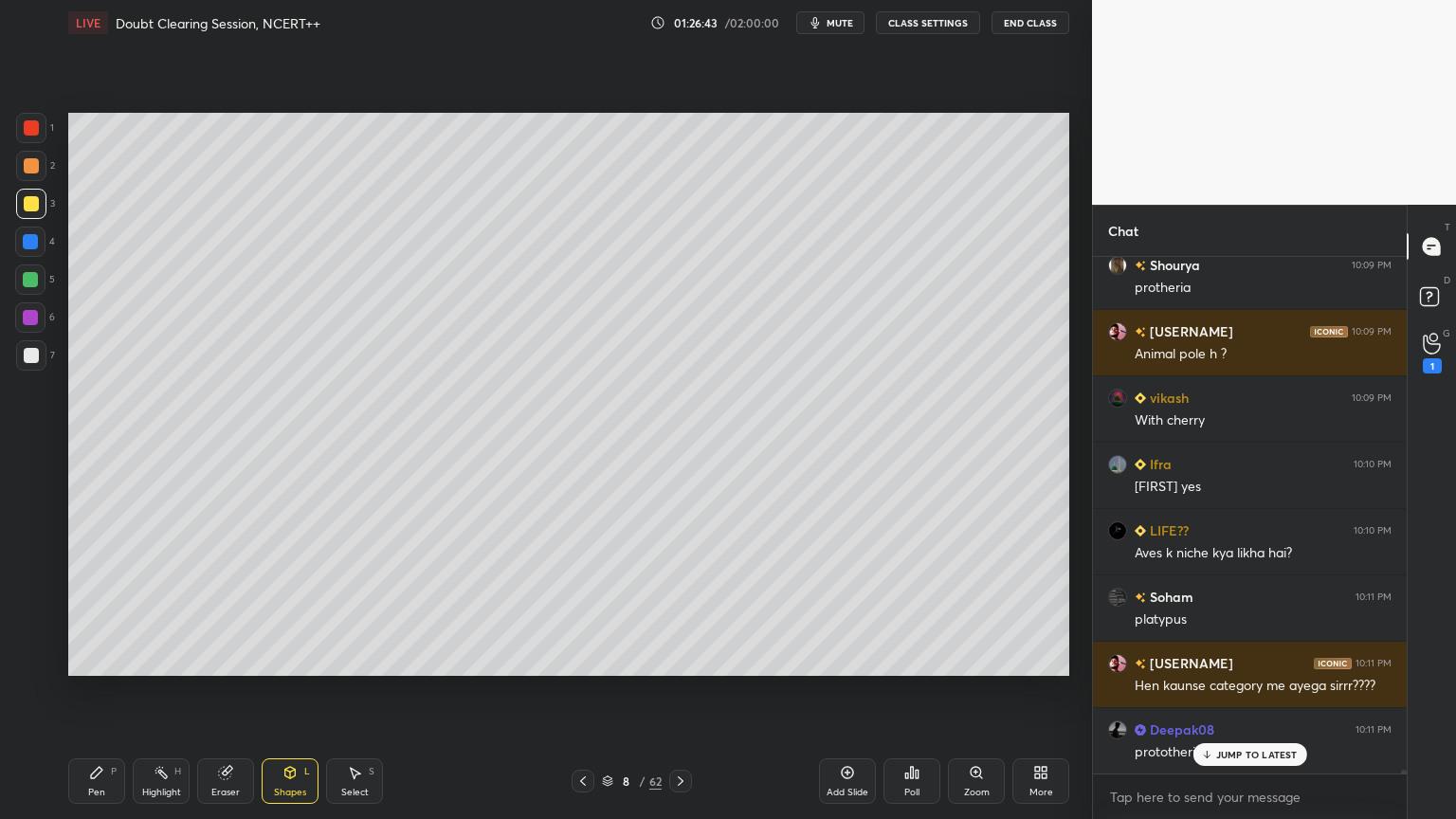 click 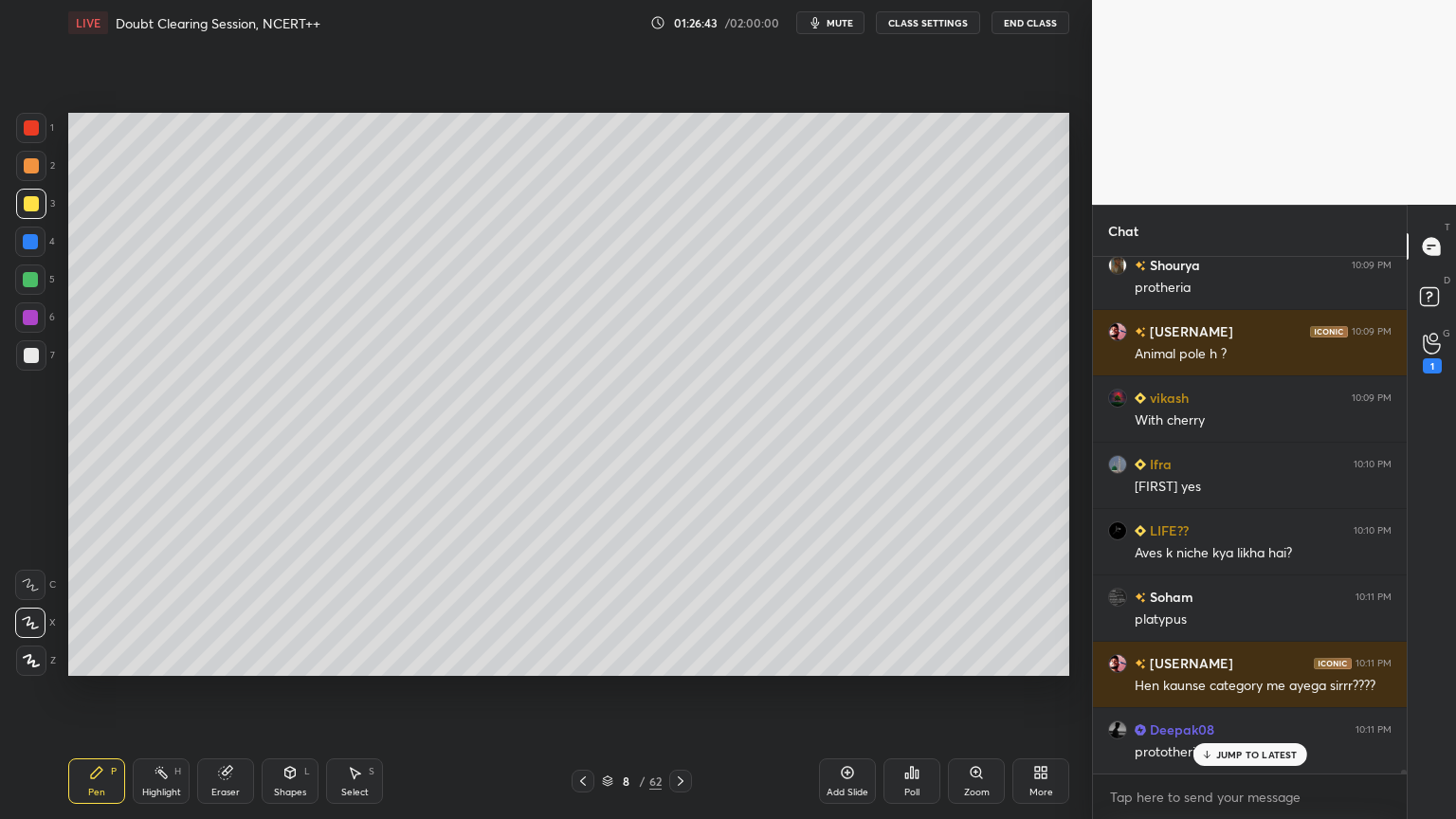 click 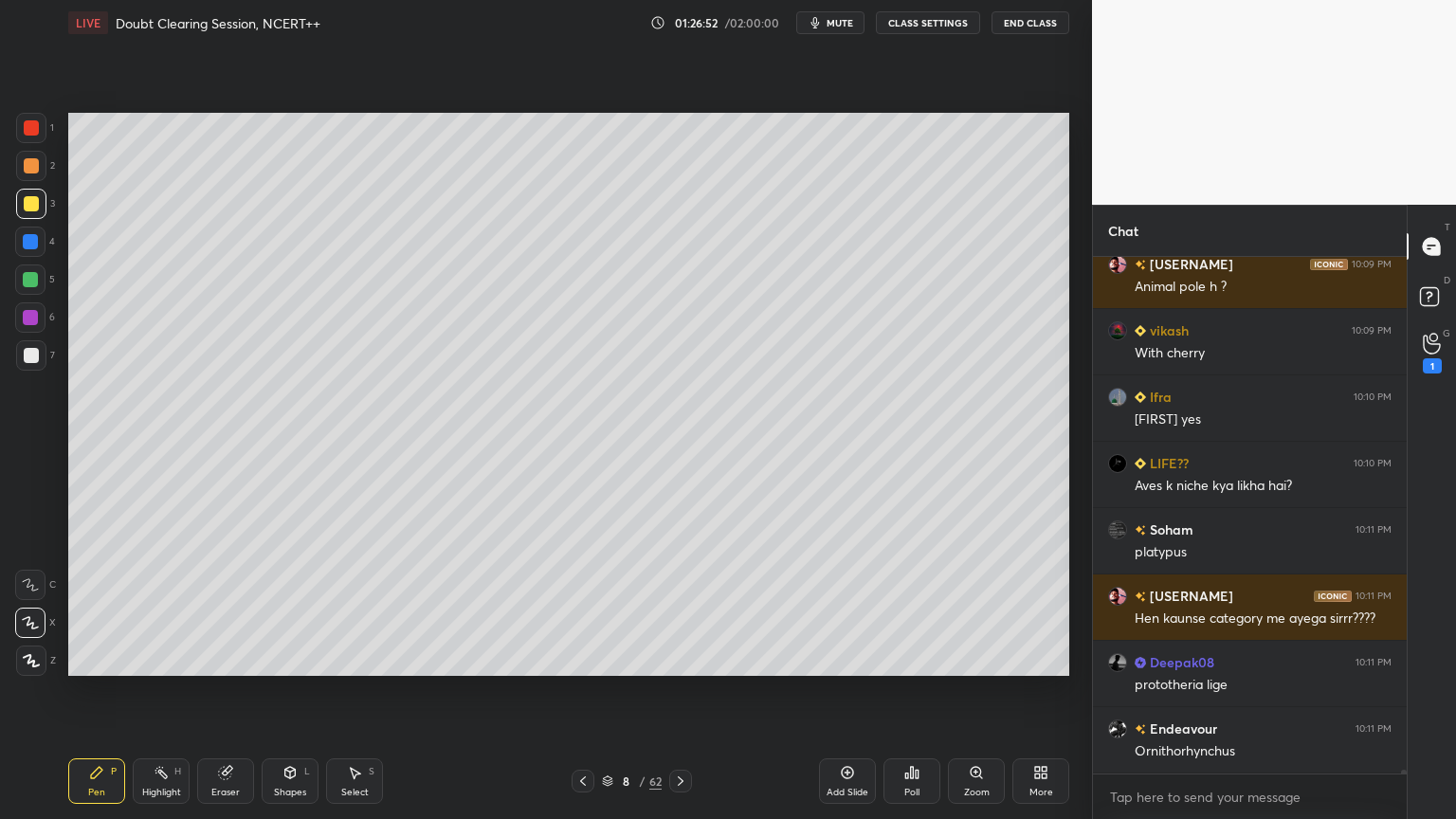 scroll, scrollTop: 71480, scrollLeft: 0, axis: vertical 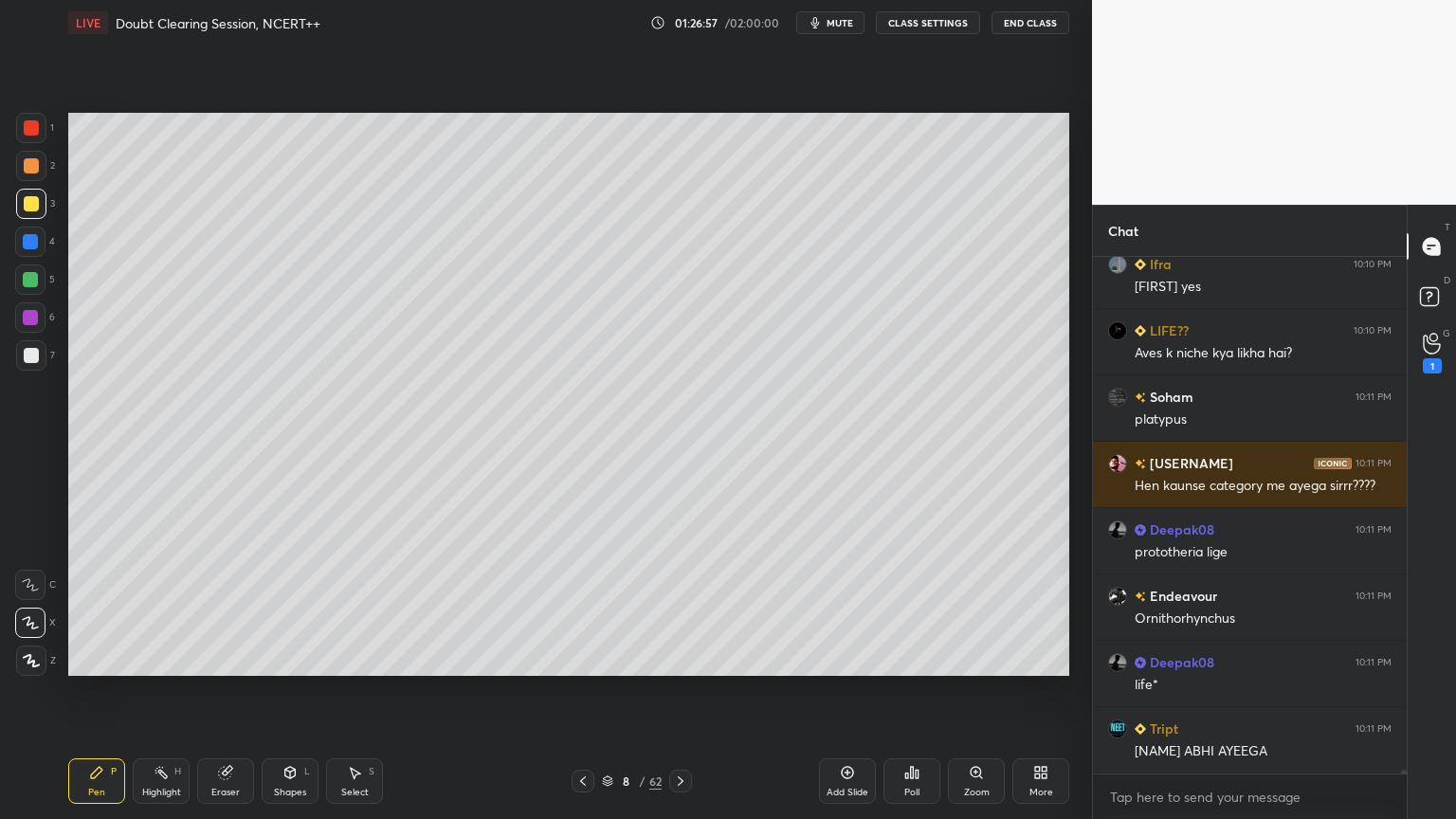click 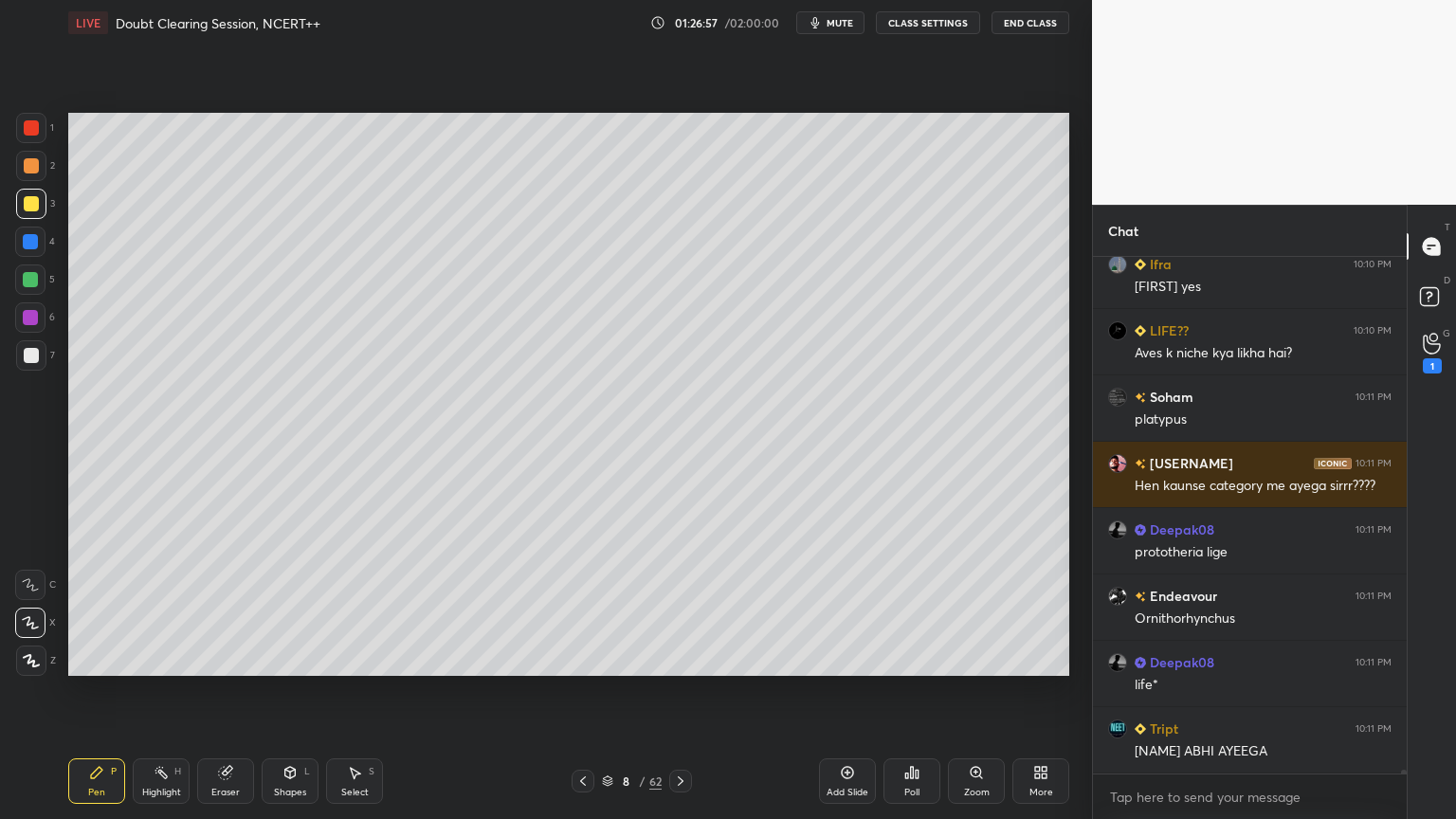 scroll, scrollTop: 71613, scrollLeft: 0, axis: vertical 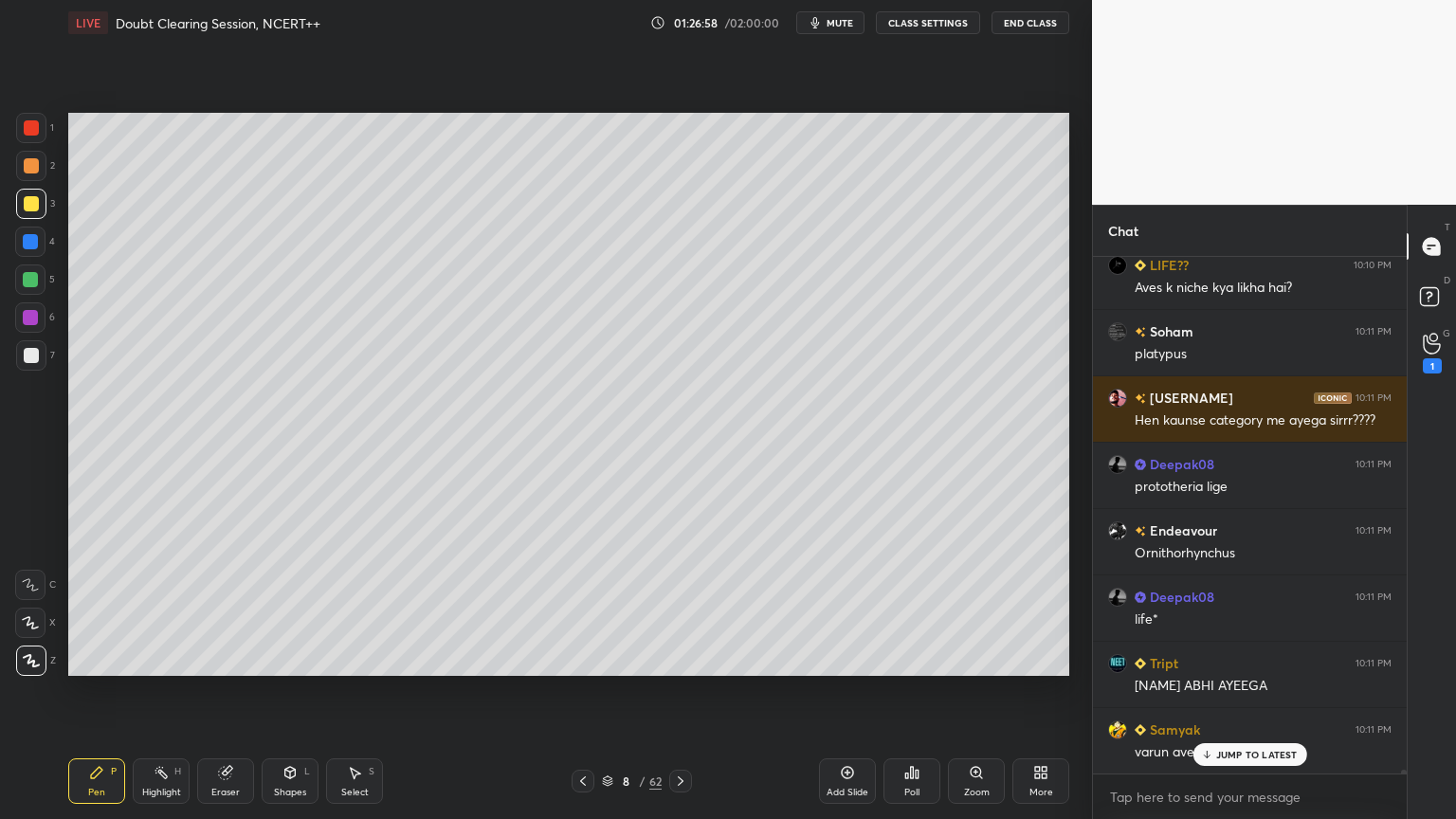 click at bounding box center [30, 318] 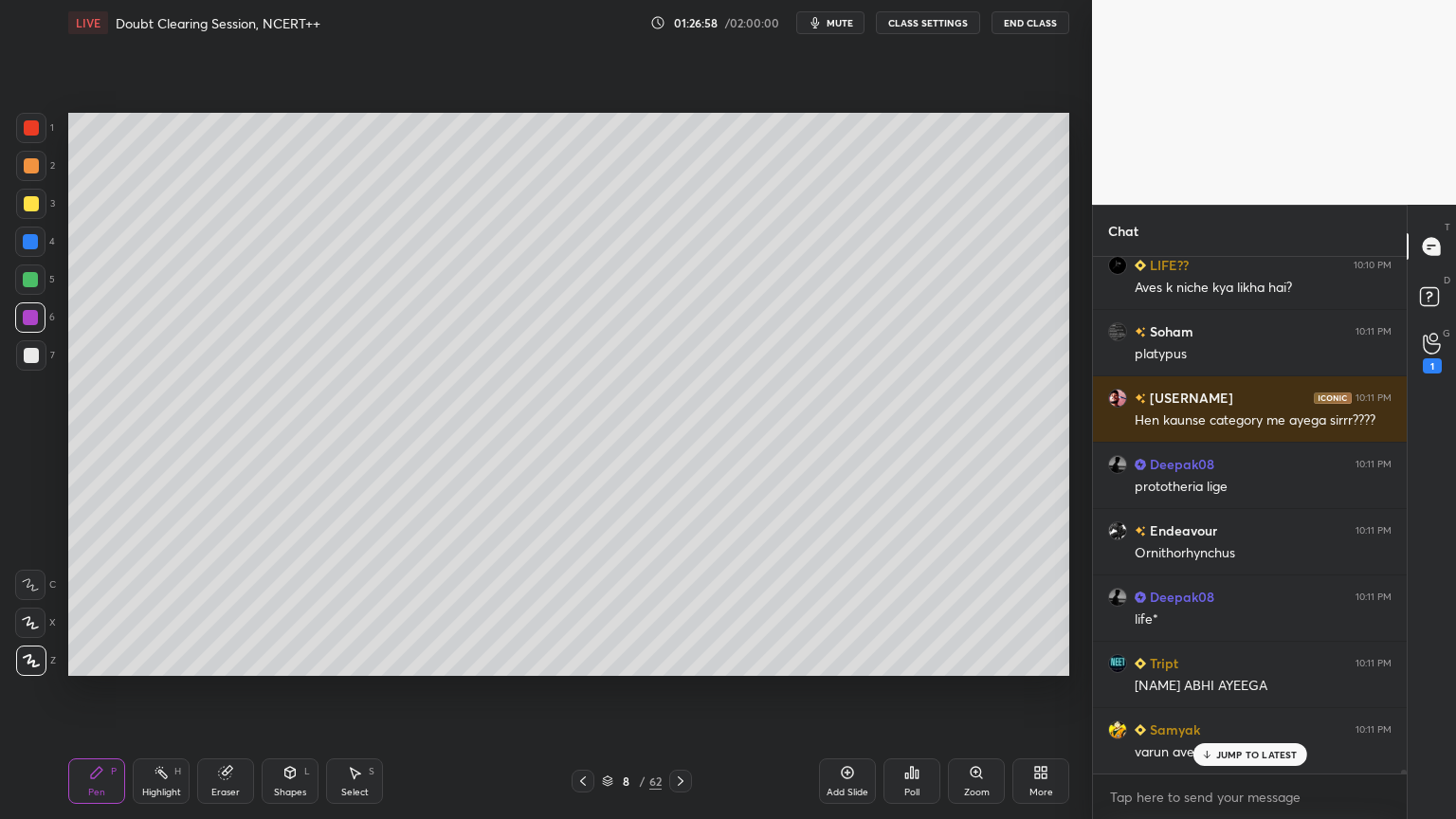 drag, startPoint x: 34, startPoint y: 318, endPoint x: 64, endPoint y: 316, distance: 30.066593 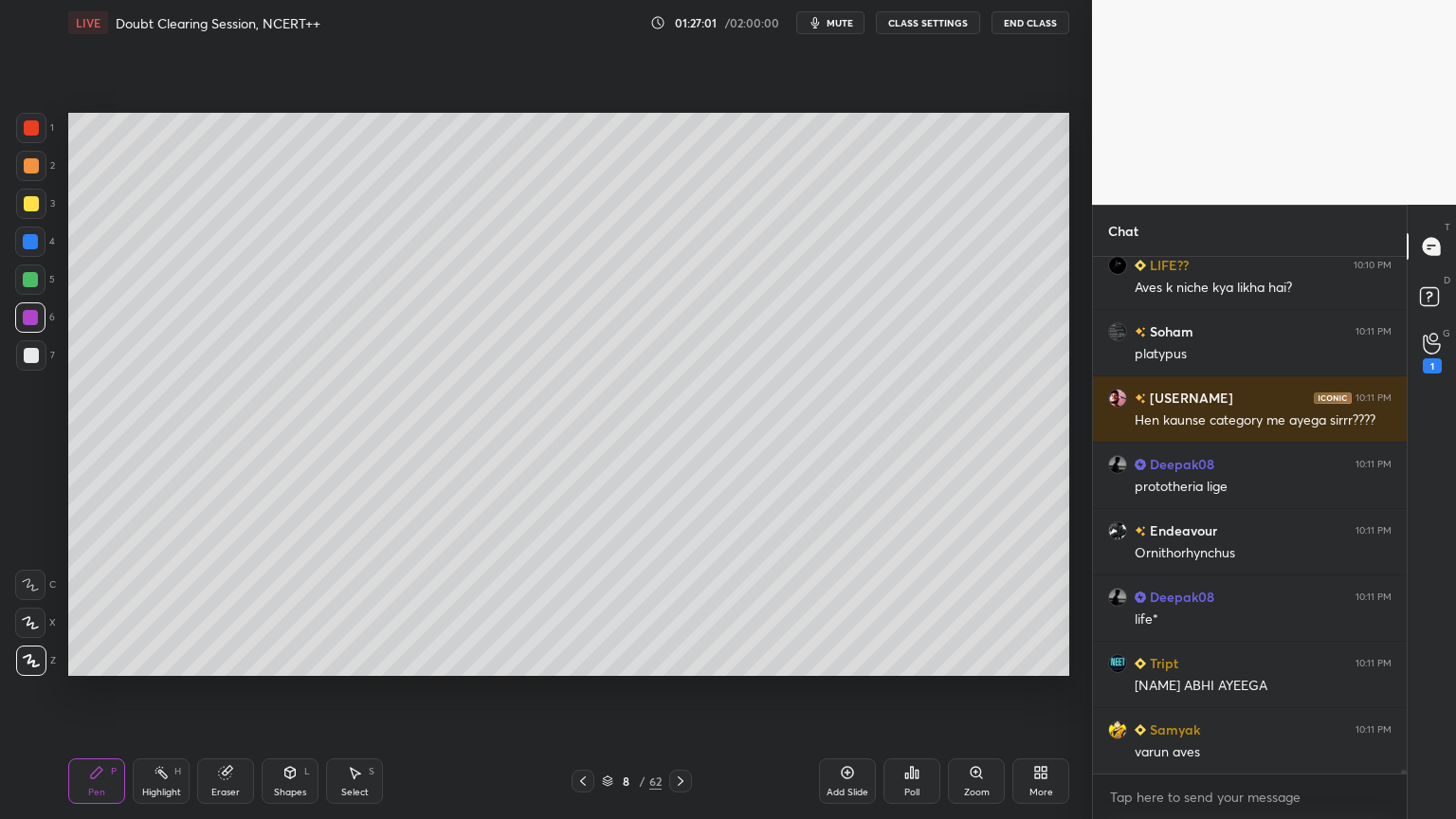 scroll, scrollTop: 71681, scrollLeft: 0, axis: vertical 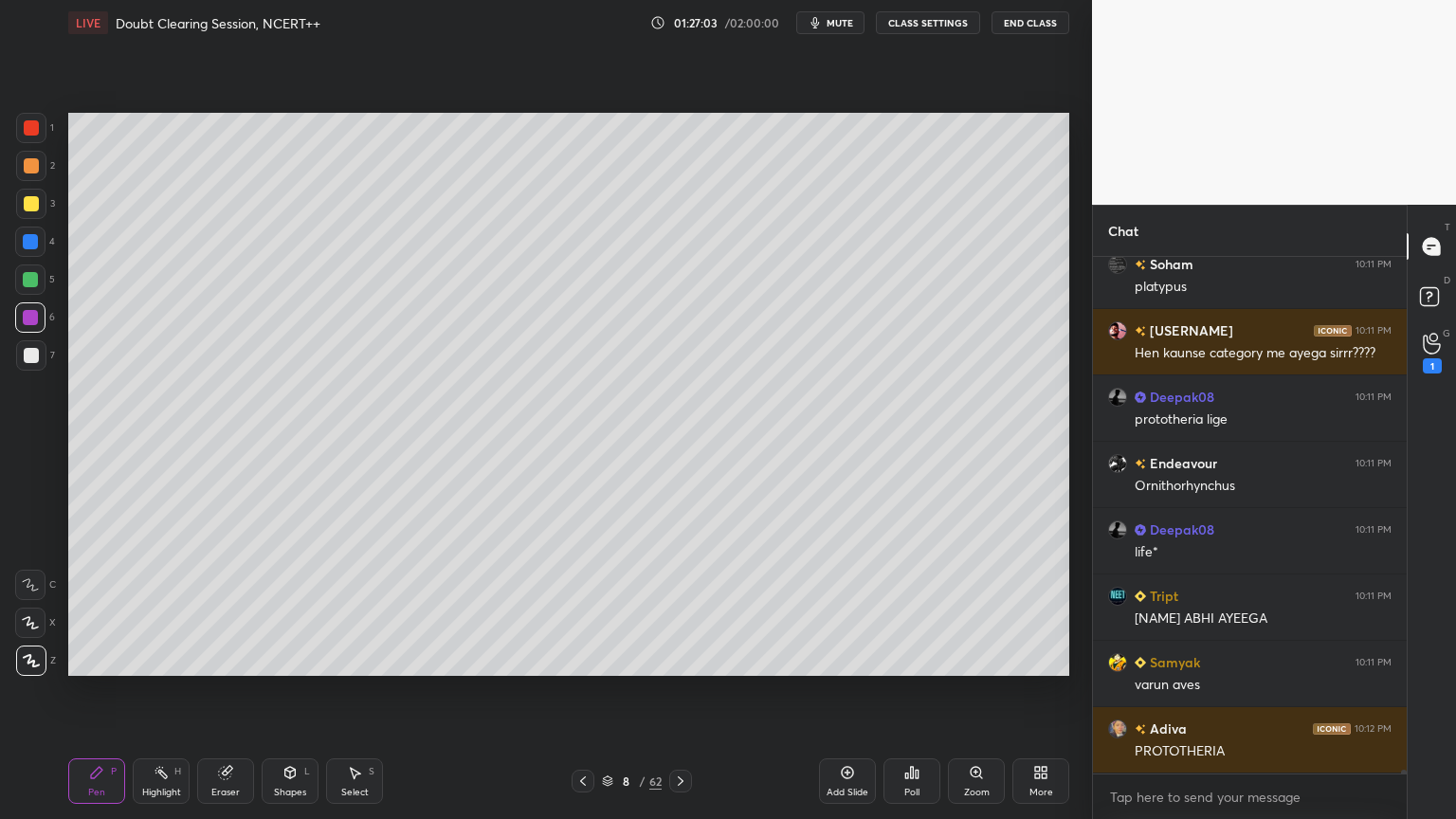 drag, startPoint x: 29, startPoint y: 352, endPoint x: 38, endPoint y: 361, distance: 12.727922 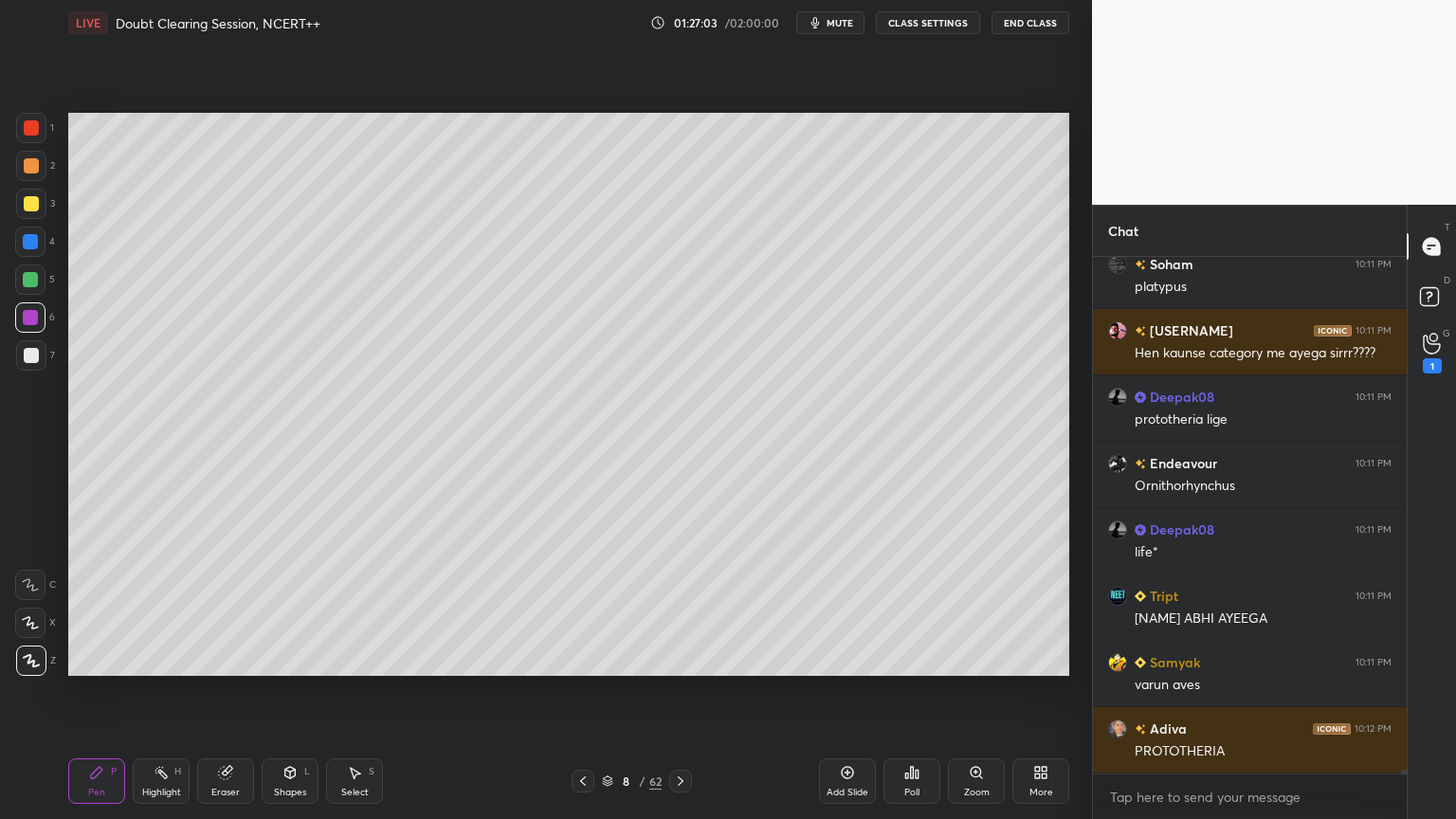 click at bounding box center [31, 355] 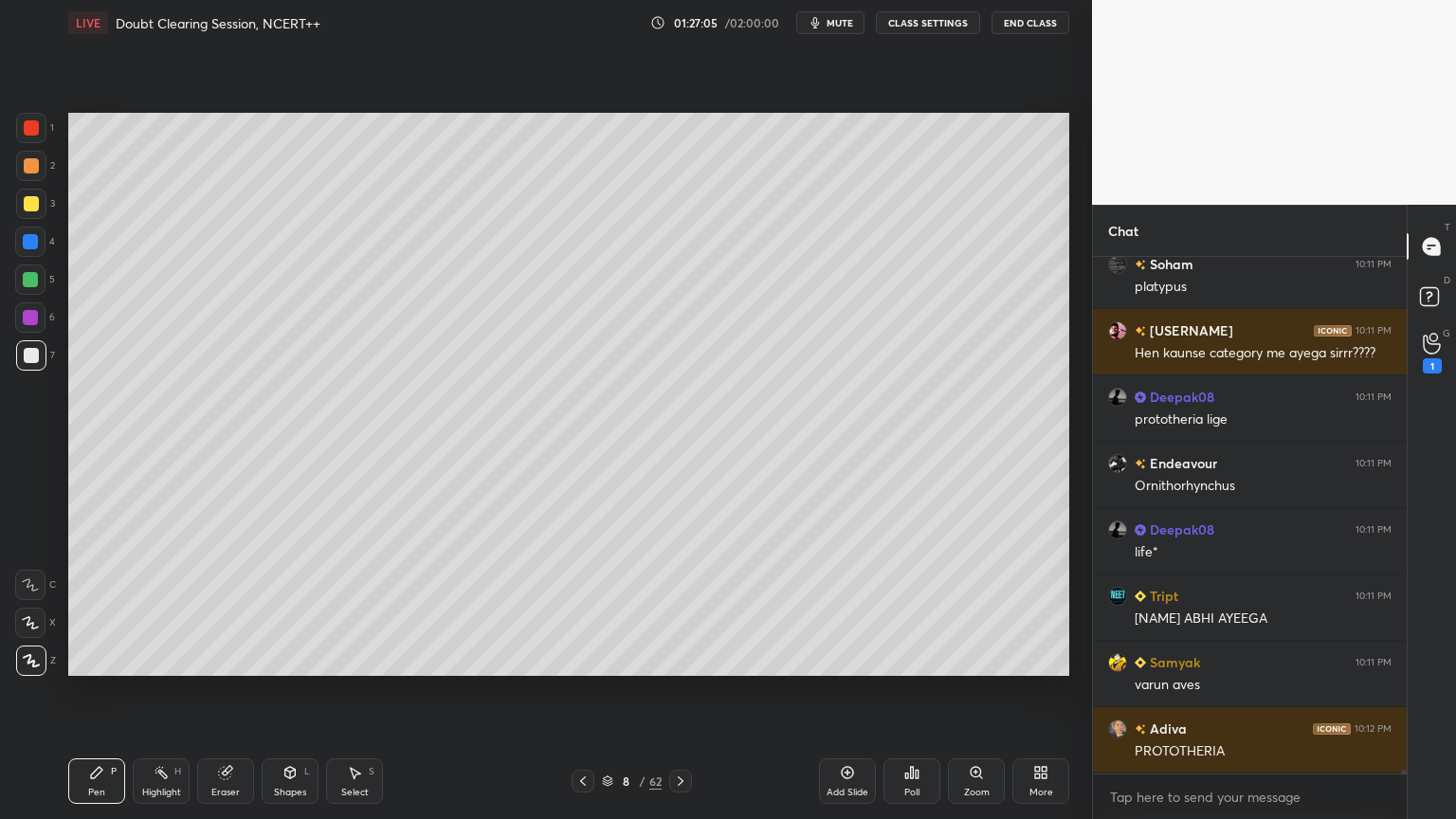 click at bounding box center [30, 623] 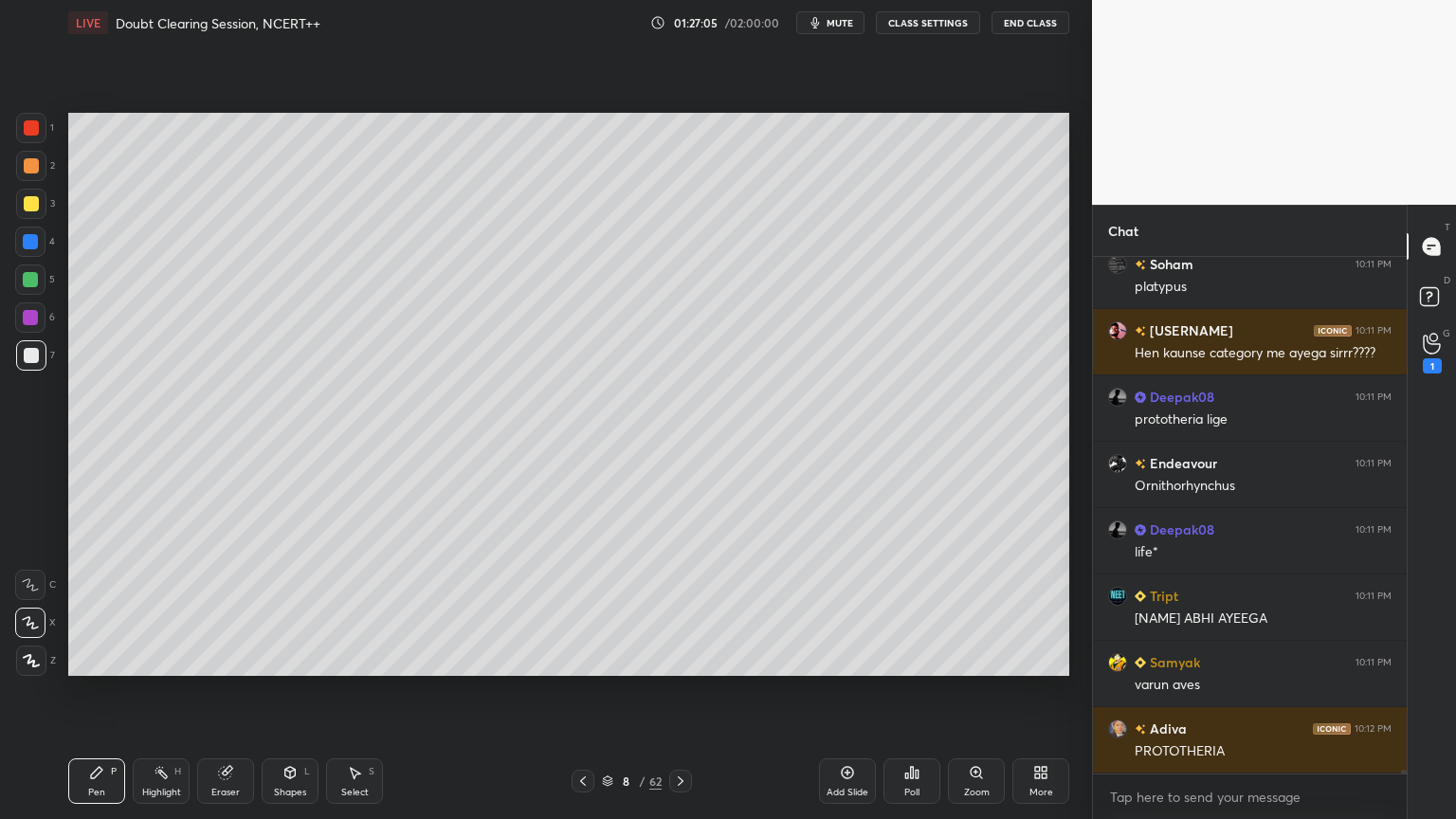 drag, startPoint x: 37, startPoint y: 618, endPoint x: 65, endPoint y: 601, distance: 32.75668 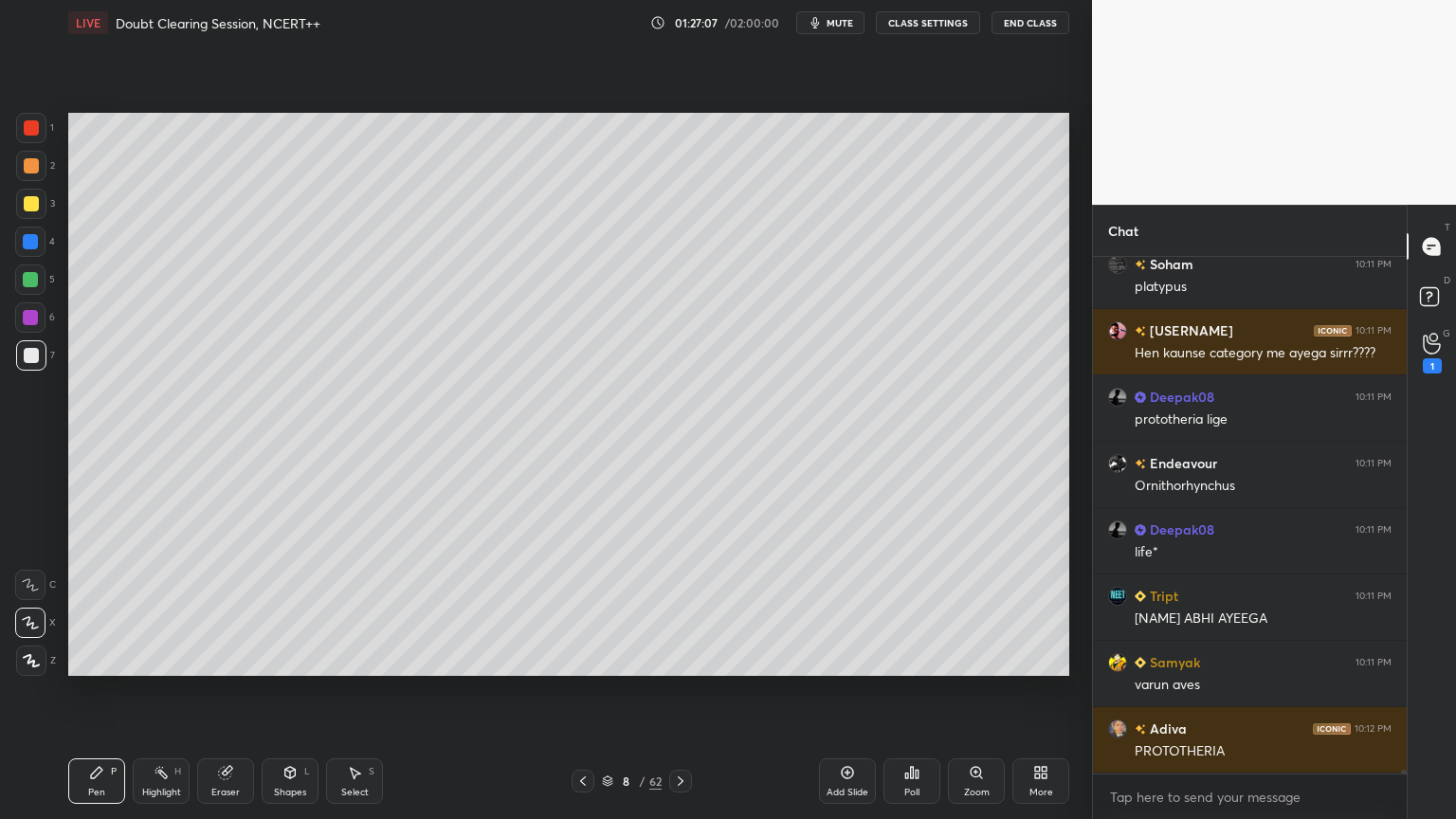 scroll, scrollTop: 71764, scrollLeft: 0, axis: vertical 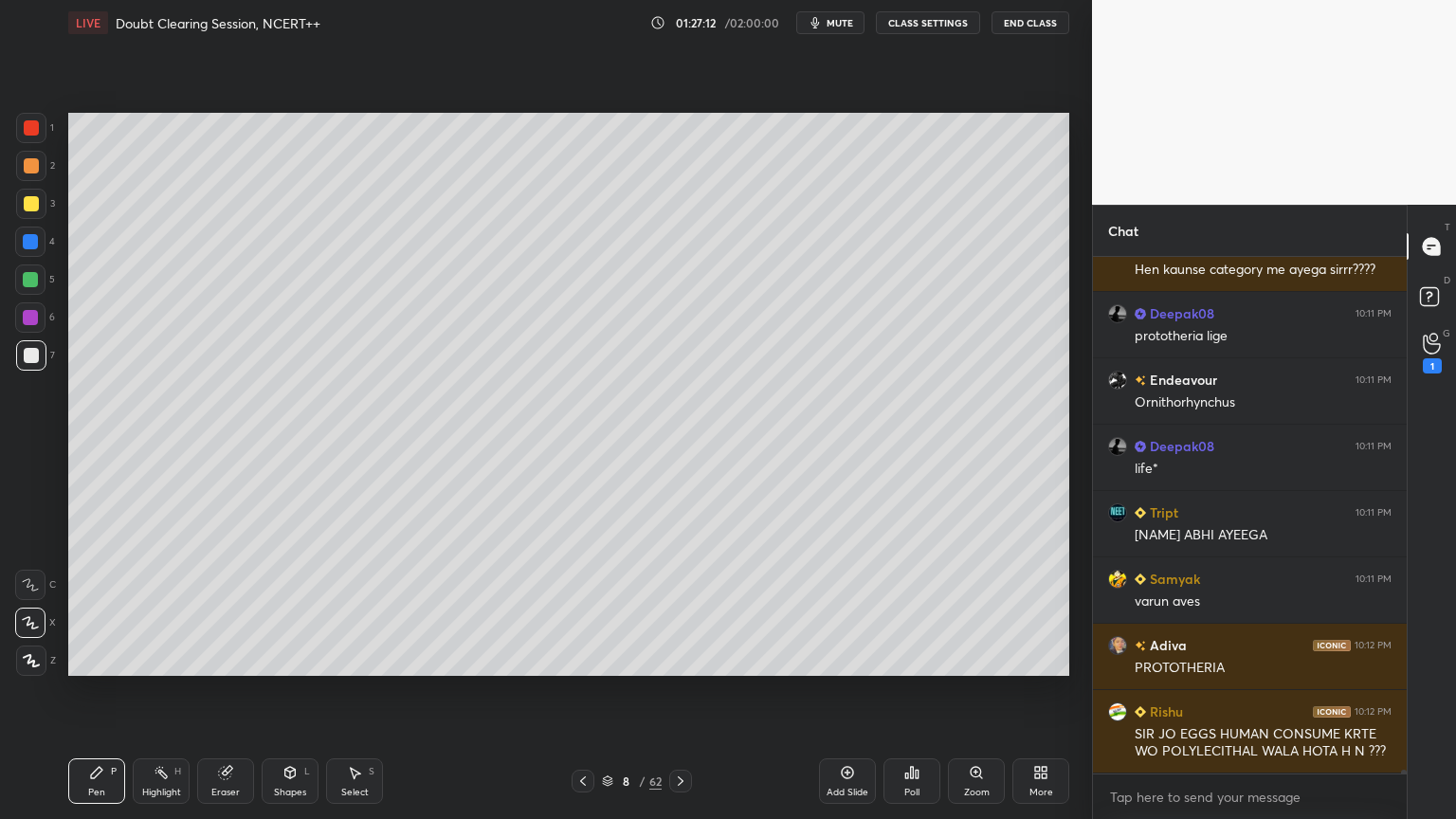 drag, startPoint x: 303, startPoint y: 774, endPoint x: 300, endPoint y: 758, distance: 16.27882 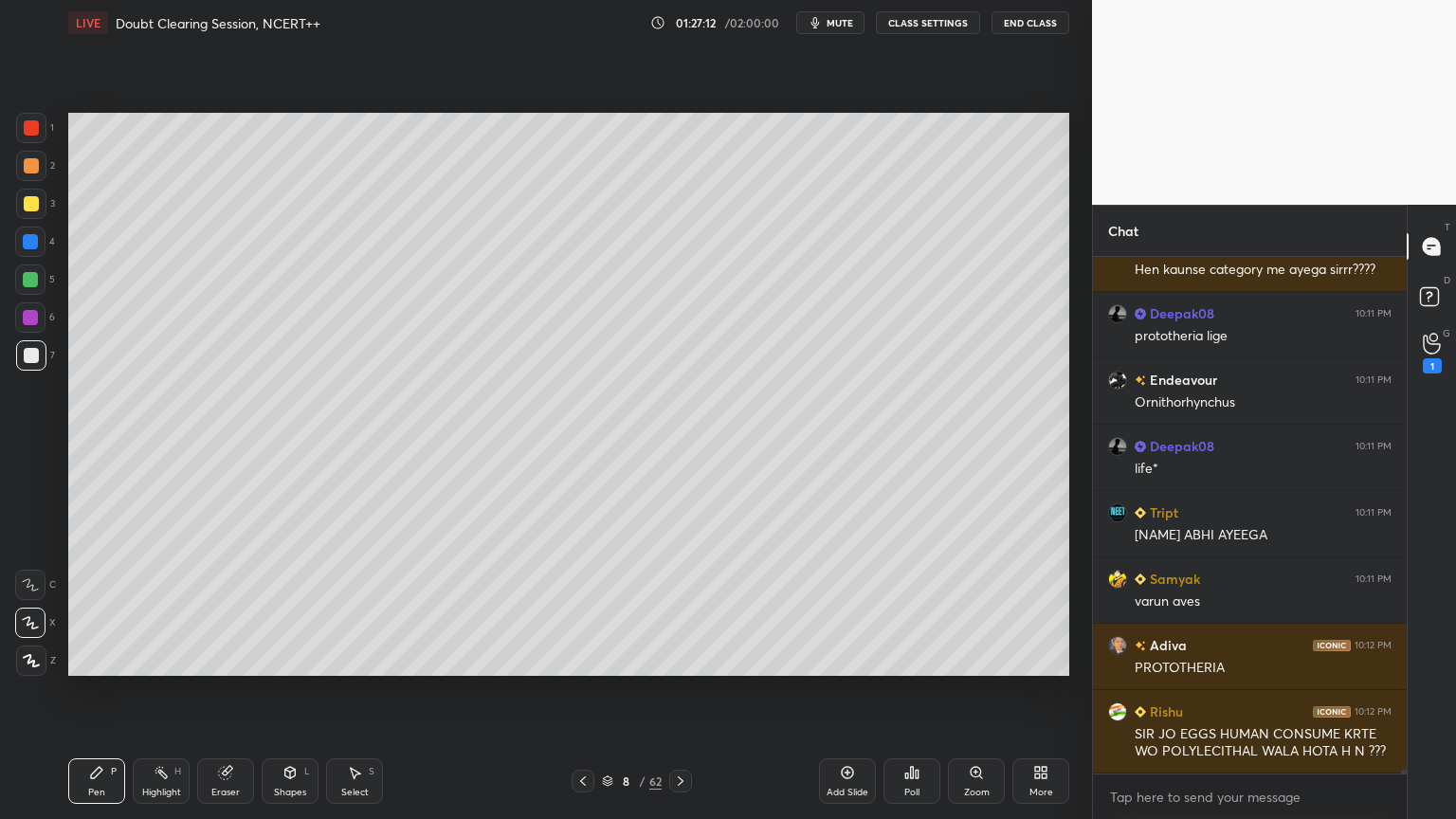 click on "Shapes L" at bounding box center [290, 781] 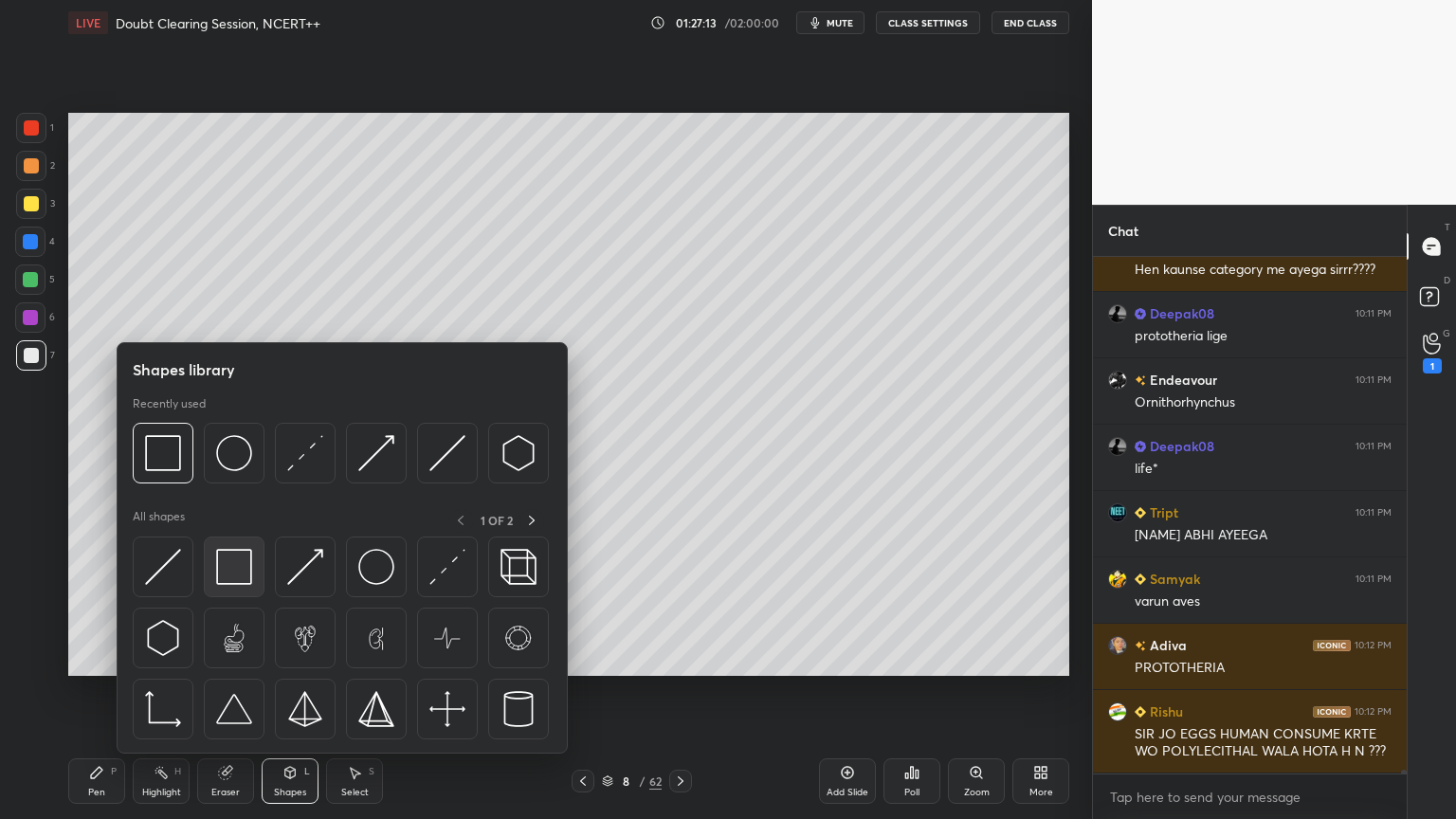 click at bounding box center (234, 567) 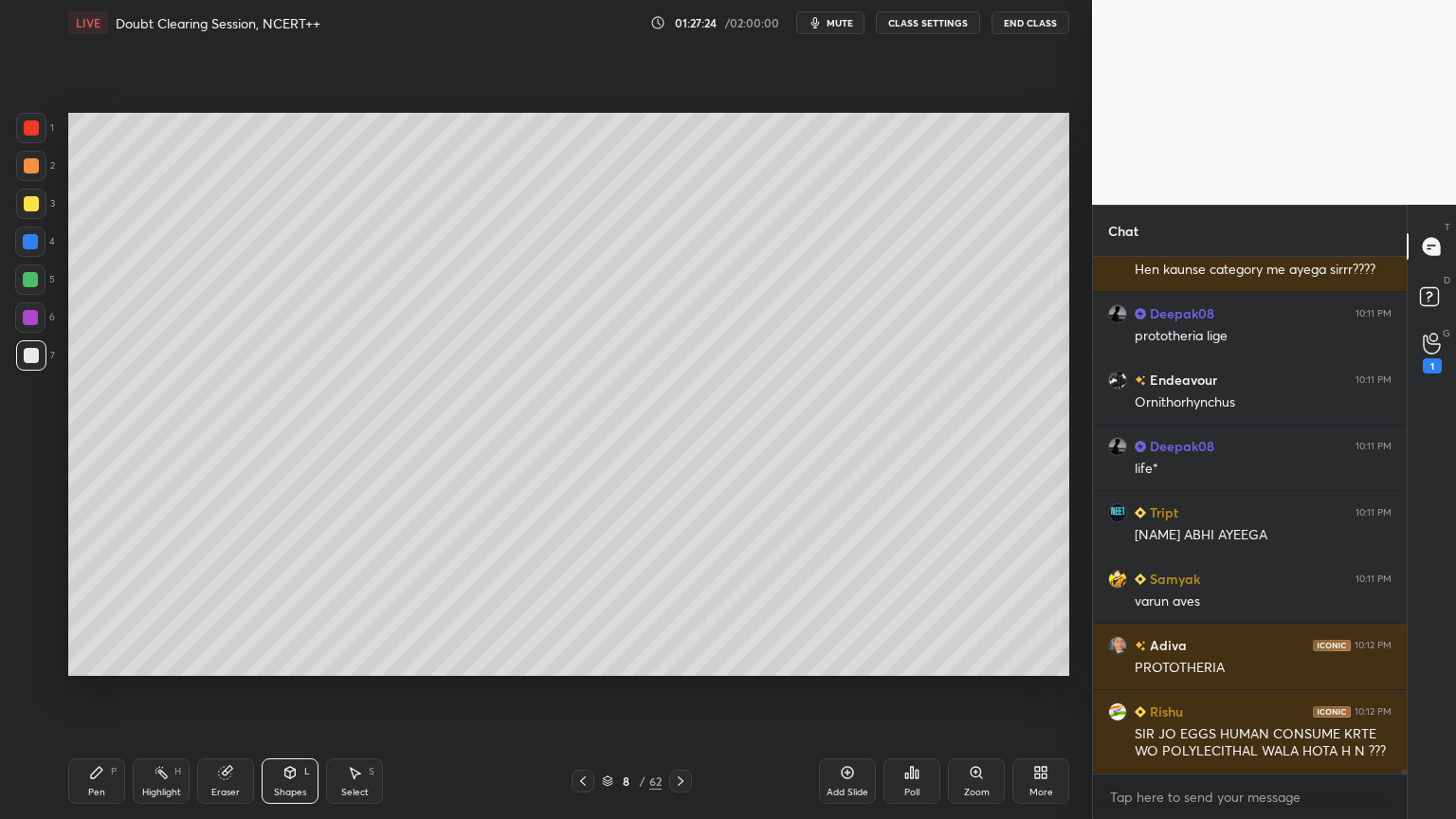 click at bounding box center [30, 318] 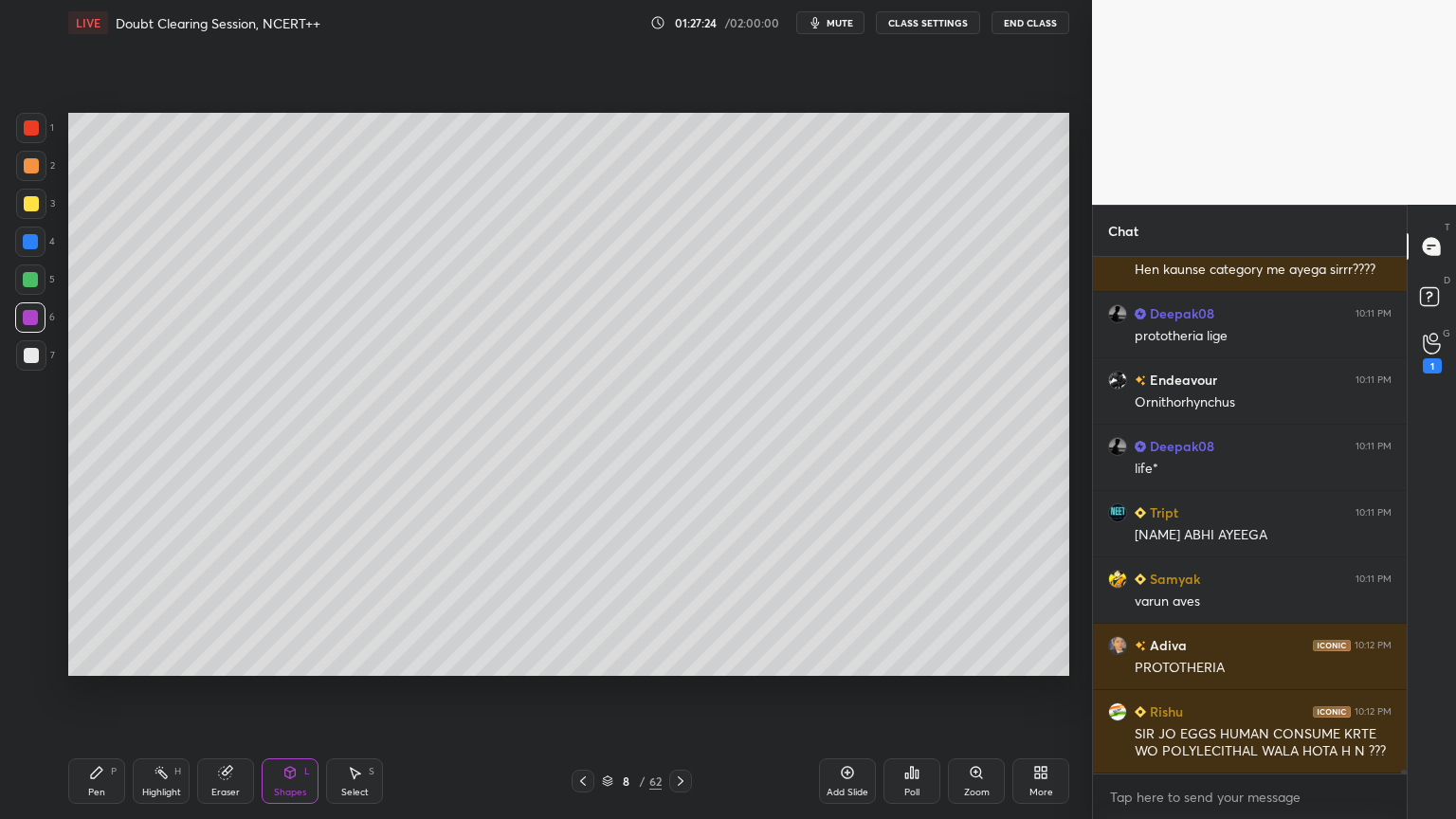 drag, startPoint x: 97, startPoint y: 780, endPoint x: 113, endPoint y: 706, distance: 75.70997 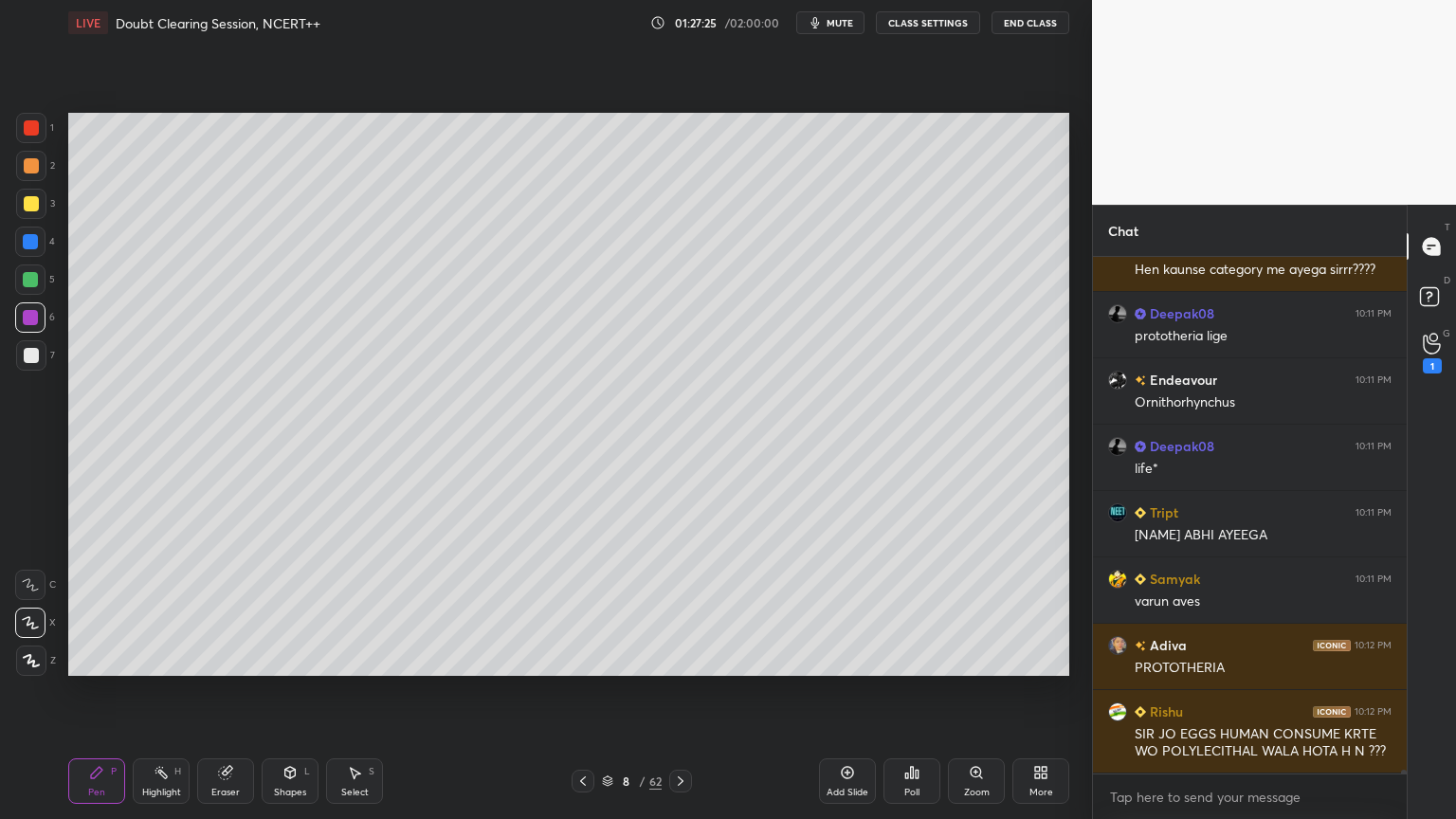 scroll, scrollTop: 71829, scrollLeft: 0, axis: vertical 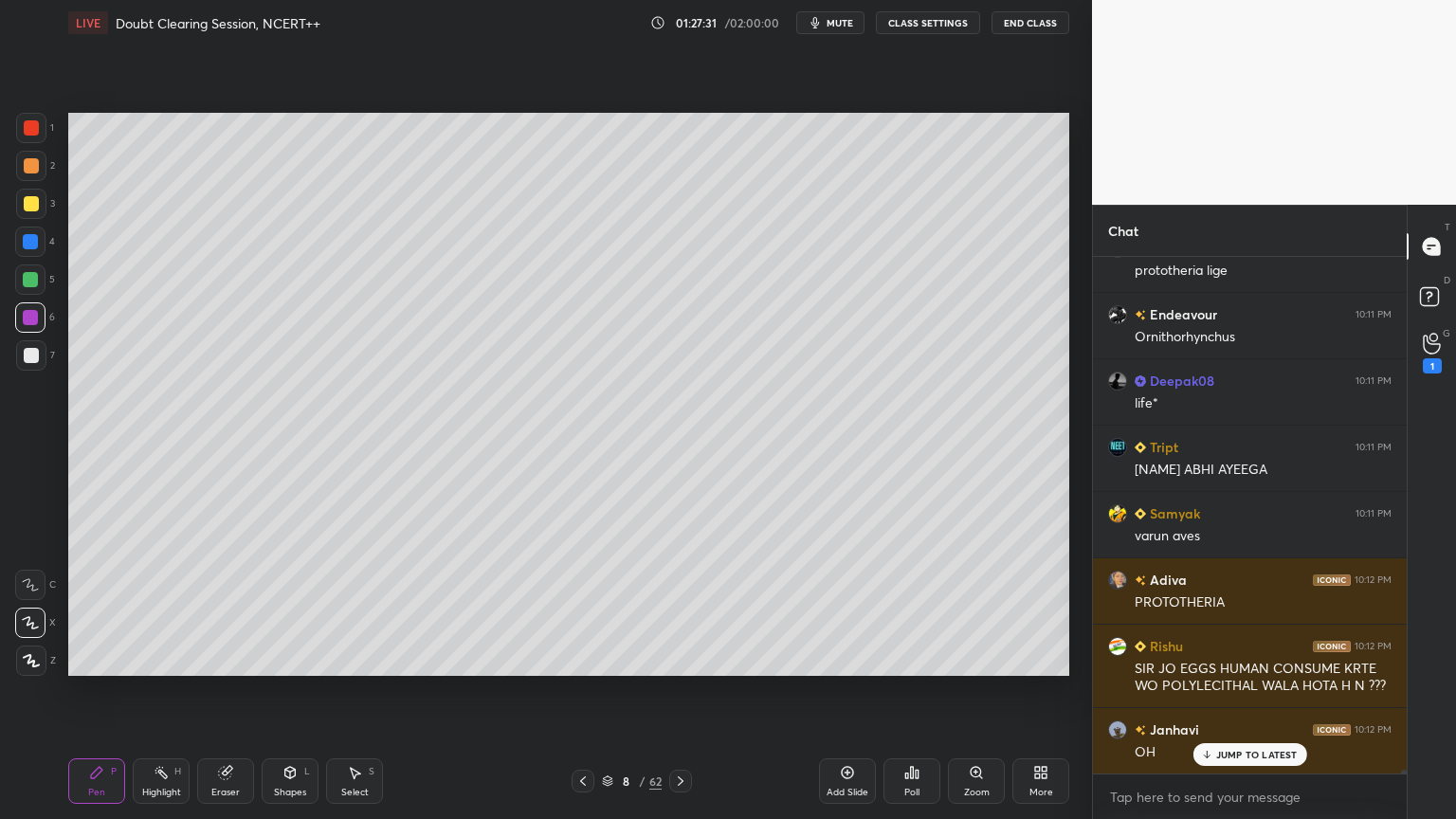 drag, startPoint x: 34, startPoint y: 198, endPoint x: 64, endPoint y: 204, distance: 30.594117 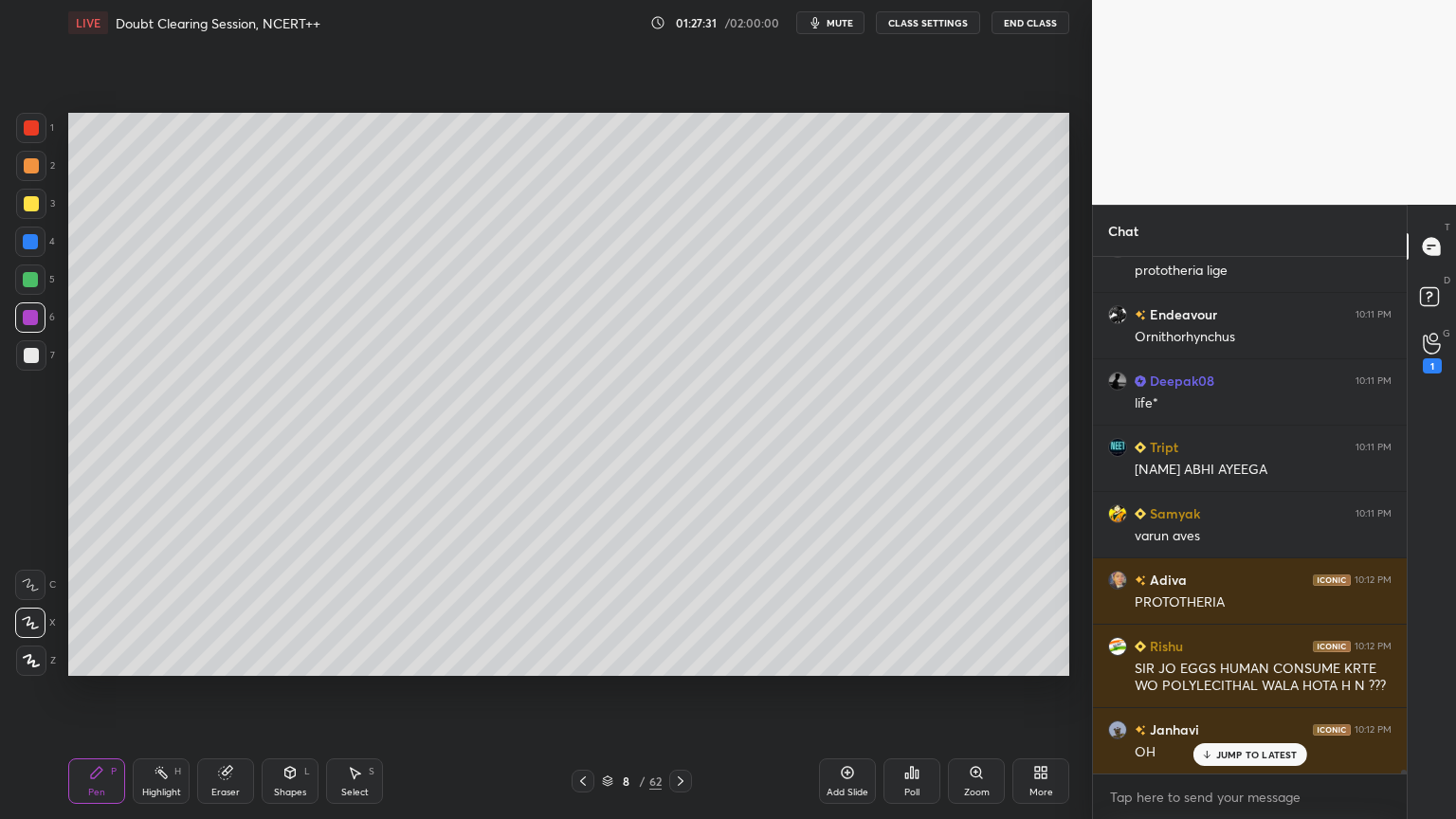 click at bounding box center (31, 204) 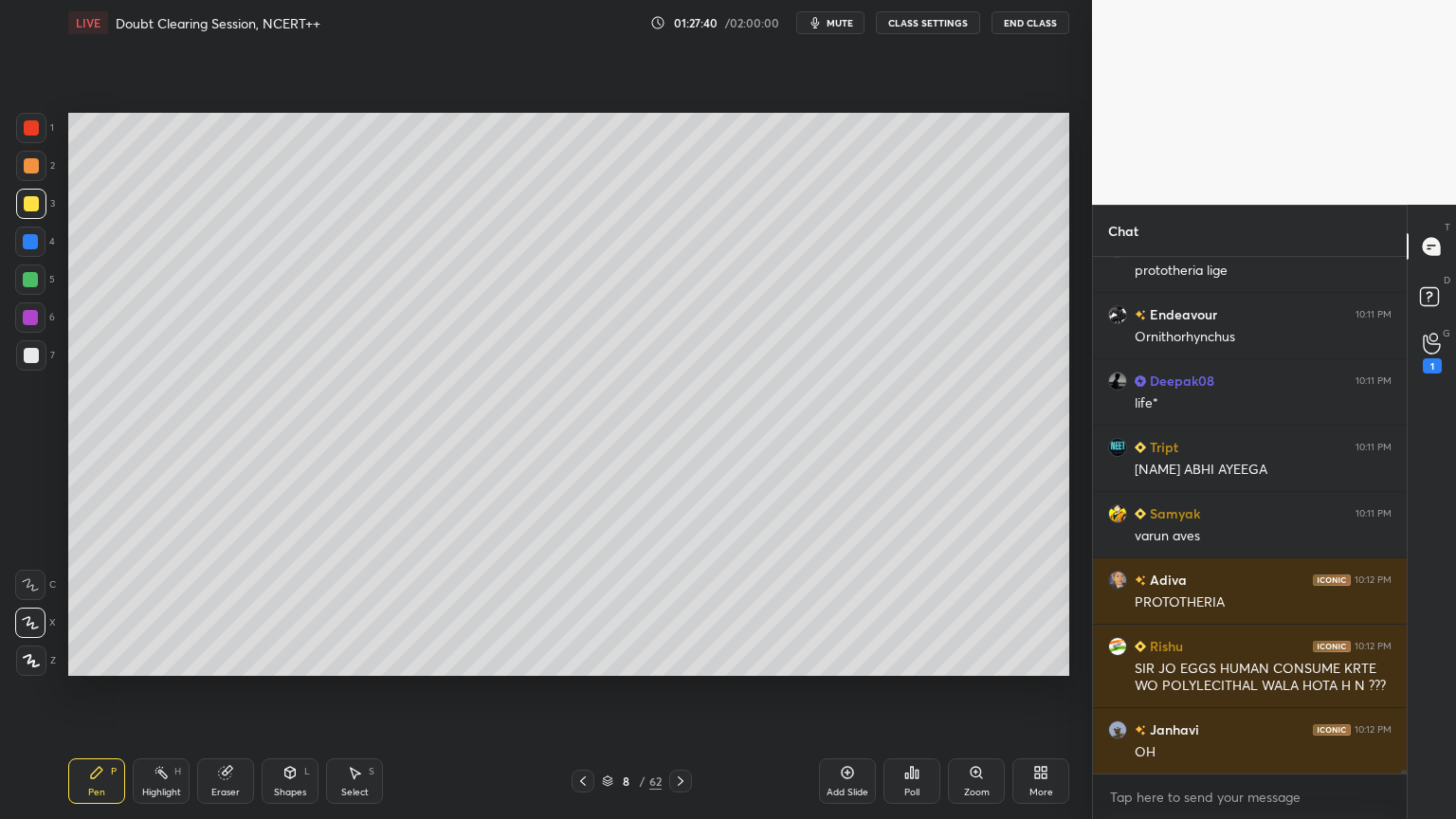 scroll, scrollTop: 71897, scrollLeft: 0, axis: vertical 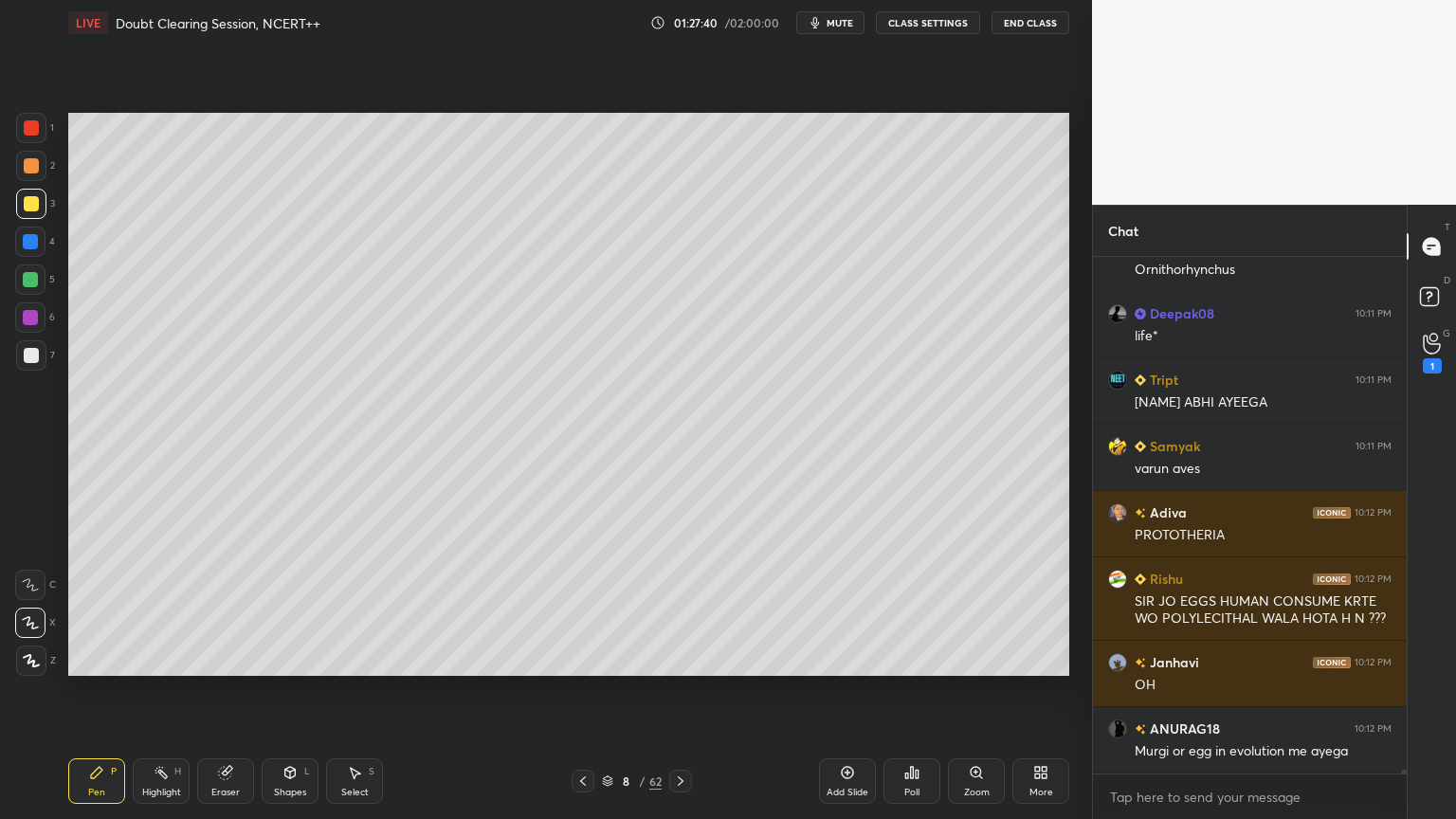 click at bounding box center (31, 355) 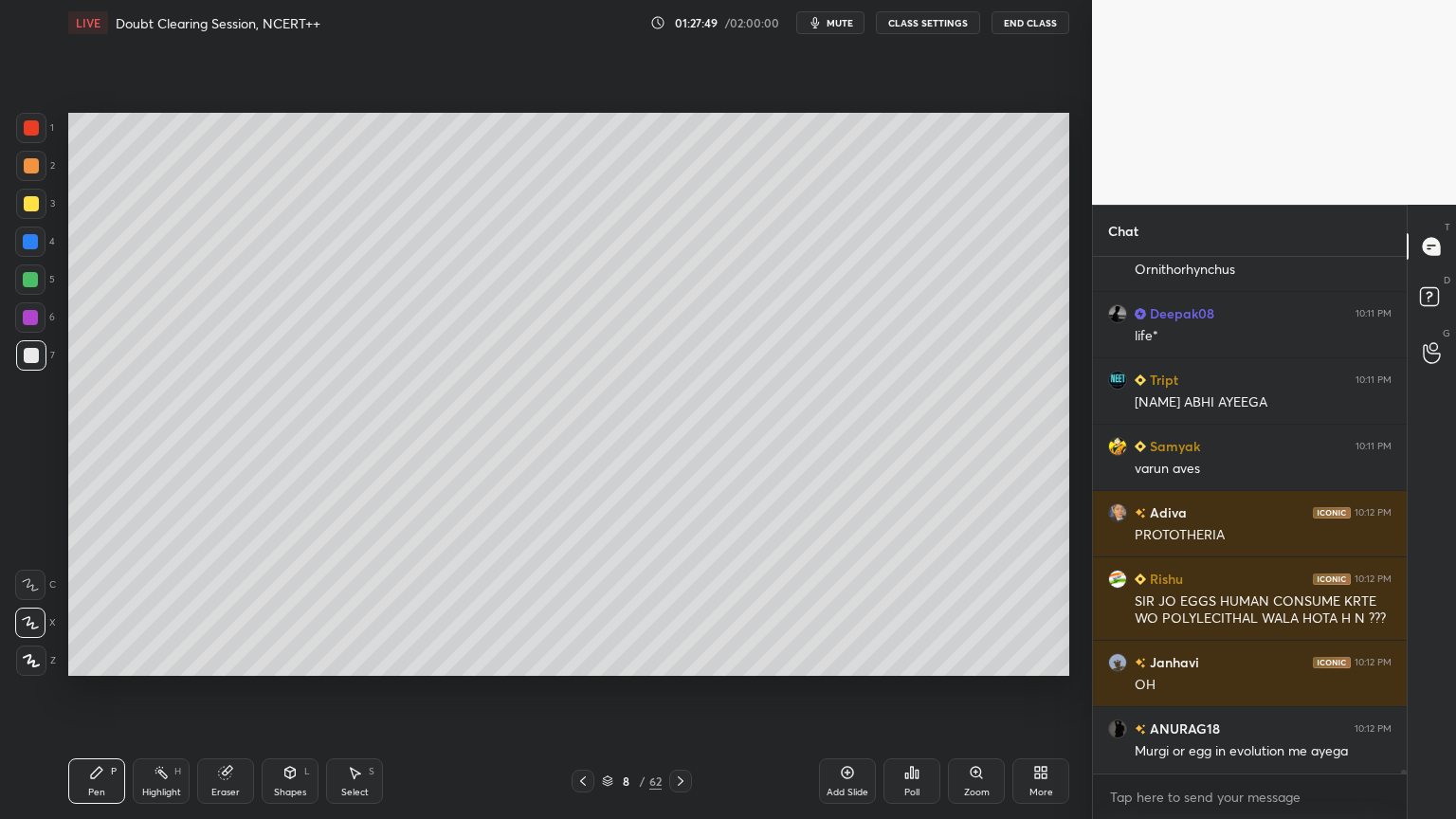 click on "Shapes L" at bounding box center (290, 781) 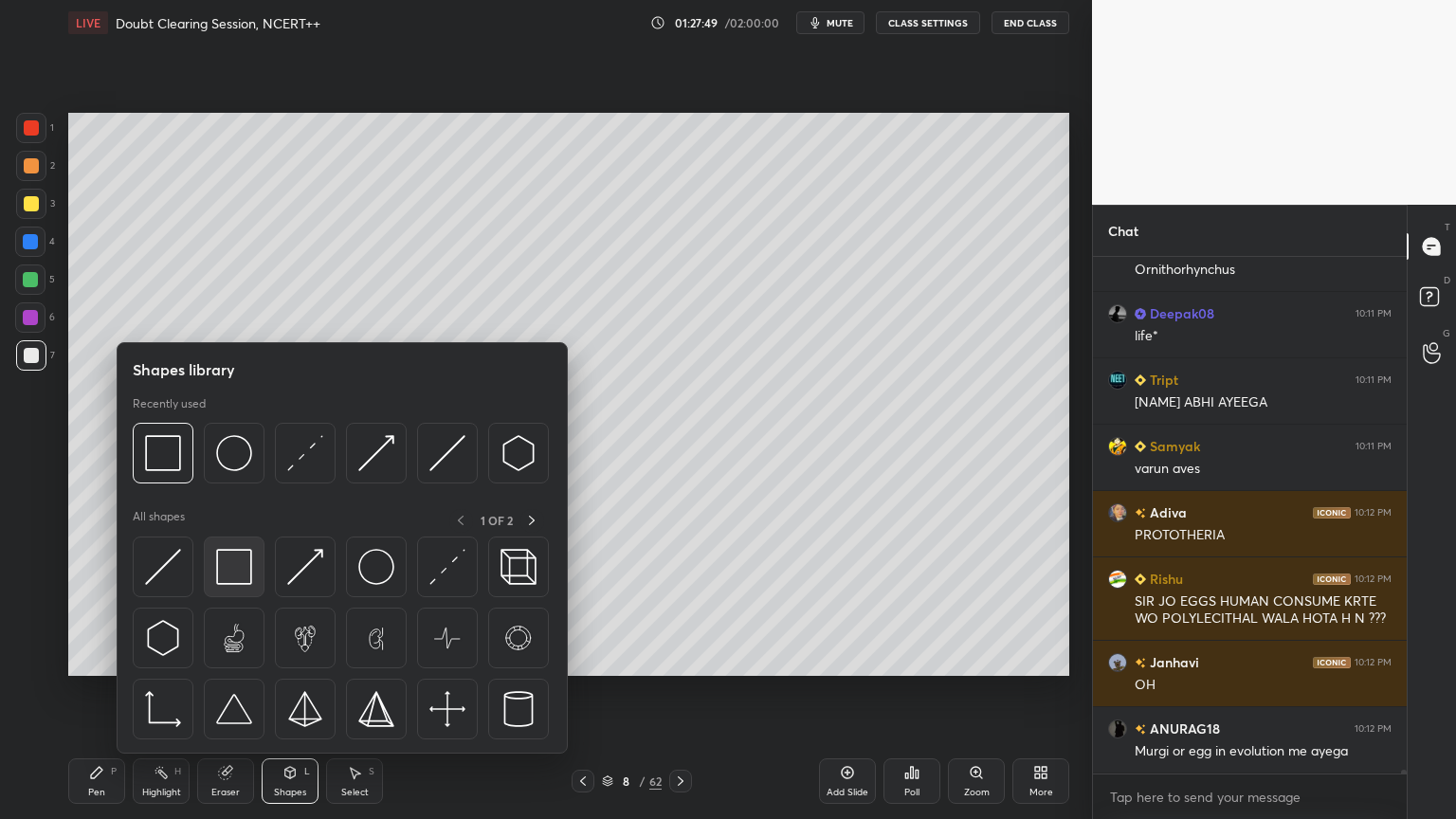 scroll, scrollTop: 71962, scrollLeft: 0, axis: vertical 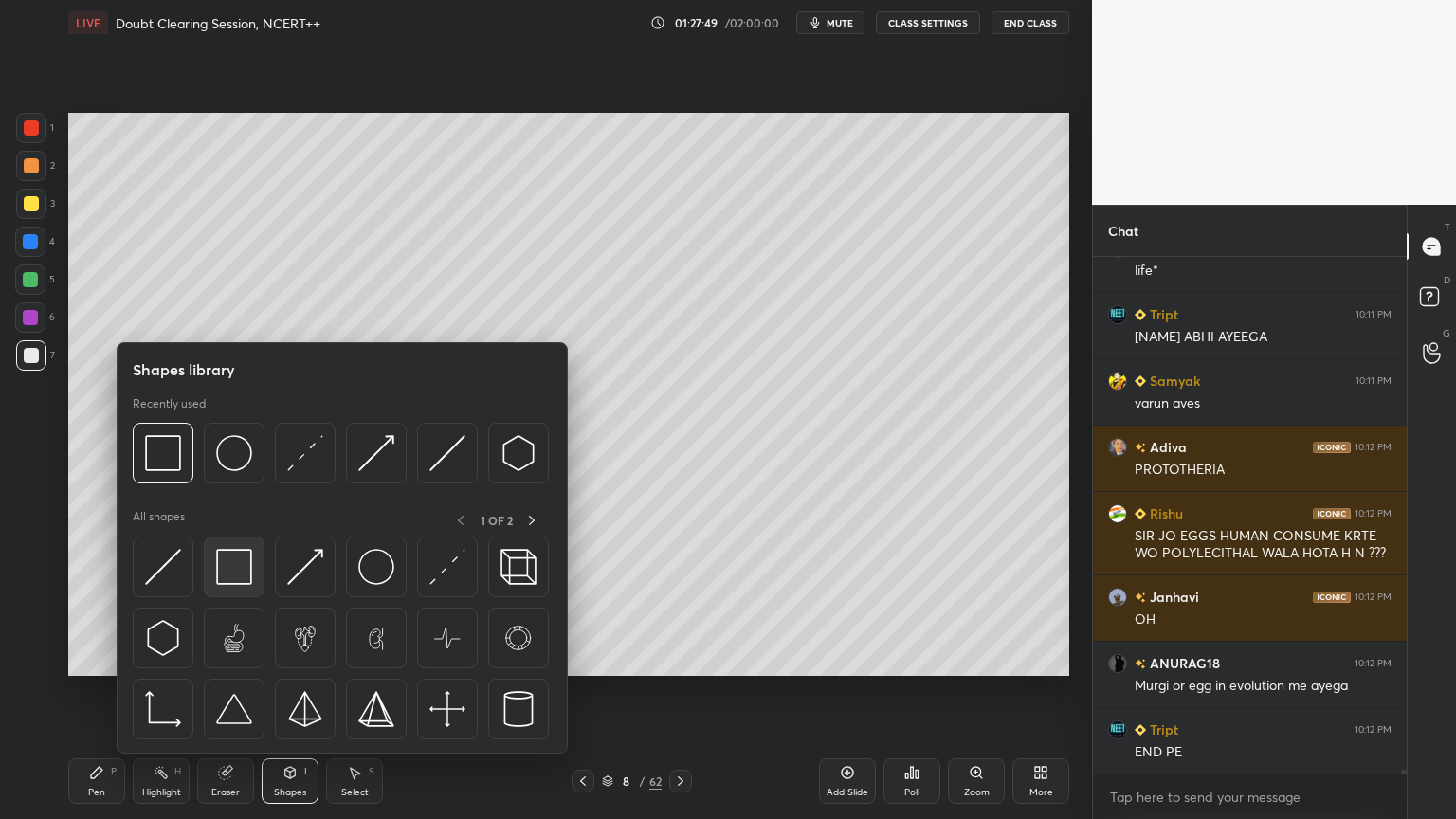 click at bounding box center [234, 567] 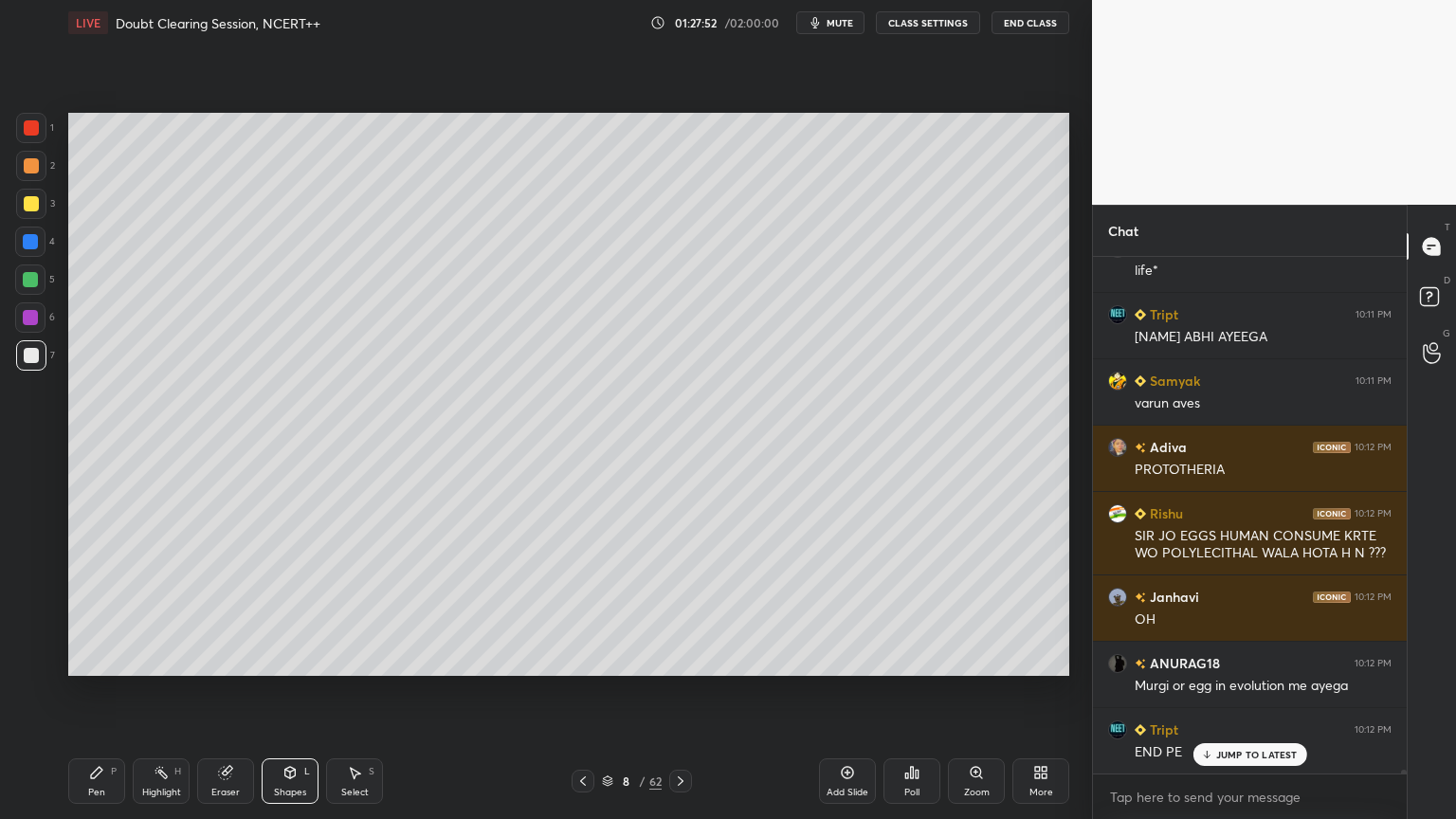 drag, startPoint x: 42, startPoint y: 200, endPoint x: 60, endPoint y: 223, distance: 29.206164 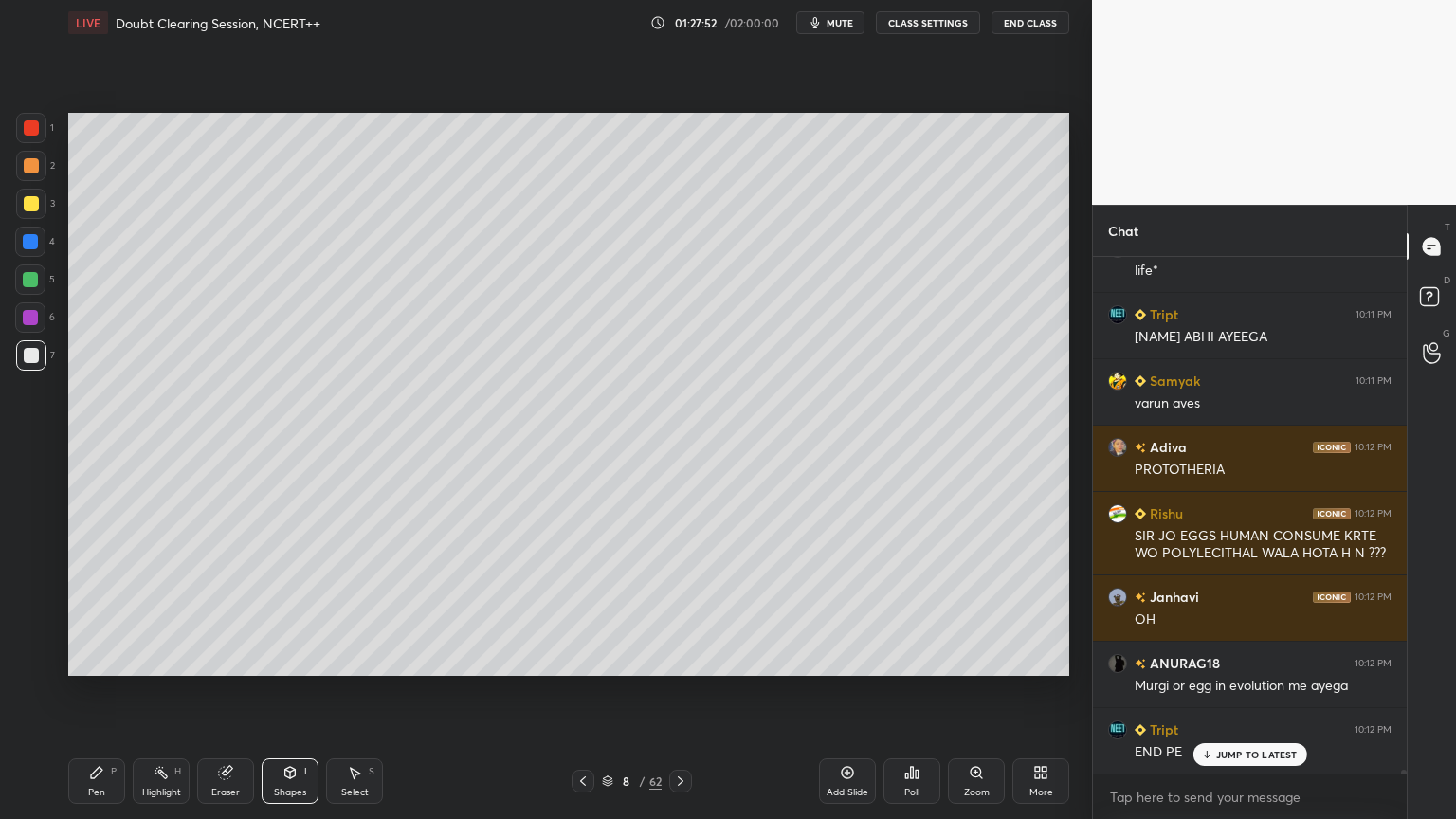 click at bounding box center [31, 204] 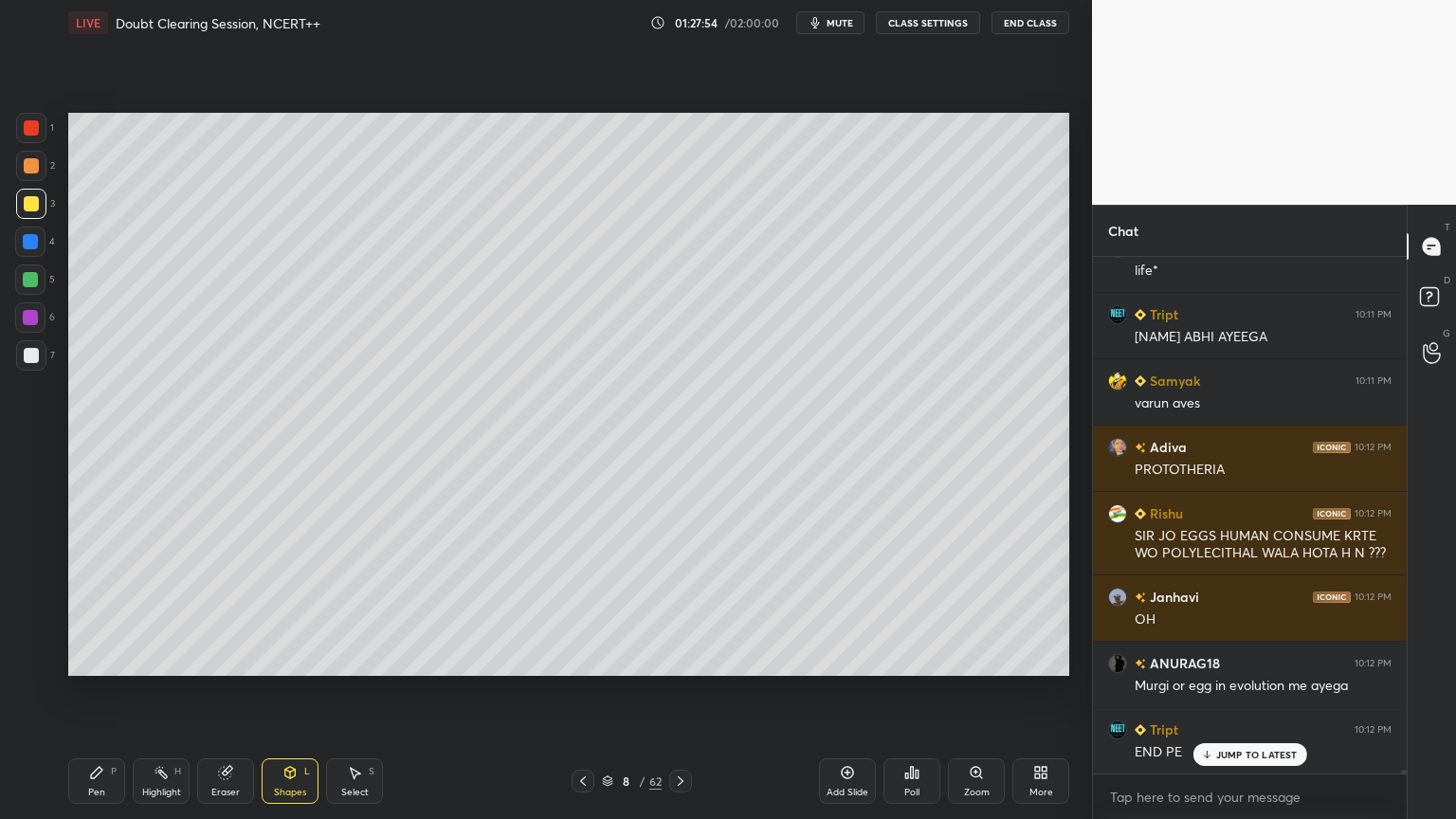click on "Pen P" at bounding box center (97, 781) 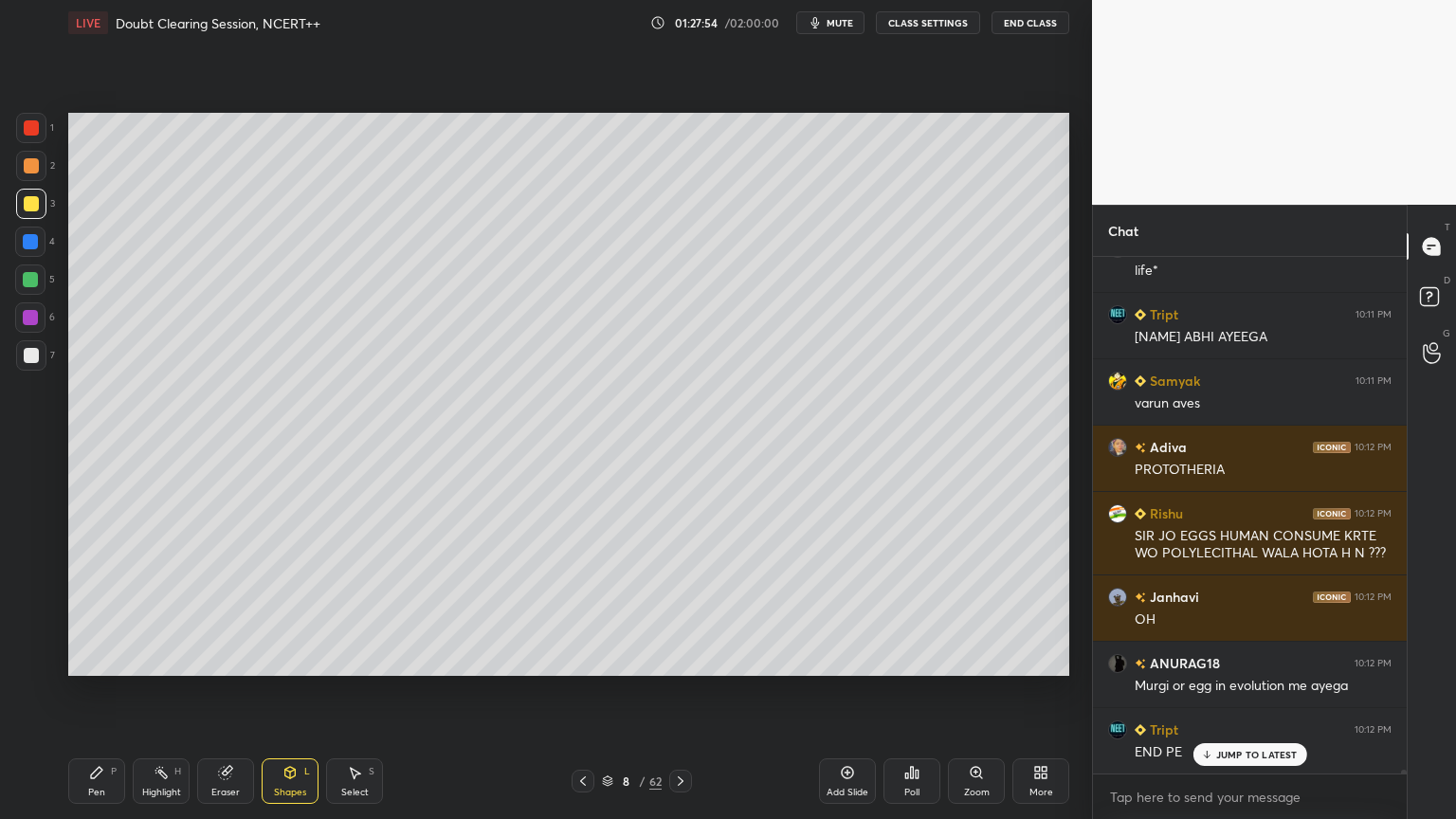 click on "Pen P" at bounding box center [97, 781] 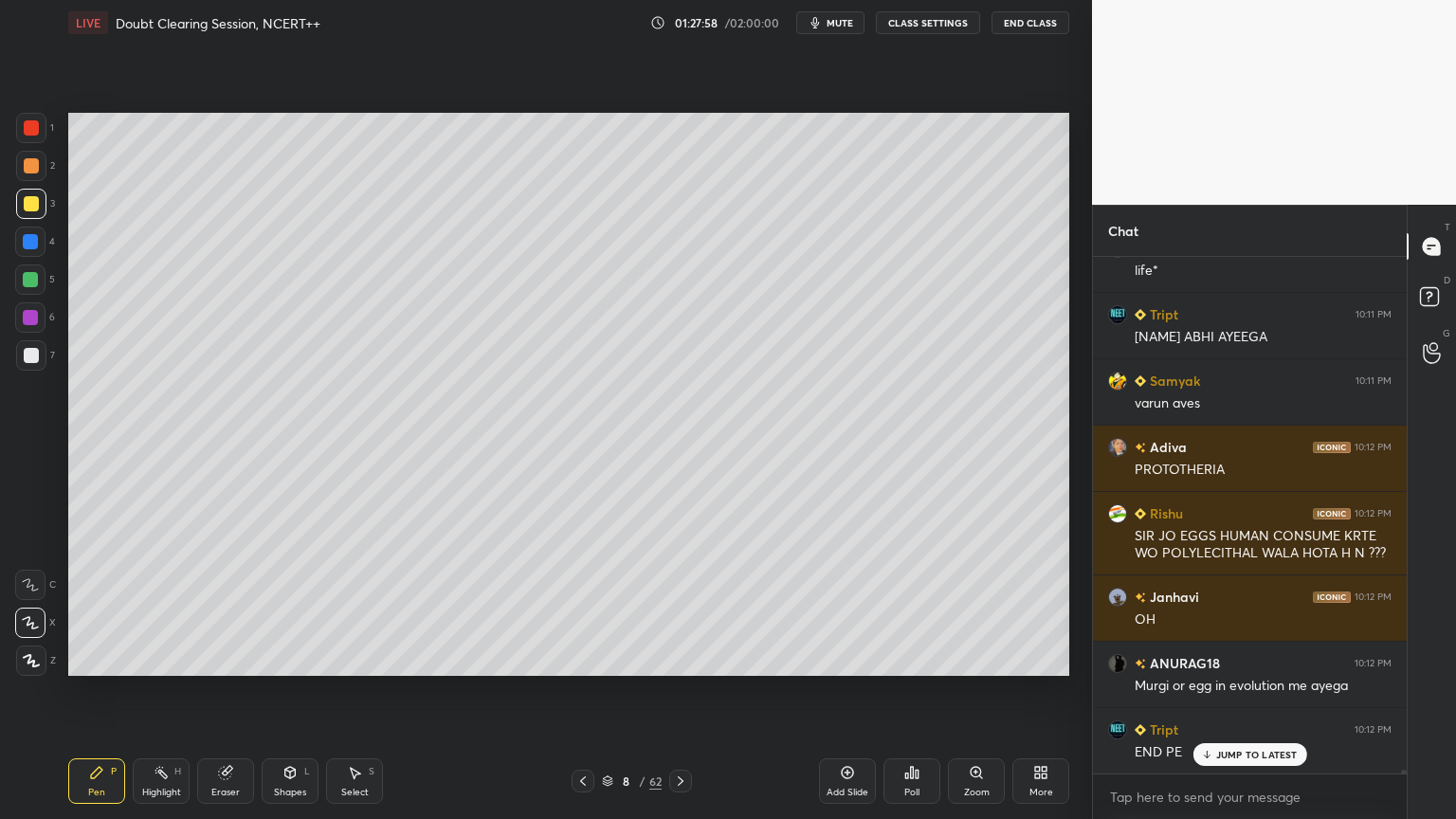 scroll, scrollTop: 72029, scrollLeft: 0, axis: vertical 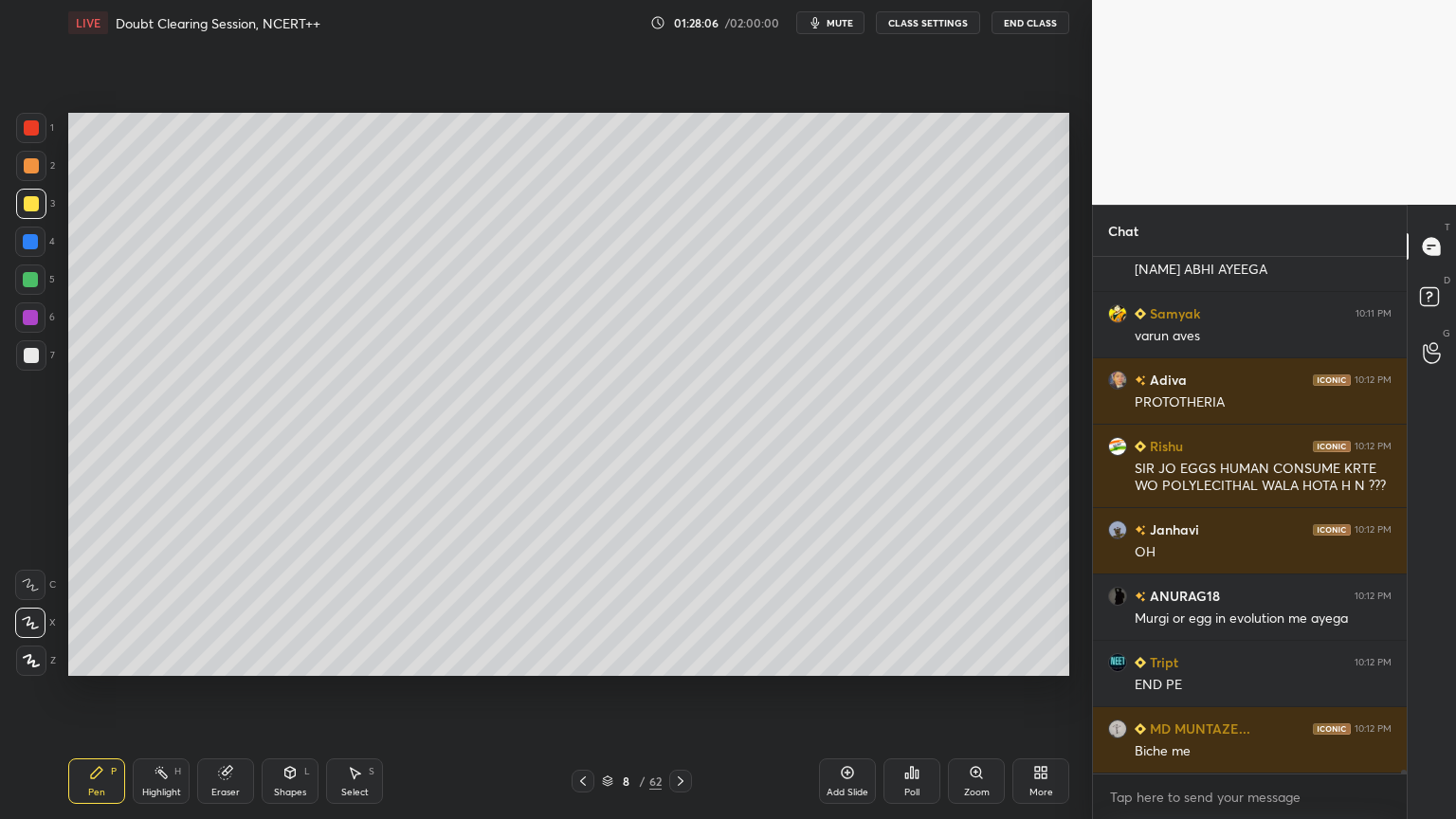 click at bounding box center [30, 318] 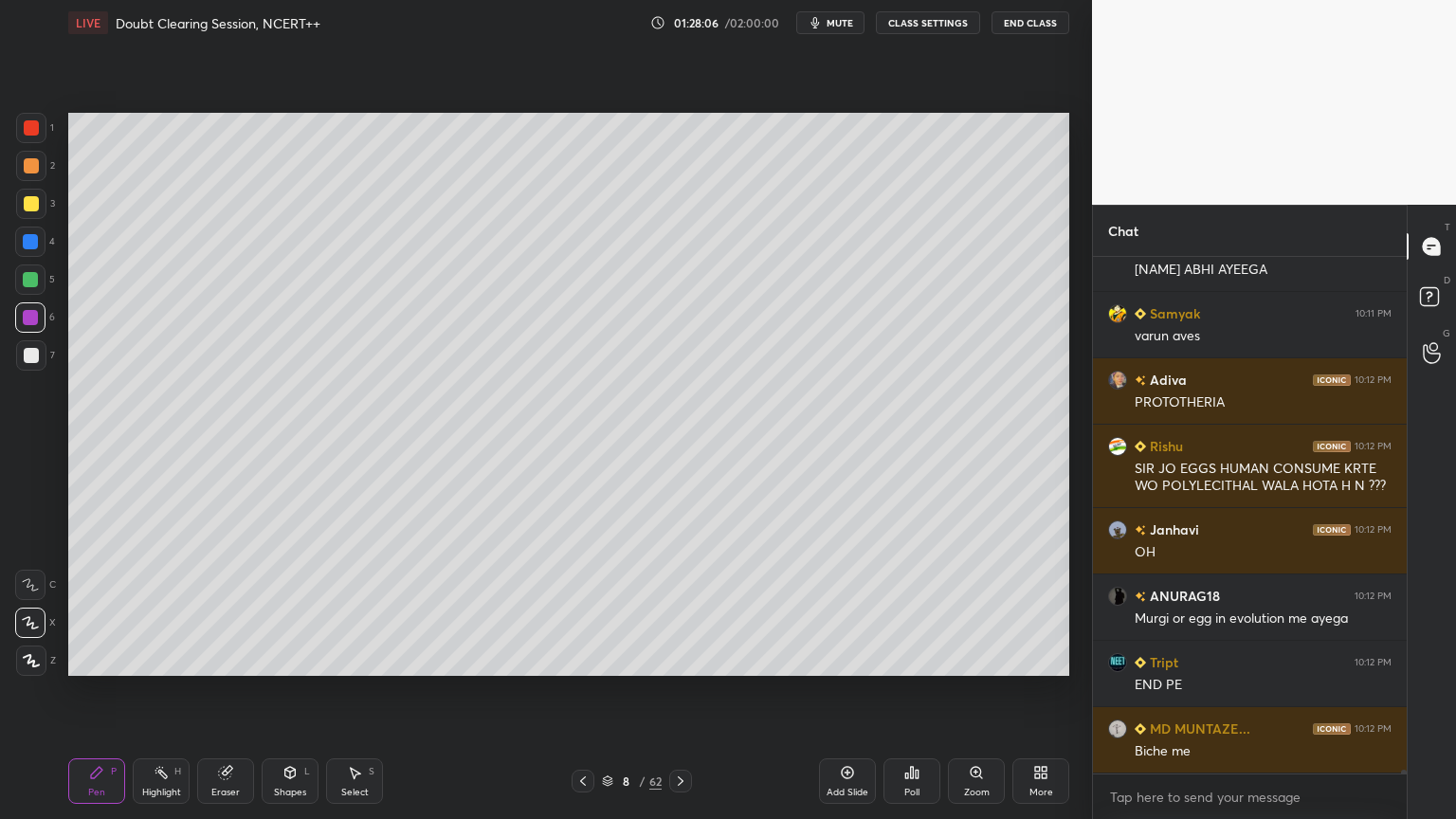 click on "6" at bounding box center (35, 318) 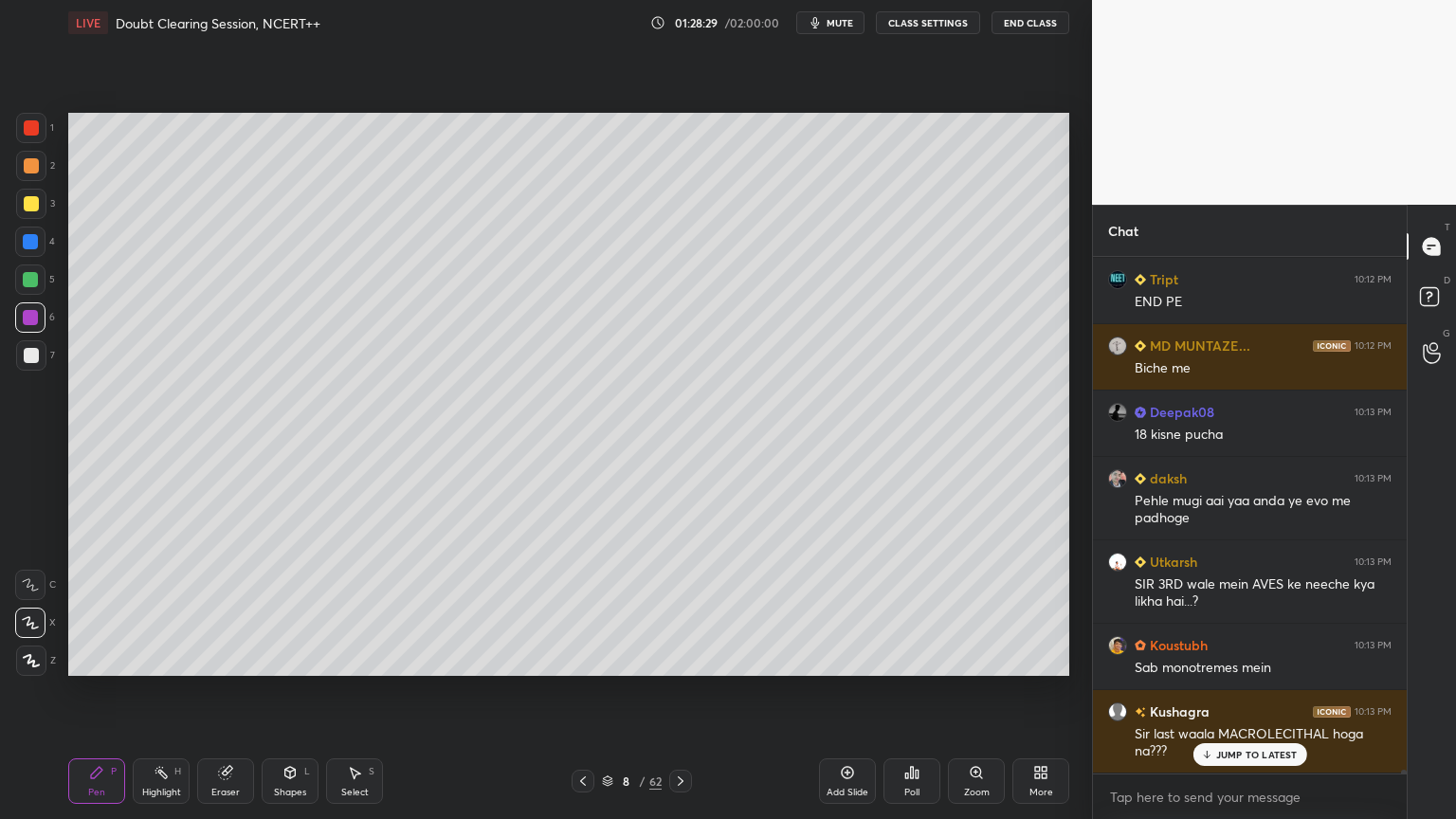 scroll, scrollTop: 71374, scrollLeft: 0, axis: vertical 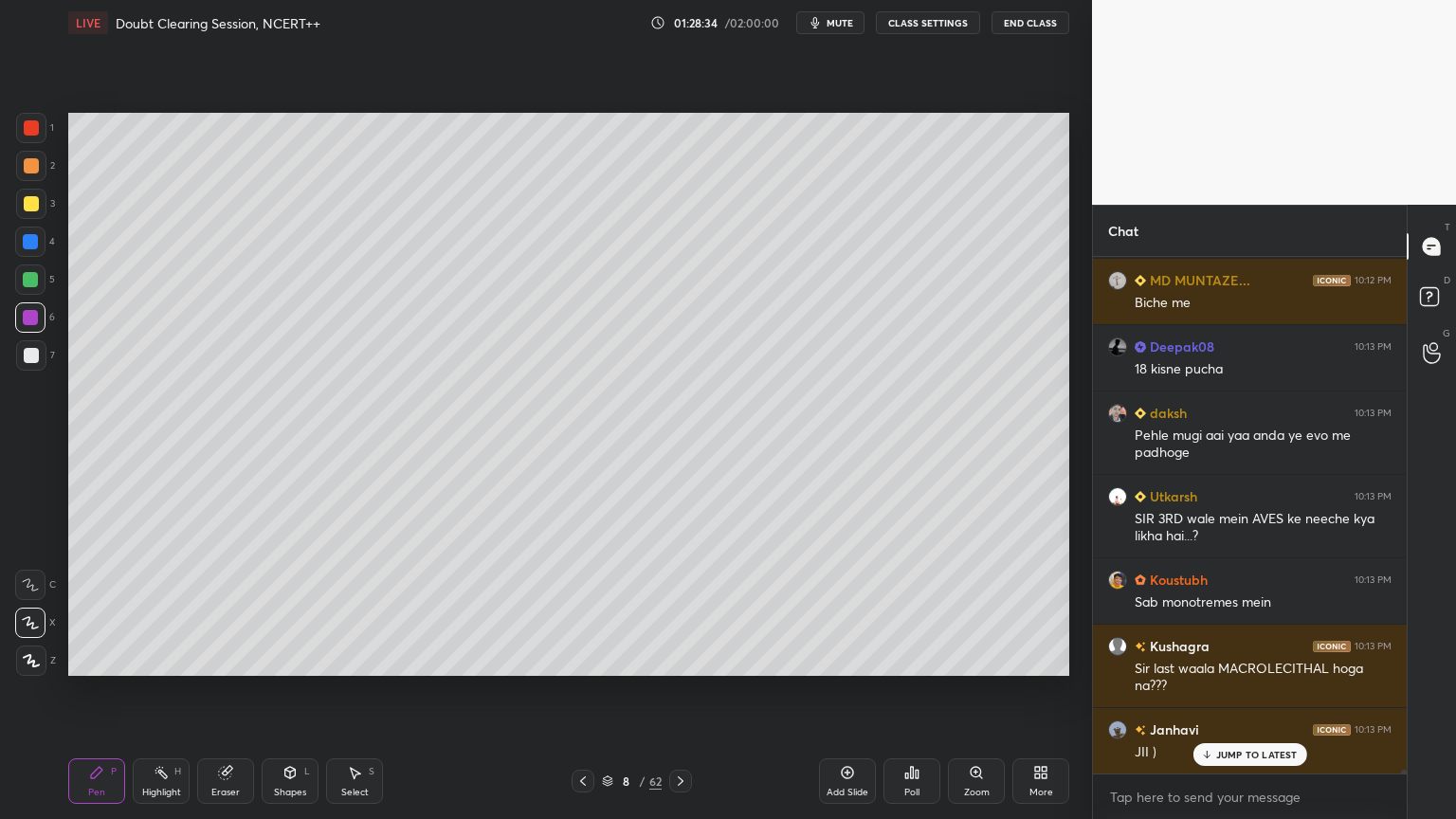 click 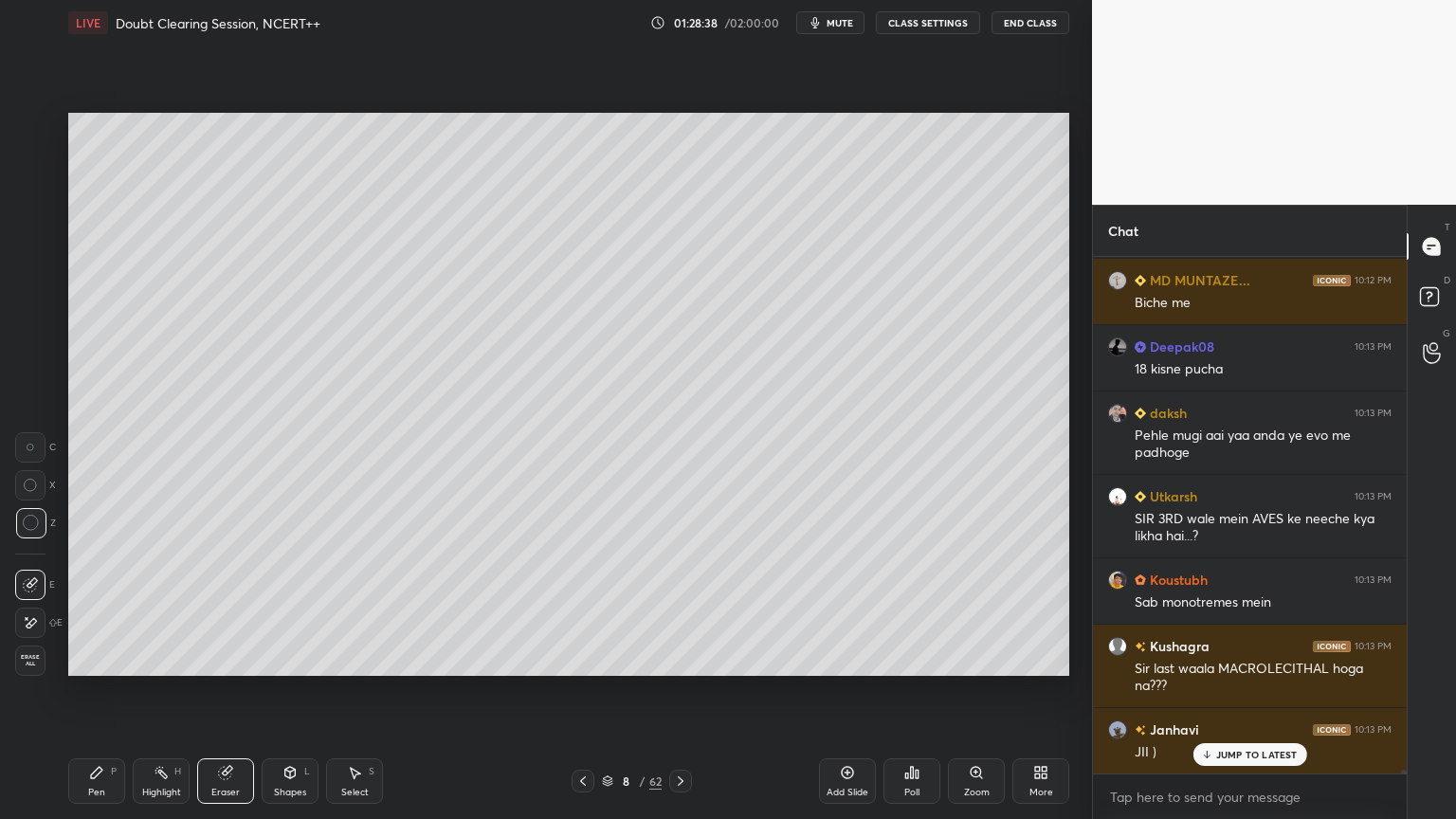 drag, startPoint x: 108, startPoint y: 789, endPoint x: 96, endPoint y: 789, distance: 12 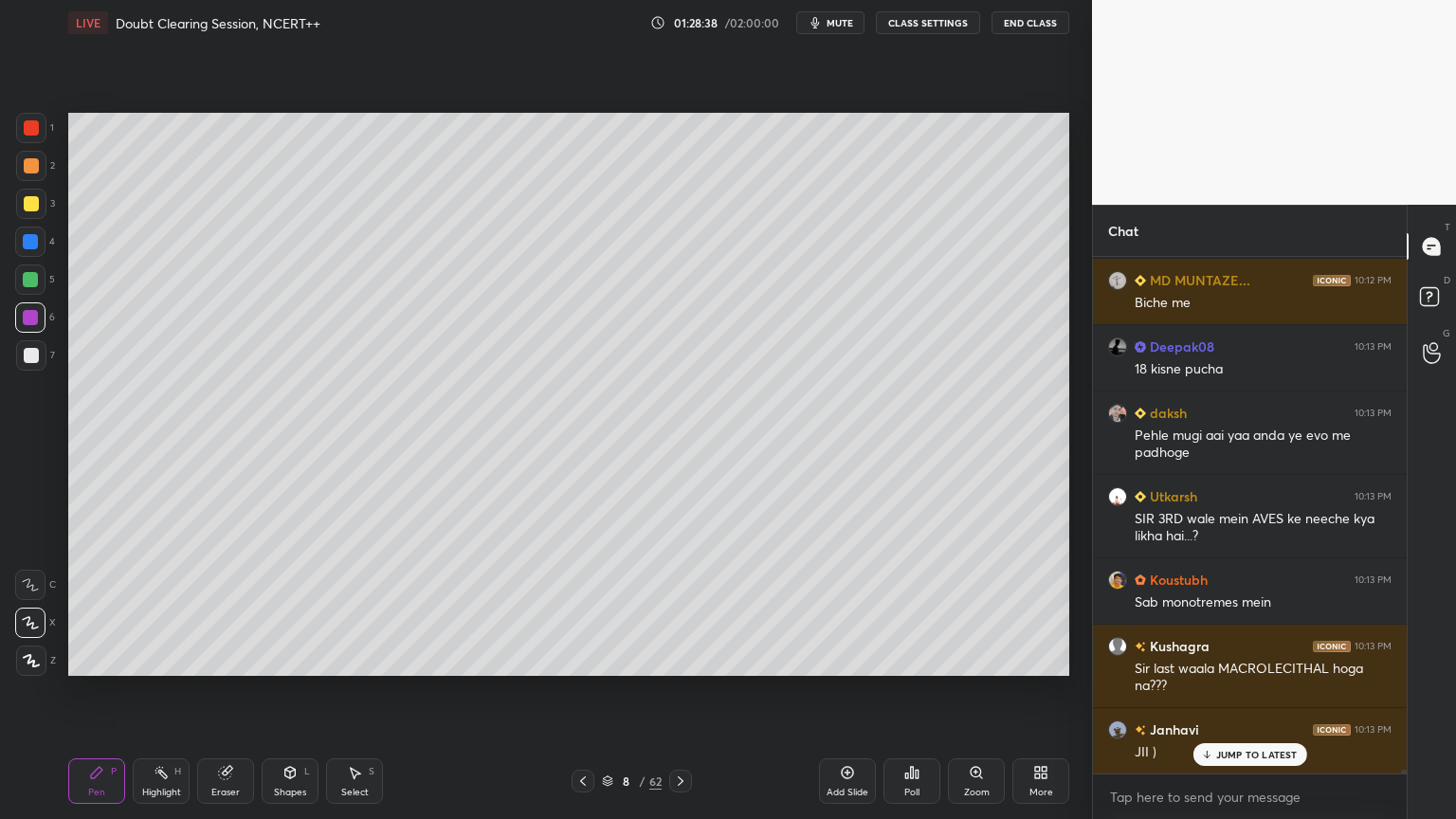 drag, startPoint x: 94, startPoint y: 770, endPoint x: 83, endPoint y: 681, distance: 89.677199 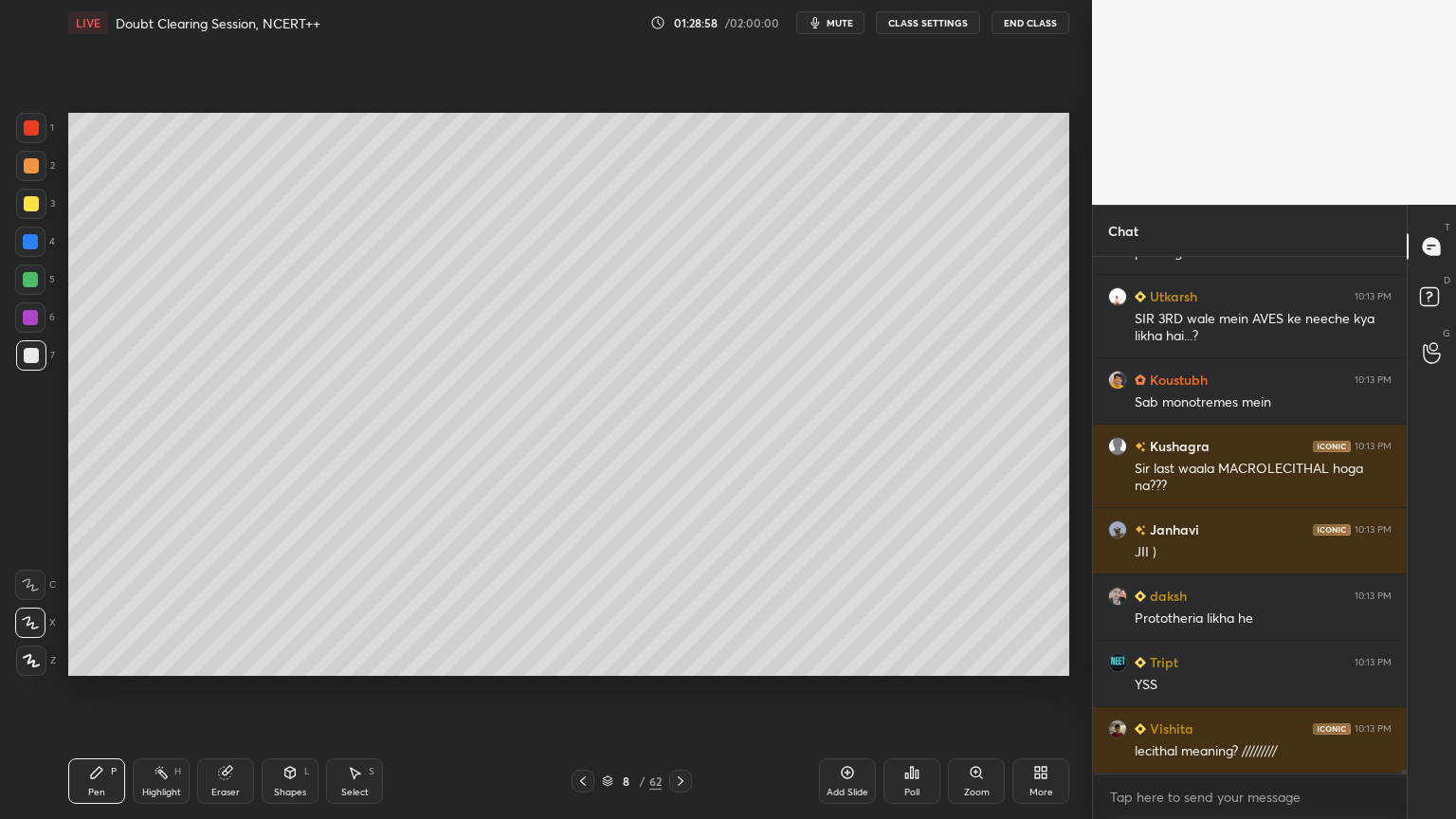 scroll, scrollTop: 71640, scrollLeft: 0, axis: vertical 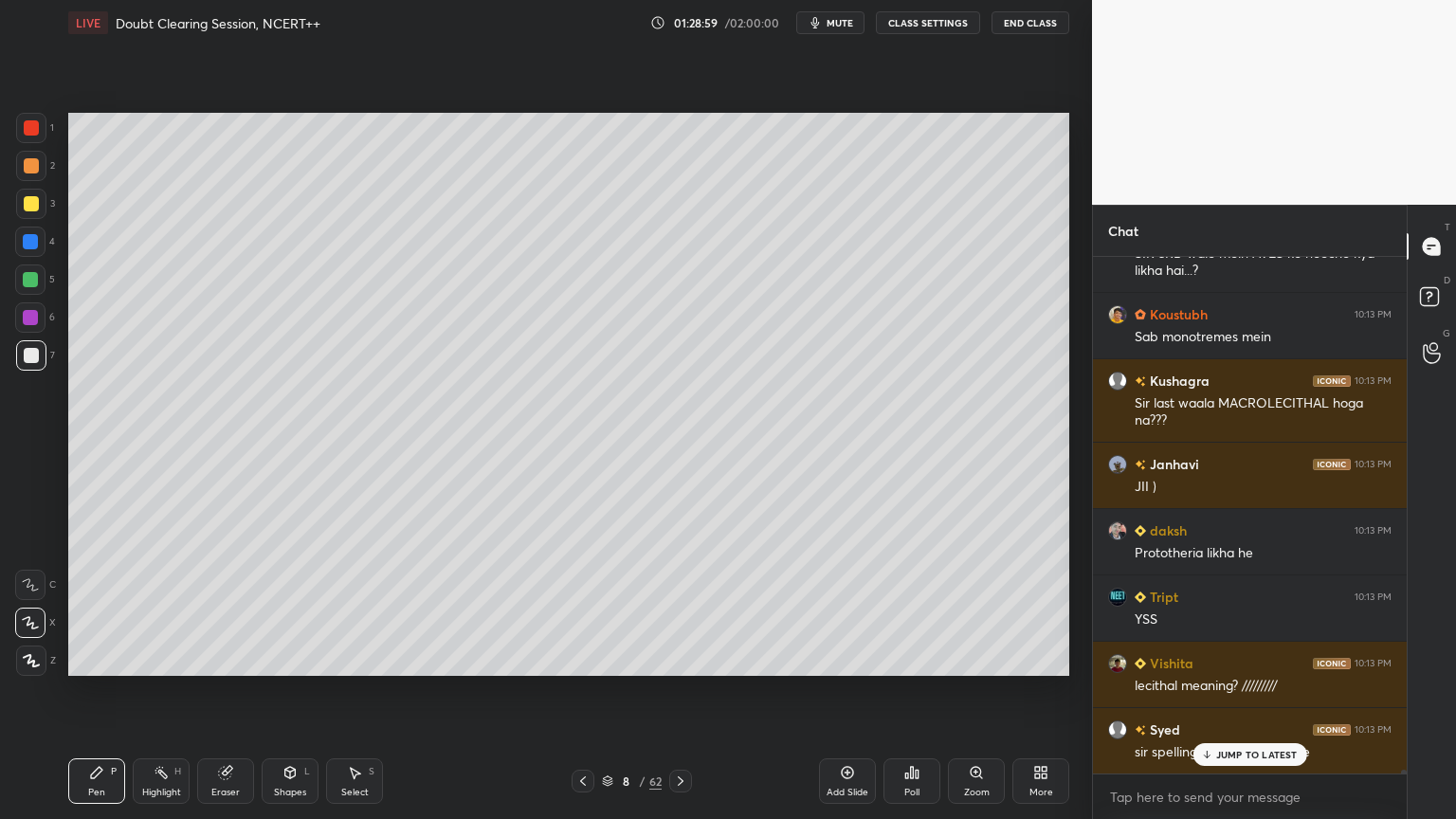 click on "mute" at bounding box center [830, 23] 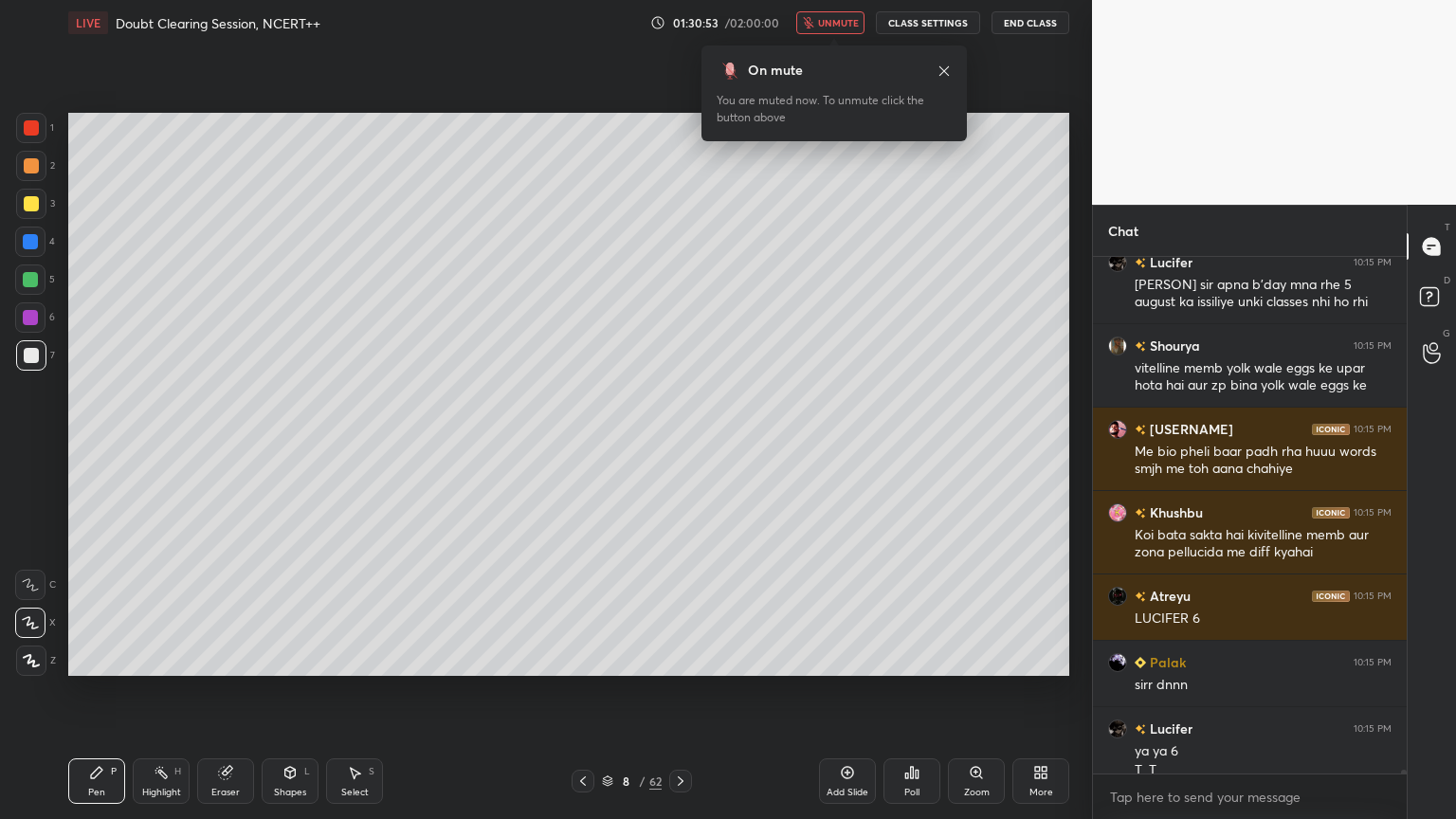 scroll, scrollTop: 74691, scrollLeft: 0, axis: vertical 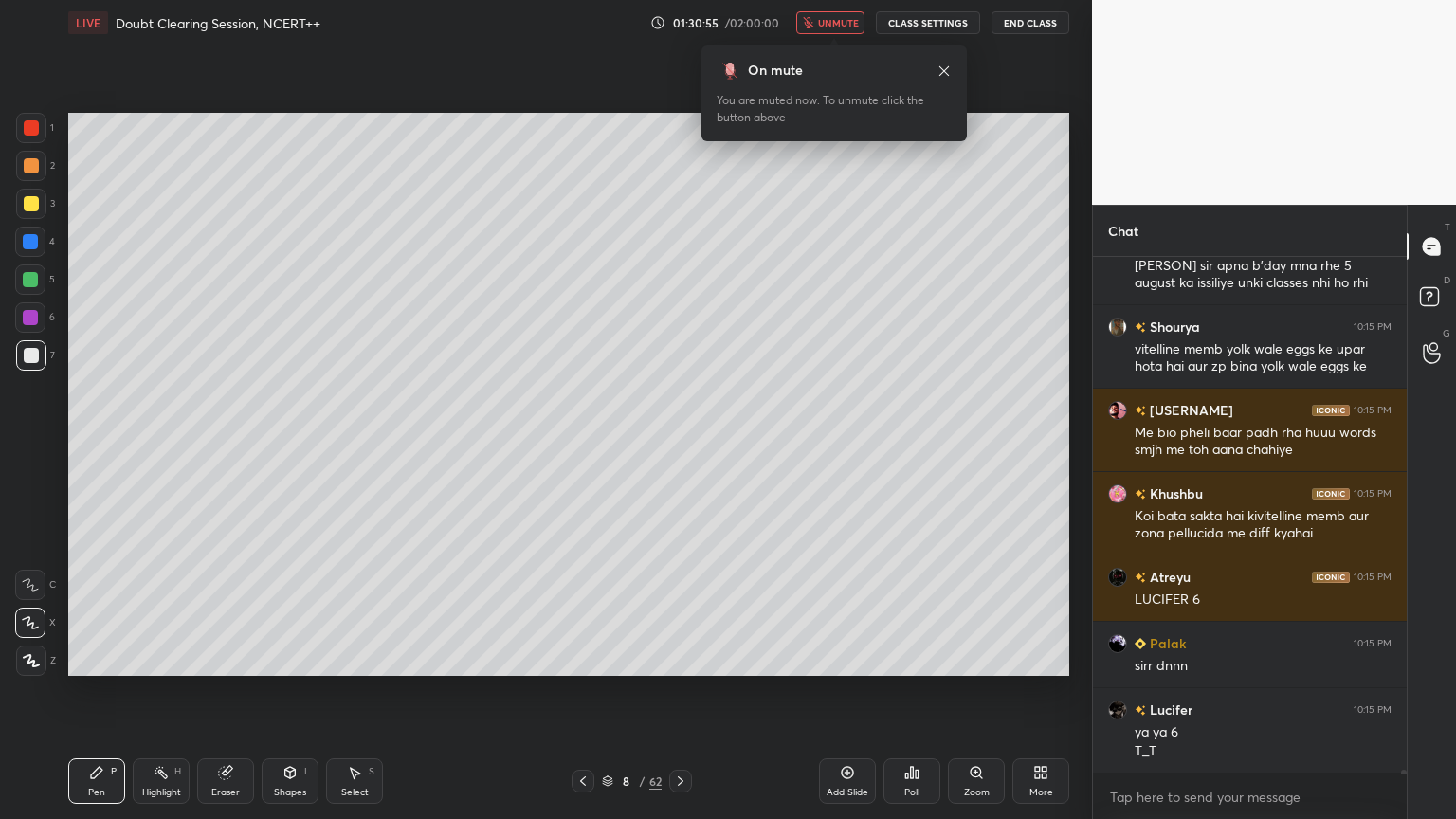 click on "unmute" at bounding box center [838, 23] 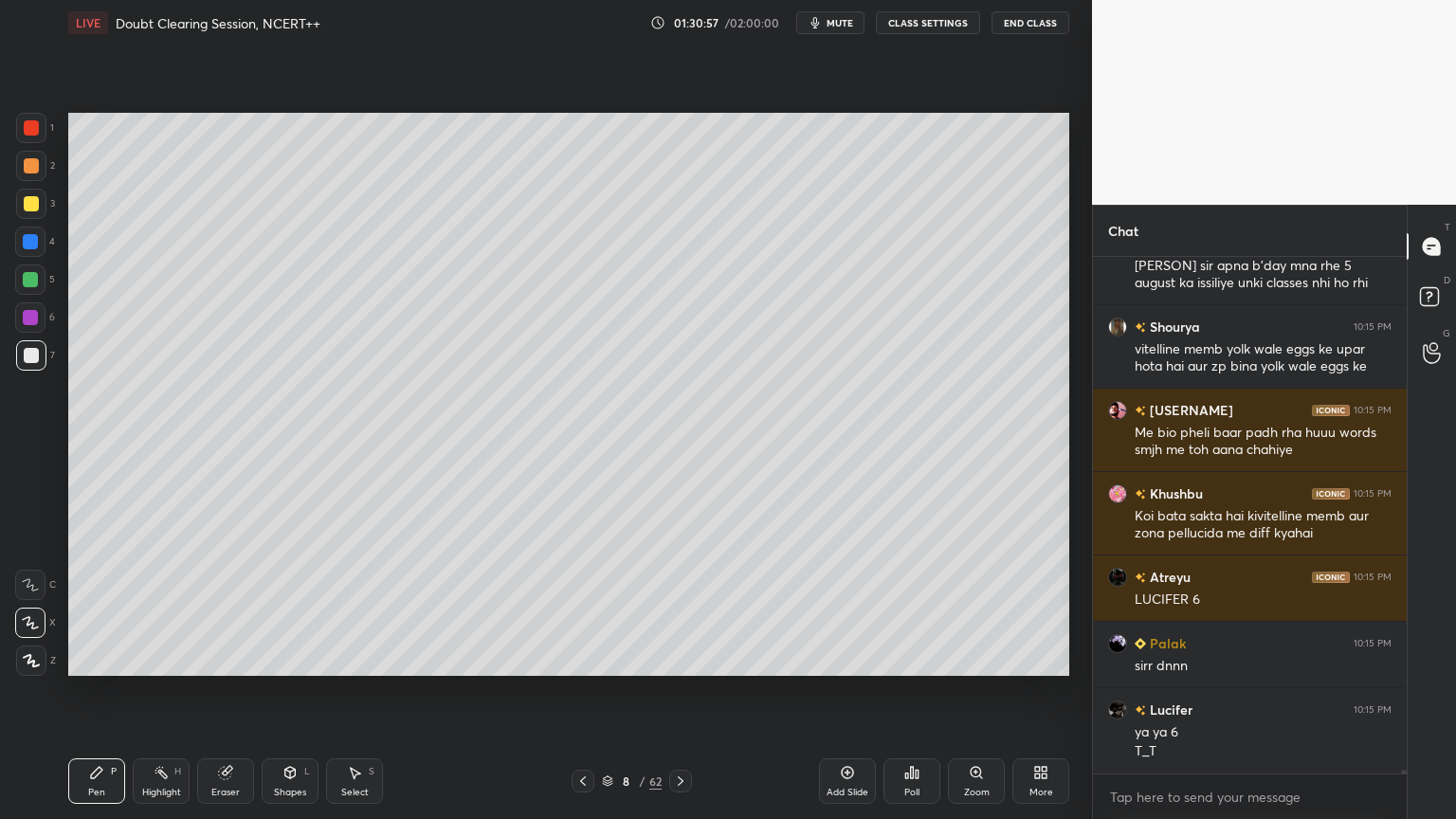 click on "Poll" at bounding box center (912, 781) 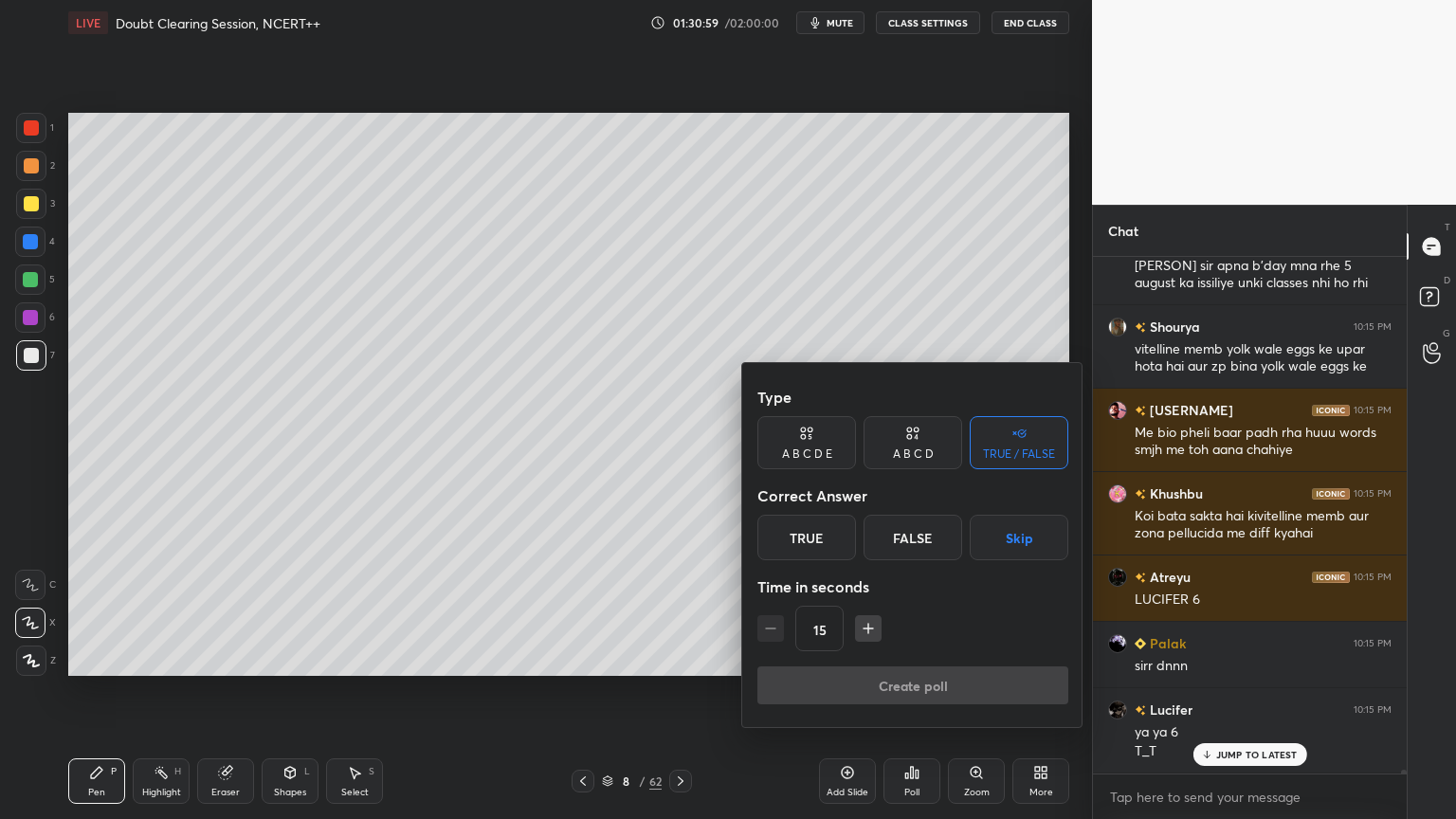 scroll, scrollTop: 74756, scrollLeft: 0, axis: vertical 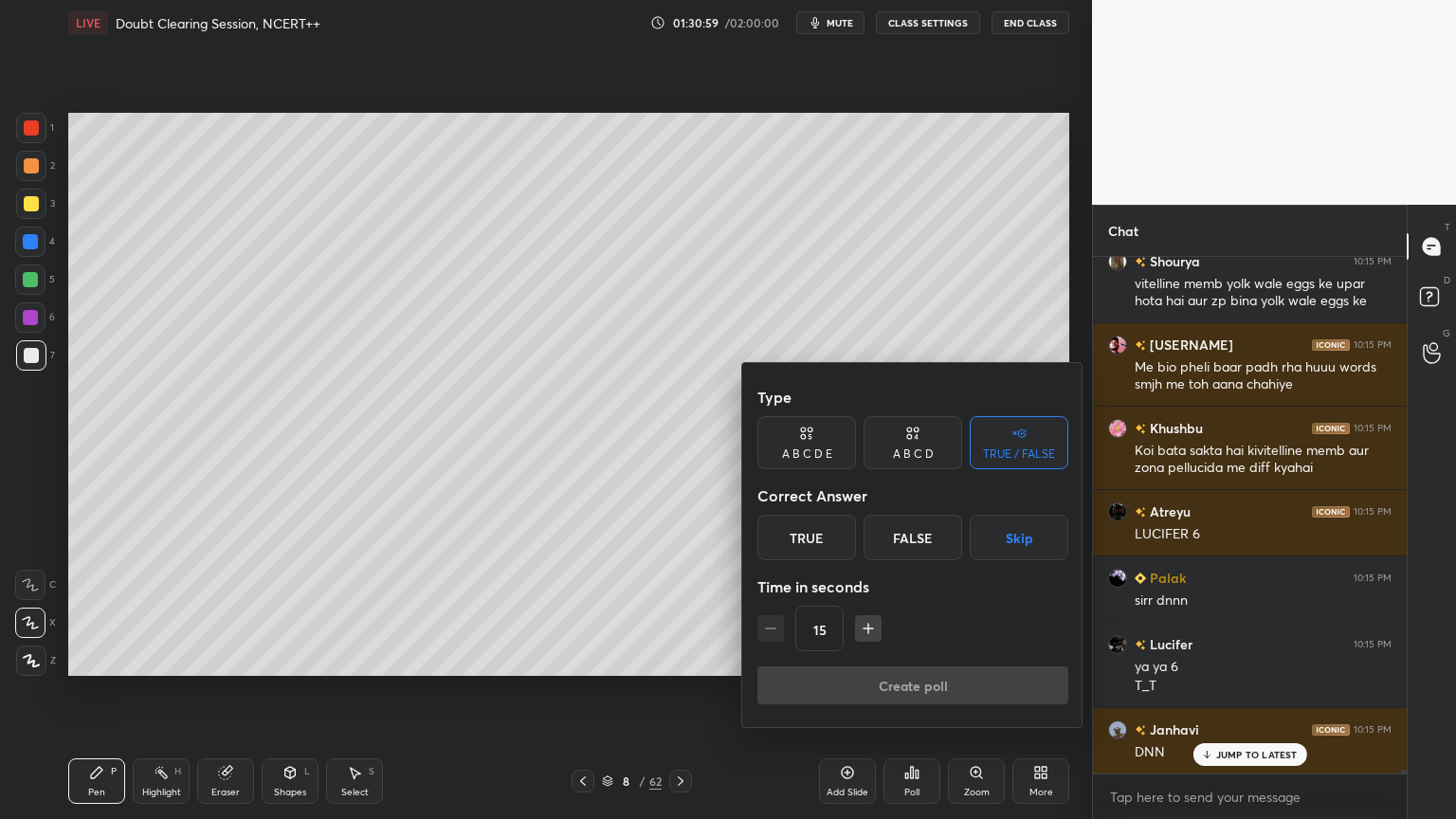 click on "Skip" at bounding box center (1019, 537) 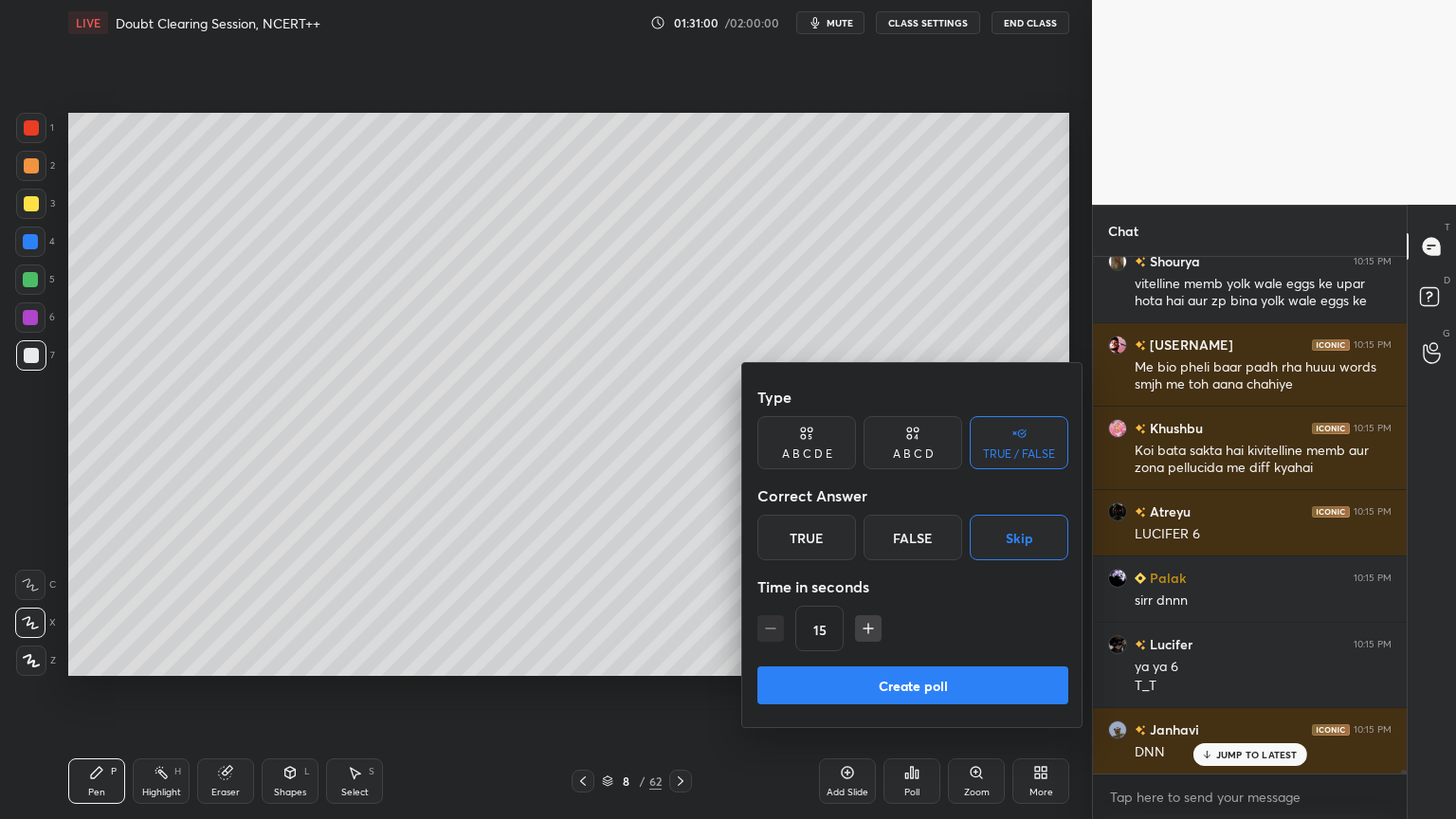 click on "Create poll" at bounding box center (913, 685) 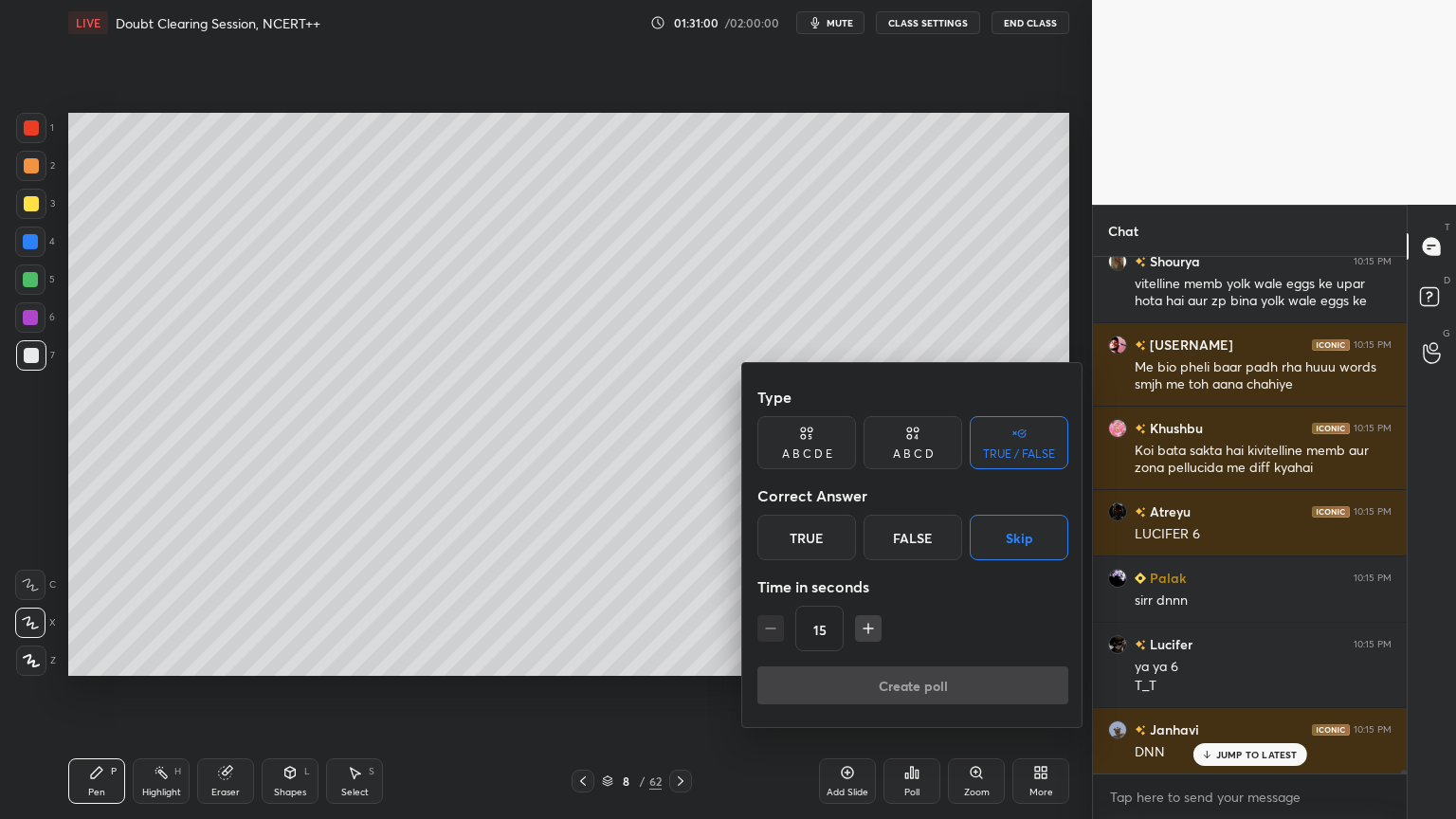 scroll, scrollTop: 471, scrollLeft: 308, axis: both 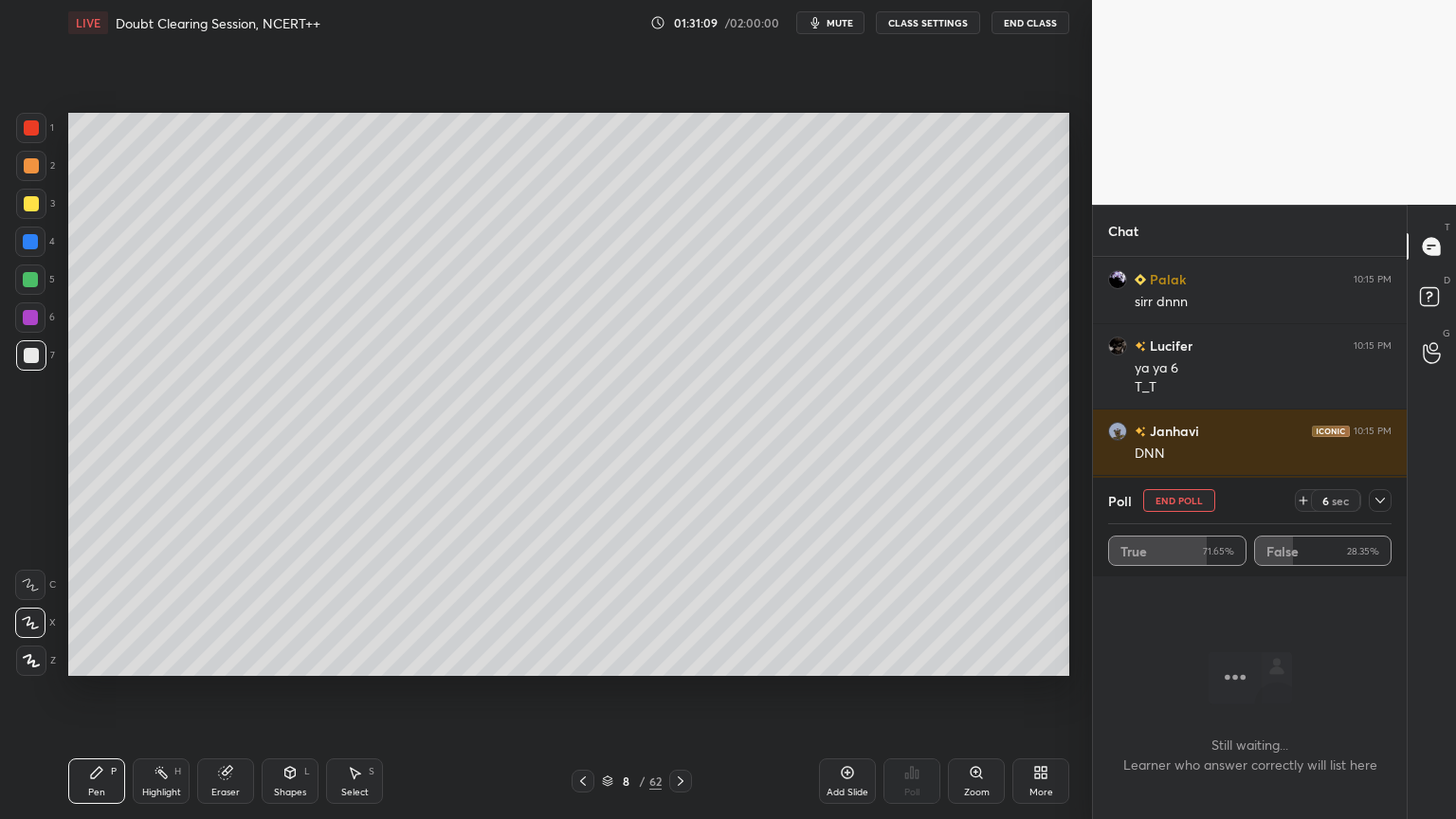 click on "End Poll" at bounding box center (1179, 500) 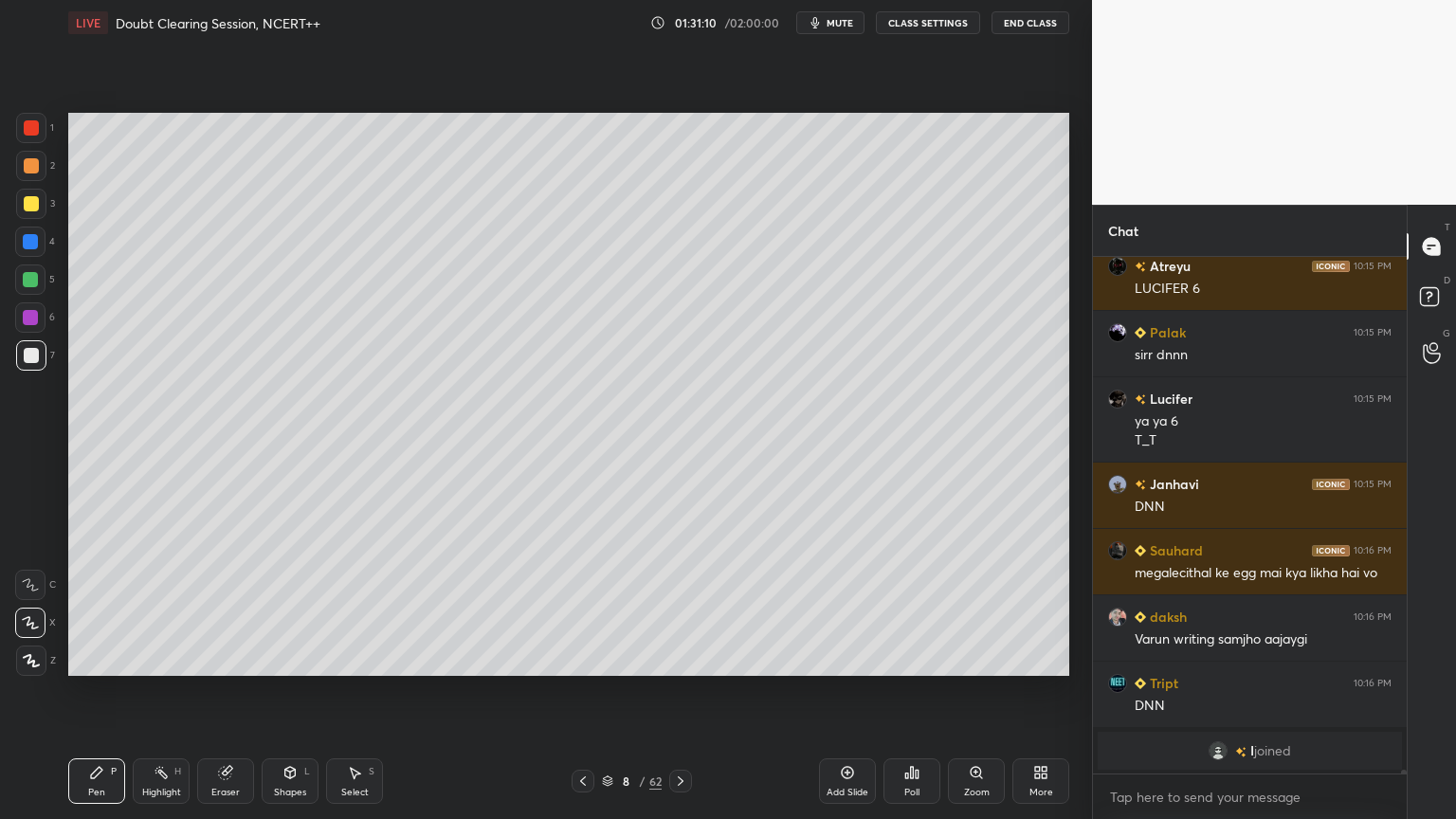 click on "mute" at bounding box center (840, 23) 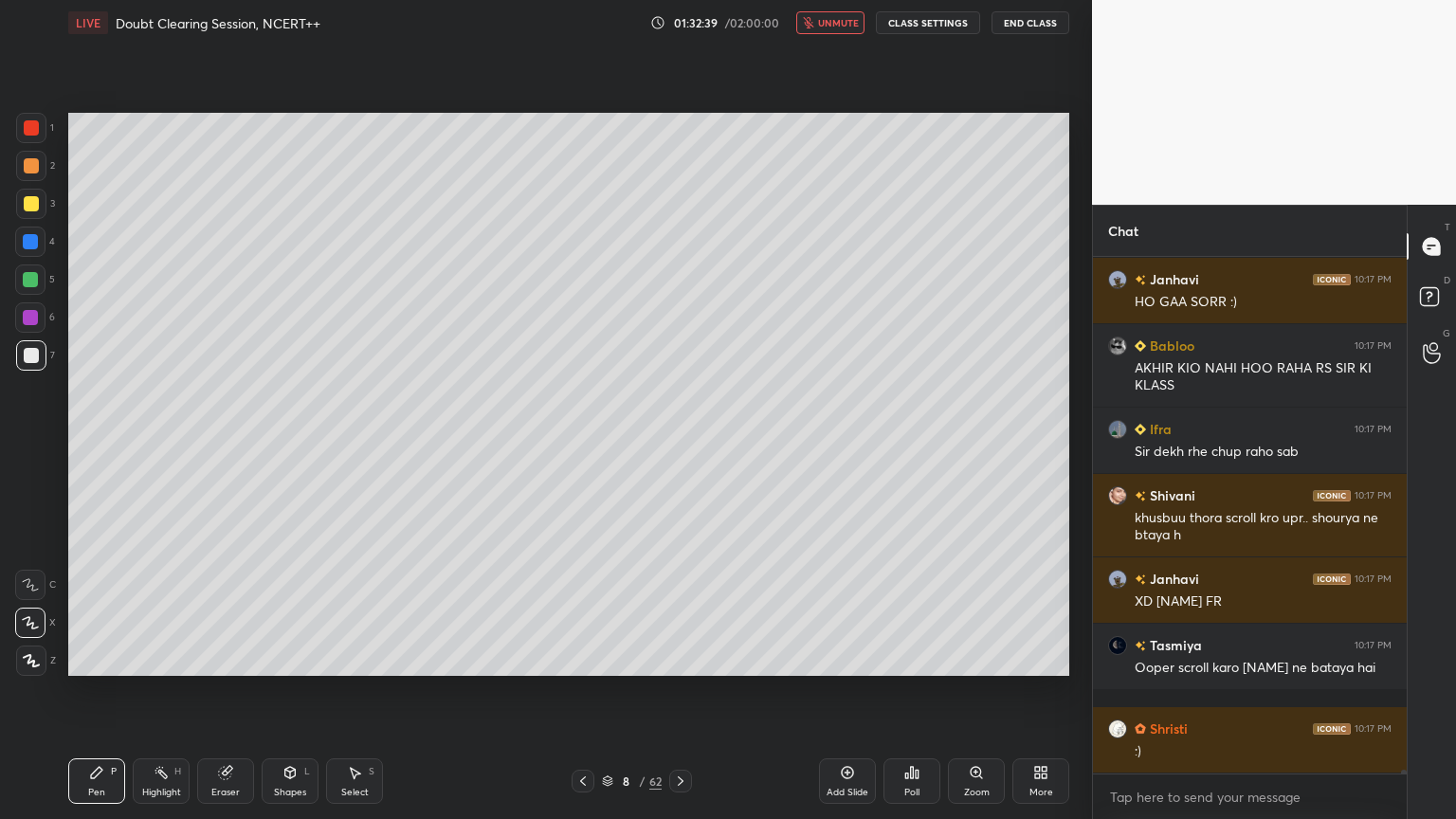 scroll, scrollTop: 75879, scrollLeft: 0, axis: vertical 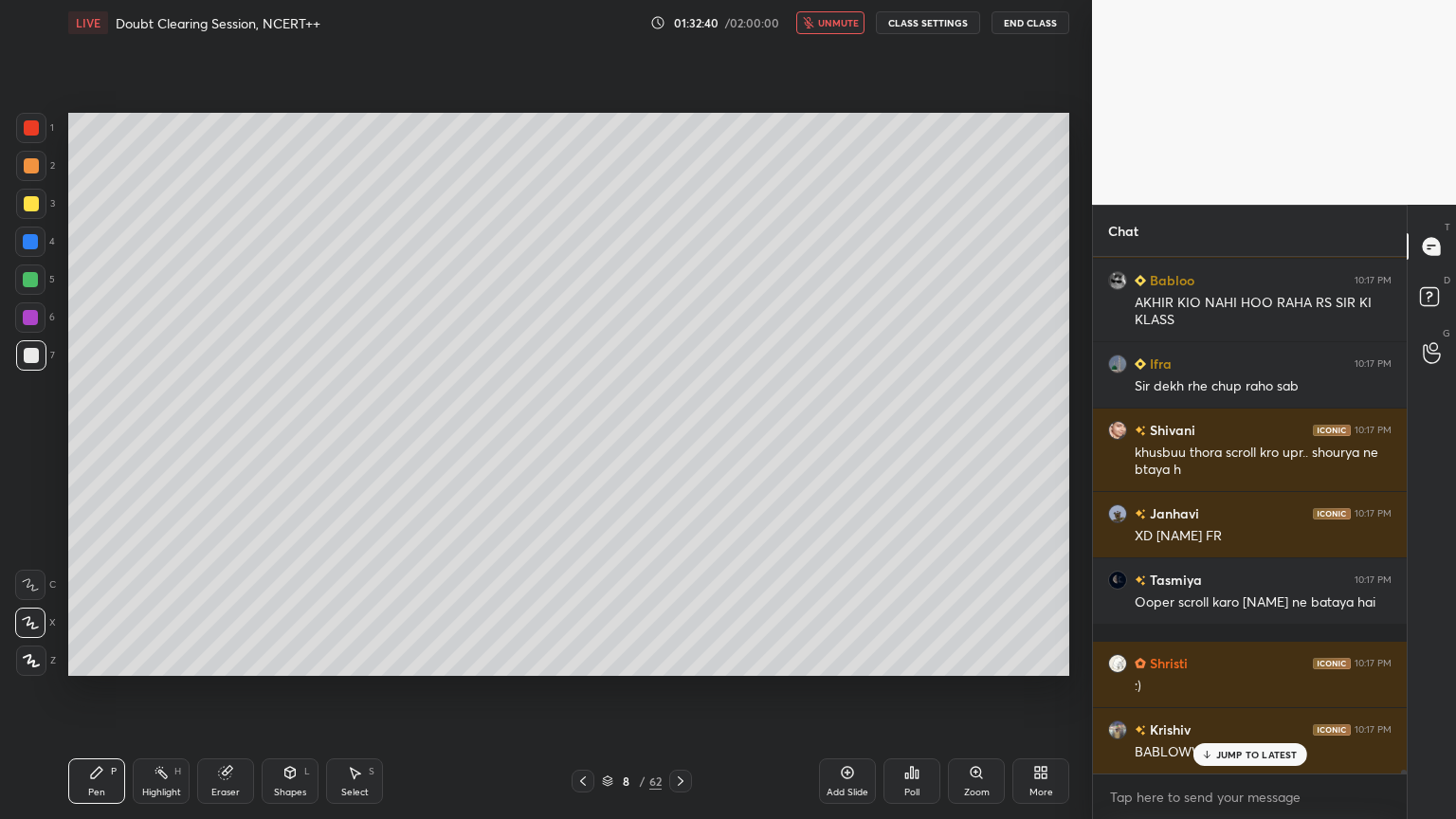 click on "unmute" at bounding box center (838, 23) 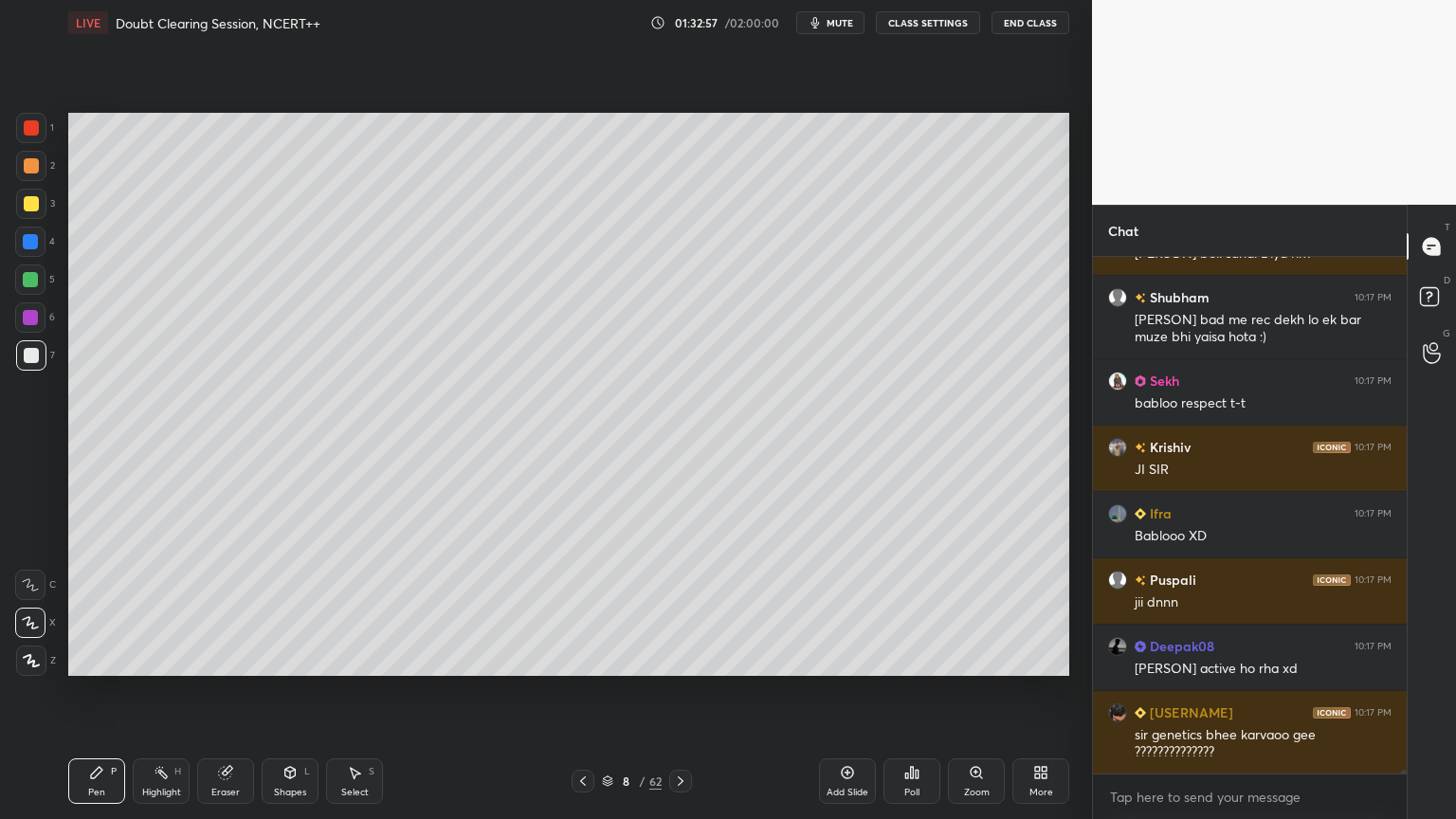 scroll, scrollTop: 76678, scrollLeft: 0, axis: vertical 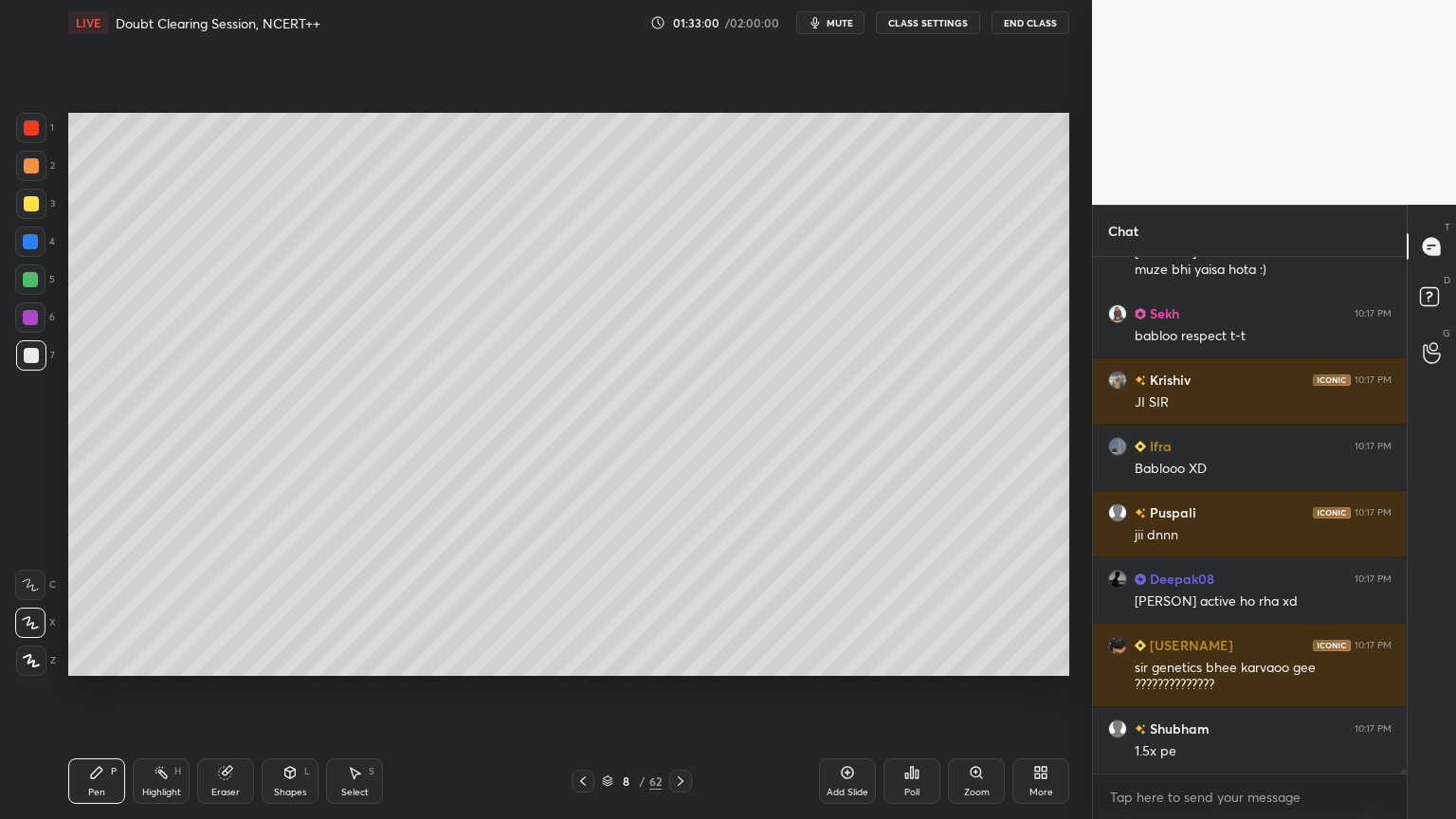 click 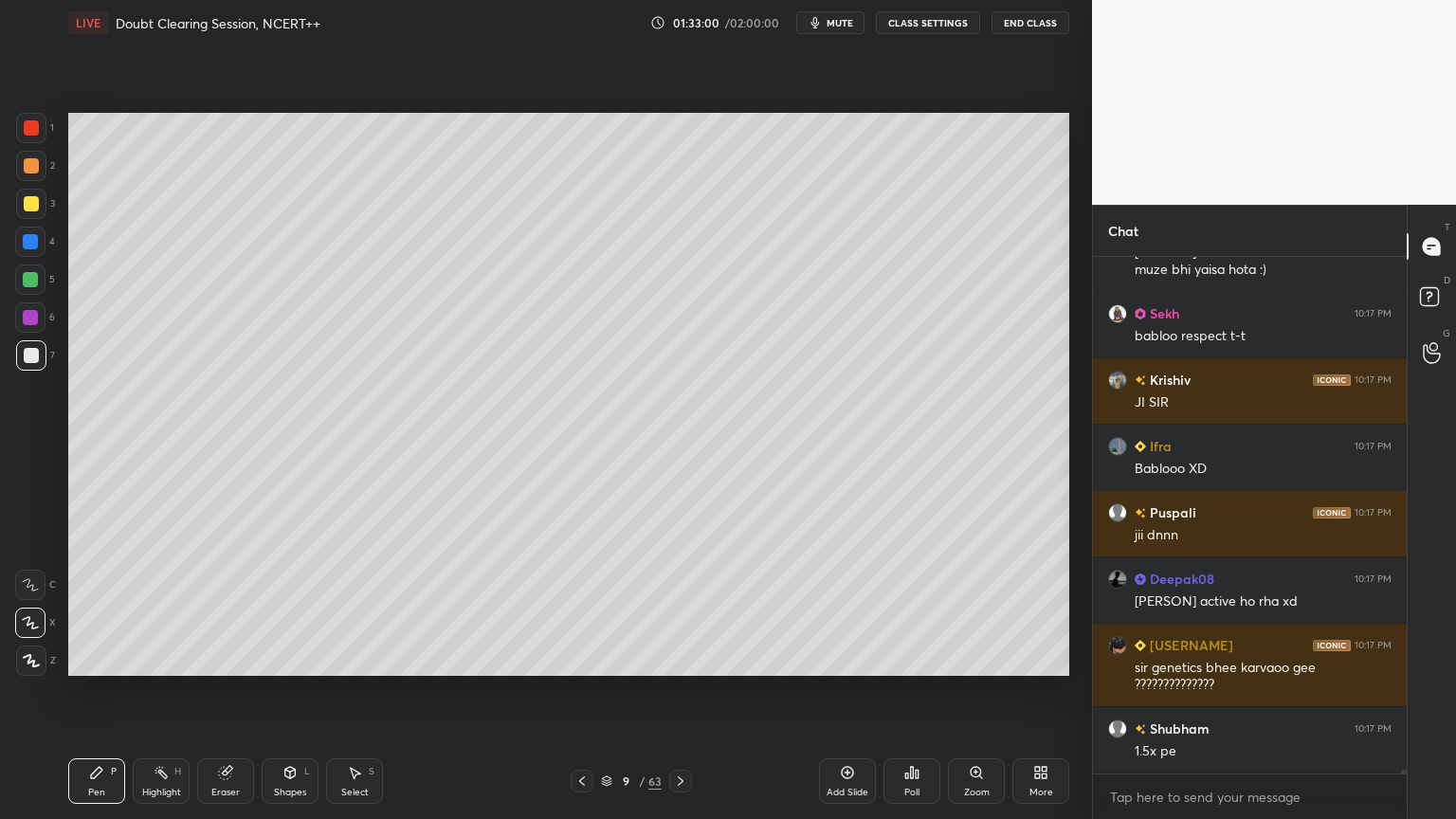 scroll, scrollTop: 76743, scrollLeft: 0, axis: vertical 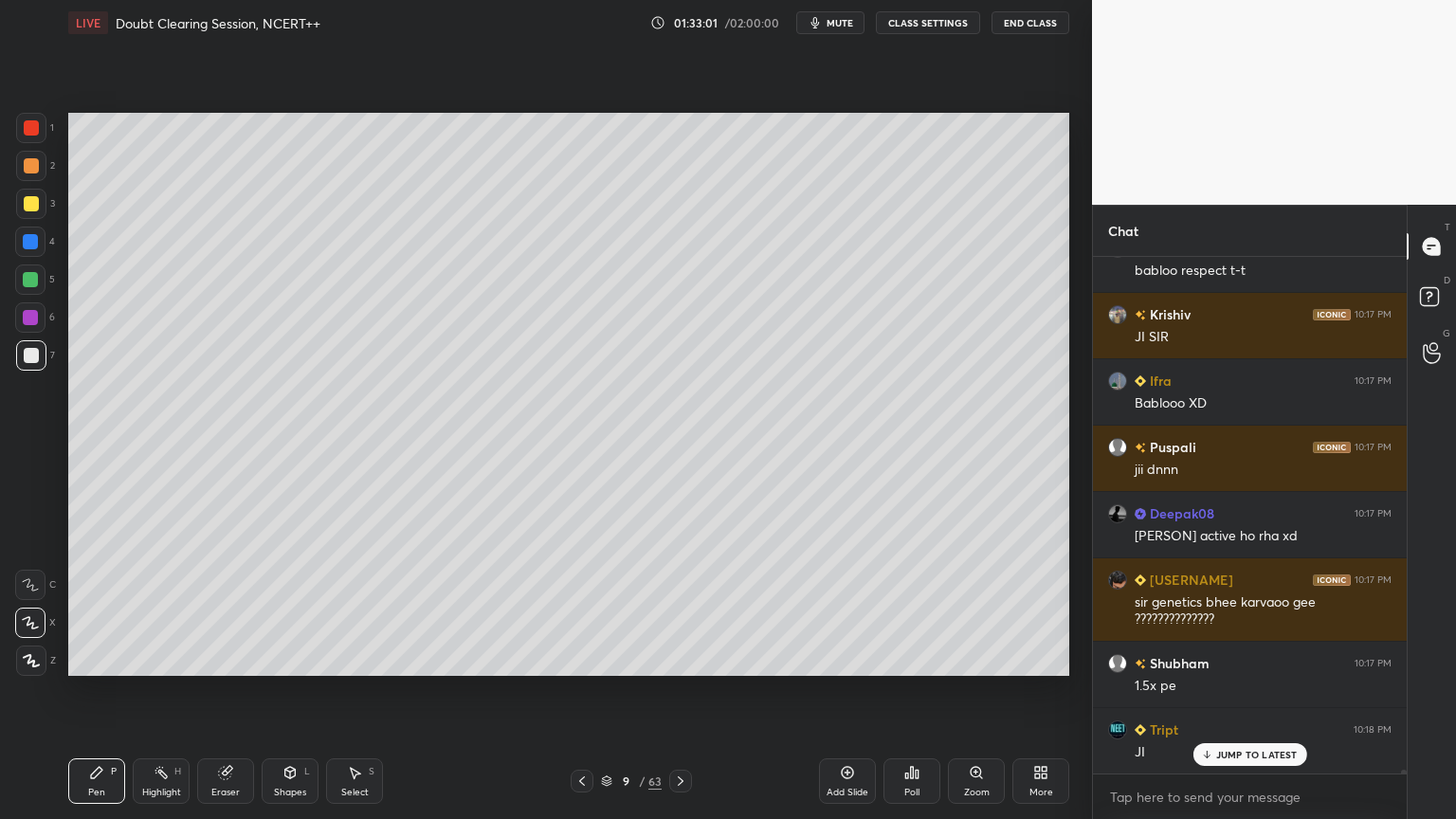 click on "7" at bounding box center (35, 355) 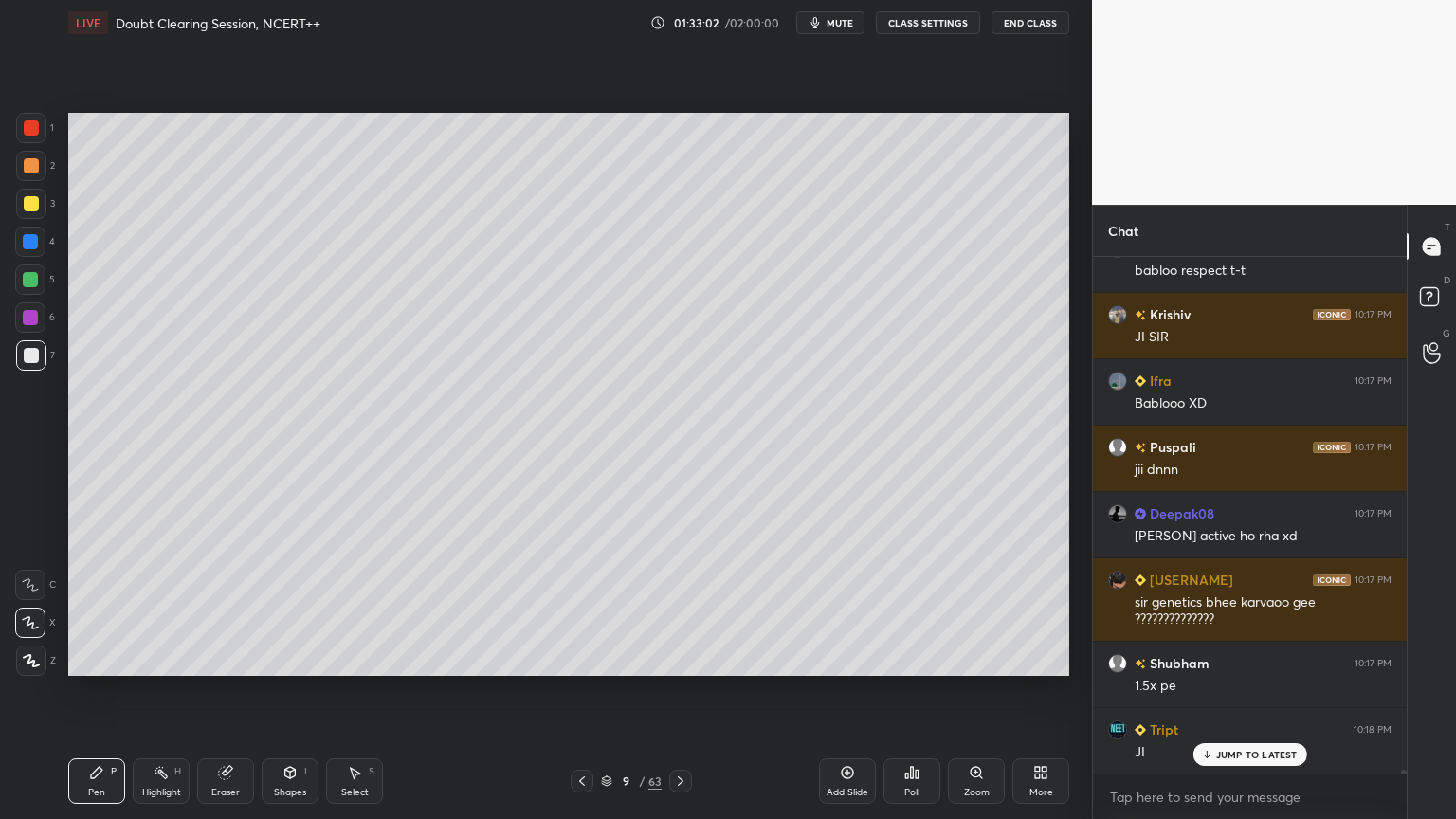 drag, startPoint x: 264, startPoint y: 774, endPoint x: 274, endPoint y: 775, distance: 10.04988 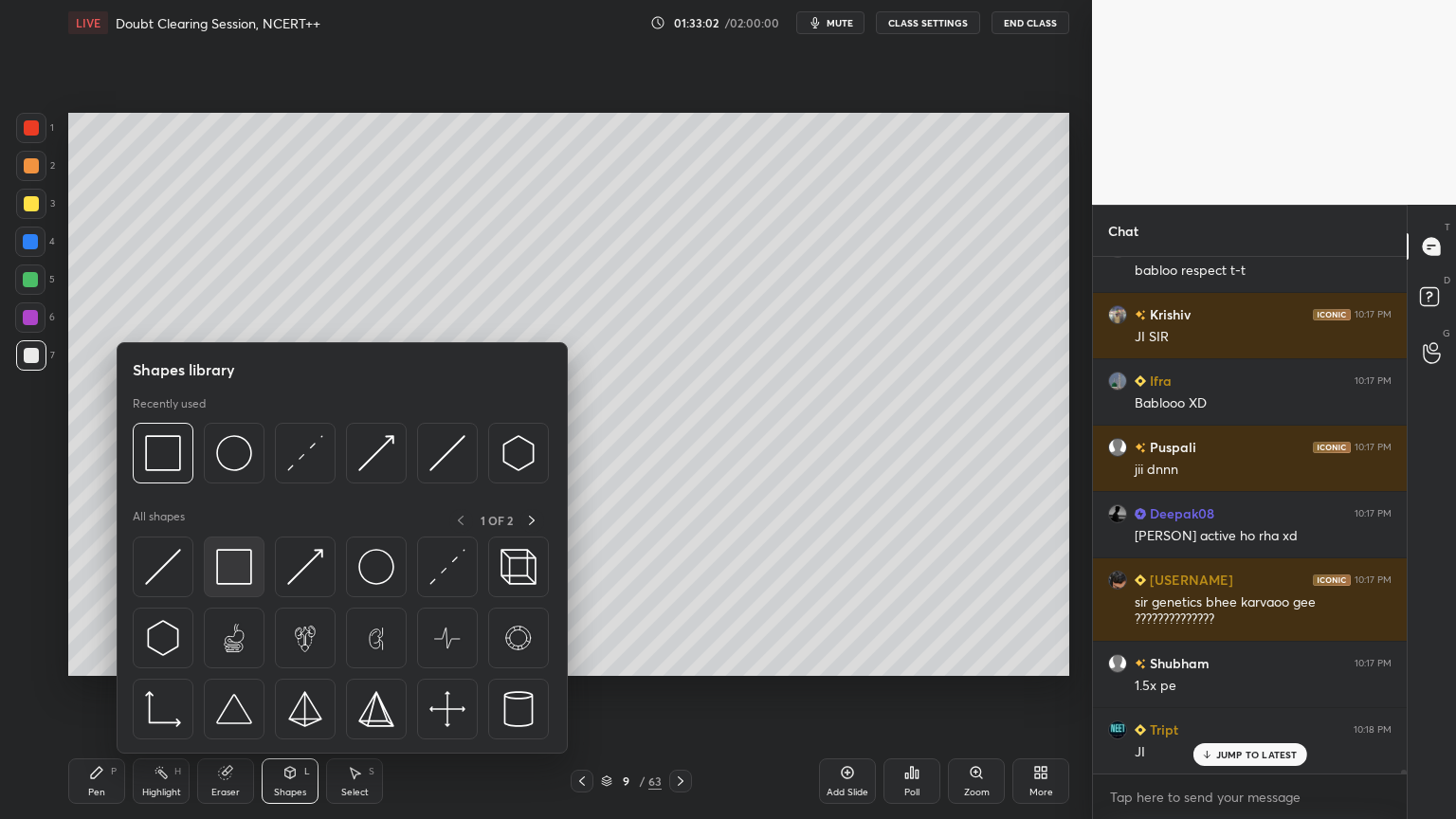 click at bounding box center (234, 567) 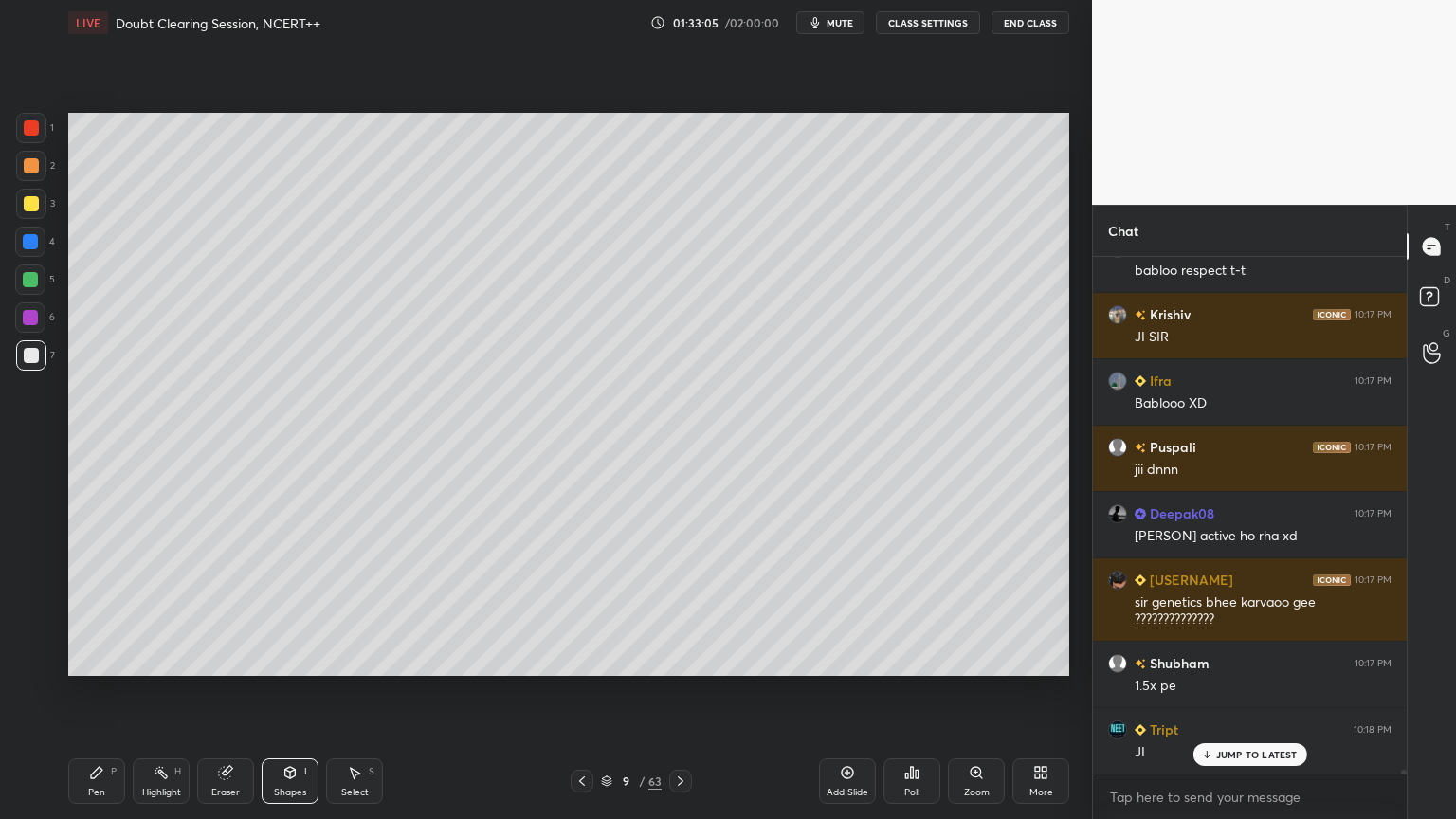 click on "Pen P" at bounding box center [97, 781] 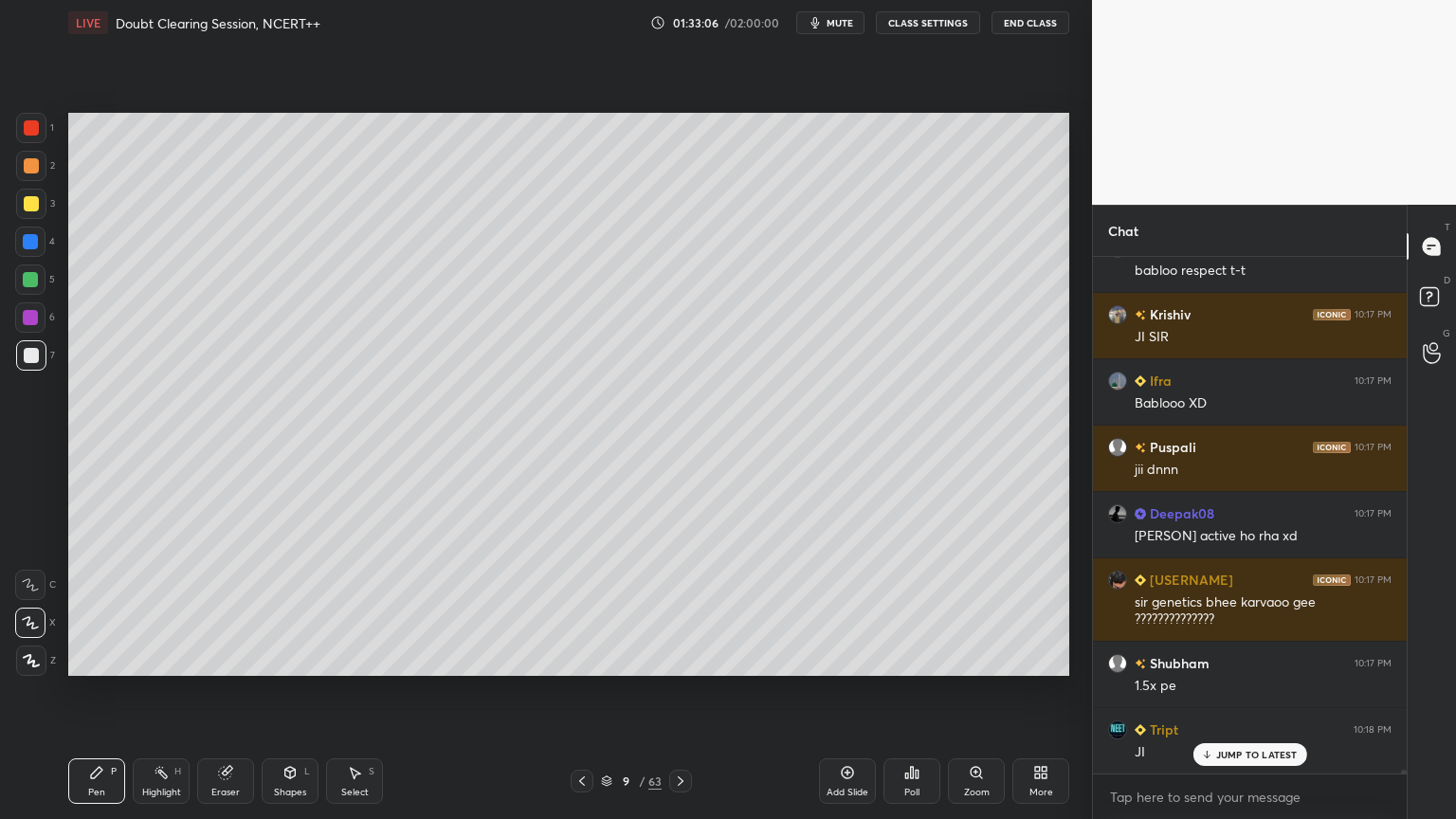 click 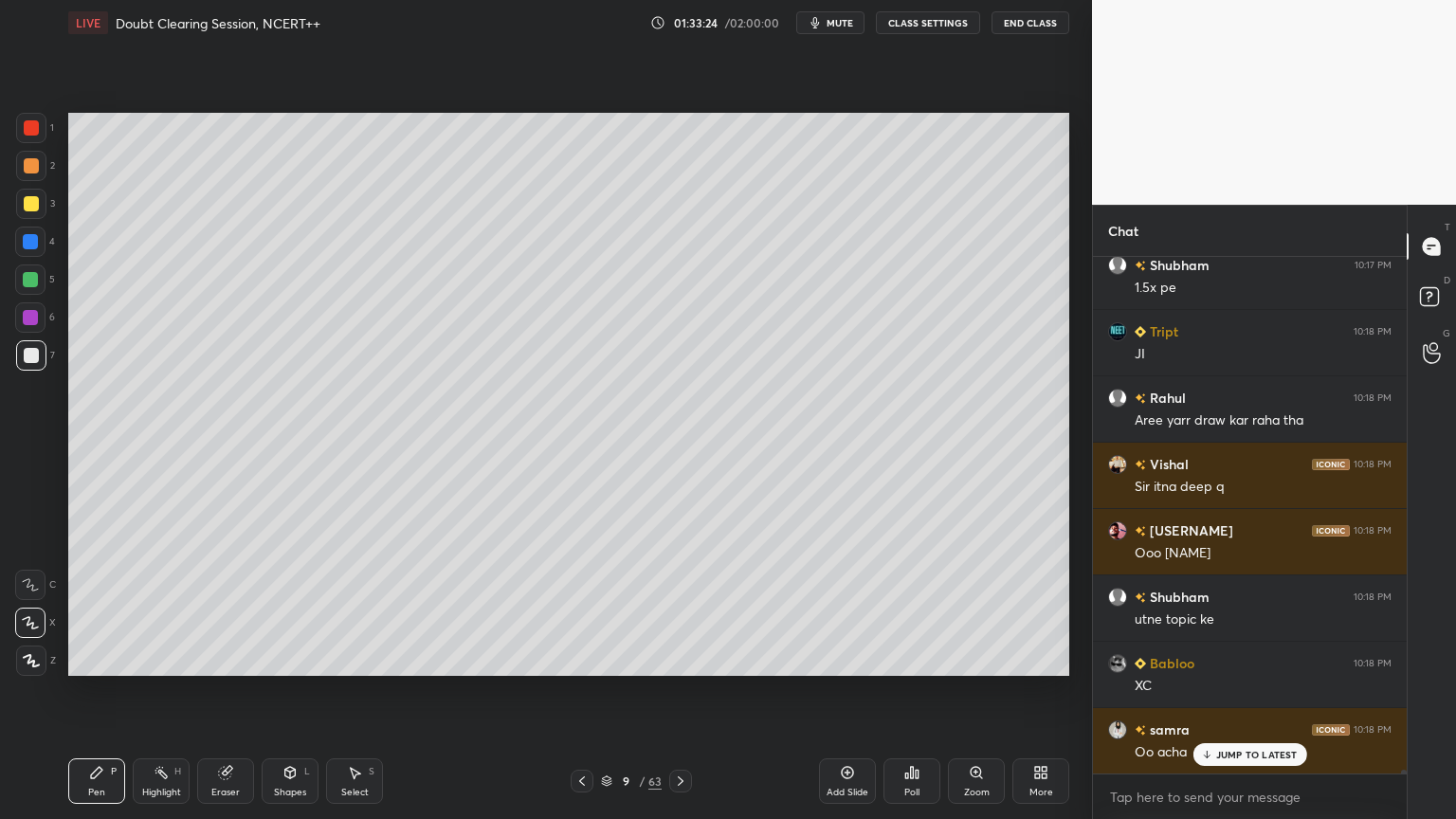 scroll, scrollTop: 77209, scrollLeft: 0, axis: vertical 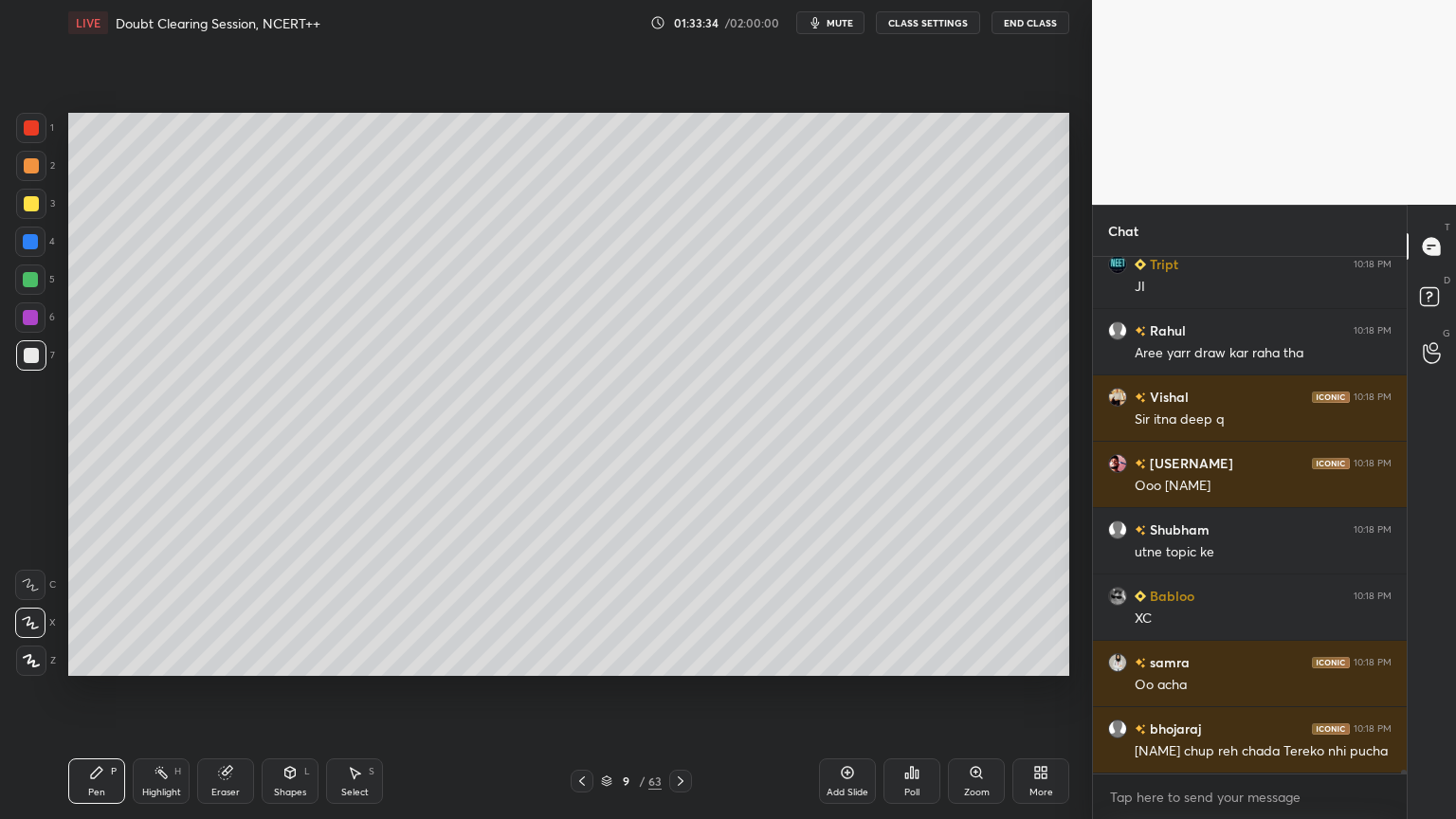 drag, startPoint x: 284, startPoint y: 770, endPoint x: 275, endPoint y: 755, distance: 17.492856 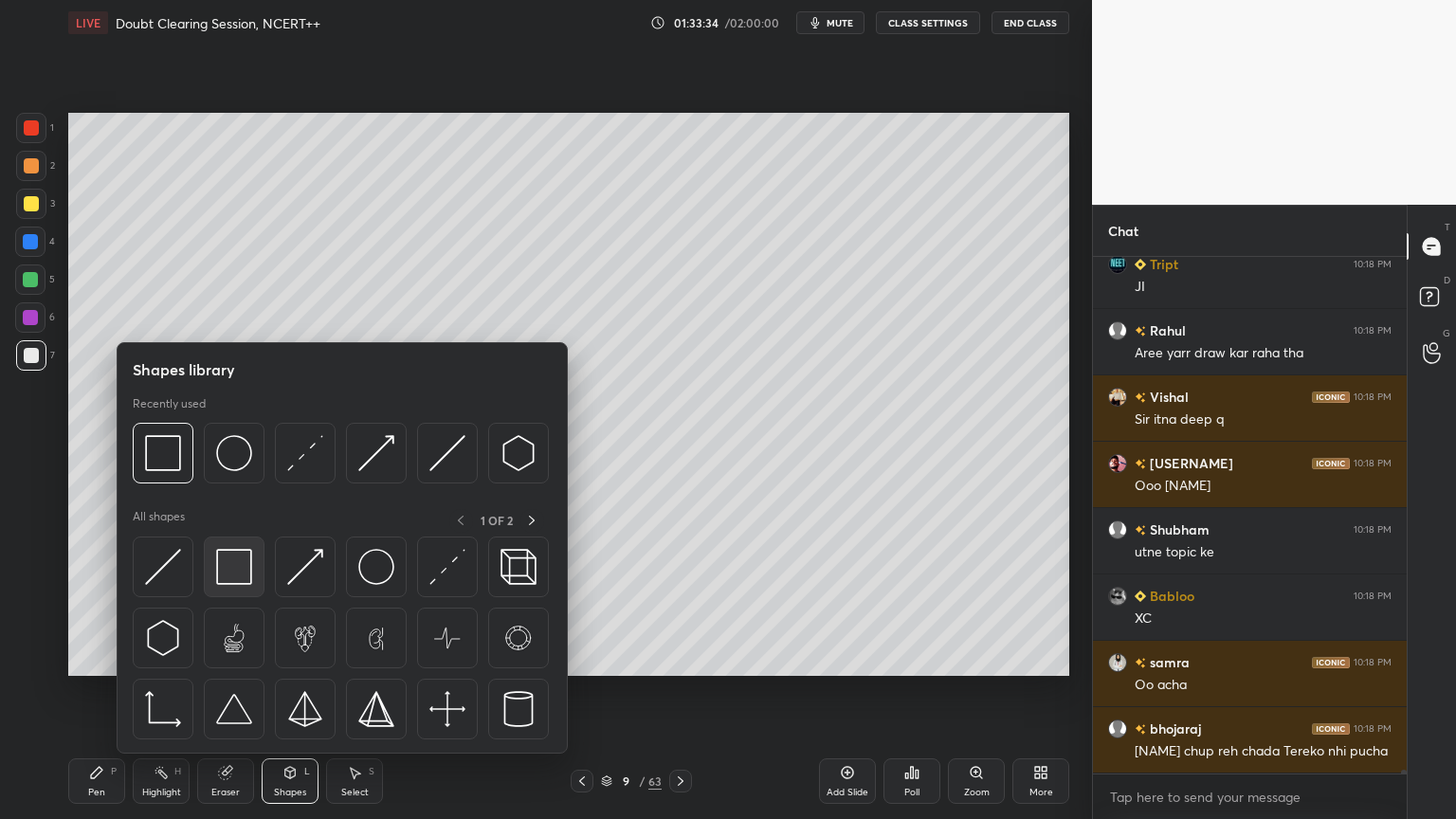 scroll, scrollTop: 77274, scrollLeft: 0, axis: vertical 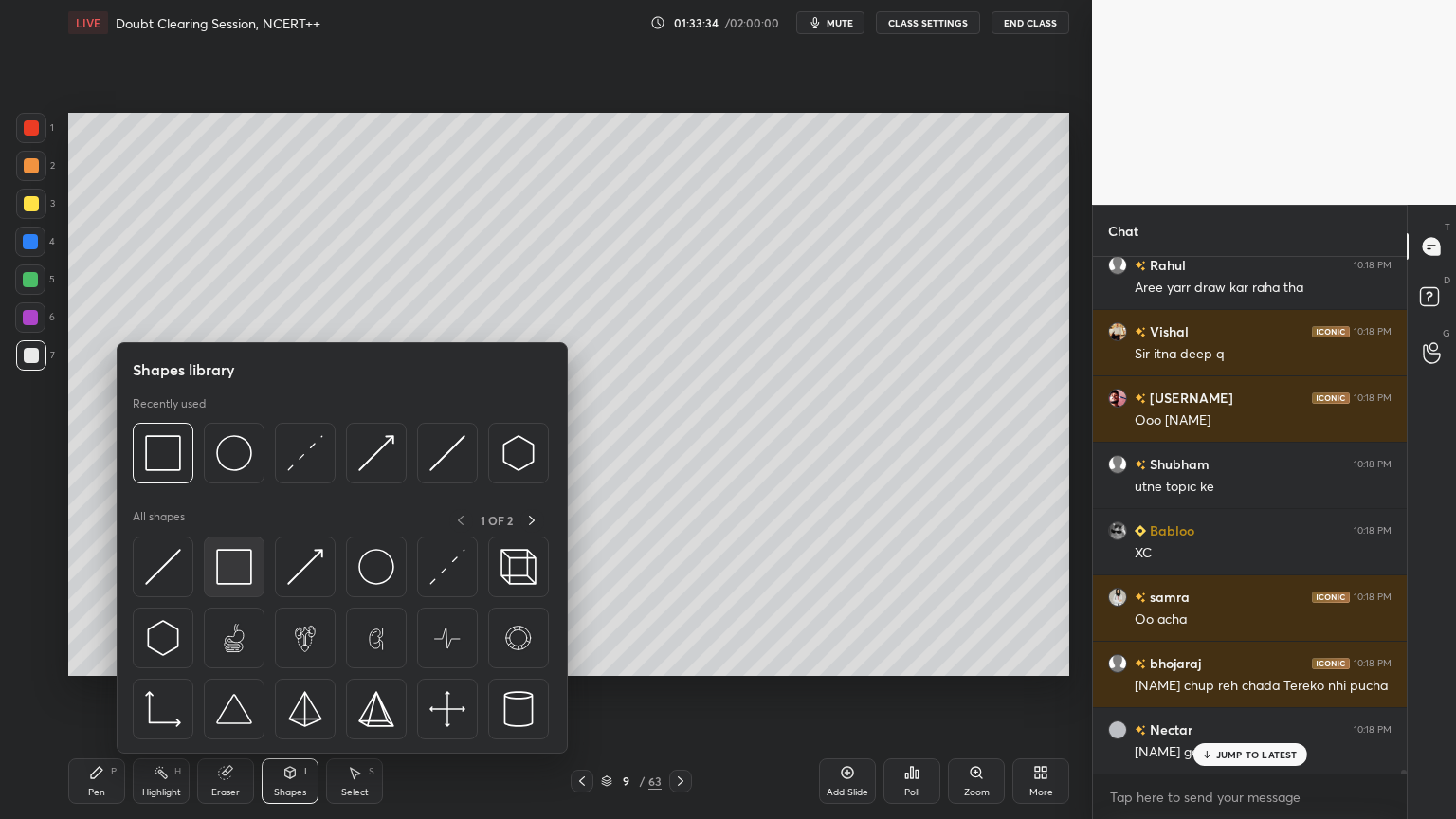 click at bounding box center (234, 567) 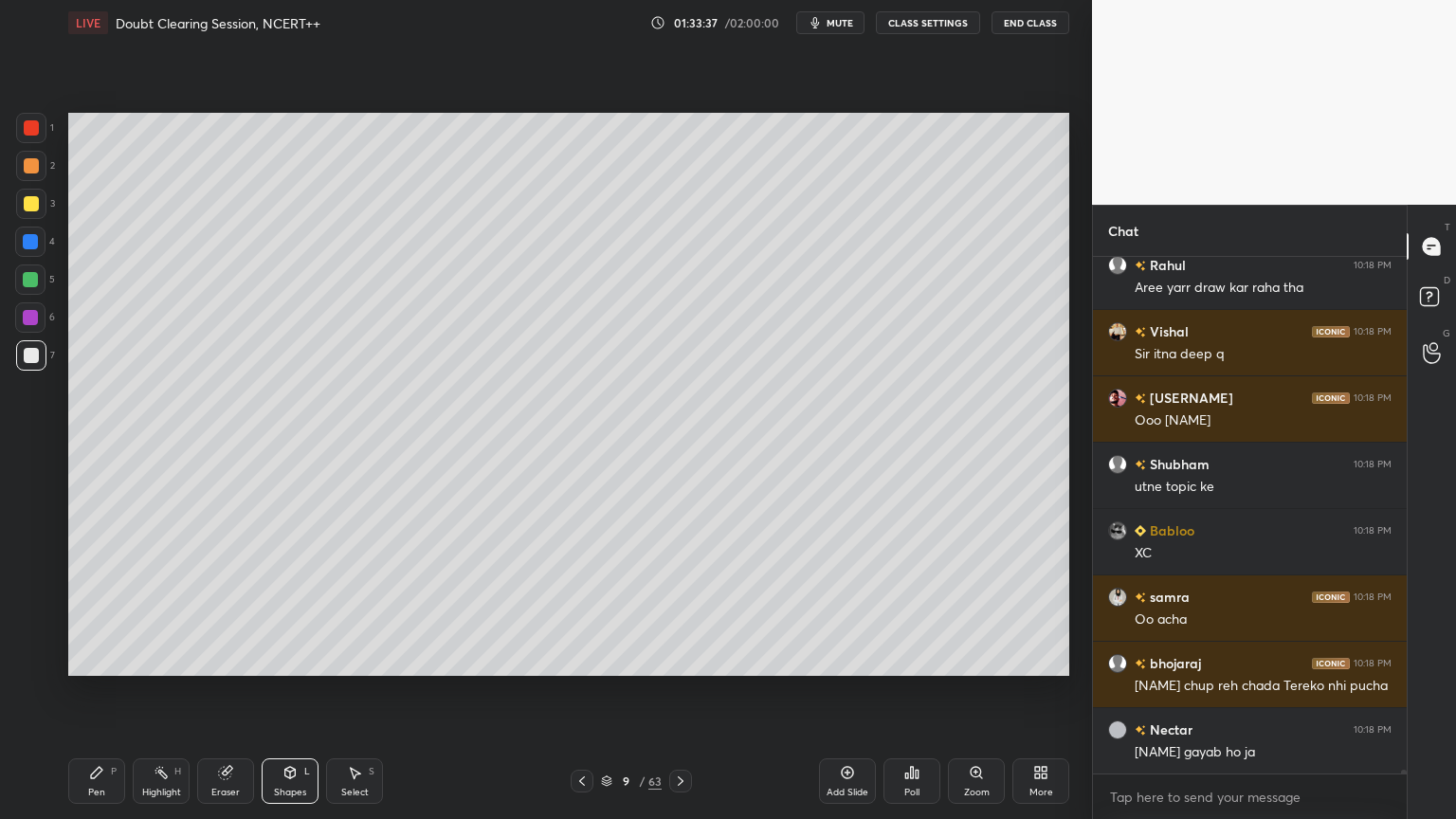 scroll, scrollTop: 77341, scrollLeft: 0, axis: vertical 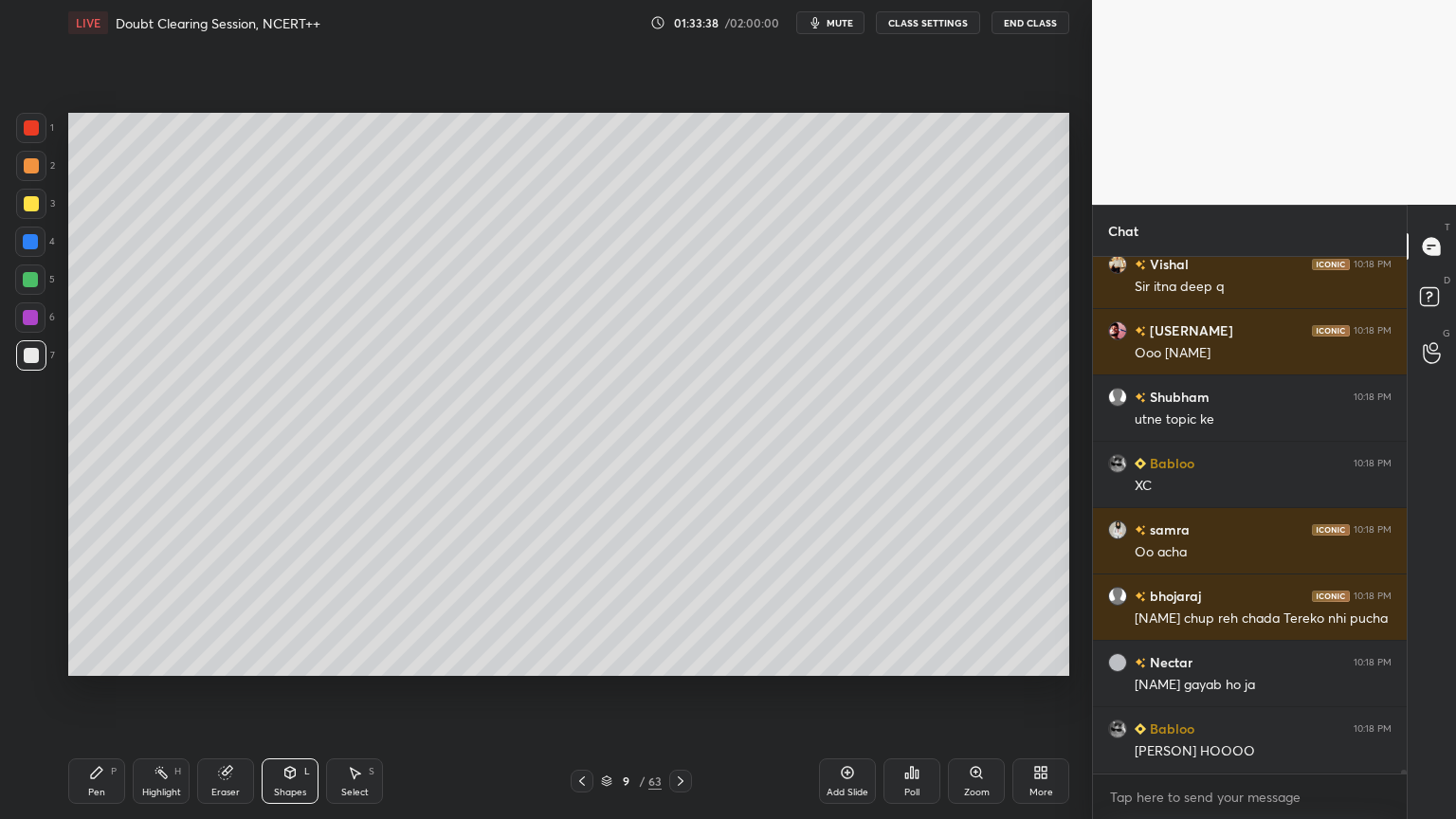 click 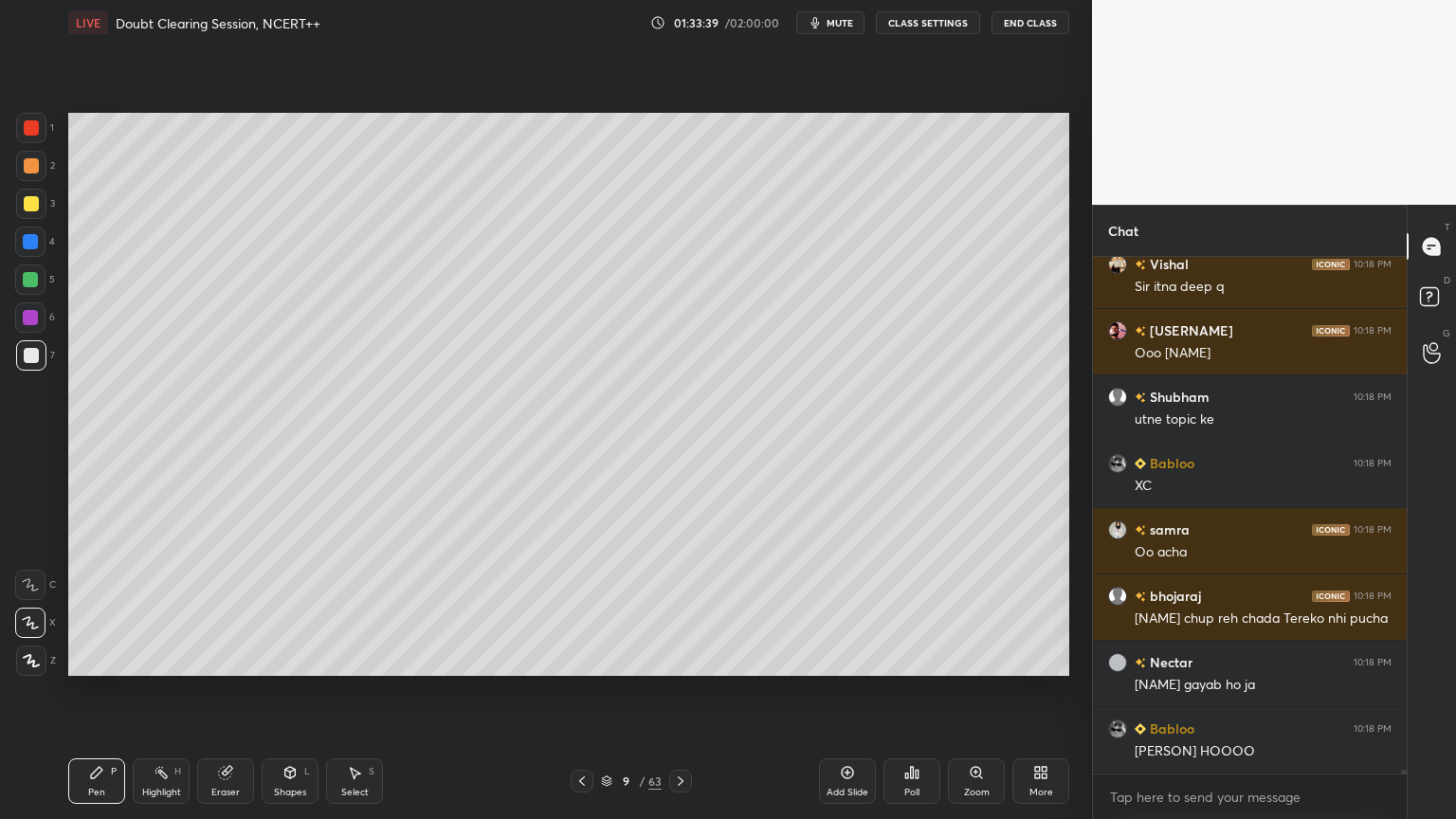 drag, startPoint x: 30, startPoint y: 168, endPoint x: 39, endPoint y: 173, distance: 10.29563 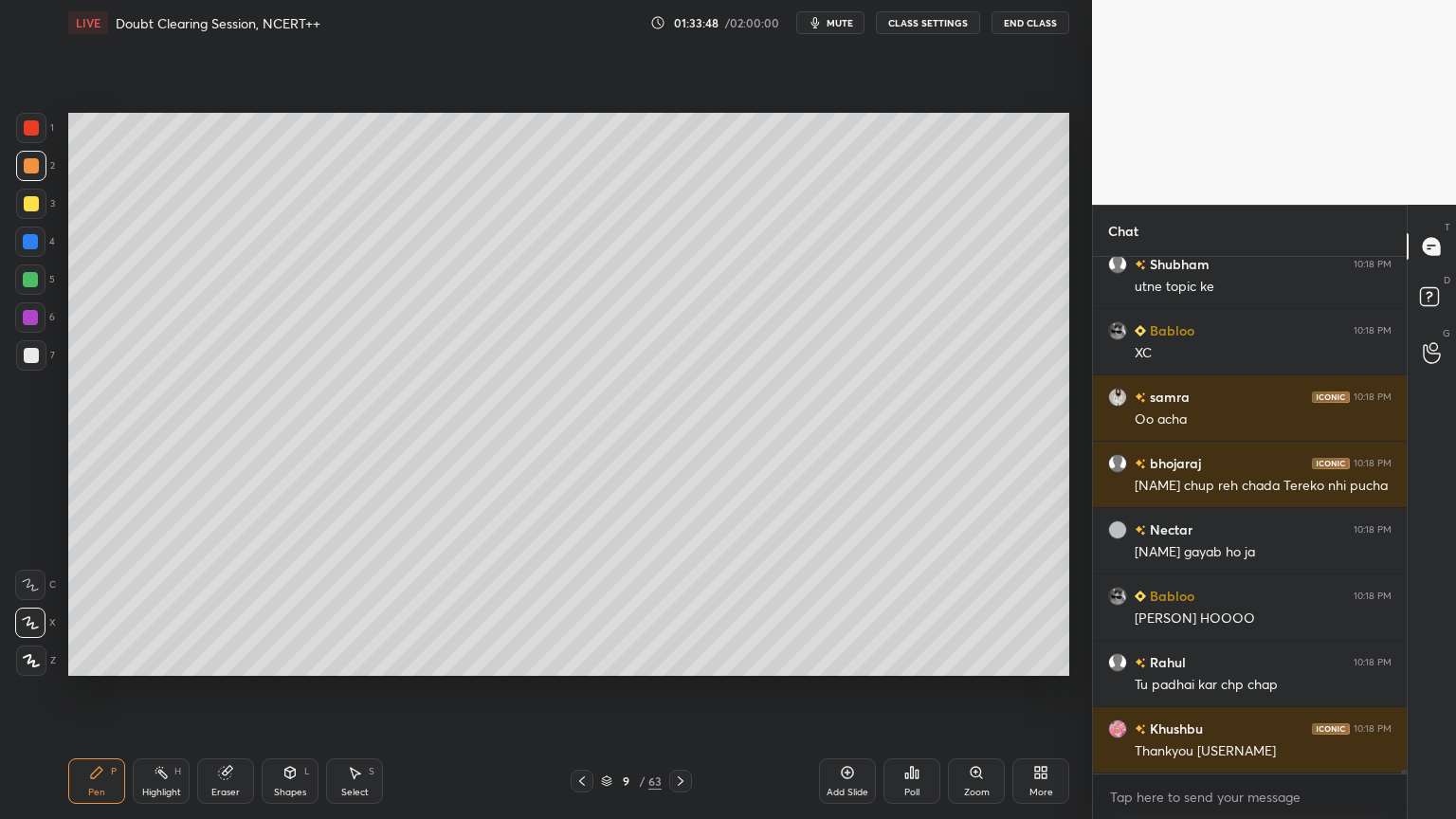 scroll, scrollTop: 77540, scrollLeft: 0, axis: vertical 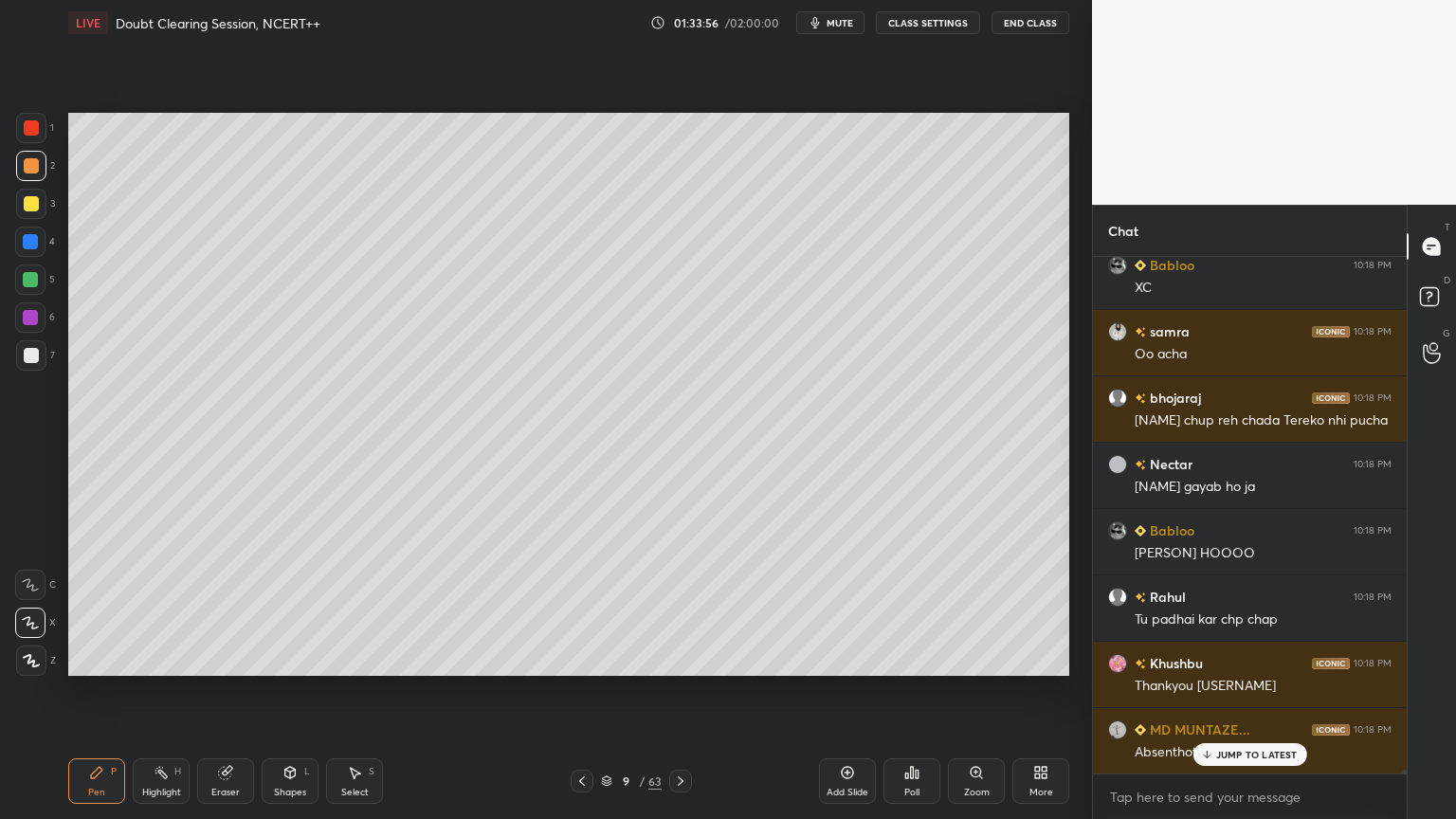 drag, startPoint x: 27, startPoint y: 273, endPoint x: 38, endPoint y: 277, distance: 11.7047 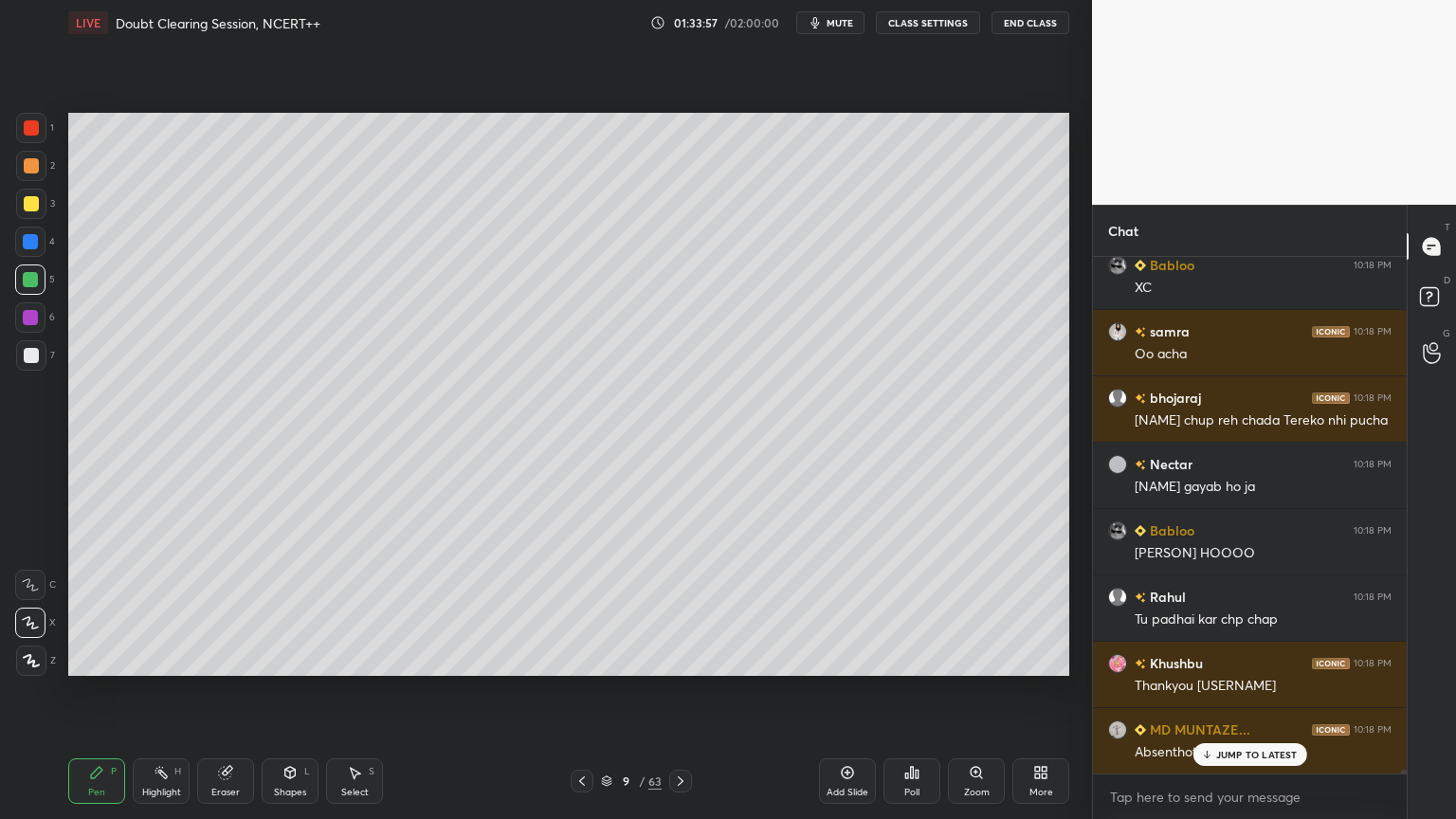 click at bounding box center [31, 128] 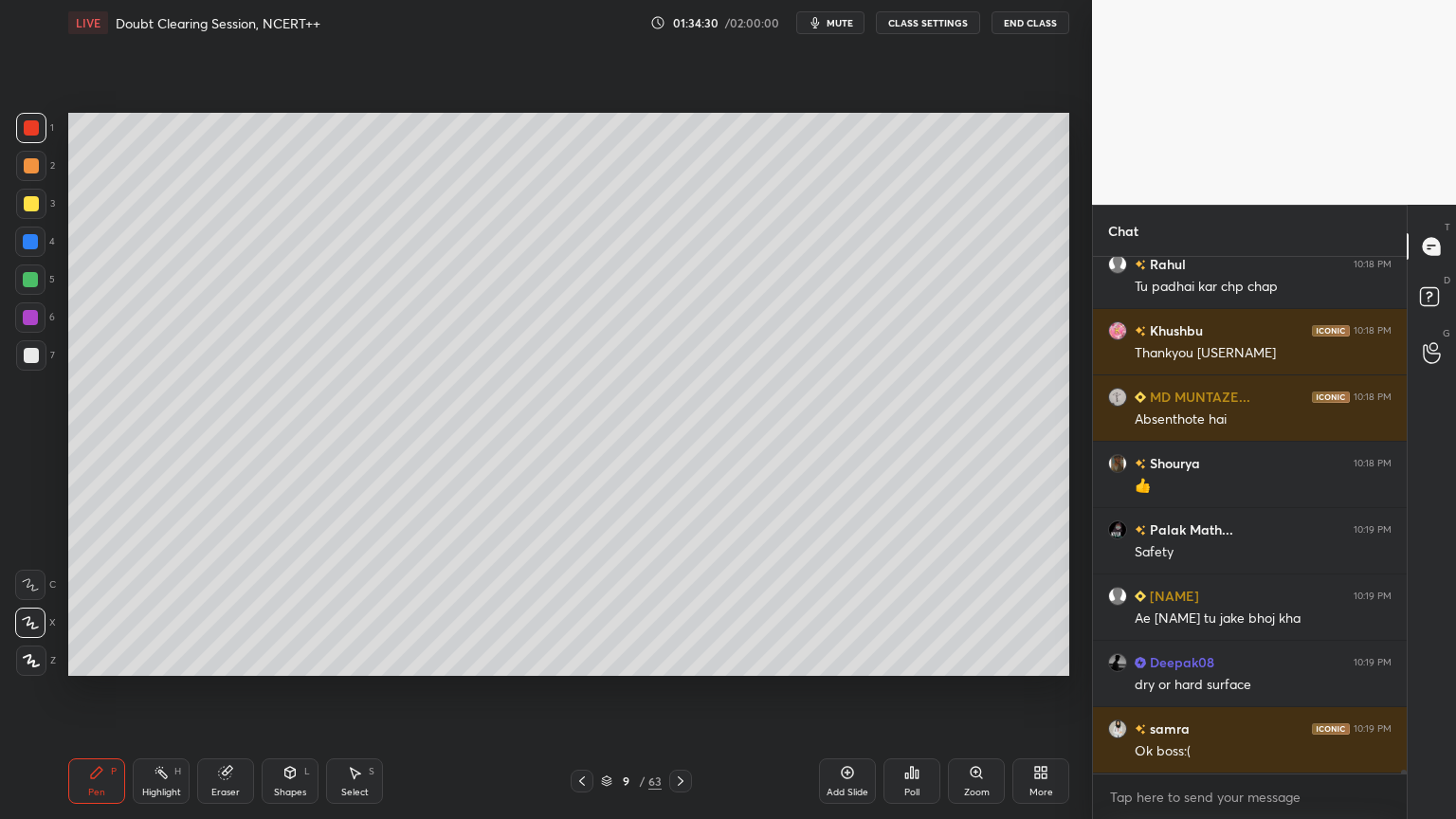 scroll, scrollTop: 77938, scrollLeft: 0, axis: vertical 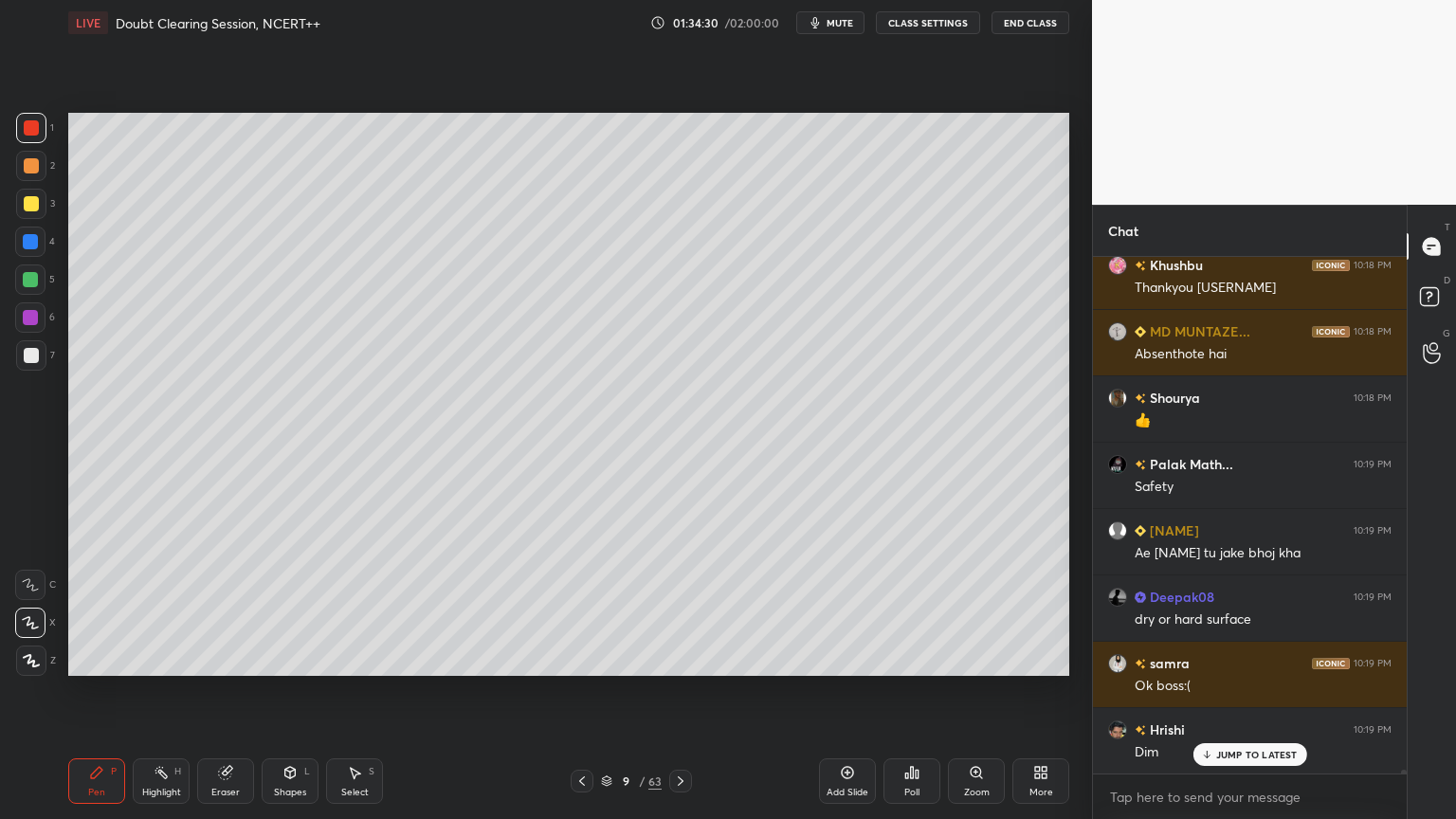 click at bounding box center [30, 280] 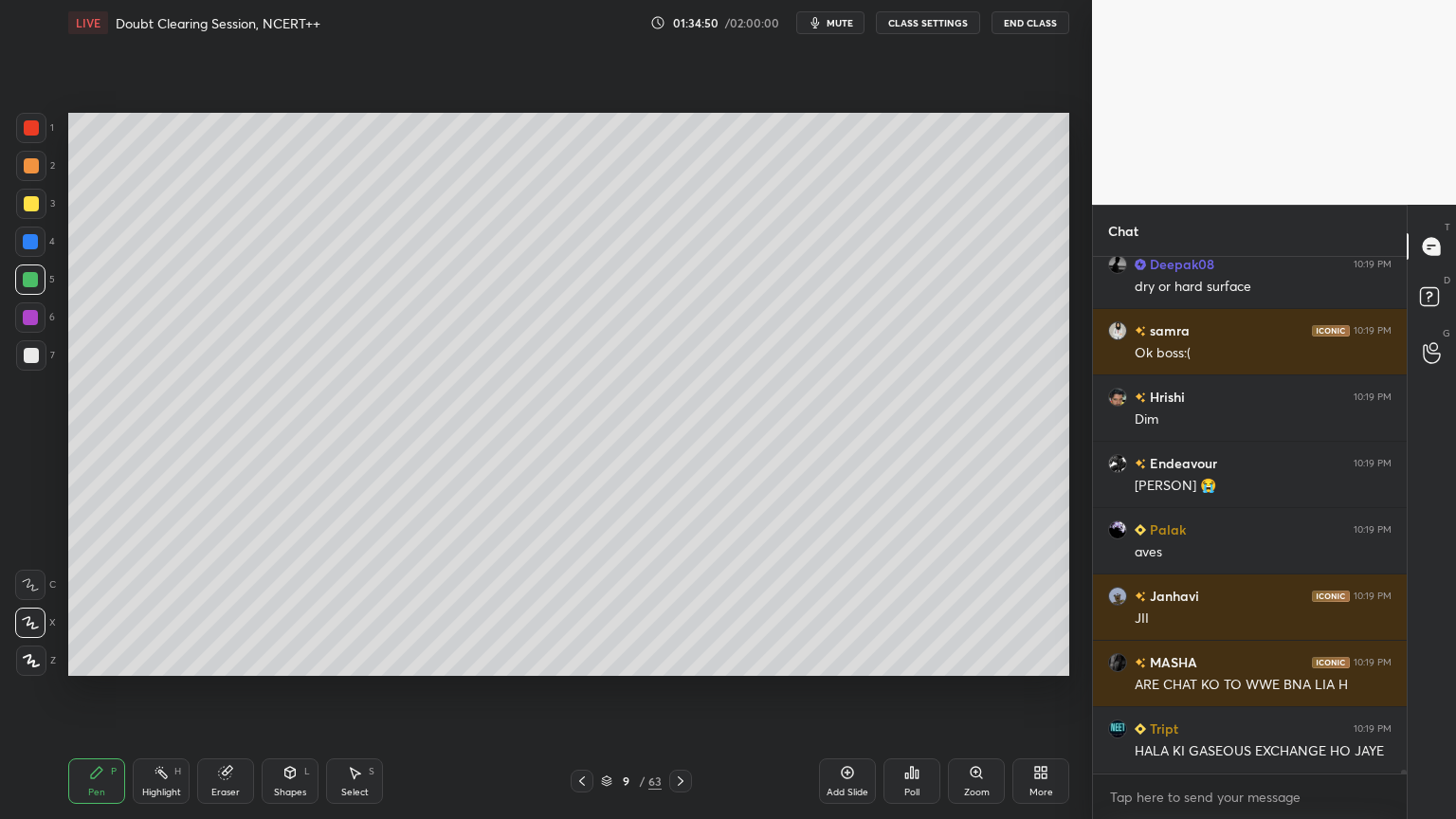 scroll, scrollTop: 78336, scrollLeft: 0, axis: vertical 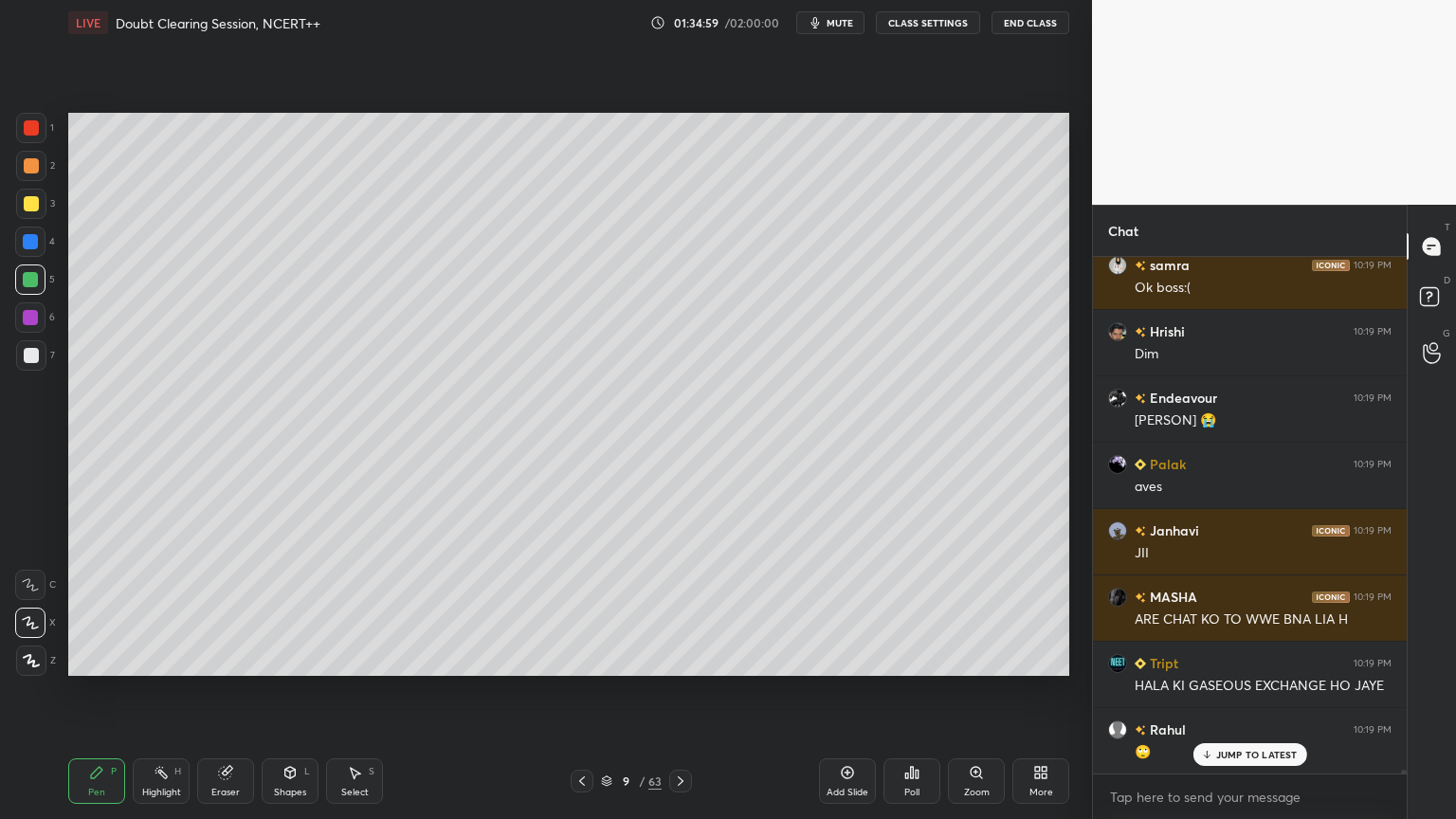 drag, startPoint x: 30, startPoint y: 118, endPoint x: 44, endPoint y: 124, distance: 15.231546 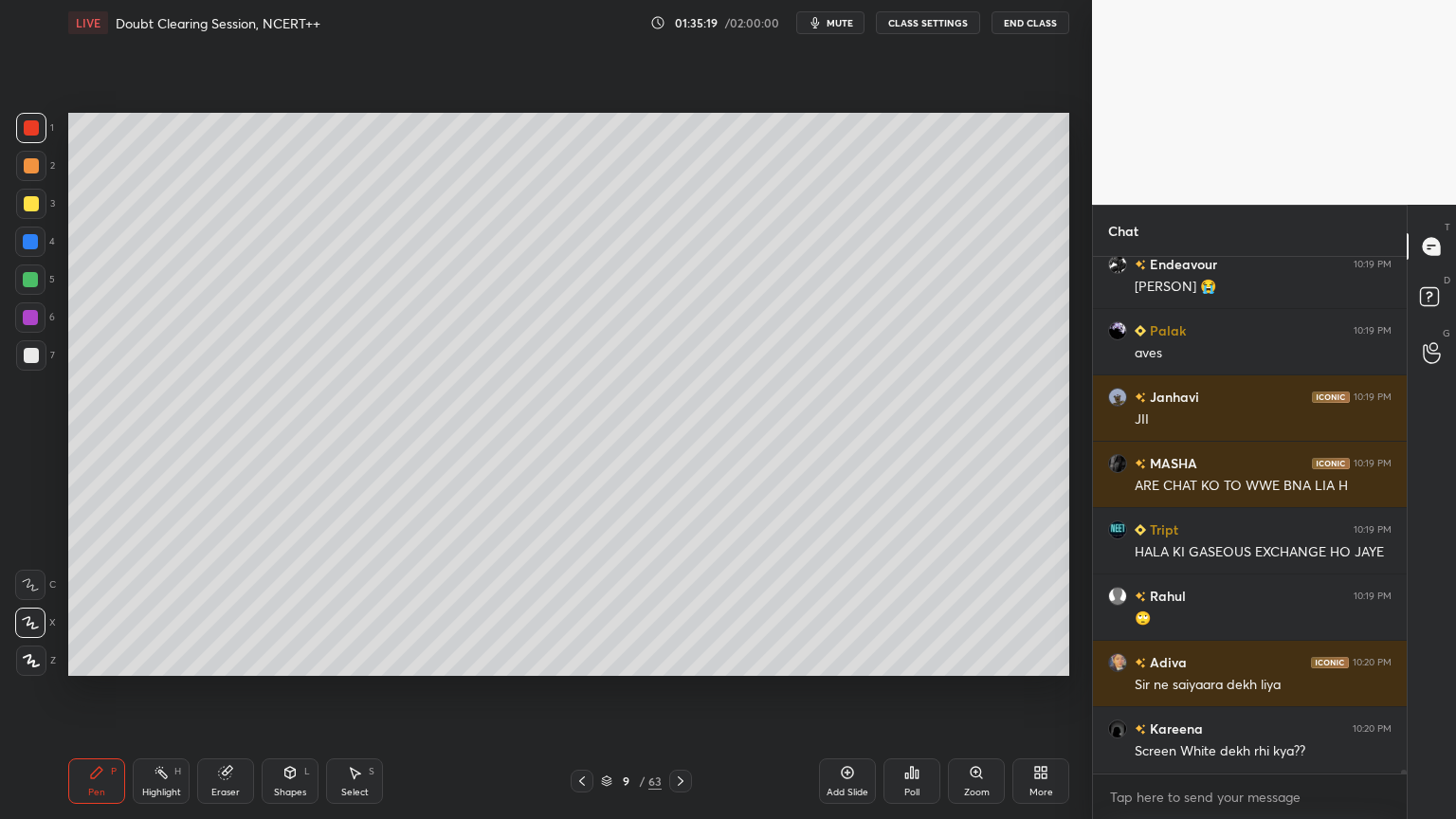 scroll, scrollTop: 77126, scrollLeft: 0, axis: vertical 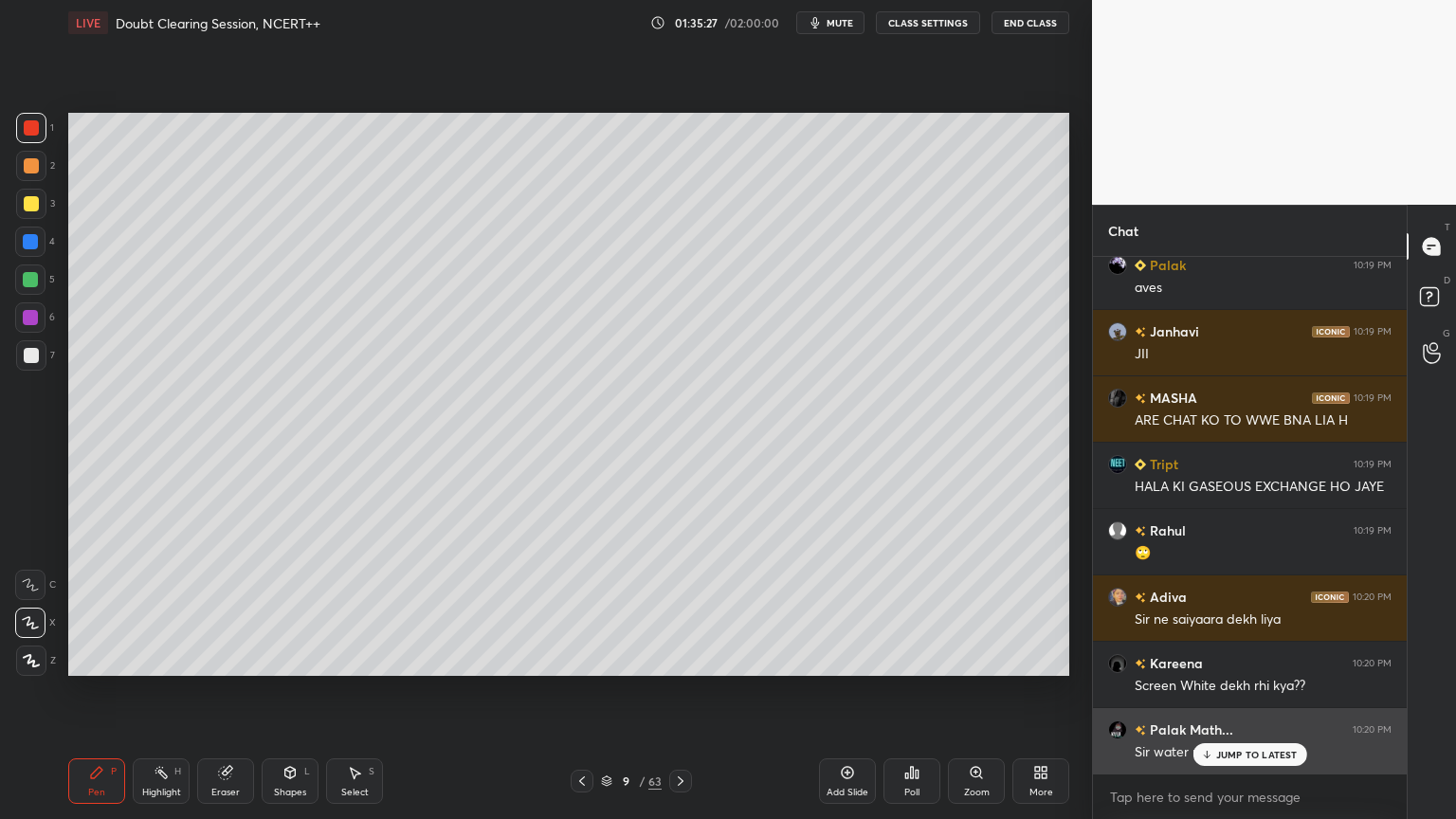 click on "JUMP TO LATEST" at bounding box center [1257, 755] 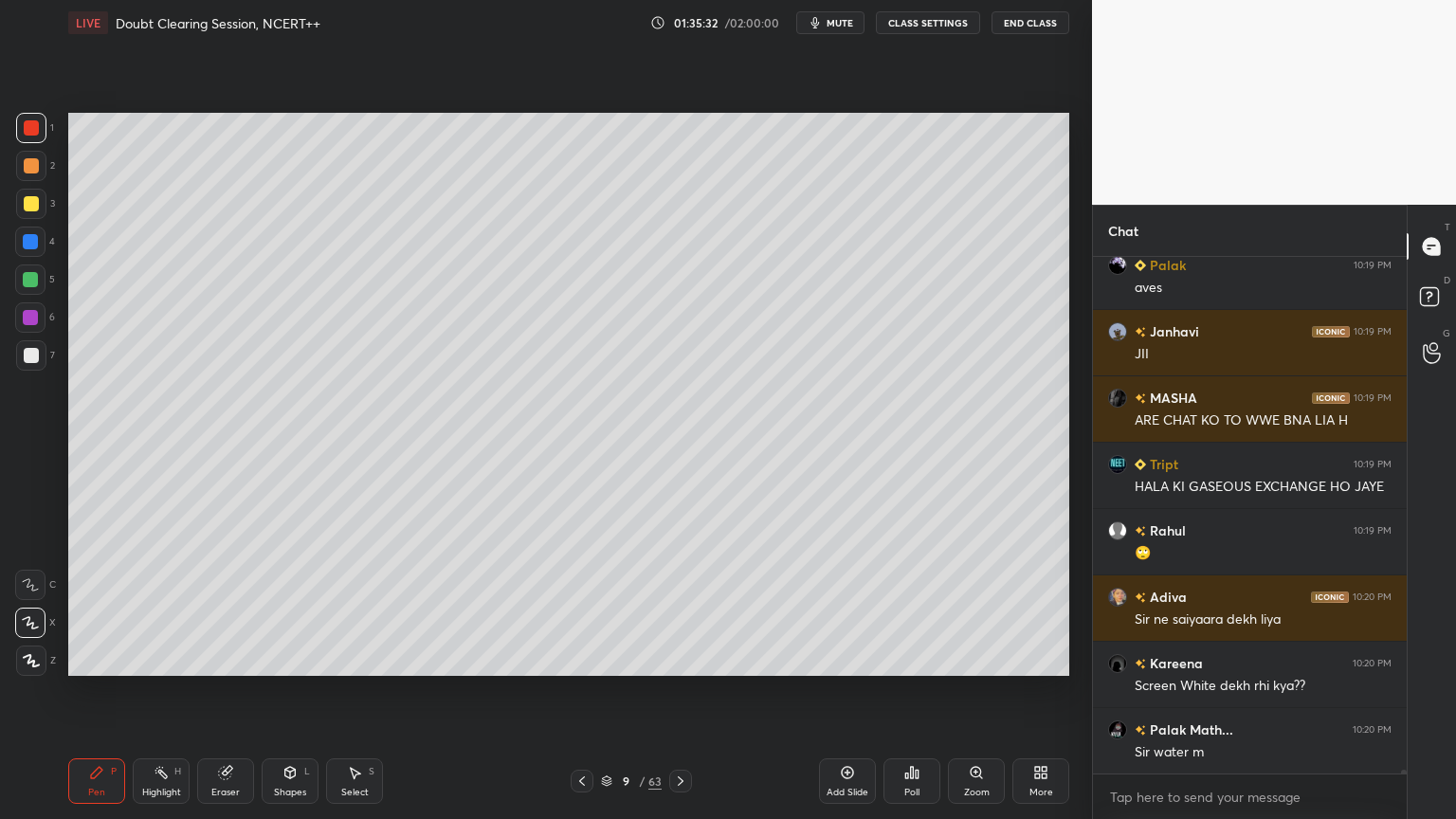 drag, startPoint x: 30, startPoint y: 270, endPoint x: 54, endPoint y: 288, distance: 30 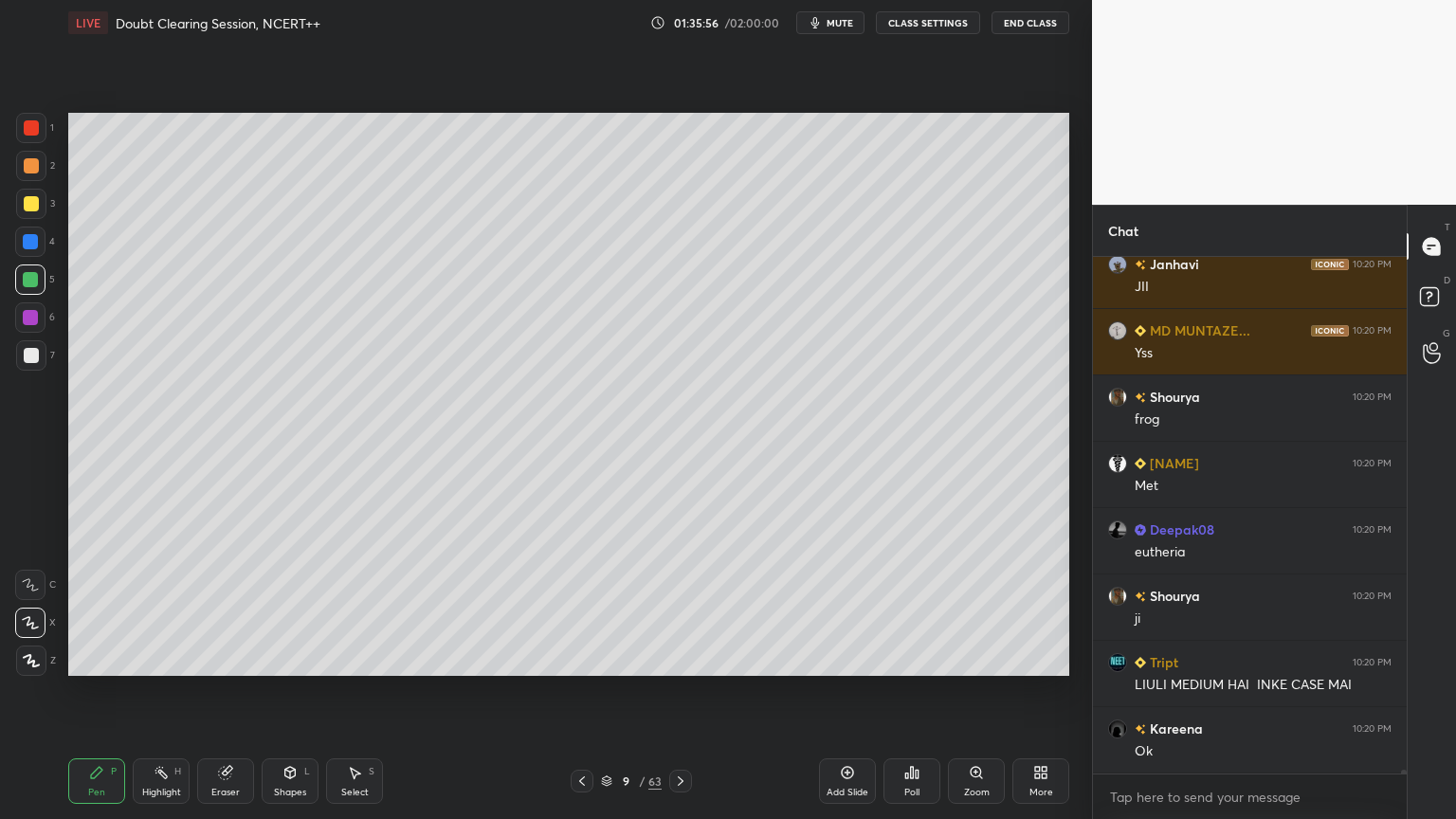 scroll, scrollTop: 77923, scrollLeft: 0, axis: vertical 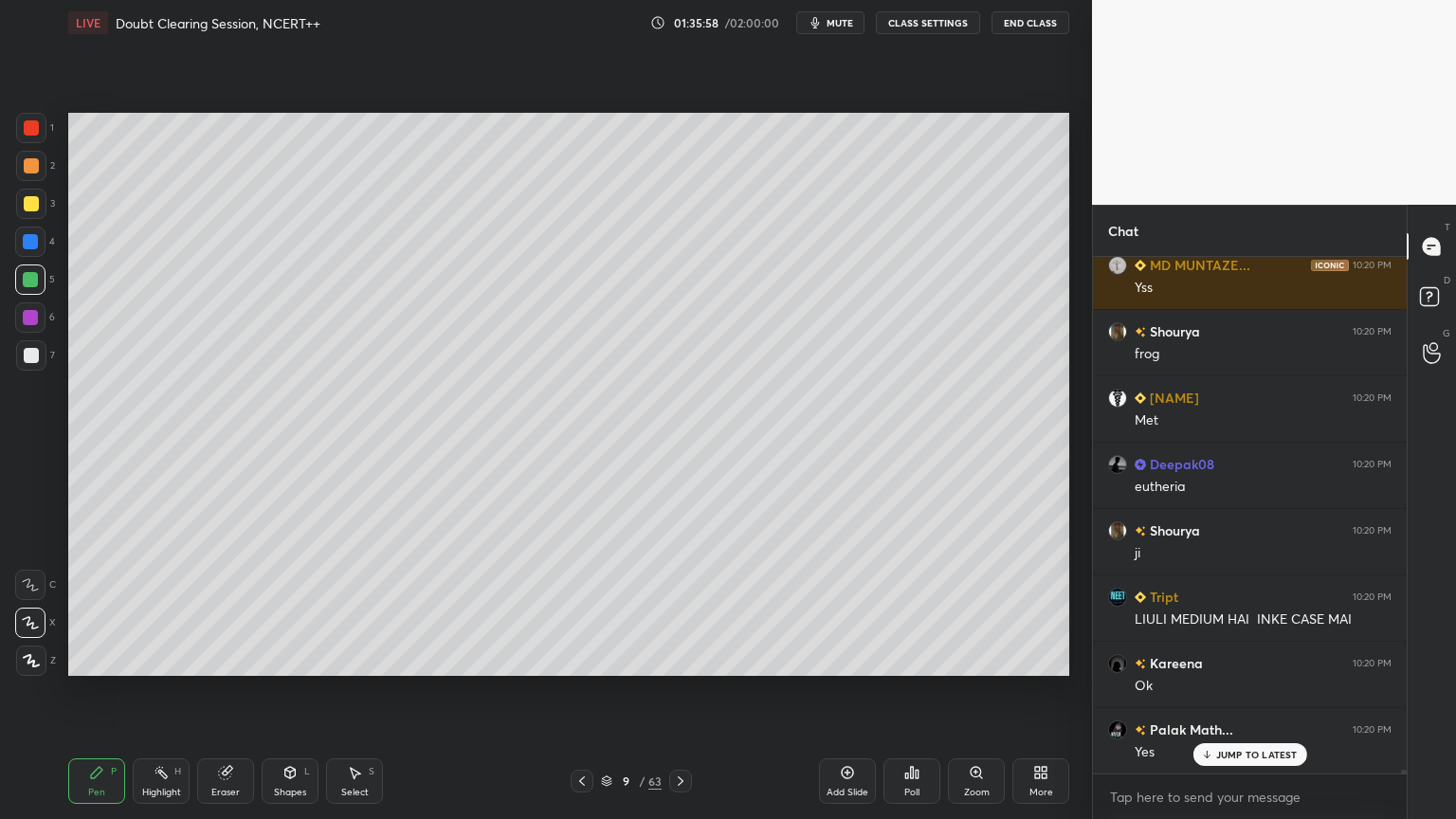 click at bounding box center [31, 355] 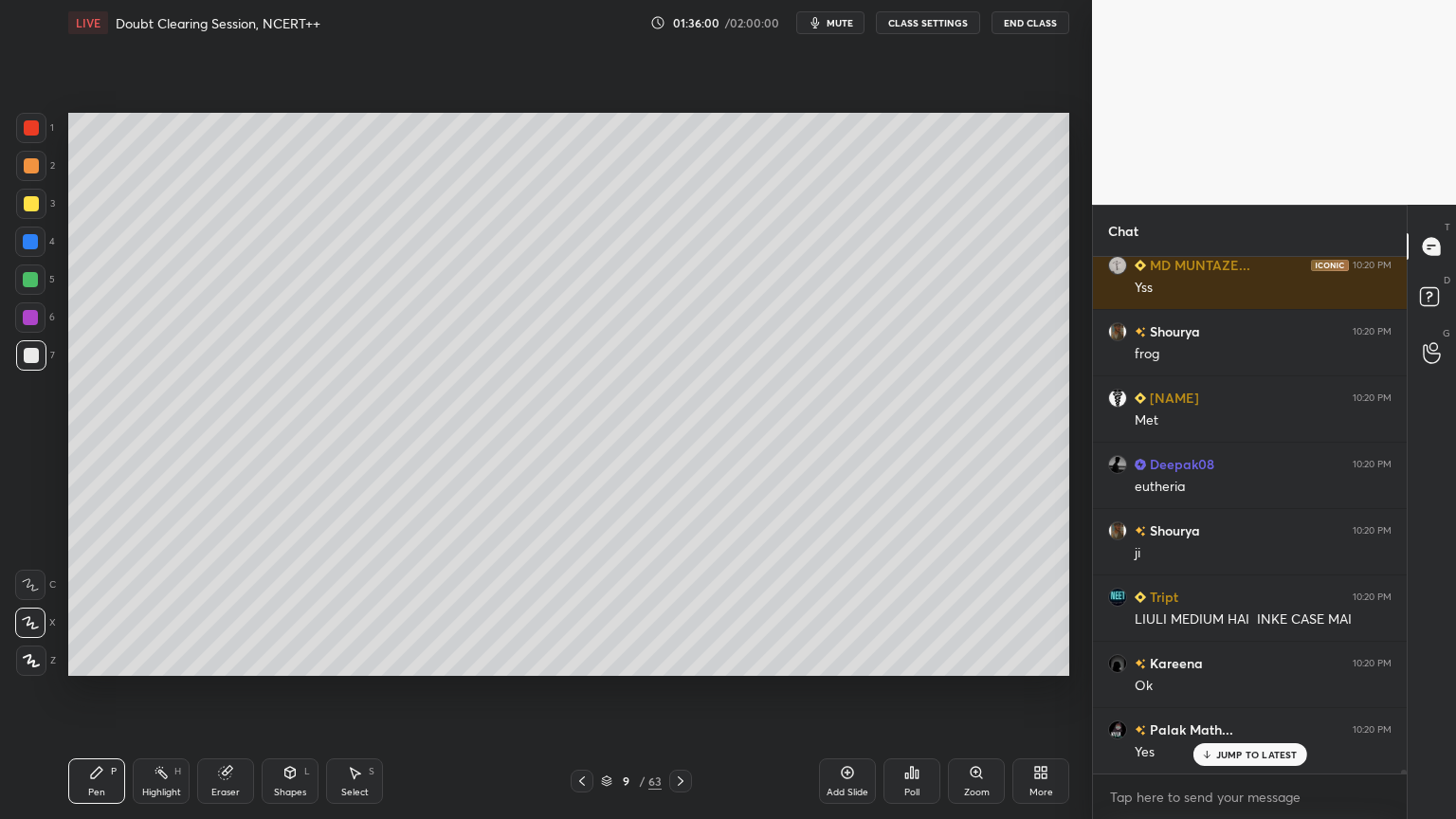 drag, startPoint x: 31, startPoint y: 133, endPoint x: 46, endPoint y: 181, distance: 50.289164 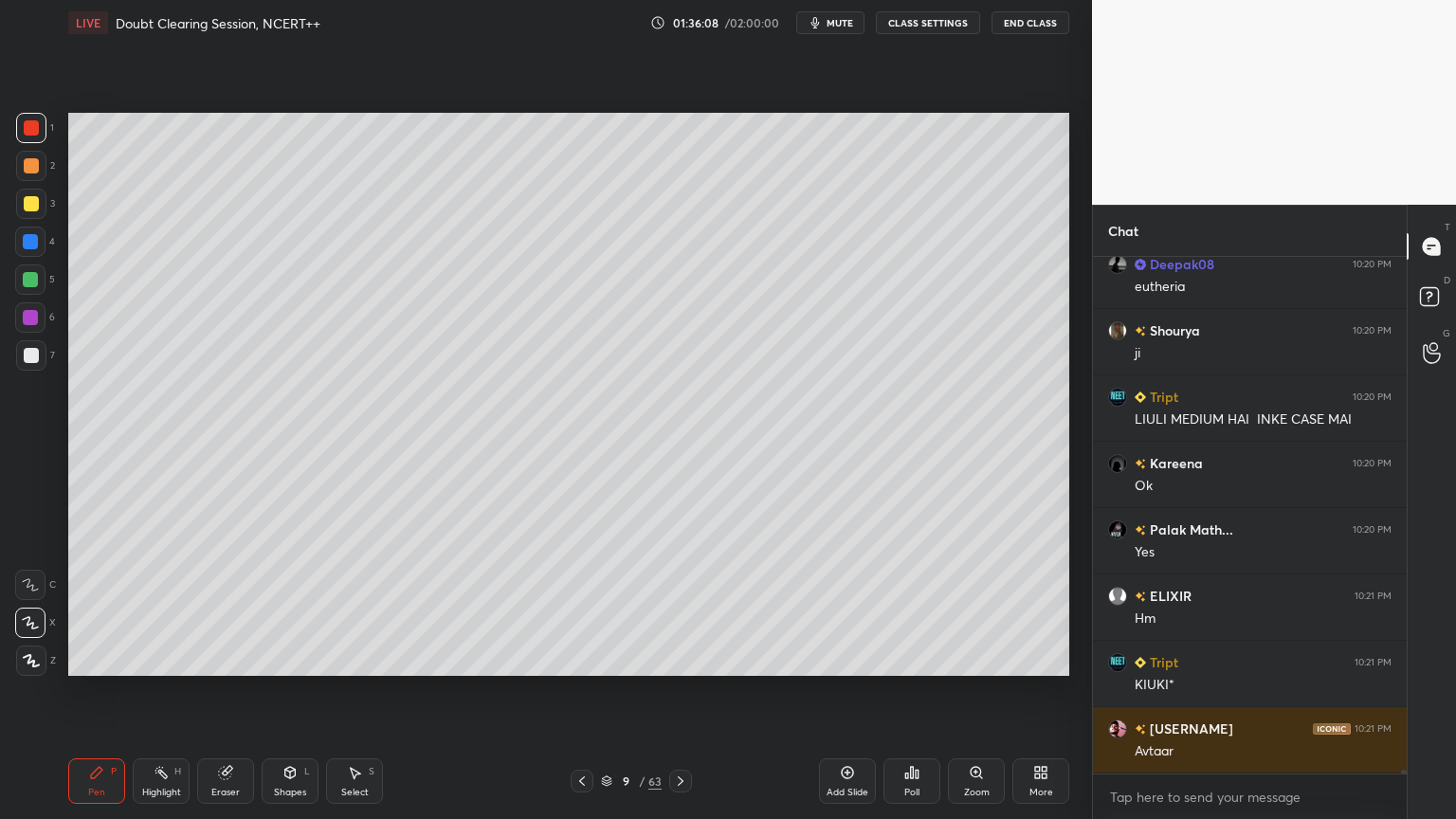 scroll, scrollTop: 78188, scrollLeft: 0, axis: vertical 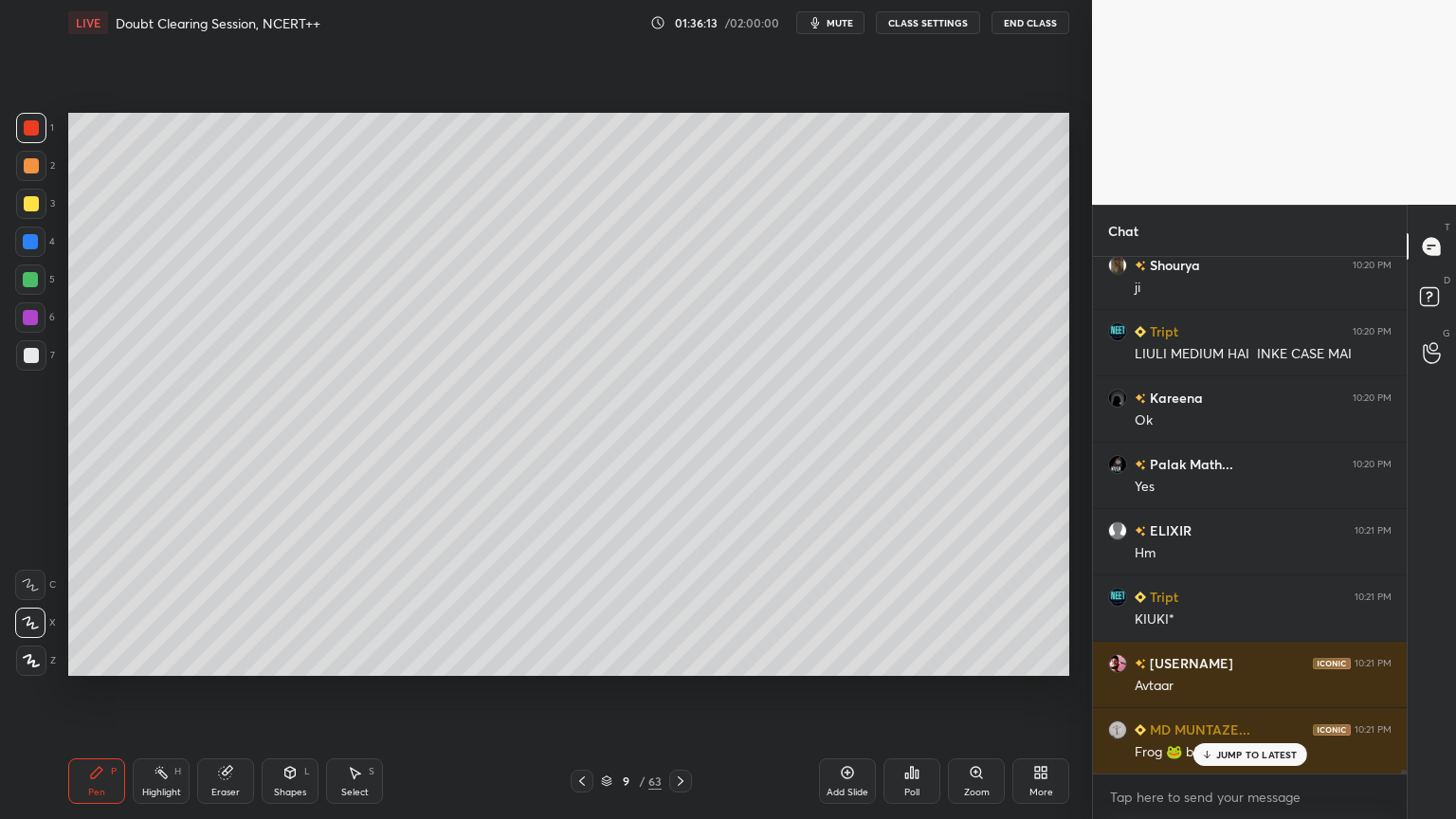 click 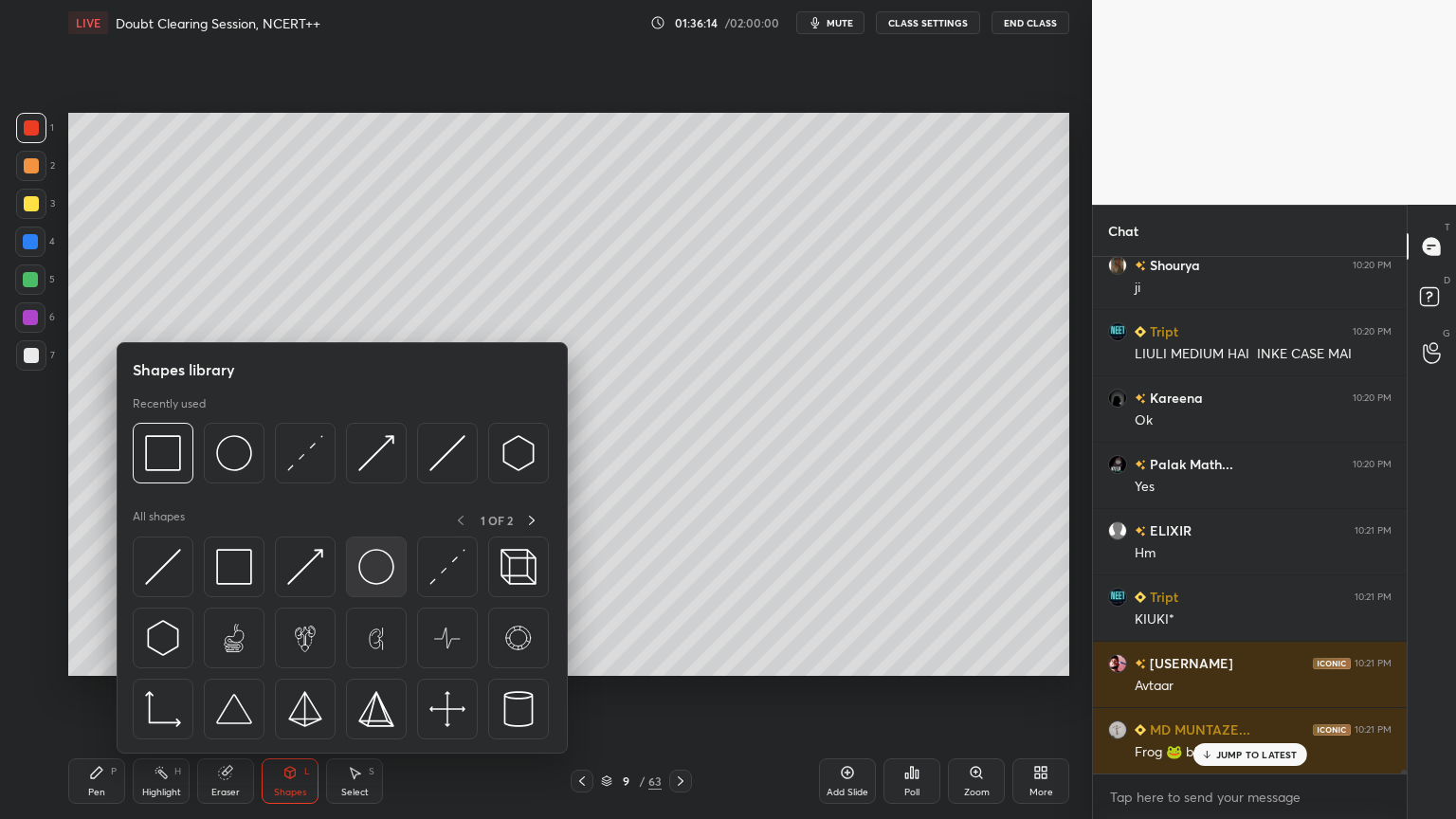 click at bounding box center [376, 567] 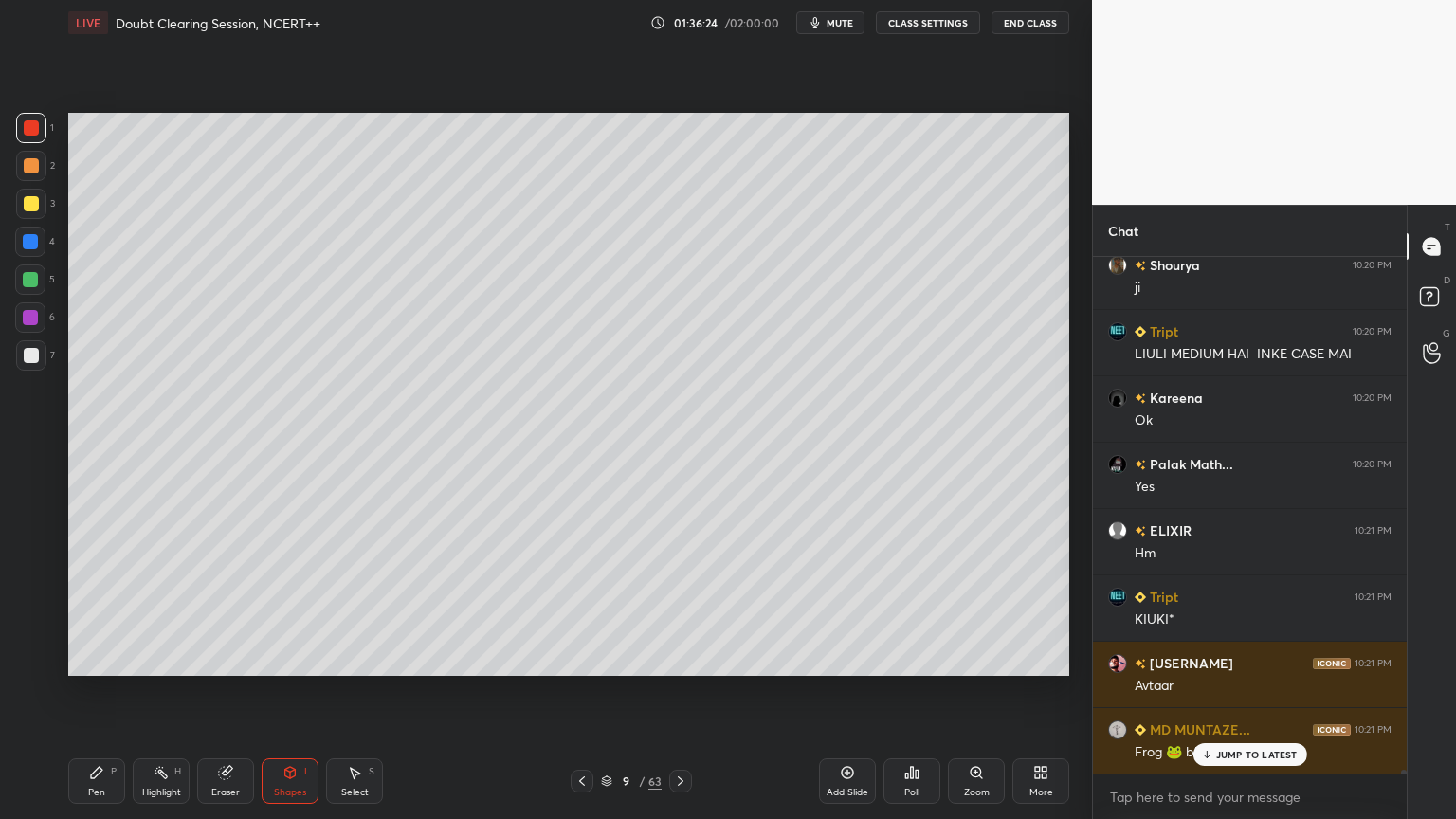 drag, startPoint x: 105, startPoint y: 756, endPoint x: 100, endPoint y: 717, distance: 39.319207 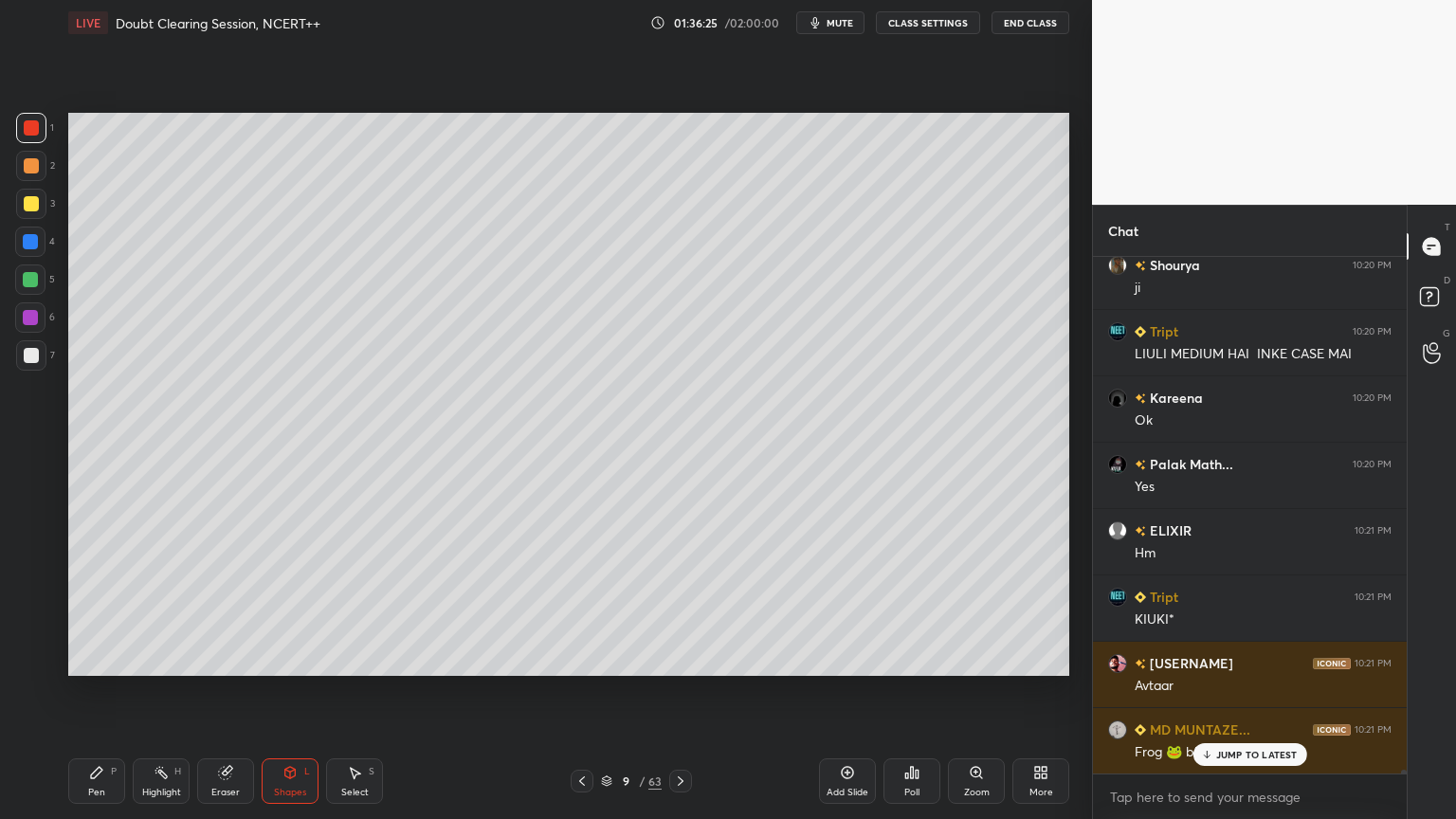 click on "2" at bounding box center (35, 170) 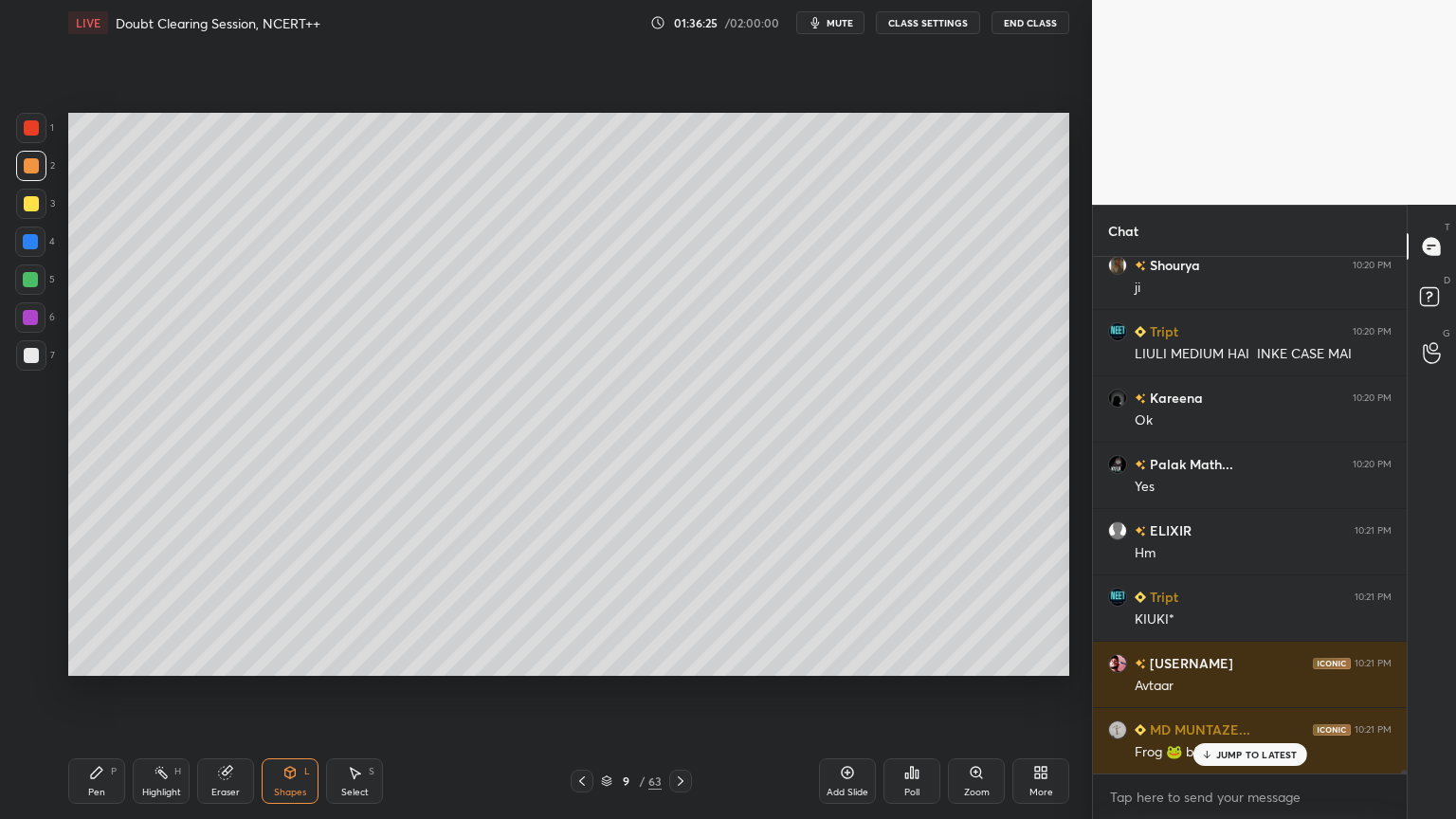 click at bounding box center [31, 166] 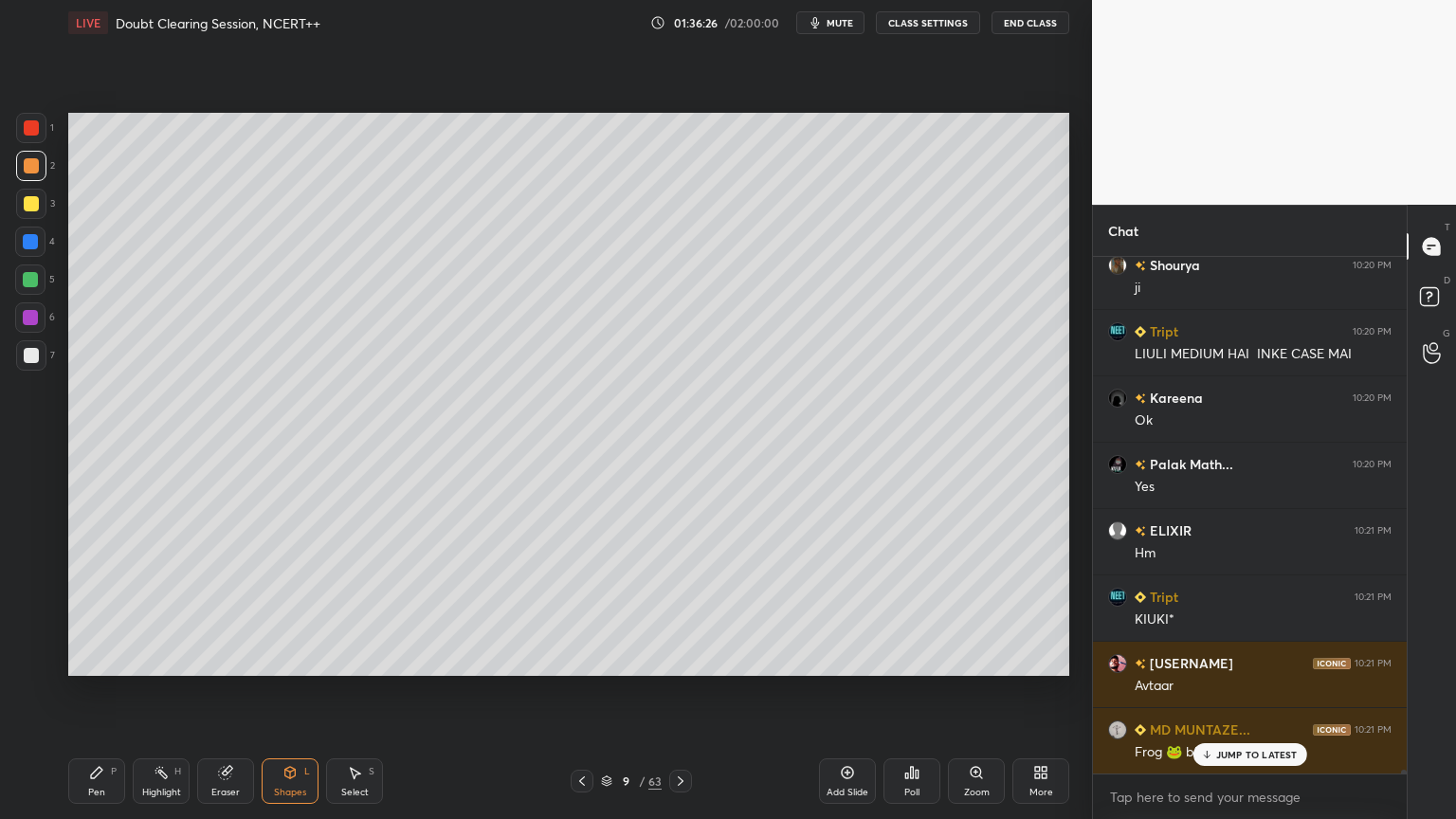 click on "Pen P" at bounding box center (97, 781) 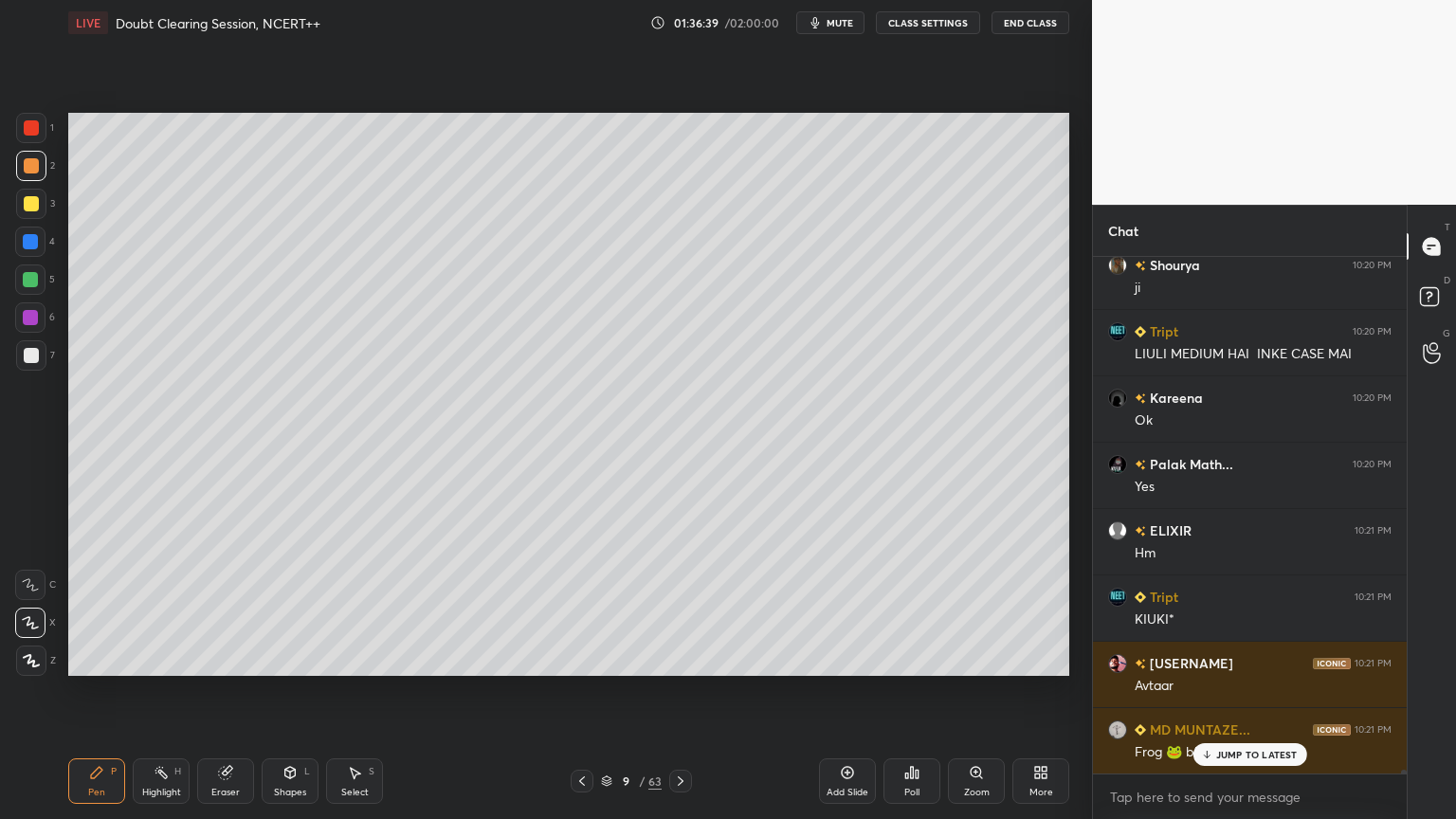 click at bounding box center [31, 355] 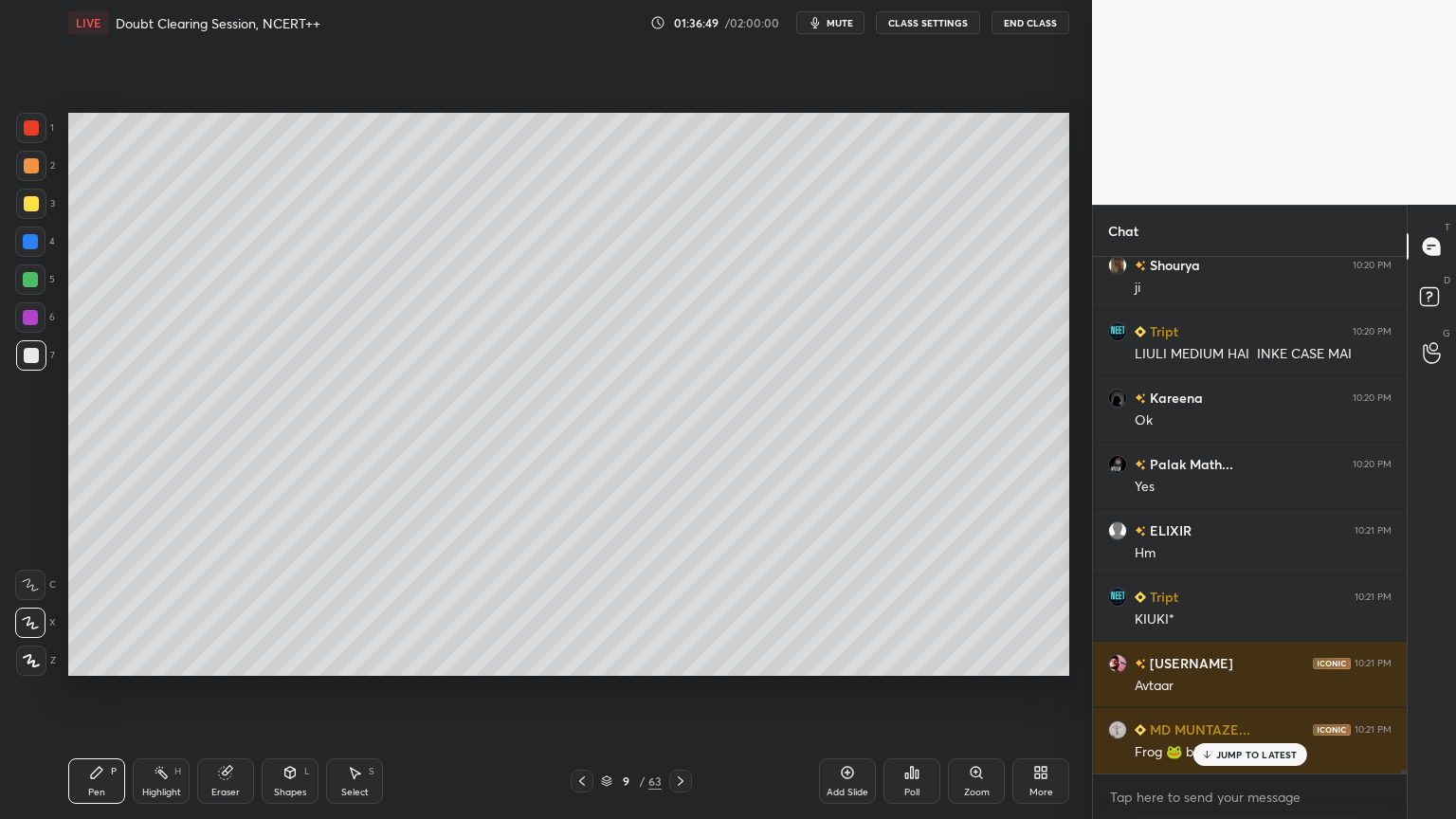 click at bounding box center [30, 280] 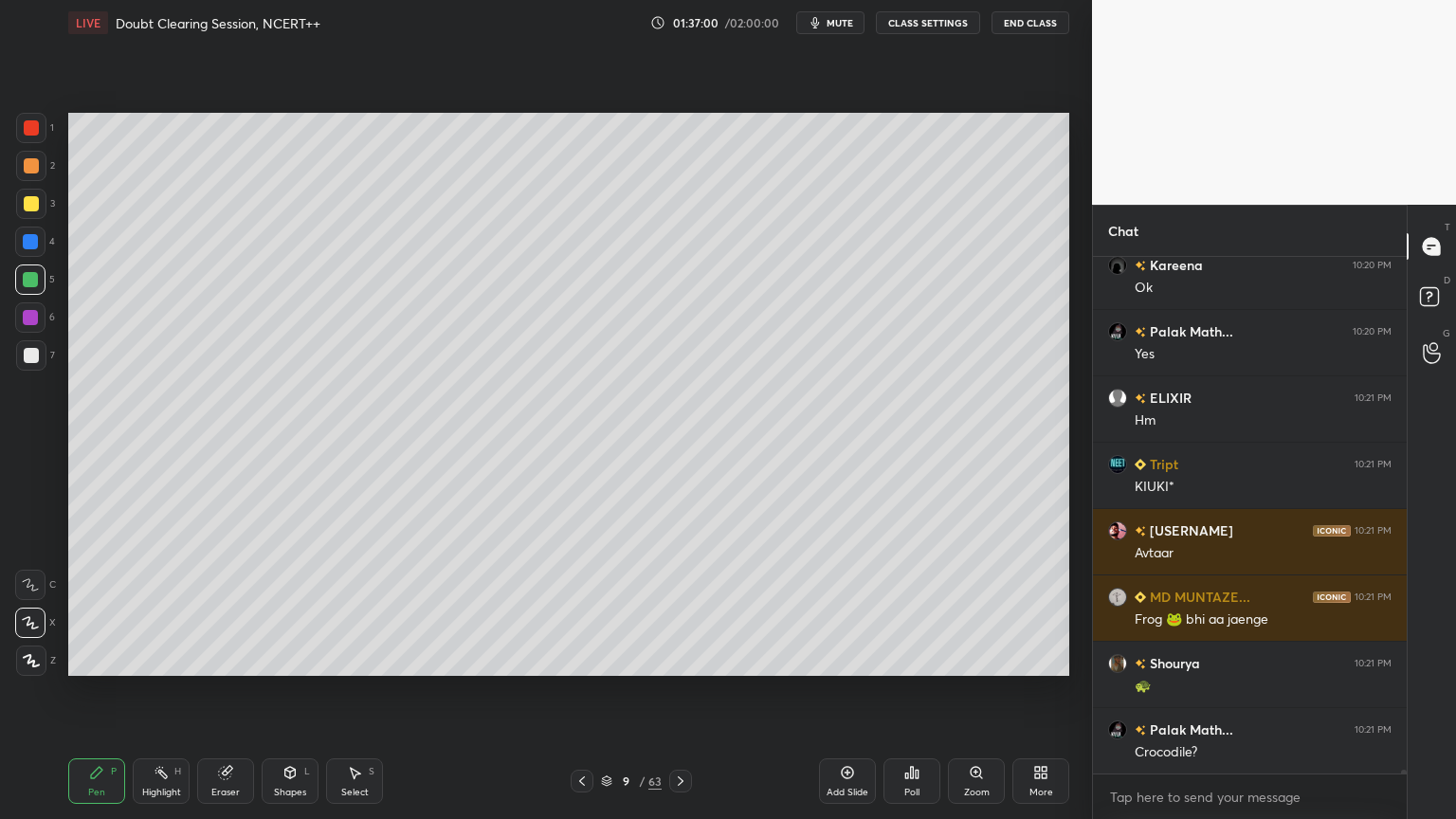 scroll, scrollTop: 78388, scrollLeft: 0, axis: vertical 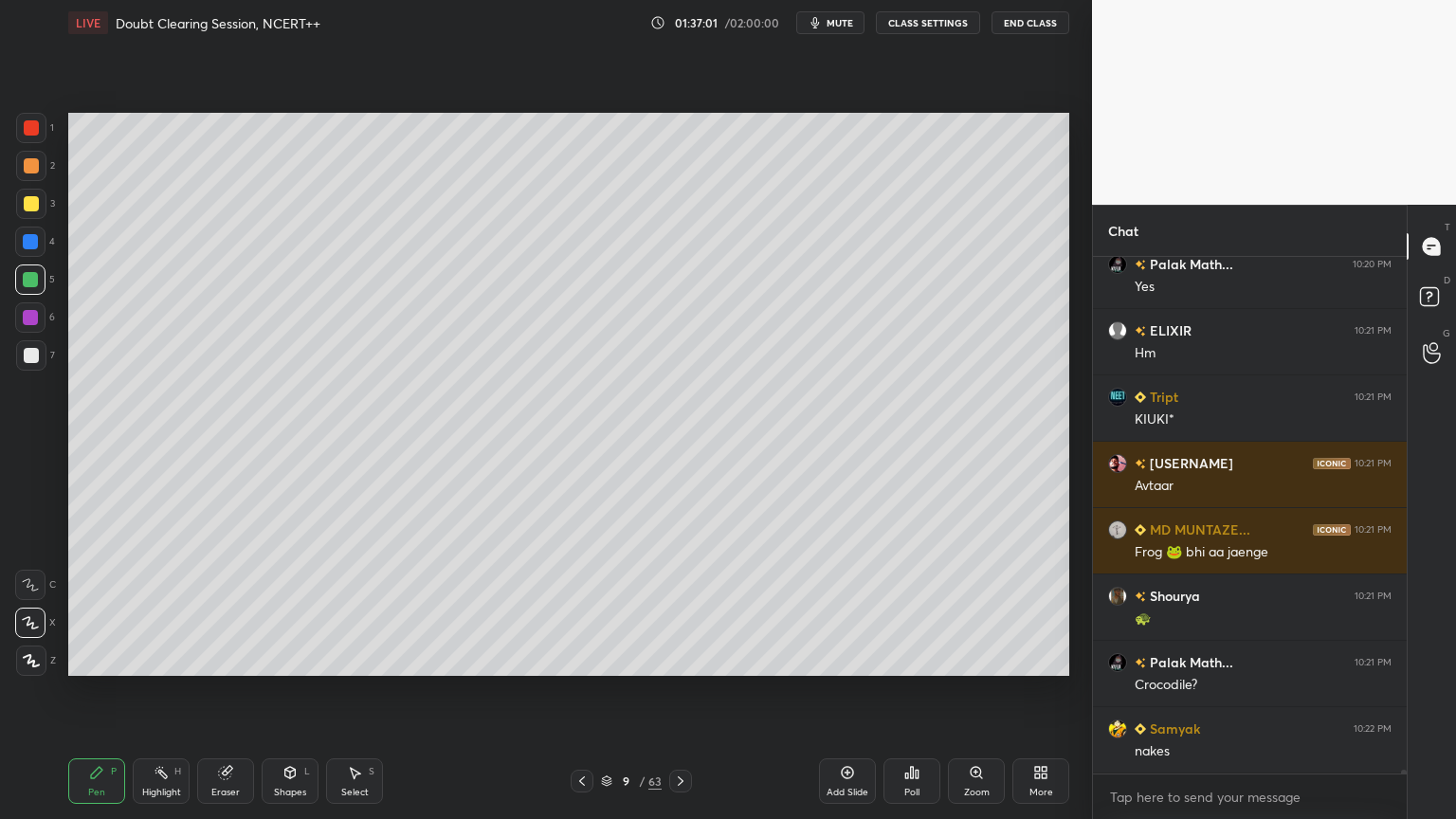 click at bounding box center (31, 661) 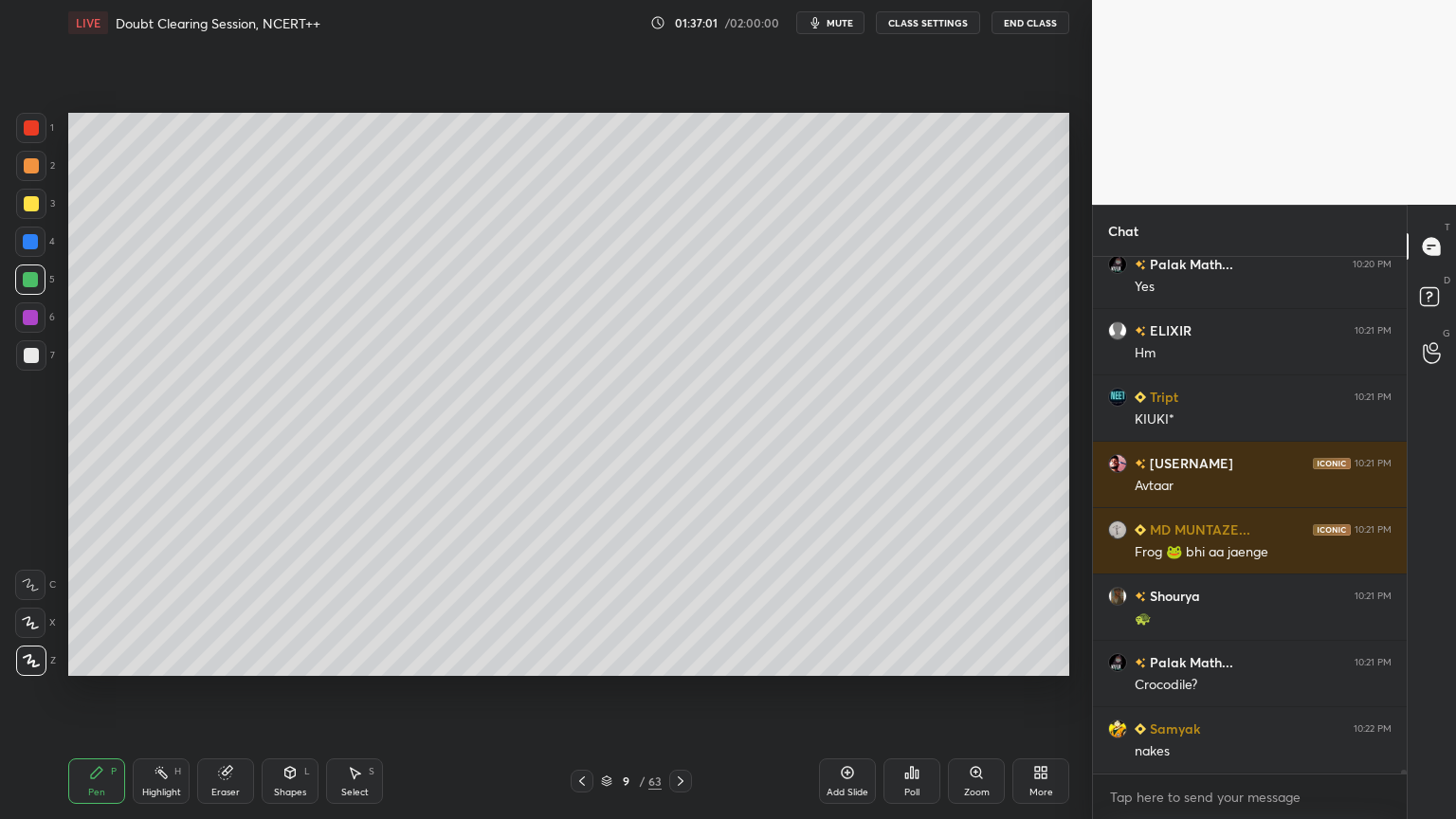 click on "Shapes L" at bounding box center [290, 781] 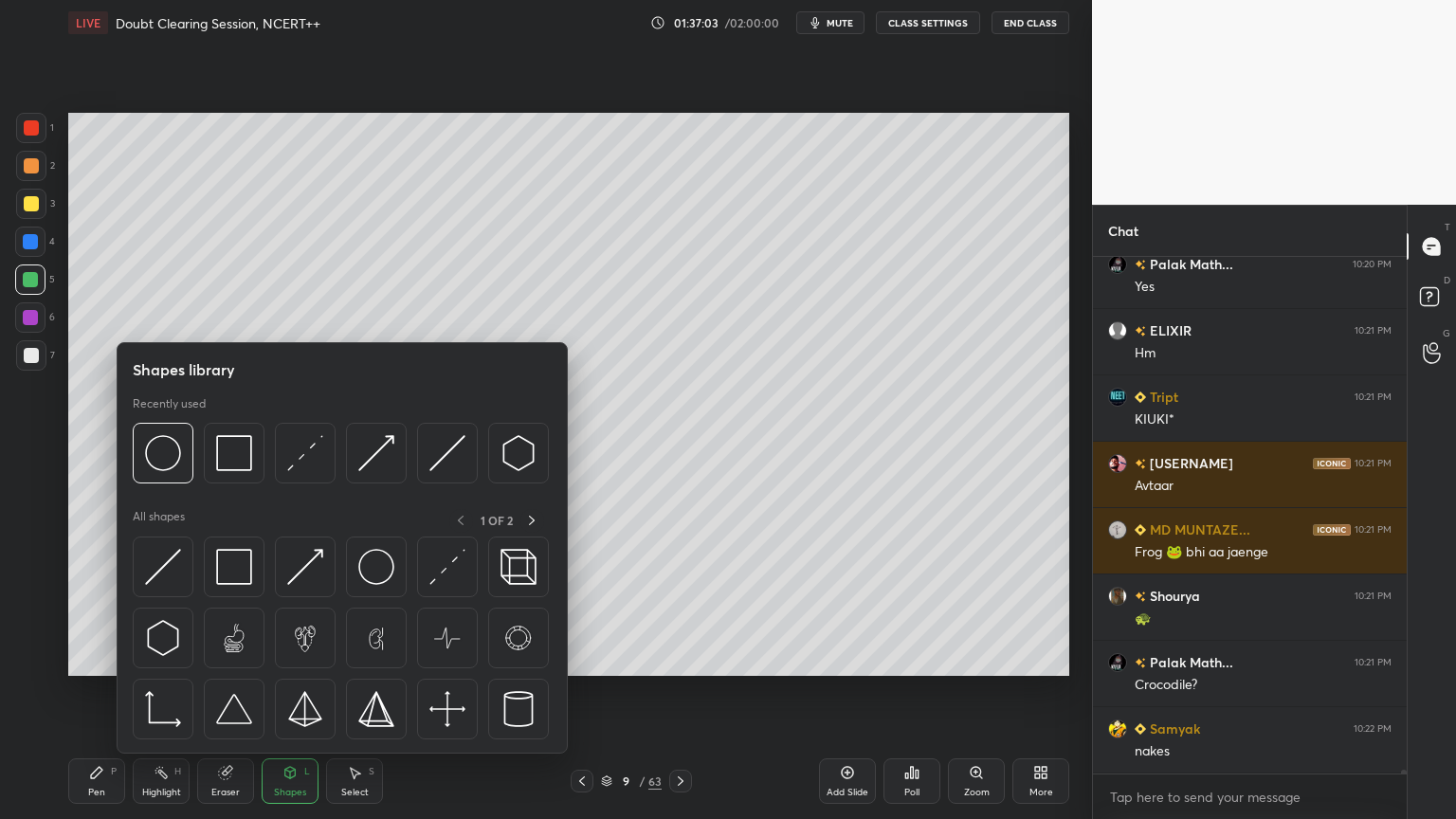 scroll, scrollTop: 78407, scrollLeft: 0, axis: vertical 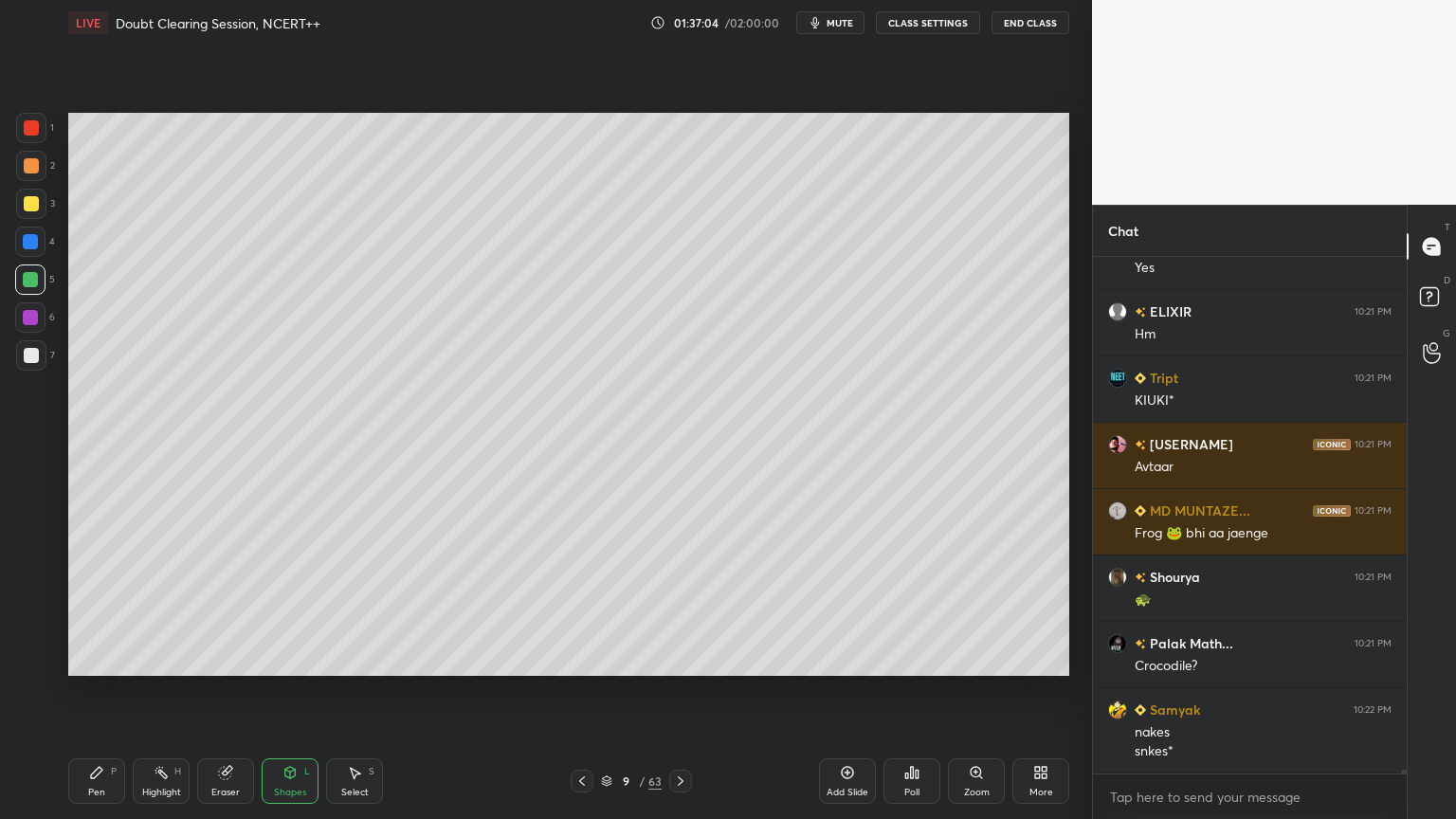 click at bounding box center (31, 355) 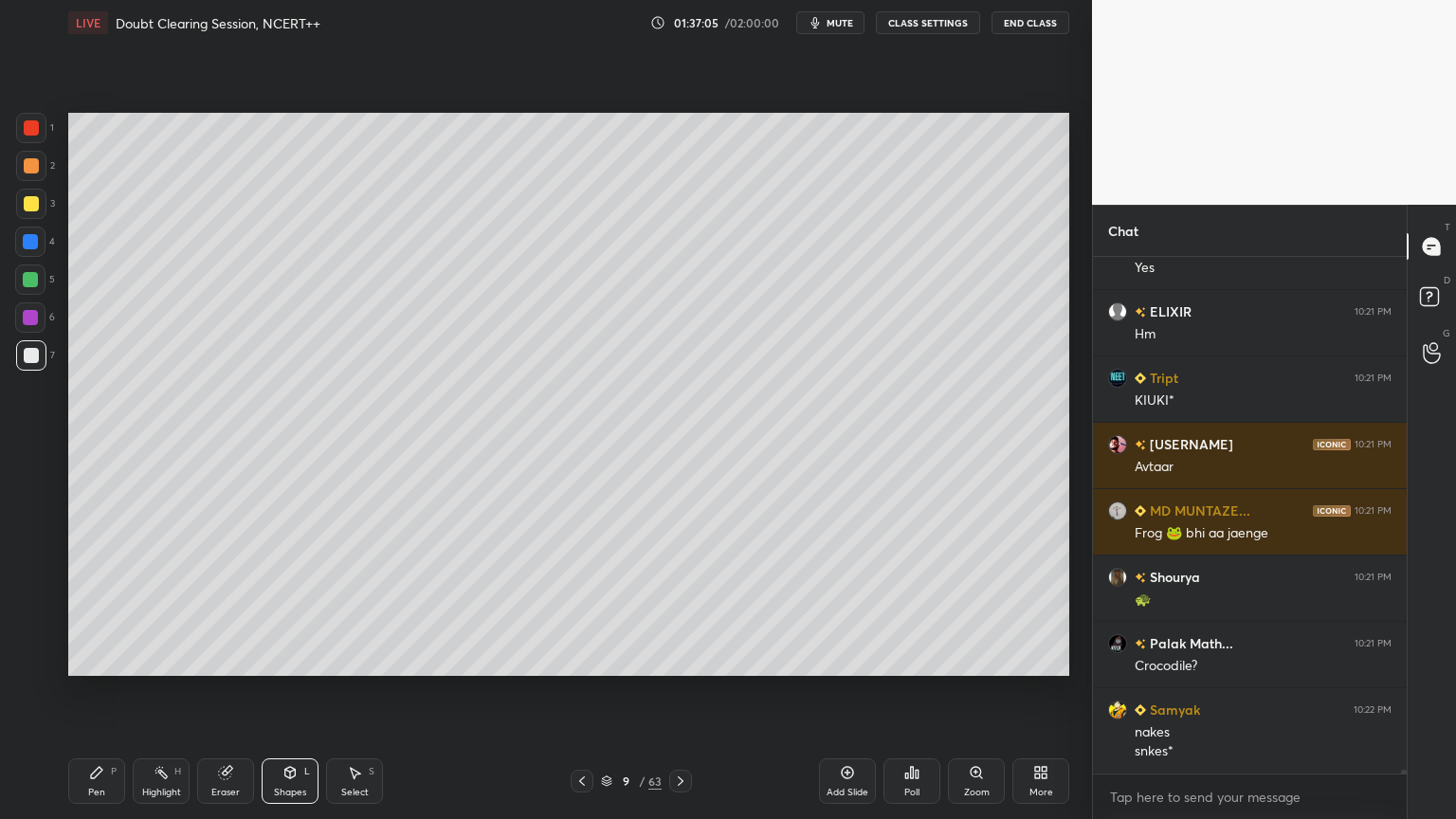 click on "Shapes" at bounding box center [290, 792] 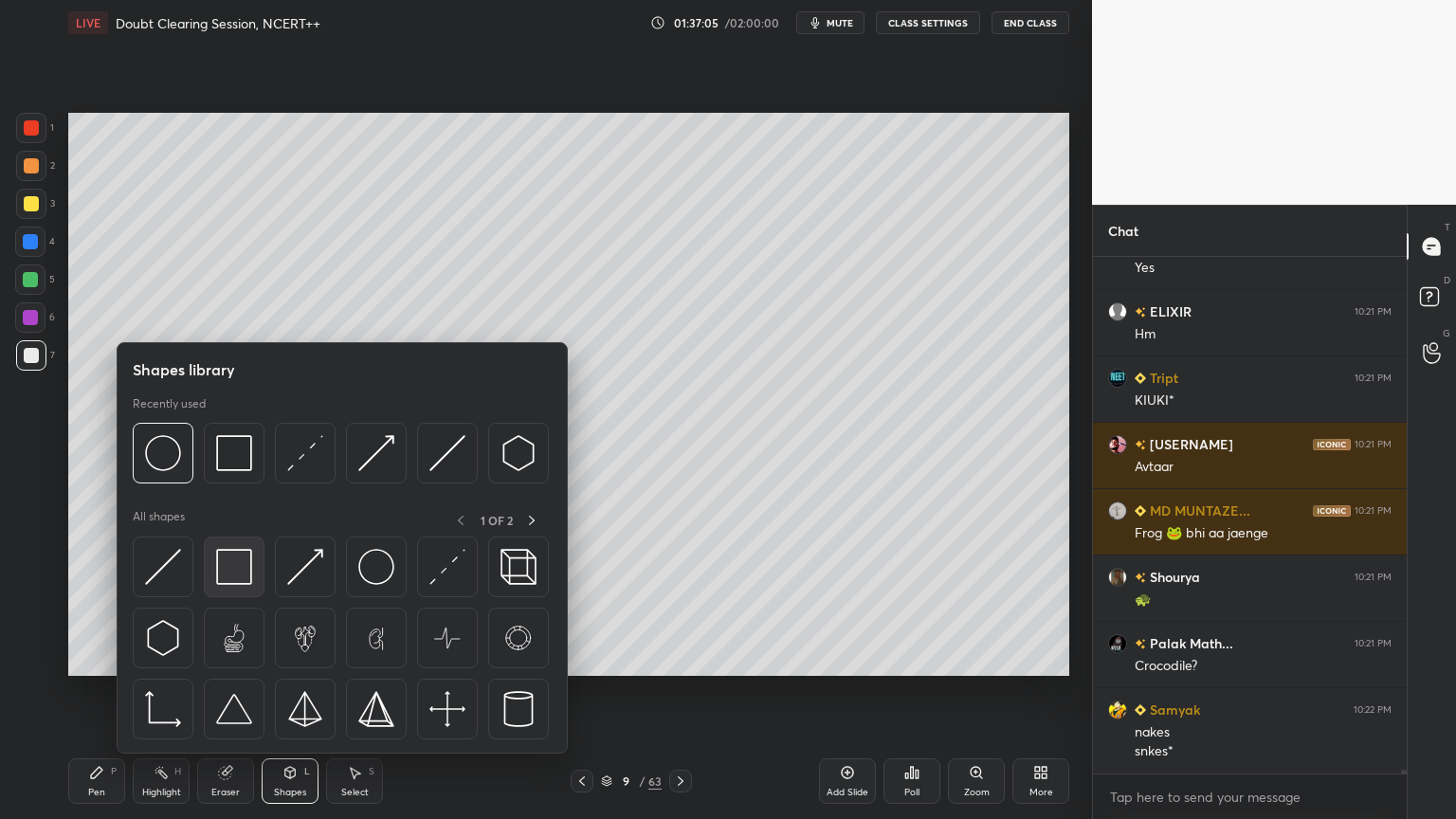 click at bounding box center [234, 567] 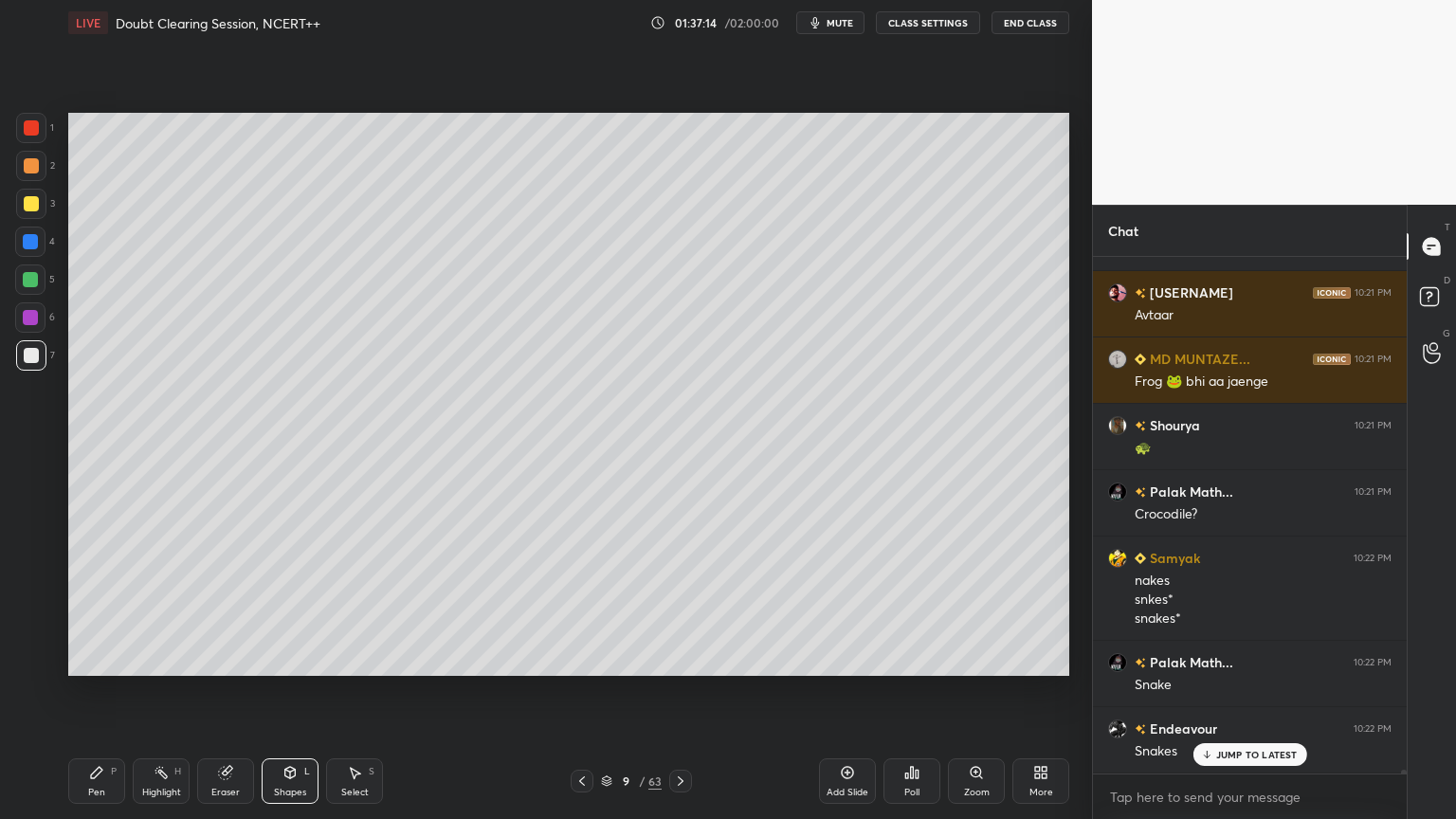 scroll, scrollTop: 78624, scrollLeft: 0, axis: vertical 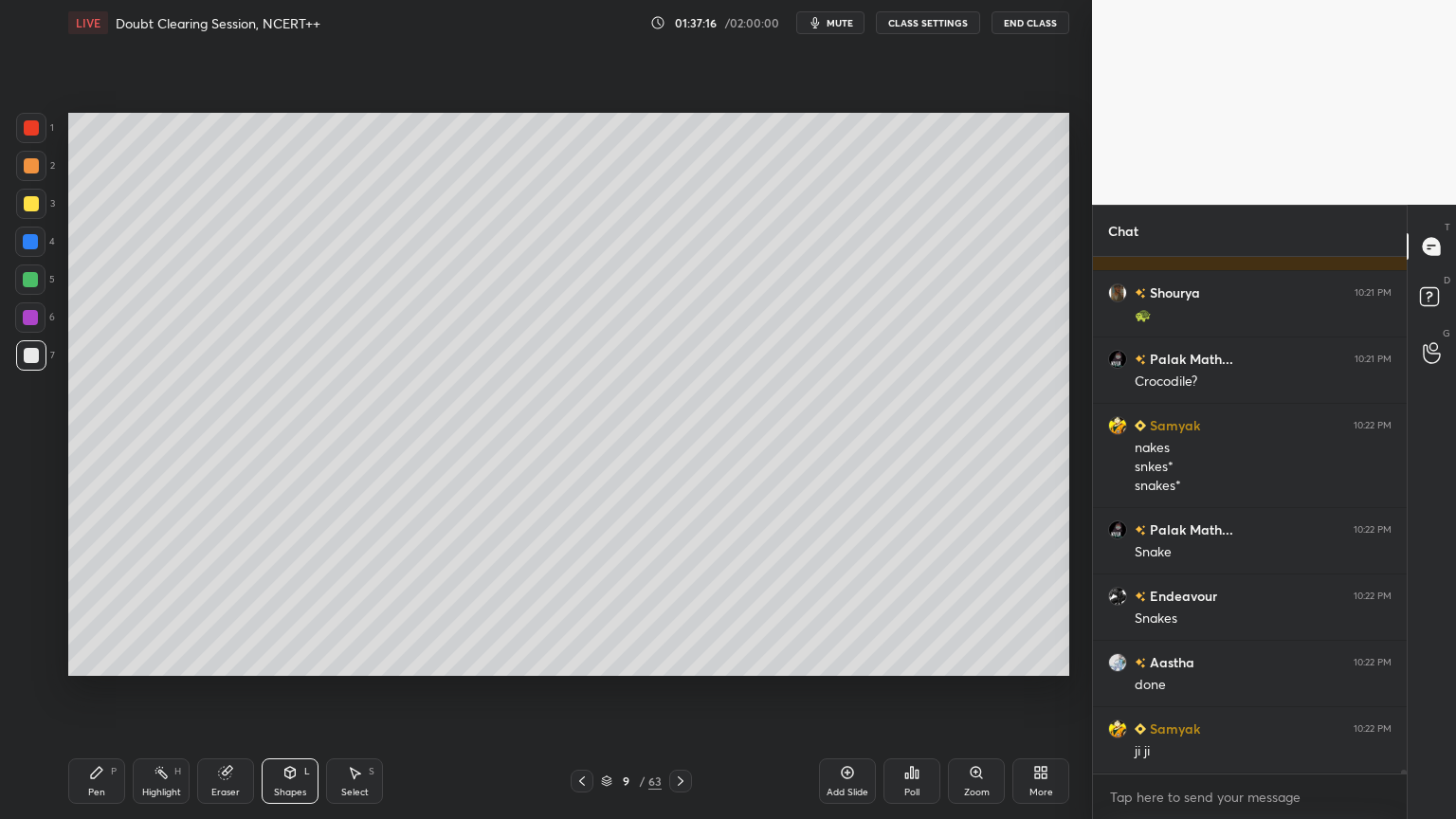 click on "mute" at bounding box center (840, 23) 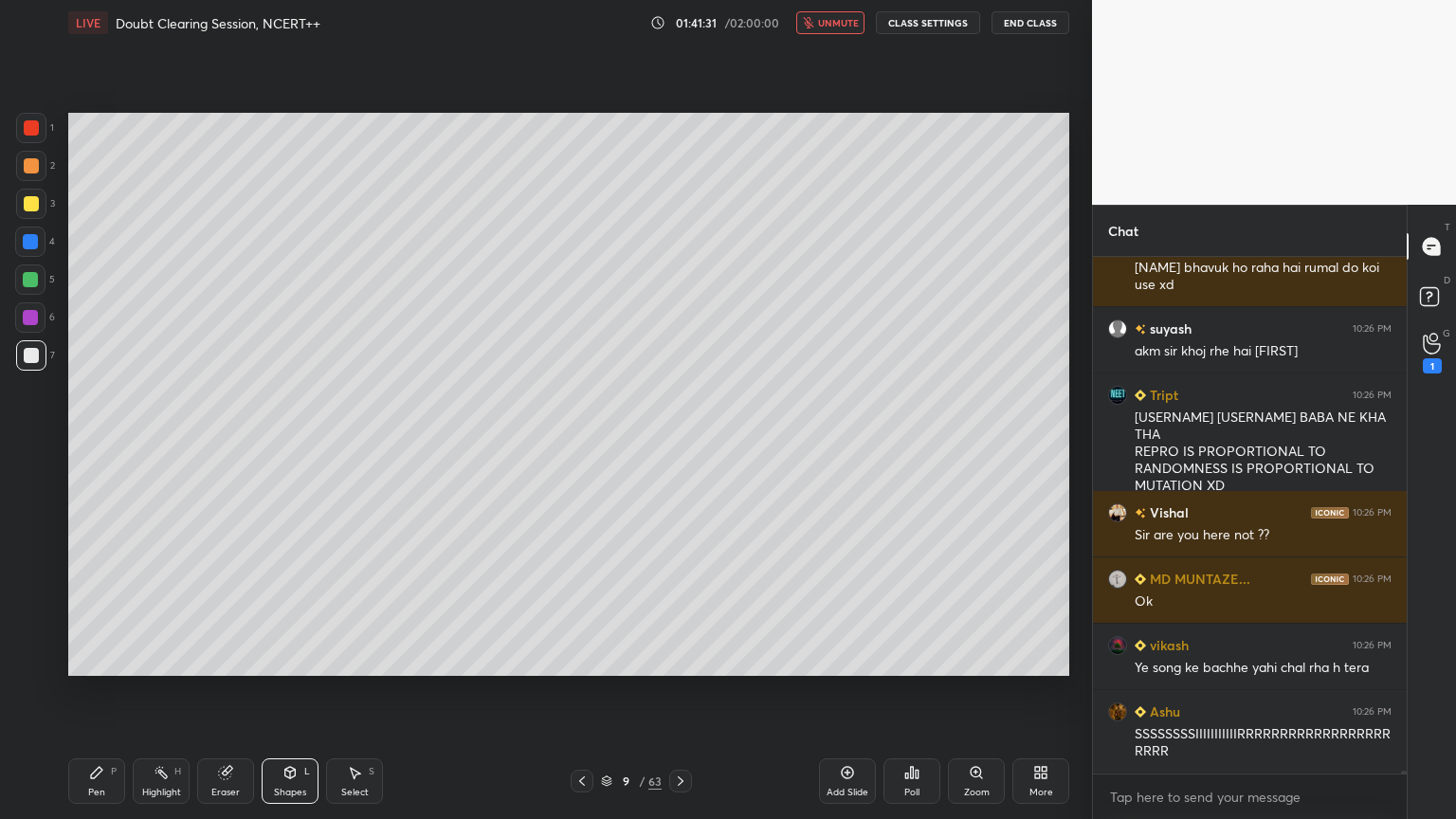 scroll, scrollTop: 85782, scrollLeft: 0, axis: vertical 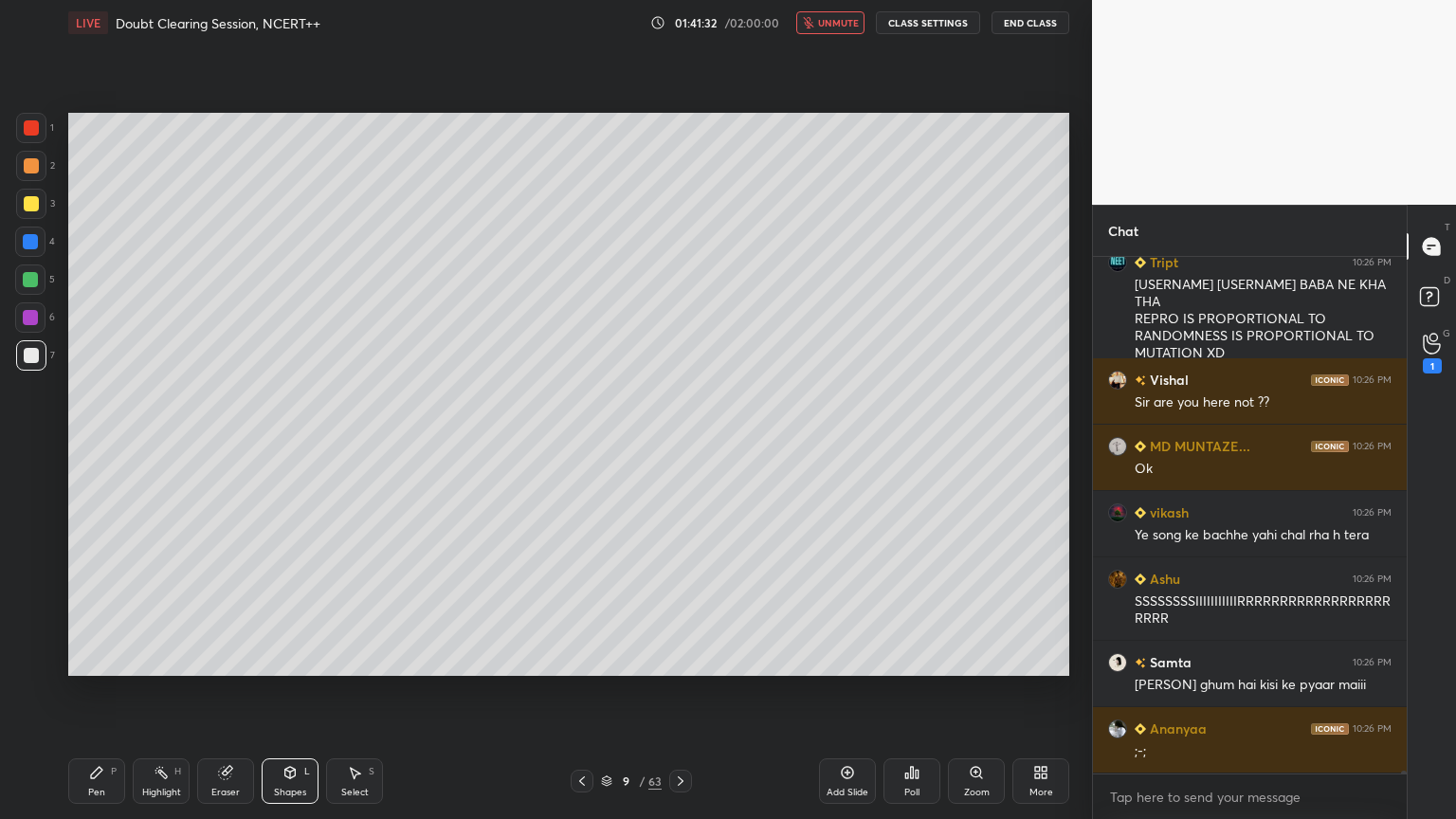 click on "unmute" at bounding box center (838, 23) 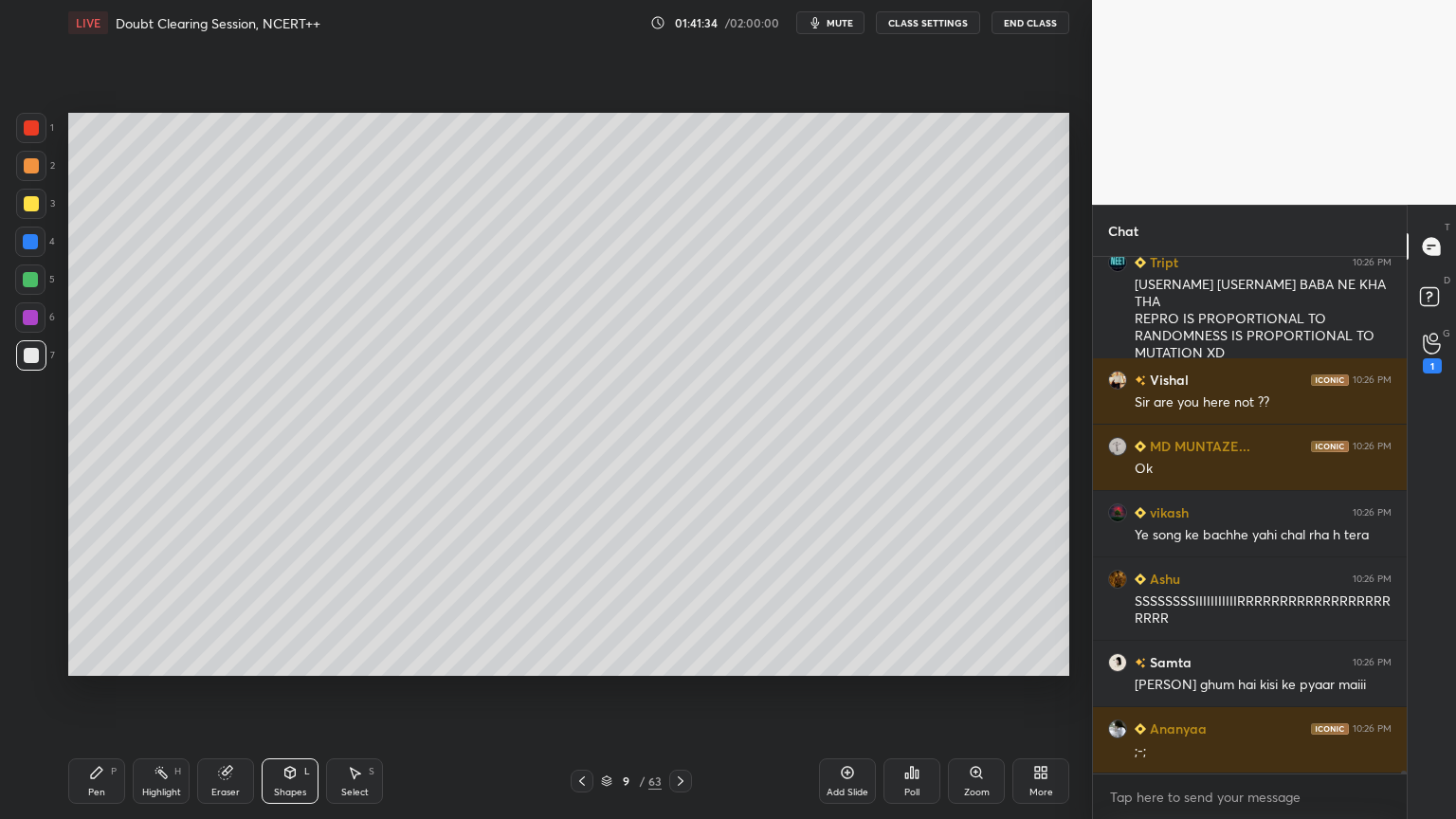 click on "Poll" at bounding box center (912, 781) 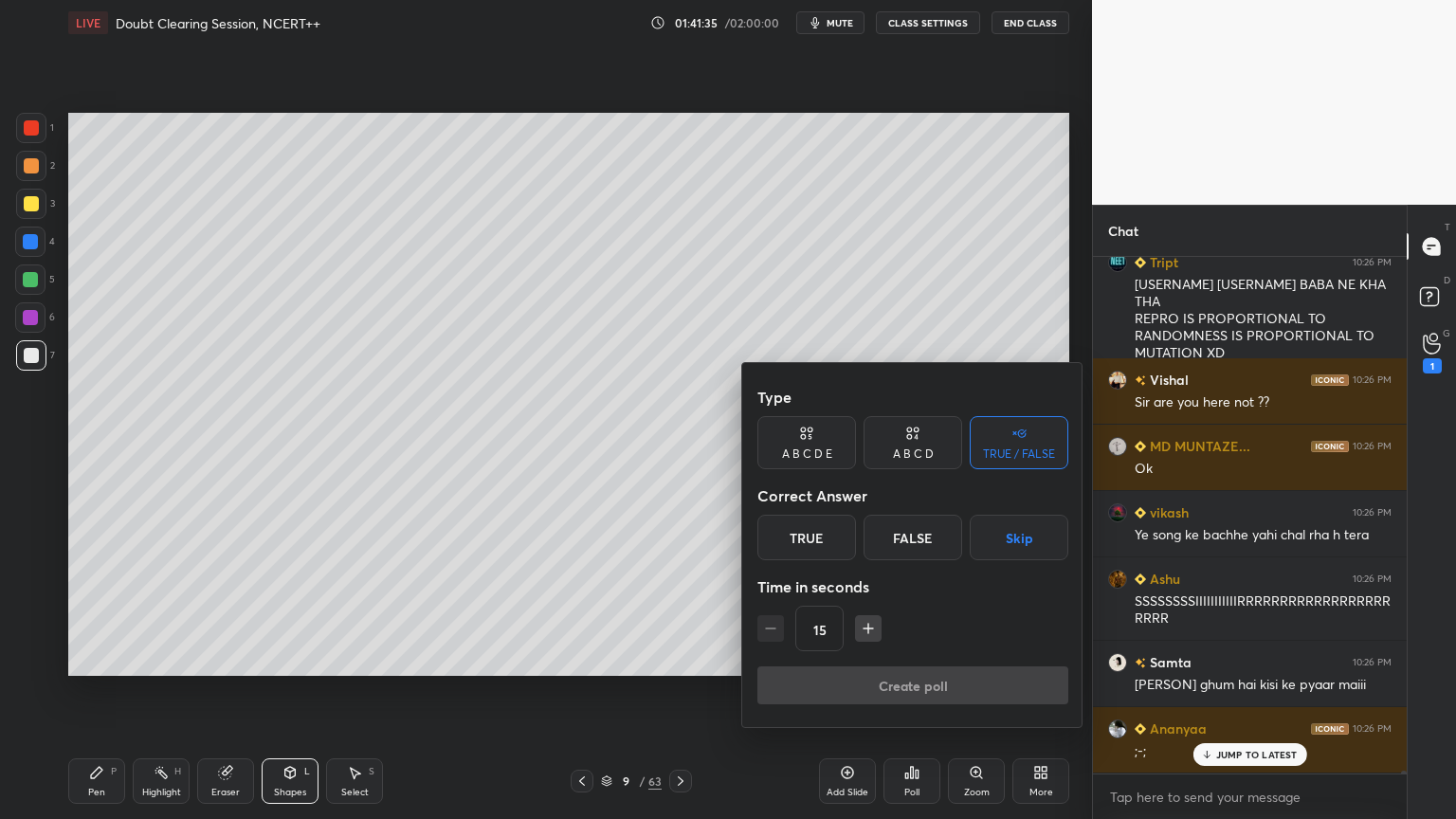 scroll, scrollTop: 85847, scrollLeft: 0, axis: vertical 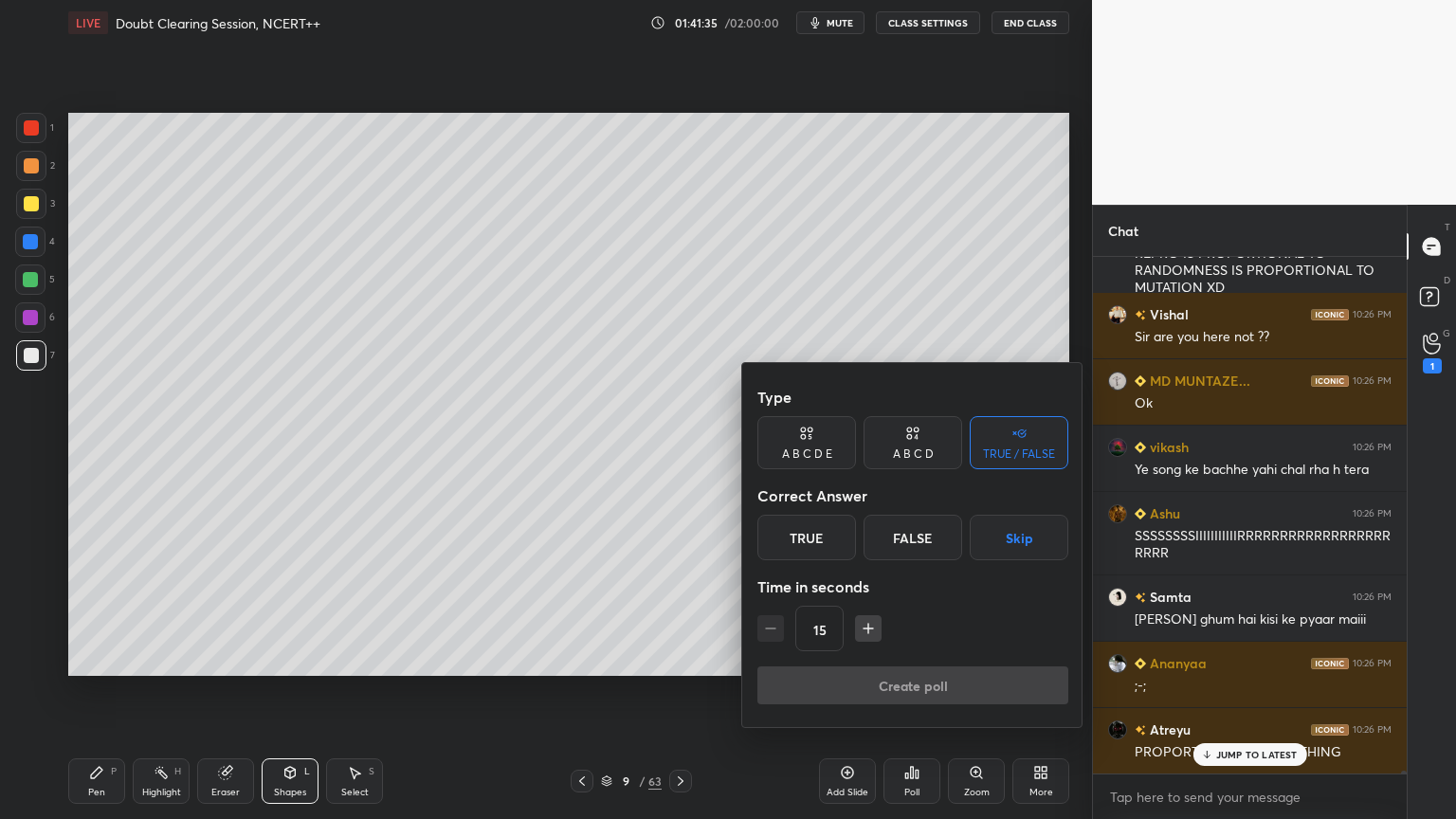 click on "Skip" at bounding box center [1019, 537] 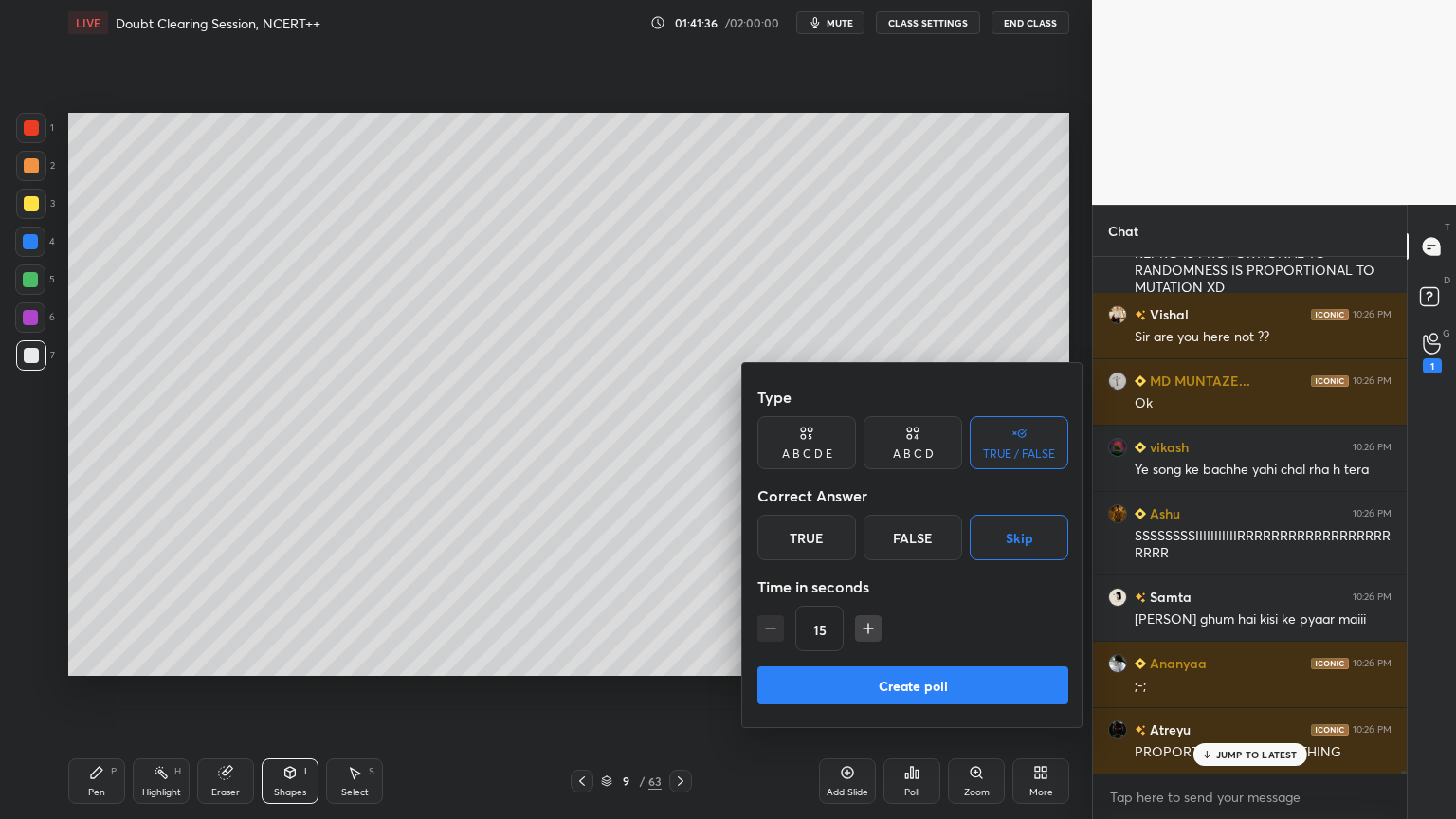 scroll, scrollTop: 85980, scrollLeft: 0, axis: vertical 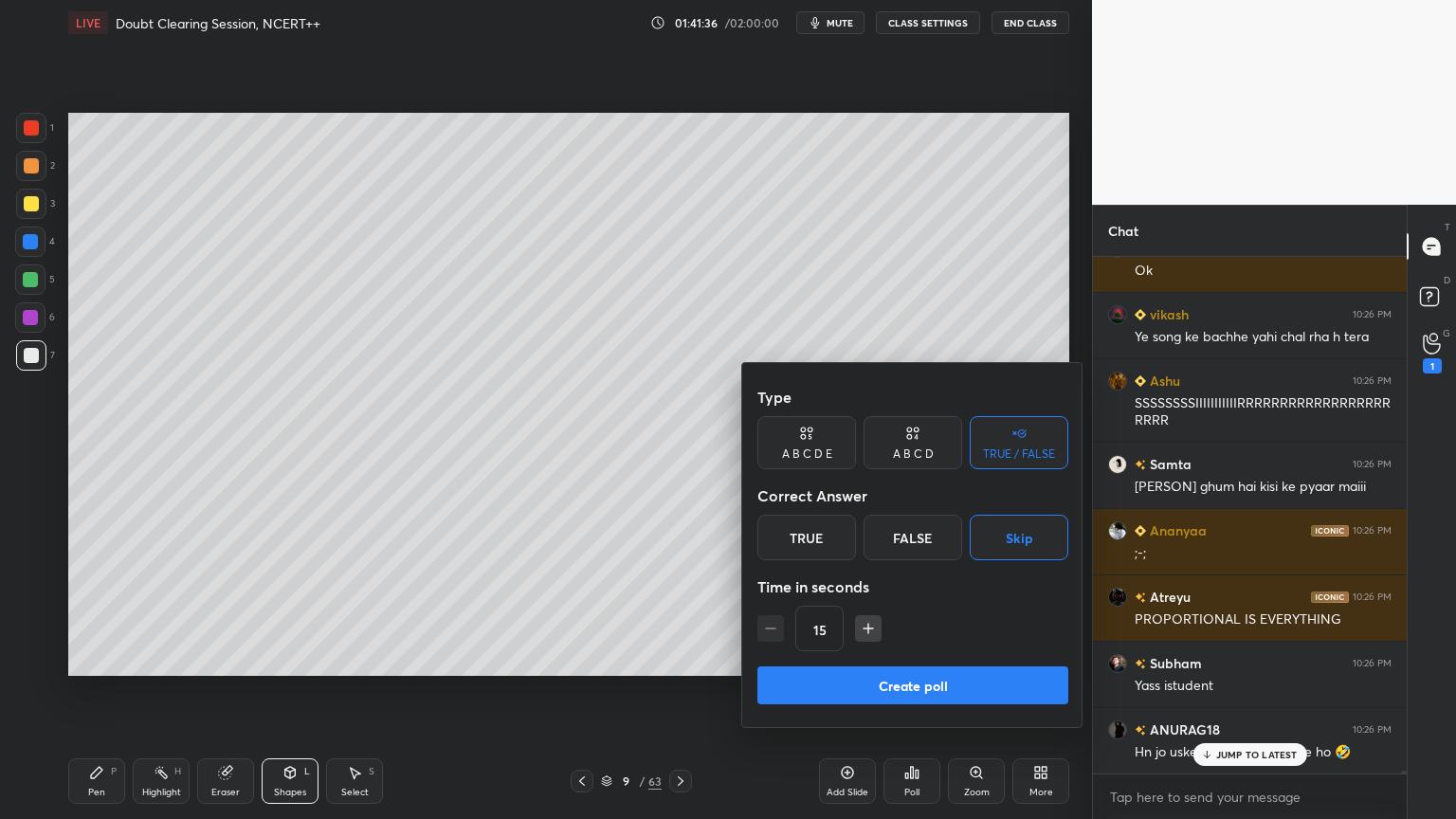 drag, startPoint x: 947, startPoint y: 682, endPoint x: 939, endPoint y: 656, distance: 27.202941 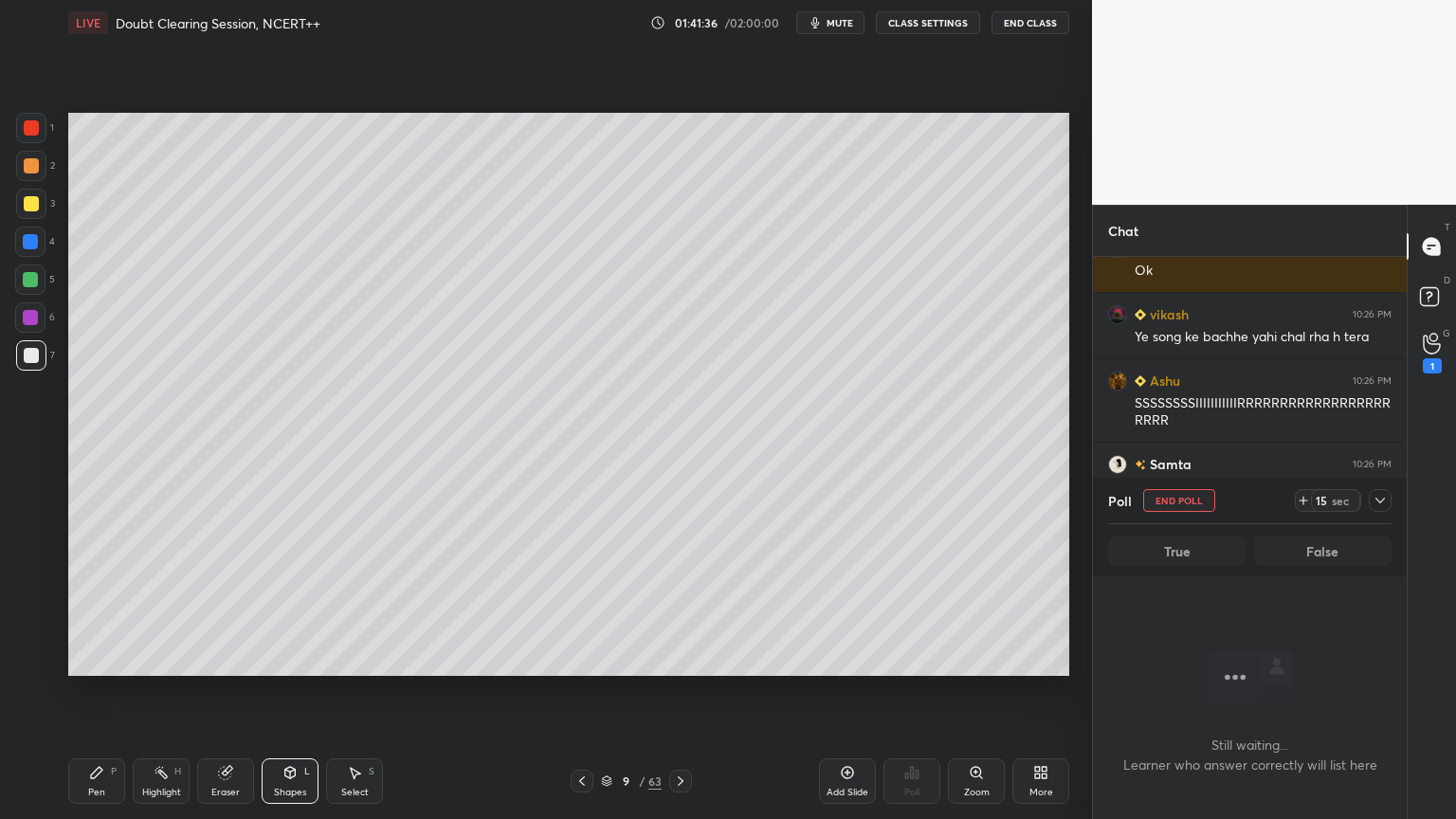 scroll, scrollTop: 480, scrollLeft: 308, axis: both 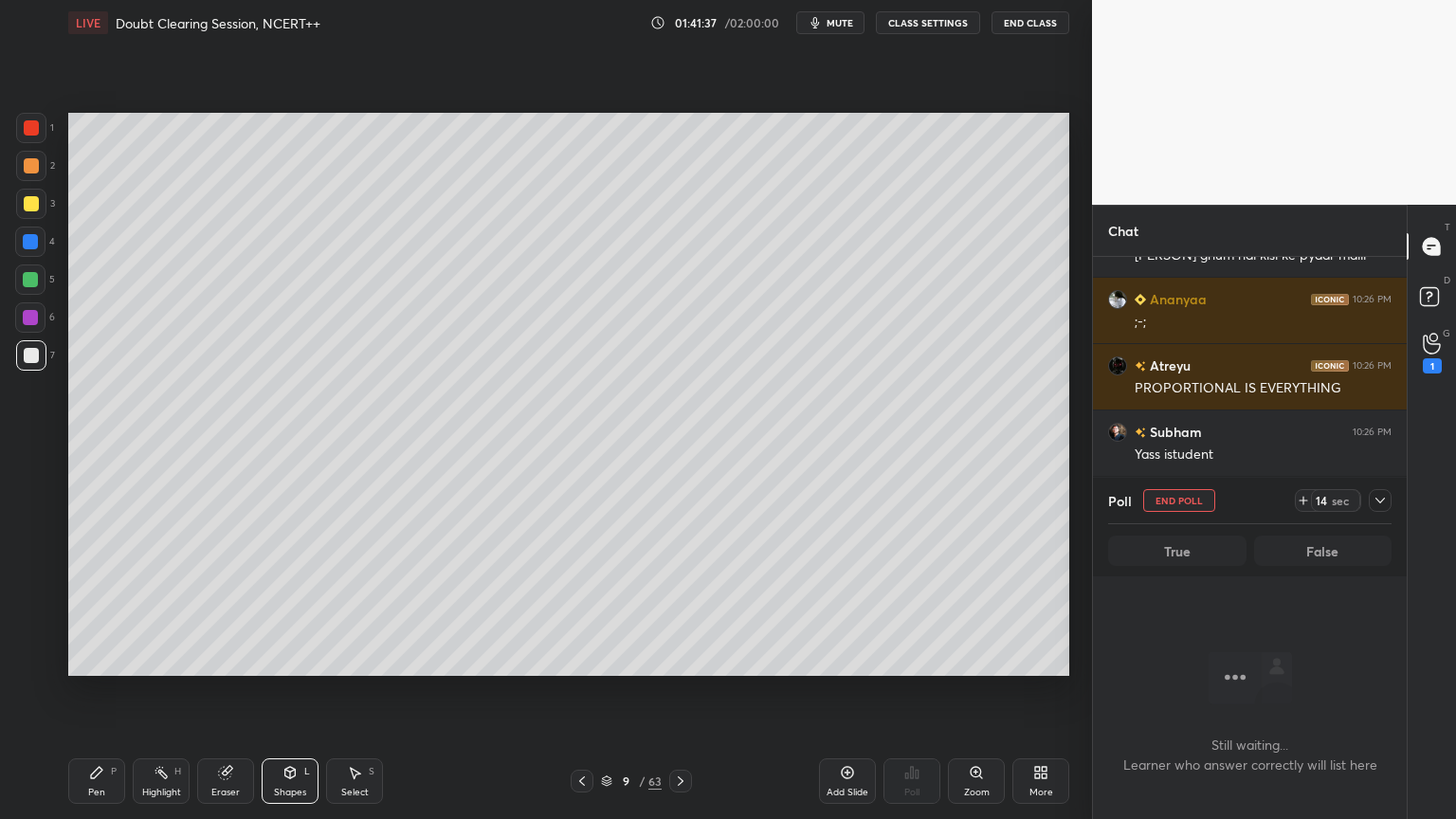click on "CLASS SETTINGS" at bounding box center [928, 23] 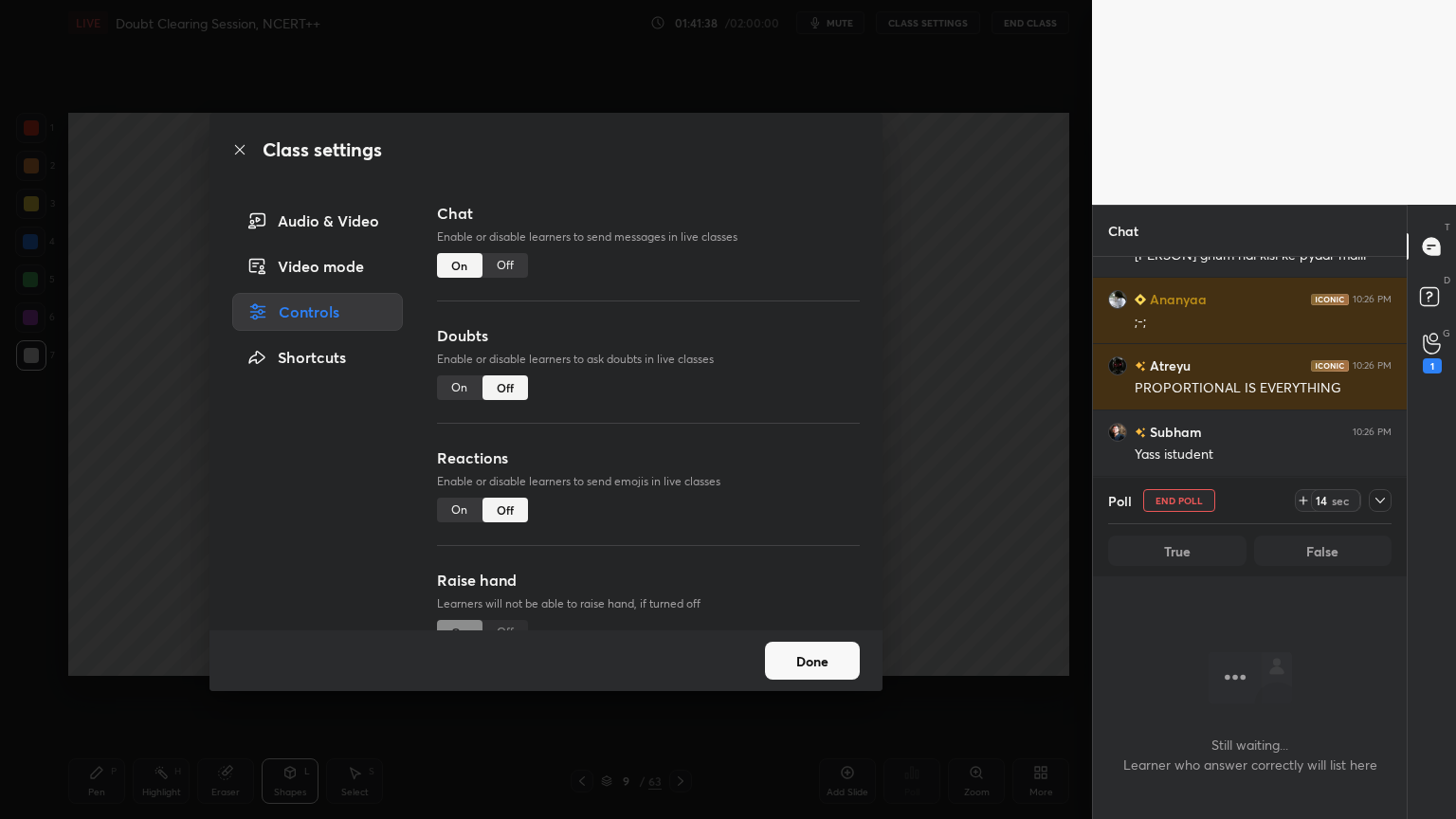 scroll, scrollTop: 86278, scrollLeft: 0, axis: vertical 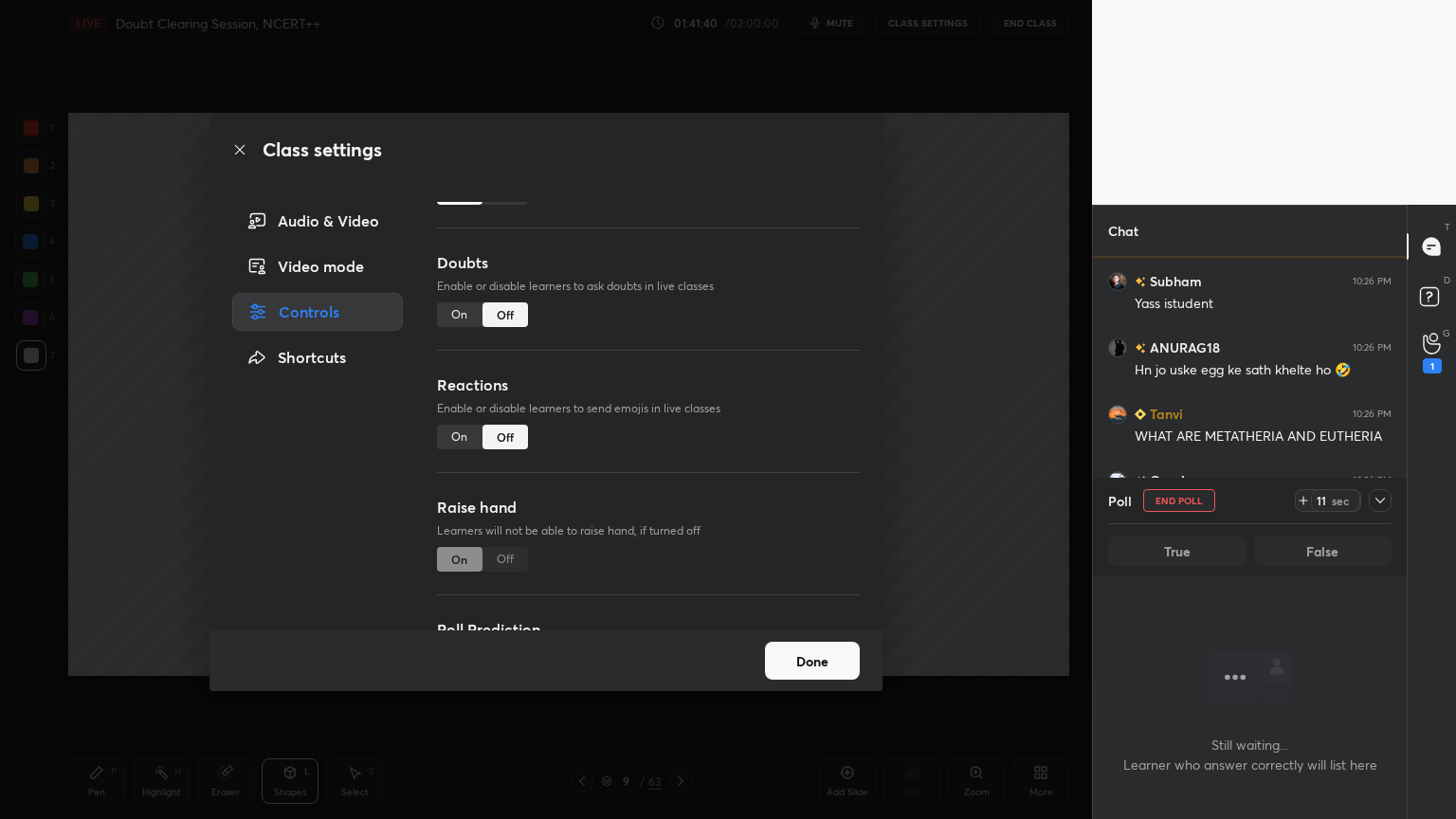 click on "On Off" at bounding box center (482, 559) 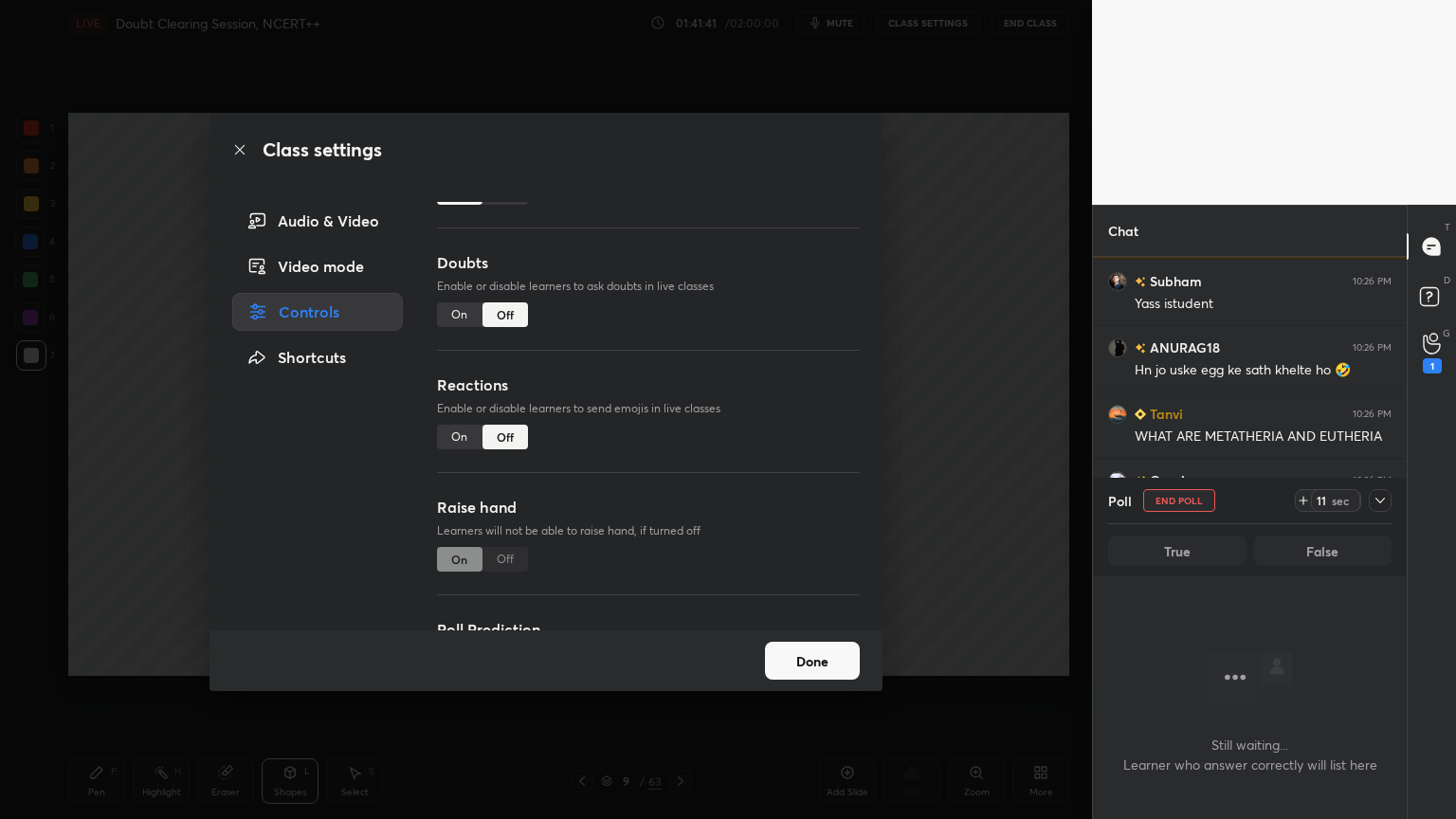 click on "On Off" at bounding box center (482, 559) 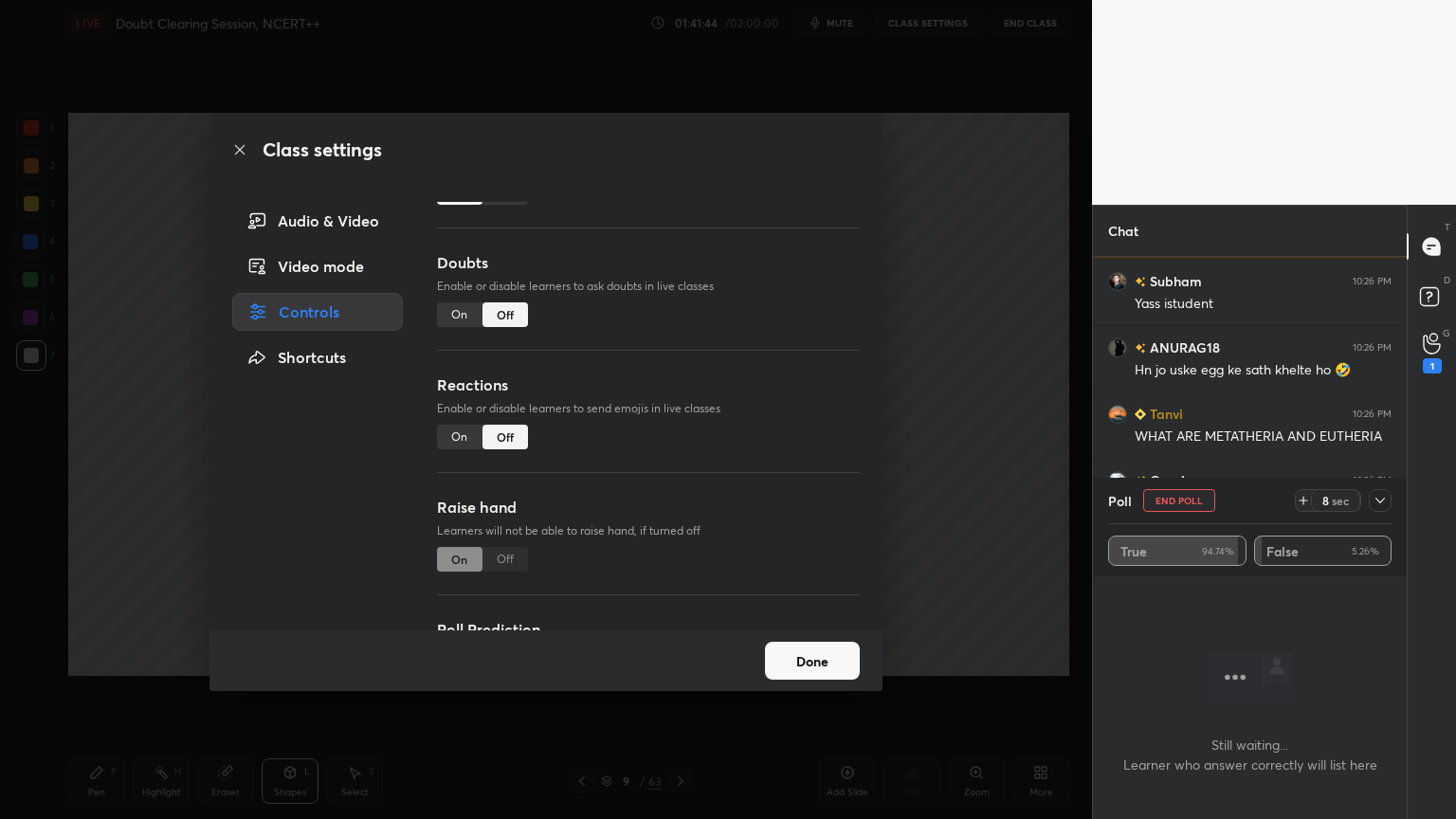 click on "End Poll" at bounding box center (1179, 500) 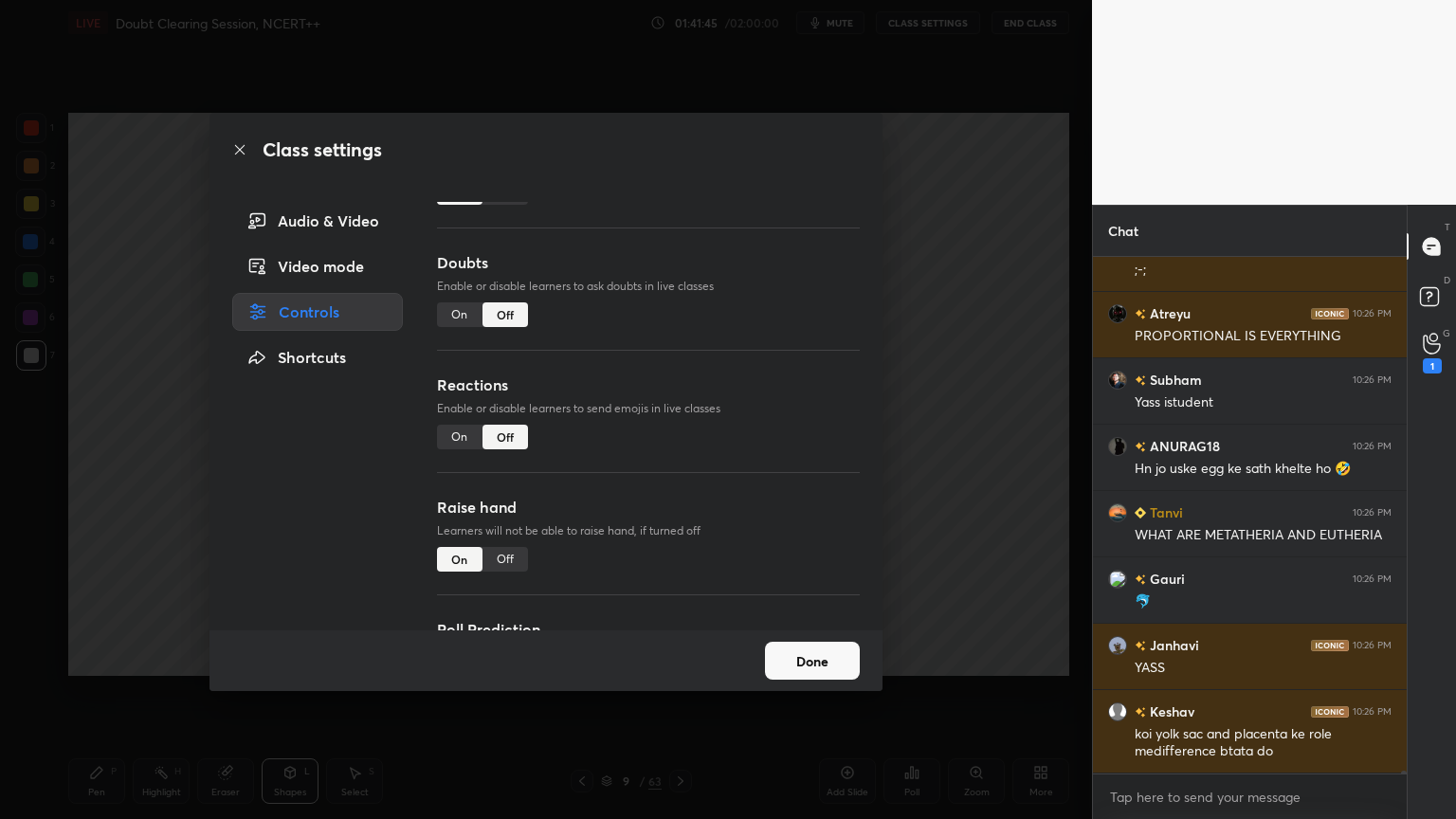 click on "Off" at bounding box center (505, 559) 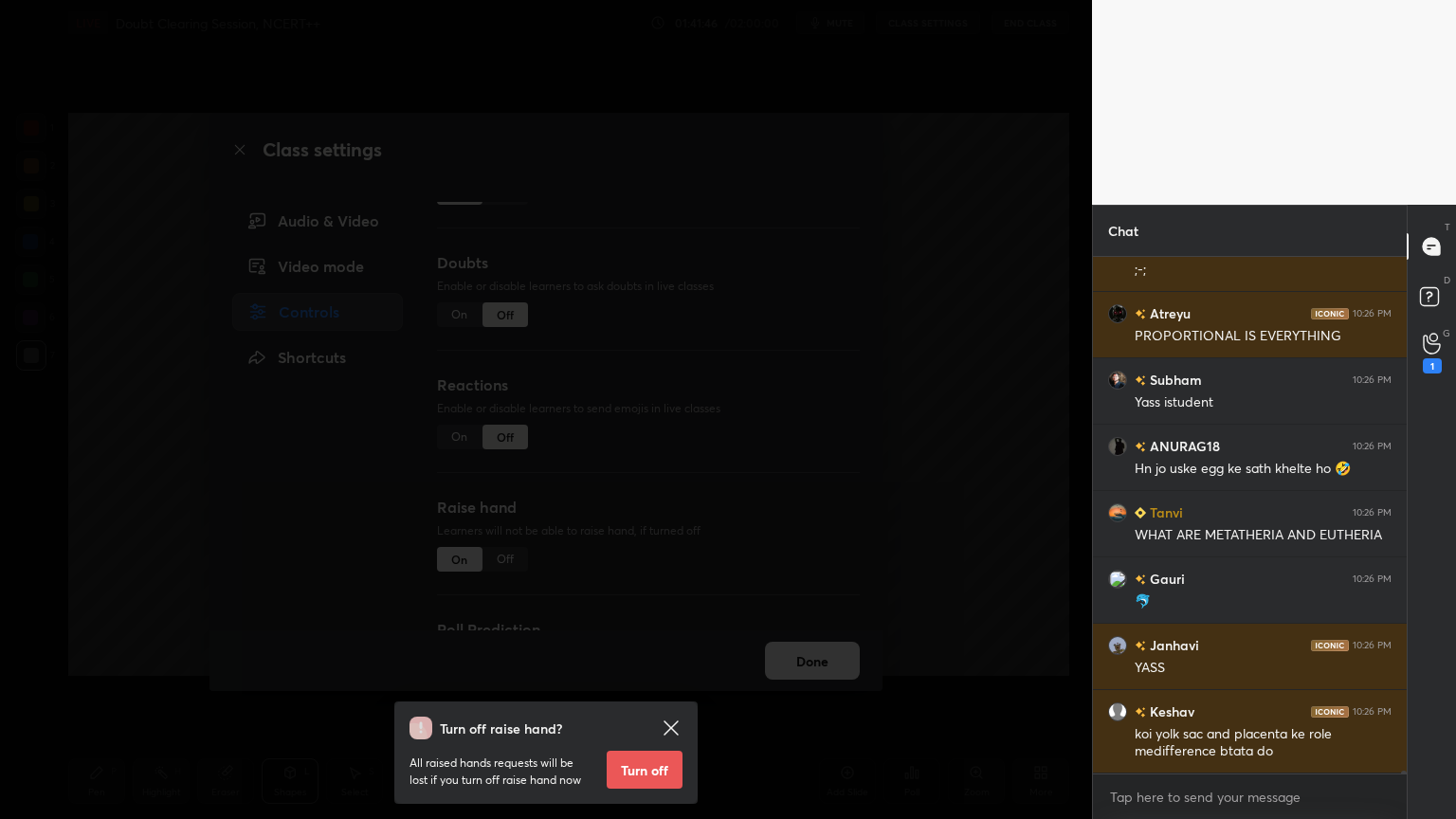 click on "Turn off" at bounding box center (645, 770) 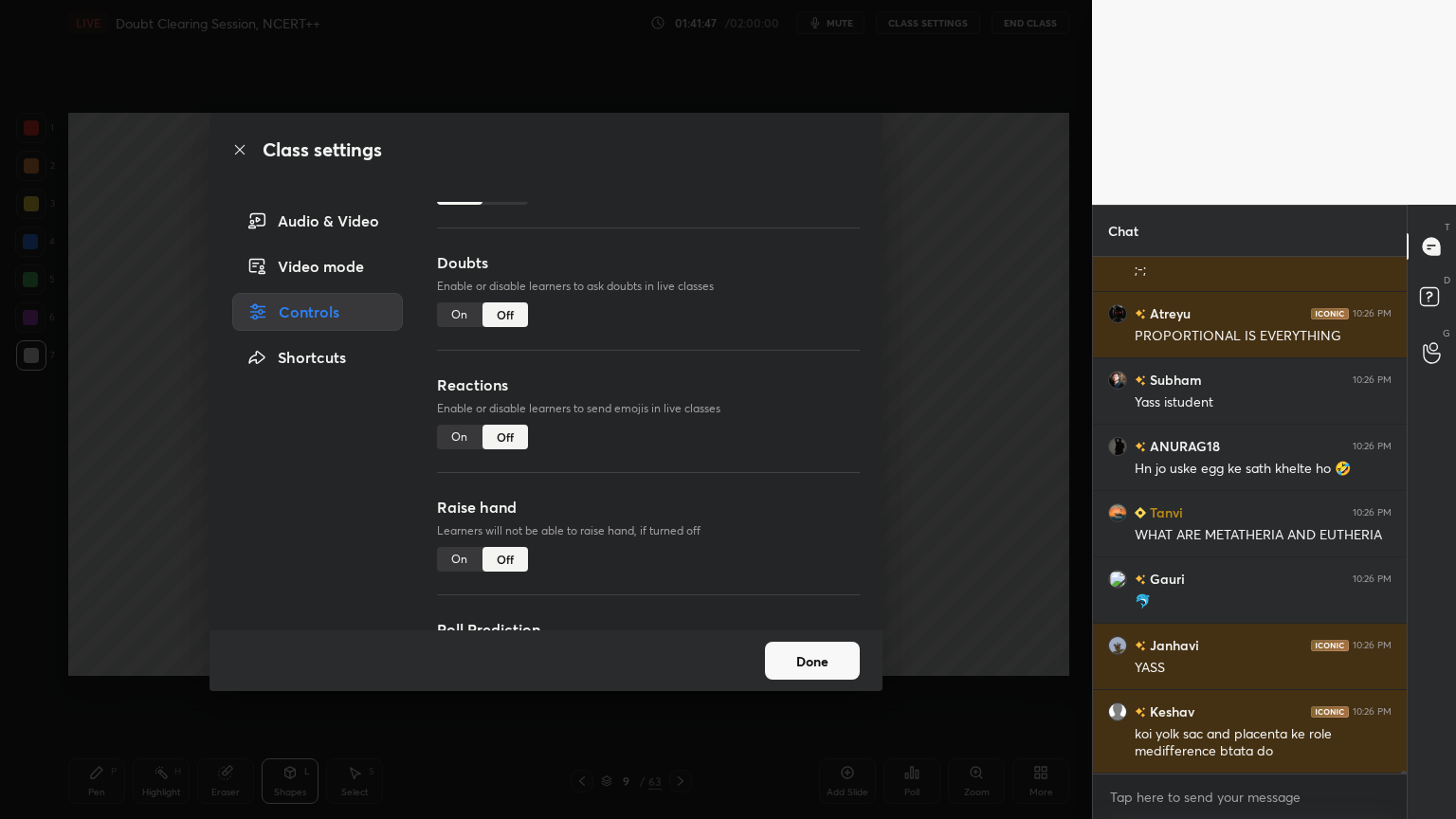 click on "Done" at bounding box center (812, 661) 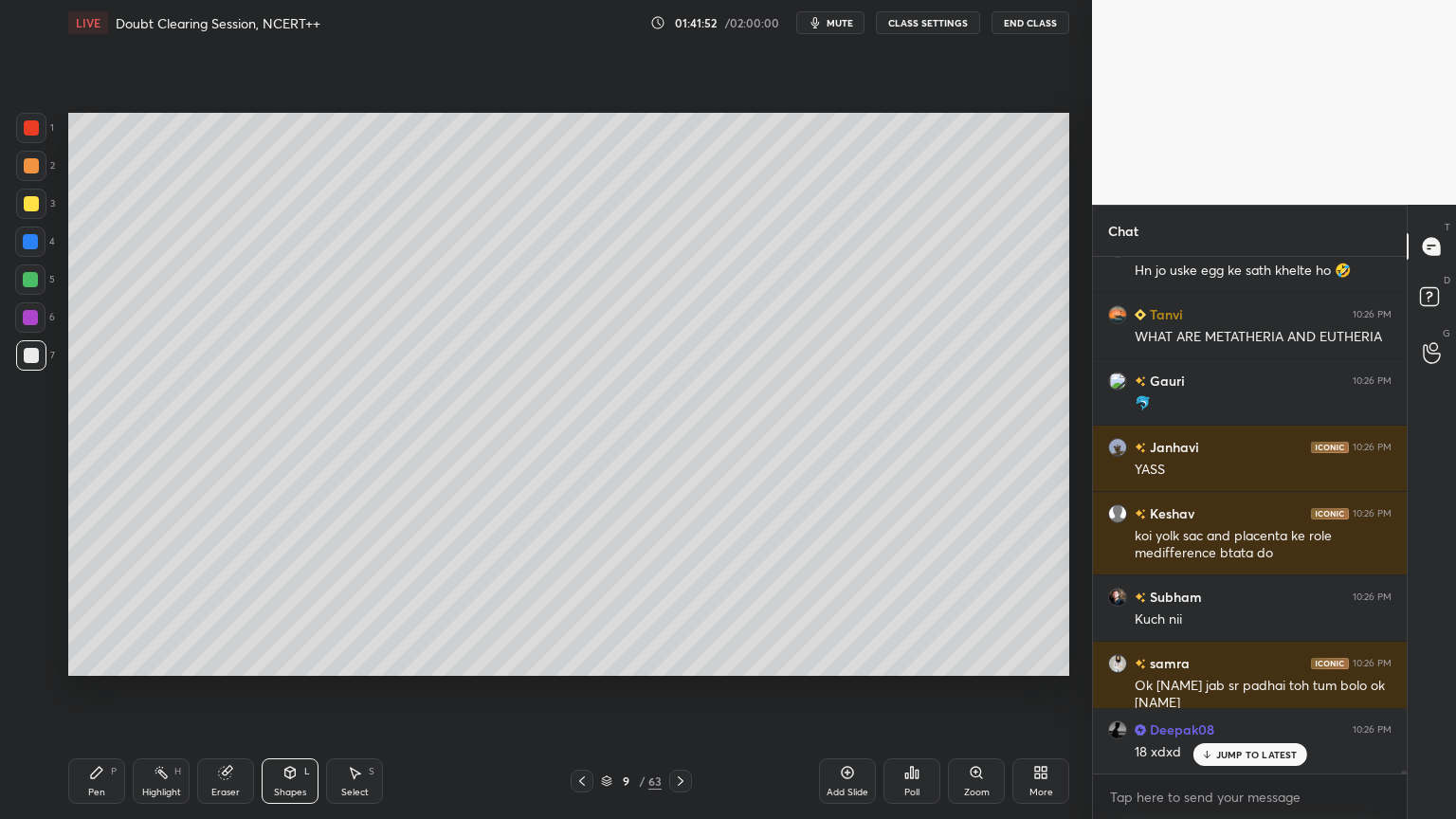 click 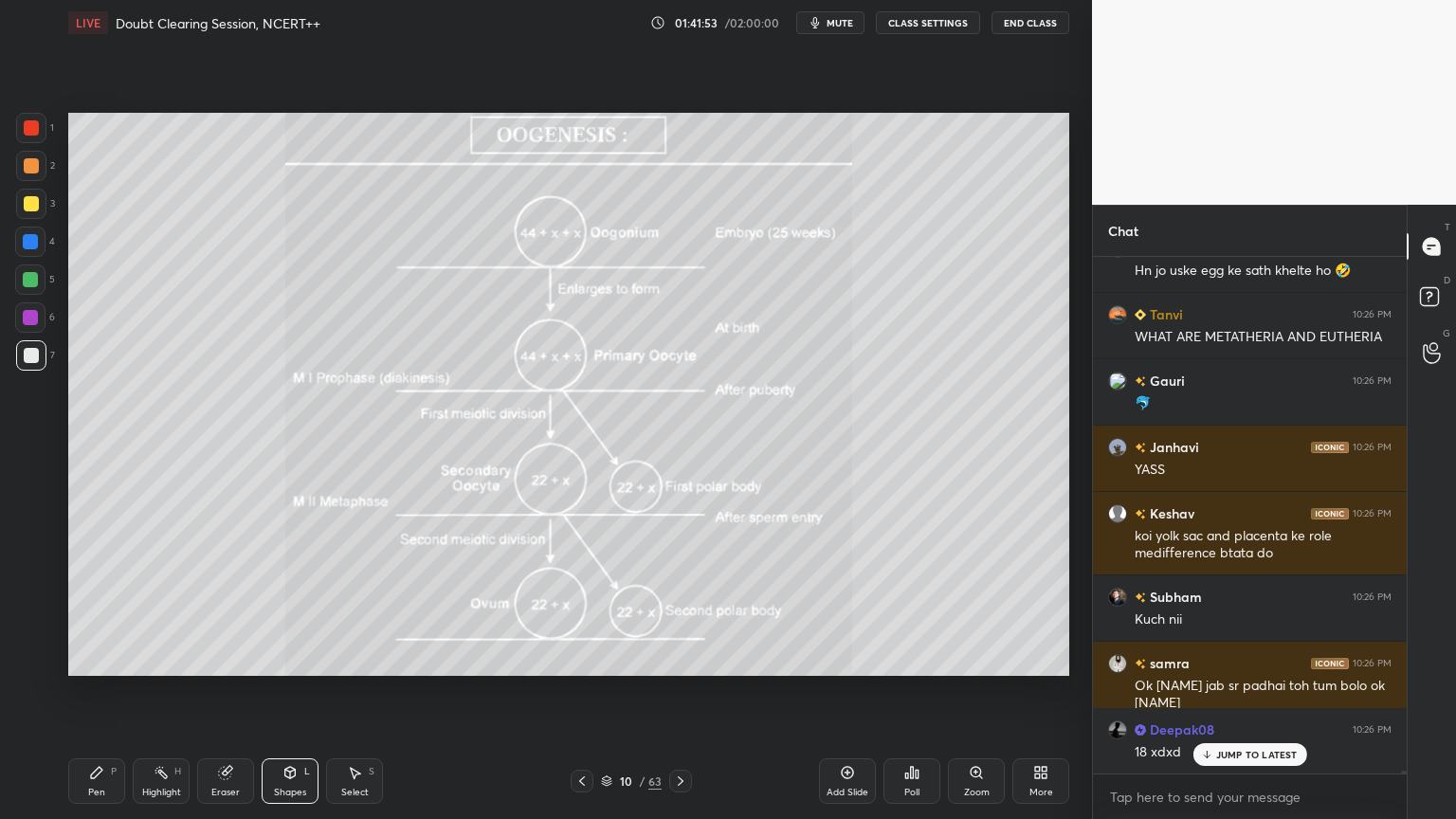 click 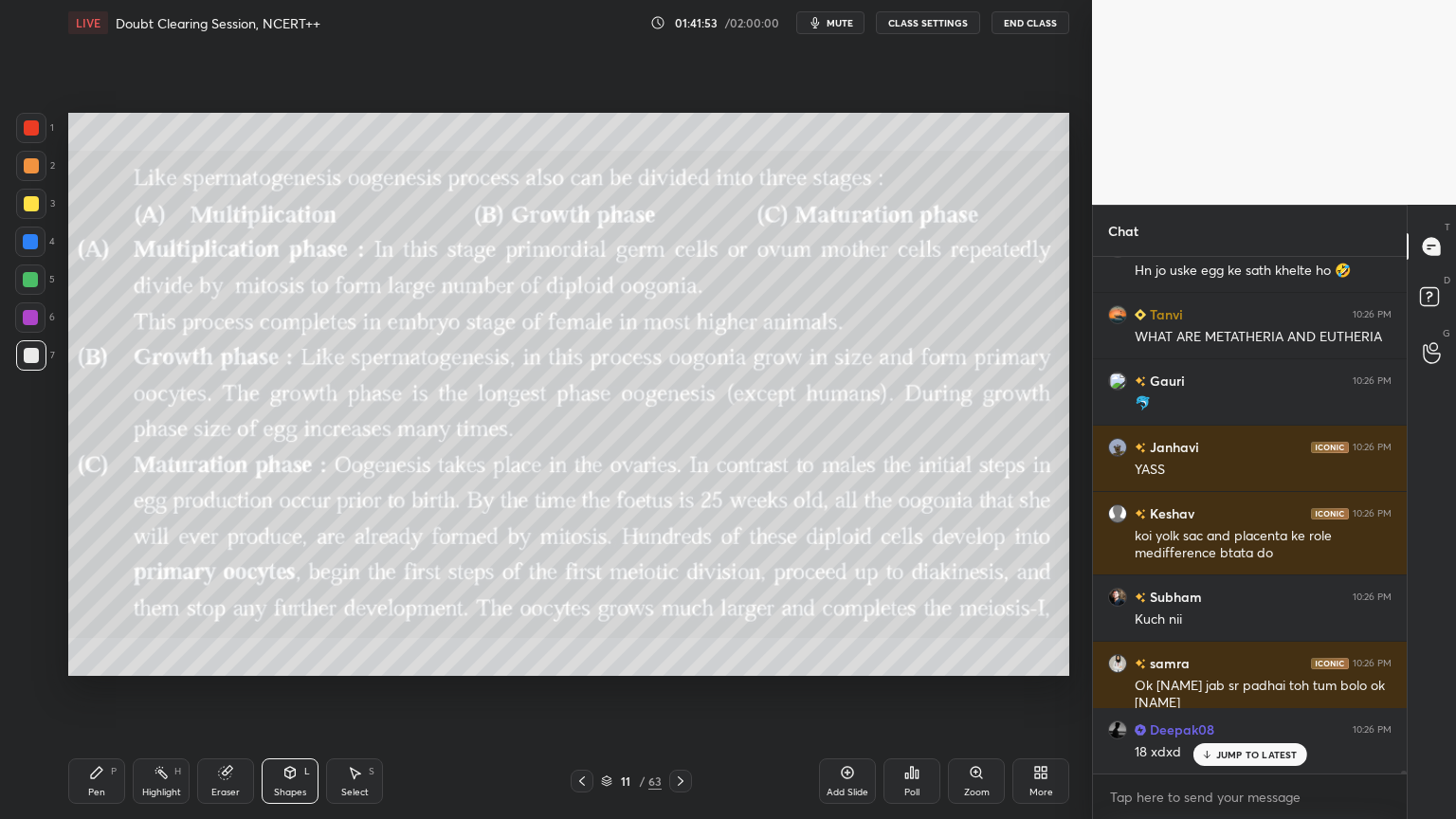 click 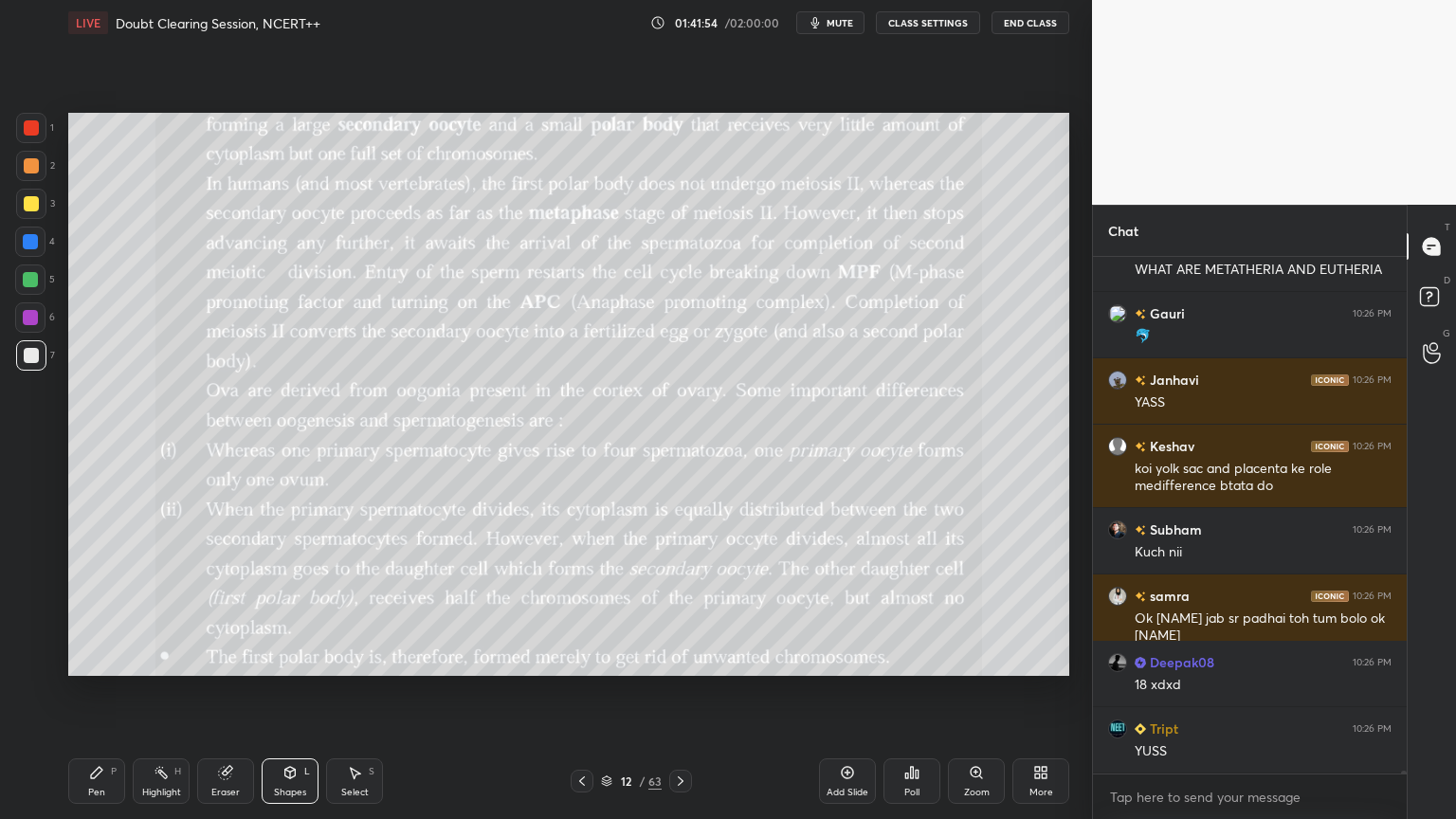 click 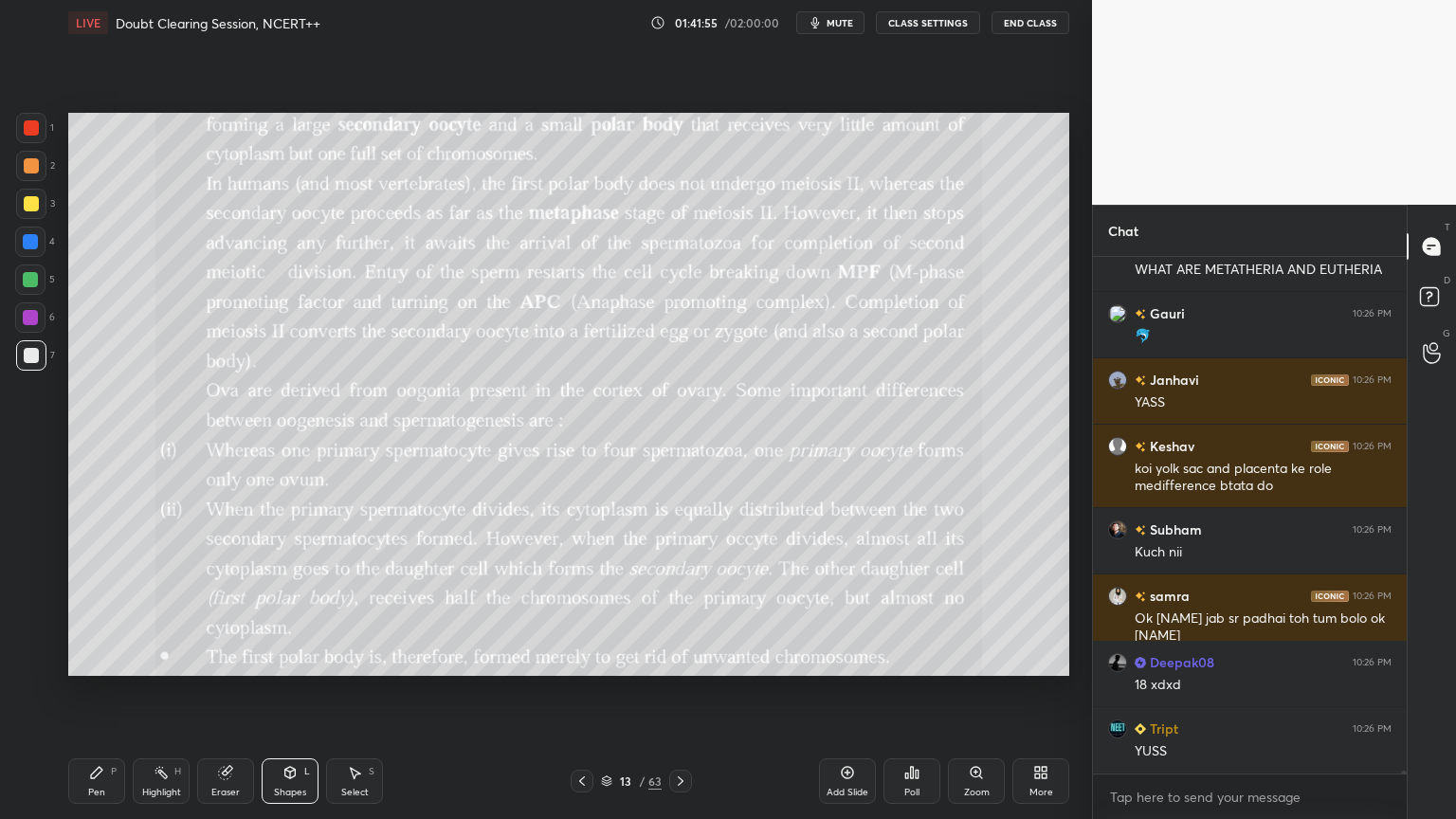 click 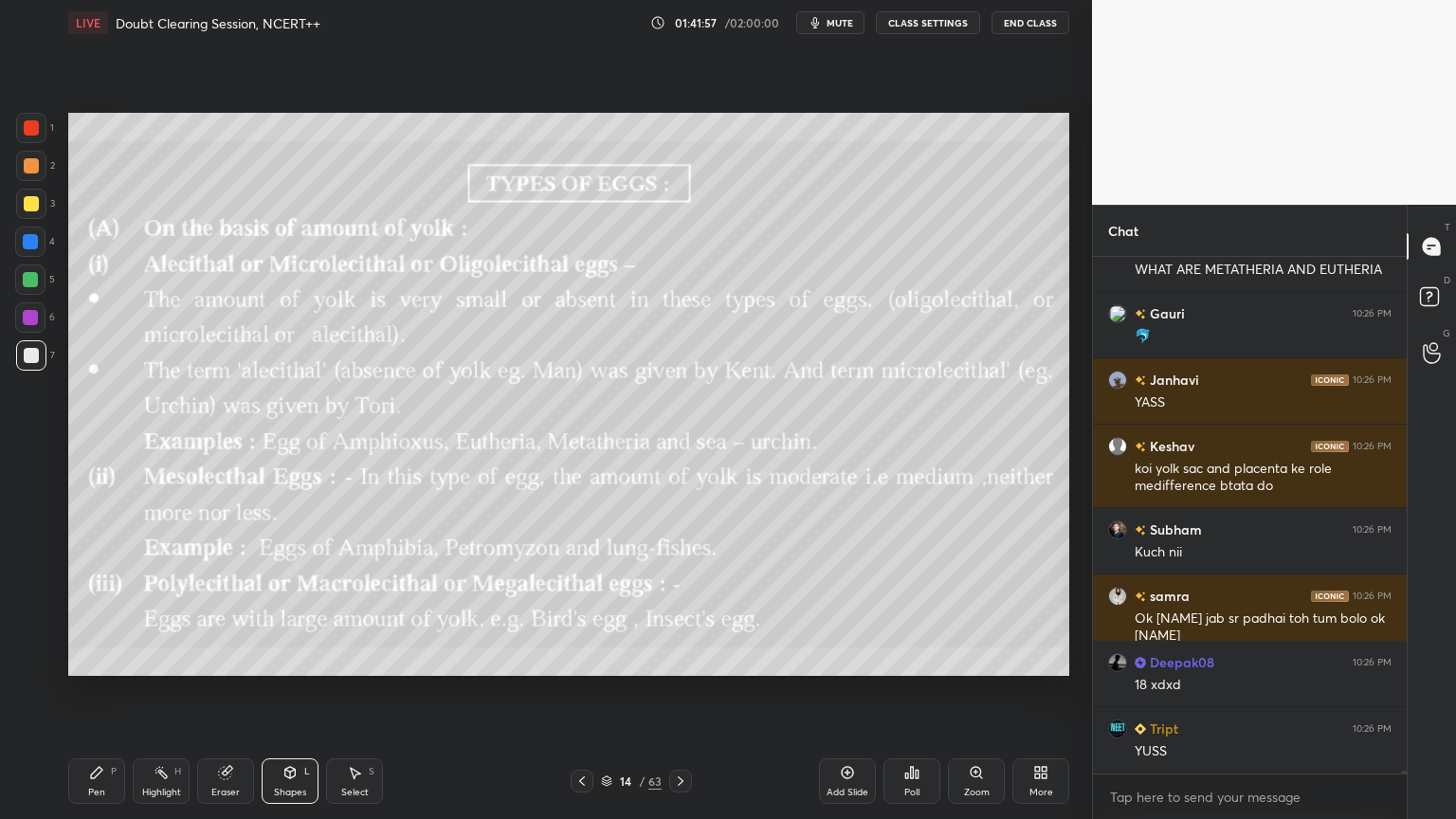 click 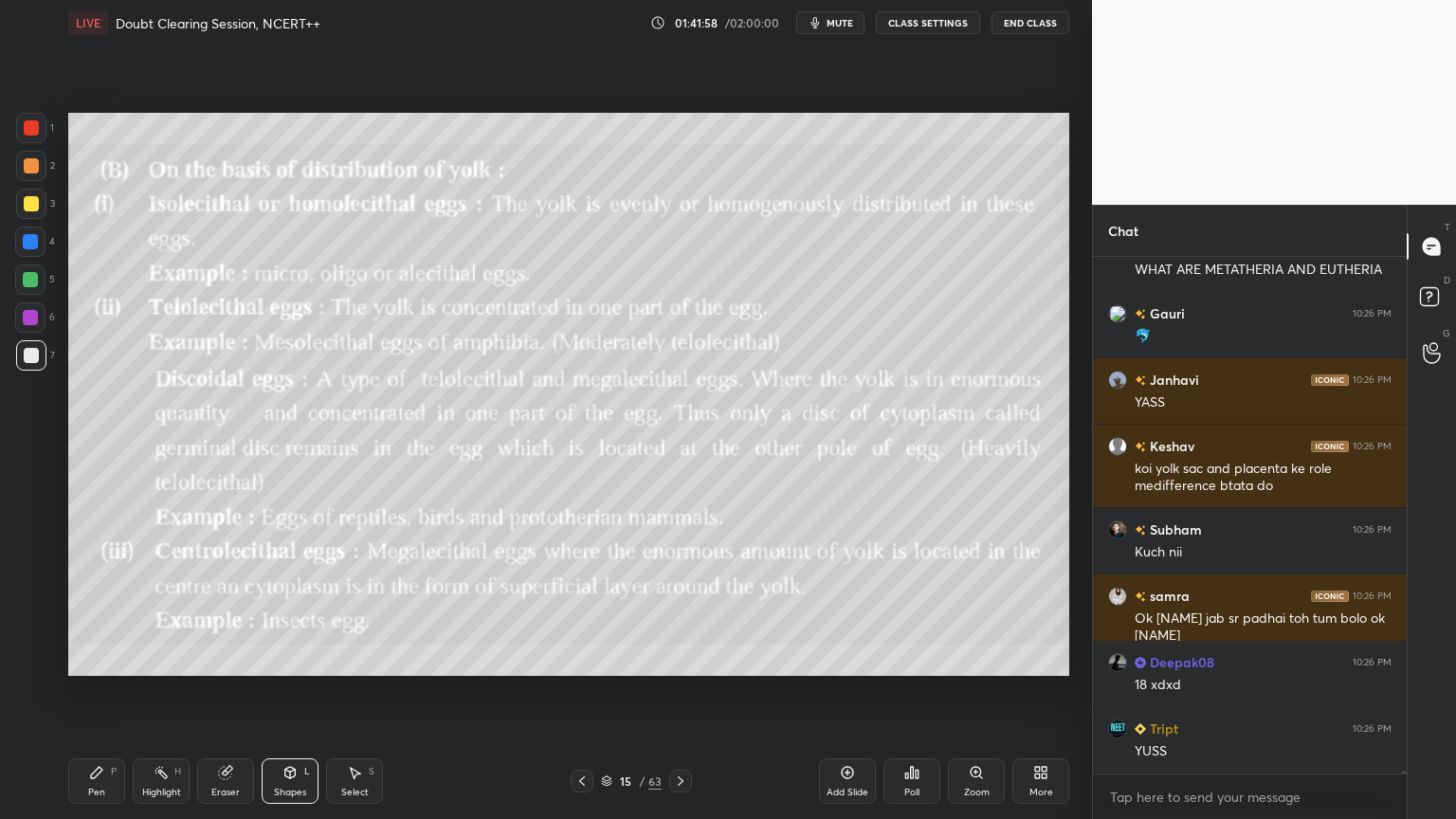 click 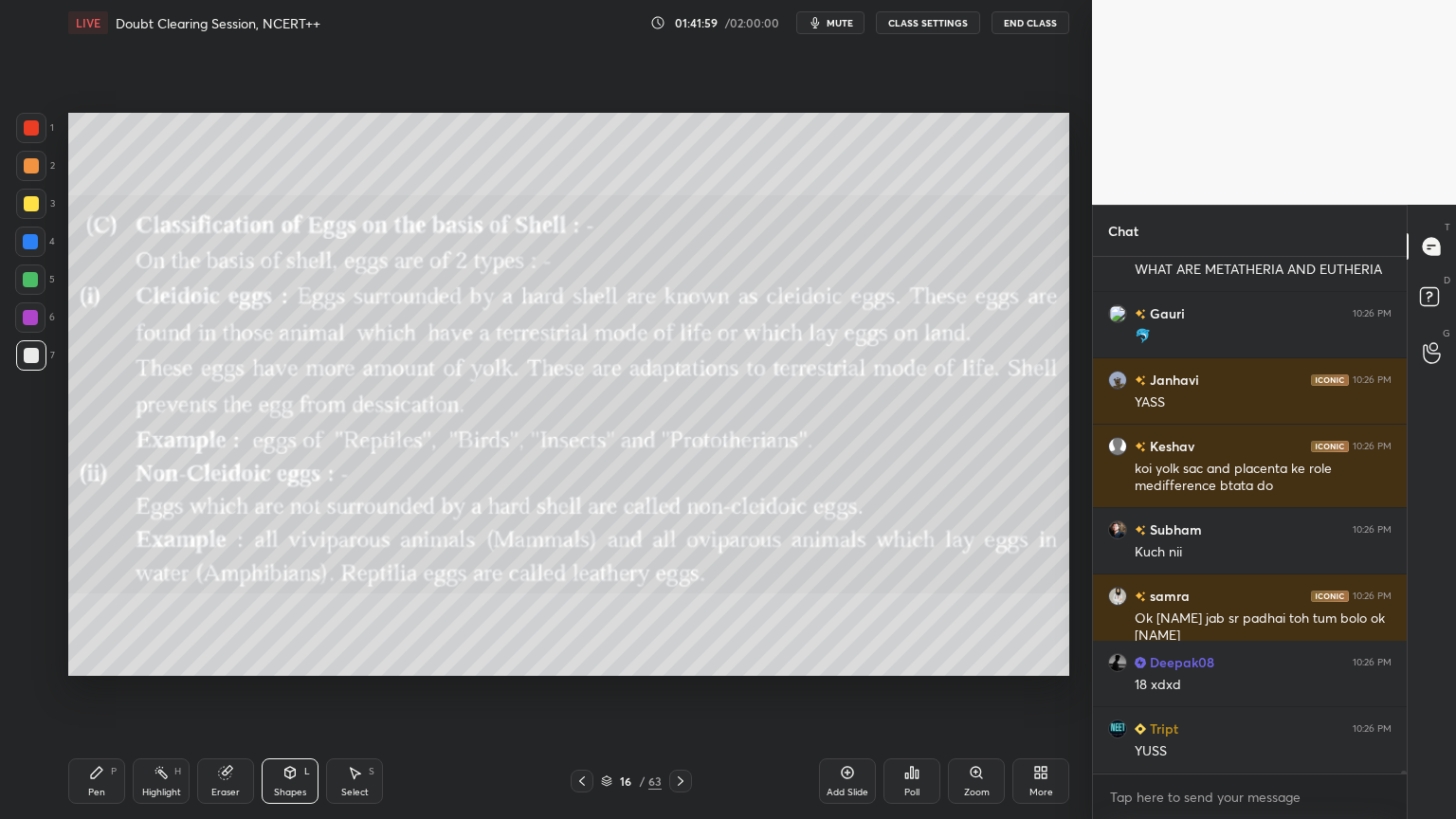 click 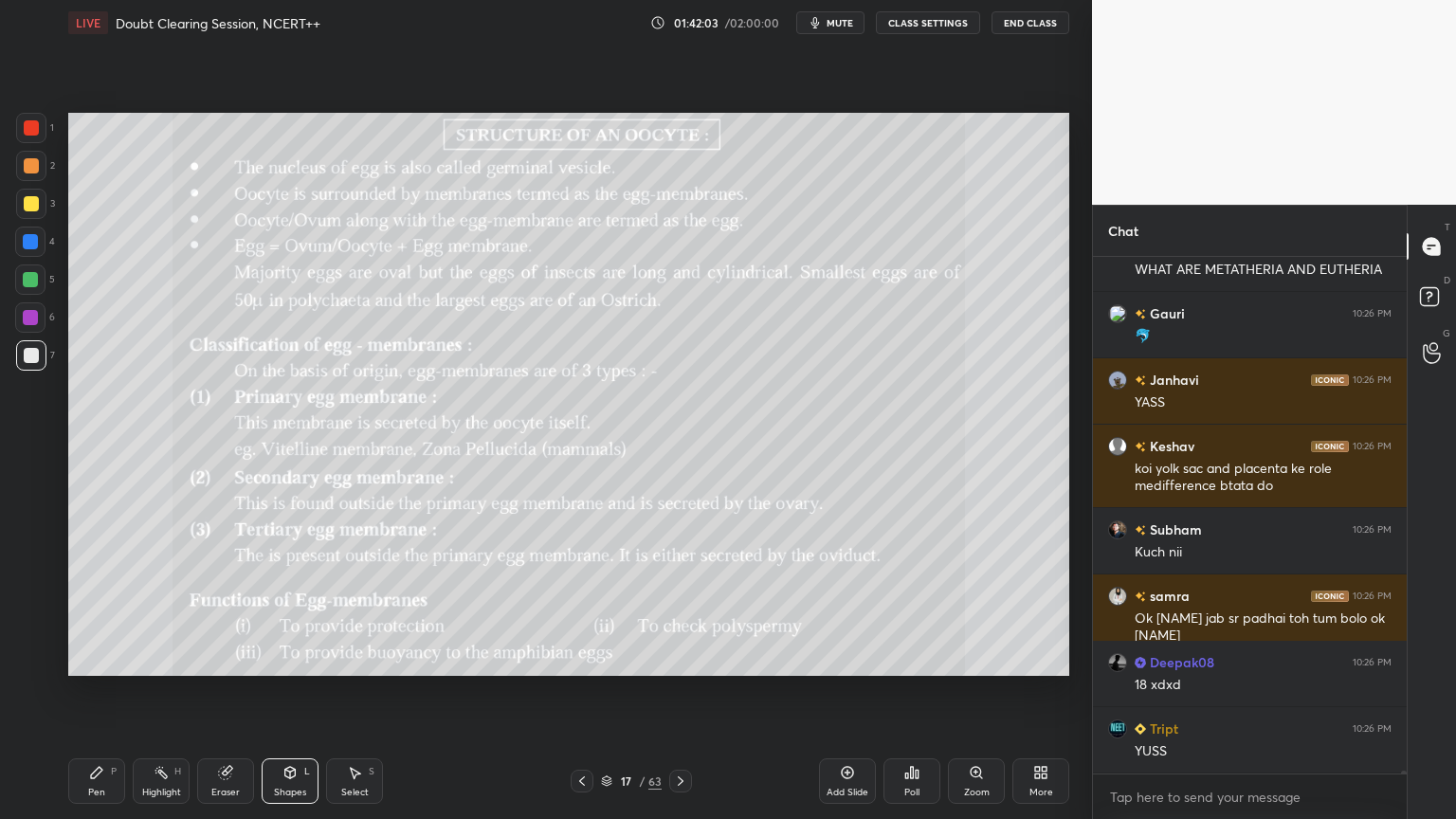 click 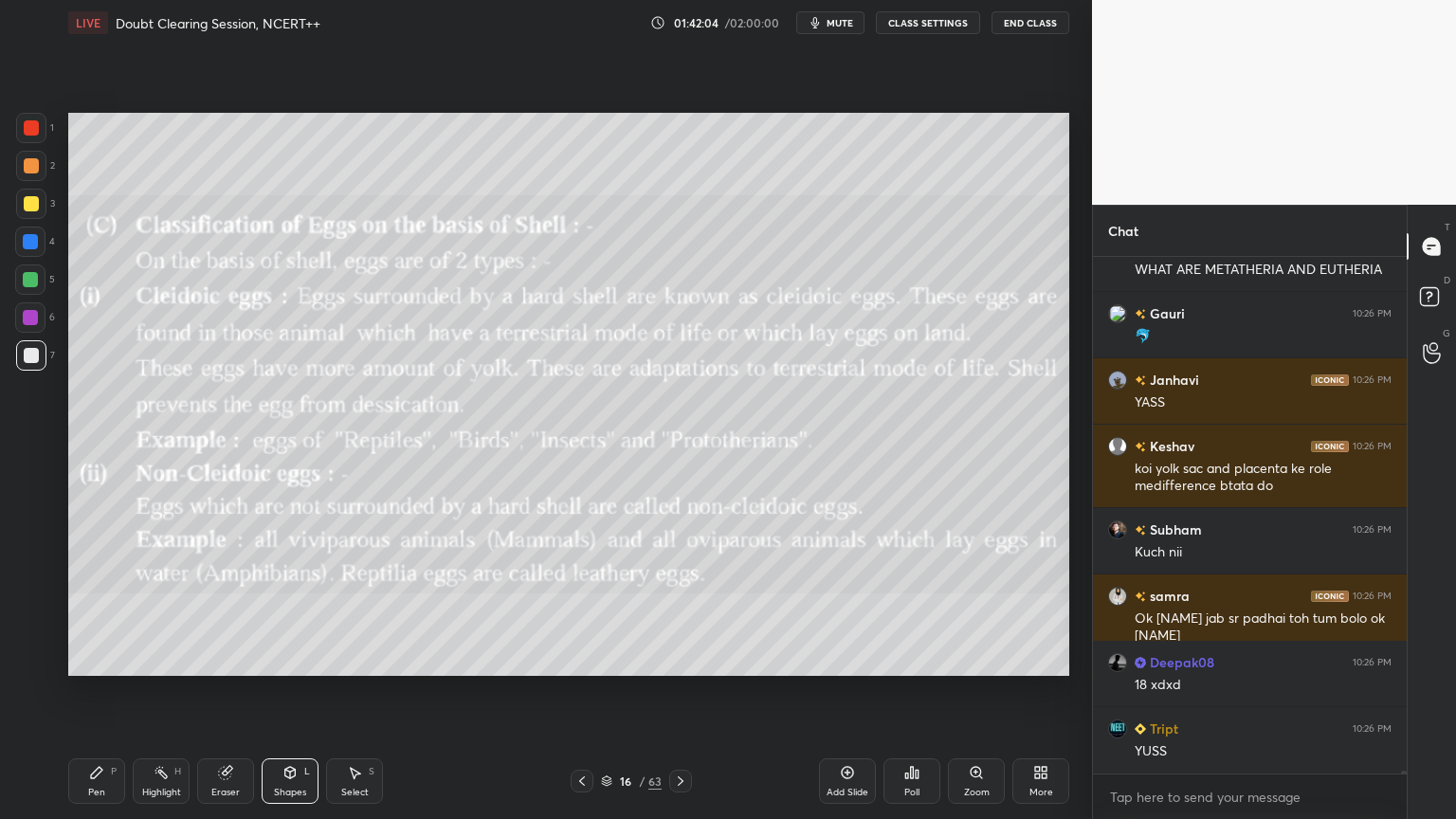 click 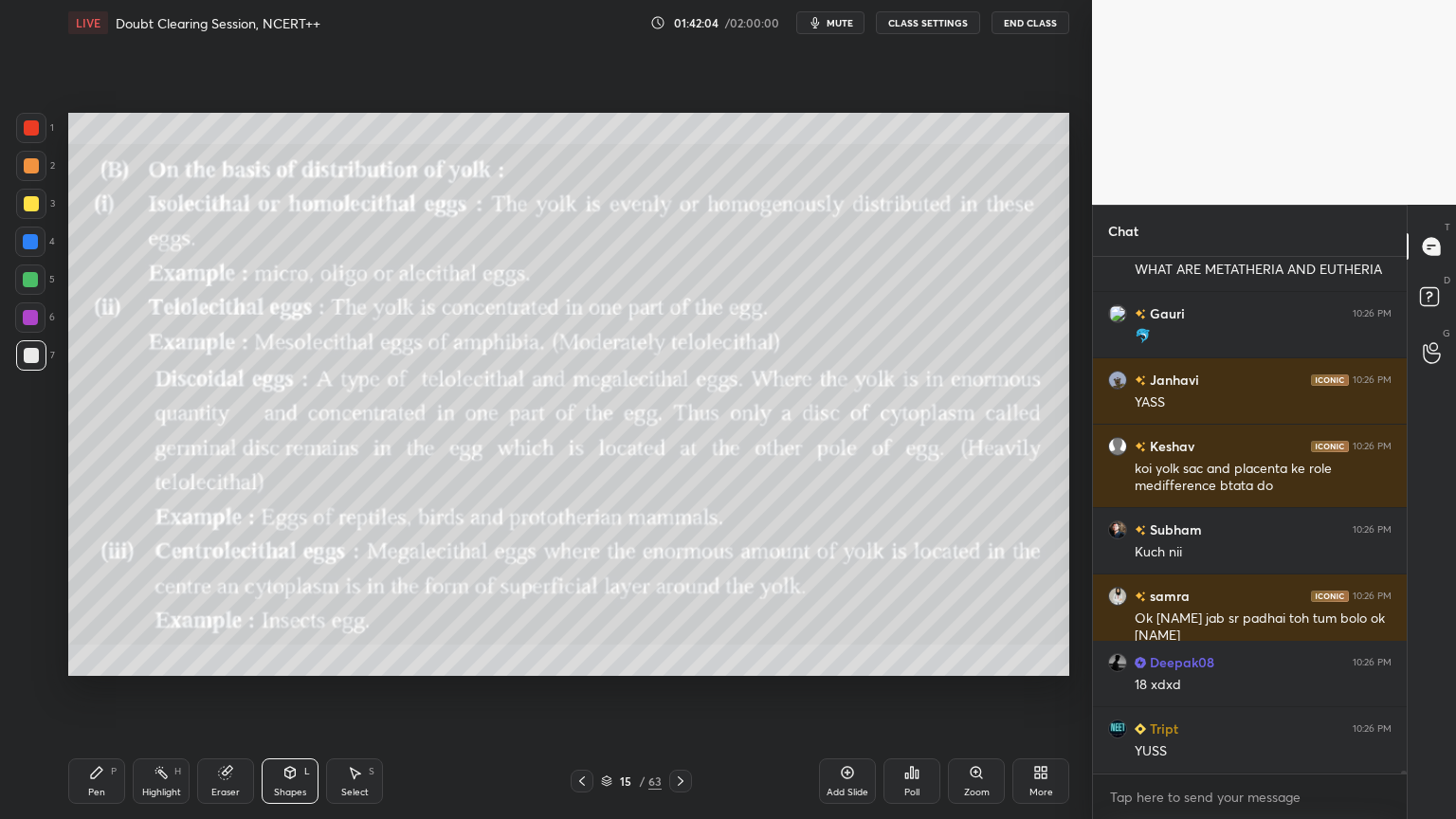 click 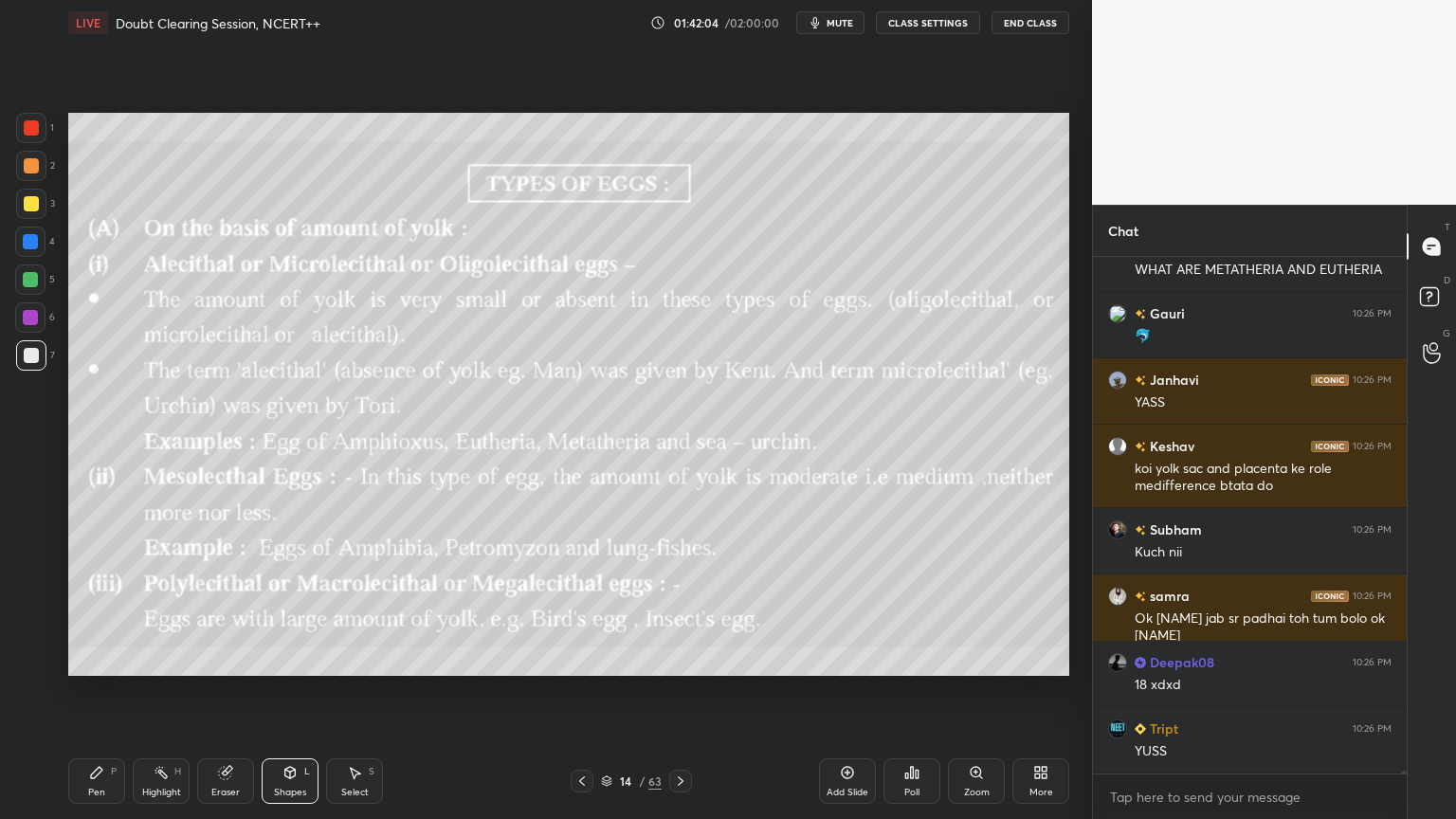 click 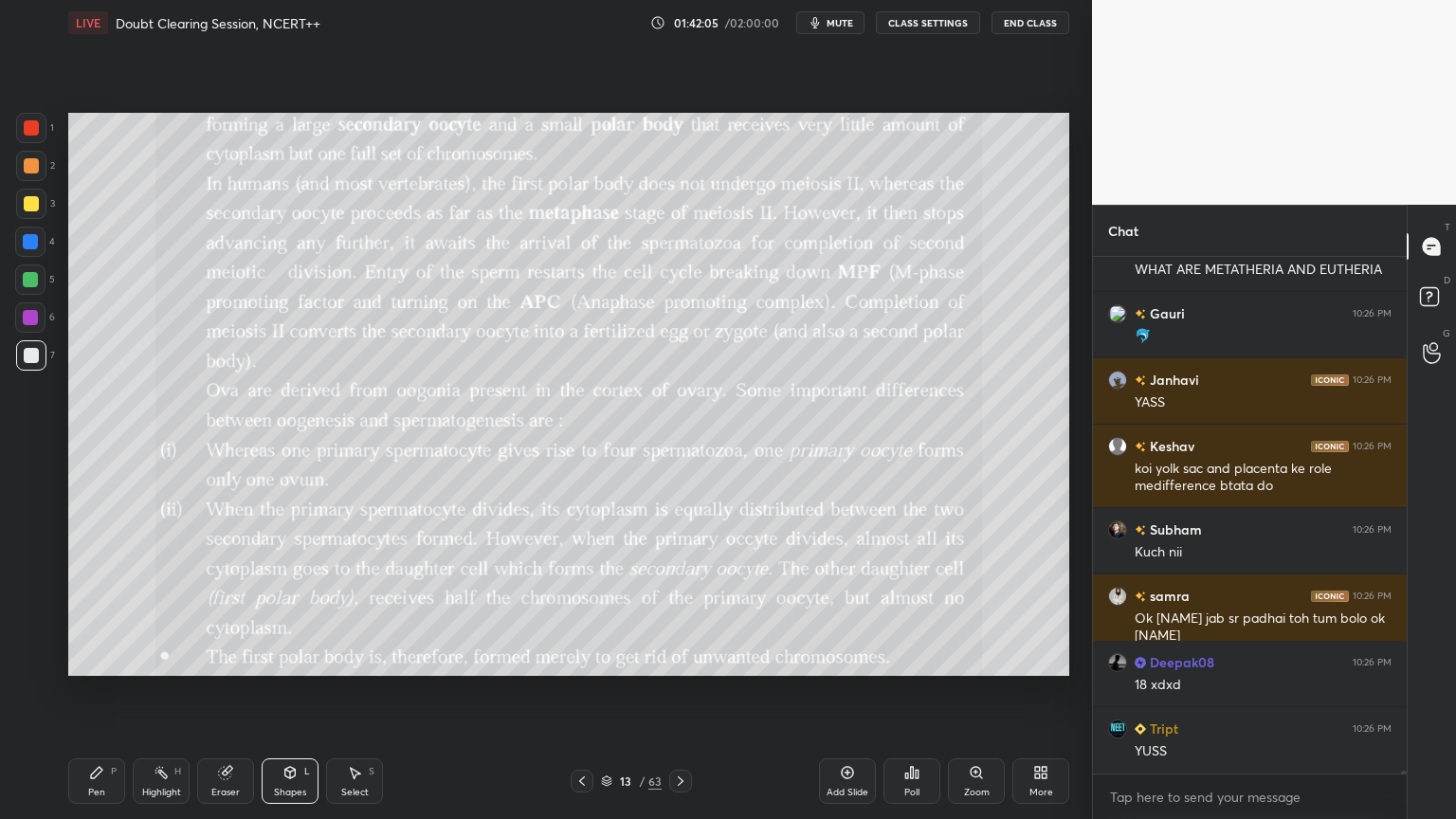 click 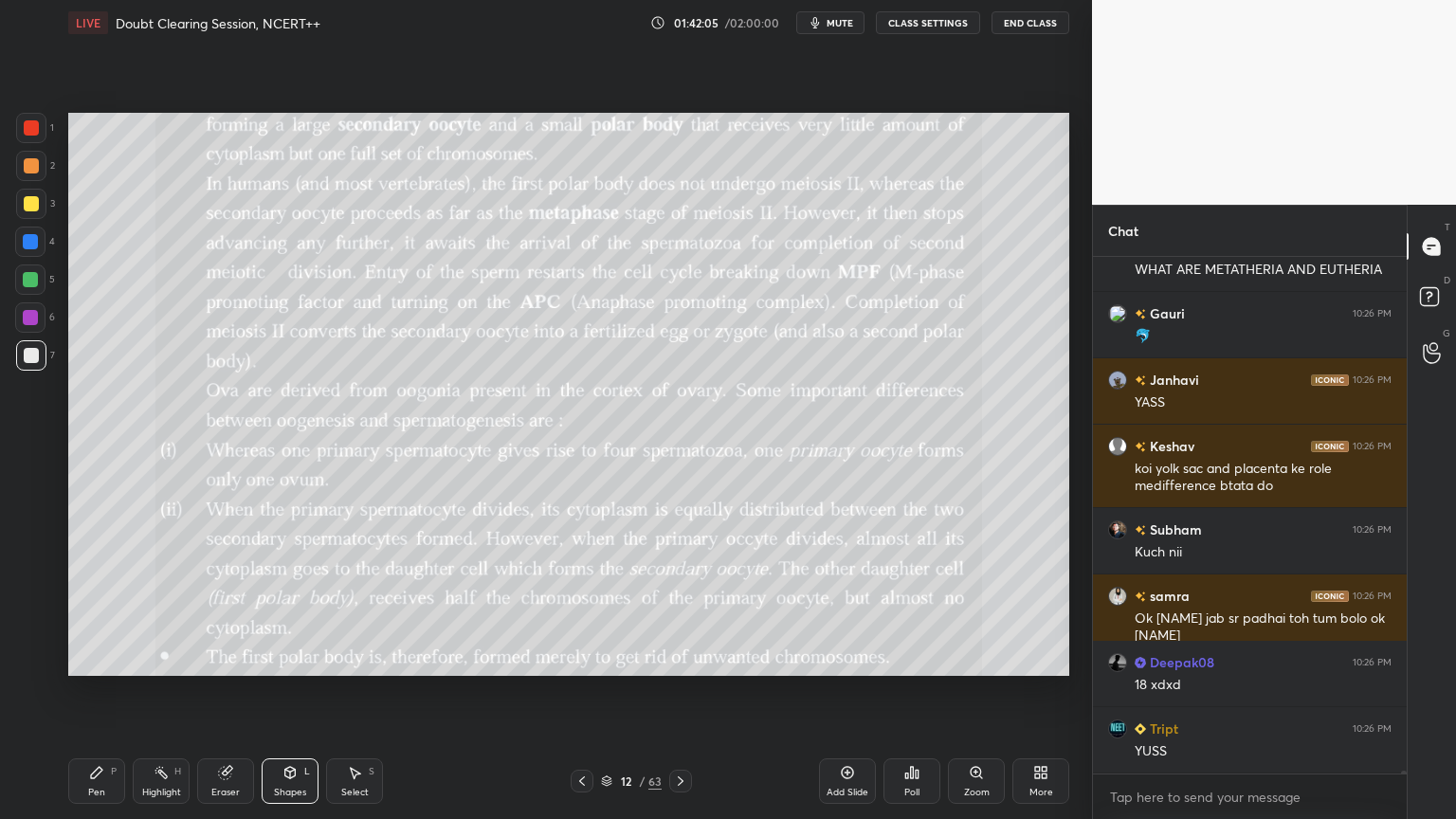 click 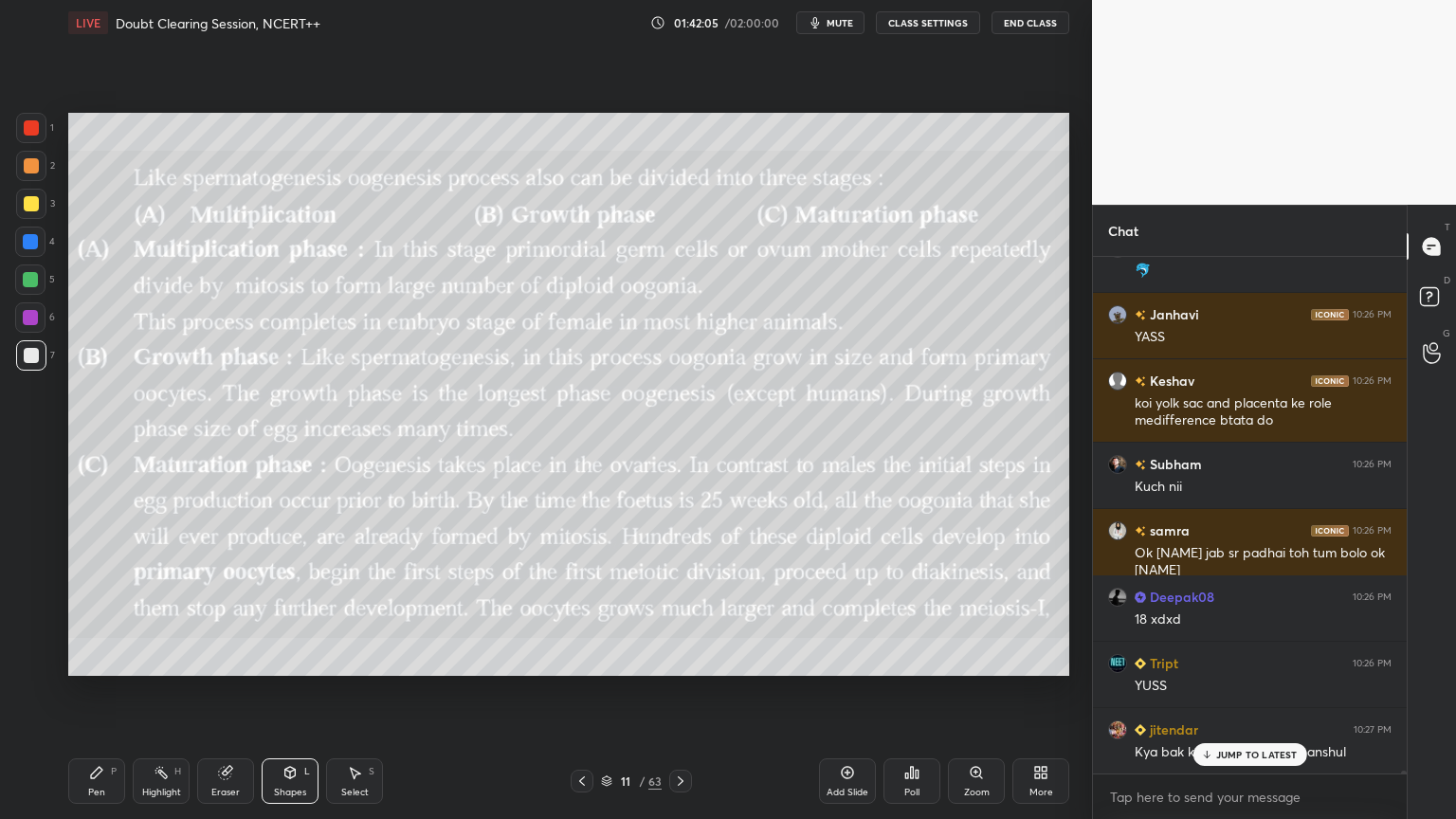 click 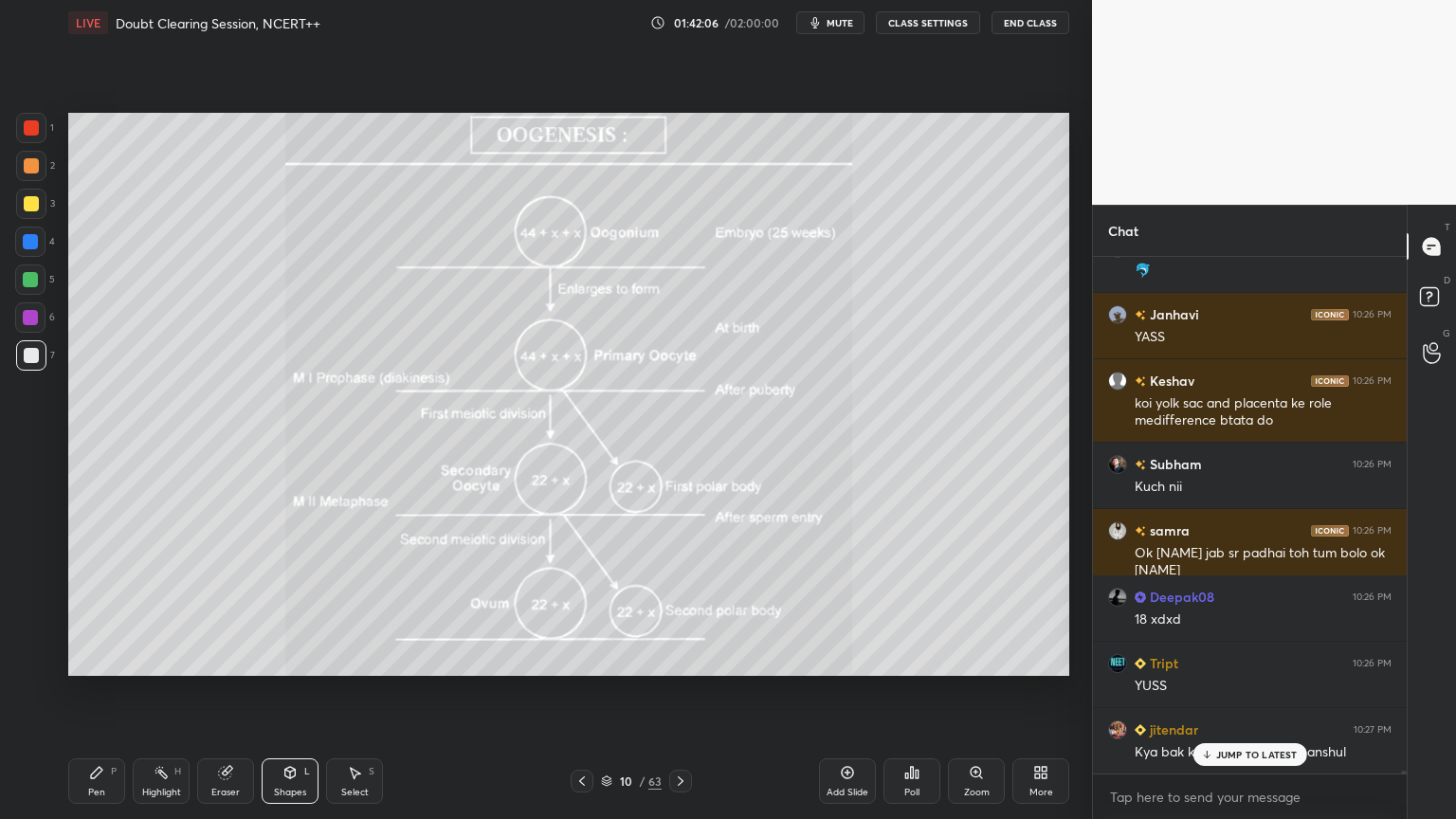 click 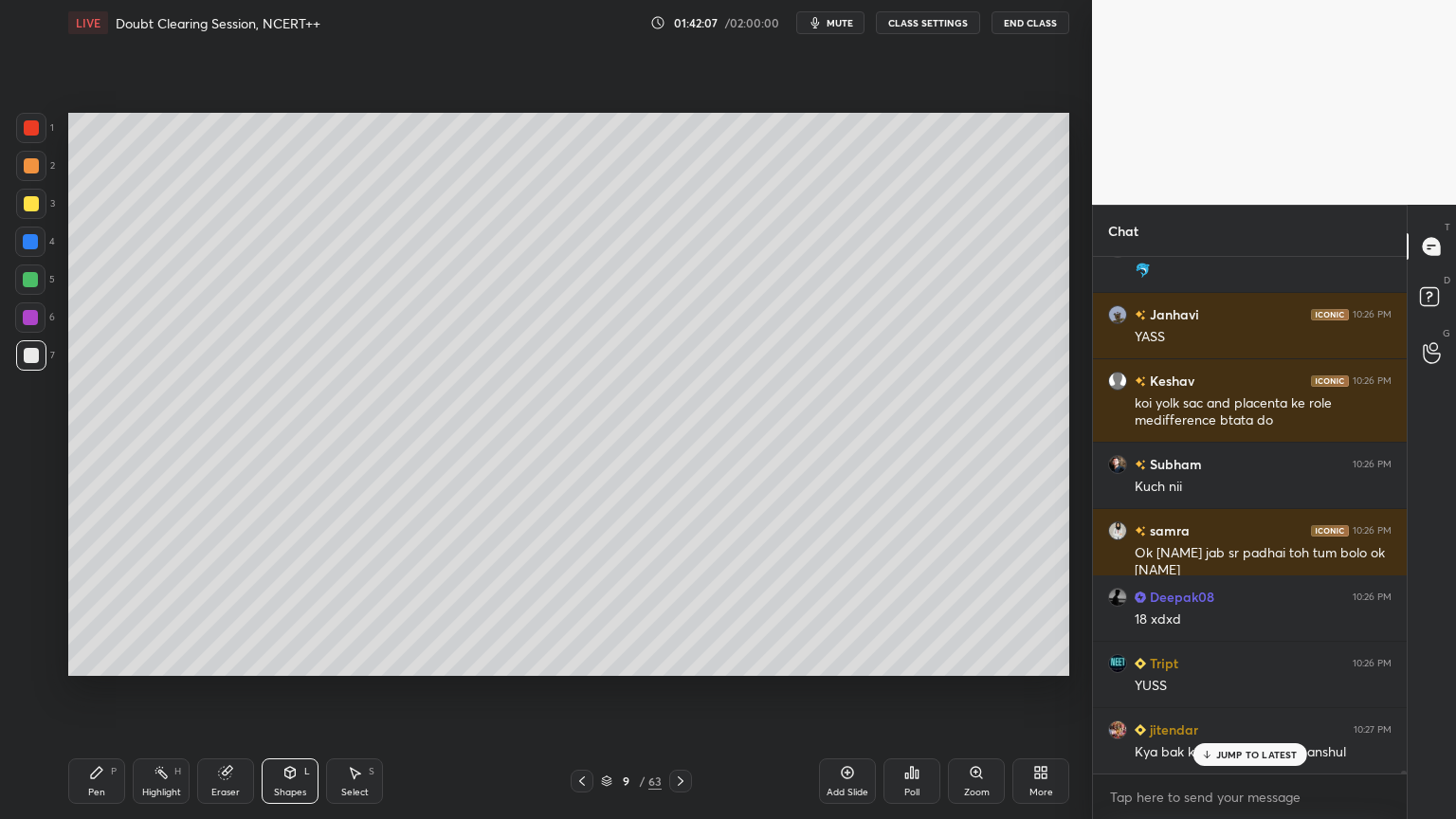 click on "Add Slide" at bounding box center [847, 781] 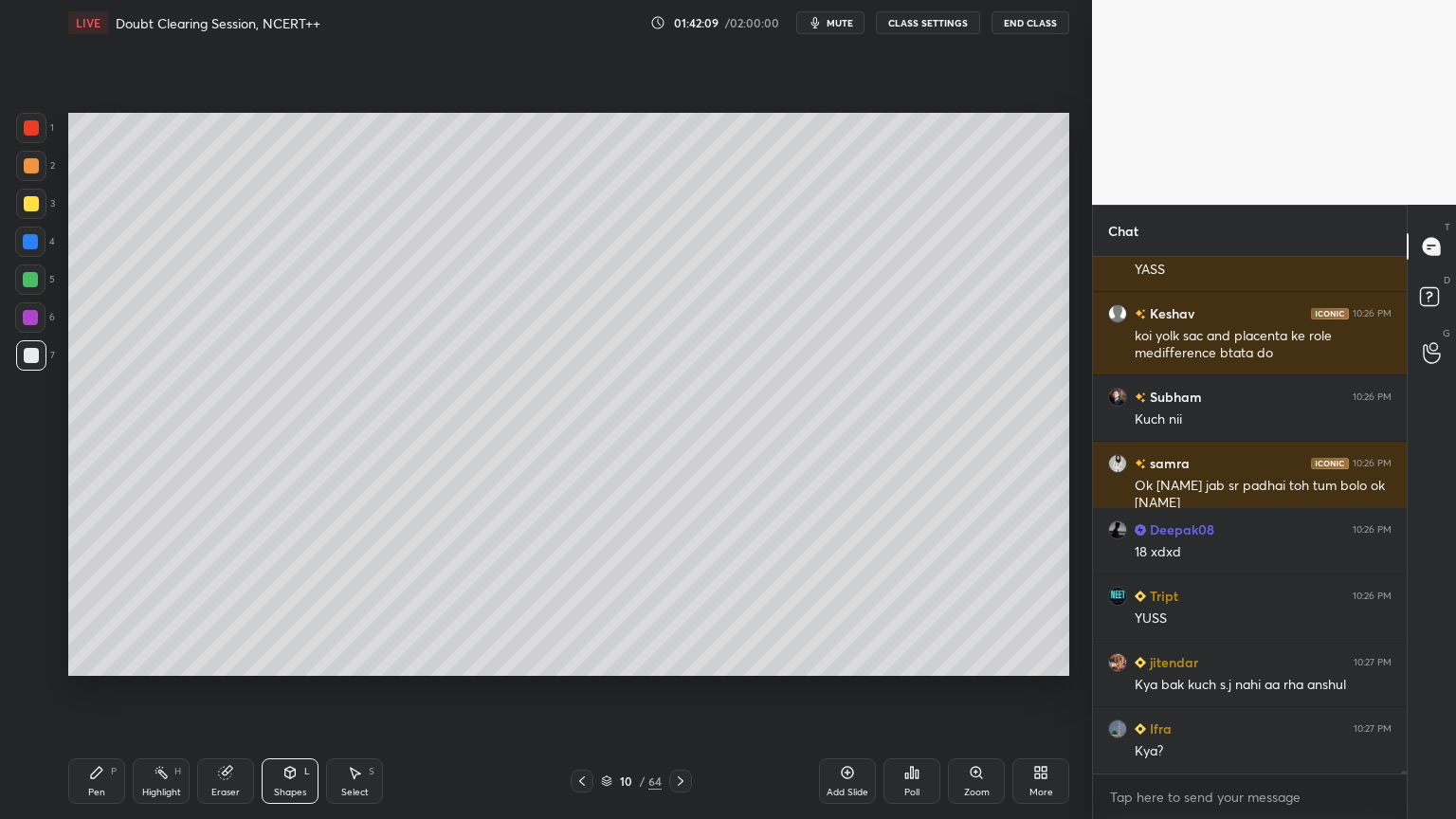 drag, startPoint x: 91, startPoint y: 770, endPoint x: 82, endPoint y: 751, distance: 21.023796 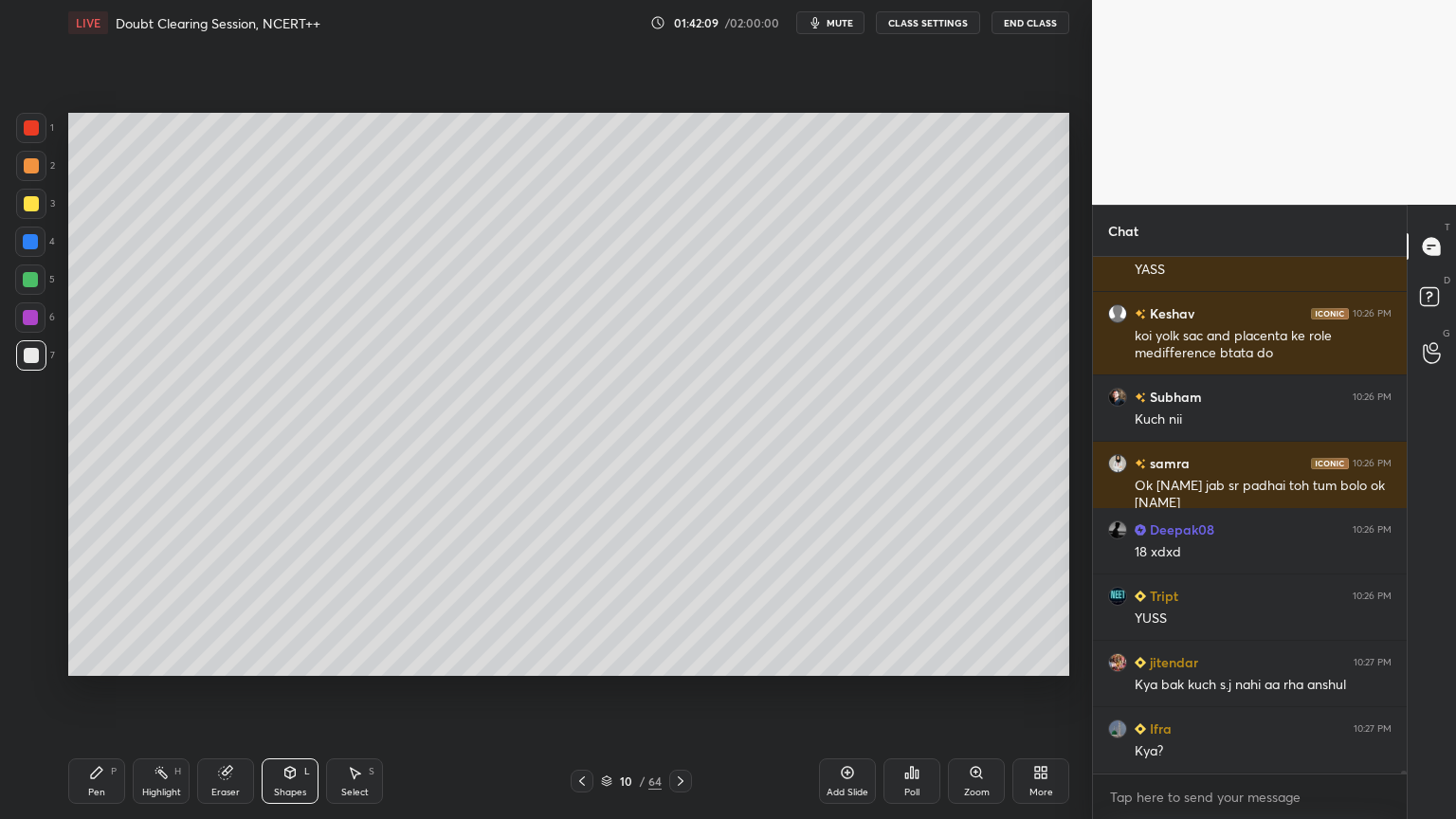 click 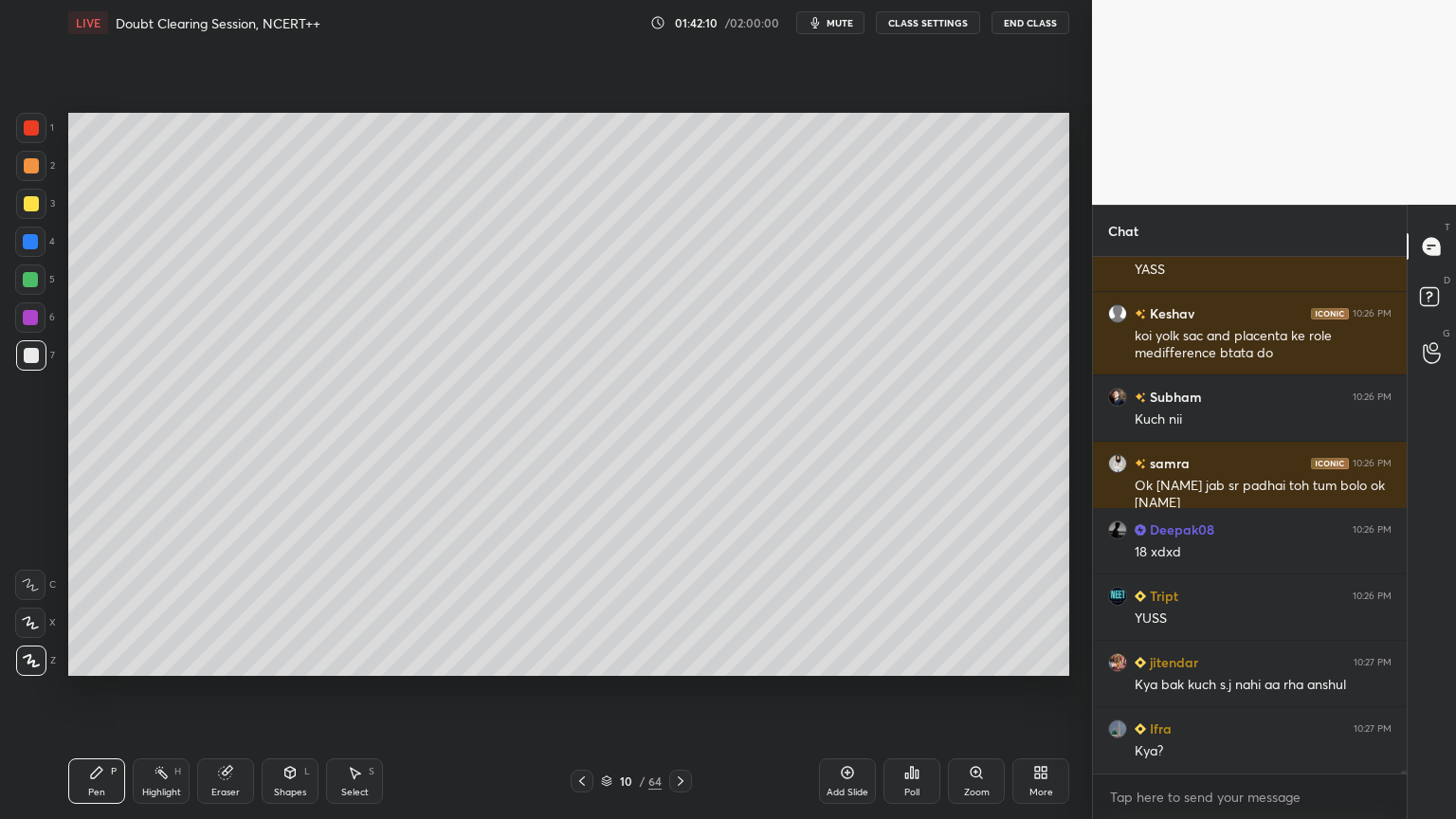 click at bounding box center (31, 661) 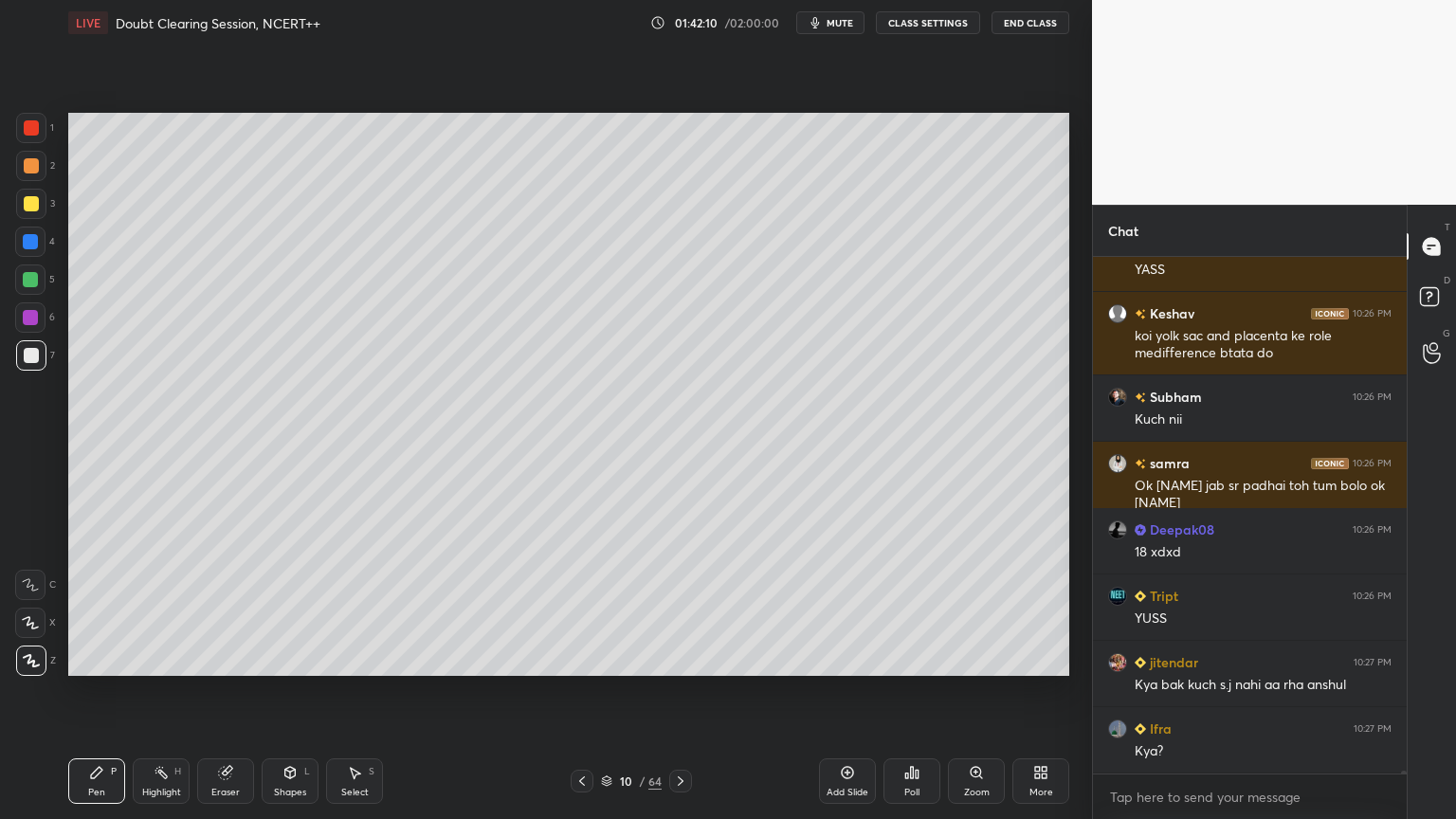 drag, startPoint x: 34, startPoint y: 654, endPoint x: 53, endPoint y: 578, distance: 78.33901 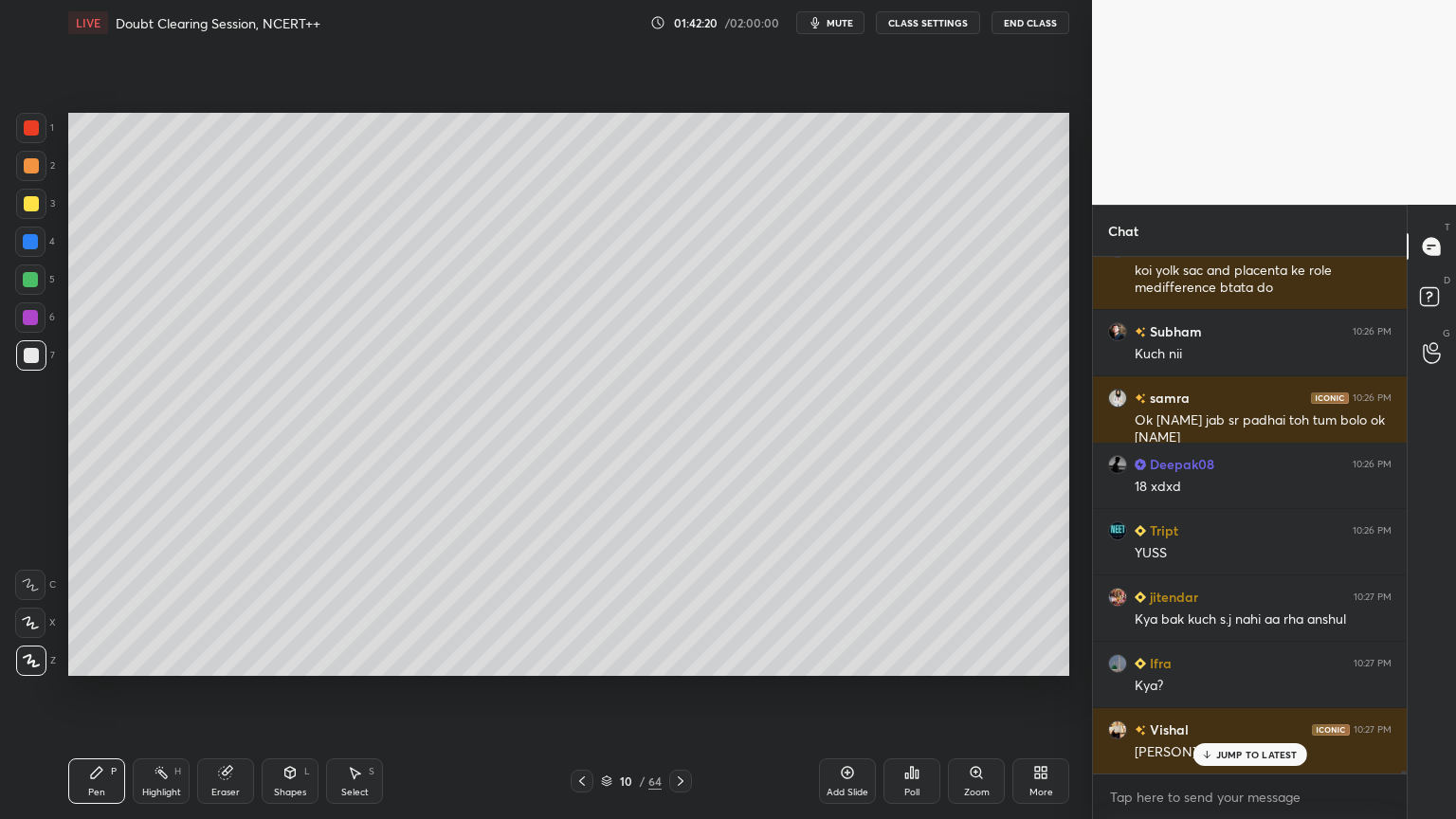 click 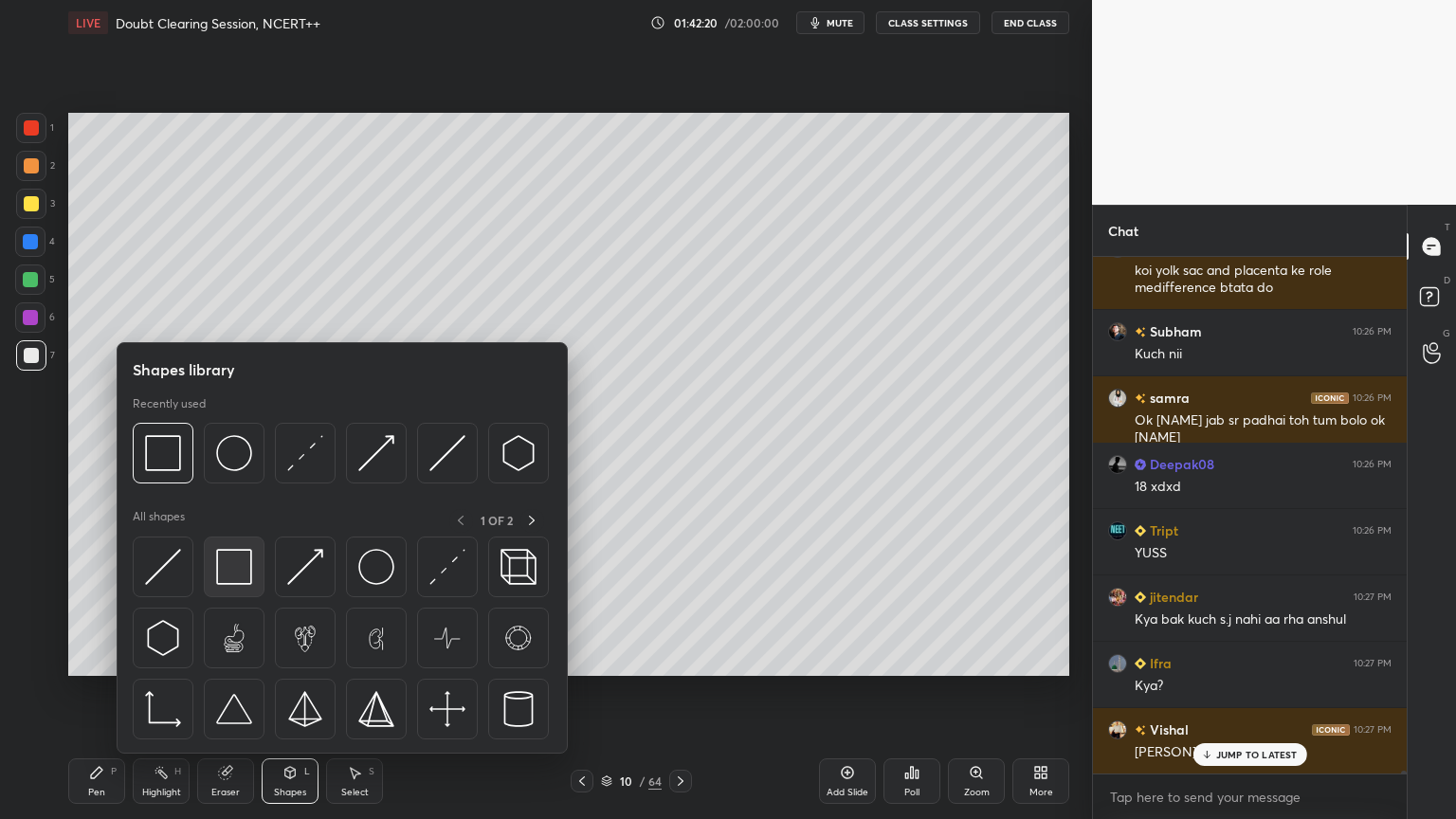 click at bounding box center [234, 567] 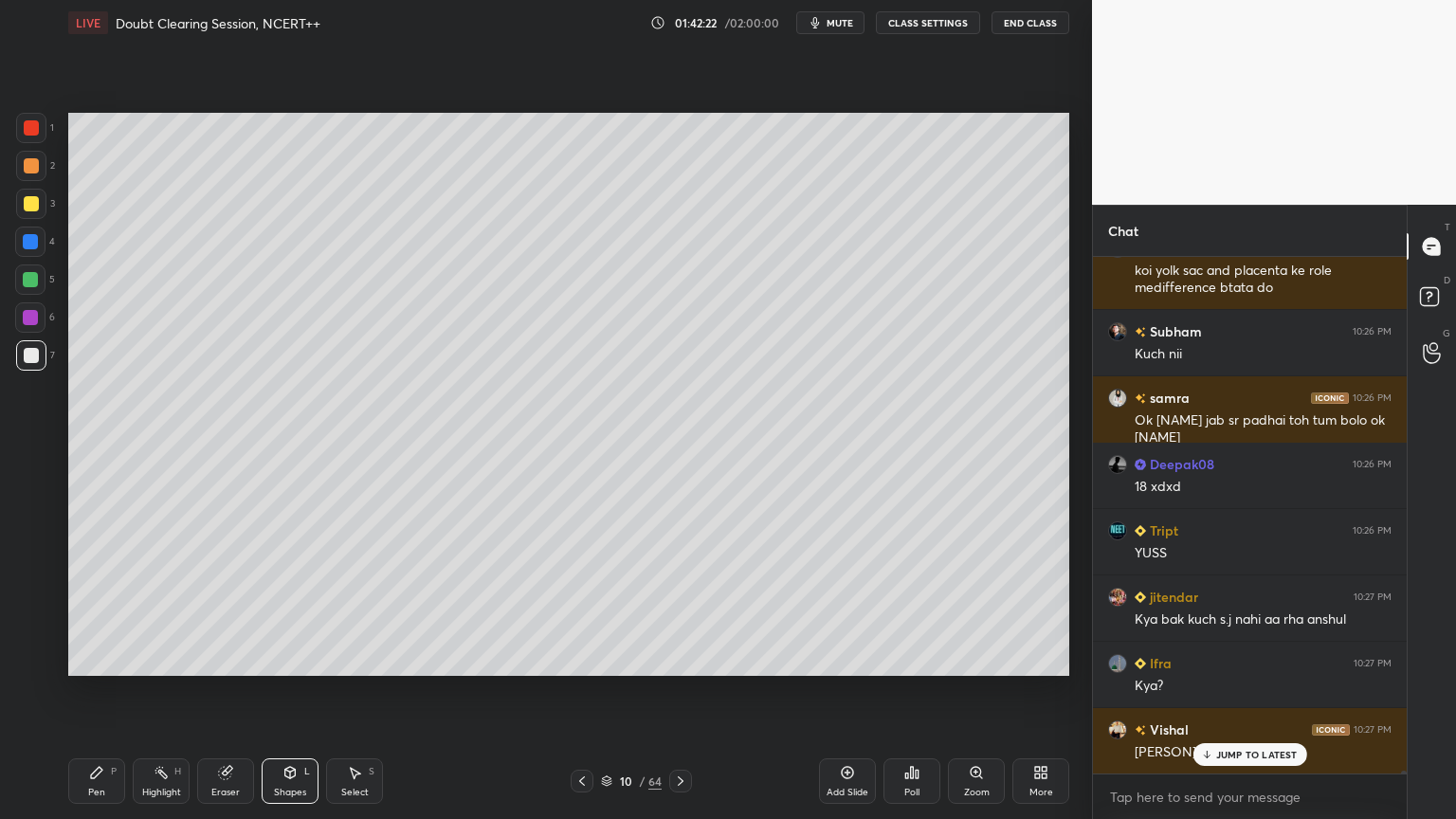 click 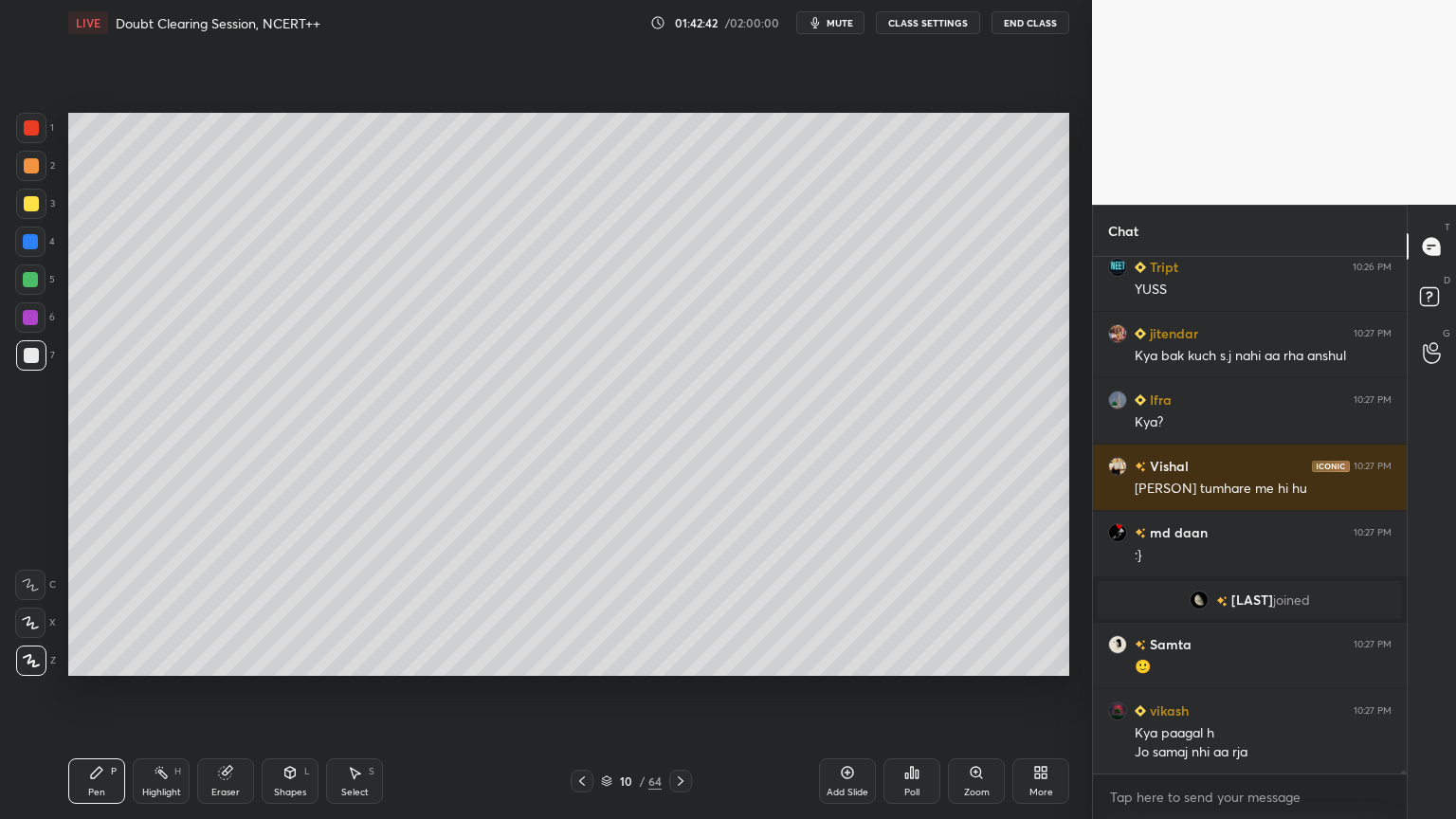 scroll, scrollTop: 85141, scrollLeft: 0, axis: vertical 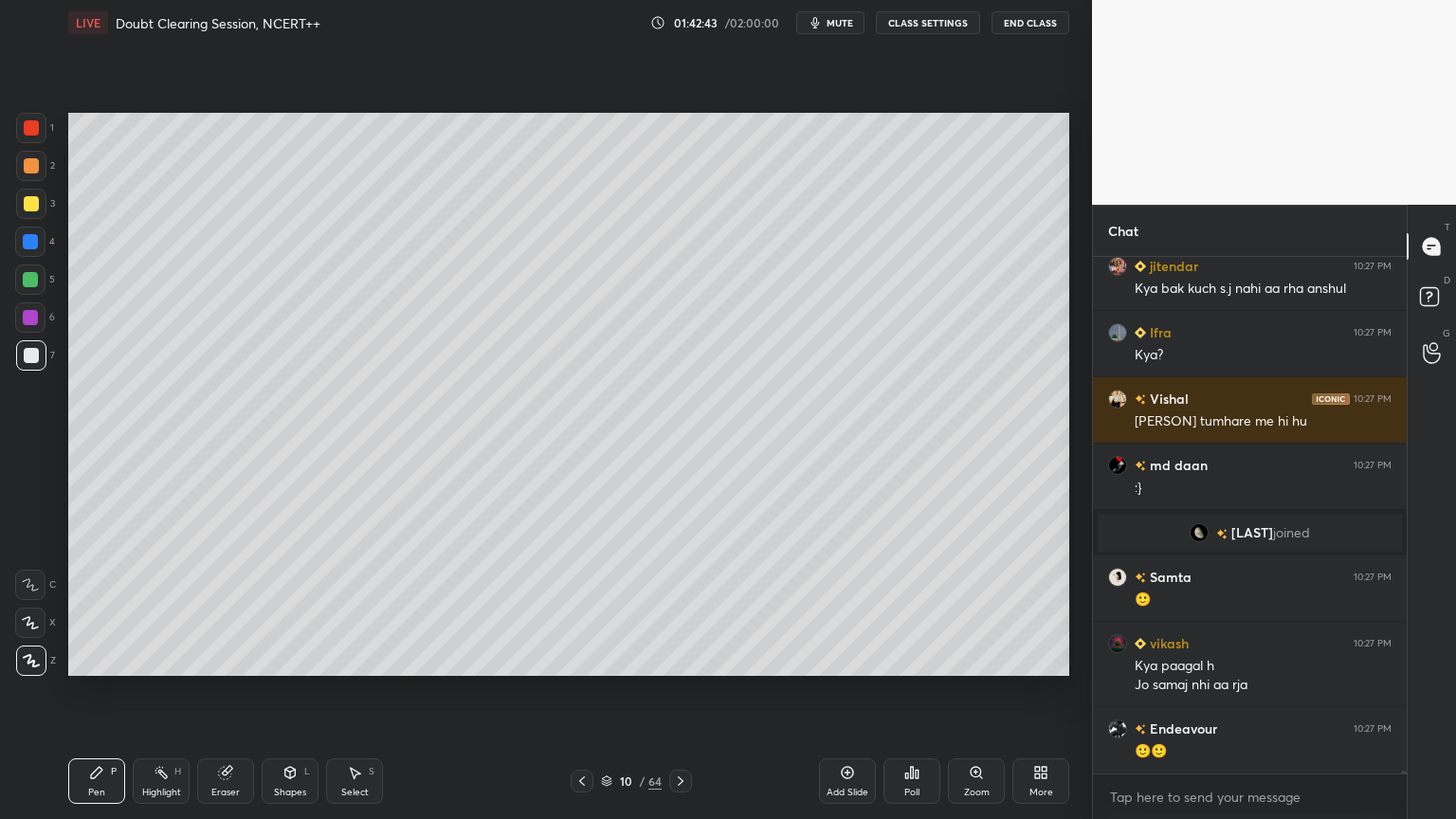 click at bounding box center [30, 242] 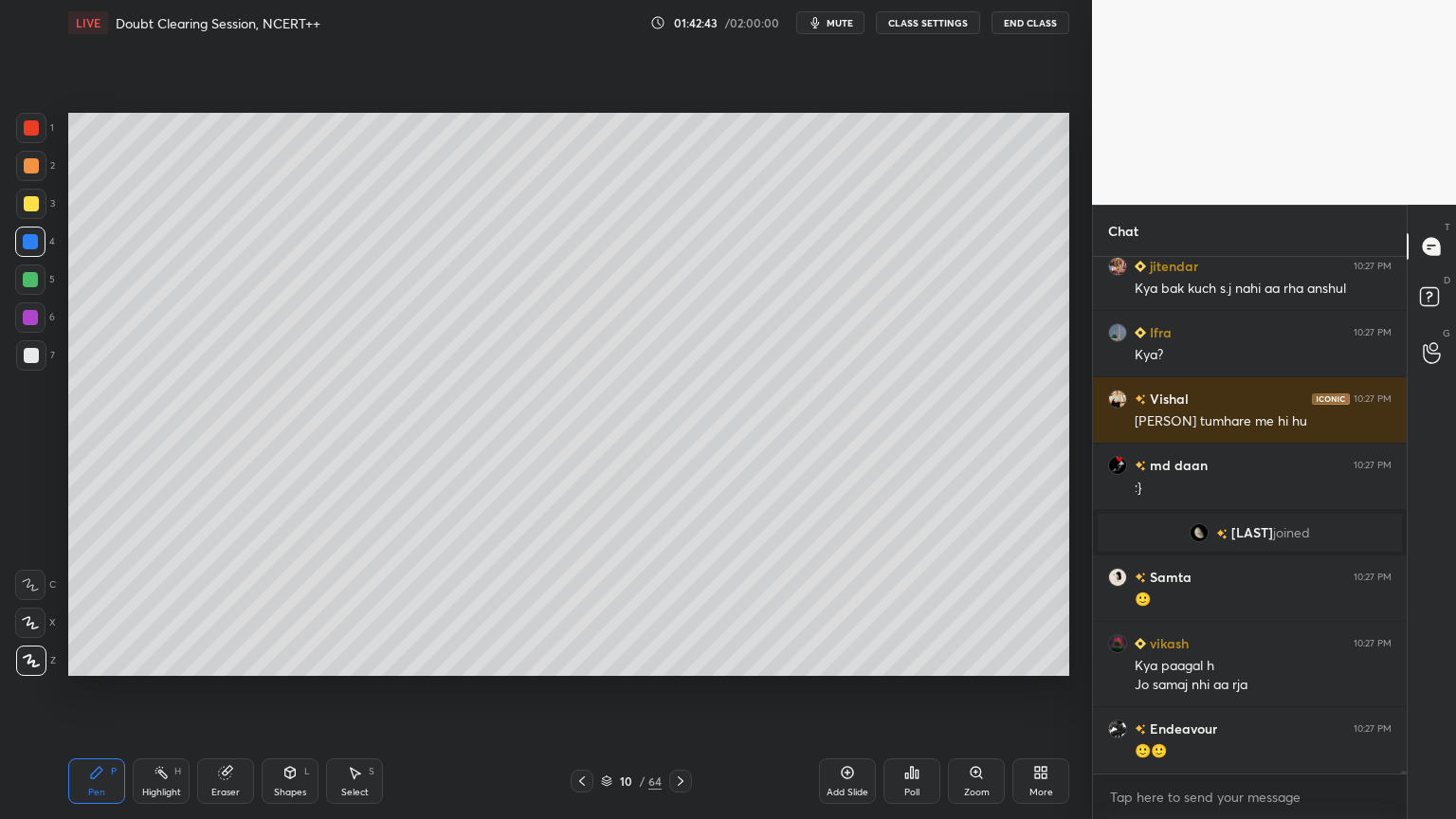 click at bounding box center [30, 242] 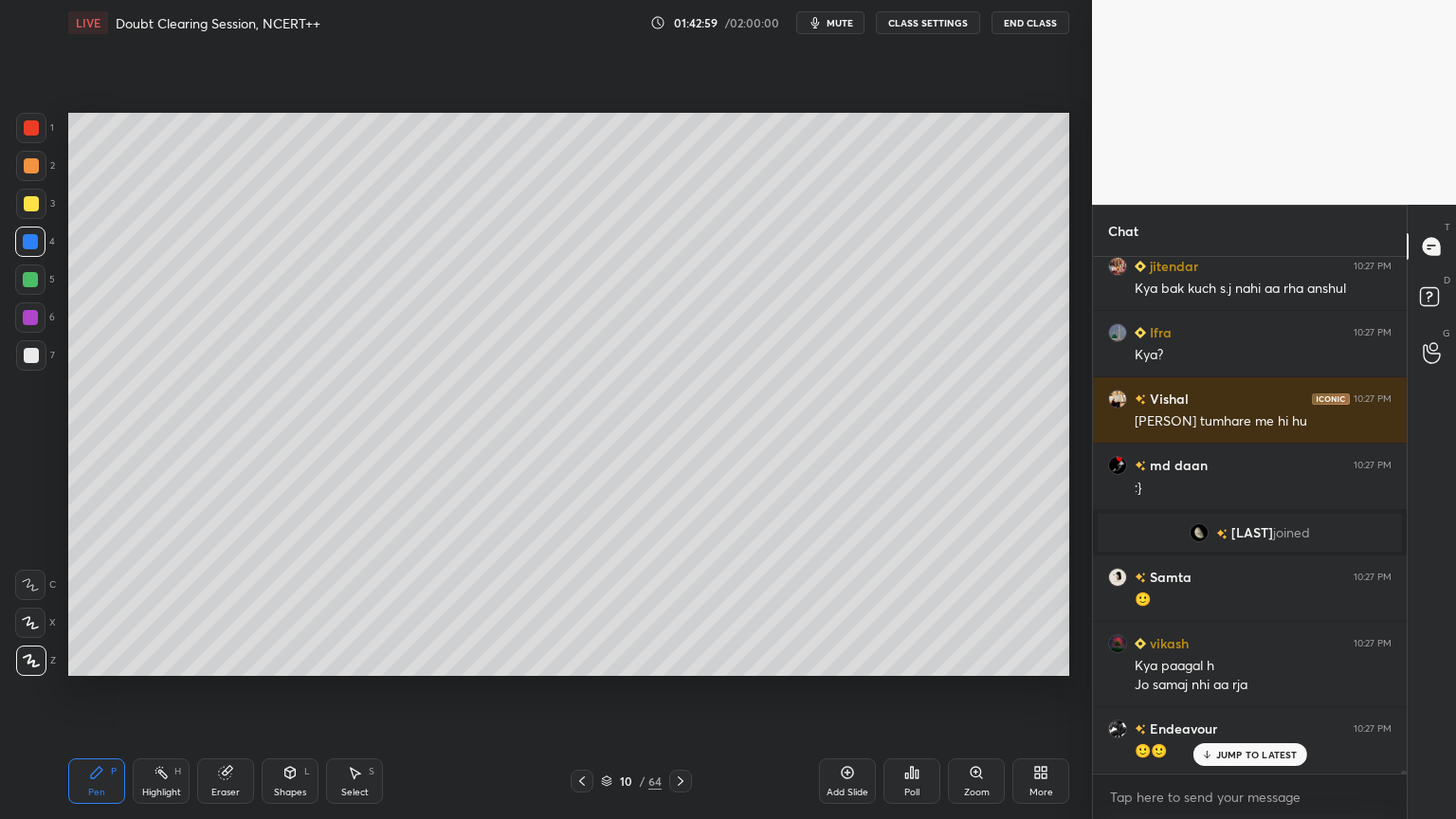 scroll, scrollTop: 85206, scrollLeft: 0, axis: vertical 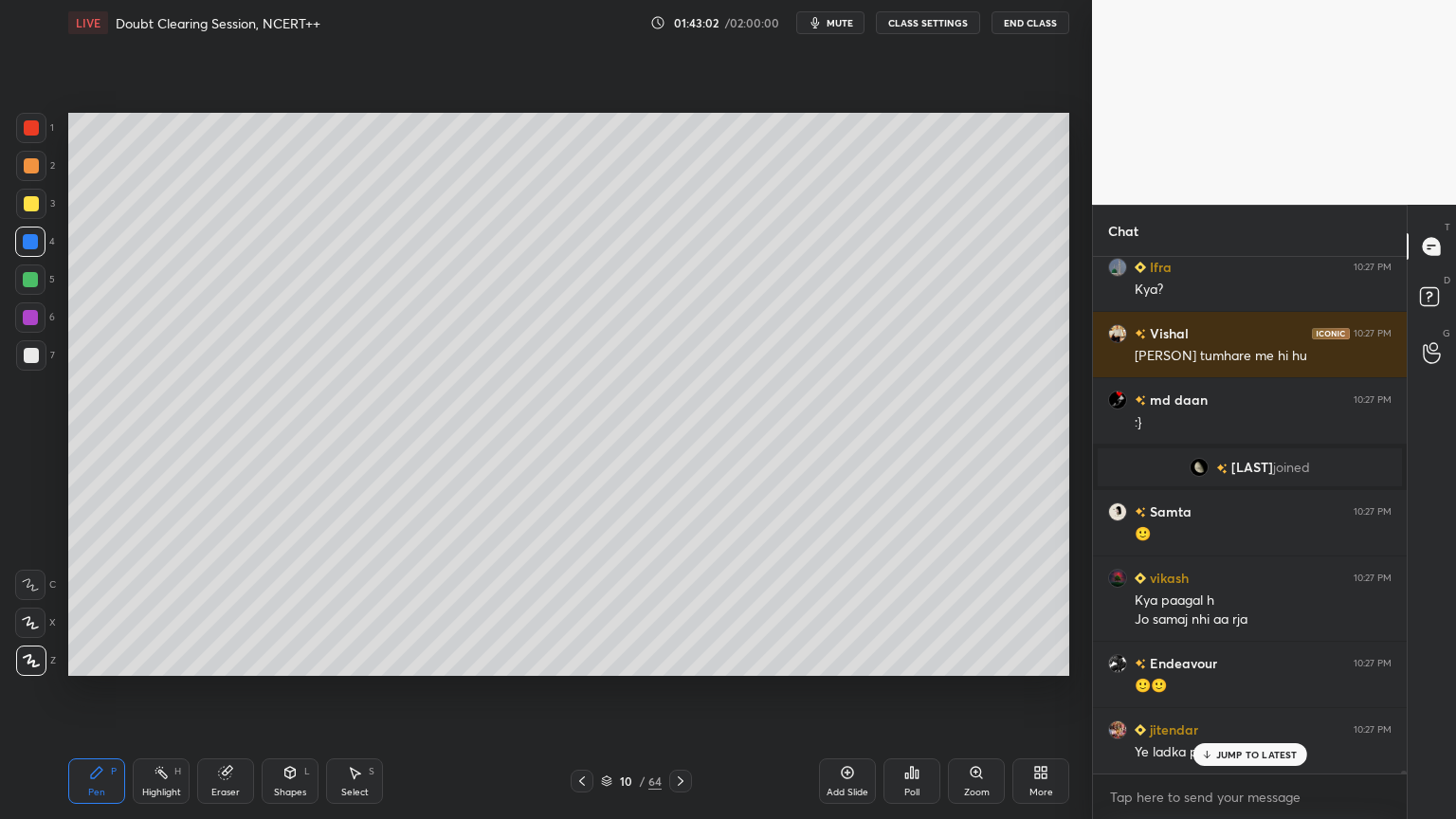 click on "3" at bounding box center [35, 204] 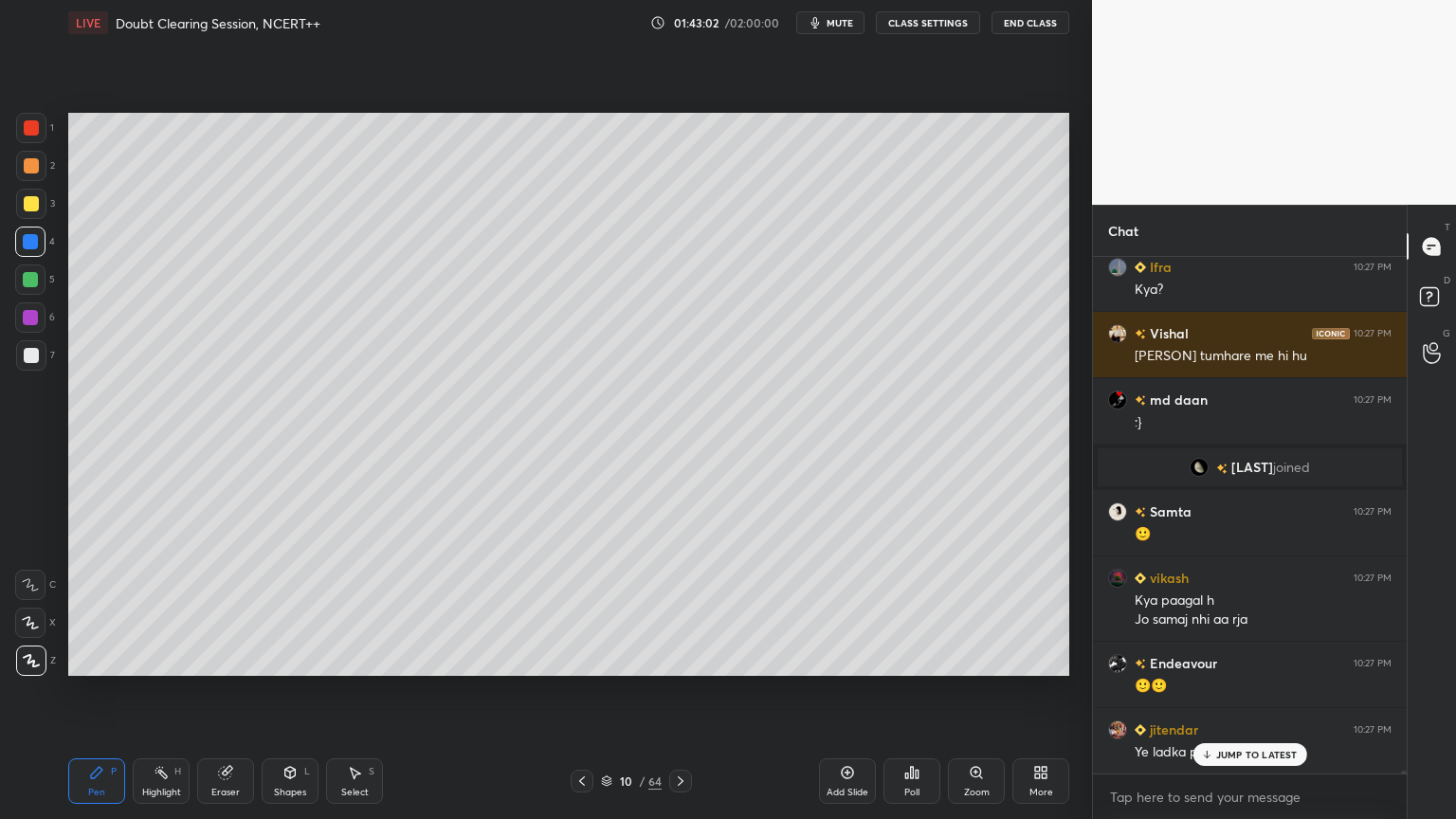 click on "3" at bounding box center [35, 204] 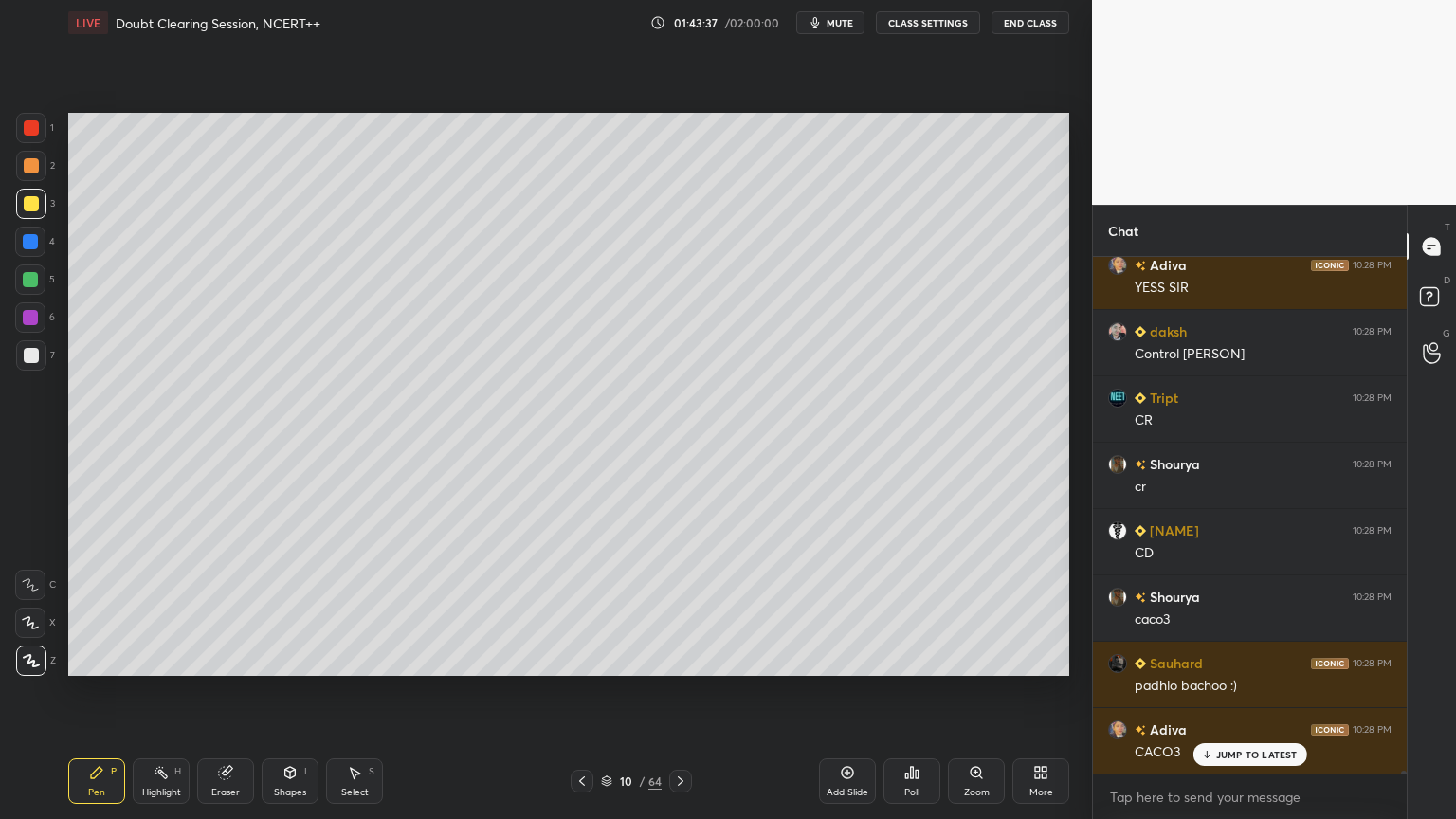 scroll, scrollTop: 85804, scrollLeft: 0, axis: vertical 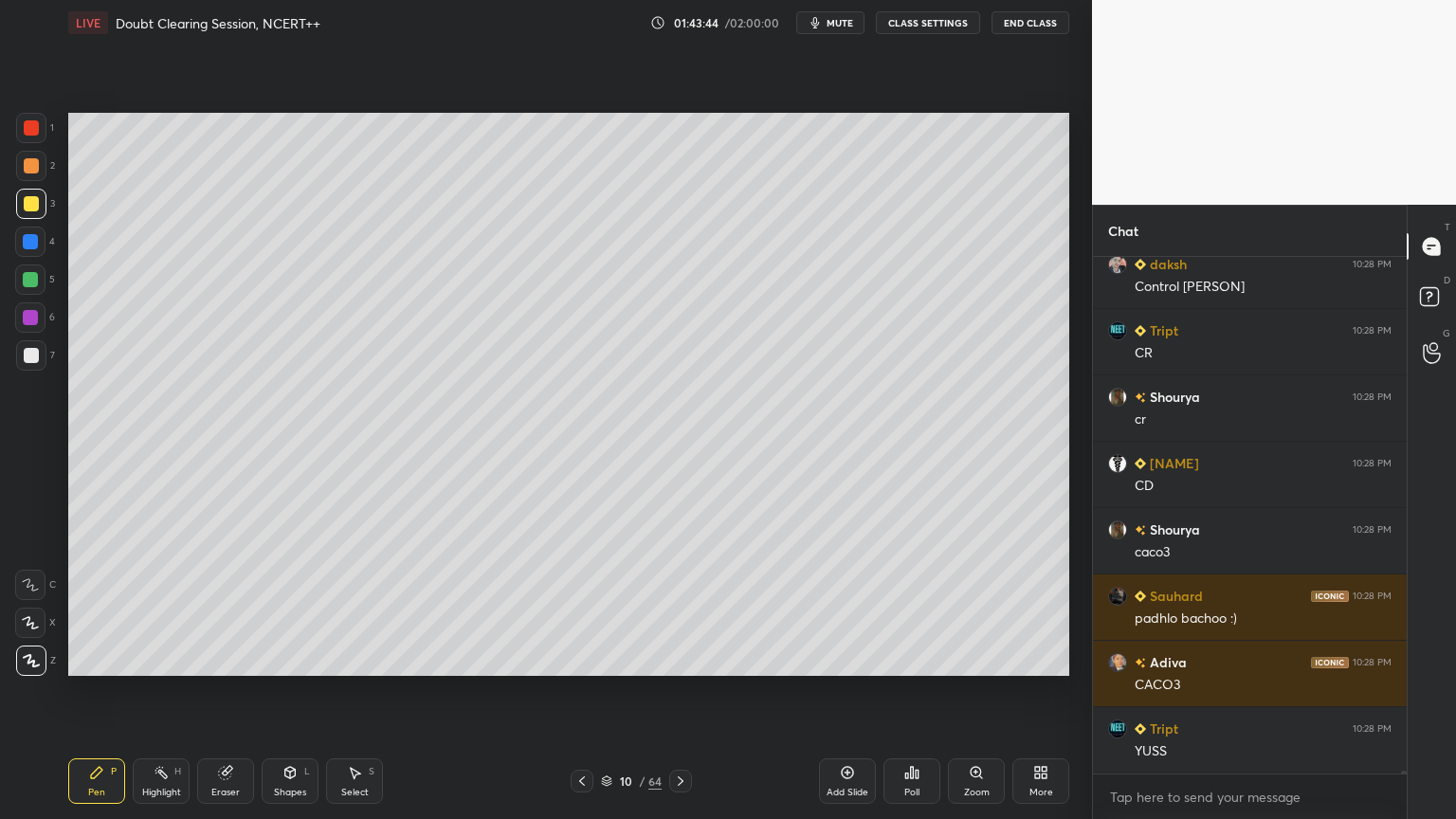drag, startPoint x: 846, startPoint y: 769, endPoint x: 836, endPoint y: 747, distance: 24.166092 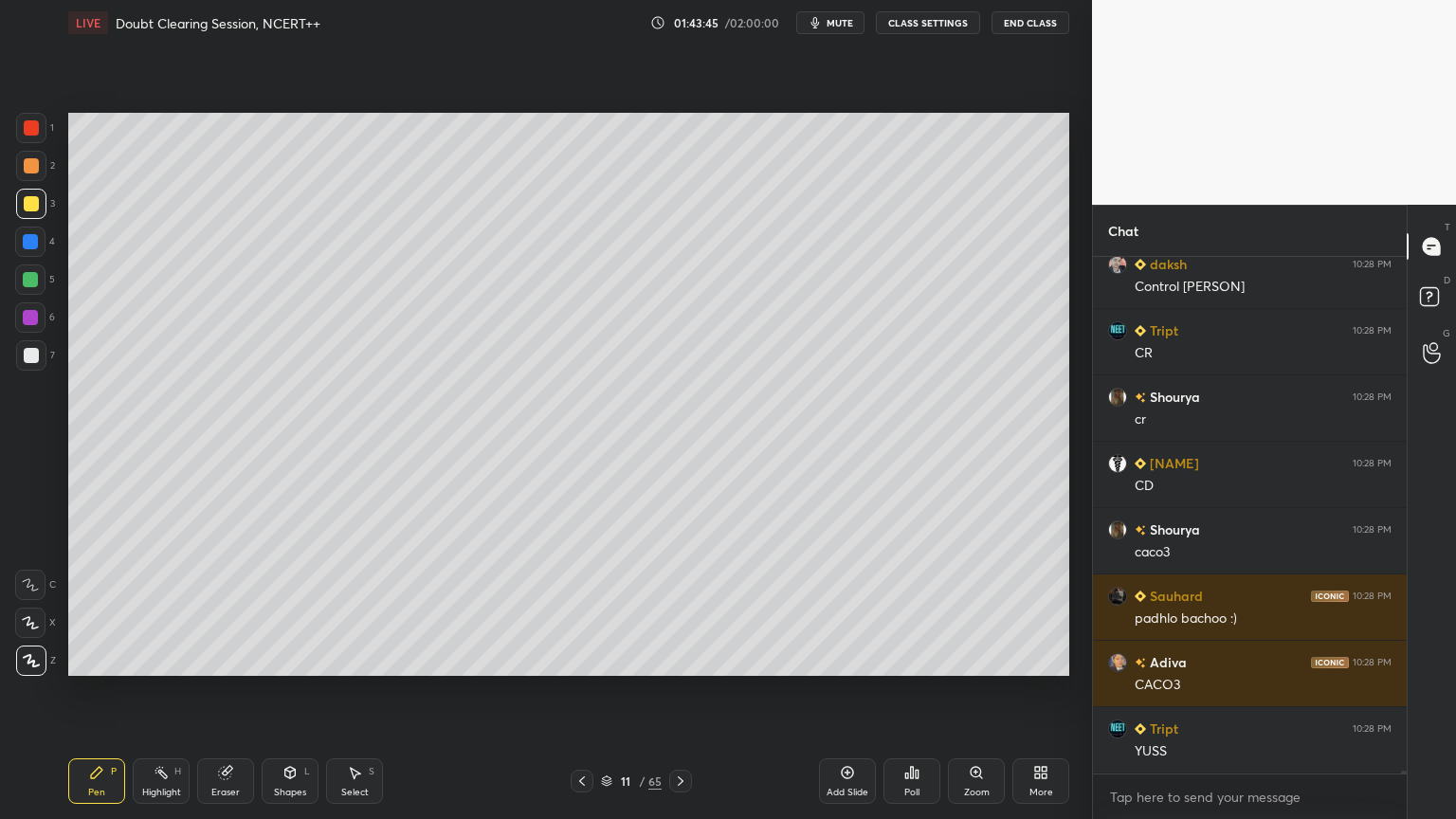 click at bounding box center [31, 355] 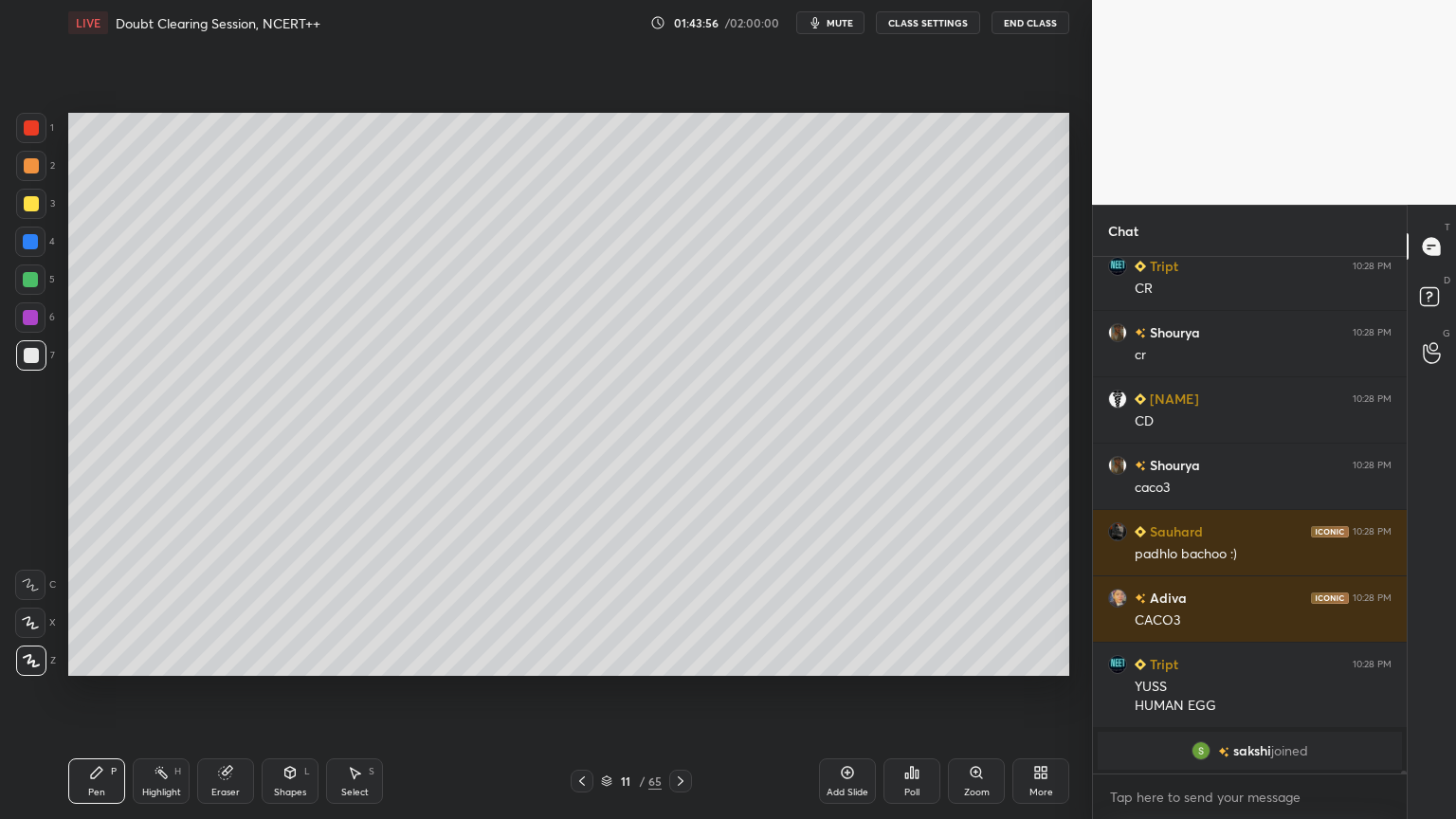 scroll, scrollTop: 85616, scrollLeft: 0, axis: vertical 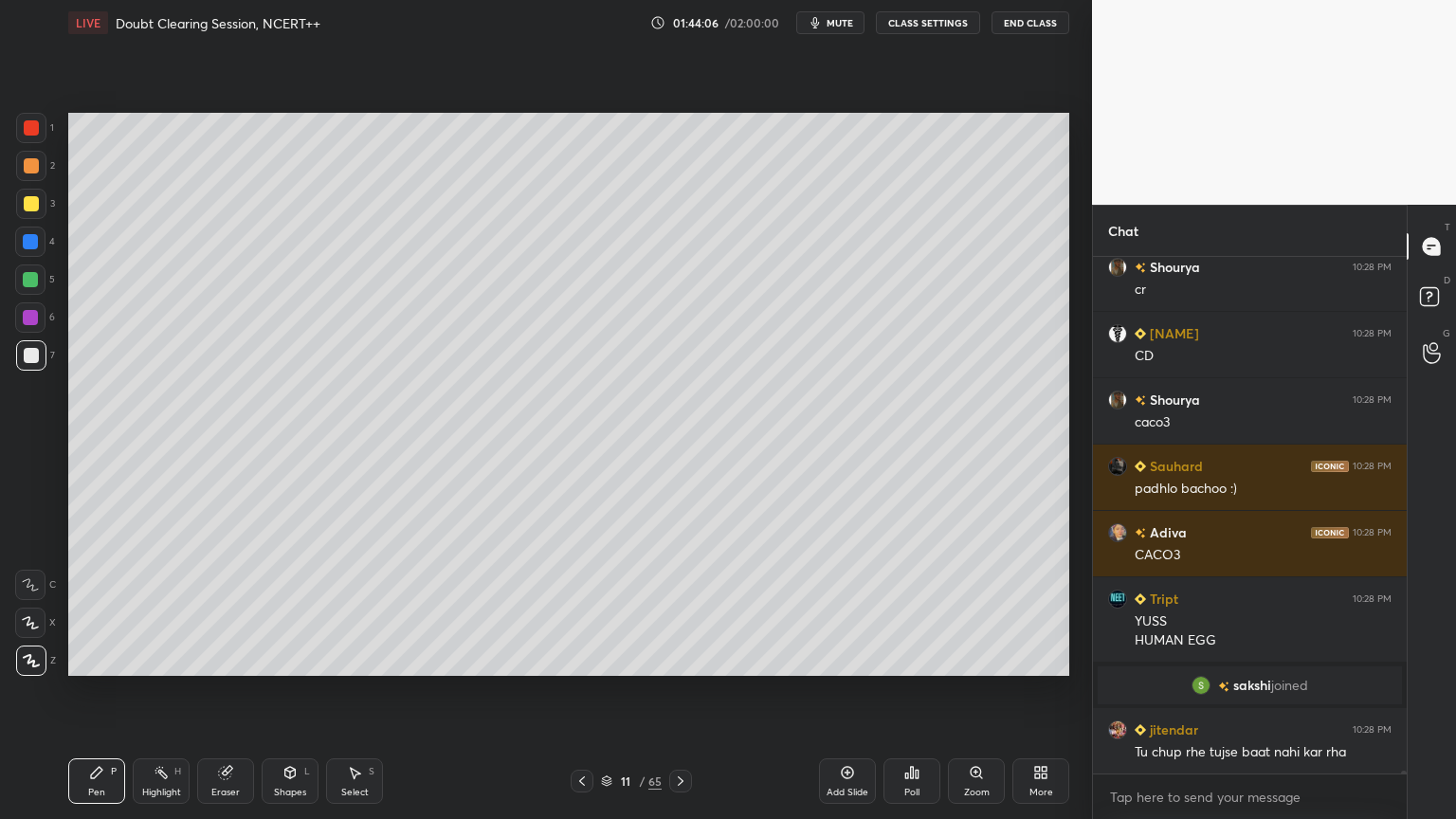 click at bounding box center (31, 204) 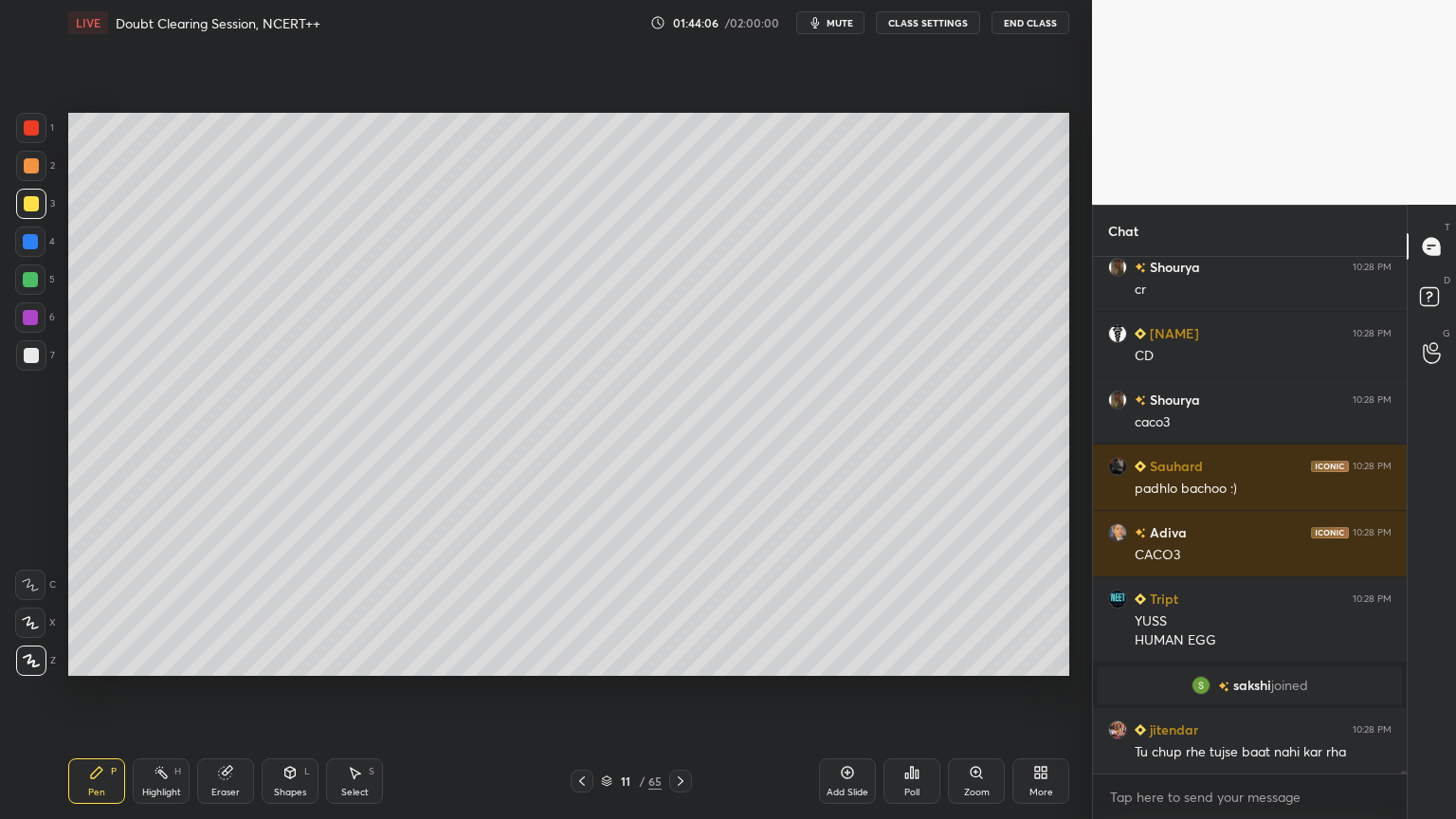 drag, startPoint x: 27, startPoint y: 201, endPoint x: 64, endPoint y: 216, distance: 39.92493 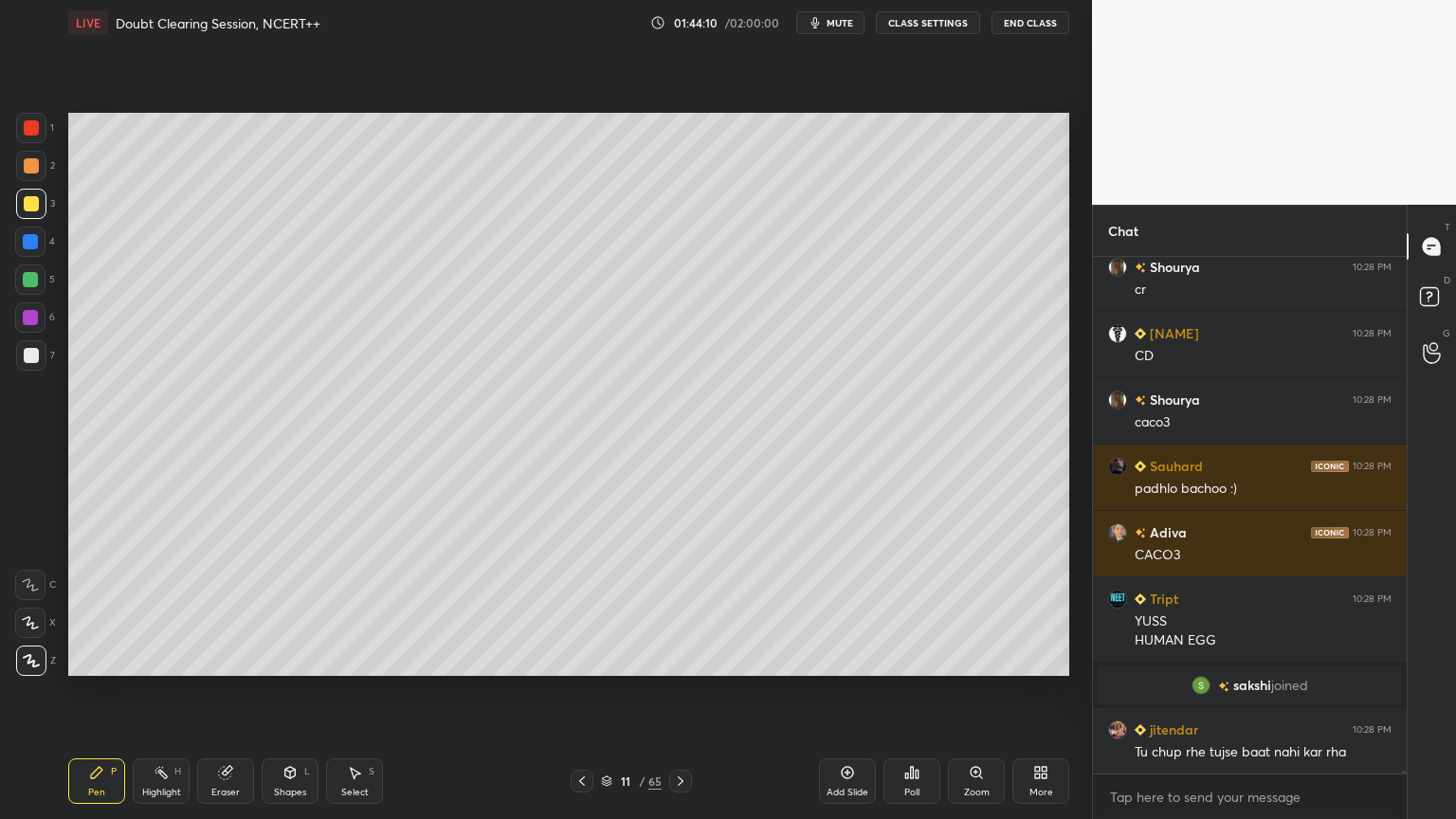 scroll, scrollTop: 85683, scrollLeft: 0, axis: vertical 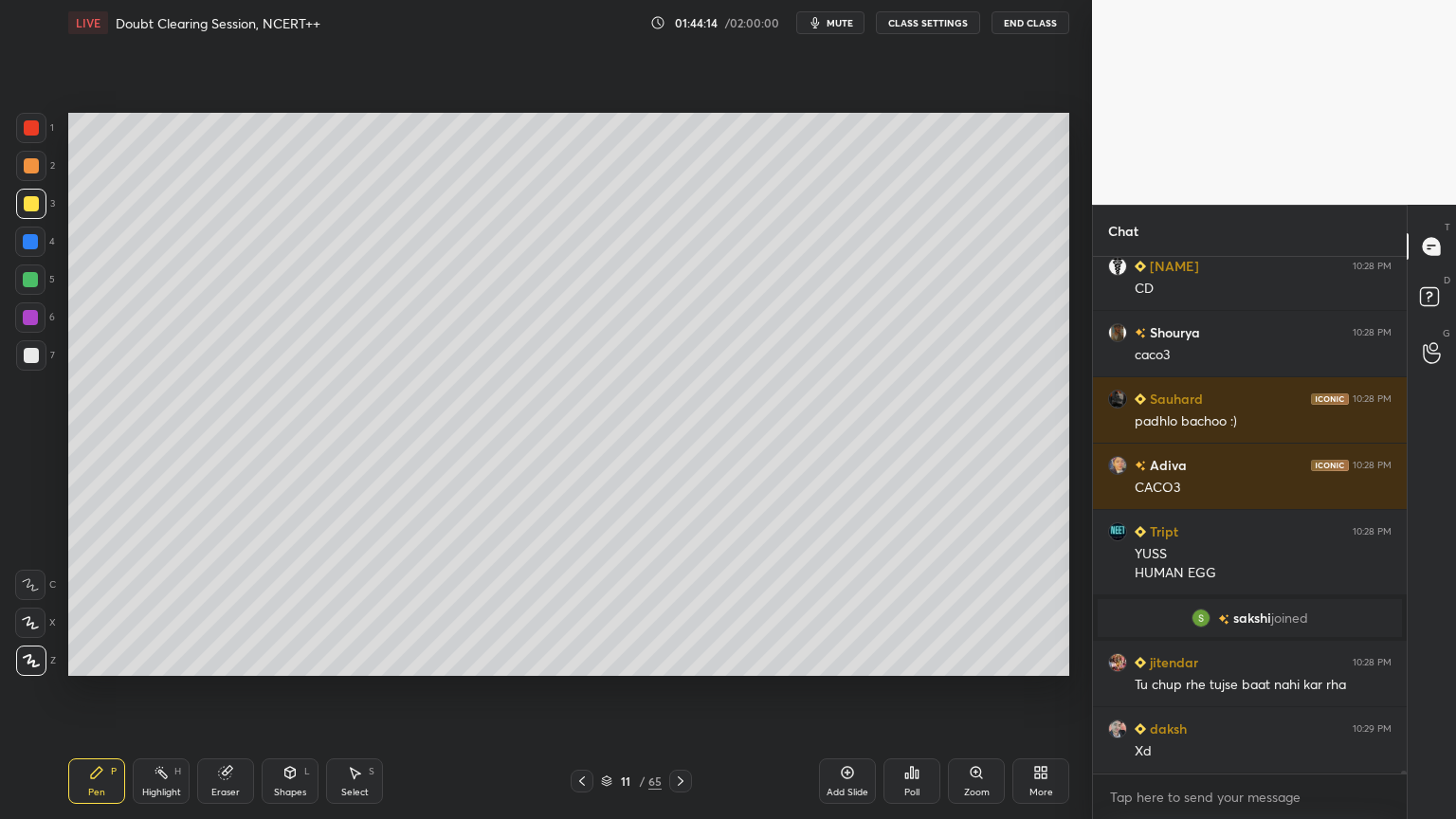 drag, startPoint x: 160, startPoint y: 774, endPoint x: 150, endPoint y: 723, distance: 51.971146 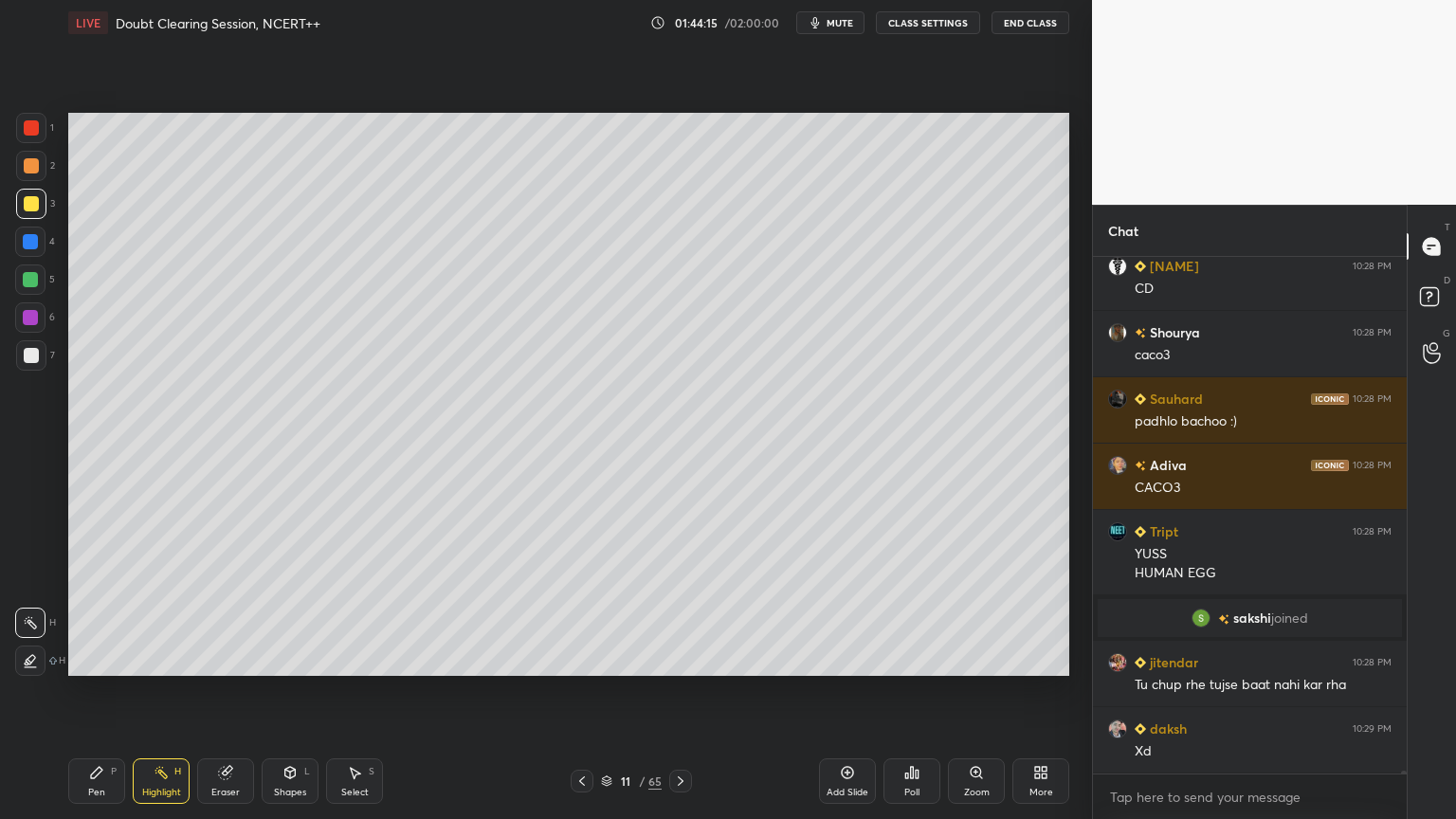 click at bounding box center (30, 280) 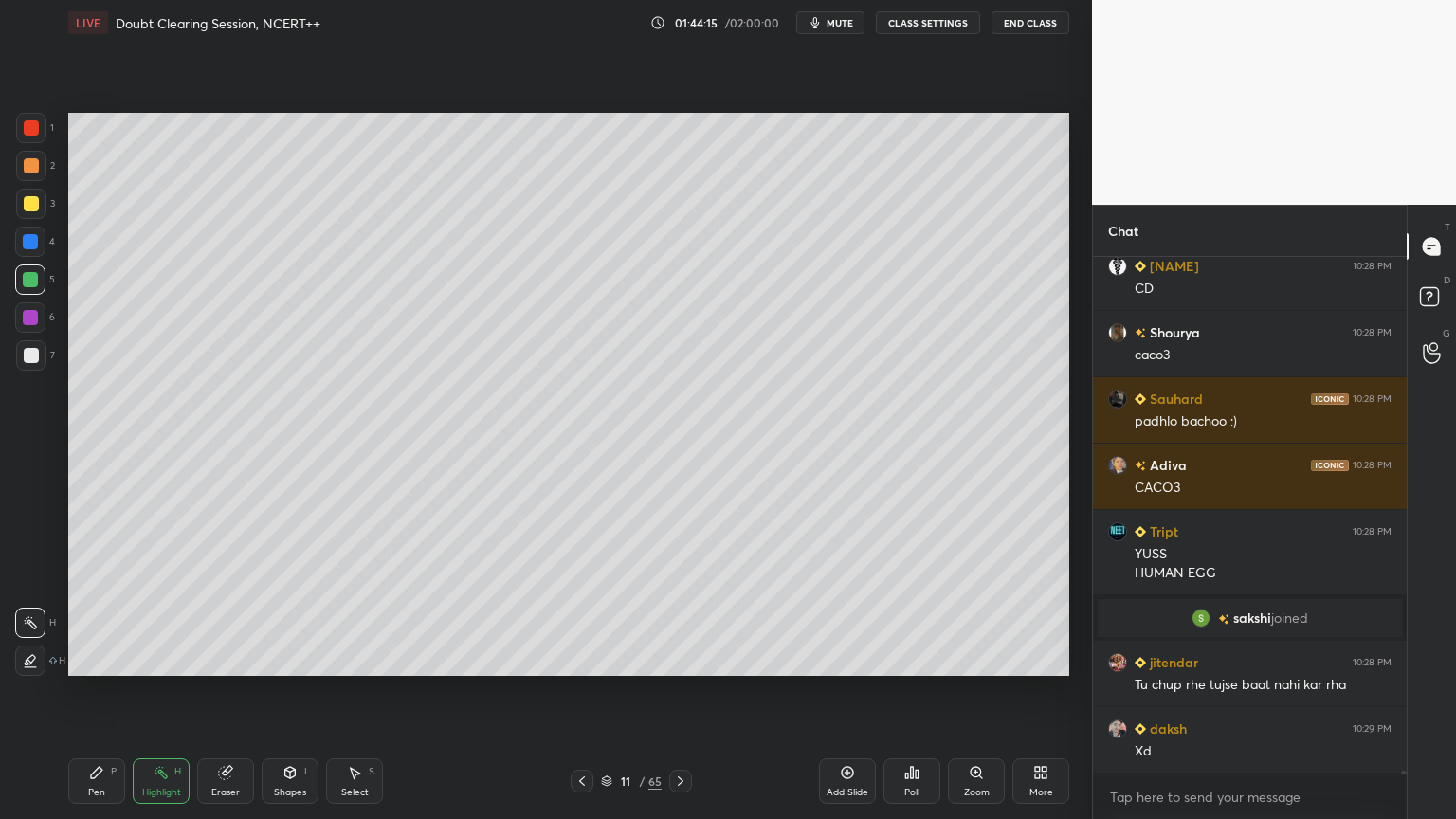 click at bounding box center [30, 280] 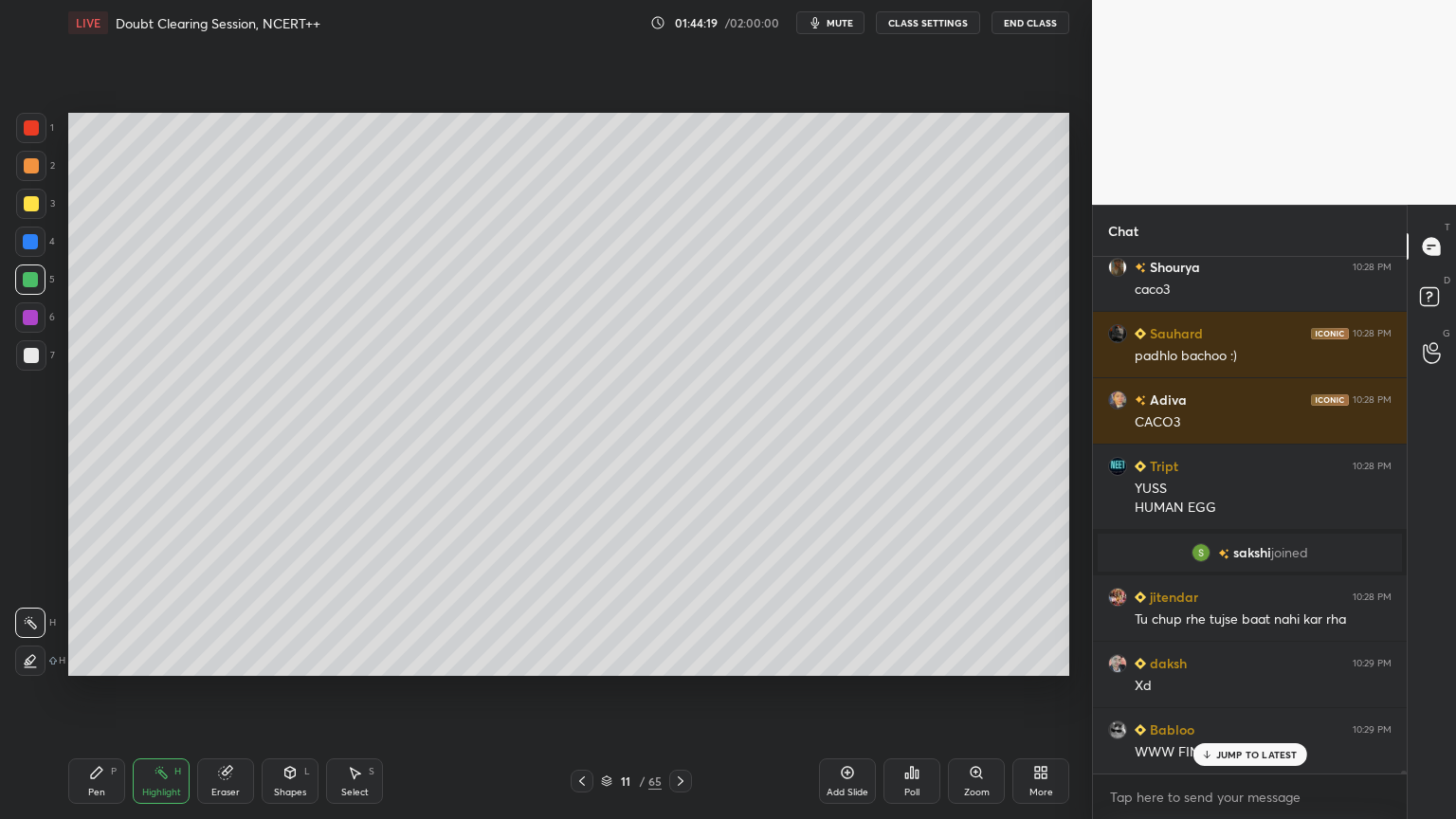 scroll, scrollTop: 85816, scrollLeft: 0, axis: vertical 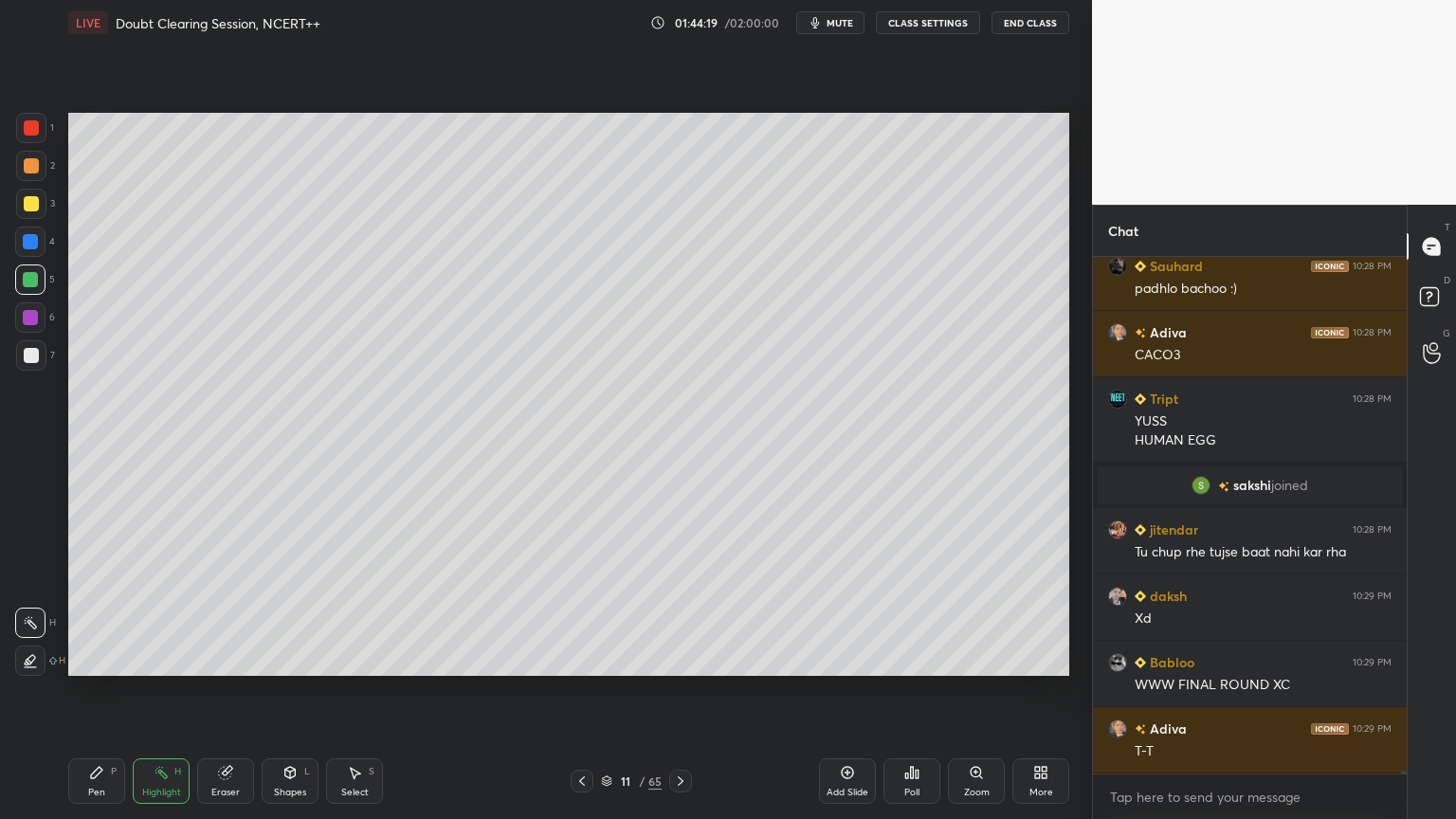 click 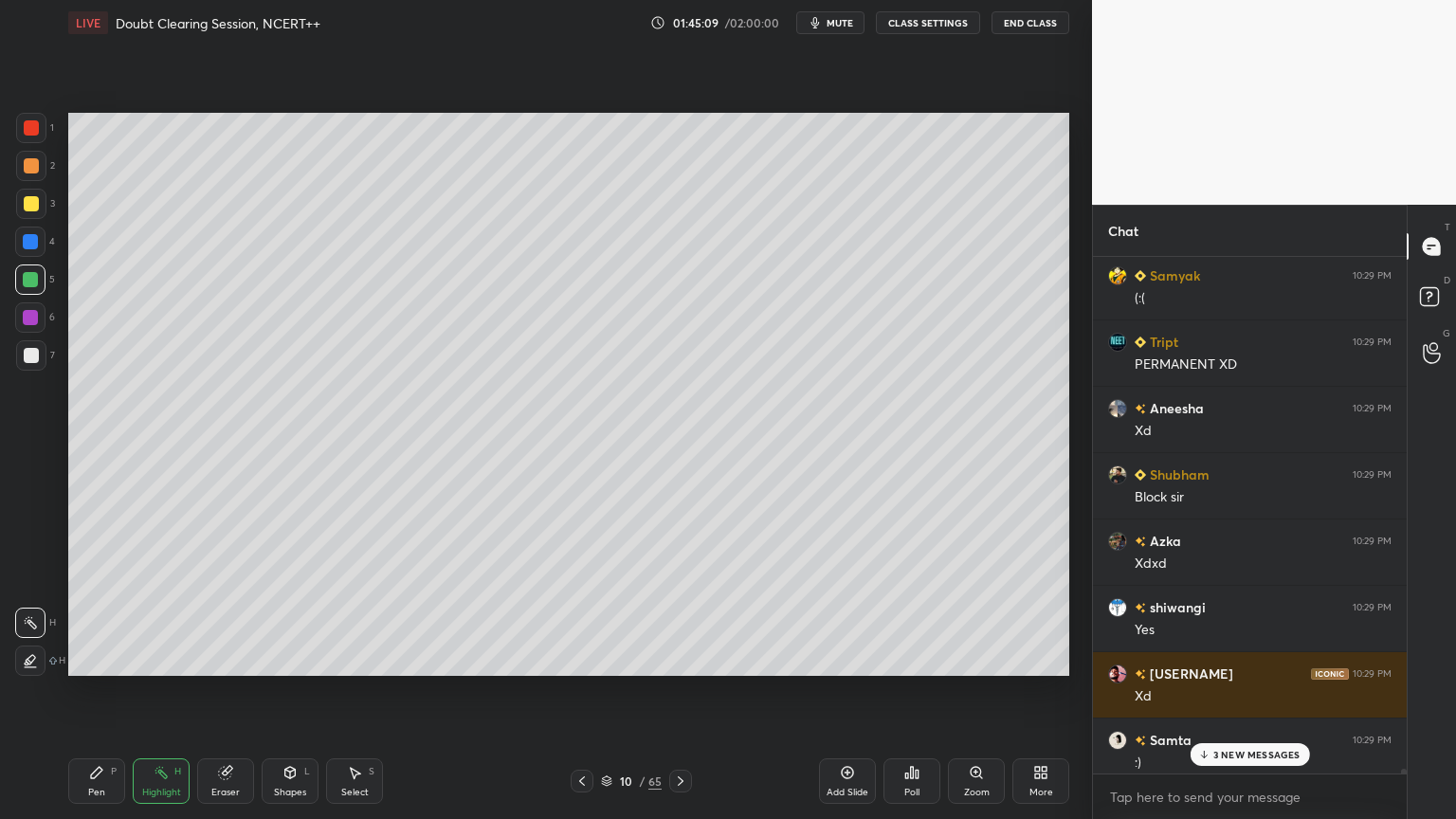 scroll, scrollTop: 88408, scrollLeft: 0, axis: vertical 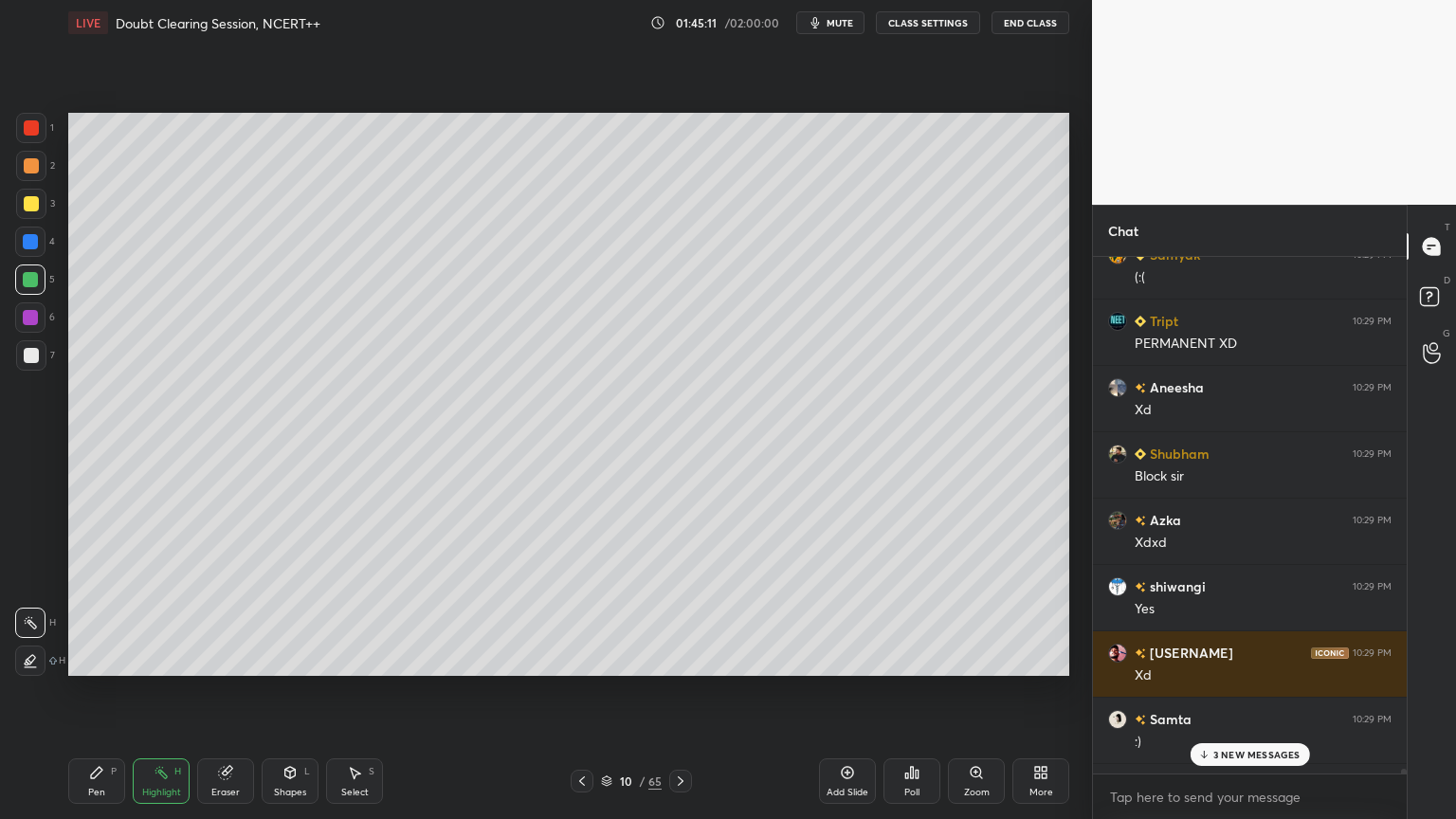click on "3 NEW MESSAGES" at bounding box center (1257, 755) 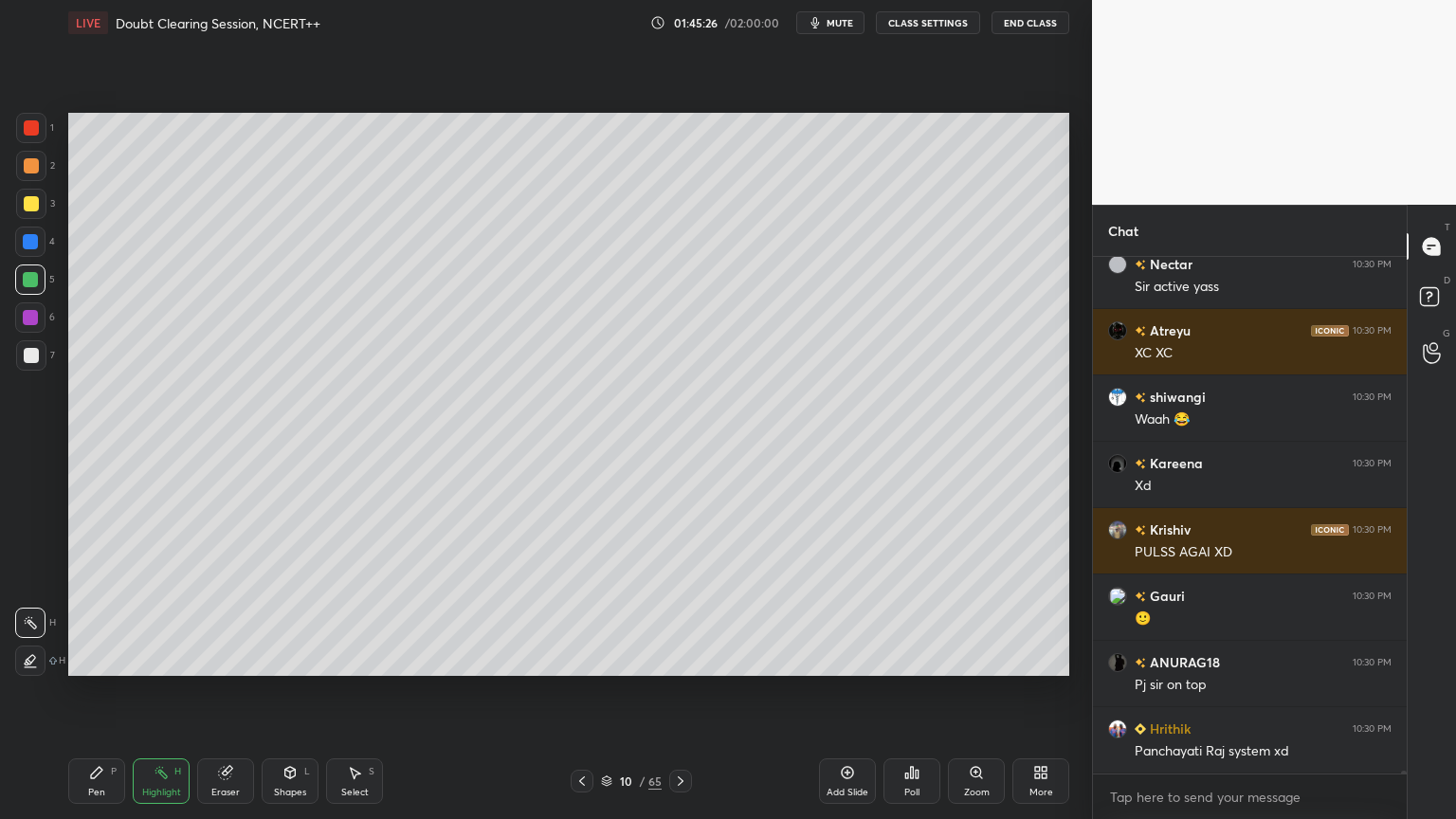 scroll, scrollTop: 89394, scrollLeft: 0, axis: vertical 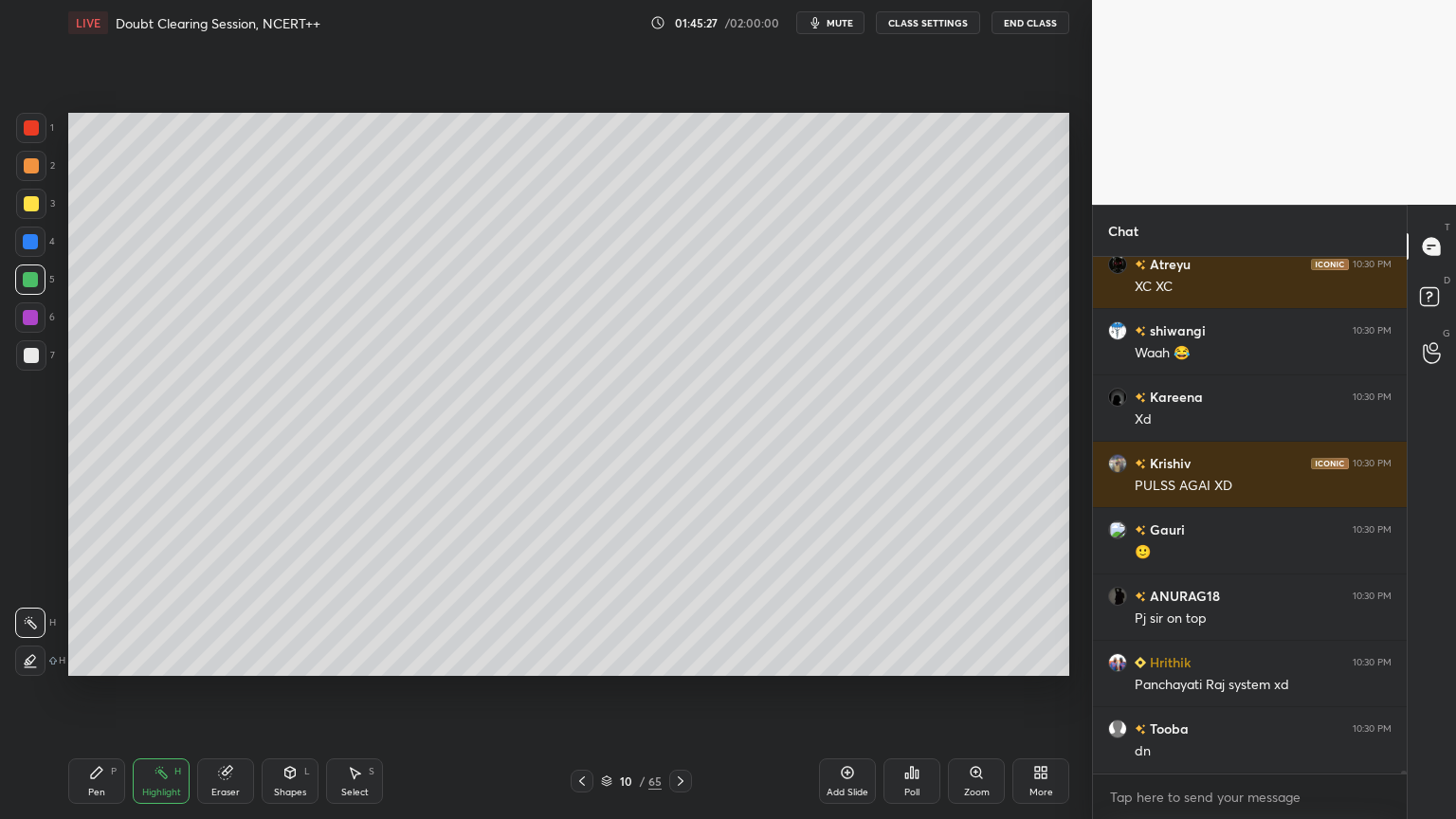 click on "Highlight H" at bounding box center (161, 781) 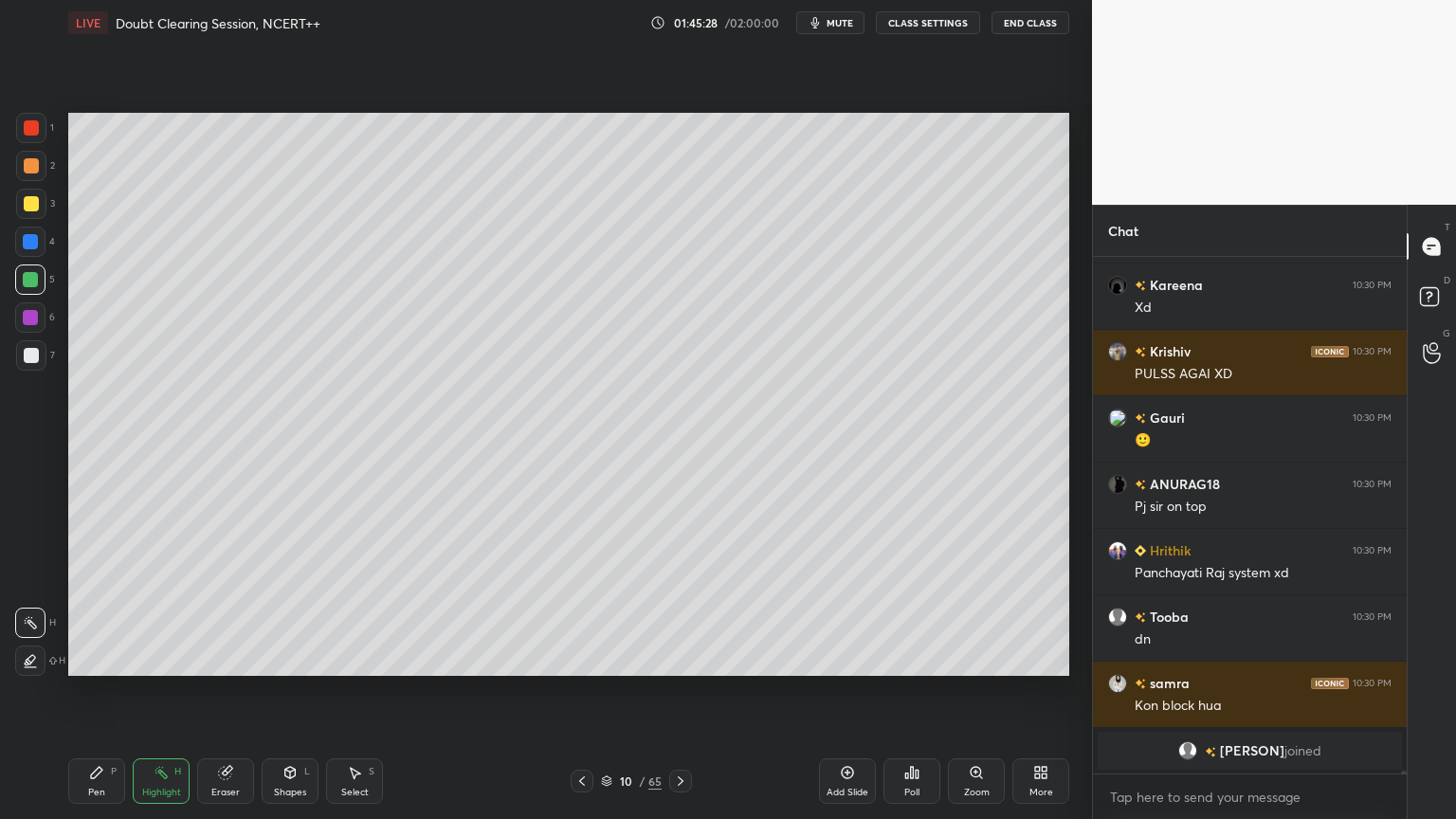click at bounding box center [31, 355] 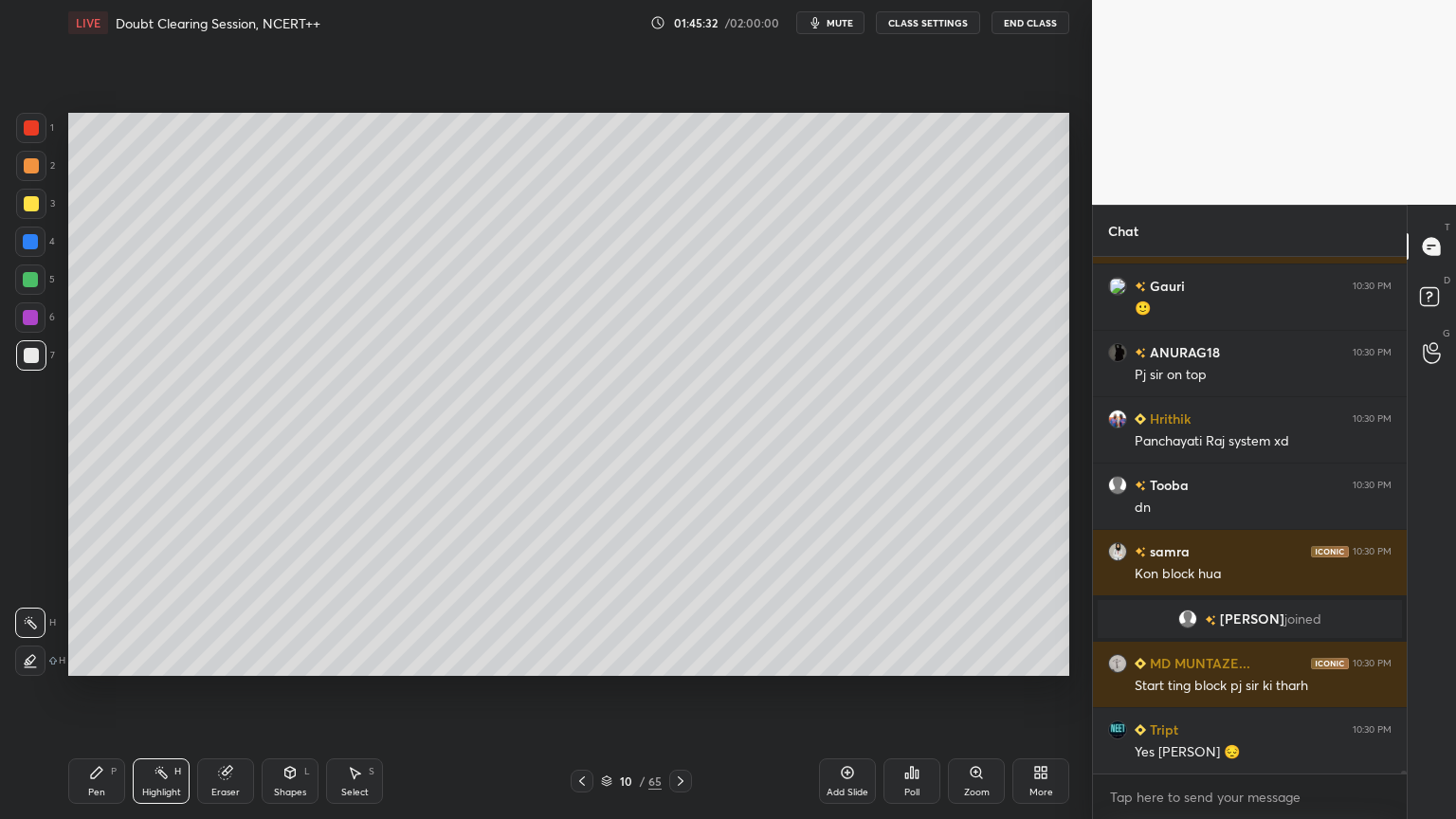 scroll, scrollTop: 88007, scrollLeft: 0, axis: vertical 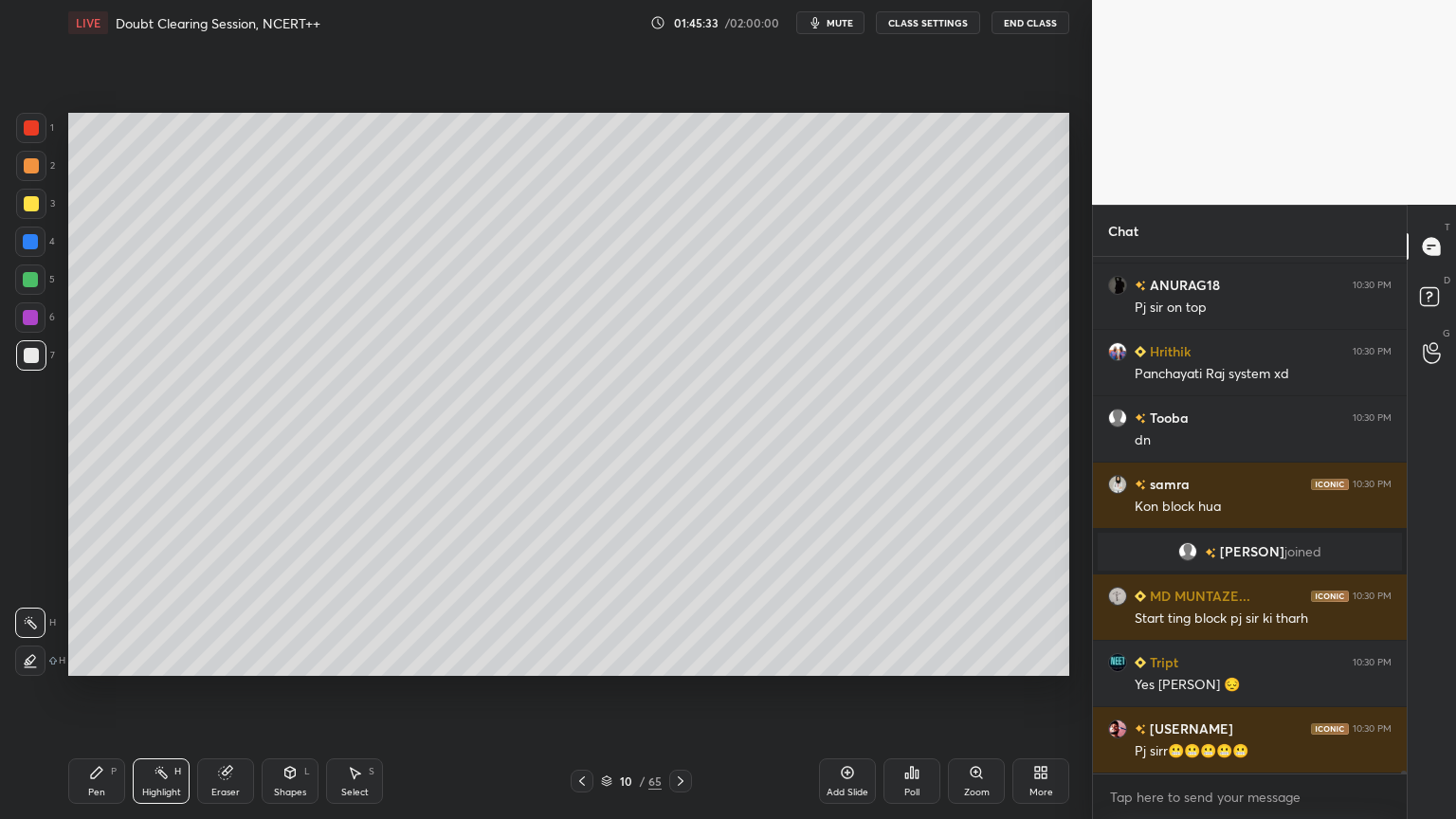 click on "Pen" at bounding box center (97, 792) 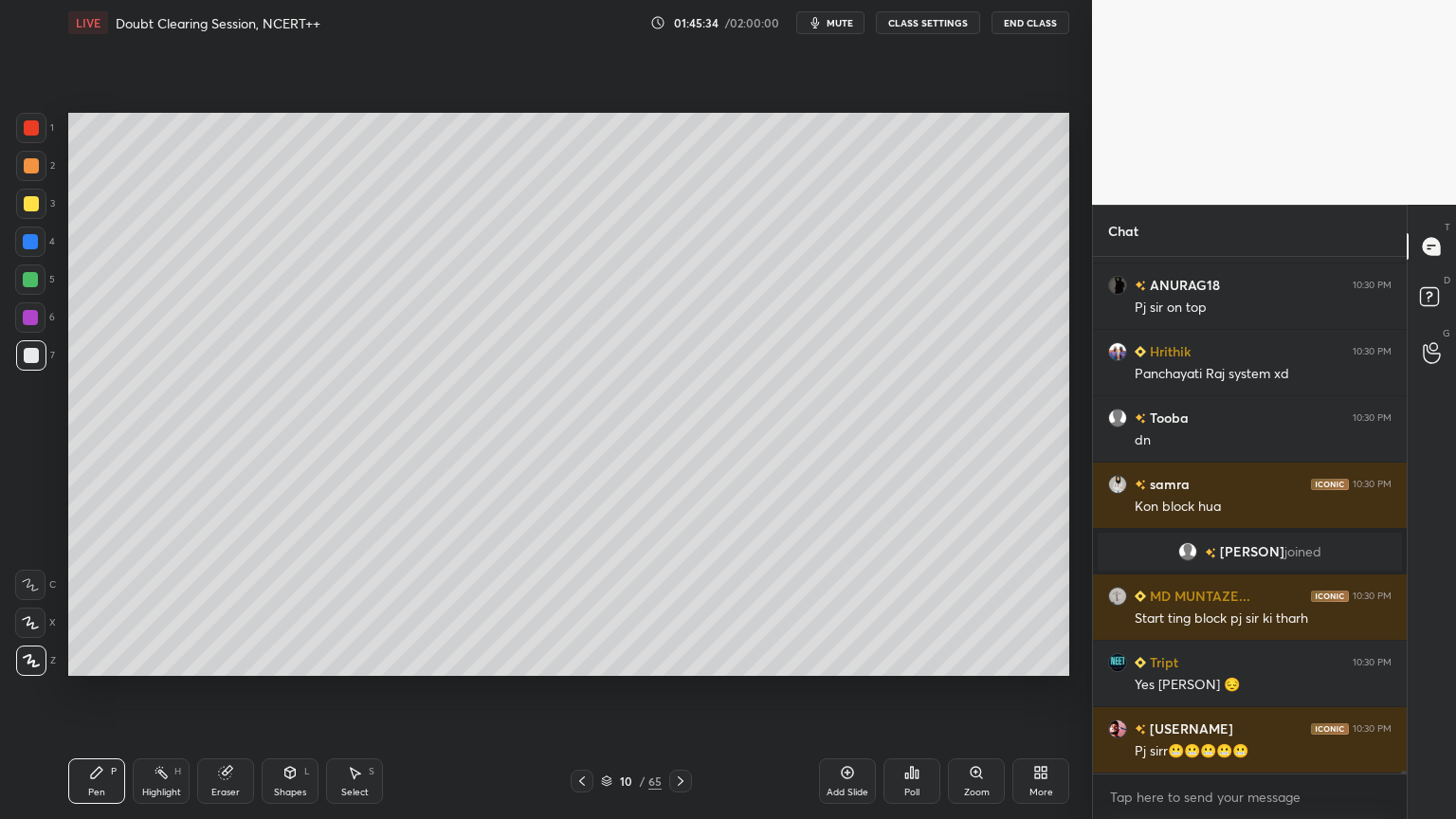 drag, startPoint x: 38, startPoint y: 626, endPoint x: 42, endPoint y: 615, distance: 11.7046999 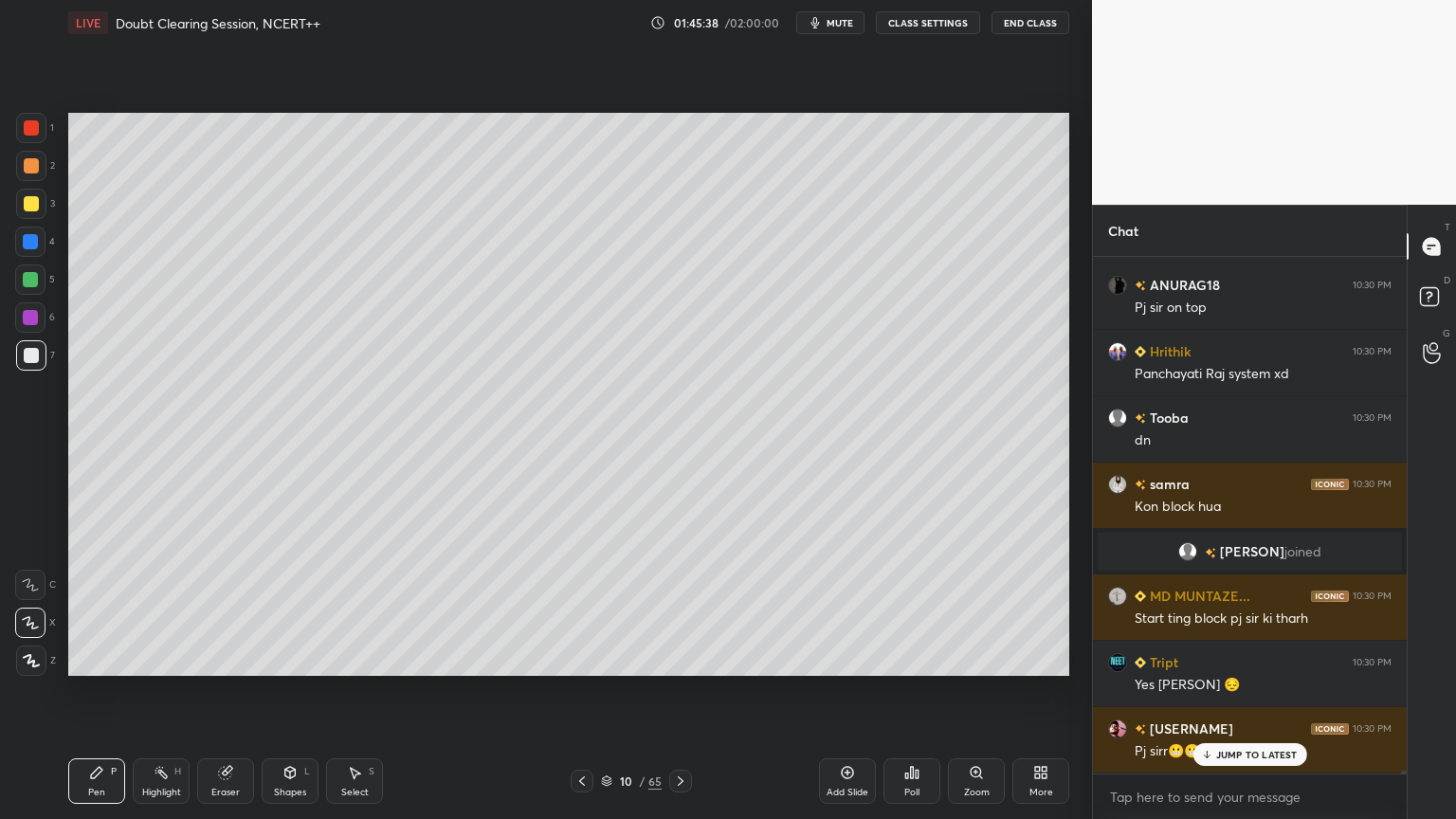 scroll, scrollTop: 88073, scrollLeft: 0, axis: vertical 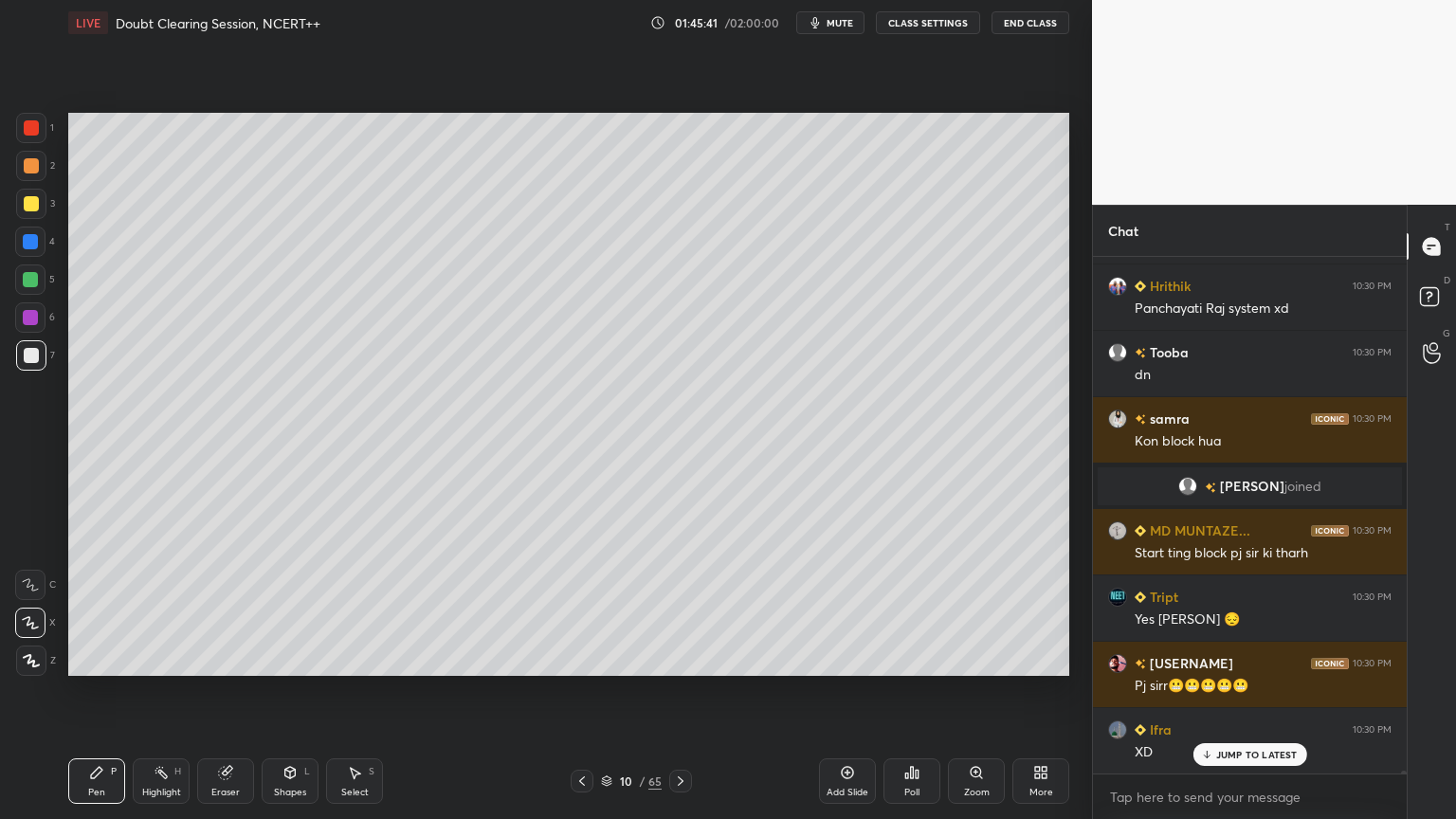 click on "JUMP TO LATEST" at bounding box center (1257, 755) 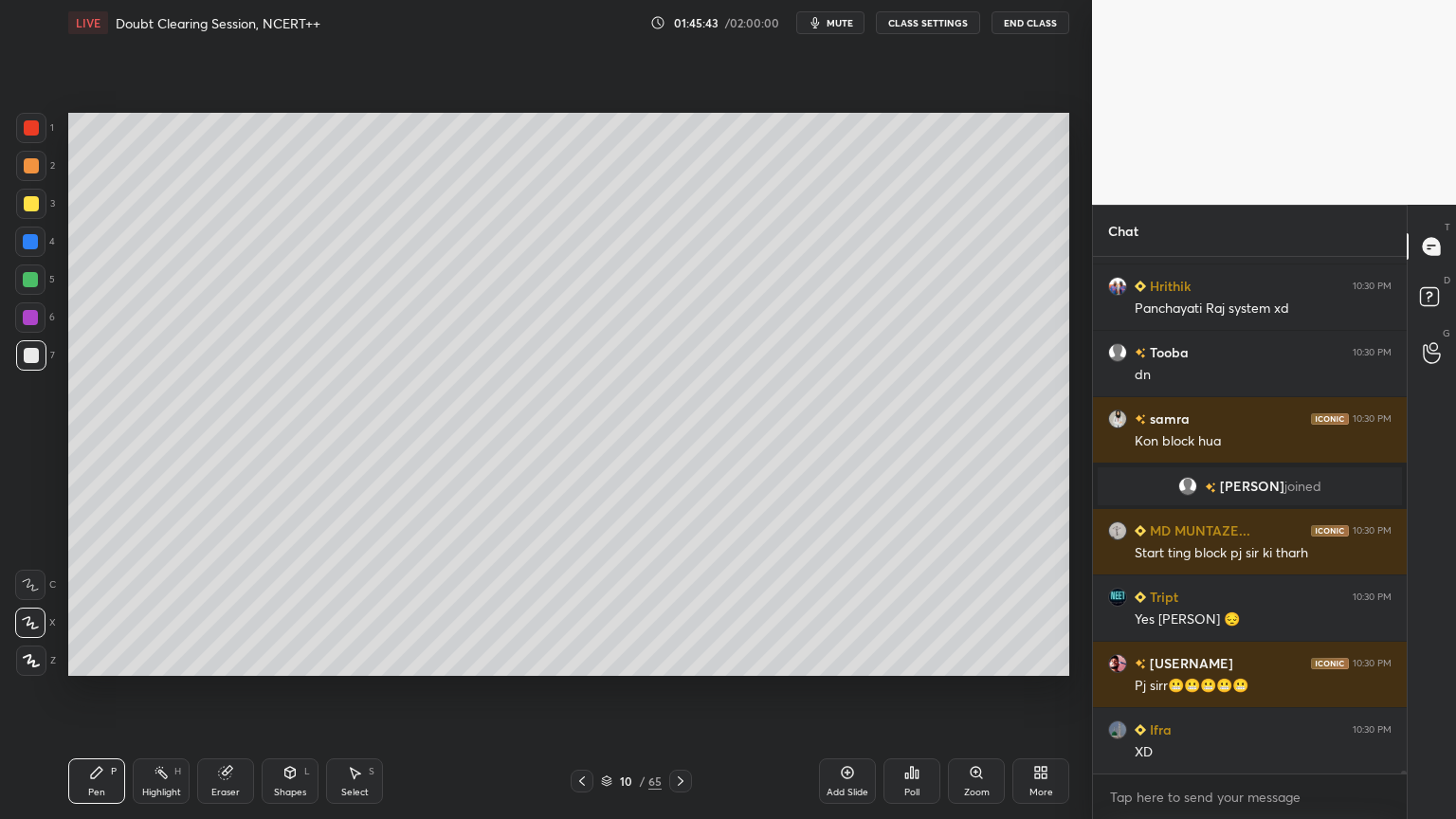 click on "Highlight H" at bounding box center (161, 781) 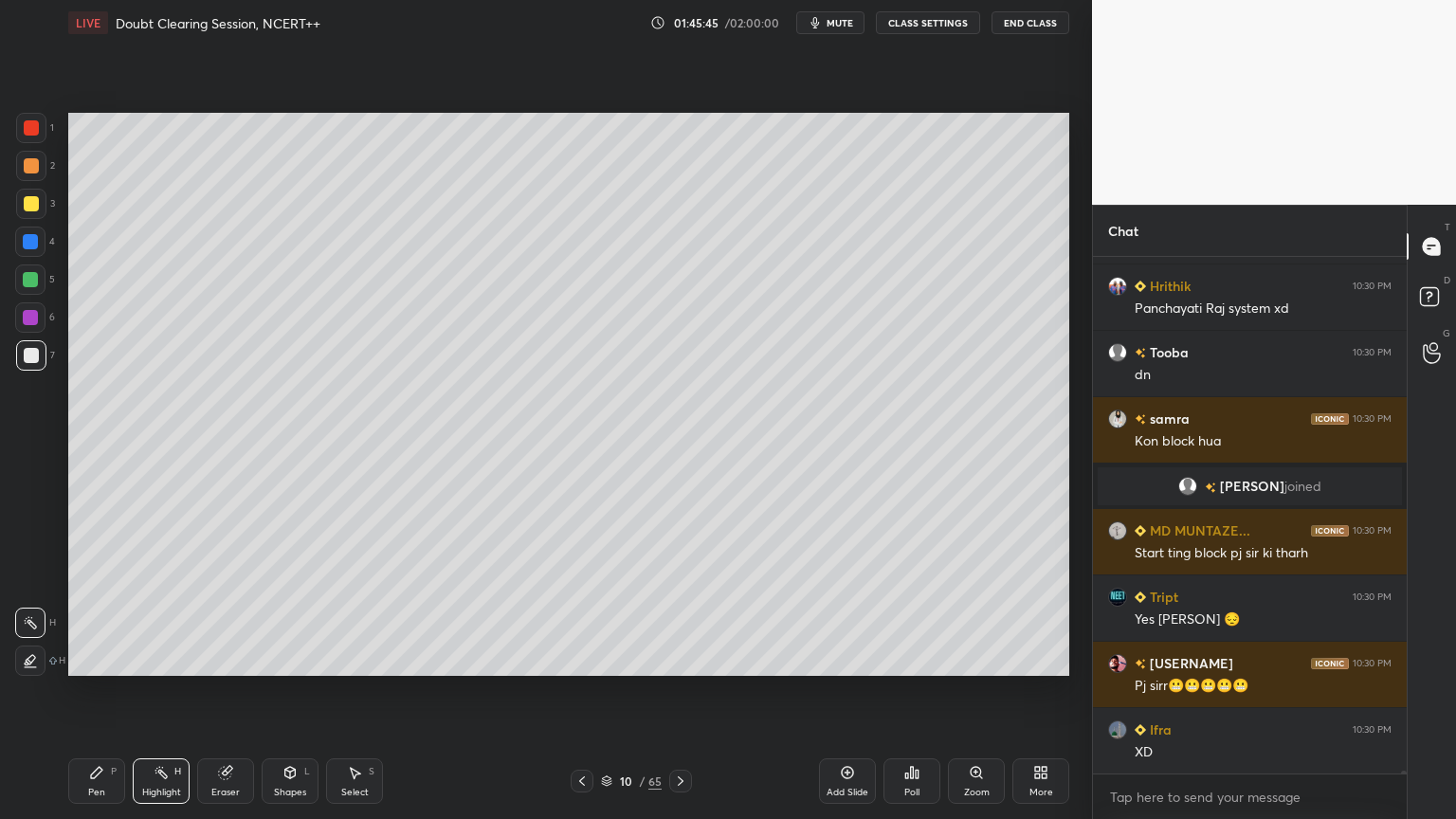 click on "Eraser" at bounding box center (226, 781) 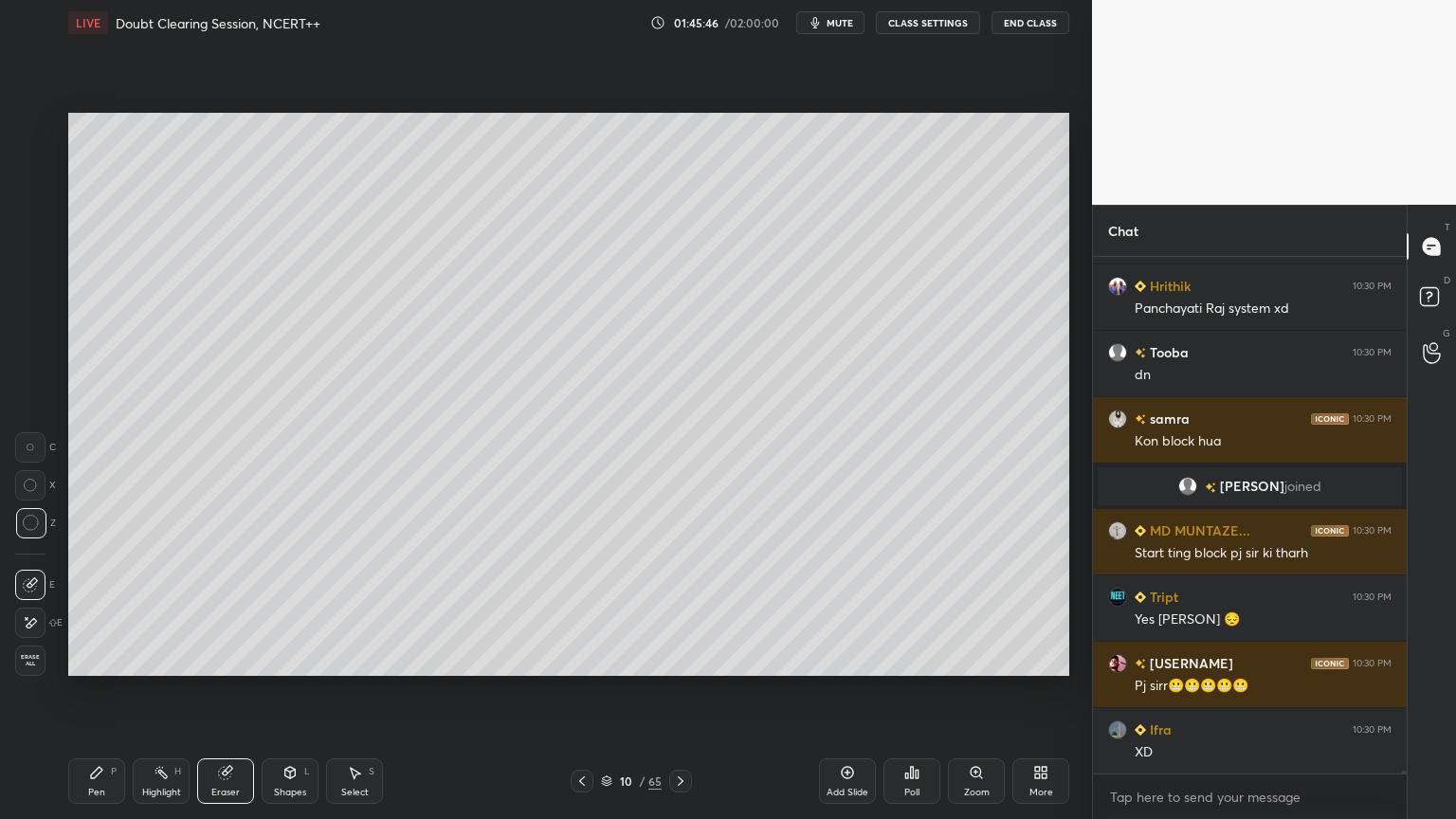 click on "H" at bounding box center (177, 772) 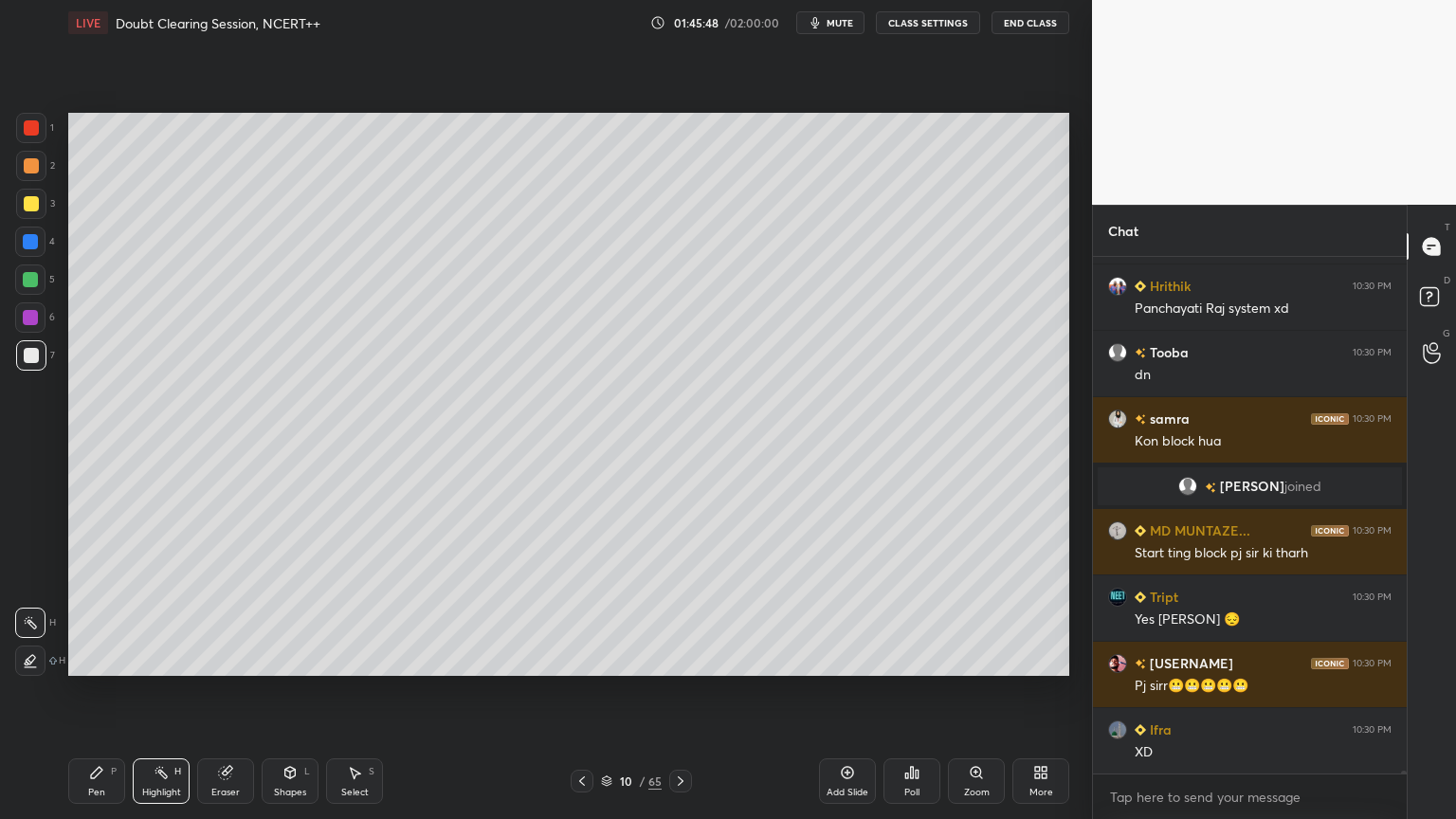 click at bounding box center [30, 318] 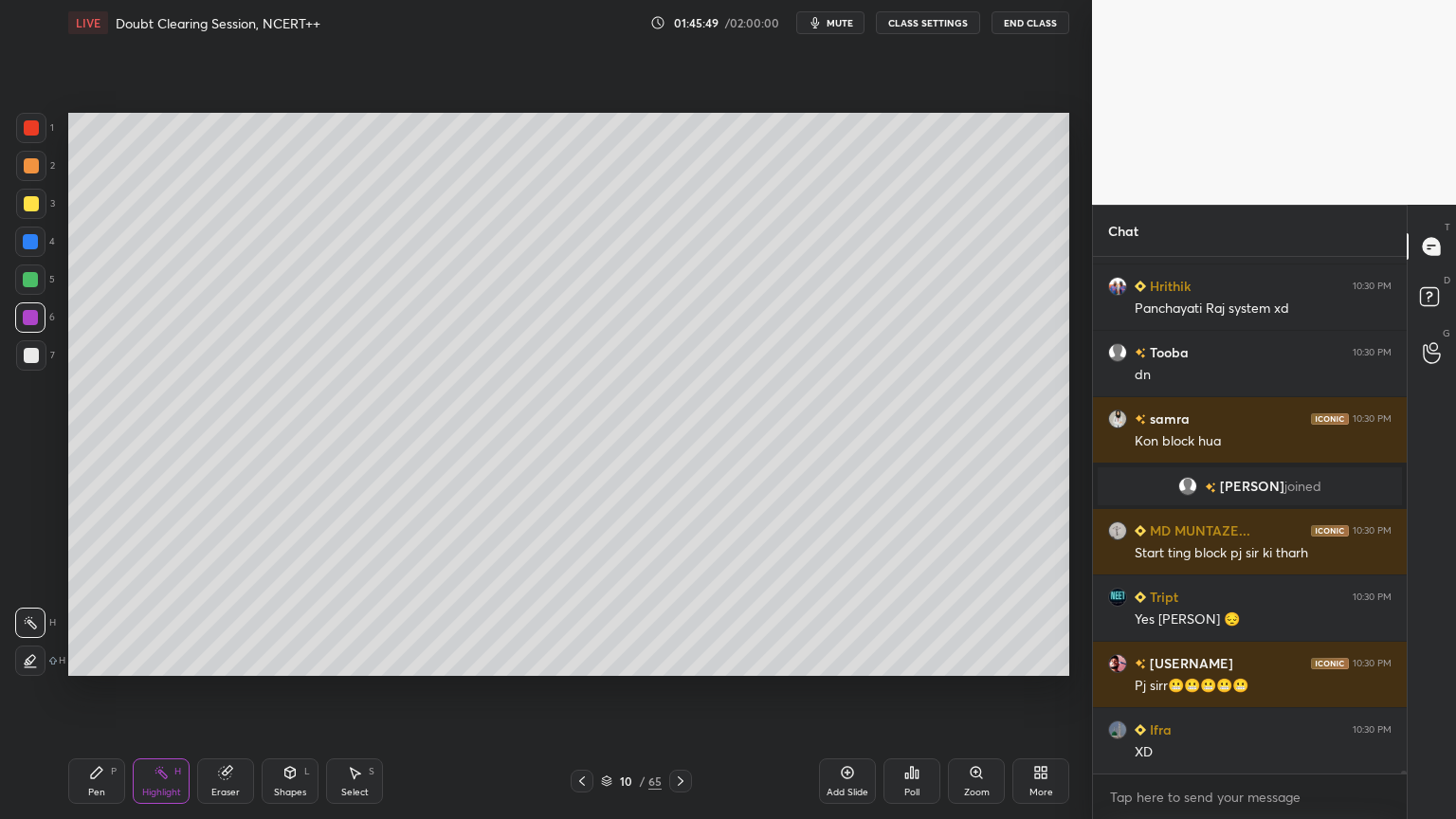 scroll, scrollTop: 88140, scrollLeft: 0, axis: vertical 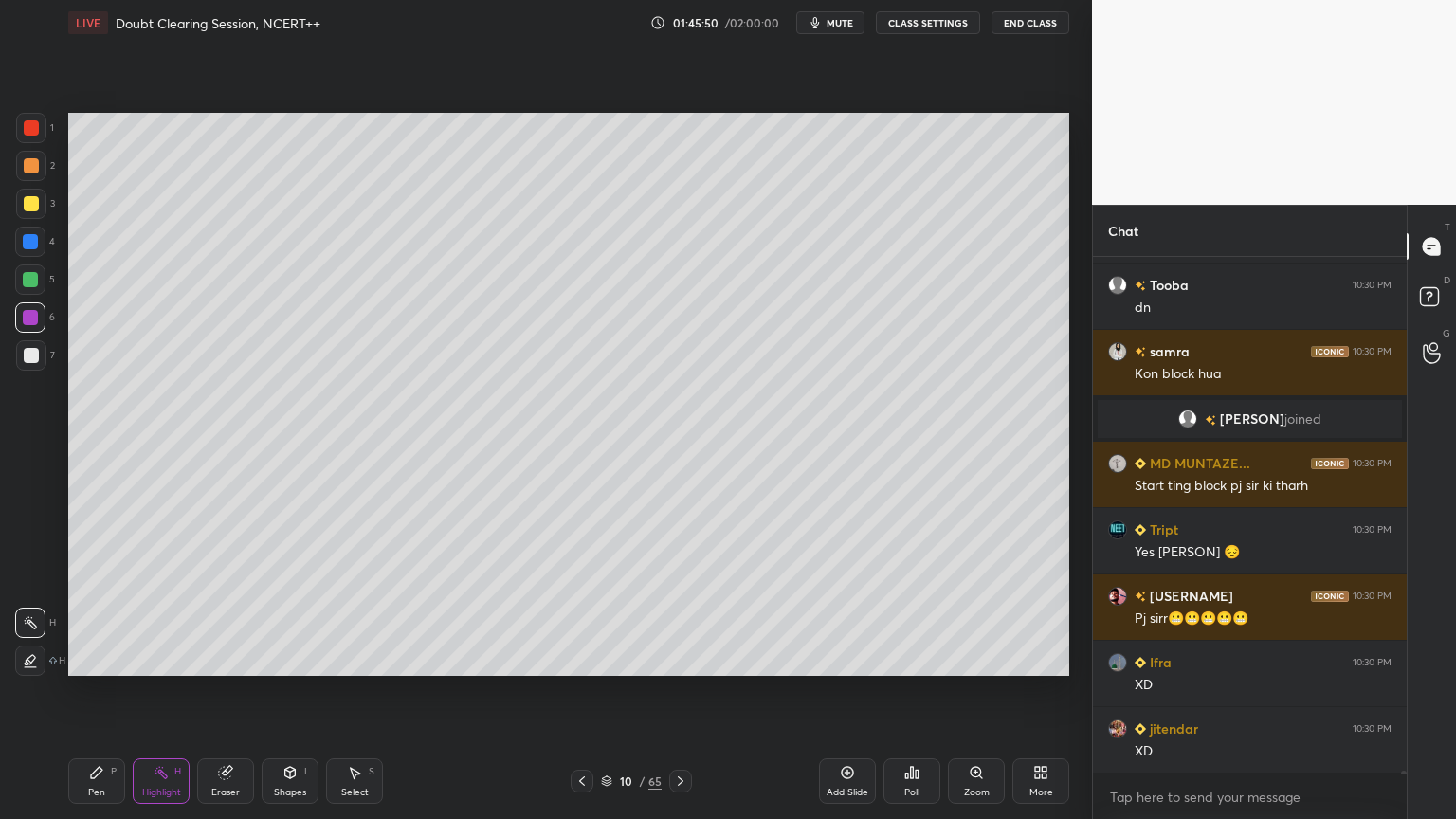 click at bounding box center (30, 623) 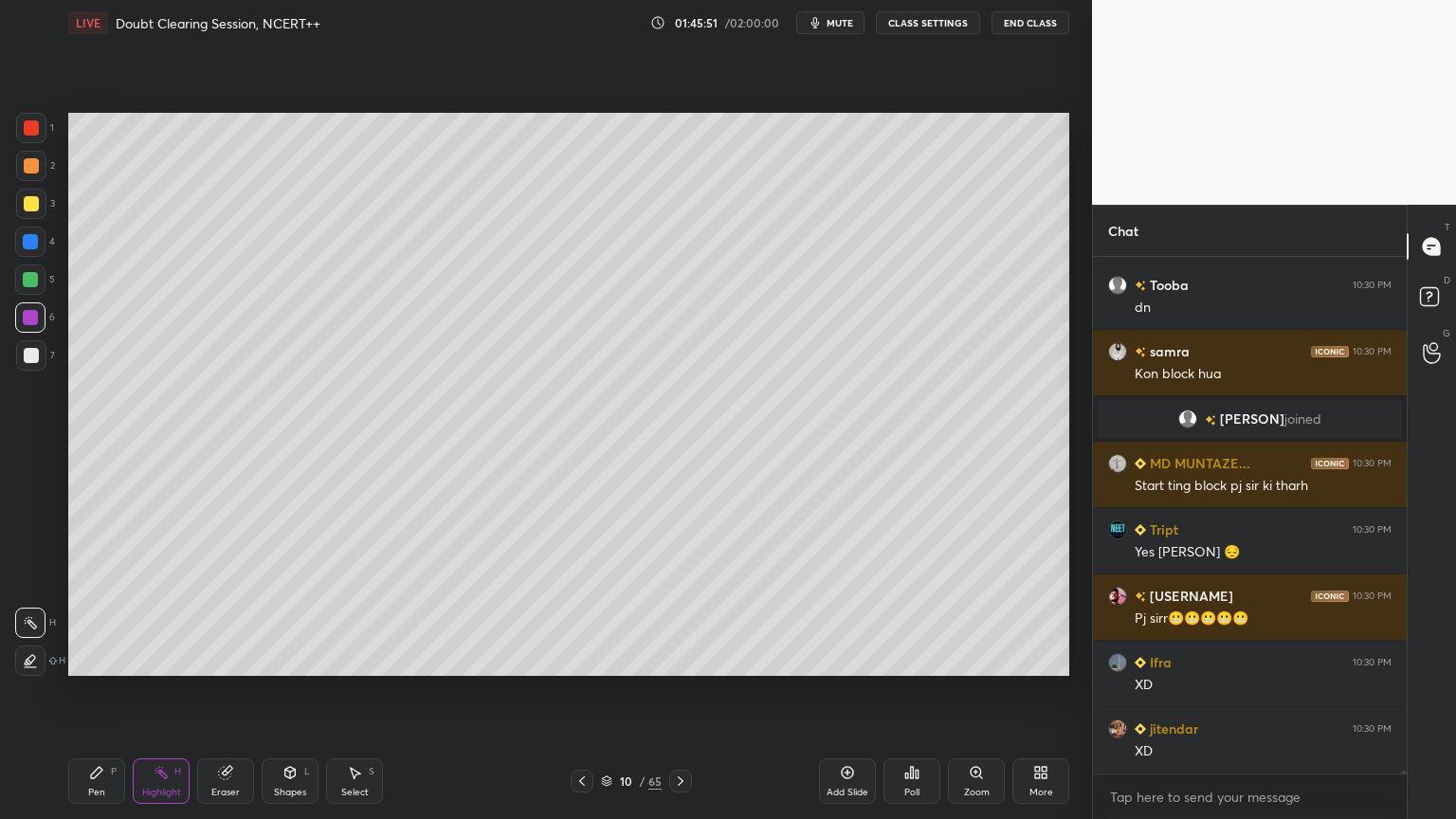 click at bounding box center (31, 355) 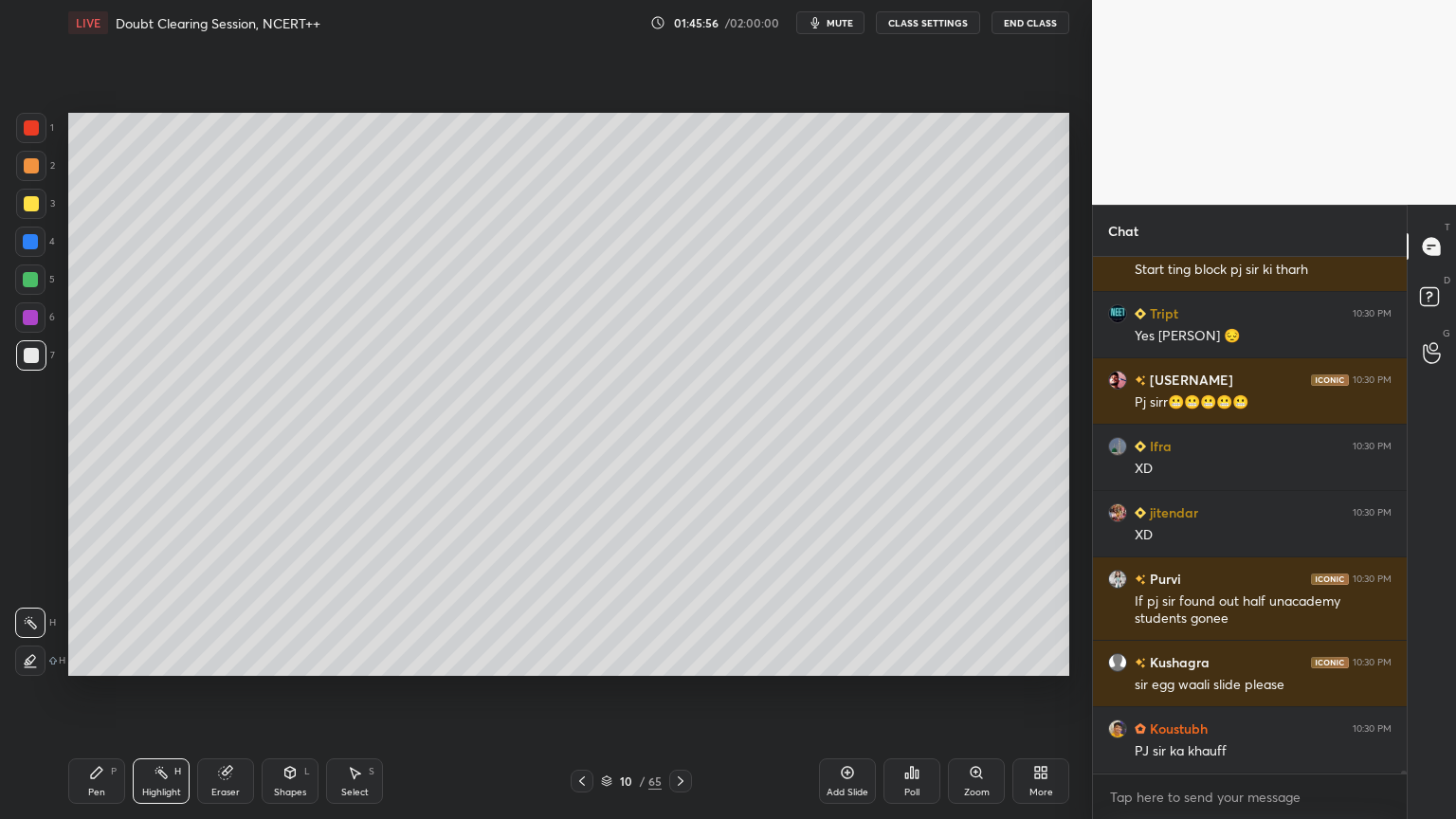 scroll, scrollTop: 88422, scrollLeft: 0, axis: vertical 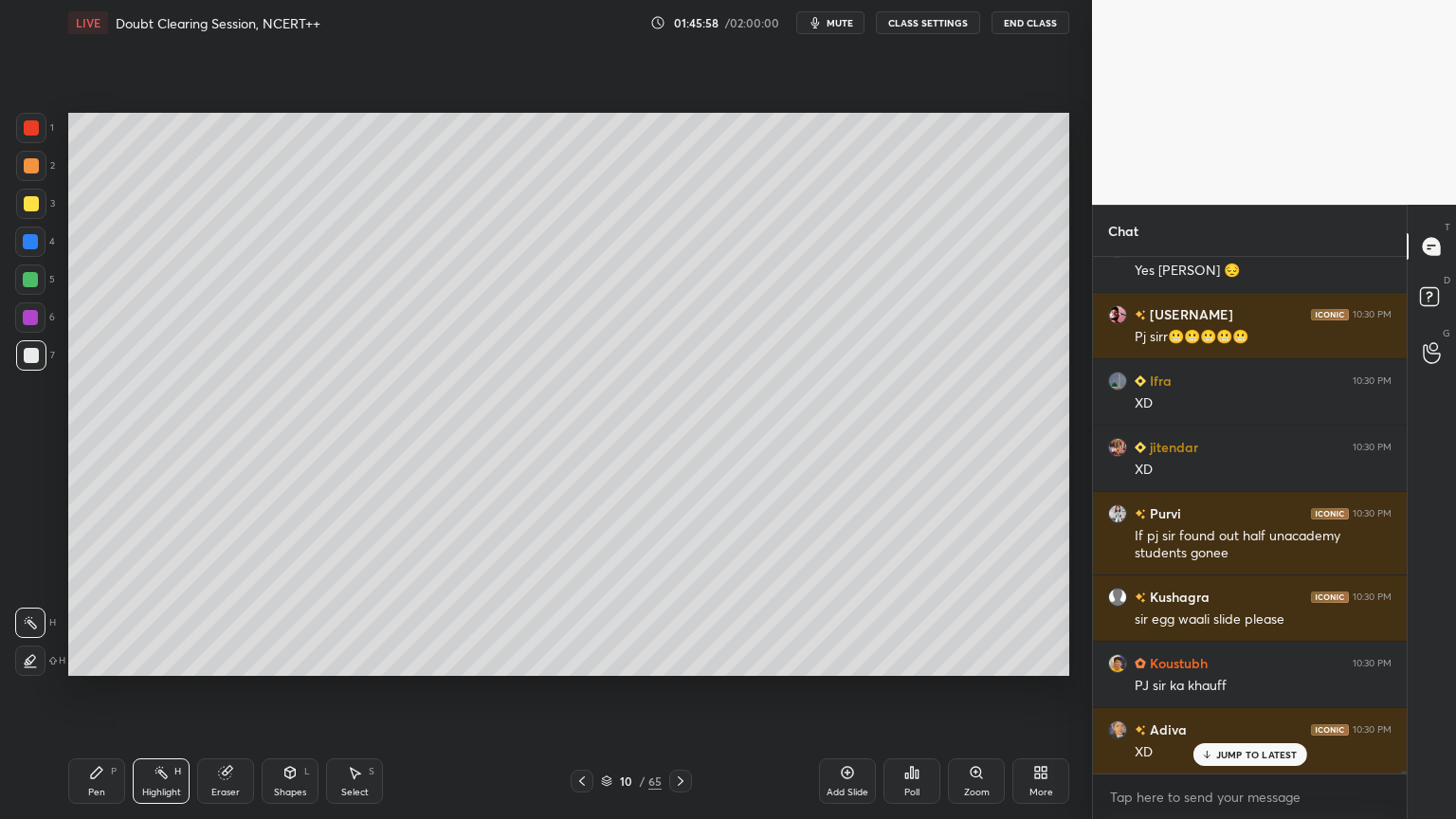 click on "Poll" at bounding box center (912, 781) 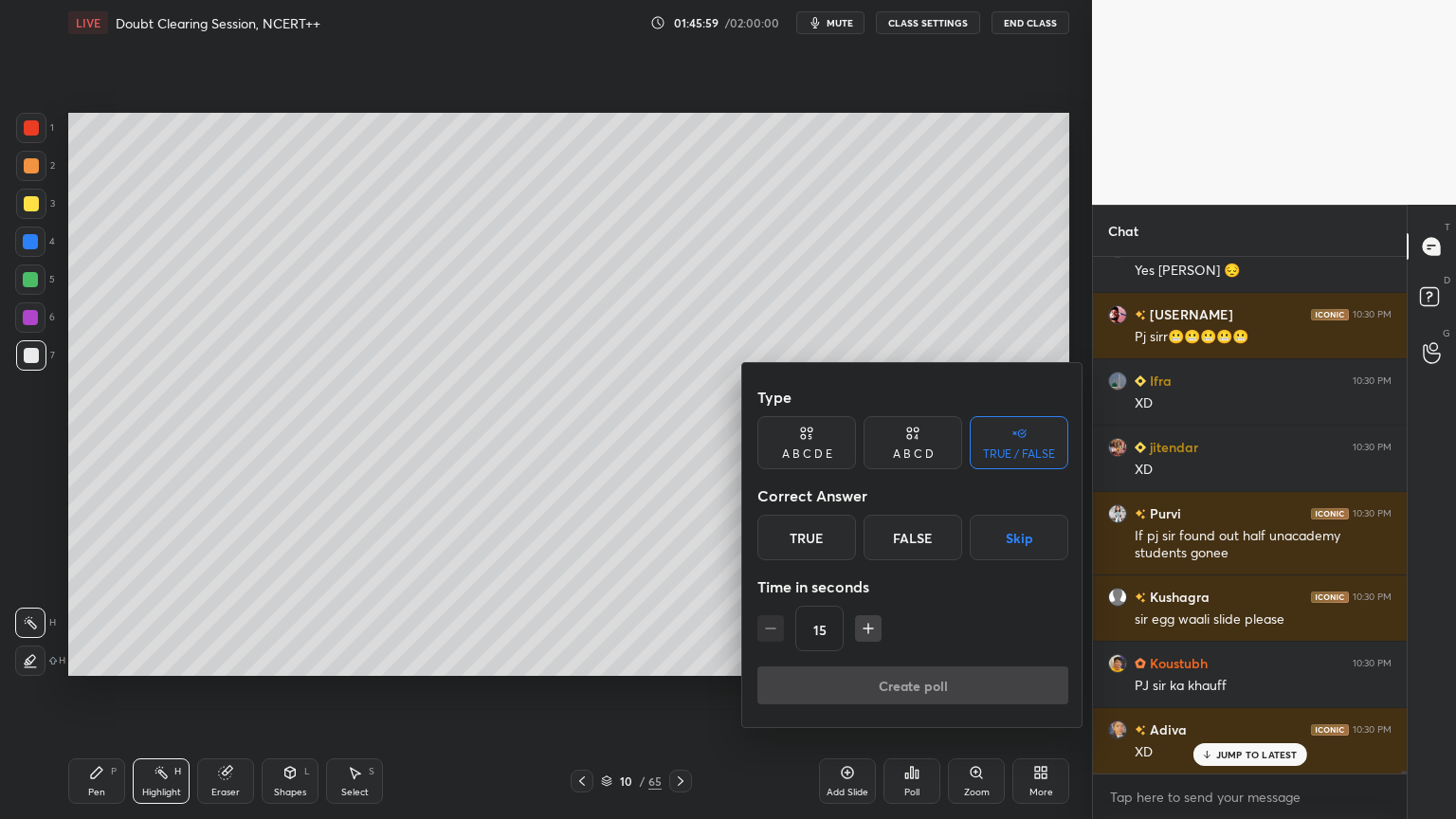 click on "Skip" at bounding box center (1019, 537) 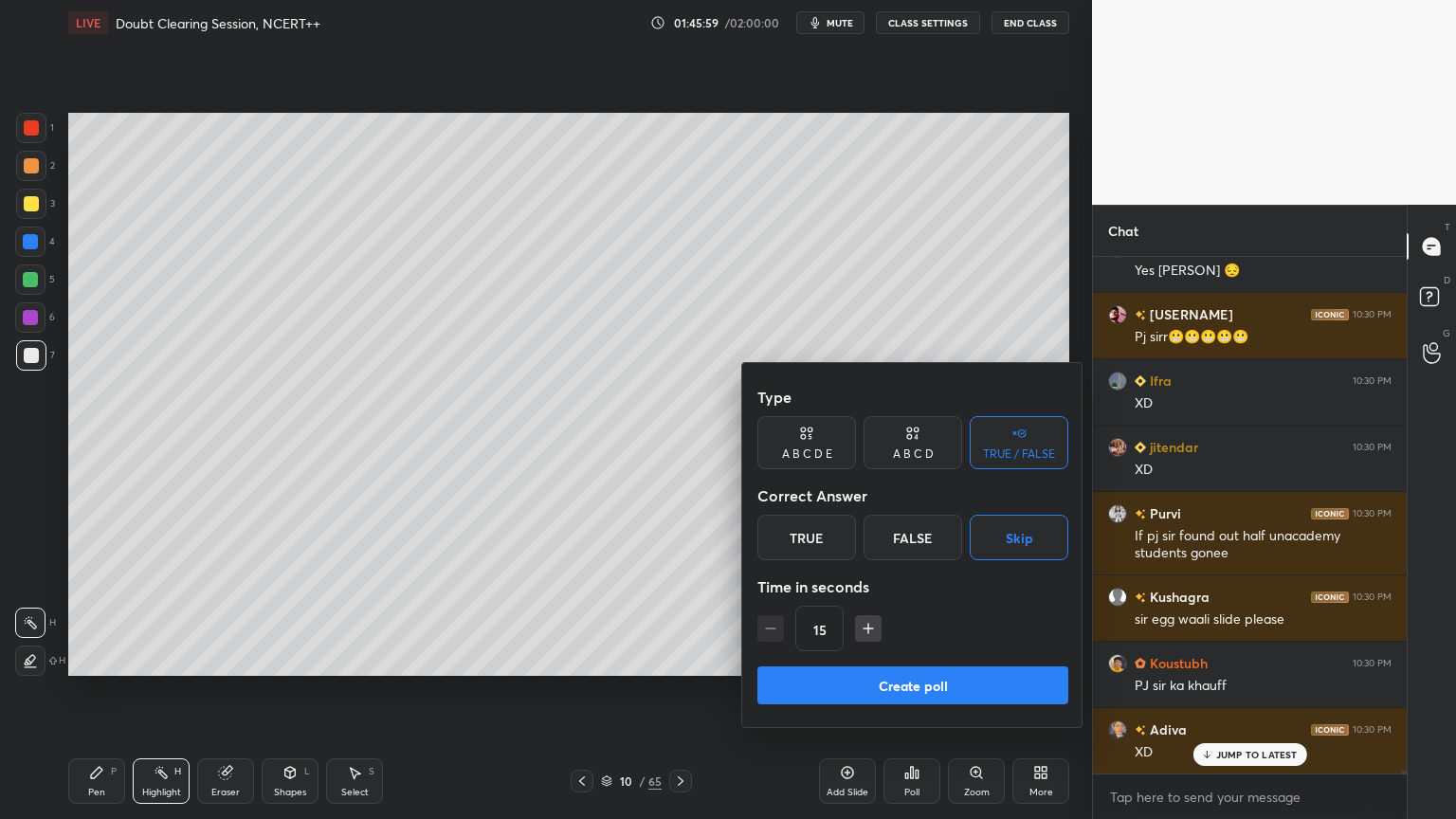 click on "Create poll" at bounding box center (913, 685) 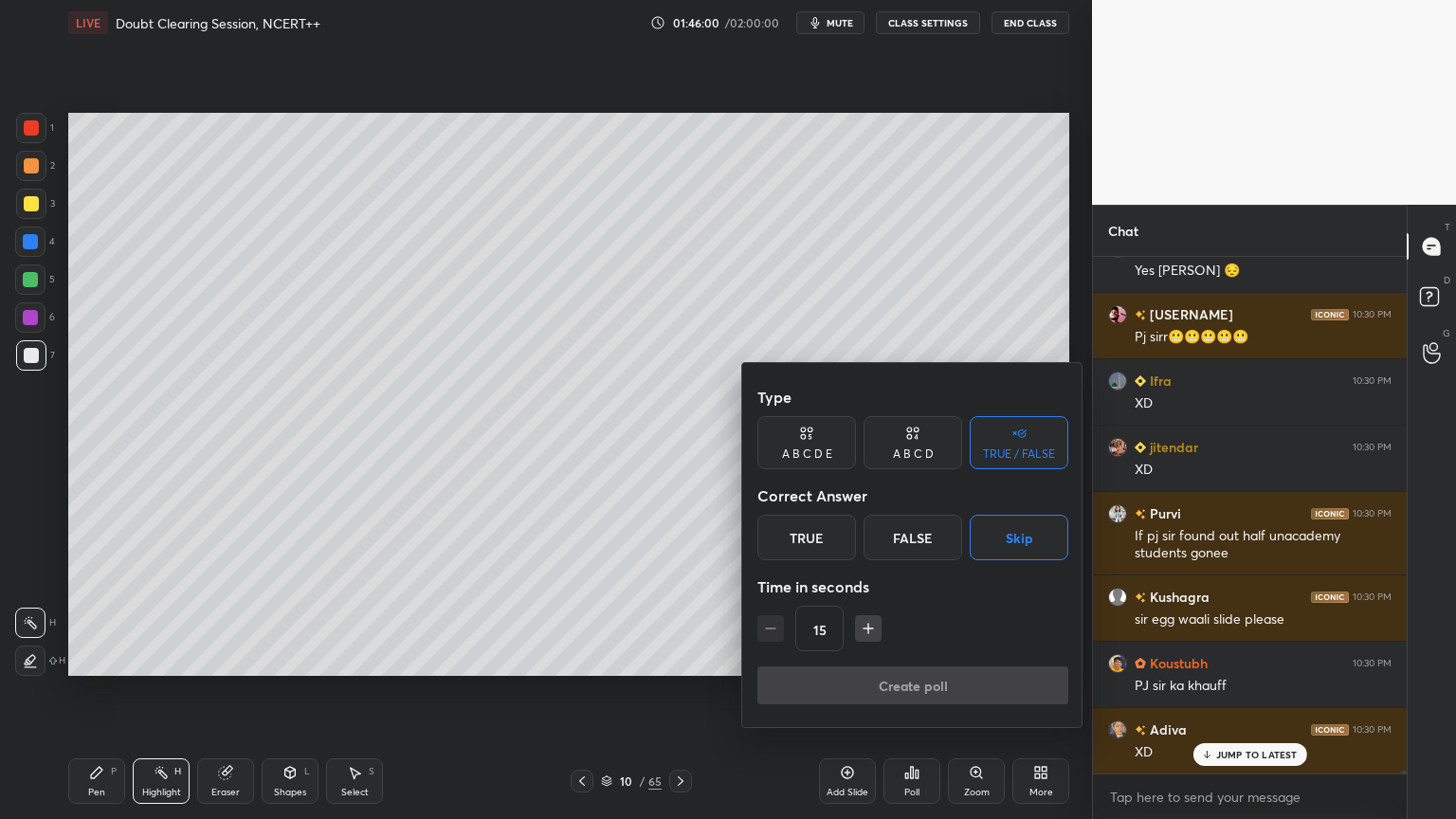 scroll, scrollTop: 480, scrollLeft: 308, axis: both 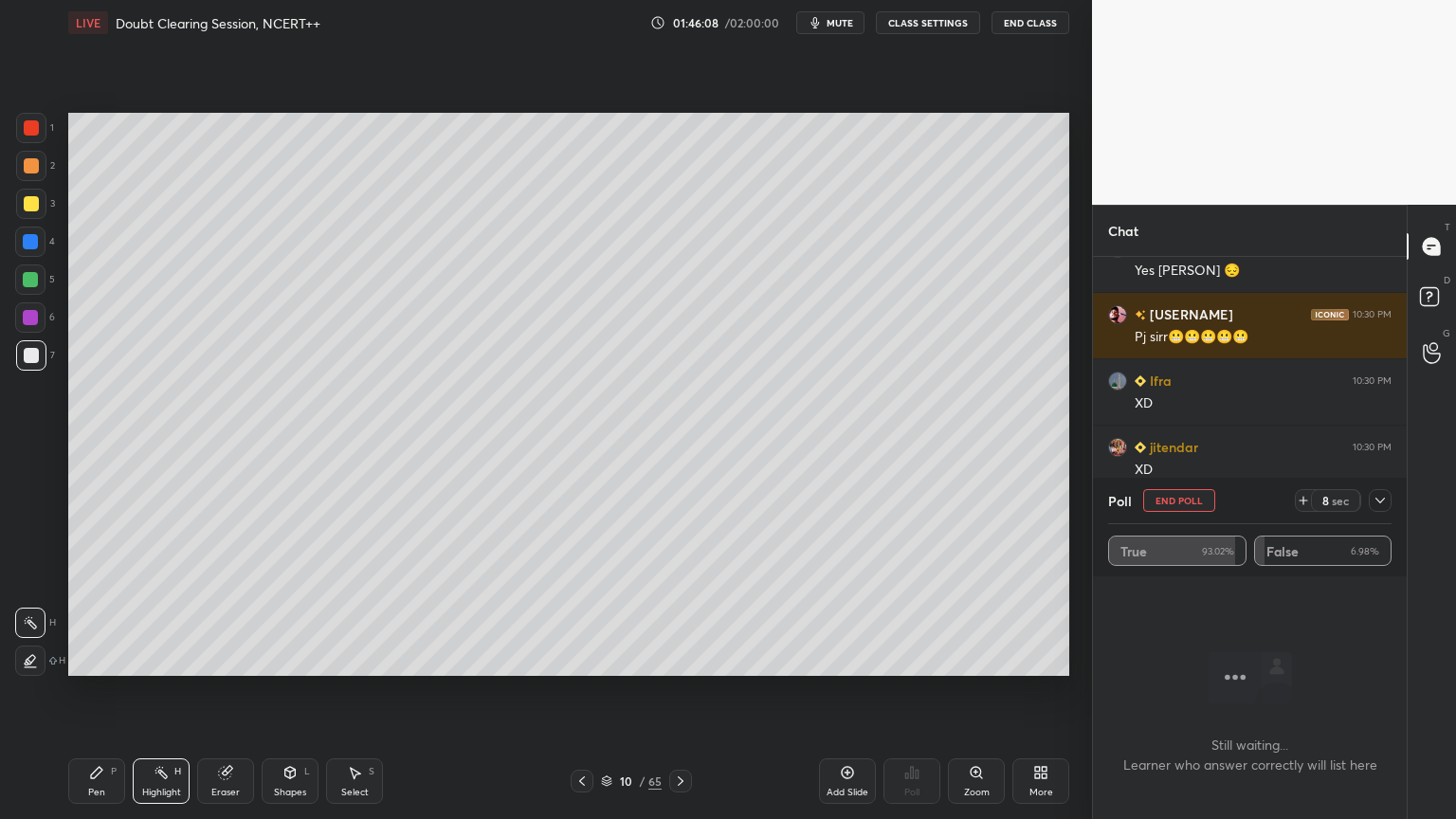 click on "End Poll" at bounding box center (1179, 500) 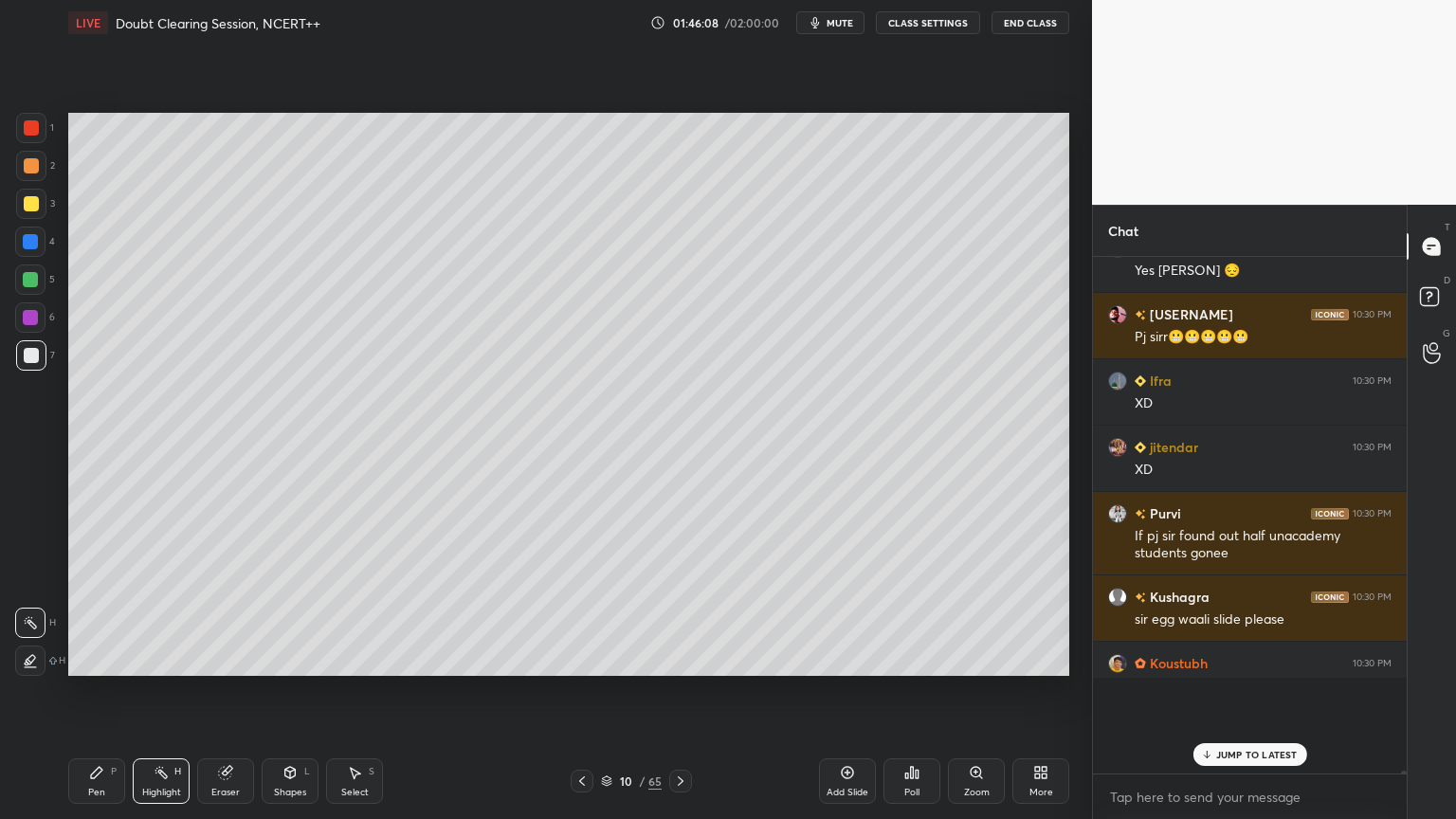 scroll, scrollTop: 452, scrollLeft: 308, axis: both 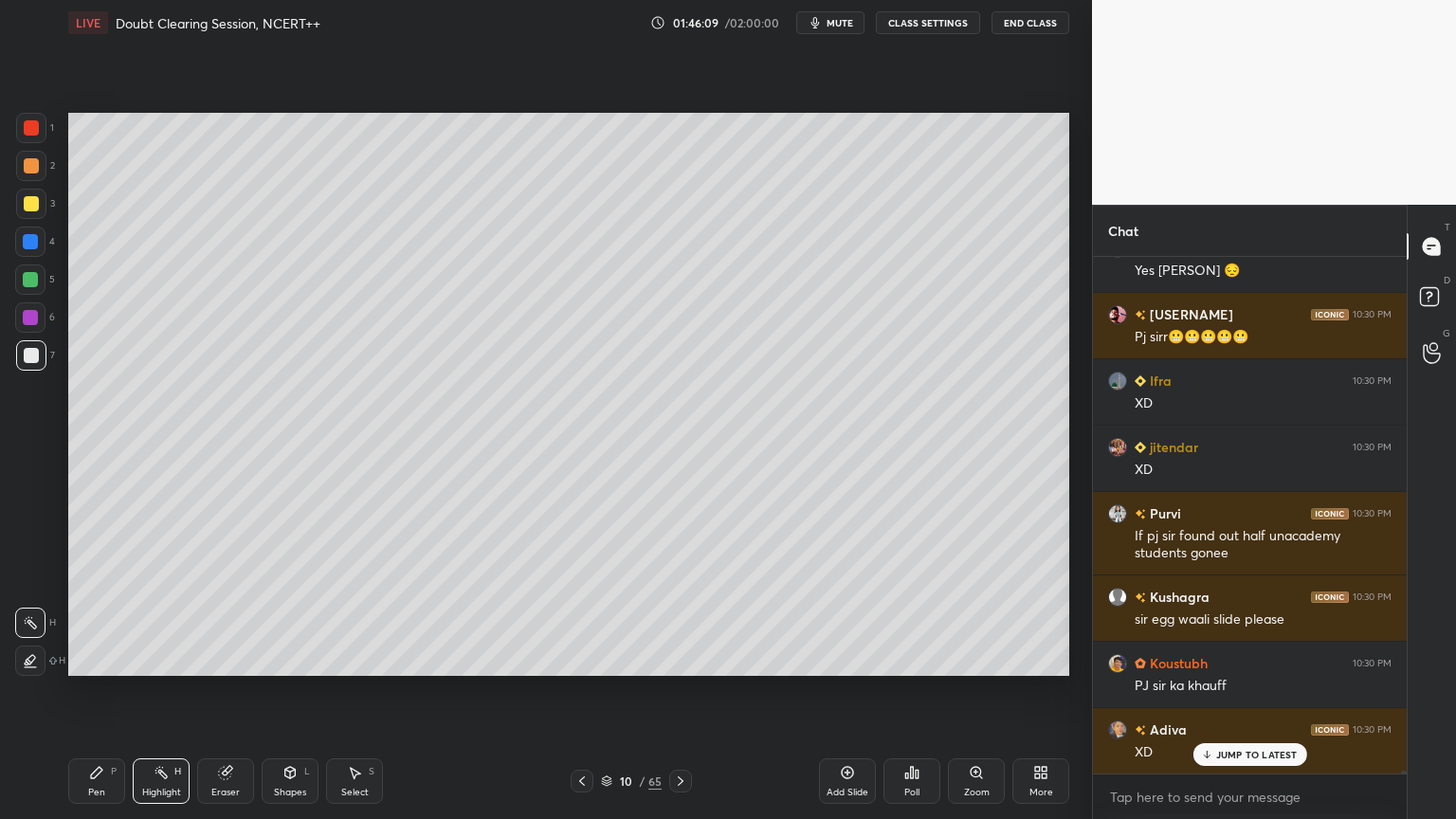click 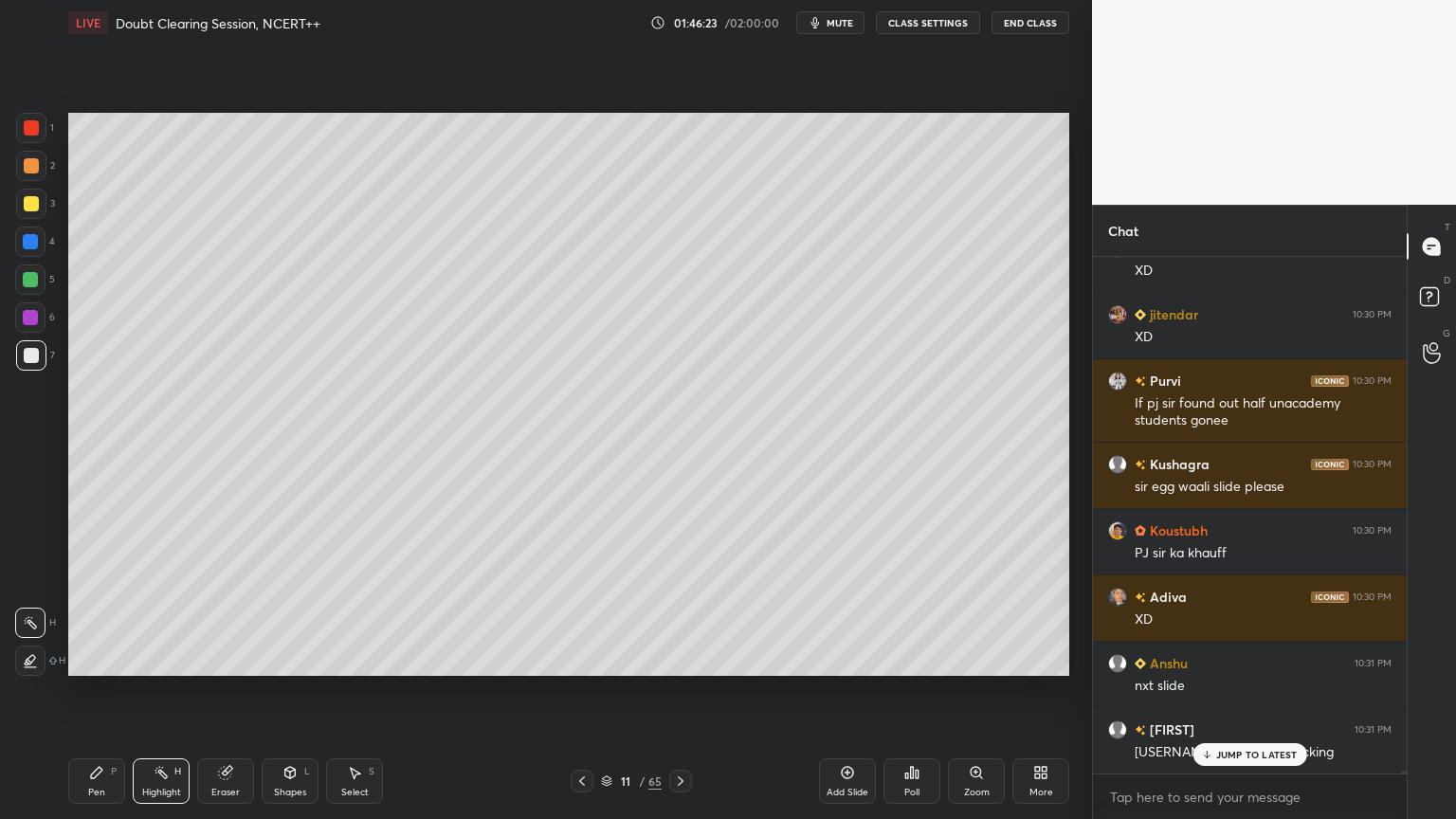 click at bounding box center [31, 355] 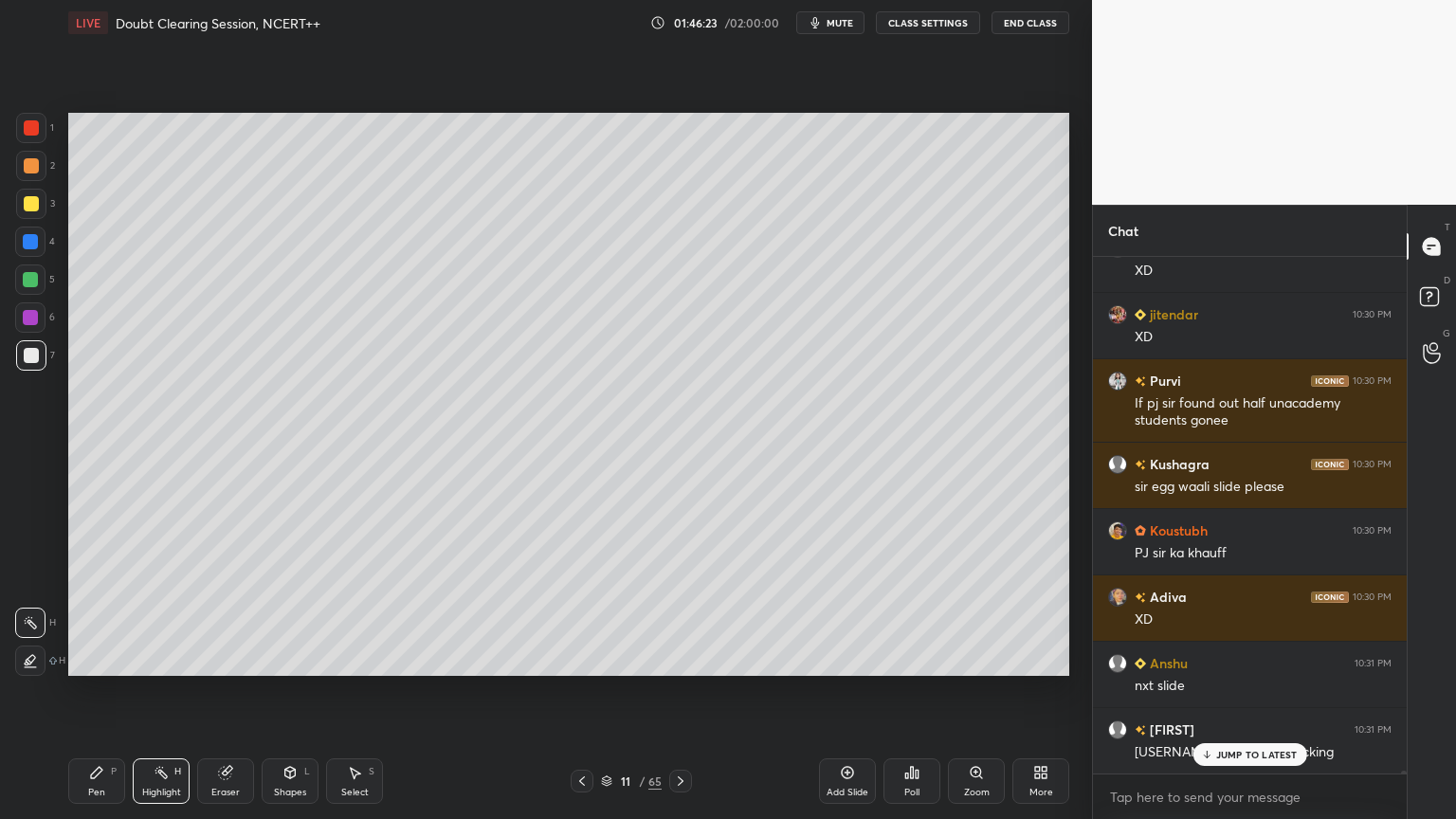 click at bounding box center [31, 355] 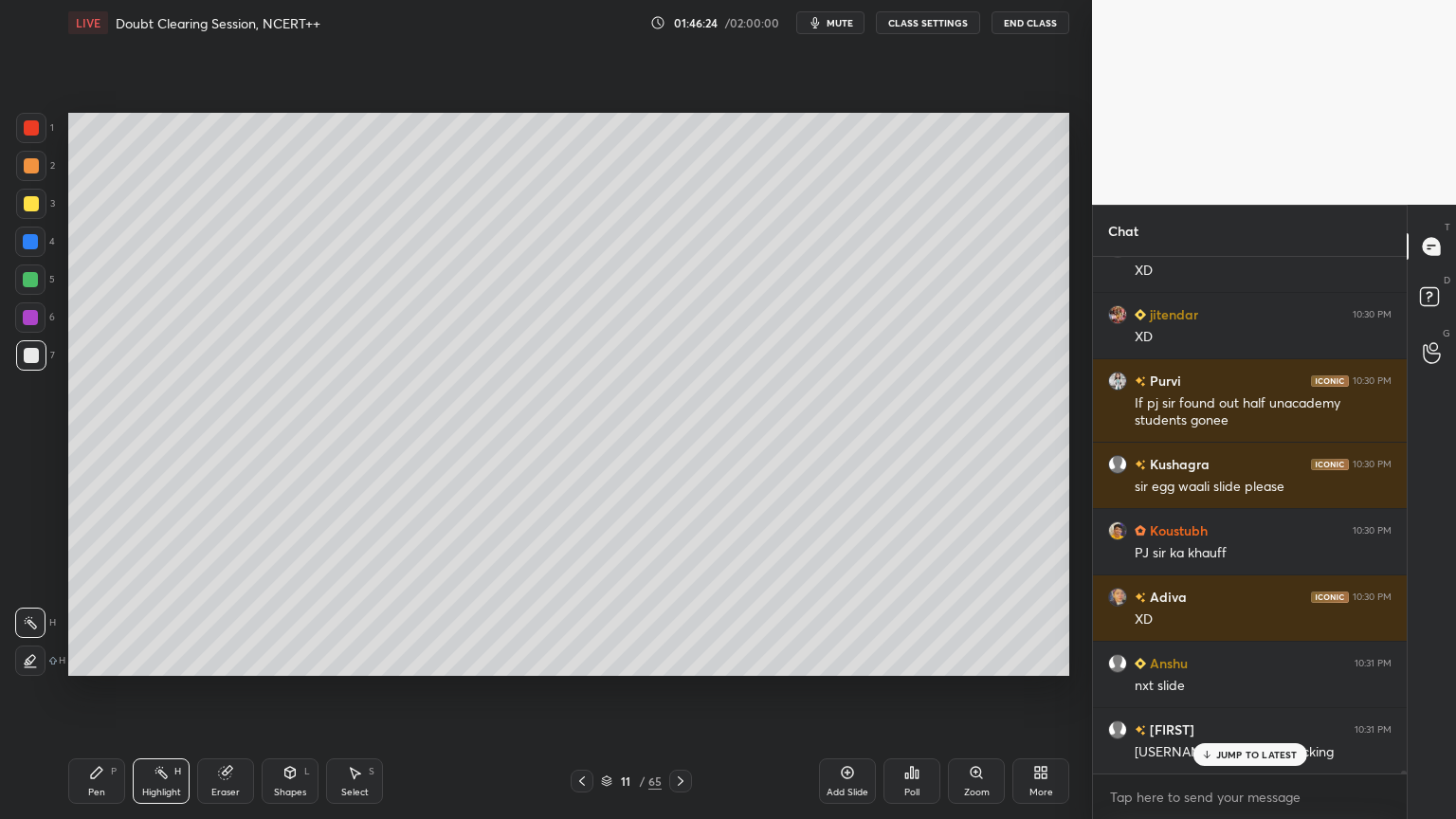 click at bounding box center [30, 242] 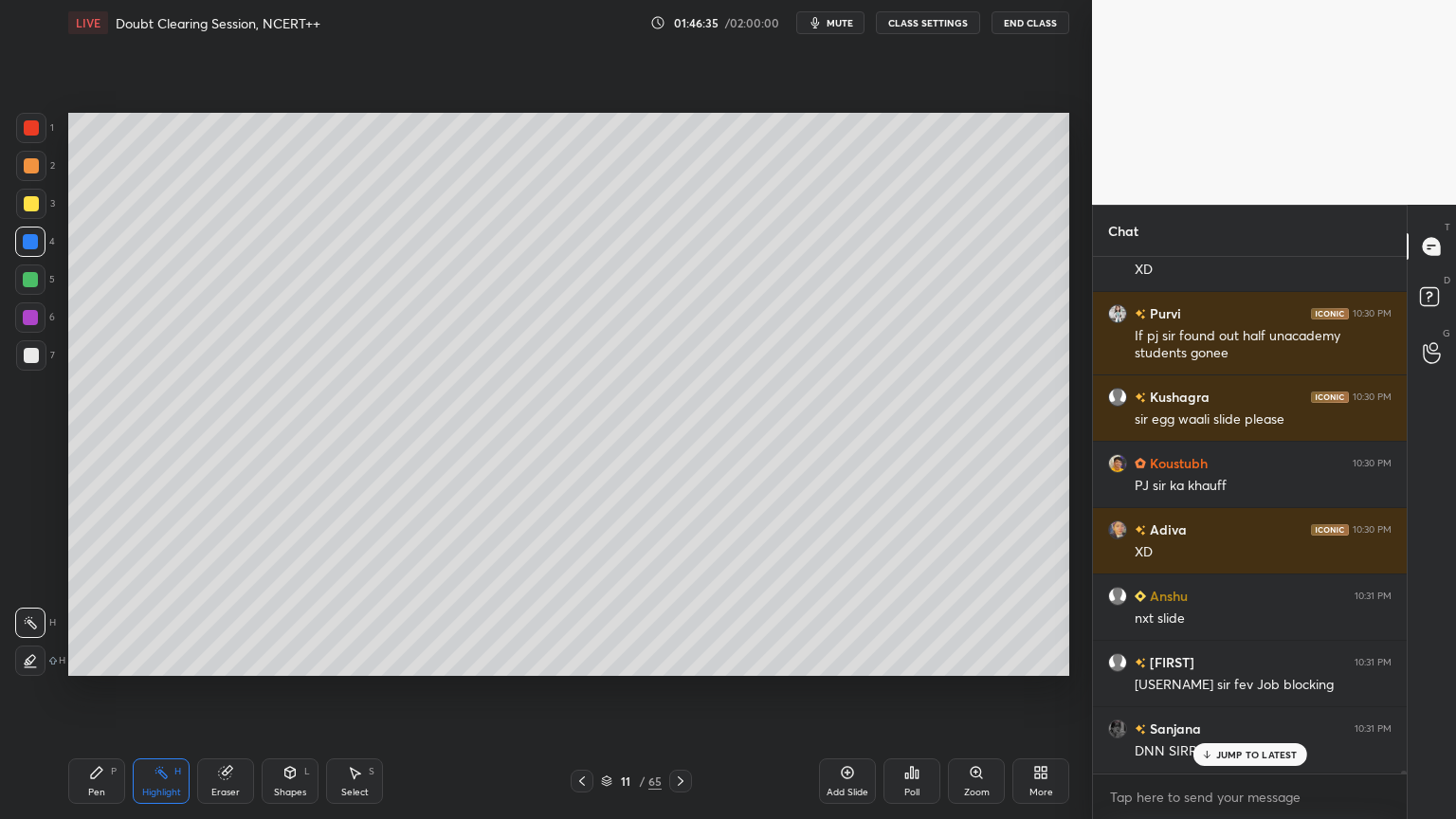 scroll, scrollTop: 88687, scrollLeft: 0, axis: vertical 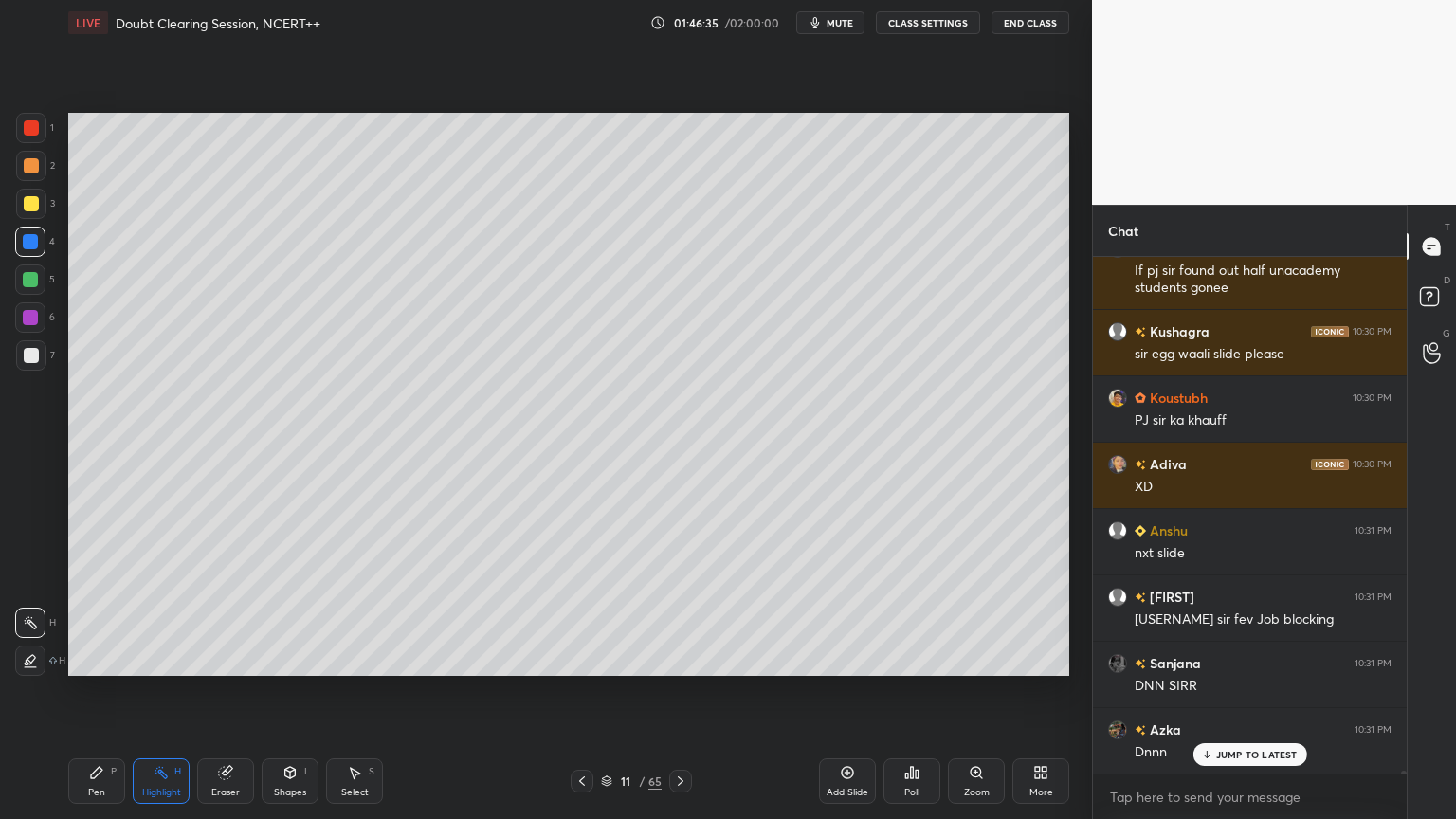 click on "mute" at bounding box center [840, 23] 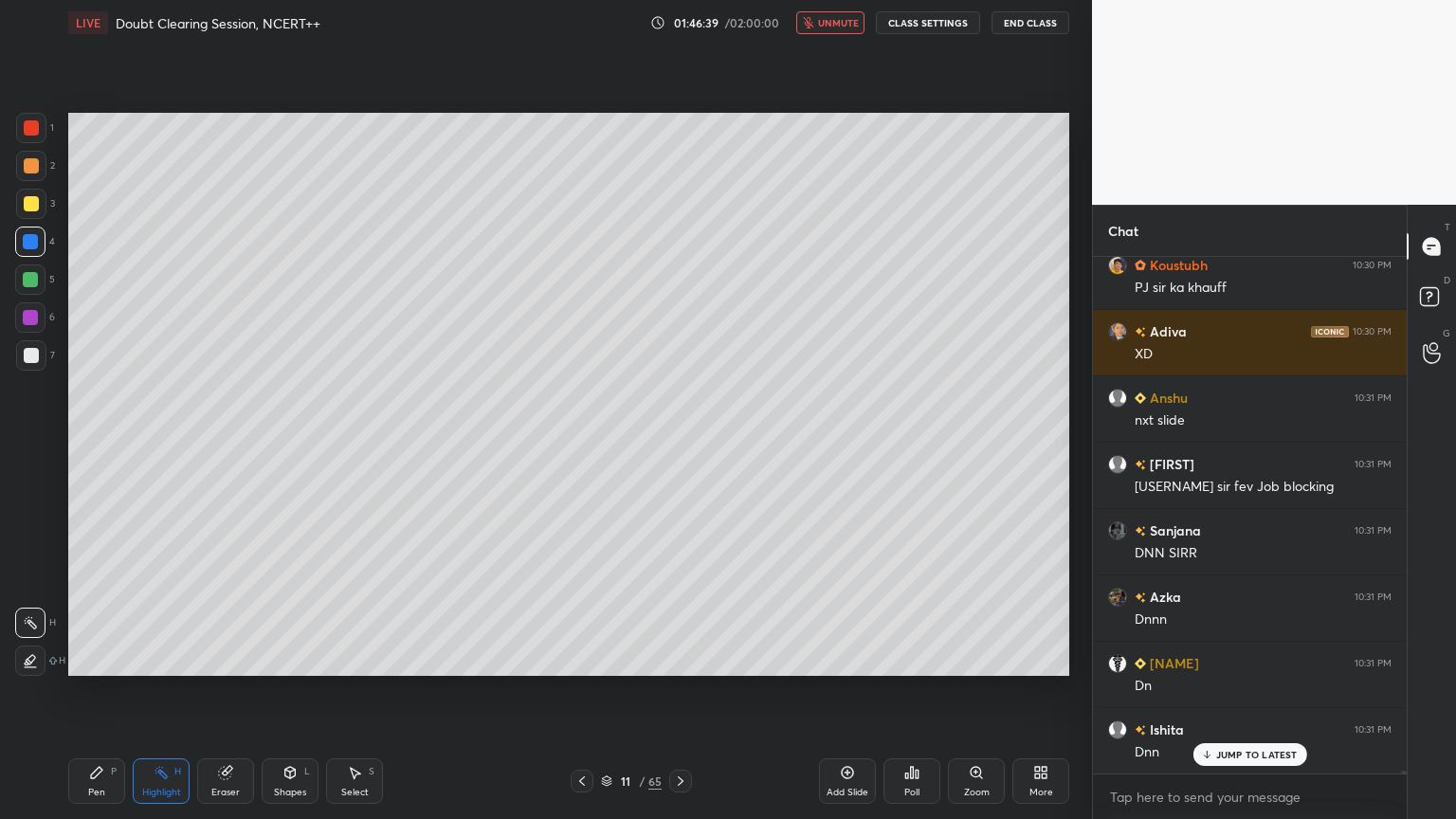 click on "unmute" at bounding box center [830, 23] 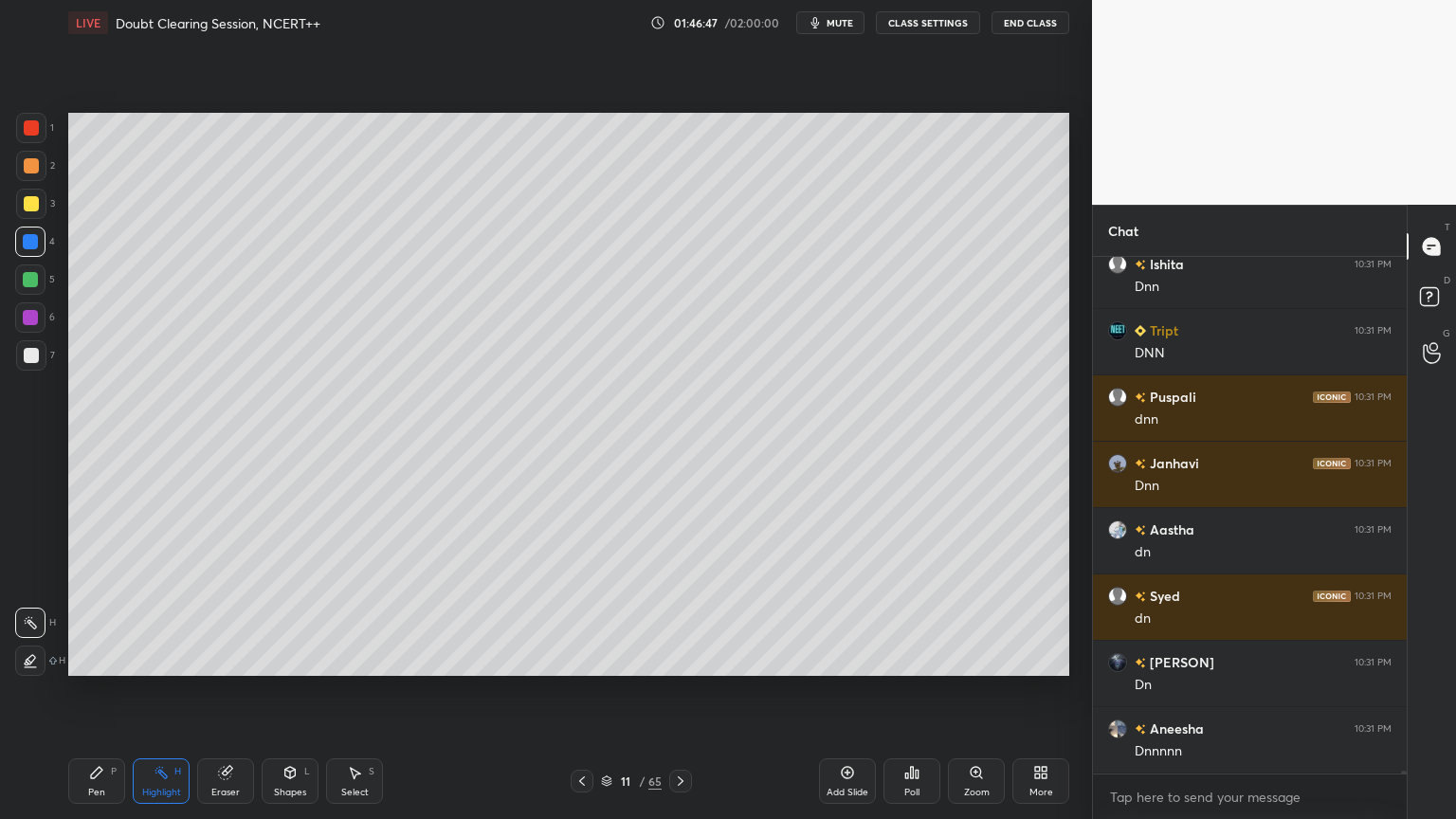 click on "Add Slide" at bounding box center (847, 781) 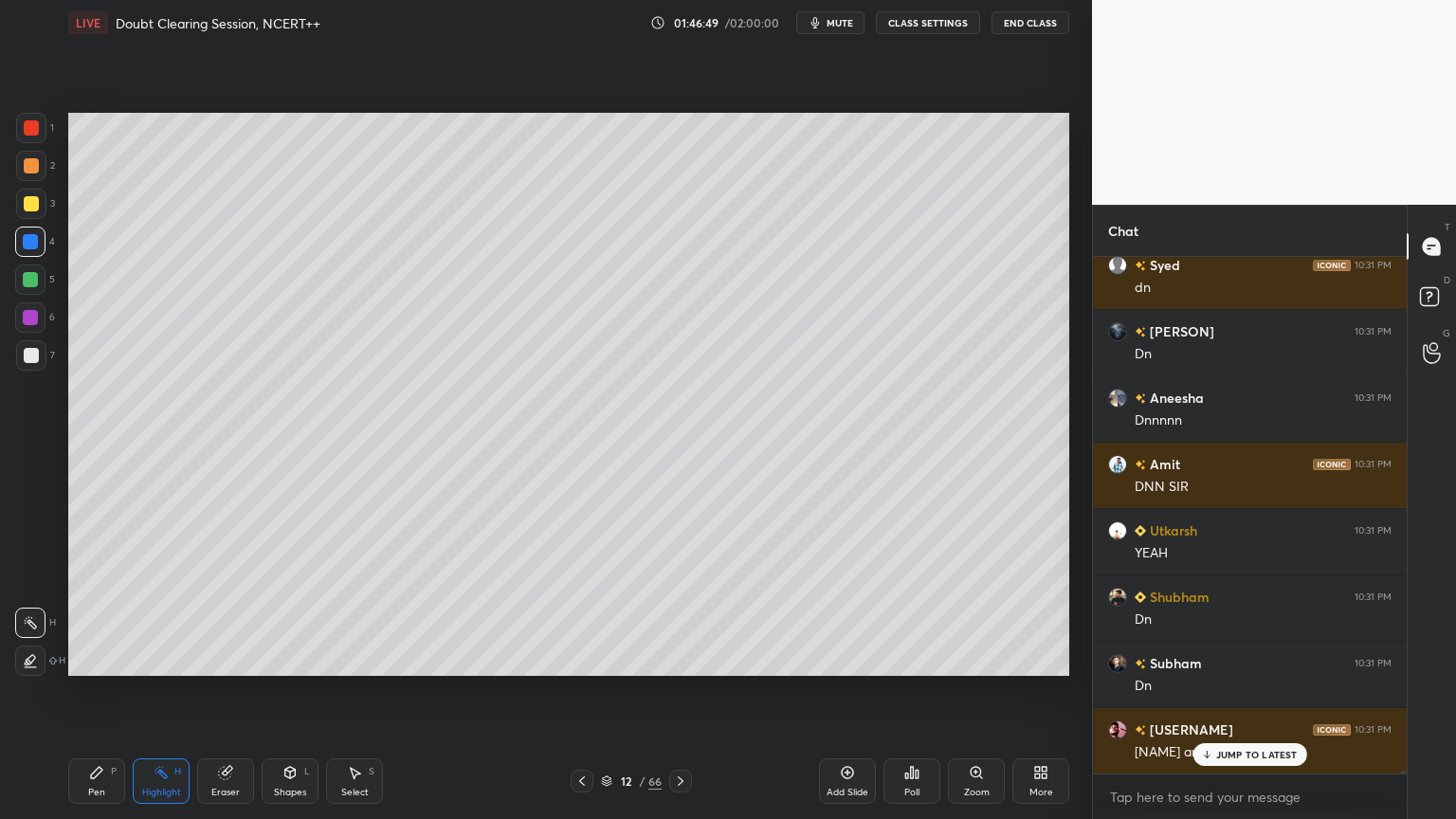 click 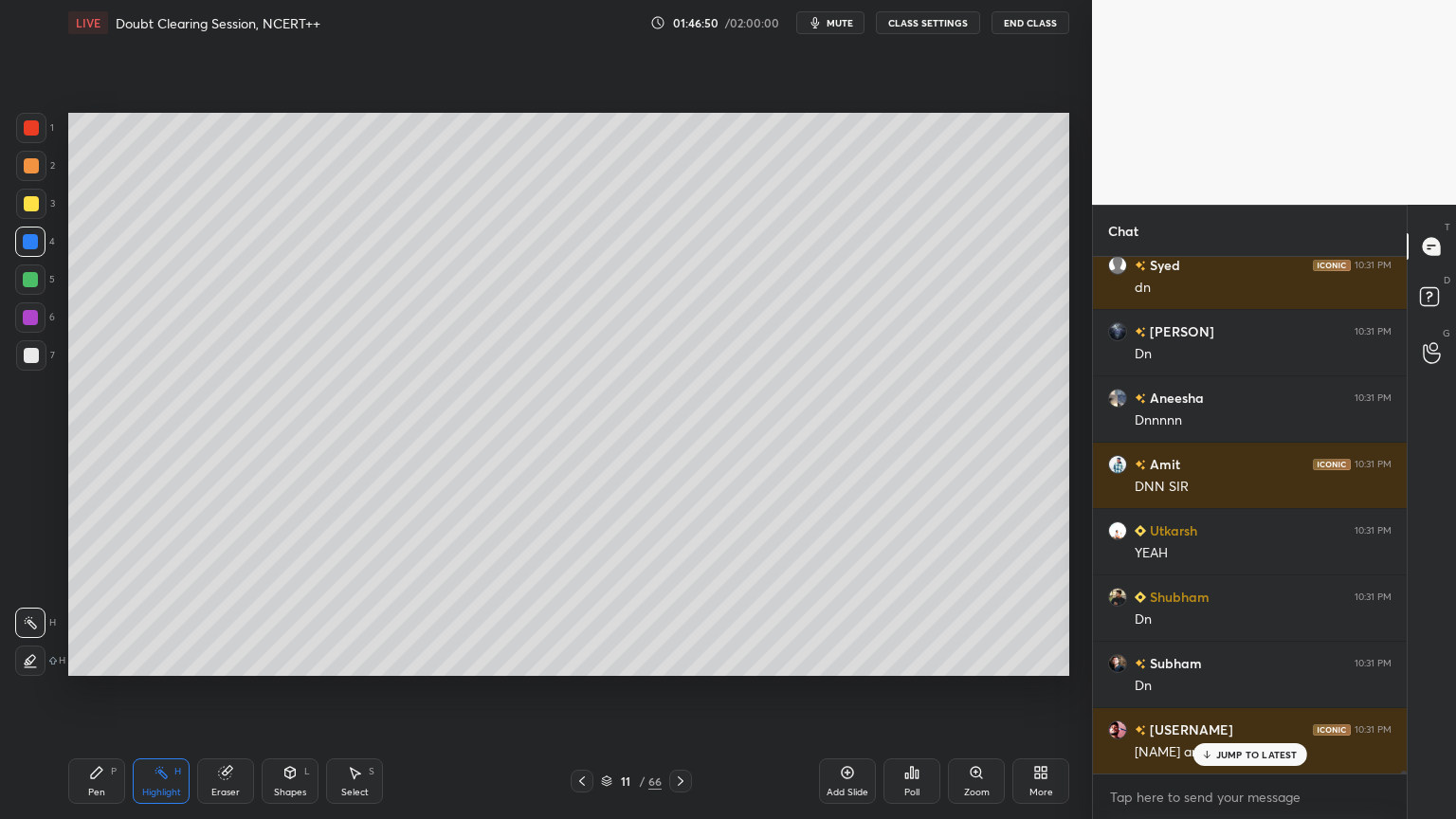 drag, startPoint x: 860, startPoint y: 767, endPoint x: 849, endPoint y: 768, distance: 11.045361 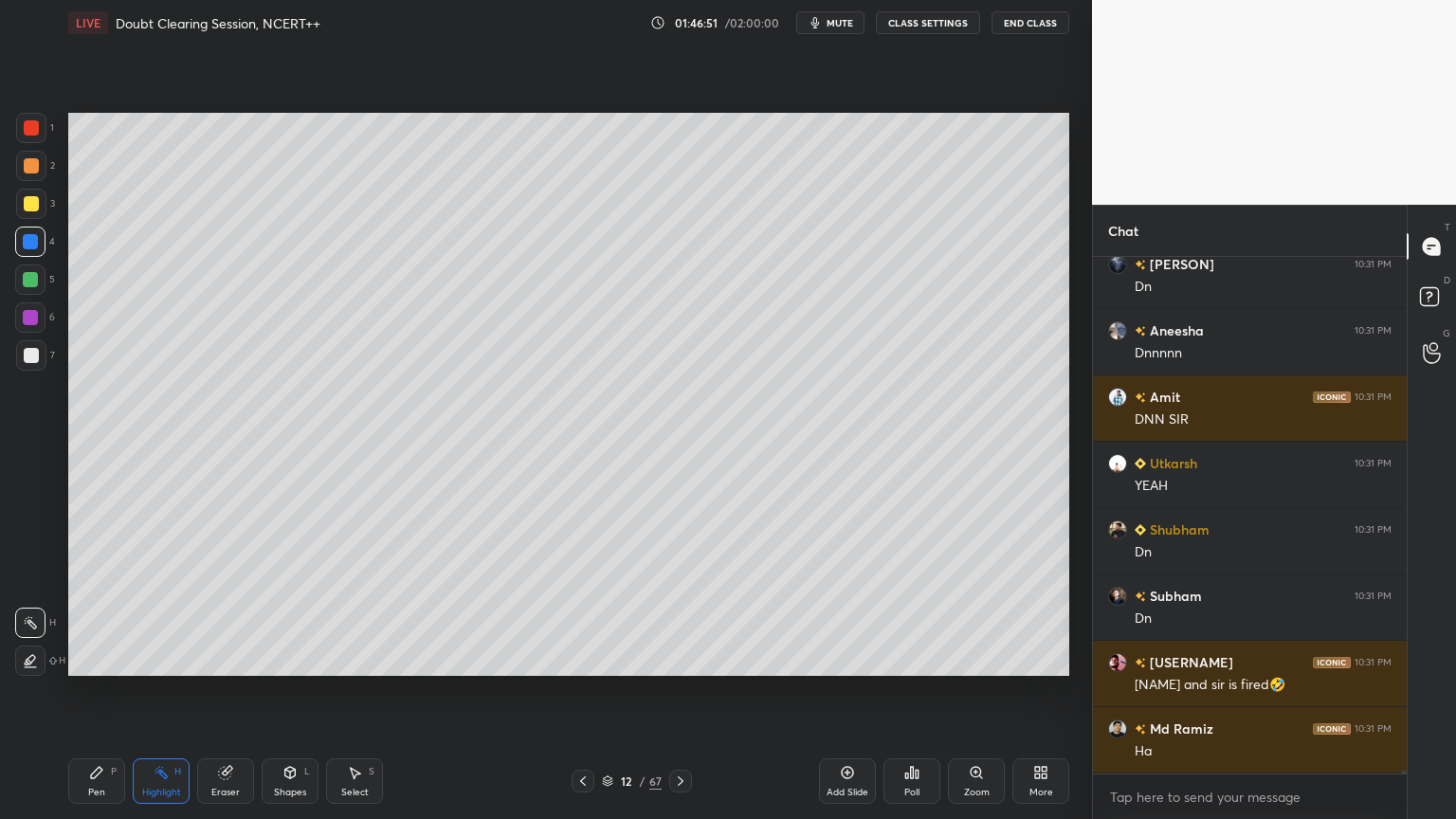 click at bounding box center [31, 355] 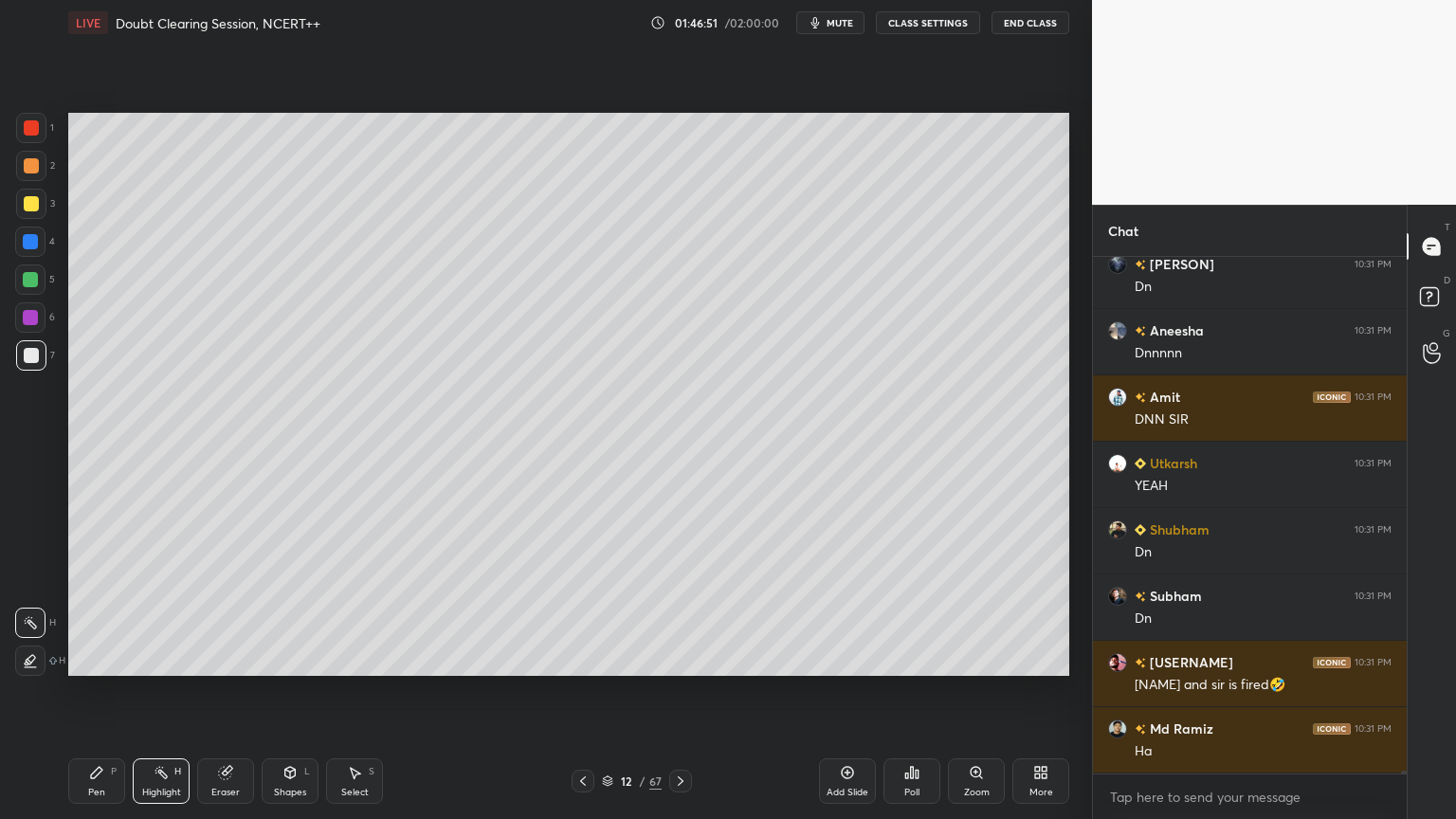 click at bounding box center [31, 355] 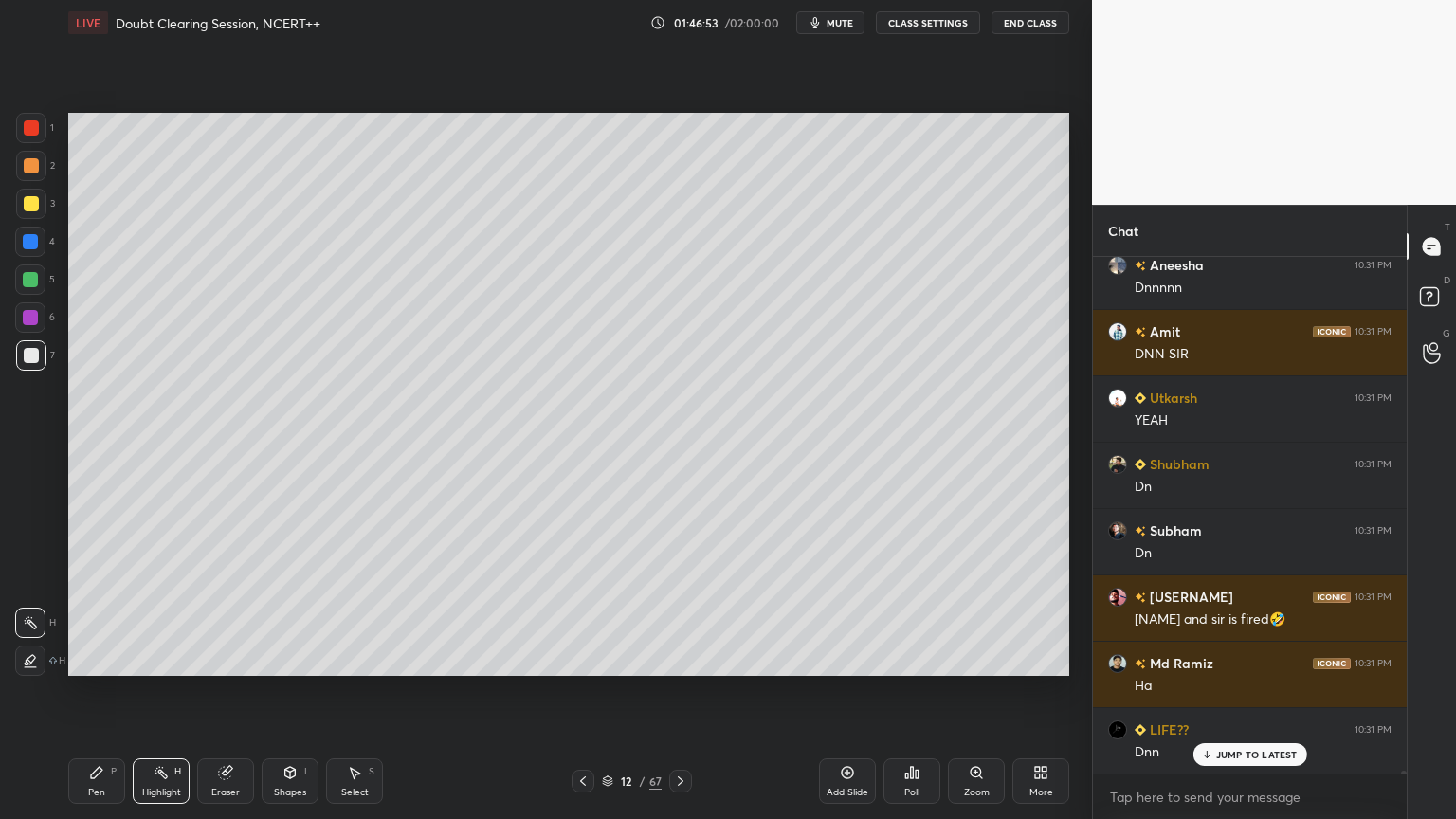 click on "Pen P" at bounding box center (97, 781) 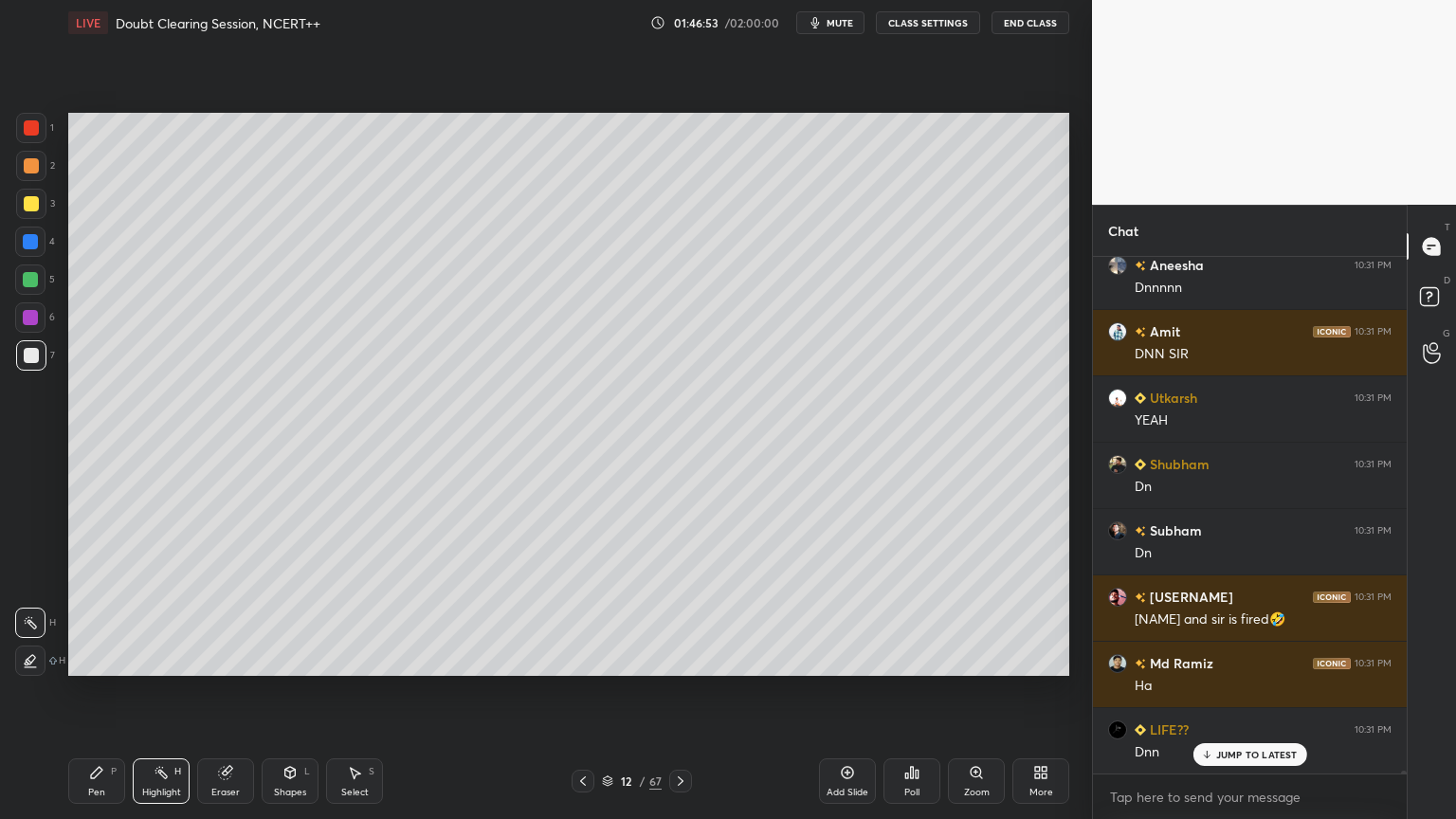 click 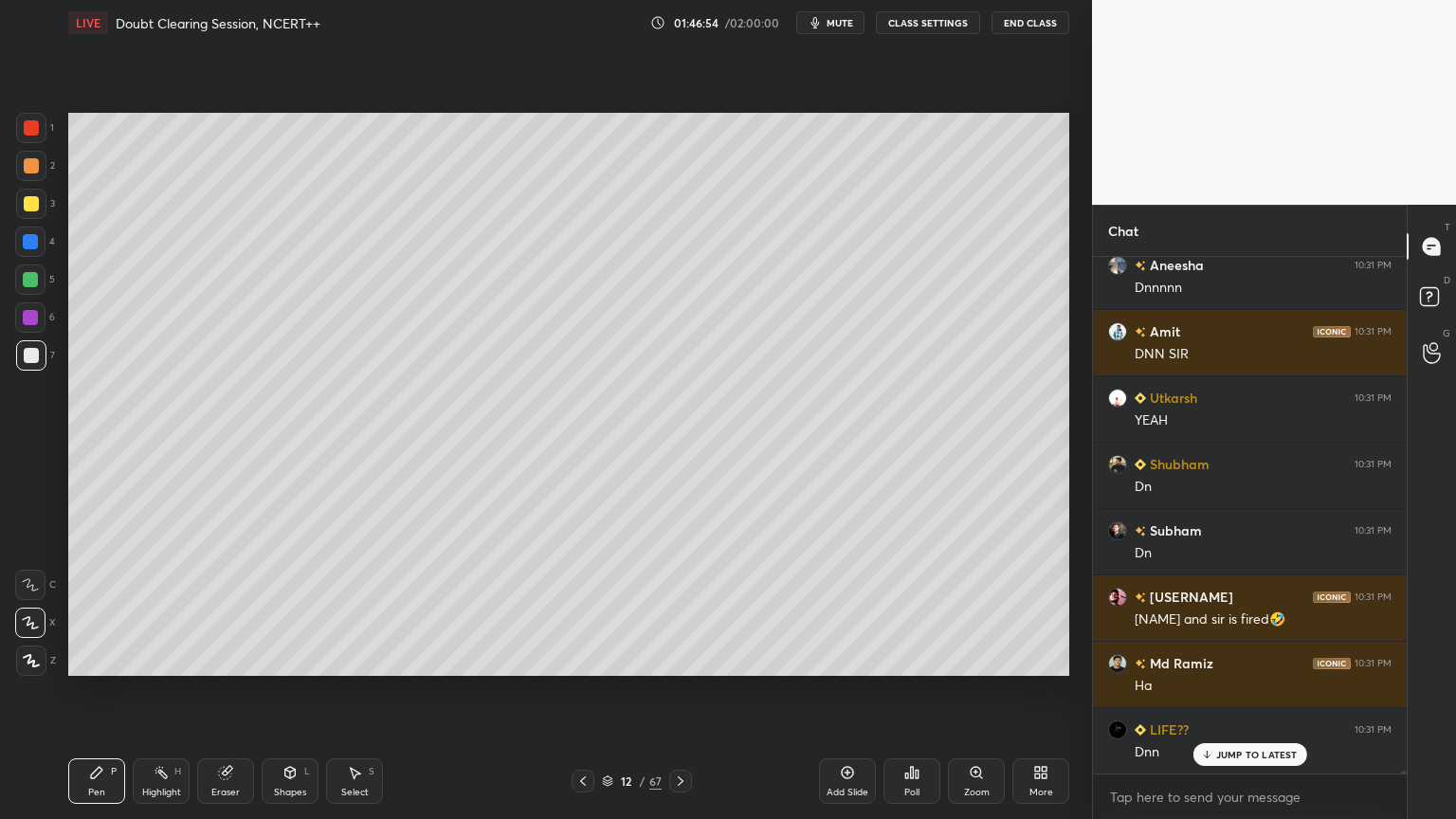 drag, startPoint x: 33, startPoint y: 629, endPoint x: 40, endPoint y: 611, distance: 19.313208 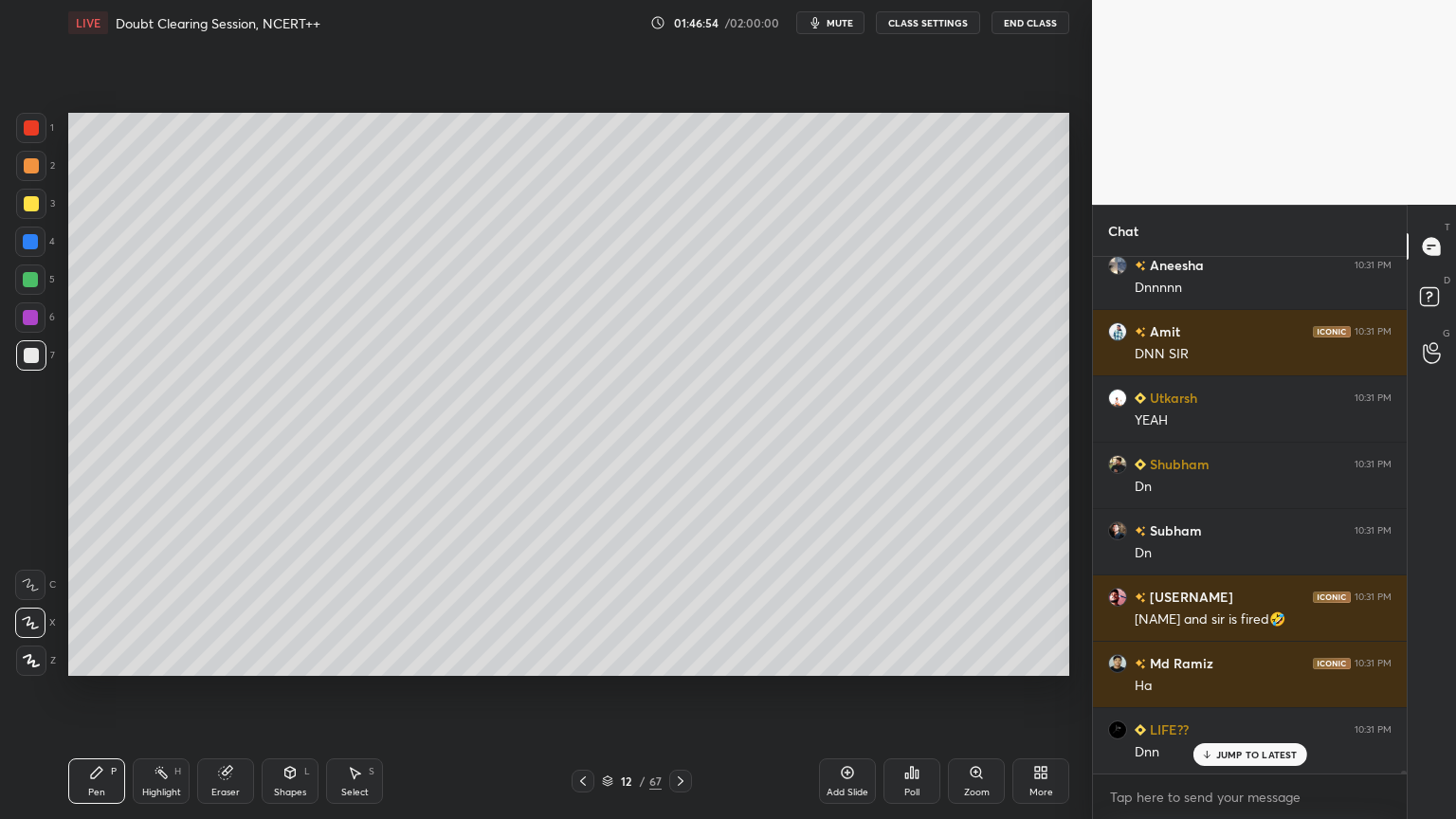 click at bounding box center (30, 623) 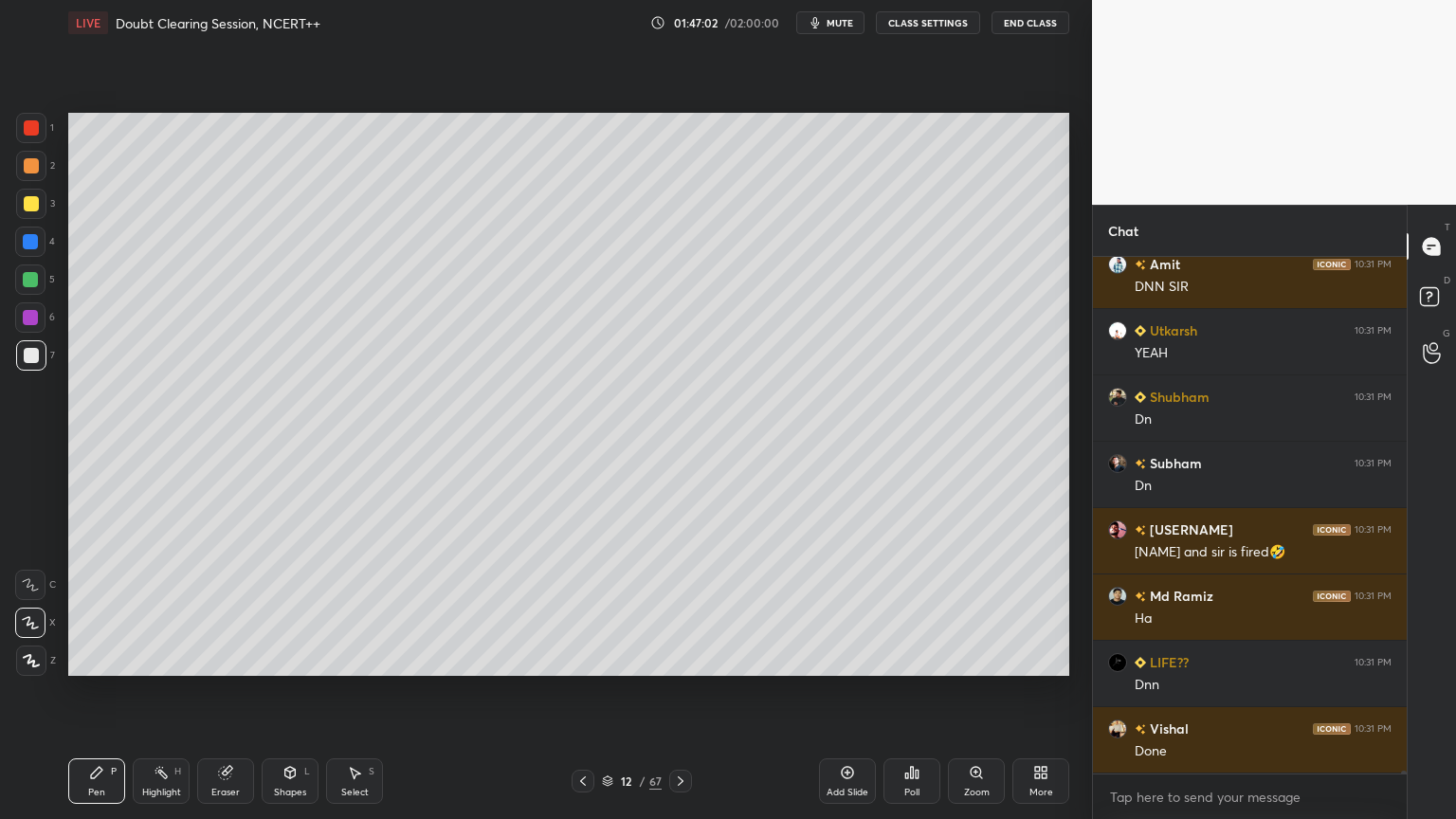 drag, startPoint x: 286, startPoint y: 789, endPoint x: 277, endPoint y: 766, distance: 25 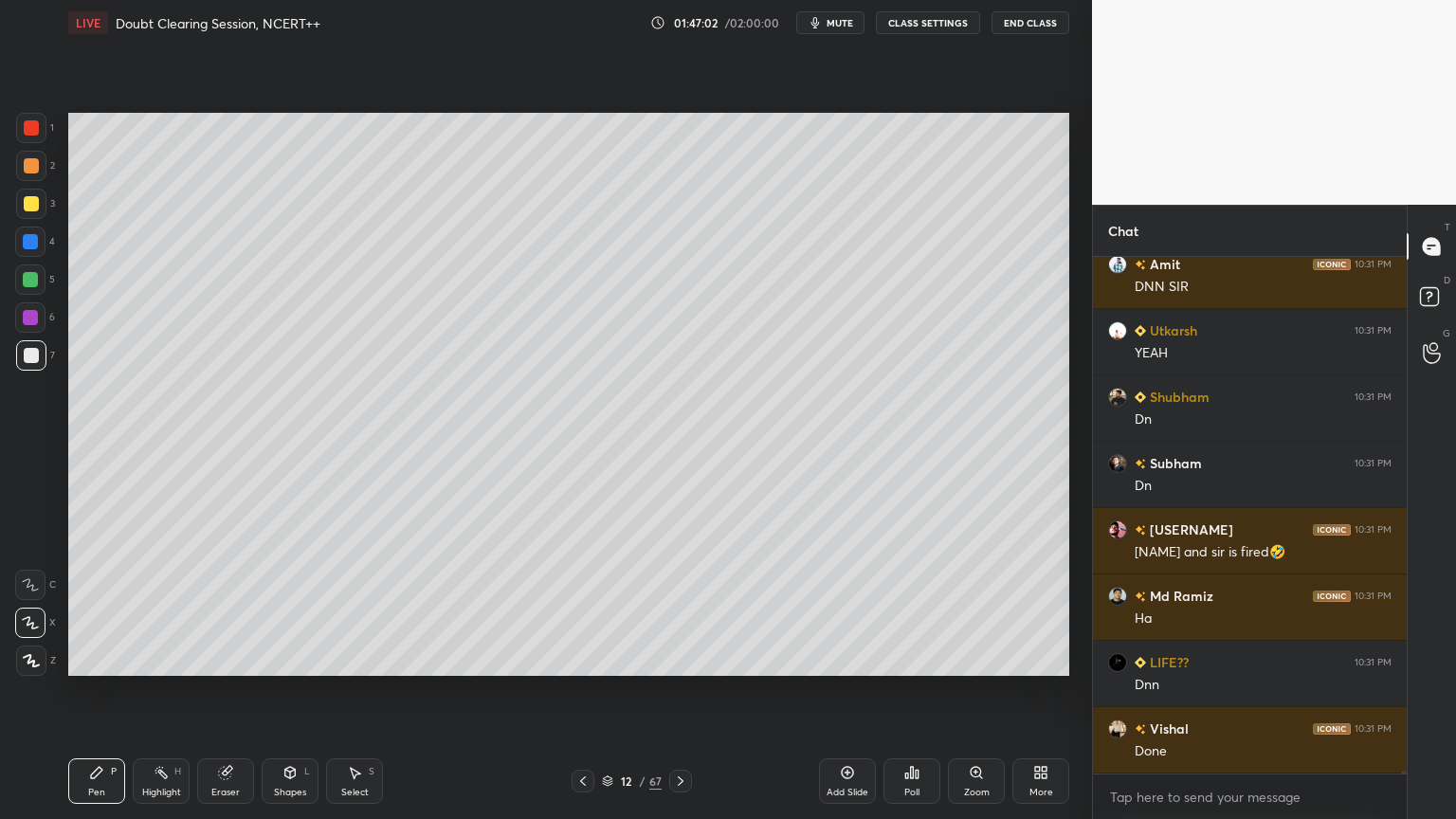 click on "Shapes" at bounding box center [290, 792] 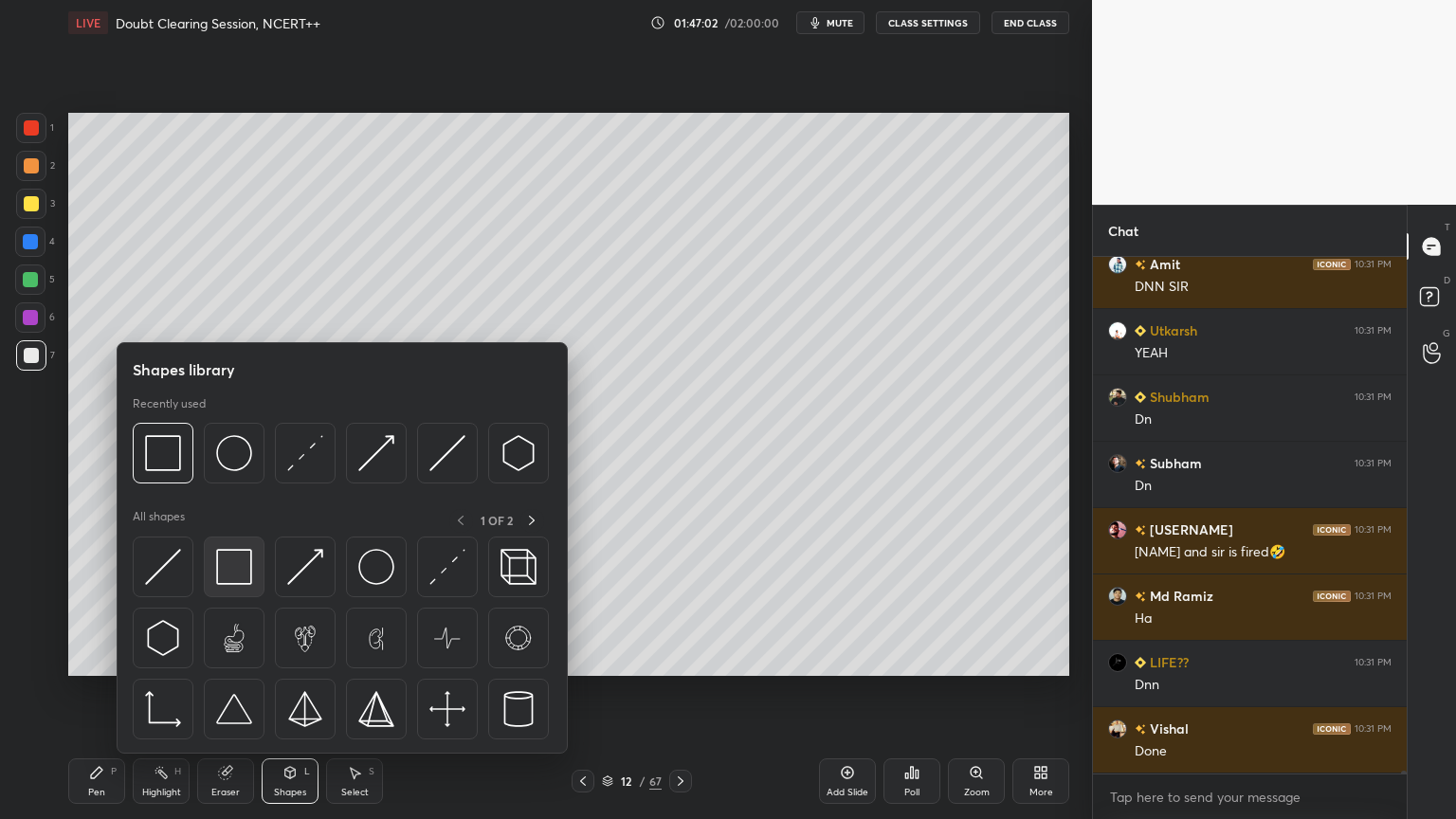 click at bounding box center (234, 567) 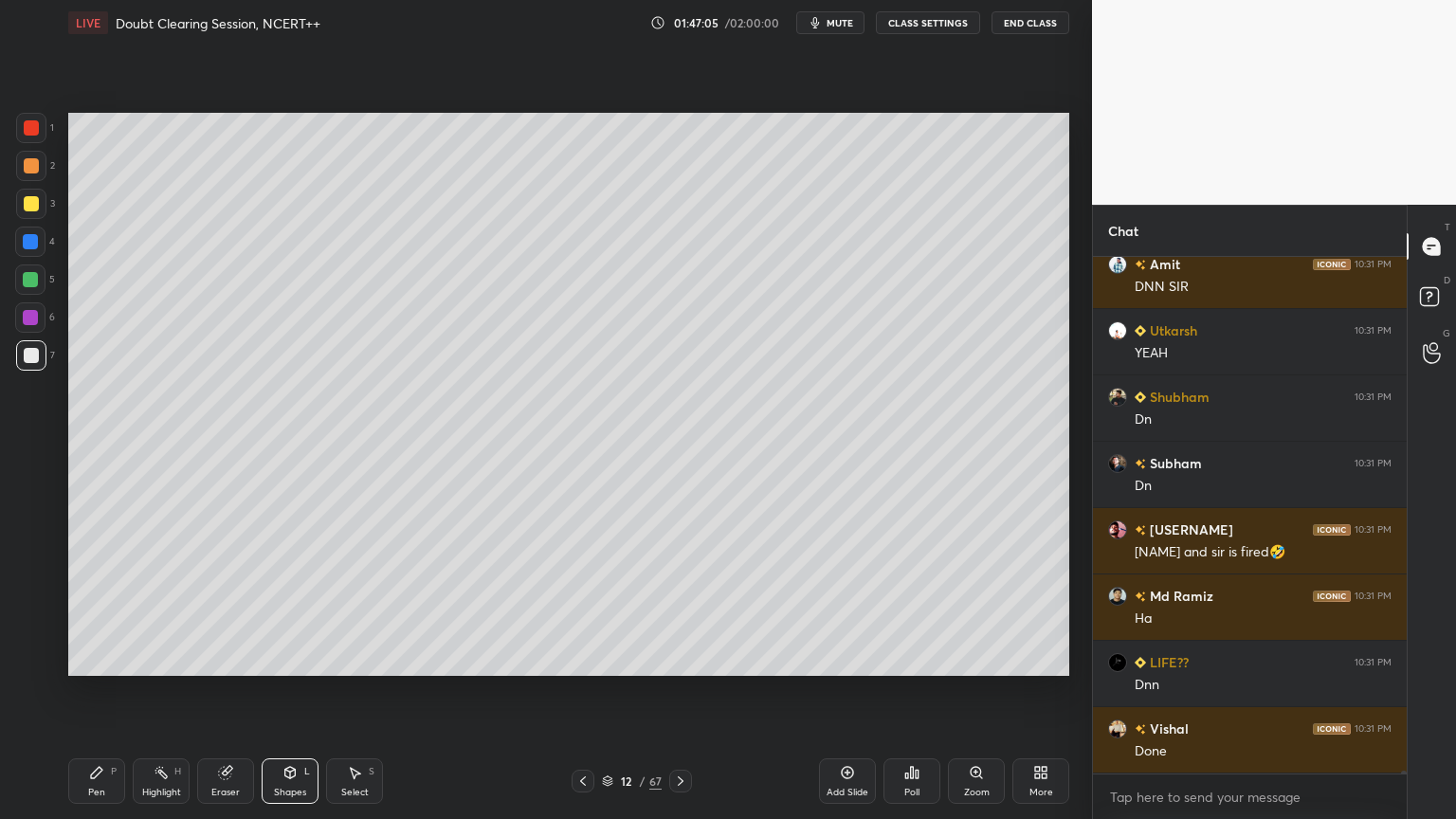 click on "Pen" at bounding box center (97, 792) 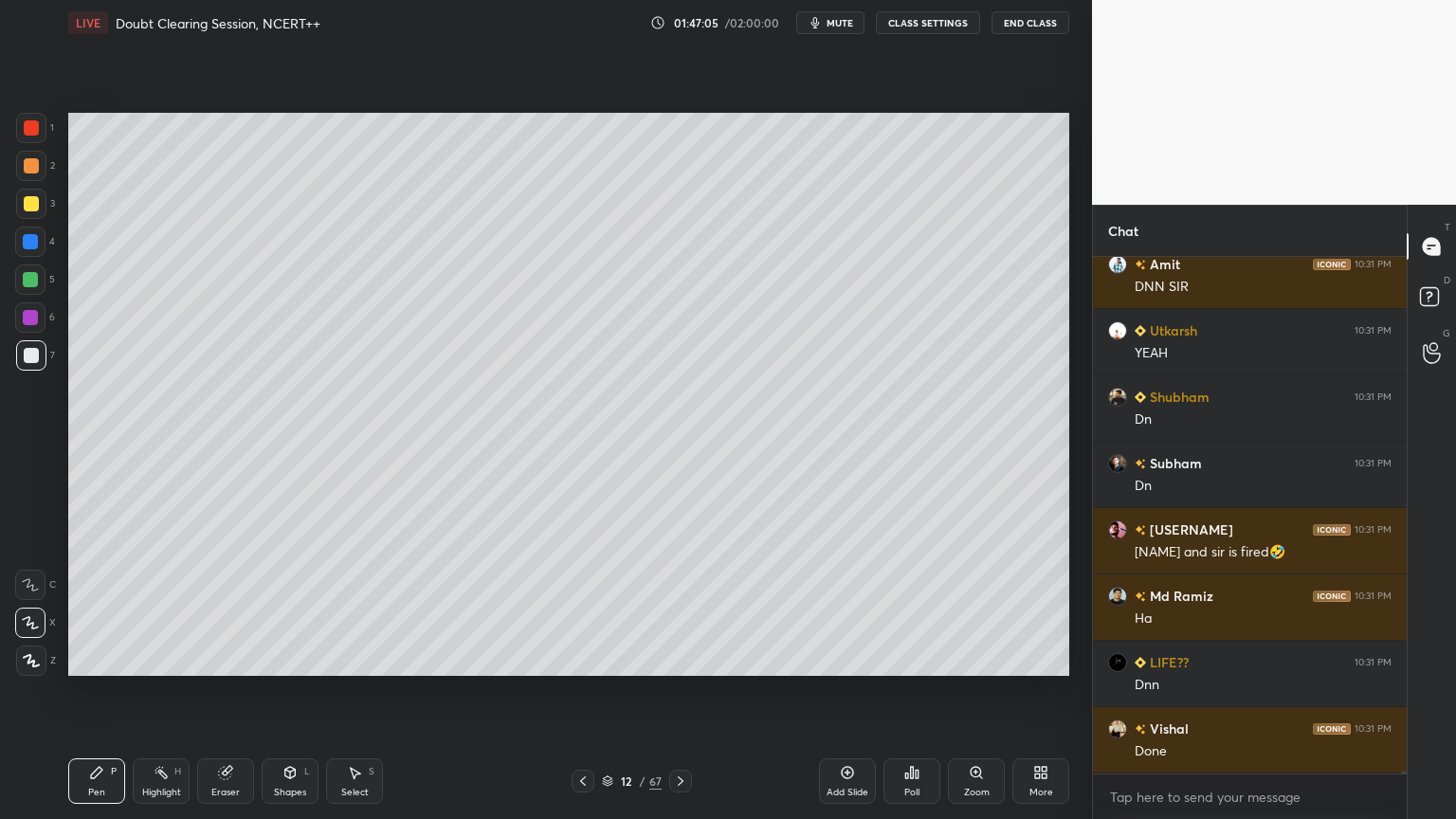 click on "7" at bounding box center (35, 355) 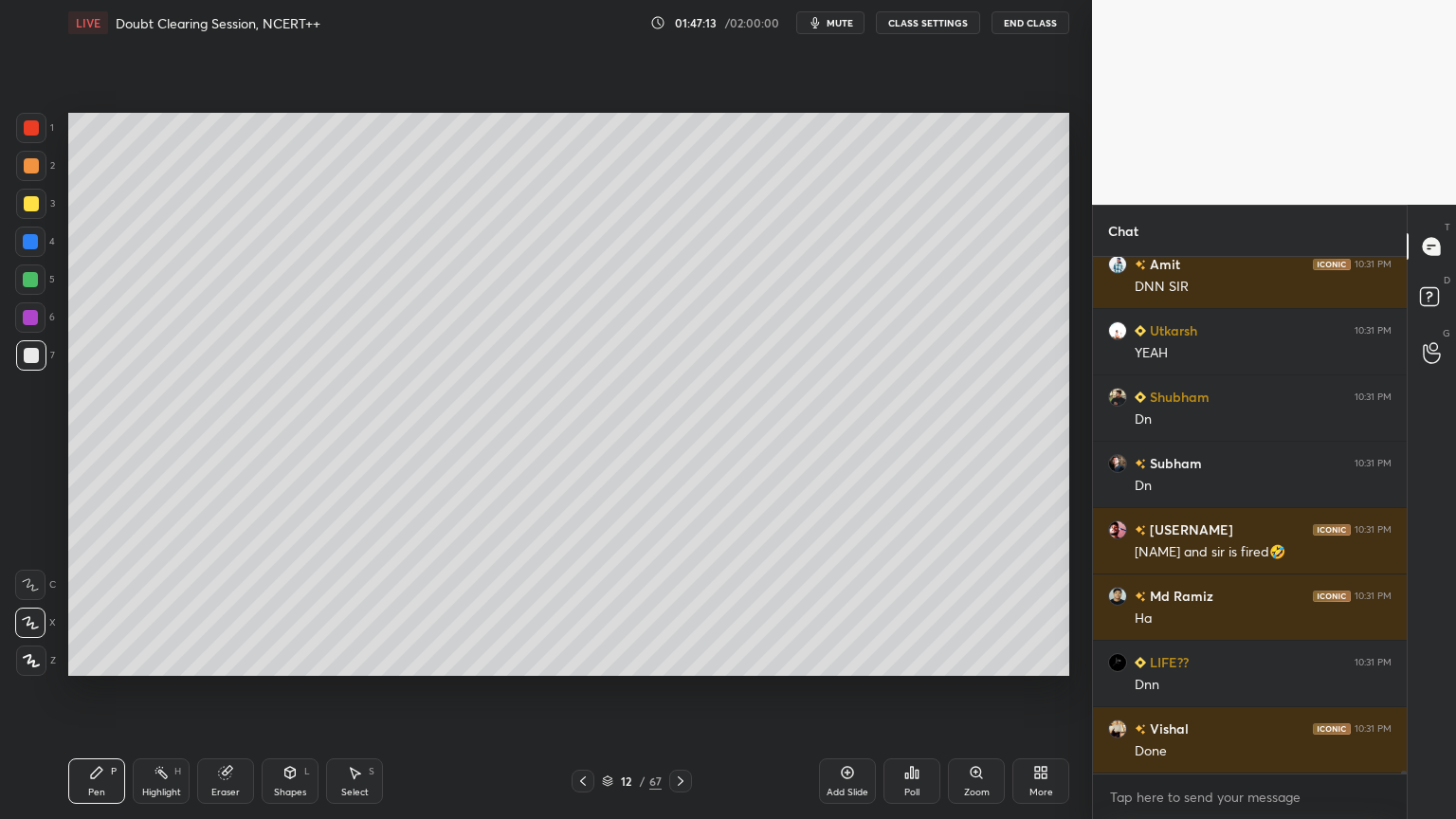 click at bounding box center [31, 204] 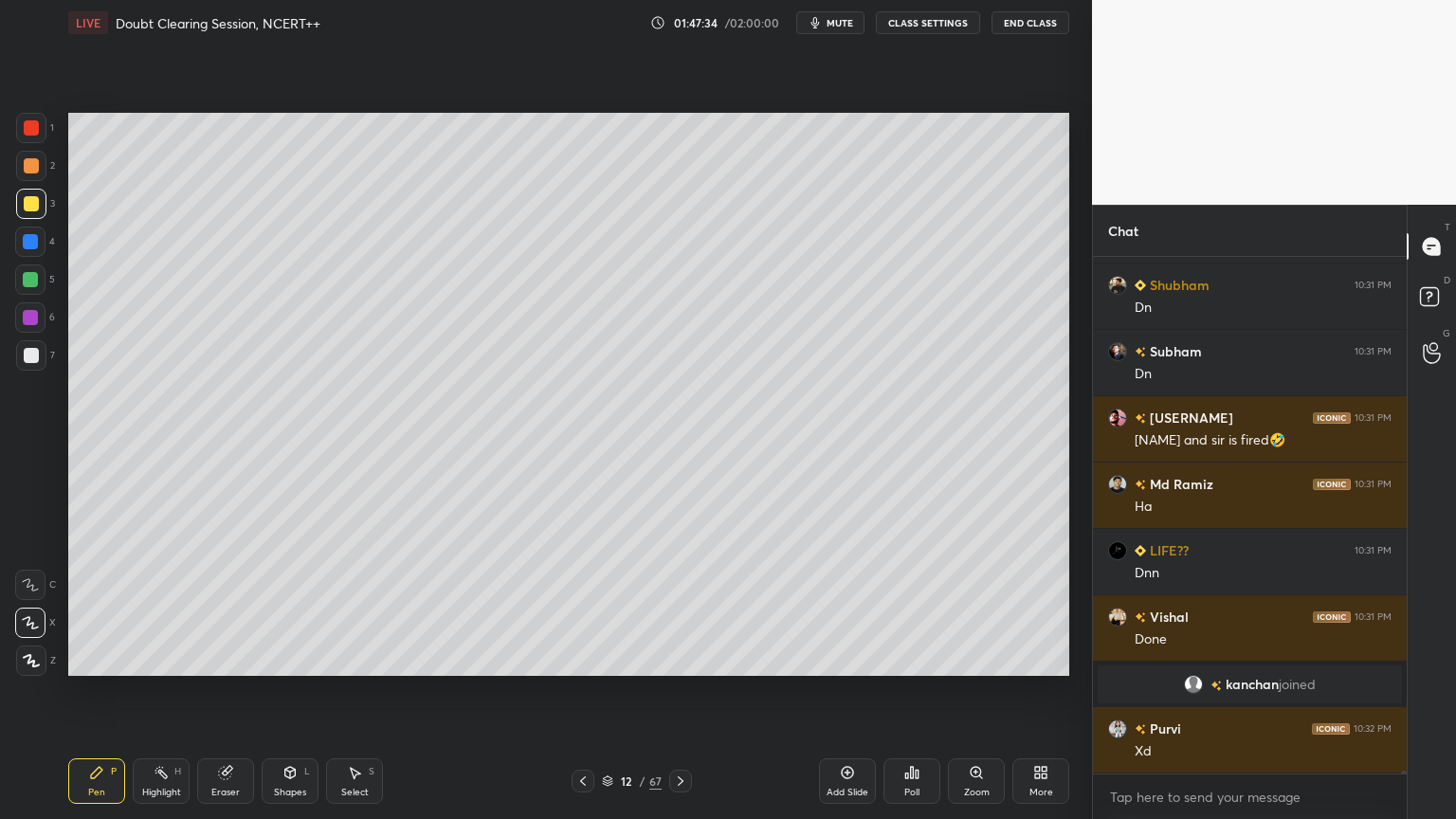 scroll, scrollTop: 89362, scrollLeft: 0, axis: vertical 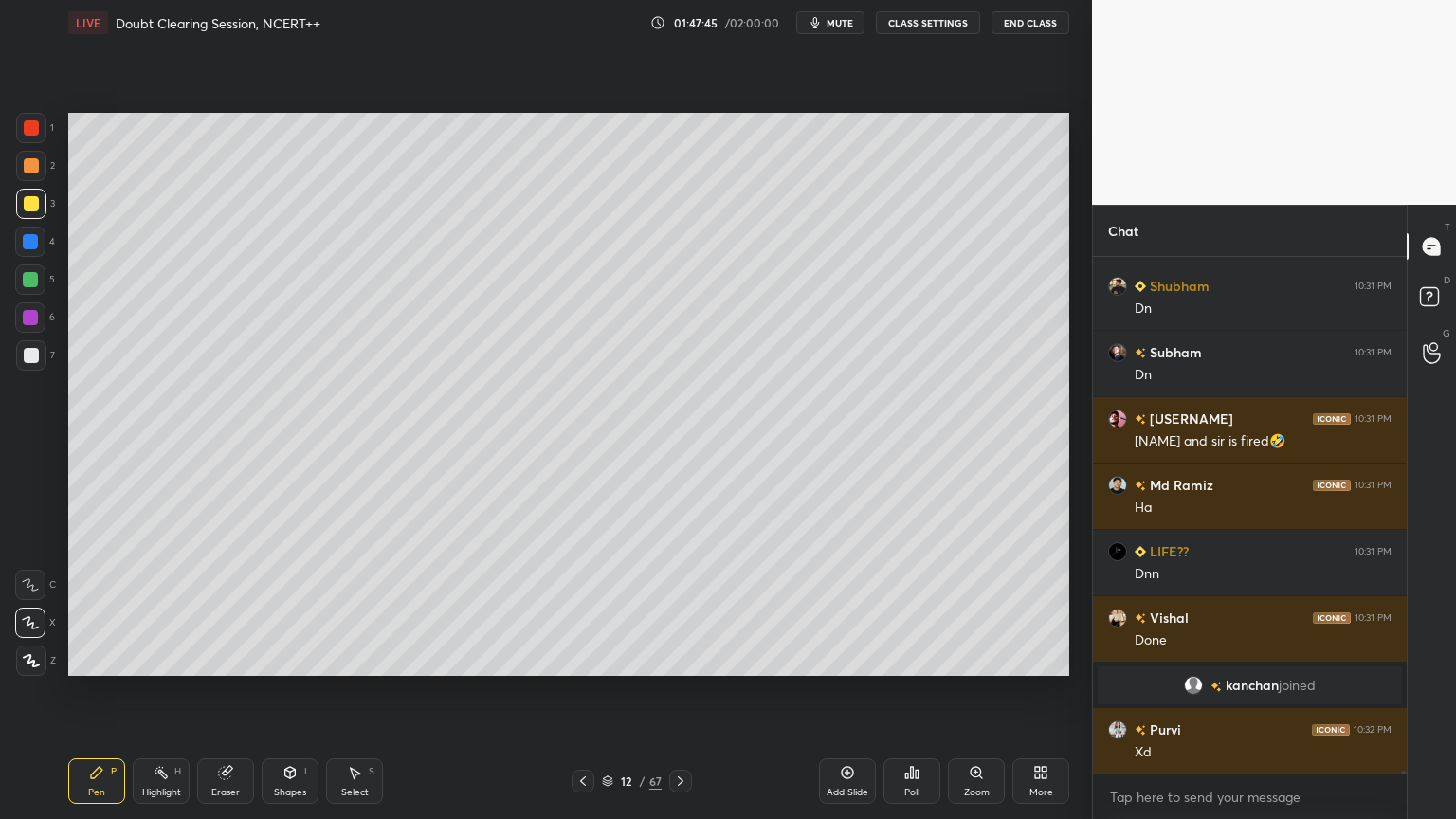 click at bounding box center [30, 280] 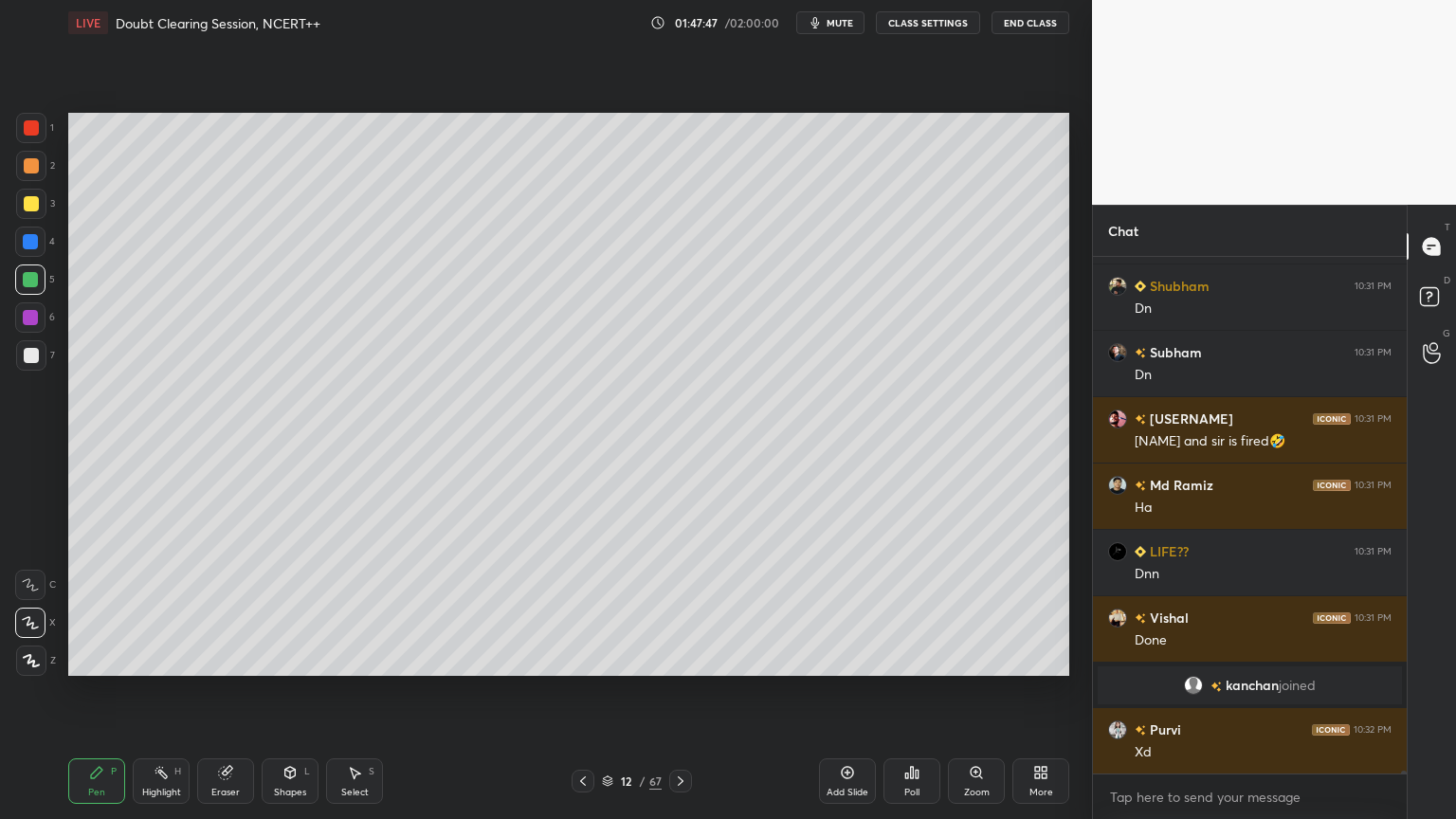 click at bounding box center [31, 166] 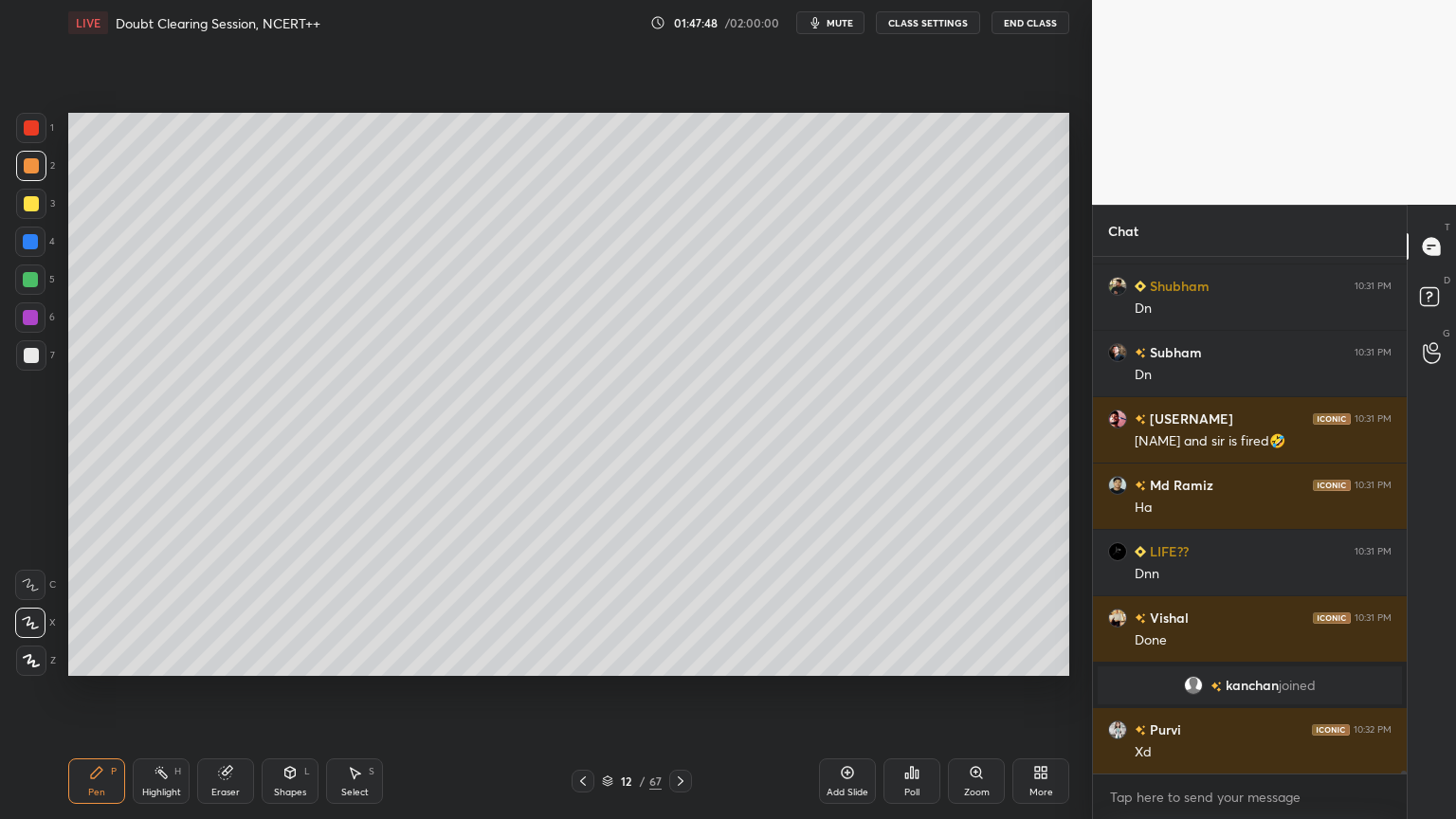 click on "Shapes L" at bounding box center (290, 781) 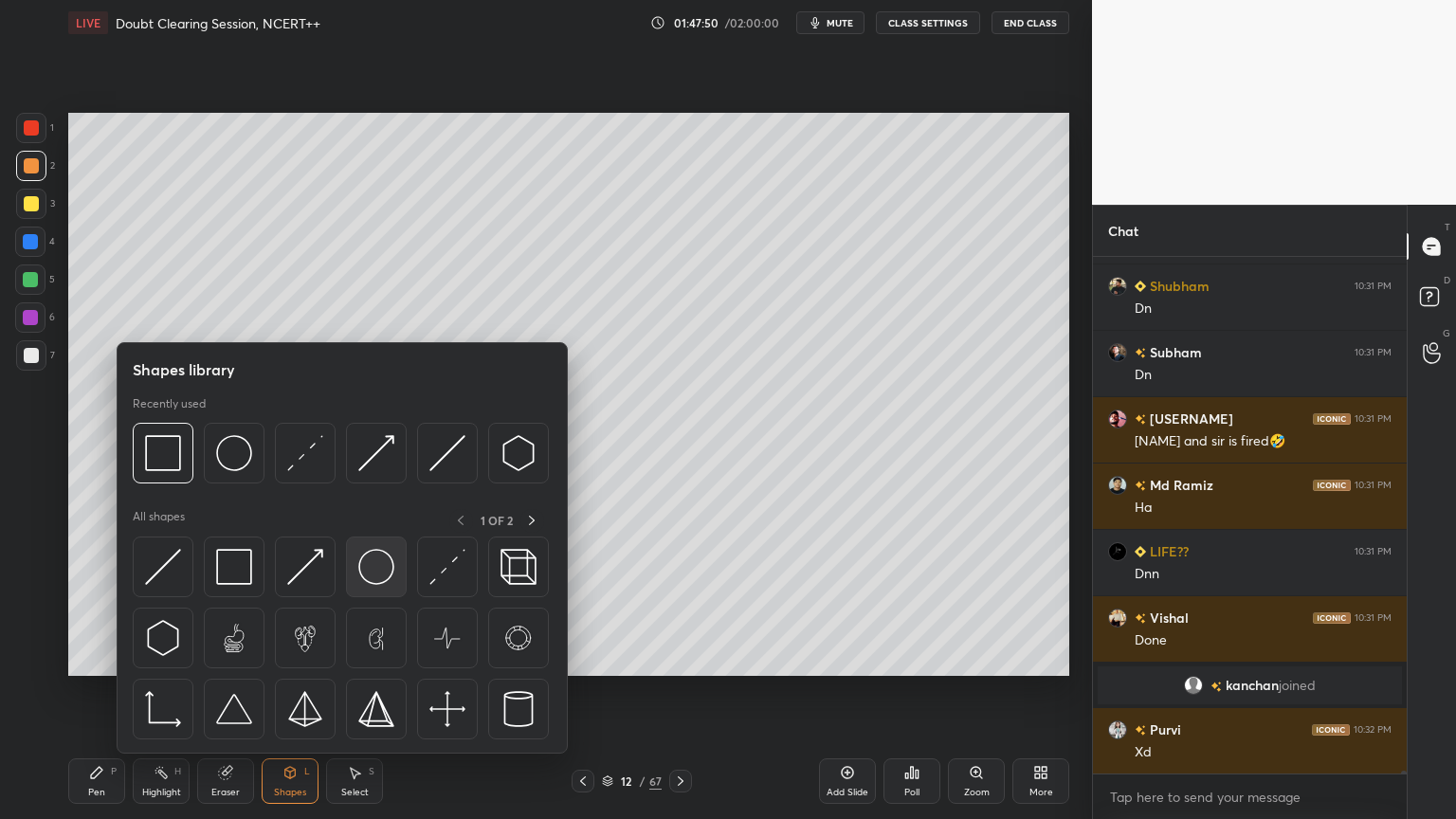 click at bounding box center [376, 567] 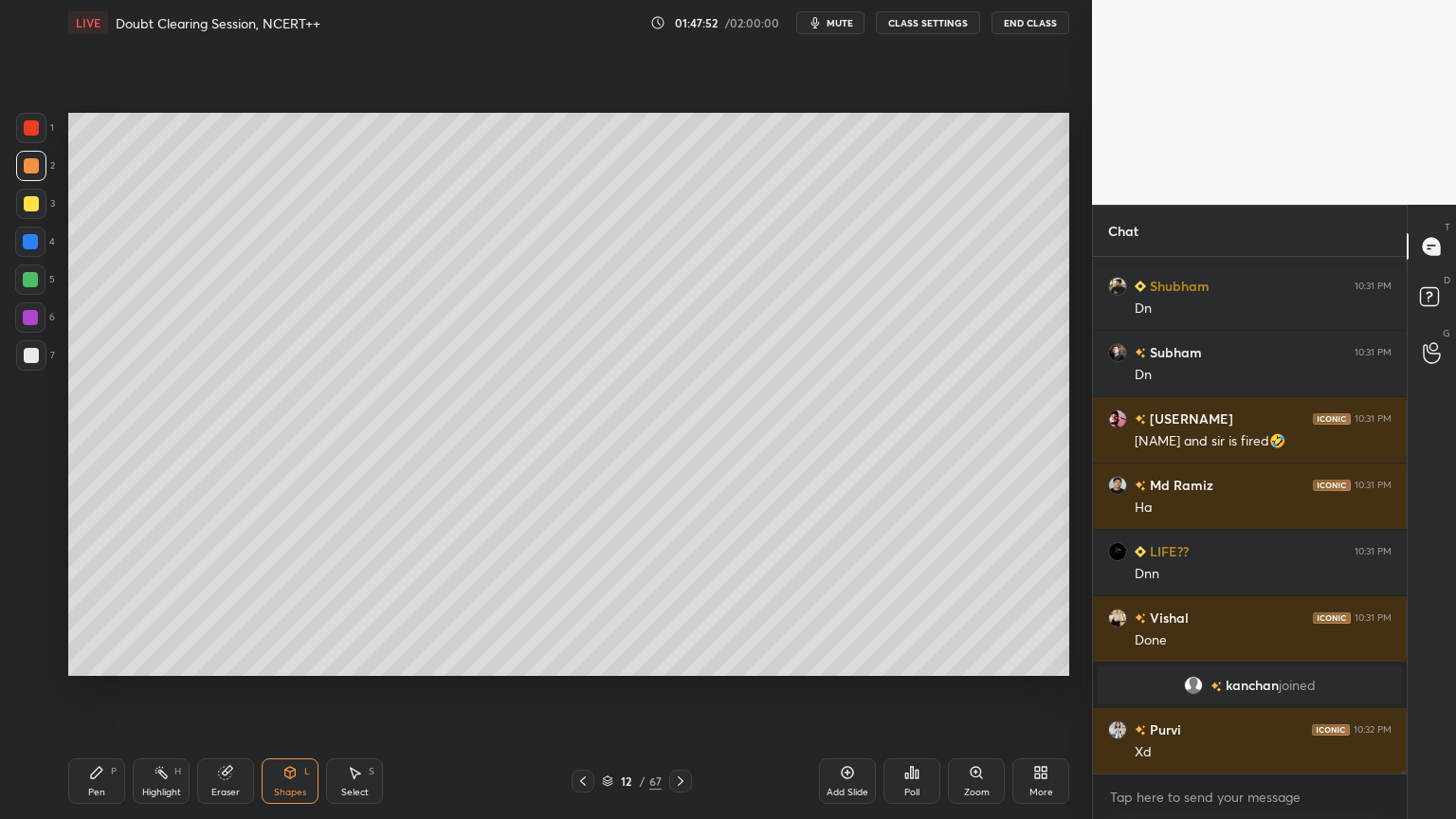drag, startPoint x: 25, startPoint y: 246, endPoint x: 67, endPoint y: 255, distance: 42.95346 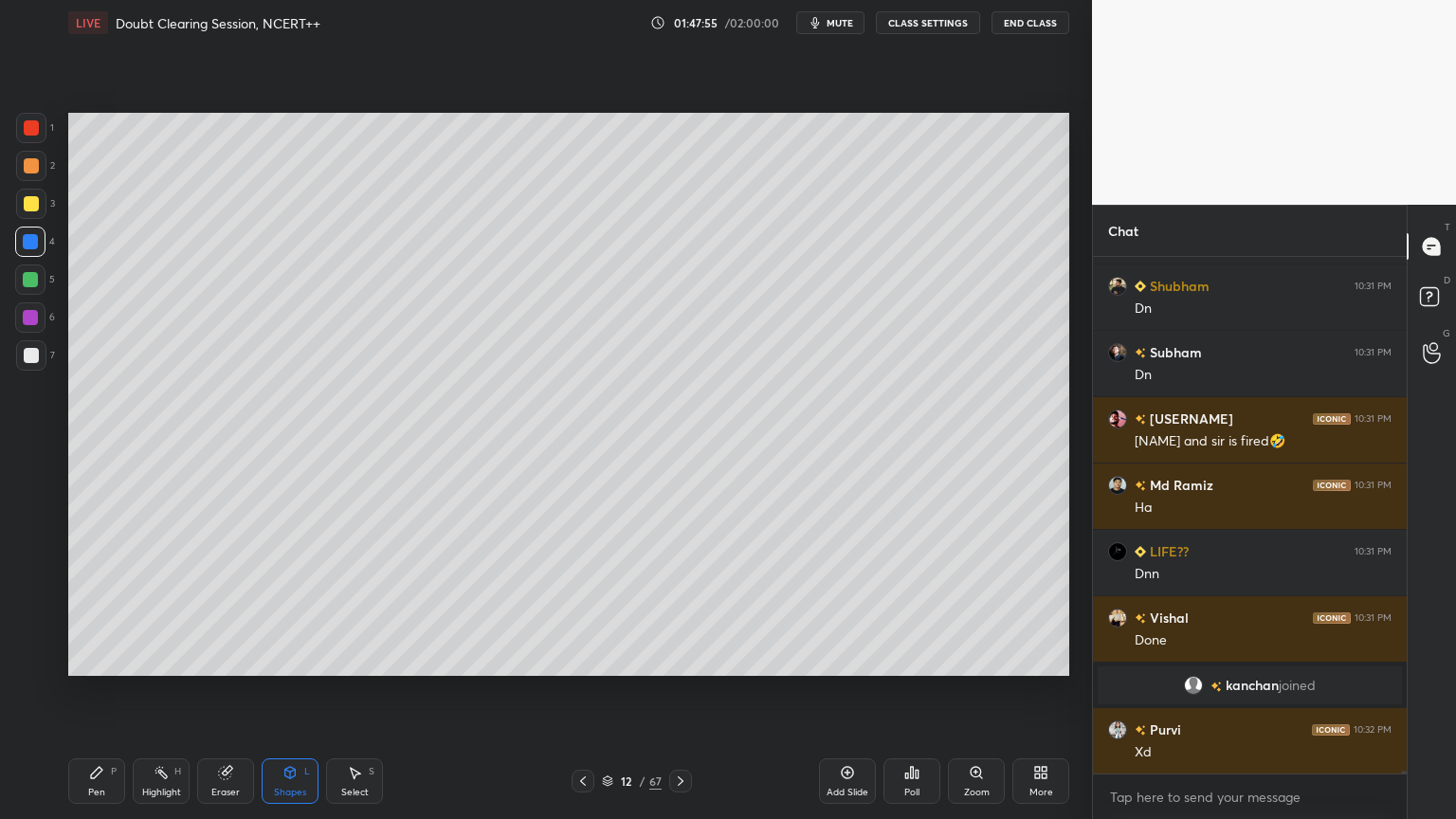 click on "Pen P" at bounding box center [97, 781] 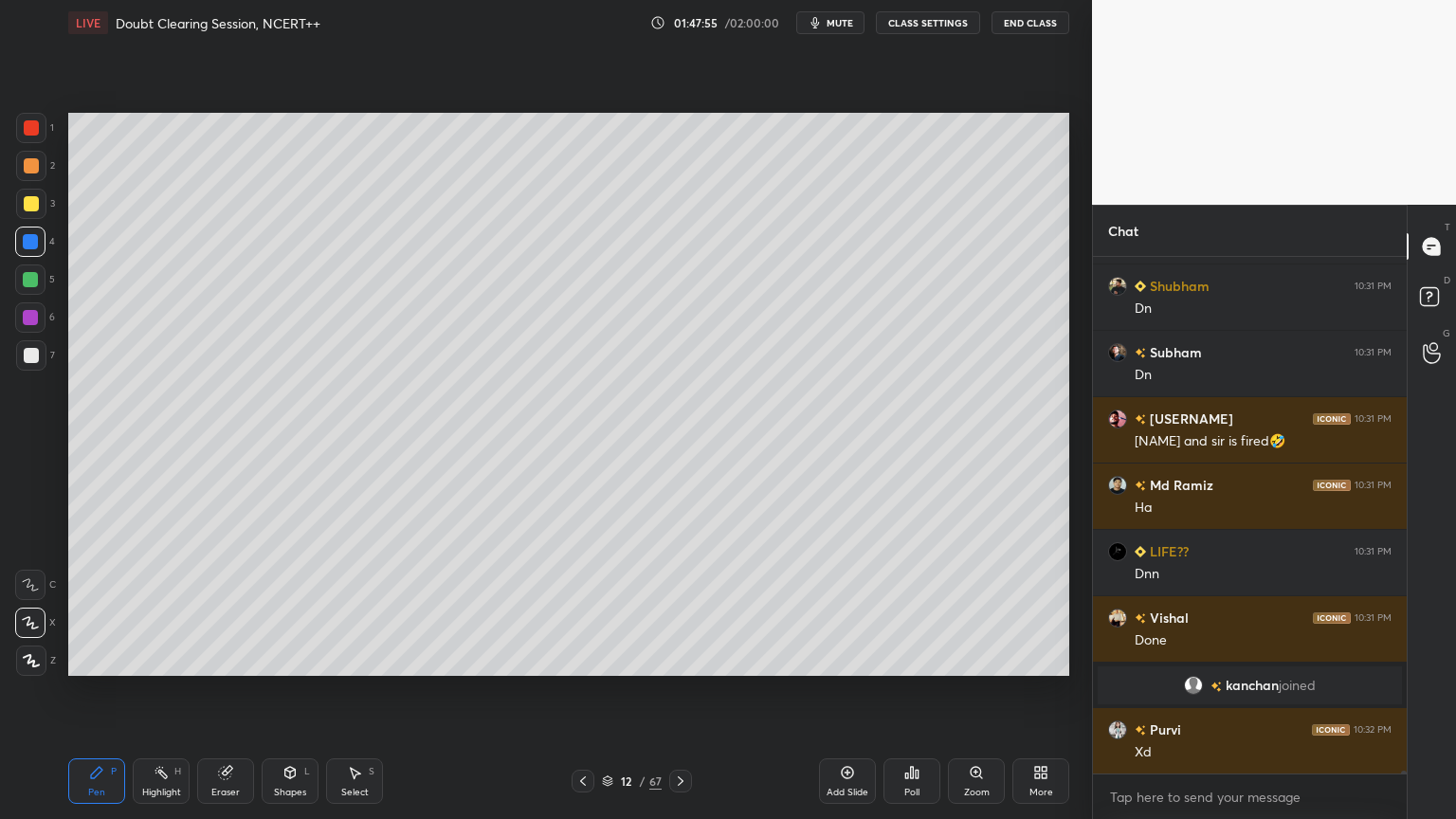 click on "Pen P" at bounding box center [97, 781] 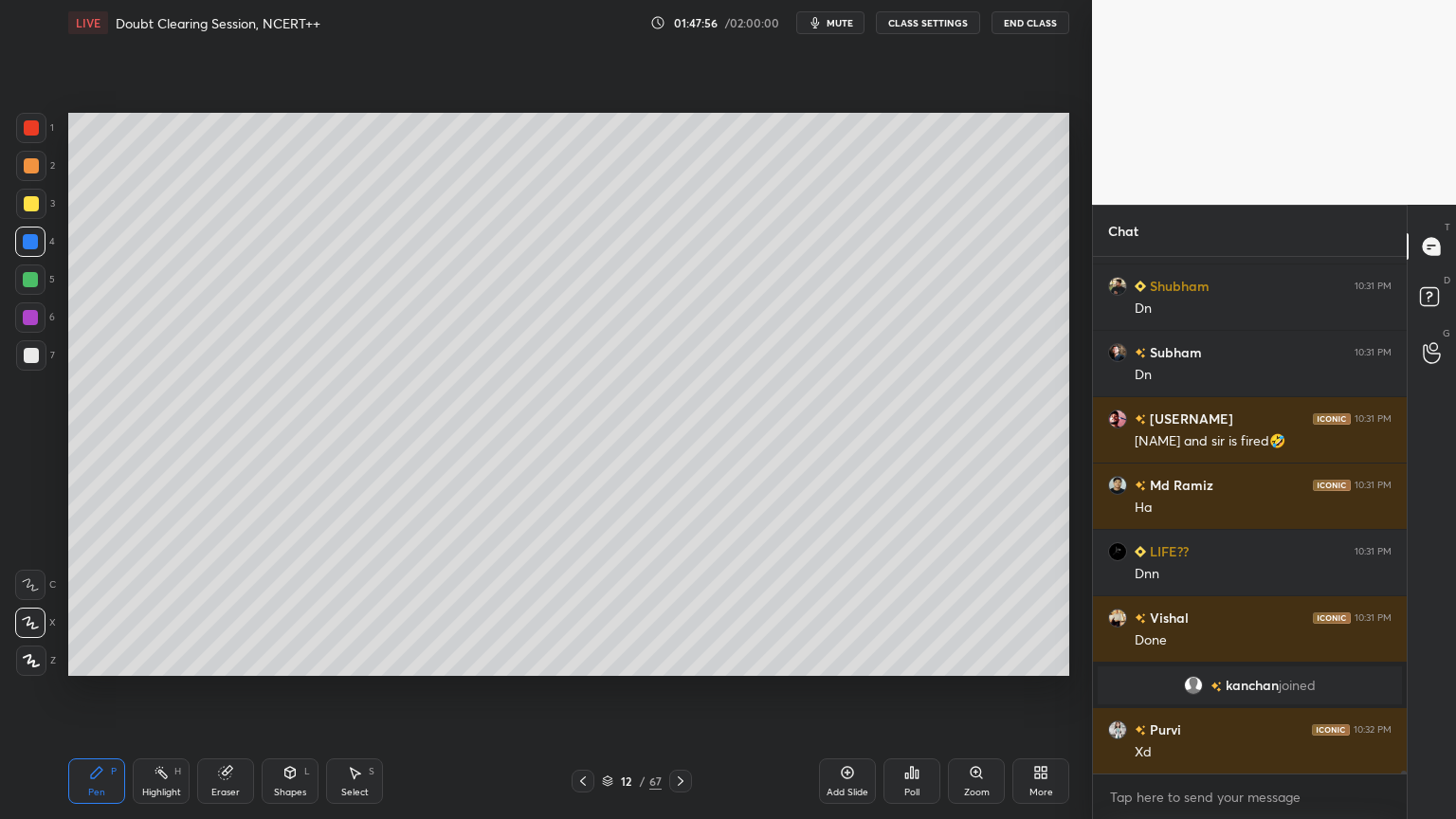 click at bounding box center (31, 166) 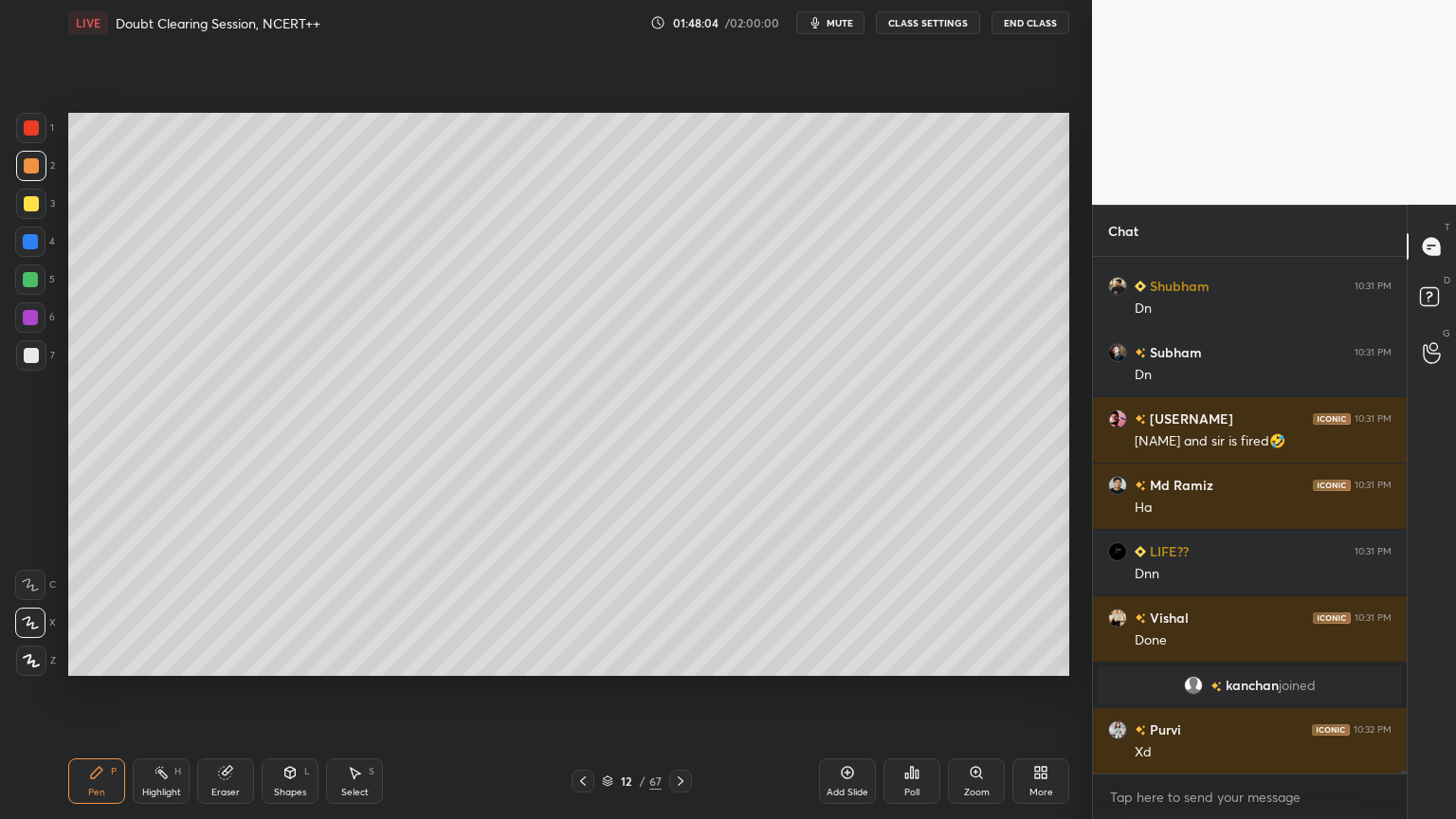 scroll, scrollTop: 89429, scrollLeft: 0, axis: vertical 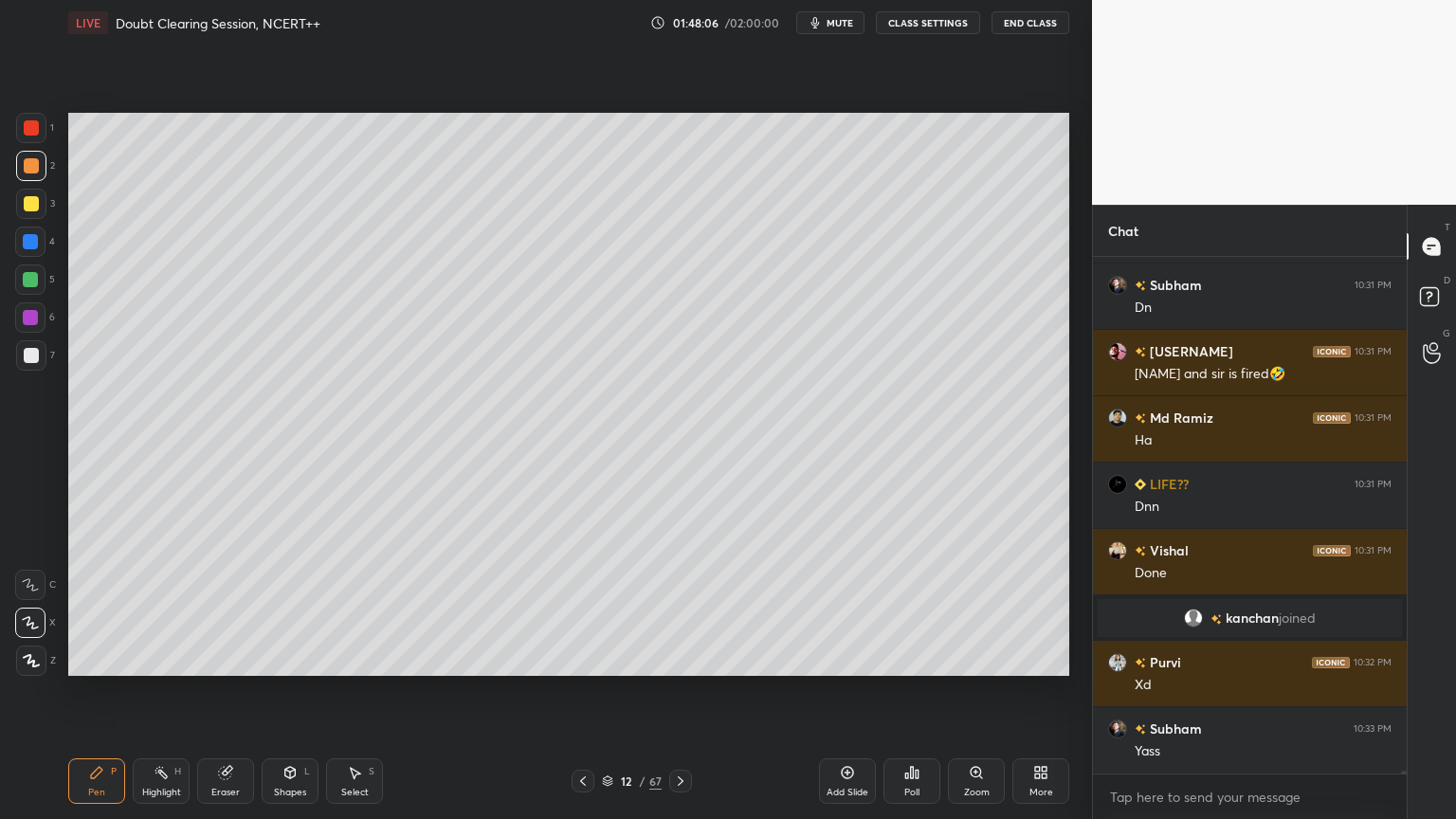 drag, startPoint x: 40, startPoint y: 238, endPoint x: 64, endPoint y: 258, distance: 31.241 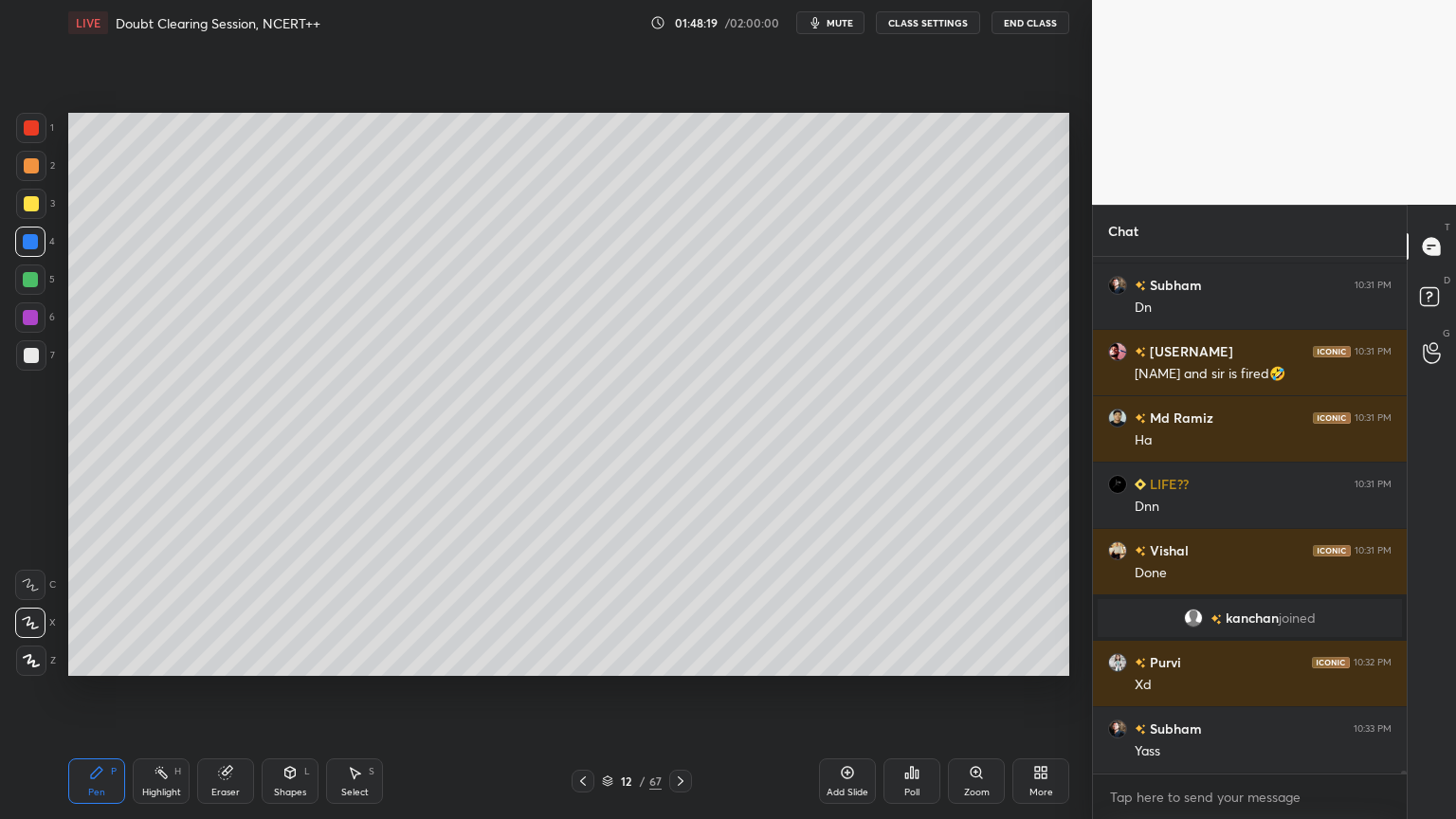 click at bounding box center (31, 166) 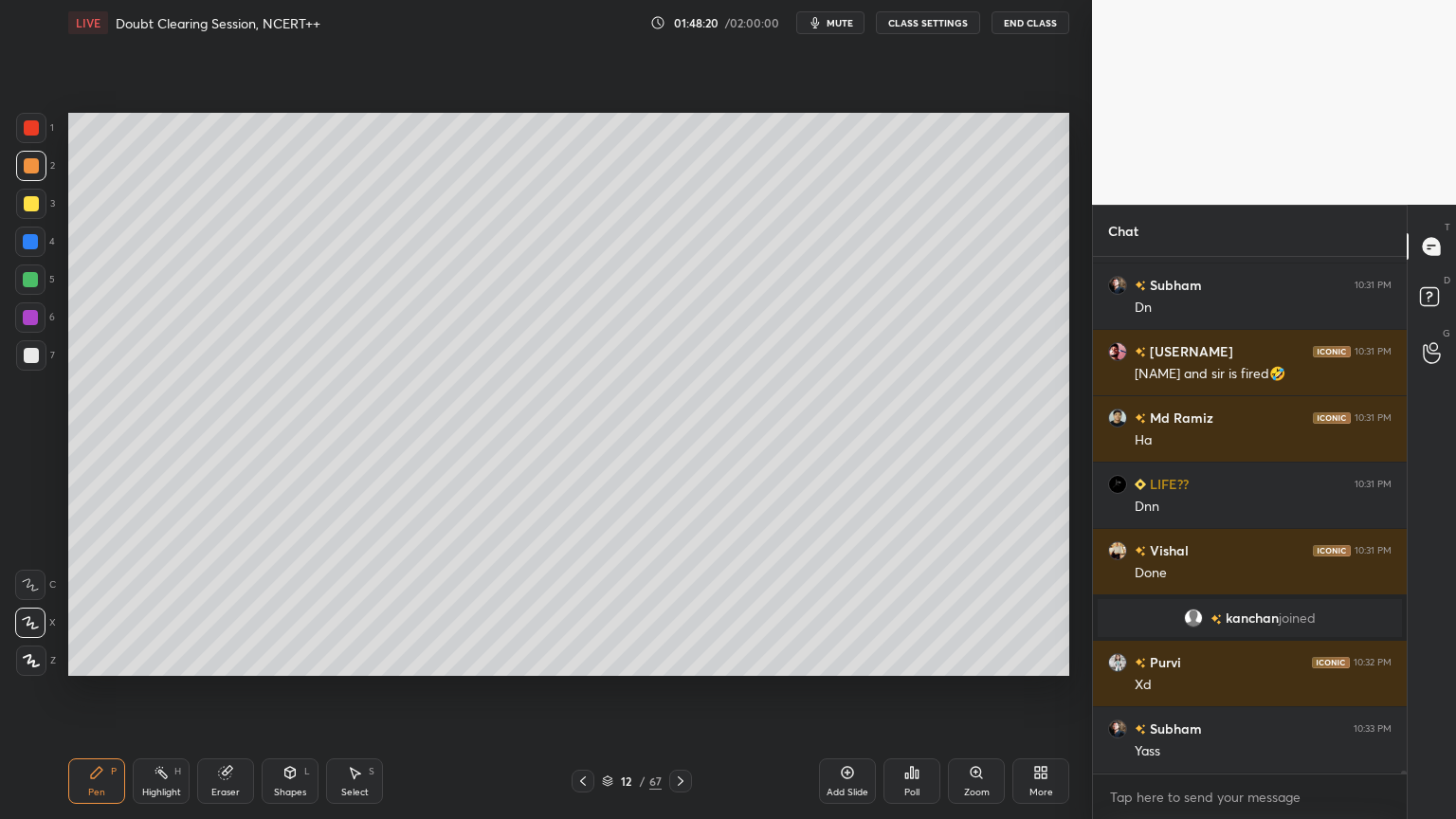 click at bounding box center (30, 280) 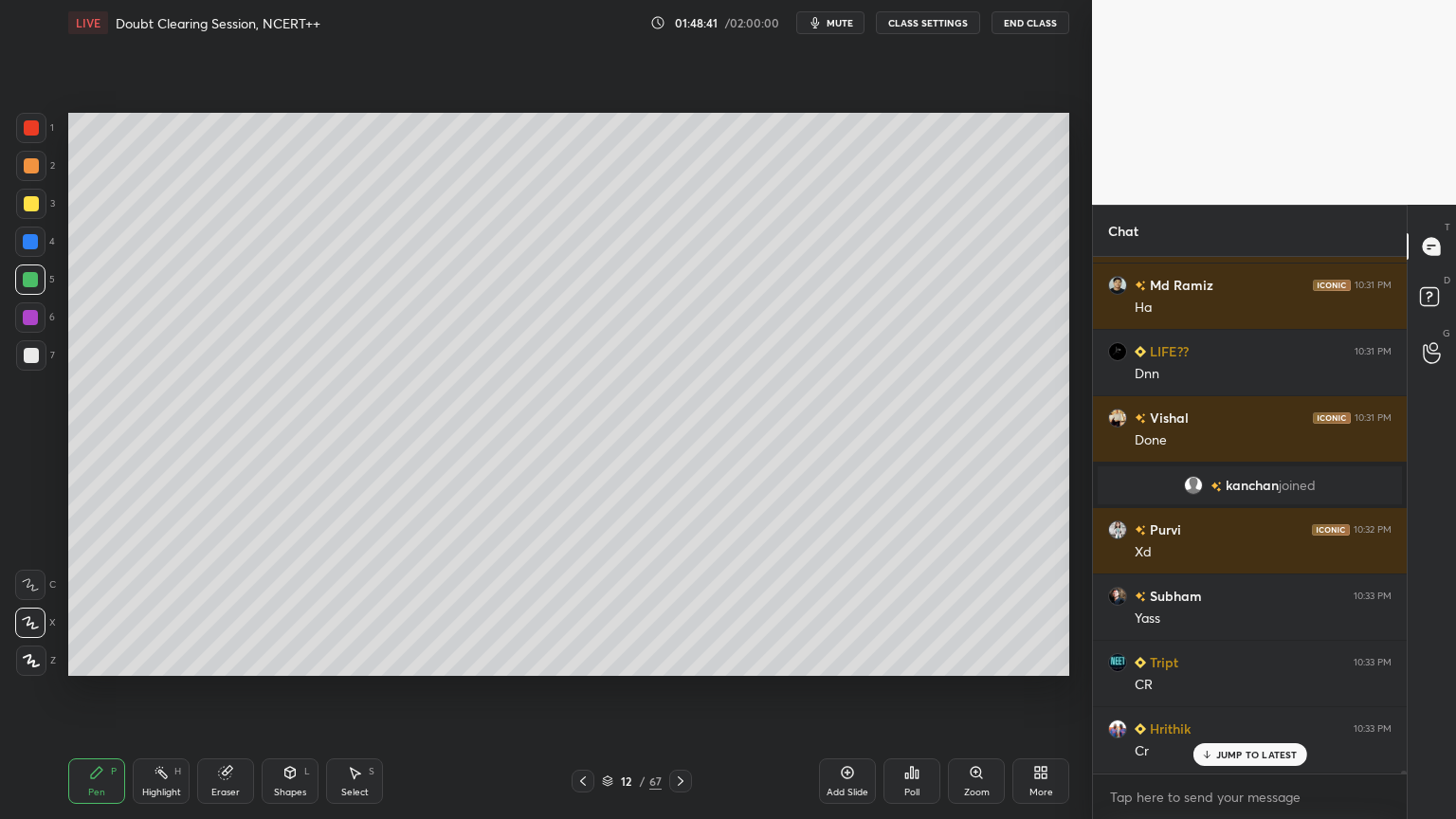scroll, scrollTop: 89627, scrollLeft: 0, axis: vertical 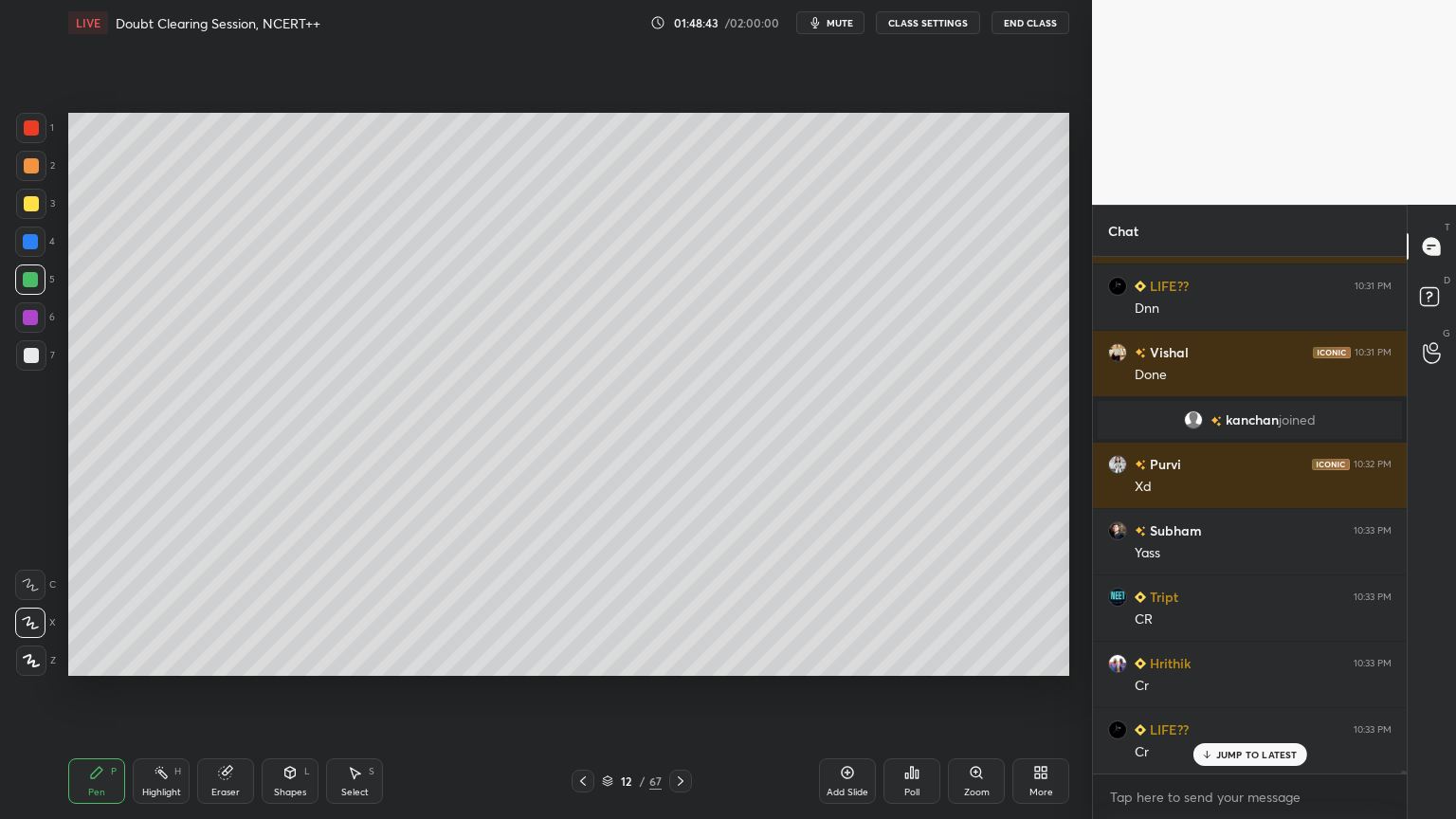 drag, startPoint x: 35, startPoint y: 349, endPoint x: 59, endPoint y: 344, distance: 24.515301 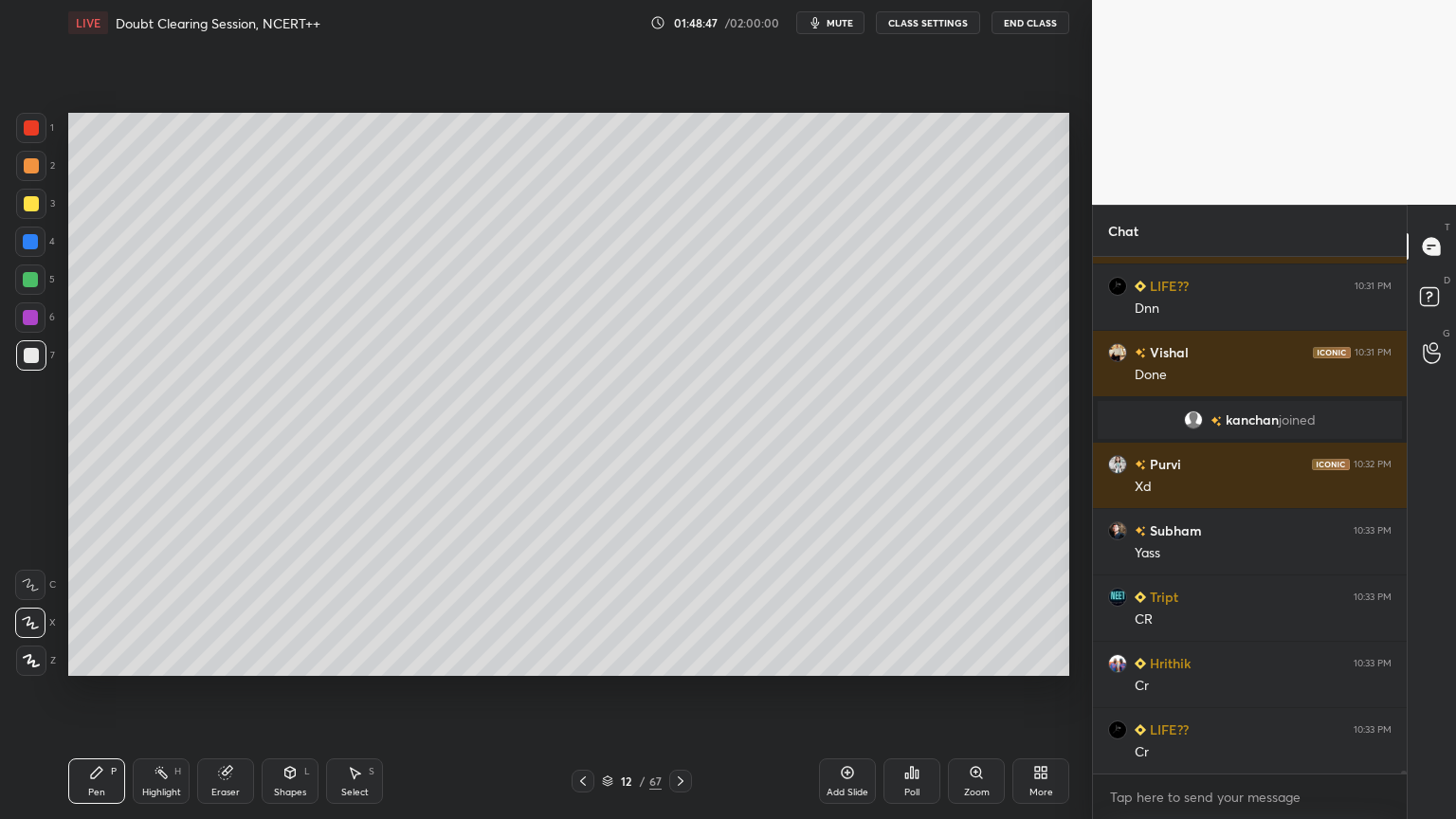 scroll, scrollTop: 89695, scrollLeft: 0, axis: vertical 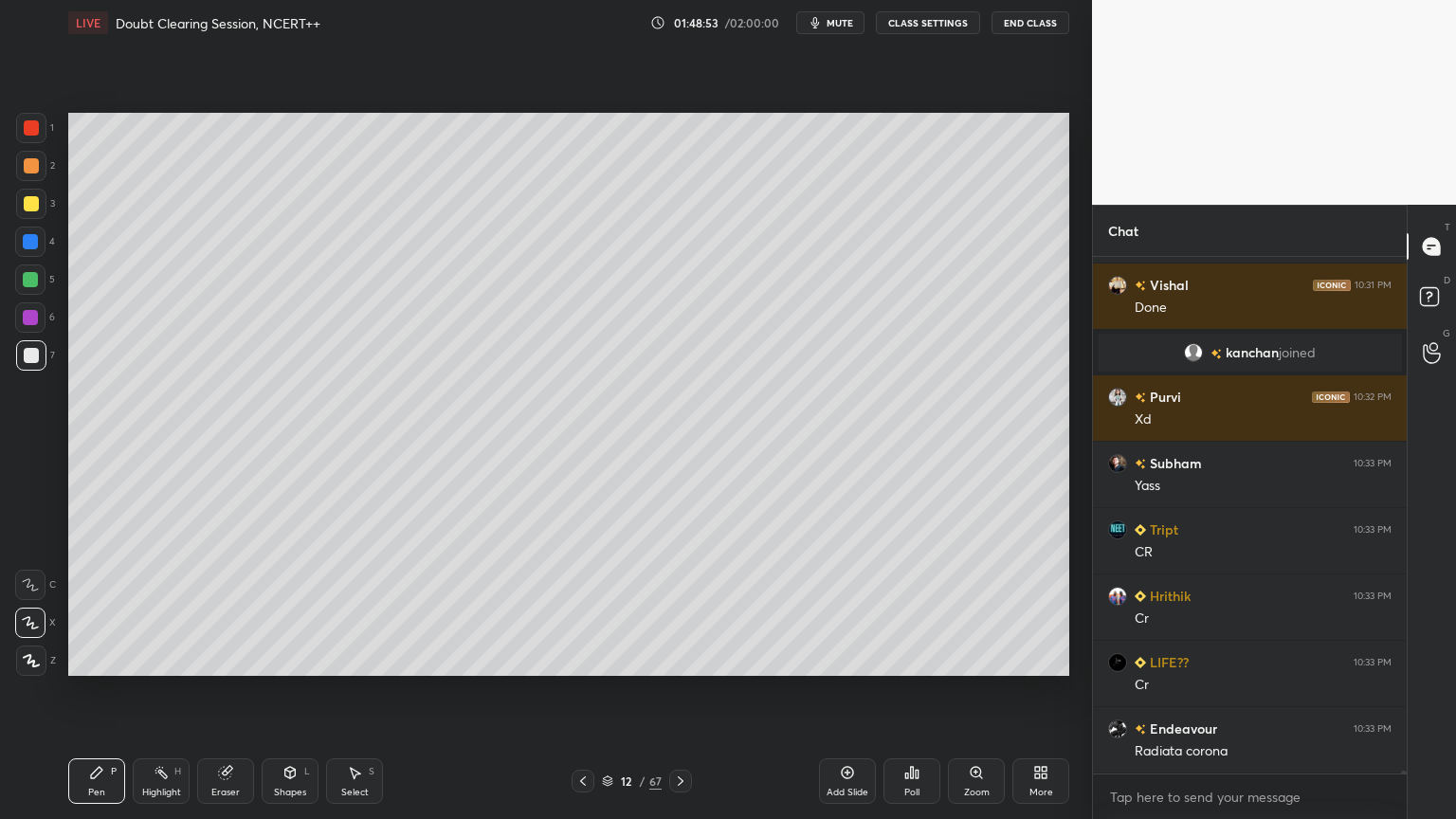 click on "1 2 3 4 5 6 7" at bounding box center [35, 246] 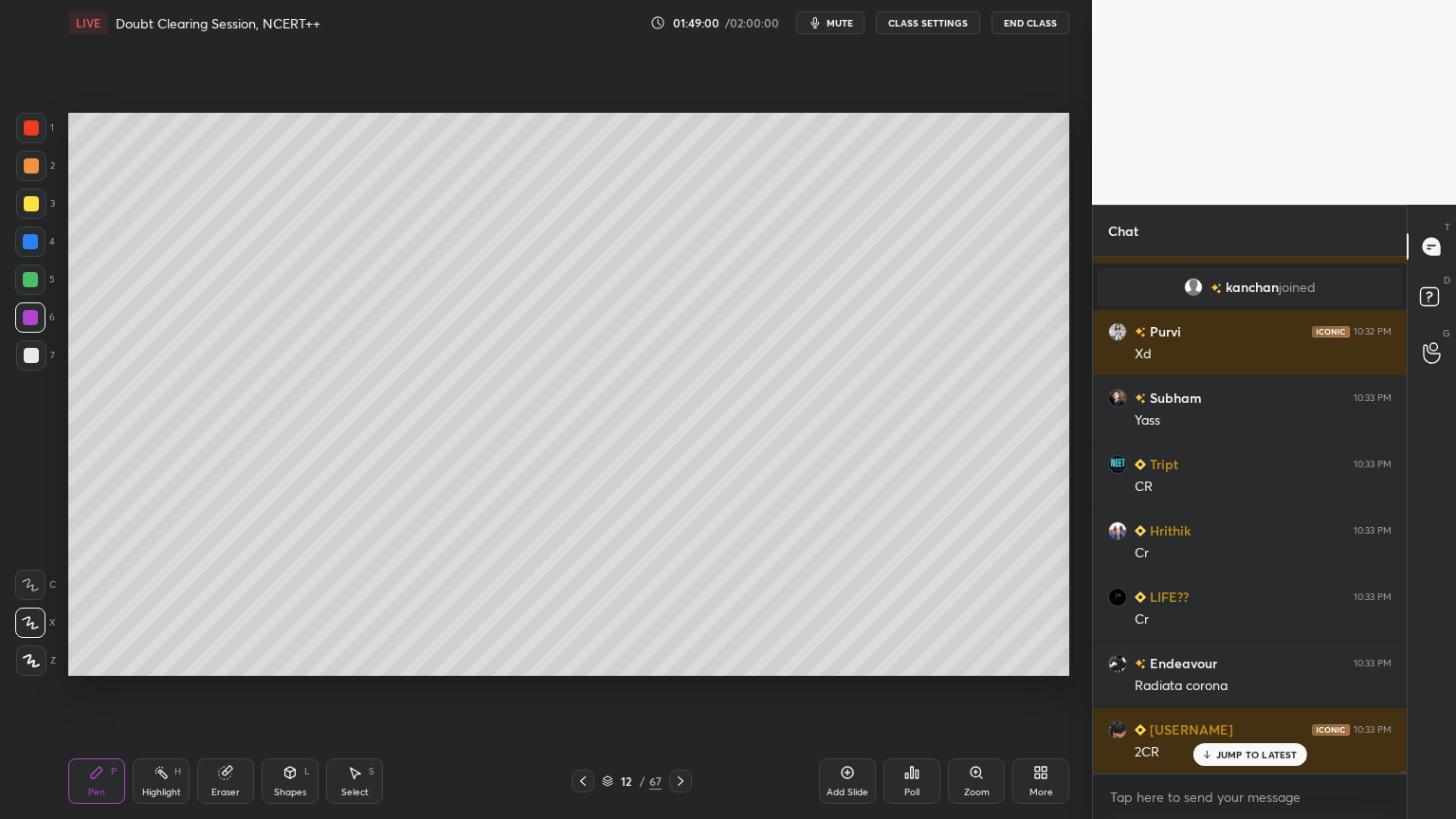 scroll, scrollTop: 89827, scrollLeft: 0, axis: vertical 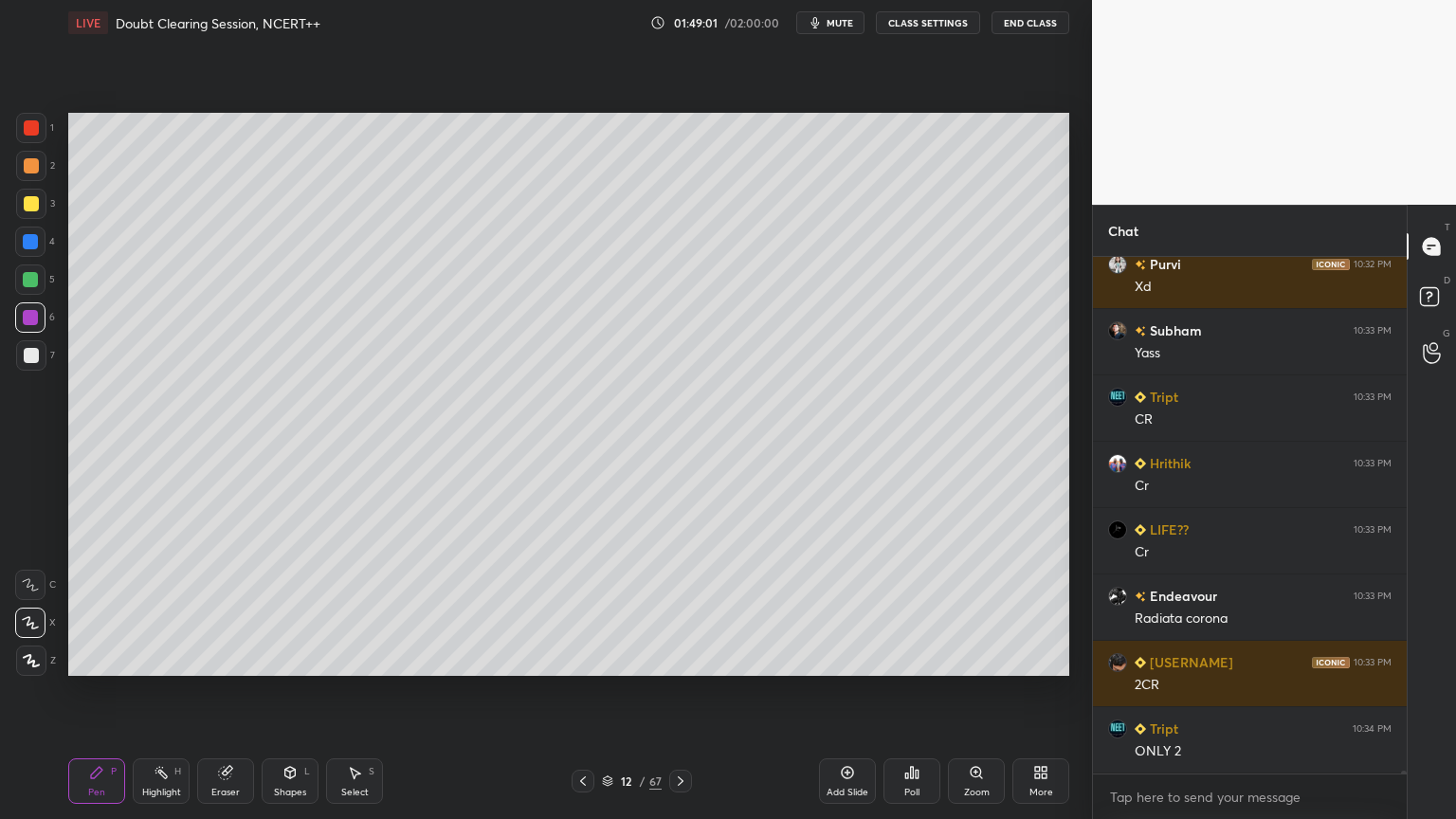 click at bounding box center (30, 318) 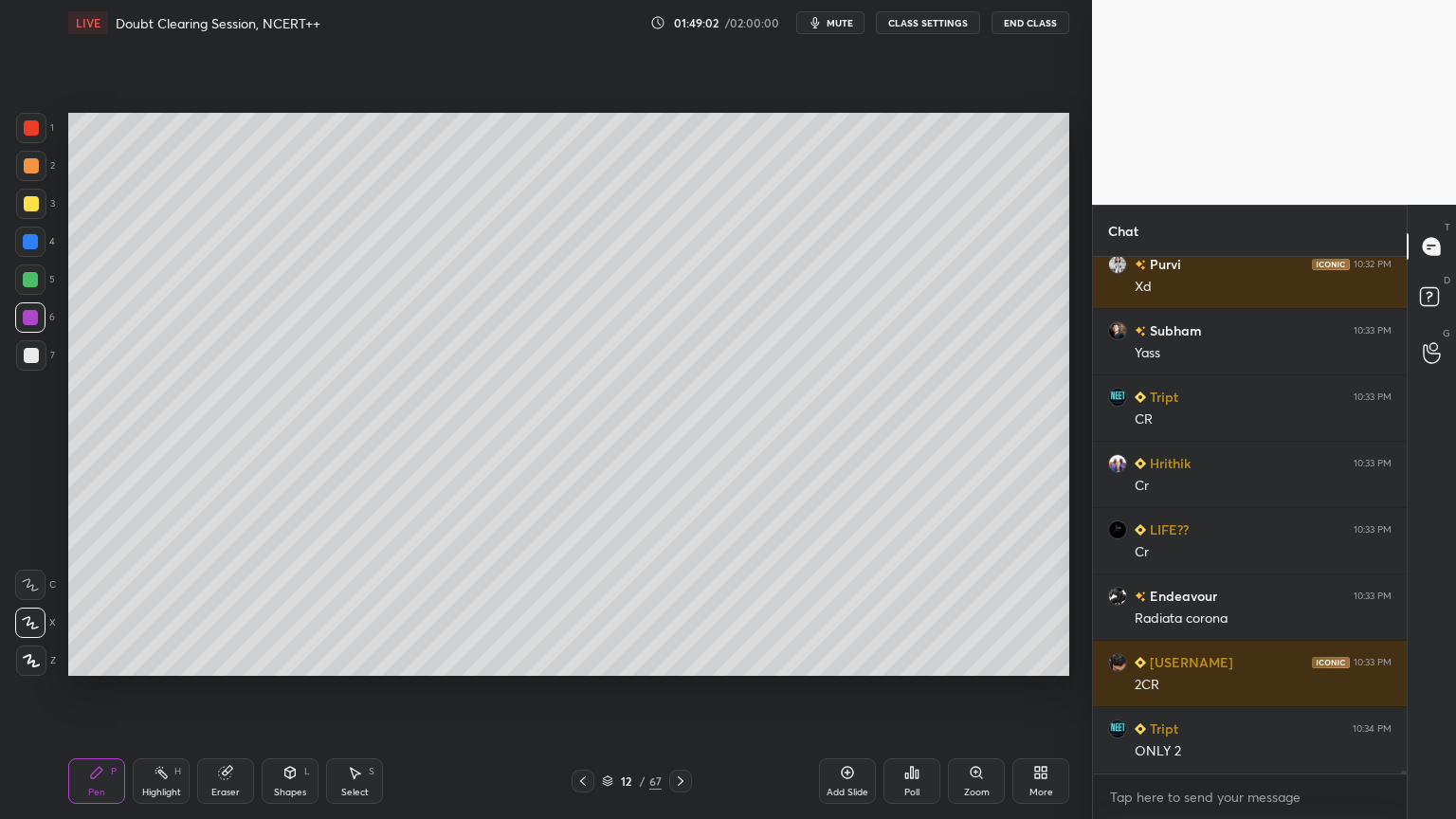 click at bounding box center (31, 204) 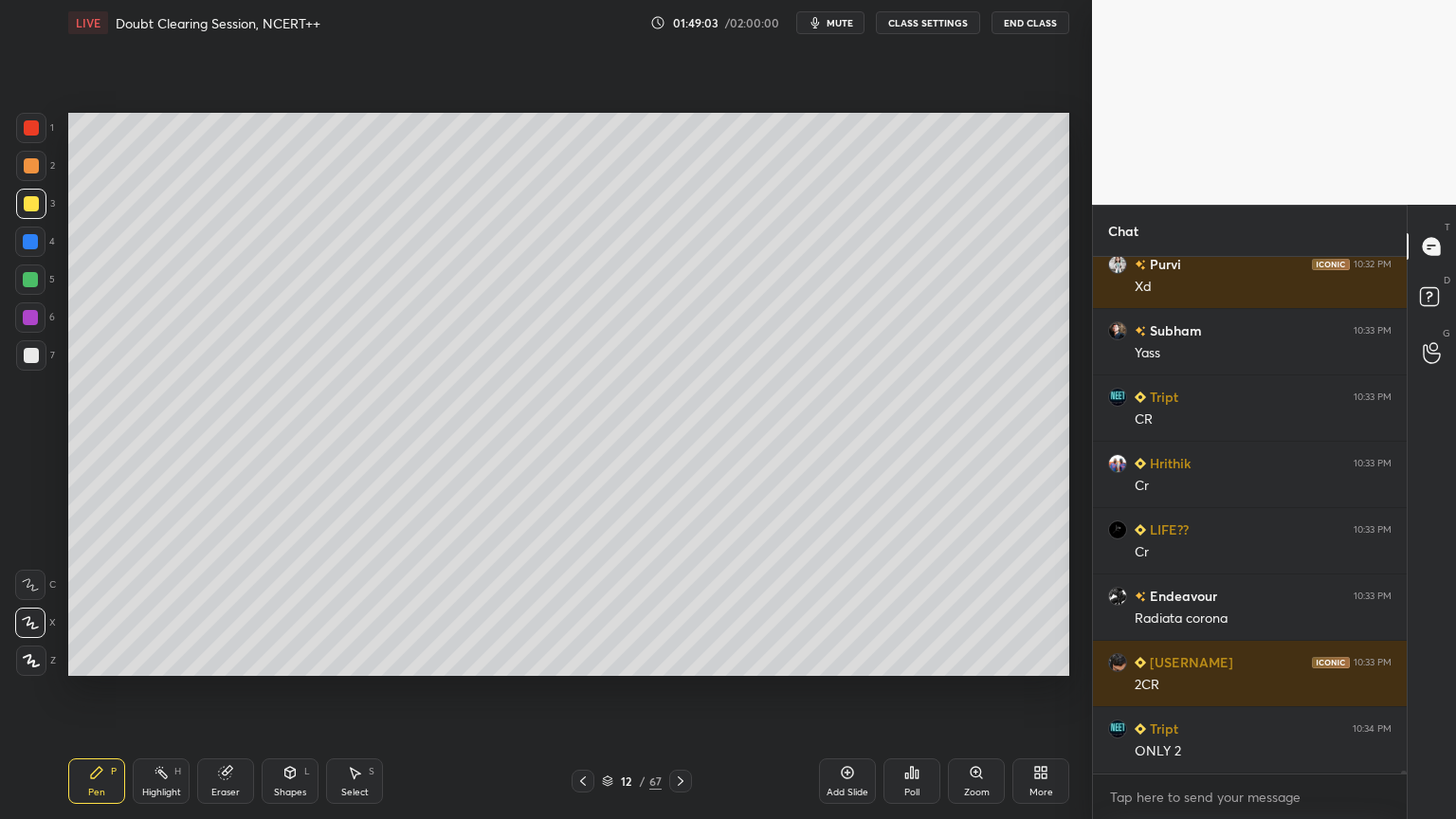 click at bounding box center [30, 242] 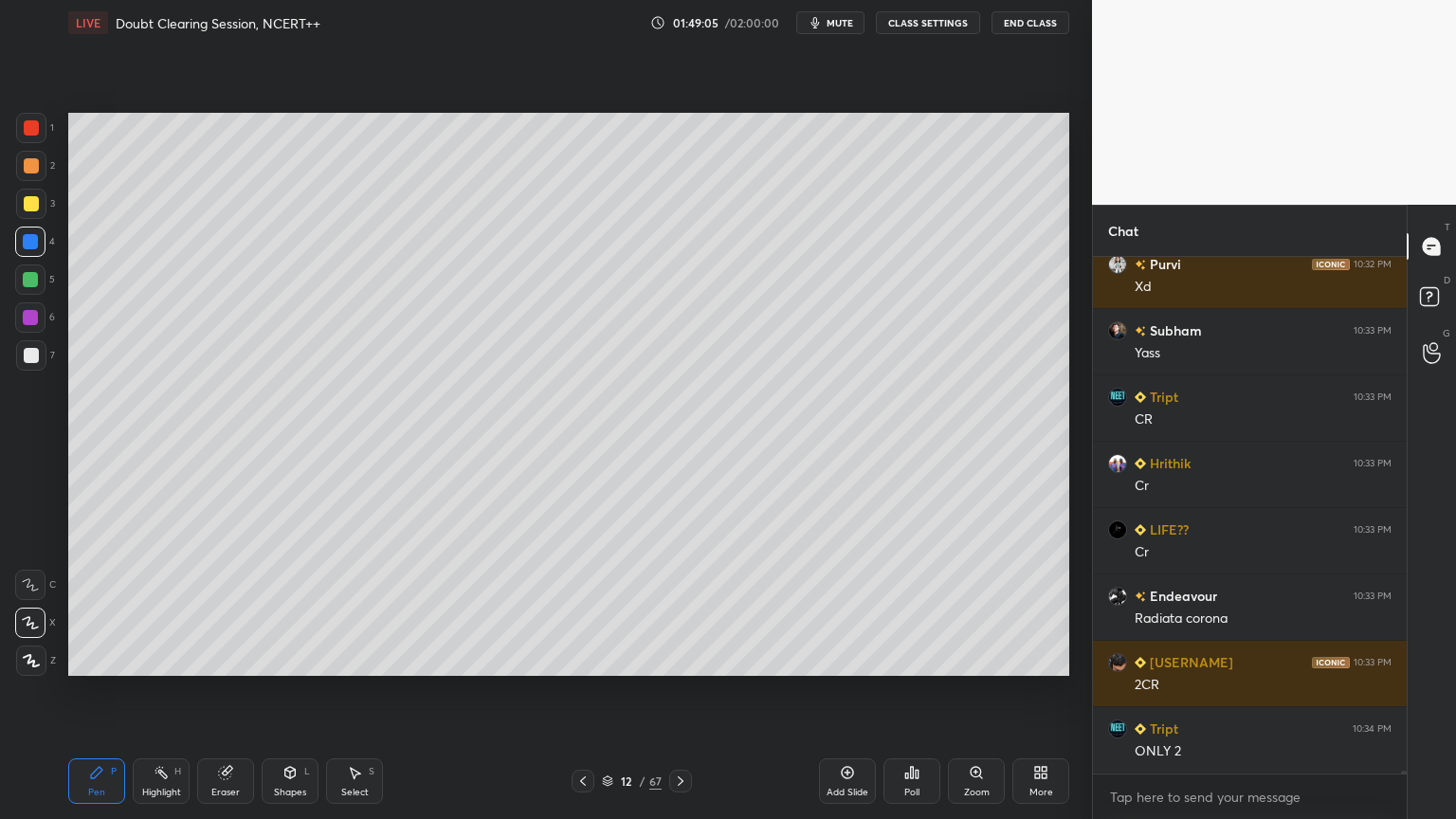 click at bounding box center [30, 318] 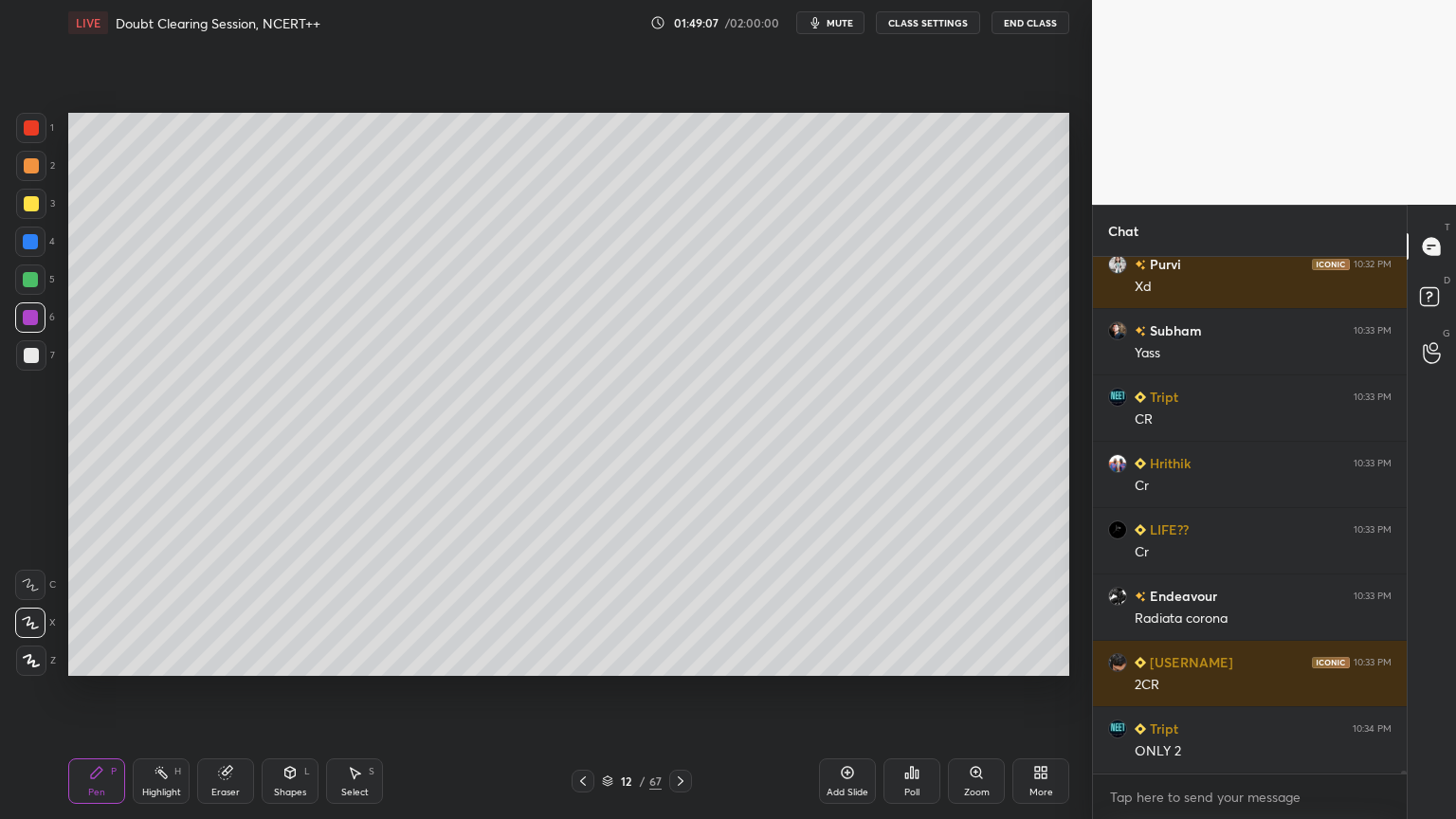 drag, startPoint x: 27, startPoint y: 191, endPoint x: 41, endPoint y: 225, distance: 37 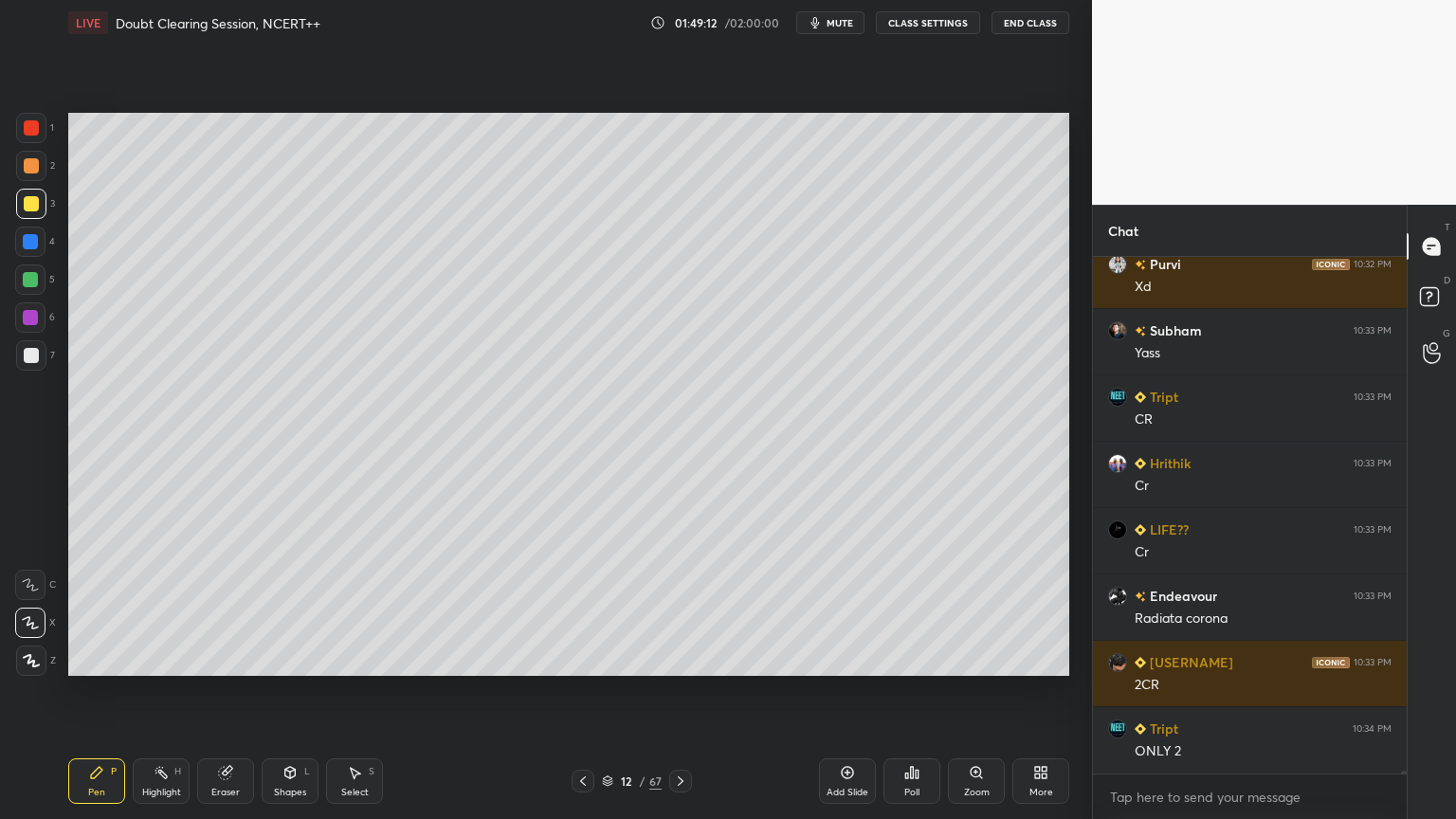 scroll, scrollTop: 89741, scrollLeft: 0, axis: vertical 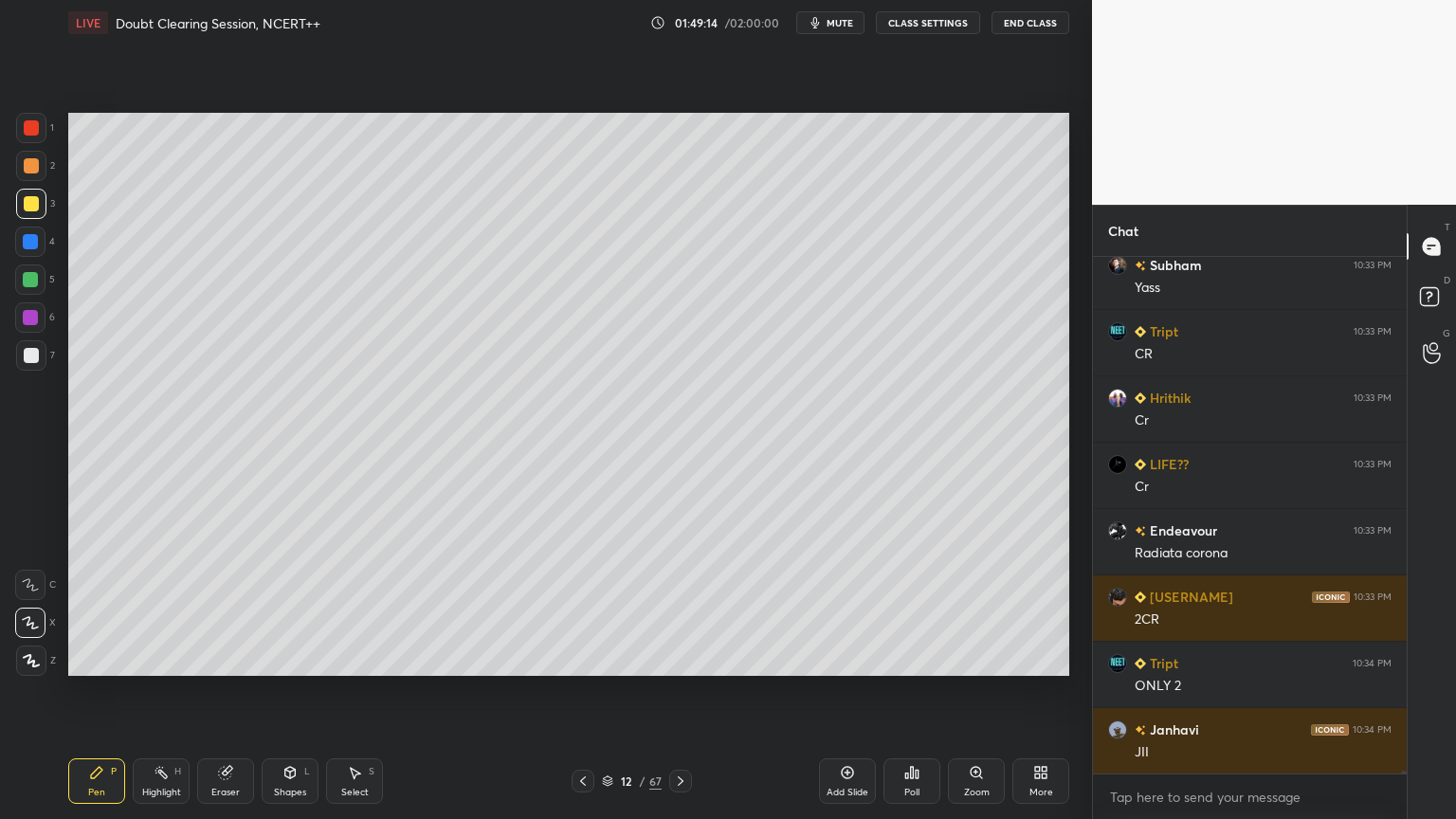 click on "Highlight H" at bounding box center [161, 781] 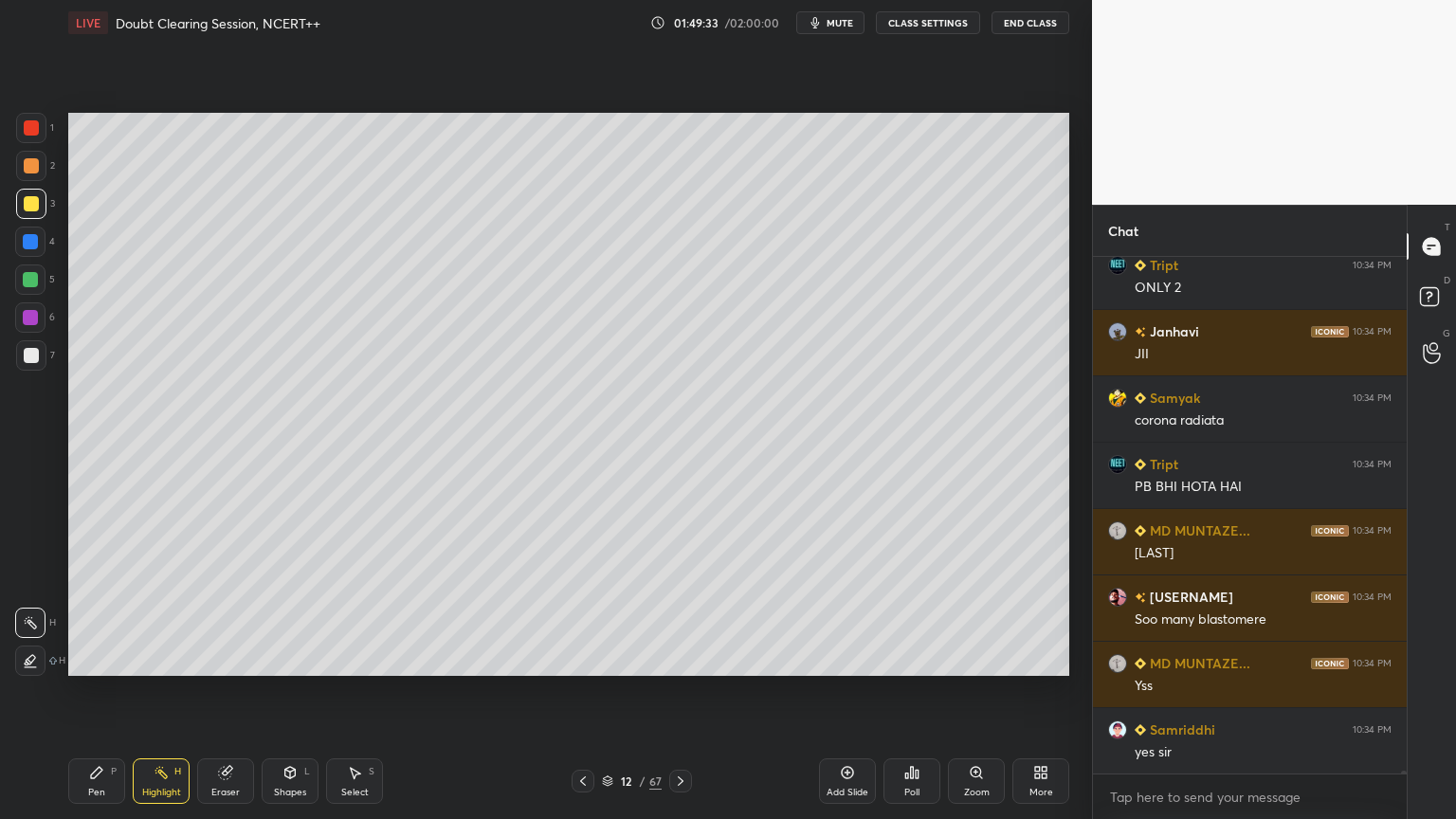scroll, scrollTop: 90207, scrollLeft: 0, axis: vertical 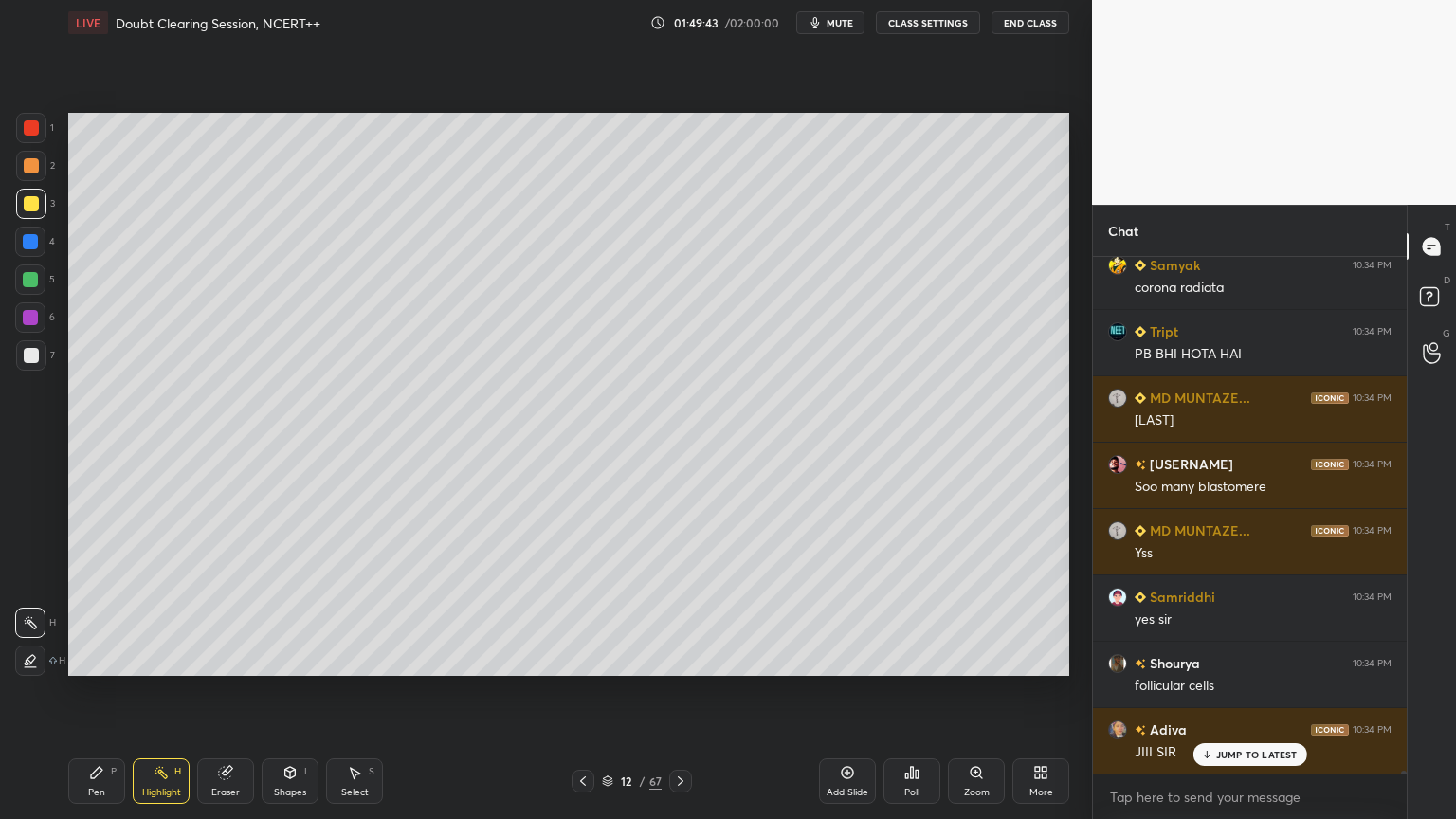 click on "mute" at bounding box center [840, 23] 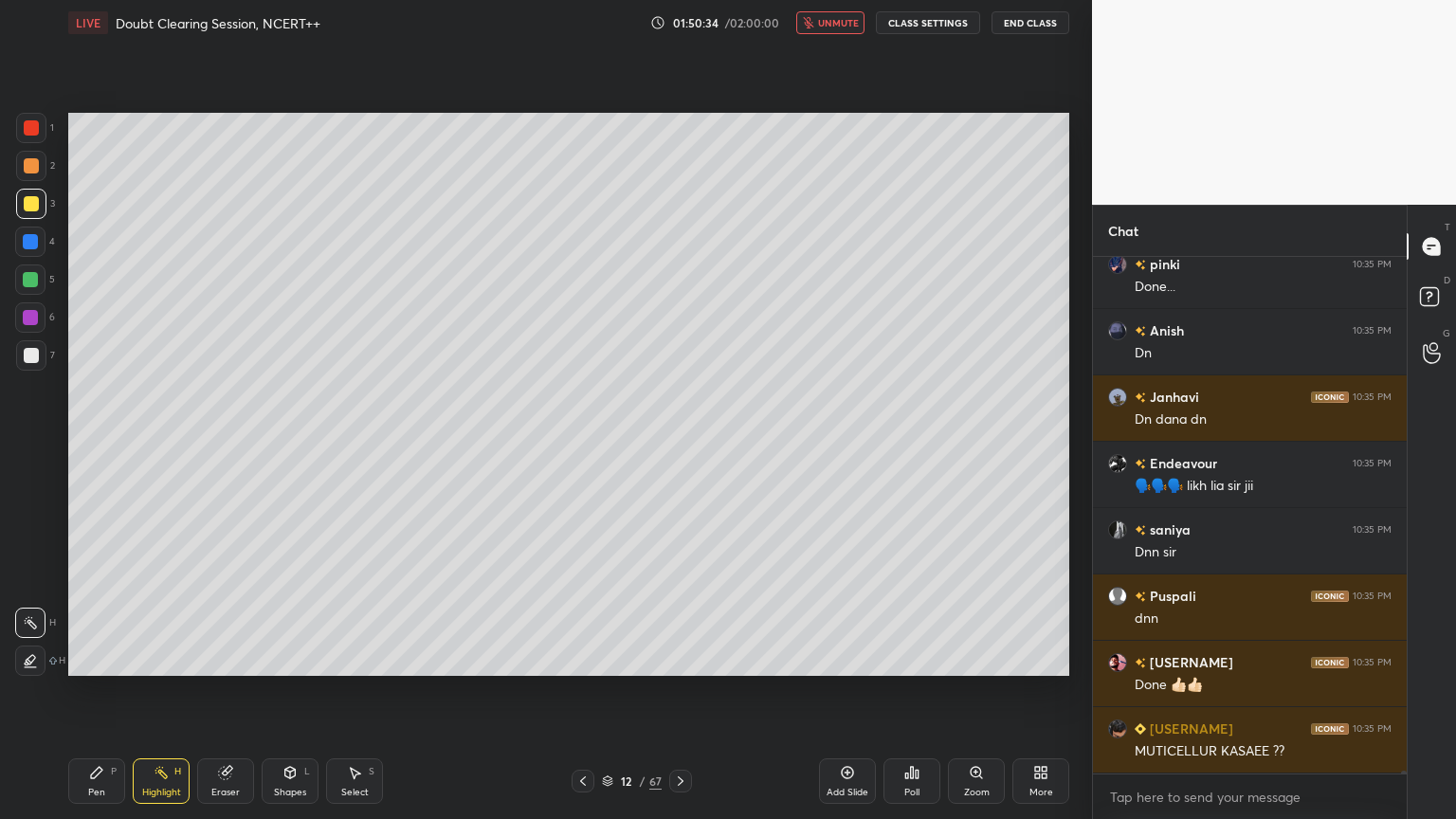 scroll, scrollTop: 91997, scrollLeft: 0, axis: vertical 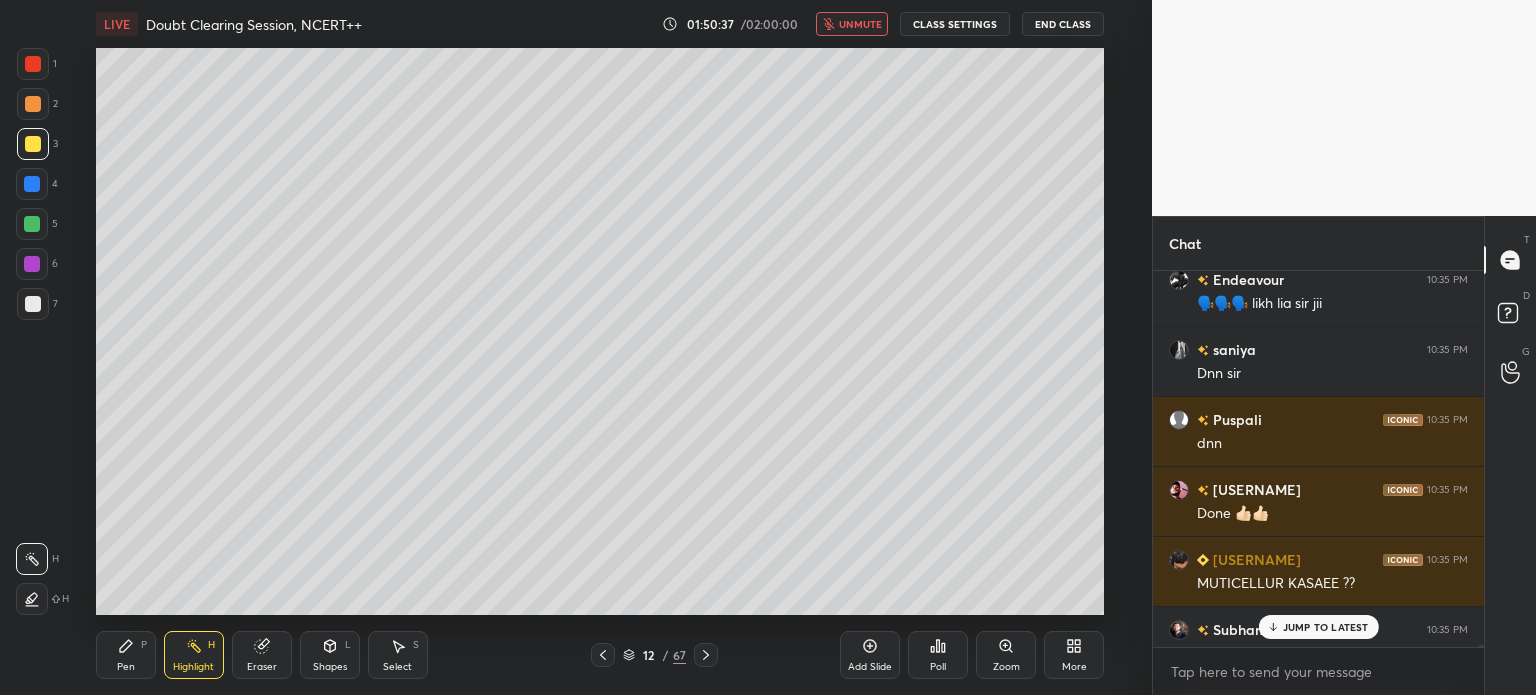 type on "x" 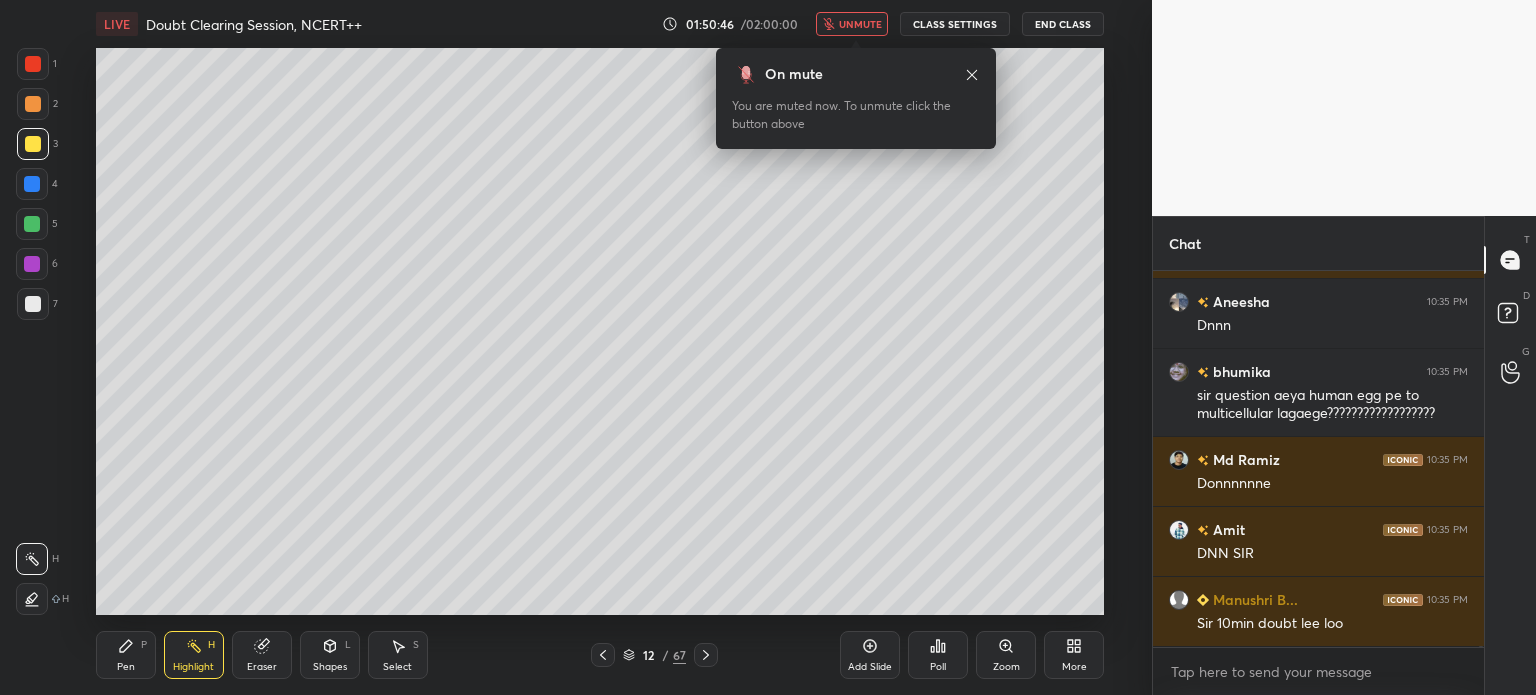 click on "unmute" at bounding box center (860, 24) 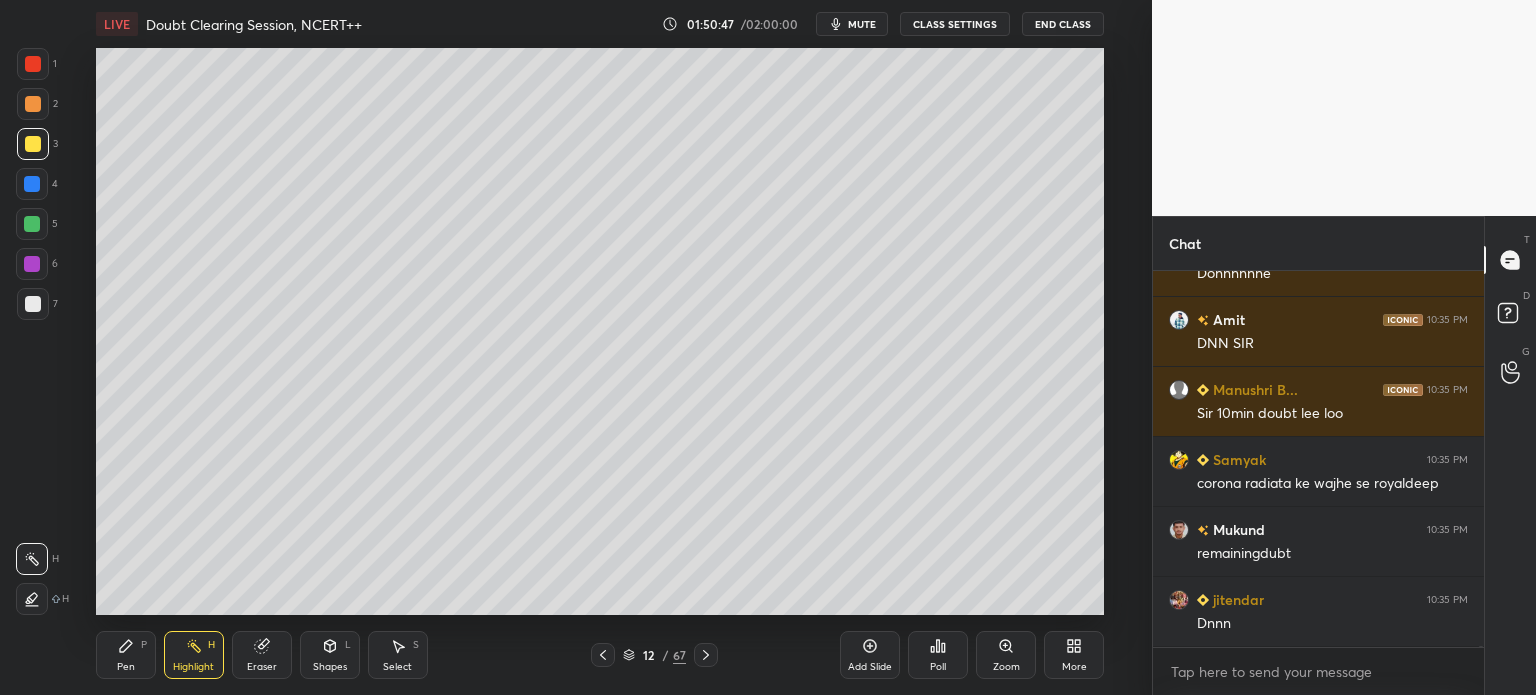 type 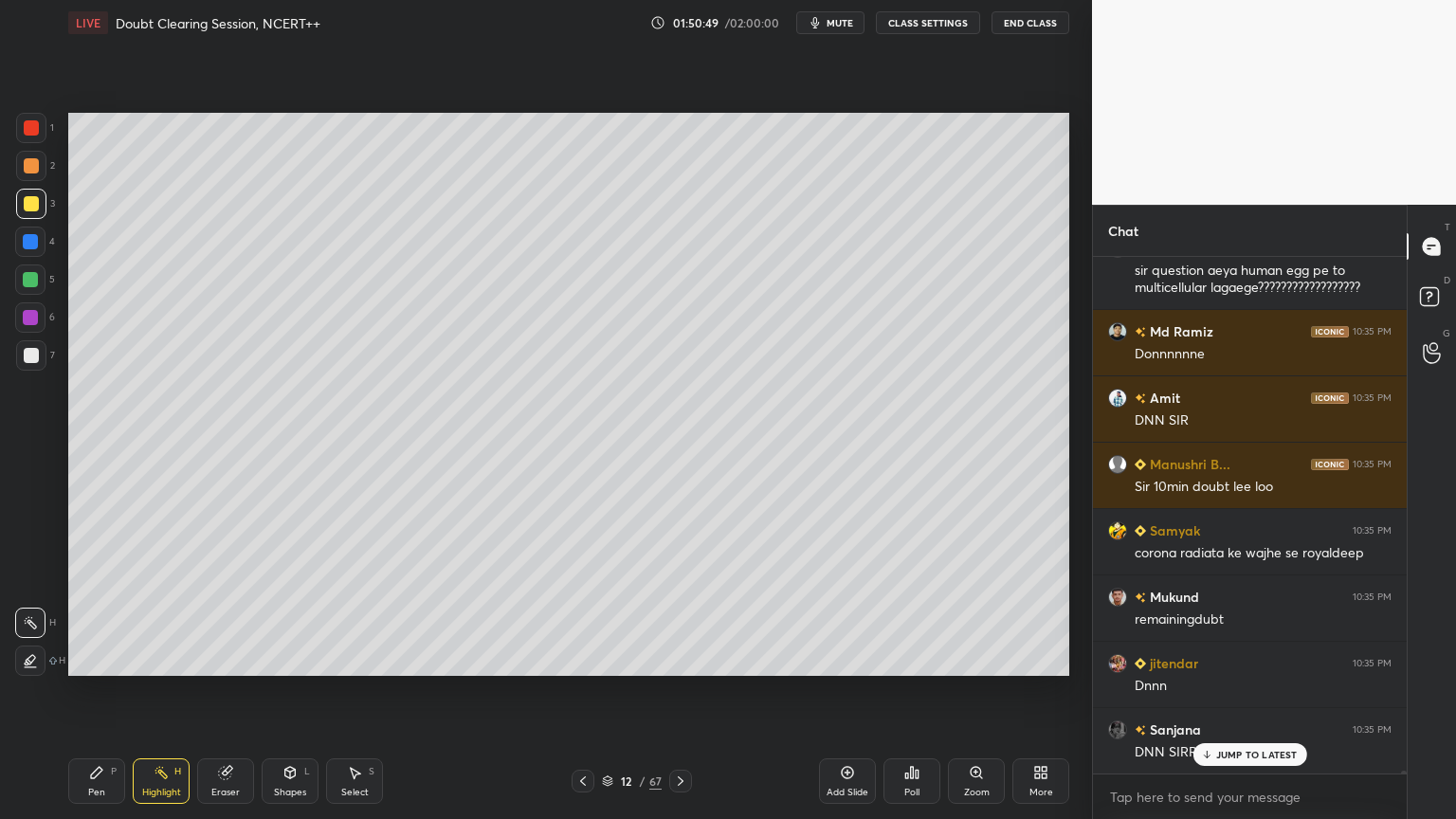 click on "JUMP TO LATEST" at bounding box center [1257, 755] 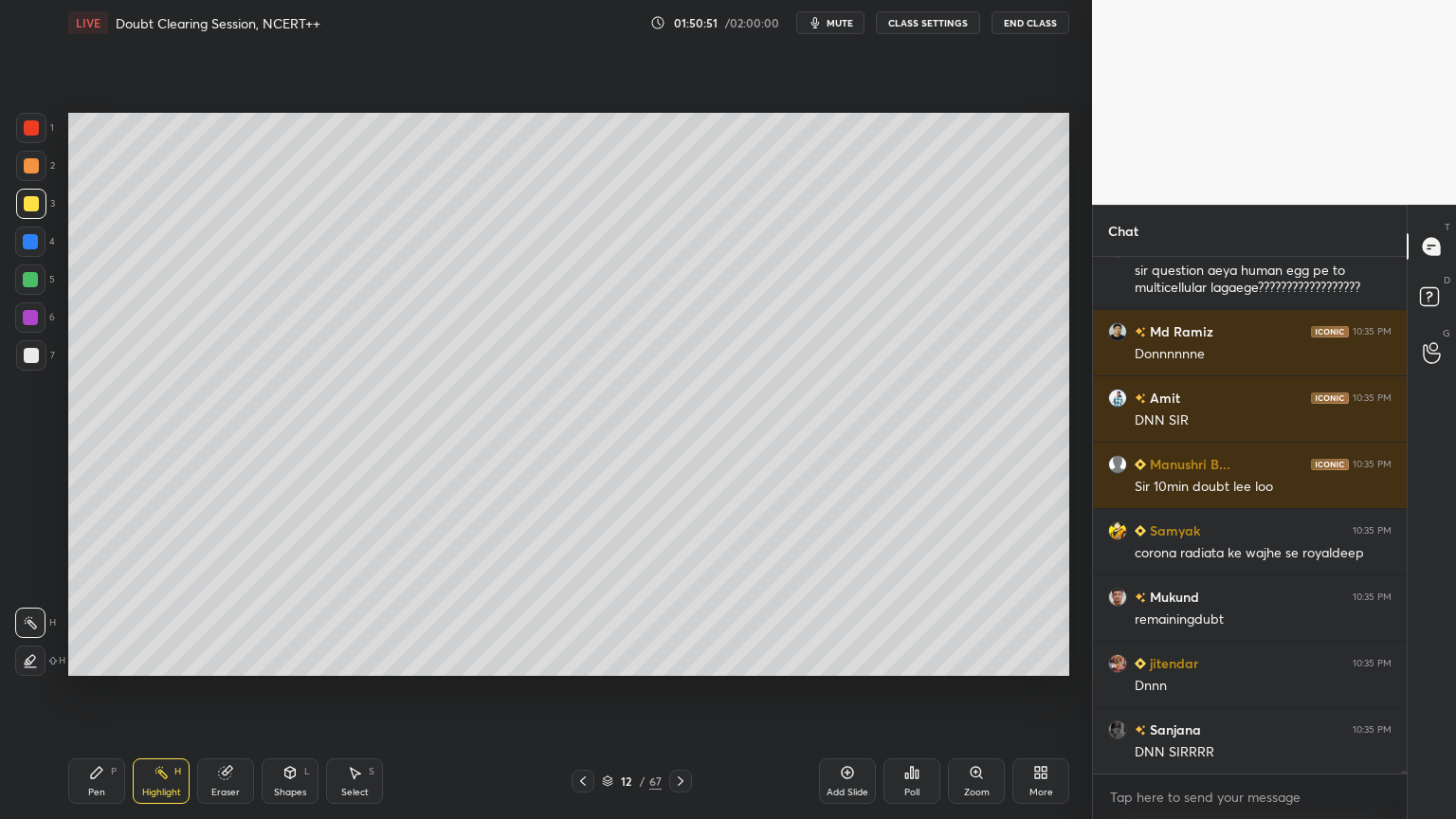 click 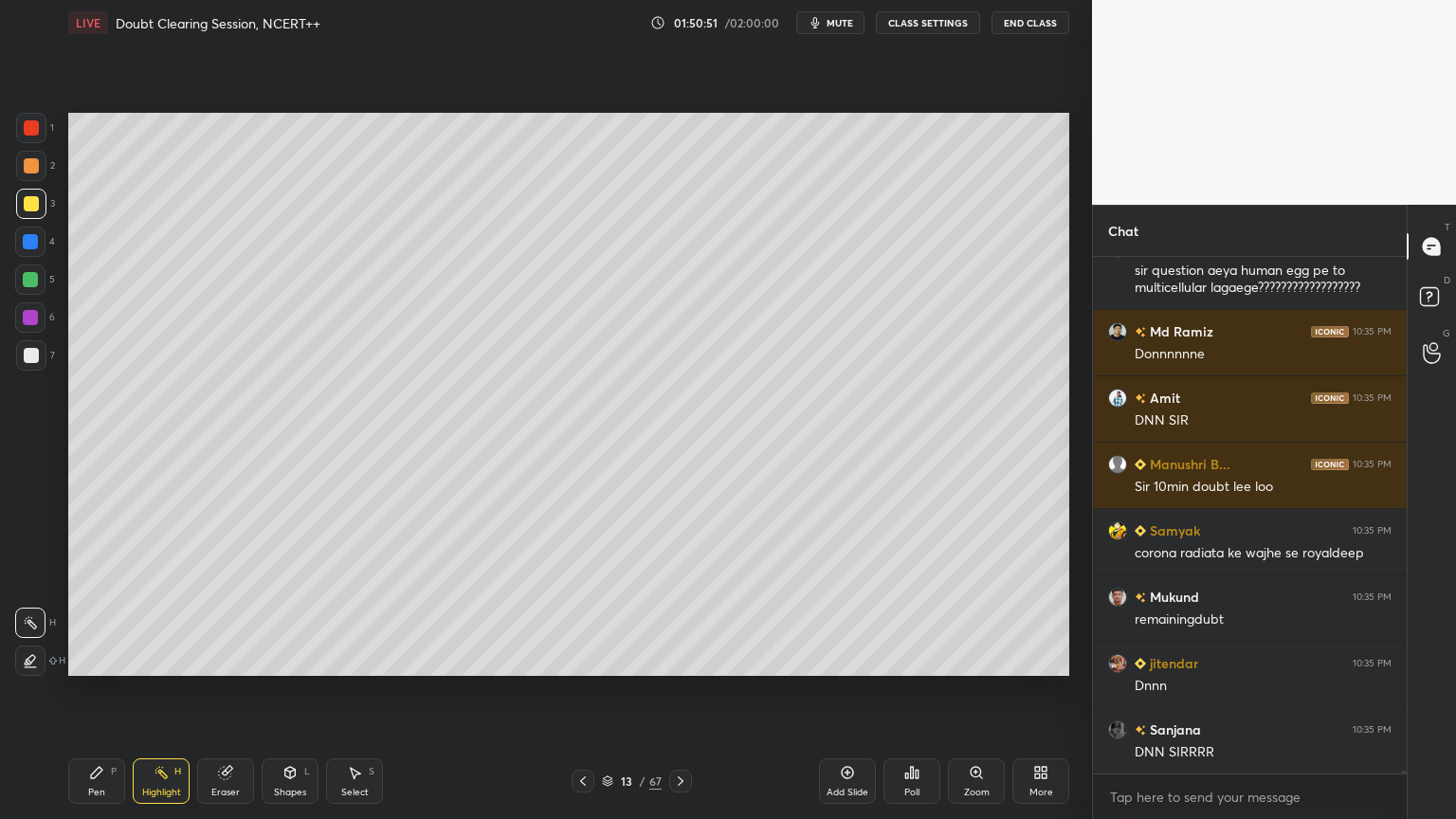 click 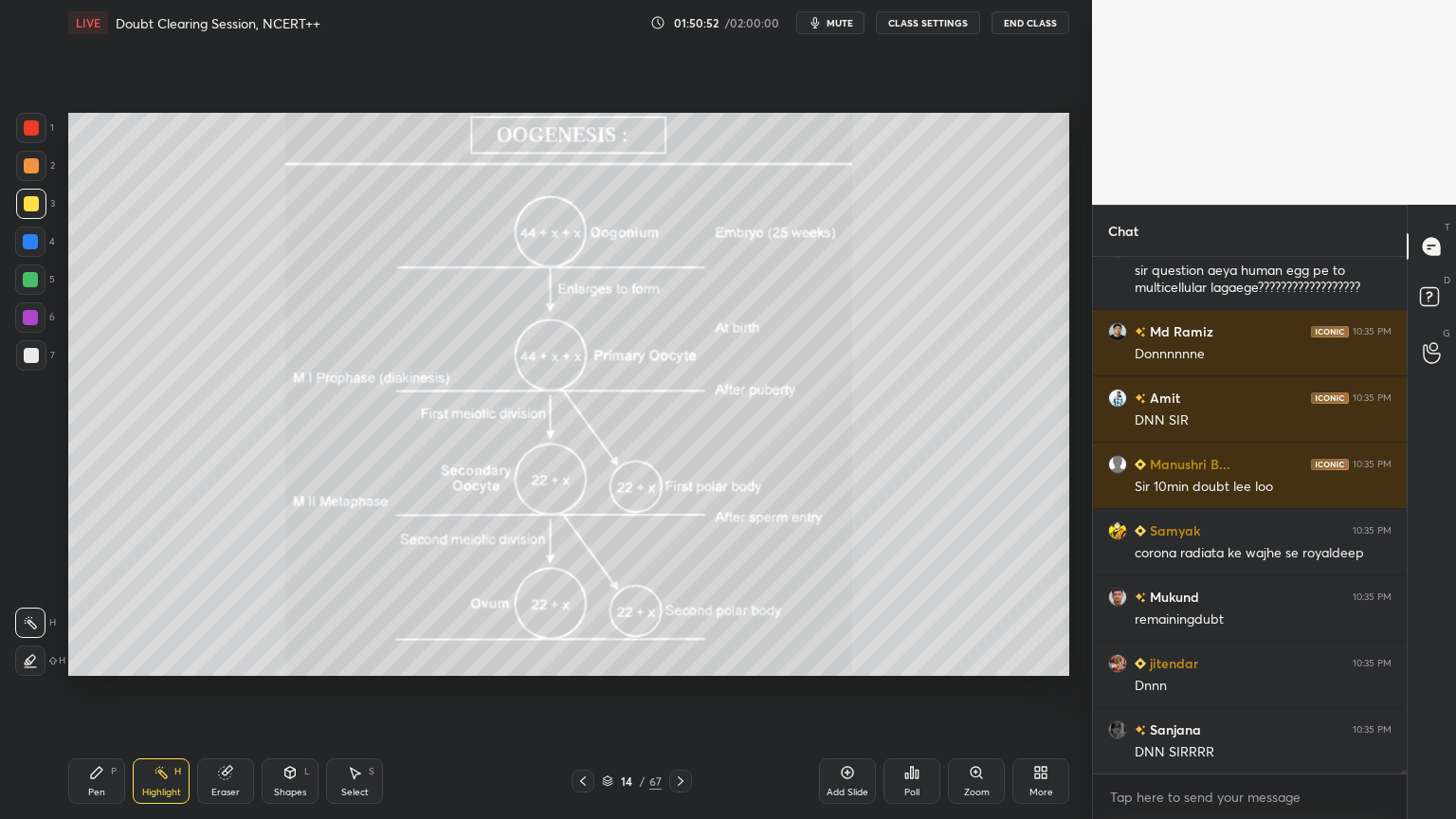 click 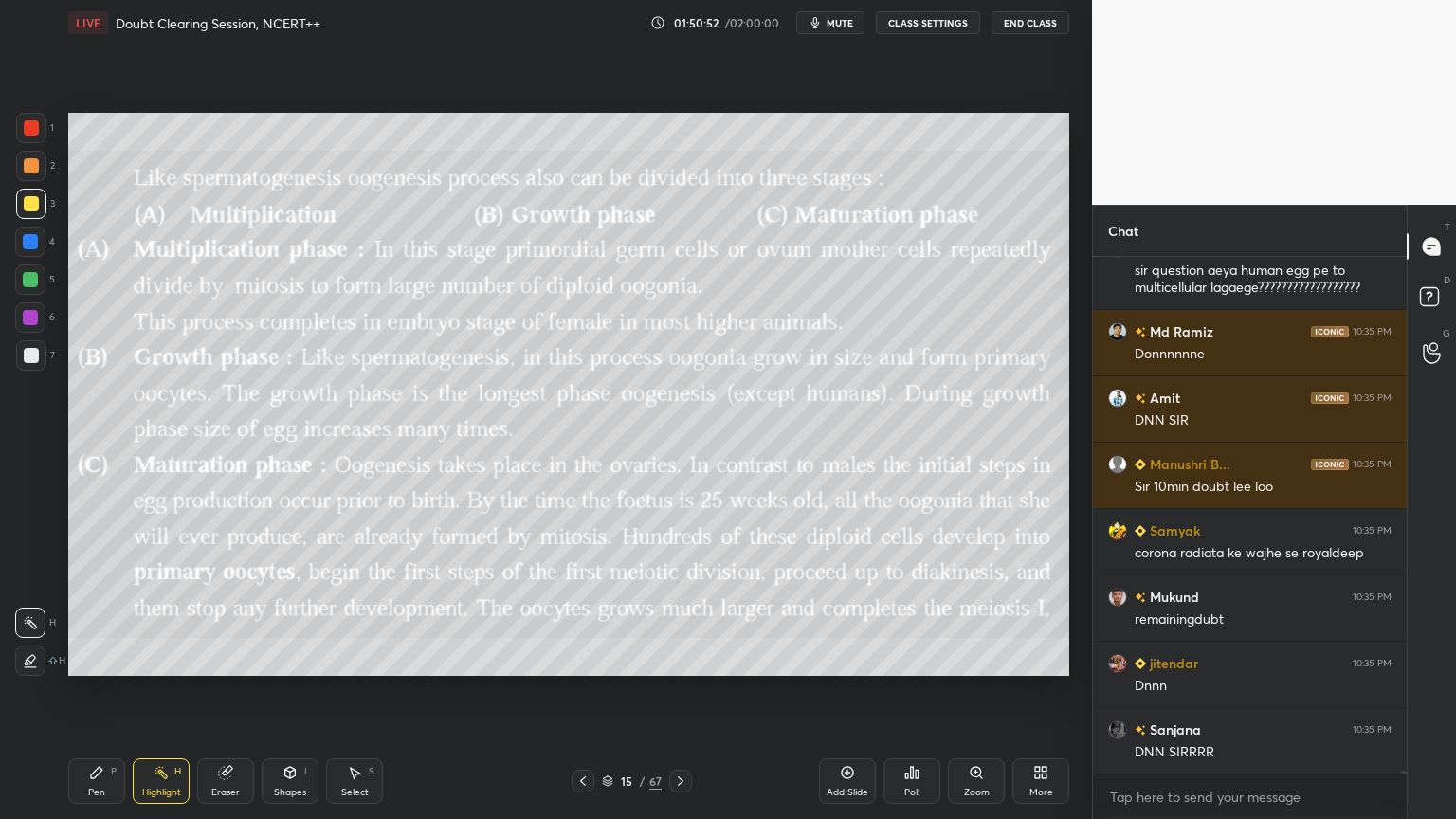 click 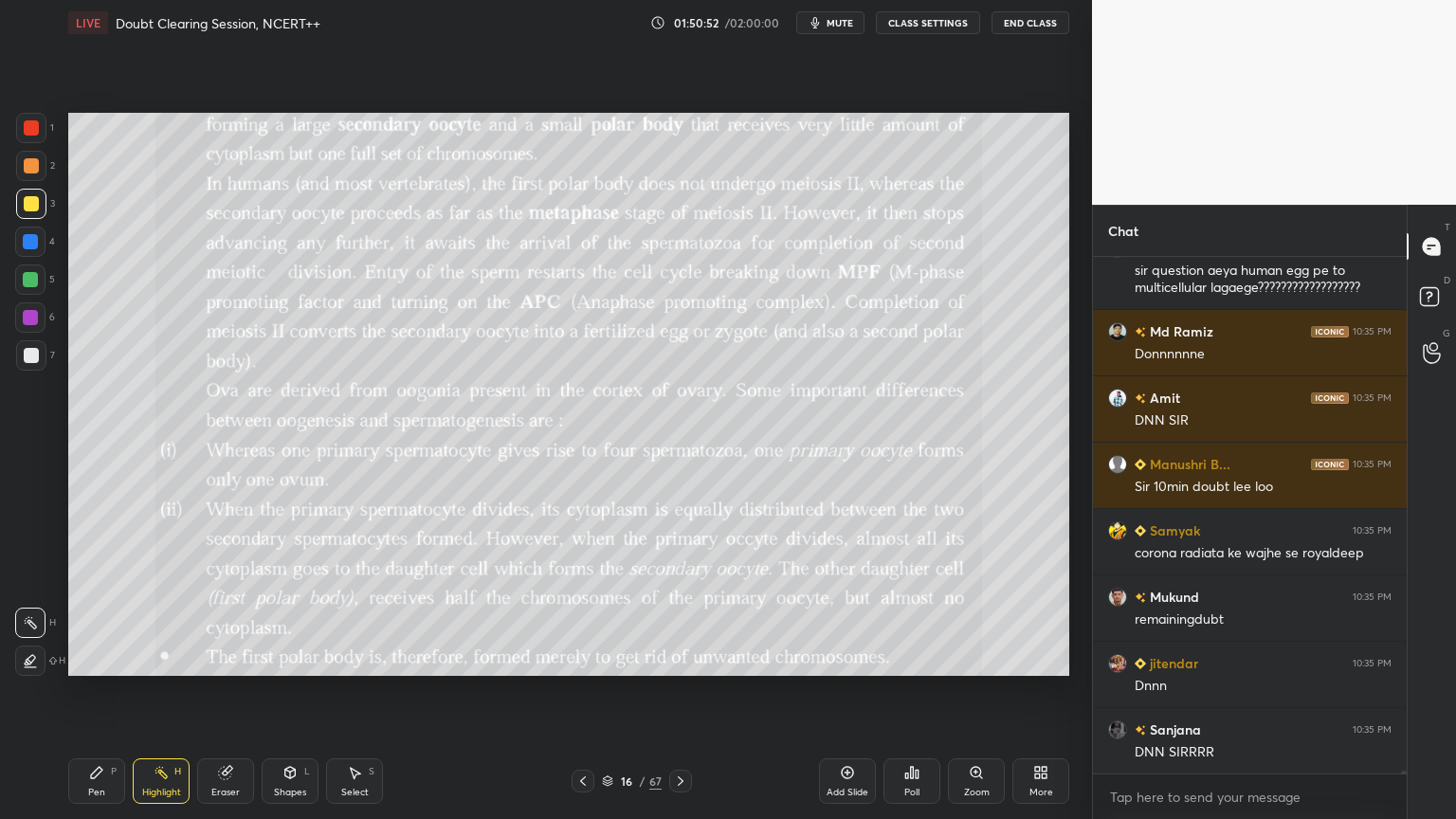 click 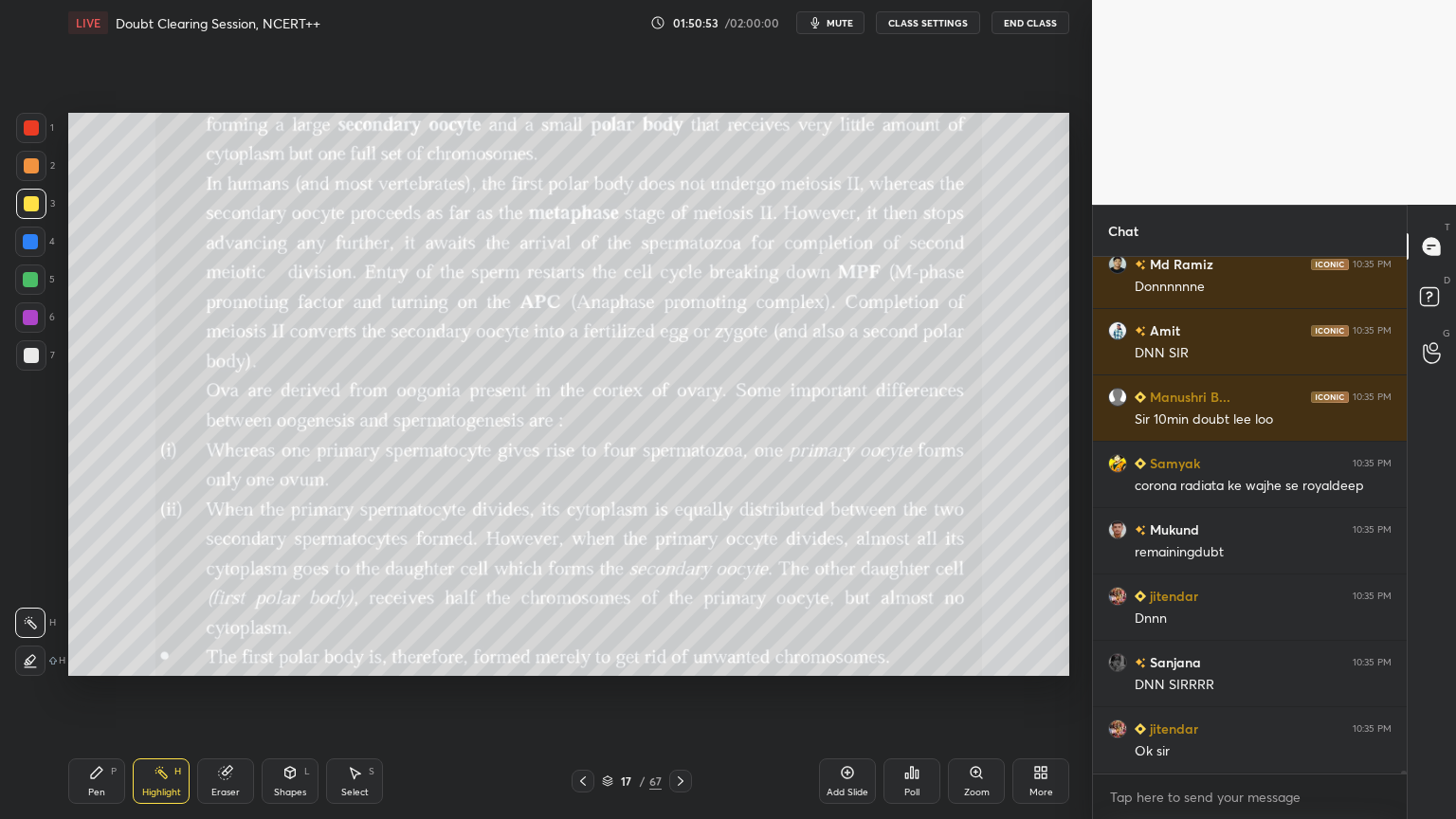 click 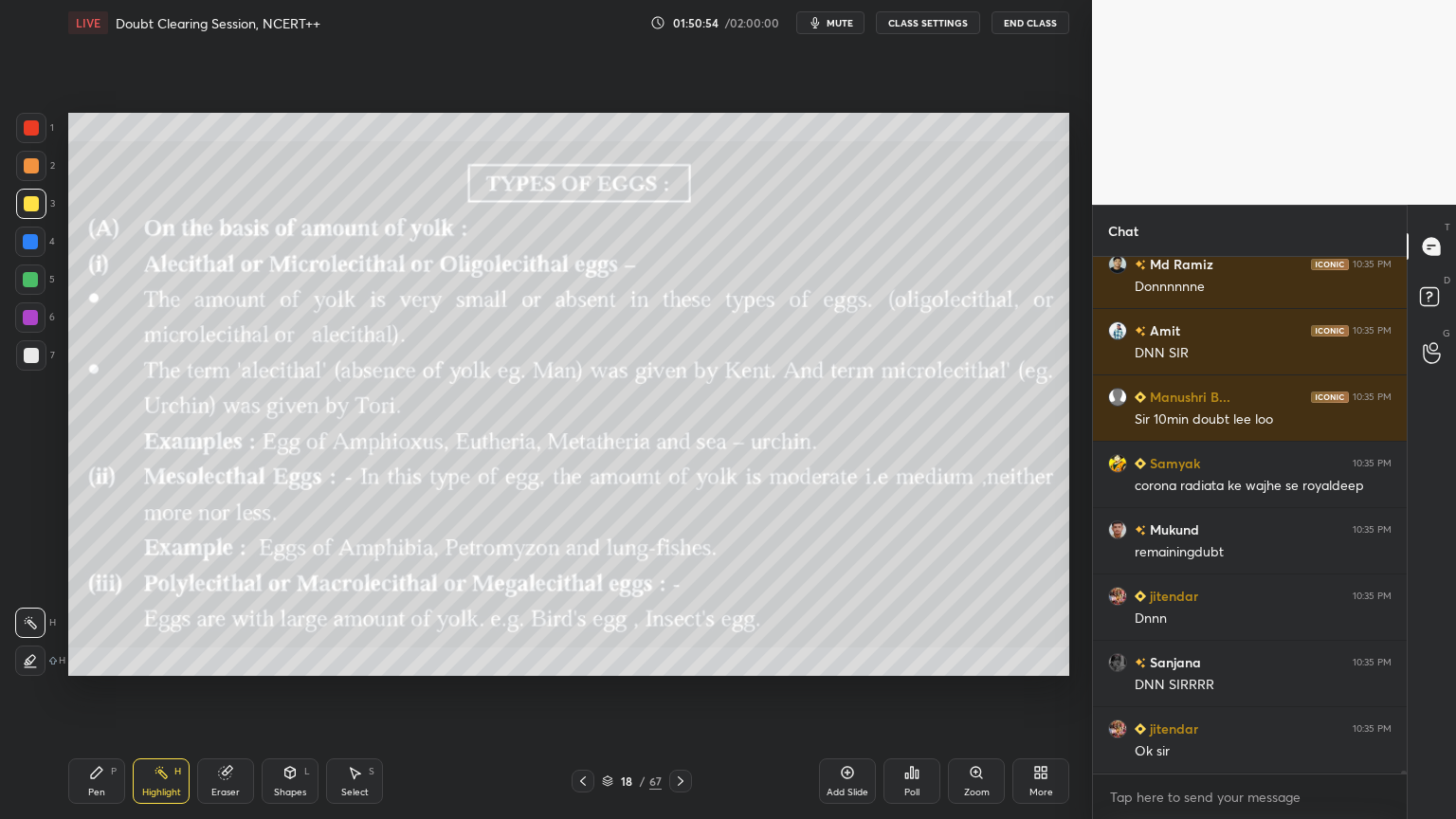click 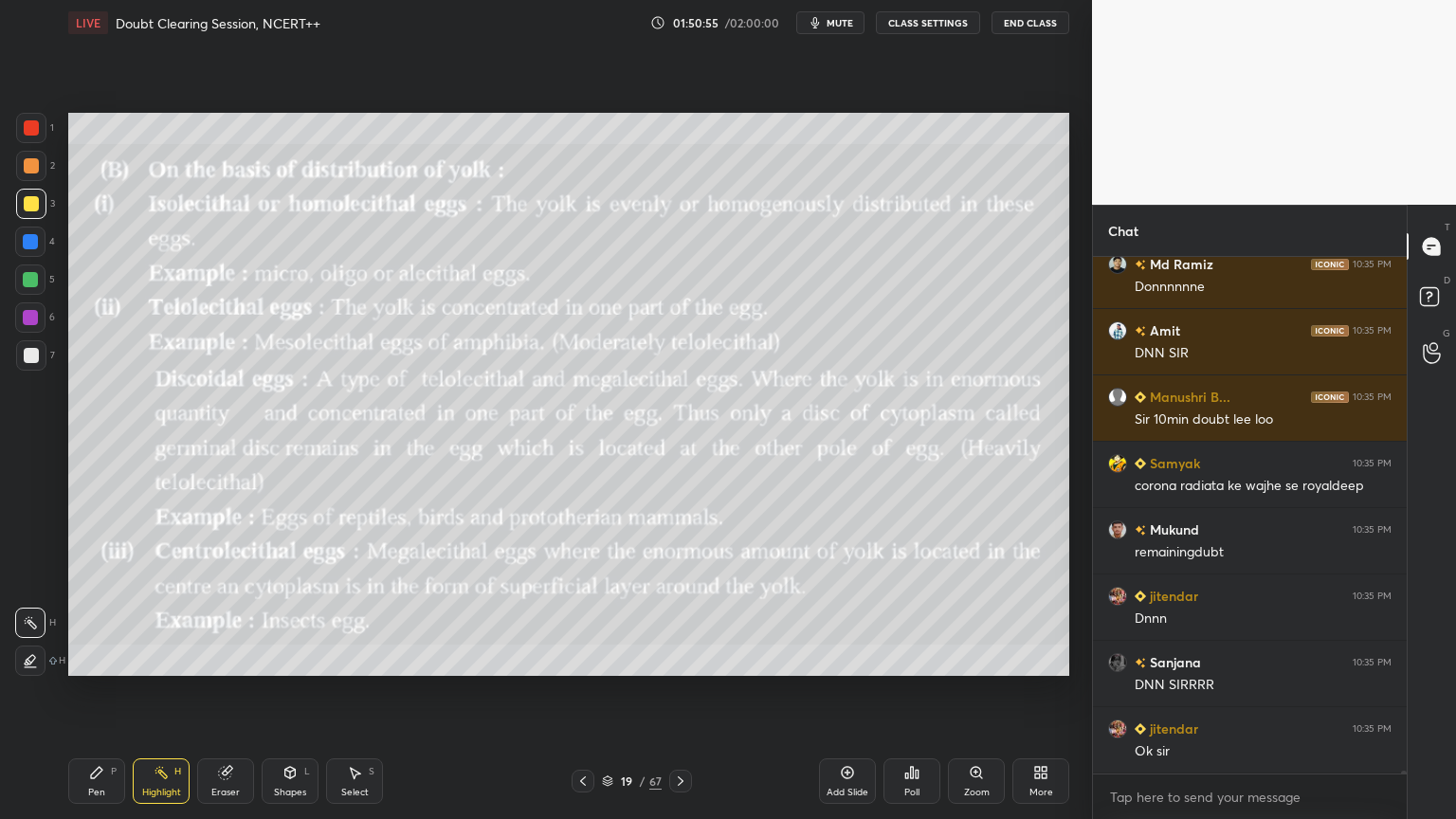 click at bounding box center (583, 781) 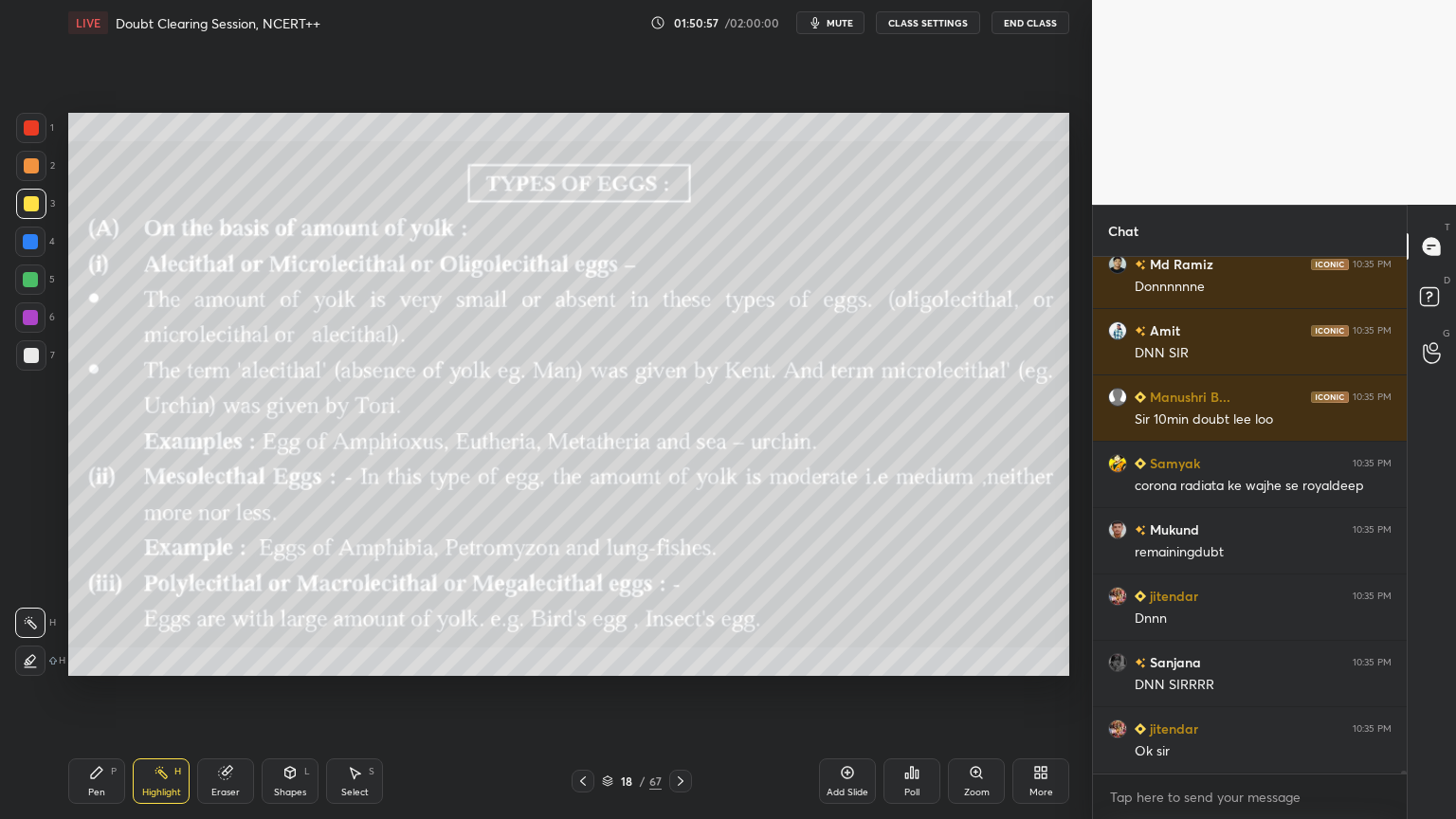drag, startPoint x: 30, startPoint y: 287, endPoint x: 47, endPoint y: 289, distance: 17.117243 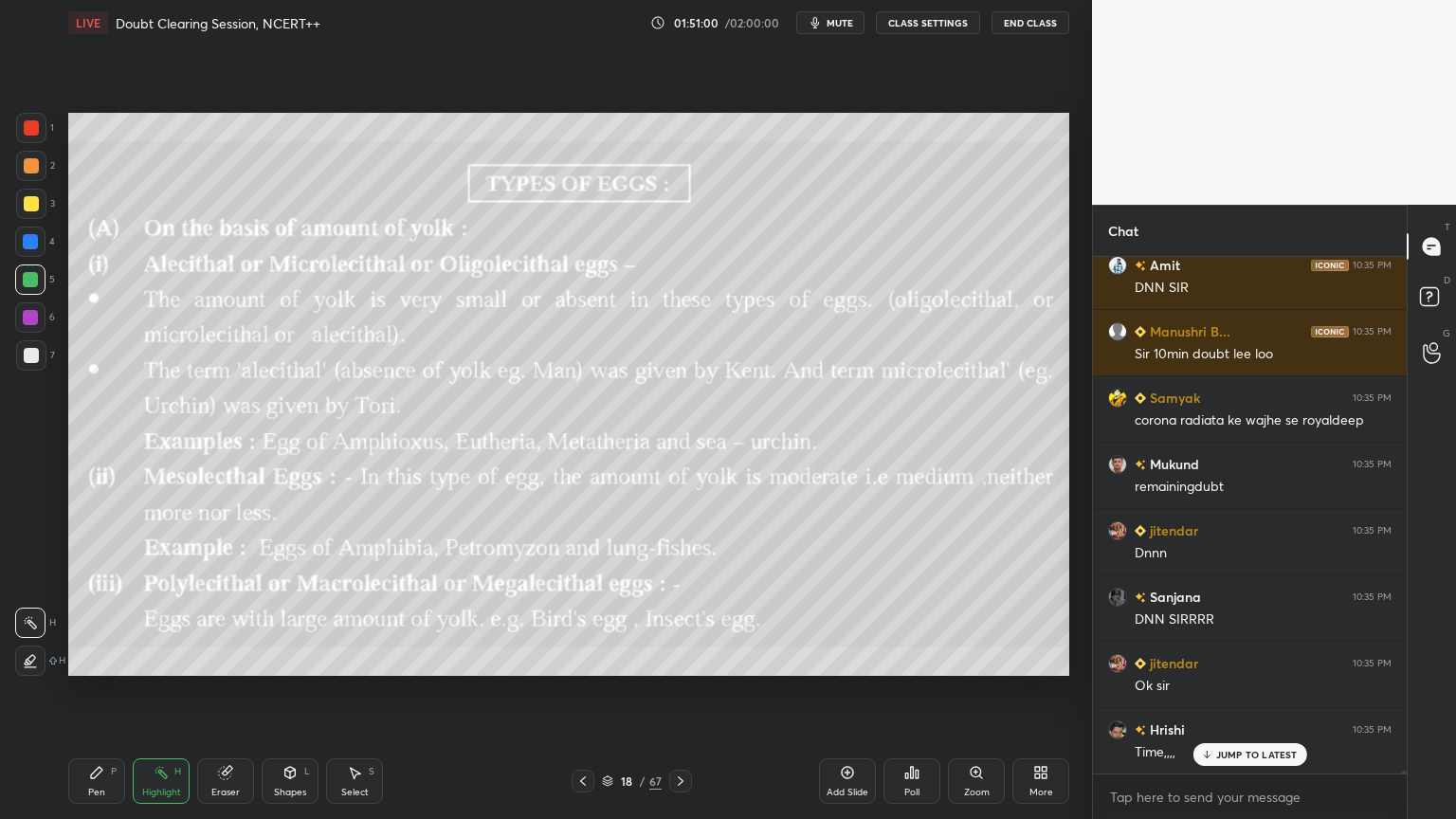 drag, startPoint x: 685, startPoint y: 798, endPoint x: 679, endPoint y: 782, distance: 17.088007 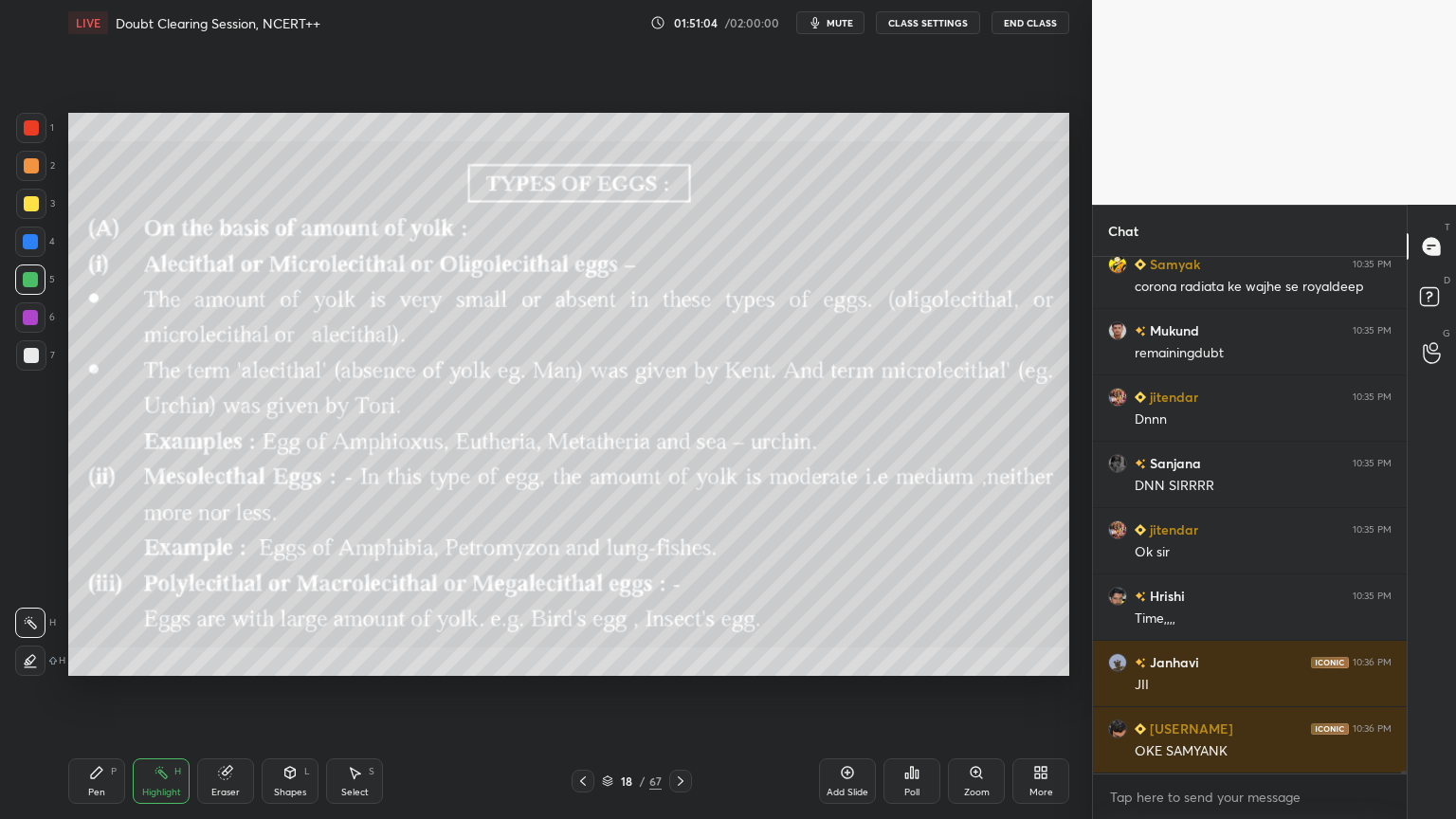 click 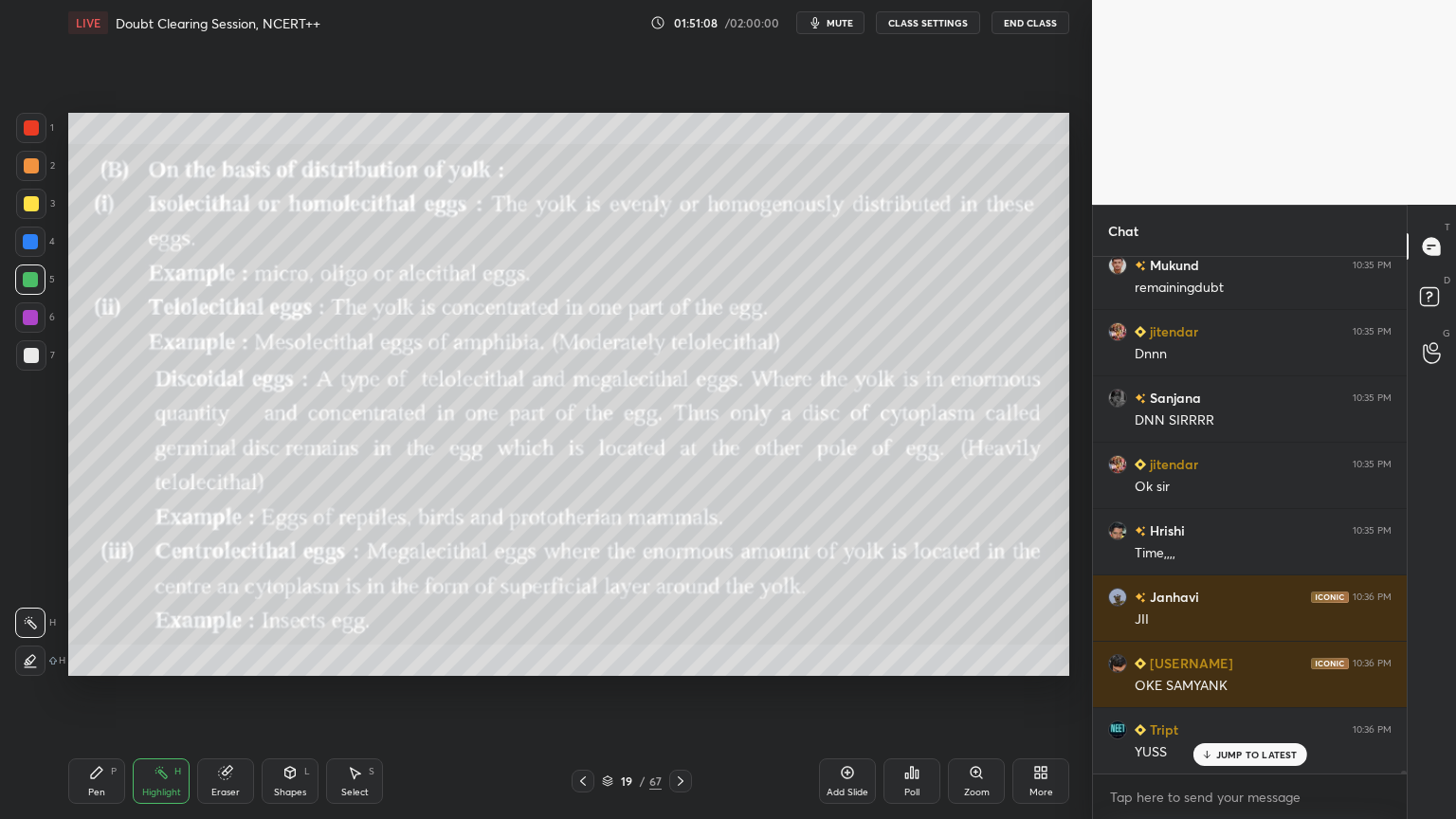 click 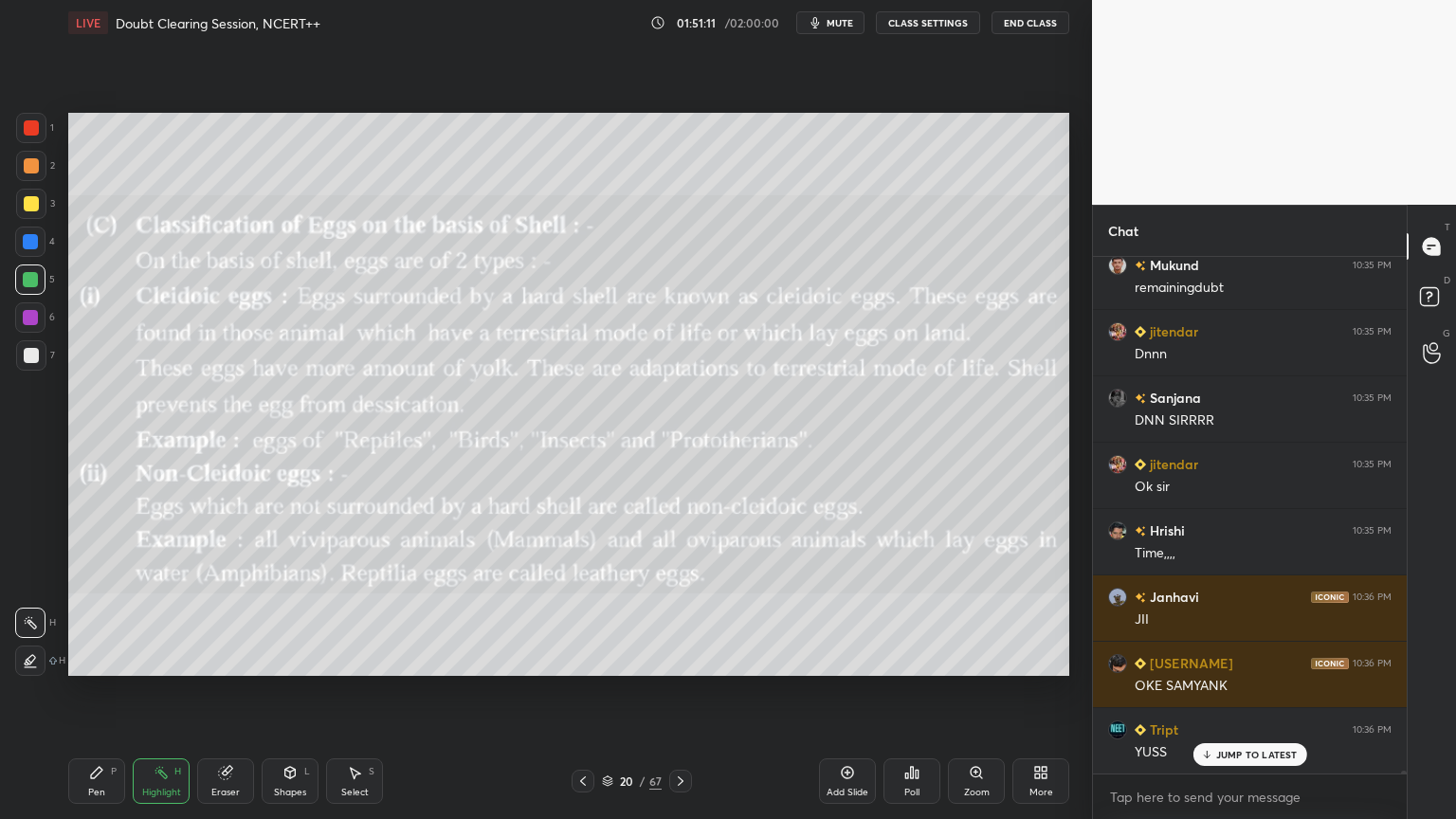click 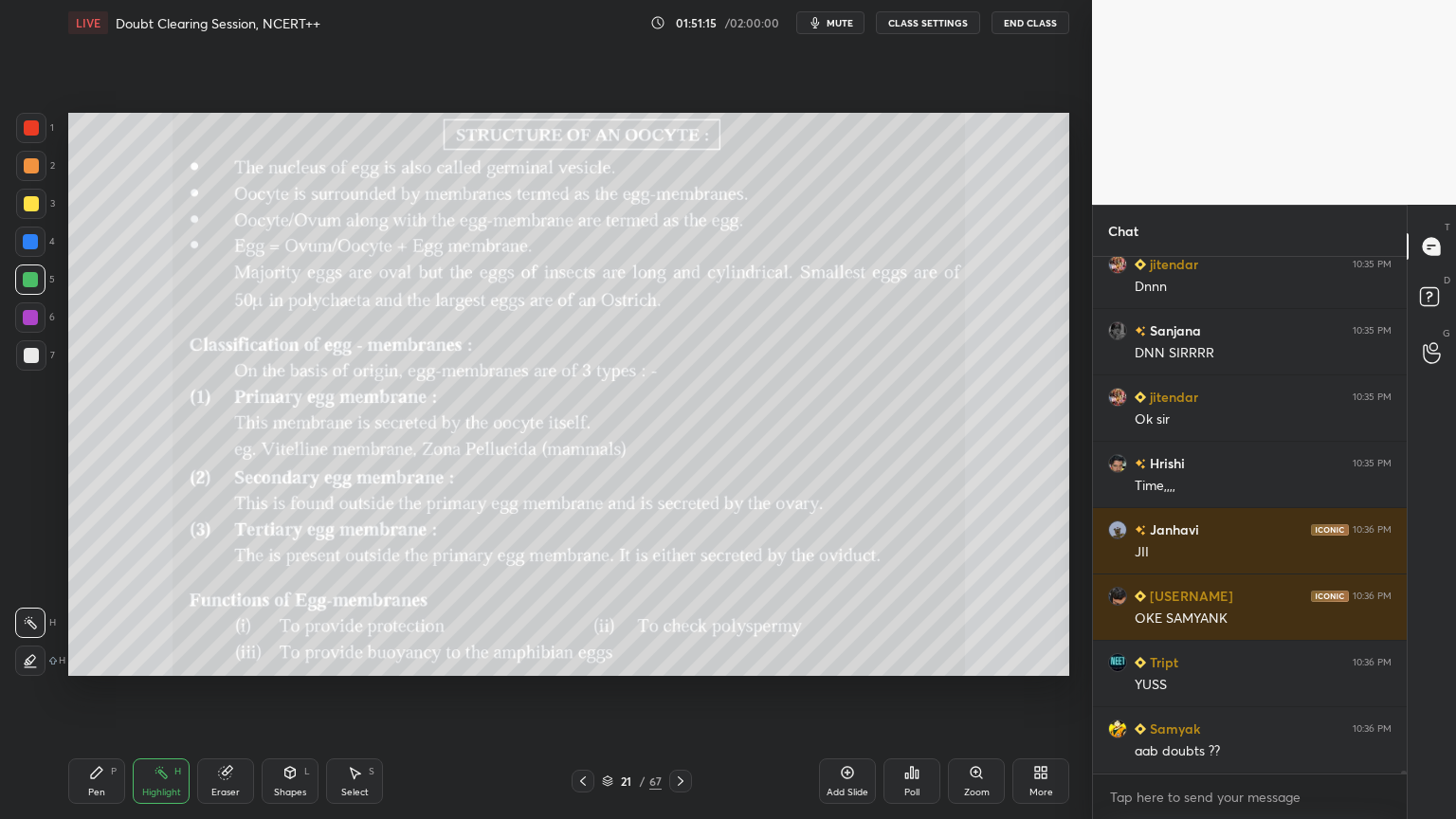 click 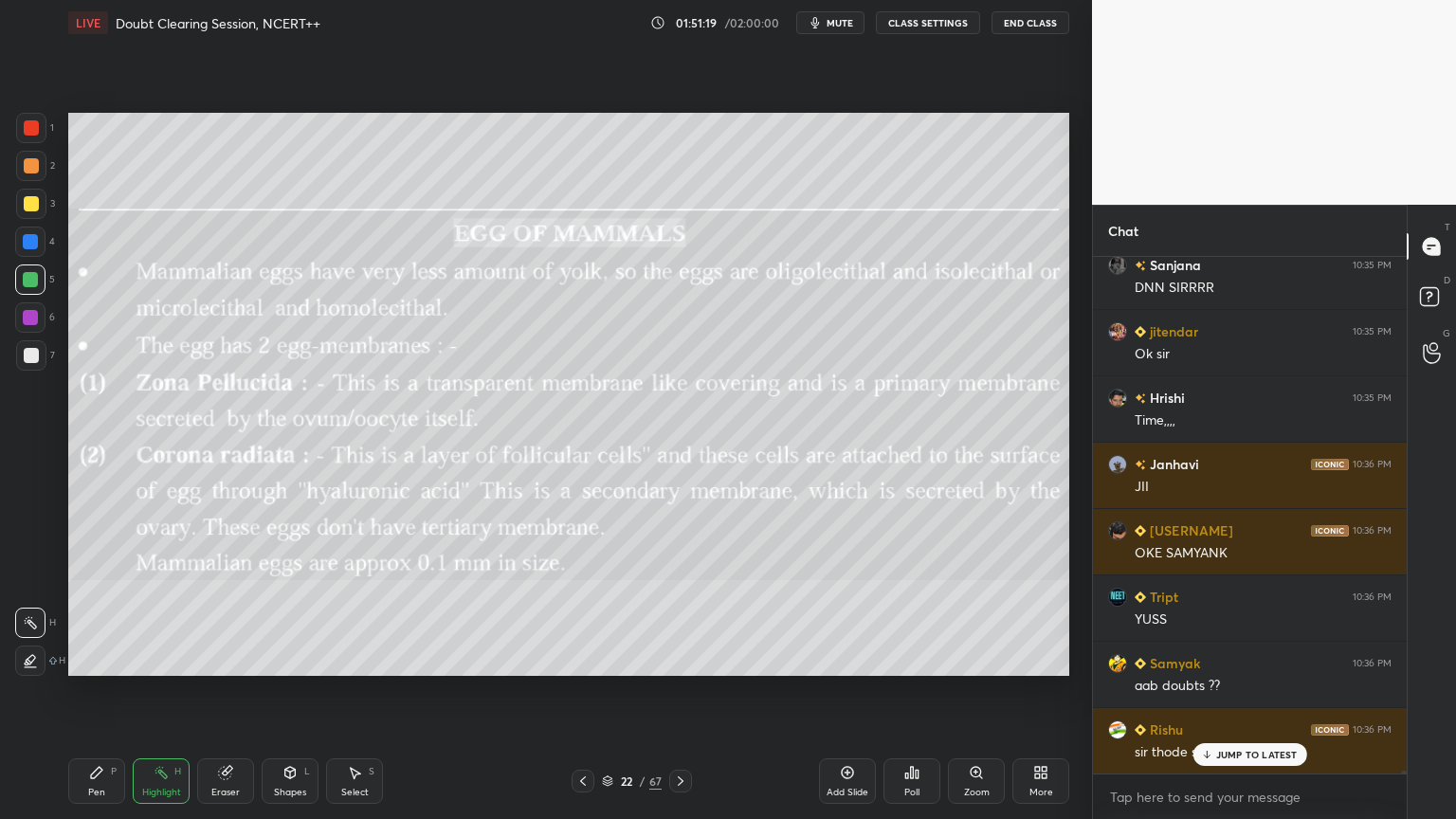 click 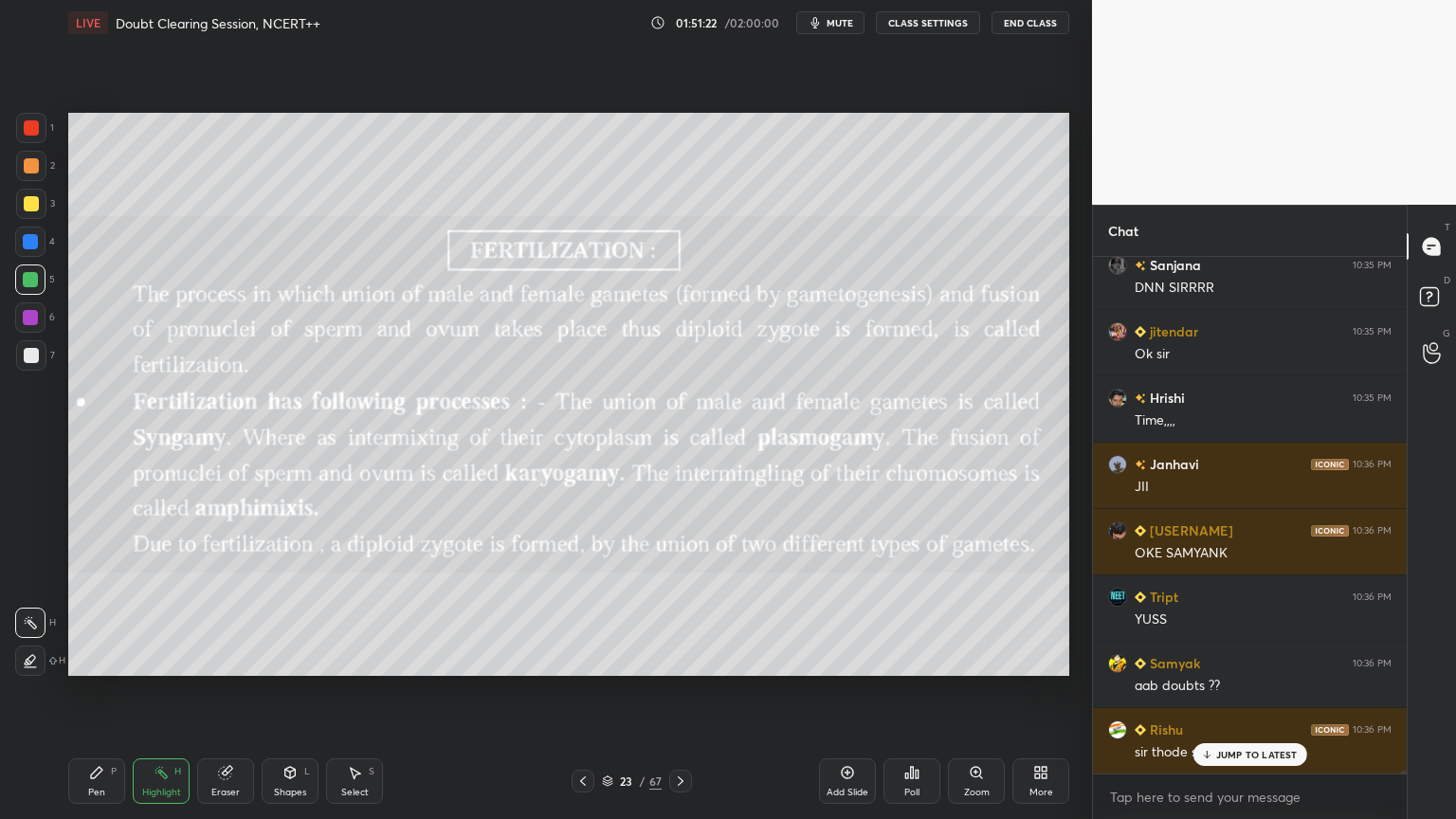 click at bounding box center [583, 781] 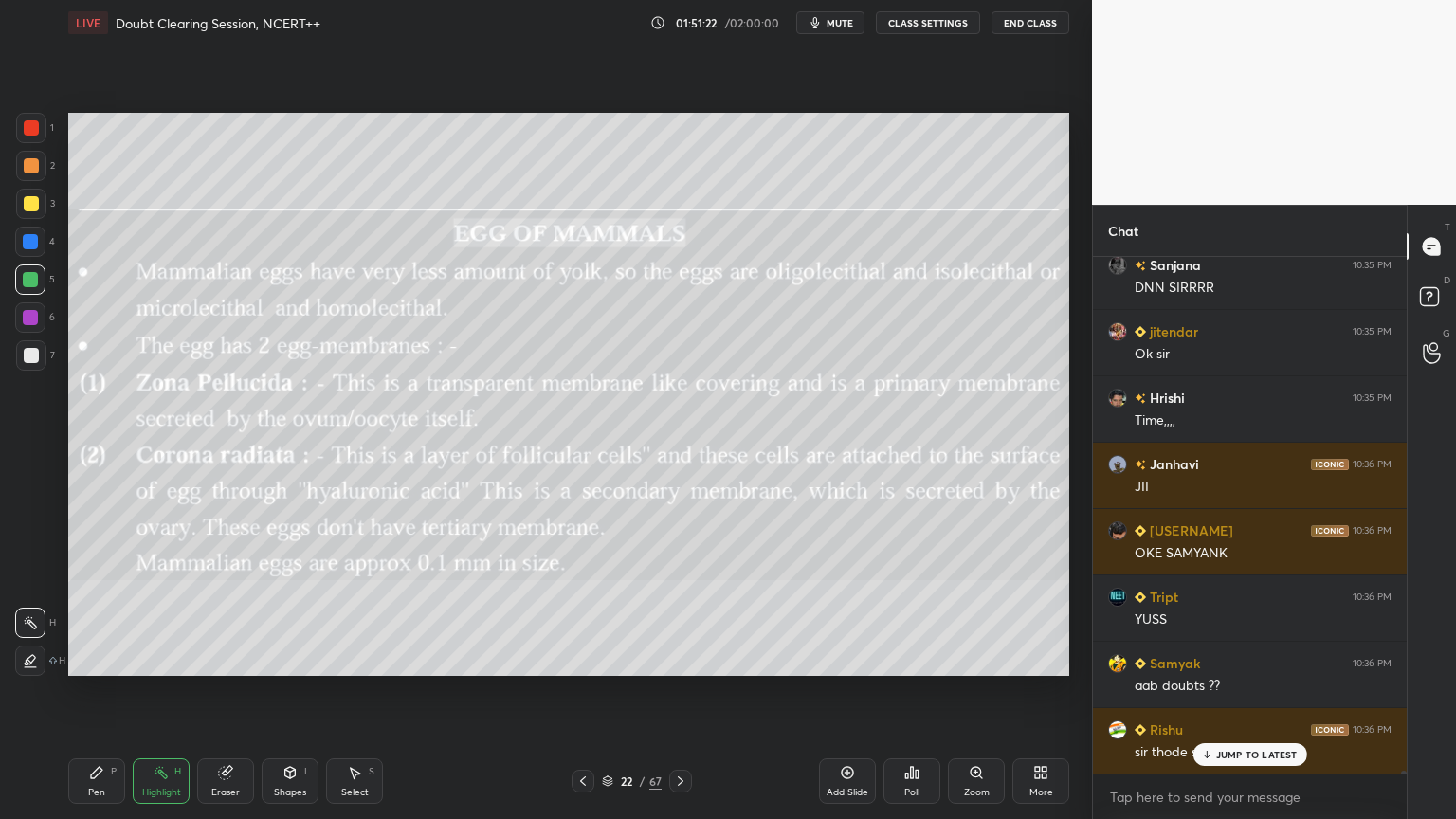 click 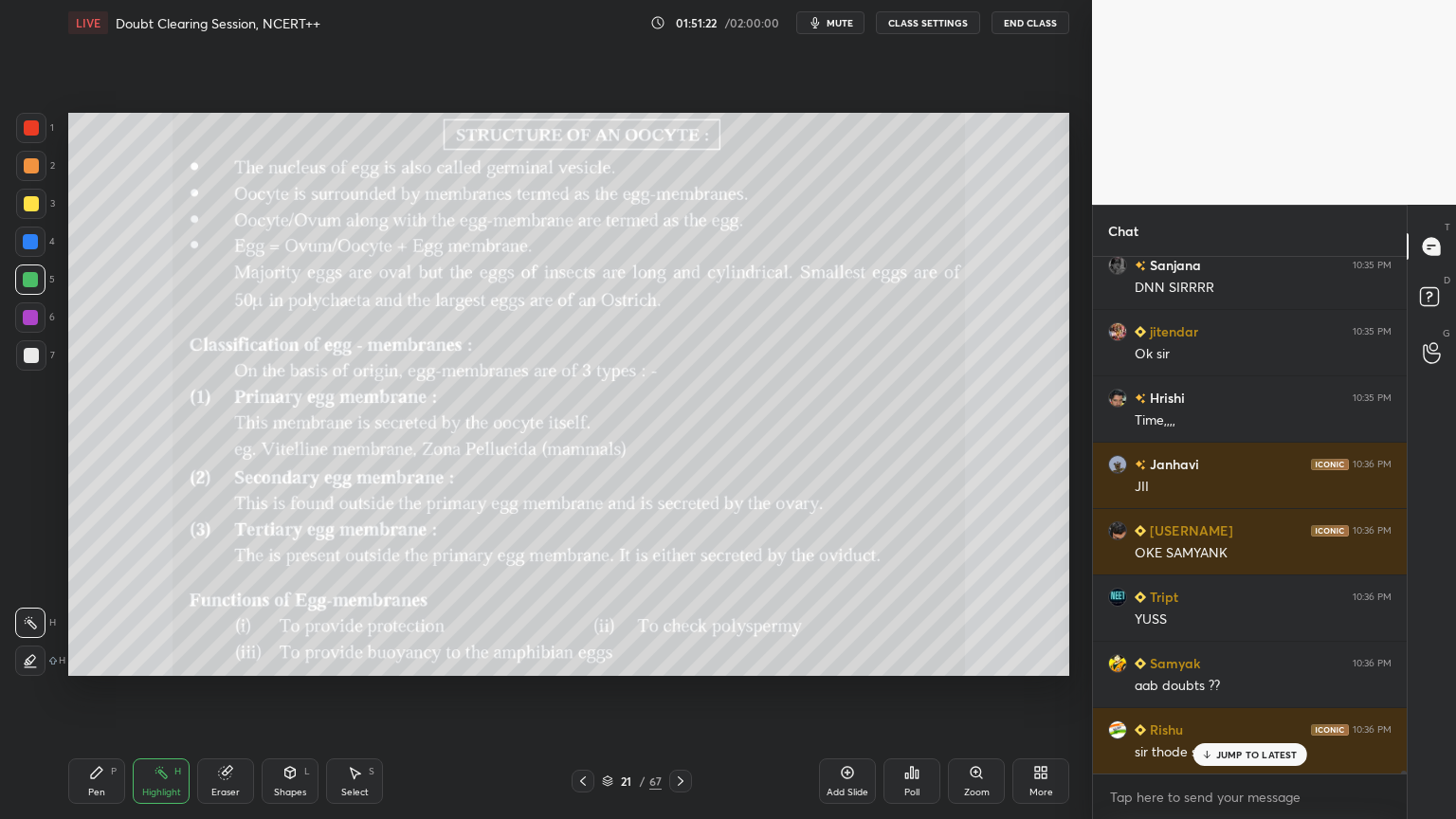 click at bounding box center [583, 781] 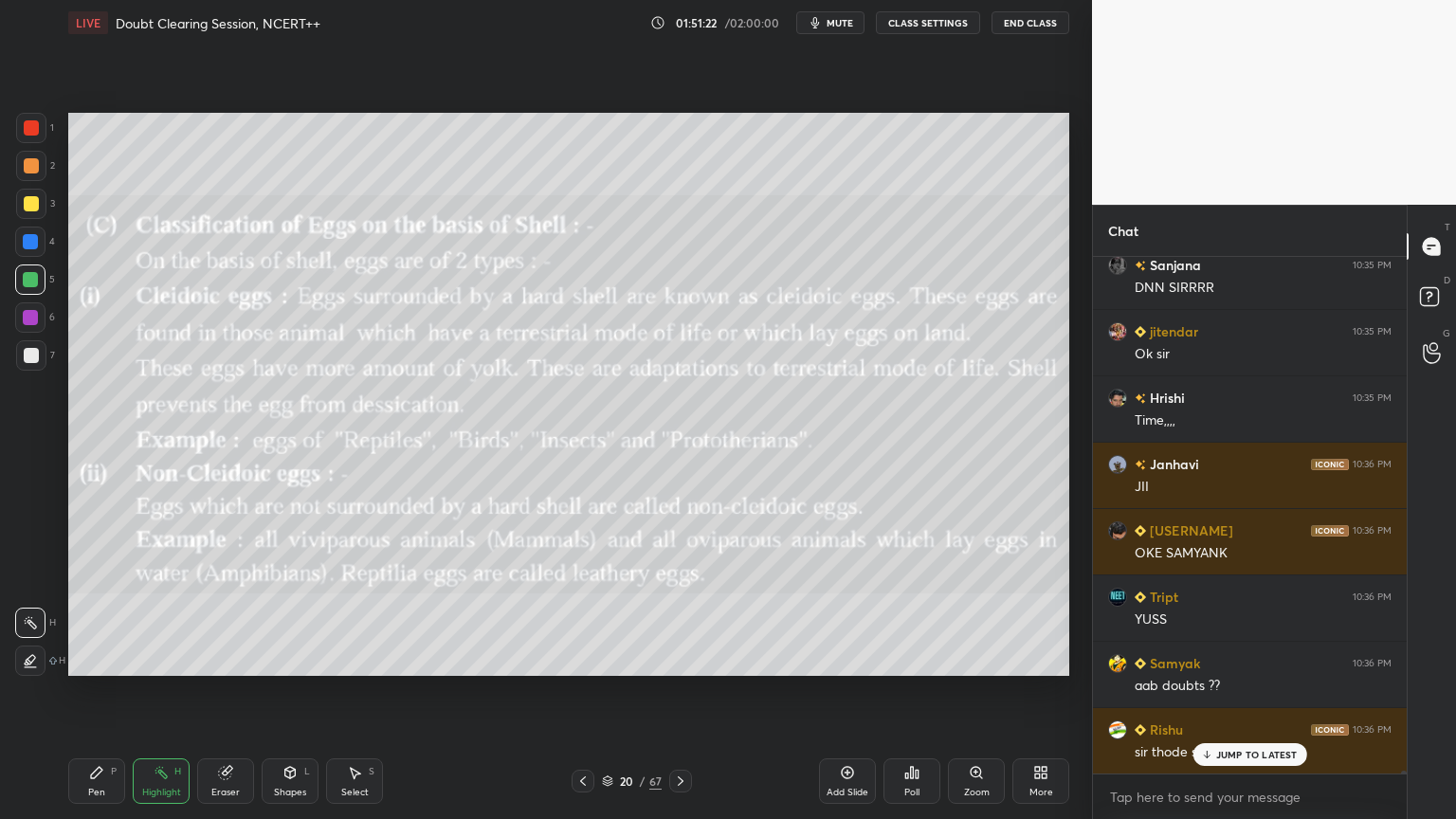 click 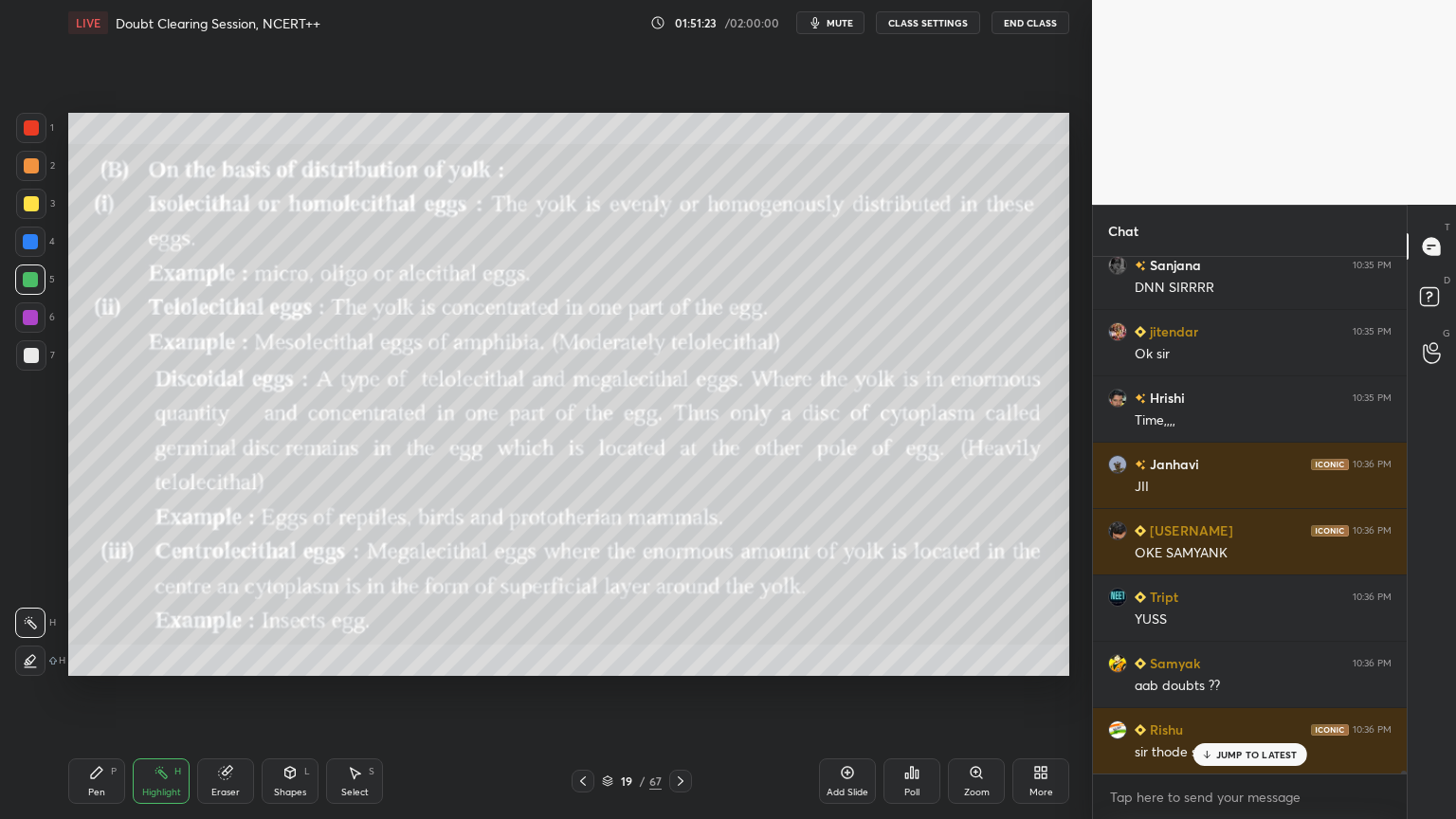 click 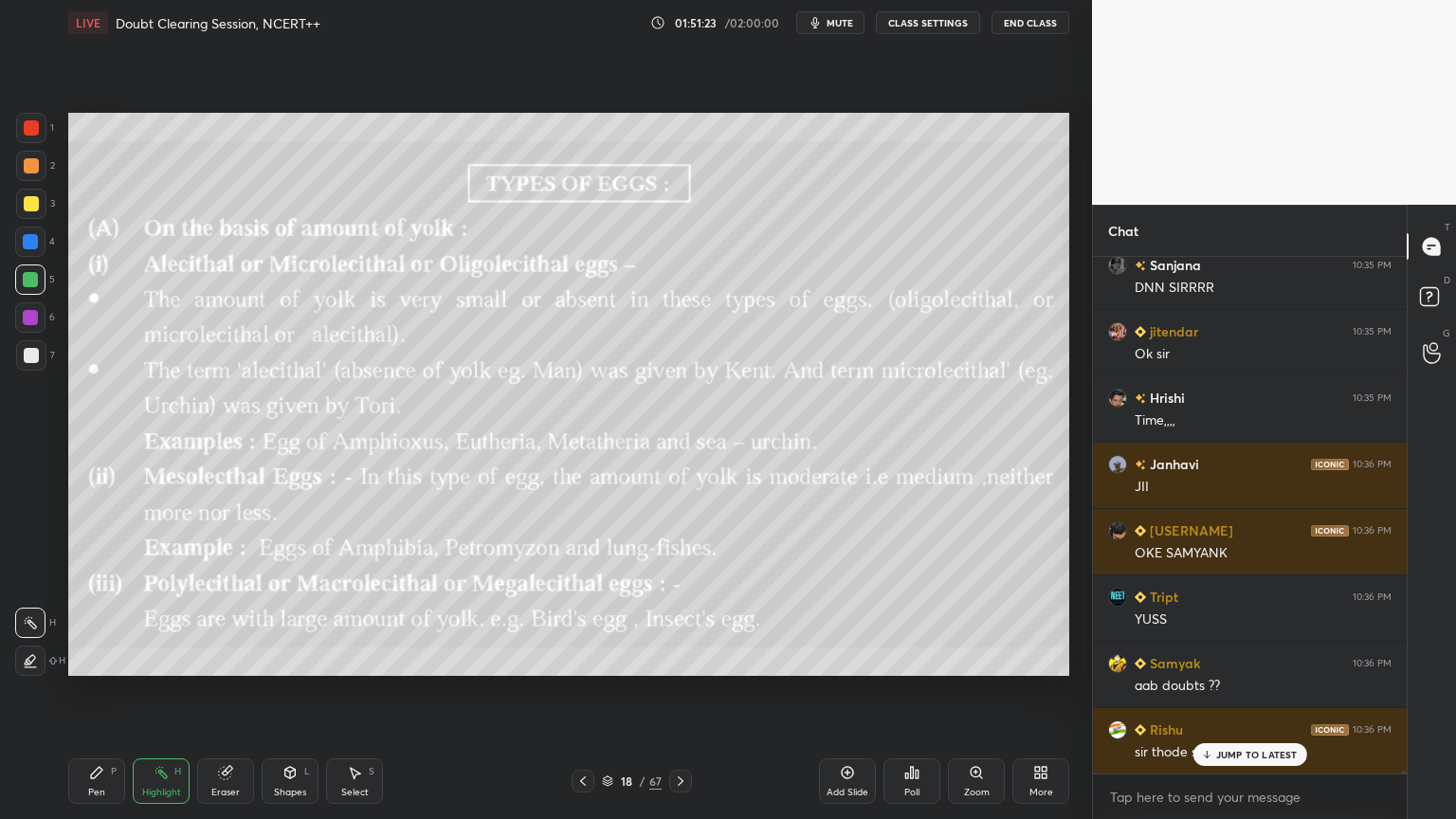 click 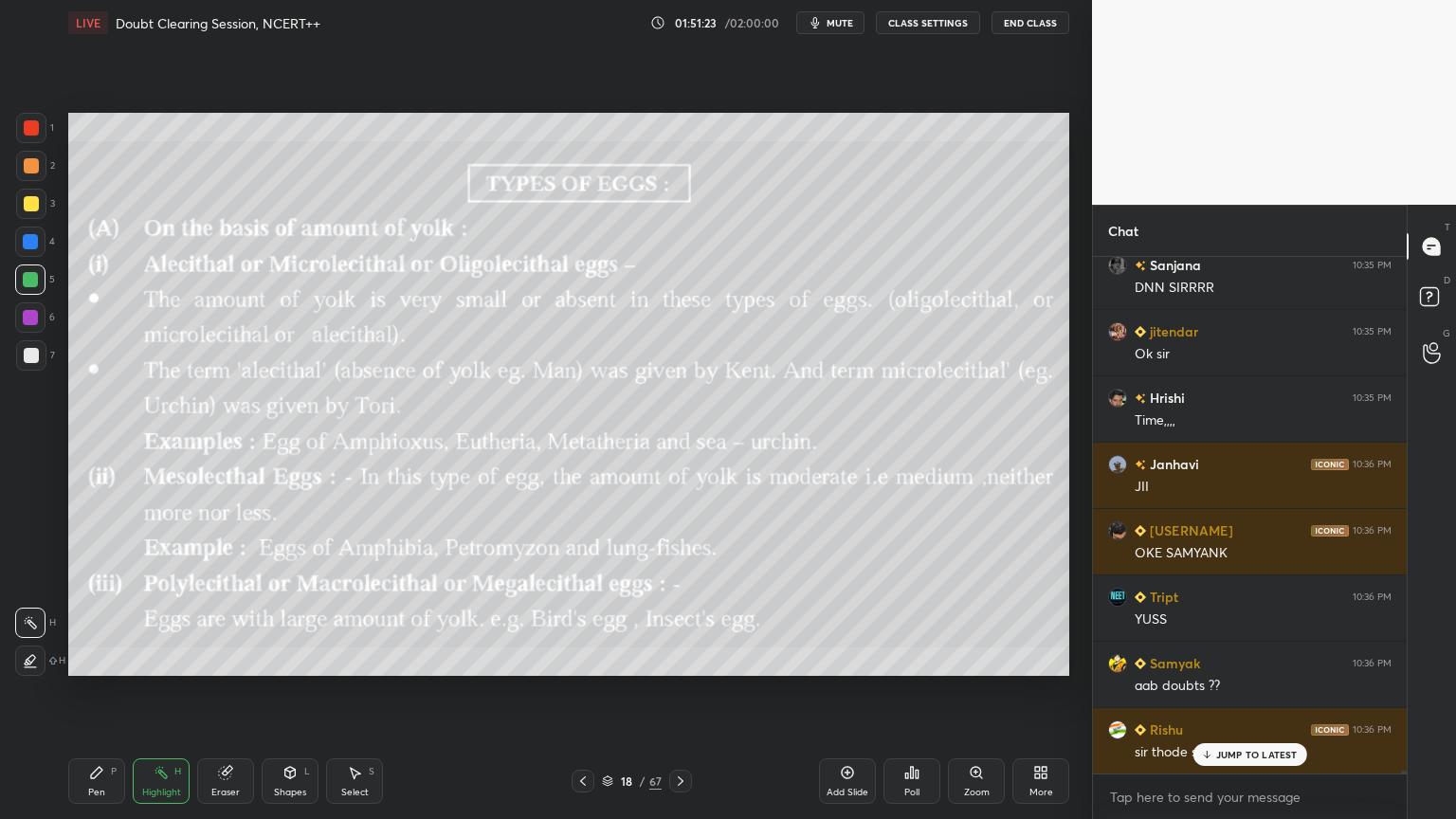 click 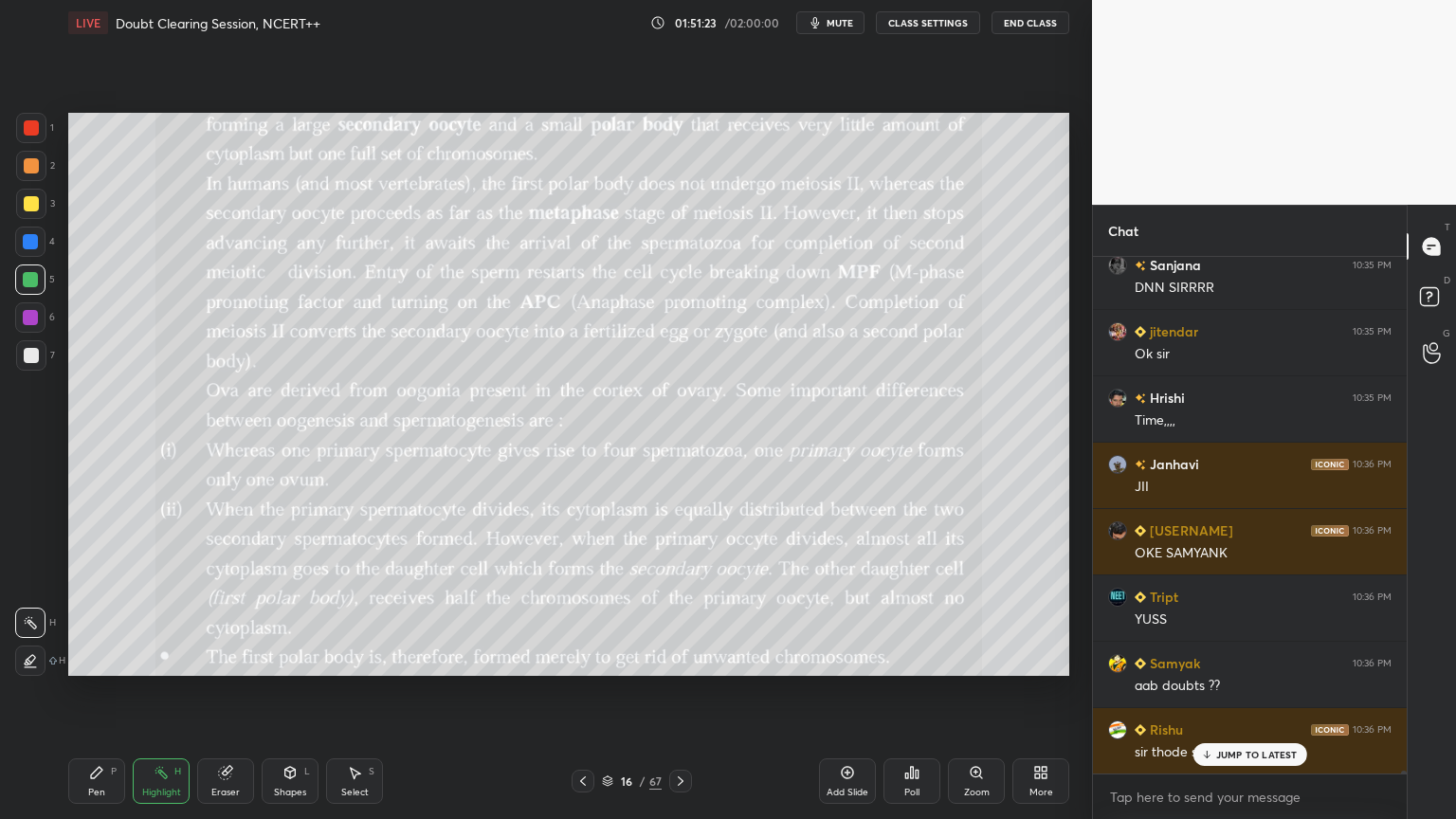 click 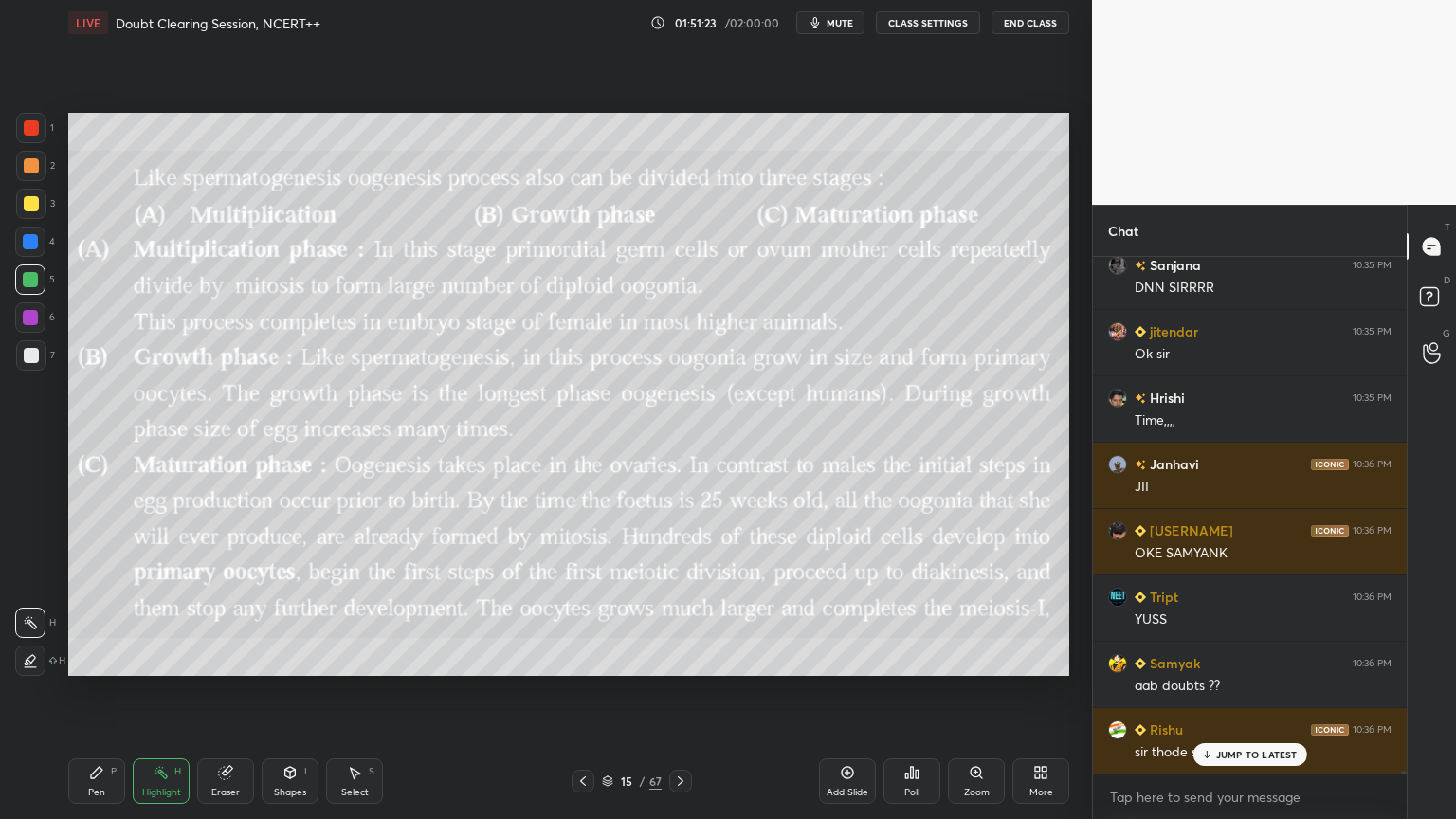 click 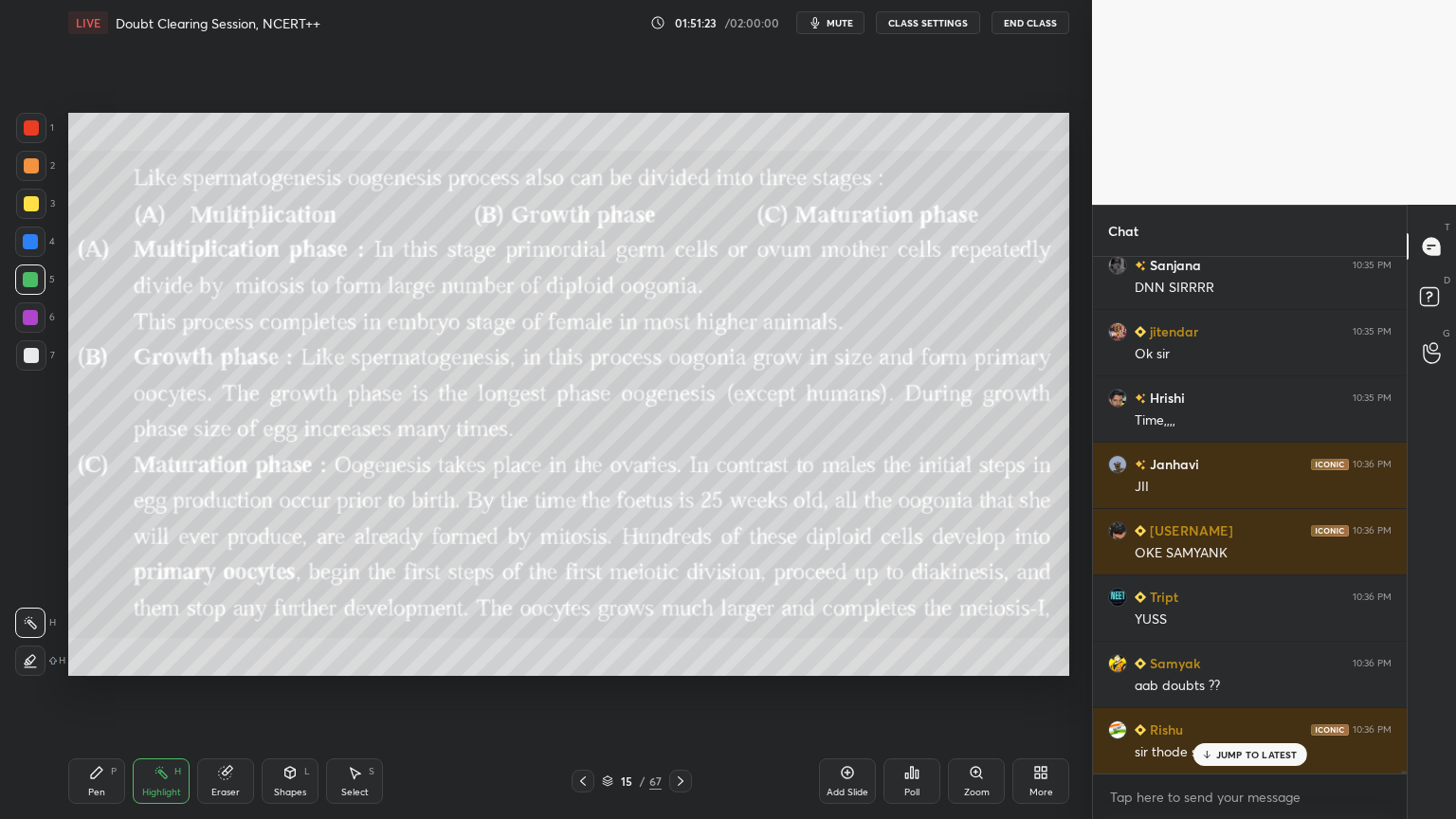 click 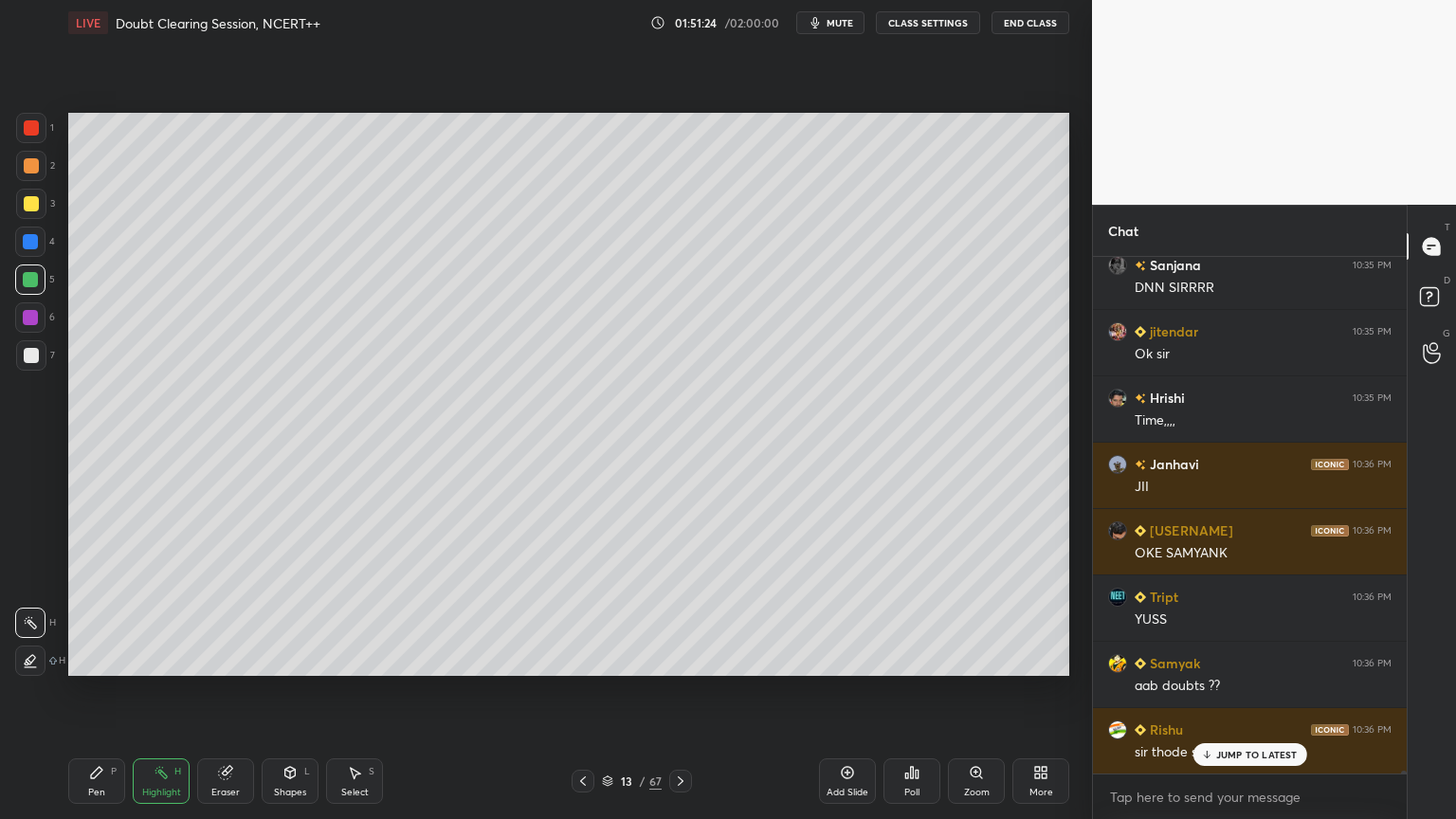 scroll, scrollTop: 92463, scrollLeft: 0, axis: vertical 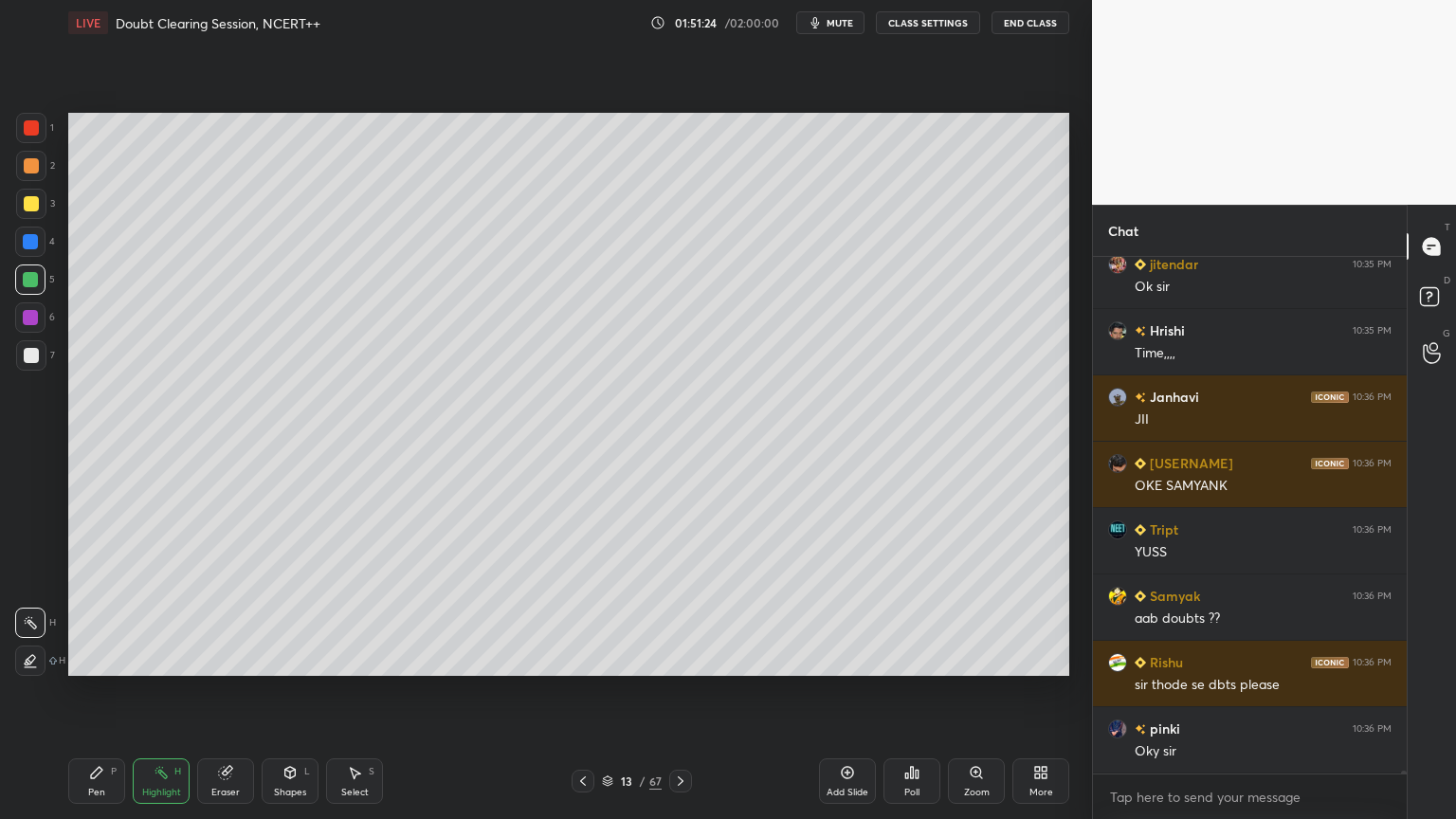 click 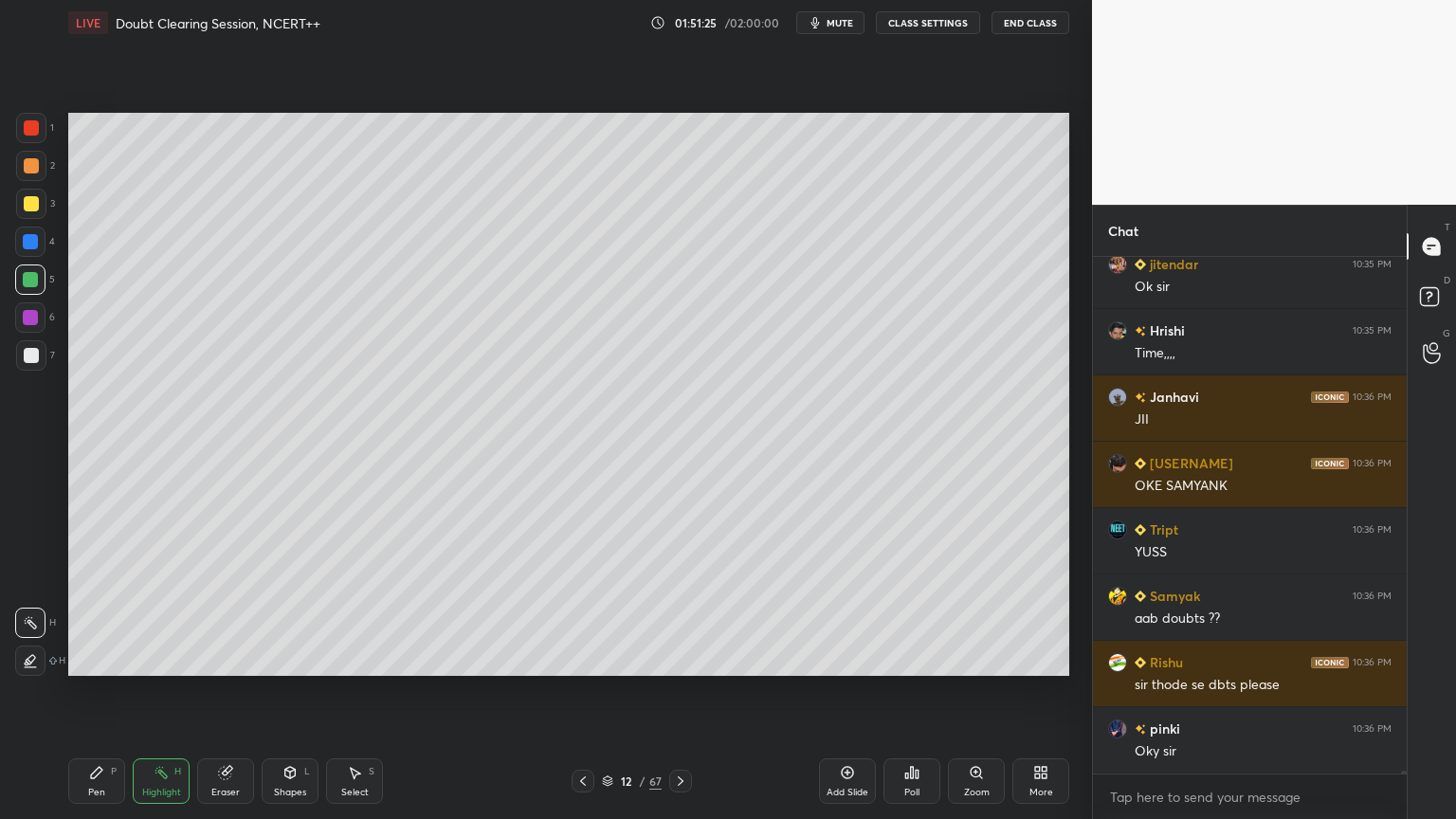 click at bounding box center [681, 781] 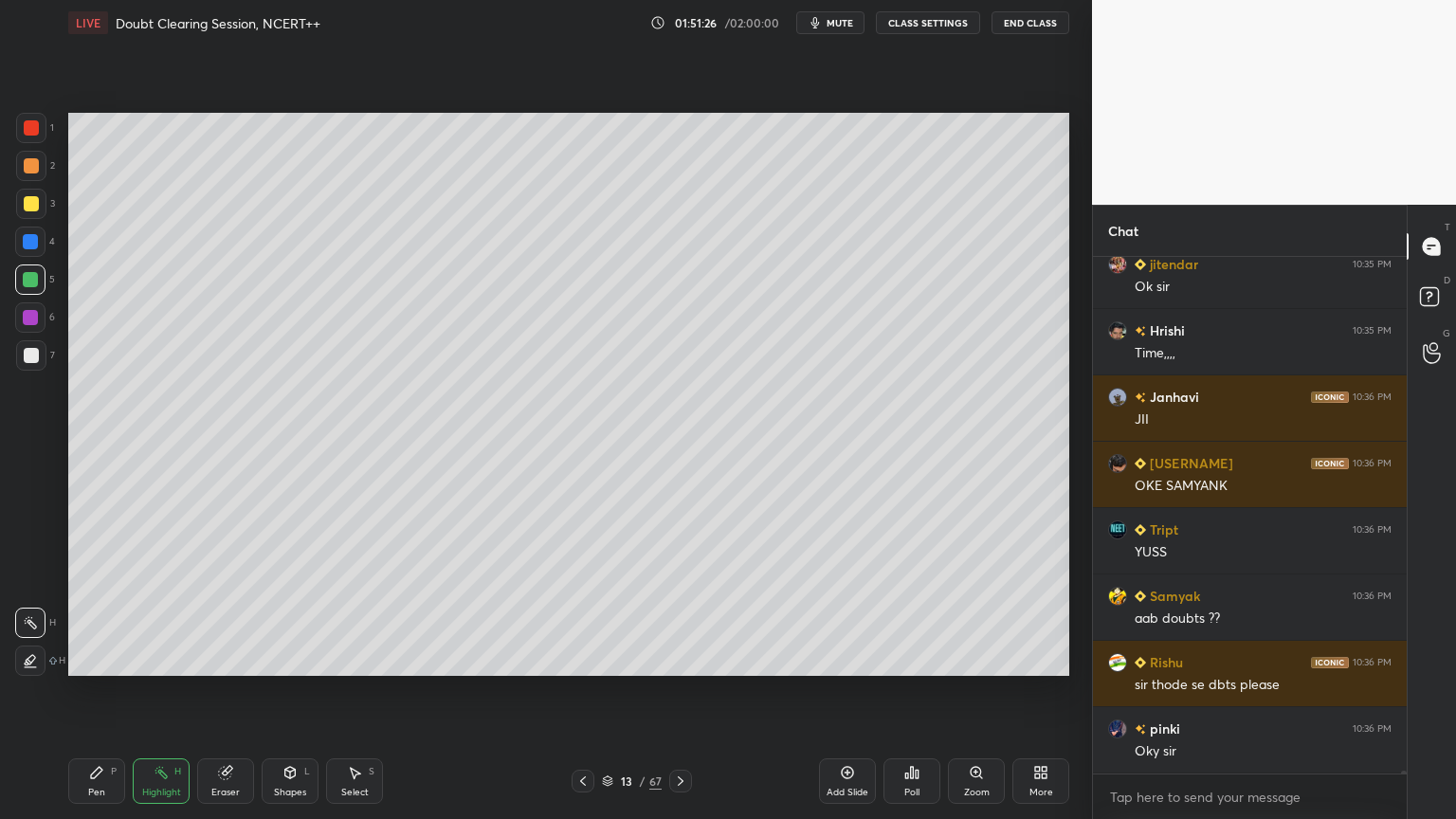 click on "7" at bounding box center [35, 359] 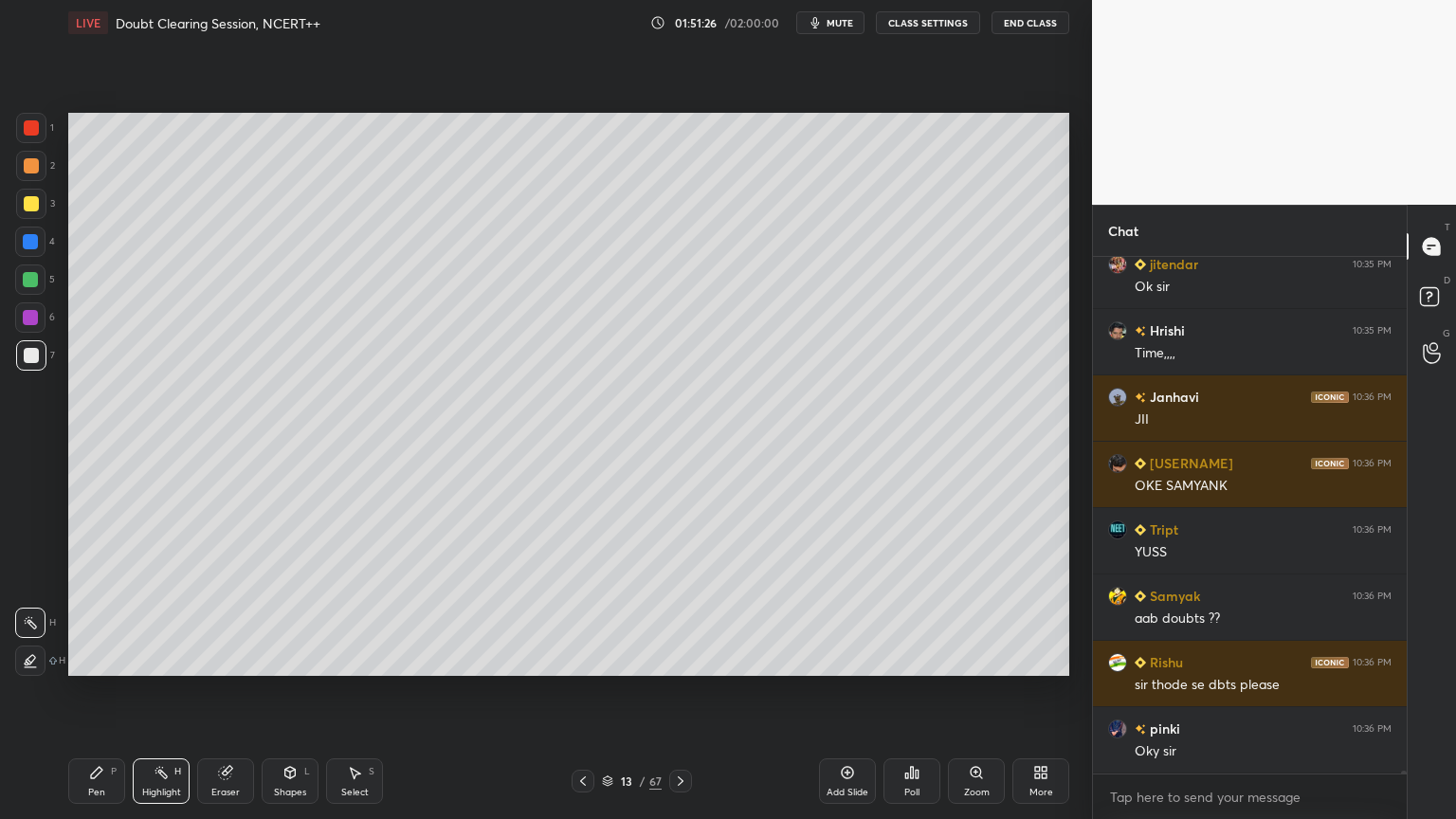 click at bounding box center [31, 355] 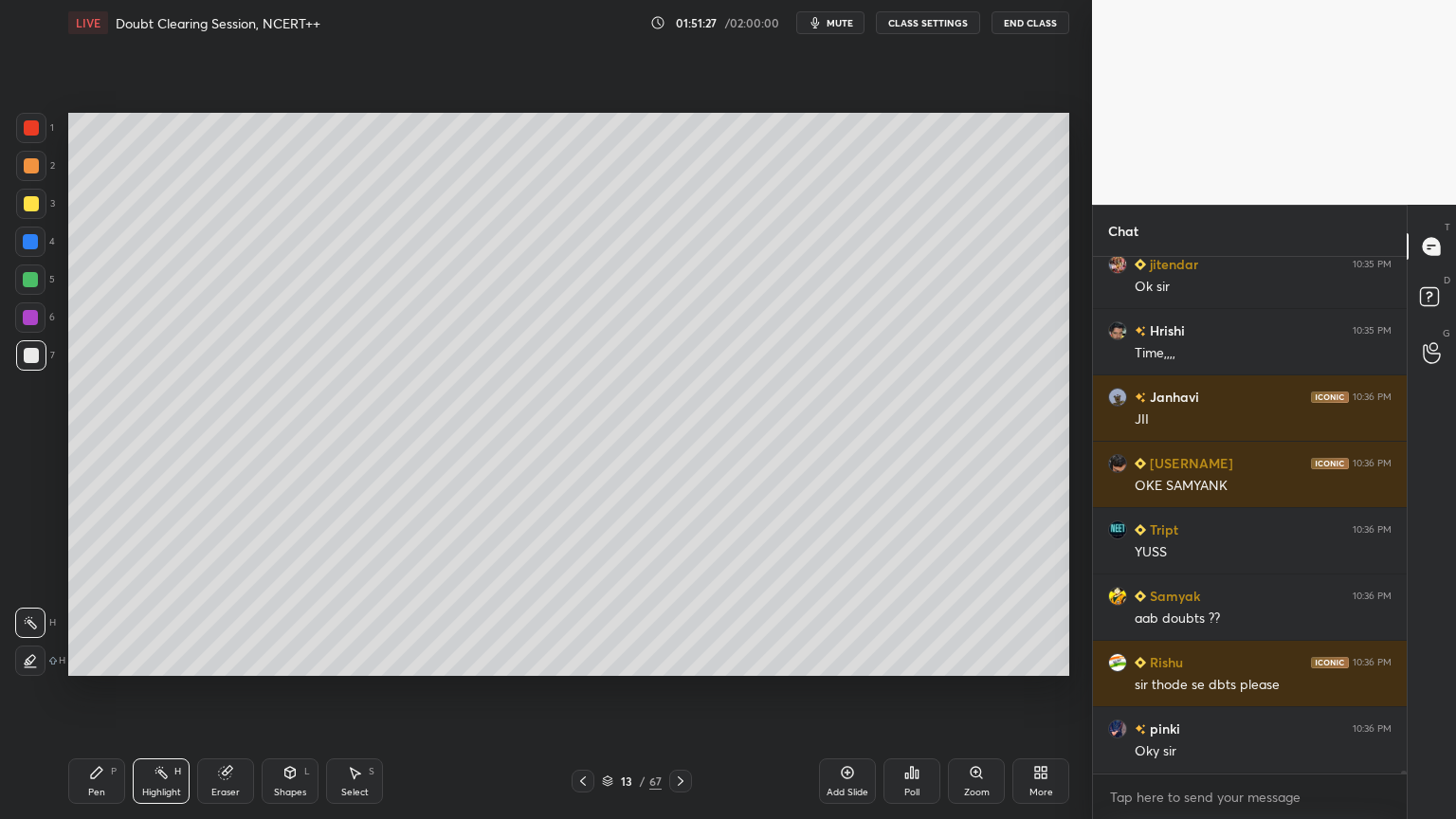 click 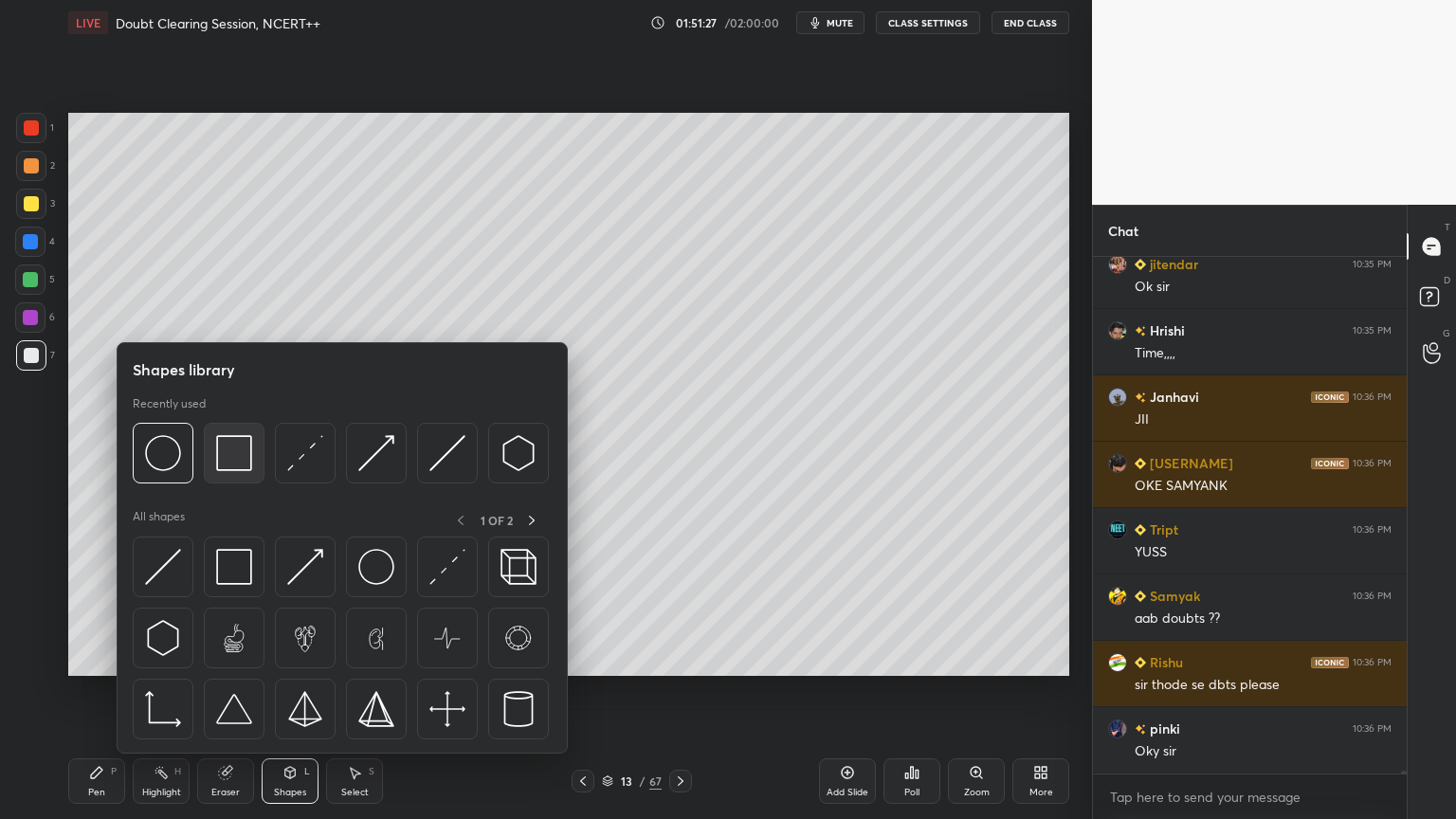 scroll, scrollTop: 92528, scrollLeft: 0, axis: vertical 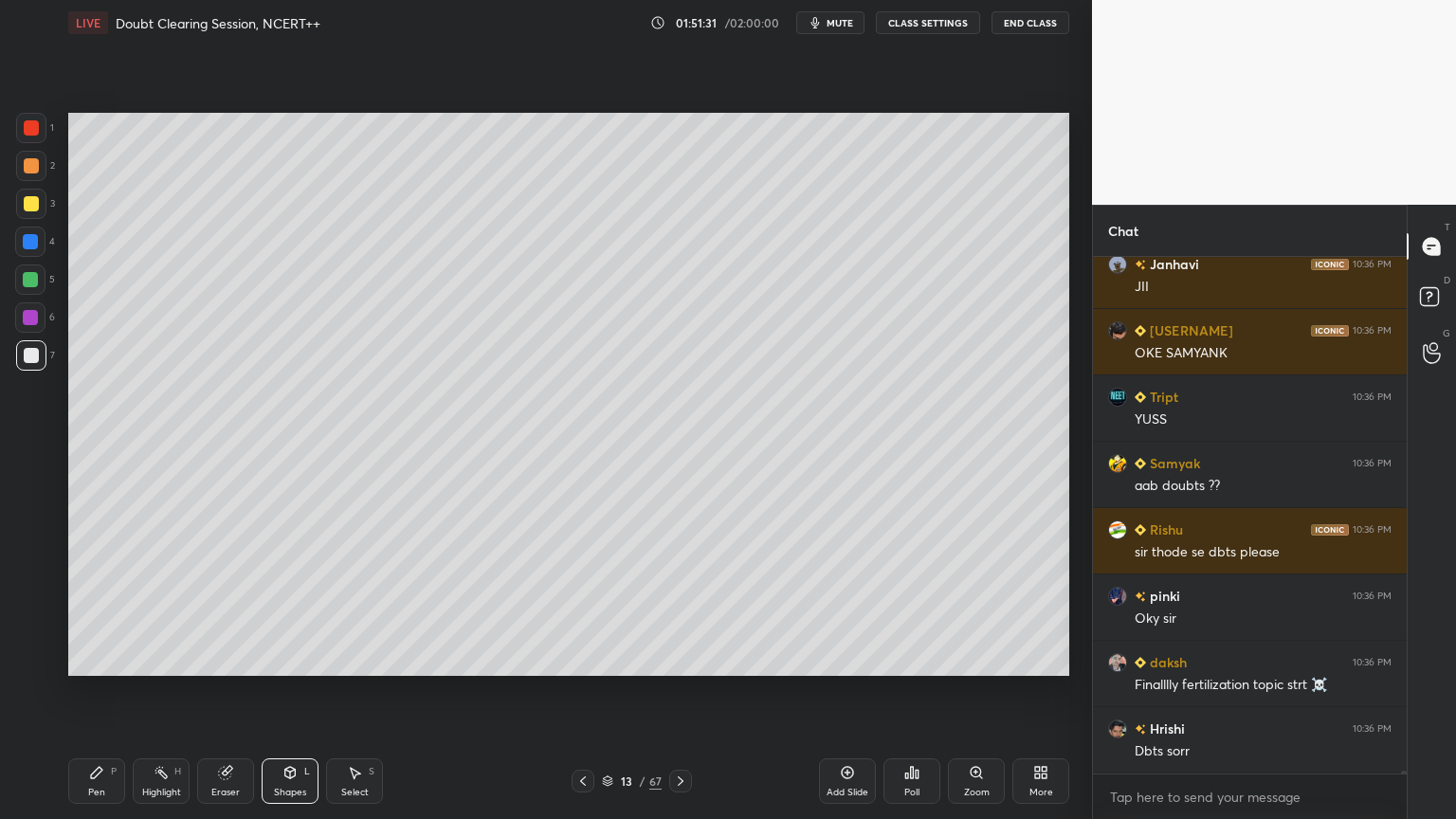 click 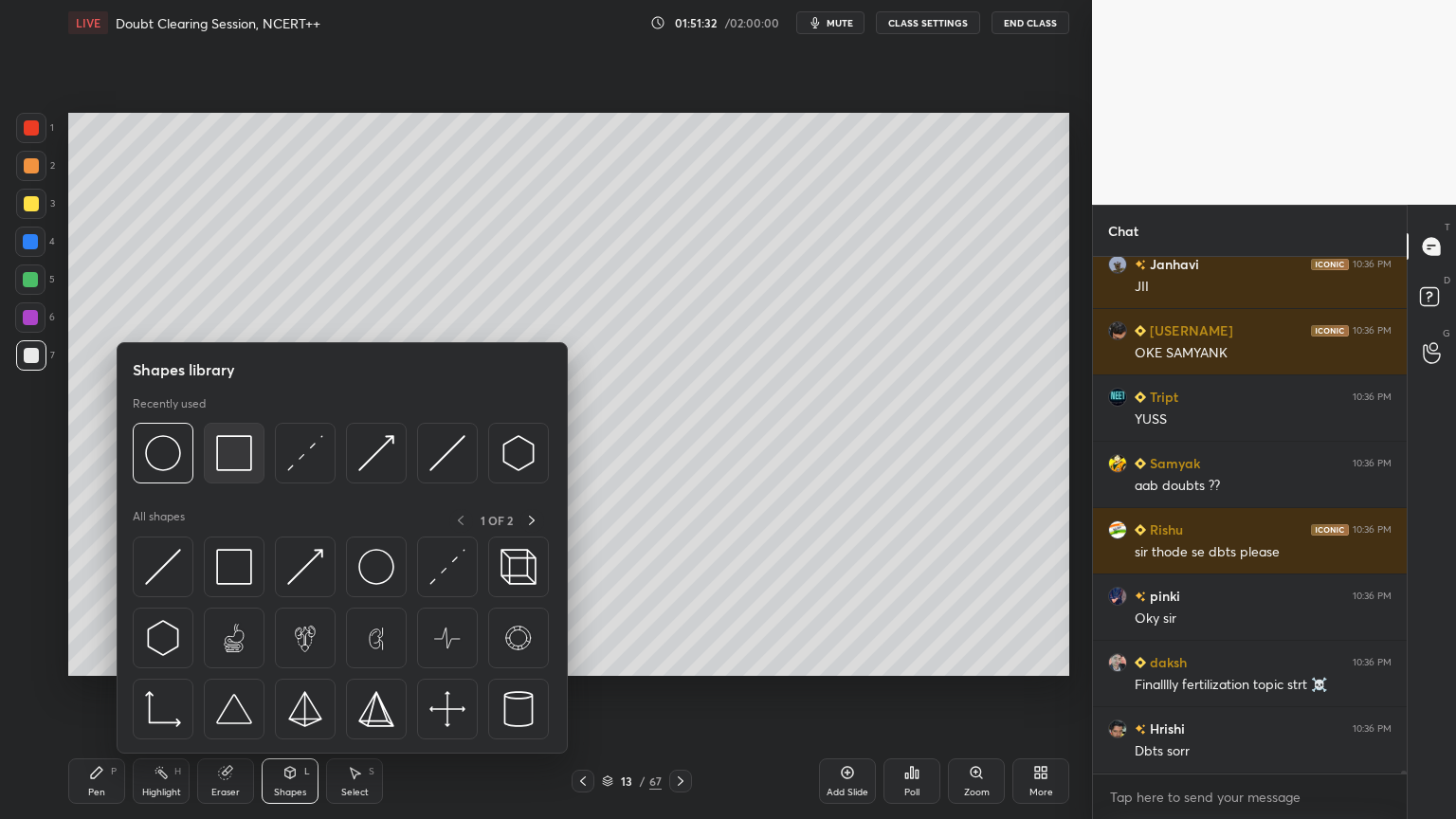 click at bounding box center (234, 453) 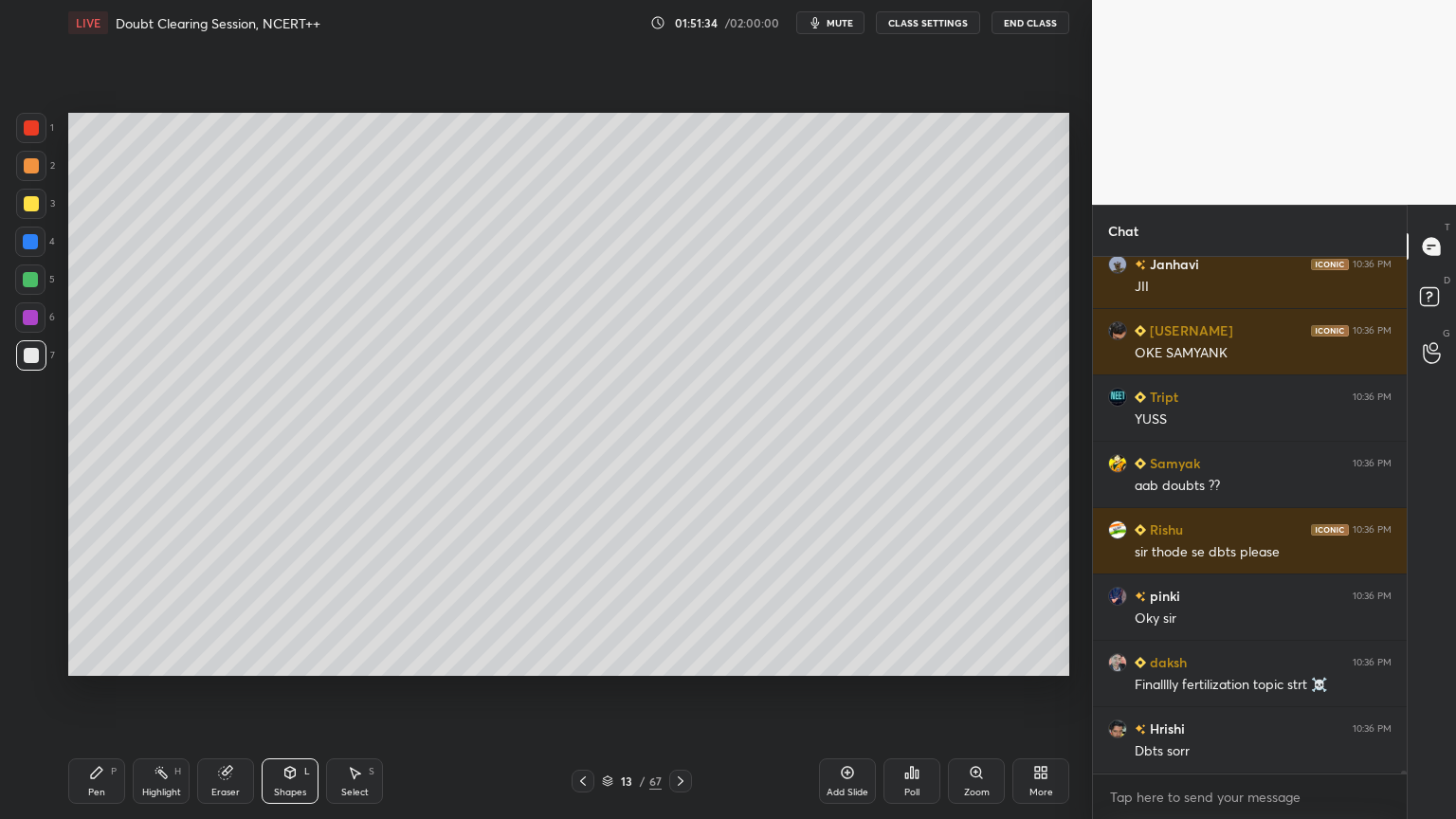 click on "Setting up your live class Poll for   secs No correct answer Start poll" at bounding box center (569, 394) 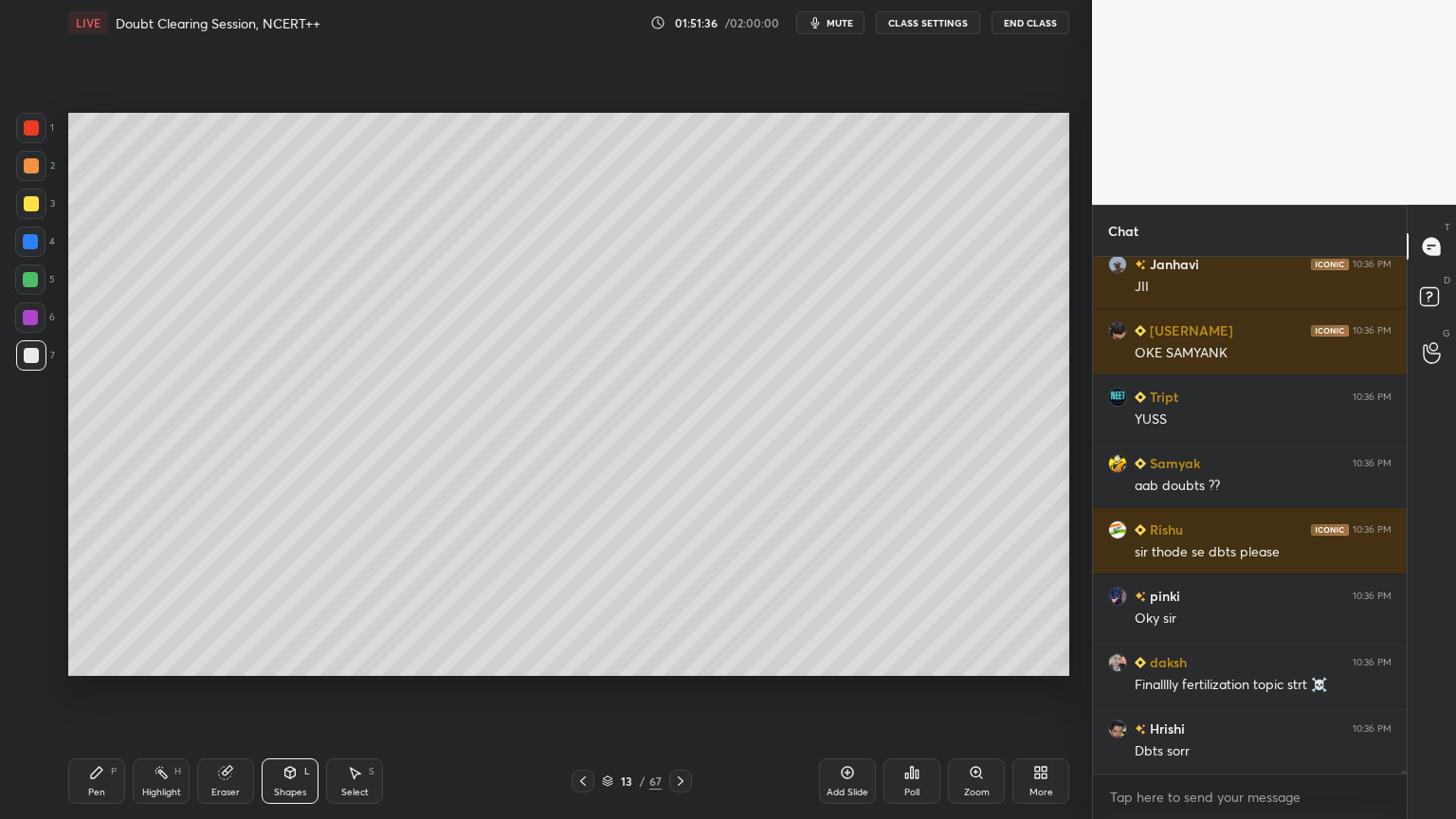 click on "Pen P" at bounding box center [97, 781] 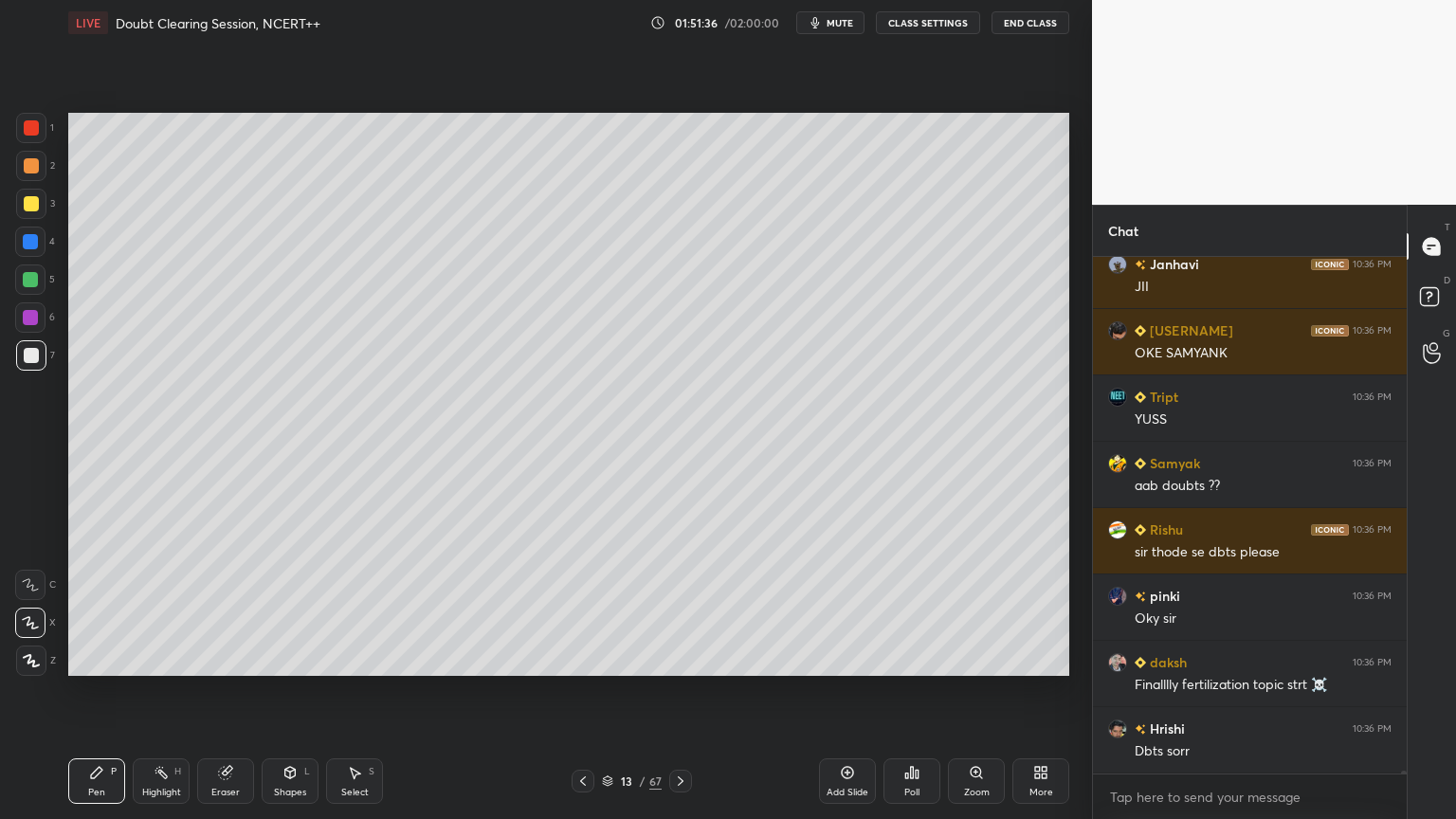 drag, startPoint x: 103, startPoint y: 764, endPoint x: 94, endPoint y: 745, distance: 21.0238 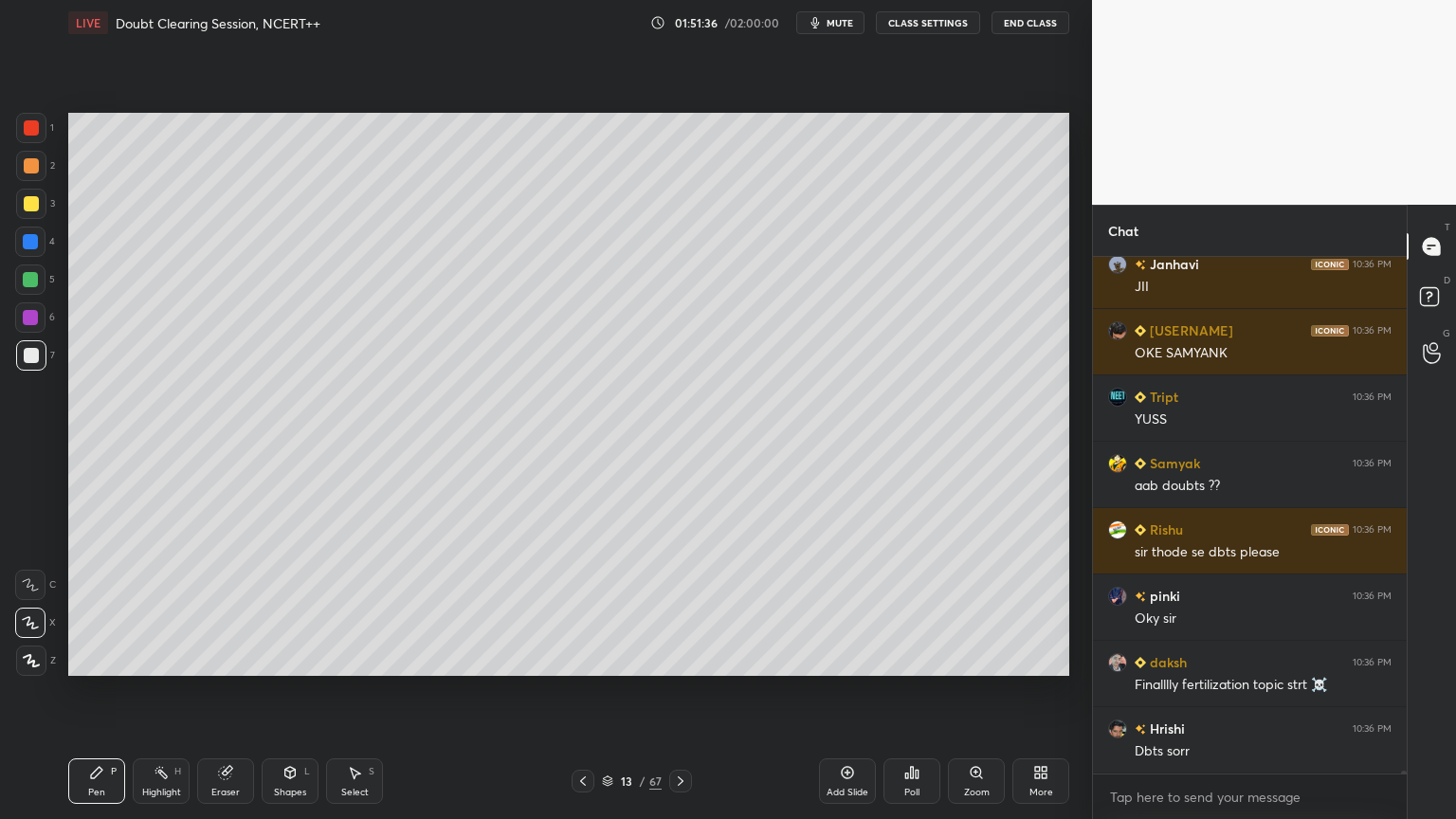 click on "Pen P" at bounding box center [97, 781] 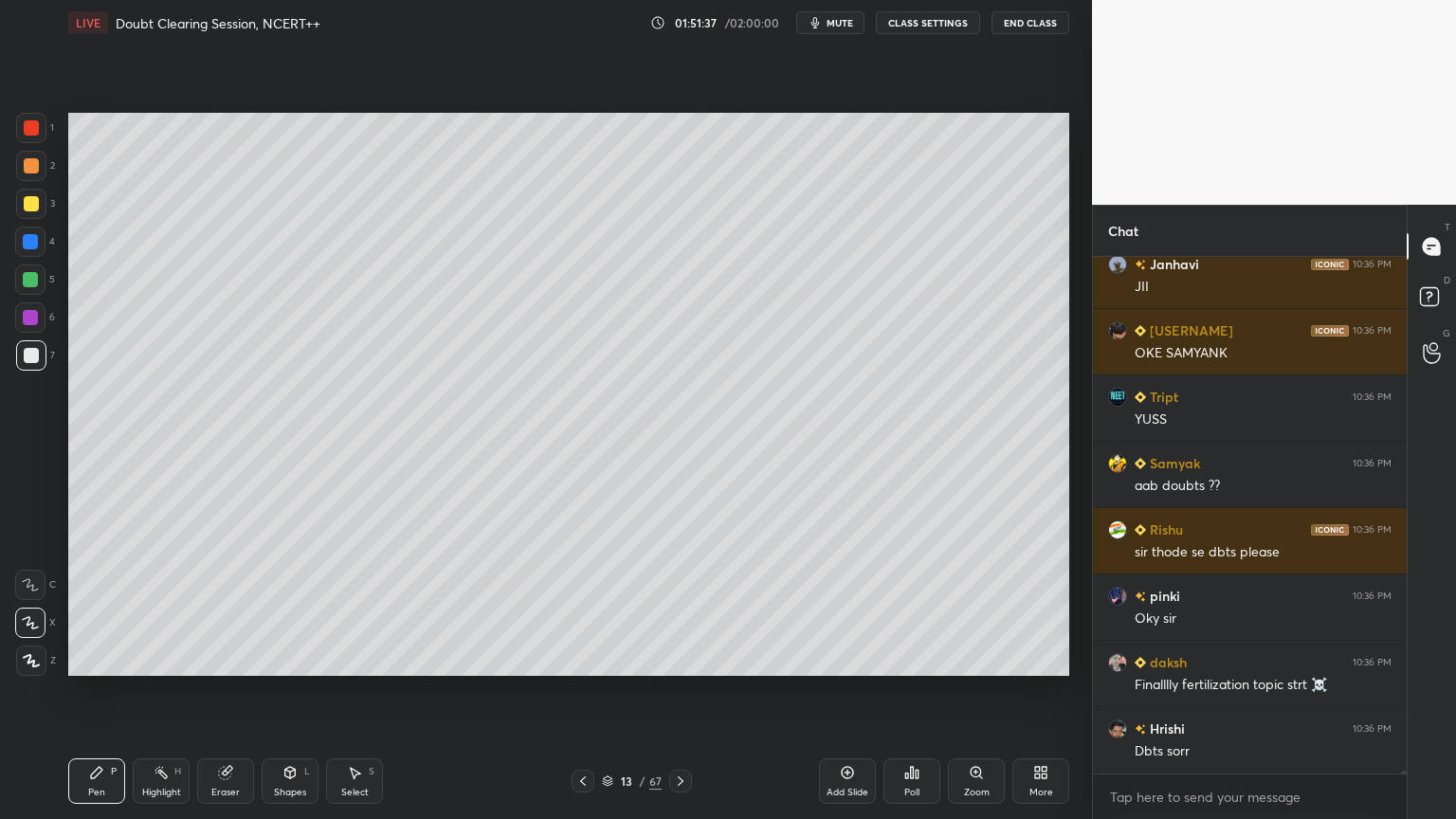 click at bounding box center [30, 623] 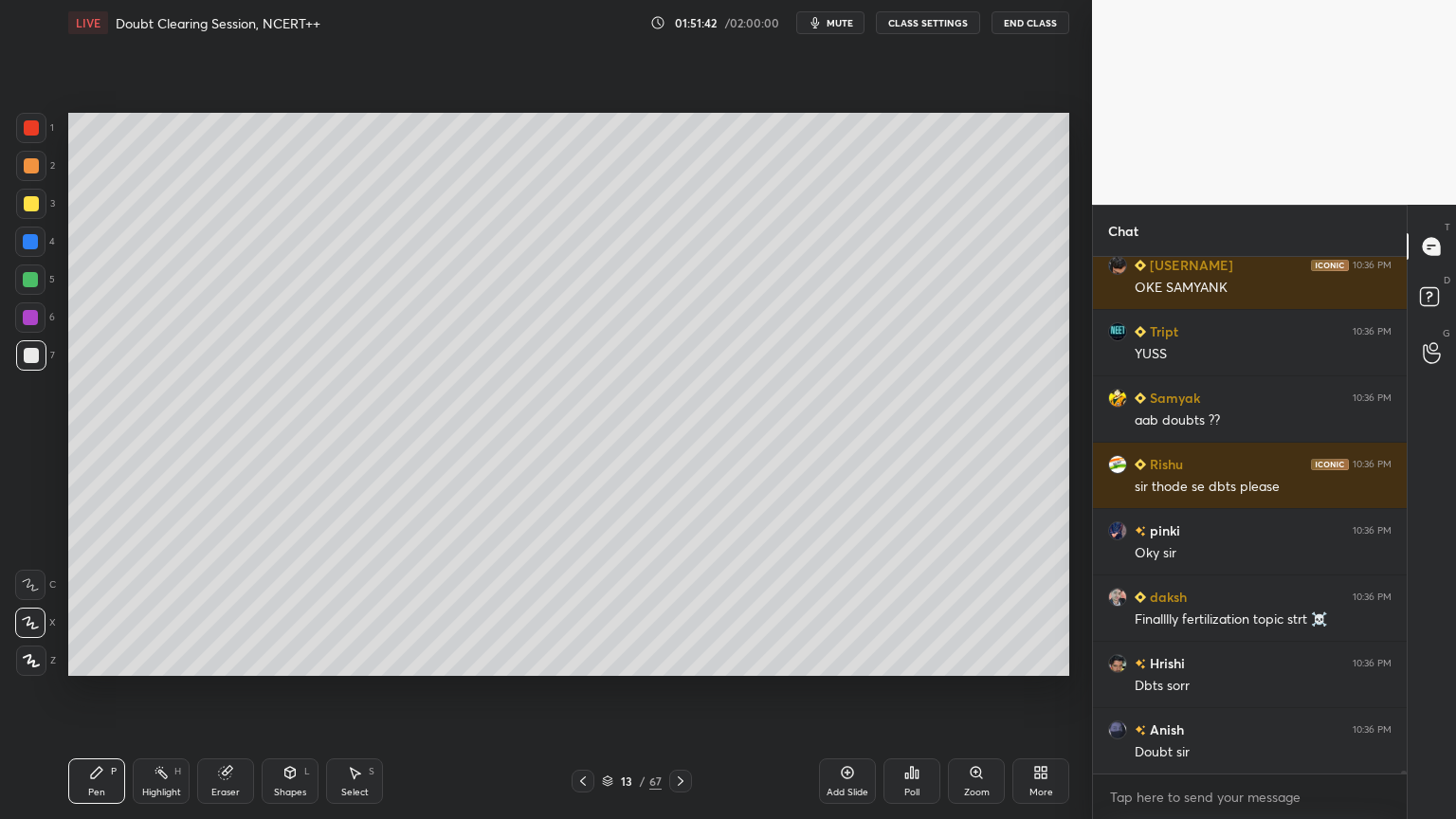 scroll, scrollTop: 92728, scrollLeft: 0, axis: vertical 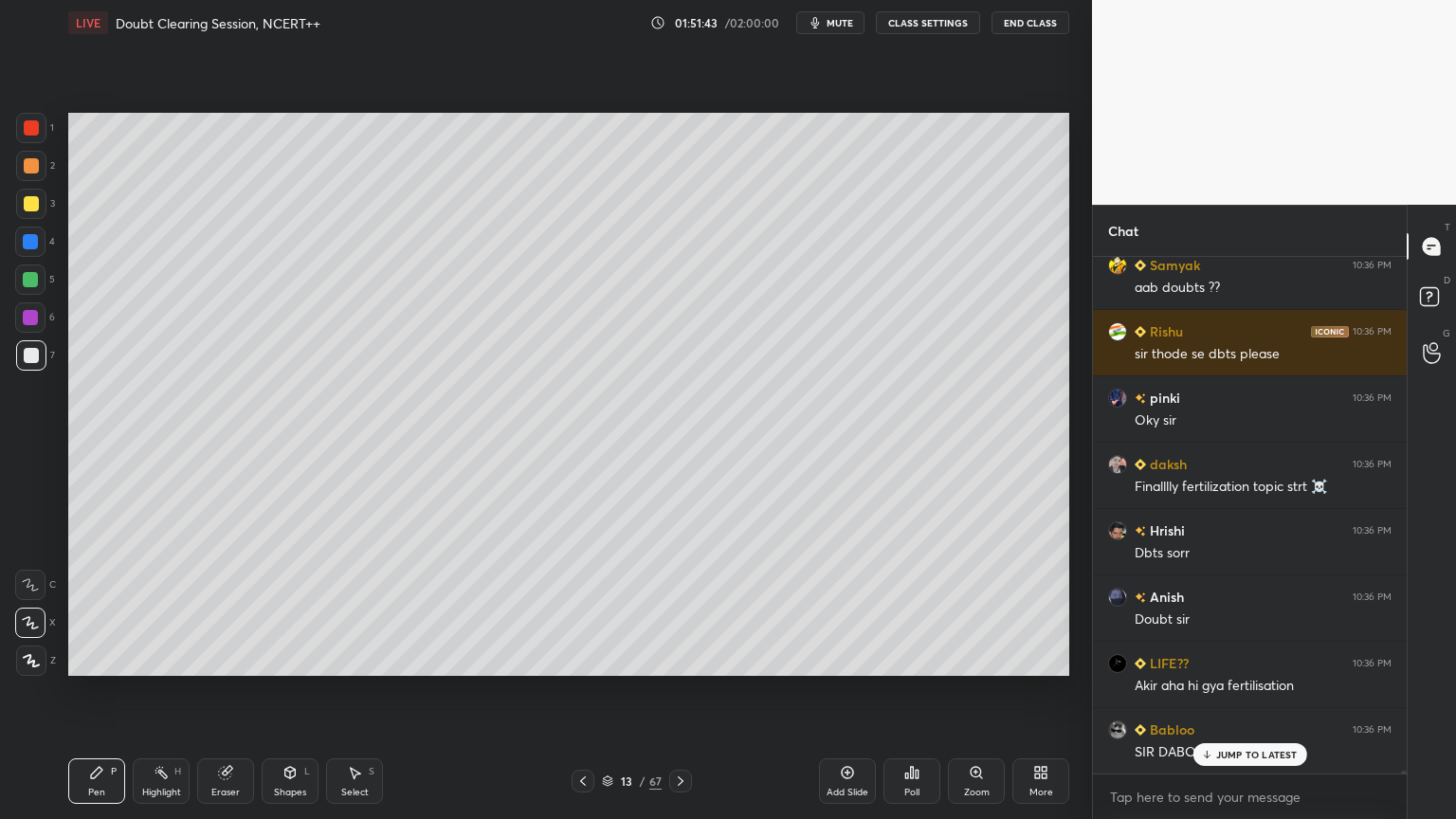 click on "1 2 3 4 5 6 7" at bounding box center [35, 246] 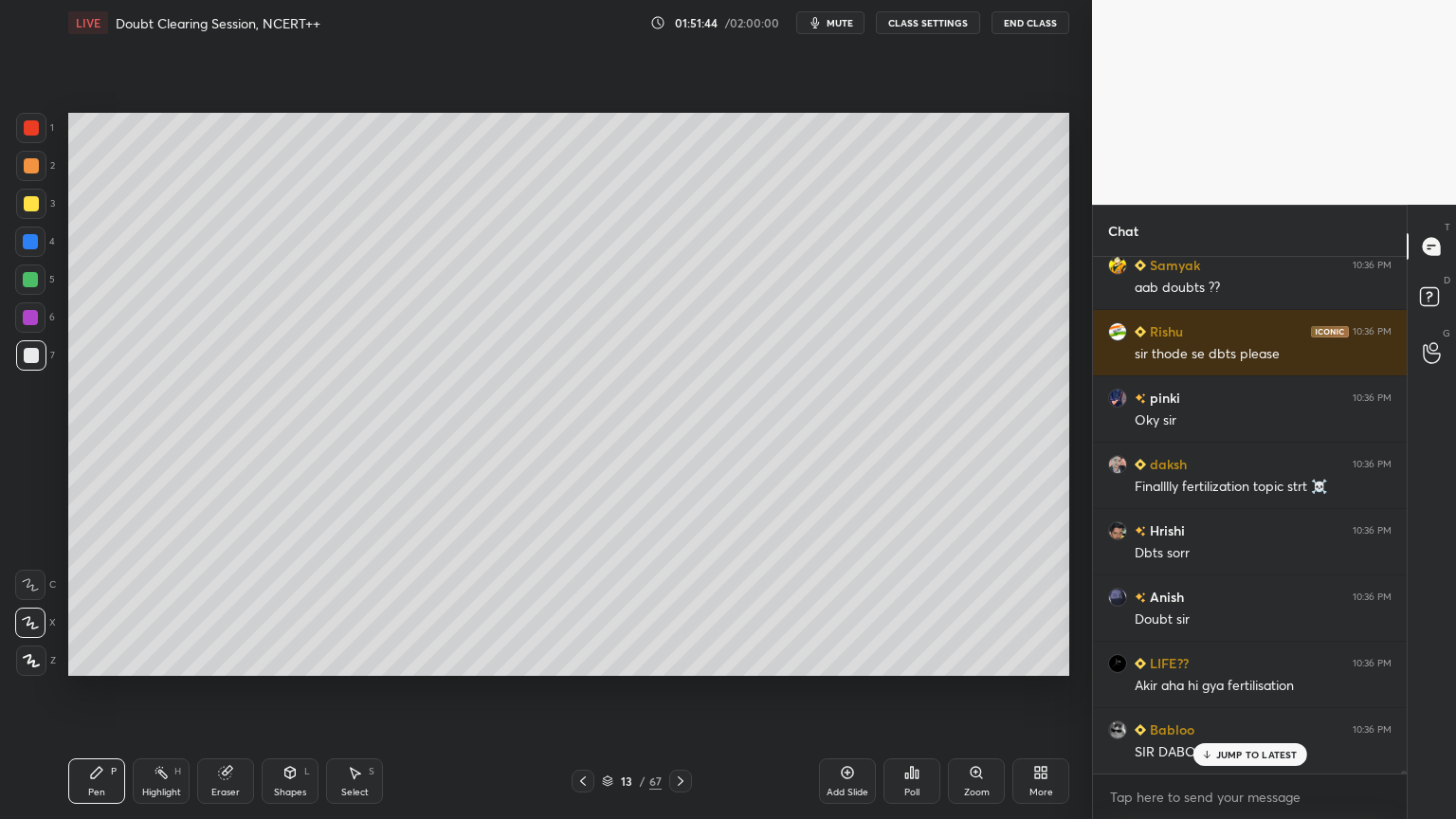 scroll, scrollTop: 92861, scrollLeft: 0, axis: vertical 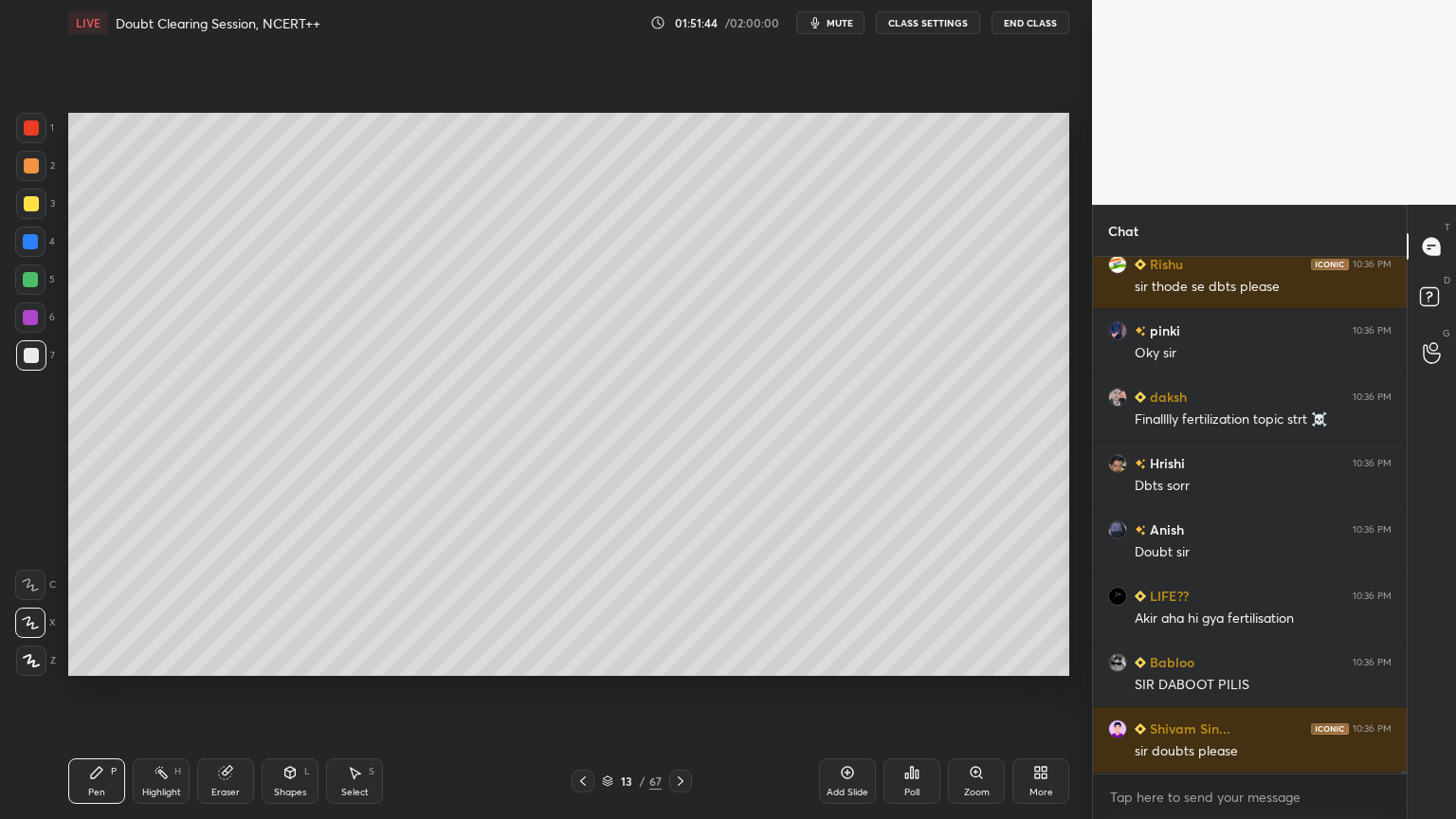 click at bounding box center [30, 242] 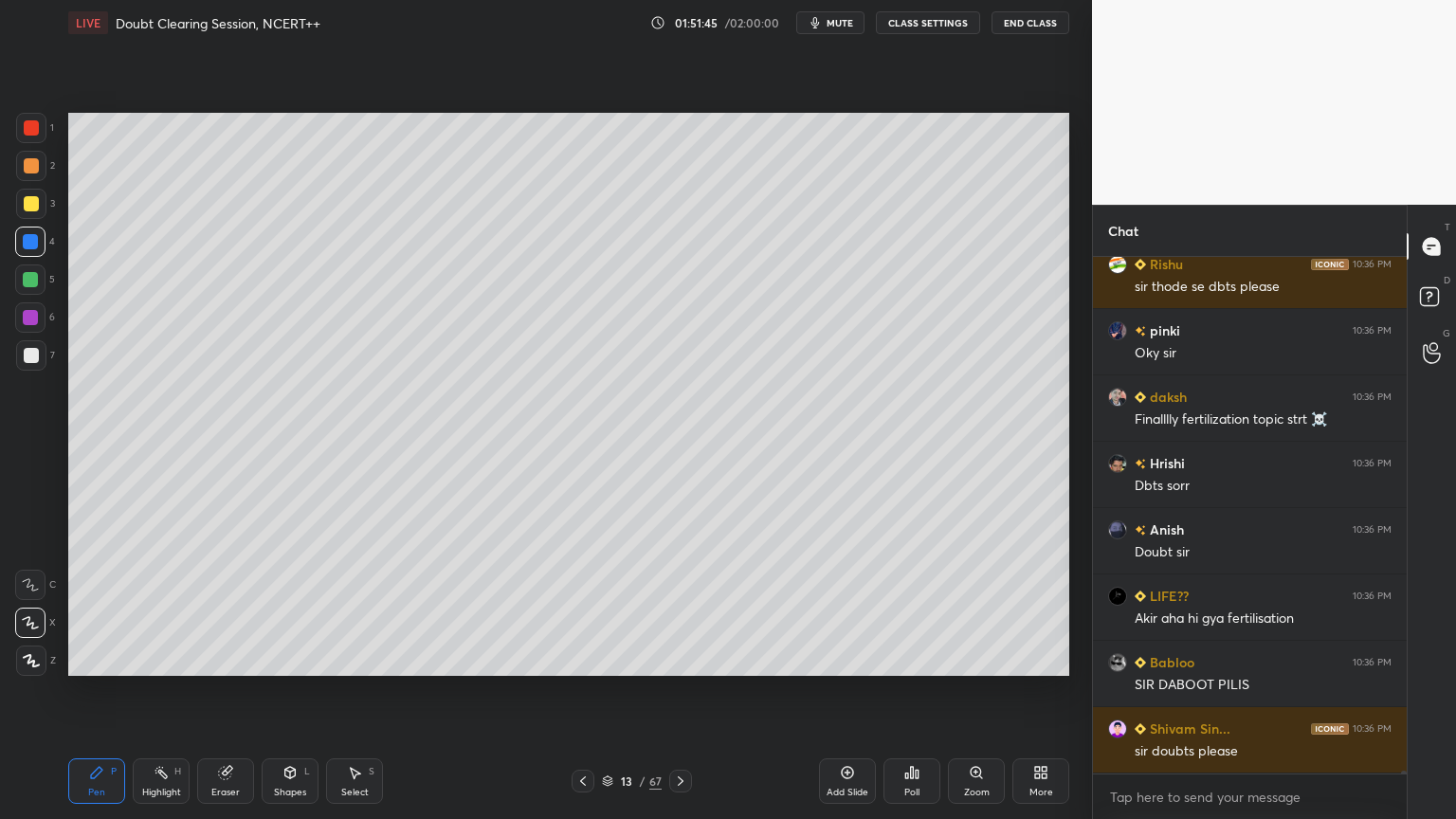 click on "Shapes L" at bounding box center [290, 781] 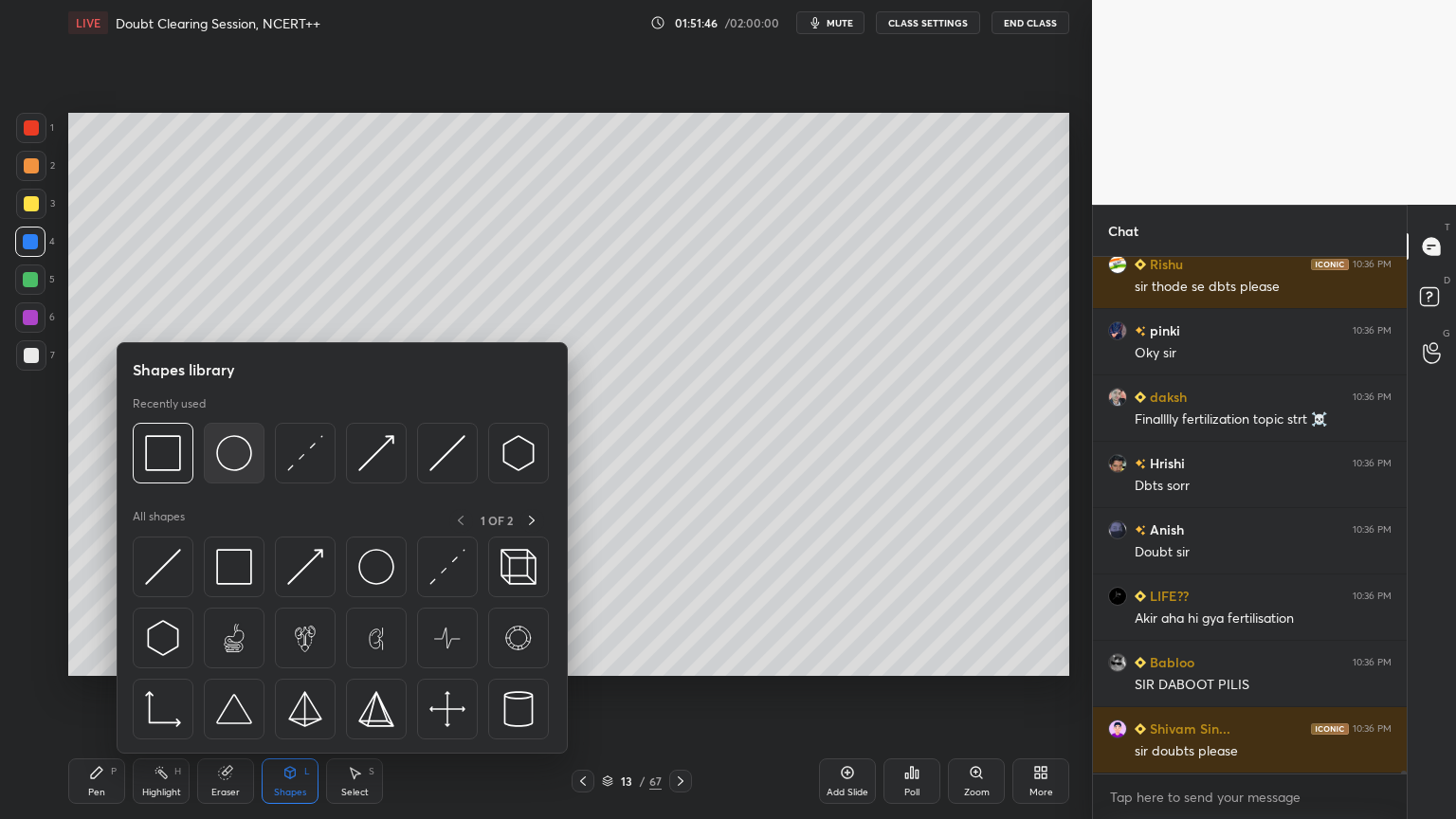 scroll, scrollTop: 92926, scrollLeft: 0, axis: vertical 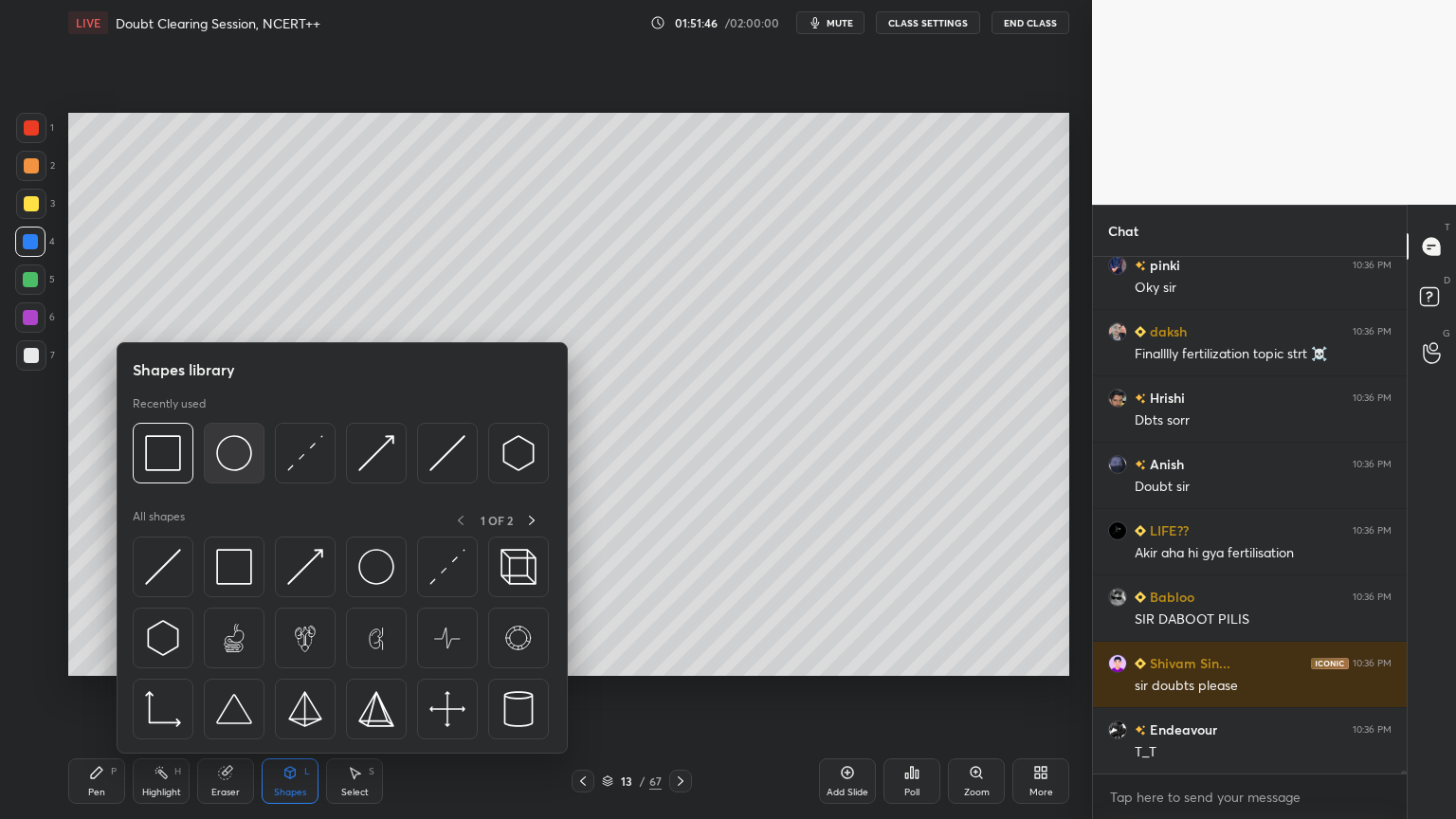 click at bounding box center [234, 453] 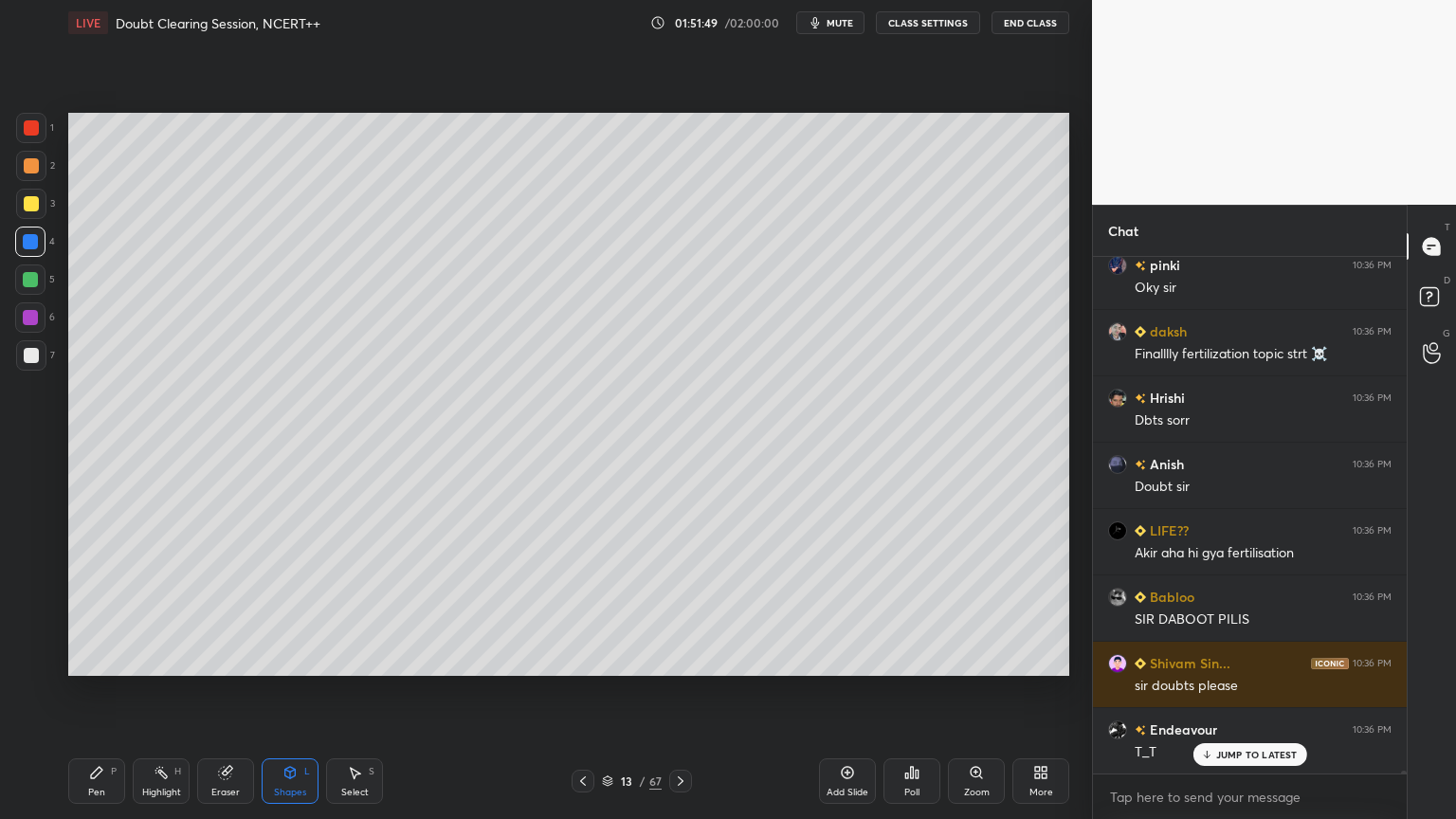 drag, startPoint x: 32, startPoint y: 348, endPoint x: 46, endPoint y: 341, distance: 15.652476 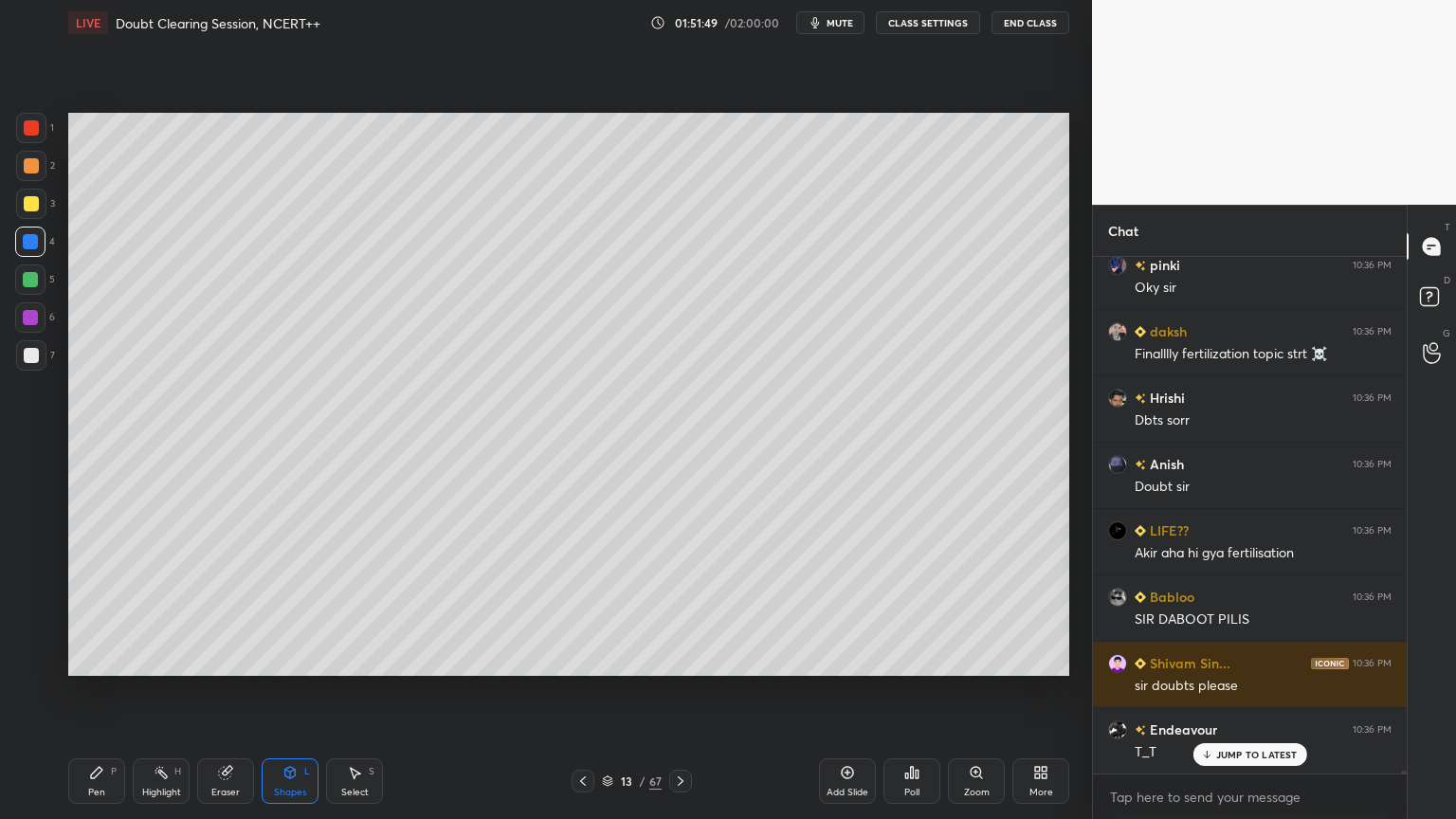 click at bounding box center [31, 355] 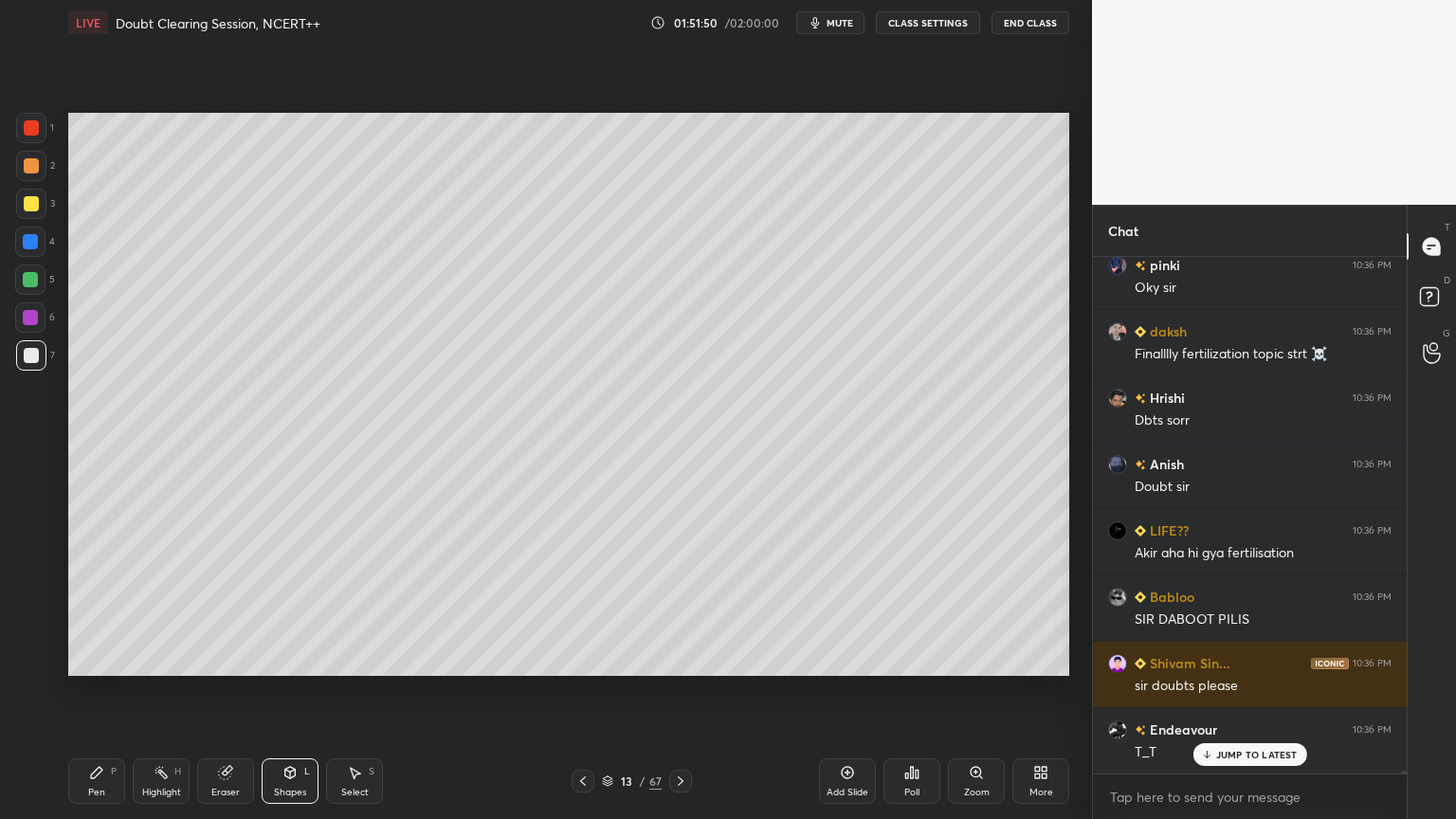 scroll, scrollTop: 92972, scrollLeft: 0, axis: vertical 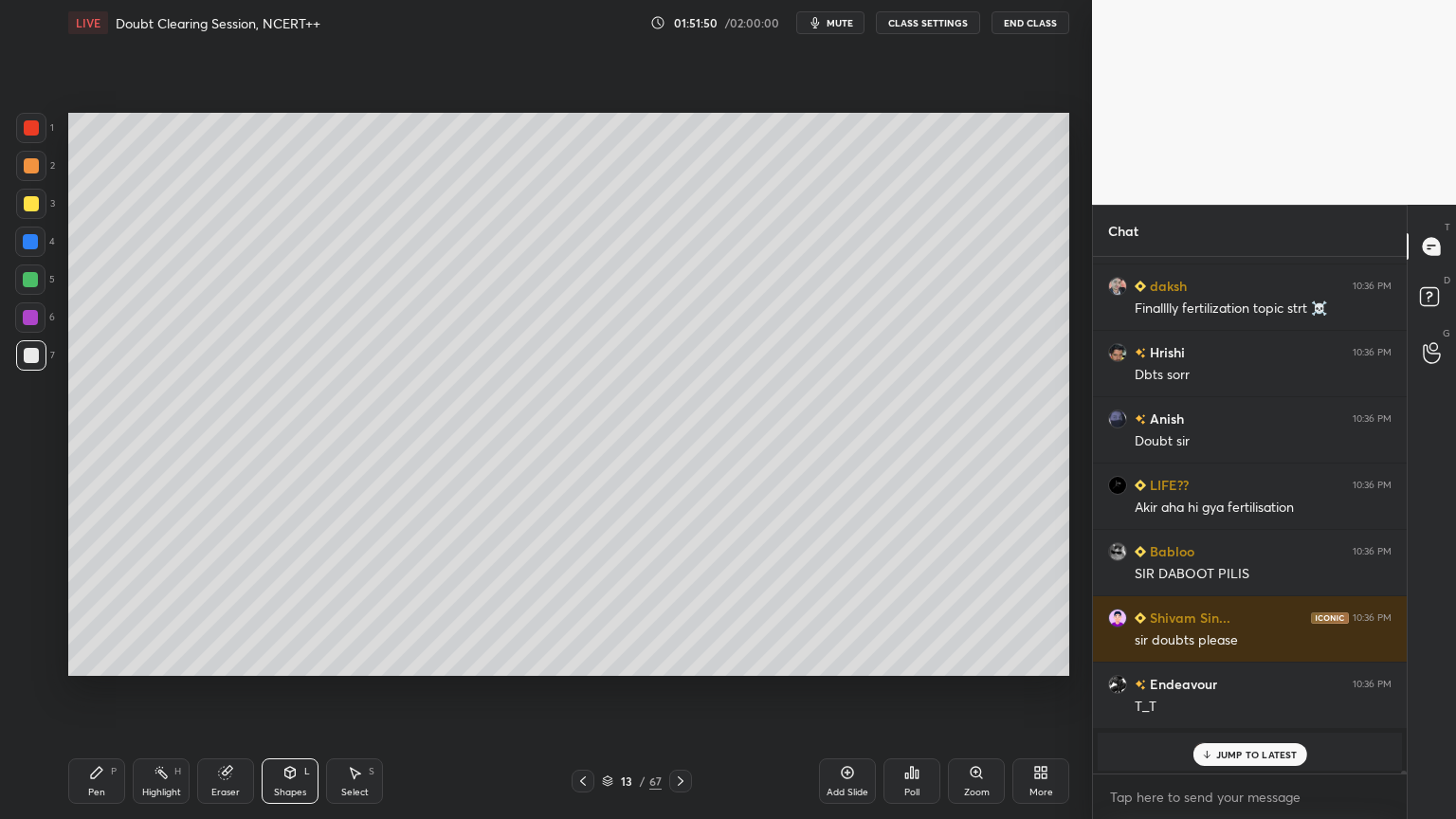 click at bounding box center (31, 204) 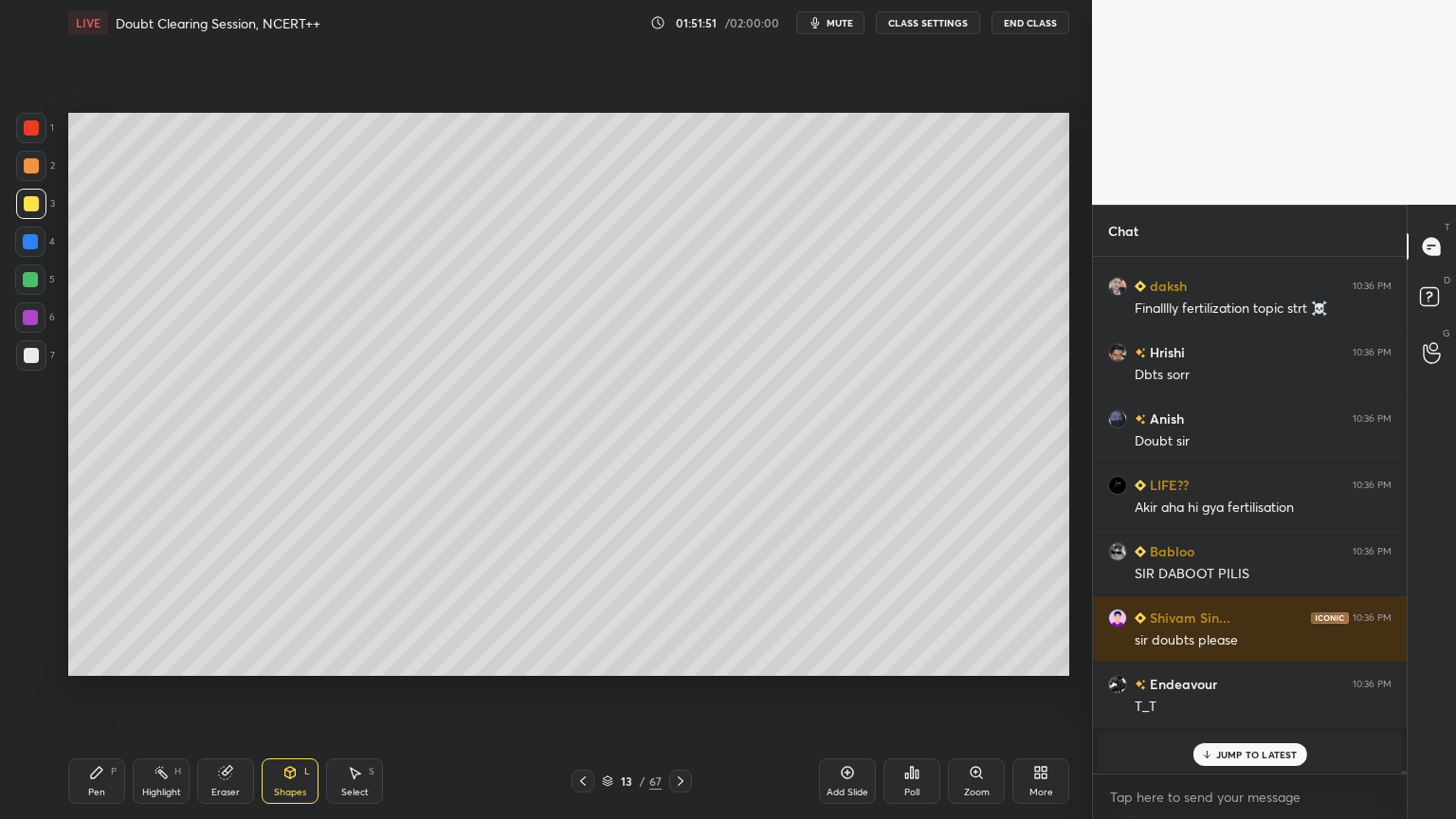 click at bounding box center [31, 166] 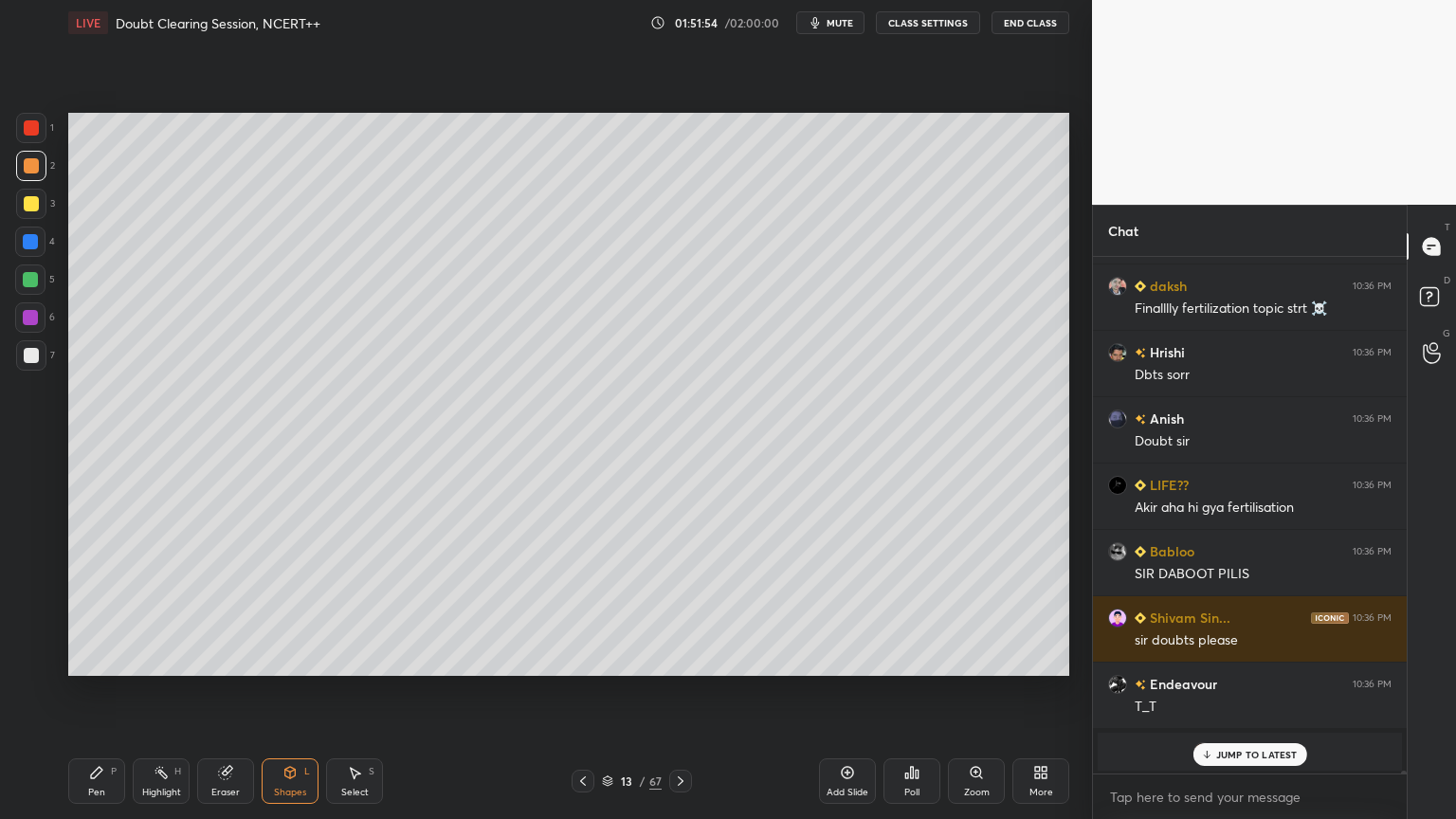 click on "Pen P" at bounding box center (97, 781) 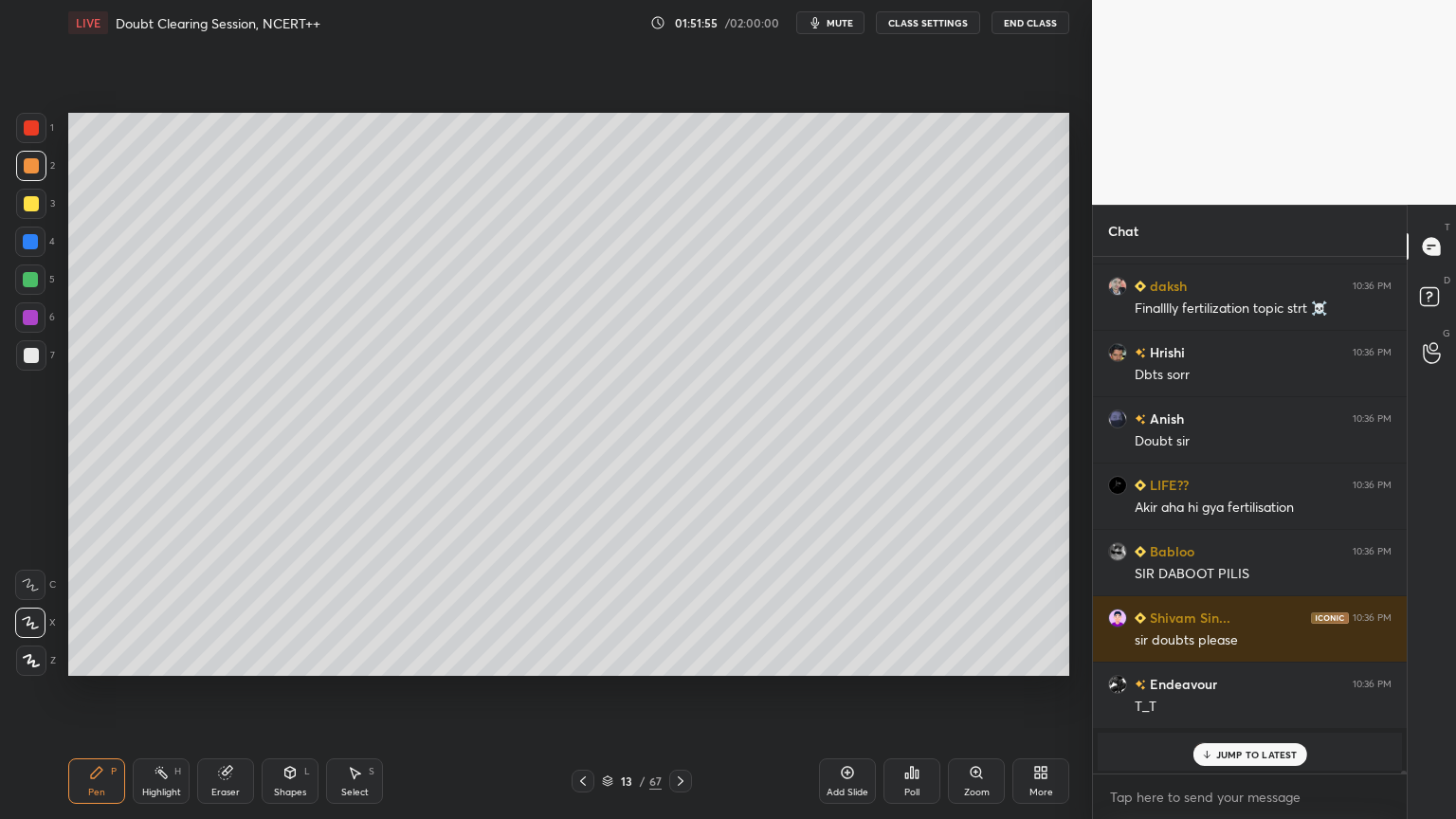 drag, startPoint x: 297, startPoint y: 766, endPoint x: 281, endPoint y: 759, distance: 17.464249 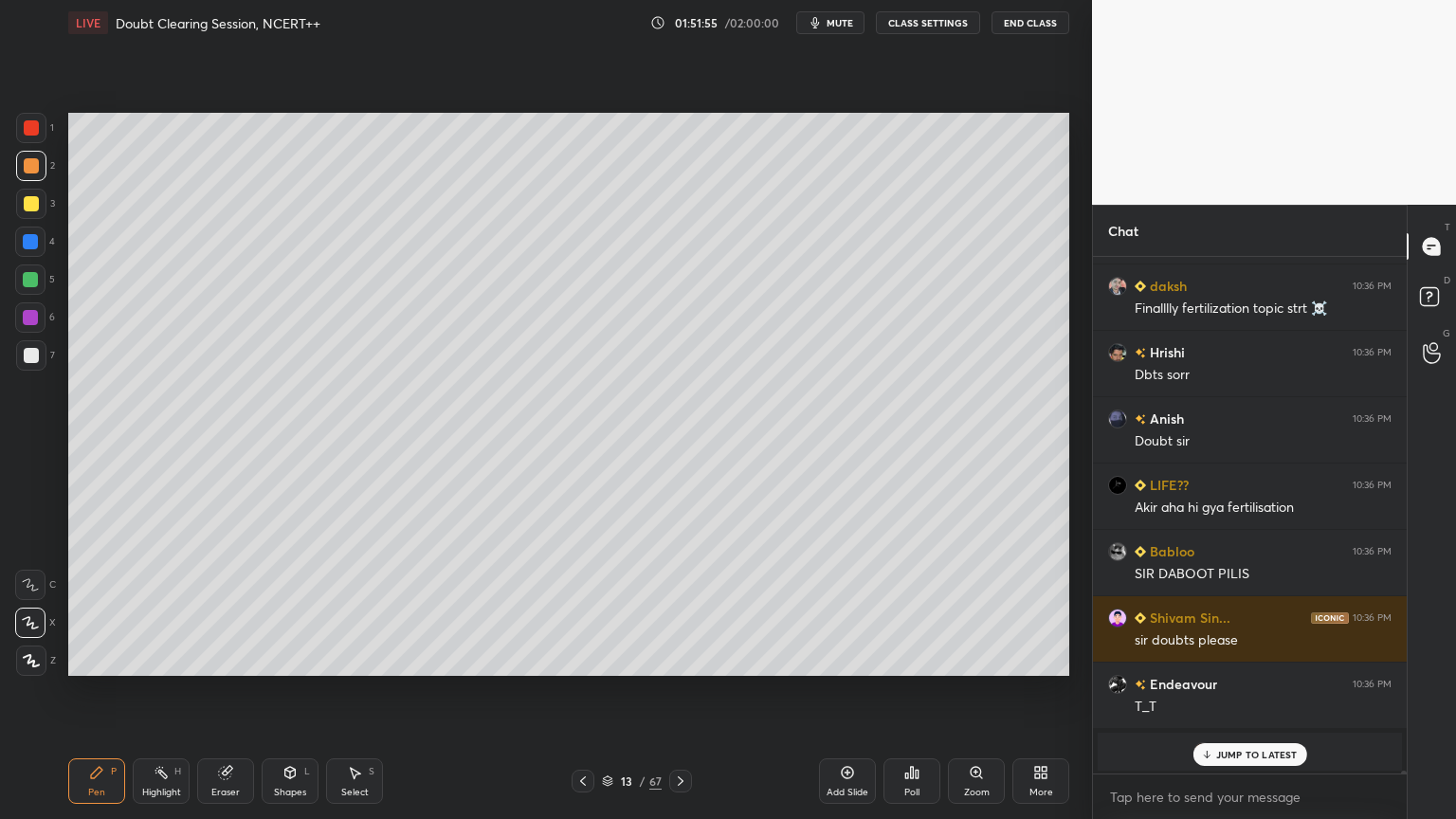 click 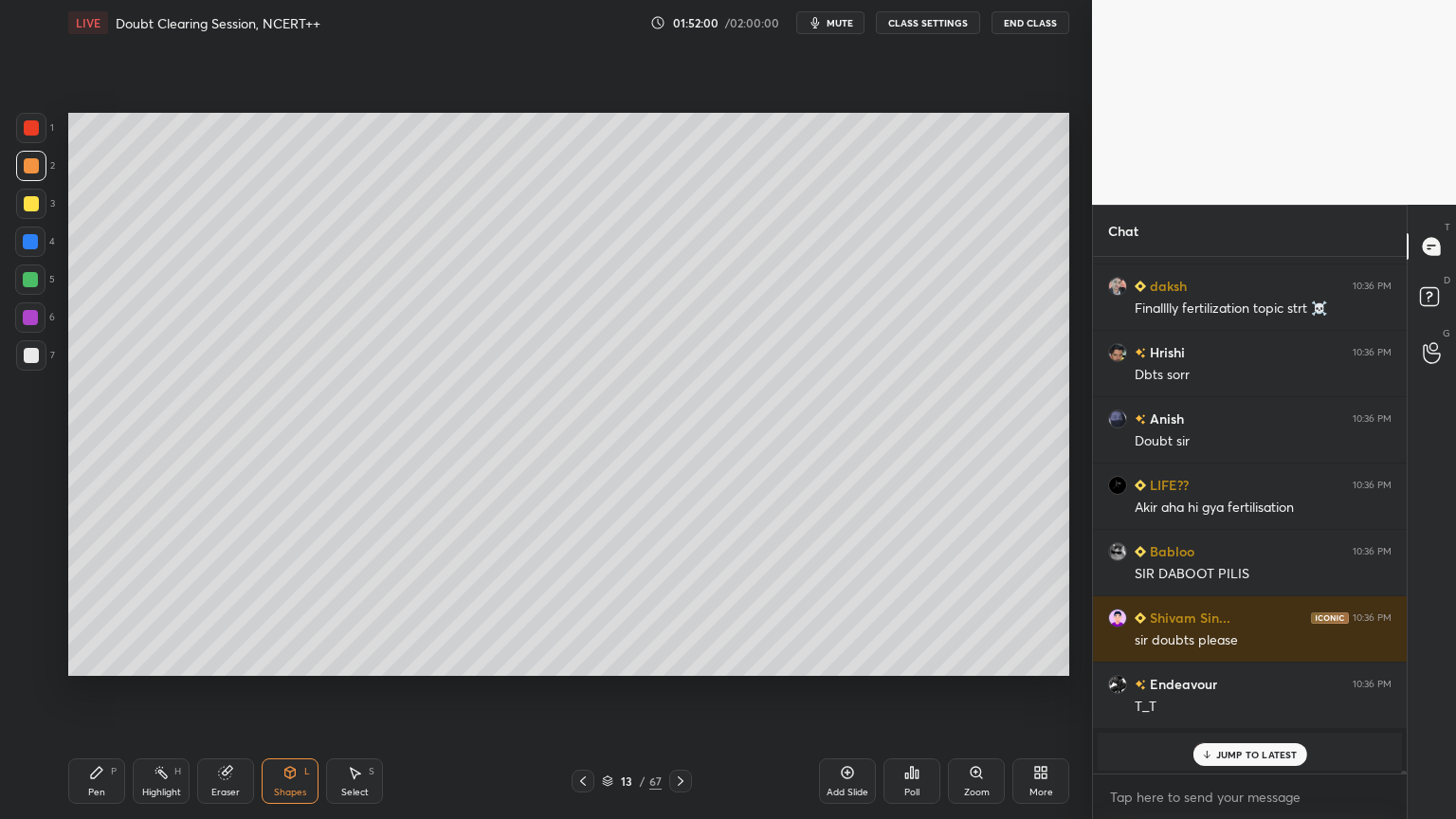 drag, startPoint x: 294, startPoint y: 766, endPoint x: 282, endPoint y: 758, distance: 14.422205 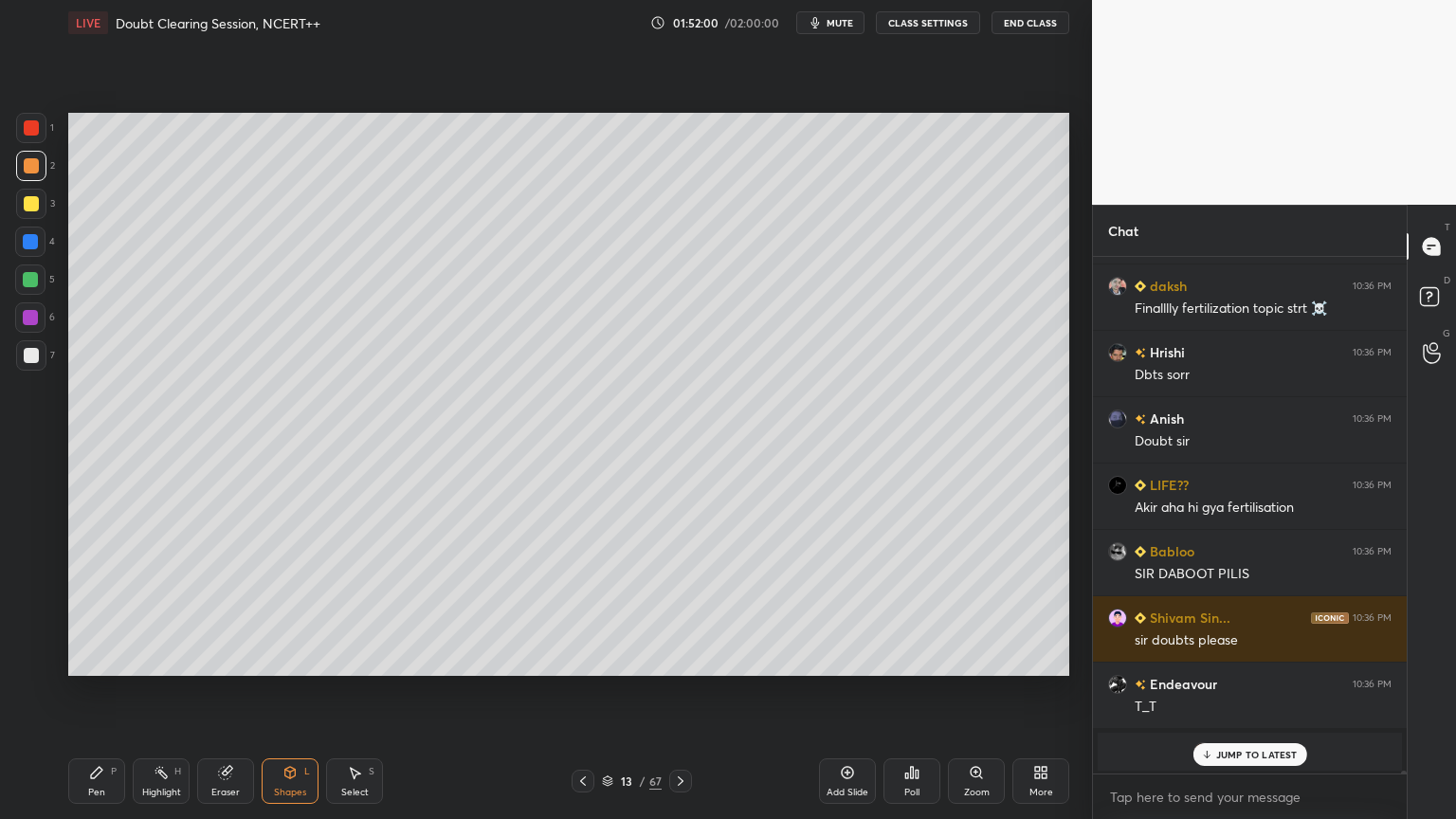 click 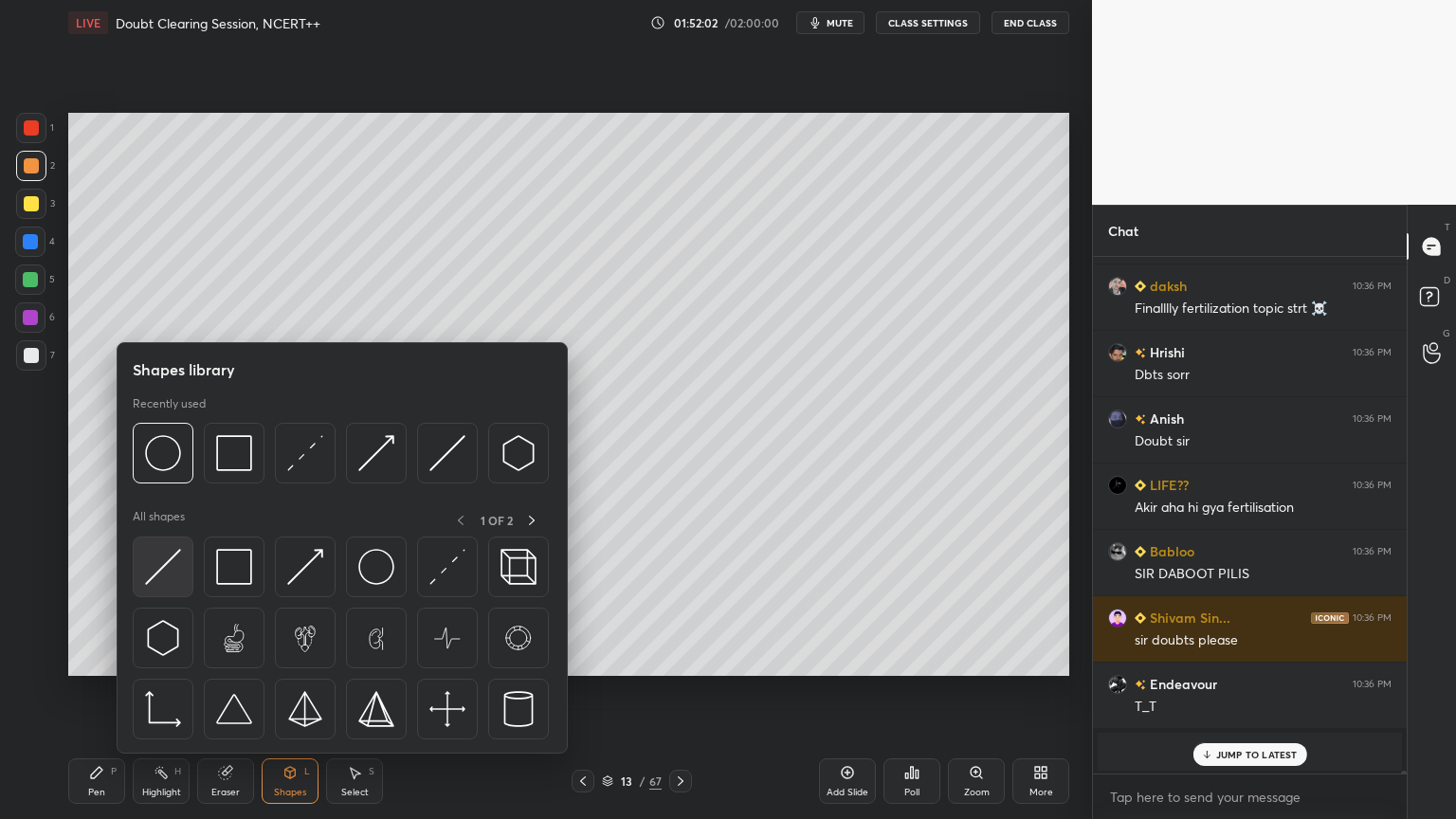 click at bounding box center [163, 567] 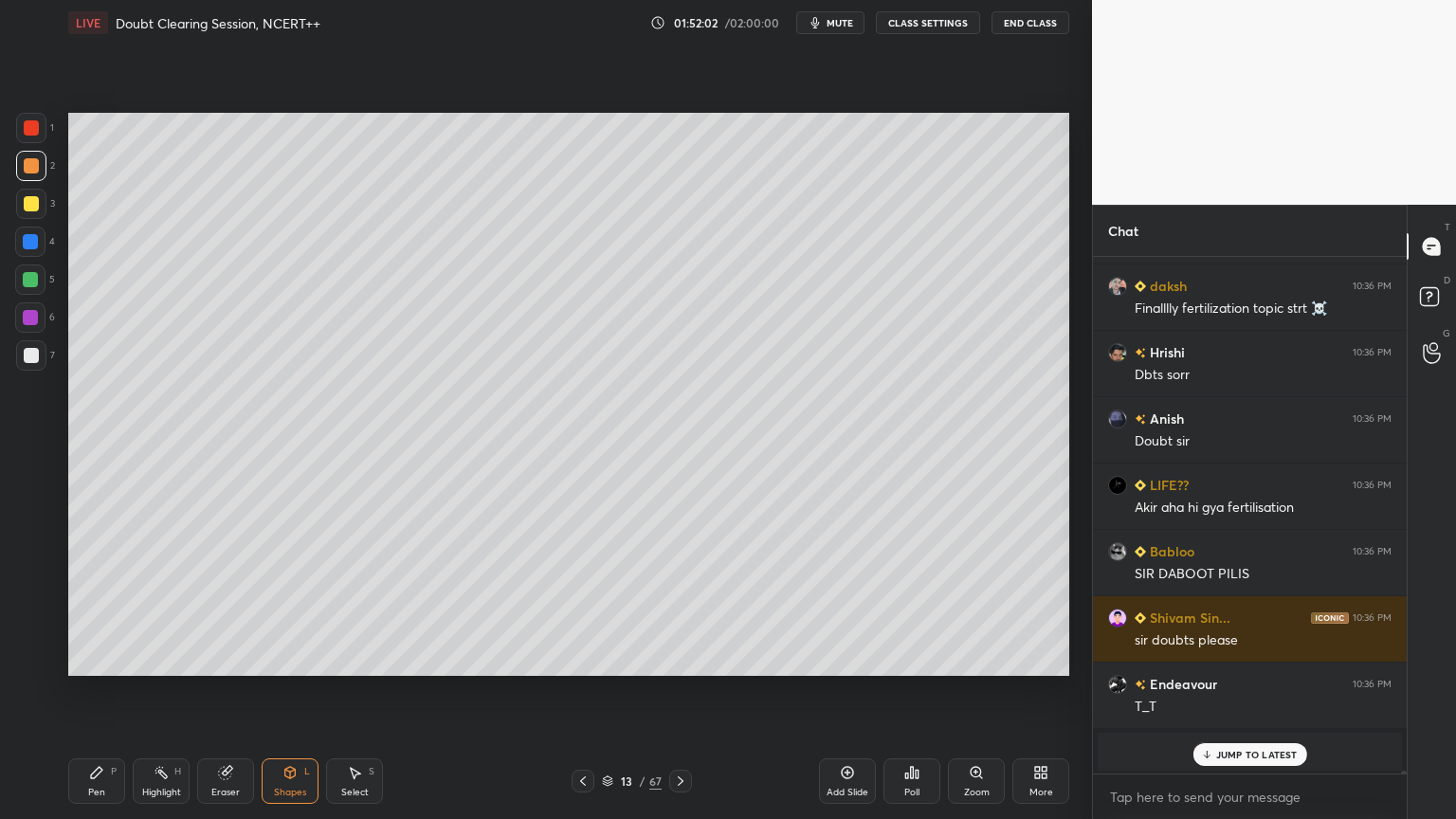 scroll, scrollTop: 93039, scrollLeft: 0, axis: vertical 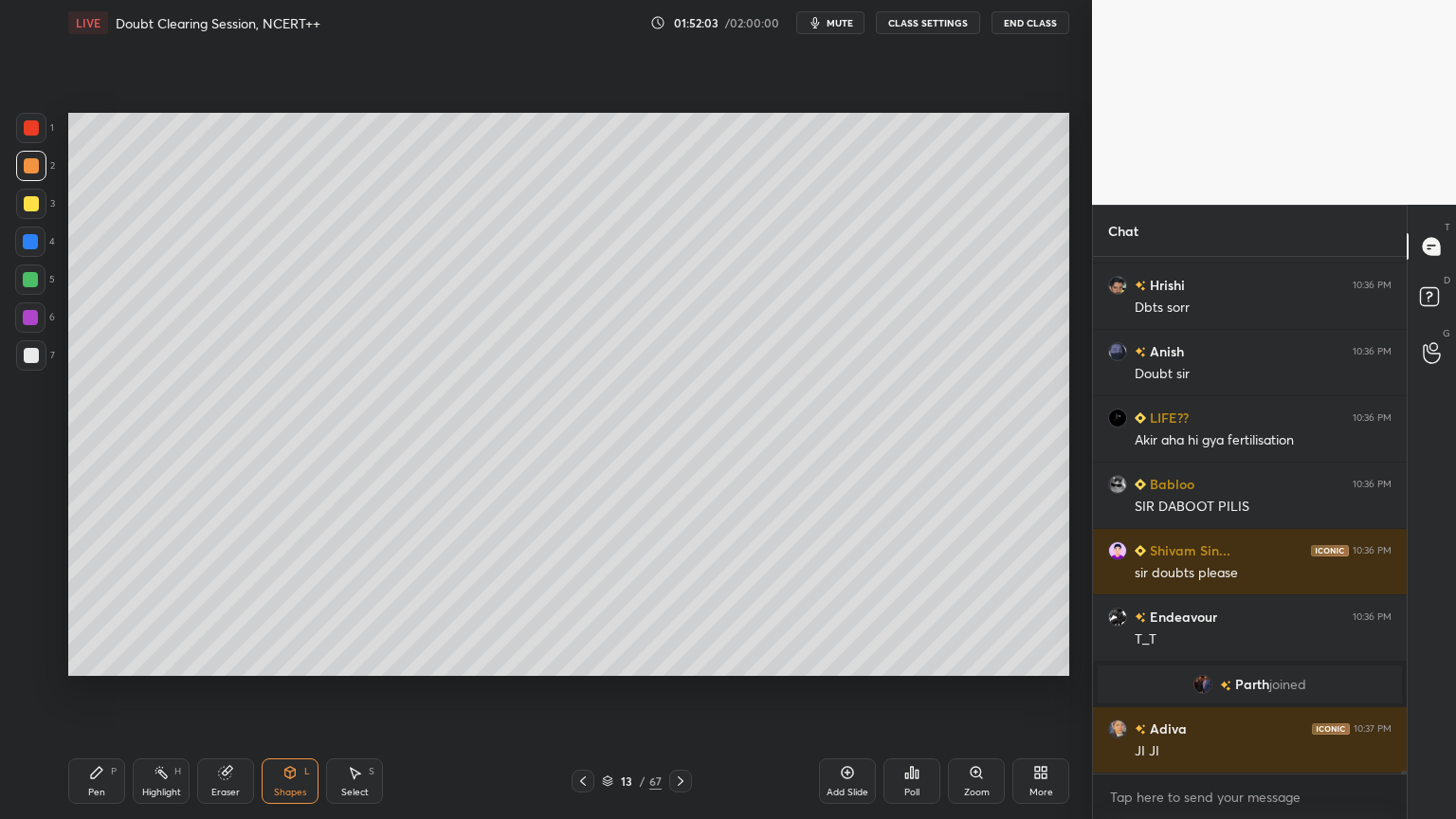 click at bounding box center (31, 355) 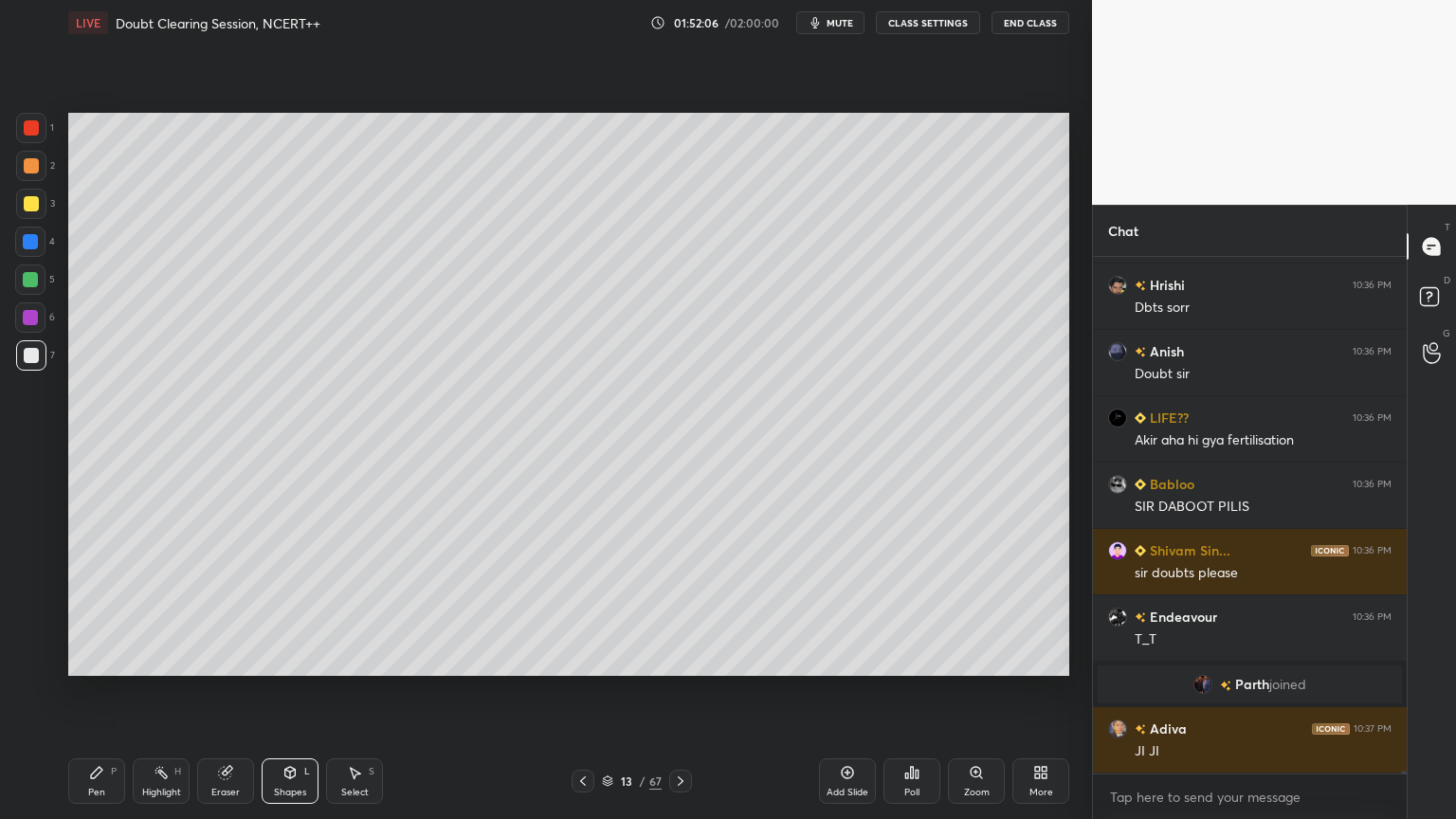 click 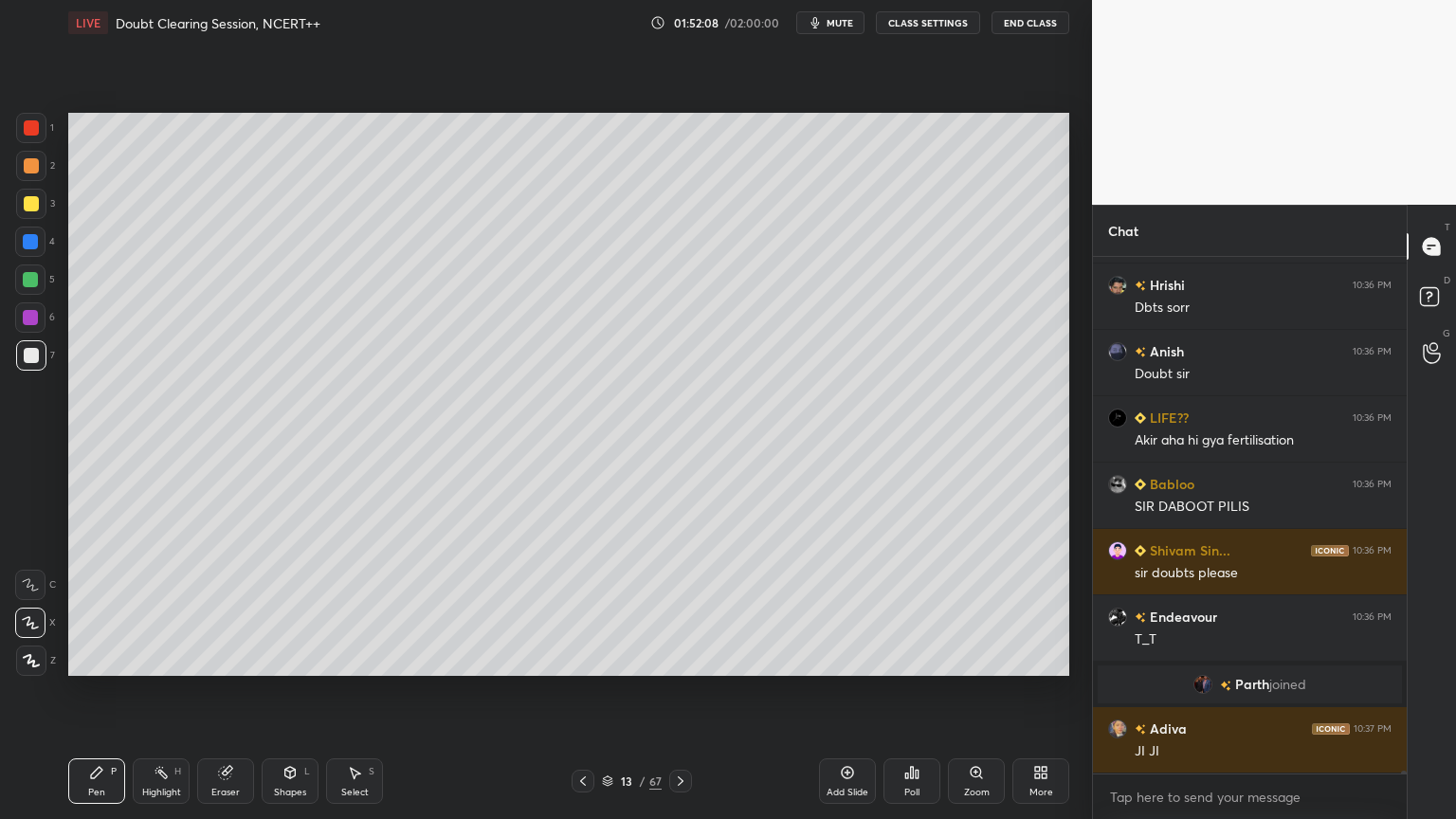 scroll, scrollTop: 93104, scrollLeft: 0, axis: vertical 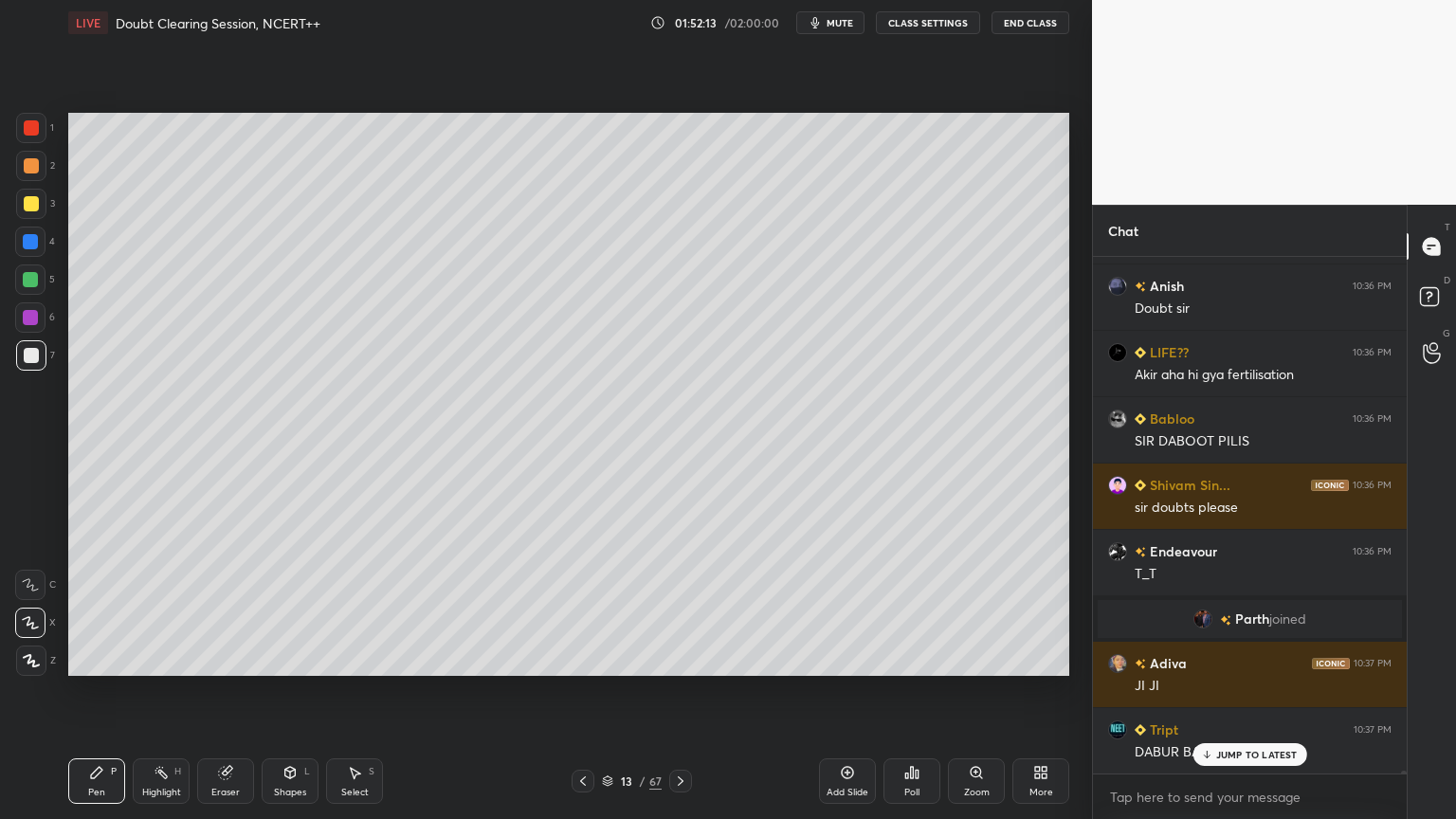 click at bounding box center [30, 318] 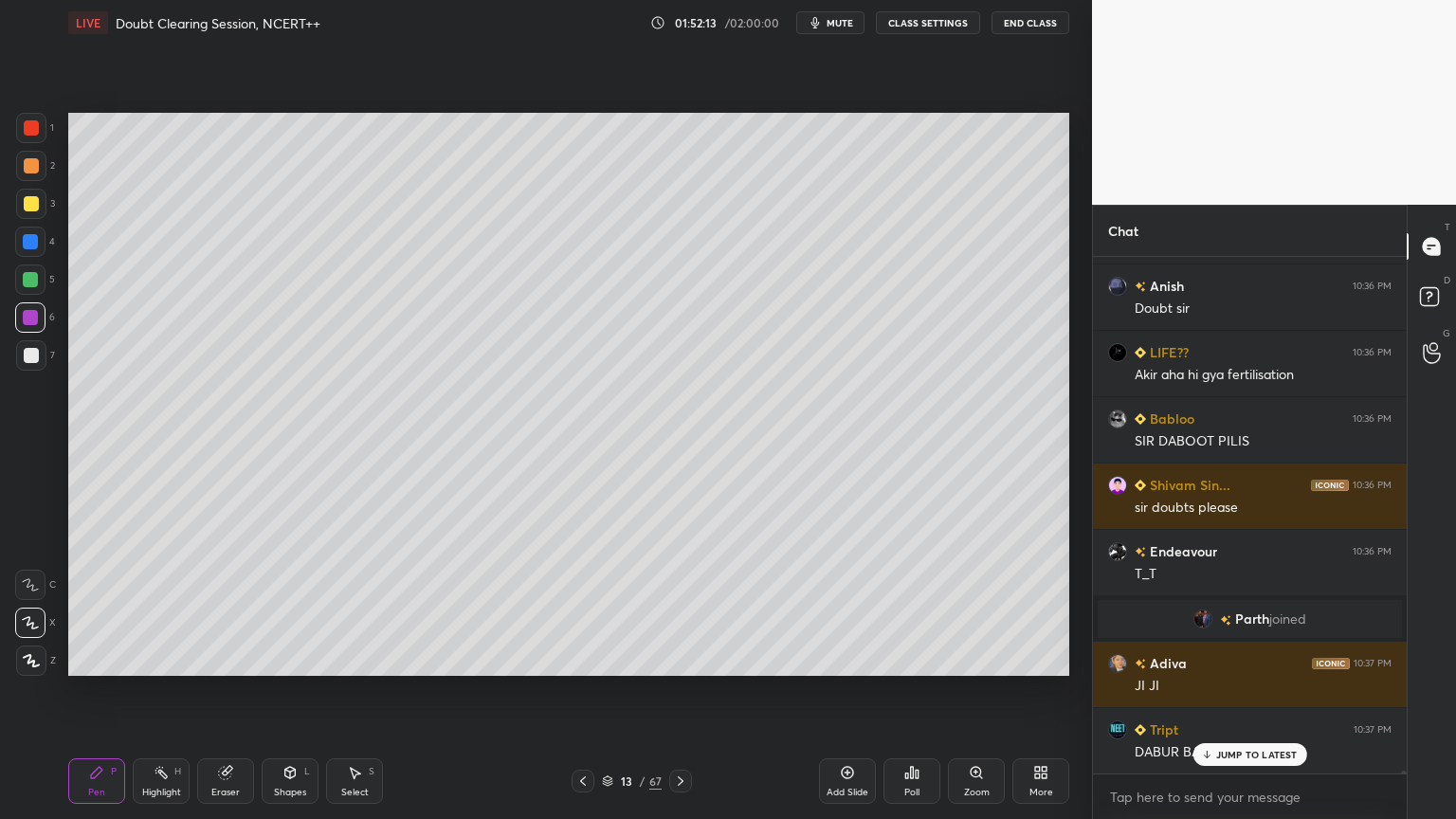click at bounding box center (31, 128) 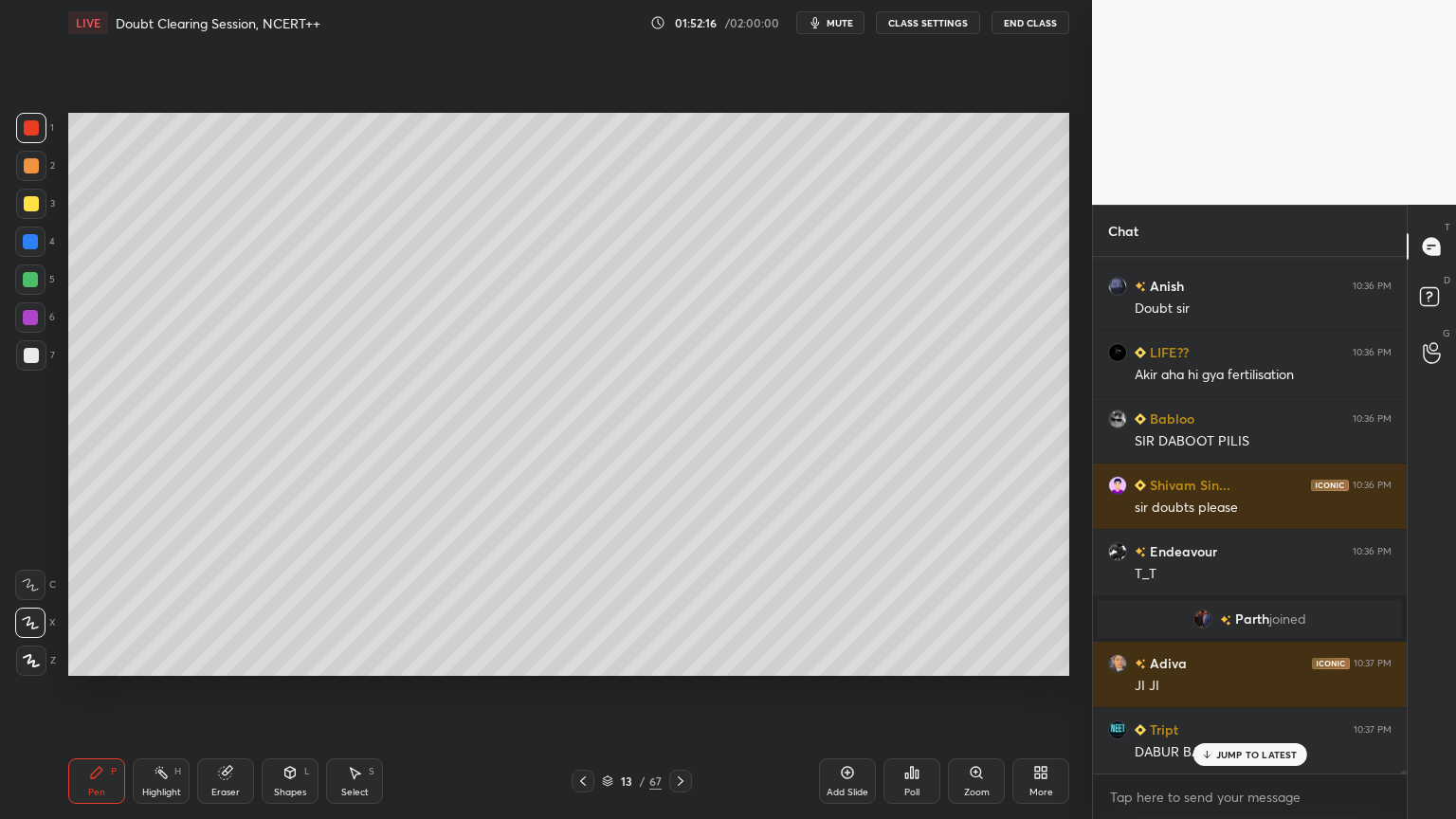 scroll, scrollTop: 93172, scrollLeft: 0, axis: vertical 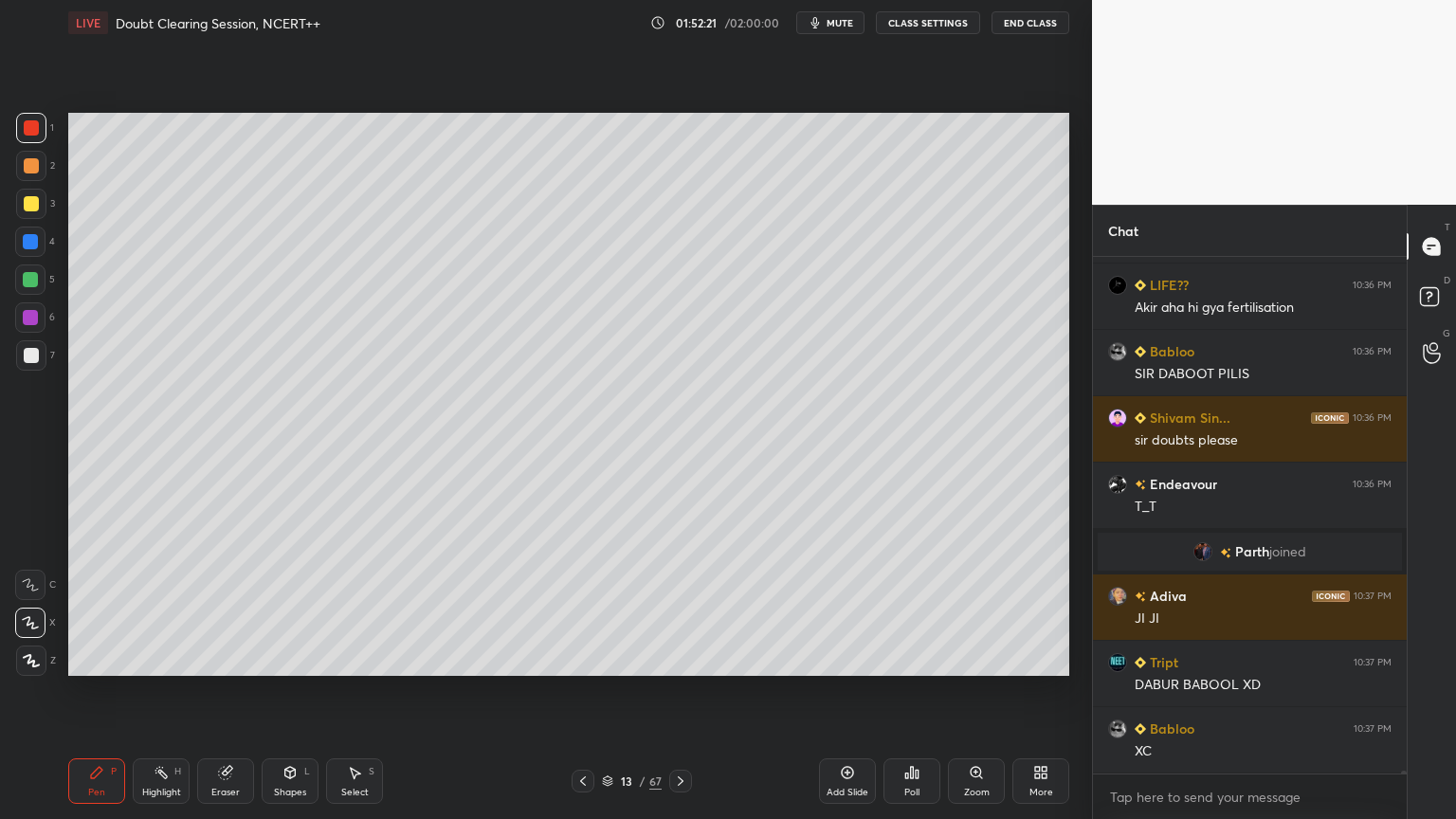 click at bounding box center [30, 318] 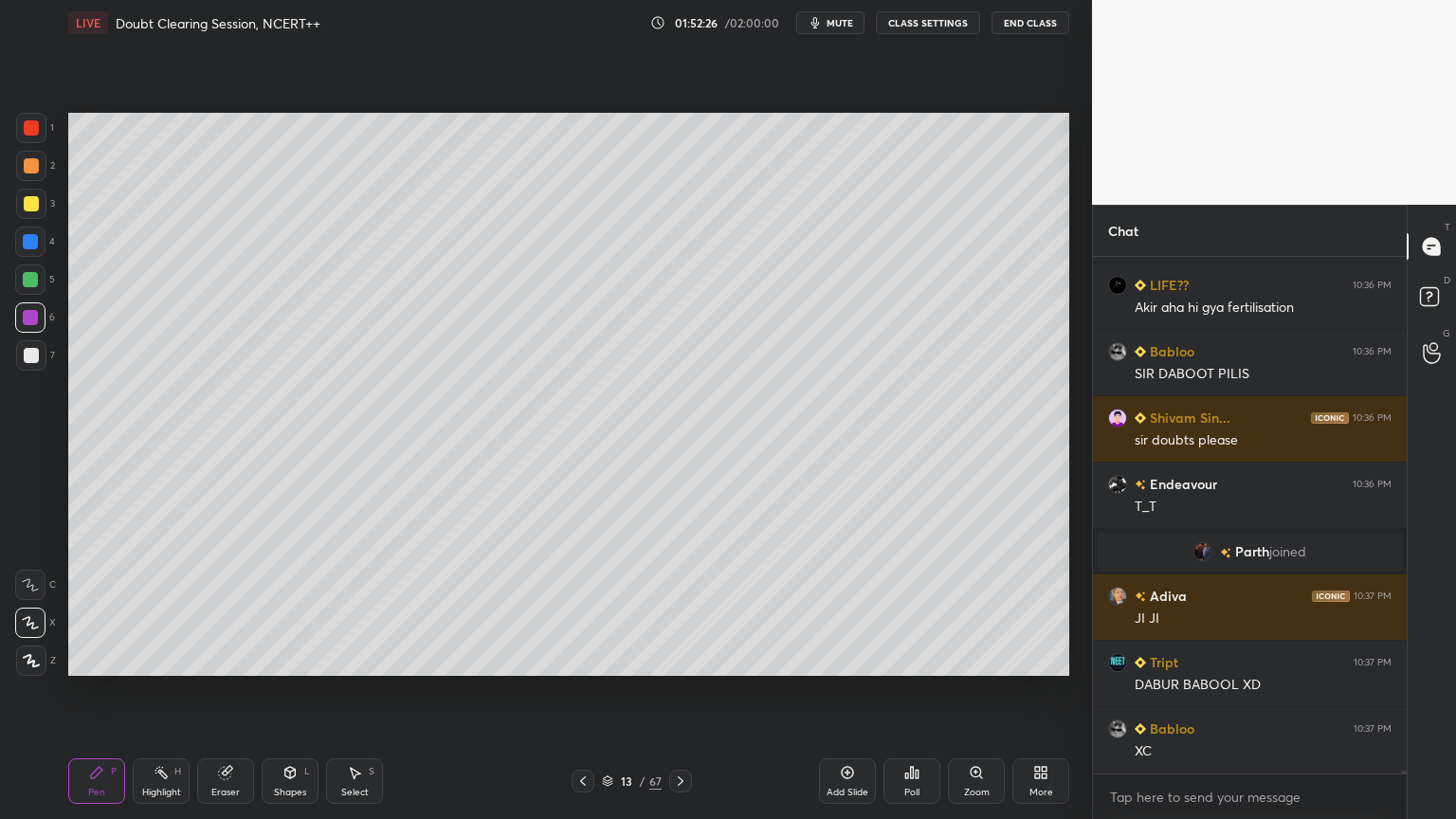 scroll, scrollTop: 93237, scrollLeft: 0, axis: vertical 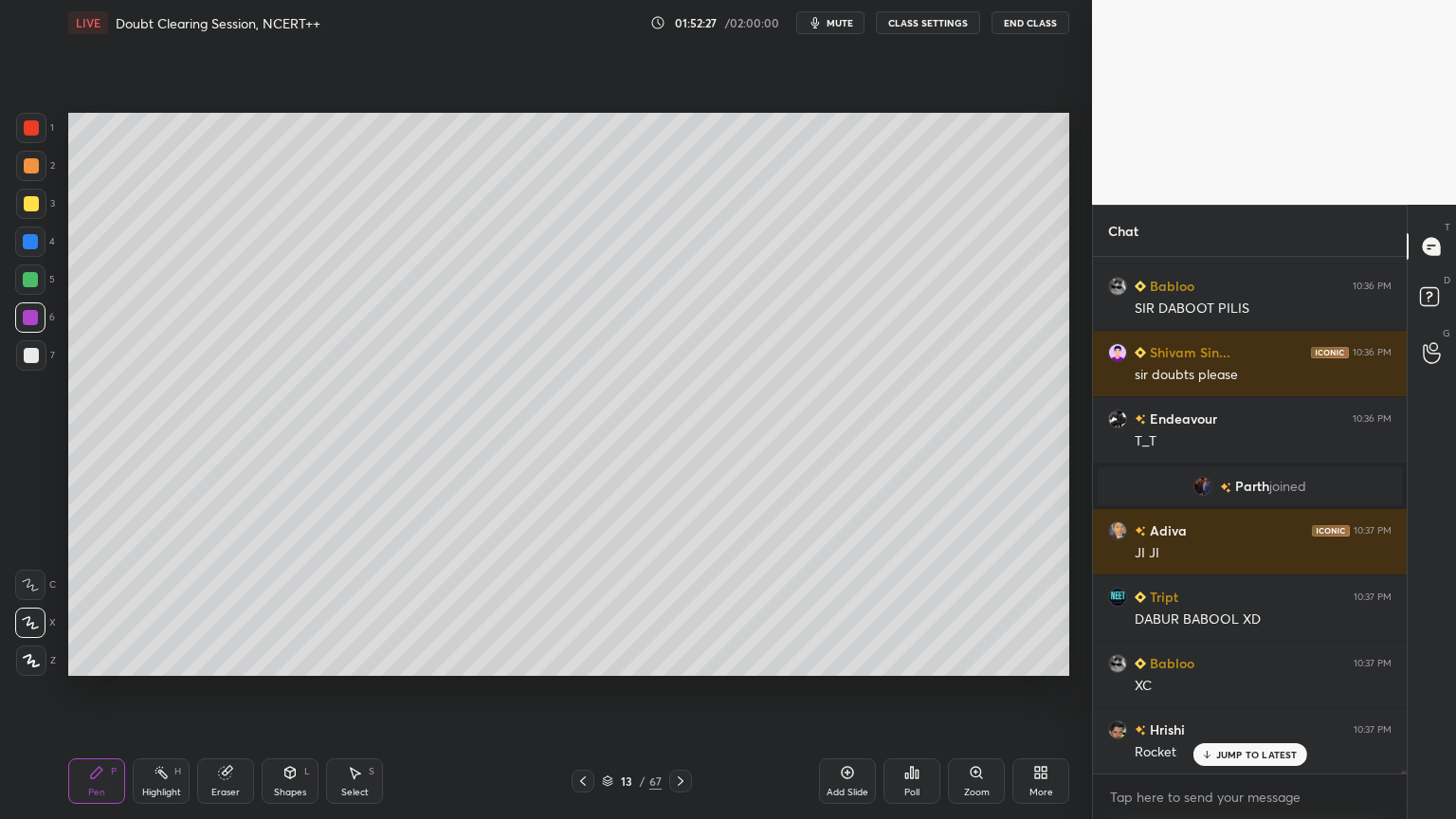 drag, startPoint x: 38, startPoint y: 206, endPoint x: 64, endPoint y: 208, distance: 26.07681 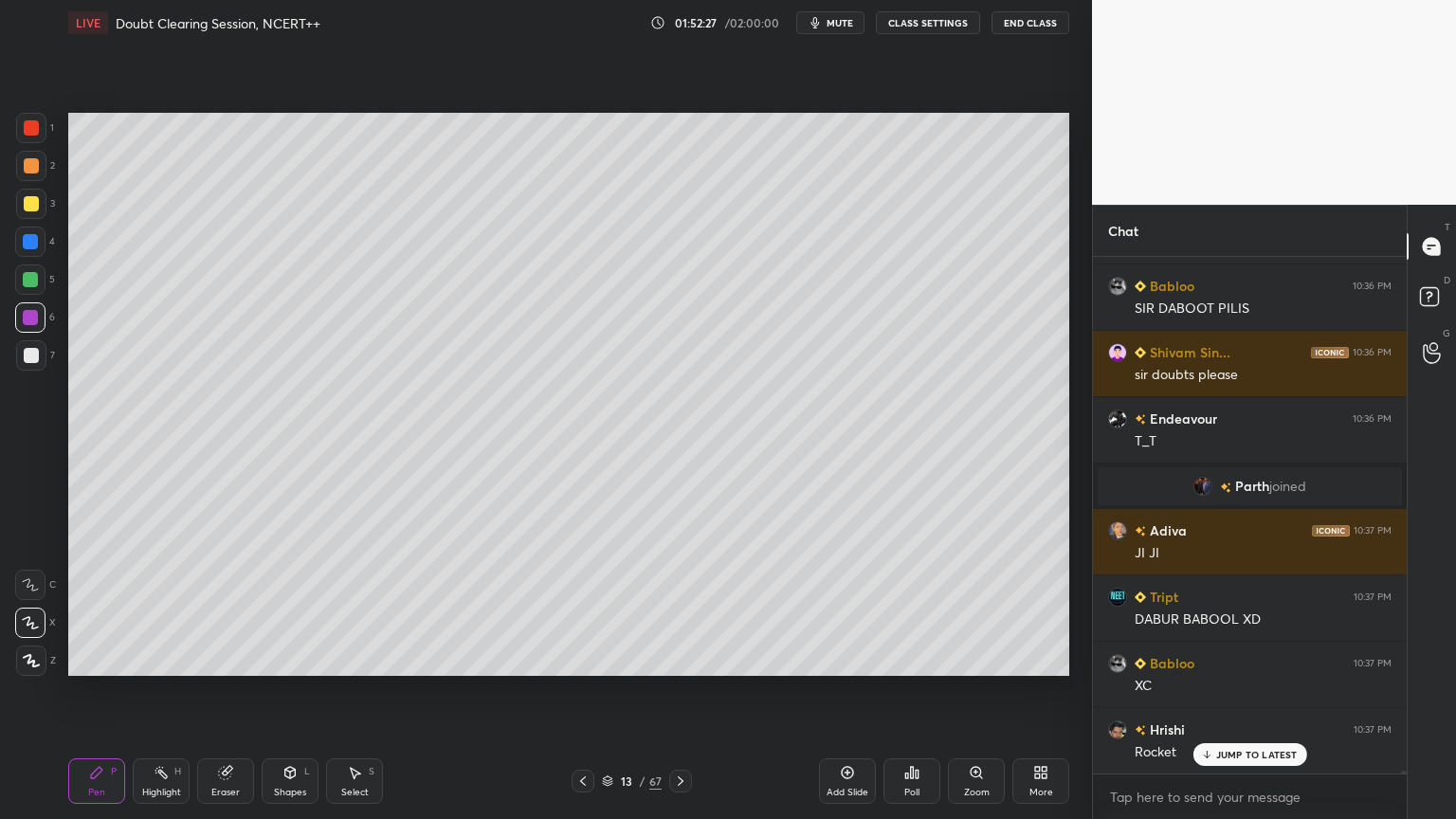 click at bounding box center (31, 204) 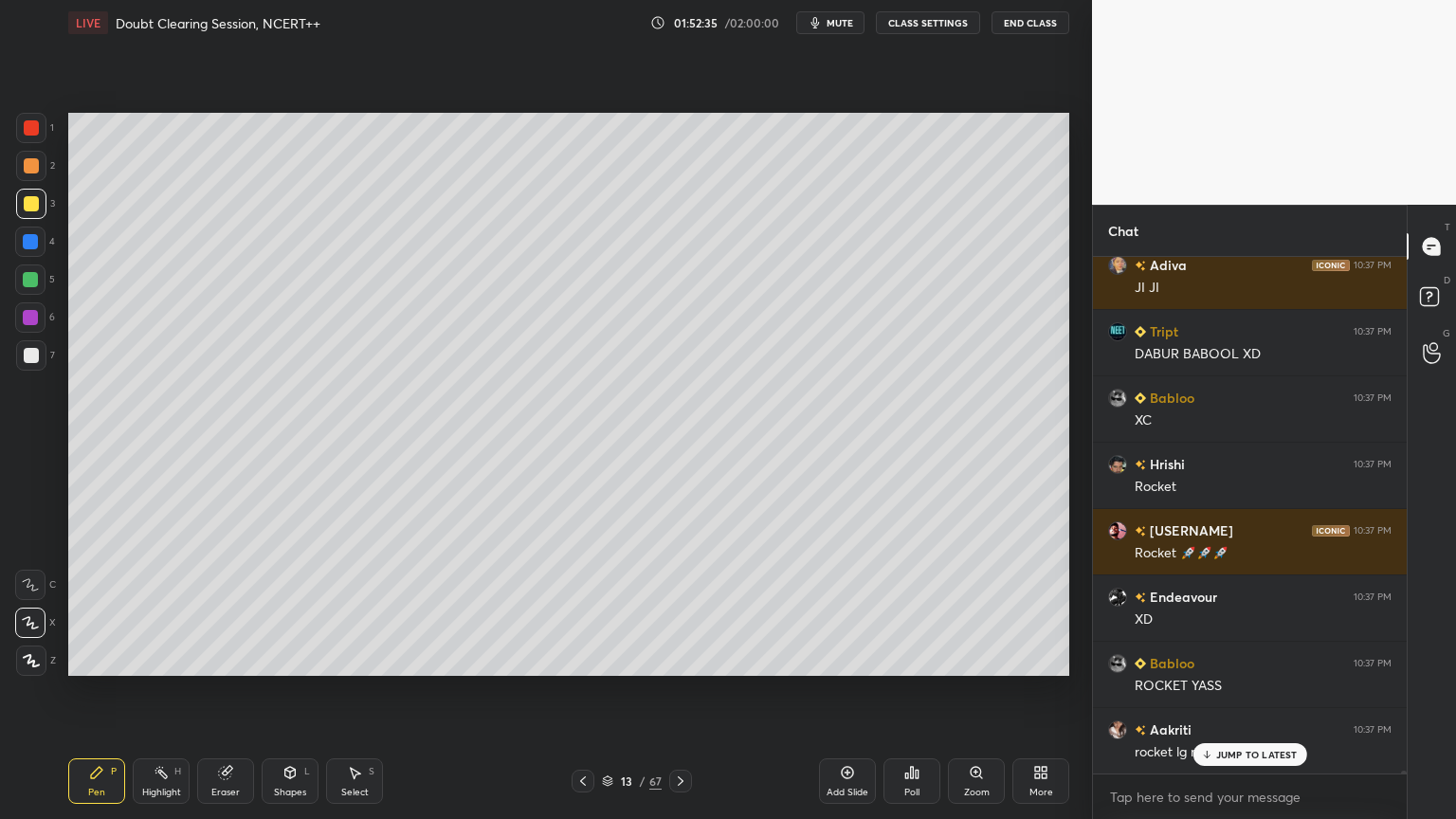 scroll, scrollTop: 93570, scrollLeft: 0, axis: vertical 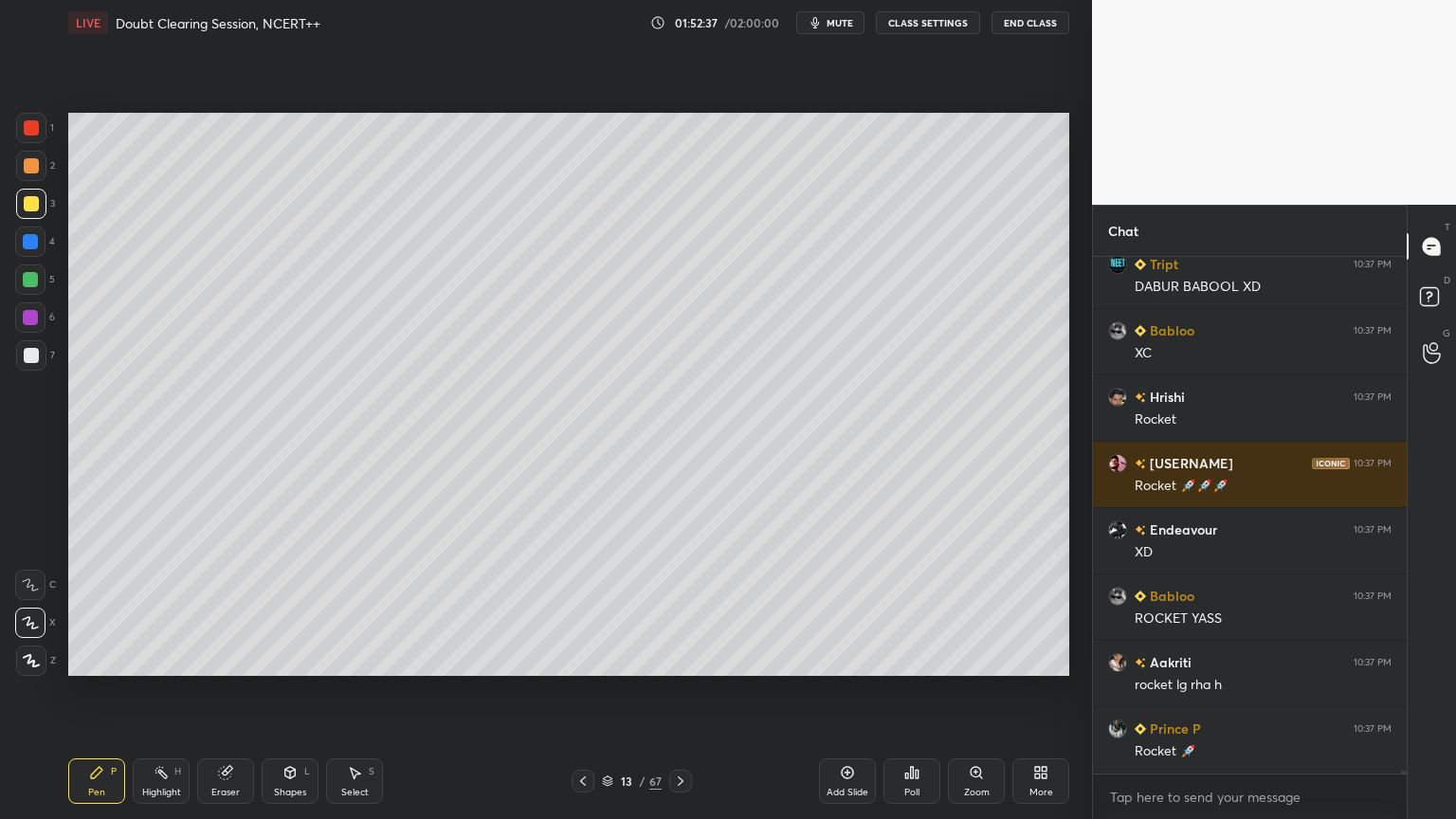 click at bounding box center [31, 128] 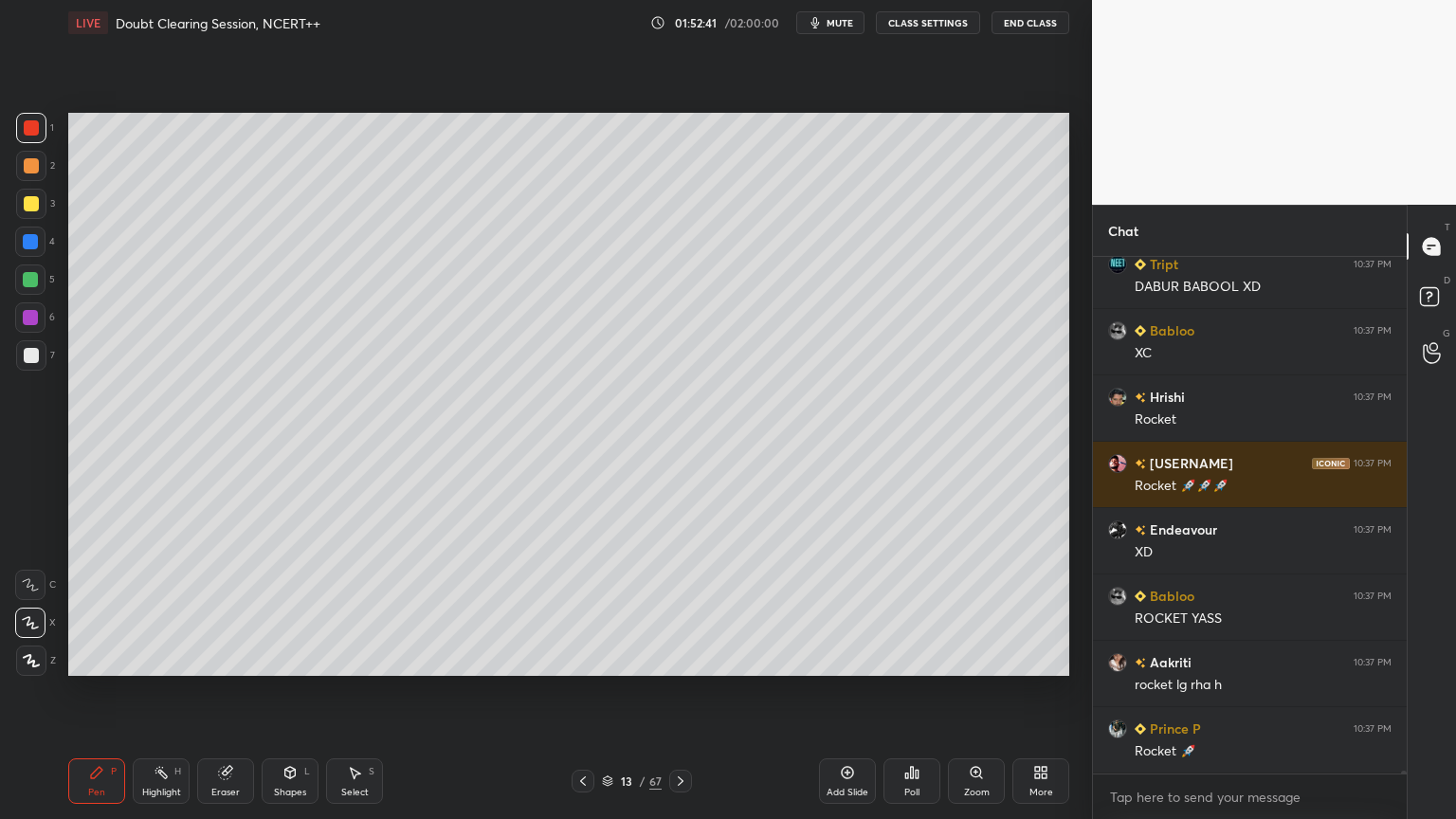 scroll, scrollTop: 93635, scrollLeft: 0, axis: vertical 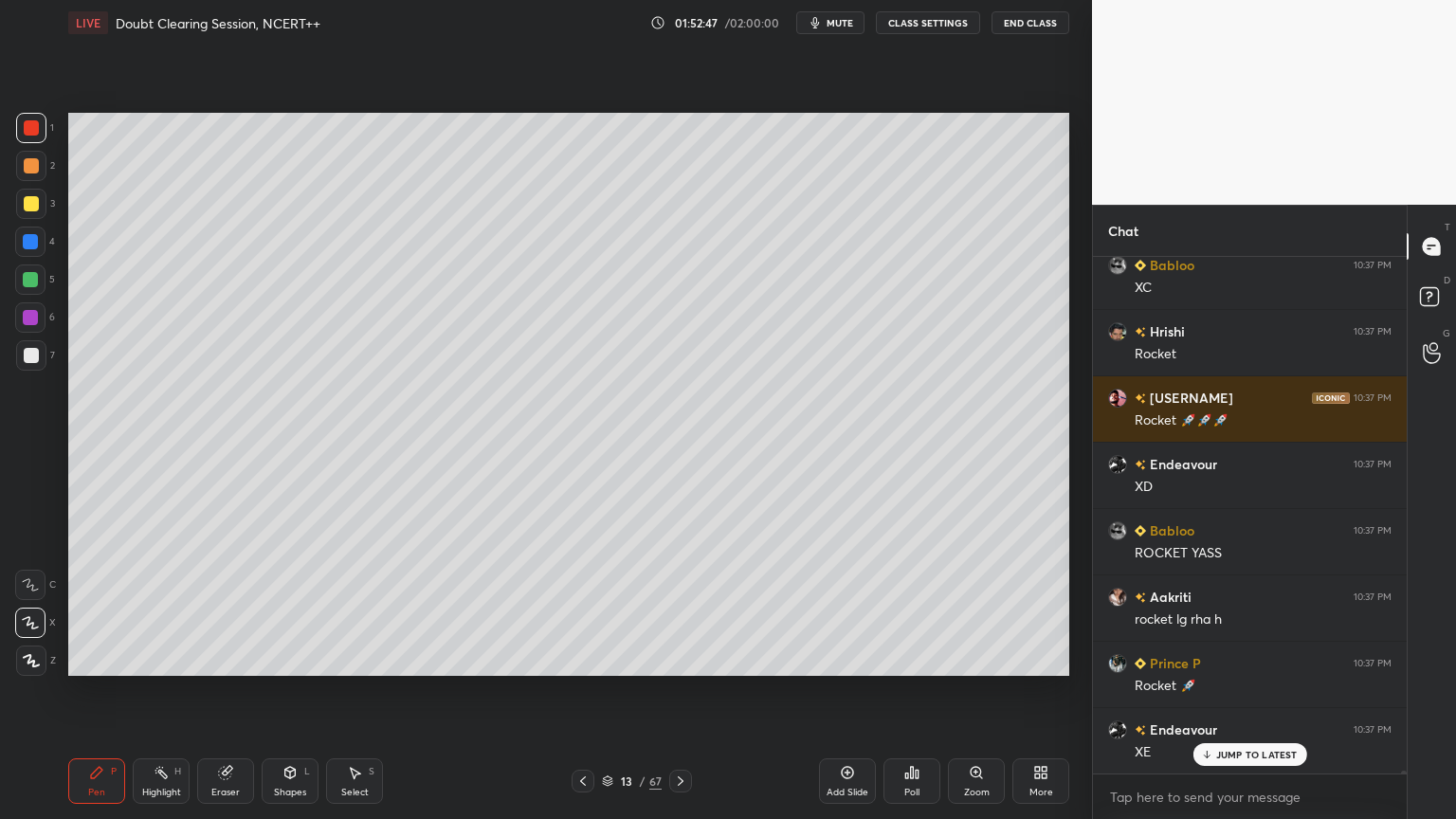 drag, startPoint x: 37, startPoint y: 209, endPoint x: 43, endPoint y: 219, distance: 11.661904 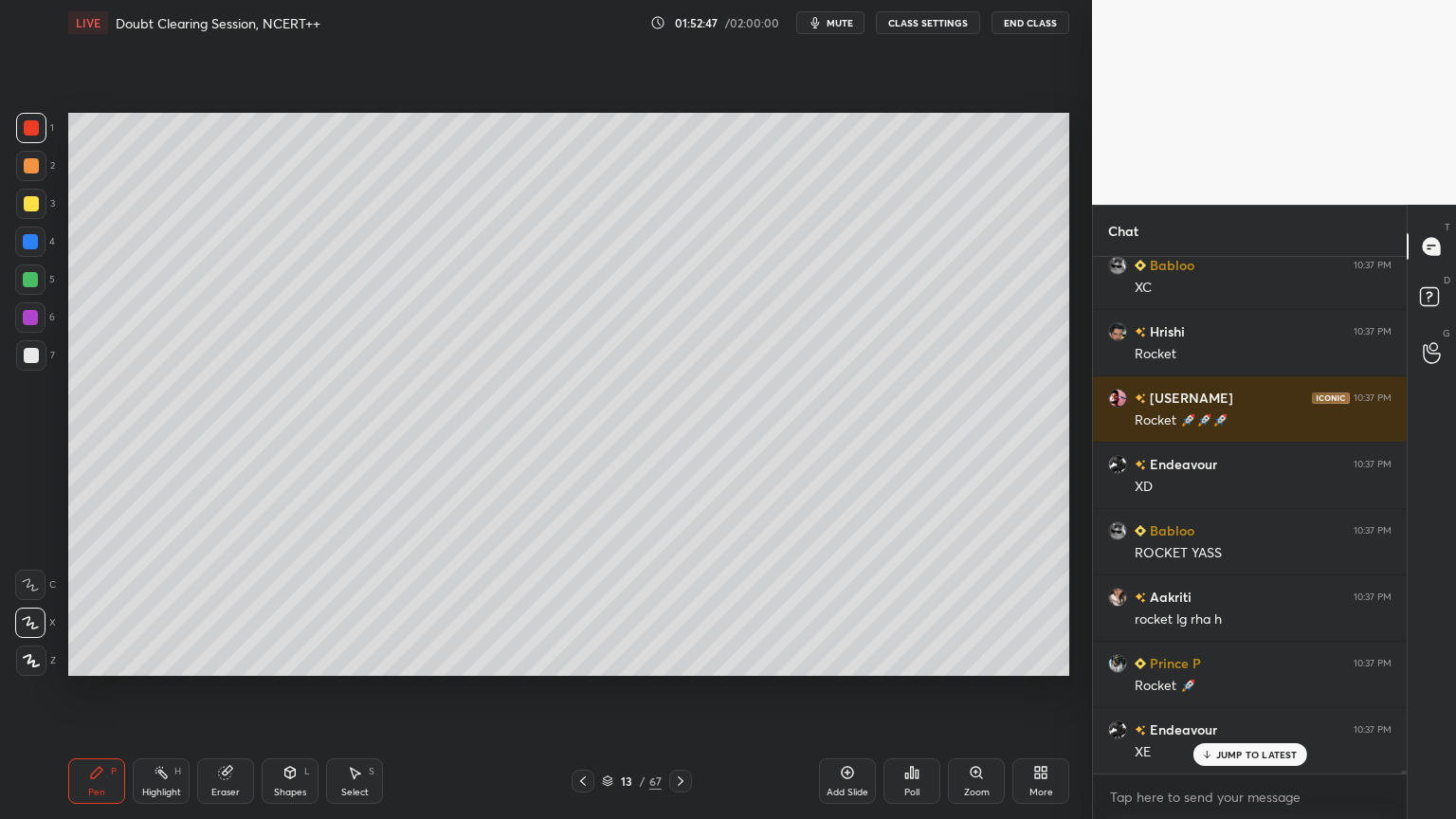 click on "3" at bounding box center (35, 208) 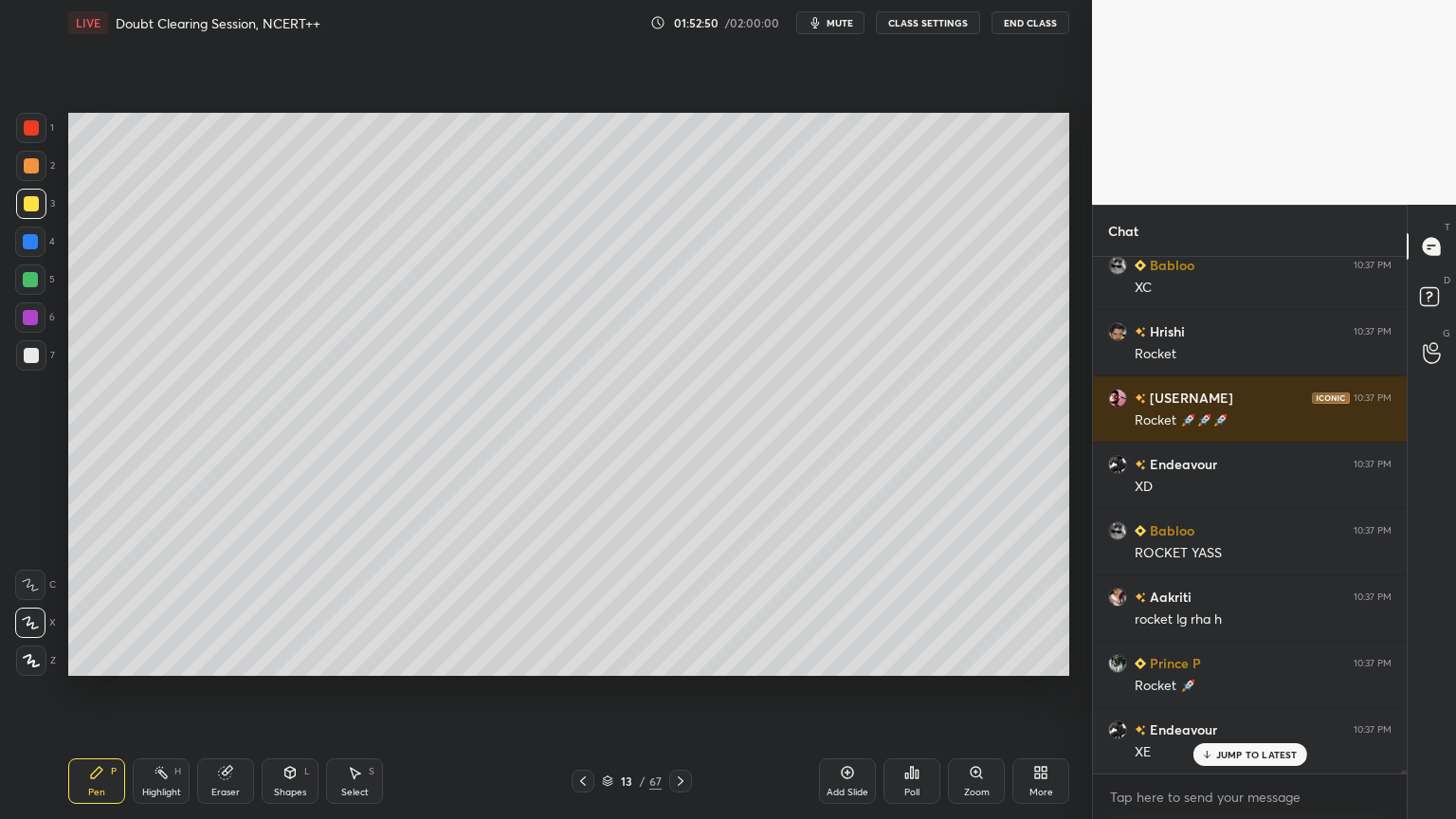 click at bounding box center (31, 355) 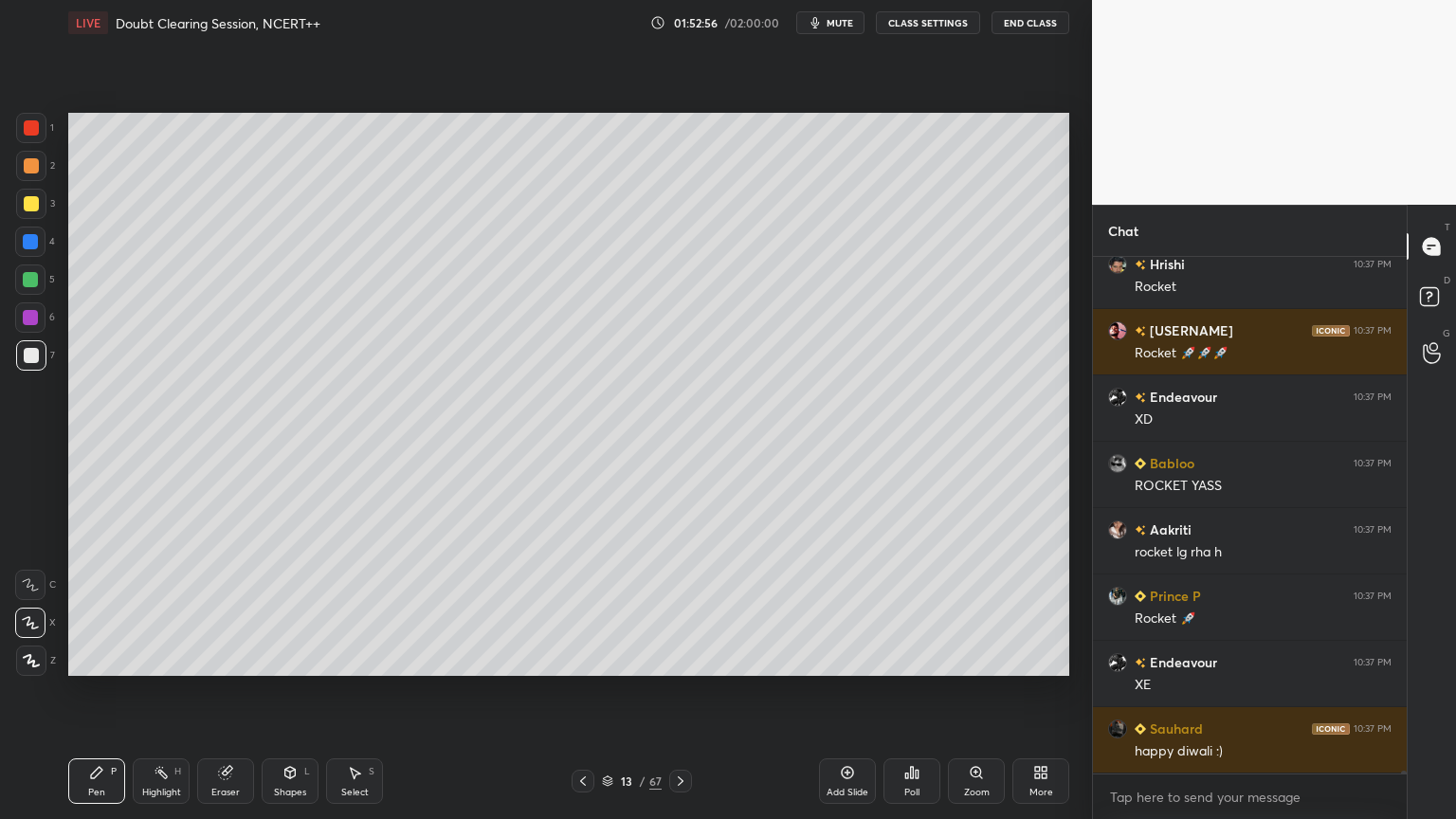 scroll, scrollTop: 93768, scrollLeft: 0, axis: vertical 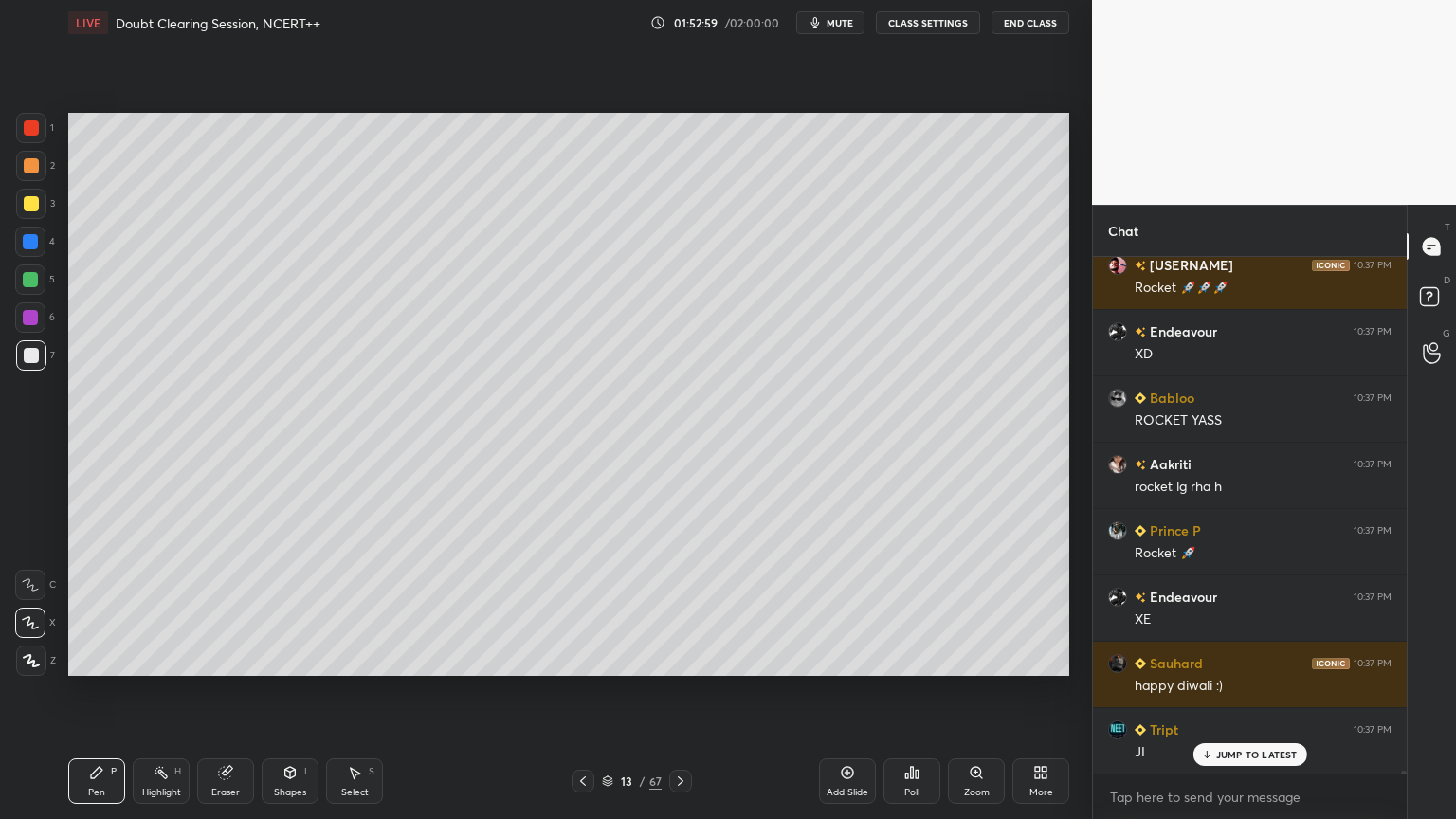 click at bounding box center [30, 242] 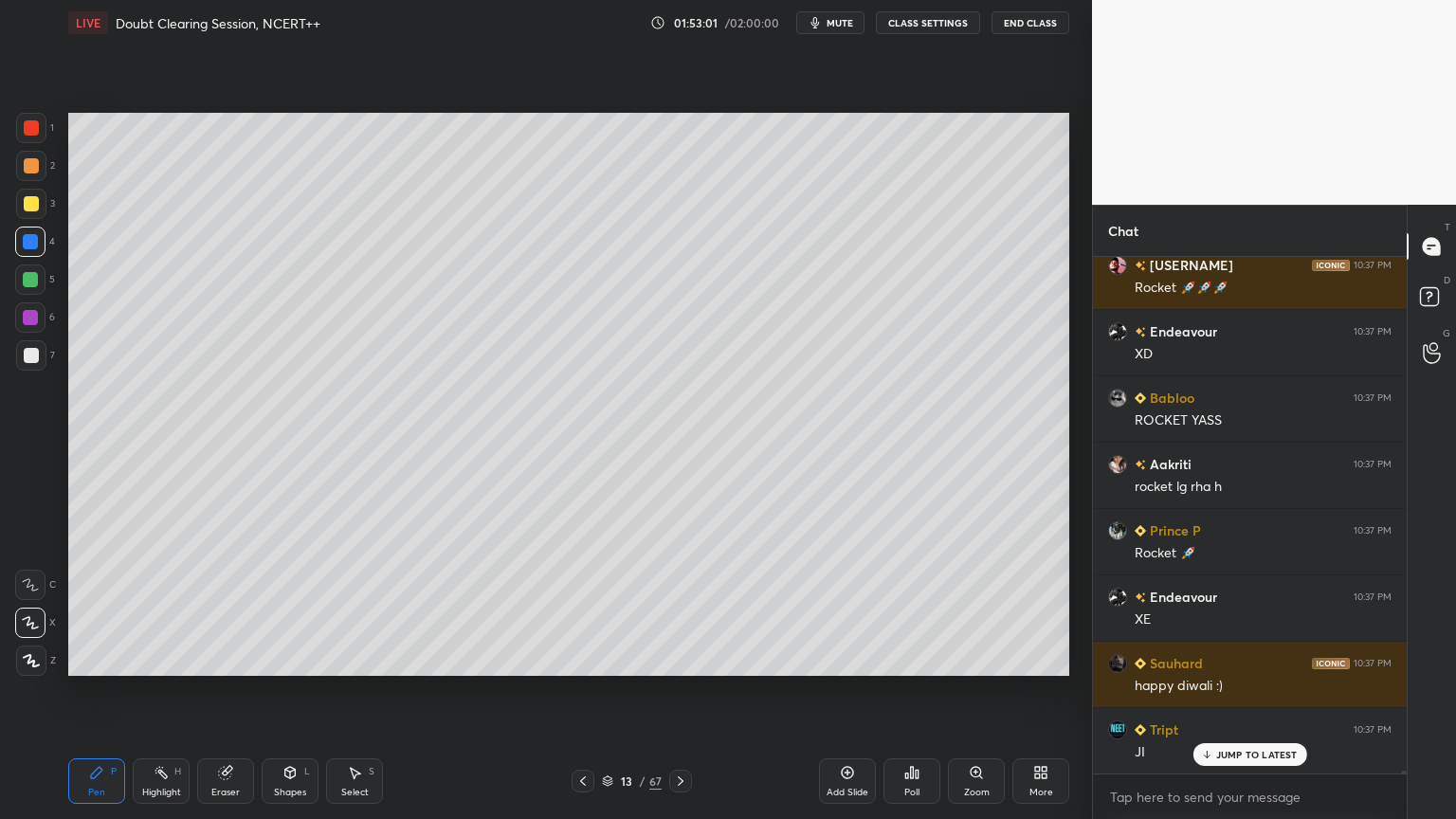 click at bounding box center (30, 280) 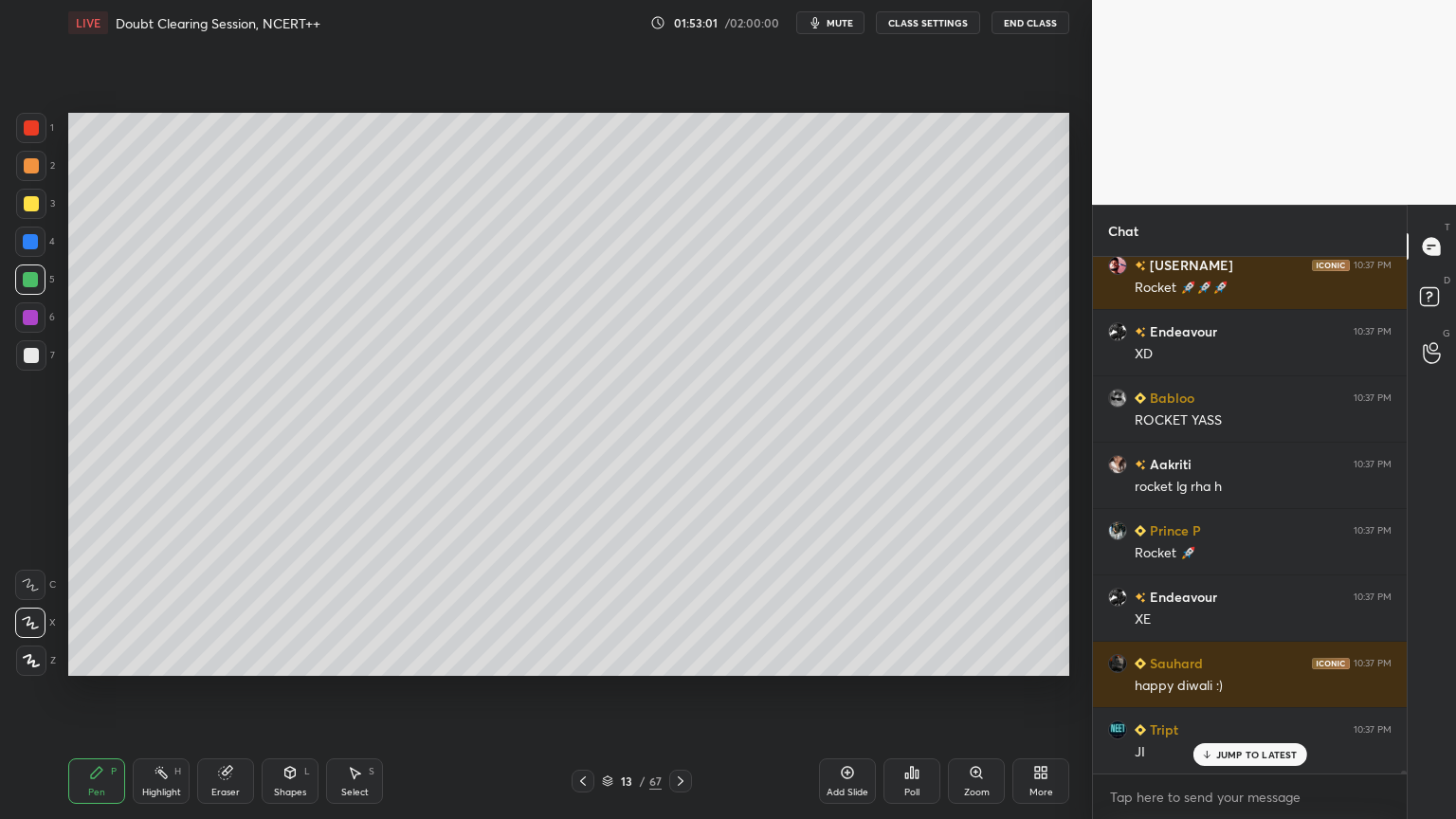 drag, startPoint x: 35, startPoint y: 311, endPoint x: 67, endPoint y: 310, distance: 32.0156 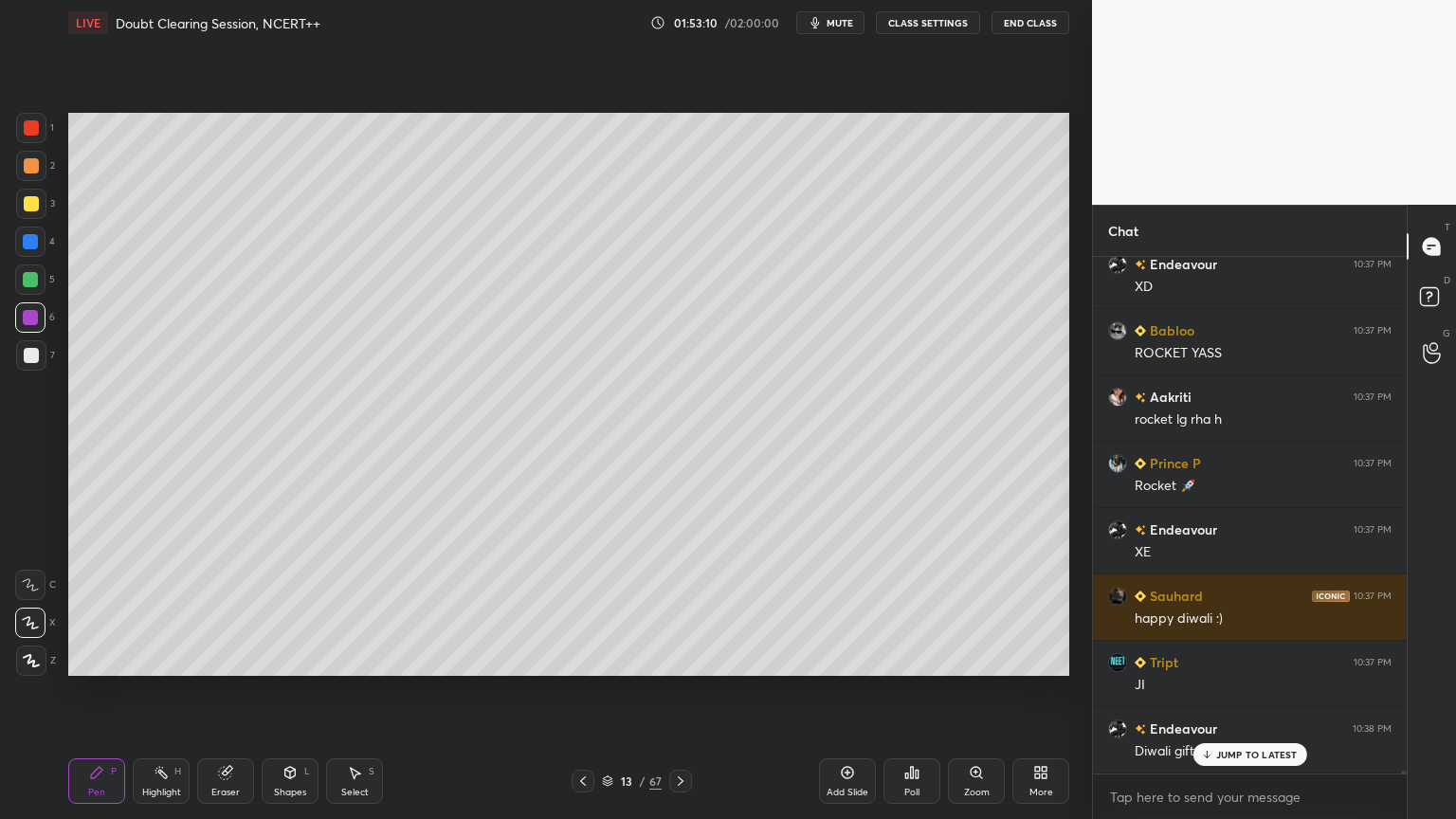 scroll, scrollTop: 93901, scrollLeft: 0, axis: vertical 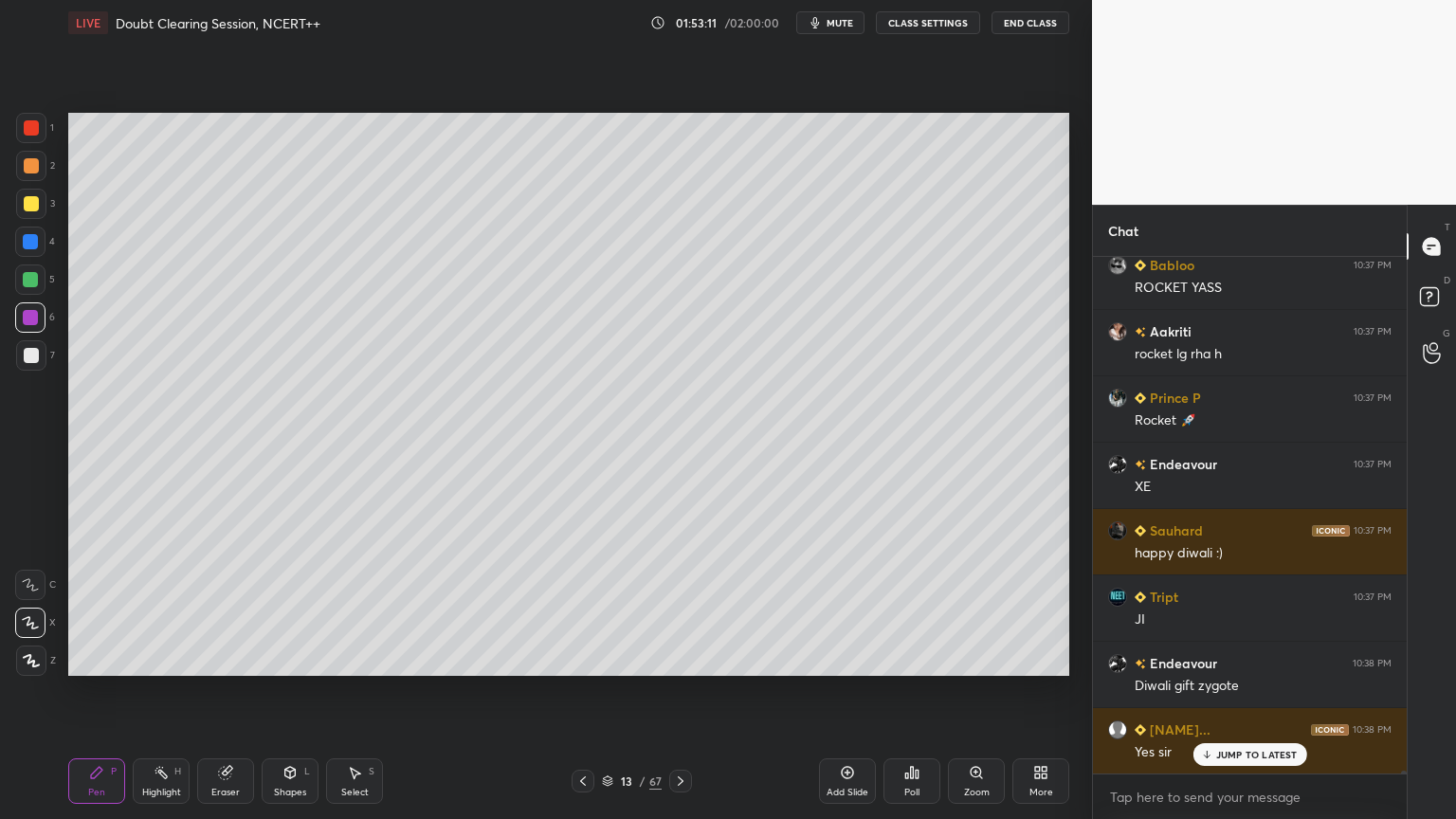 drag, startPoint x: 35, startPoint y: 353, endPoint x: 46, endPoint y: 346, distance: 13.038405 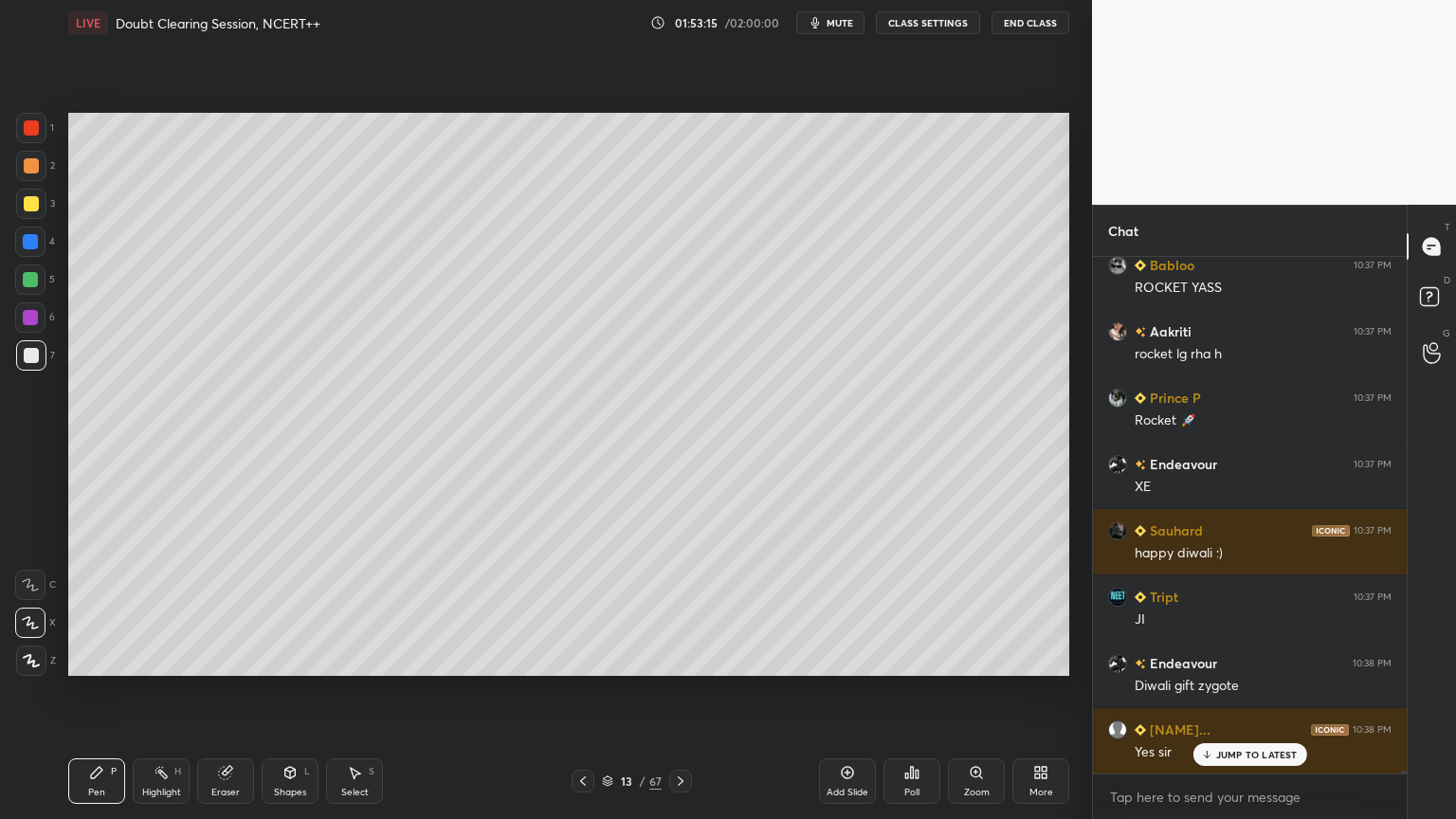 drag, startPoint x: 228, startPoint y: 780, endPoint x: 209, endPoint y: 705, distance: 77.36924 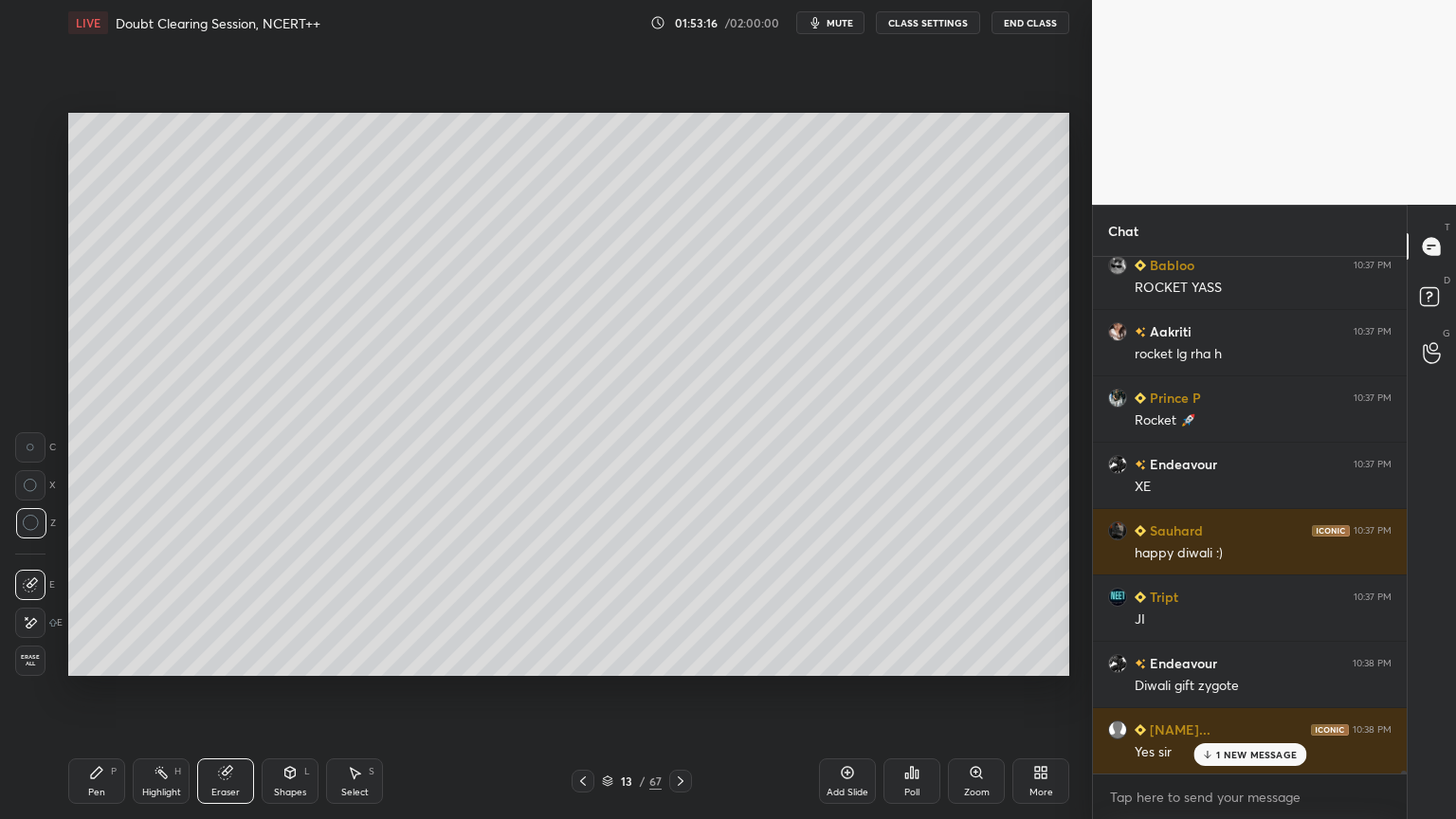 scroll, scrollTop: 93984, scrollLeft: 0, axis: vertical 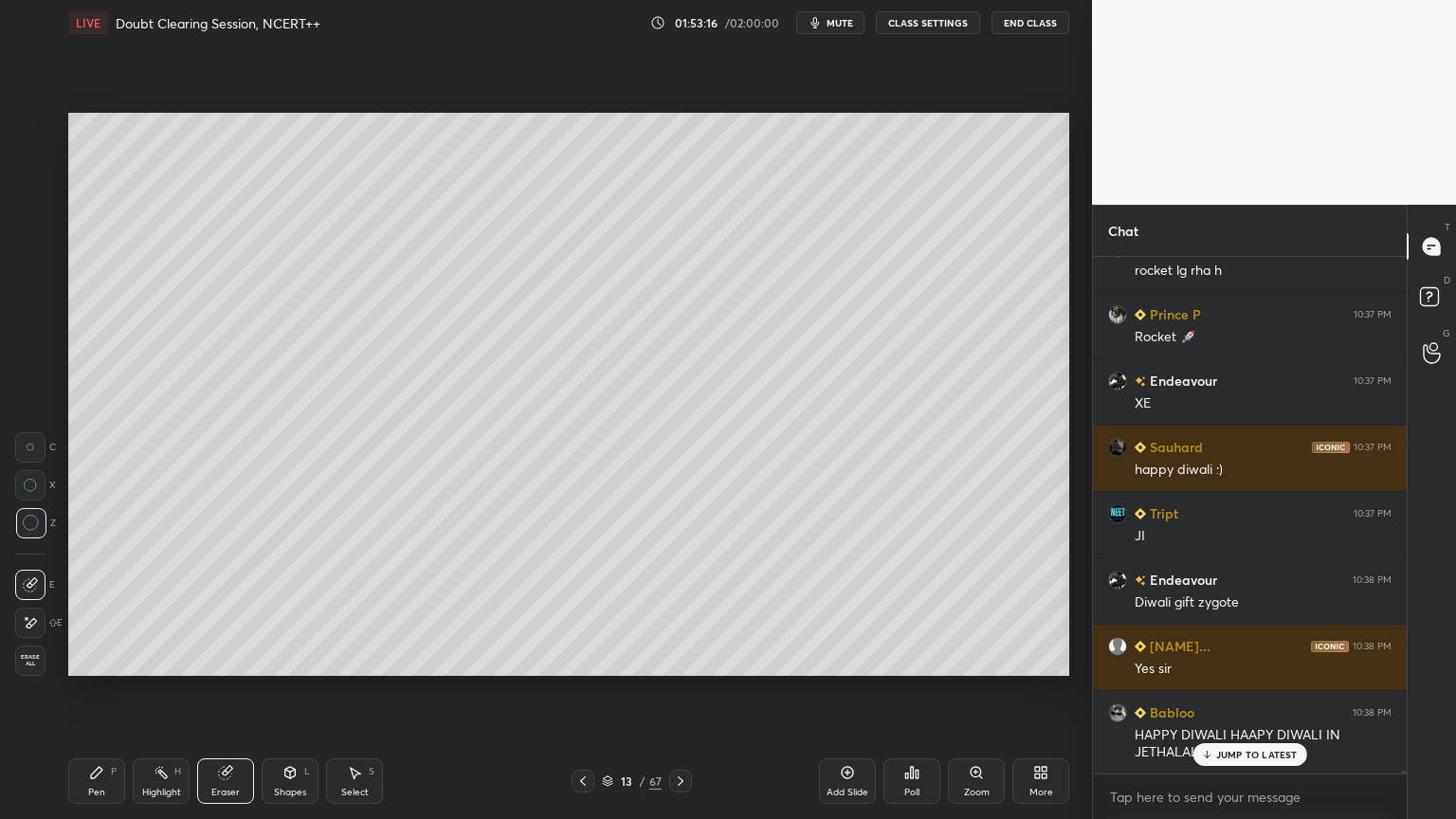 click at bounding box center (30, 447) 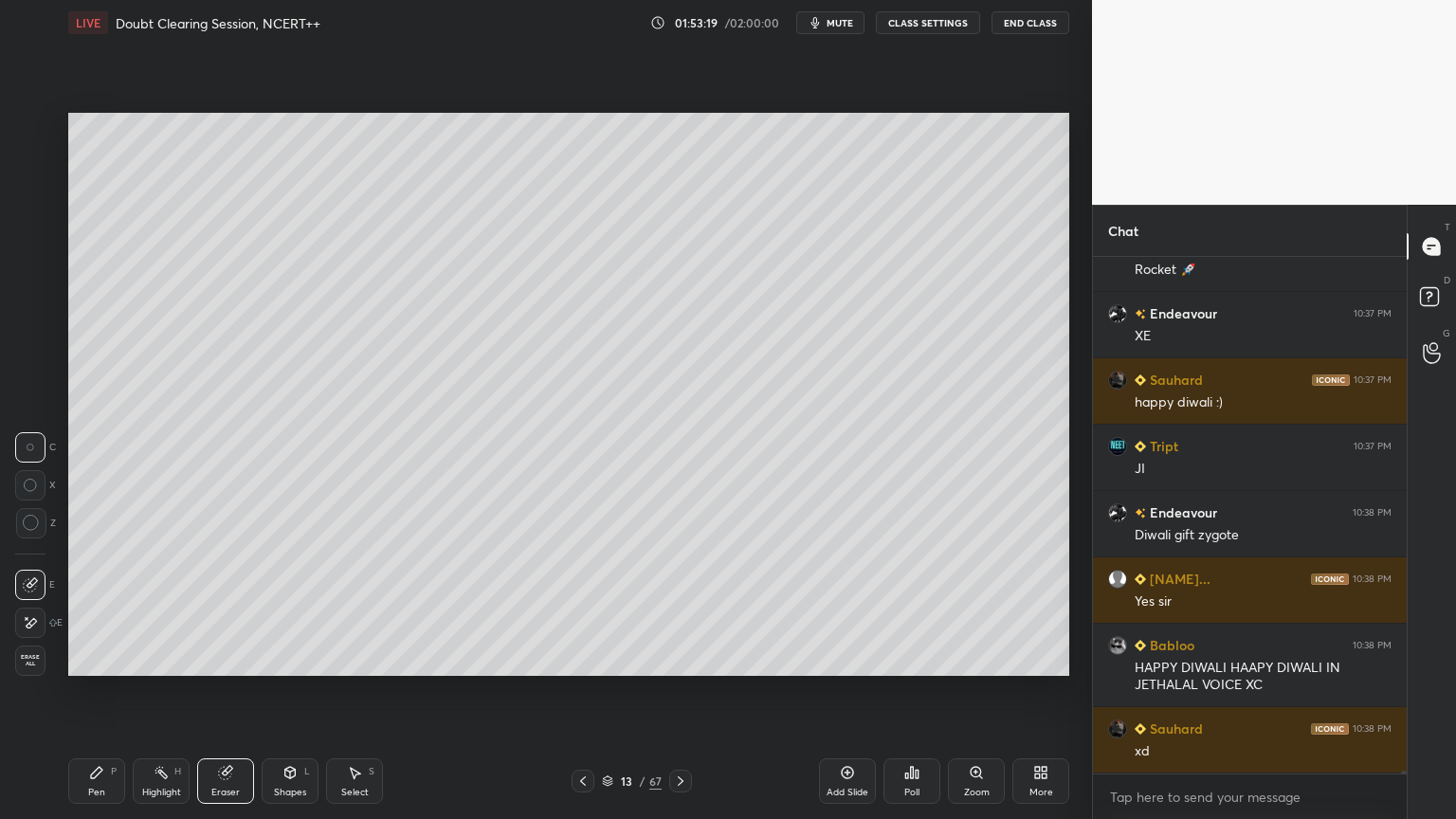 scroll, scrollTop: 94135, scrollLeft: 0, axis: vertical 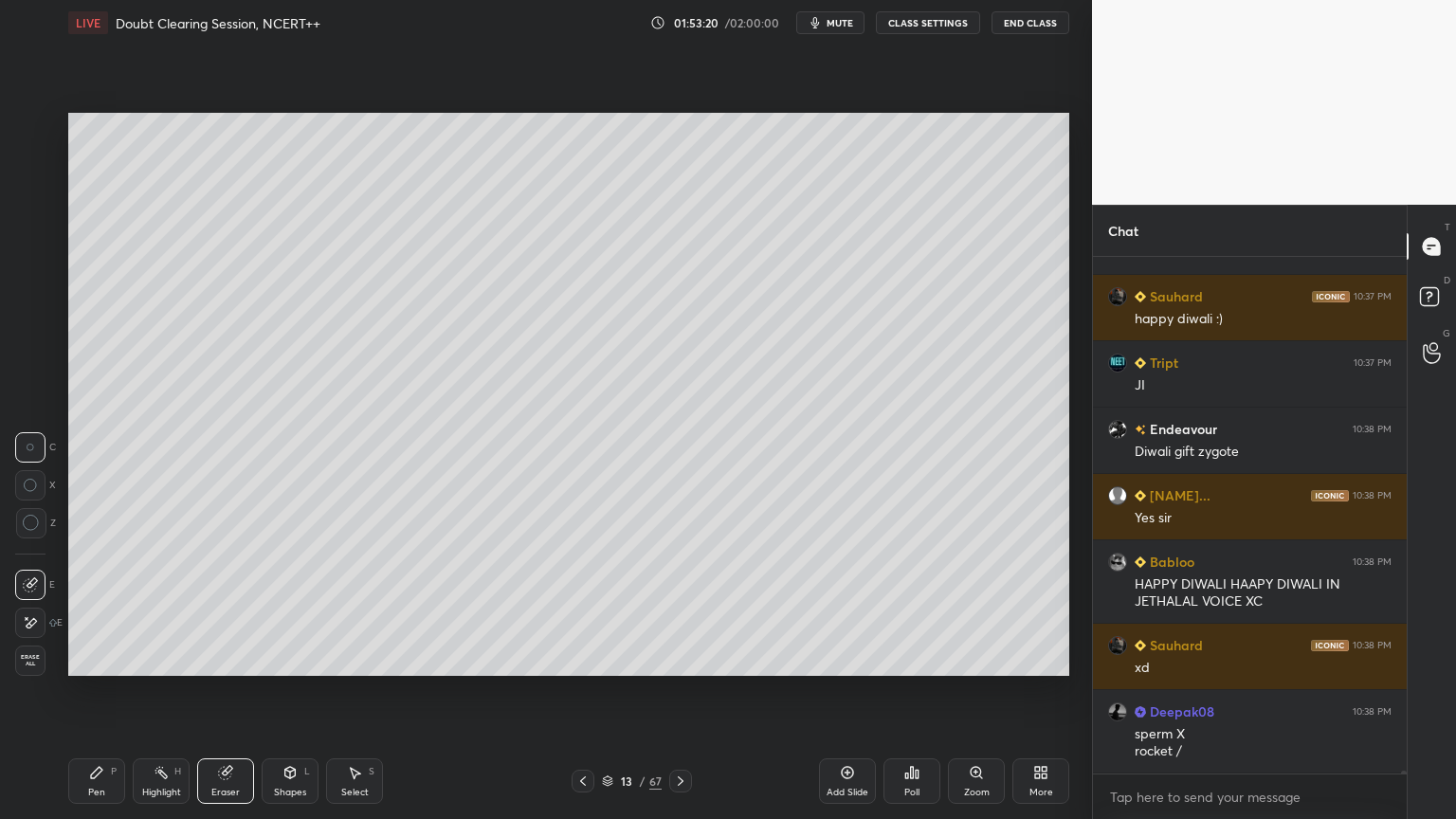 click on "Pen P" at bounding box center (97, 781) 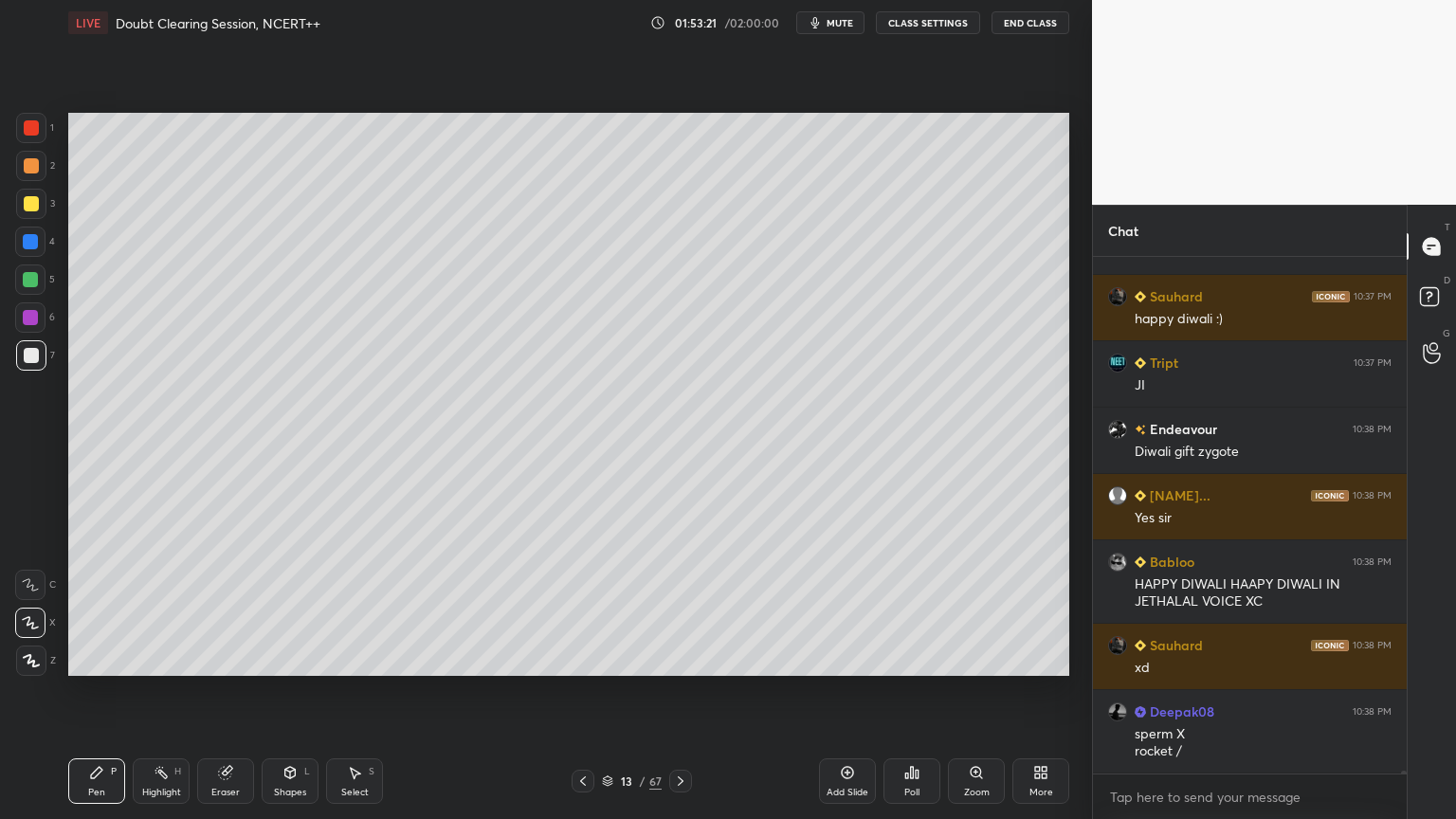 click at bounding box center [30, 318] 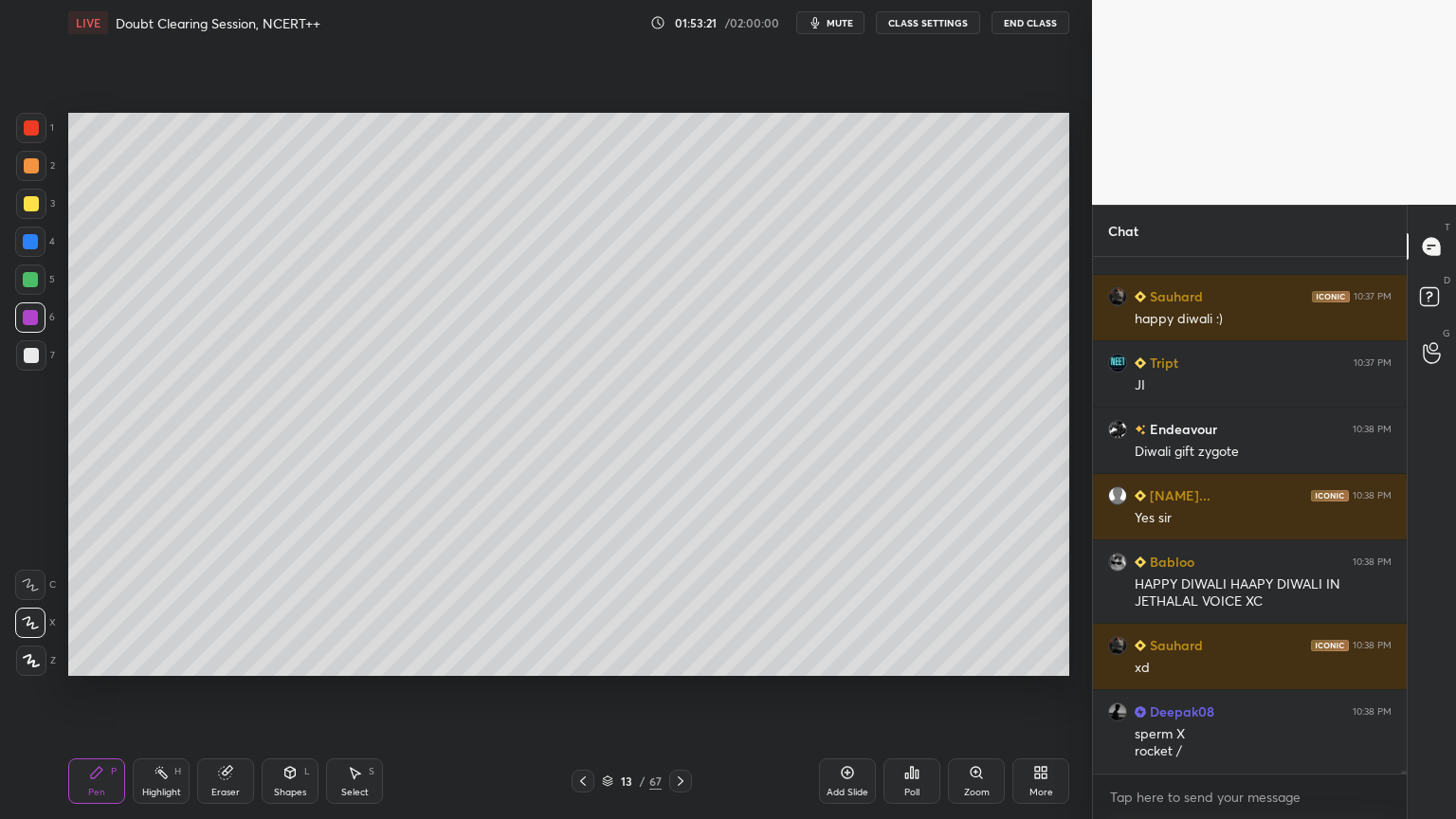 scroll, scrollTop: 94180, scrollLeft: 0, axis: vertical 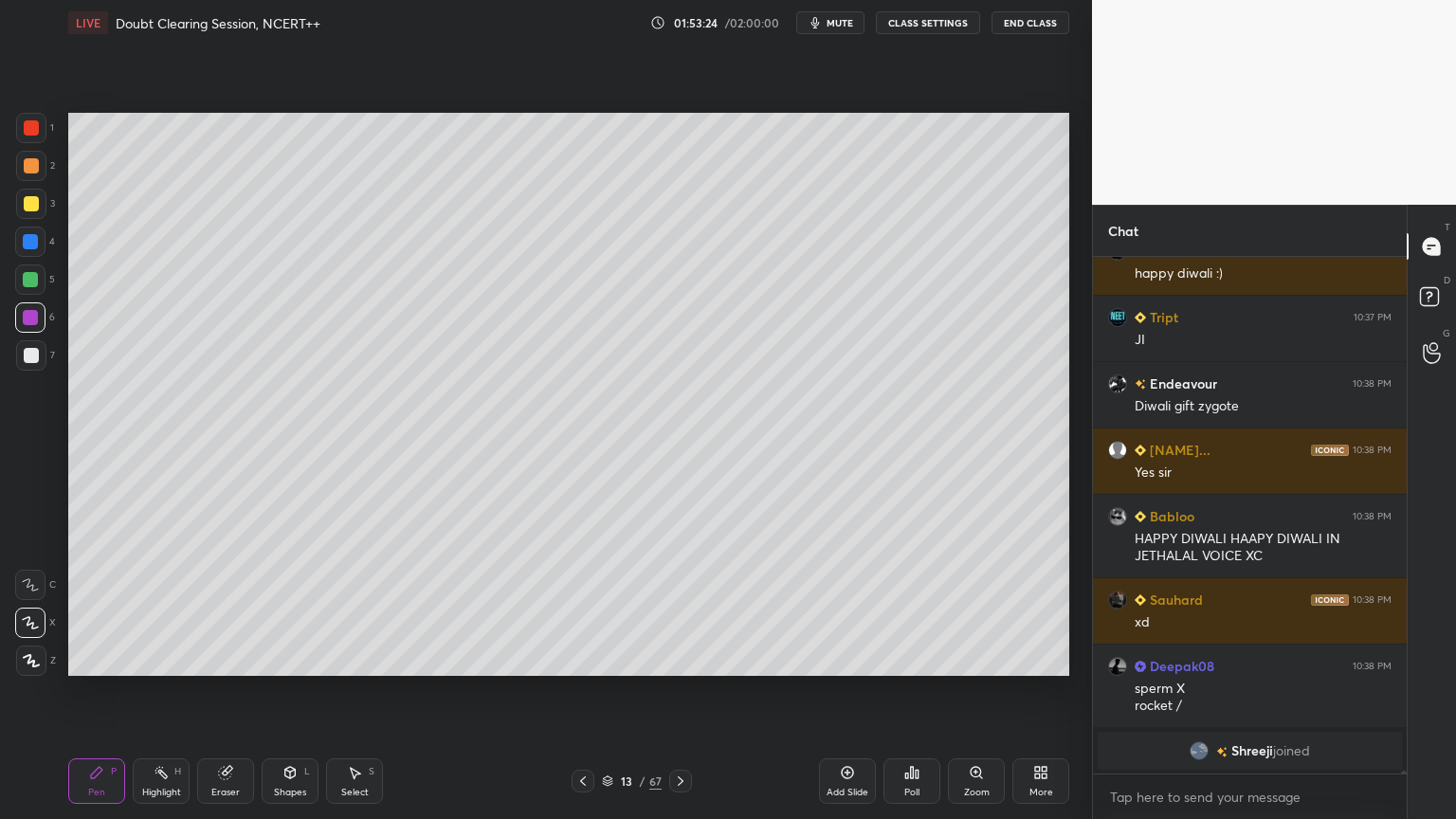 drag, startPoint x: 33, startPoint y: 354, endPoint x: 43, endPoint y: 356, distance: 10.198039 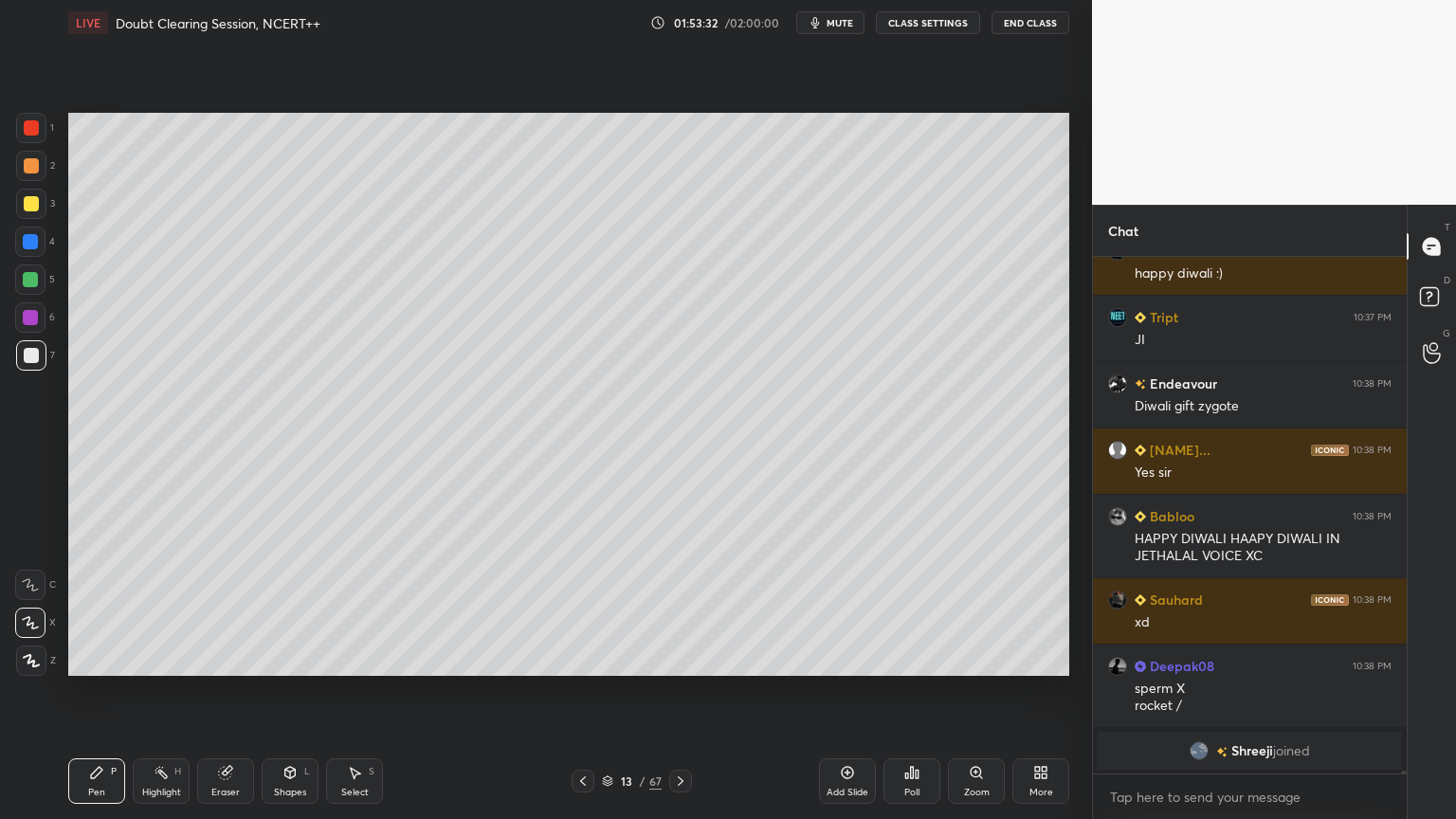 scroll, scrollTop: 93604, scrollLeft: 0, axis: vertical 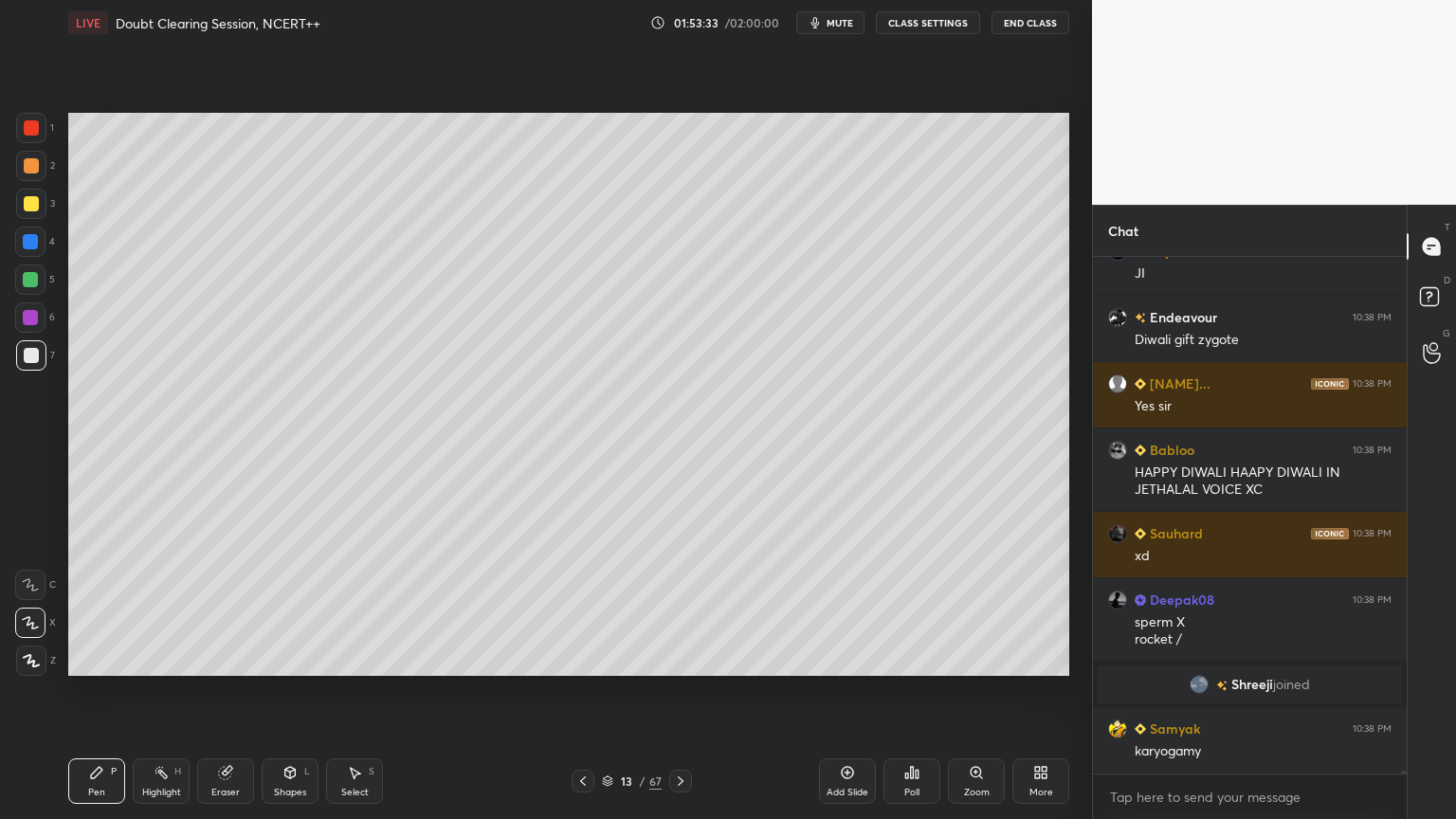 click at bounding box center (30, 280) 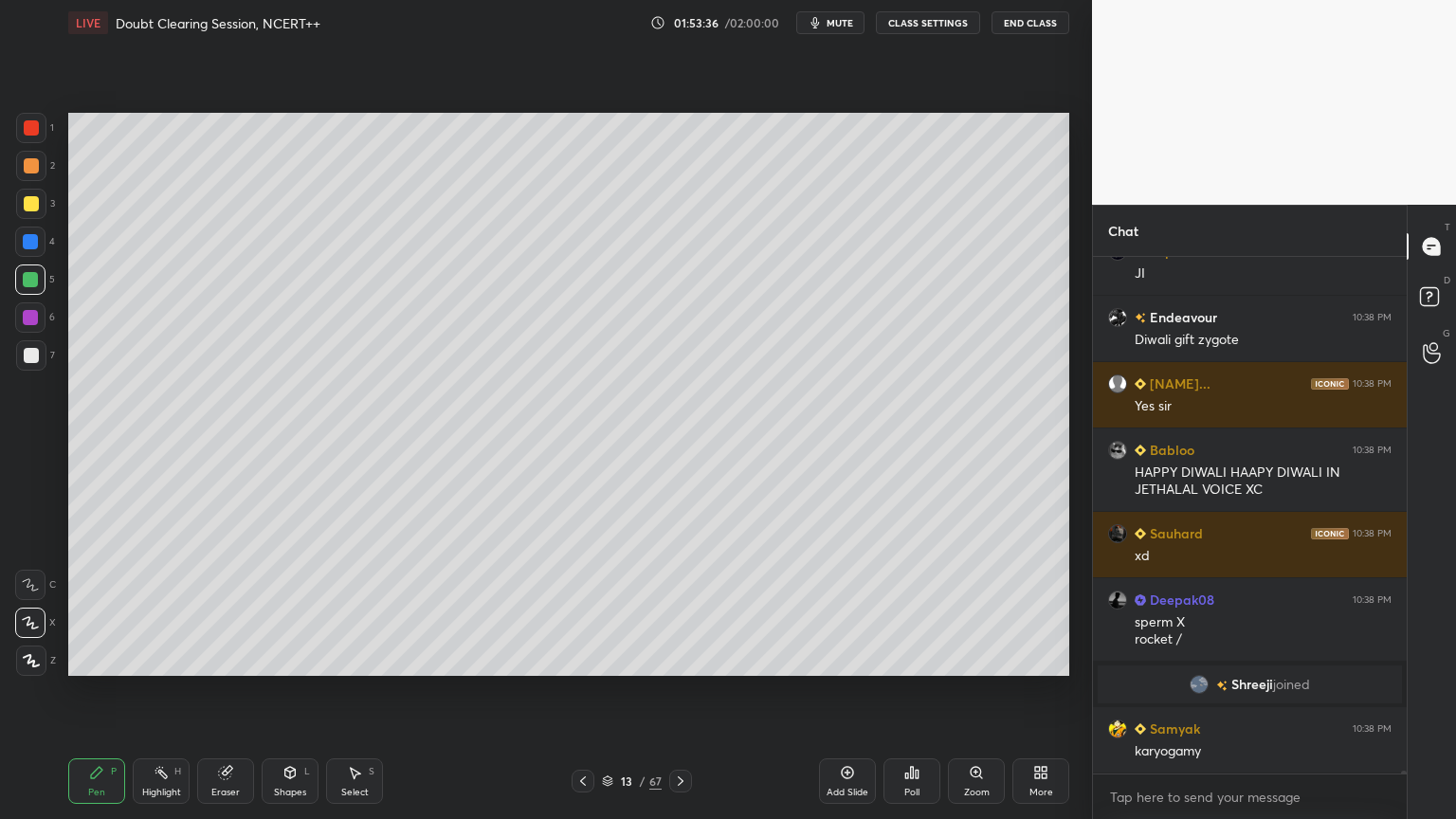 click on "Eraser" at bounding box center [226, 781] 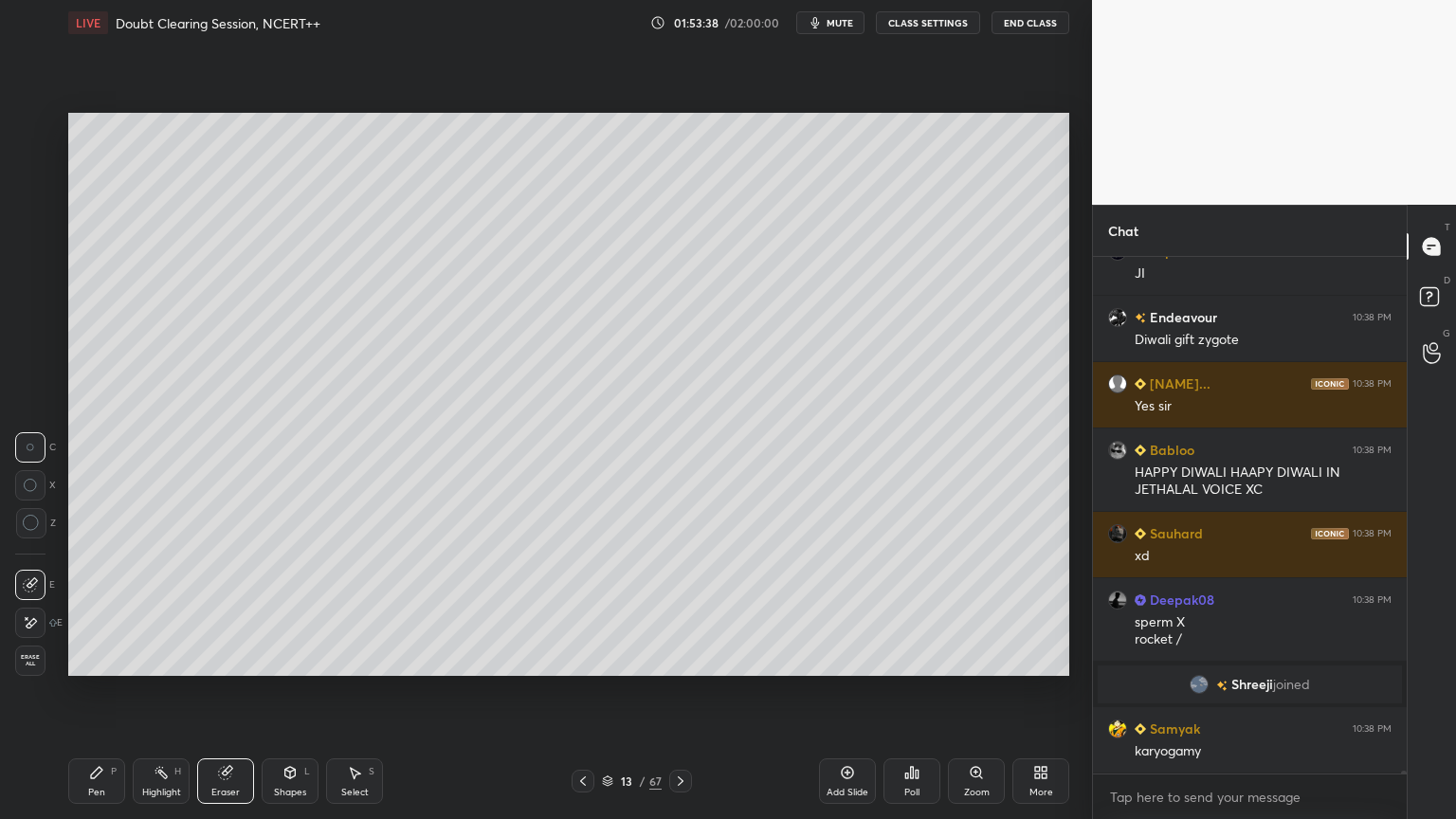click on "Pen P" at bounding box center (97, 781) 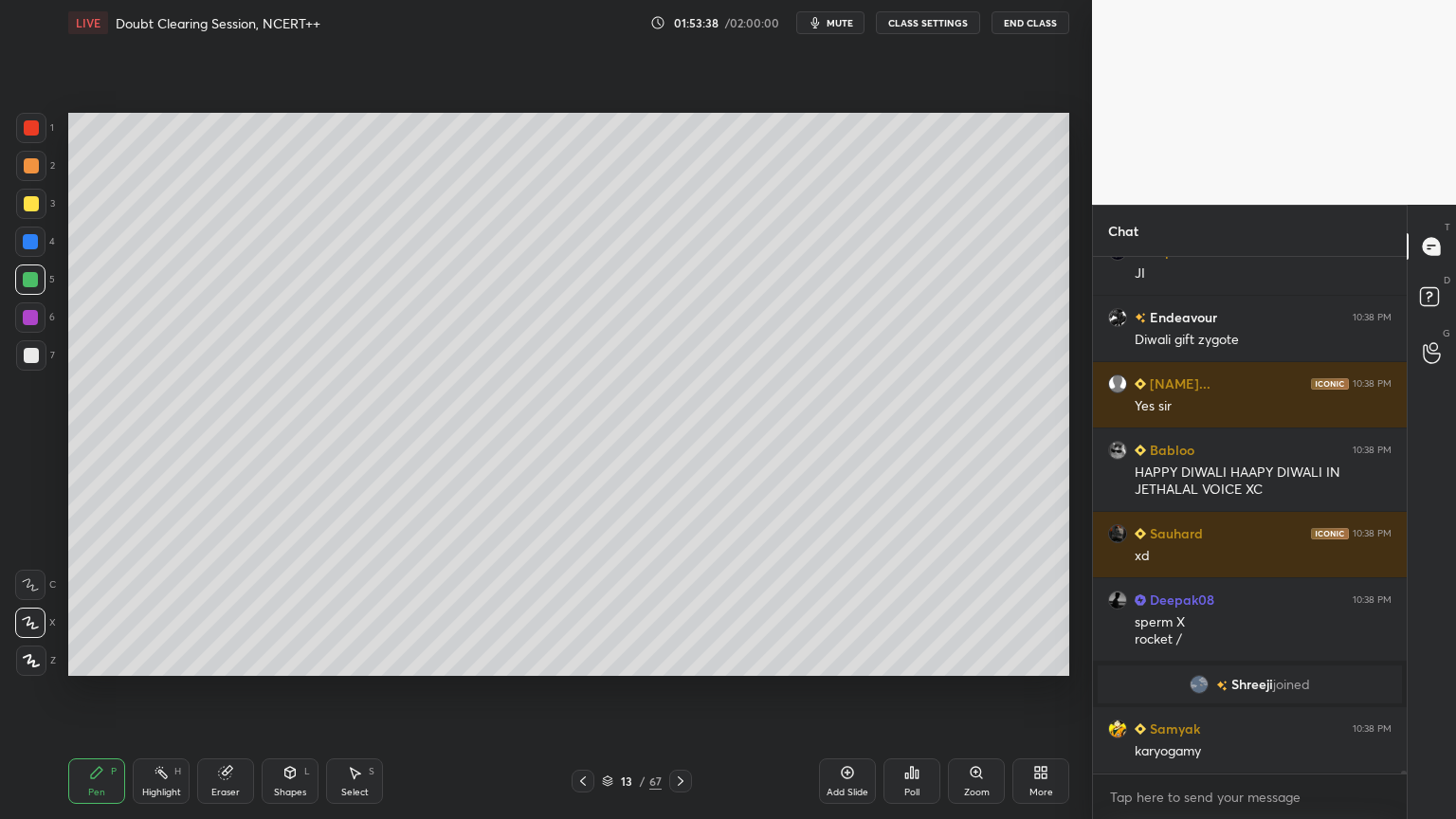 scroll, scrollTop: 93669, scrollLeft: 0, axis: vertical 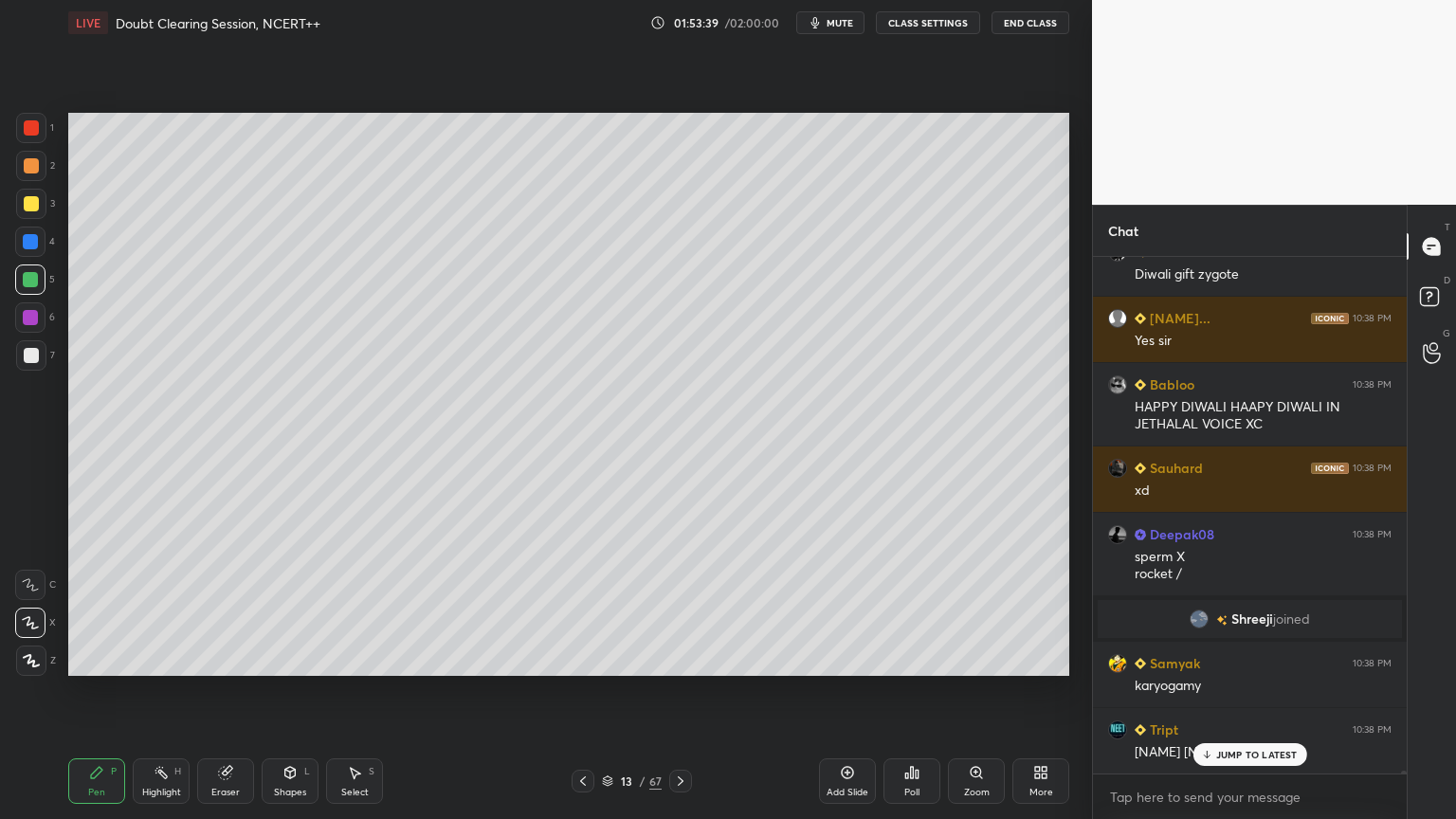 drag, startPoint x: 39, startPoint y: 621, endPoint x: 40, endPoint y: 593, distance: 28.017851 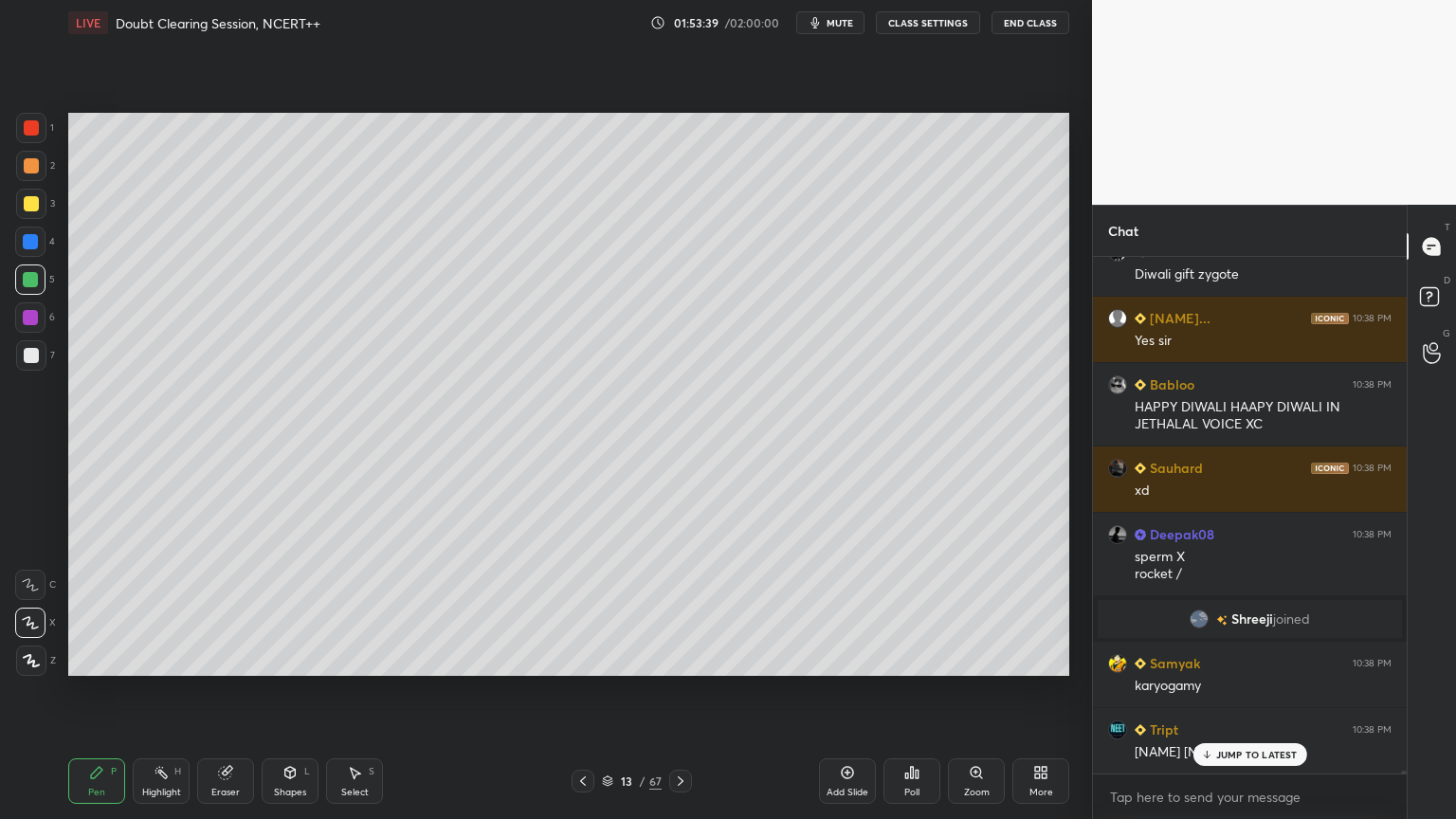 click at bounding box center [30, 623] 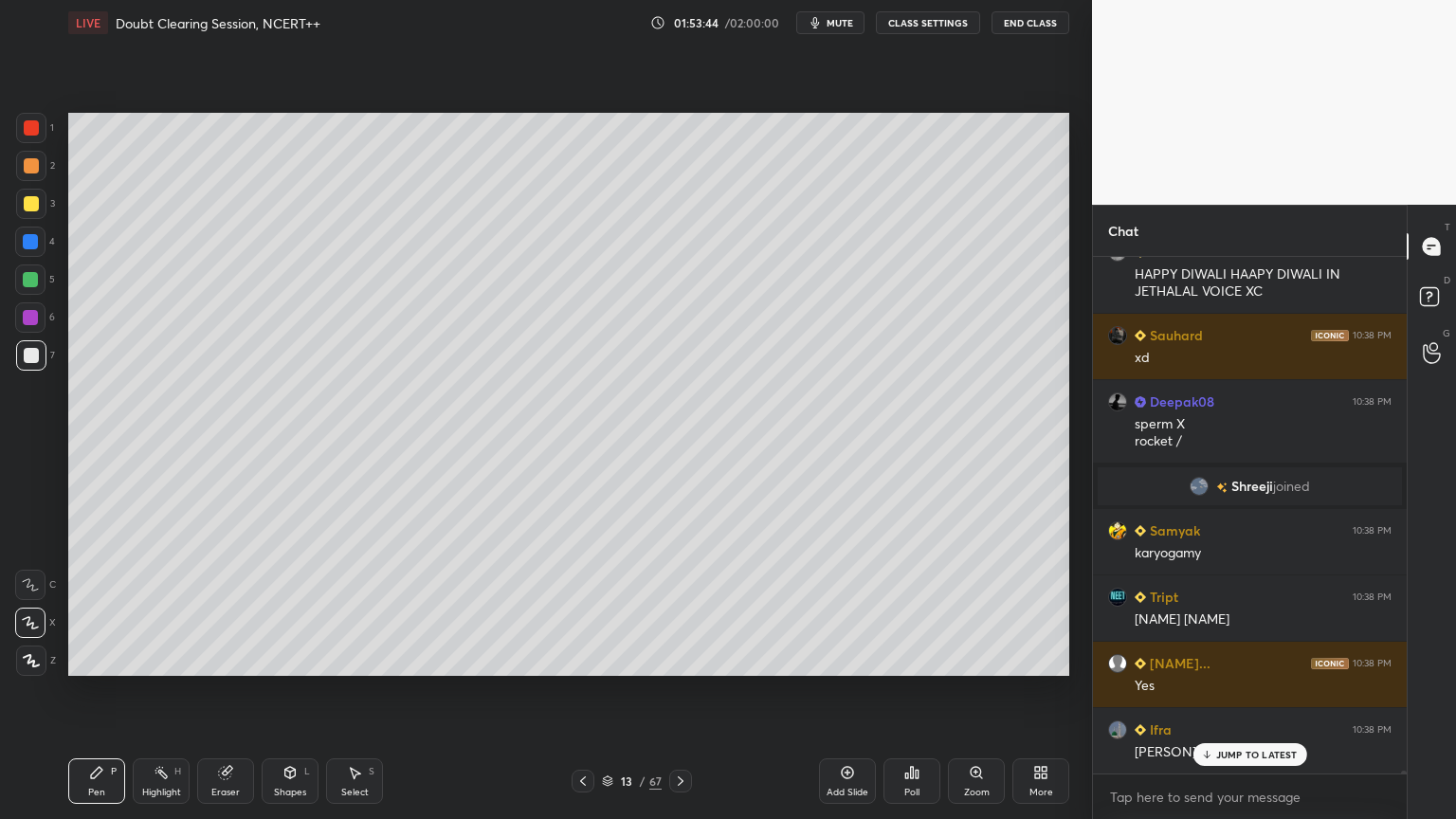 scroll, scrollTop: 93848, scrollLeft: 0, axis: vertical 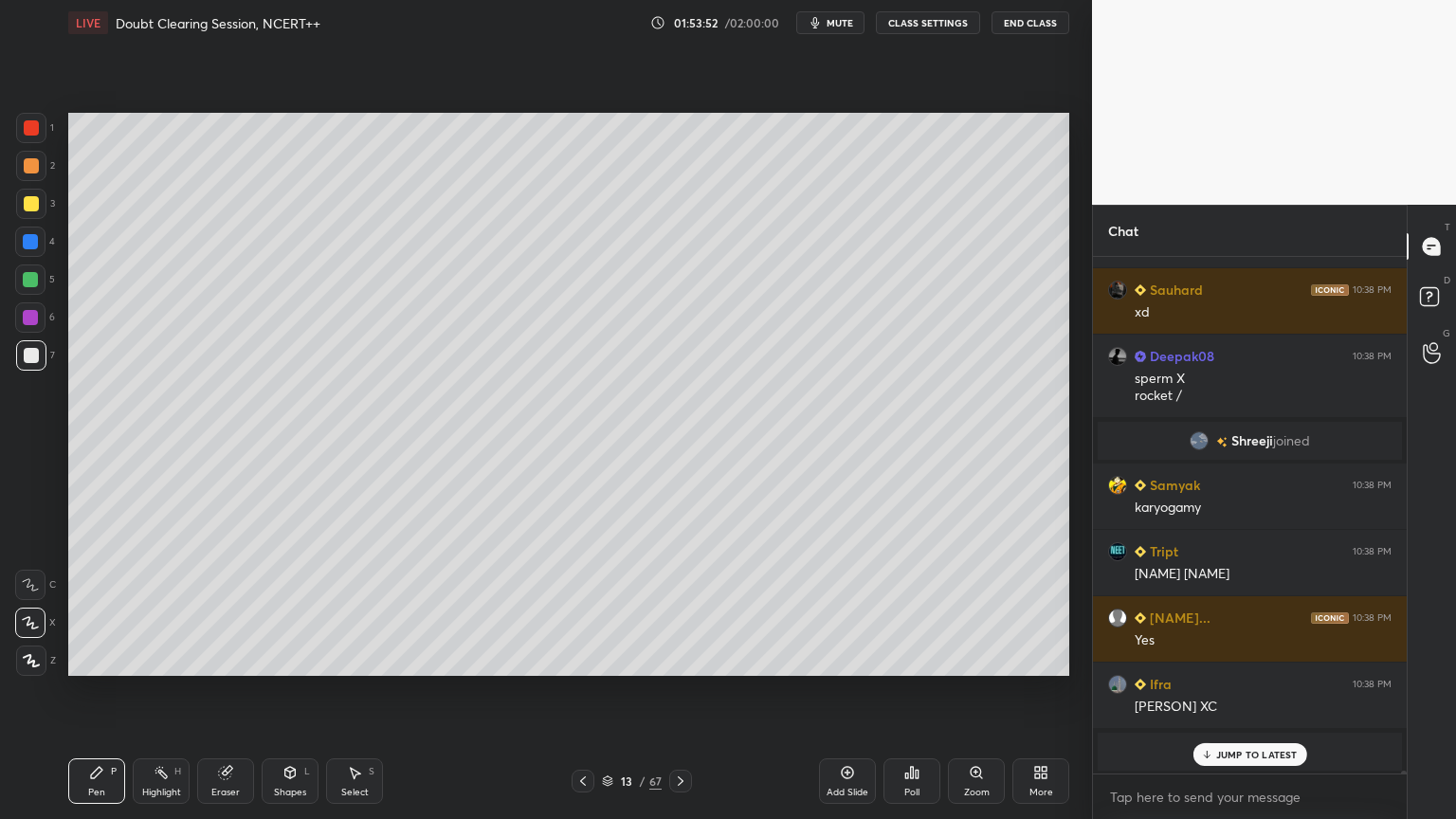 drag, startPoint x: 159, startPoint y: 777, endPoint x: 168, endPoint y: 771, distance: 10.816654 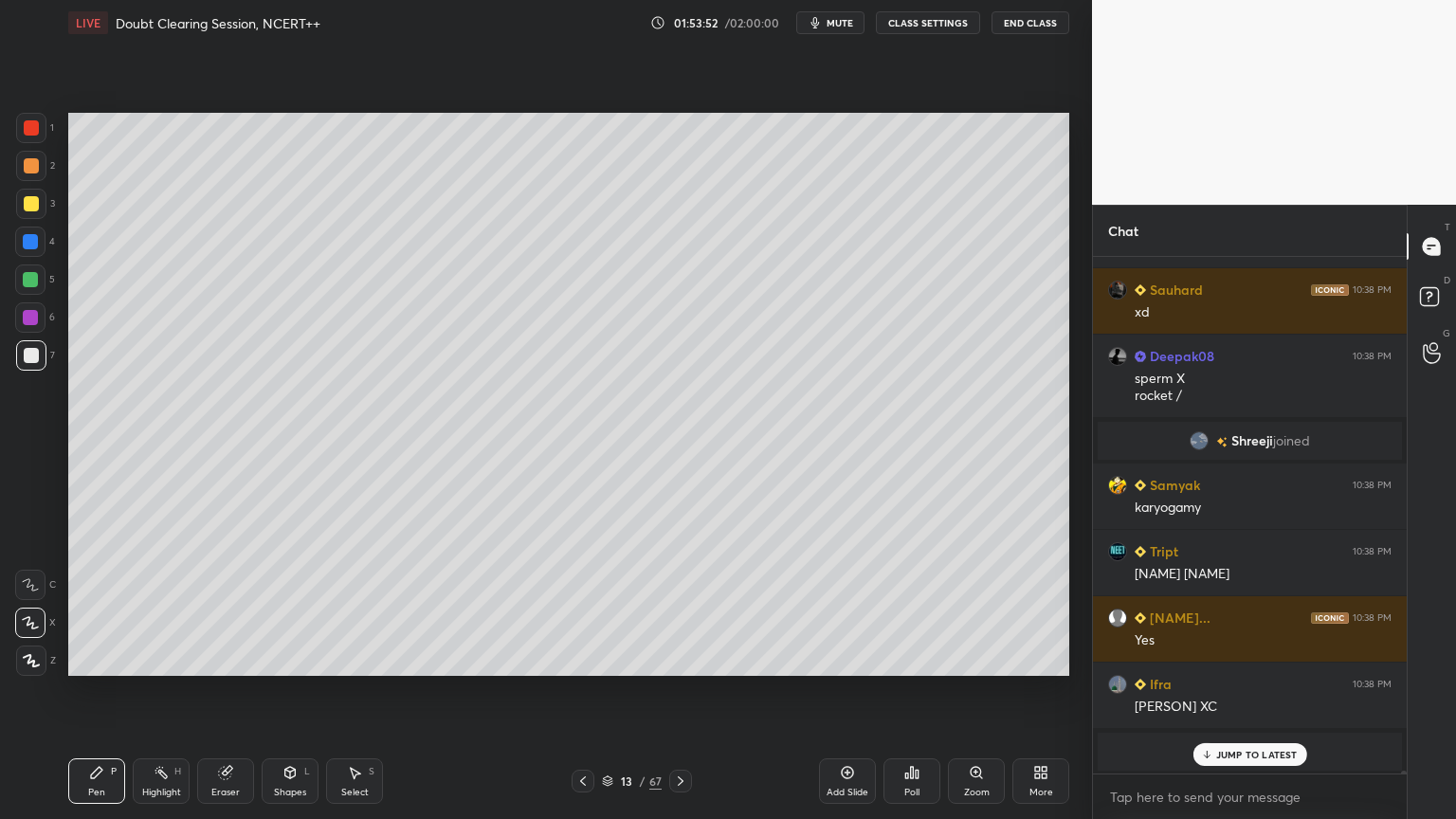 click on "Highlight H" at bounding box center [161, 781] 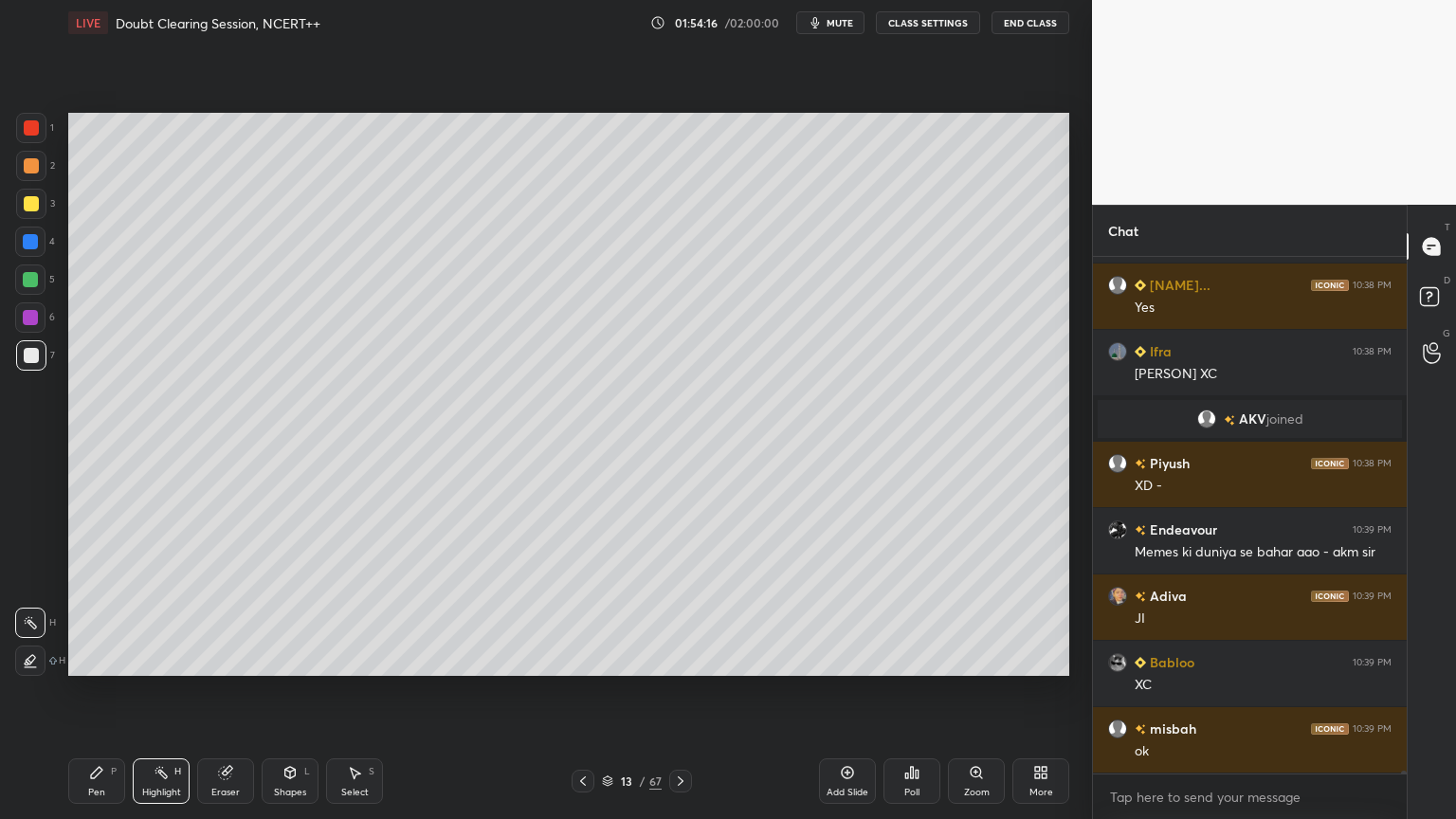 scroll, scrollTop: 94246, scrollLeft: 0, axis: vertical 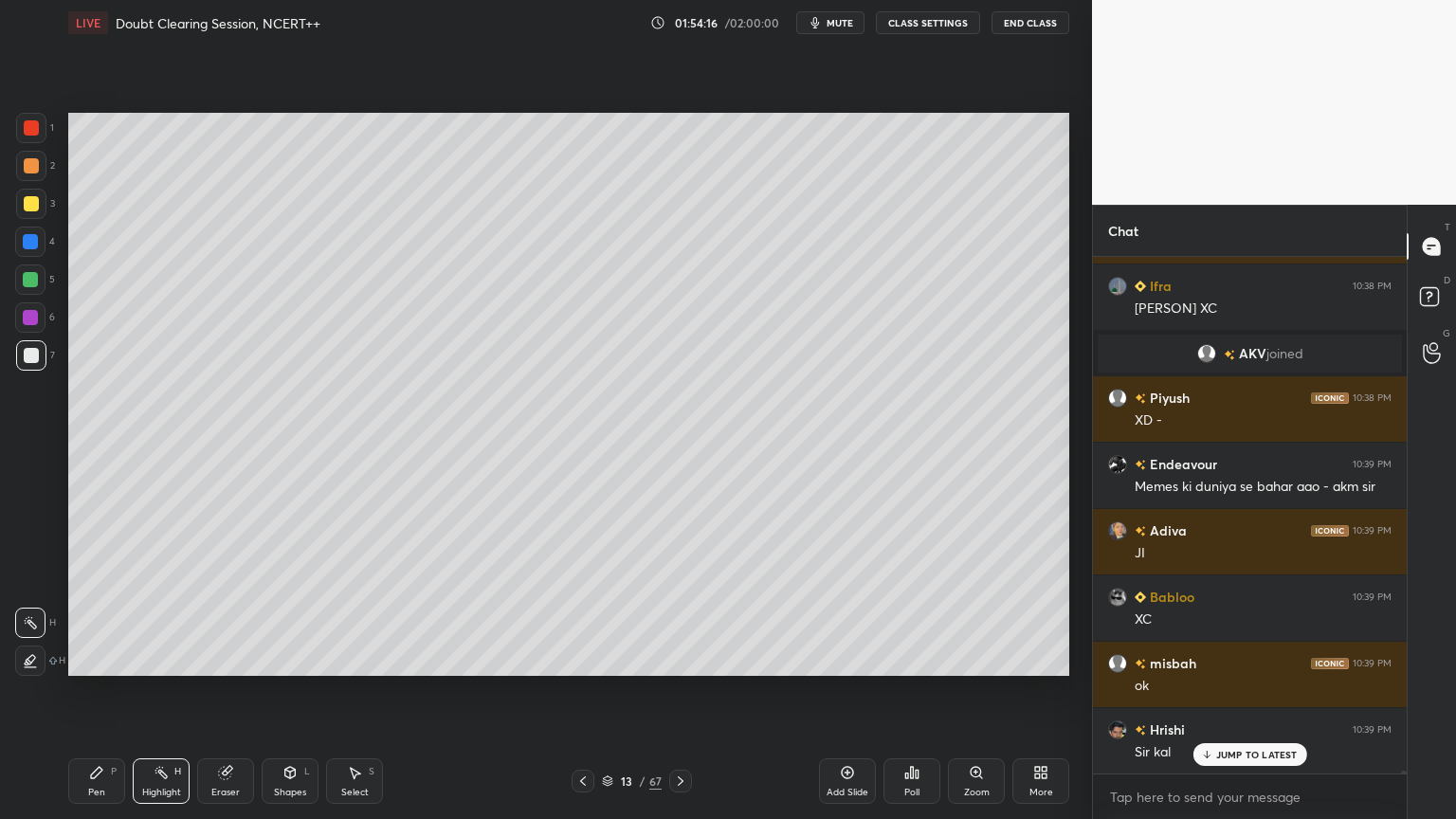 click 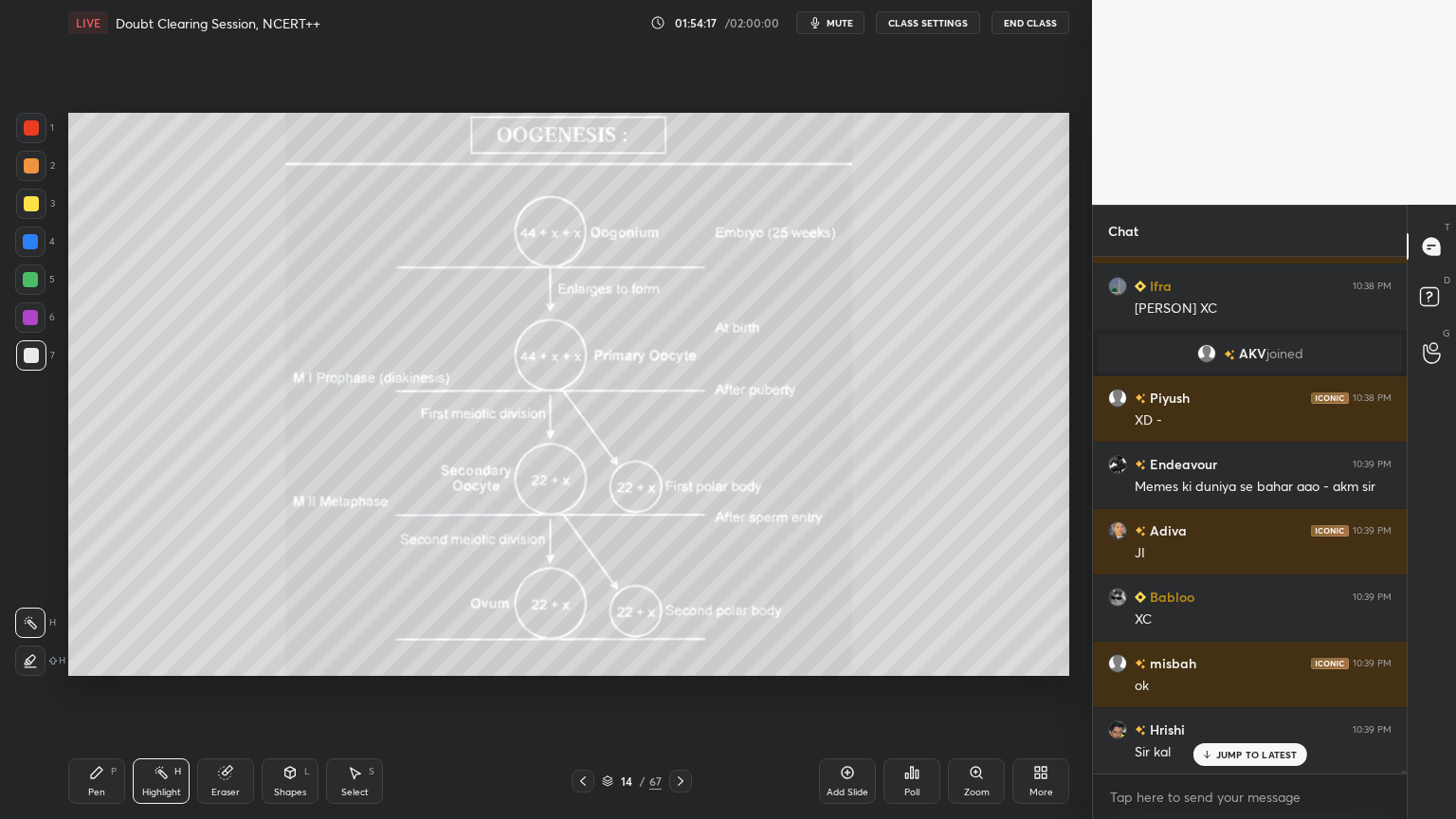 click 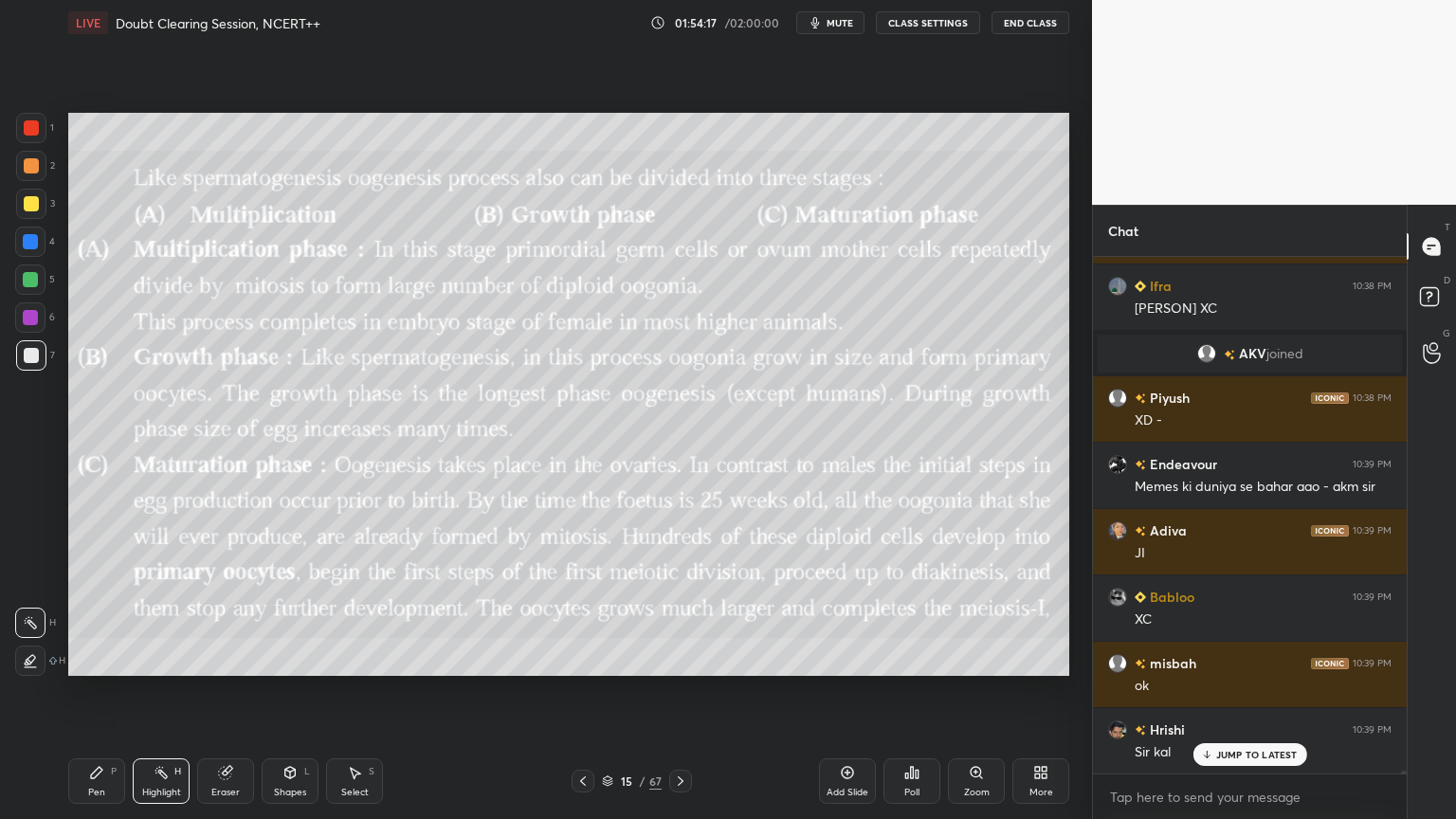 click 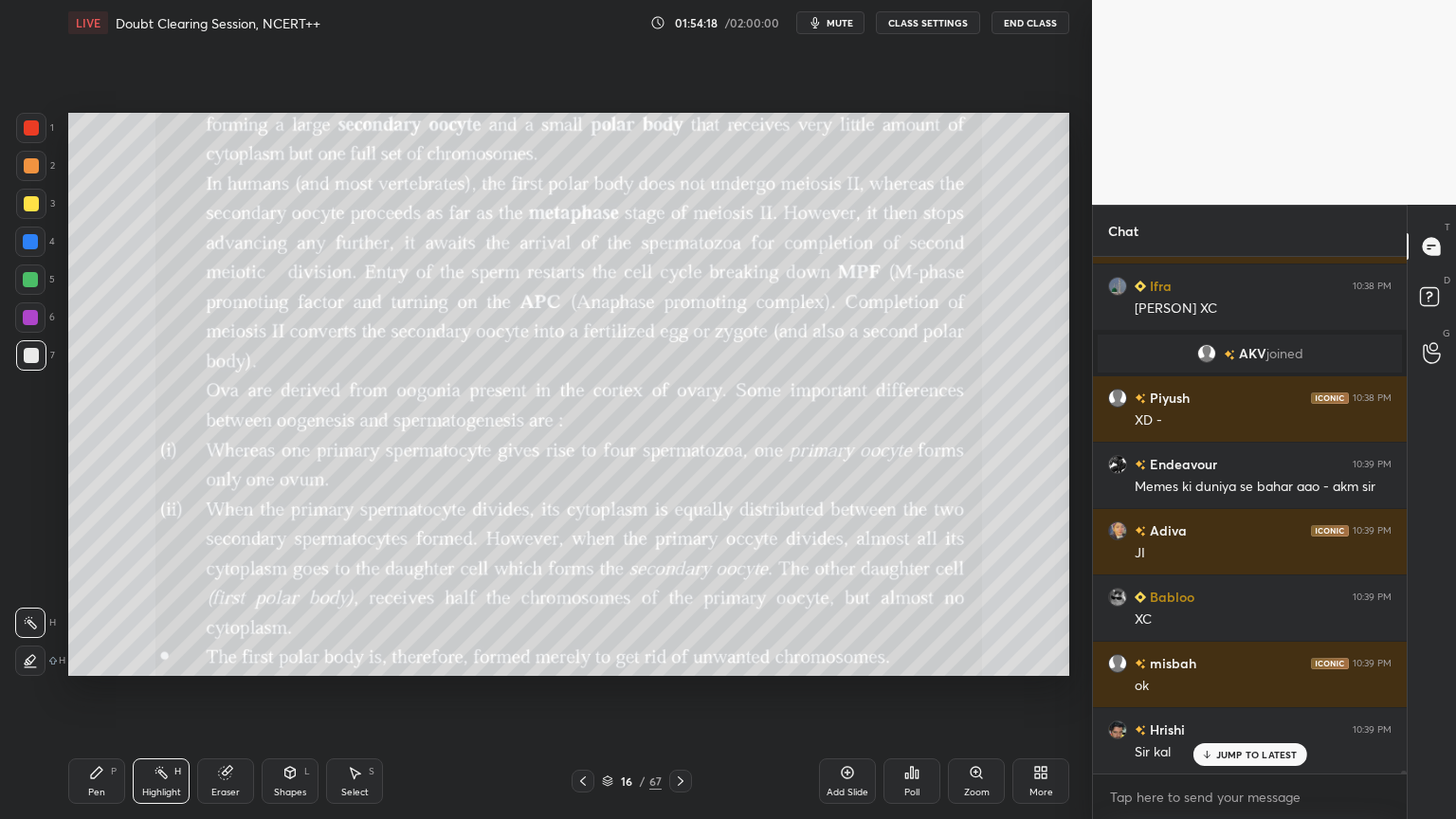 scroll, scrollTop: 94313, scrollLeft: 0, axis: vertical 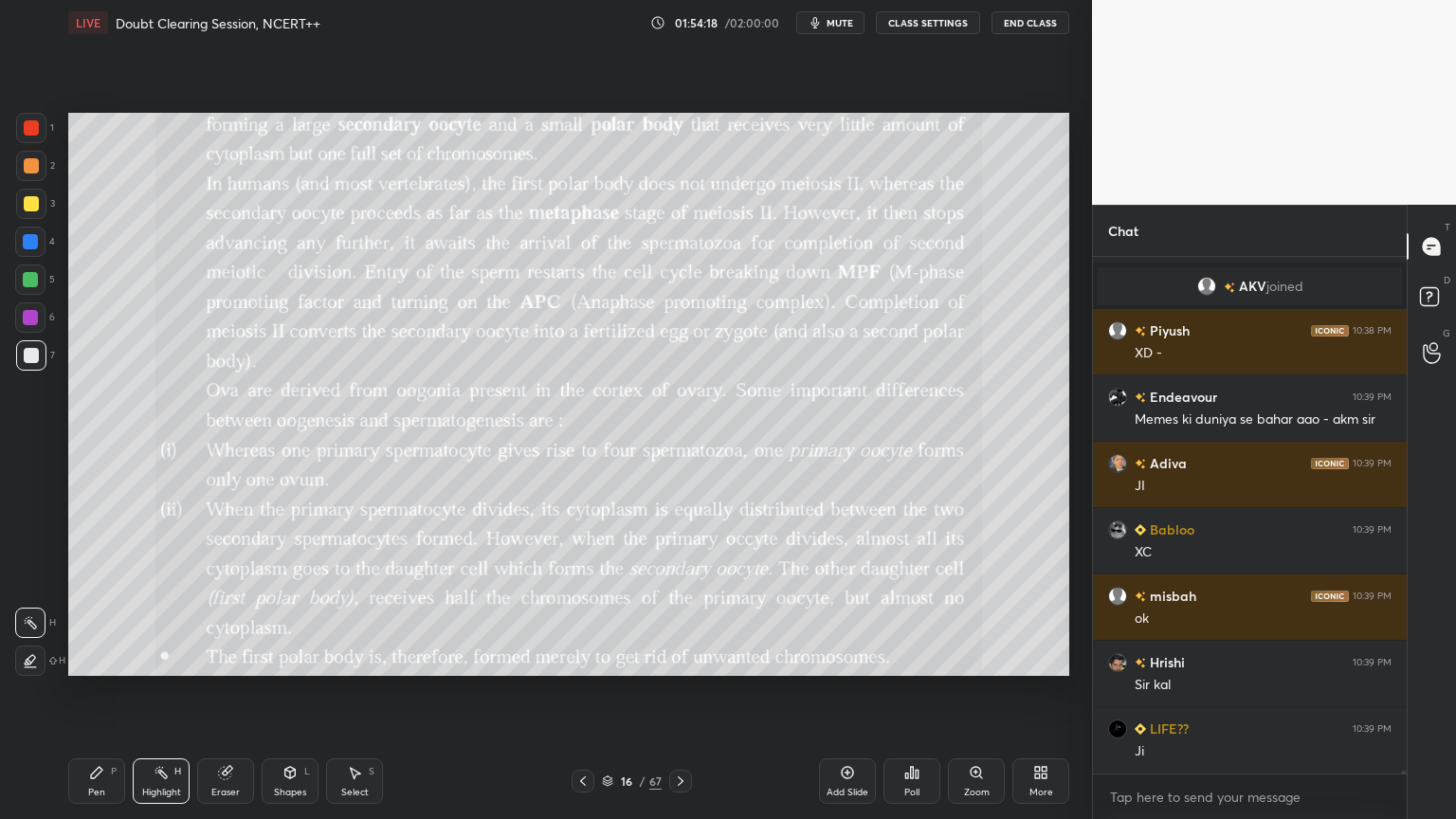 click 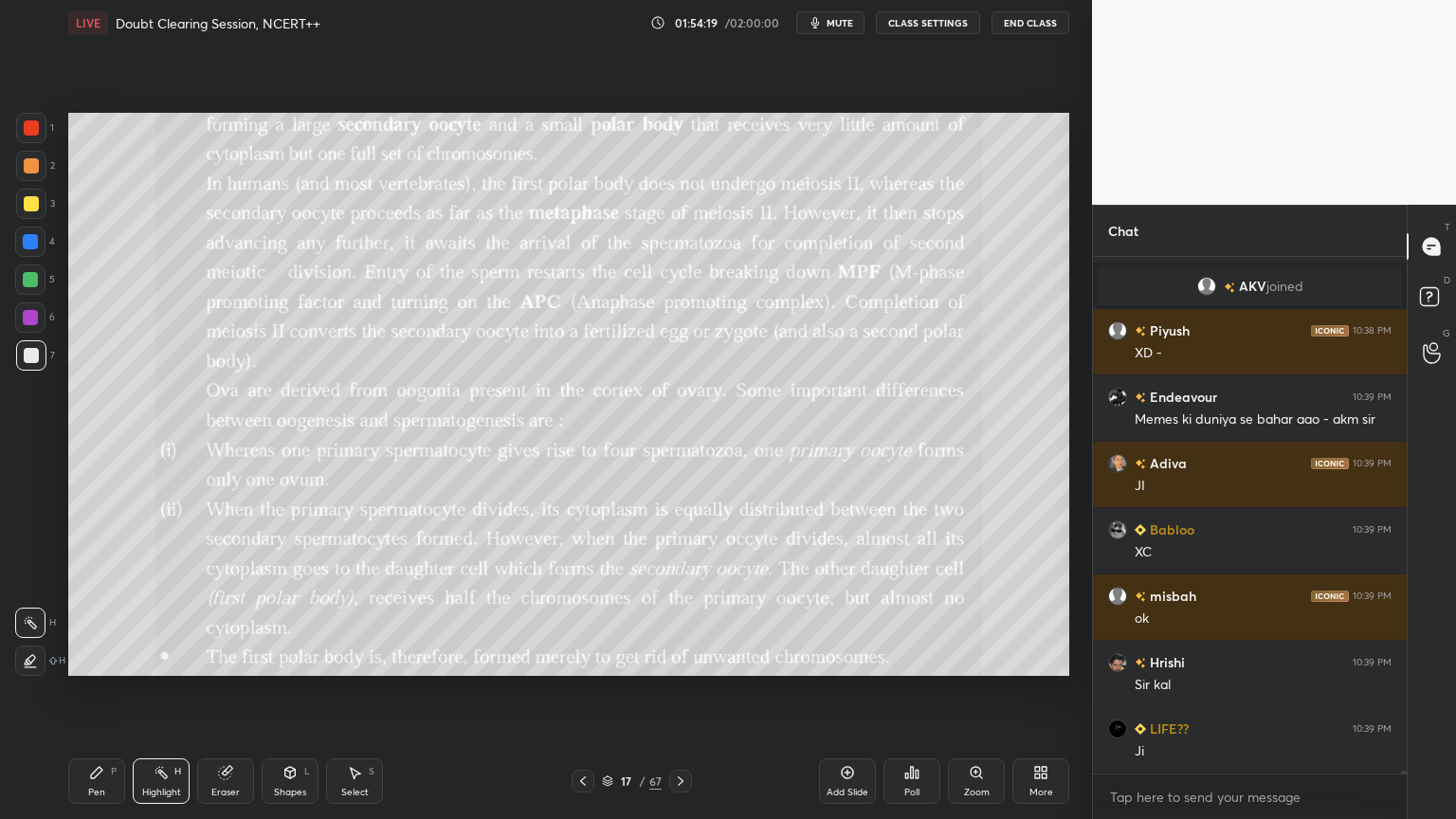 click 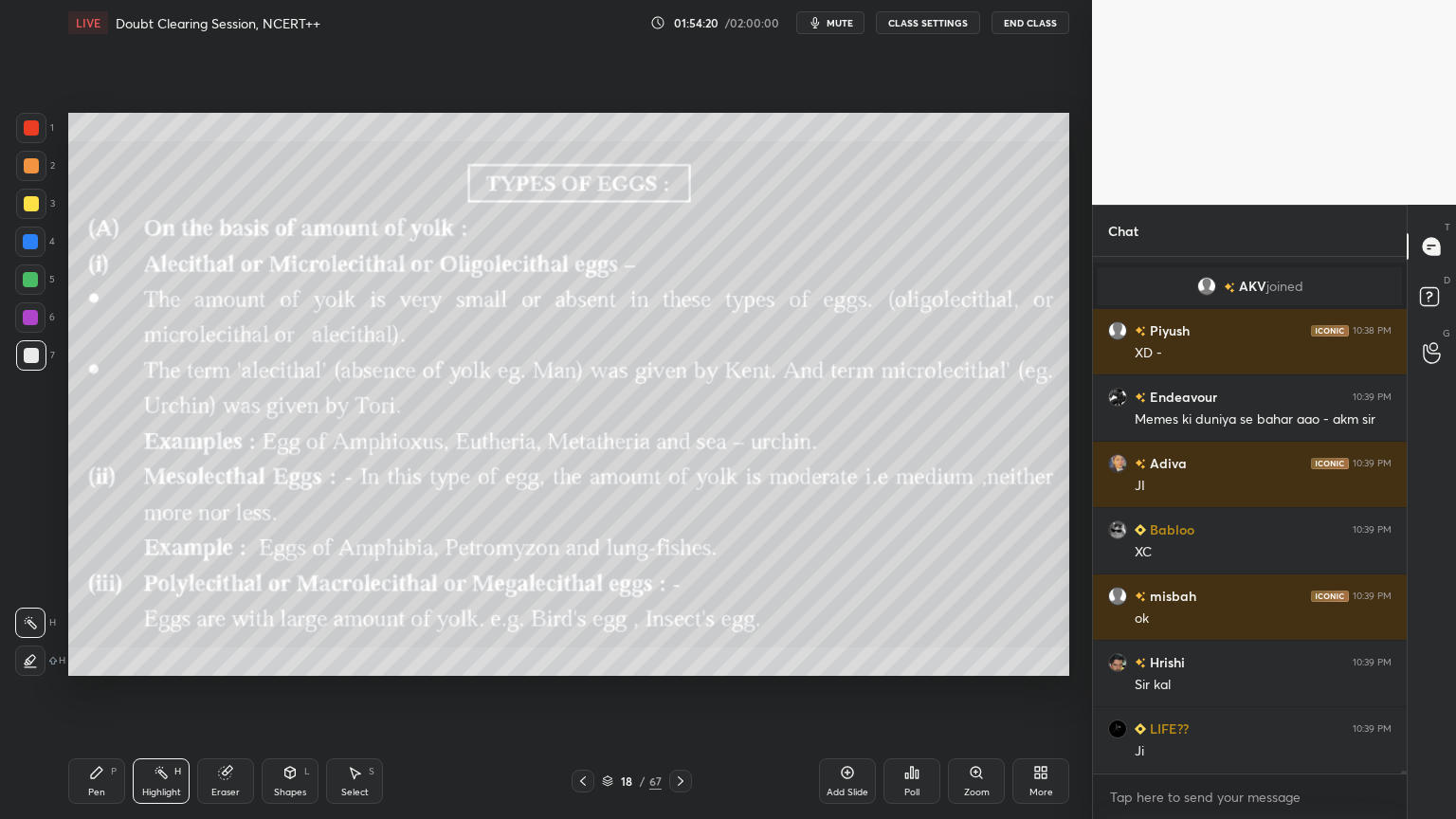 click 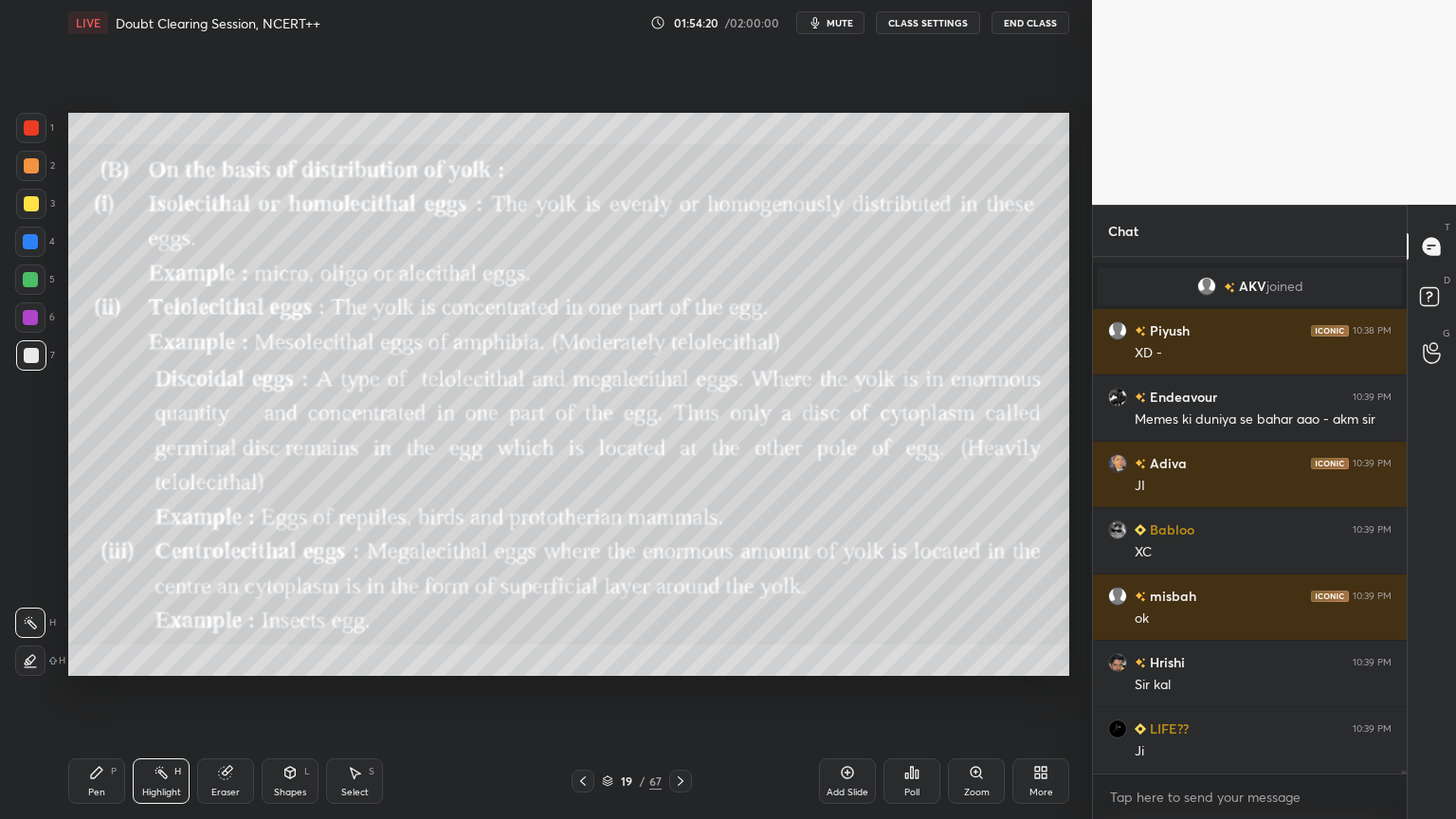 click 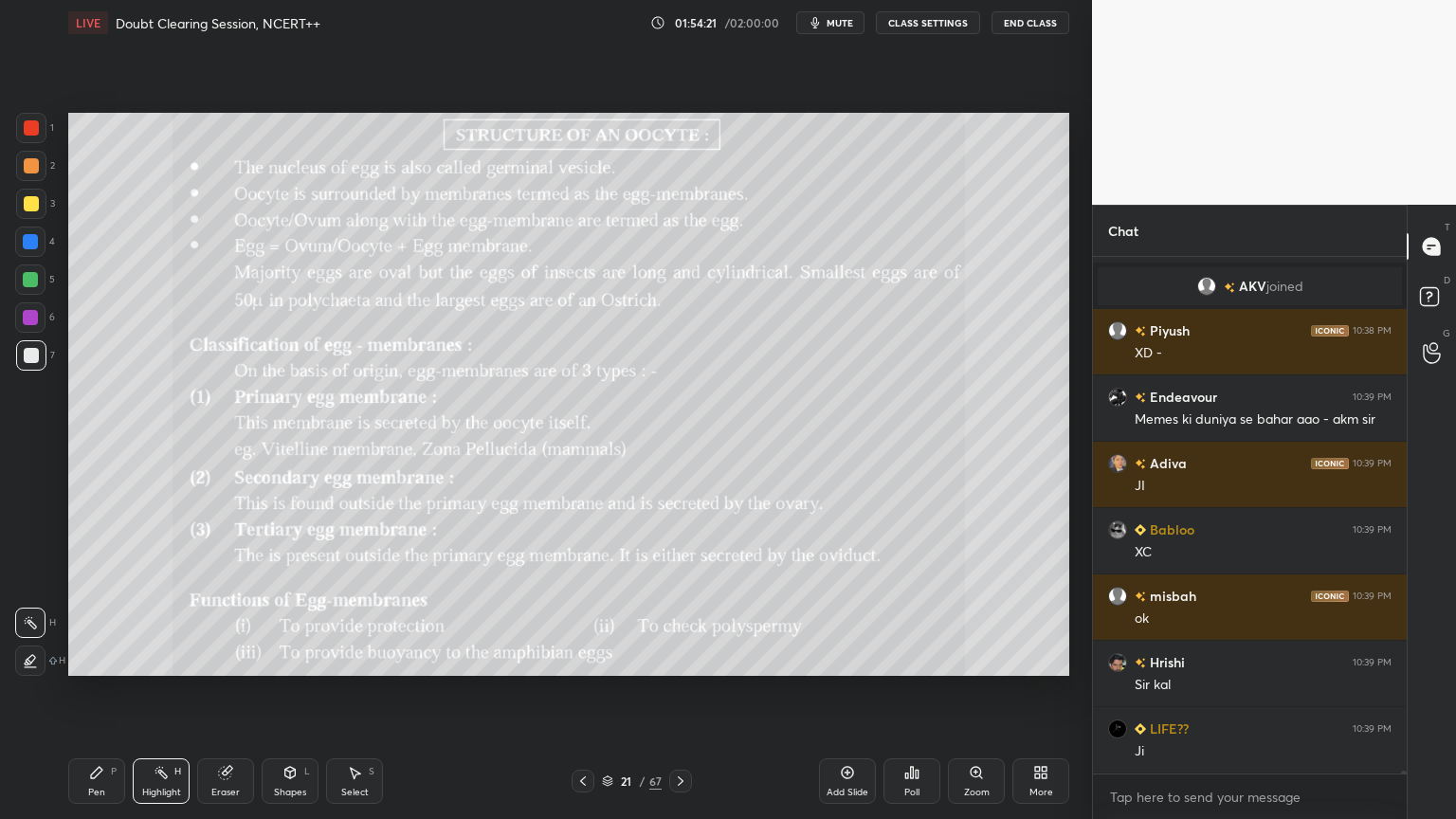click 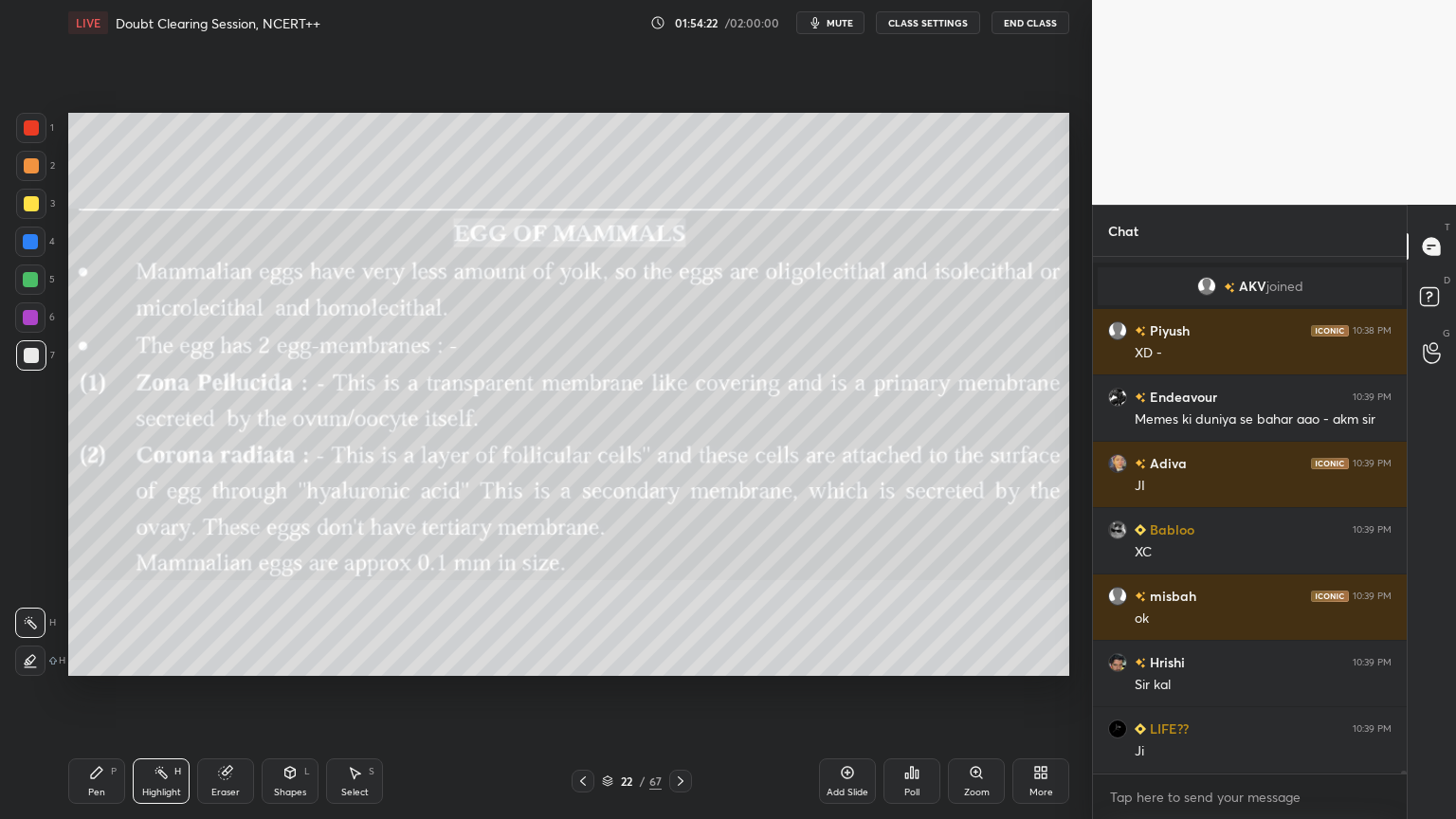 click 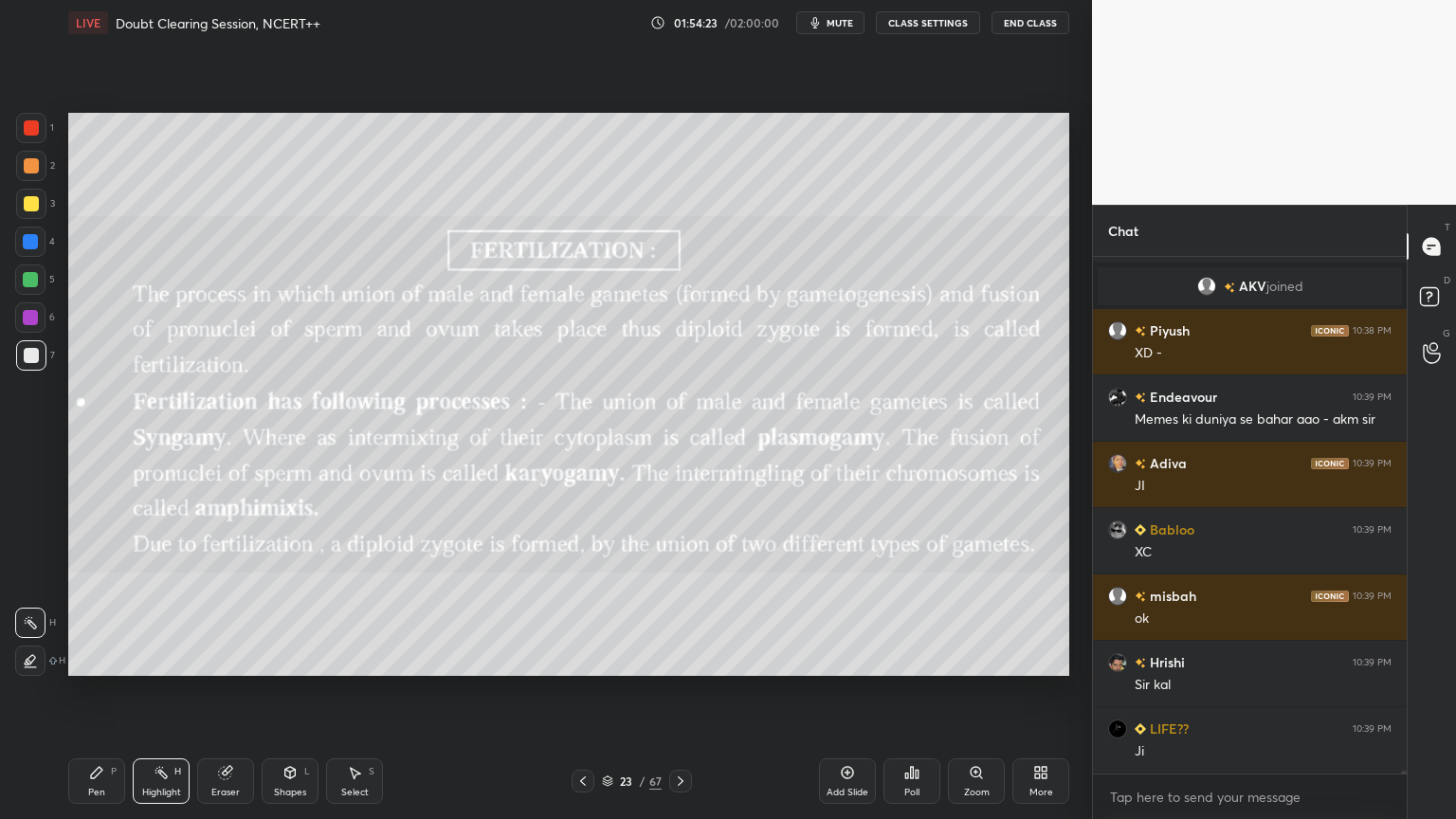 click 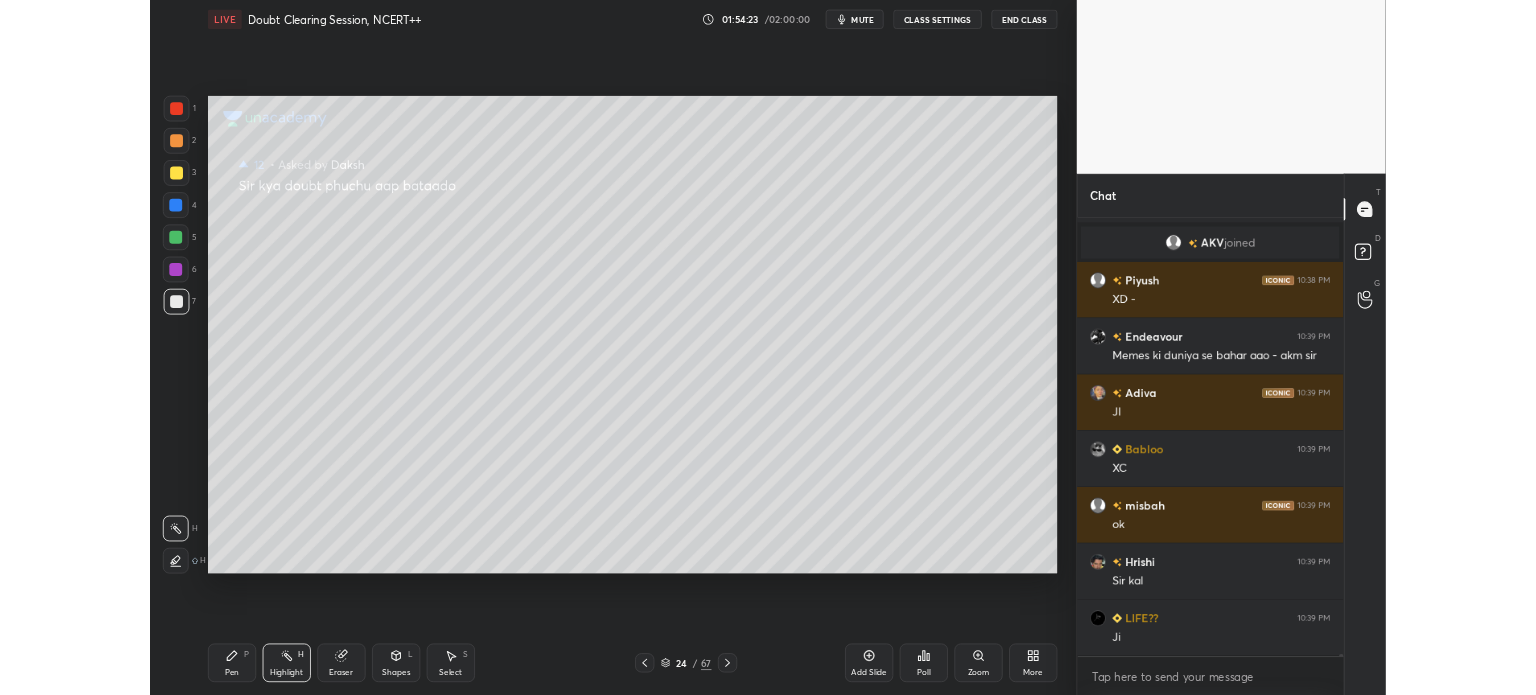 scroll, scrollTop: 99564, scrollLeft: 0, axis: vertical 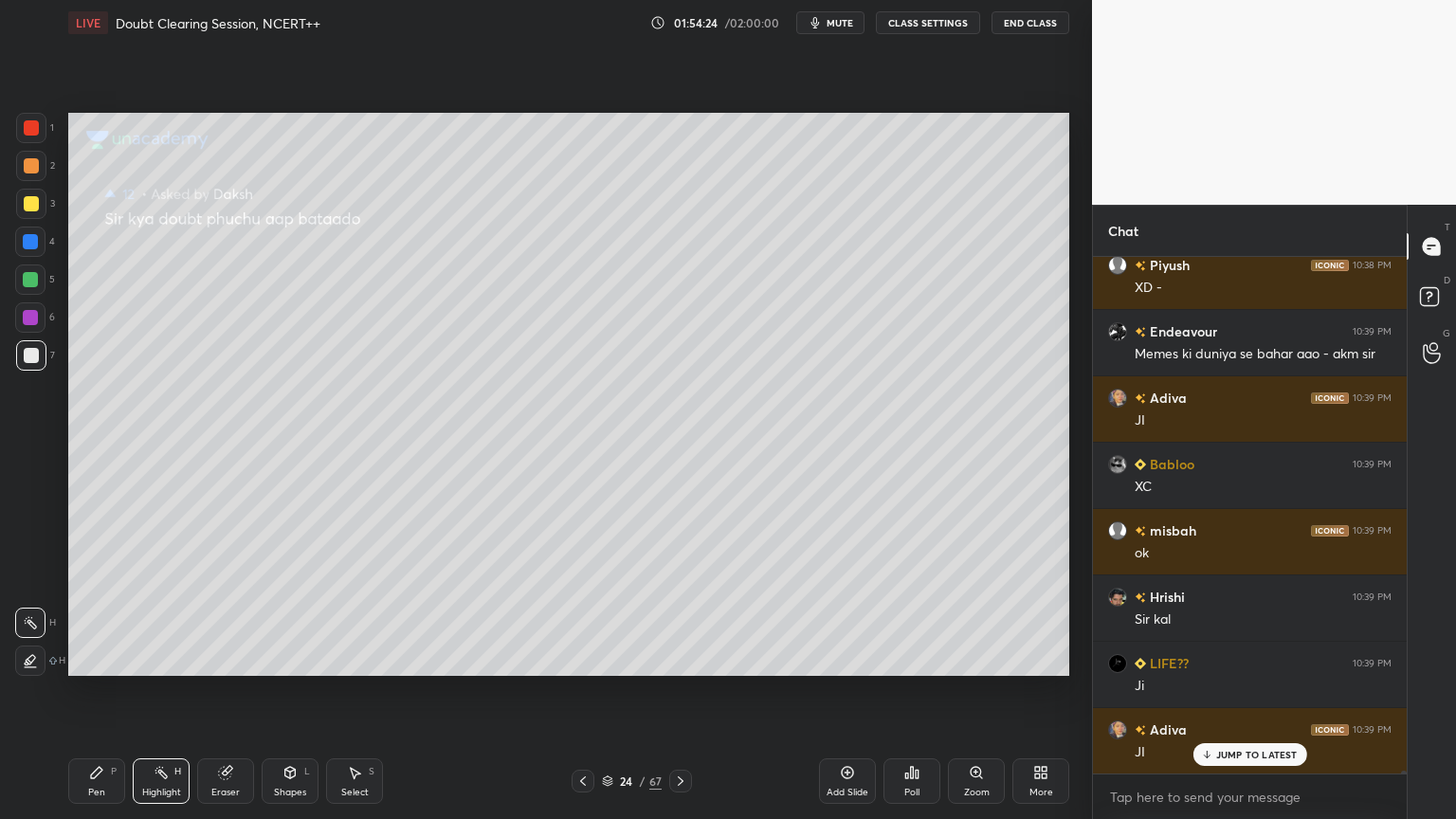 click at bounding box center (583, 781) 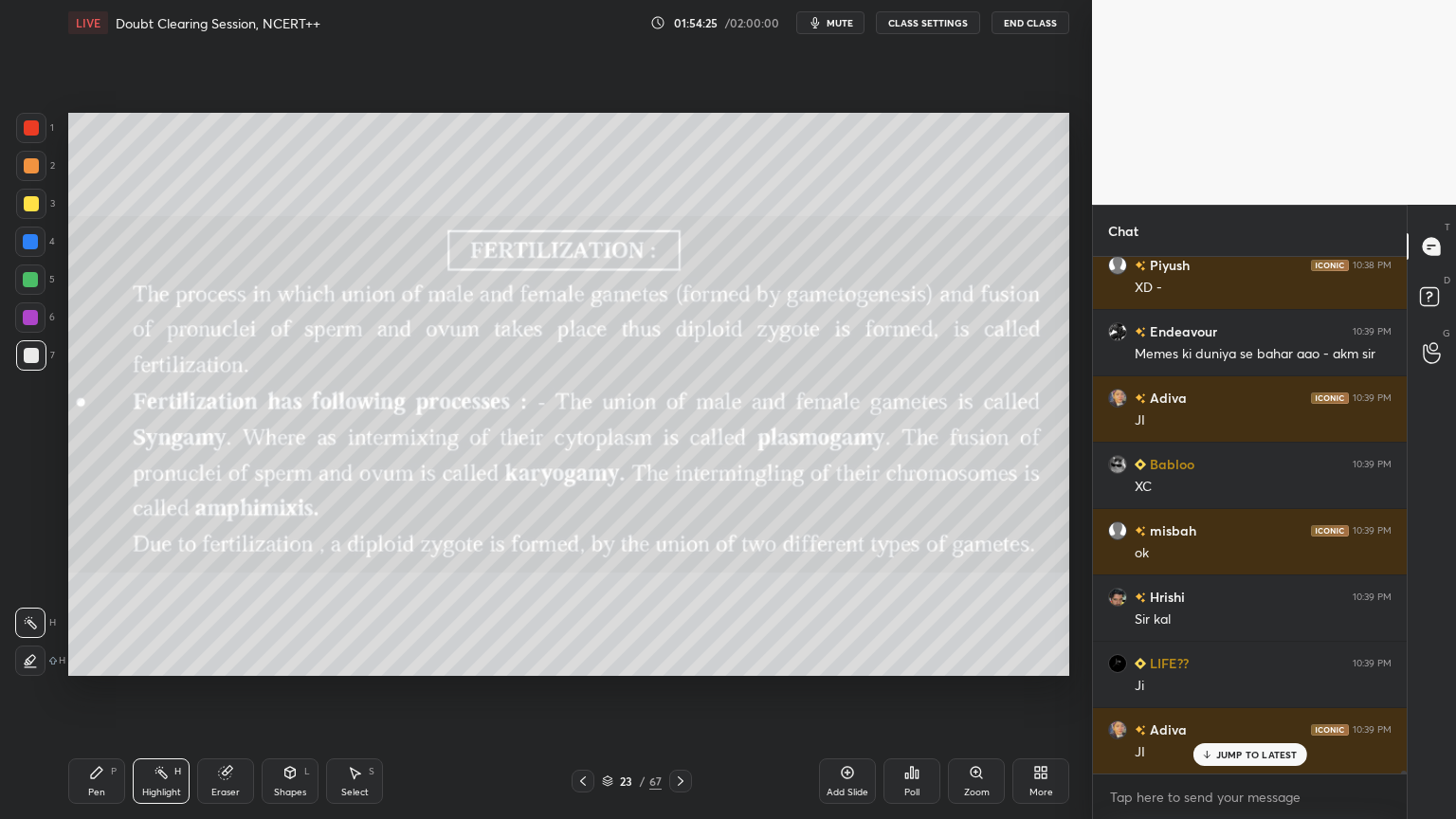 drag, startPoint x: 830, startPoint y: 780, endPoint x: 845, endPoint y: 781, distance: 15.033296 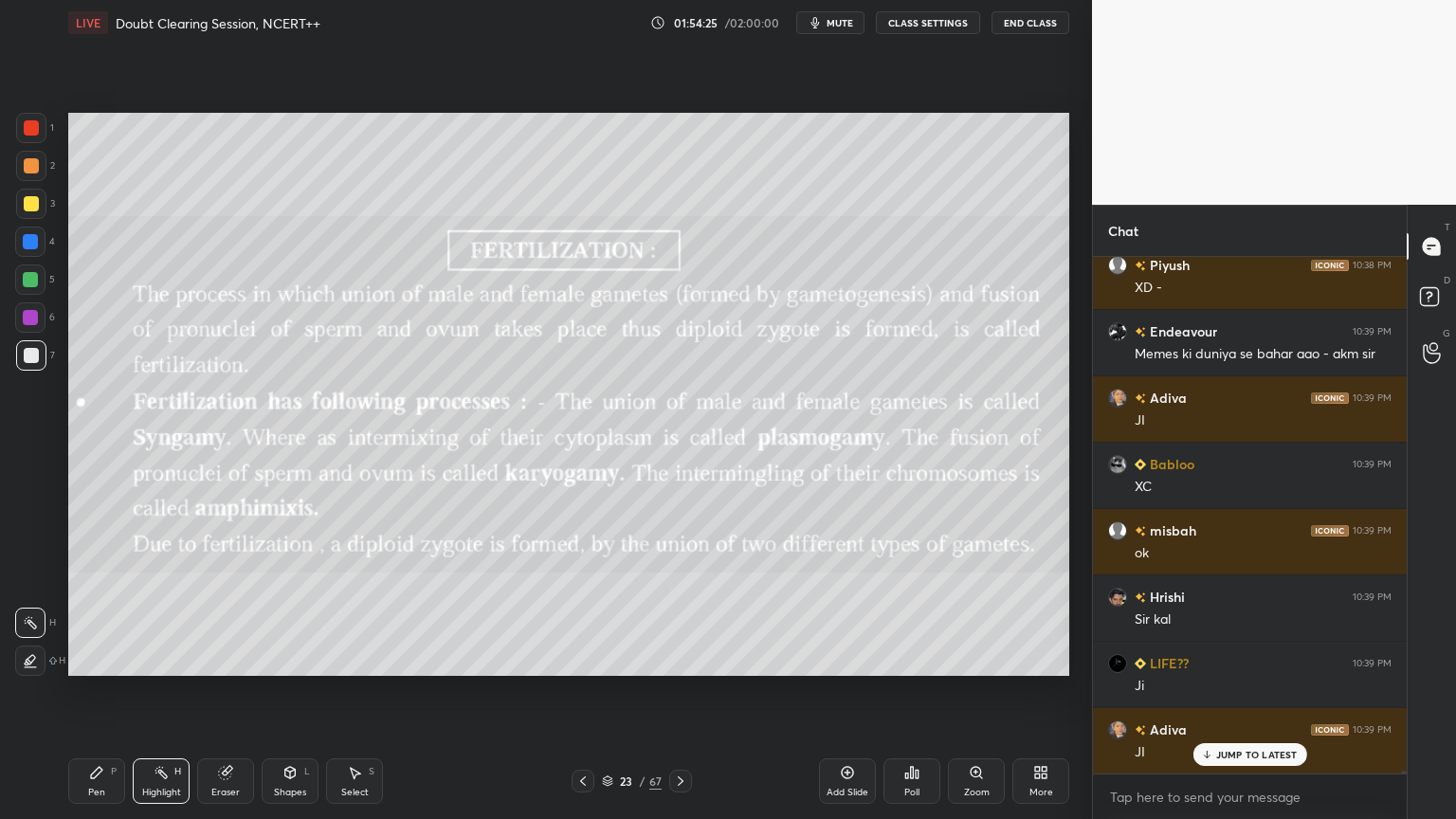 click on "Add Slide" at bounding box center [847, 781] 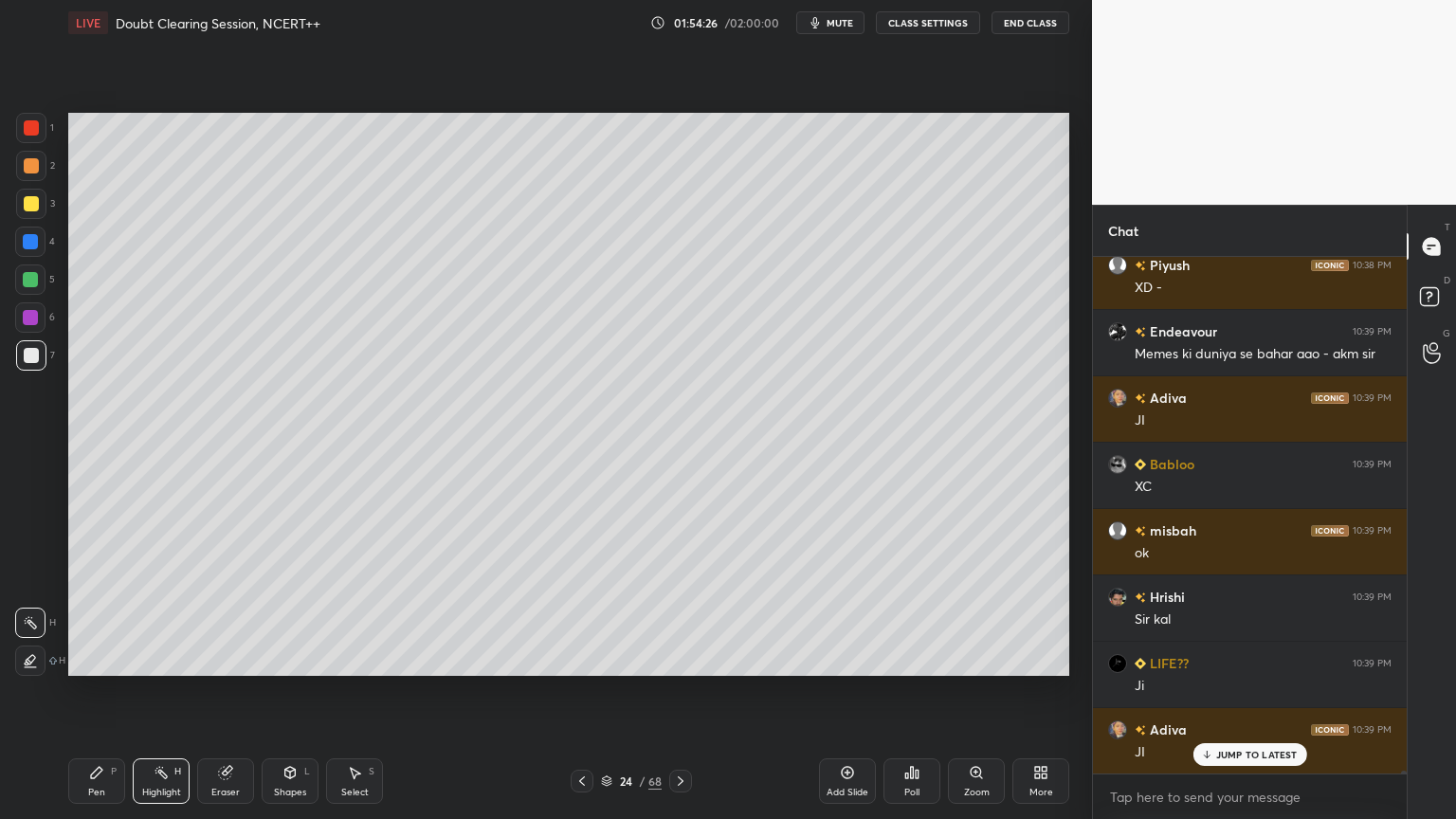 click 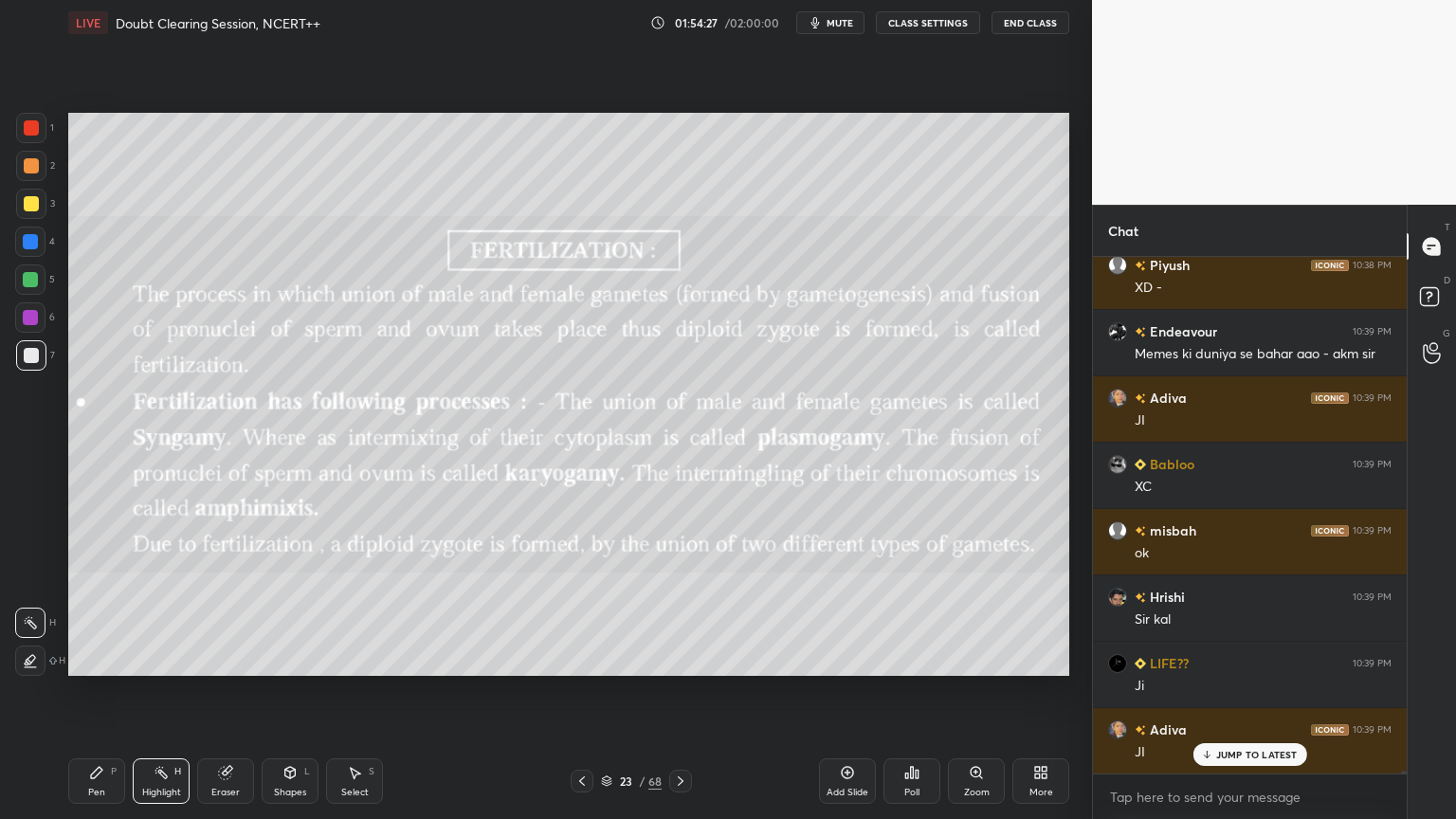 click 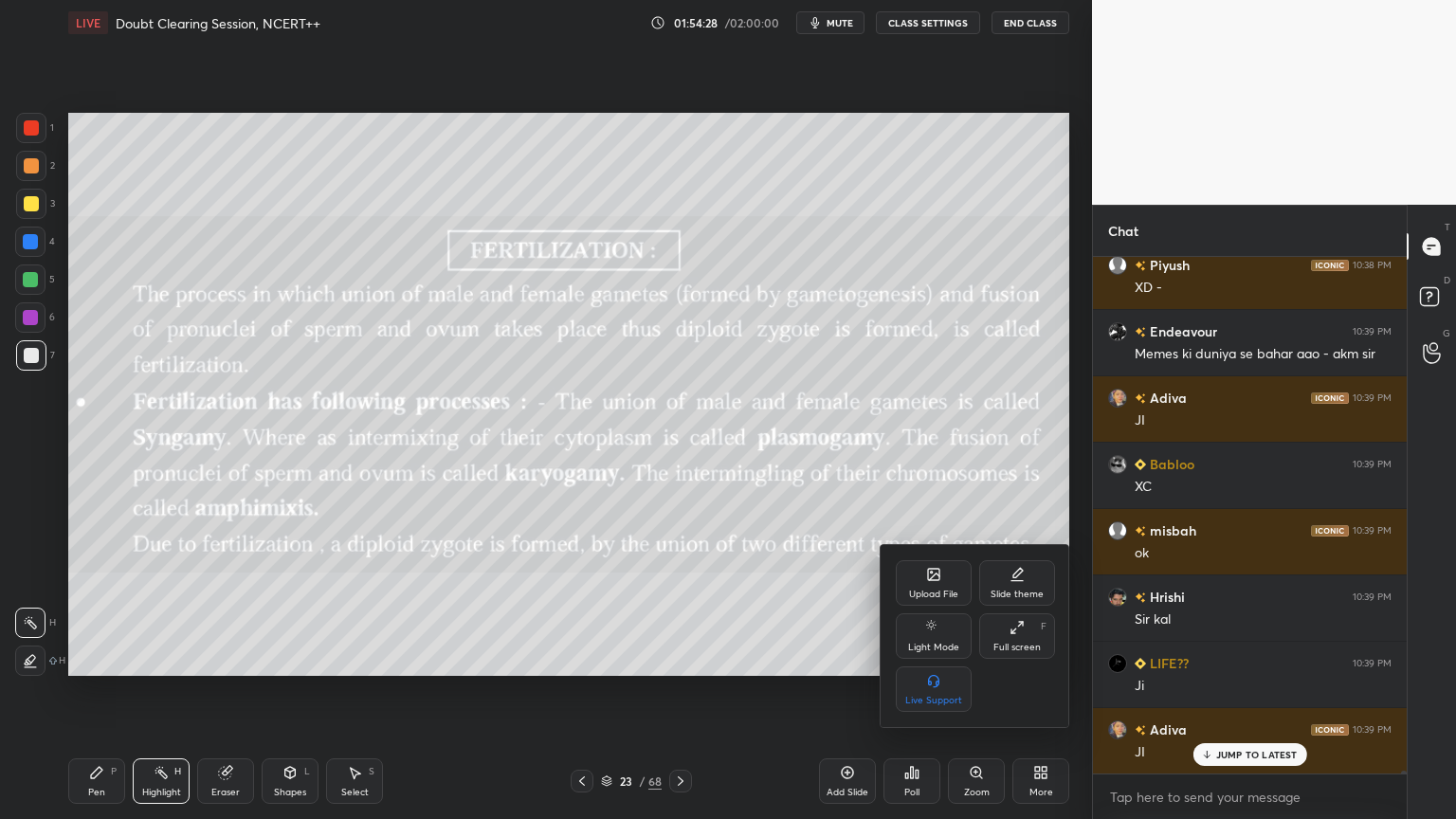click on "Upload File" at bounding box center [934, 583] 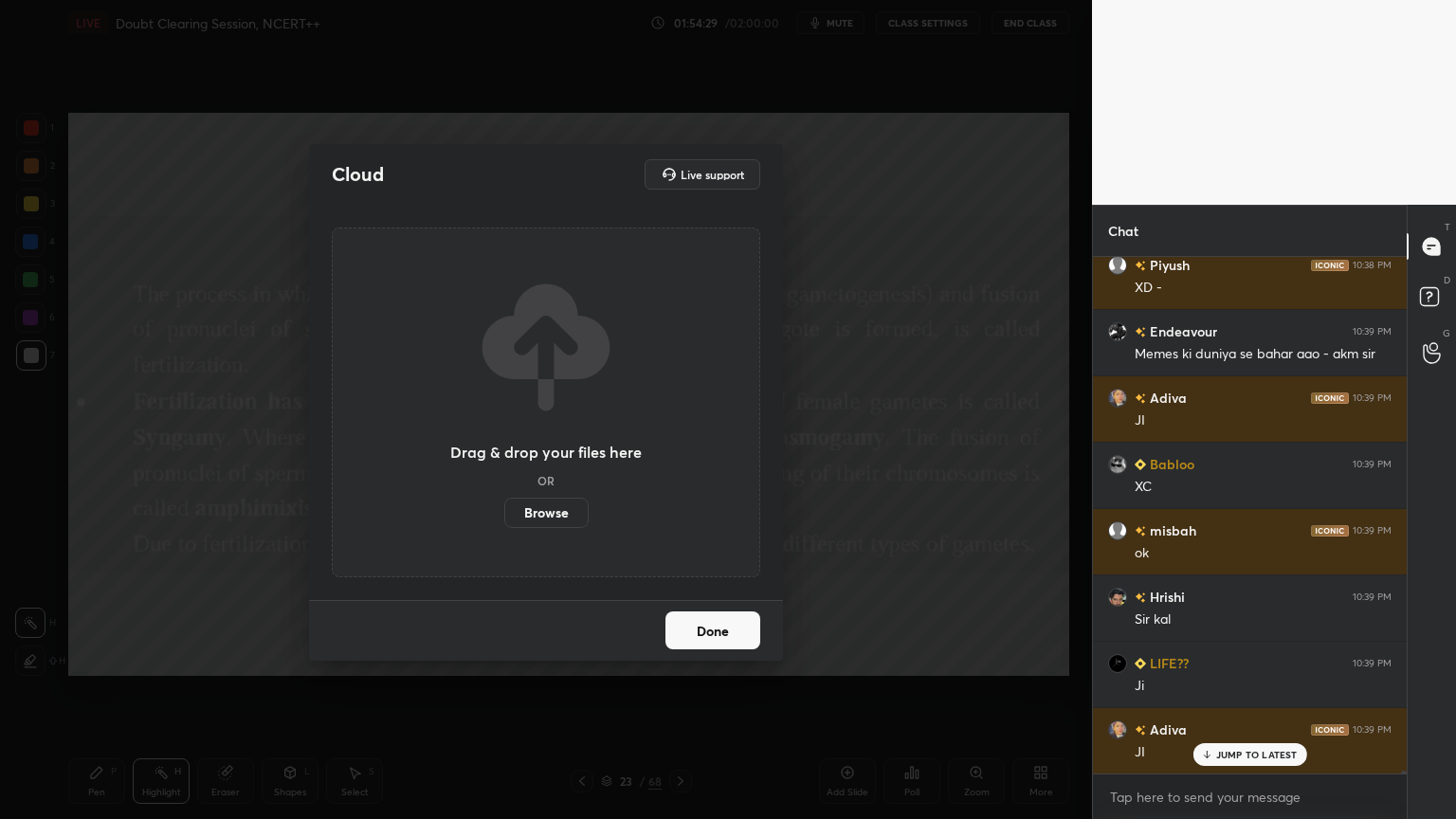 click on "Browse" at bounding box center [546, 513] 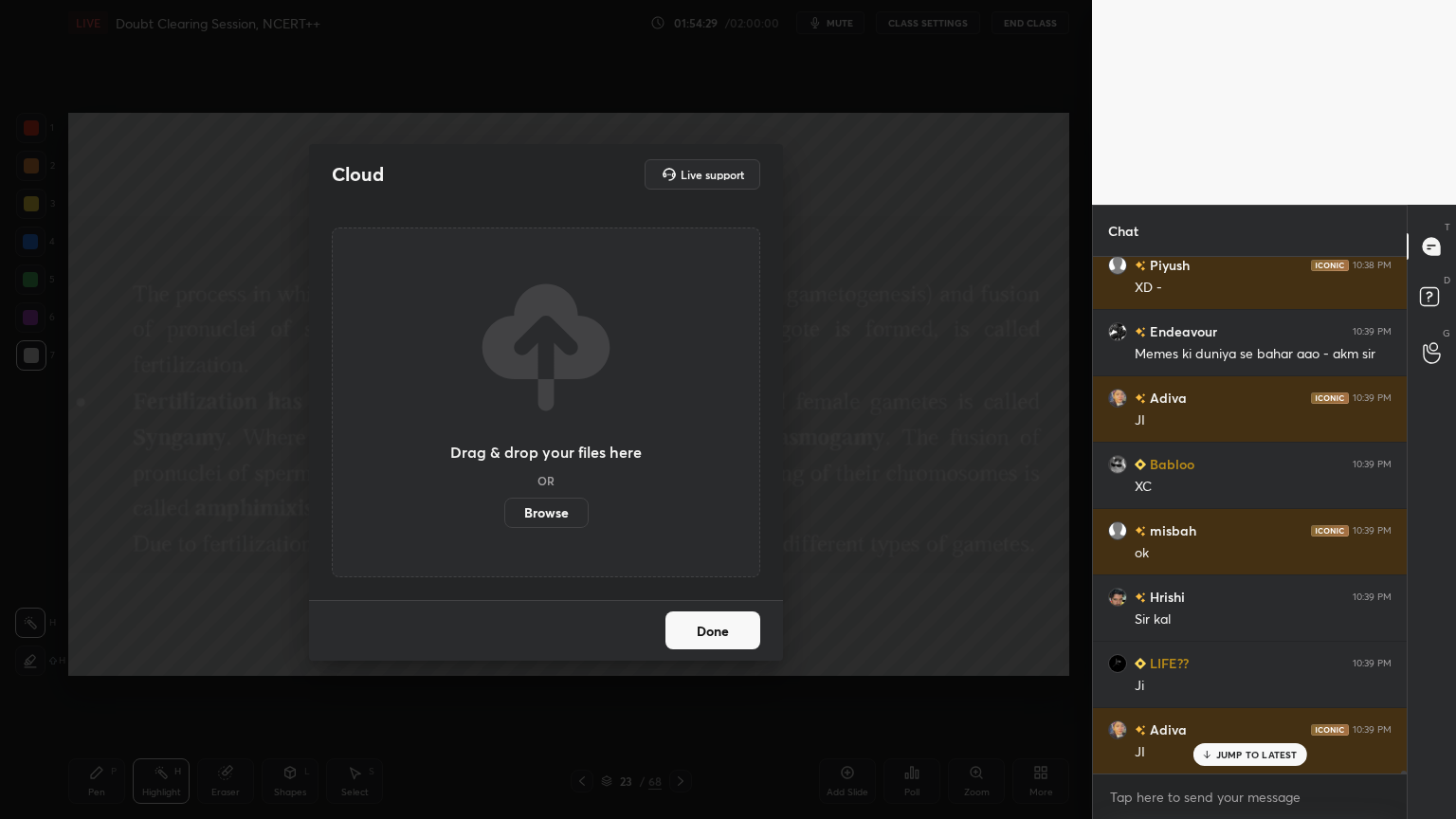 click on "Browse" at bounding box center (504, 513) 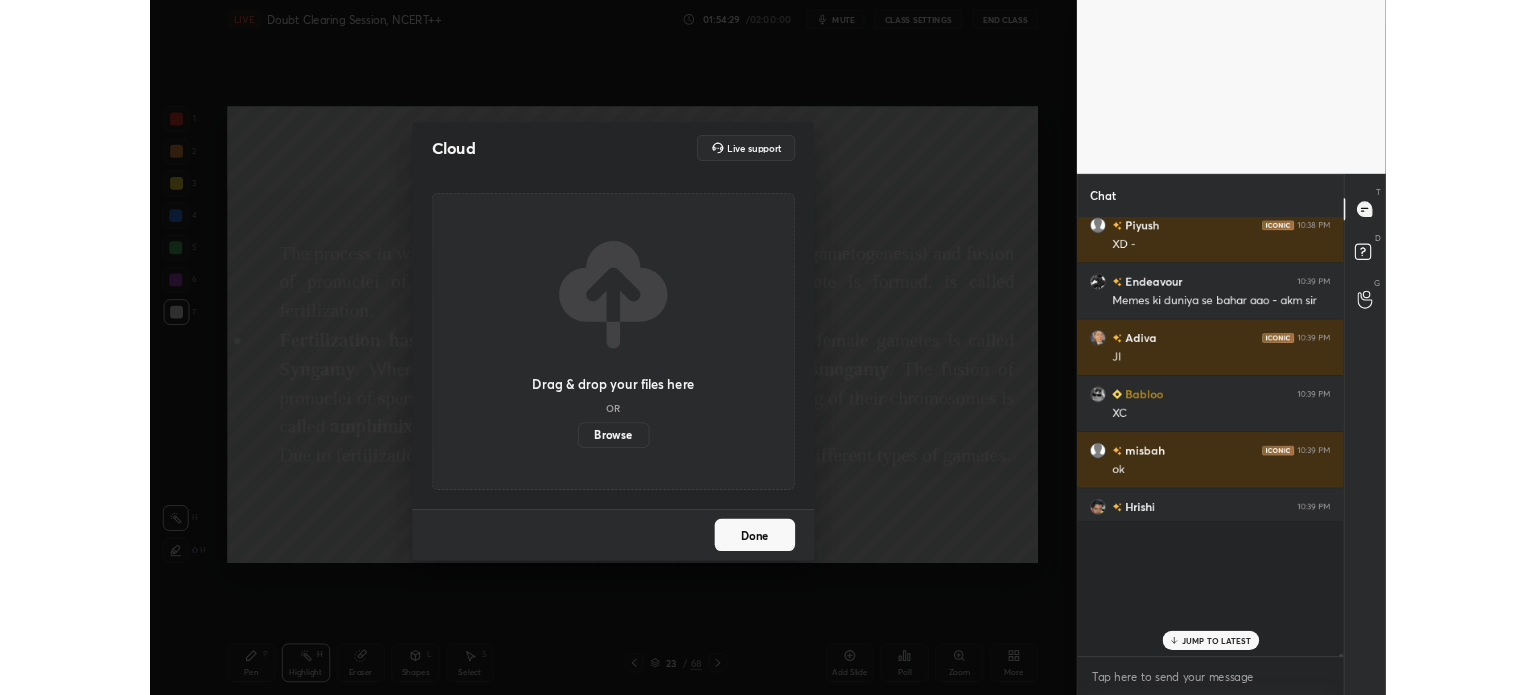 scroll, scrollTop: 567, scrollLeft: 1072, axis: both 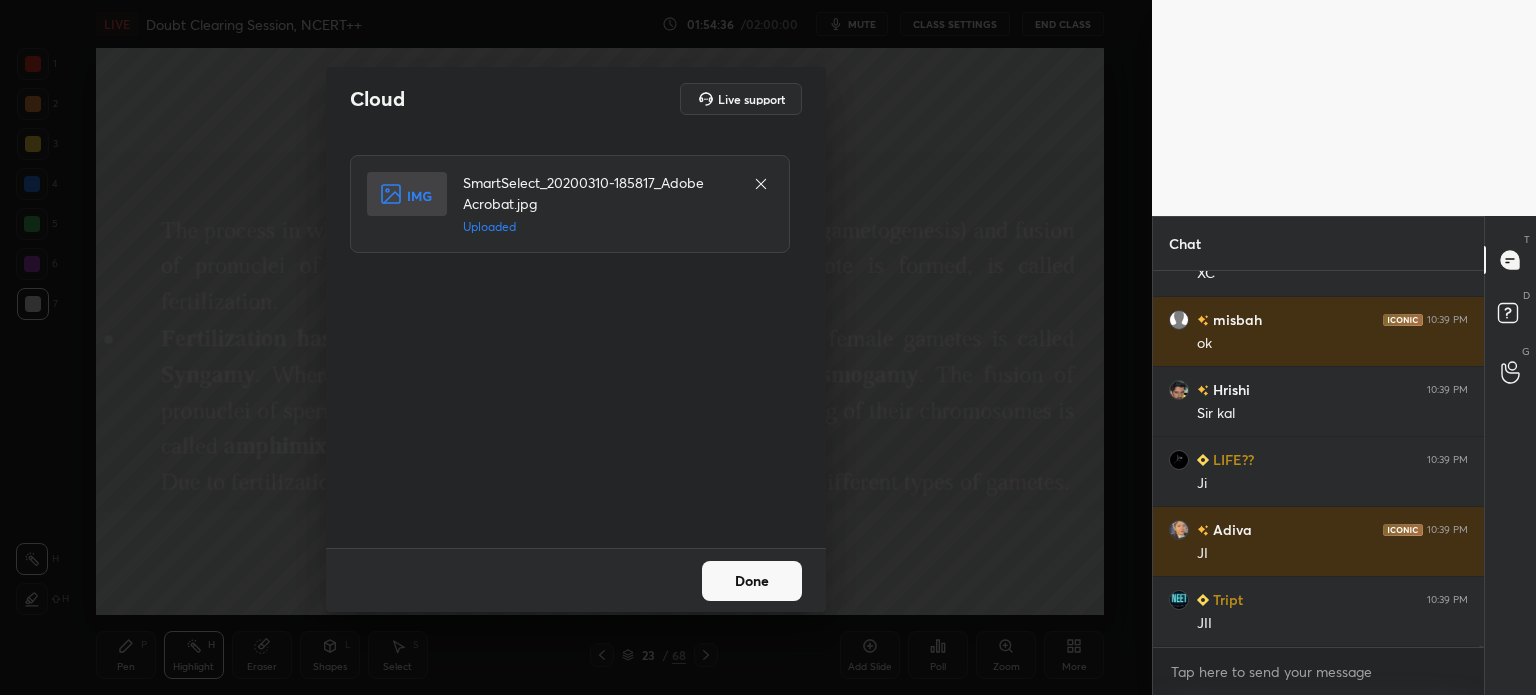 click on "Done" at bounding box center (752, 581) 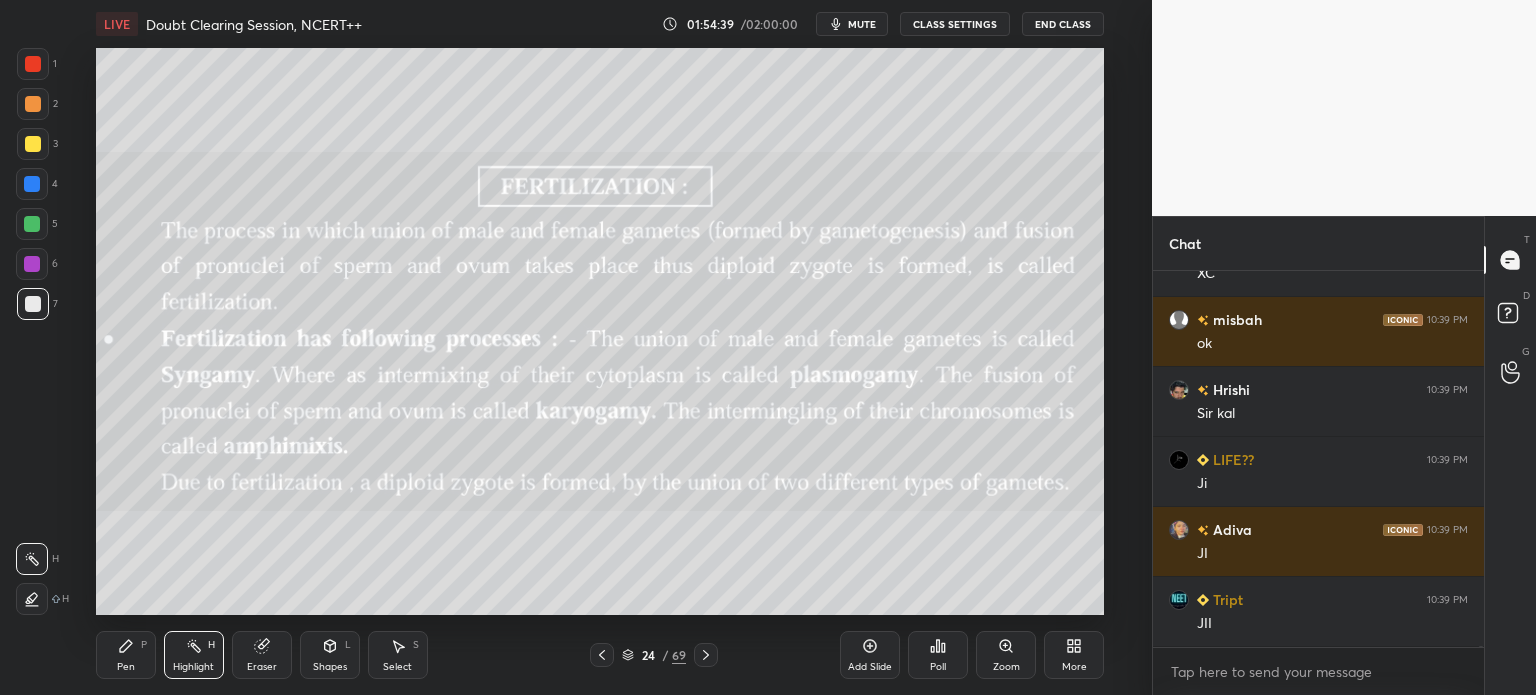 scroll, scrollTop: 99874, scrollLeft: 0, axis: vertical 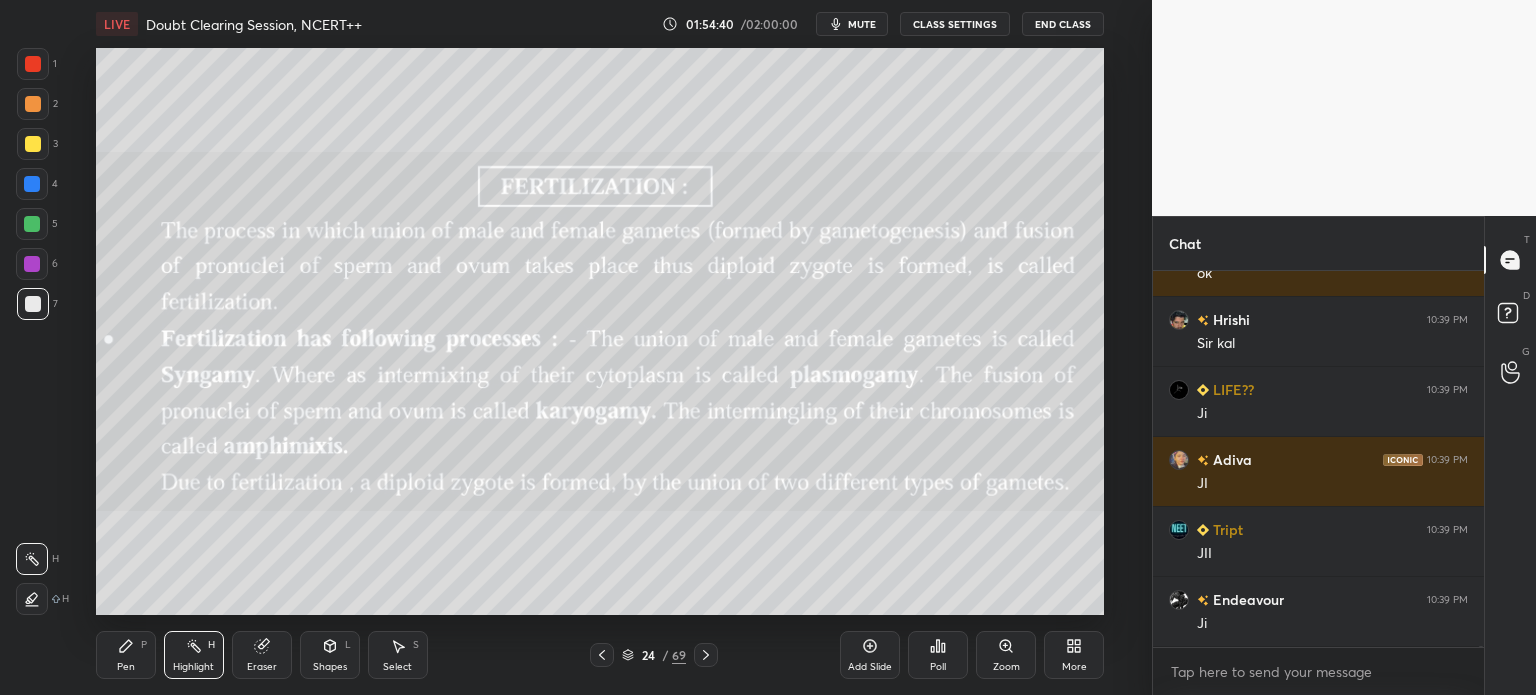 click on "More" at bounding box center (1074, 655) 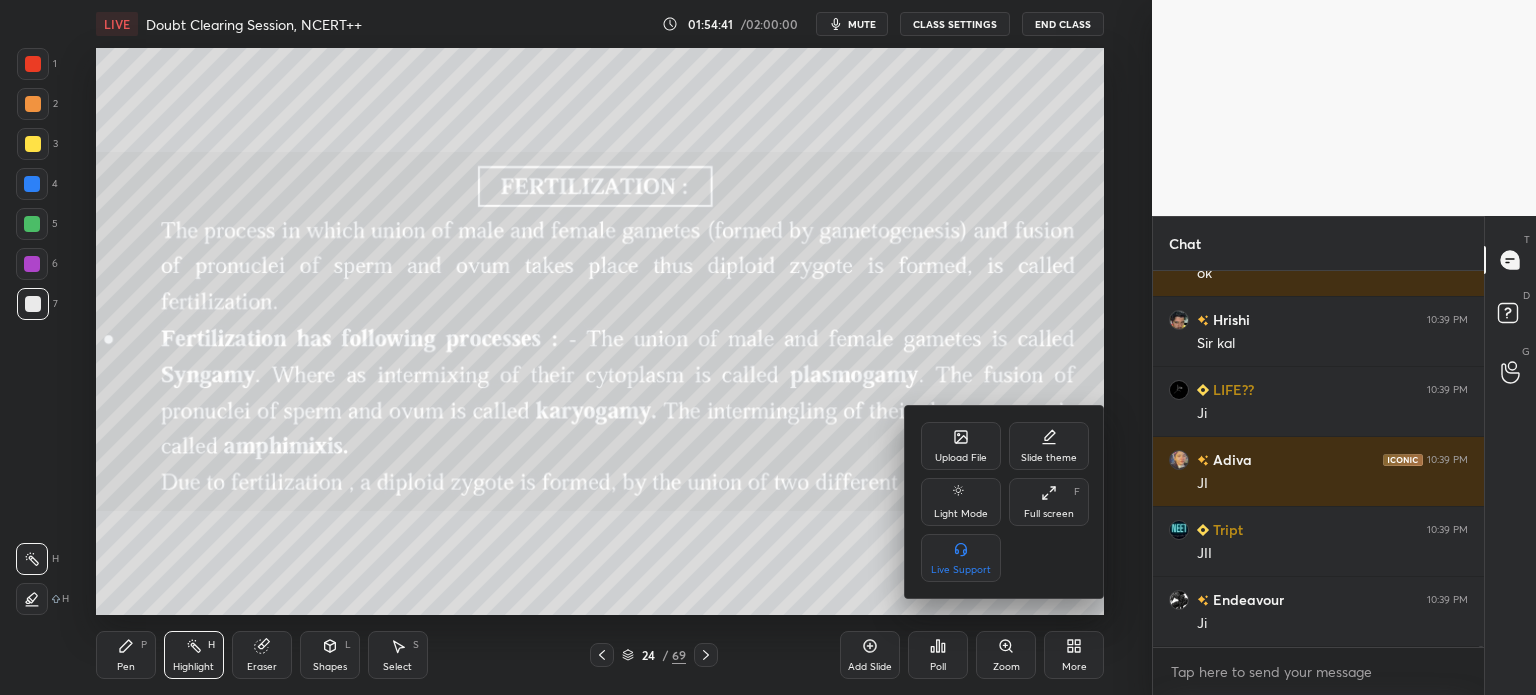click on "Upload File" at bounding box center [961, 446] 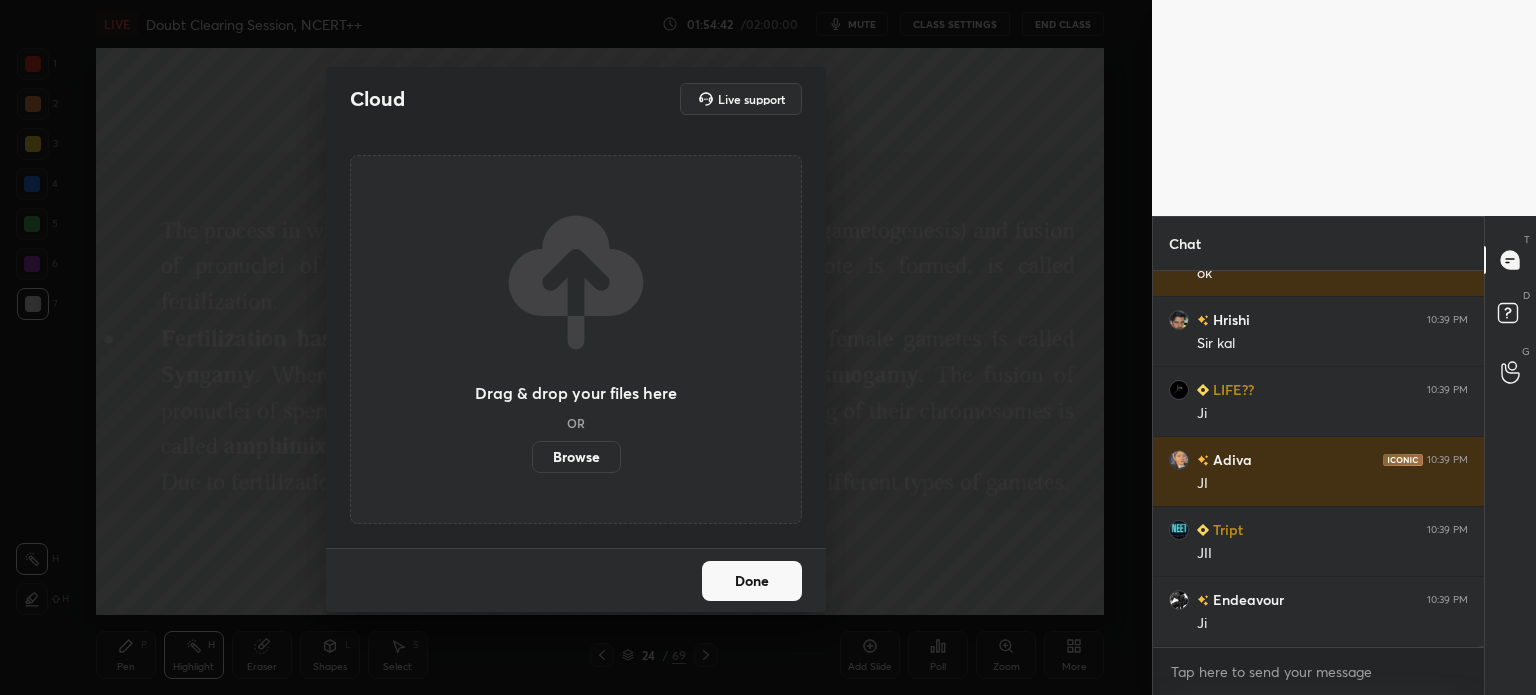 click on "Browse" at bounding box center [576, 457] 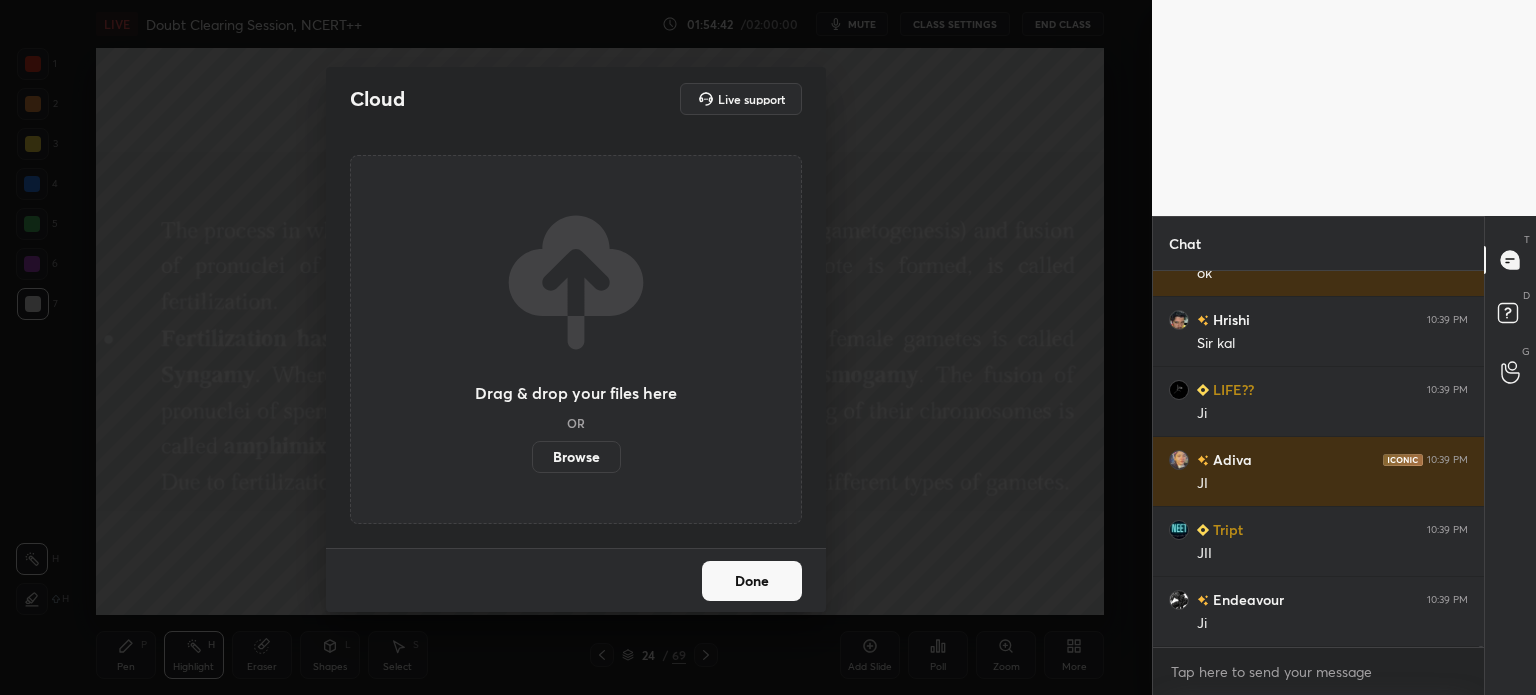 click on "Browse" at bounding box center [532, 457] 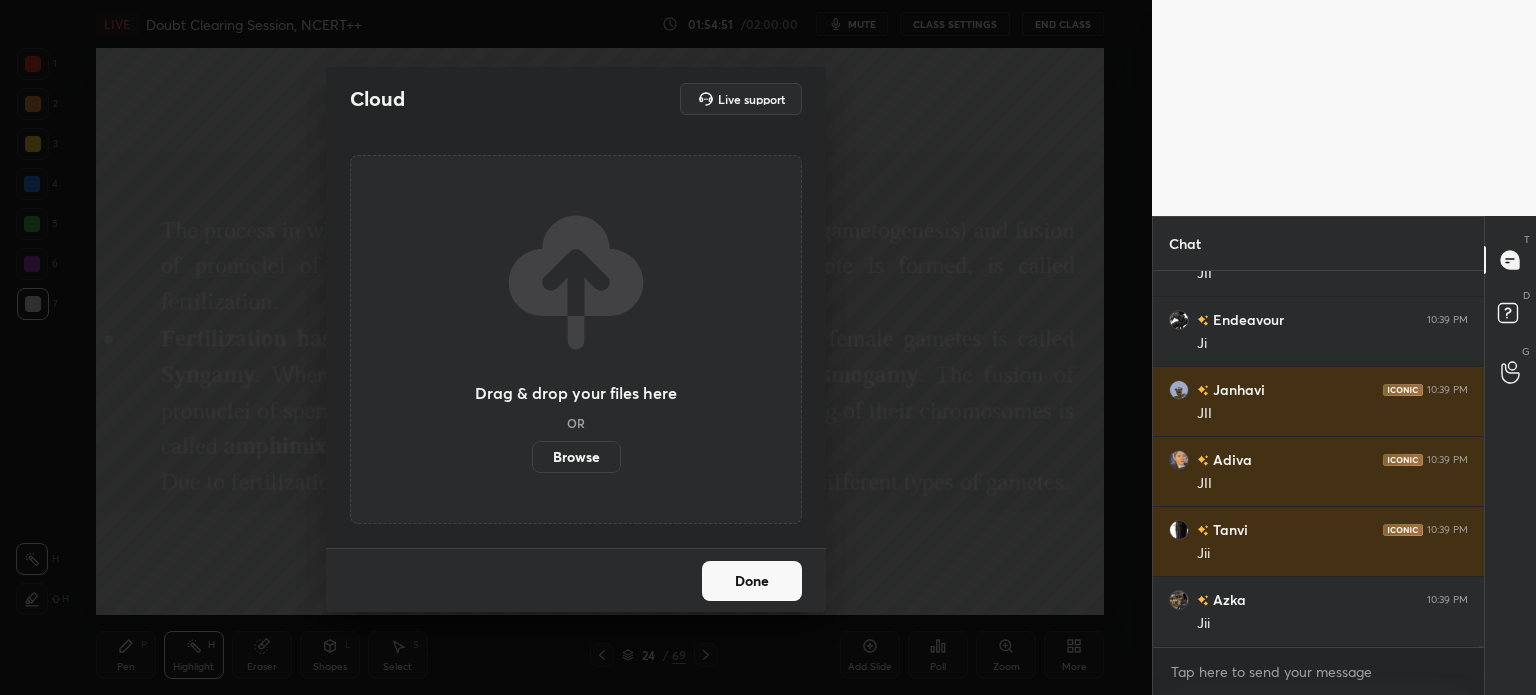 scroll, scrollTop: 100224, scrollLeft: 0, axis: vertical 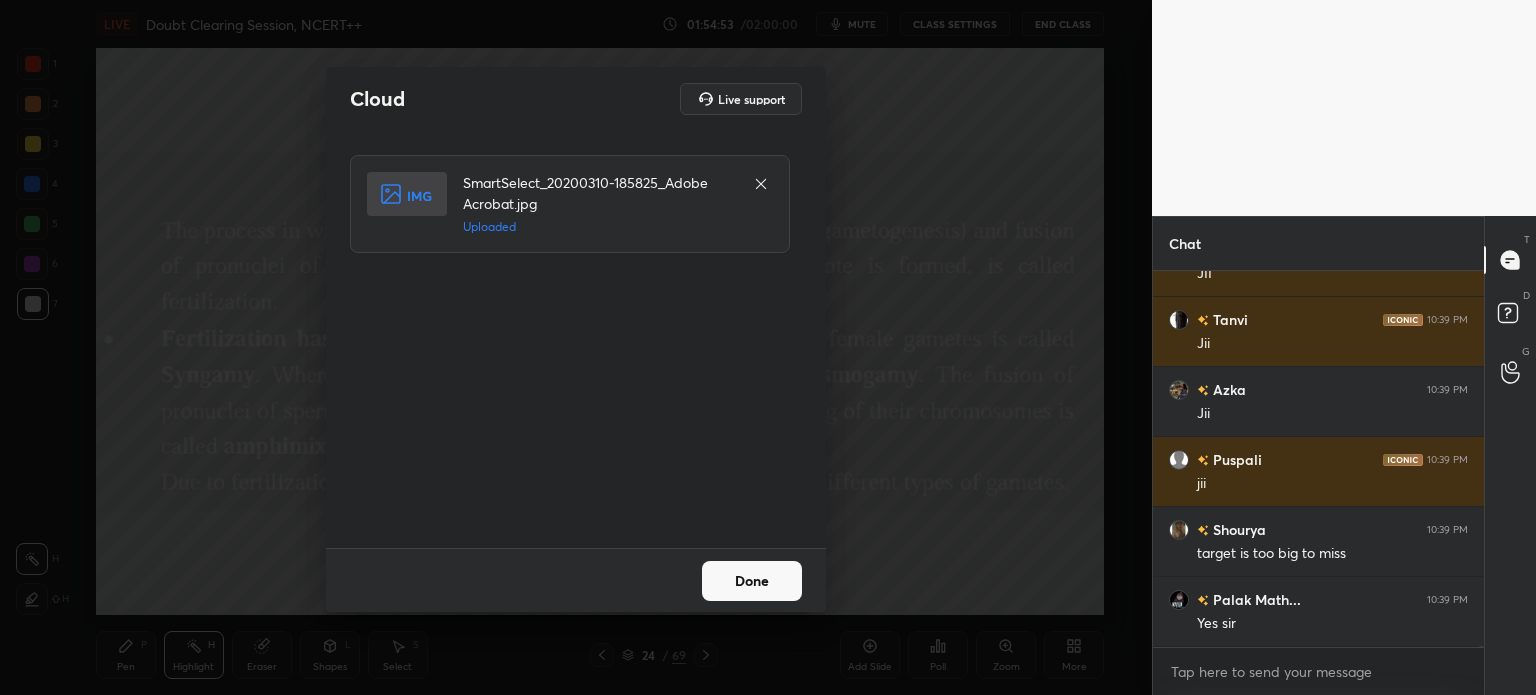 click on "Done" at bounding box center (752, 581) 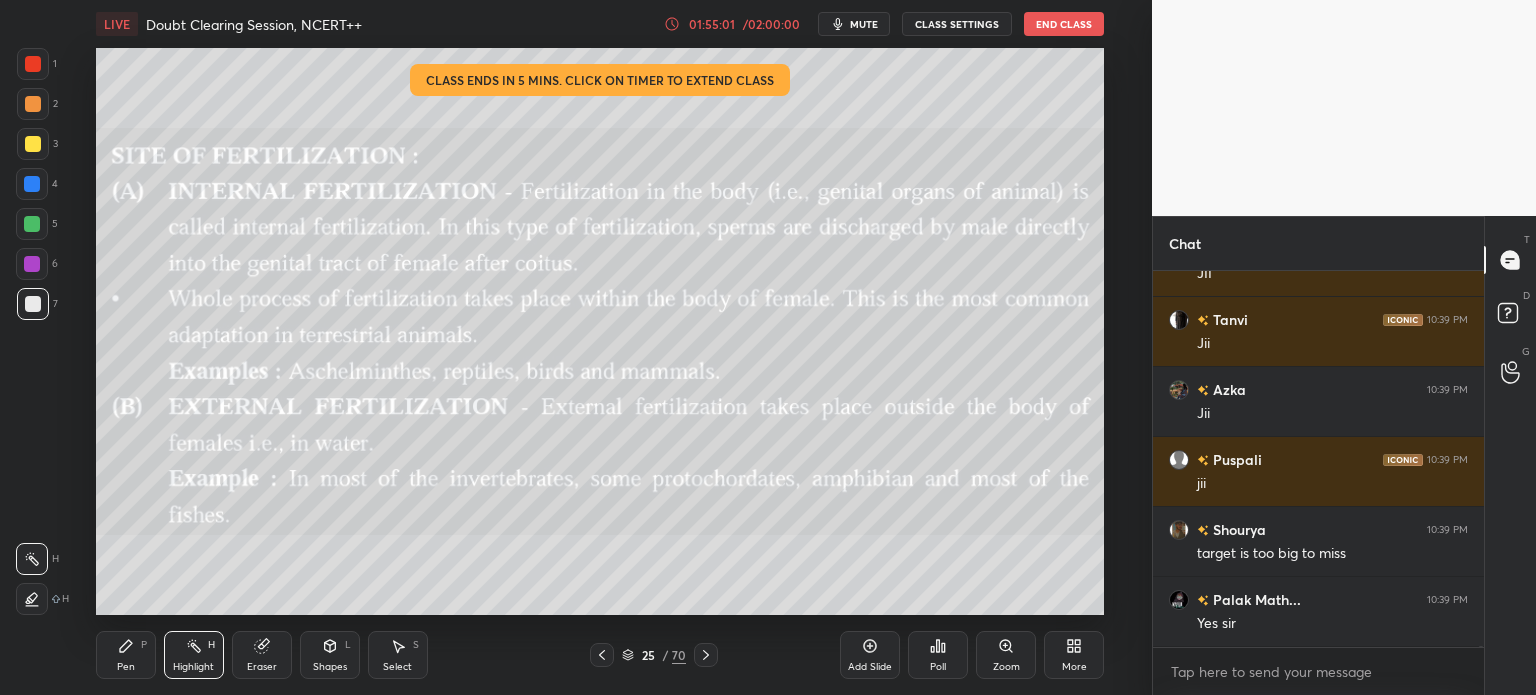 click on "/  02:00:00" at bounding box center [771, 24] 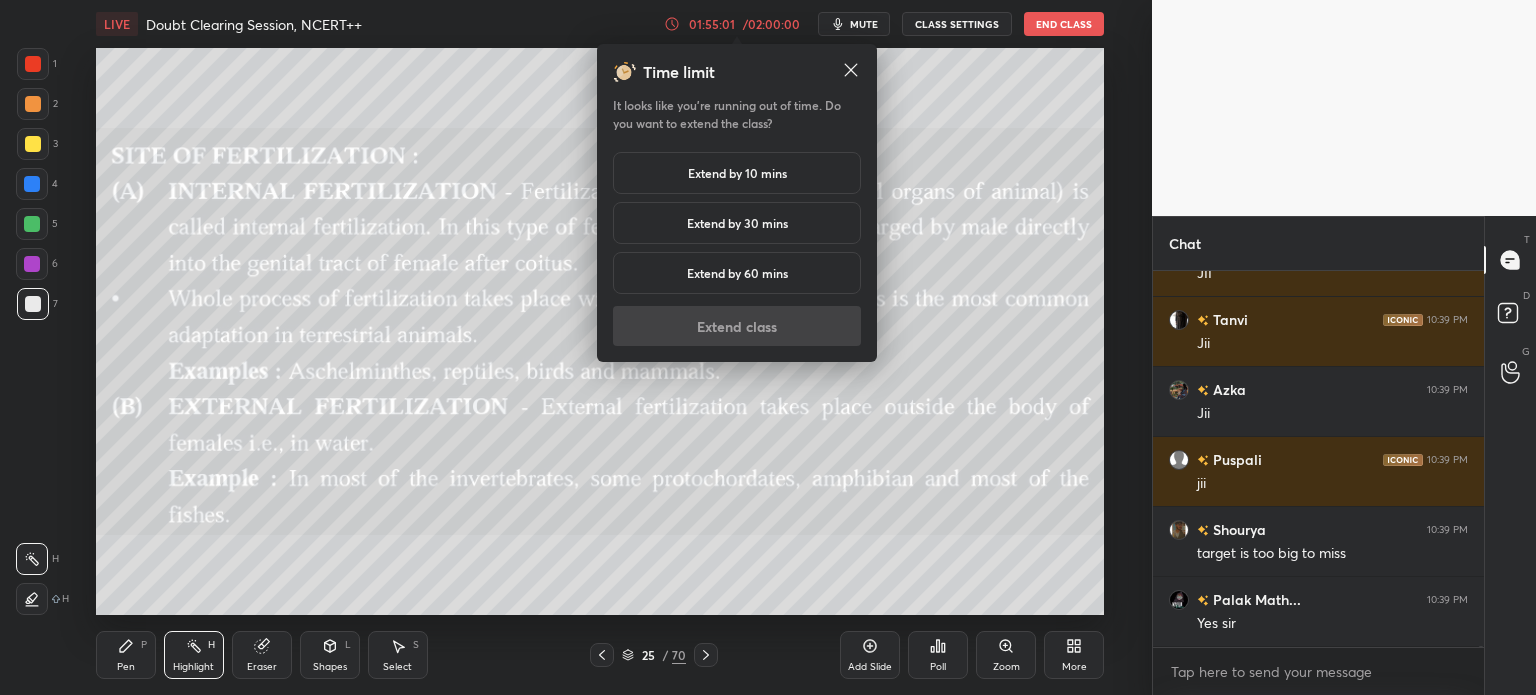 scroll, scrollTop: 100434, scrollLeft: 0, axis: vertical 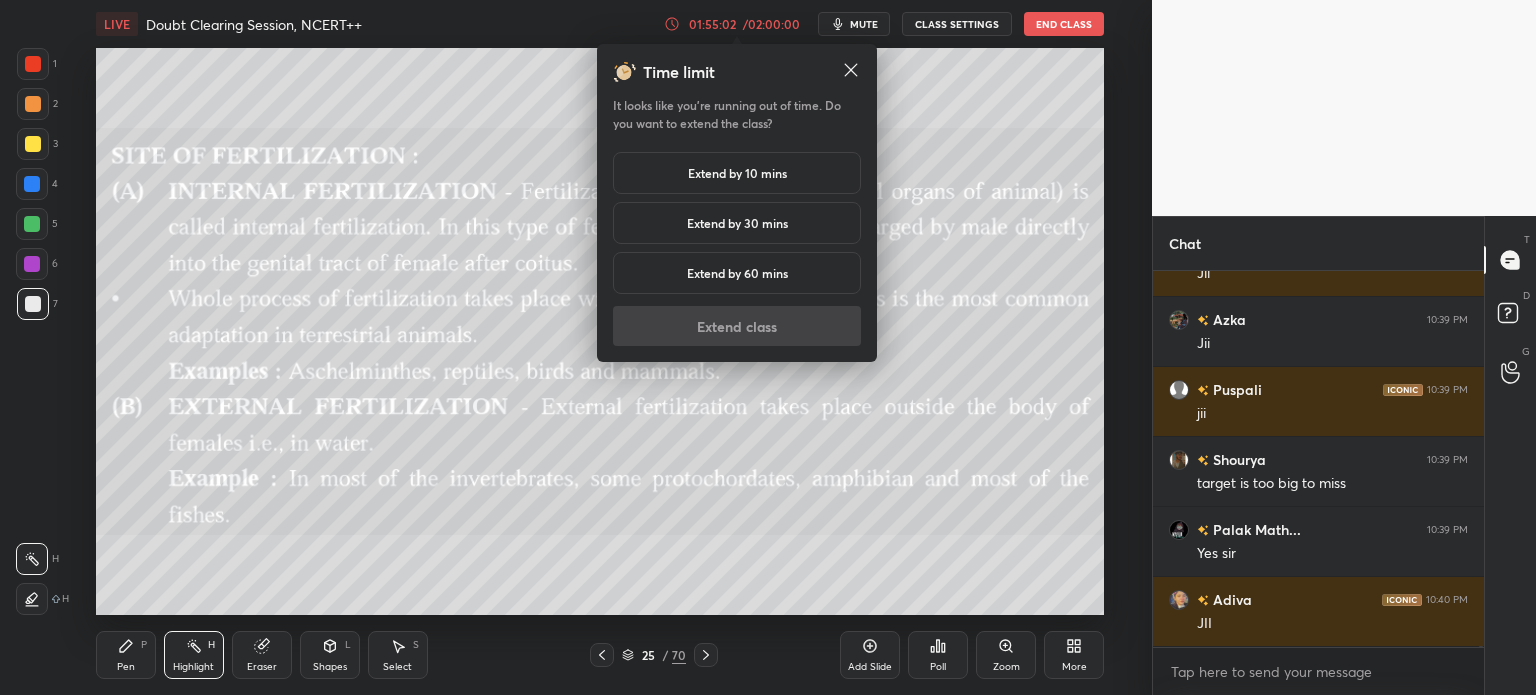 click on "Extend by 10 mins" at bounding box center [737, 173] 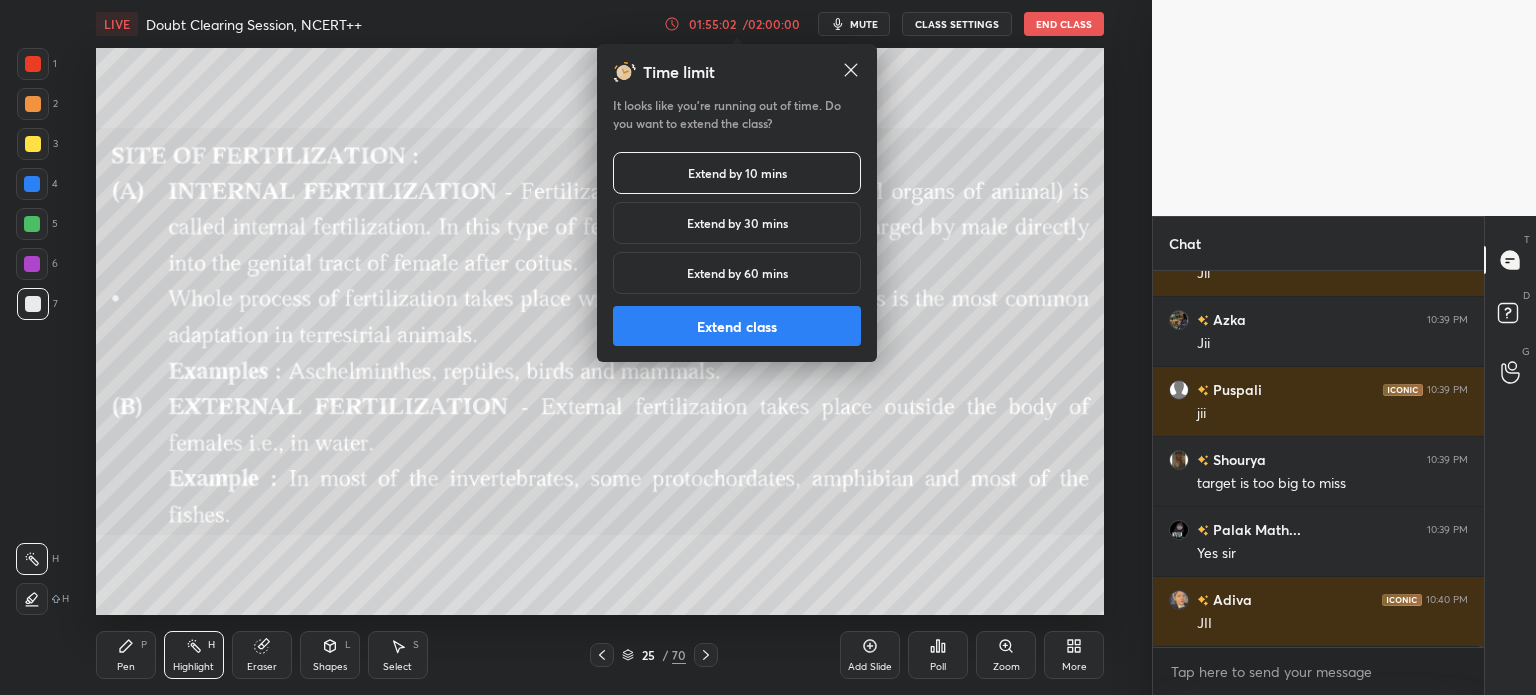 click on "Extend class" at bounding box center [737, 326] 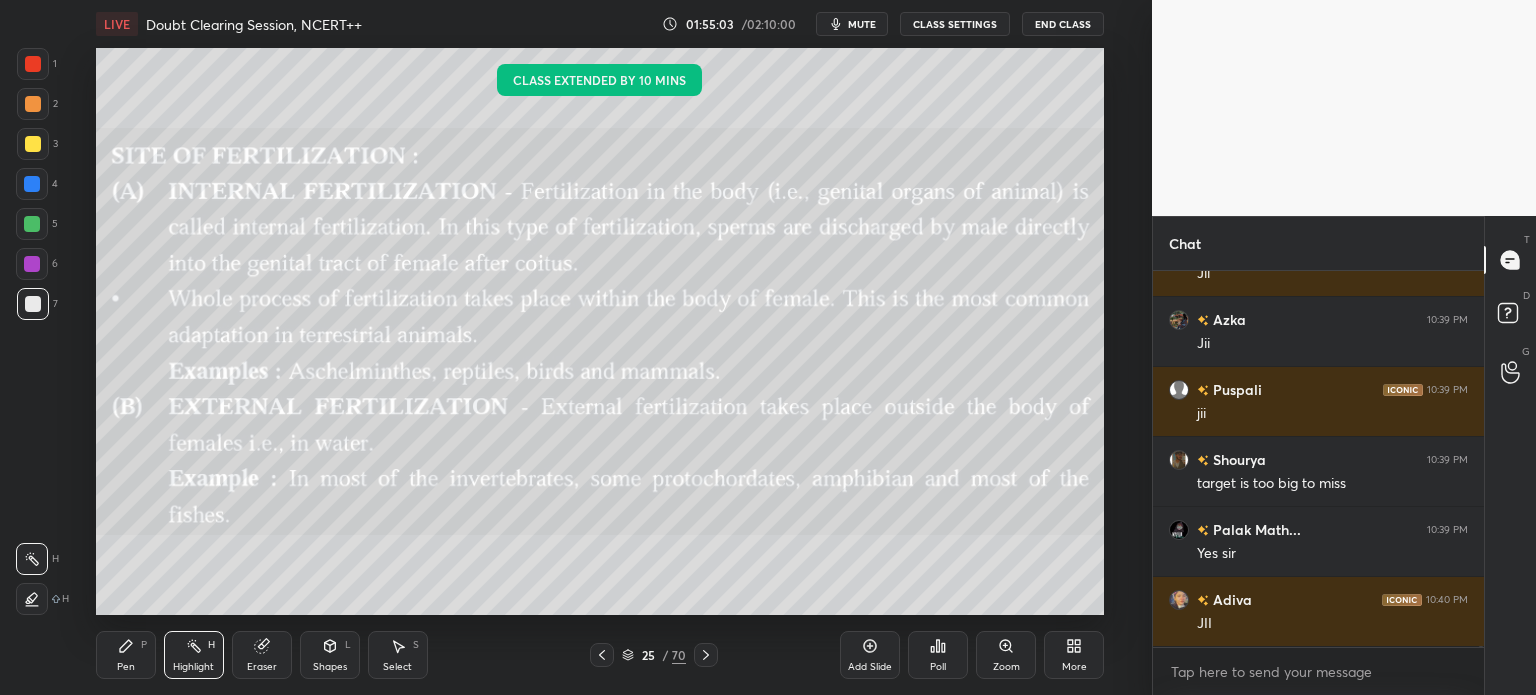 click 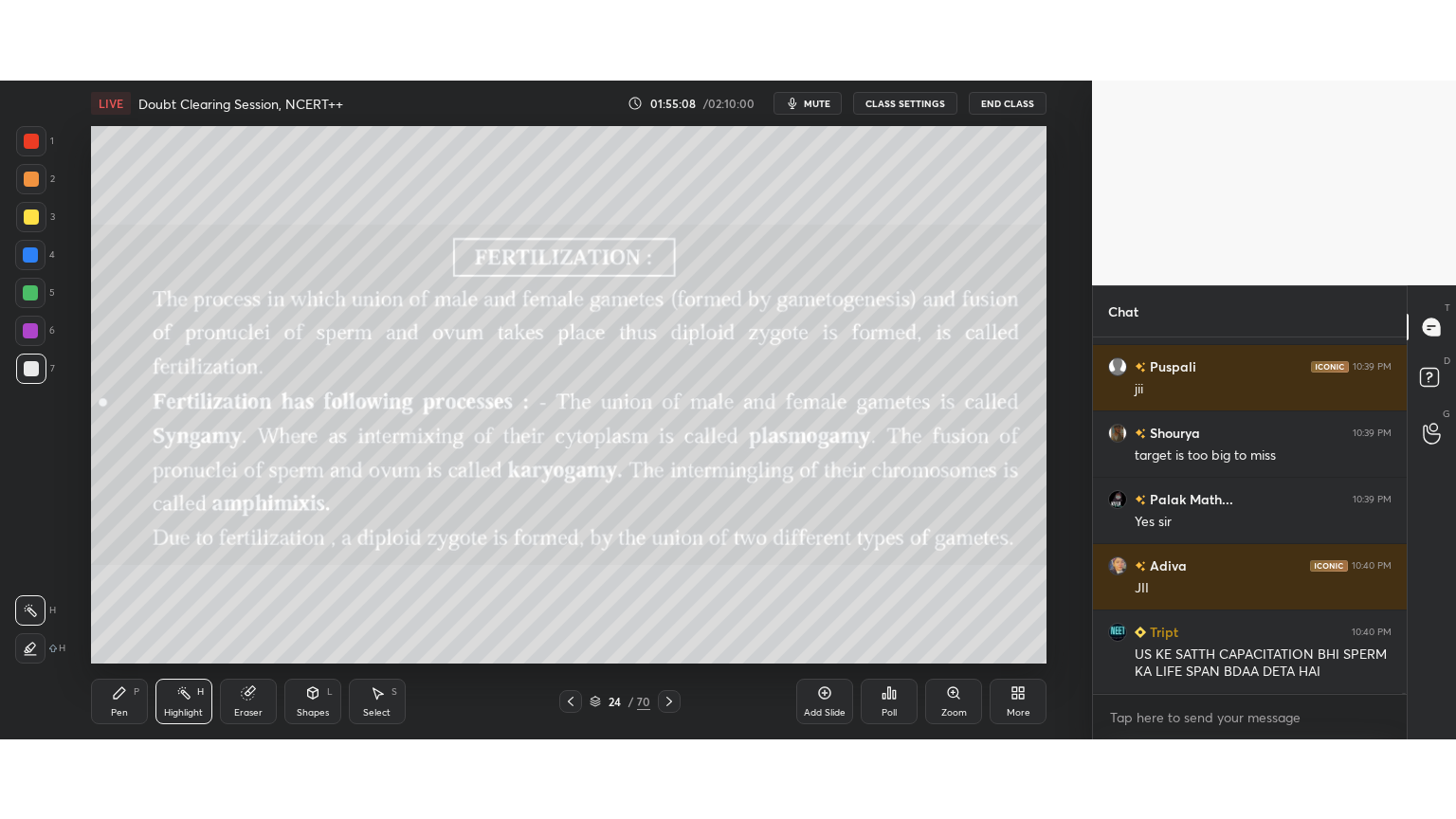 scroll, scrollTop: 95353, scrollLeft: 0, axis: vertical 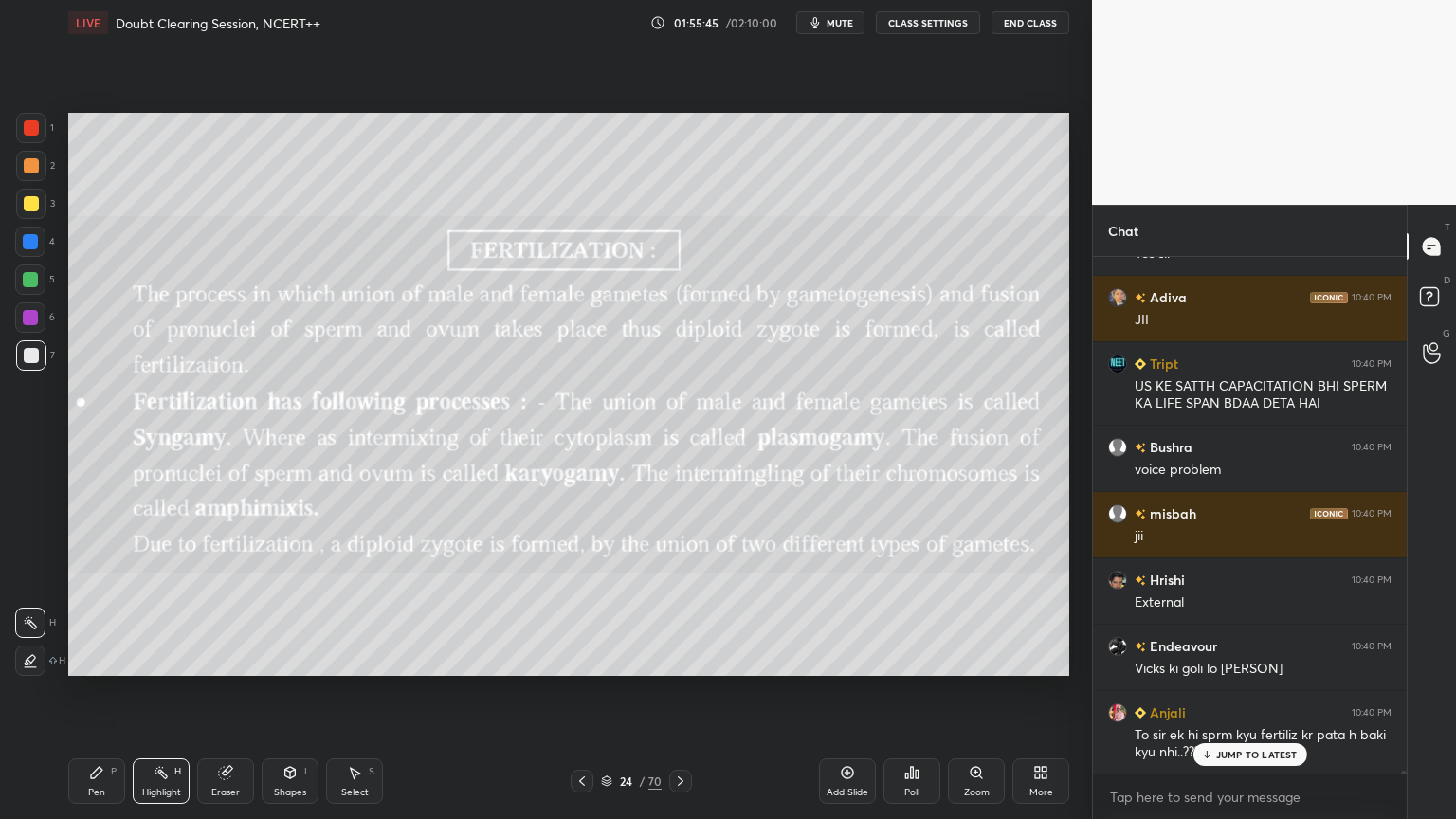 click on "JUMP TO LATEST" at bounding box center (1257, 755) 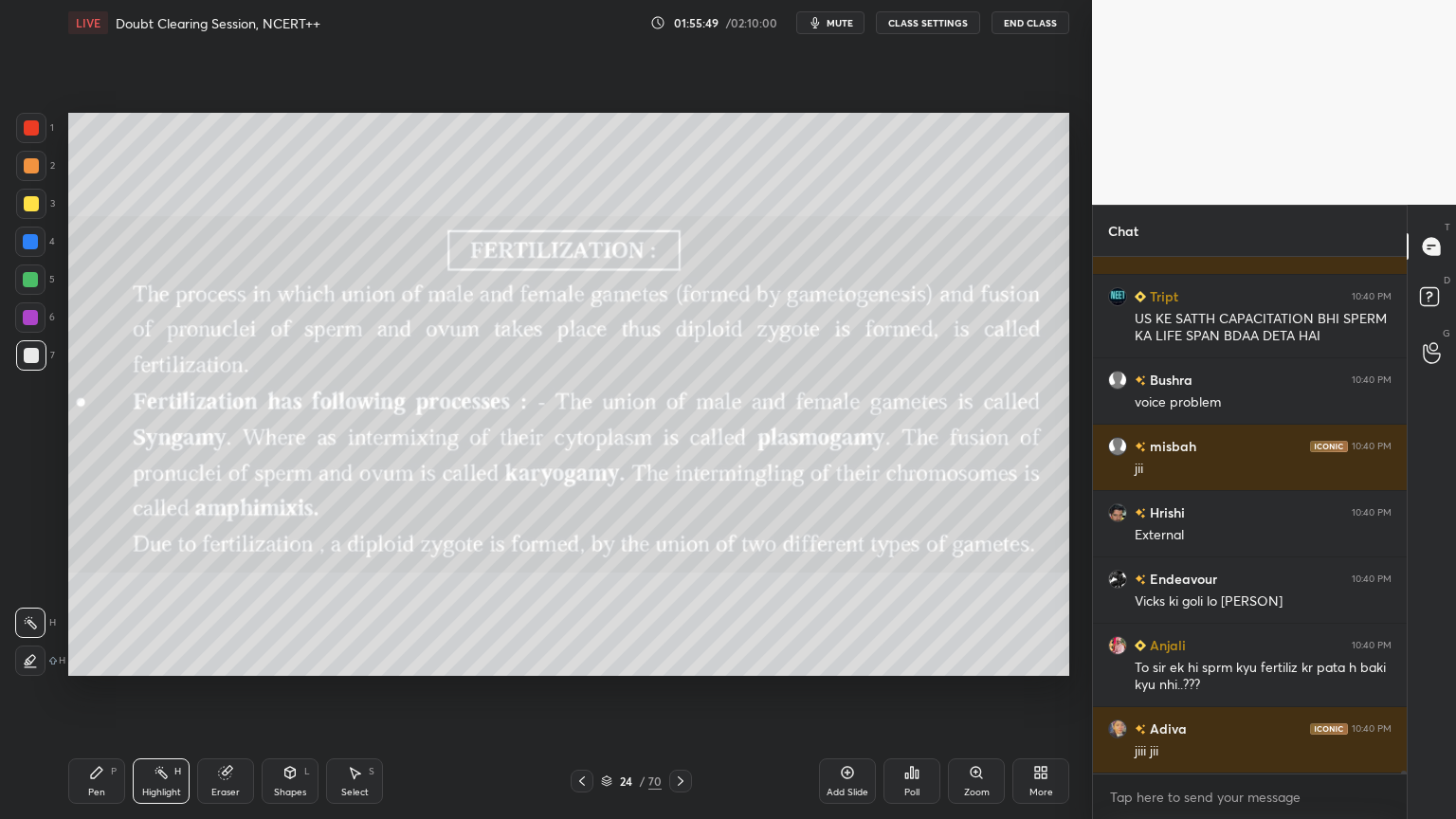 scroll, scrollTop: 95674, scrollLeft: 0, axis: vertical 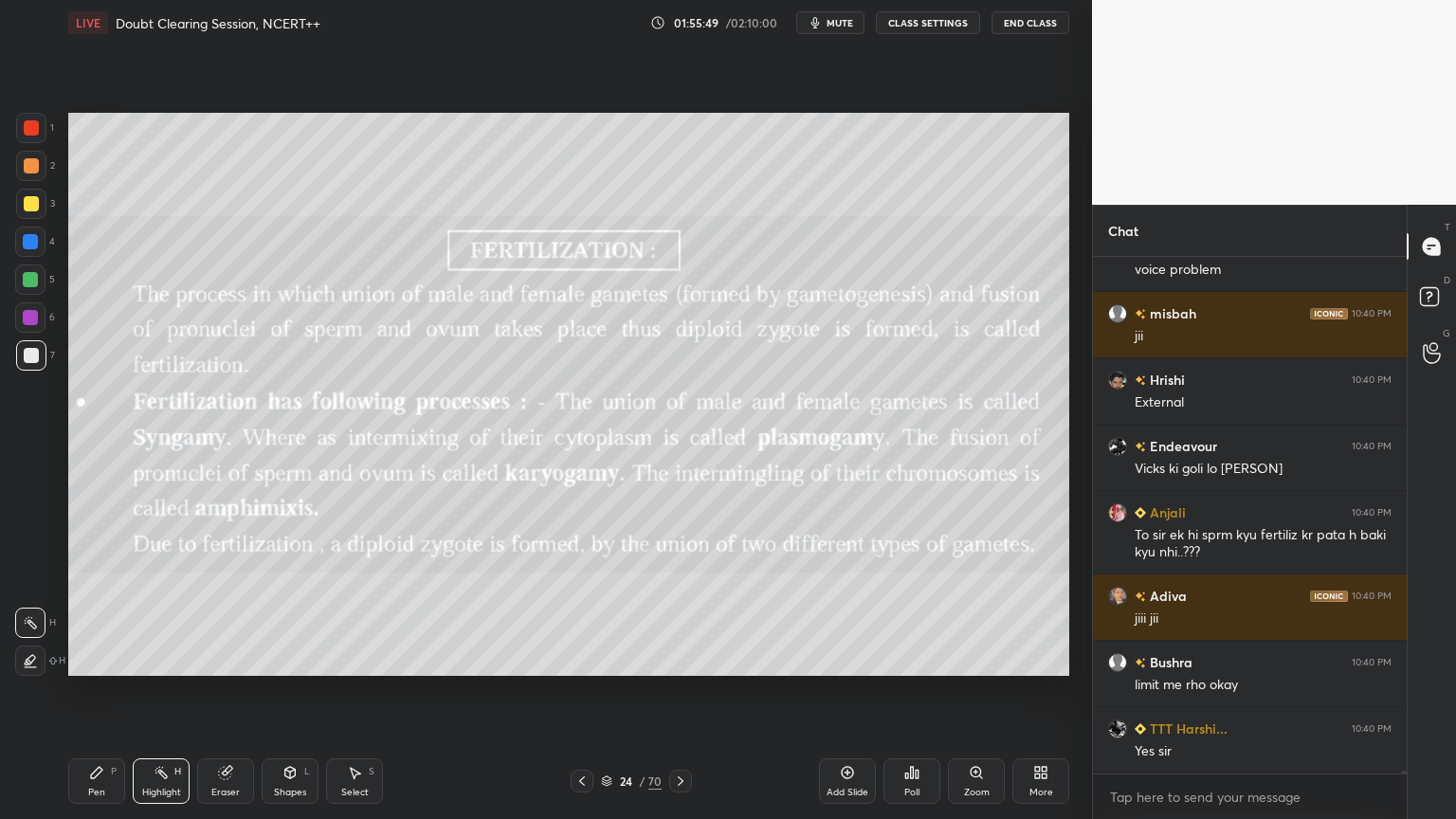 click 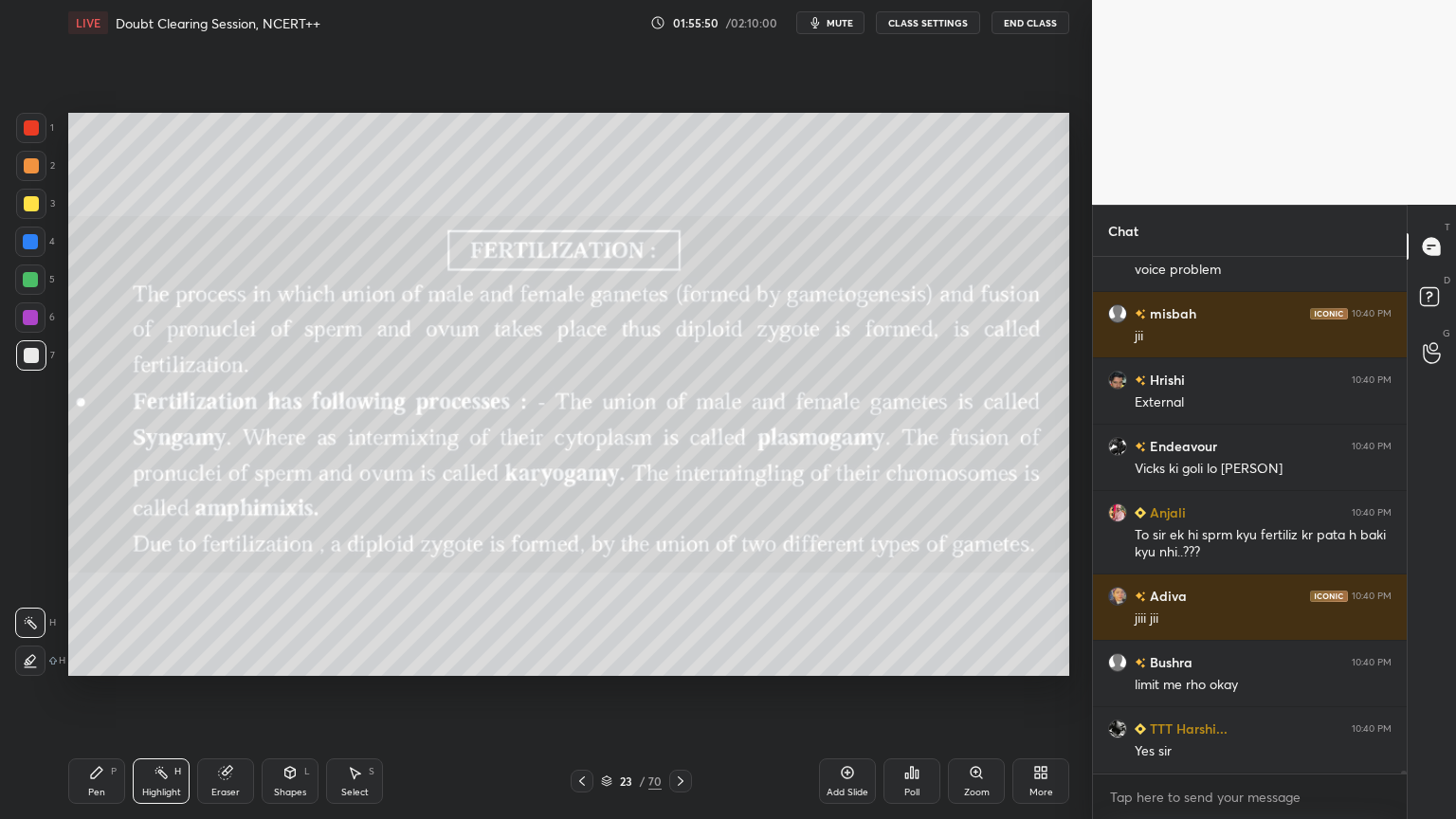 click 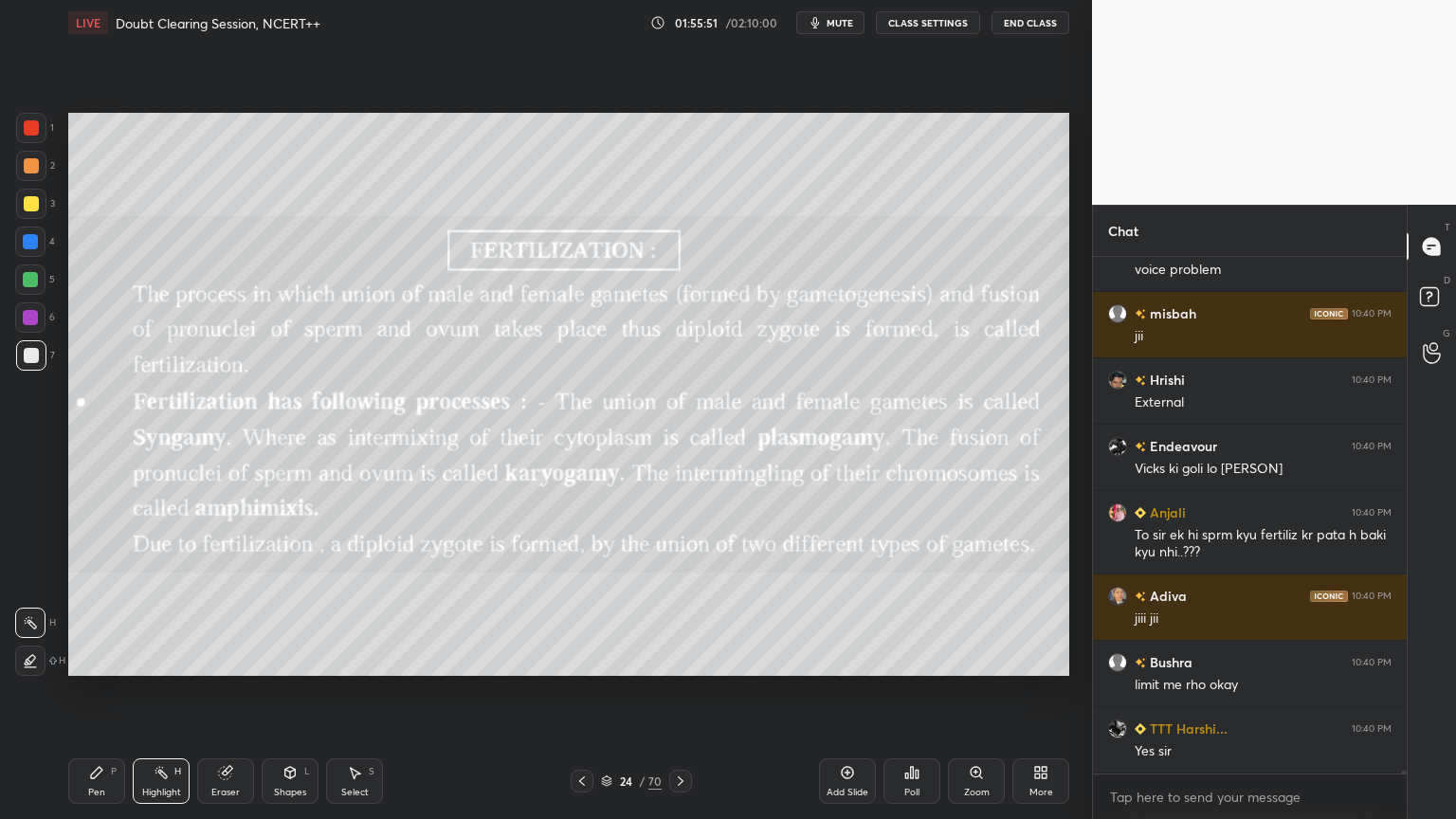 click 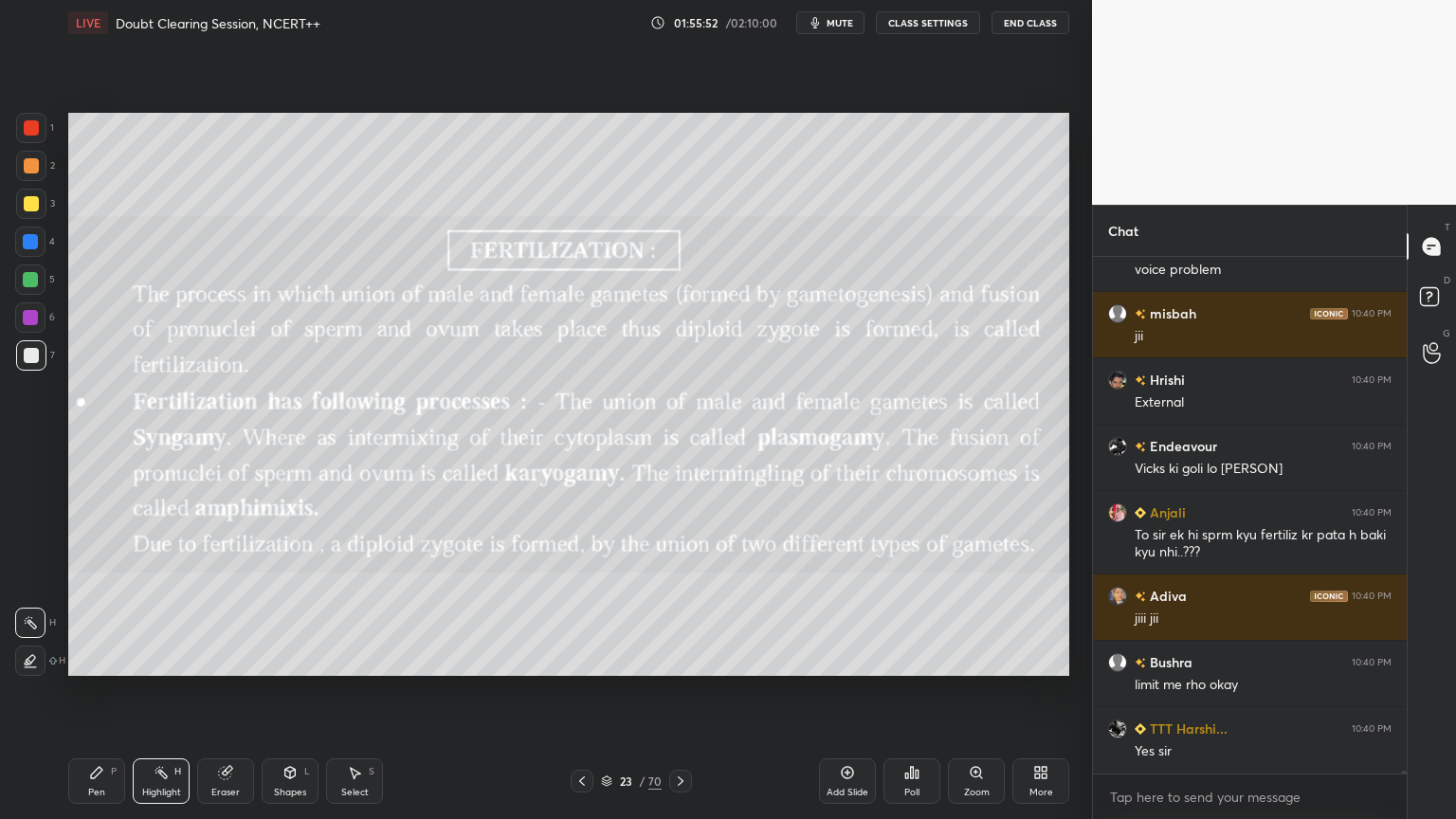 click 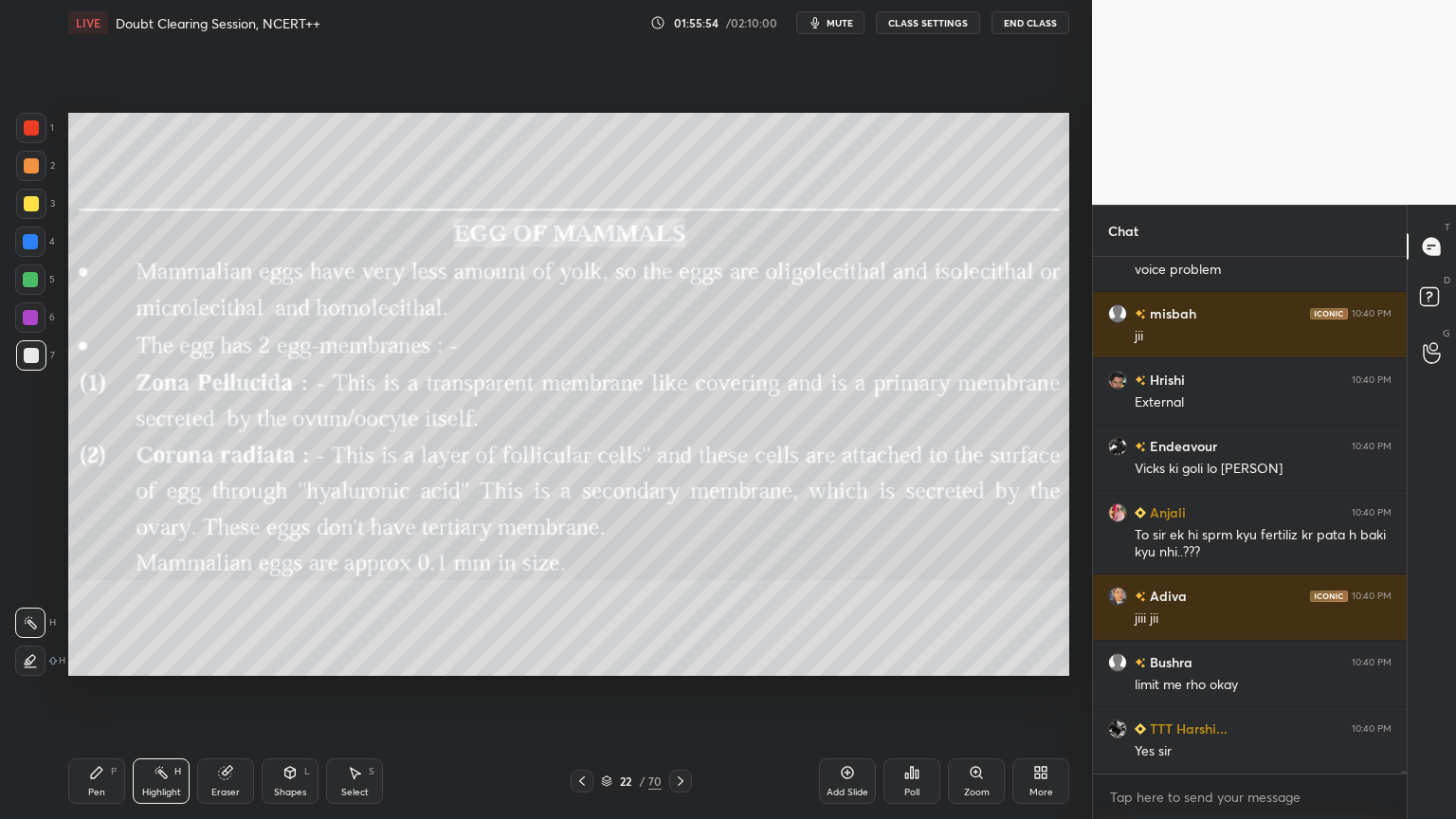 click 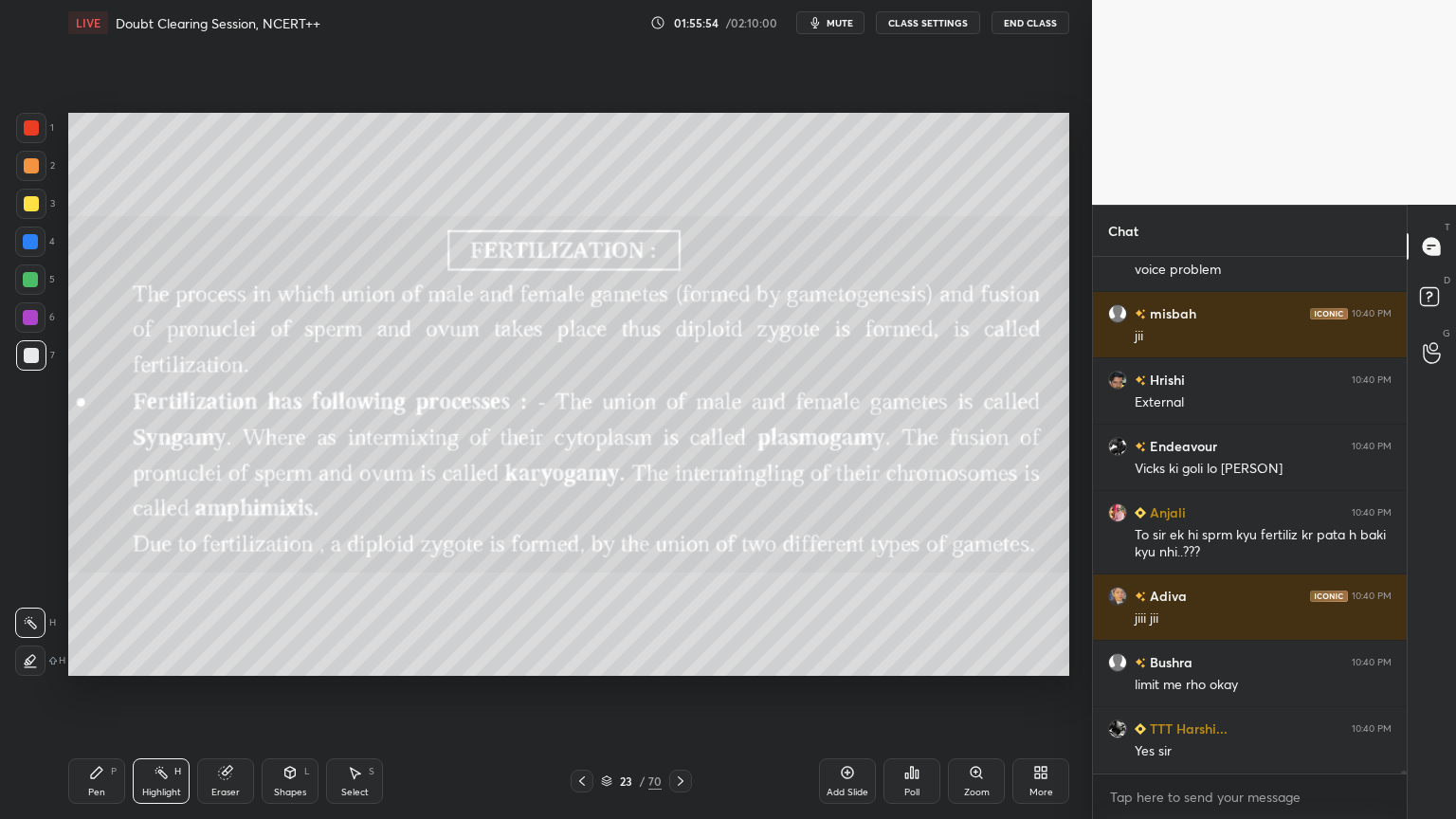 click 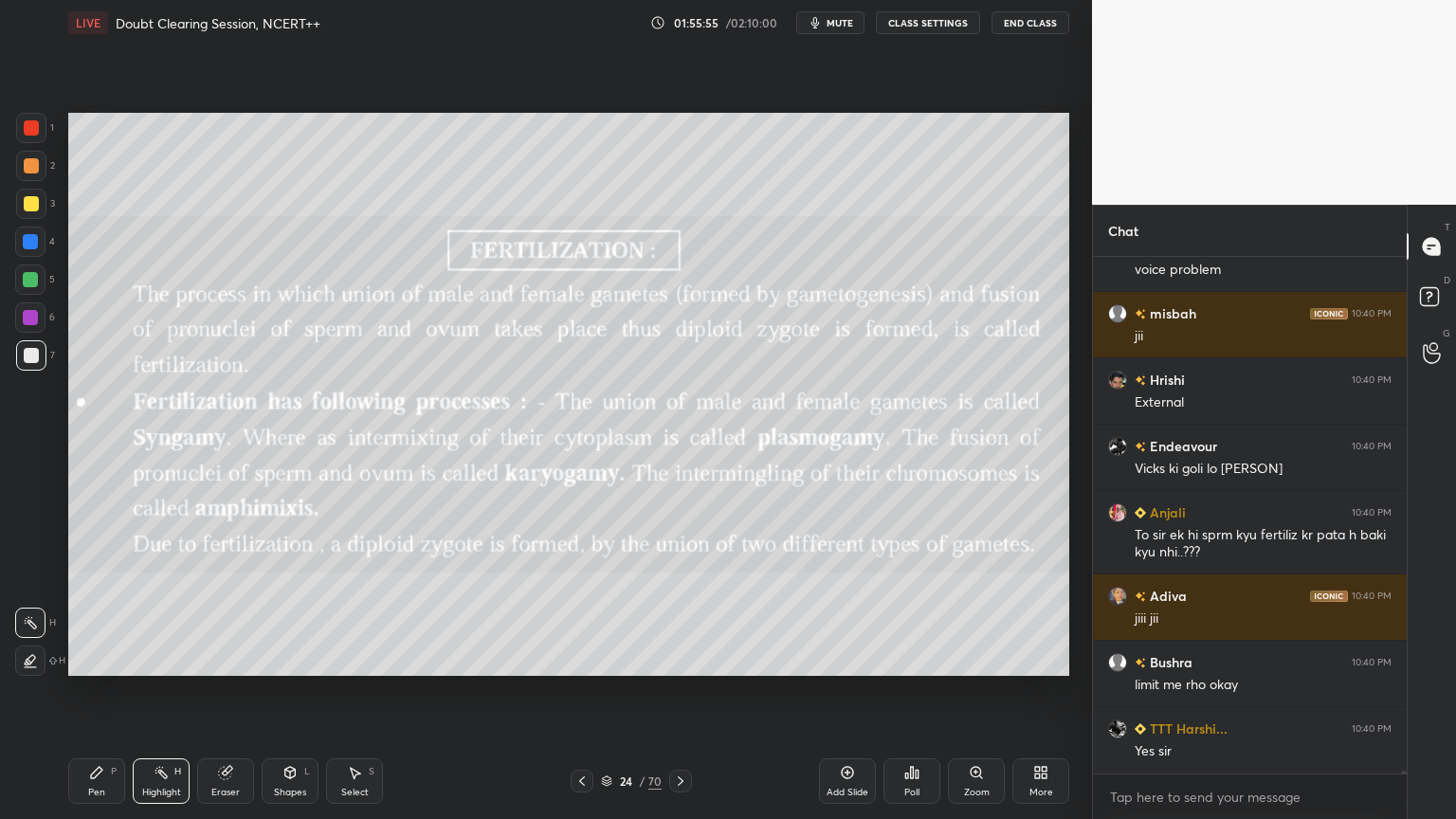 click 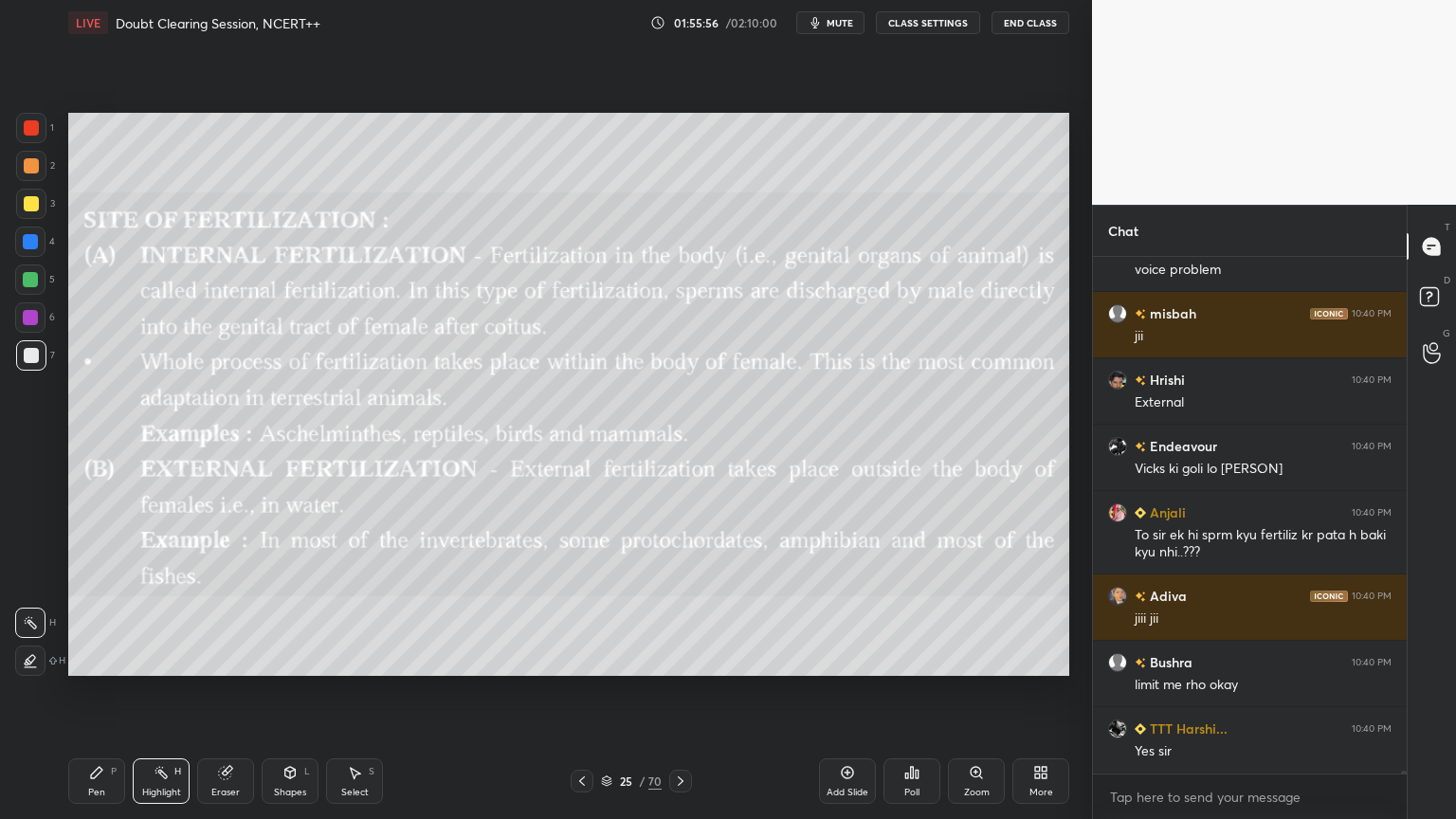 scroll, scrollTop: 95740, scrollLeft: 0, axis: vertical 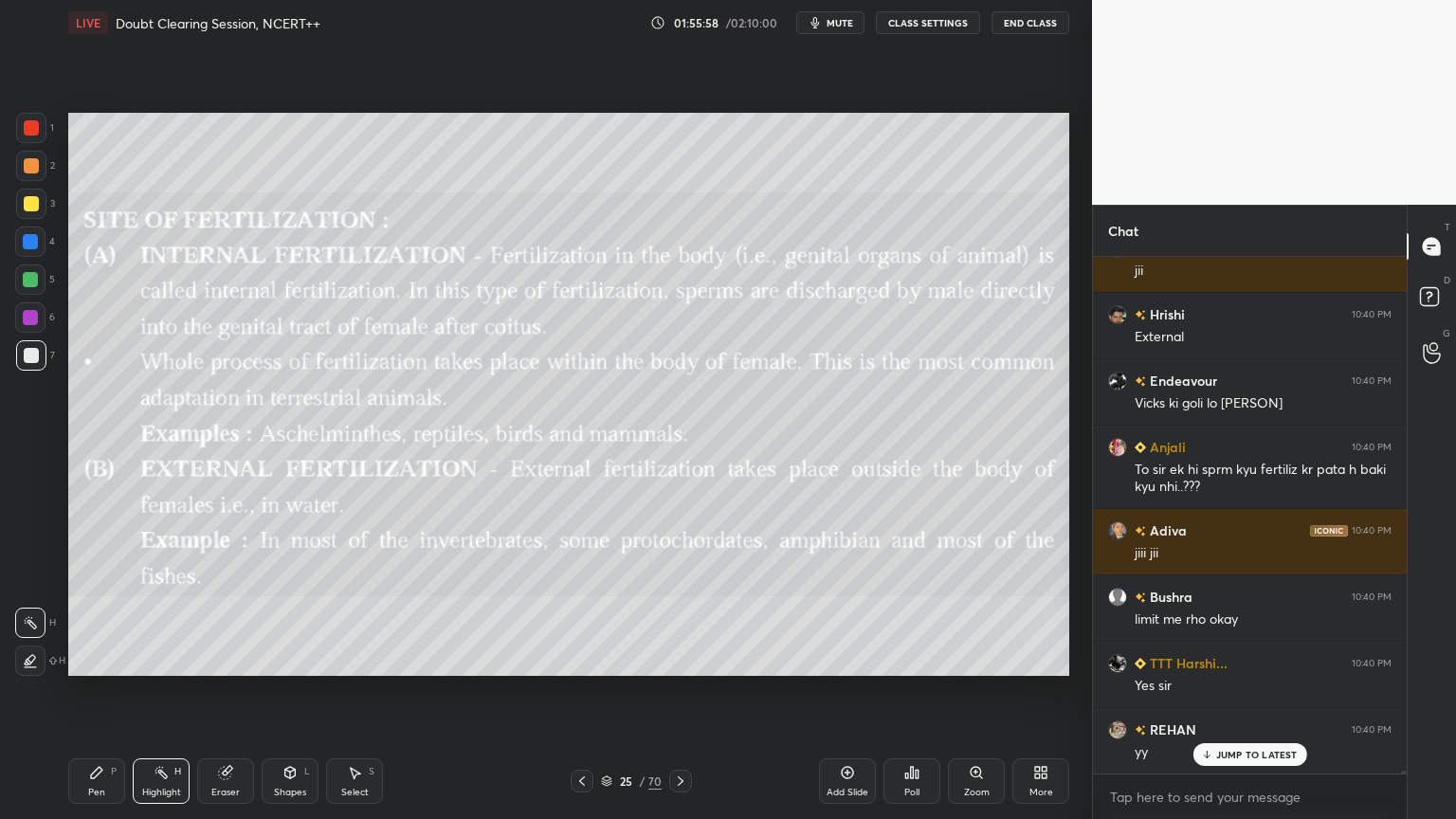 click 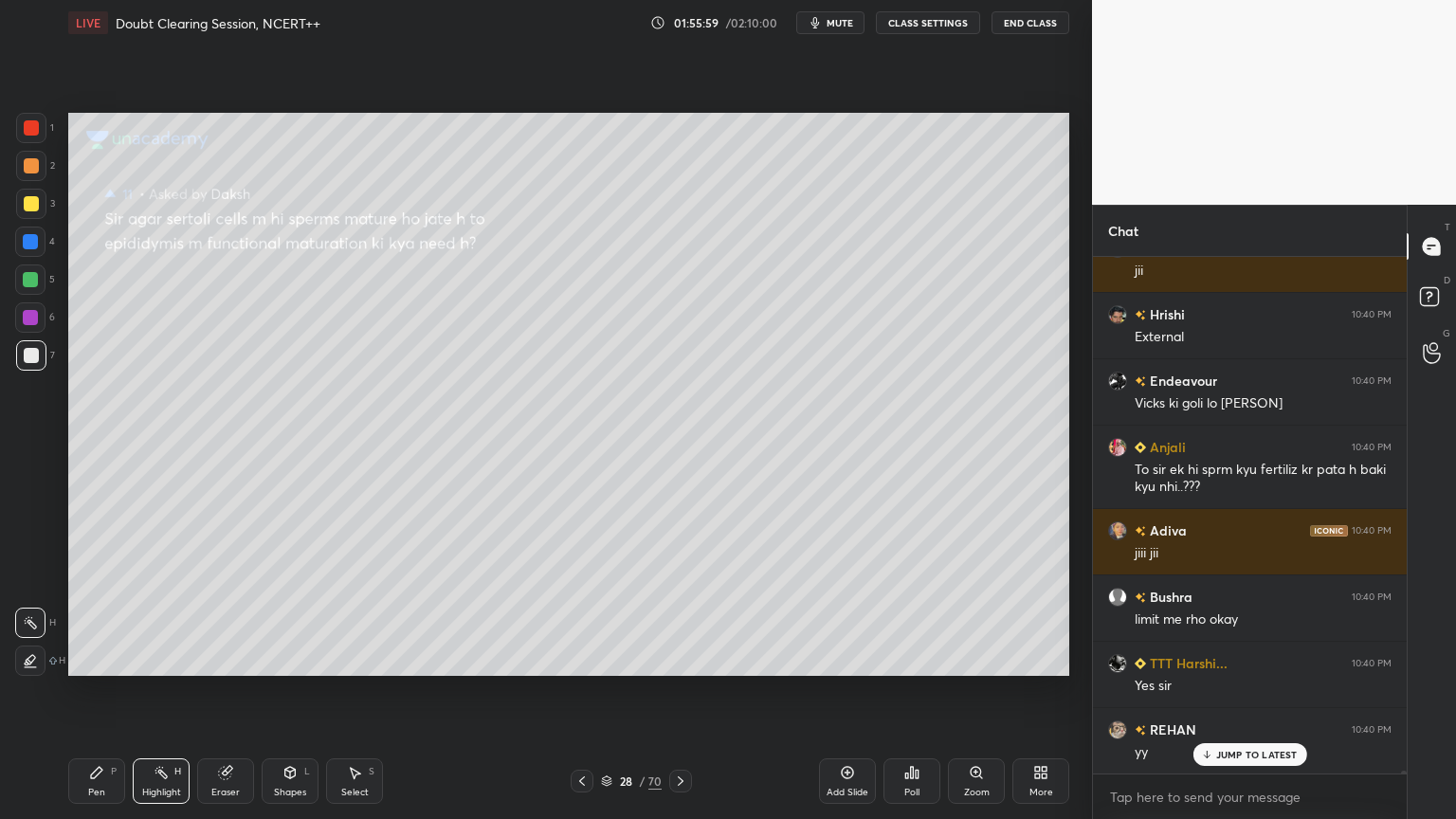 click 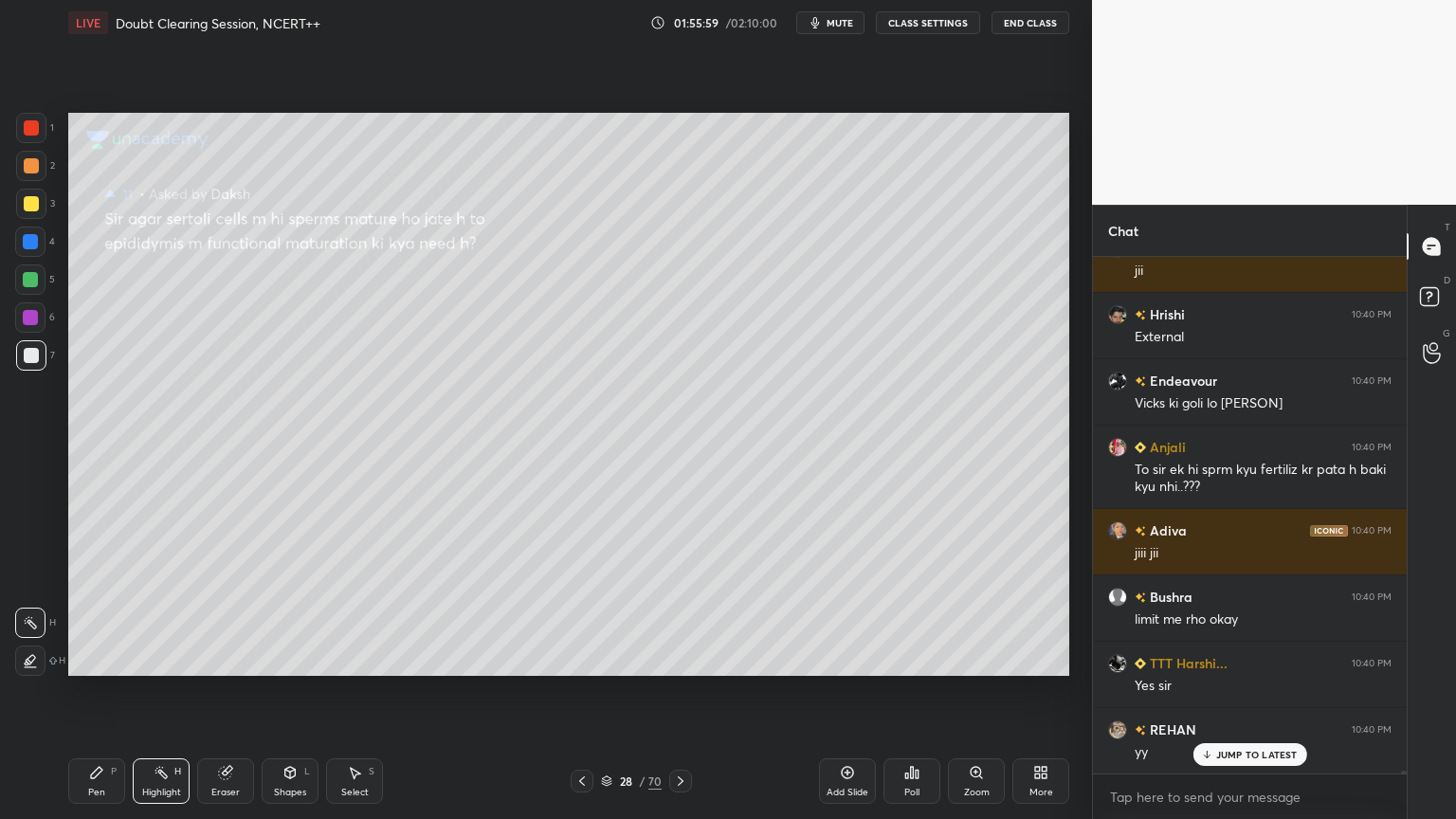 scroll, scrollTop: 95807, scrollLeft: 0, axis: vertical 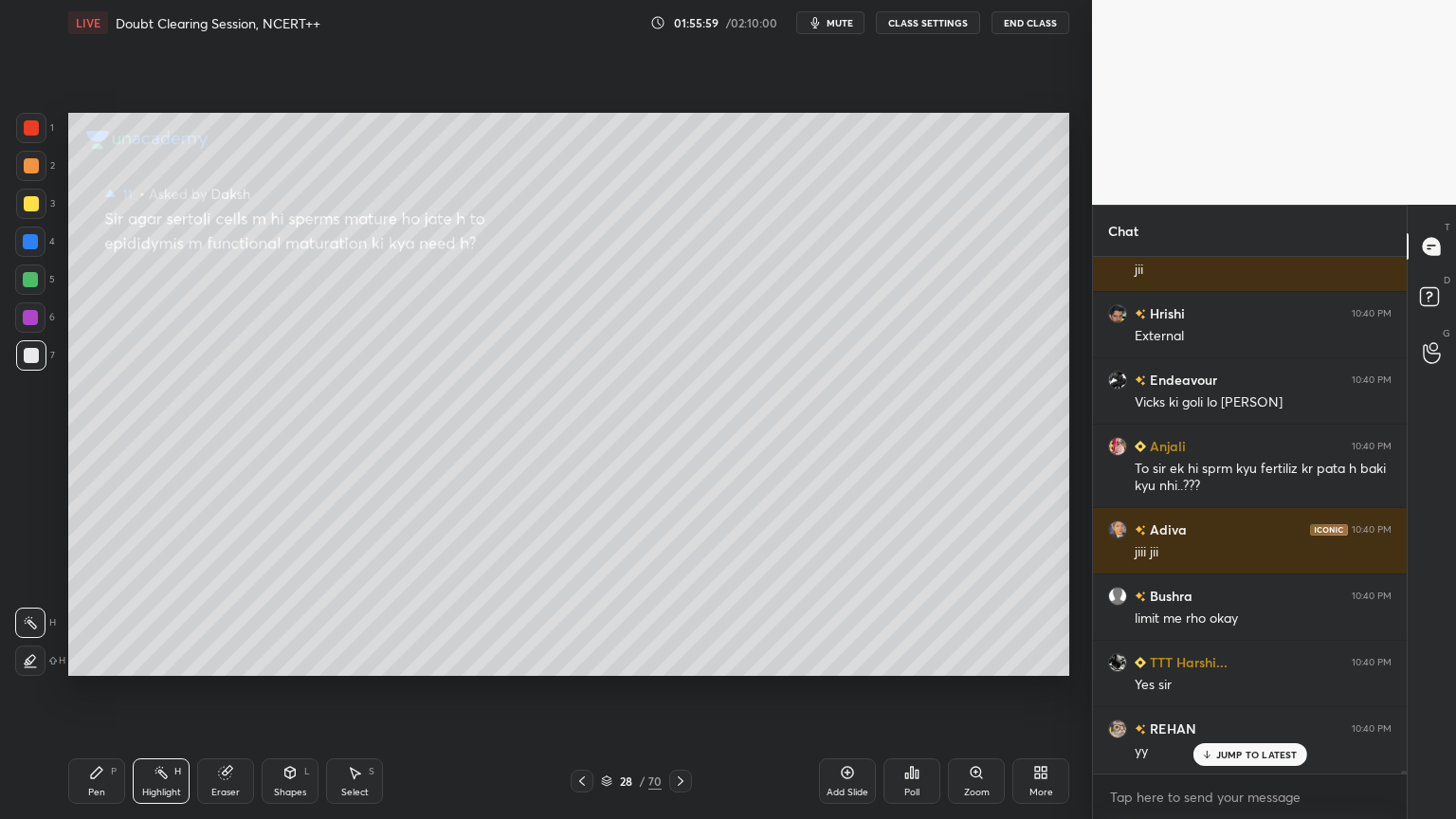 click 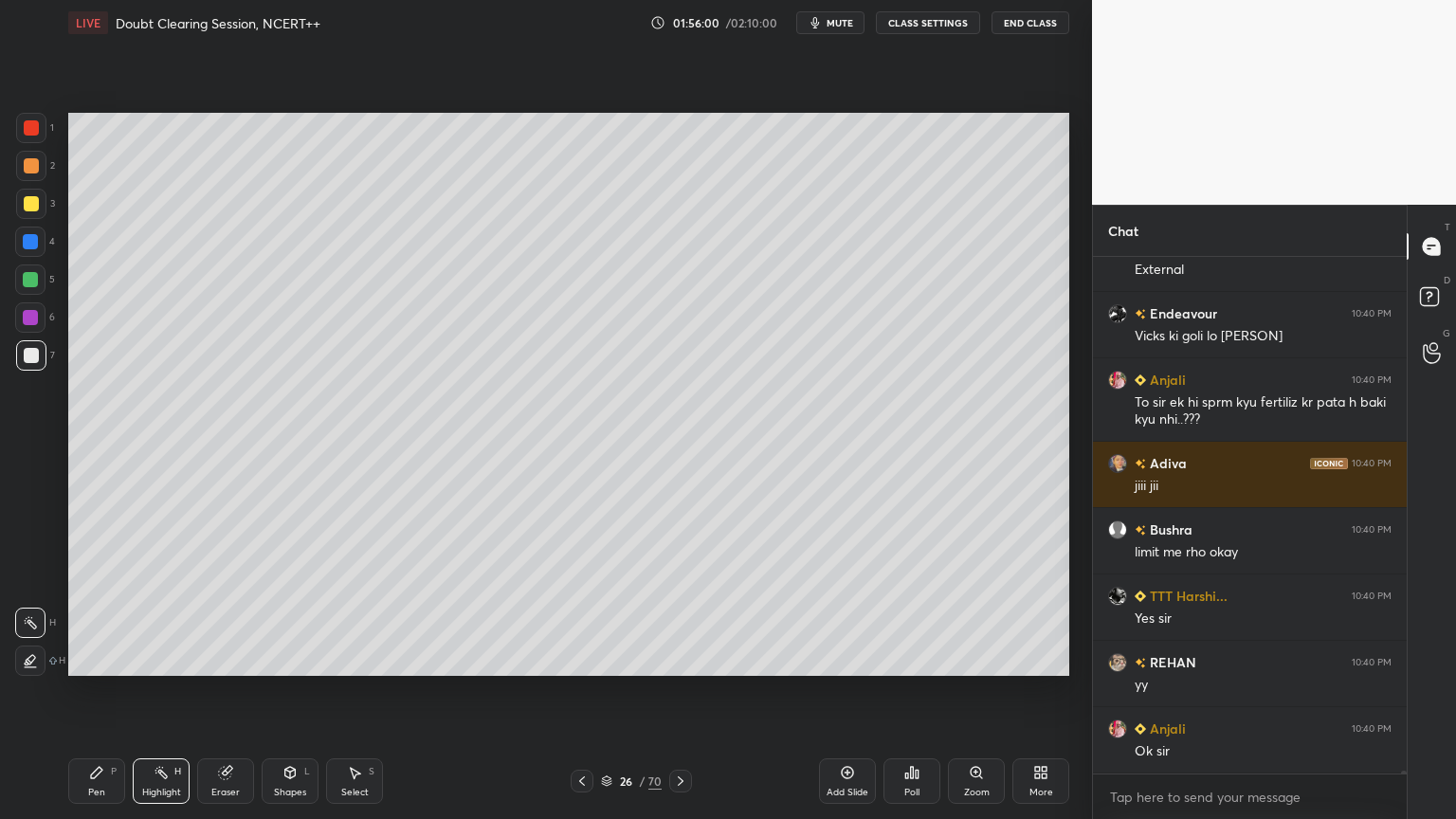 click 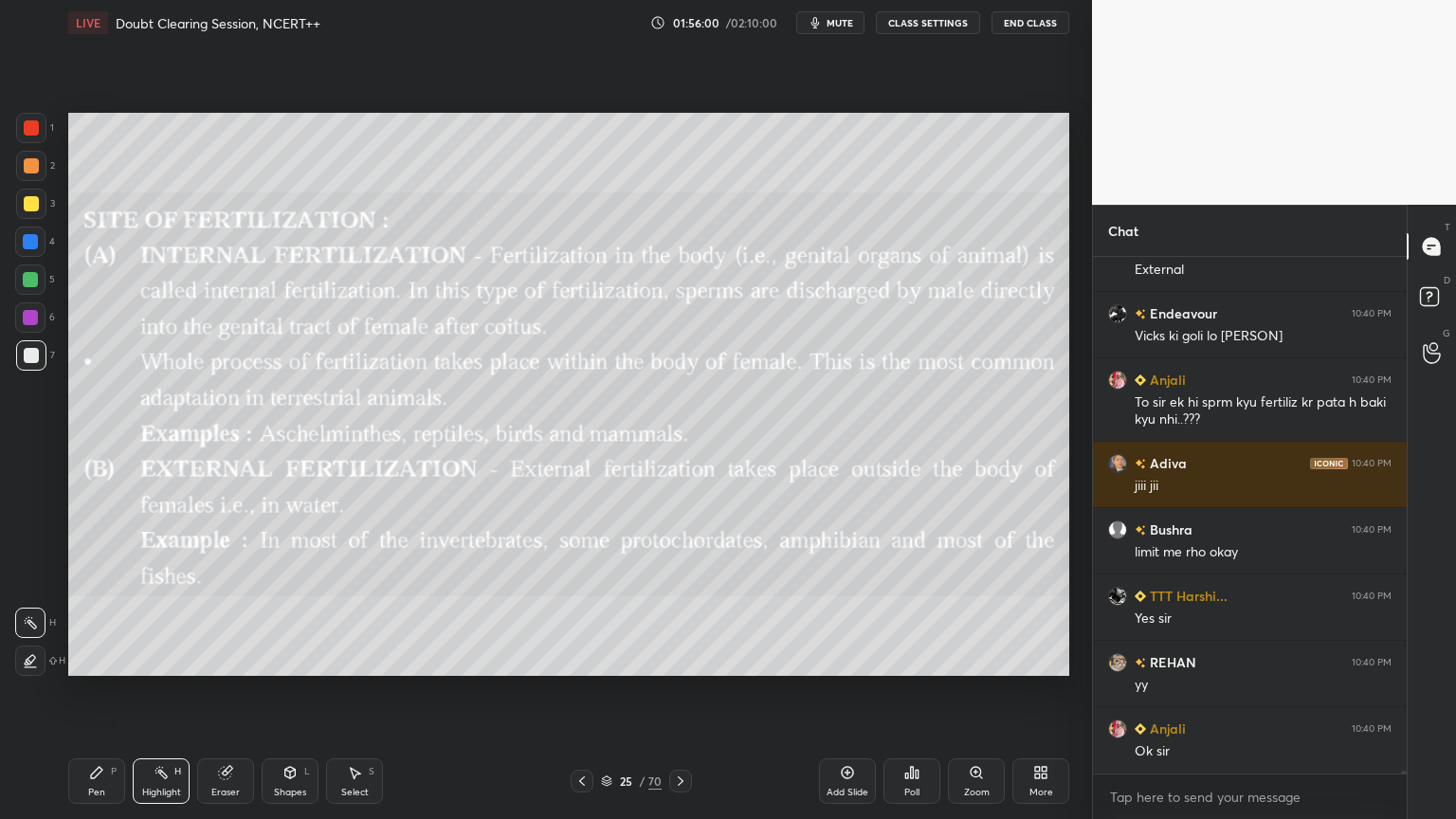click at bounding box center [582, 781] 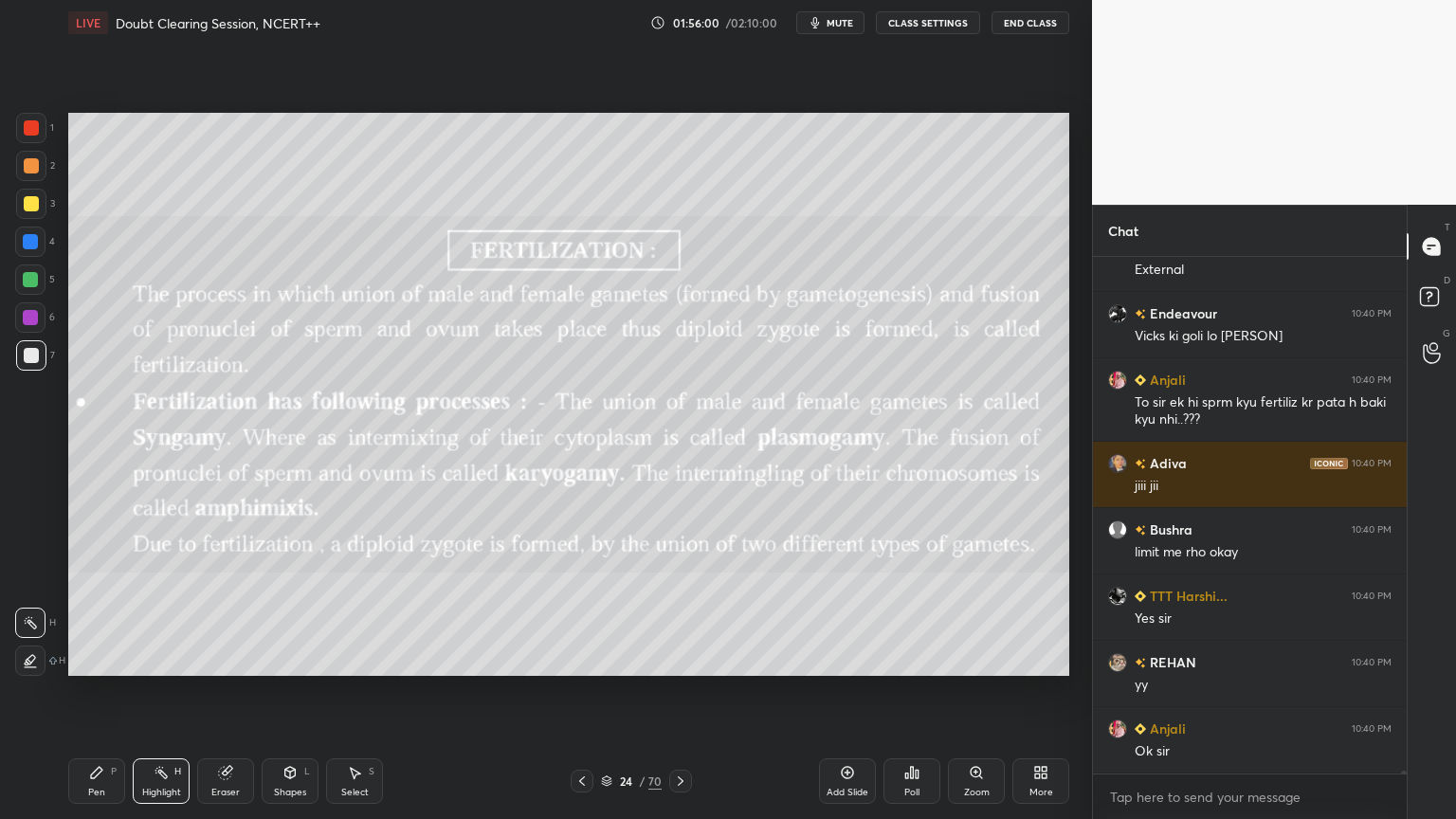 click at bounding box center [582, 781] 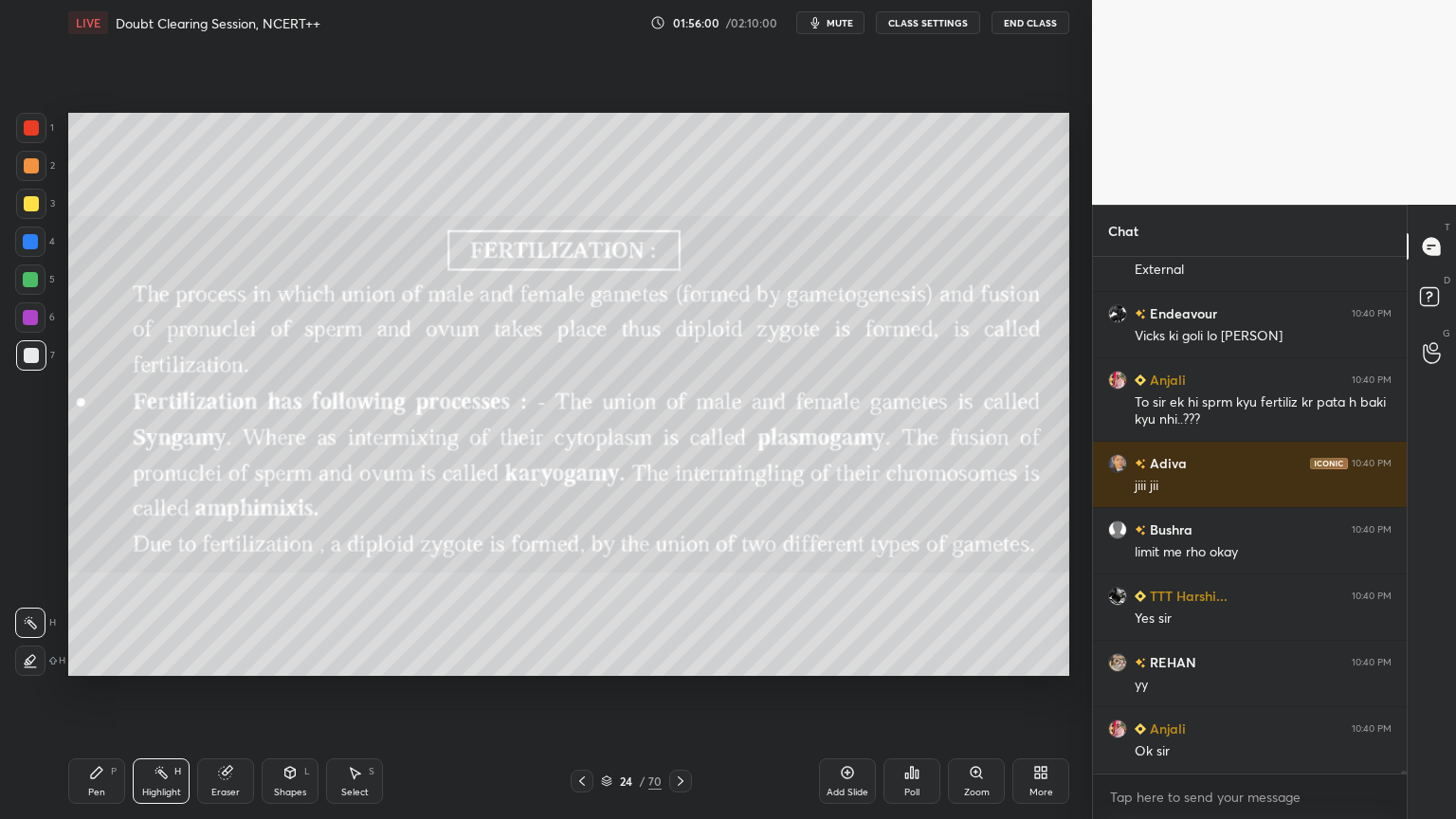 click at bounding box center (582, 781) 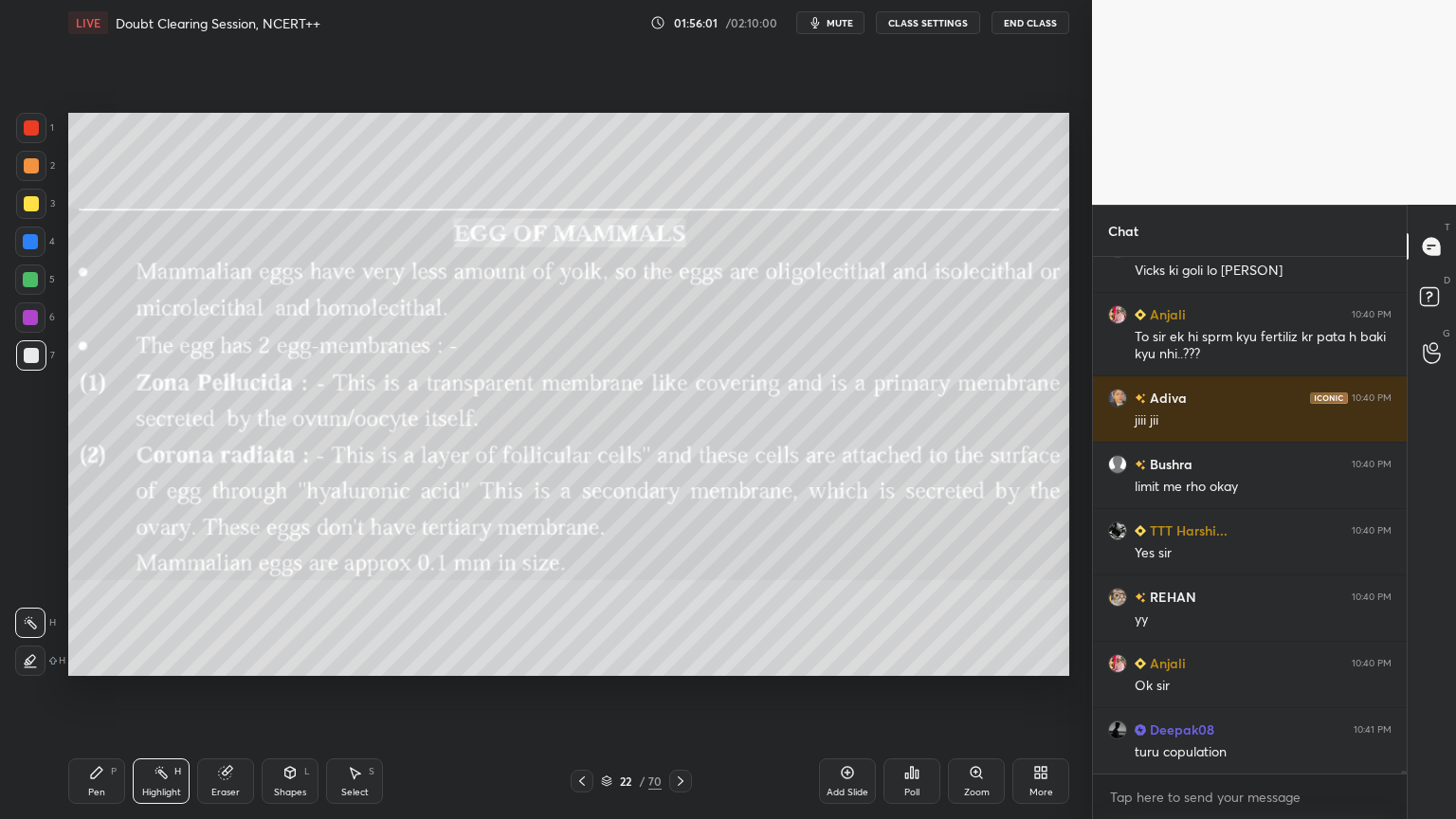 click at bounding box center [582, 781] 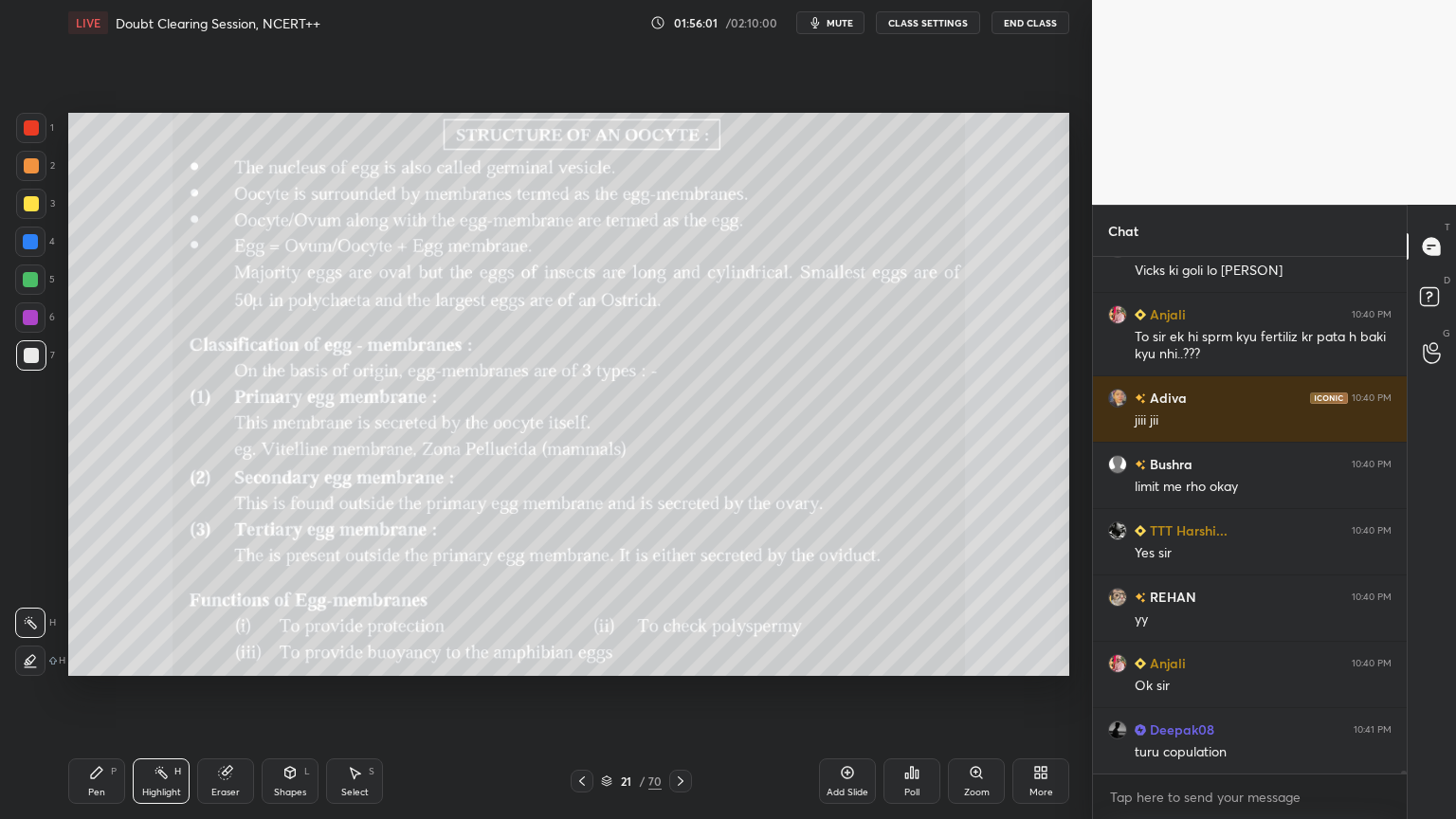 click on "Pen P Highlight H Eraser Shapes L Select S 21 / 70 Add Slide Poll Zoom More" at bounding box center [569, 781] 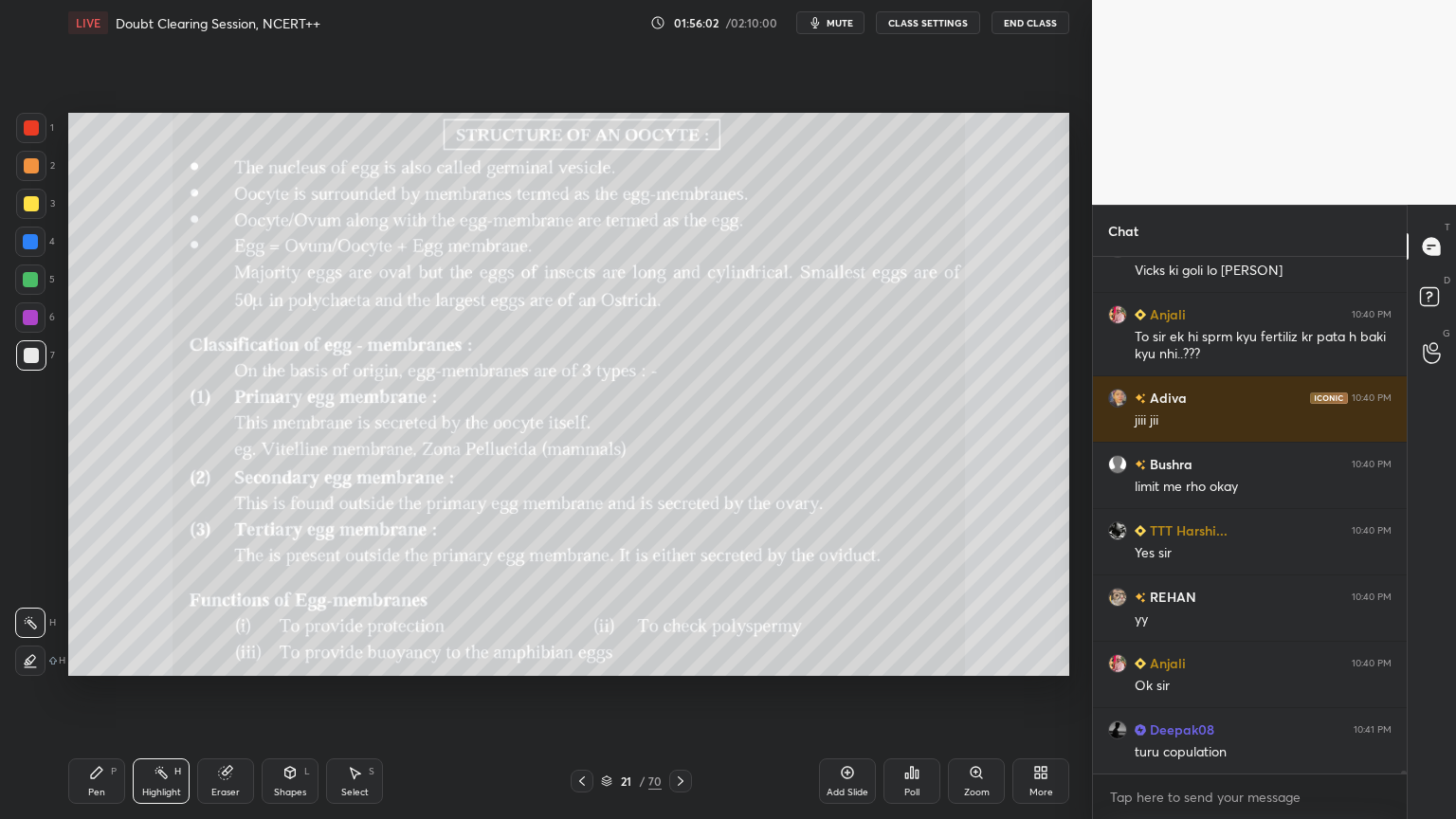 scroll, scrollTop: 95940, scrollLeft: 0, axis: vertical 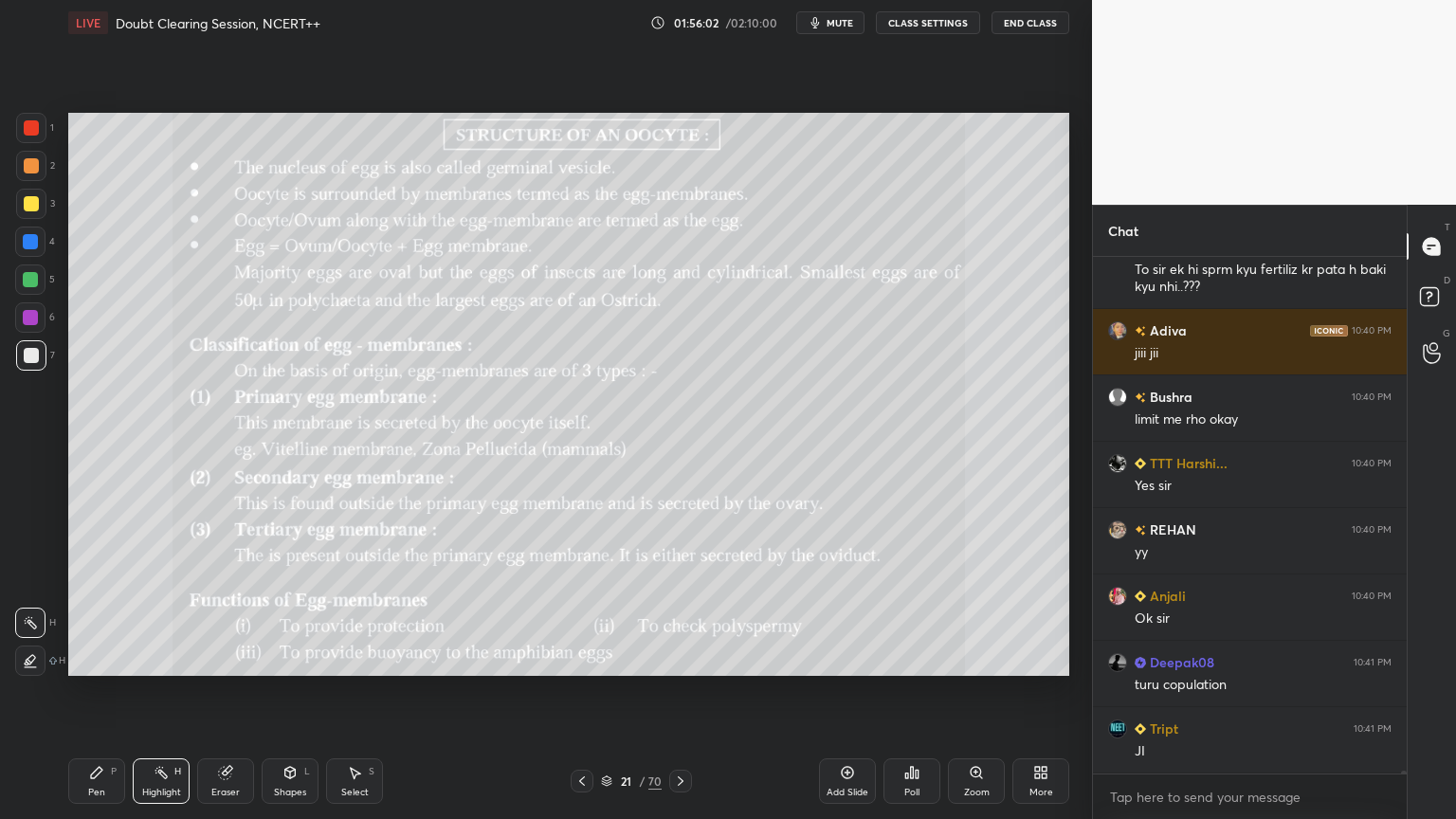 click at bounding box center [582, 781] 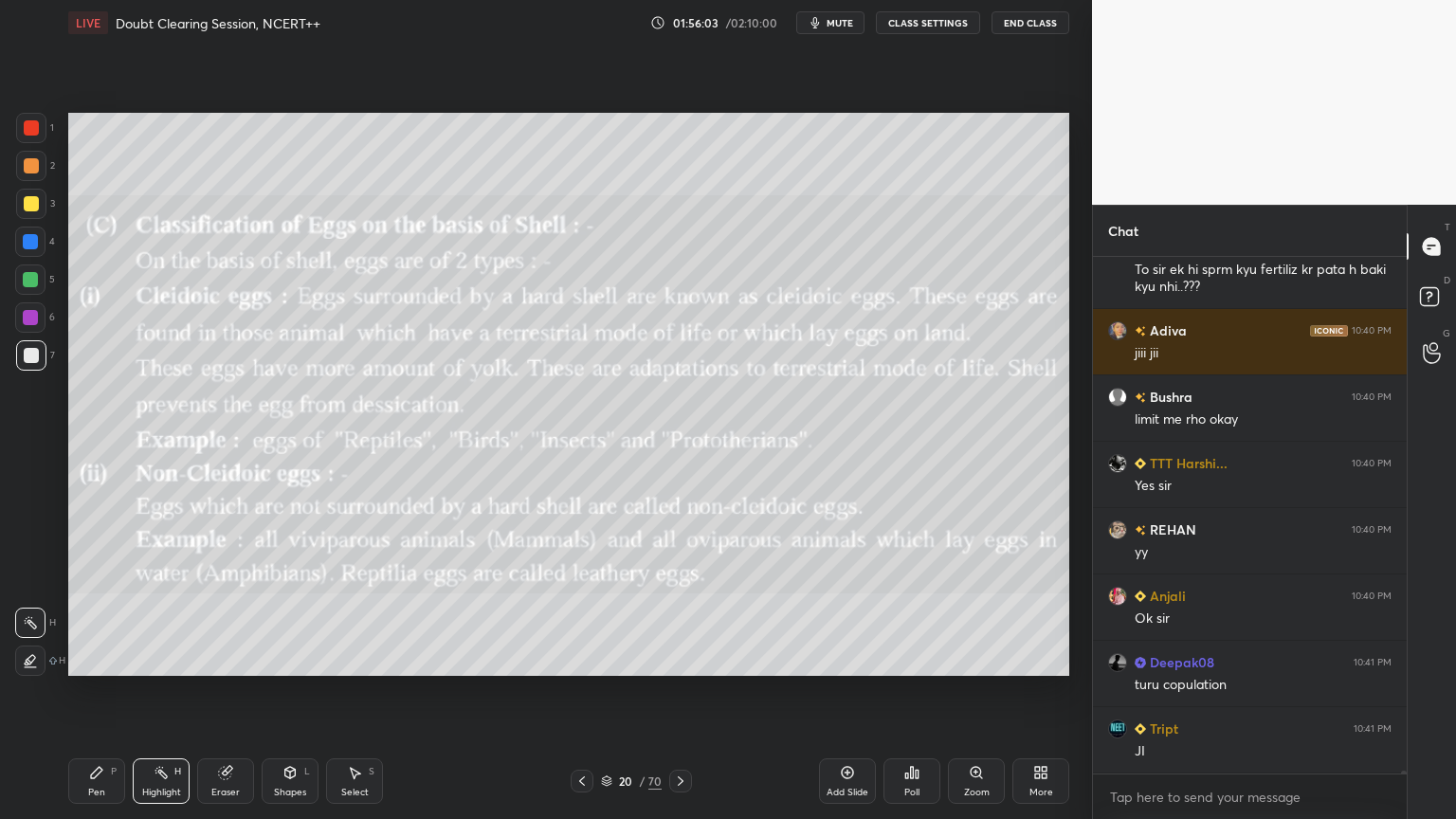 click 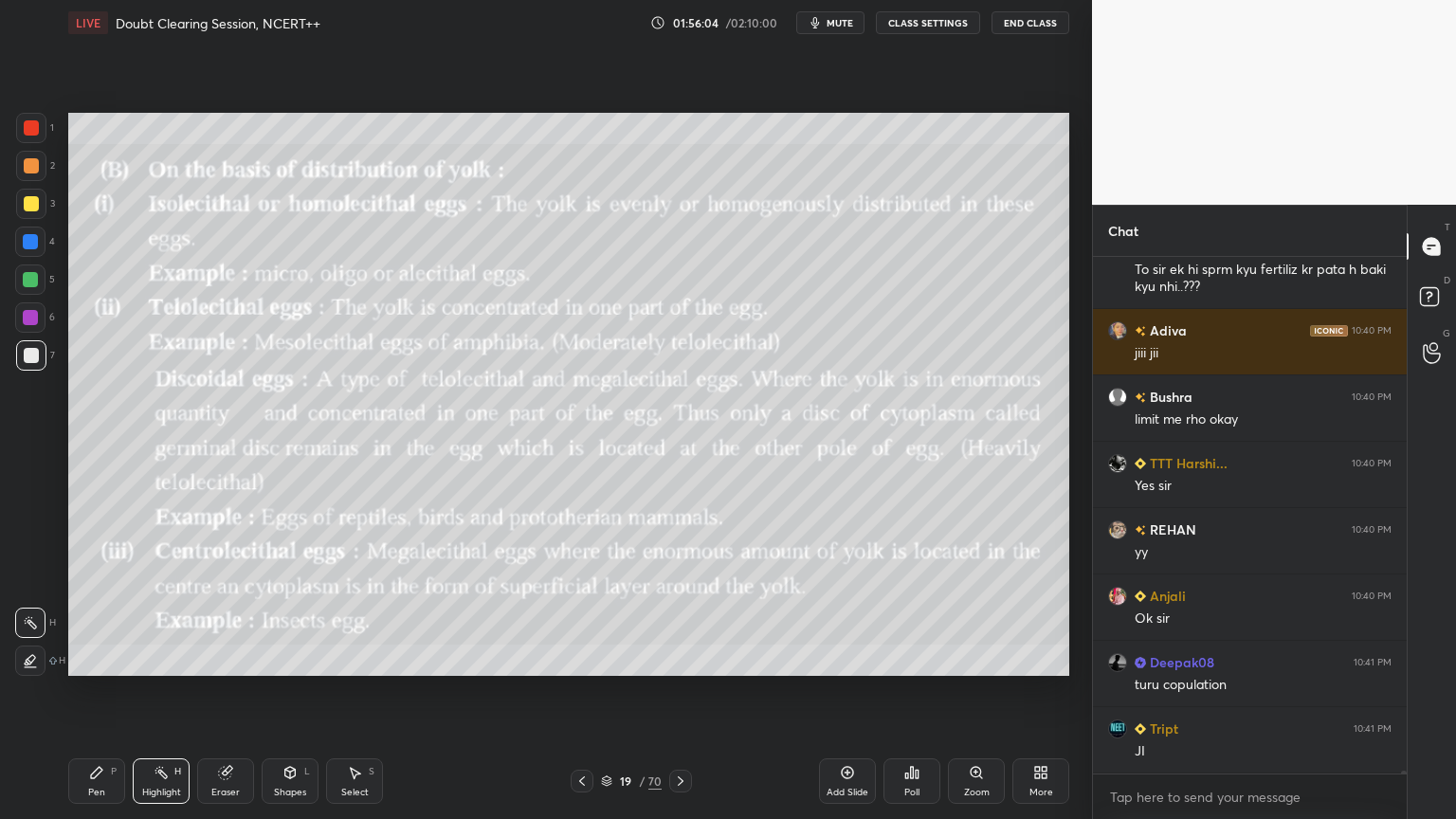 click on "19 / 70" at bounding box center (631, 781) 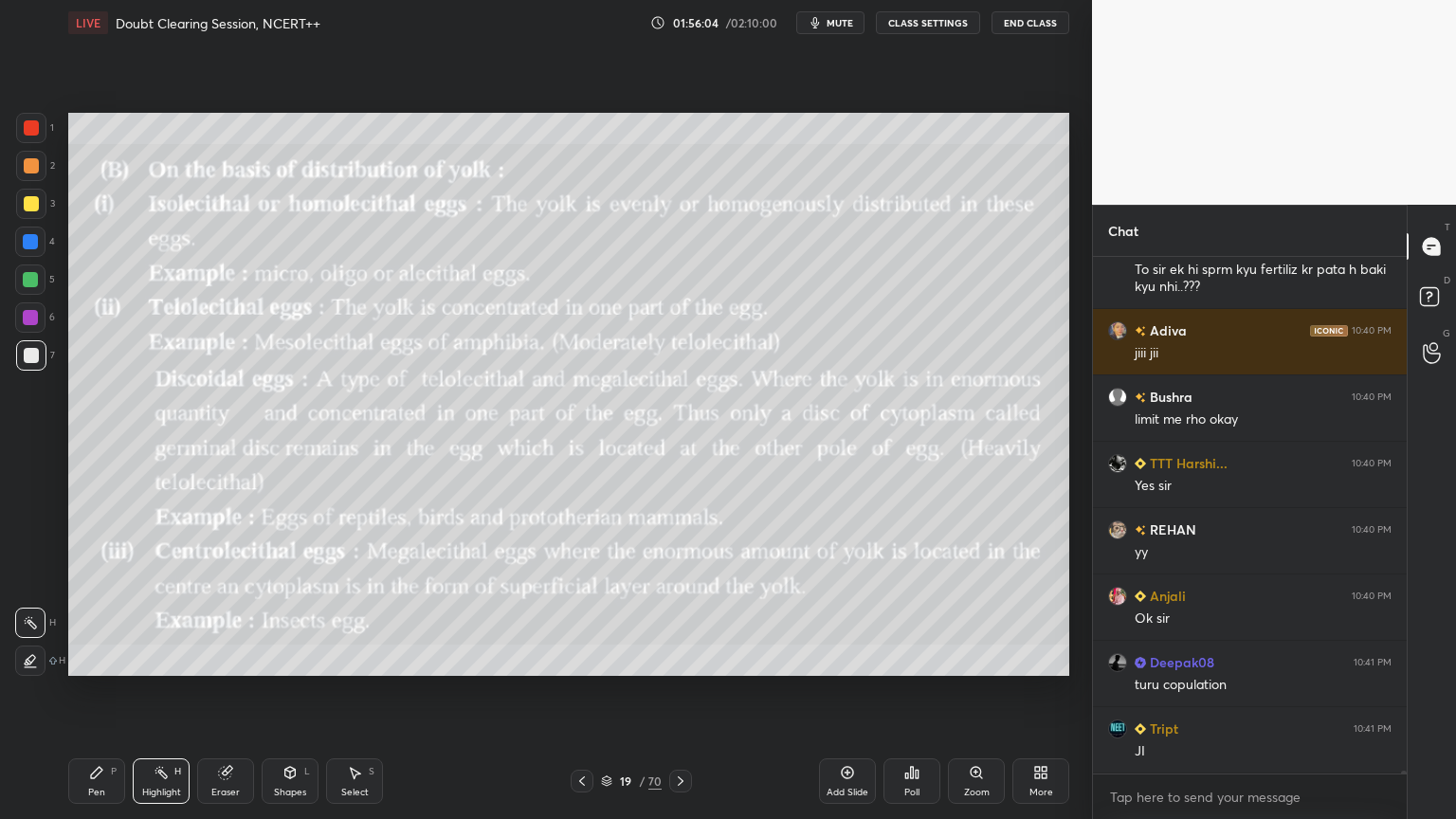 scroll, scrollTop: 96005, scrollLeft: 0, axis: vertical 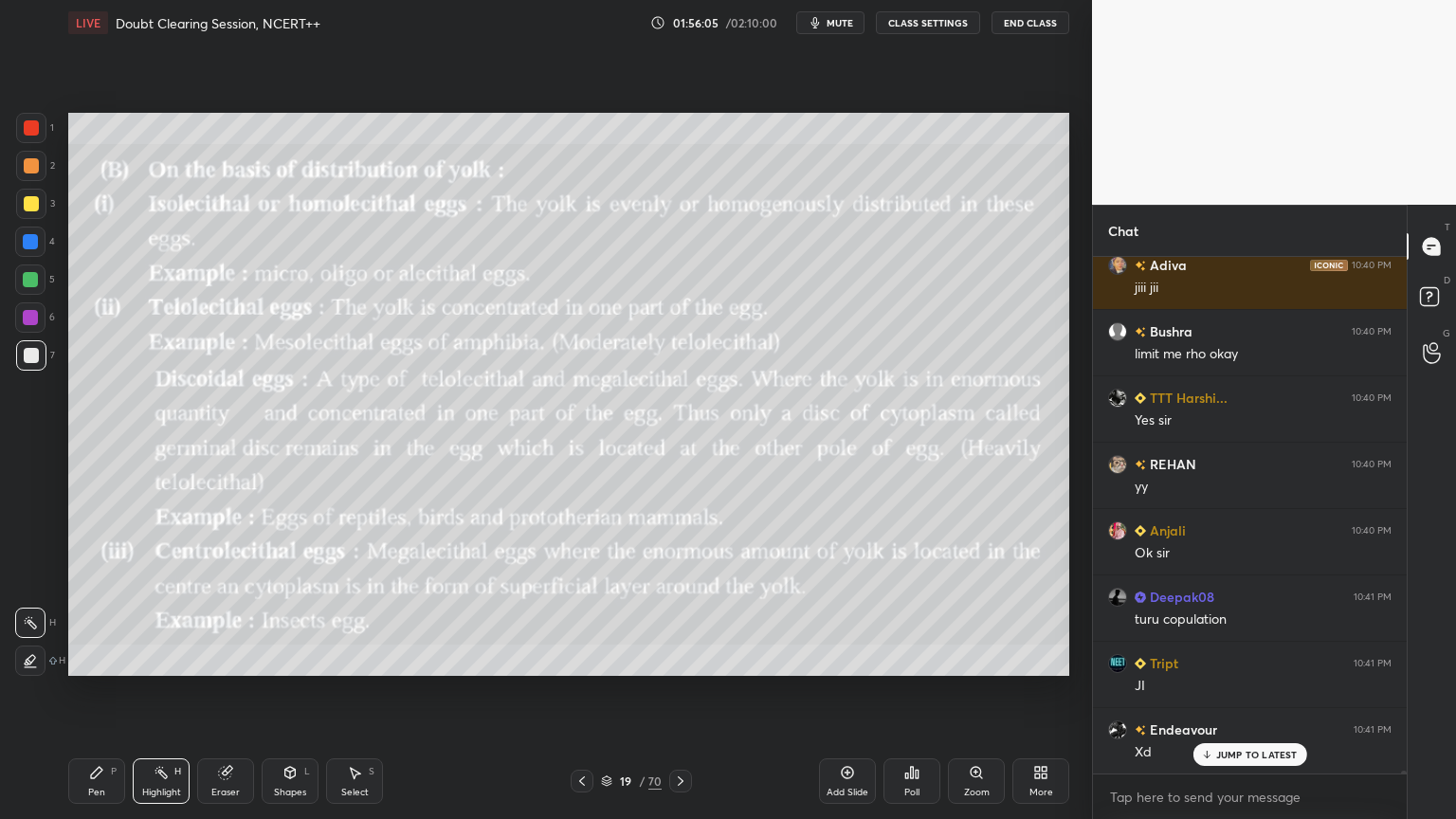 click 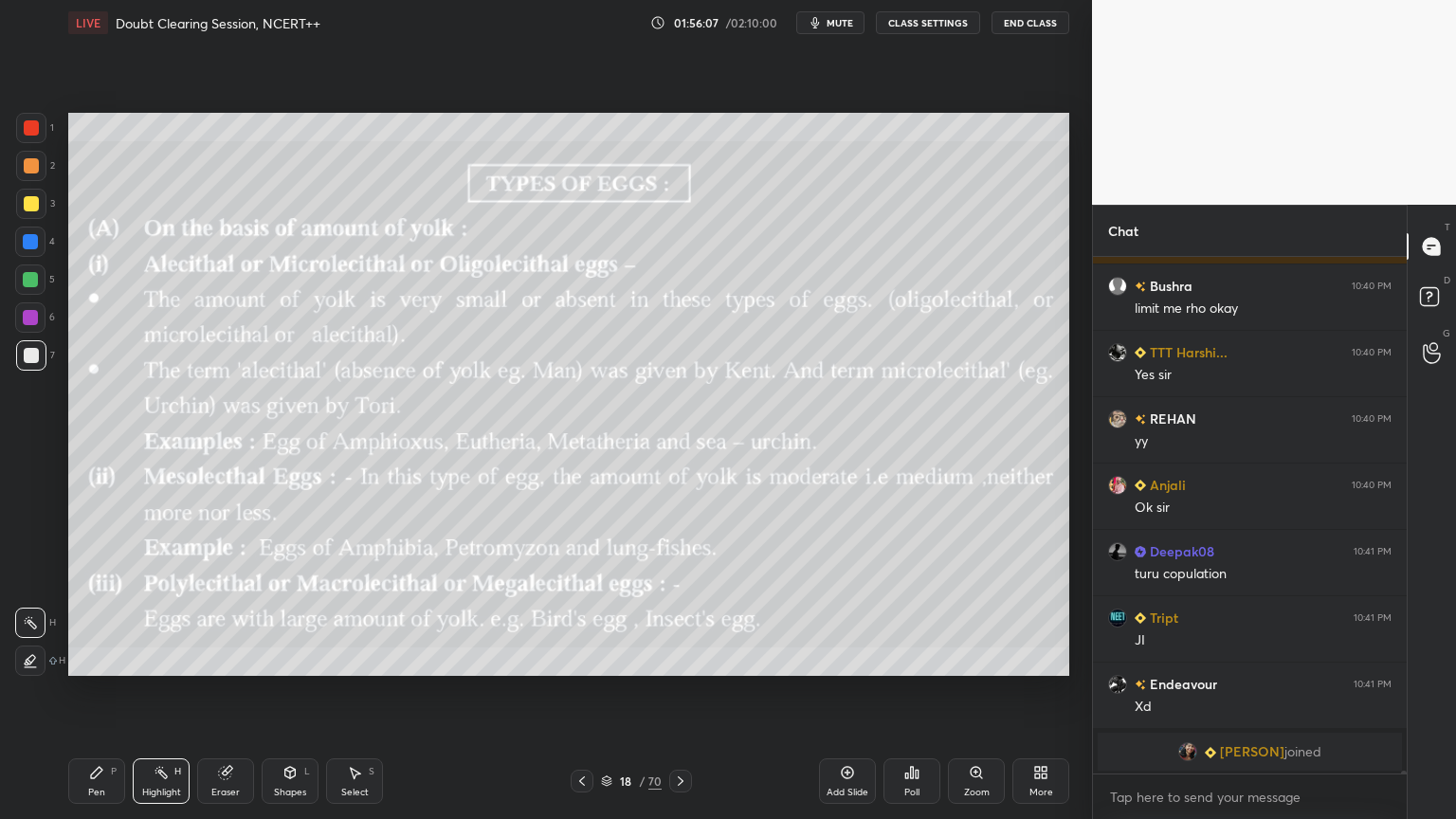 scroll, scrollTop: 96118, scrollLeft: 0, axis: vertical 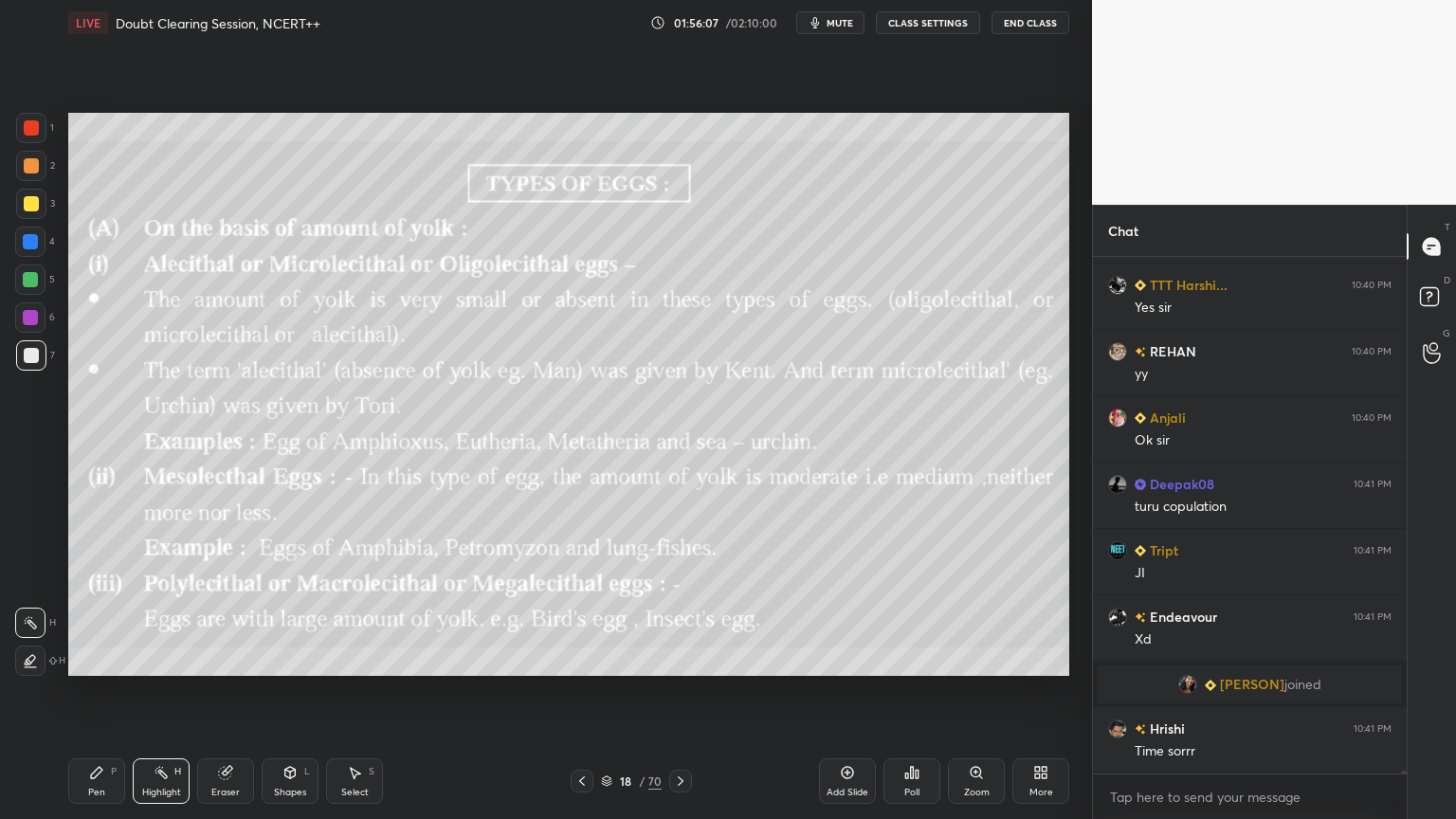 click 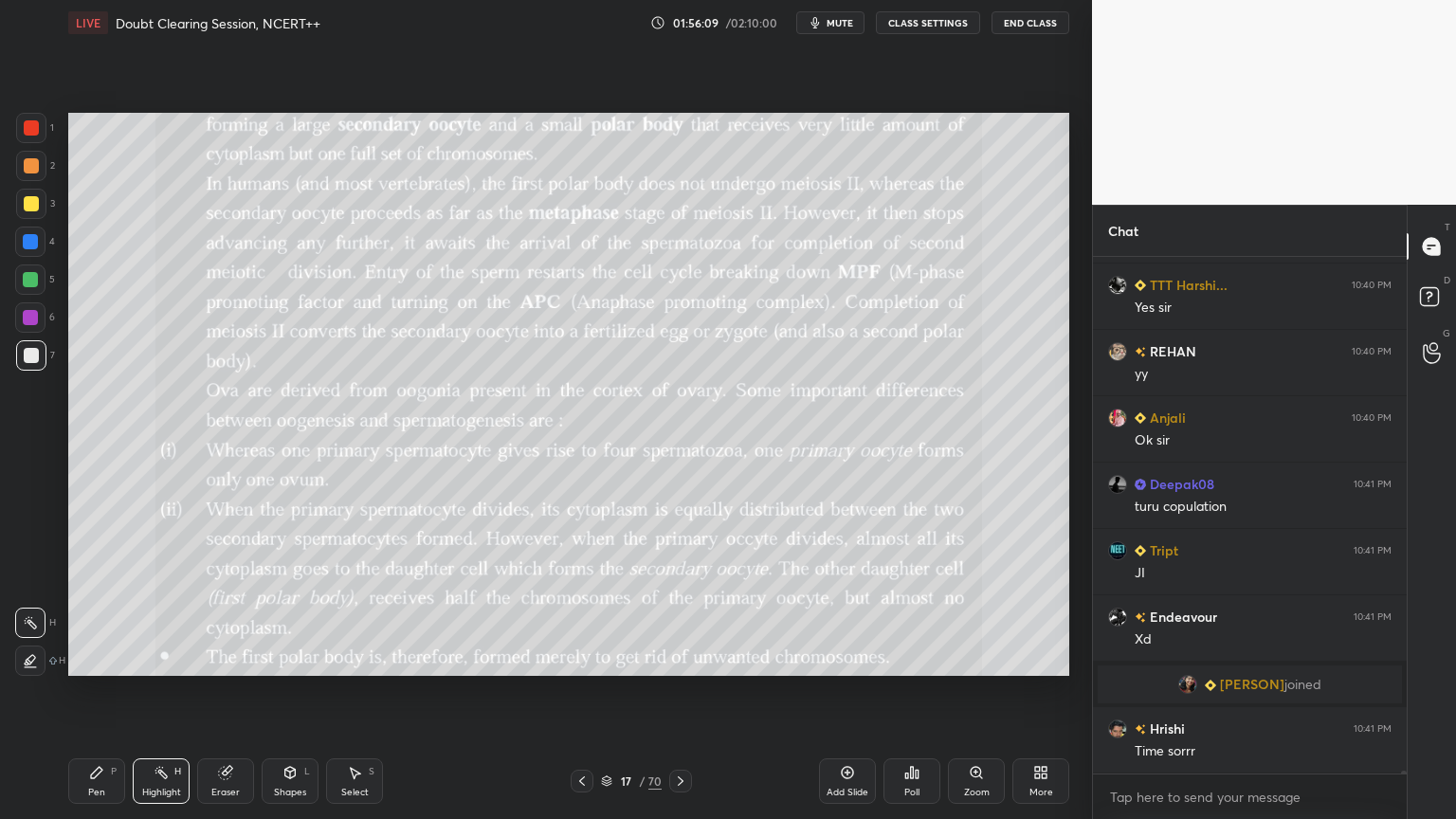 click 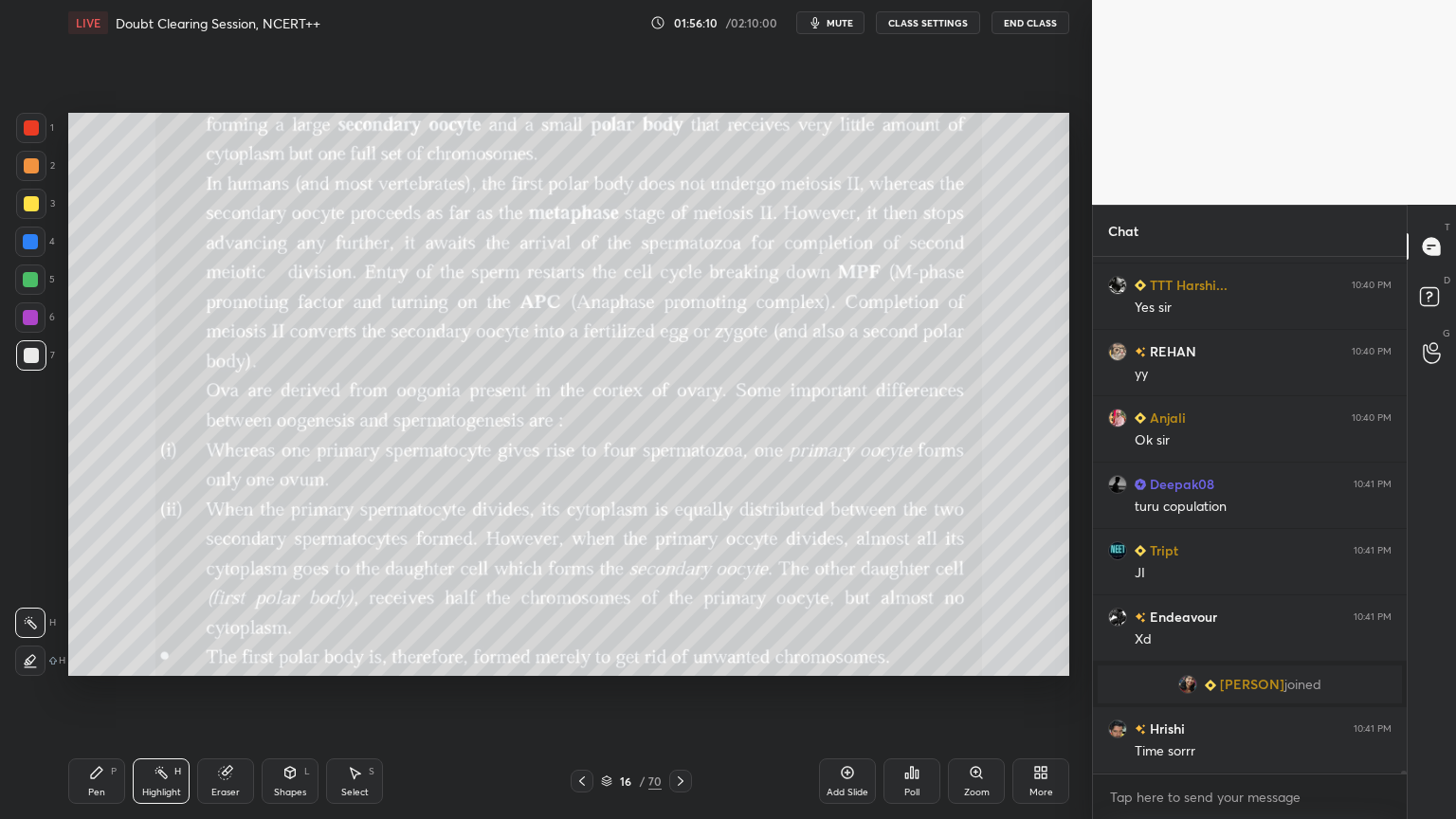 click 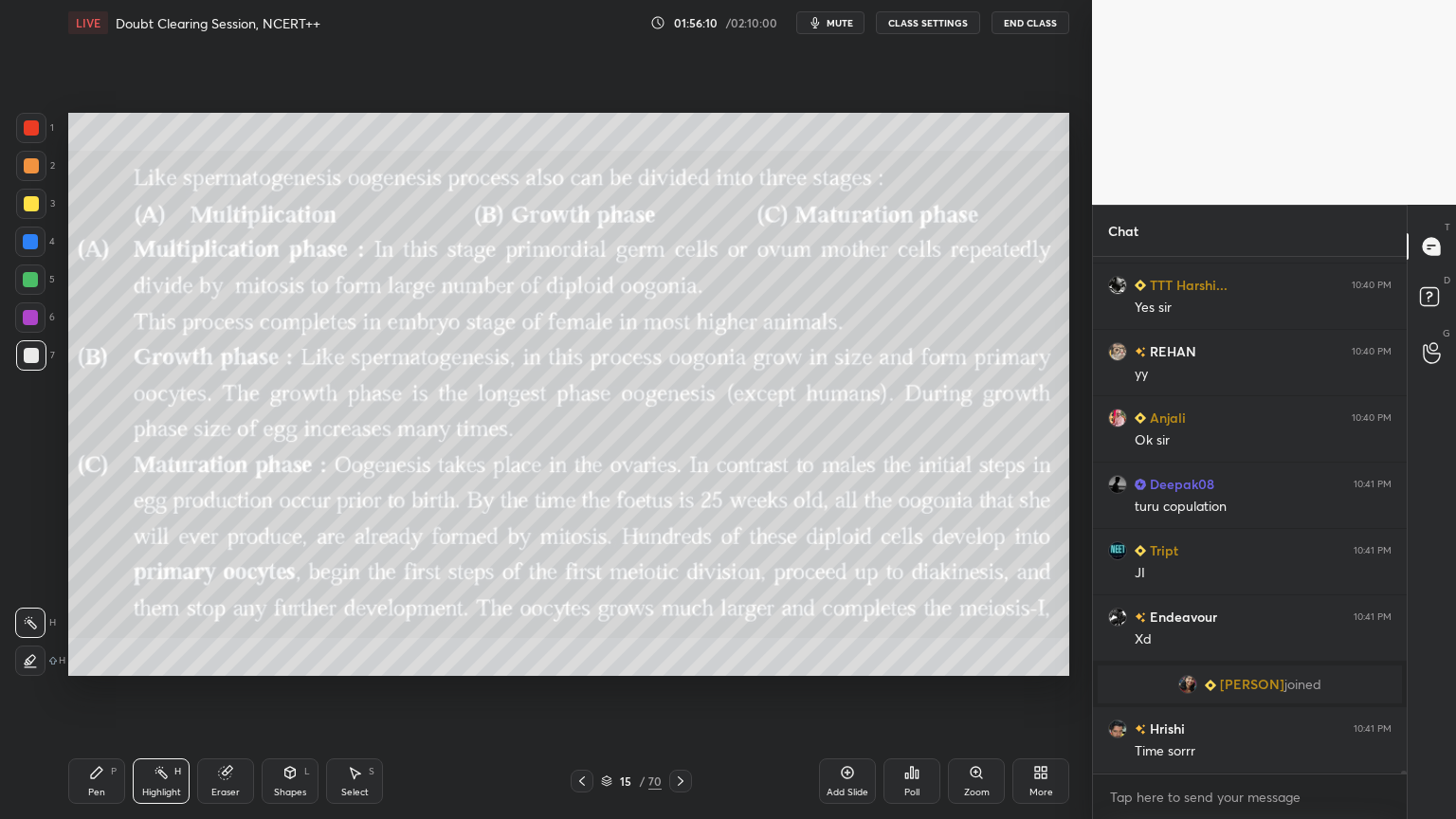 click at bounding box center (582, 781) 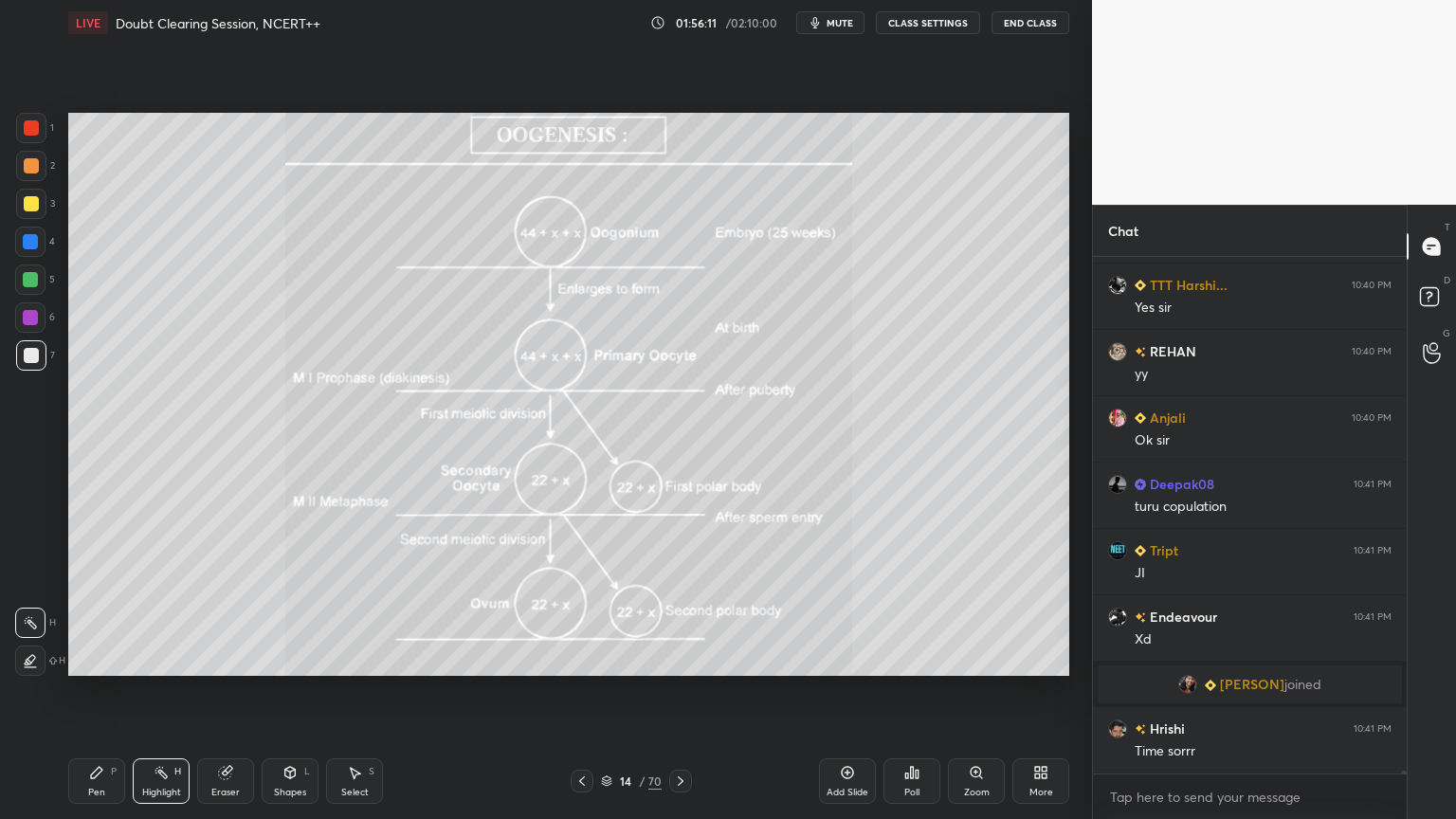 click 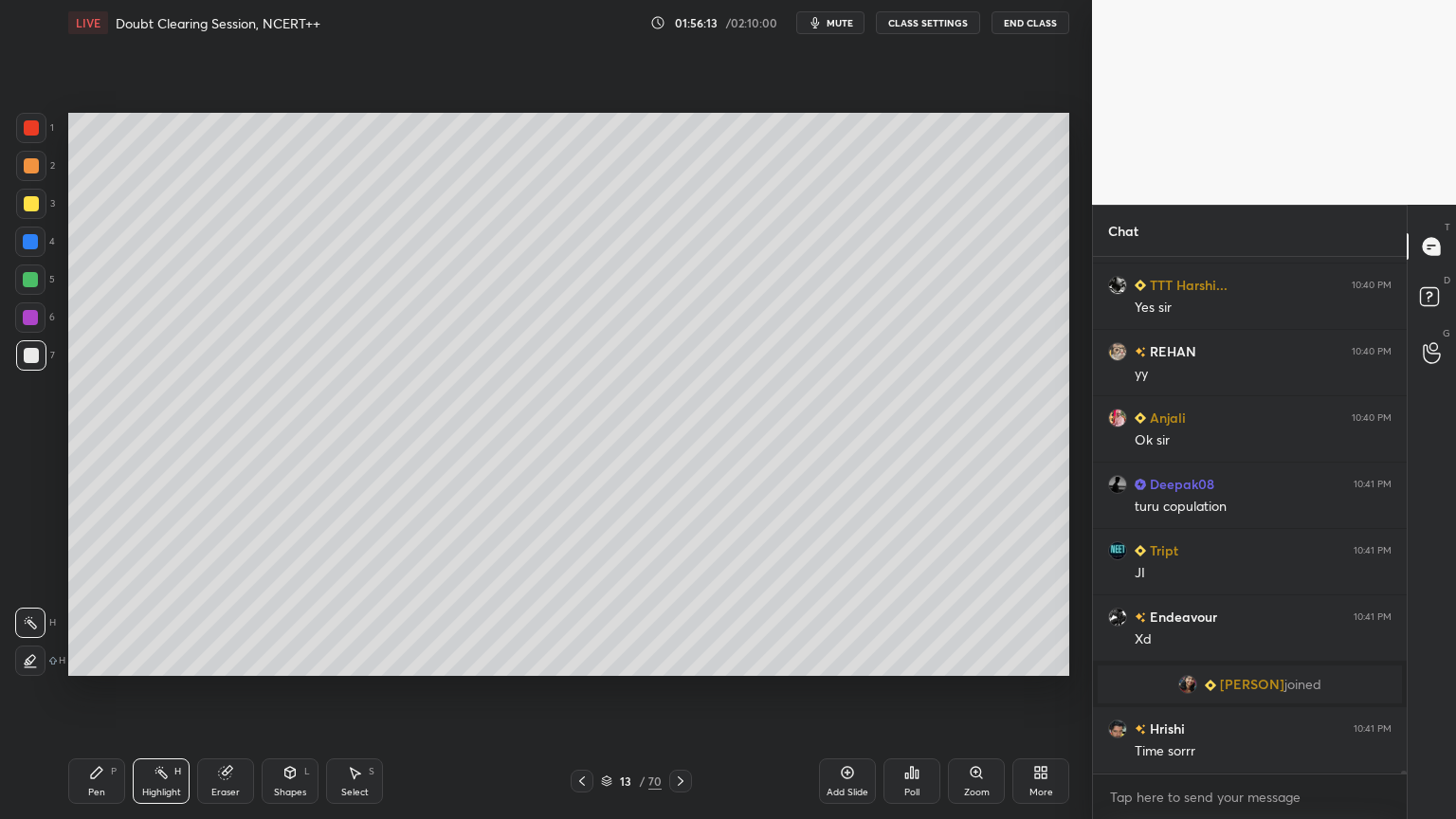 click 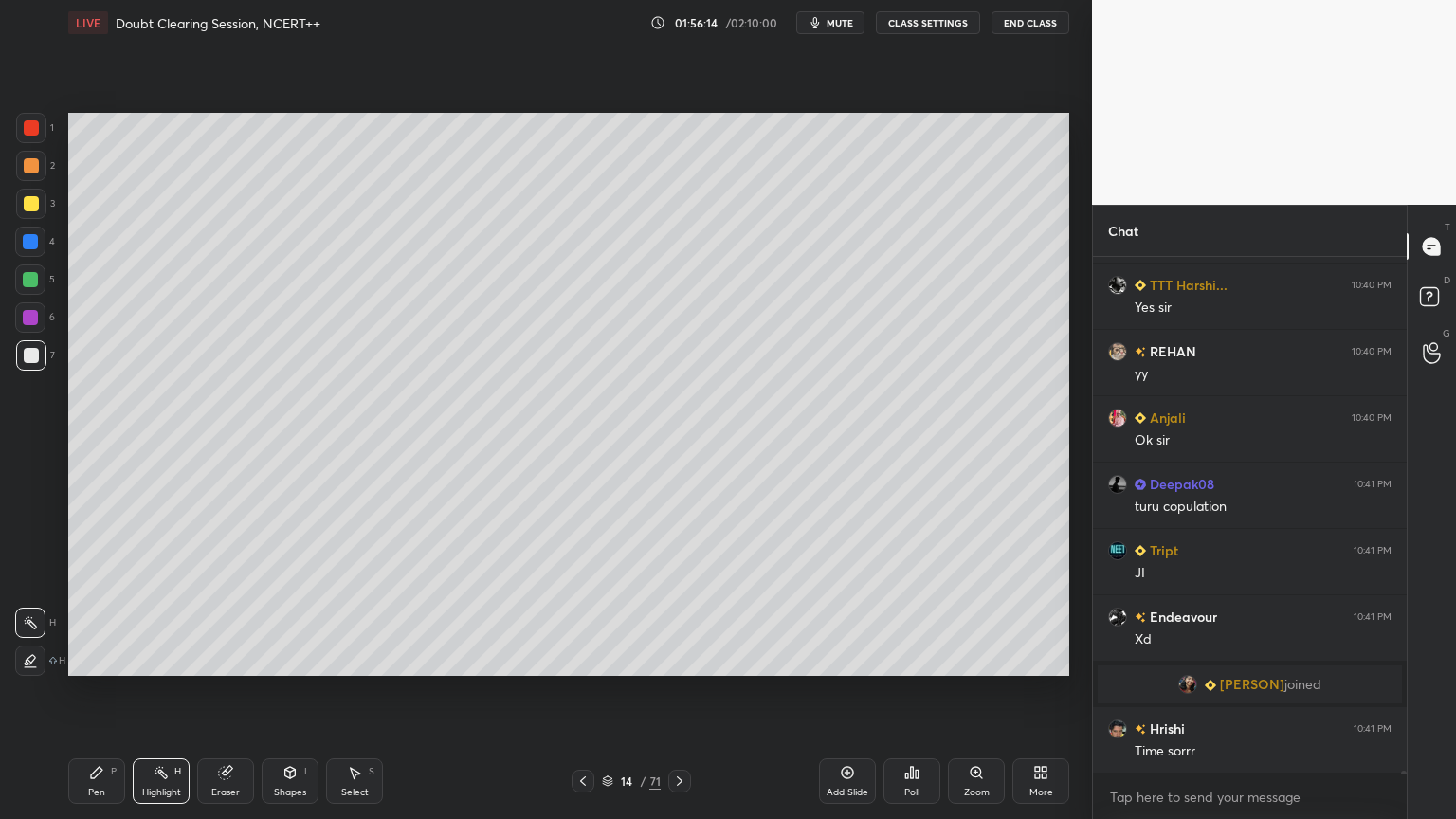 click at bounding box center [31, 355] 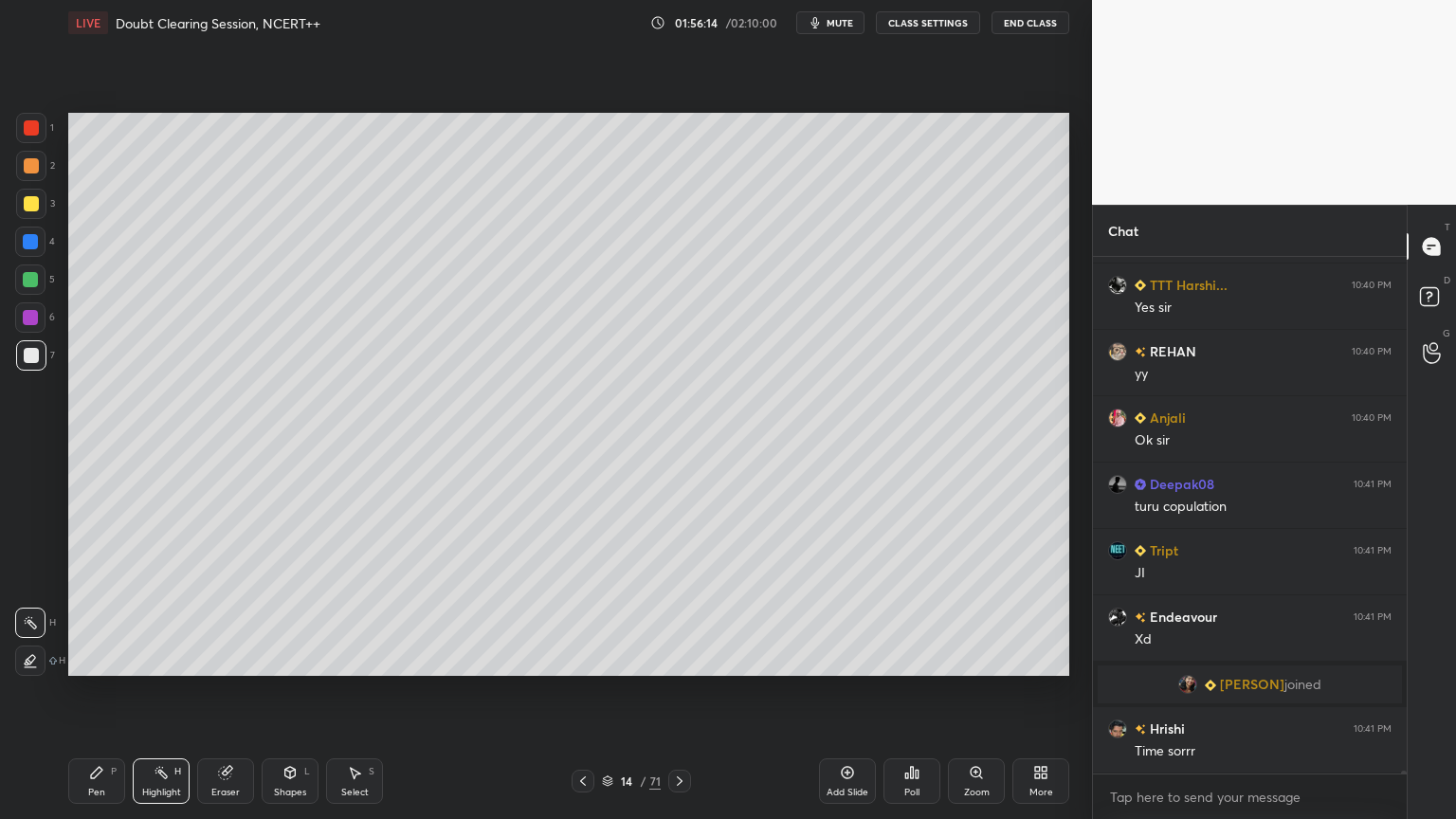 drag, startPoint x: 35, startPoint y: 349, endPoint x: 38, endPoint y: 364, distance: 15.29706 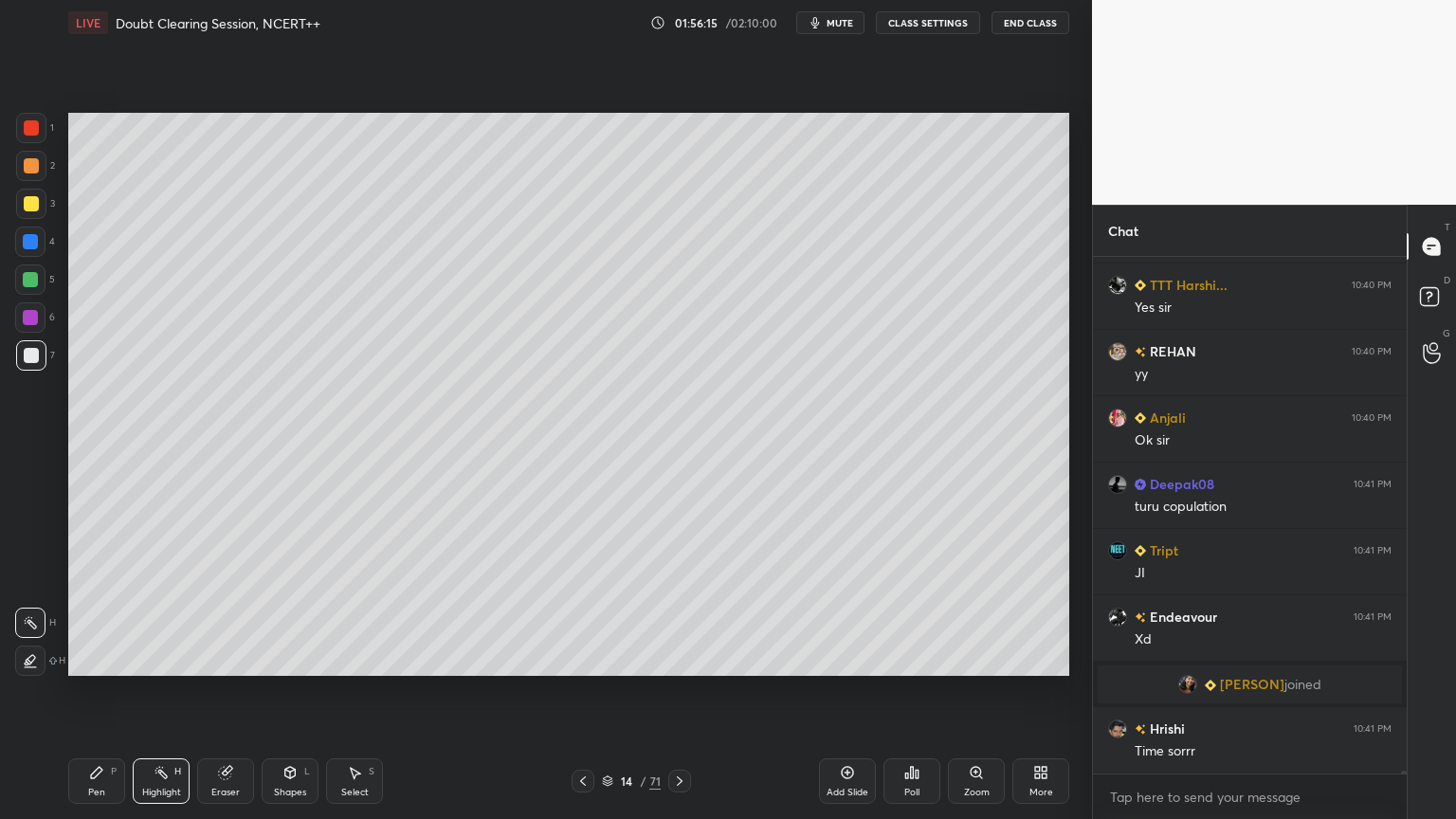 drag, startPoint x: 296, startPoint y: 781, endPoint x: 277, endPoint y: 757, distance: 30.61046 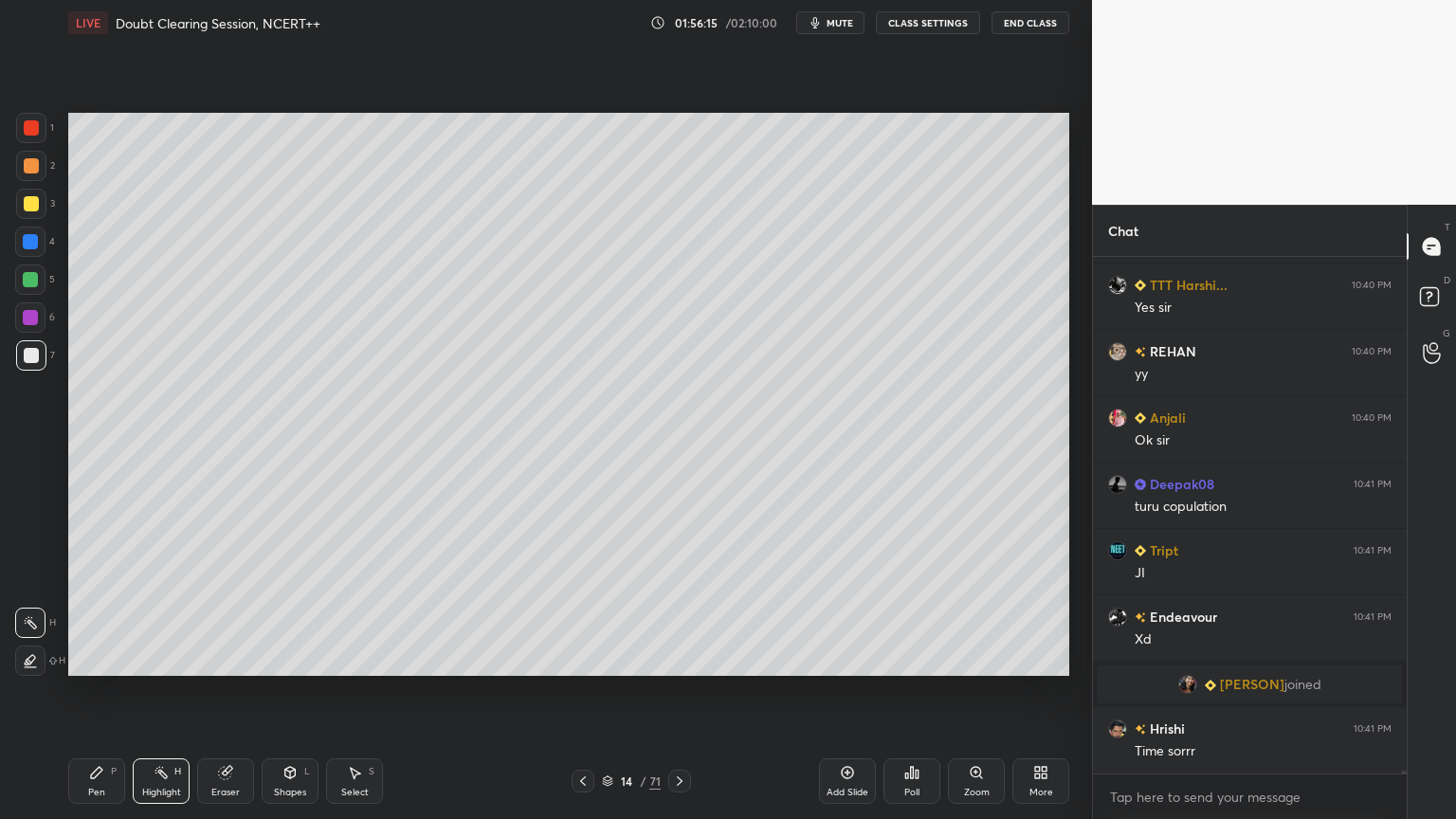 click on "Shapes L" at bounding box center [290, 781] 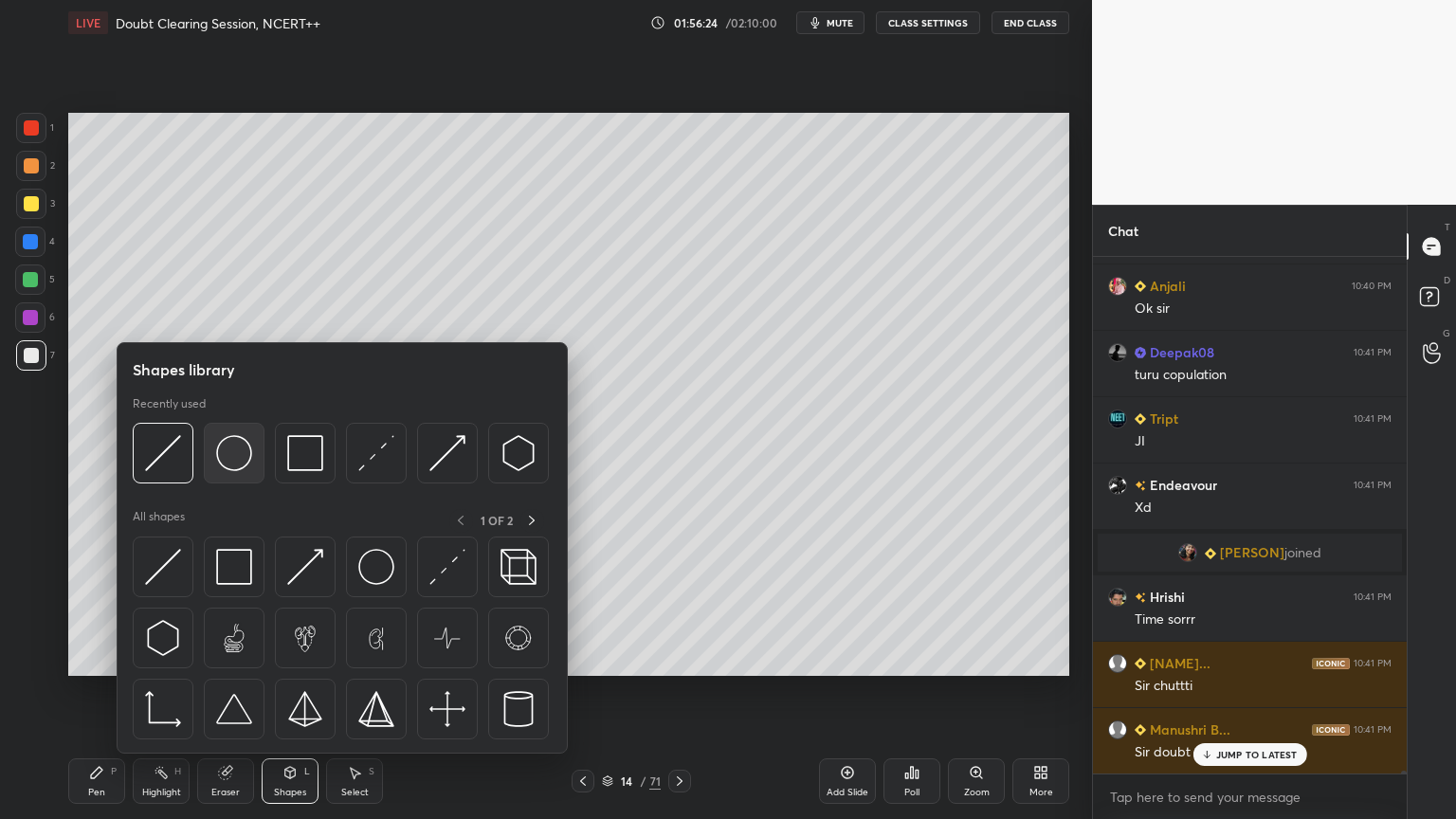 scroll, scrollTop: 95644, scrollLeft: 0, axis: vertical 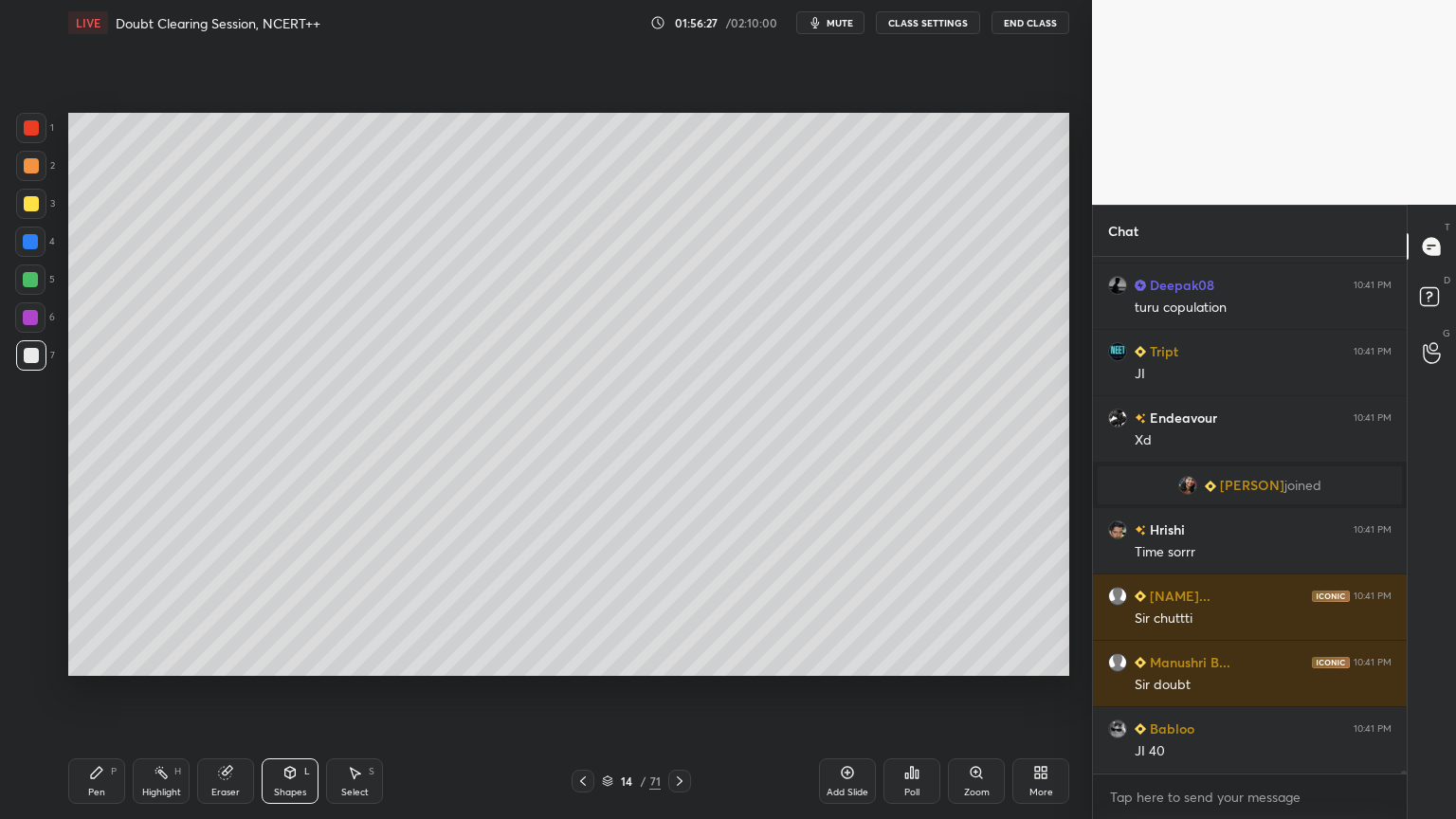 click on "Pen" at bounding box center [97, 792] 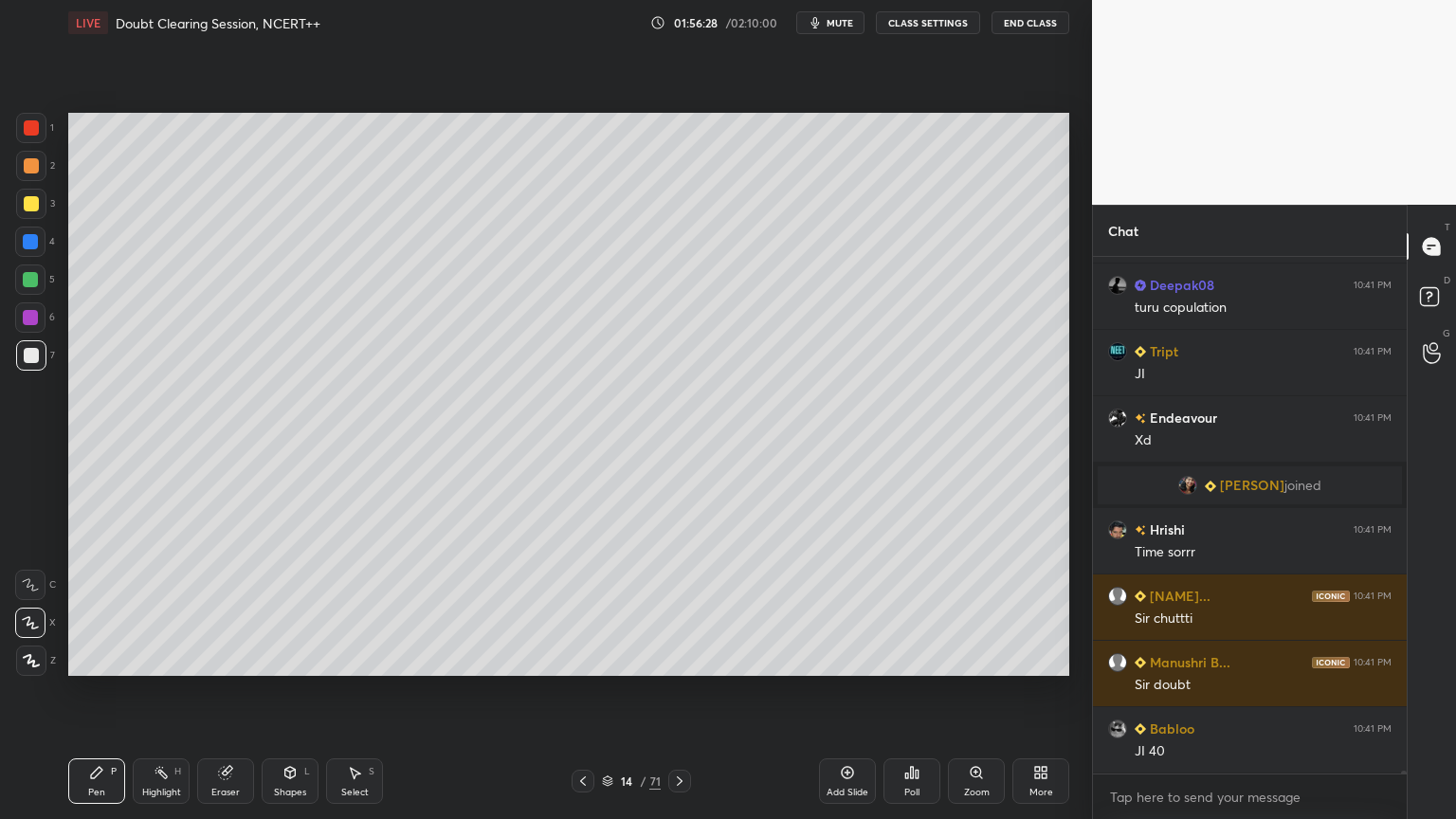 click at bounding box center (31, 661) 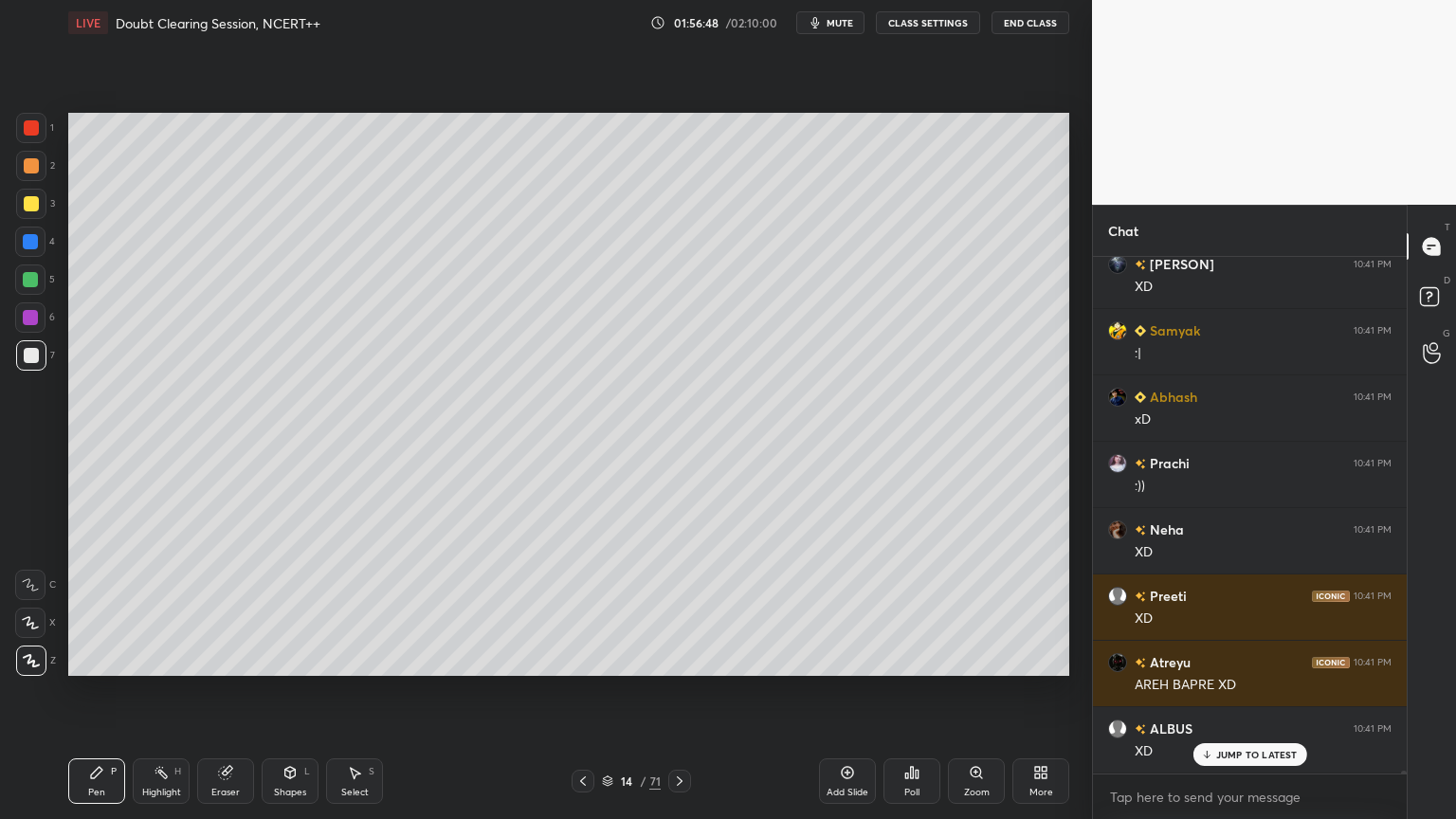 scroll, scrollTop: 97131, scrollLeft: 0, axis: vertical 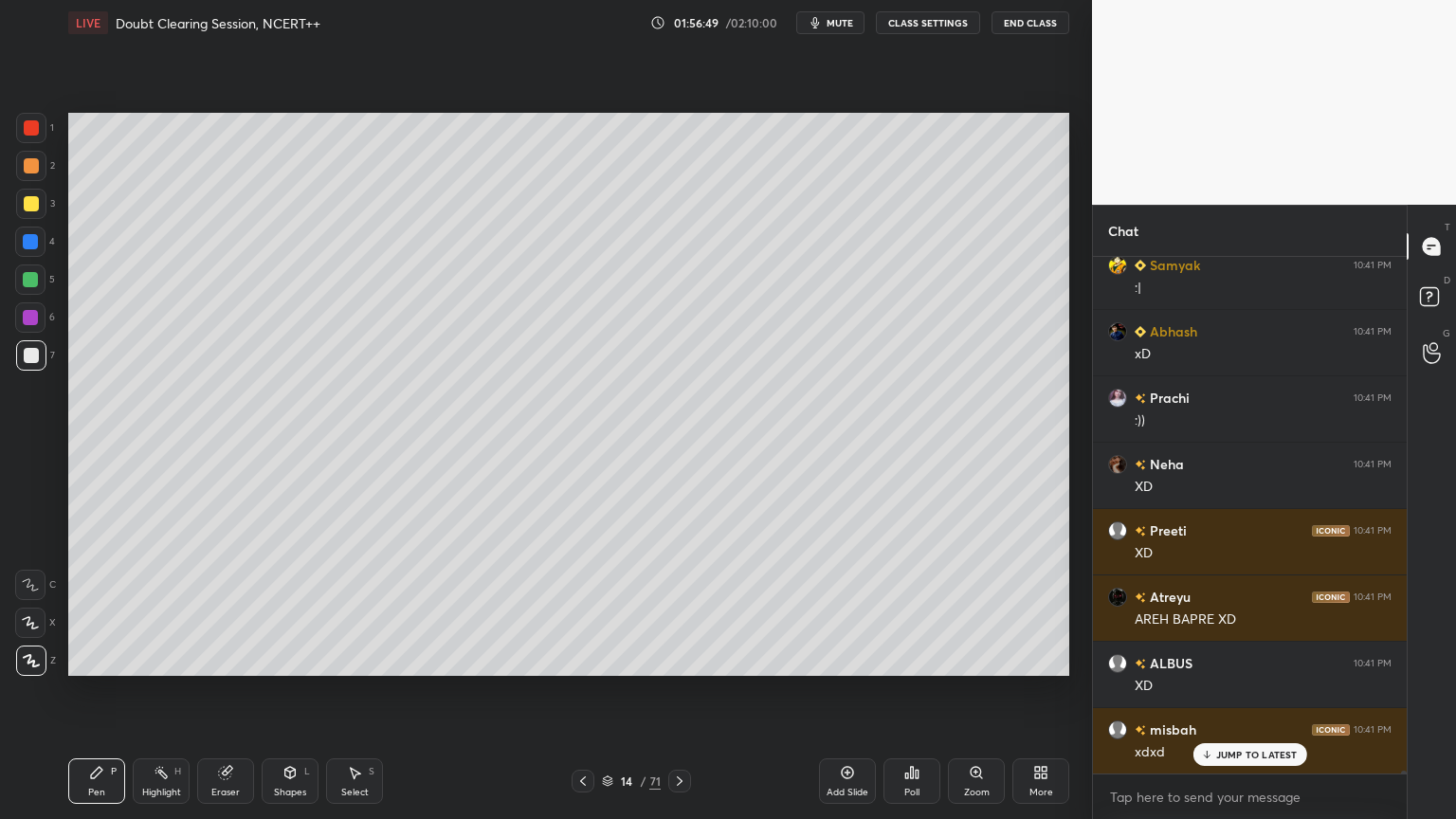 click at bounding box center (31, 204) 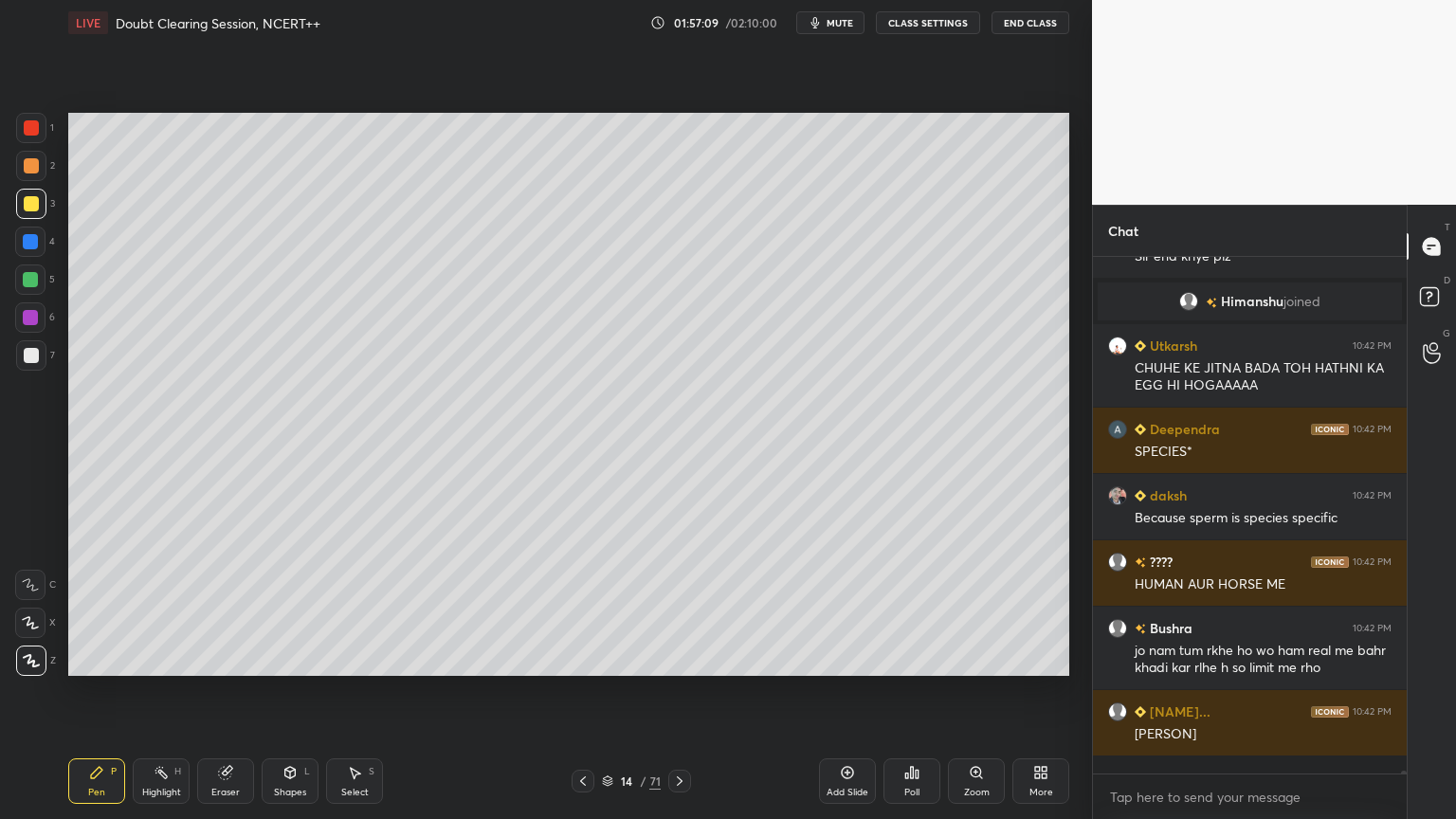 scroll, scrollTop: 98489, scrollLeft: 0, axis: vertical 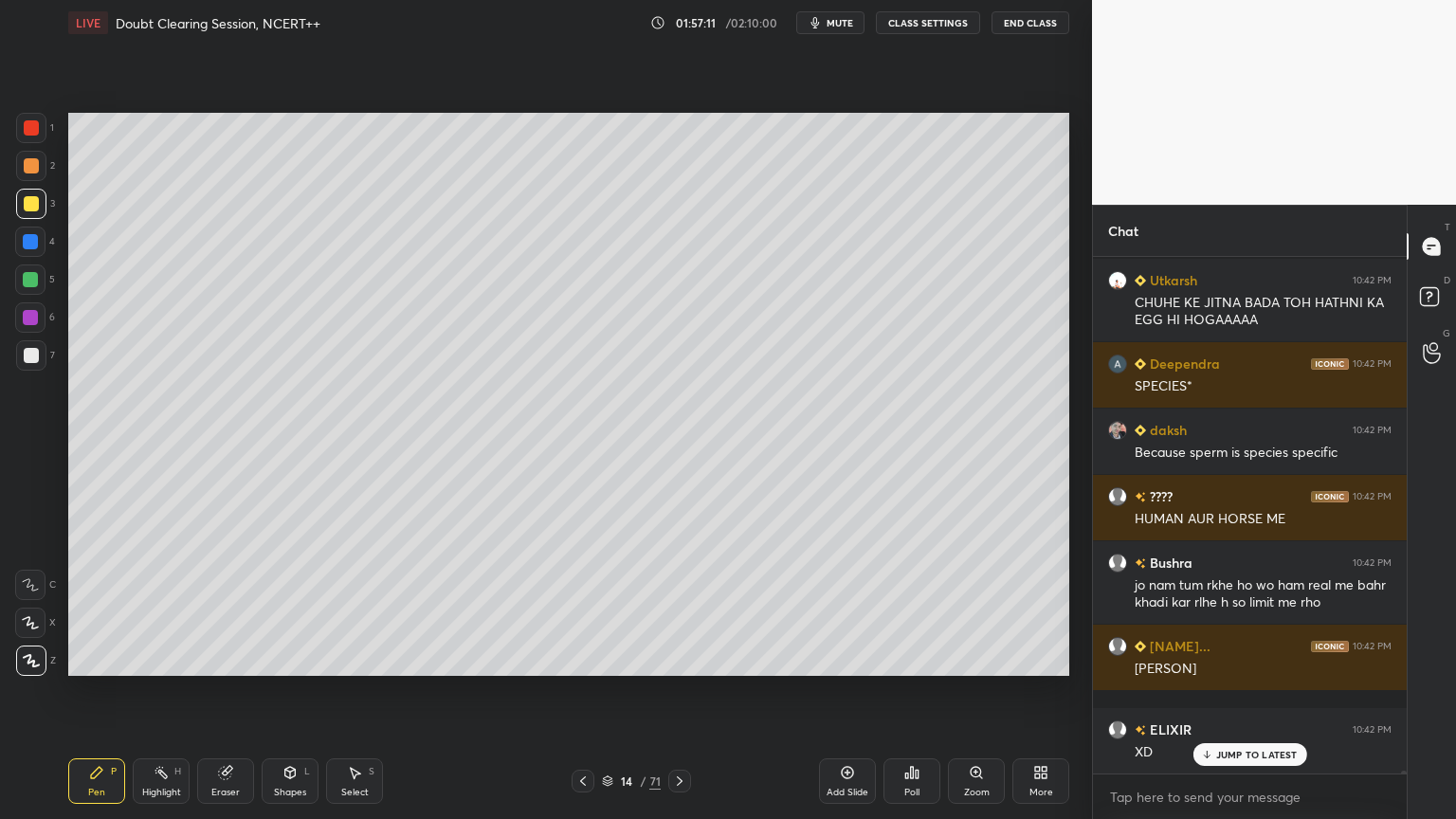 click on "7" at bounding box center (35, 355) 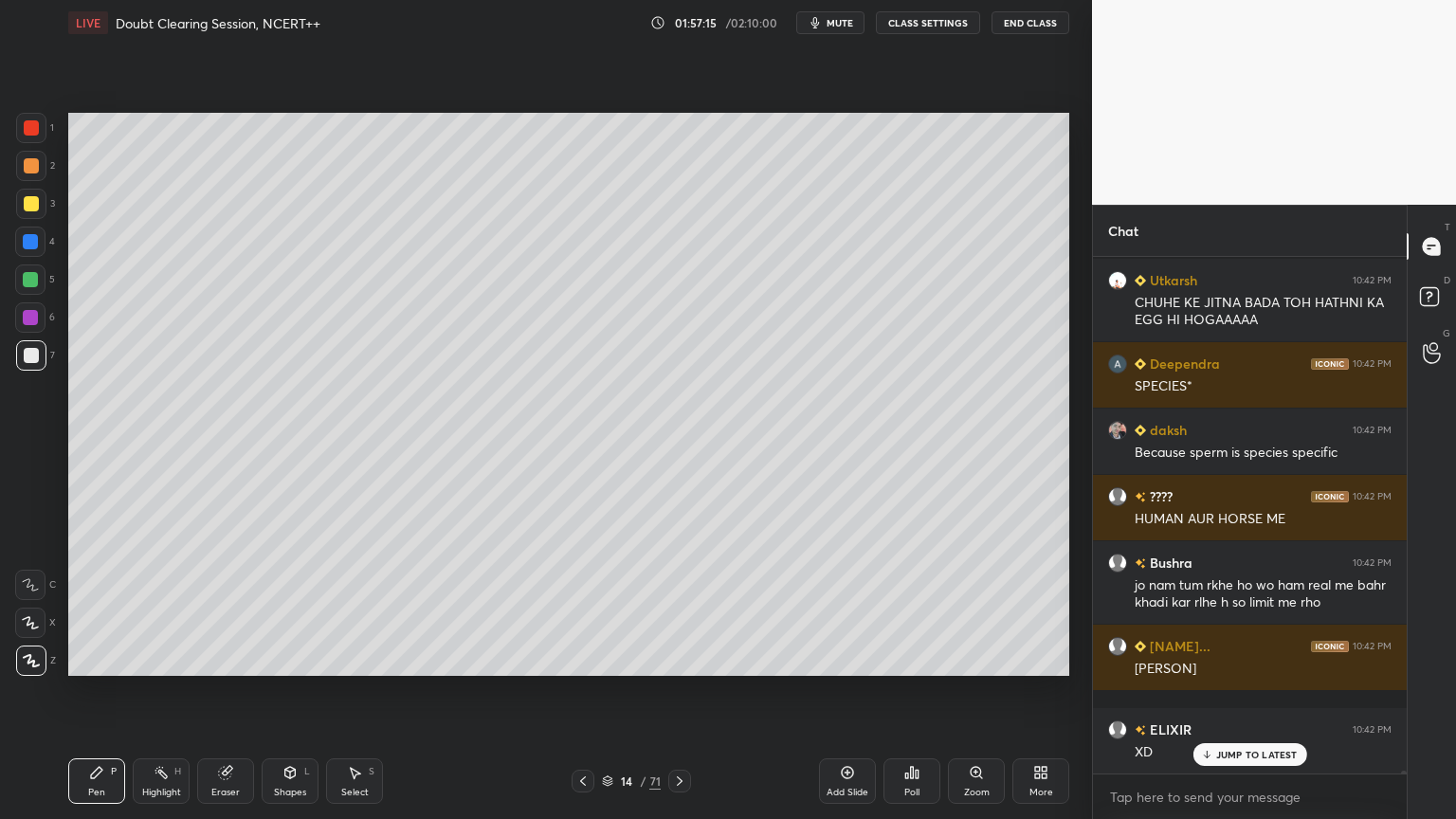 click at bounding box center [30, 242] 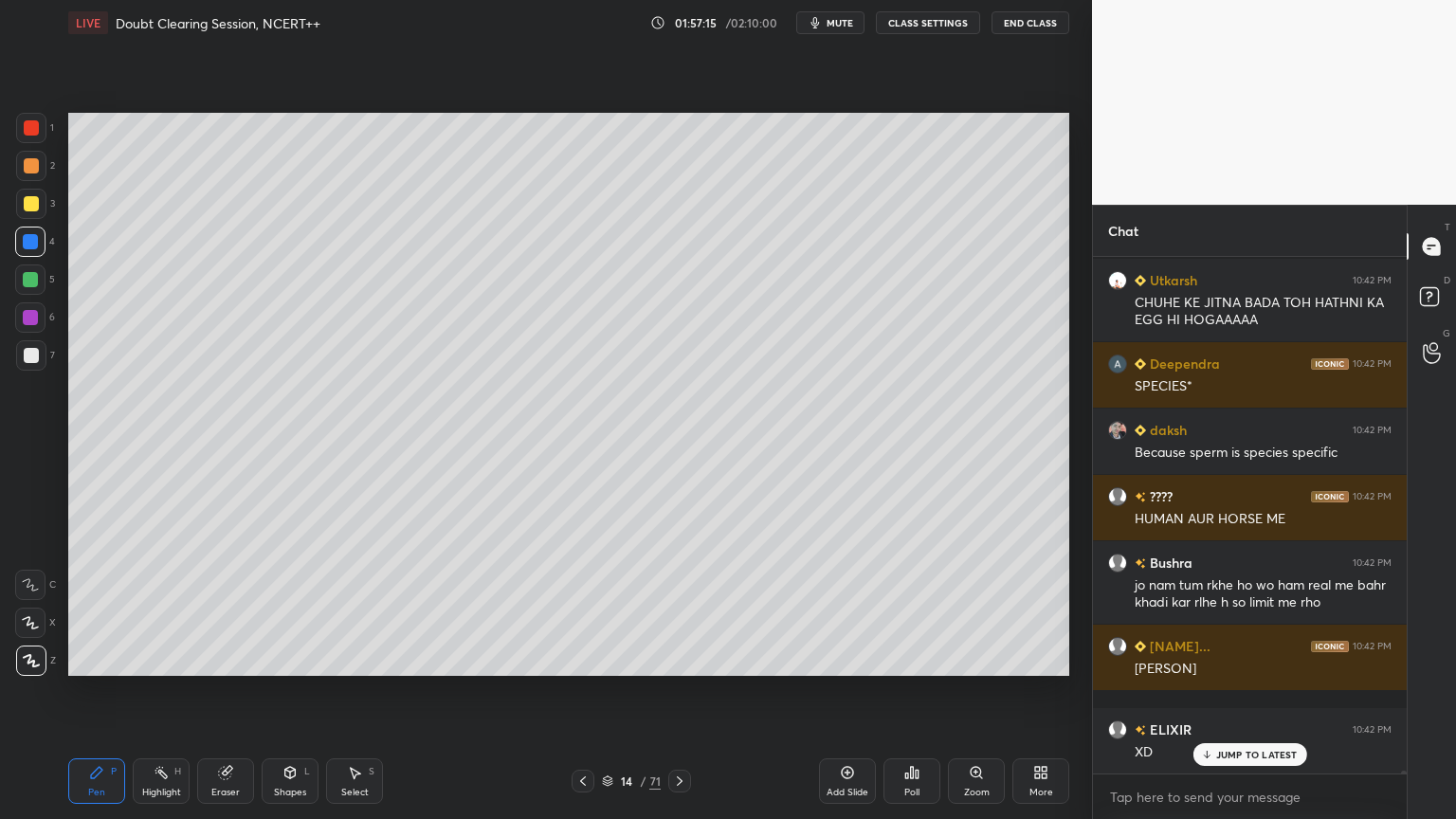 scroll, scrollTop: 98556, scrollLeft: 0, axis: vertical 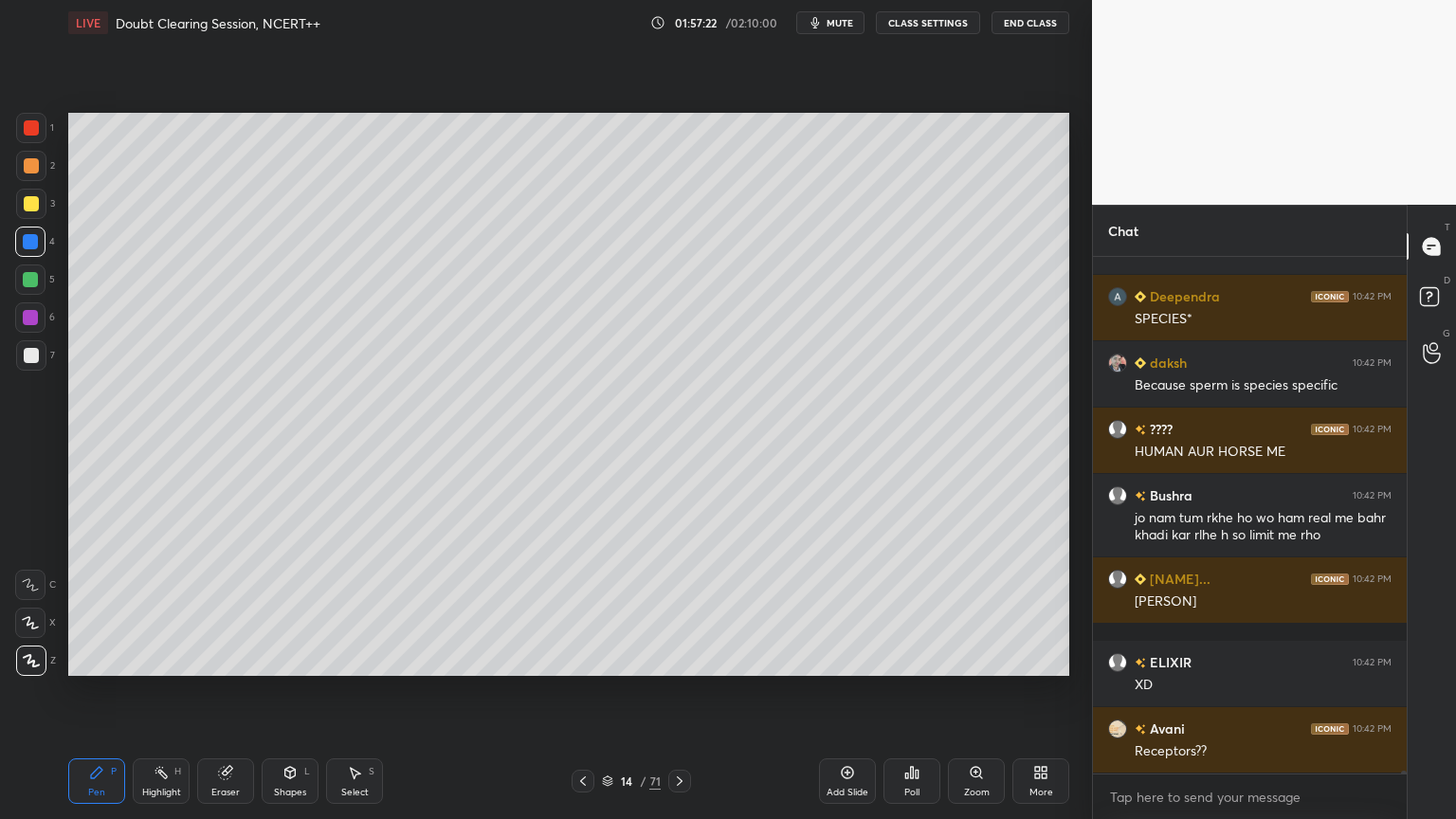 drag, startPoint x: 30, startPoint y: 288, endPoint x: 64, endPoint y: 290, distance: 34.058773 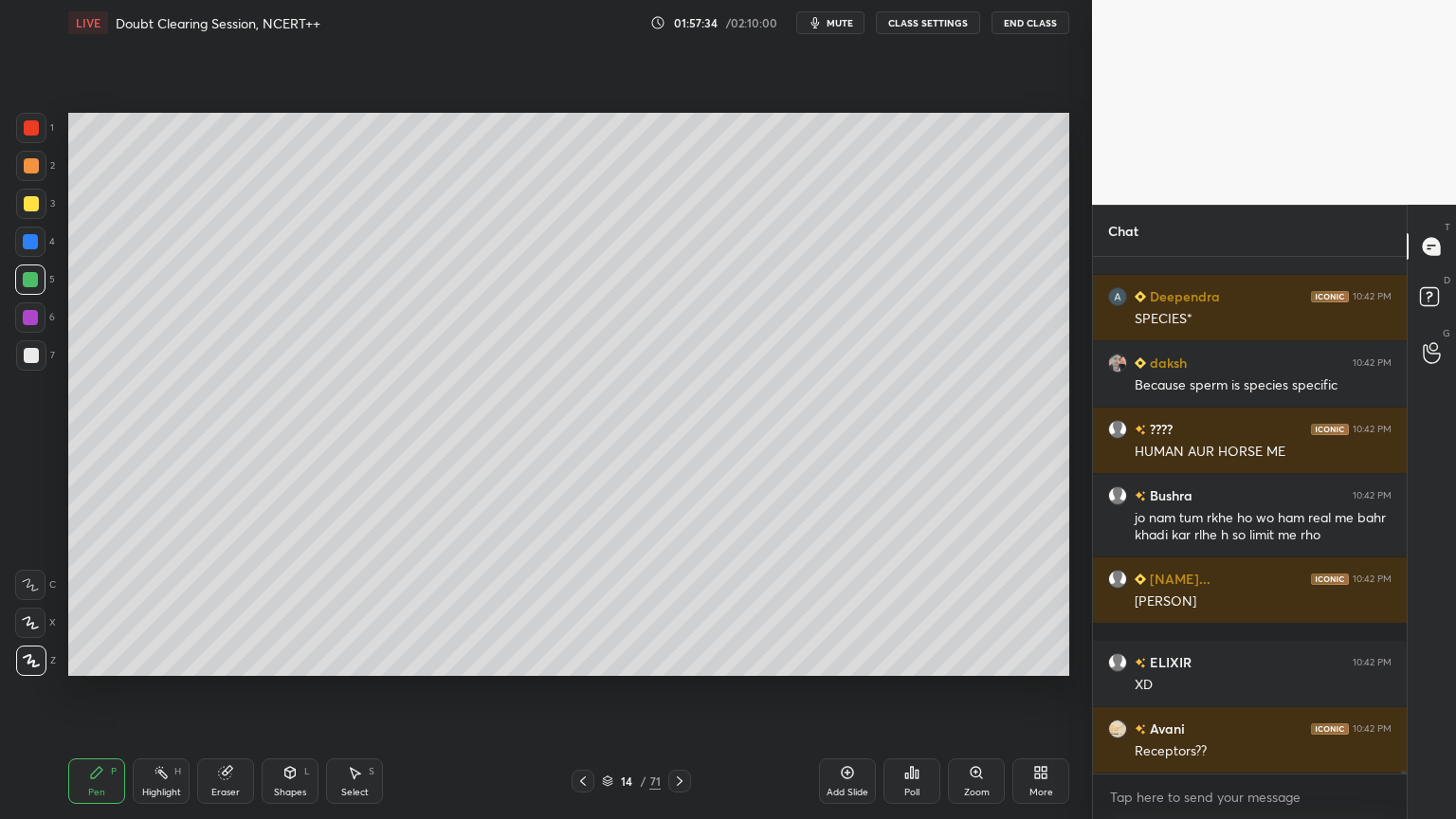 click at bounding box center (31, 128) 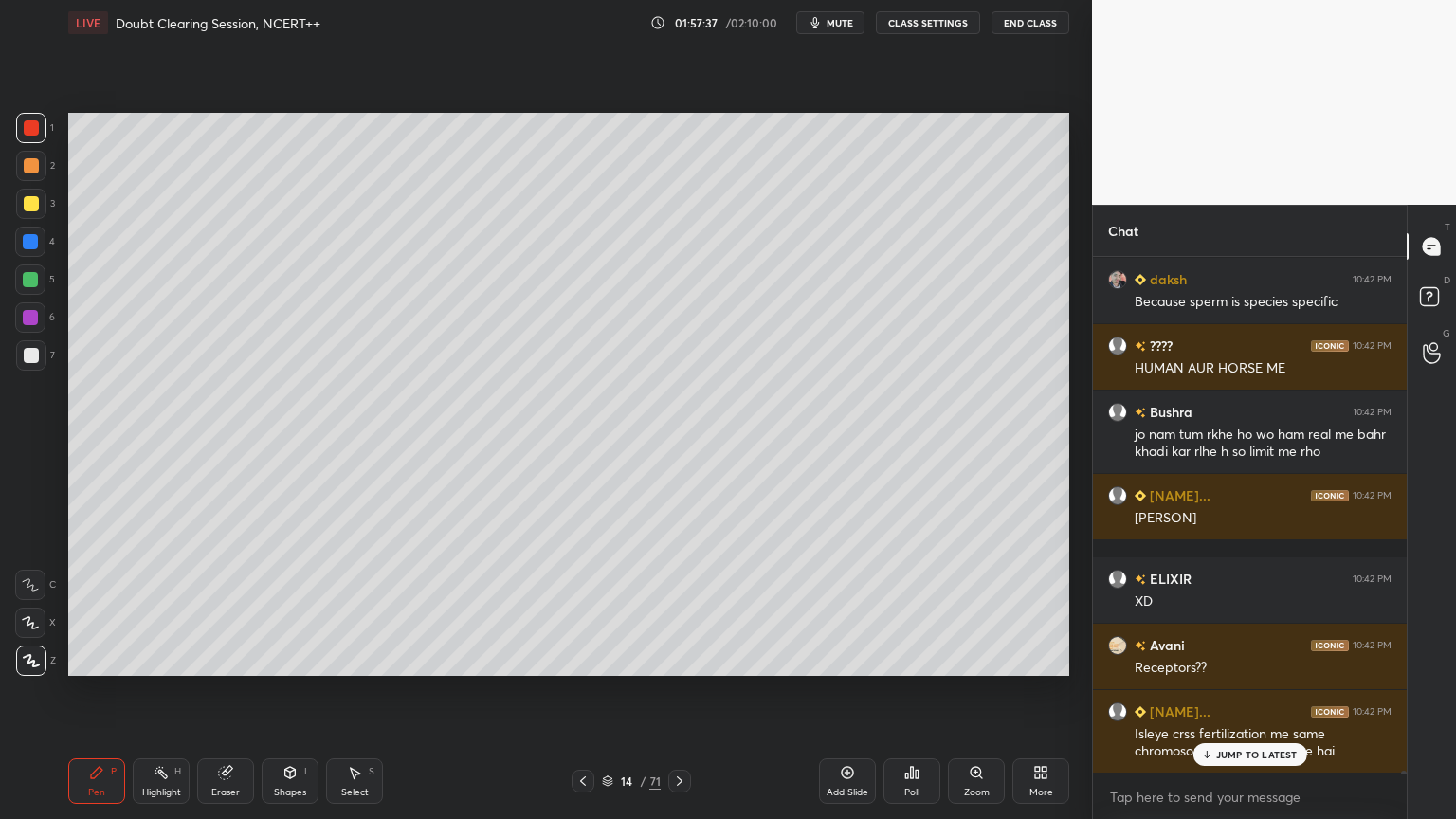 scroll, scrollTop: 97753, scrollLeft: 0, axis: vertical 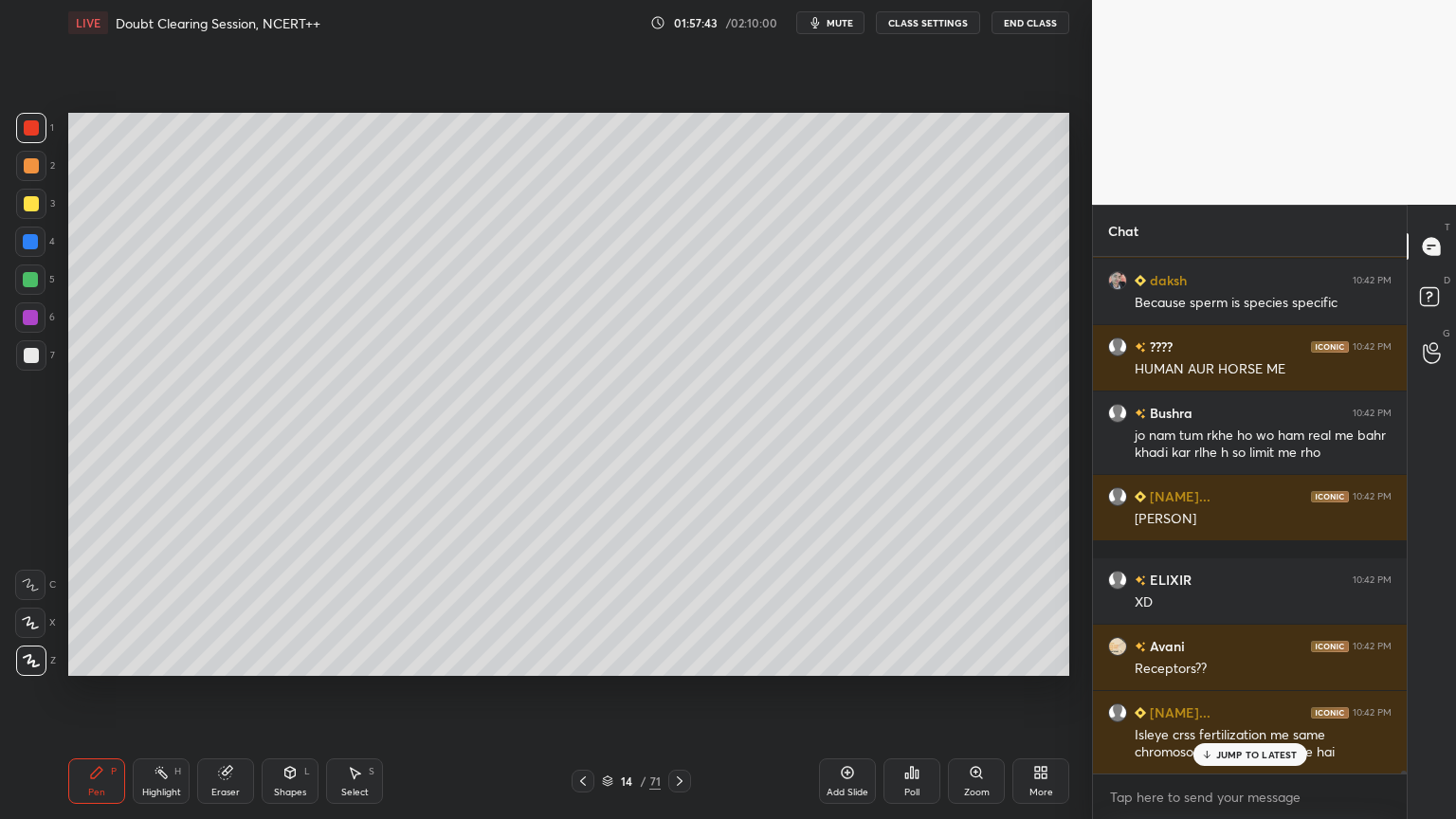 click at bounding box center [30, 280] 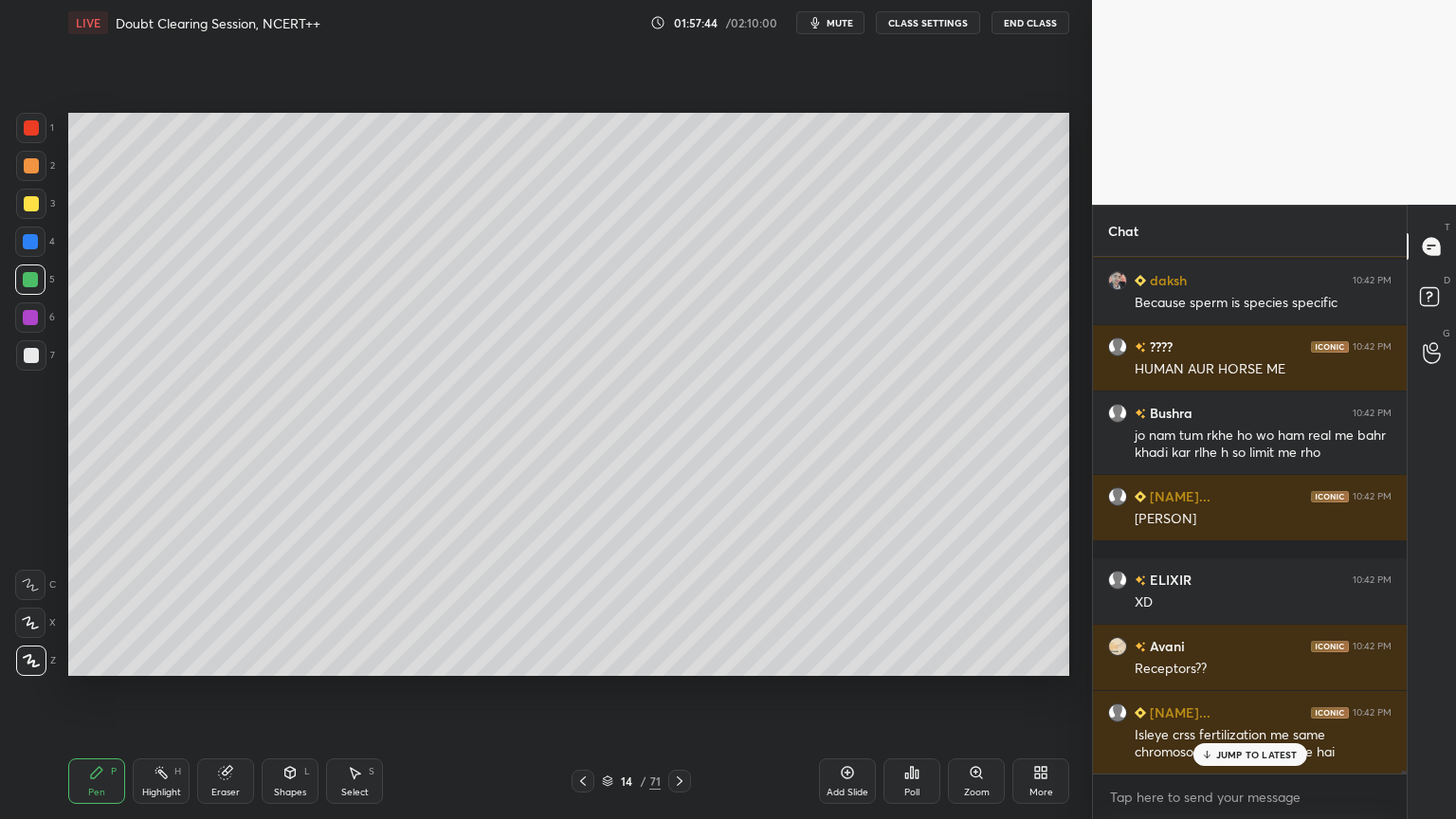 click at bounding box center (30, 280) 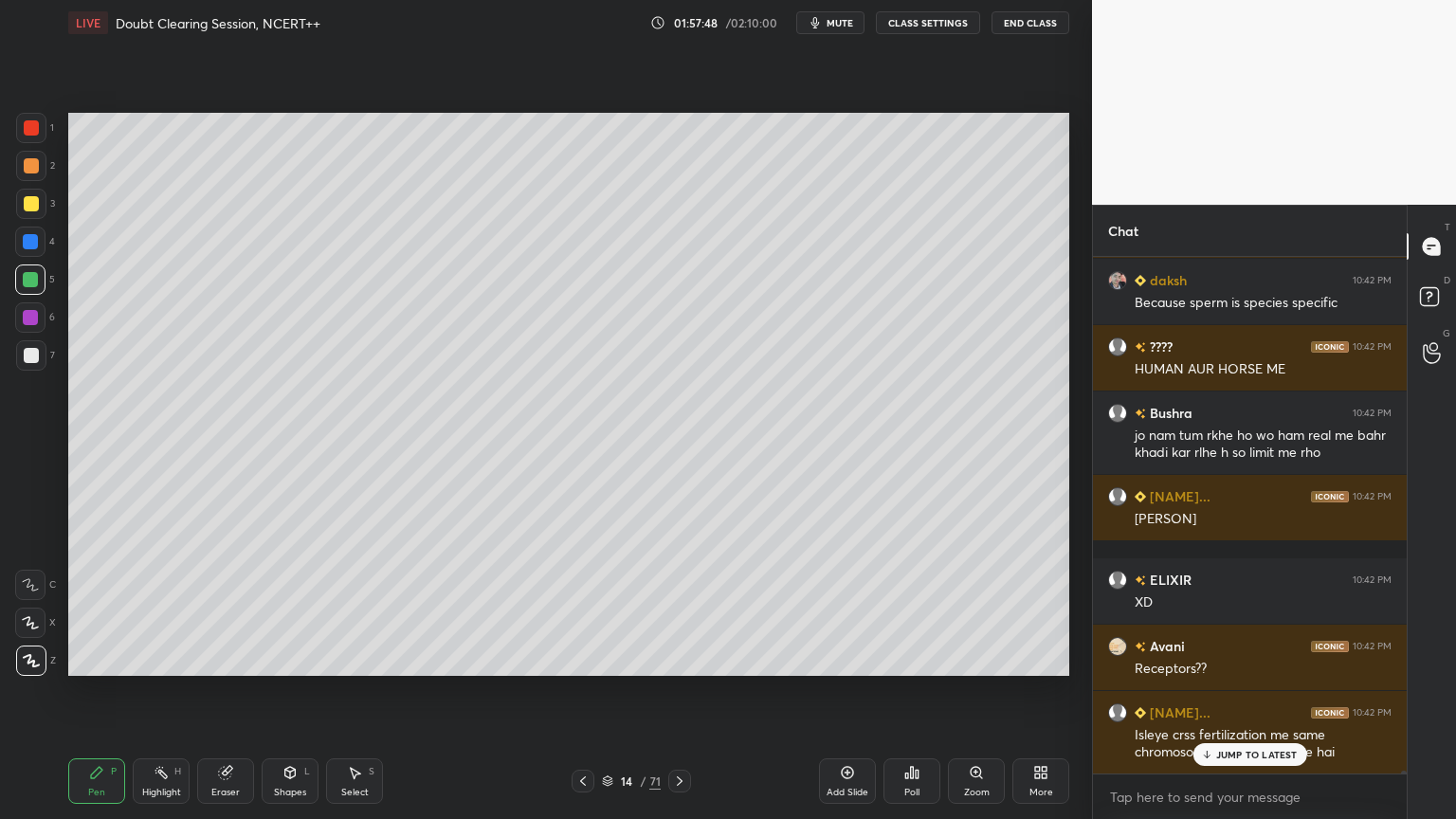 click at bounding box center [31, 355] 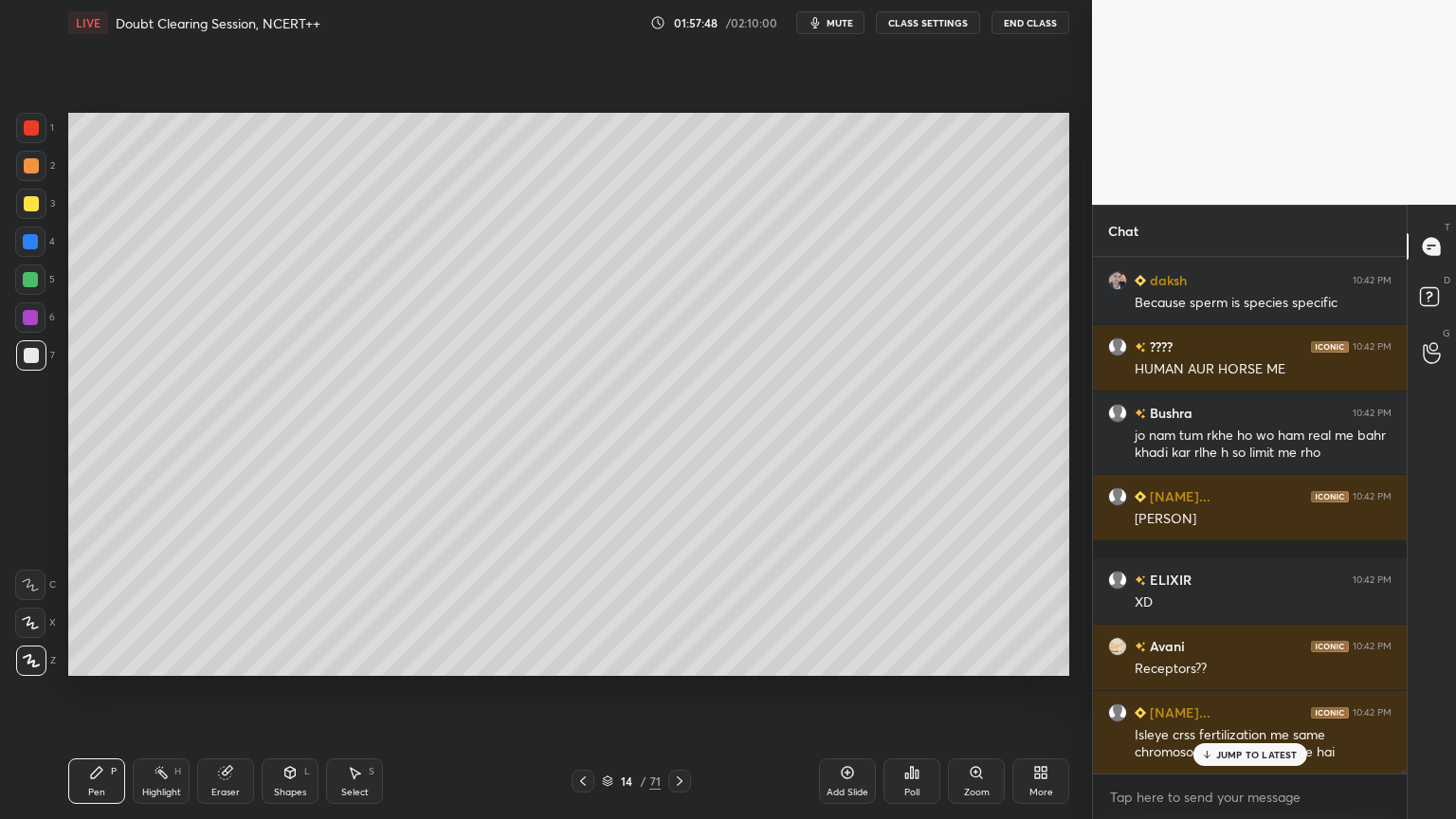 scroll, scrollTop: 97820, scrollLeft: 0, axis: vertical 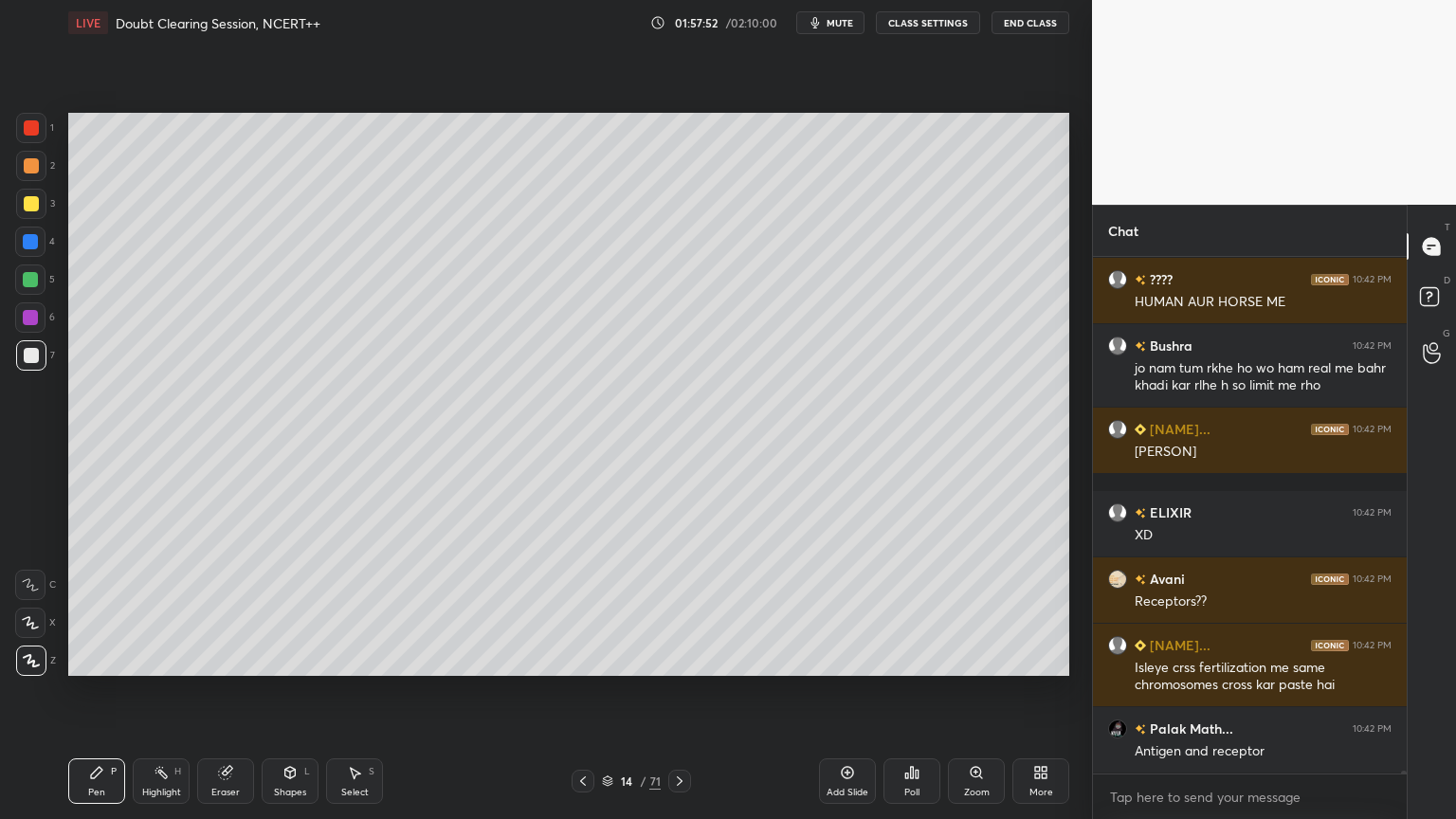 click on "5" at bounding box center [35, 280] 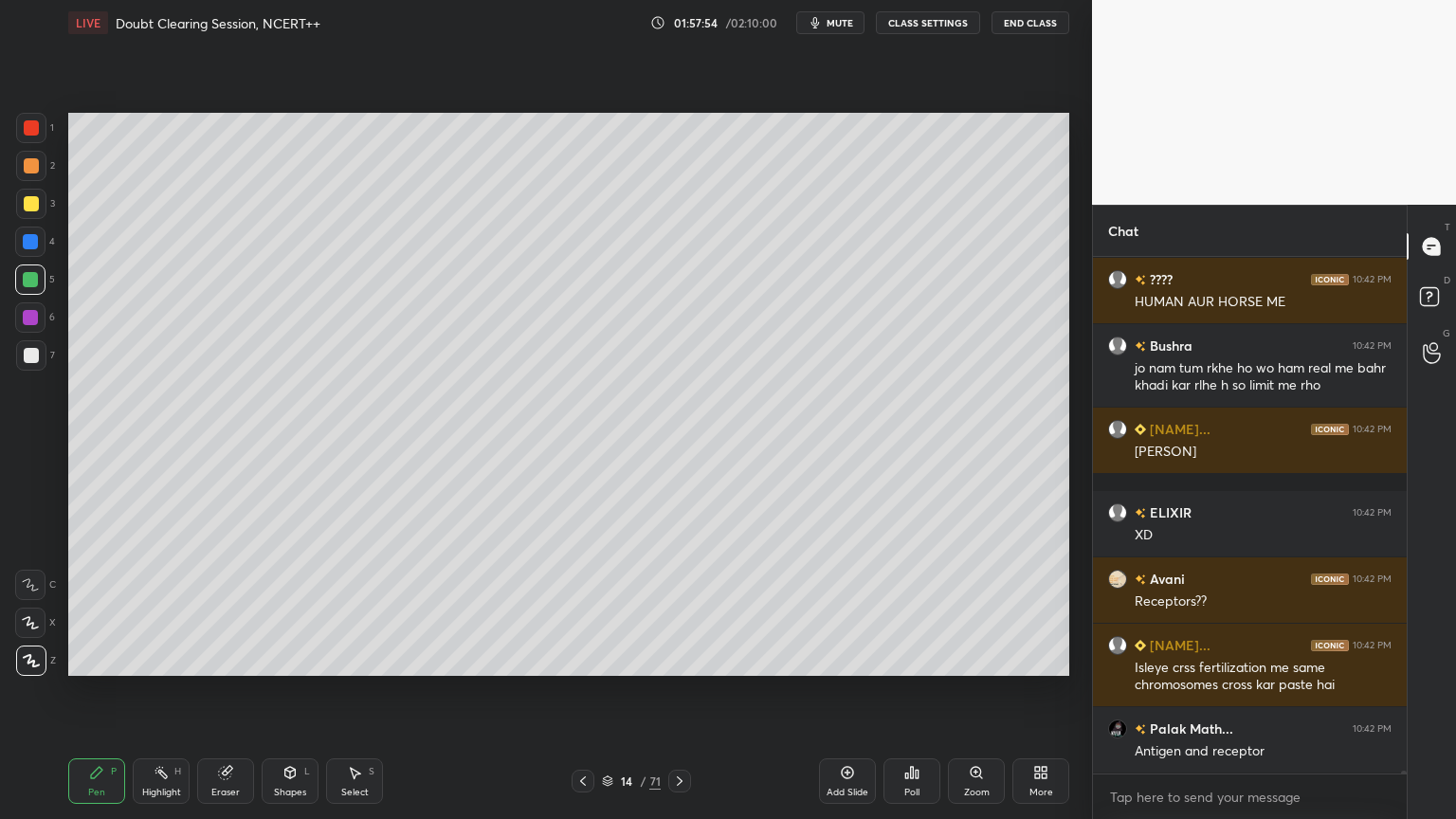 click on "1" at bounding box center [35, 128] 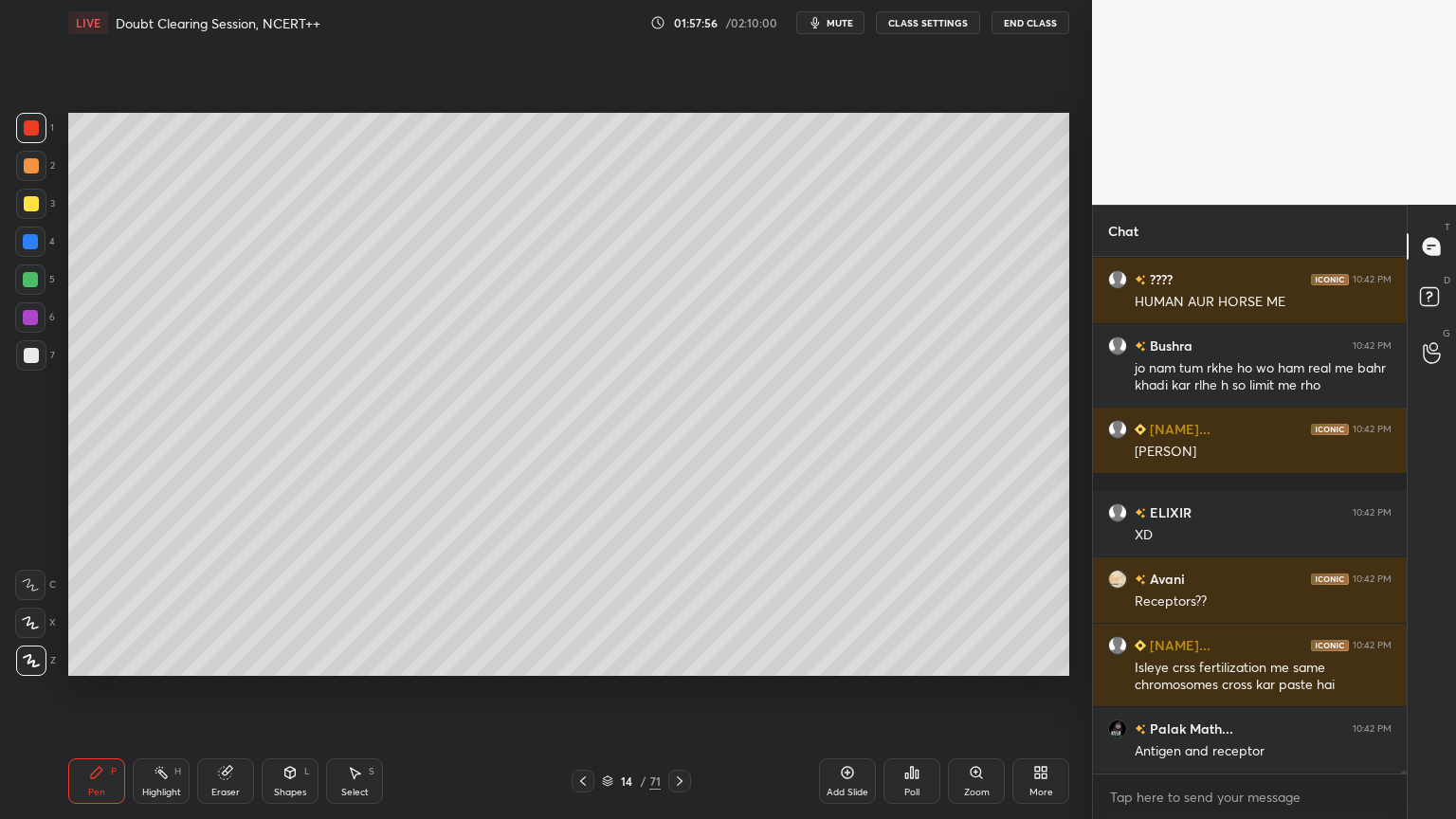 click at bounding box center (30, 280) 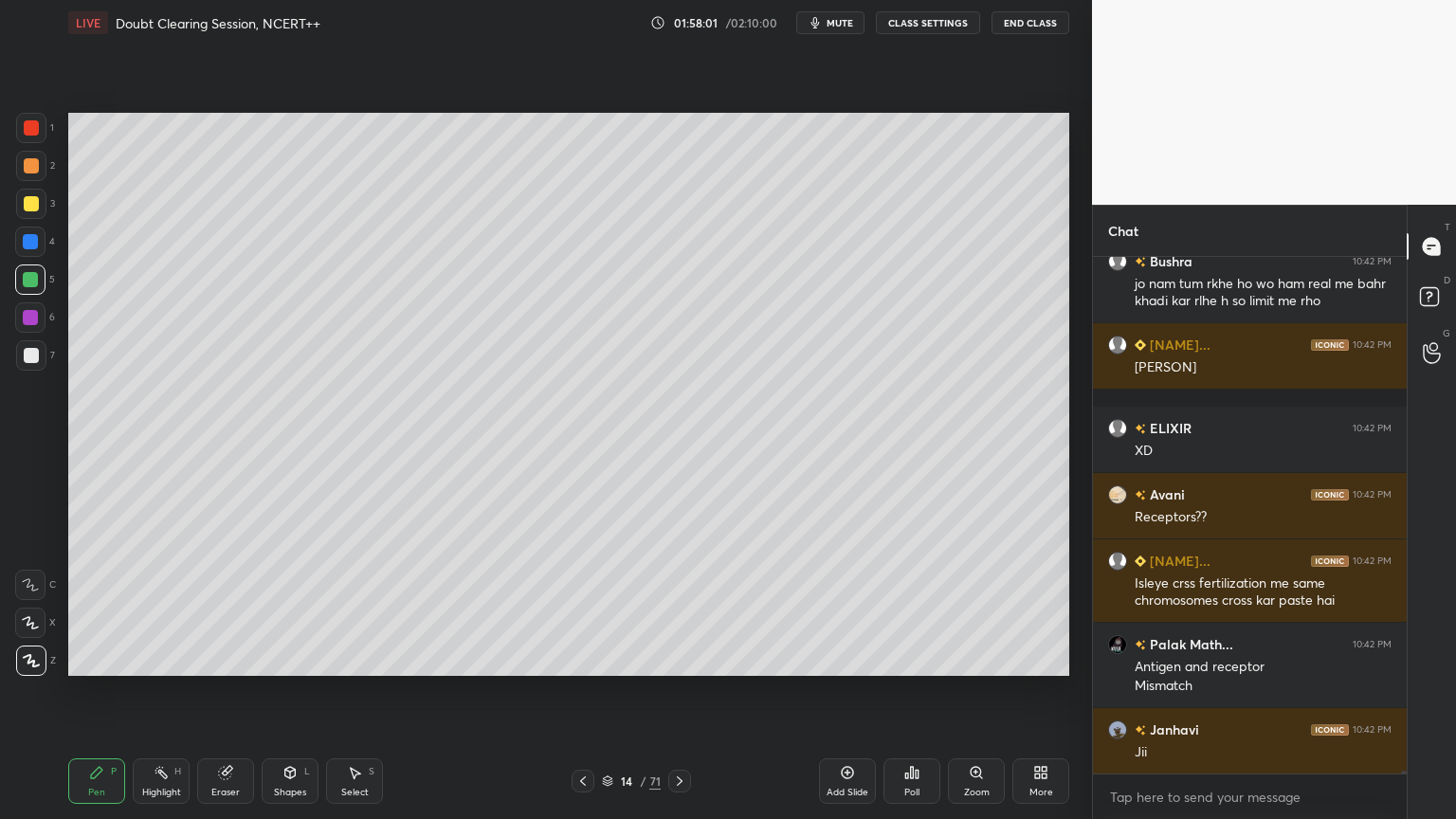 scroll, scrollTop: 97972, scrollLeft: 0, axis: vertical 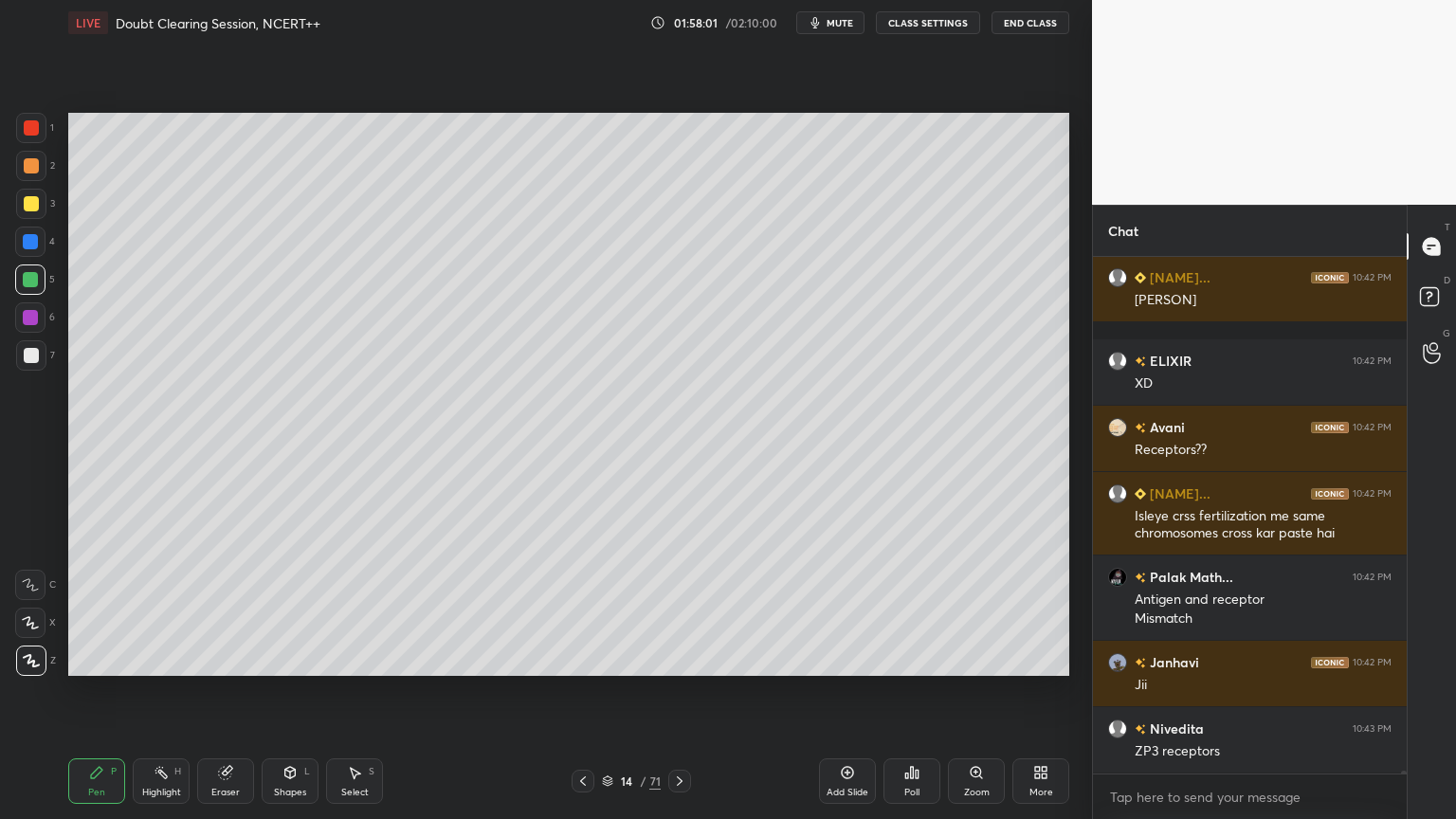 drag, startPoint x: 35, startPoint y: 352, endPoint x: 41, endPoint y: 366, distance: 15.231546 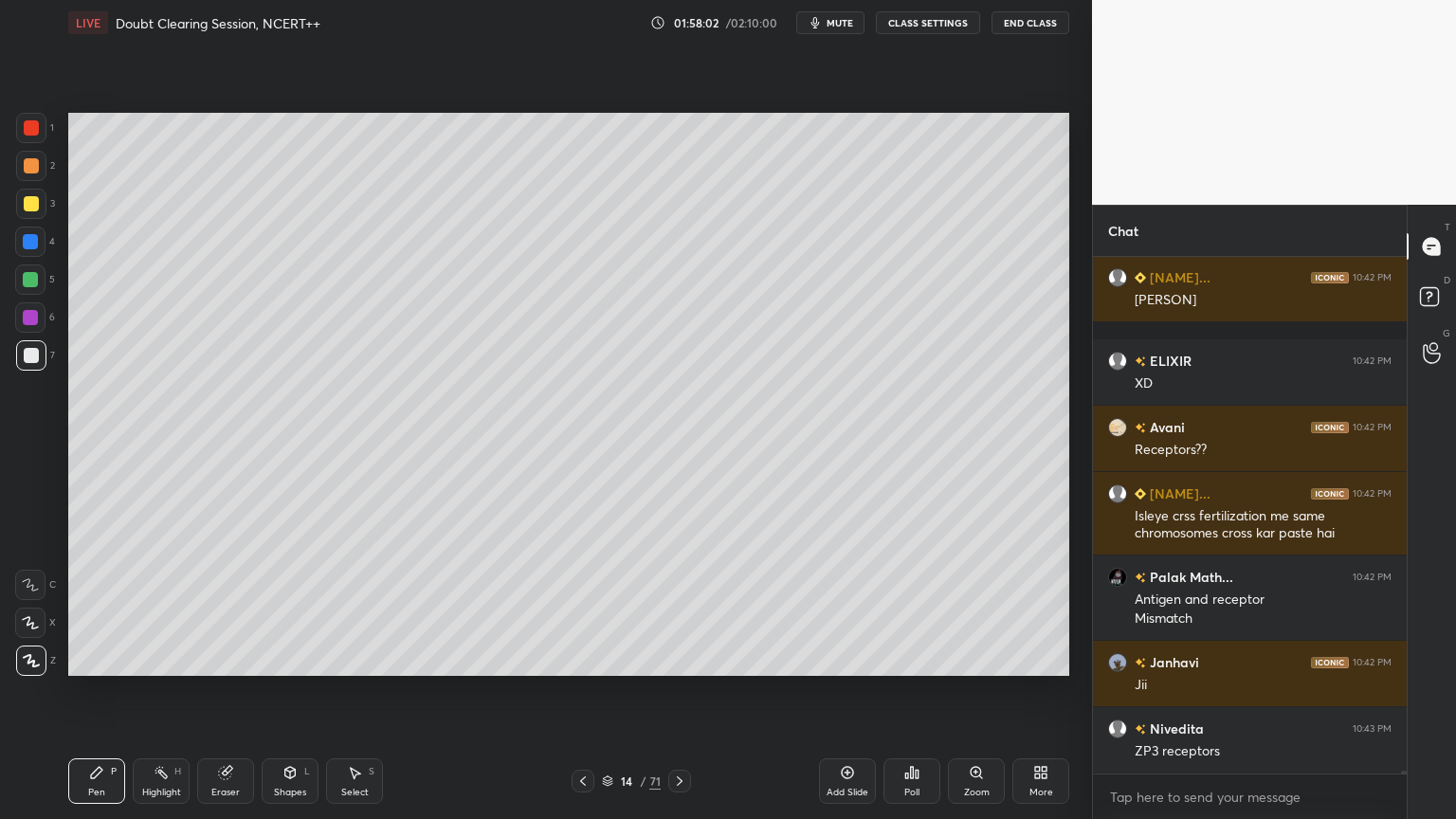 drag, startPoint x: 36, startPoint y: 623, endPoint x: 62, endPoint y: 583, distance: 47.70744 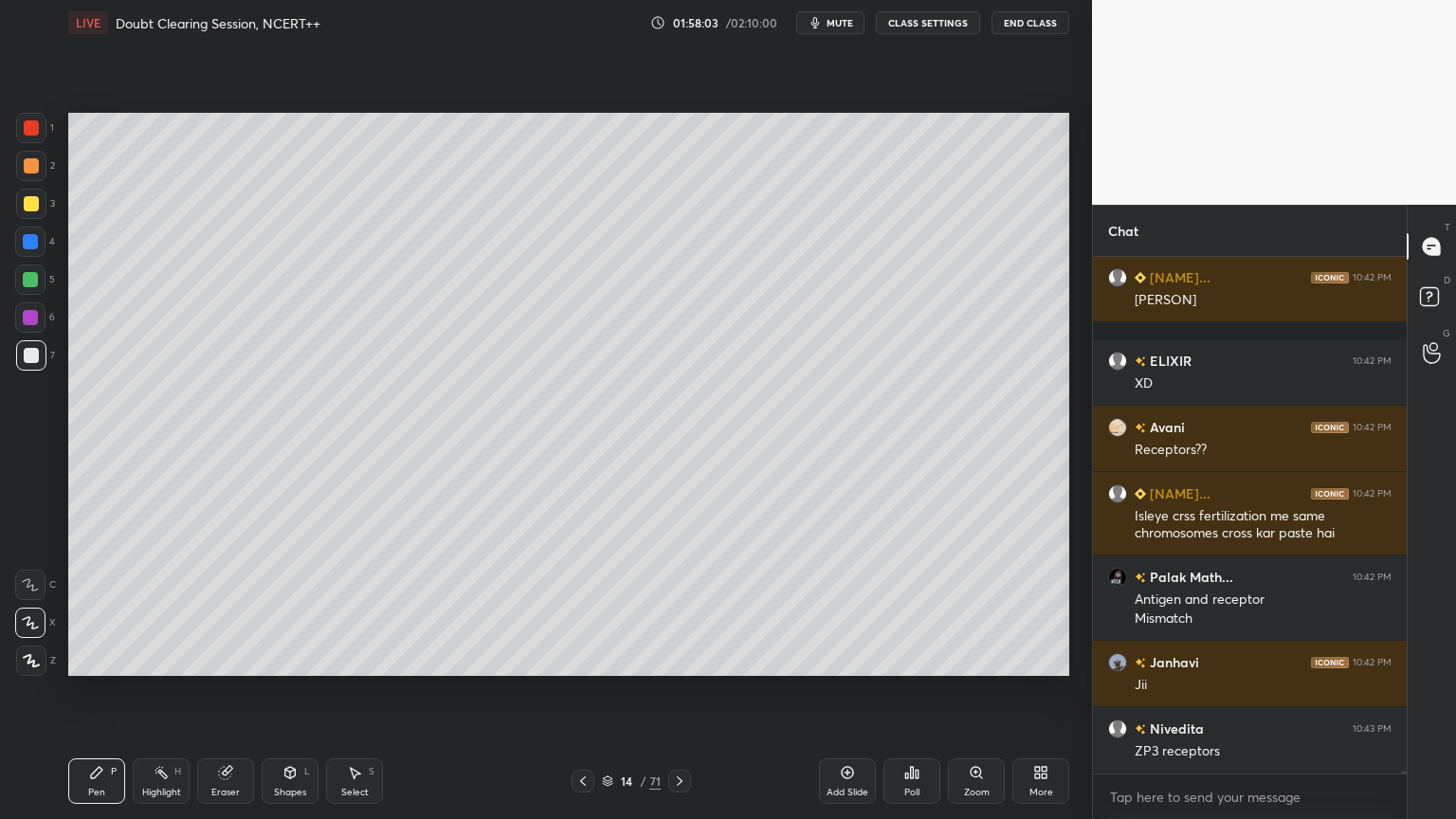 scroll, scrollTop: 98037, scrollLeft: 0, axis: vertical 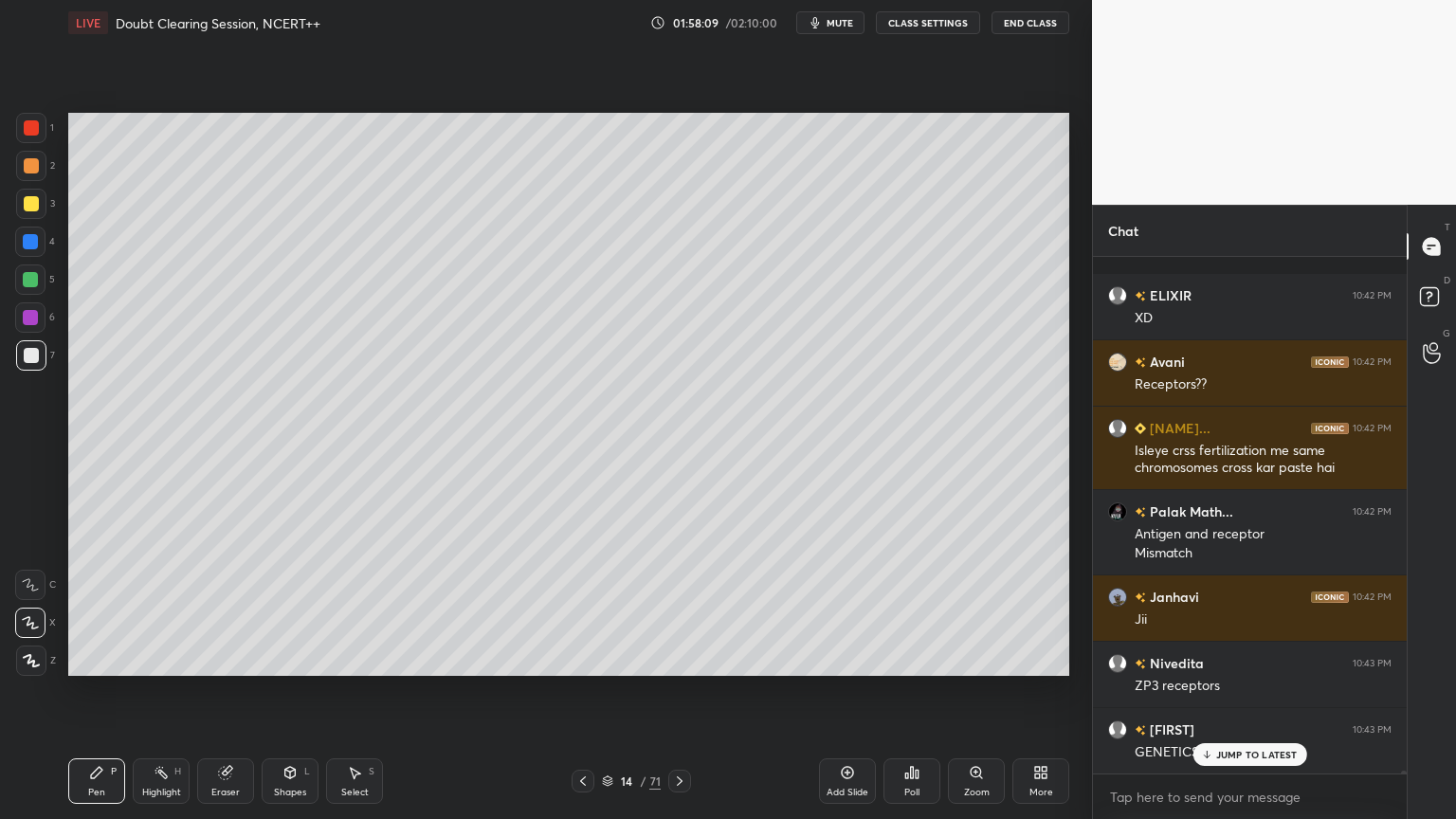 drag, startPoint x: 284, startPoint y: 777, endPoint x: 274, endPoint y: 760, distance: 19.723083 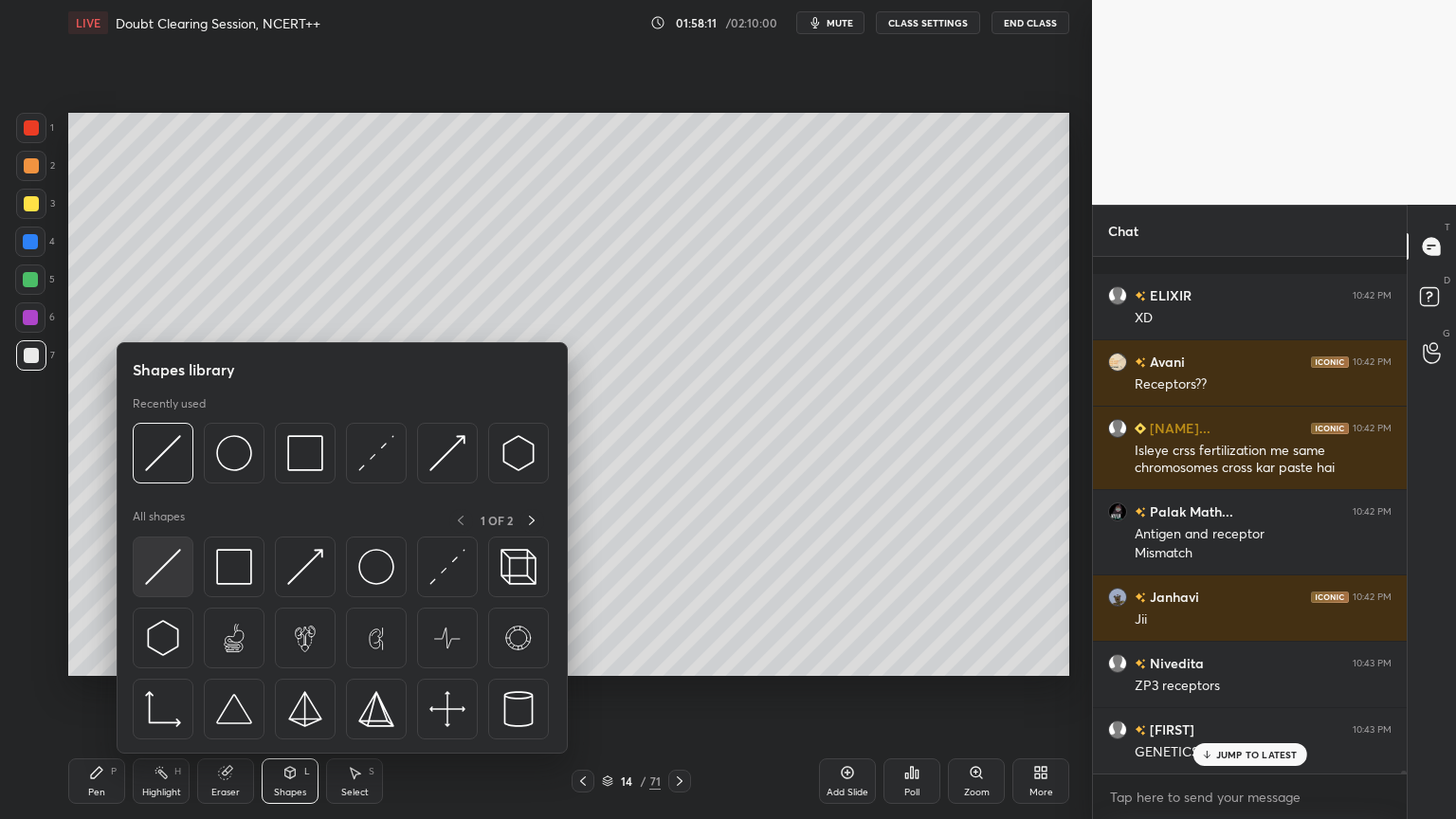 click at bounding box center [163, 567] 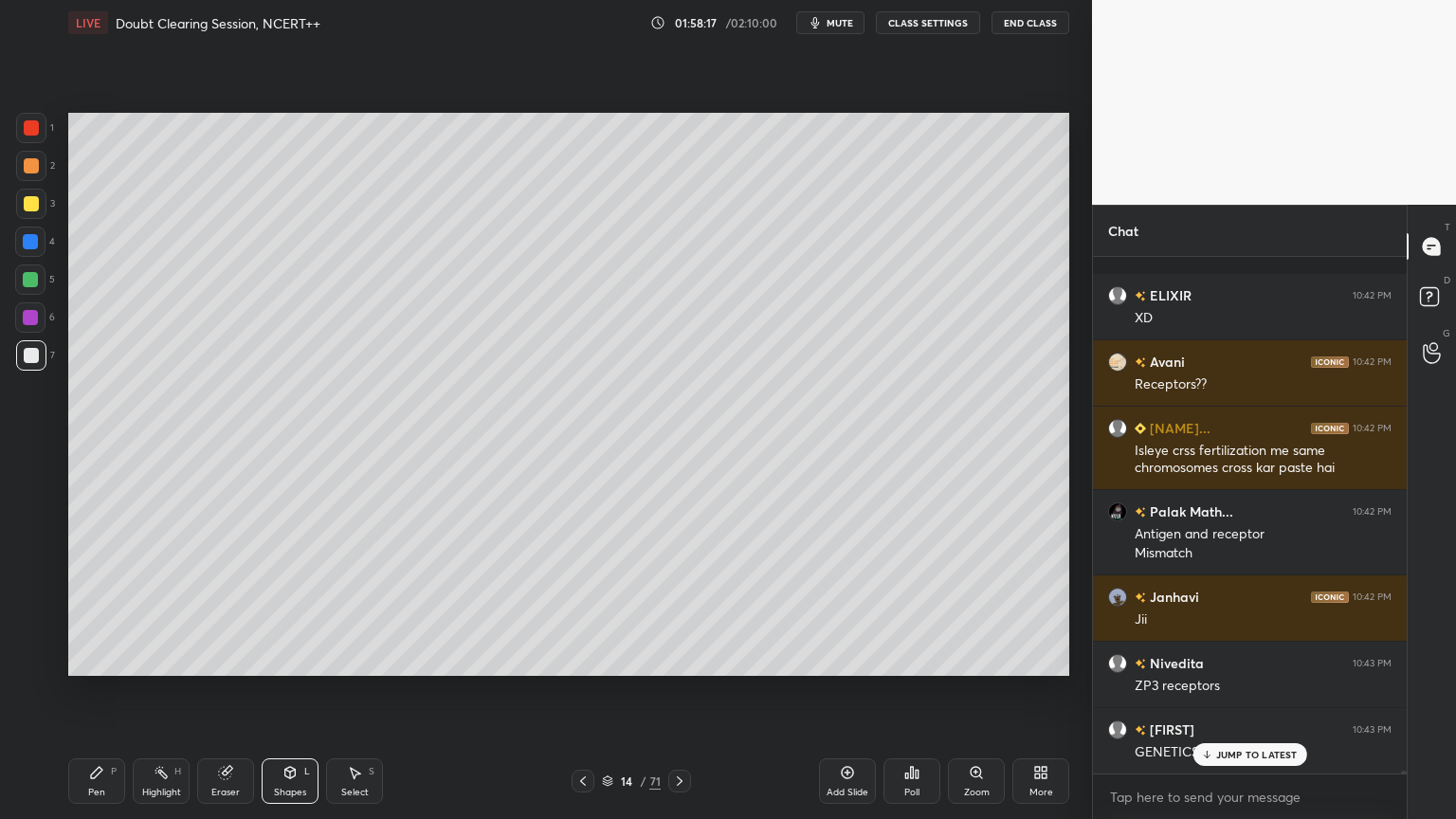click on "Pen" at bounding box center [97, 792] 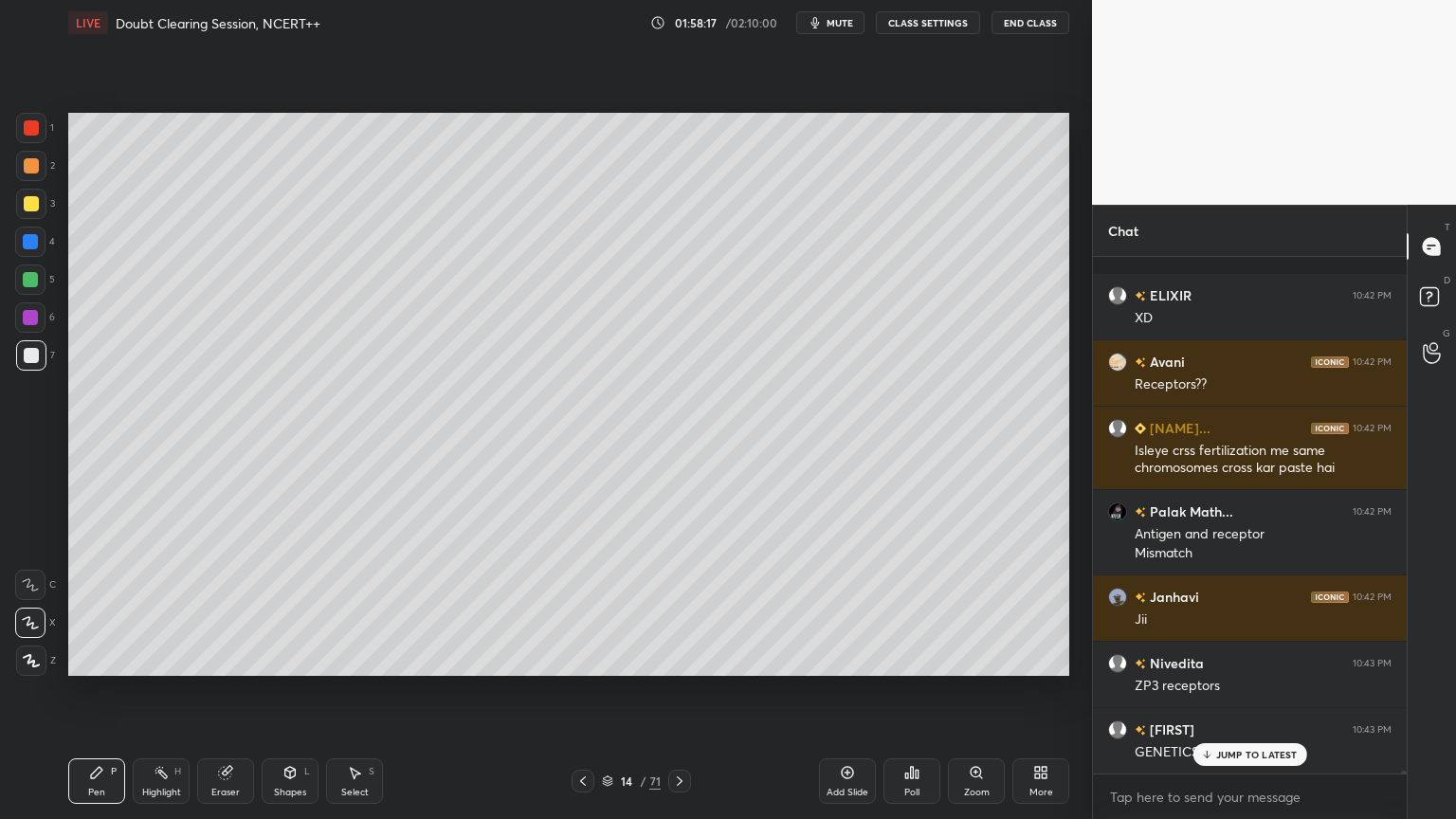 click on "Pen" at bounding box center [97, 792] 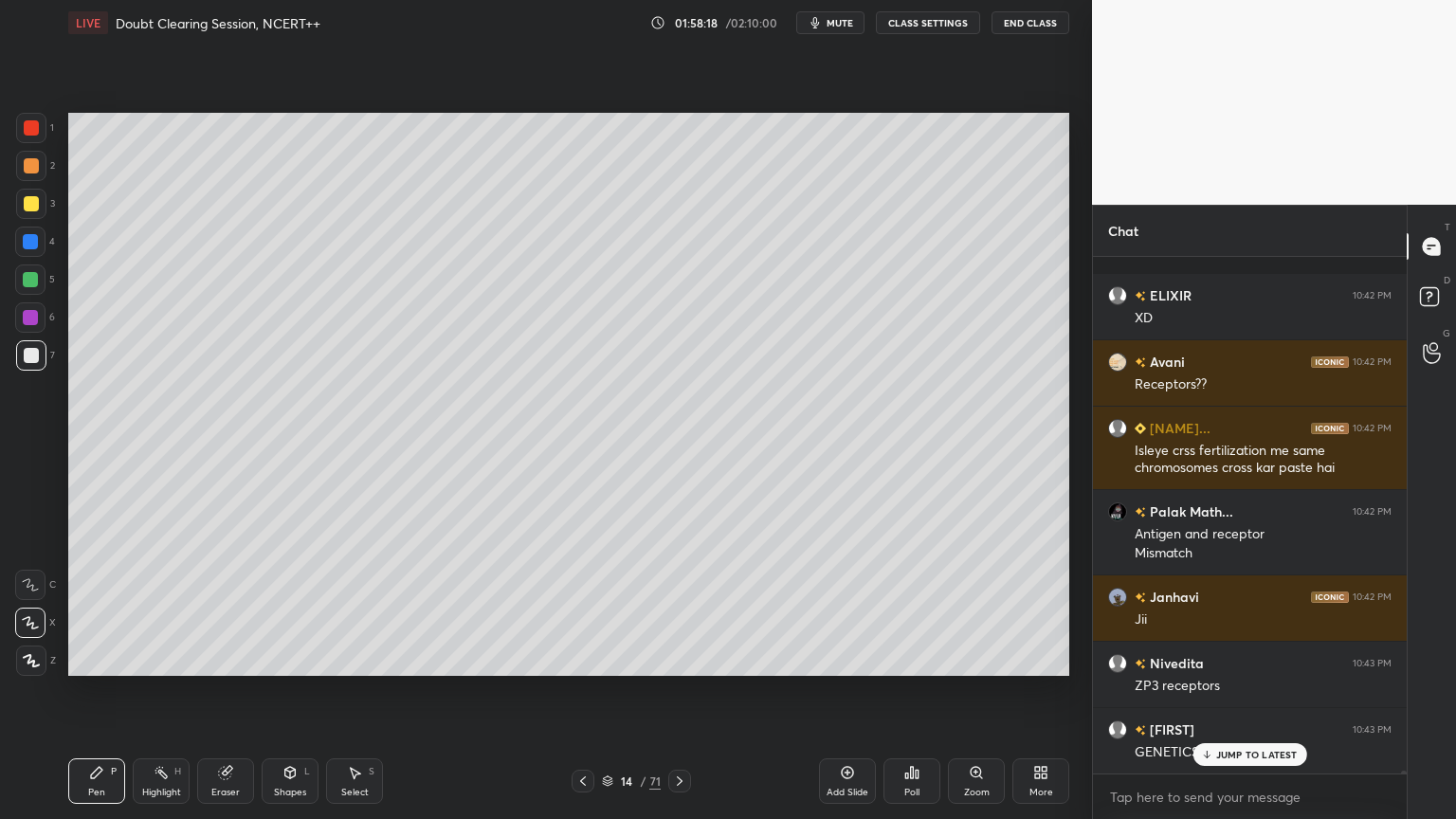 drag, startPoint x: 34, startPoint y: 618, endPoint x: 46, endPoint y: 384, distance: 234.30749 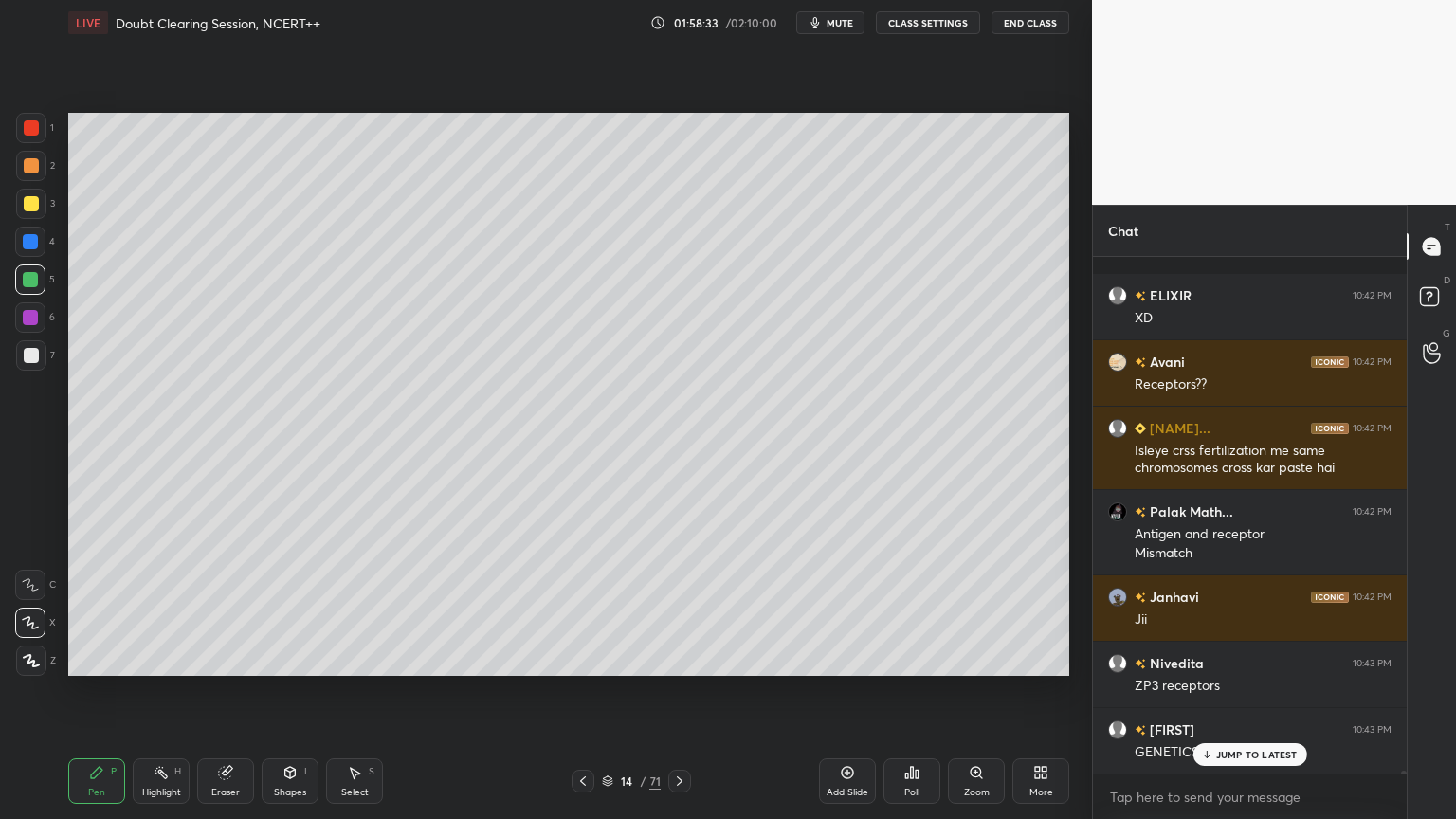 click on "Shapes L" at bounding box center [290, 781] 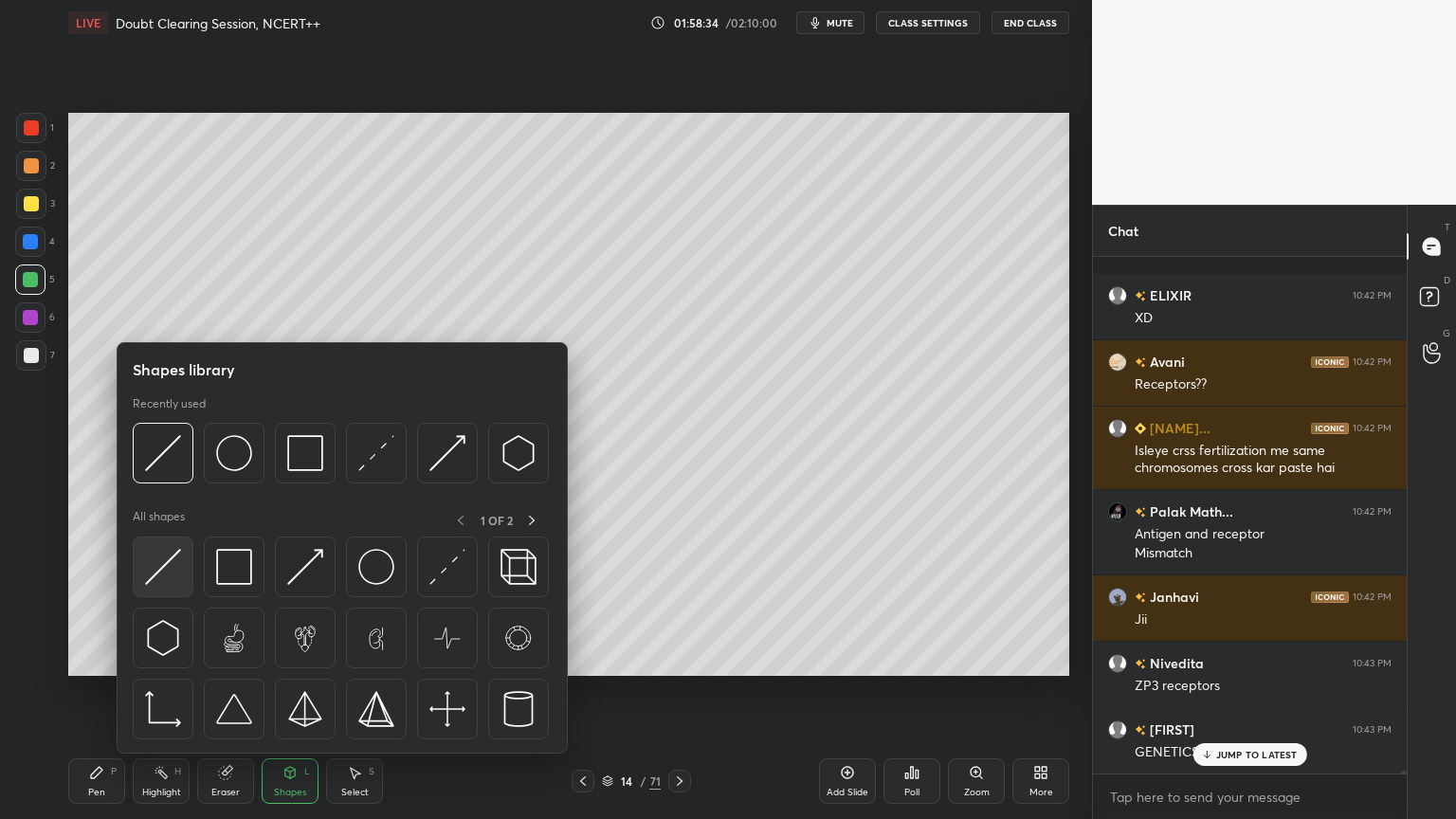 click at bounding box center (163, 567) 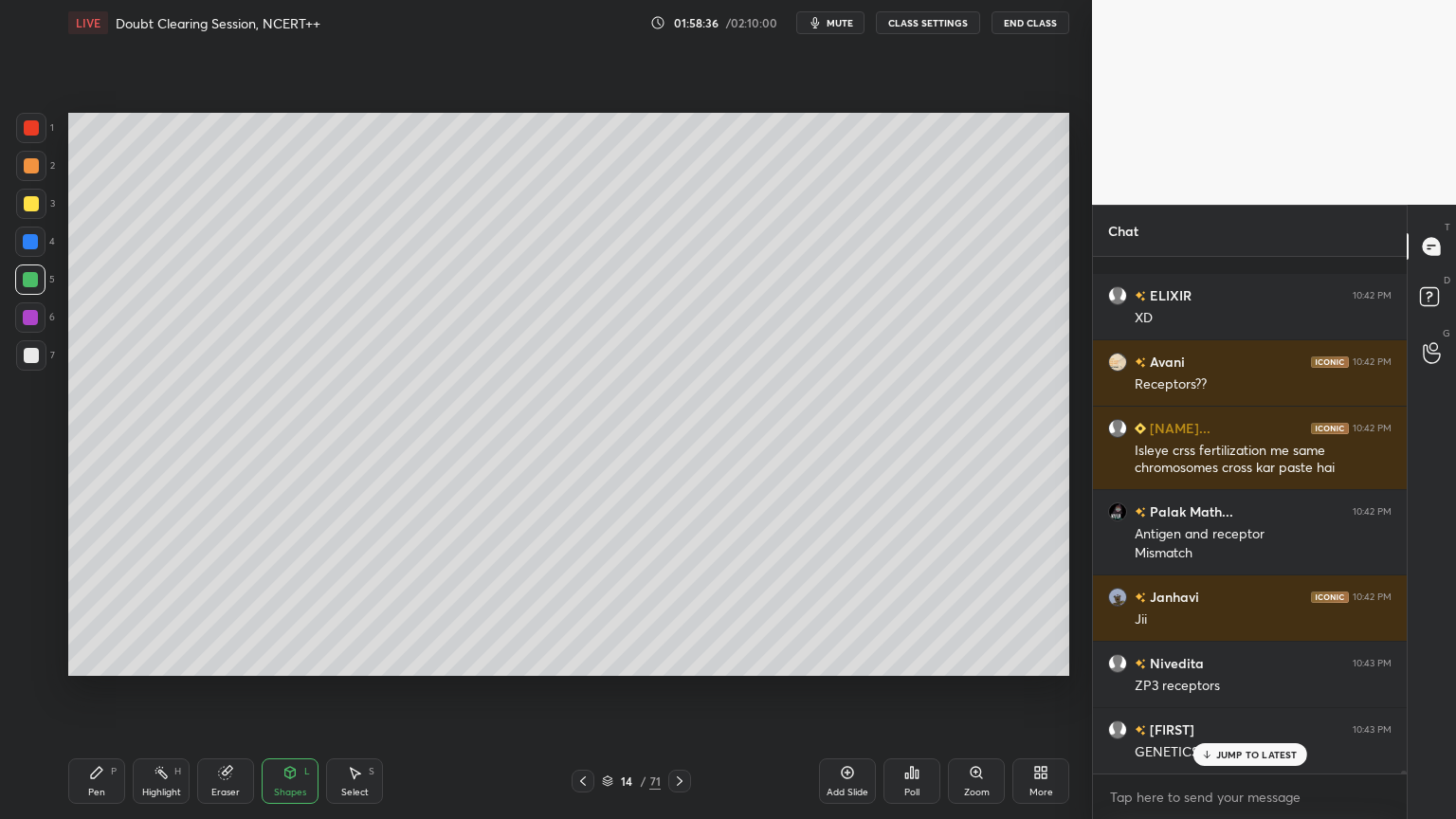 click at bounding box center (31, 355) 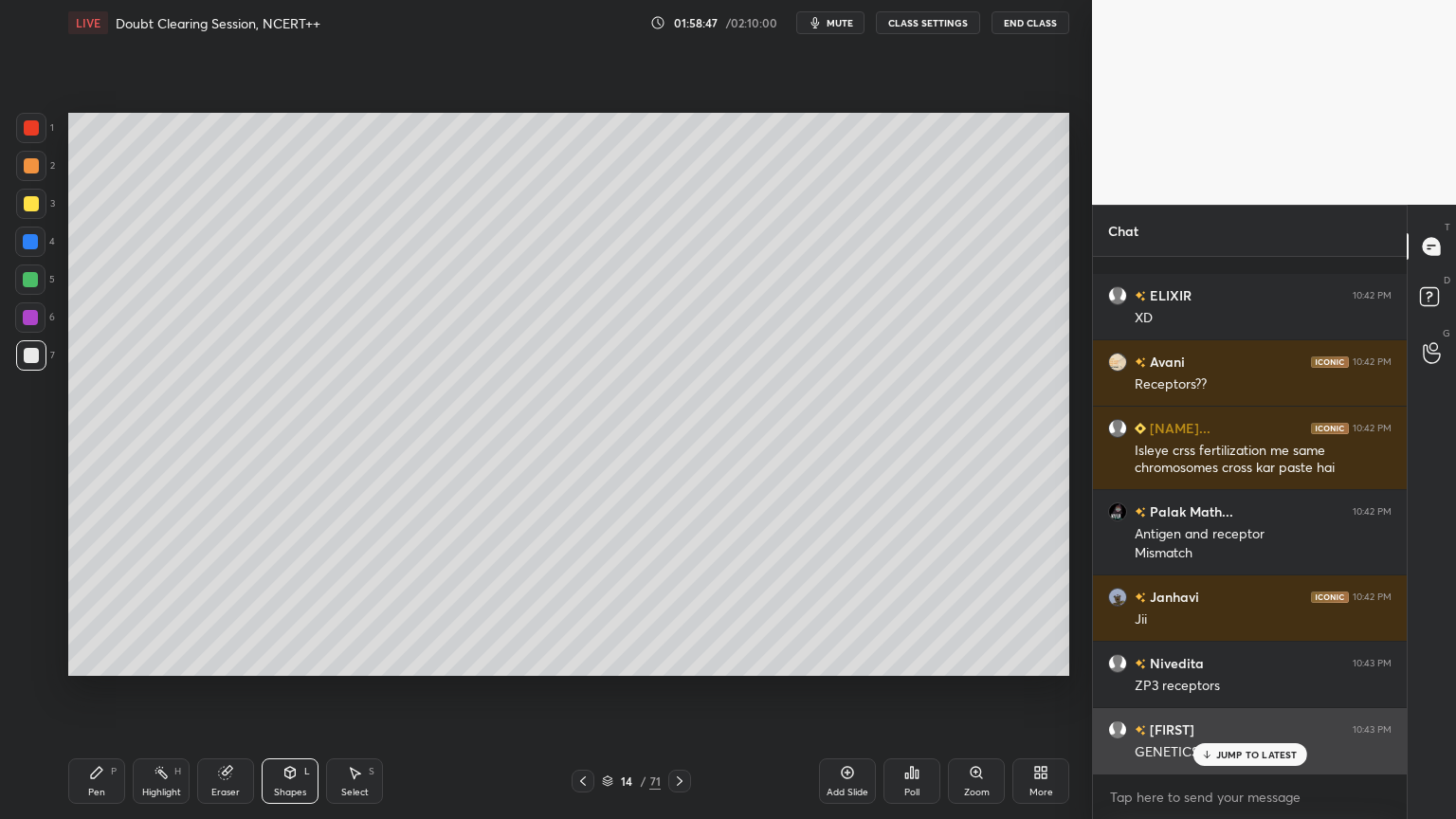 drag, startPoint x: 1230, startPoint y: 749, endPoint x: 1212, endPoint y: 752, distance: 18.248288 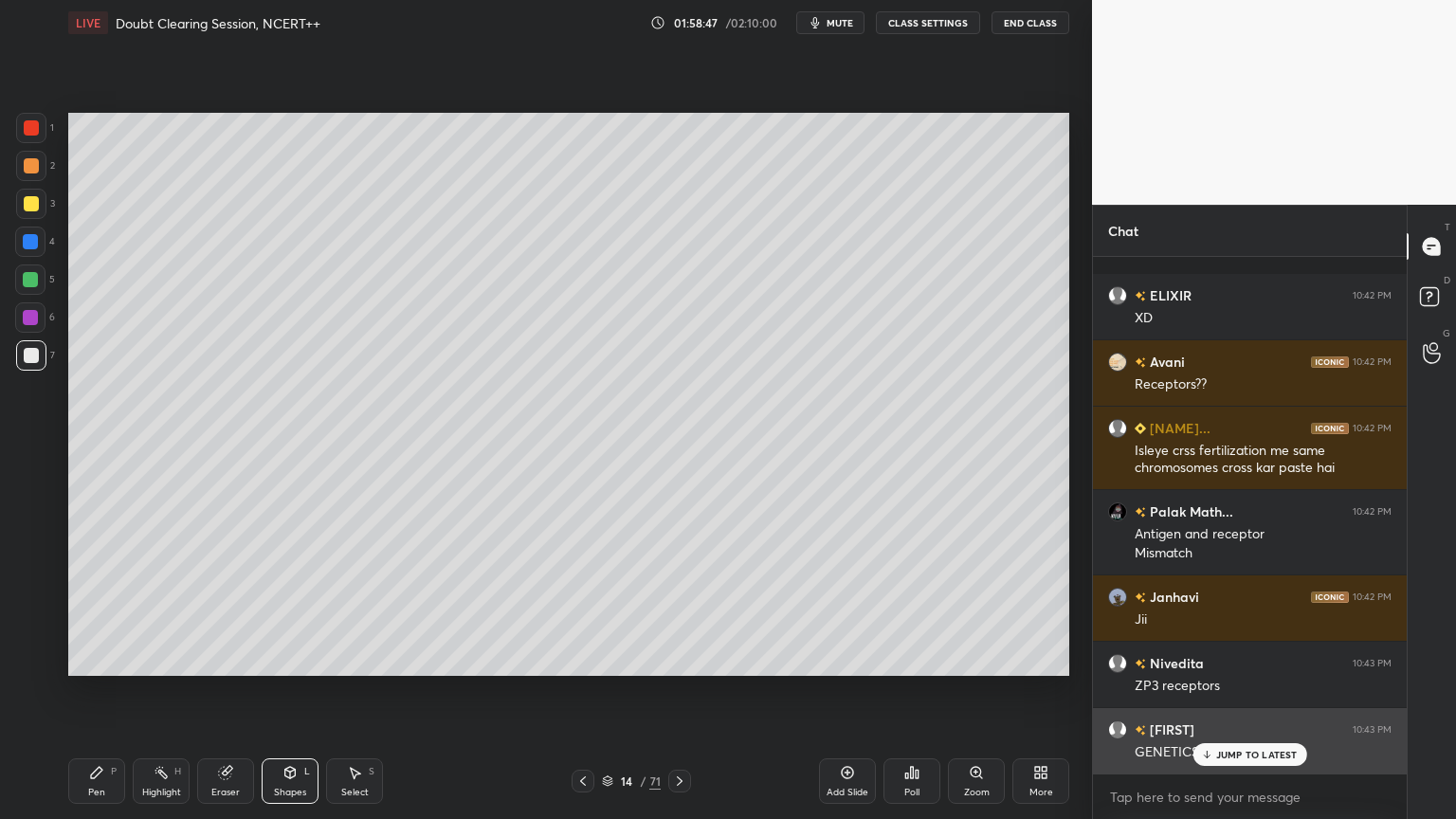 click on "JUMP TO LATEST" at bounding box center [1257, 755] 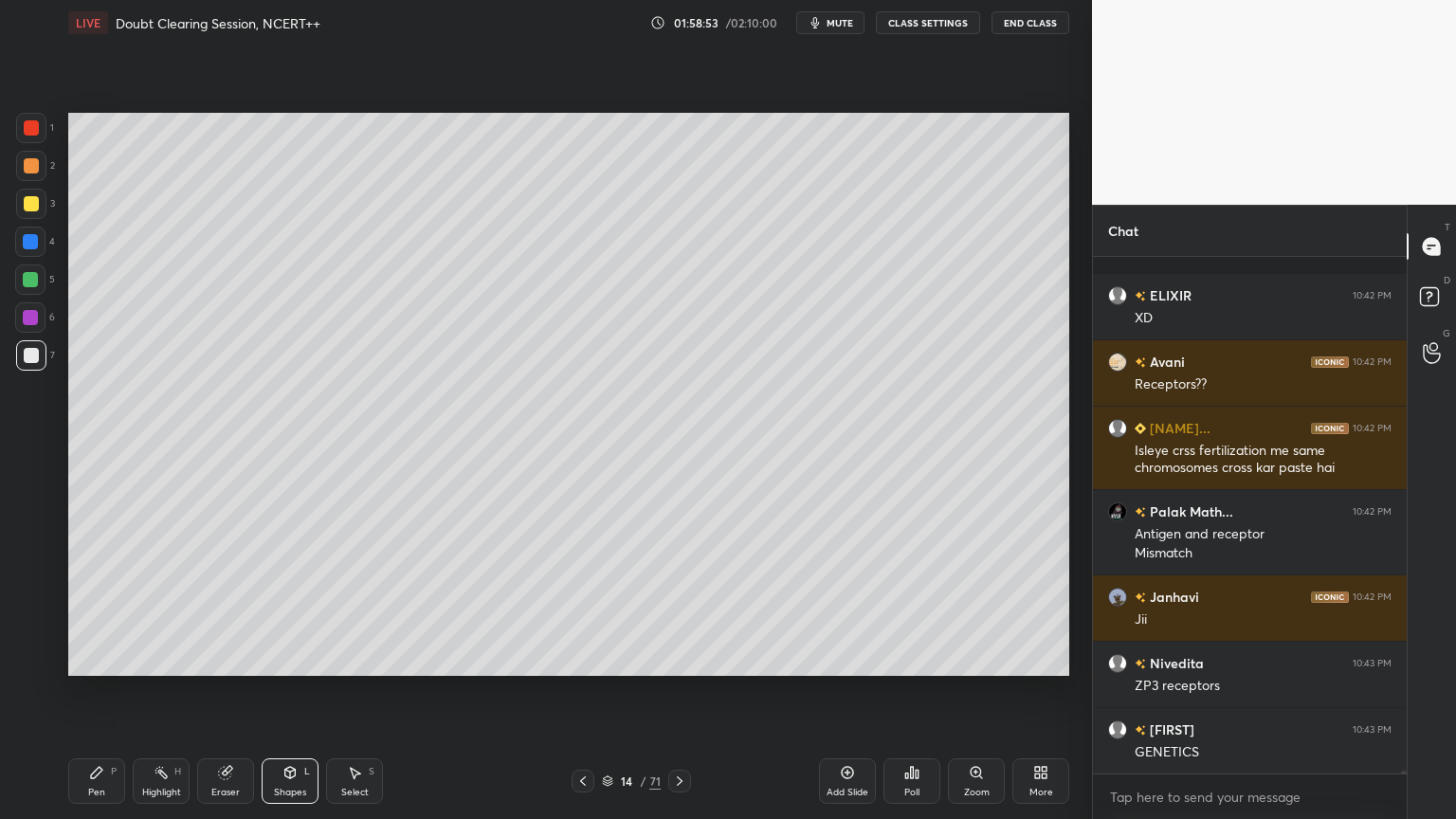 click on "Highlight H" at bounding box center (161, 781) 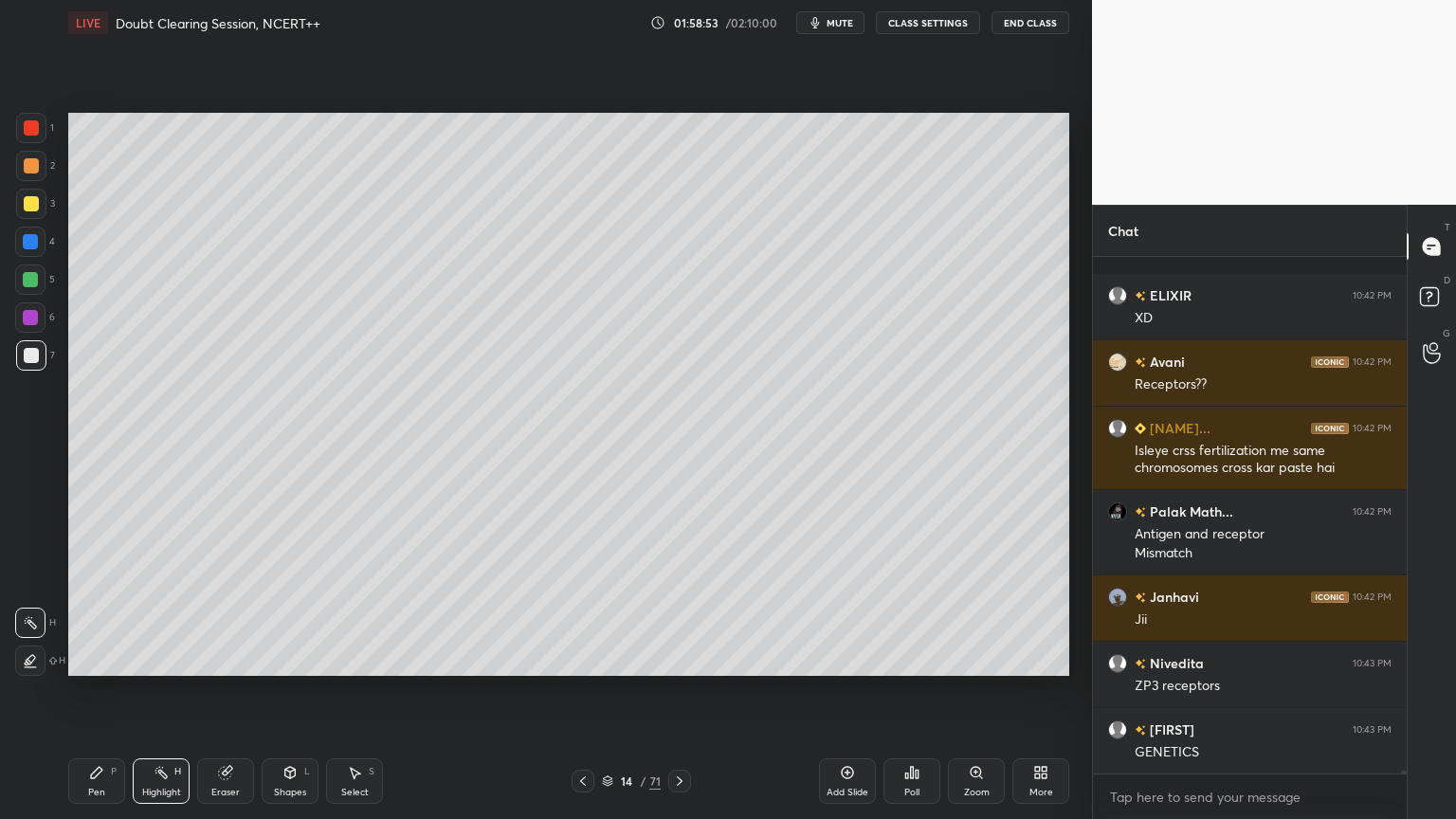 drag, startPoint x: 169, startPoint y: 778, endPoint x: 148, endPoint y: 724, distance: 57.93962 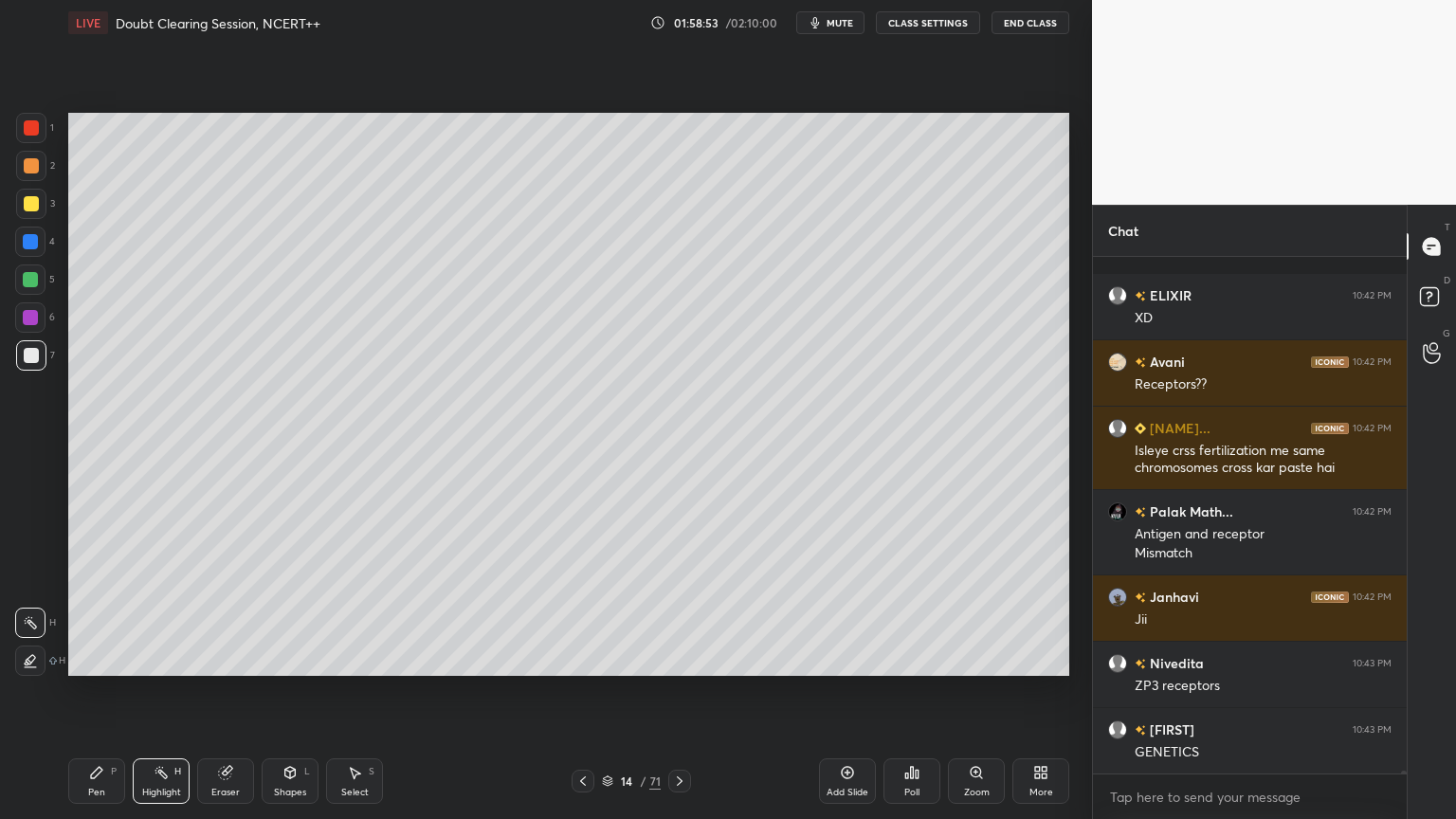 click on "Highlight H" at bounding box center [161, 781] 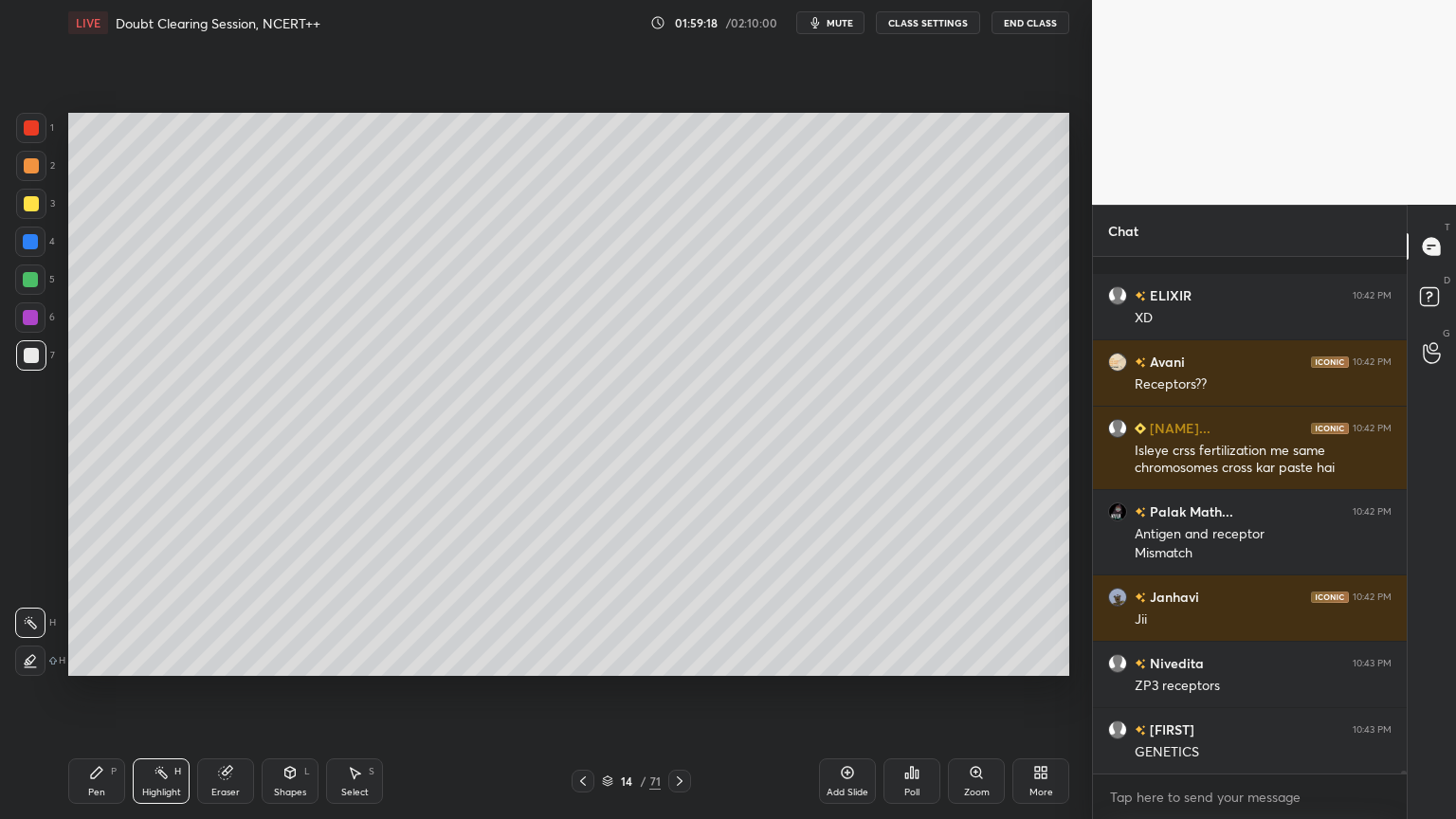drag, startPoint x: 38, startPoint y: 279, endPoint x: 43, endPoint y: 263, distance: 16.763055 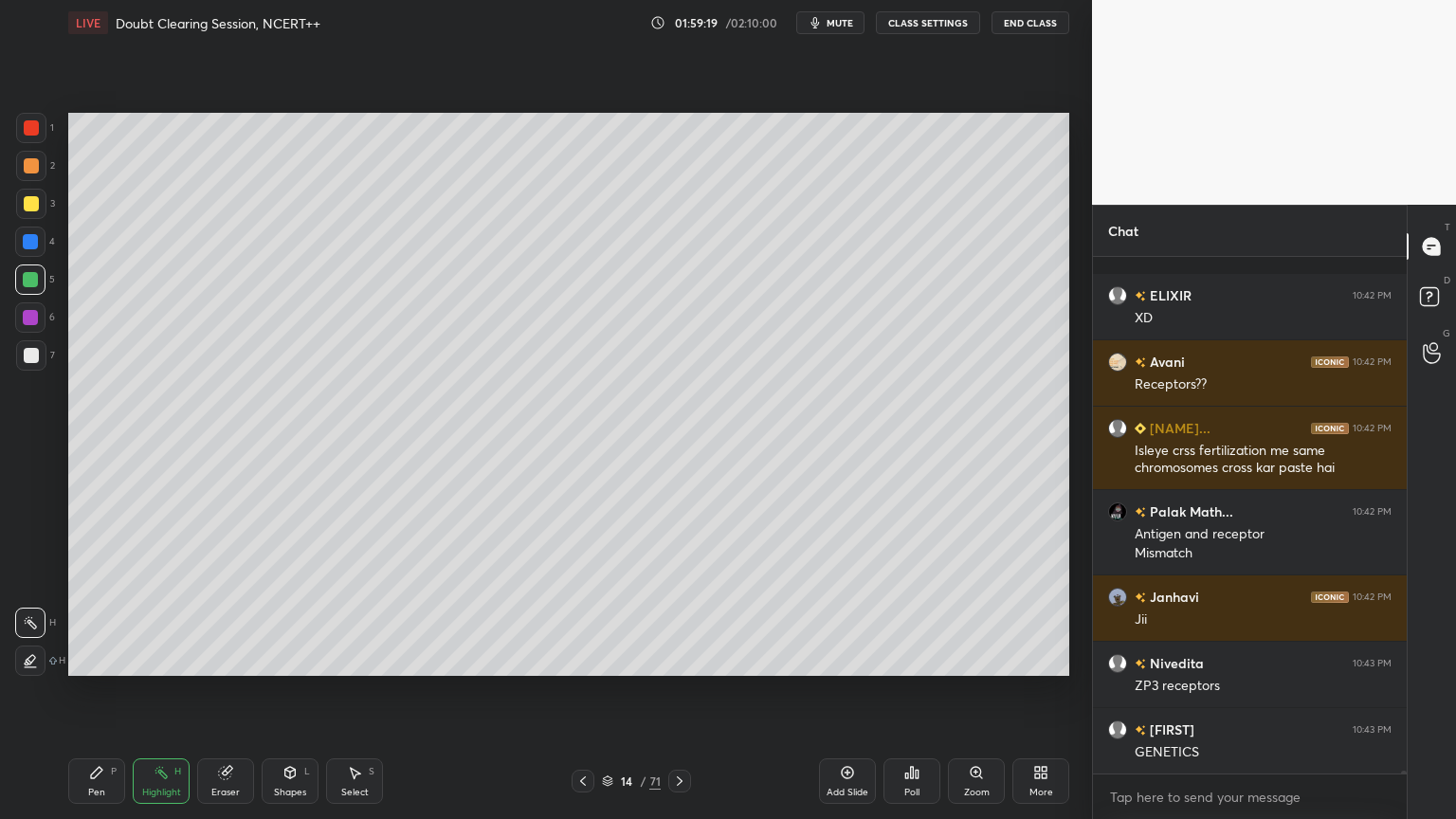 drag, startPoint x: 38, startPoint y: 242, endPoint x: 48, endPoint y: 246, distance: 10.7703296 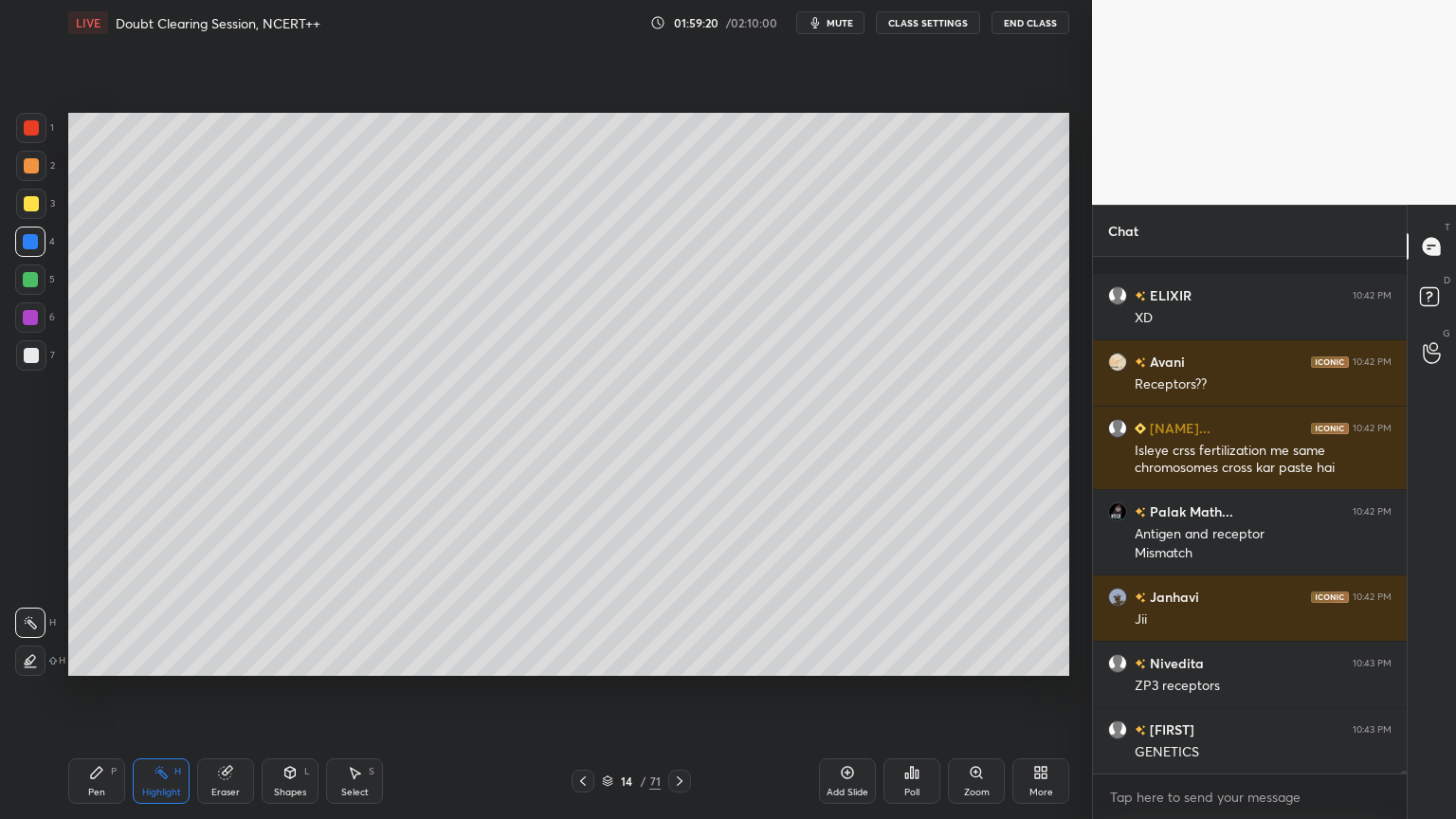 drag, startPoint x: 299, startPoint y: 774, endPoint x: 291, endPoint y: 759, distance: 17 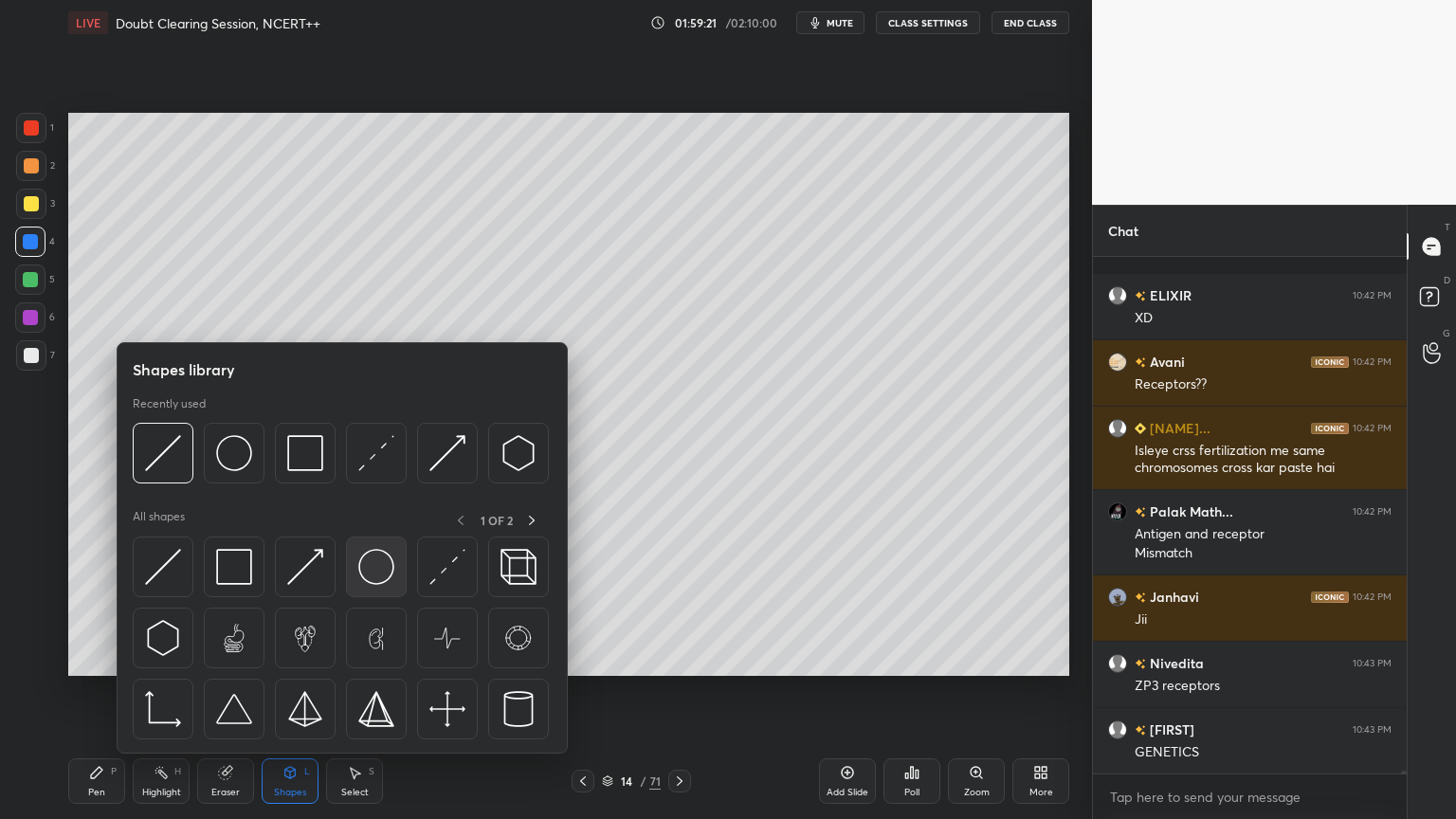 click at bounding box center (376, 567) 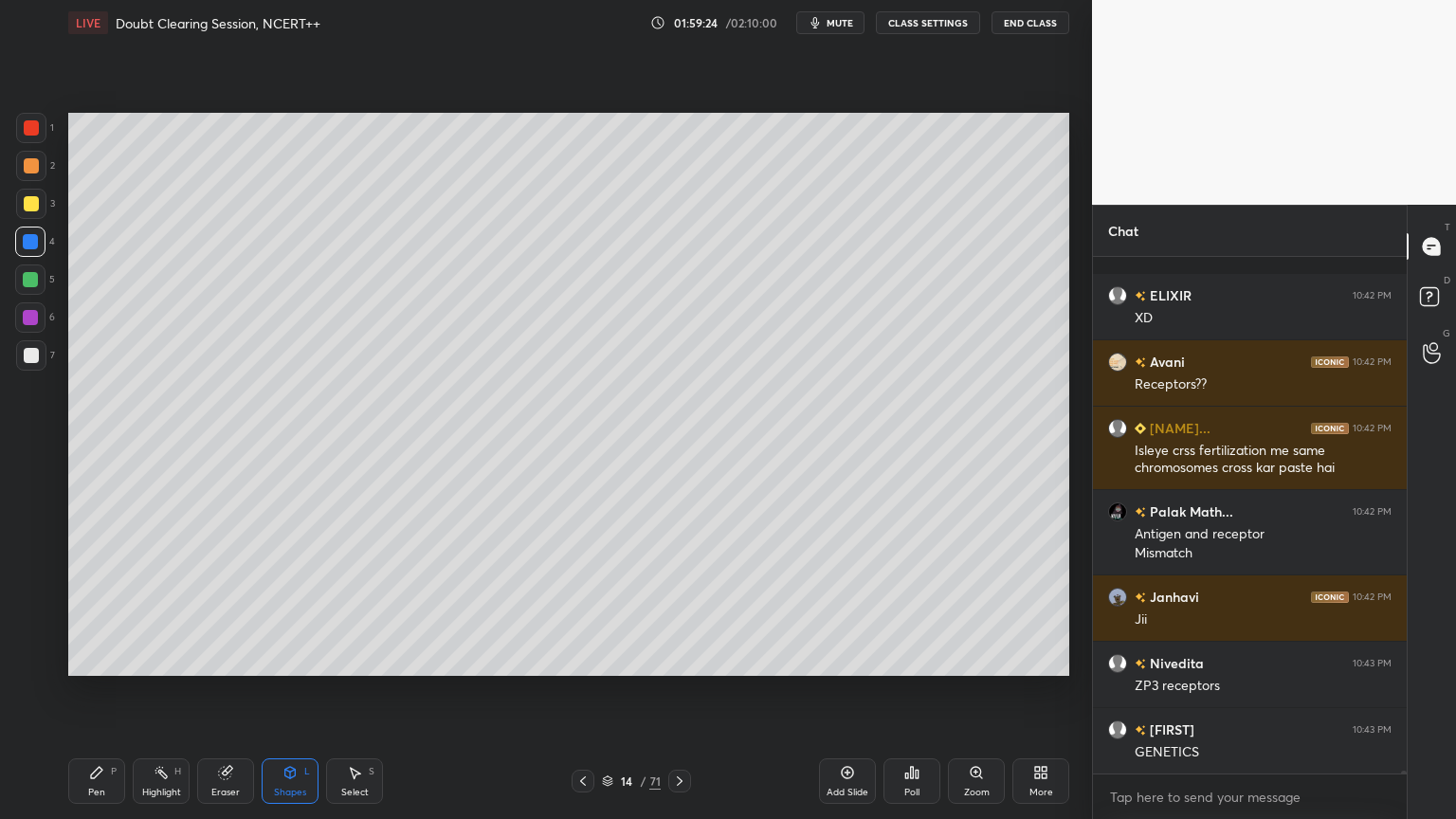 drag, startPoint x: 19, startPoint y: 351, endPoint x: 28, endPoint y: 345, distance: 10.816654 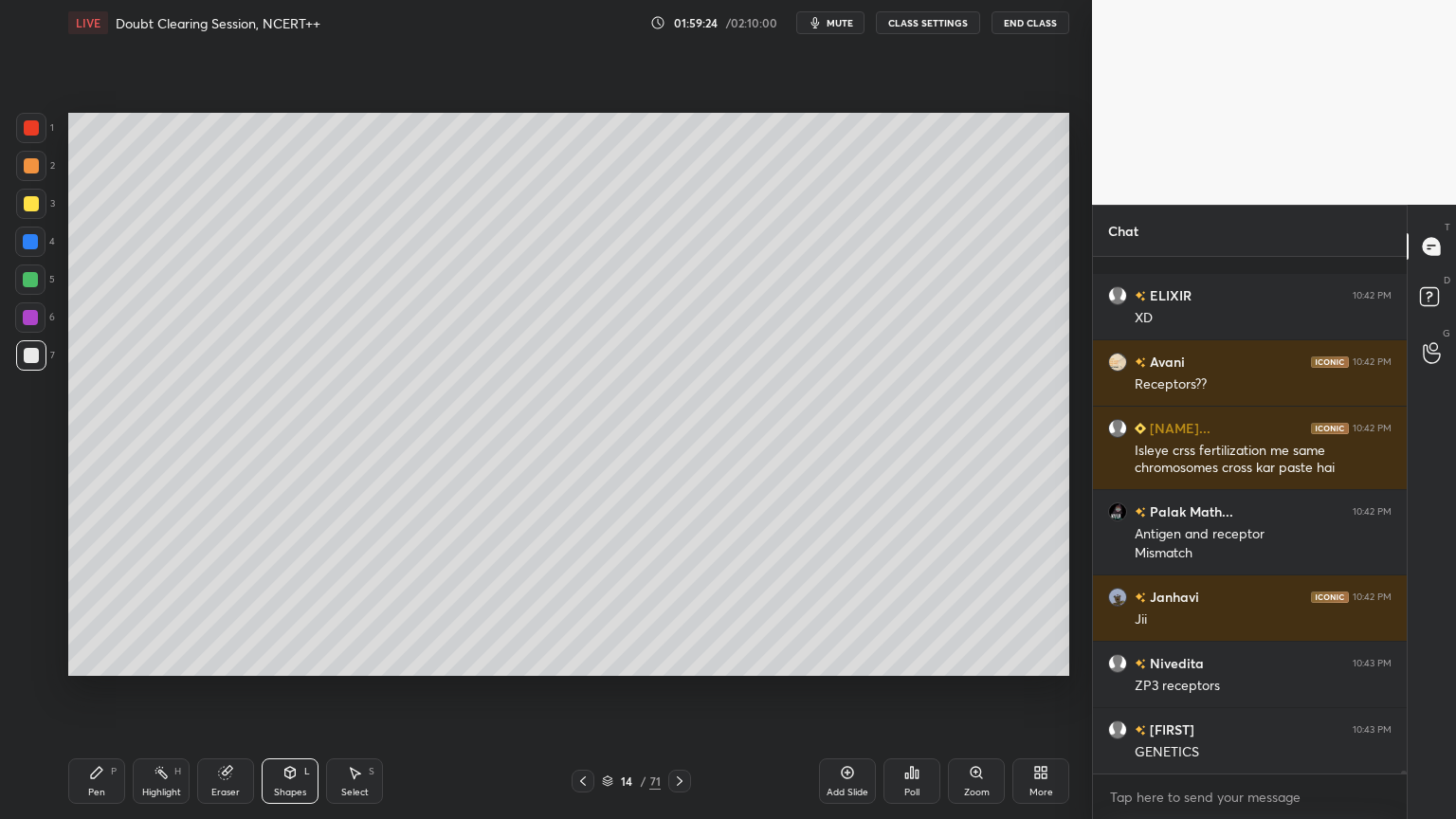 click on "1 2 3 4 5 6 7" at bounding box center (35, 246) 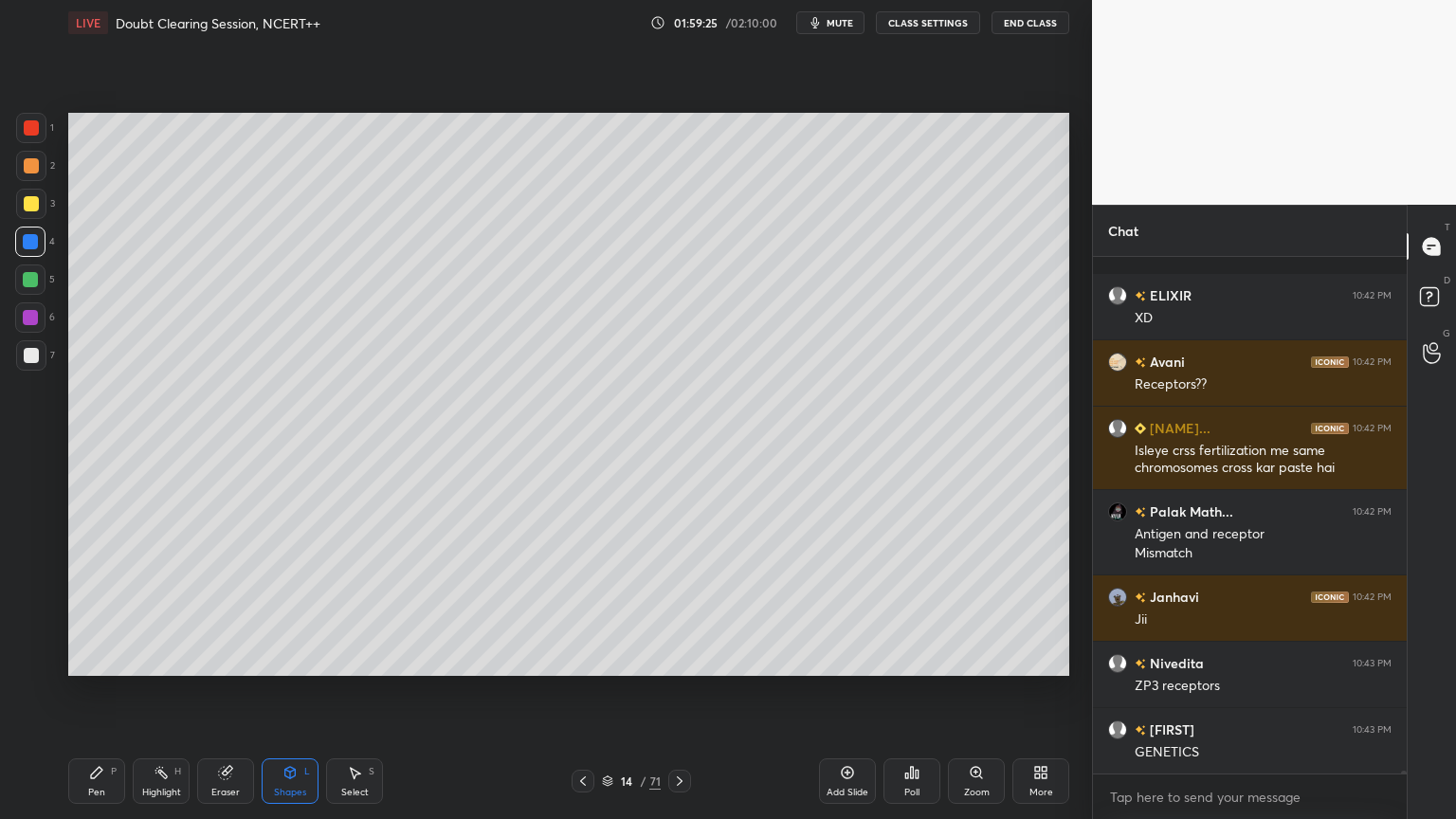 click on "Pen P" at bounding box center (97, 781) 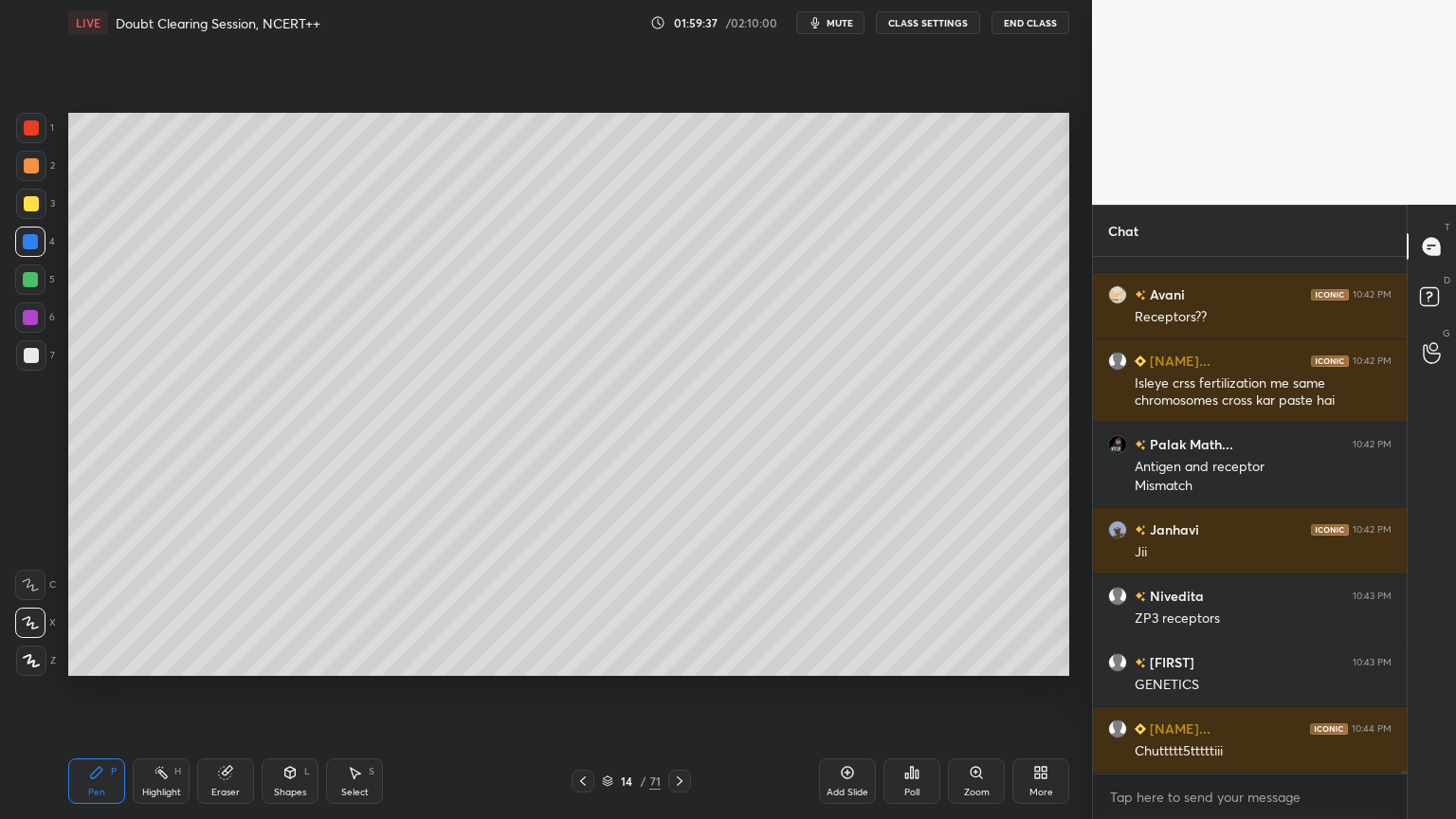 scroll, scrollTop: 97991, scrollLeft: 0, axis: vertical 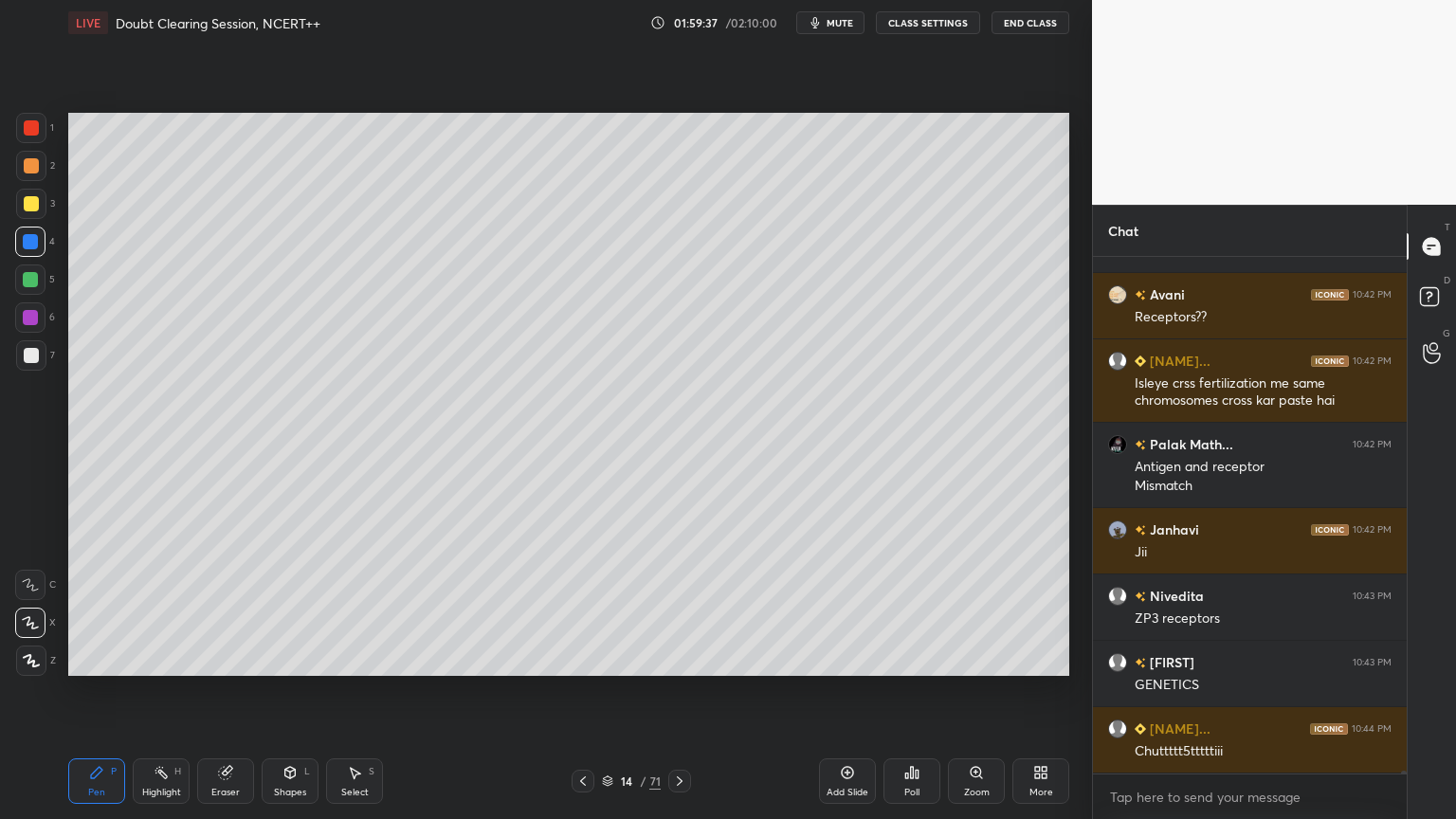 drag, startPoint x: 22, startPoint y: 282, endPoint x: 30, endPoint y: 275, distance: 10.6301458 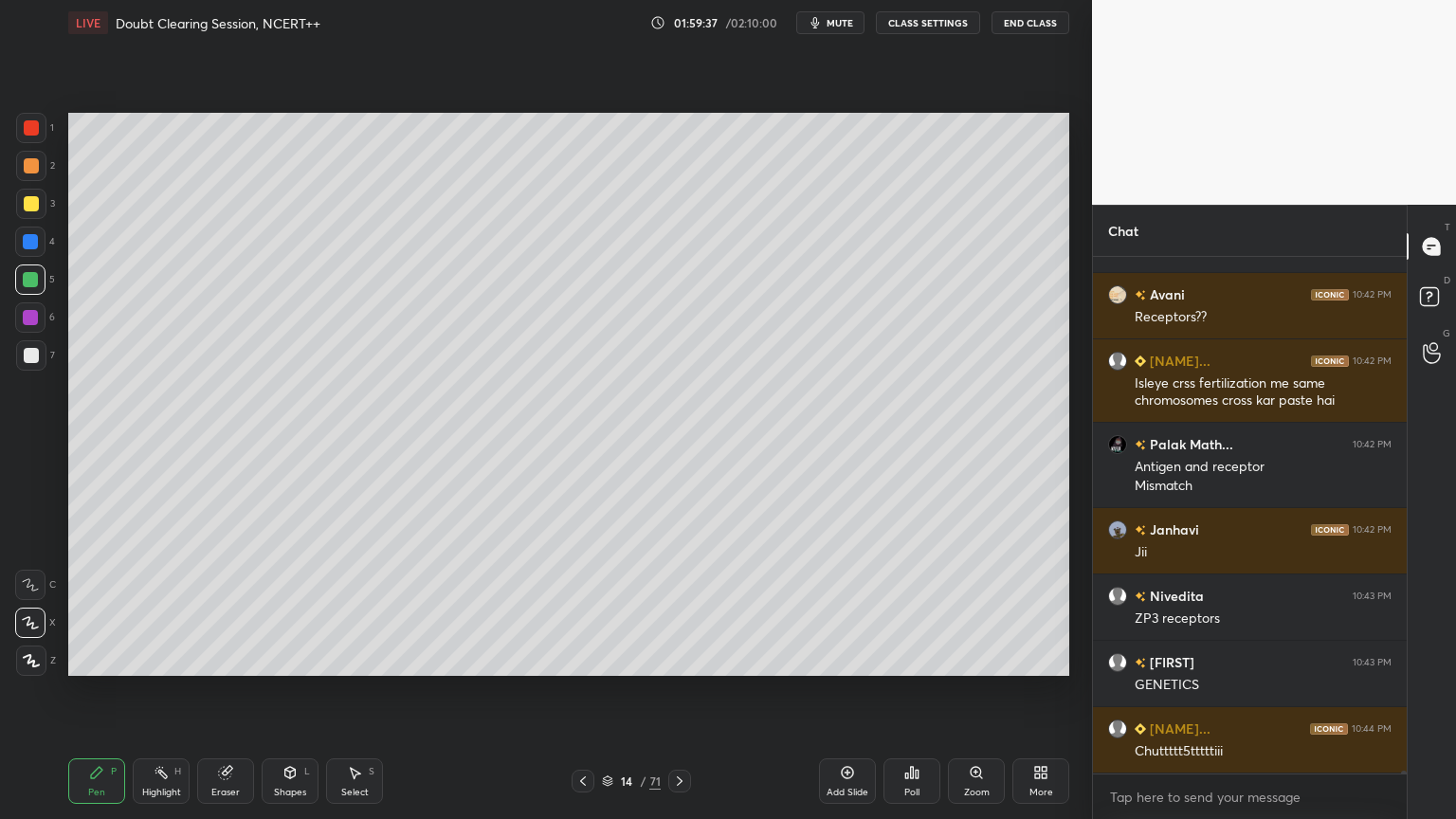 drag, startPoint x: 30, startPoint y: 275, endPoint x: 67, endPoint y: 283, distance: 37.854986 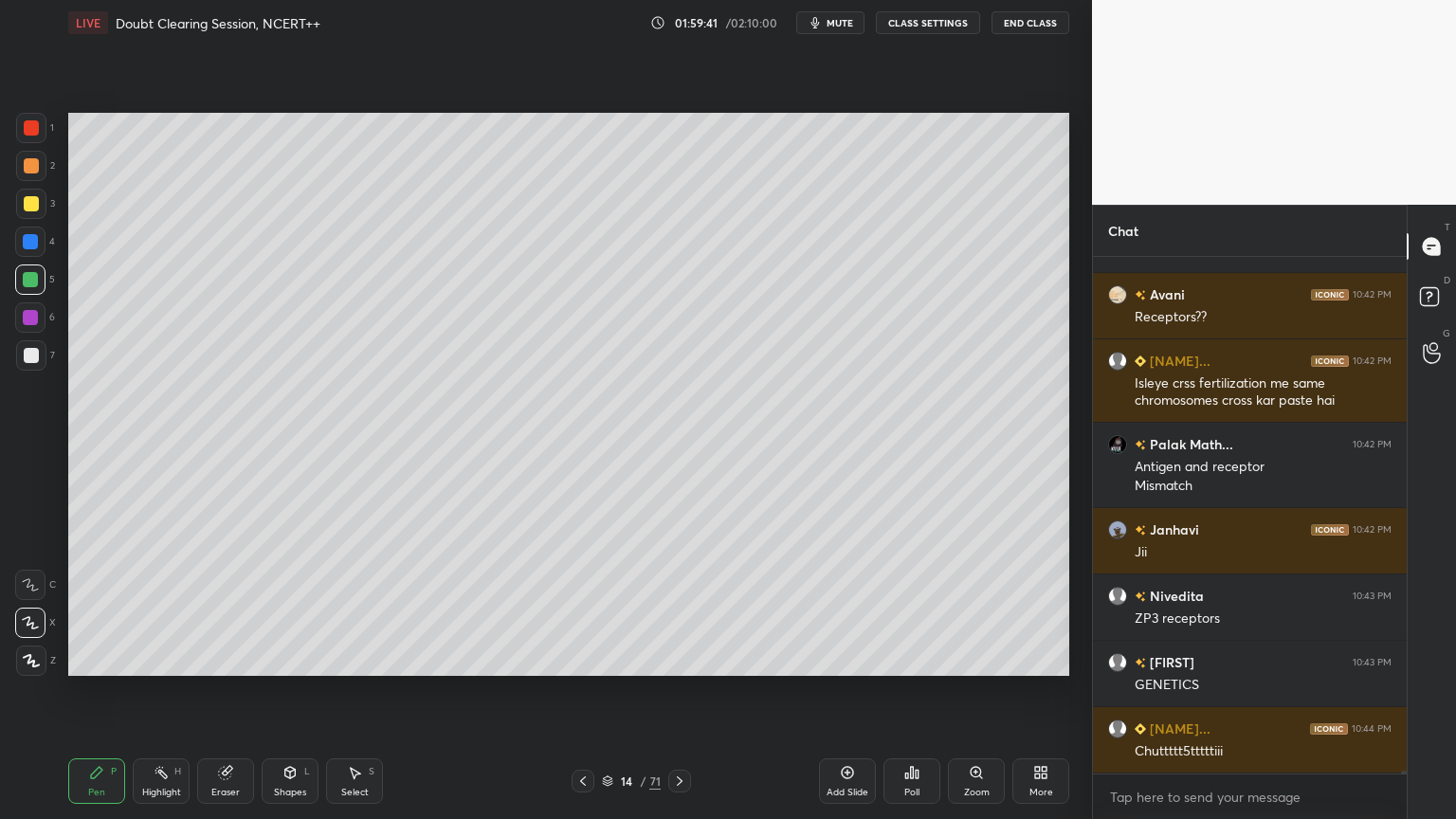 drag, startPoint x: 22, startPoint y: 358, endPoint x: 30, endPoint y: 368, distance: 12.806248 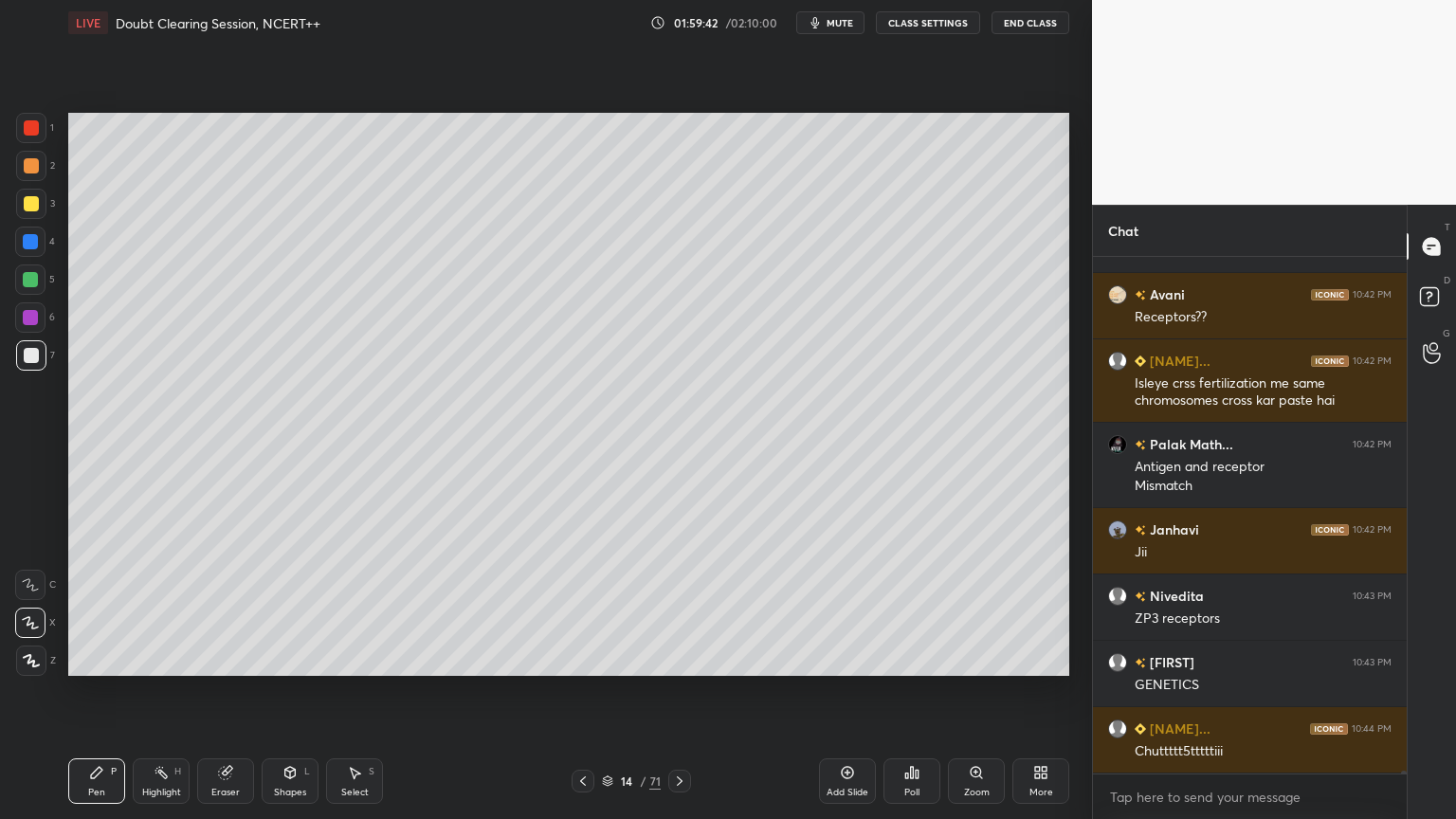 drag, startPoint x: 292, startPoint y: 772, endPoint x: 286, endPoint y: 756, distance: 17.088007 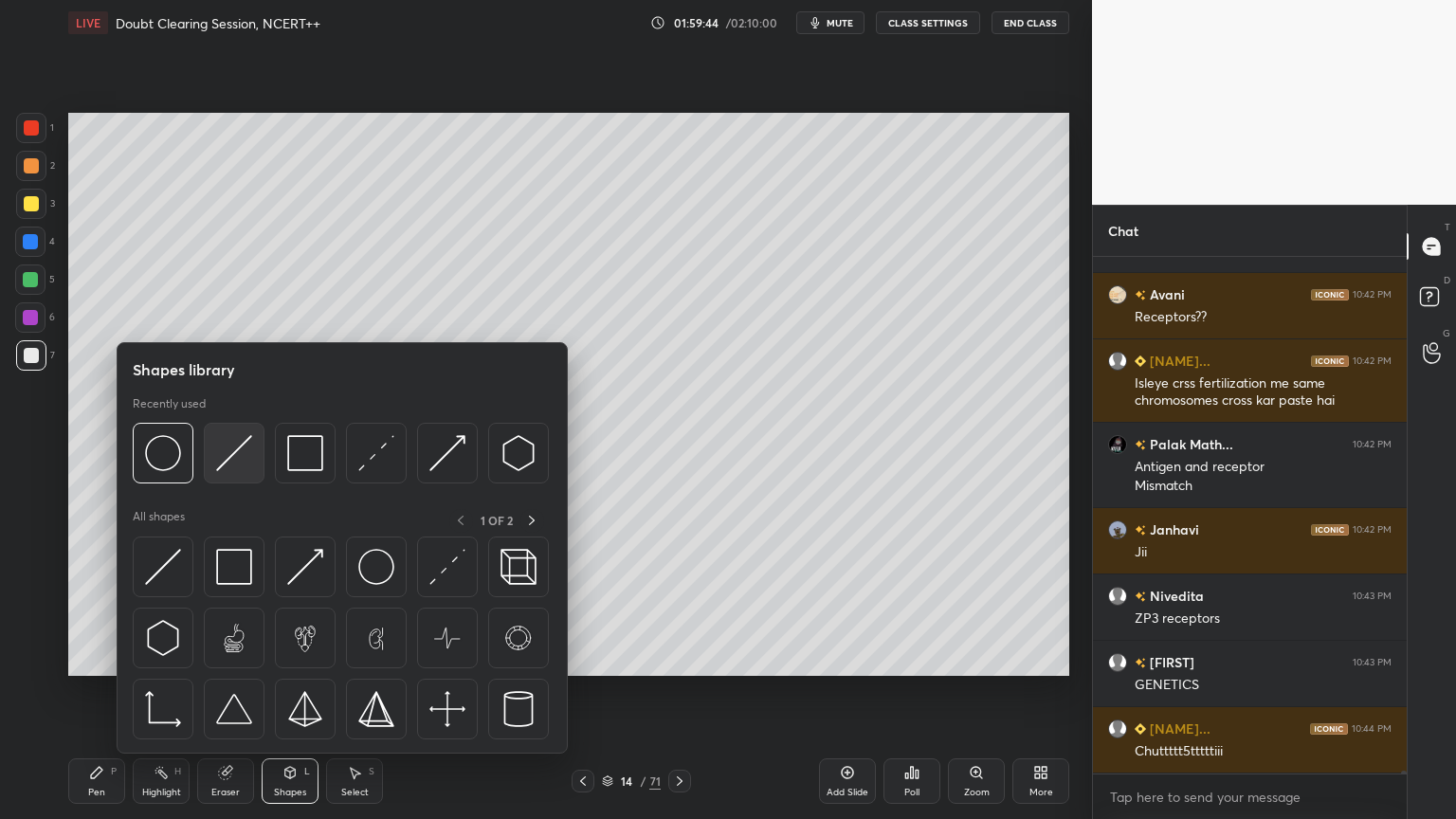 click at bounding box center [234, 453] 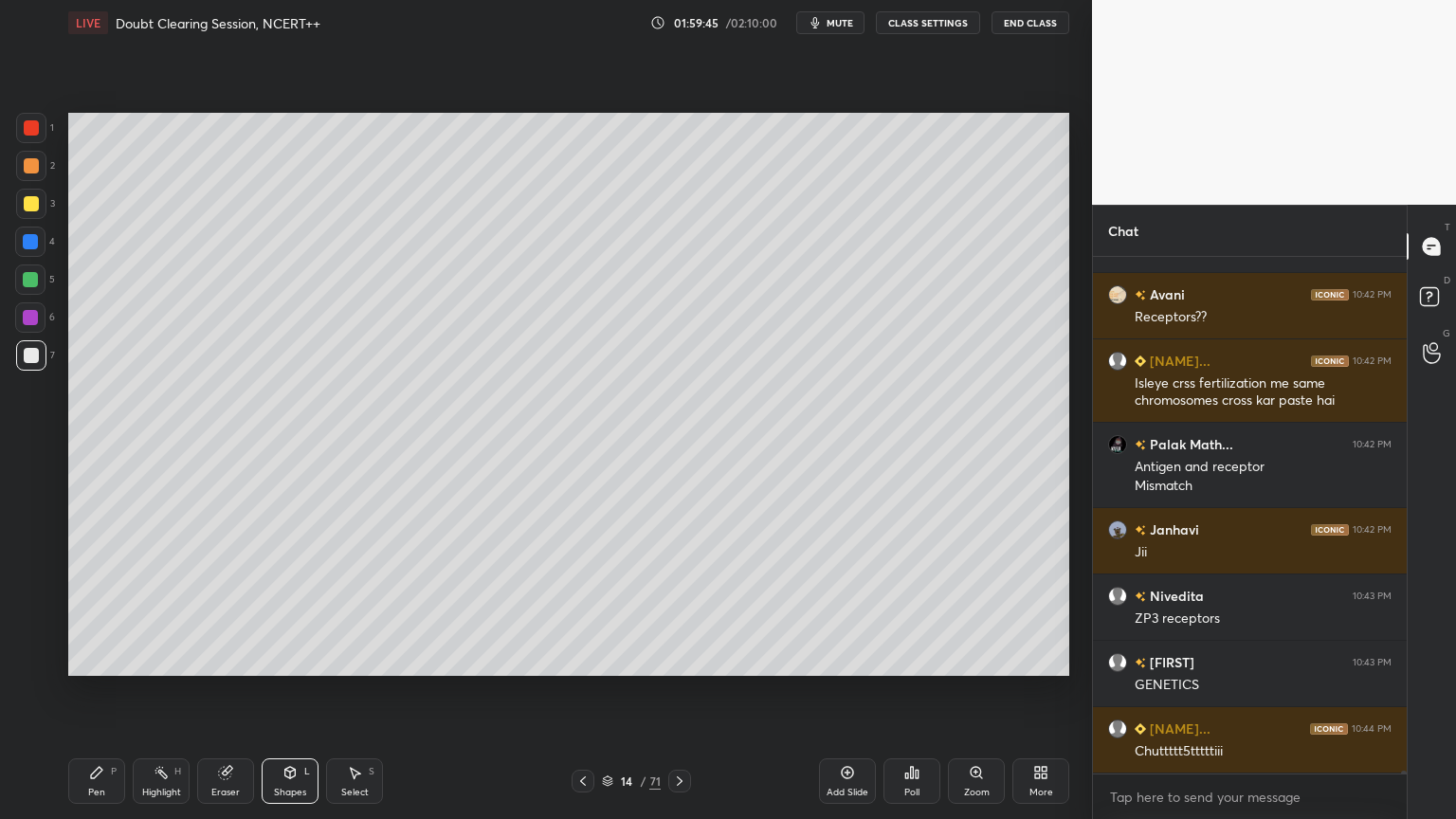 scroll, scrollTop: 98056, scrollLeft: 0, axis: vertical 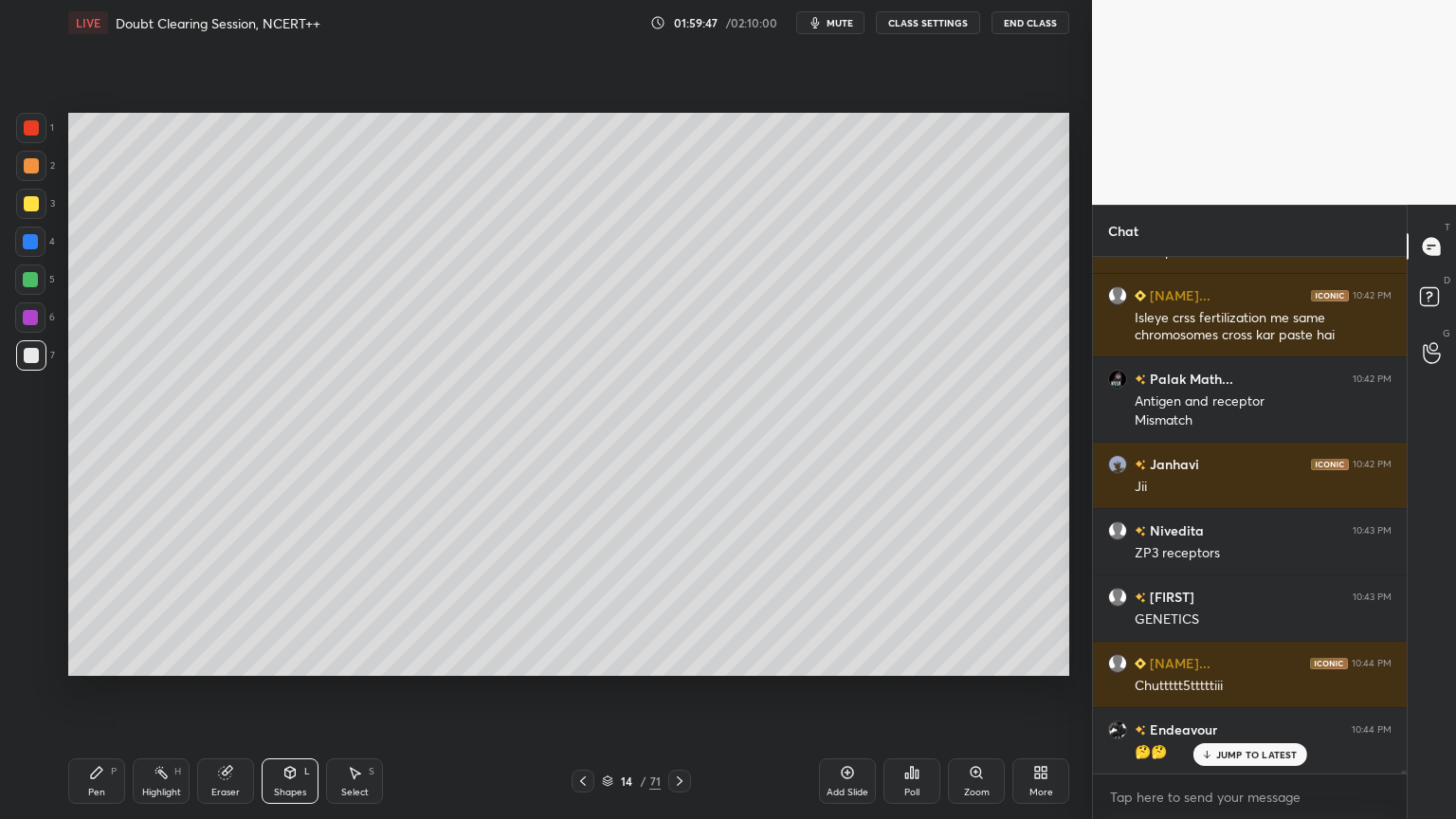 click 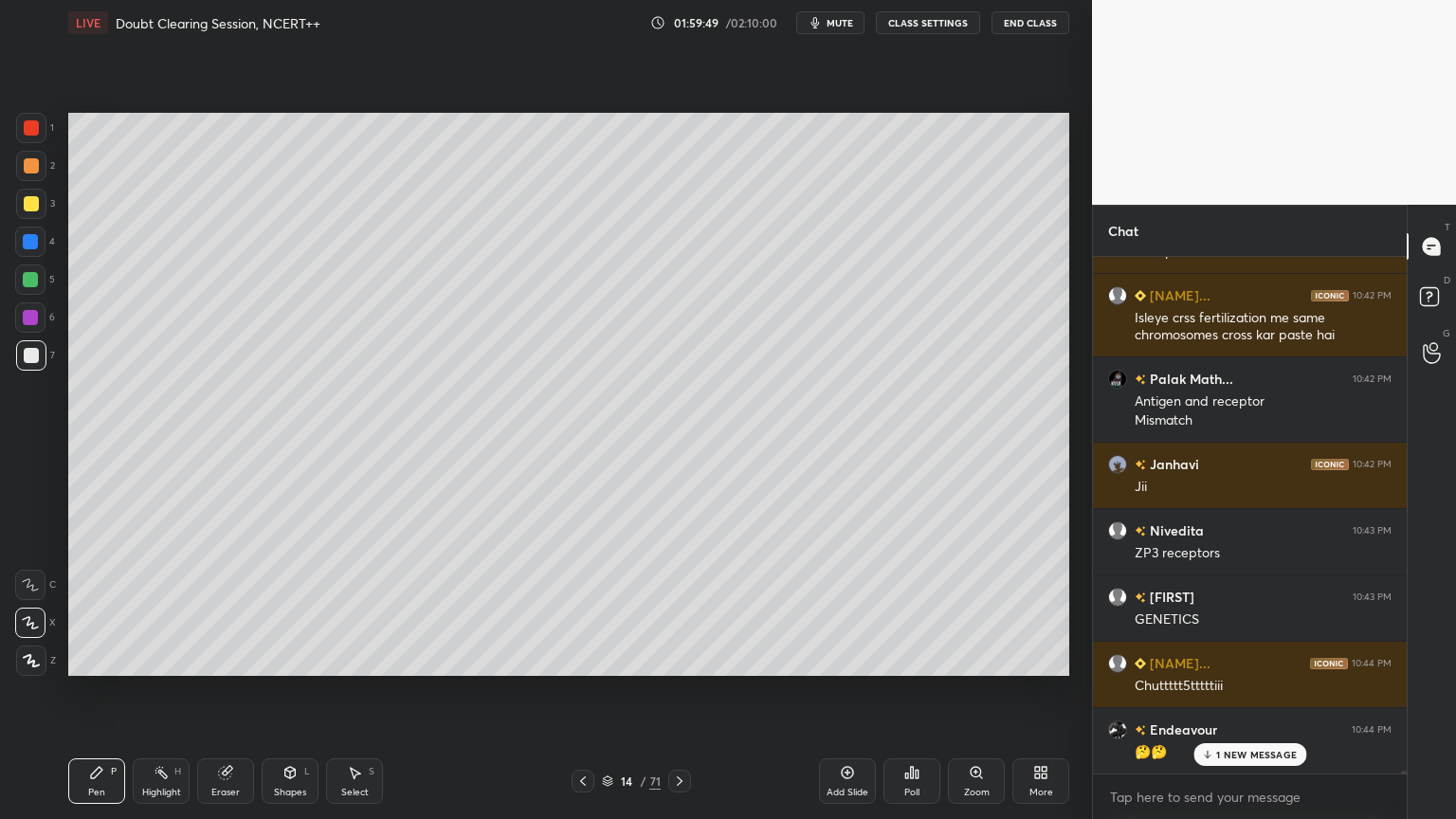 scroll, scrollTop: 98124, scrollLeft: 0, axis: vertical 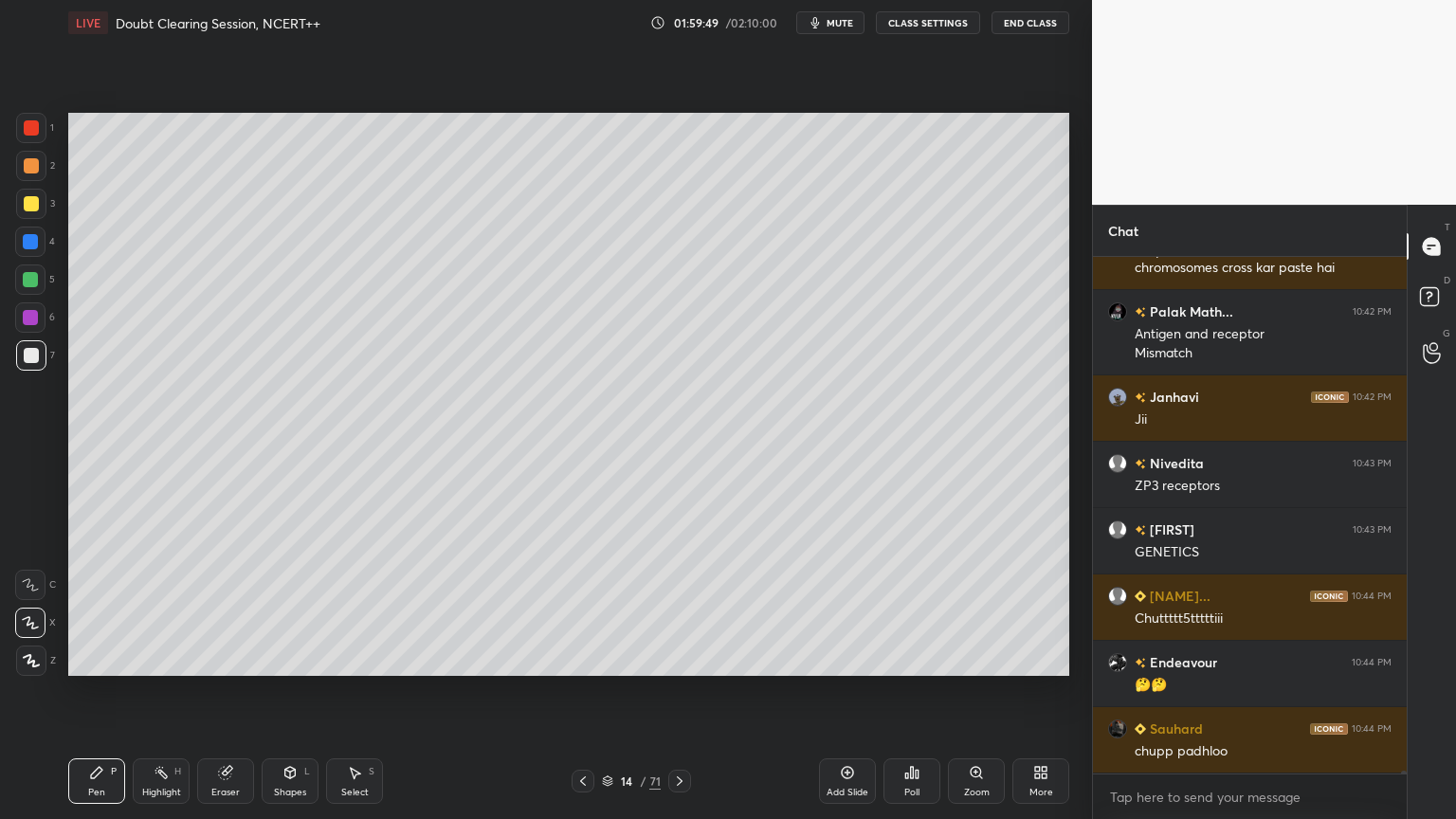 click at bounding box center [30, 280] 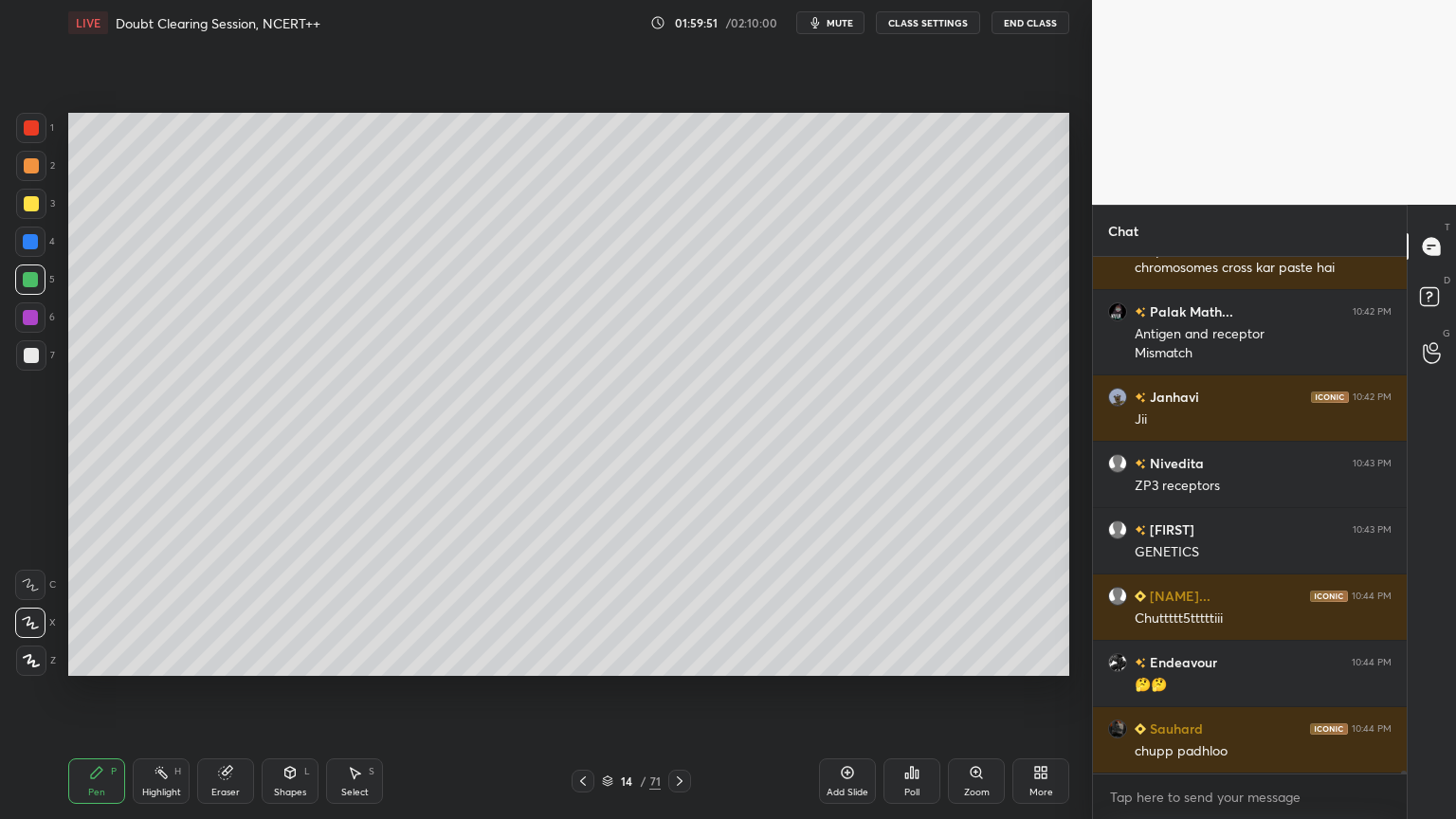 scroll, scrollTop: 98189, scrollLeft: 0, axis: vertical 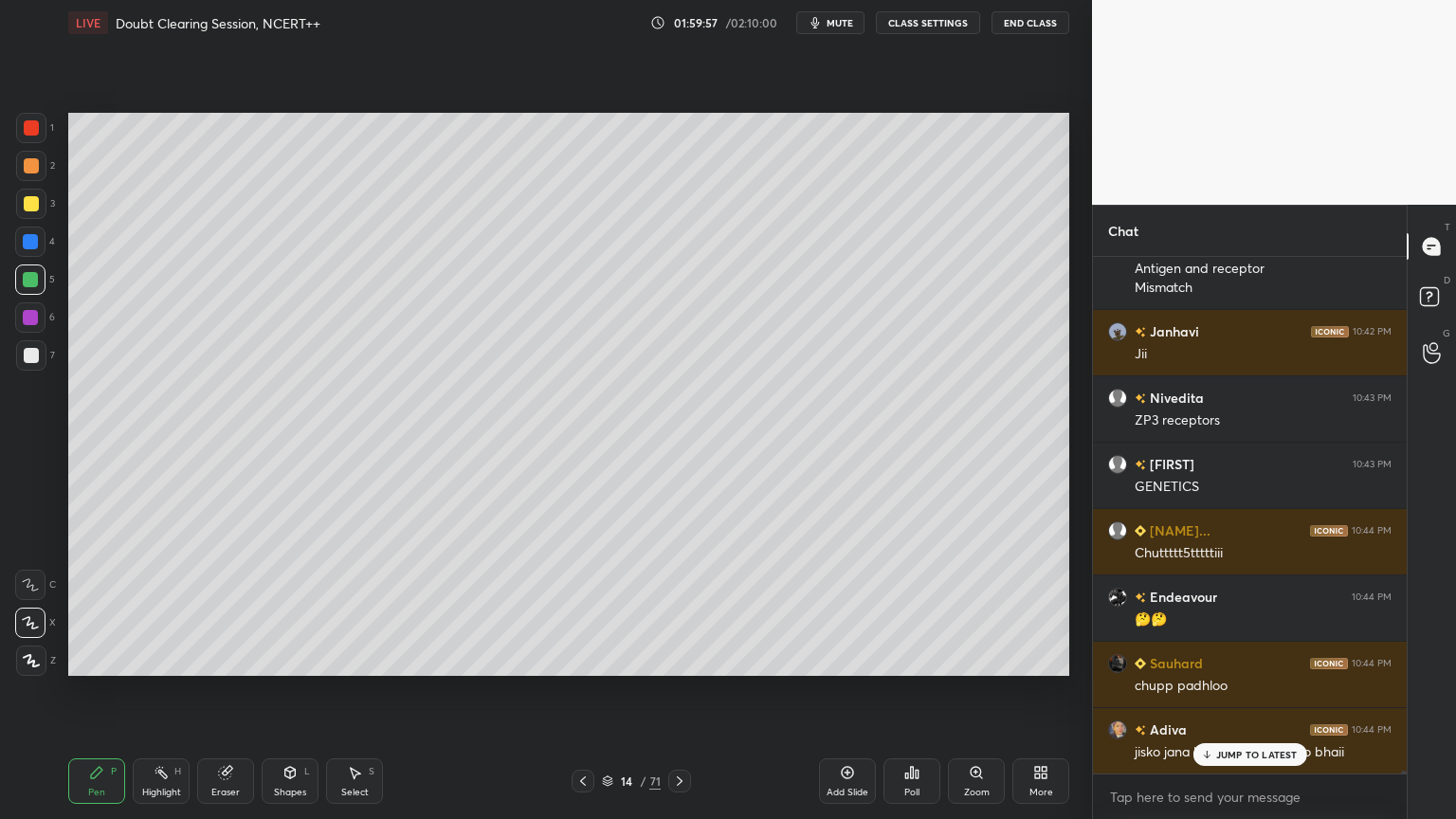 drag, startPoint x: 35, startPoint y: 240, endPoint x: 59, endPoint y: 243, distance: 24.186773 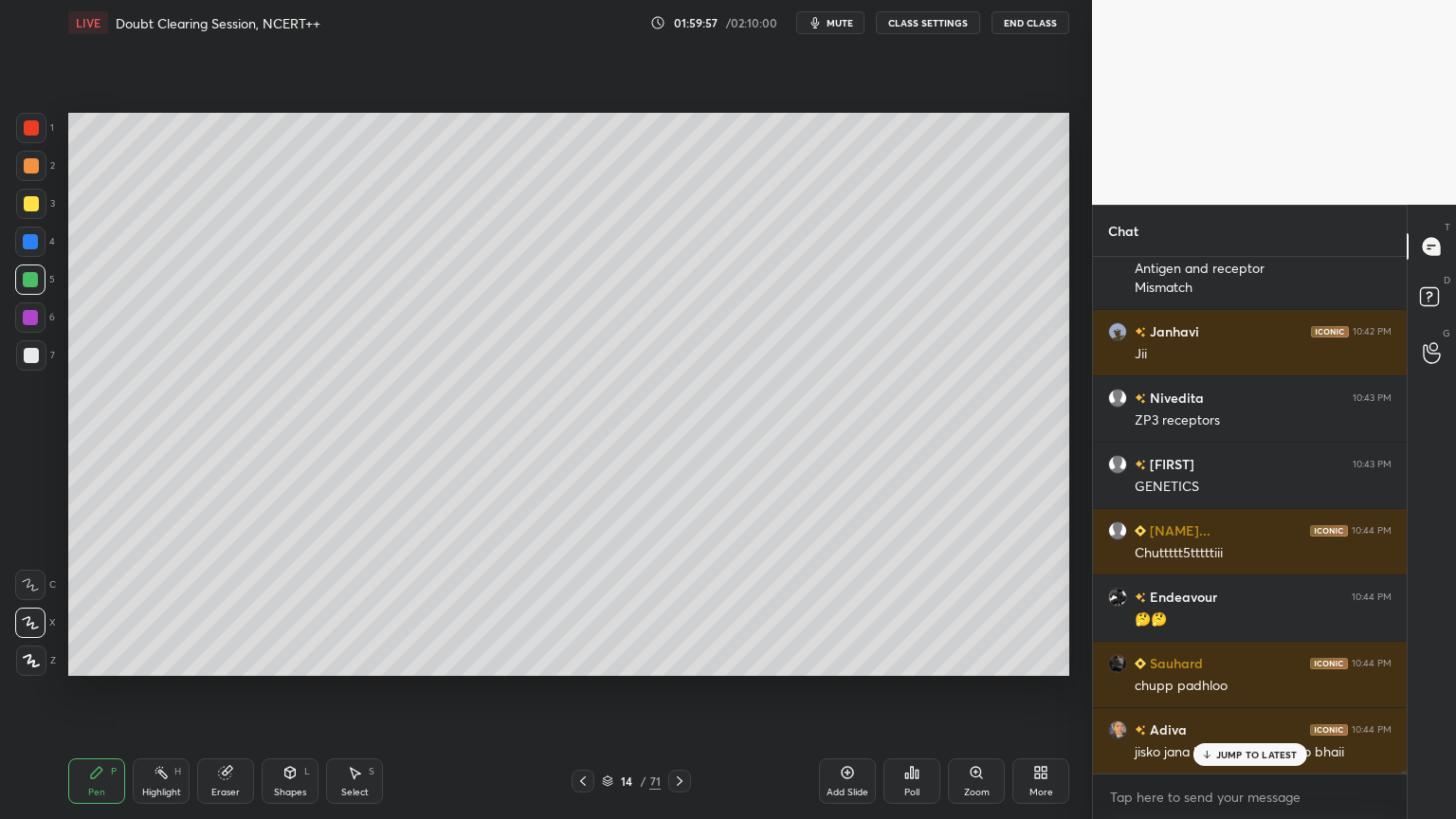 click at bounding box center [30, 242] 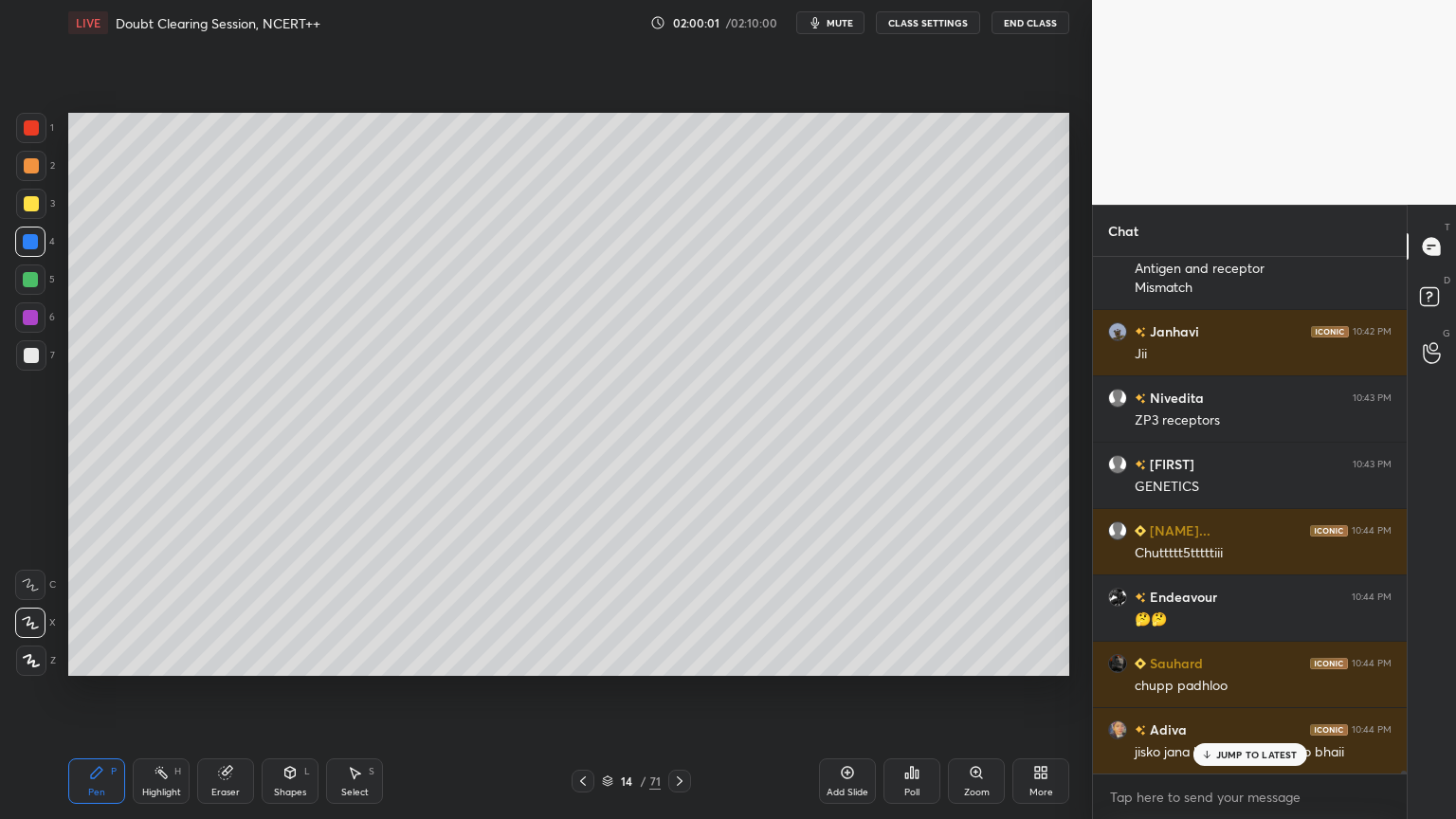 drag, startPoint x: 31, startPoint y: 275, endPoint x: 38, endPoint y: 257, distance: 19.313208 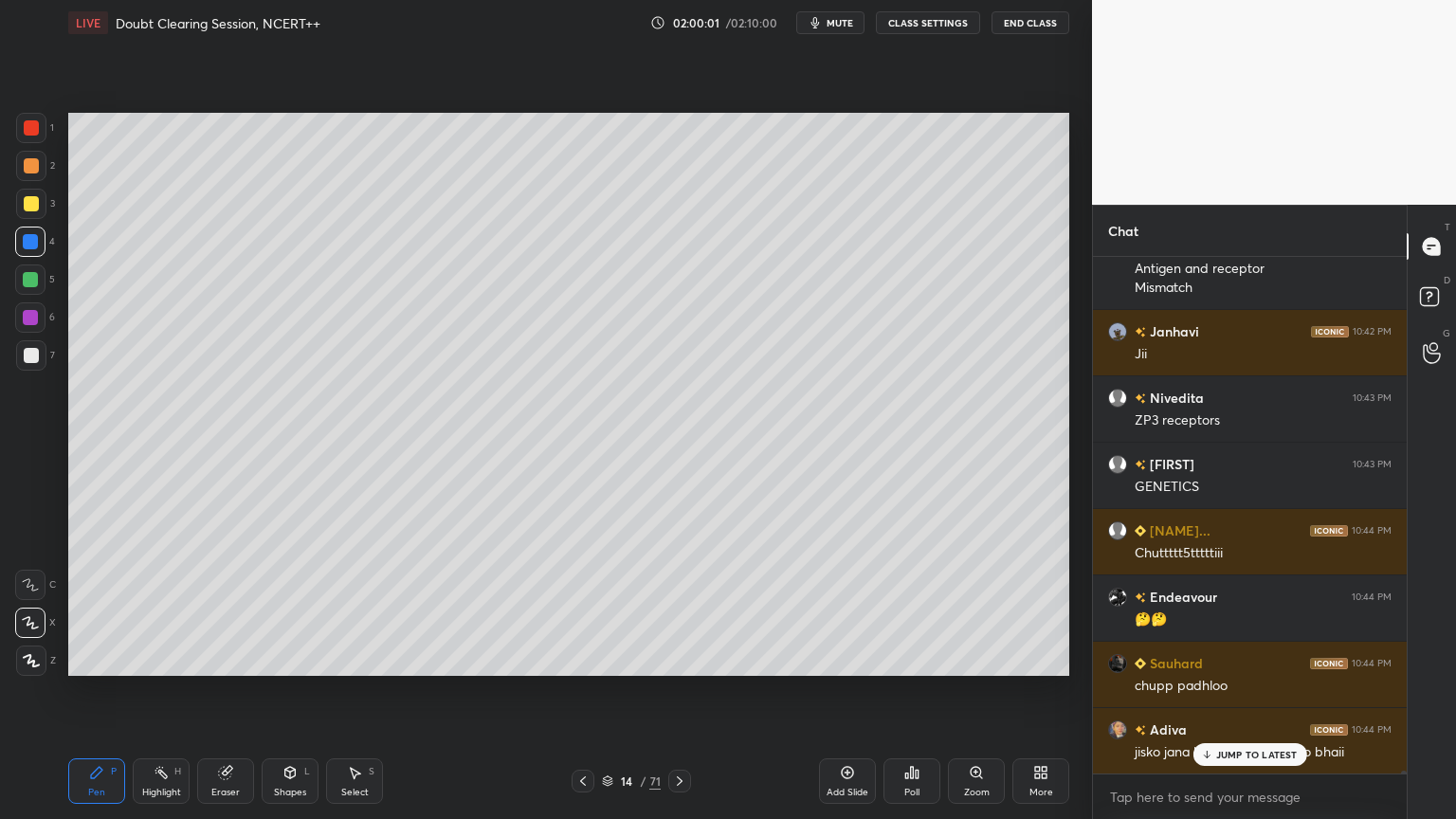 click at bounding box center (30, 280) 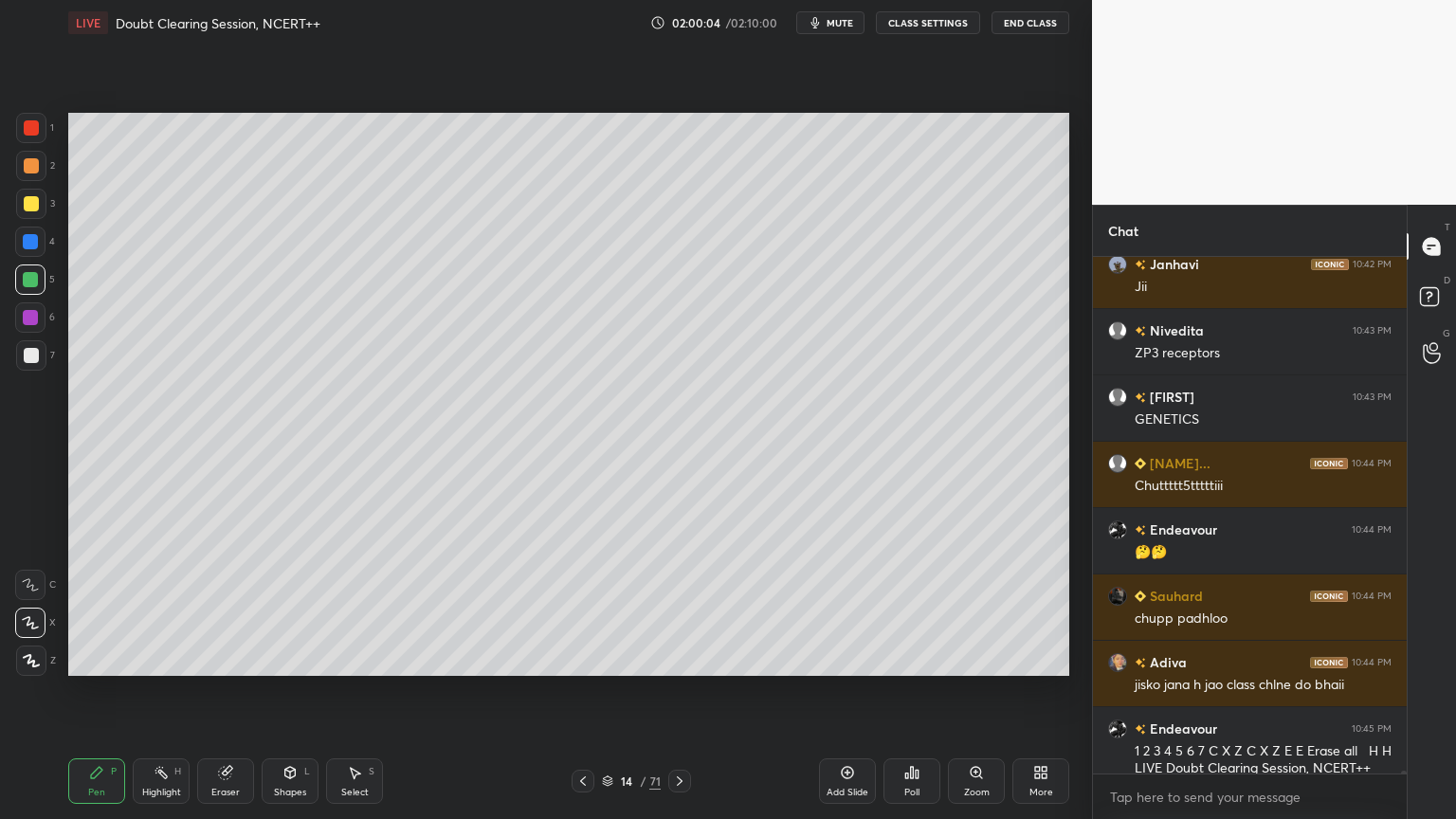 scroll, scrollTop: 98322, scrollLeft: 0, axis: vertical 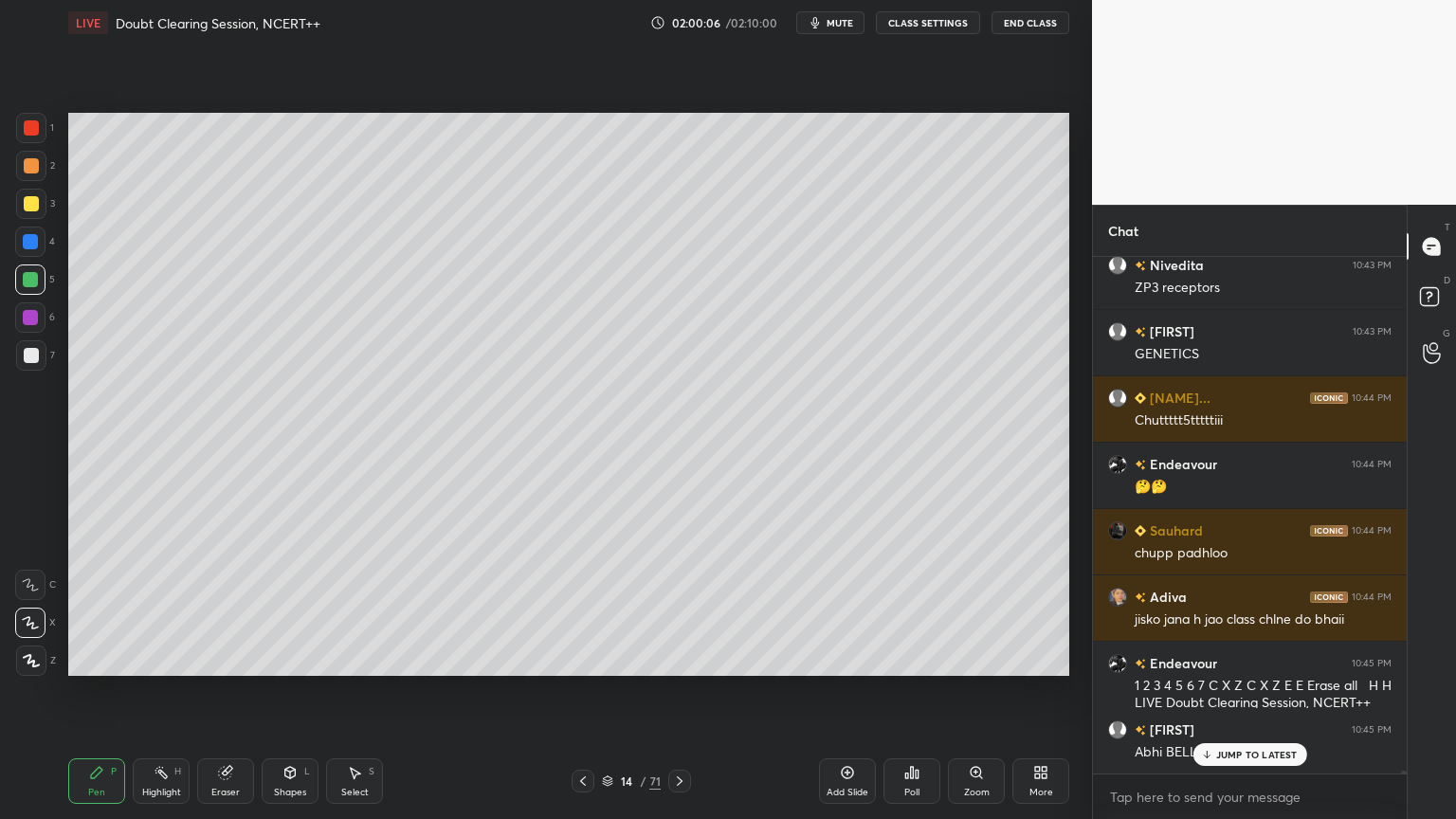 drag, startPoint x: 44, startPoint y: 237, endPoint x: 60, endPoint y: 246, distance: 18.35756 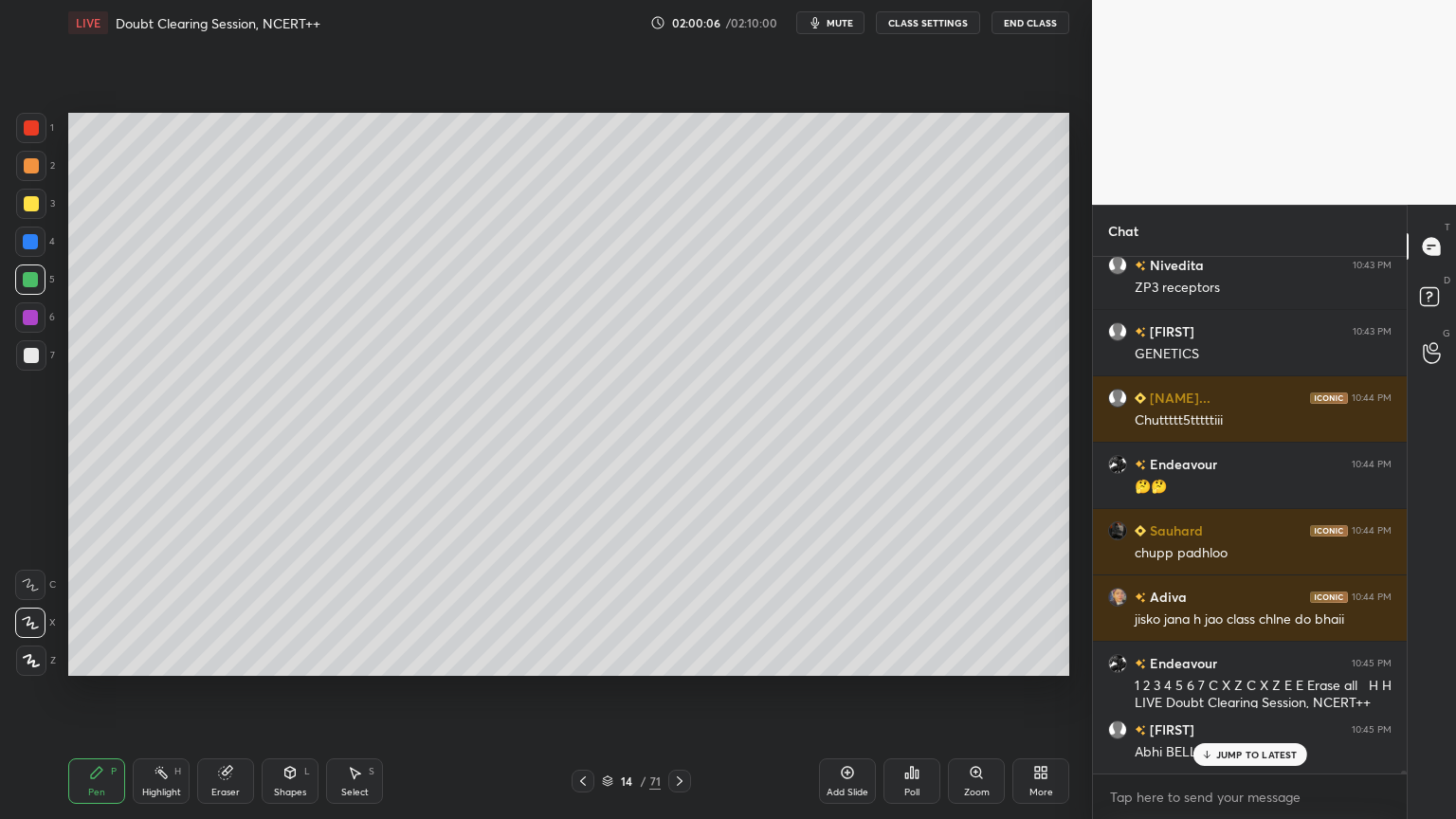 click on "4" at bounding box center [35, 242] 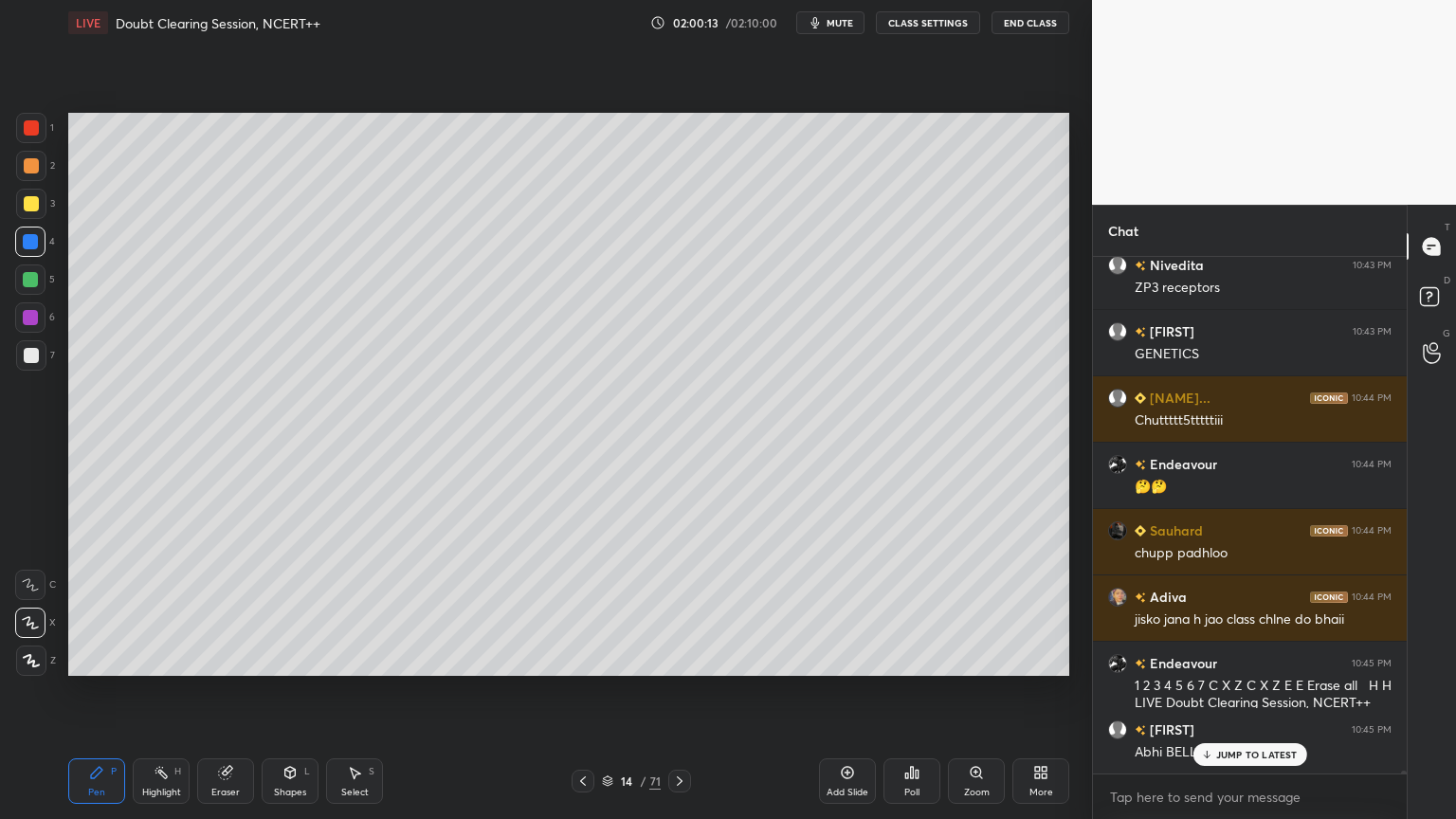 scroll, scrollTop: 98389, scrollLeft: 0, axis: vertical 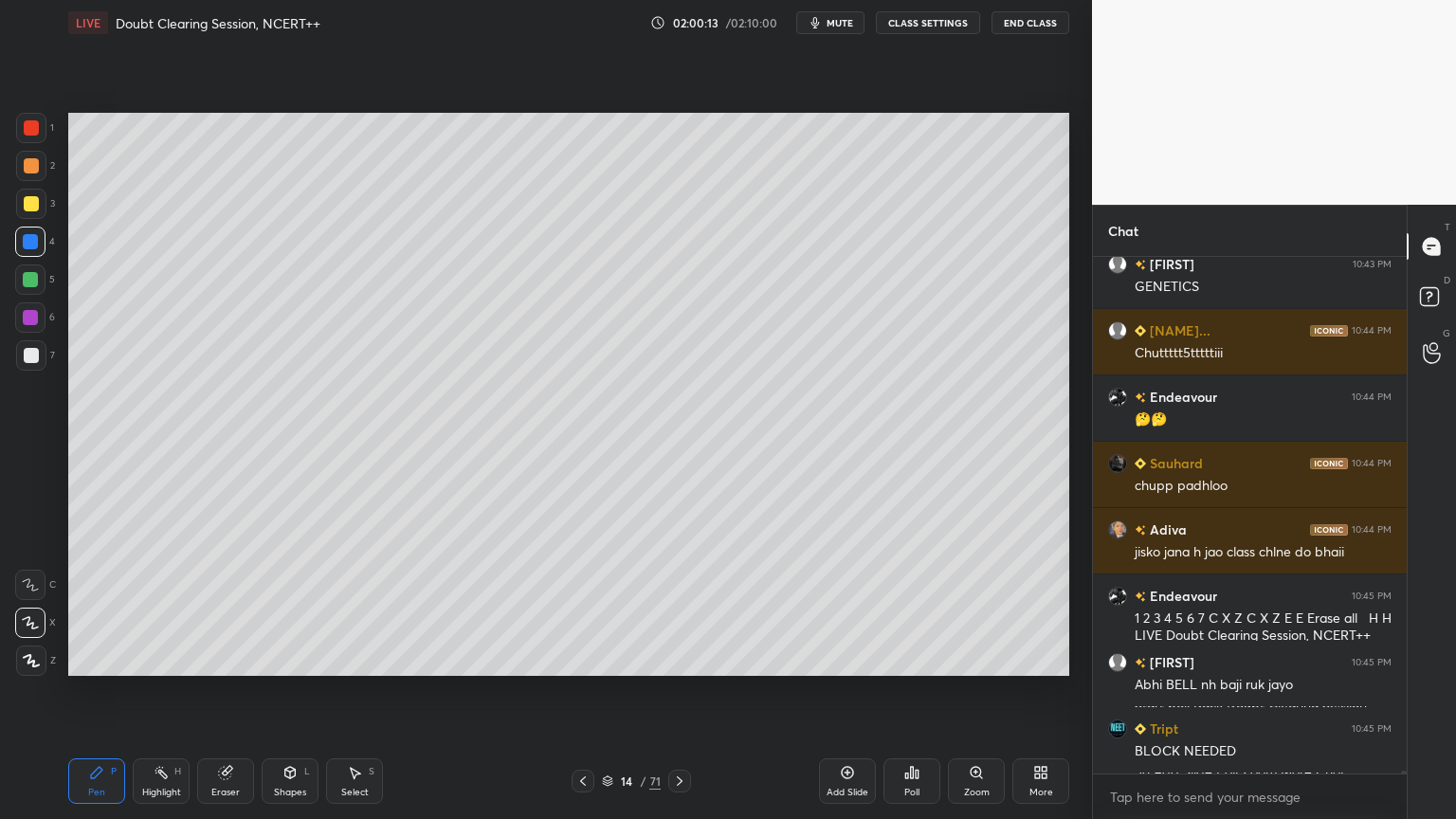 click 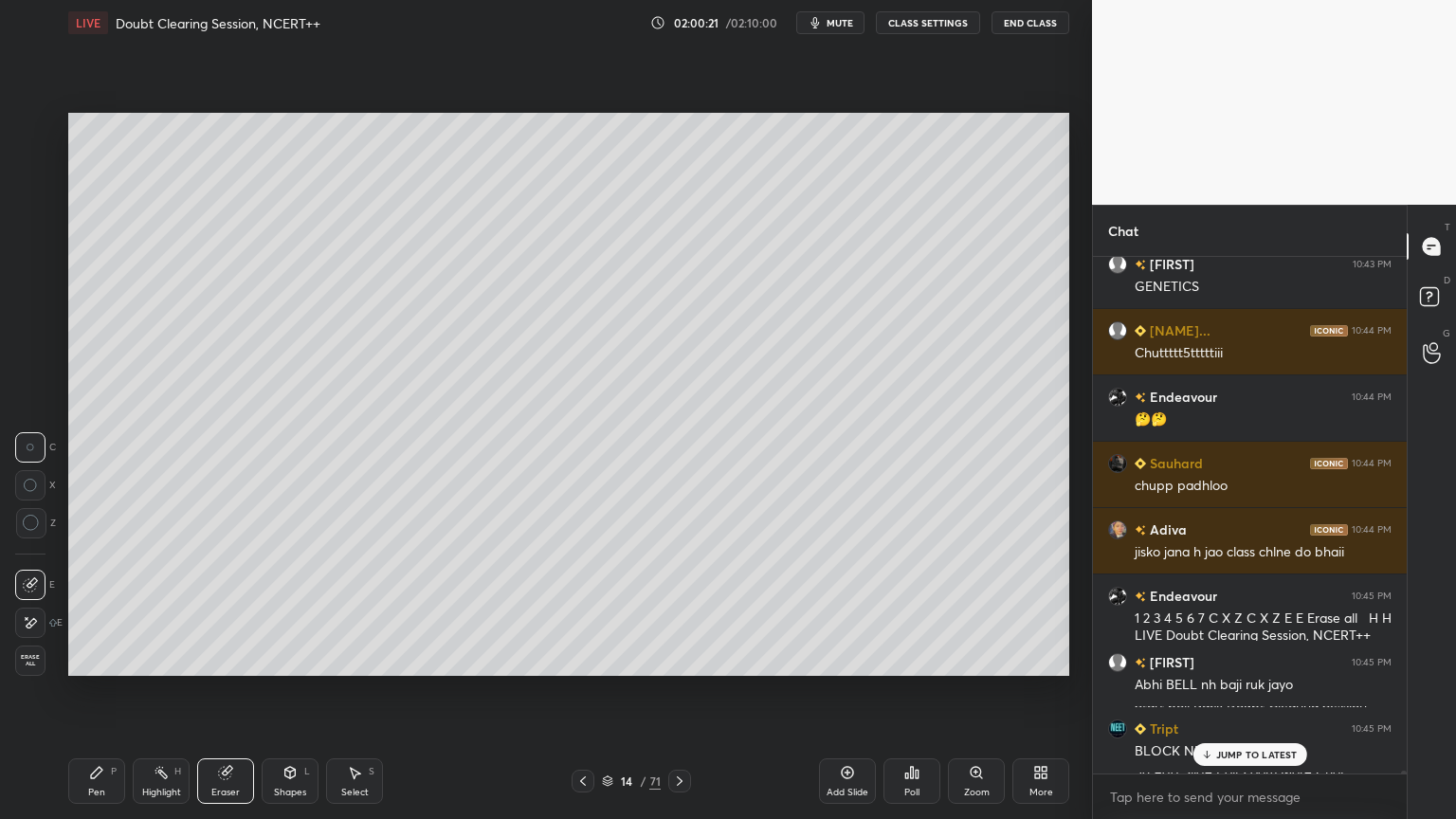 scroll, scrollTop: 98454, scrollLeft: 0, axis: vertical 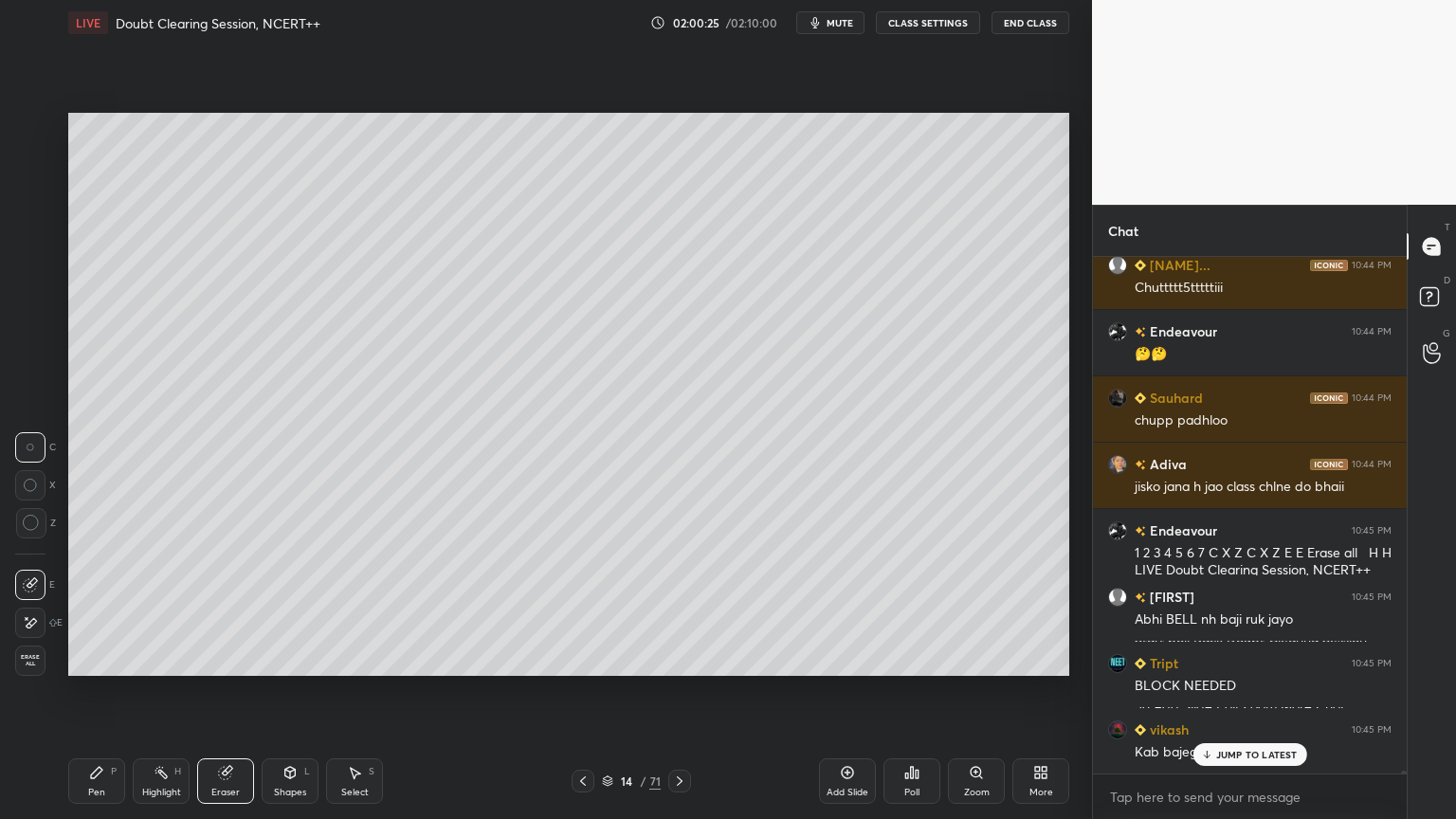 drag, startPoint x: 91, startPoint y: 774, endPoint x: 40, endPoint y: 642, distance: 141.50972 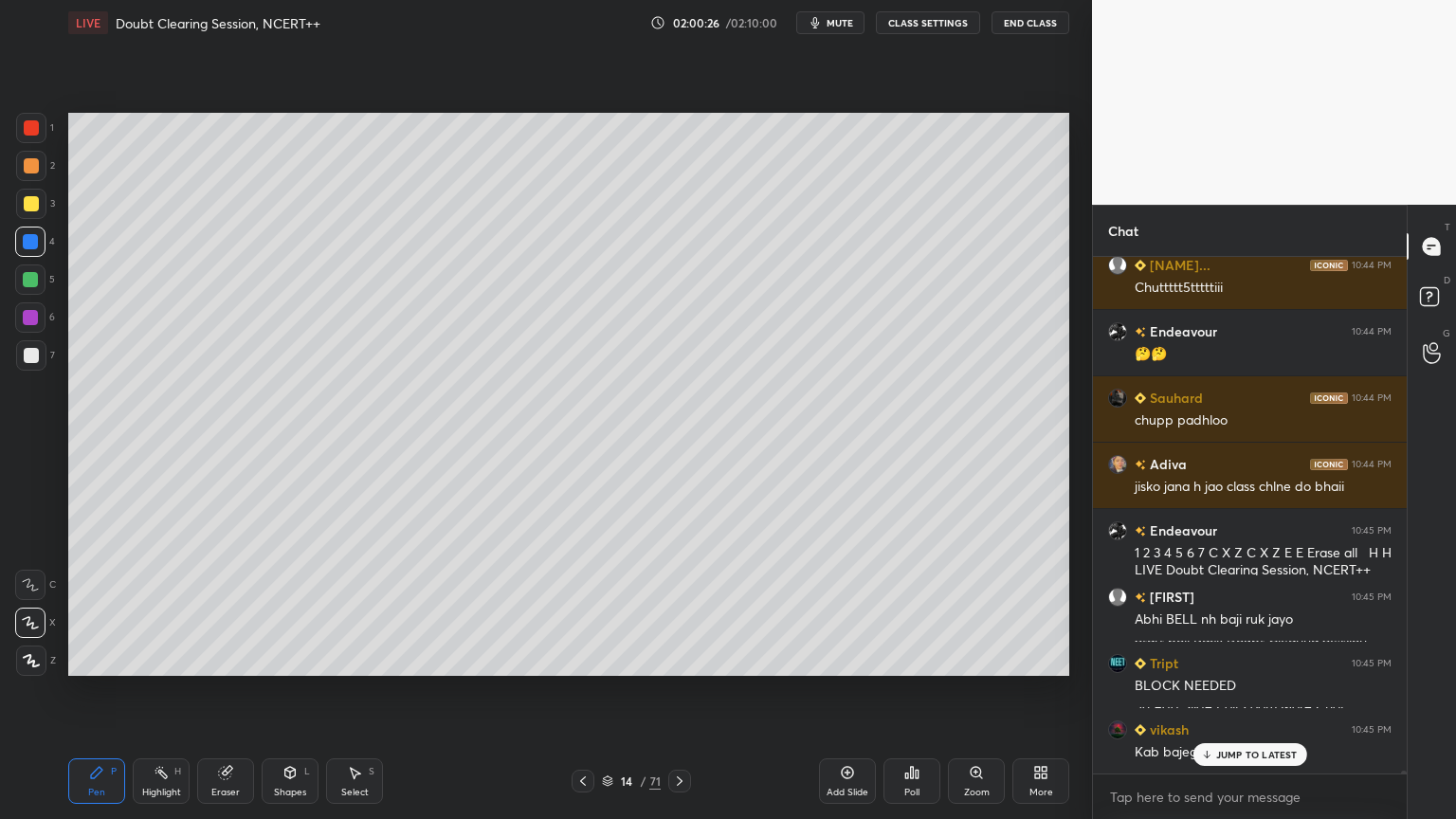 drag, startPoint x: 27, startPoint y: 193, endPoint x: 49, endPoint y: 205, distance: 25.059928 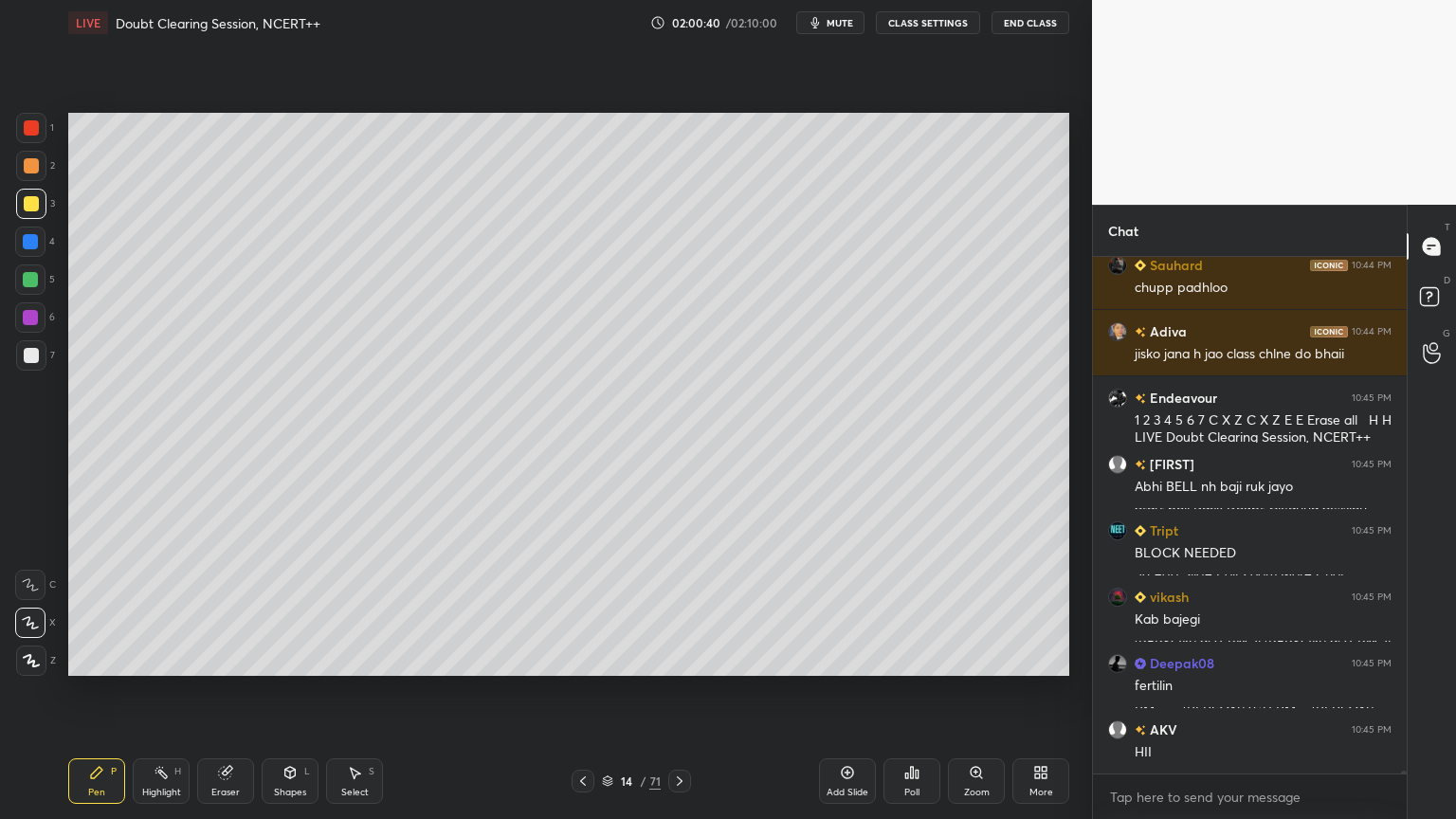 scroll, scrollTop: 98654, scrollLeft: 0, axis: vertical 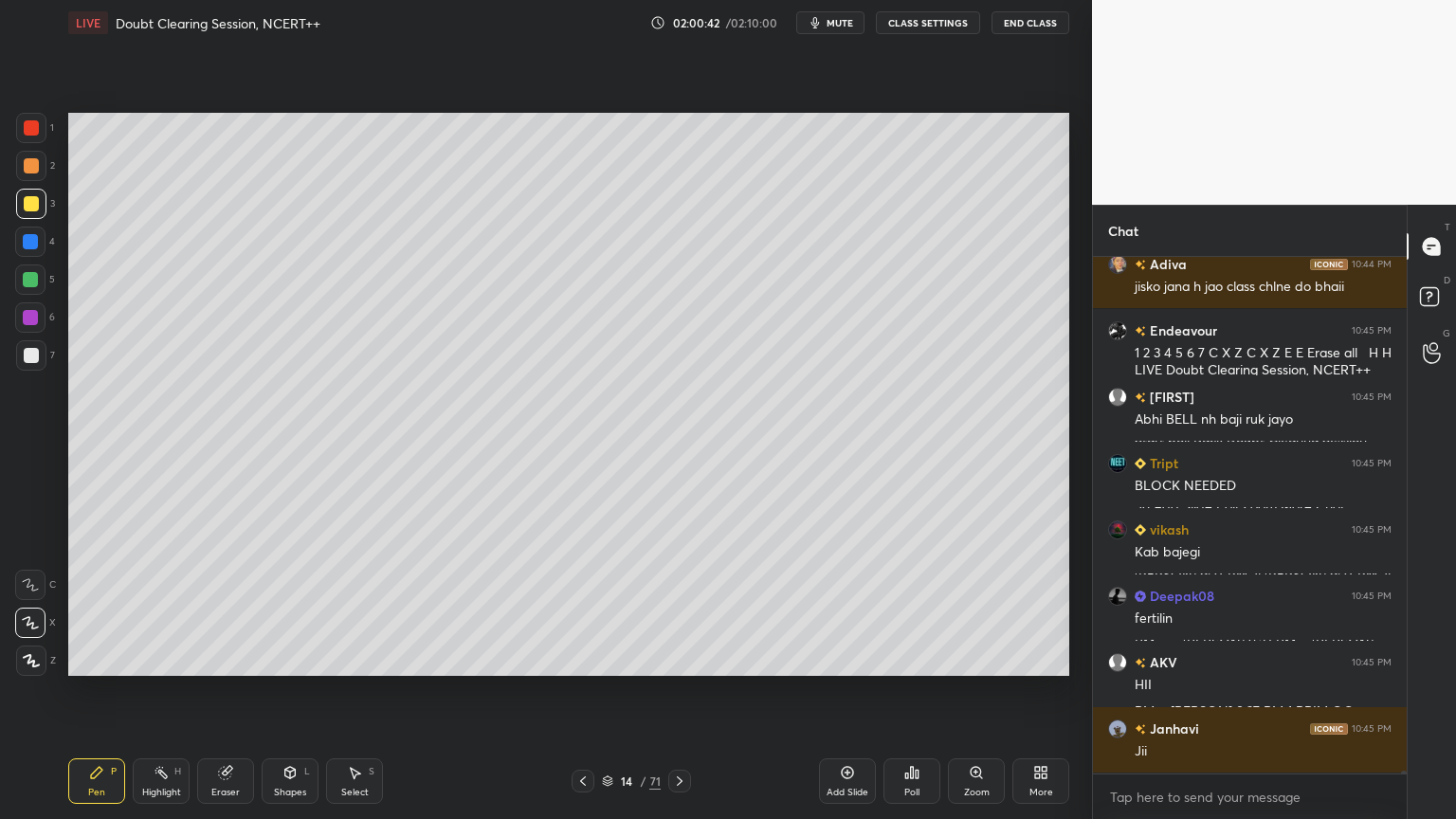 click at bounding box center (680, 781) 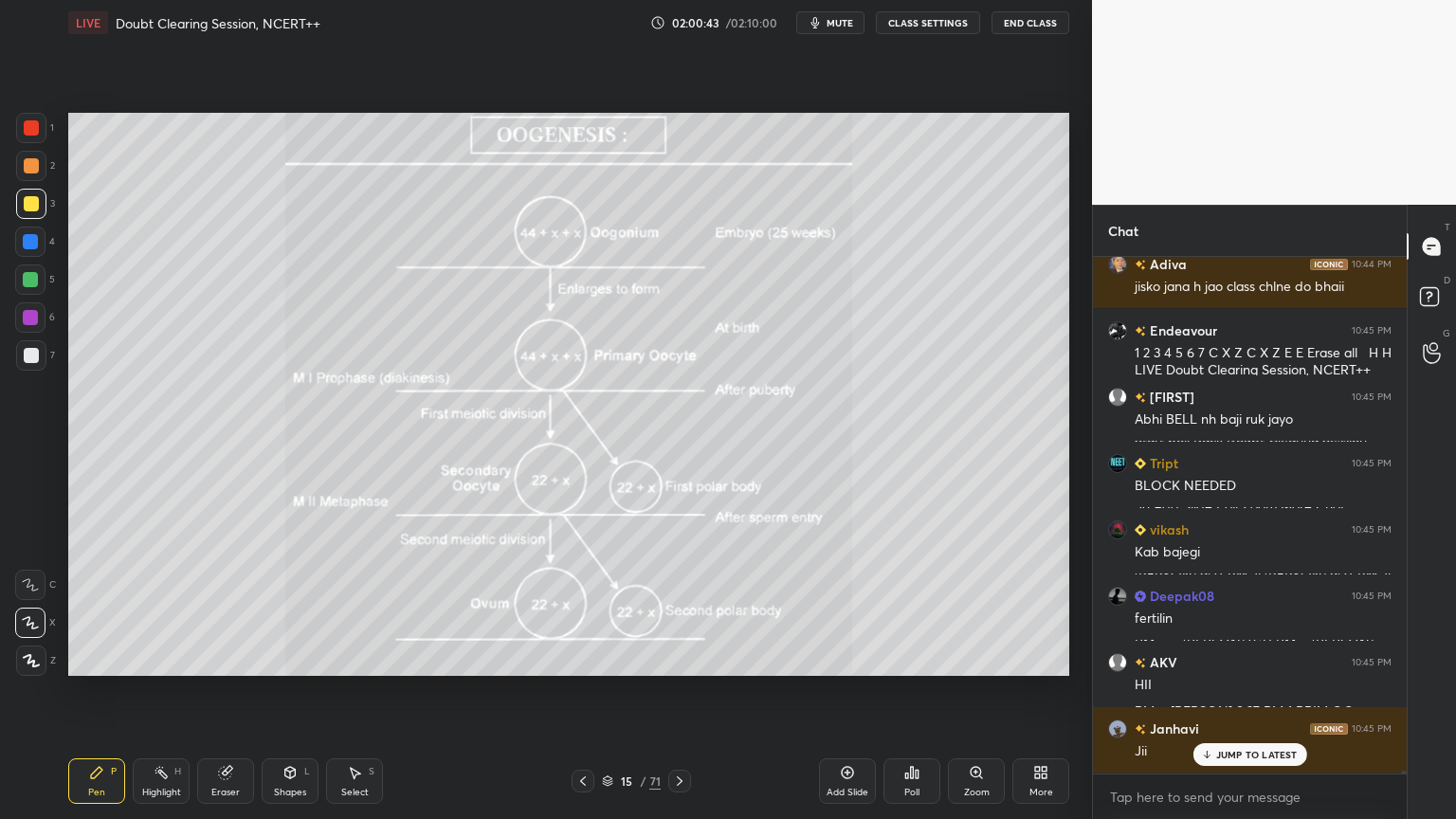 scroll, scrollTop: 98720, scrollLeft: 0, axis: vertical 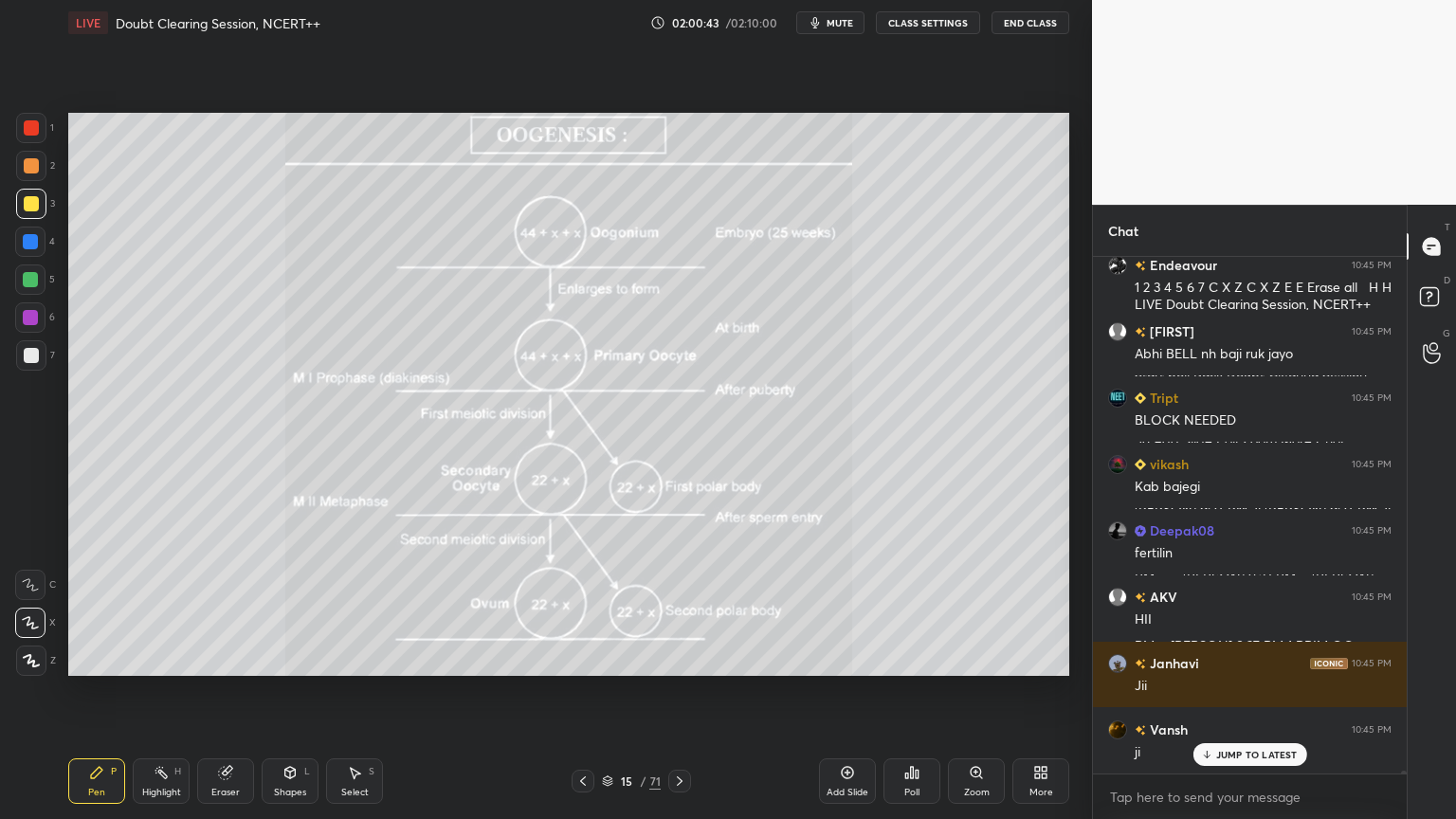 click 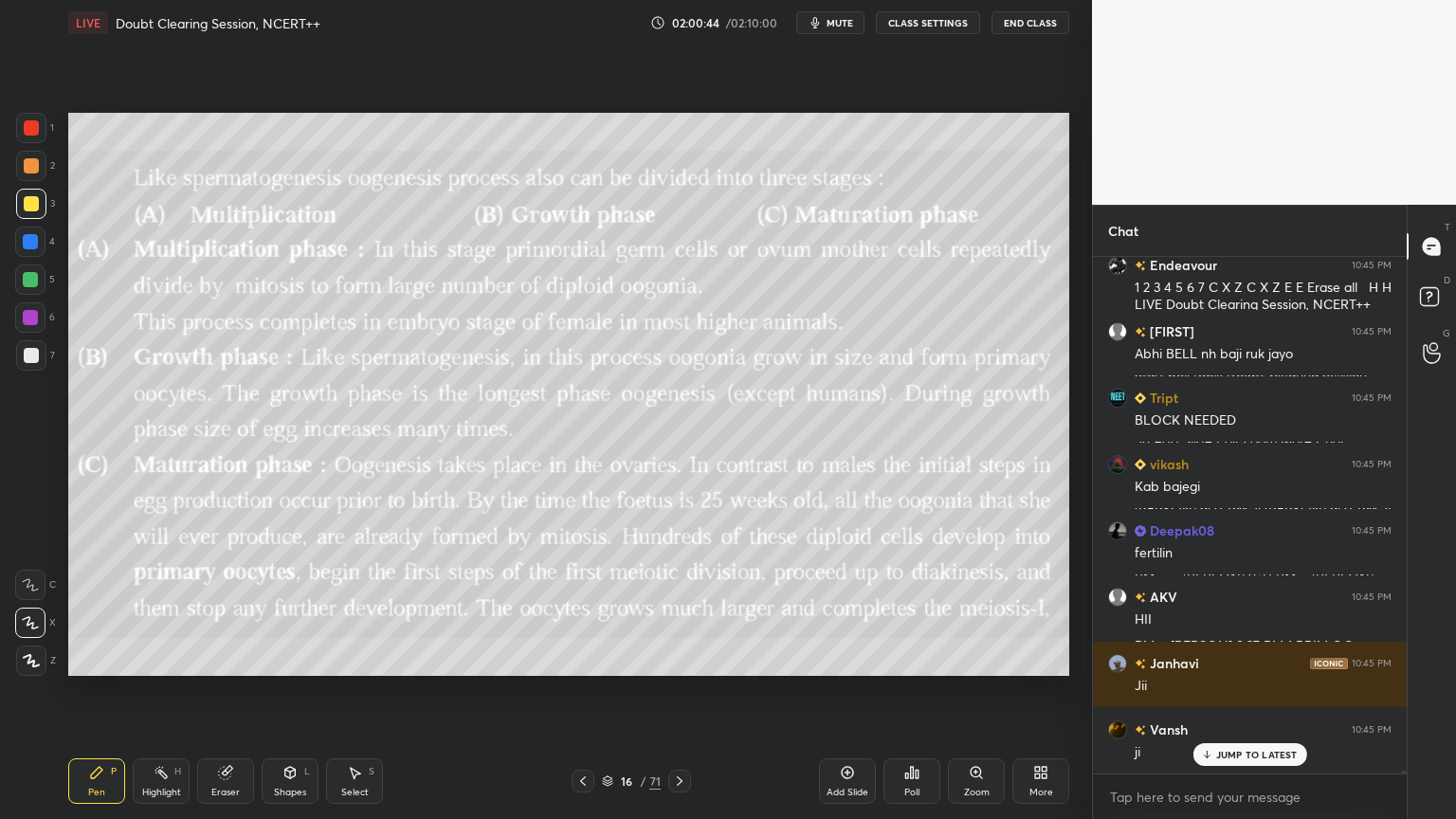 click 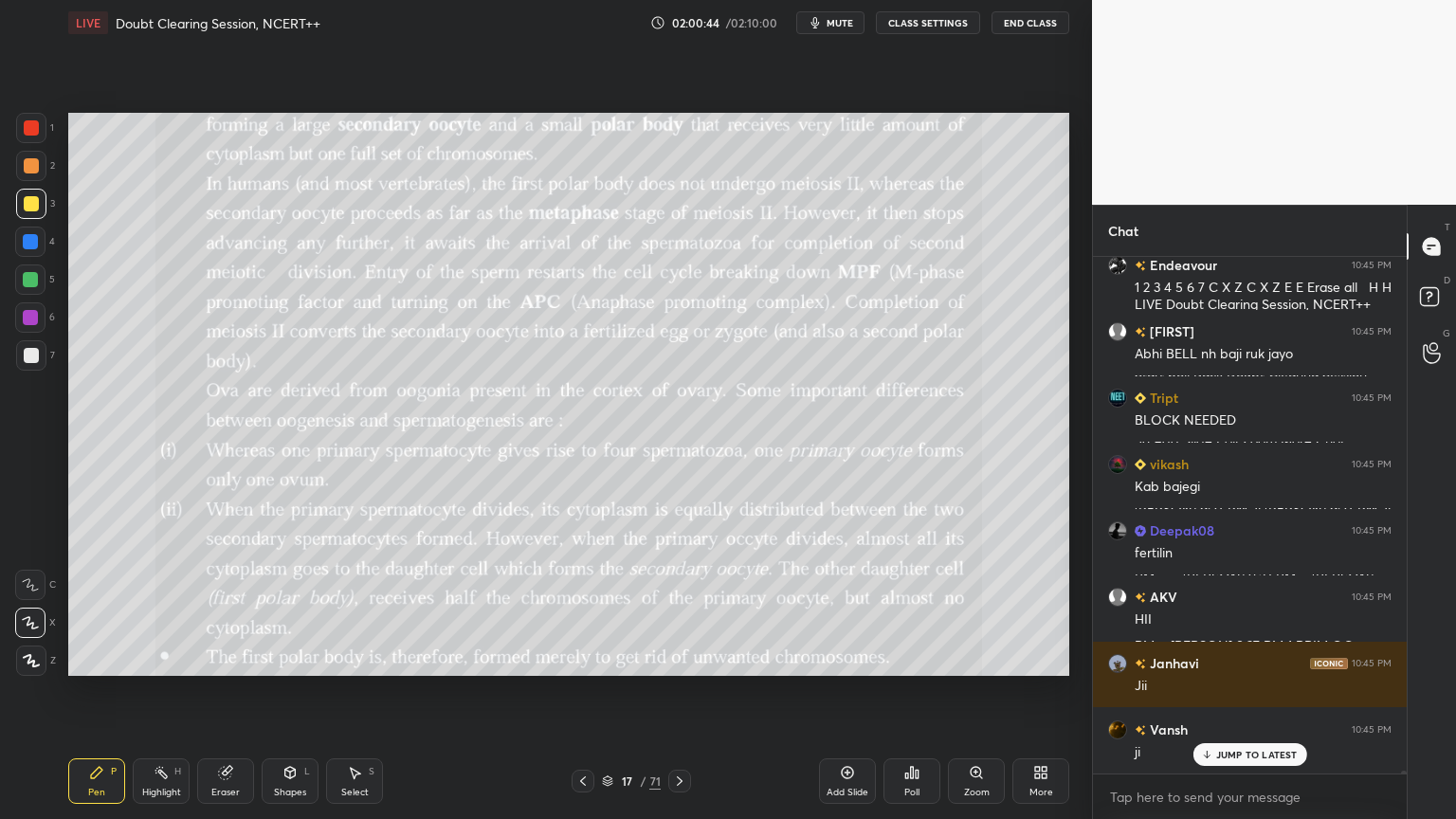 click 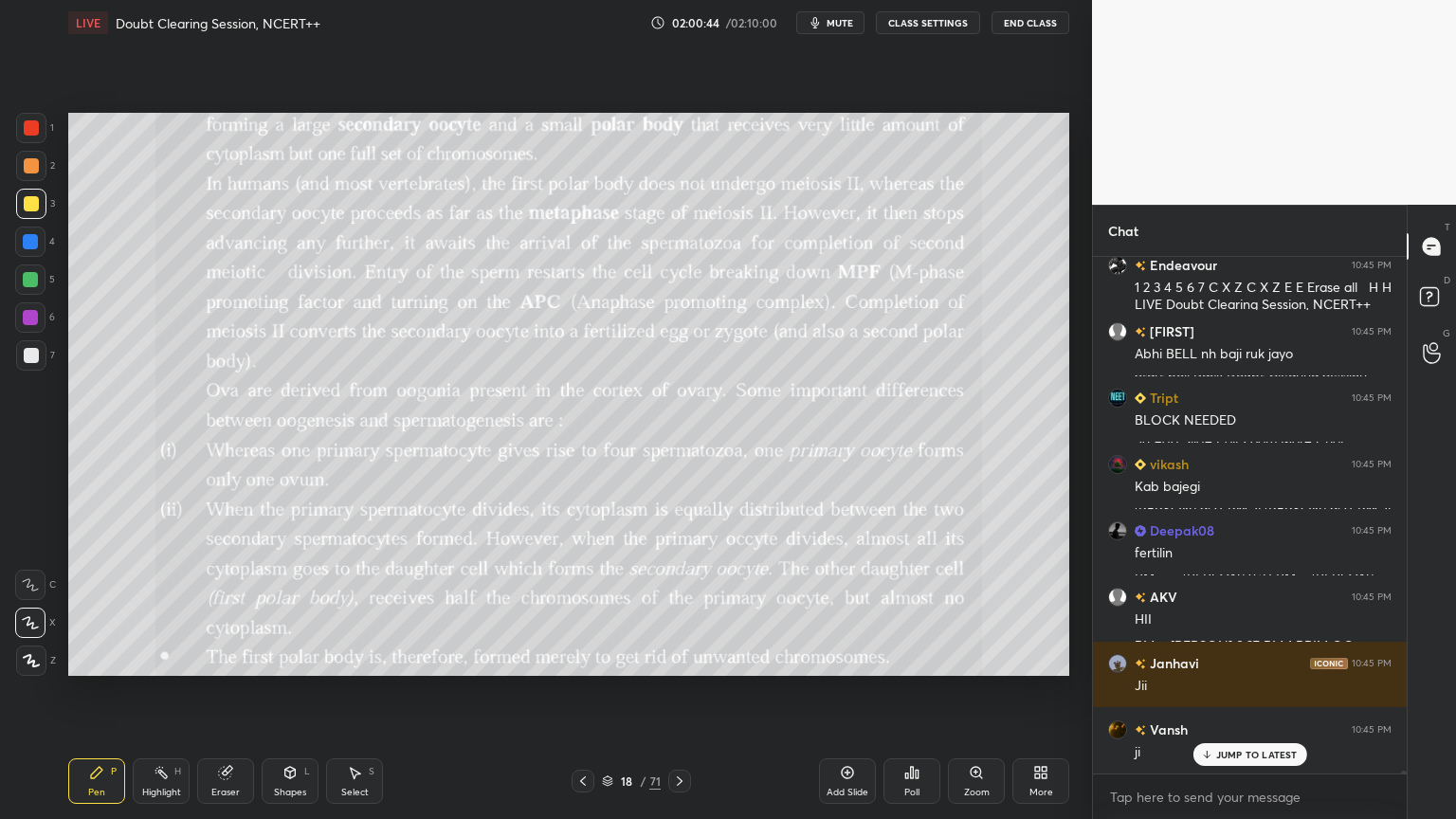 click 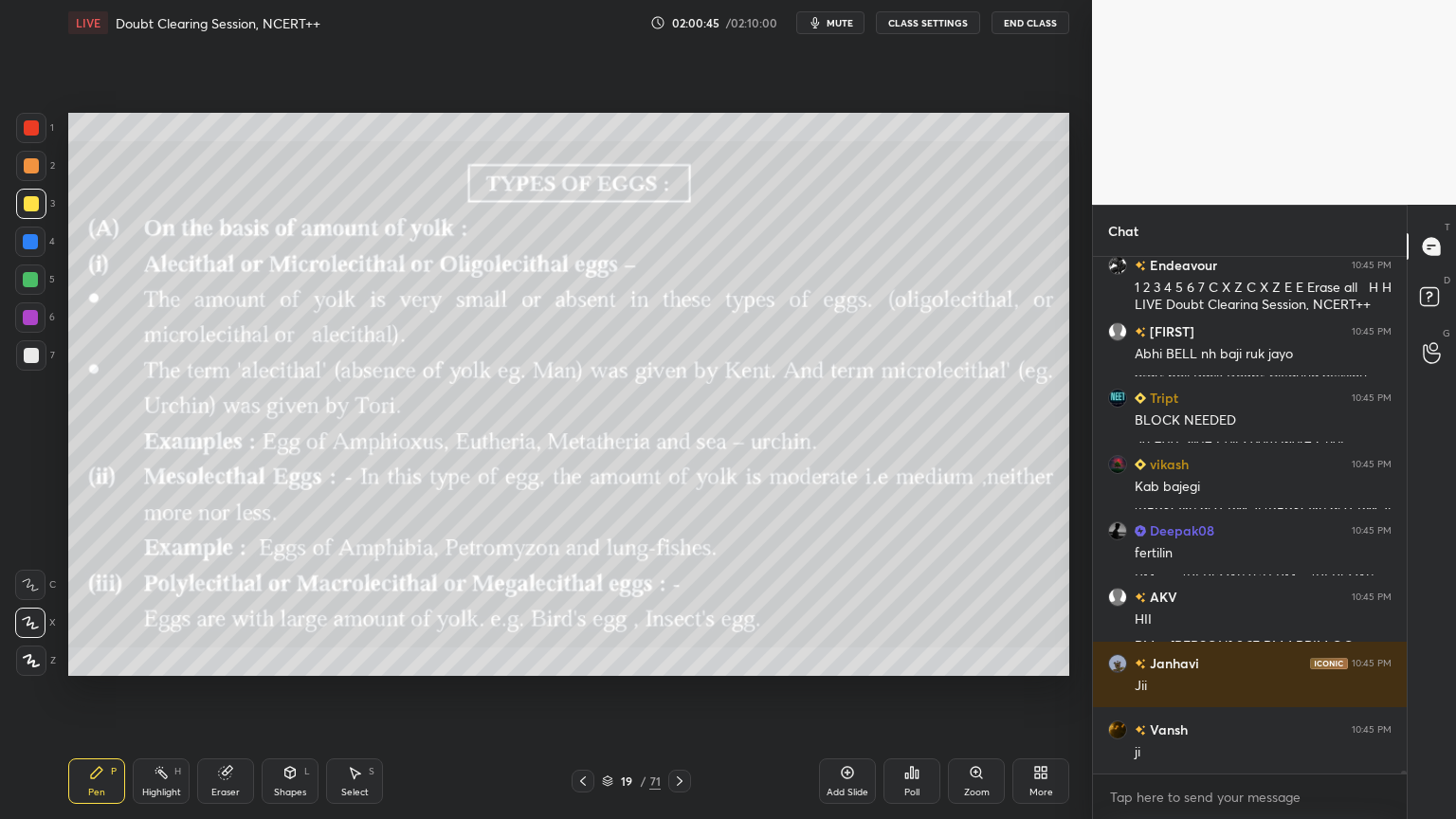 scroll, scrollTop: 98787, scrollLeft: 0, axis: vertical 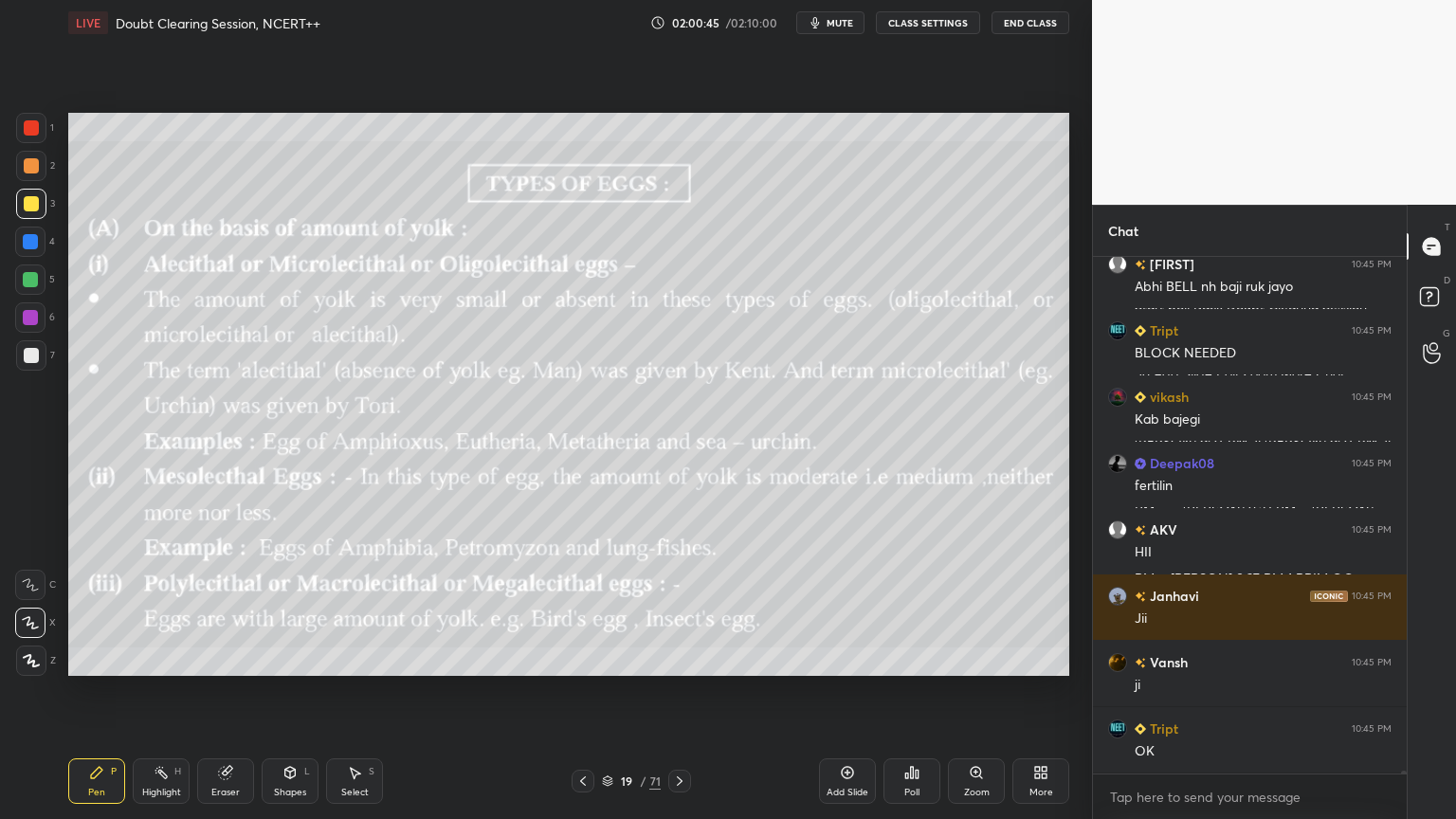 click at bounding box center [680, 781] 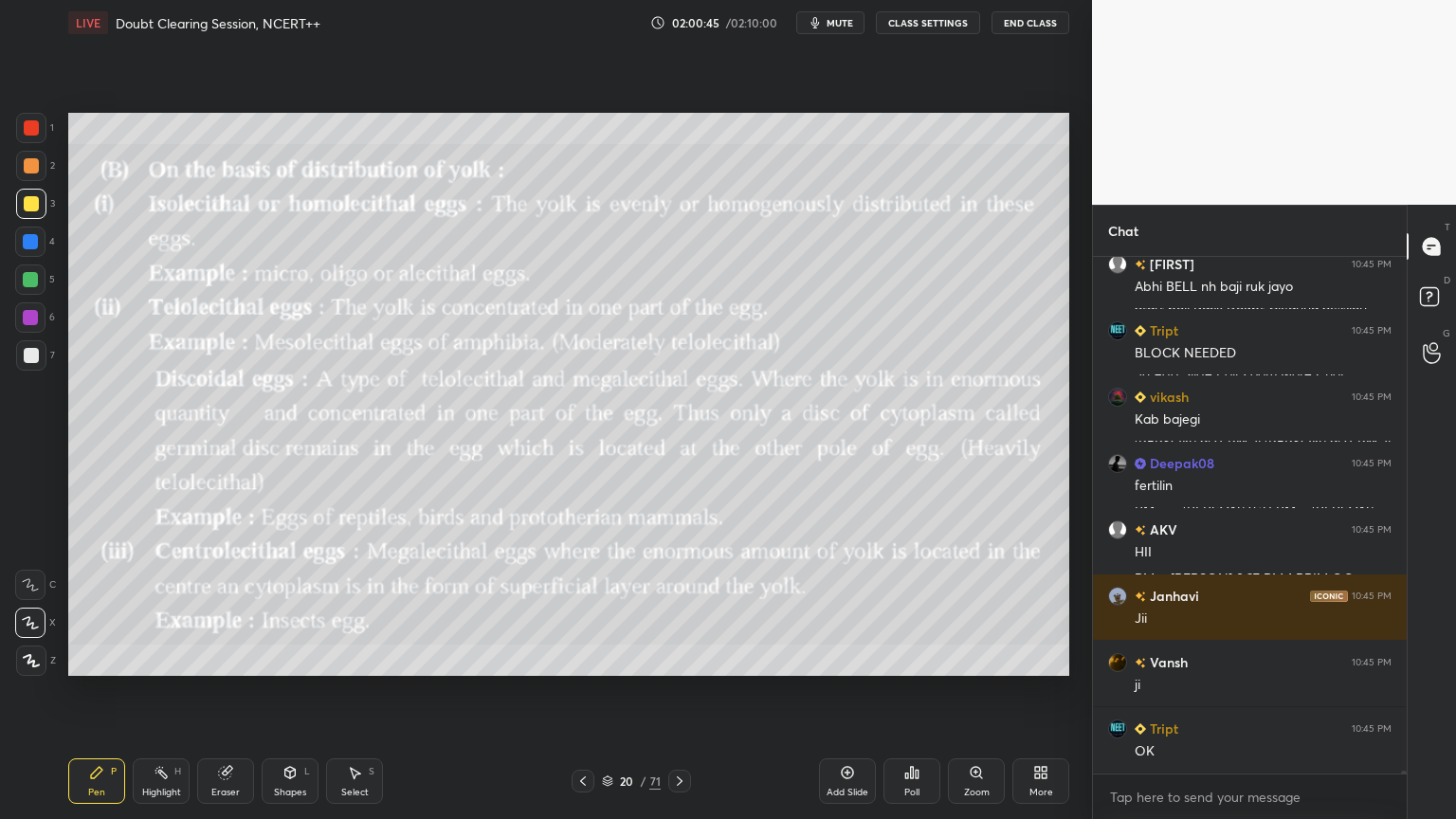 click at bounding box center [680, 781] 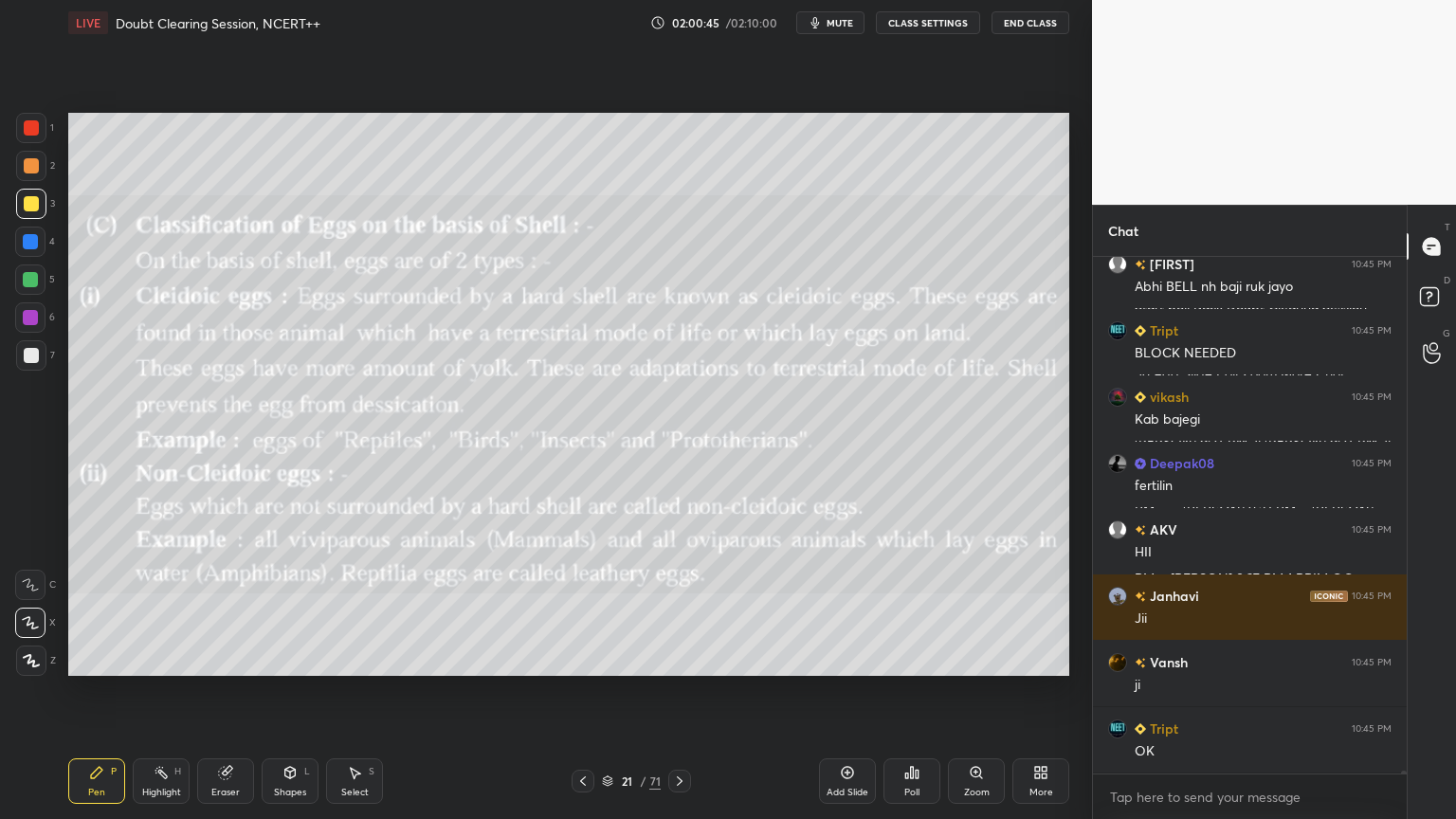click at bounding box center [680, 781] 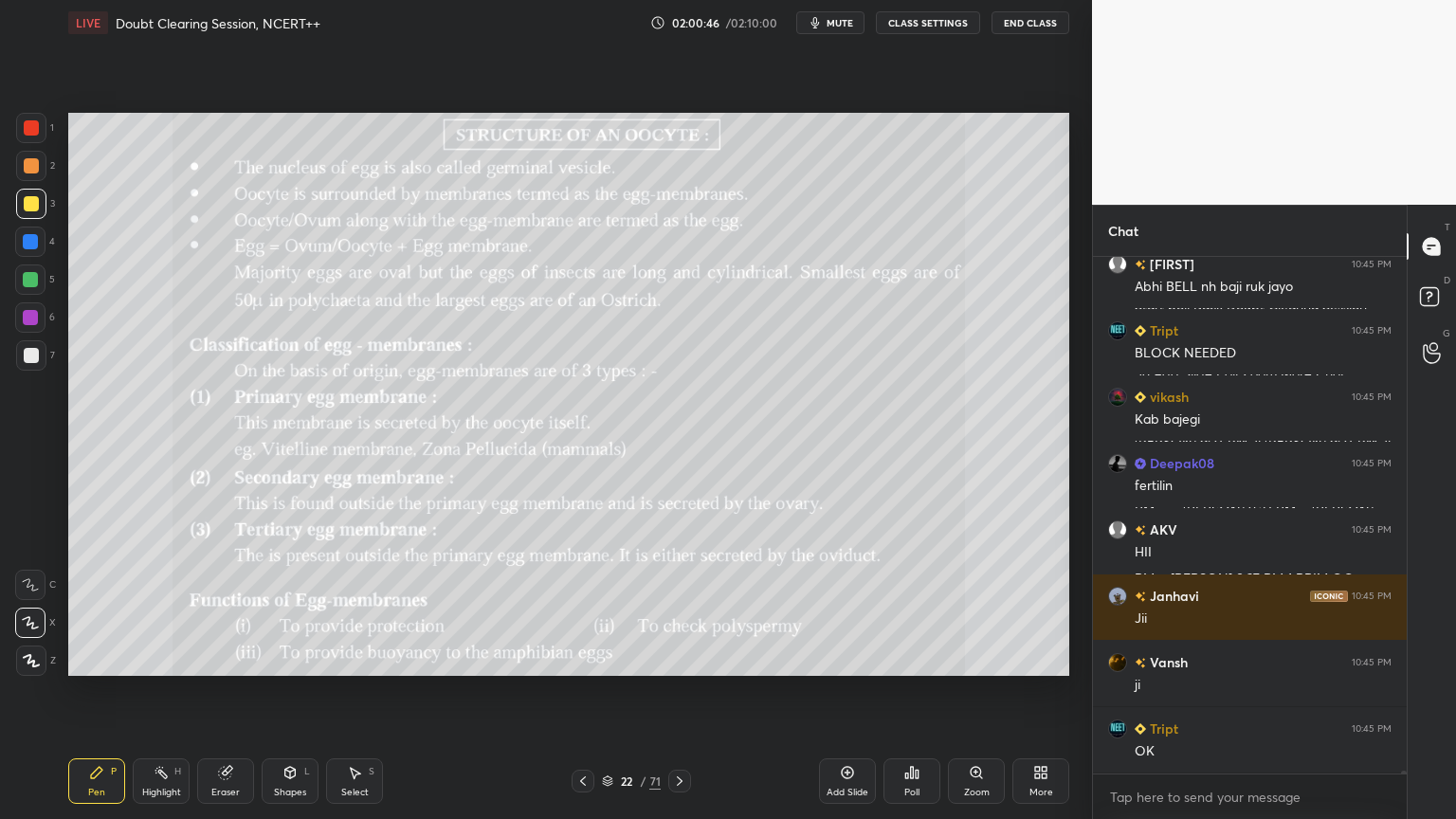 click on "Pen P Highlight H Eraser Shapes L Select S 22 / 71 Add Slide Poll Zoom More" at bounding box center (569, 781) 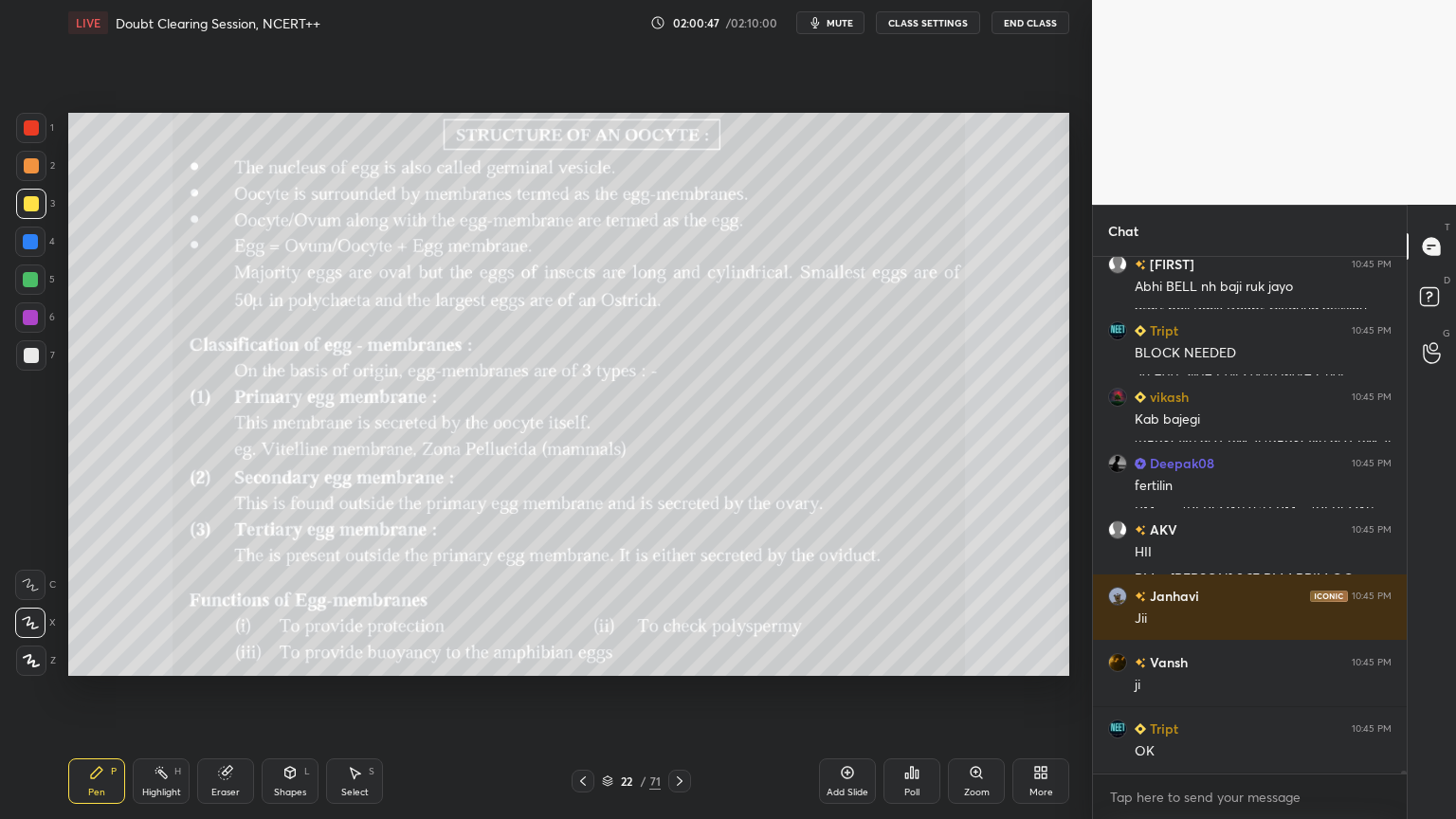 click at bounding box center (680, 781) 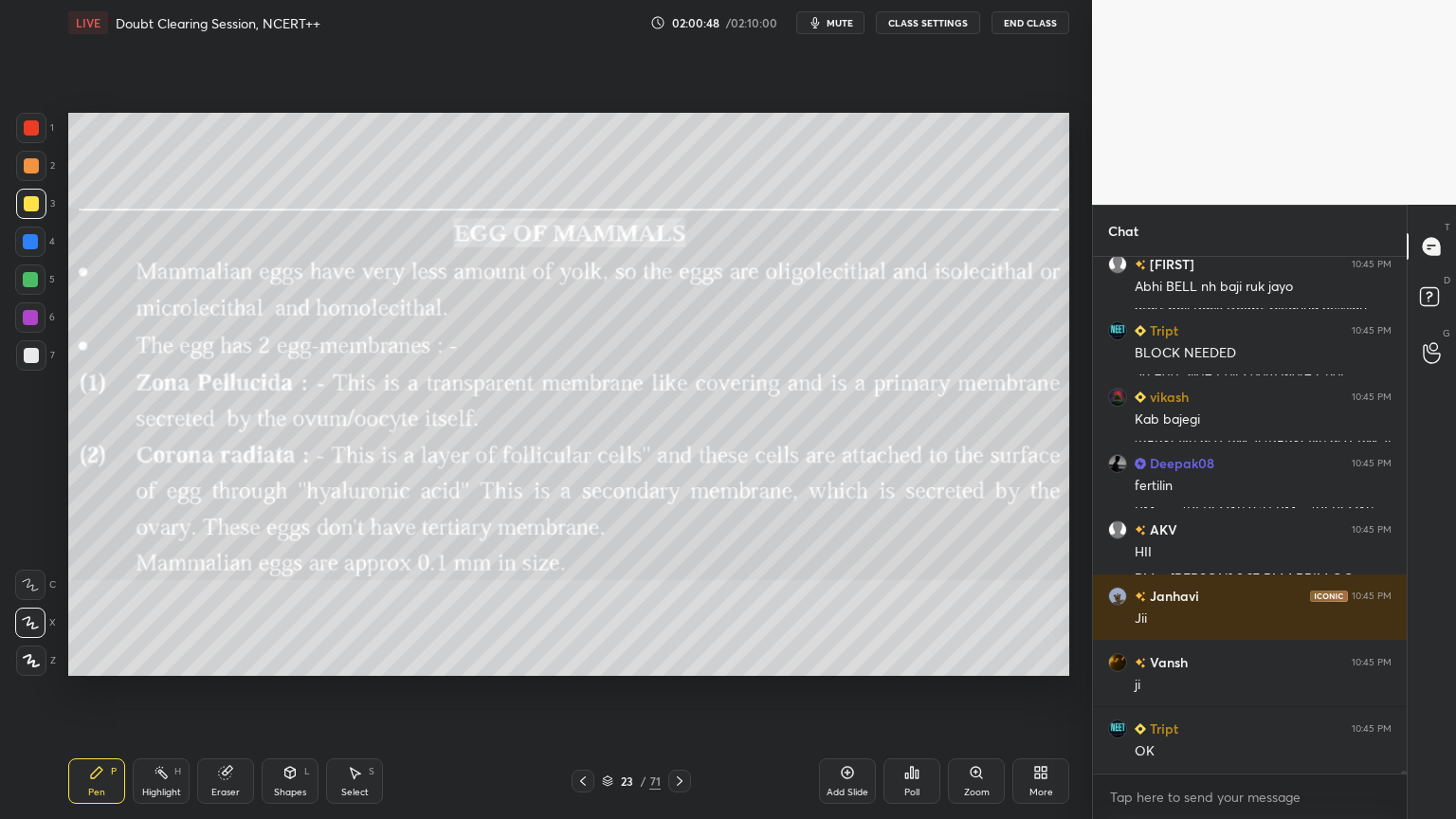 click 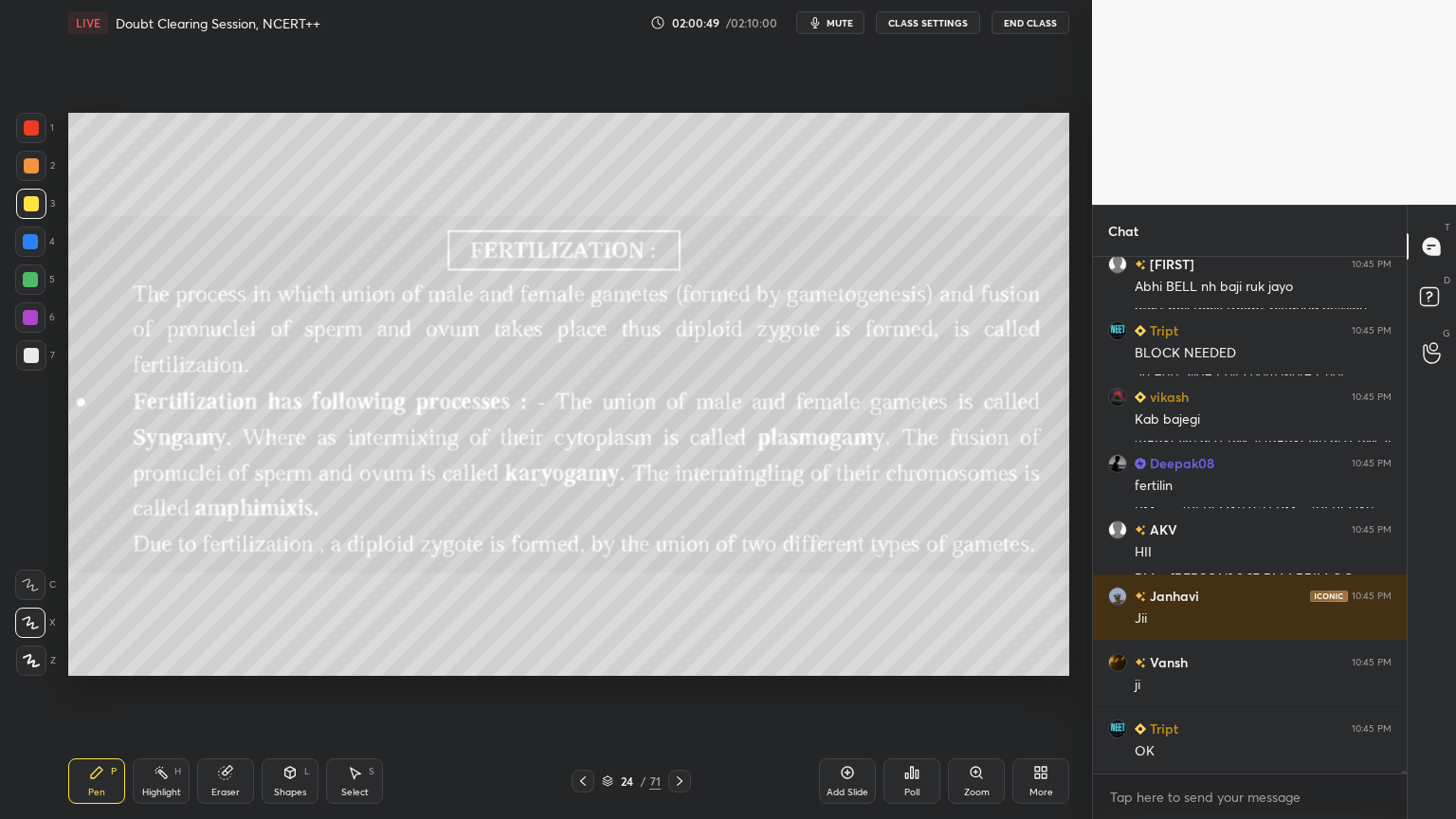 scroll, scrollTop: 98853, scrollLeft: 0, axis: vertical 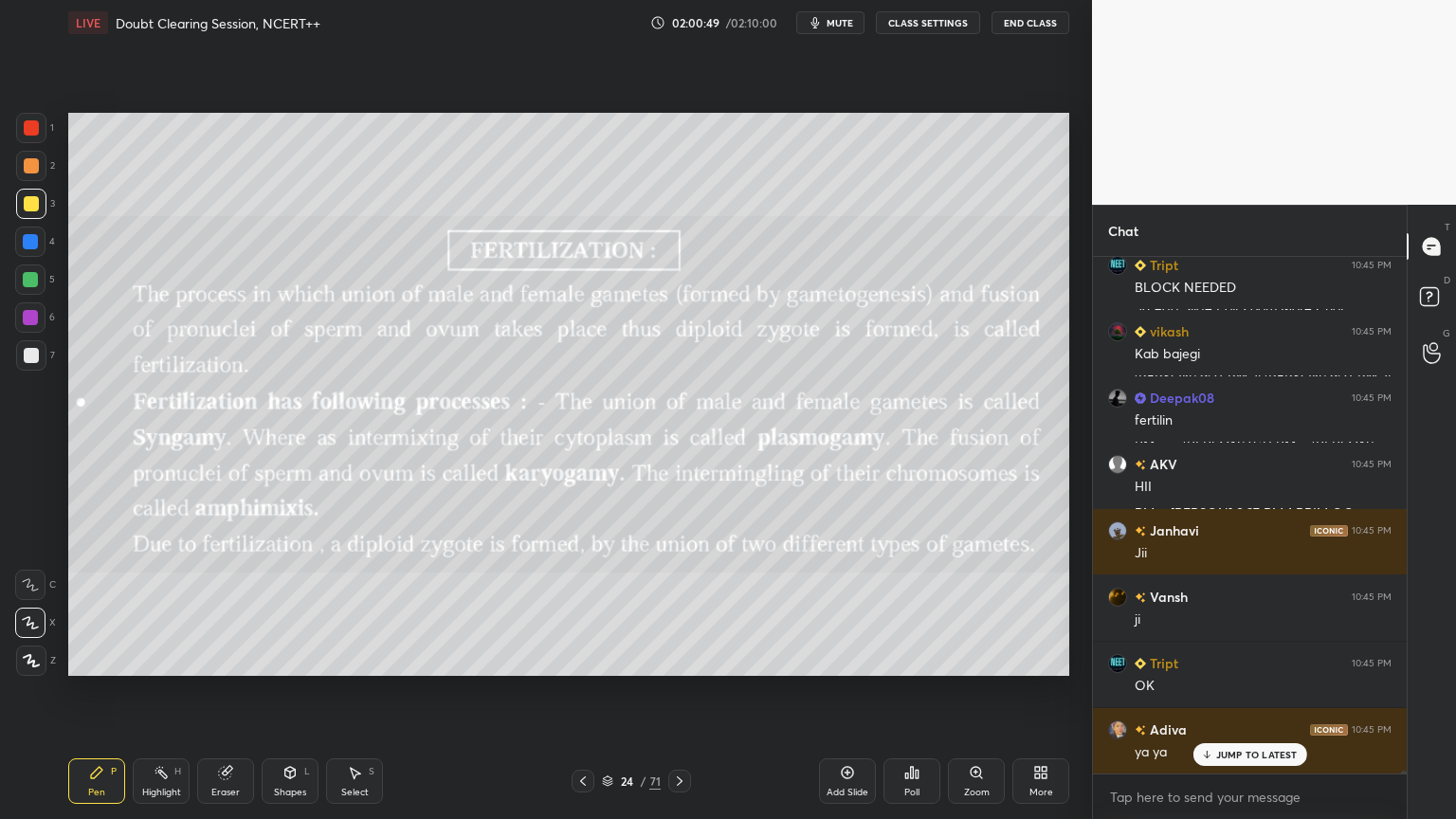 click 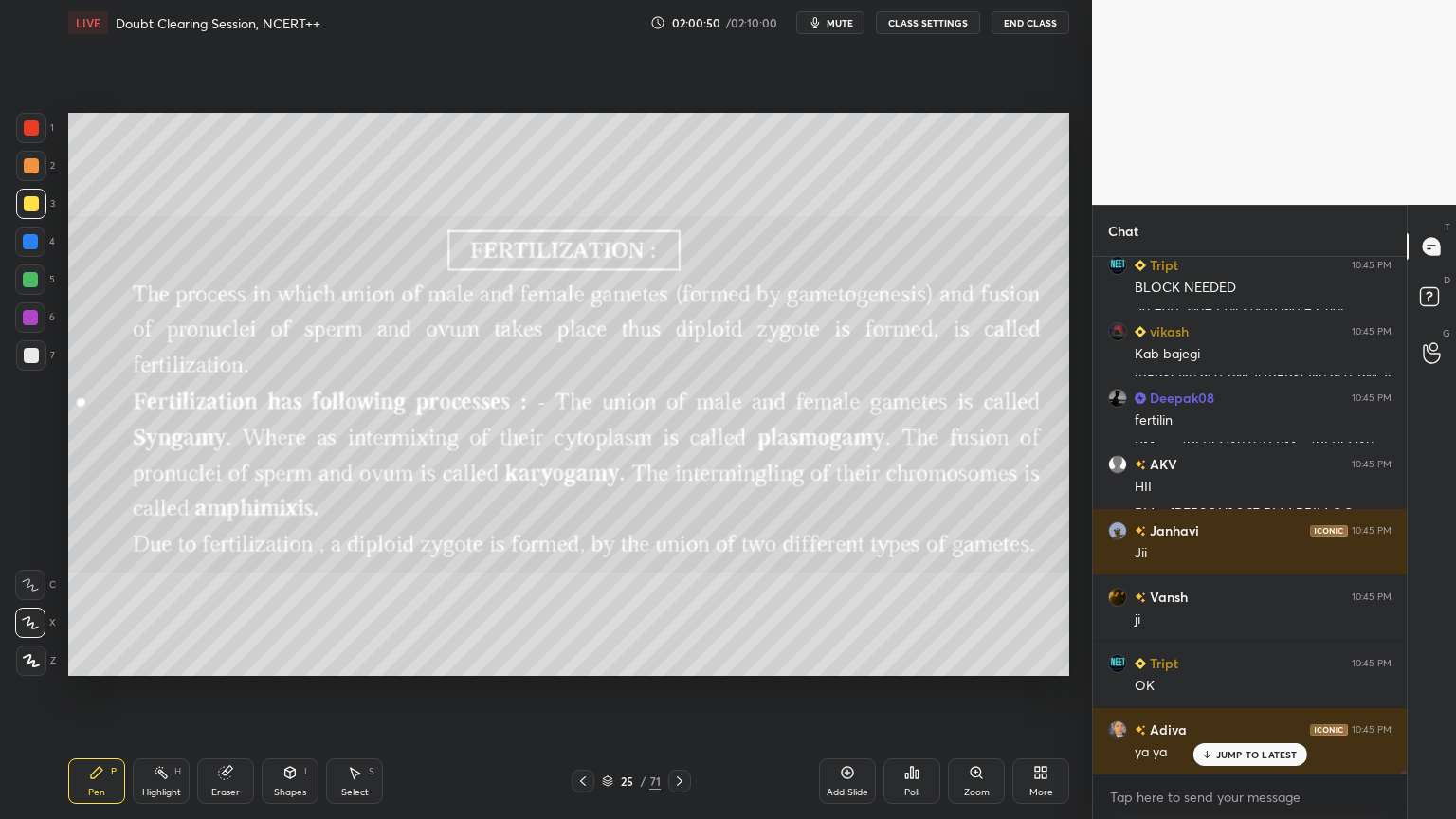 click 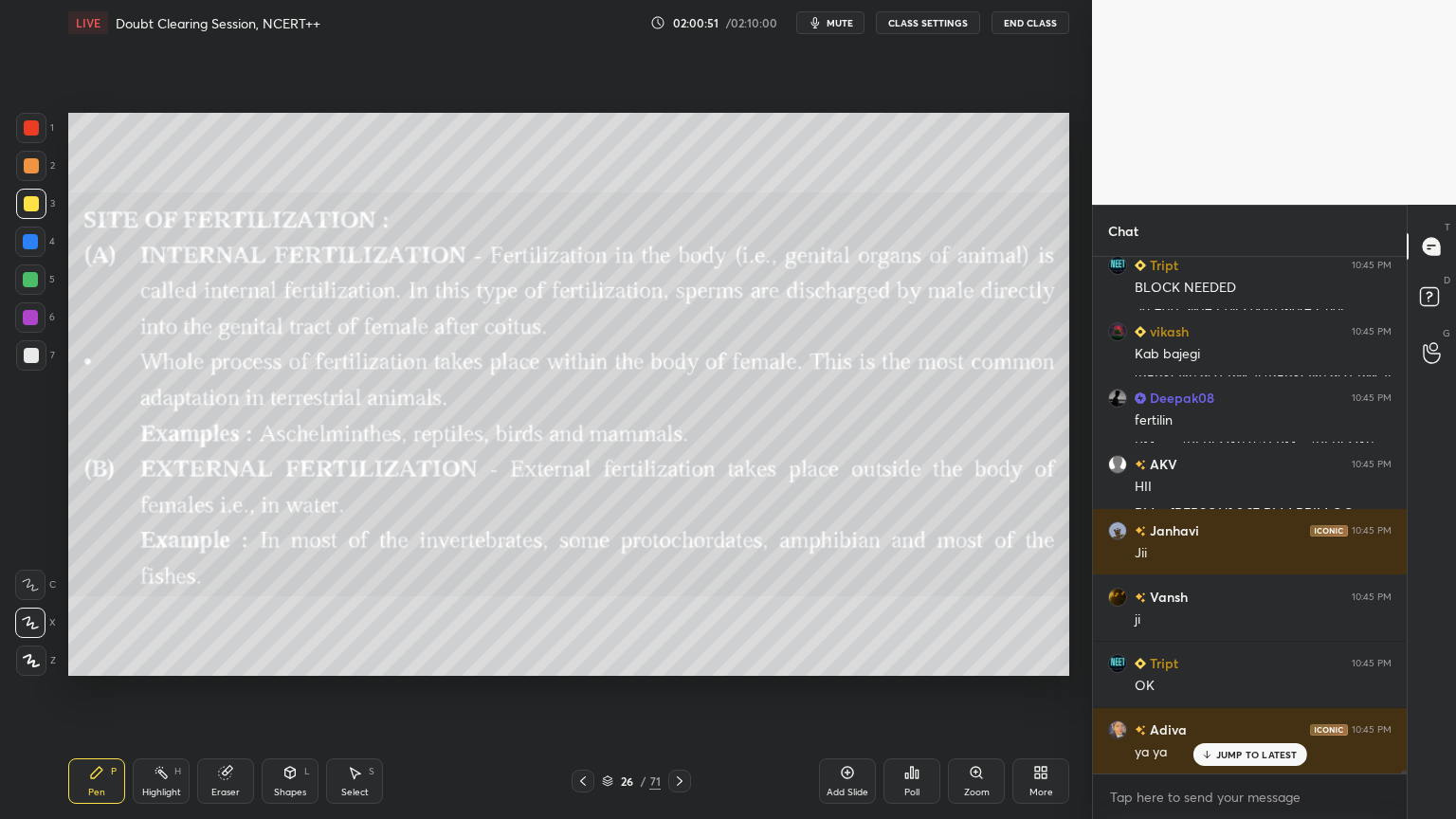 click 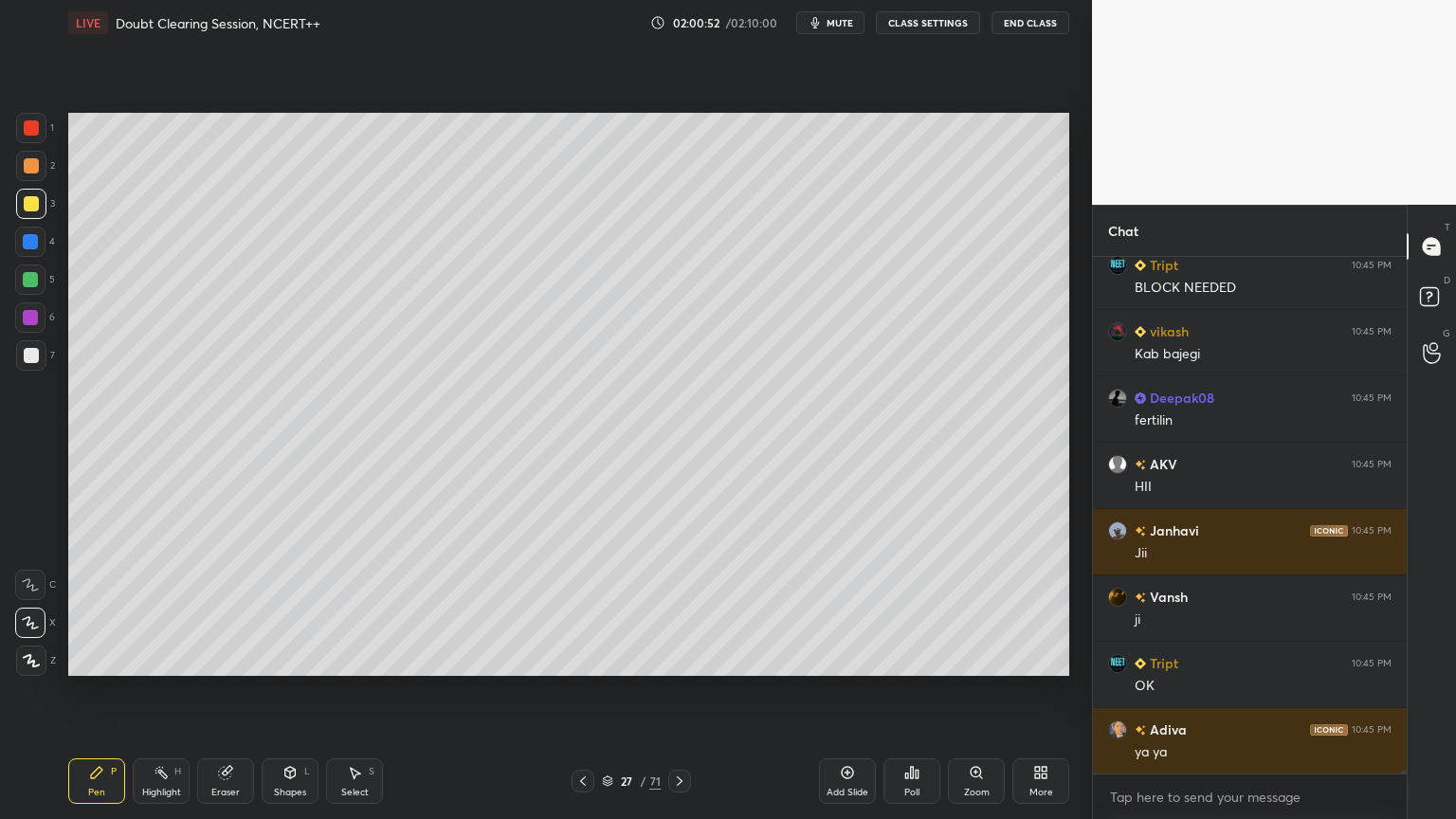 scroll, scrollTop: 98920, scrollLeft: 0, axis: vertical 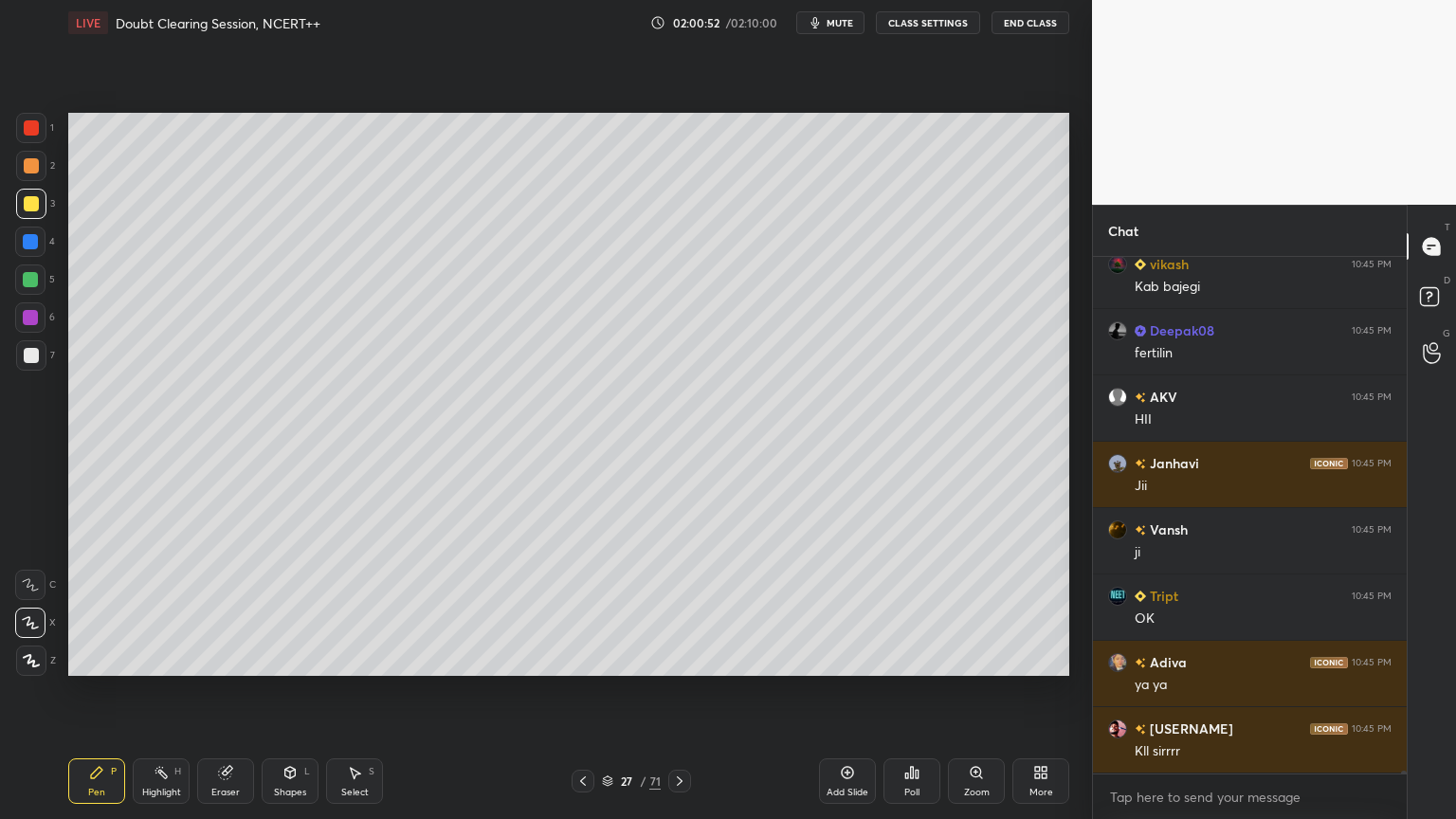 click on "More" at bounding box center [1041, 781] 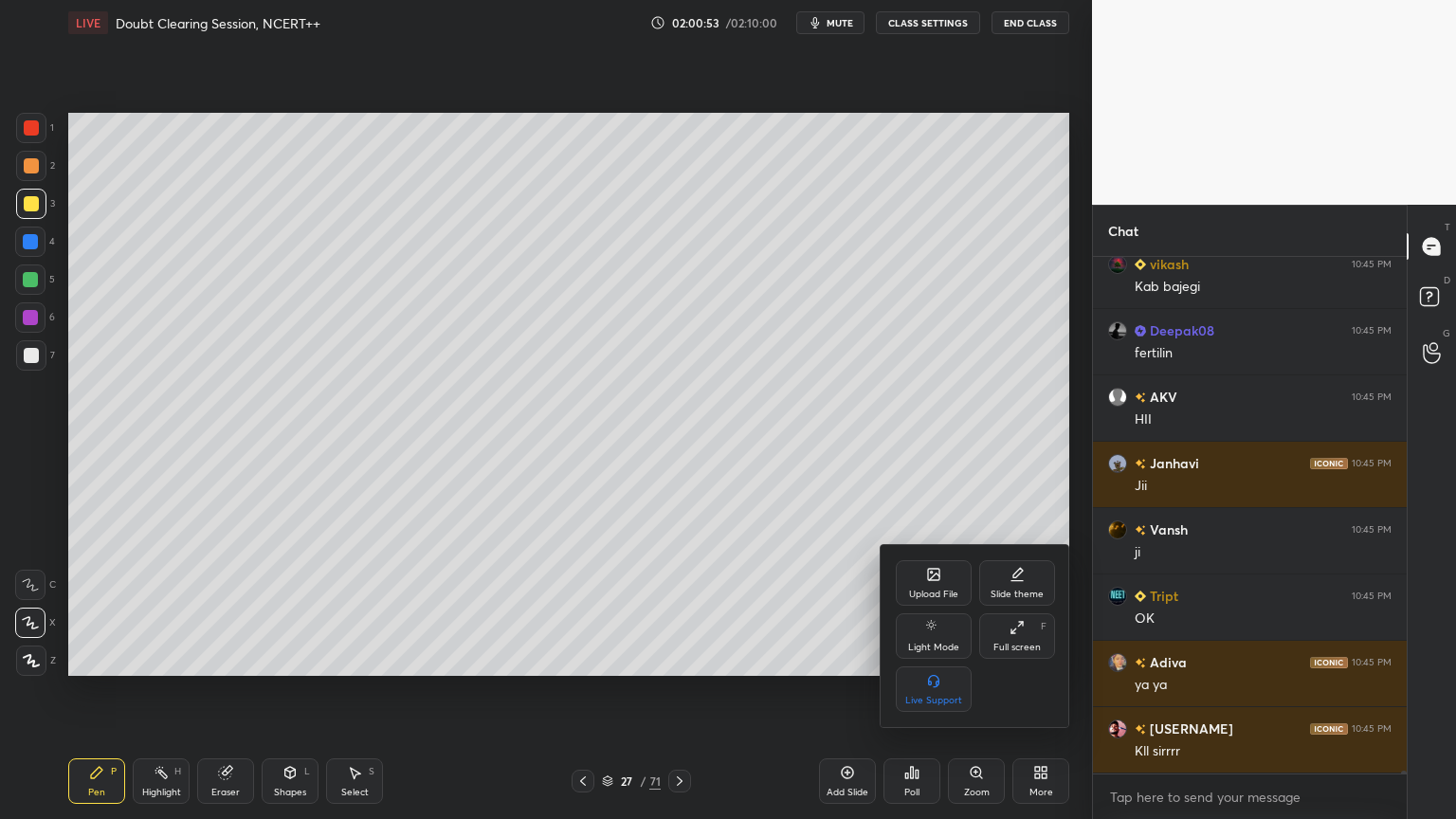 click on "Upload File" at bounding box center (934, 594) 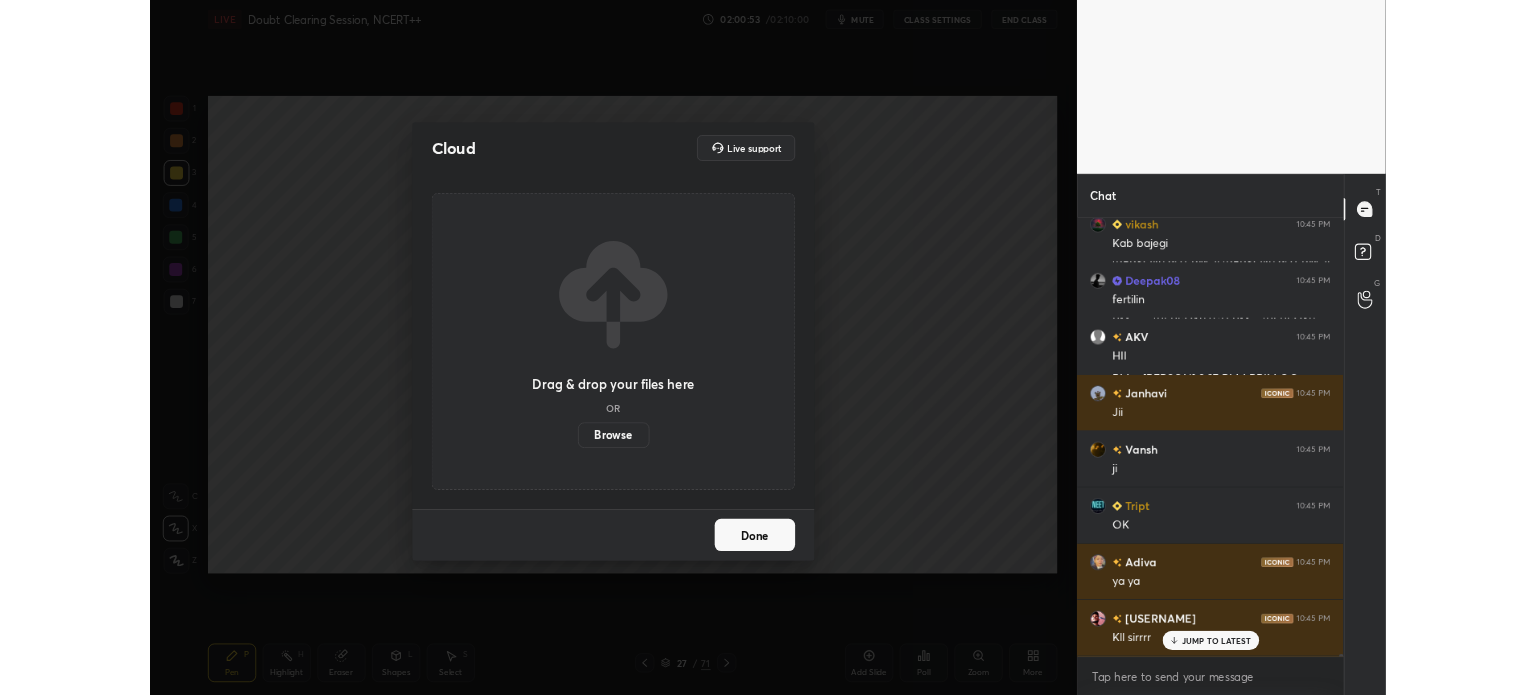 scroll, scrollTop: 104424, scrollLeft: 0, axis: vertical 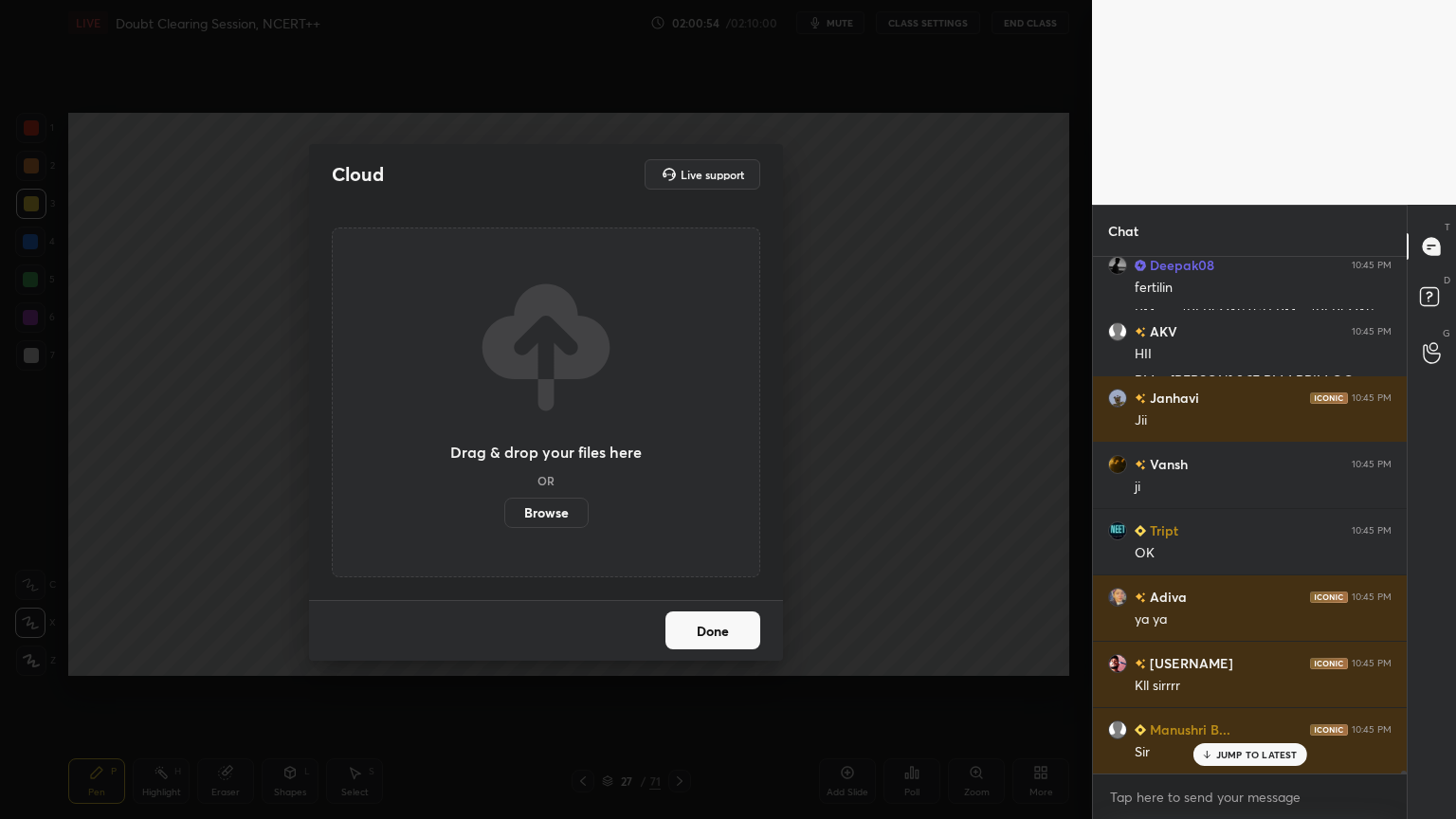 drag, startPoint x: 553, startPoint y: 506, endPoint x: 550, endPoint y: 390, distance: 116.03879 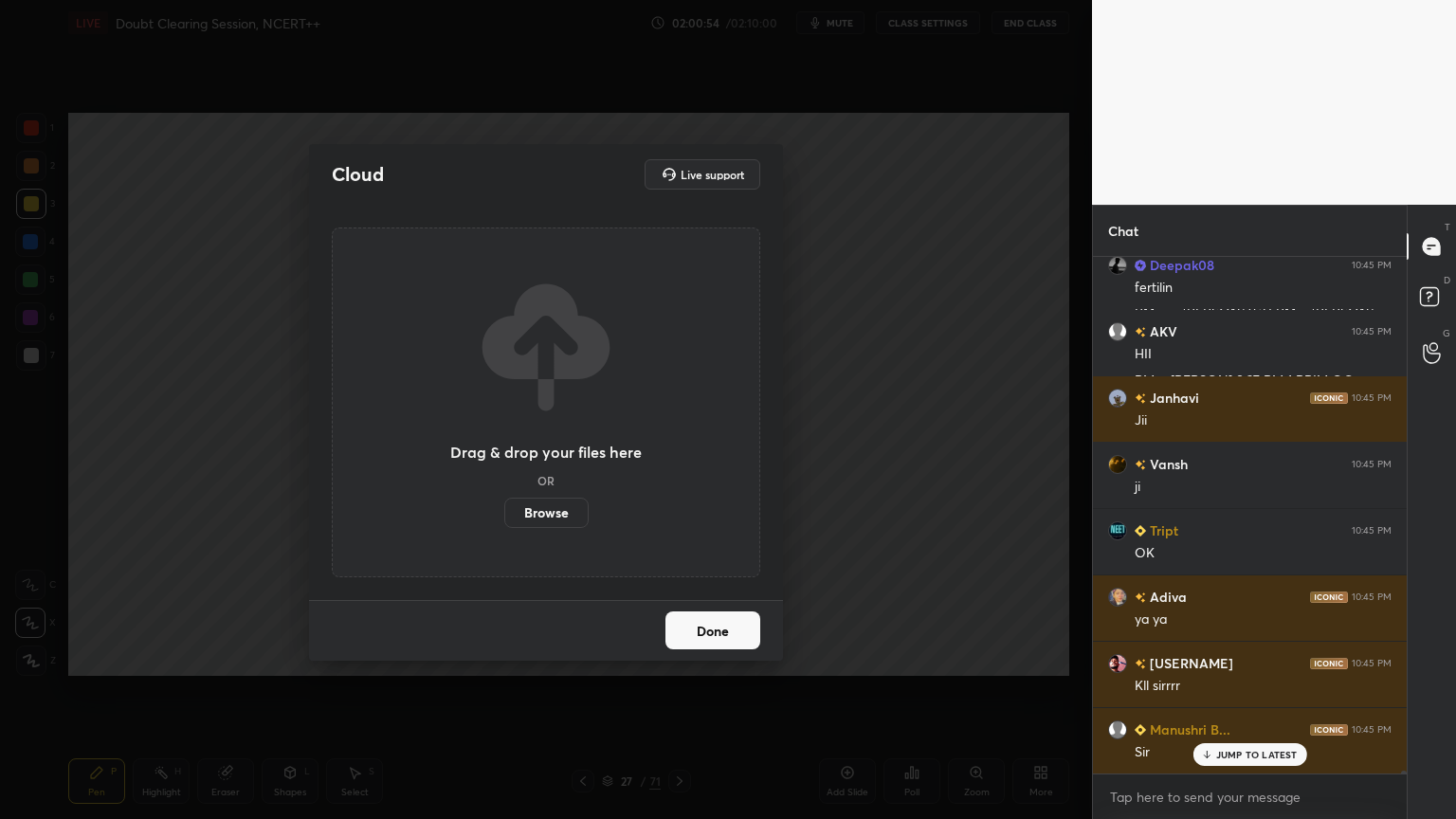 click on "Browse" at bounding box center [546, 513] 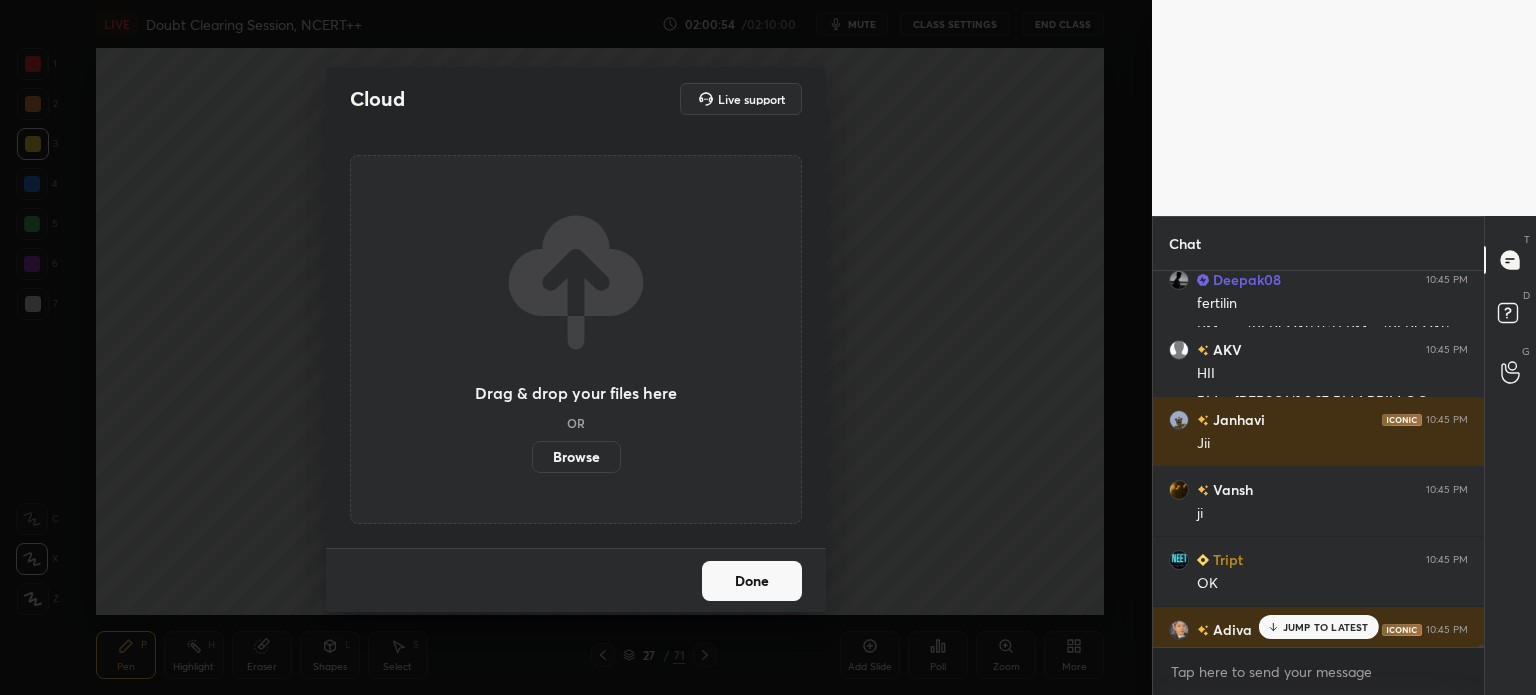 scroll, scrollTop: 567, scrollLeft: 1072, axis: both 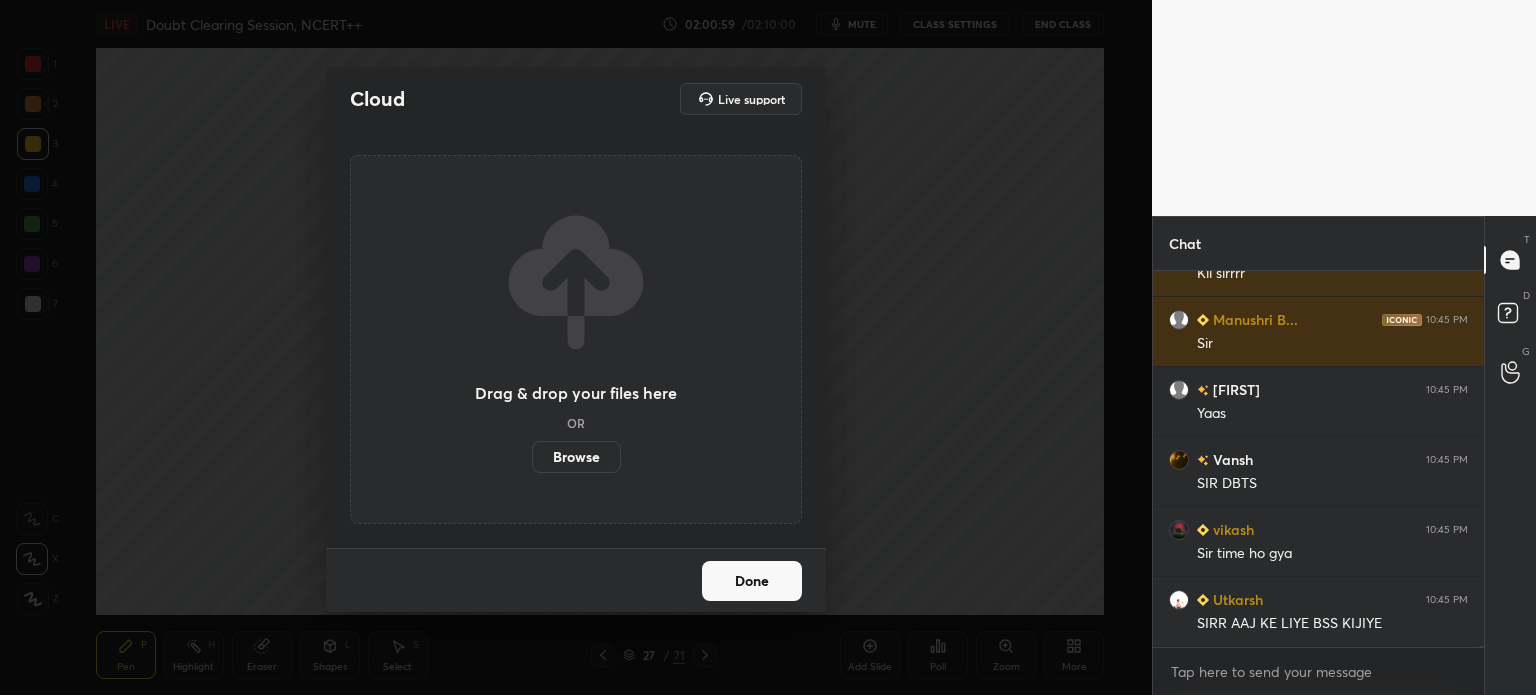 click on "Done" at bounding box center [752, 581] 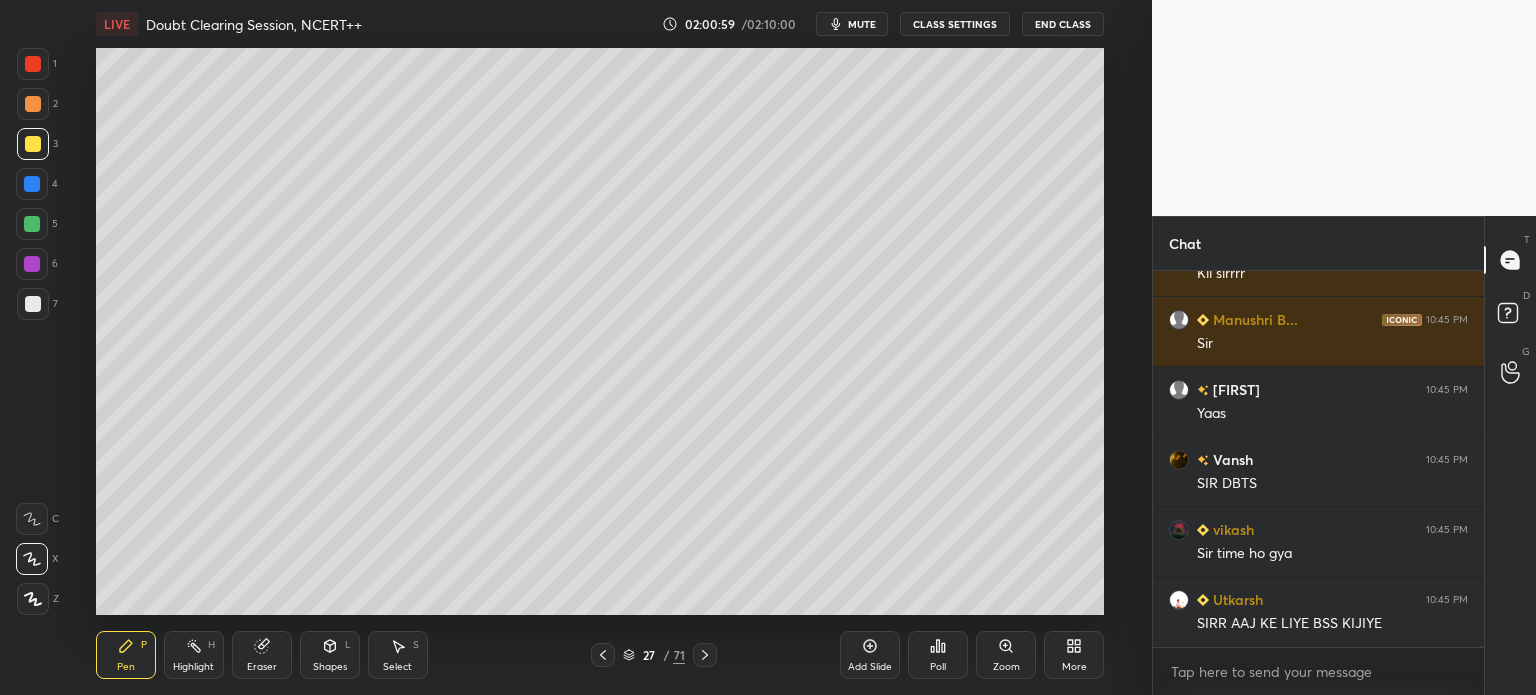 scroll, scrollTop: 105172, scrollLeft: 0, axis: vertical 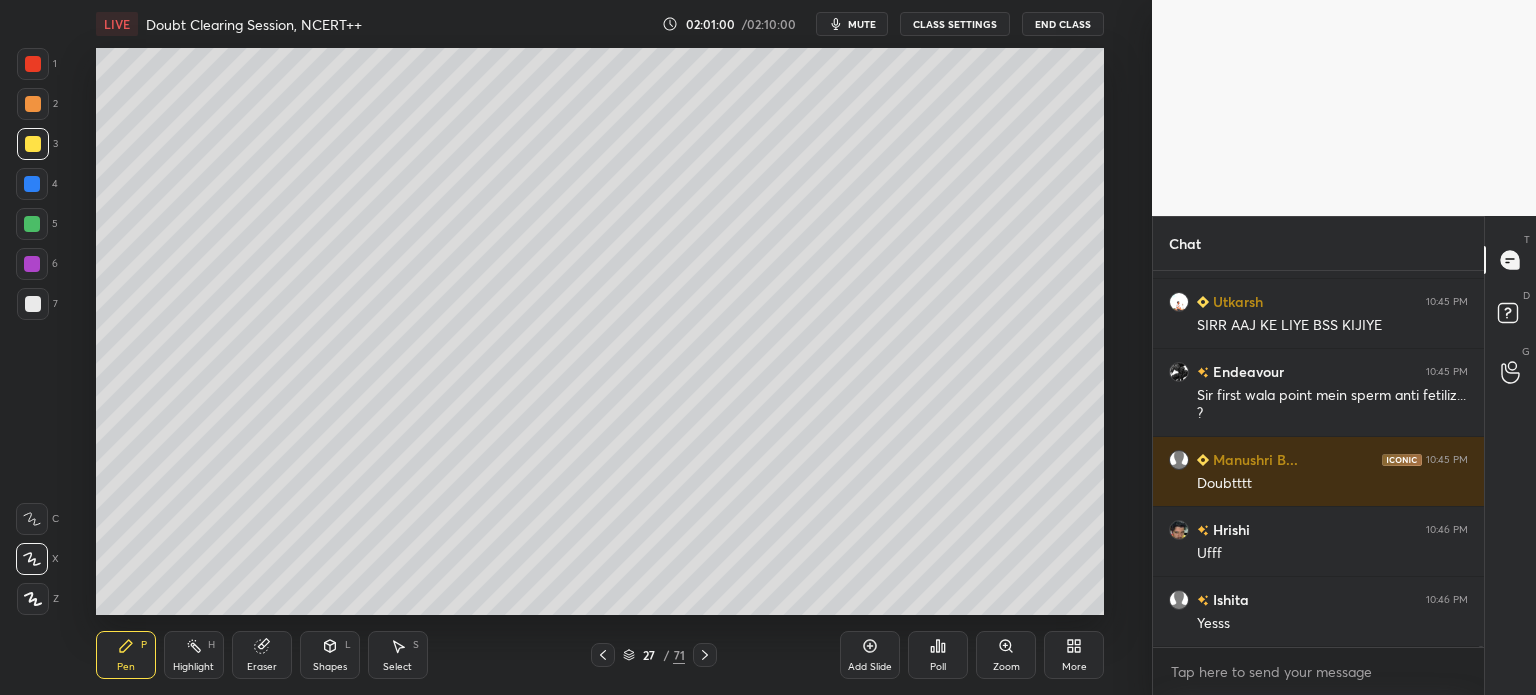 click on "CLASS SETTINGS" at bounding box center (955, 24) 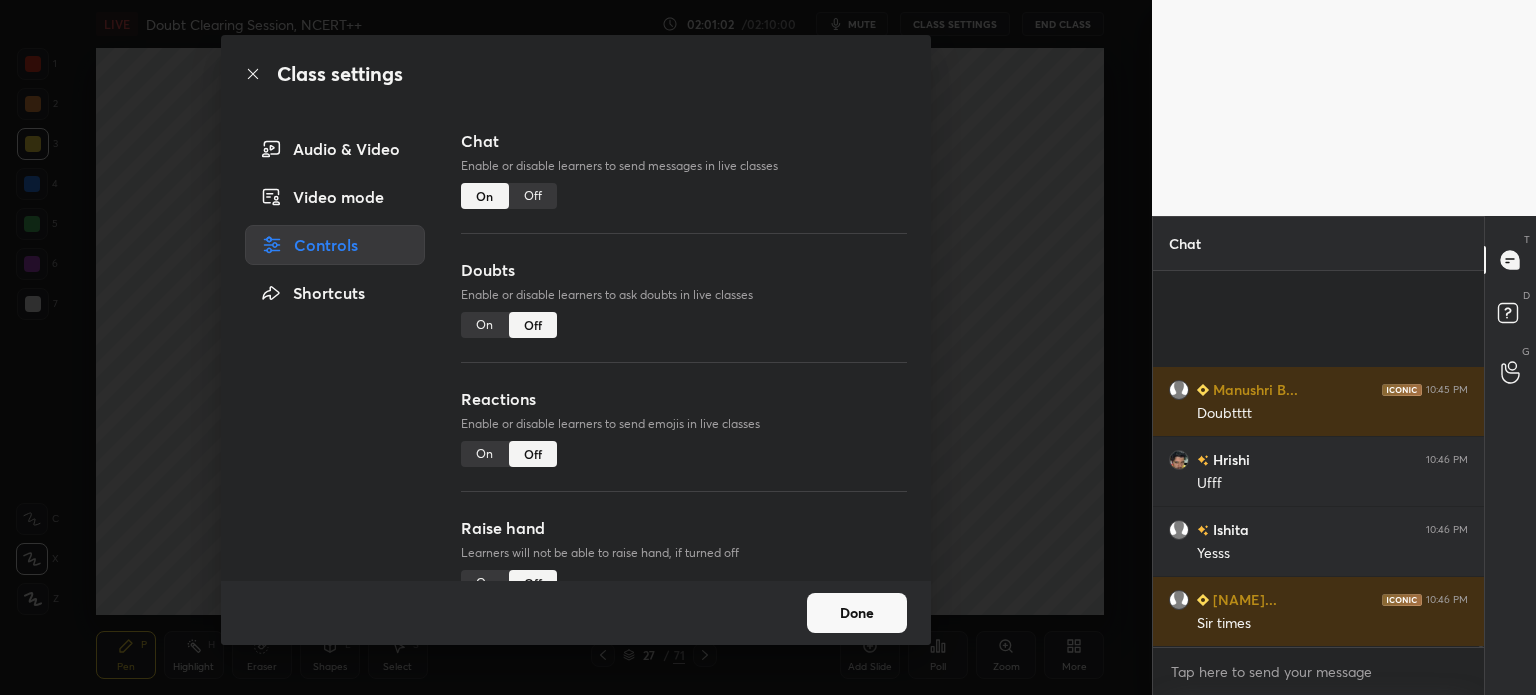 scroll, scrollTop: 105438, scrollLeft: 0, axis: vertical 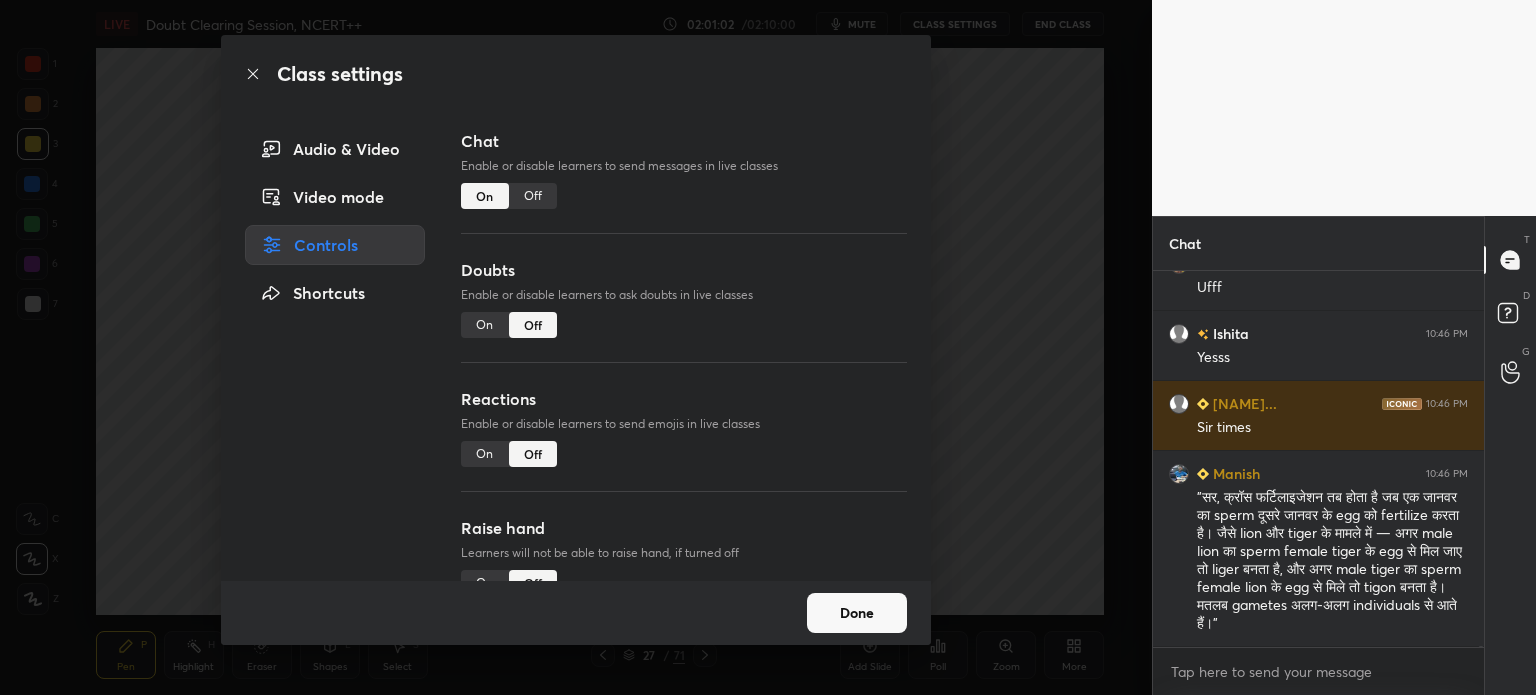 click on "On" at bounding box center (485, 325) 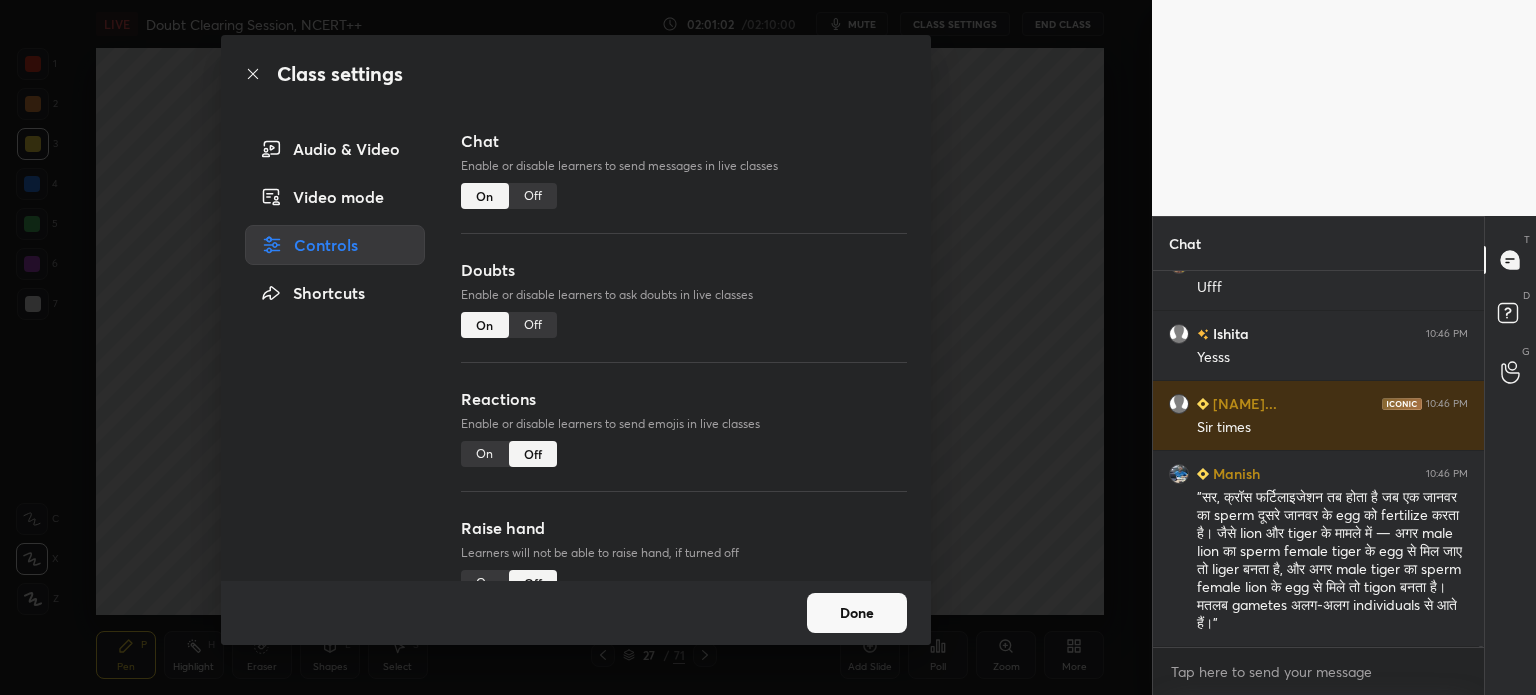 click on "On" at bounding box center [485, 454] 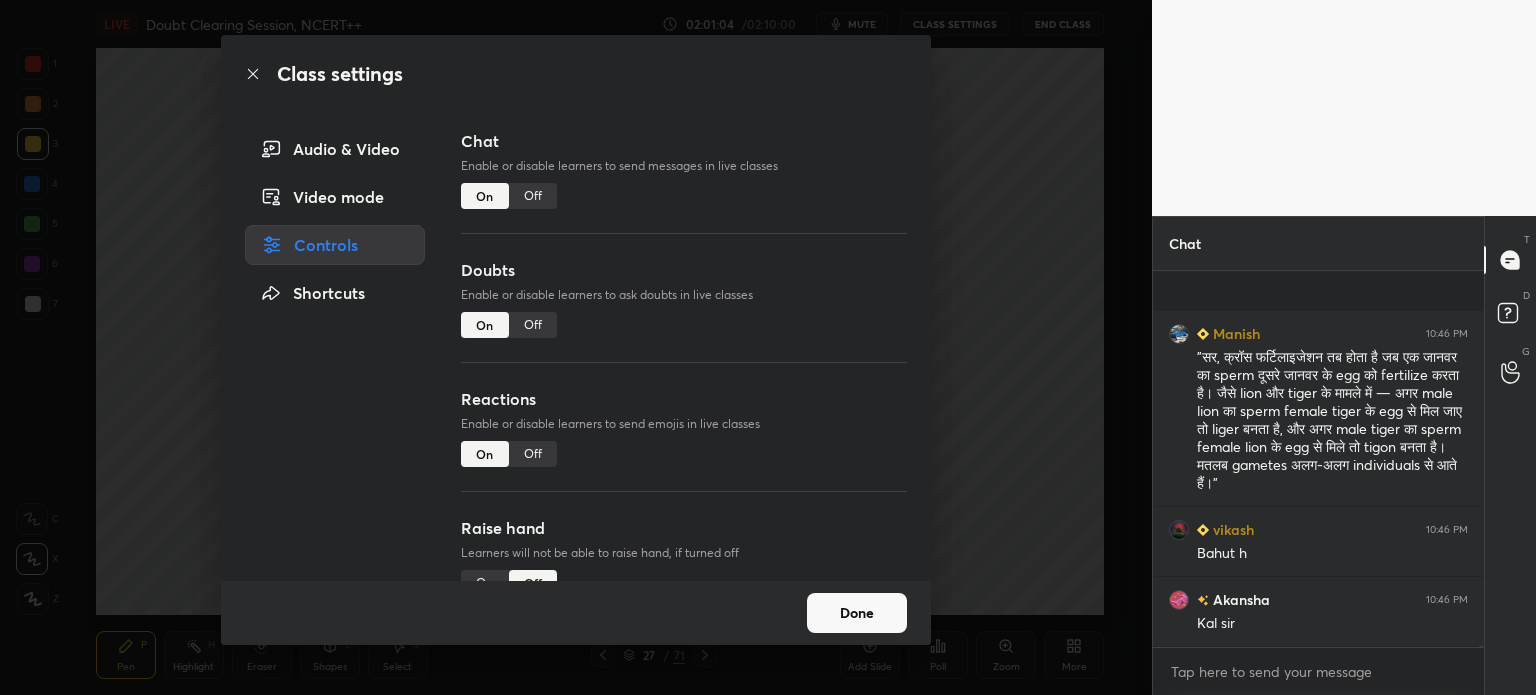 scroll, scrollTop: 105858, scrollLeft: 0, axis: vertical 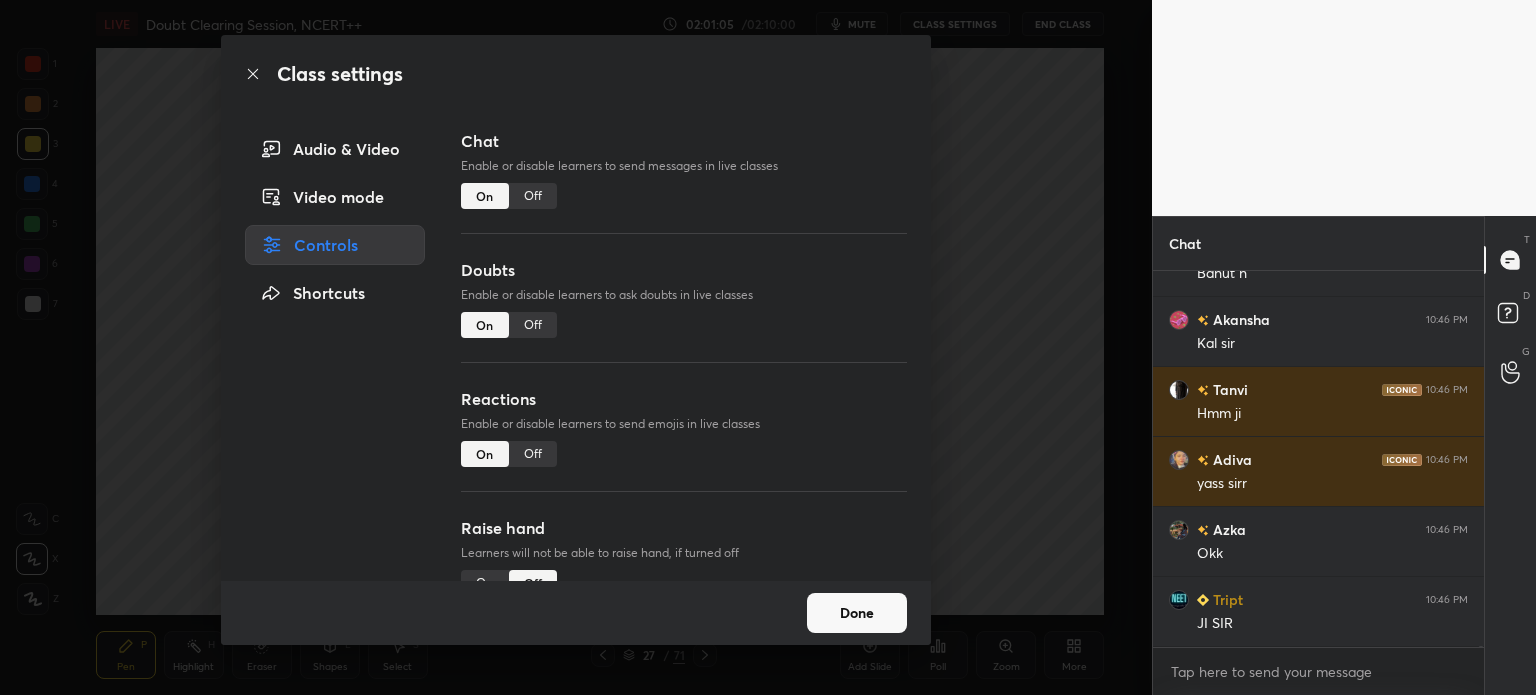 drag, startPoint x: 903, startPoint y: 359, endPoint x: 904, endPoint y: 378, distance: 19.026299 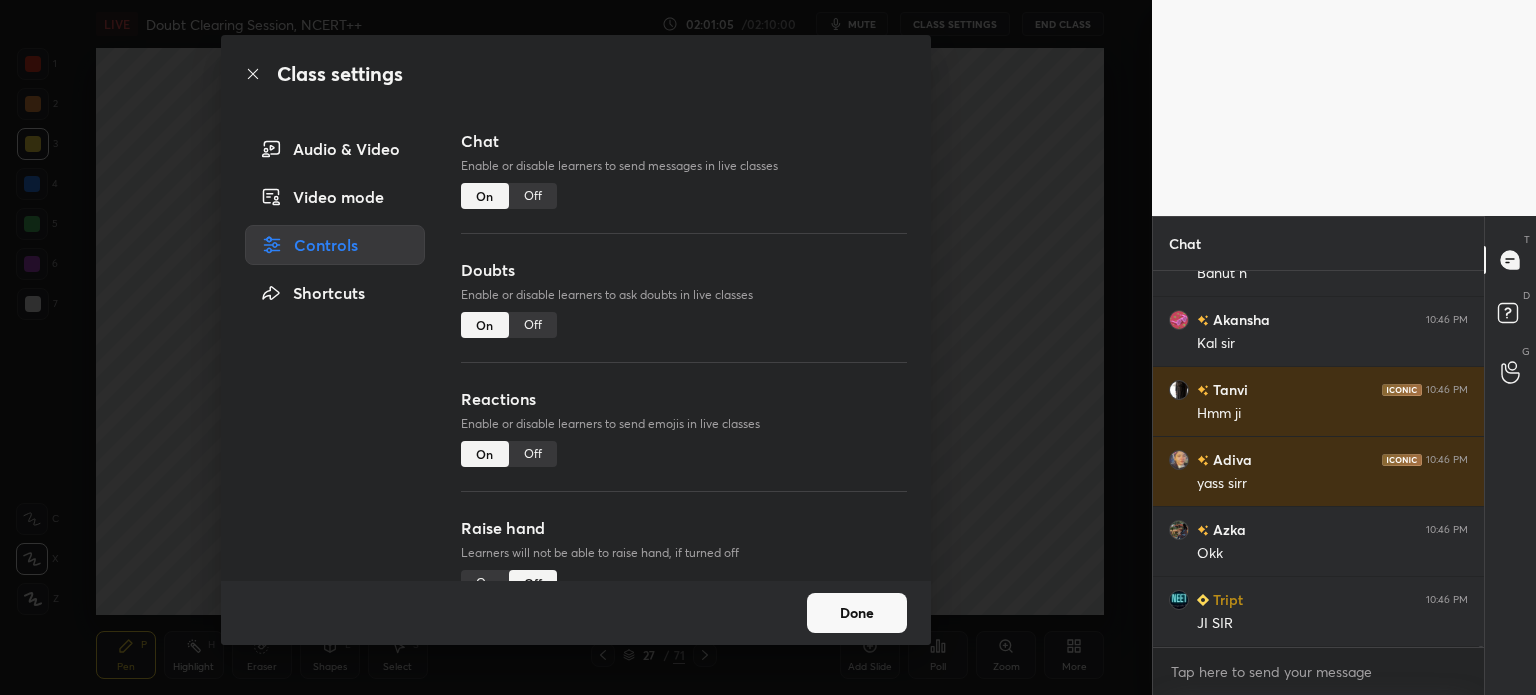 click on "Chat Enable or disable learners to send messages in live classes On Off Doubts Enable or disable learners to ask doubts in live classes On Off Reactions Enable or disable learners to send emojis in live classes On Off Raise hand Learners will not be able to raise hand, if turned off On Off Poll Prediction Enable or disable poll prediction in case of a question on the slide On Off" at bounding box center [684, 355] 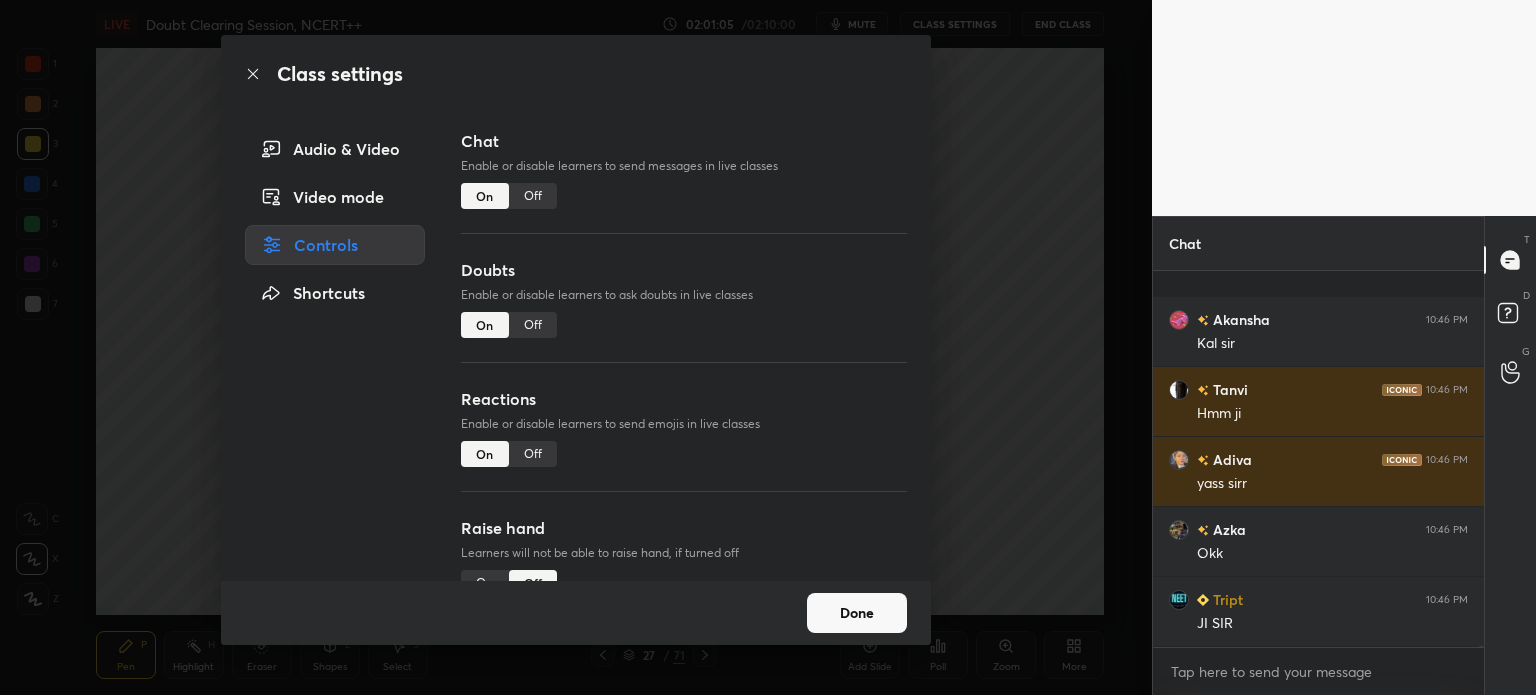 scroll, scrollTop: 105998, scrollLeft: 0, axis: vertical 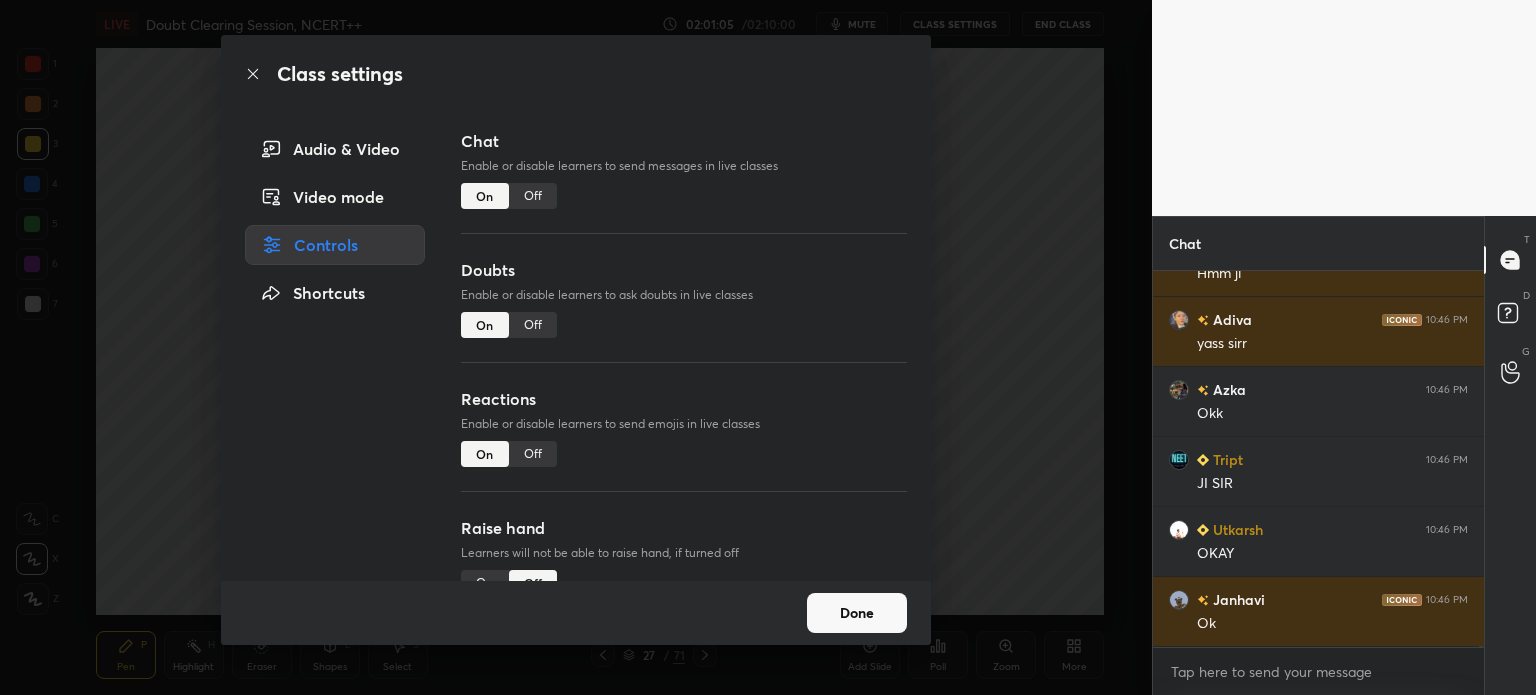 click on "Chat Enable or disable learners to send messages in live classes On Off Doubts Enable or disable learners to ask doubts in live classes On Off Reactions Enable or disable learners to send emojis in live classes On Off Raise hand Learners will not be able to raise hand, if turned off On Off Poll Prediction Enable or disable poll prediction in case of a question on the slide On Off" at bounding box center (684, 355) 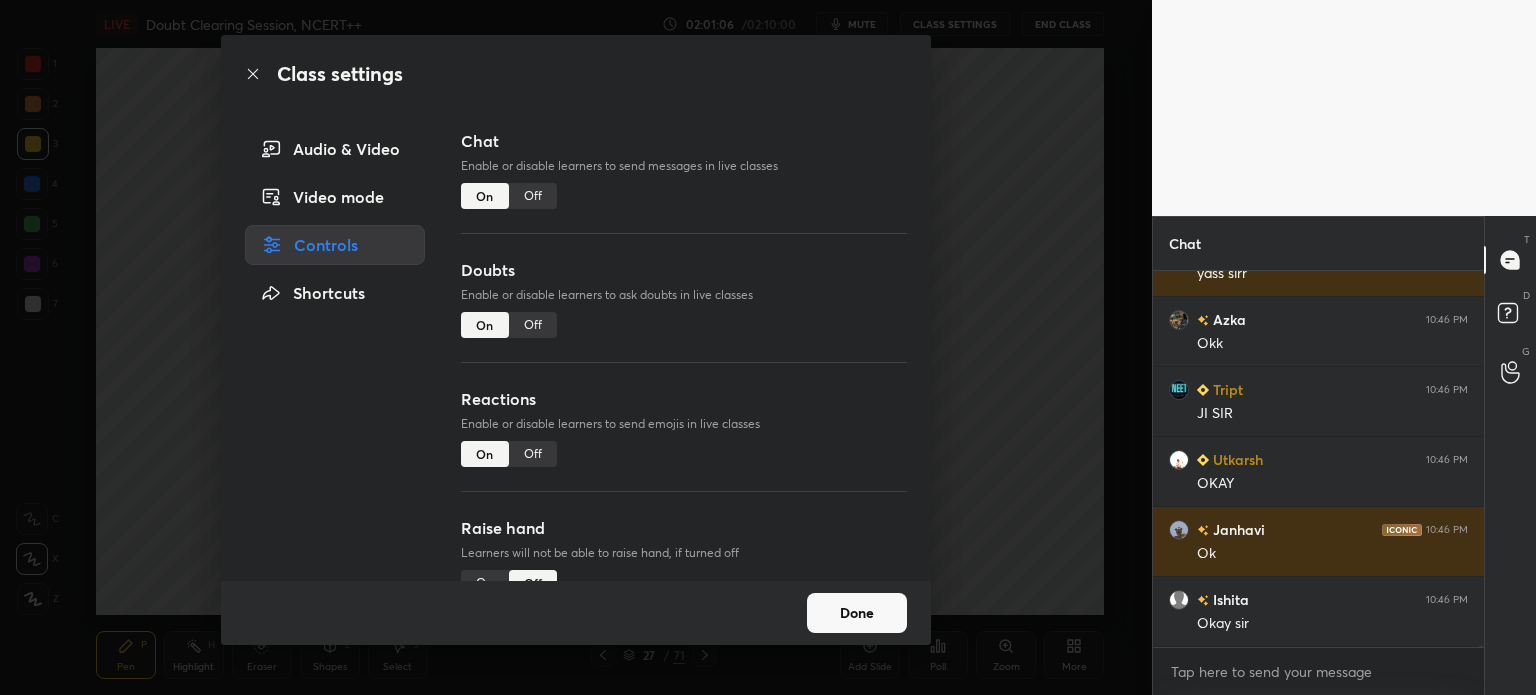 drag, startPoint x: 894, startPoint y: 360, endPoint x: 895, endPoint y: 411, distance: 51.009804 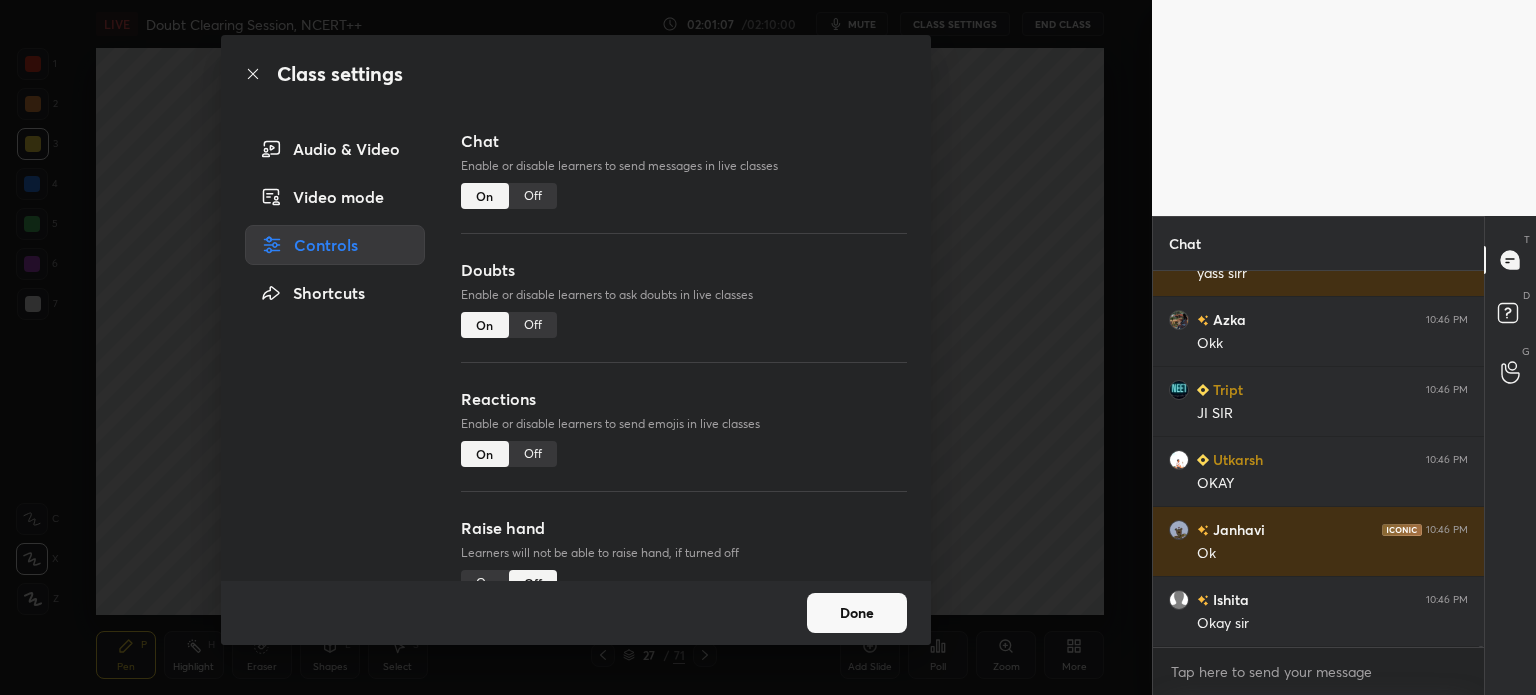 scroll, scrollTop: 106138, scrollLeft: 0, axis: vertical 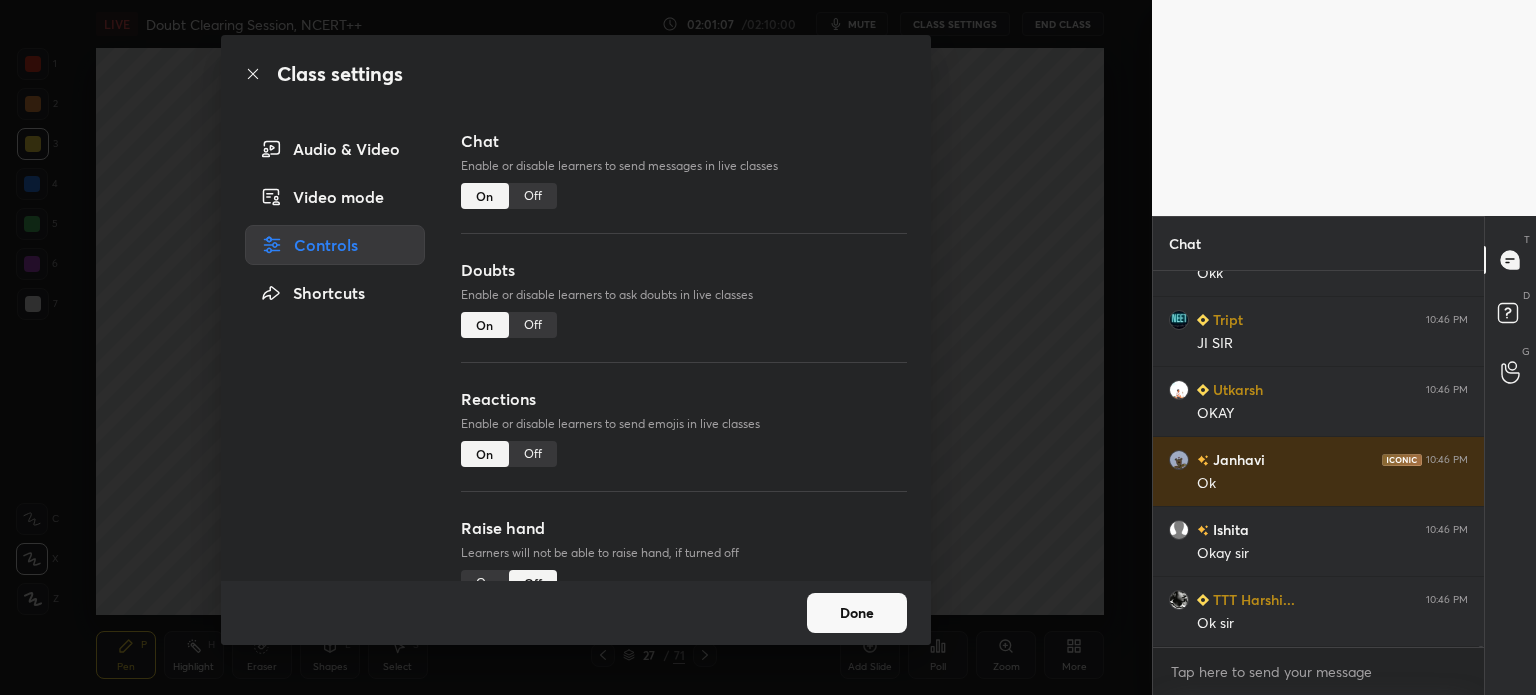 click on "Chat Enable or disable learners to send messages in live classes On Off Doubts Enable or disable learners to ask doubts in live classes On Off Reactions Enable or disable learners to send emojis in live classes On Off Raise hand Learners will not be able to raise hand, if turned off On Off Poll Prediction Enable or disable poll prediction in case of a question on the slide On Off" at bounding box center (684, 355) 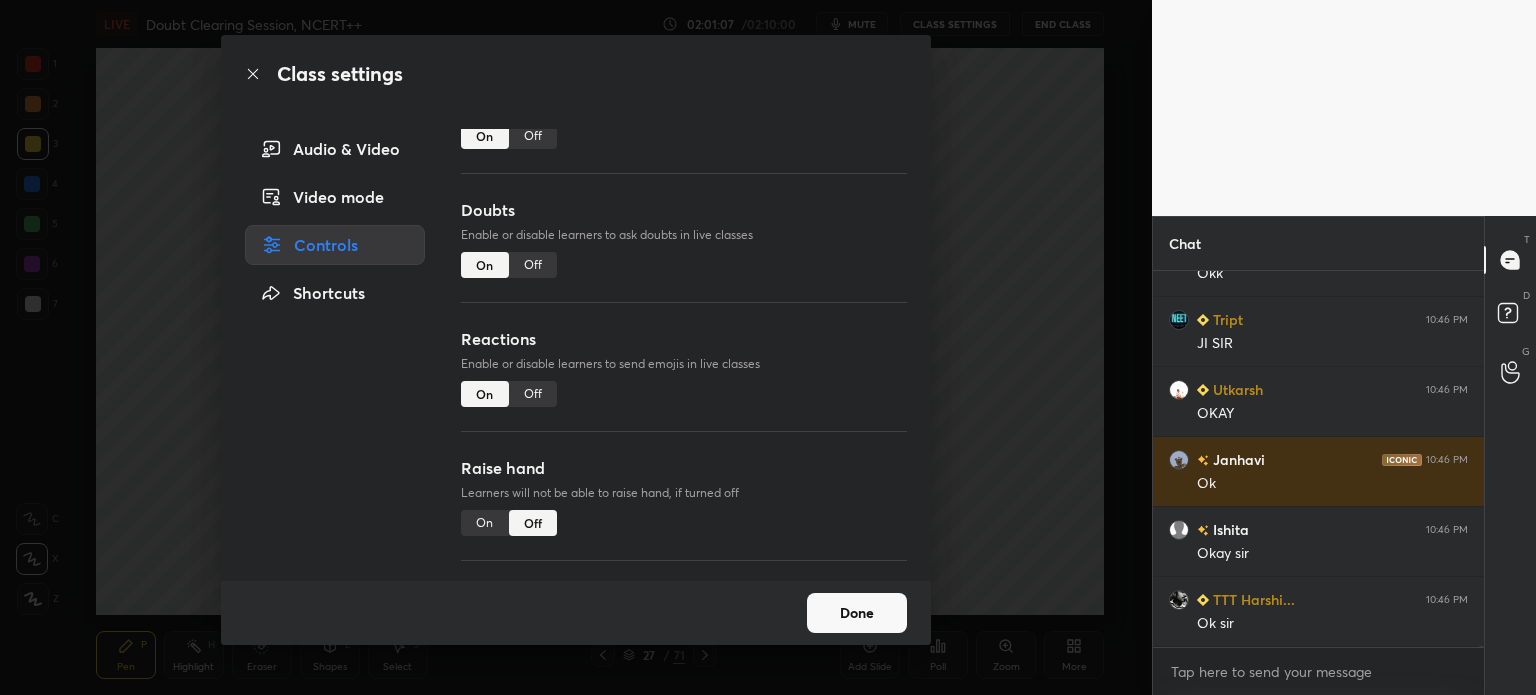 scroll, scrollTop: 48, scrollLeft: 0, axis: vertical 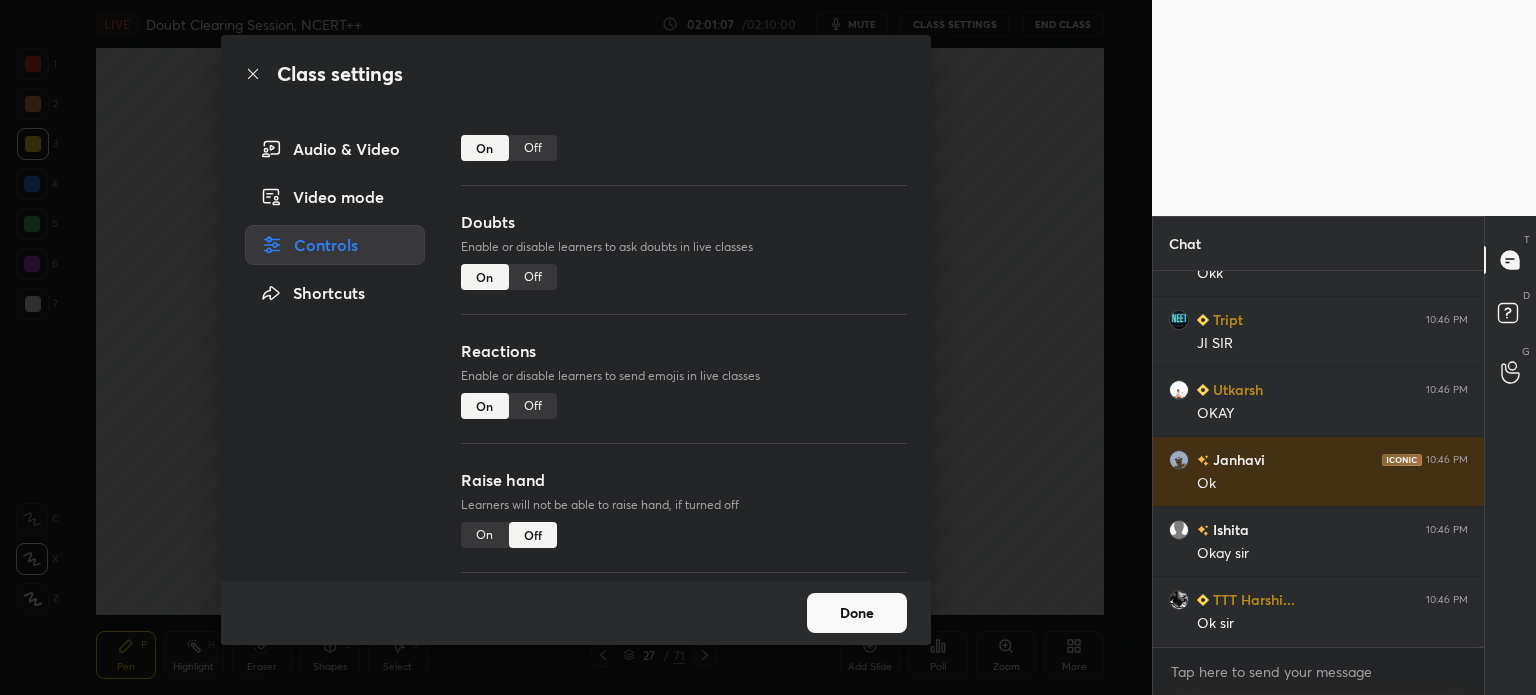 drag, startPoint x: 894, startPoint y: 408, endPoint x: 879, endPoint y: 467, distance: 60.876926 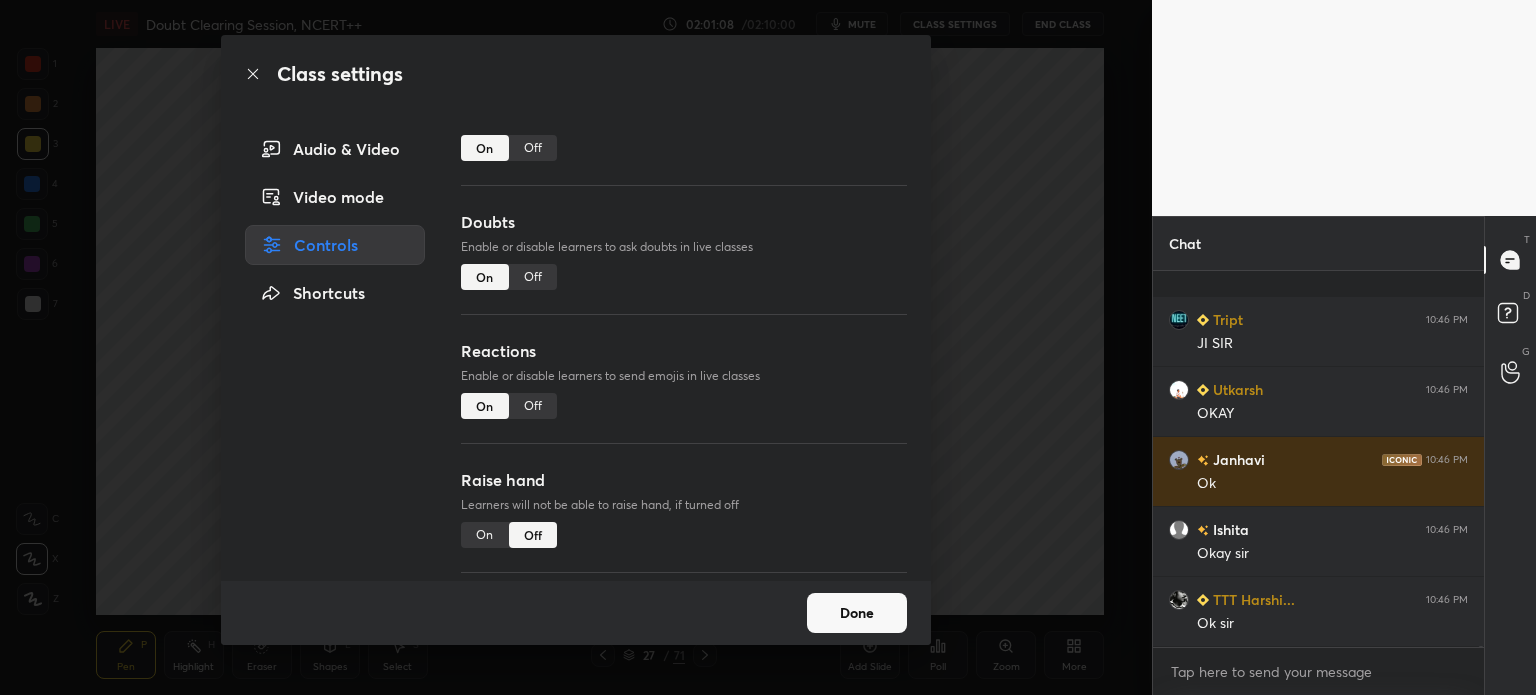 scroll, scrollTop: 106296, scrollLeft: 0, axis: vertical 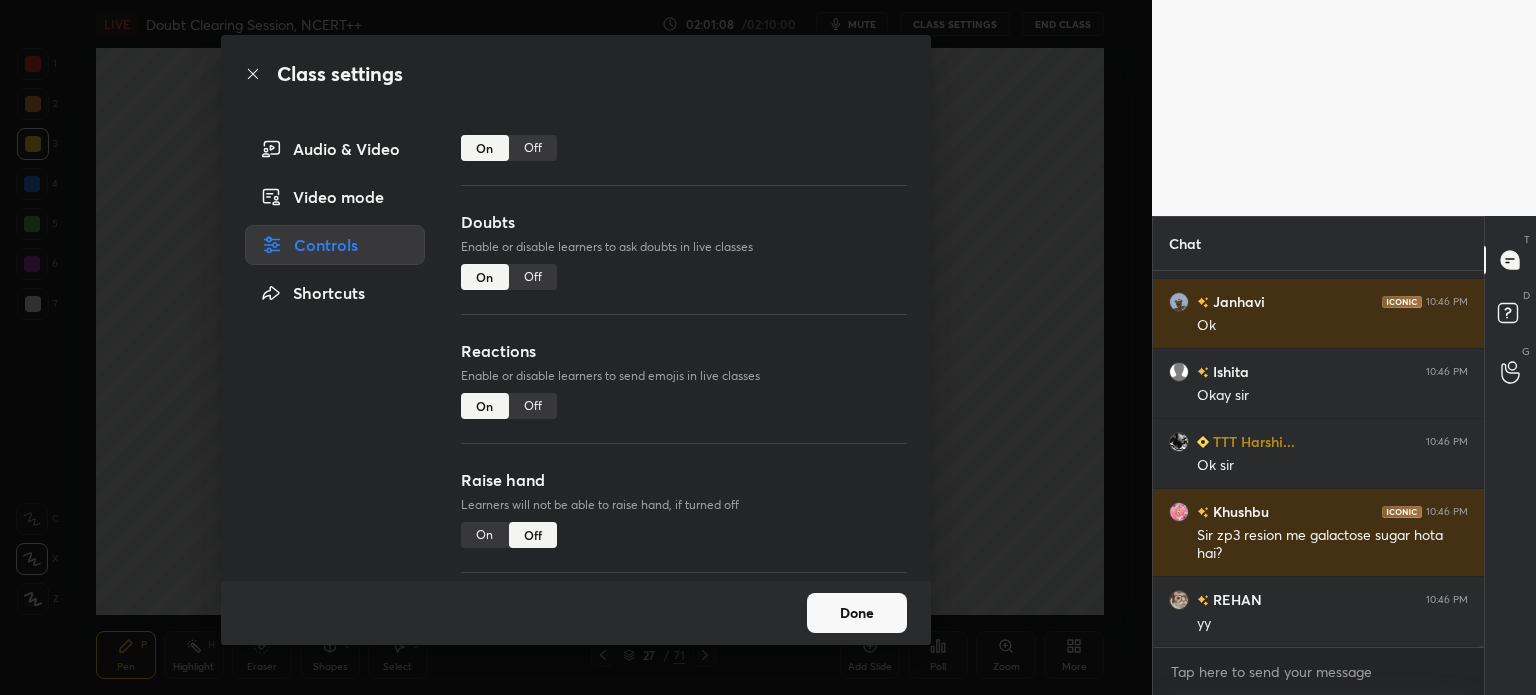 click on "On" at bounding box center (485, 535) 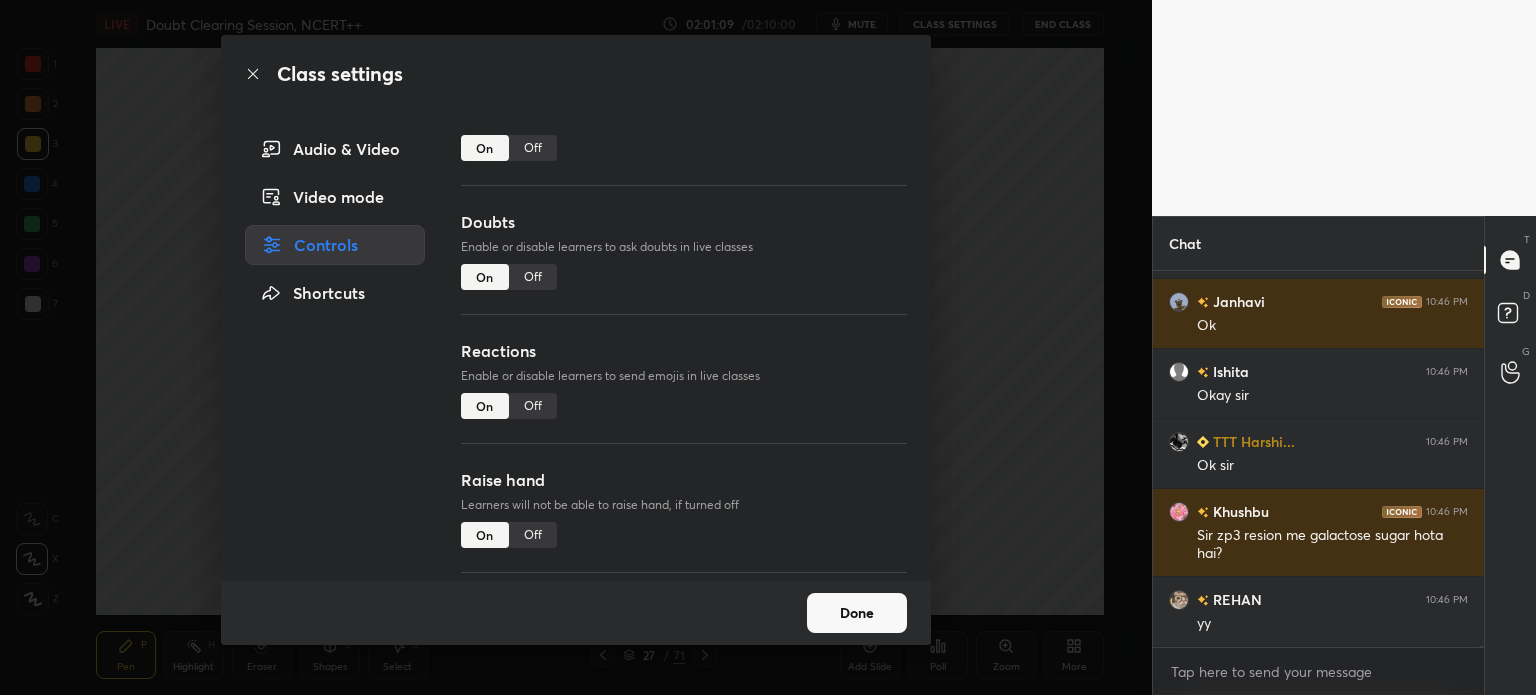 click on "Done" at bounding box center (857, 613) 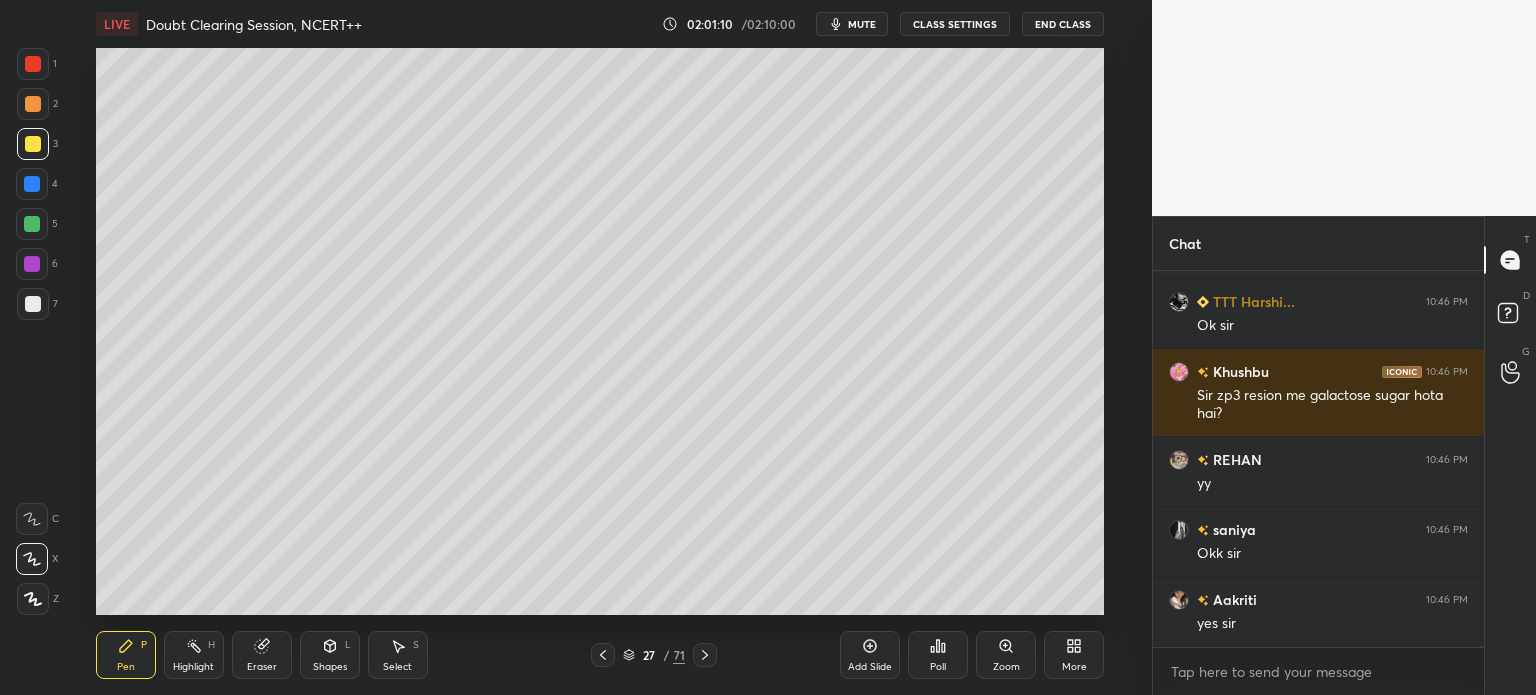 click on "27 / 71" at bounding box center [654, 655] 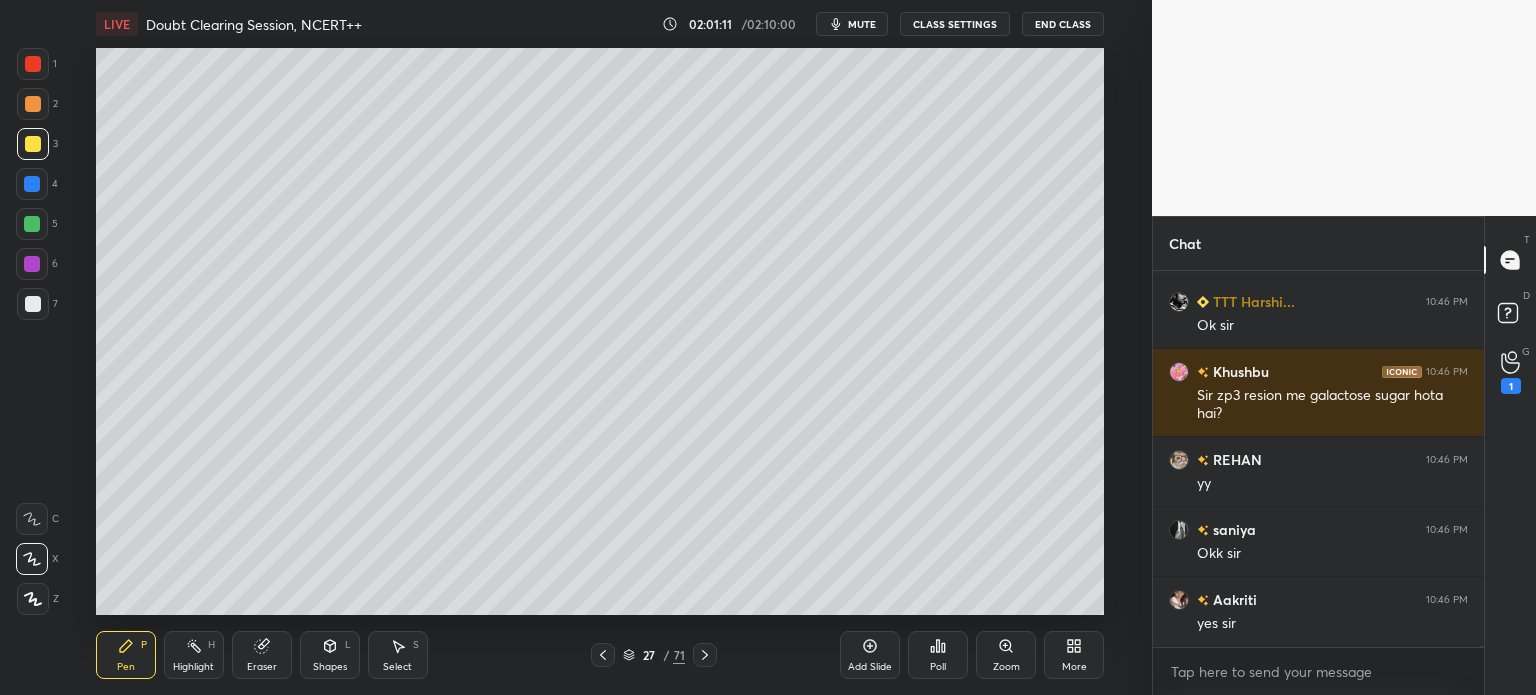click 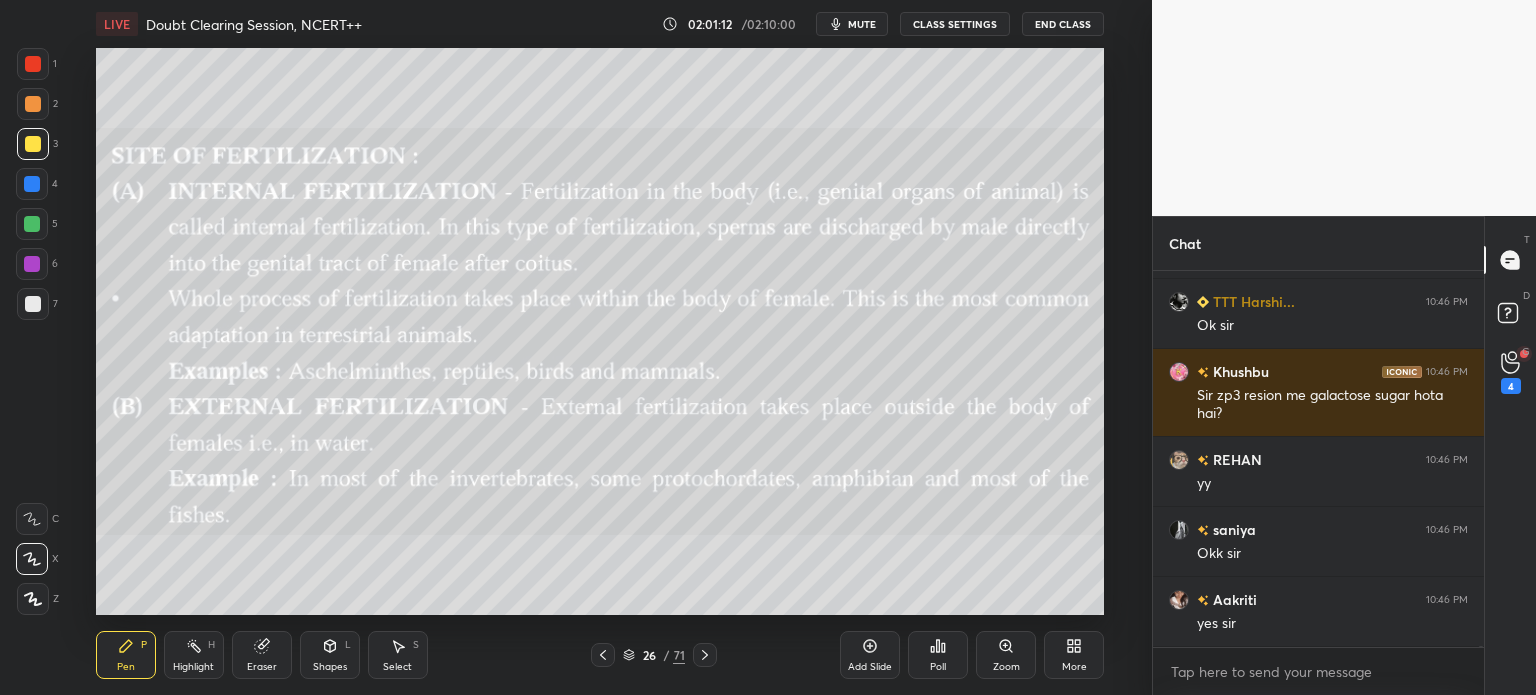 scroll, scrollTop: 106506, scrollLeft: 0, axis: vertical 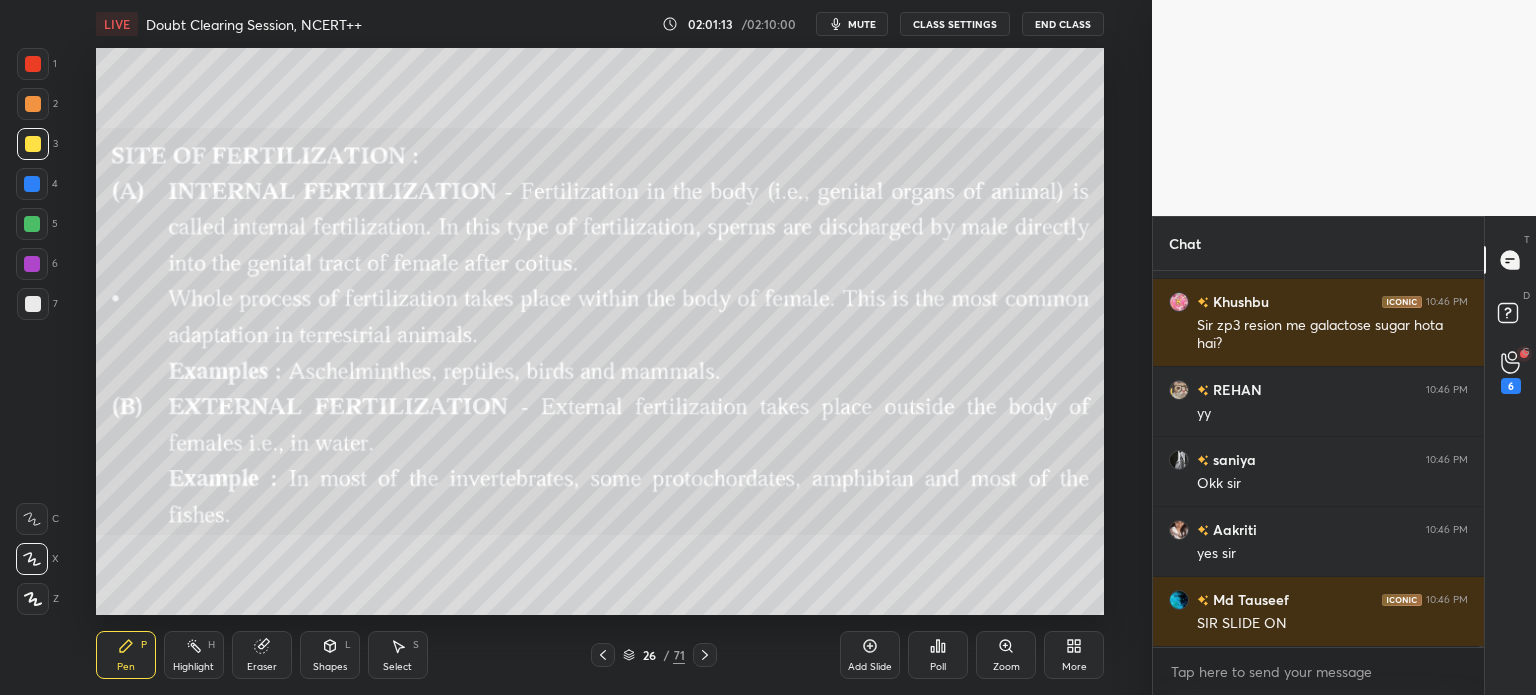 click 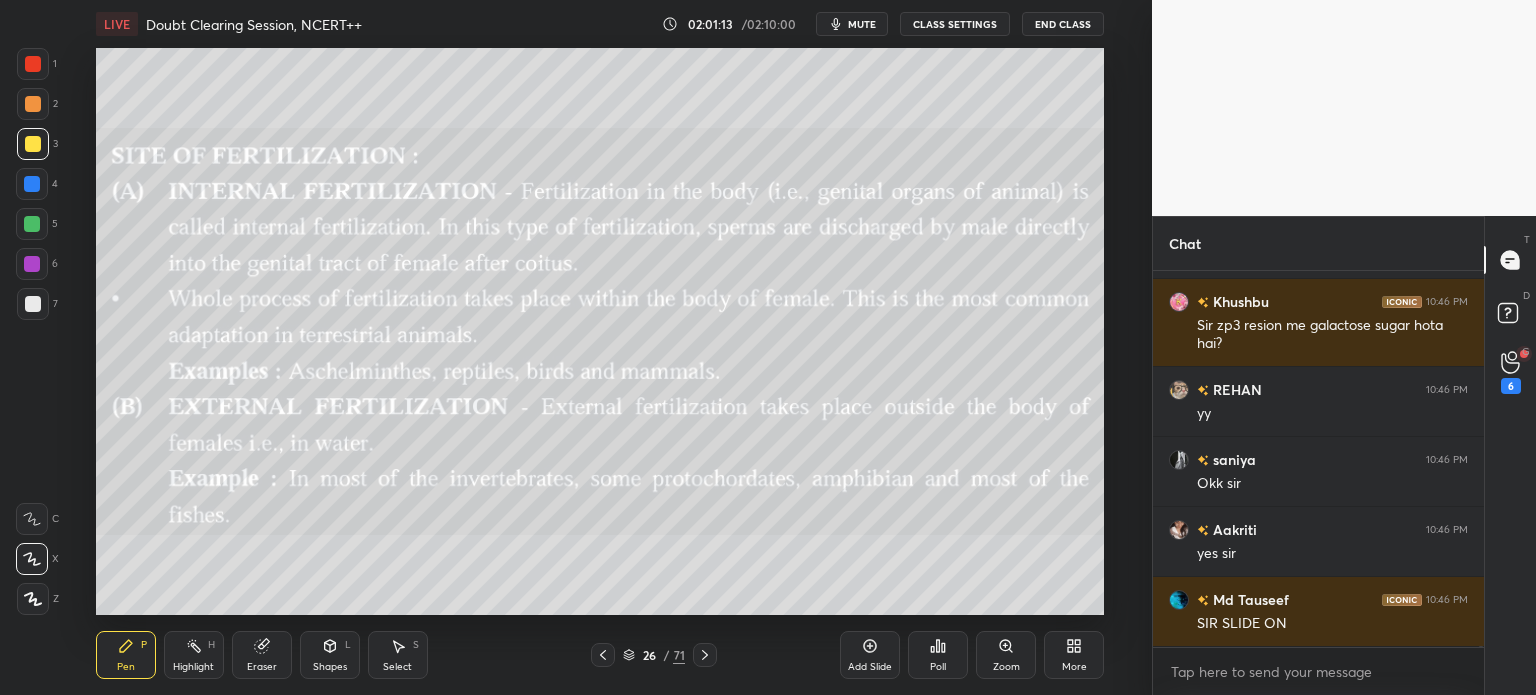 scroll, scrollTop: 106576, scrollLeft: 0, axis: vertical 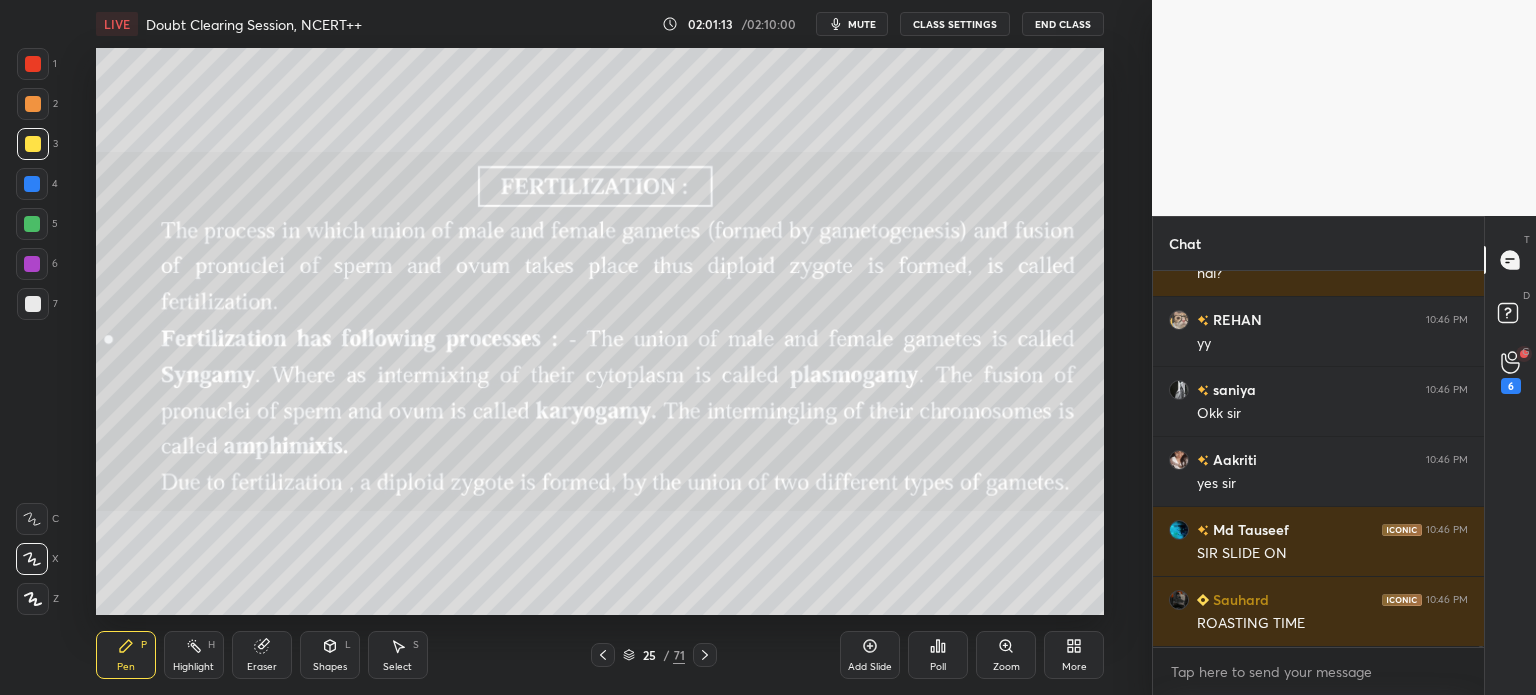 click 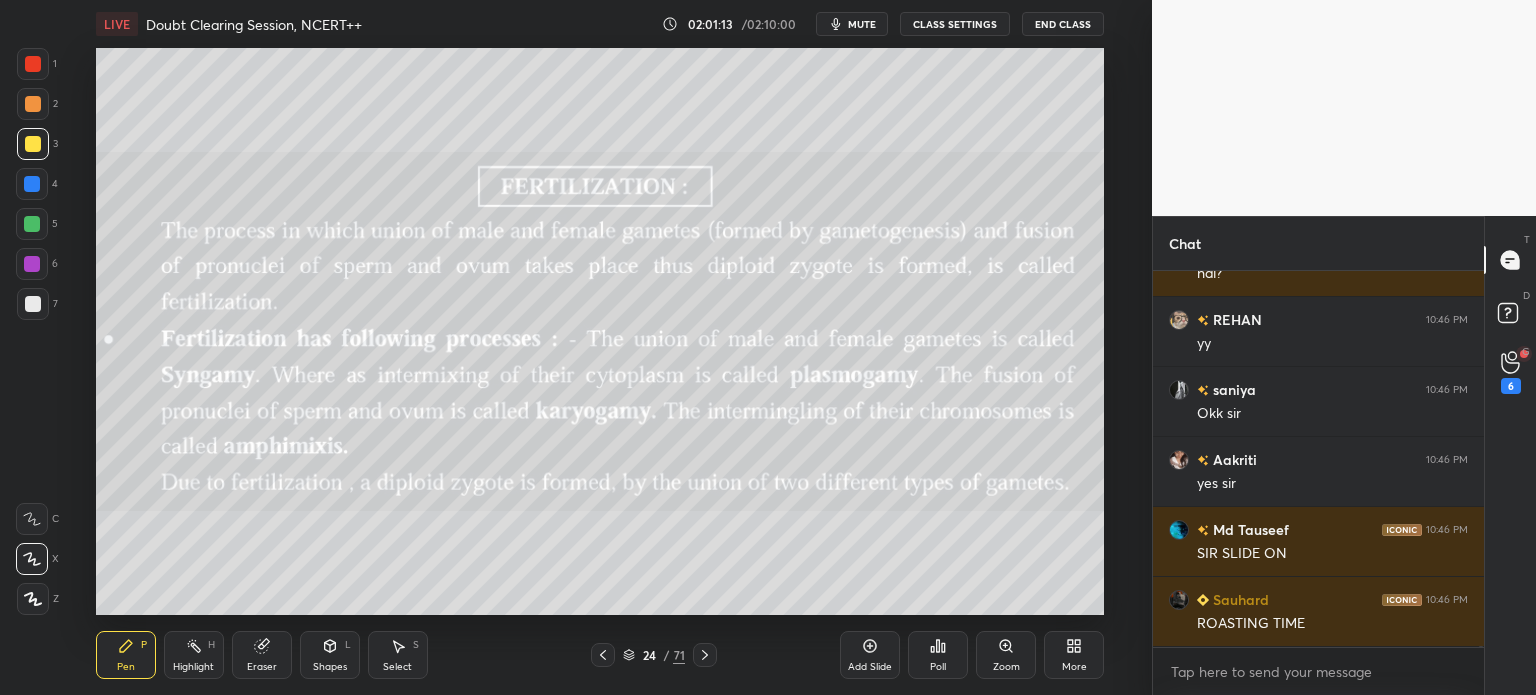 click 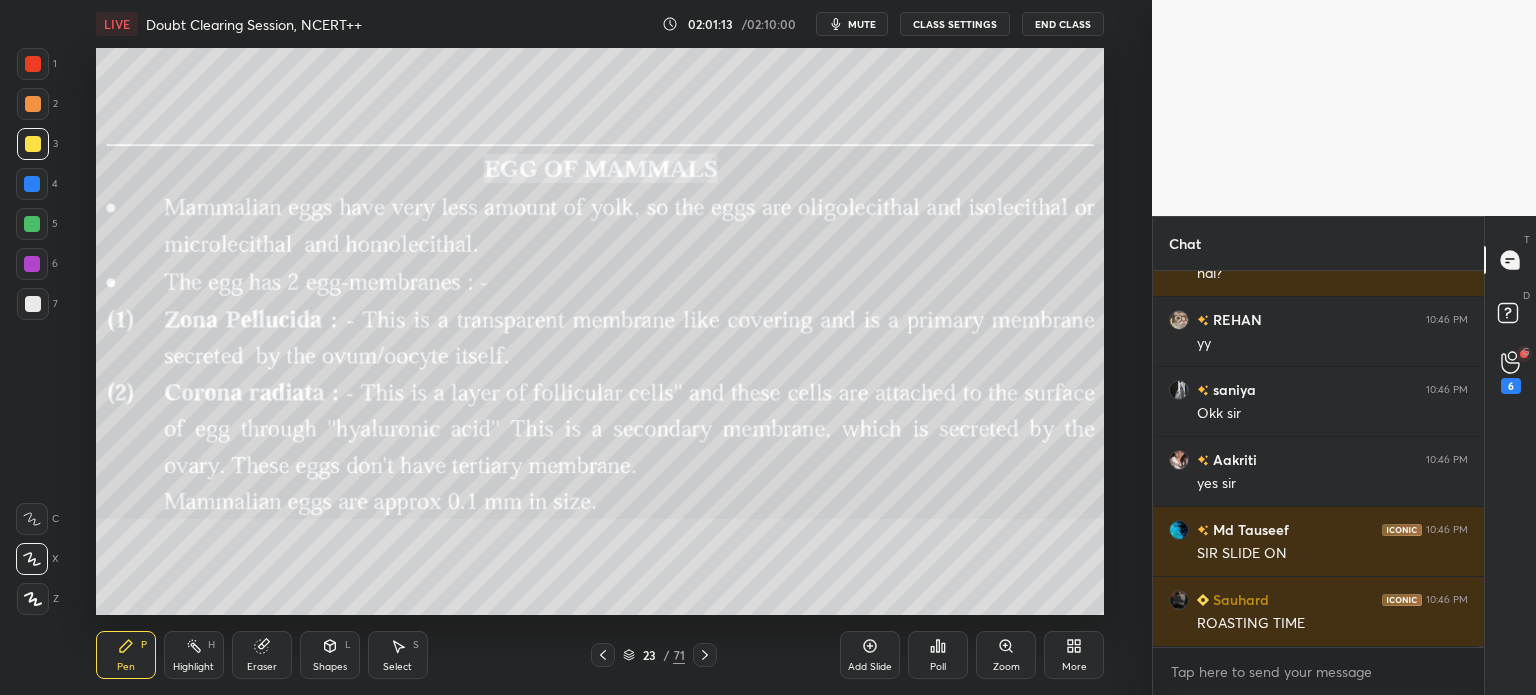 click 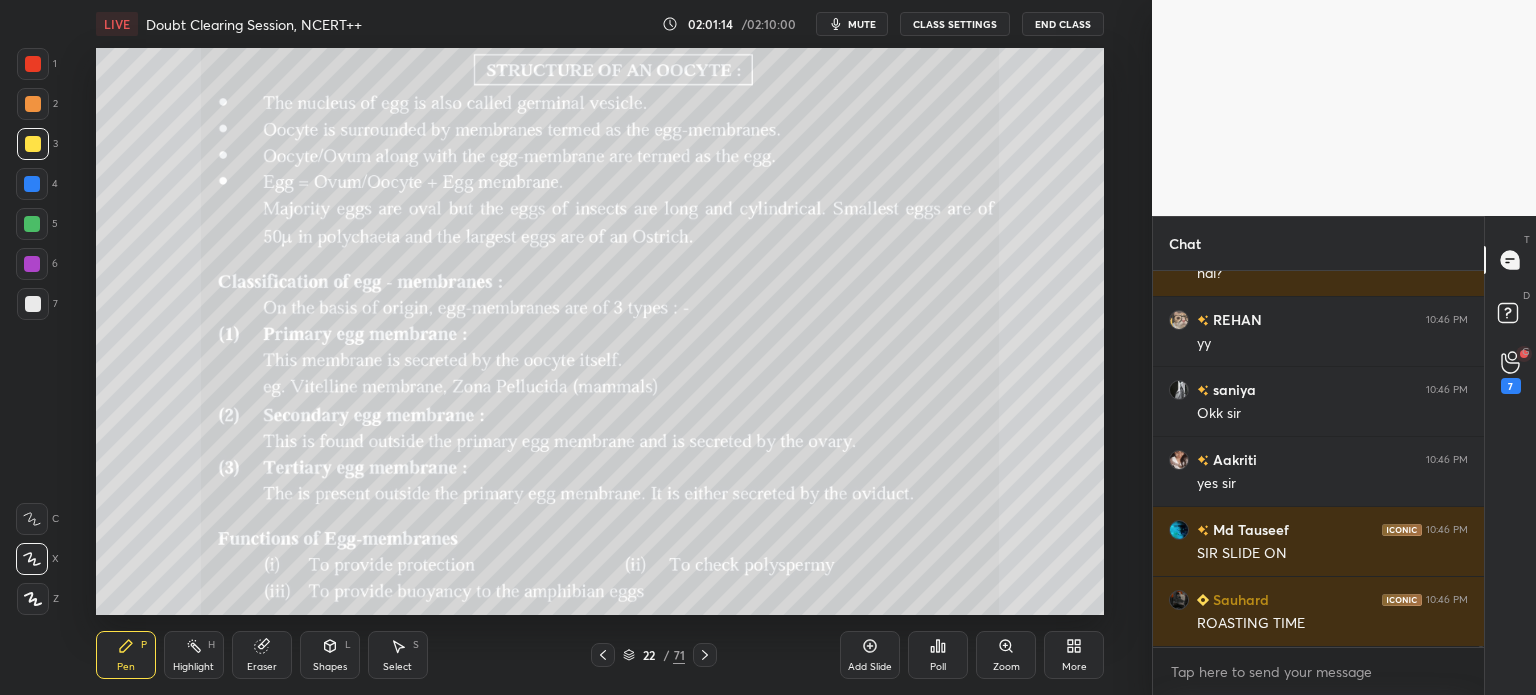click 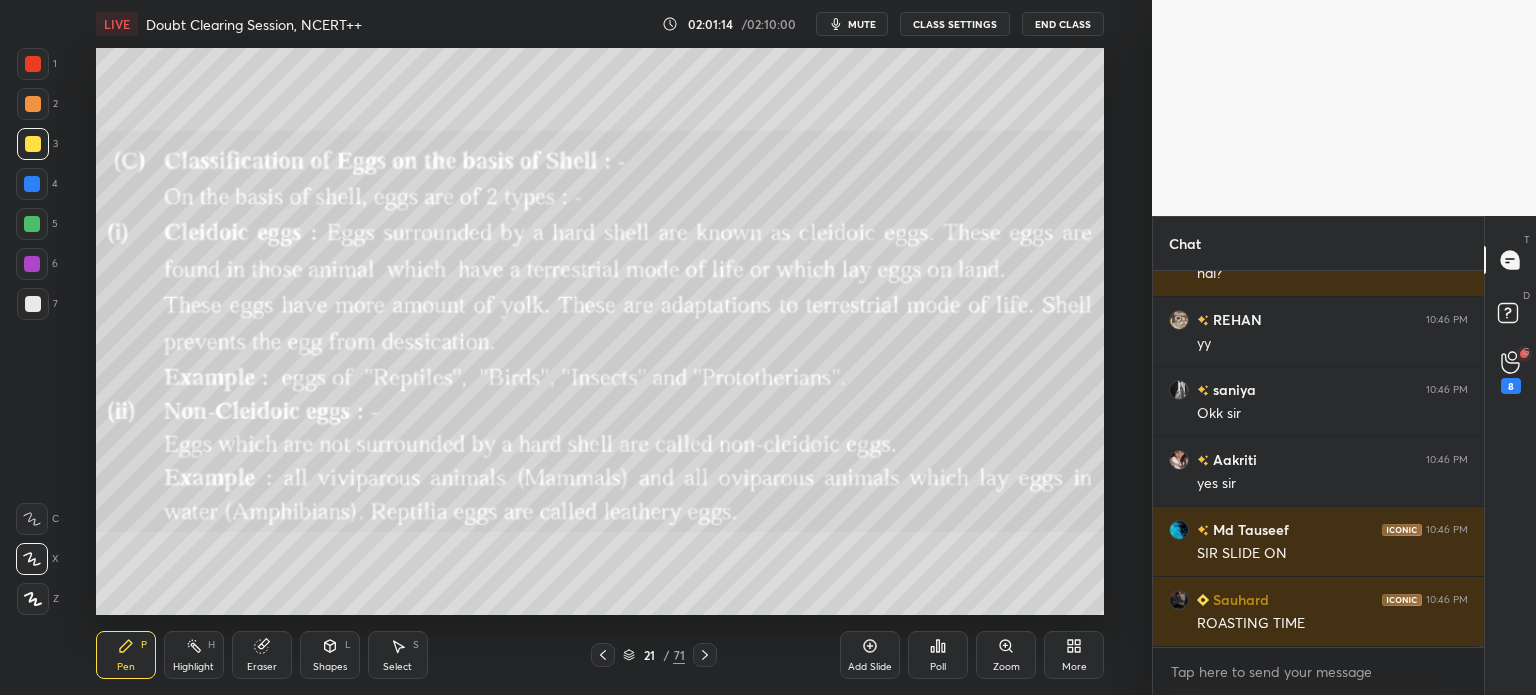 scroll, scrollTop: 106646, scrollLeft: 0, axis: vertical 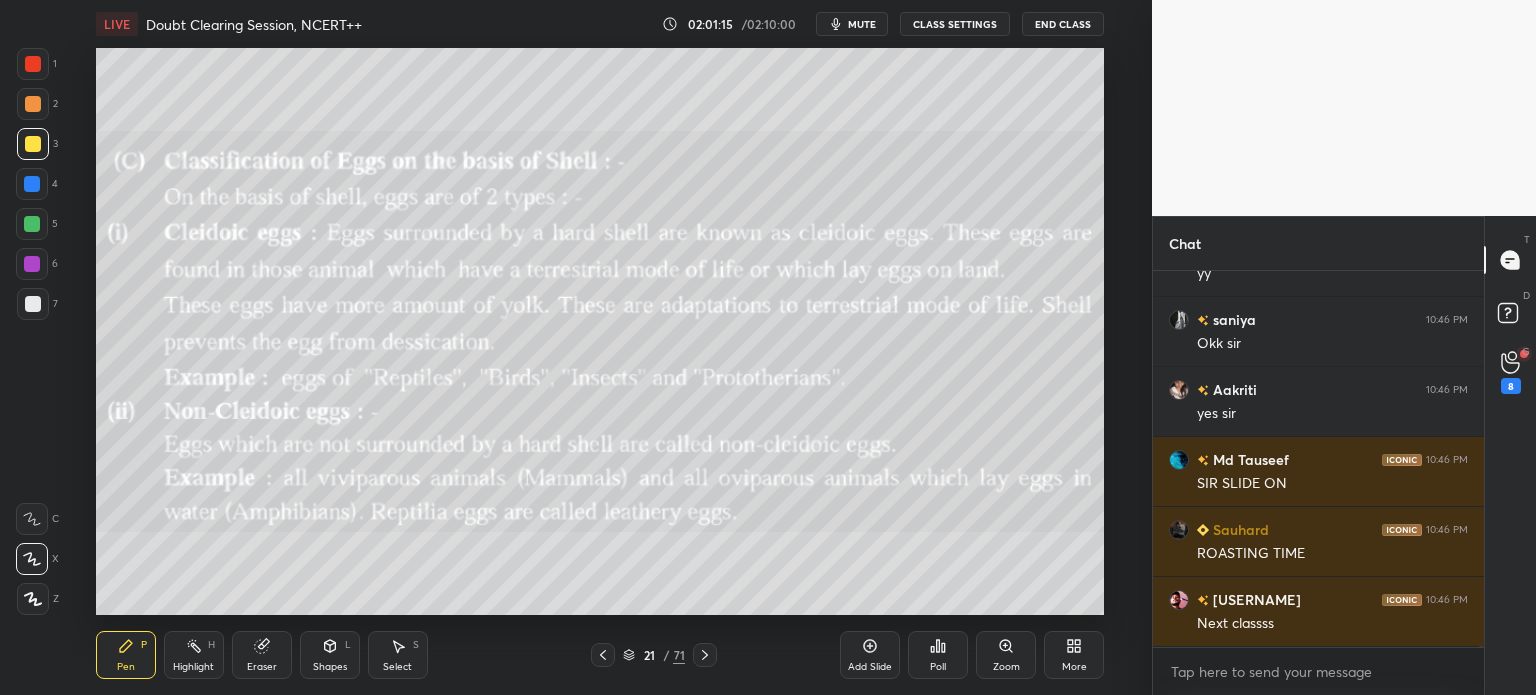 click 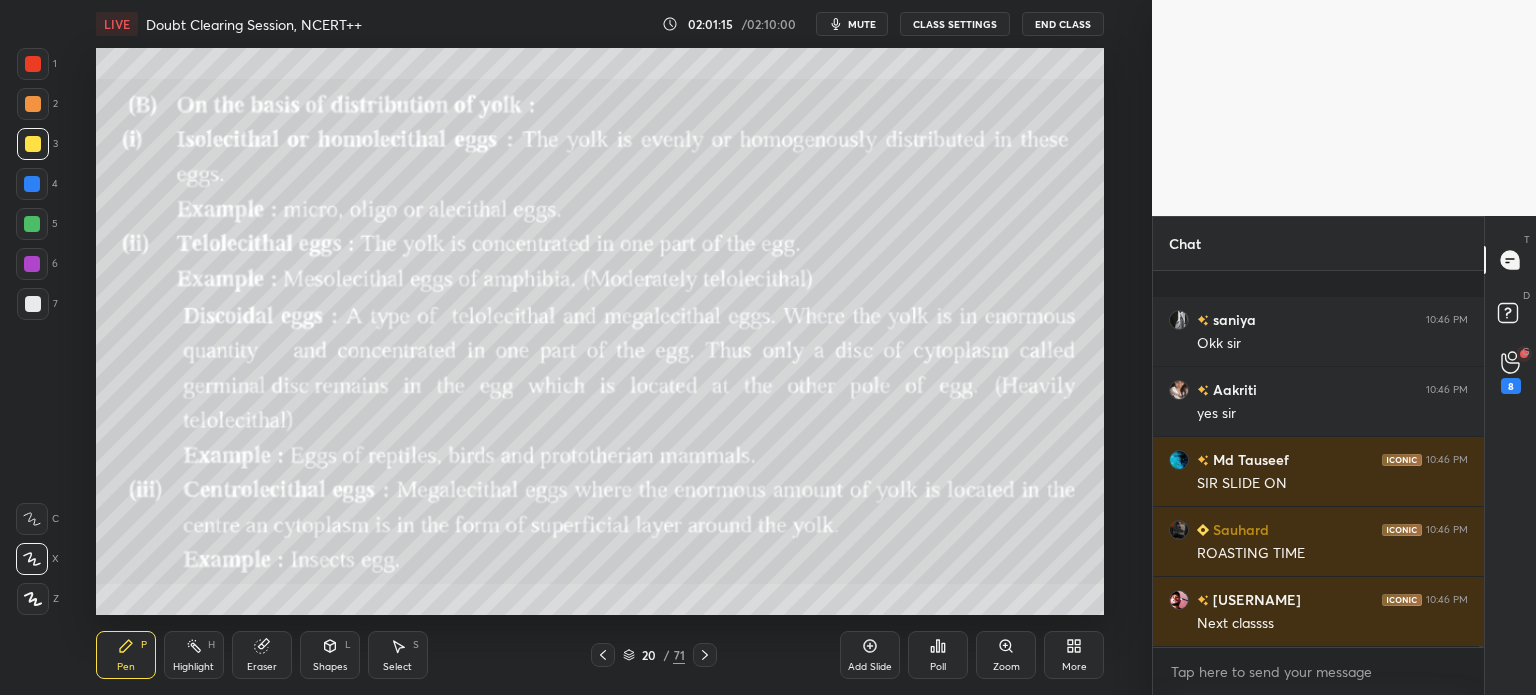 scroll, scrollTop: 106786, scrollLeft: 0, axis: vertical 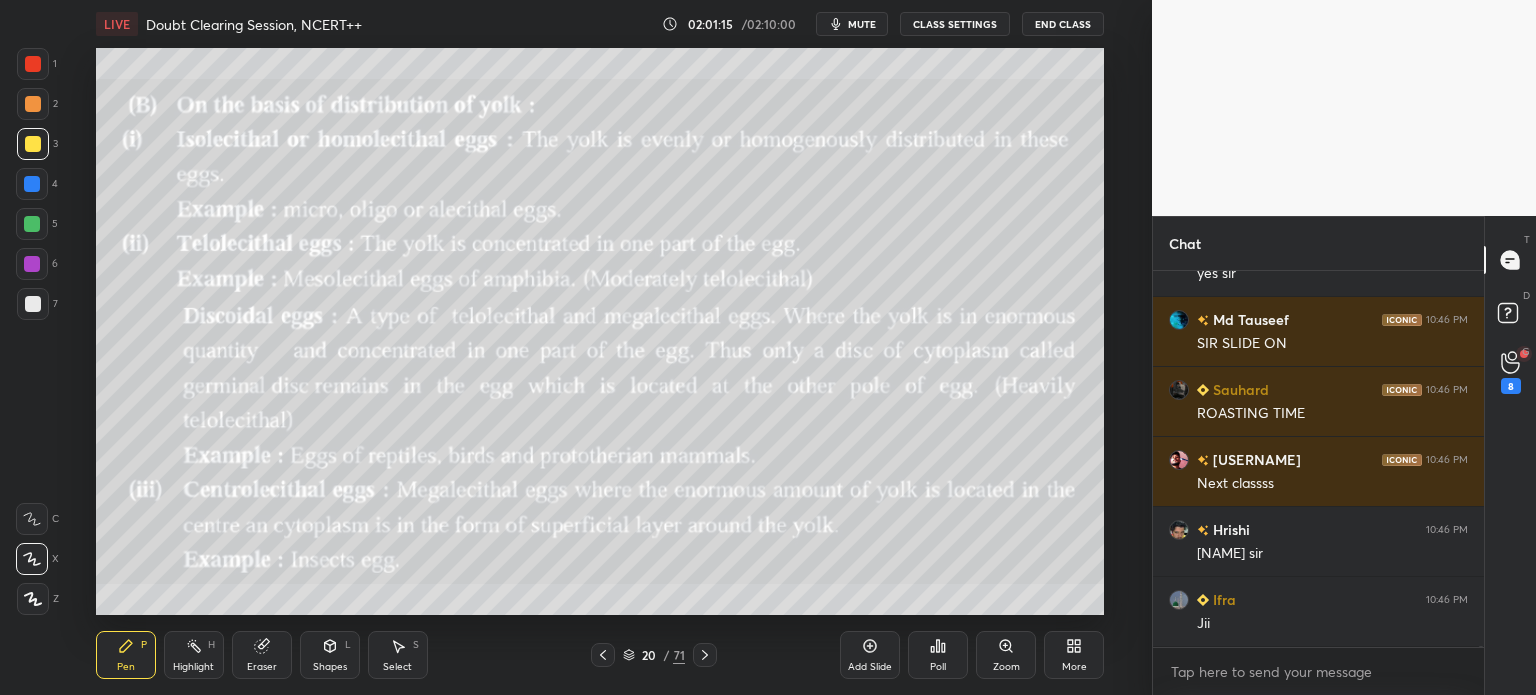 click 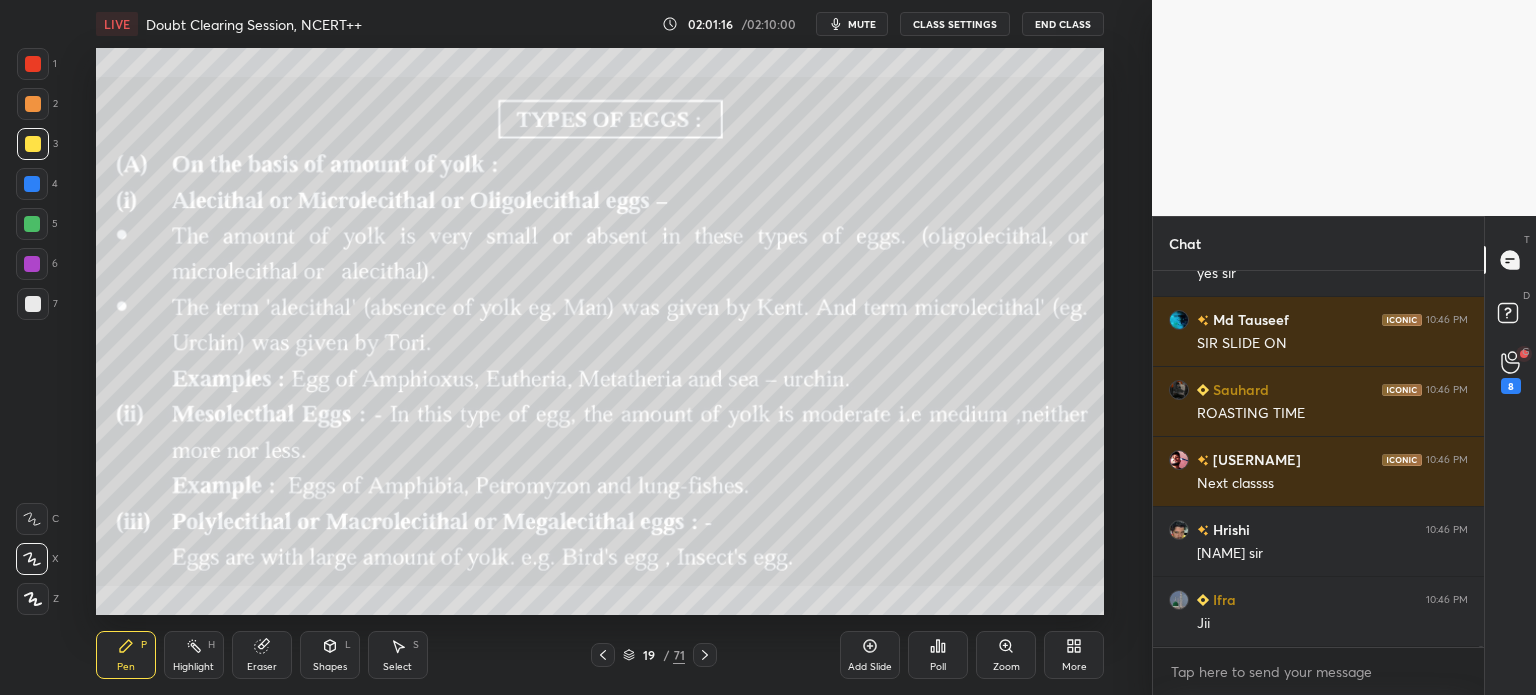 click 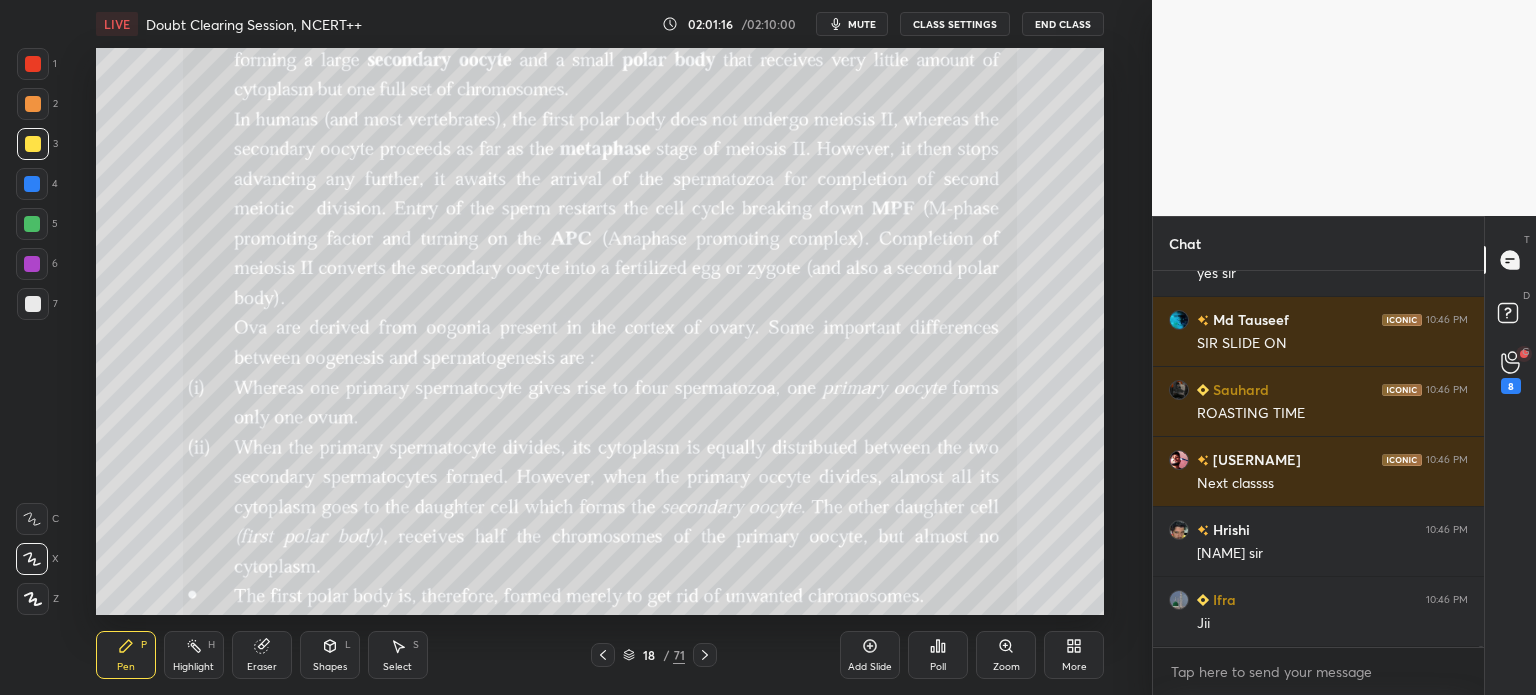 click 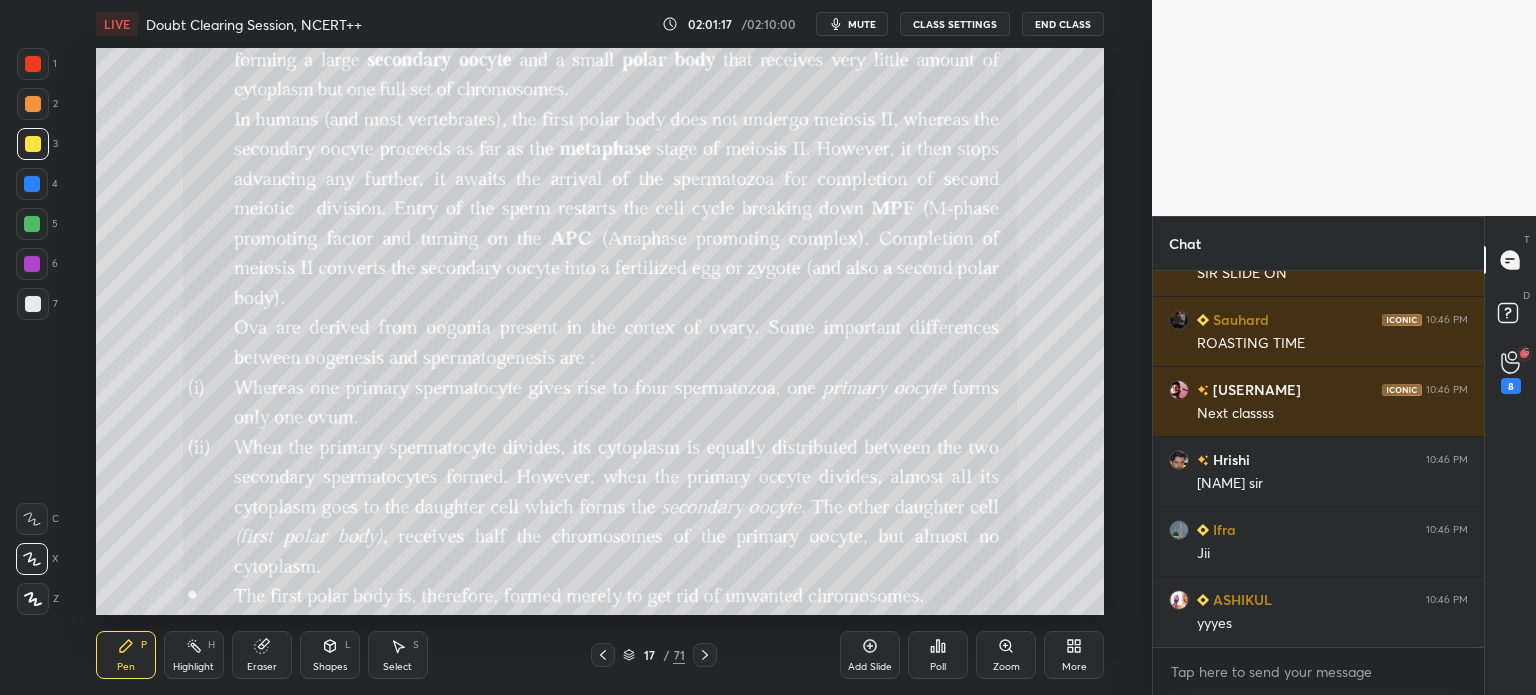click 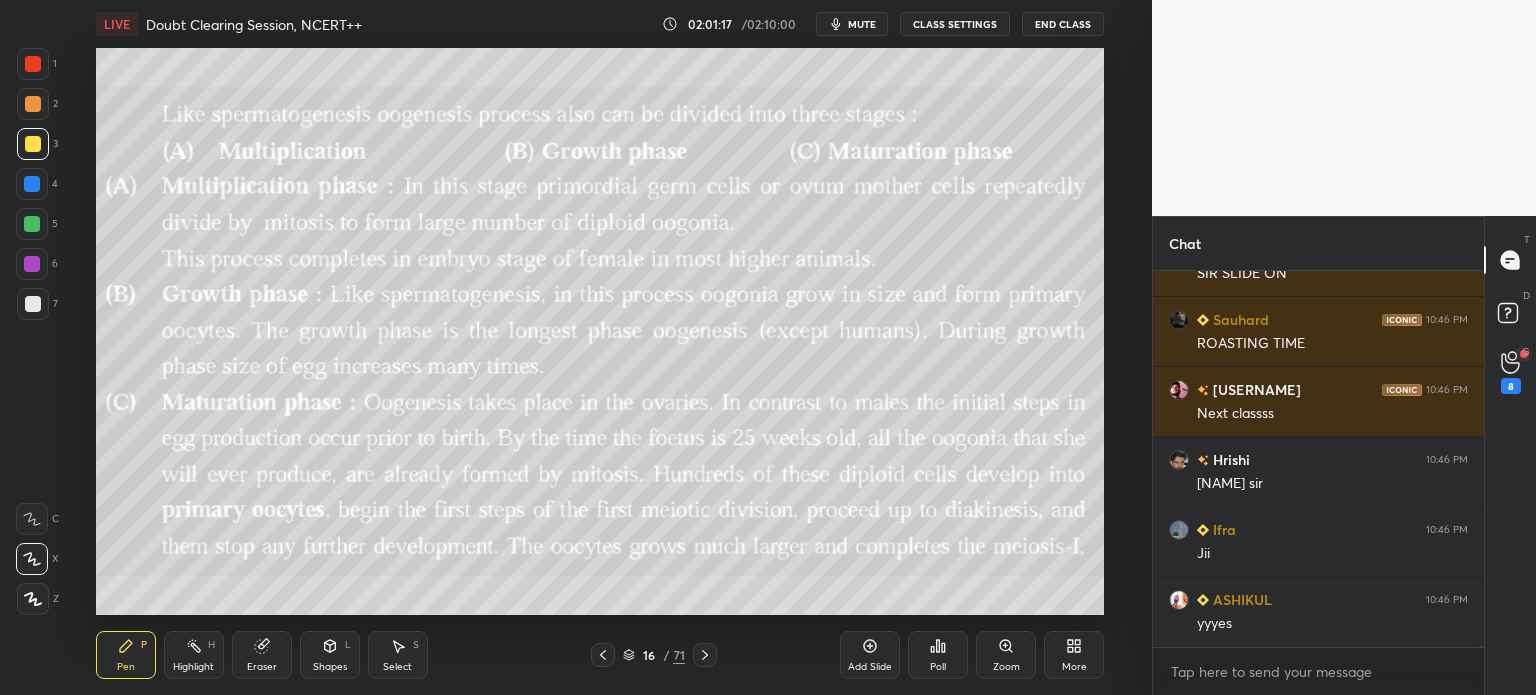 click 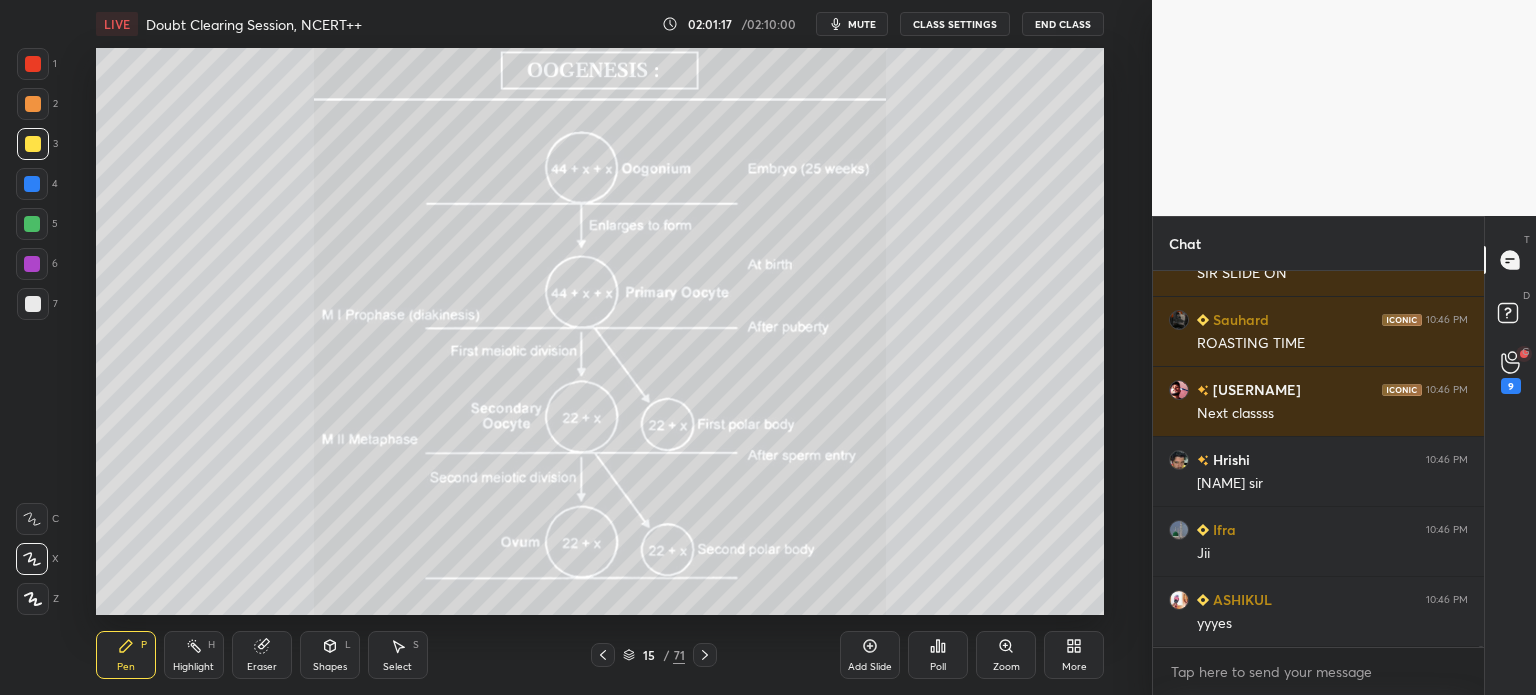 click 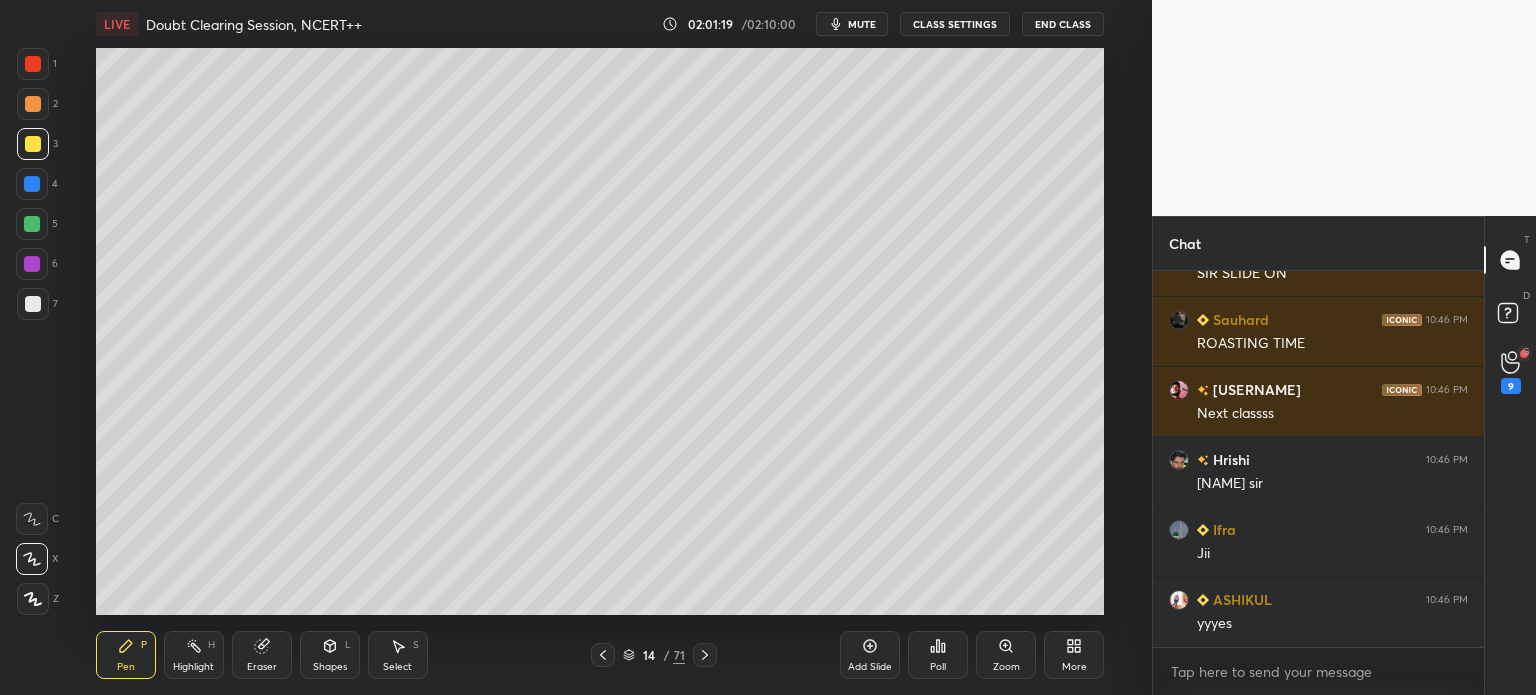 click 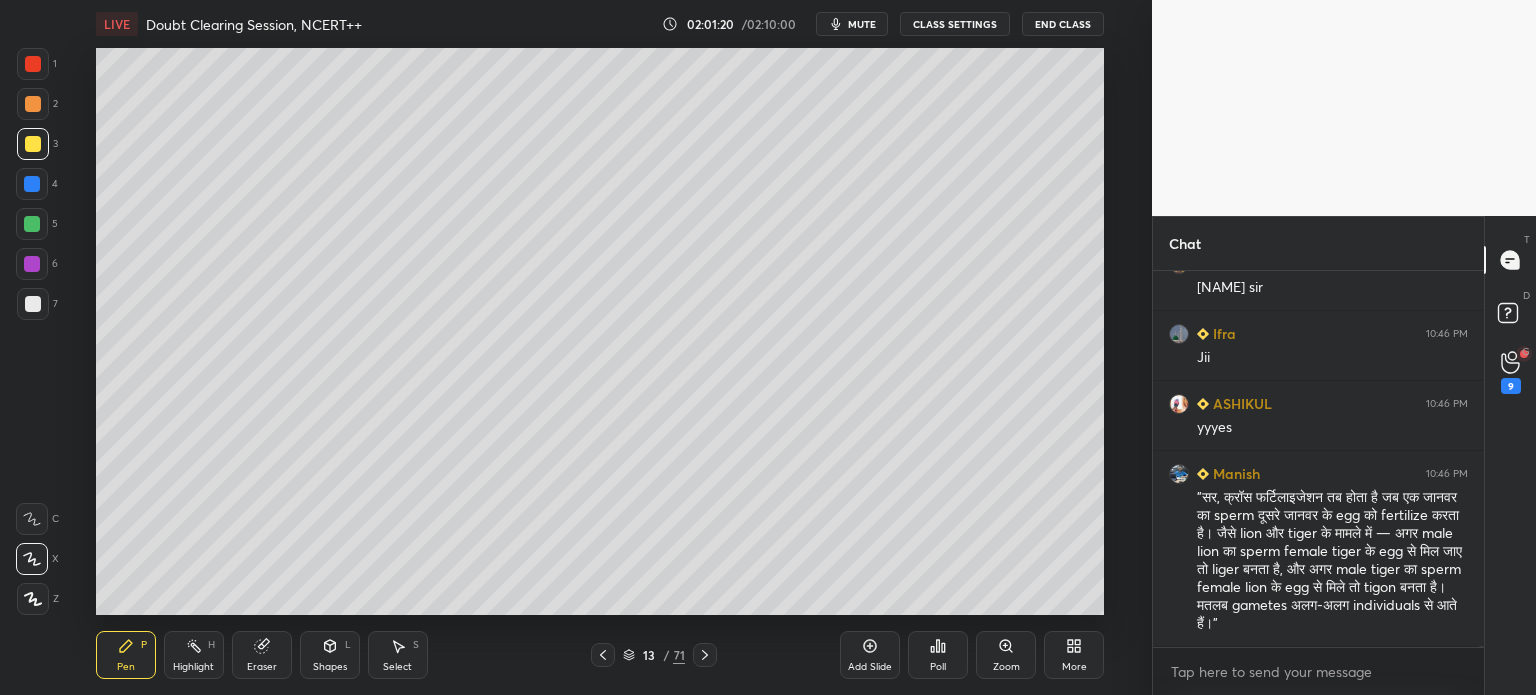 click on "LIVE Doubt Clearing Session, NCERT++ 02:01:20 /  02:10:00 mute CLASS SETTINGS End Class Setting up your live class Poll for   secs No correct answer Start poll Back Doubt Clearing Session, NCERT++ • L8 of Human Reproduction & Reproductive Health Dr Amit Gupta Pen P Highlight H Eraser Shapes L Select S 13 / 71 Add Slide Poll Zoom More" at bounding box center [600, 347] 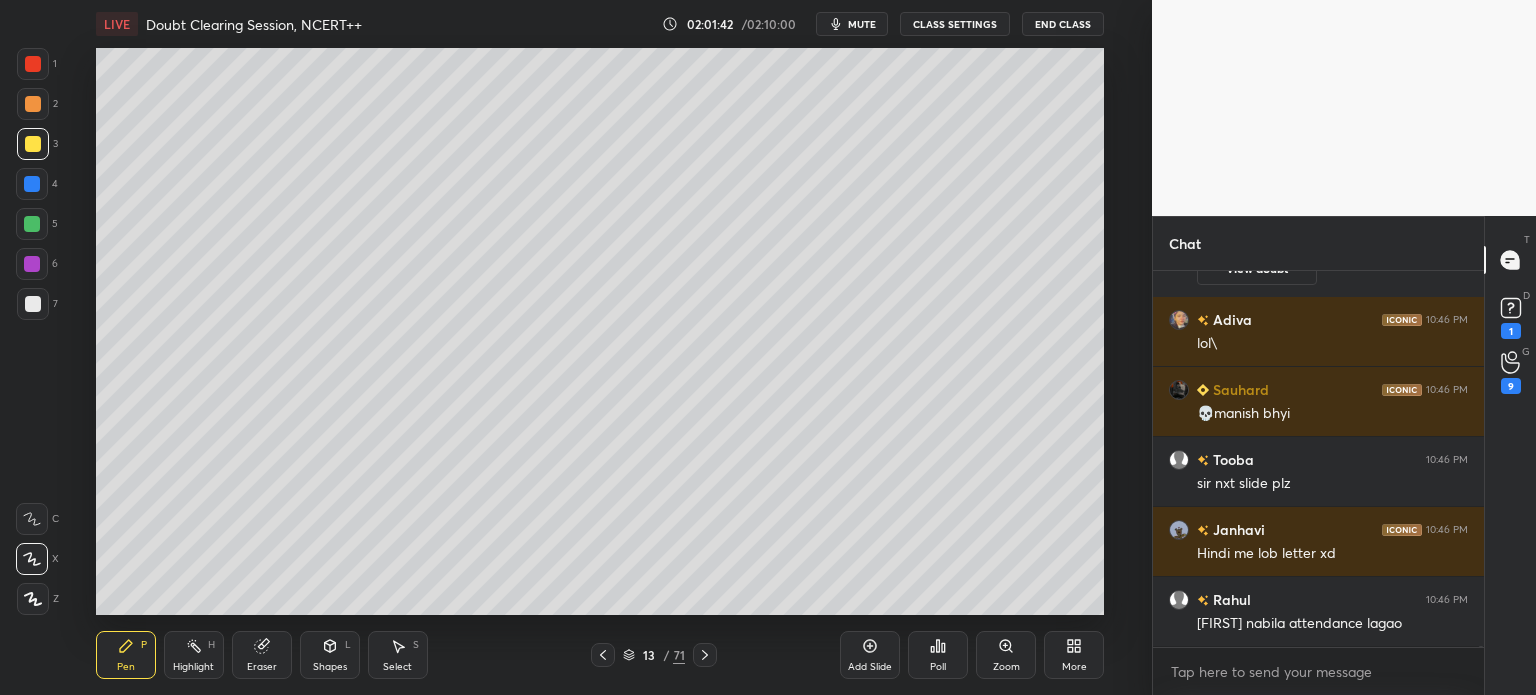 click at bounding box center (705, 655) 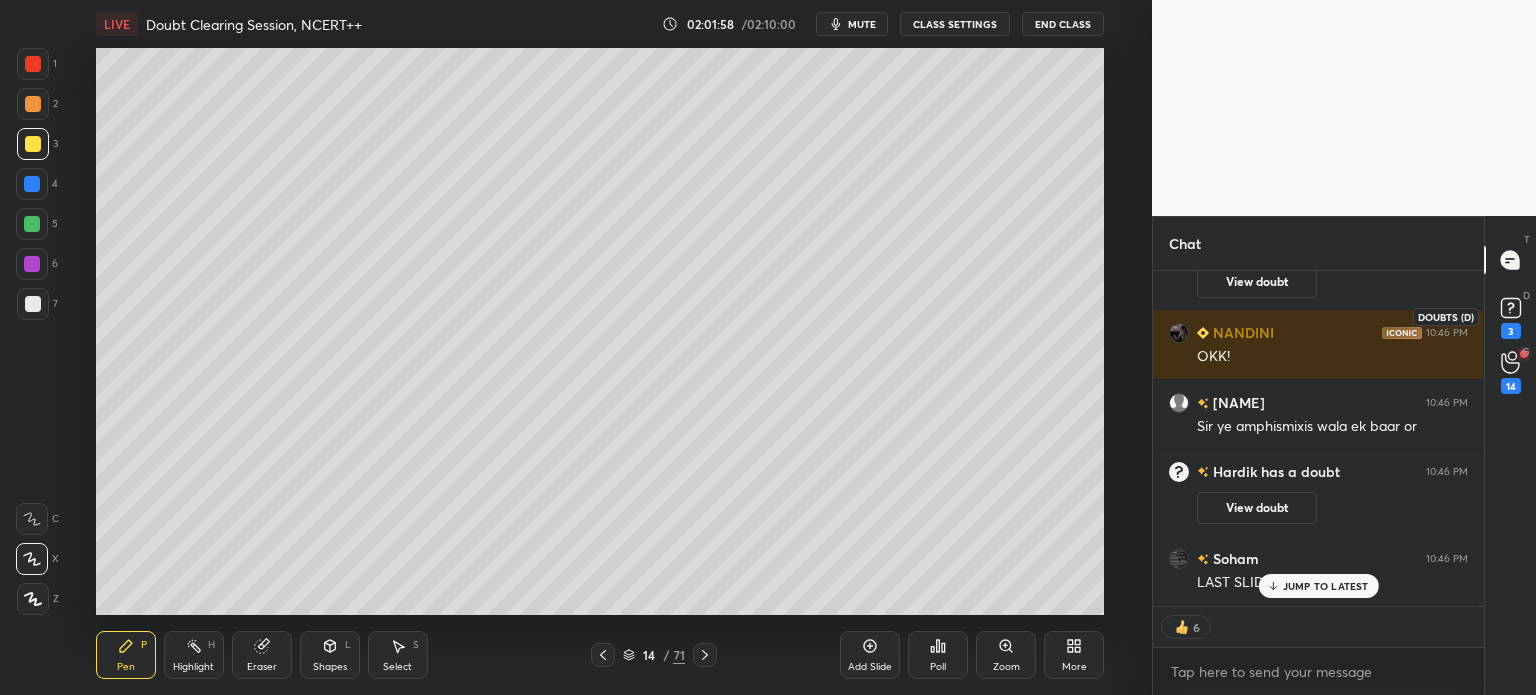 scroll, scrollTop: 106664, scrollLeft: 0, axis: vertical 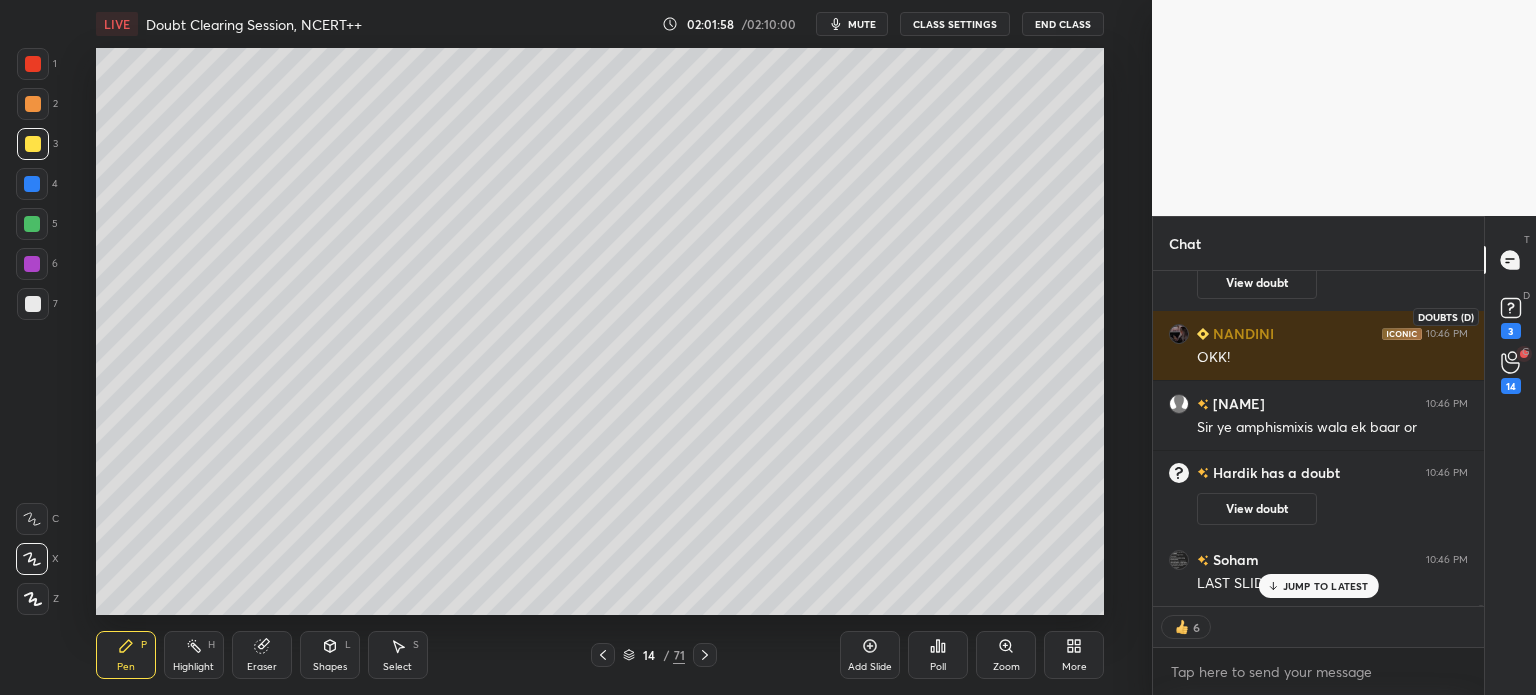click on "3" at bounding box center [1511, 316] 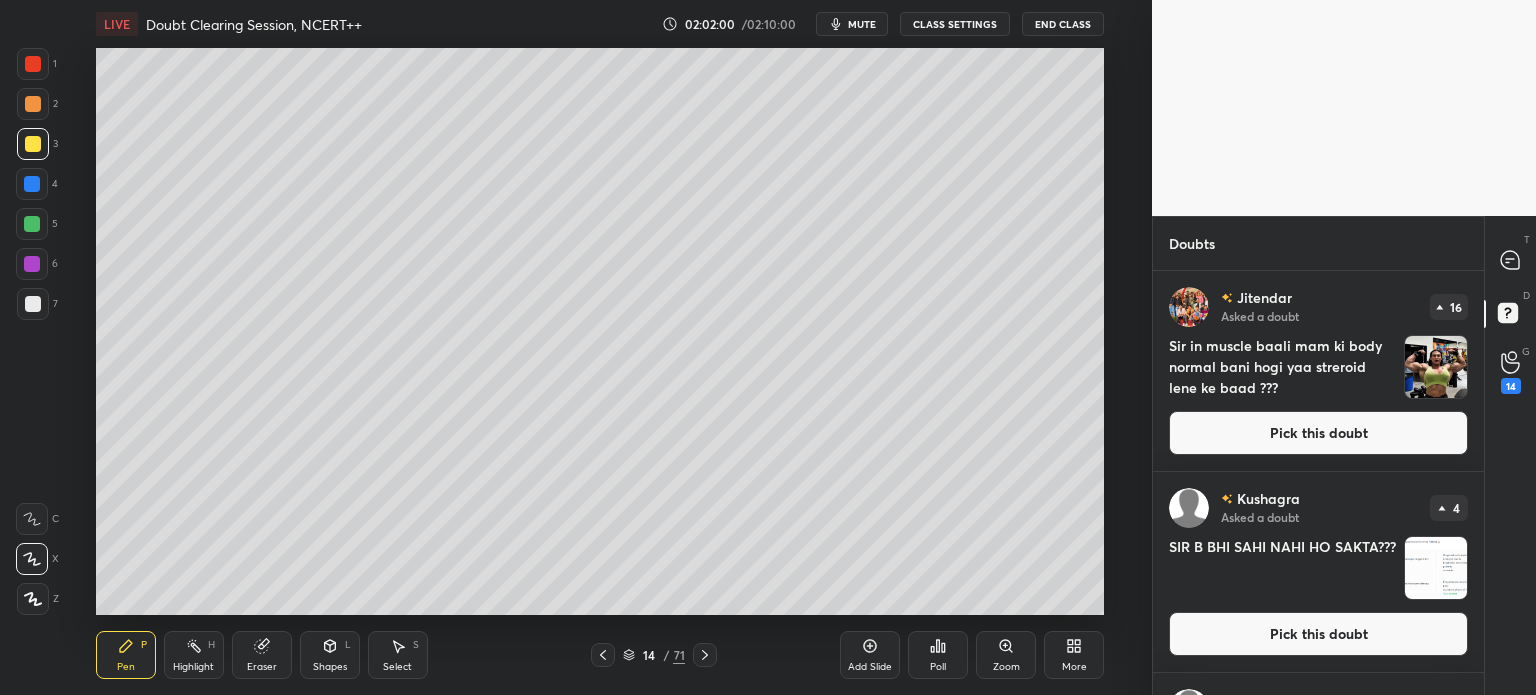 click 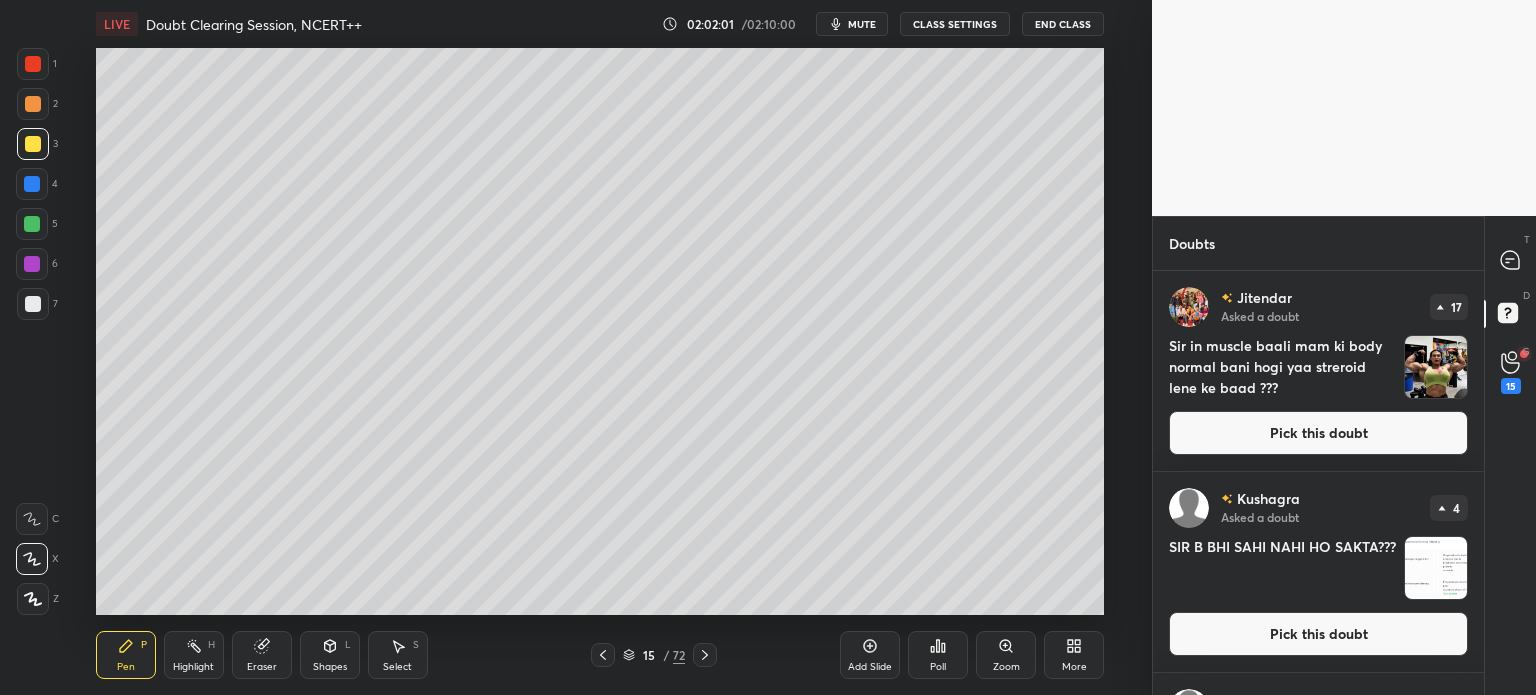 click on "Pick this doubt" at bounding box center [1318, 433] 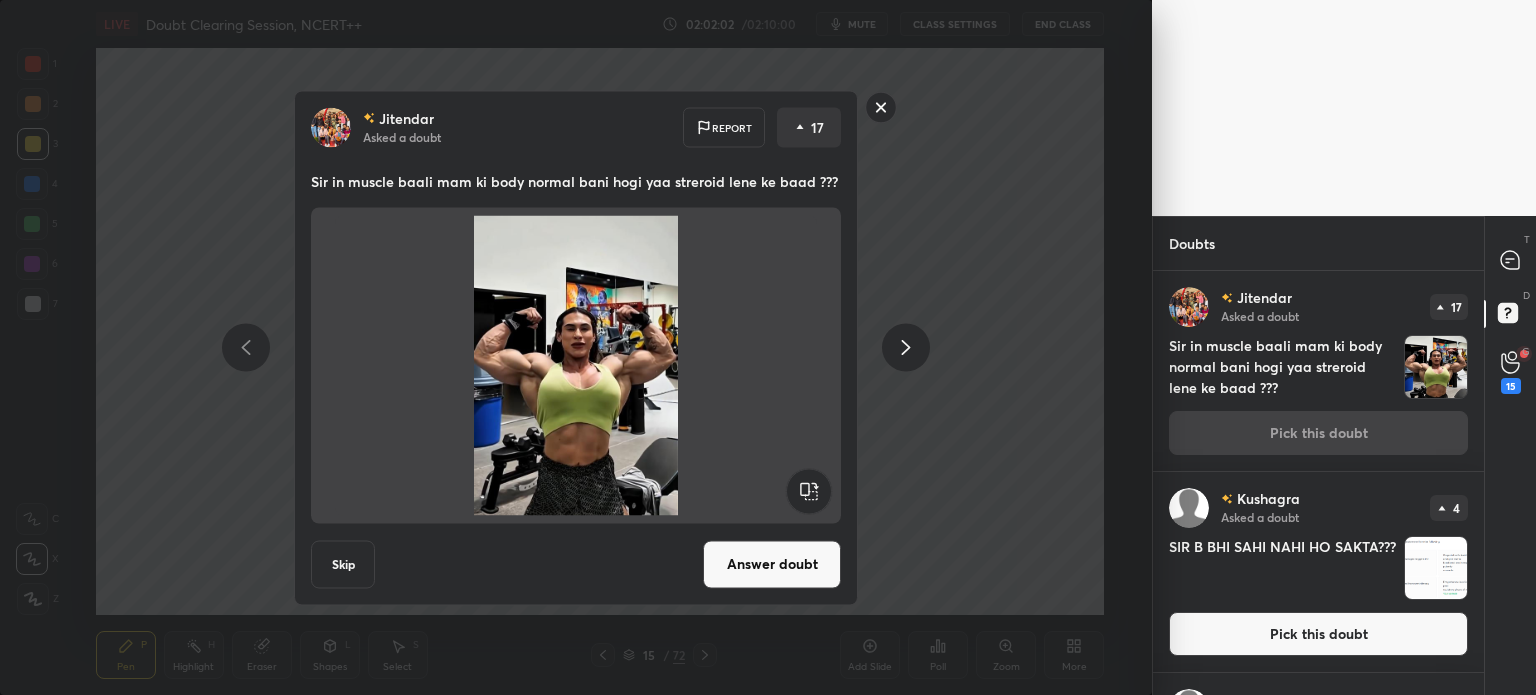 click on "Answer doubt" at bounding box center [772, 564] 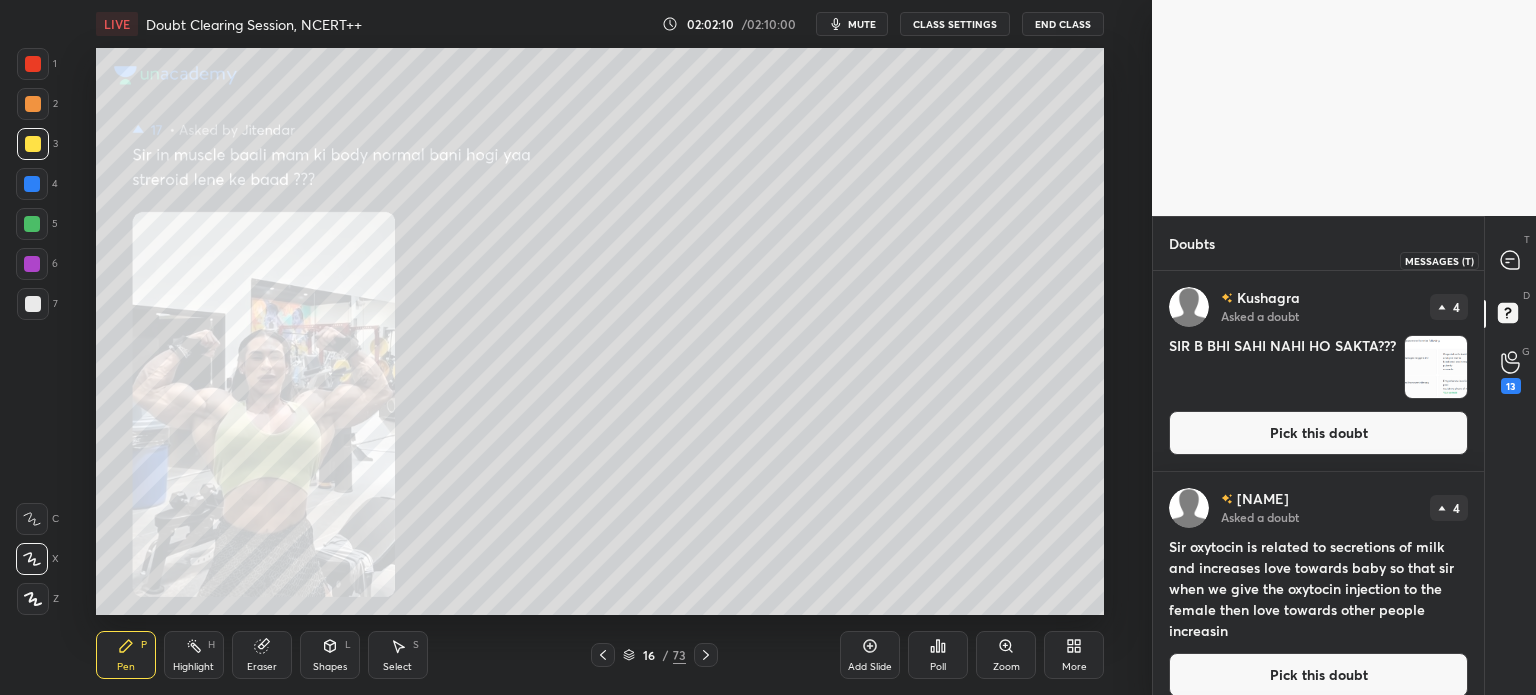 click 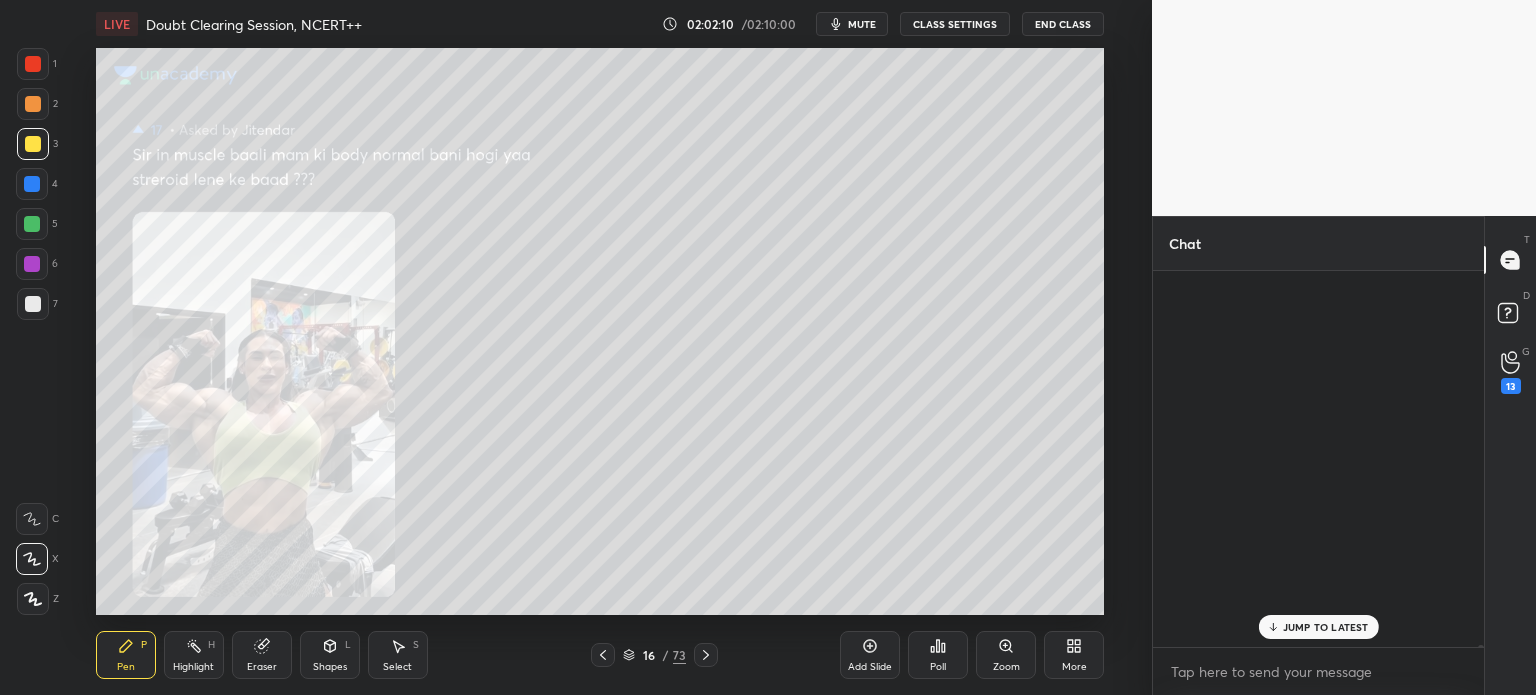 scroll, scrollTop: 107358, scrollLeft: 0, axis: vertical 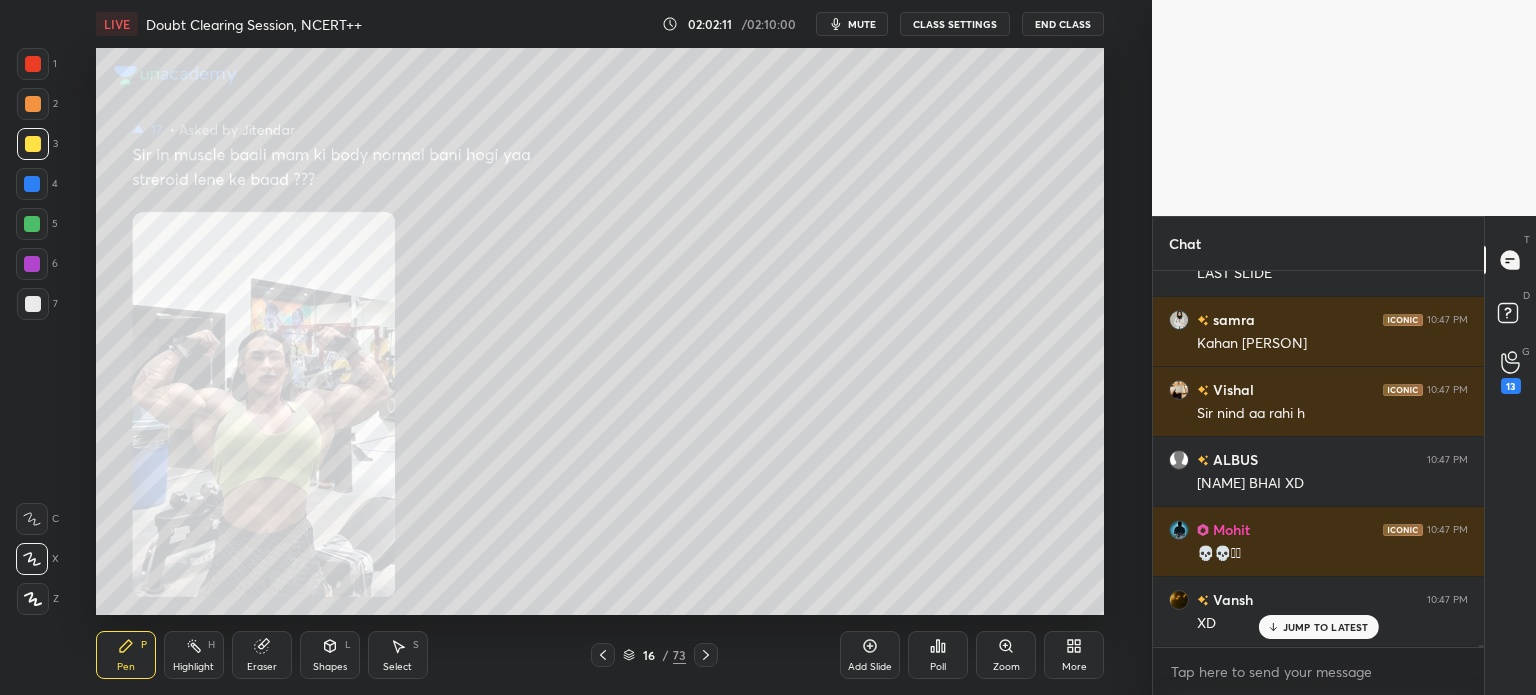 click on "JUMP TO LATEST" at bounding box center [1326, 627] 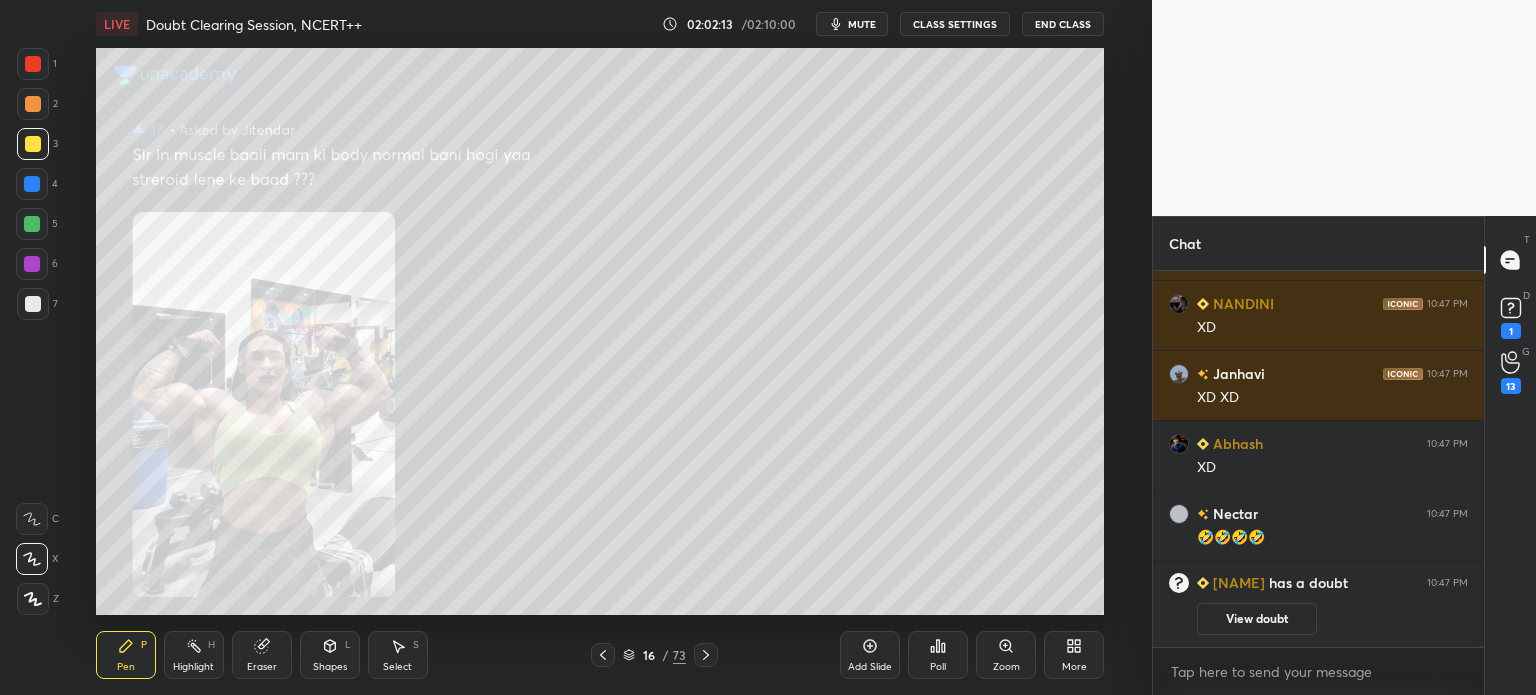 click at bounding box center (33, 304) 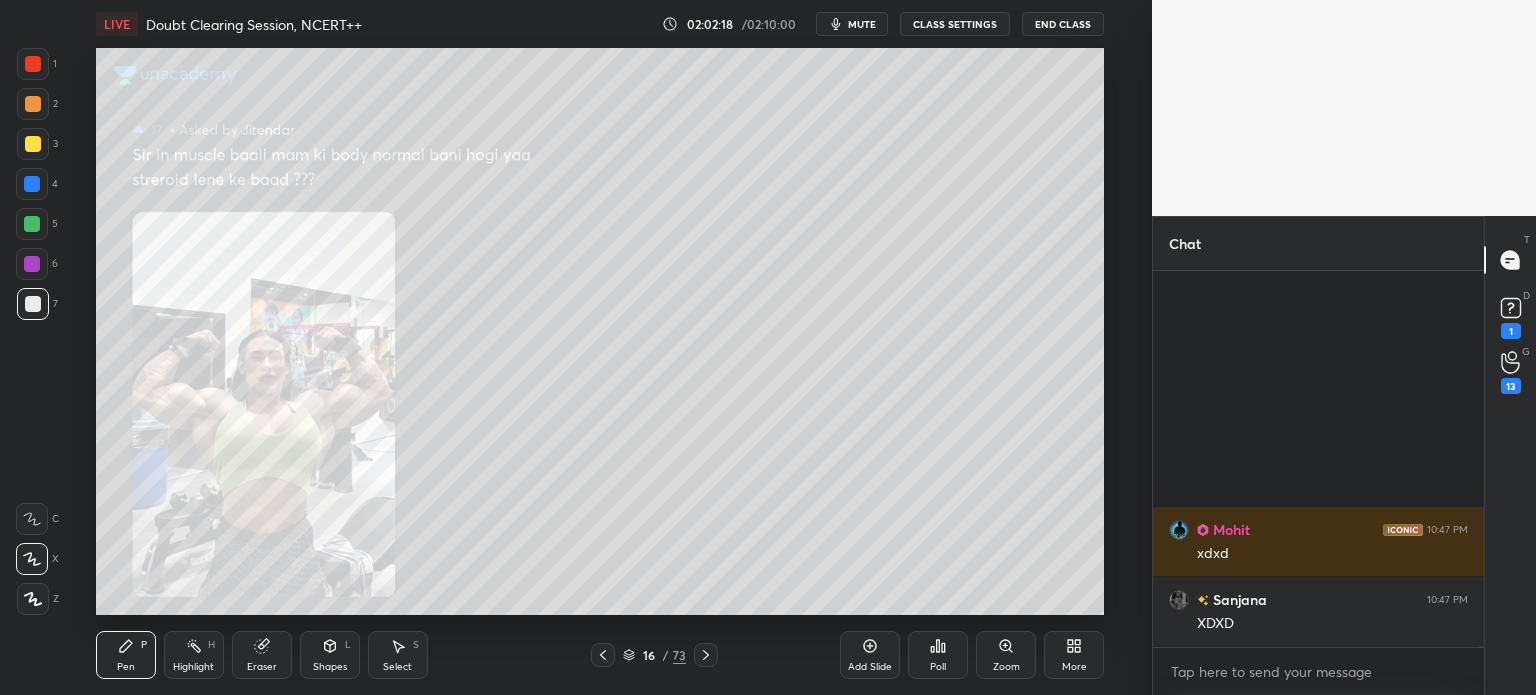 scroll, scrollTop: 107990, scrollLeft: 0, axis: vertical 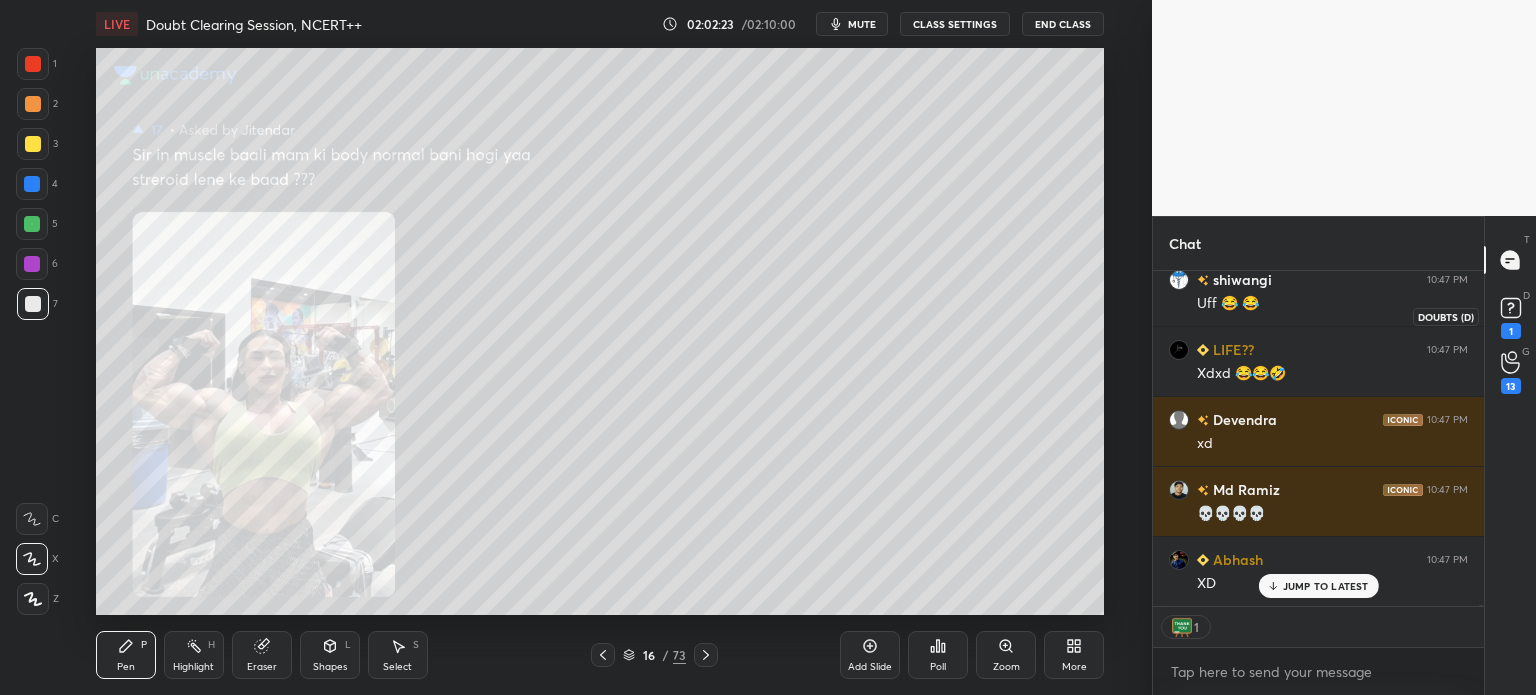 click 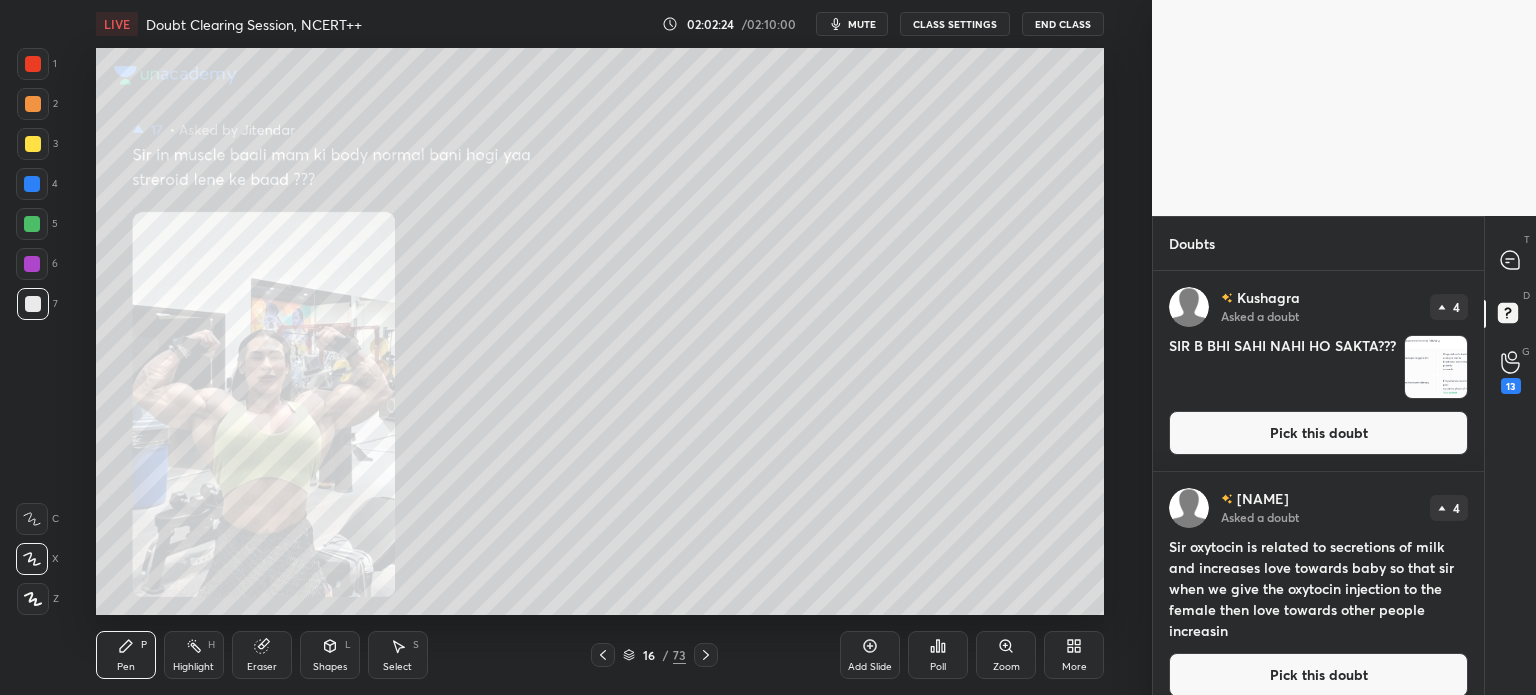 click on "Pick this doubt" at bounding box center [1318, 433] 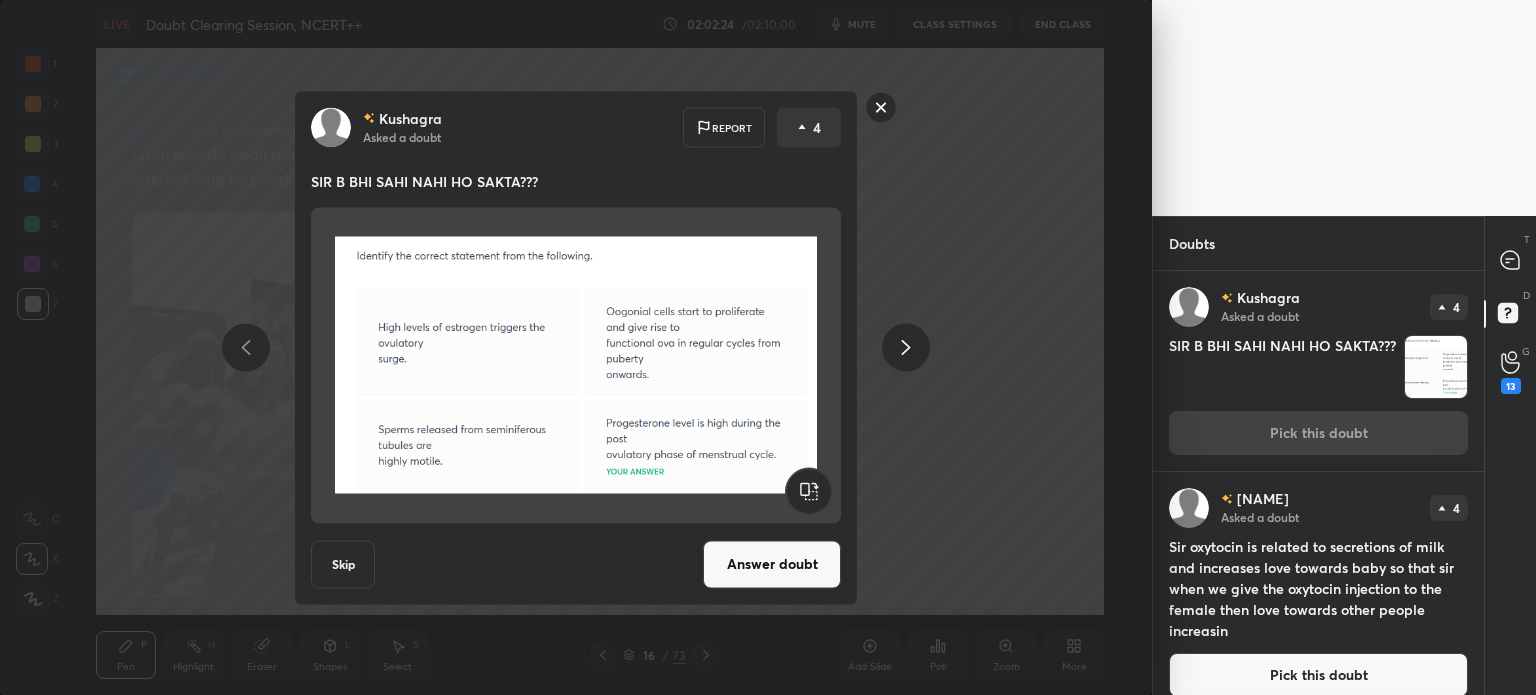 click on "Answer doubt" at bounding box center (772, 564) 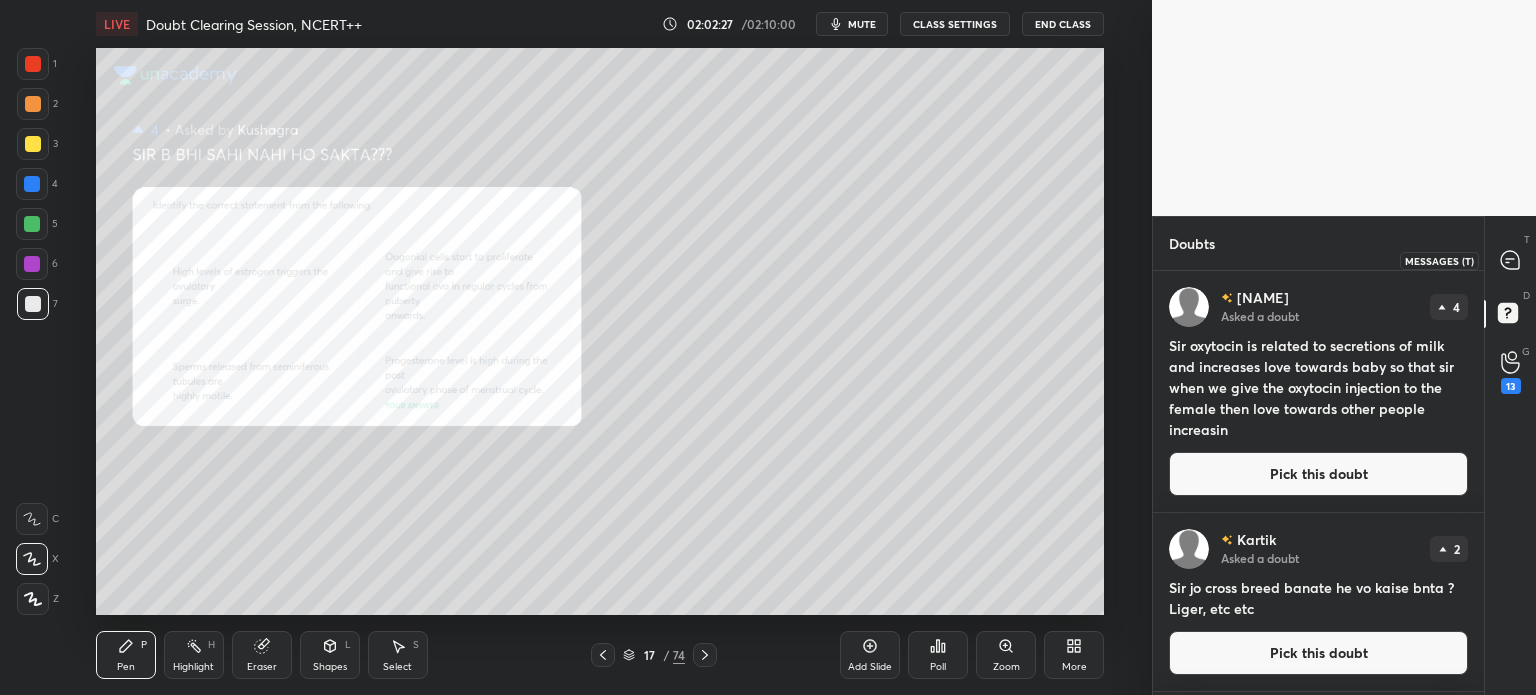 click 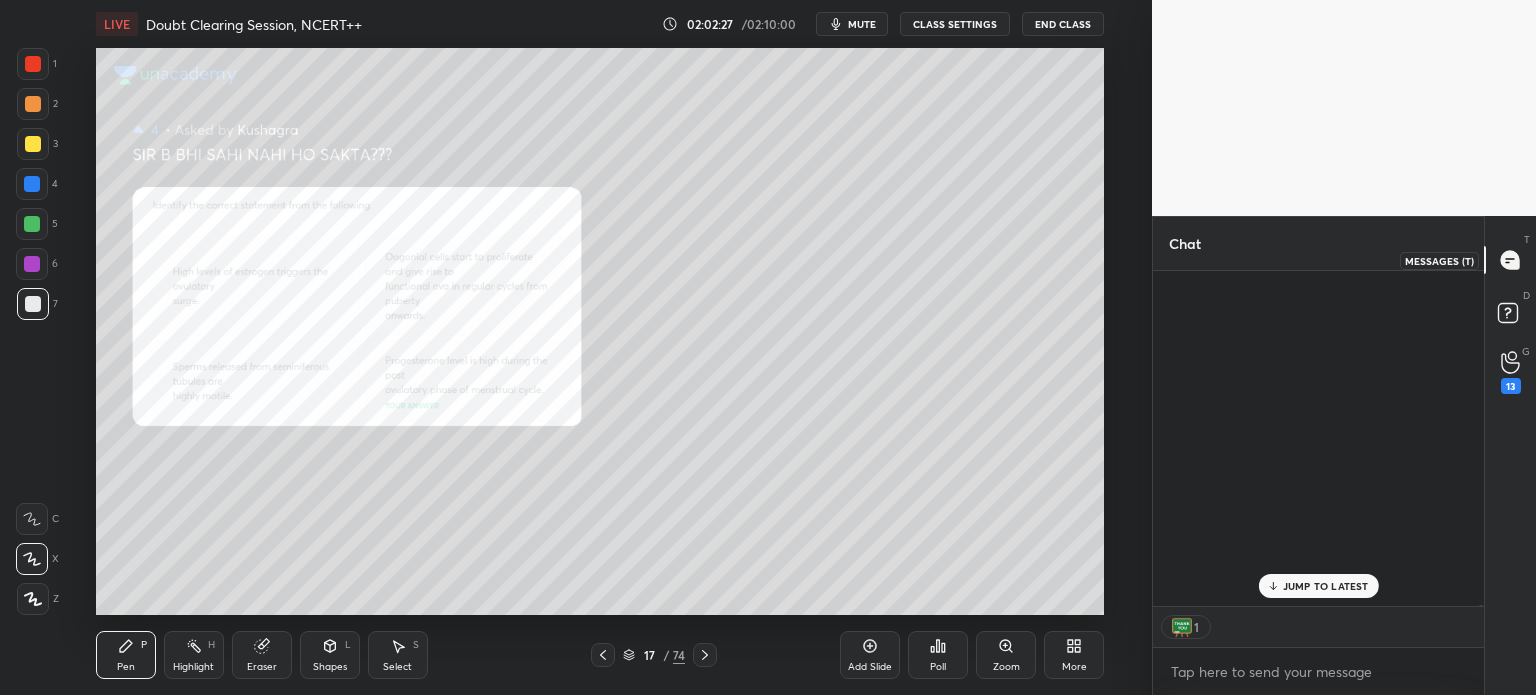 scroll, scrollTop: 109432, scrollLeft: 0, axis: vertical 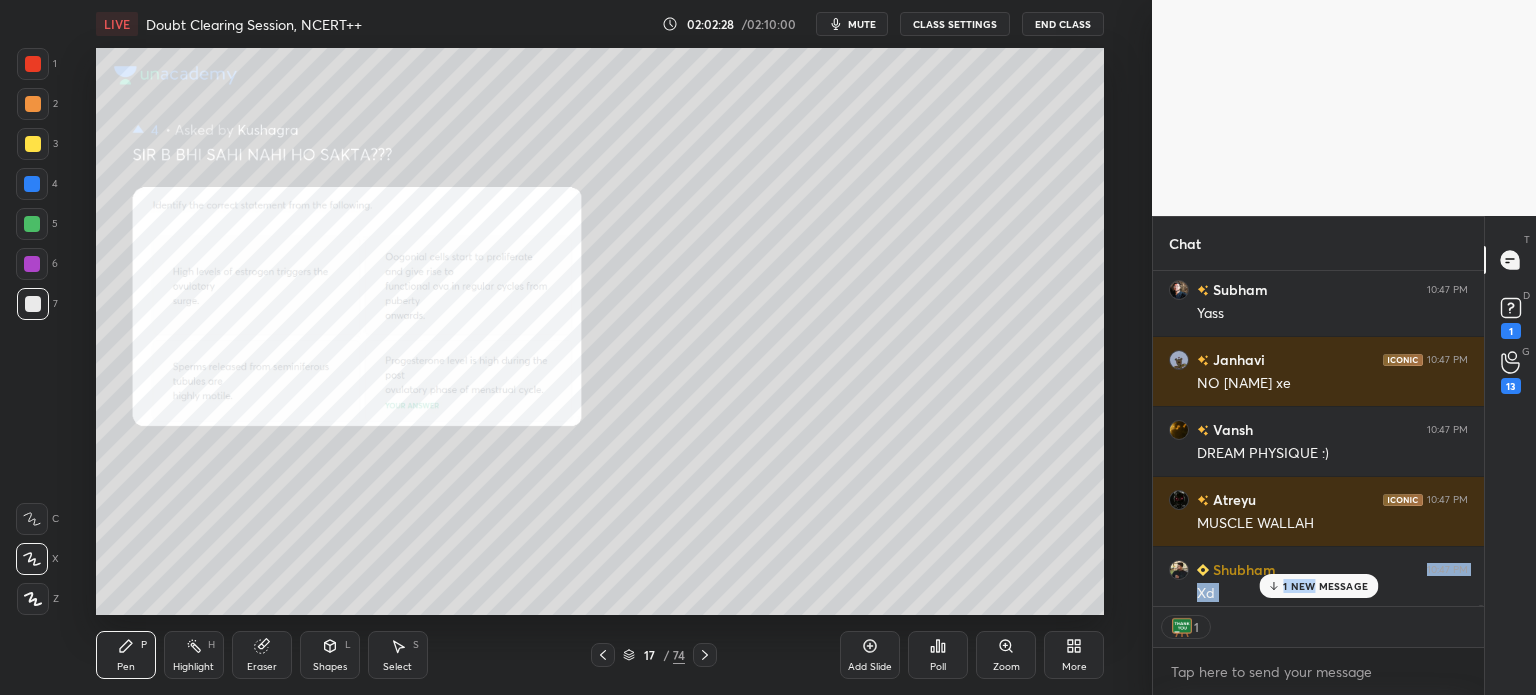 drag, startPoint x: 1323, startPoint y: 569, endPoint x: 1316, endPoint y: 583, distance: 15.652476 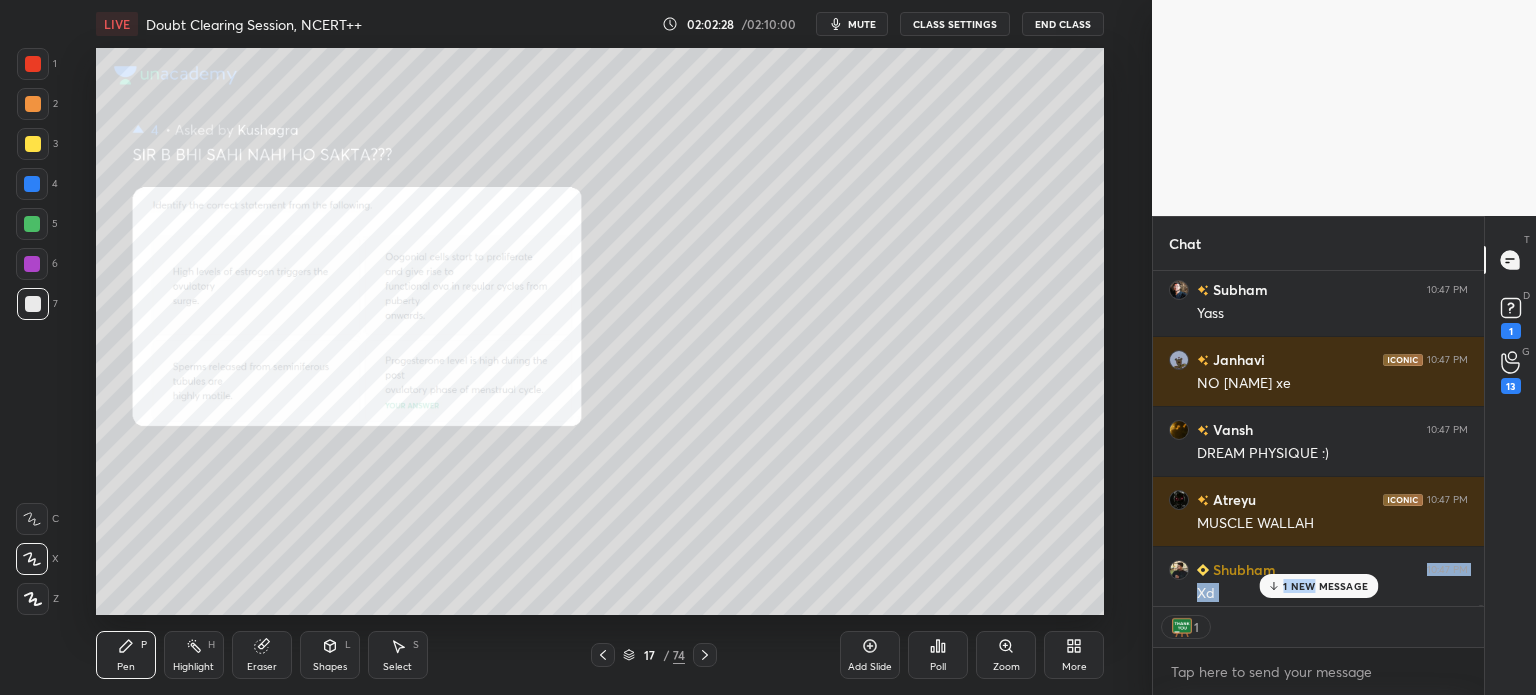 click on "saniya 10:47 PM 😂😂😂 Parag 10:47 PM Xdxd shiwangi 10:47 PM Uff 😂 😂 LIFE?? 10:47 PM Xdxd 😂😂🤣 Devendra 10:47 PM xd Md Ramiz 10:47 PM 💀💀💀💀 Abhash 10:47 PM XD Manish 10:47 PM 😂😂😂😂😂😂😂 ASHIKUL 10:47 PM EWWW Aneesha 10:47 PM Xd Subham 10:47 PM Yass Janhavi 10:47 PM NO SAMYAK xe Vansh 10:47 PM DREAM PHYSIQUE :) Atreyu 10:47 PM MUSCLE WALLAH Shubham 10:47 PM Xd Shreelekha 10:47 PM xdxd 1 NEW MESSAGE" at bounding box center [1318, 438] 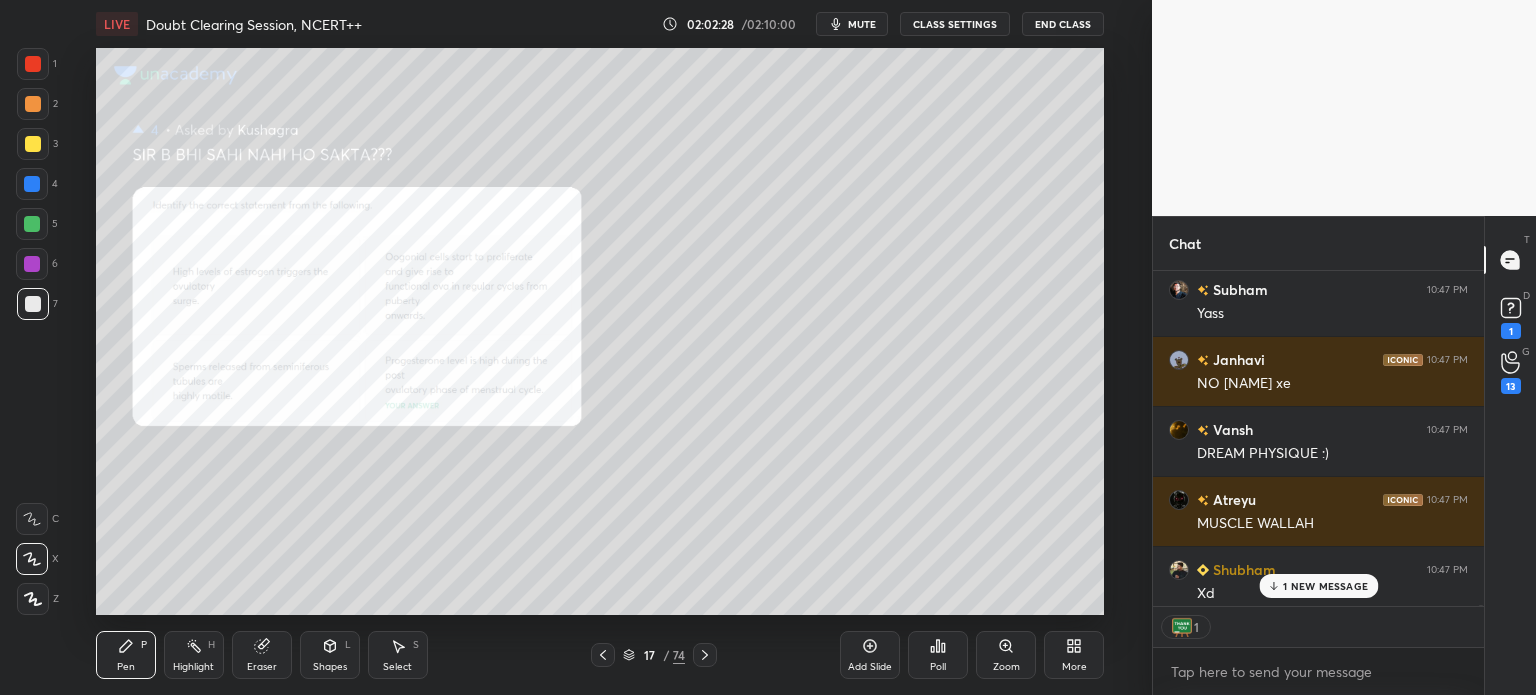 click on "1 NEW MESSAGE" at bounding box center [1325, 586] 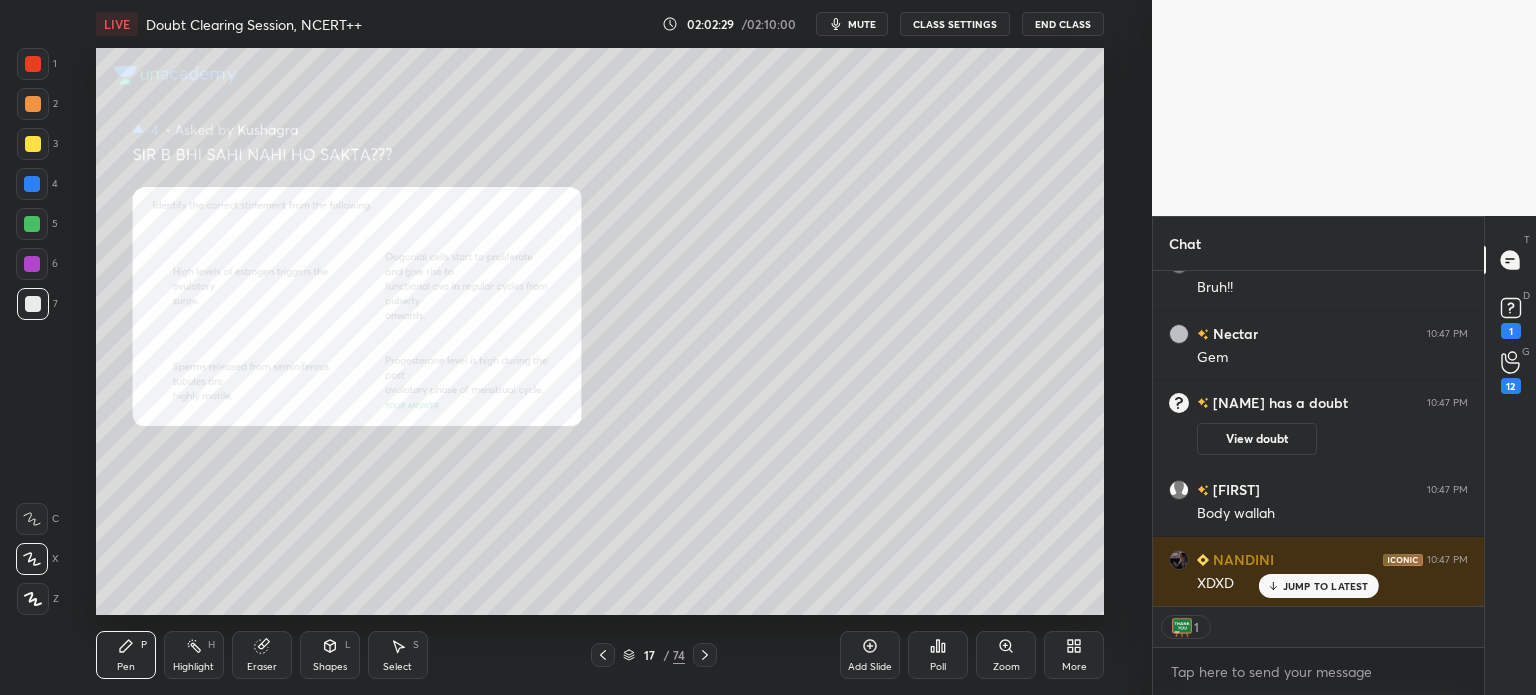 scroll, scrollTop: 0, scrollLeft: 0, axis: both 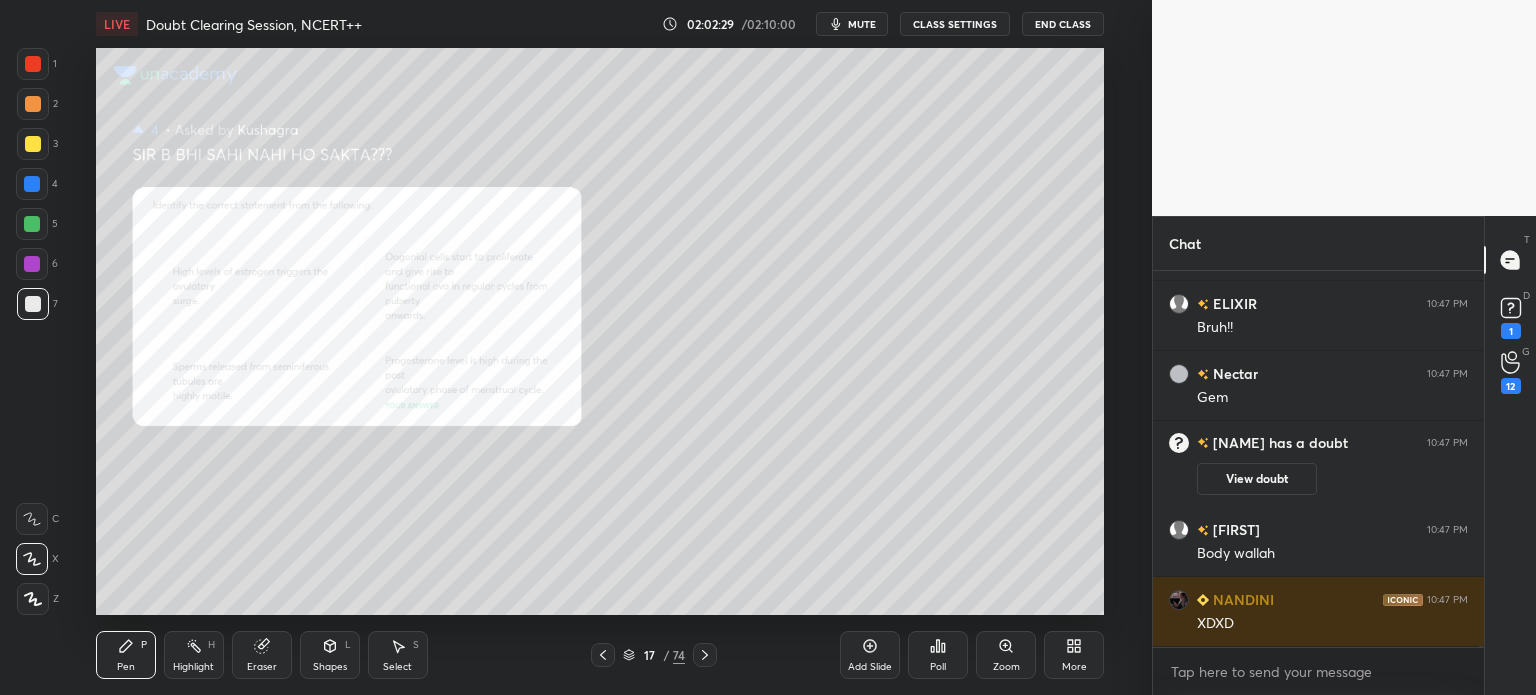click on "[PERSON]" at bounding box center (1318, 459) 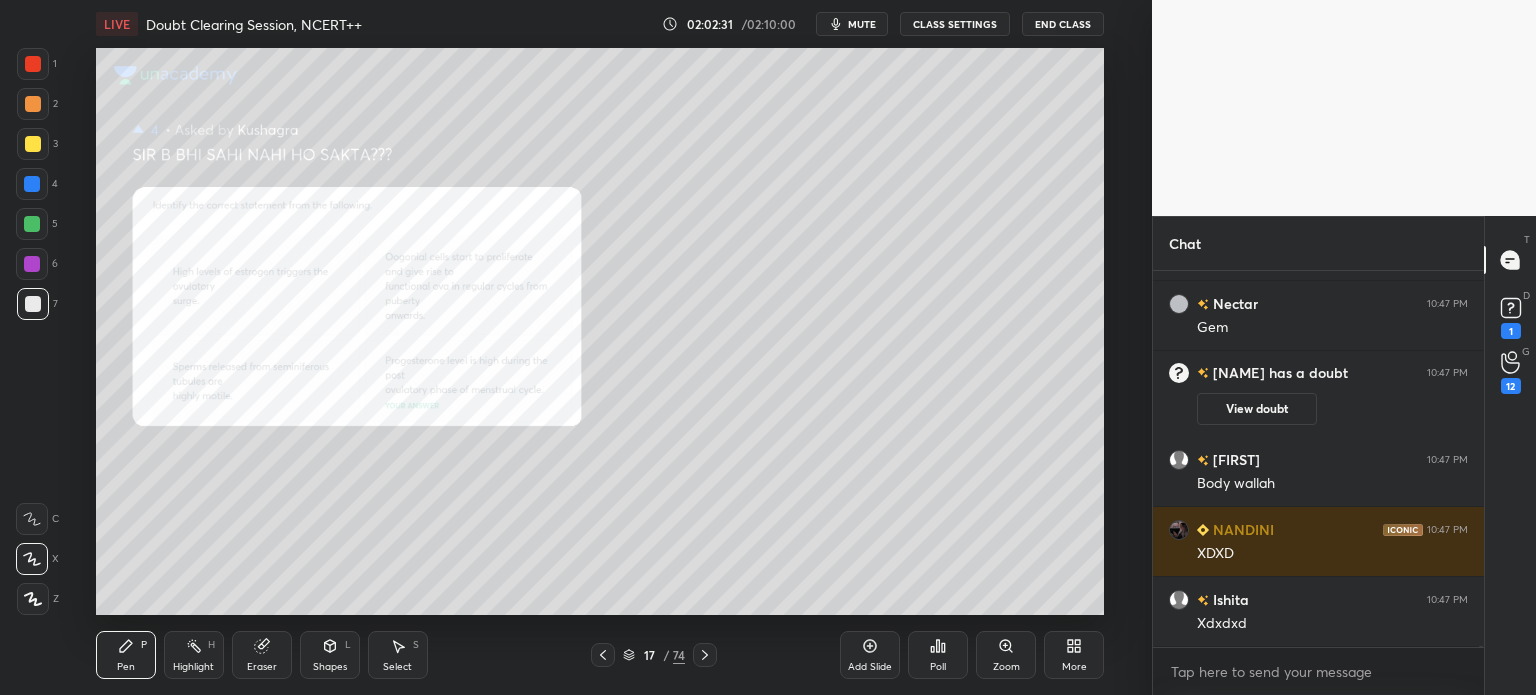 click on "Zoom" at bounding box center [1006, 655] 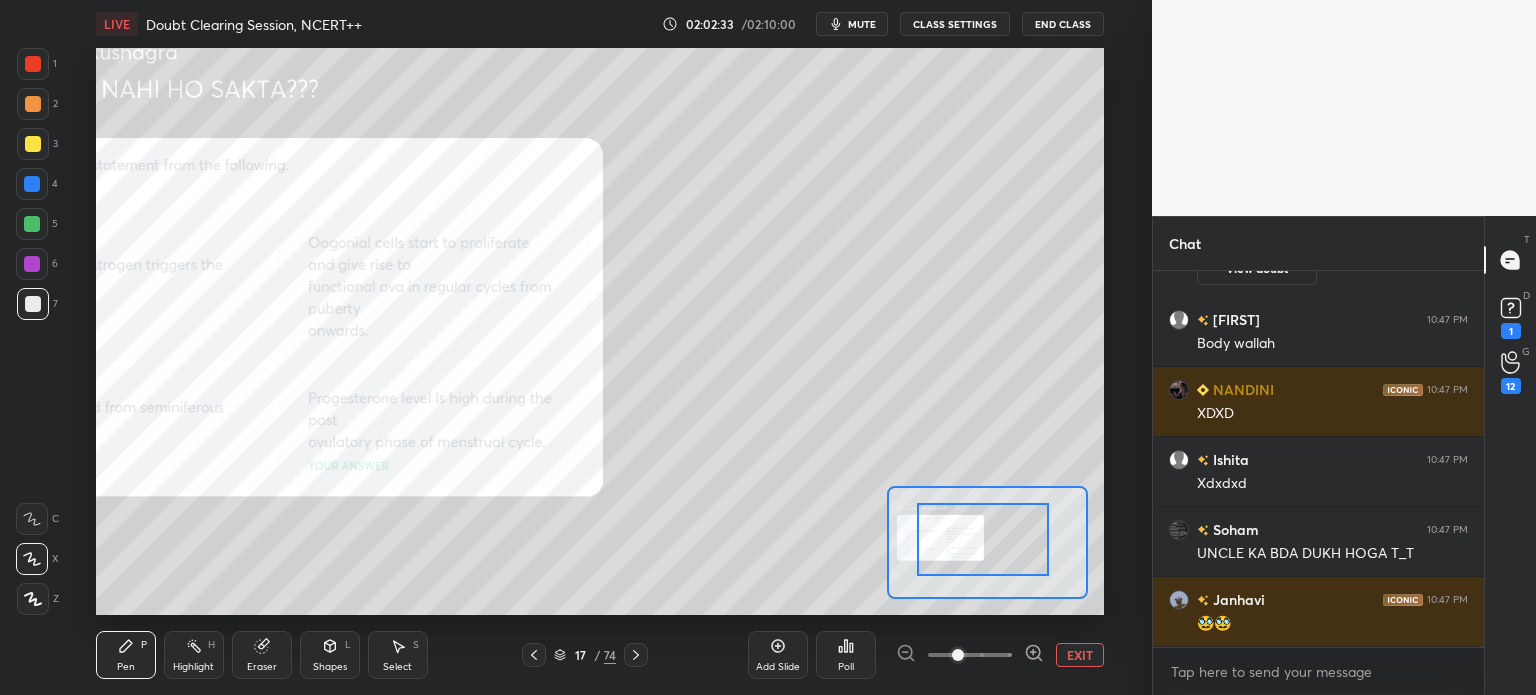 drag, startPoint x: 992, startPoint y: 551, endPoint x: 960, endPoint y: 539, distance: 34.176014 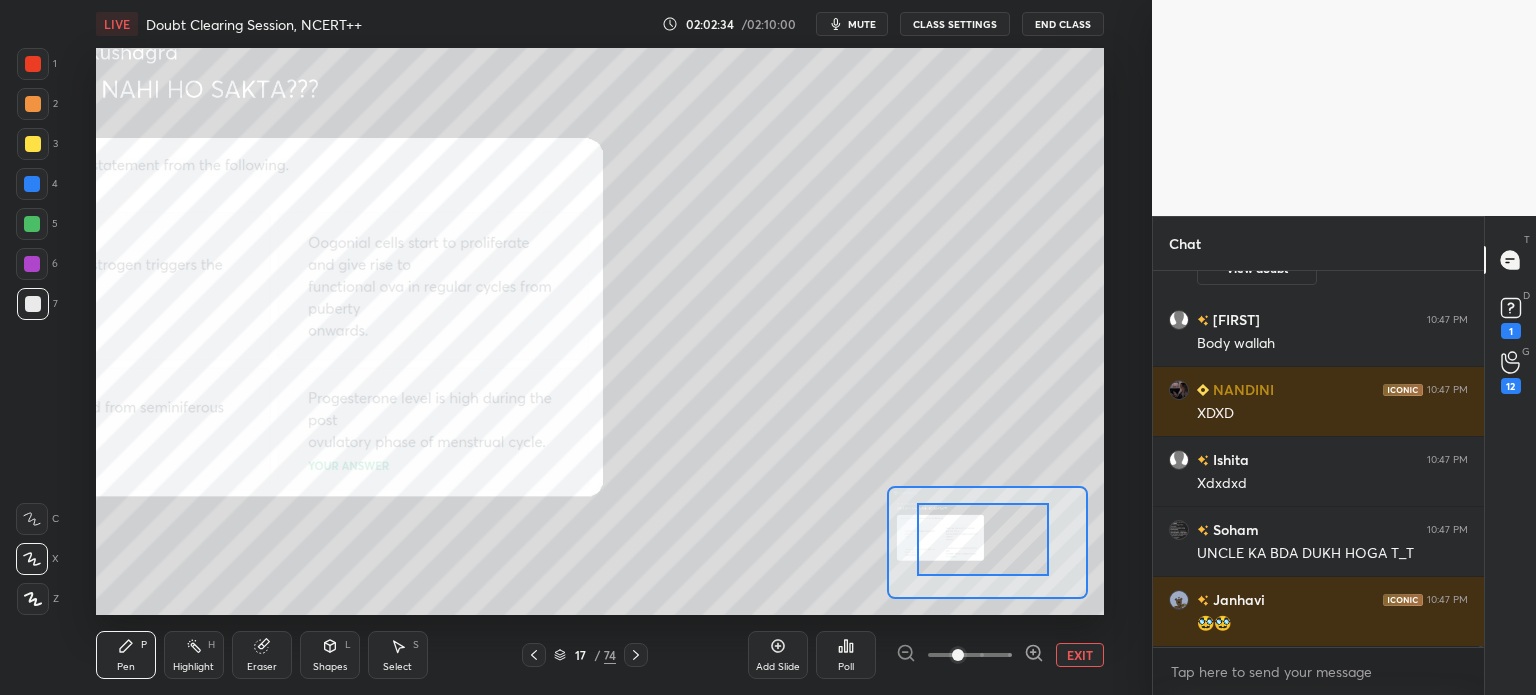 drag, startPoint x: 955, startPoint y: 543, endPoint x: 938, endPoint y: 536, distance: 18.384777 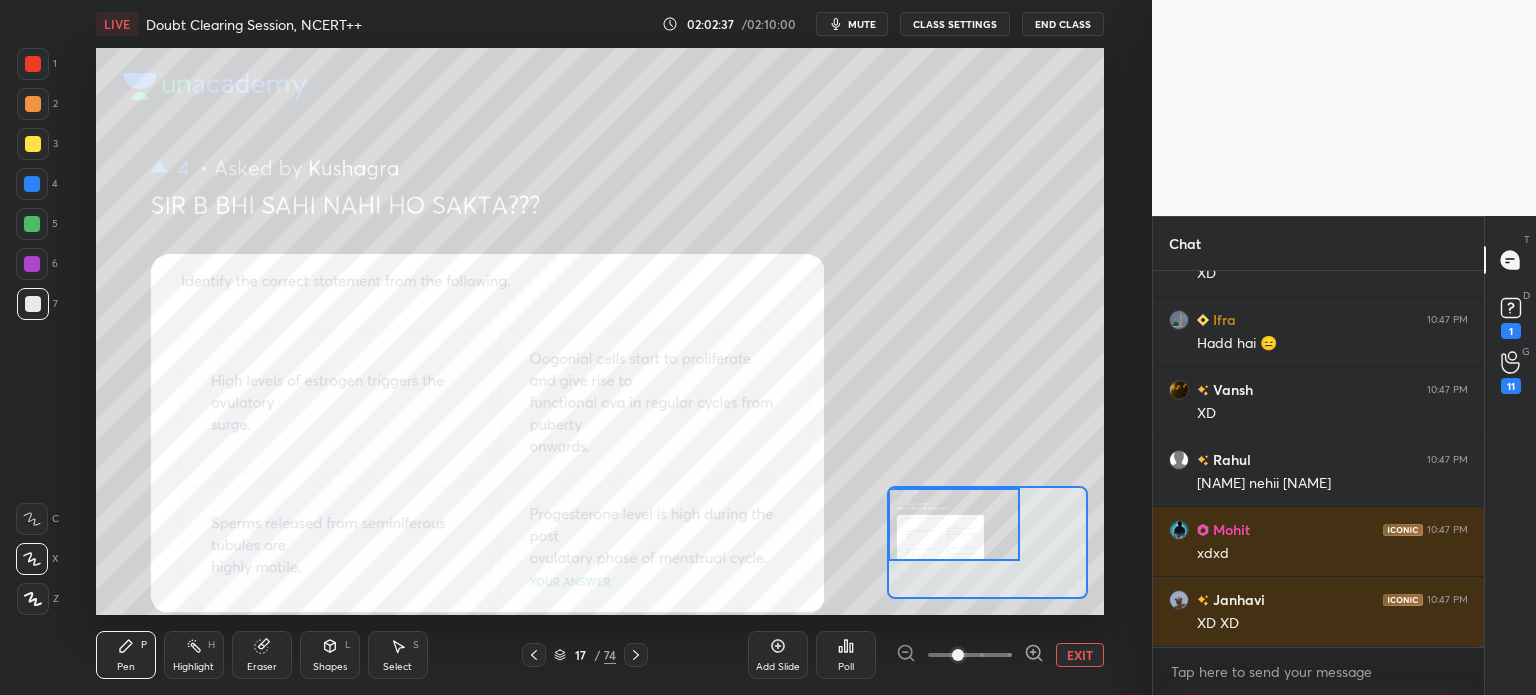 drag, startPoint x: 950, startPoint y: 532, endPoint x: 924, endPoint y: 528, distance: 26.305893 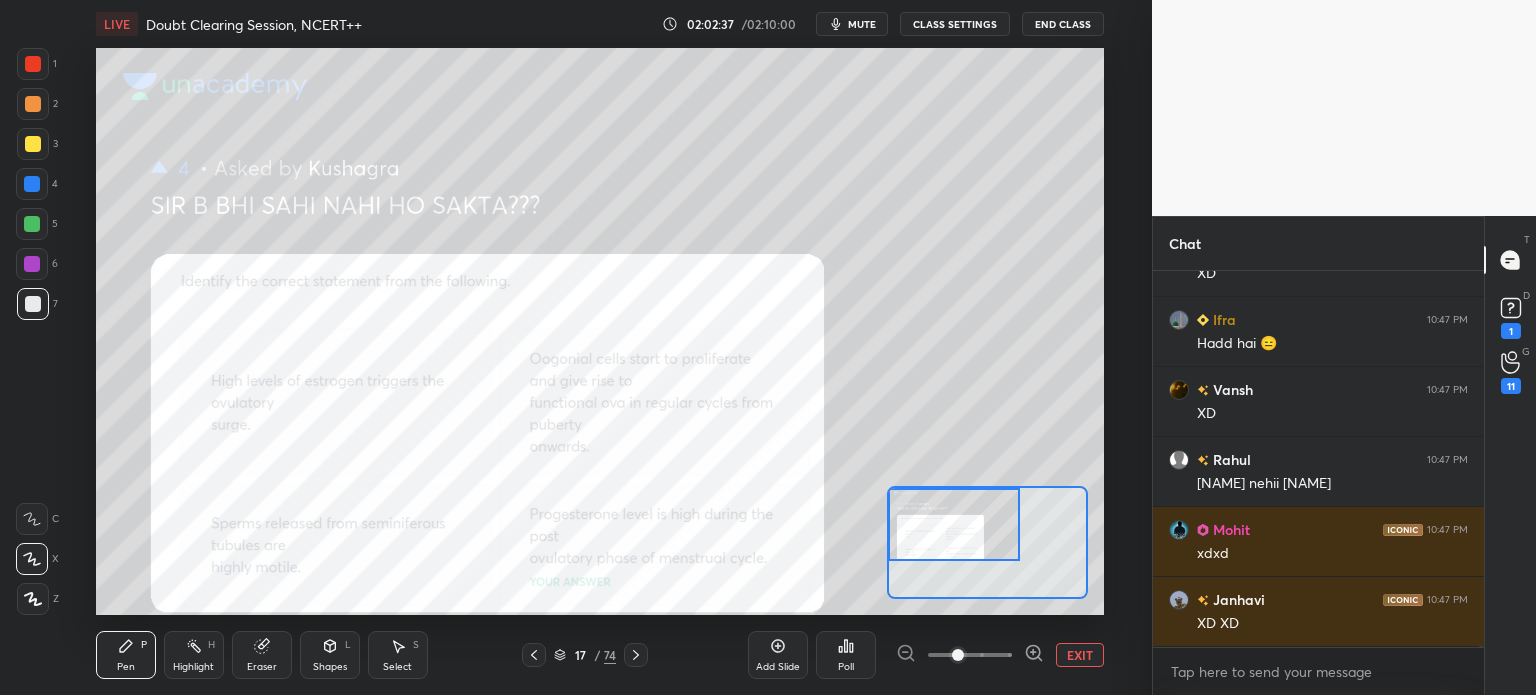 click at bounding box center [954, 524] 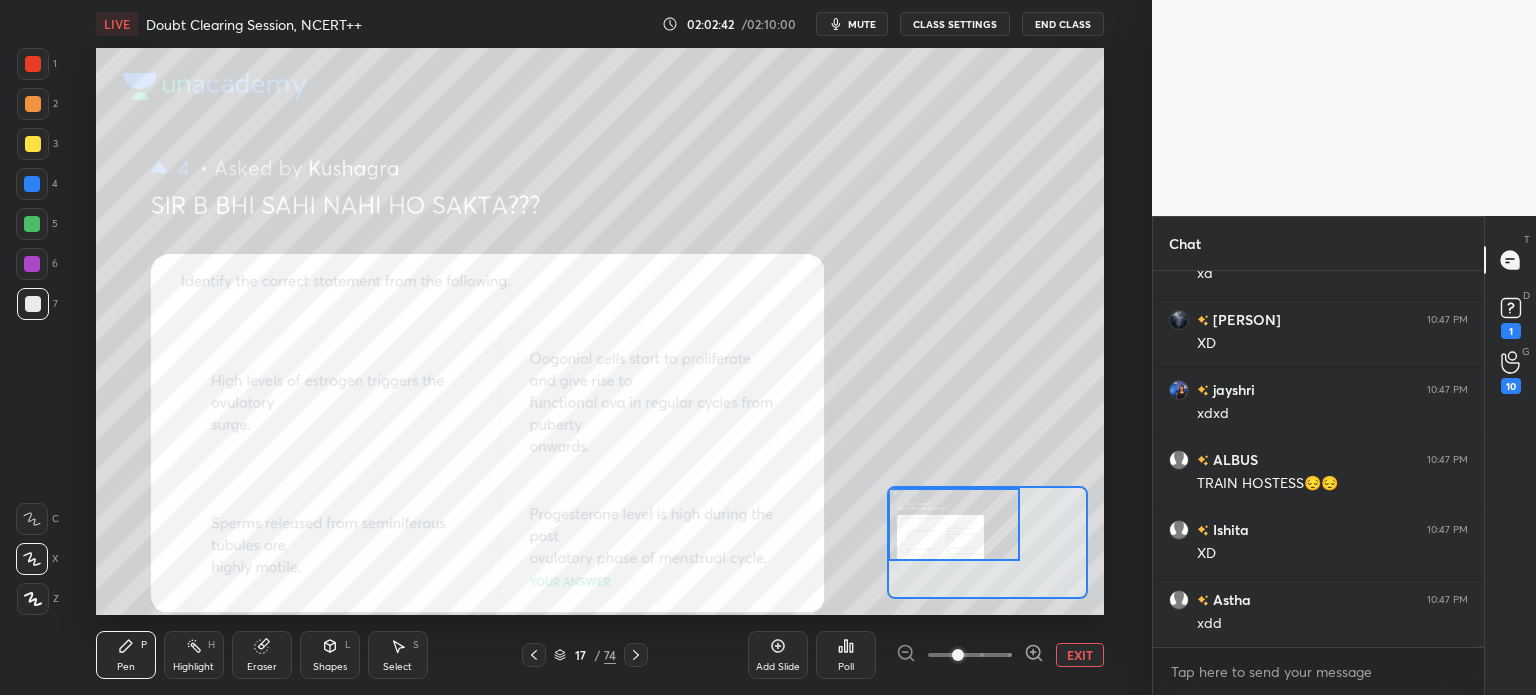drag, startPoint x: 19, startPoint y: 175, endPoint x: 27, endPoint y: 182, distance: 10.630146 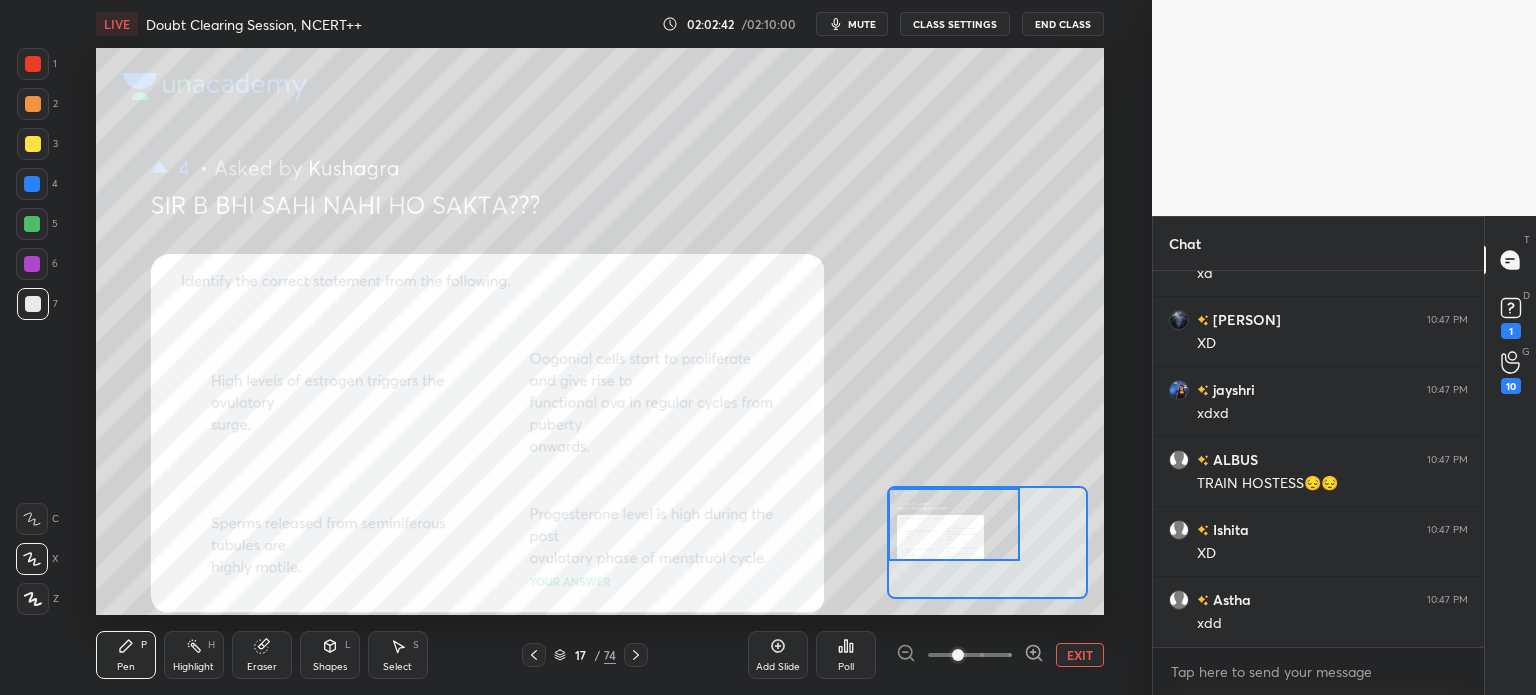 click at bounding box center (32, 184) 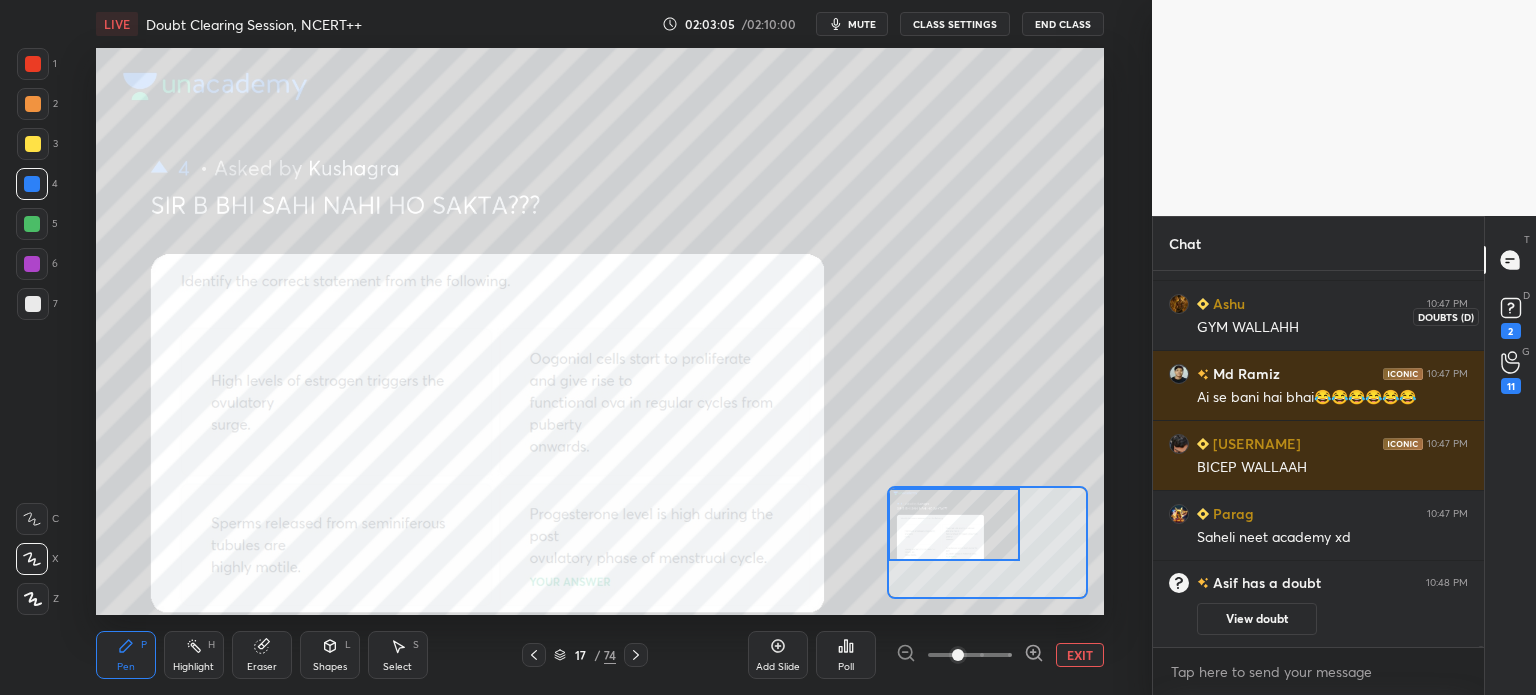 click on "2" at bounding box center [1511, 331] 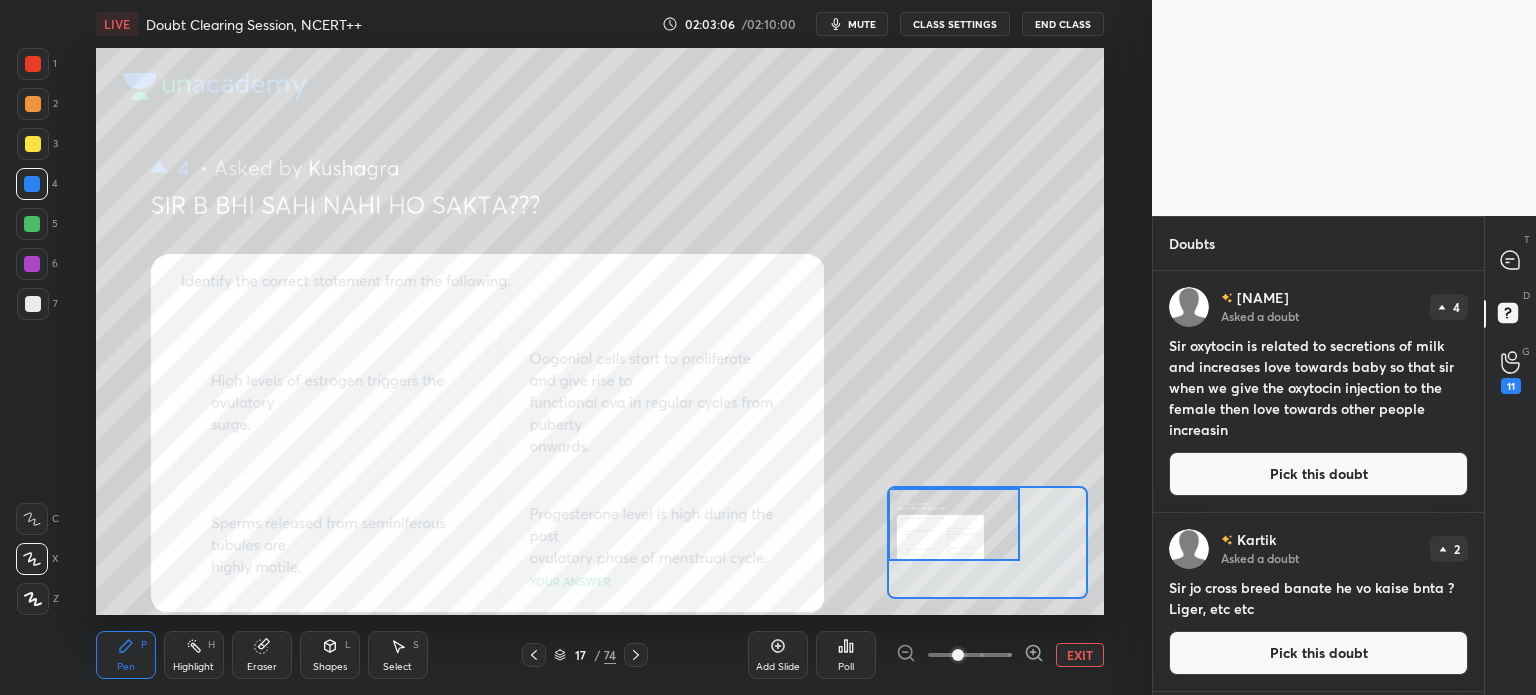 click on "Pick this doubt" at bounding box center (1318, 474) 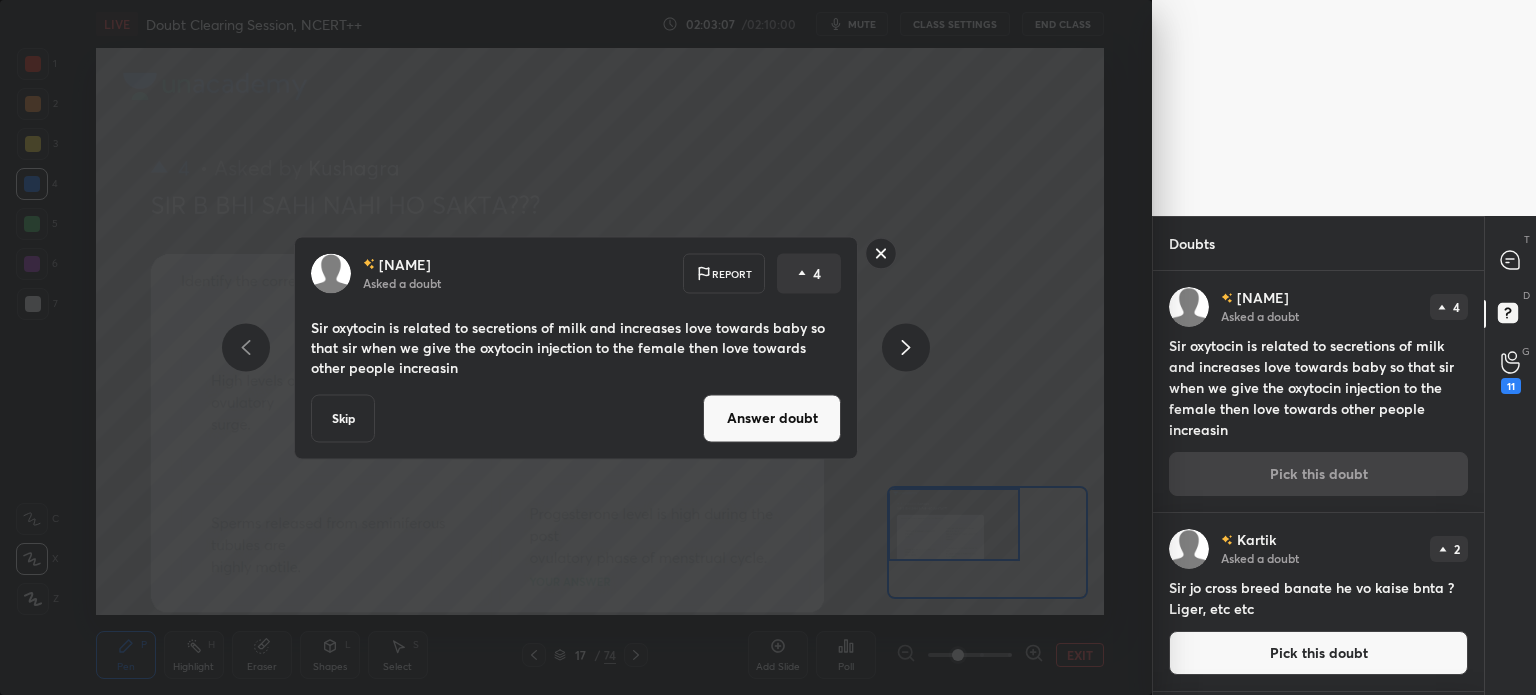 click on "Answer doubt" at bounding box center [772, 418] 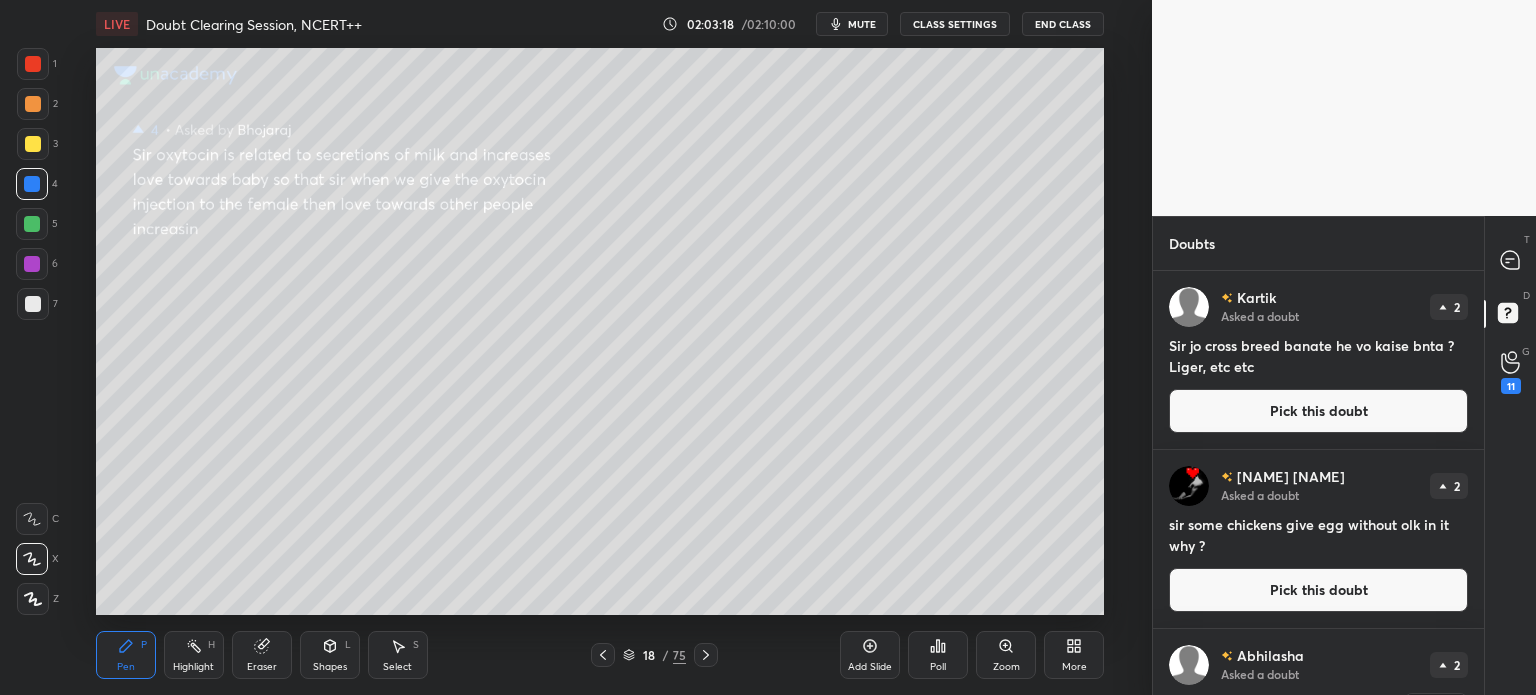click on "Pick this doubt" at bounding box center [1318, 411] 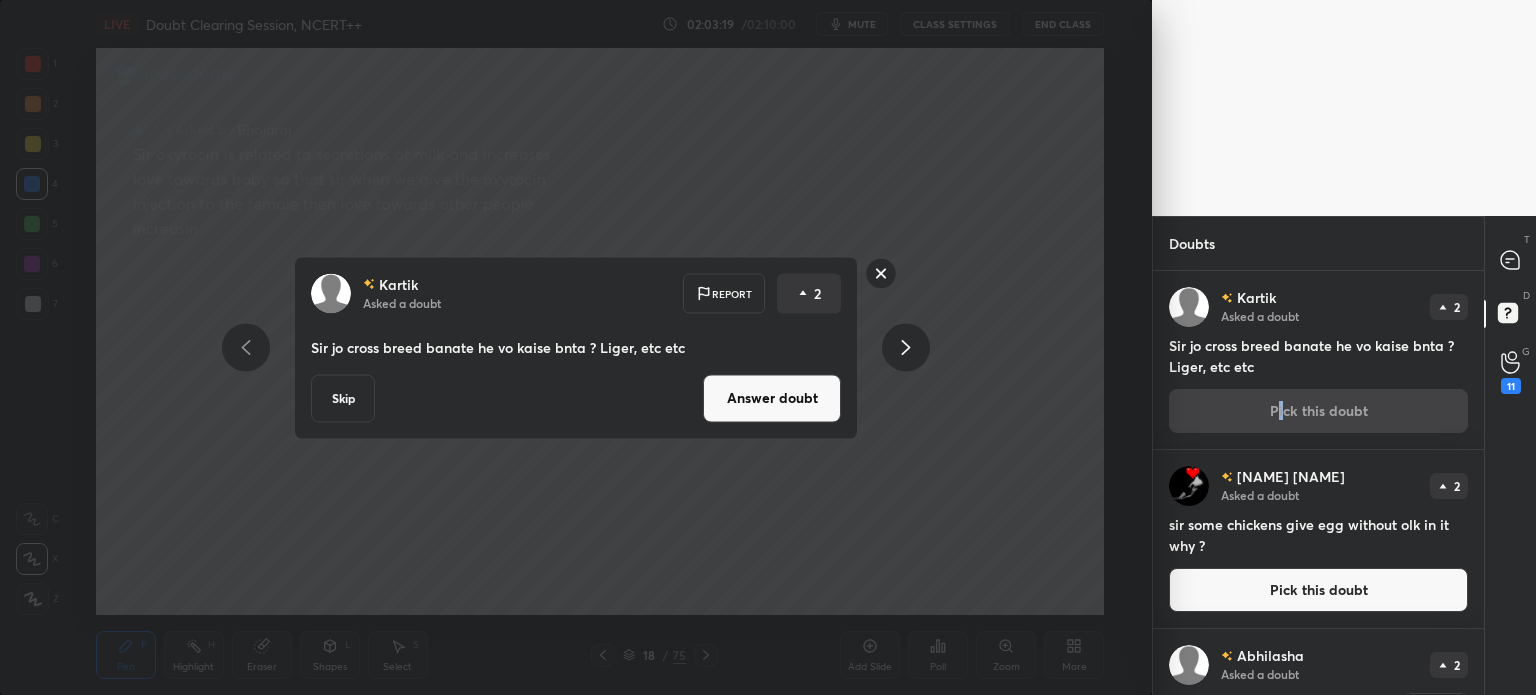 click on "Answer doubt" at bounding box center (772, 398) 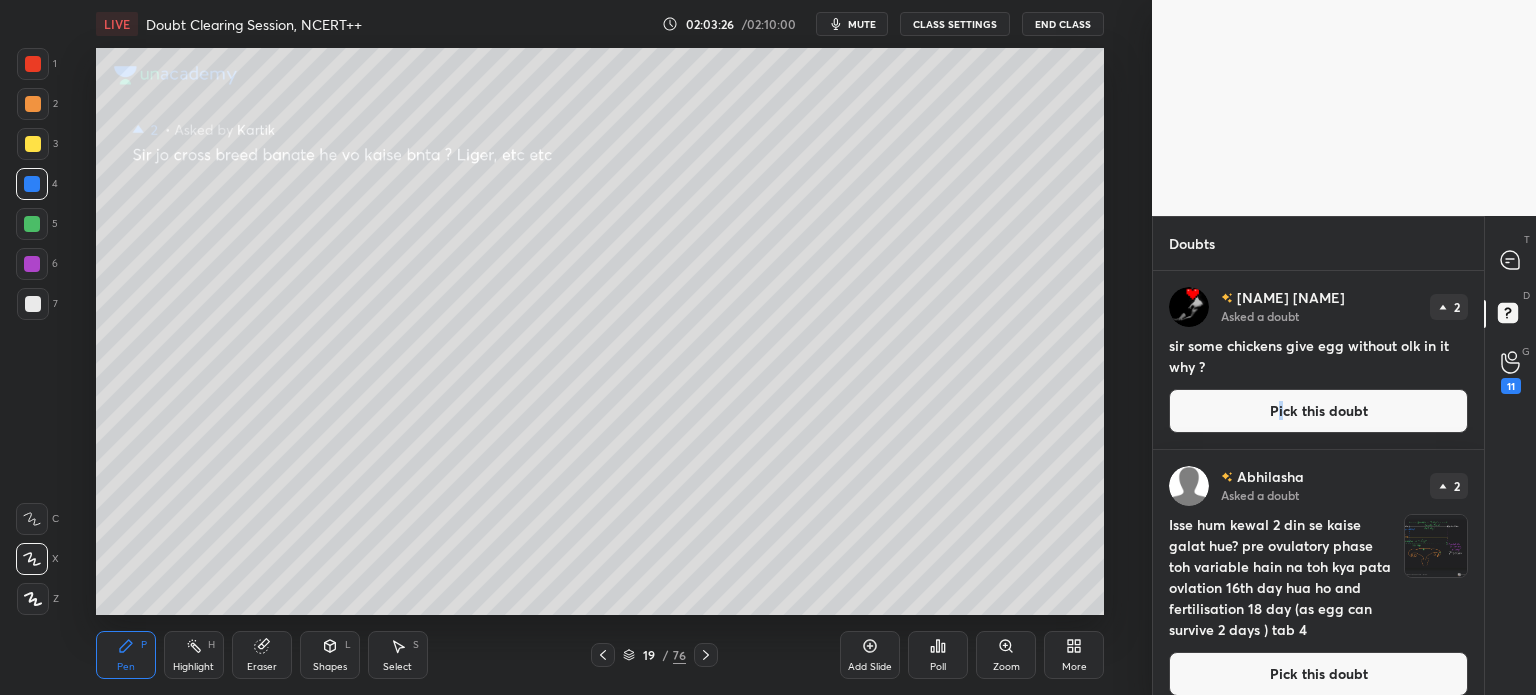 click at bounding box center (1511, 260) 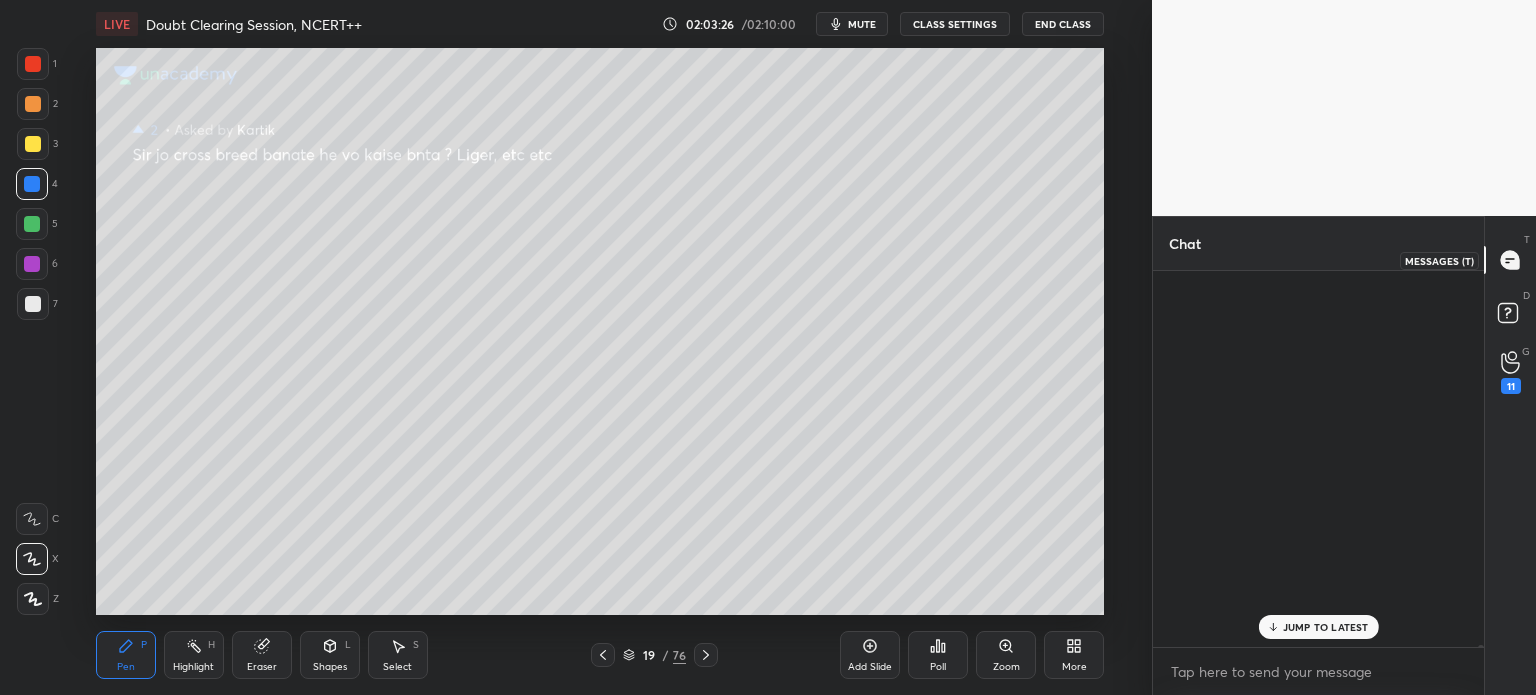 scroll, scrollTop: 110782, scrollLeft: 0, axis: vertical 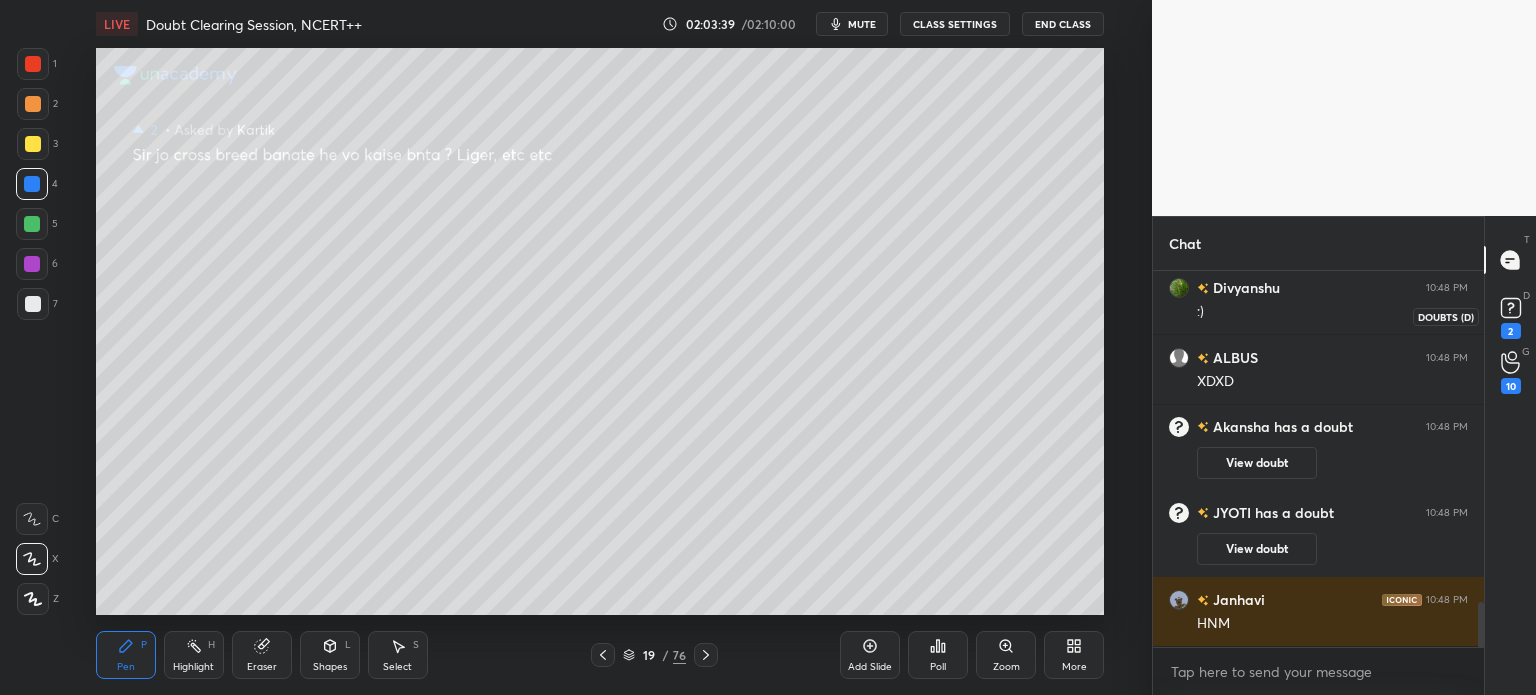 click 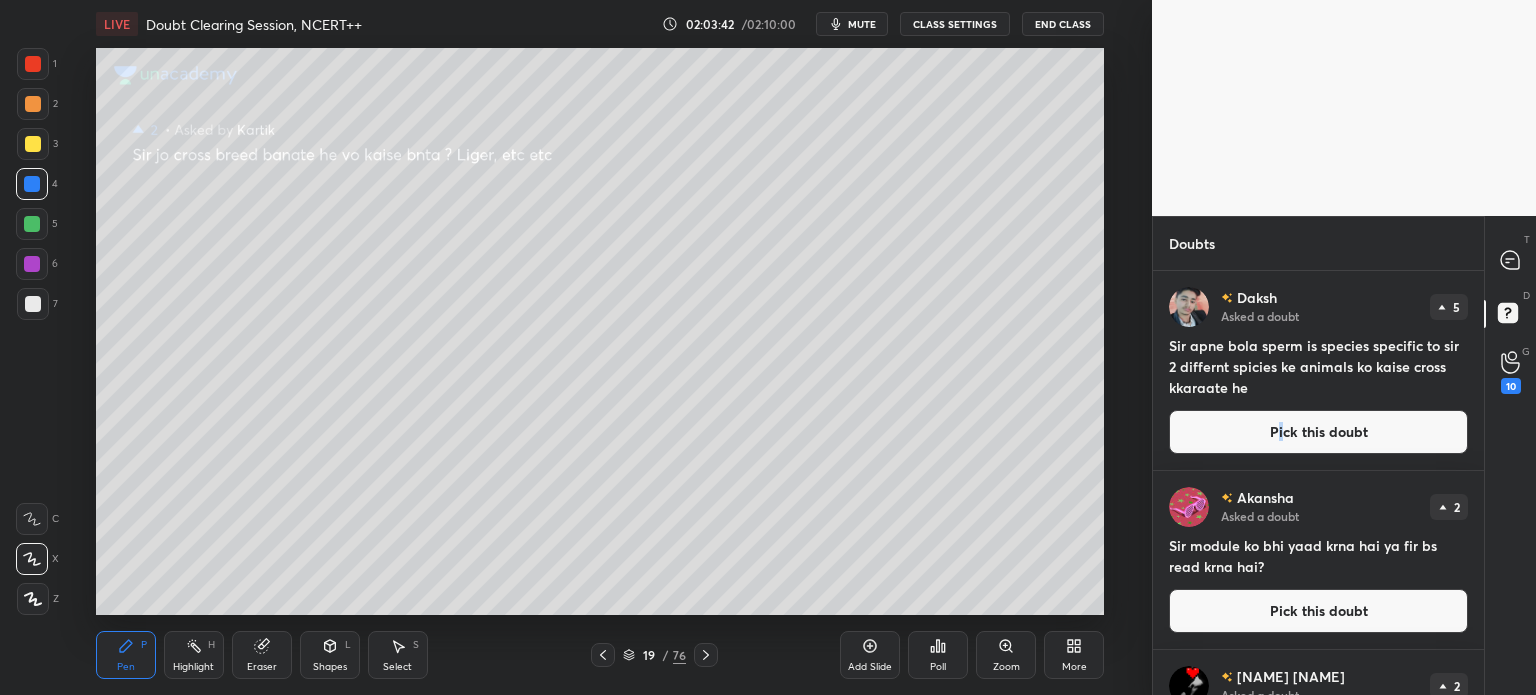 click on "Pick this doubt" at bounding box center [1318, 432] 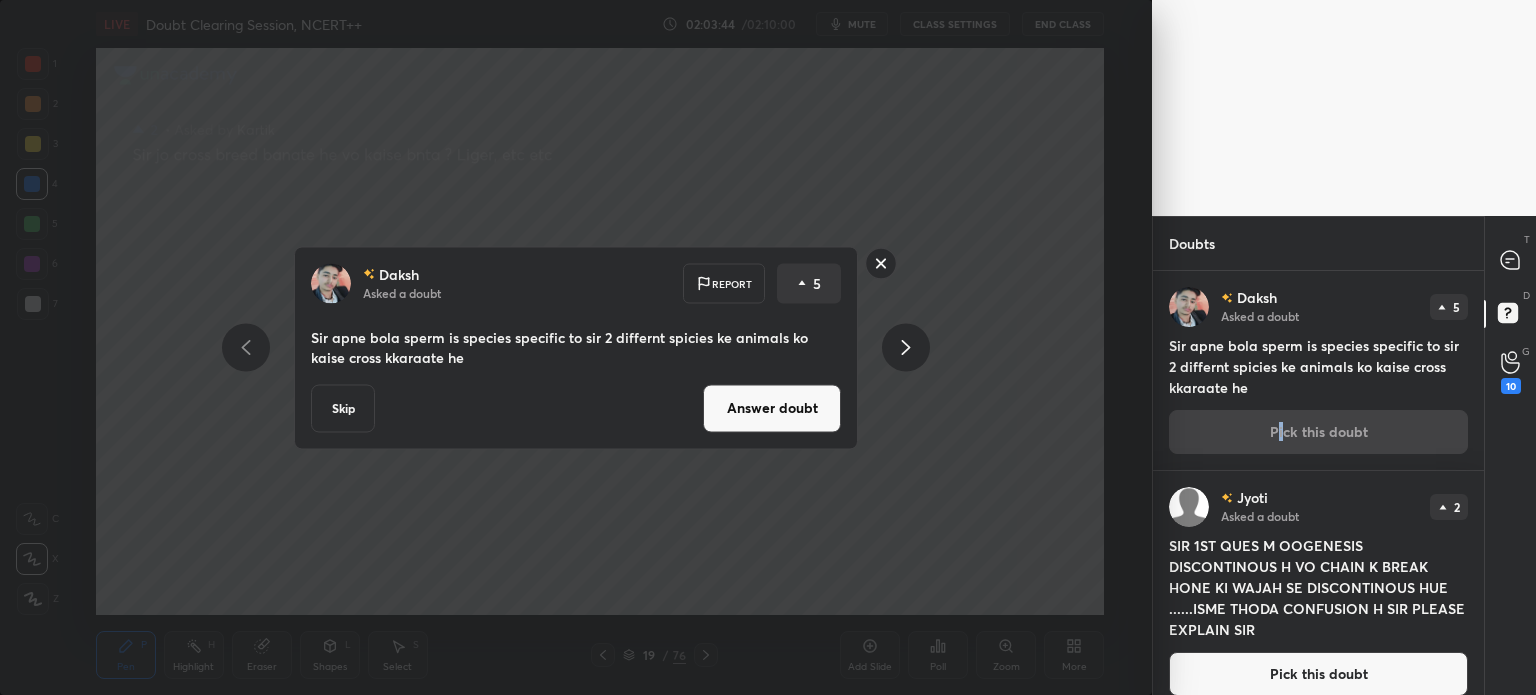 click on "Answer doubt" at bounding box center (772, 408) 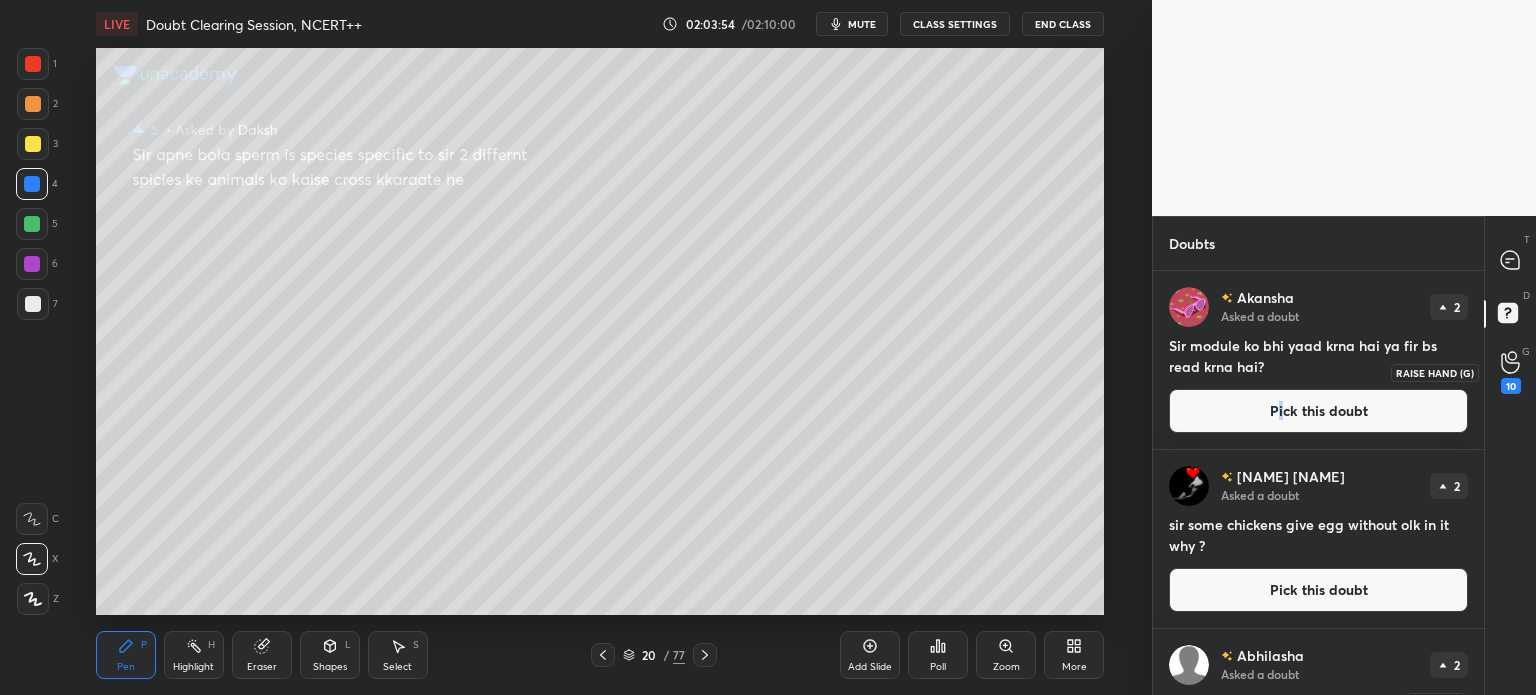 click on "10" at bounding box center (1511, 386) 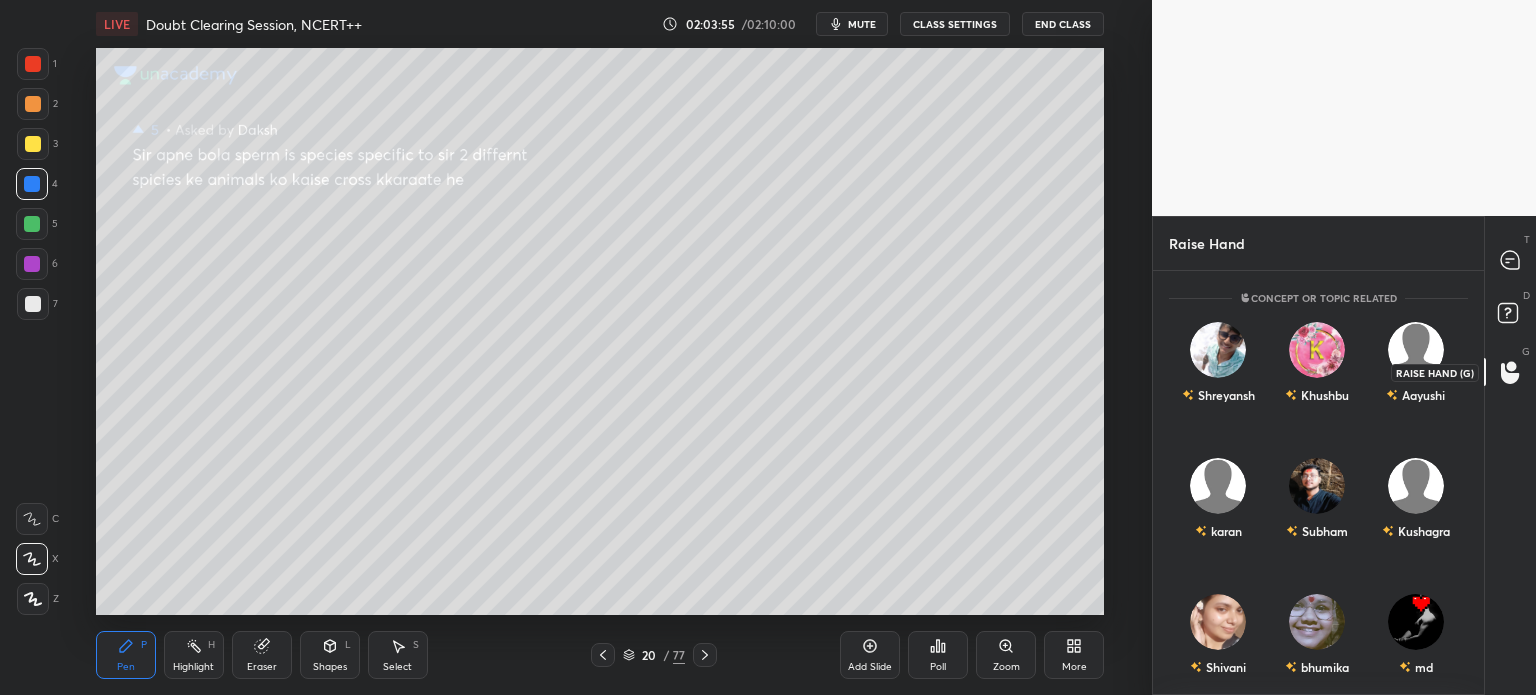 scroll, scrollTop: 418, scrollLeft: 325, axis: both 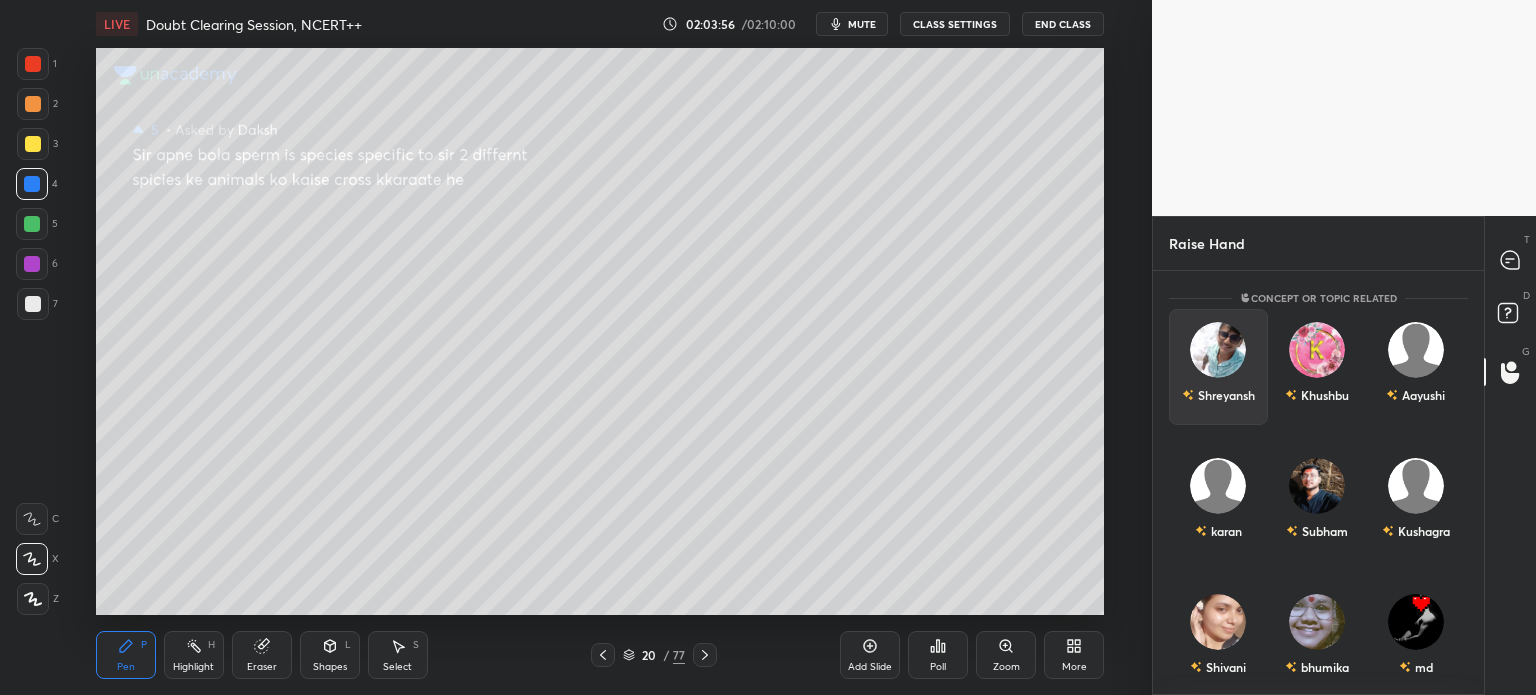 drag, startPoint x: 1228, startPoint y: 371, endPoint x: 1220, endPoint y: 378, distance: 10.630146 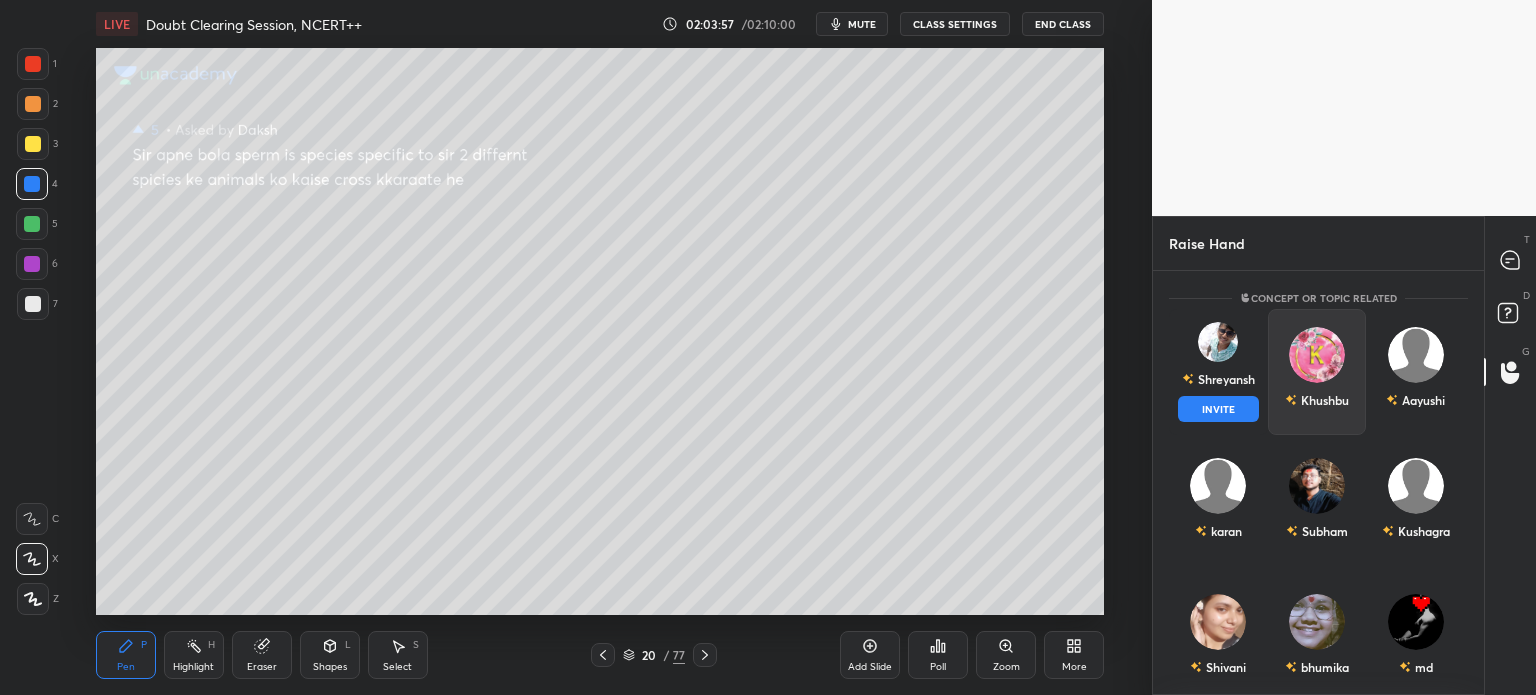 click on "INVITE" at bounding box center (1218, 409) 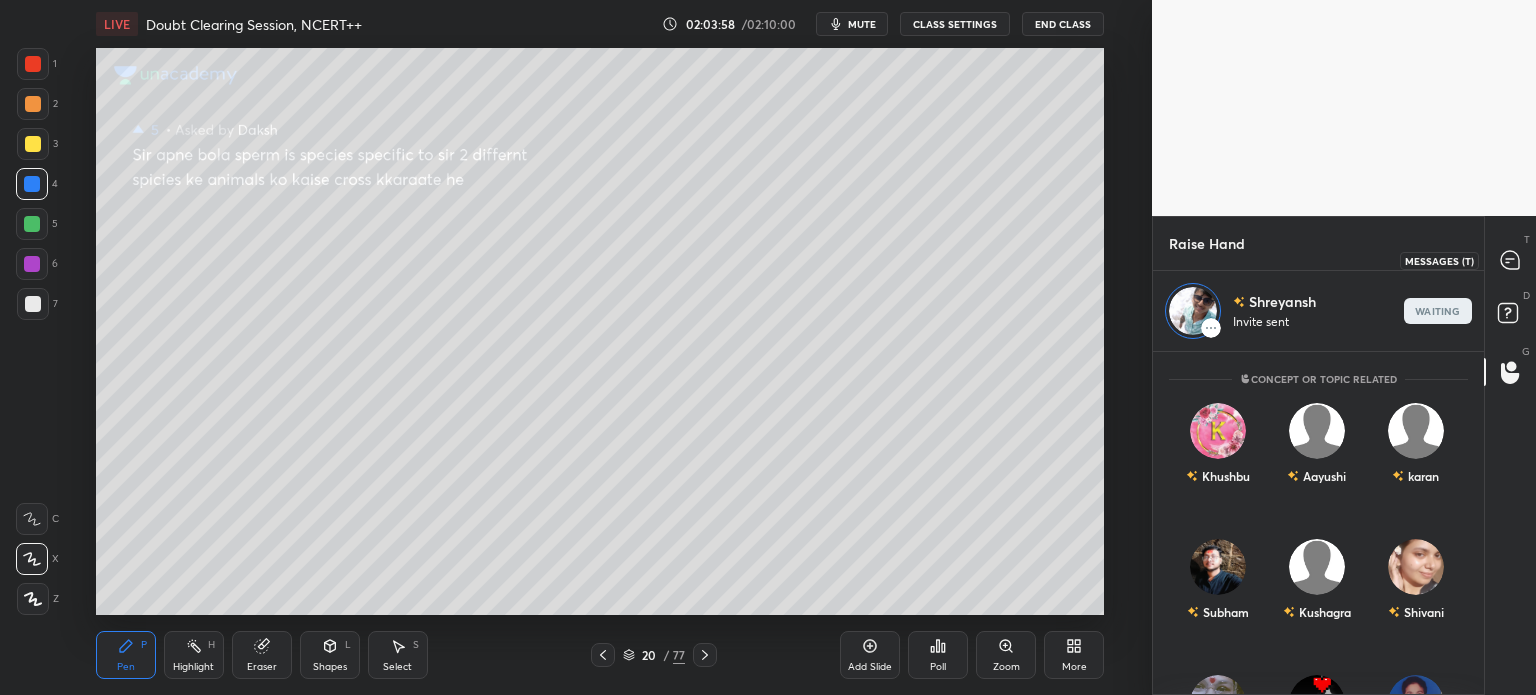 click 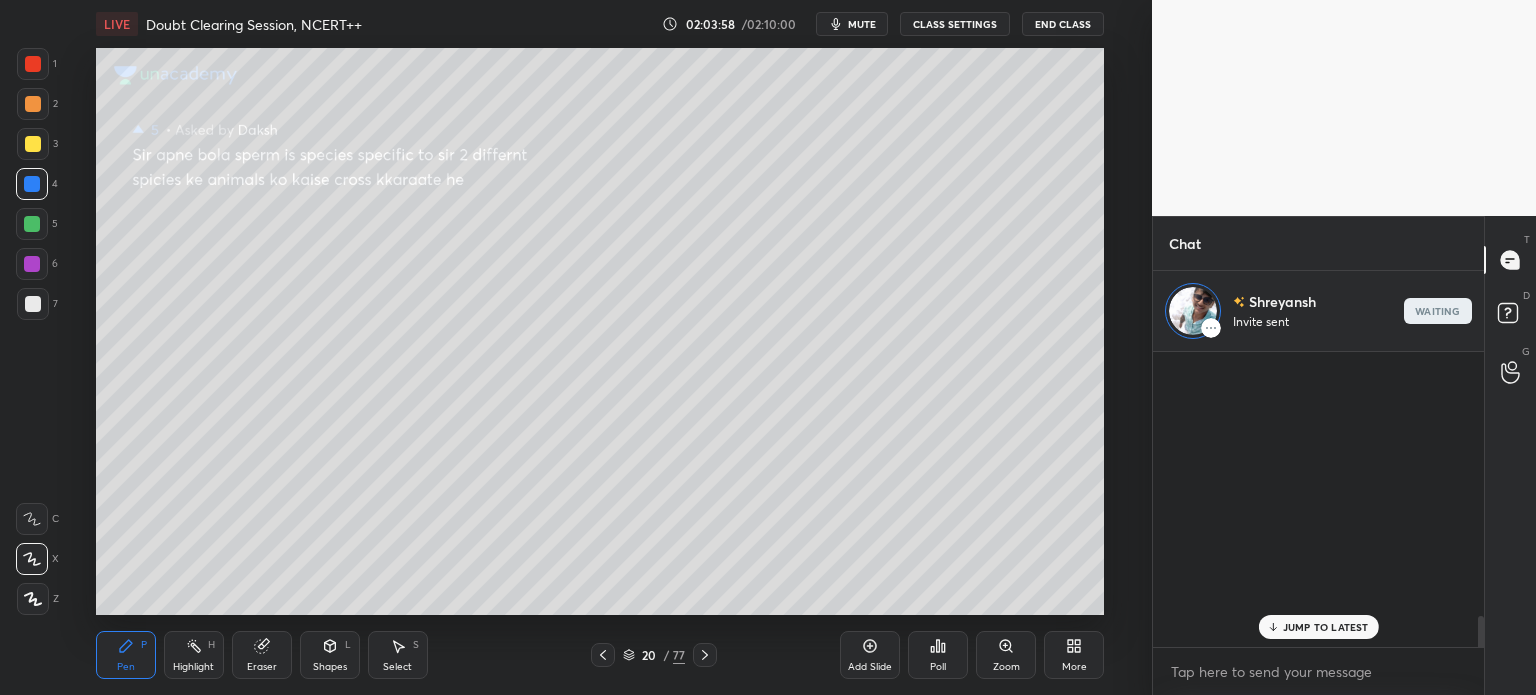scroll, scrollTop: 337, scrollLeft: 325, axis: both 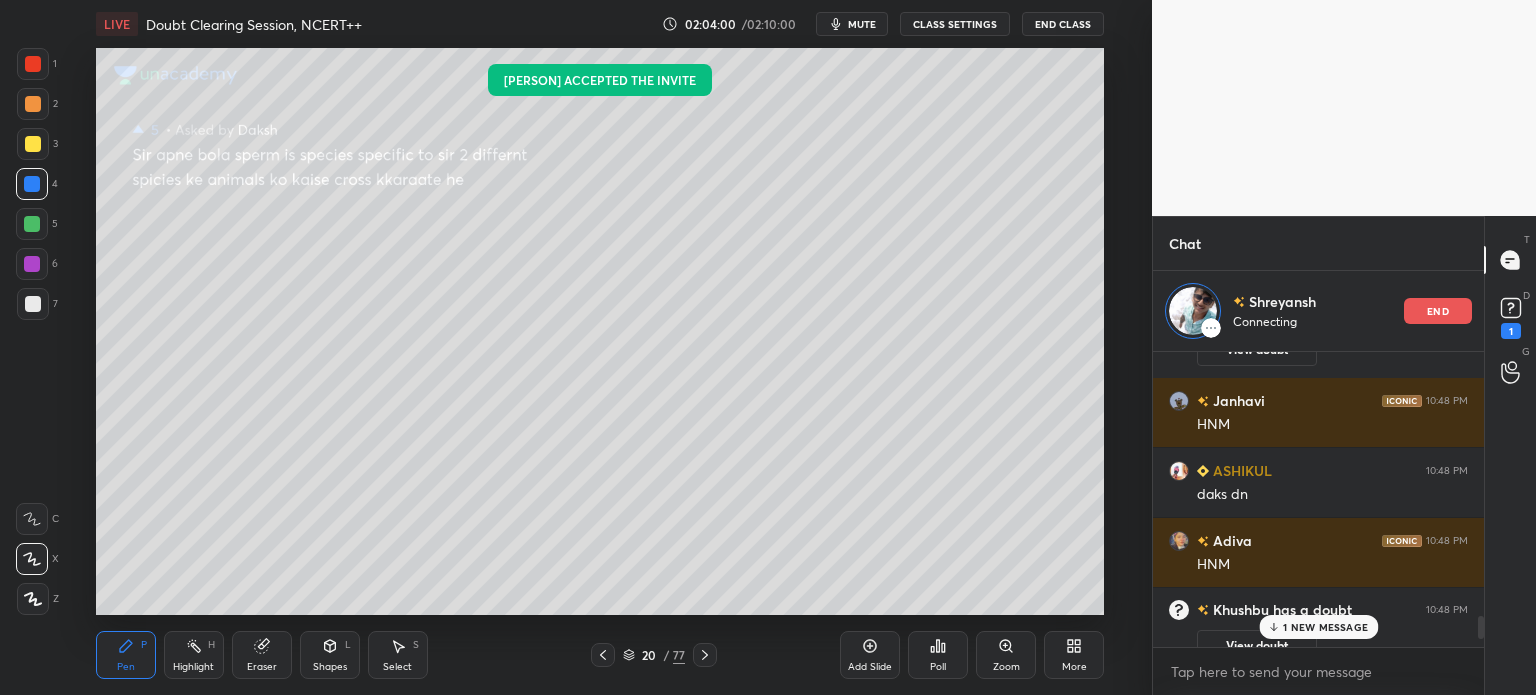 drag, startPoint x: 1295, startPoint y: 621, endPoint x: 1262, endPoint y: 624, distance: 33.13608 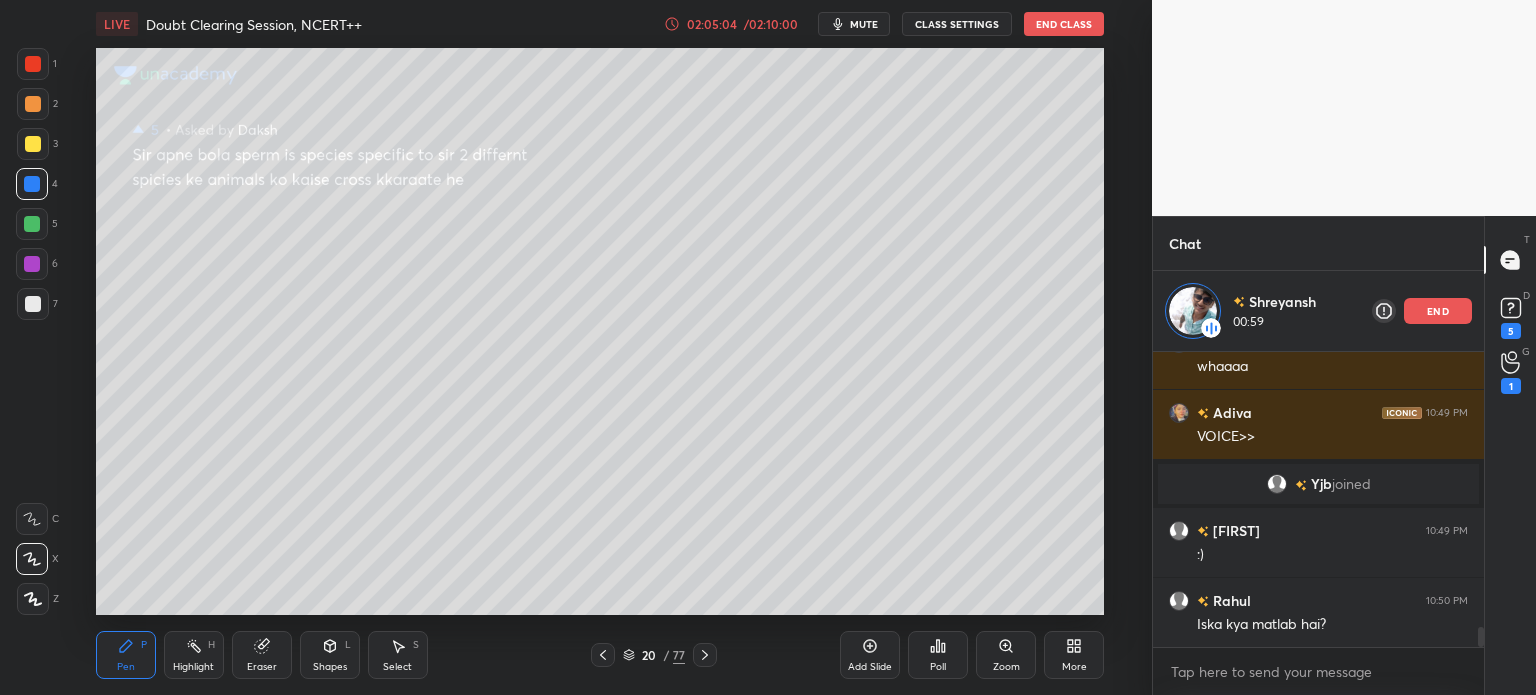 scroll, scrollTop: 4238, scrollLeft: 0, axis: vertical 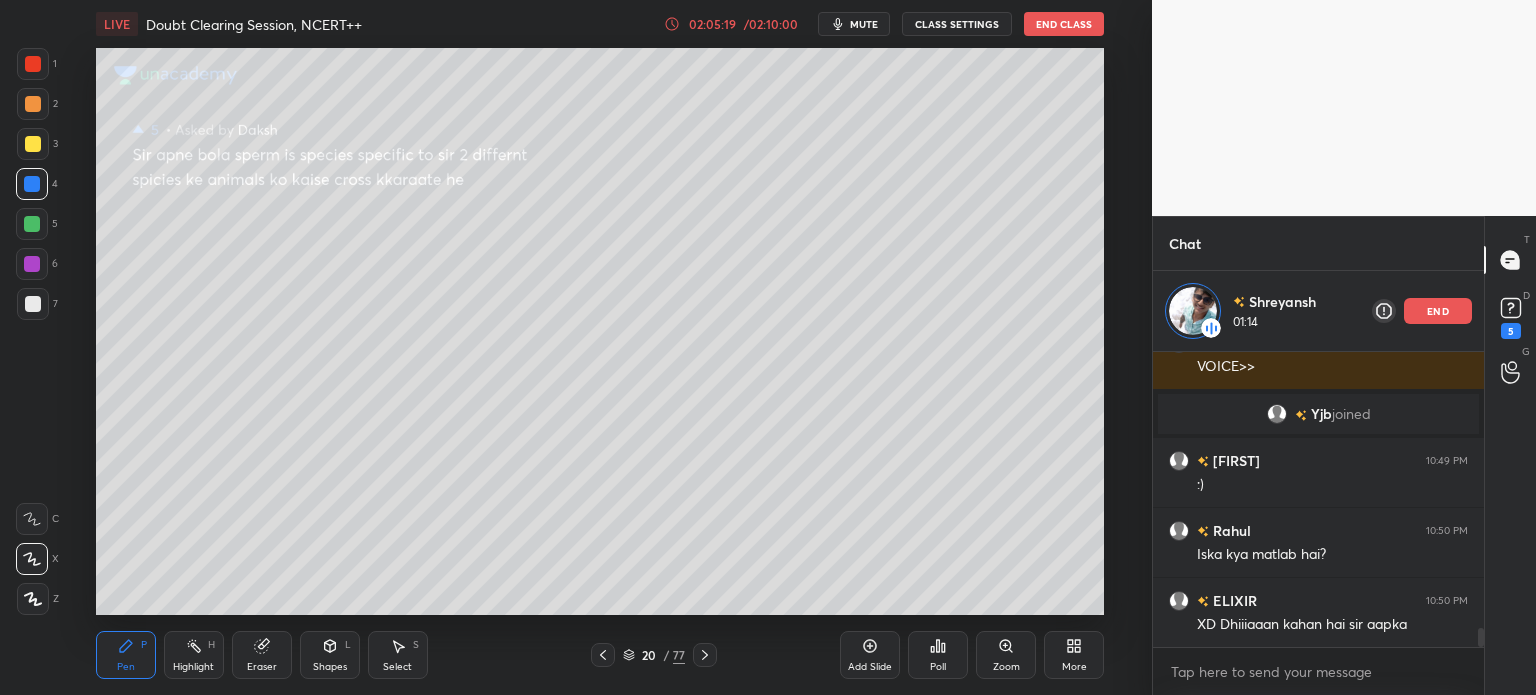 click at bounding box center [33, 144] 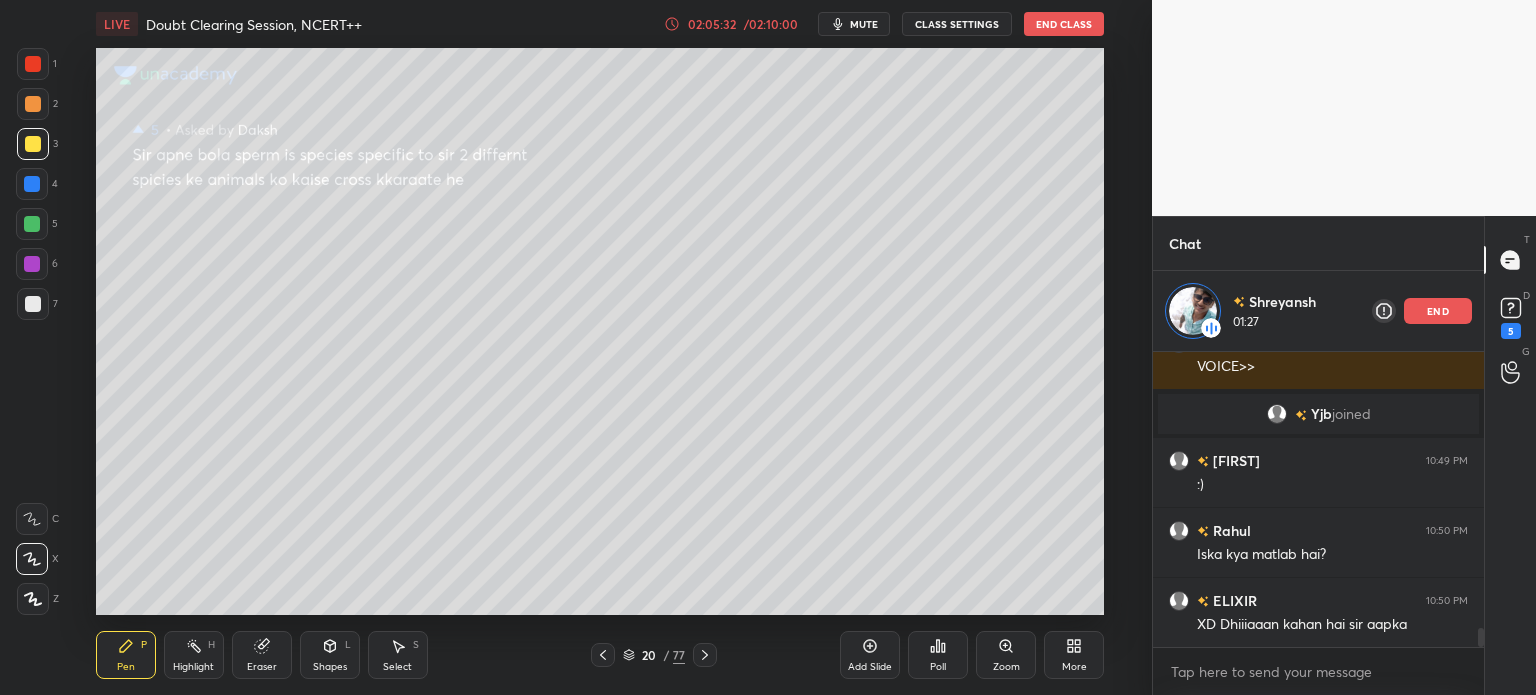 click on "1 2 3 4 5 6 7" at bounding box center (37, 188) 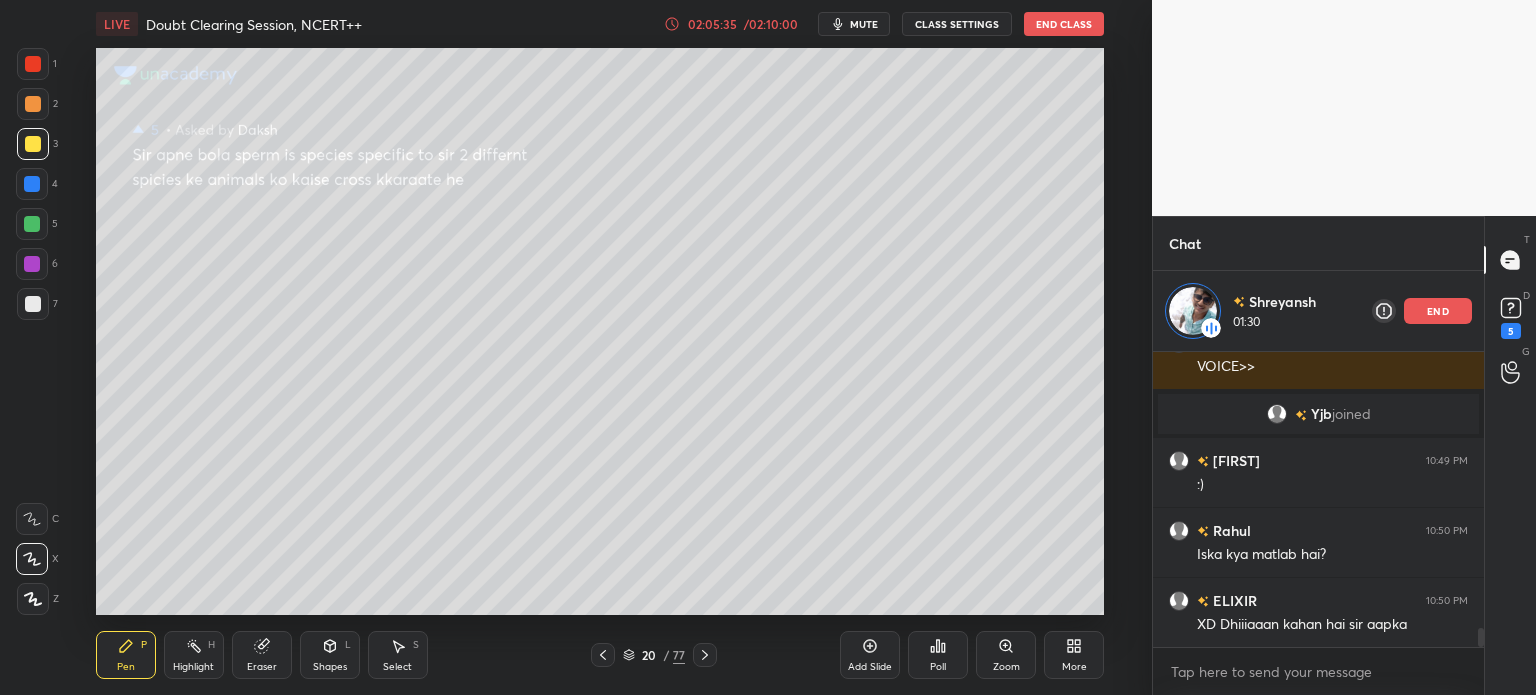 scroll, scrollTop: 4210, scrollLeft: 0, axis: vertical 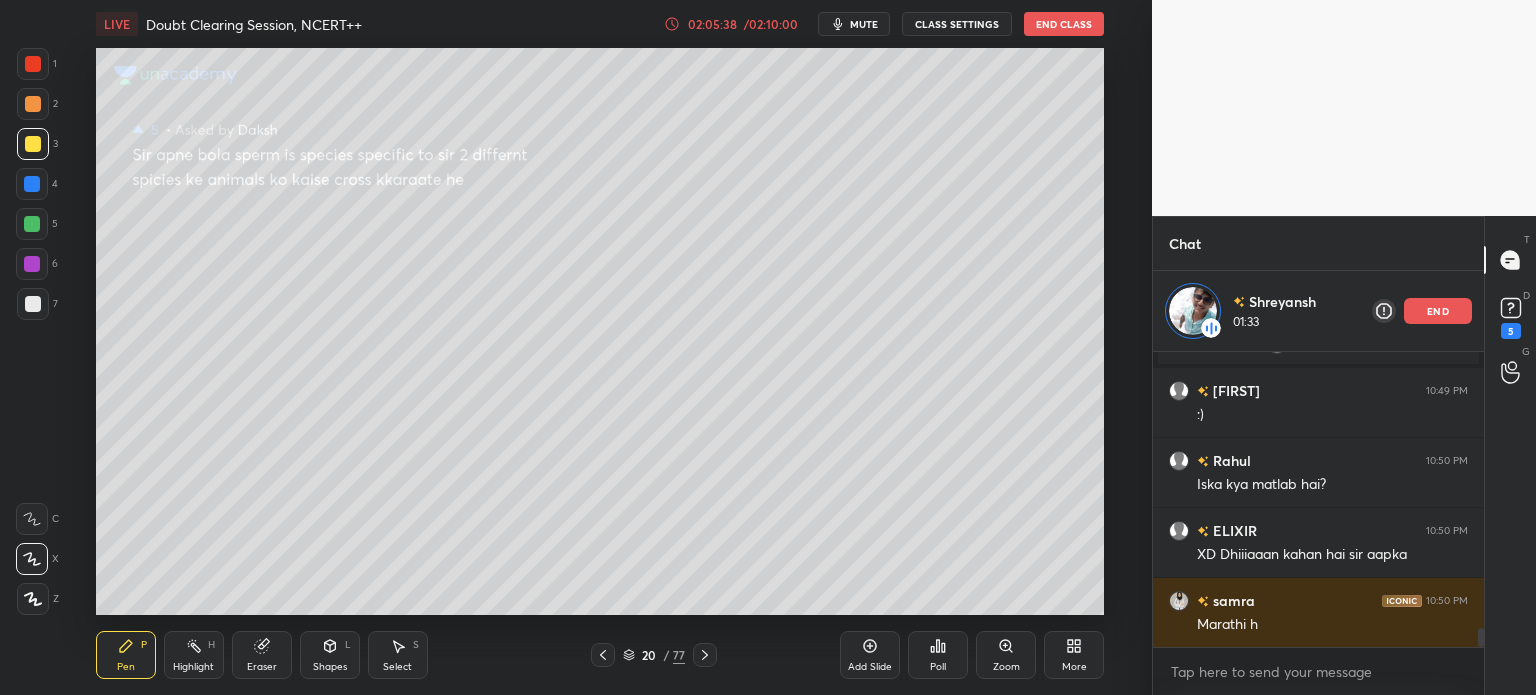 click at bounding box center [33, 304] 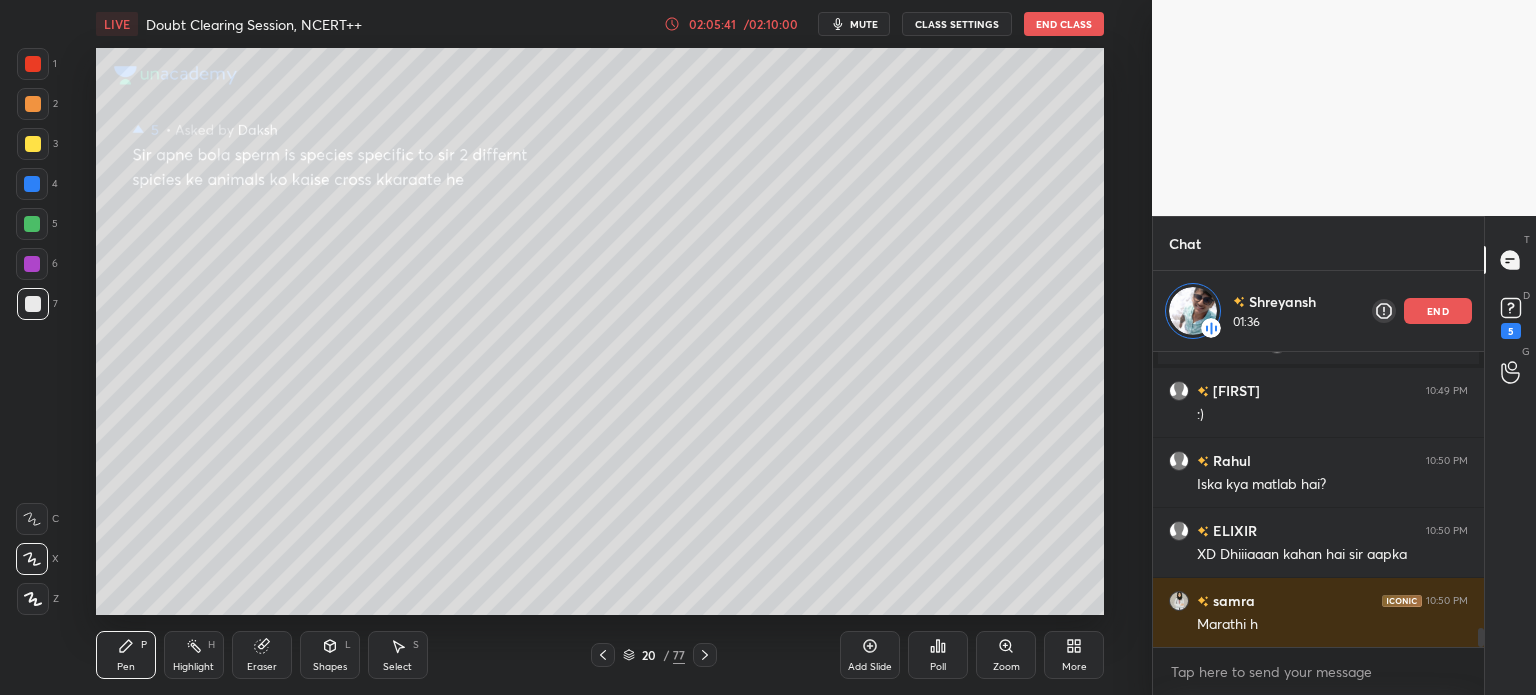 scroll, scrollTop: 4280, scrollLeft: 0, axis: vertical 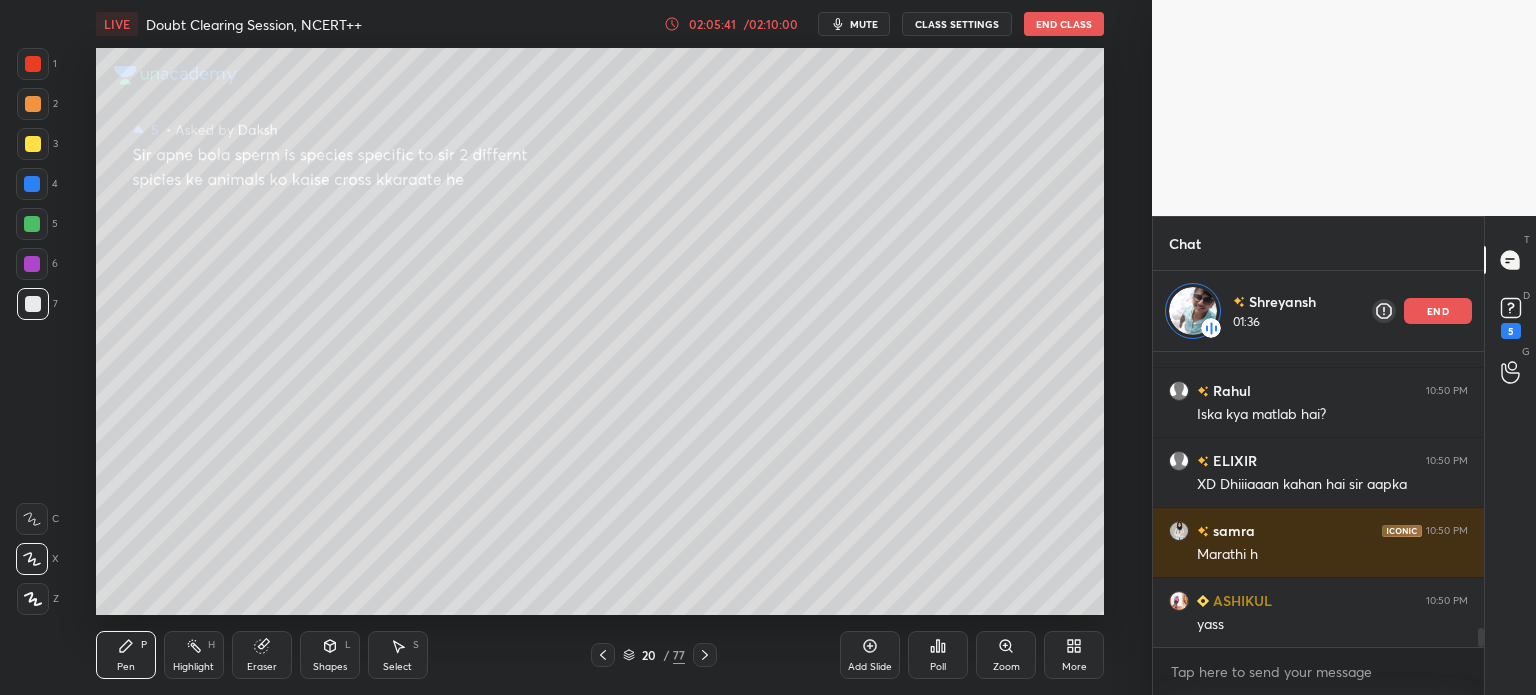 drag, startPoint x: 36, startPoint y: 146, endPoint x: 64, endPoint y: 159, distance: 30.870699 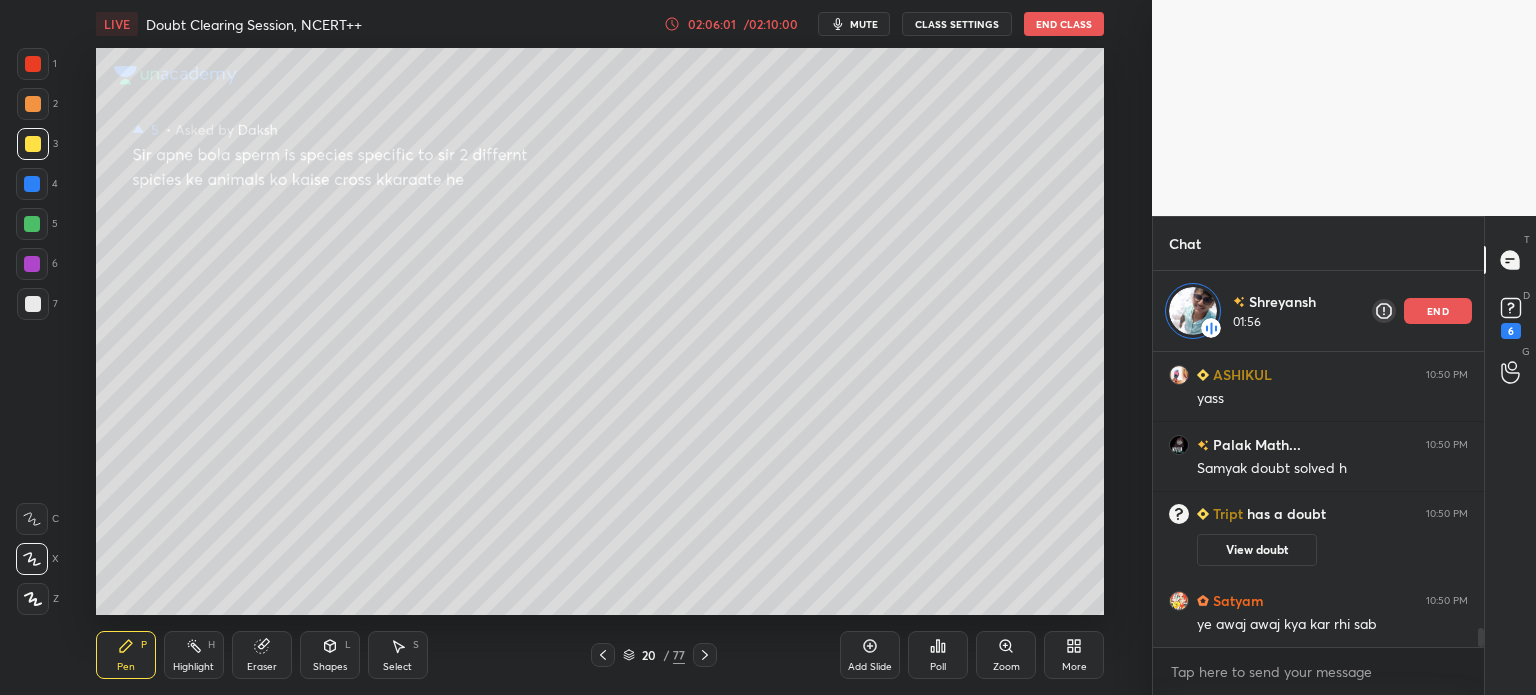 scroll, scrollTop: 4348, scrollLeft: 0, axis: vertical 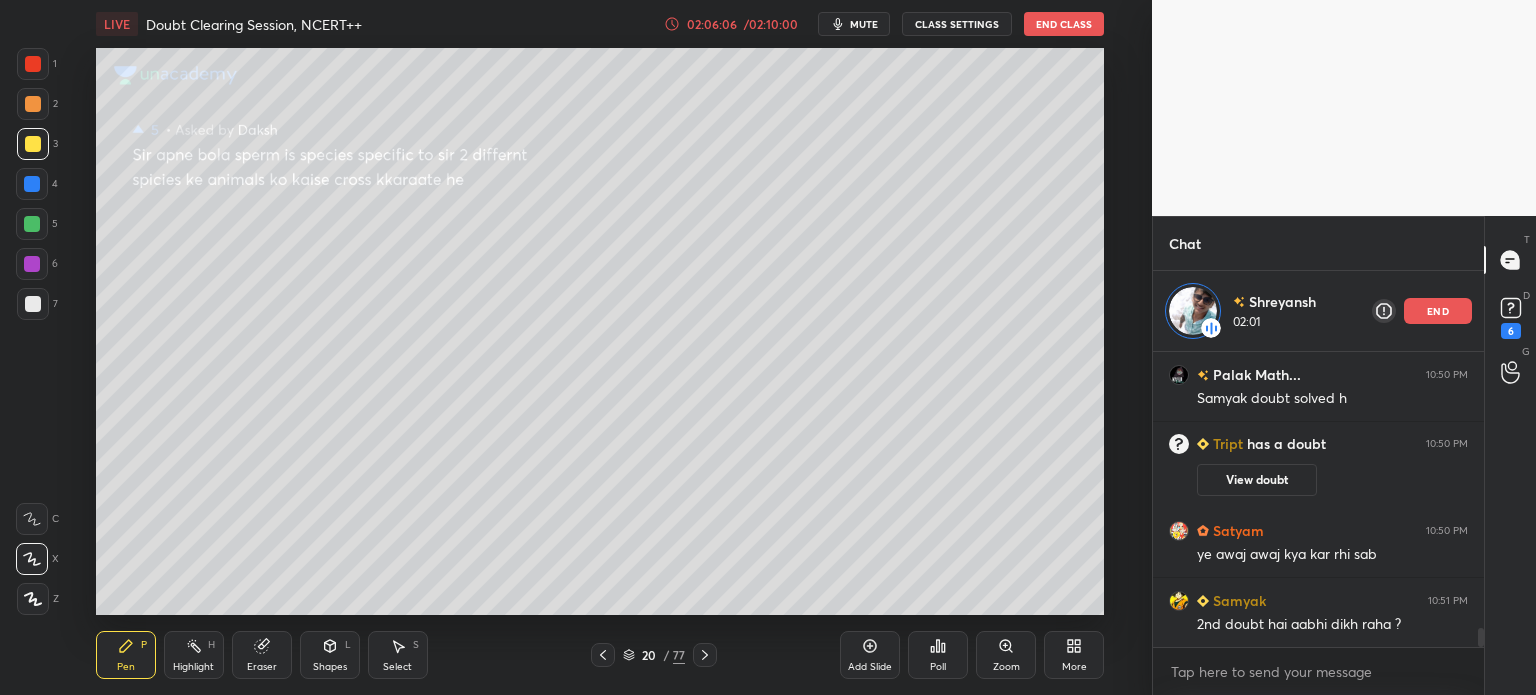 click 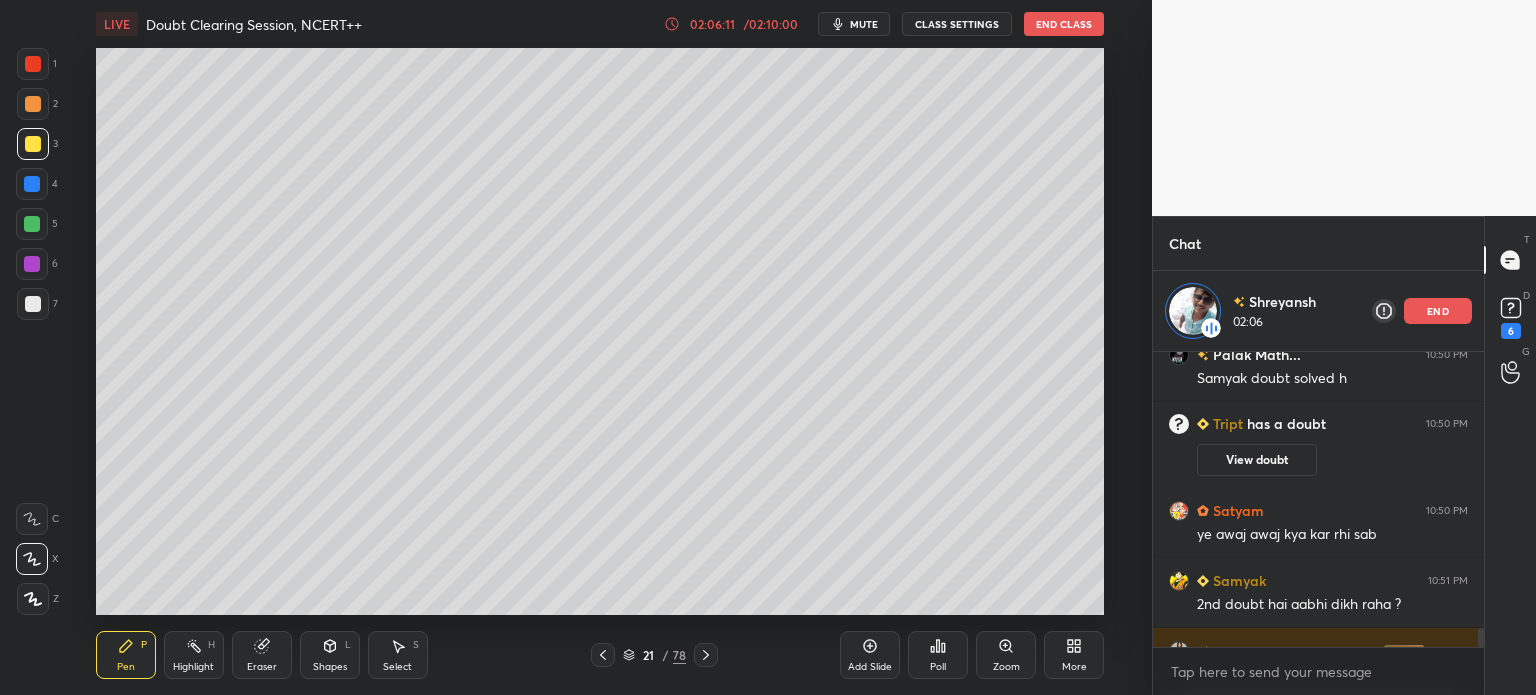 scroll, scrollTop: 4398, scrollLeft: 0, axis: vertical 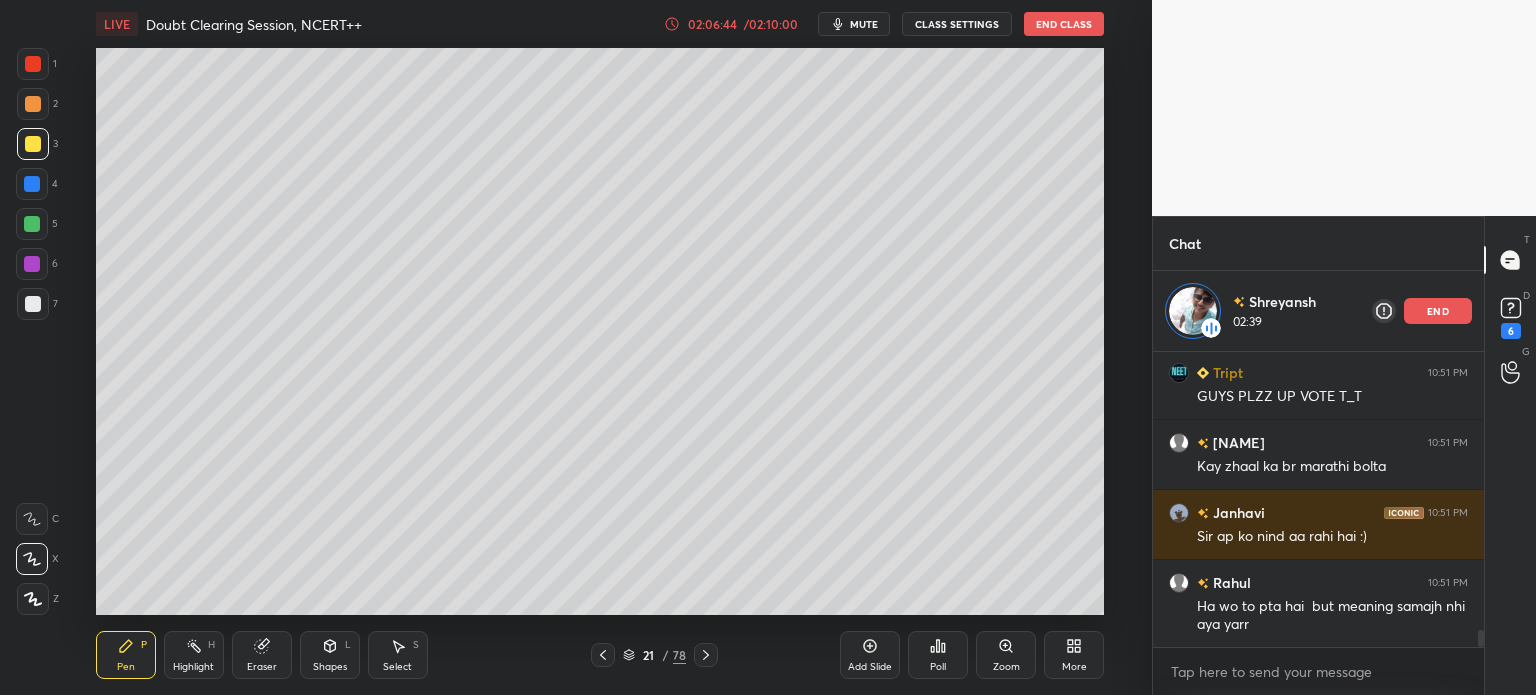 click on "end" at bounding box center [1438, 311] 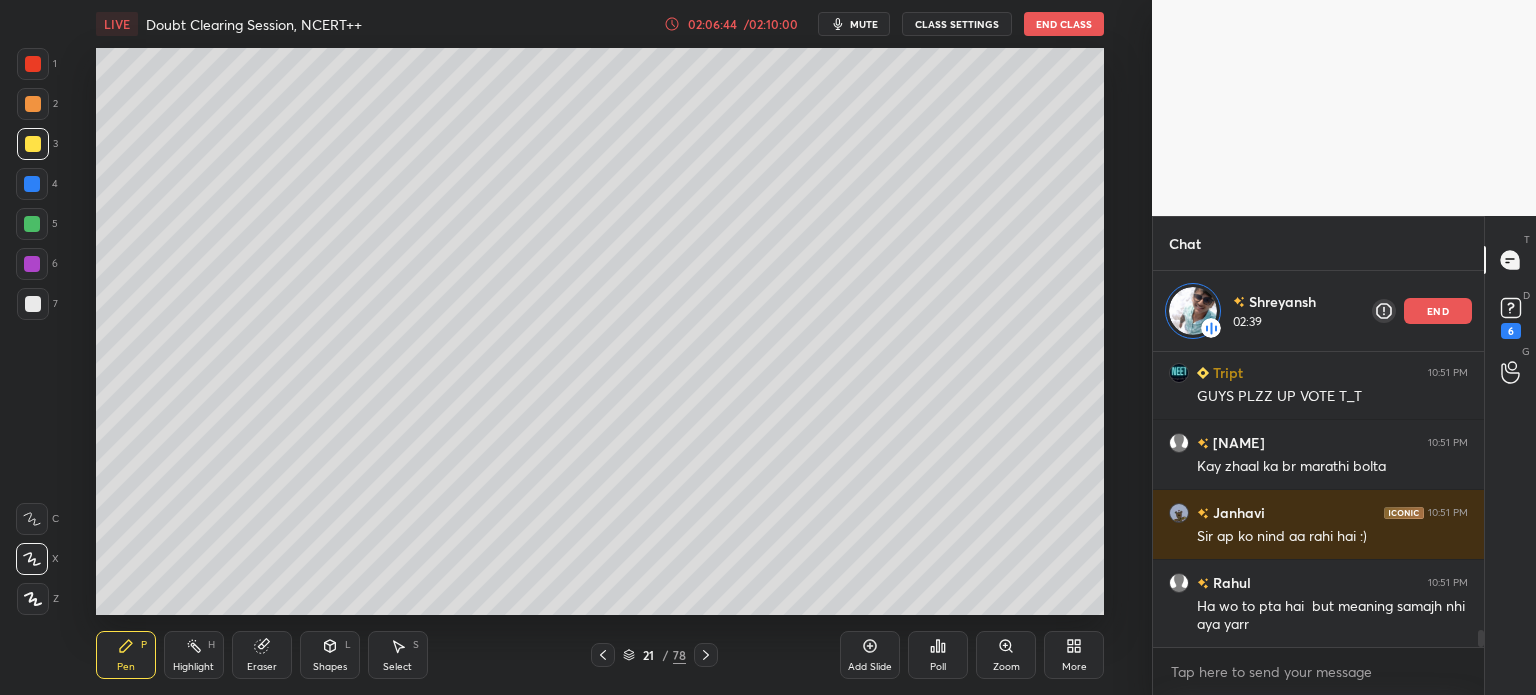 scroll, scrollTop: 5, scrollLeft: 6, axis: both 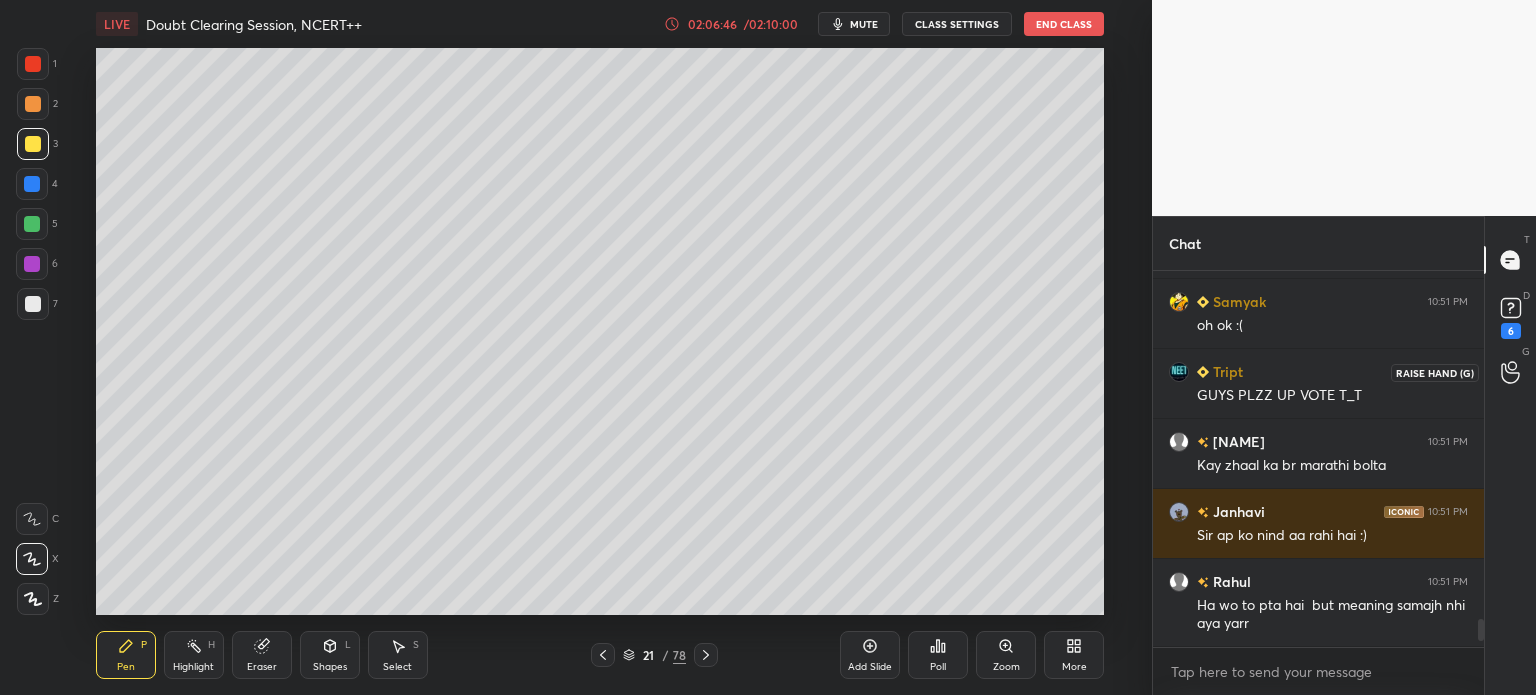 click 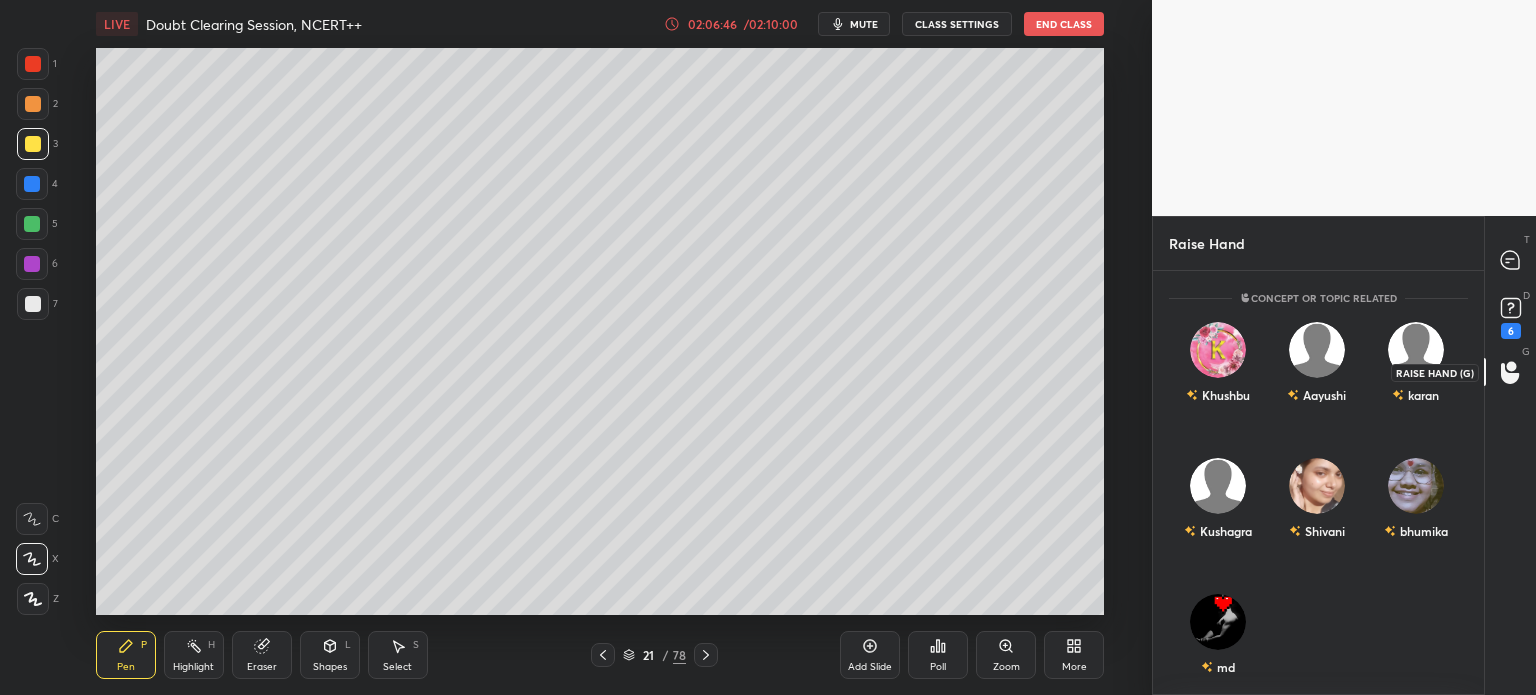scroll, scrollTop: 5, scrollLeft: 6, axis: both 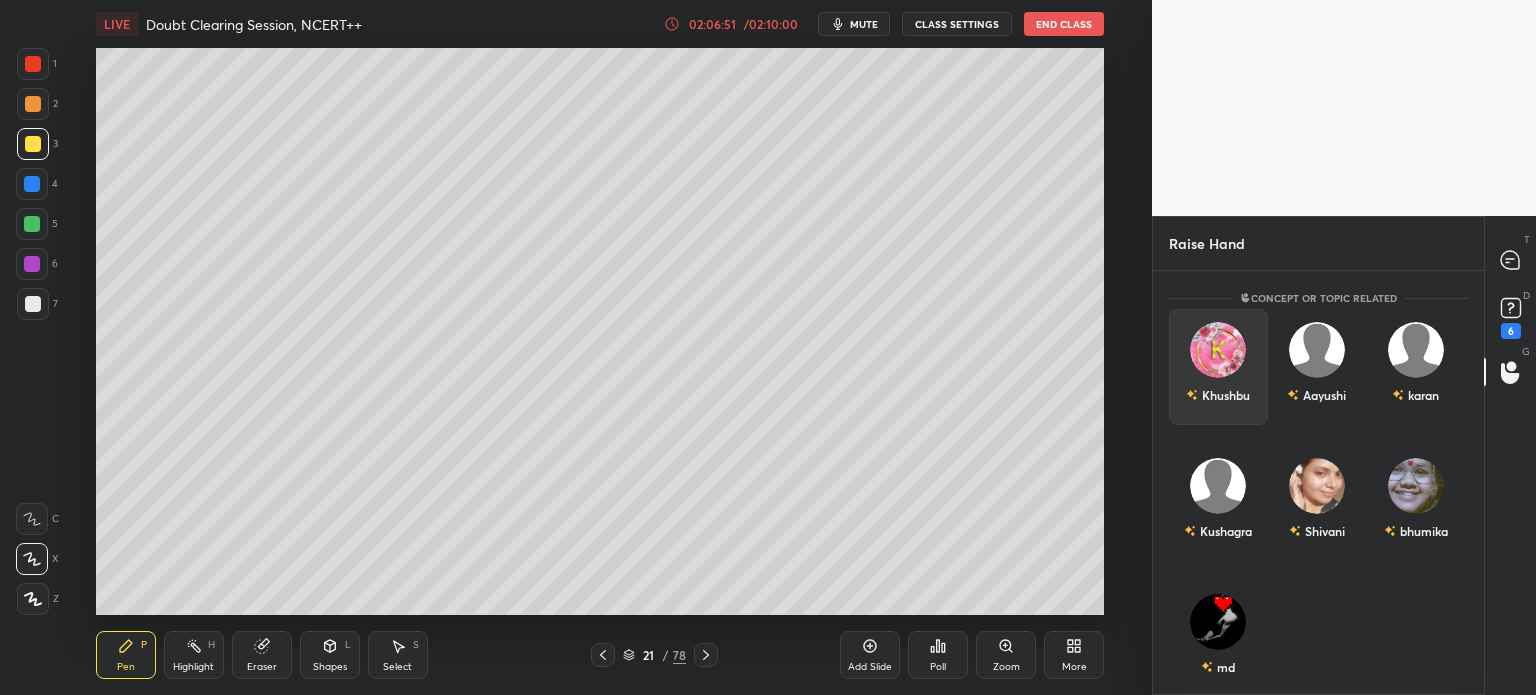 click on "Khushbu" at bounding box center [1218, 395] 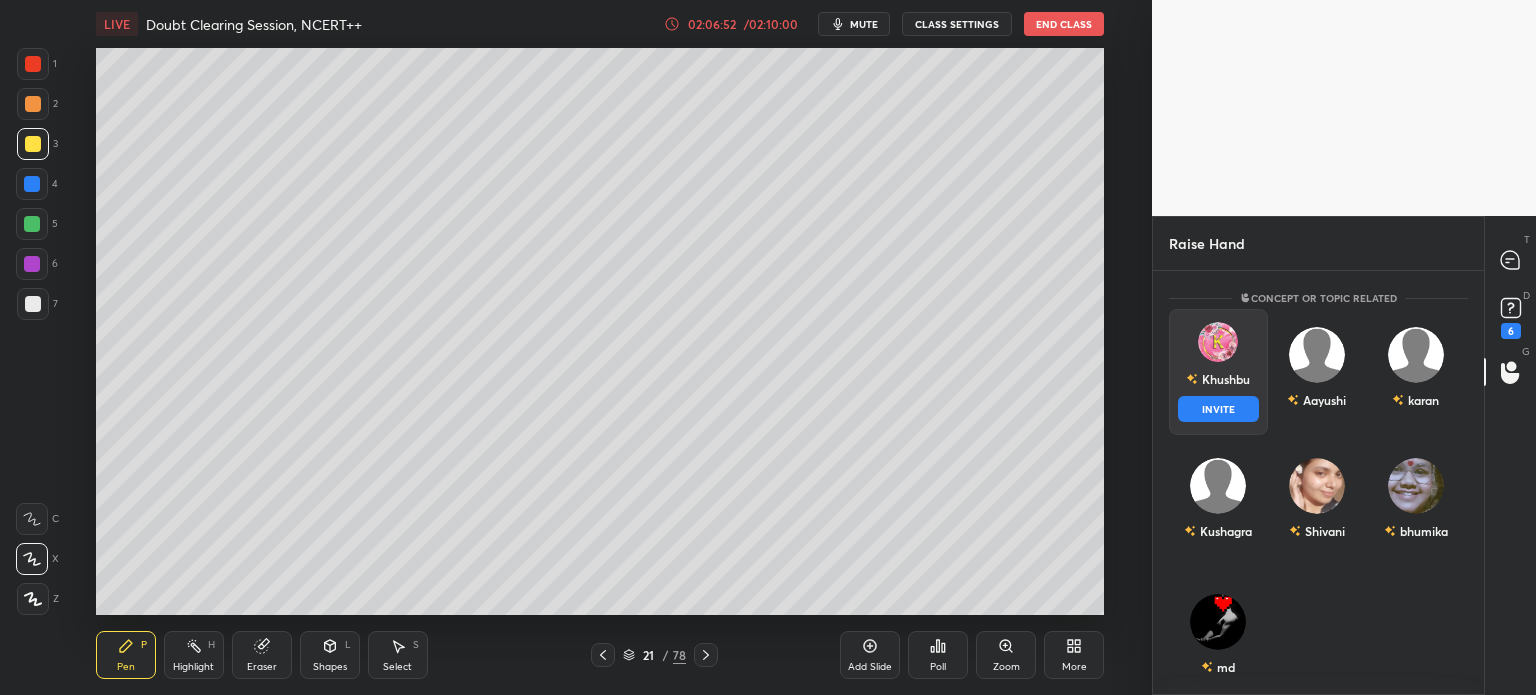 click on "INVITE" at bounding box center [1218, 409] 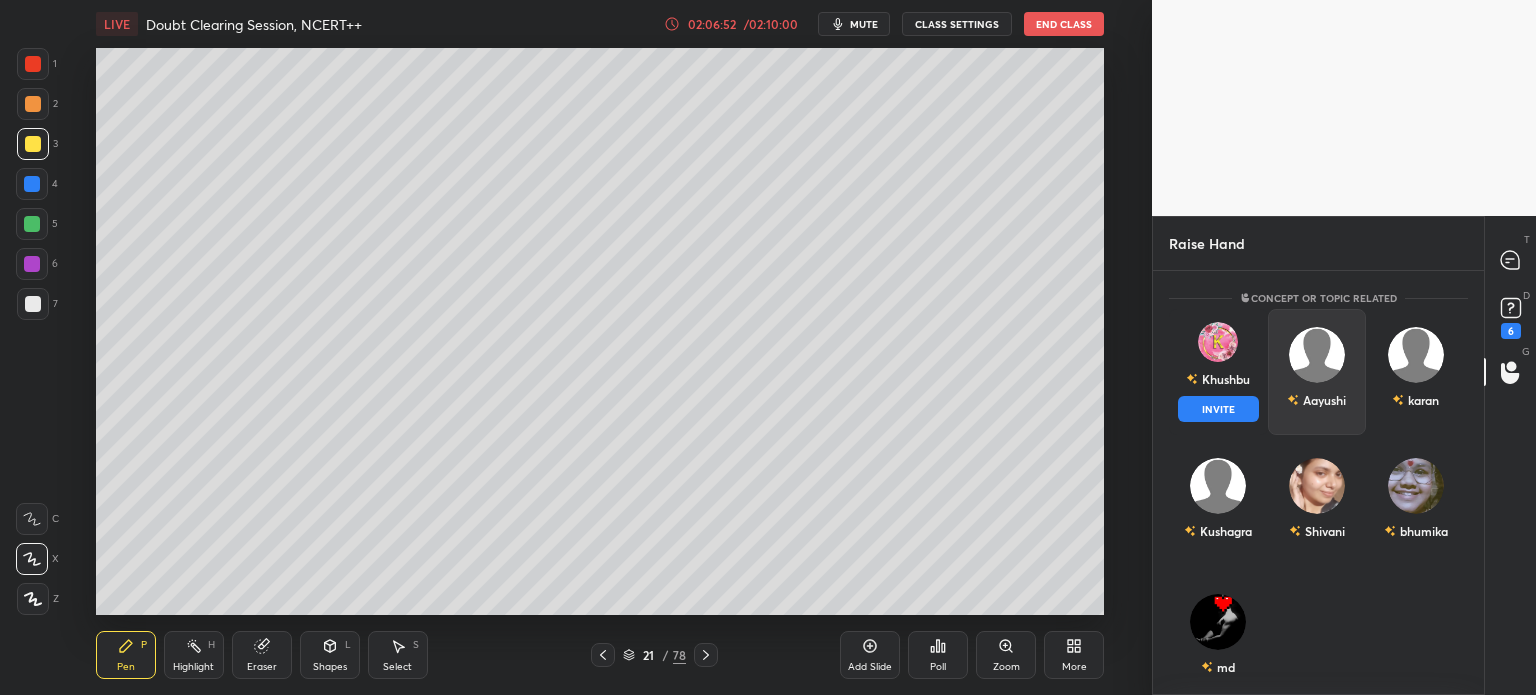 scroll, scrollTop: 338, scrollLeft: 325, axis: both 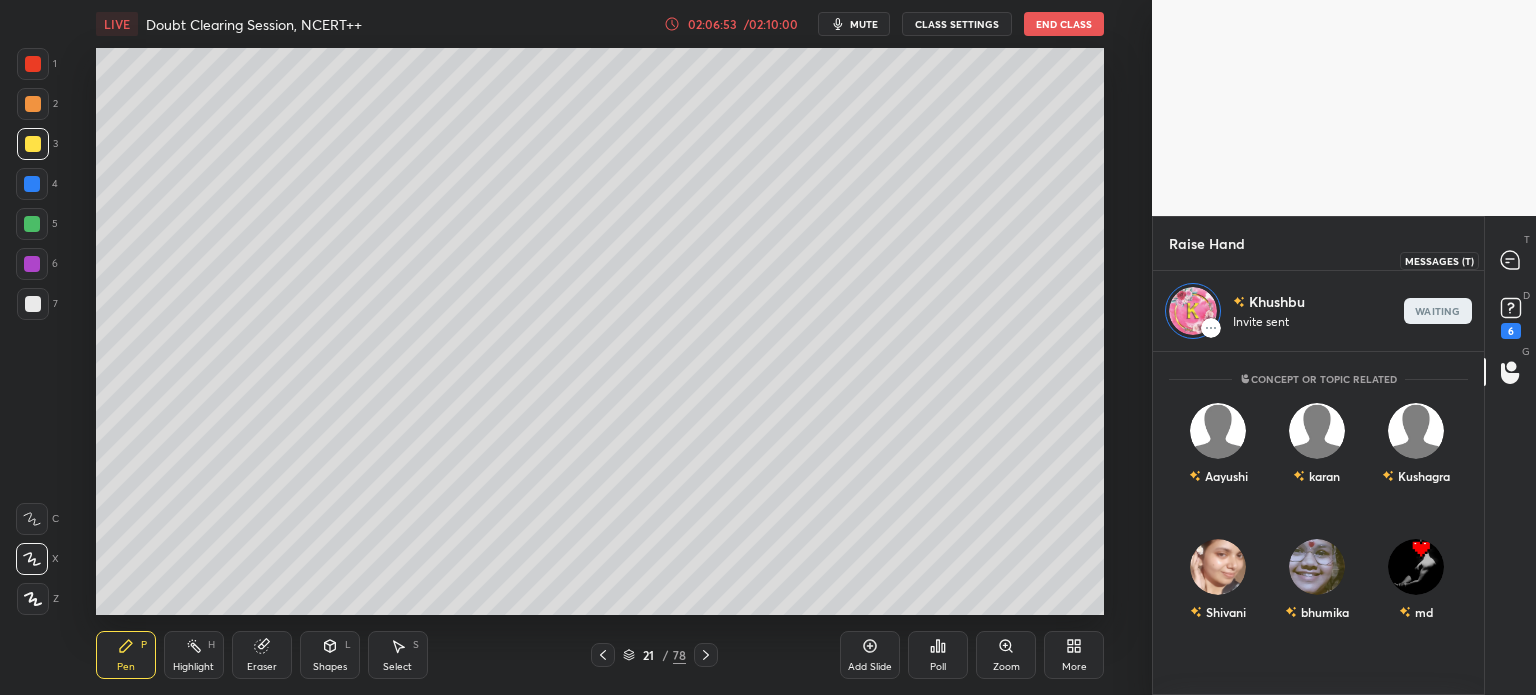 click 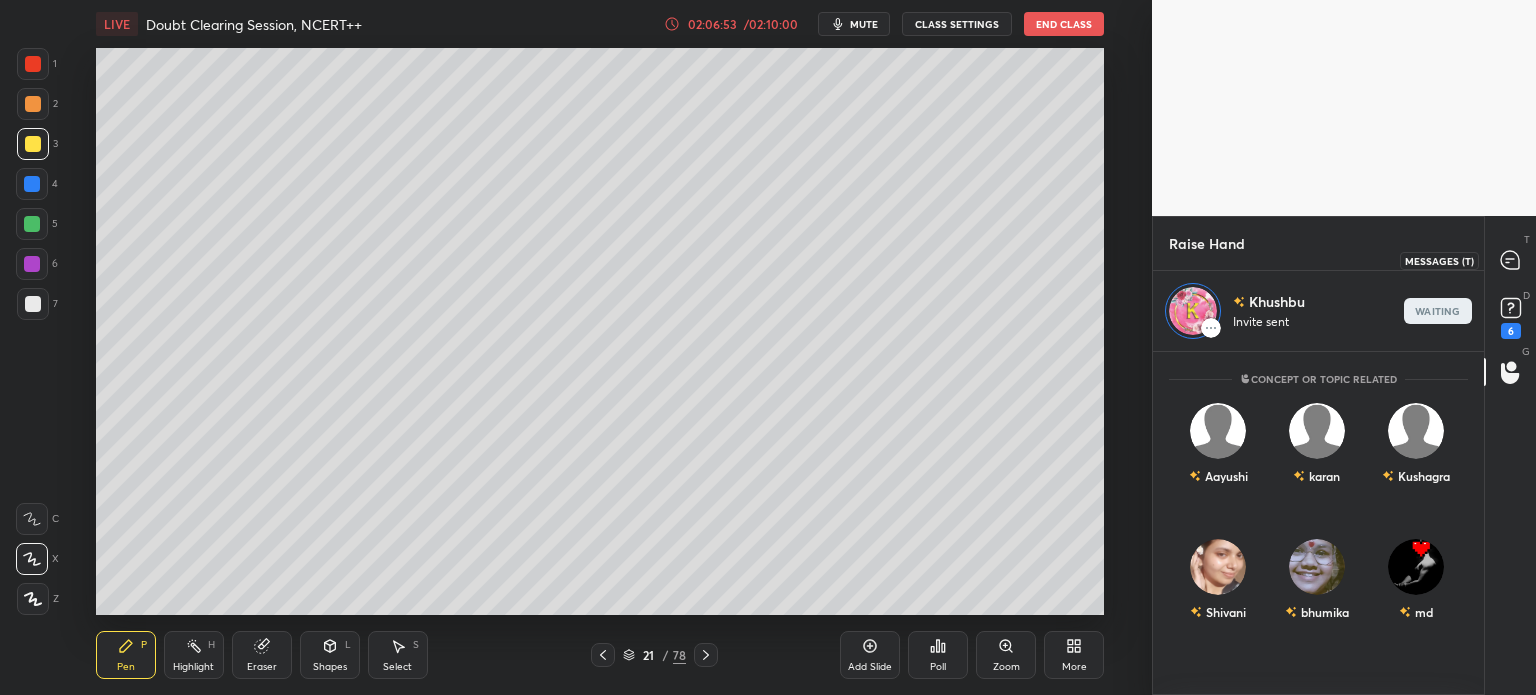 scroll, scrollTop: 337, scrollLeft: 325, axis: both 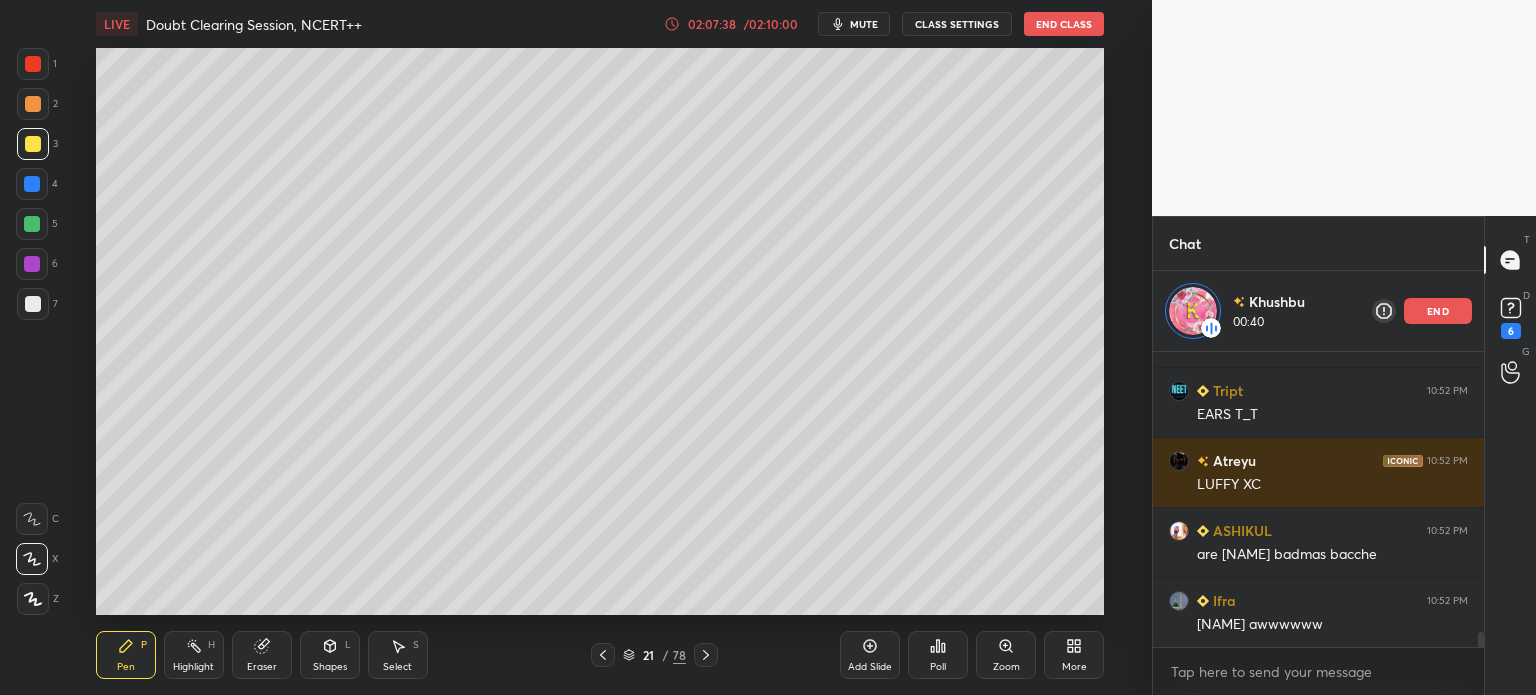 click on "end" at bounding box center (1438, 311) 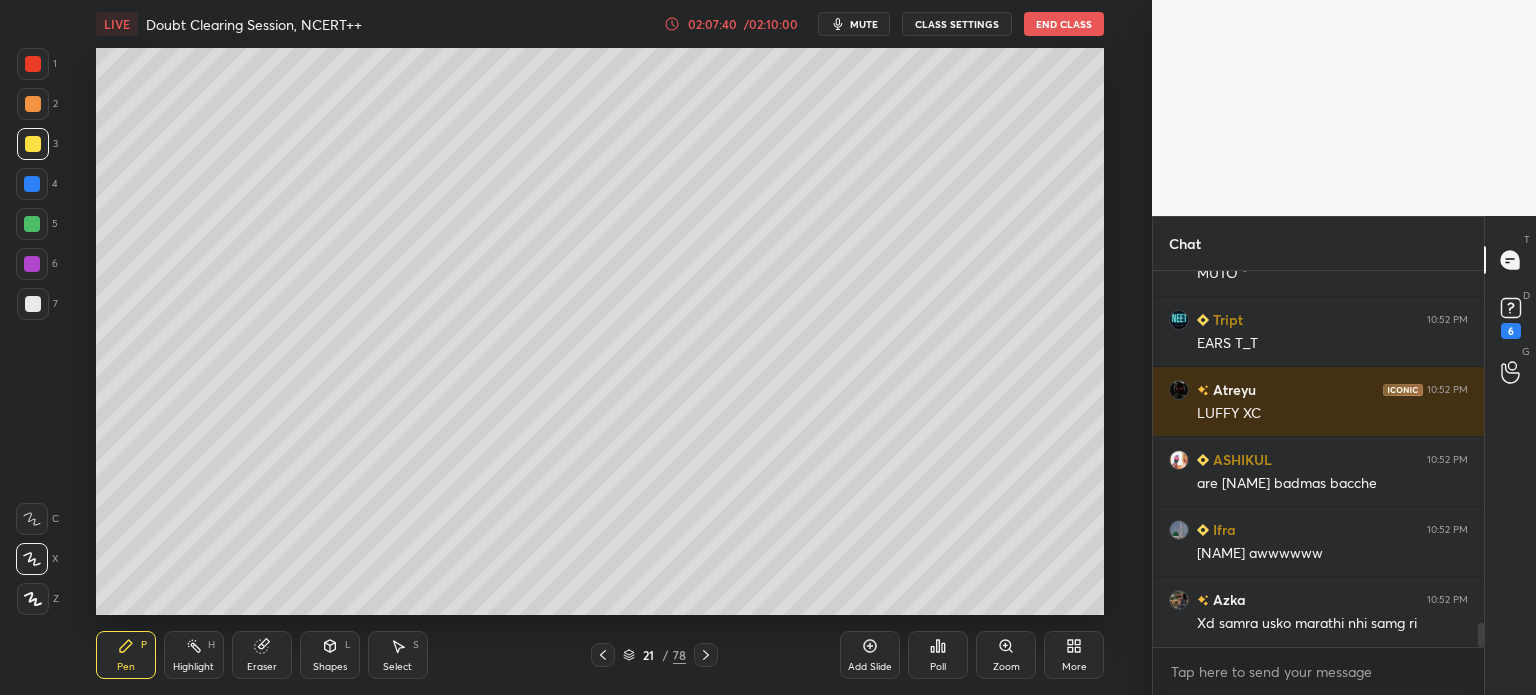 scroll, scrollTop: 5474, scrollLeft: 0, axis: vertical 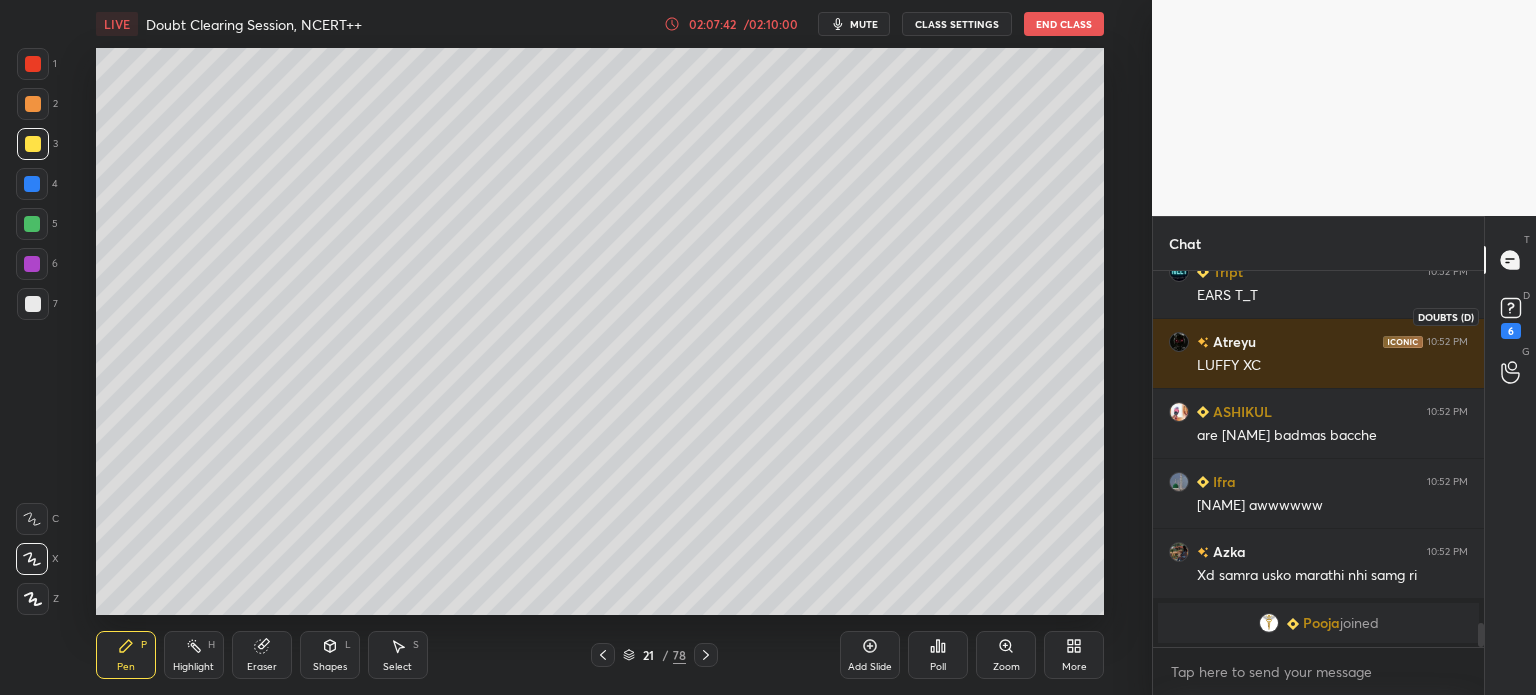 click 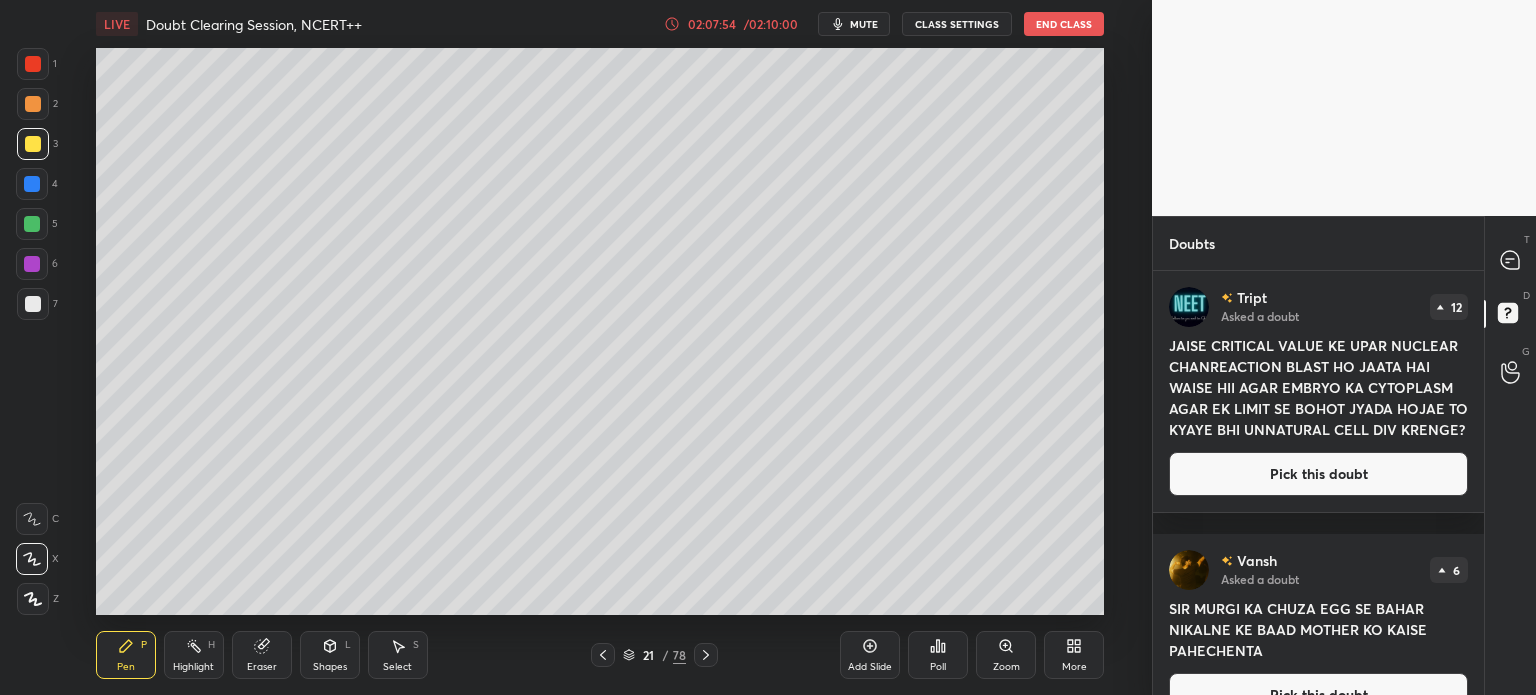 click on "Pick this doubt" at bounding box center [1318, 474] 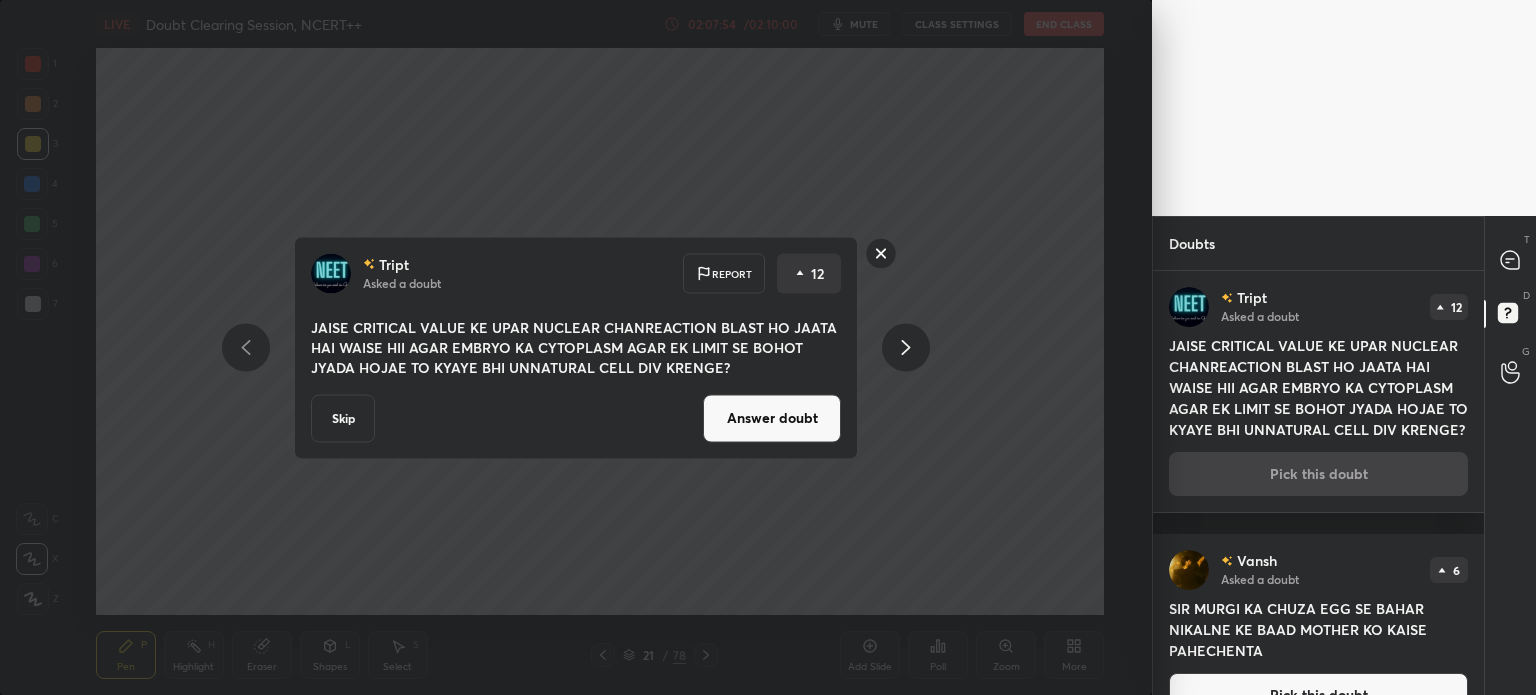 click on "Answer doubt" at bounding box center (772, 418) 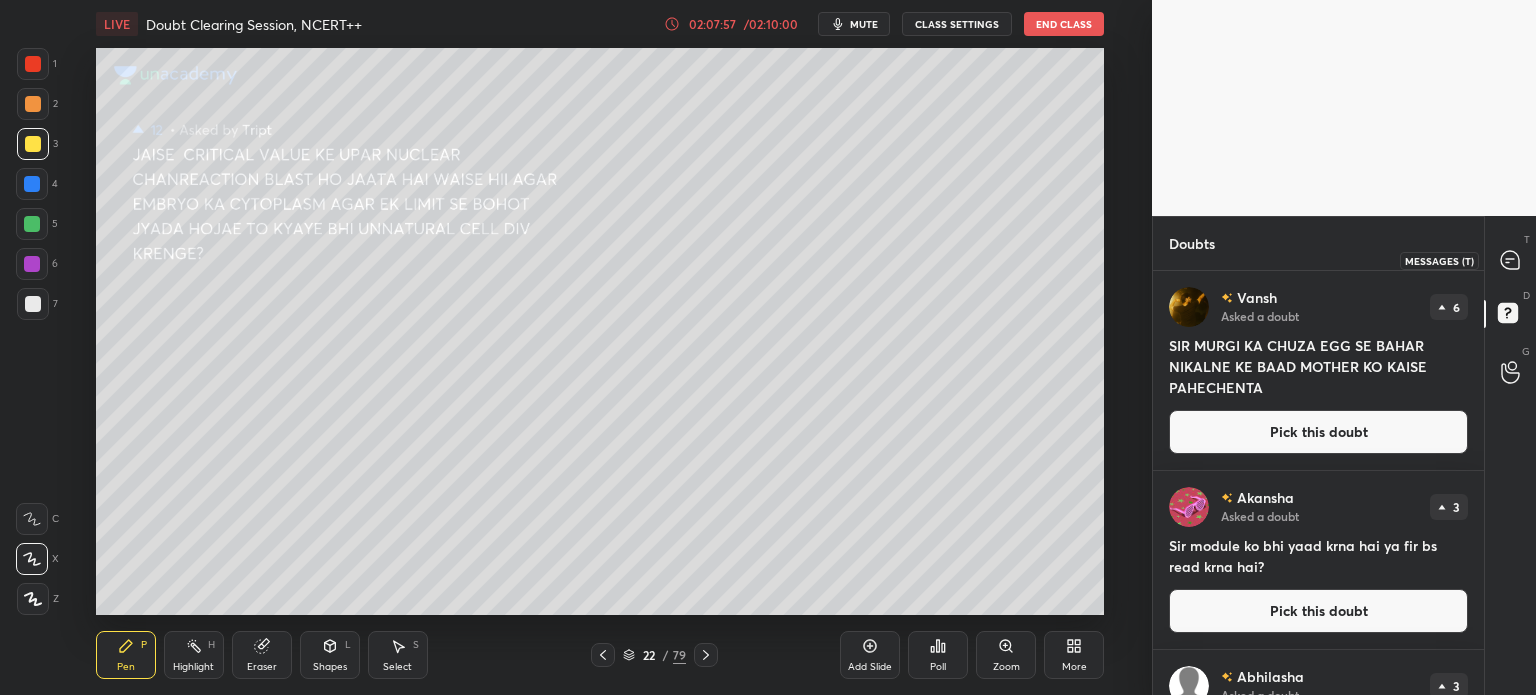 click 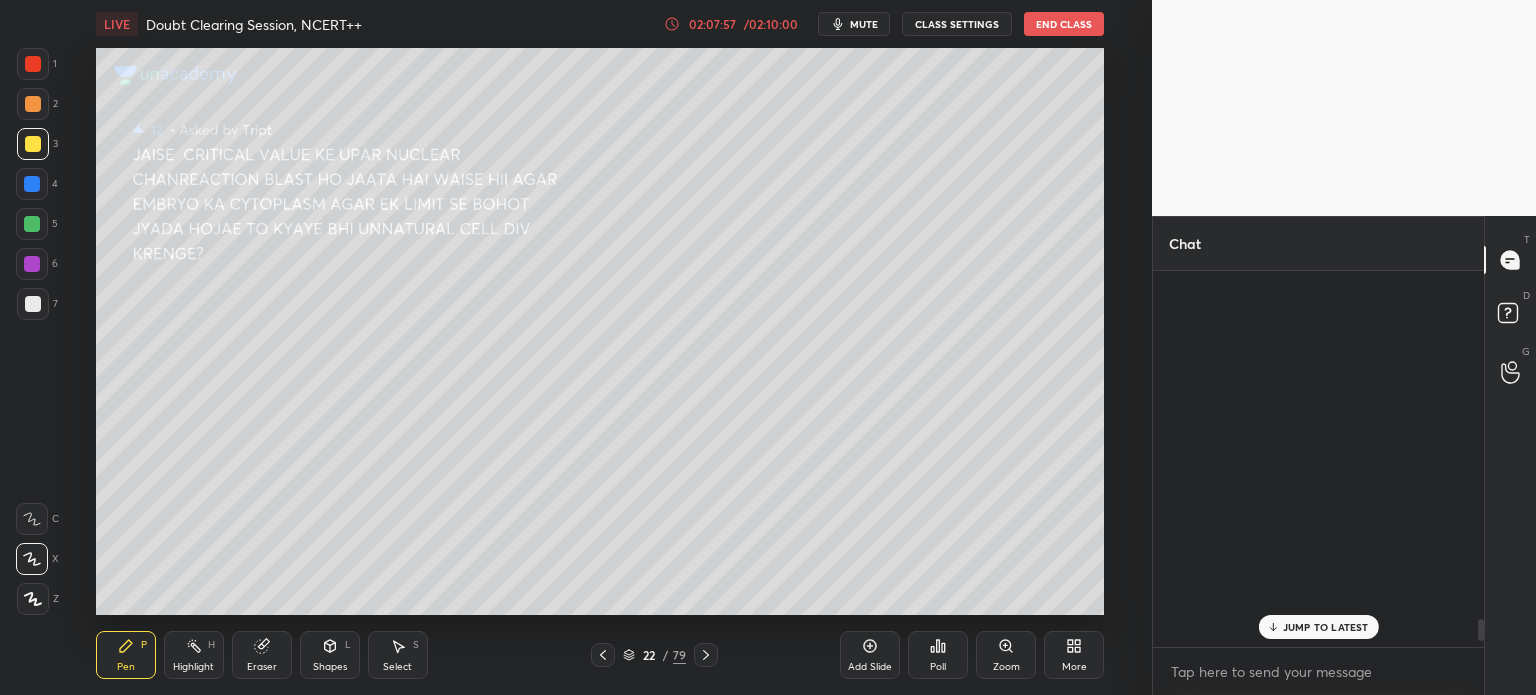 scroll, scrollTop: 5806, scrollLeft: 0, axis: vertical 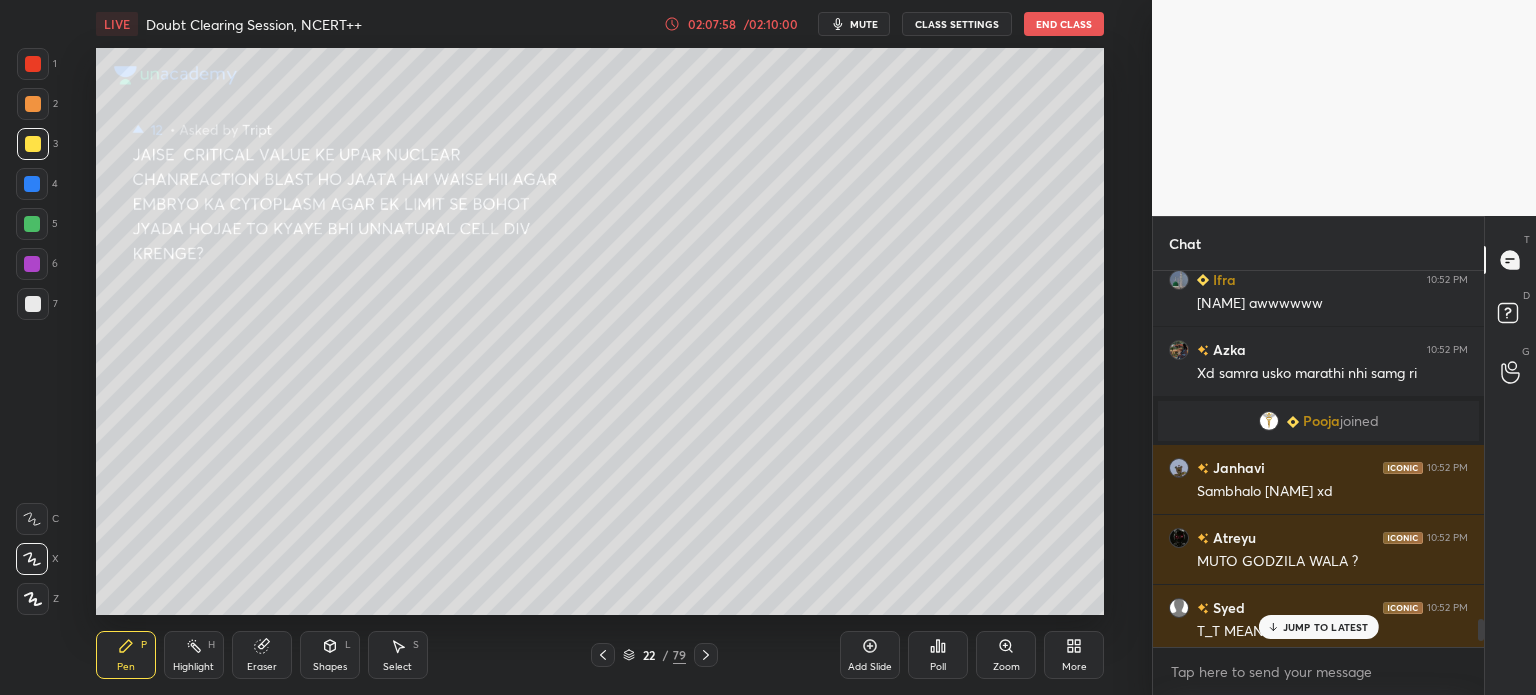 drag, startPoint x: 1320, startPoint y: 629, endPoint x: 1309, endPoint y: 641, distance: 16.27882 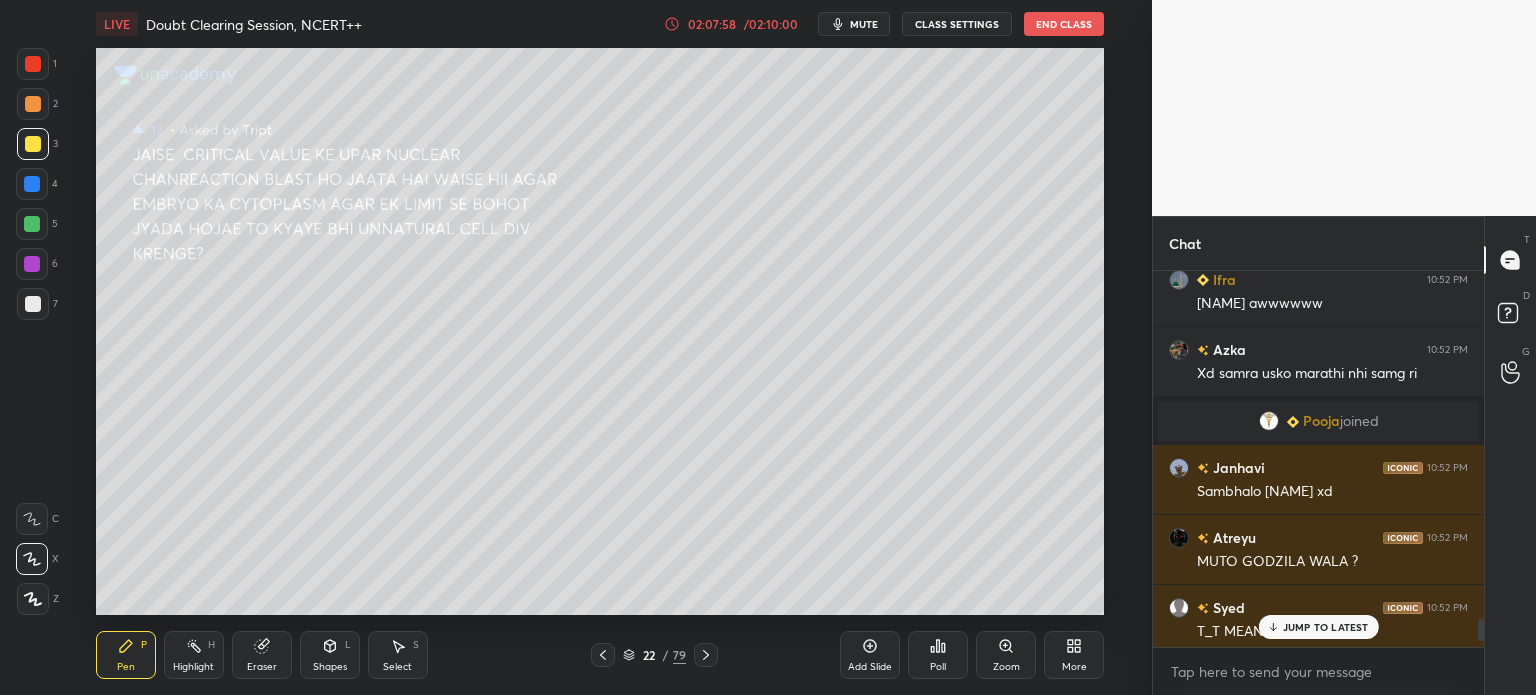 click on "JUMP TO LATEST" at bounding box center (1326, 627) 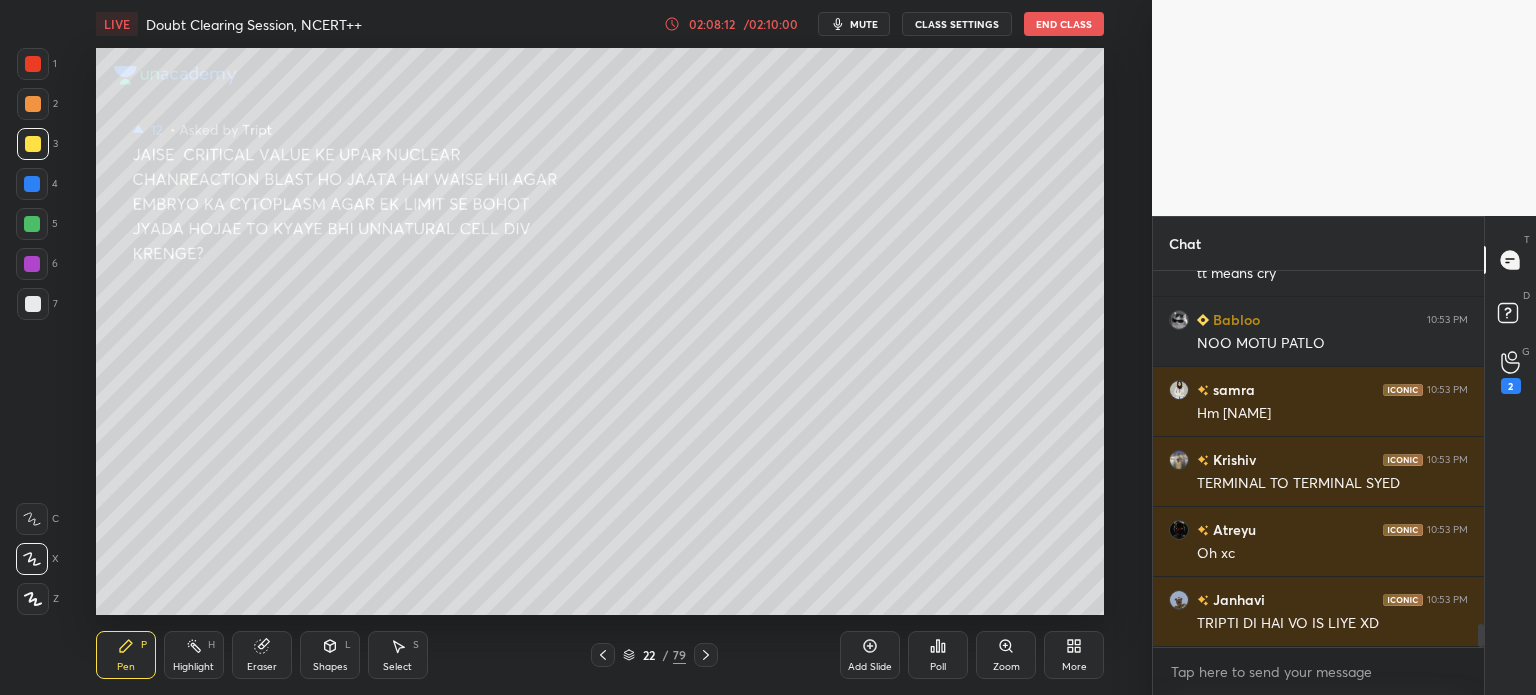 scroll, scrollTop: 5798, scrollLeft: 0, axis: vertical 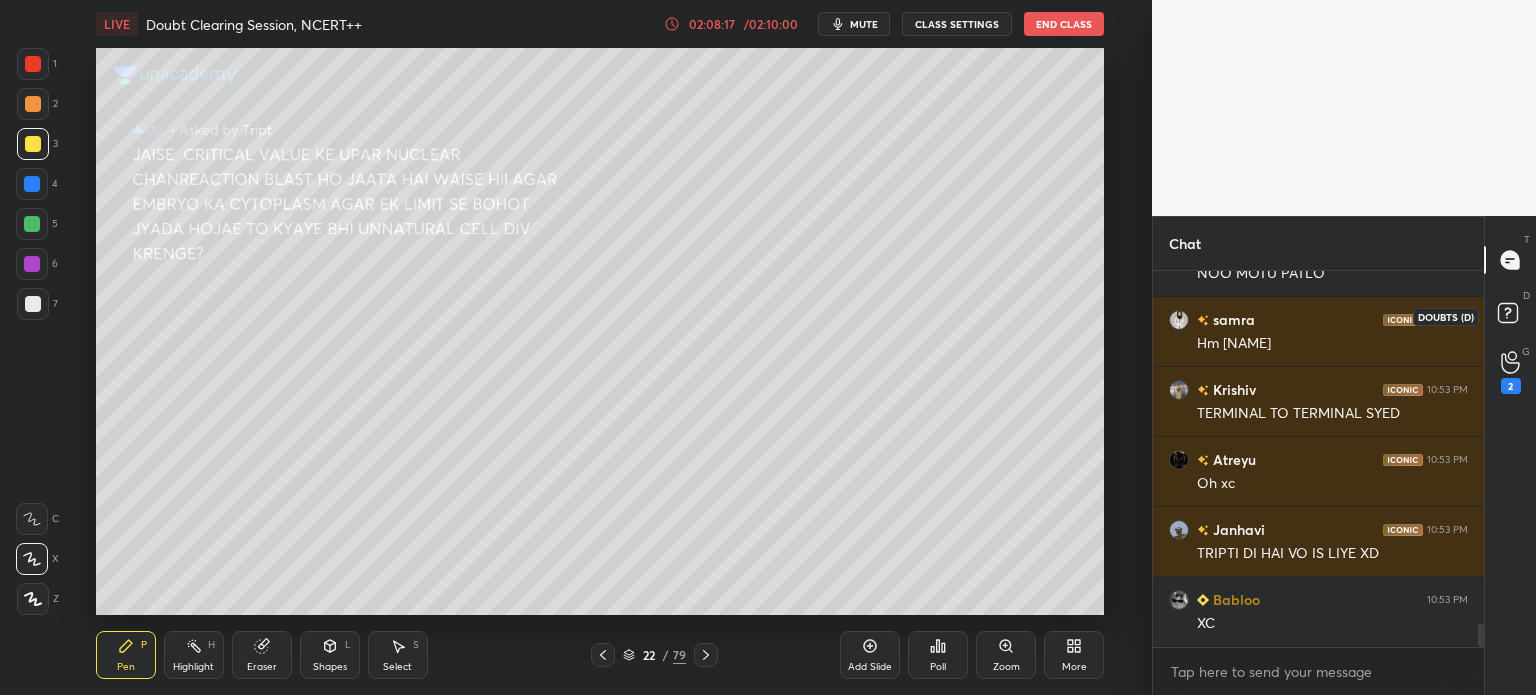 click 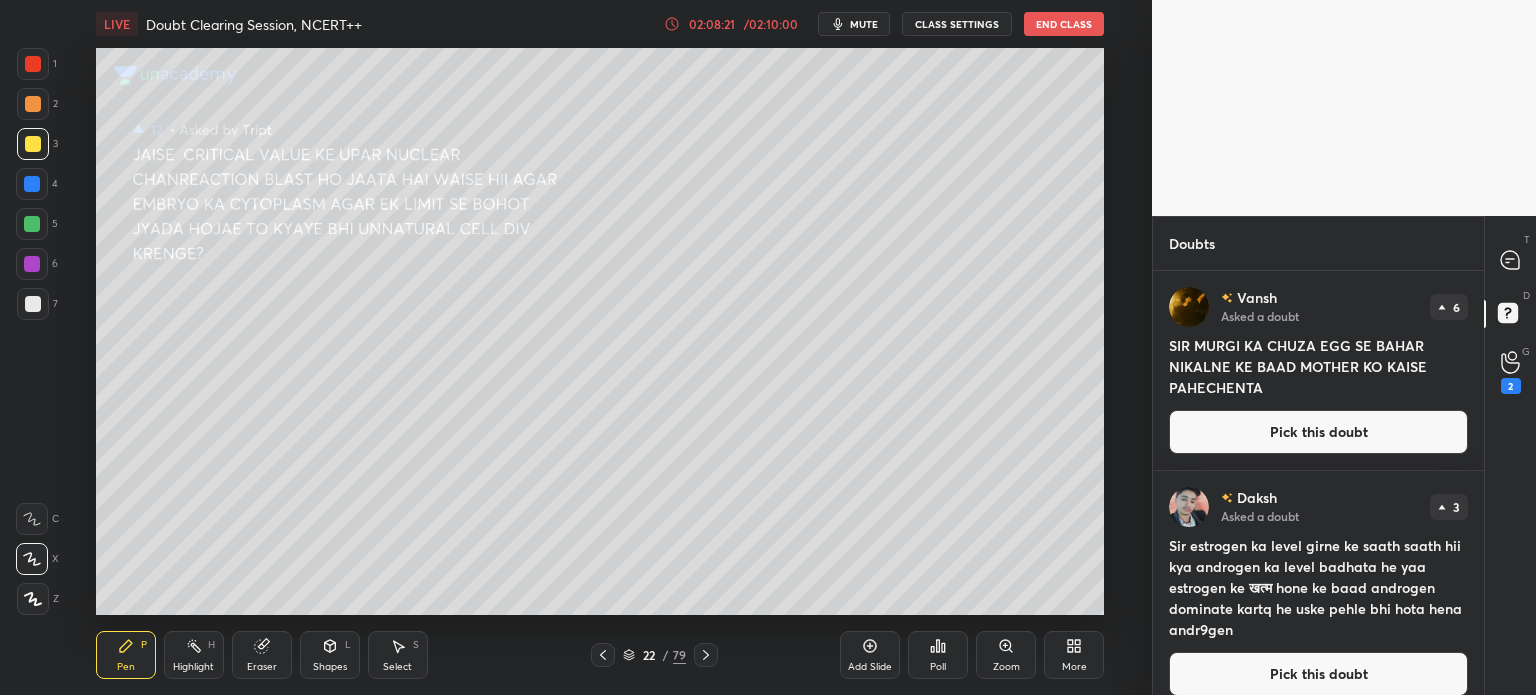 click on "Pick this doubt" at bounding box center (1318, 432) 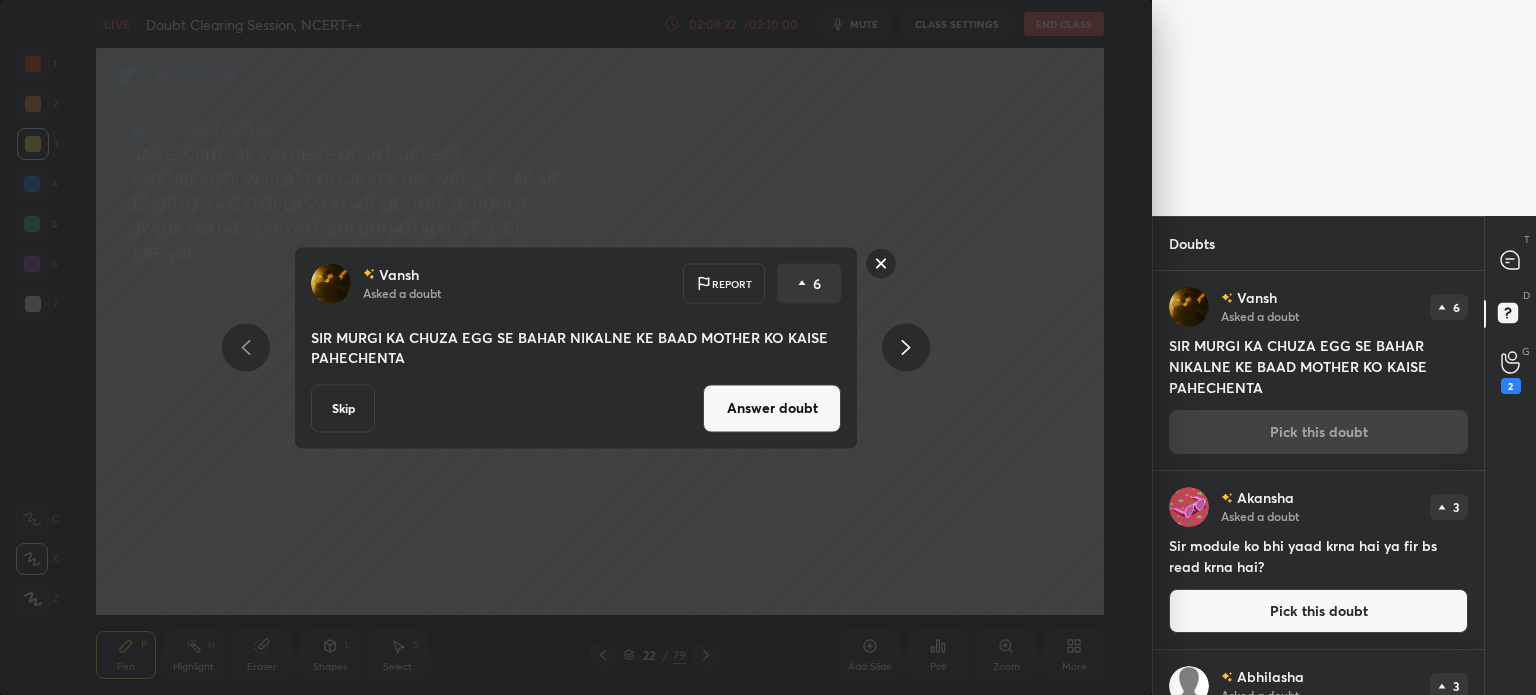 drag, startPoint x: 768, startPoint y: 415, endPoint x: 768, endPoint y: 404, distance: 11 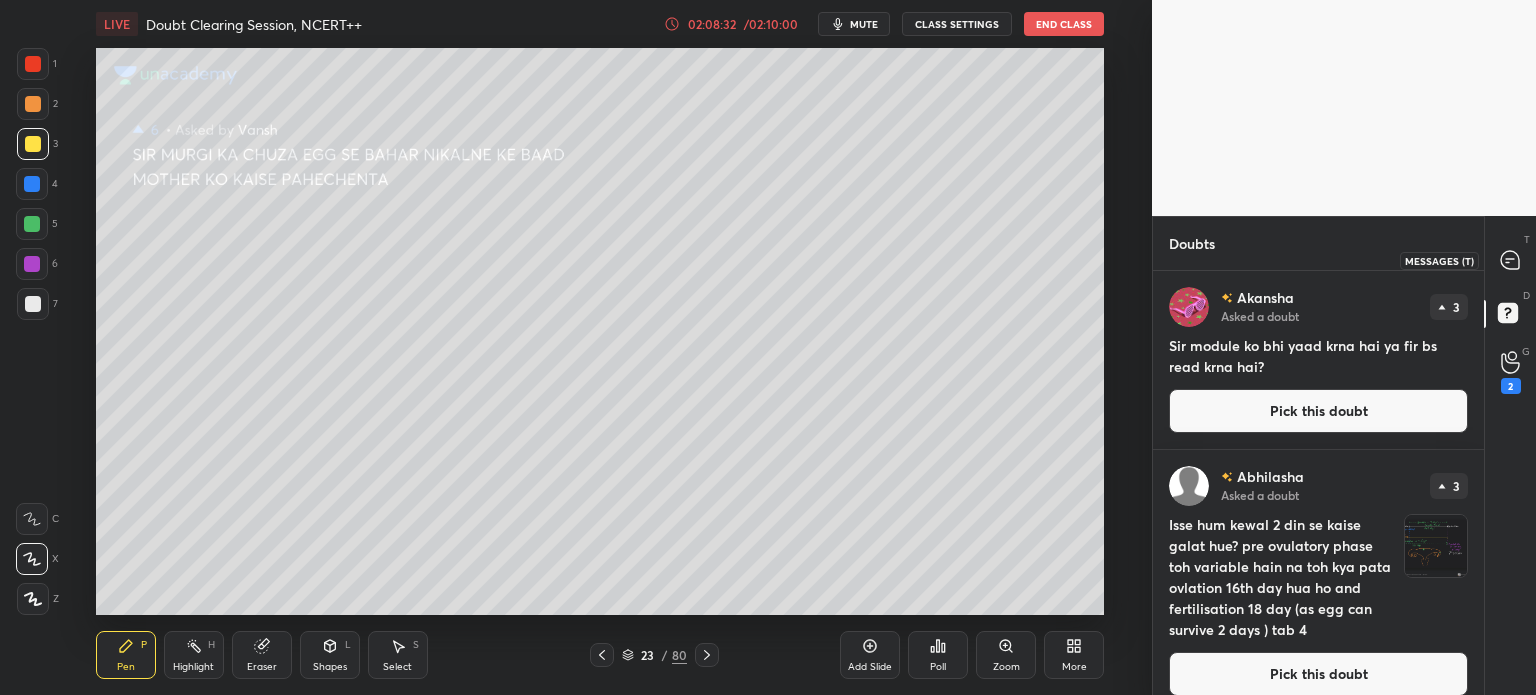 drag, startPoint x: 1496, startPoint y: 261, endPoint x: 1489, endPoint y: 280, distance: 20.248457 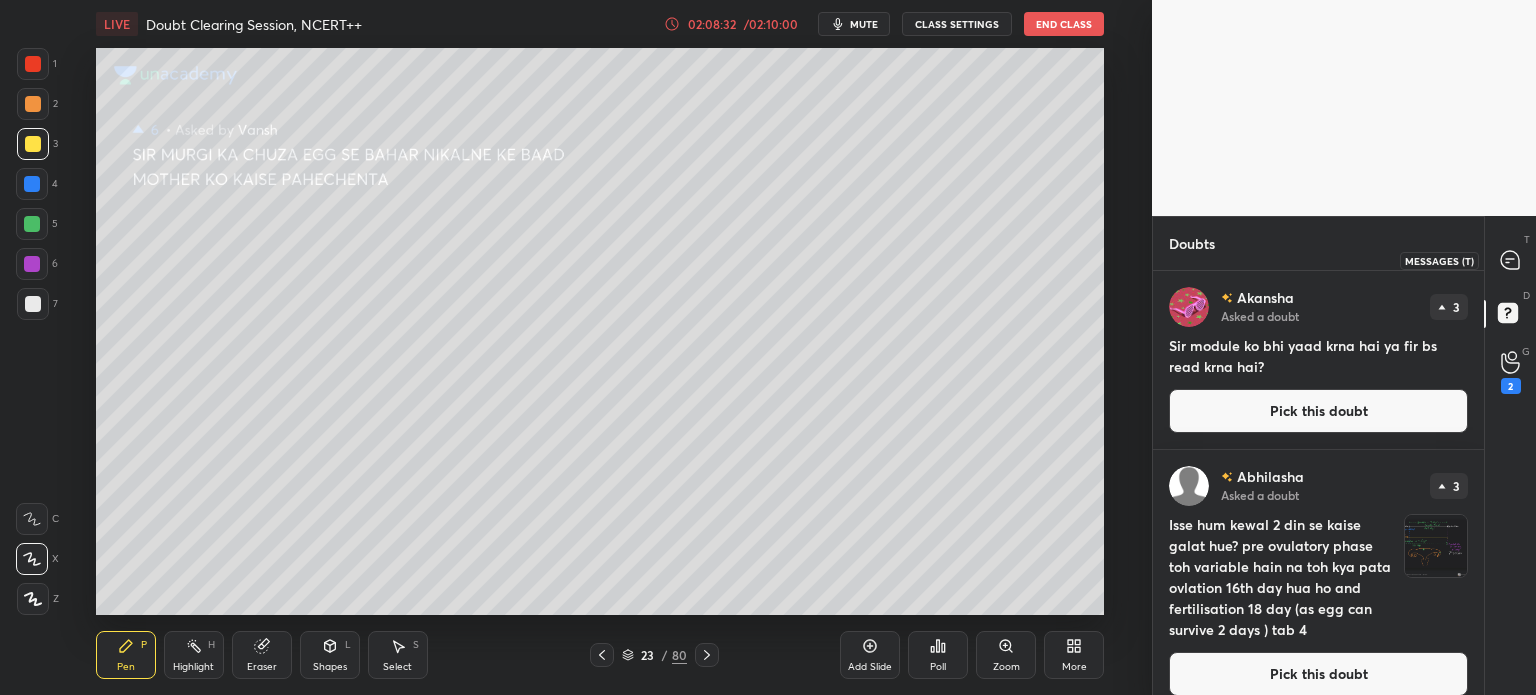 click at bounding box center (1511, 260) 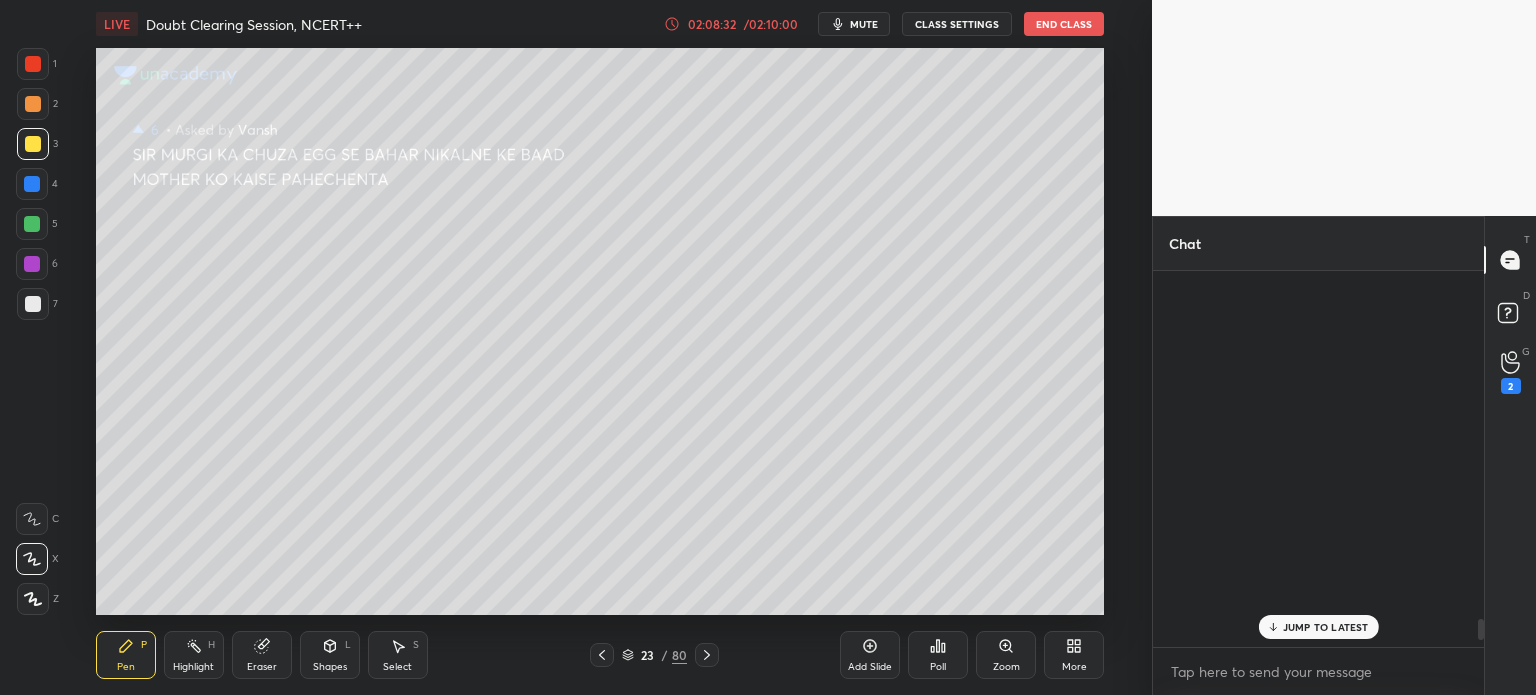 scroll, scrollTop: 6090, scrollLeft: 0, axis: vertical 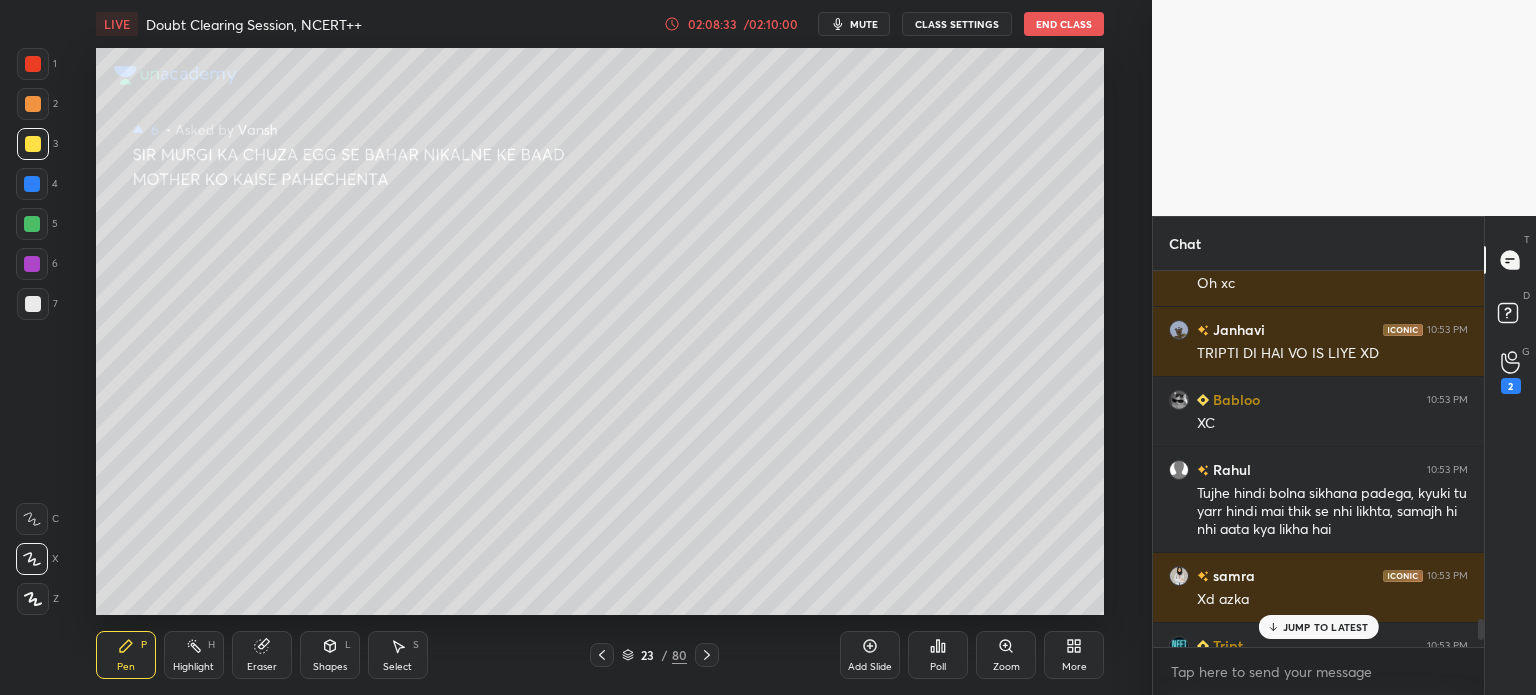 click on "JUMP TO LATEST" at bounding box center [1326, 627] 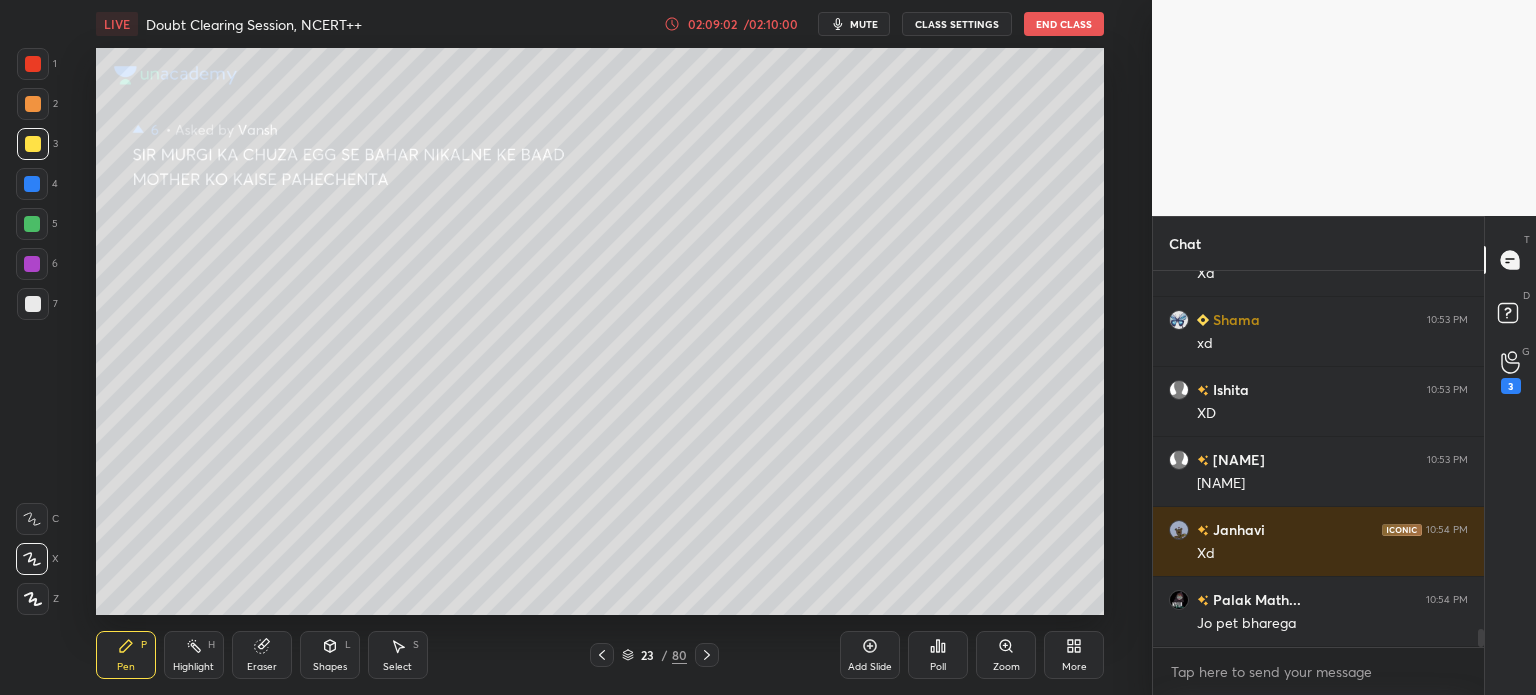 scroll, scrollTop: 7270, scrollLeft: 0, axis: vertical 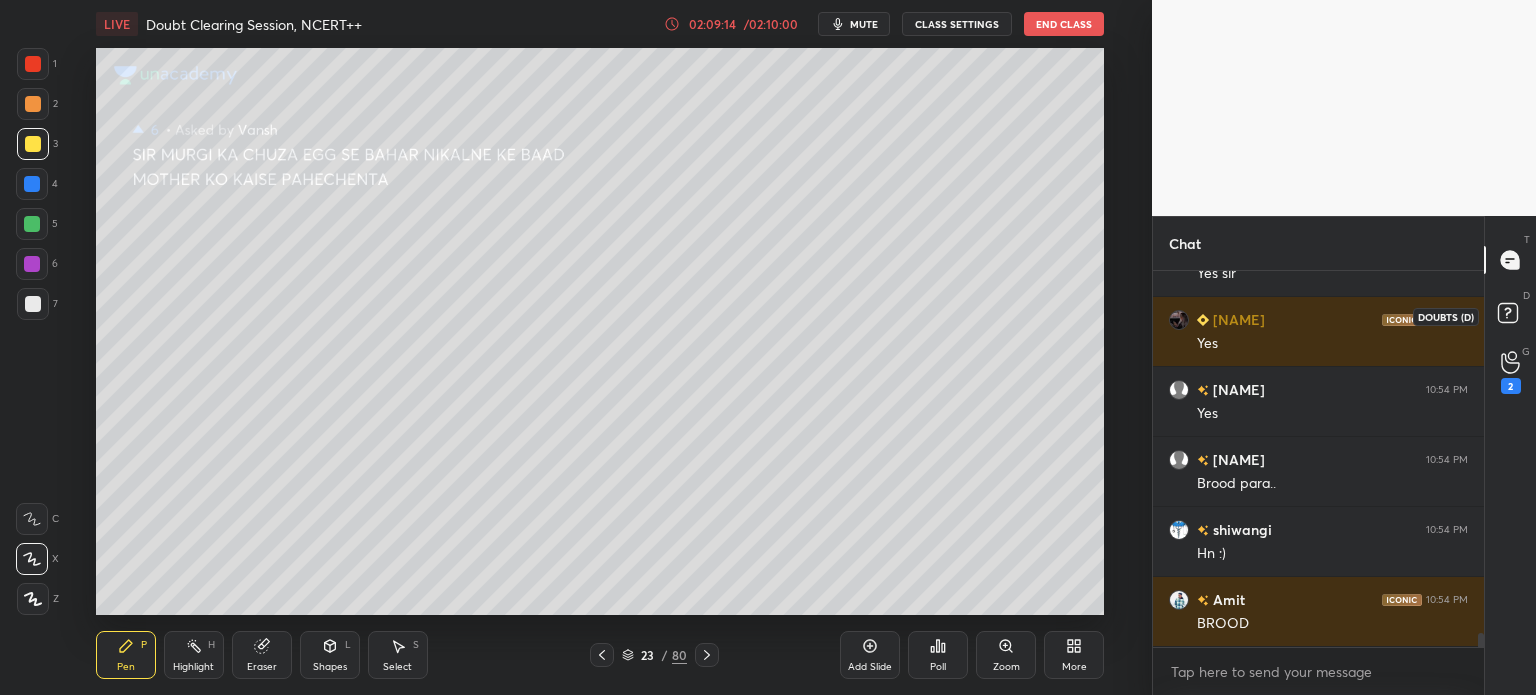 click 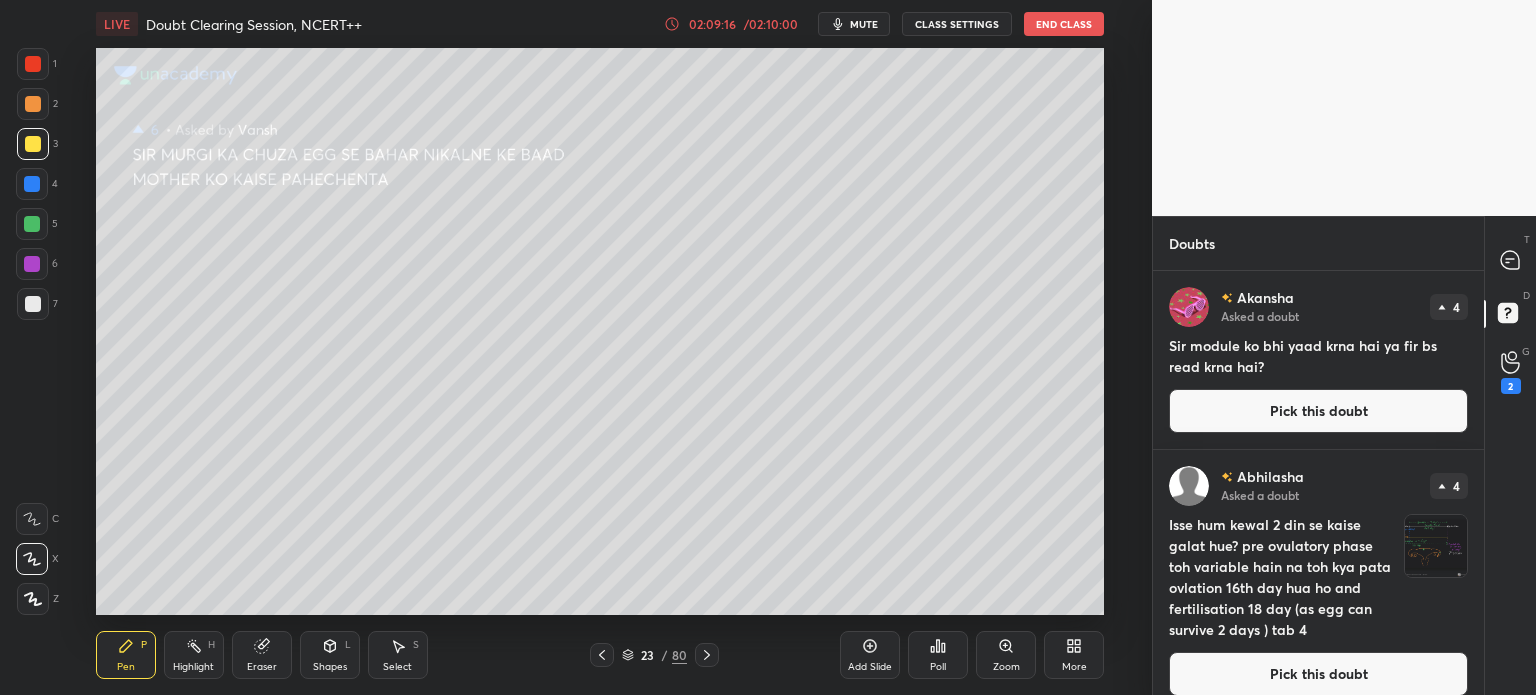 click on "Pick this doubt" at bounding box center (1318, 411) 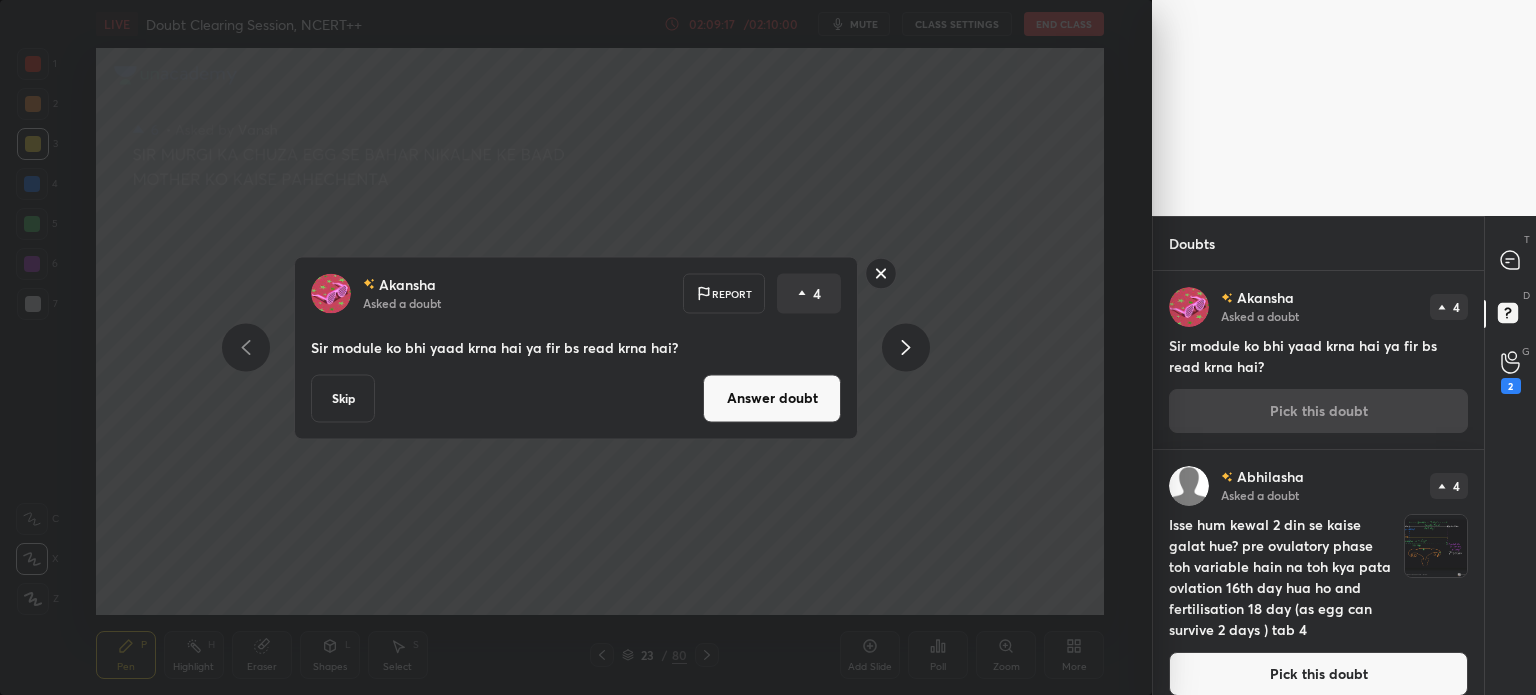 click on "Answer doubt" at bounding box center (772, 398) 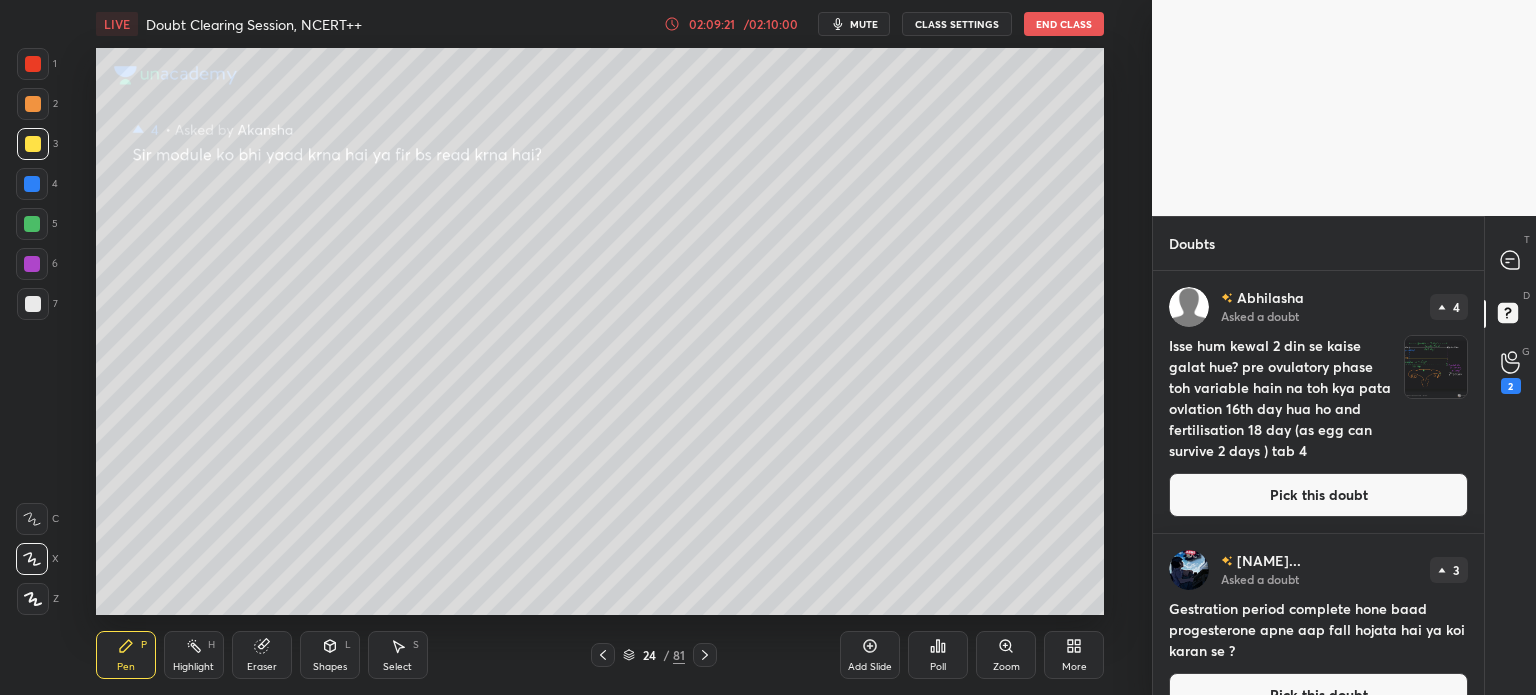 drag, startPoint x: 1353, startPoint y: 491, endPoint x: 1354, endPoint y: 479, distance: 12.0415945 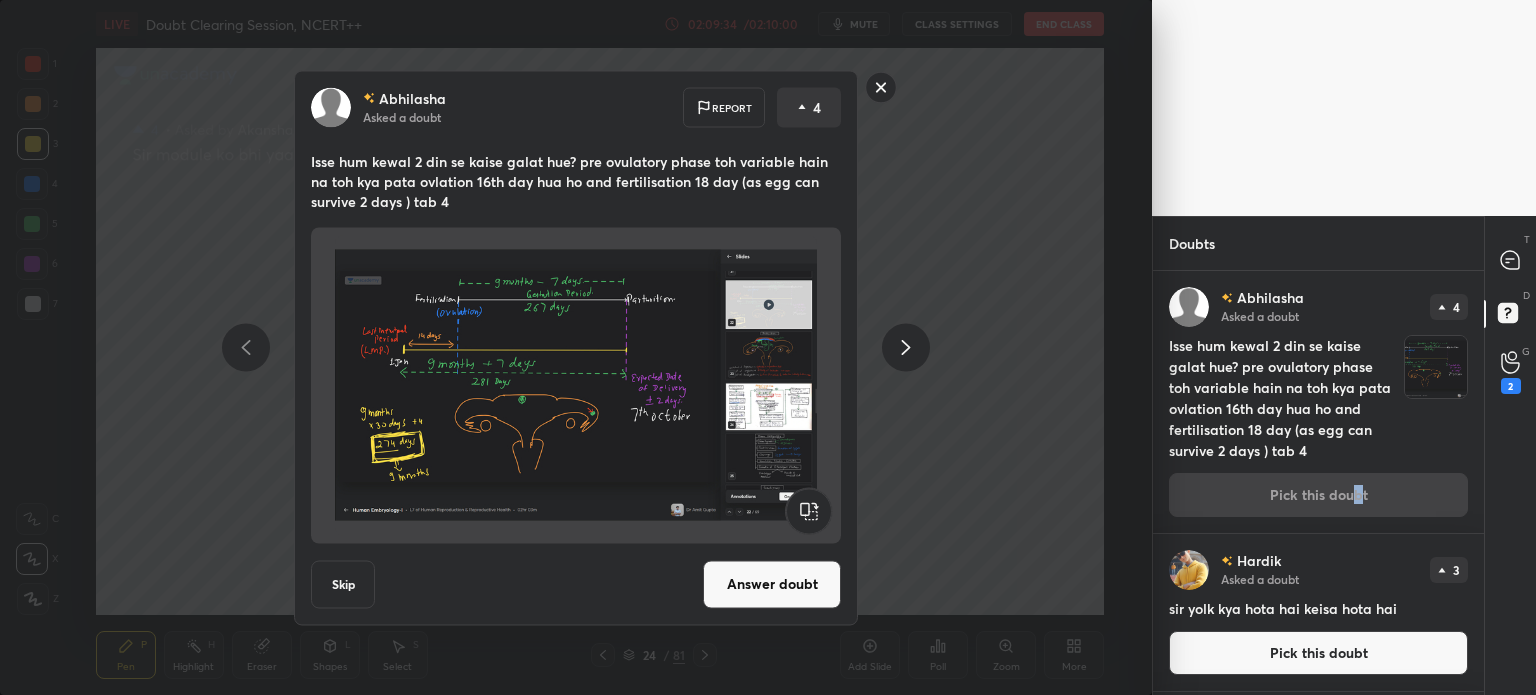 click 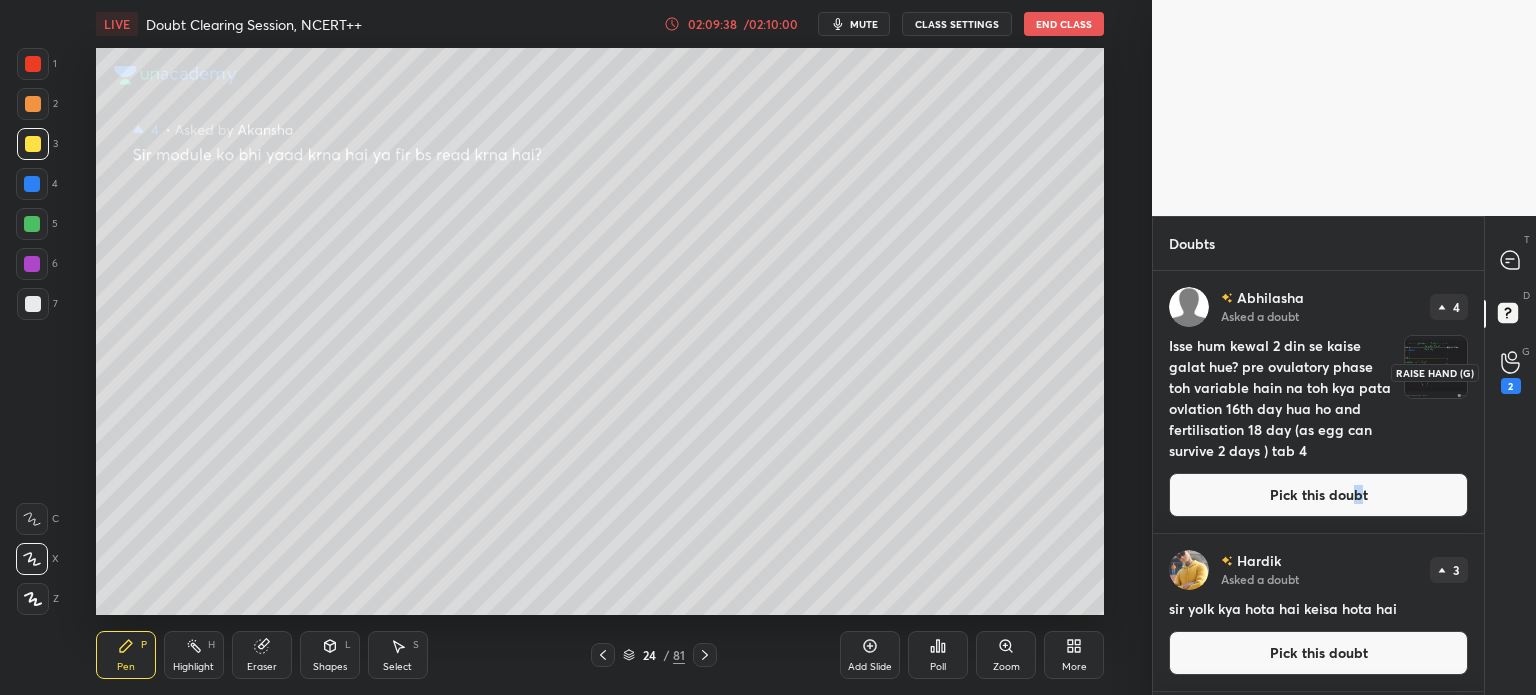 drag, startPoint x: 1517, startPoint y: 348, endPoint x: 1500, endPoint y: 349, distance: 17.029387 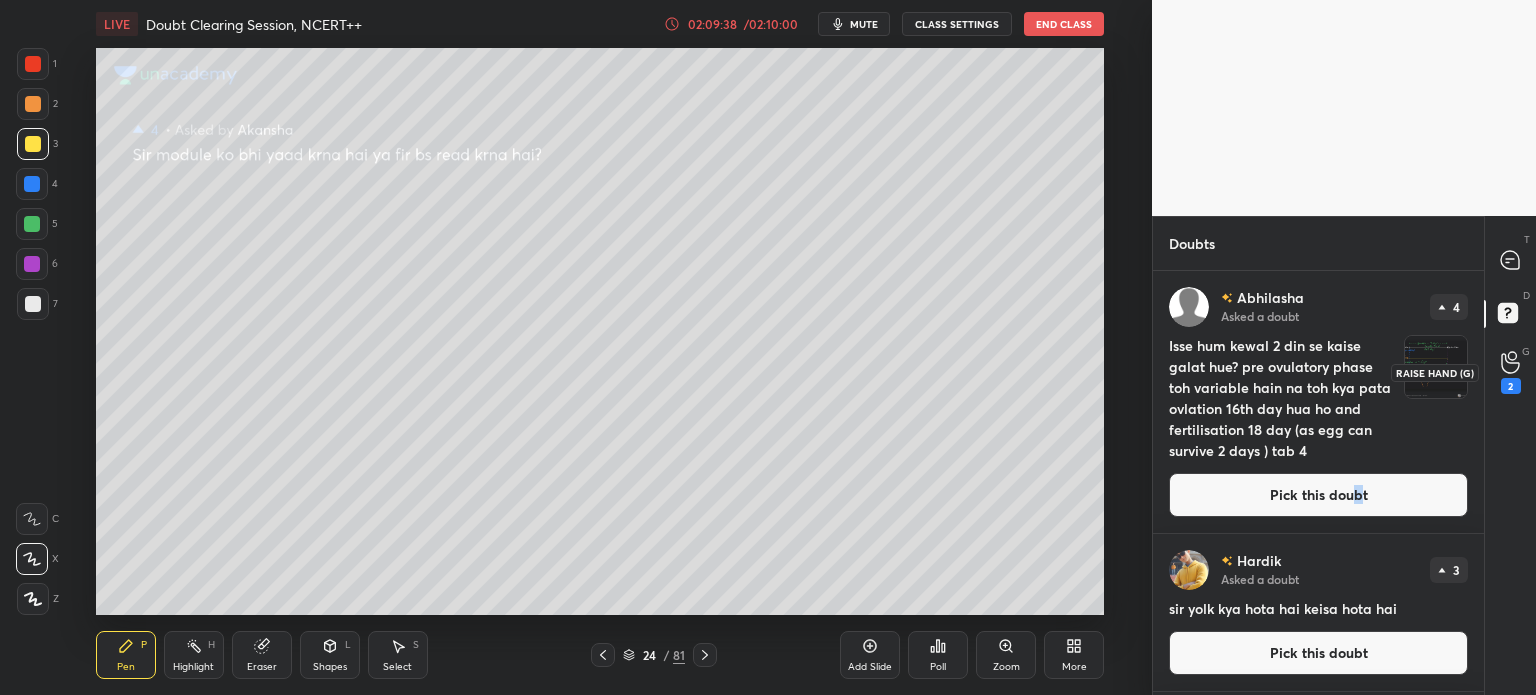 click on "G Raise Hand (G) 2" at bounding box center [1510, 372] 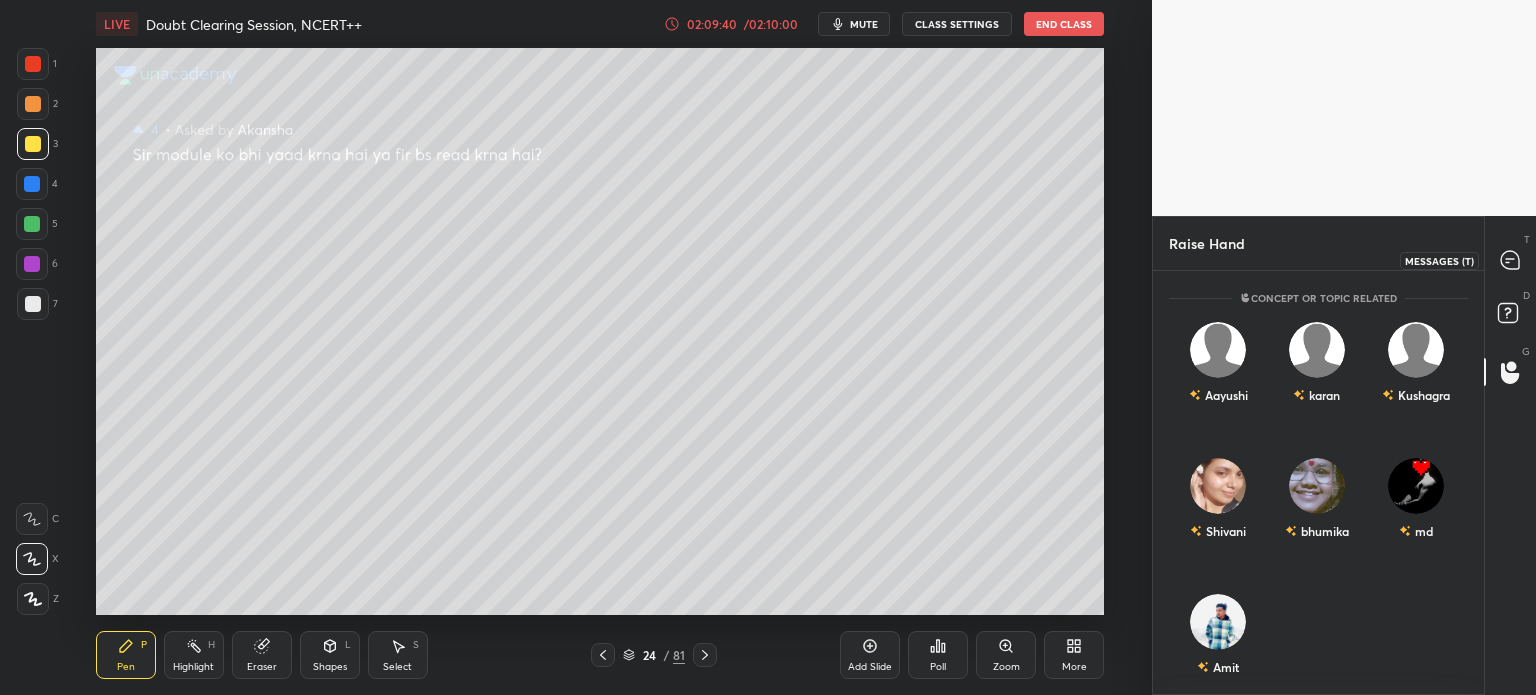 click at bounding box center [1511, 260] 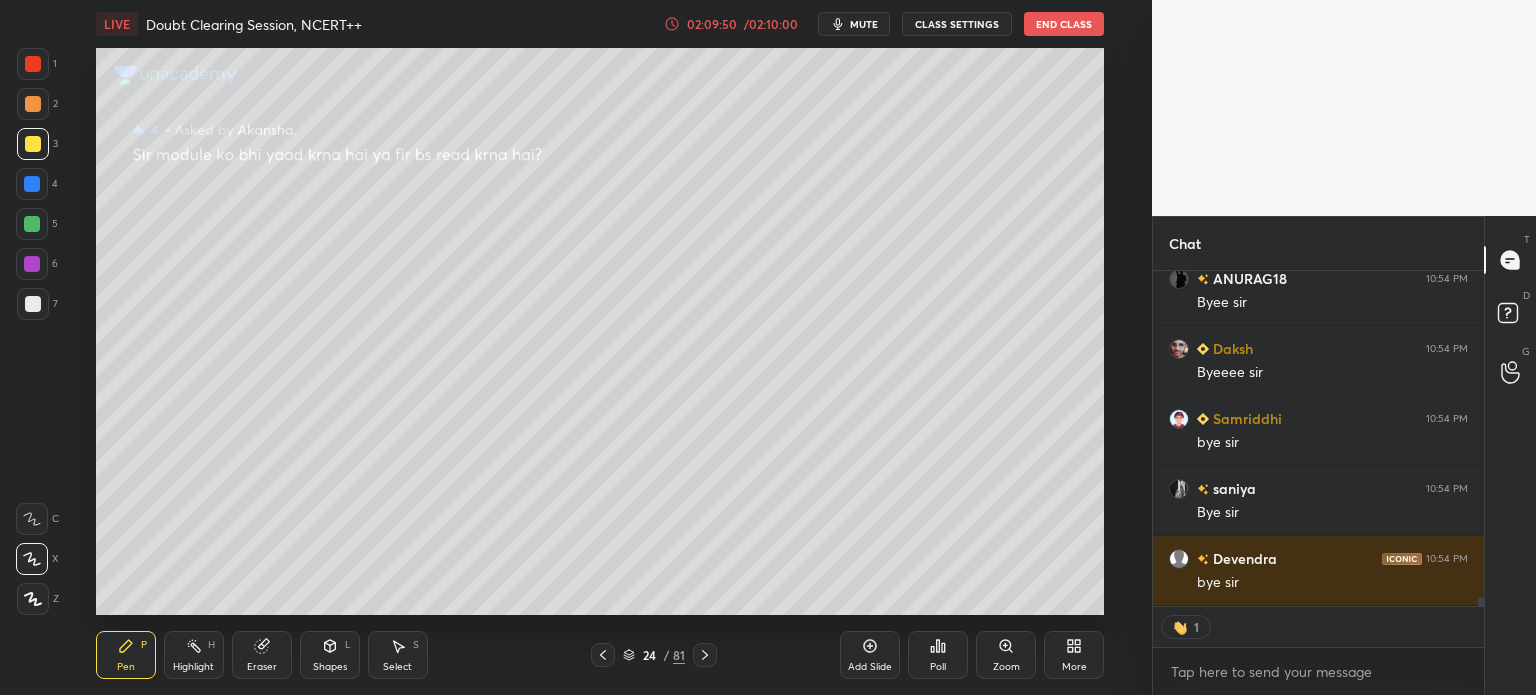 click on "mute" at bounding box center [854, 24] 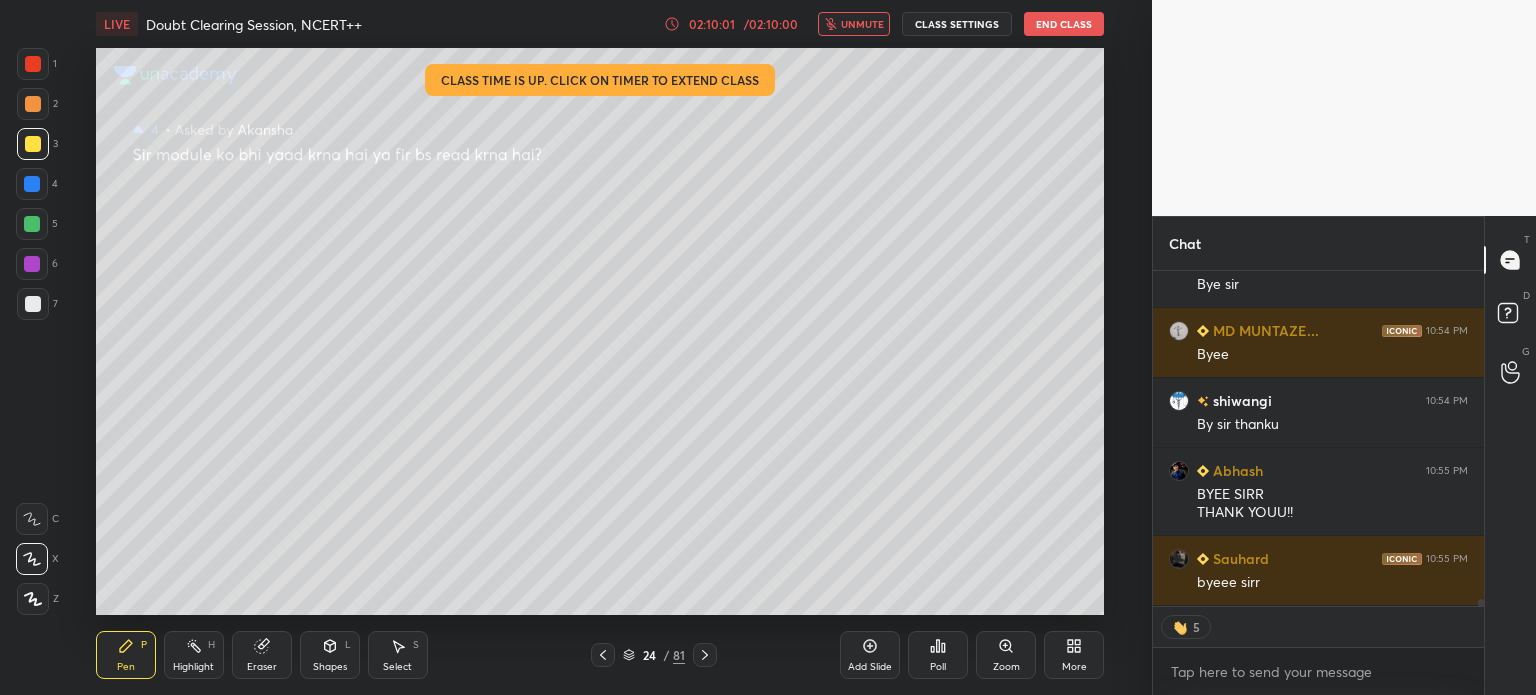 drag, startPoint x: 859, startPoint y: 23, endPoint x: 868, endPoint y: 14, distance: 12.727922 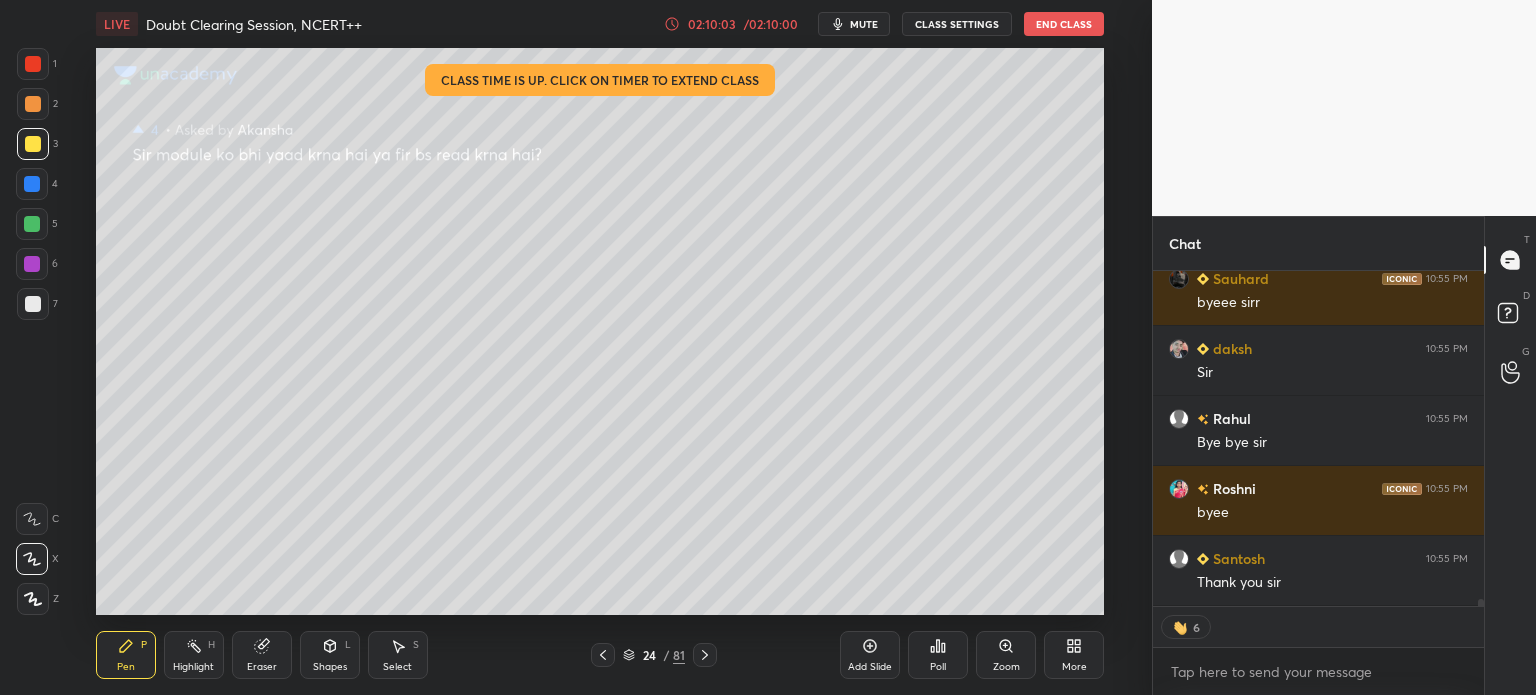 click on "End Class" at bounding box center [1064, 24] 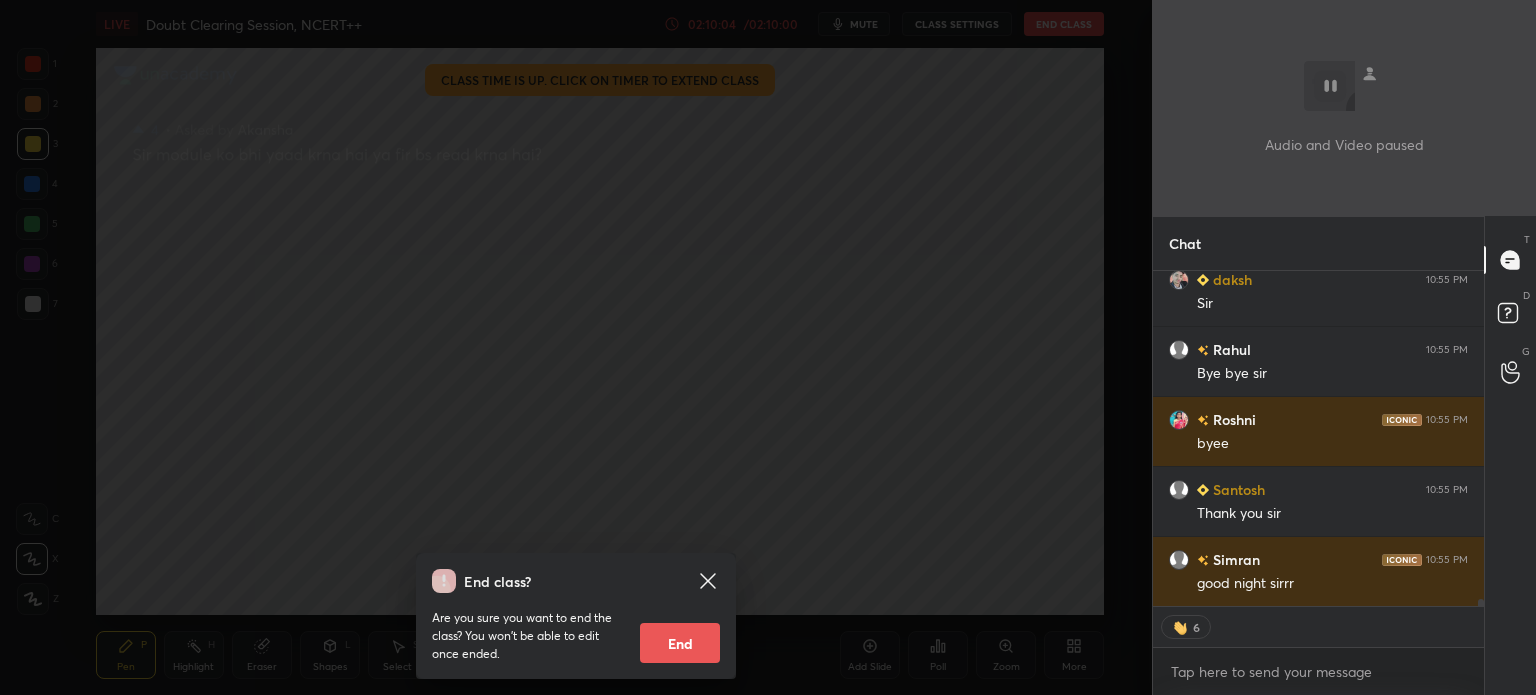 click on "End" at bounding box center [680, 643] 